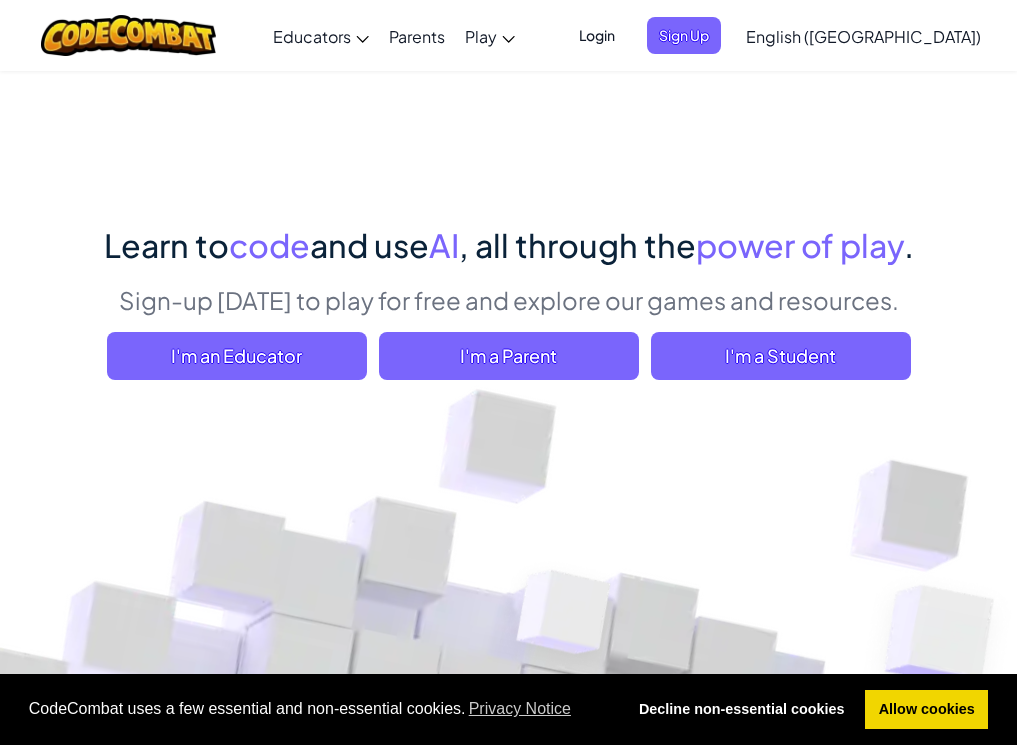 scroll, scrollTop: 100, scrollLeft: 0, axis: vertical 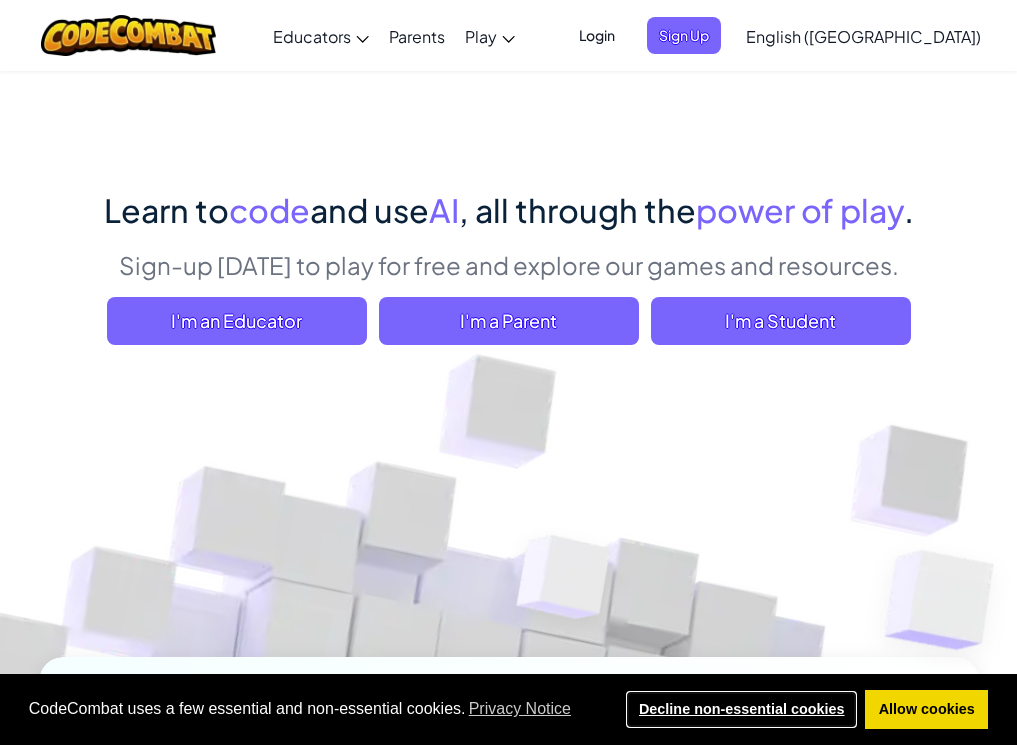 click on "Decline non-essential cookies" at bounding box center (741, 710) 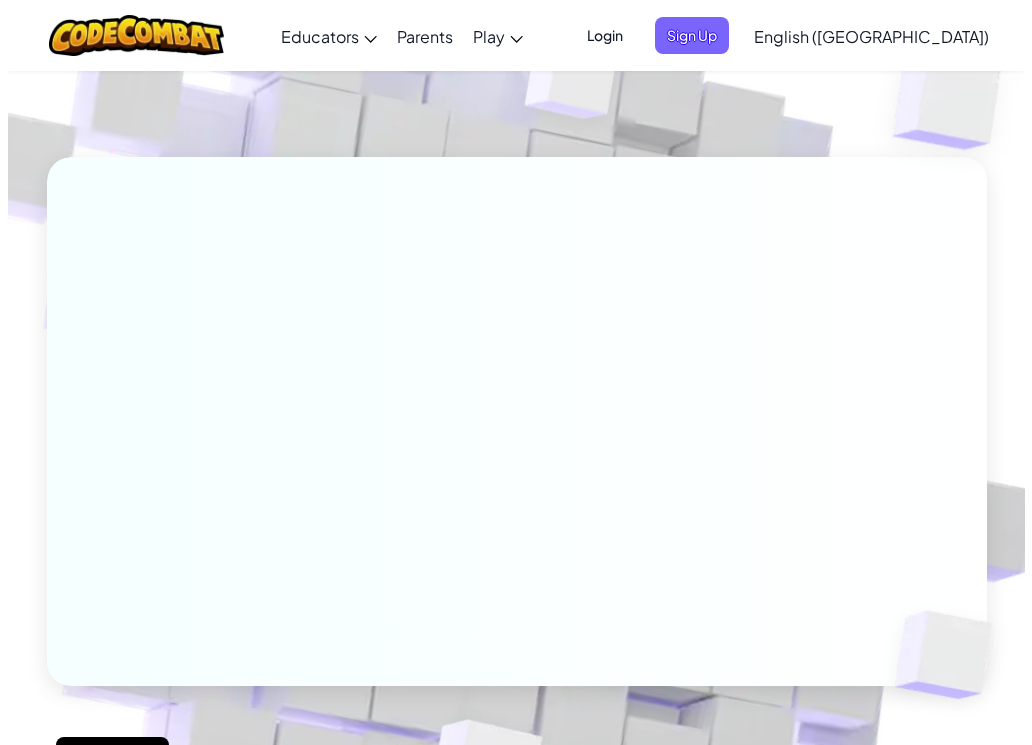 scroll, scrollTop: 100, scrollLeft: 0, axis: vertical 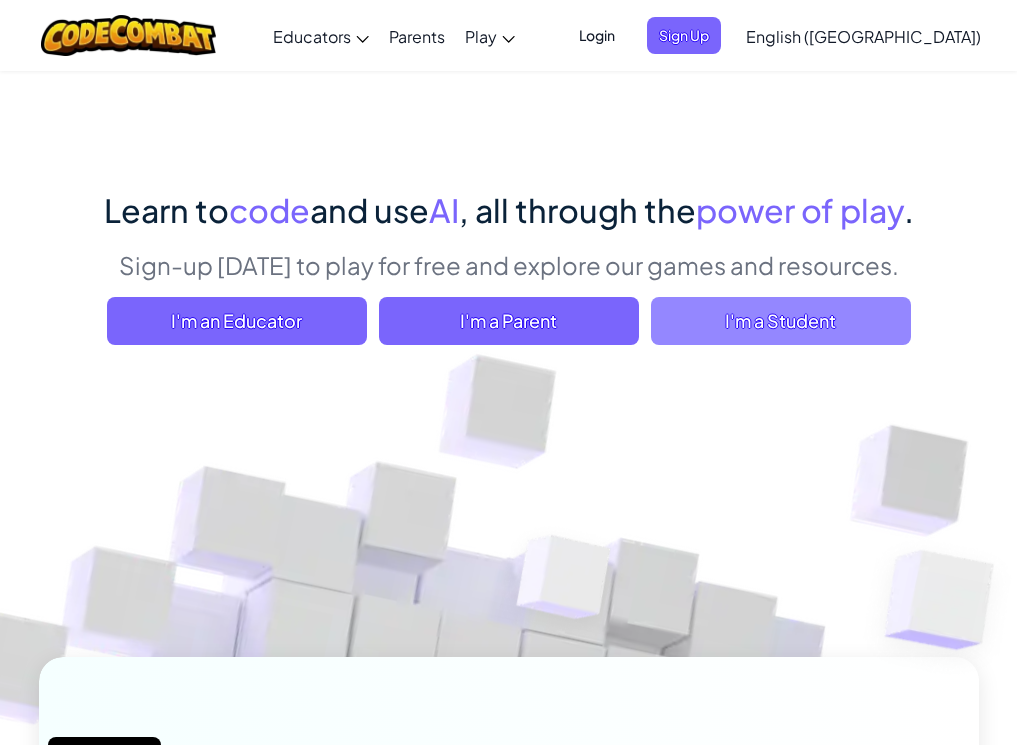 click on "I'm a Student" at bounding box center [781, 321] 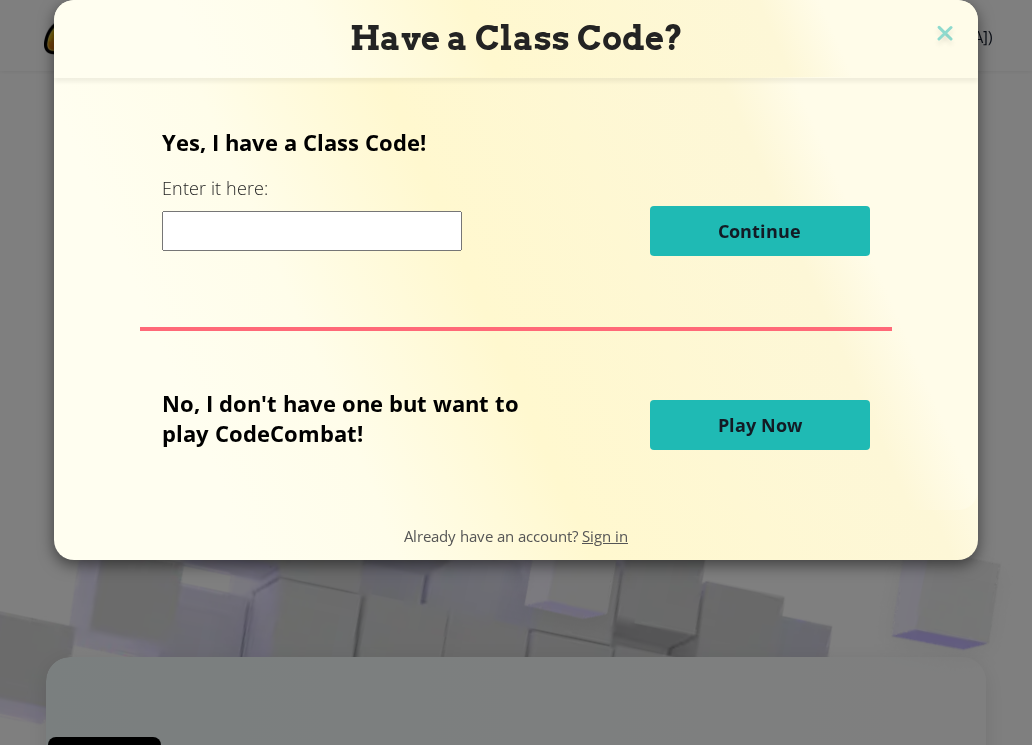 click at bounding box center [312, 231] 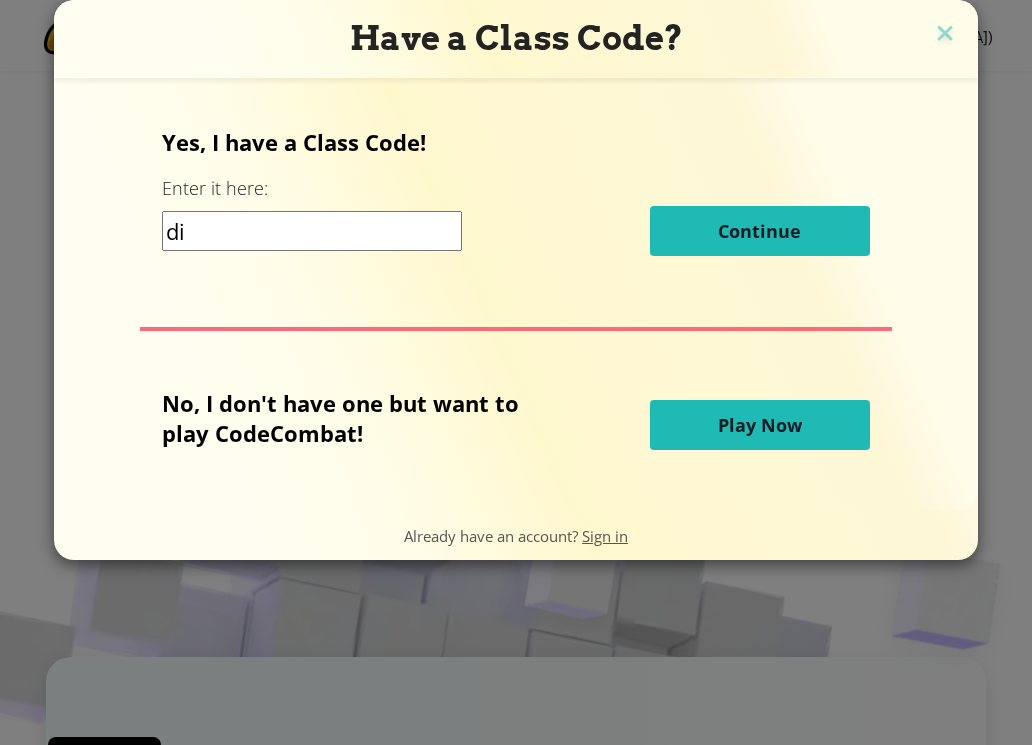 type on "d" 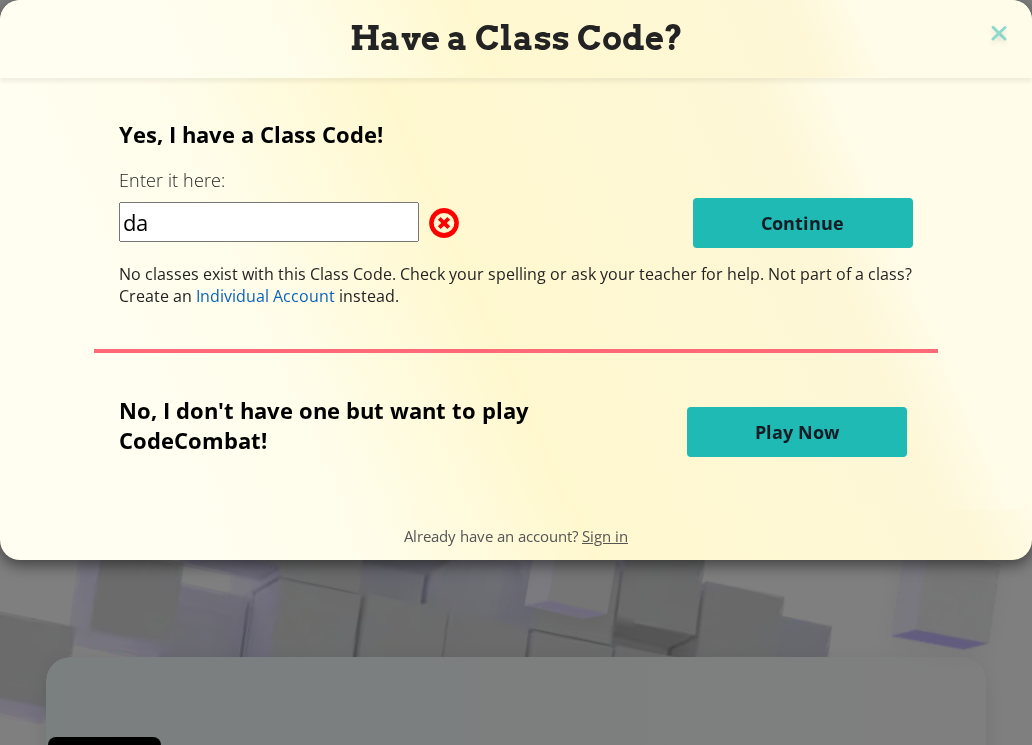 type on "d" 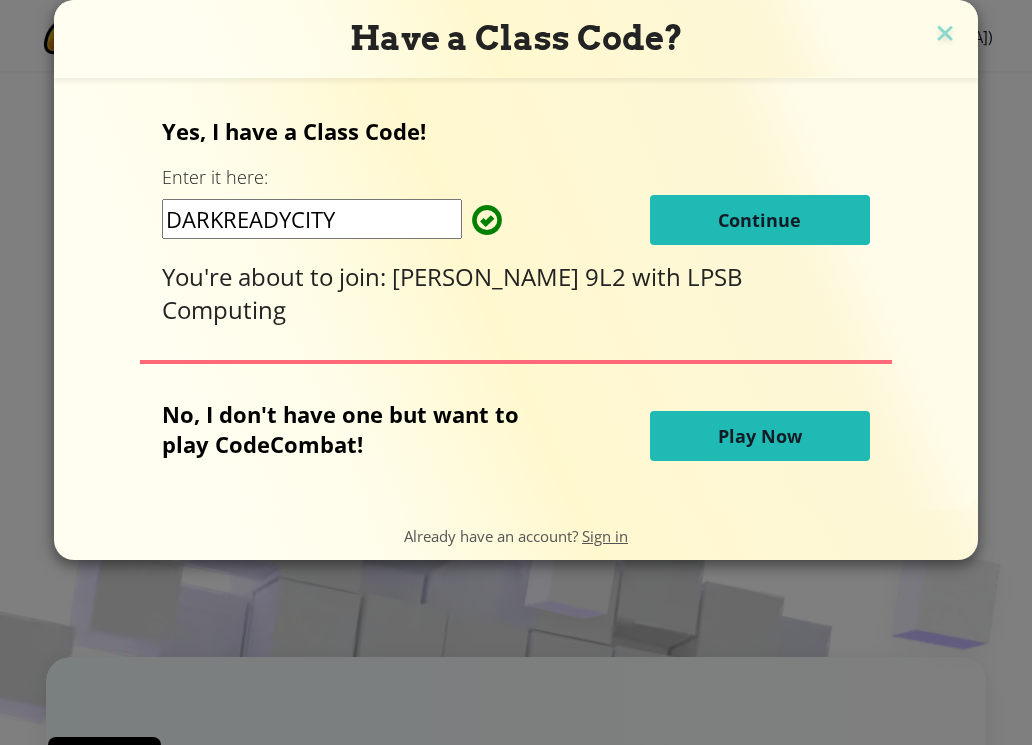 type on "DARKREADYCITY" 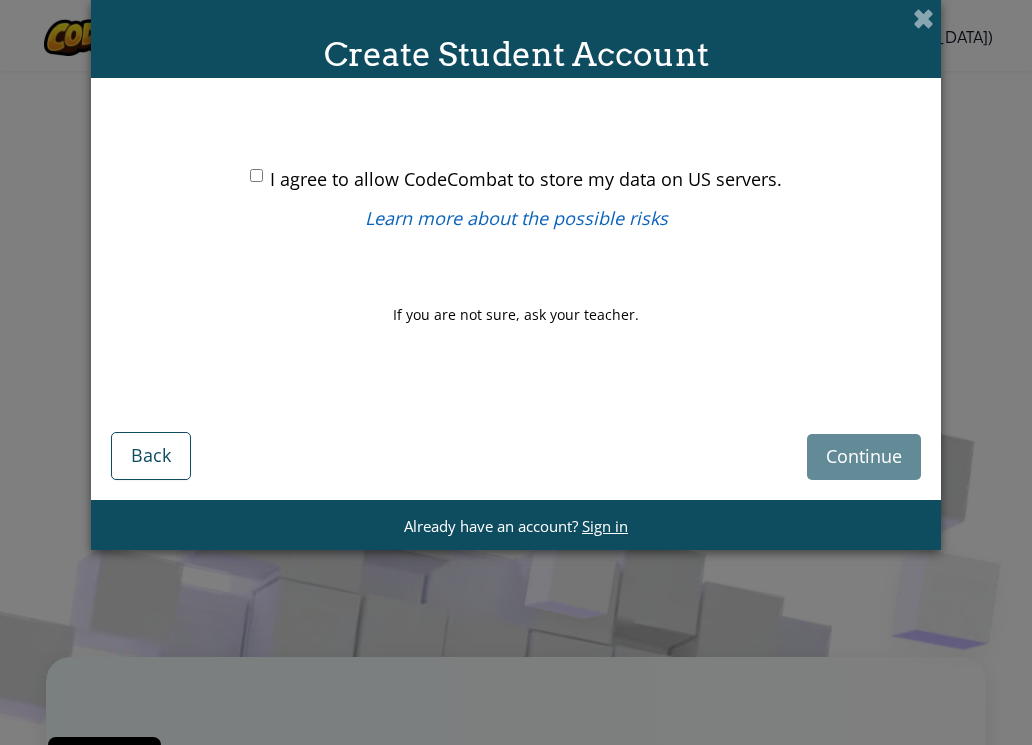 click on "I agree to allow CodeCombat to store my data on US servers." at bounding box center (256, 175) 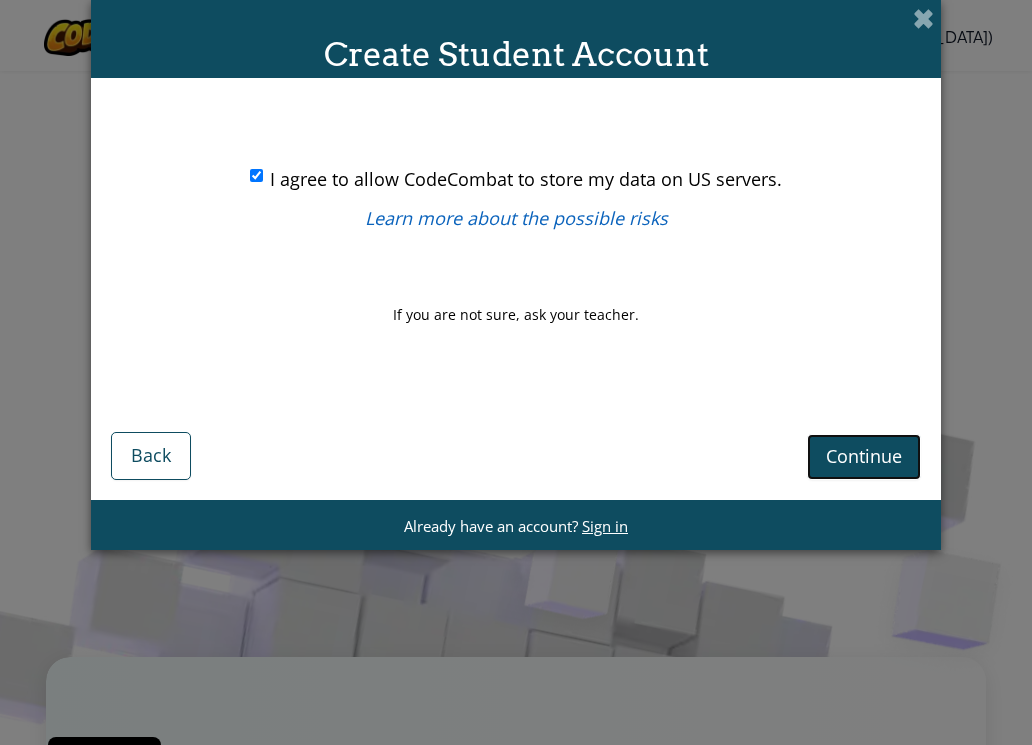 click on "Continue" at bounding box center (864, 456) 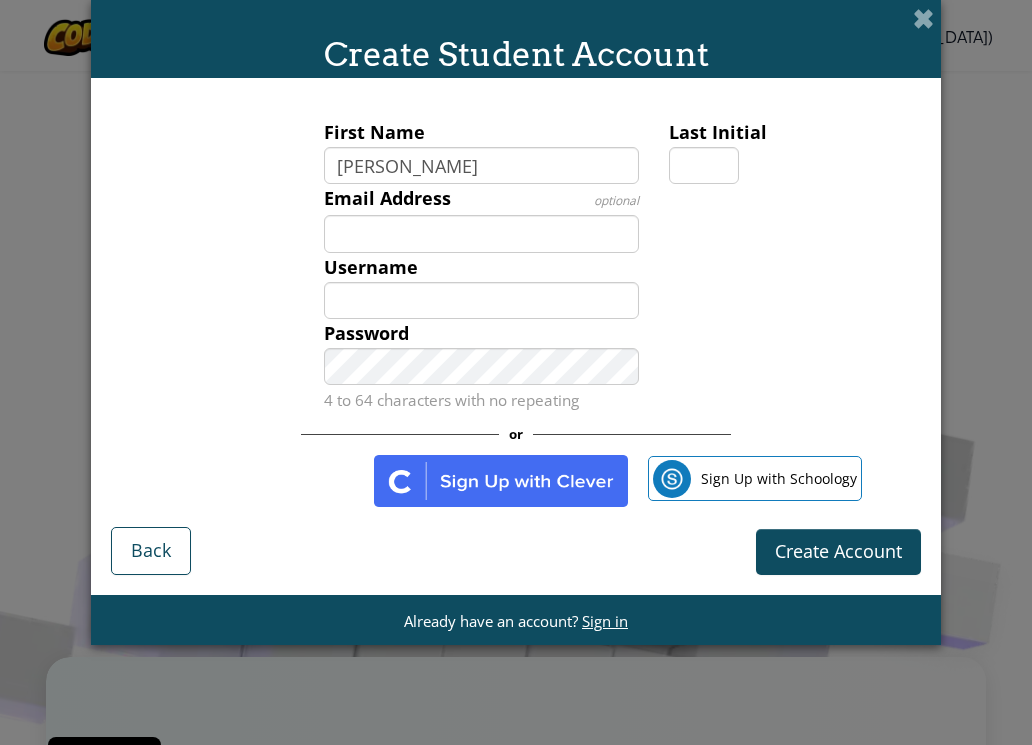 type on "Hector" 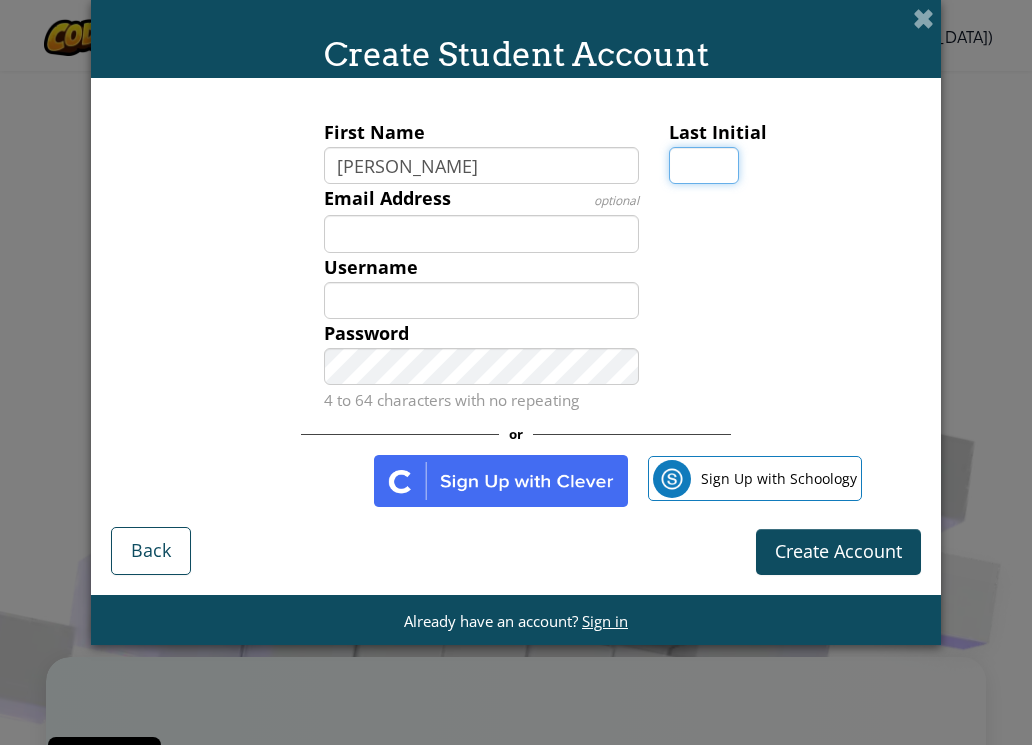 type on "Hector" 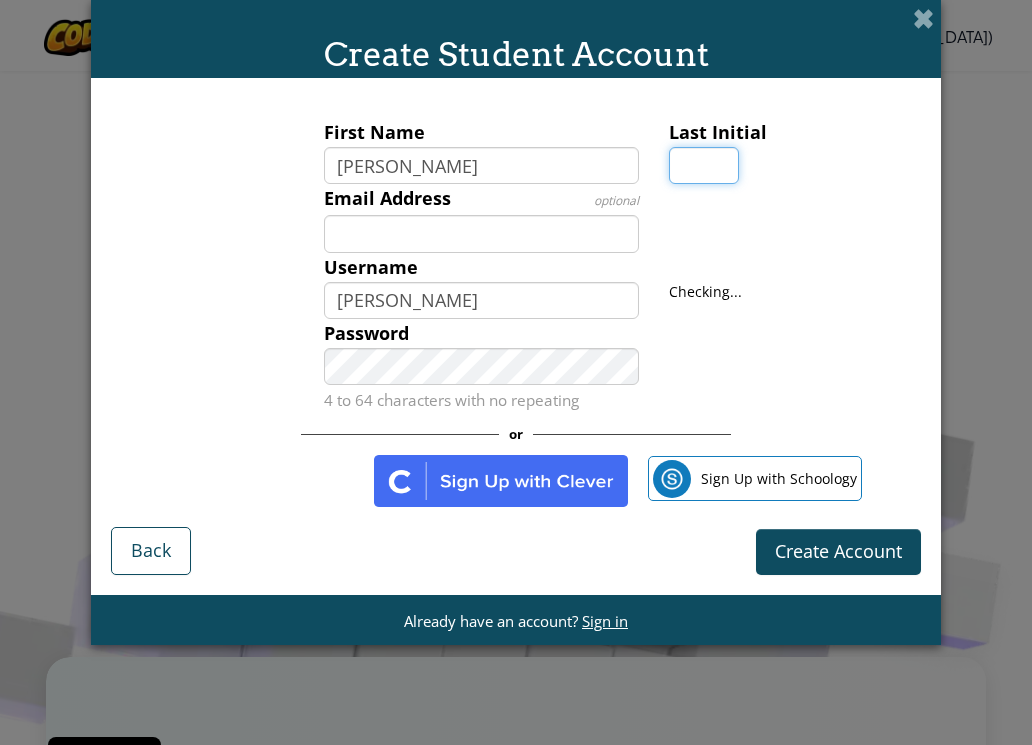 click on "Last Initial" at bounding box center [704, 165] 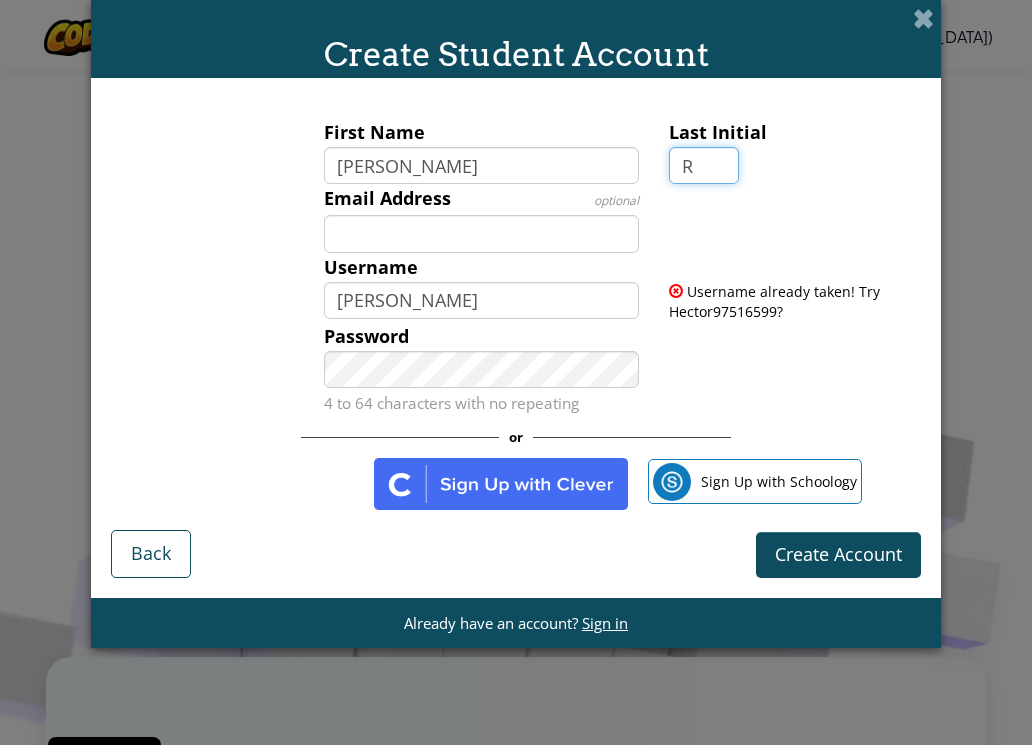 type on "R" 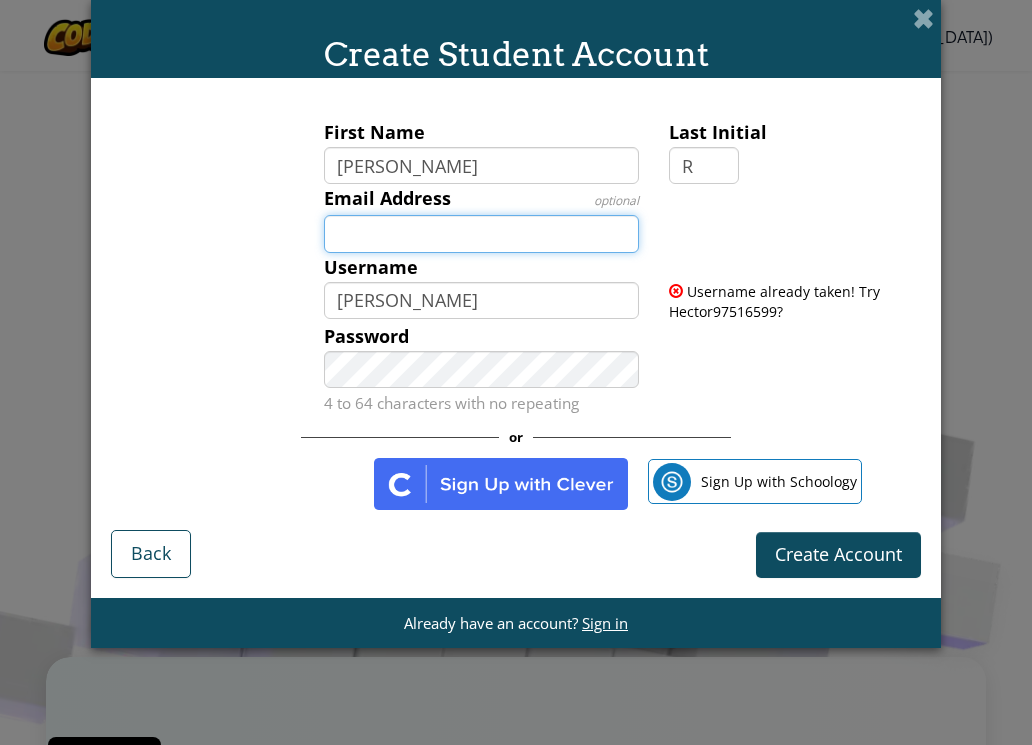 type on "HectorR" 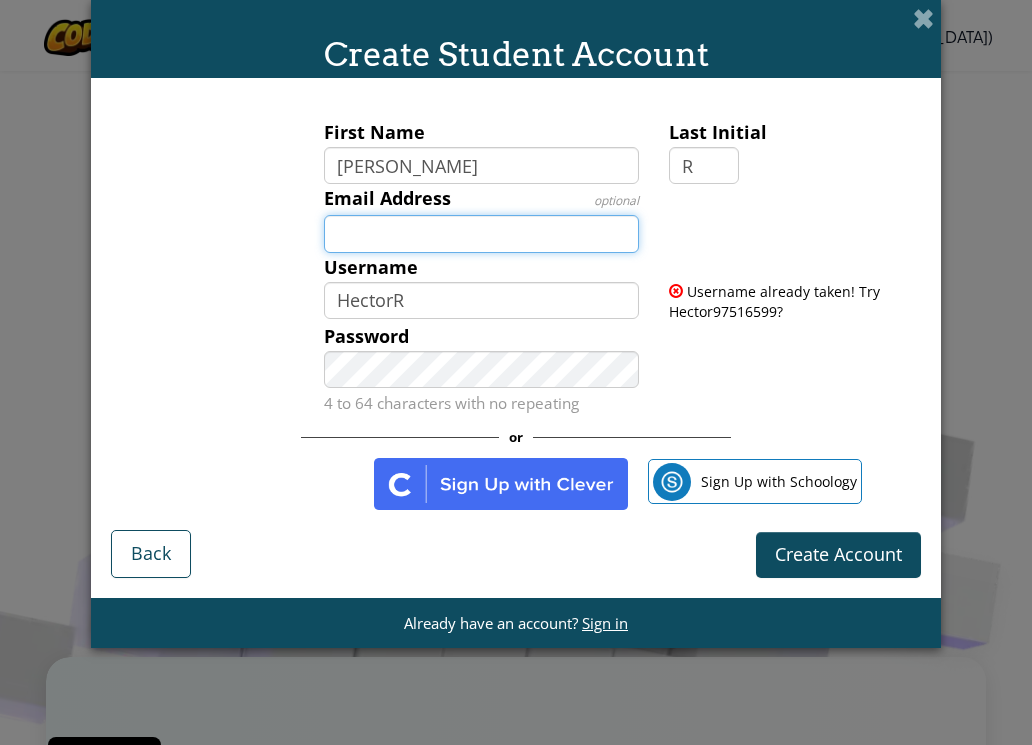 click on "Email Address" at bounding box center (482, 233) 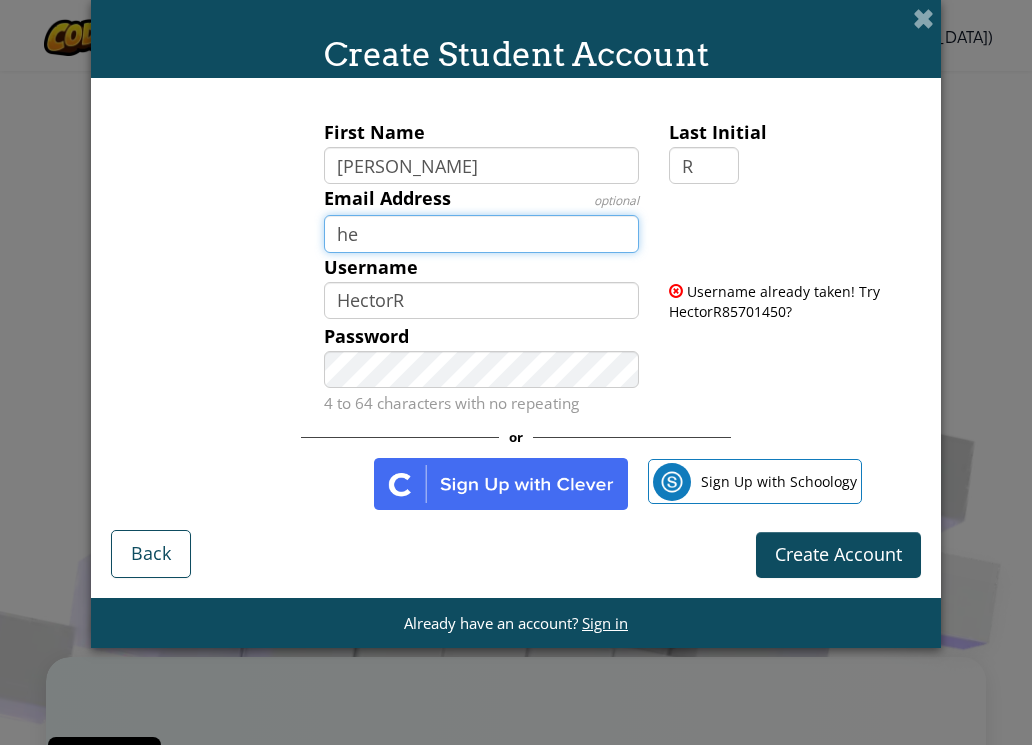 type on "h" 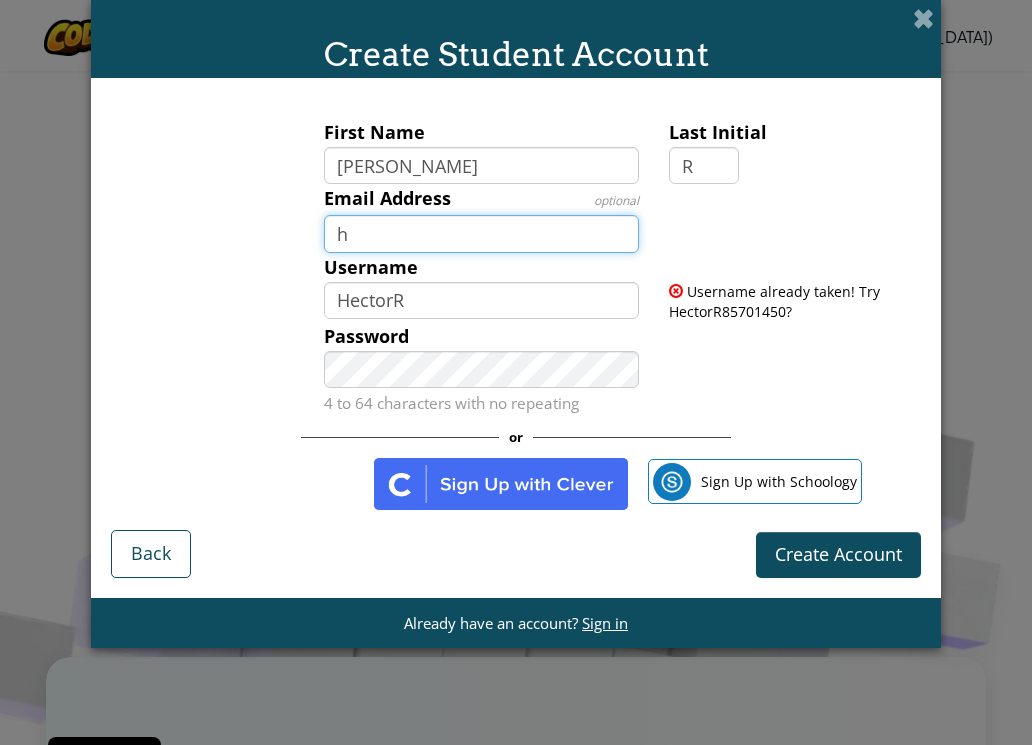 type 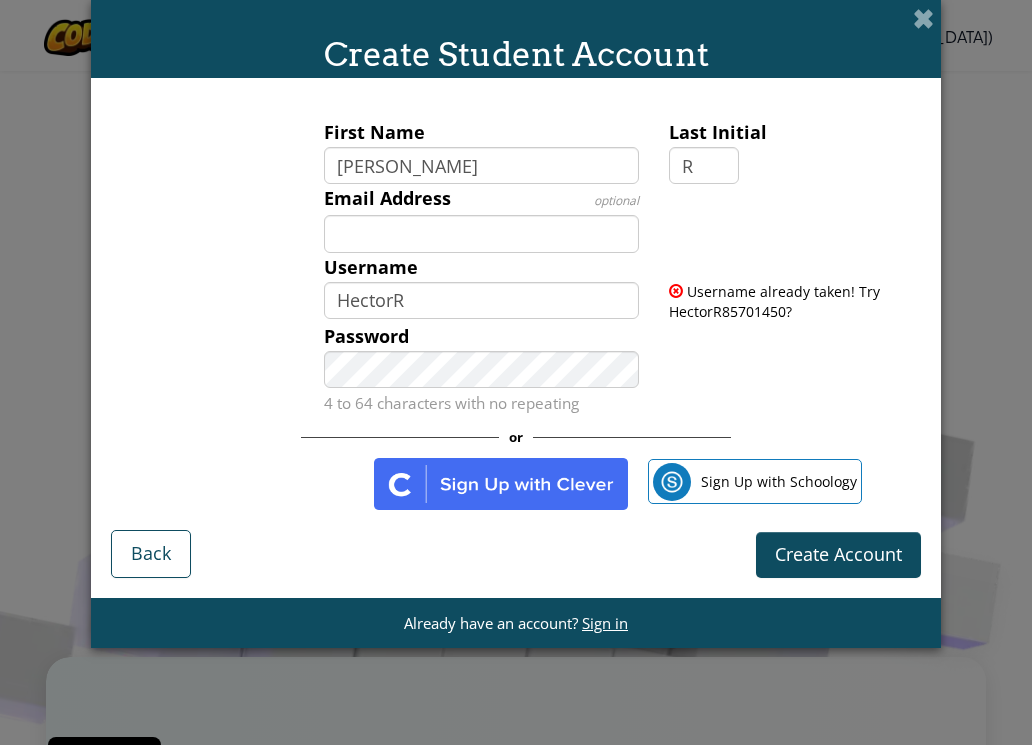 click on "Username already taken! Try HectorR85701450?" at bounding box center [774, 301] 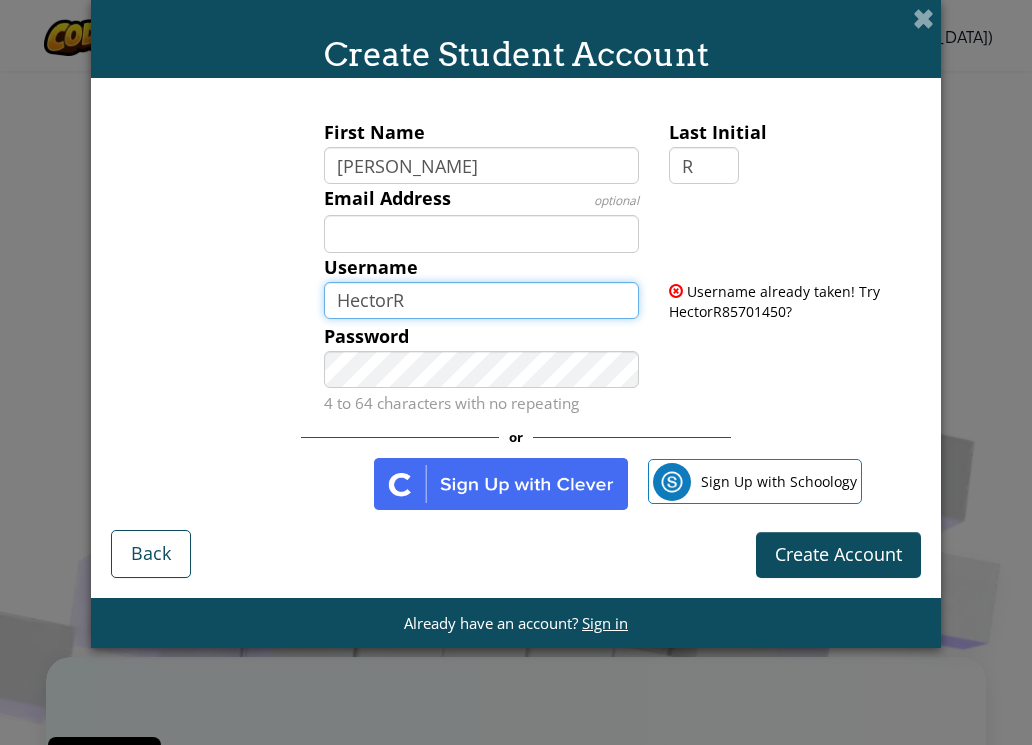 drag, startPoint x: 502, startPoint y: 302, endPoint x: 284, endPoint y: 346, distance: 222.39604 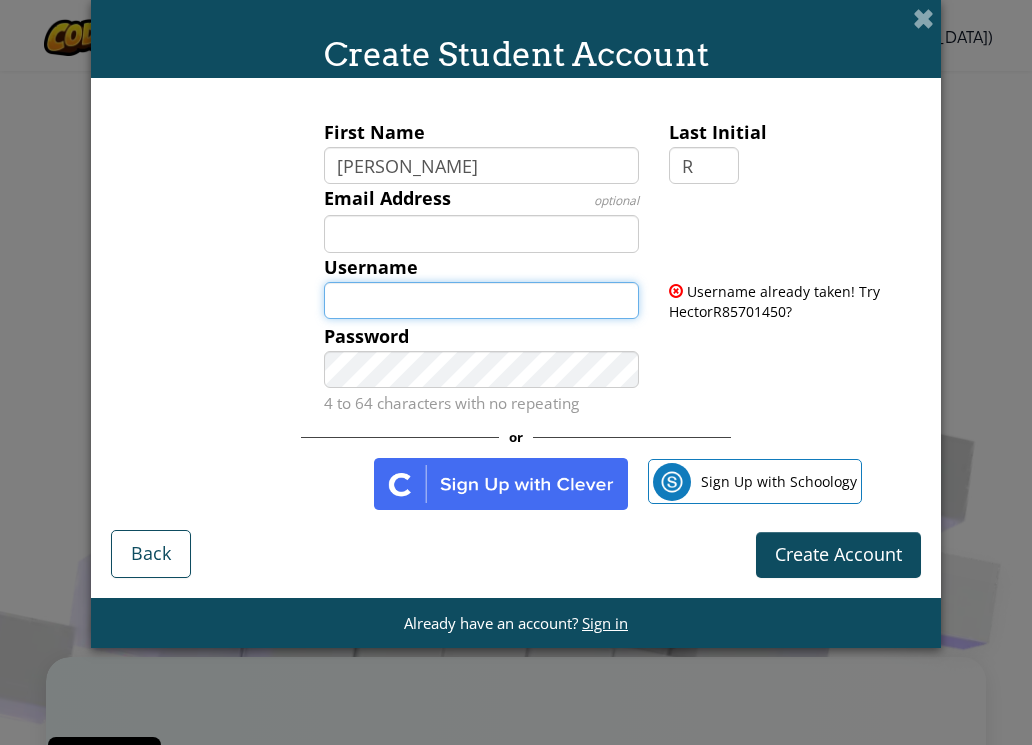 type 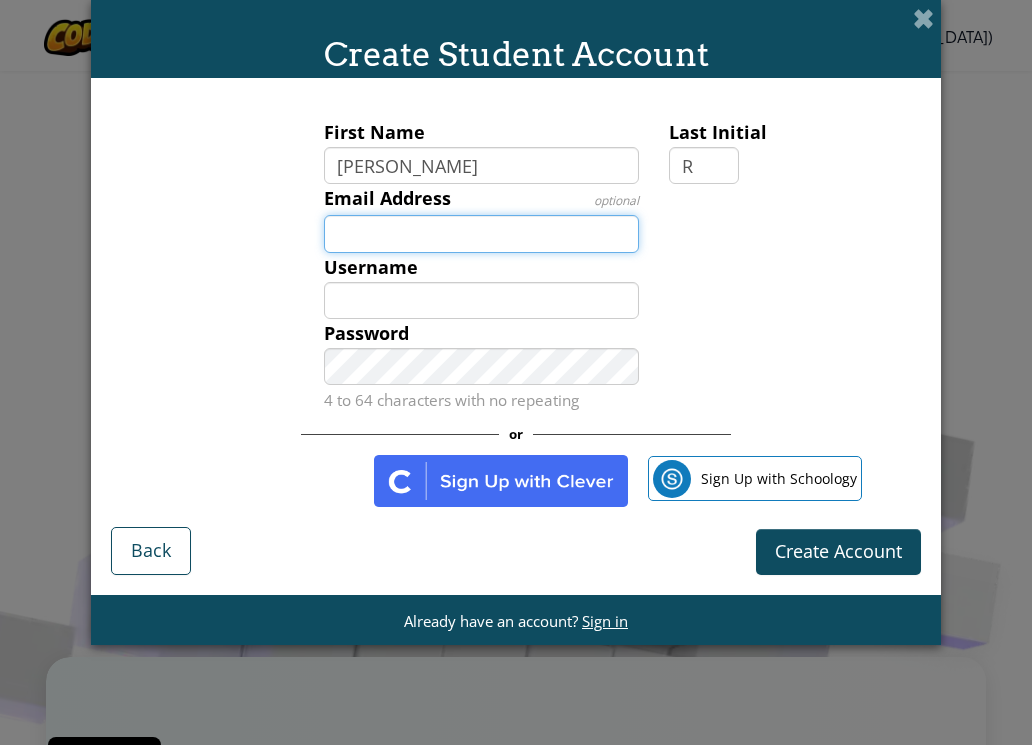click on "Email Address" at bounding box center [482, 233] 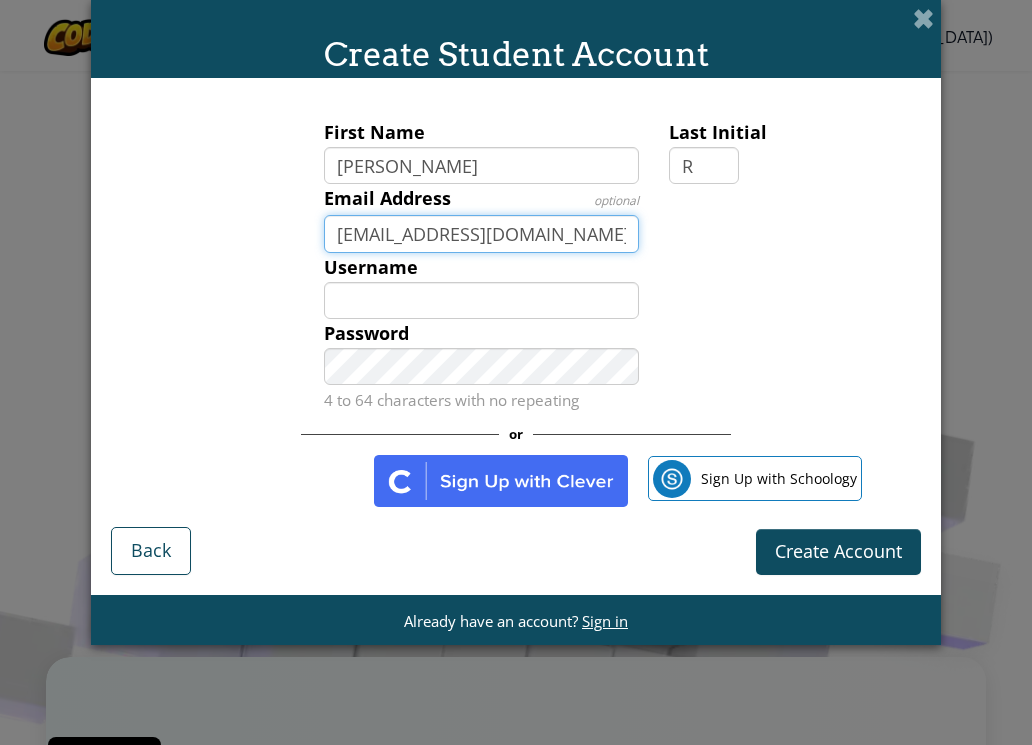 type on "hectormrobertson@gmail.com" 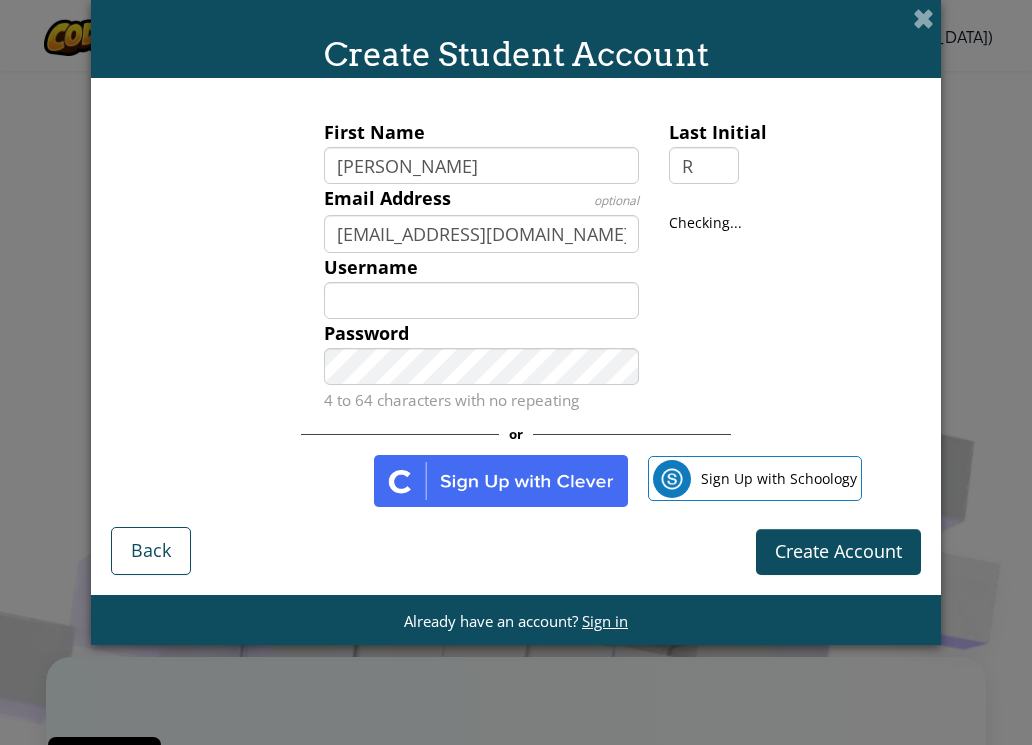 click on "Password 4 to 64 characters with no repeating" at bounding box center [482, 367] 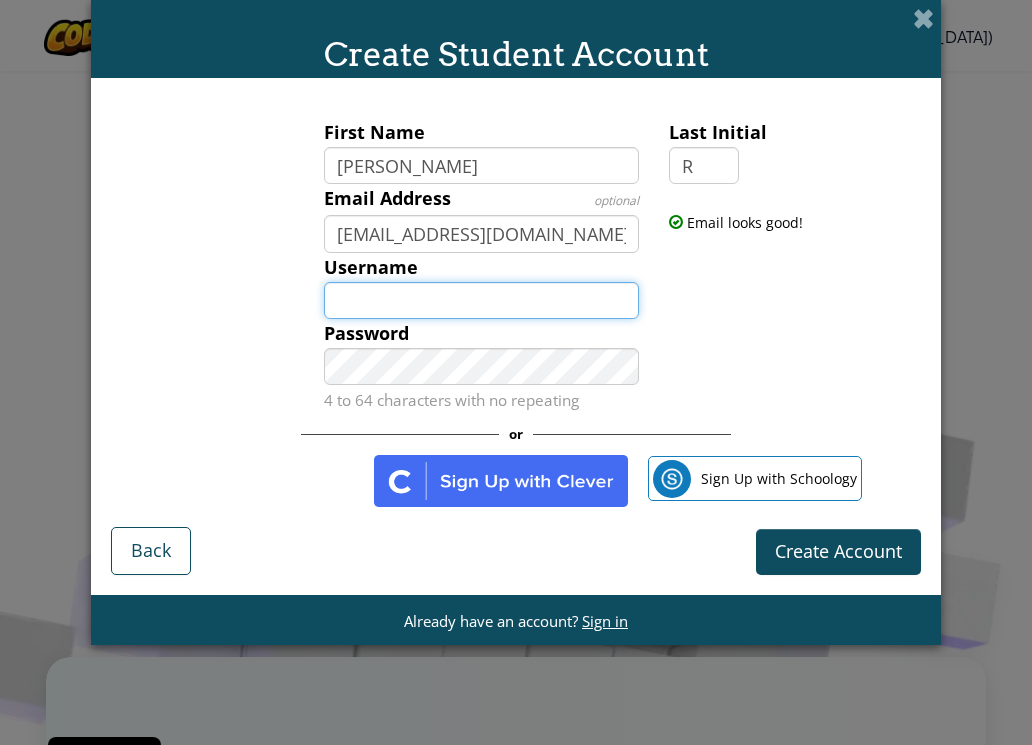 click on "Username" at bounding box center (482, 300) 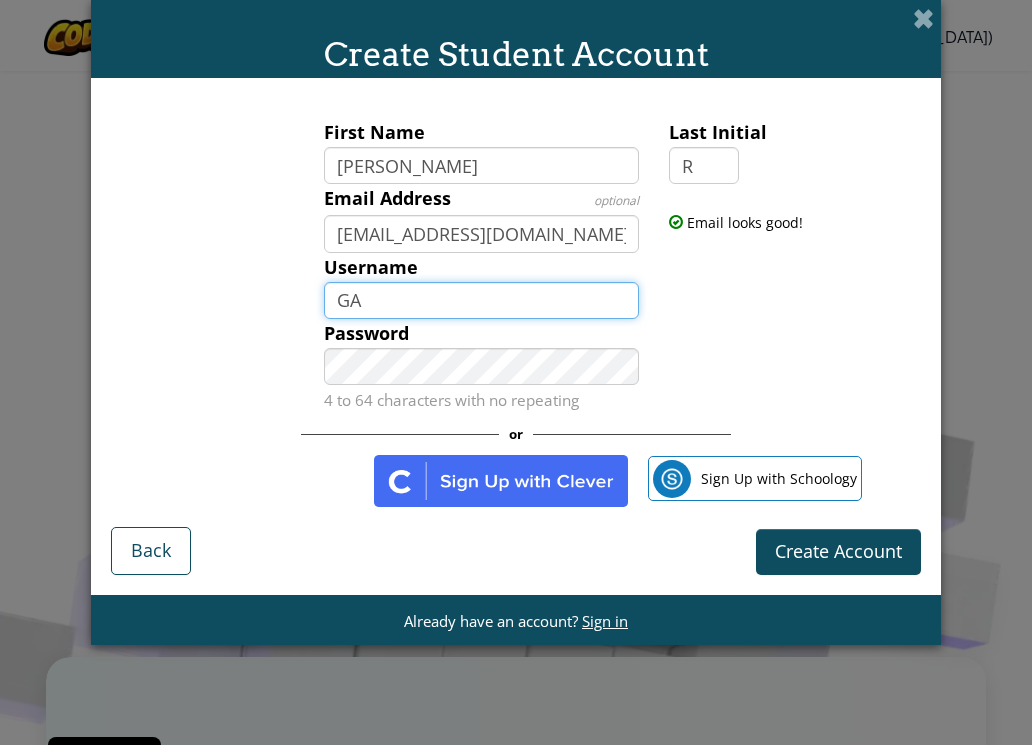 type on "G" 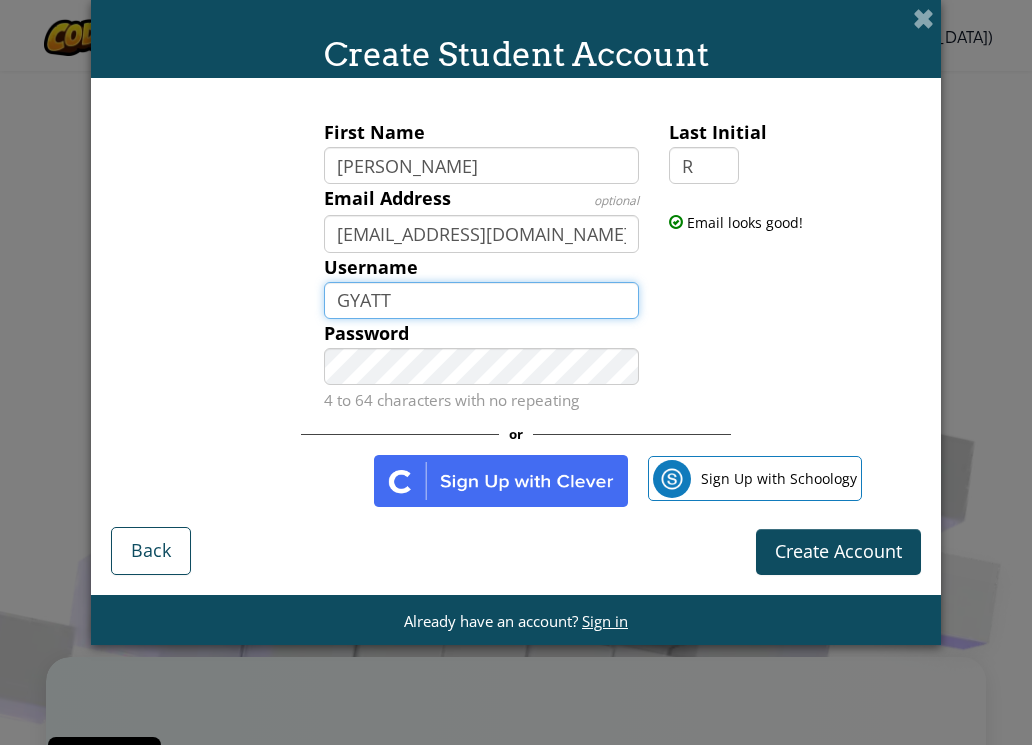 type on "GYATT" 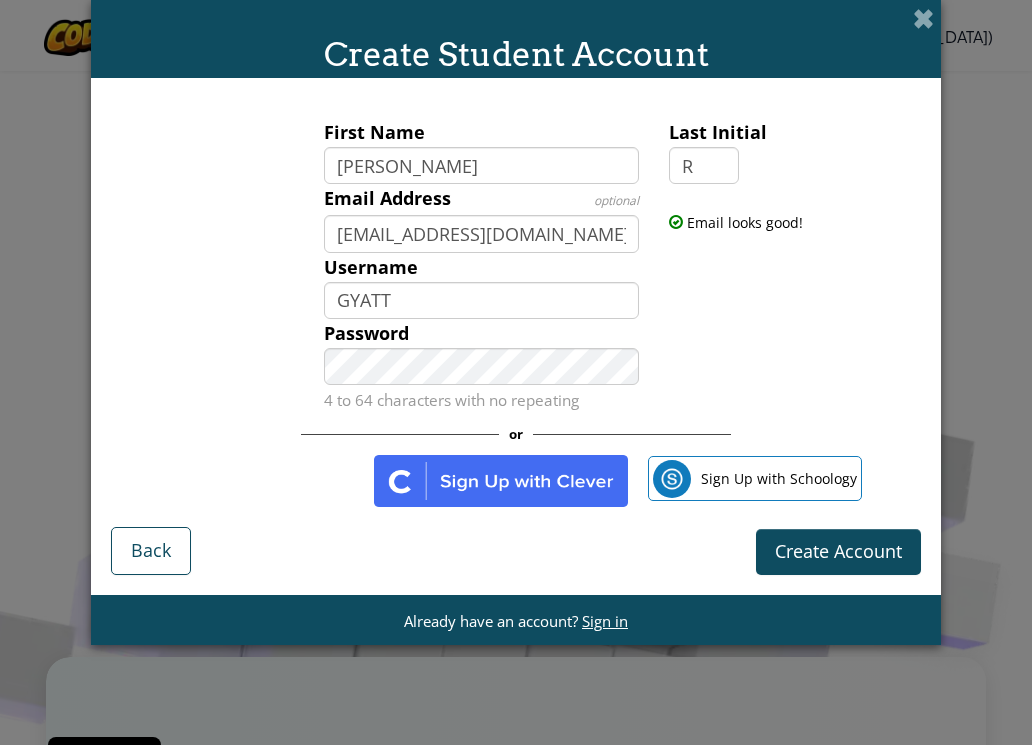 click on "Password 4 to 64 characters with no repeating" at bounding box center [482, 367] 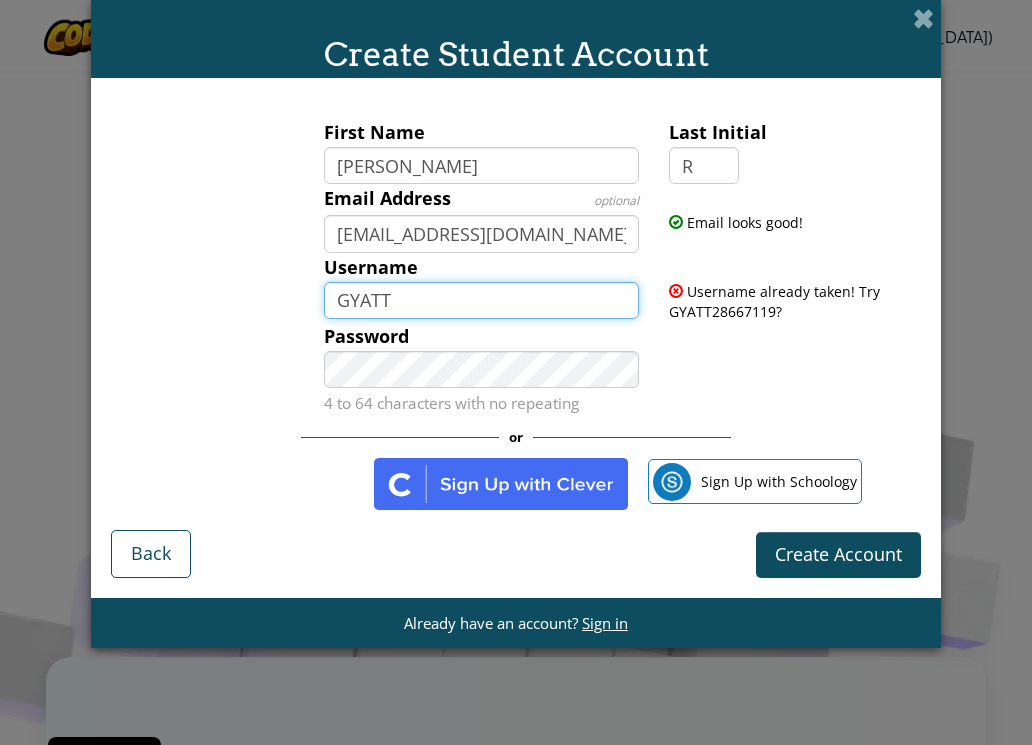 drag, startPoint x: 427, startPoint y: 306, endPoint x: 284, endPoint y: 282, distance: 145 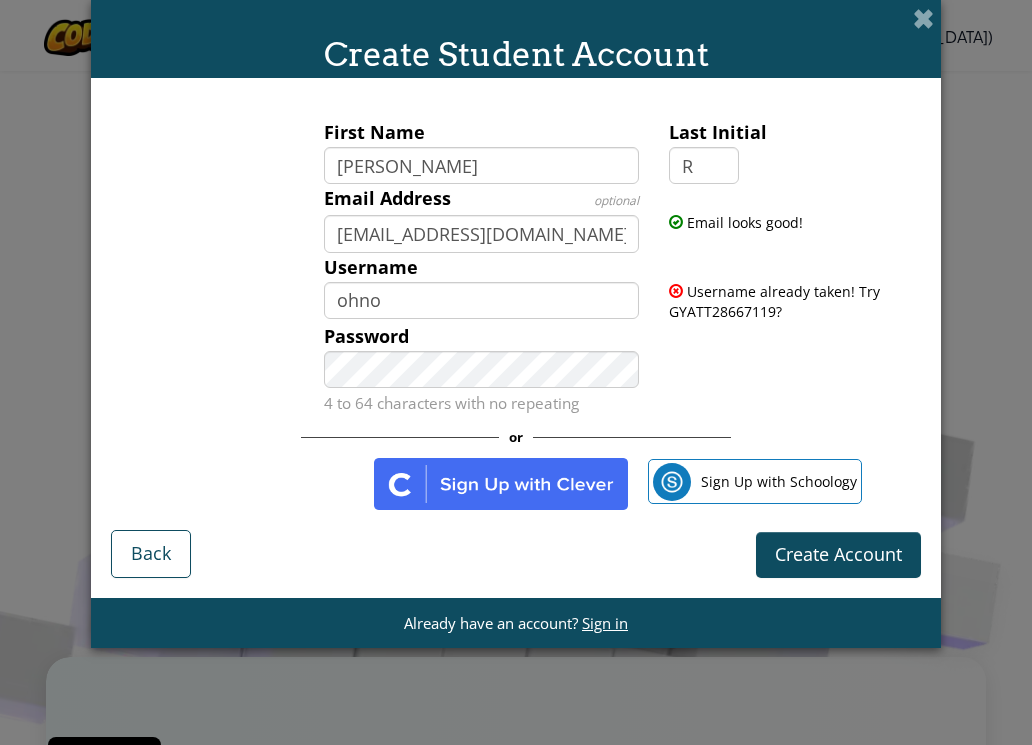 click on "Password 4 to 64 characters with no repeating" at bounding box center [516, 370] 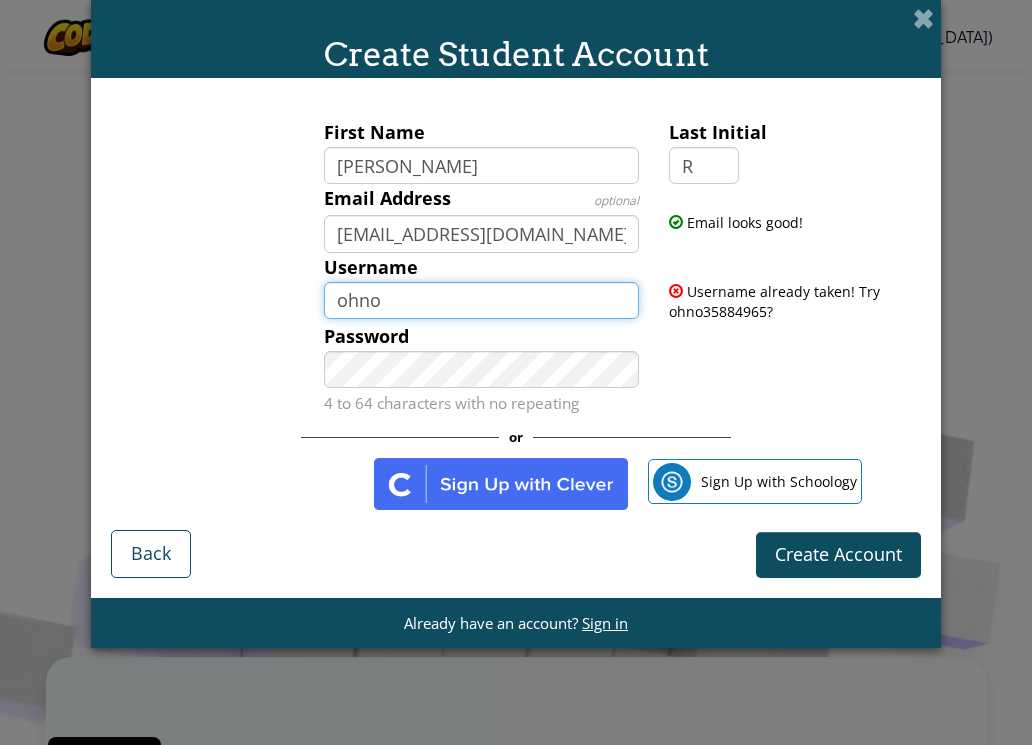 click on "ohno" at bounding box center (482, 300) 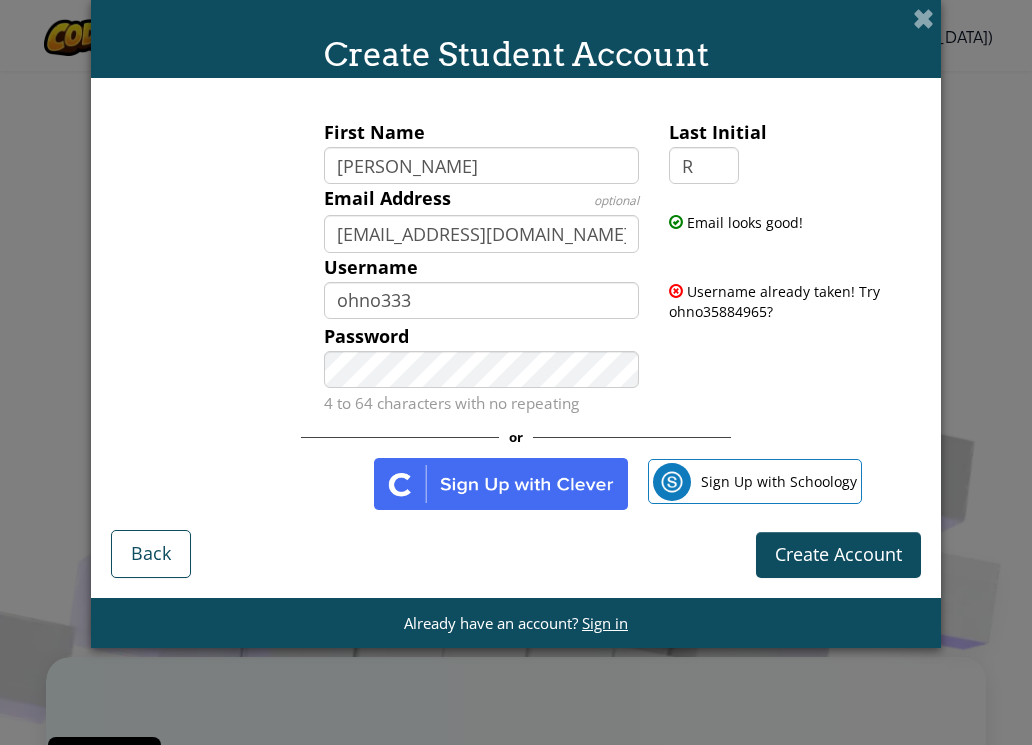 click on "Password 4 to 64 characters with no repeating" at bounding box center (516, 370) 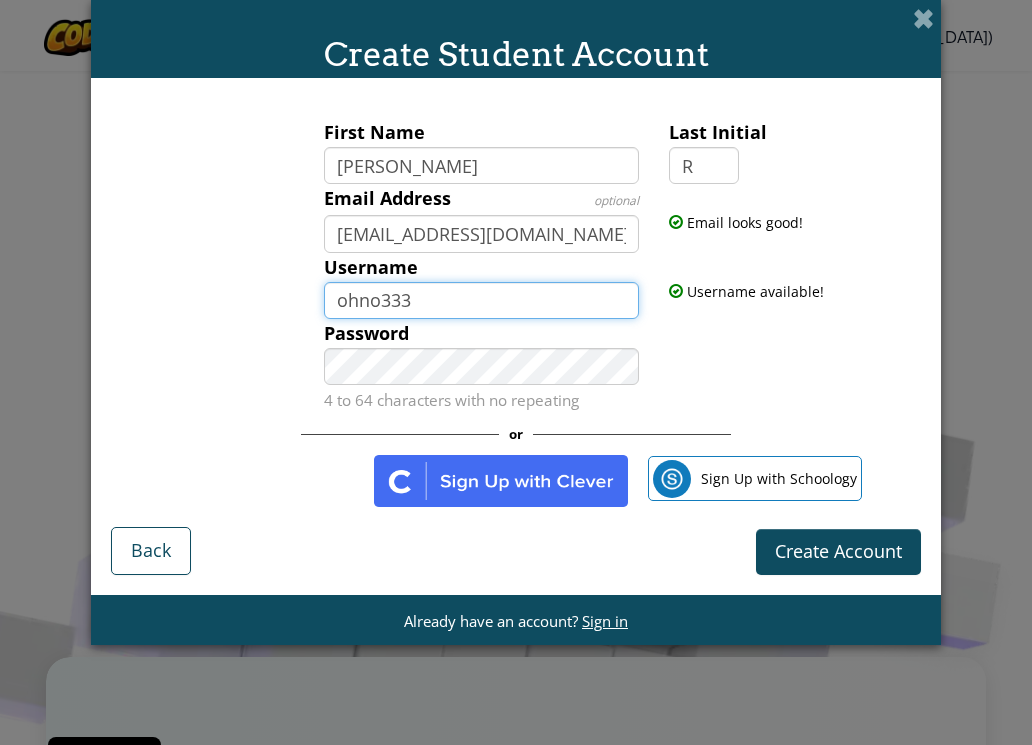 drag, startPoint x: 465, startPoint y: 316, endPoint x: 276, endPoint y: 299, distance: 189.76302 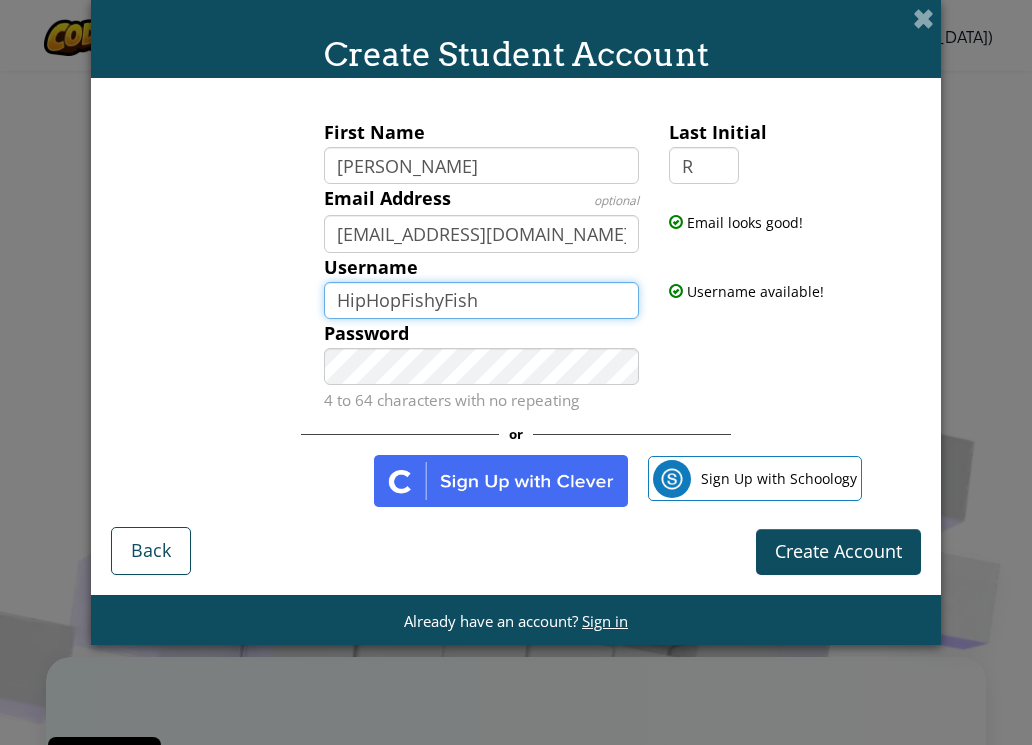 type on "HipHopFishyFish" 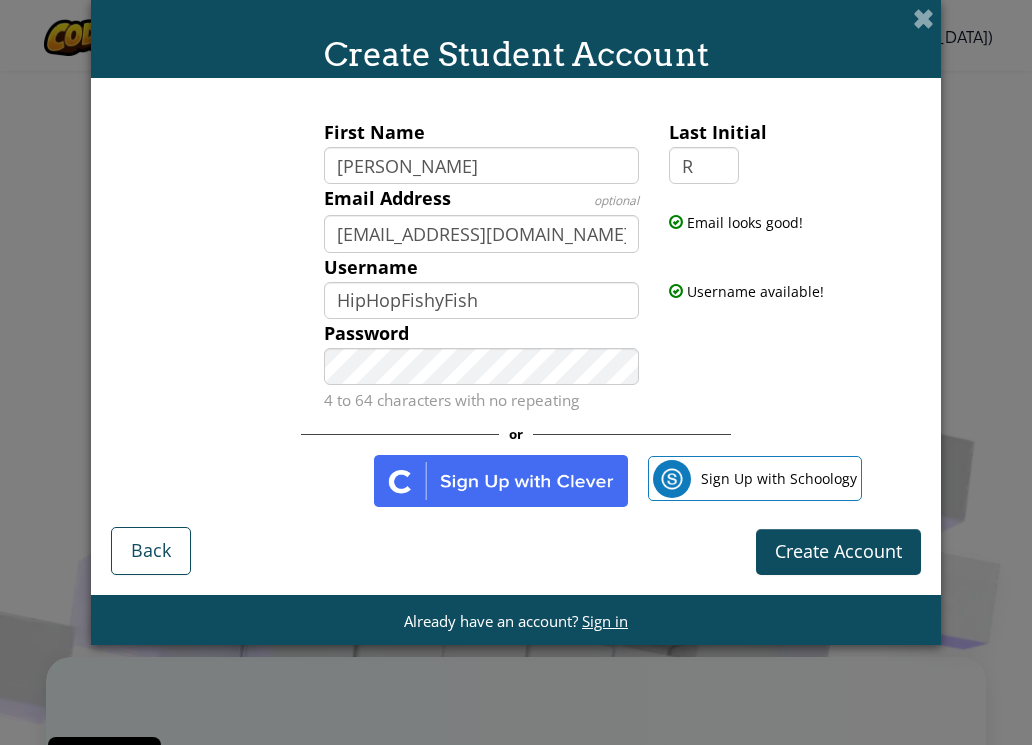 click on "Password 4 to 64 characters with no repeating" at bounding box center [482, 367] 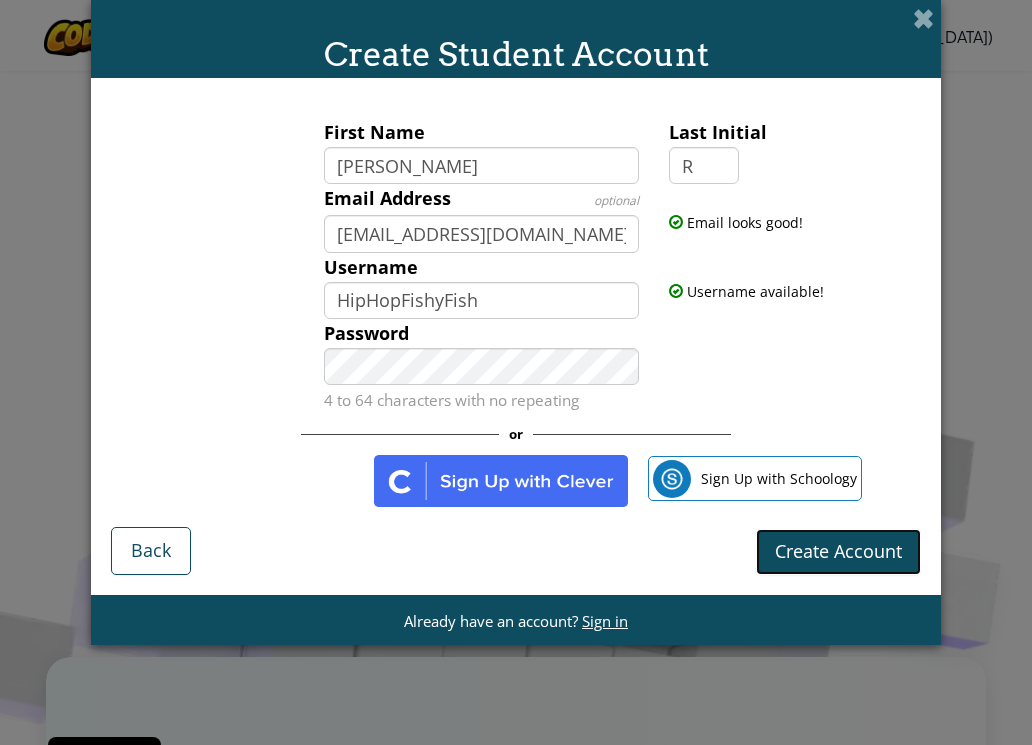 click on "Create Account" at bounding box center [838, 551] 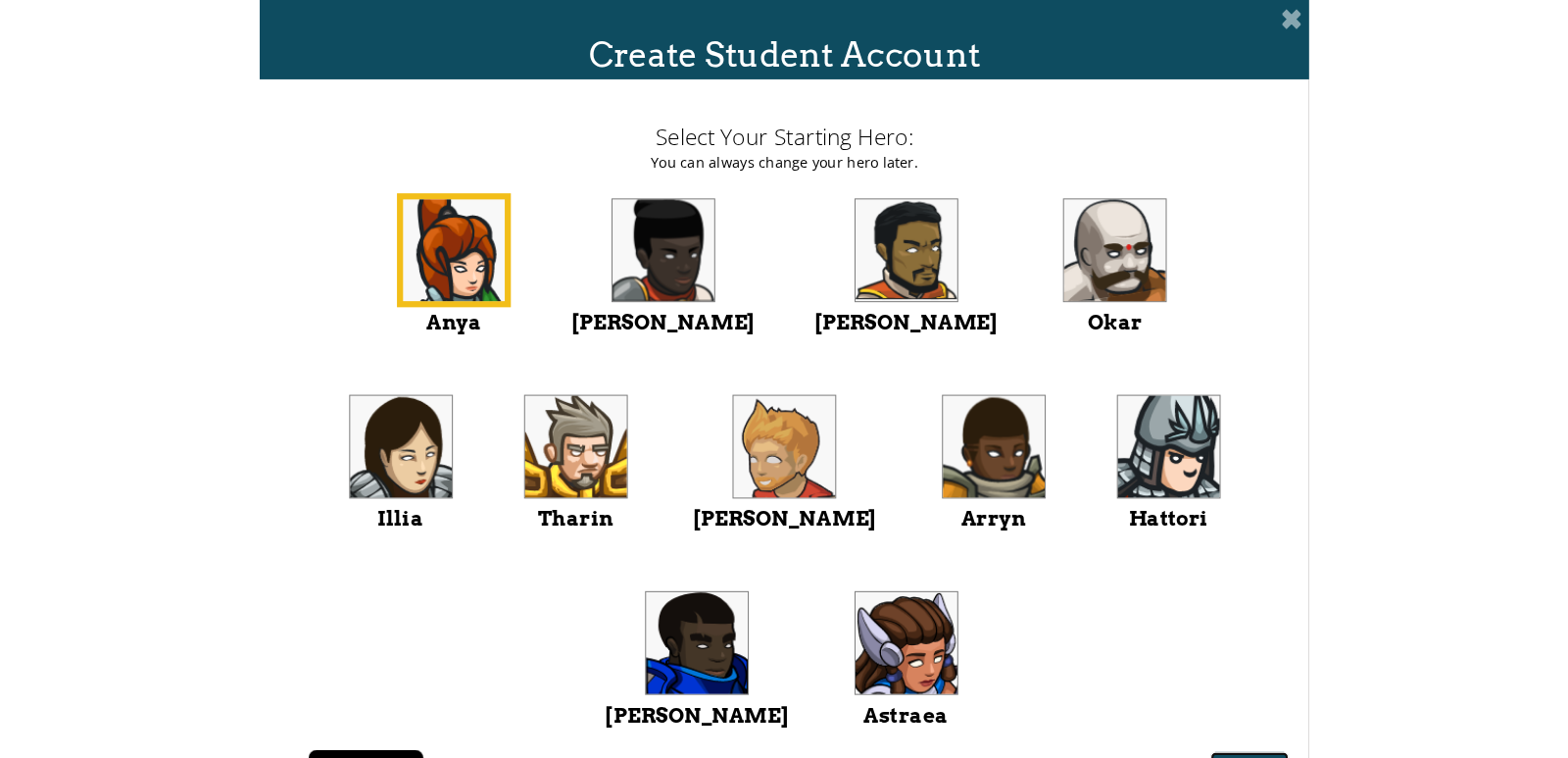 scroll, scrollTop: 39, scrollLeft: 0, axis: vertical 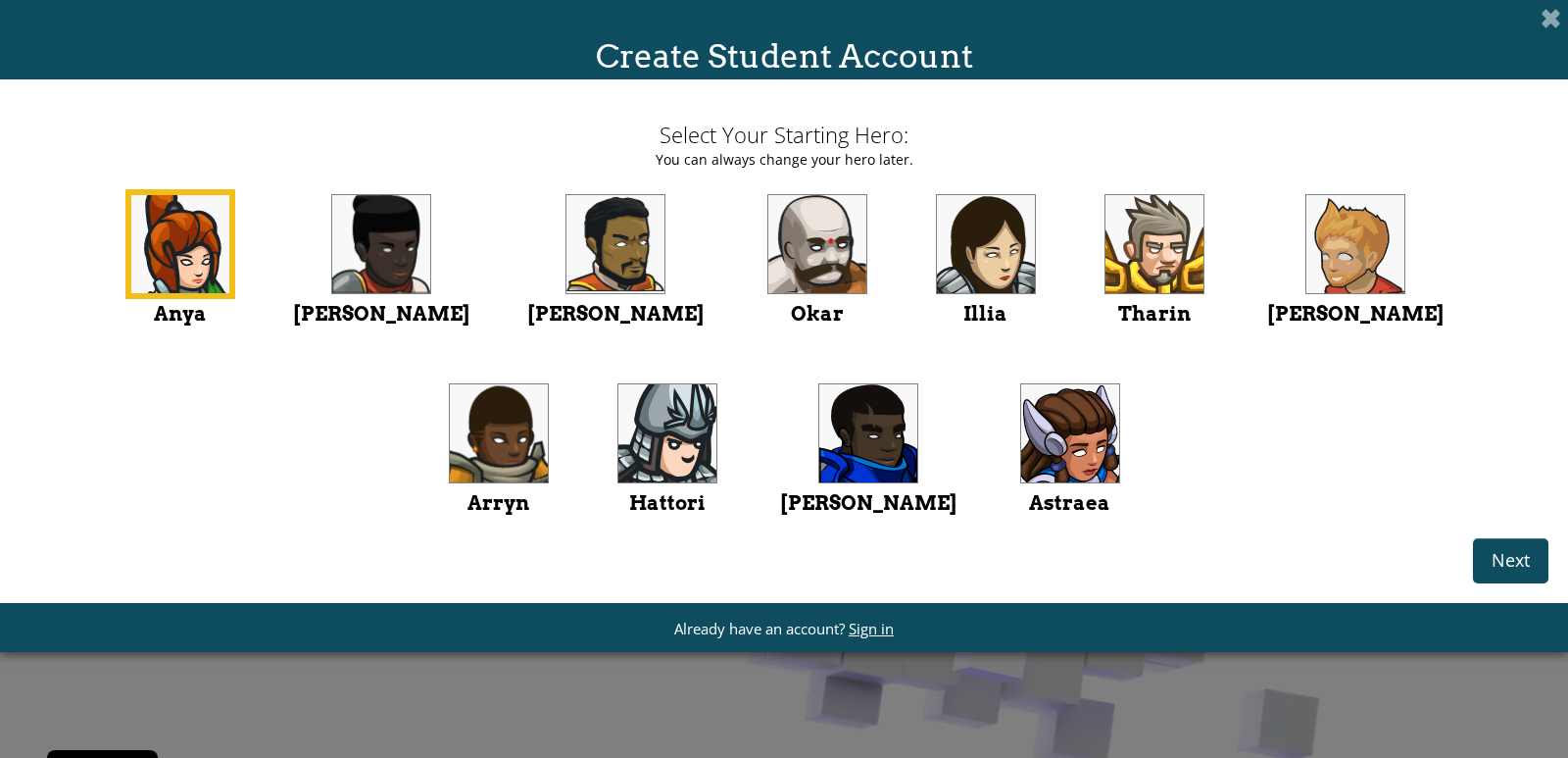 click at bounding box center (667, 433) 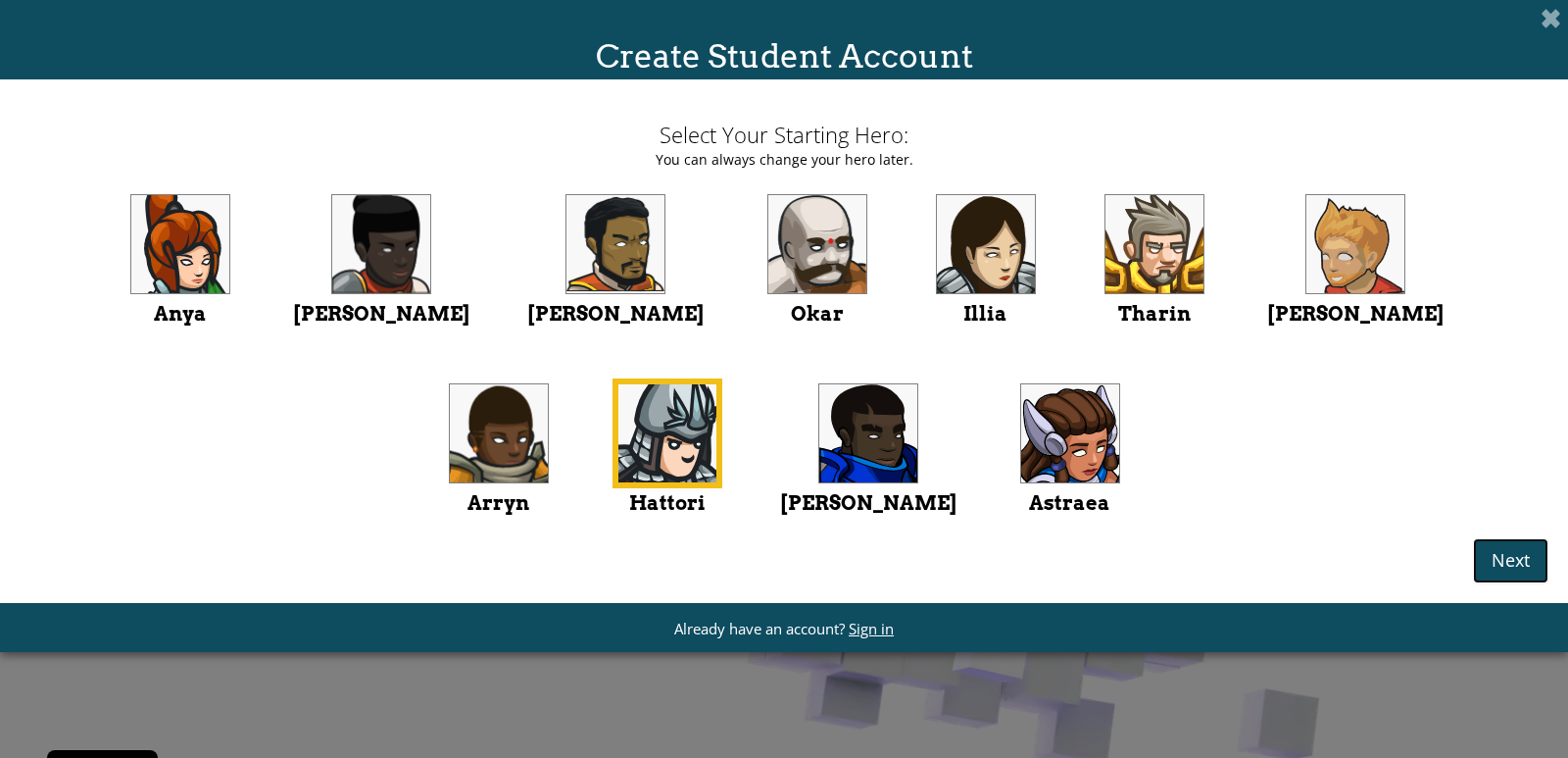 click on "Next" at bounding box center (1510, 560) 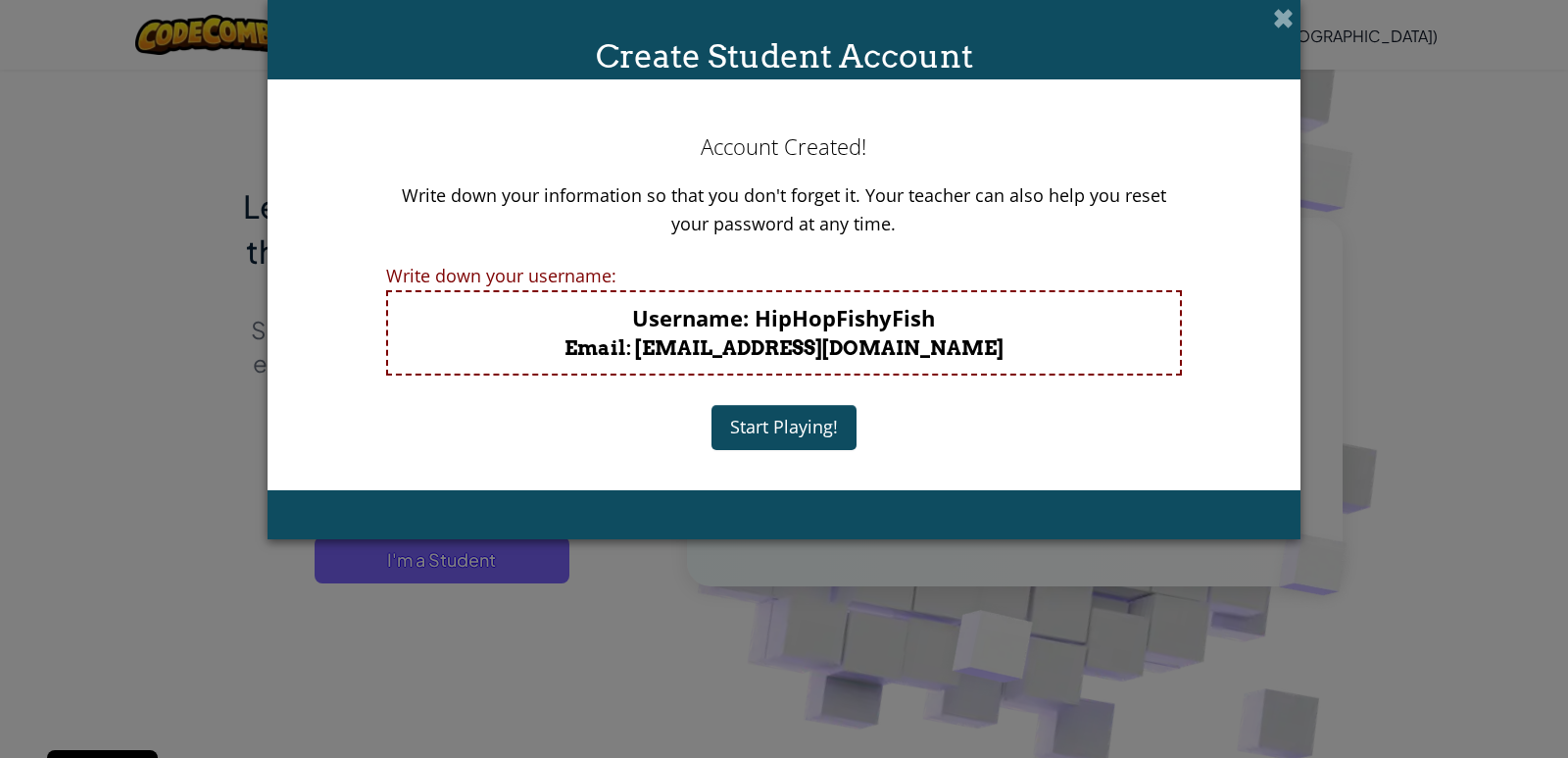click on "Account Created! Write down your information so that you don't forget it. Your teacher can also help you reset your password at any time. Write down your username: Username : HipHopFishyFish Email : hectormrobertson@gmail.com Start Playing!" at bounding box center [783, 284] 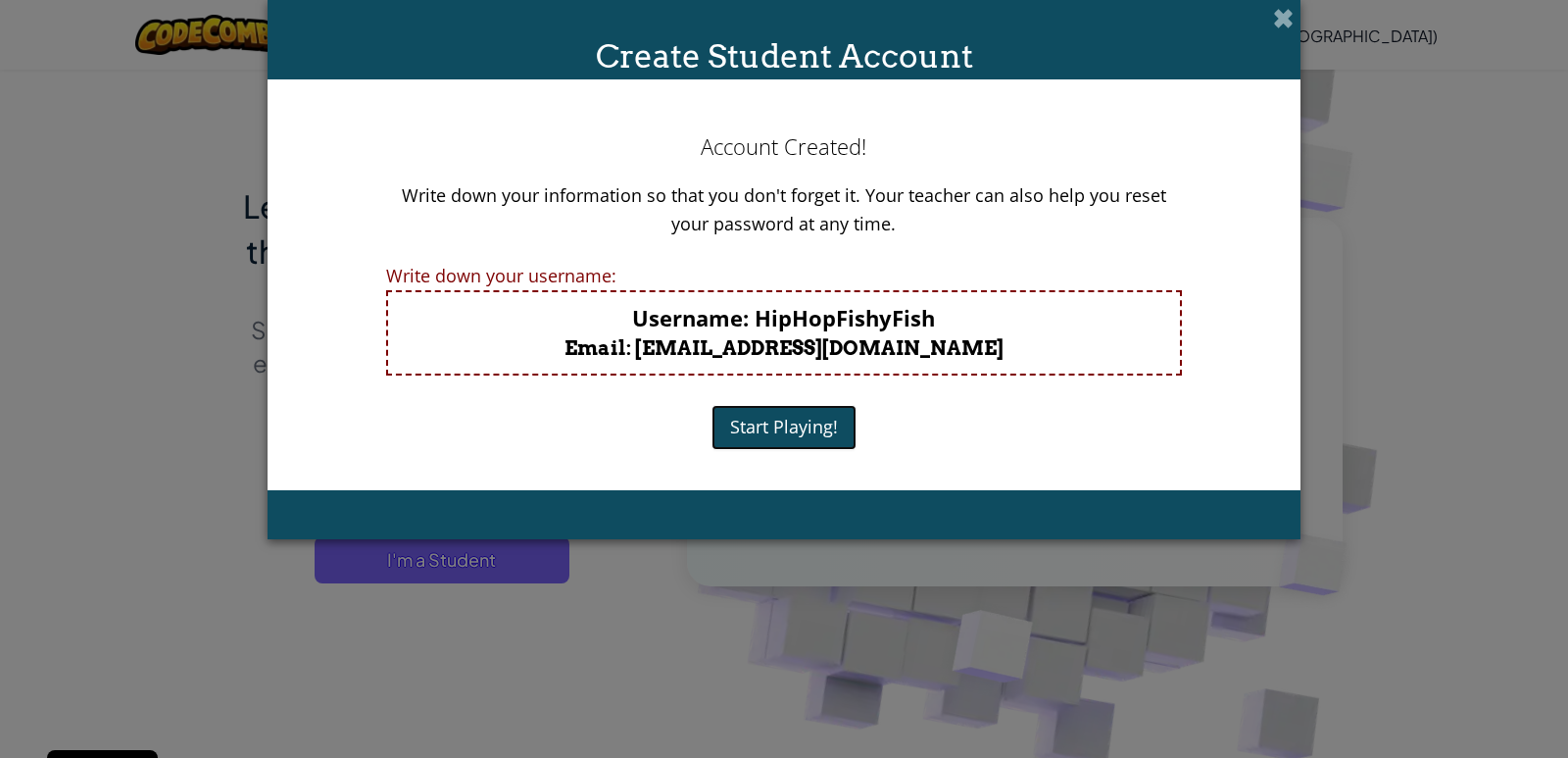 click on "Start Playing!" at bounding box center [784, 428] 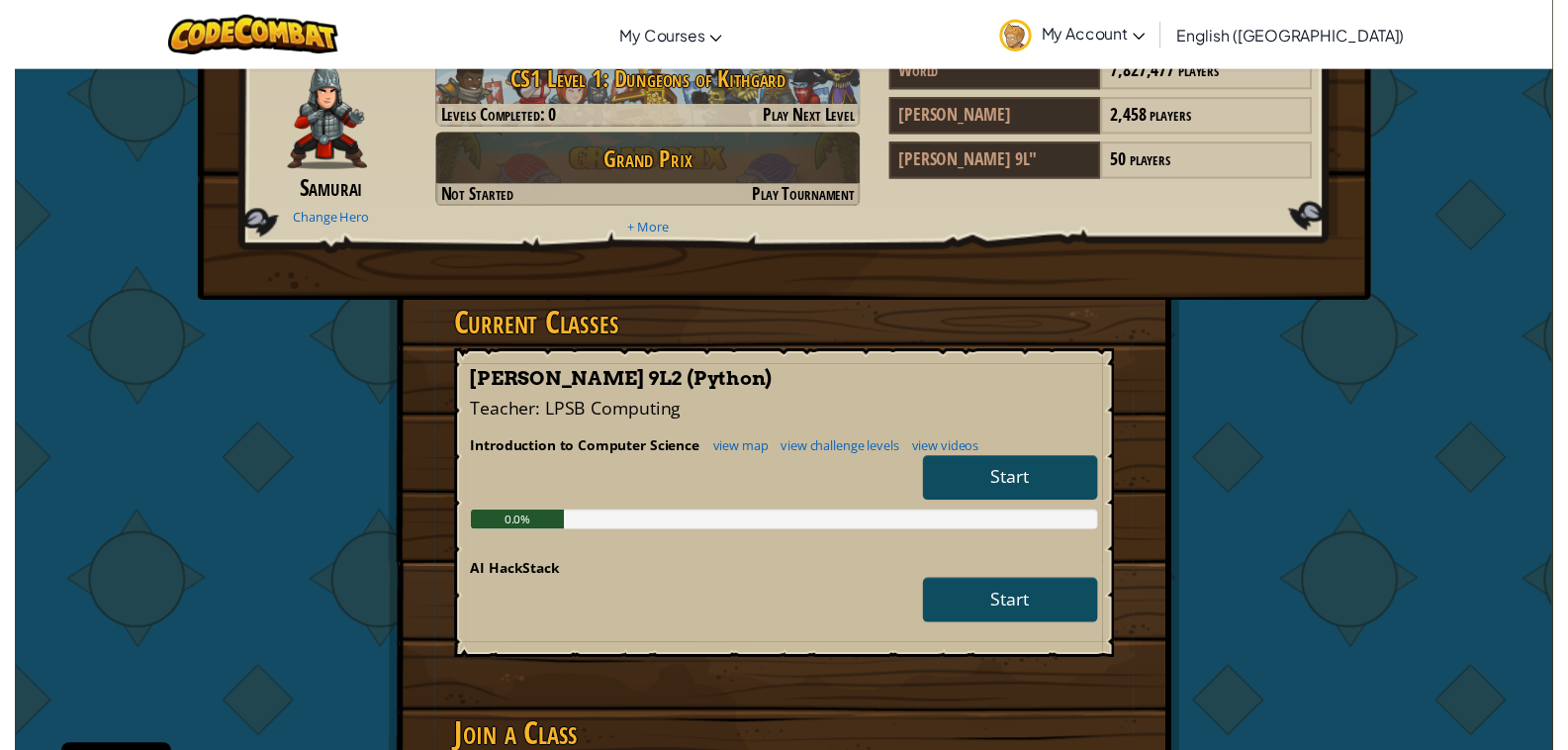 scroll, scrollTop: 0, scrollLeft: 0, axis: both 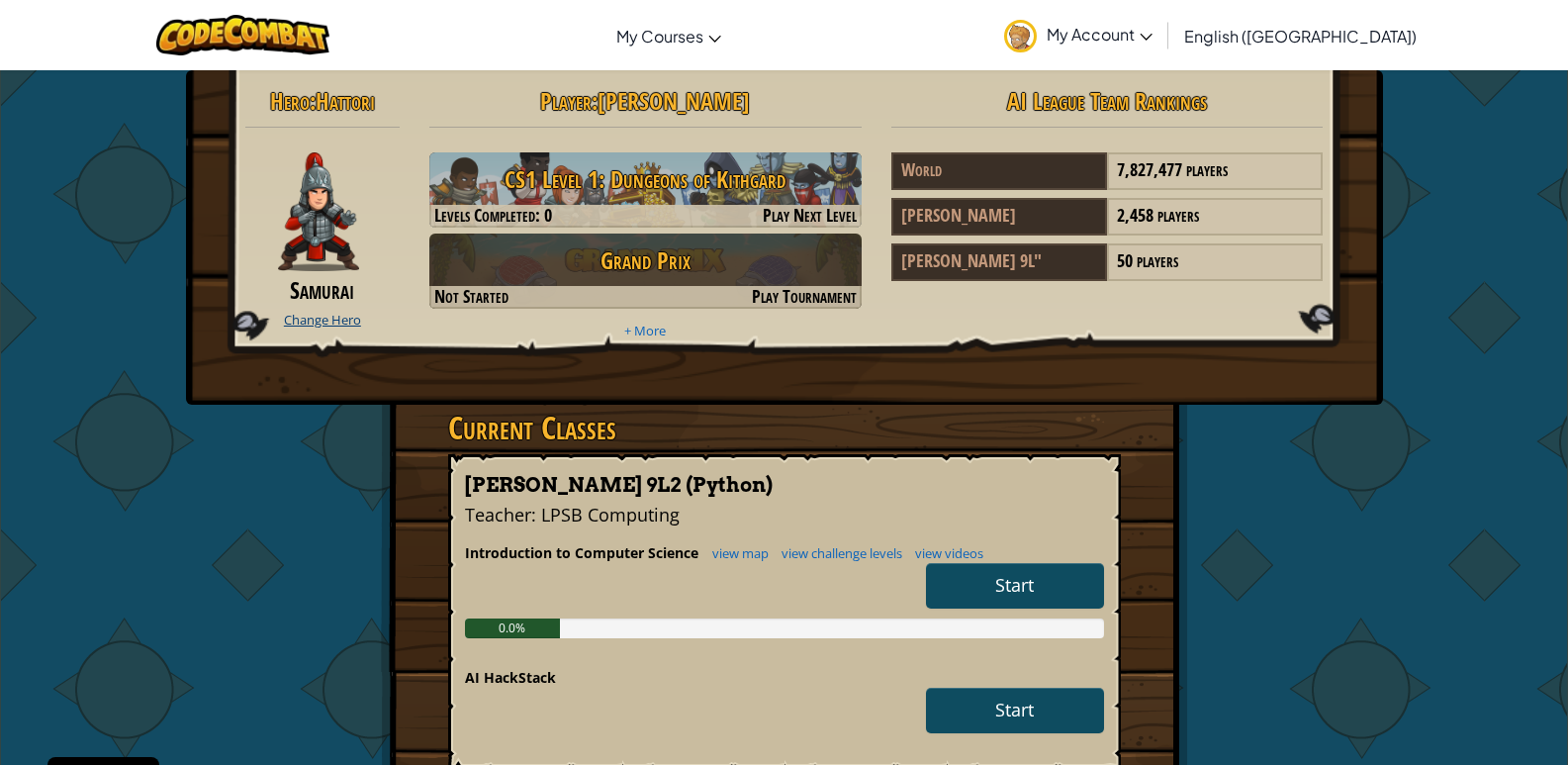 click on "Change Hero" at bounding box center [323, 320] 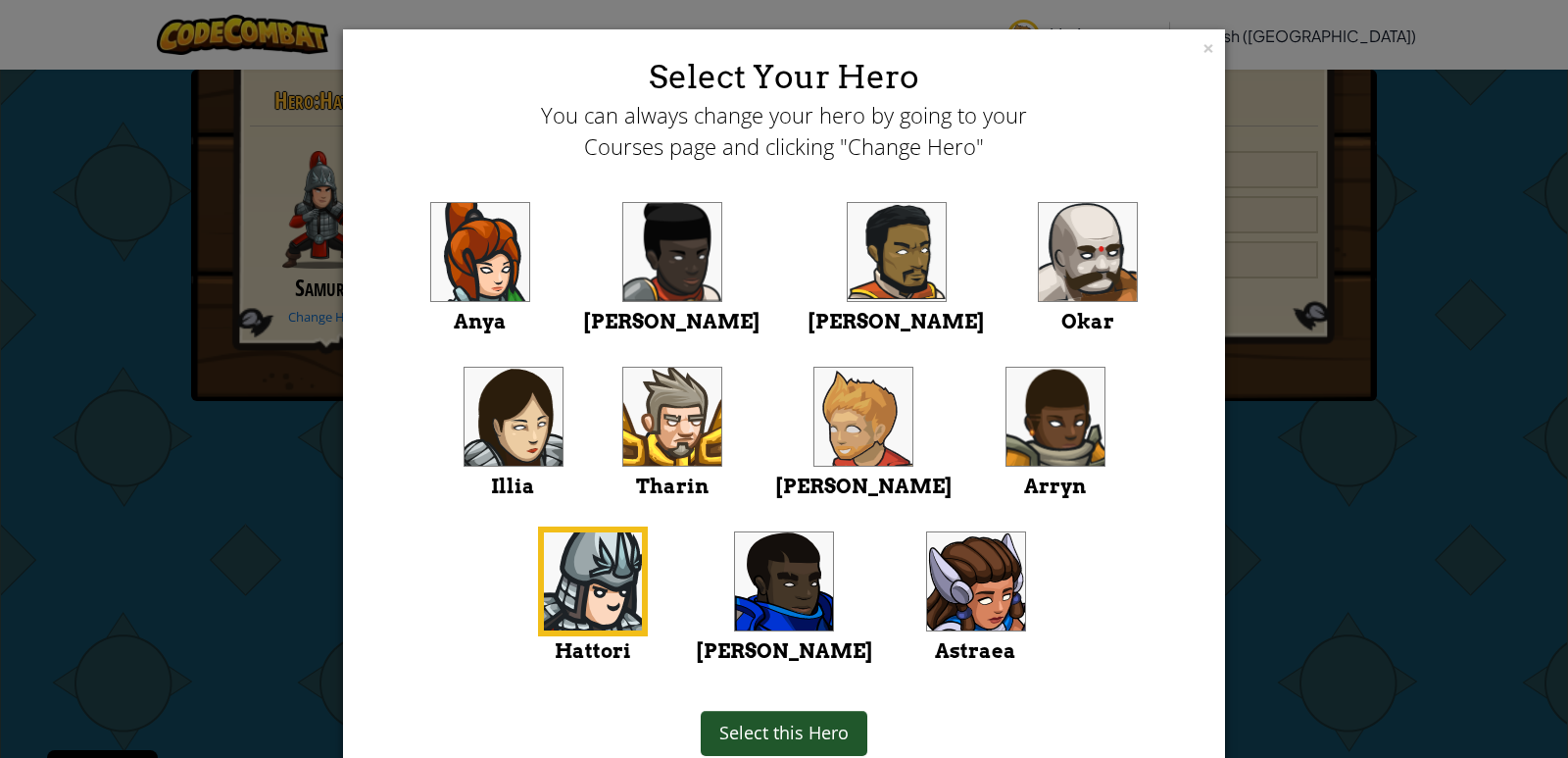 click at bounding box center (784, 581) 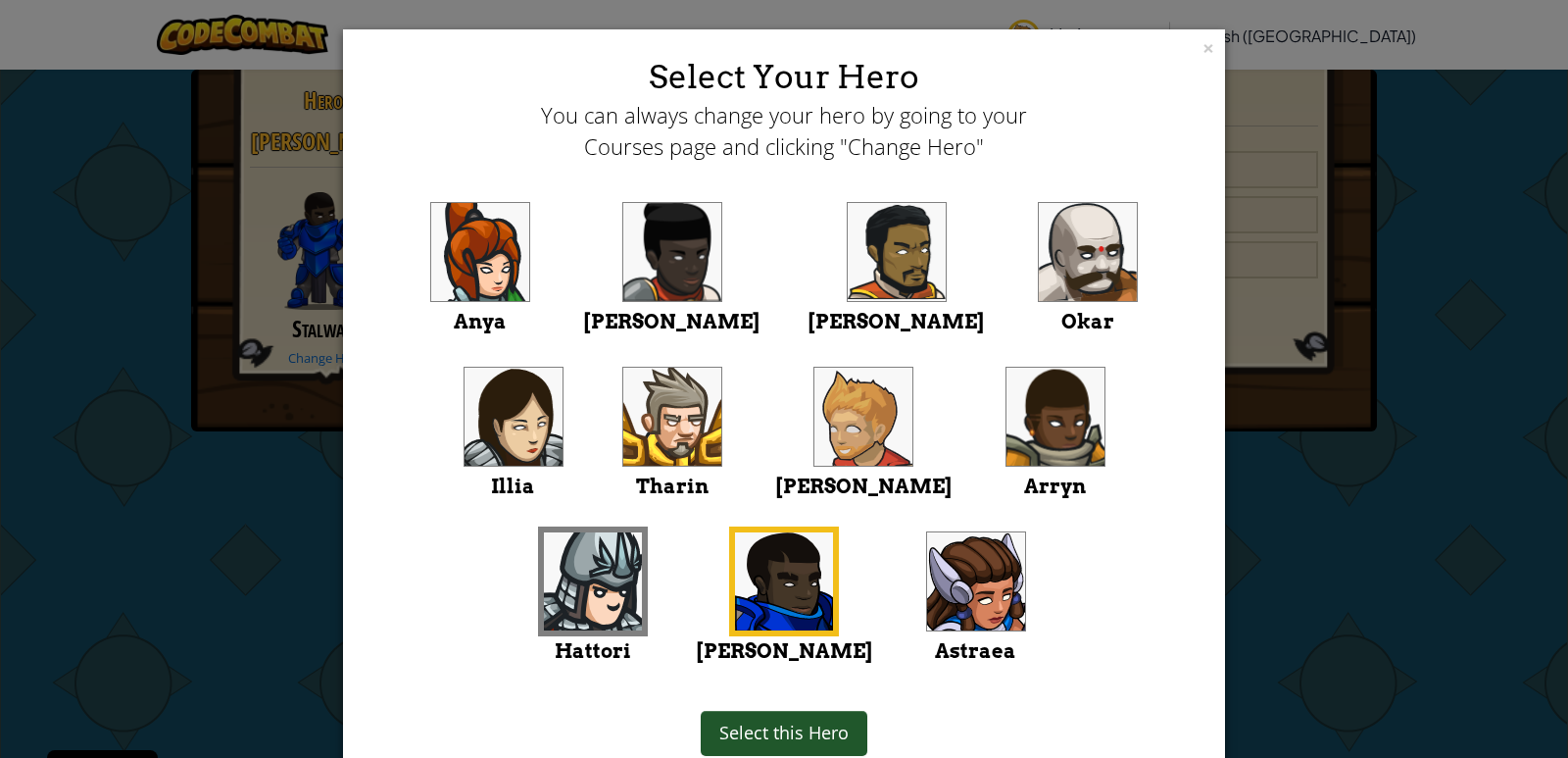 click at bounding box center [976, 581] 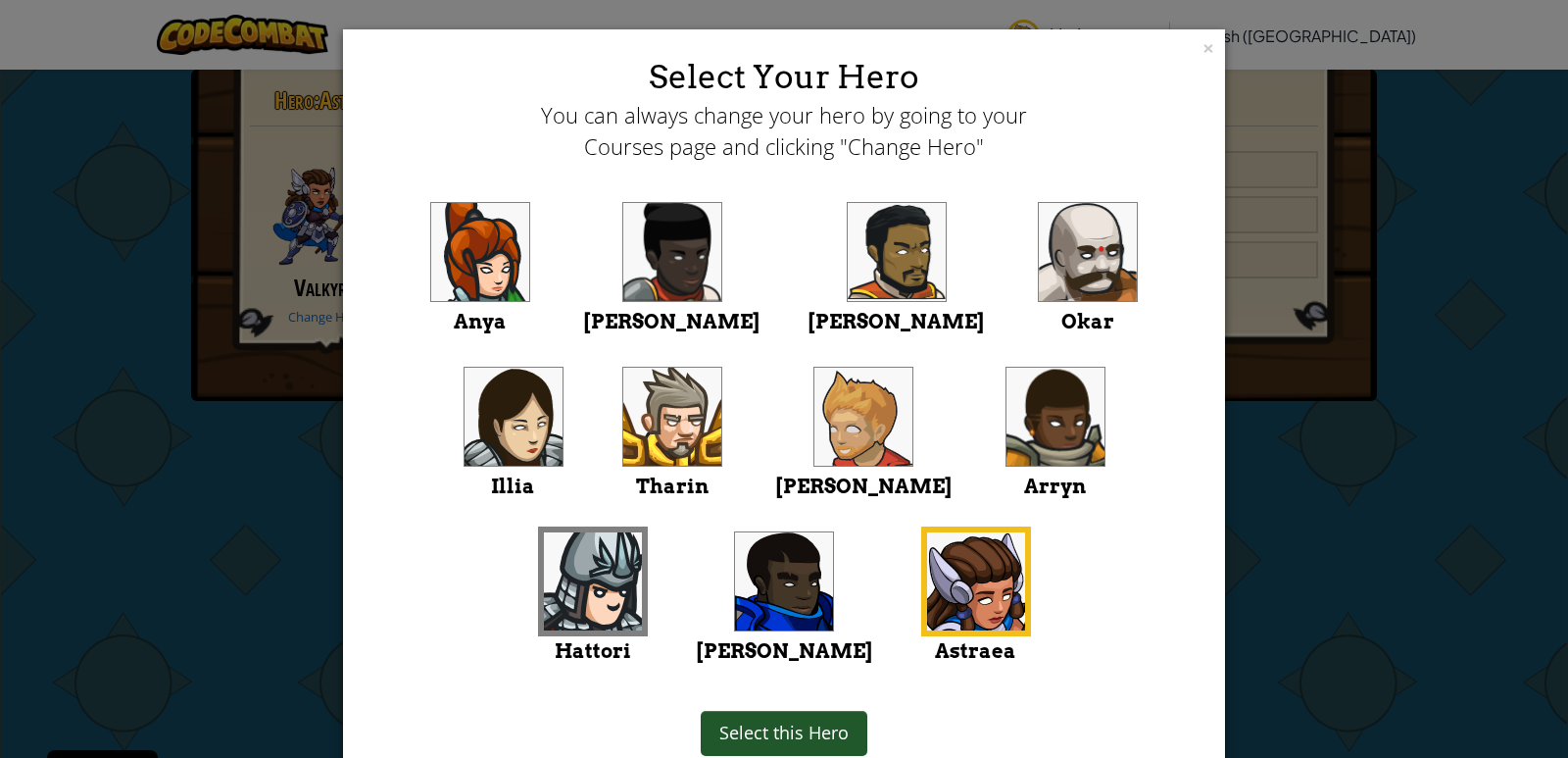 click at bounding box center [480, 252] 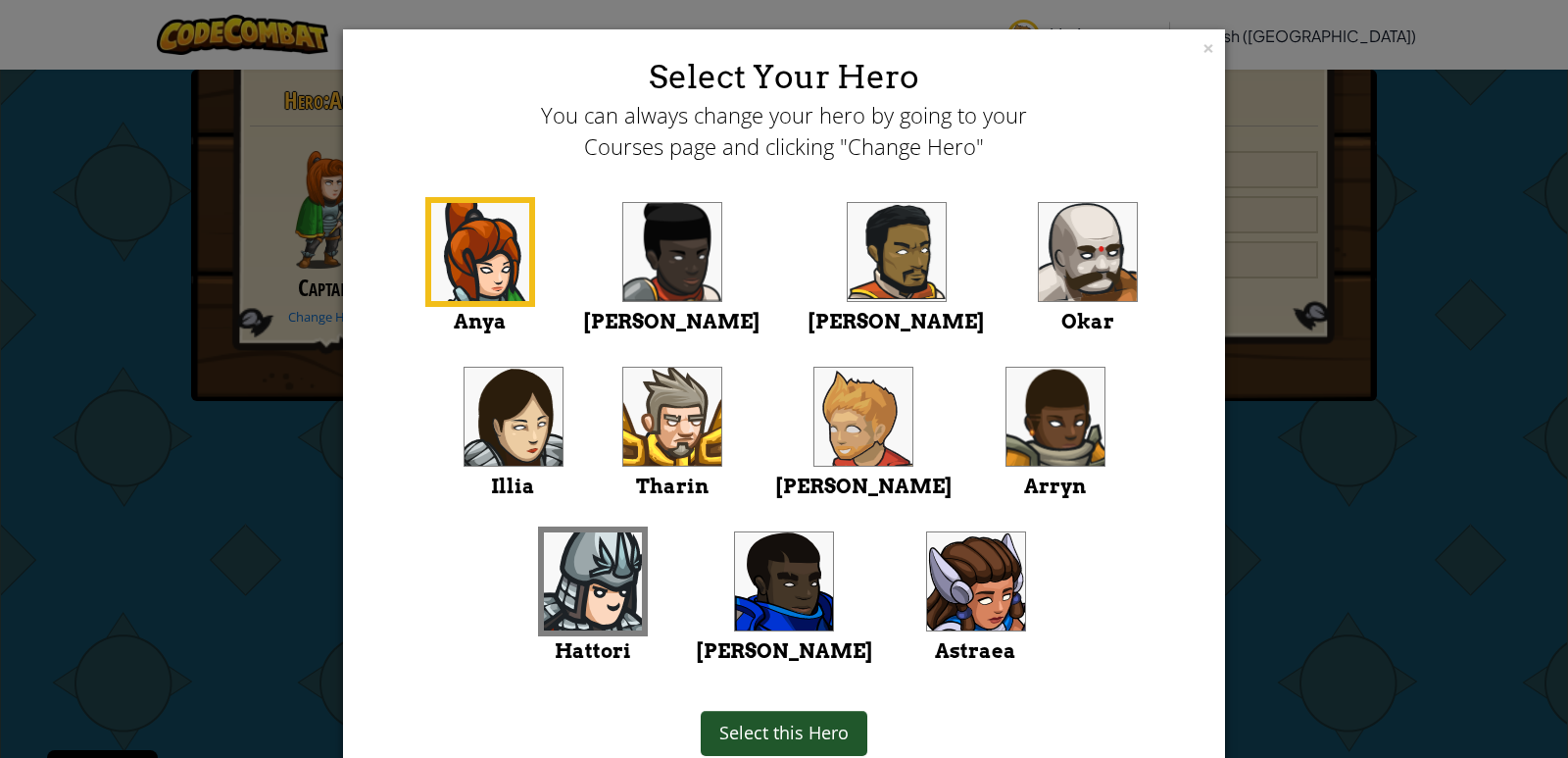 click at bounding box center [672, 252] 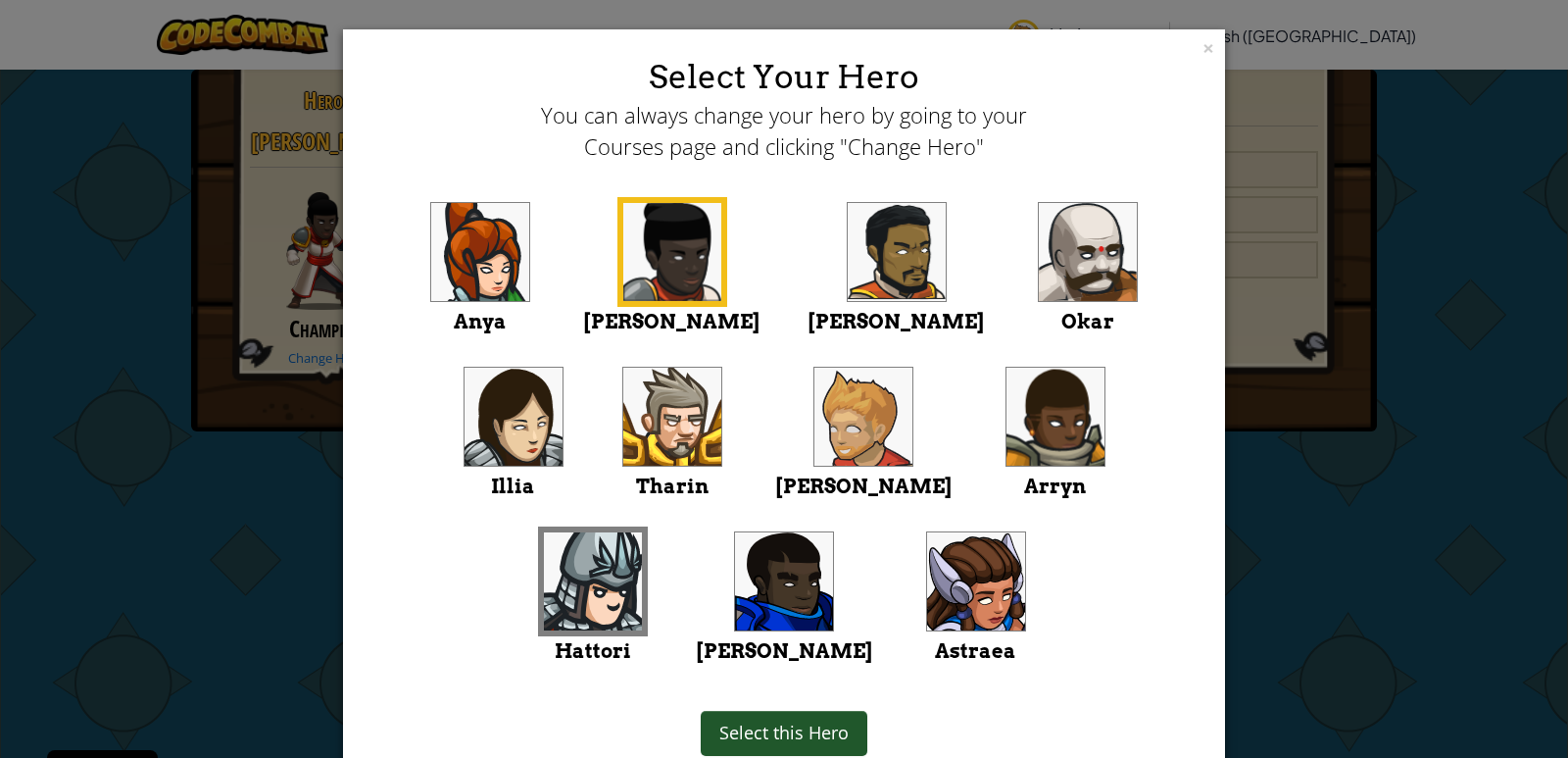 click at bounding box center (1088, 252) 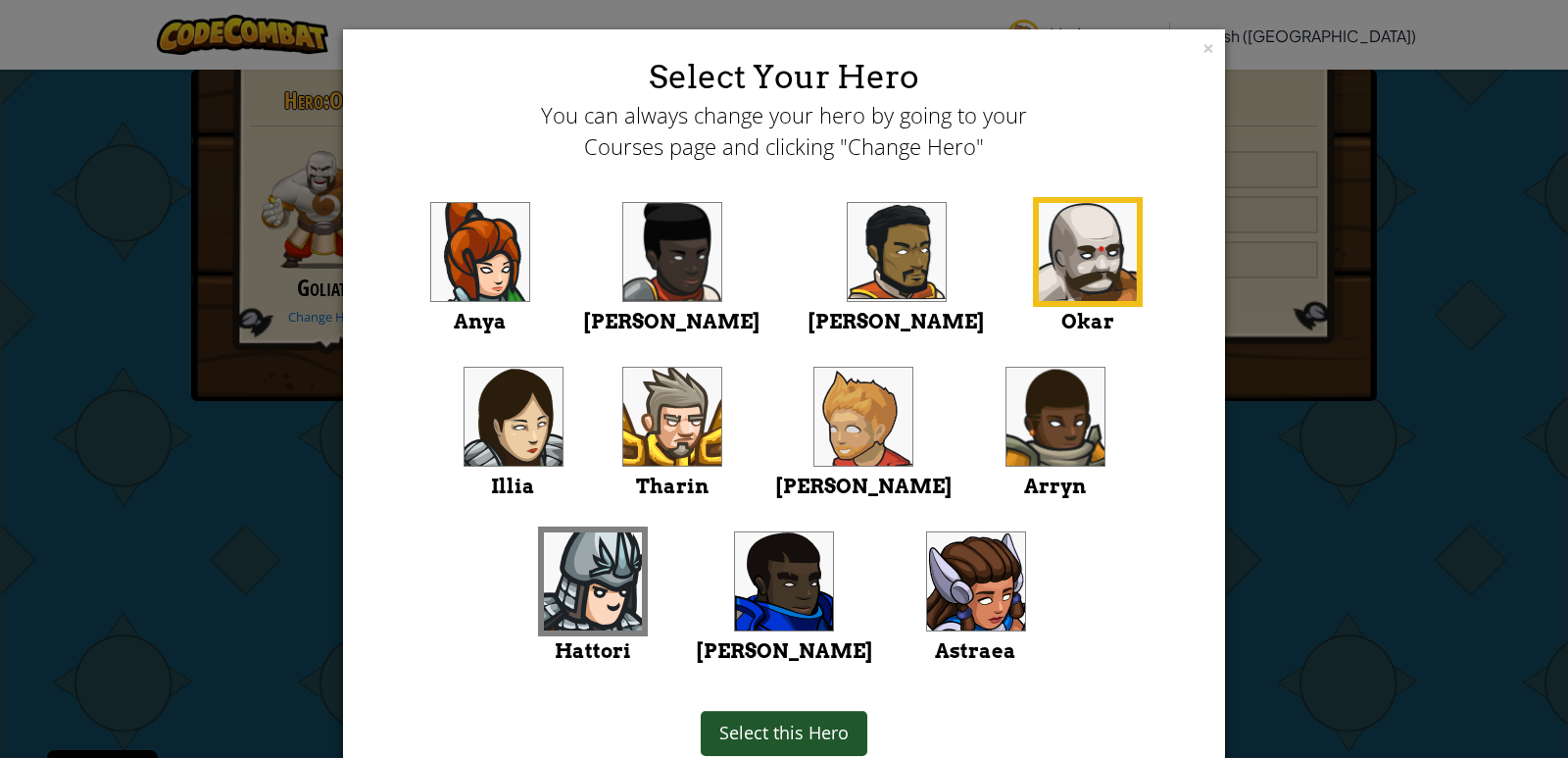 click at bounding box center [863, 417] 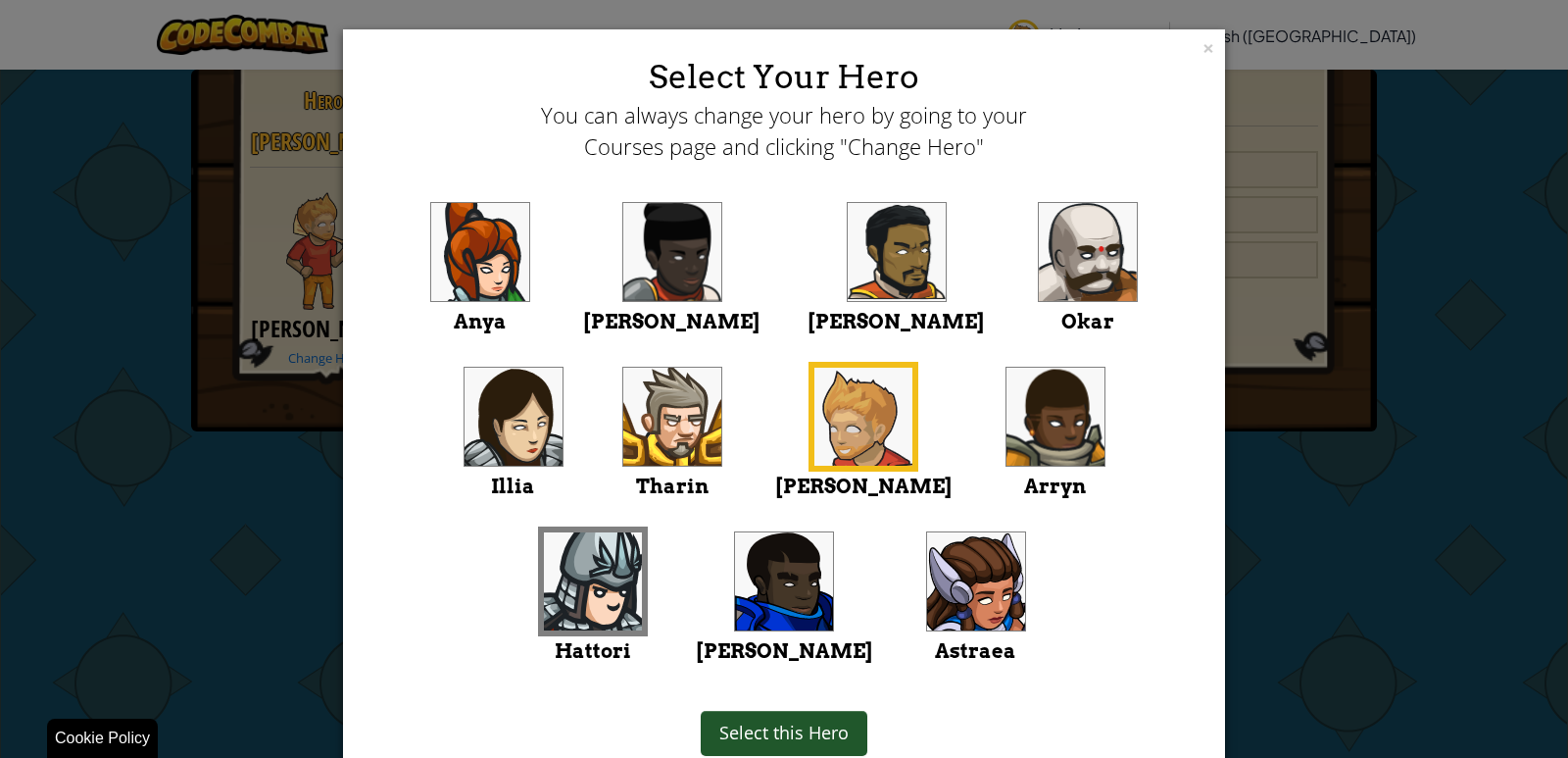 click on "Select this Hero" at bounding box center [784, 733] 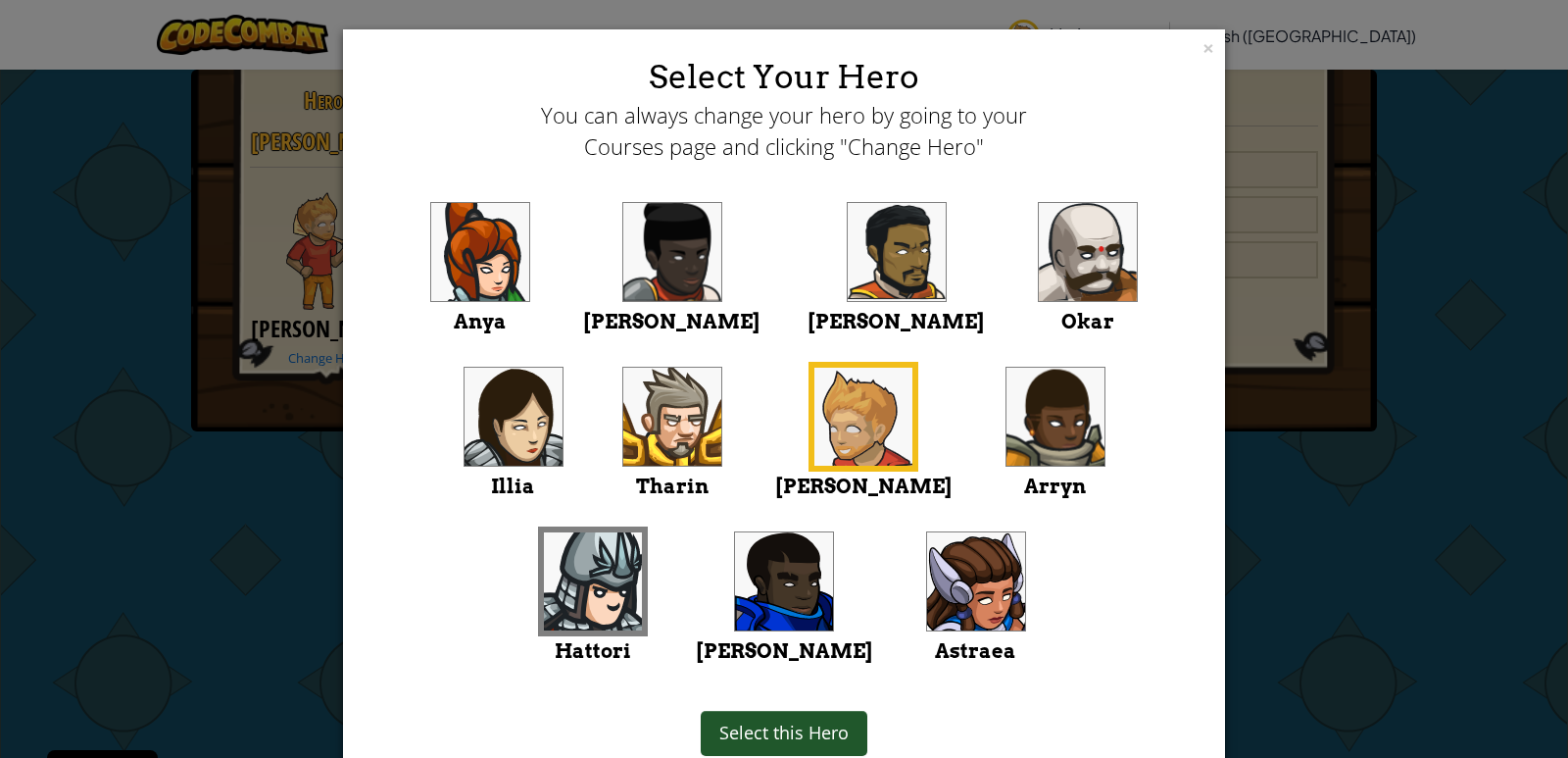 click on "Select this Hero" at bounding box center [784, 733] 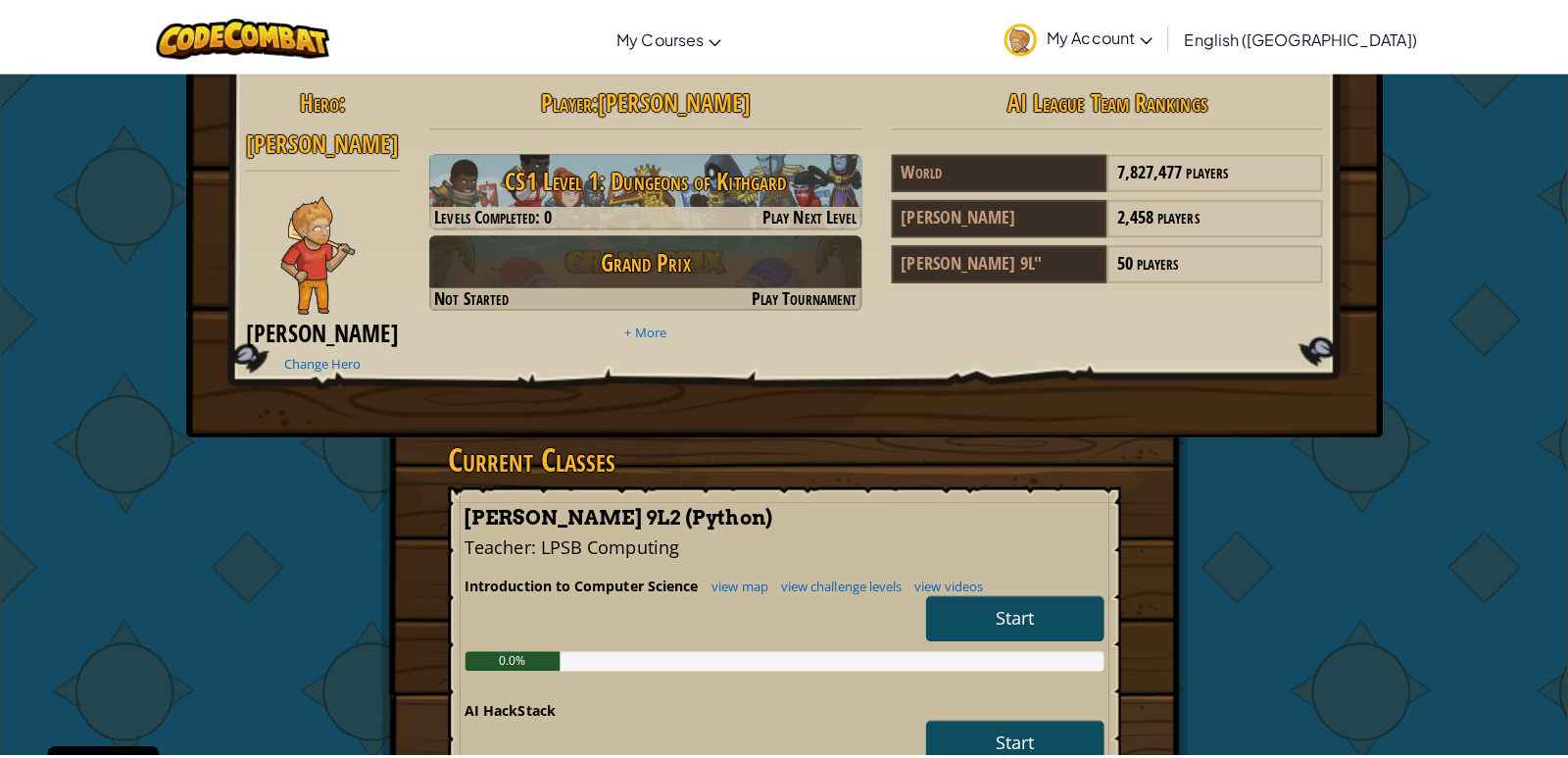 scroll, scrollTop: 0, scrollLeft: 0, axis: both 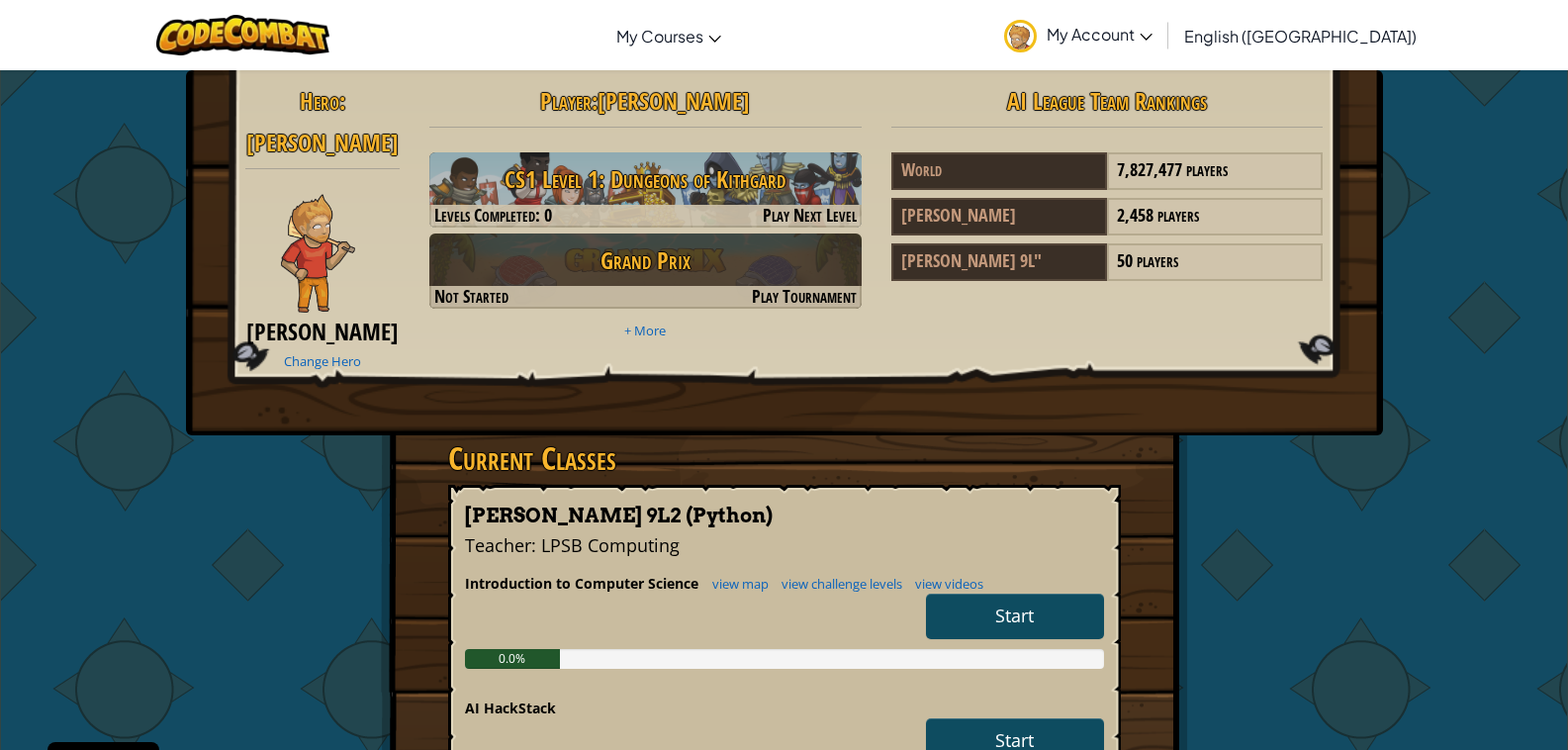 click on "Start" at bounding box center (1014, 615) 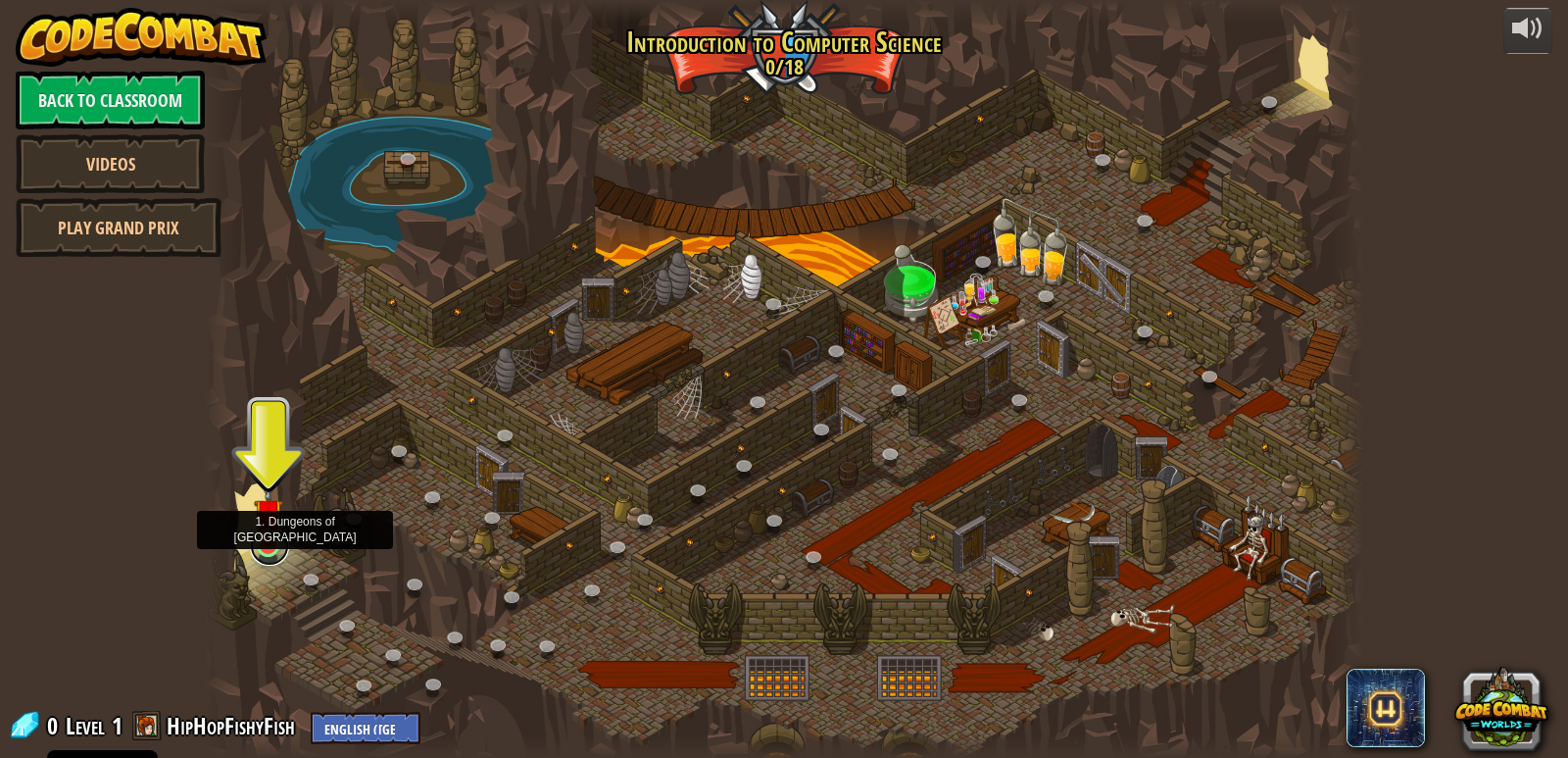 click at bounding box center (270, 546) 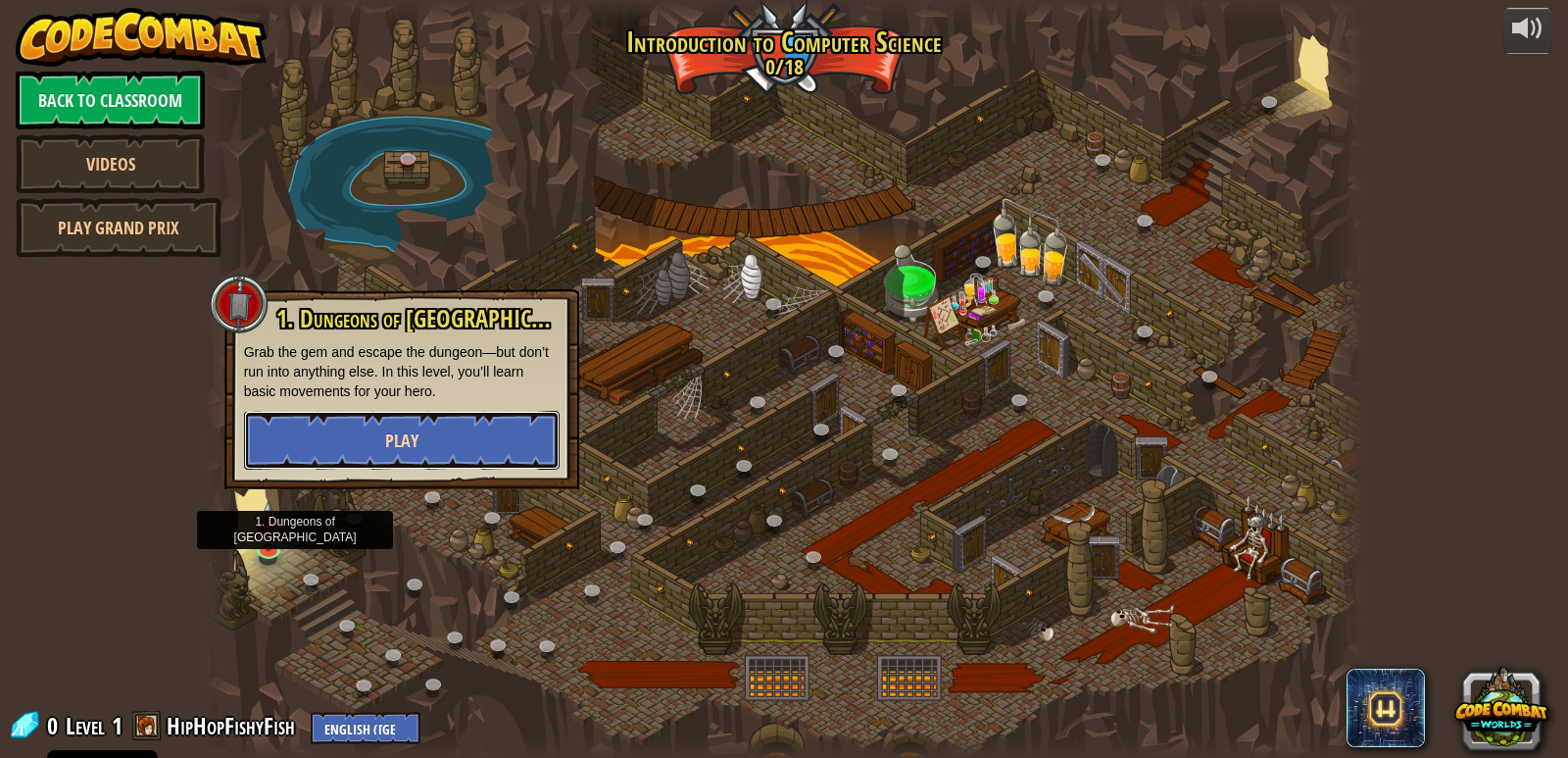 click on "Play" at bounding box center (402, 440) 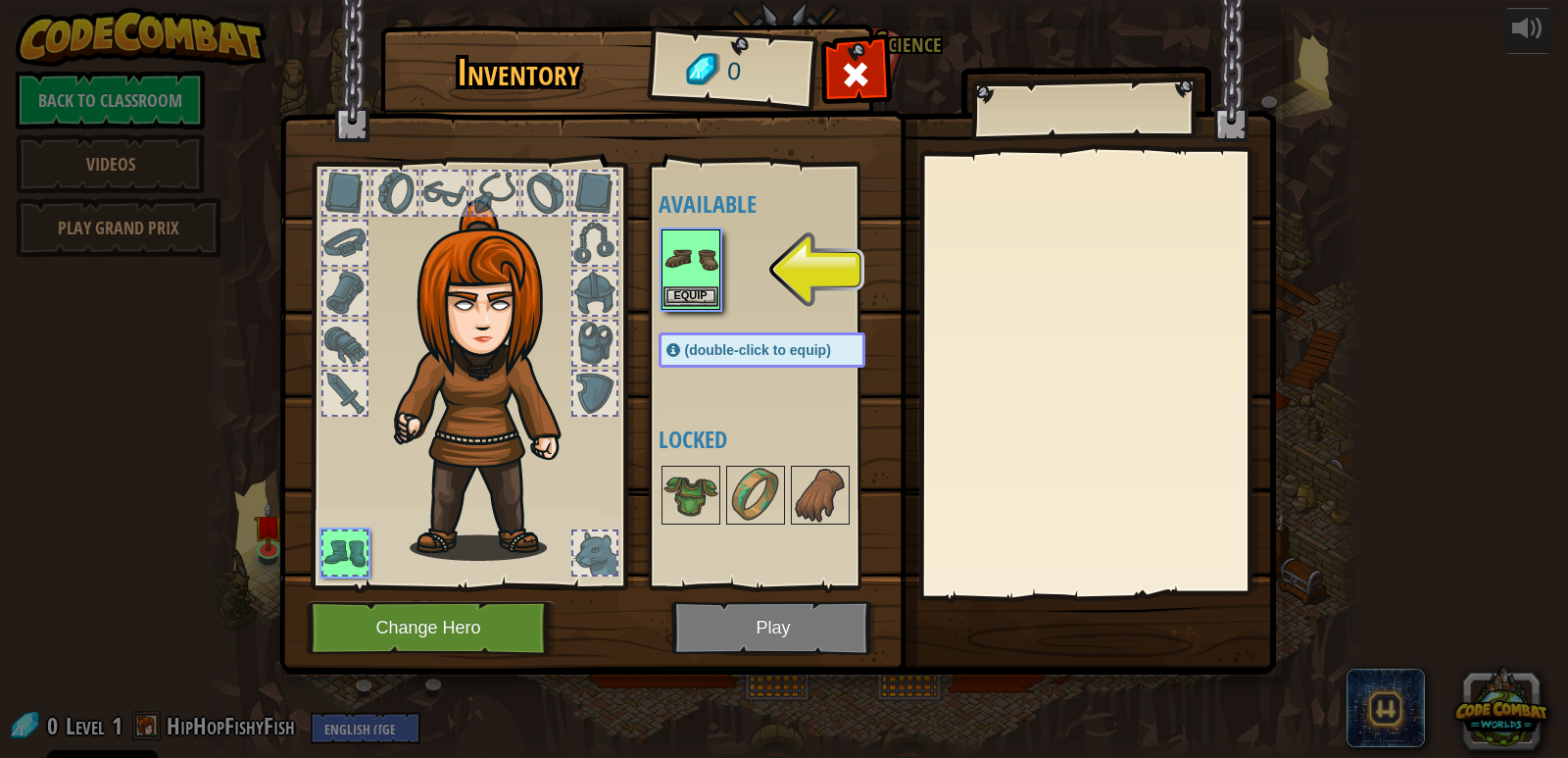 click at bounding box center (691, 259) 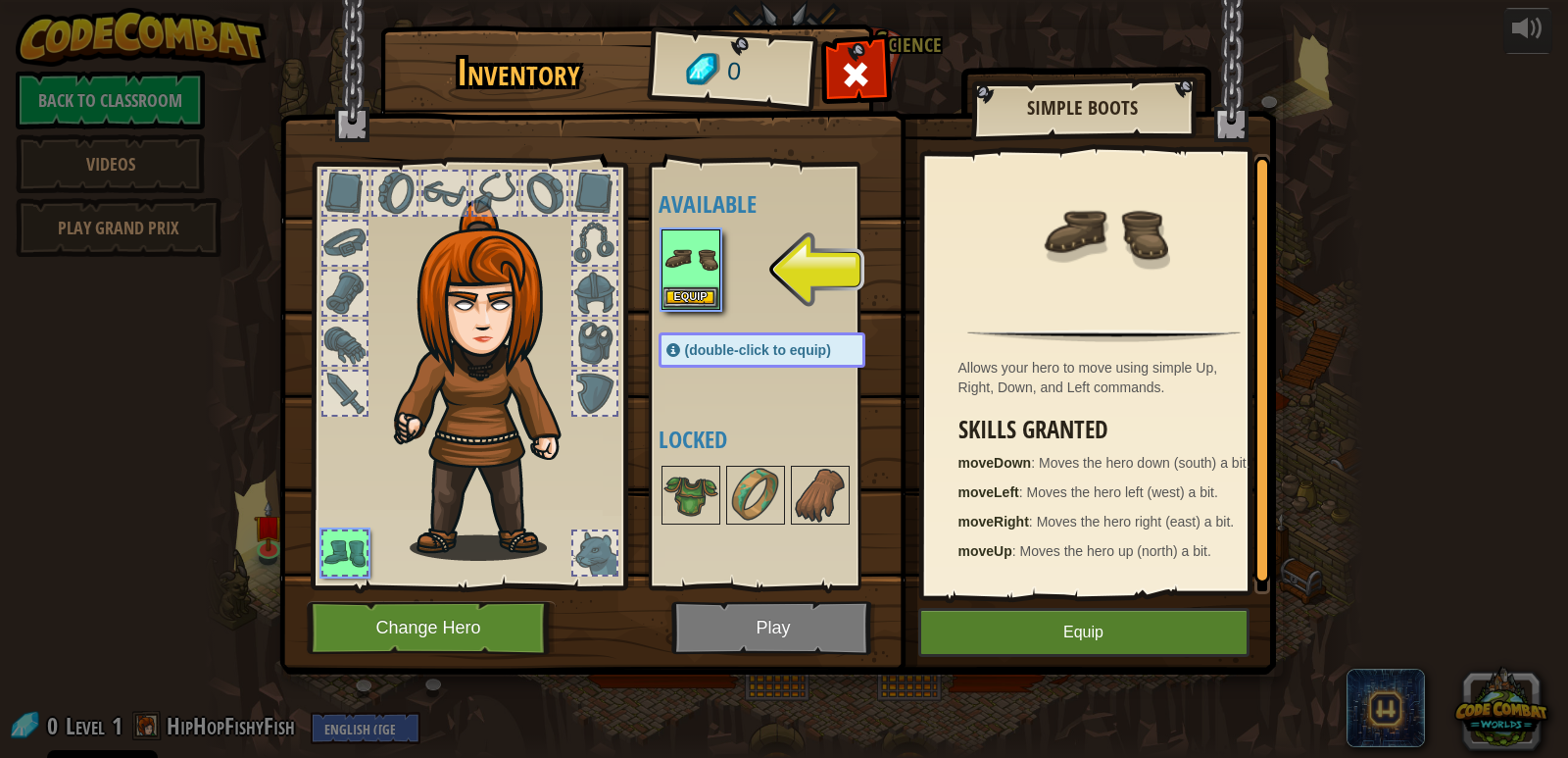click at bounding box center (777, 319) 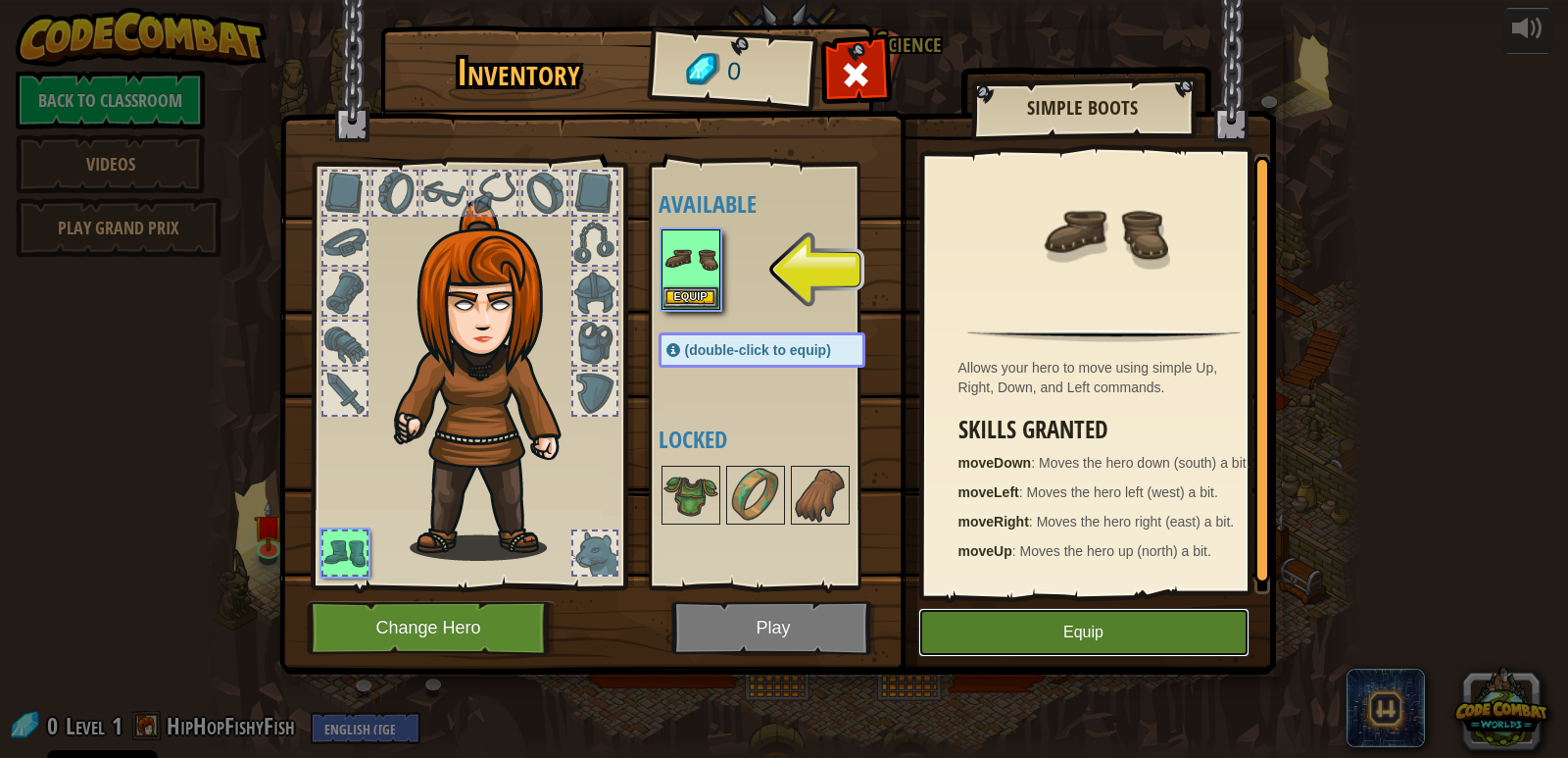 click on "Equip" at bounding box center [1084, 632] 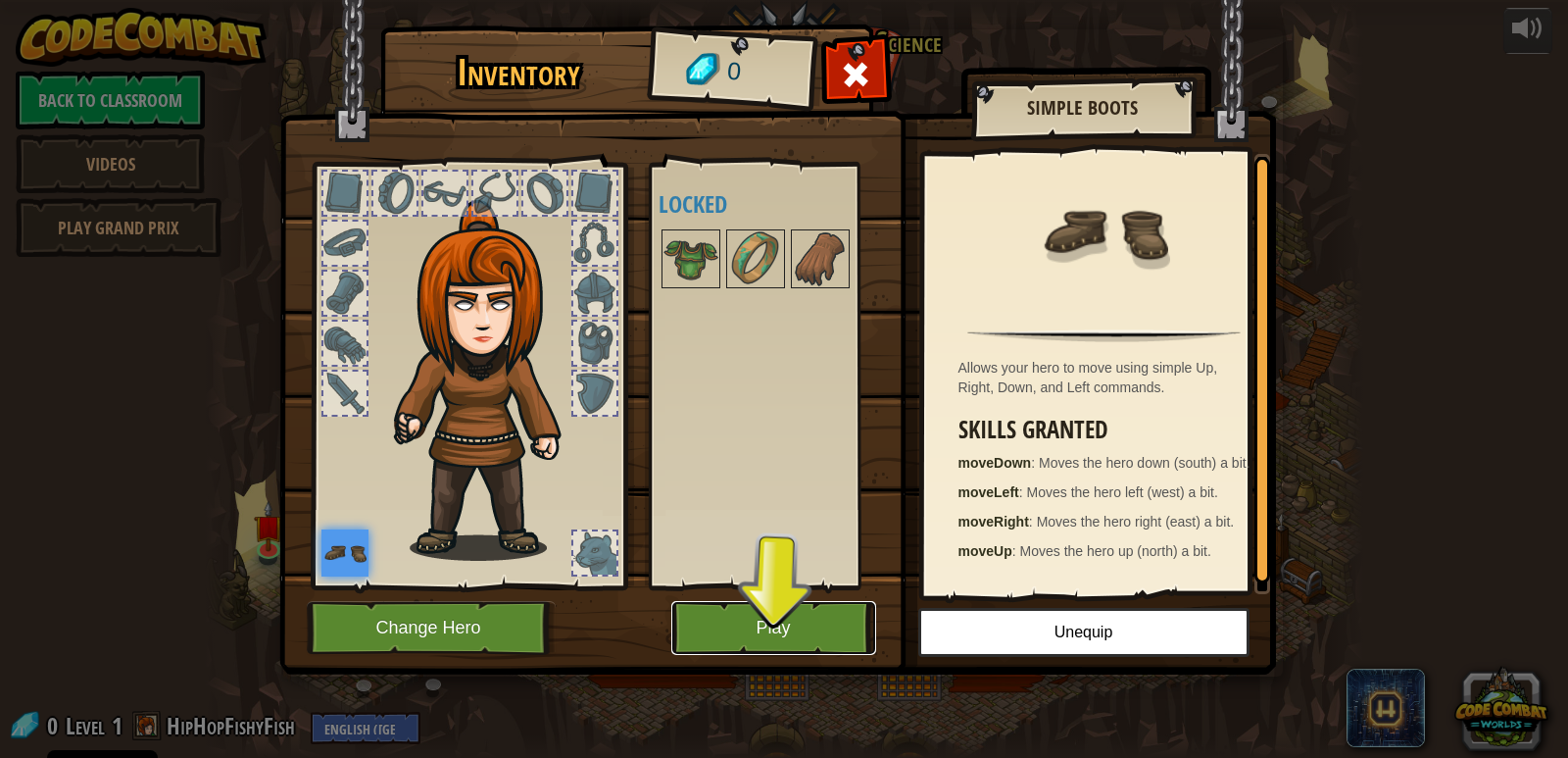 click on "Play" at bounding box center (773, 628) 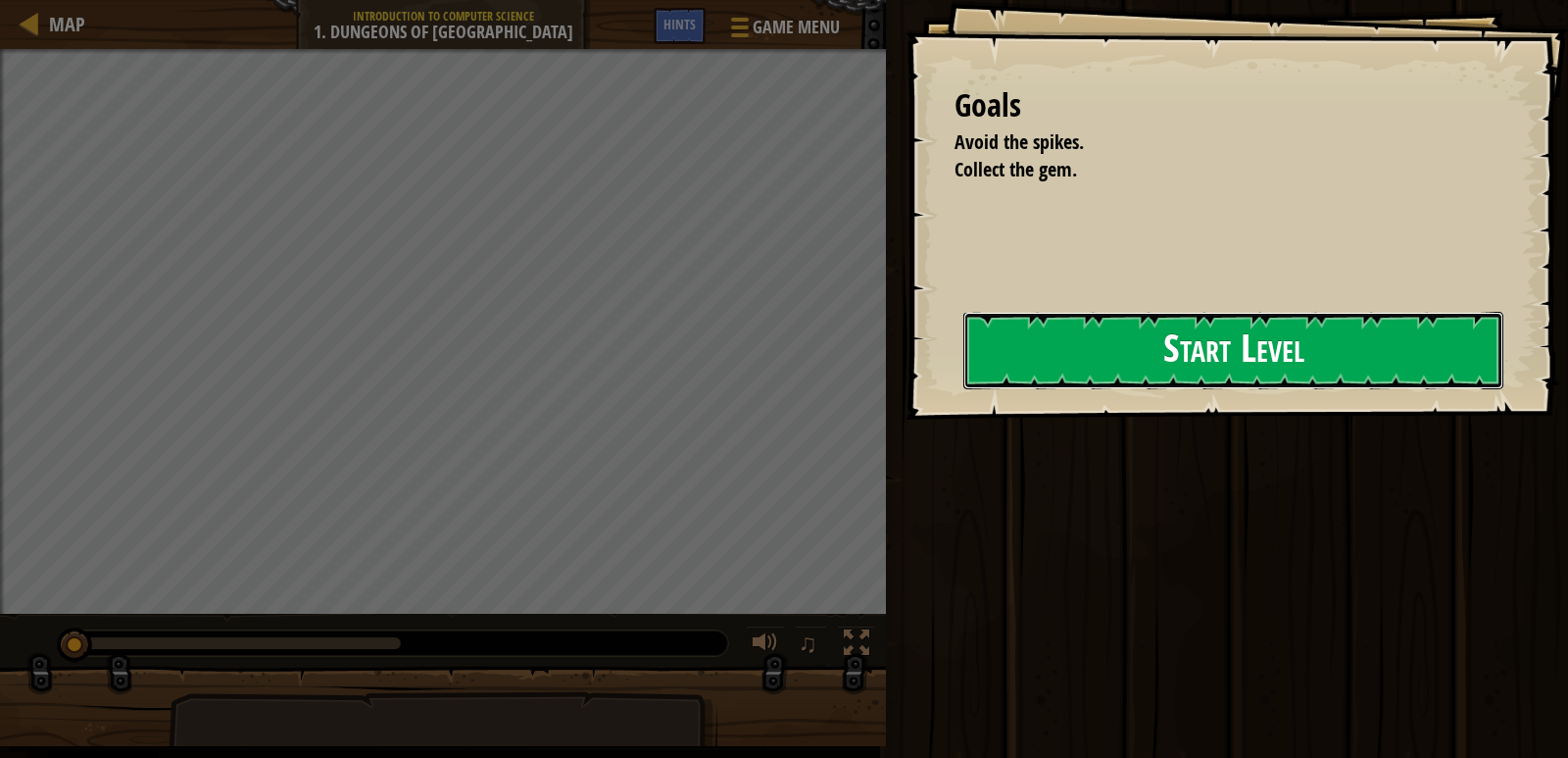 click on "Start Level" at bounding box center (1233, 350) 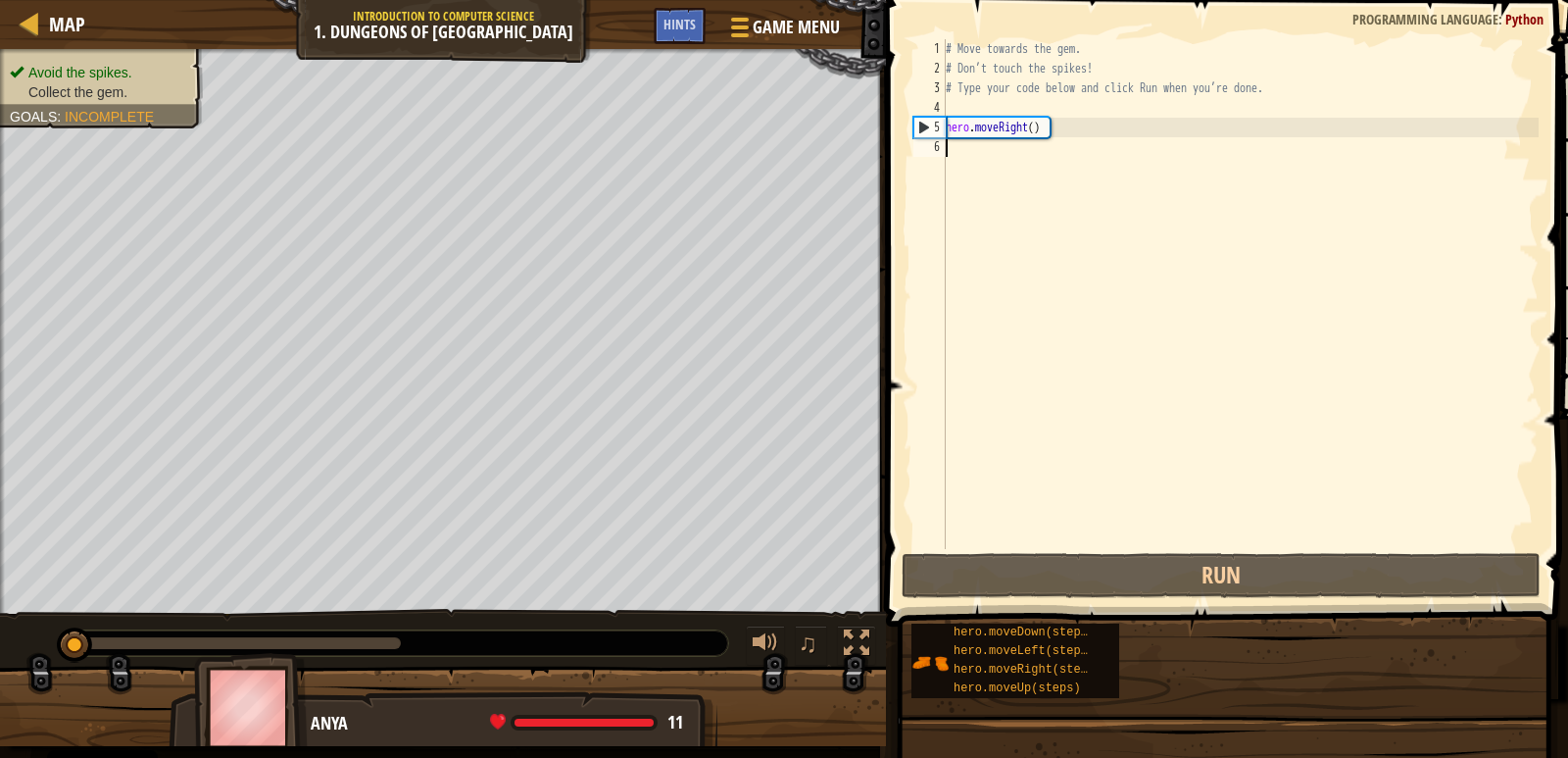 click on "Start Level" at bounding box center [1885, 350] 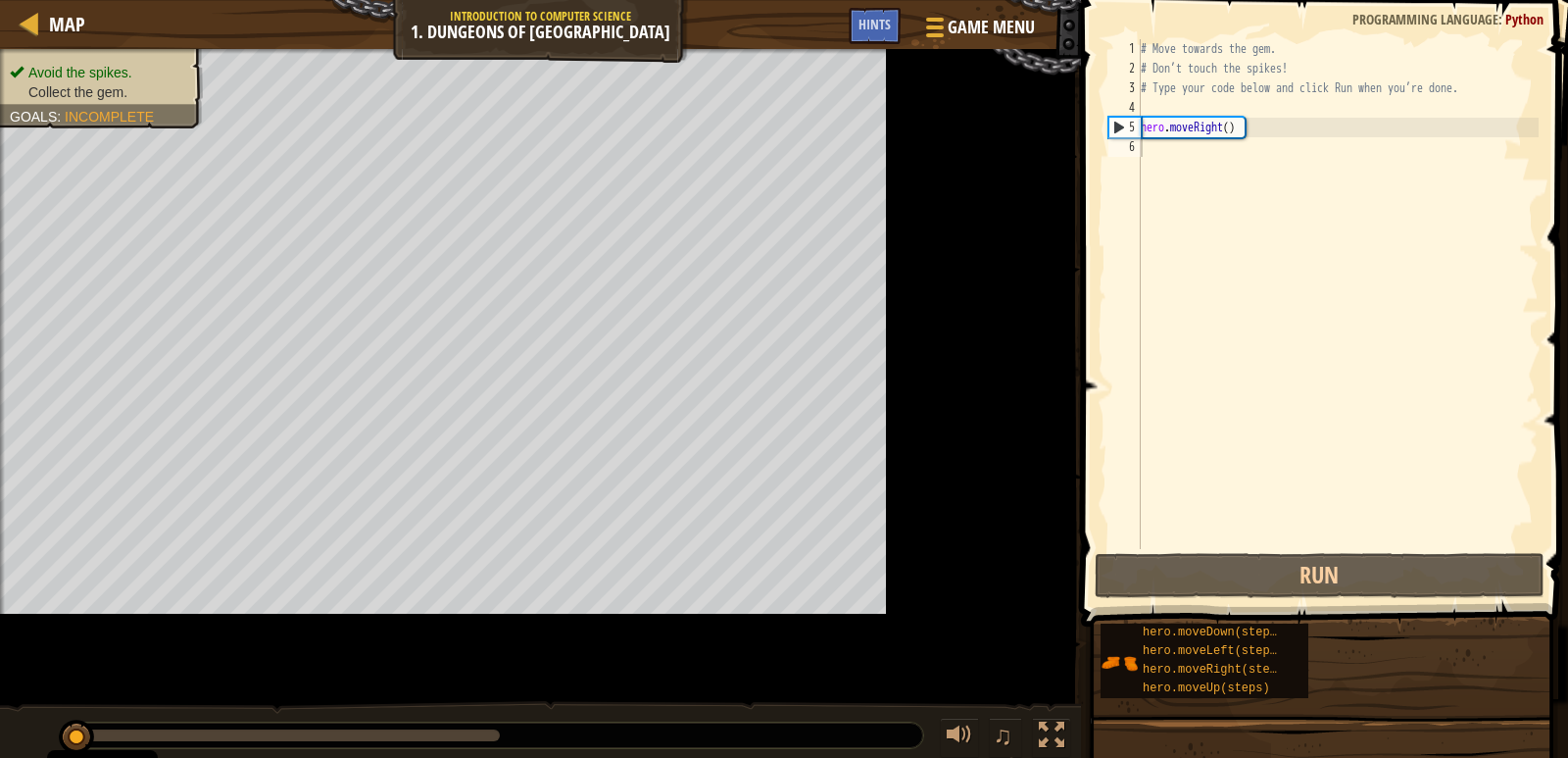 click at bounding box center (1326, 285) 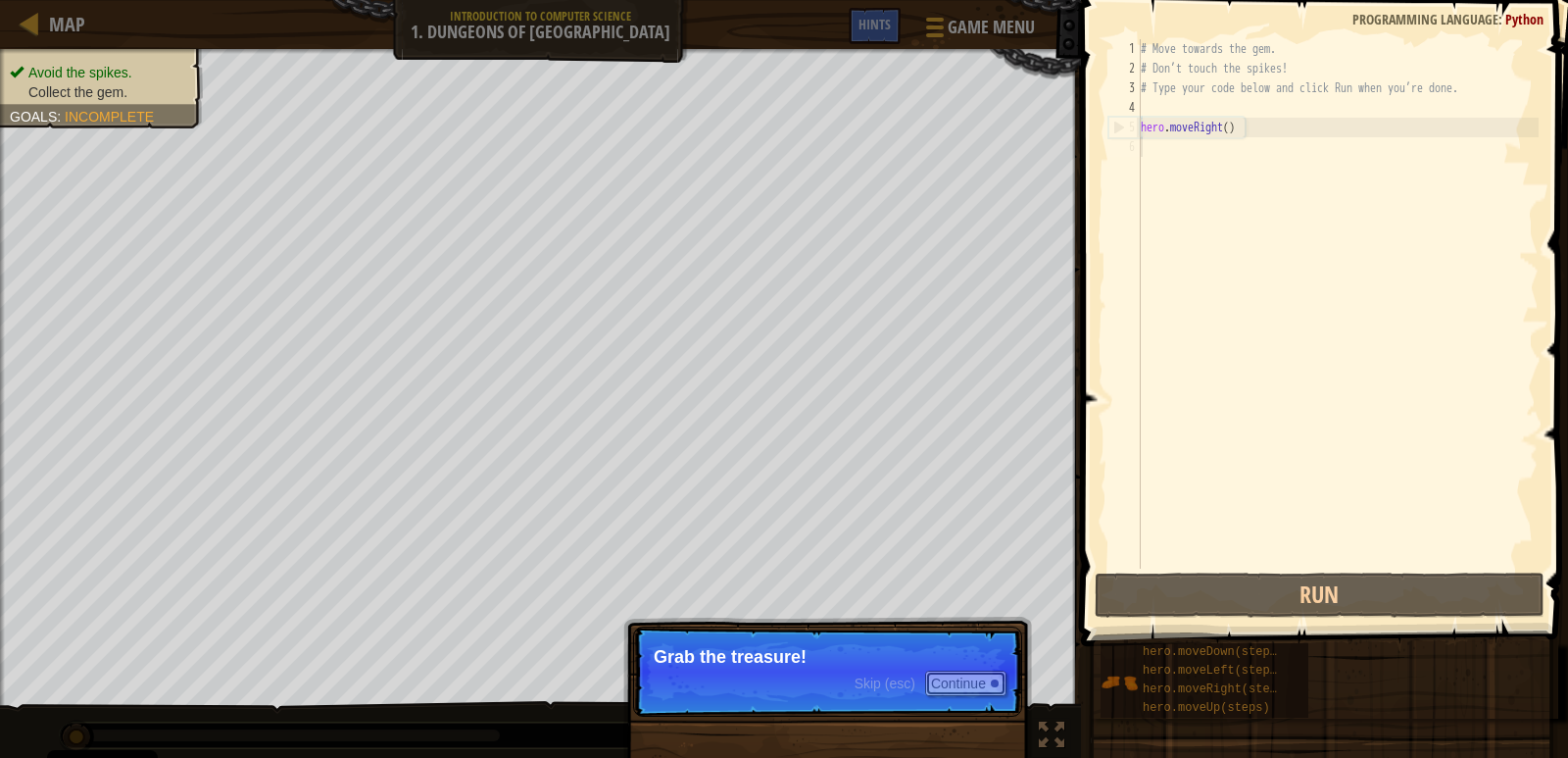 click on "Continue" at bounding box center (965, 683) 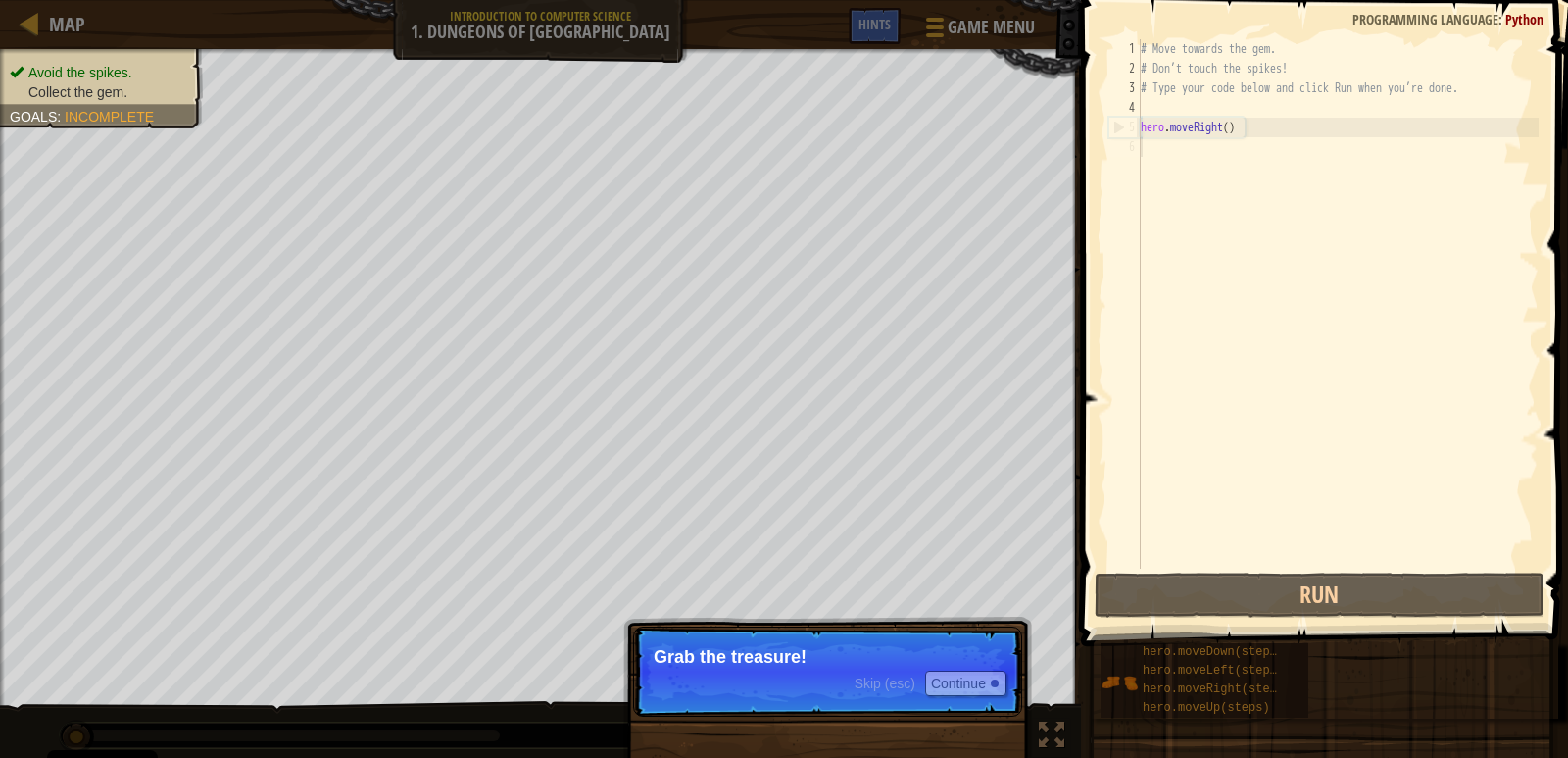scroll, scrollTop: 9, scrollLeft: 0, axis: vertical 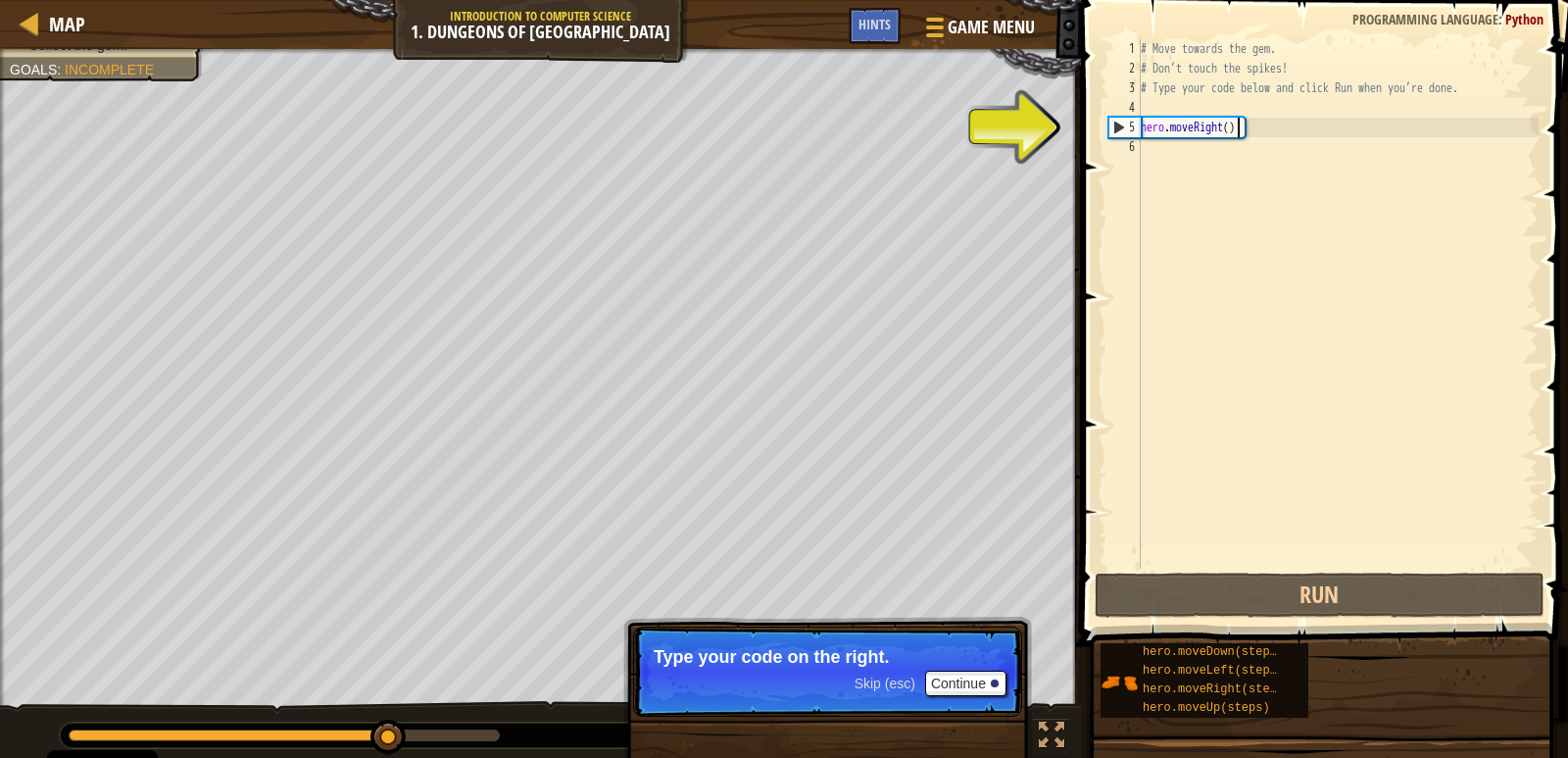 click on "# Move towards the gem. # Don’t touch the spikes! # Type your code below and click Run when you’re done. hero . moveRight ( )" at bounding box center [1338, 324] 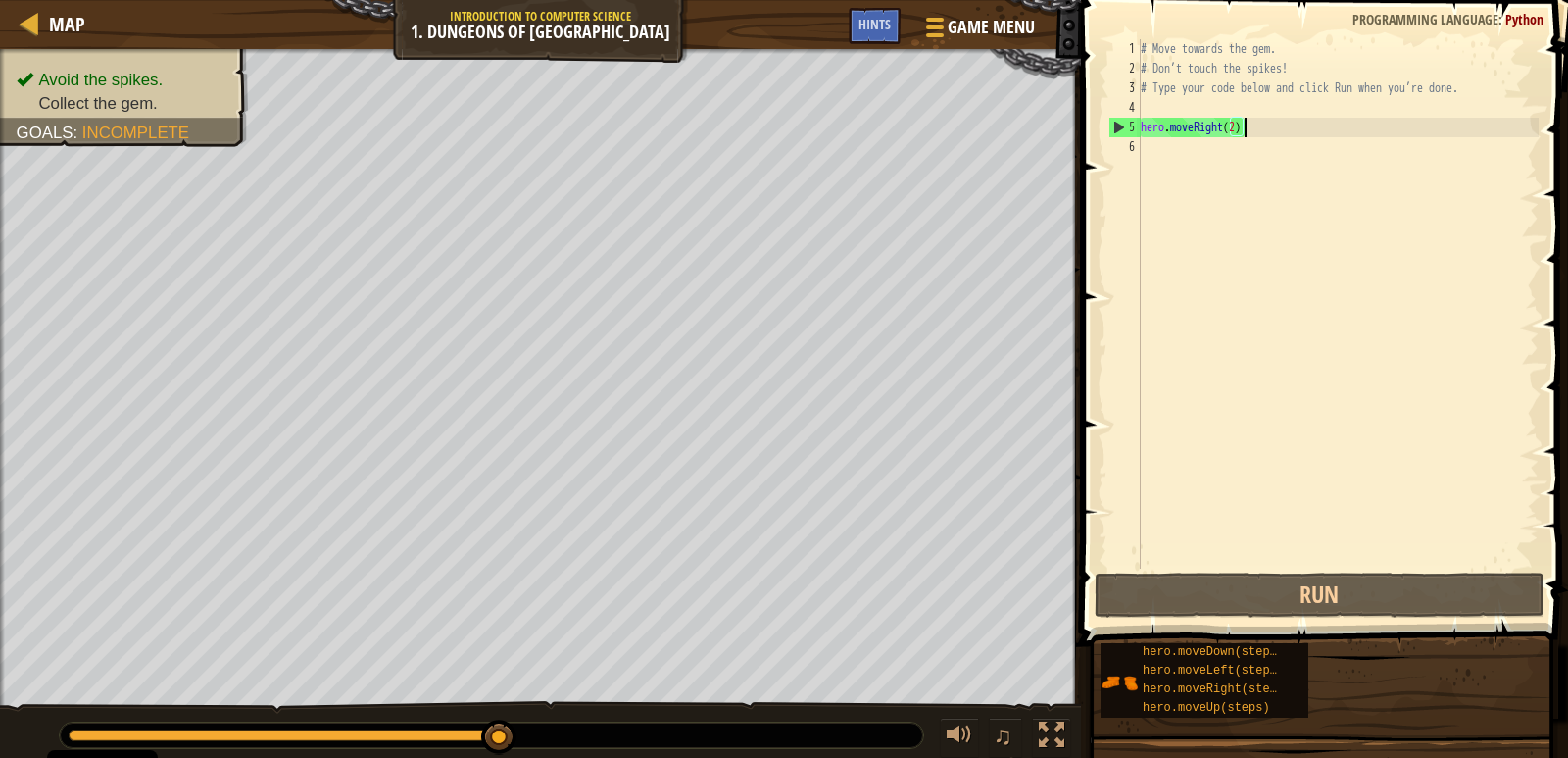scroll, scrollTop: 9, scrollLeft: 8, axis: both 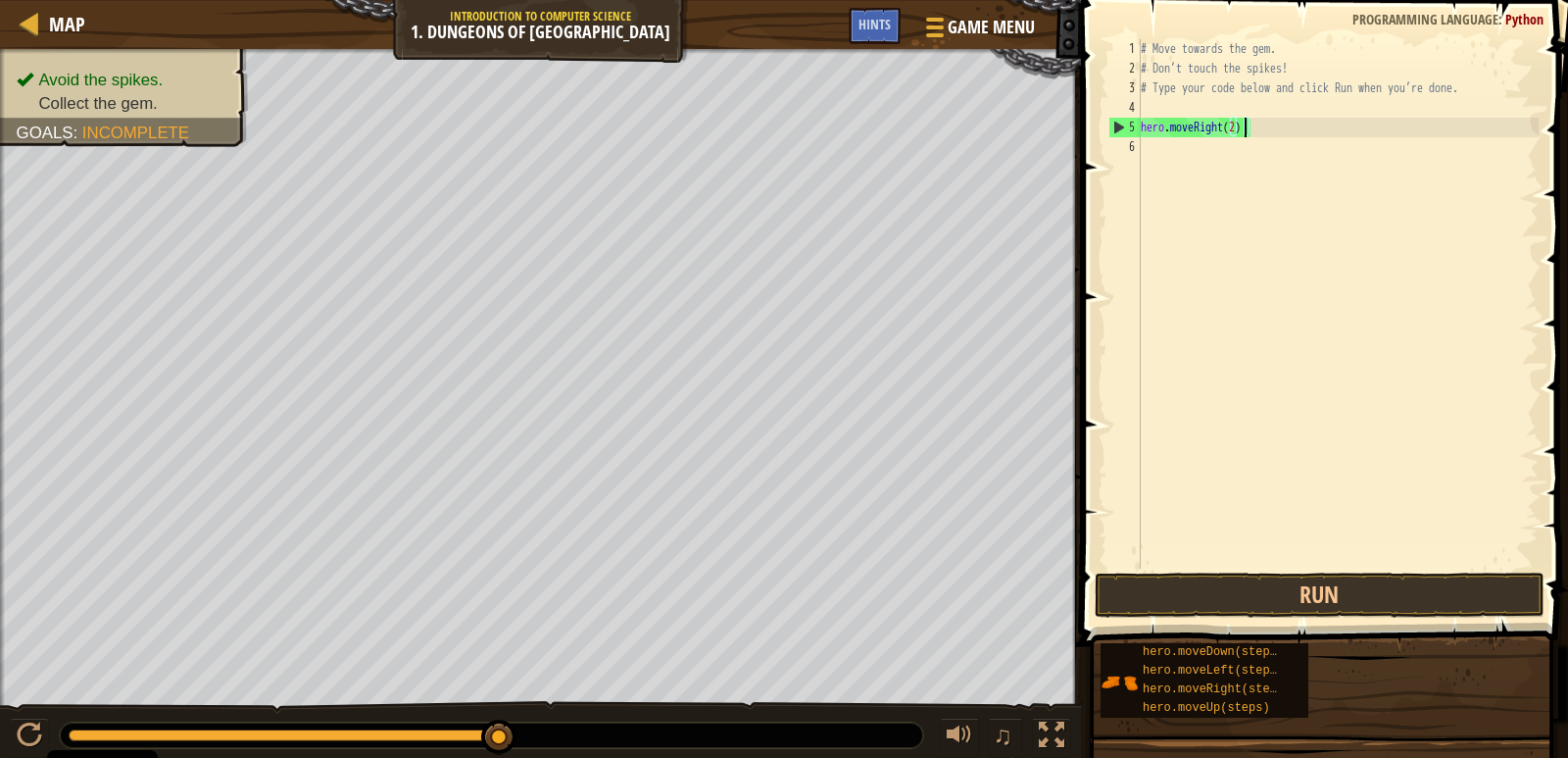 click on "# Move towards the gem. # Don’t touch the spikes! # Type your code below and click Run when you’re done. hero . moveRight ( 2 )" at bounding box center [1338, 324] 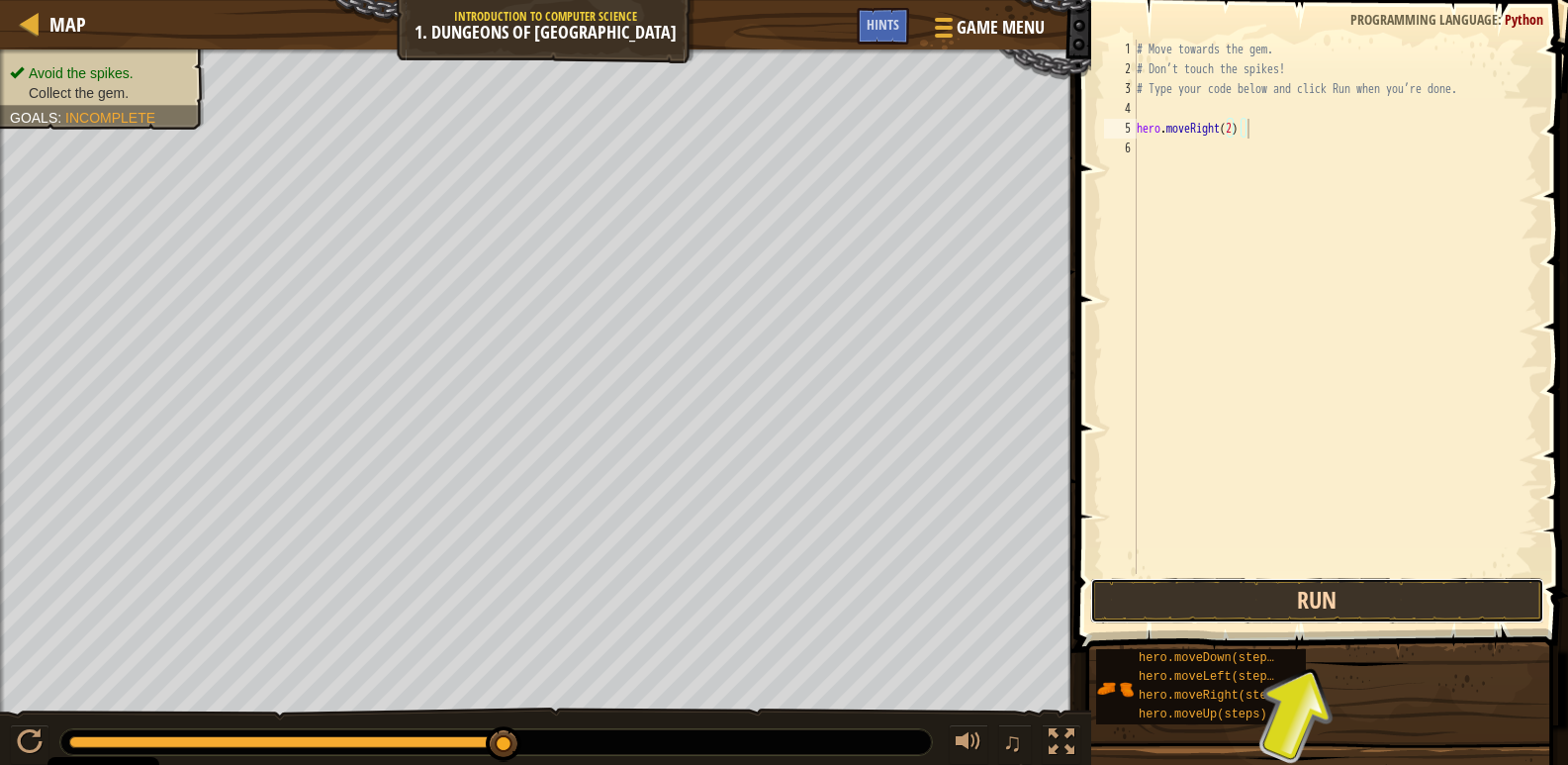 click on "Run" at bounding box center (1317, 601) 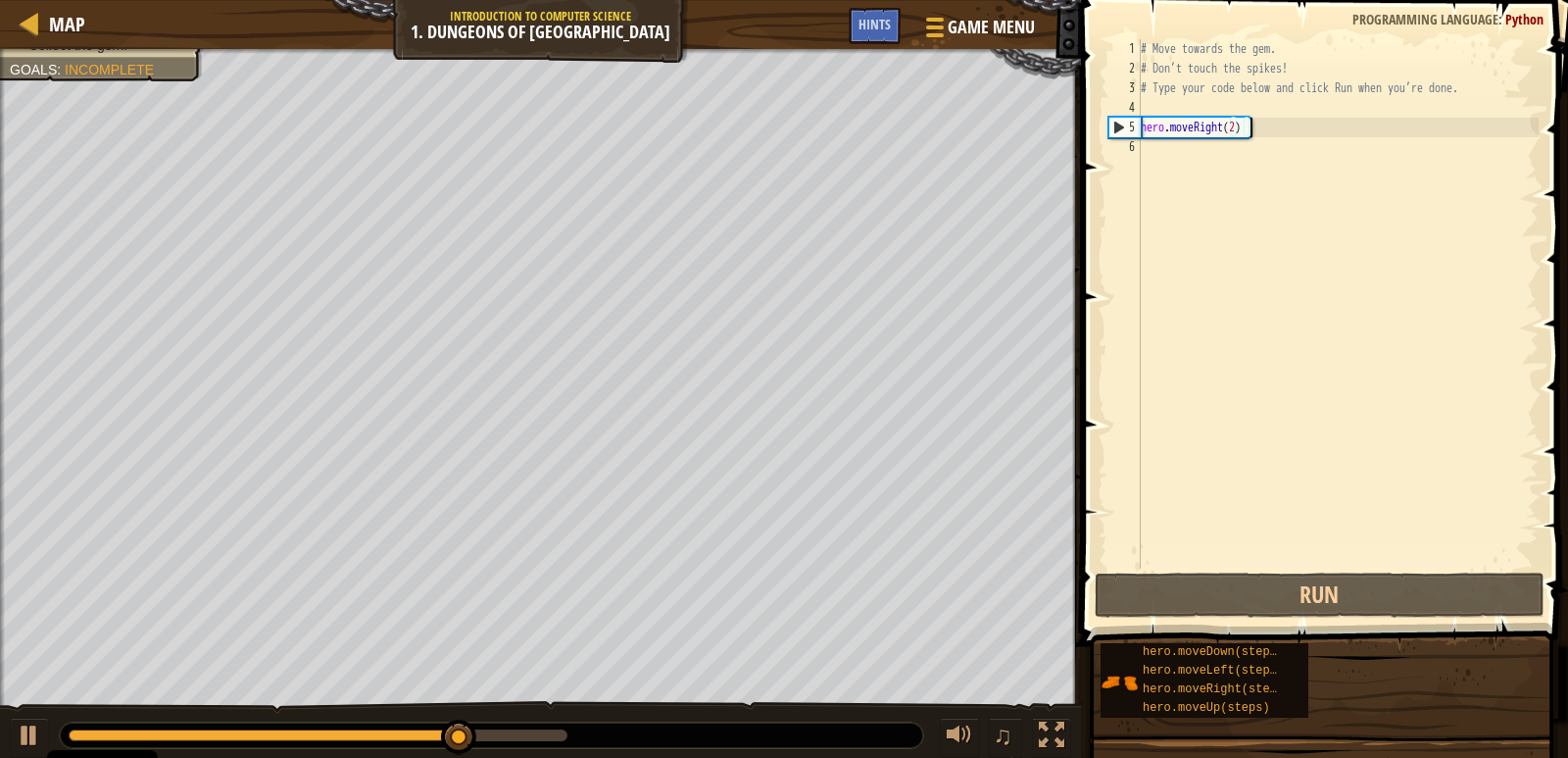 click on "# Move towards the gem. # Don’t touch the spikes! # Type your code below and click Run when you’re done. hero . moveRight ( 2 )" at bounding box center [1338, 324] 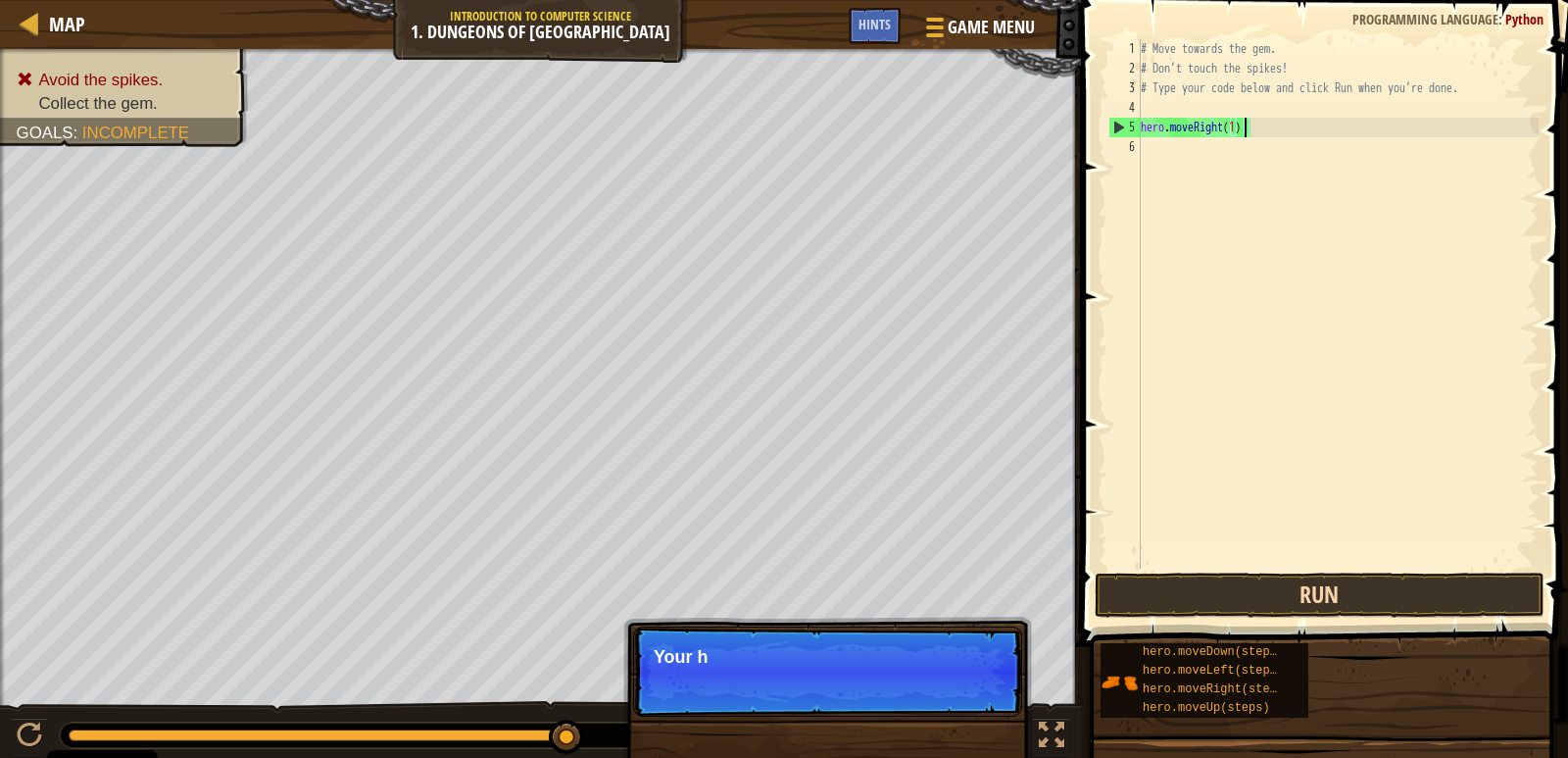 type on "hero.moveRight(1)" 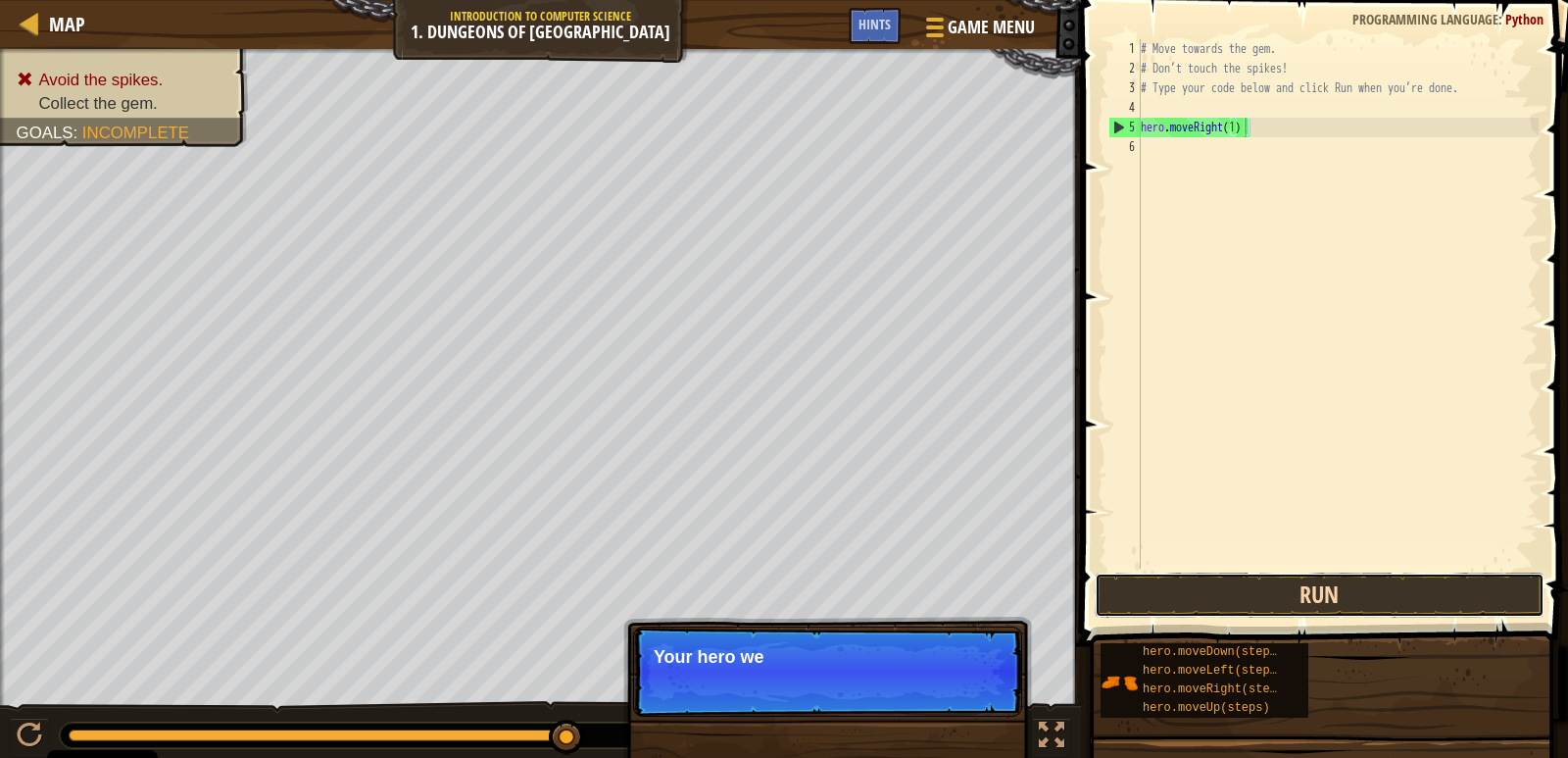 click on "Run" at bounding box center [1319, 595] 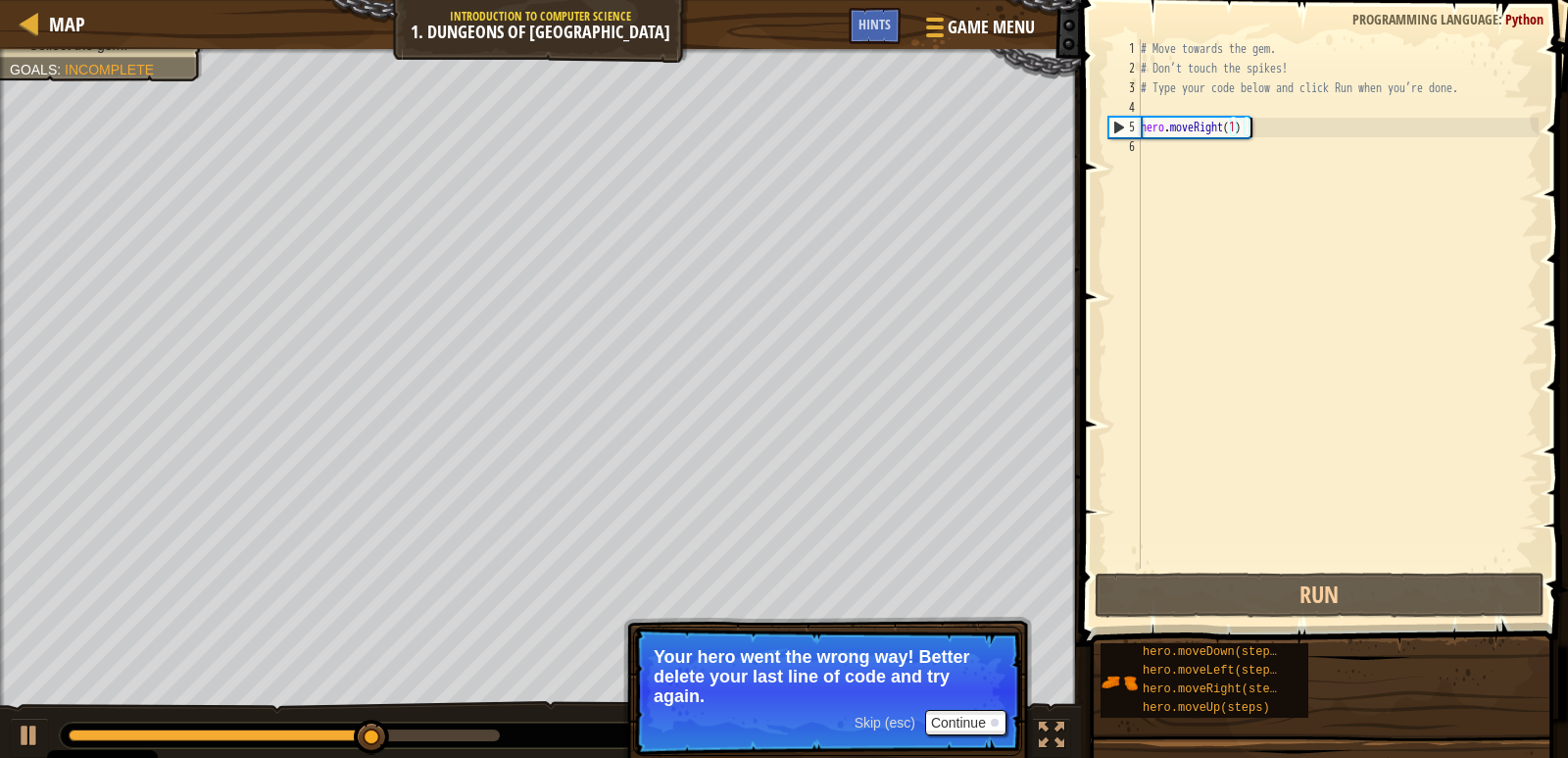 click on "# Move towards the gem. # Don’t touch the spikes! # Type your code below and click Run when you’re done. hero . moveRight ( 1 )" at bounding box center [1338, 324] 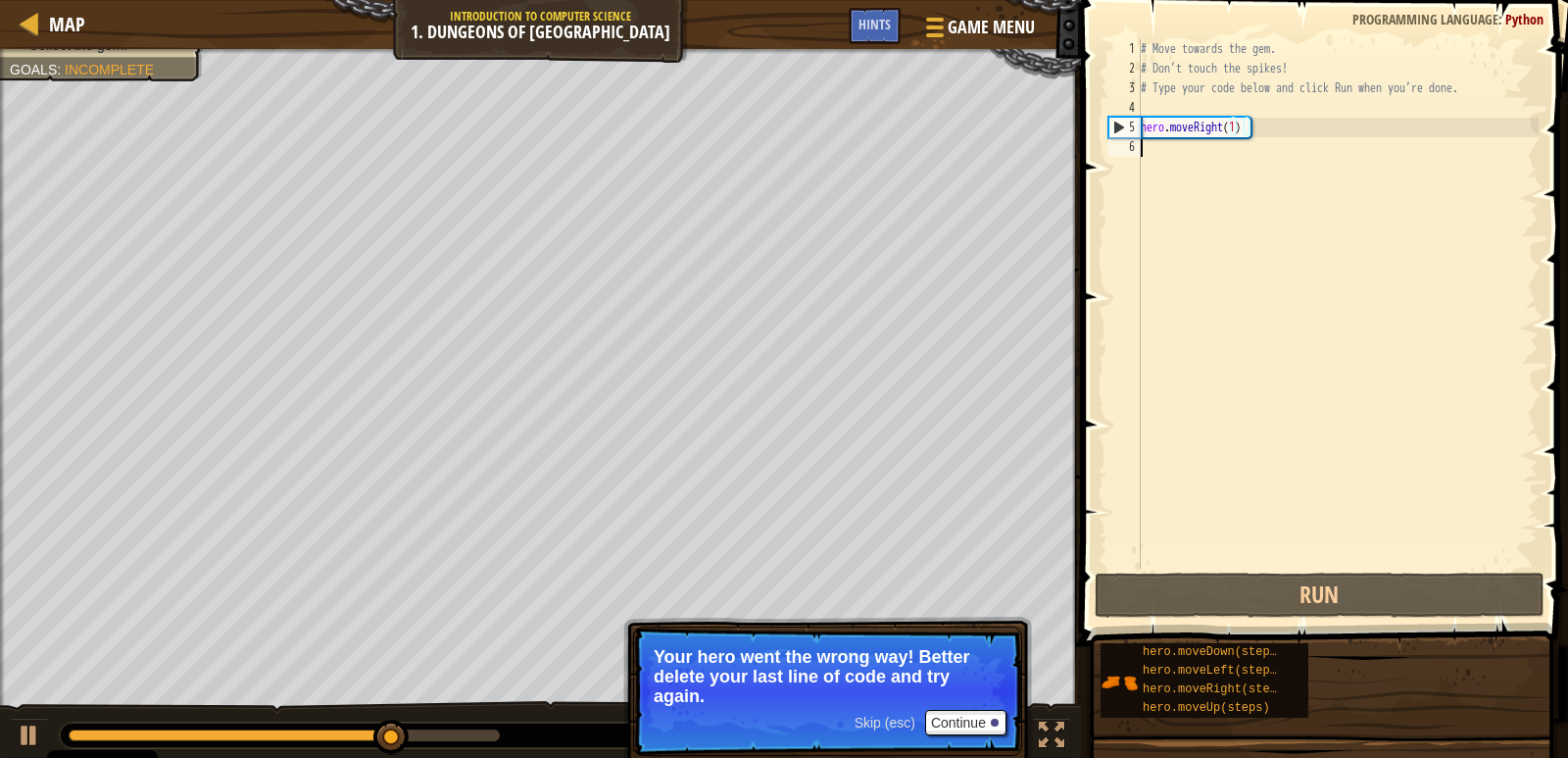 click on "# Move towards the gem. # Don’t touch the spikes! # Type your code below and click Run when you’re done. hero . moveRight ( 1 )" at bounding box center (1338, 324) 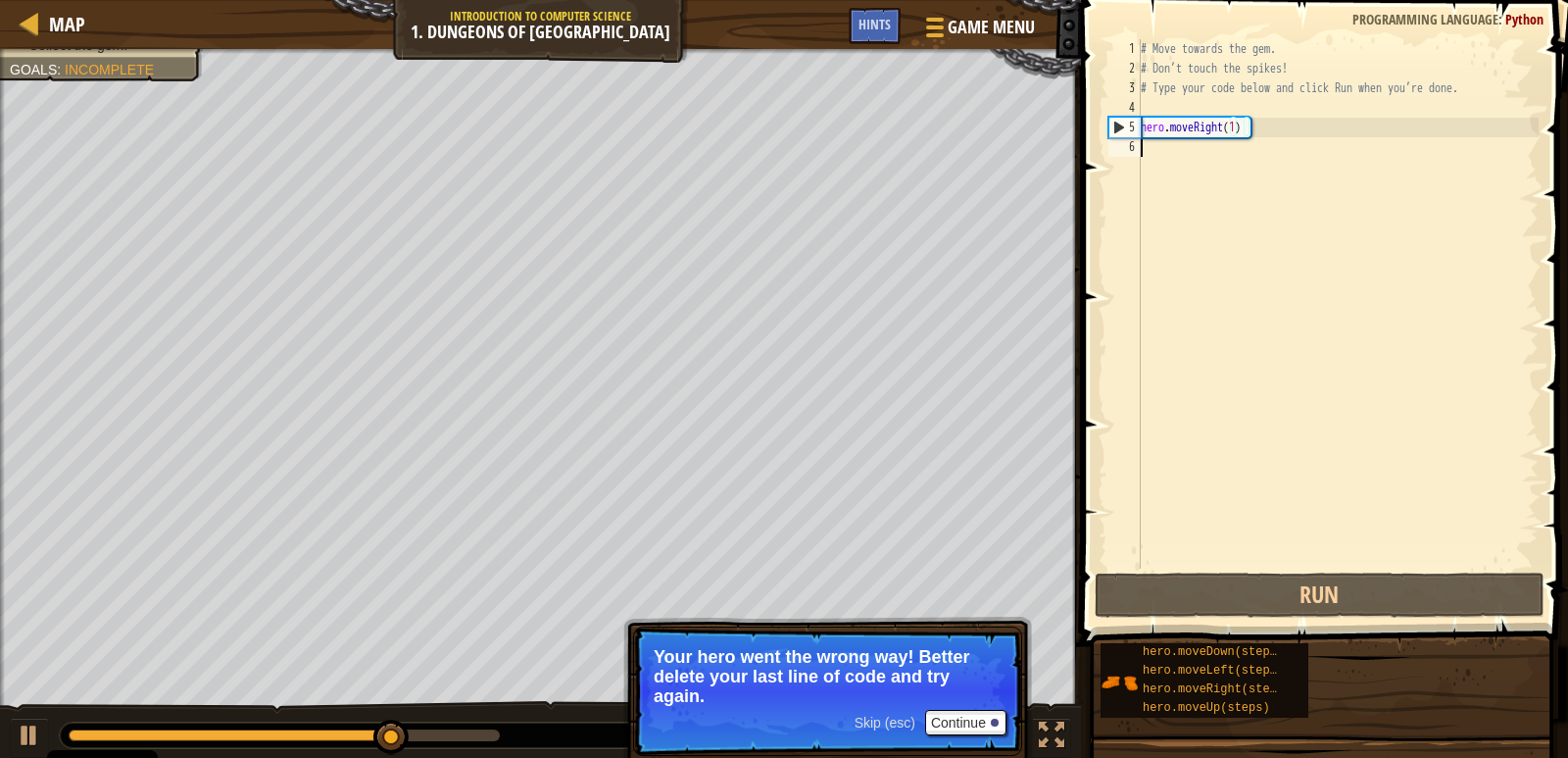 scroll, scrollTop: 9, scrollLeft: 0, axis: vertical 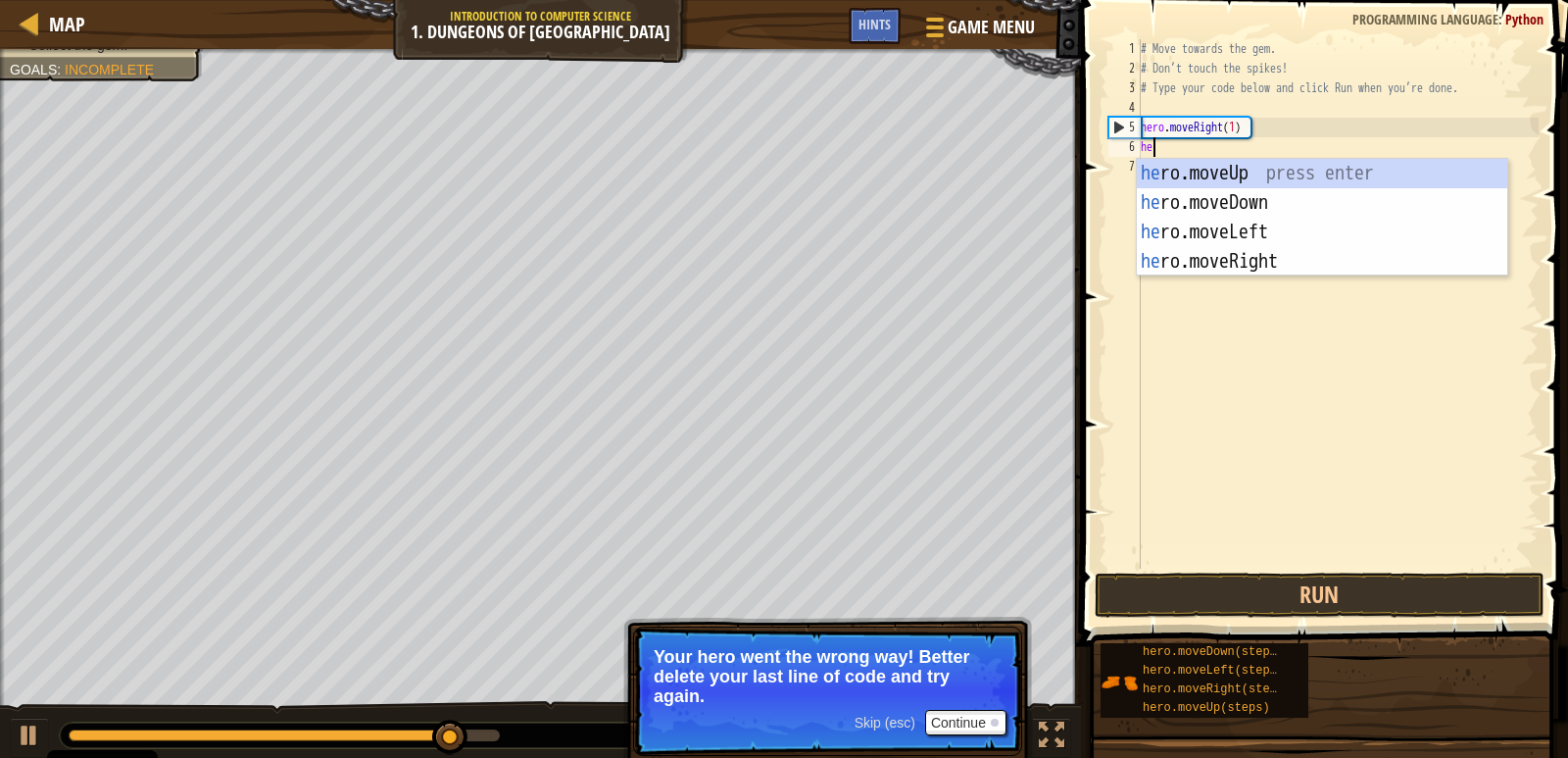 type on "hero" 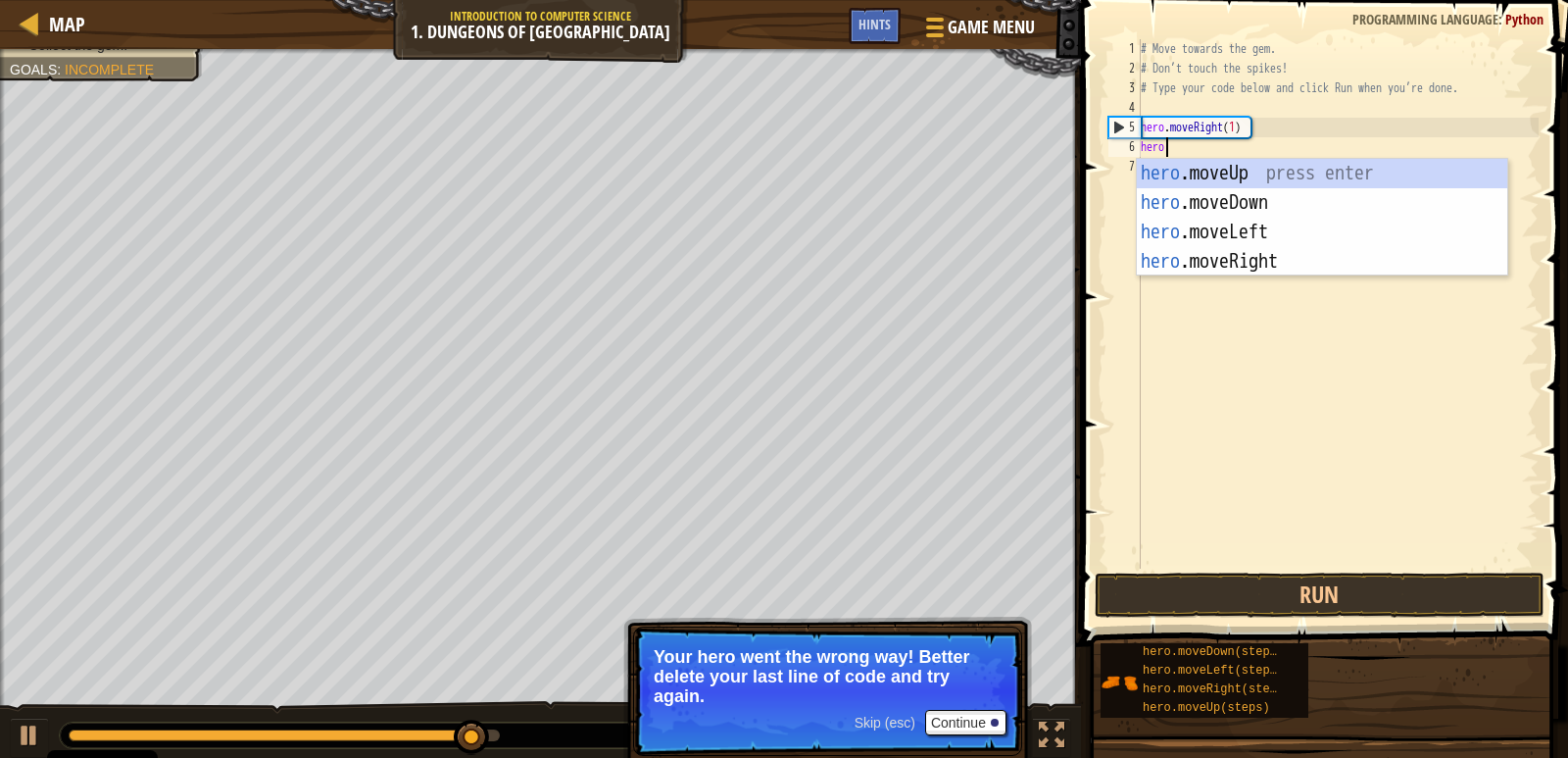 scroll, scrollTop: 9, scrollLeft: 1, axis: both 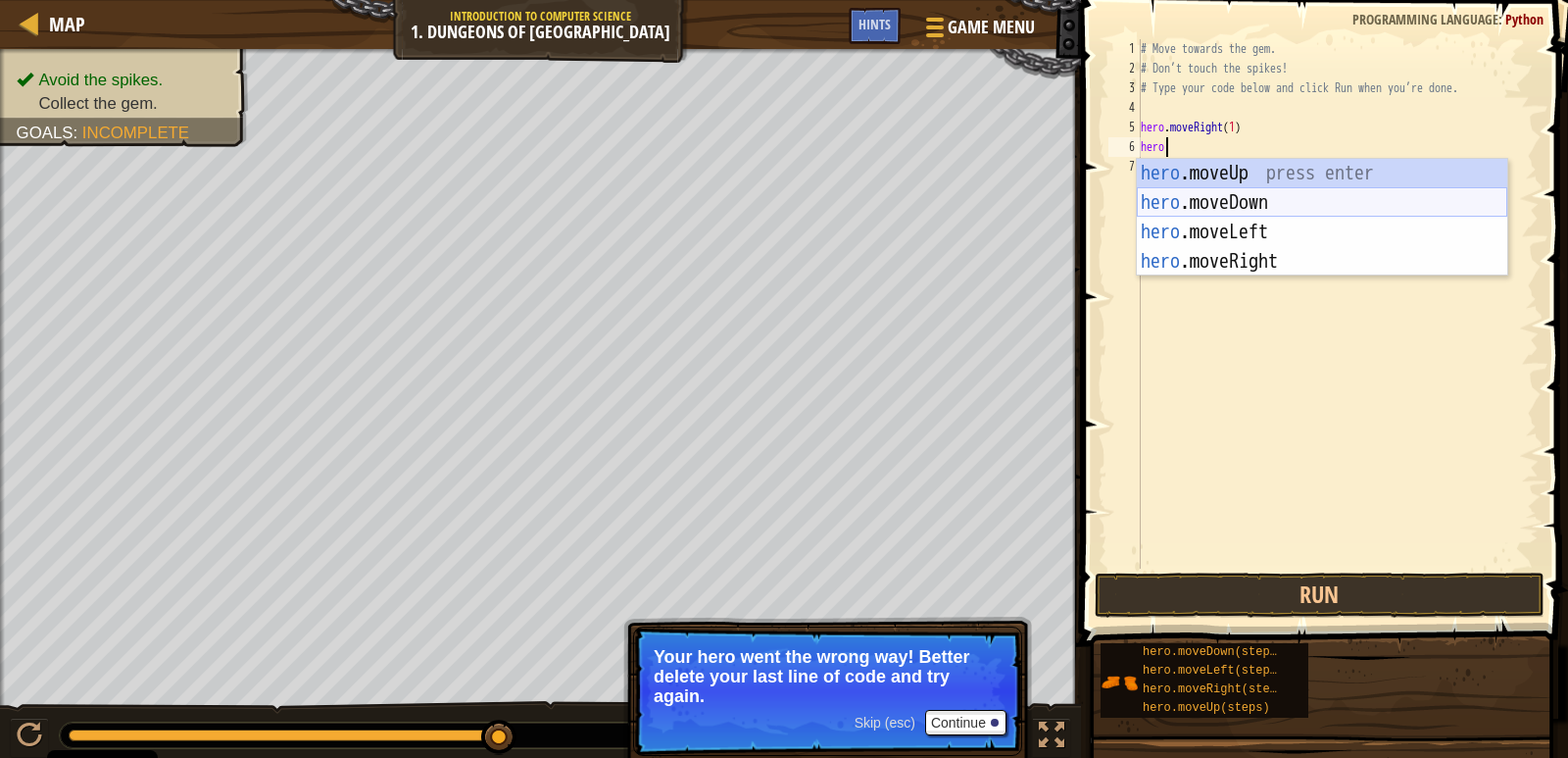 click on "hero .moveUp press enter hero .moveDown press enter hero .moveLeft press enter hero .moveRight press enter" at bounding box center (1322, 247) 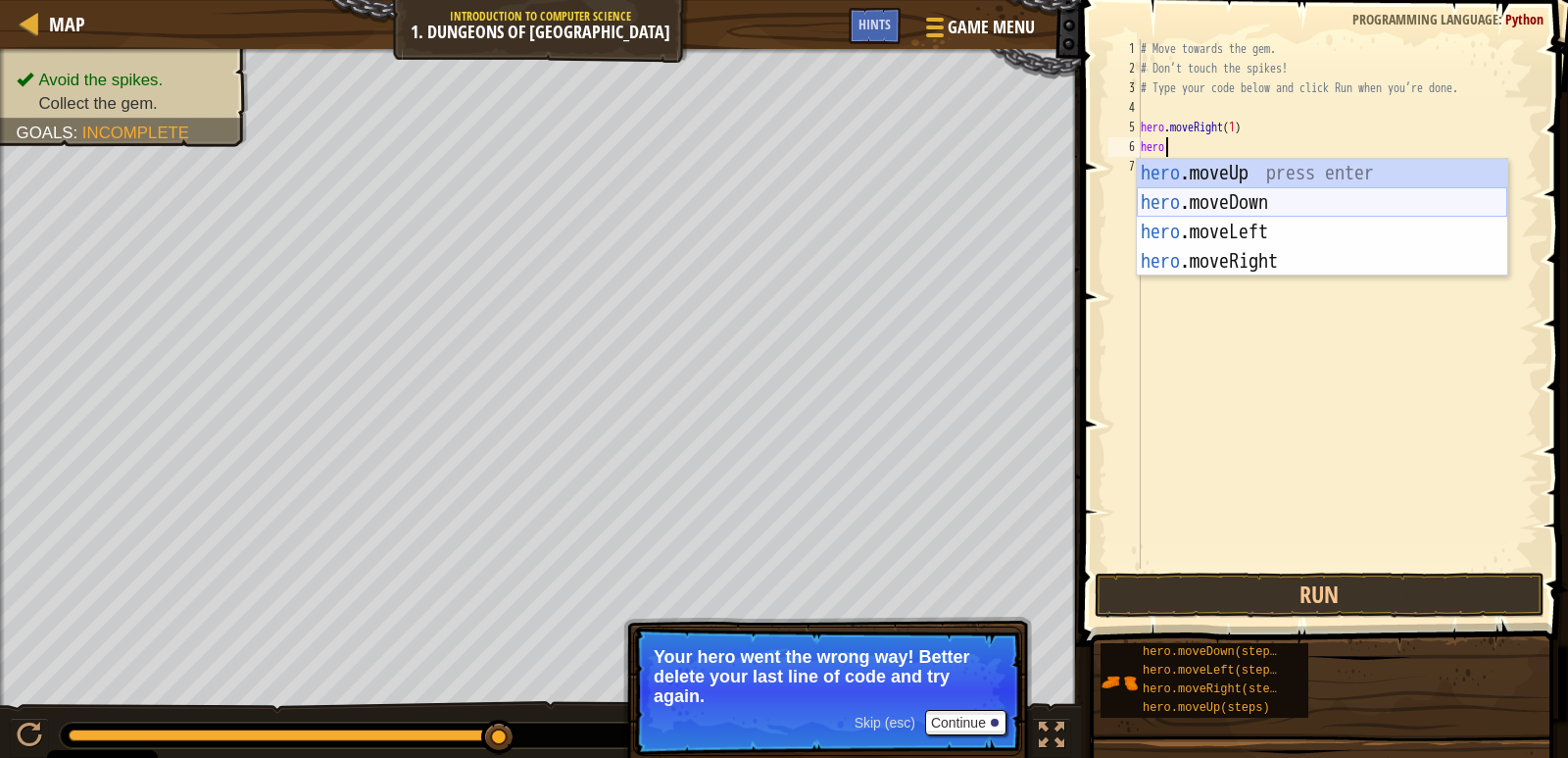 scroll, scrollTop: 9, scrollLeft: 0, axis: vertical 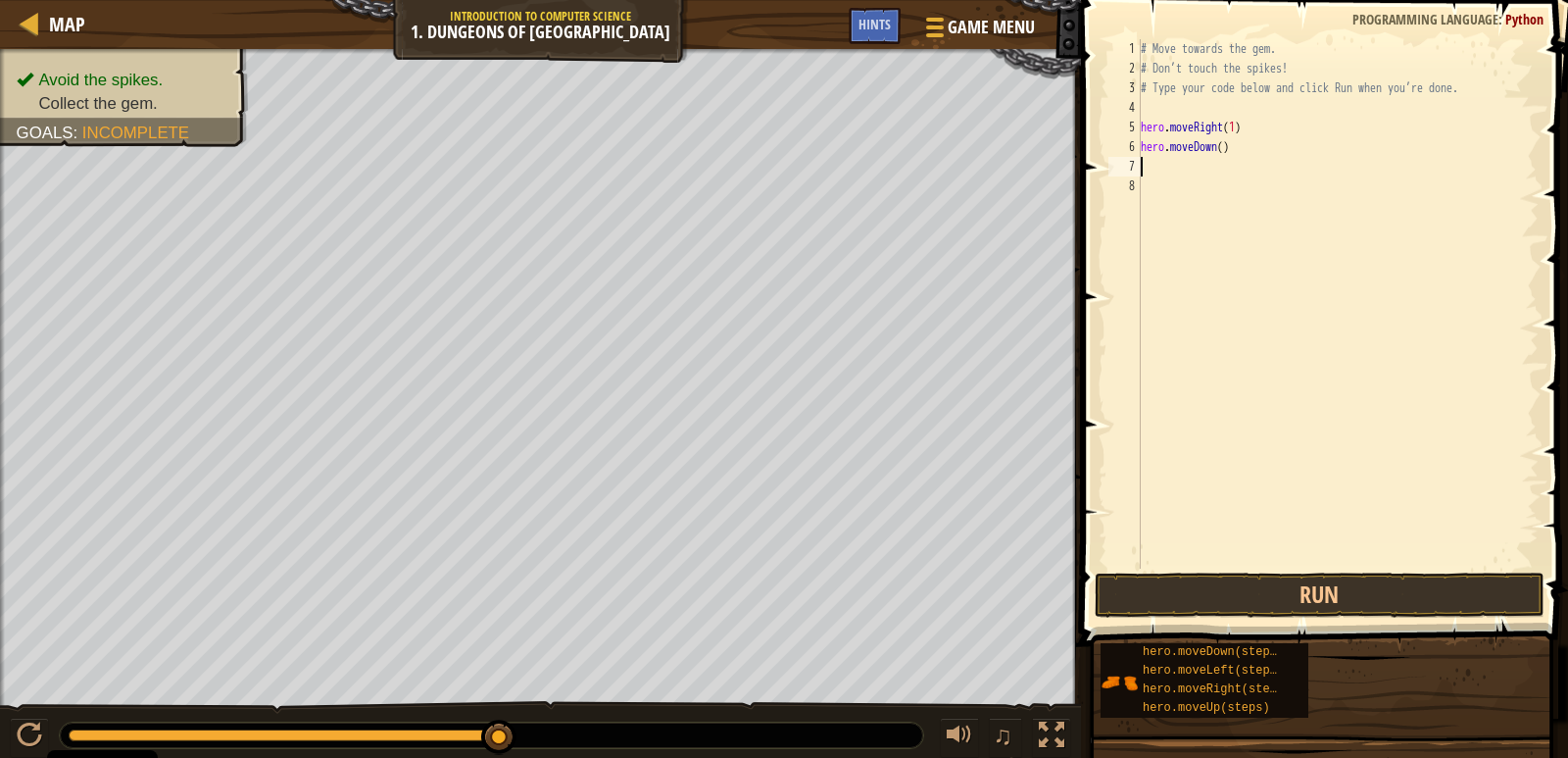 click on "# Move towards the gem. # Don’t touch the spikes! # Type your code below and click Run when you’re done. hero . moveRight ( 1 ) hero . moveDown ( )" at bounding box center [1338, 324] 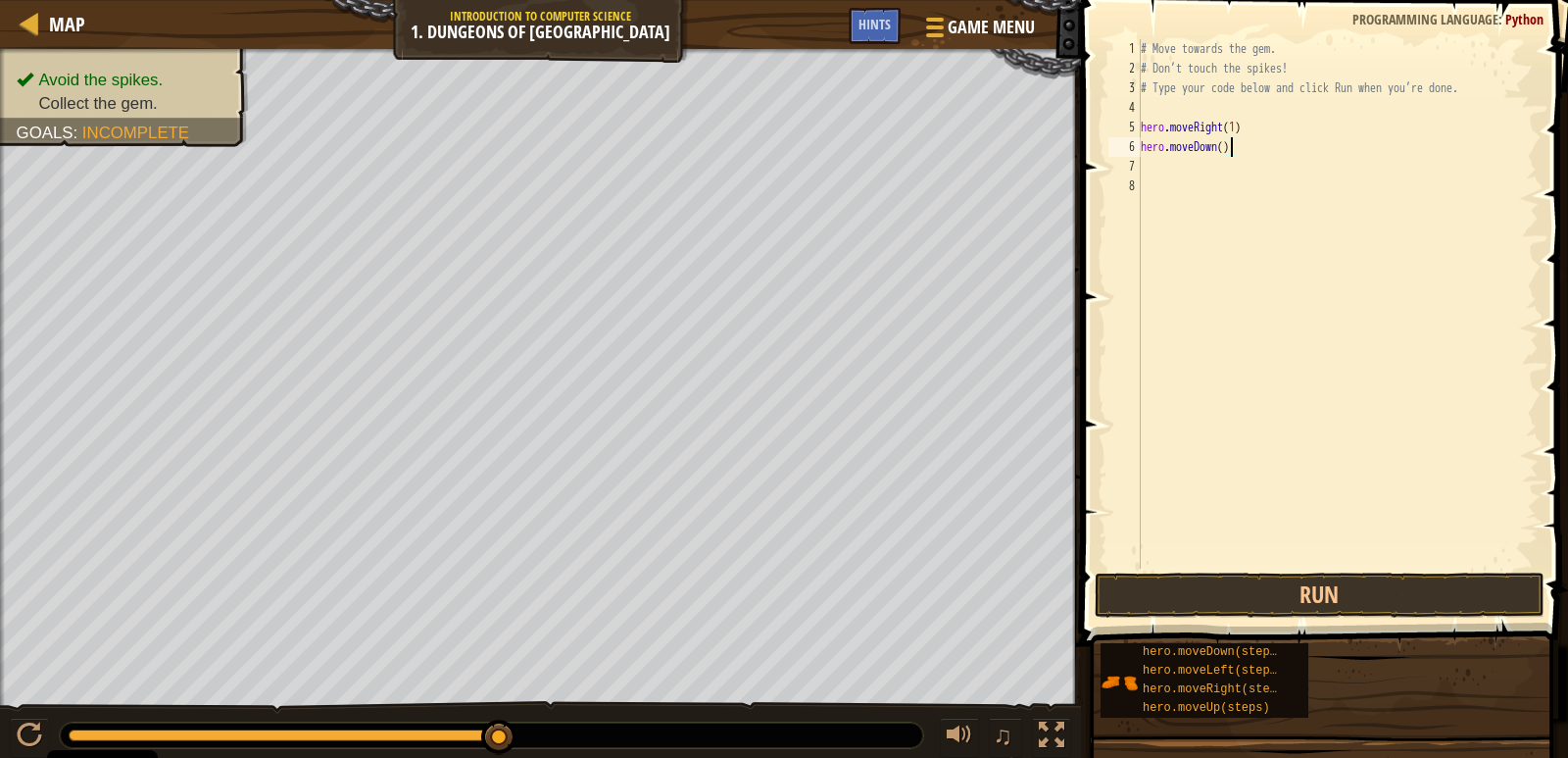 type on "hero.moveDown(1)" 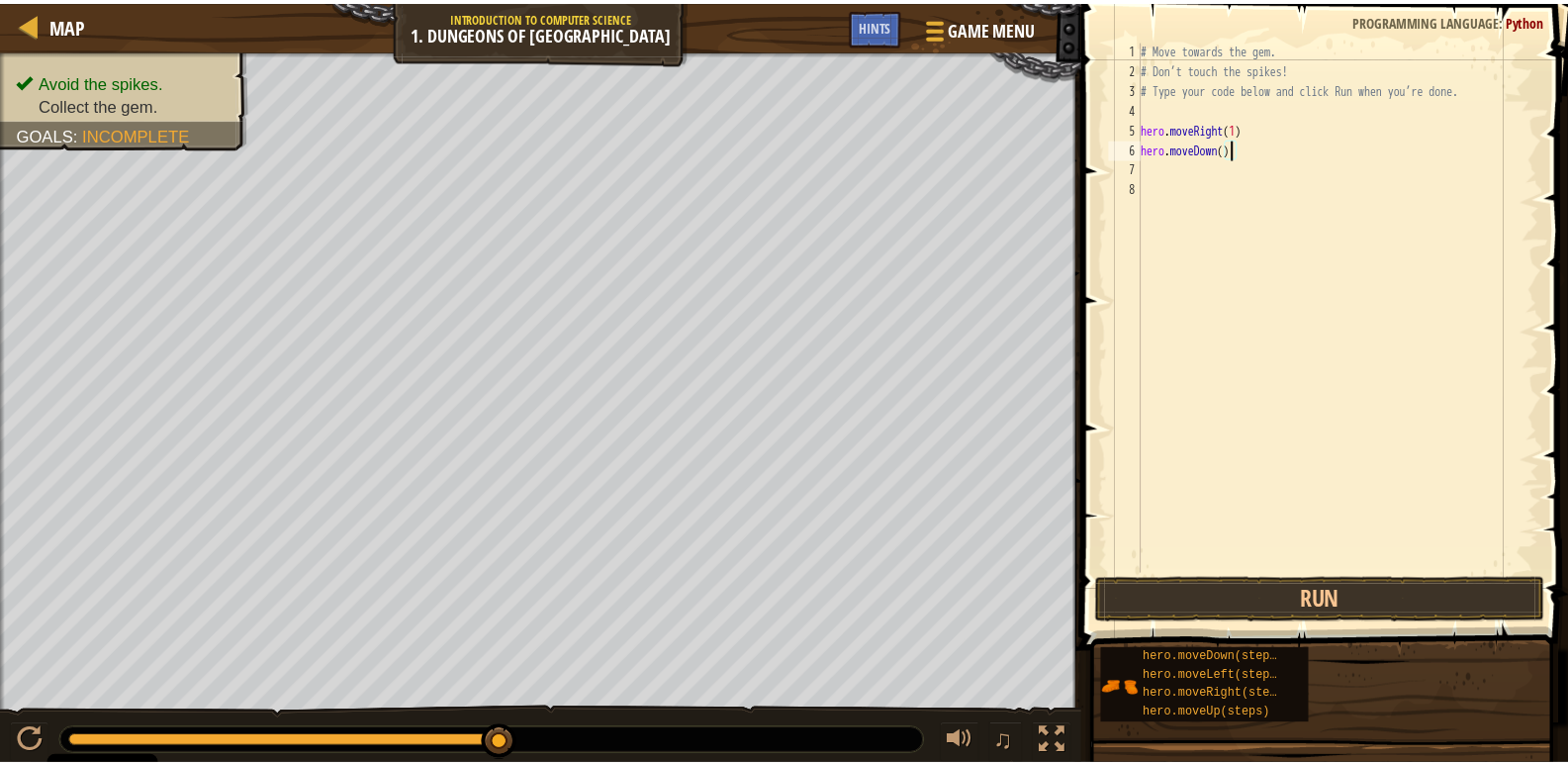 scroll, scrollTop: 9, scrollLeft: 7, axis: both 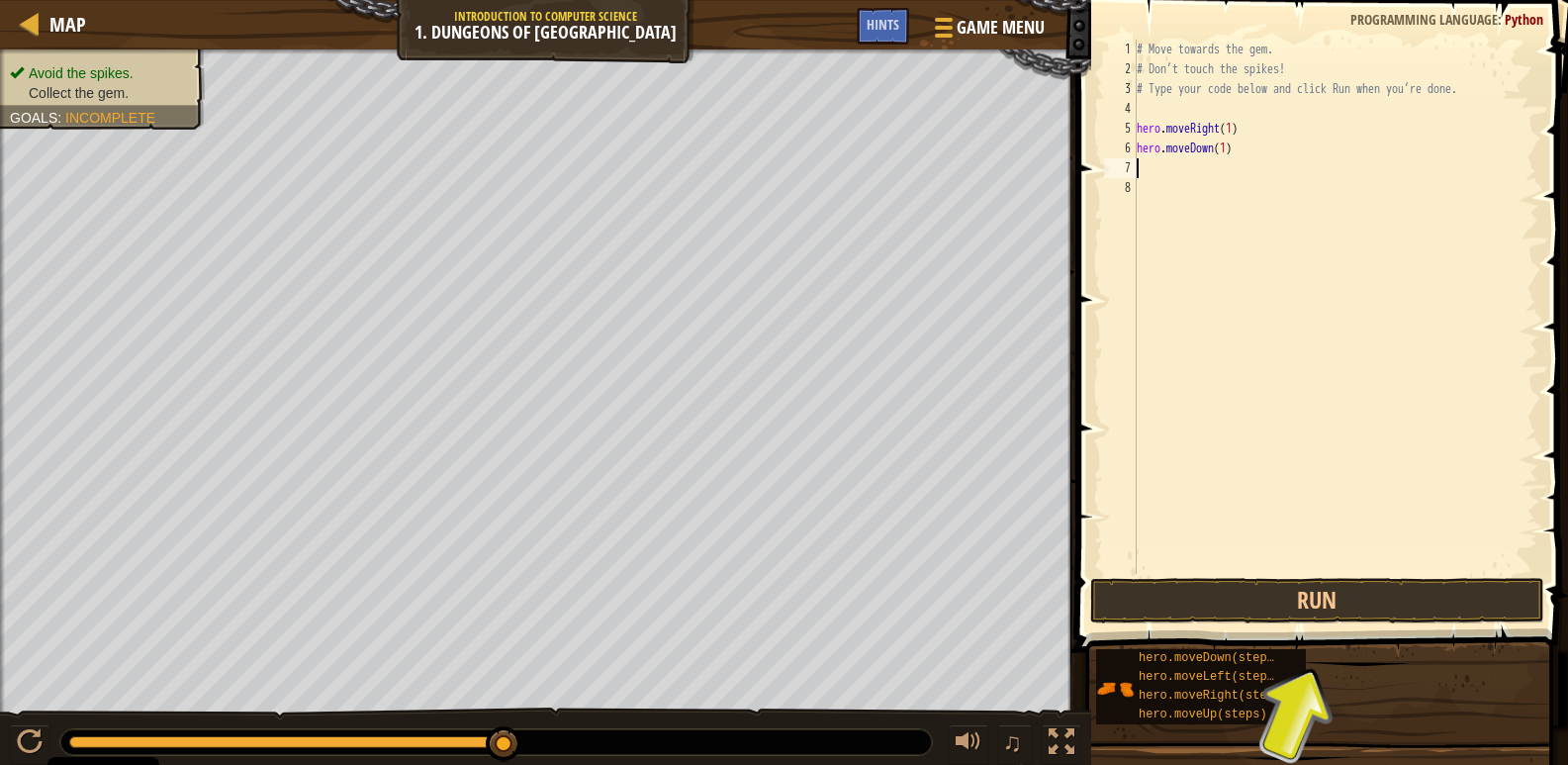 click on "# Move towards the gem. # Don’t touch the spikes! # Type your code below and click Run when you’re done. hero . moveRight ( 1 ) hero . moveDown ( 1 )" at bounding box center (1336, 327) 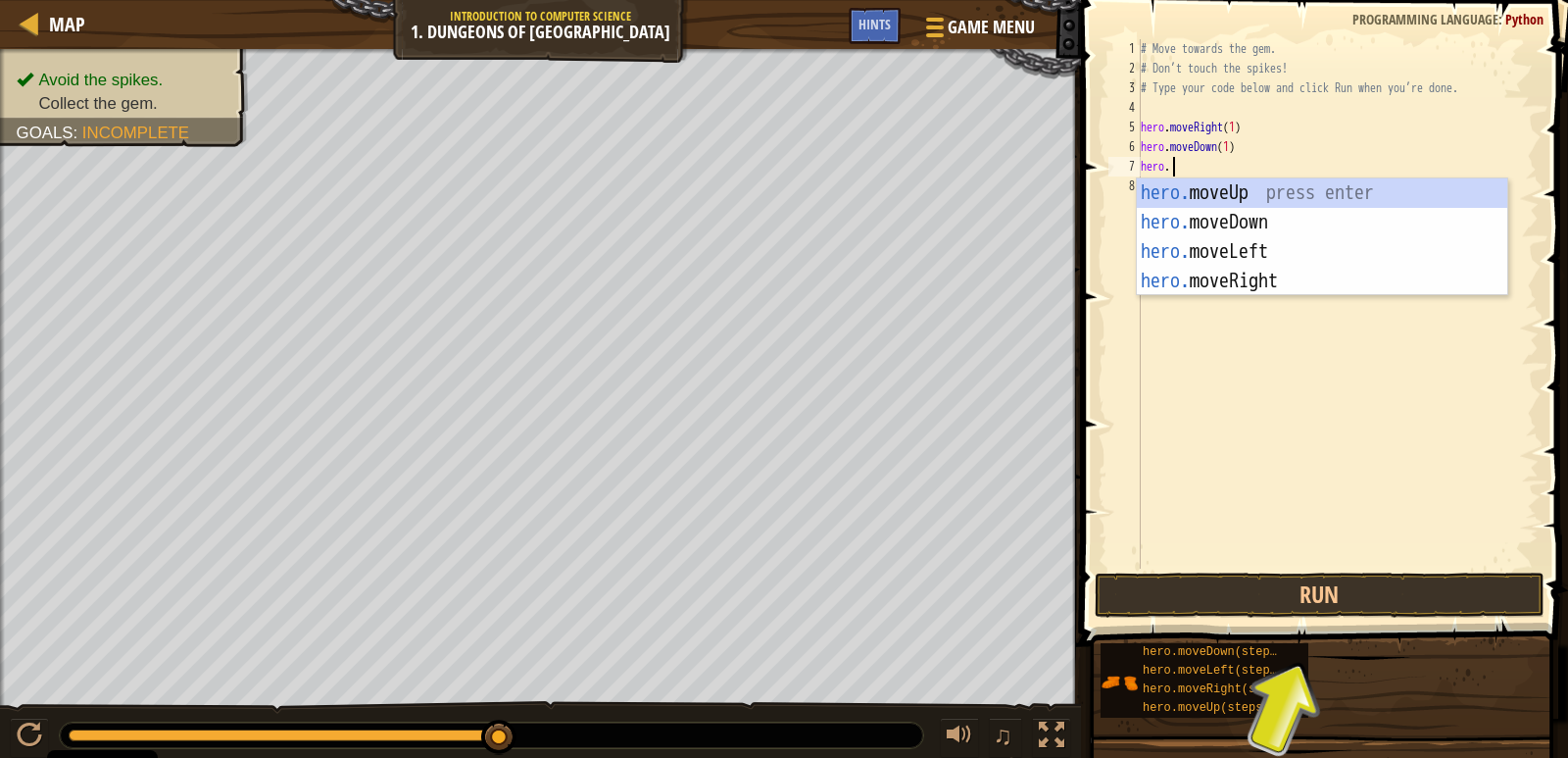 type on "hero.M" 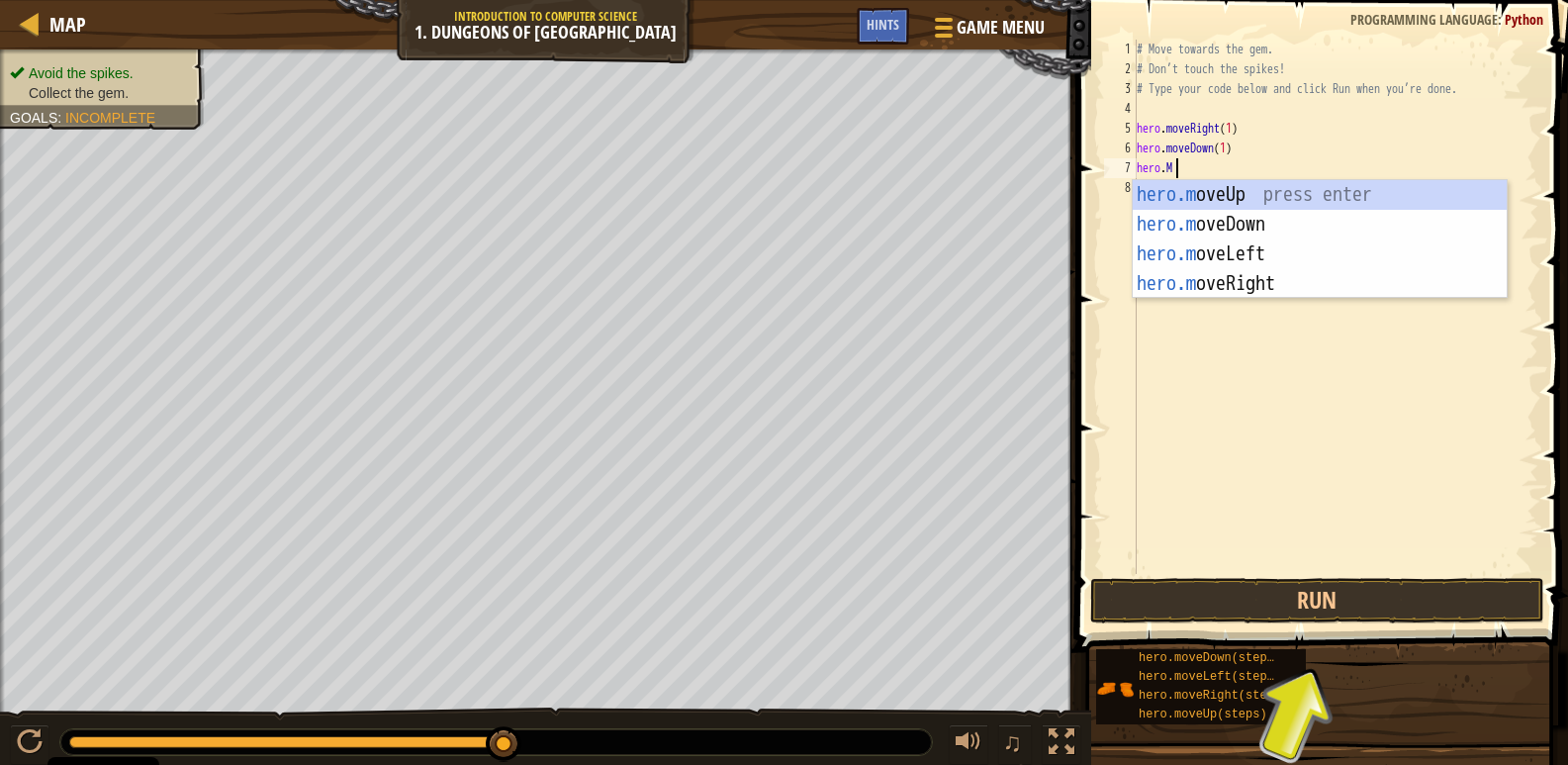 scroll, scrollTop: 9, scrollLeft: 2, axis: both 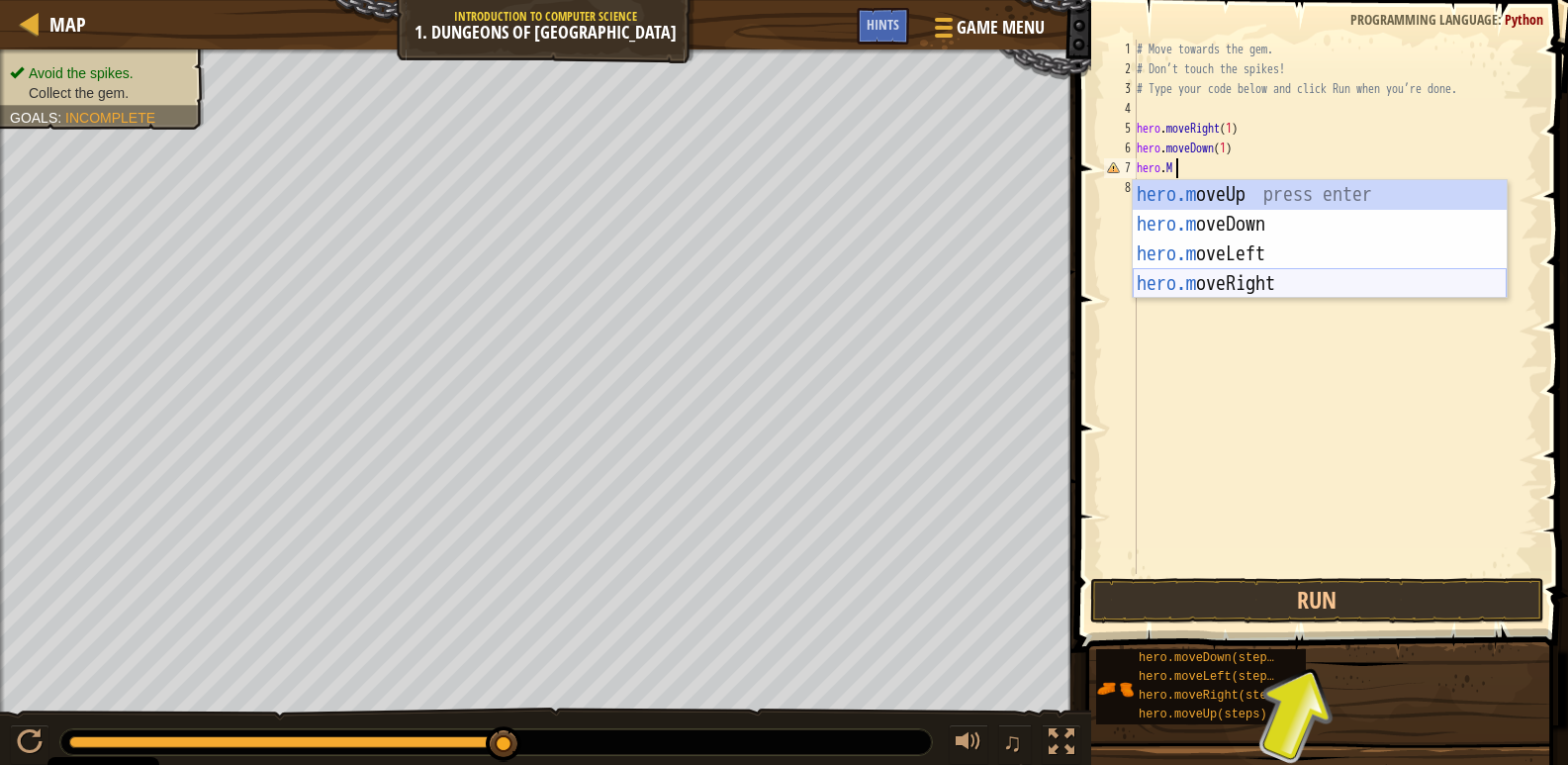 click on "hero.m oveUp press enter hero.m oveDown press enter hero.m oveLeft press enter hero.m oveRight press enter" at bounding box center (1320, 269) 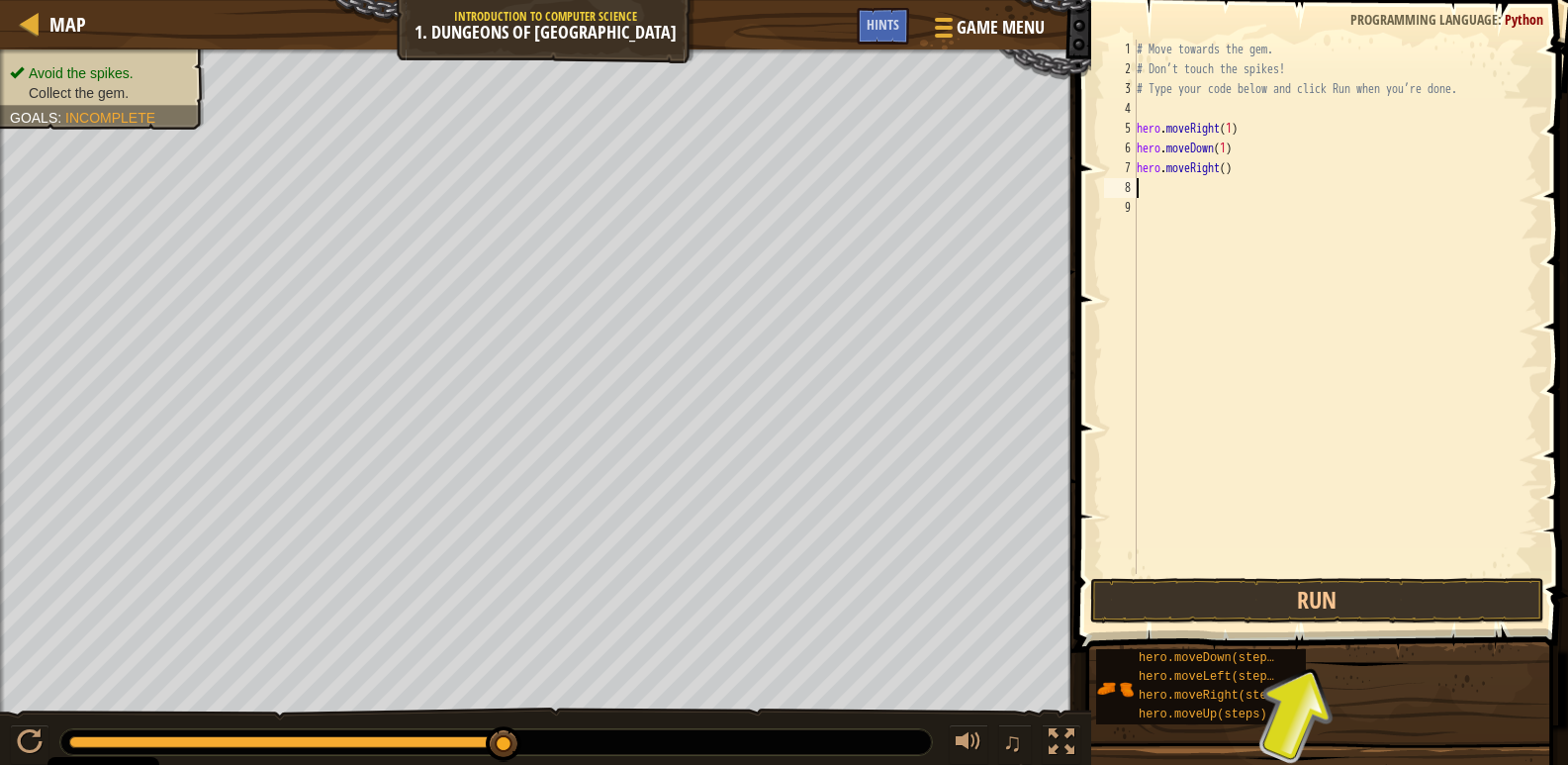 scroll, scrollTop: 9, scrollLeft: 0, axis: vertical 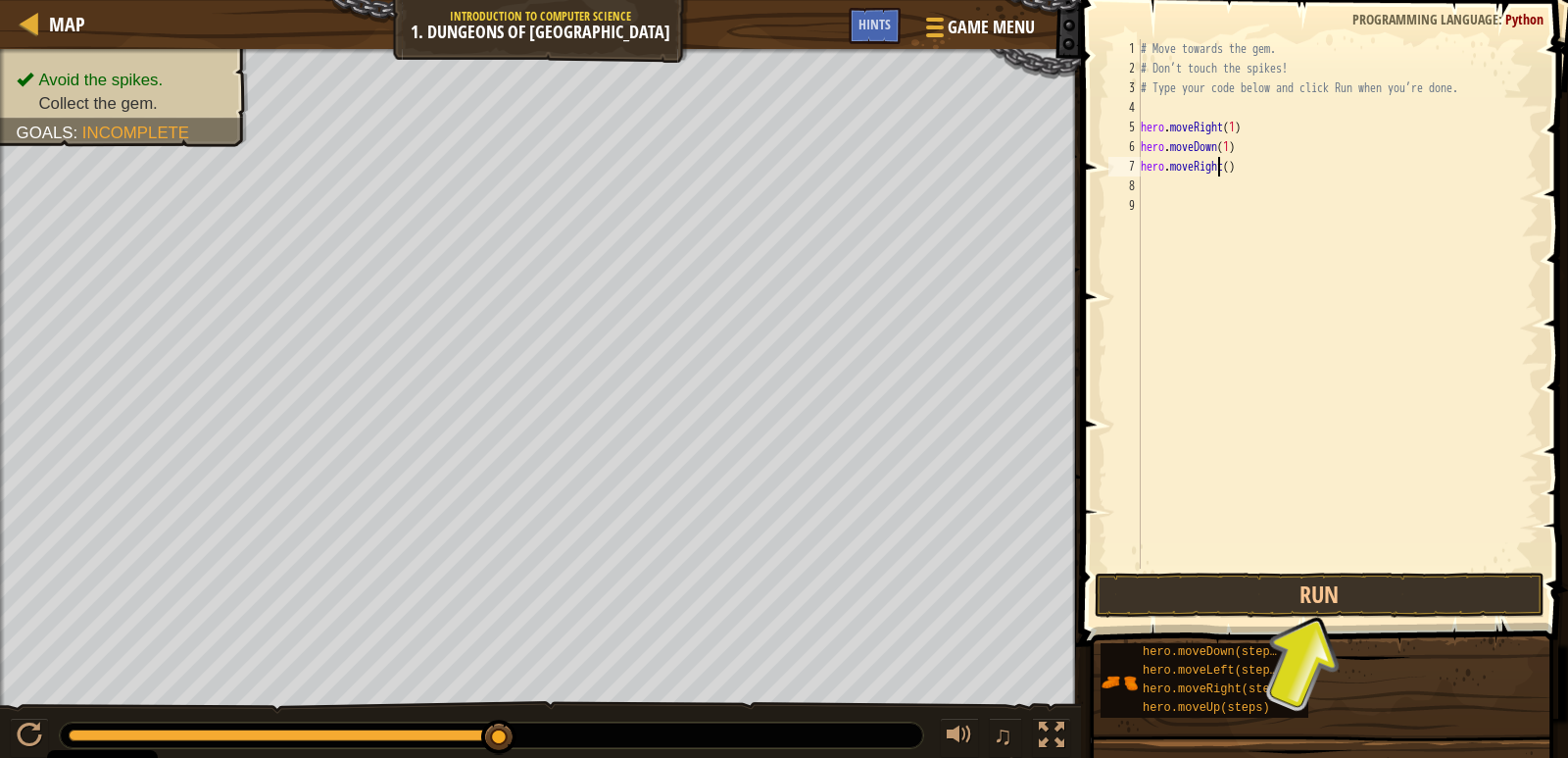 click on "# Move towards the gem. # Don’t touch the spikes! # Type your code below and click Run when you’re done. hero . moveRight ( 1 ) hero . moveDown ( 1 ) hero . moveRight ( )" at bounding box center [1338, 324] 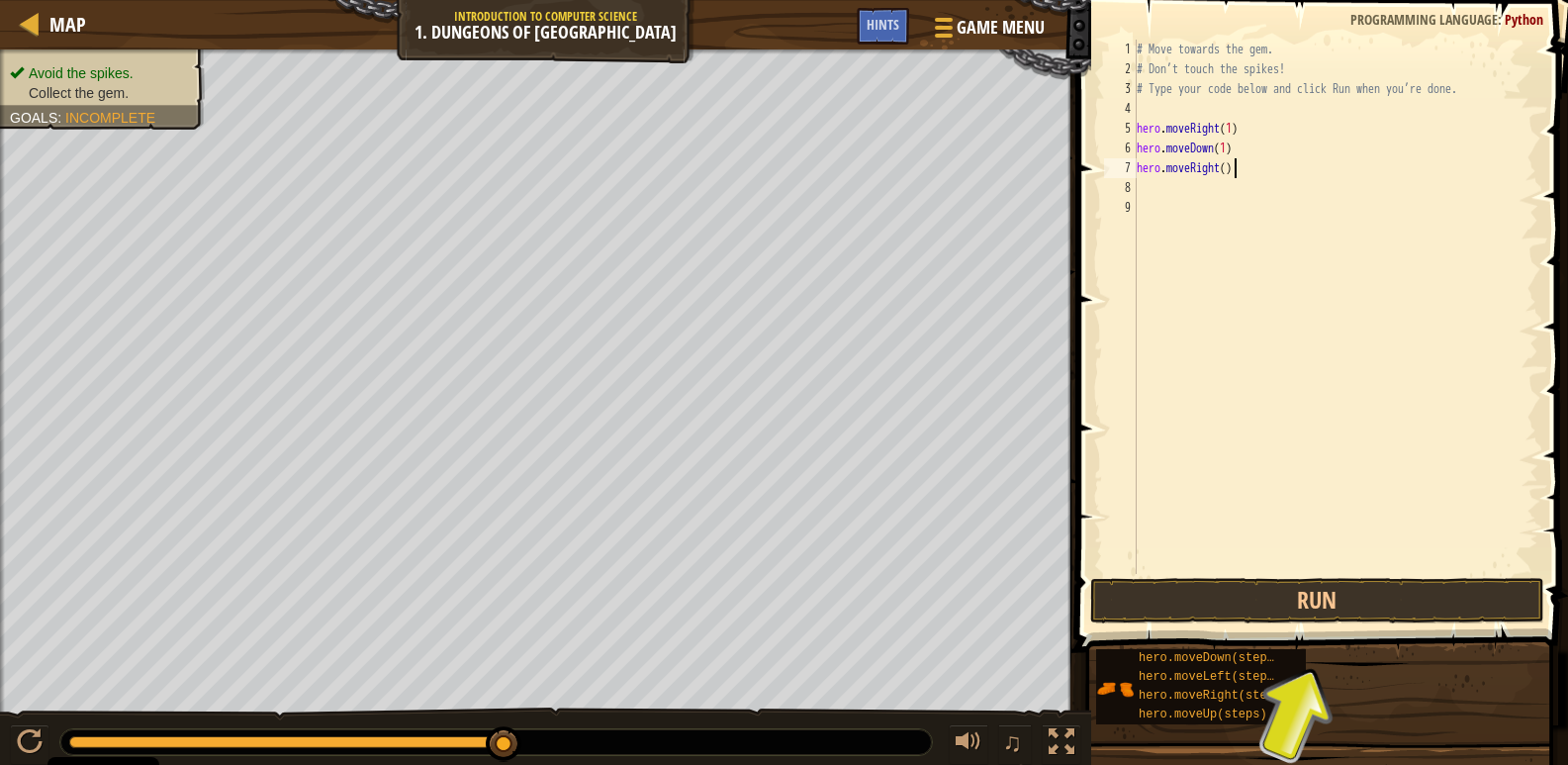 click on "# Move towards the gem. # Don’t touch the spikes! # Type your code below and click Run when you’re done. hero . moveRight ( 1 ) hero . moveDown ( 1 ) hero . moveRight ( )" at bounding box center (1336, 327) 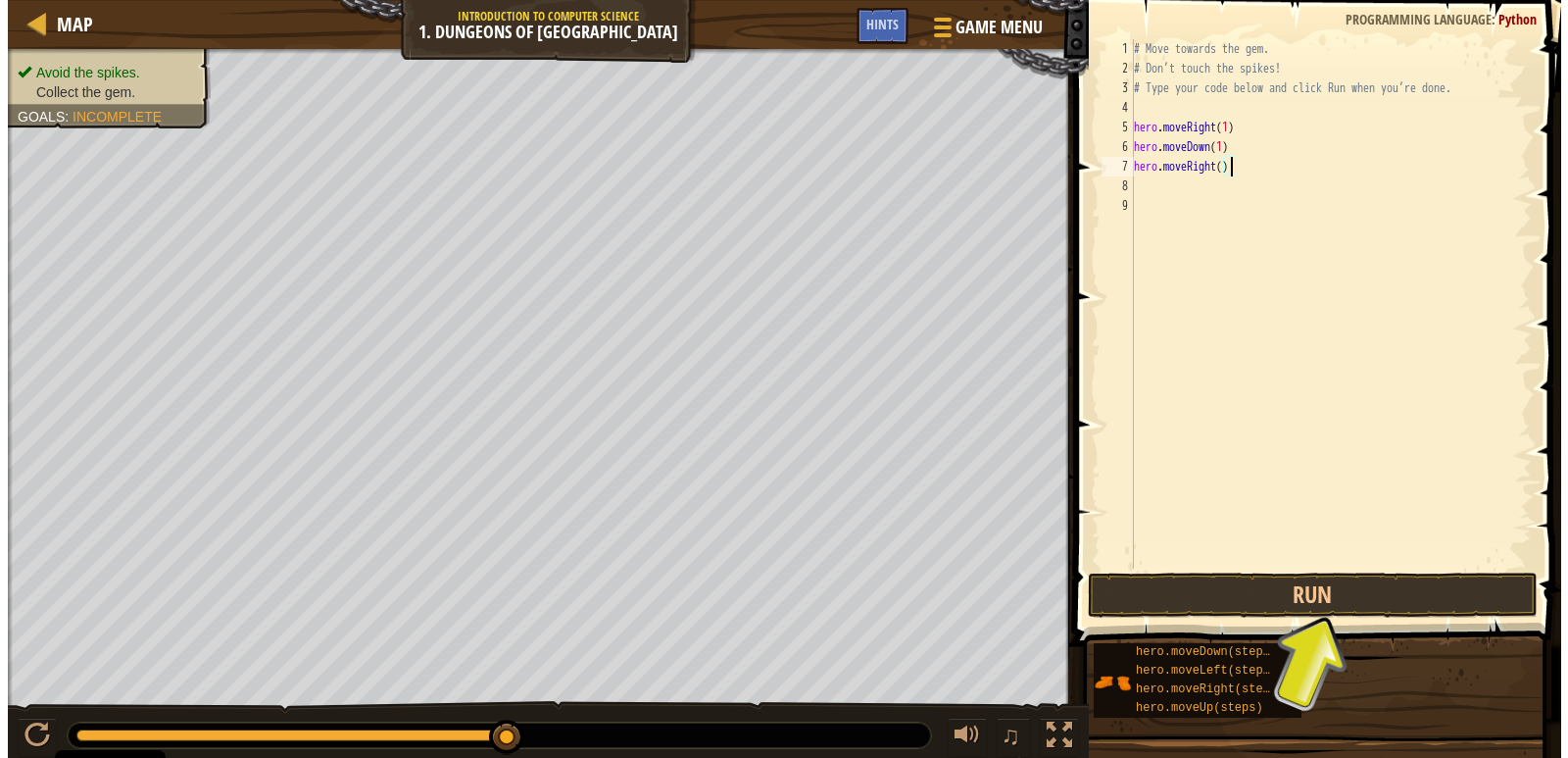 scroll, scrollTop: 9, scrollLeft: 8, axis: both 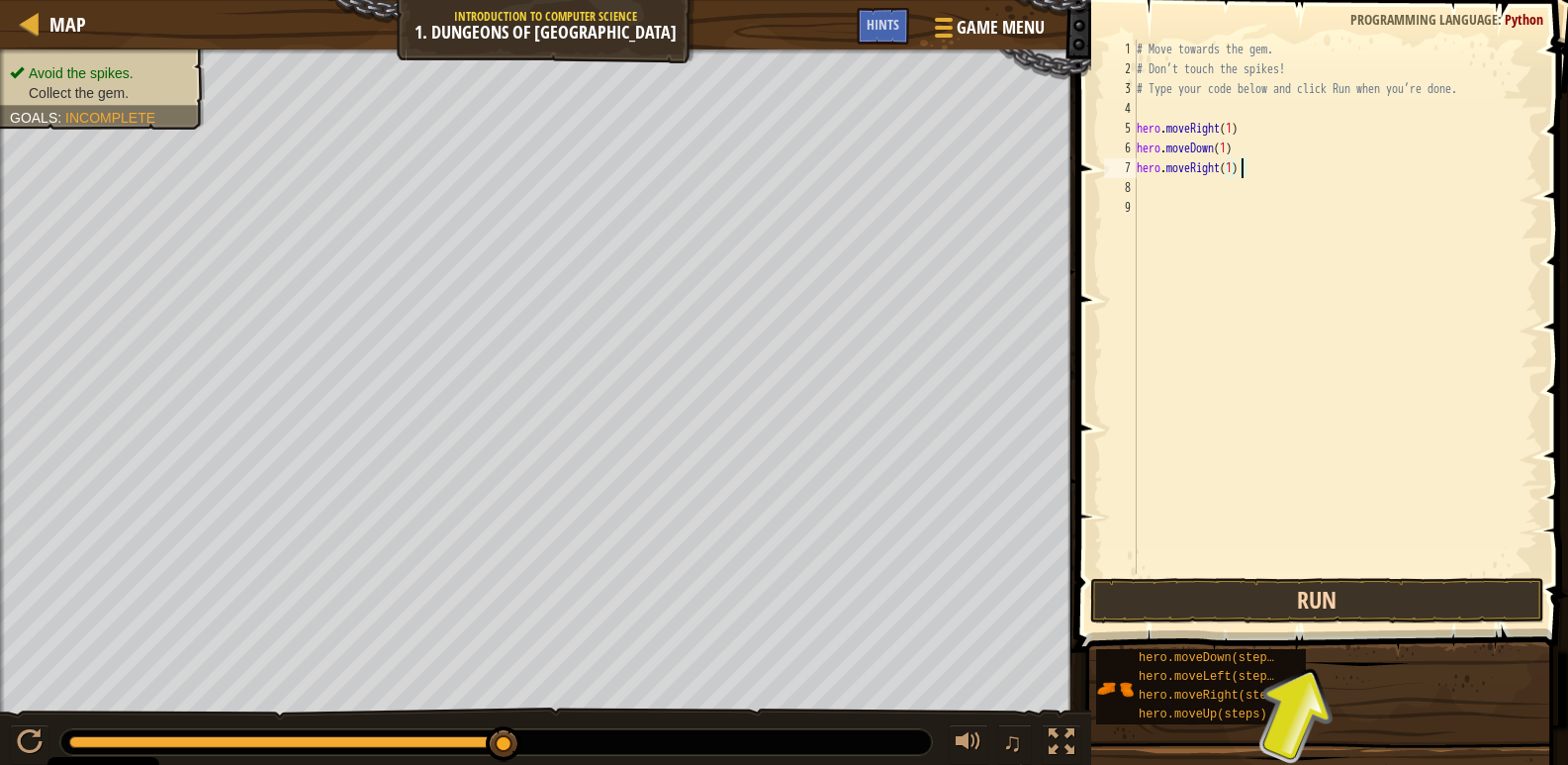 type on "hero.moveRight(1)" 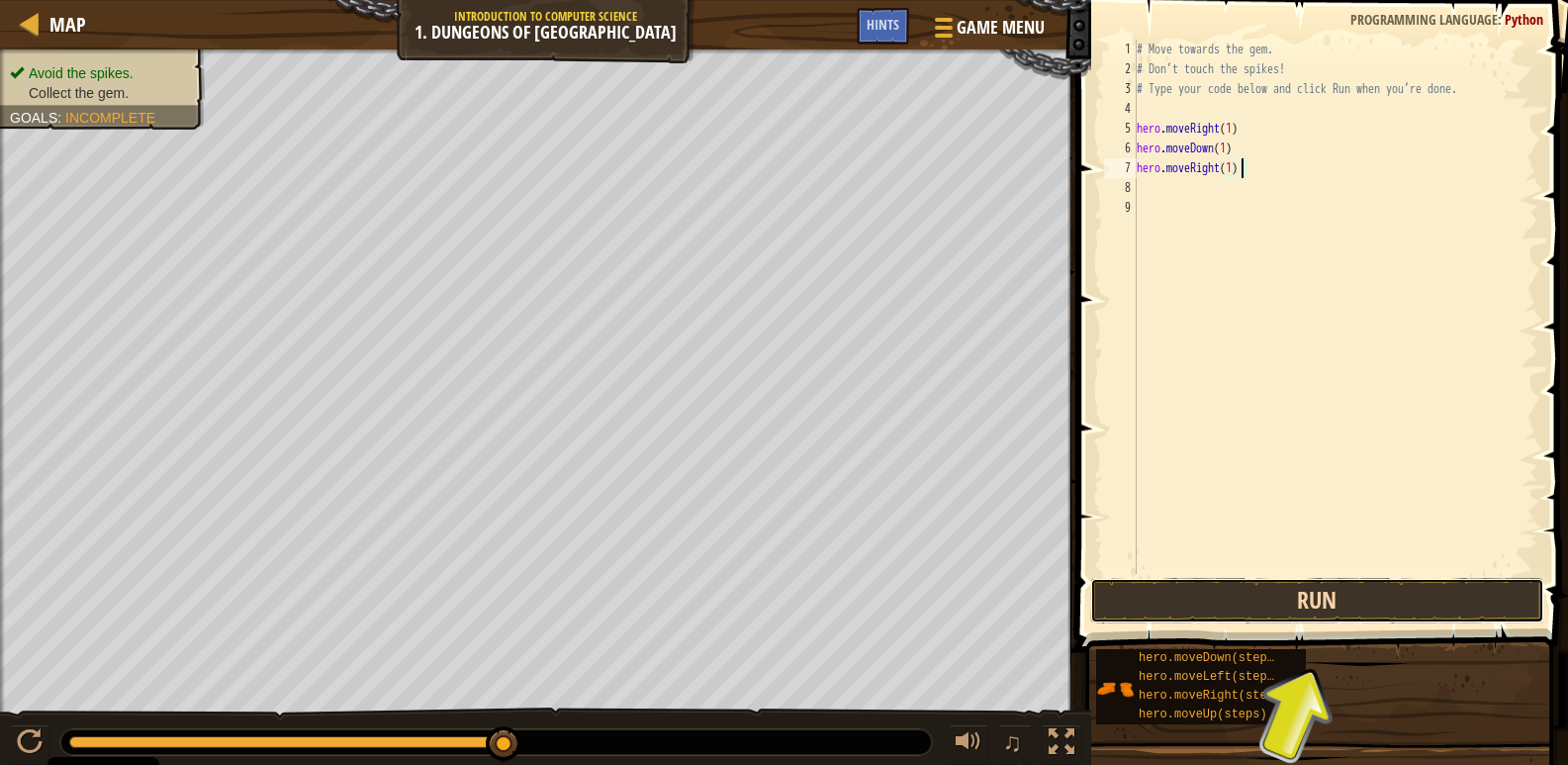 click on "Run" at bounding box center (1317, 601) 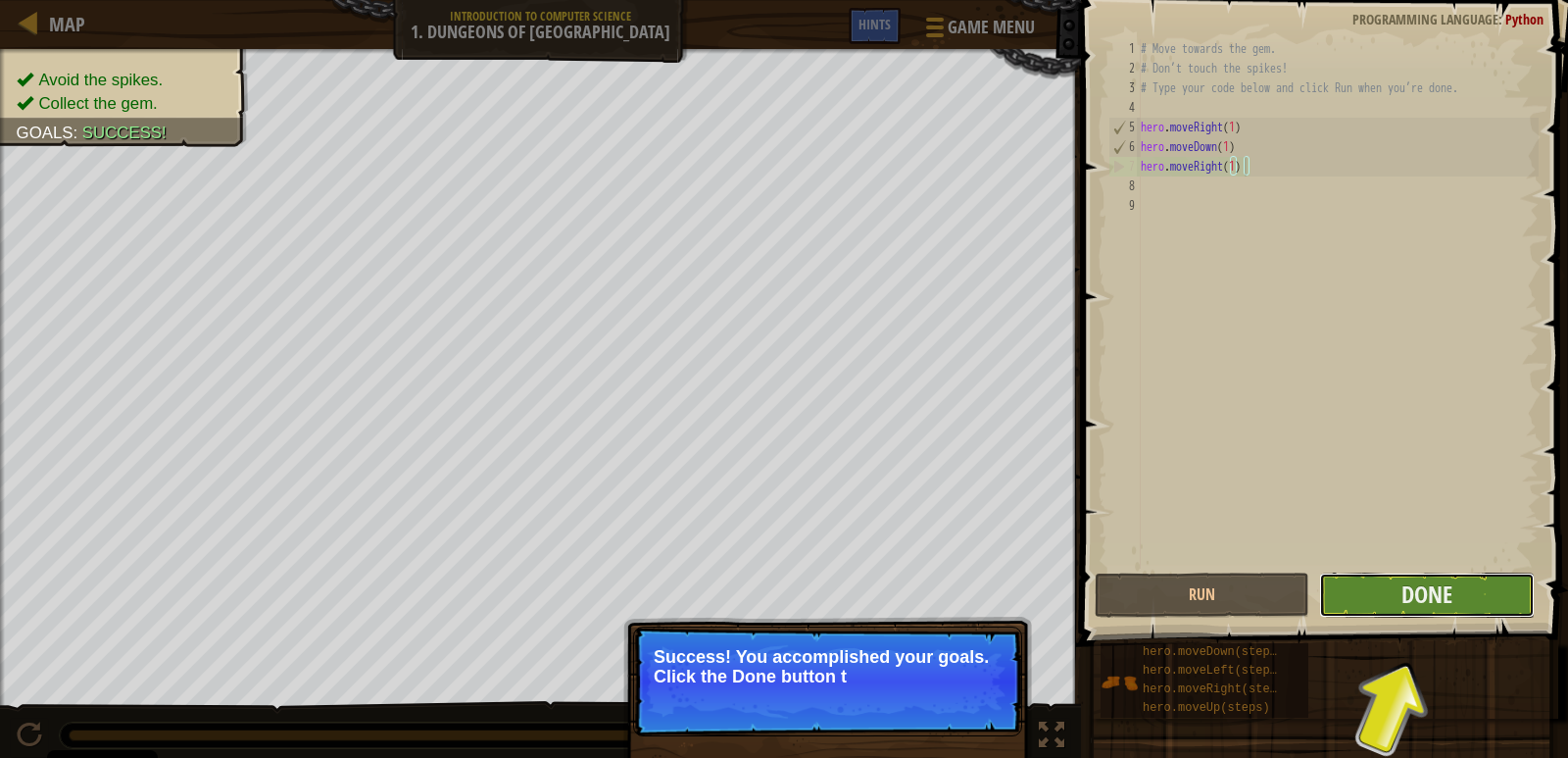 click on "Done" at bounding box center [1426, 595] 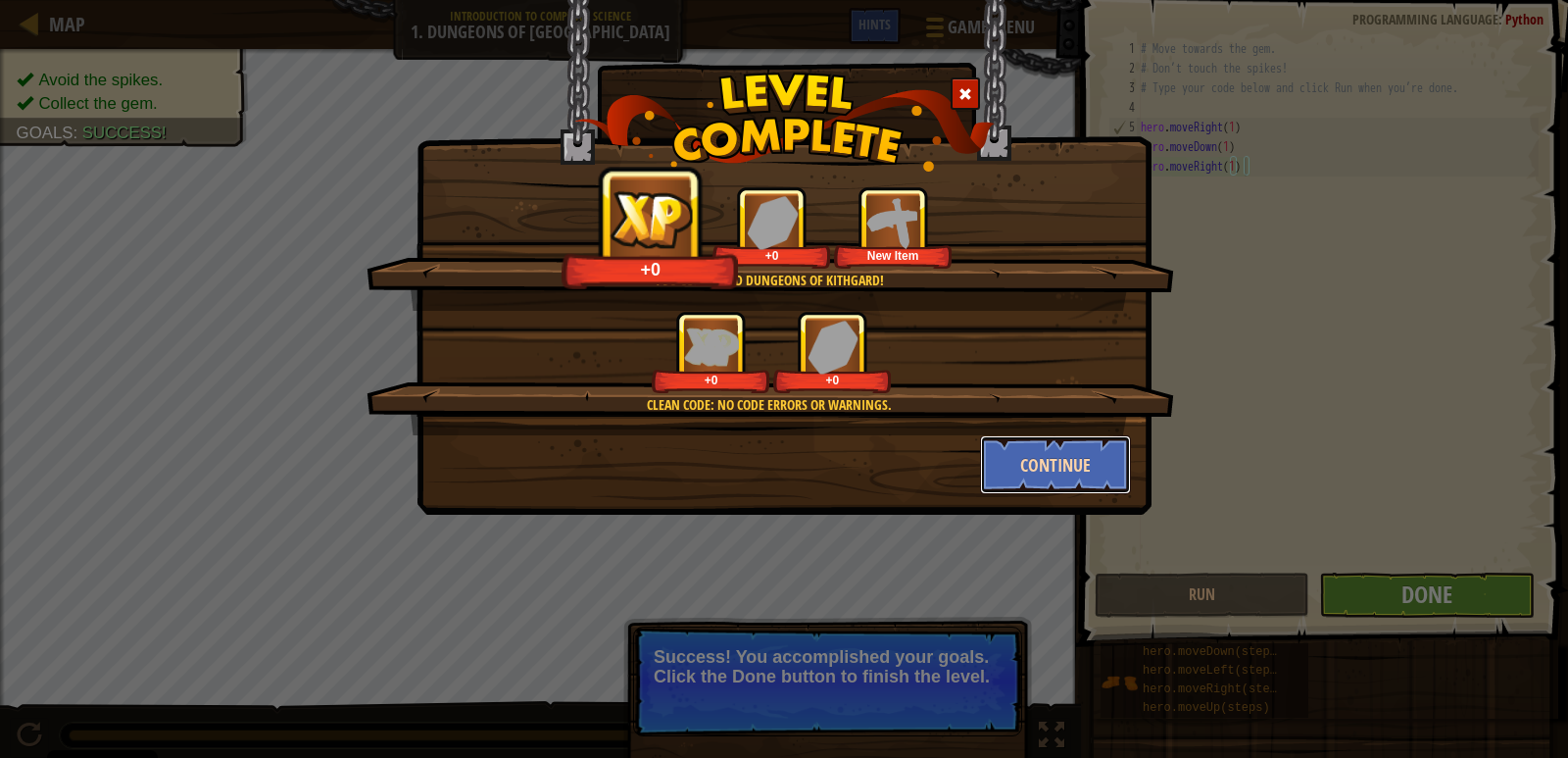 click on "Continue" at bounding box center [1055, 465] 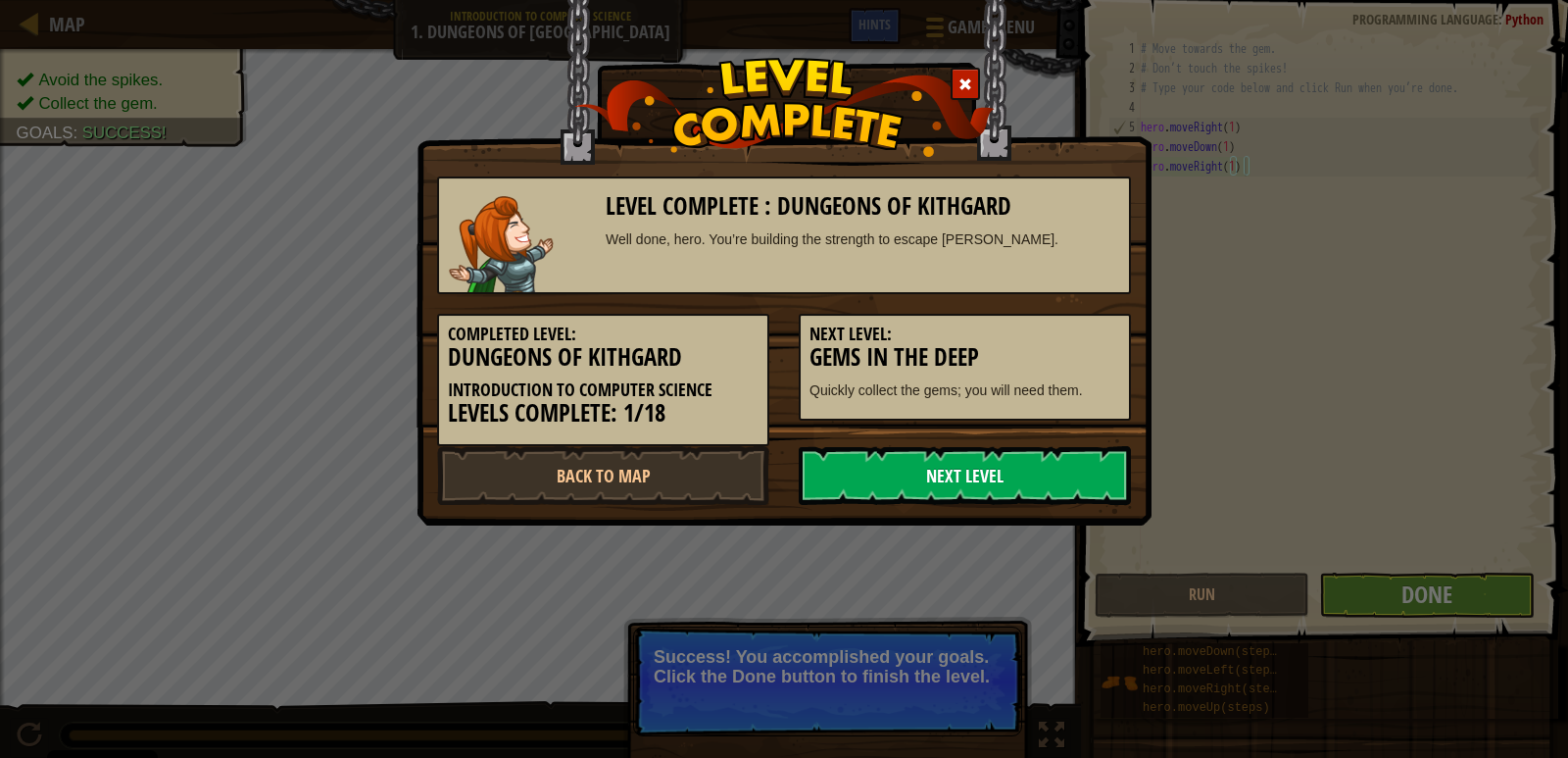 click on "Next Level" at bounding box center [964, 476] 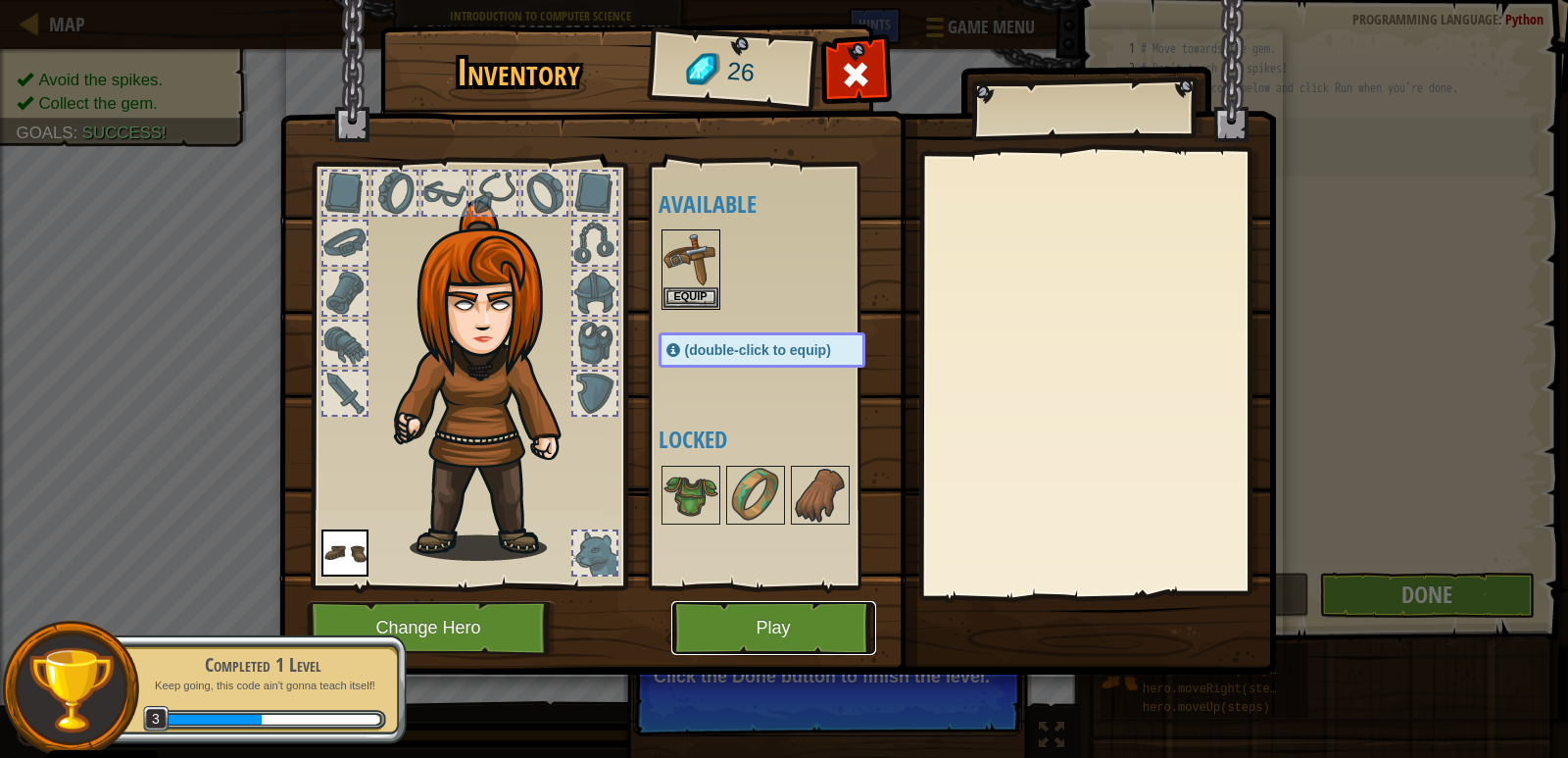 click on "Play" at bounding box center [773, 628] 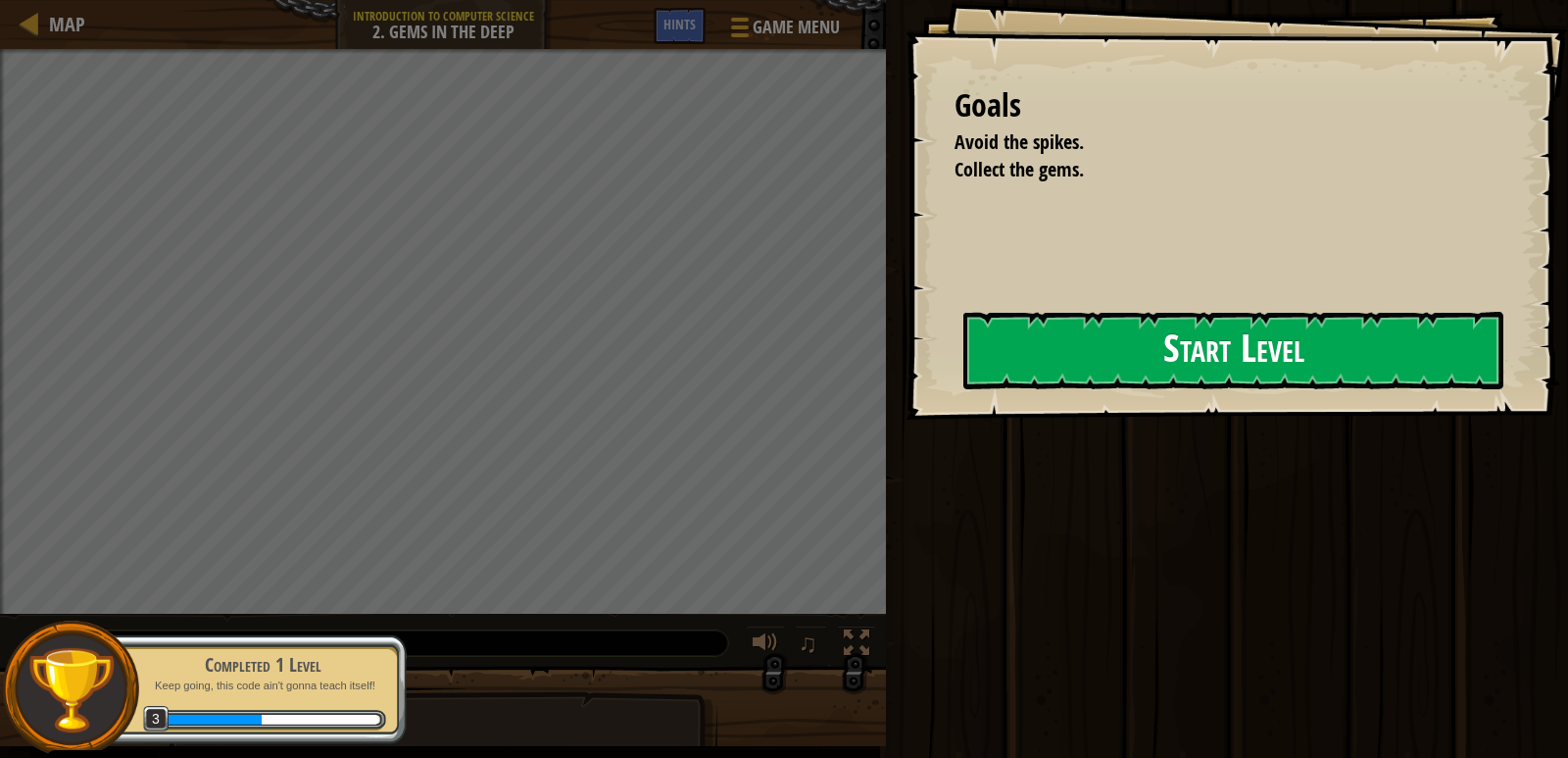 click on "Start Level" at bounding box center [1233, 350] 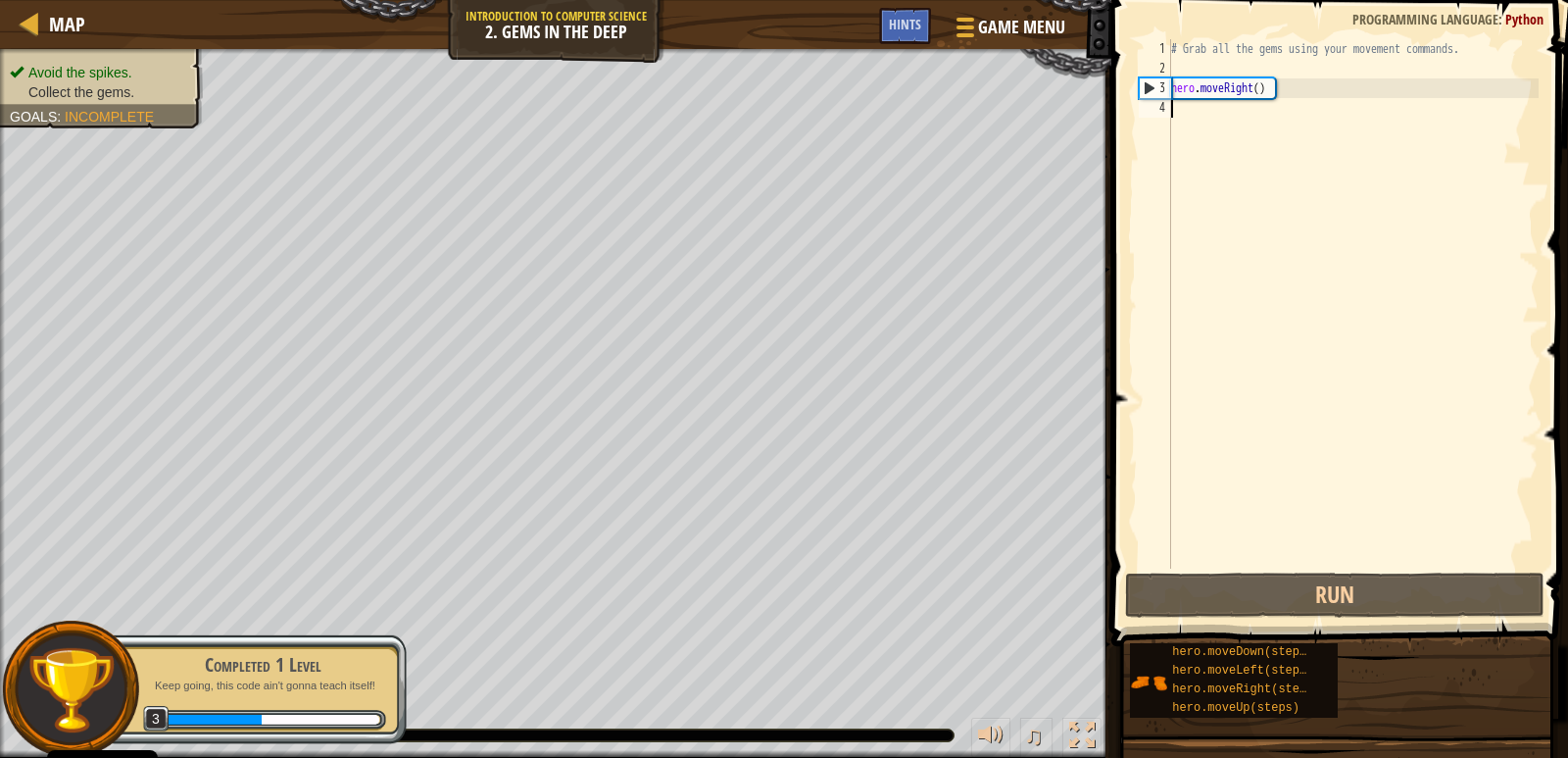 click on "# Grab all the gems using your movement commands. hero . moveRight ( )" at bounding box center [1352, 324] 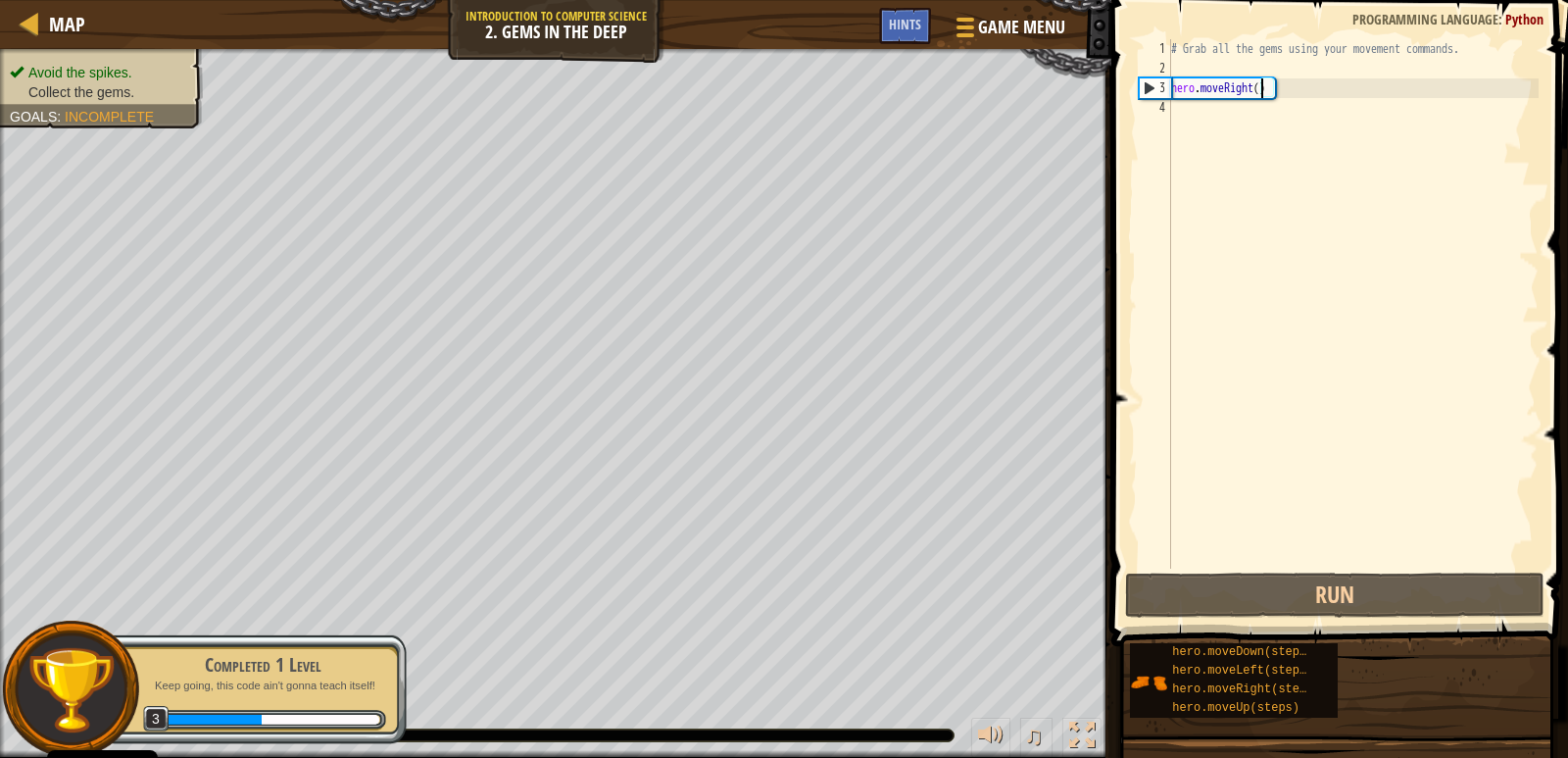 click on "# Grab all the gems using your movement commands. hero . moveRight ( )" at bounding box center [1352, 324] 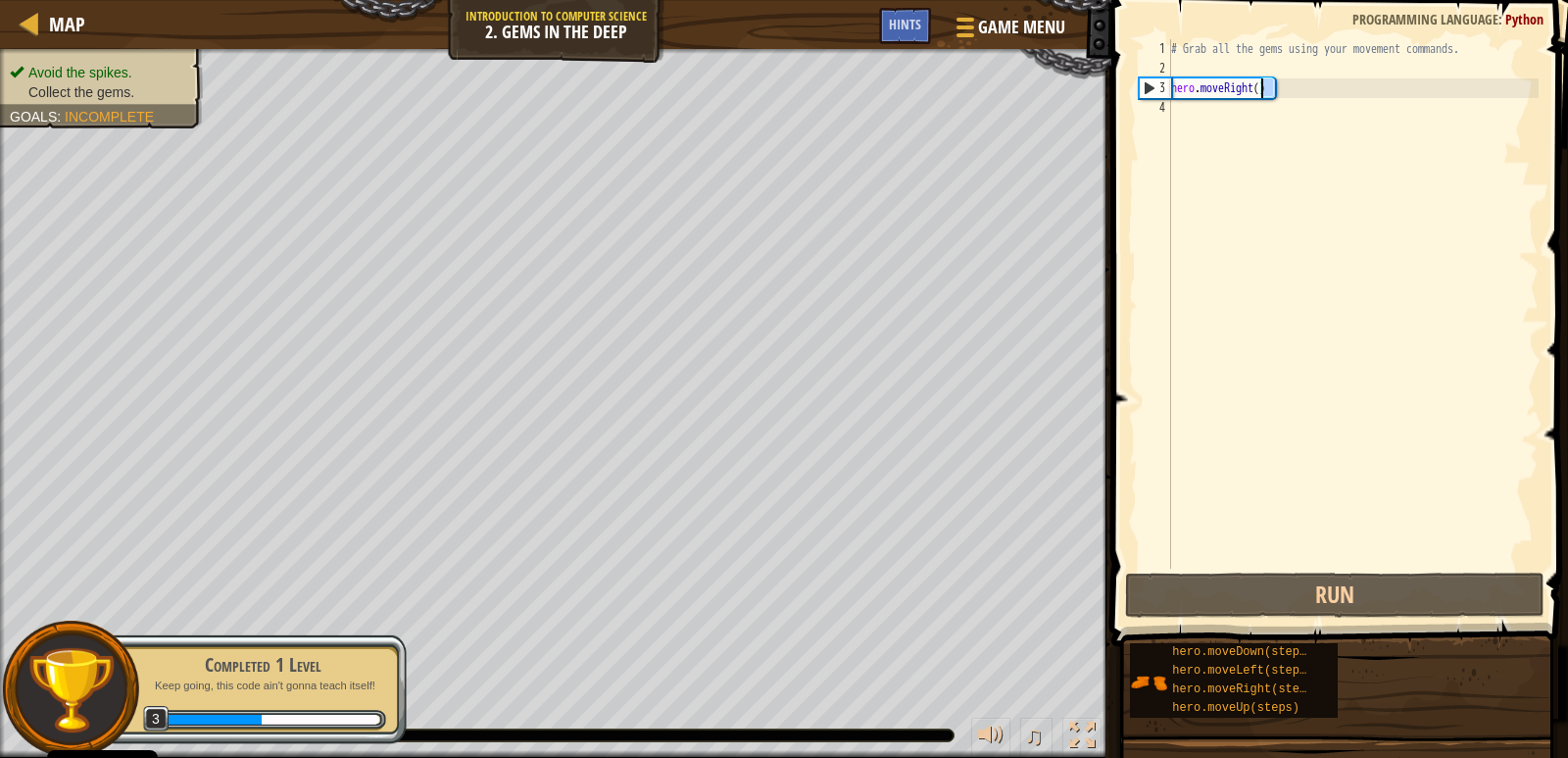 click on "# Grab all the gems using your movement commands. hero . moveRight ( )" at bounding box center (1352, 324) 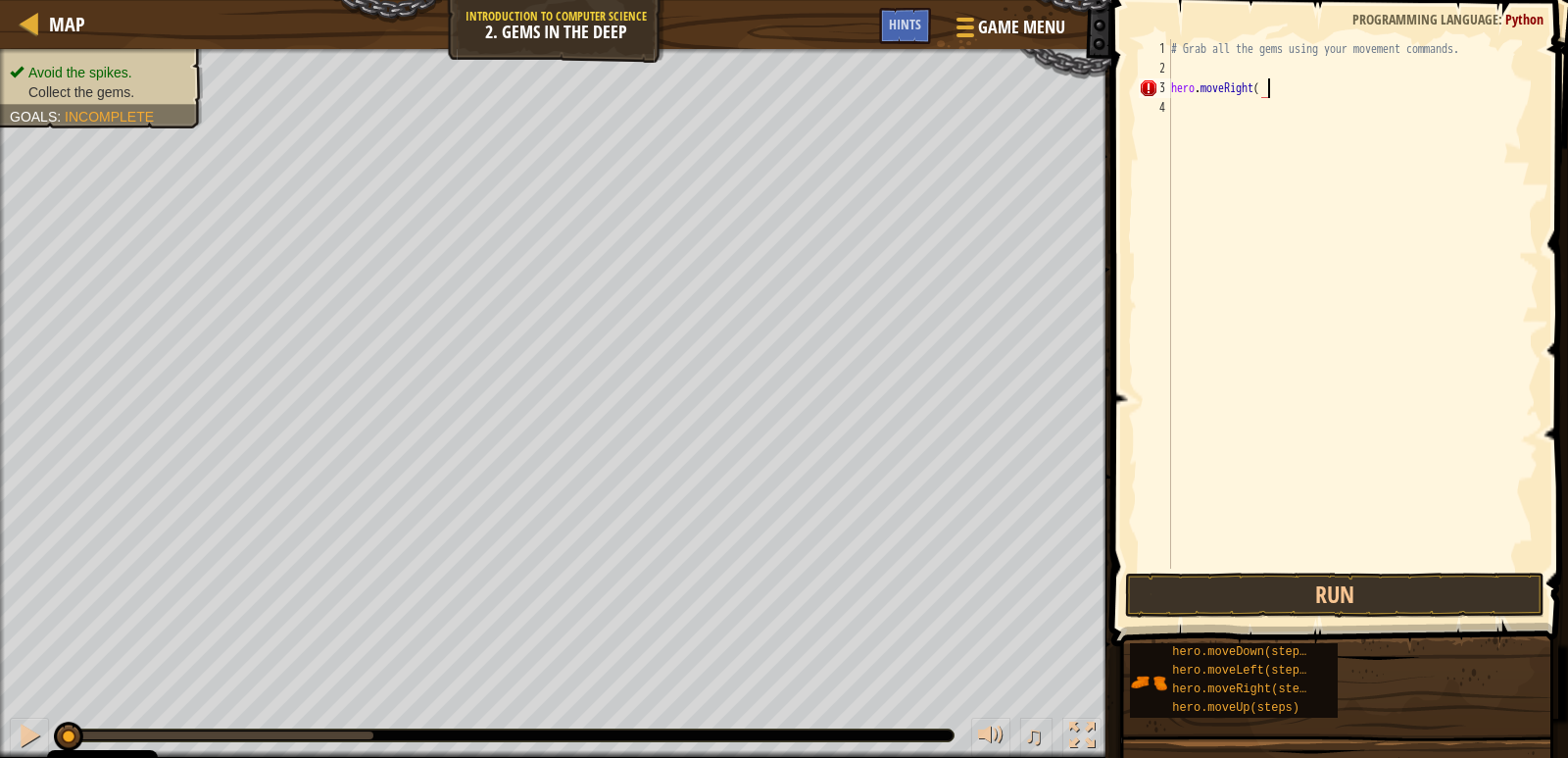 scroll, scrollTop: 9, scrollLeft: 8, axis: both 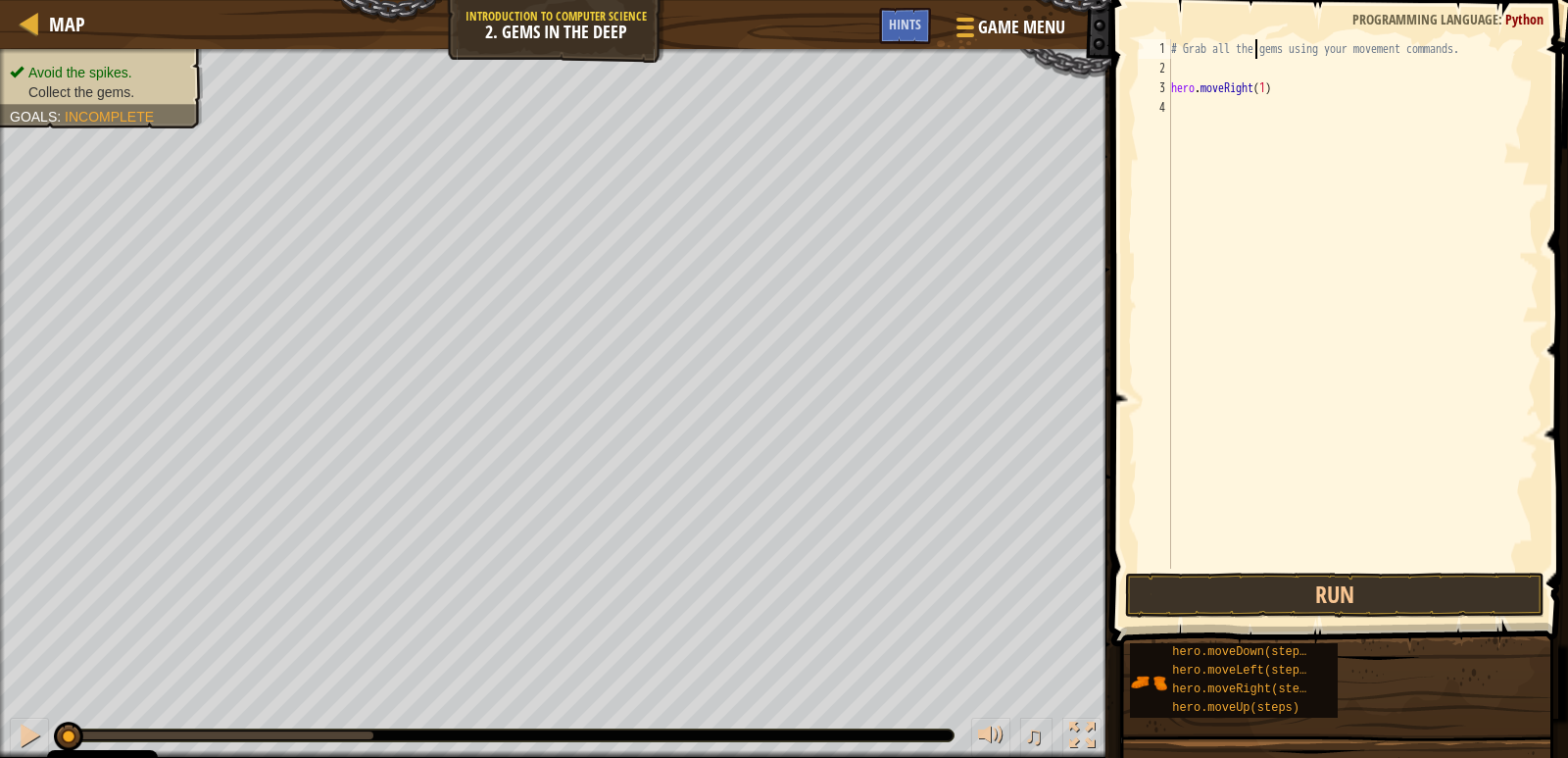 click on "# Grab all the gems using your movement commands. hero . moveRight ( 1 )" at bounding box center (1352, 324) 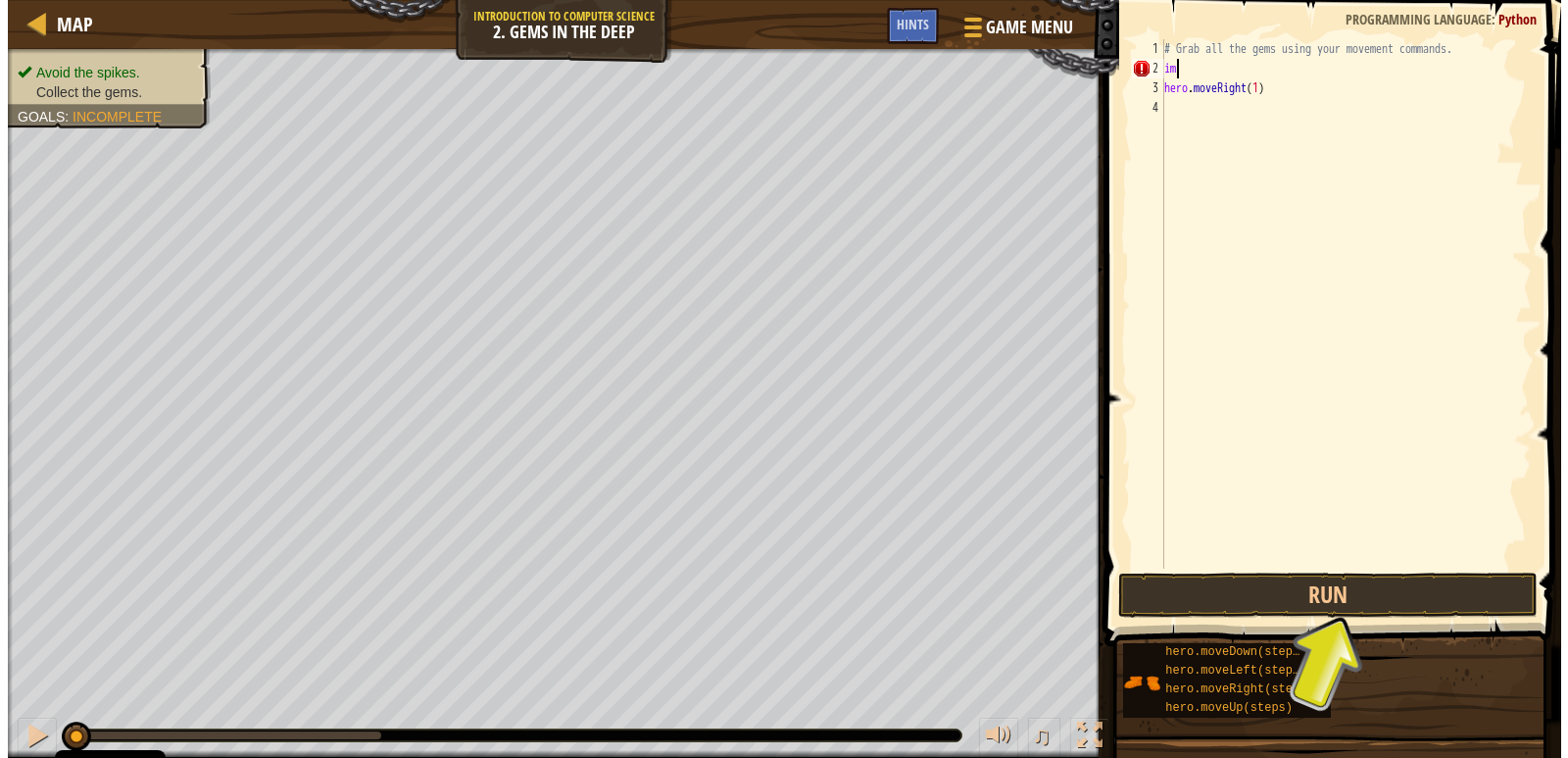 scroll, scrollTop: 9, scrollLeft: 0, axis: vertical 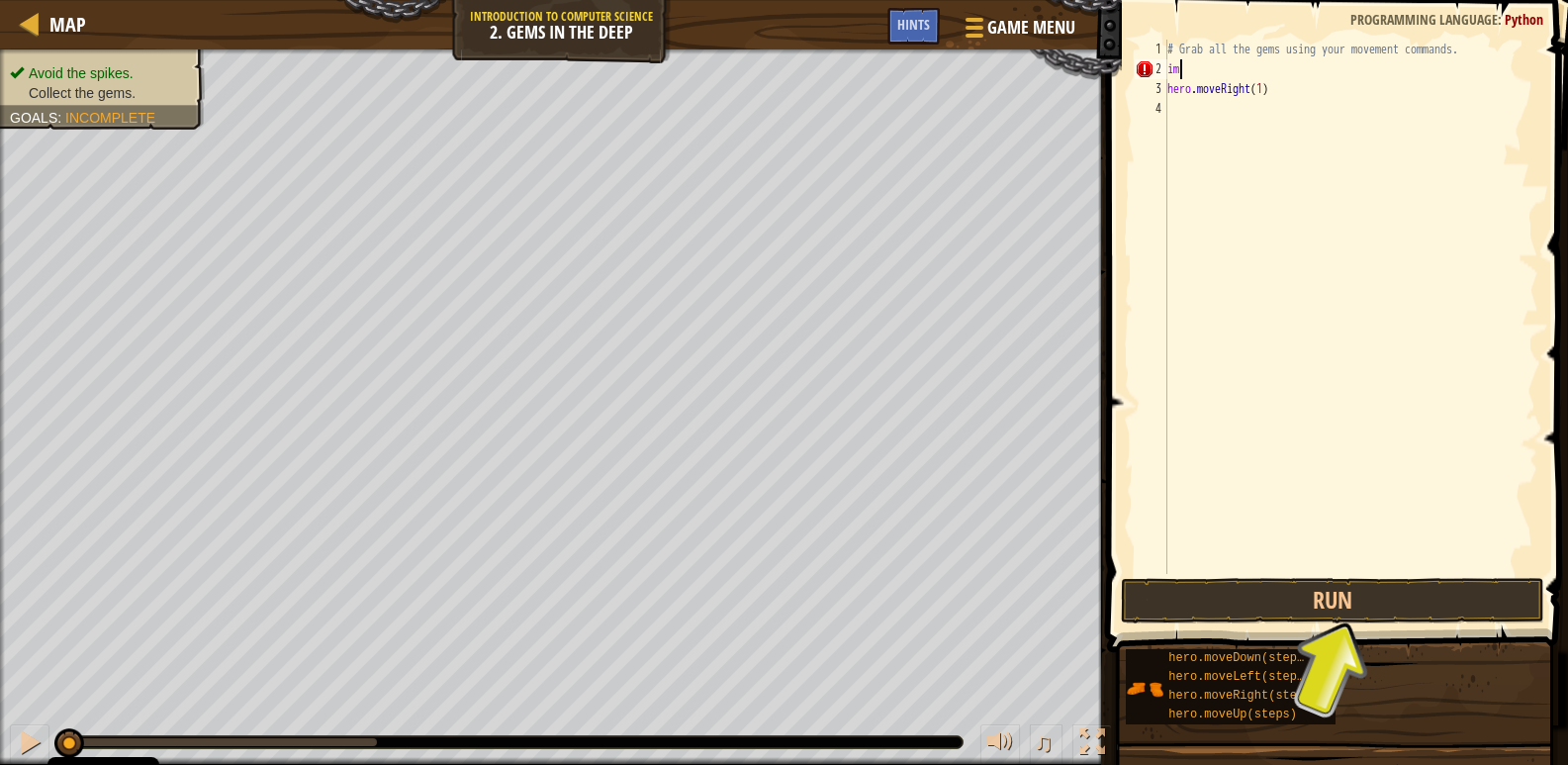 type on "i" 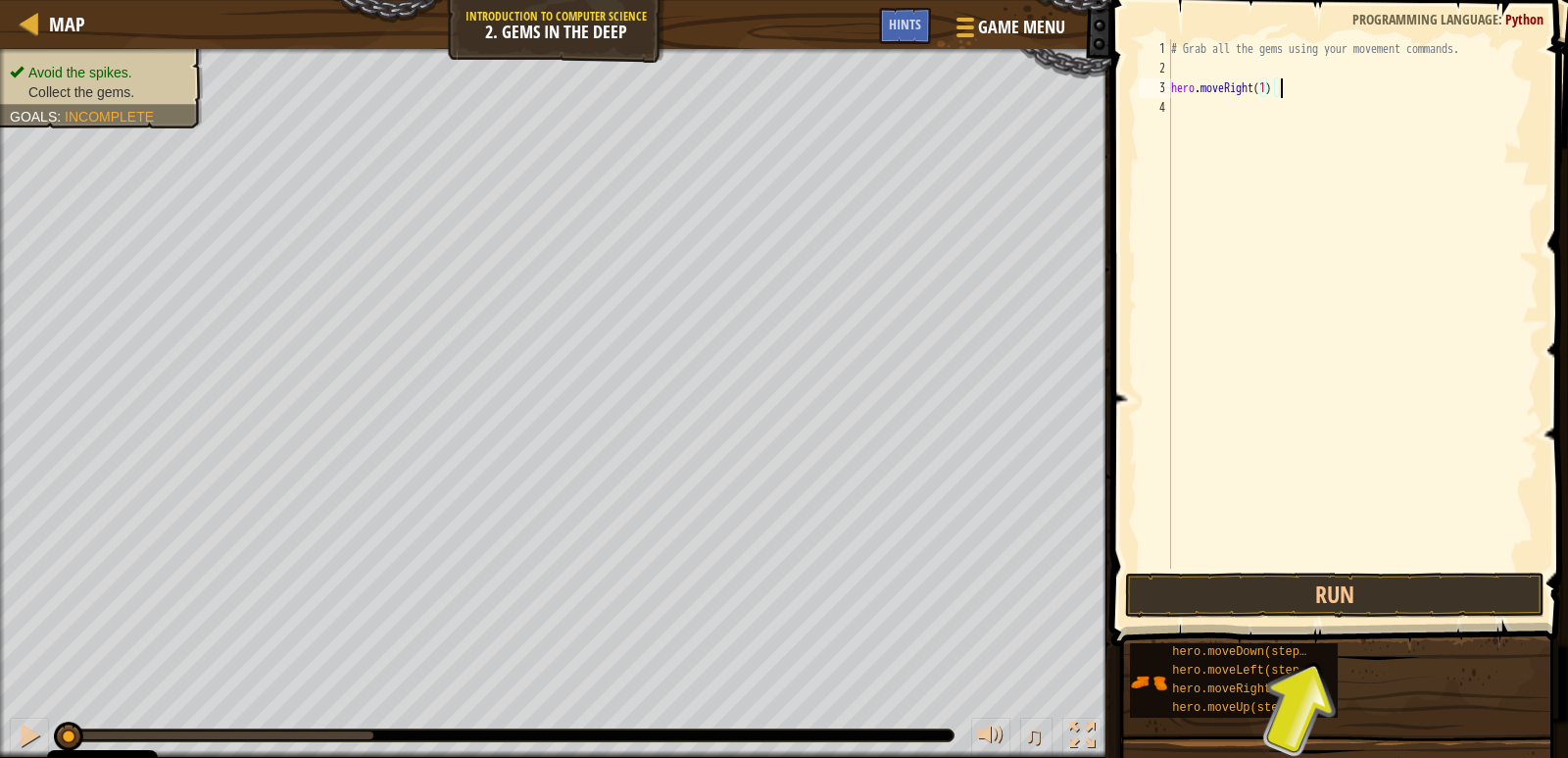 click on "# Grab all the gems using your movement commands. hero . moveRight ( 1 )" at bounding box center [1352, 324] 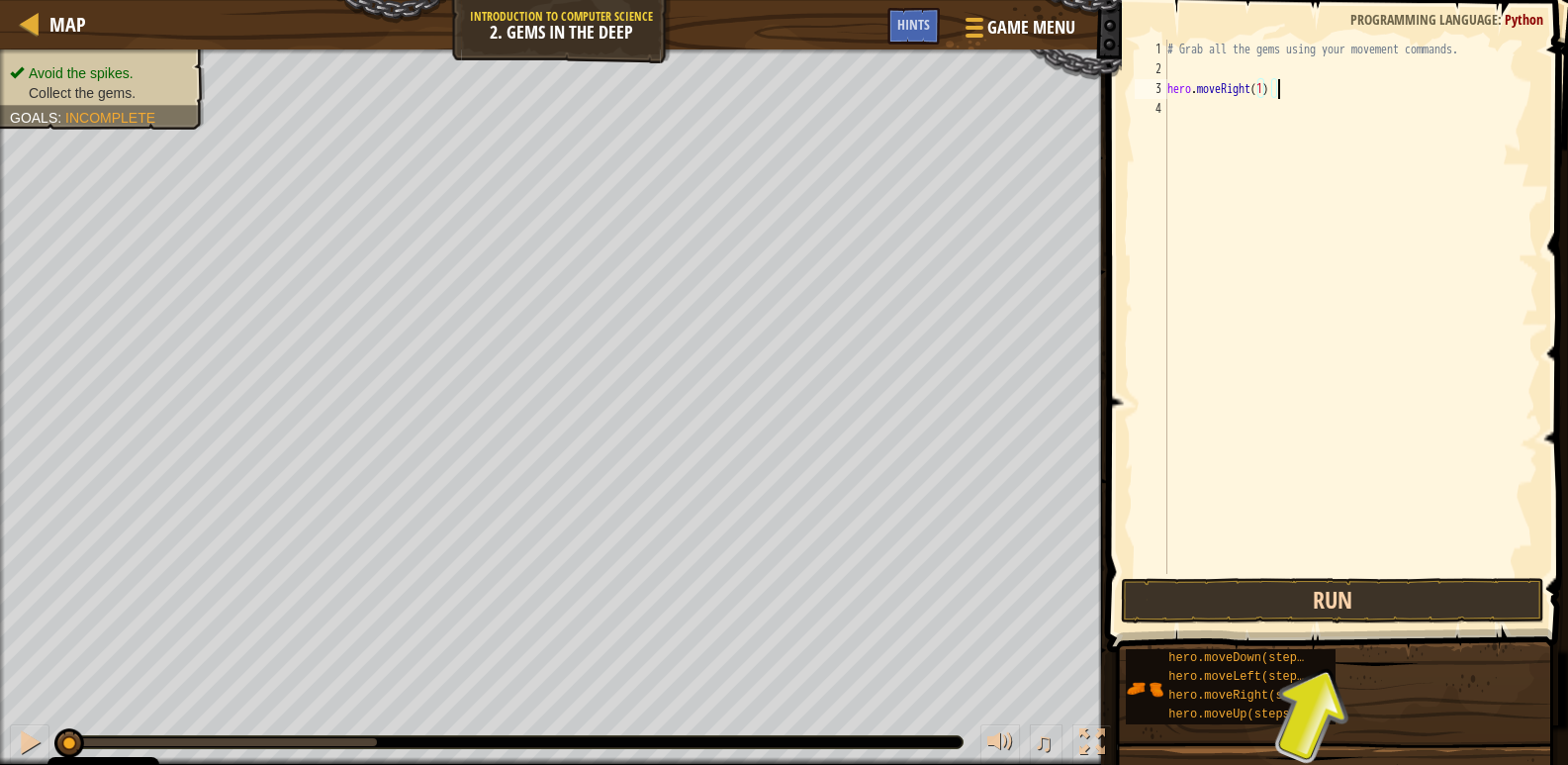 type on "hero.moveRight(1)" 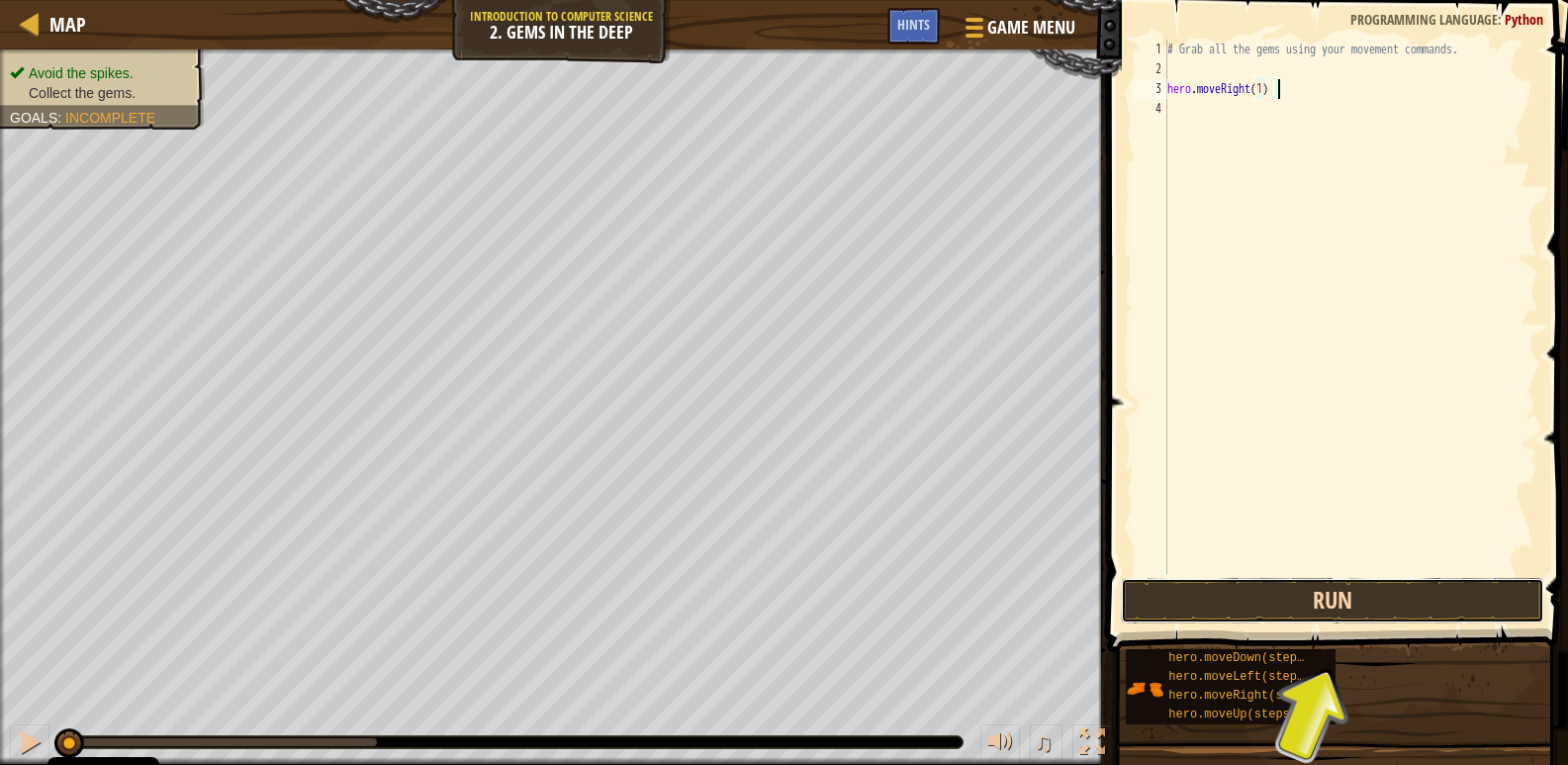 click on "Run" at bounding box center (1333, 601) 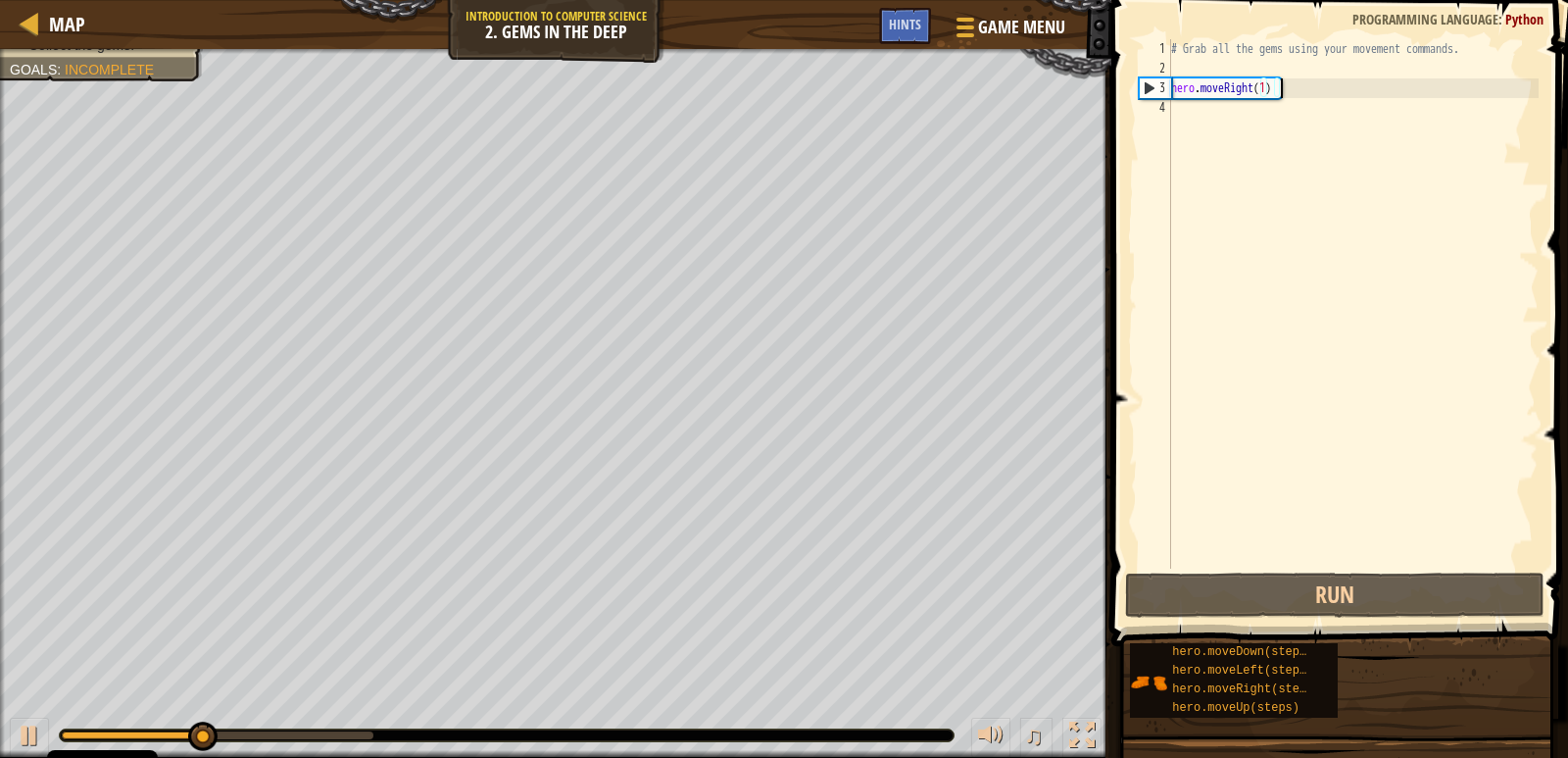 click on "# Grab all the gems using your movement commands. hero . moveRight ( 1 )" at bounding box center [1352, 324] 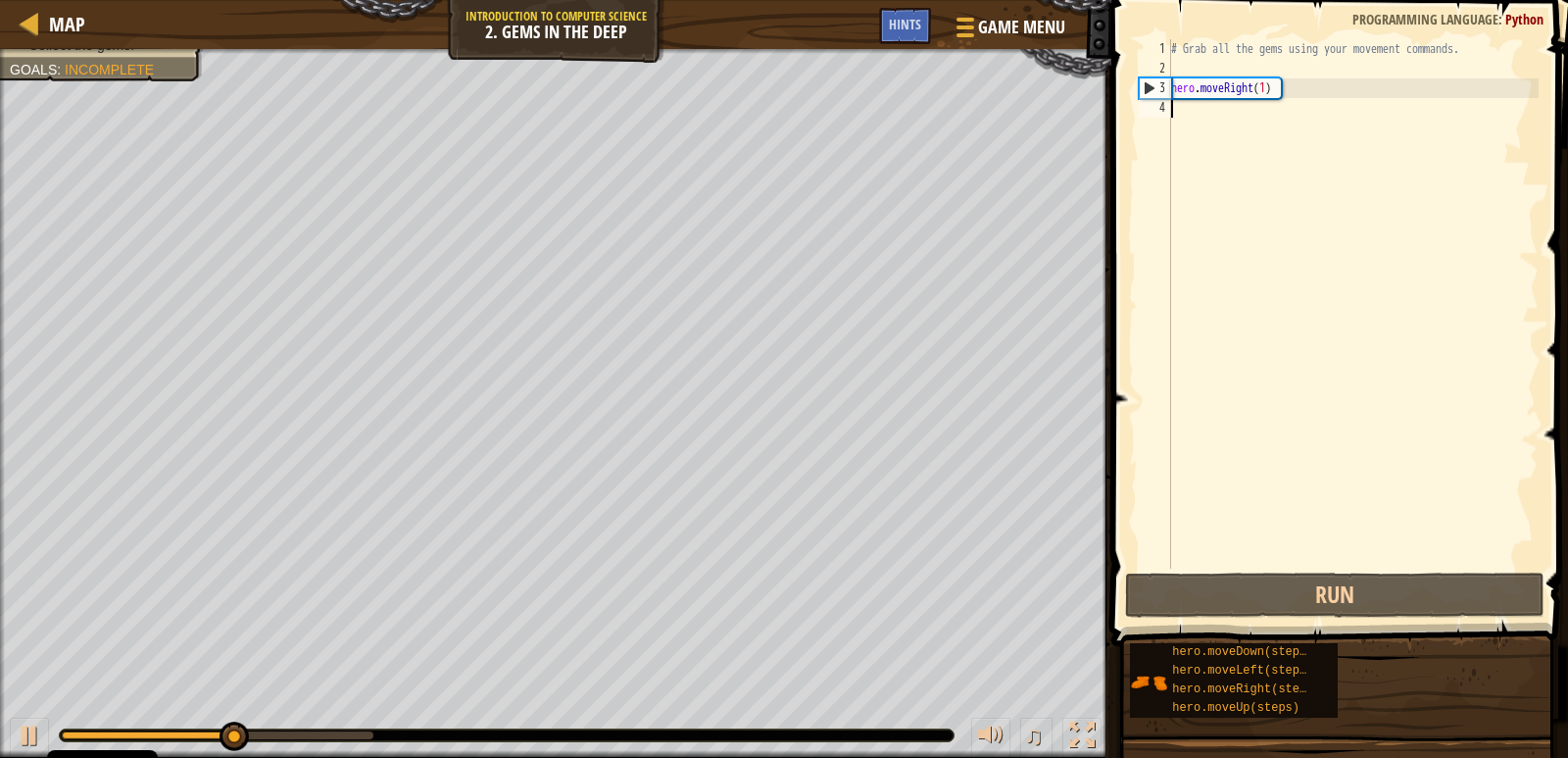 type on "g" 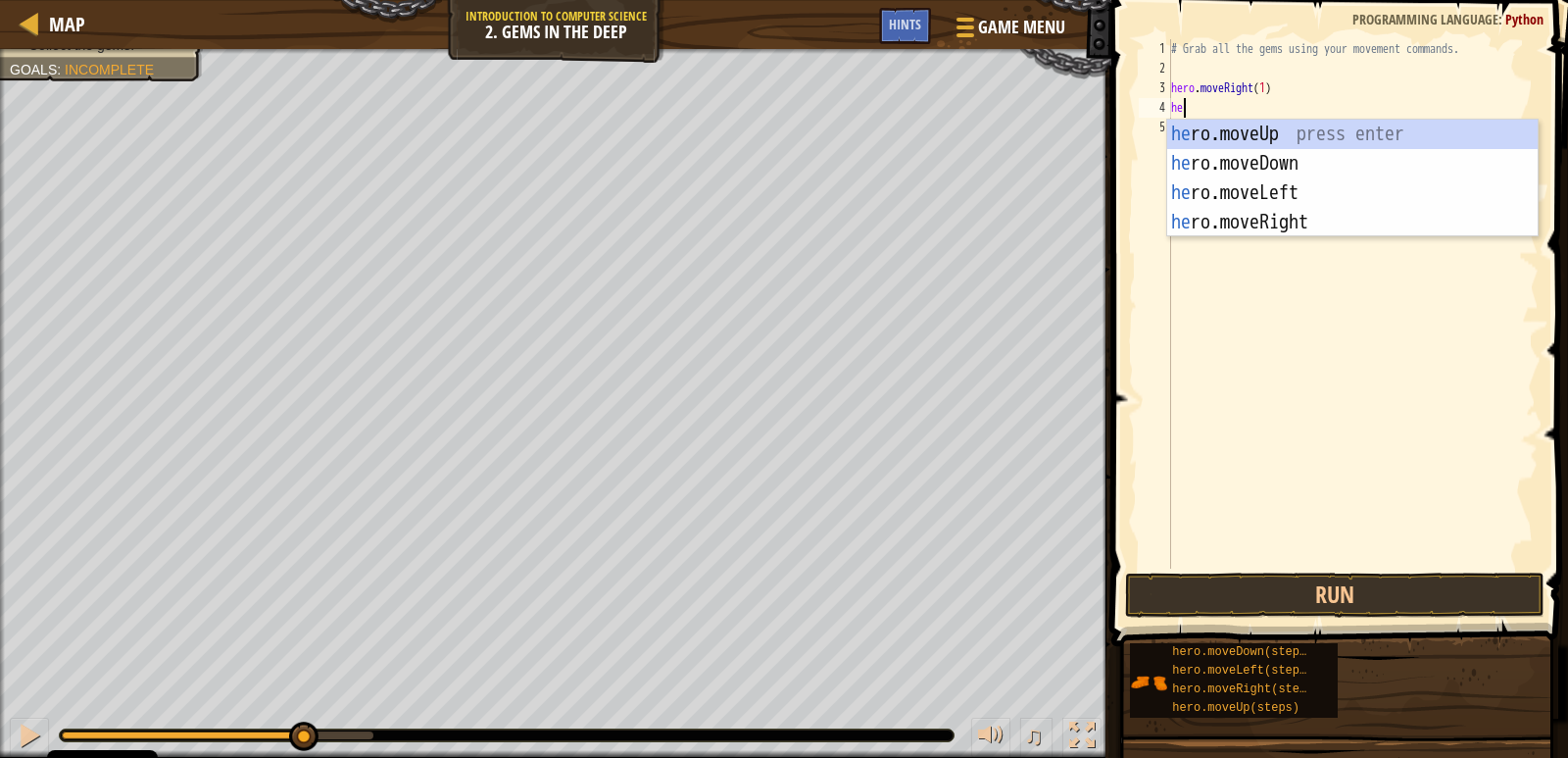 type on "her" 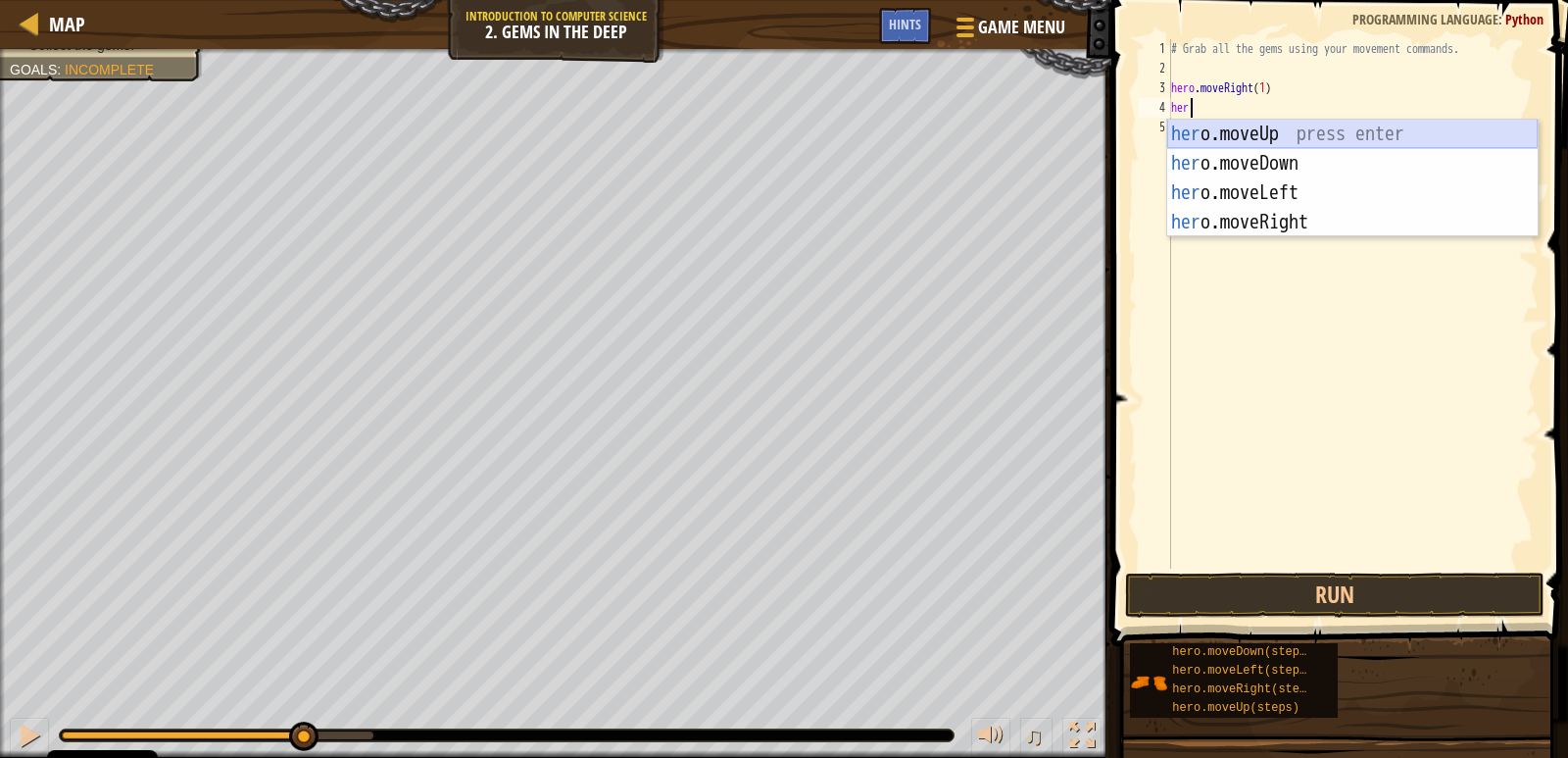 click on "her o.moveUp press enter her o.moveDown press enter her o.moveLeft press enter her o.moveRight press enter" at bounding box center [1352, 208] 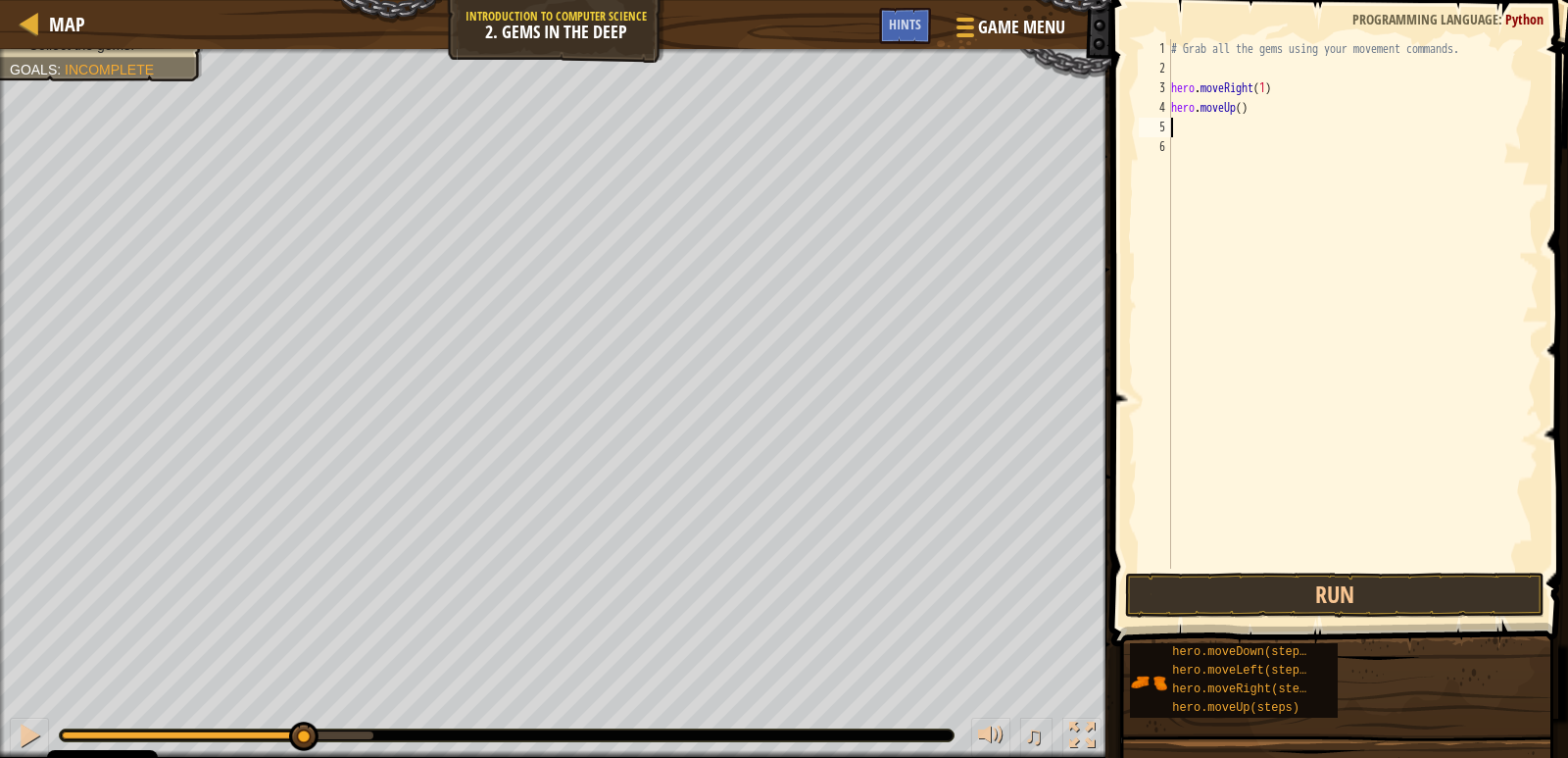 scroll, scrollTop: 9, scrollLeft: 0, axis: vertical 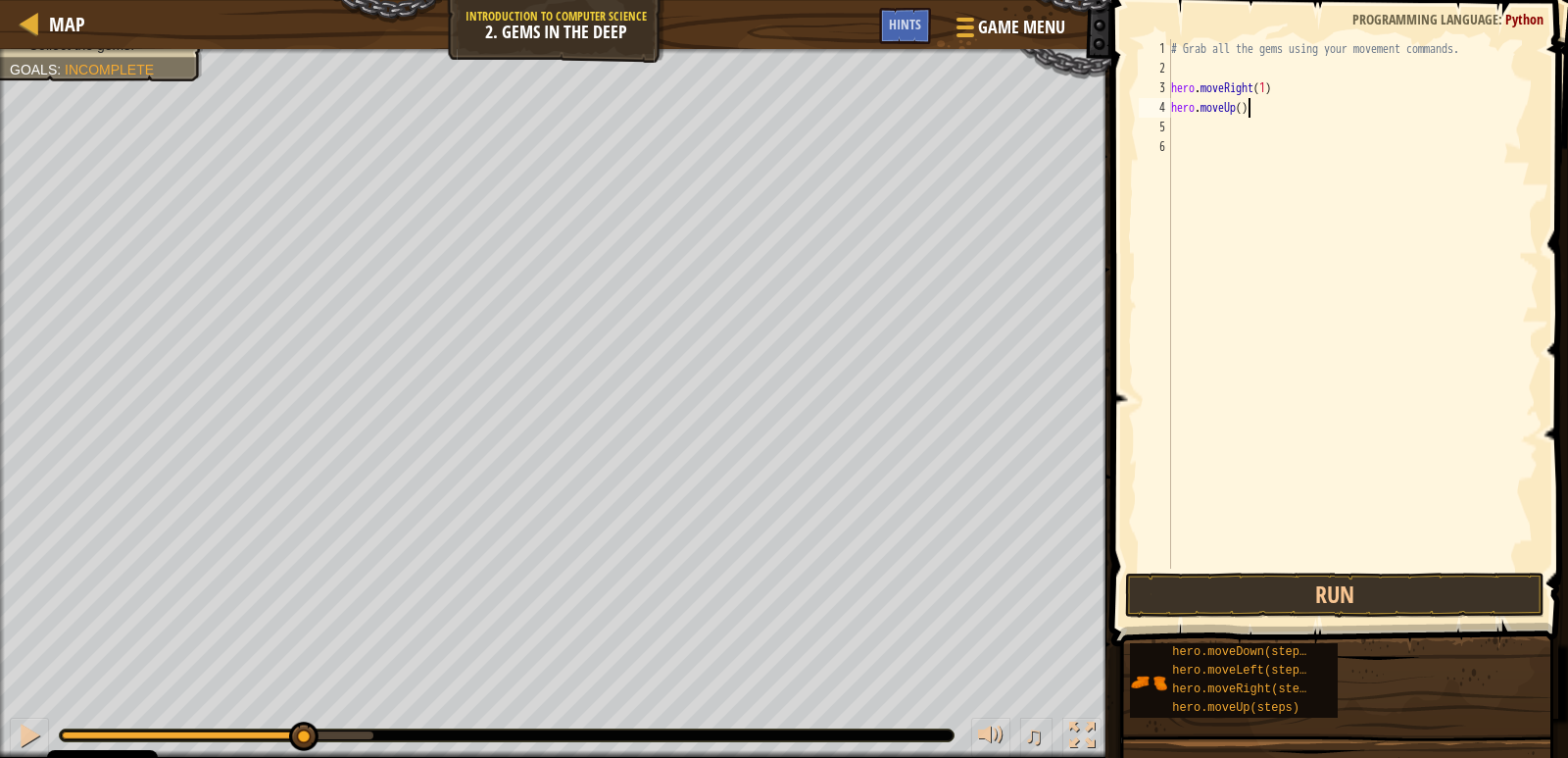 click on "# Grab all the gems using your movement commands. hero . moveRight ( 1 ) hero . moveUp ( )" at bounding box center [1352, 324] 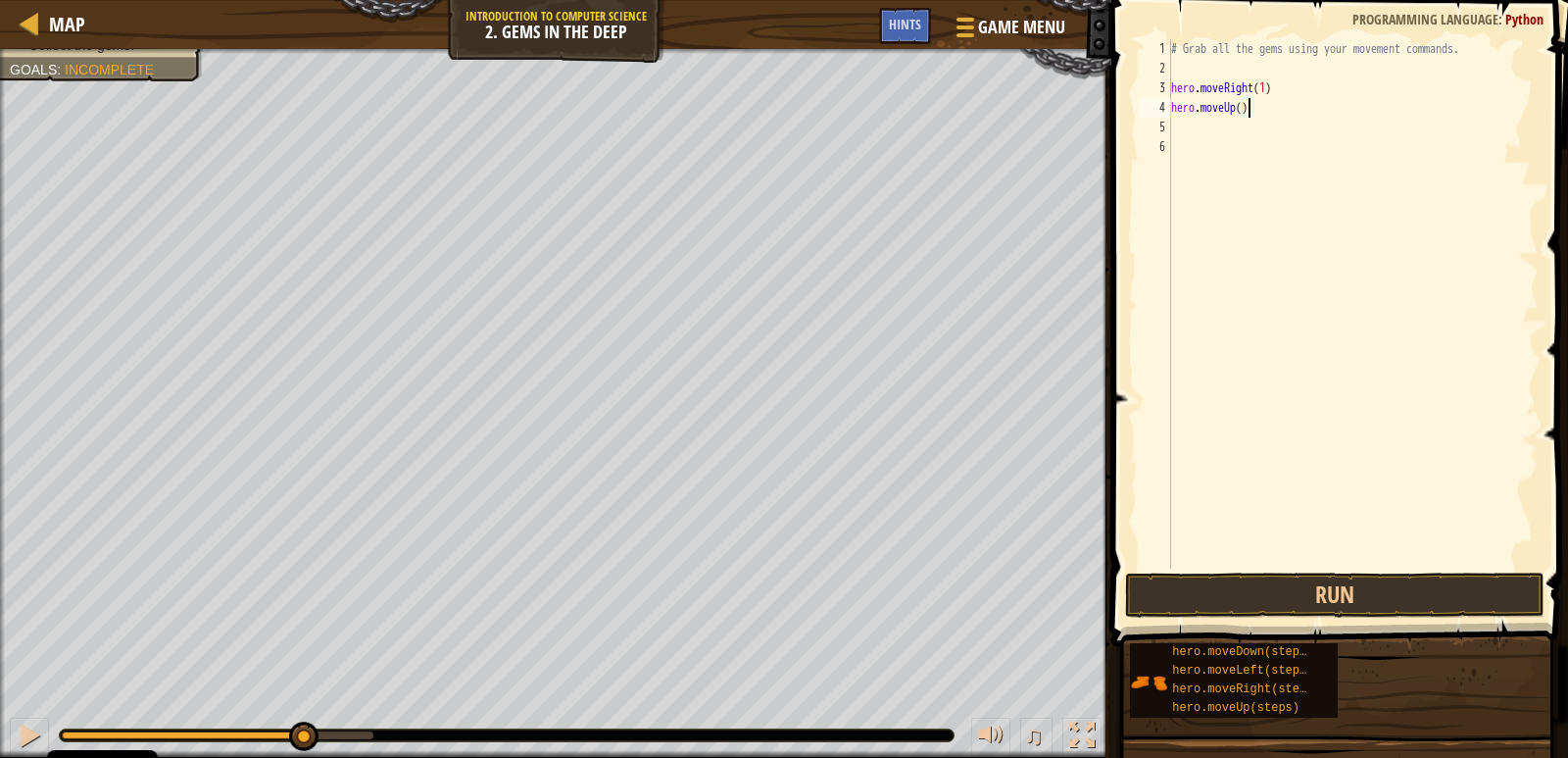 type on "hero.moveUp(1)" 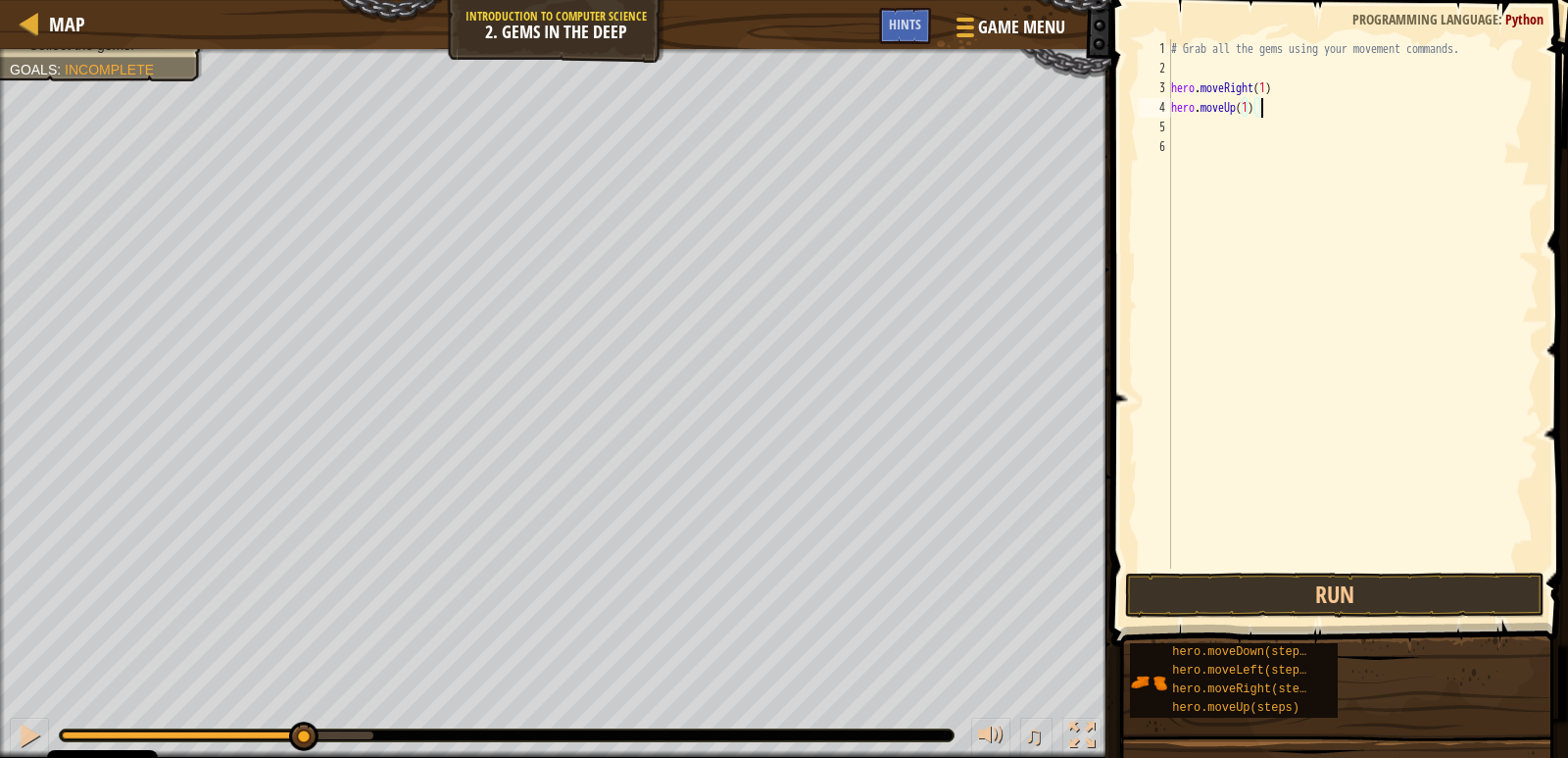 click on "# Grab all the gems using your movement commands. hero . moveRight ( 1 ) hero . moveUp ( 1 )" at bounding box center [1352, 324] 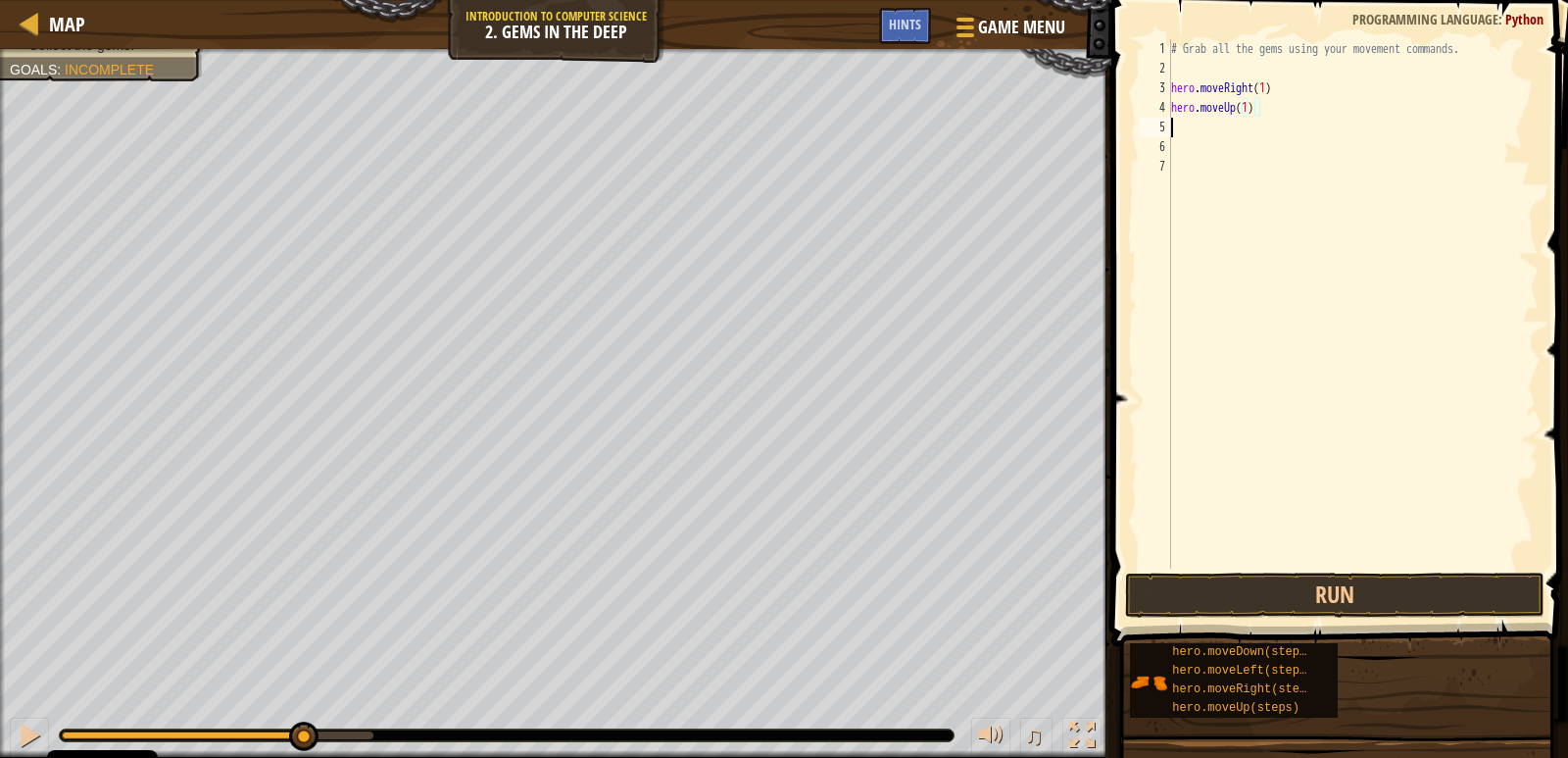 scroll, scrollTop: 9, scrollLeft: 0, axis: vertical 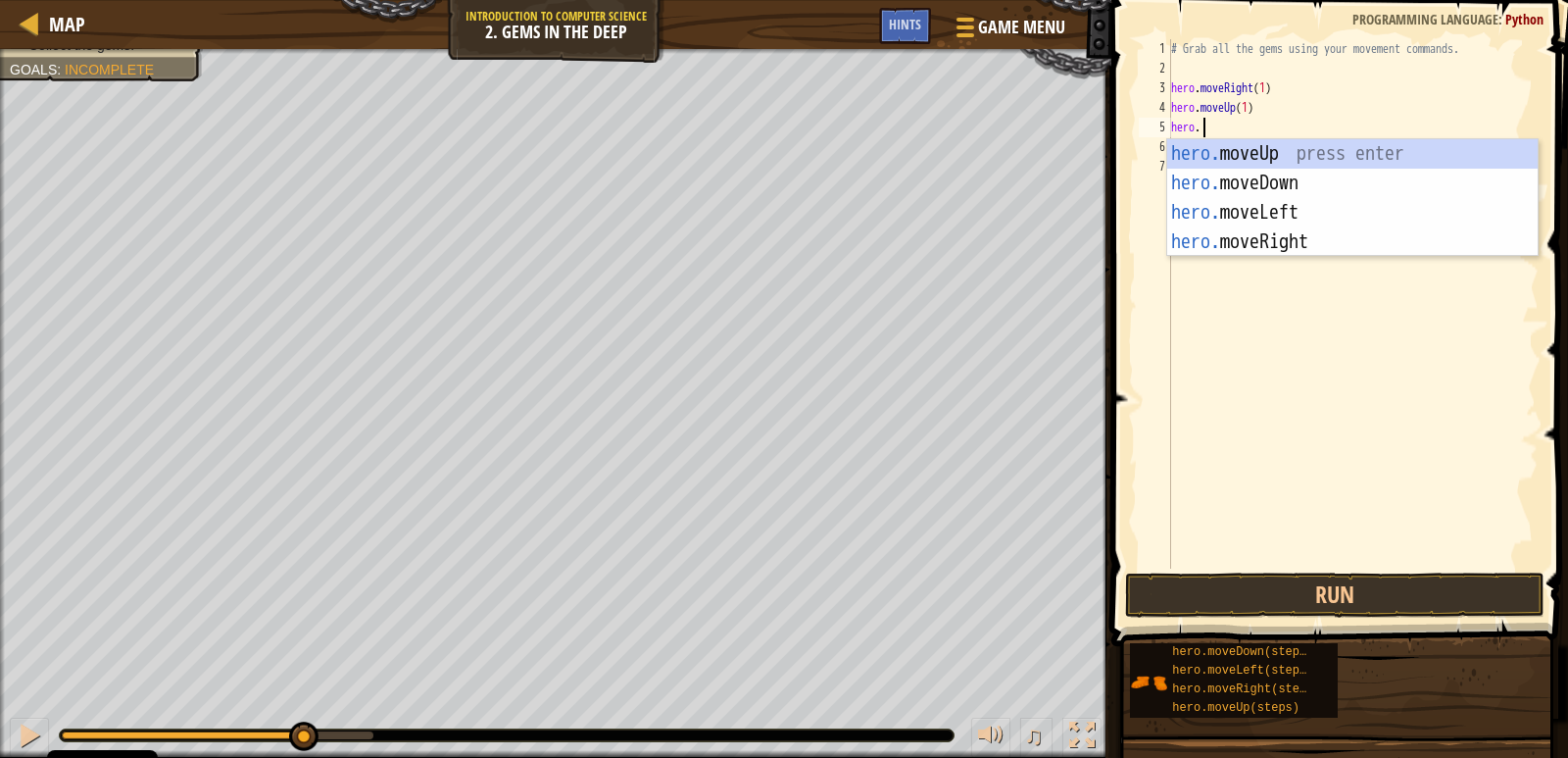 type on "[DOMAIN_NAME]" 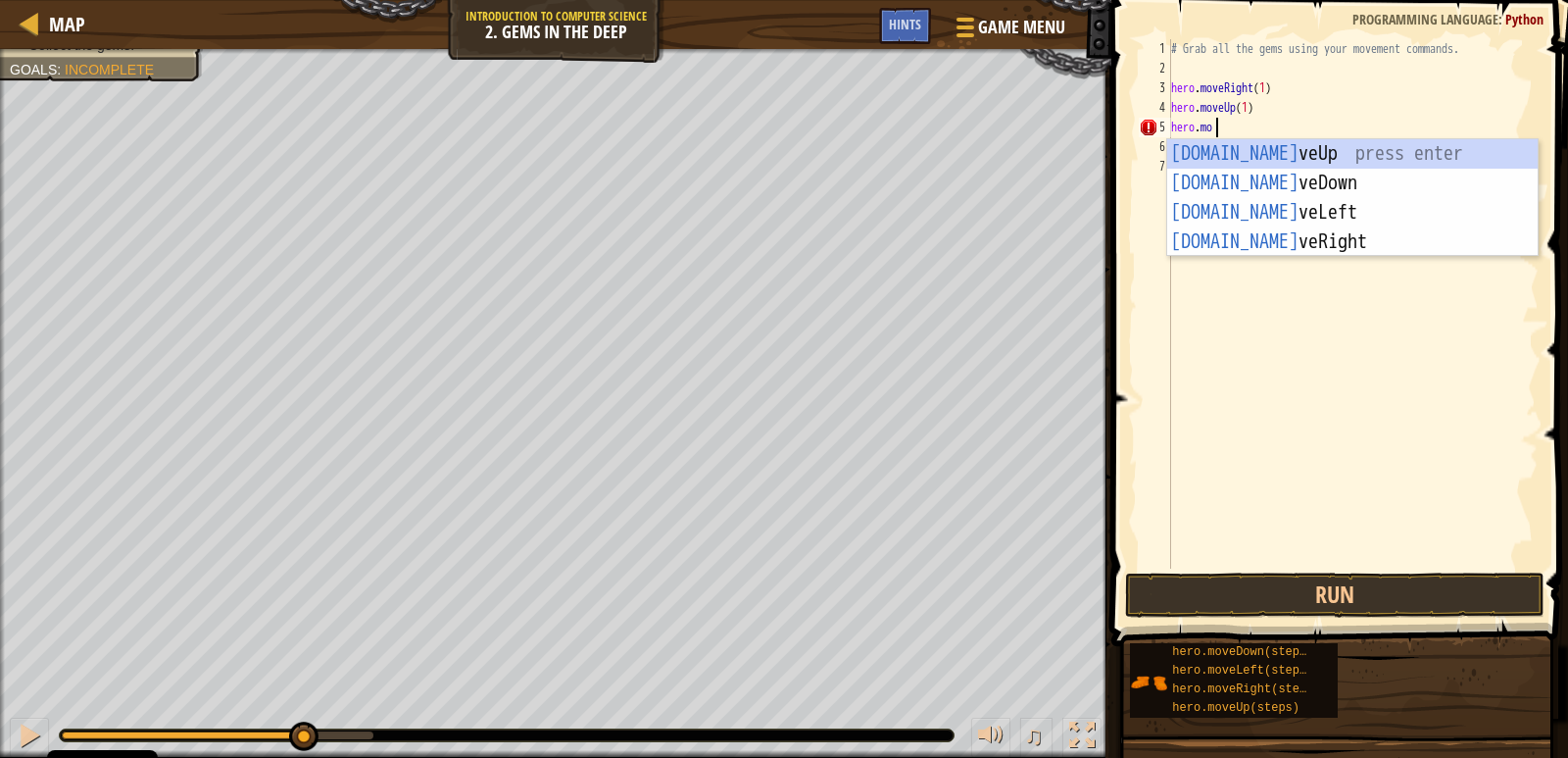 scroll, scrollTop: 9, scrollLeft: 3, axis: both 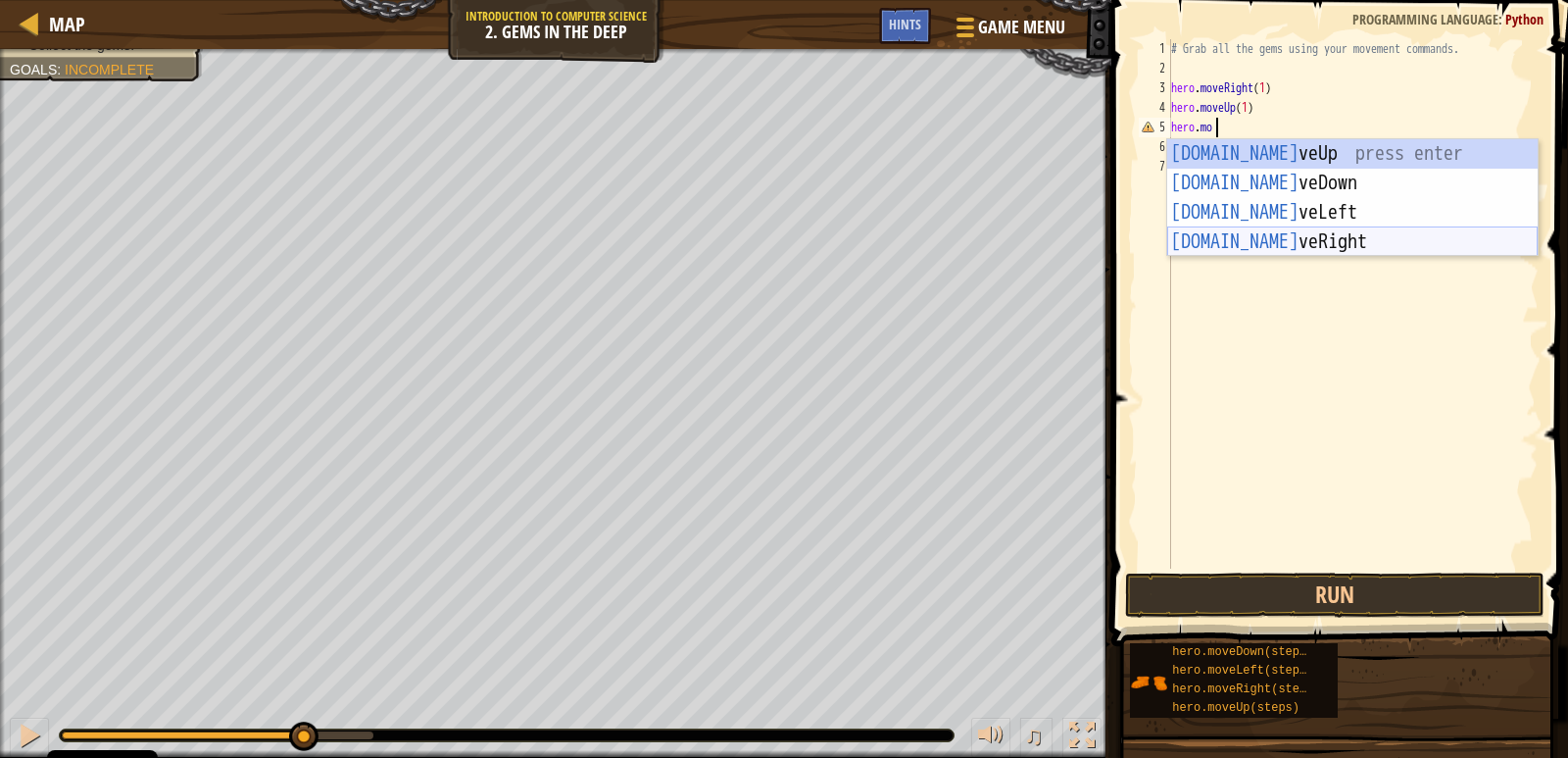 click on "[DOMAIN_NAME] veUp press enter [DOMAIN_NAME] veDown press enter [DOMAIN_NAME] veLeft press enter [DOMAIN_NAME] veRight press enter" at bounding box center (1352, 227) 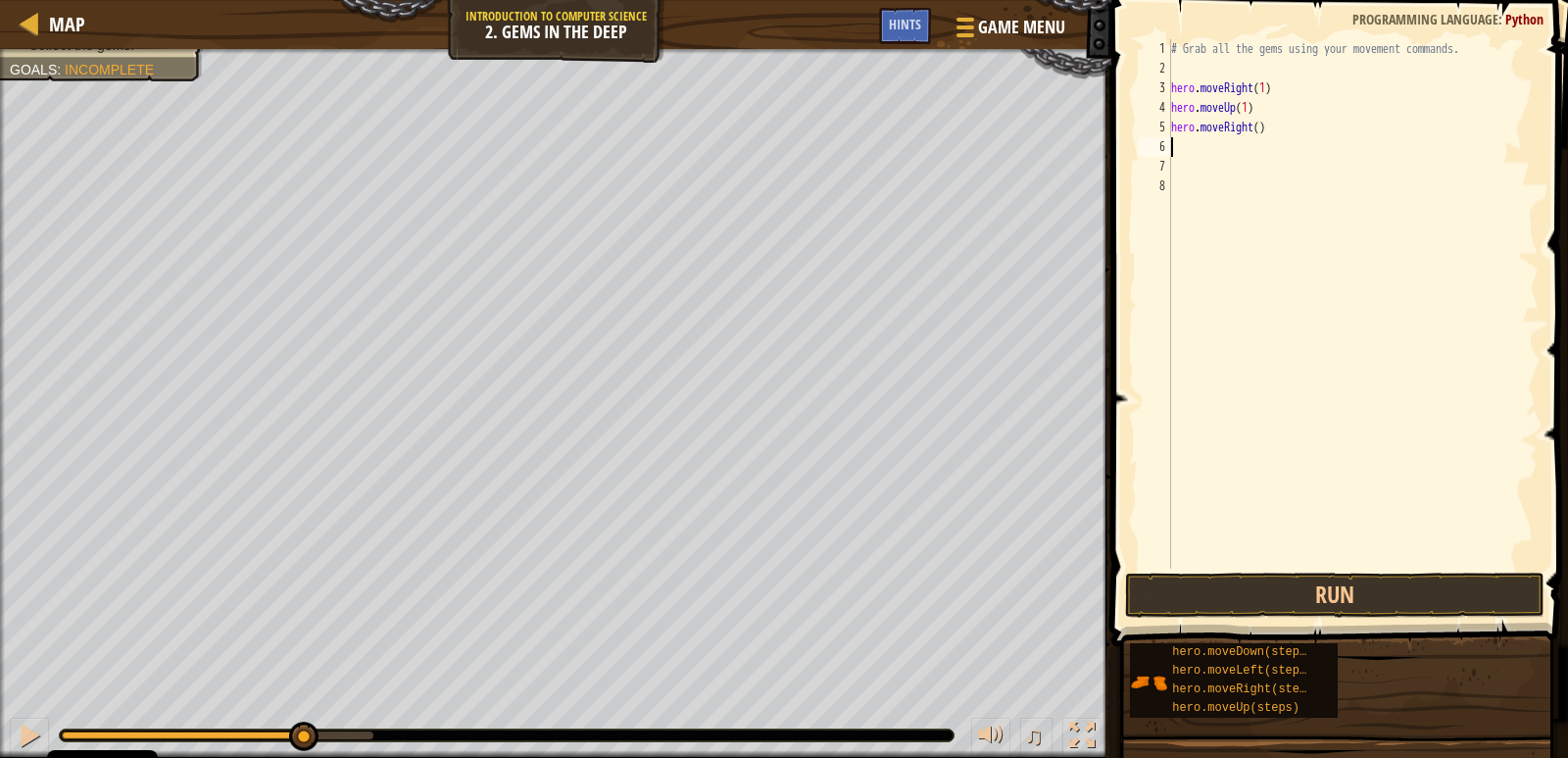 scroll, scrollTop: 9, scrollLeft: 0, axis: vertical 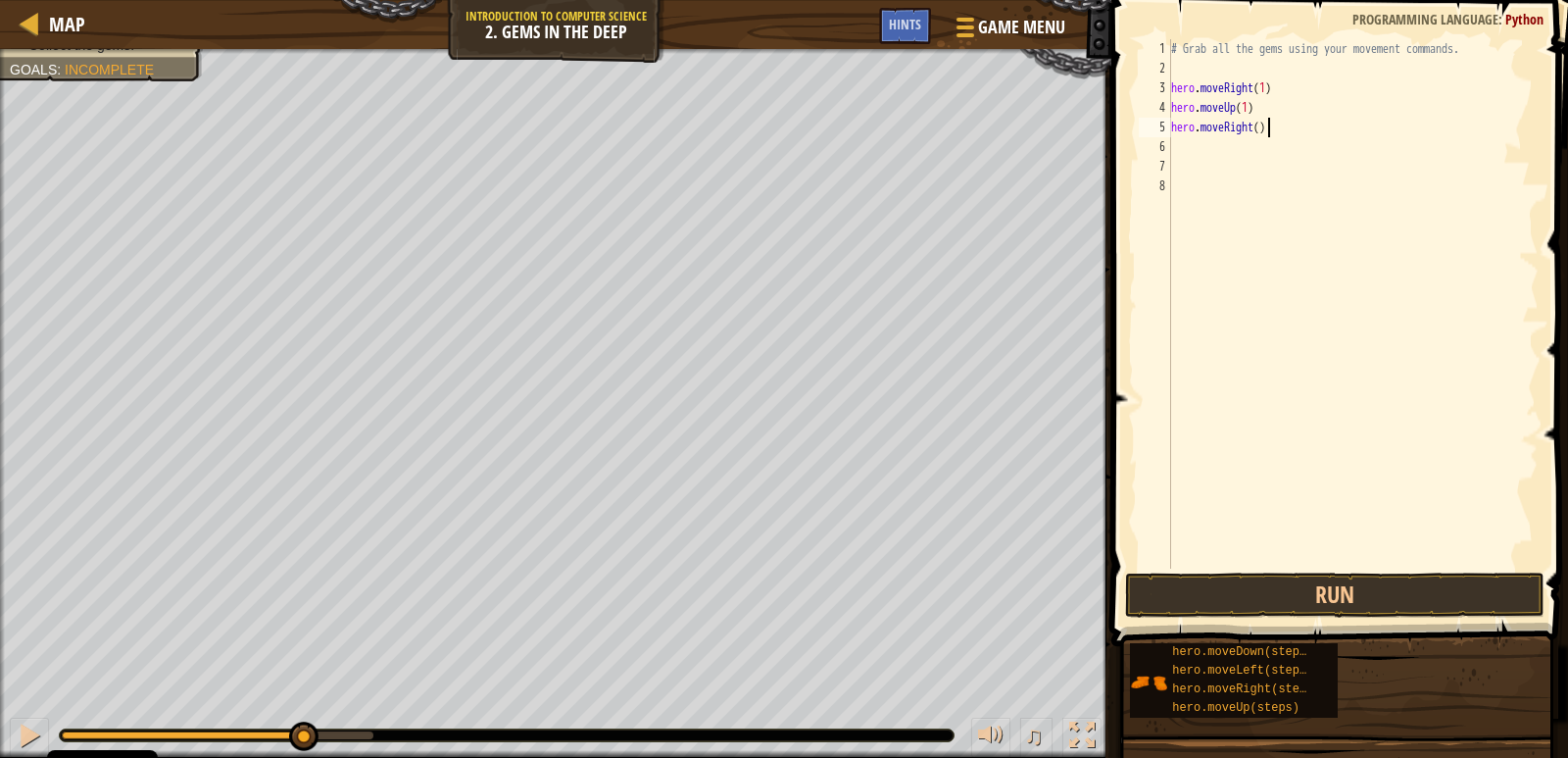 click on "# Grab all the gems using your movement commands. hero . moveRight ( 1 ) hero . moveUp ( 1 ) hero . moveRight ( )" at bounding box center [1352, 324] 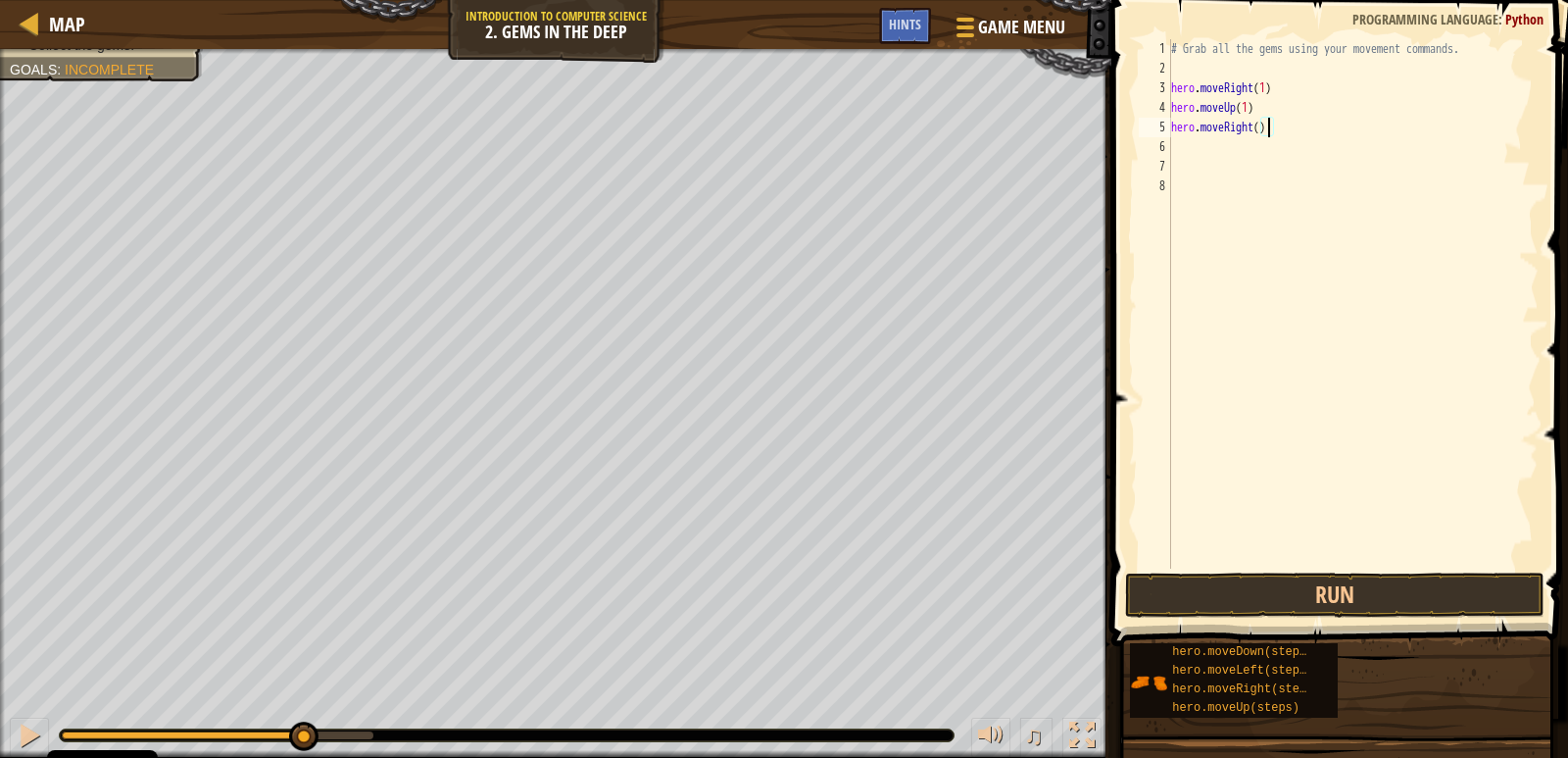 type on "hero.moveRight(1)" 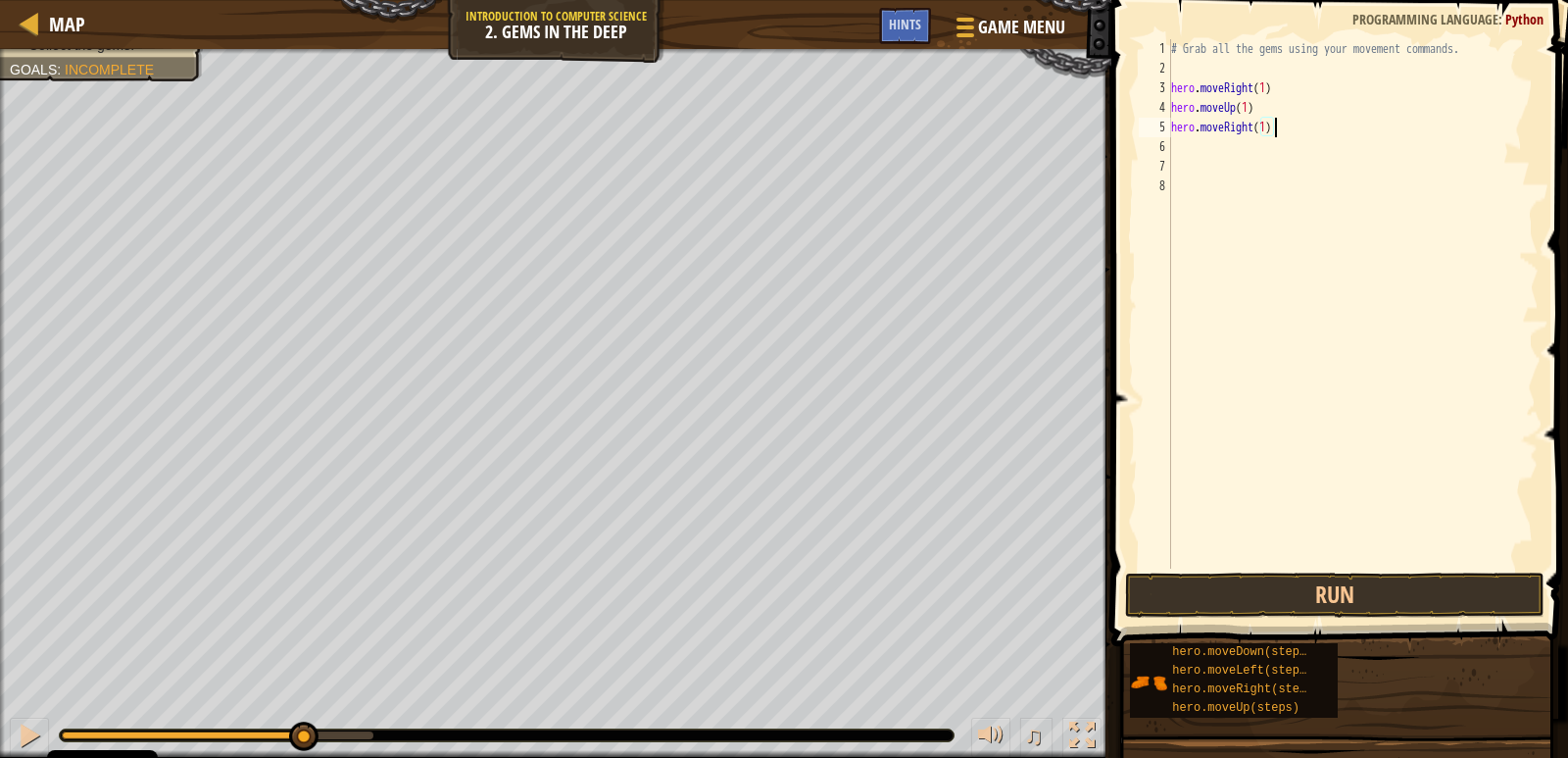 scroll, scrollTop: 9, scrollLeft: 8, axis: both 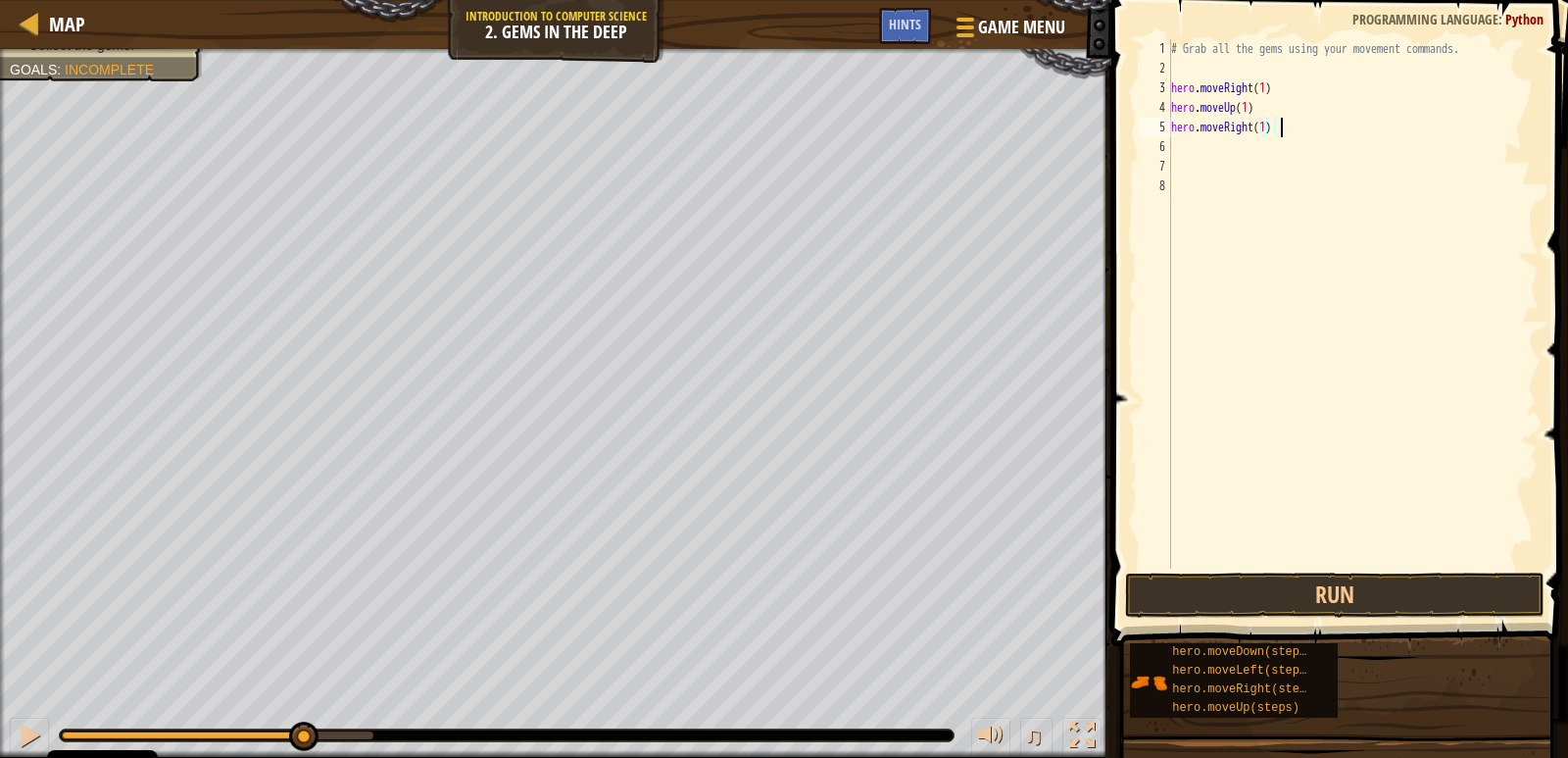 click on "# Grab all the gems using your movement commands. hero . moveRight ( 1 ) hero . moveUp ( 1 ) hero . moveRight ( 1 )" at bounding box center (1352, 324) 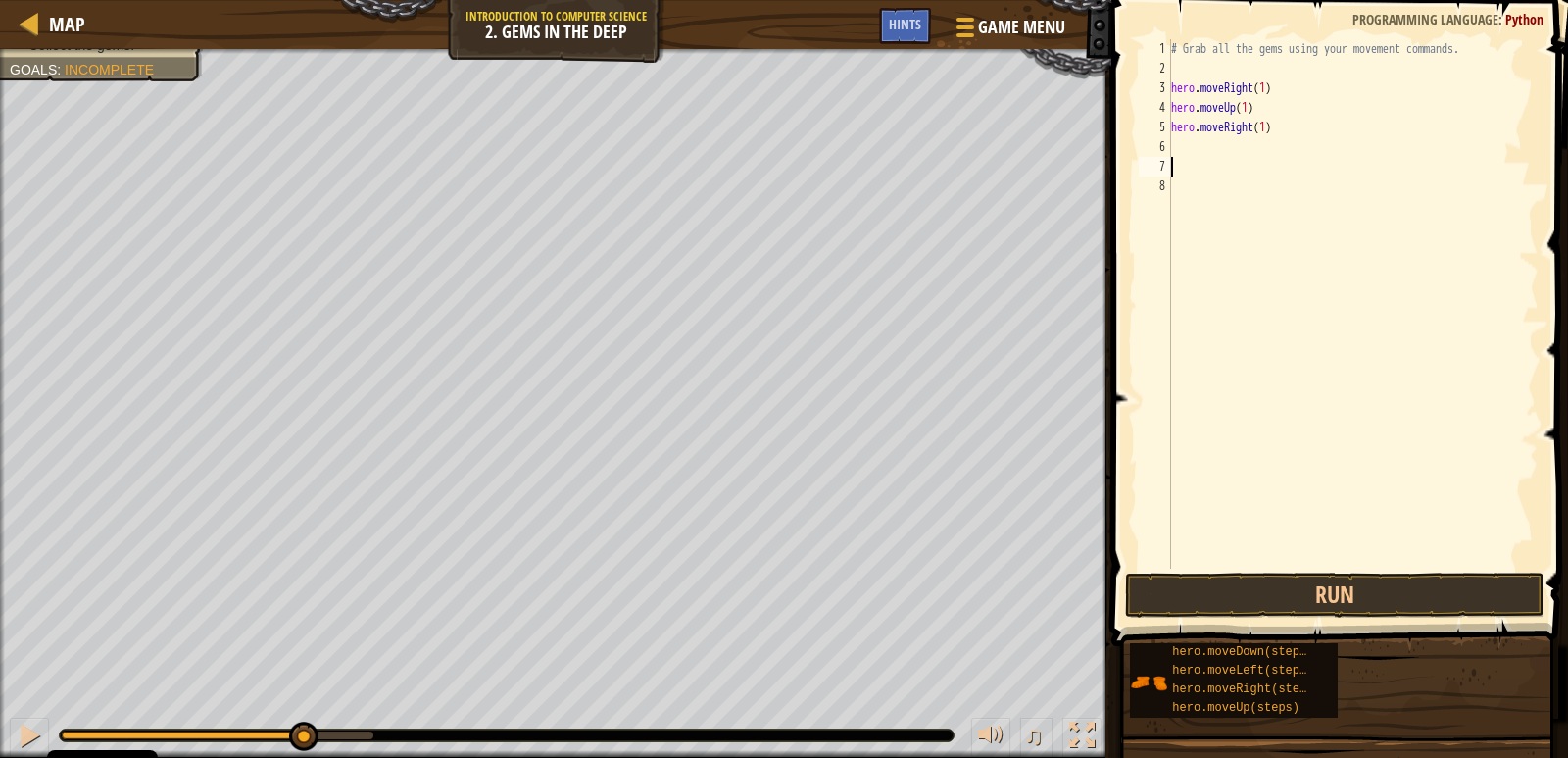 click on "# Grab all the gems using your movement commands. hero . moveRight ( 1 ) hero . moveUp ( 1 ) hero . moveRight ( 1 )" at bounding box center (1352, 324) 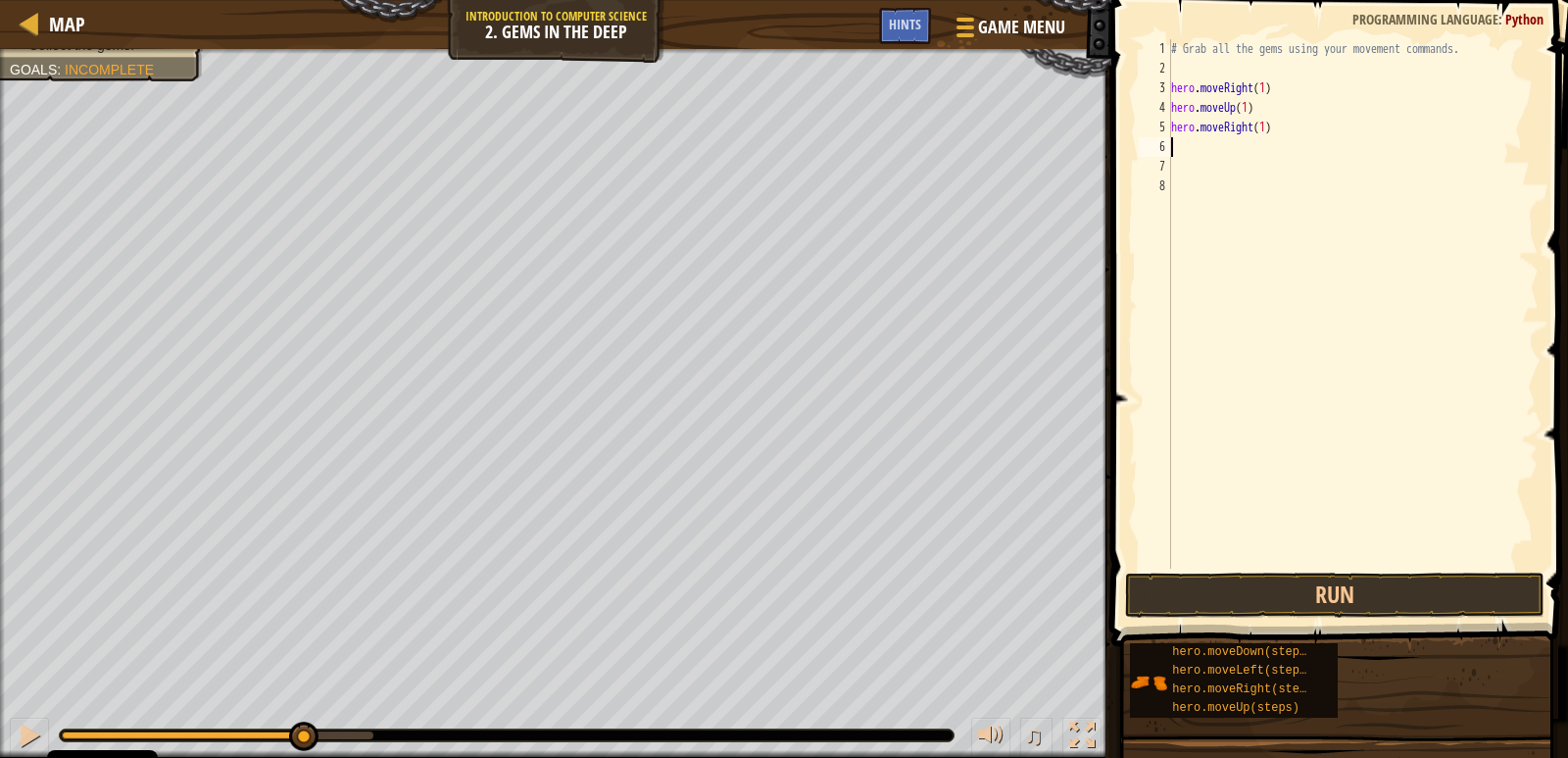 click on "# Grab all the gems using your movement commands. hero . moveRight ( 1 ) hero . moveUp ( 1 ) hero . moveRight ( 1 )" at bounding box center [1352, 324] 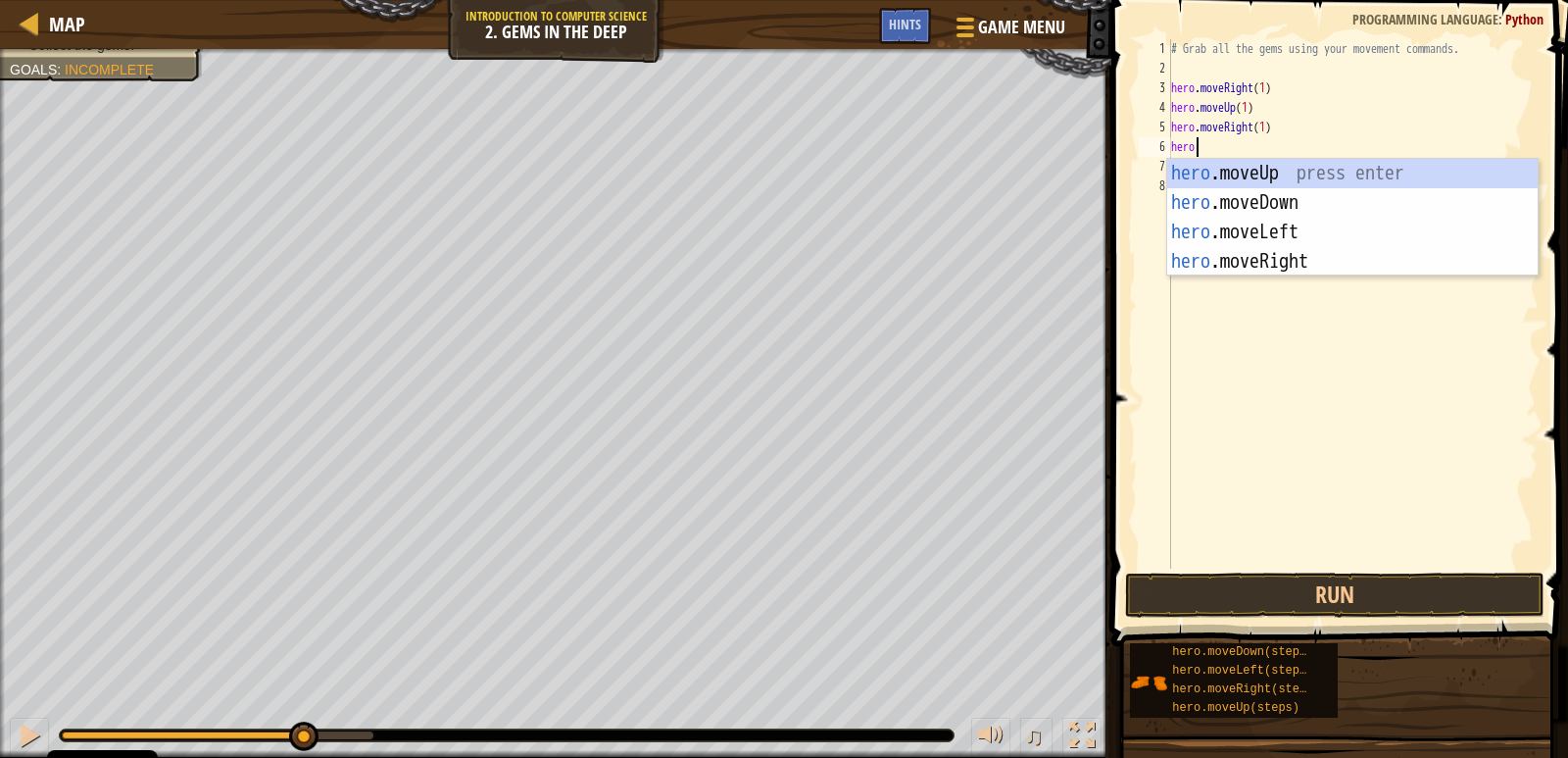 type on "hero." 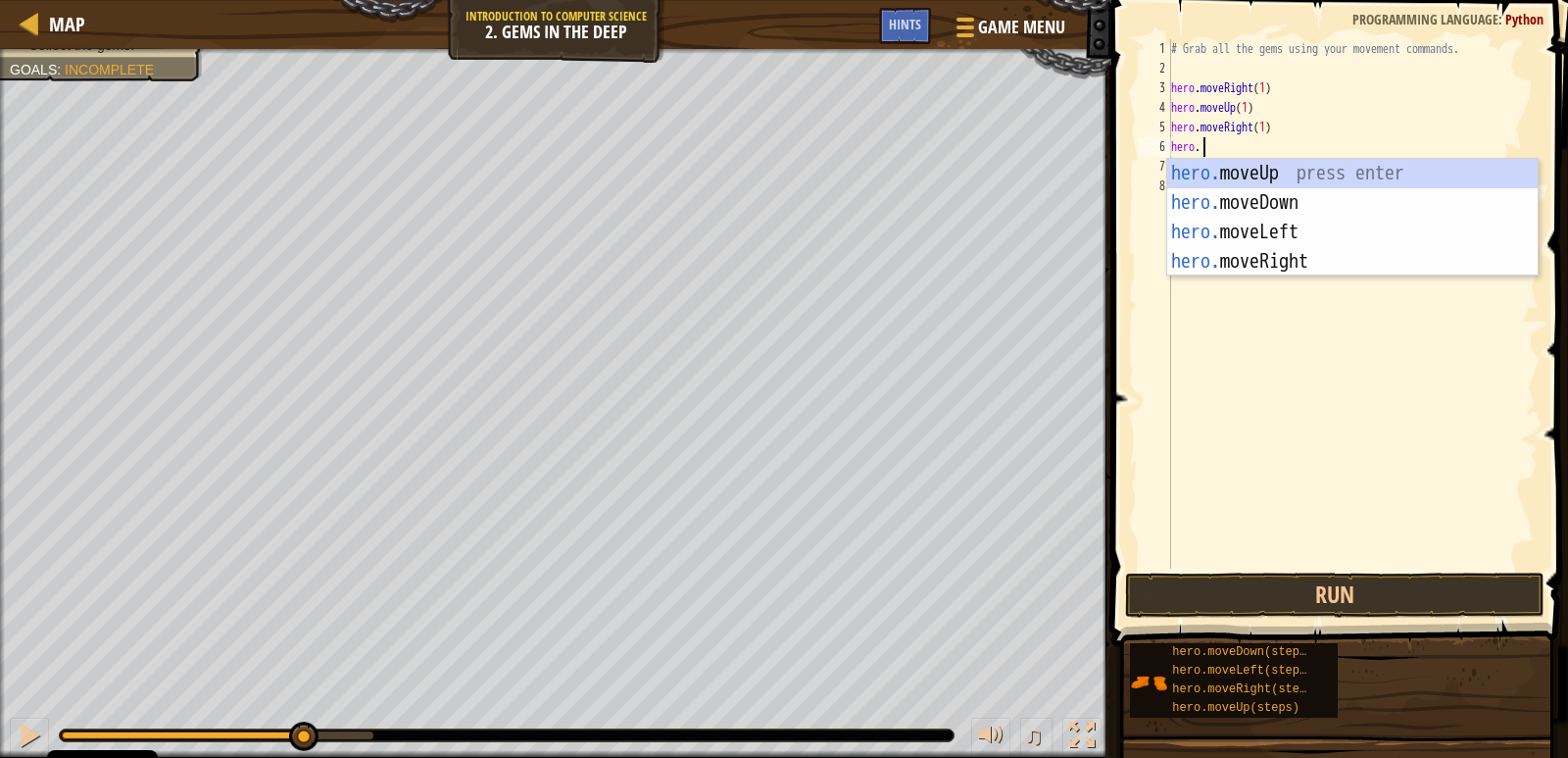scroll, scrollTop: 9, scrollLeft: 2, axis: both 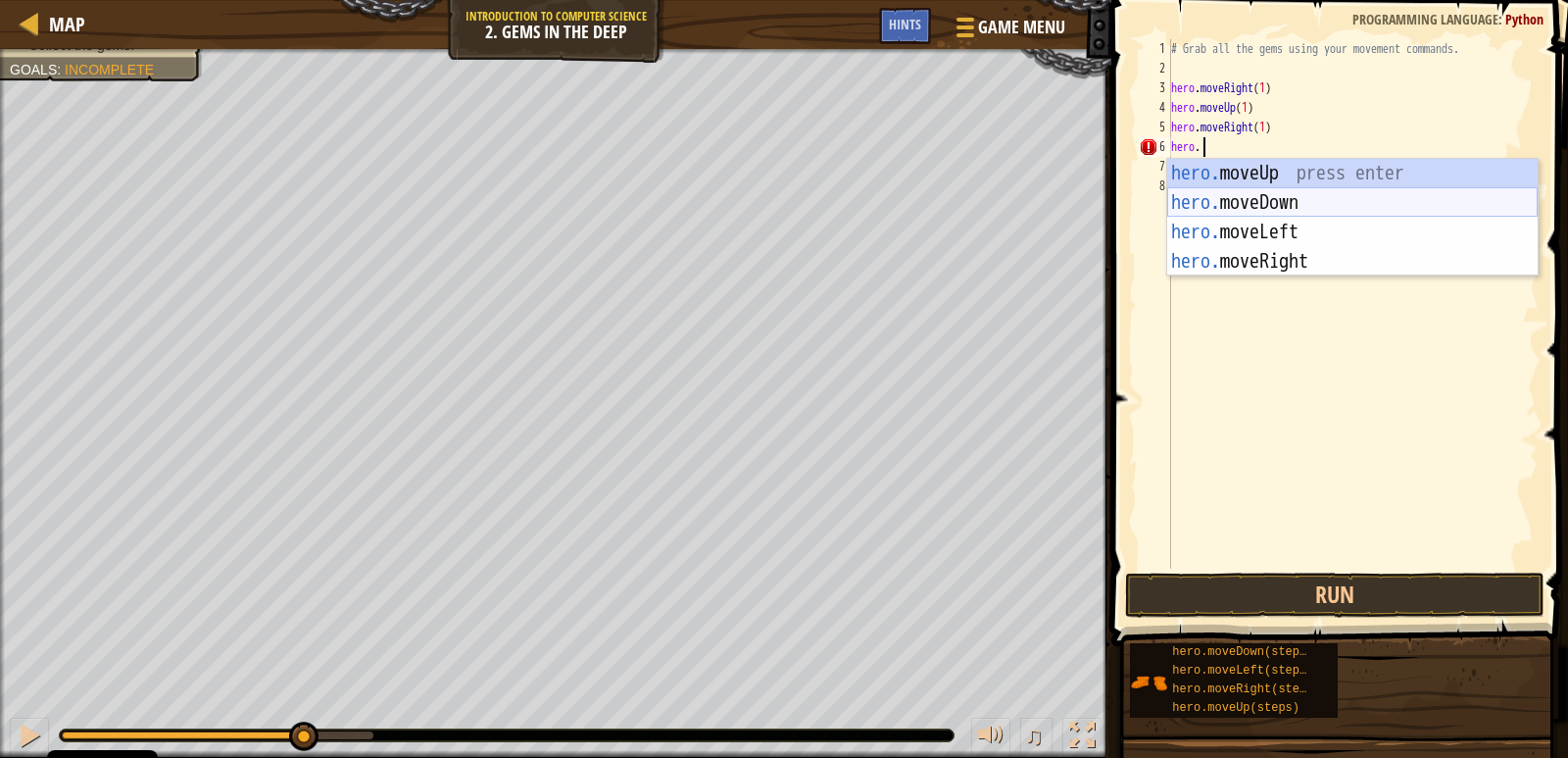 click on "hero. moveUp press enter hero. moveDown press enter hero. moveLeft press enter hero. moveRight press enter" at bounding box center [1352, 247] 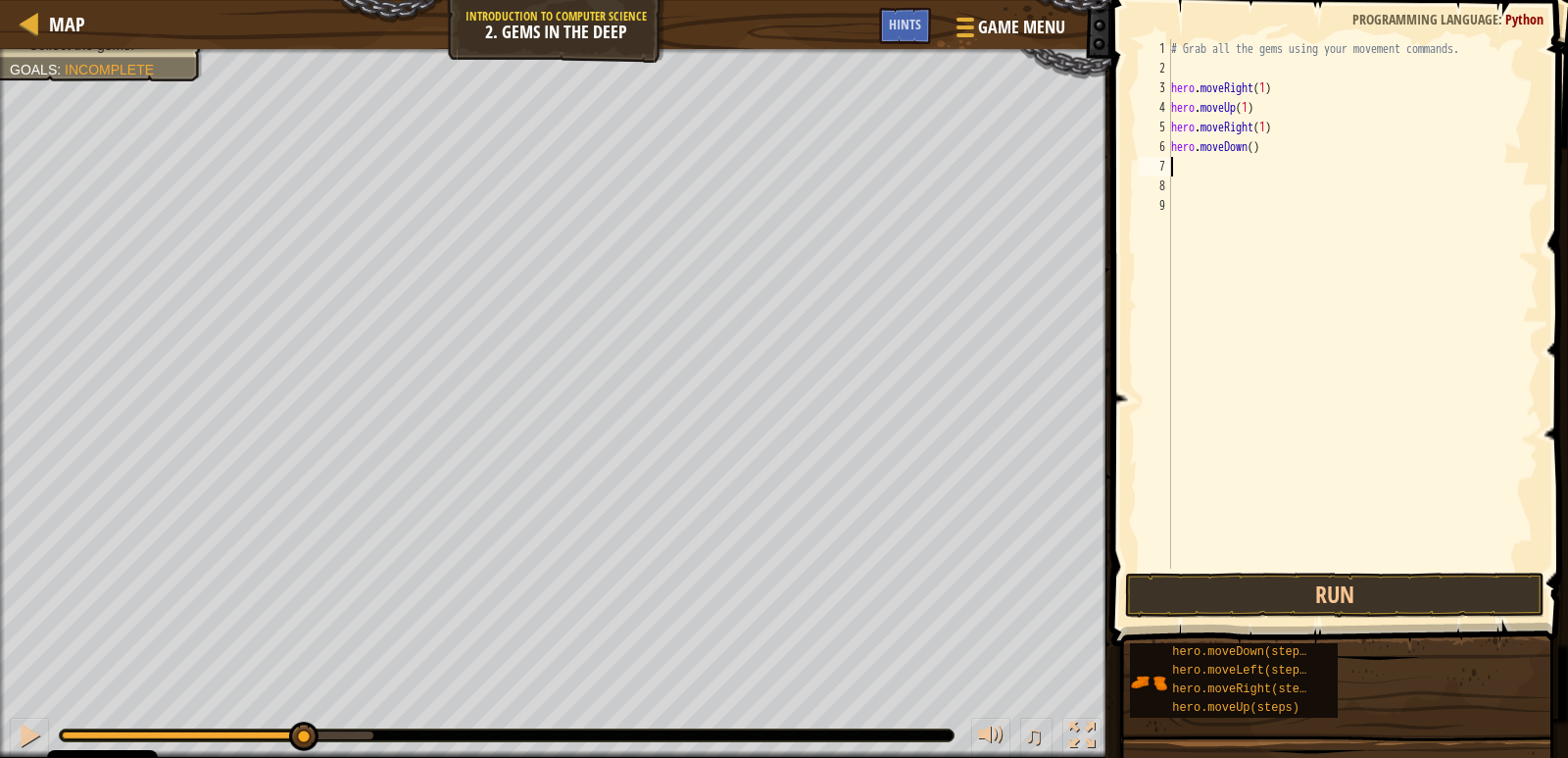 scroll, scrollTop: 9, scrollLeft: 0, axis: vertical 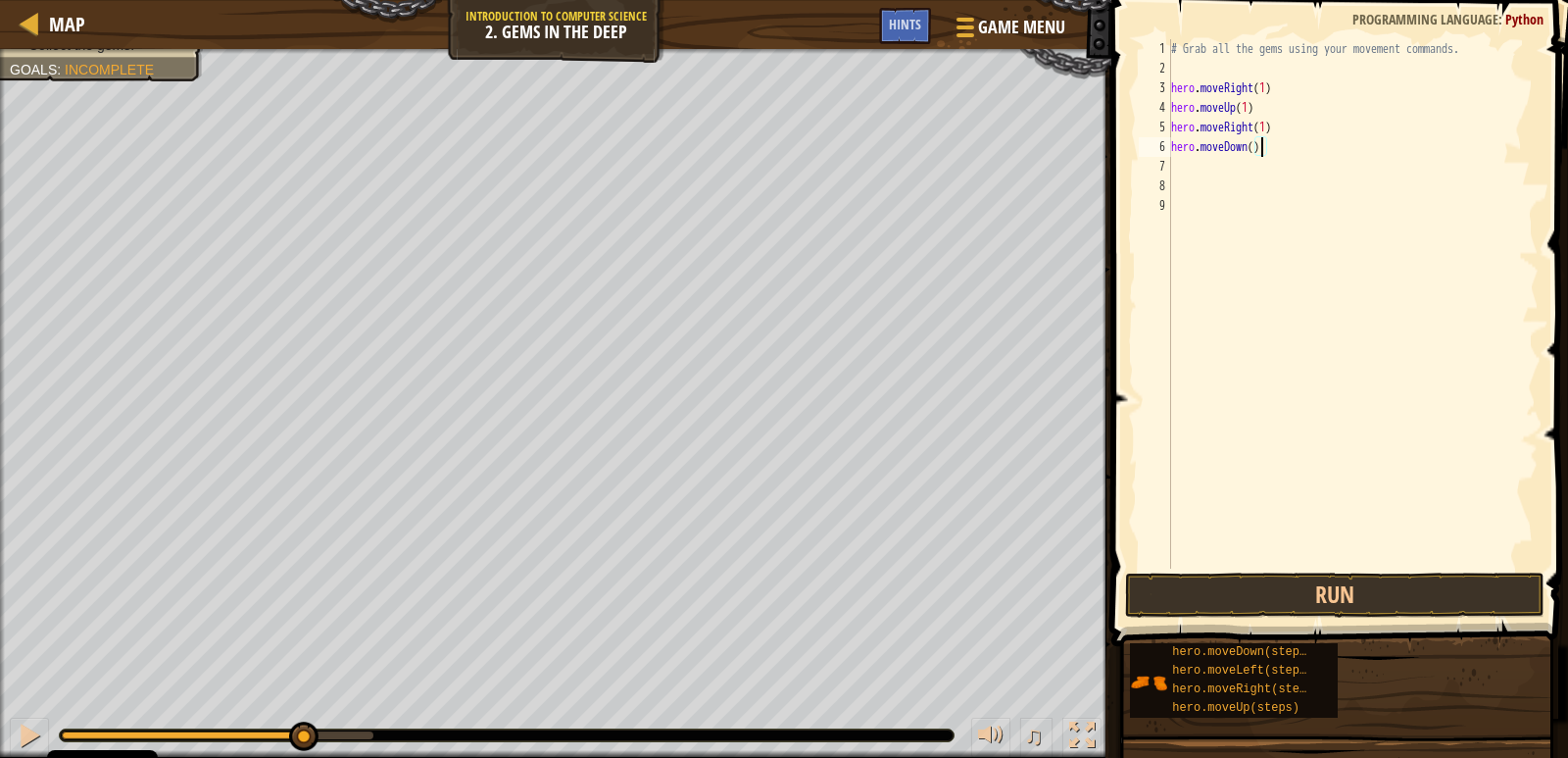 click on "# Grab all the gems using your movement commands. hero . moveRight ( 1 ) hero . moveUp ( 1 ) hero . moveRight ( 1 ) hero . moveDown ( )" at bounding box center [1352, 324] 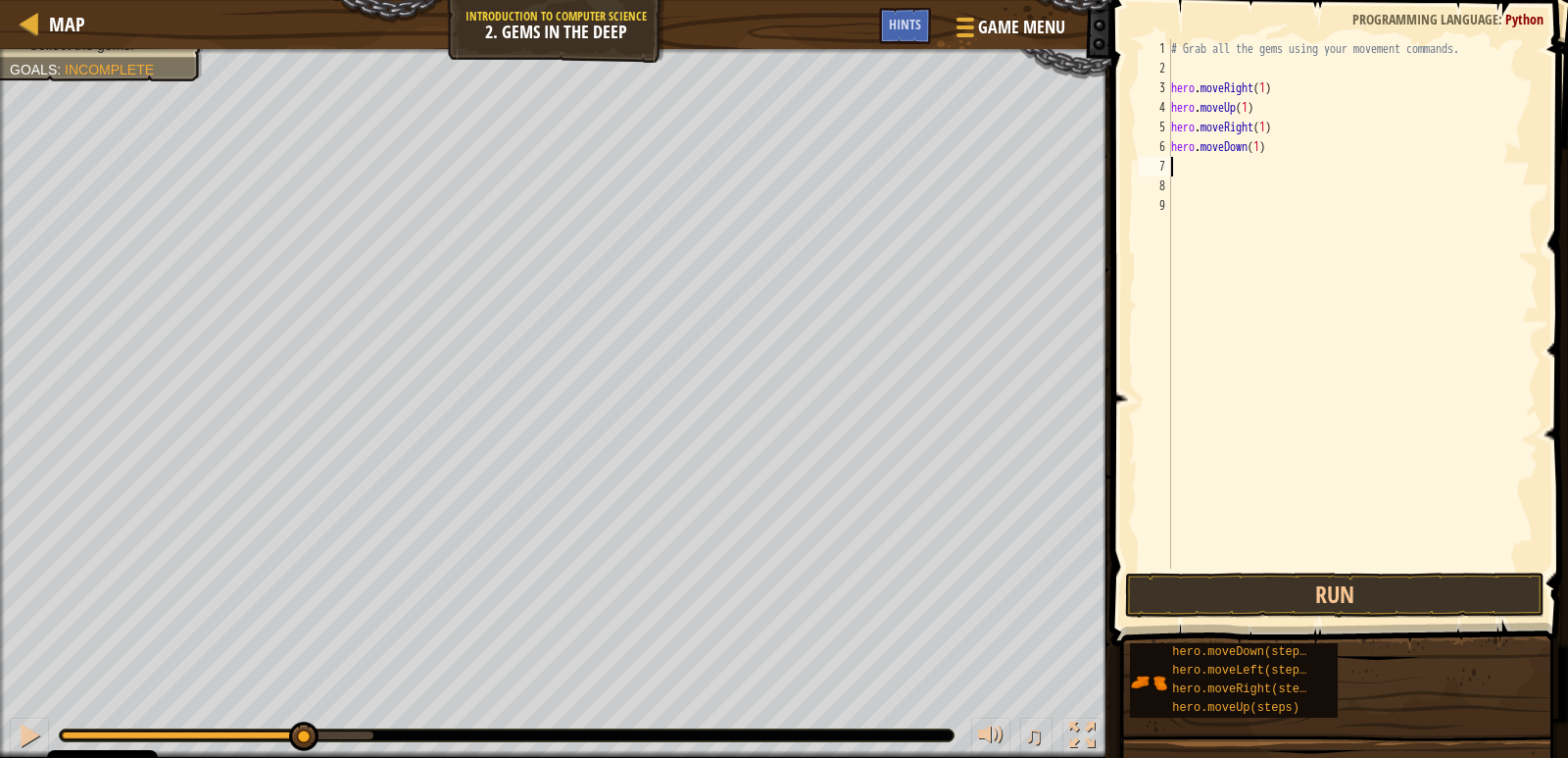 click on "# Grab all the gems using your movement commands. hero . moveRight ( 1 ) hero . moveUp ( 1 ) hero . moveRight ( 1 ) hero . moveDown ( 1 )" at bounding box center (1352, 324) 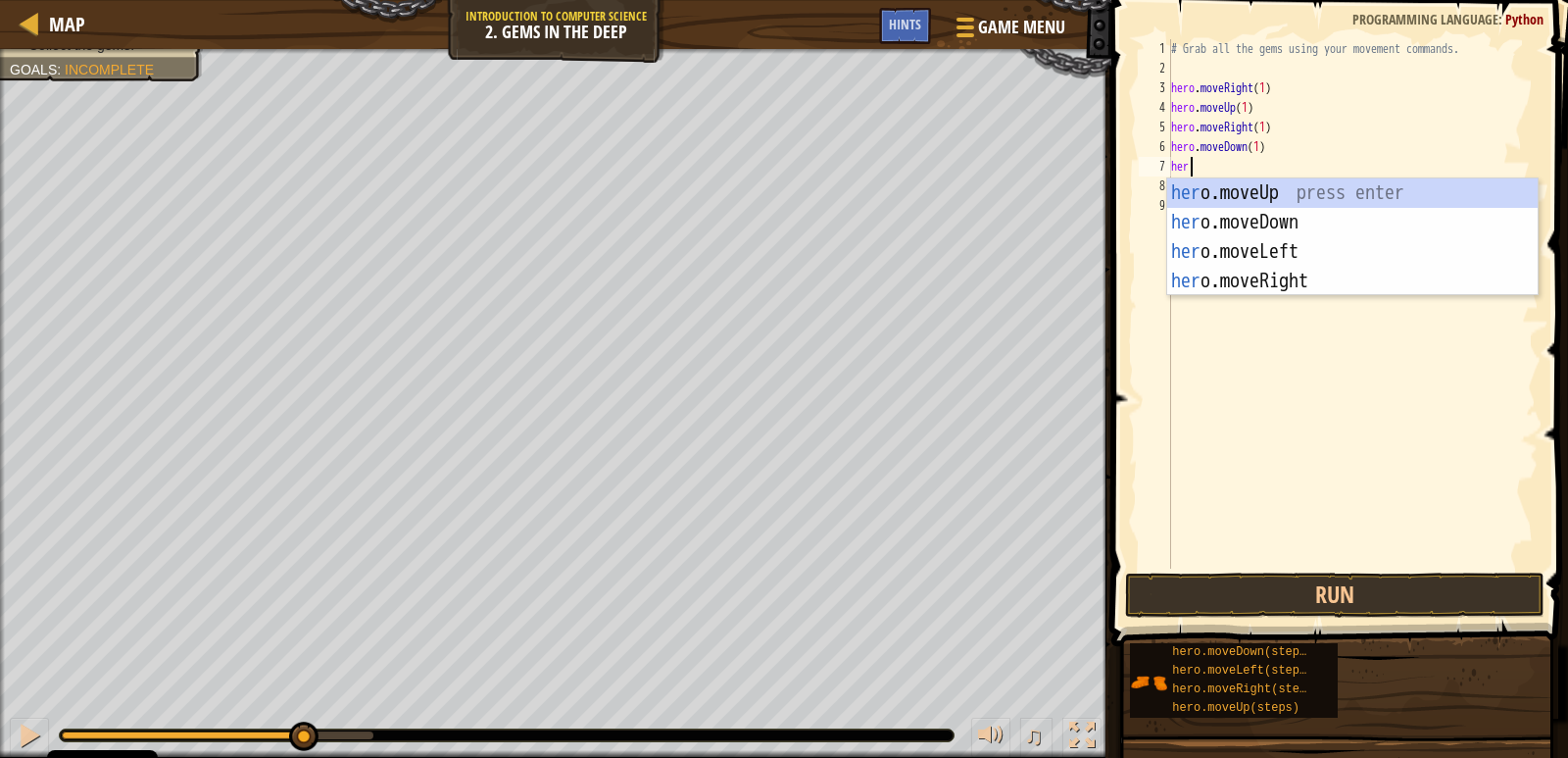 scroll, scrollTop: 9, scrollLeft: 1, axis: both 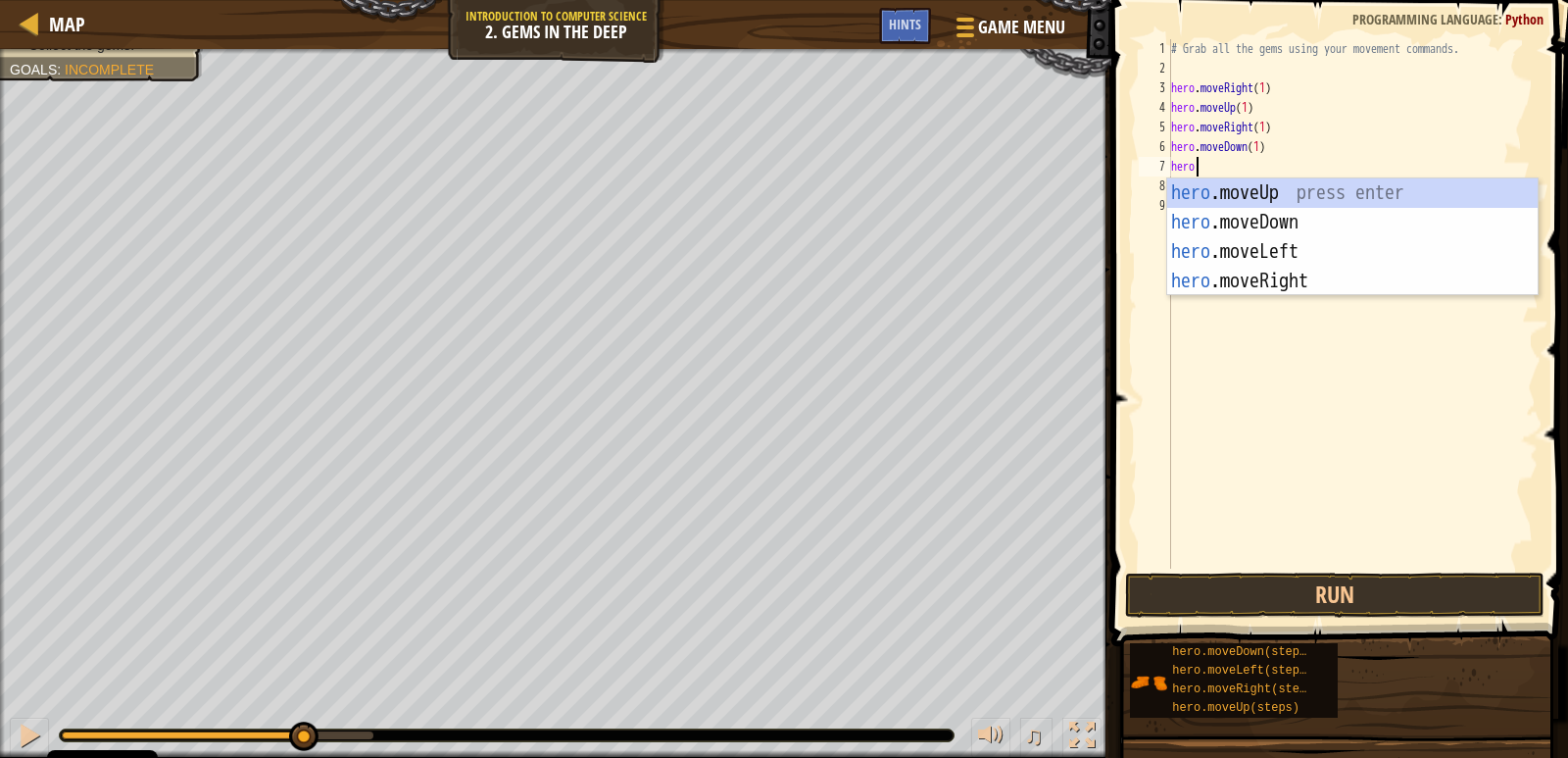 type on "hero." 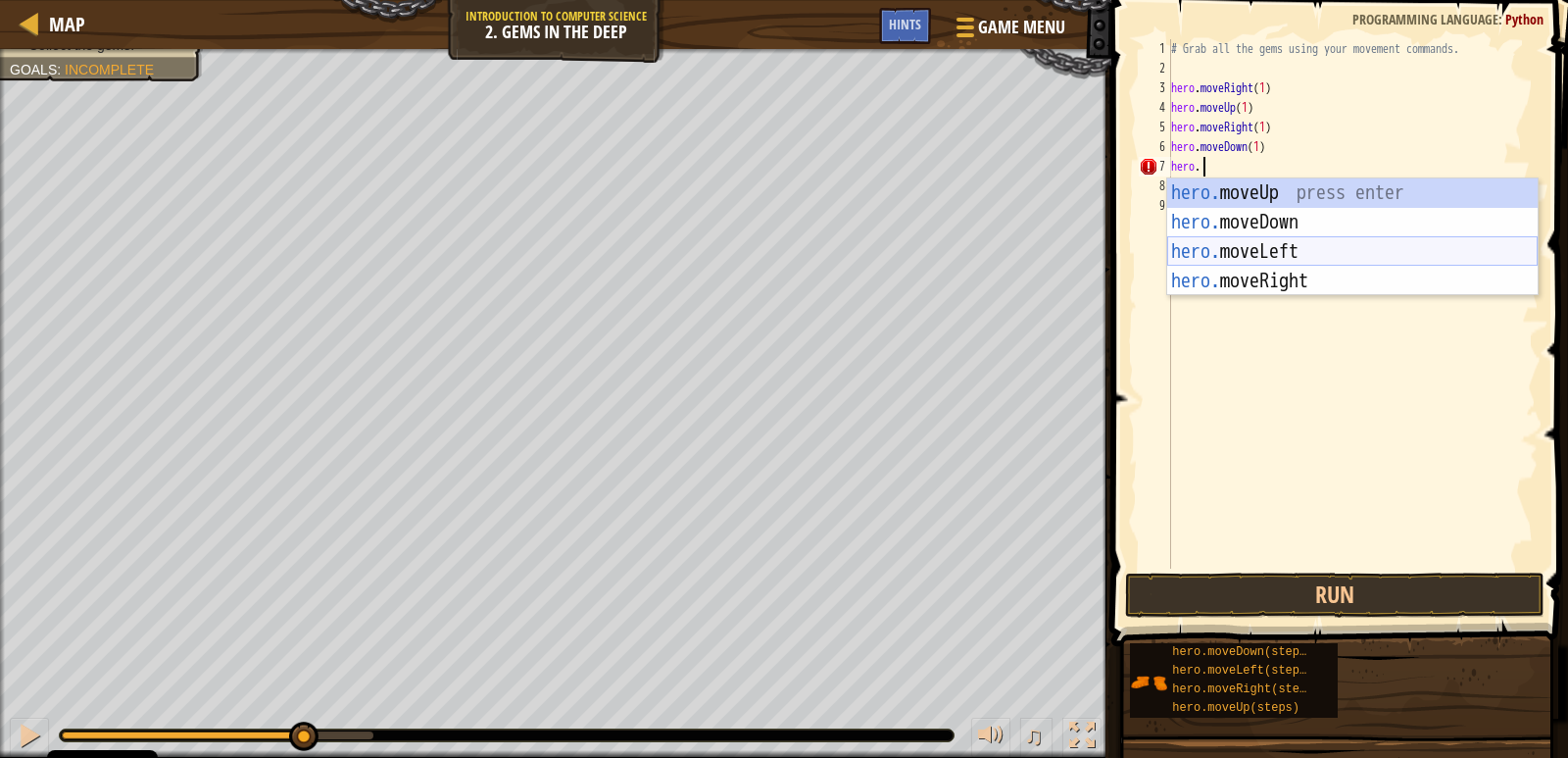 click on "hero. moveUp press enter hero. moveDown press enter hero. moveLeft press enter hero. moveRight press enter" at bounding box center [1352, 267] 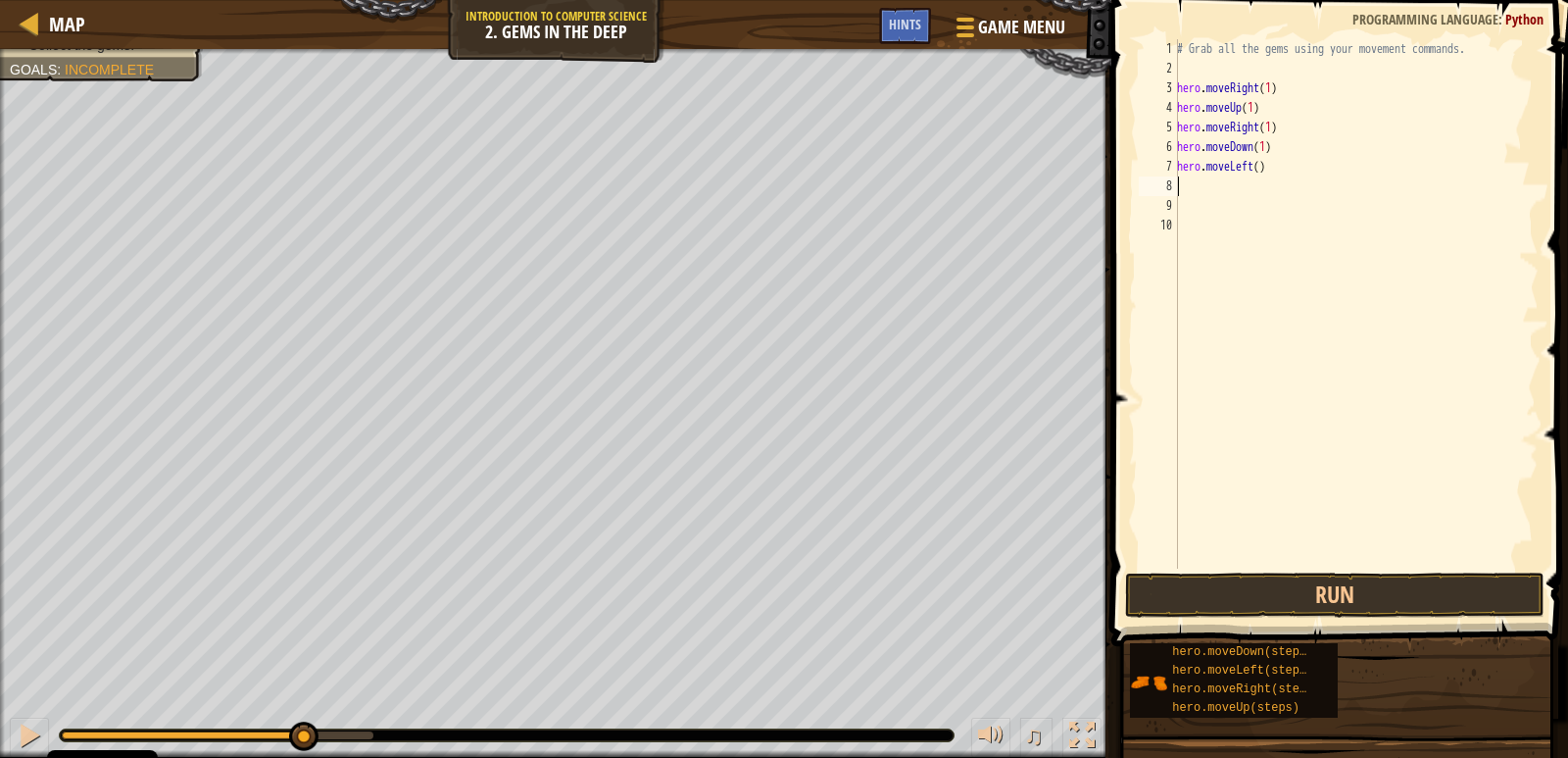 scroll, scrollTop: 9, scrollLeft: 0, axis: vertical 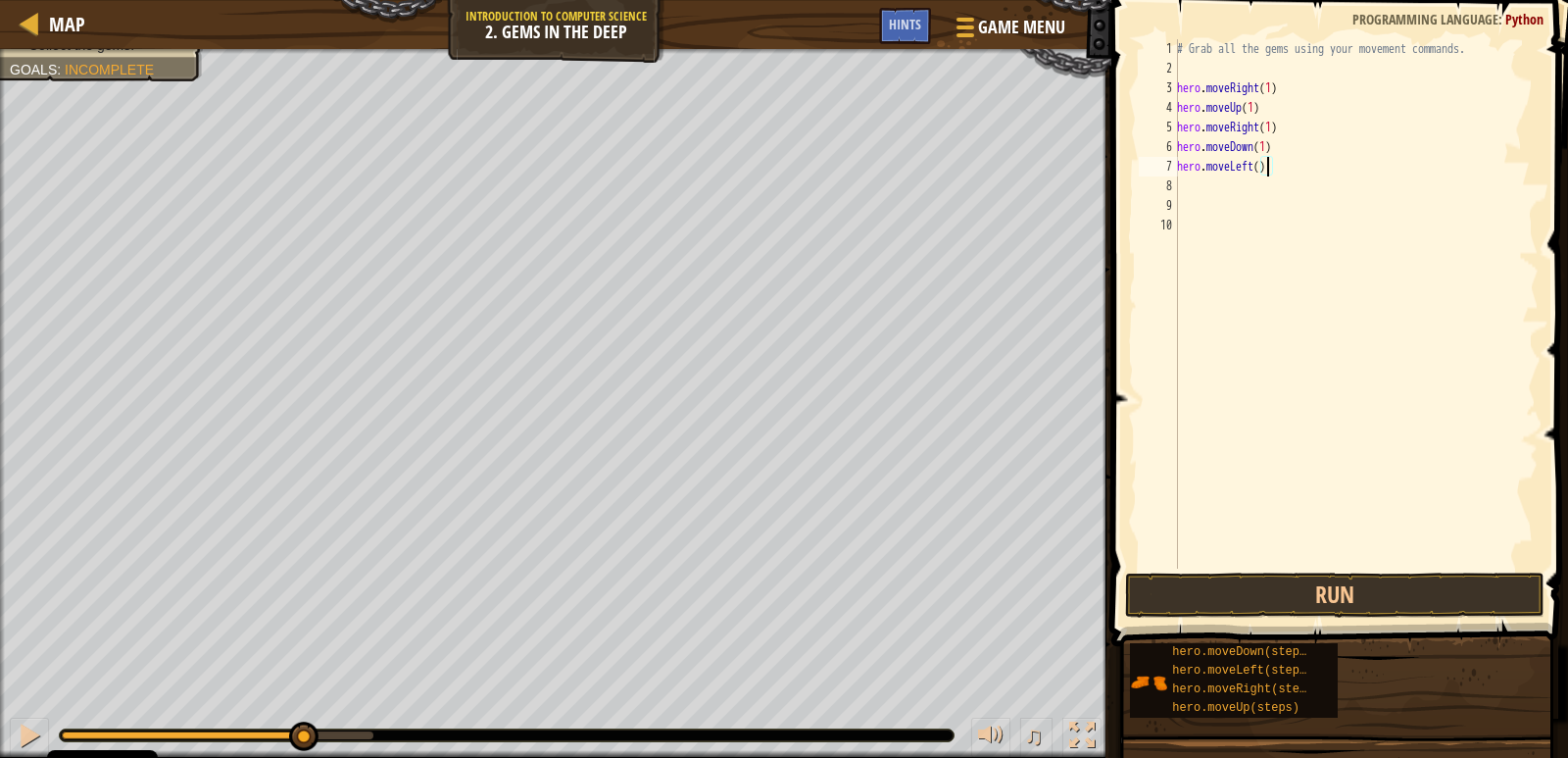 type on "hero.moveLeft(1)" 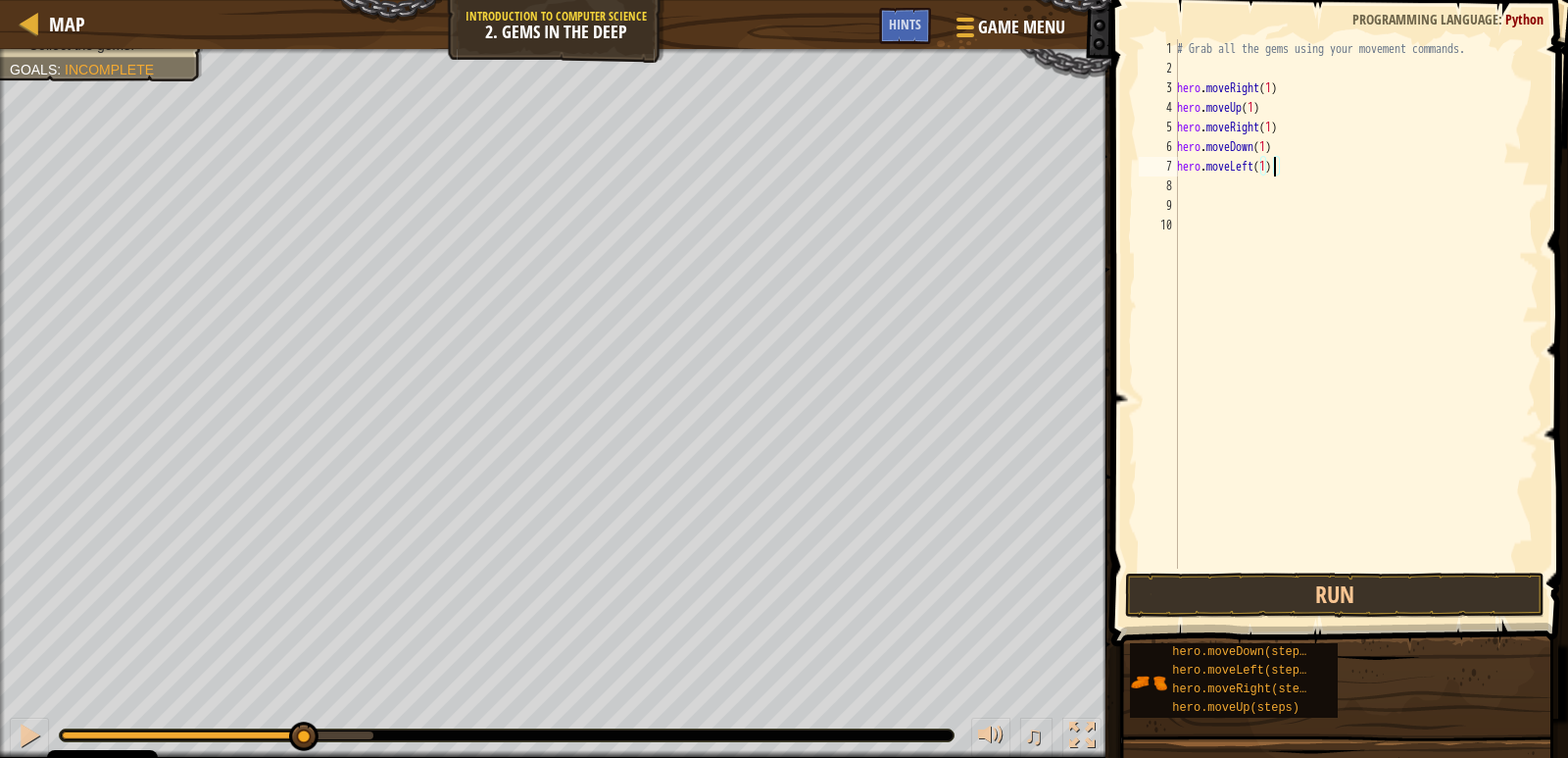 scroll, scrollTop: 9, scrollLeft: 8, axis: both 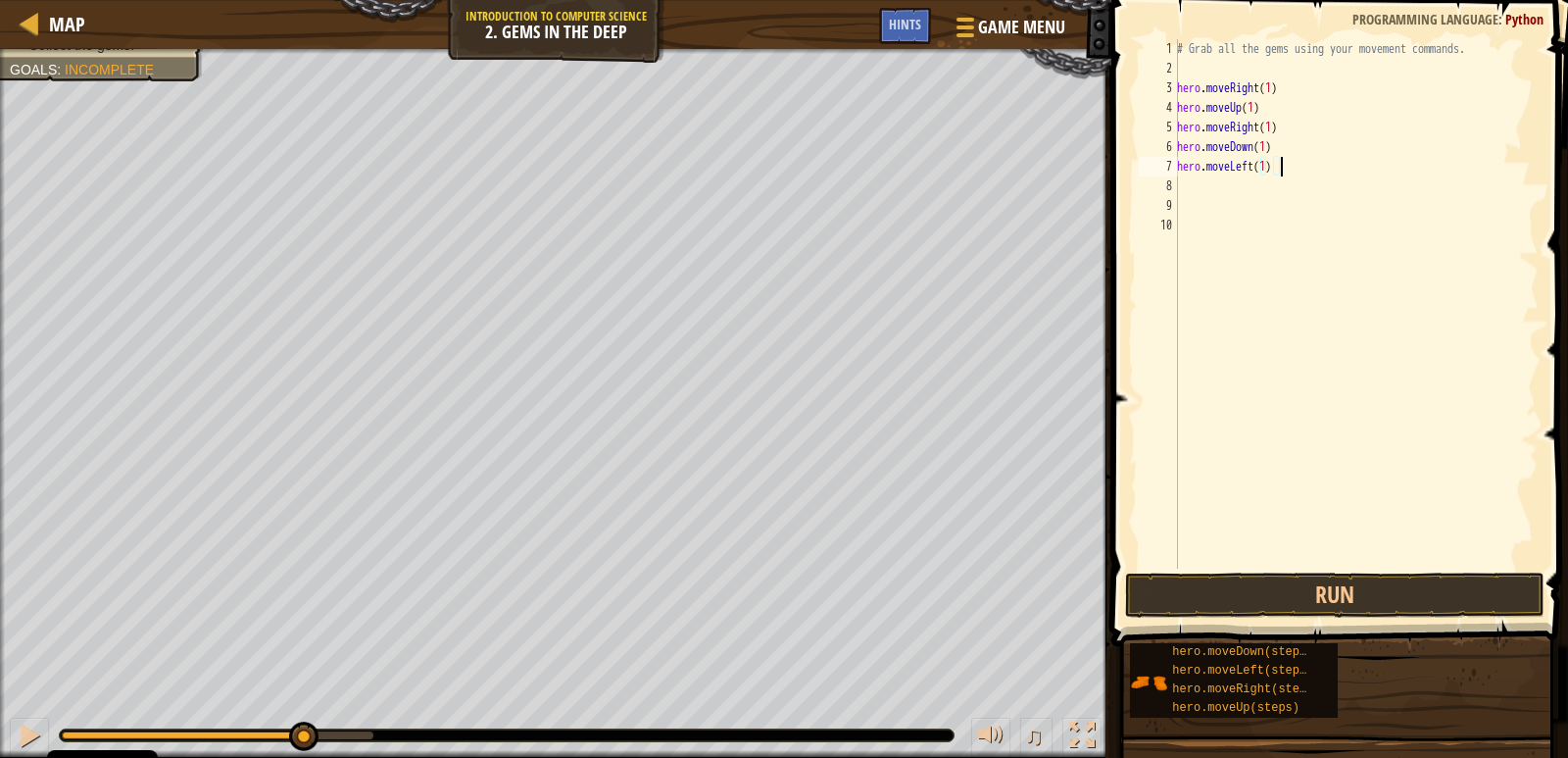 click on "# Grab all the gems using your movement commands. hero . moveRight ( 1 ) hero . moveUp ( 1 ) hero . moveRight ( 1 ) hero . moveDown ( 1 ) hero . moveLeft ( 1 )" at bounding box center (1355, 324) 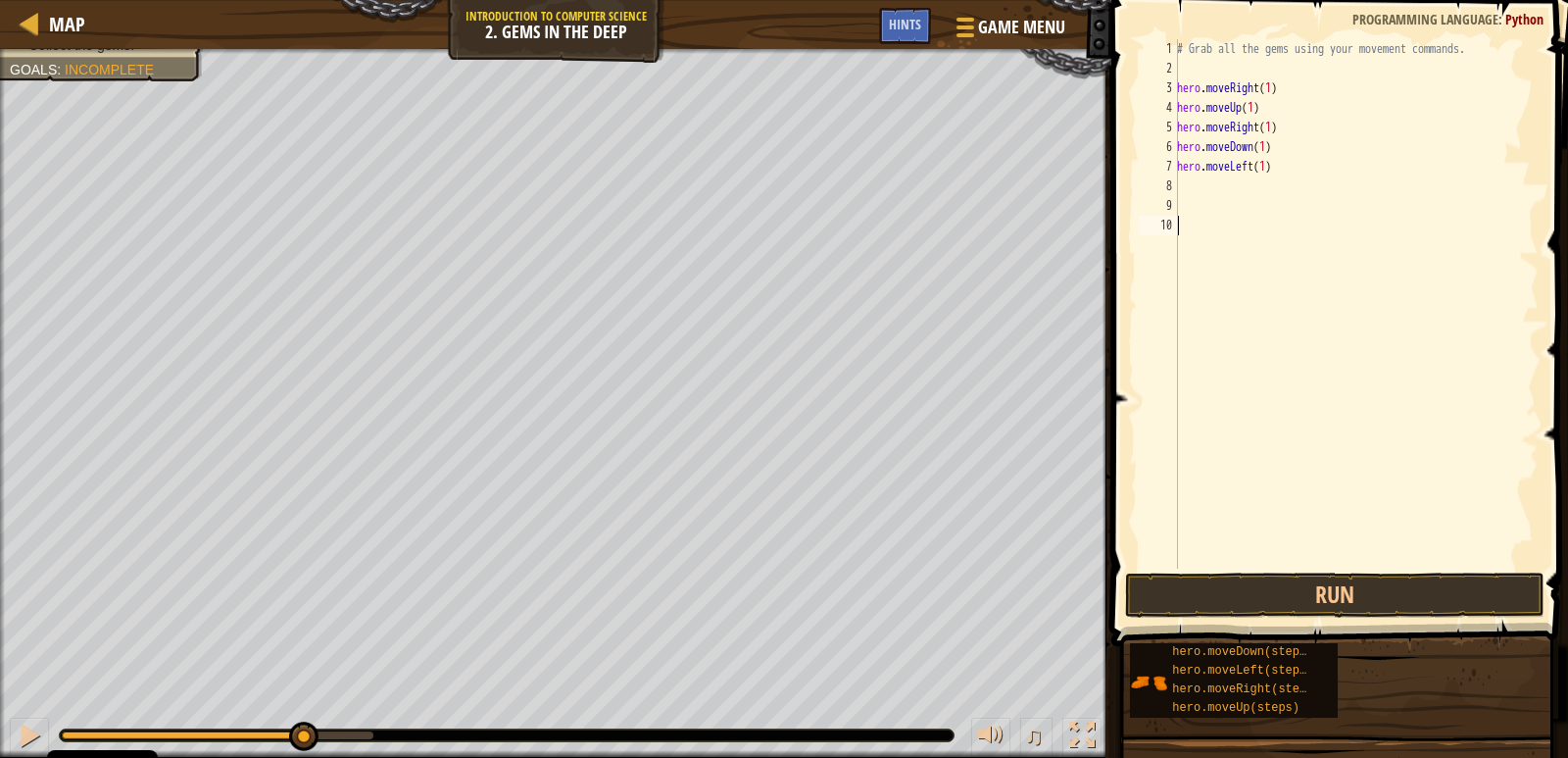 scroll, scrollTop: 9, scrollLeft: 0, axis: vertical 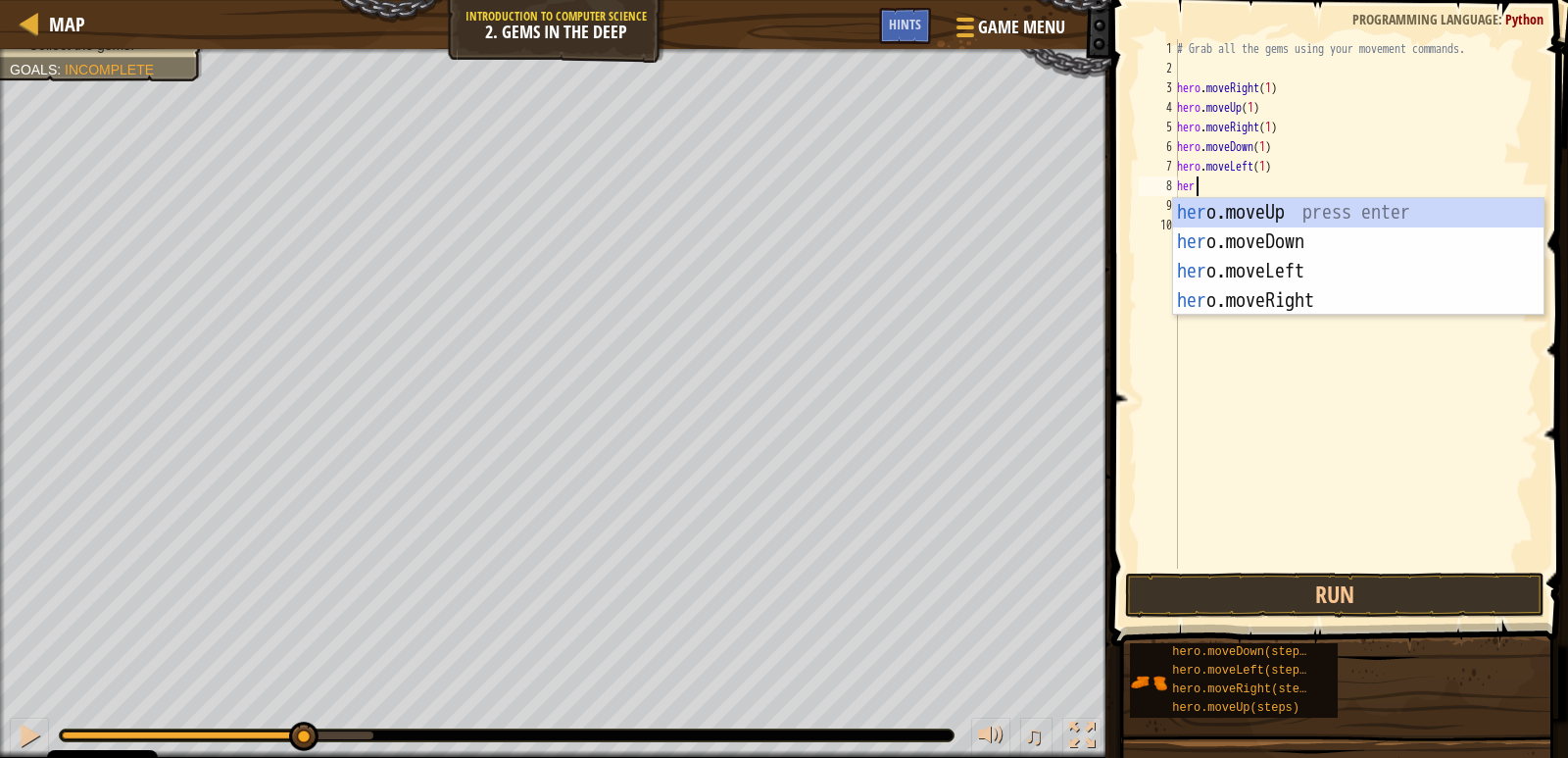 type on "hero" 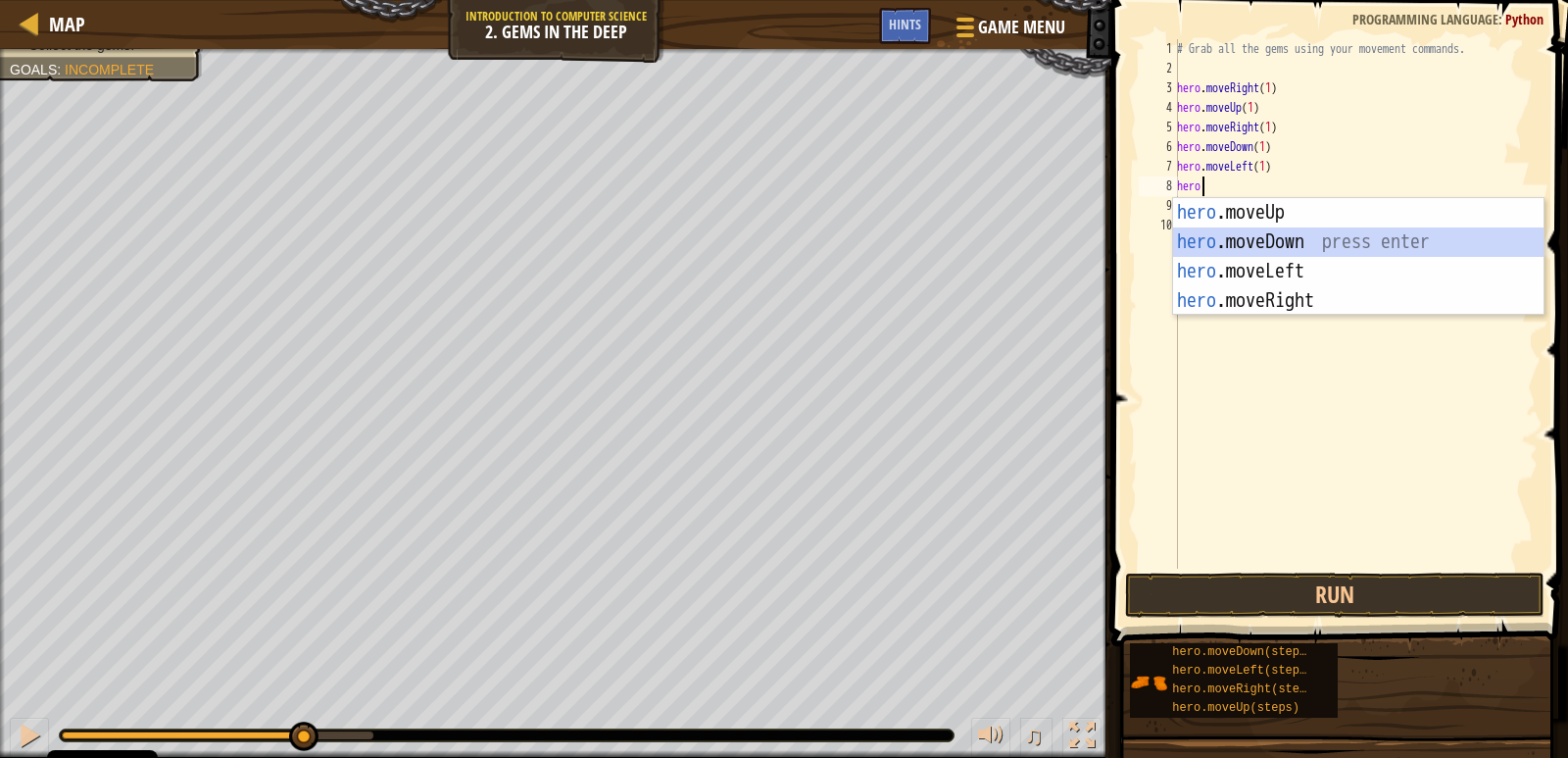 click on "hero .moveUp press enter hero .moveDown press enter hero .moveLeft press enter hero .moveRight press enter" at bounding box center (1358, 286) 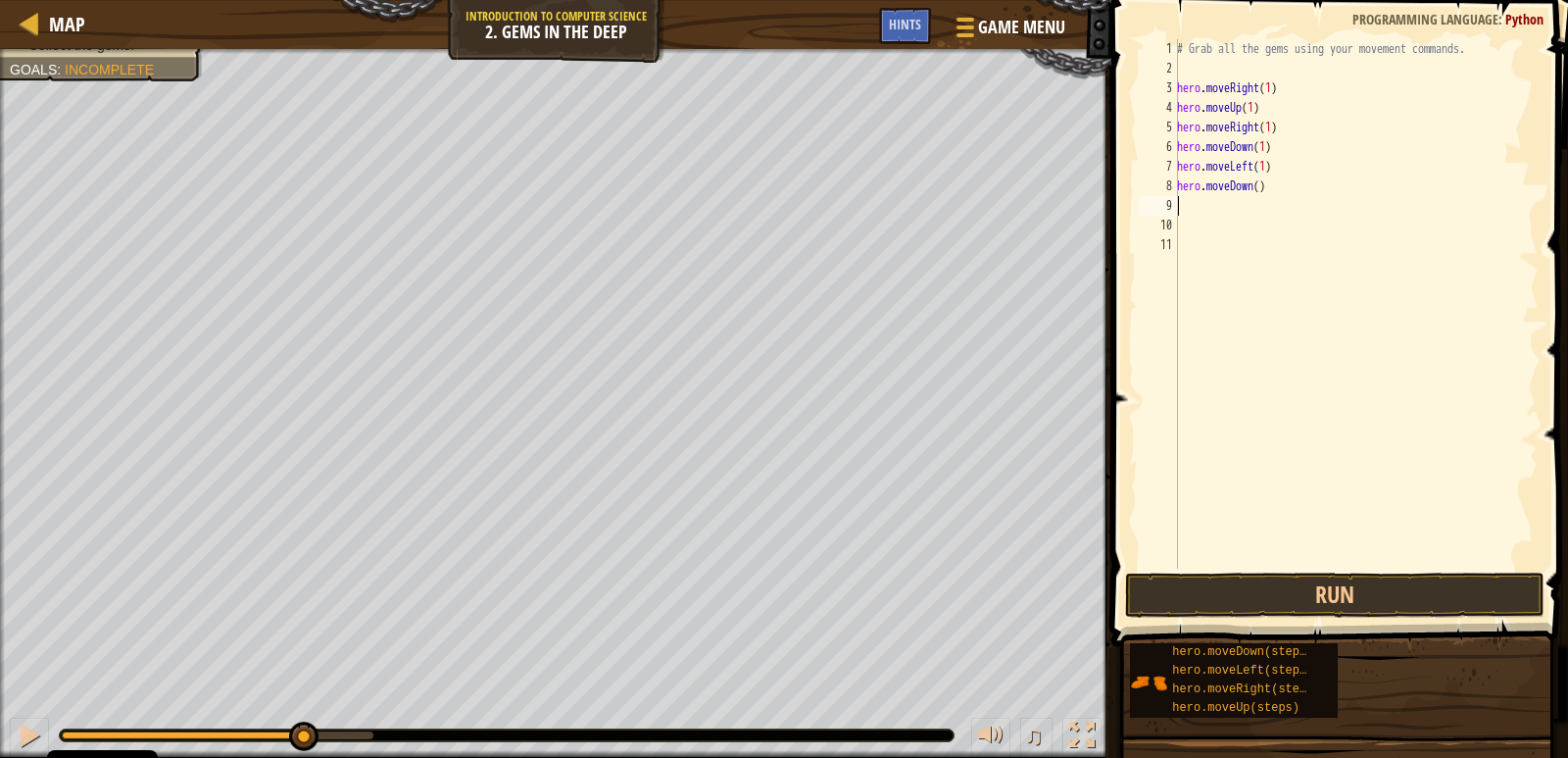 scroll, scrollTop: 9, scrollLeft: 0, axis: vertical 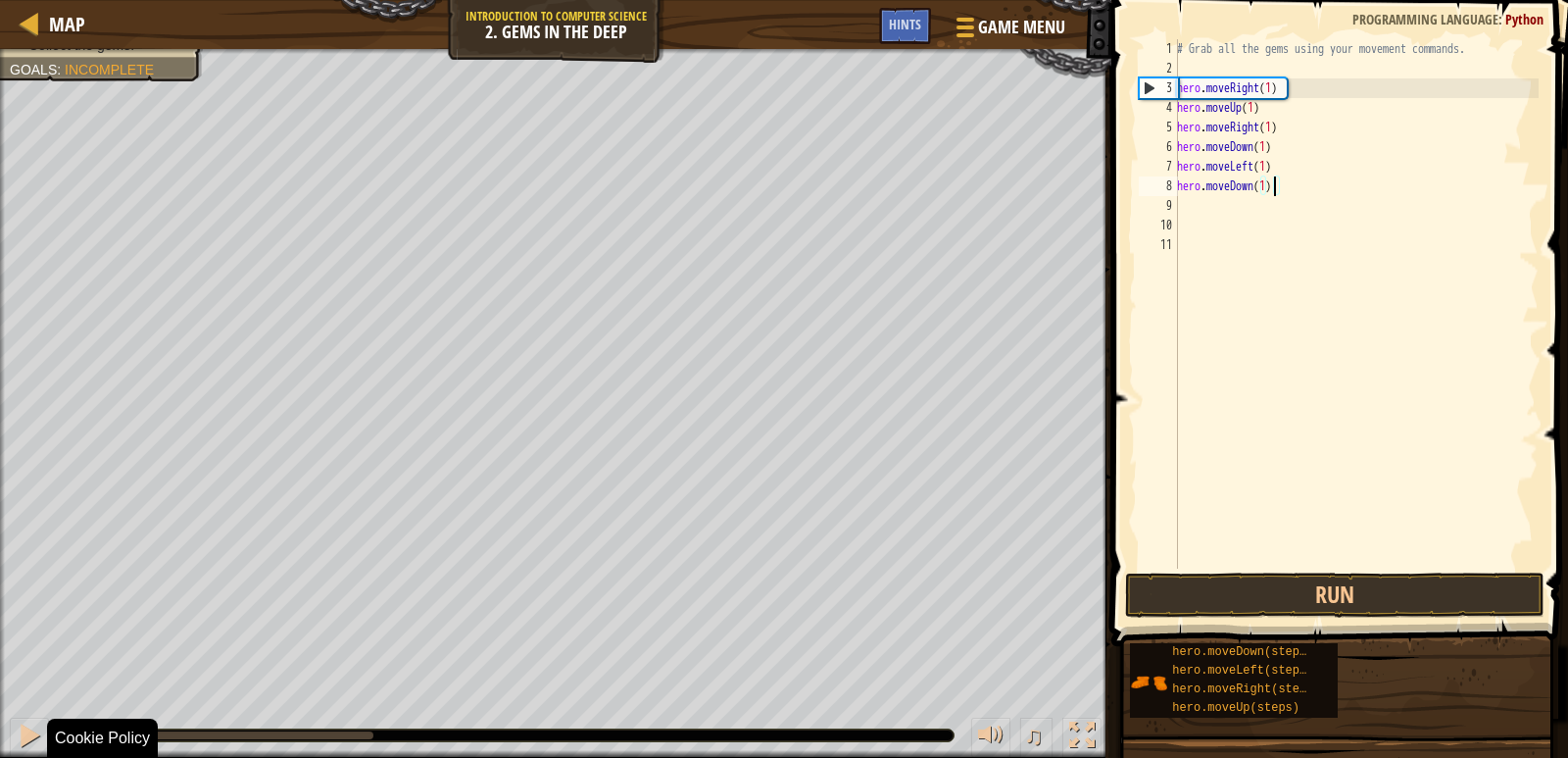 drag, startPoint x: 303, startPoint y: 733, endPoint x: 0, endPoint y: 790, distance: 308.31477 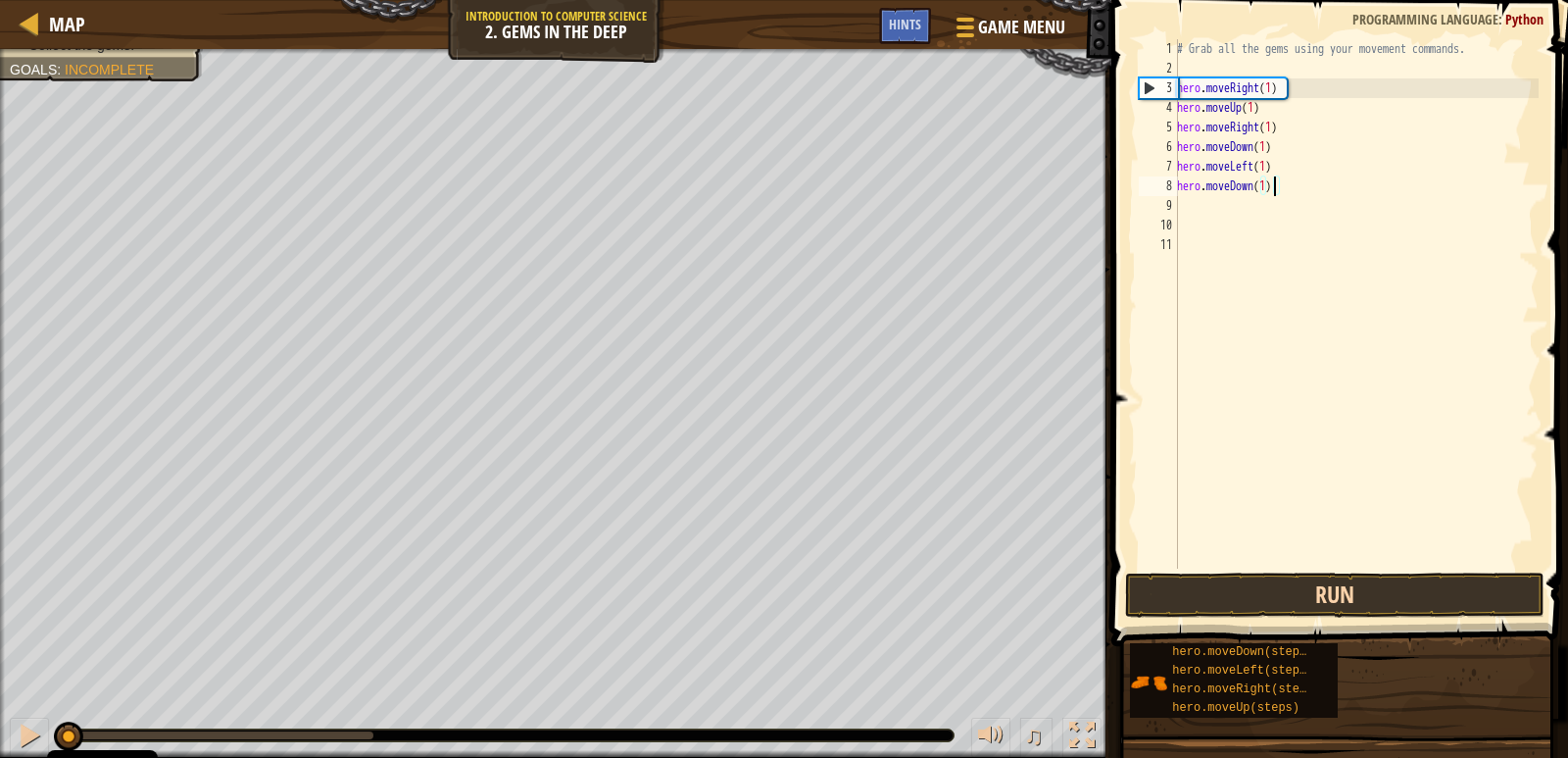 type on "hero.moveDown(1)" 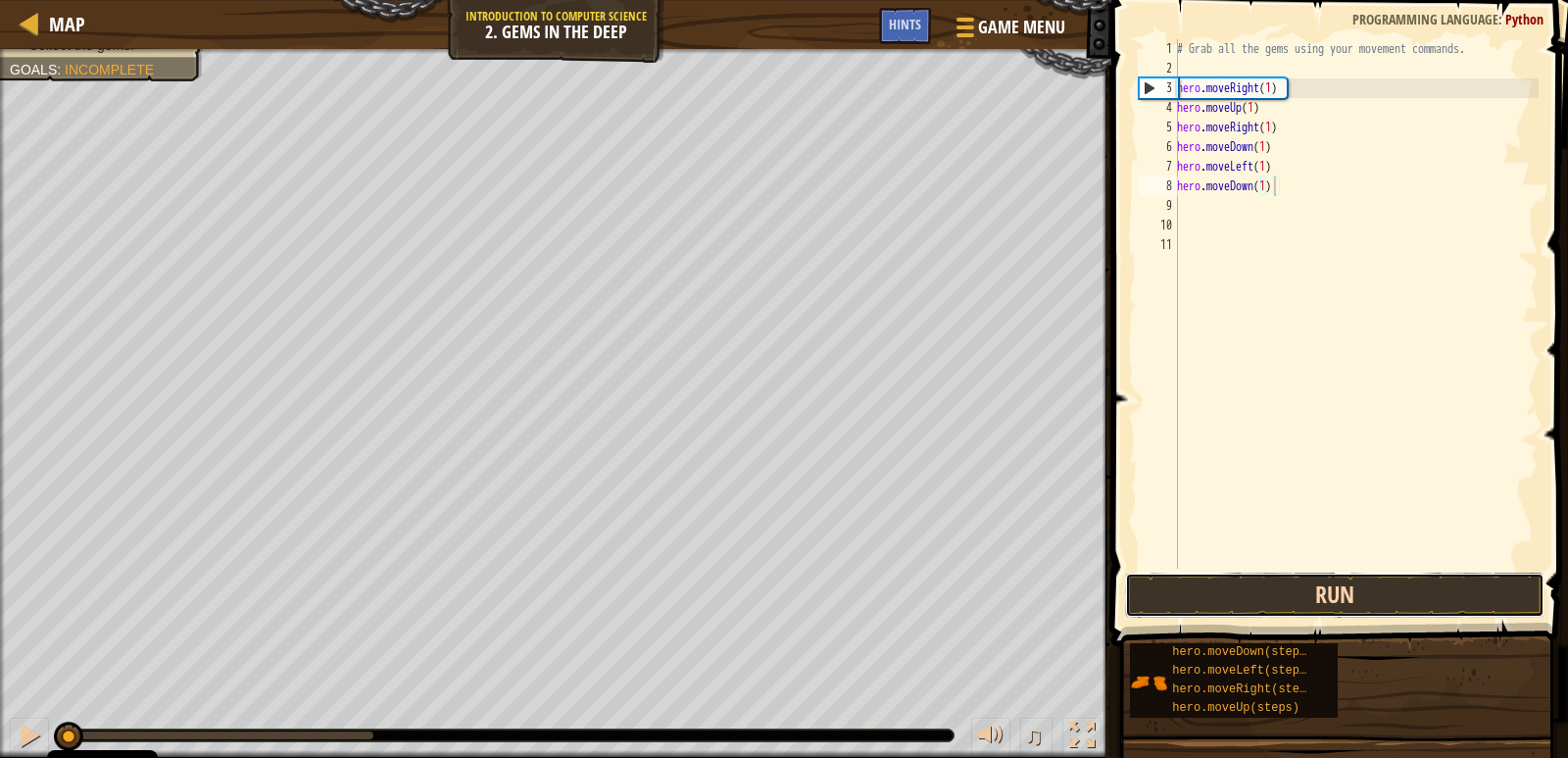 click on "Run" at bounding box center [1335, 595] 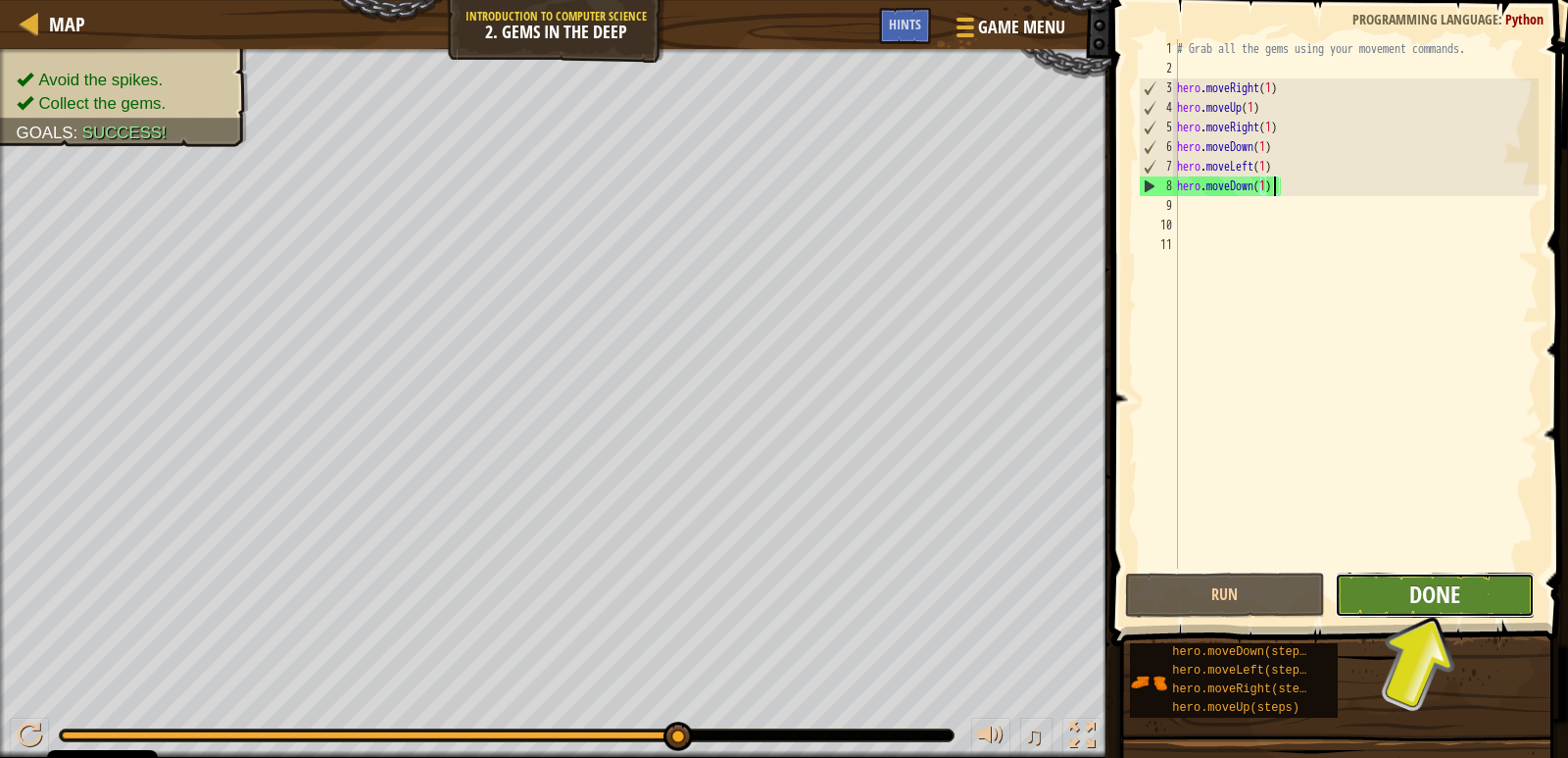 click on "Done" at bounding box center (1435, 594) 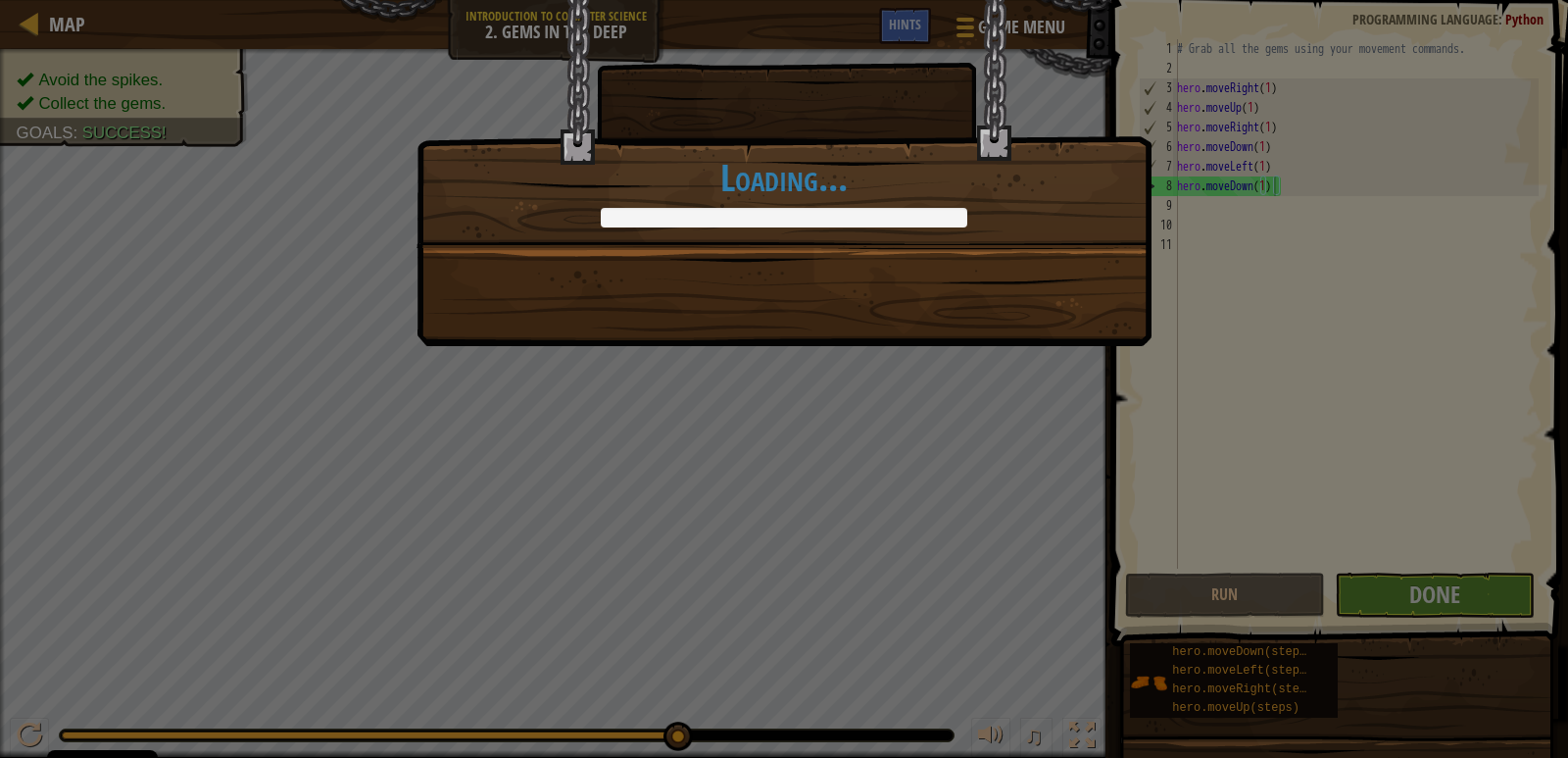 click on "Loading..." at bounding box center [784, 177] 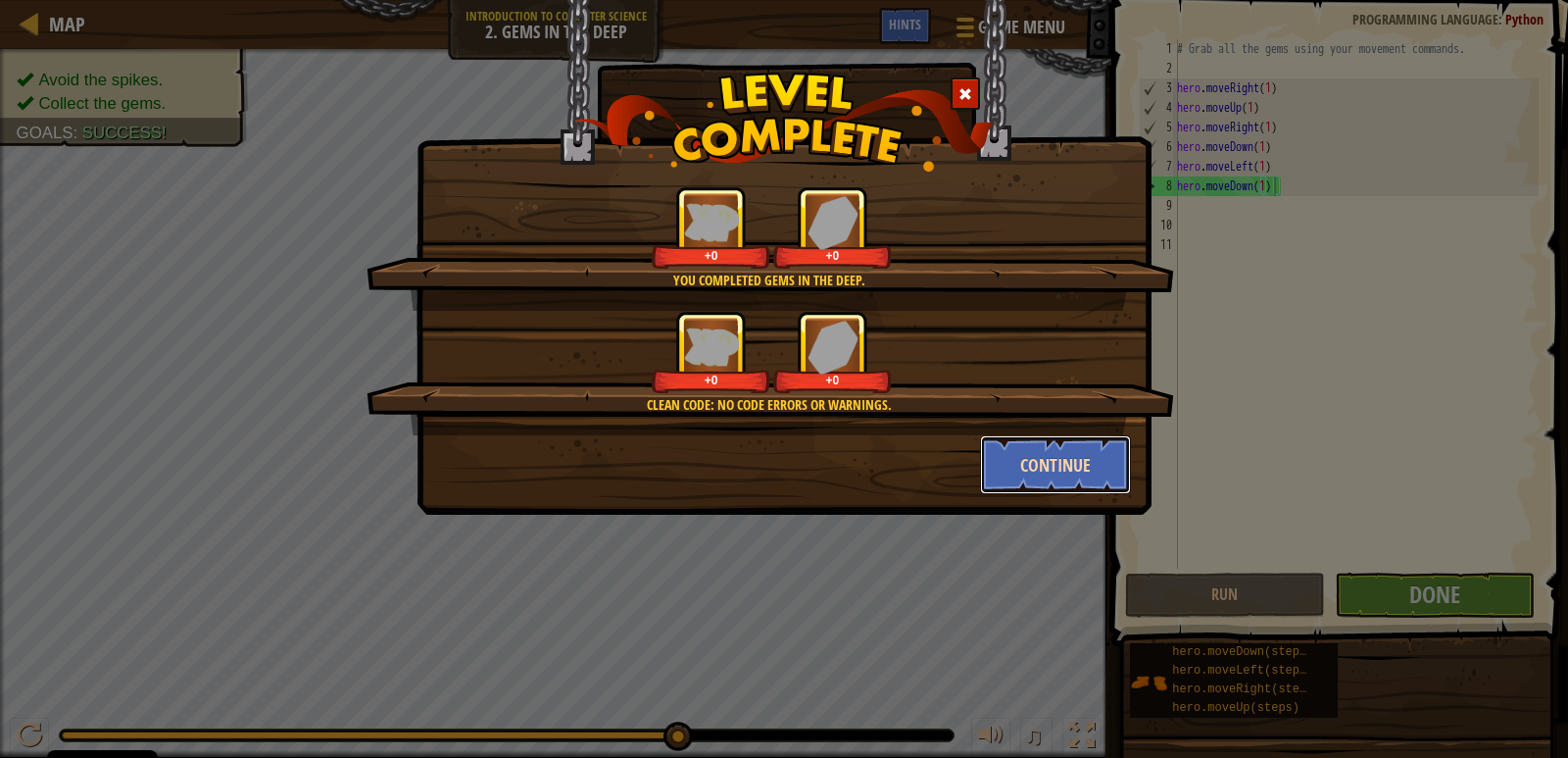 click on "Continue" at bounding box center [1055, 465] 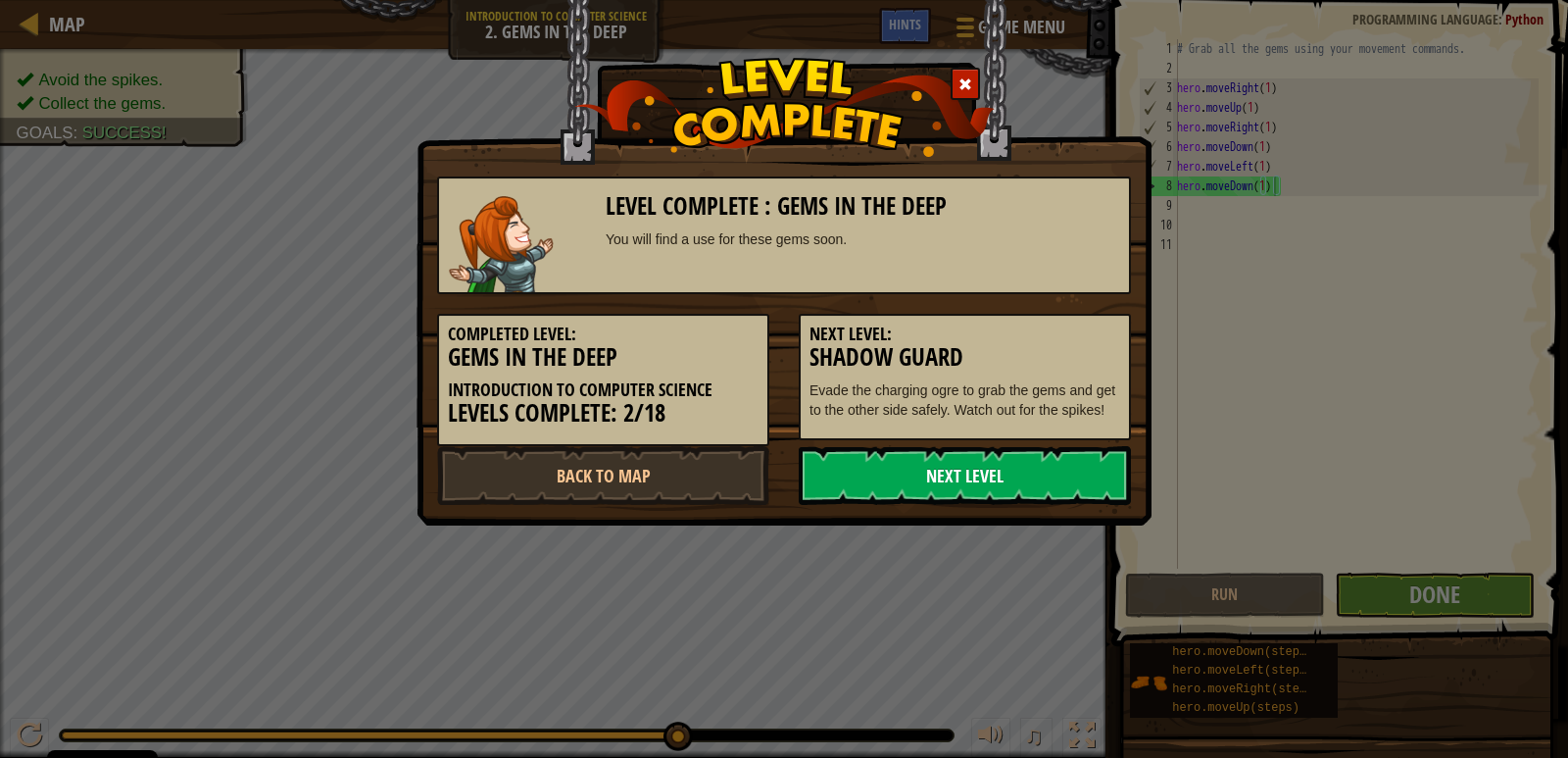 click on "Next Level" at bounding box center [964, 476] 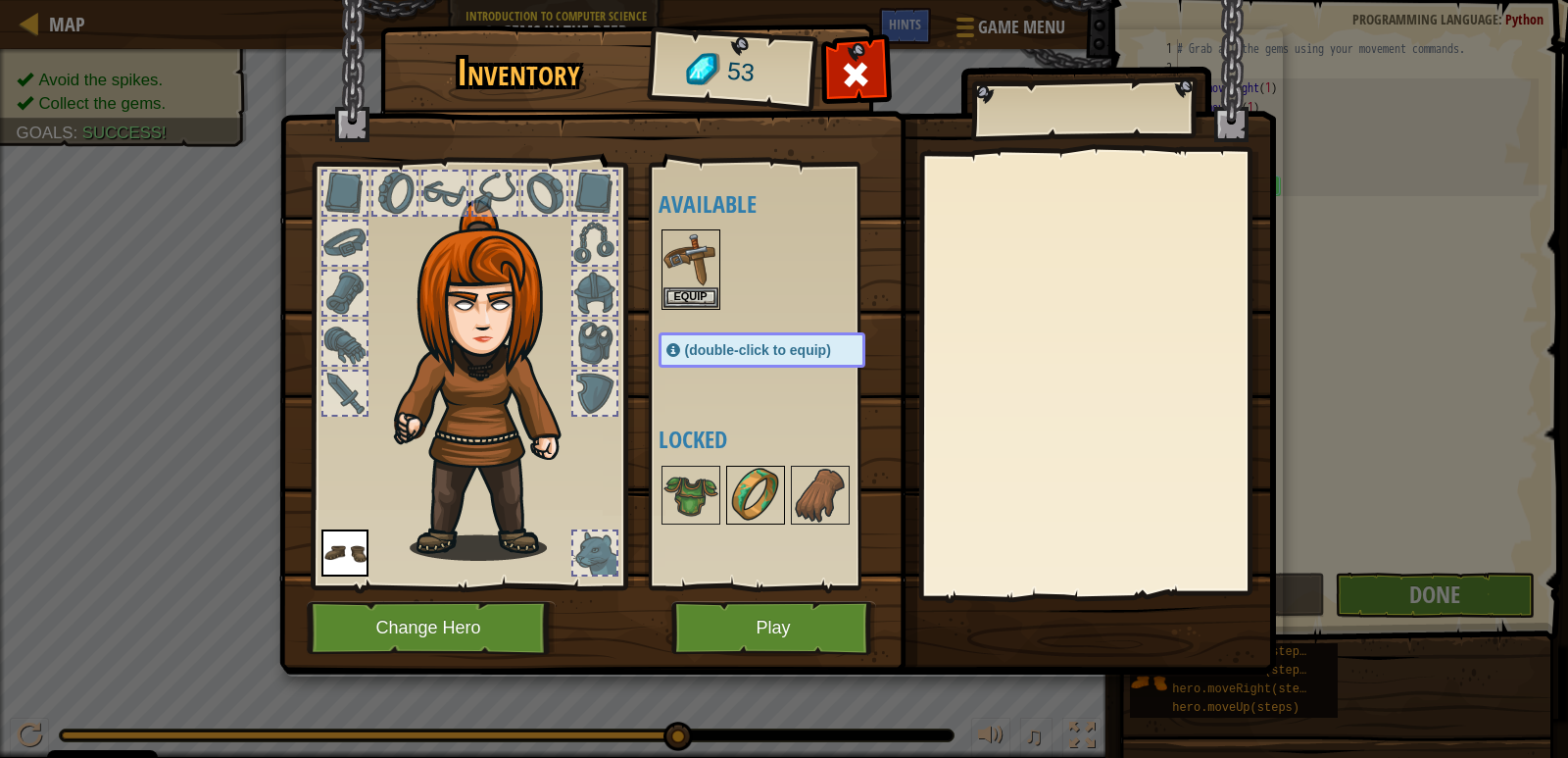 click at bounding box center (756, 495) 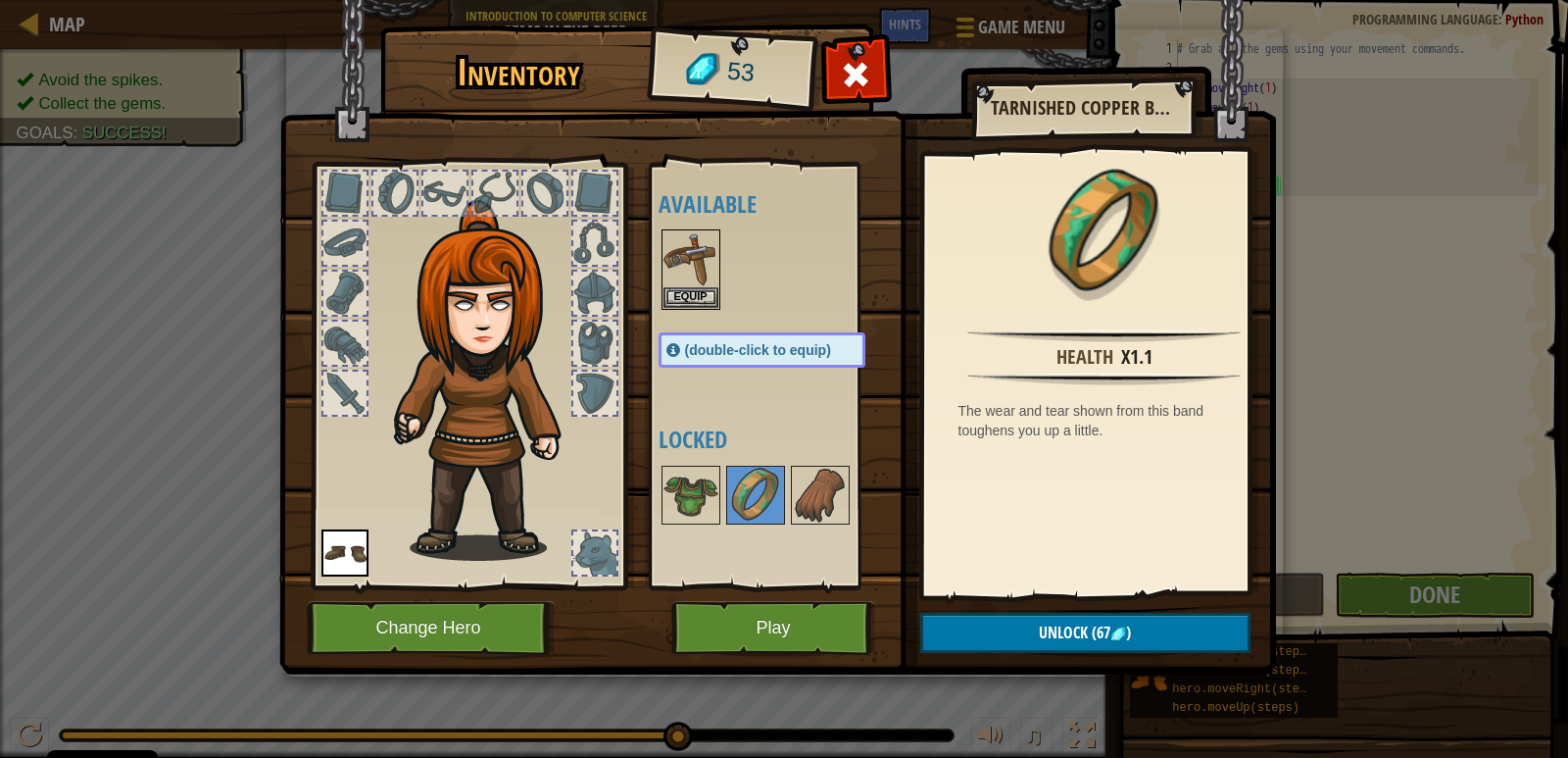 click at bounding box center [781, 270] 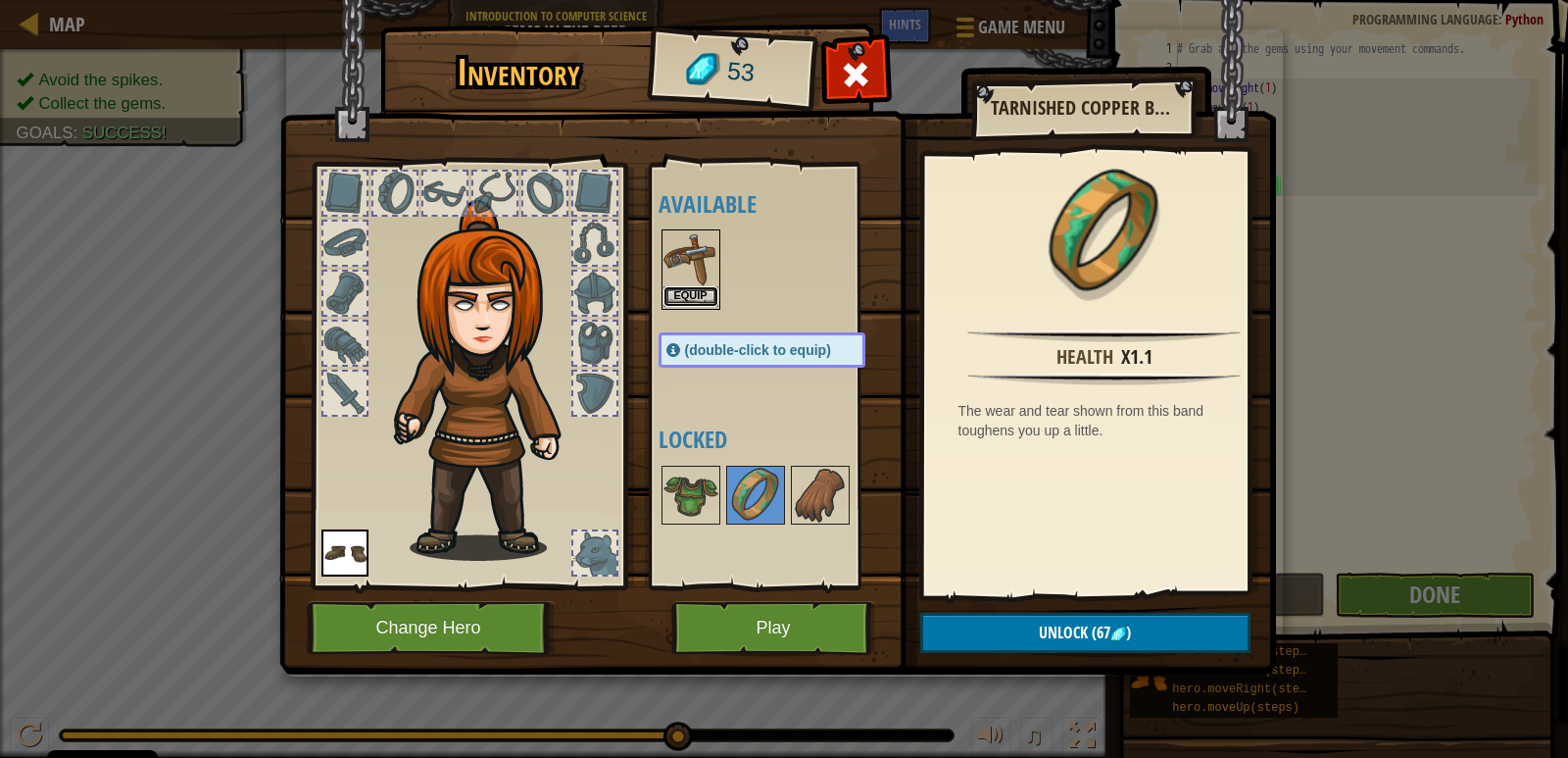 click on "Equip" at bounding box center (691, 296) 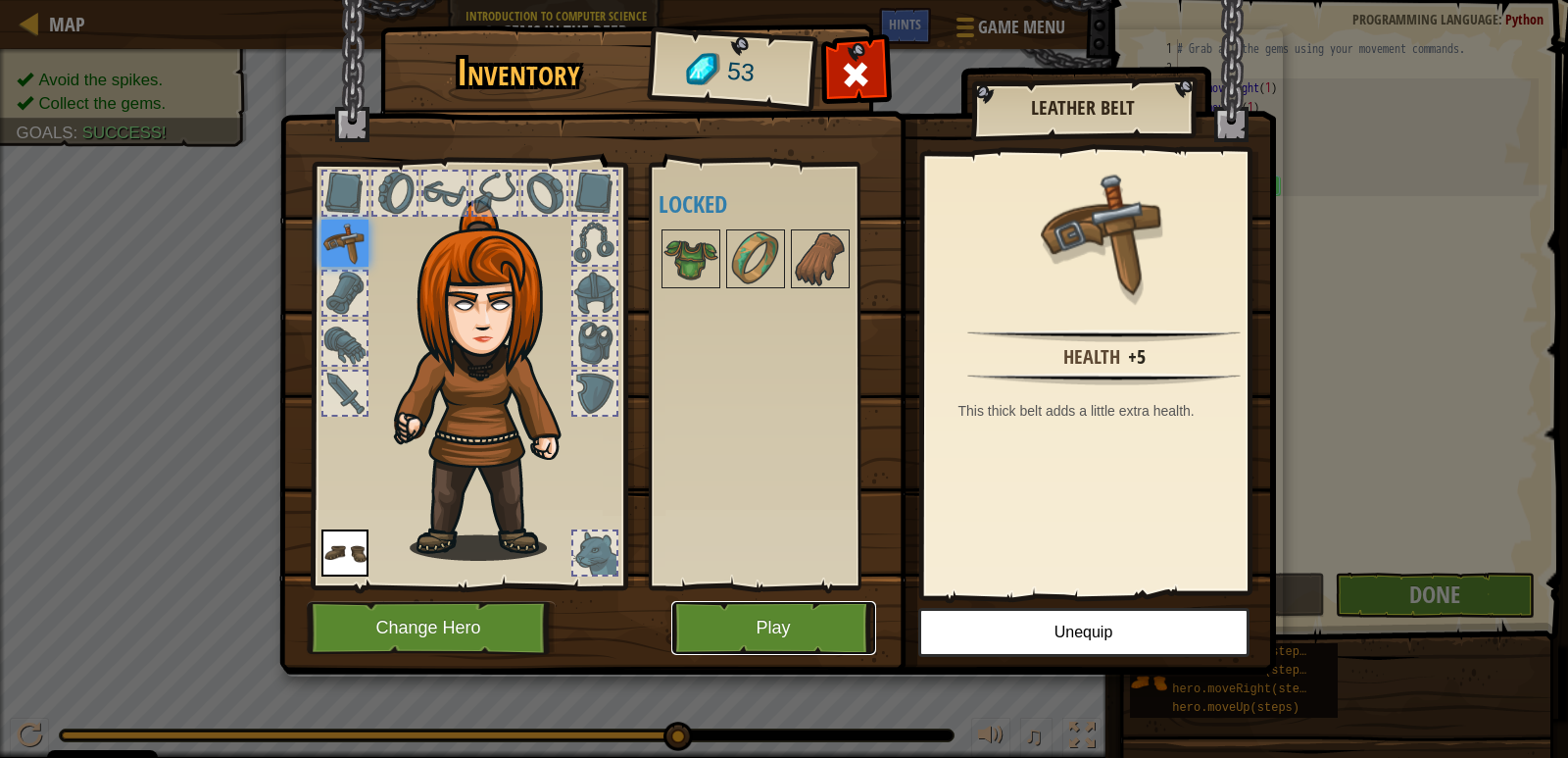 click on "Play" at bounding box center [773, 628] 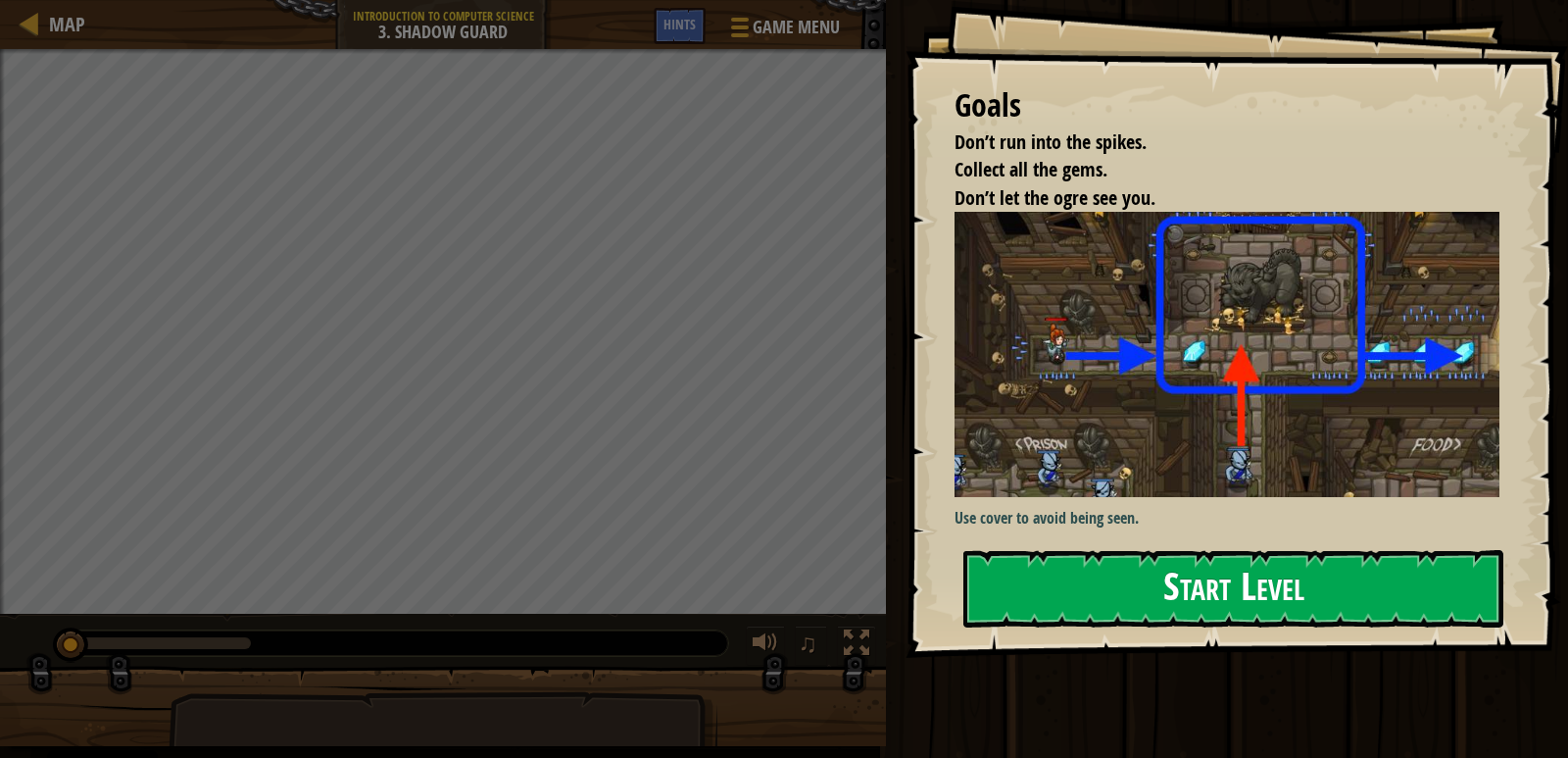 click on "Goals Don’t run into the spikes. Collect all the gems. Don’t let the ogre see you.
Use cover to avoid being seen.
Start Level Error loading from server. Try refreshing the page. You'll need a subscription to play this level. Subscribe You'll need to join a course to play this level. Back to my courses Ask your teacher to assign a license to you so you can continue to play CodeCombat! Back to my courses This level is locked. Back to my courses" at bounding box center [1237, 328] 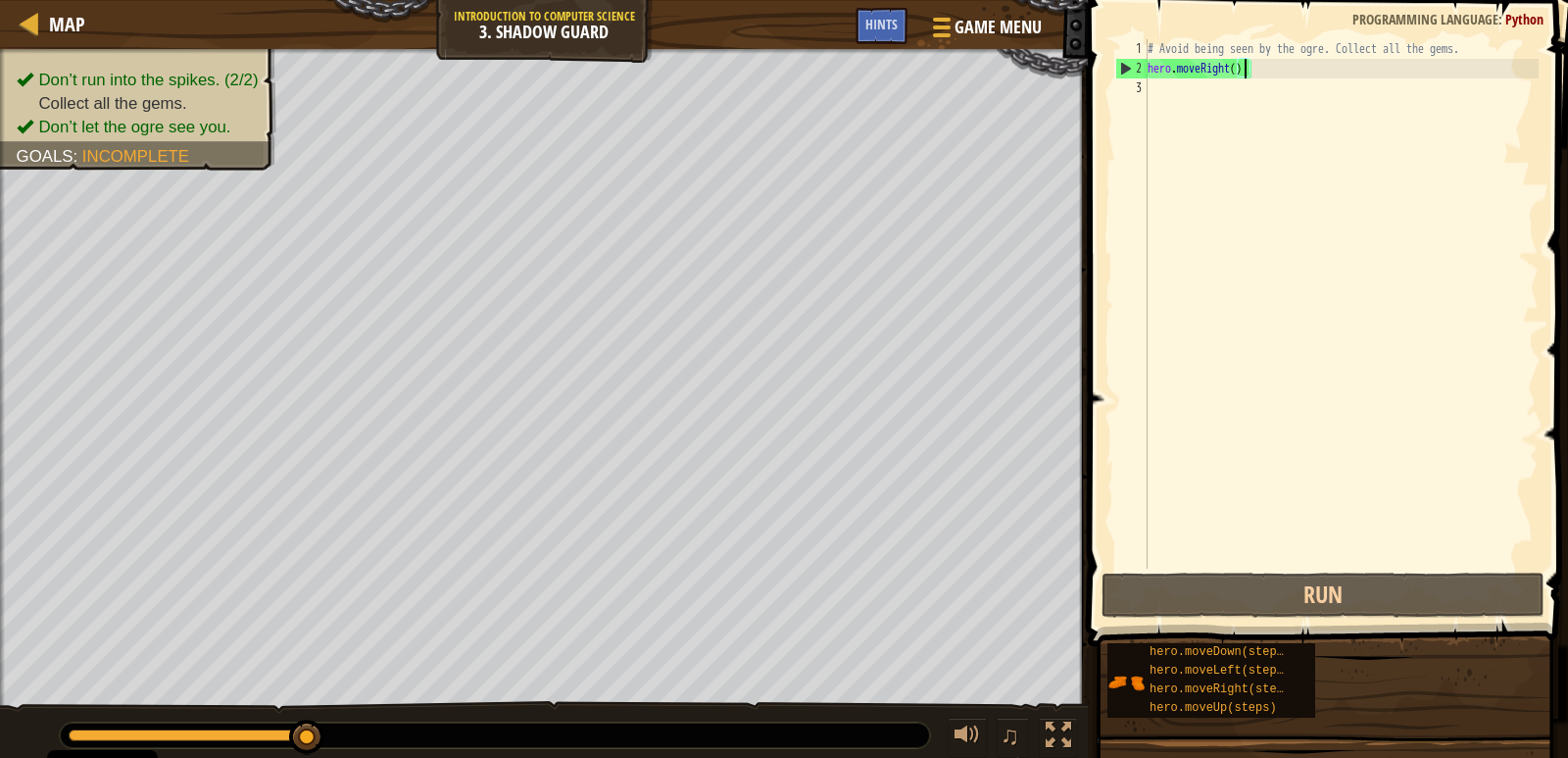 click on "# Avoid being seen by the ogre. Collect all the gems. hero . moveRight ( )" at bounding box center [1341, 324] 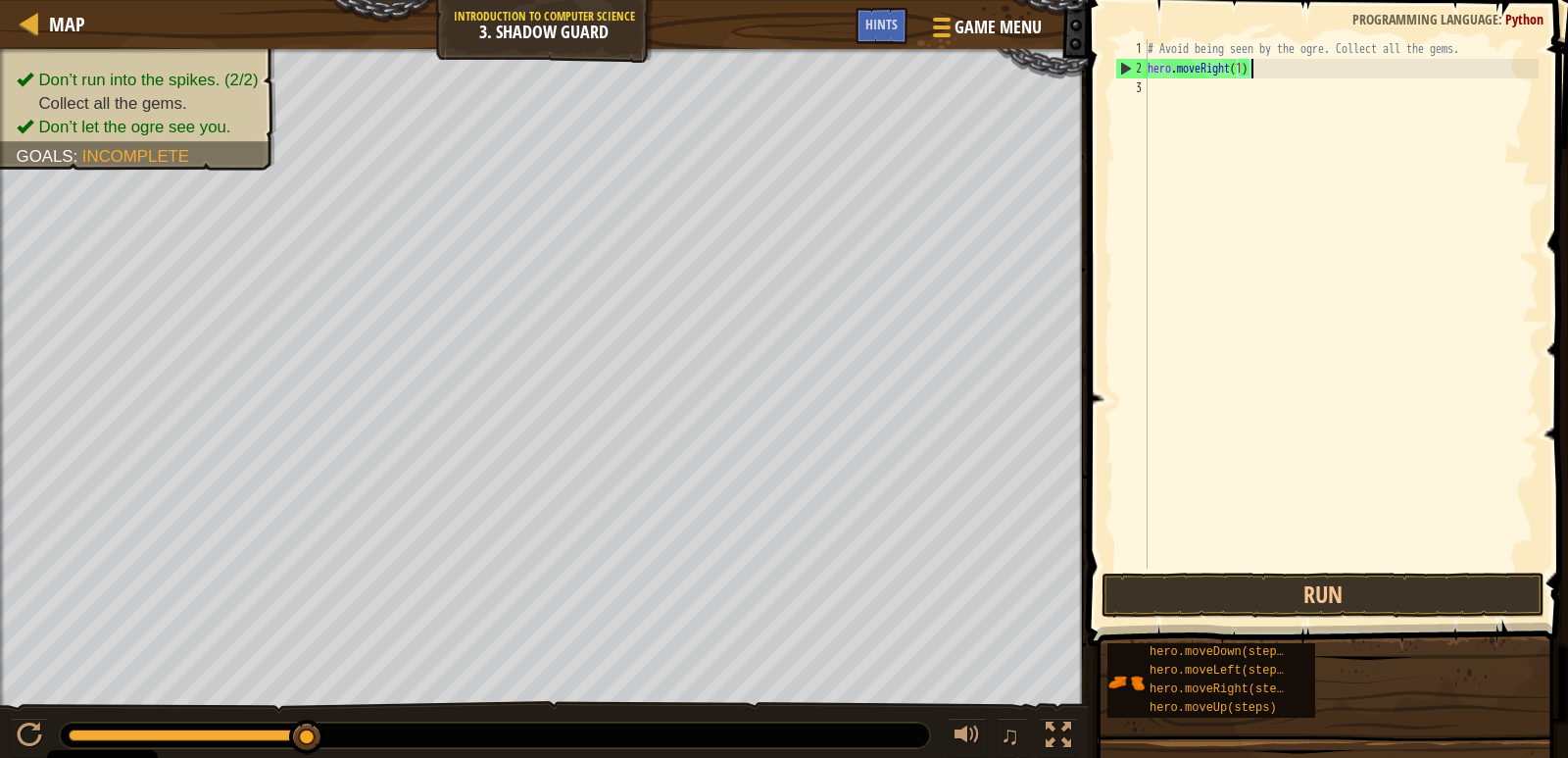scroll, scrollTop: 9, scrollLeft: 8, axis: both 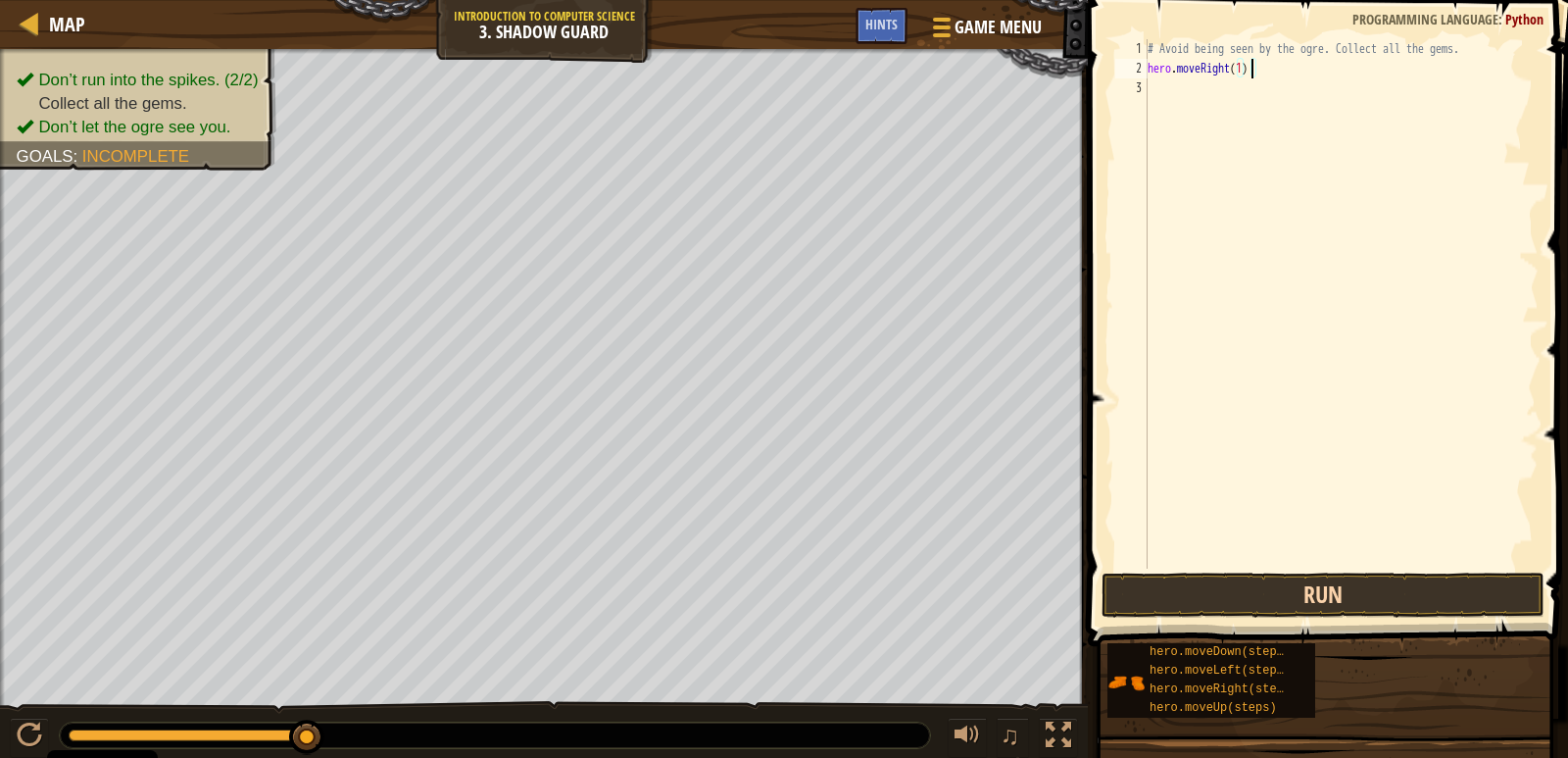 type on "hero.moveRight(1)" 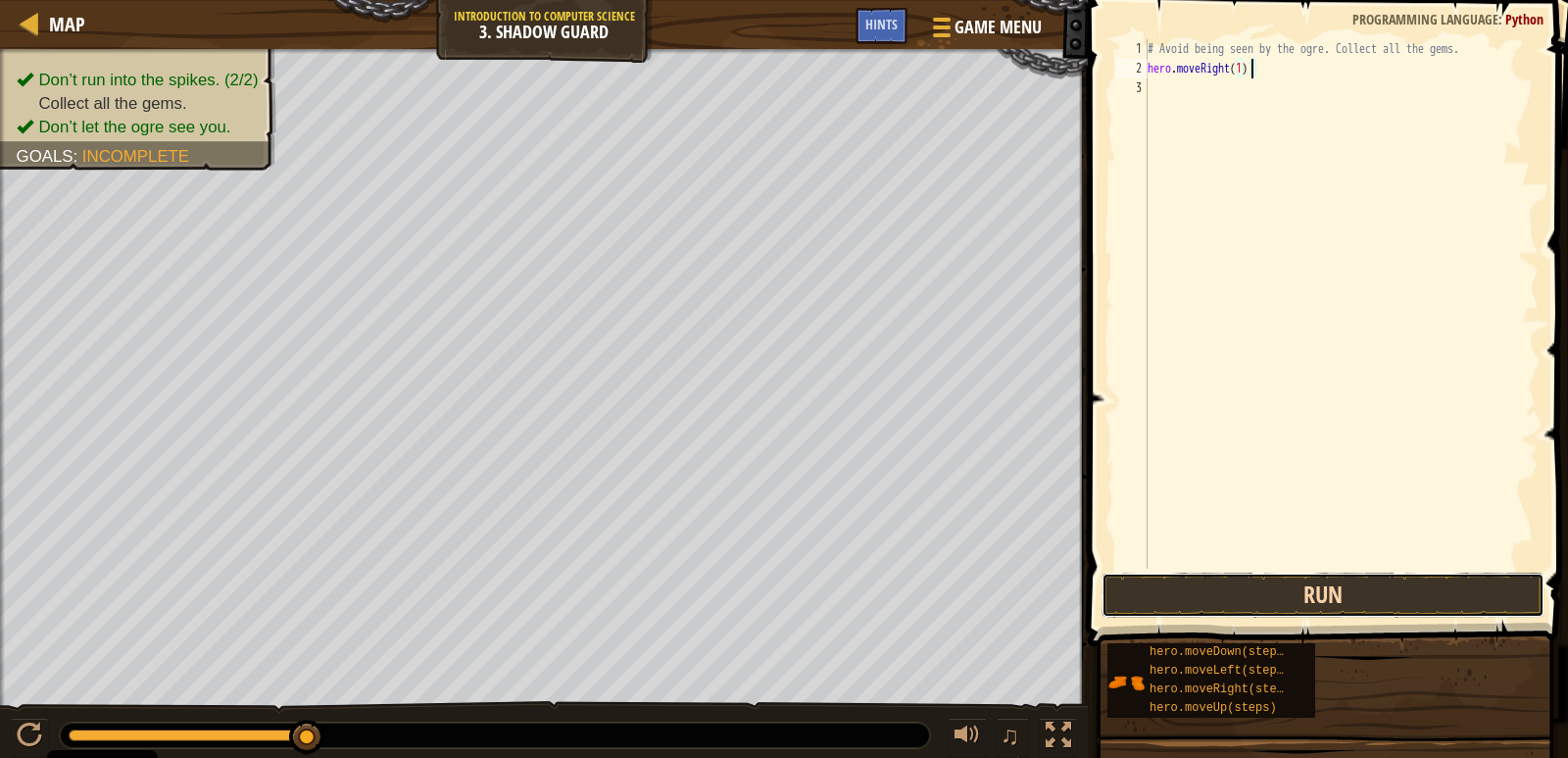 click on "Run" at bounding box center (1323, 595) 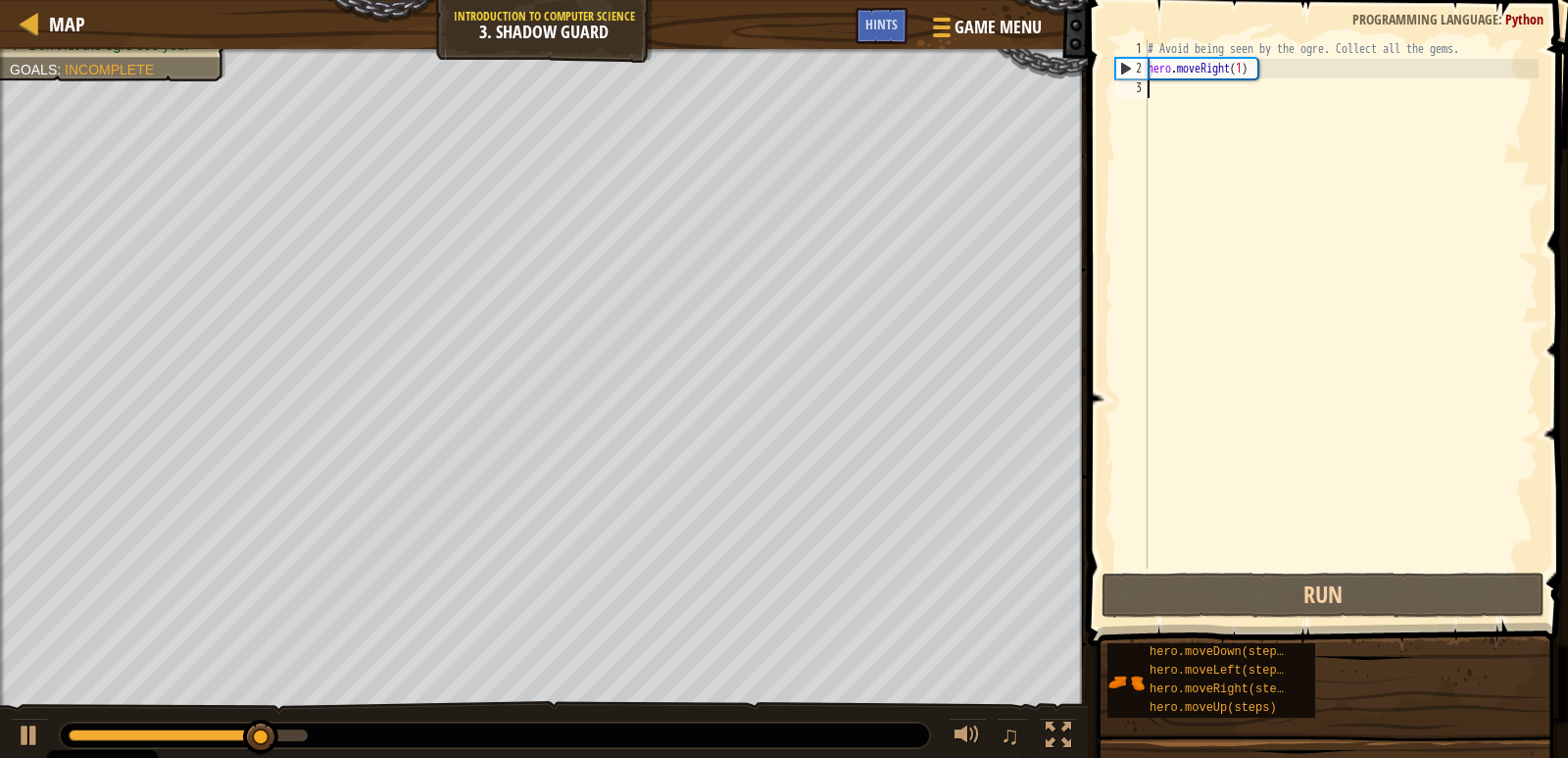 click on "# Avoid being seen by the ogre. Collect all the gems. hero . moveRight ( 1 )" at bounding box center [1341, 324] 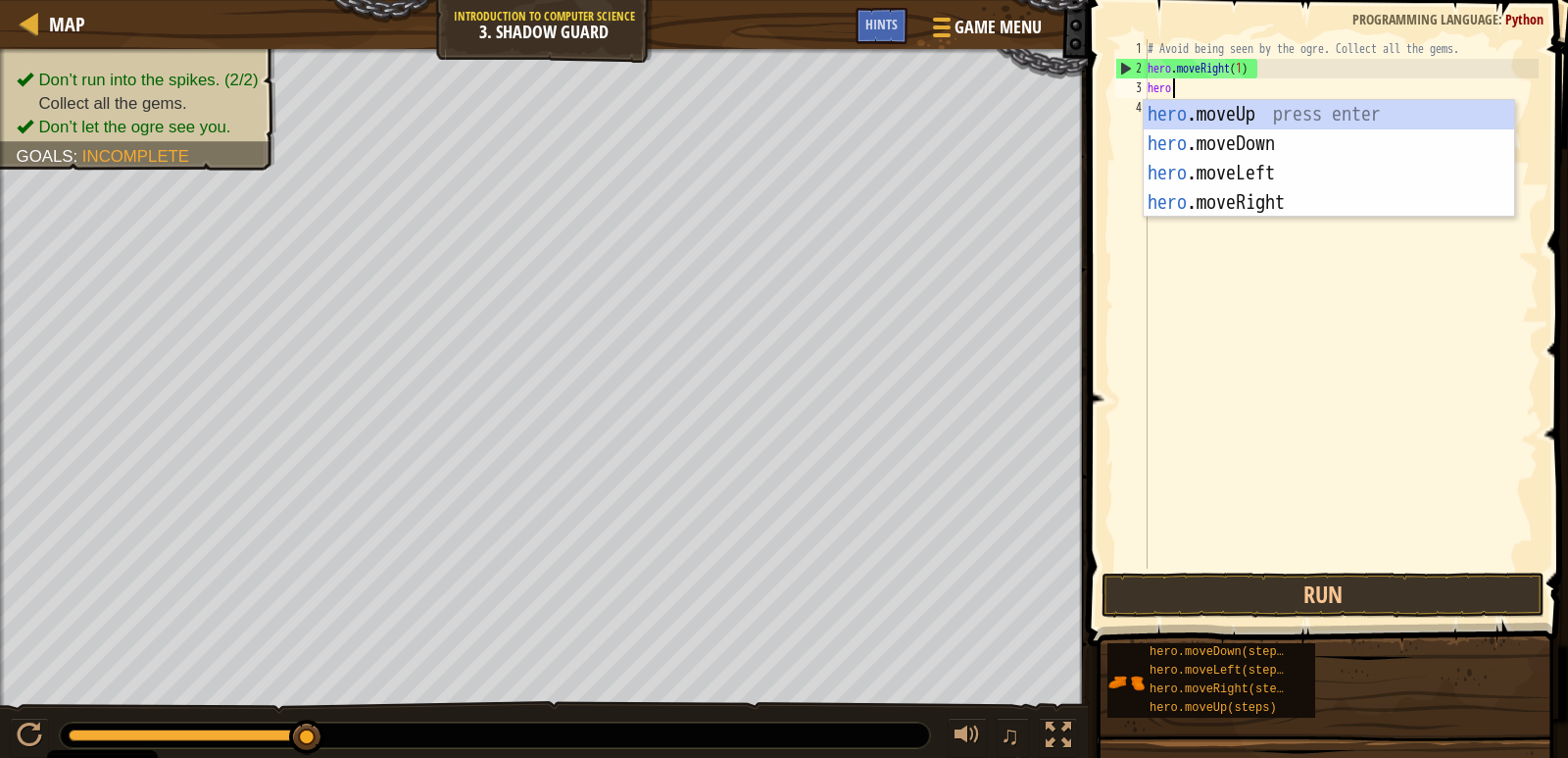 type on "hero." 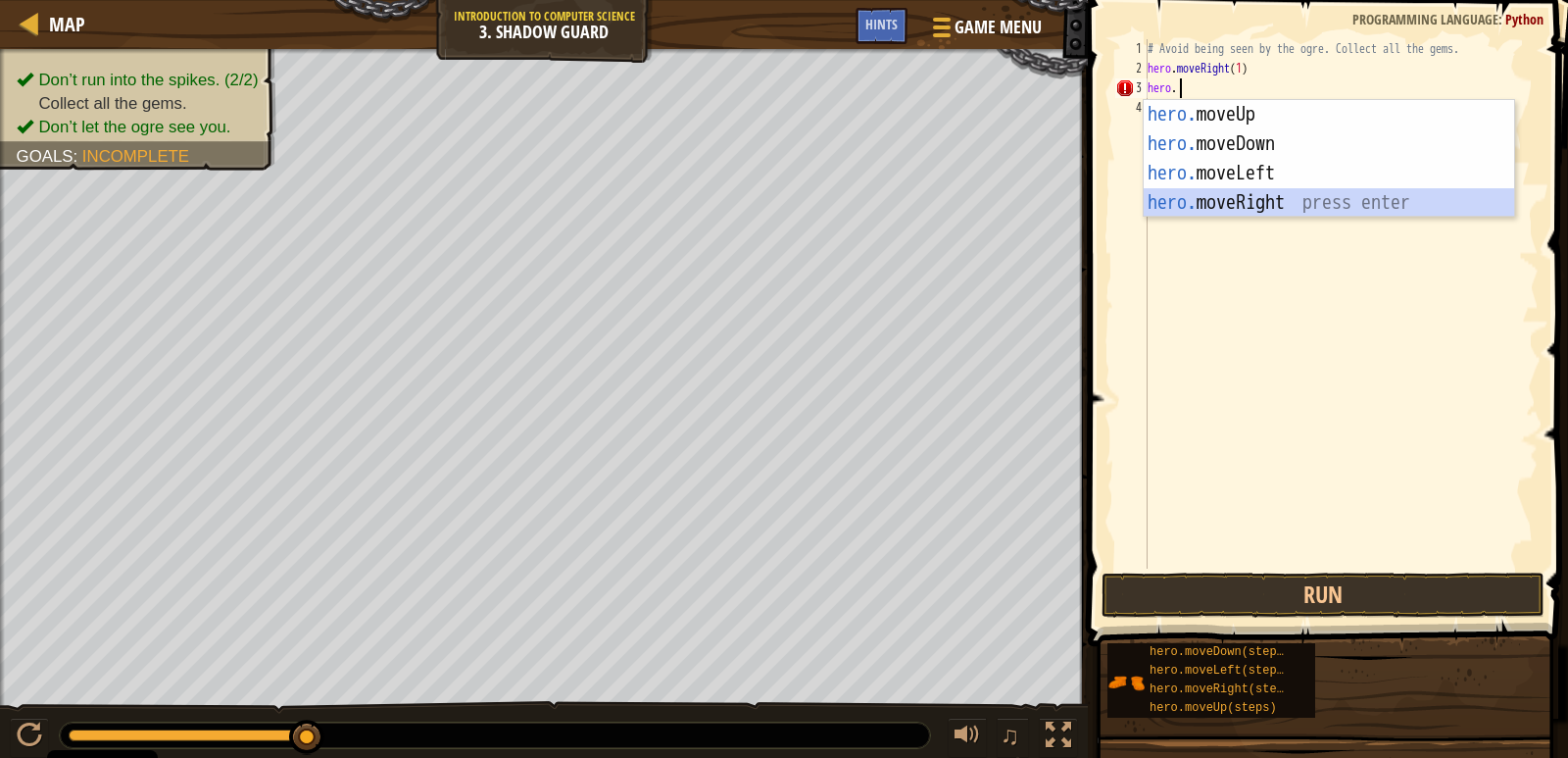 click on "hero. moveUp press enter hero. moveDown press enter hero. moveLeft press enter hero. moveRight press enter" at bounding box center [1329, 188] 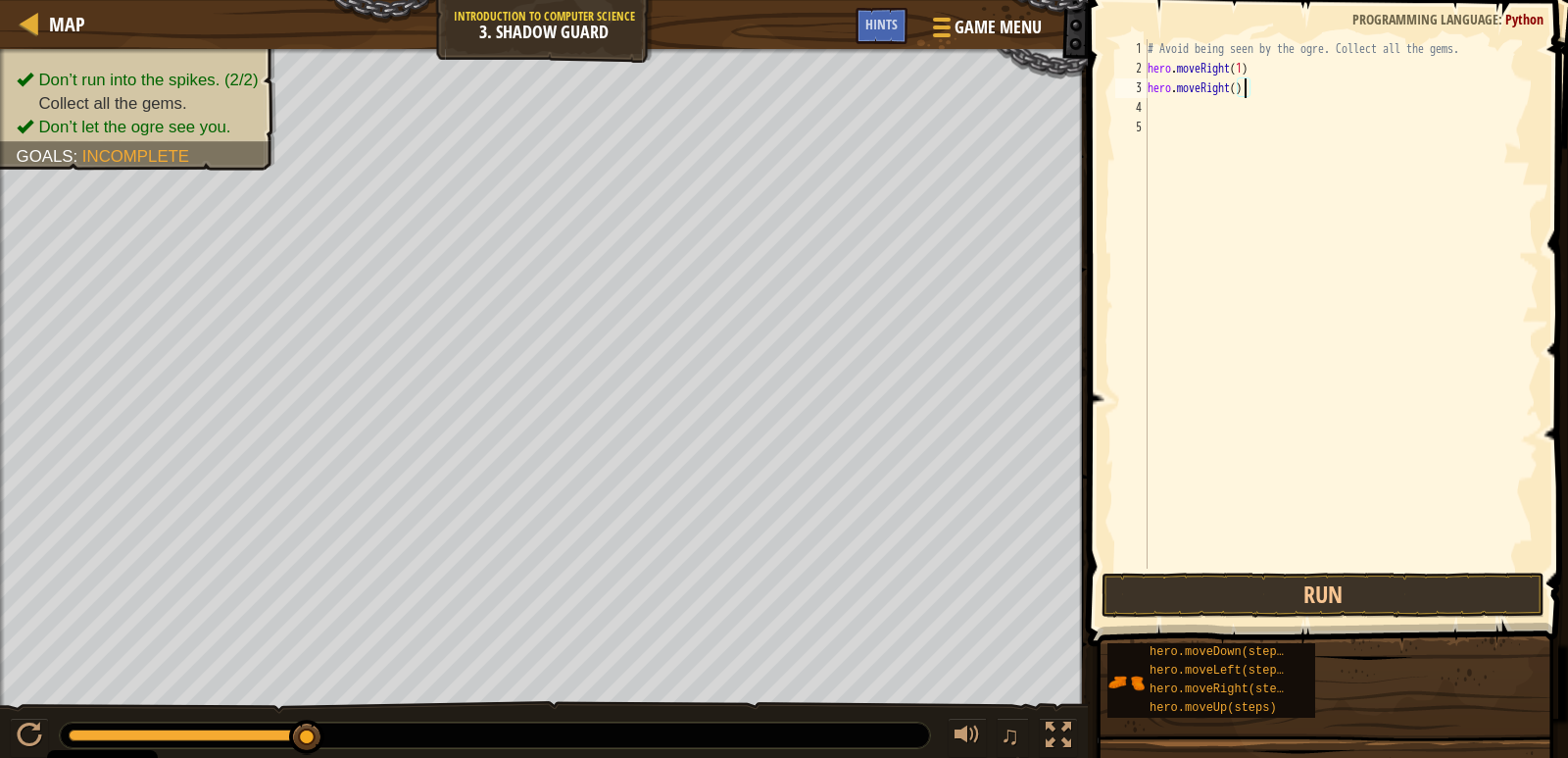 click on "# Avoid being seen by the ogre. Collect all the gems. hero . moveRight ( 1 ) hero . moveRight ( )" at bounding box center [1341, 324] 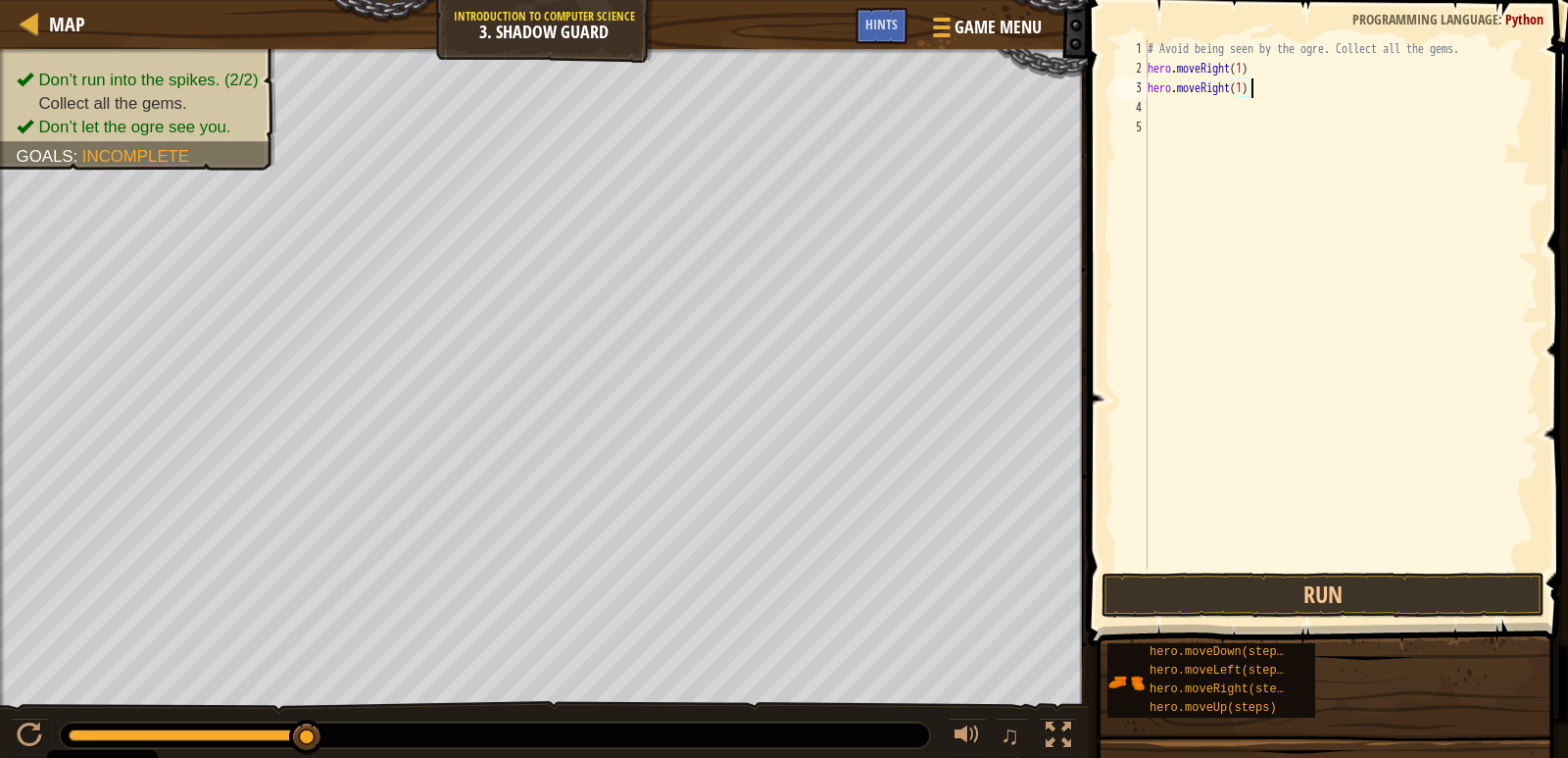 scroll, scrollTop: 9, scrollLeft: 8, axis: both 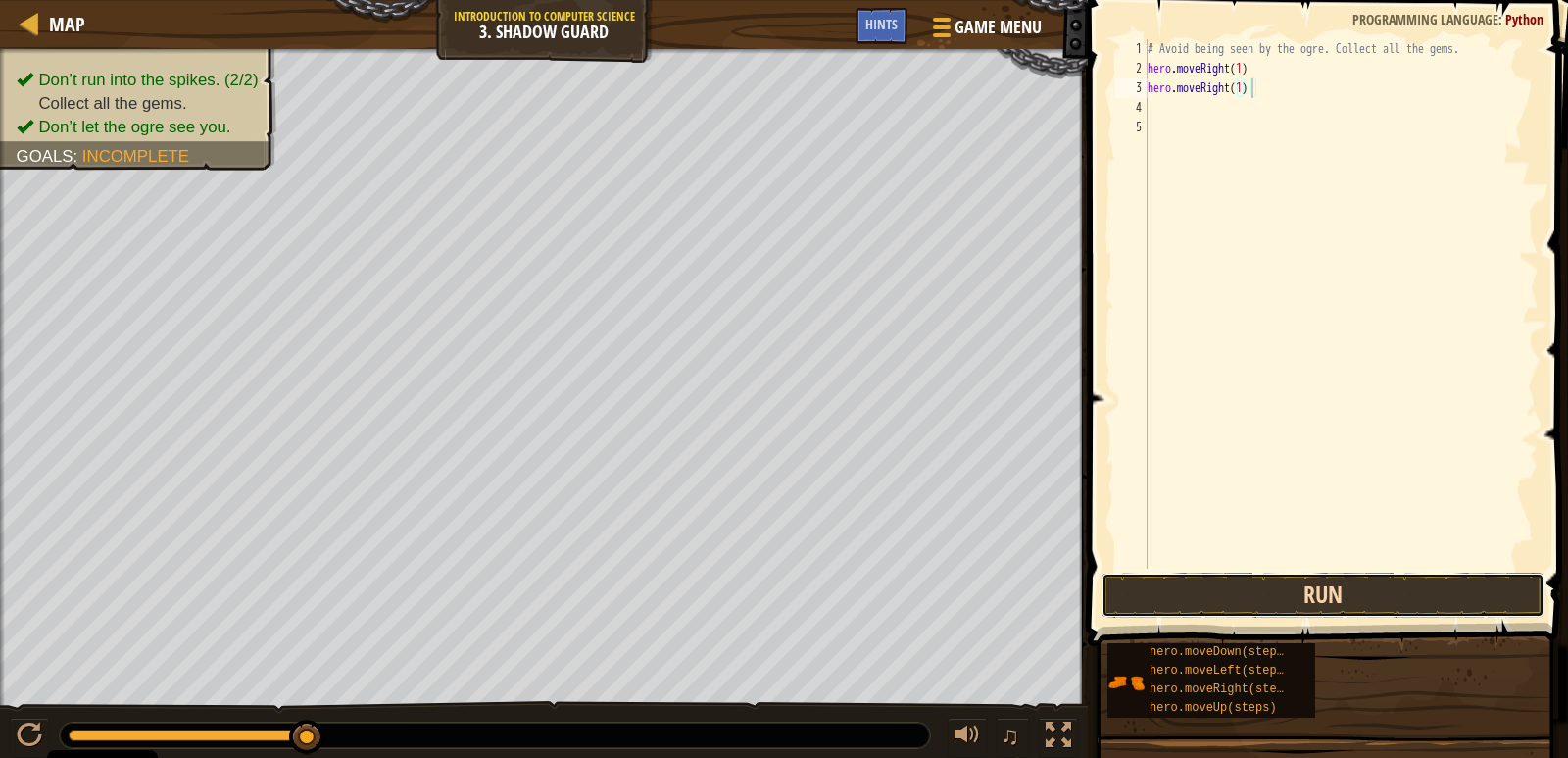 click on "Run" at bounding box center (1323, 595) 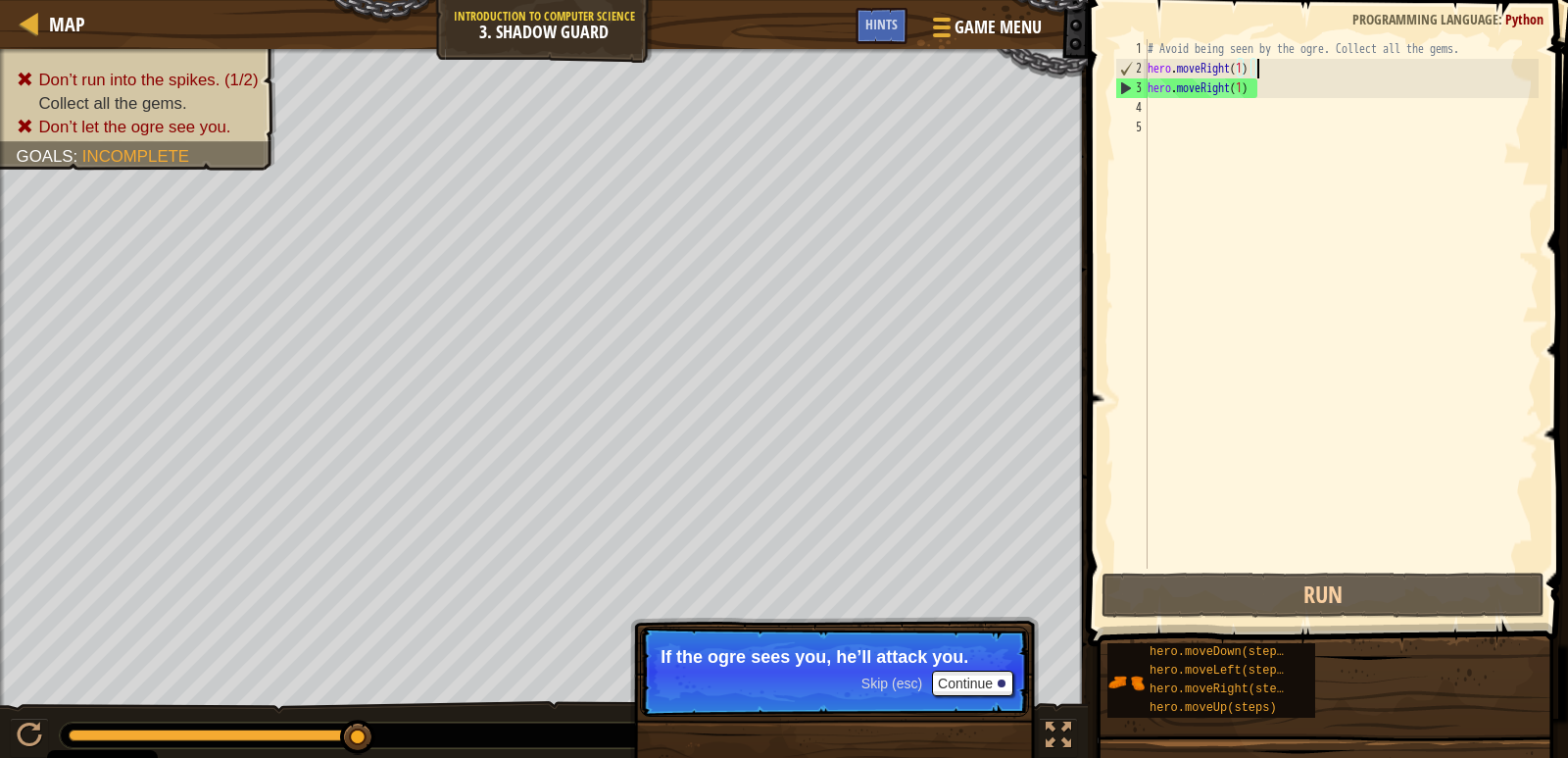 click on "# Avoid being seen by the ogre. Collect all the gems. hero . moveRight ( 1 ) hero . moveRight ( 1 )" at bounding box center (1341, 324) 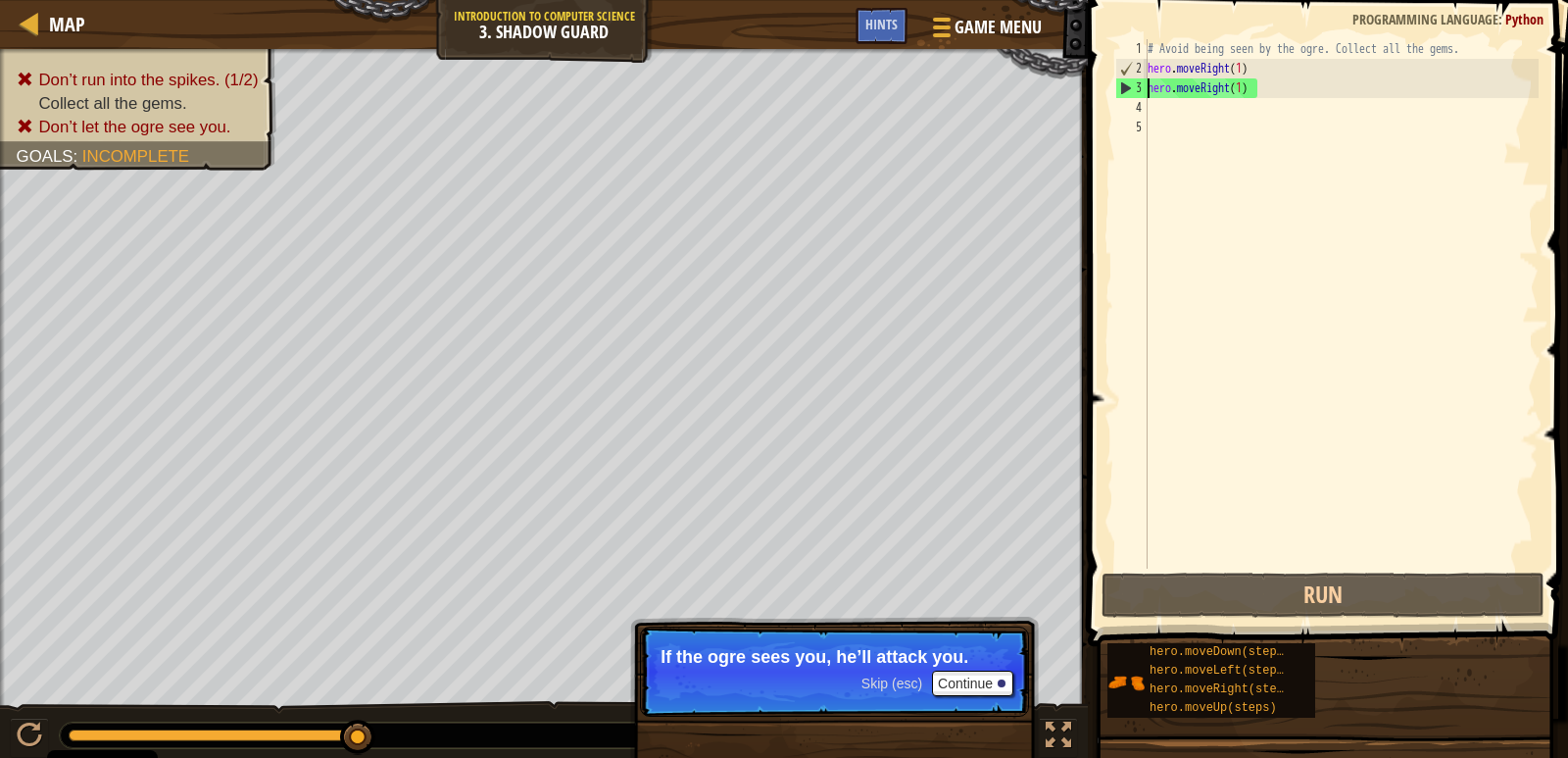 click on "3" at bounding box center (1132, 88) 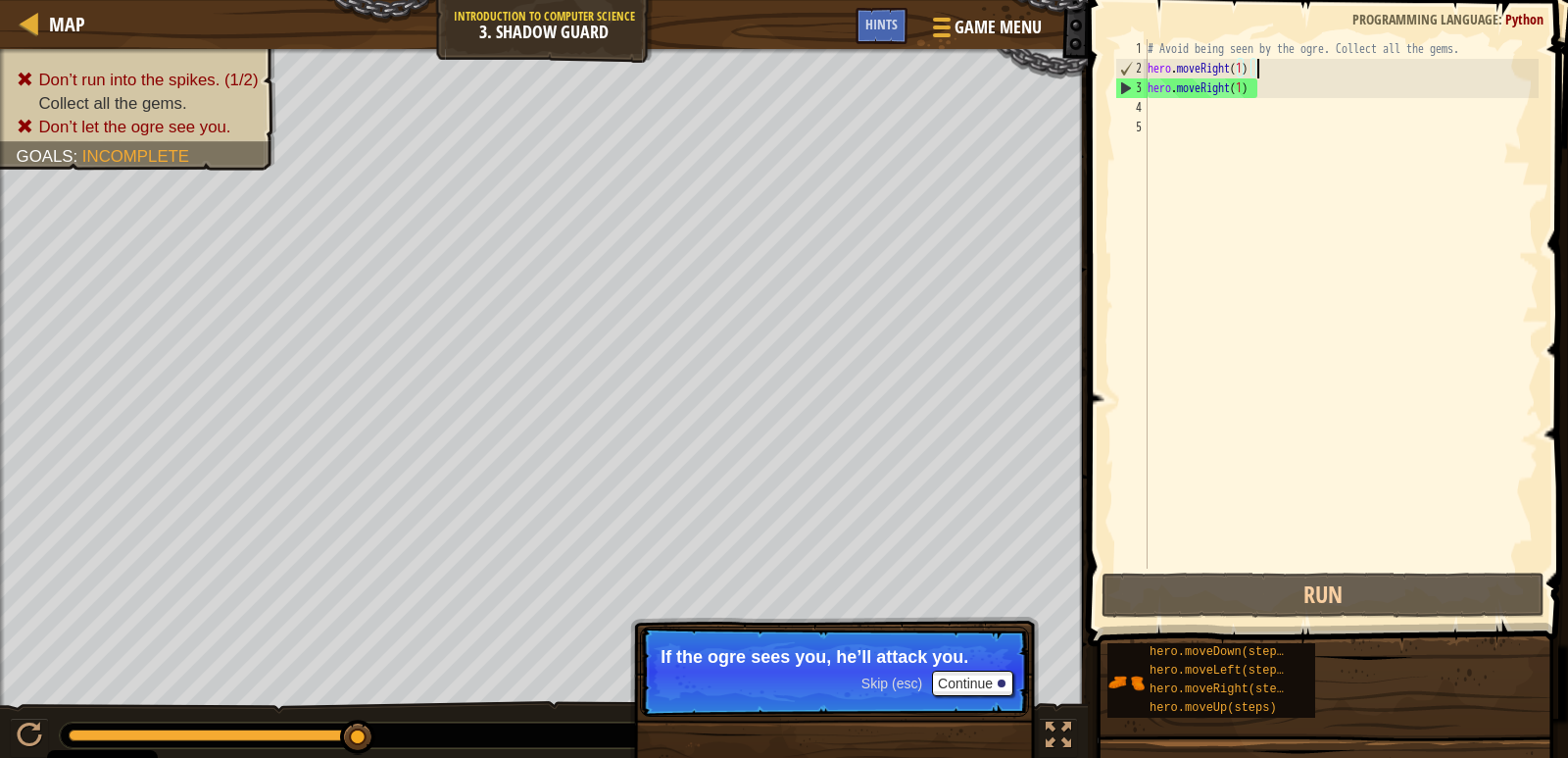 click on "# Avoid being seen by the ogre. Collect all the gems. hero . moveRight ( 1 ) hero . moveRight ( 1 )" at bounding box center (1341, 324) 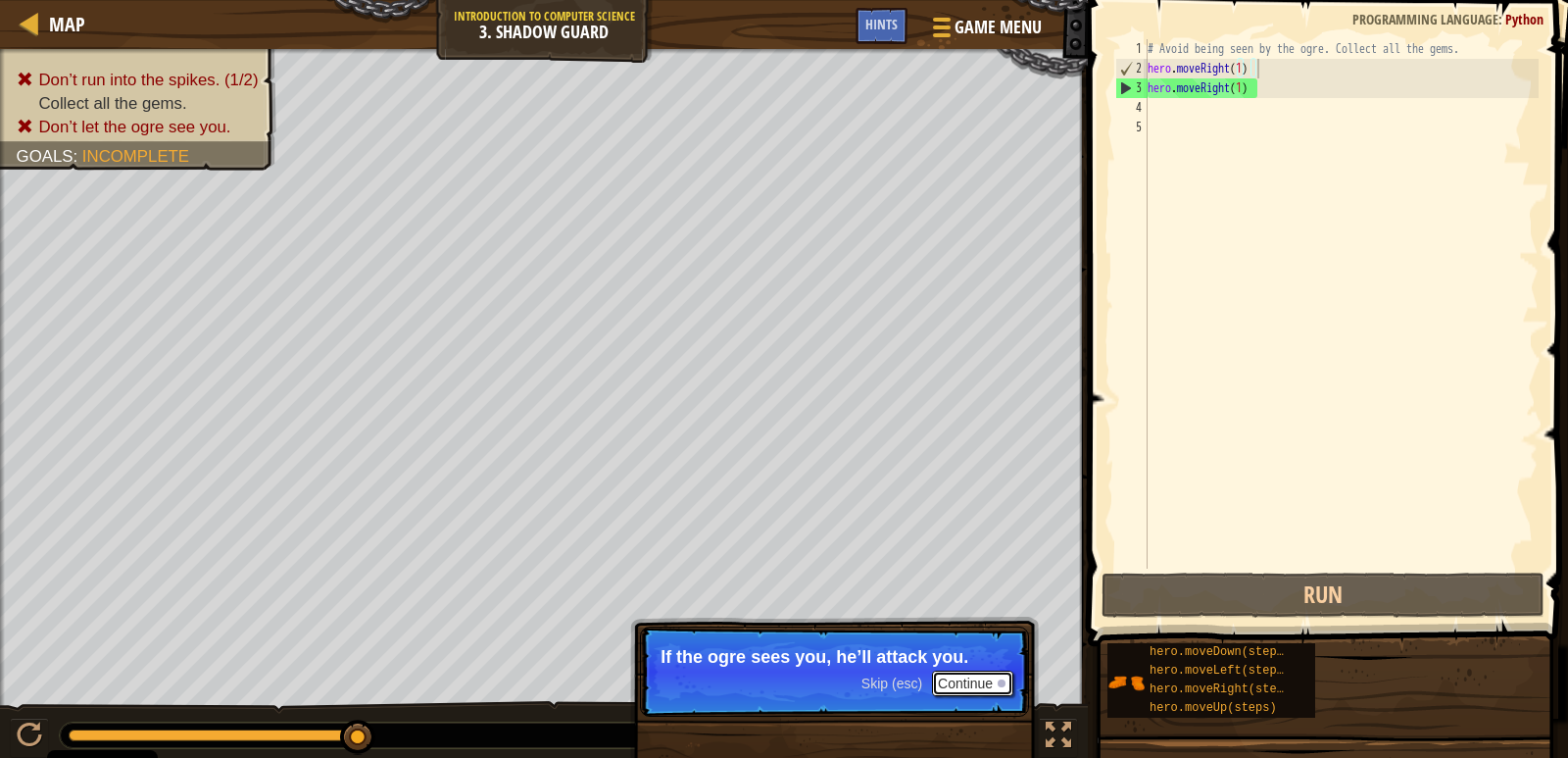 click on "Continue" at bounding box center (972, 683) 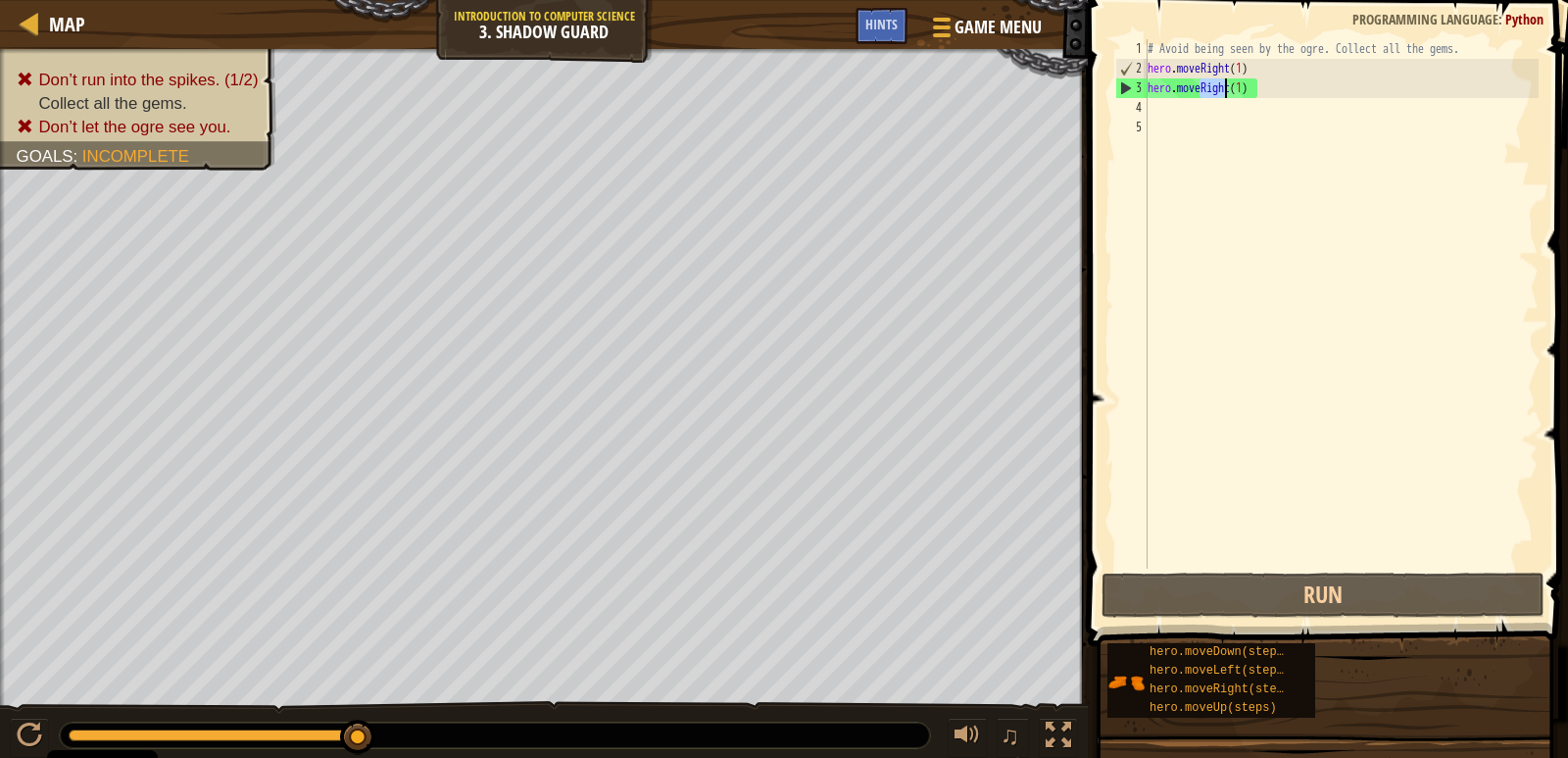 drag, startPoint x: 1202, startPoint y: 93, endPoint x: 1247, endPoint y: 98, distance: 45.276926 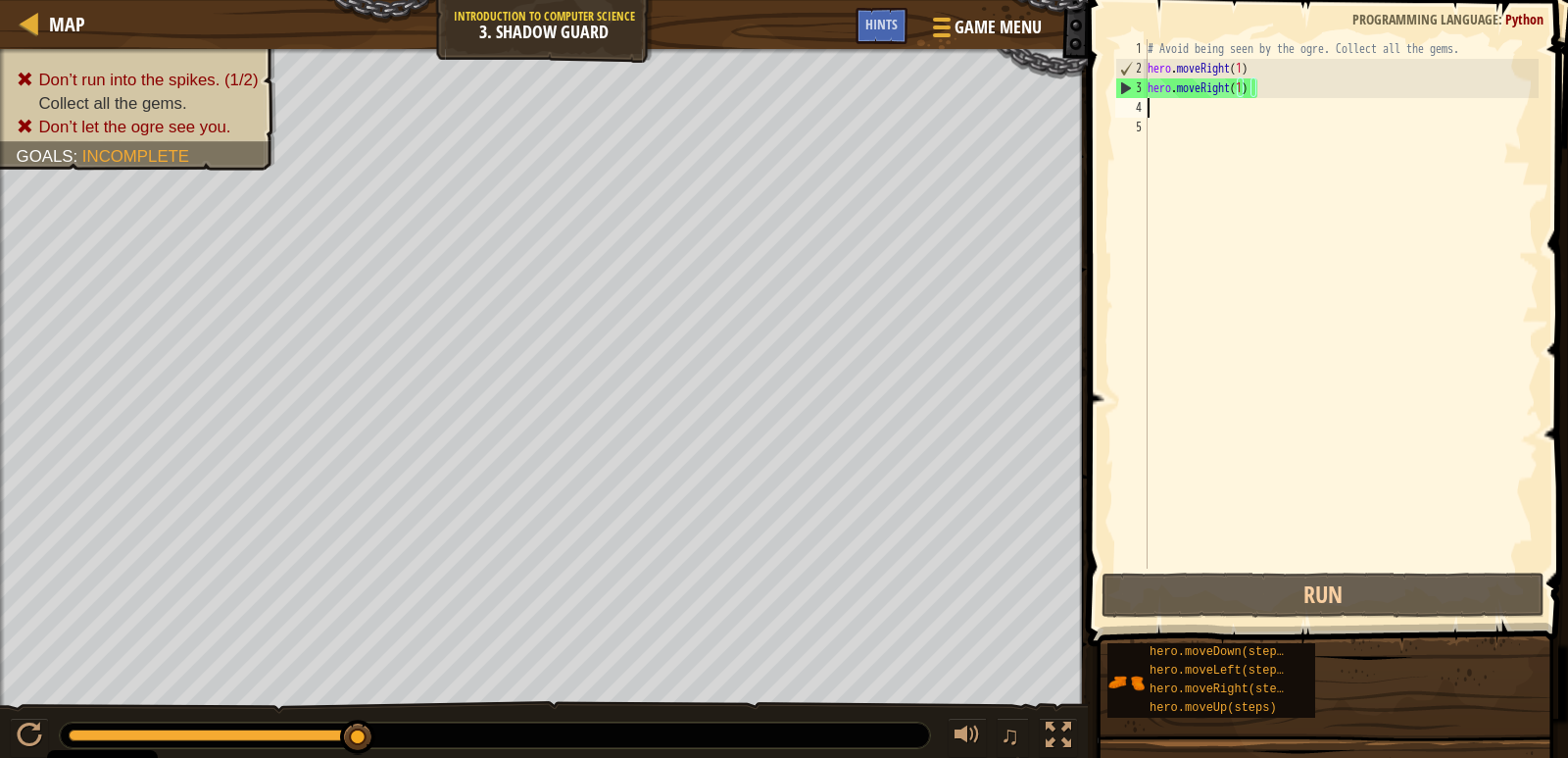 drag, startPoint x: 1277, startPoint y: 110, endPoint x: 1263, endPoint y: 84, distance: 29.529646 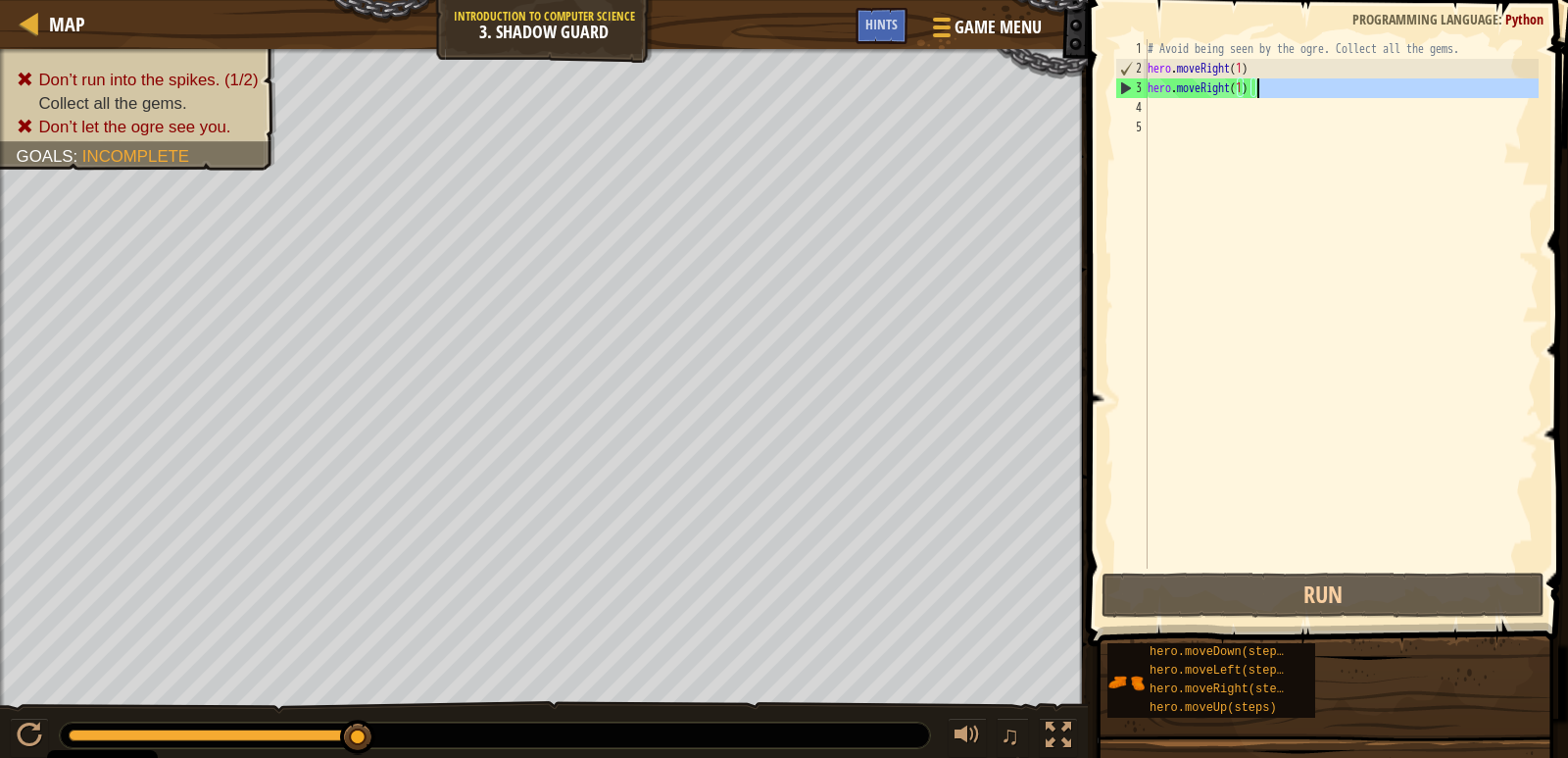 click on "# Avoid being seen by the ogre. Collect all the gems. hero . moveRight ( 1 ) hero . moveRight ( 1 )" at bounding box center (1341, 304) 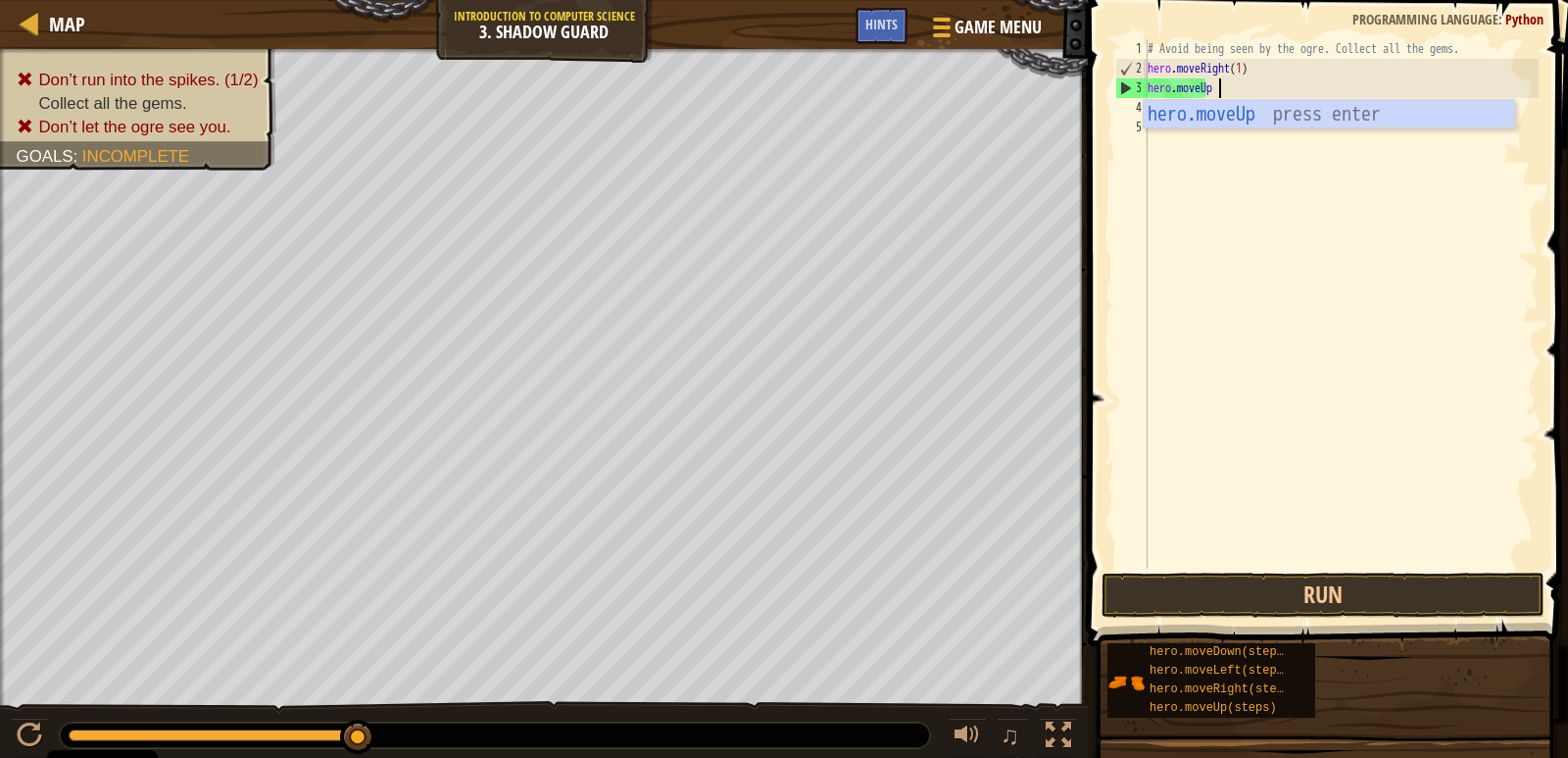 type on "hero.moveUp()" 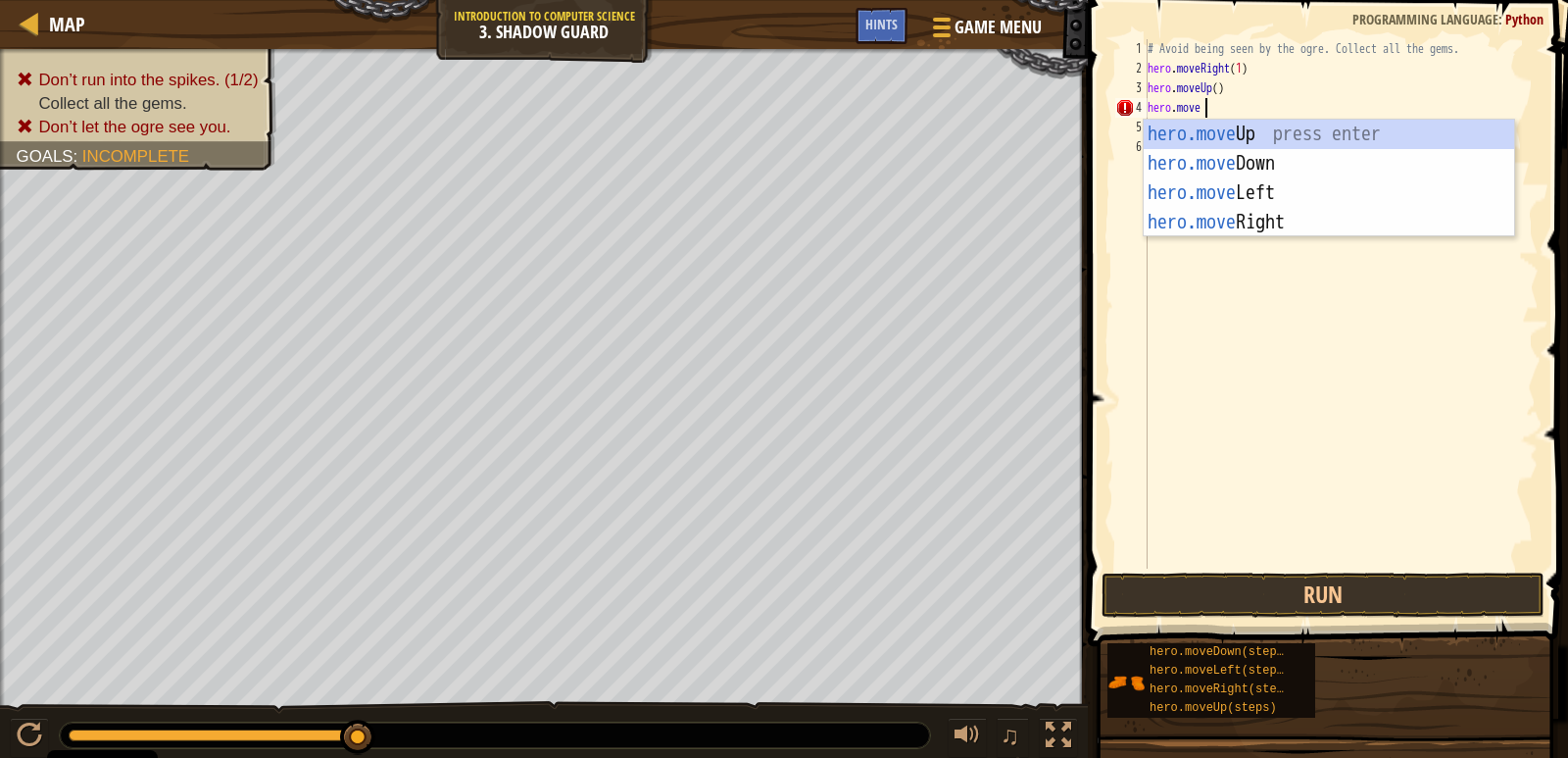 scroll, scrollTop: 9, scrollLeft: 4, axis: both 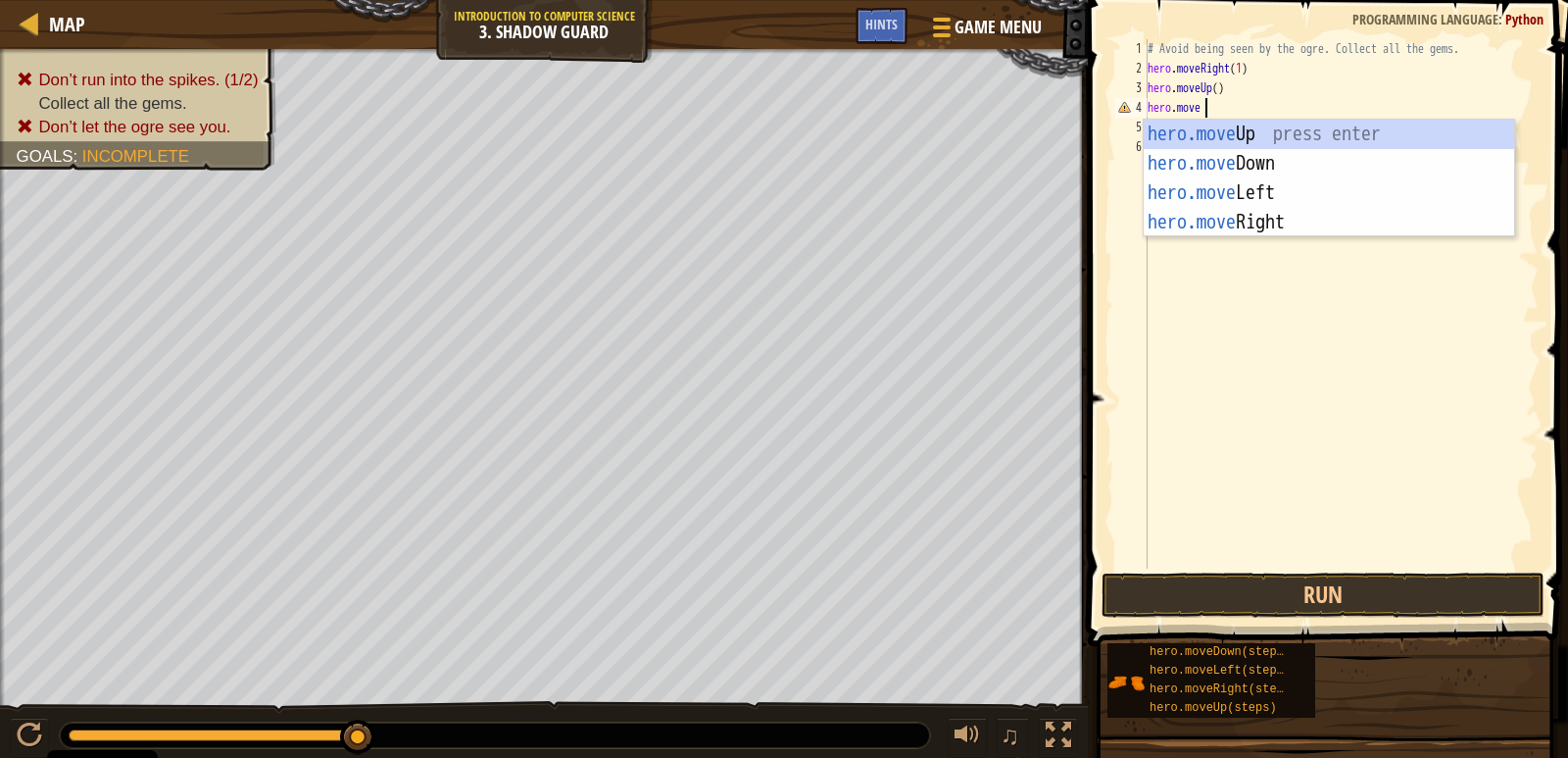type on "hero.moveR" 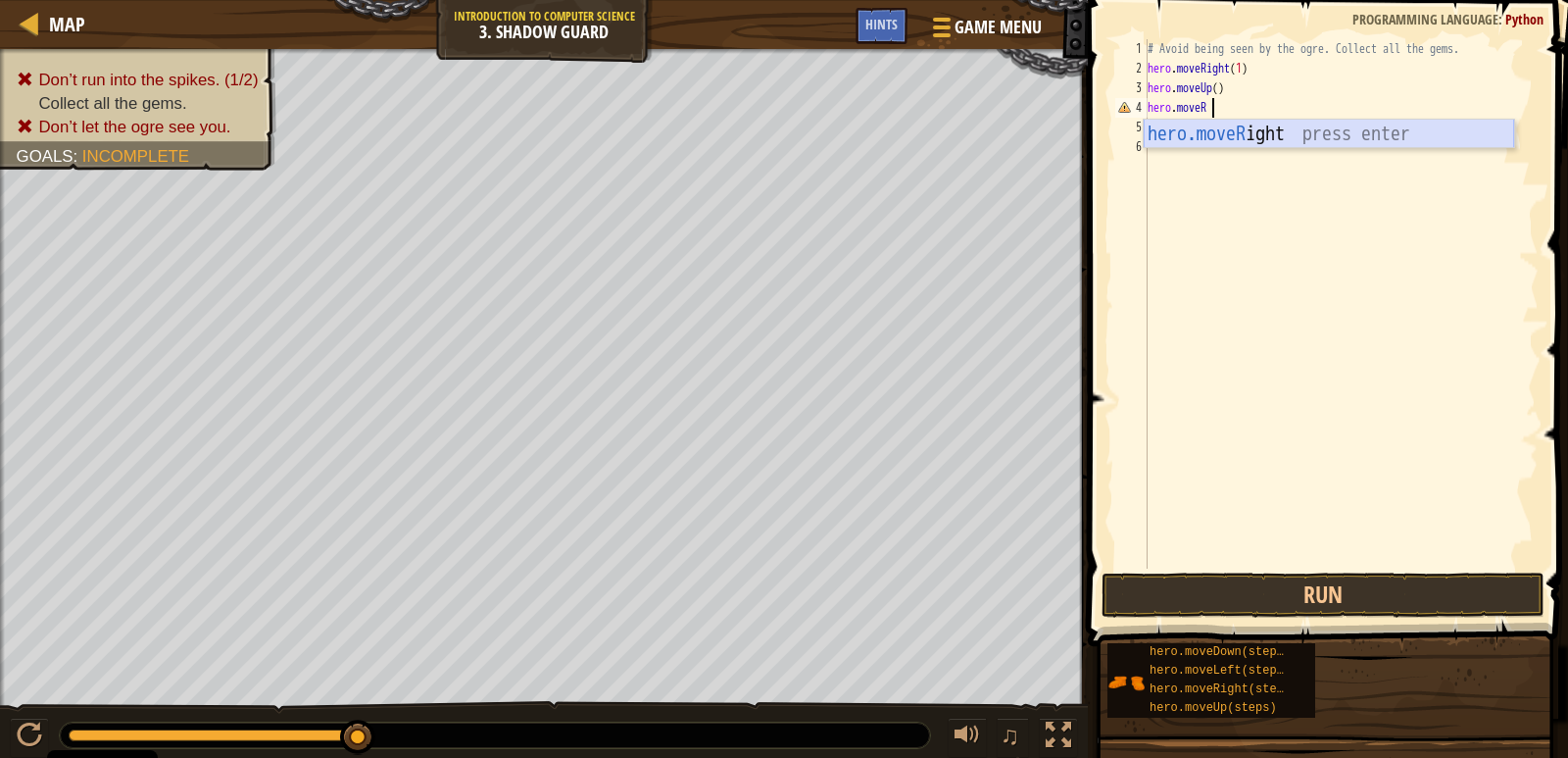 click on "hero.moveR ight press enter" at bounding box center (1329, 164) 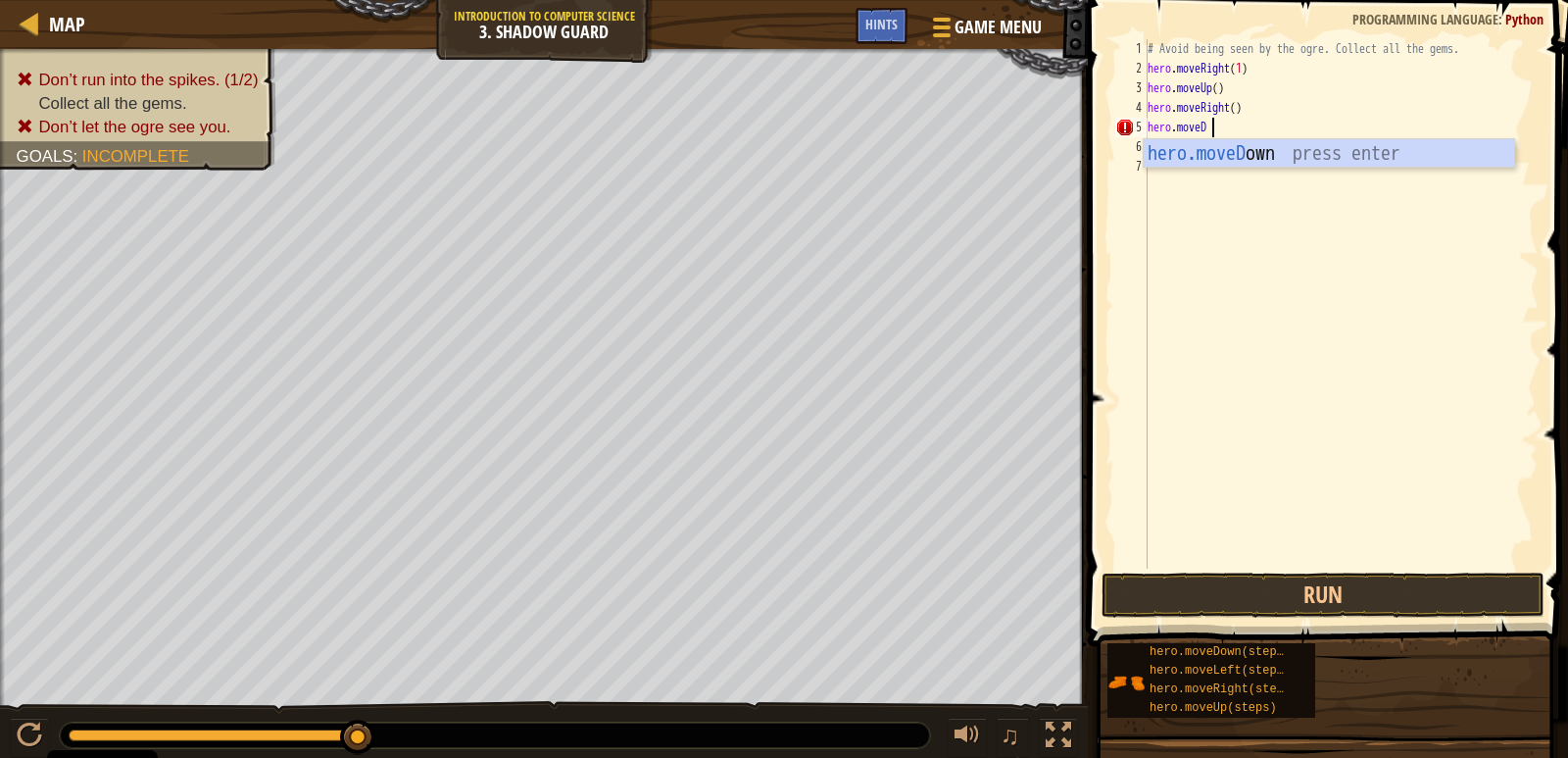 scroll, scrollTop: 9, scrollLeft: 5, axis: both 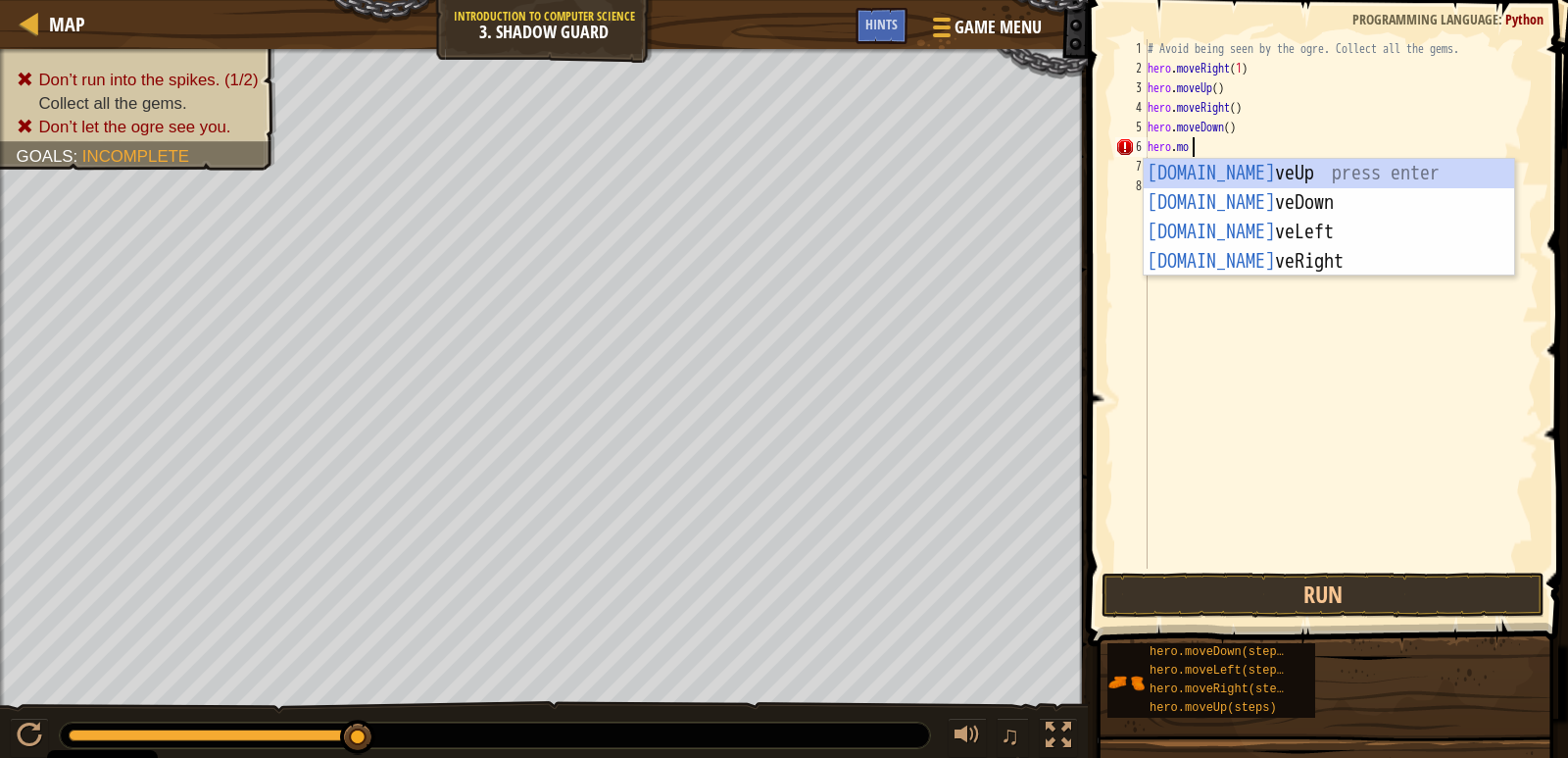 type on "hero.move" 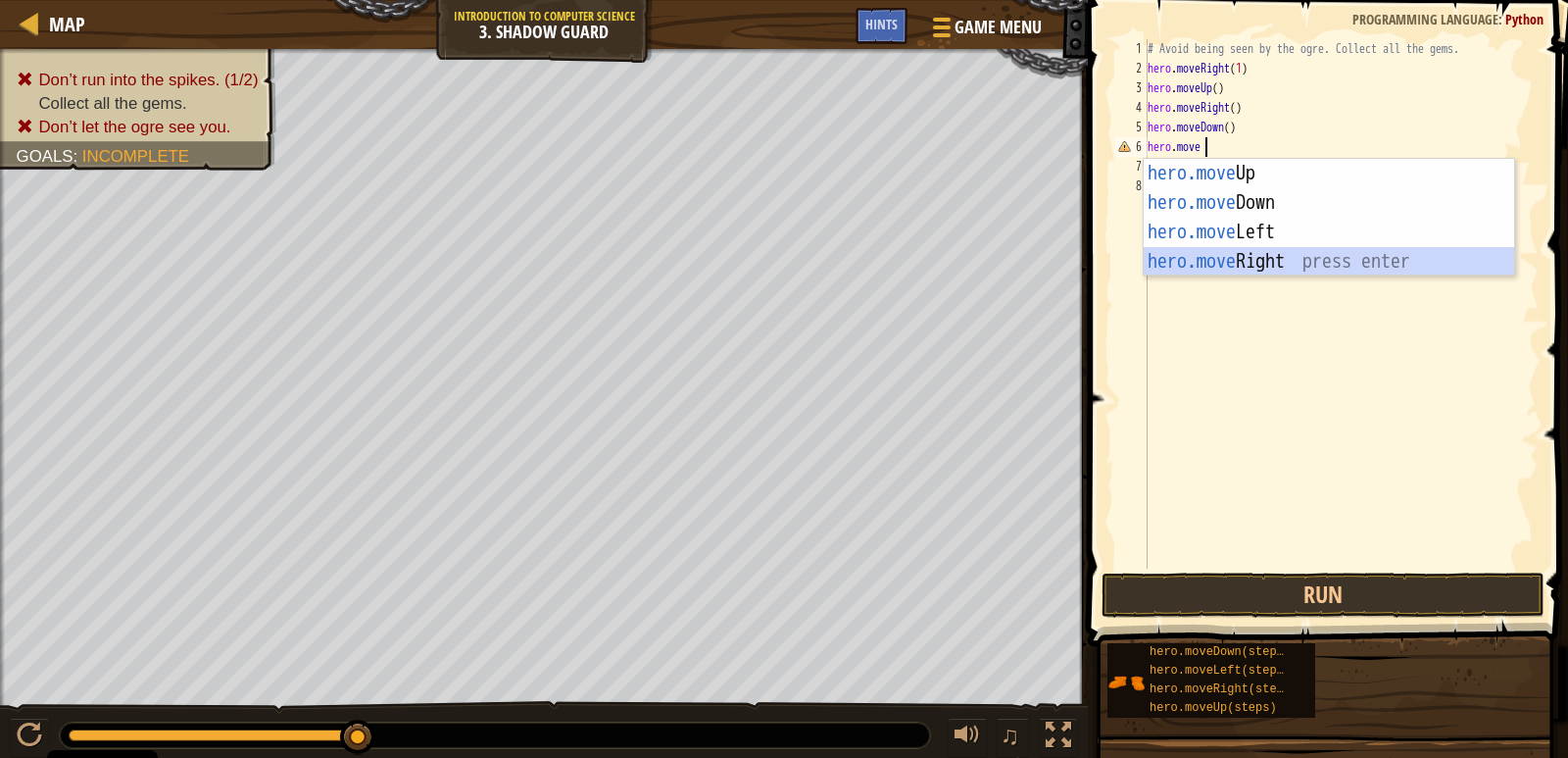 click on "hero.move Up press enter hero.move Down press enter hero.move Left press enter hero.move Right press enter" at bounding box center [1329, 247] 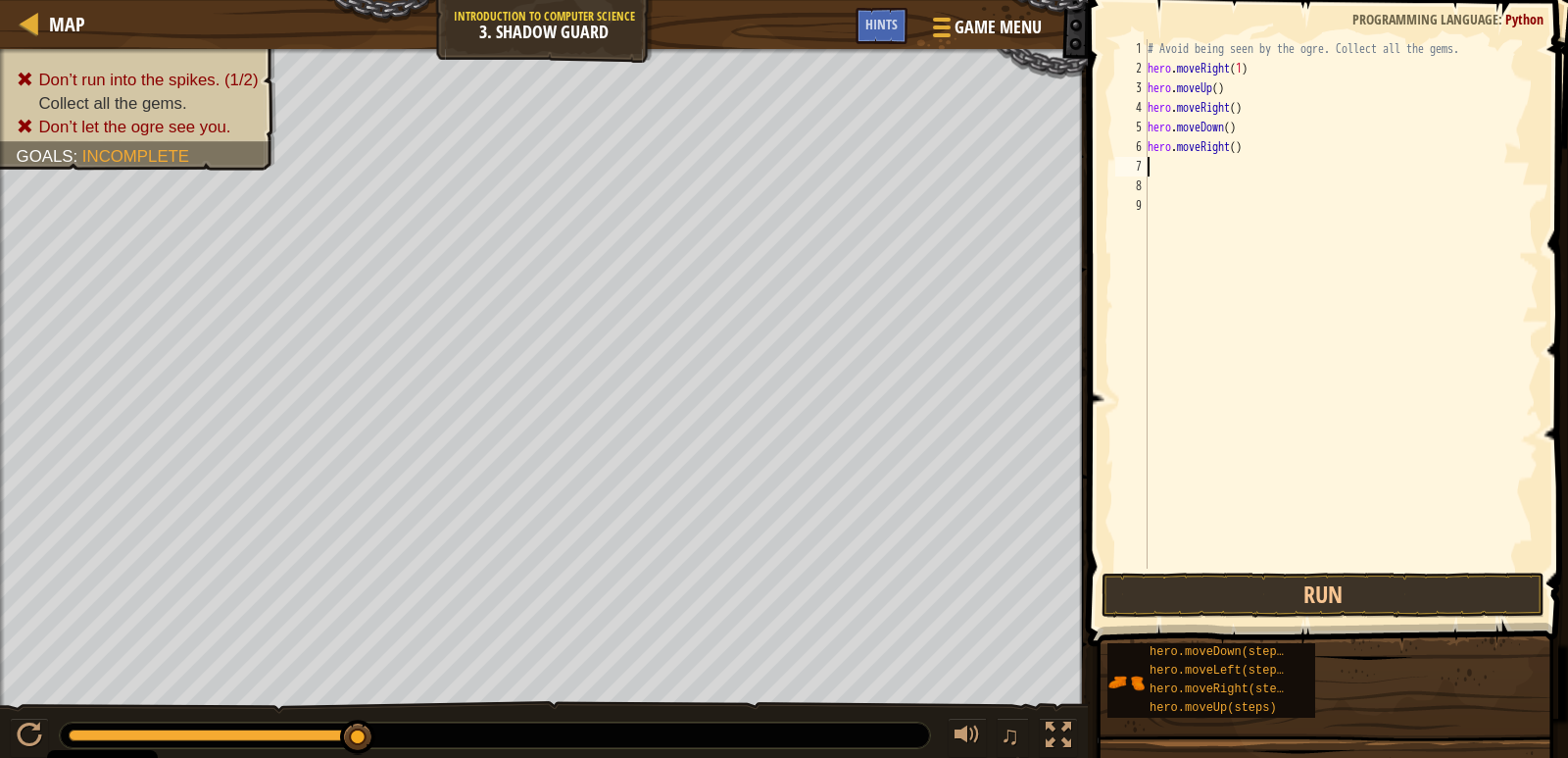click on "# Avoid being seen by the ogre. Collect all the gems. hero . moveRight ( 1 ) hero . moveUp ( ) hero . moveRight ( ) hero . moveDown ( ) hero . moveRight ( )" at bounding box center [1341, 324] 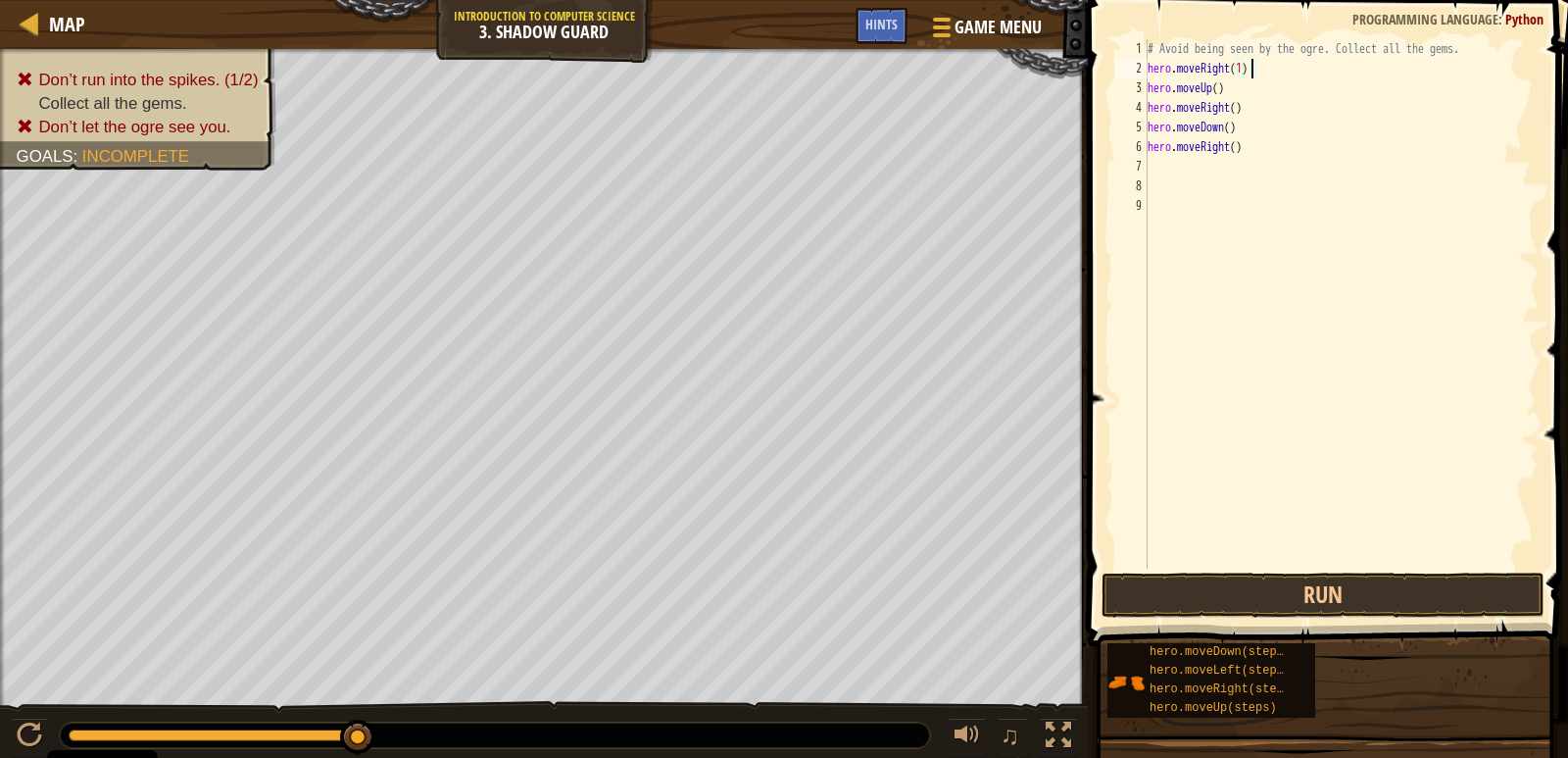 type on "hero.moveRight()" 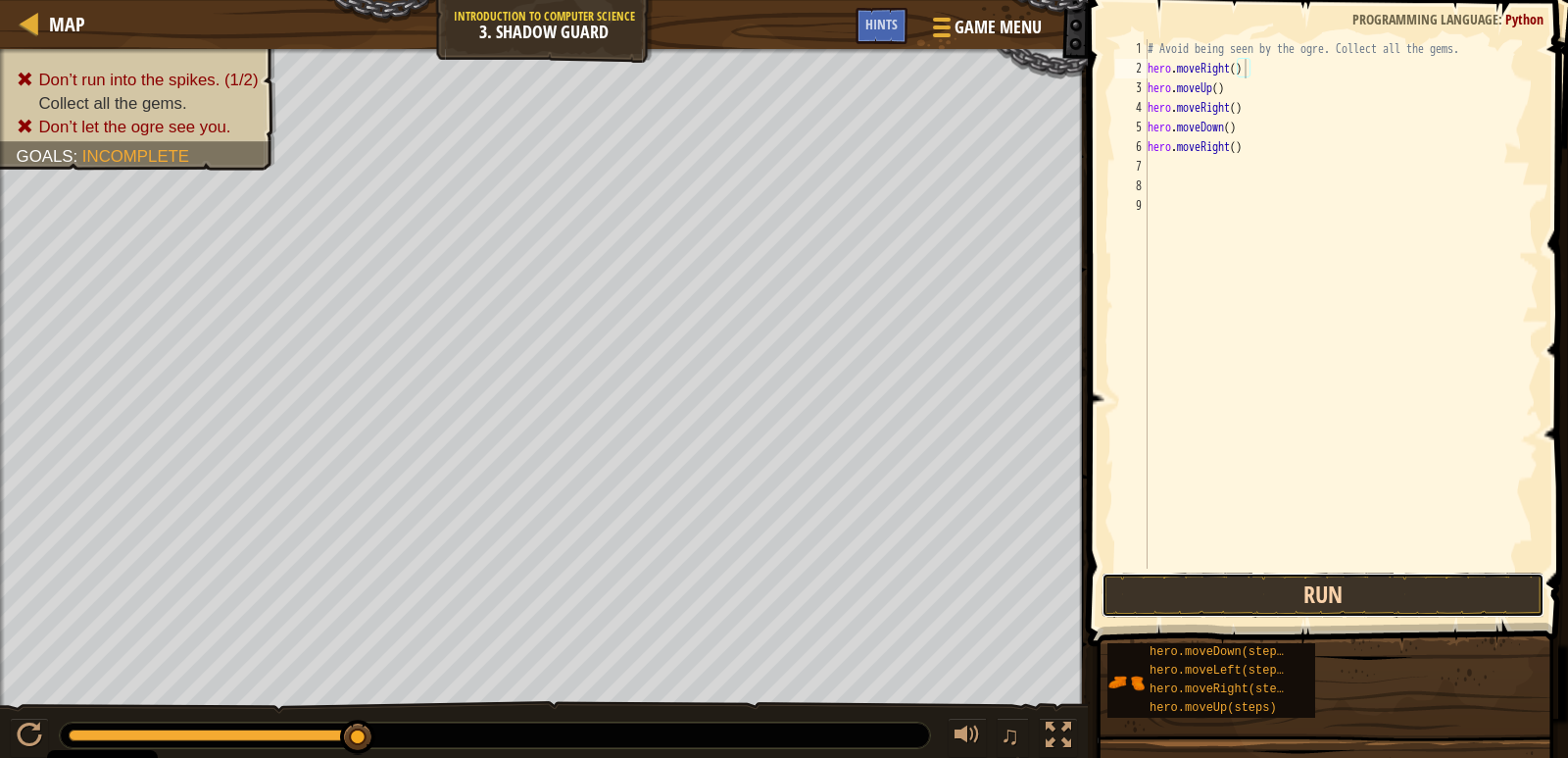 click on "Run" at bounding box center [1323, 595] 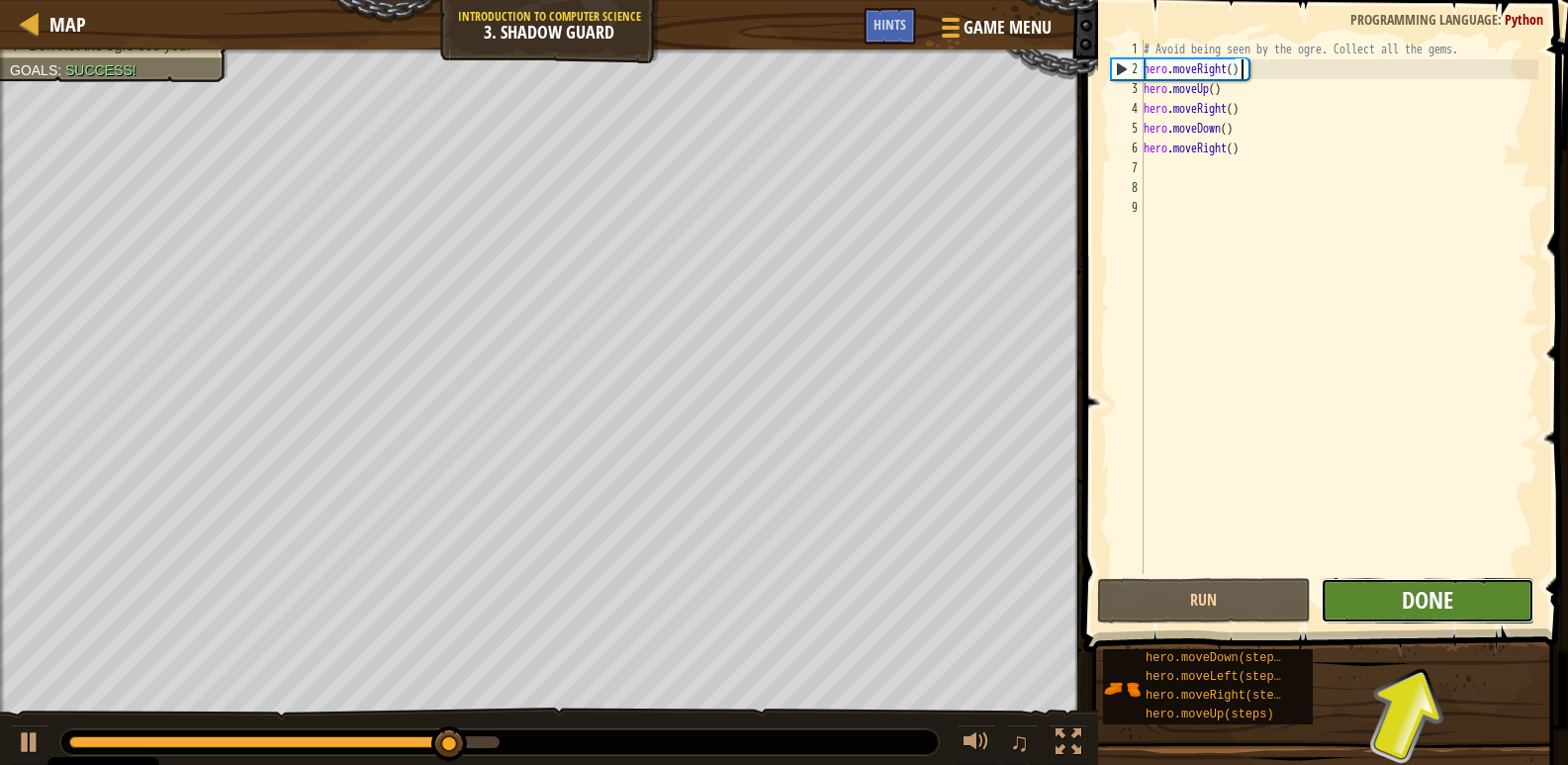 click on "Done" at bounding box center [1428, 600] 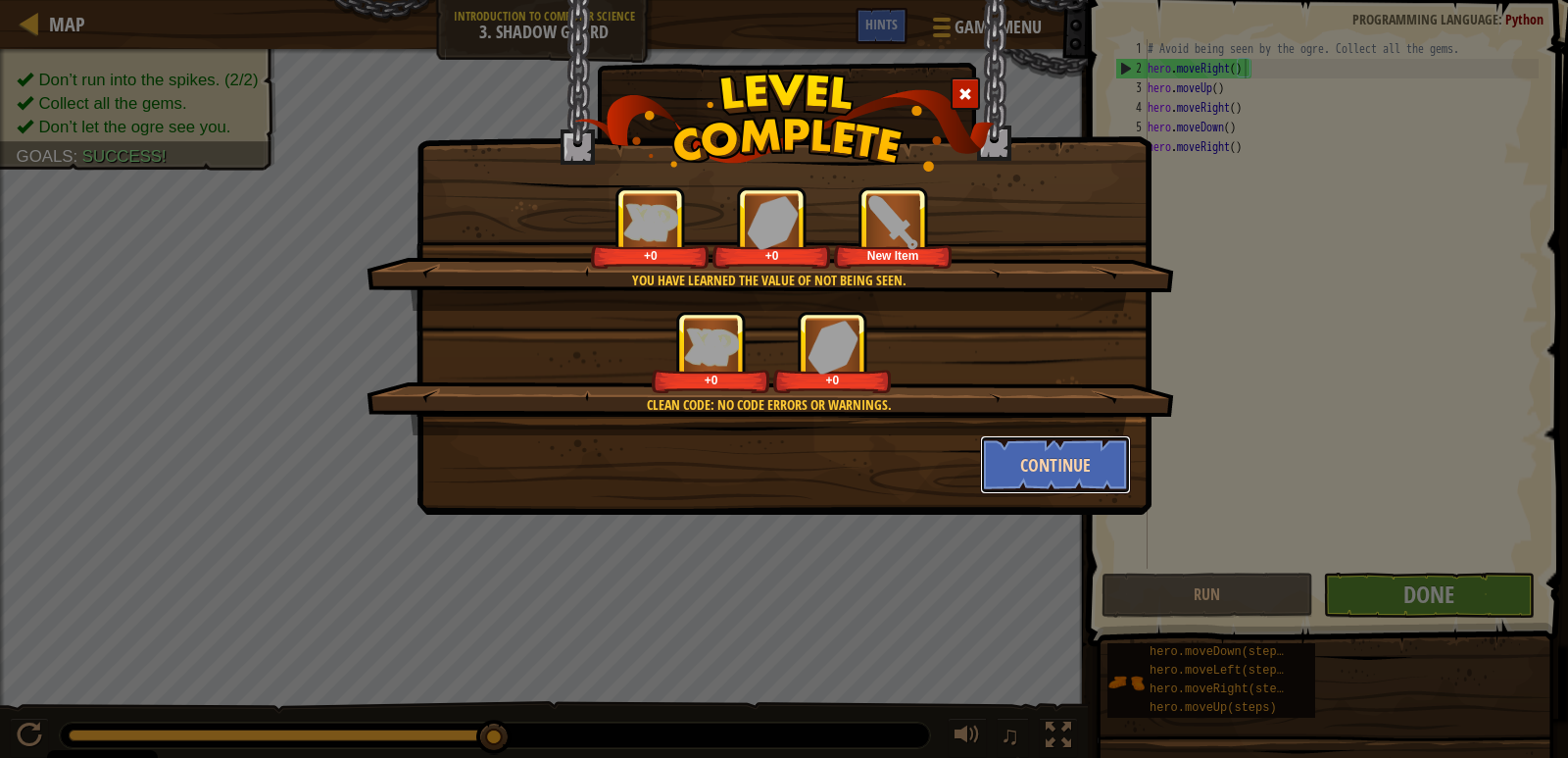 click on "Continue" at bounding box center [1055, 465] 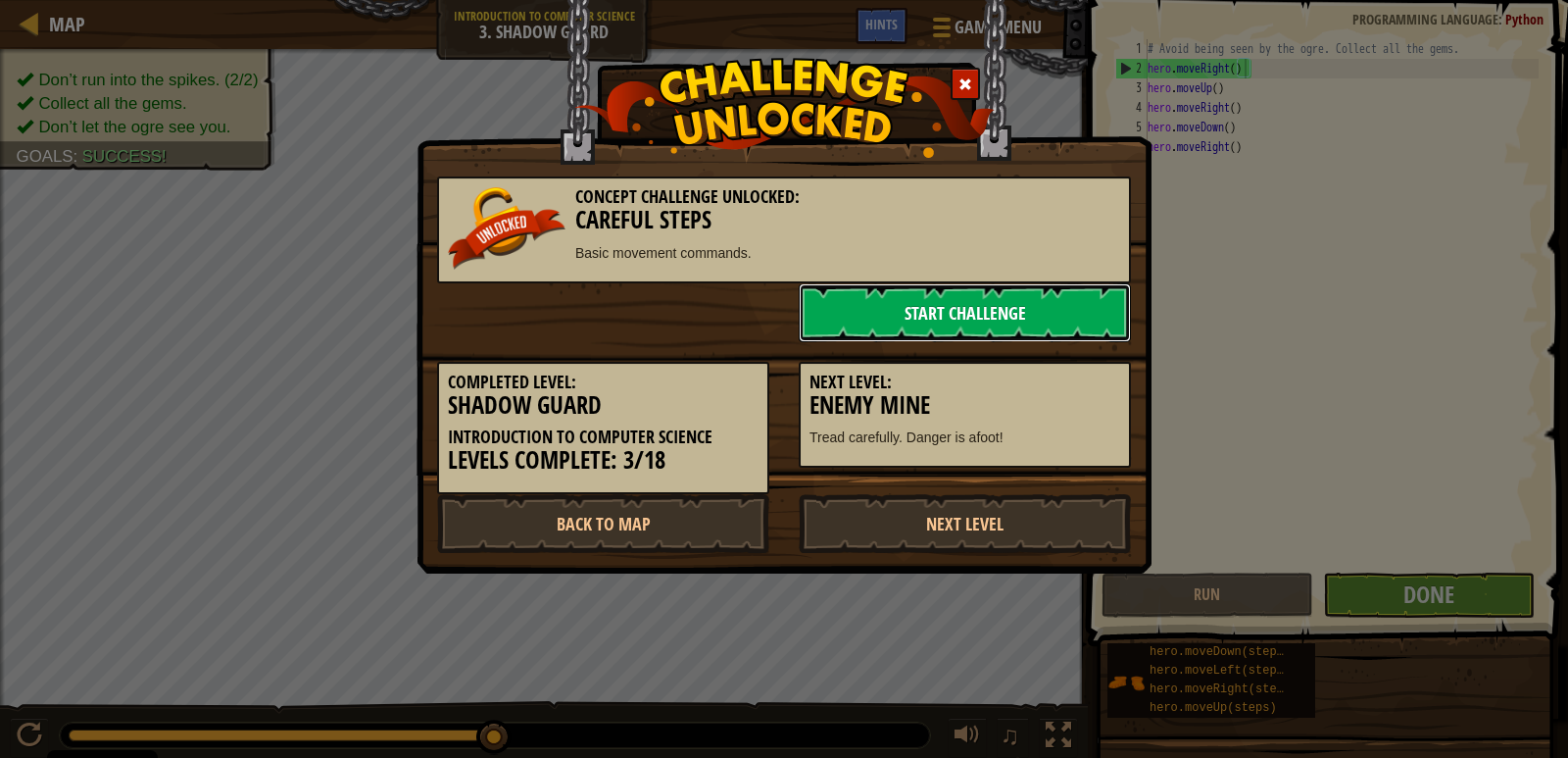 click on "Start Challenge" at bounding box center (964, 313) 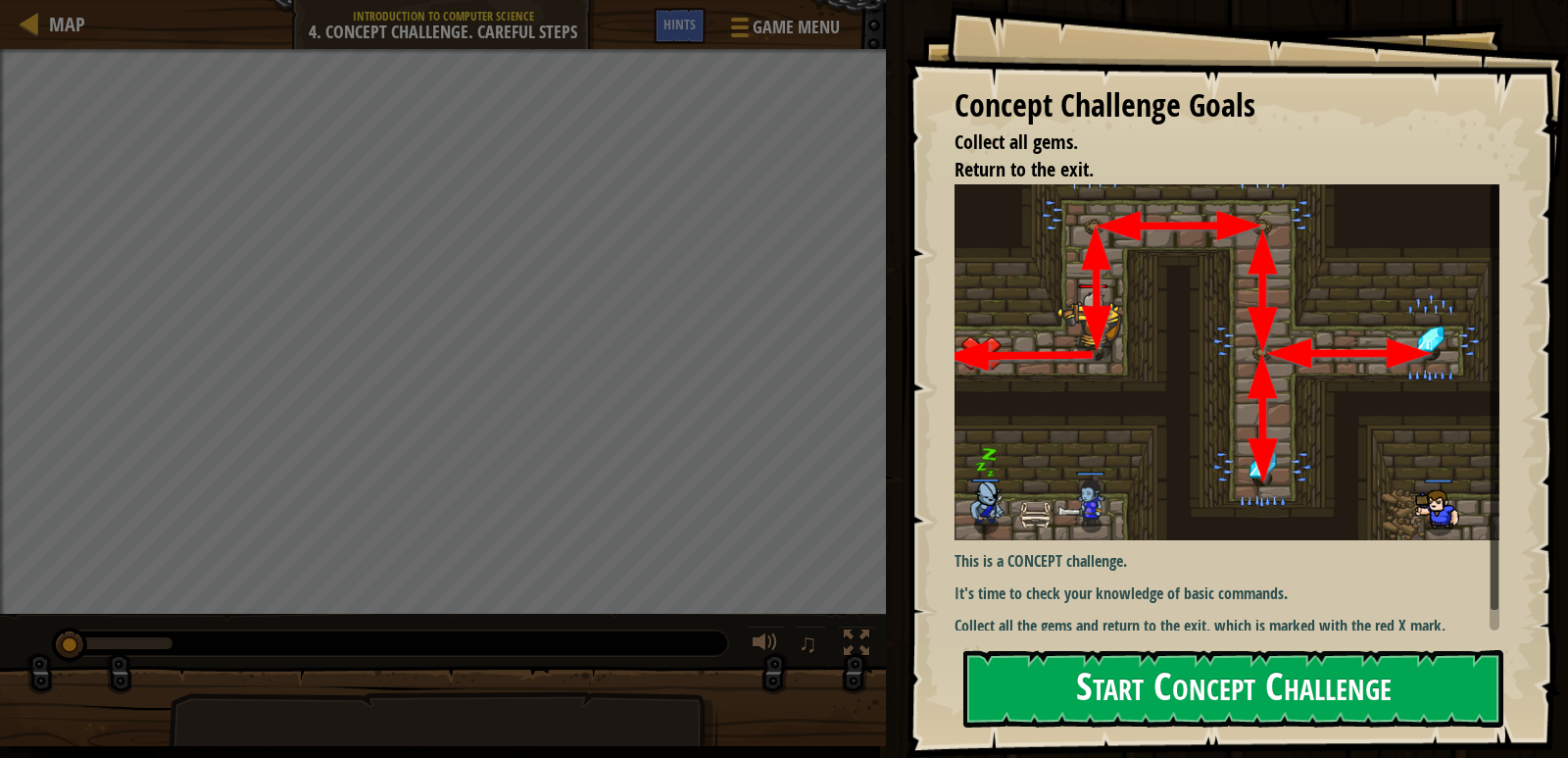 click at bounding box center [1234, 362] 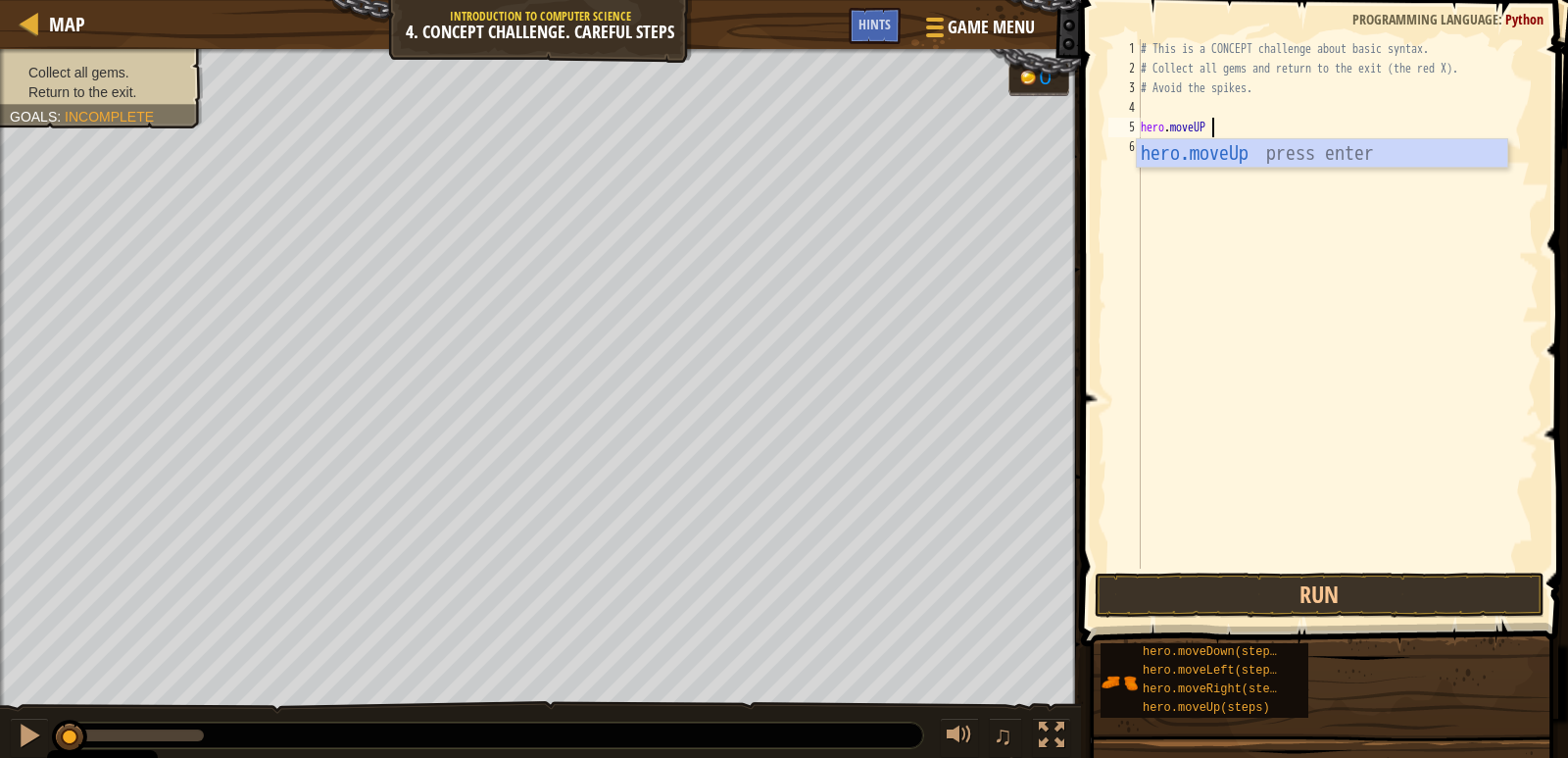 scroll, scrollTop: 9, scrollLeft: 5, axis: both 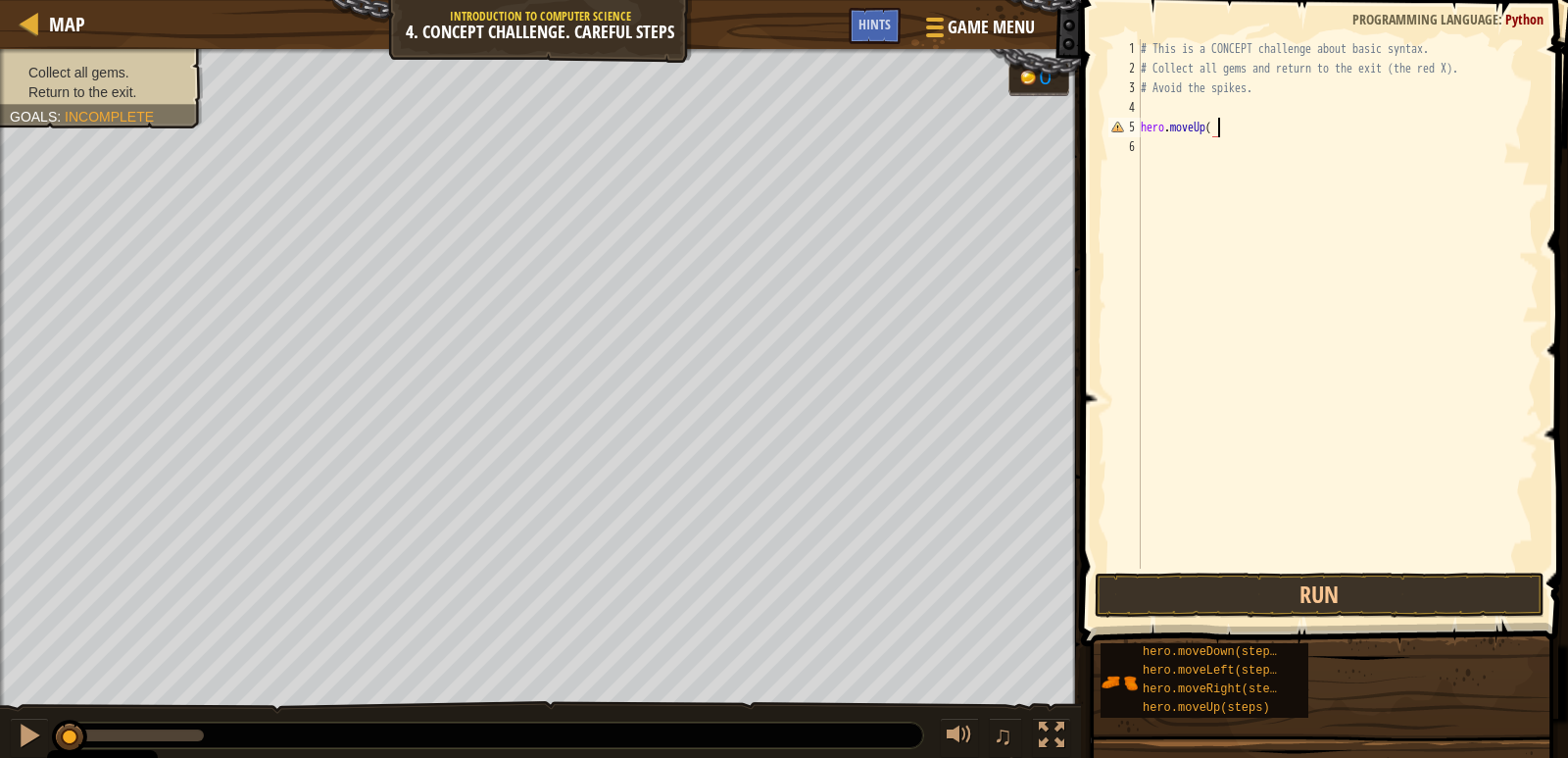 type on "hero.moveUp()" 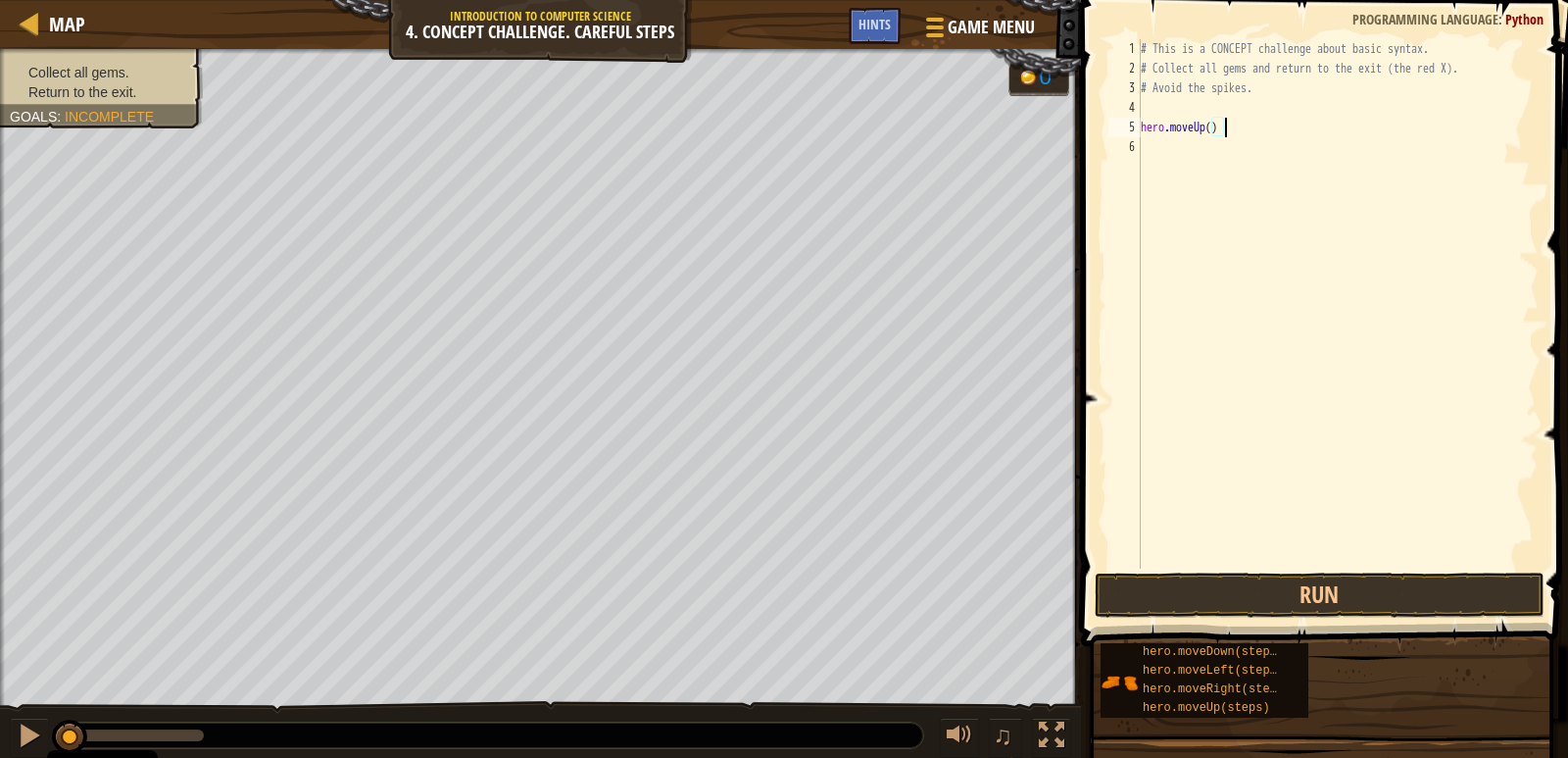 scroll, scrollTop: 9, scrollLeft: 0, axis: vertical 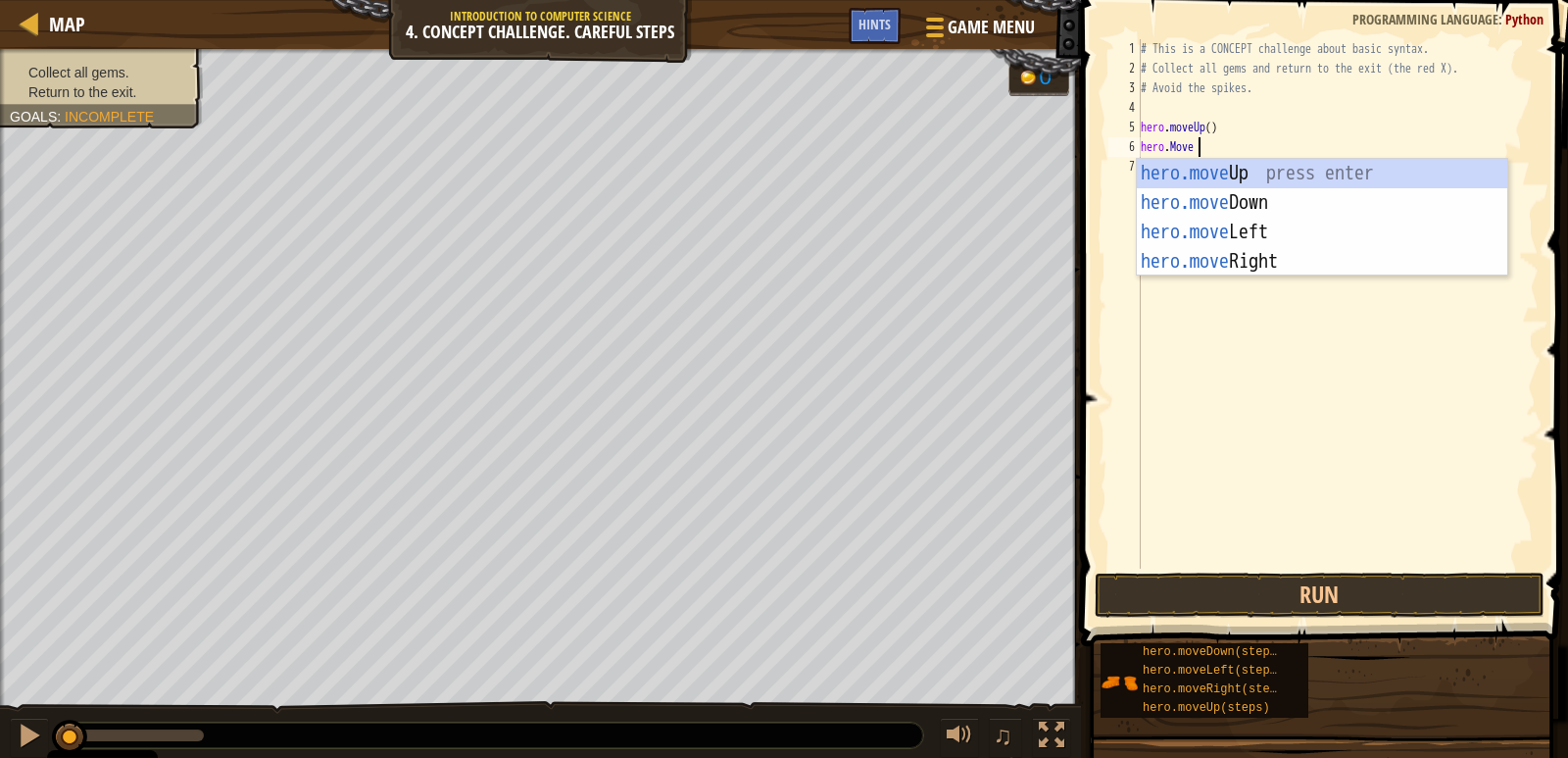 type on "hero.MoveR" 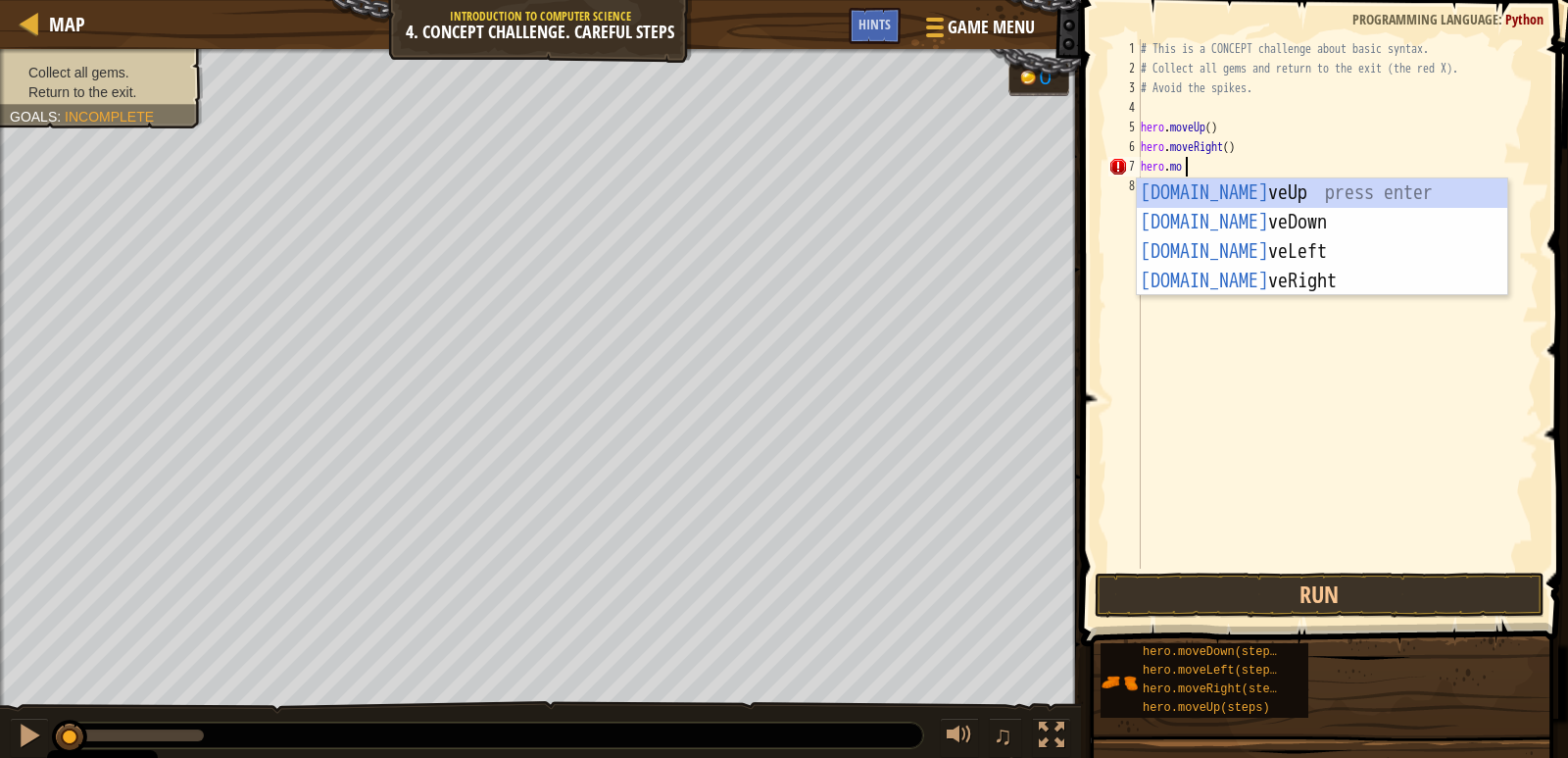 scroll, scrollTop: 9, scrollLeft: 3, axis: both 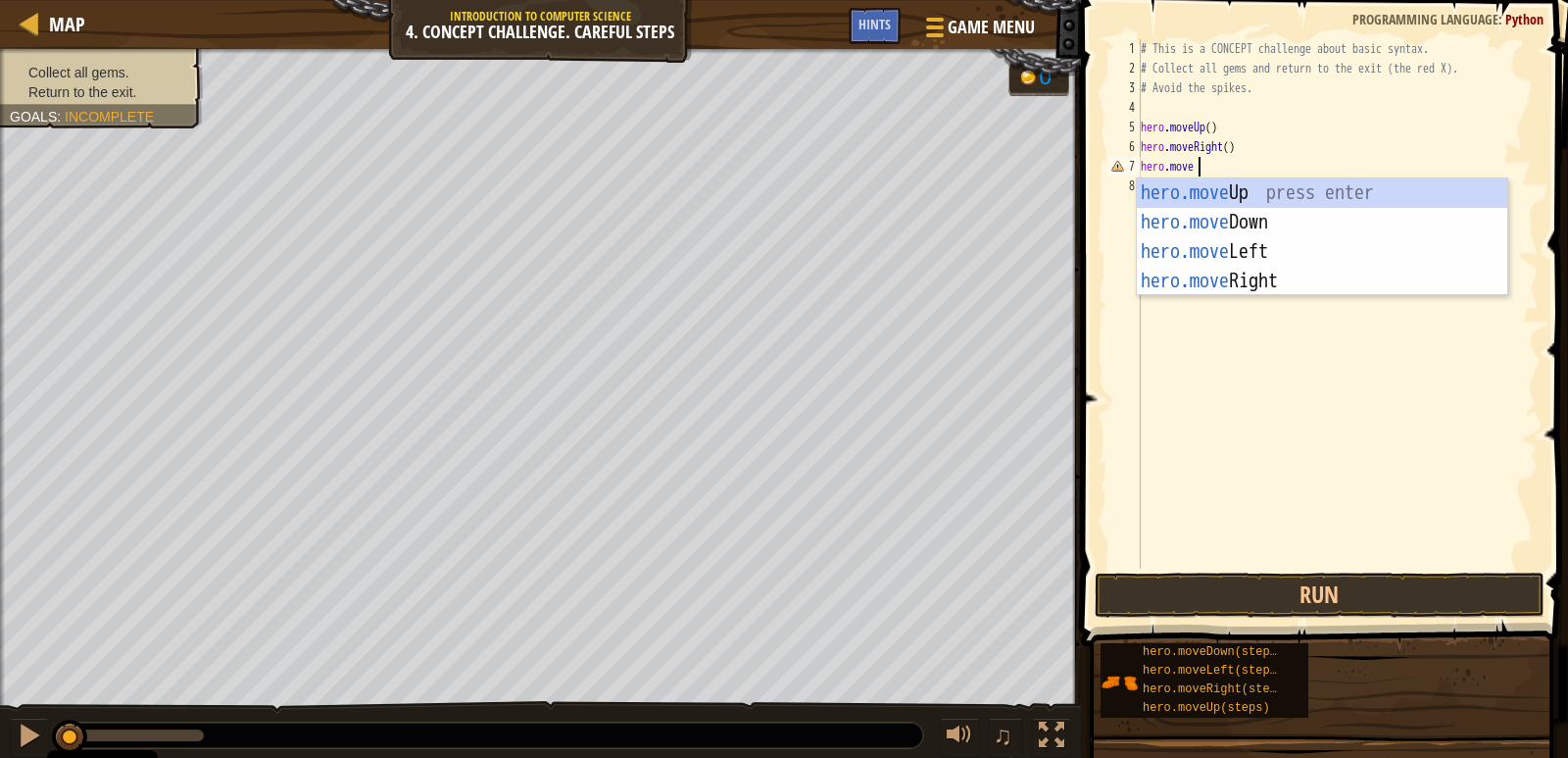 type on "hero.moved" 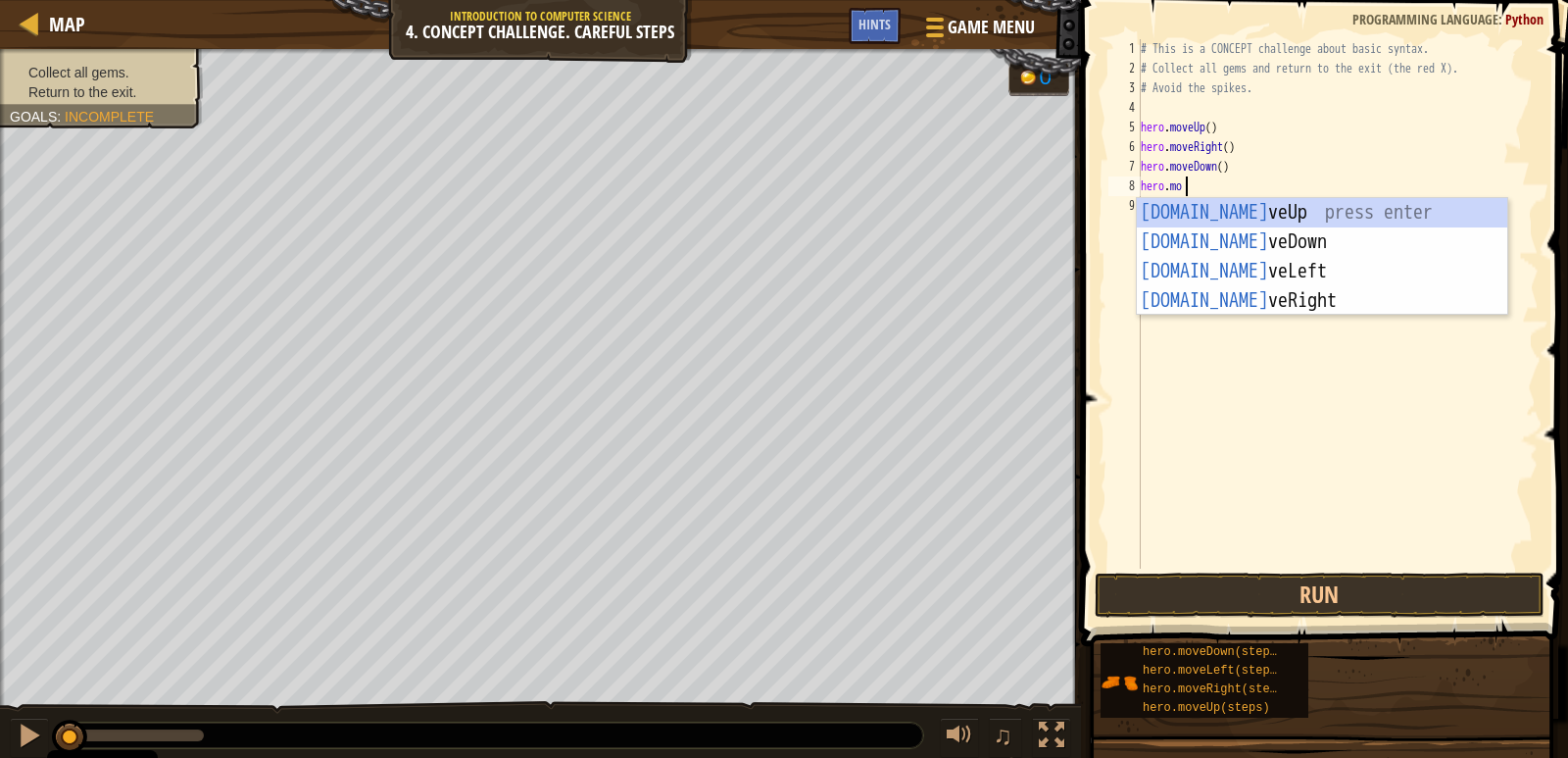 scroll, scrollTop: 9, scrollLeft: 3, axis: both 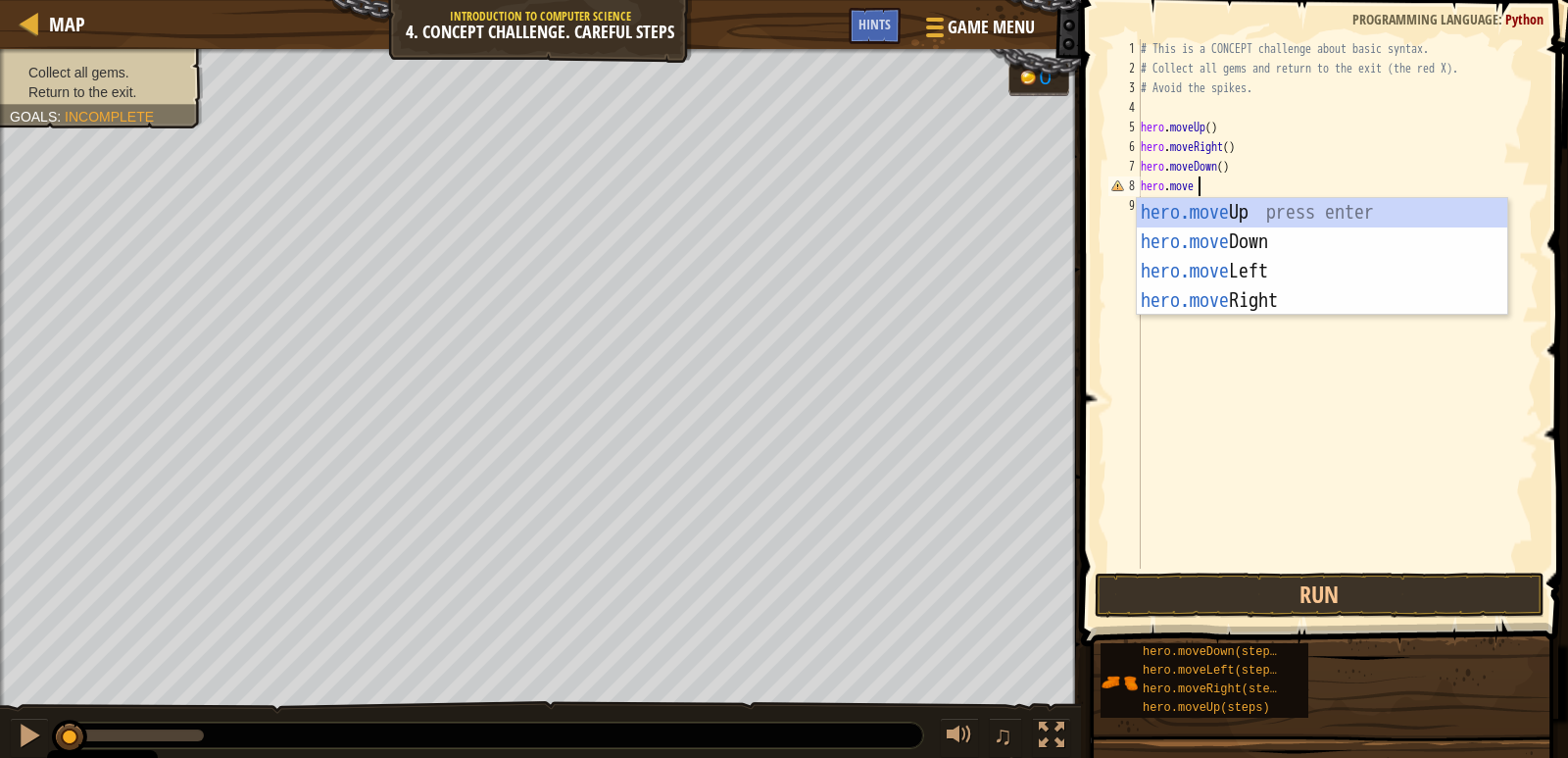 type on "hero.mover" 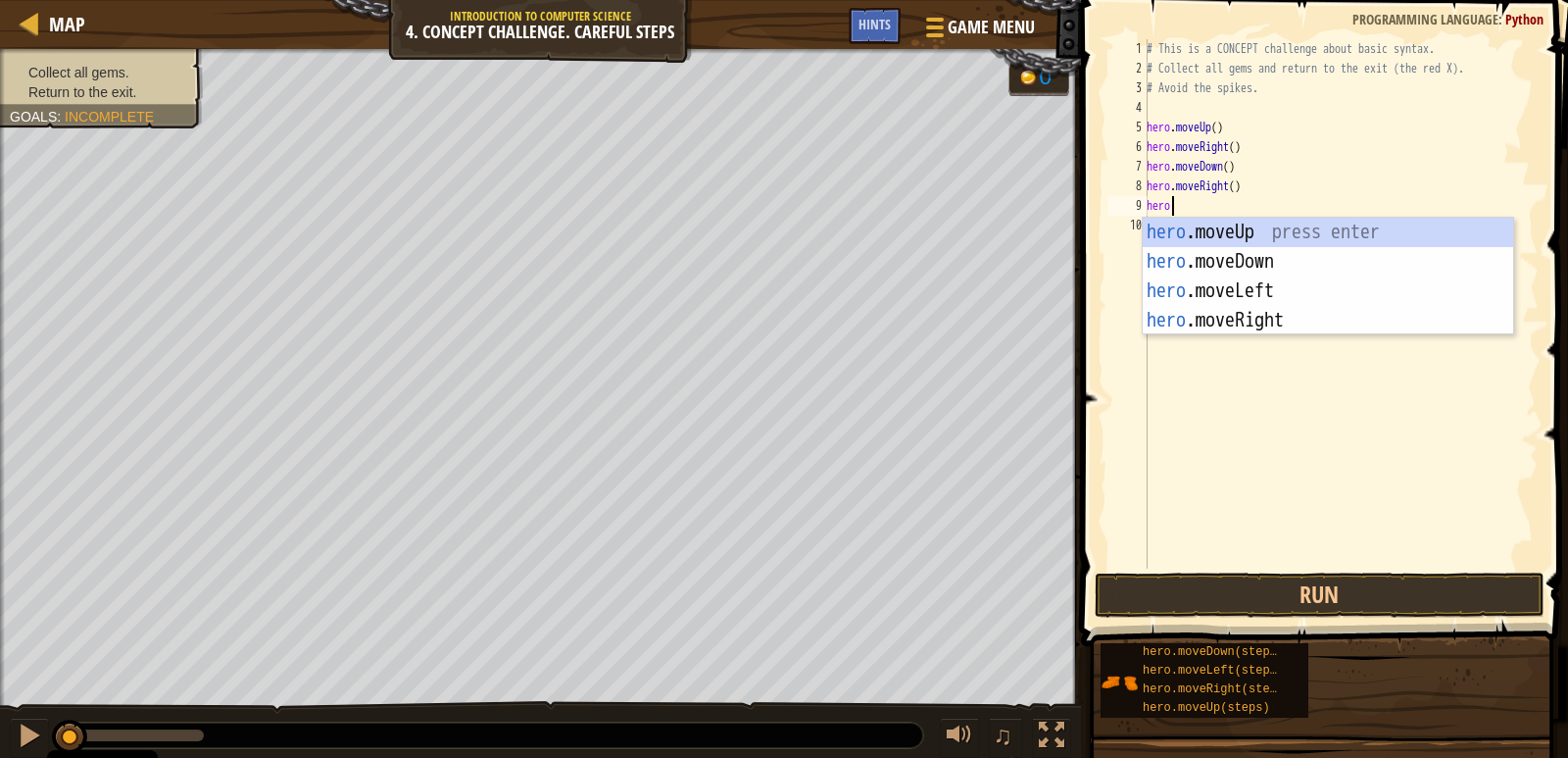 scroll, scrollTop: 9, scrollLeft: 1, axis: both 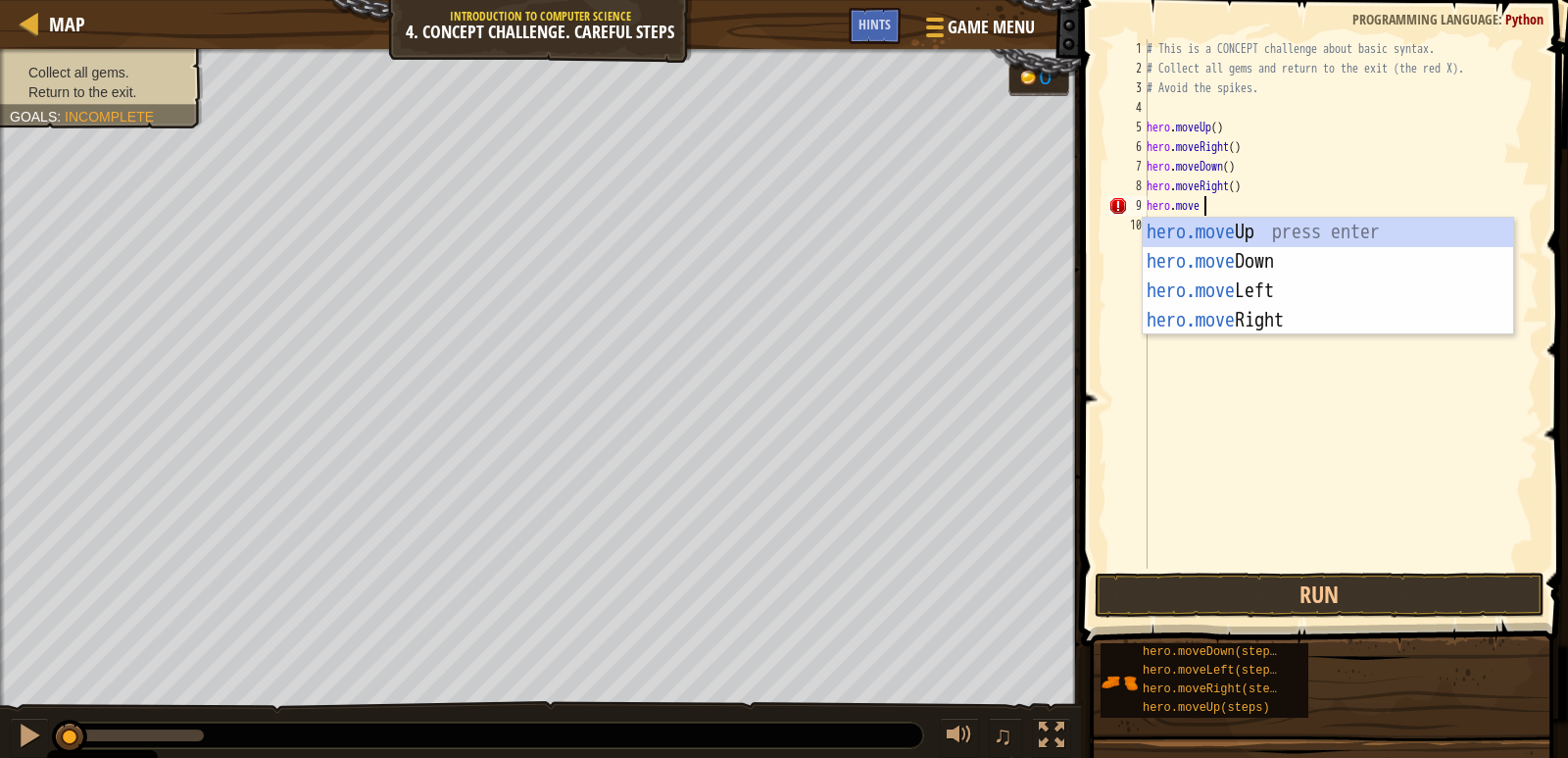 type on "hero.movel" 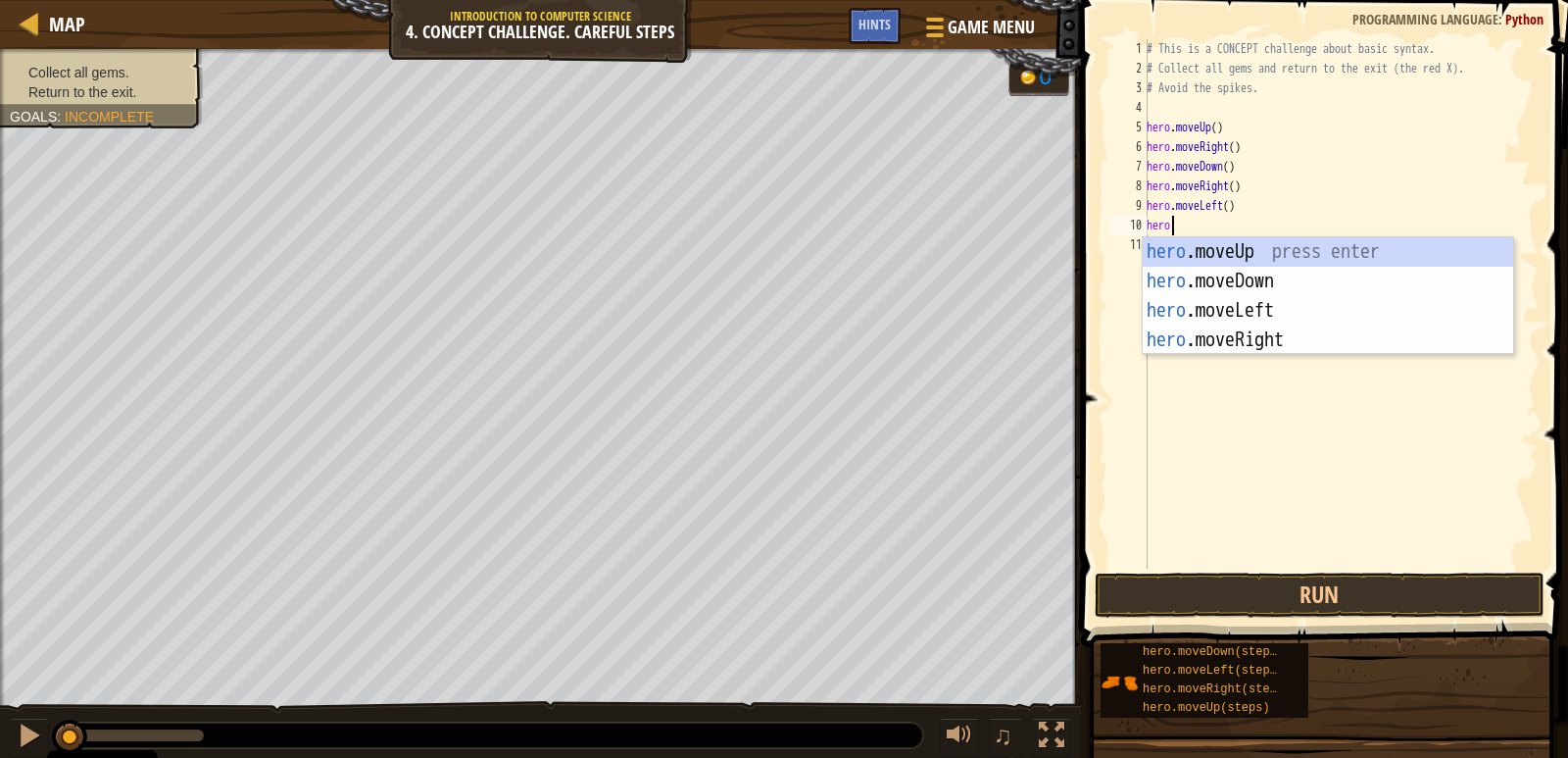 scroll, scrollTop: 9, scrollLeft: 1, axis: both 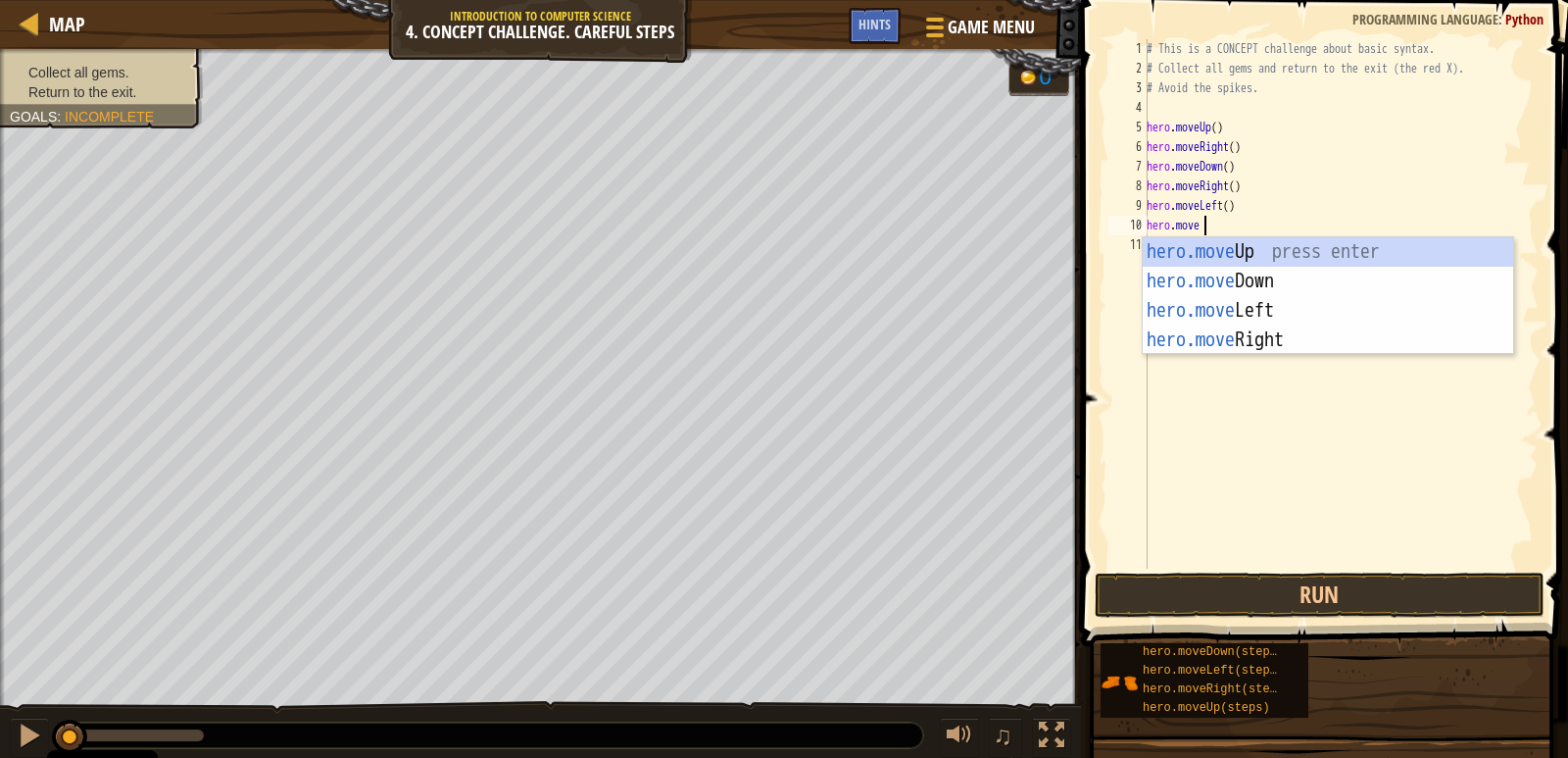 type on "hero.moved" 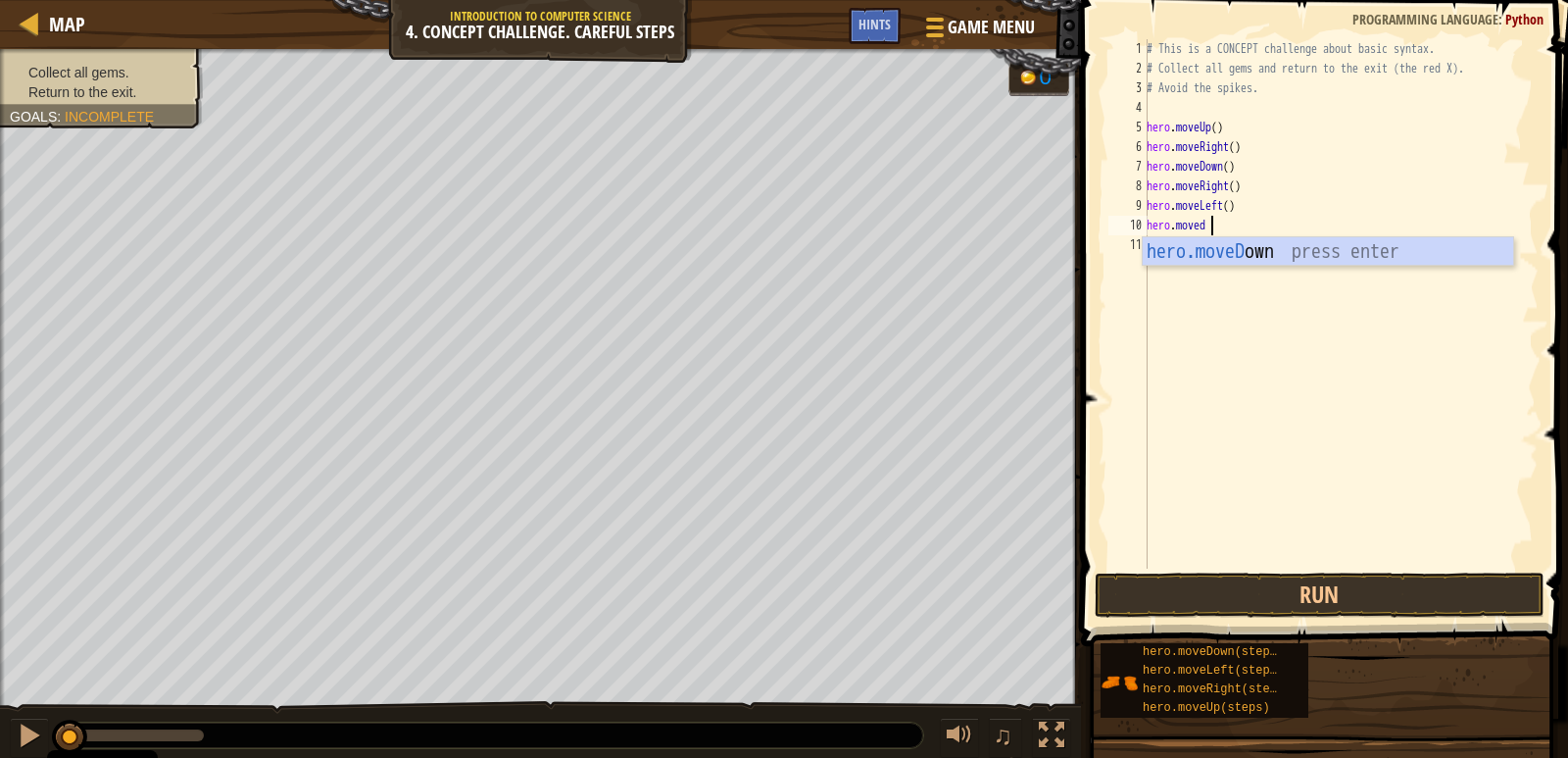 scroll, scrollTop: 9, scrollLeft: 0, axis: vertical 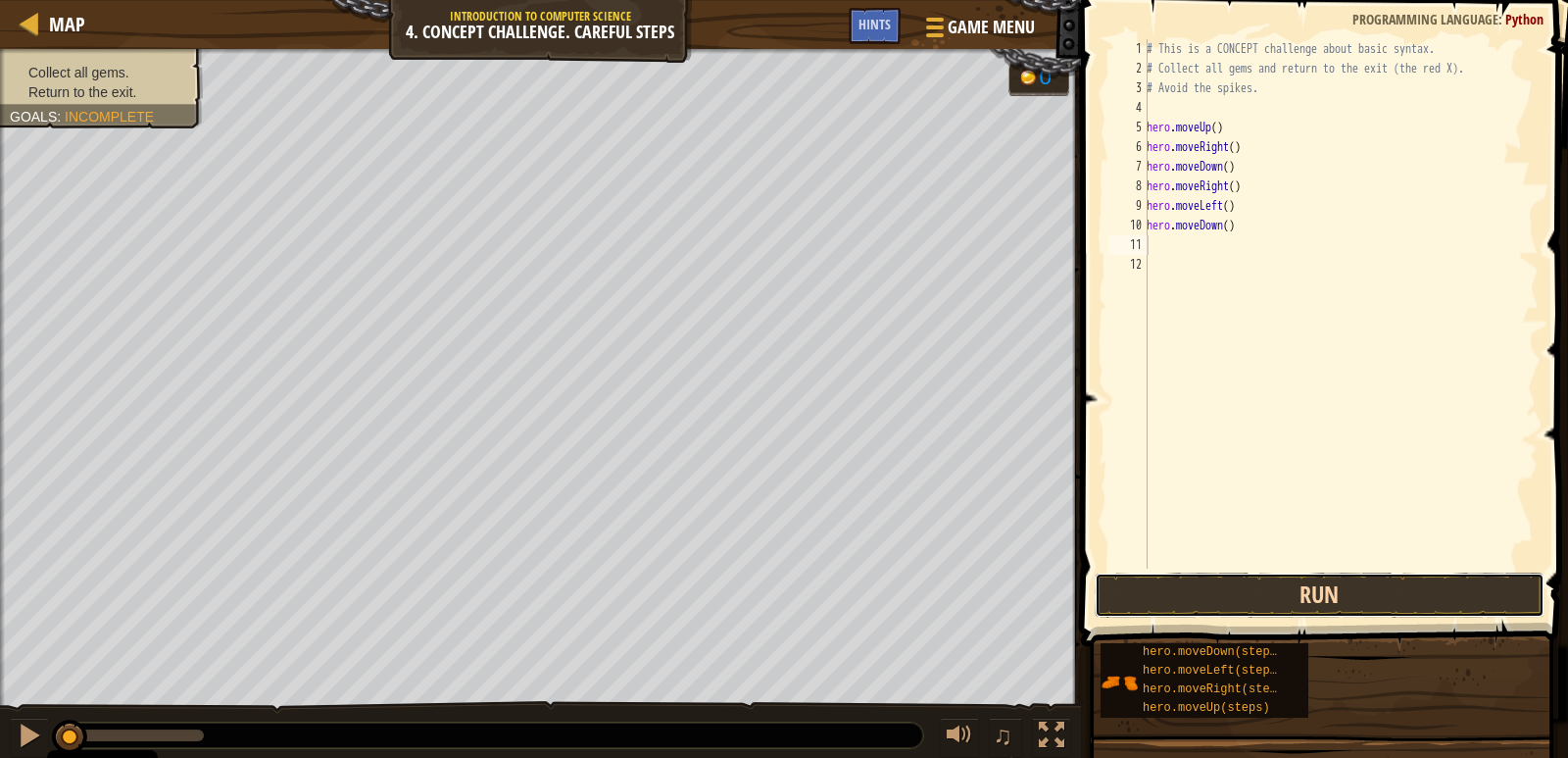 click on "Run" at bounding box center (1319, 595) 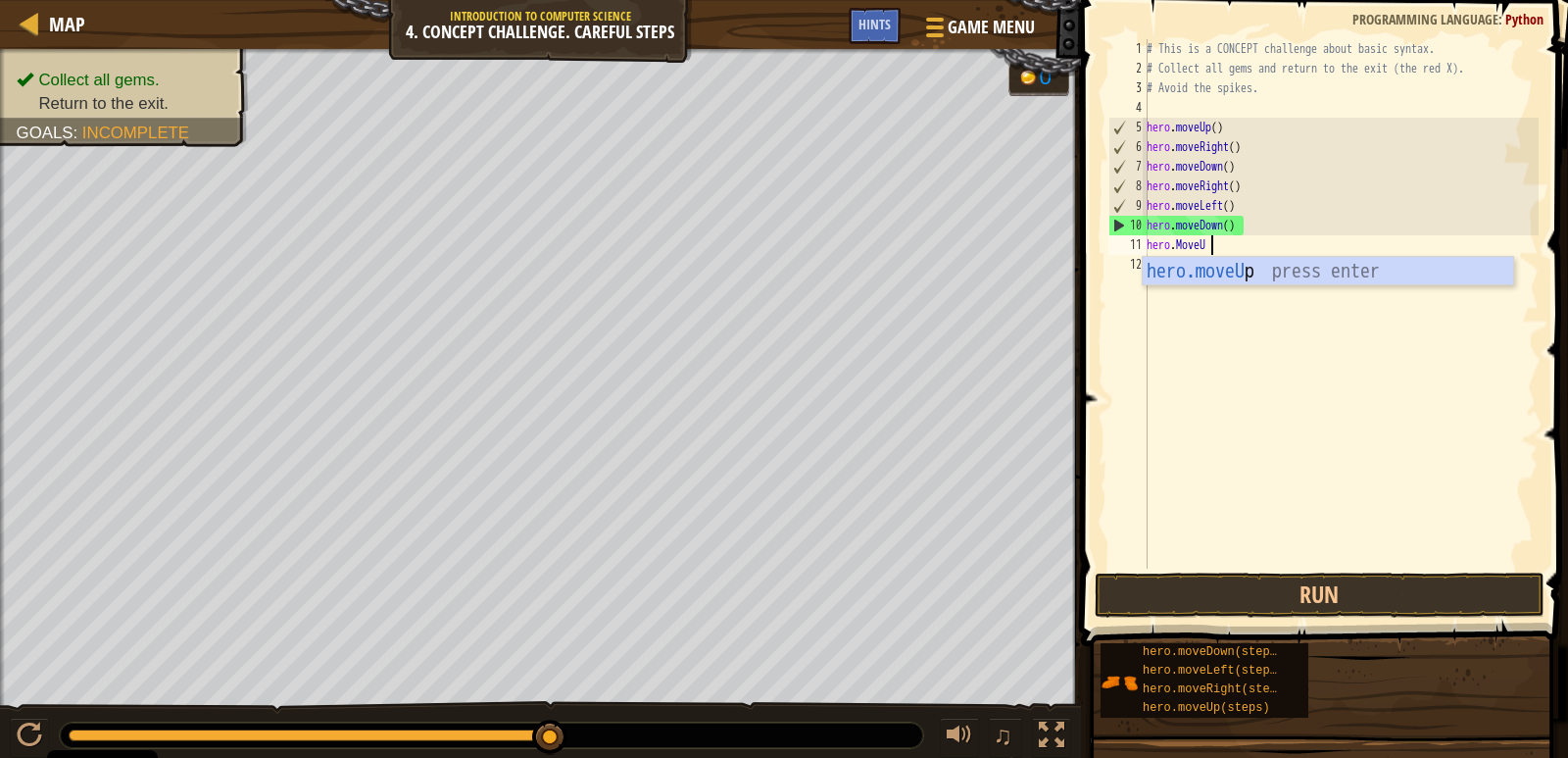 type on "hero.MoveUp" 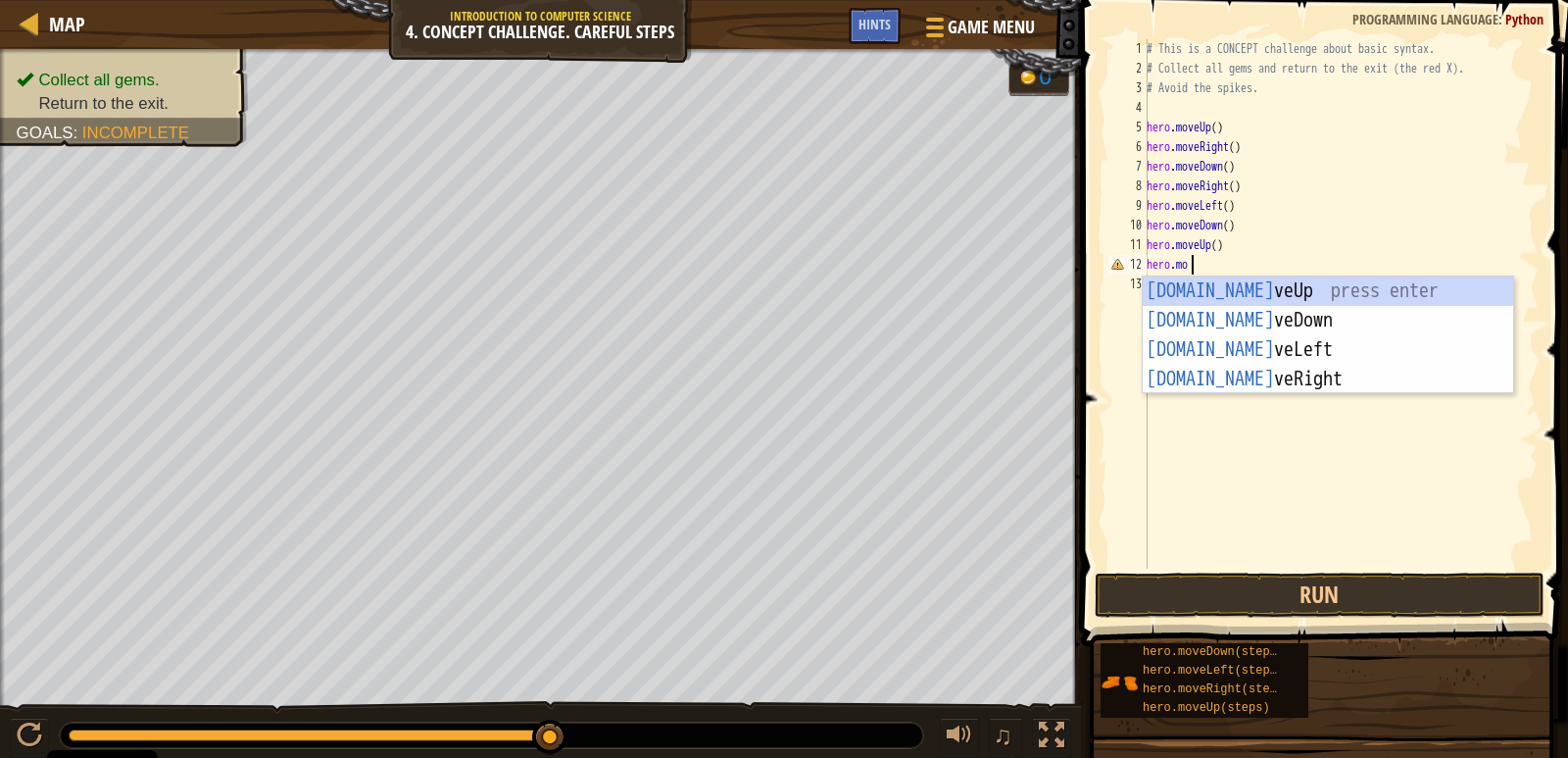 scroll, scrollTop: 9, scrollLeft: 3, axis: both 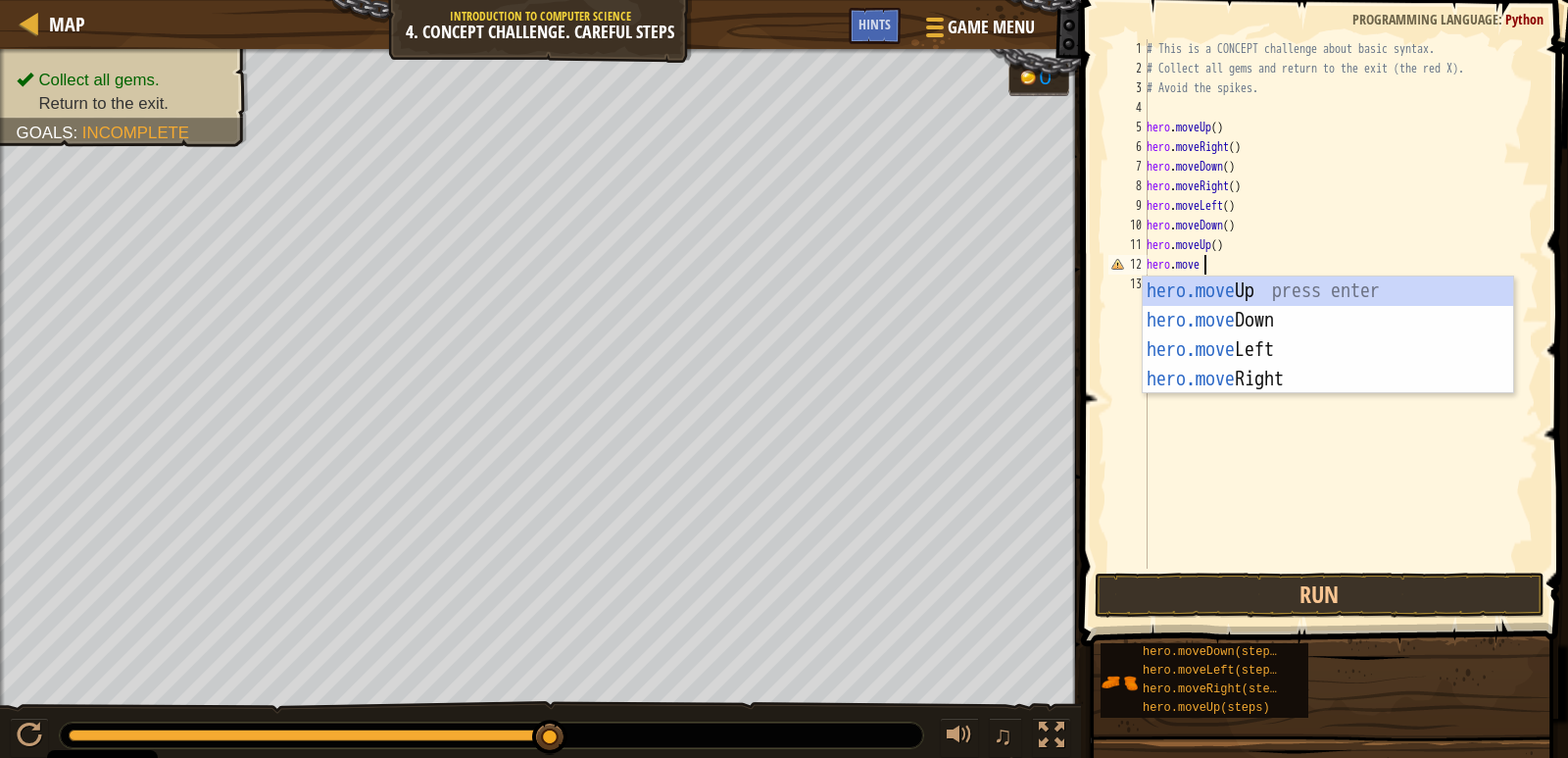 type on "hero.moveu" 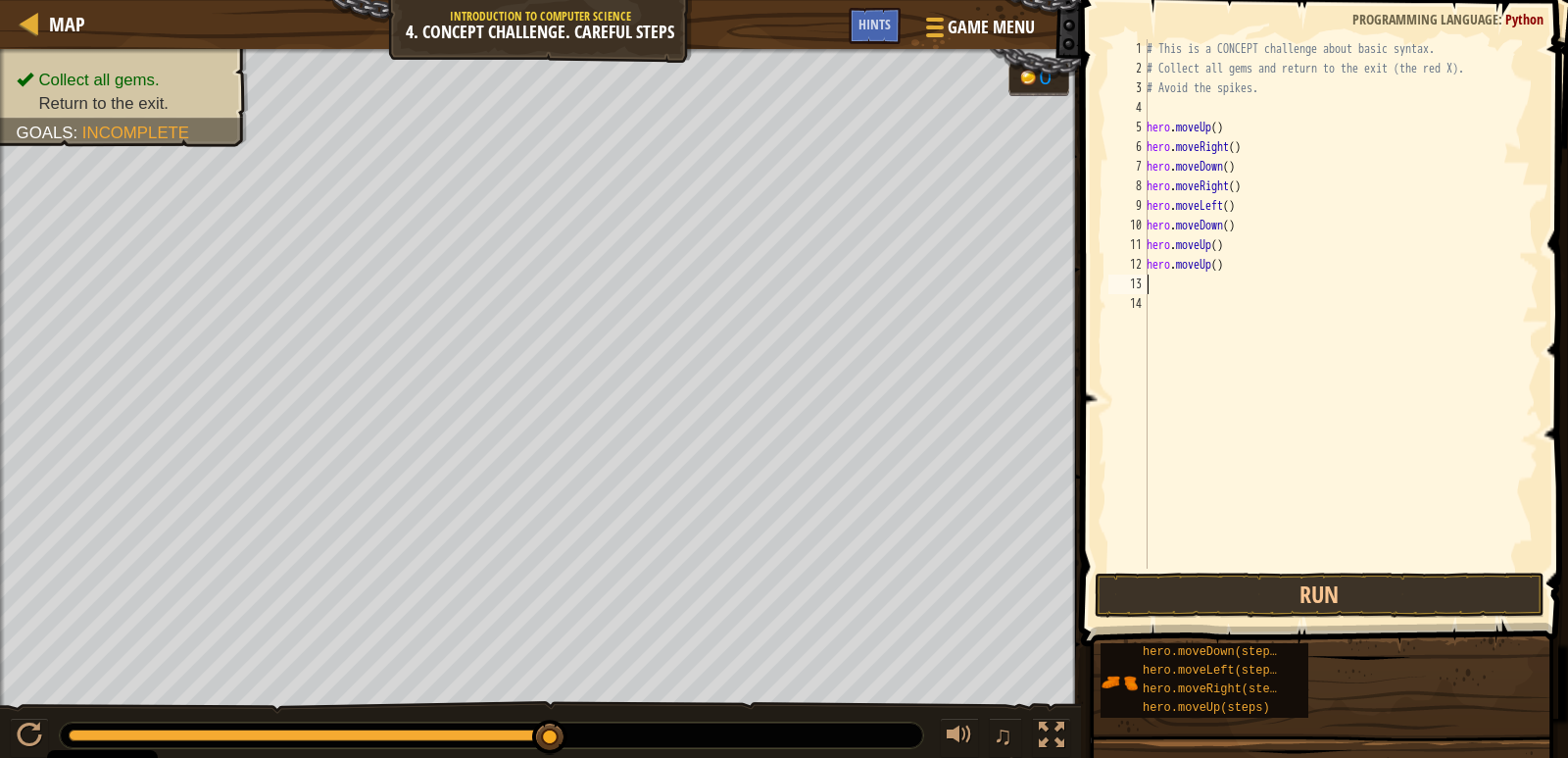 click on "# This is a CONCEPT challenge about basic syntax. # Collect all gems and return to the exit (the red X). # Avoid the spikes. hero . moveUp ( ) hero . moveRight ( ) hero . moveDown ( ) hero . moveRight ( ) hero . moveLeft ( ) hero . moveDown ( ) hero . moveUp ( ) hero . moveUp ( )" at bounding box center [1341, 324] 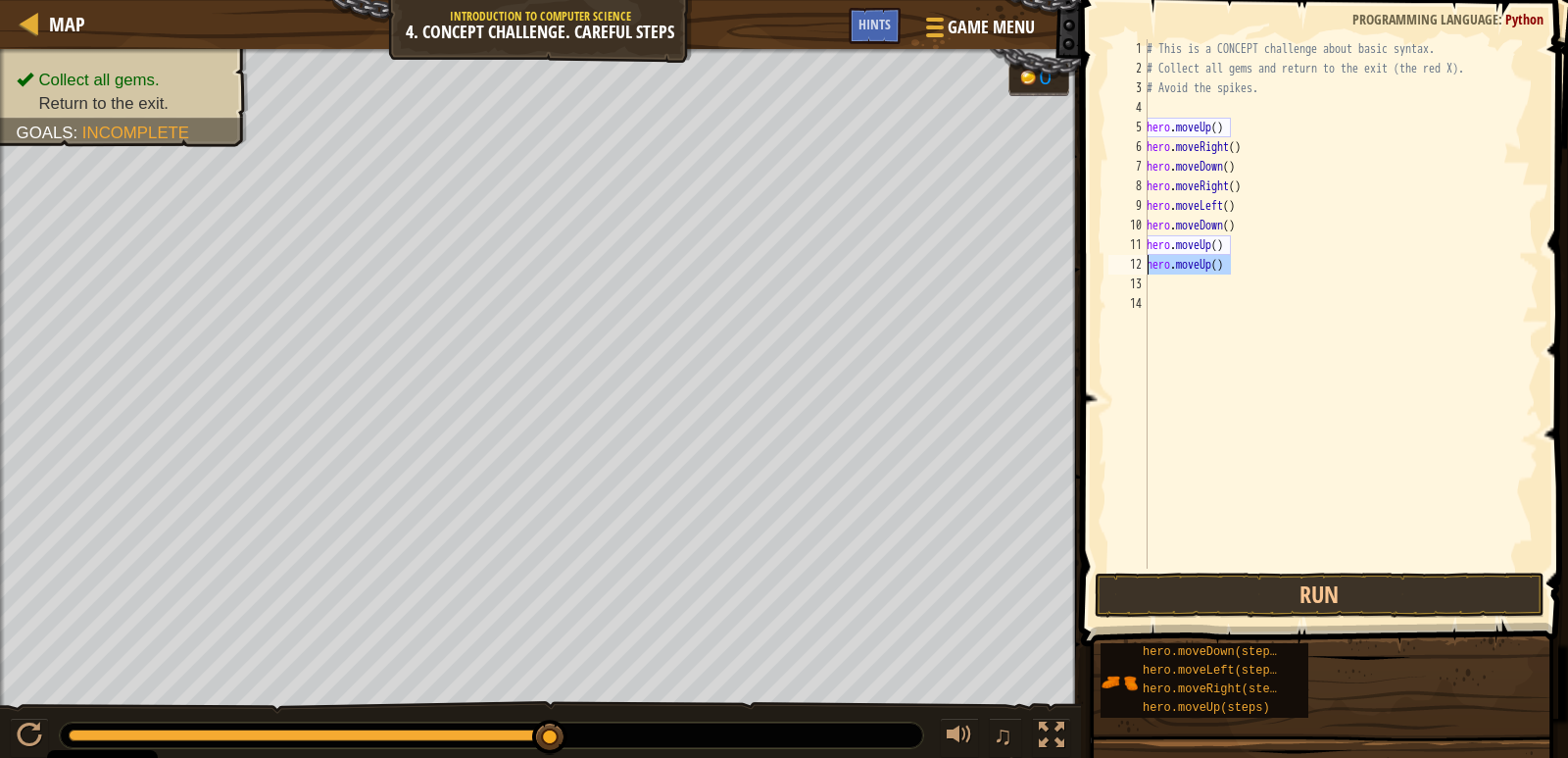 click on "Map Introduction to Computer Science 4. Concept Challenge. Careful Steps Game Menu Done Hints 1     הההההההההההההההההההההההההההההההההההההההההההההההההההההההההההההההההההההההההההההההההההההההההההההההההההההההההההההההההההההההההההההההההההההההההההההההההההההההההההההההההההההההההההההההההההההההההההההההההההההההההההההההההההההההההההההההההההההההההההההההההההההההההההההההה XXXXXXXXXXXXXXXXXXXXXXXXXXXXXXXXXXXXXXXXXXXXXXXXXXXXXXXXXXXXXXXXXXXXXXXXXXXXXXXXXXXXXXXXXXXXXXXXXXXXXXXXXXXXXXXXXXXXXXXXXXXXXXXXXXXXXXXXXXXXXXXXXXXXXXXXXXXXXXXXXXXXXXXXXXXXXXXXXXXXXXXXXXXXXXXXXXXXXXXXXXXXXXXXXXXXXXXXXXXXXXXXXXXXXXXXXXXXXXXXXXXXXXXXXXXXXXXX Solution × Hints Videos hero.moveUp() 1 2 3 4 5 6 7 8 9 10 11 12 13 14 # This is a CONCEPT challenge about basic syntax. # Avoid the spikes. hero . ( )" at bounding box center [784, 379] 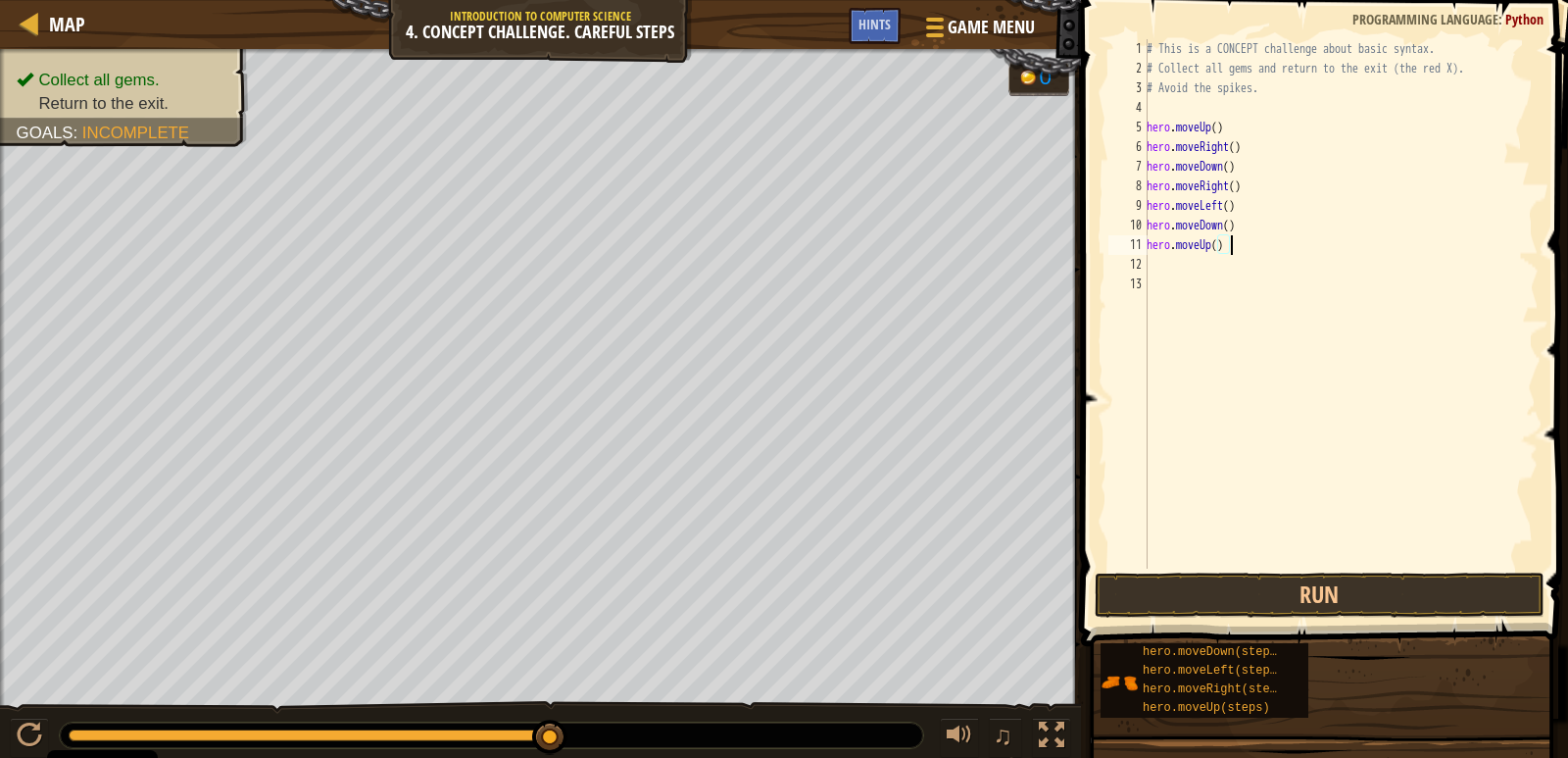 type on "hero.moveUp(2)" 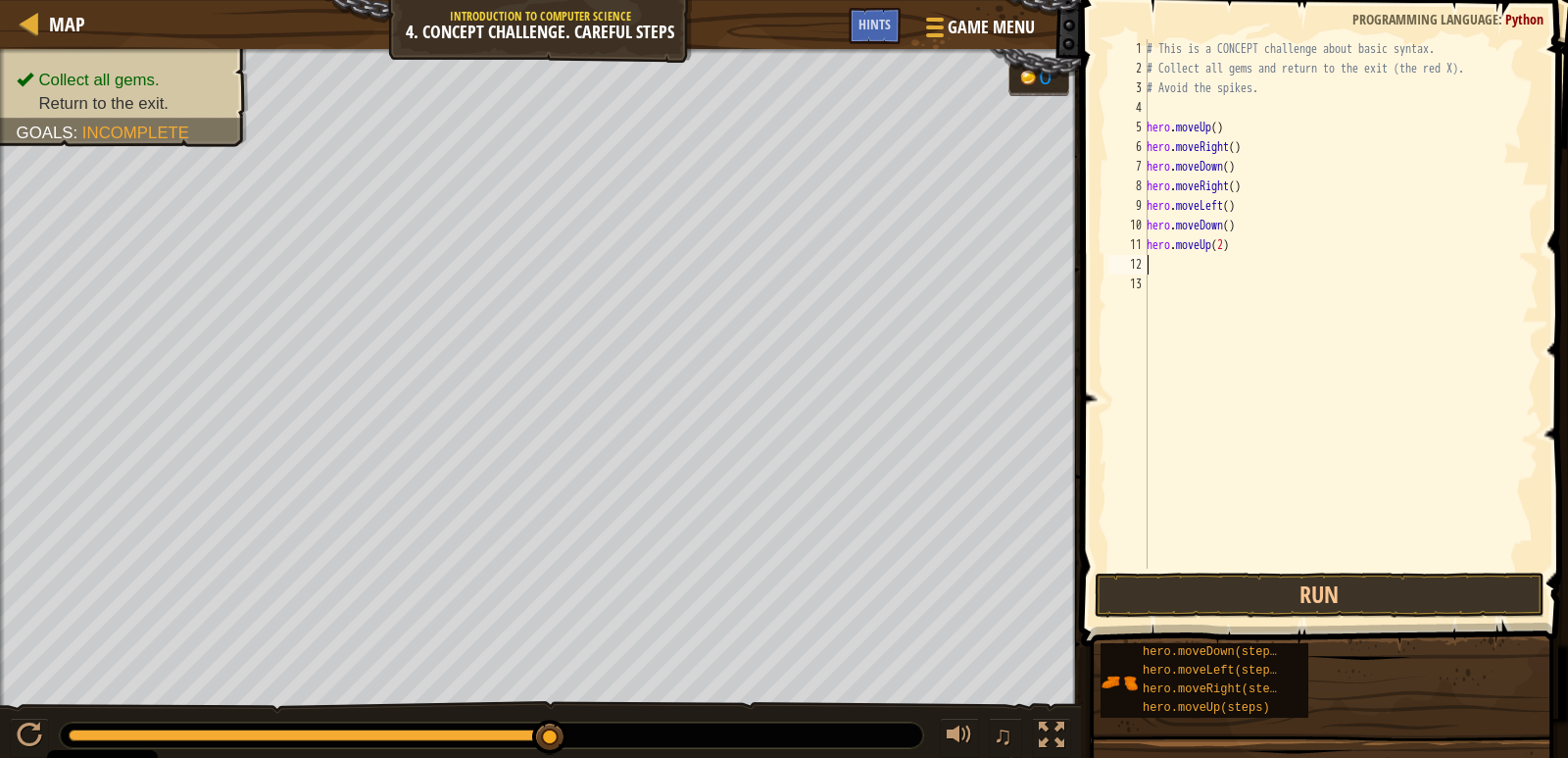 click on "# This is a CONCEPT challenge about basic syntax. # Collect all gems and return to the exit (the red X). # Avoid the spikes. hero . moveUp ( ) hero . moveRight ( ) hero . moveDown ( ) hero . moveRight ( ) hero . moveLeft ( ) hero . moveDown ( ) hero . moveUp ( 2 )" at bounding box center [1341, 324] 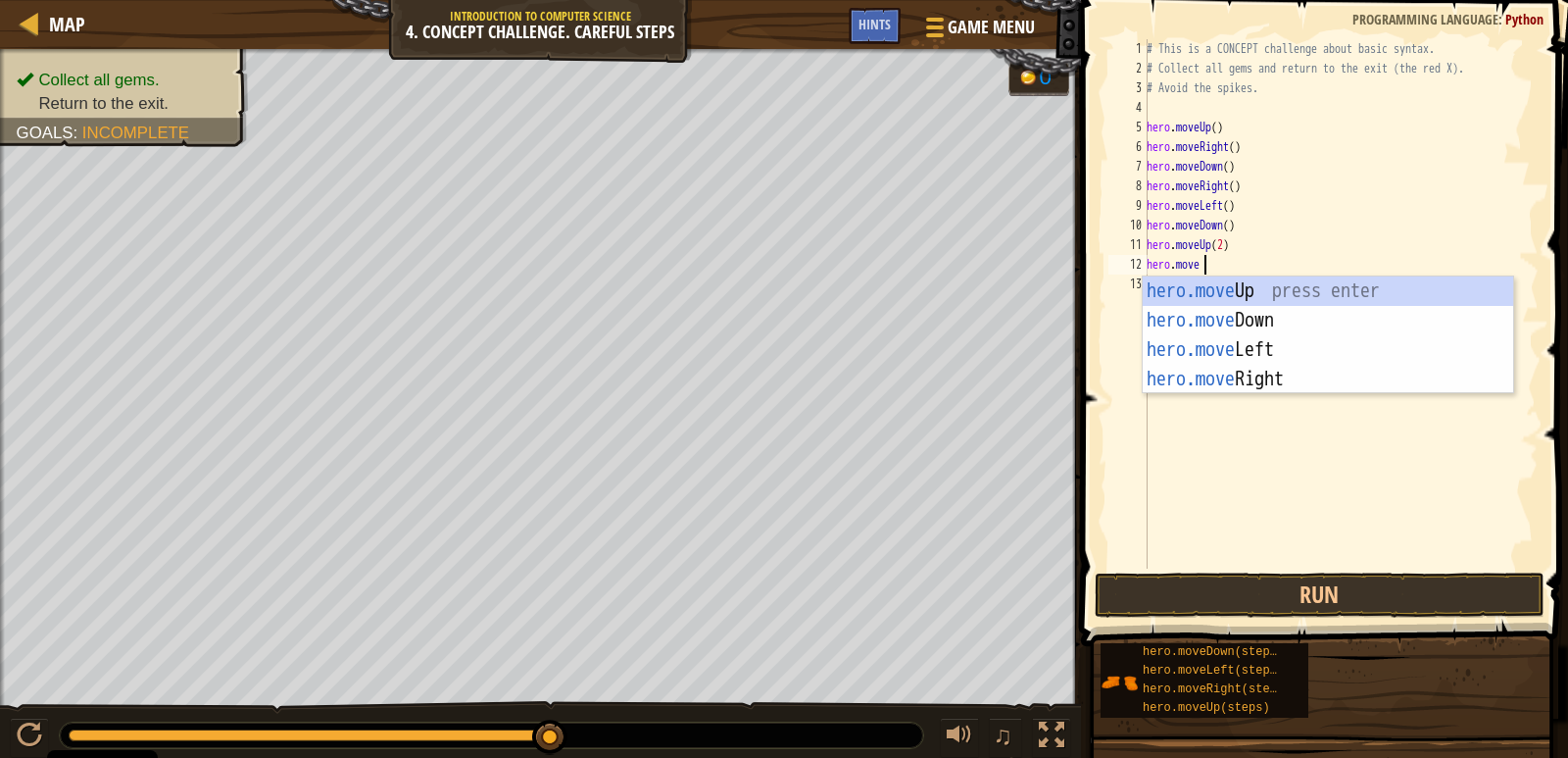type on "hero.movel" 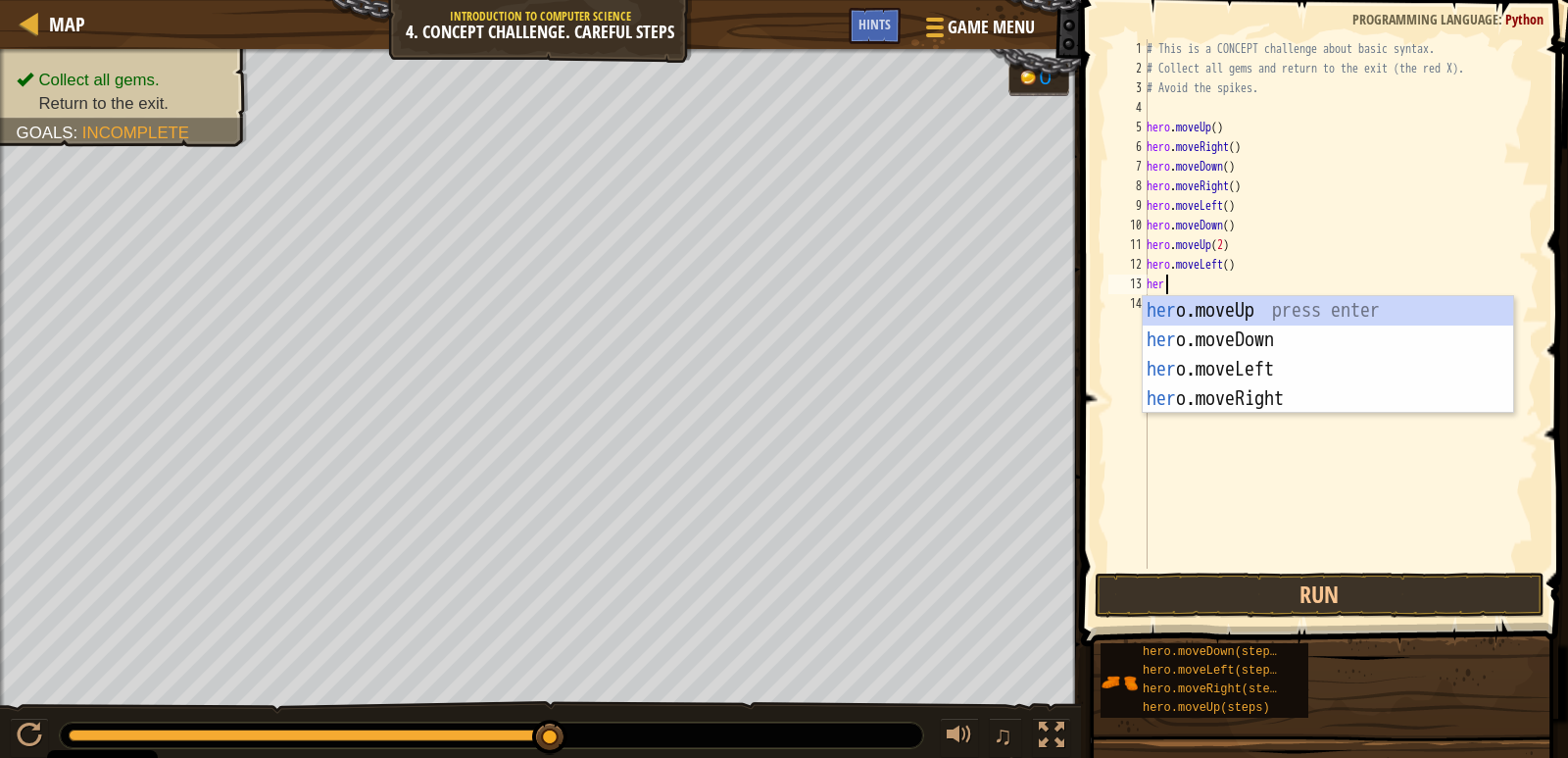 scroll, scrollTop: 9, scrollLeft: 1, axis: both 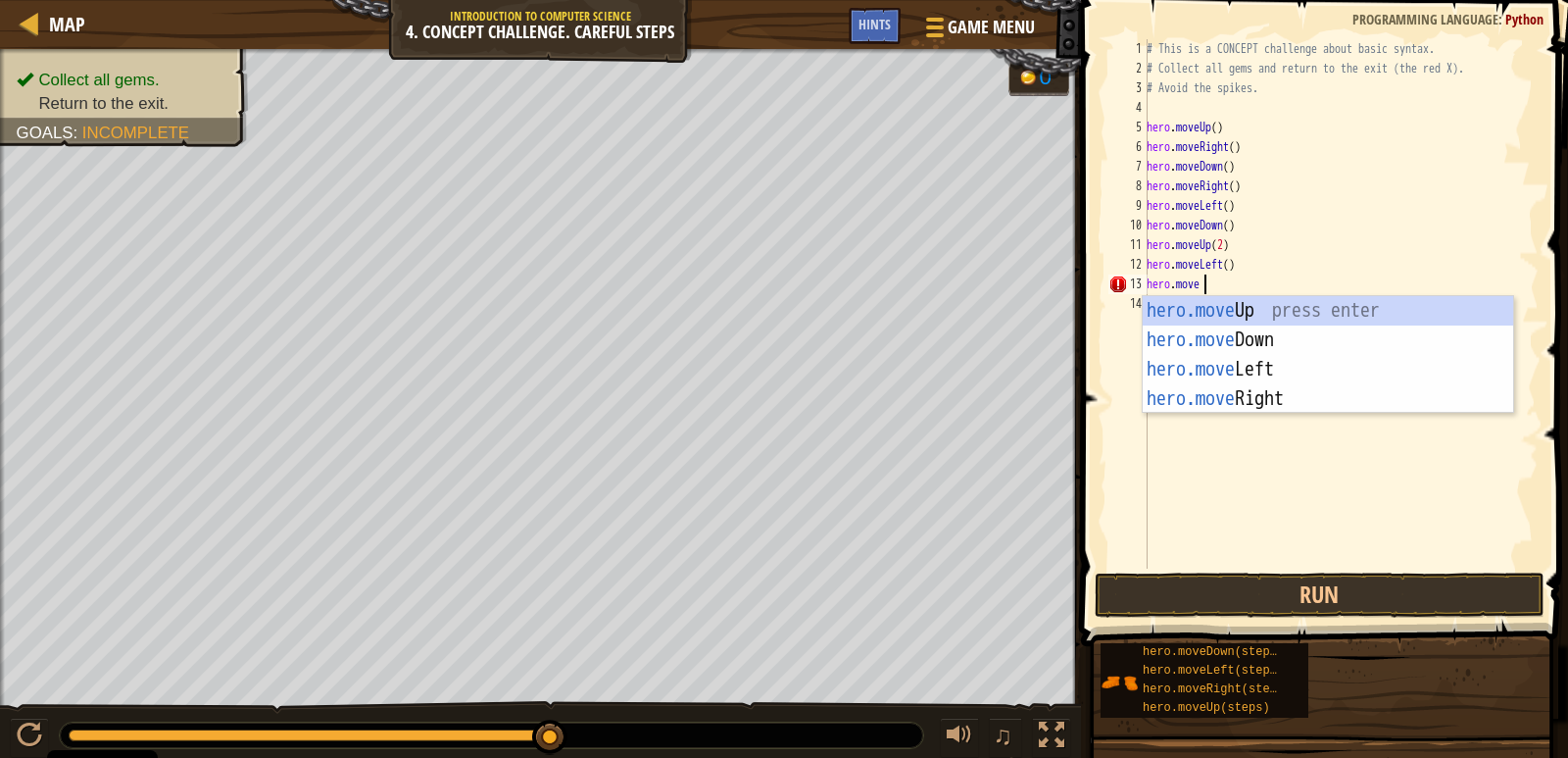 type on "hero.moved" 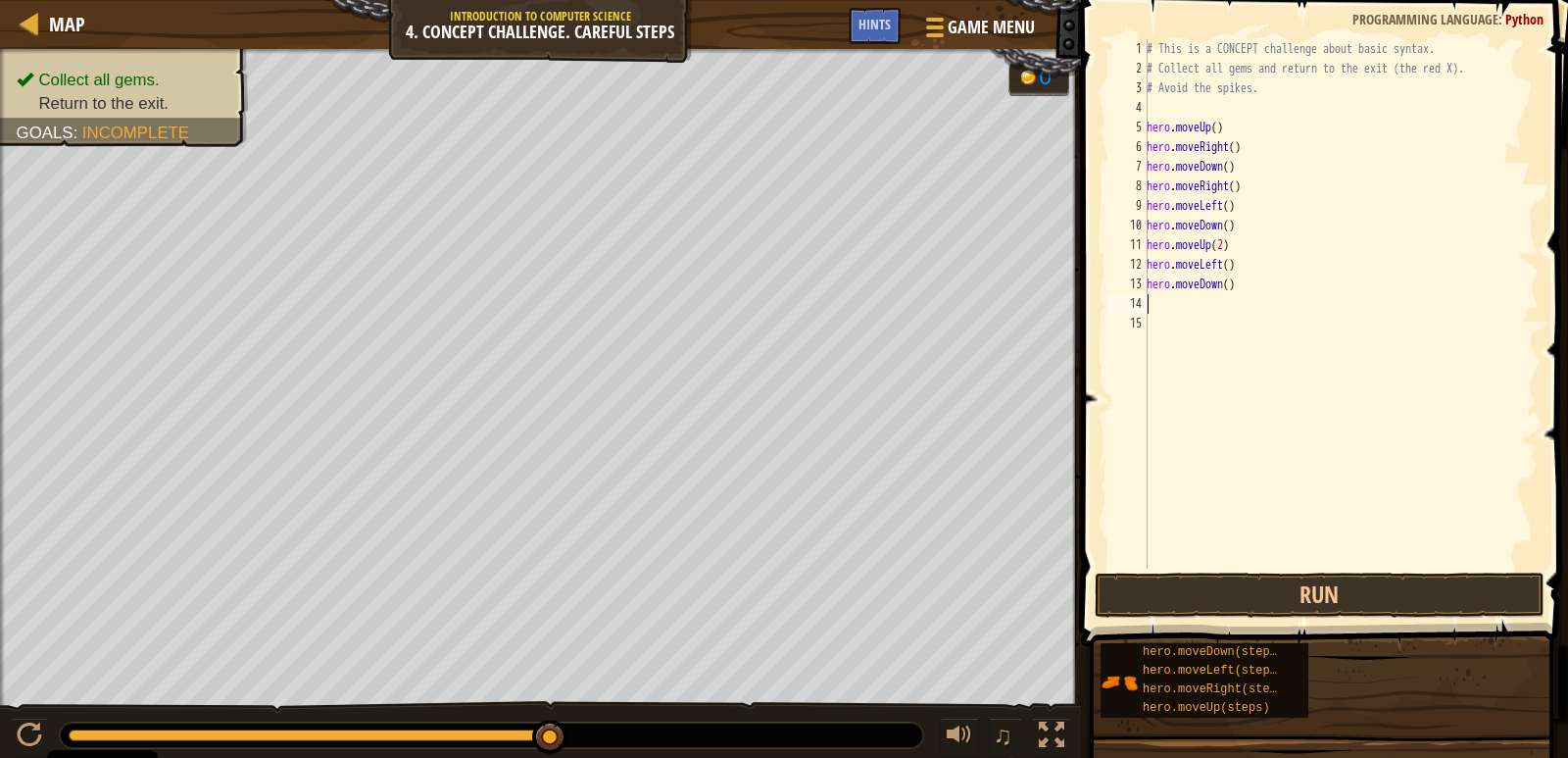 scroll, scrollTop: 9, scrollLeft: 0, axis: vertical 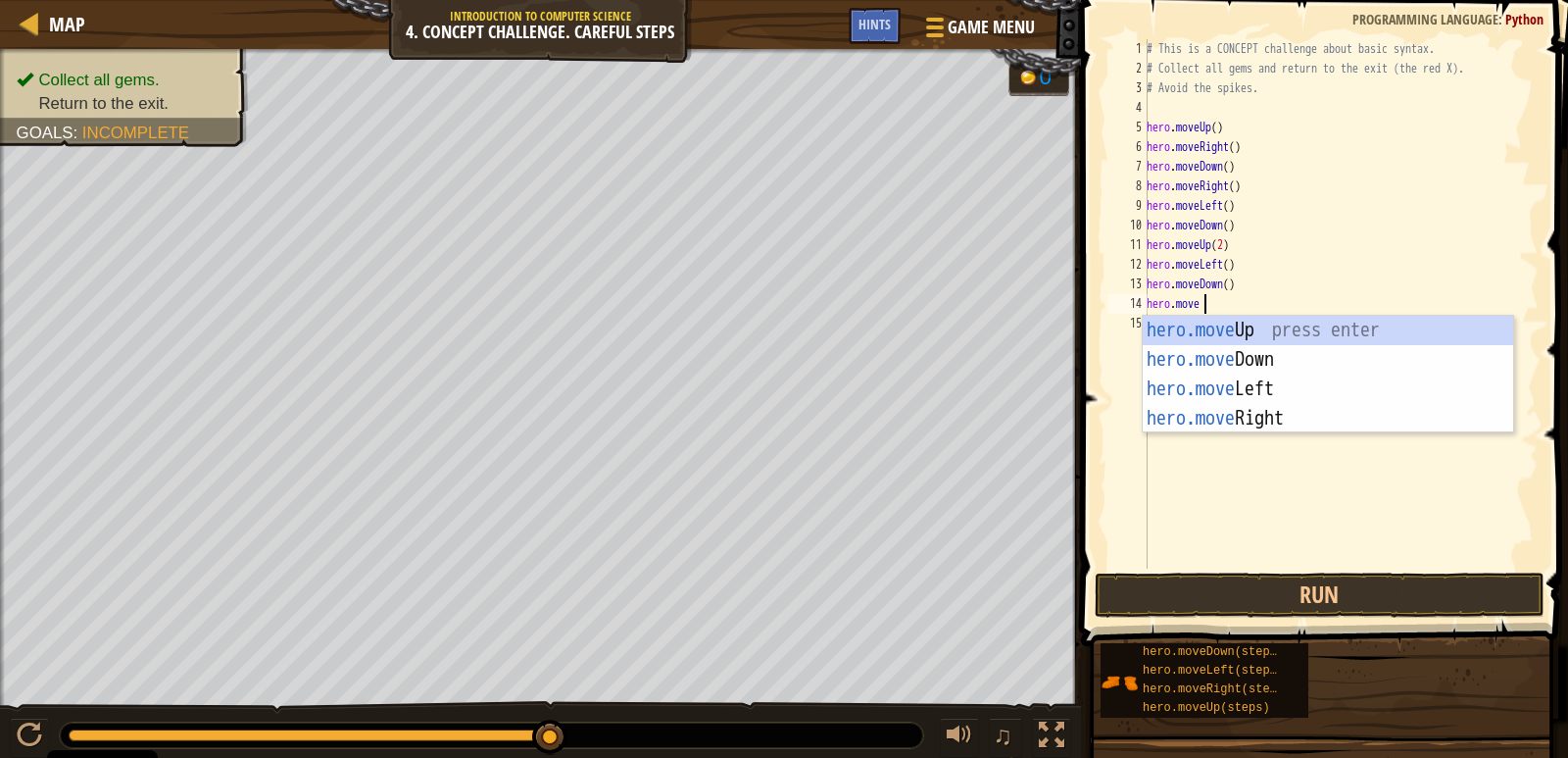 type on "hero.movel" 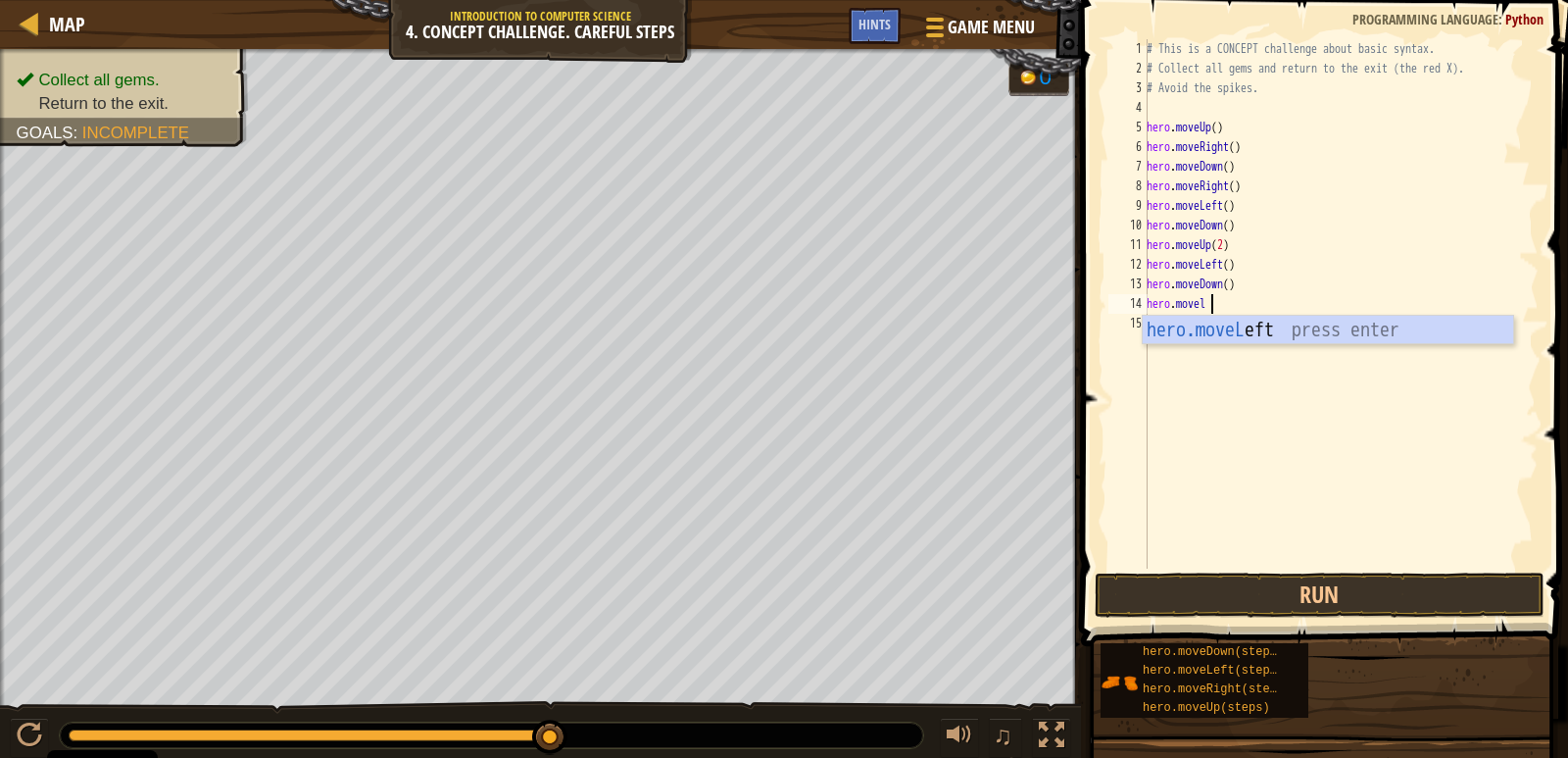 type 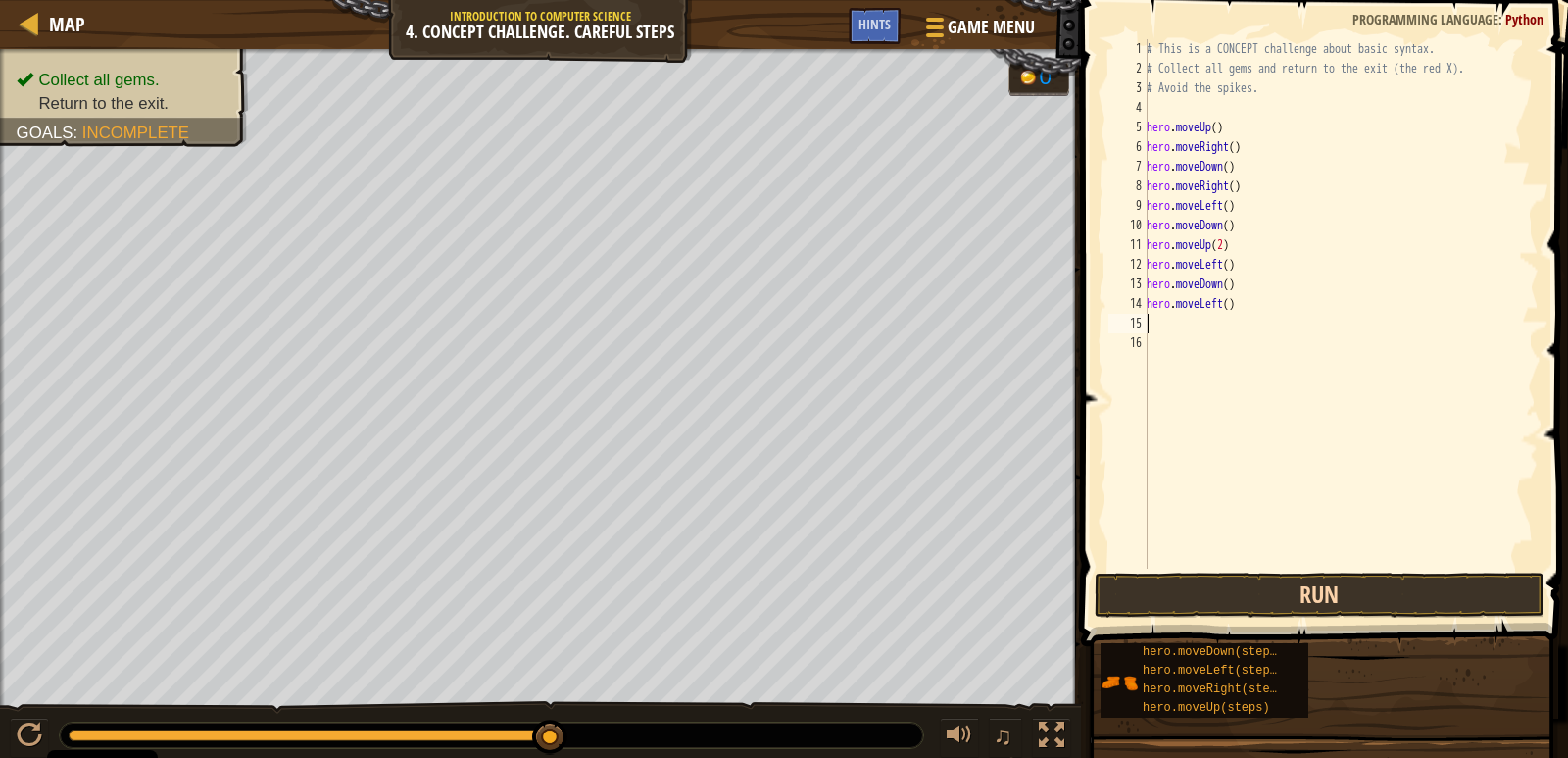 drag, startPoint x: 1377, startPoint y: 615, endPoint x: 1385, endPoint y: 601, distance: 16.124515 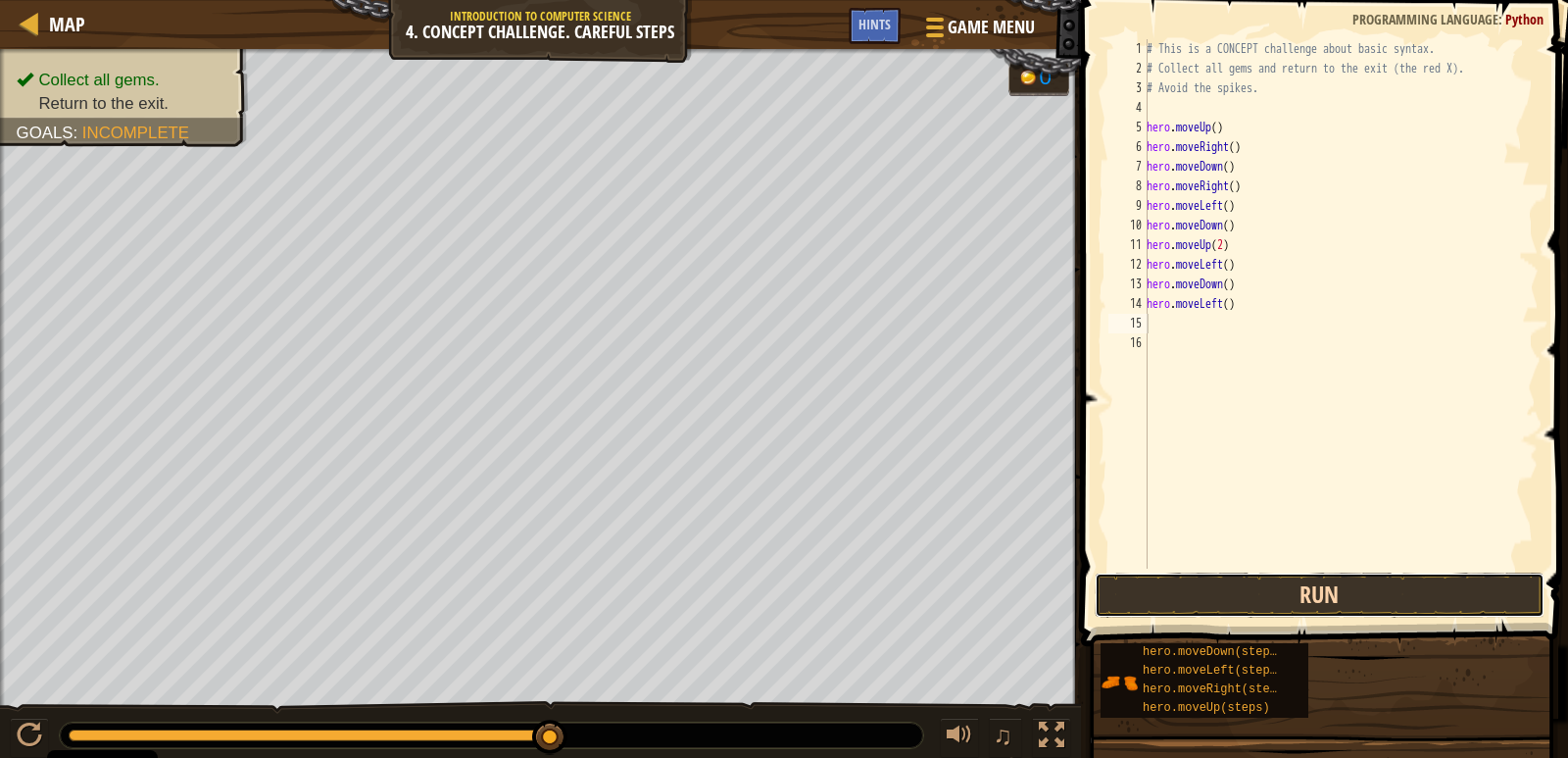 click on "Run" at bounding box center [1319, 595] 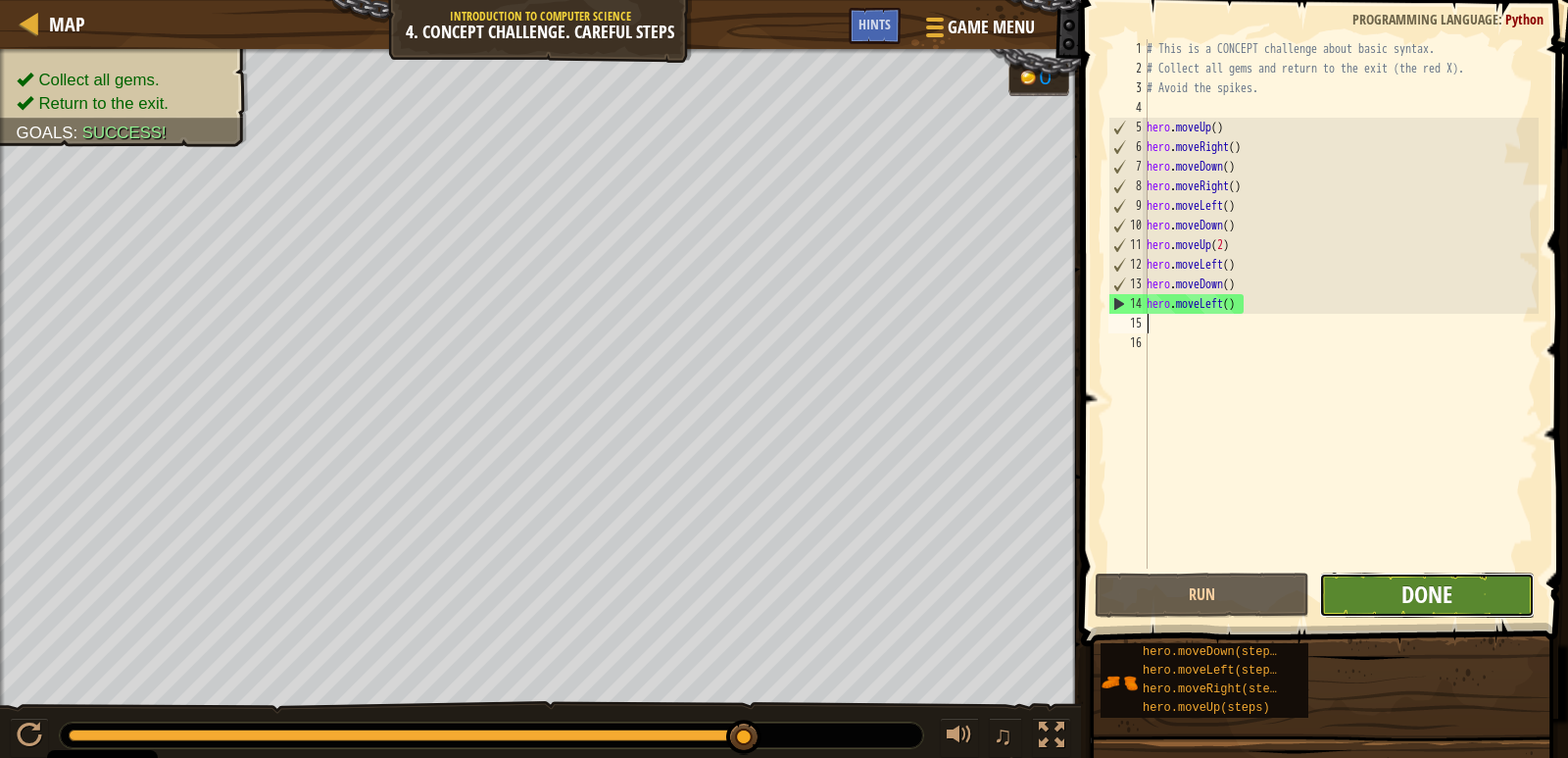 click on "Done" at bounding box center [1427, 594] 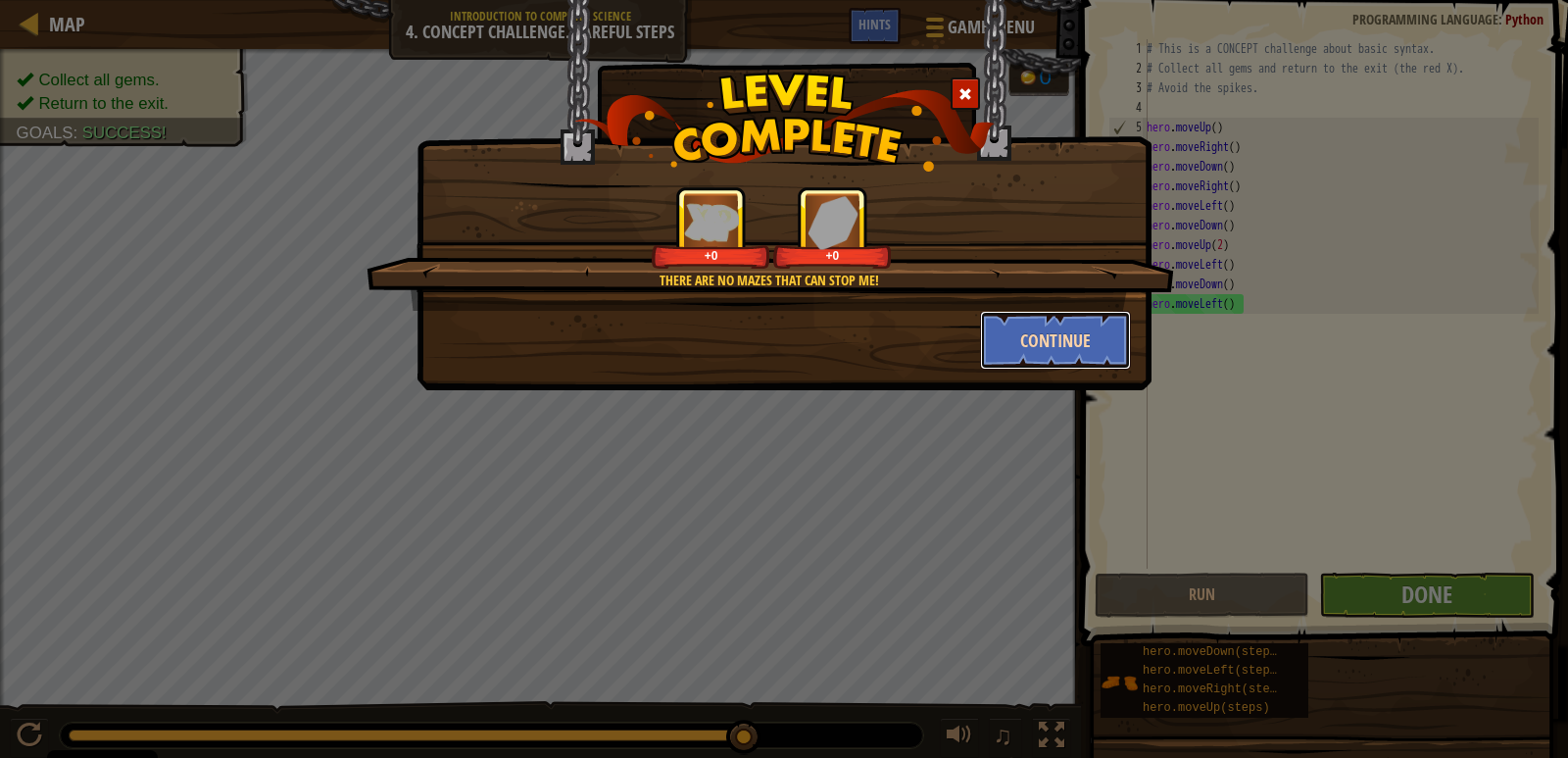 click on "Continue" at bounding box center (1055, 340) 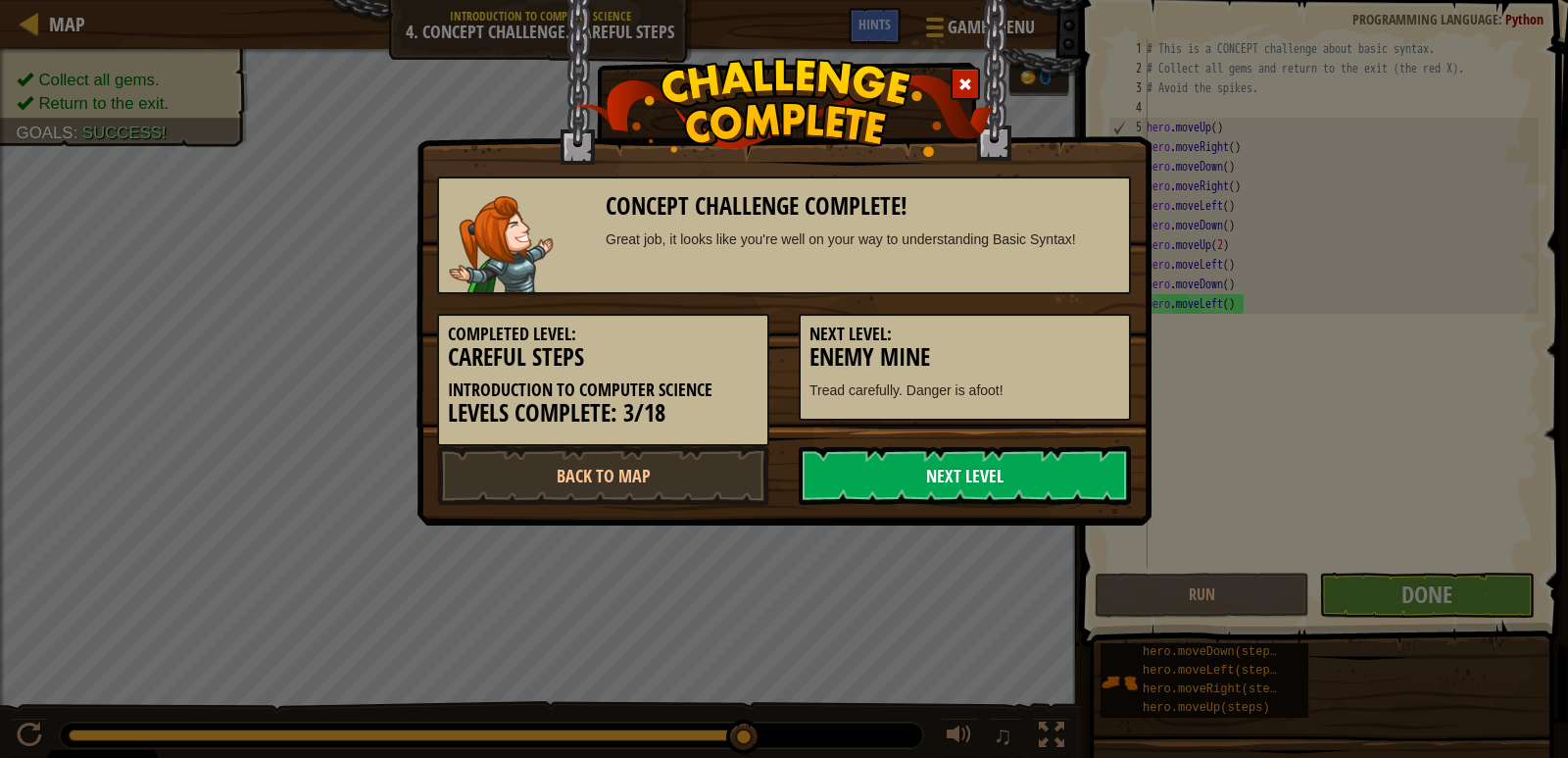 click on "Next Level" at bounding box center (964, 476) 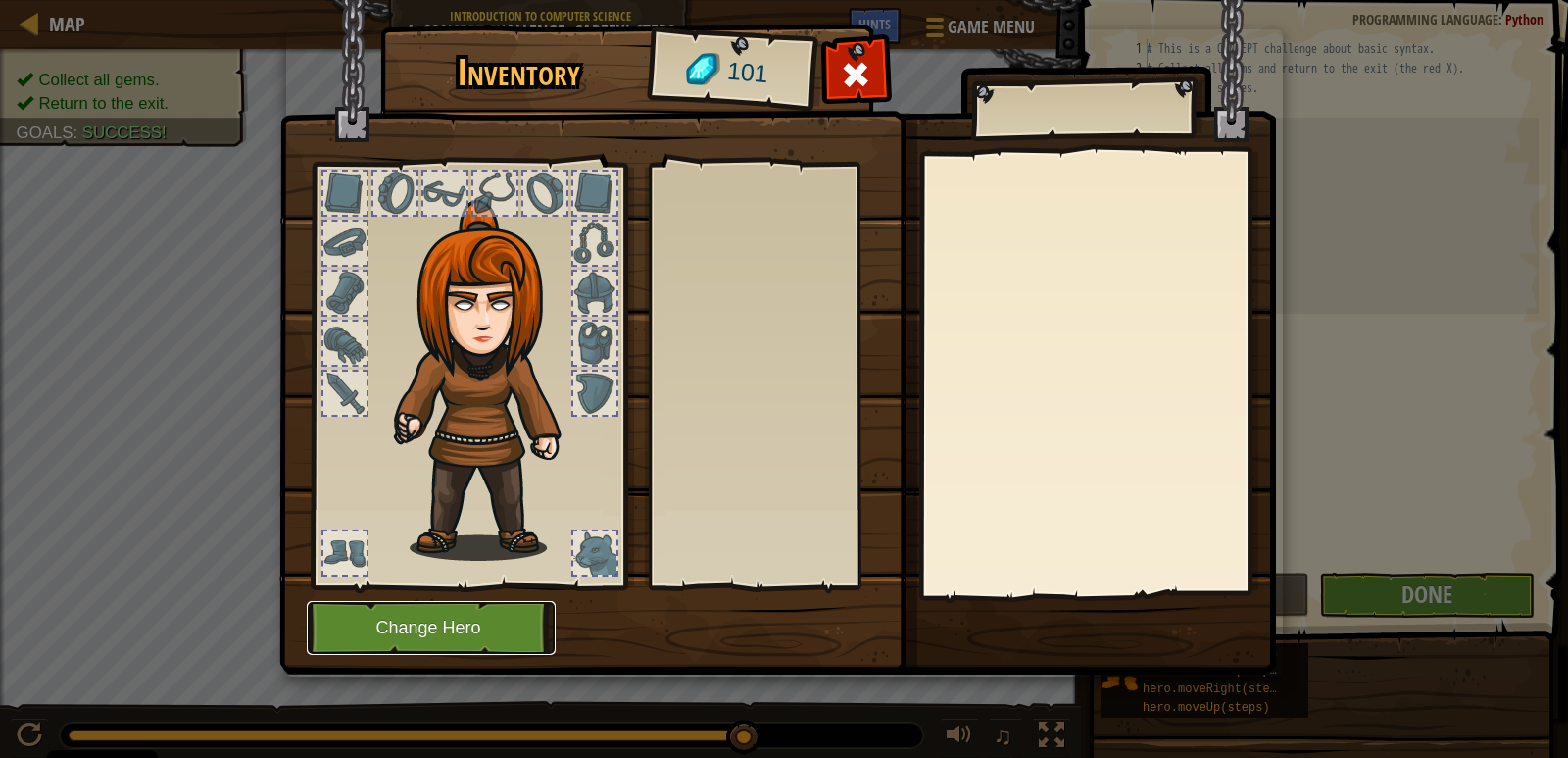 click on "Change Hero" at bounding box center [431, 628] 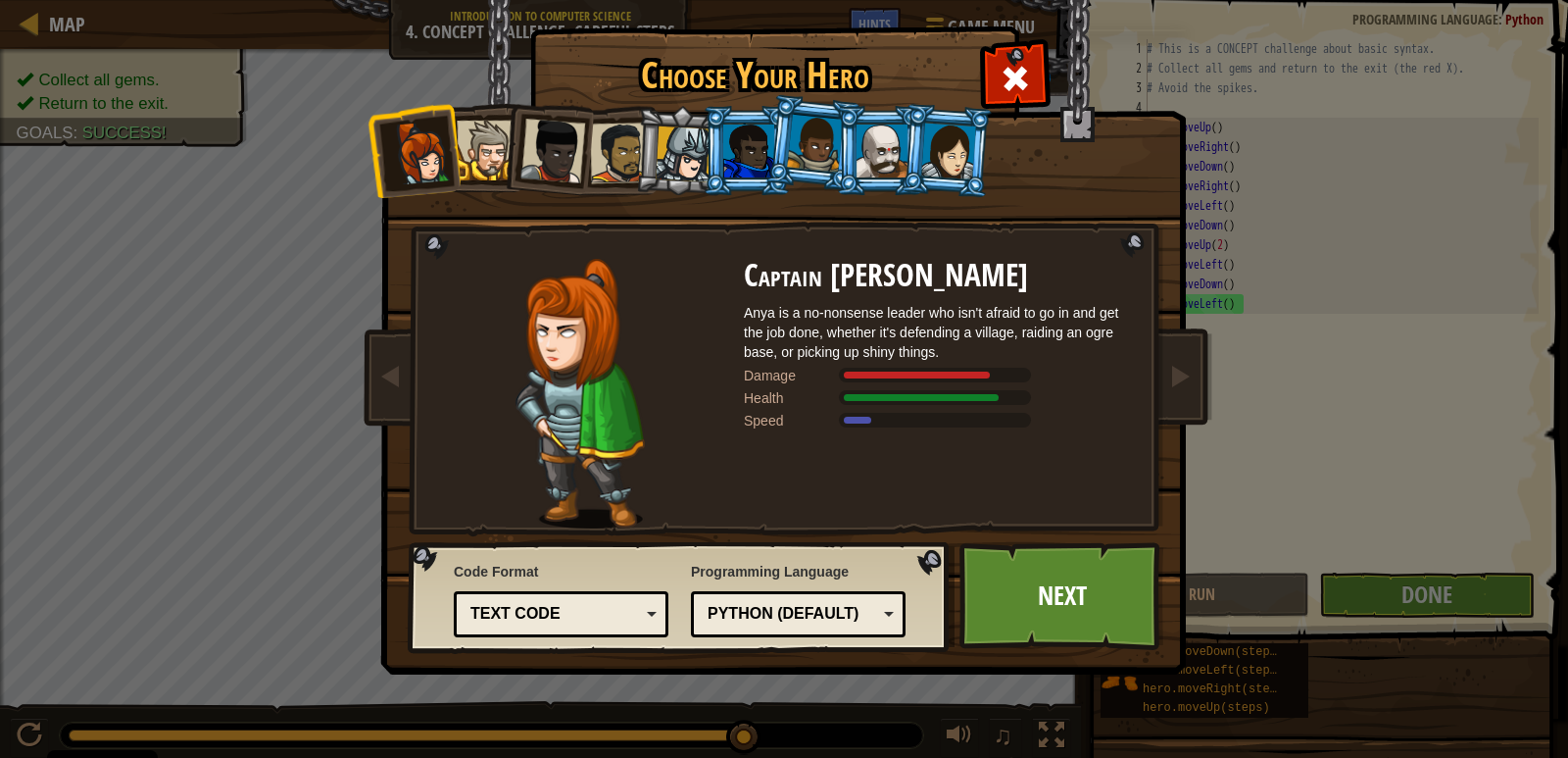 click at bounding box center (683, 154) 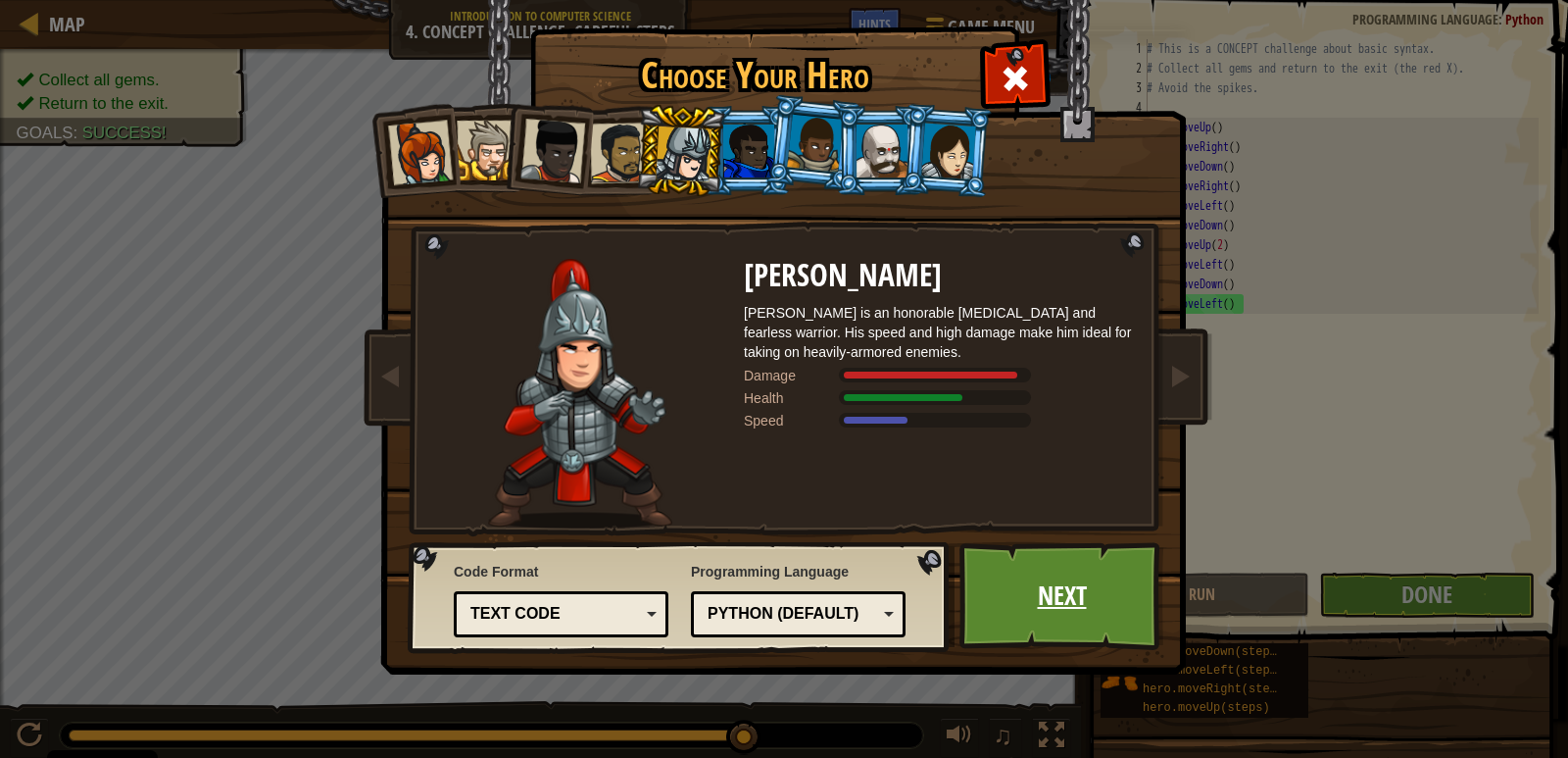 click on "Next" at bounding box center [1061, 596] 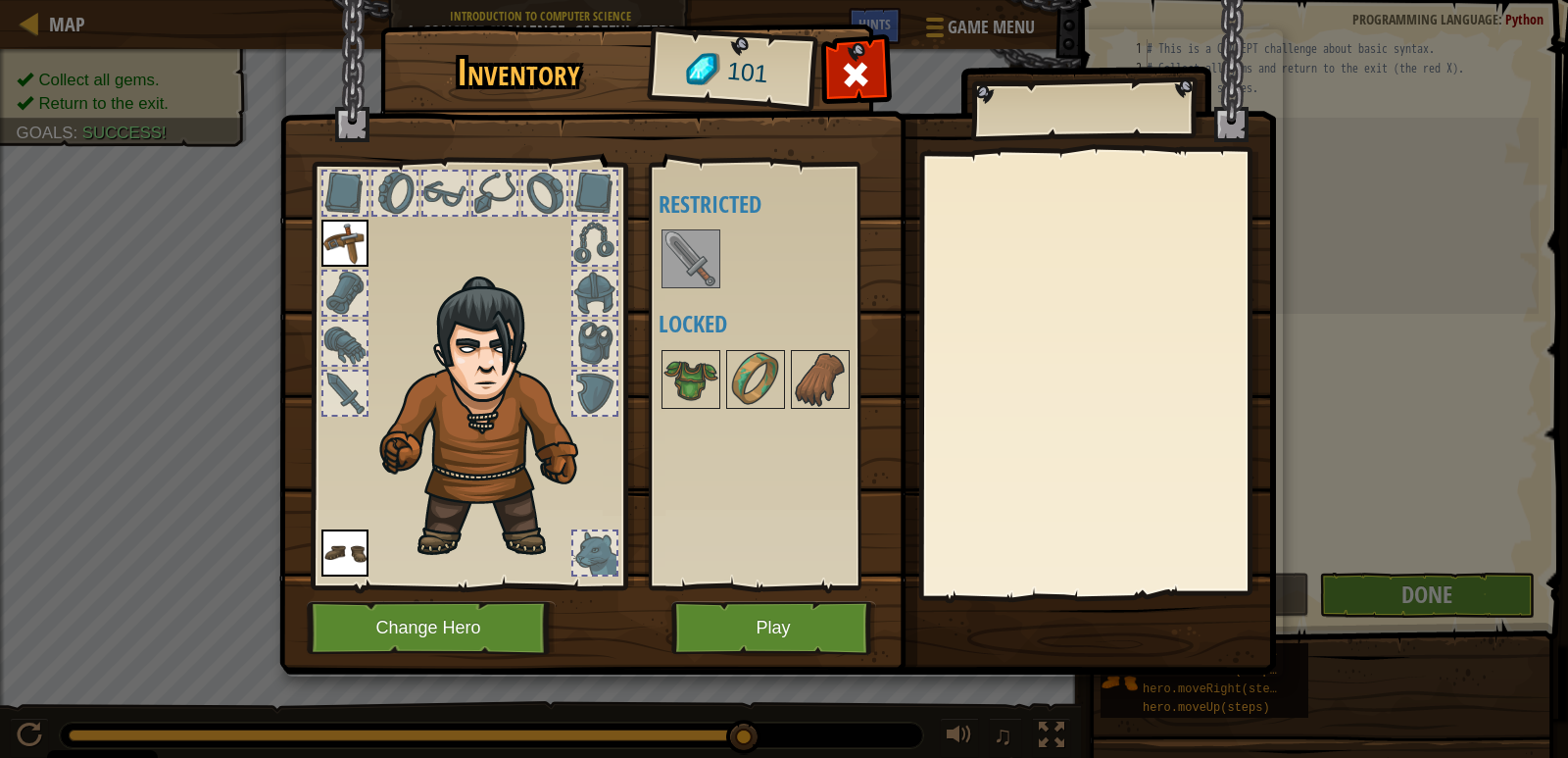 click at bounding box center (691, 259) 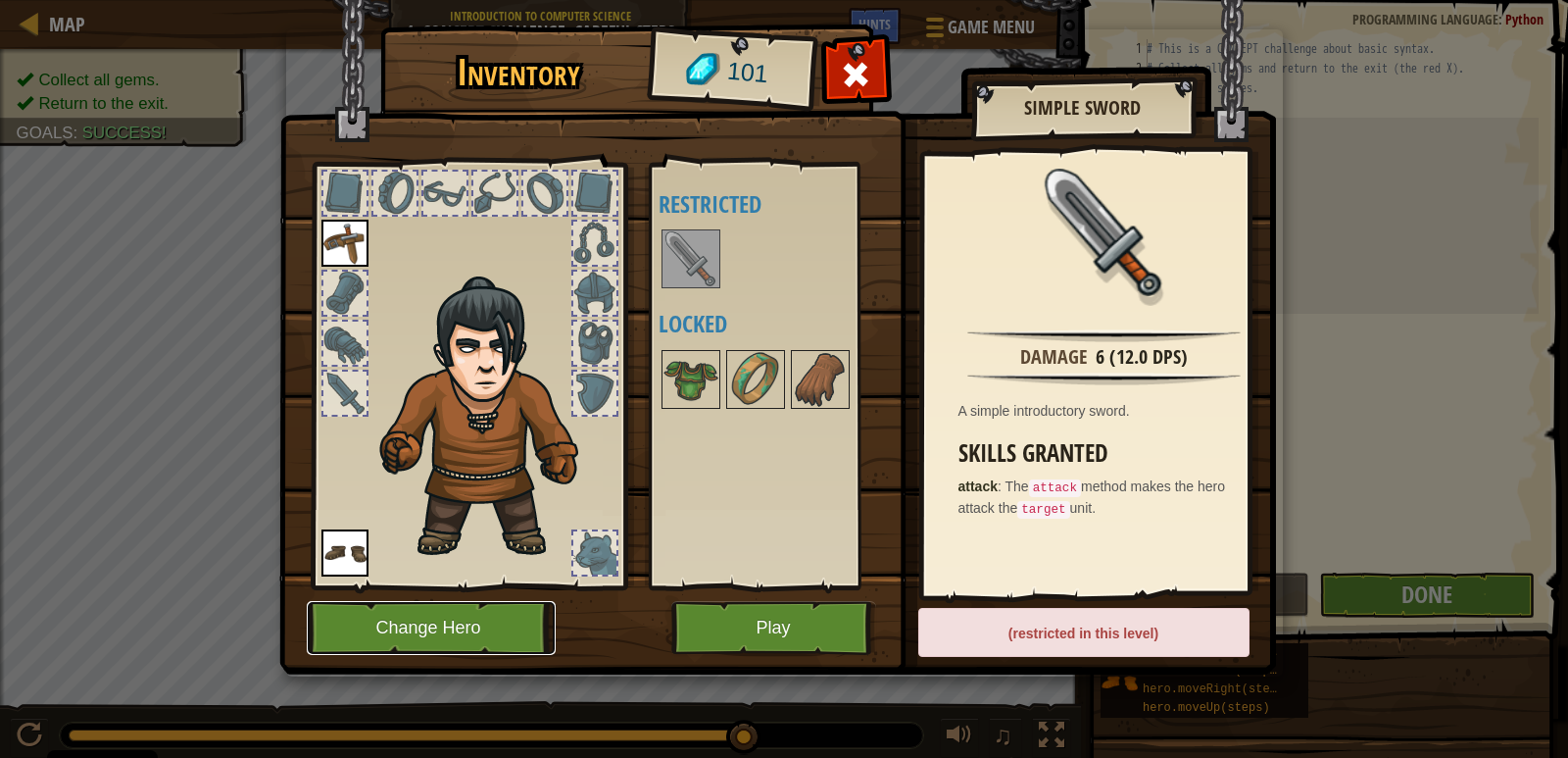 click on "Change Hero" at bounding box center [431, 628] 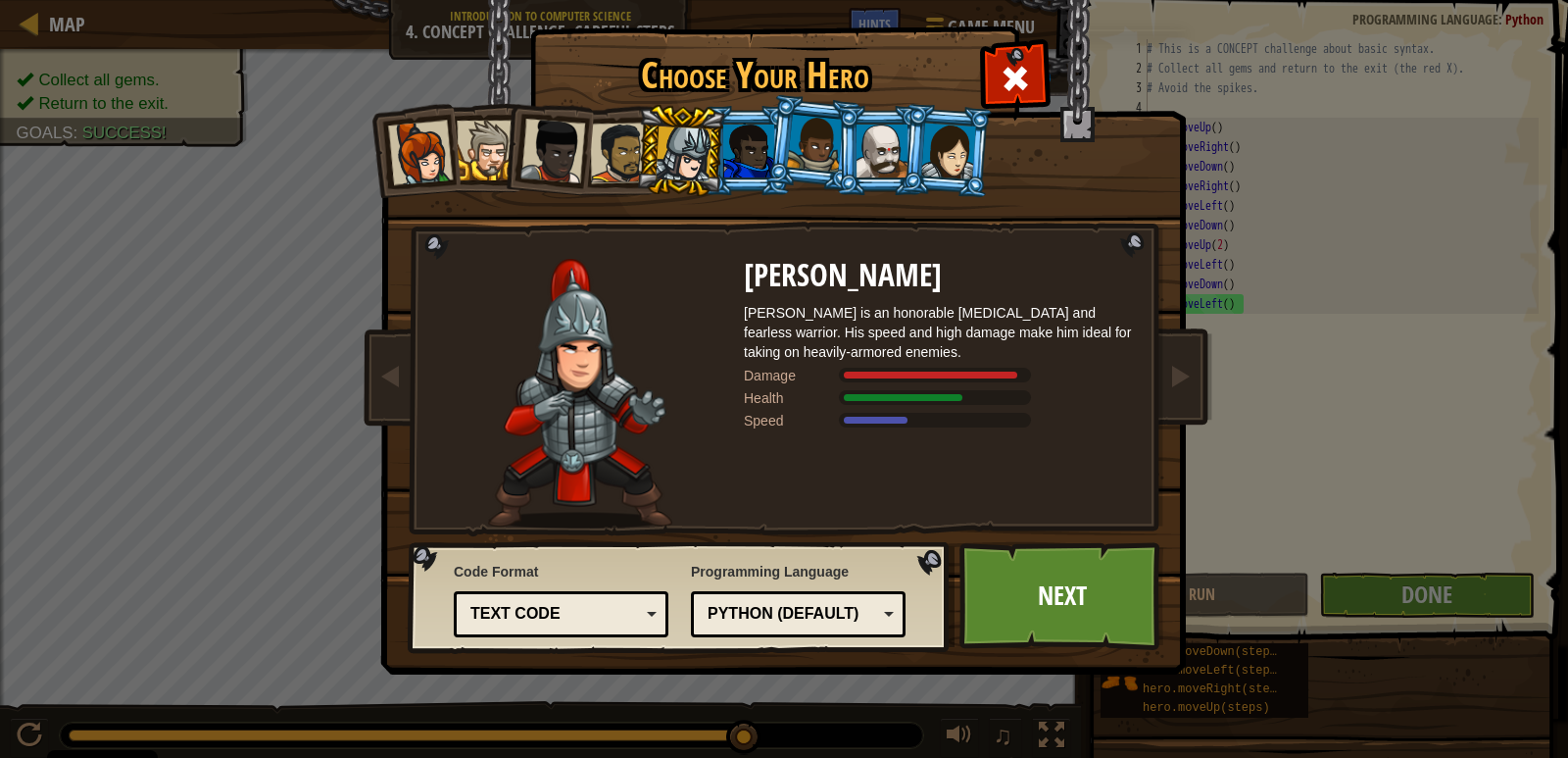 click at bounding box center [553, 151] 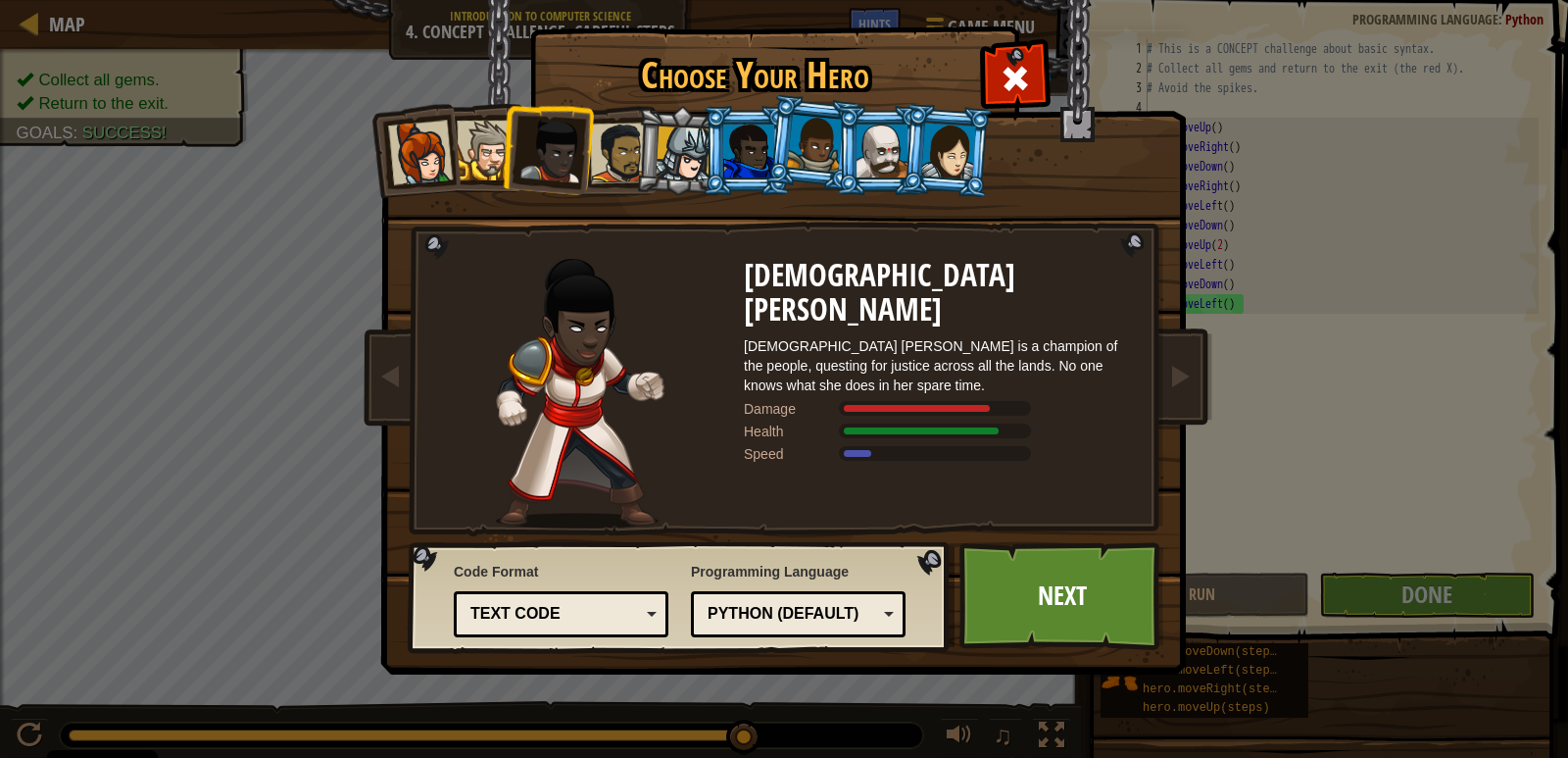 click at bounding box center (620, 153) 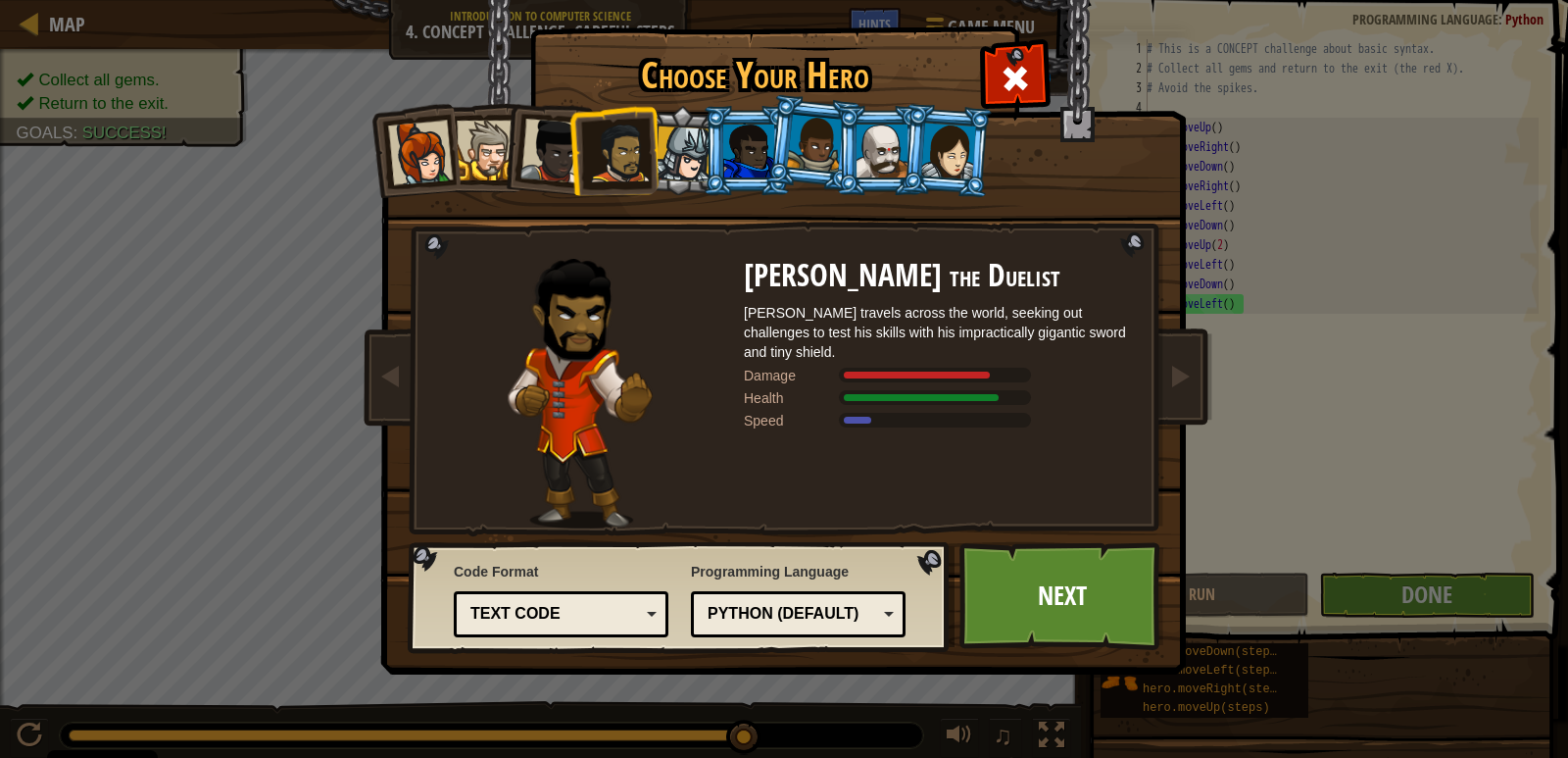 click at bounding box center (420, 153) 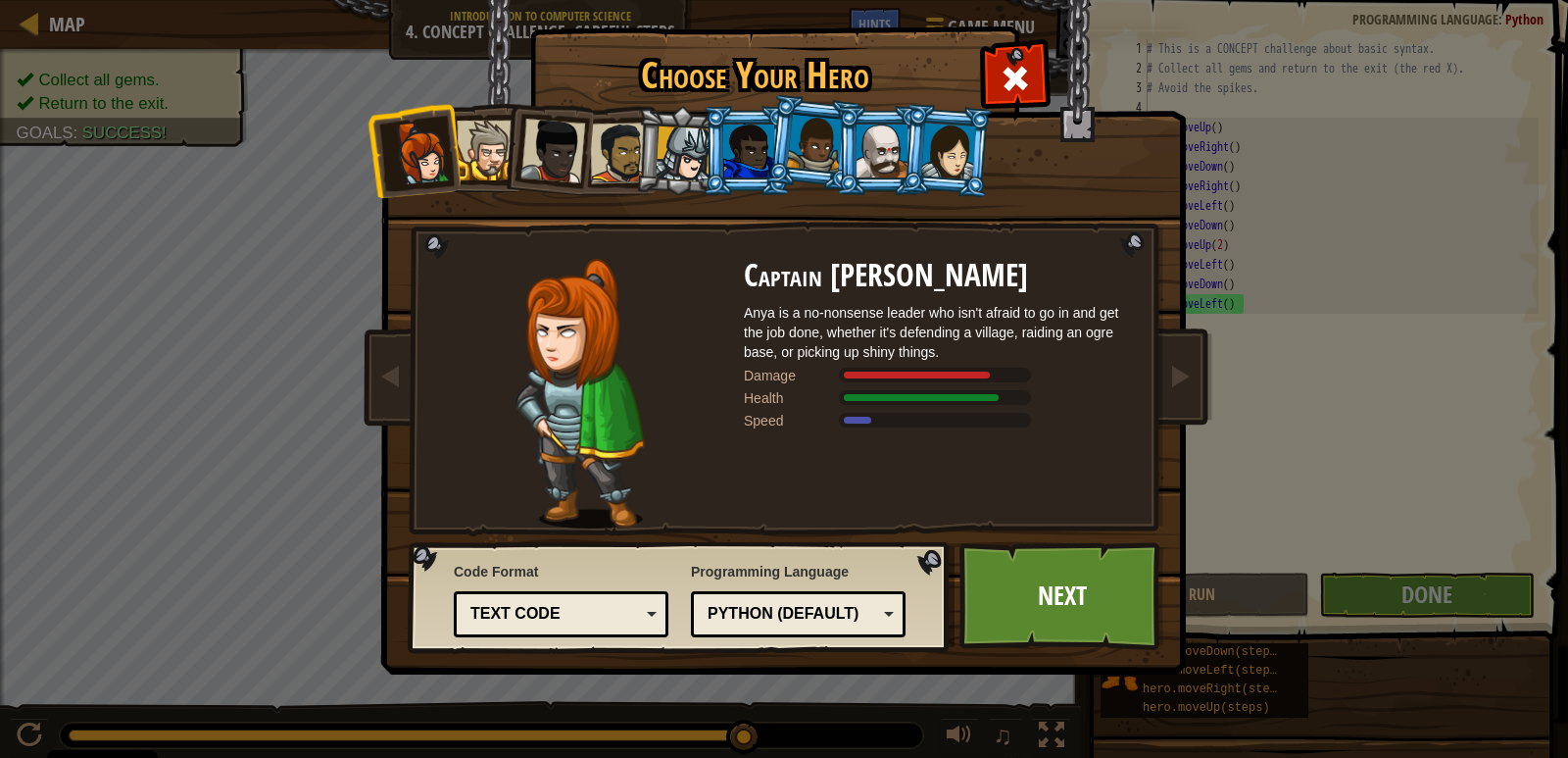 click at bounding box center [486, 150] 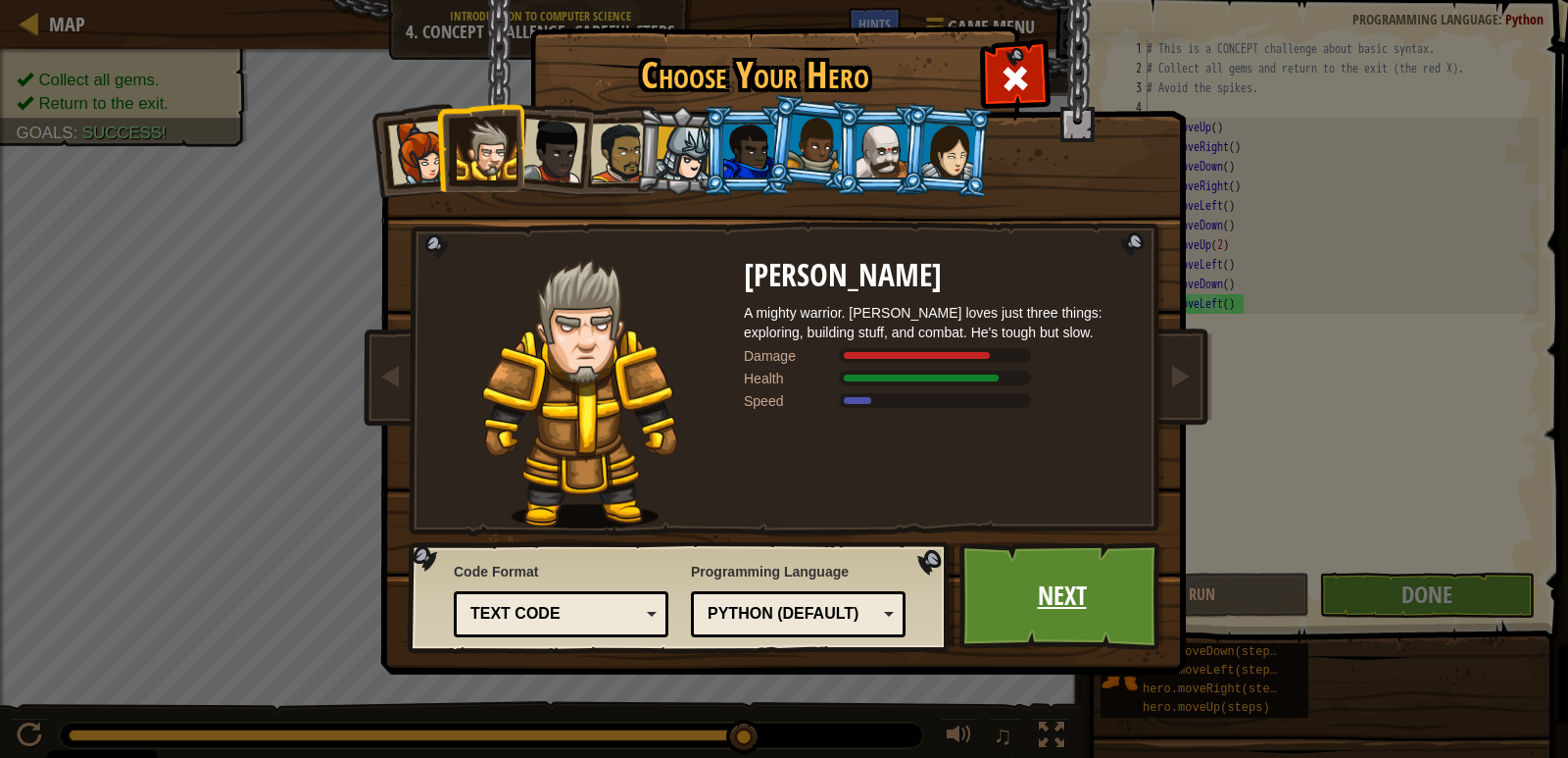 click on "Next" at bounding box center [1061, 596] 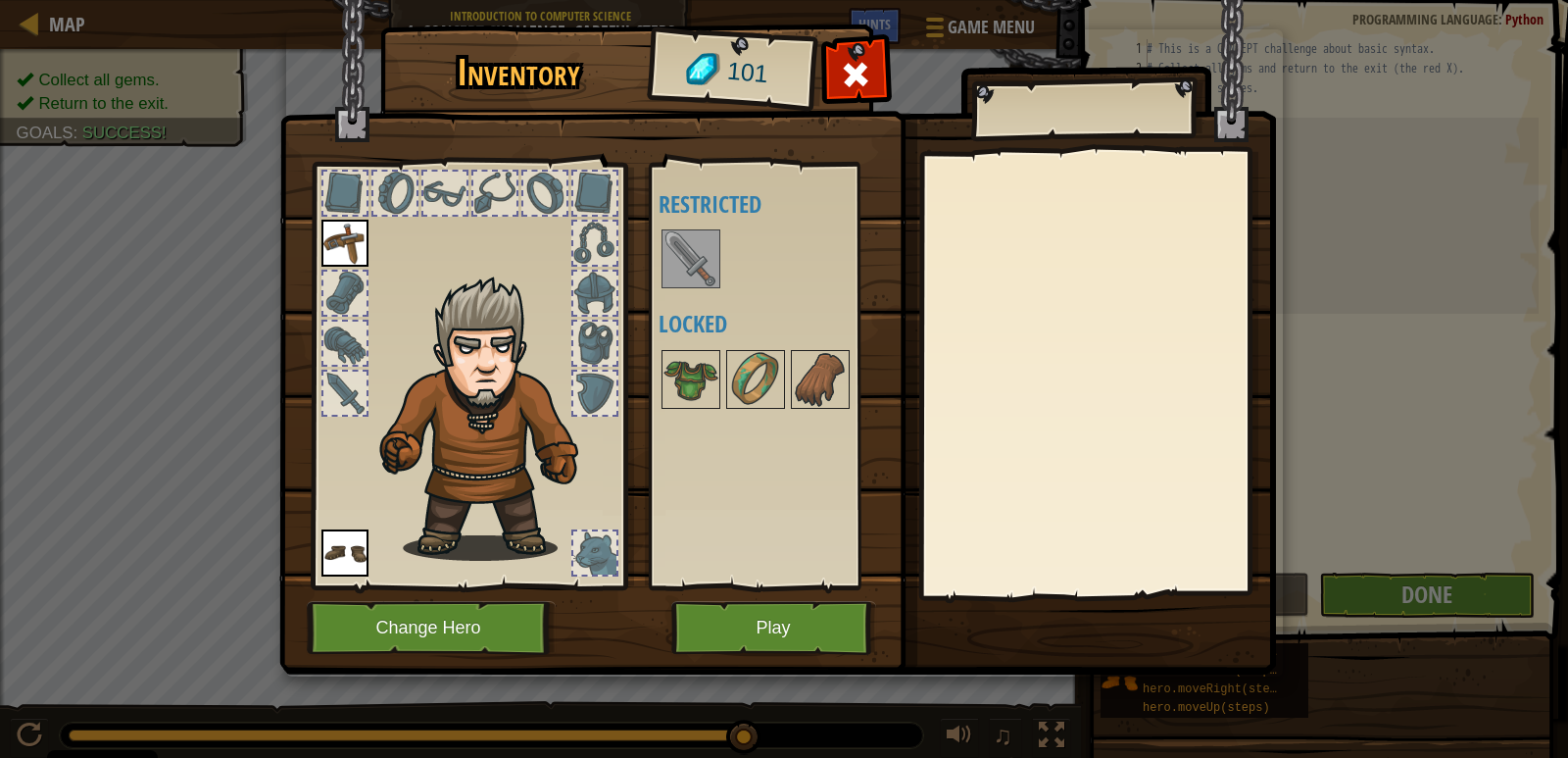 click at bounding box center (781, 259) 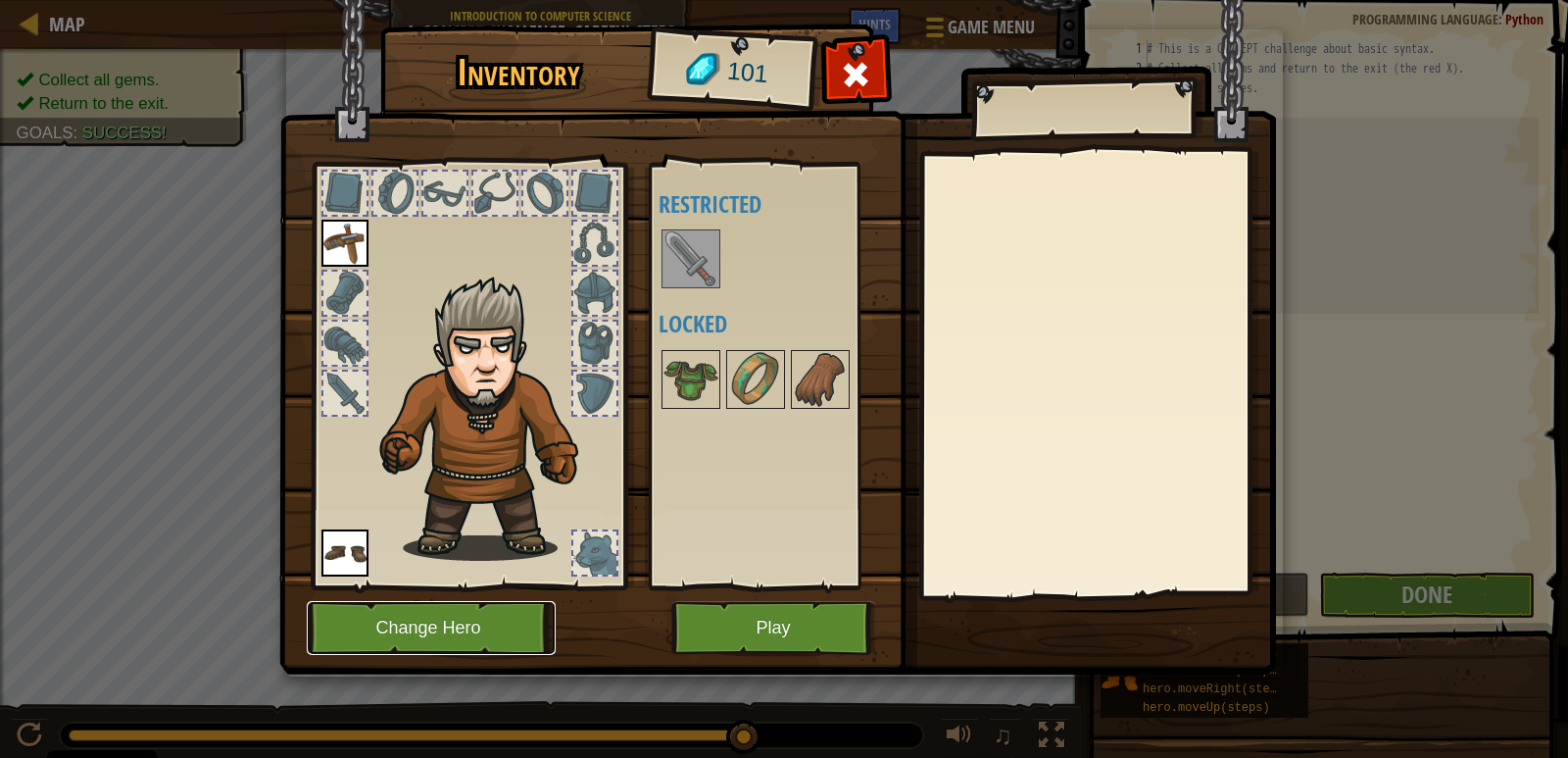 drag, startPoint x: 453, startPoint y: 639, endPoint x: 455, endPoint y: 650, distance: 11.18034 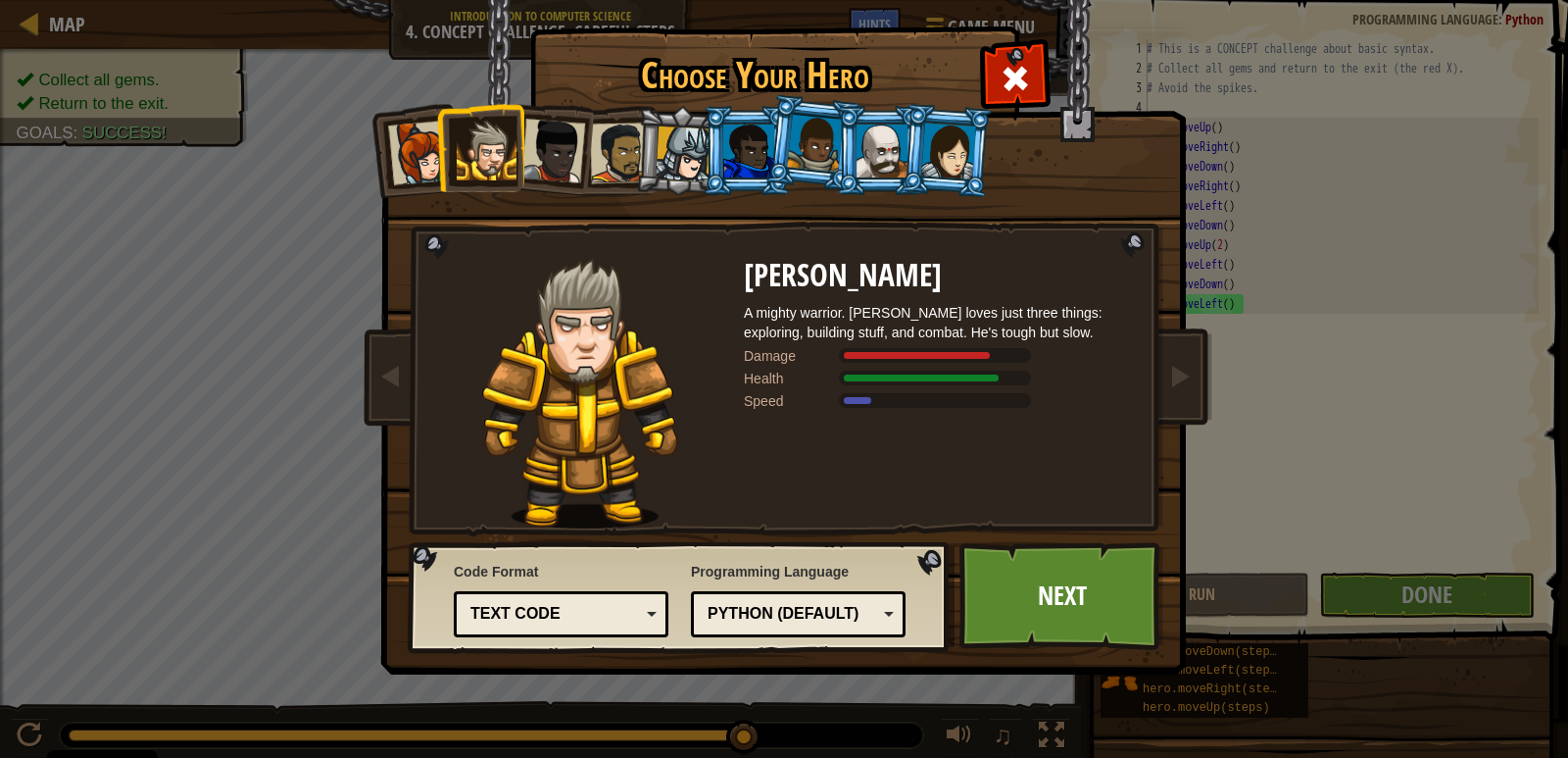 click at bounding box center (683, 154) 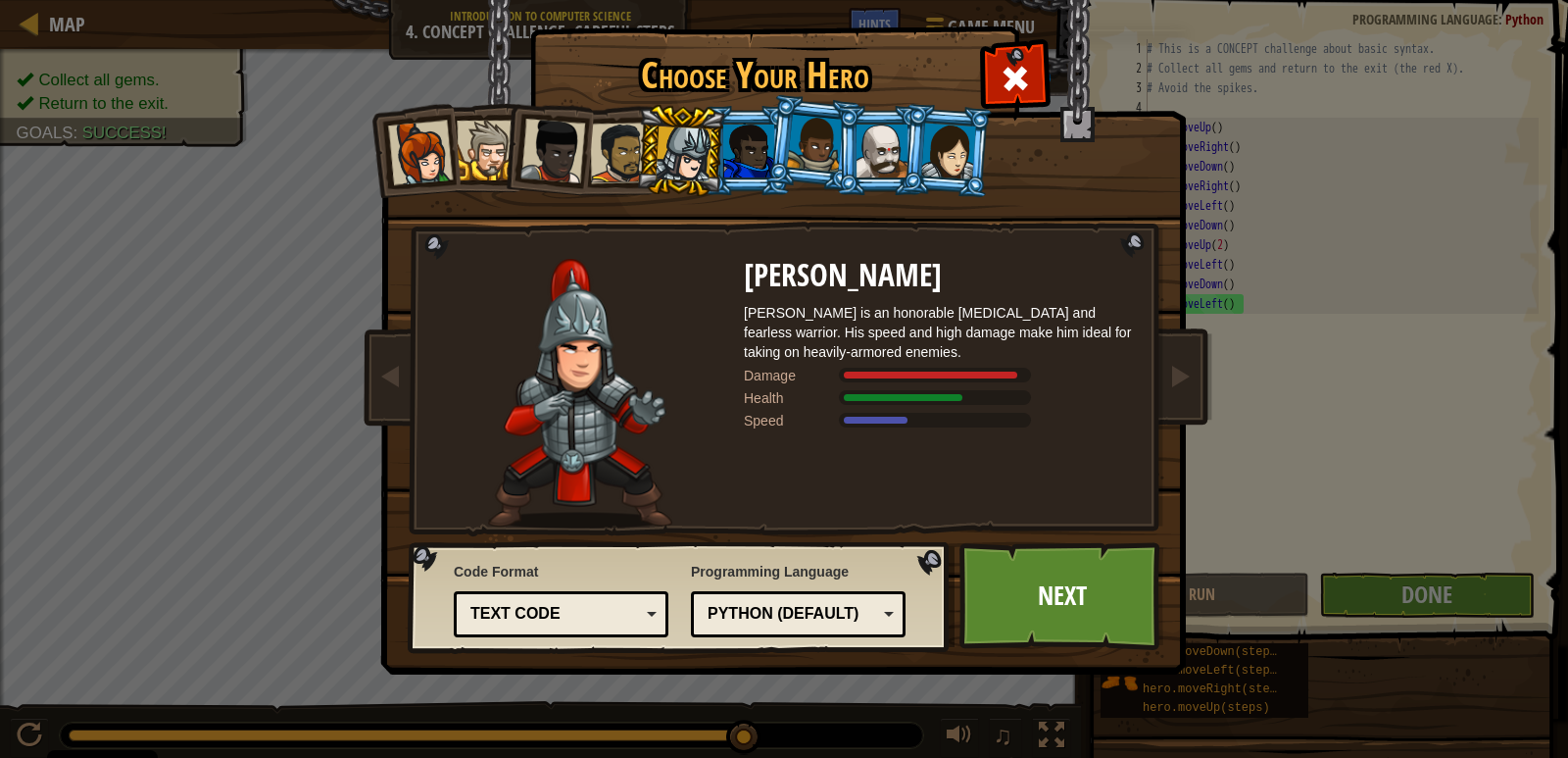 click at bounding box center [620, 153] 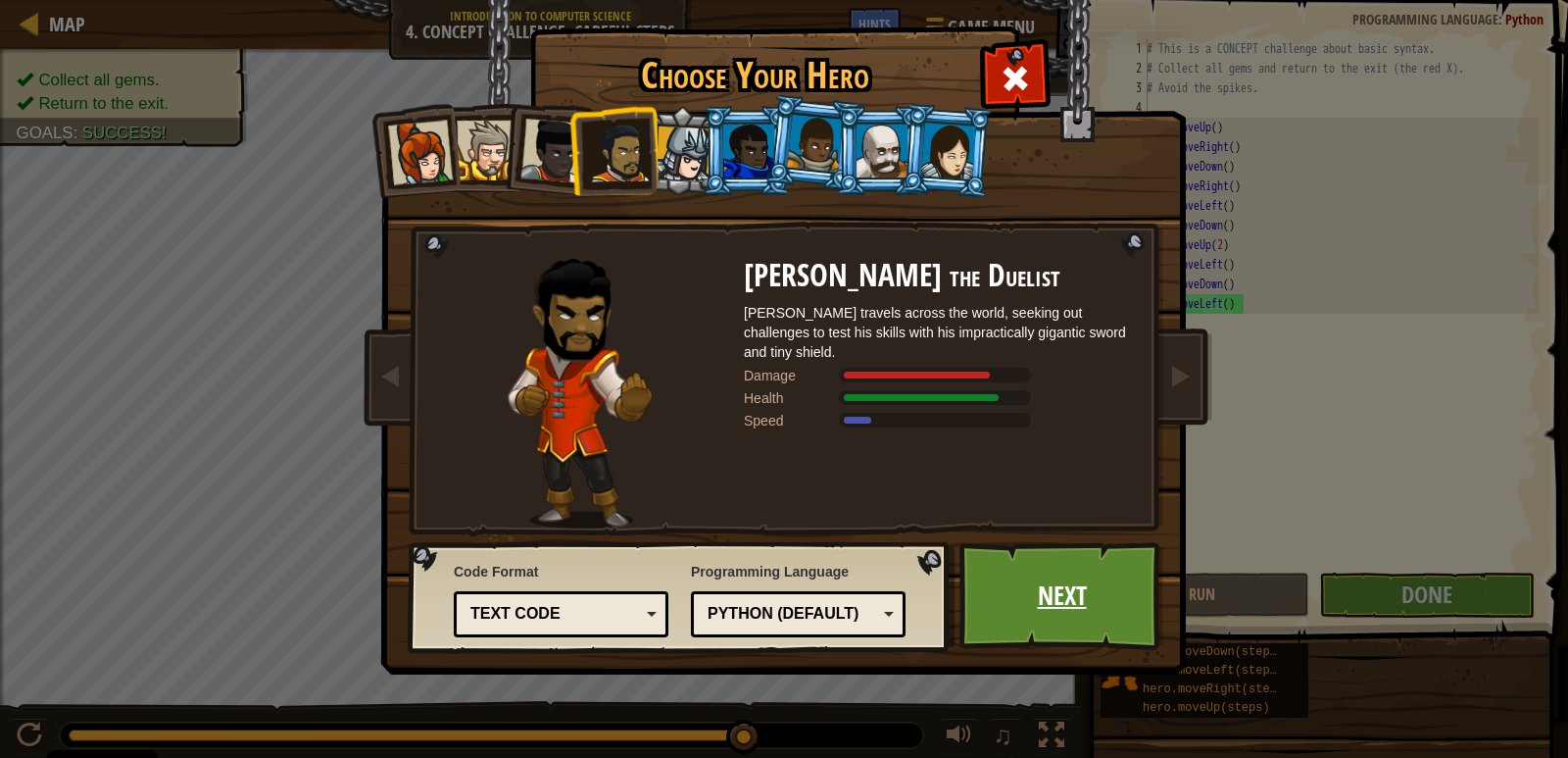 click on "Next" at bounding box center (1061, 596) 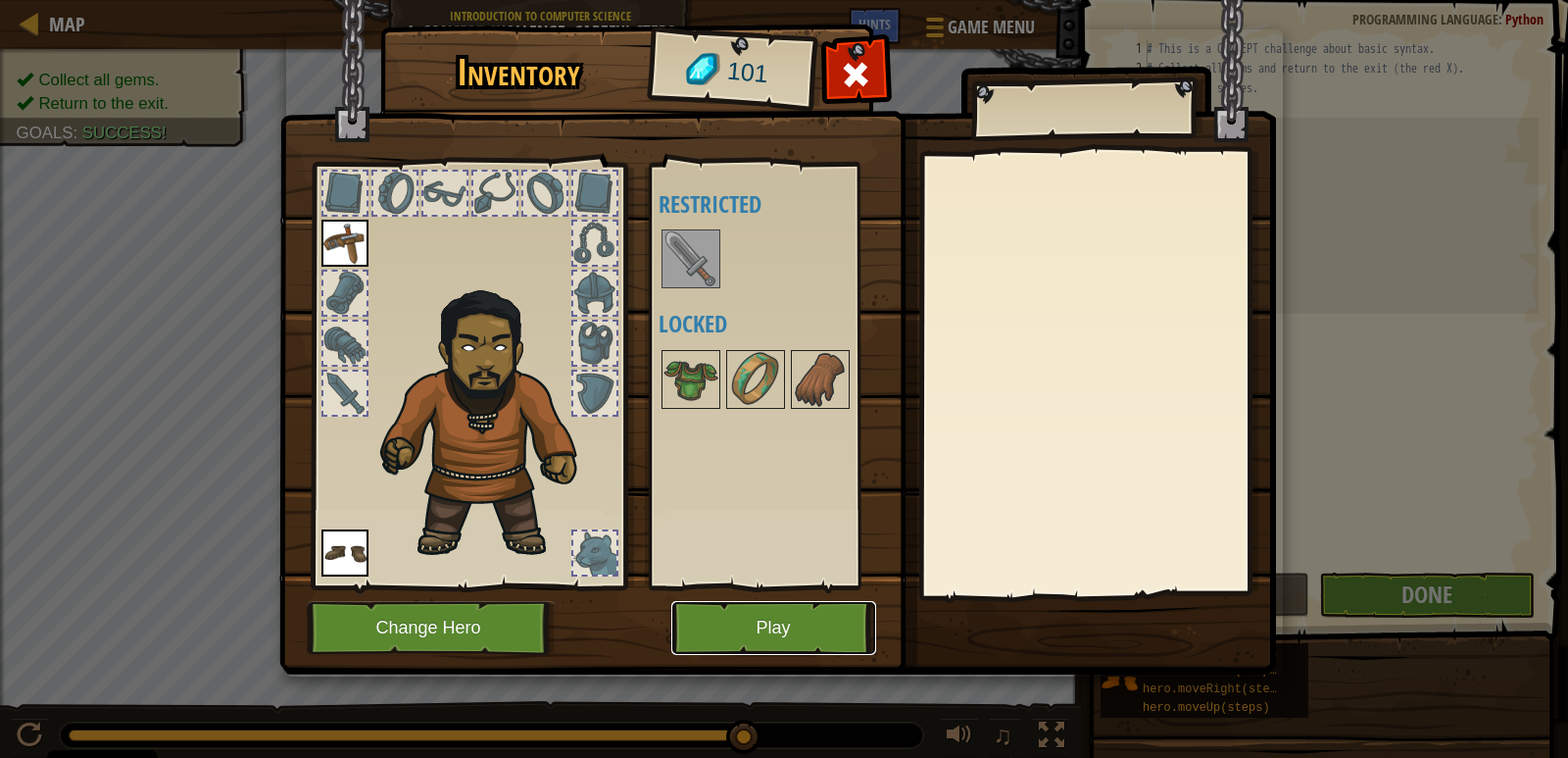 click on "Play" at bounding box center (773, 628) 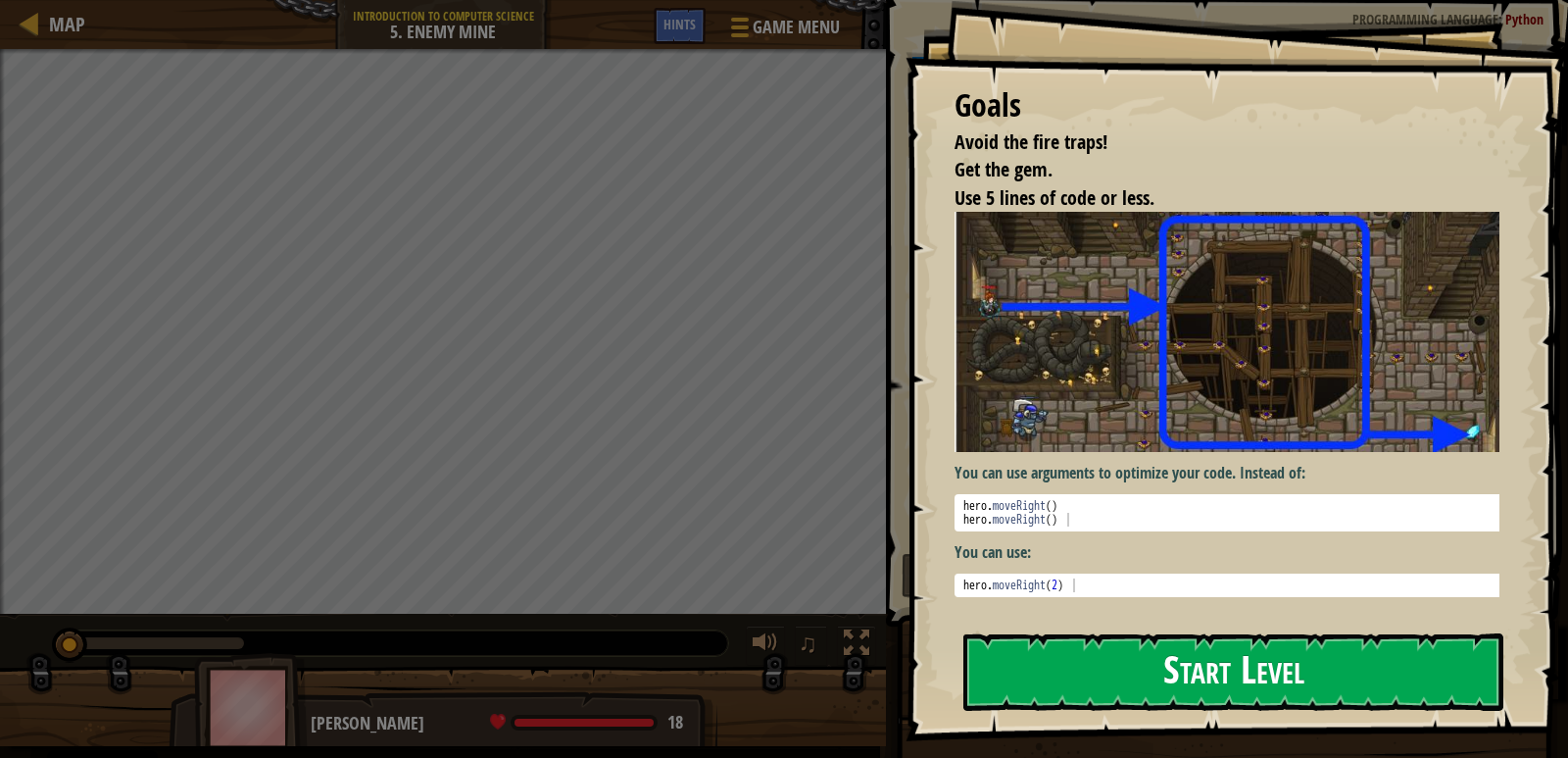 click on "Start Level" at bounding box center (1233, 672) 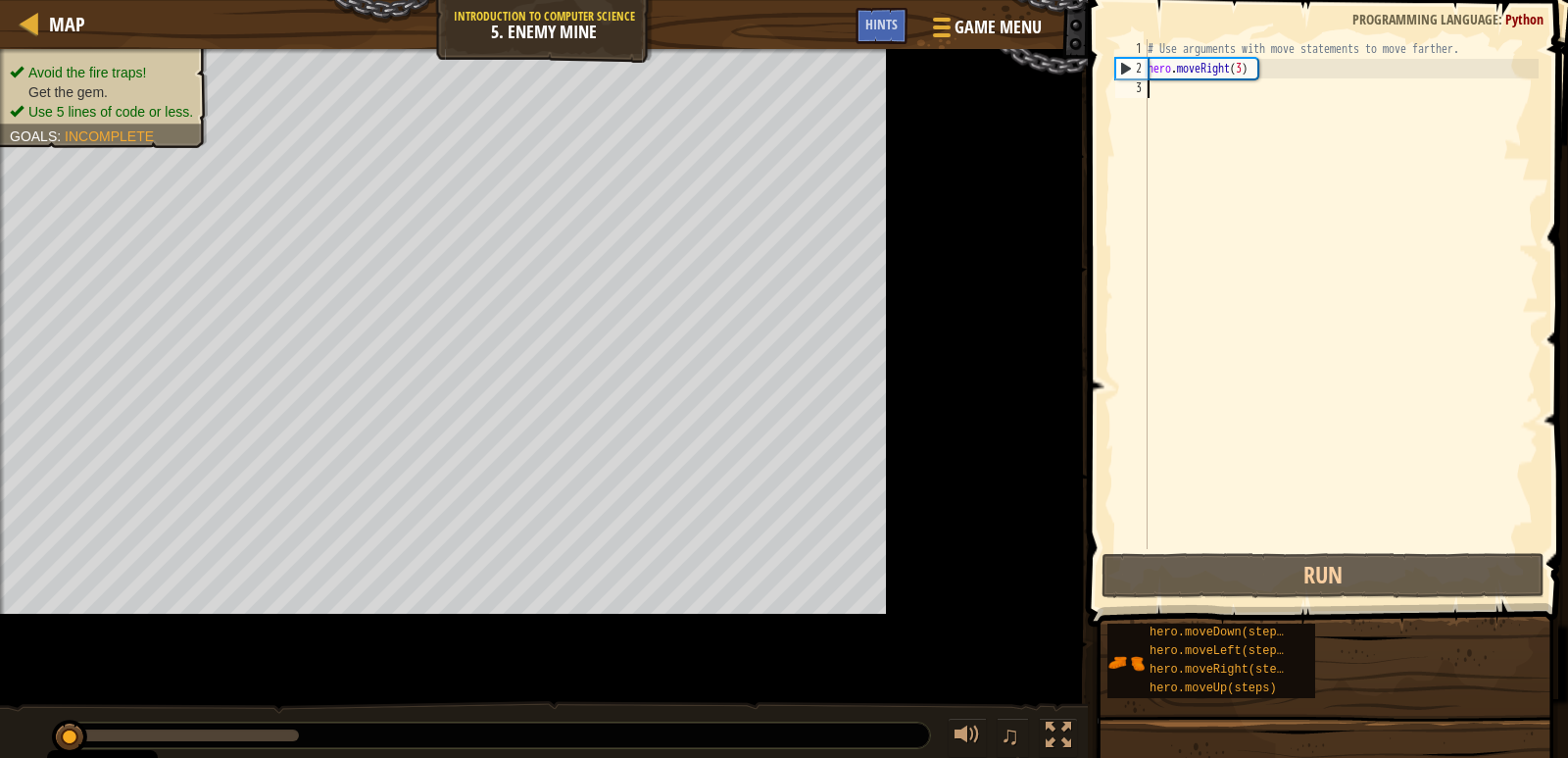click on "1 2 3 # Use arguments with move statements to move farther. hero . moveRight ( 3 )     הההההההההההההההההההההההההההההההההההההההההההההההההההההההההההההההההההההההההההההההההההההההההההההההההההההההההההההההההההההההההההההההההההההההההההההההההההההההההההההההההההההההההההההההההההההההההההההההההההההההההההההההההההההההההההההההההההההההההההההההההההההההההההההההה XXXXXXXXXXXXXXXXXXXXXXXXXXXXXXXXXXXXXXXXXXXXXXXXXXXXXXXXXXXXXXXXXXXXXXXXXXXXXXXXXXXXXXXXXXXXXXXXXXXXXXXXXXXXXXXXXXXXXXXXXXXXXXXXXXXXXXXXXXXXXXXXXXXXXXXXXXXXXXXXXXXXXXXXXXXXXXXXXXXXXXXXXXXXXXXXXXXXXXXXXXXXXXXXXXXXXXXXXXXXXXXXXXXXXXXXXXXXXXXXXXXXXXXXXXXXXXXX" at bounding box center [1325, 294] 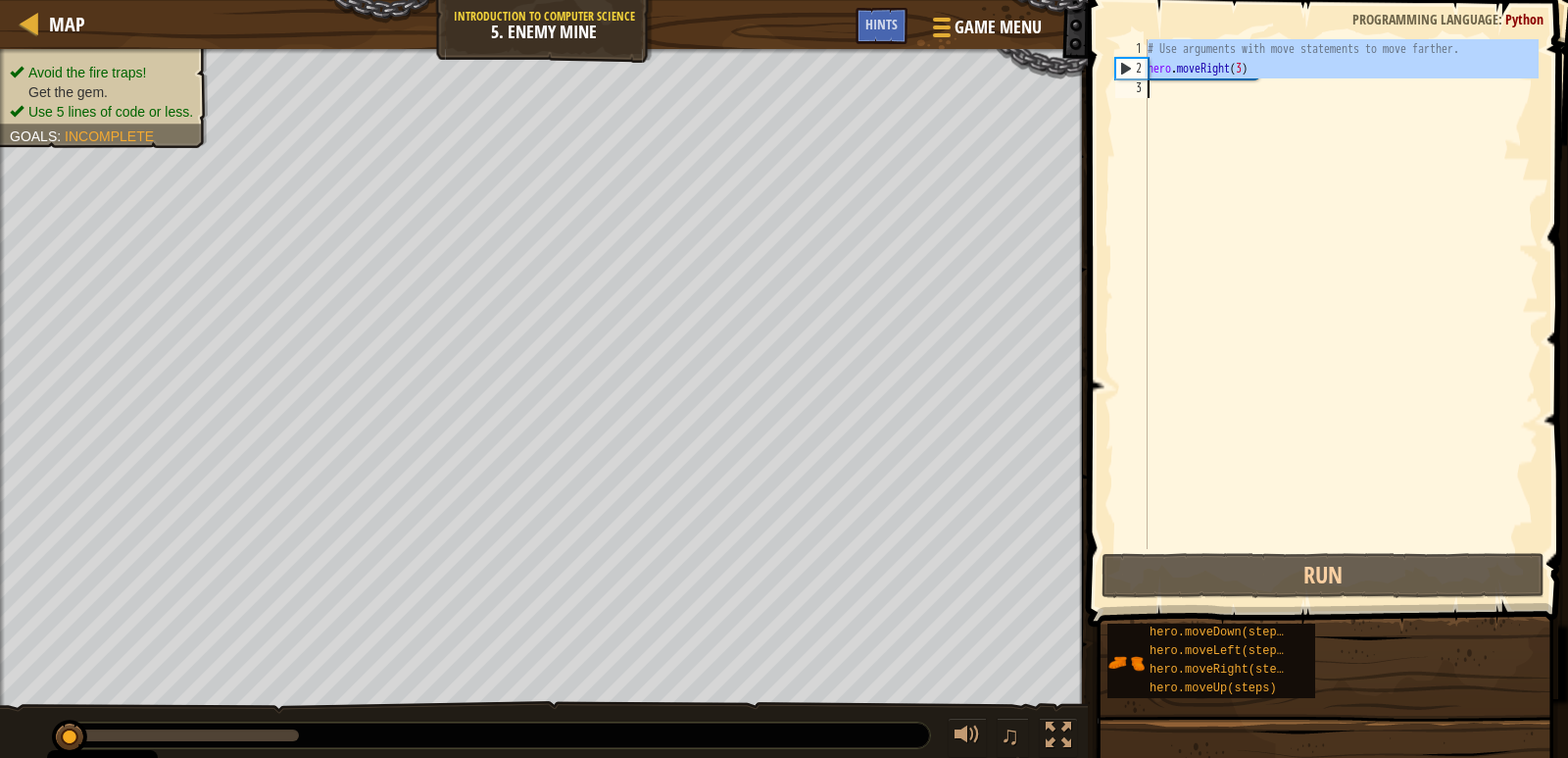 click on "1 2 3" at bounding box center (1131, 490337) 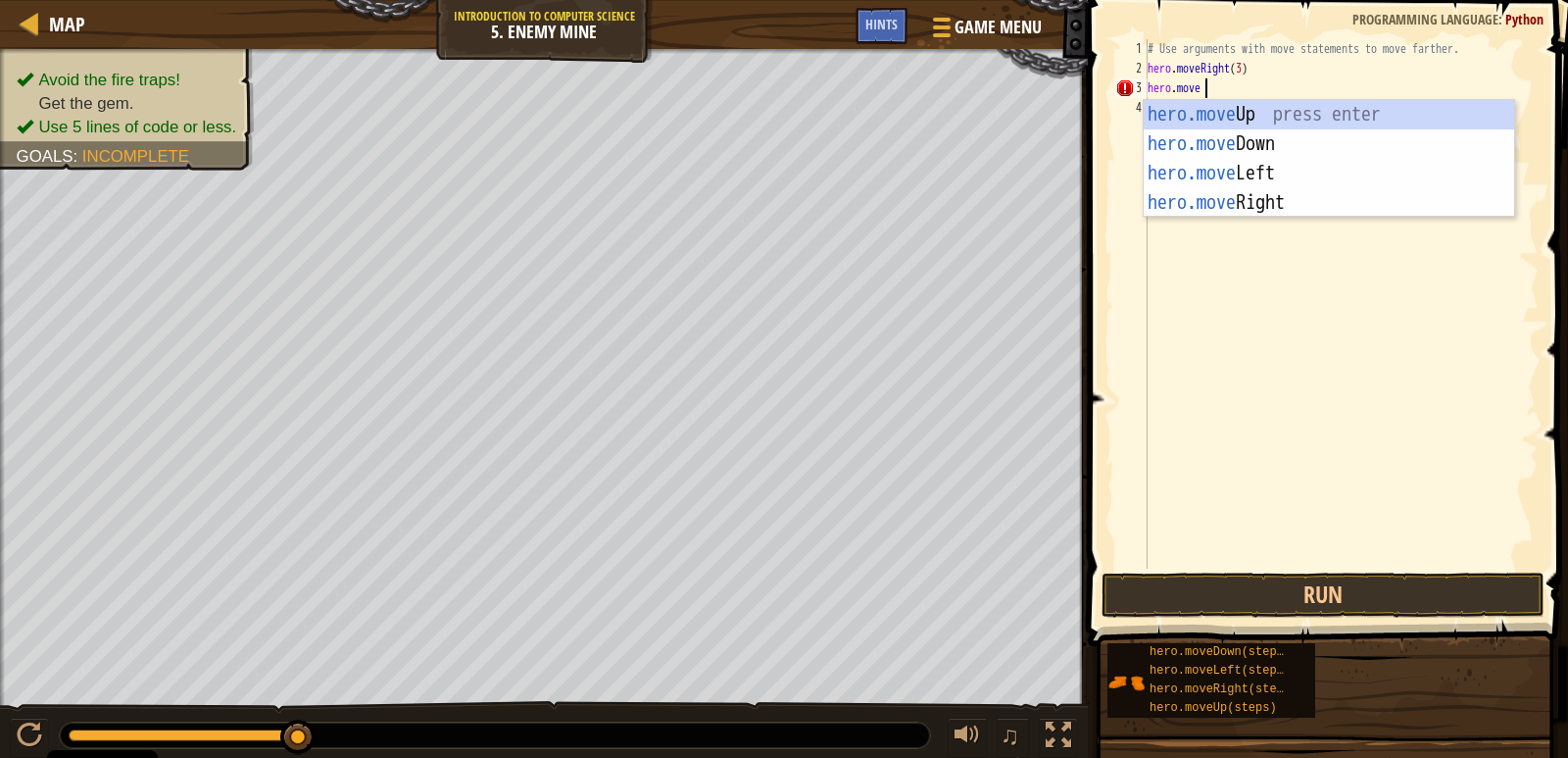 scroll, scrollTop: 9, scrollLeft: 4, axis: both 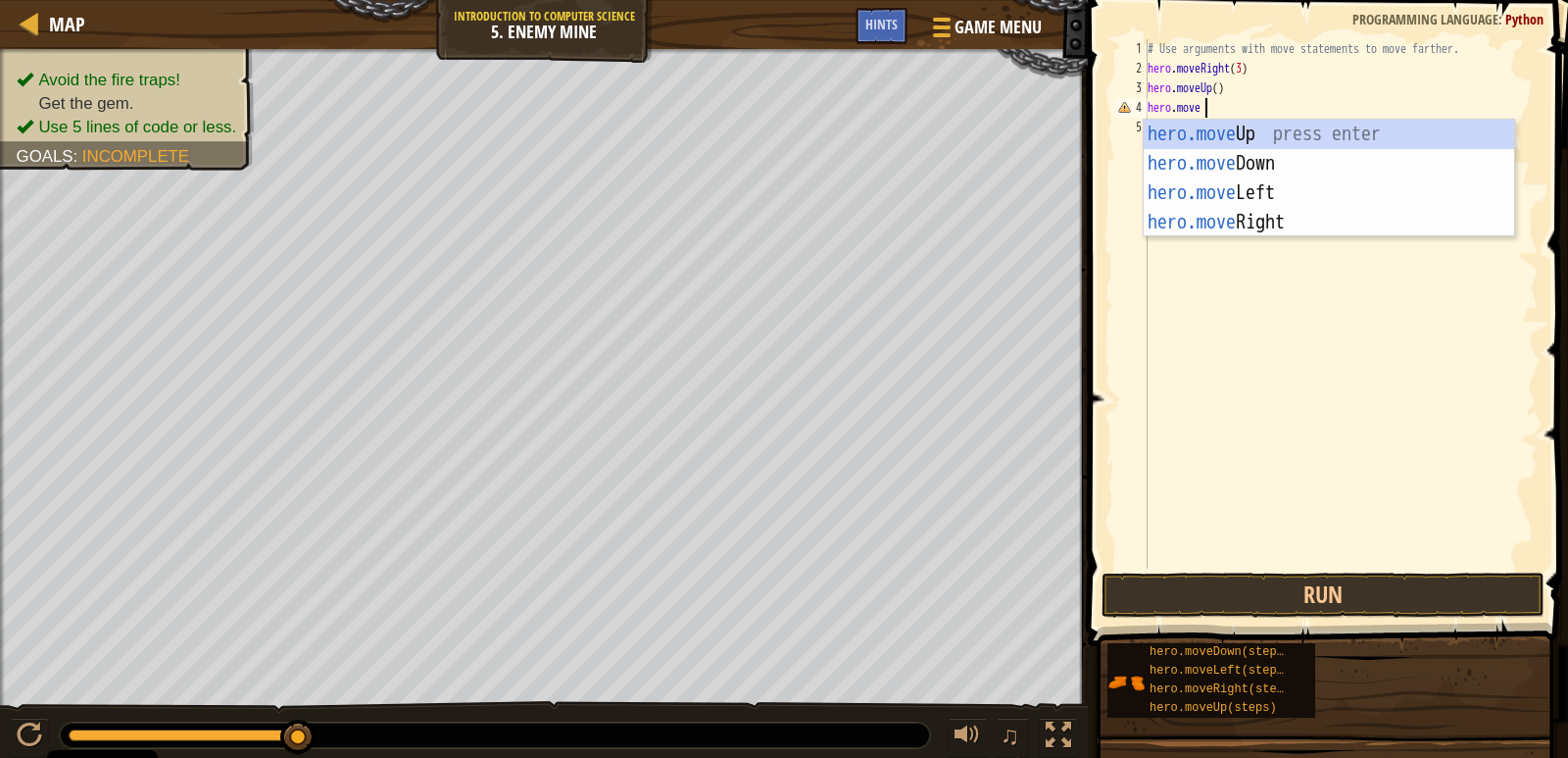 type on "hero.moved" 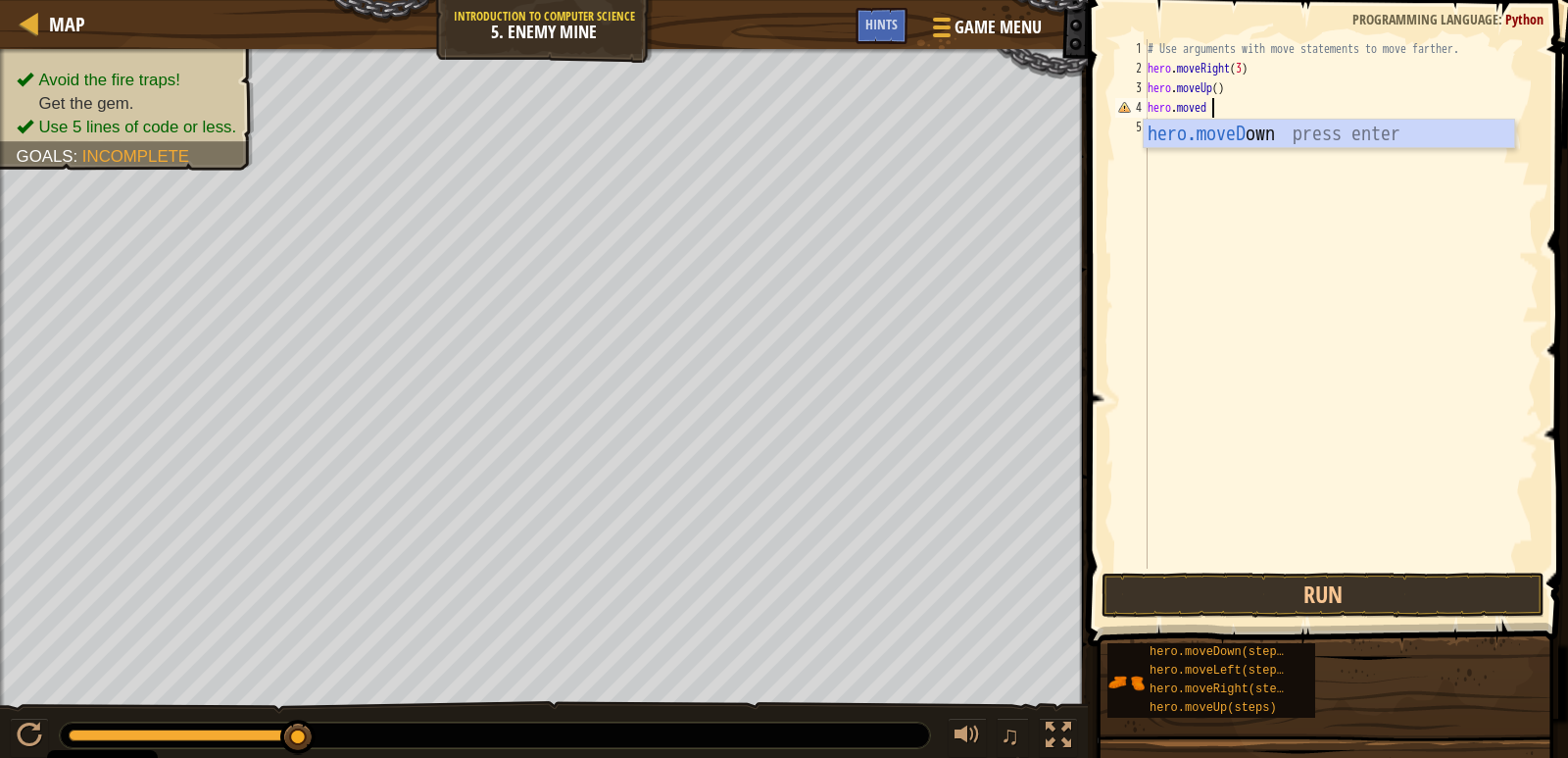 scroll, scrollTop: 9, scrollLeft: 0, axis: vertical 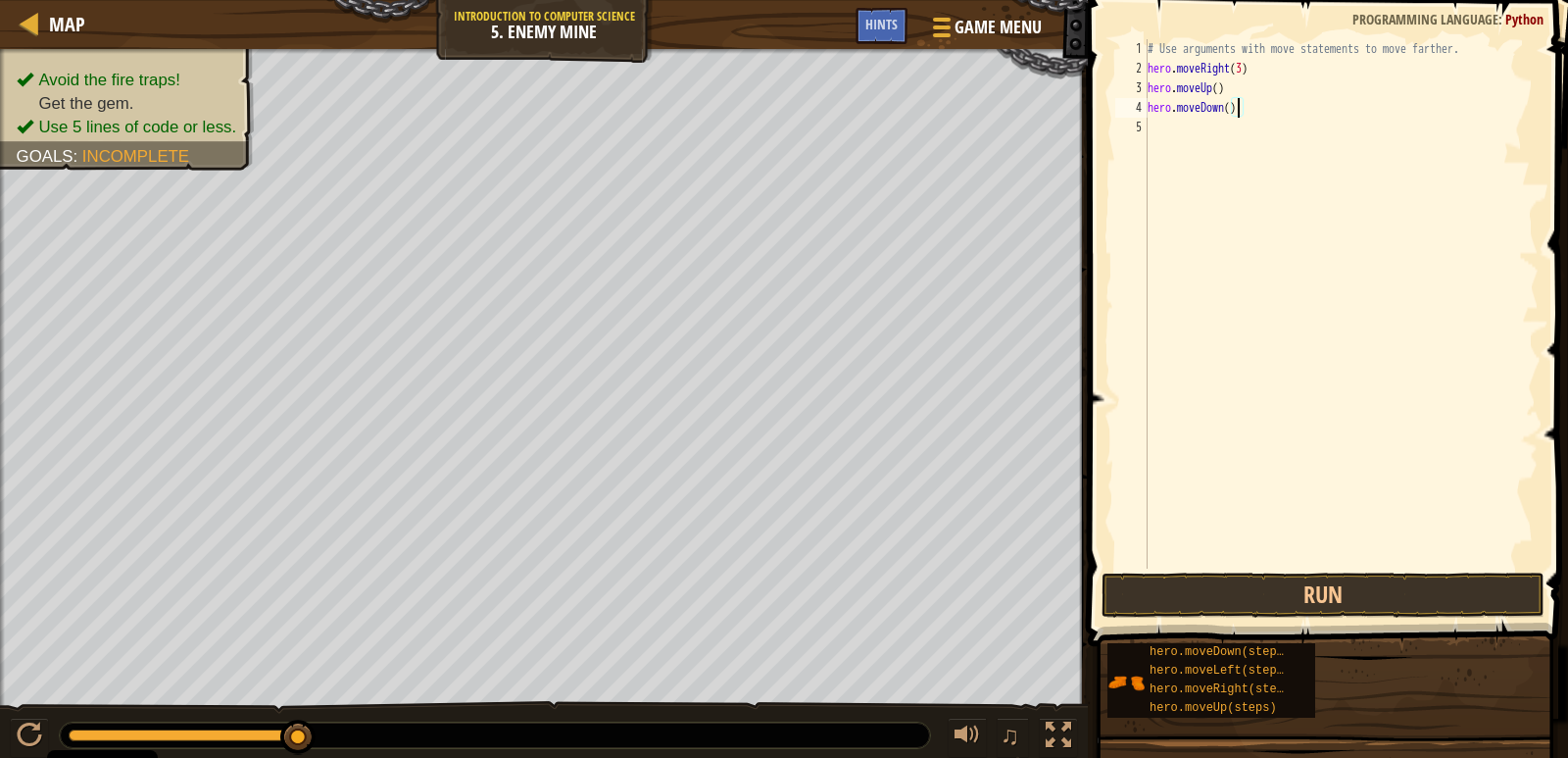 type on "hero.moveDown(3)" 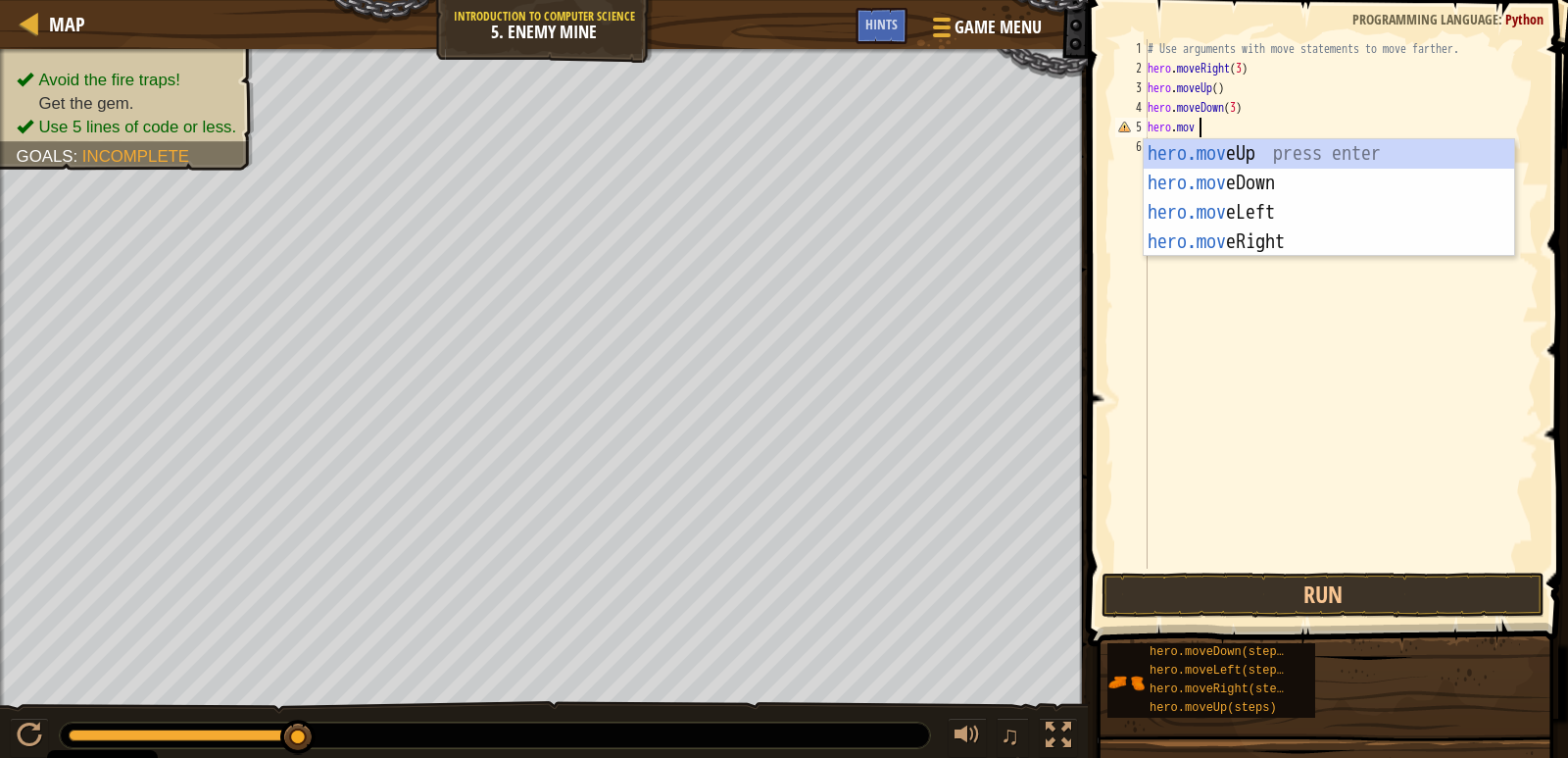 scroll, scrollTop: 9, scrollLeft: 4, axis: both 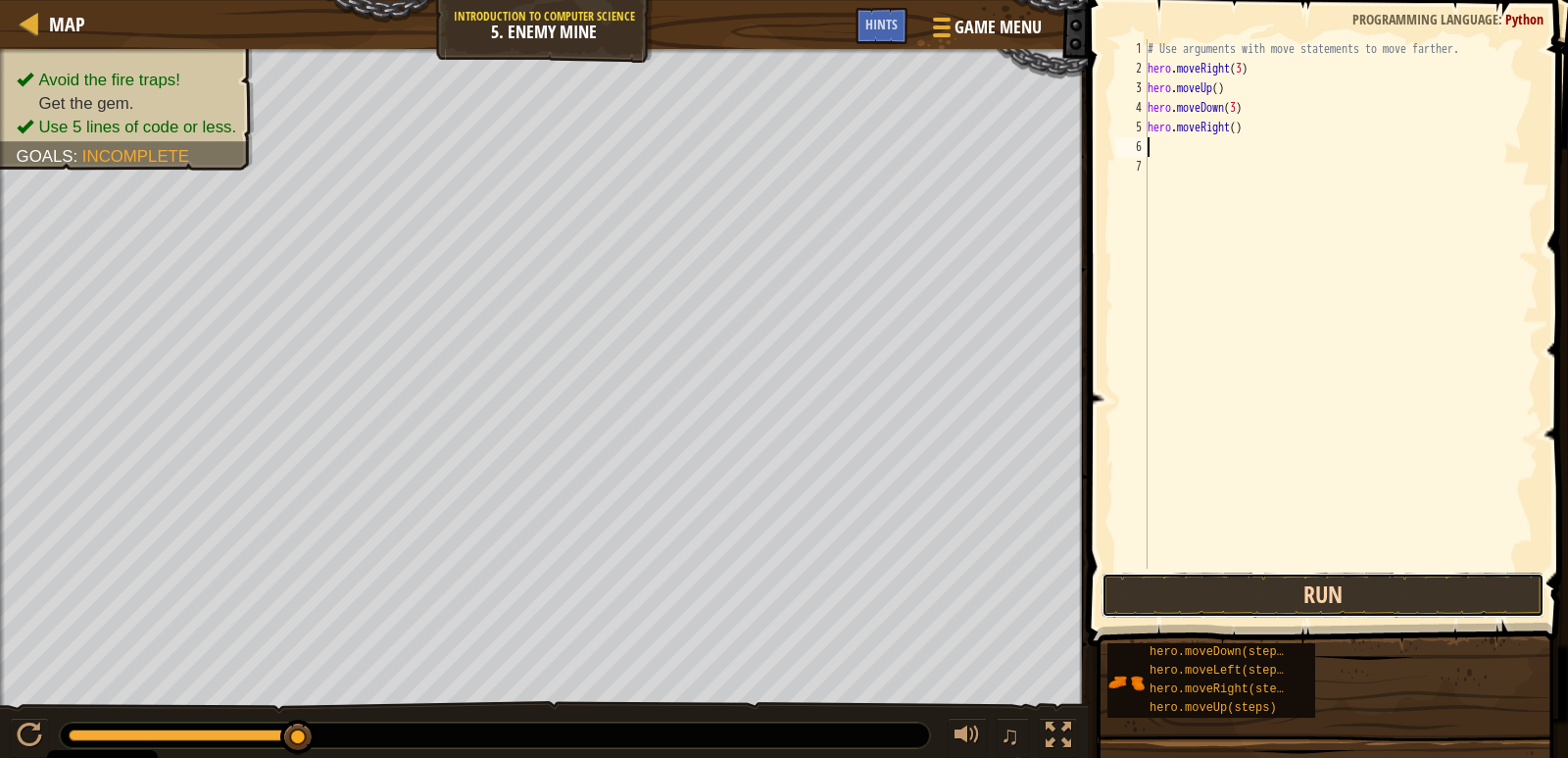 click on "Run" at bounding box center (1323, 595) 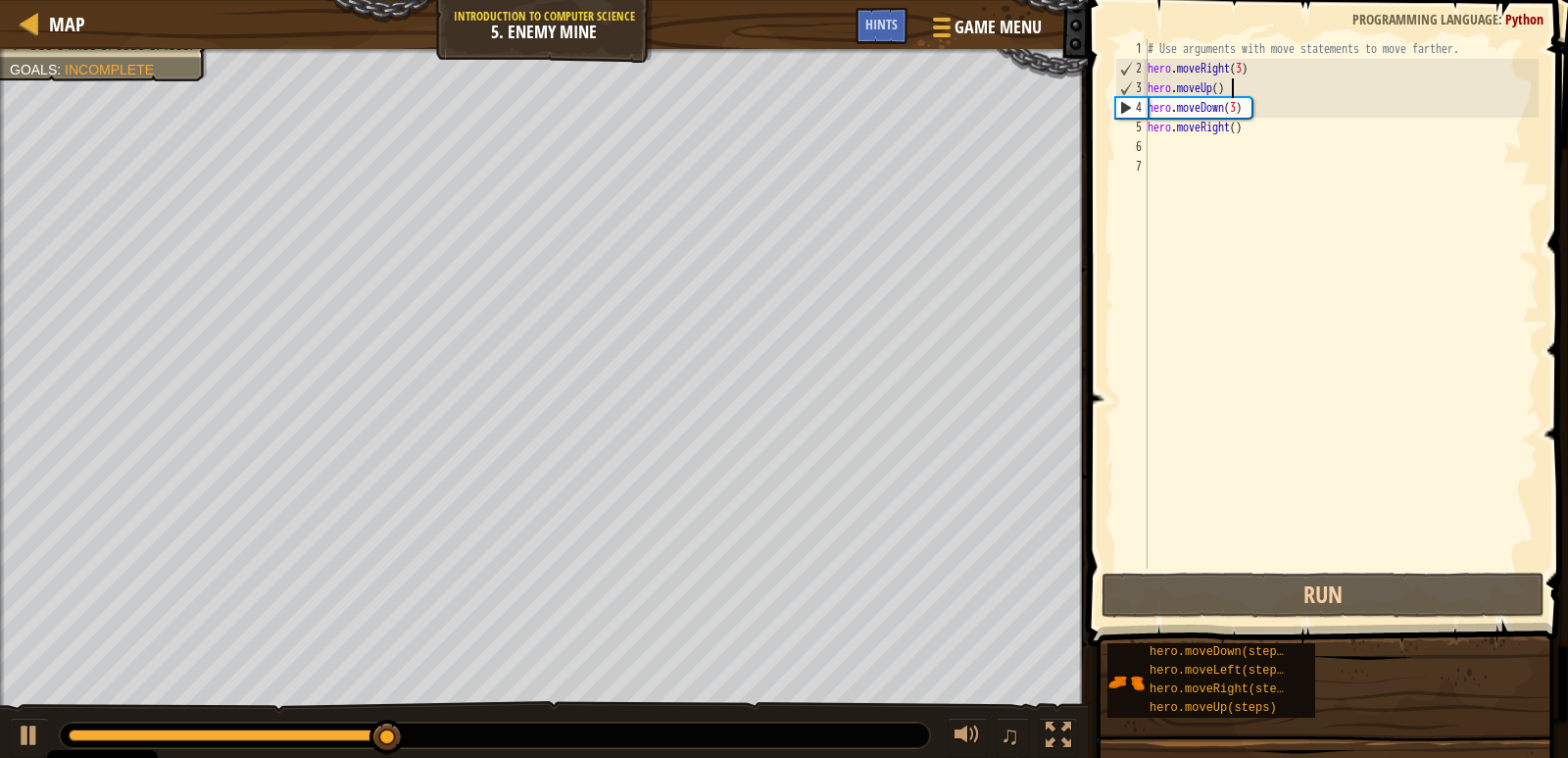 click on "# Use arguments with move statements to move farther. hero . moveRight ( 3 ) hero . moveUp ( ) hero . moveDown ( 3 ) hero . moveRight ( )" at bounding box center (1341, 324) 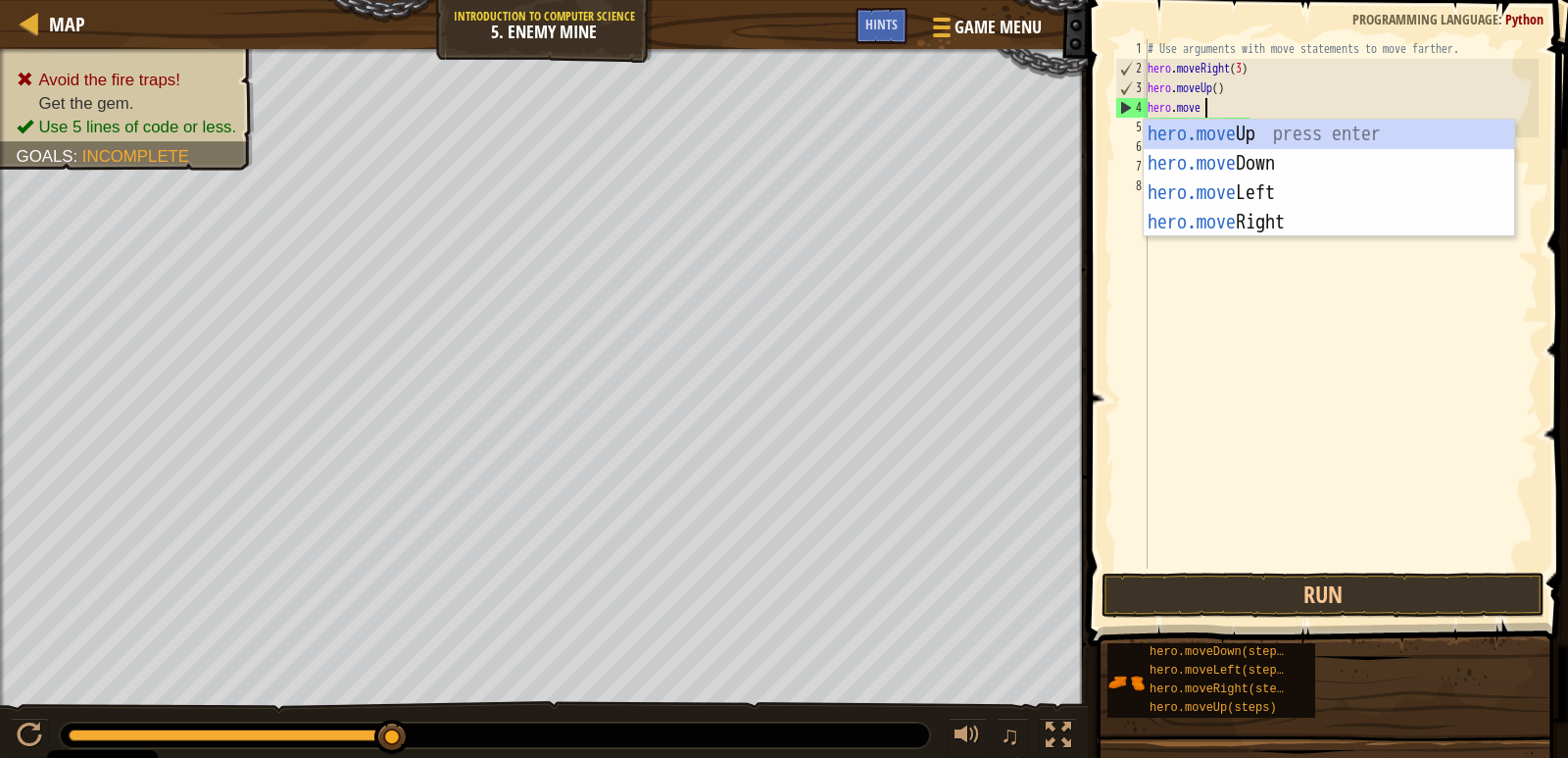 type on "hero.mover" 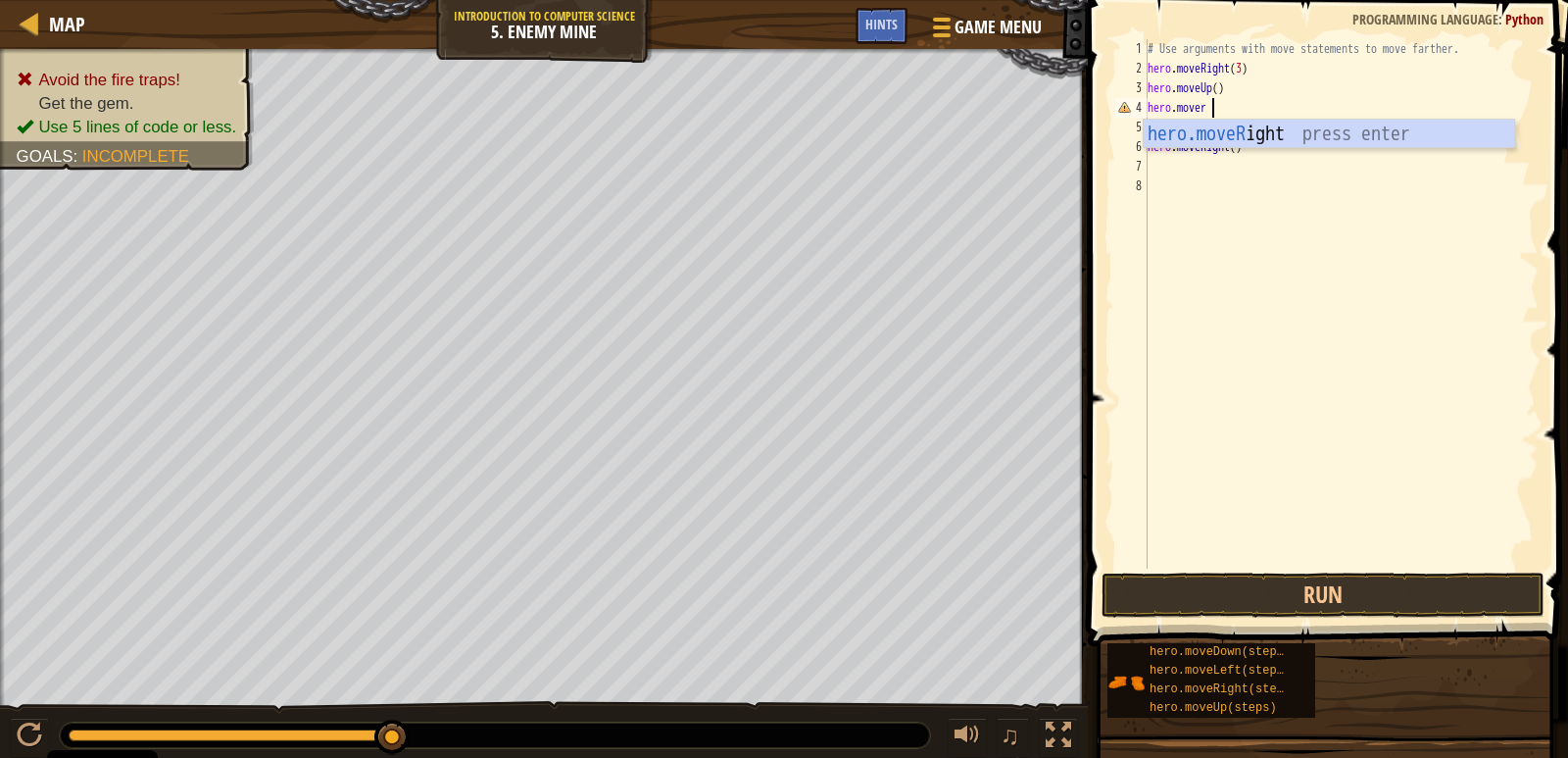 scroll, scrollTop: 9, scrollLeft: 0, axis: vertical 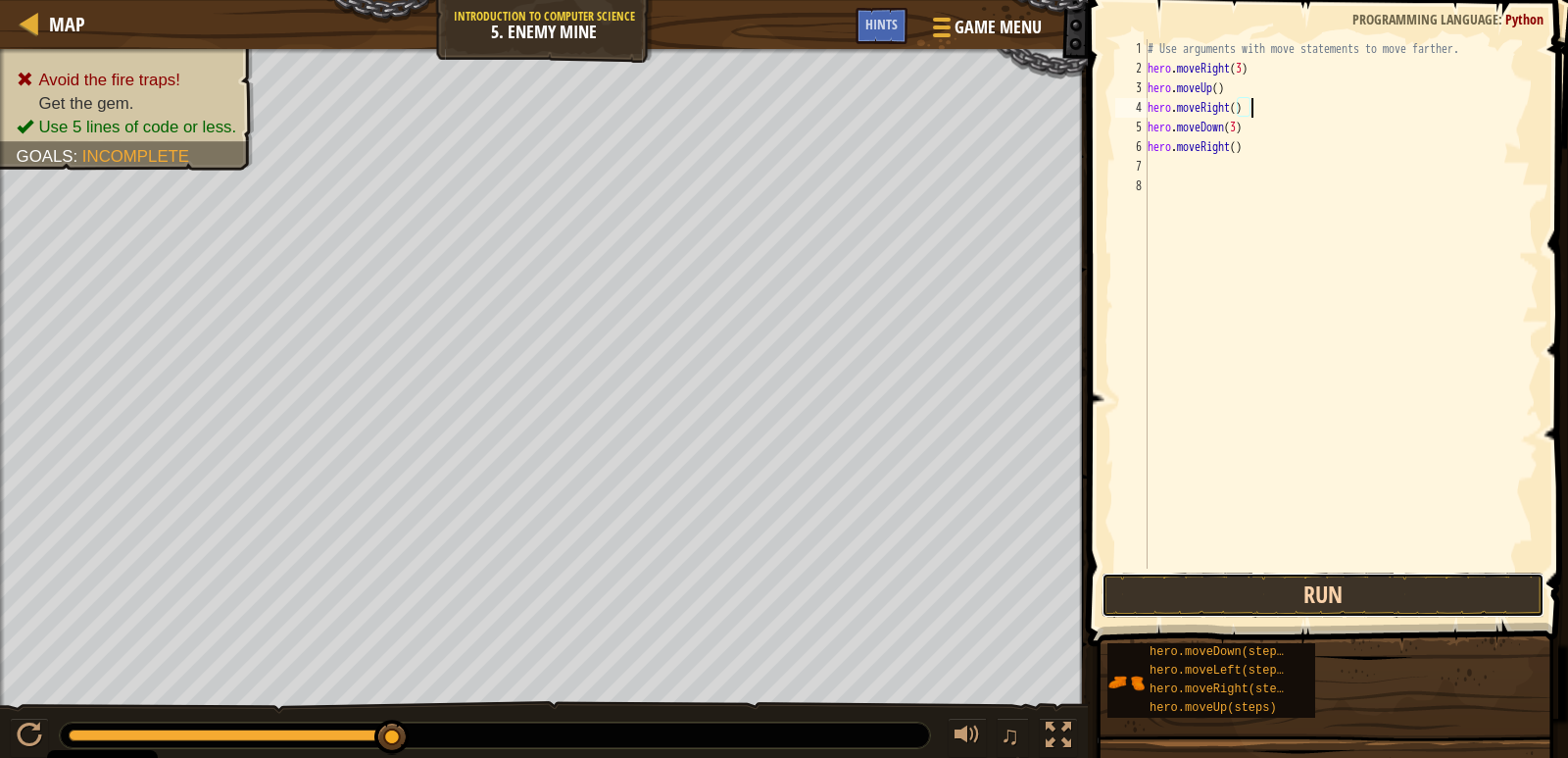 click on "Run" at bounding box center [1323, 595] 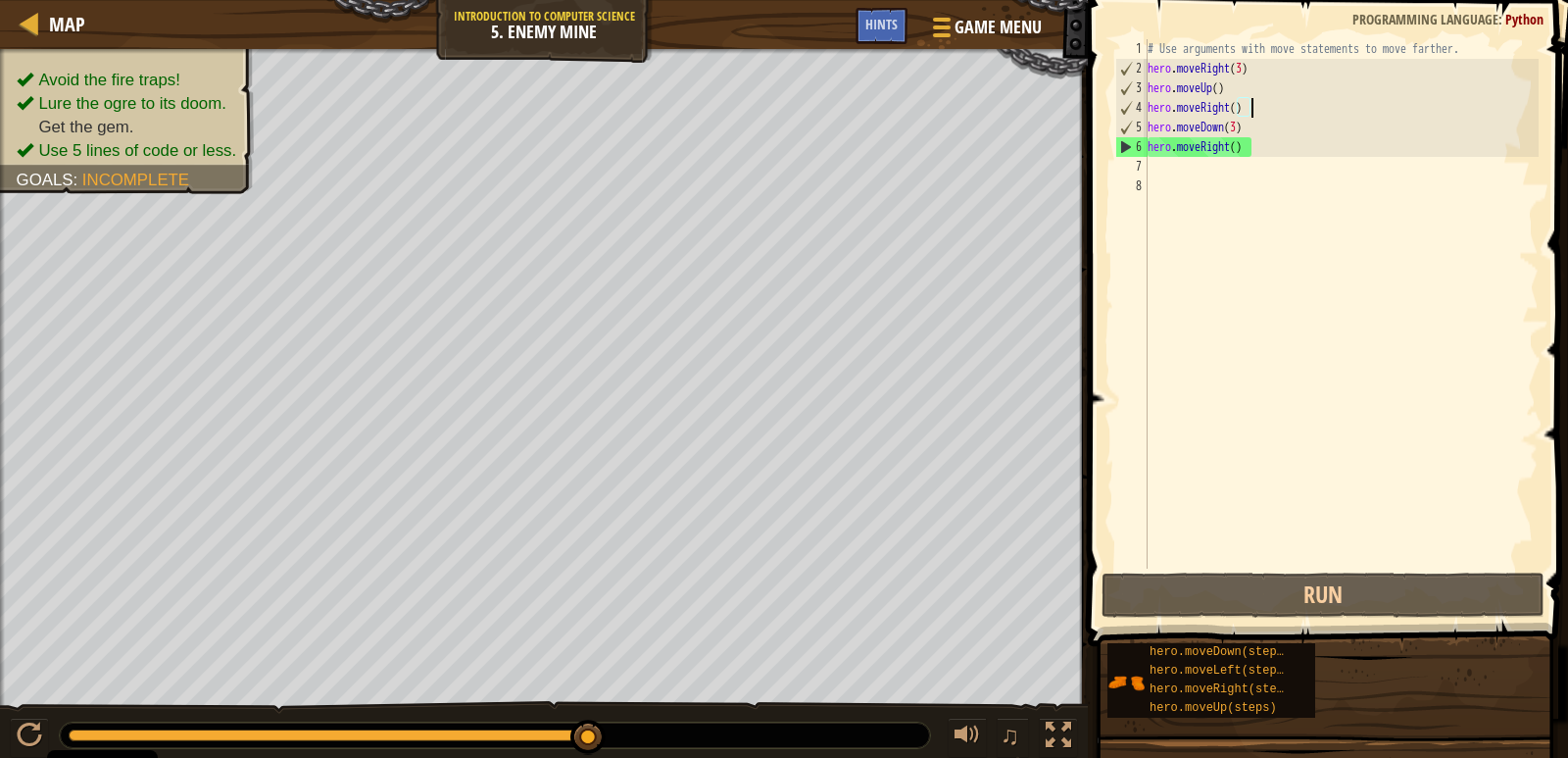 click on "# Use arguments with move statements to move farther. hero . moveRight ( 3 ) hero . moveUp ( ) hero . moveRight ( ) hero . moveDown ( 3 ) hero . moveRight ( )" at bounding box center [1341, 324] 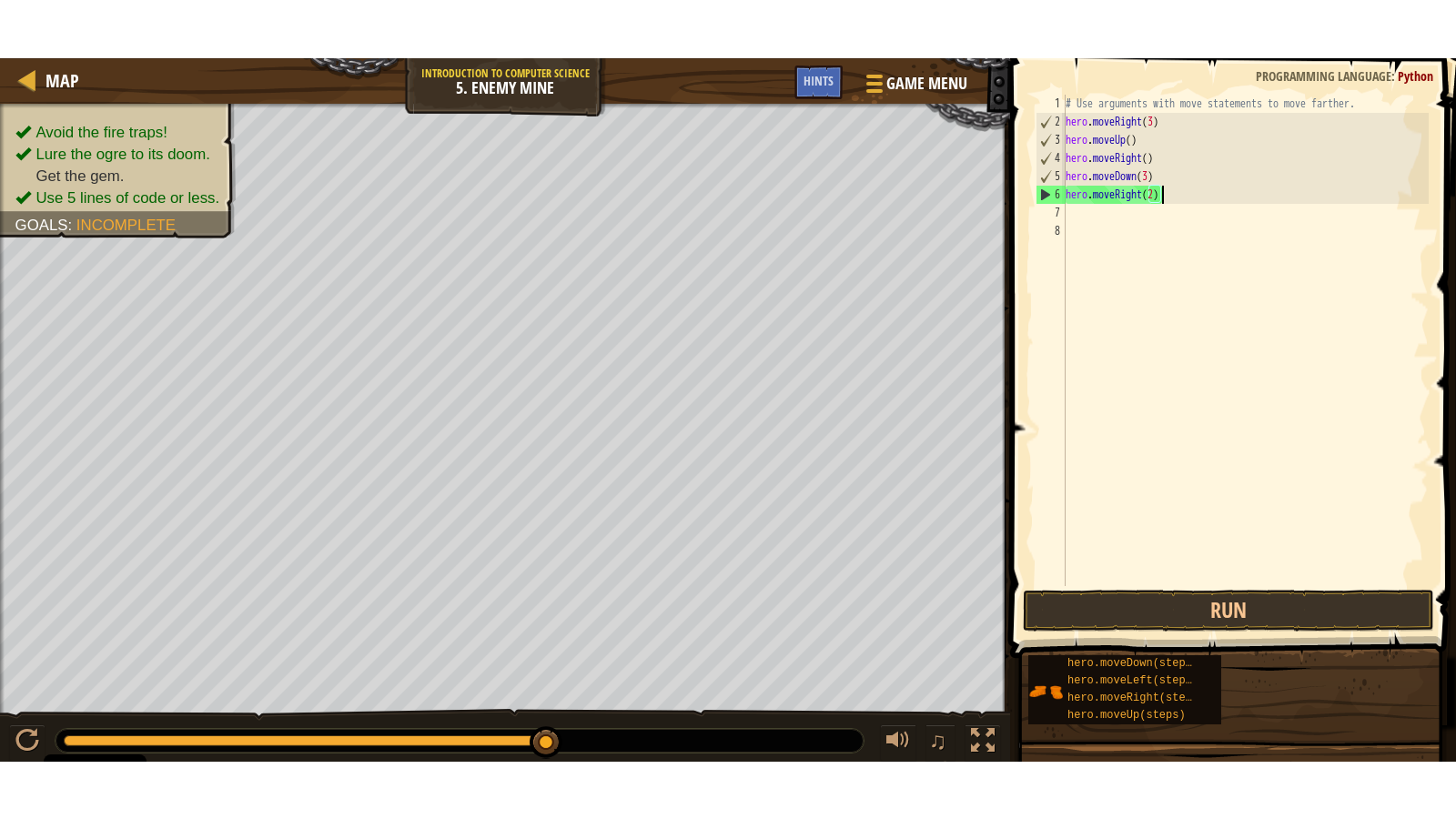 scroll, scrollTop: 8, scrollLeft: 7, axis: both 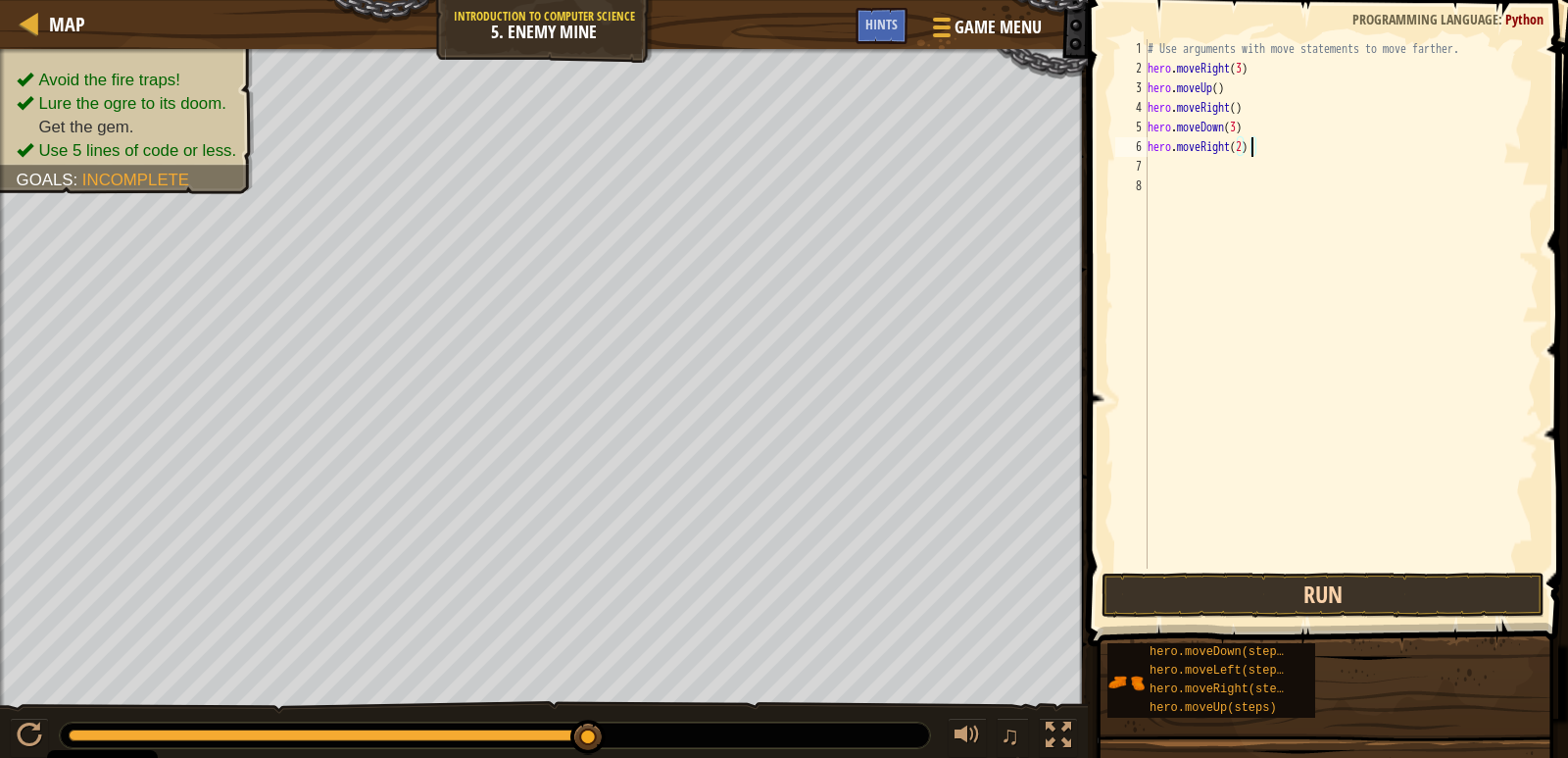 type on "hero.moveRight(2)" 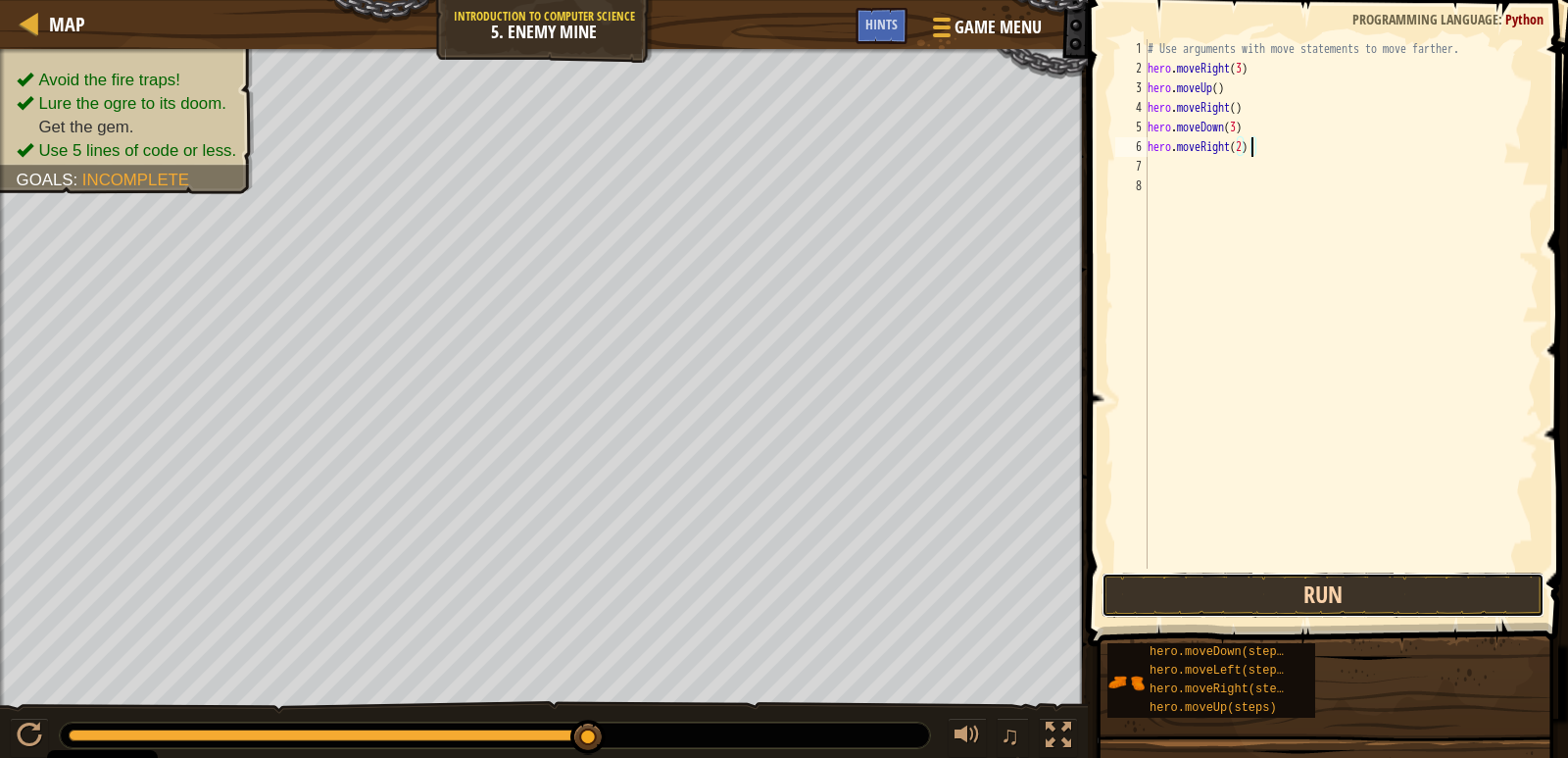click on "Run" at bounding box center (1323, 595) 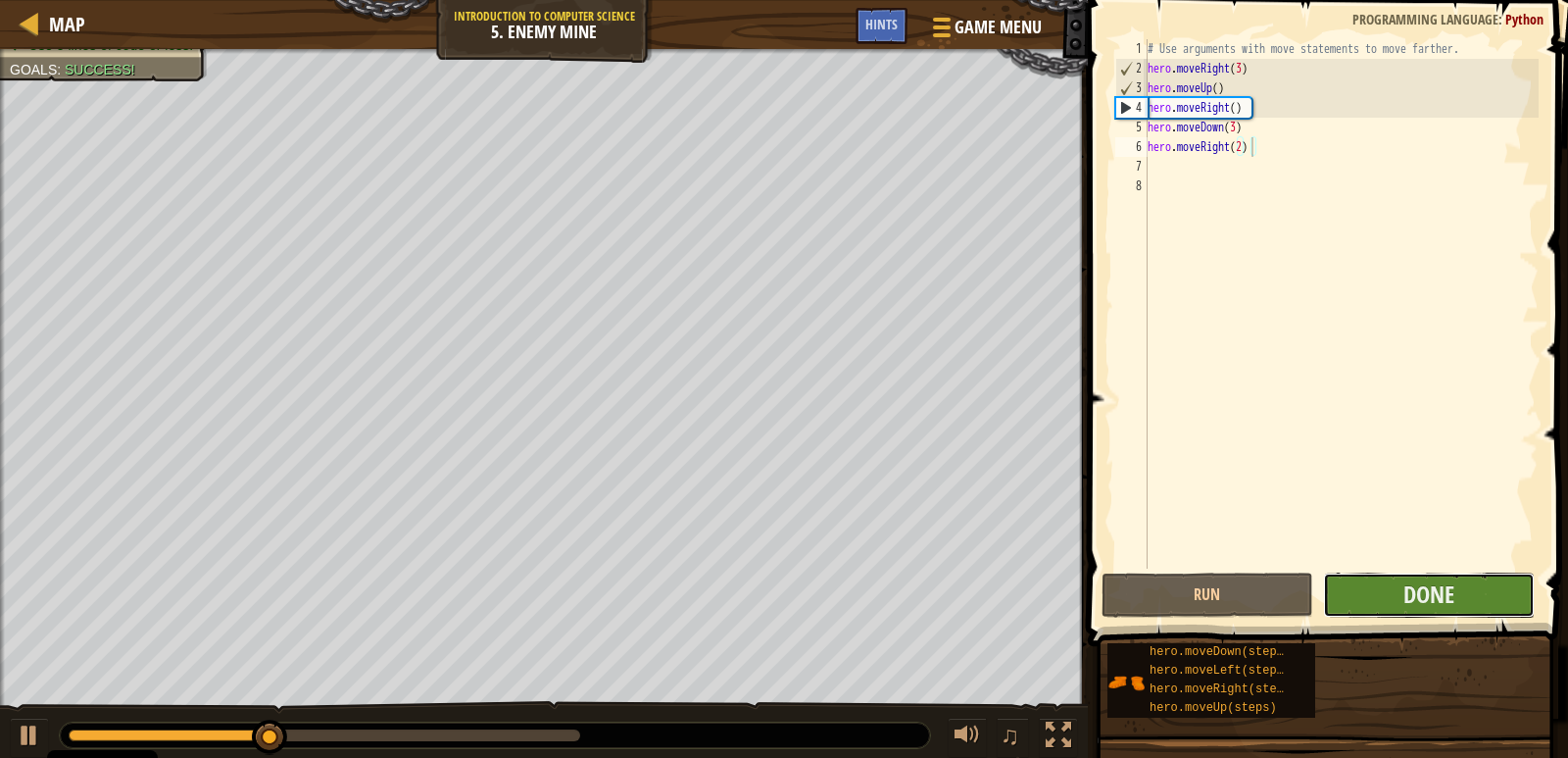 click on "Done" at bounding box center [1429, 595] 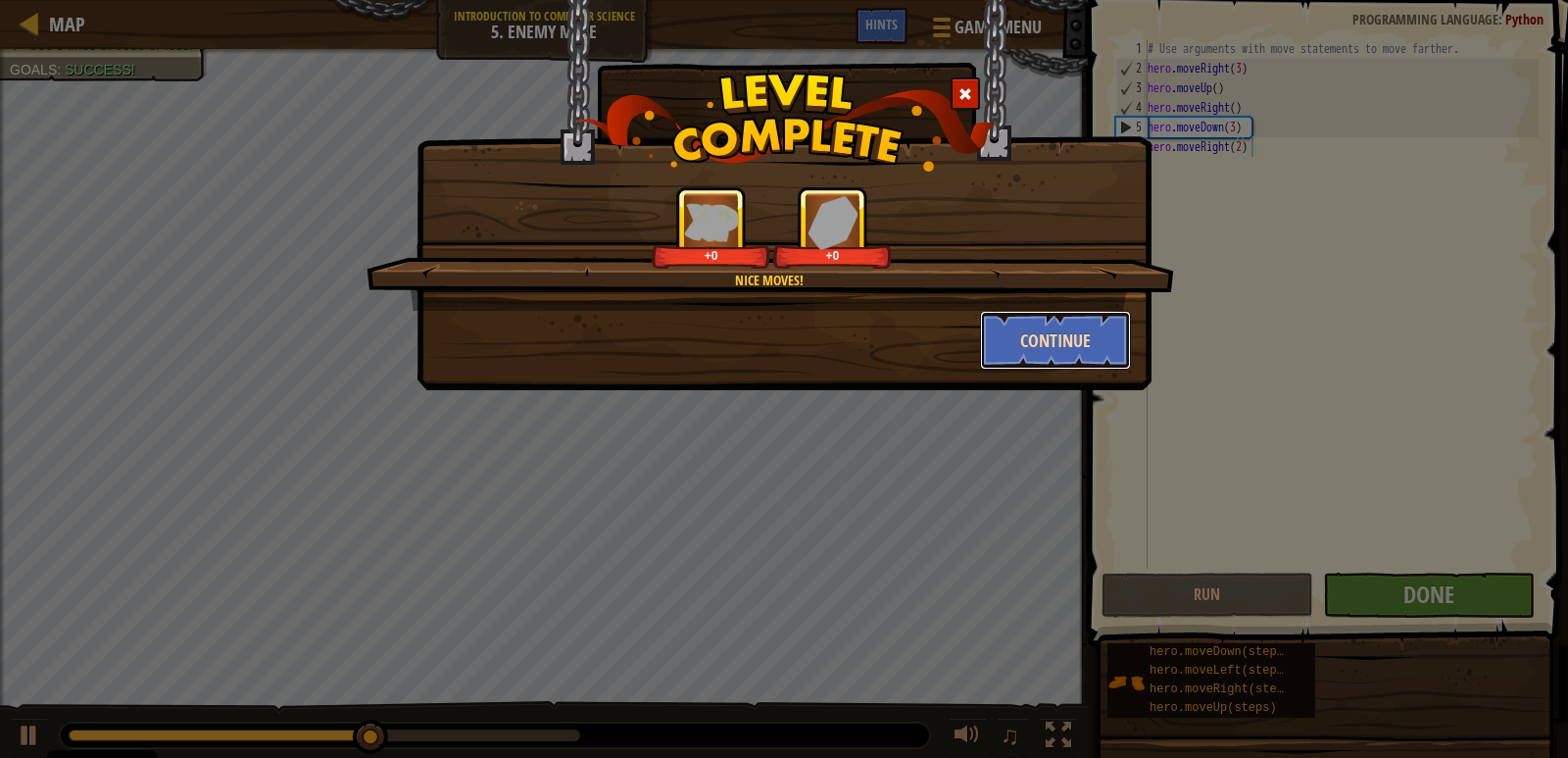 click on "Continue" at bounding box center [1055, 340] 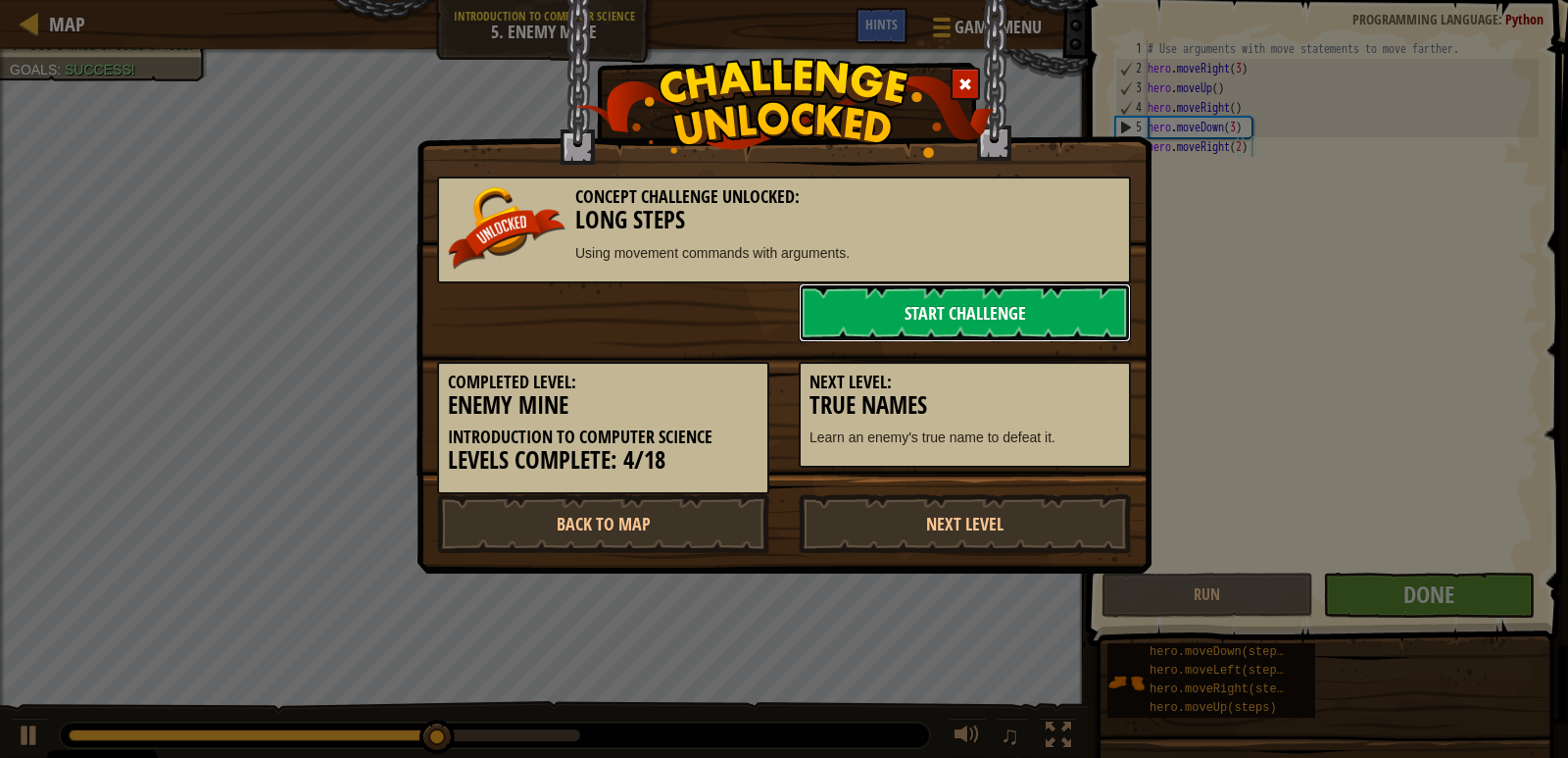 click on "Start Challenge" at bounding box center (964, 313) 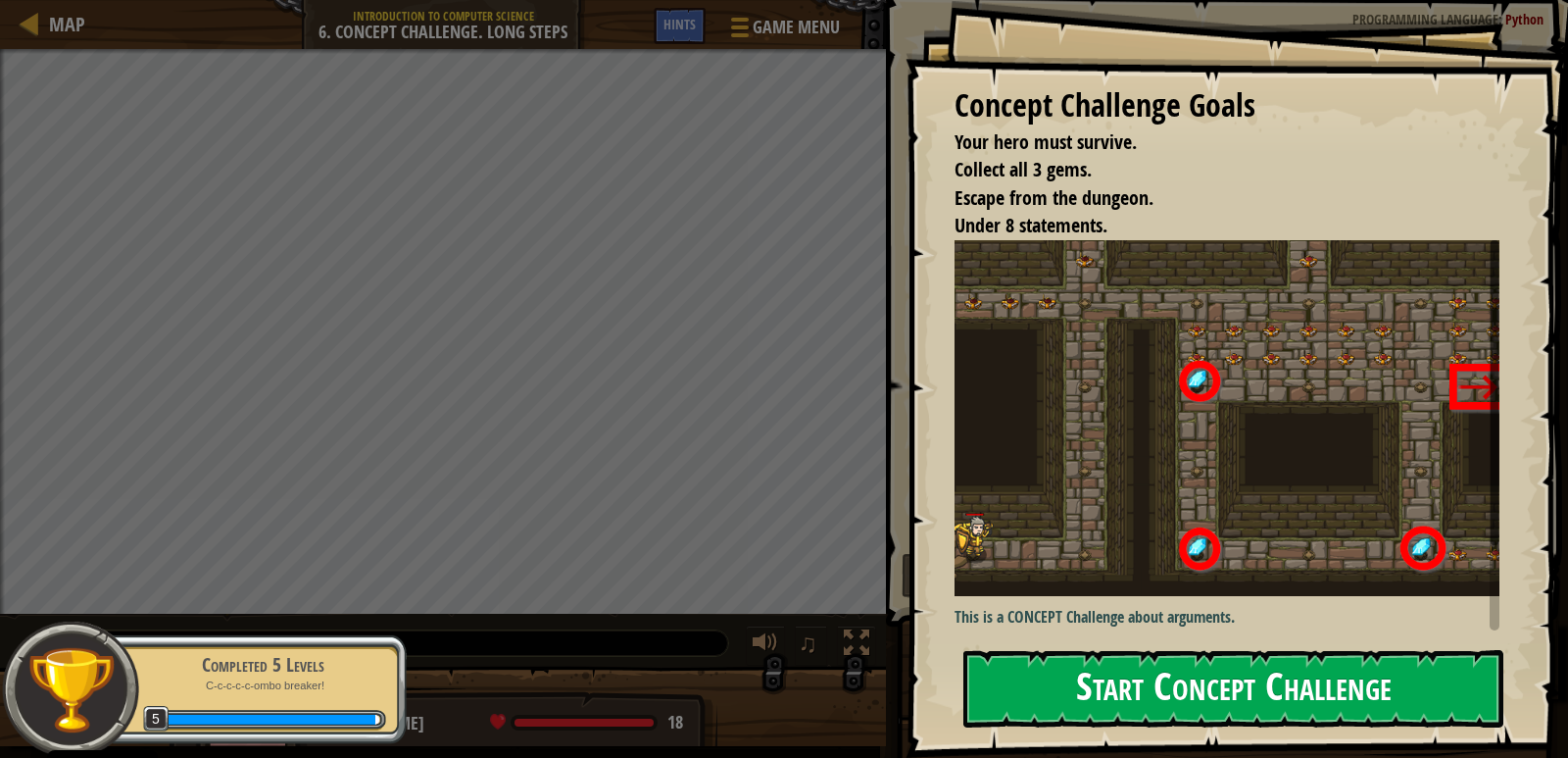 click on "Start Concept Challenge" at bounding box center [1233, 688] 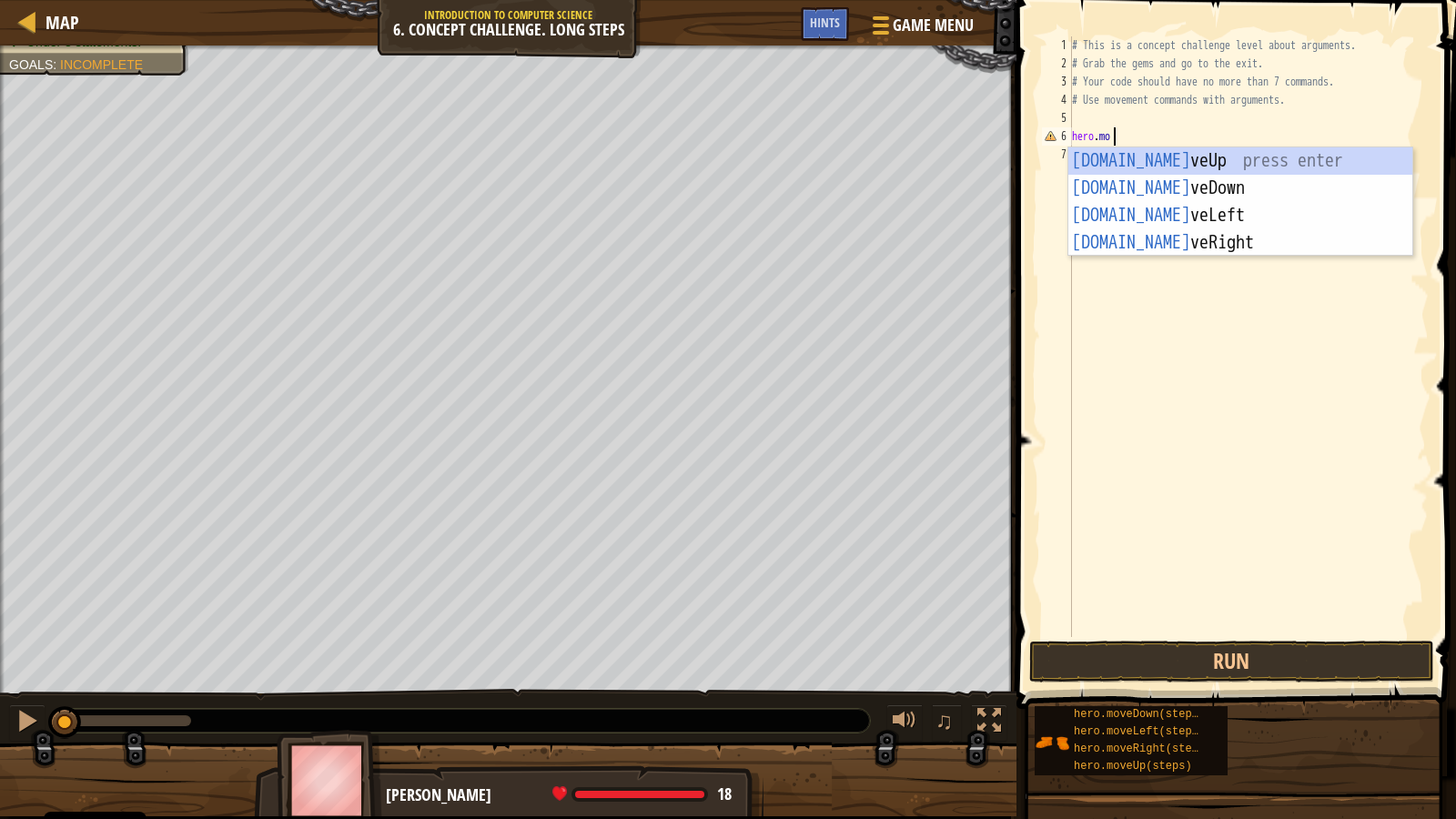 scroll, scrollTop: 8, scrollLeft: 4, axis: both 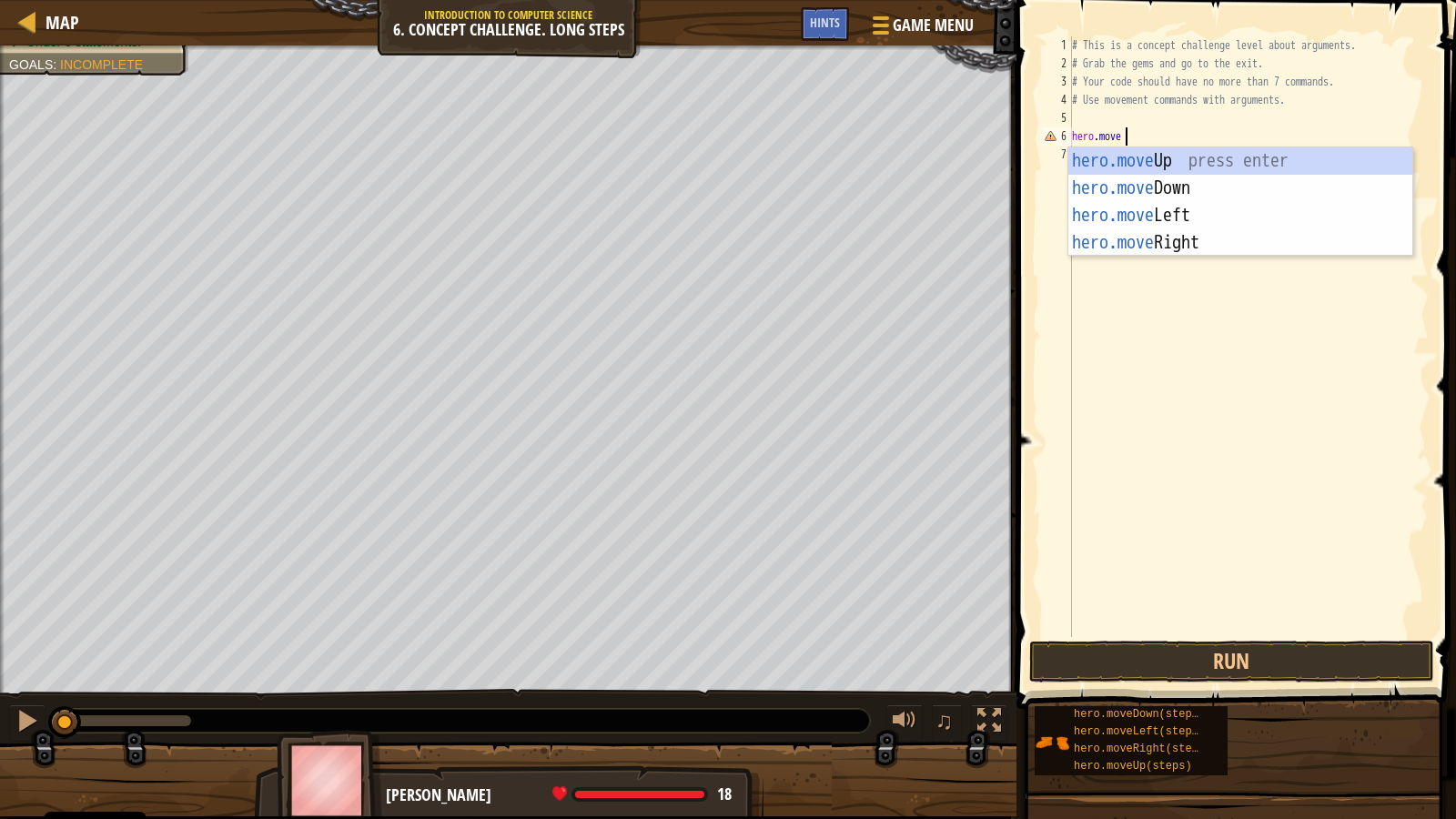 type on "hero.mover" 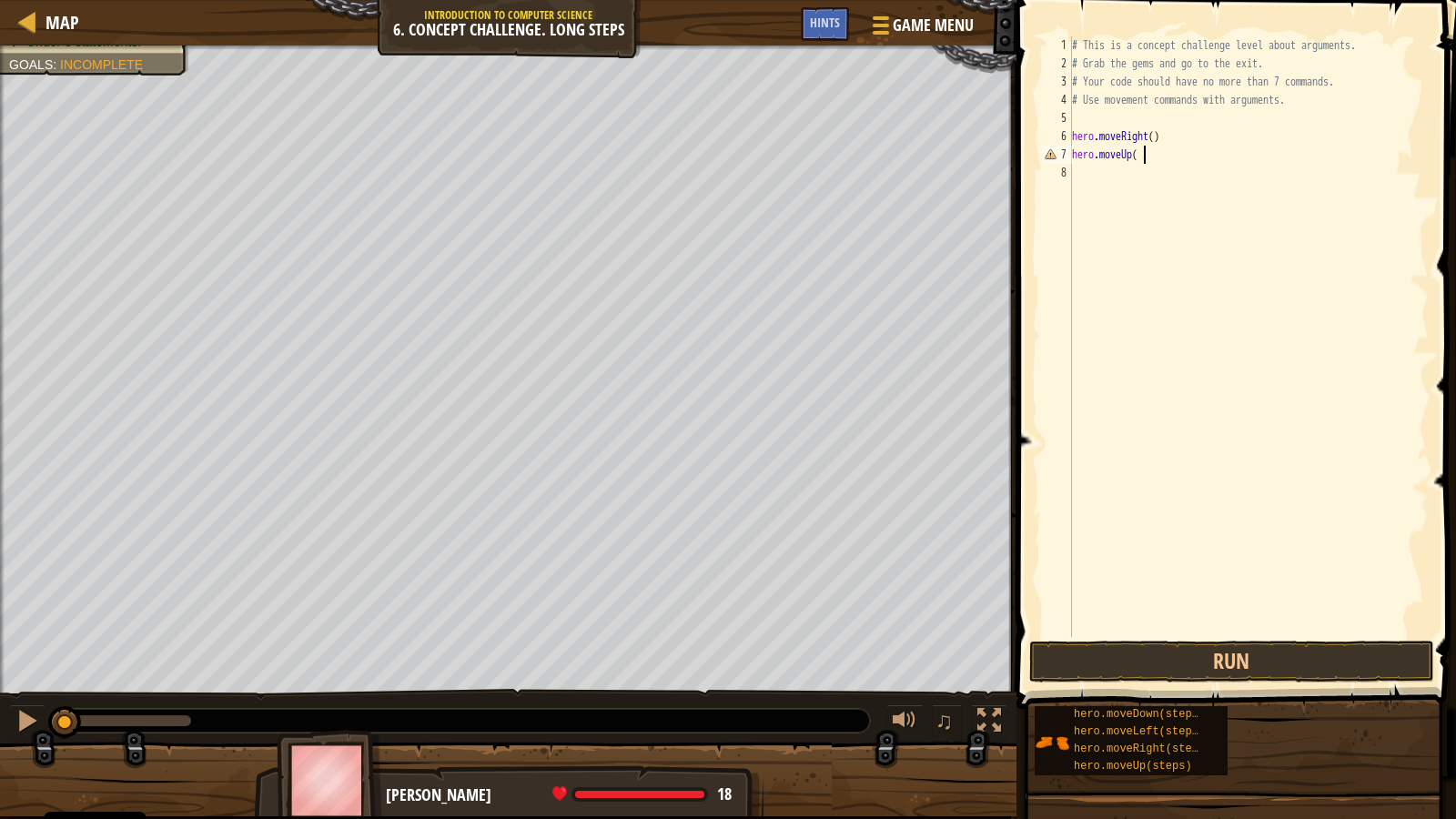 scroll, scrollTop: 8, scrollLeft: 5, axis: both 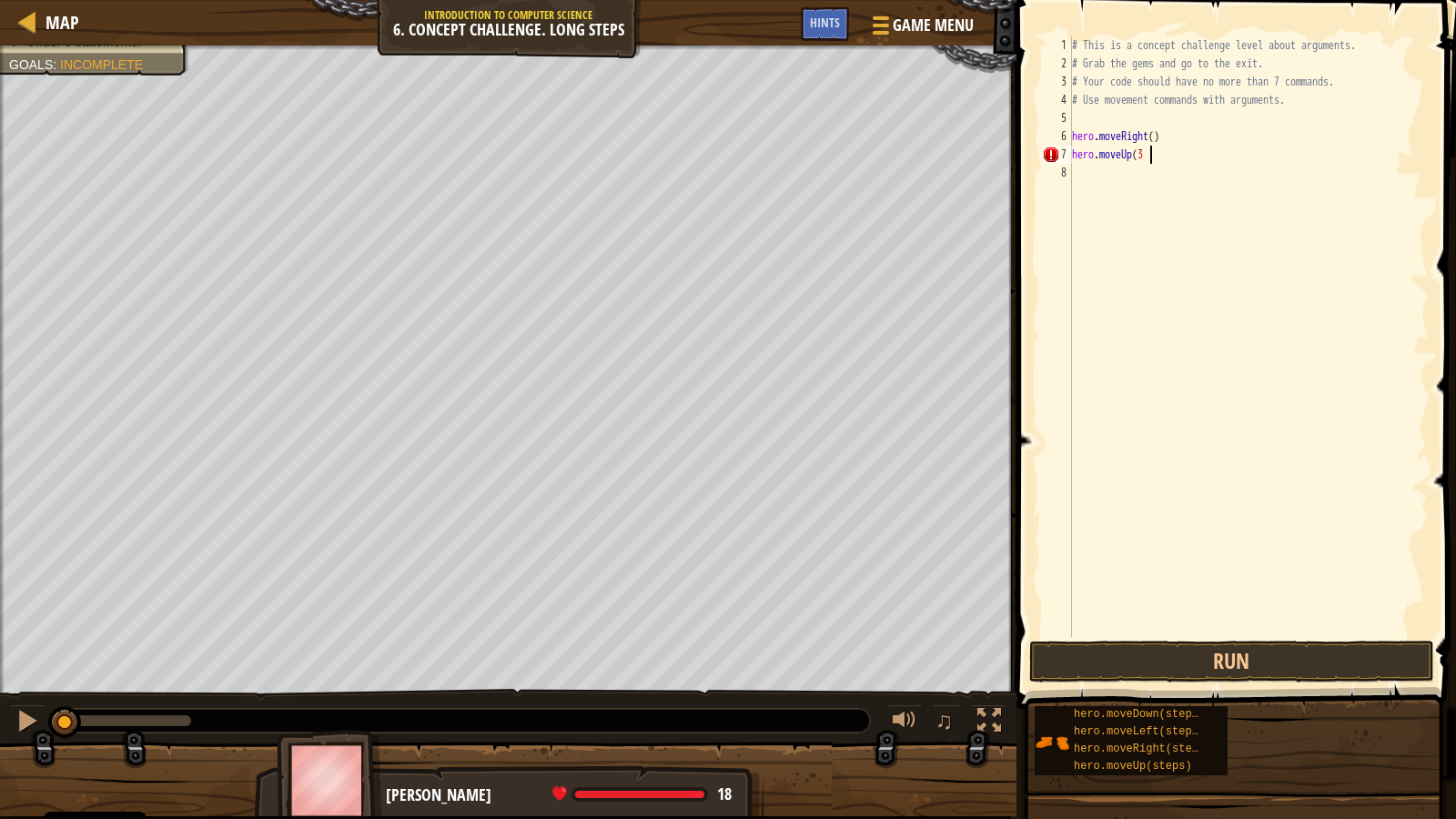 type on "hero.moveUp(3)" 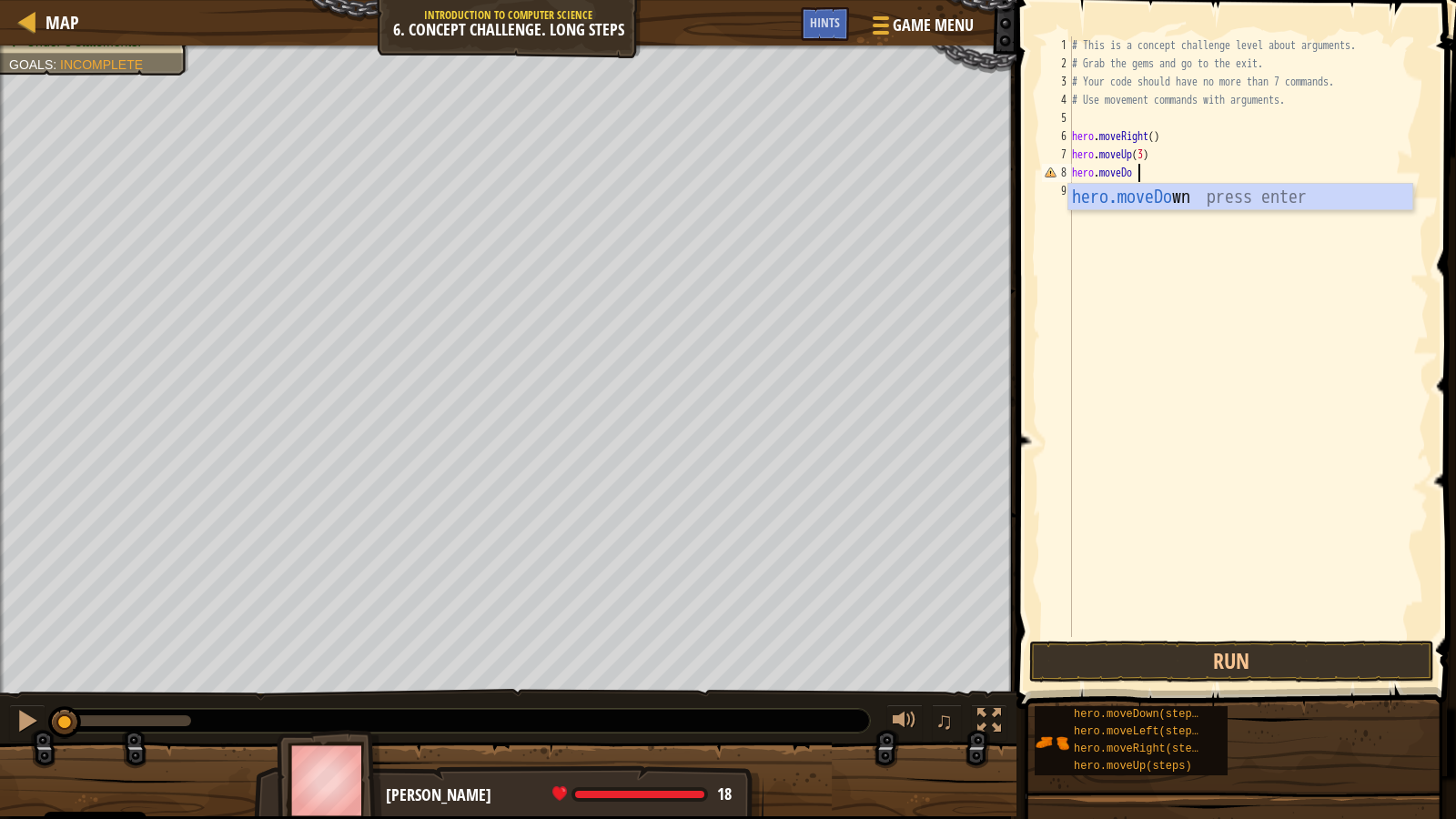 scroll, scrollTop: 8, scrollLeft: 5, axis: both 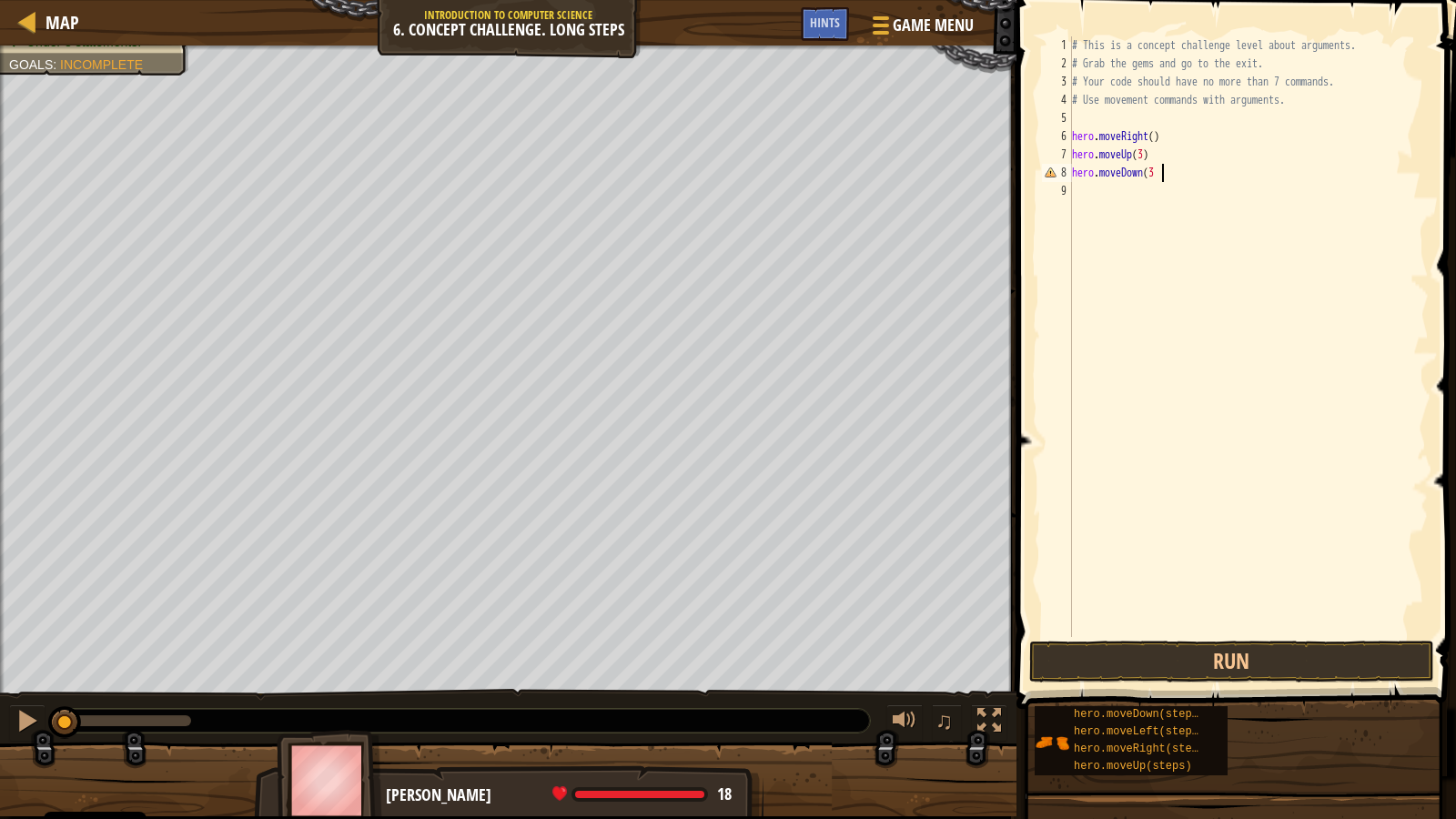 type on "hero.moveDown(3)" 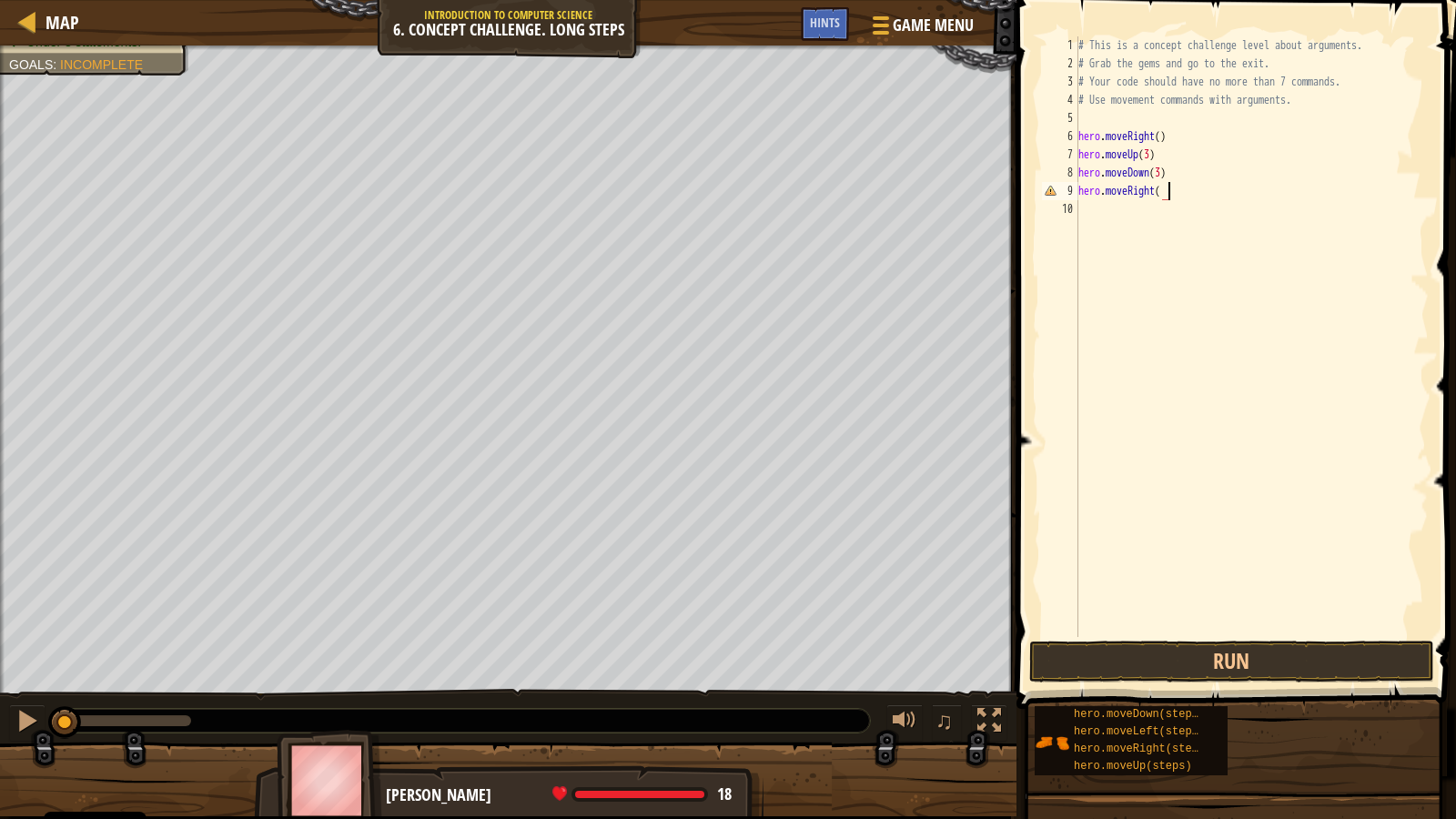 scroll, scrollTop: 8, scrollLeft: 7, axis: both 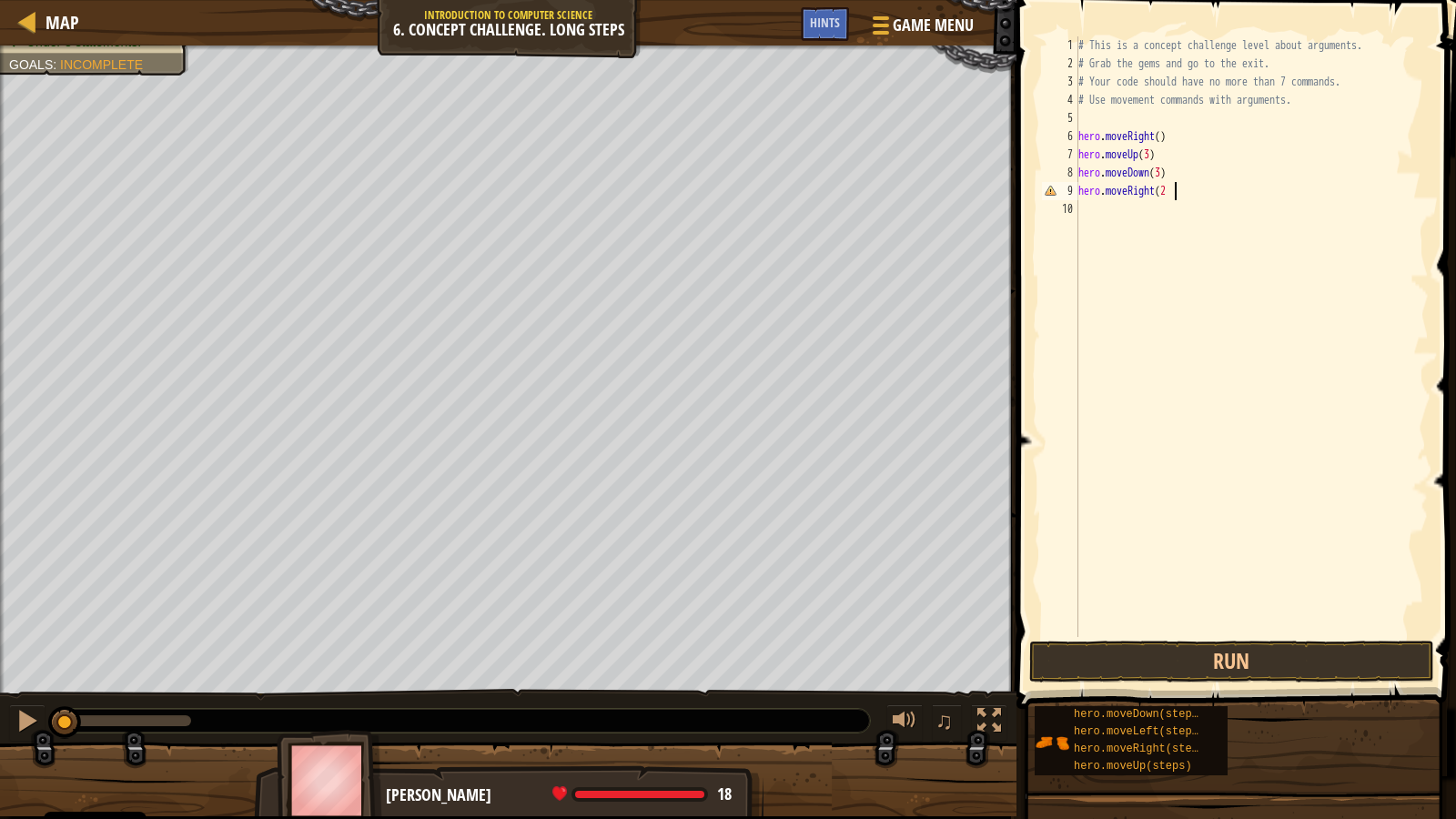 type on "hero.moveRight(2)" 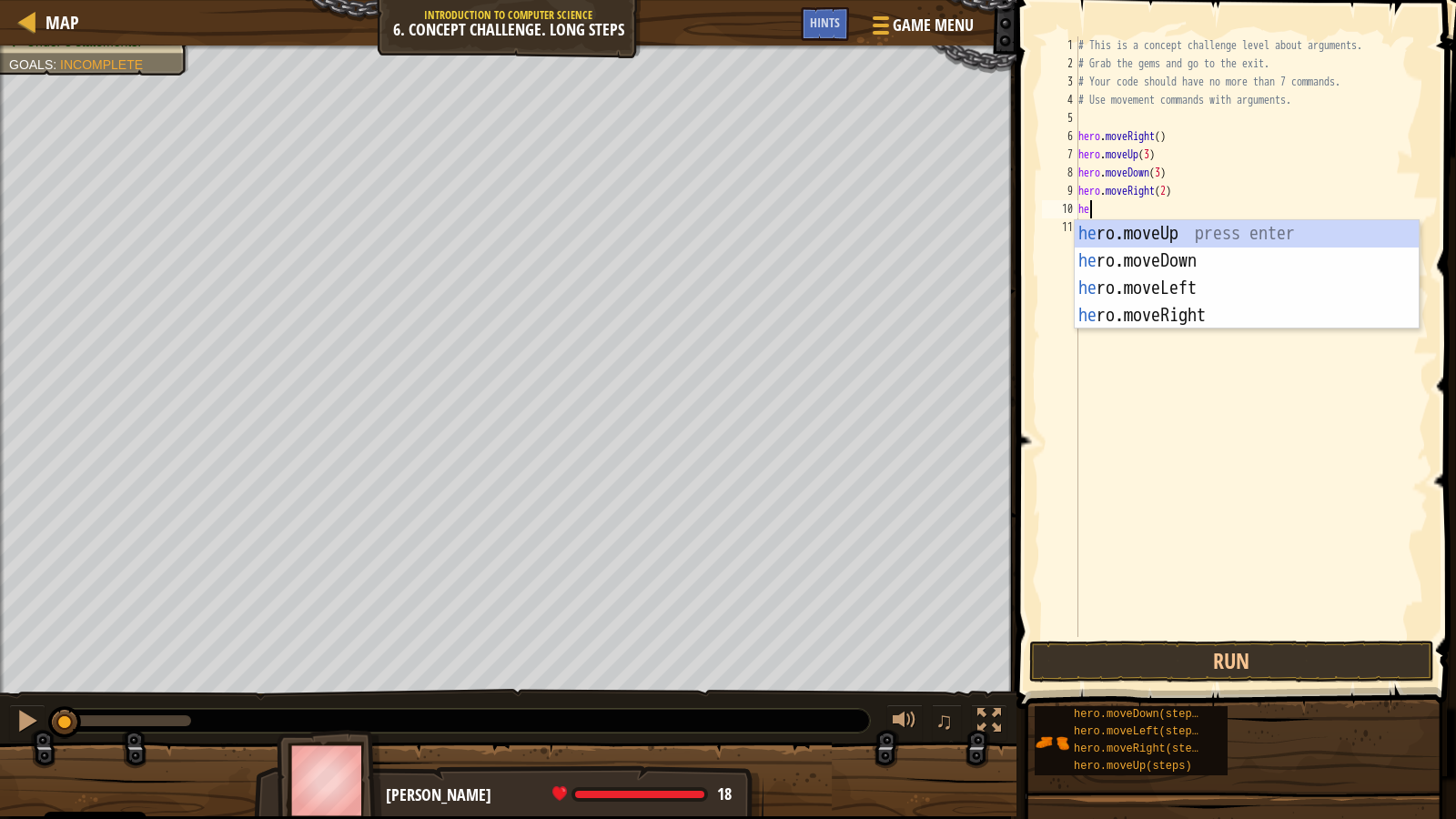 scroll, scrollTop: 8, scrollLeft: 1, axis: both 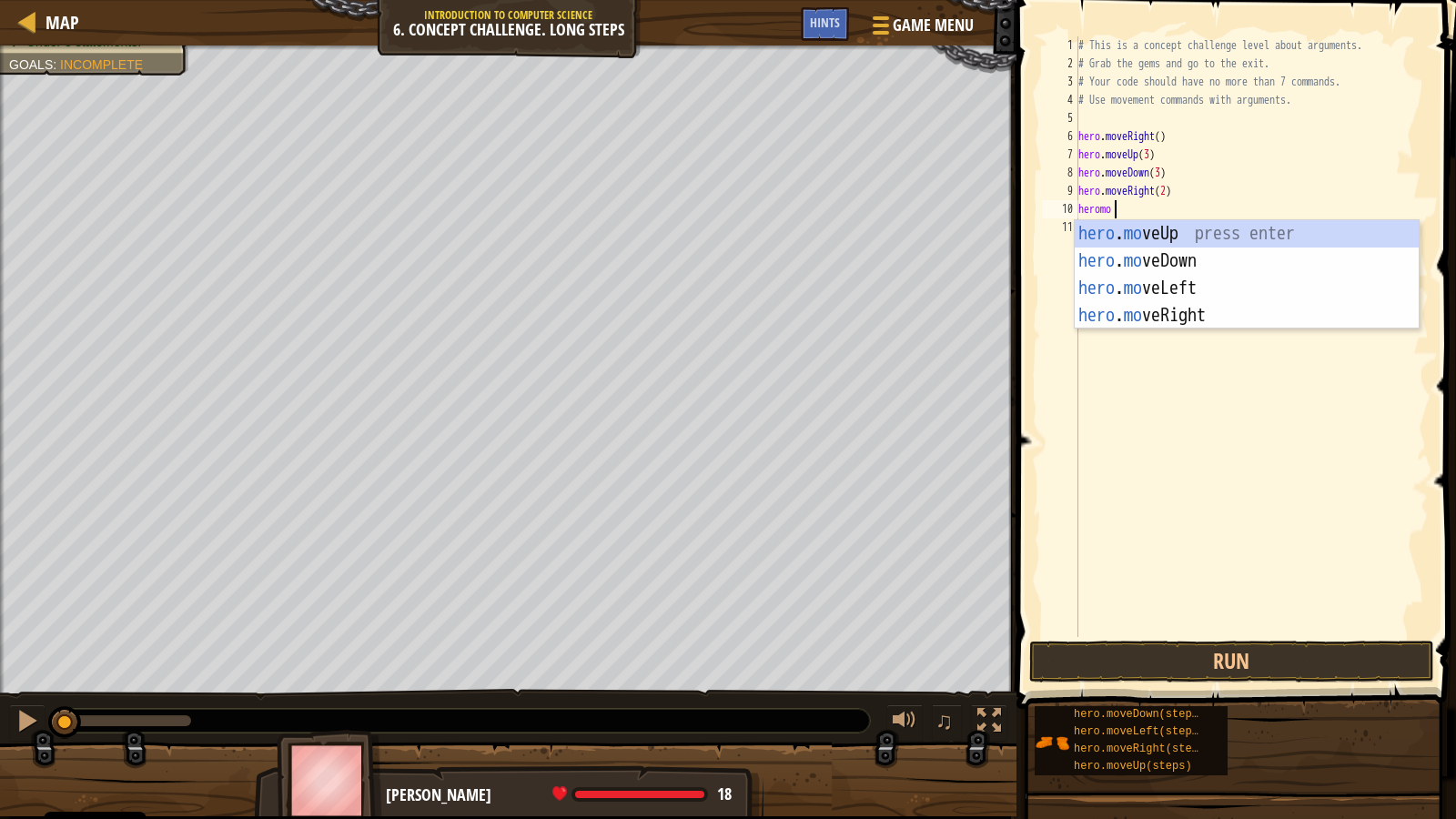 type on "hero" 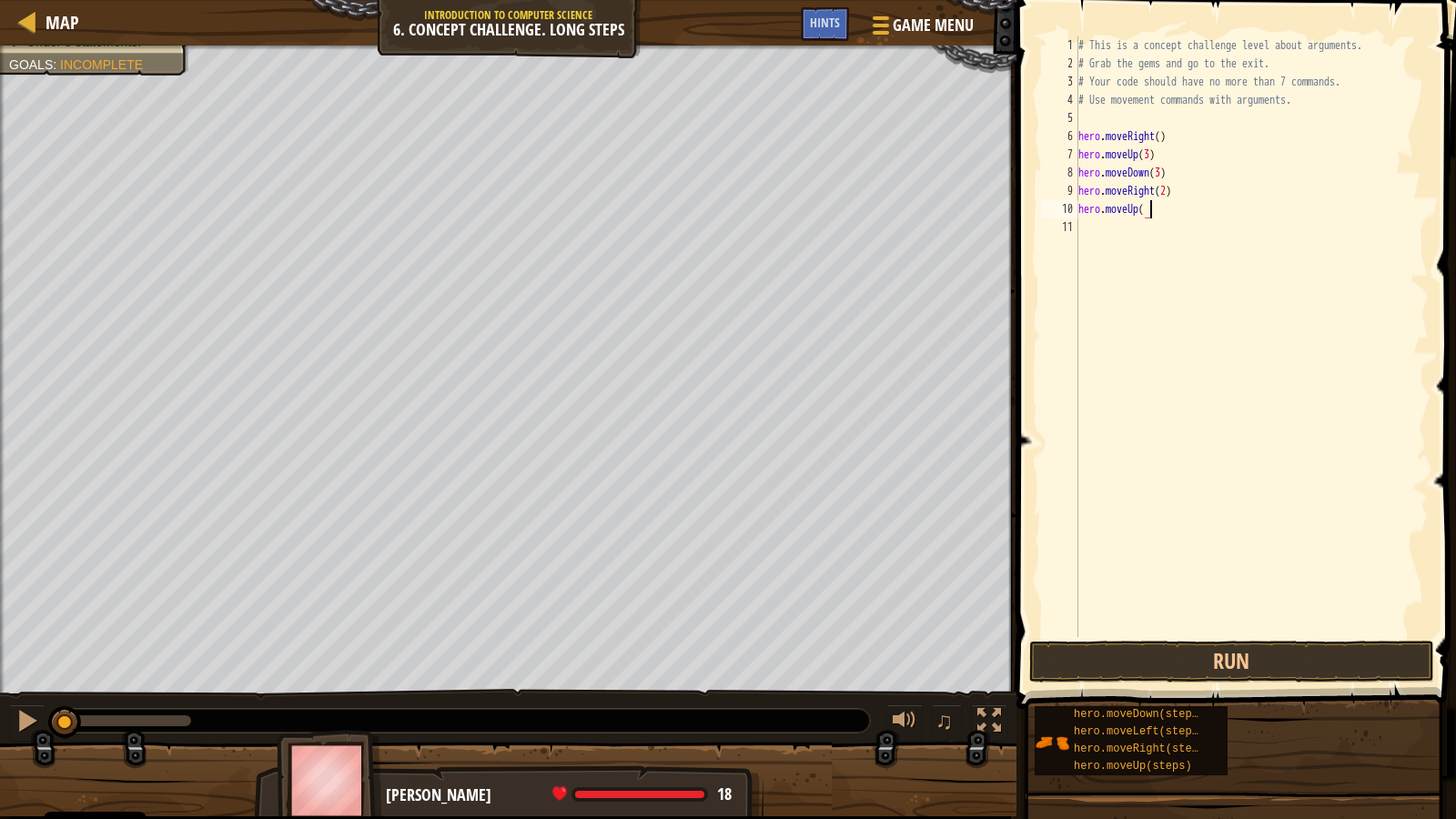 scroll, scrollTop: 8, scrollLeft: 5, axis: both 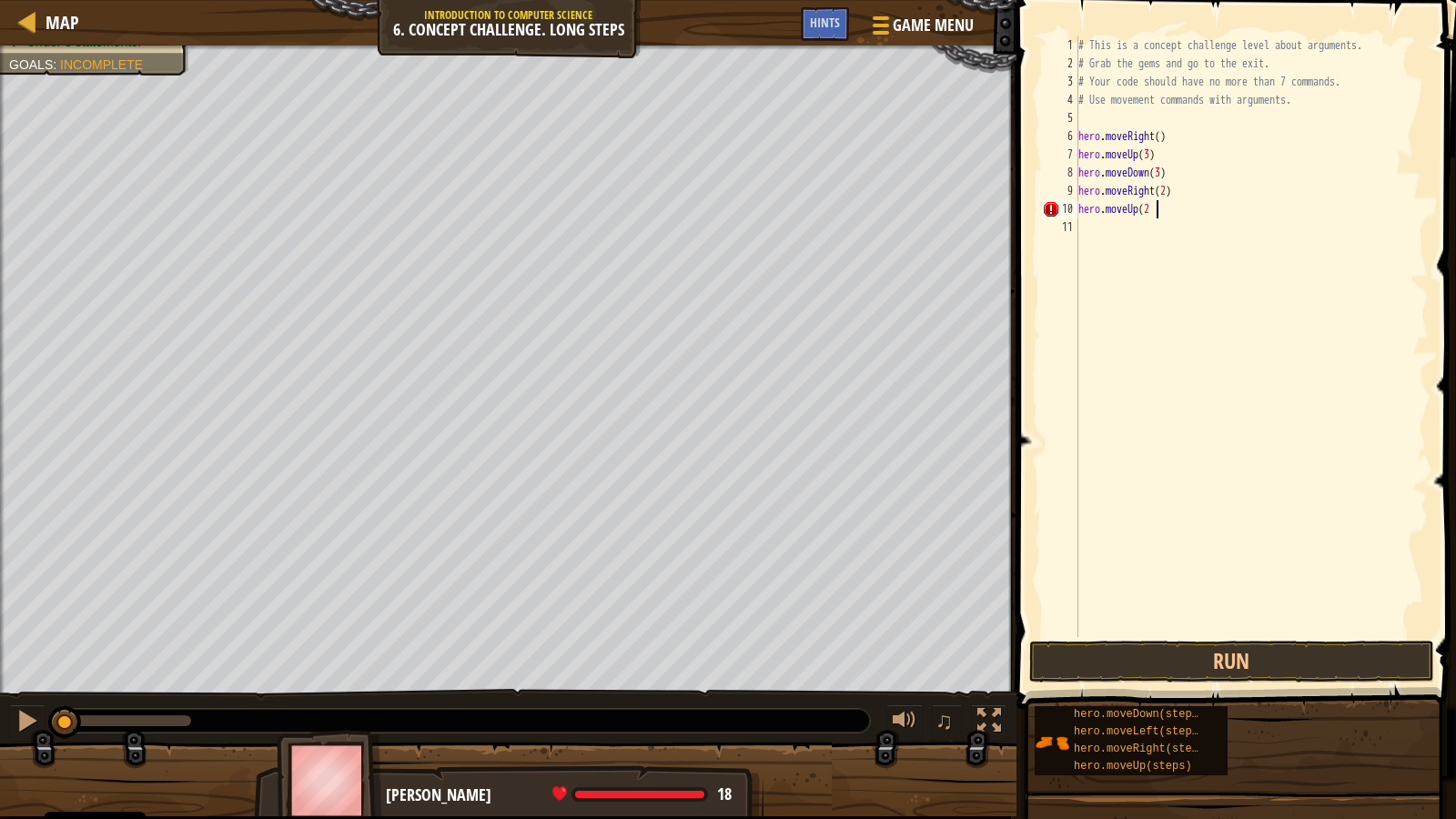 type on "hero.moveUp(2)" 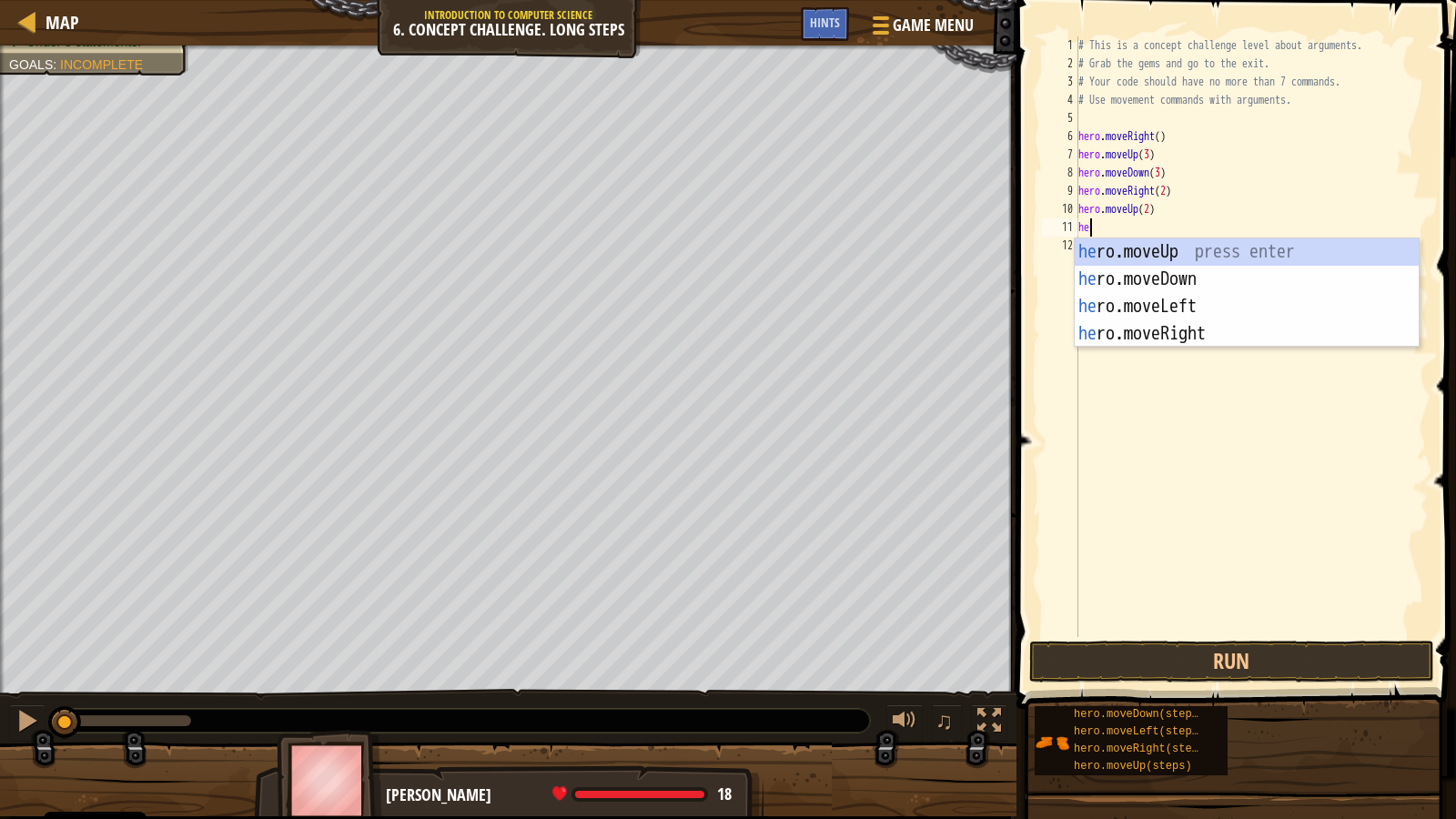scroll, scrollTop: 8, scrollLeft: 1, axis: both 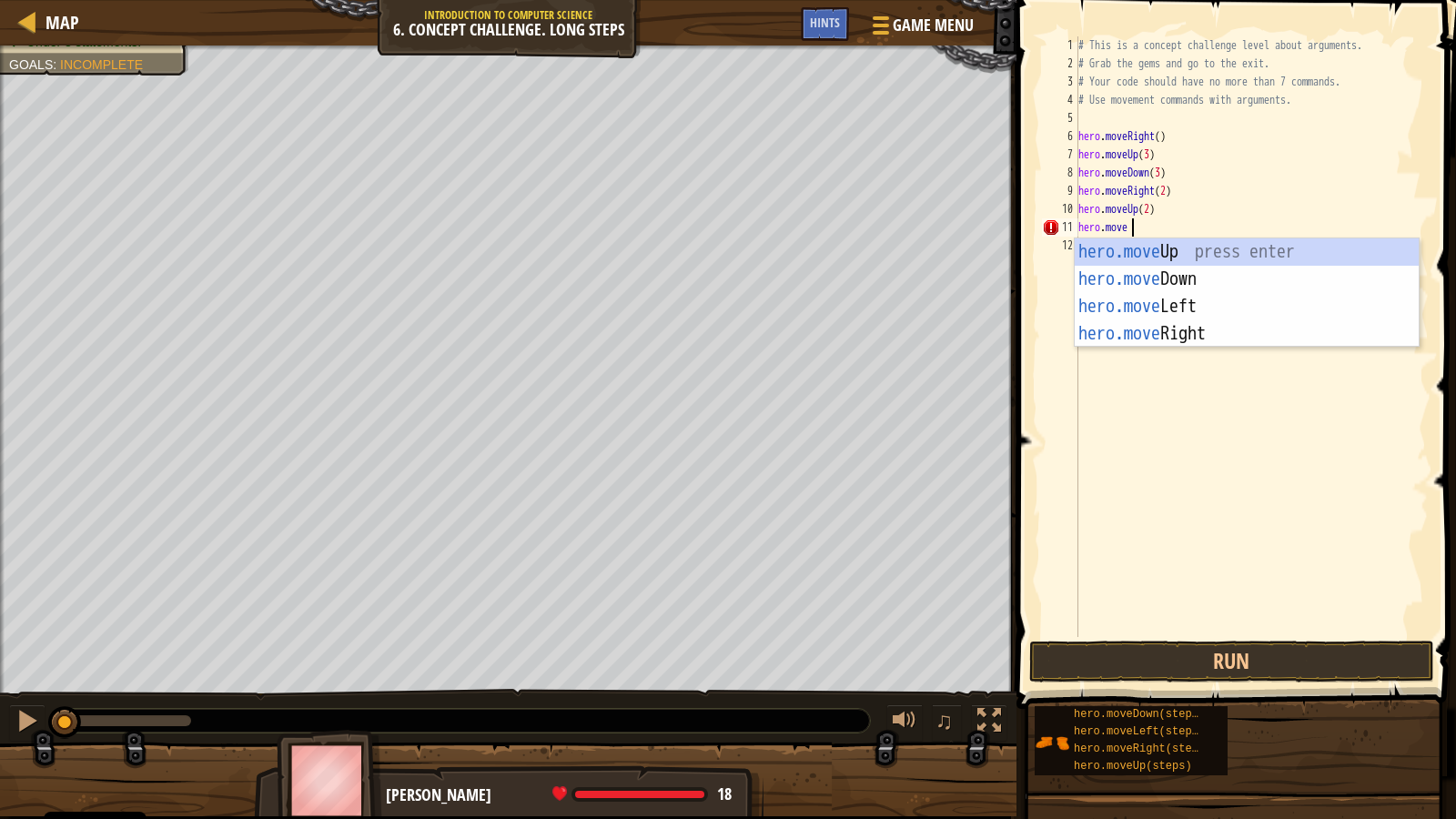 type on "hero.moveR" 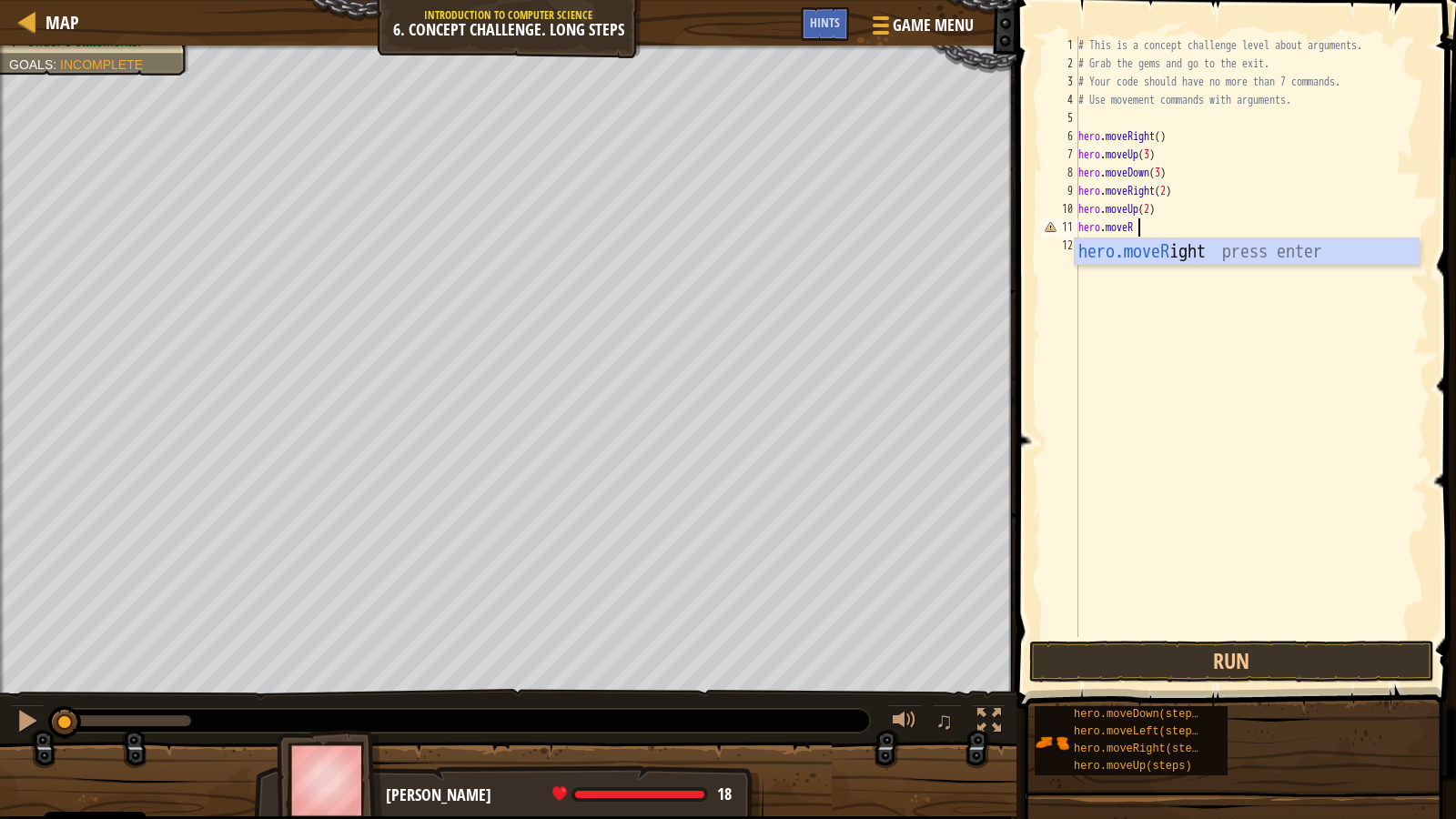 scroll, scrollTop: 8, scrollLeft: 0, axis: vertical 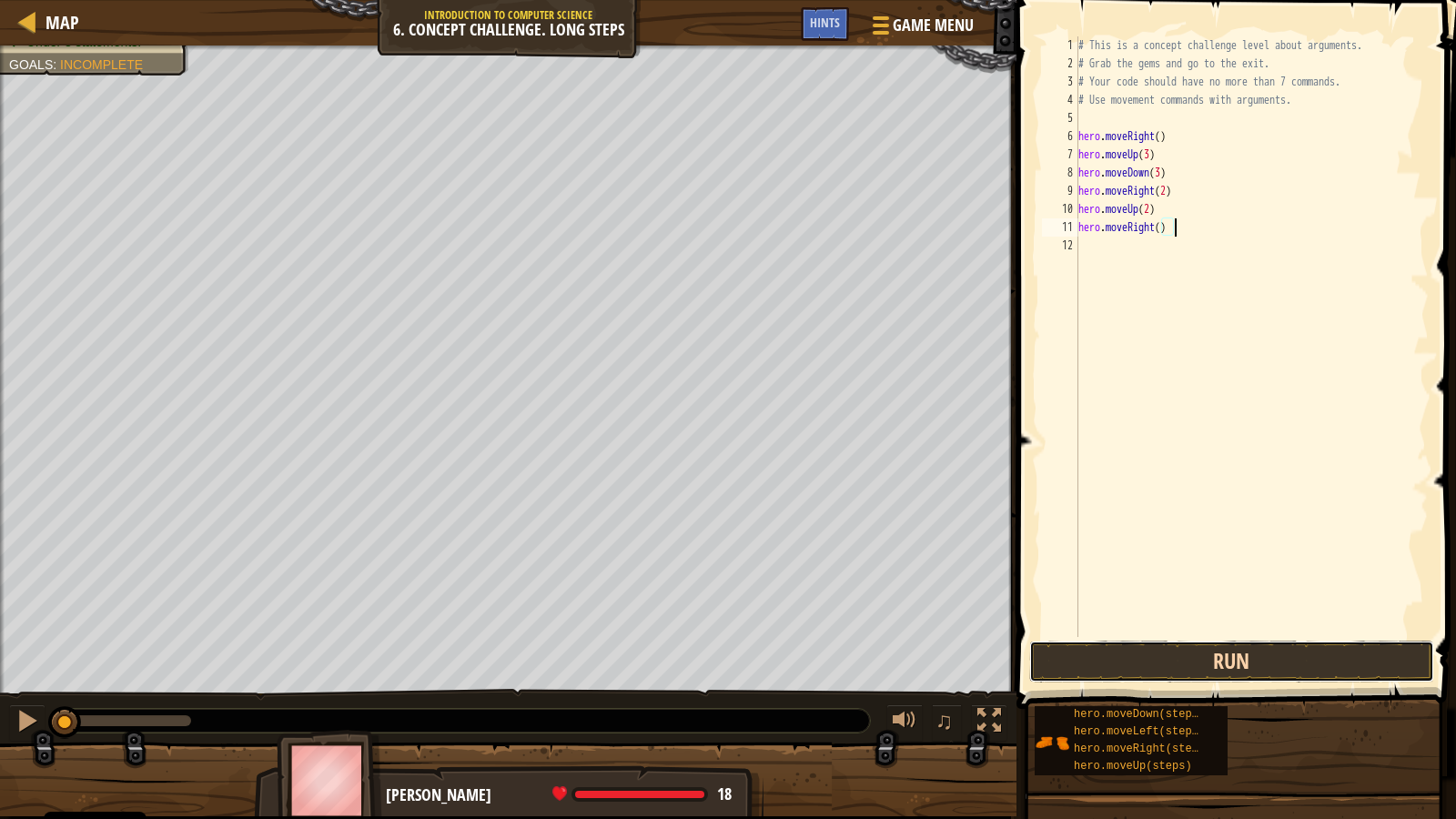 click on "Run" at bounding box center (1231, 662) 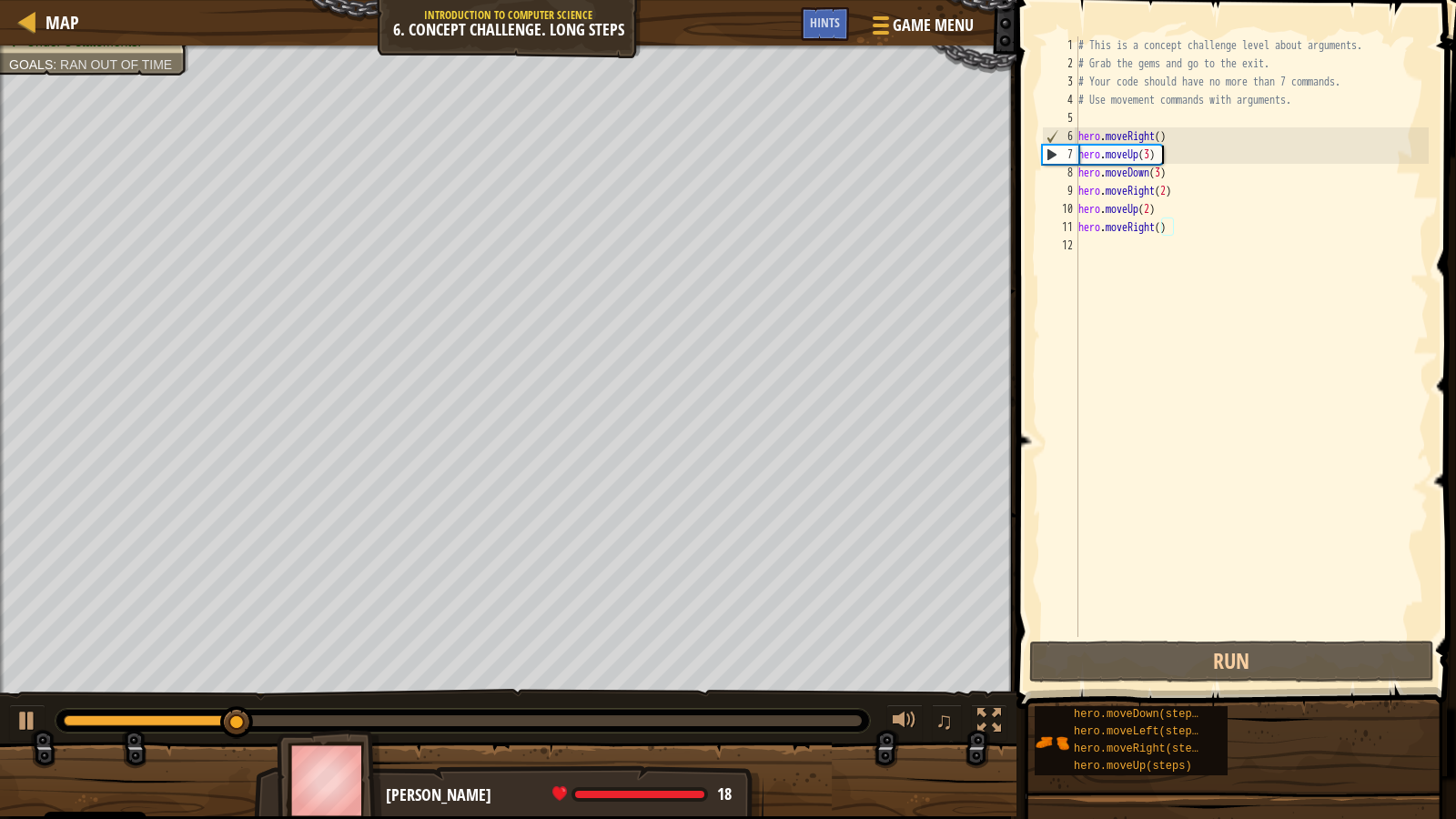 click on "# This is a concept challenge level about arguments. # Grab the gems and go to the exit. # Your code should have no more than 7 commands. # Use movement commands with arguments. hero . moveRight ( ) hero . moveUp ( 3 ) hero . moveDown ( 3 ) hero . moveRight ( 2 ) hero . moveUp ( 2 ) hero . moveRight ( )" at bounding box center [1252, 355] 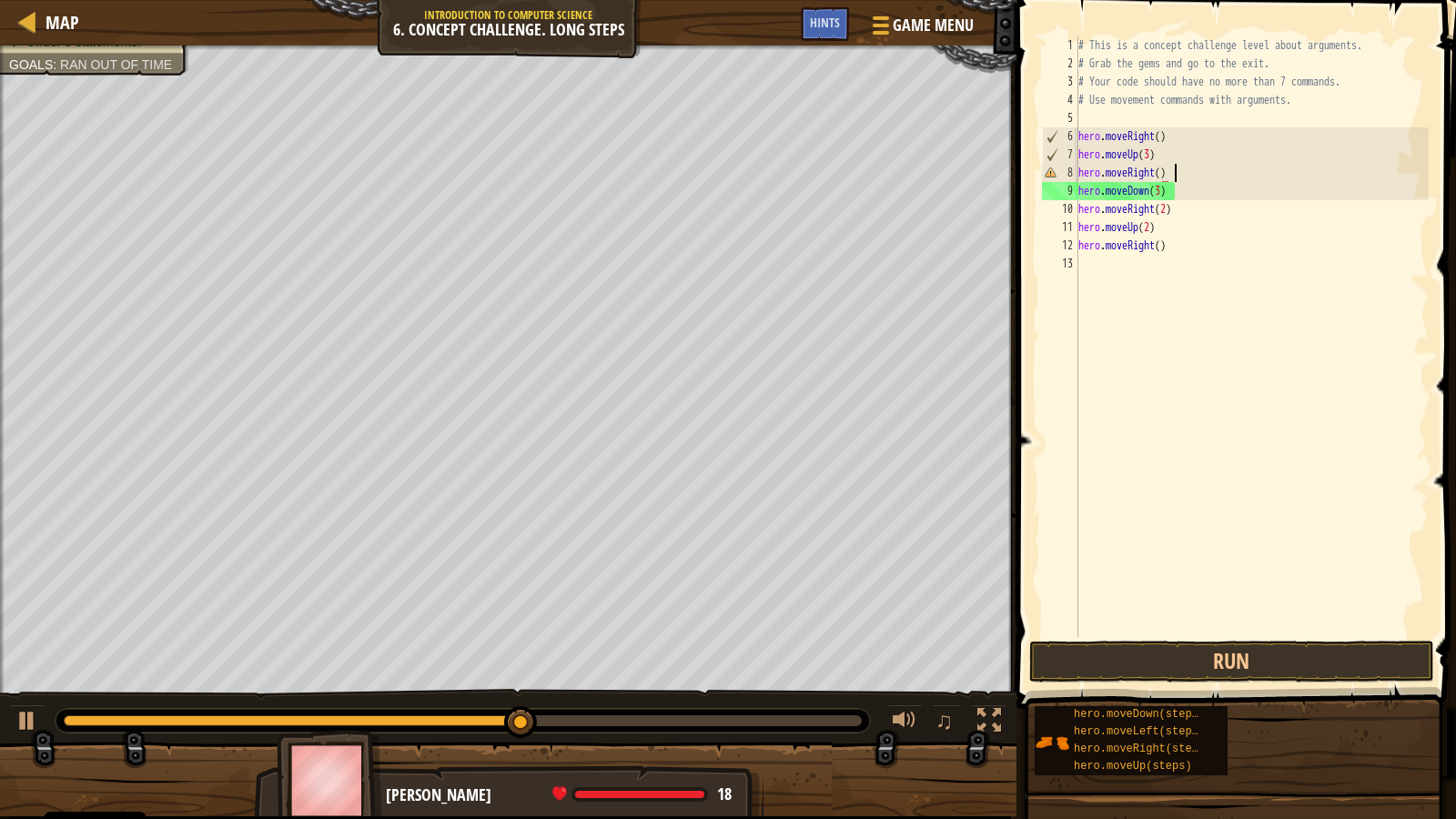 scroll, scrollTop: 8, scrollLeft: 7, axis: both 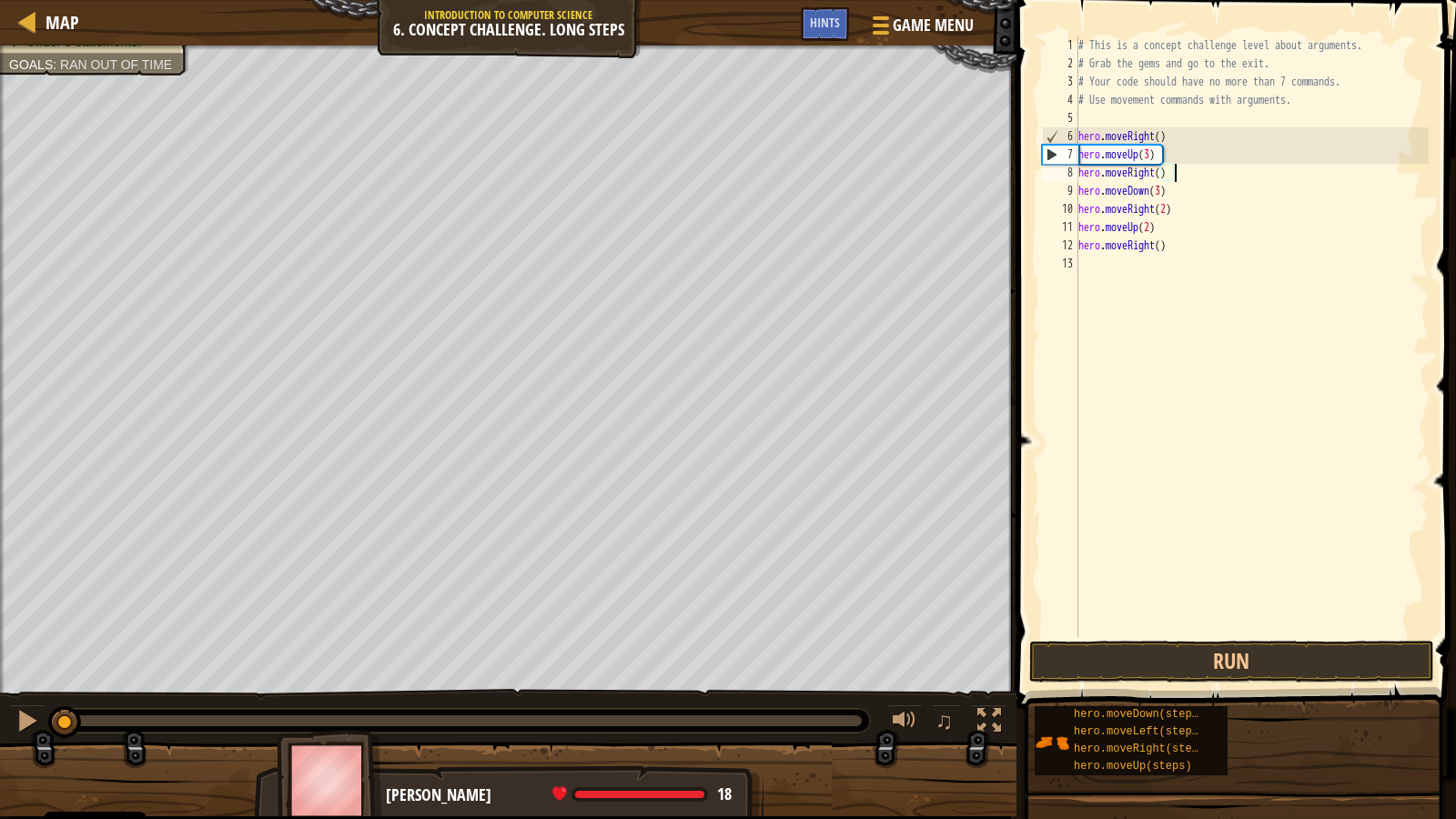 drag, startPoint x: 529, startPoint y: 717, endPoint x: 0, endPoint y: 744, distance: 529.689 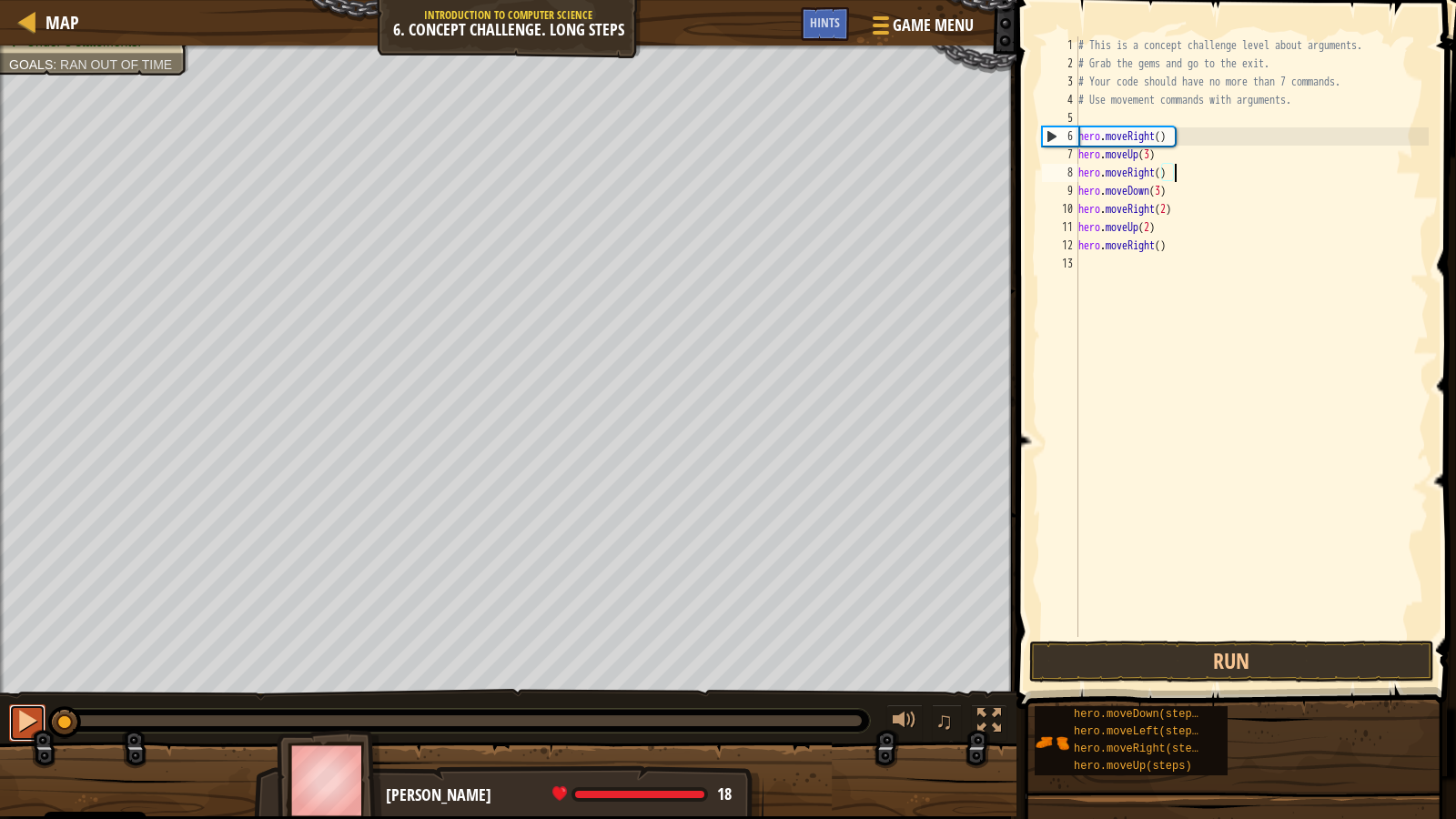 click at bounding box center (27, 721) 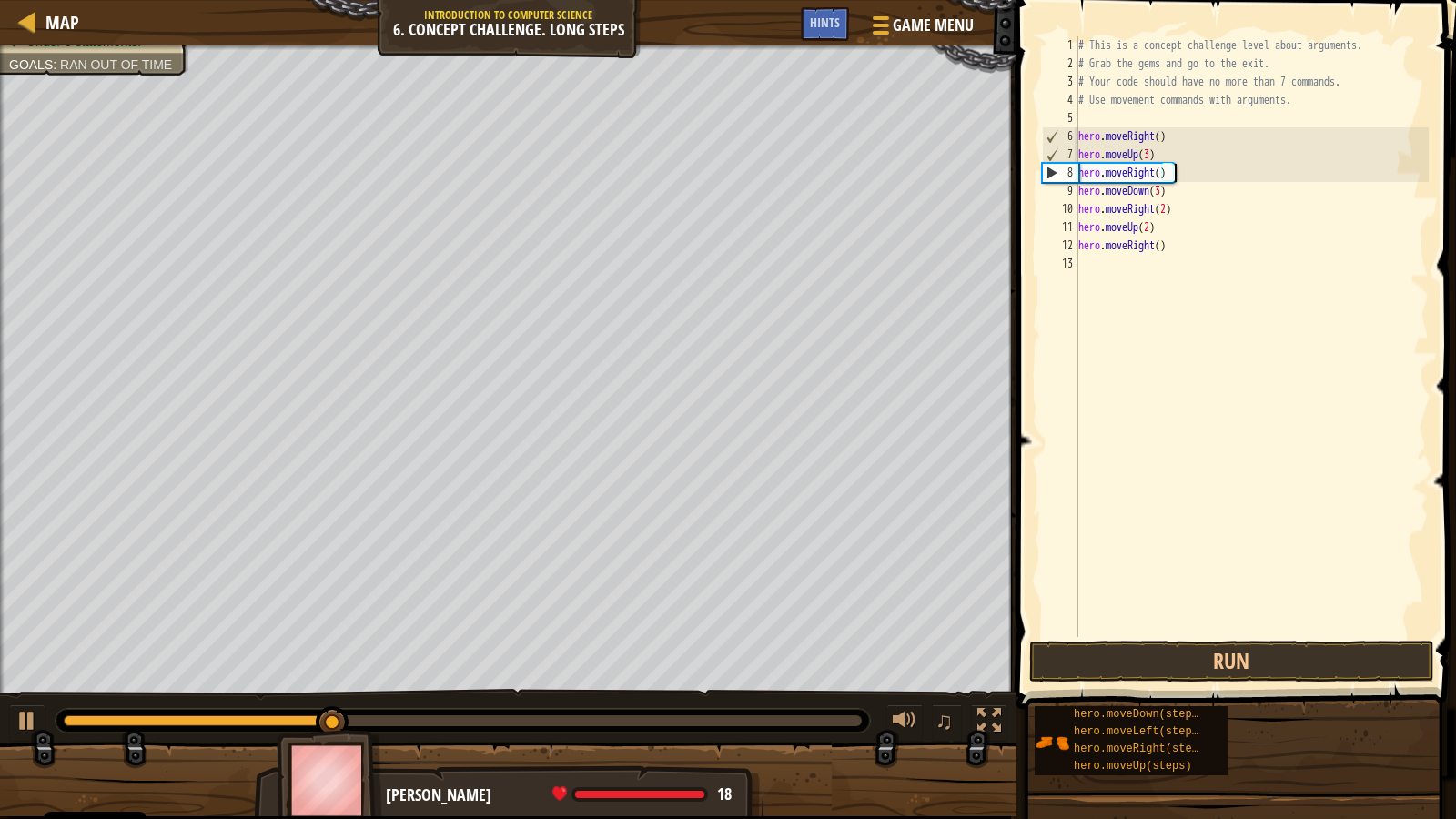 click on "# This is a concept challenge level about arguments. # Grab the gems and go to the exit. # Your code should have no more than 7 commands. # Use movement commands with arguments. hero . moveRight ( ) hero . moveUp ( 3 ) hero . moveRight ( ) hero . moveDown ( 3 ) hero . moveRight ( 2 ) hero . moveUp ( 2 ) hero . moveRight ( )" at bounding box center (1252, 355) 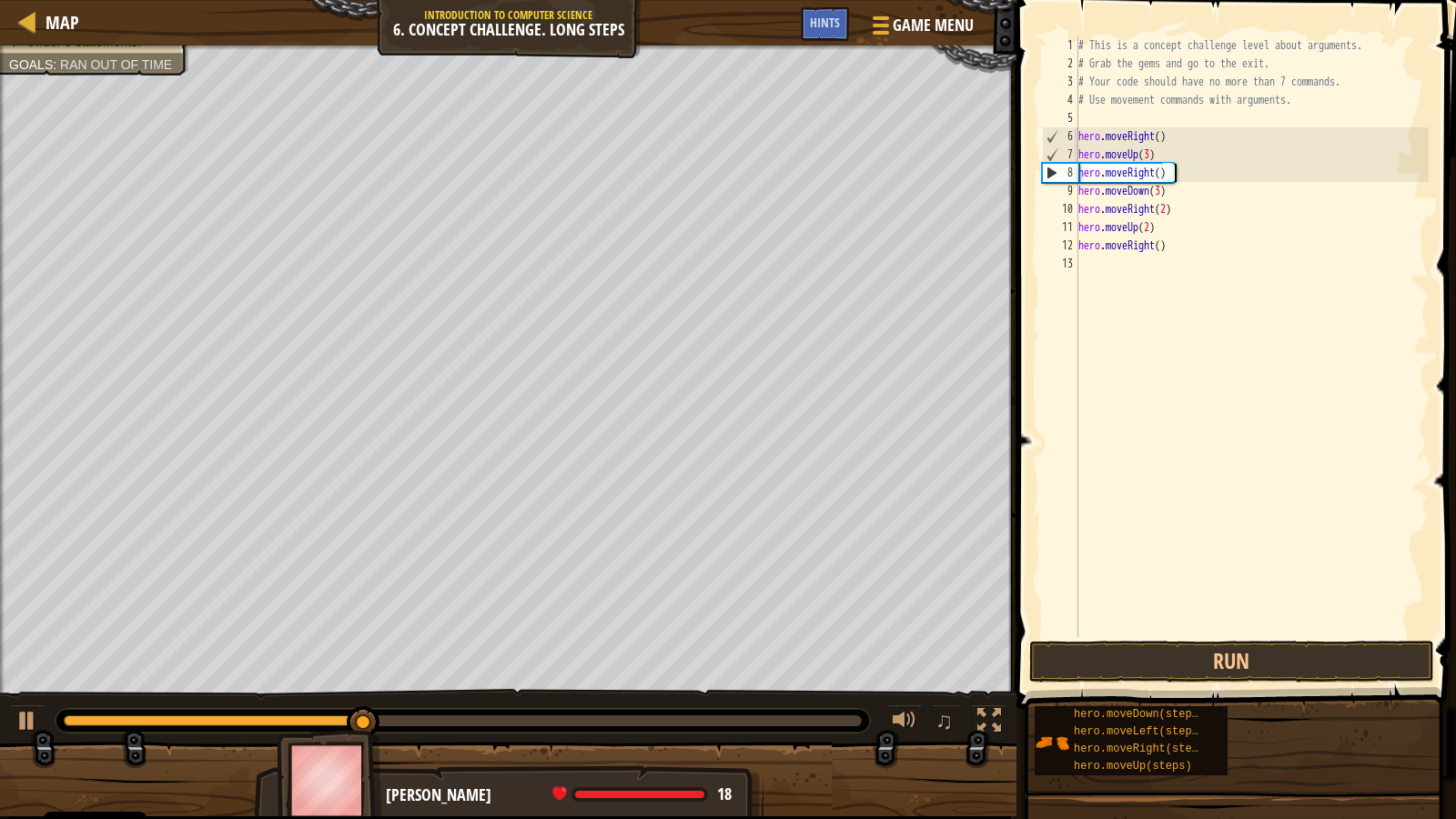 click on "8" at bounding box center [1060, 173] 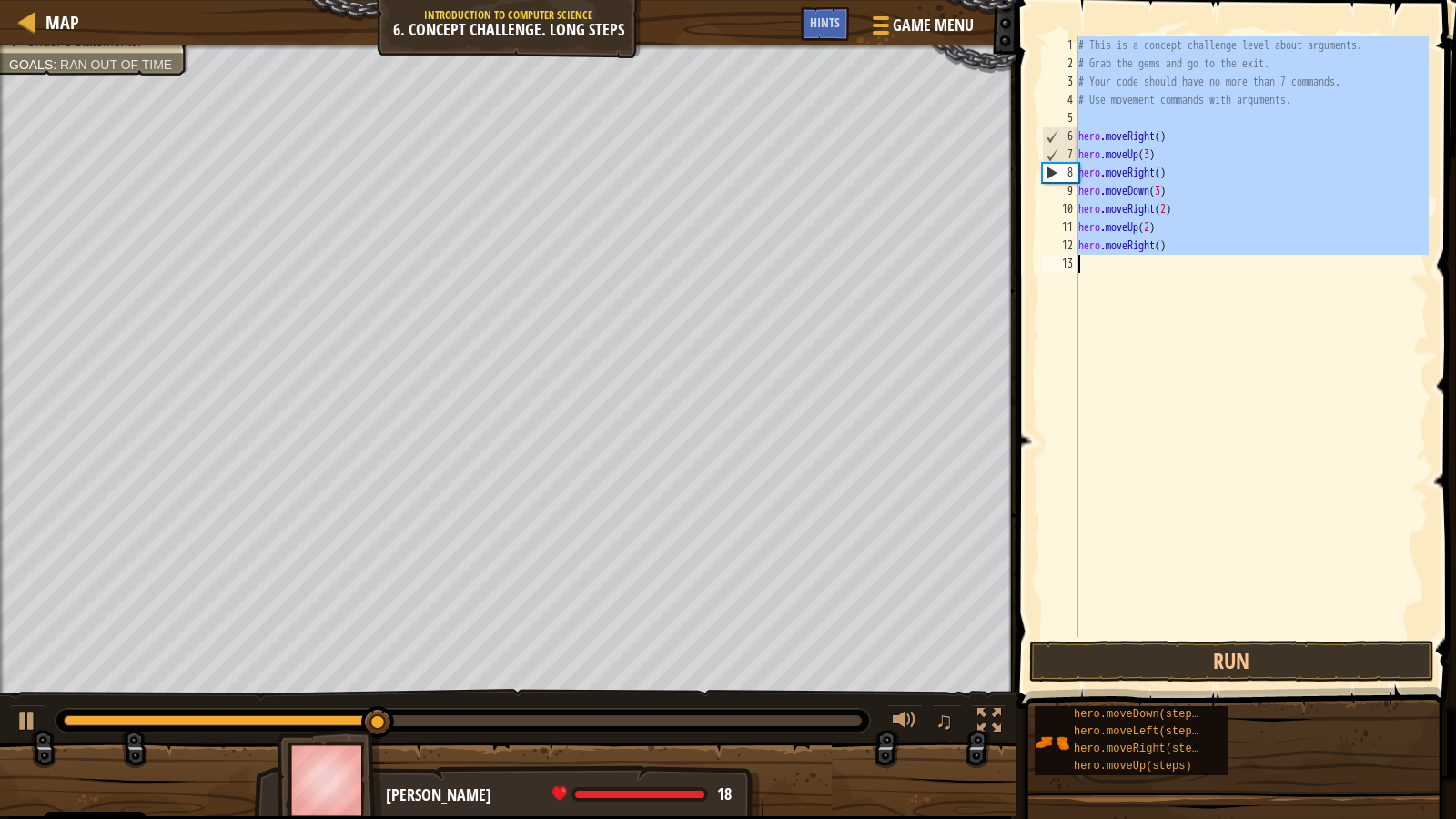 type on "hero.moveRight()" 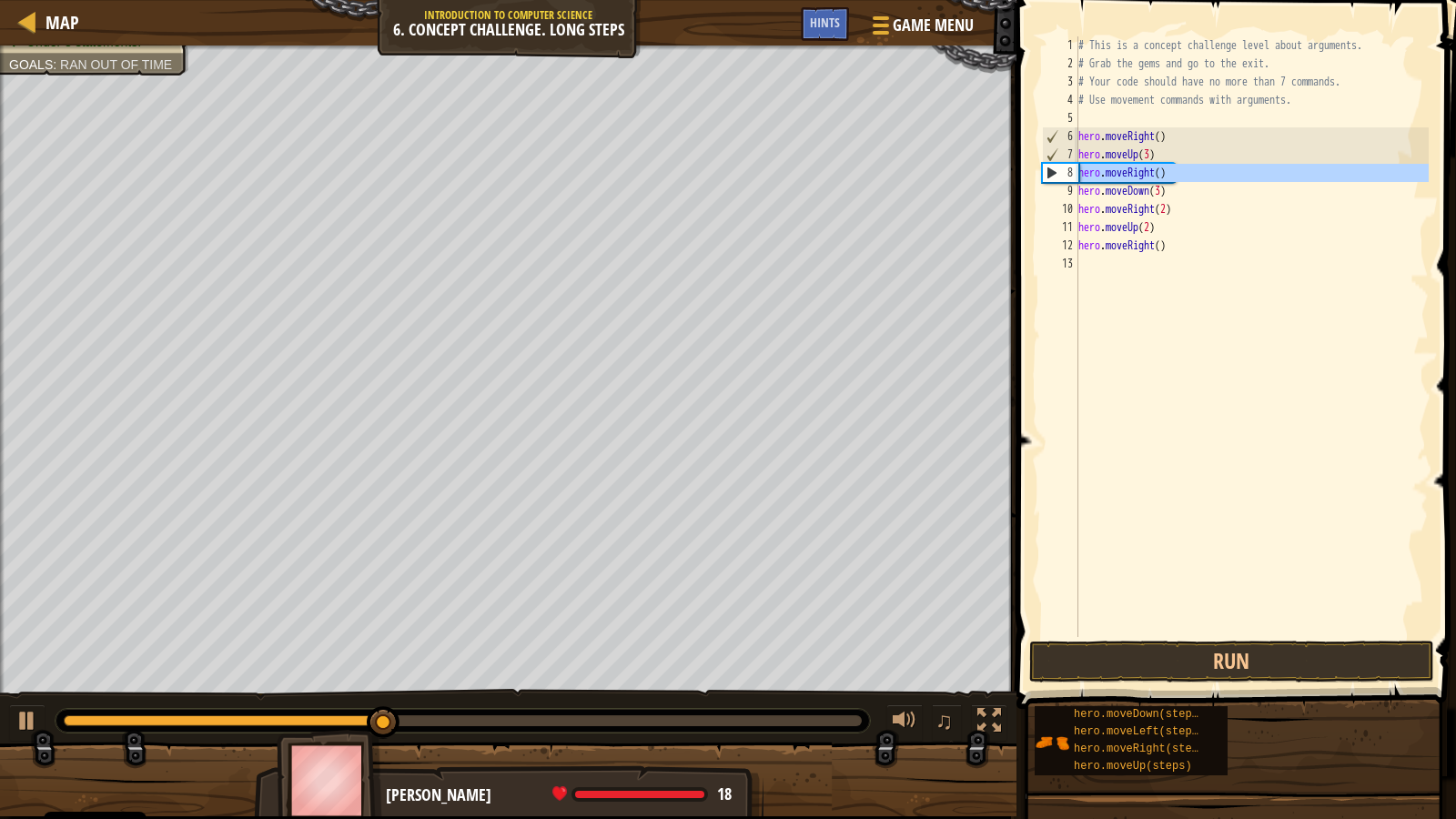 click on "8" at bounding box center [1060, 173] 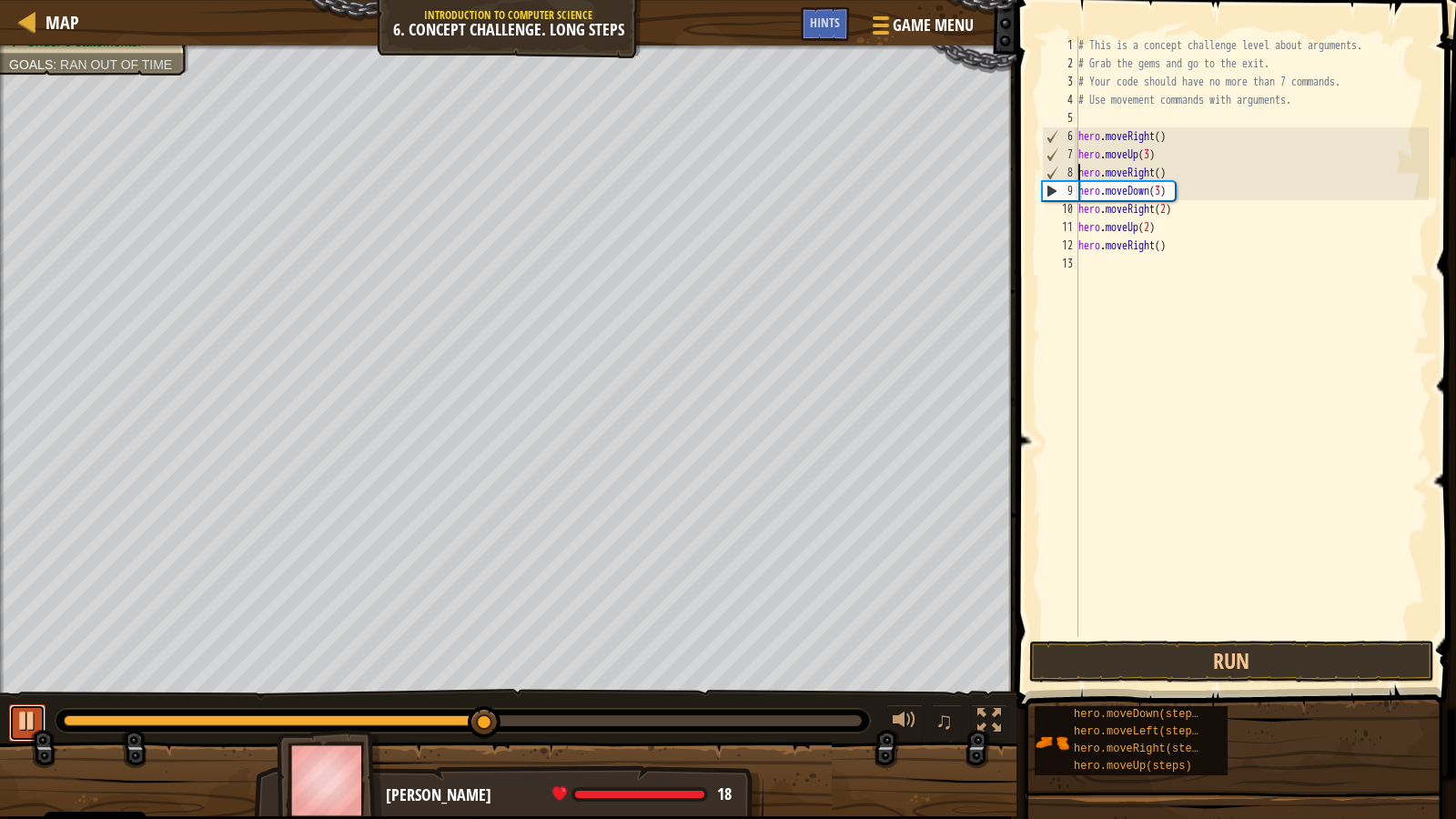 click at bounding box center (27, 721) 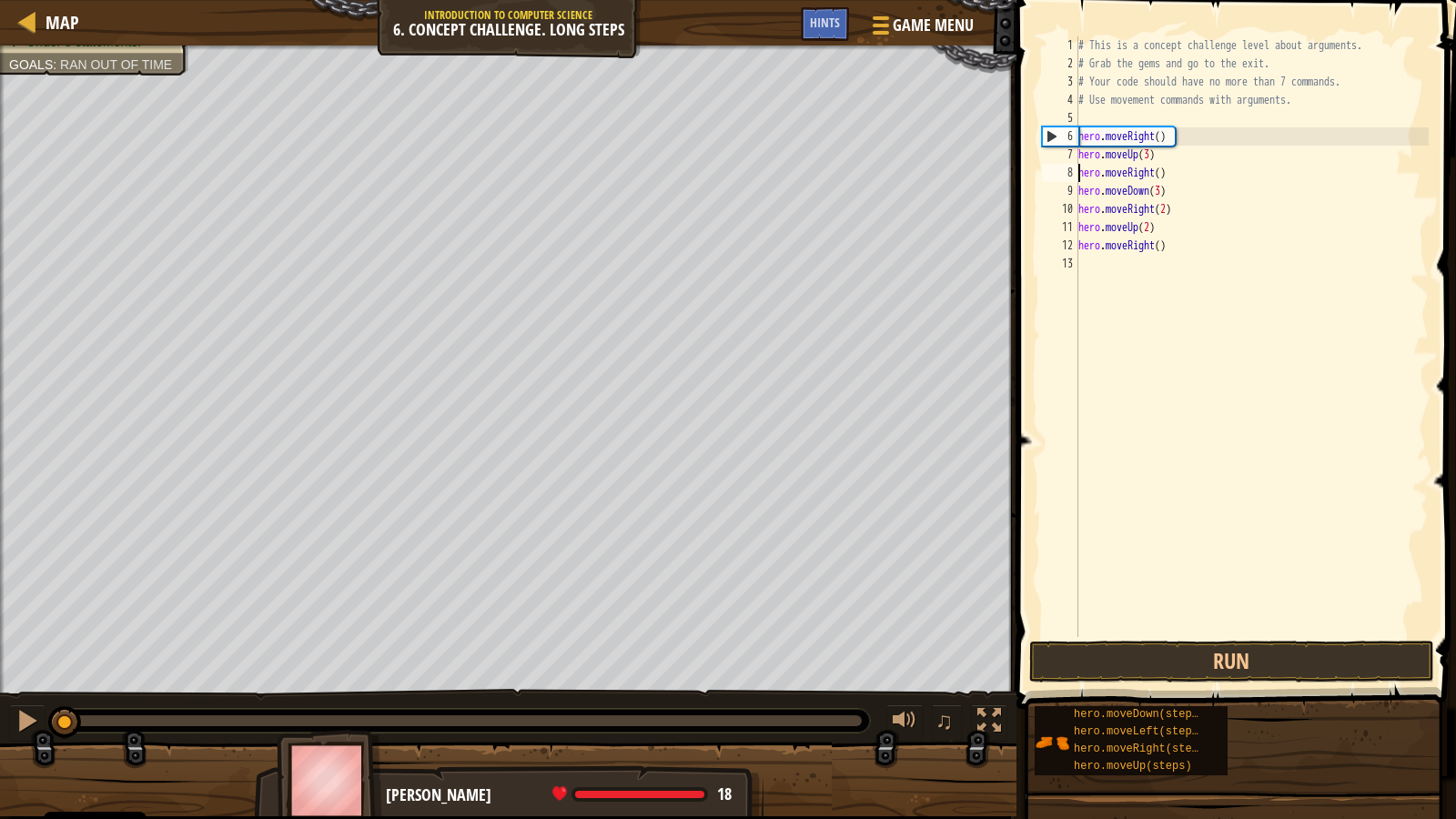 drag, startPoint x: 480, startPoint y: 733, endPoint x: 0, endPoint y: 540, distance: 517.34805 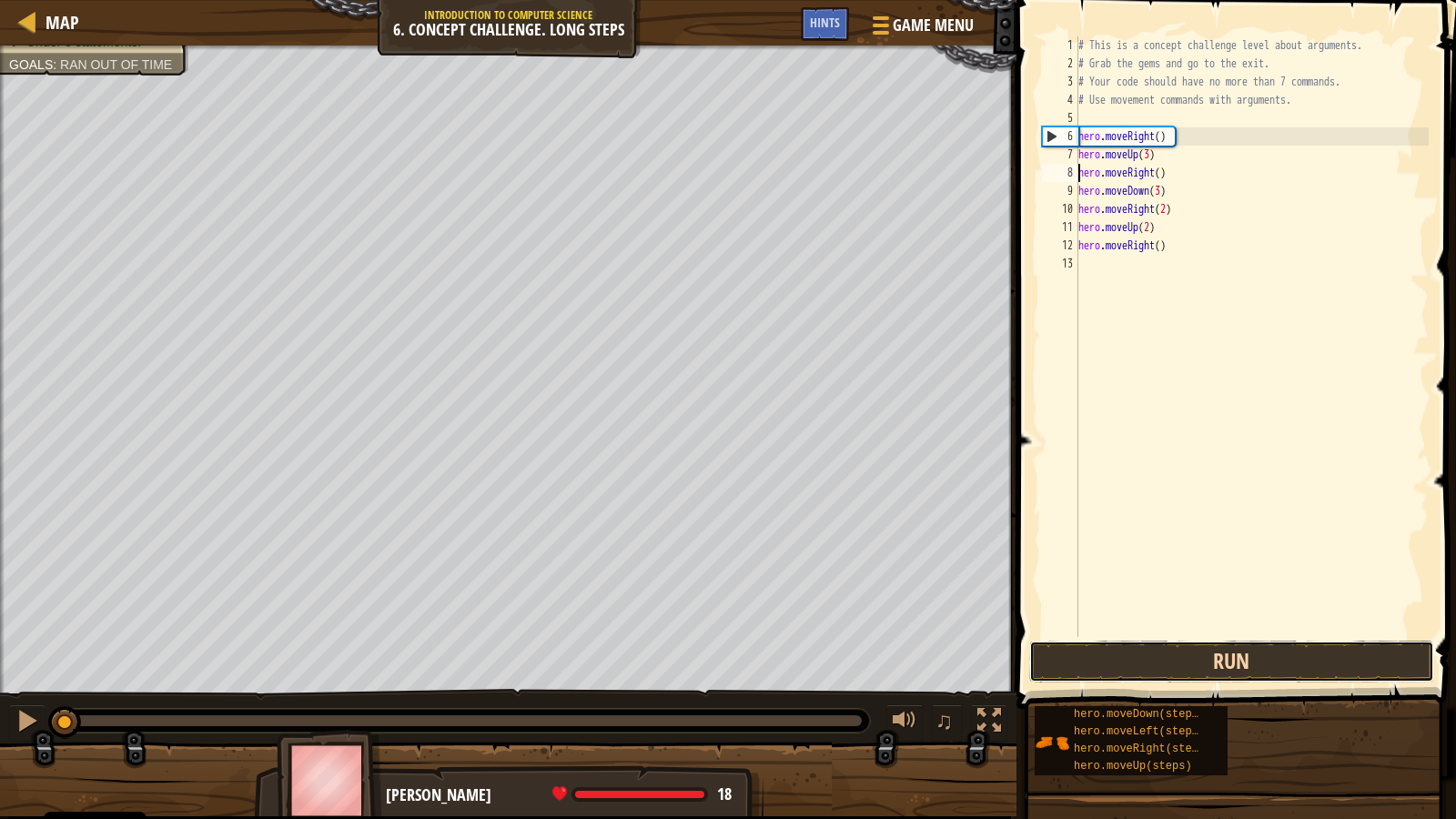 click on "Run" at bounding box center [1231, 662] 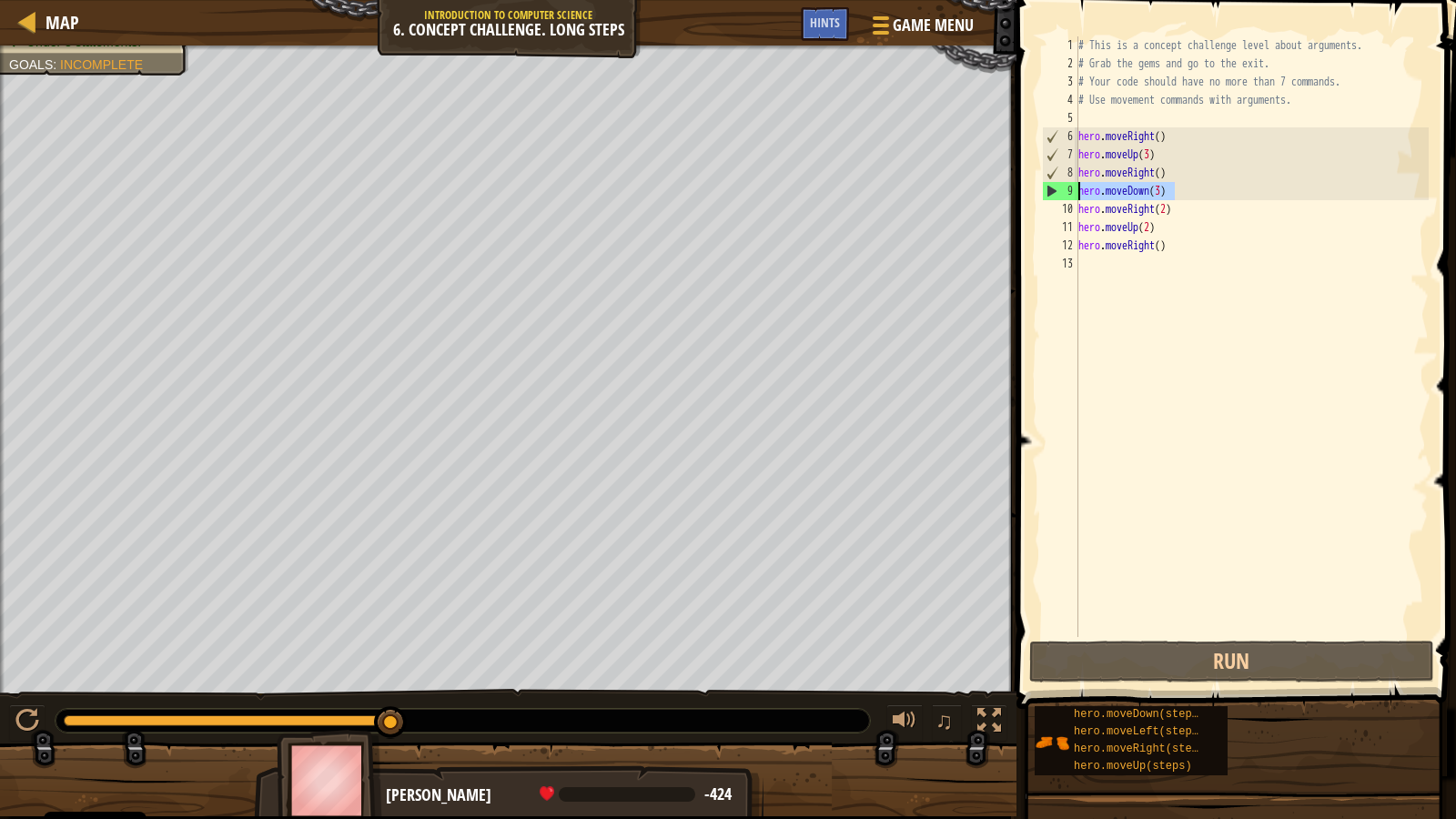 drag, startPoint x: 1190, startPoint y: 191, endPoint x: 1016, endPoint y: 187, distance: 174.04597 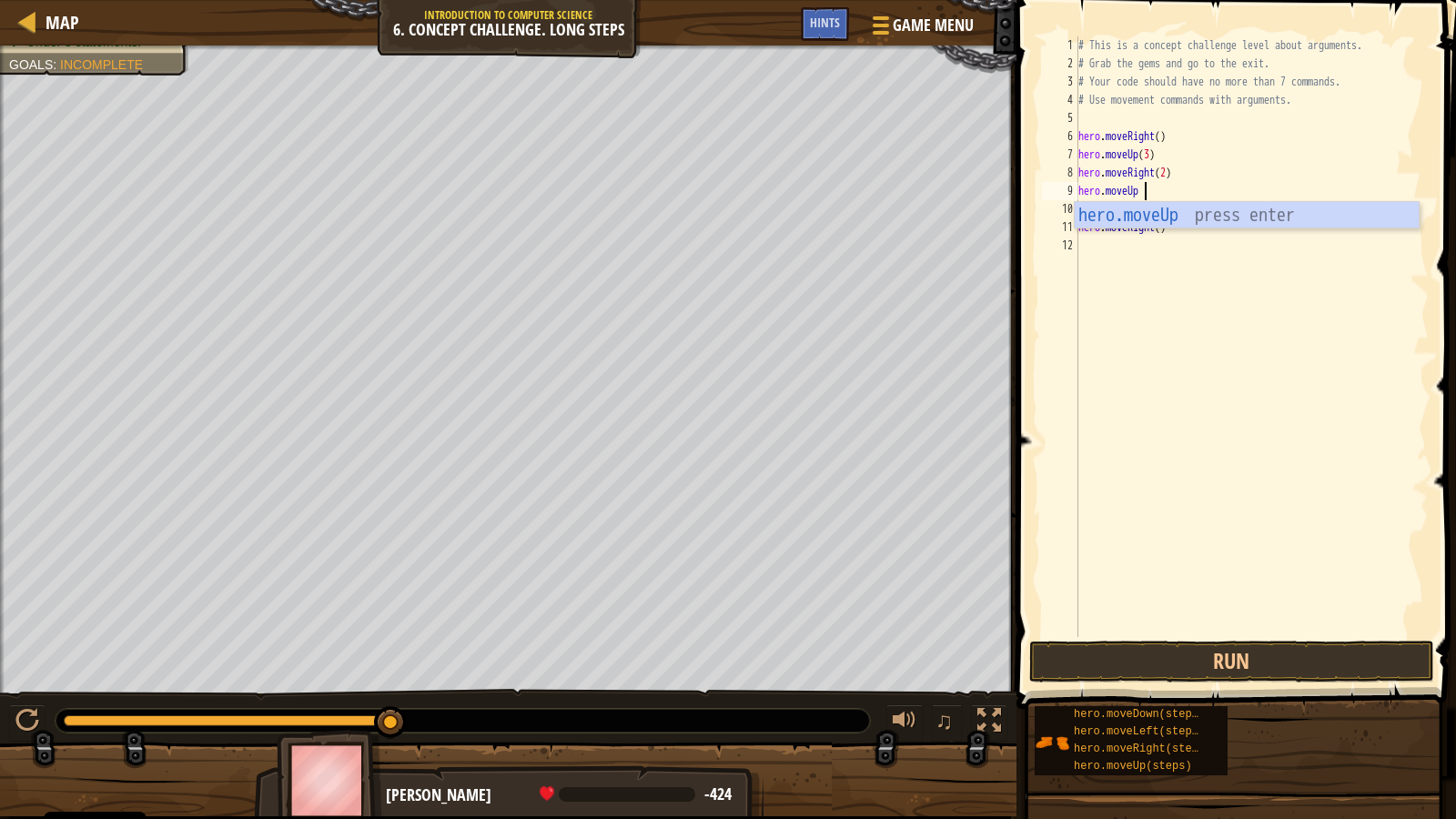 scroll, scrollTop: 8, scrollLeft: 5, axis: both 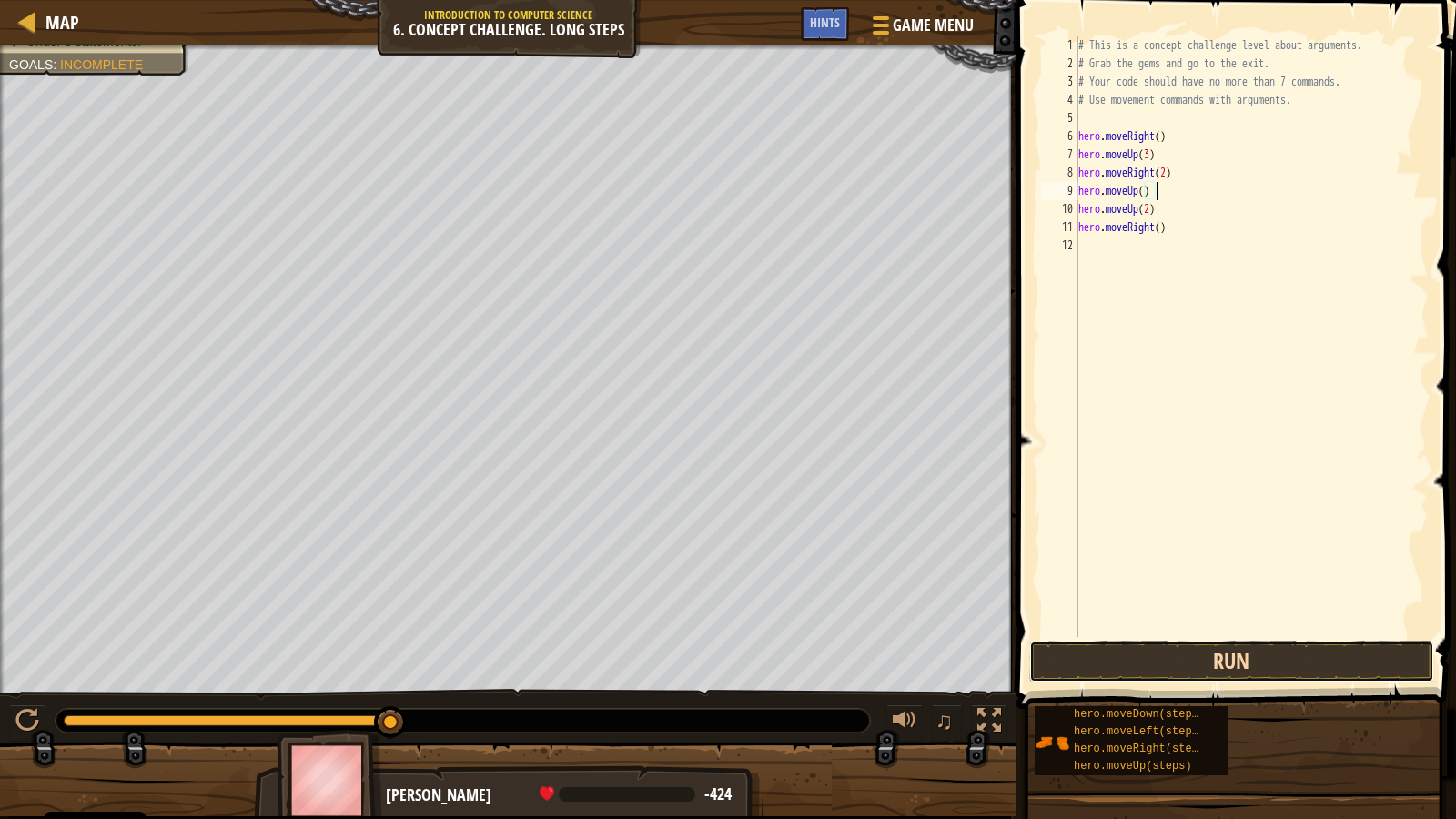 click on "Run" at bounding box center (1231, 662) 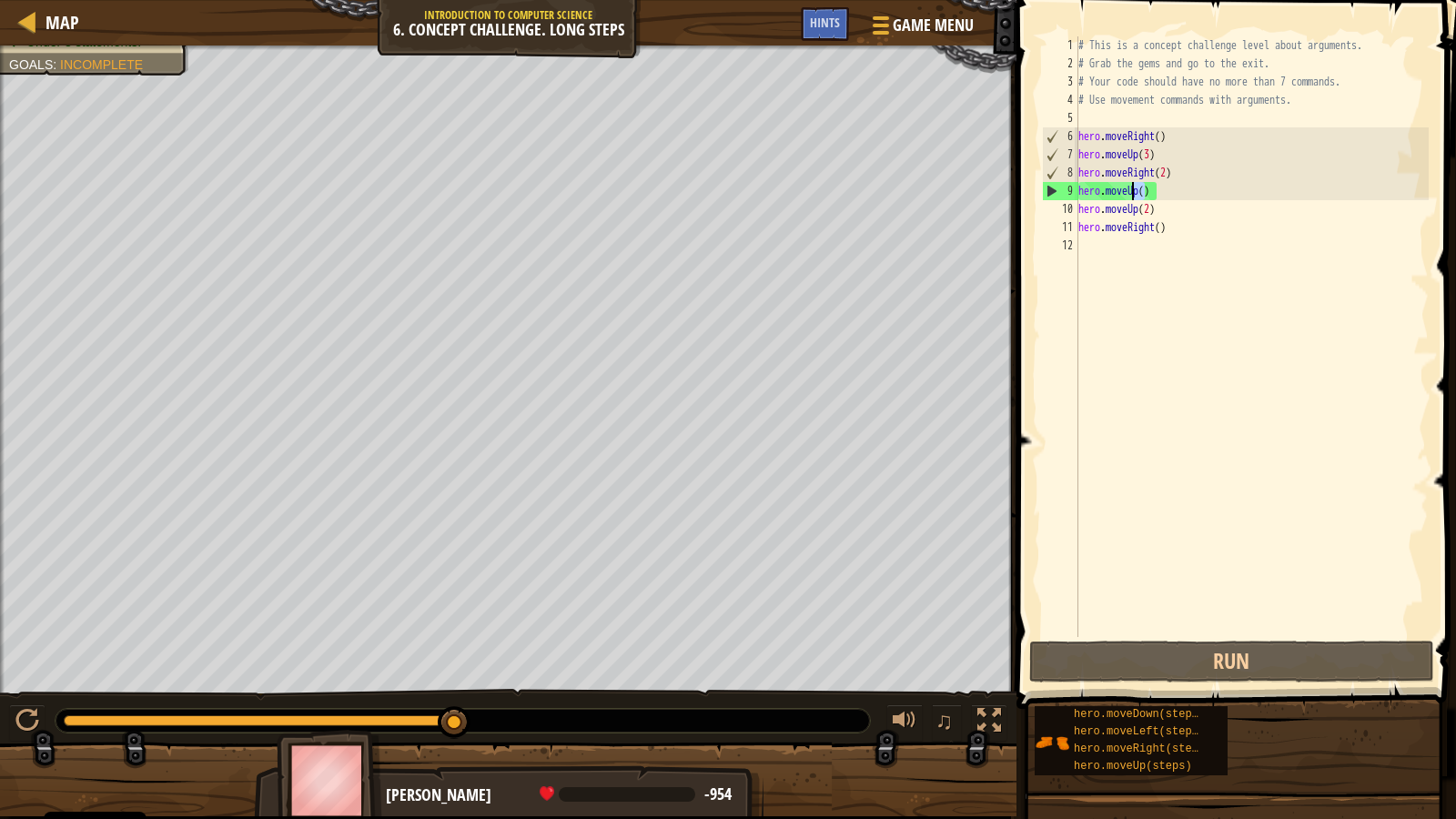 drag, startPoint x: 1141, startPoint y: 197, endPoint x: 1129, endPoint y: 199, distance: 12.165525 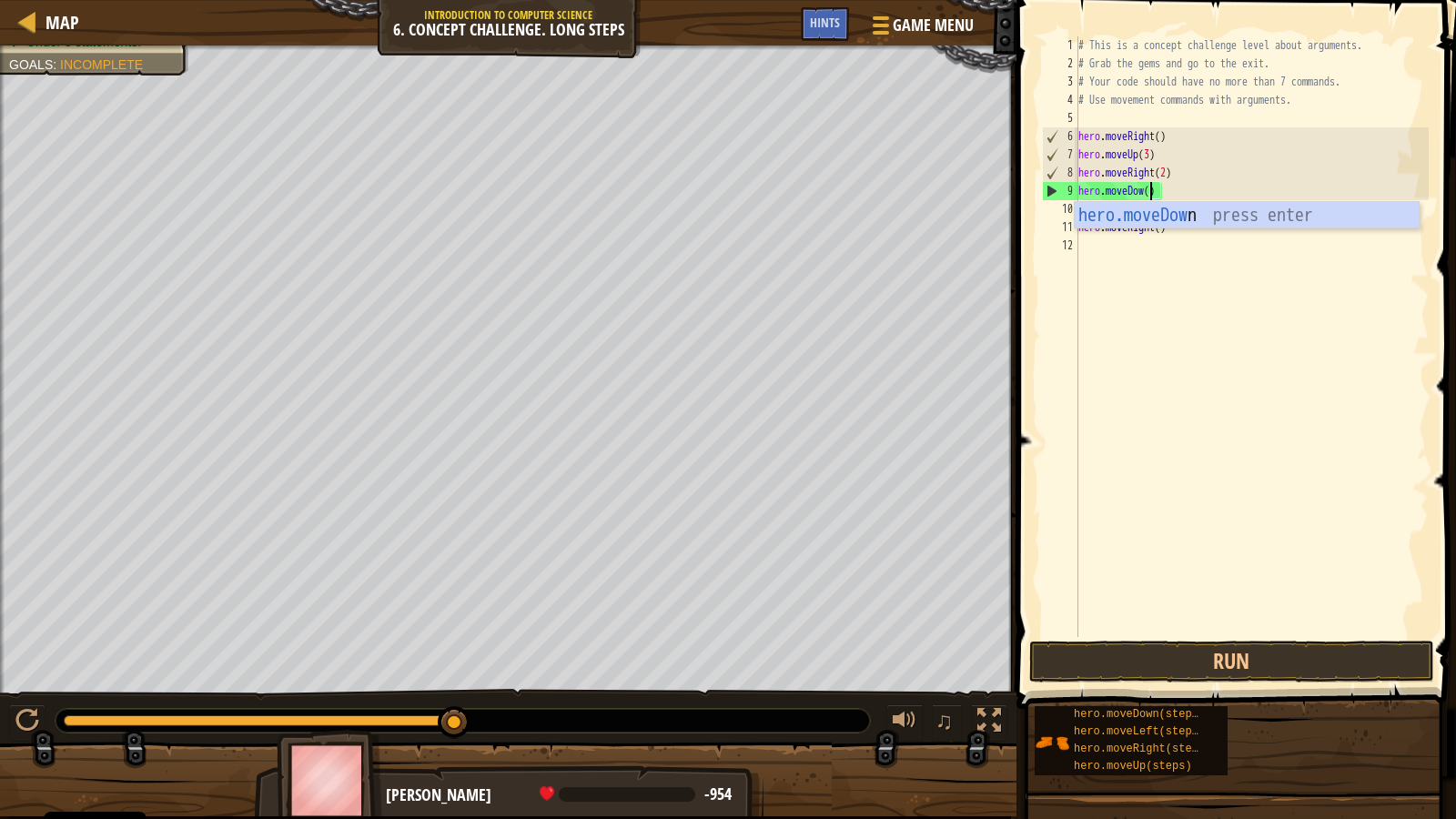 scroll, scrollTop: 8, scrollLeft: 6, axis: both 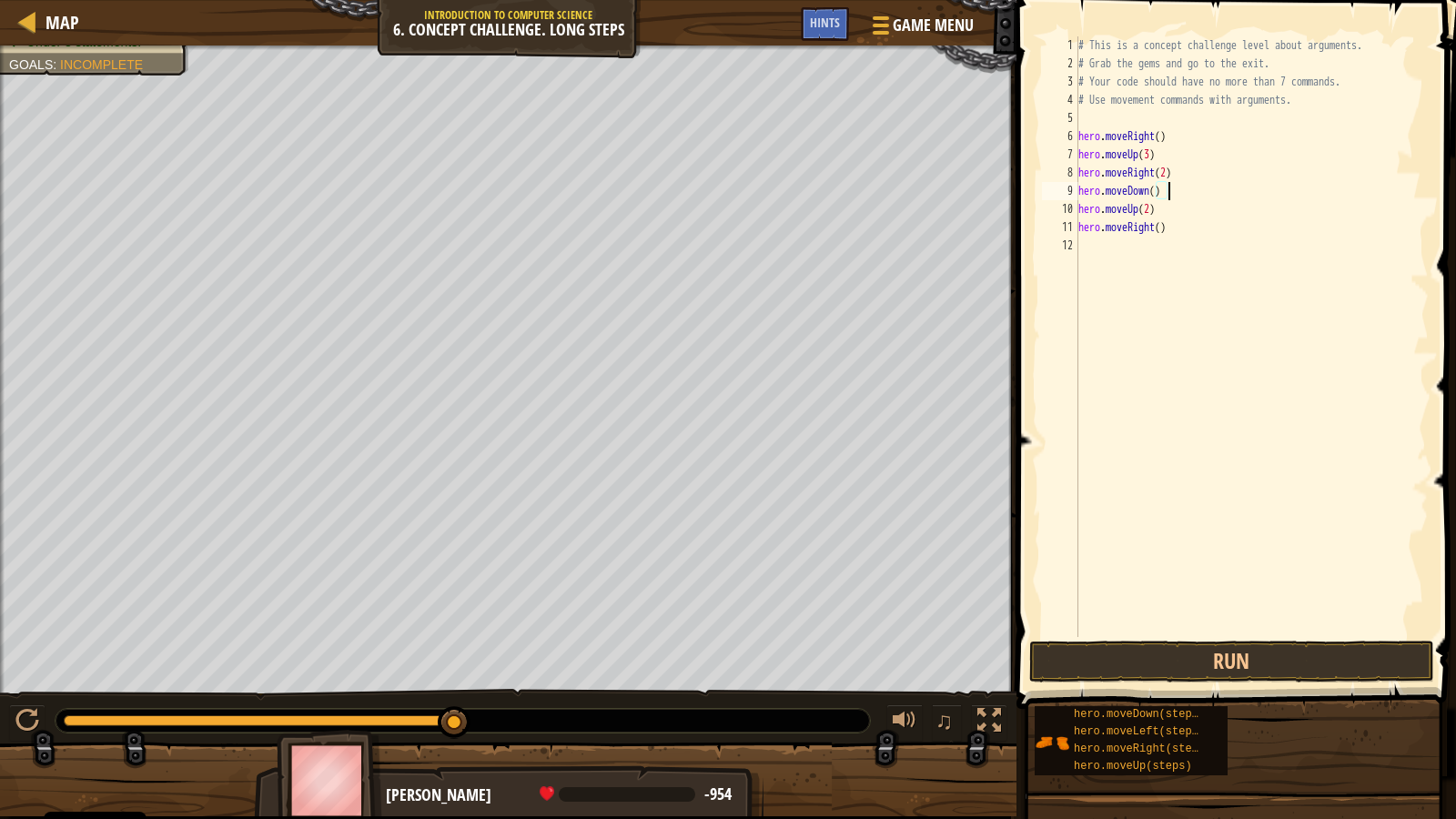 click on "# This is a concept challenge level about arguments. # Grab the gems and go to the exit. # Your code should have no more than 7 commands. # Use movement commands with arguments. hero . moveRight ( ) hero . moveUp ( 3 ) hero . moveRight ( 2 ) hero . moveDown ( ) hero . moveUp ( 2 ) hero . moveRight ( )" at bounding box center (1252, 355) 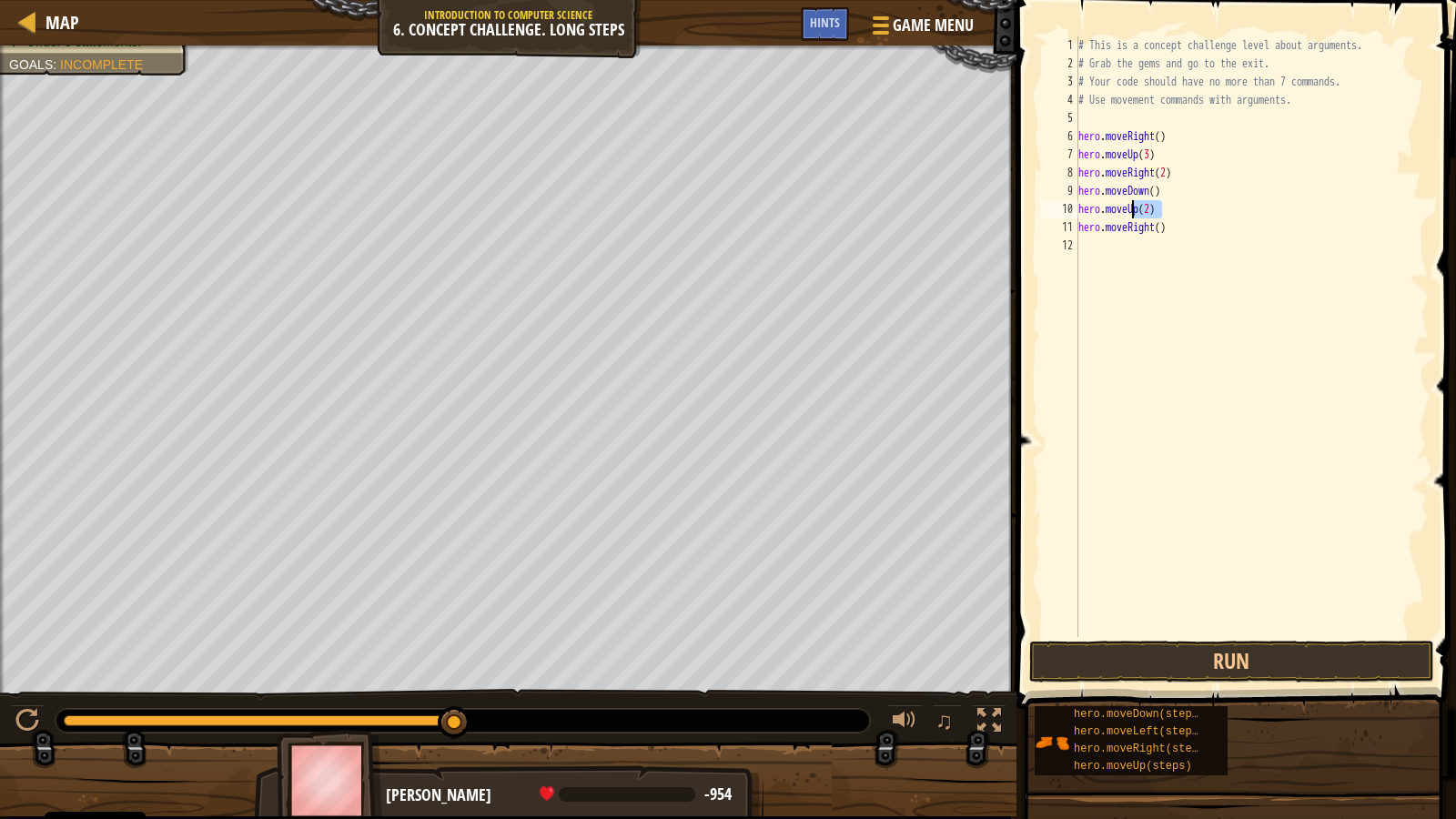 drag, startPoint x: 1185, startPoint y: 204, endPoint x: 1137, endPoint y: 224, distance: 52 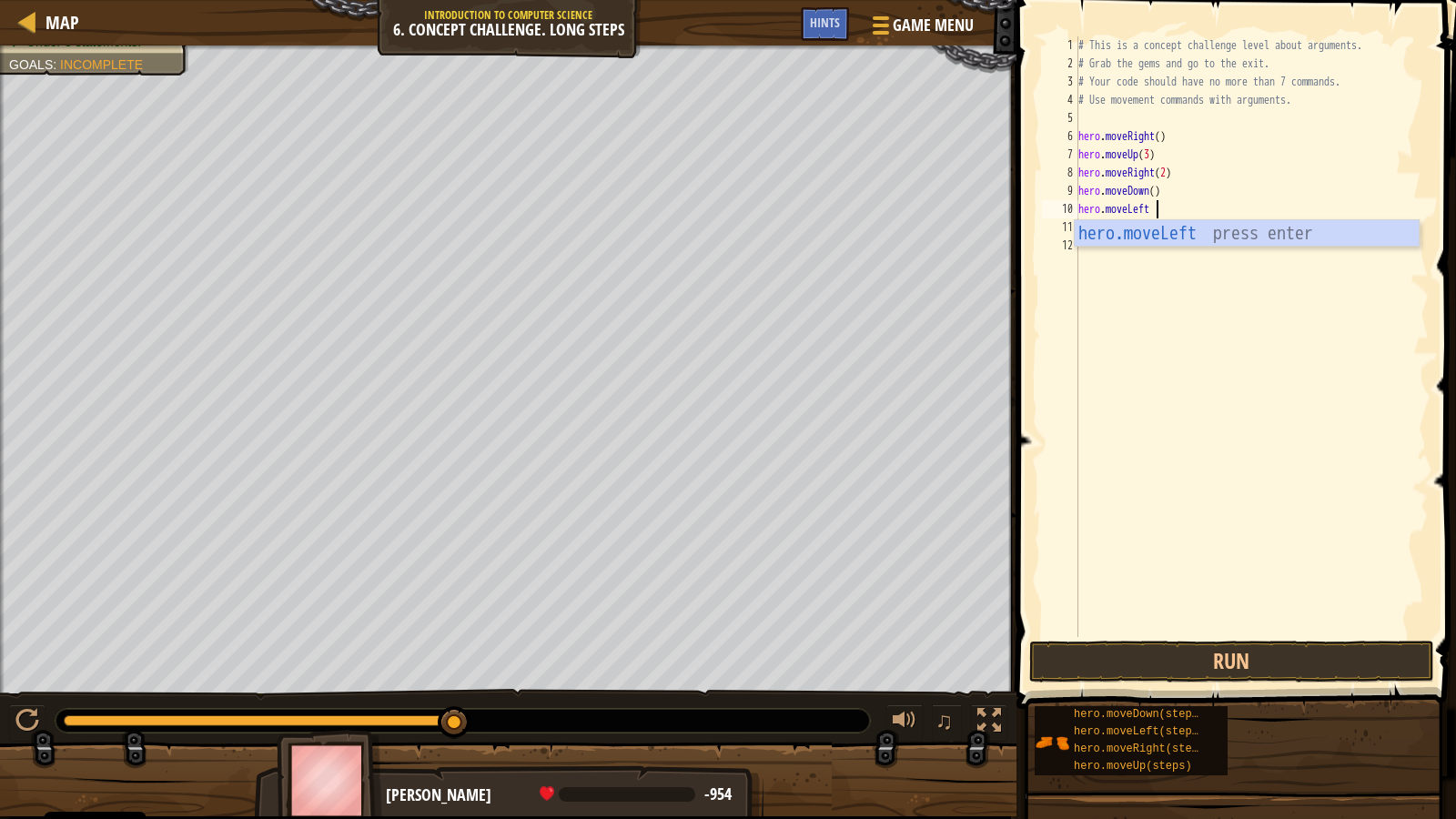 scroll, scrollTop: 8, scrollLeft: 6, axis: both 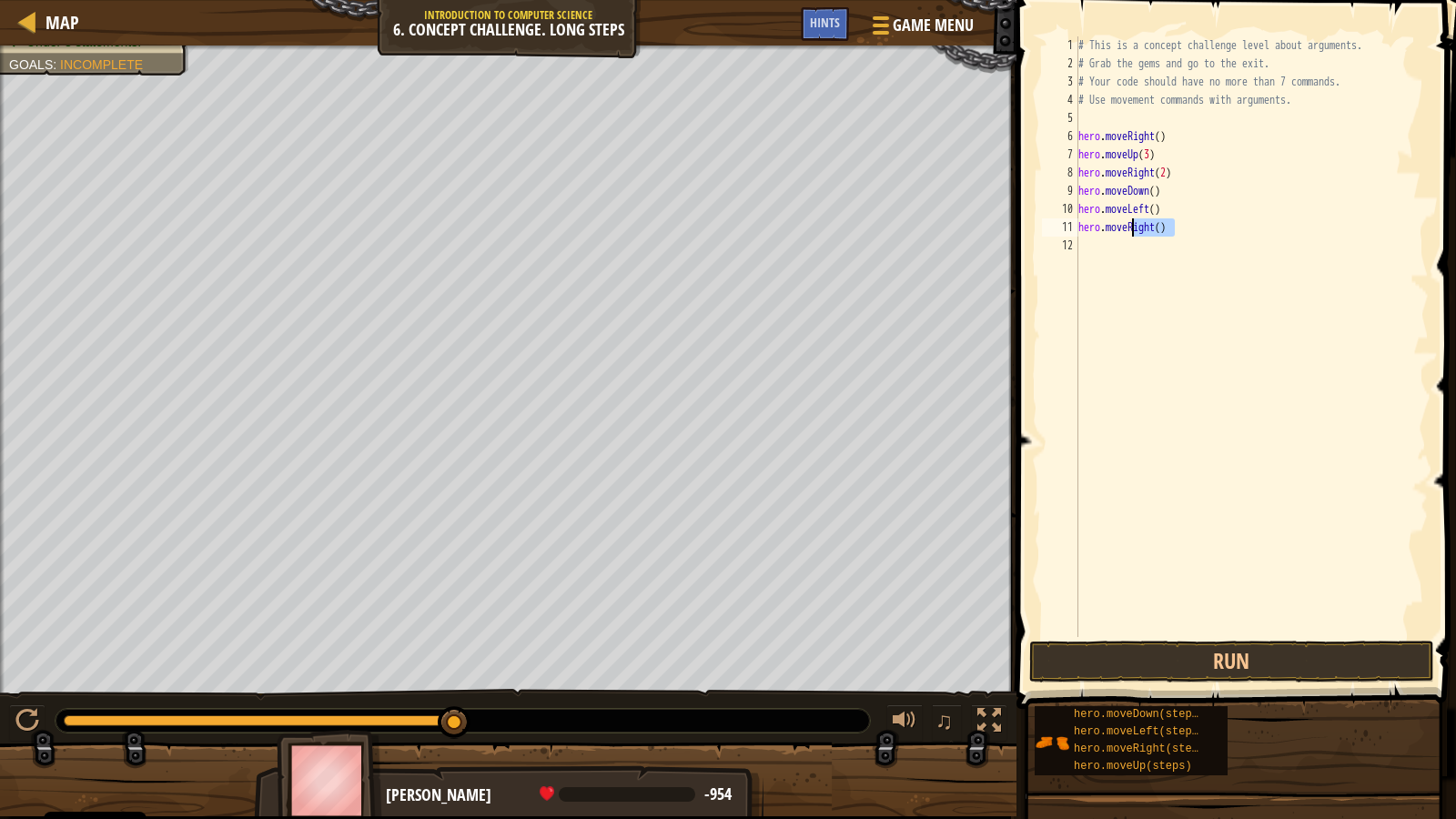 drag, startPoint x: 1182, startPoint y: 228, endPoint x: 1133, endPoint y: 221, distance: 49.497475 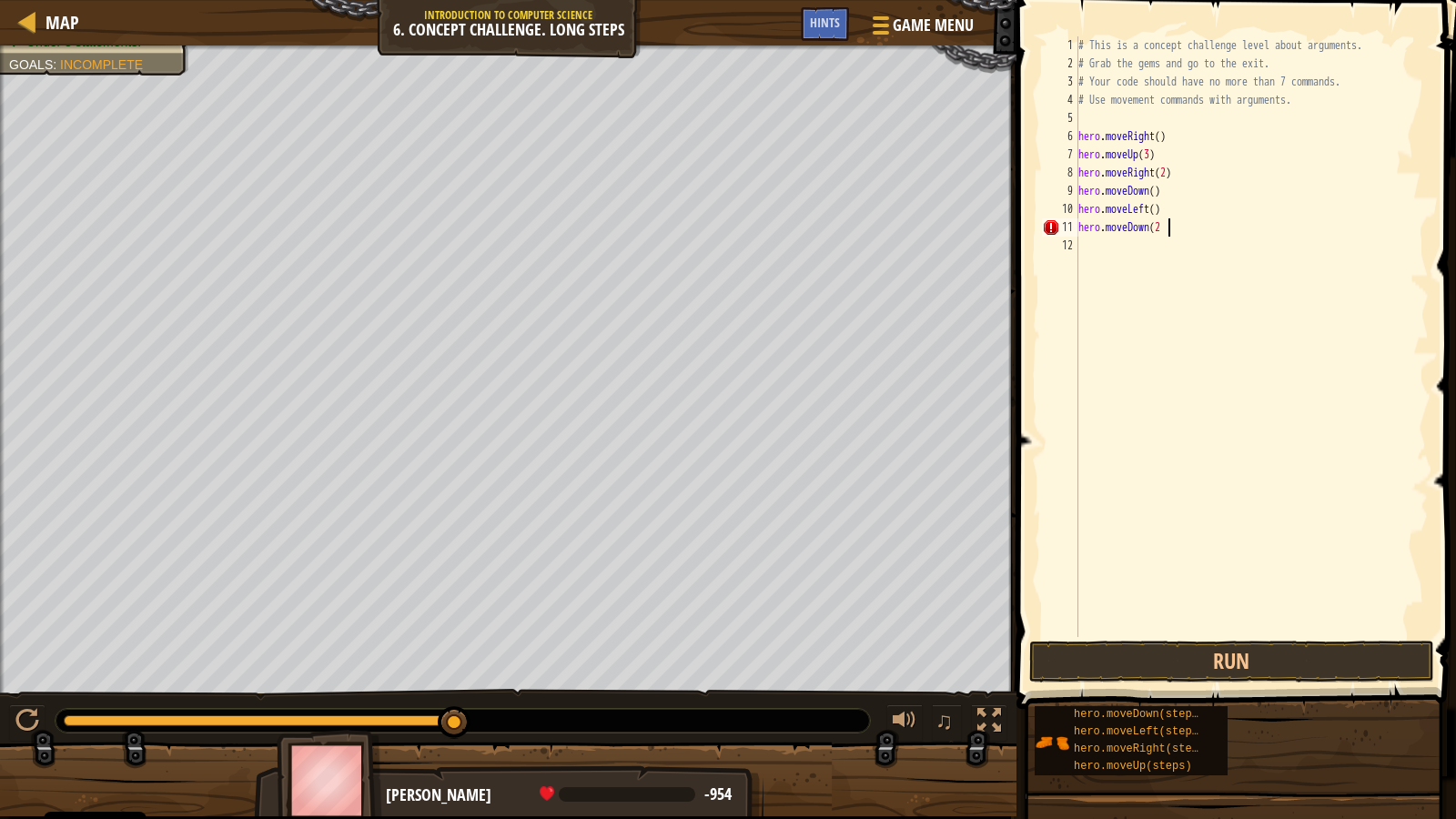 scroll, scrollTop: 8, scrollLeft: 7, axis: both 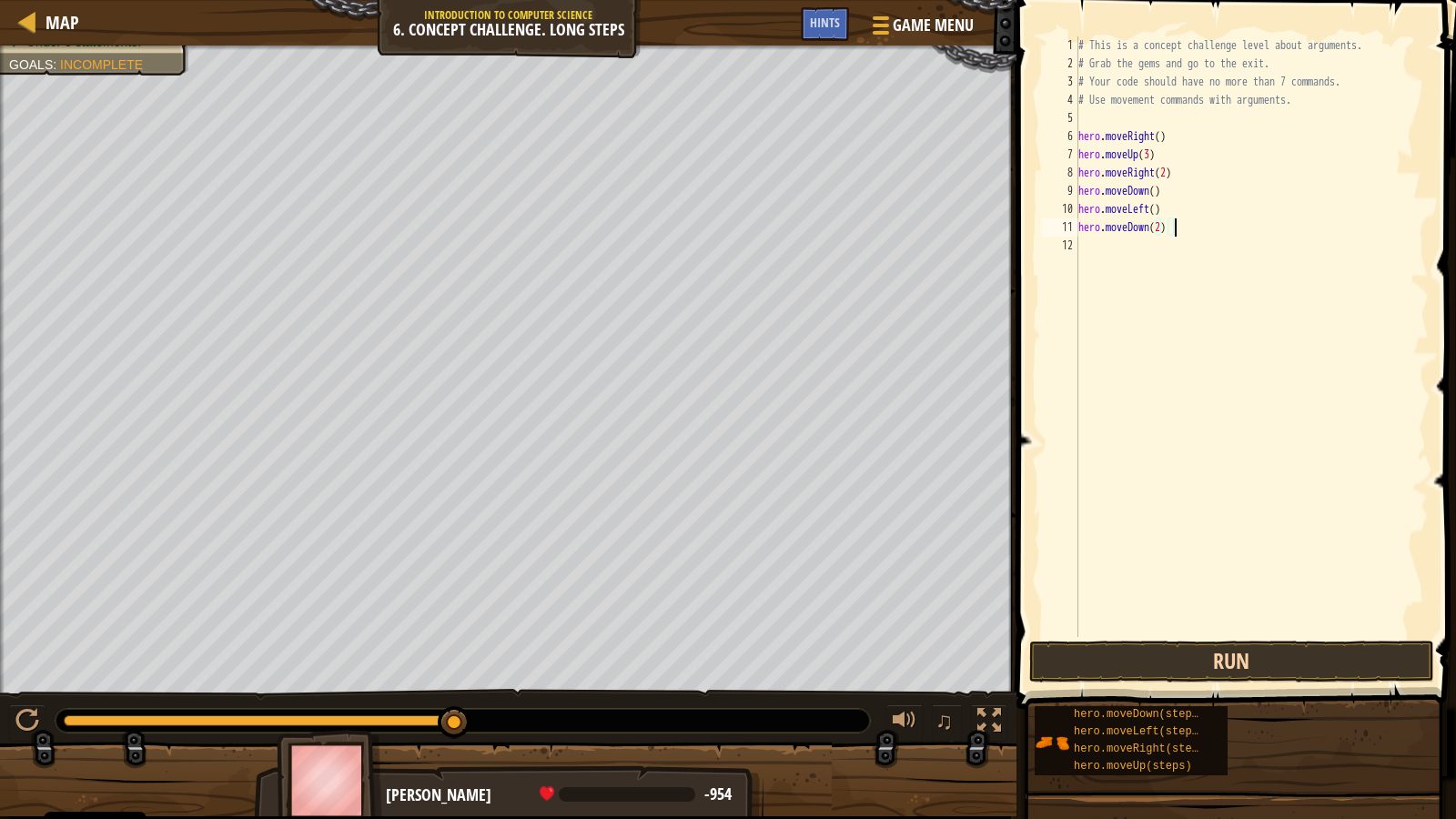 type on "hero.moveDown(2)" 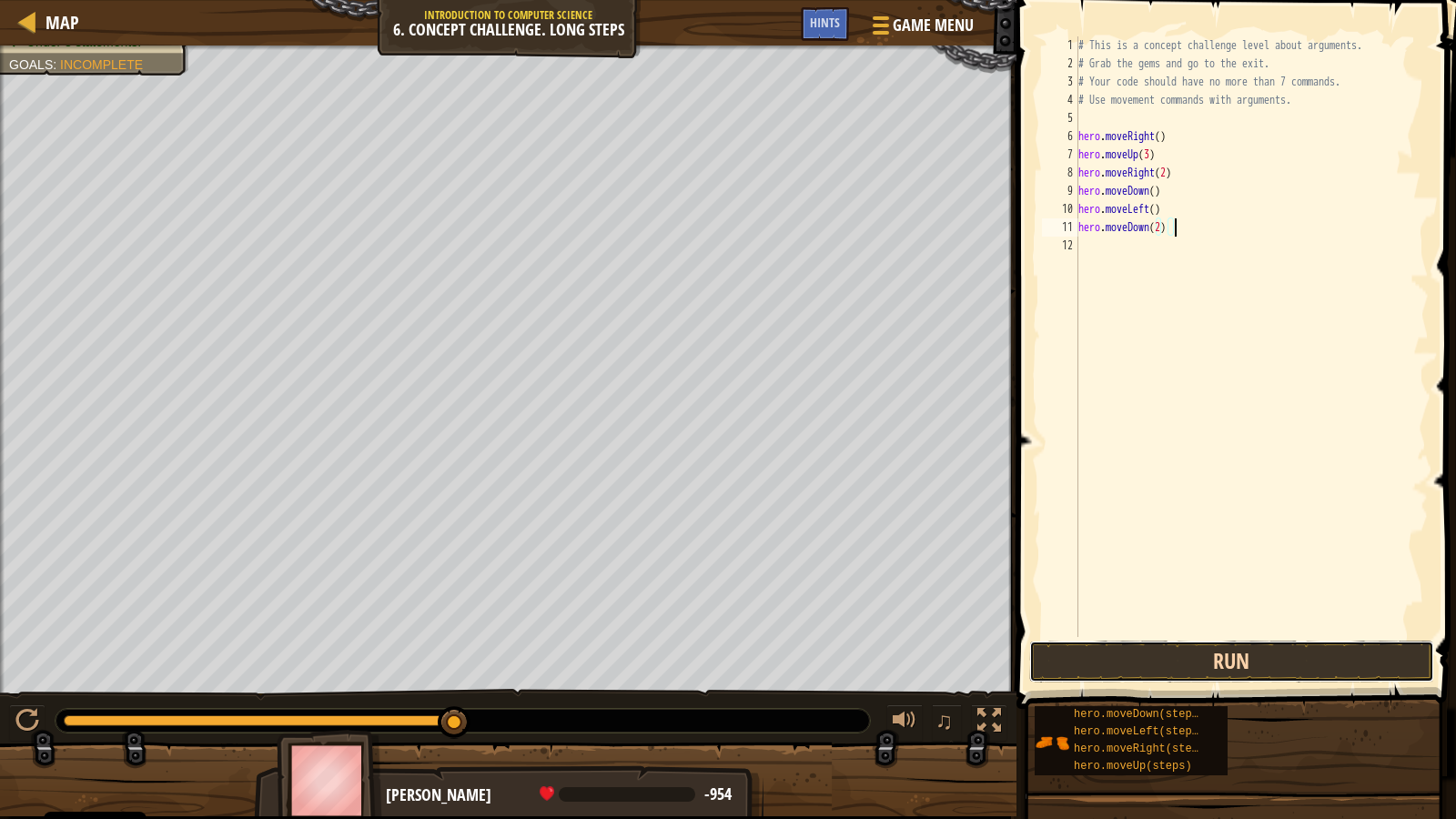 click on "Run" at bounding box center [1231, 662] 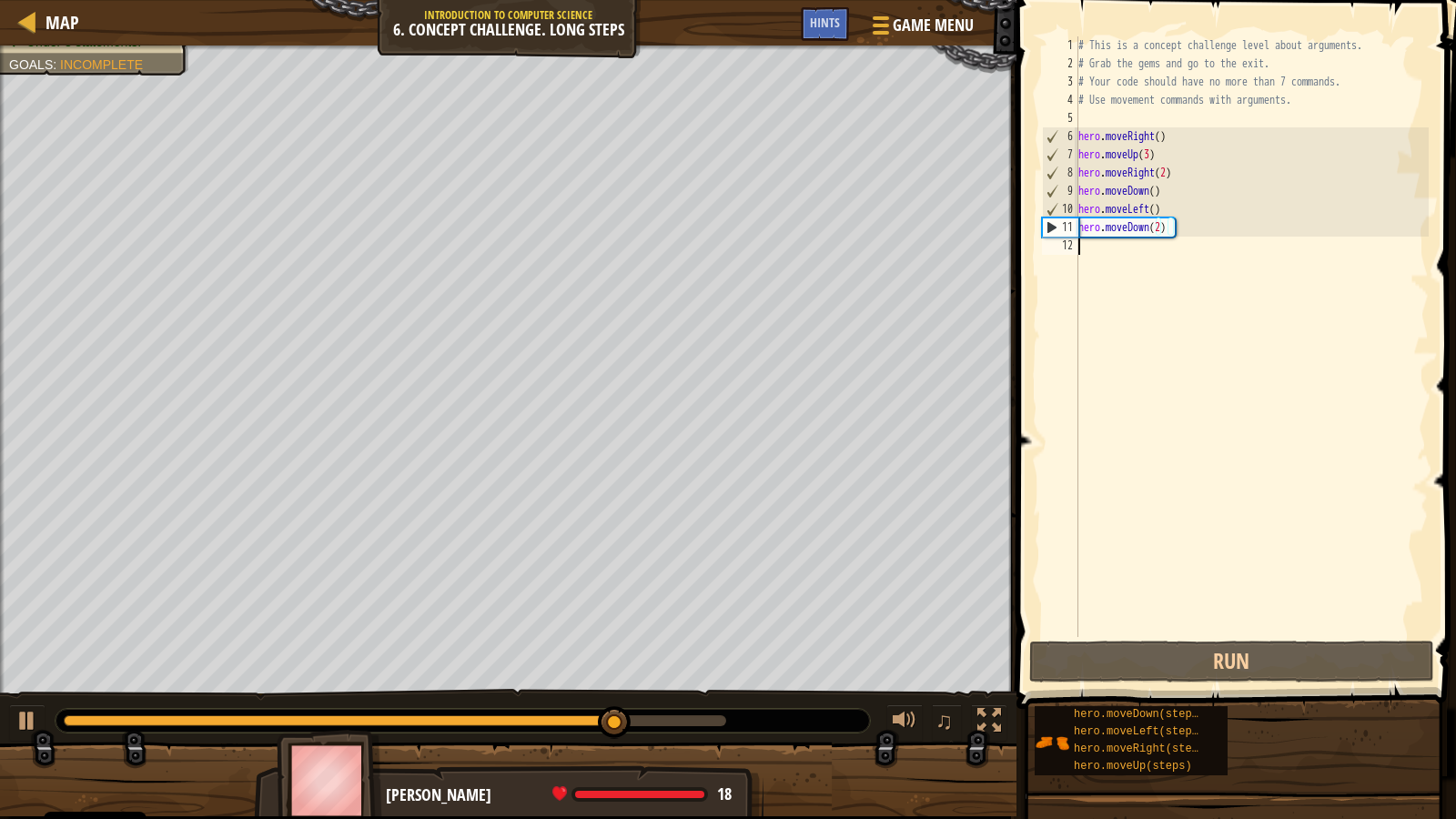 click on "# This is a concept challenge level about arguments. # Grab the gems and go to the exit. # Your code should have no more than 7 commands. # Use movement commands with arguments. hero . moveRight ( ) hero . moveUp ( 3 ) hero . moveRight ( 2 ) hero . moveDown ( ) hero . moveLeft ( ) hero . moveDown ( 2 )" at bounding box center (1252, 355) 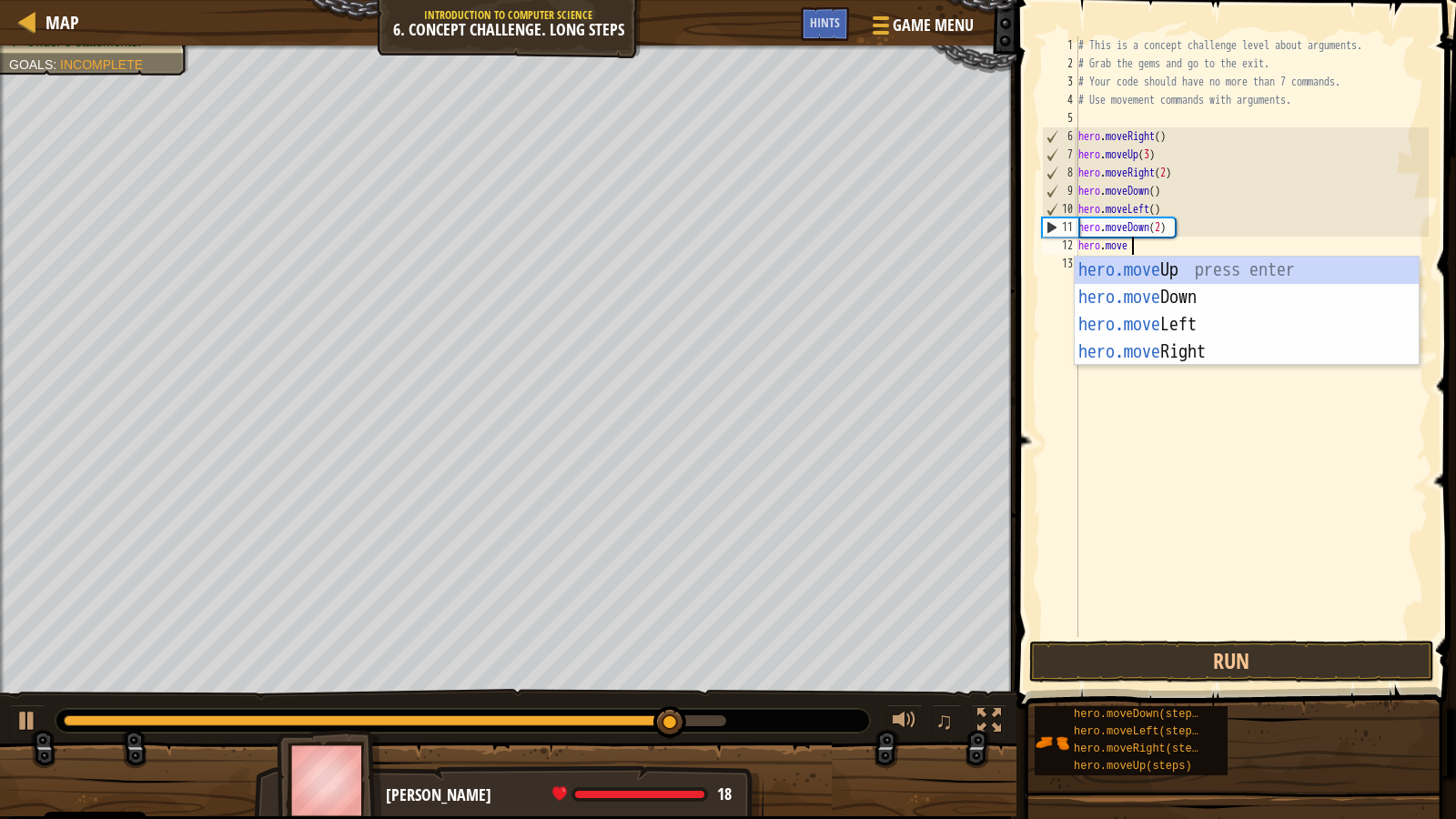 type on "hero.mover" 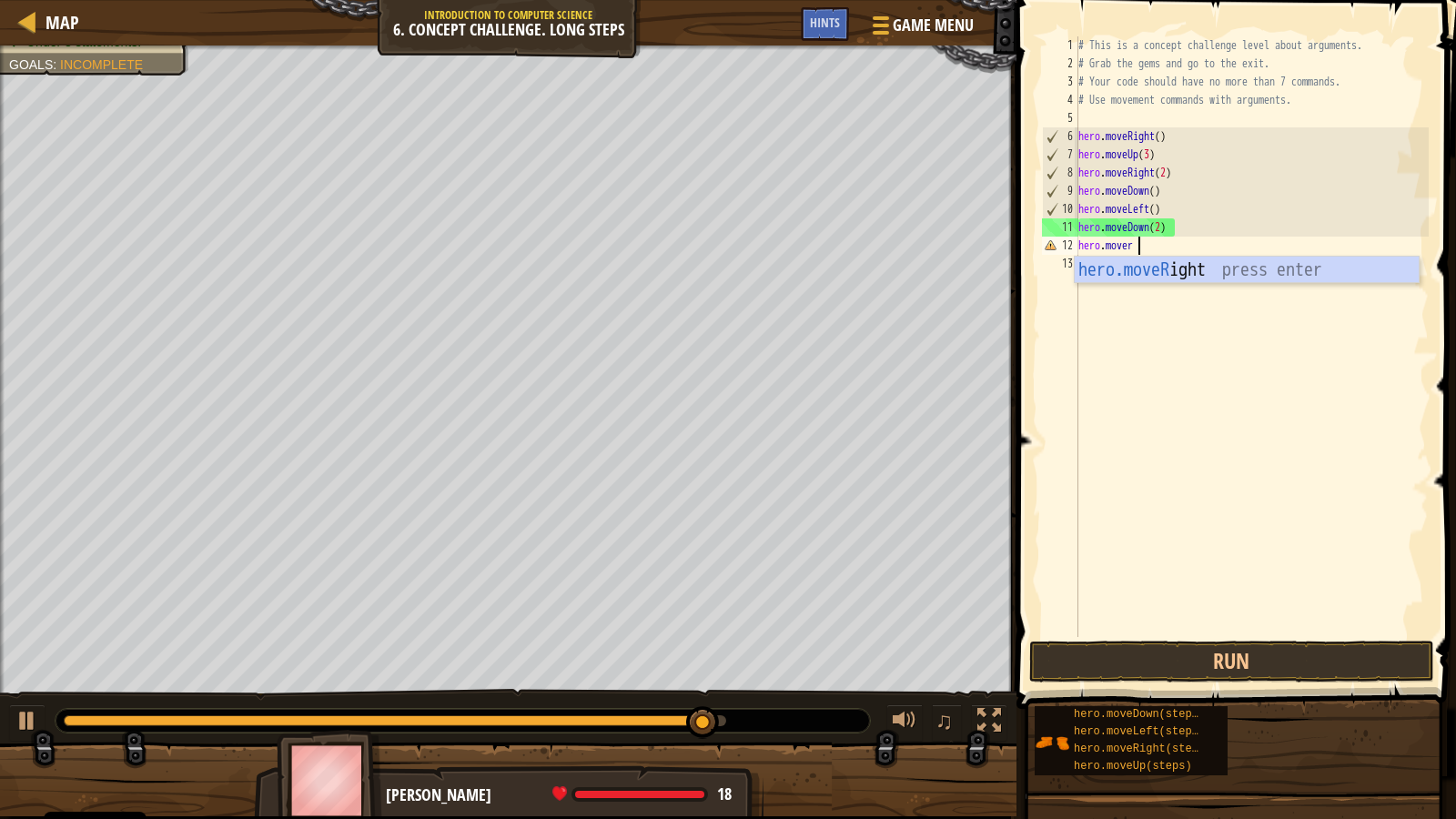scroll, scrollTop: 8, scrollLeft: 0, axis: vertical 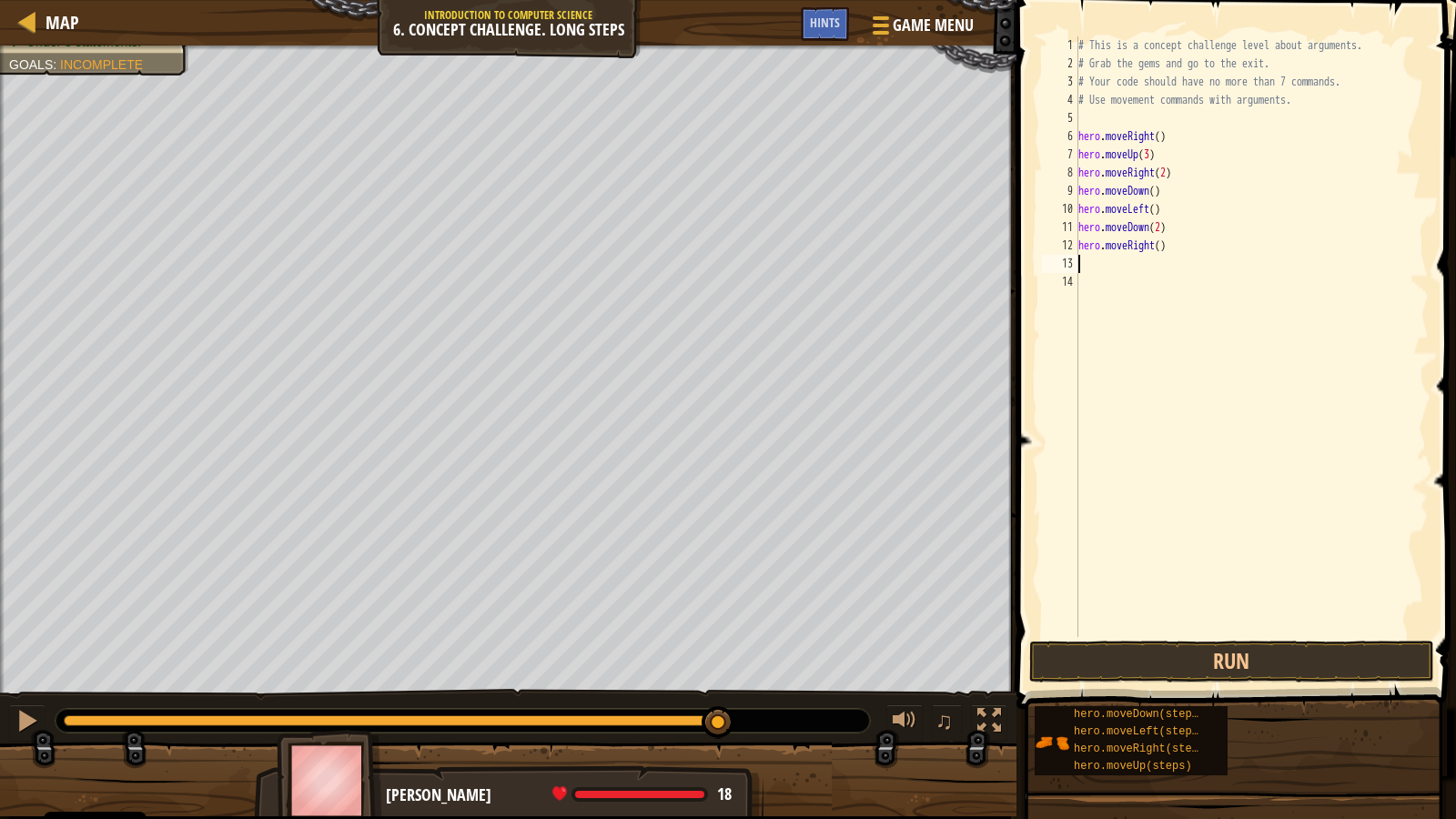 click on "# This is a concept challenge level about arguments. # Grab the gems and go to the exit. # Your code should have no more than 7 commands. # Use movement commands with arguments. hero . moveRight ( ) hero . moveUp ( 3 ) hero . moveRight ( 2 ) hero . moveDown ( ) hero . moveLeft ( ) hero . moveDown ( 2 ) hero . moveRight ( )" at bounding box center (1252, 355) 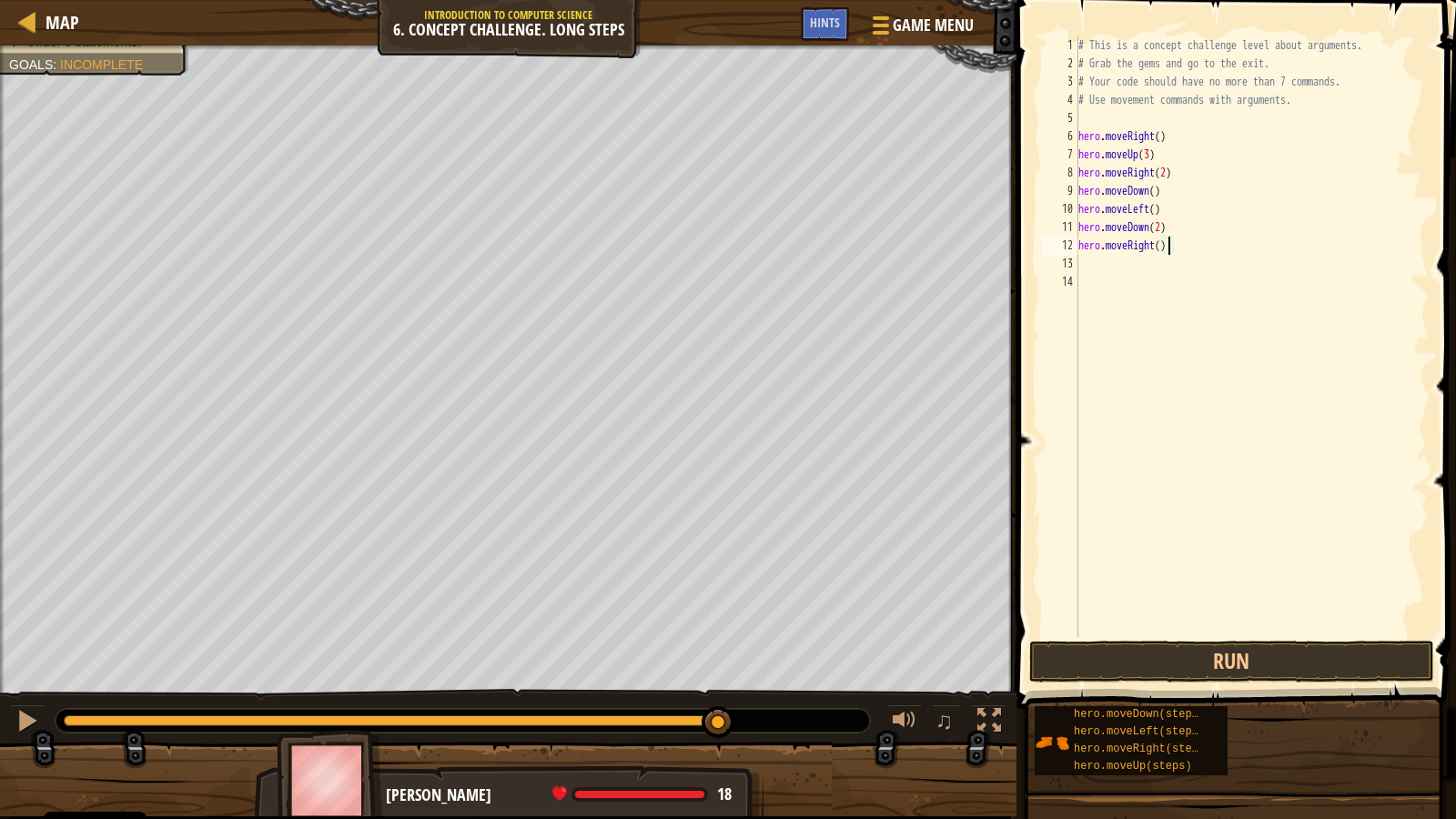 type on "hero.moveRight(2)" 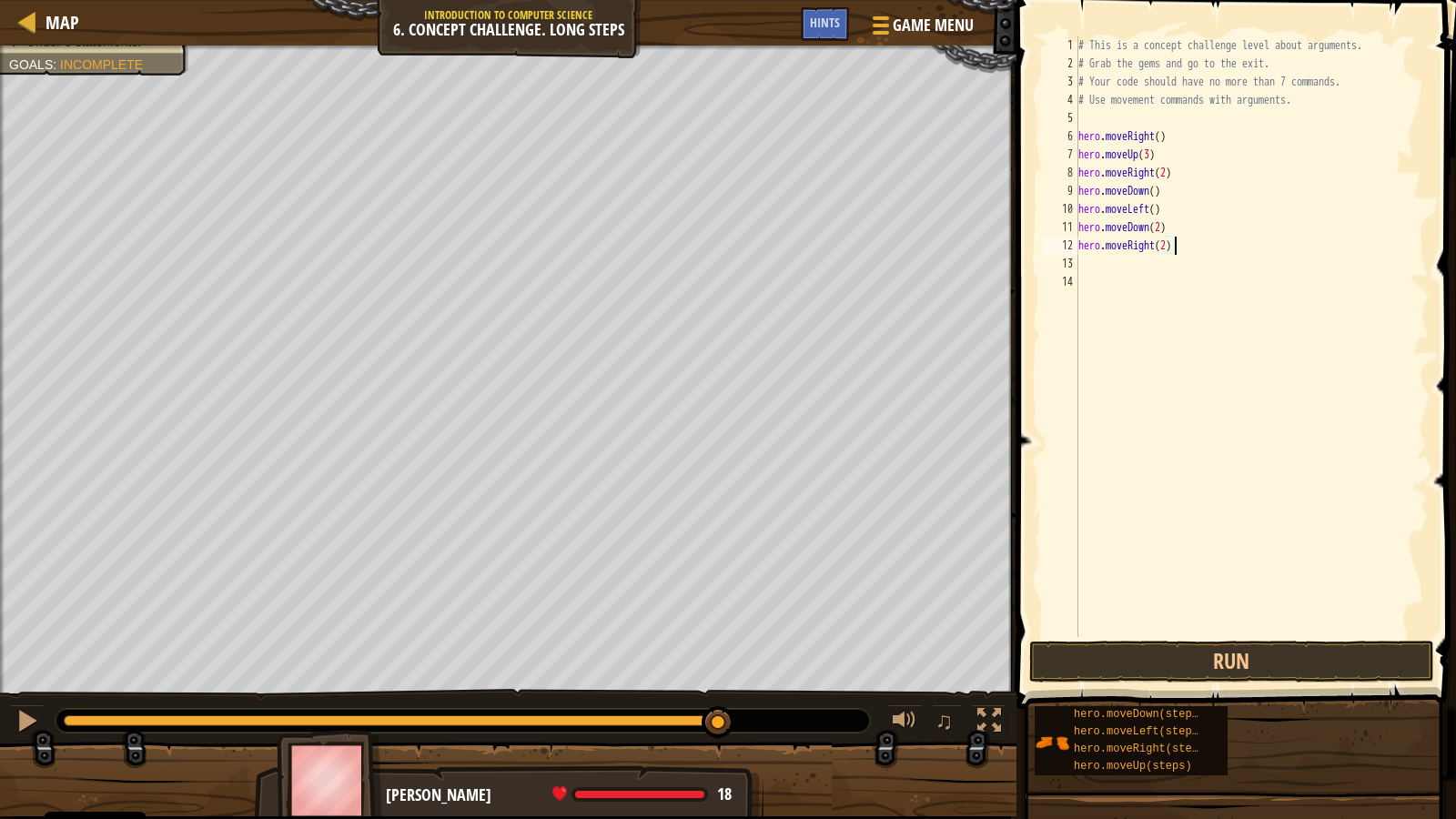 scroll, scrollTop: 8, scrollLeft: 7, axis: both 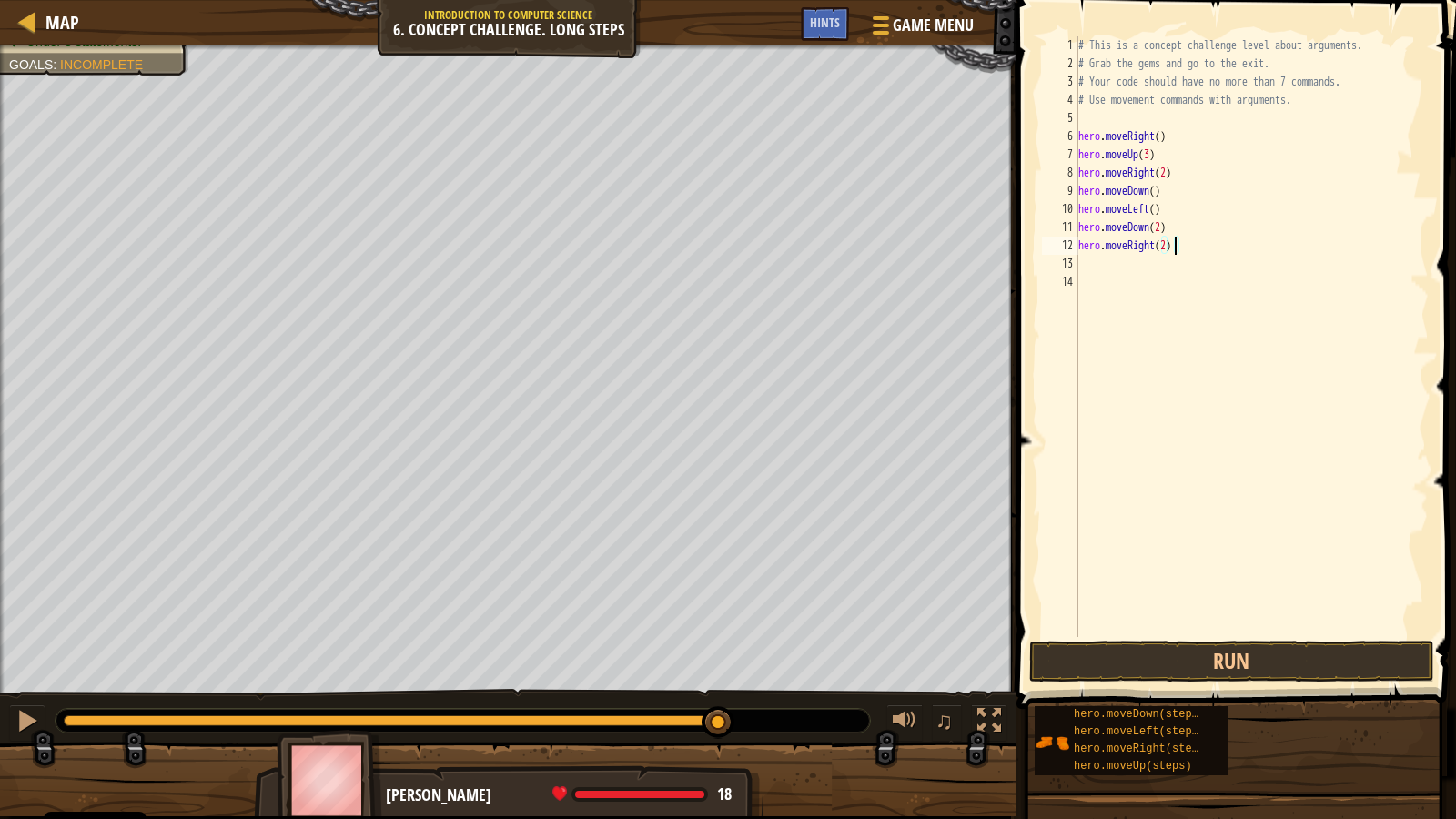 click on "# This is a concept challenge level about arguments. # Grab the gems and go to the exit. # Your code should have no more than 7 commands. # Use movement commands with arguments. hero . moveRight ( ) hero . moveUp ( 3 ) hero . moveRight ( 2 ) hero . moveDown ( ) hero . moveLeft ( ) hero . moveDown ( 2 ) hero . moveRight ( 2 )" at bounding box center (1252, 355) 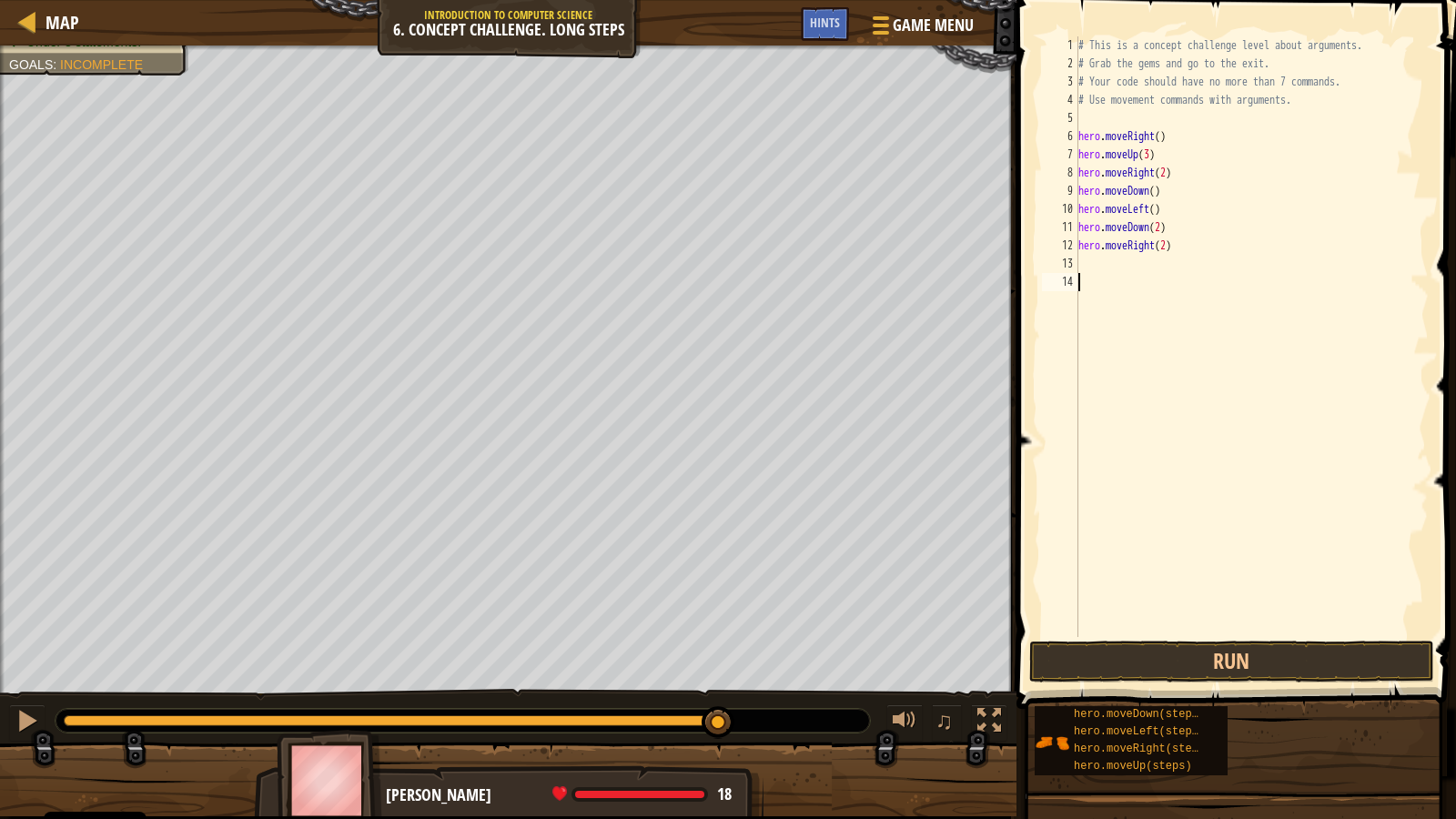 scroll, scrollTop: 8, scrollLeft: 0, axis: vertical 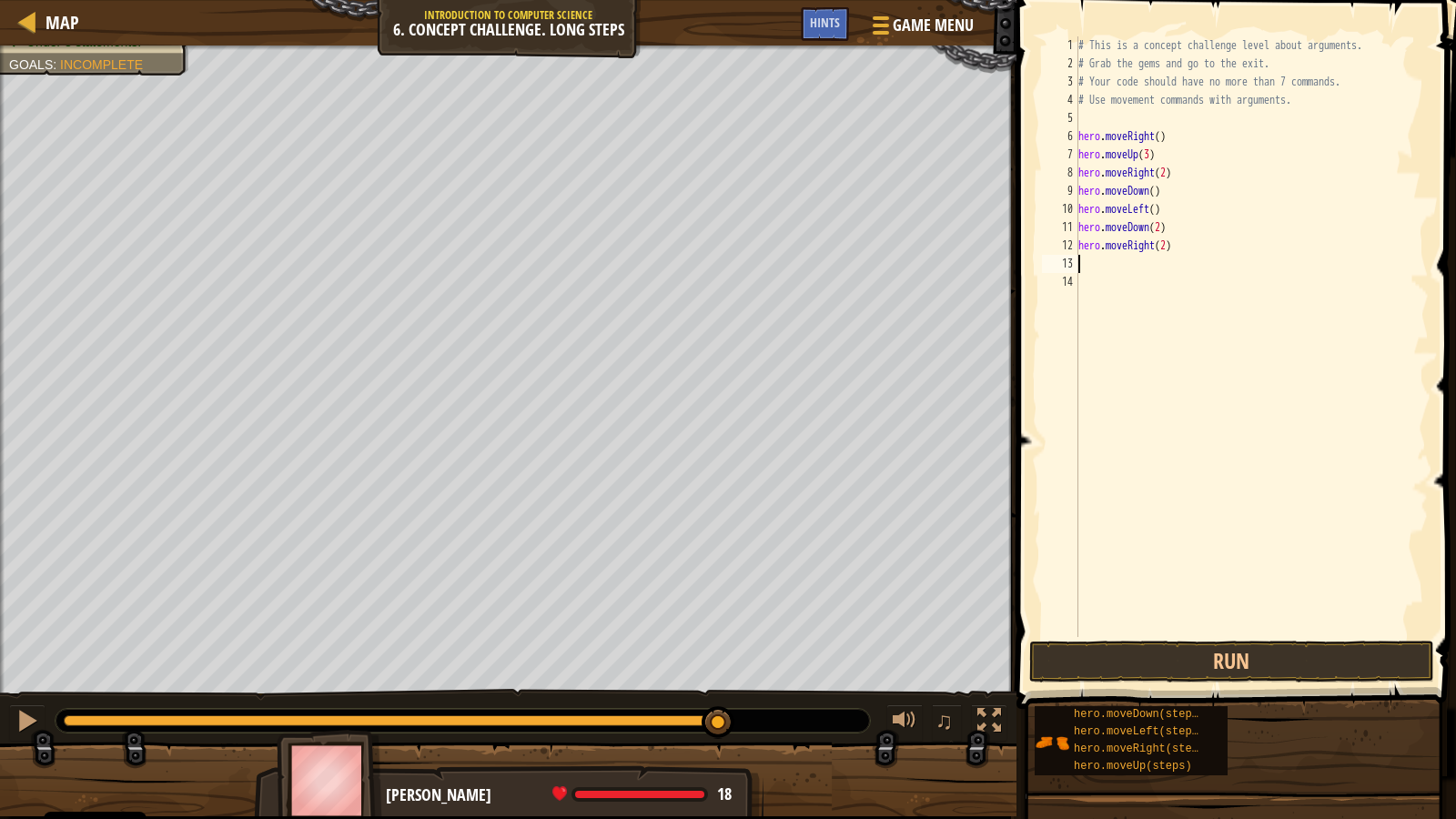 type on "h" 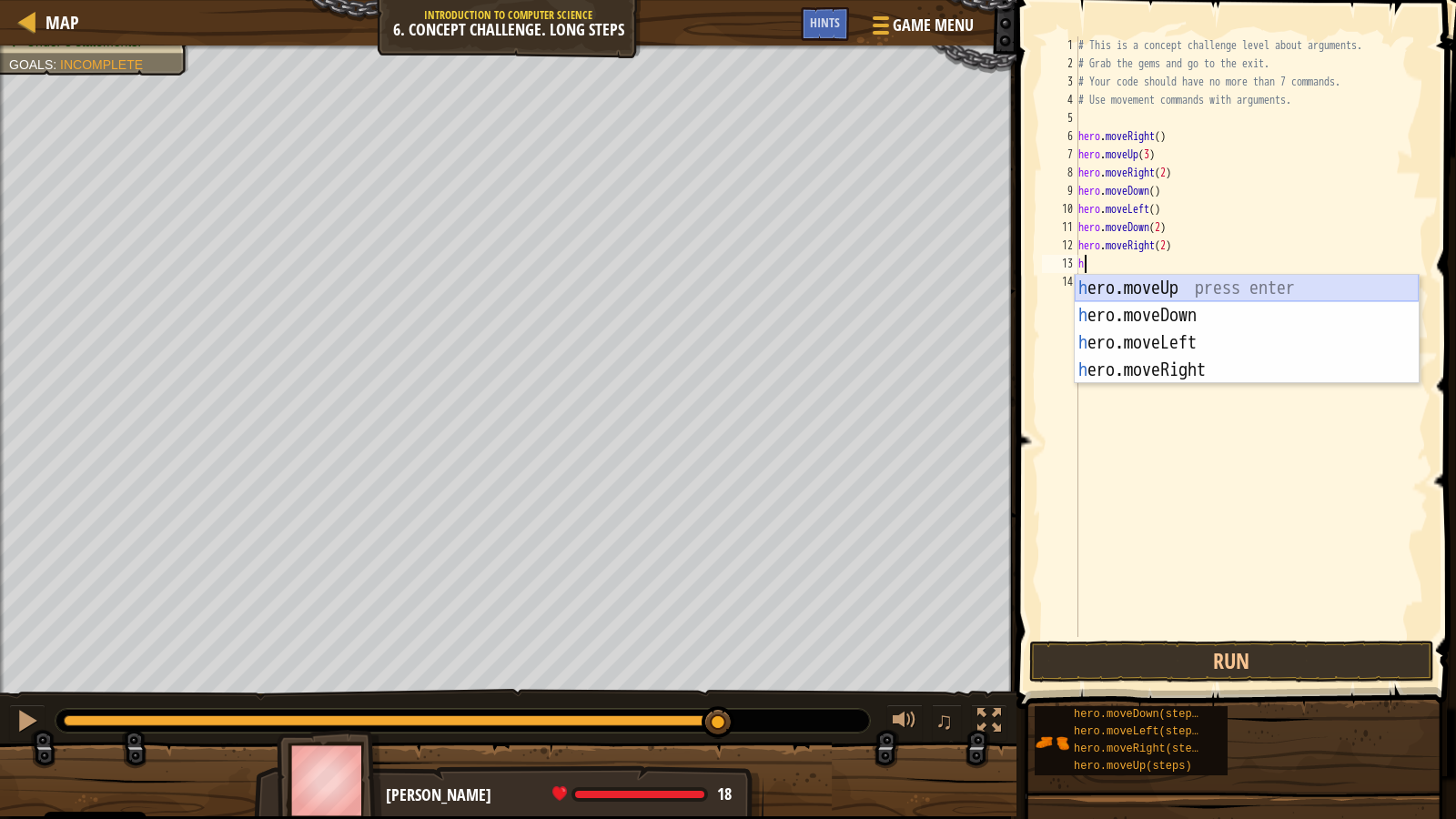 click on "h ero.moveUp press enter h ero.moveDown press enter h ero.moveLeft press enter h ero.moveRight press enter" at bounding box center [1247, 357] 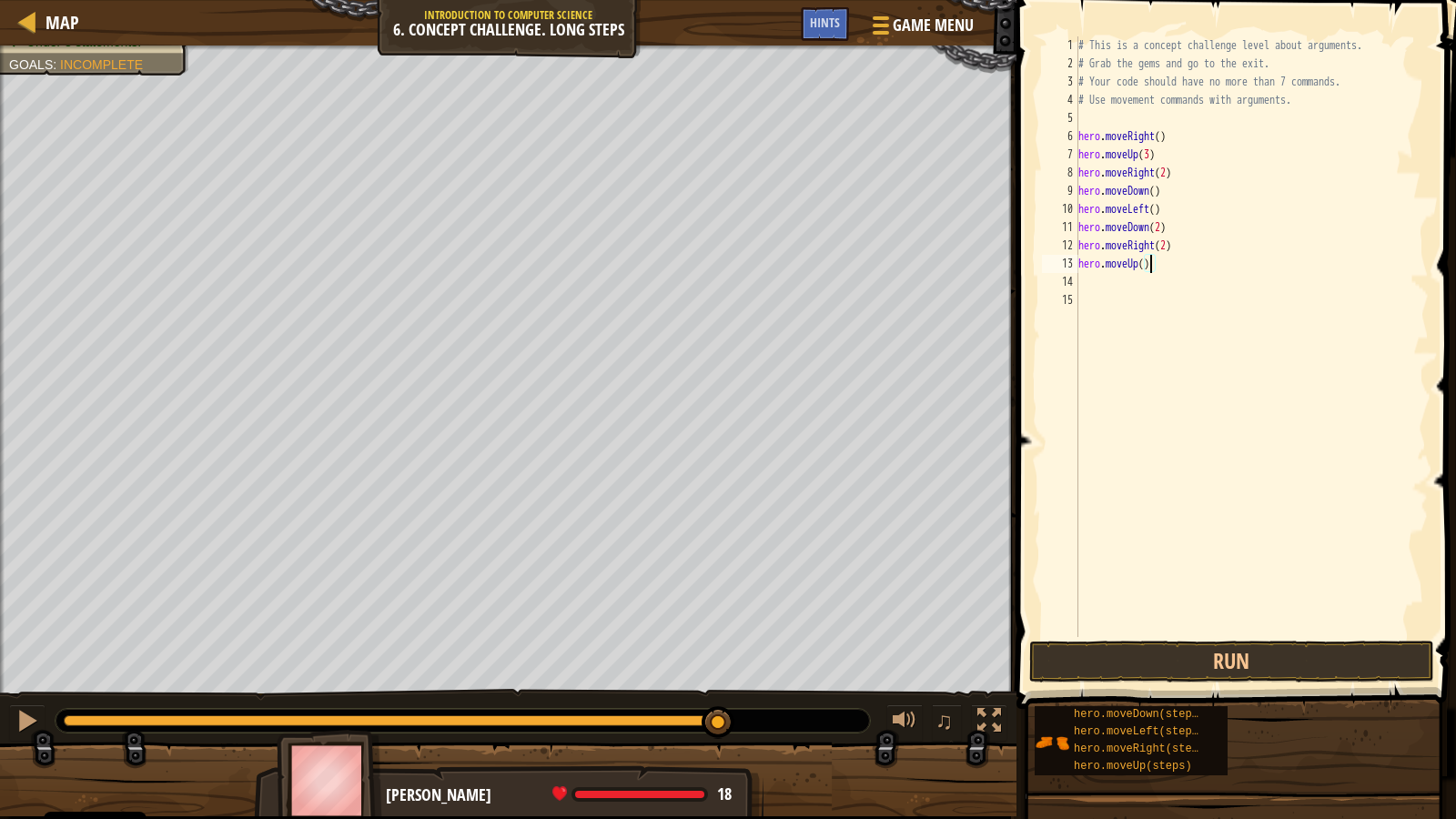 click on "# This is a concept challenge level about arguments. # Grab the gems and go to the exit. # Your code should have no more than 7 commands. # Use movement commands with arguments. hero . moveRight ( ) hero . moveUp ( 3 ) hero . moveRight ( 2 ) hero . moveDown ( ) hero . moveLeft ( ) hero . moveDown ( 2 ) hero . moveRight ( 2 ) hero . moveUp ( )" at bounding box center [1252, 355] 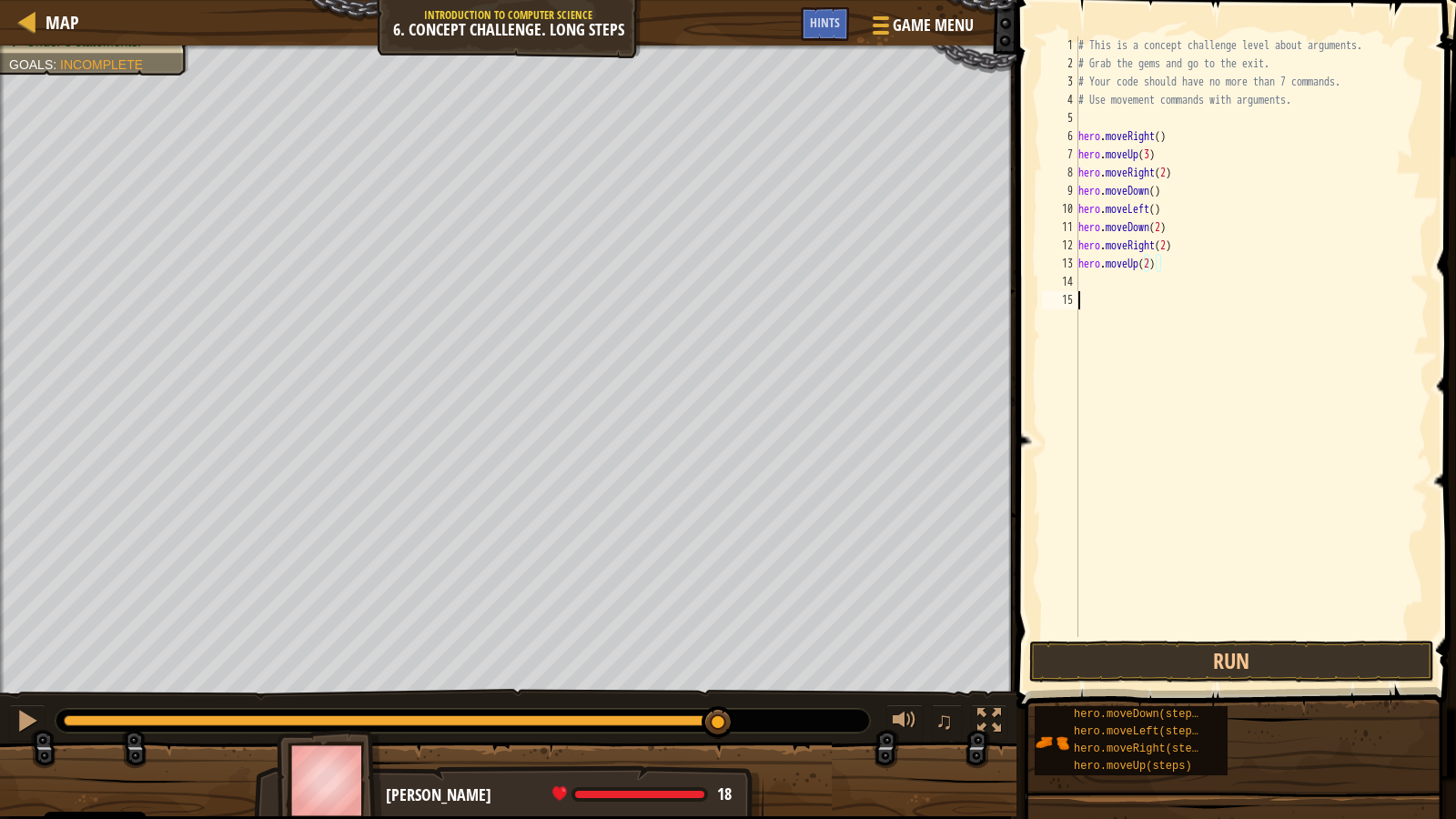click on "# This is a concept challenge level about arguments. # Grab the gems and go to the exit. # Your code should have no more than 7 commands. # Use movement commands with arguments. hero . moveRight ( ) hero . moveUp ( 3 ) hero . moveRight ( 2 ) hero . moveDown ( ) hero . moveLeft ( ) hero . moveDown ( 2 ) hero . moveRight ( 2 ) hero . moveUp ( 2 )" at bounding box center (1252, 355) 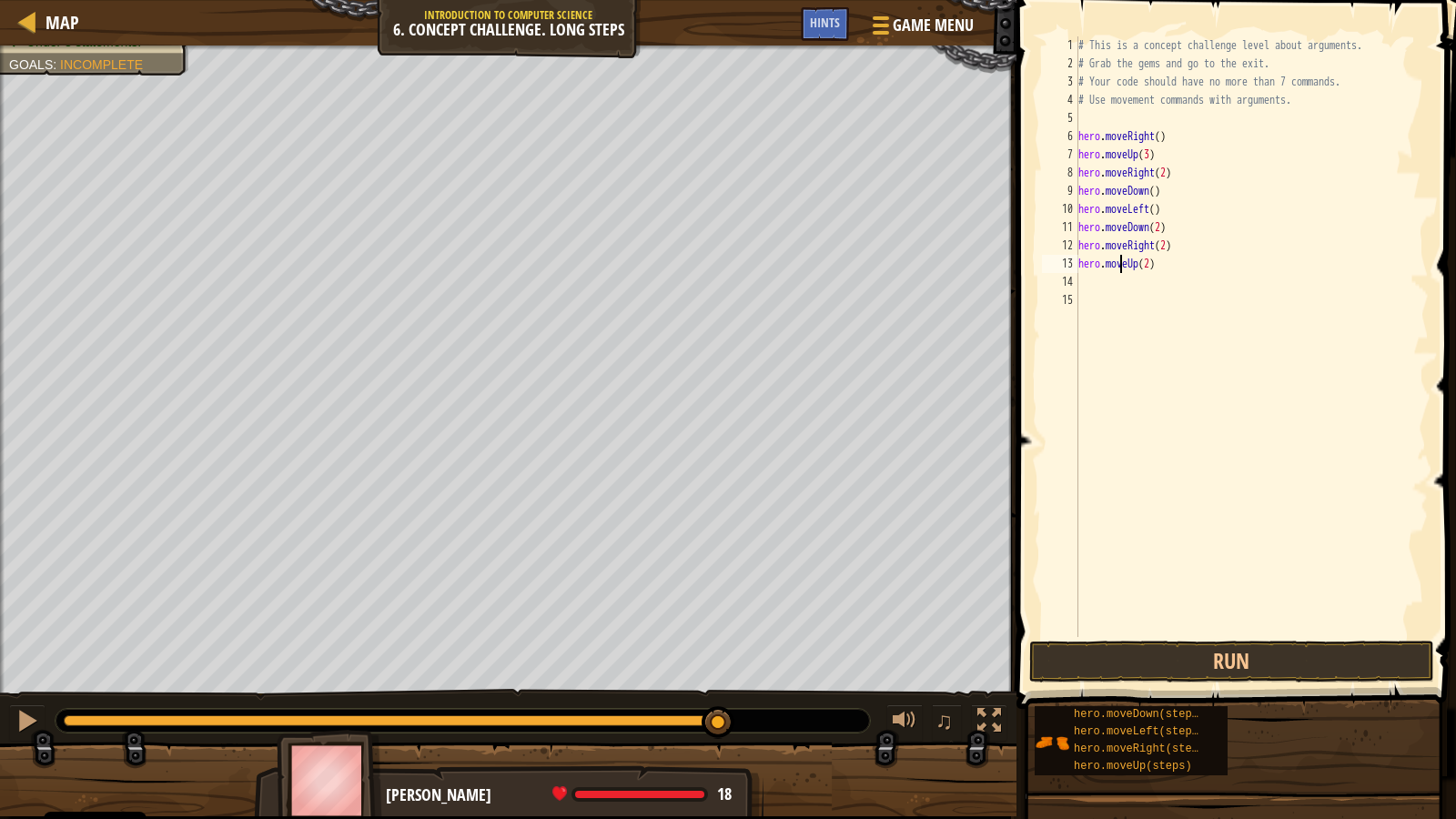 click on "# This is a concept challenge level about arguments. # Grab the gems and go to the exit. # Your code should have no more than 7 commands. # Use movement commands with arguments. hero . moveRight ( ) hero . moveUp ( 3 ) hero . moveRight ( 2 ) hero . moveDown ( ) hero . moveLeft ( ) hero . moveDown ( 2 ) hero . moveRight ( 2 ) hero . moveUp ( 2 )" at bounding box center [1252, 355] 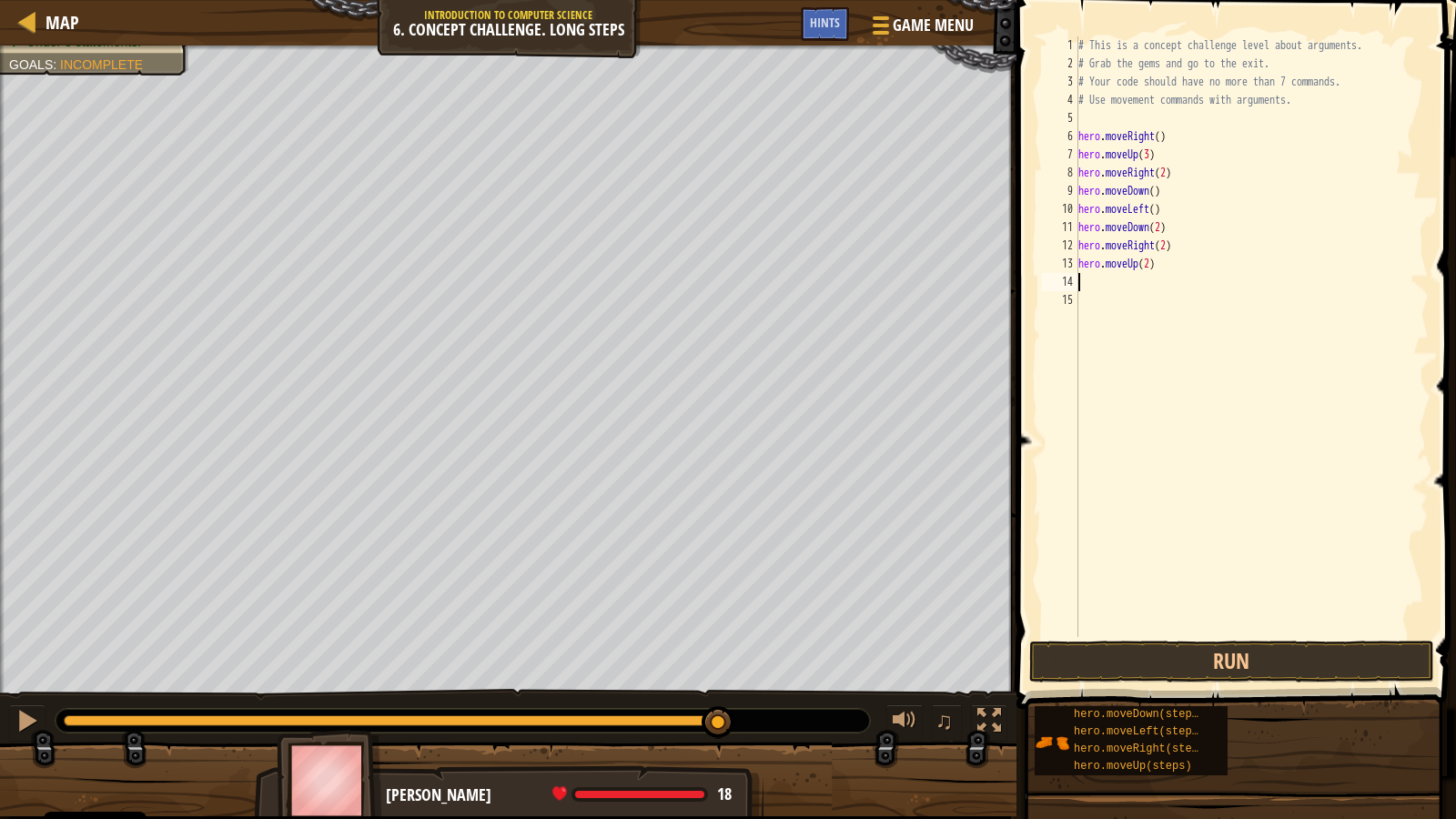 click on "# This is a concept challenge level about arguments. # Grab the gems and go to the exit. # Your code should have no more than 7 commands. # Use movement commands with arguments. hero . moveRight ( ) hero . moveUp ( 3 ) hero . moveRight ( 2 ) hero . moveDown ( ) hero . moveLeft ( ) hero . moveDown ( 2 ) hero . moveRight ( 2 ) hero . moveUp ( 2 )" at bounding box center (1252, 355) 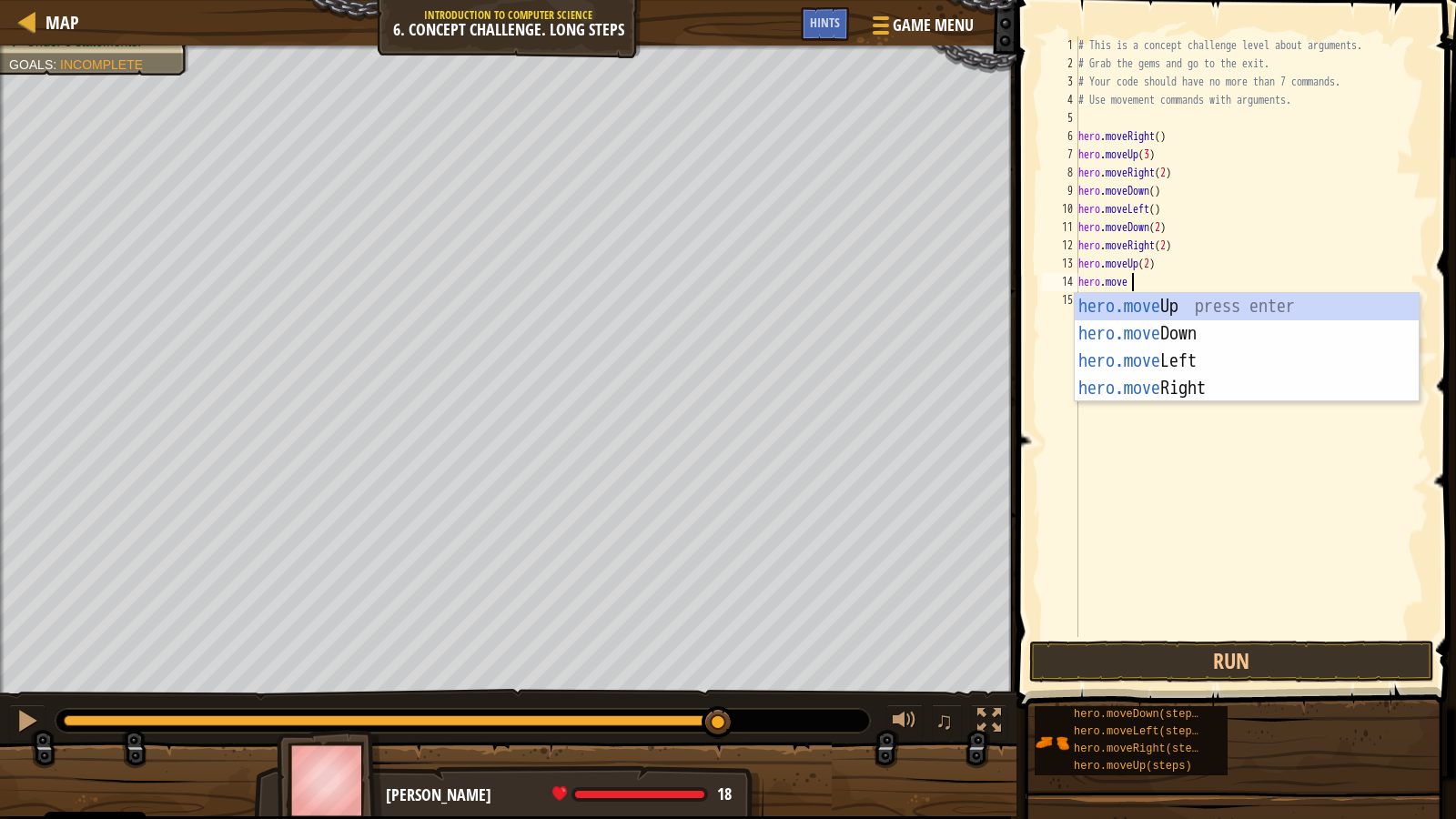type on "hero.mover" 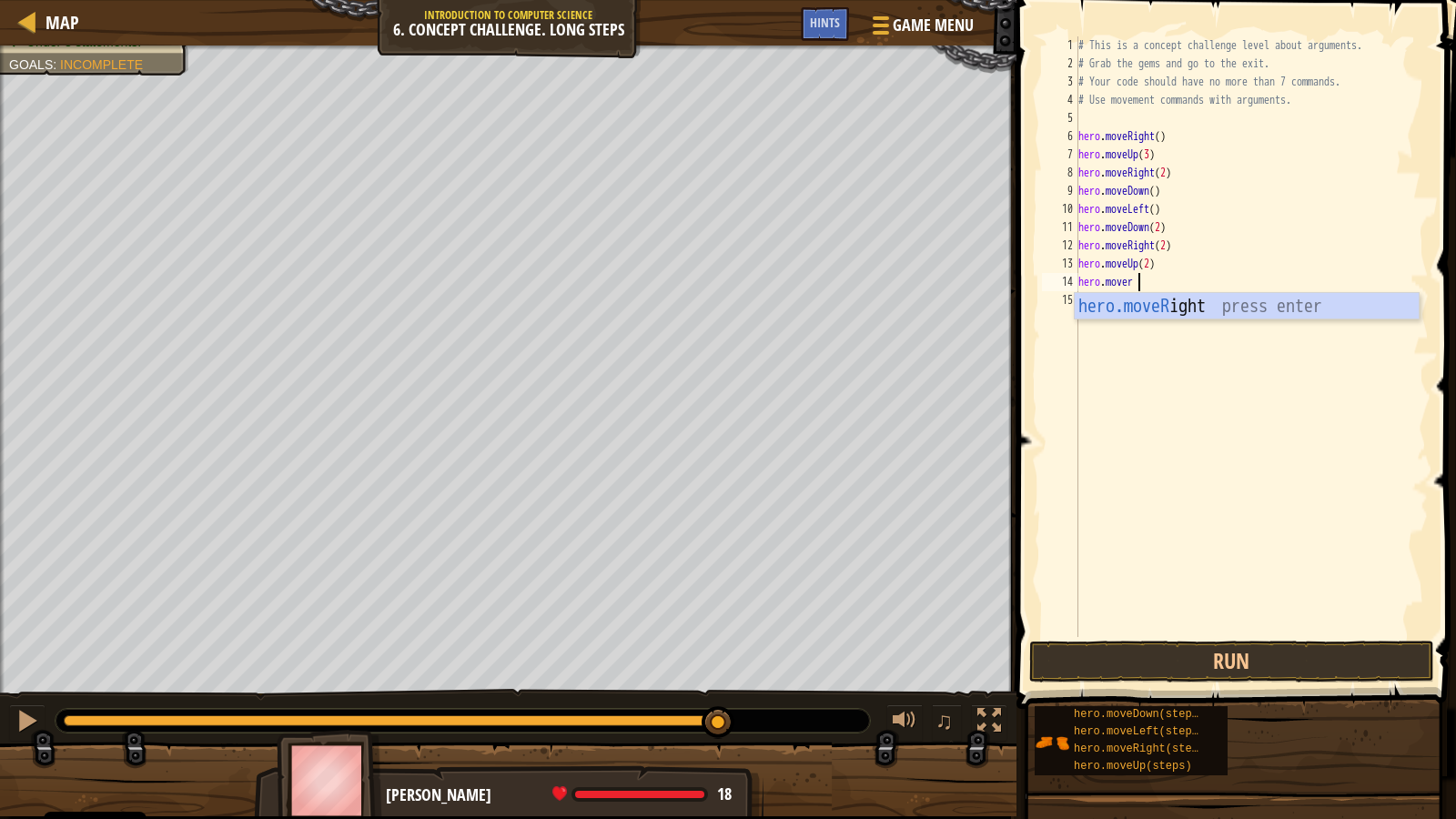 scroll, scrollTop: 8, scrollLeft: 0, axis: vertical 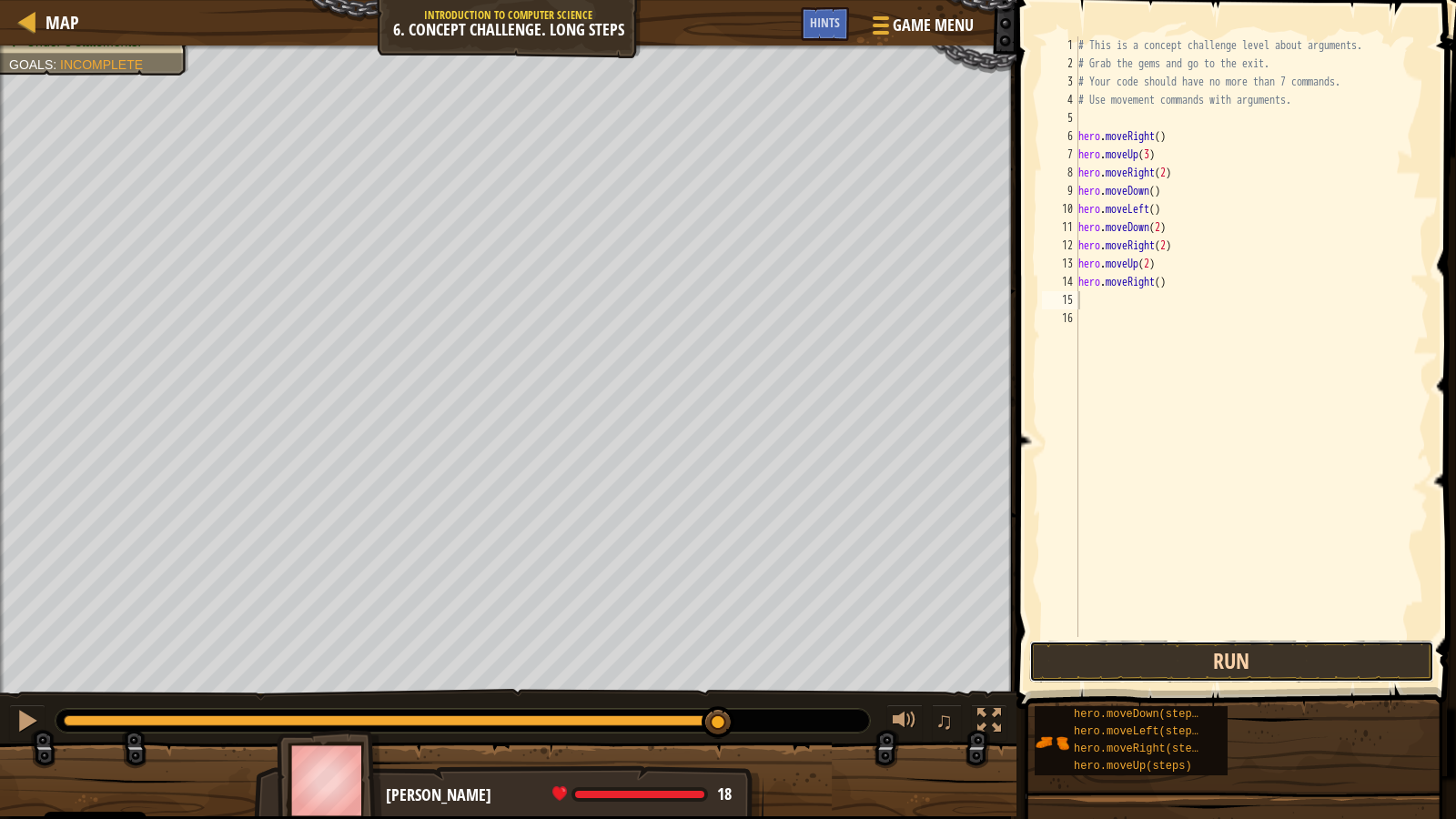 click on "Run" at bounding box center (1231, 662) 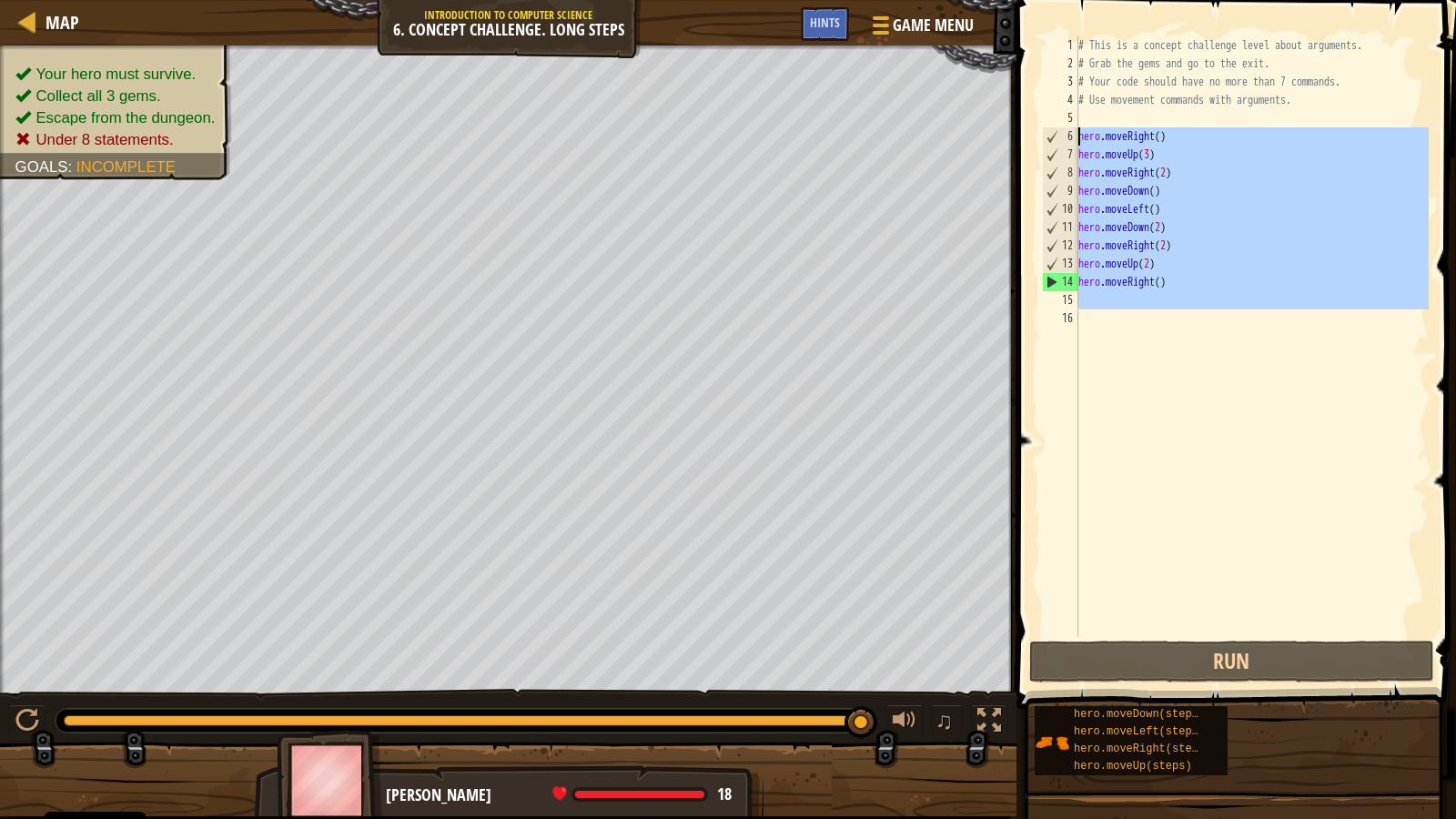 drag, startPoint x: 1285, startPoint y: 432, endPoint x: 1031, endPoint y: 136, distance: 390.041 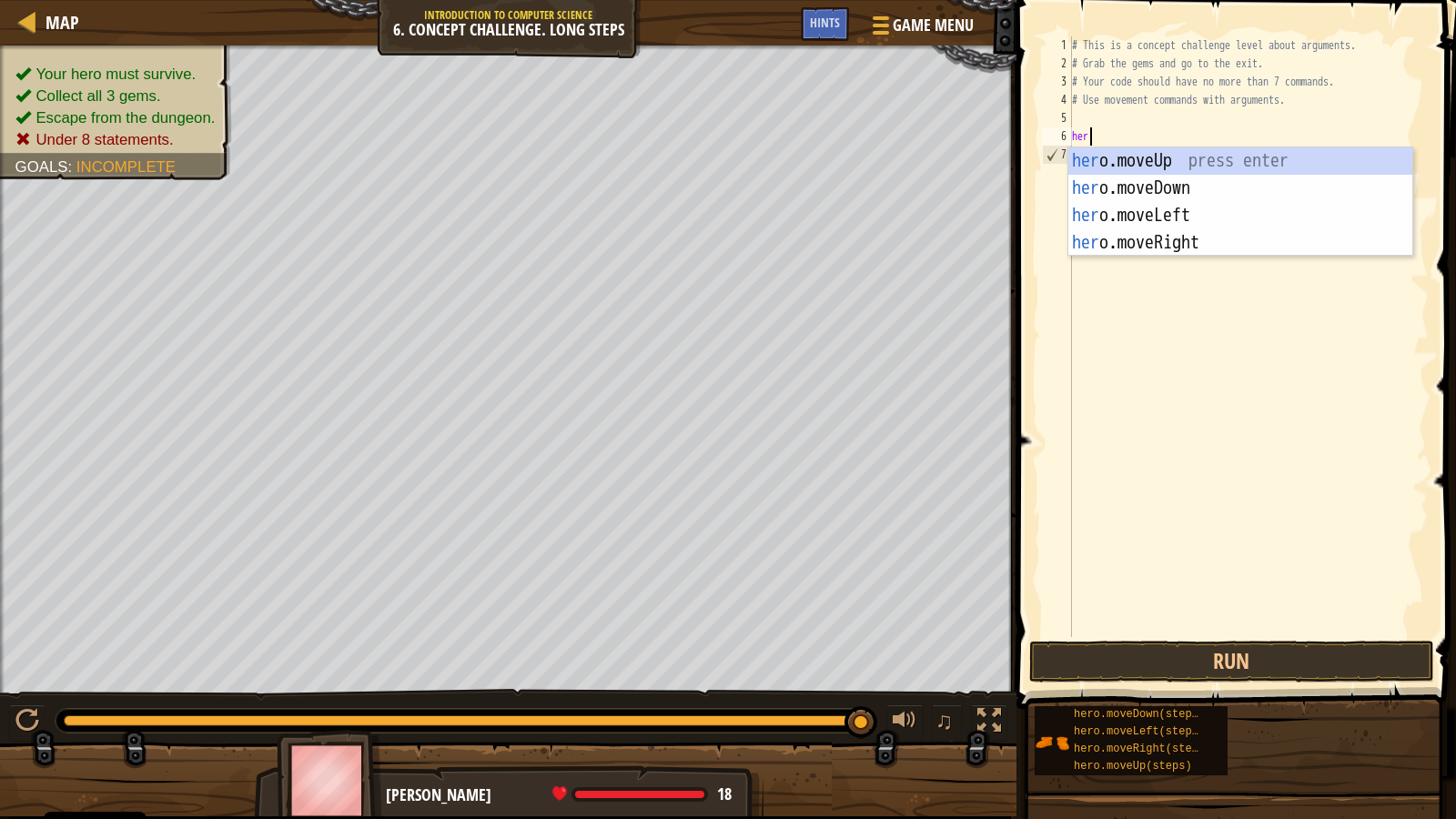scroll, scrollTop: 8, scrollLeft: 1, axis: both 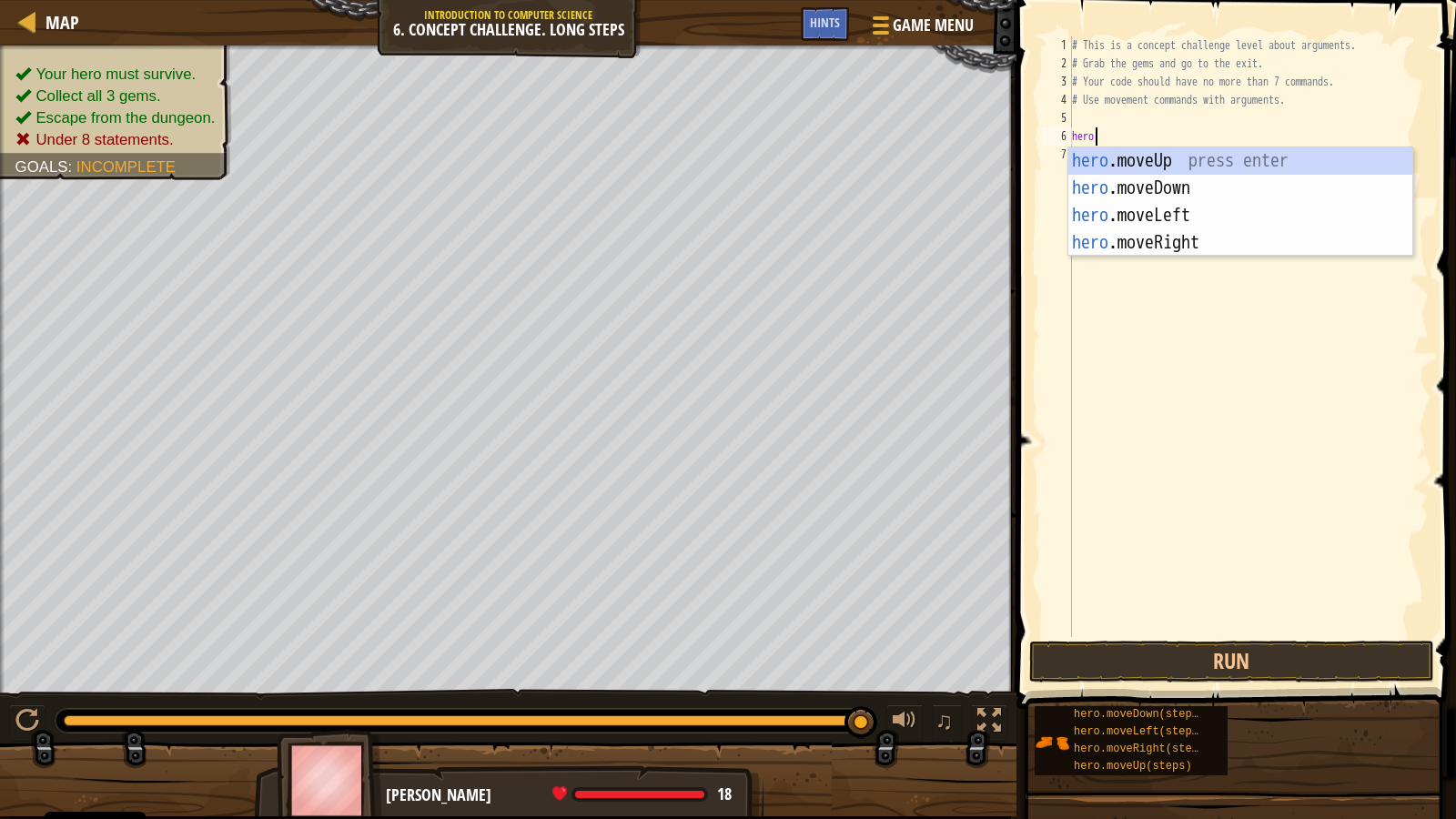 type on "h" 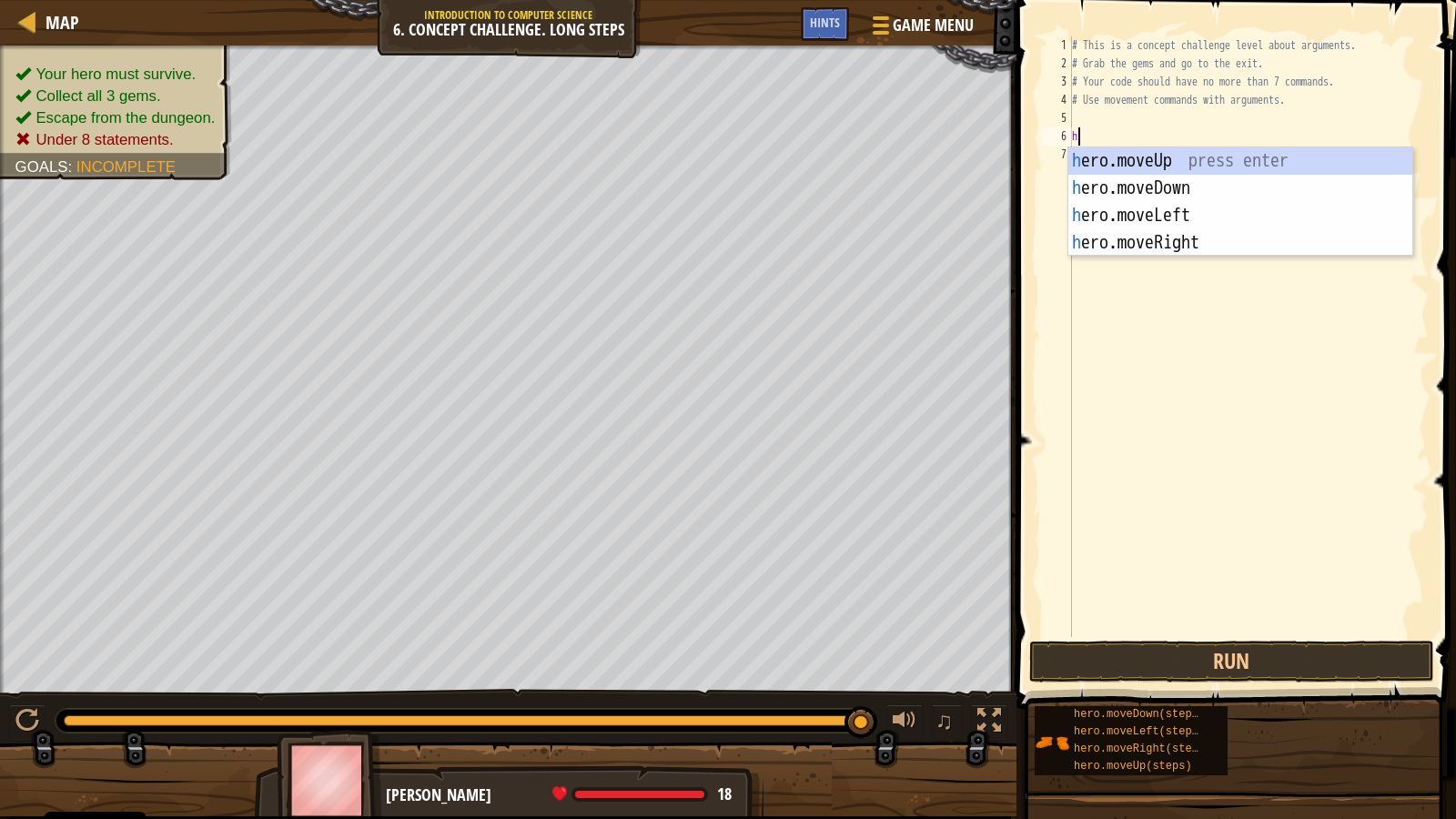 scroll, scrollTop: 8, scrollLeft: 0, axis: vertical 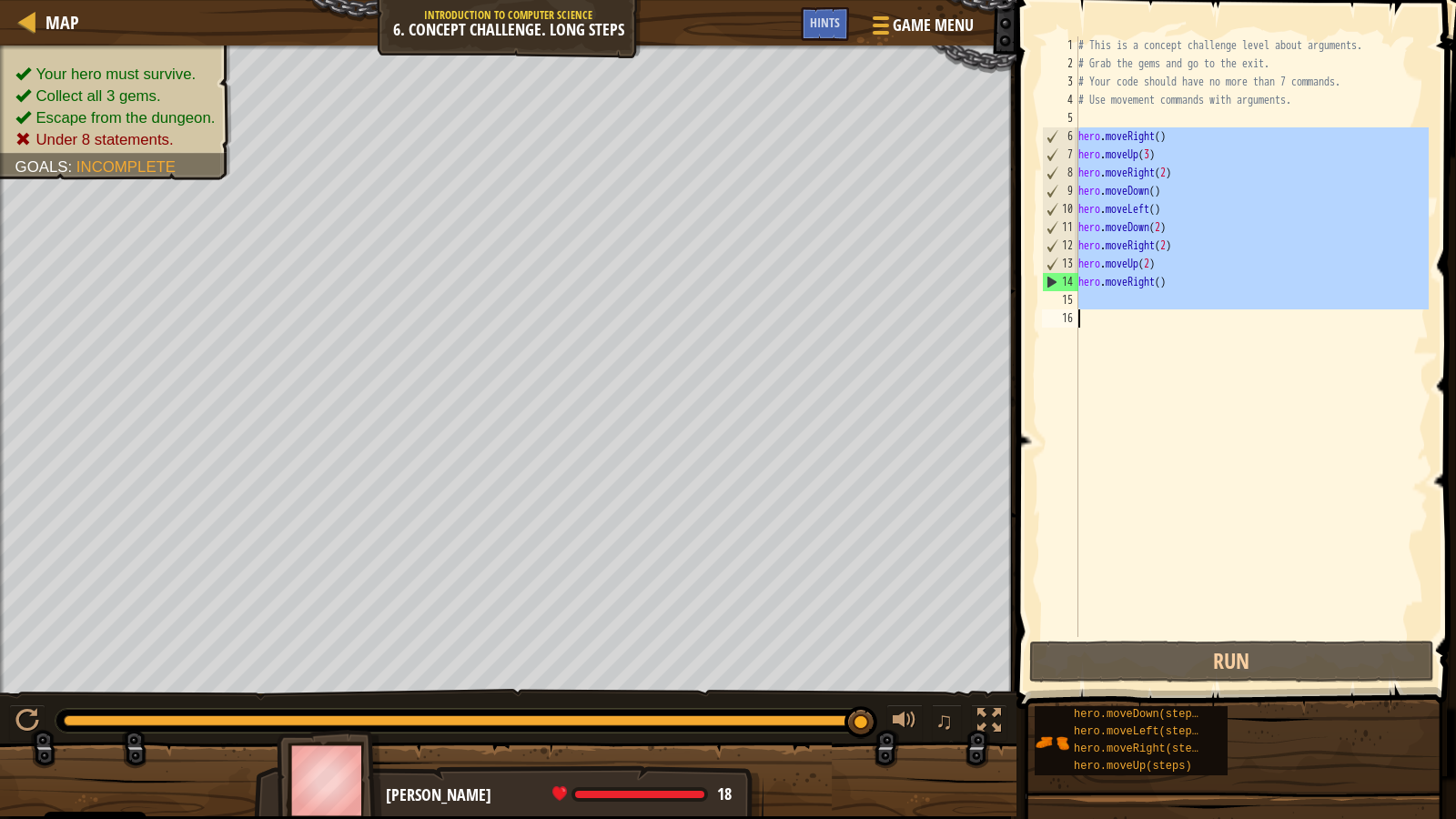 click on "# This is a concept challenge level about arguments. # Grab the gems and go to the exit. # Your code should have no more than 7 commands. # Use movement commands with arguments. hero . moveRight ( ) hero . moveUp ( 3 ) hero . moveRight ( 2 ) hero . moveDown ( ) hero . moveLeft ( ) hero . moveDown ( 2 ) hero . moveRight ( 2 ) hero . moveUp ( 2 ) hero . moveRight ( )" at bounding box center [1251, 337] 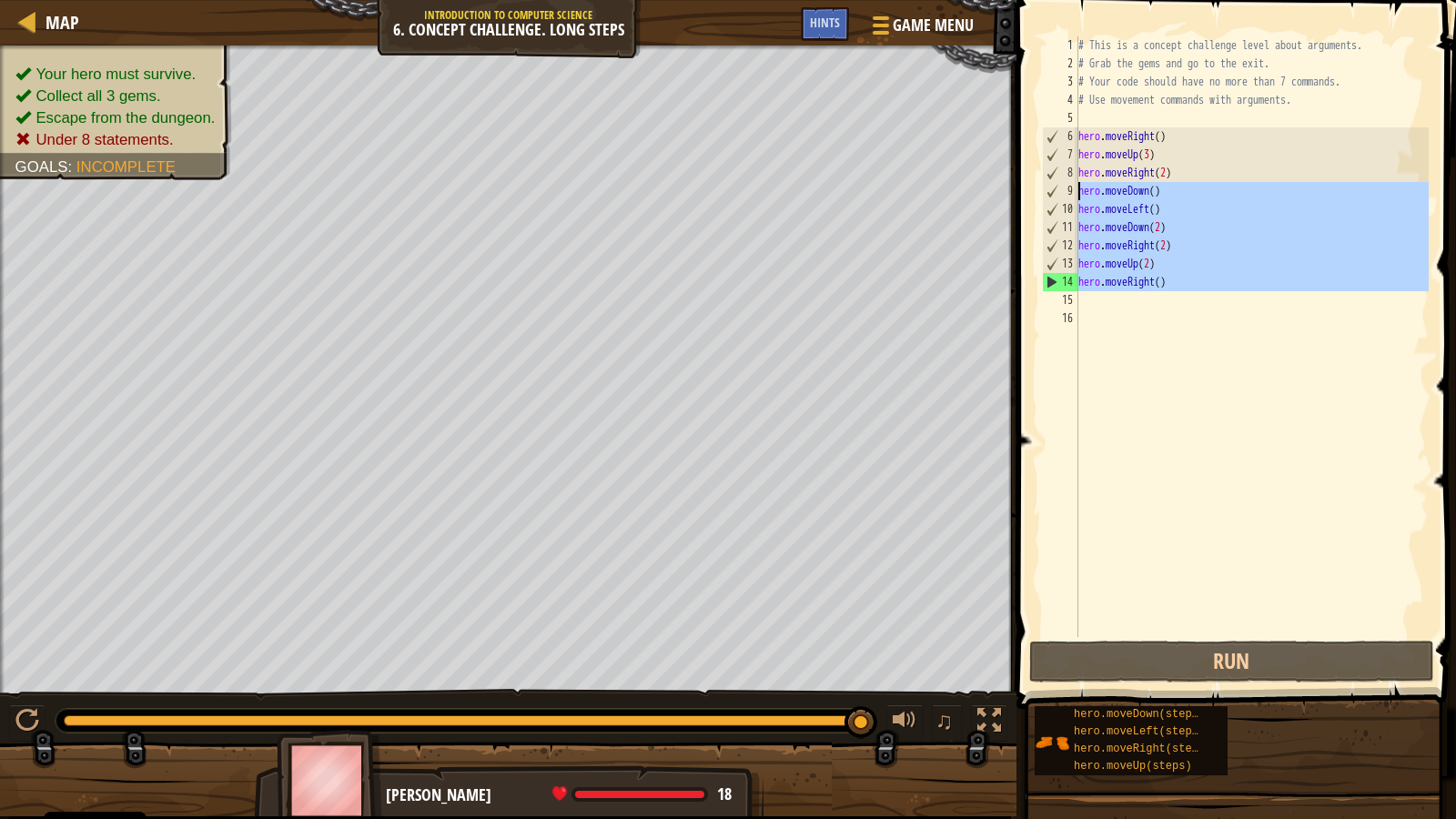 drag, startPoint x: 1176, startPoint y: 307, endPoint x: 1072, endPoint y: 187, distance: 158.79547 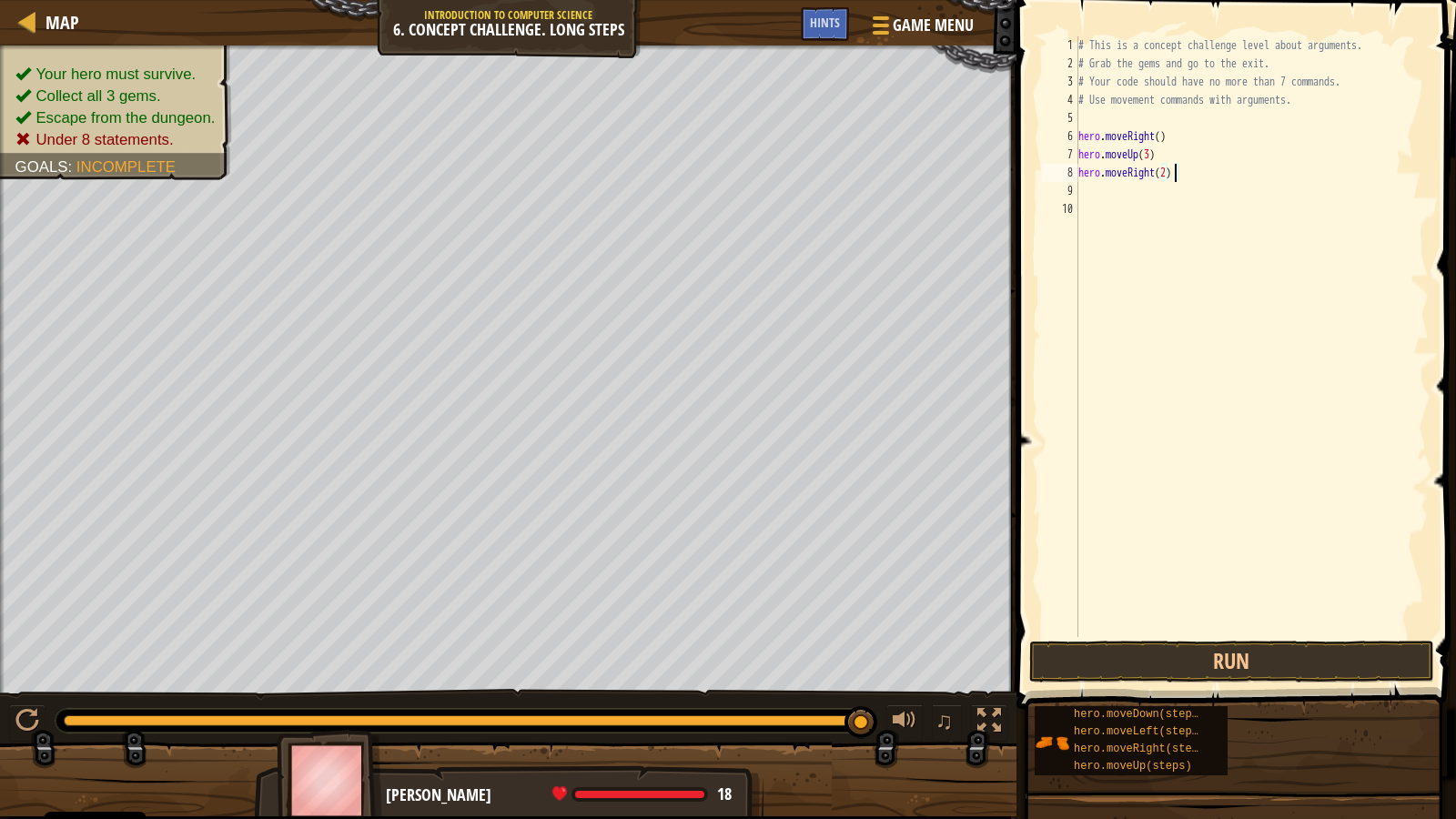 click on "# This is a concept challenge level about arguments. # Grab the gems and go to the exit. # Your code should have no more than 7 commands. # Use movement commands with arguments. hero . moveRight ( ) hero . moveUp ( 3 ) hero . moveRight ( 2 )" at bounding box center [1252, 355] 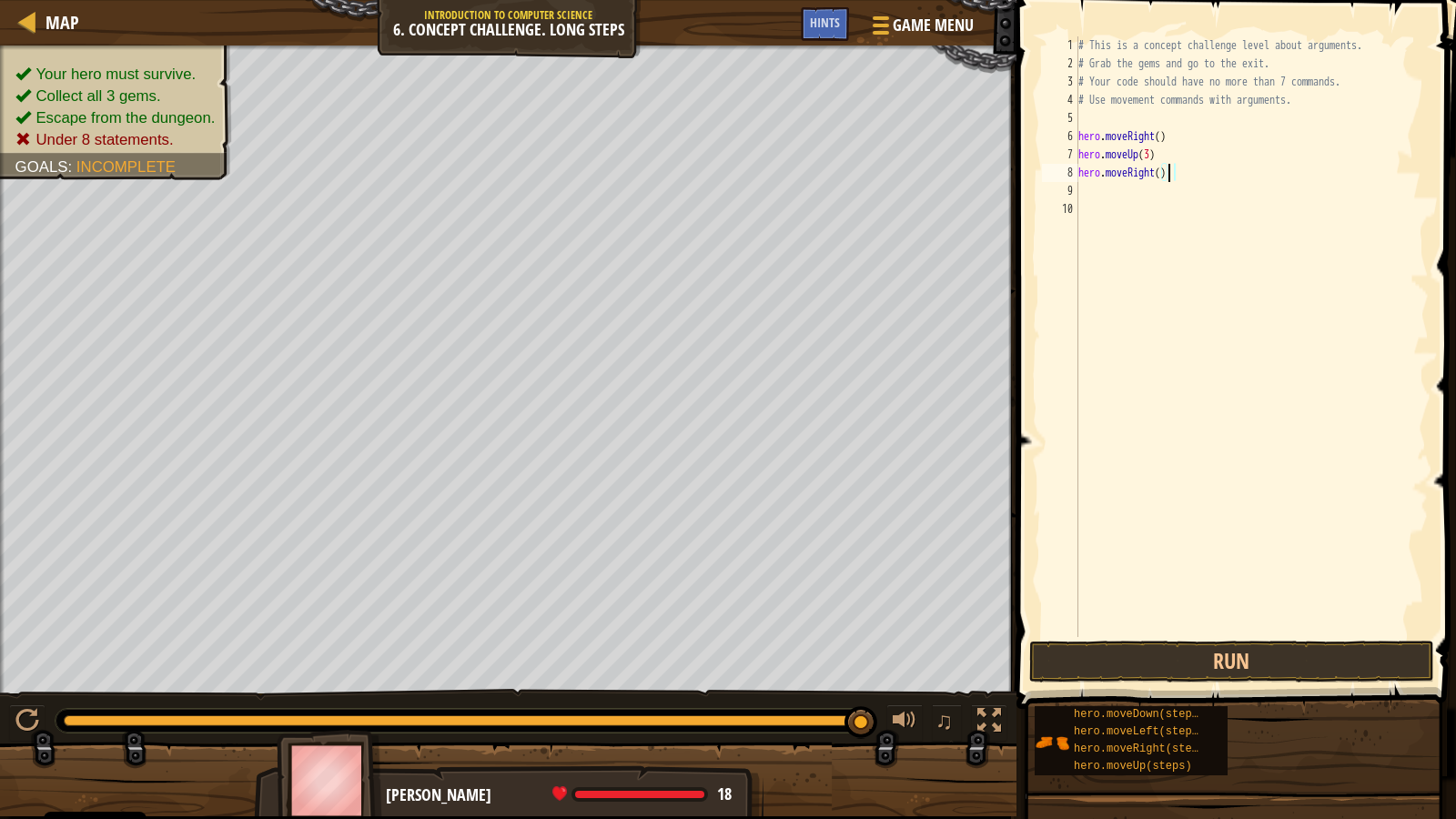 scroll, scrollTop: 8, scrollLeft: 7, axis: both 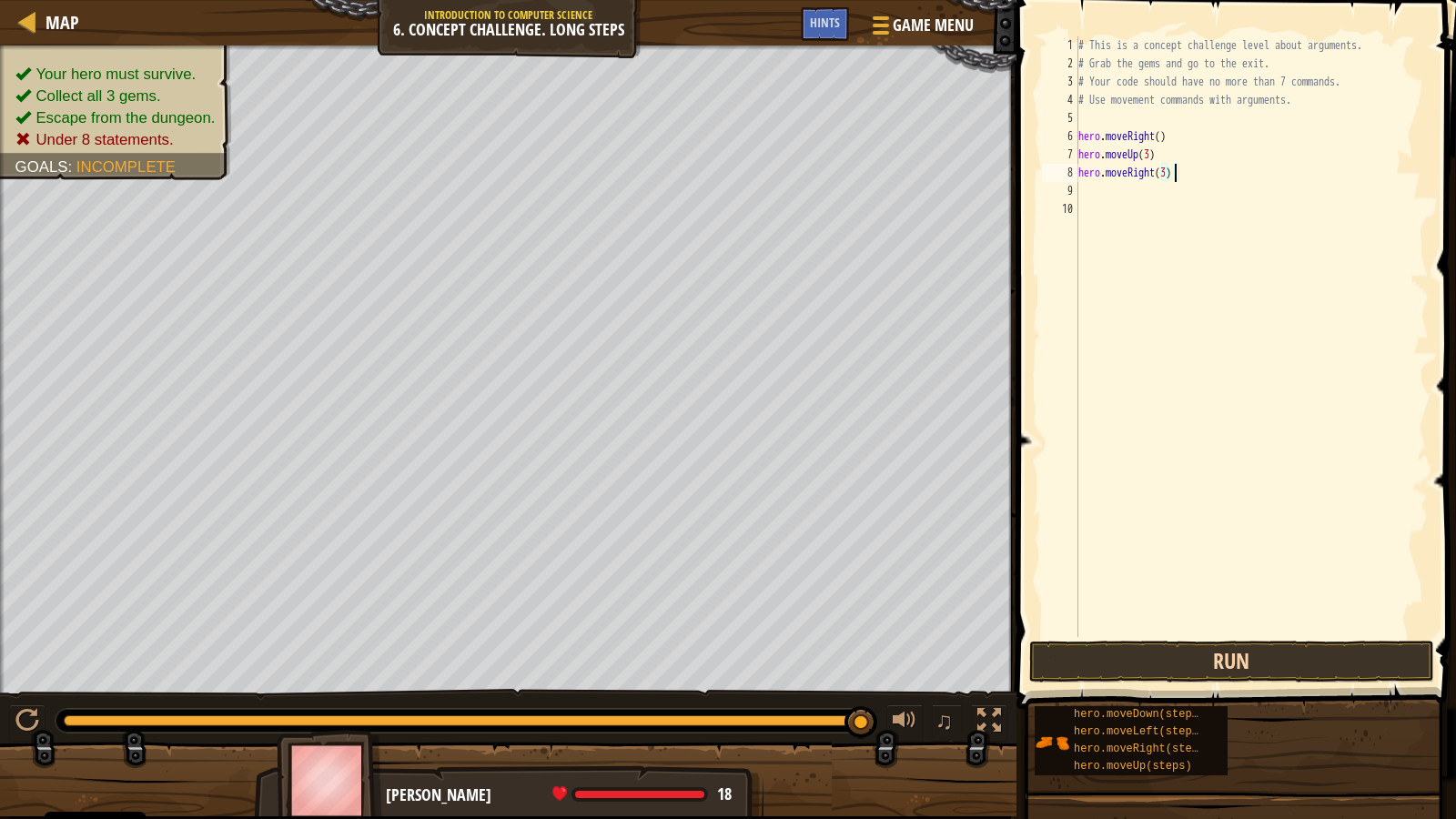 type on "hero.moveRight(3)" 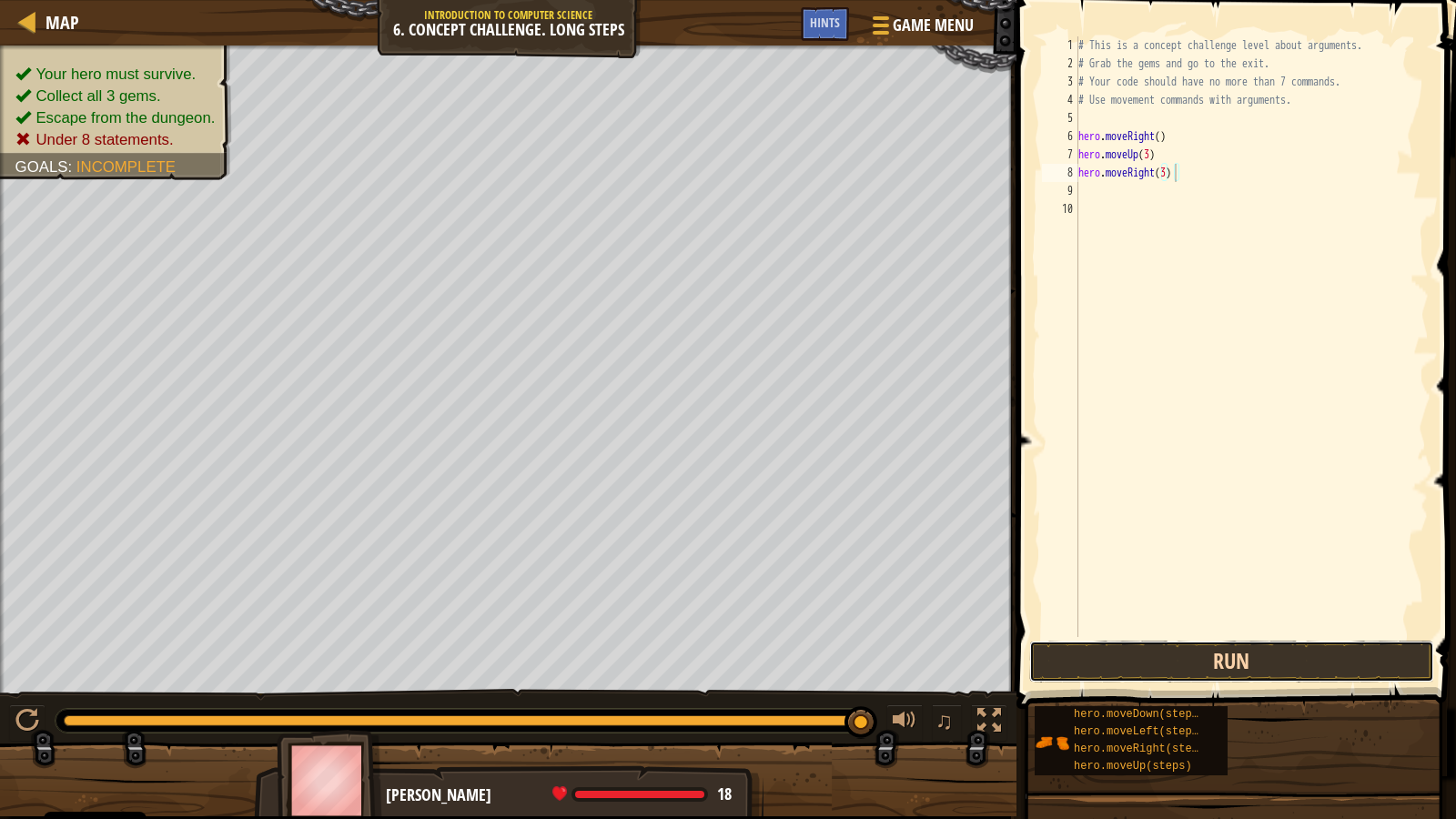 click on "Run" at bounding box center (1231, 662) 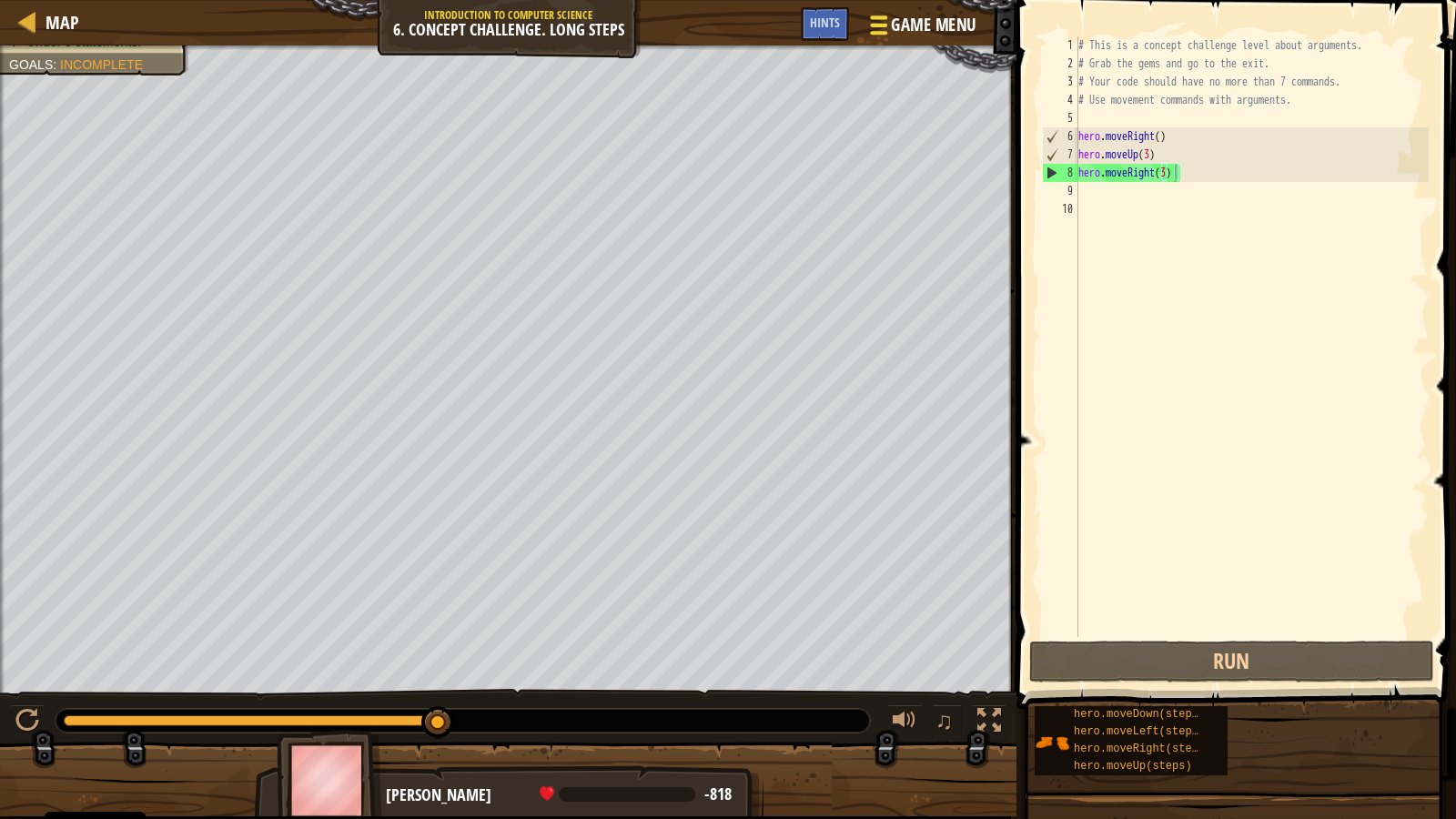 click at bounding box center (879, 25) 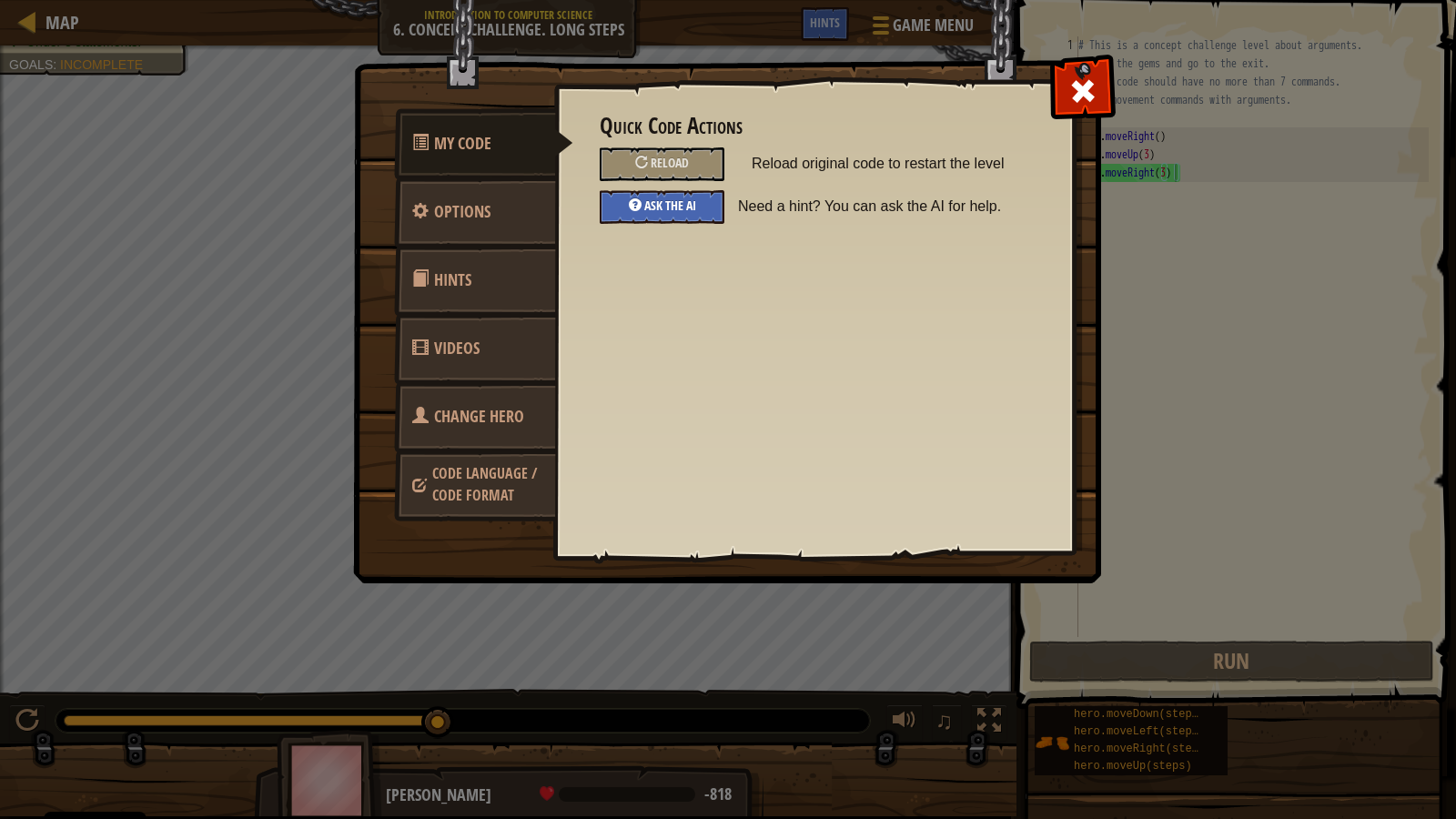 click on "Ask the AI" at bounding box center [662, 207] 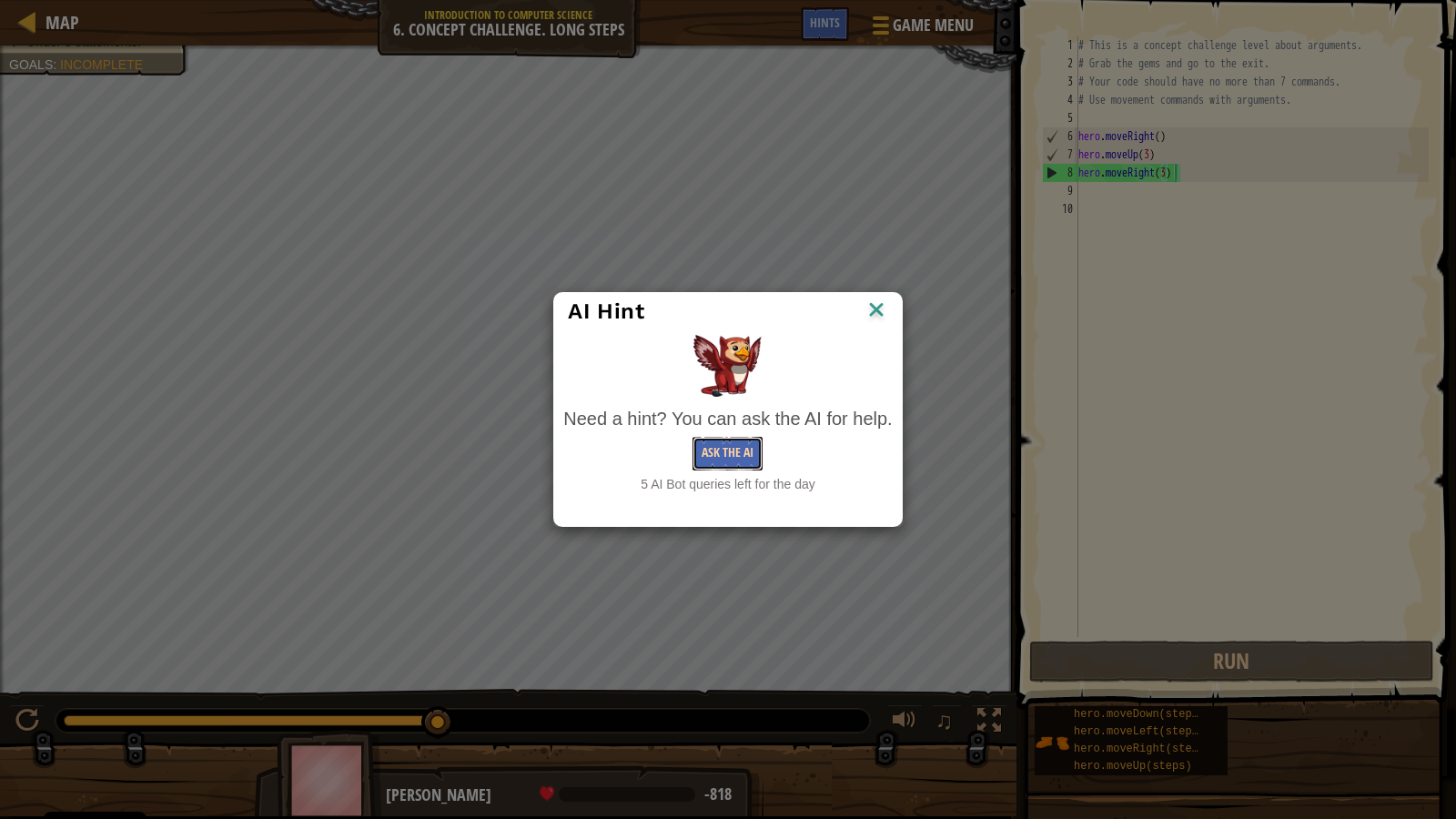 click on "Ask the AI" at bounding box center (727, 453) 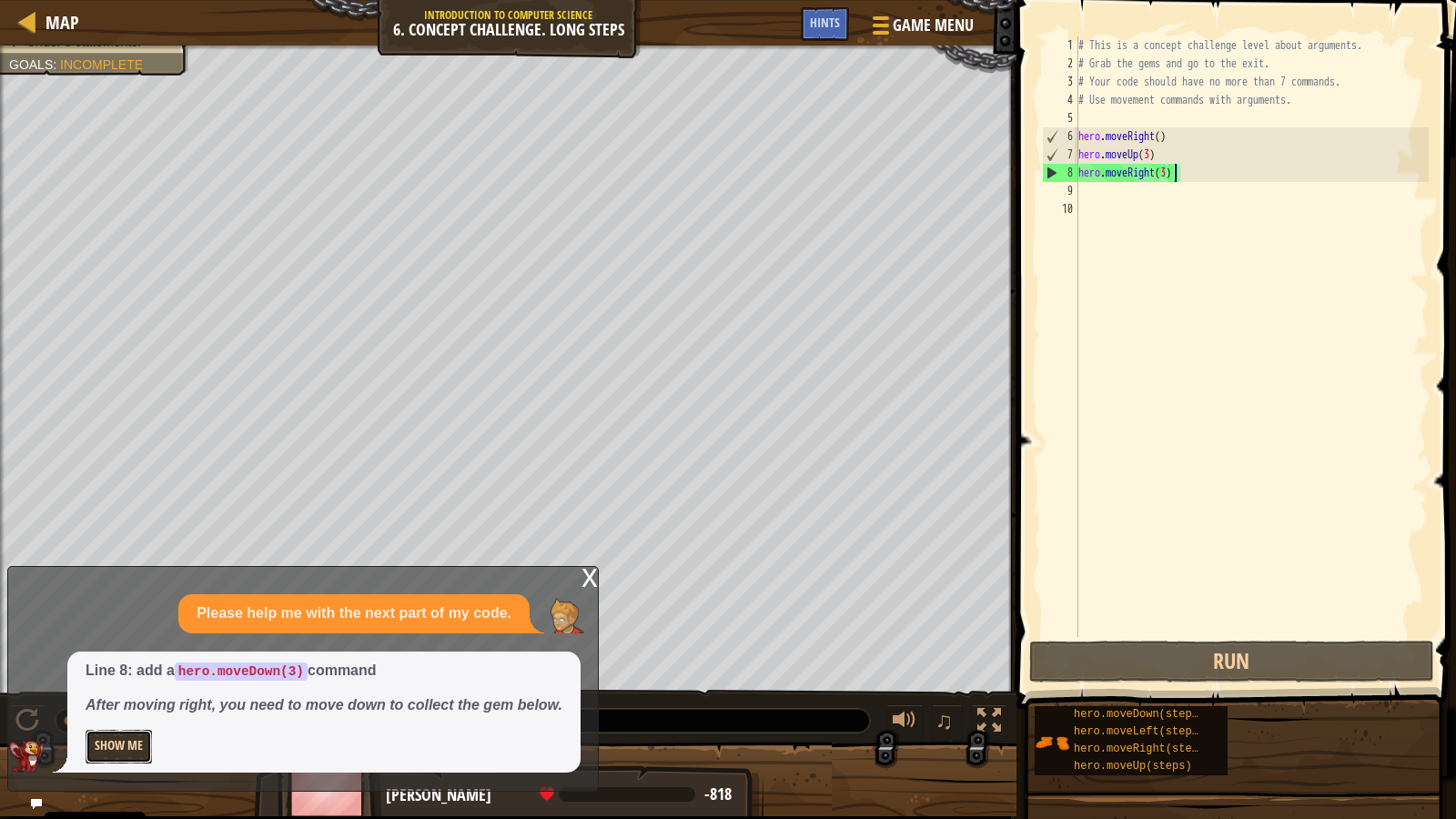 click on "Show Me" at bounding box center (118, 746) 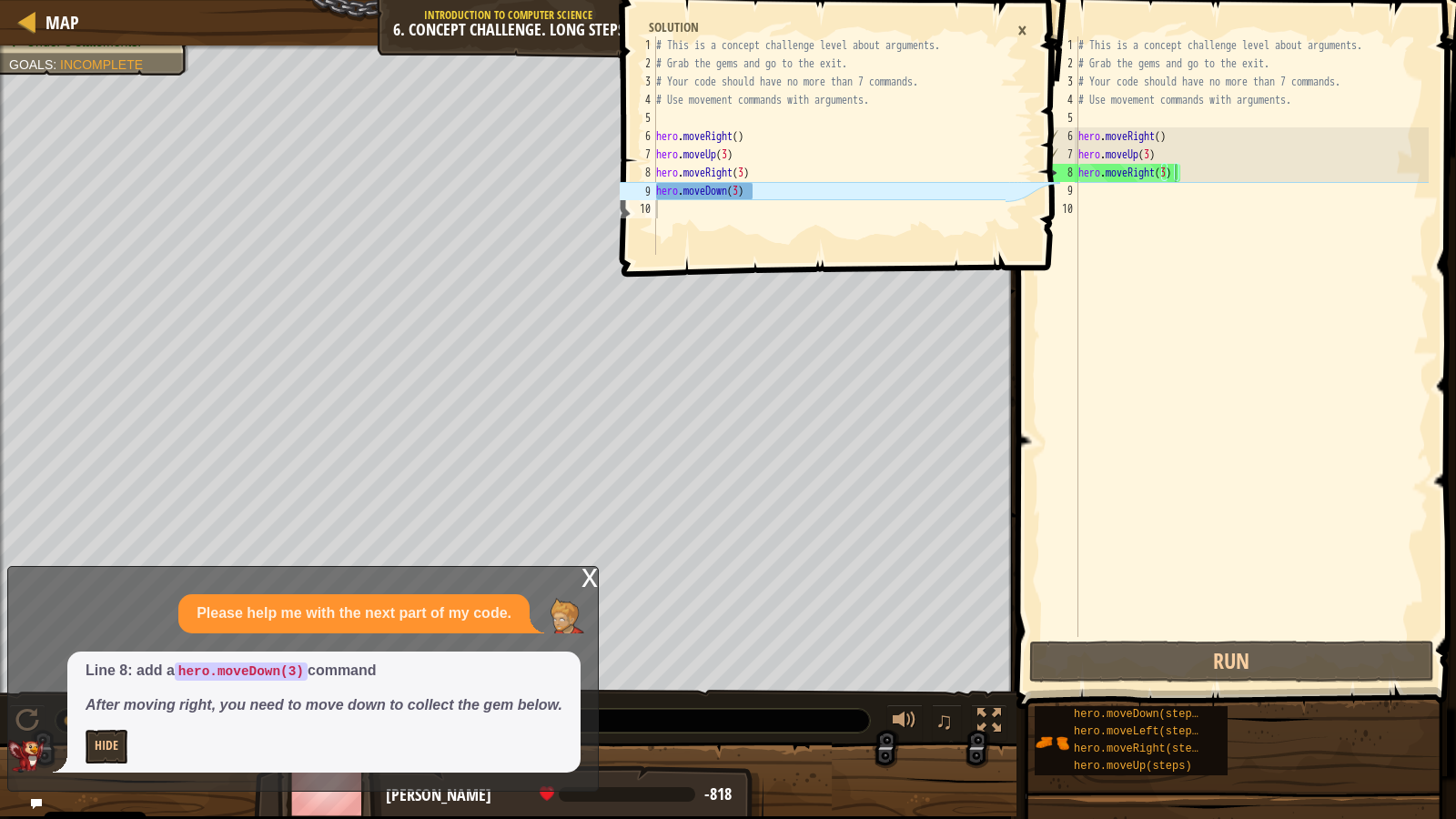 click on "Please help me with the next part of my code." at bounding box center [298, 613] 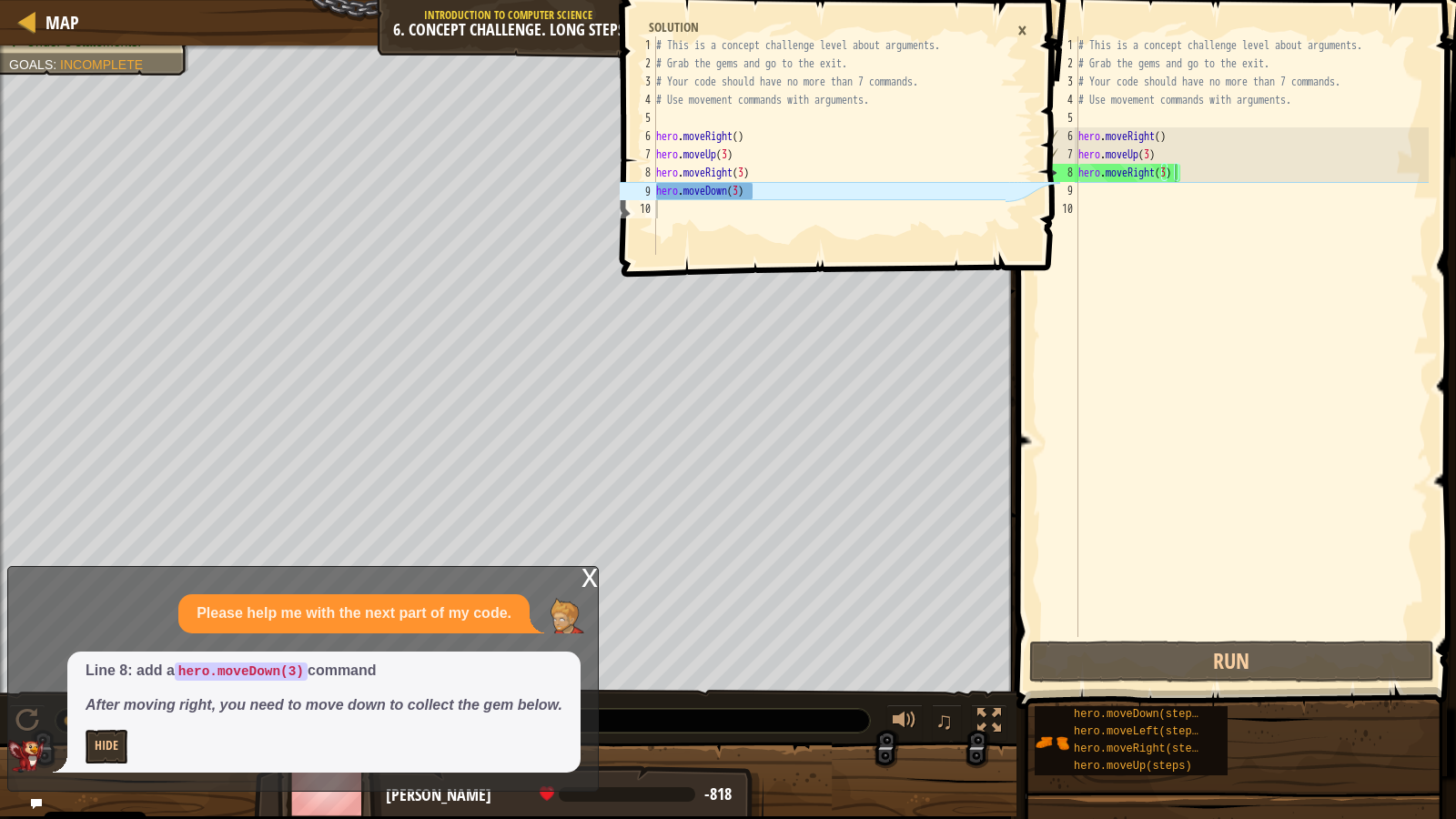 click on "x" at bounding box center (590, 576) 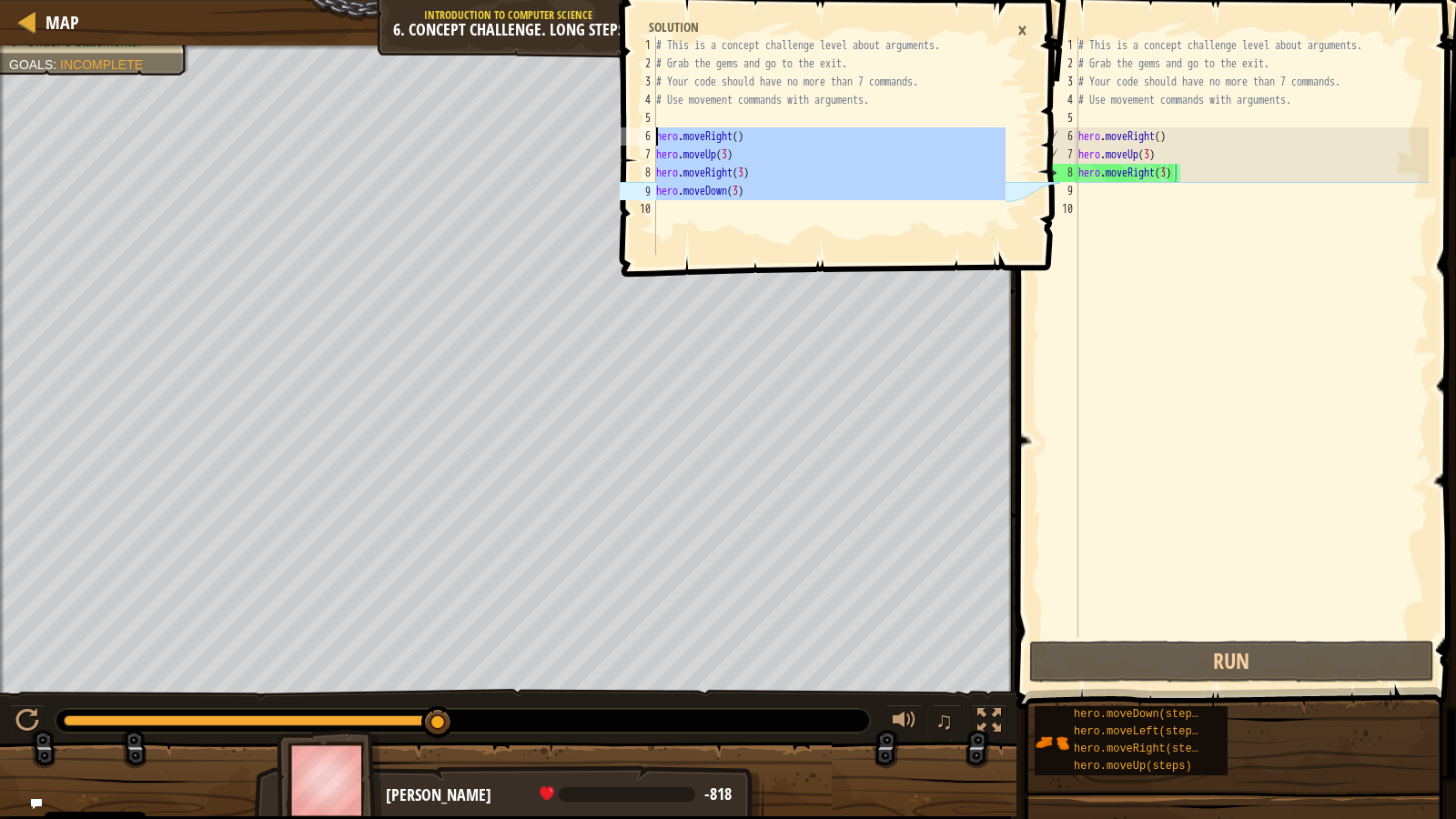 drag, startPoint x: 774, startPoint y: 201, endPoint x: 641, endPoint y: 135, distance: 148.476 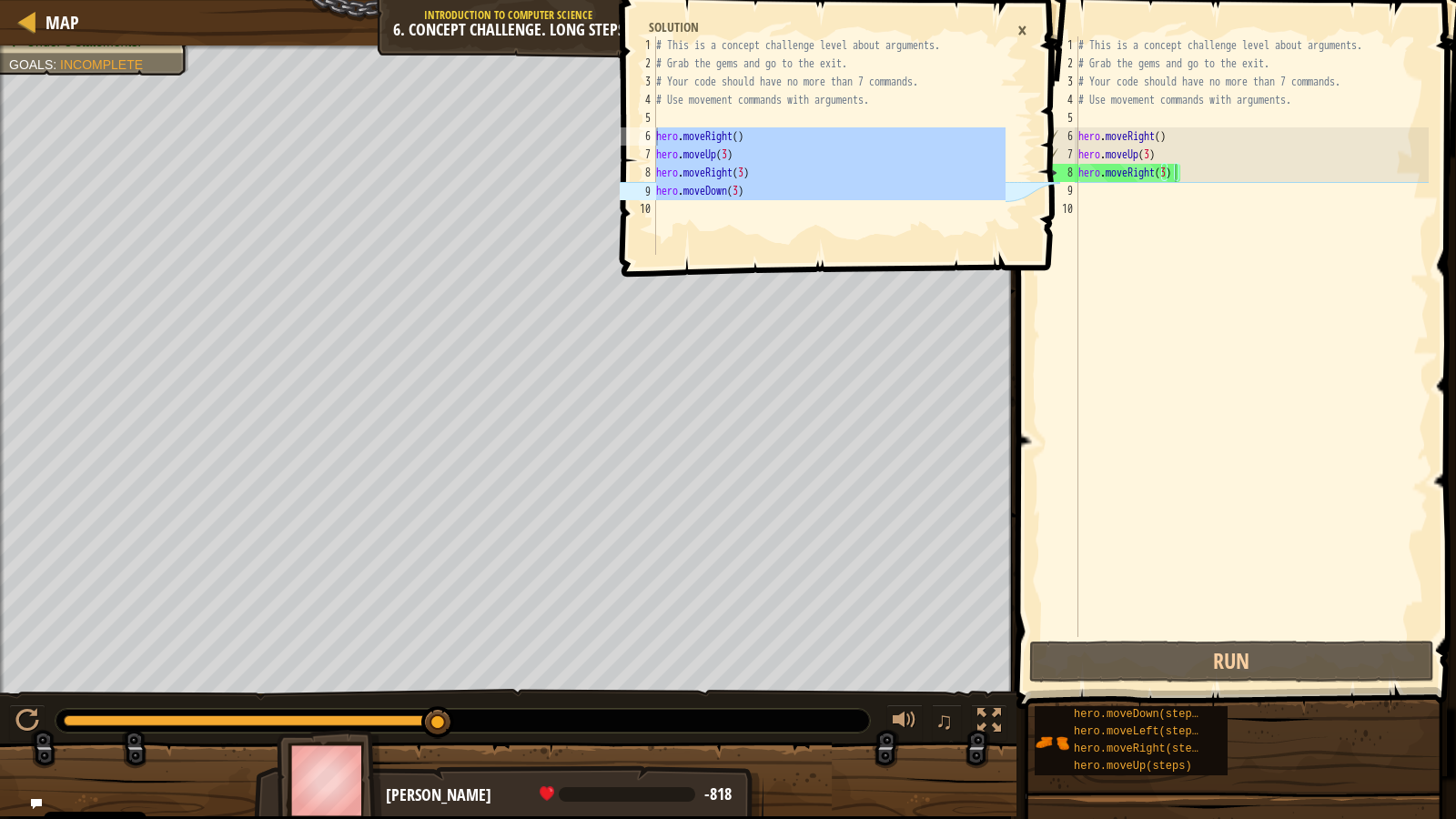 click at bounding box center [1238, 329] 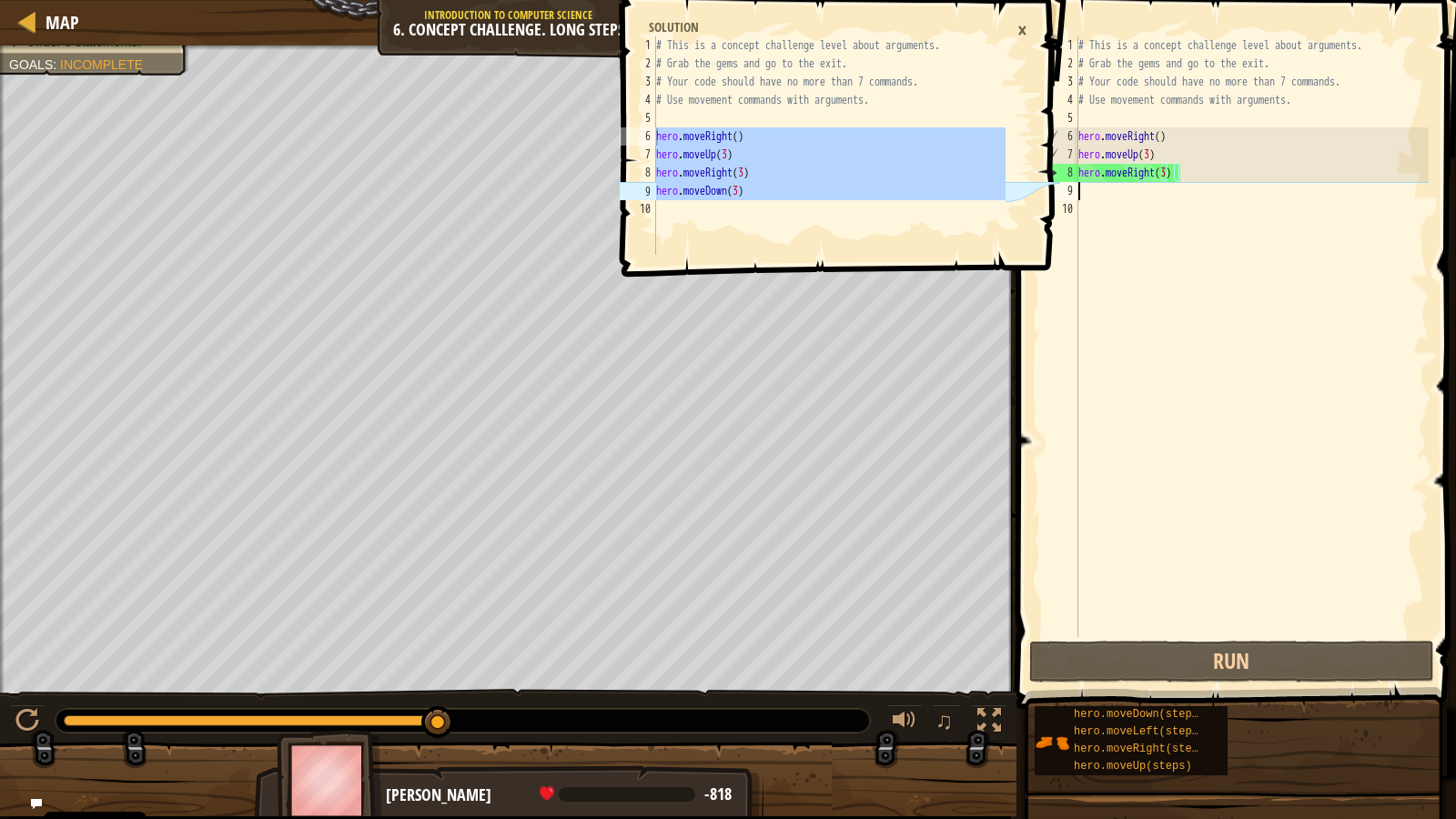 click on "# This is a concept challenge level about arguments. # Grab the gems and go to the exit. # Your code should have no more than 7 commands. # Use movement commands with arguments. hero . moveRight ( ) hero . moveUp ( 3 ) hero . moveRight ( 3 )" at bounding box center [1251, 355] 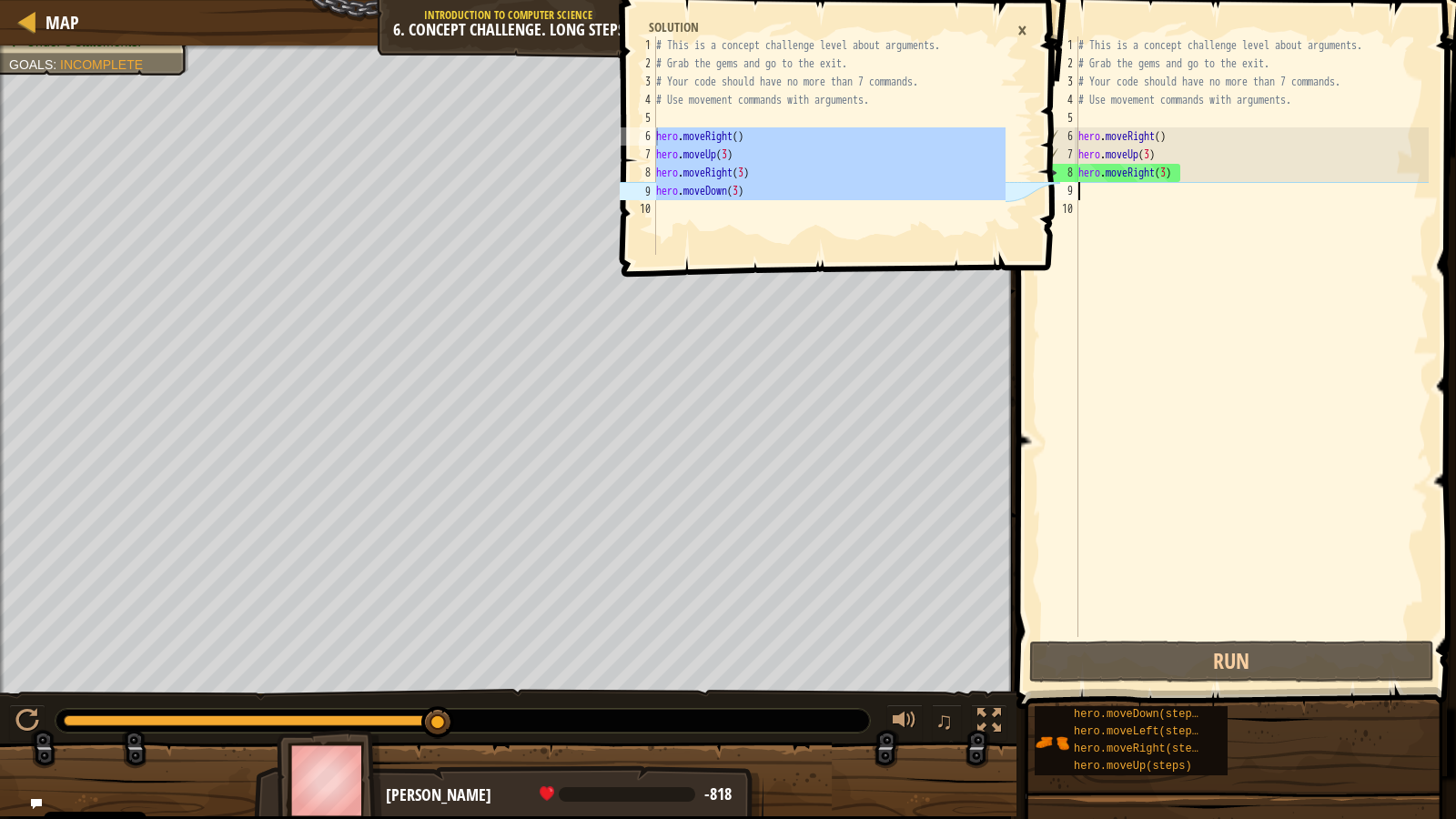 click on "×" at bounding box center (1022, 30) 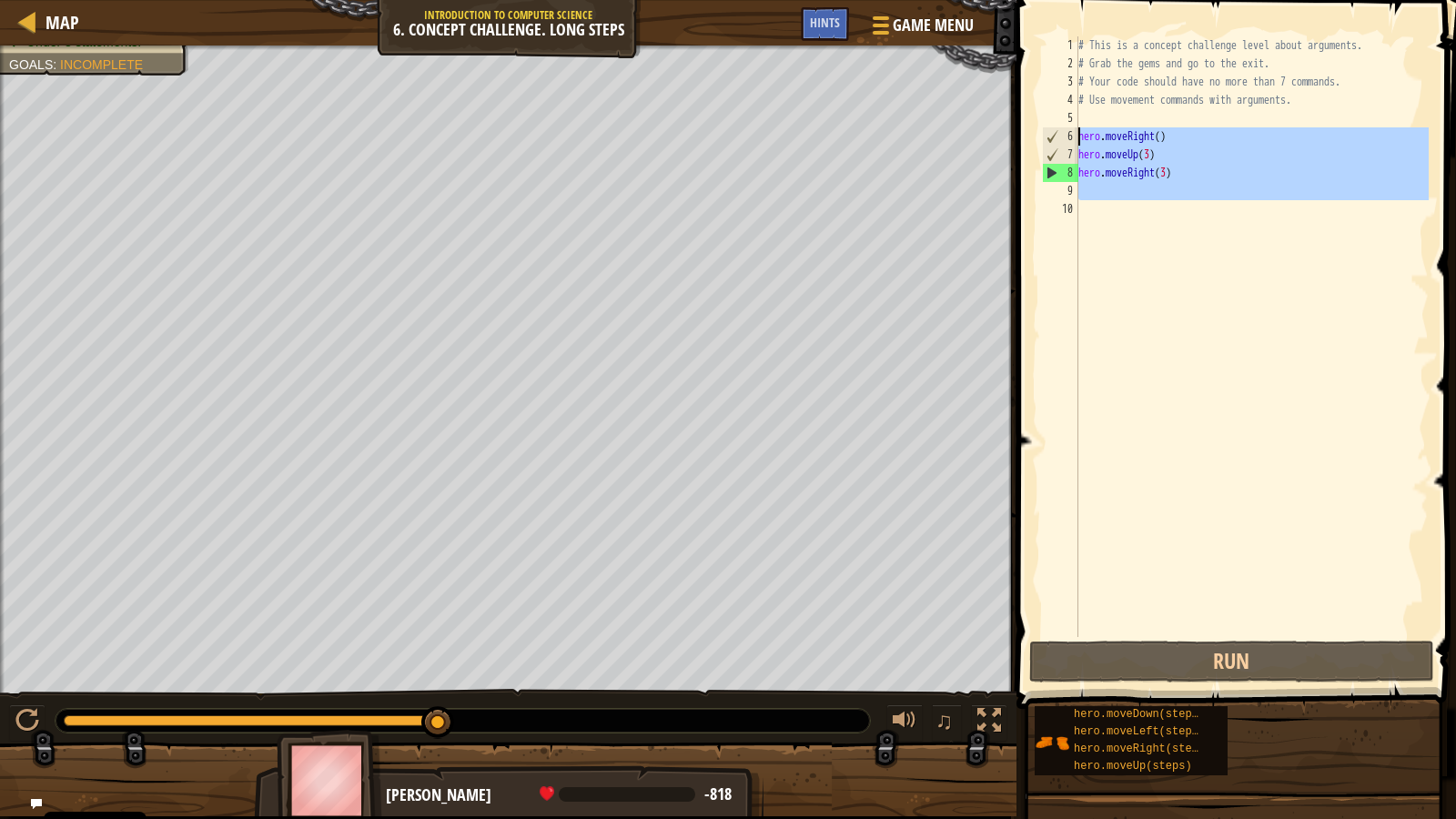 drag, startPoint x: 1143, startPoint y: 260, endPoint x: 1023, endPoint y: 130, distance: 176.91806 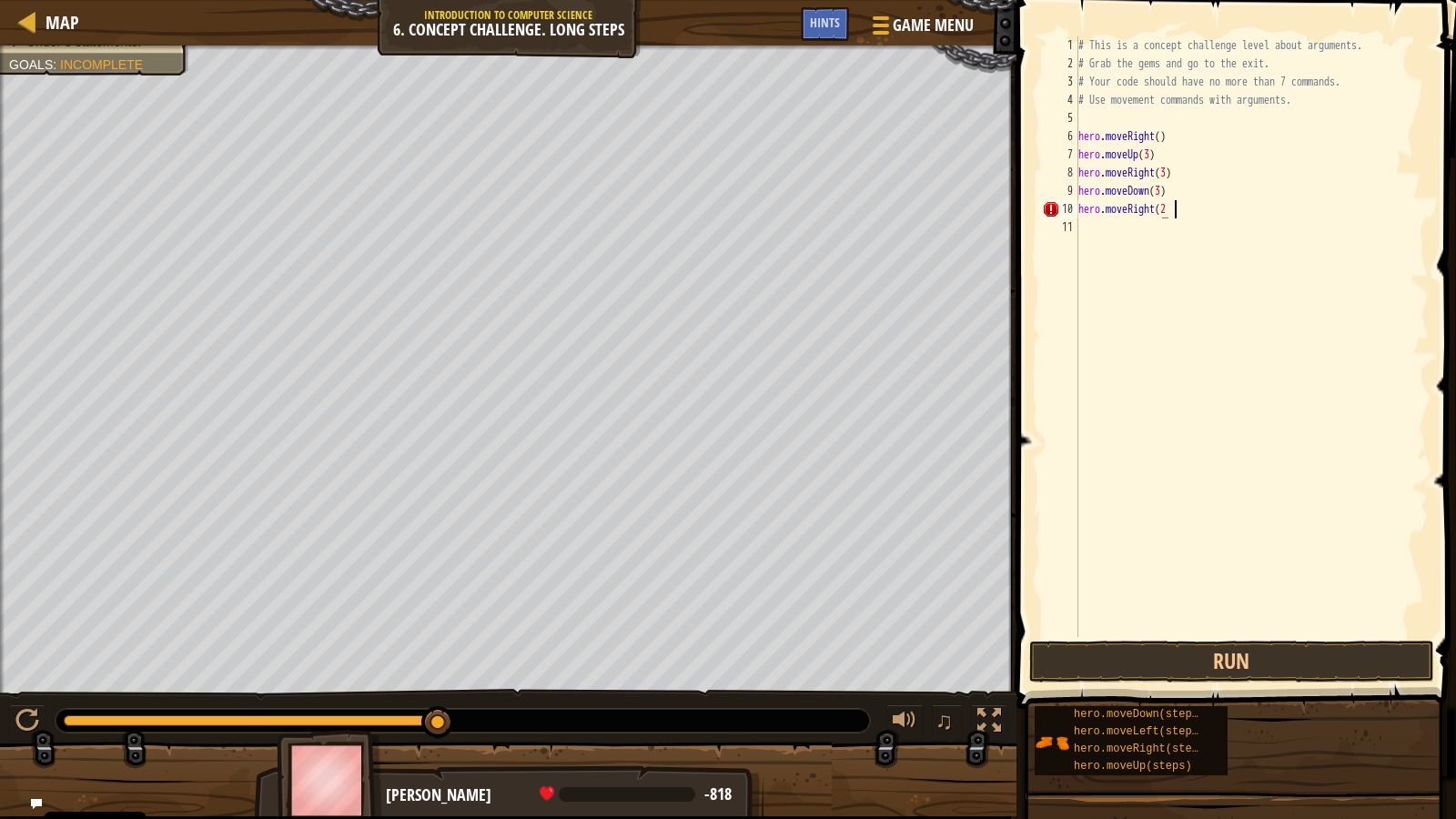 scroll, scrollTop: 8, scrollLeft: 7, axis: both 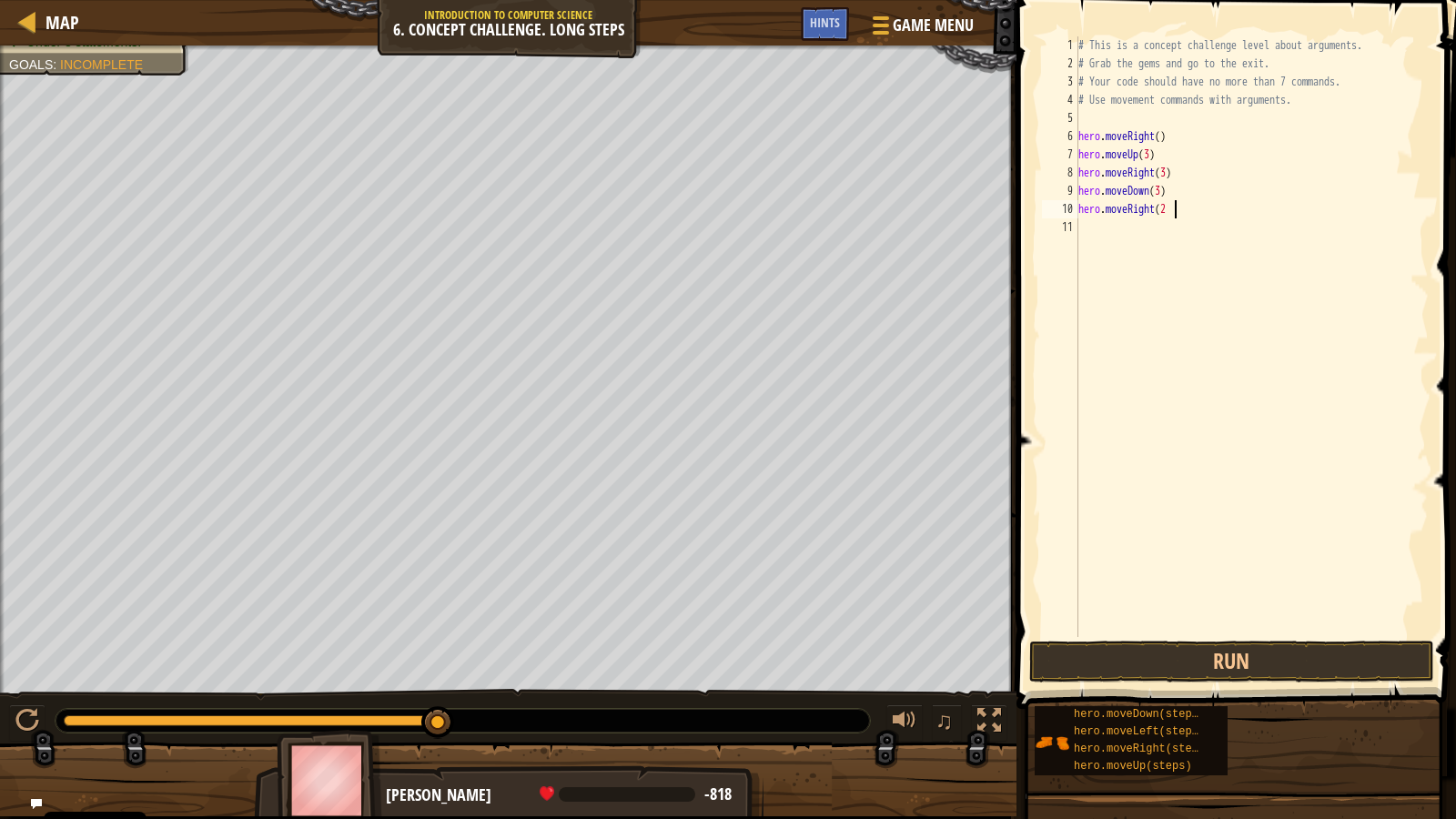 type on "hero.moveRight(2)" 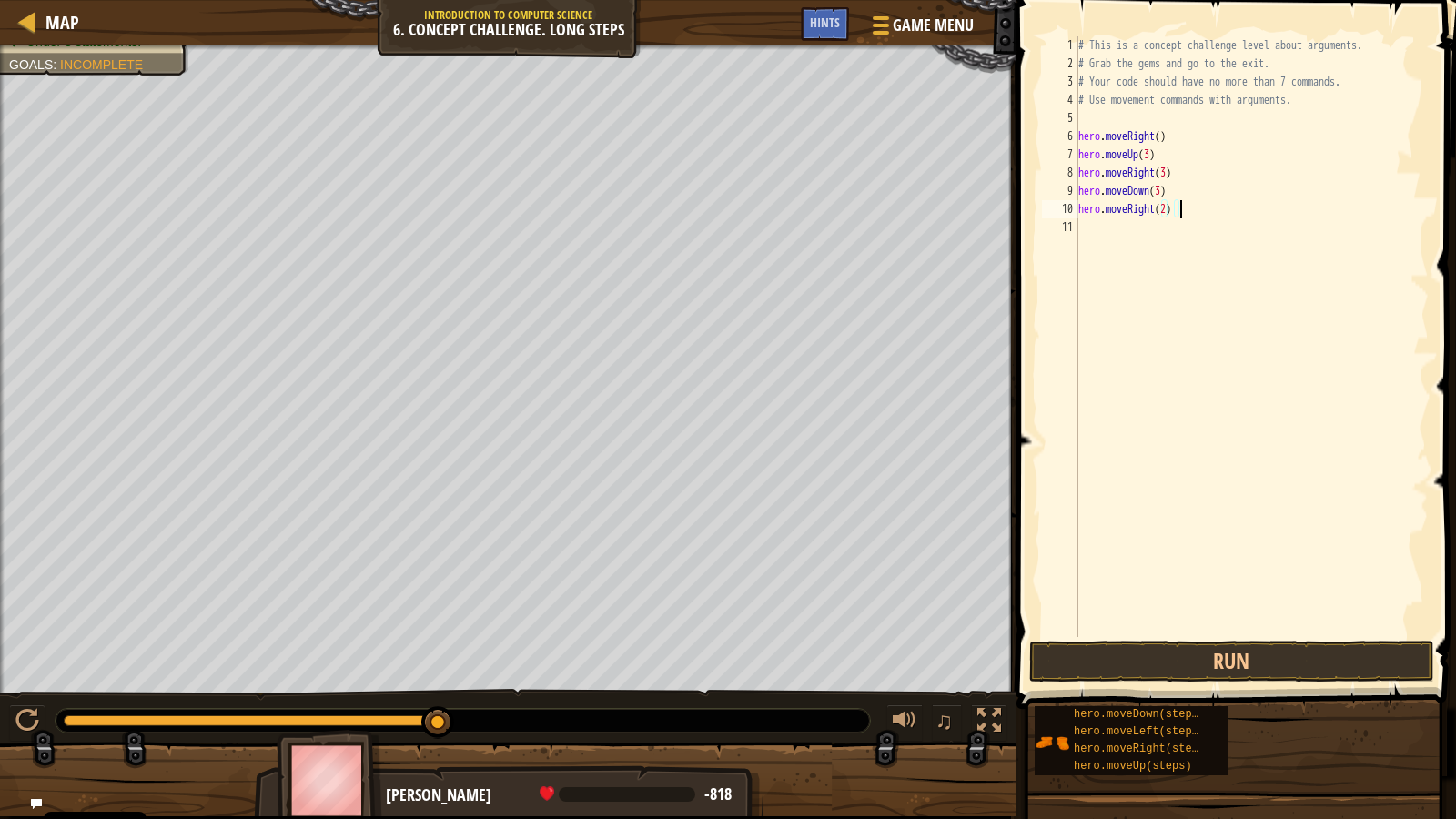 click on "# This is a concept challenge level about arguments. # Grab the gems and go to the exit. # Your code should have no more than 7 commands. # Use movement commands with arguments. hero . moveRight ( ) hero . moveUp ( 3 ) hero . moveRight ( 3 ) hero . moveDown ( 3 ) hero . moveRight ( 2 )" at bounding box center (1251, 355) 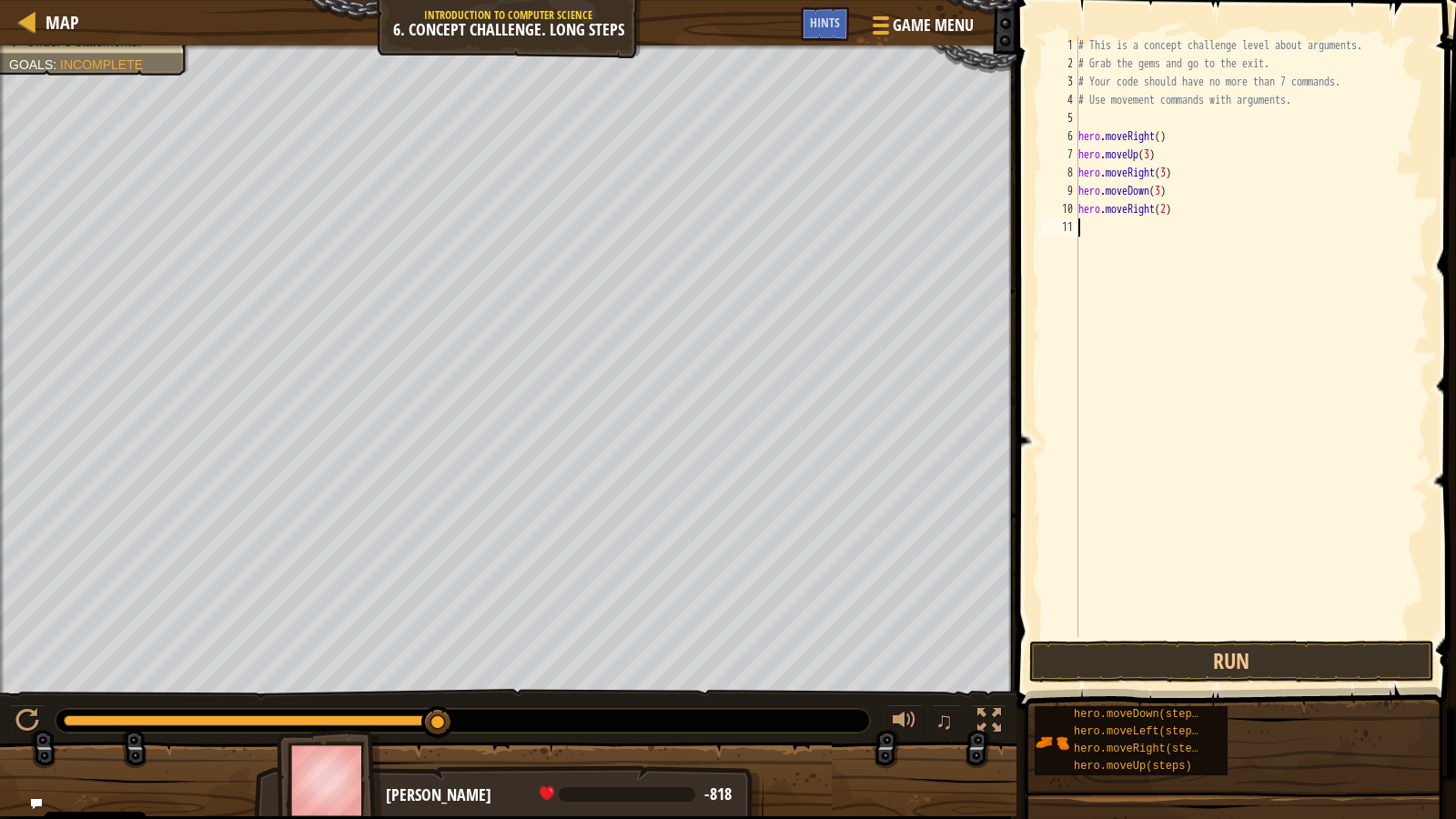 scroll, scrollTop: 8, scrollLeft: 0, axis: vertical 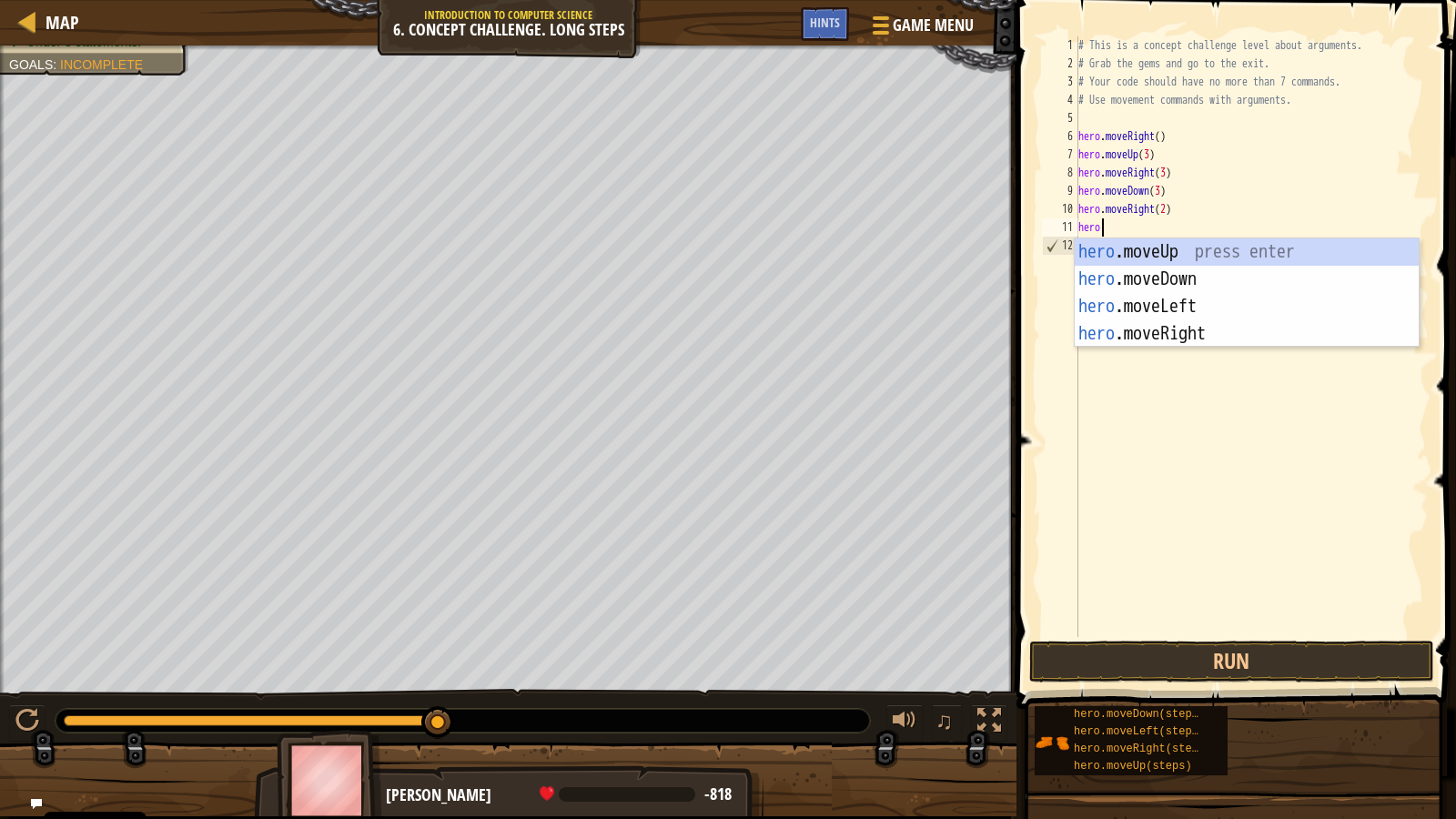 type on "hero." 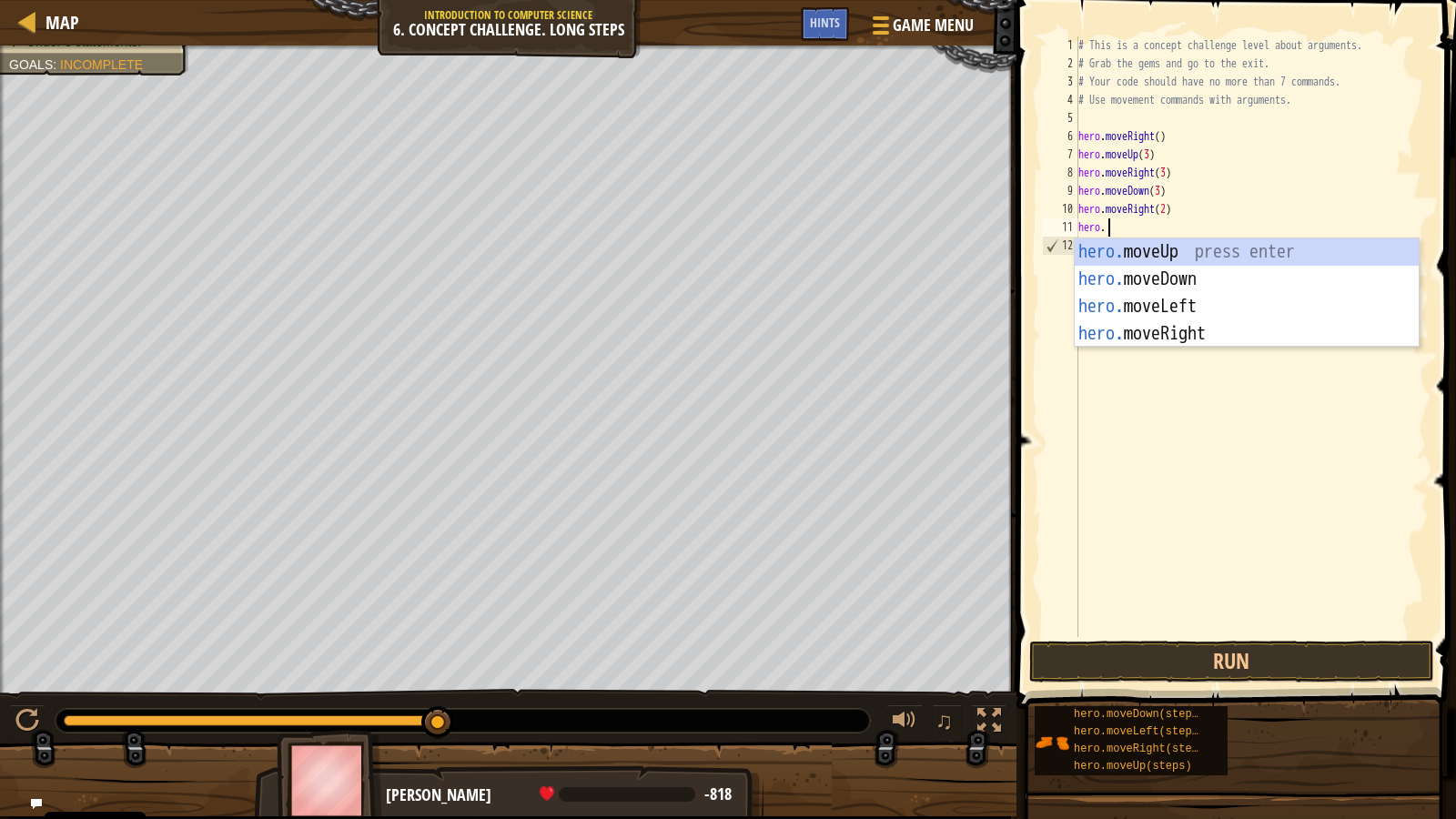 scroll, scrollTop: 8, scrollLeft: 2, axis: both 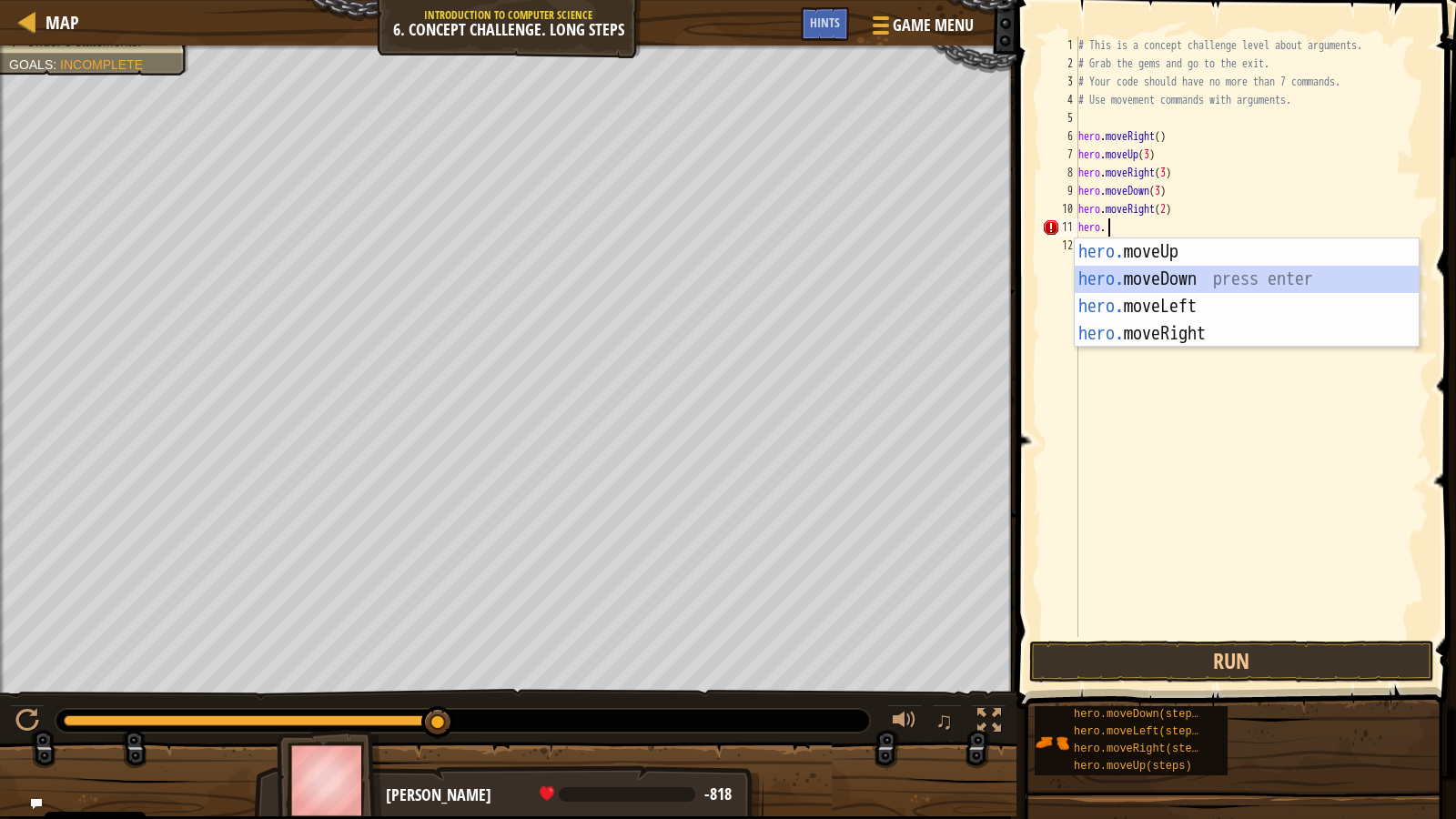 click on "hero. moveUp press enter hero. moveDown press enter hero. moveLeft press enter hero. moveRight press enter" at bounding box center [1247, 320] 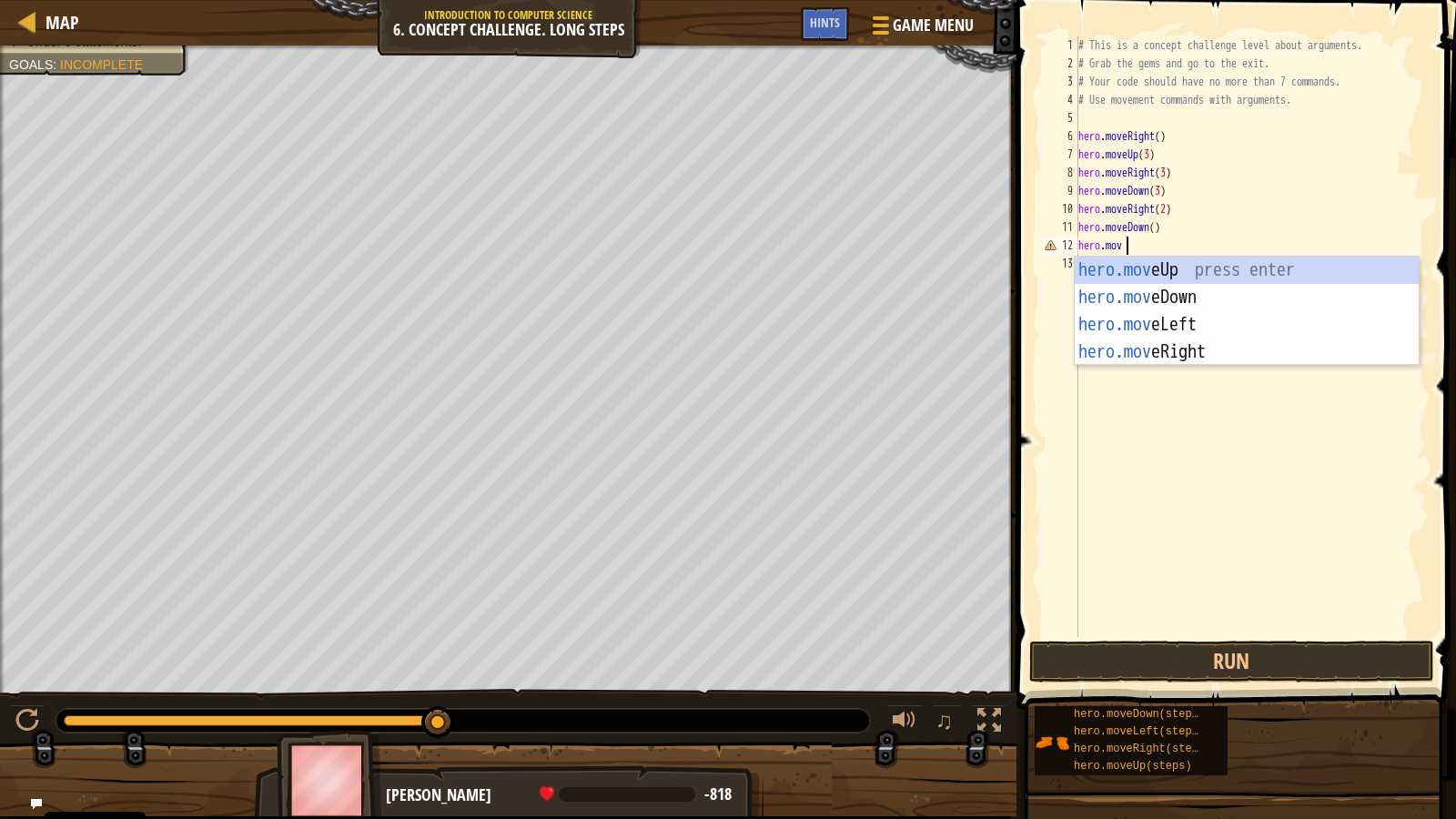 scroll, scrollTop: 8, scrollLeft: 4, axis: both 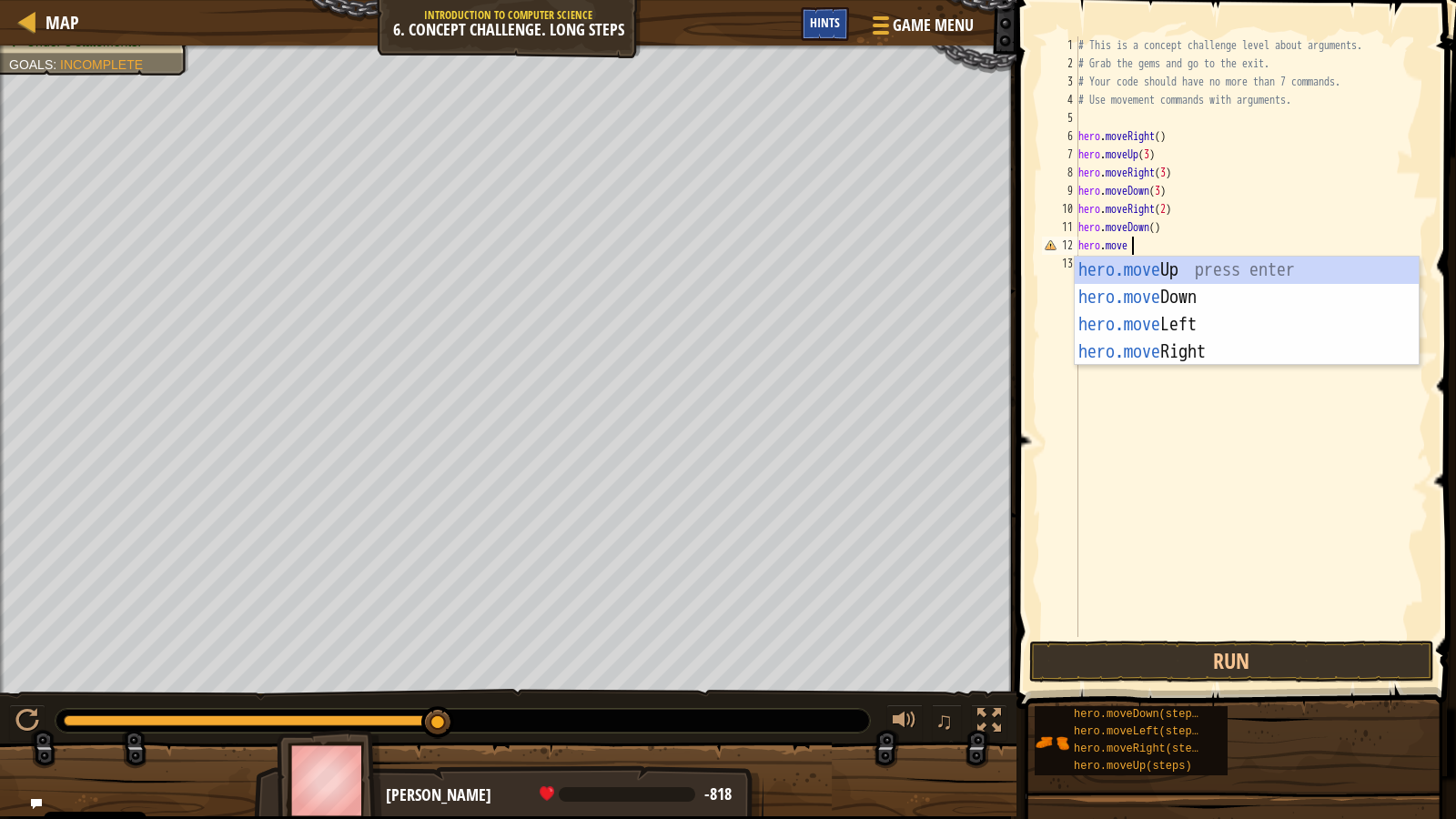 type on "hero.move" 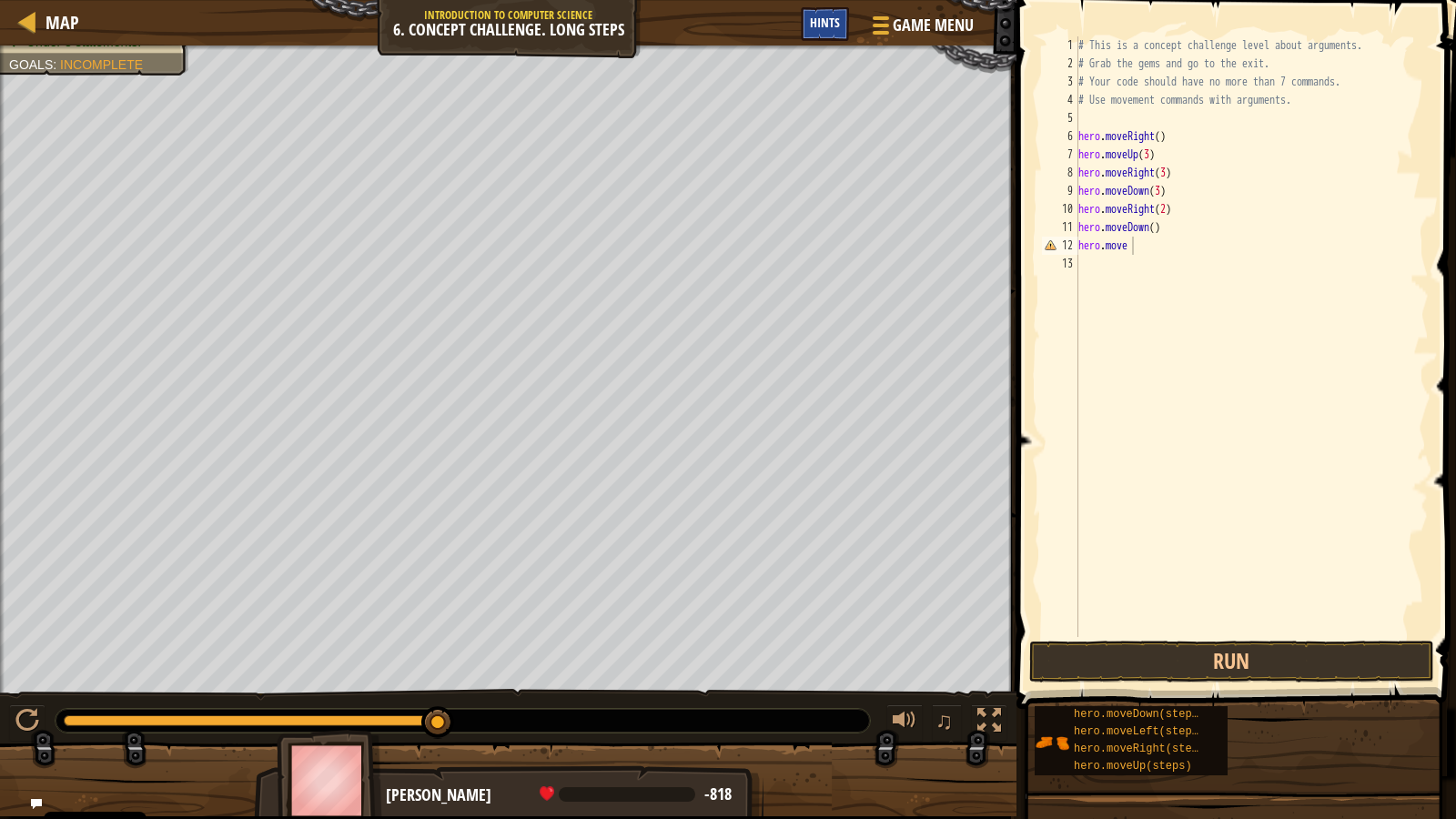 click on "Hints" at bounding box center (824, 24) 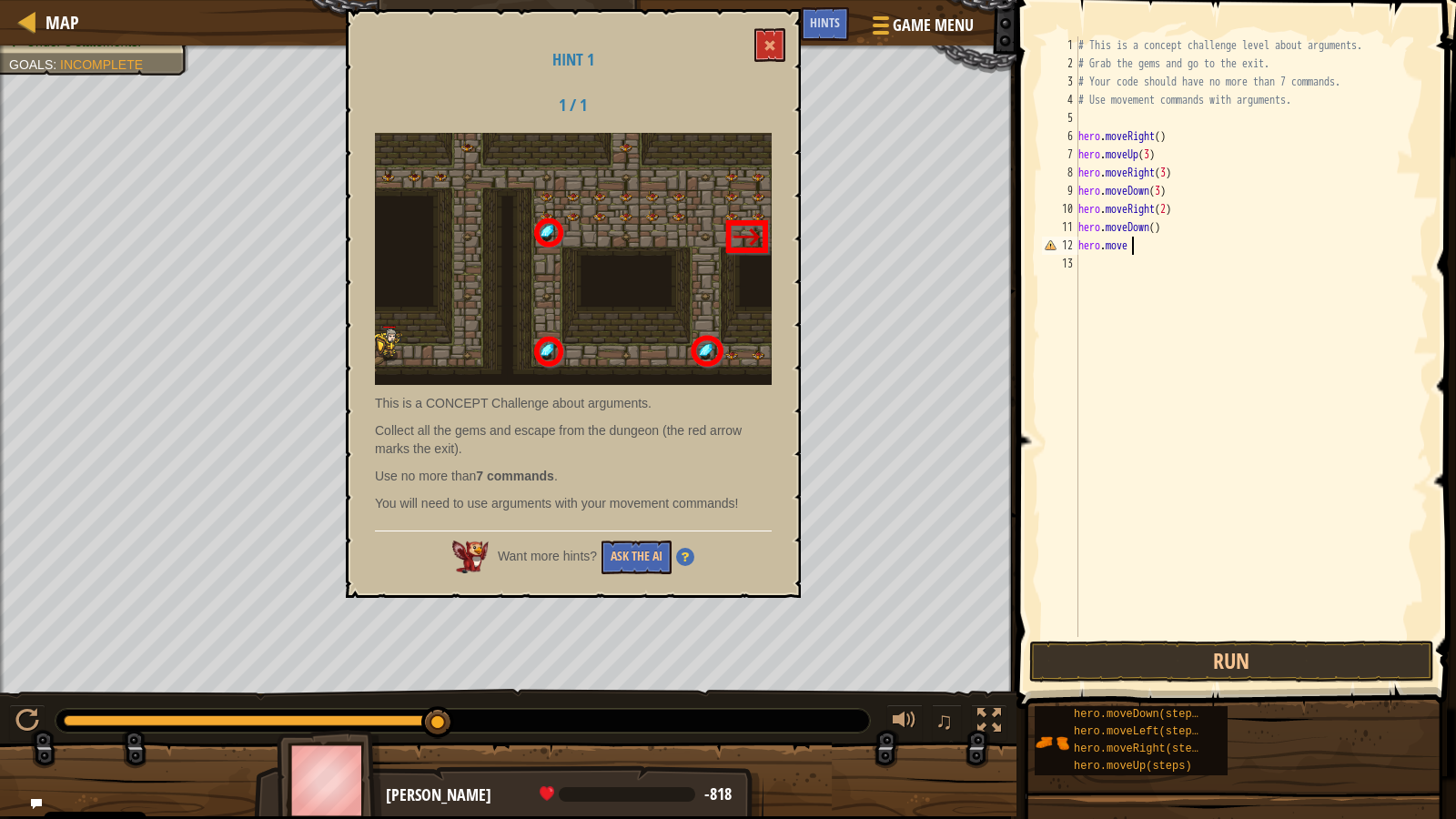click at bounding box center (685, 557) 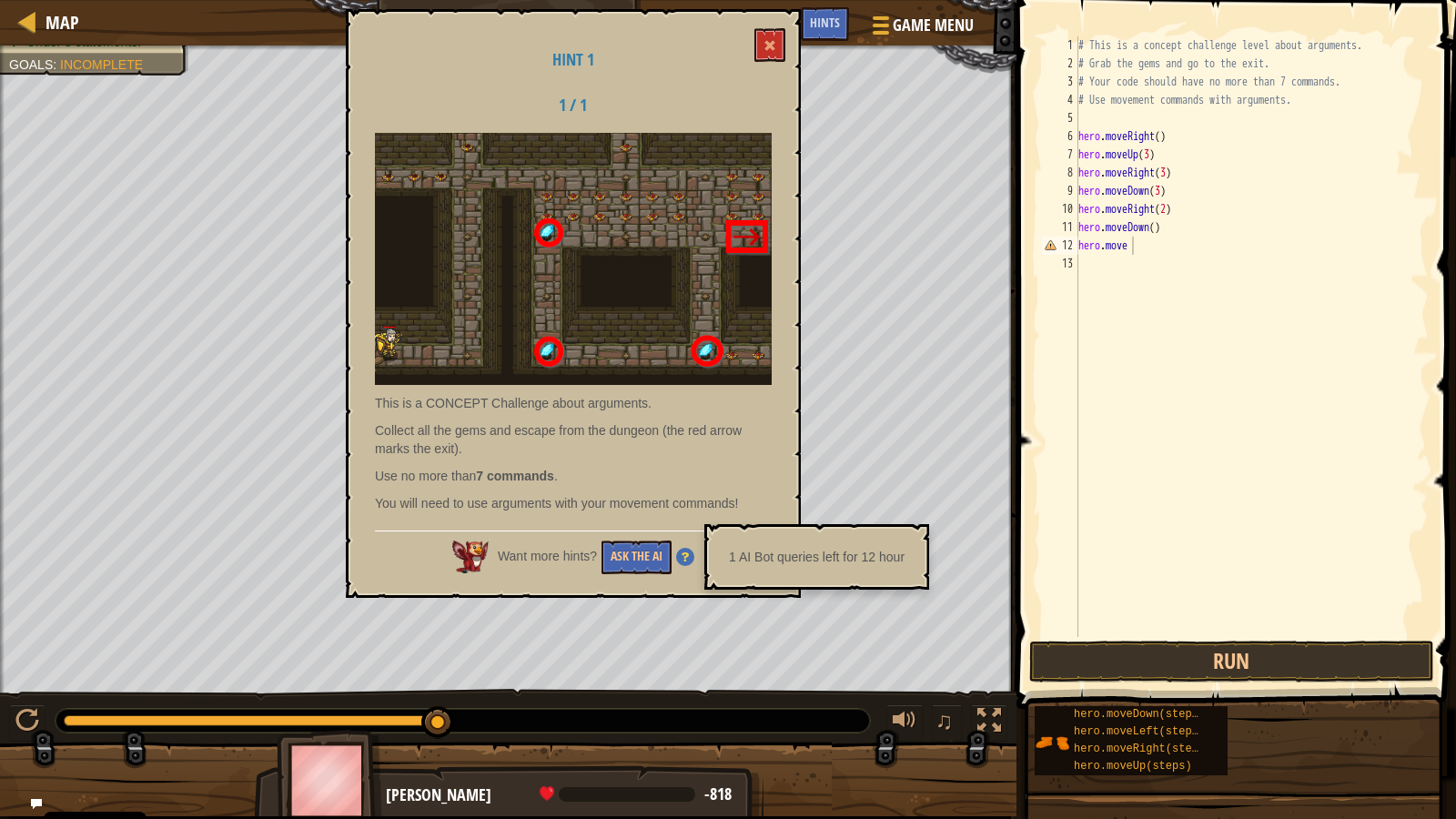 click at bounding box center [1238, 329] 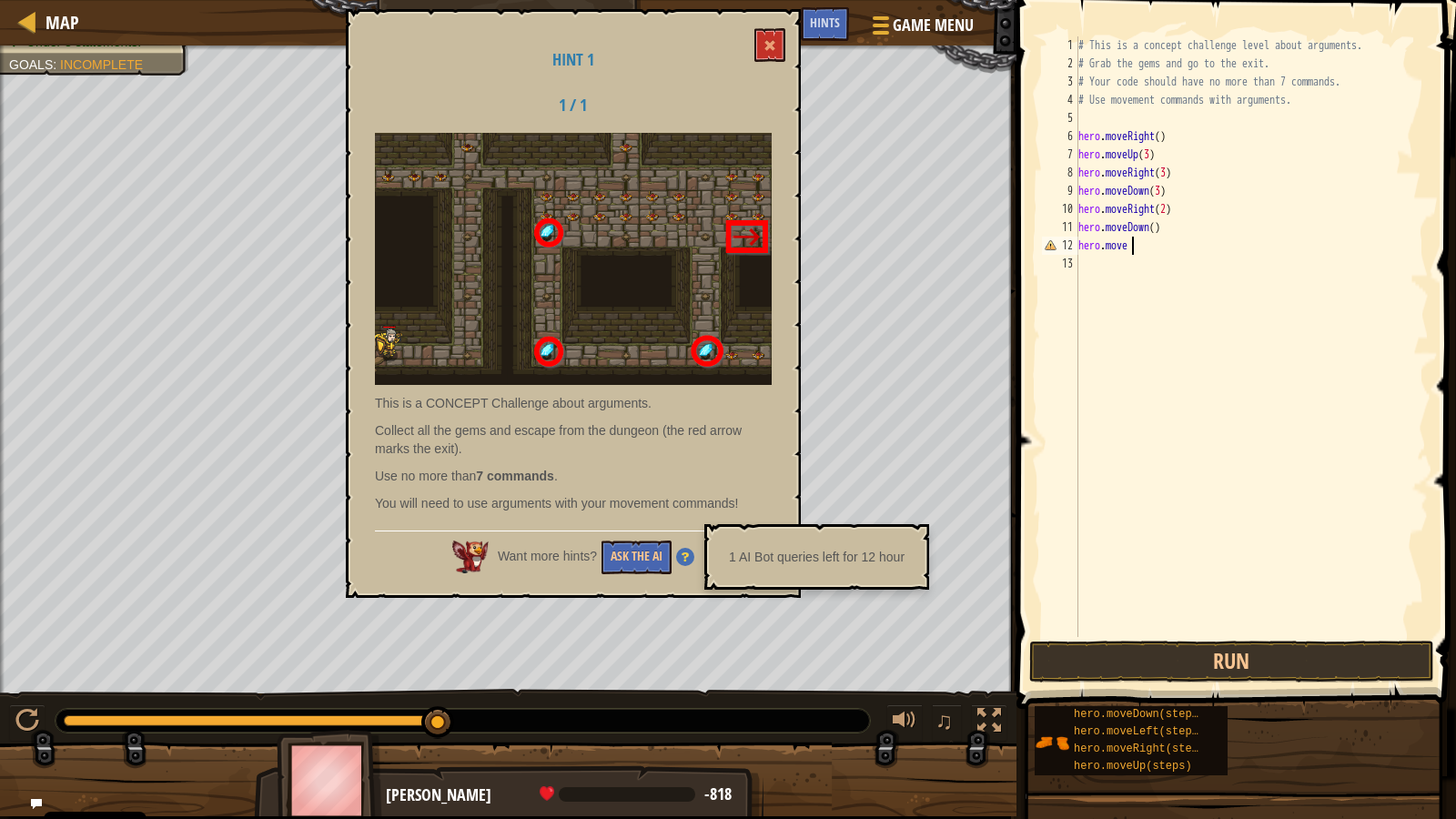 click on "# This is a concept challenge level about arguments. # Grab the gems and go to the exit. # Your code should have no more than 7 commands. # Use movement commands with arguments. hero . moveRight ( ) hero . moveUp ( 3 ) hero . moveRight ( 3 ) hero . moveDown ( 3 ) hero . moveRight ( 2 ) hero . moveDown ( ) hero . move" at bounding box center (1251, 355) 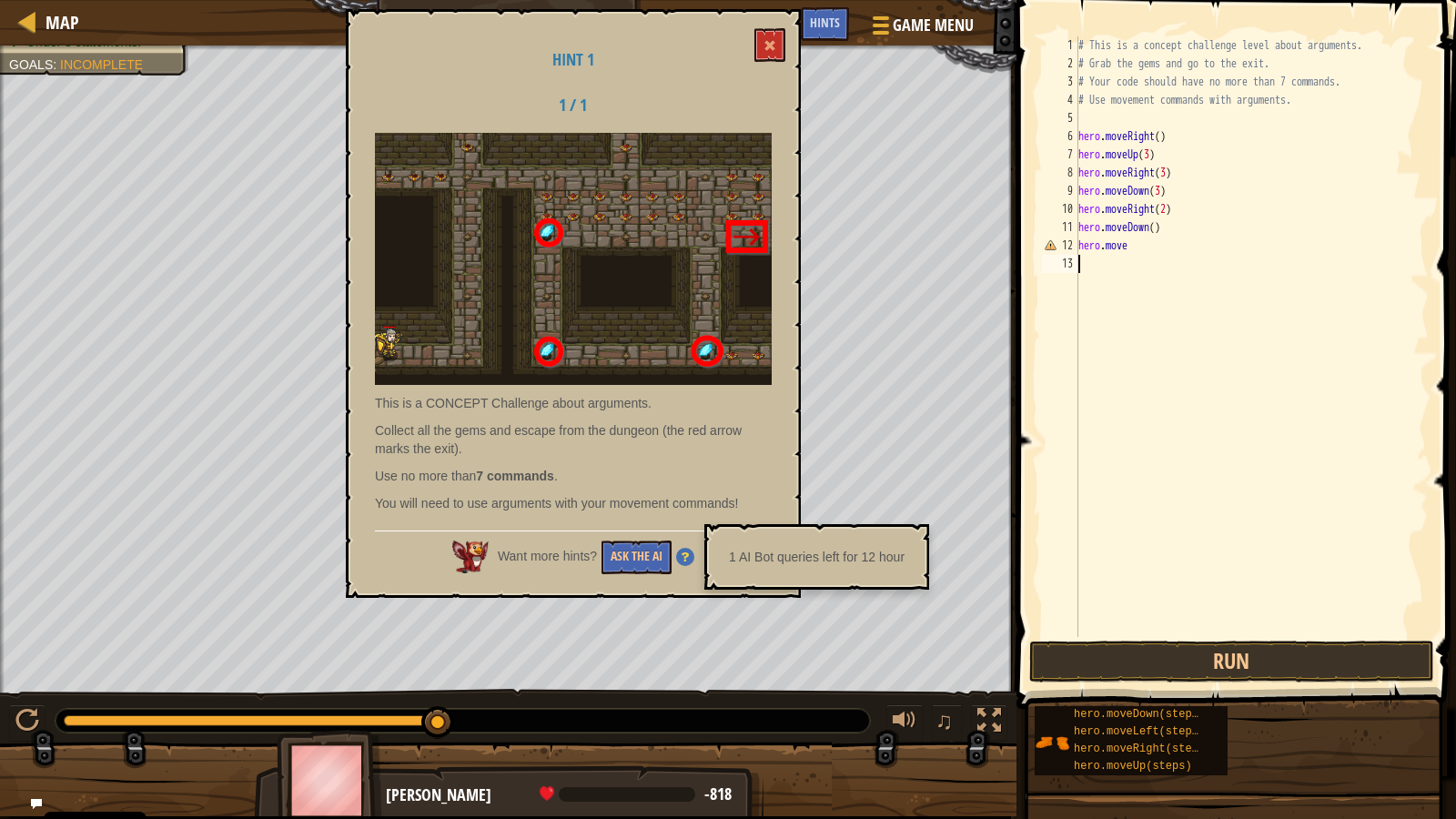 scroll, scrollTop: 8, scrollLeft: 0, axis: vertical 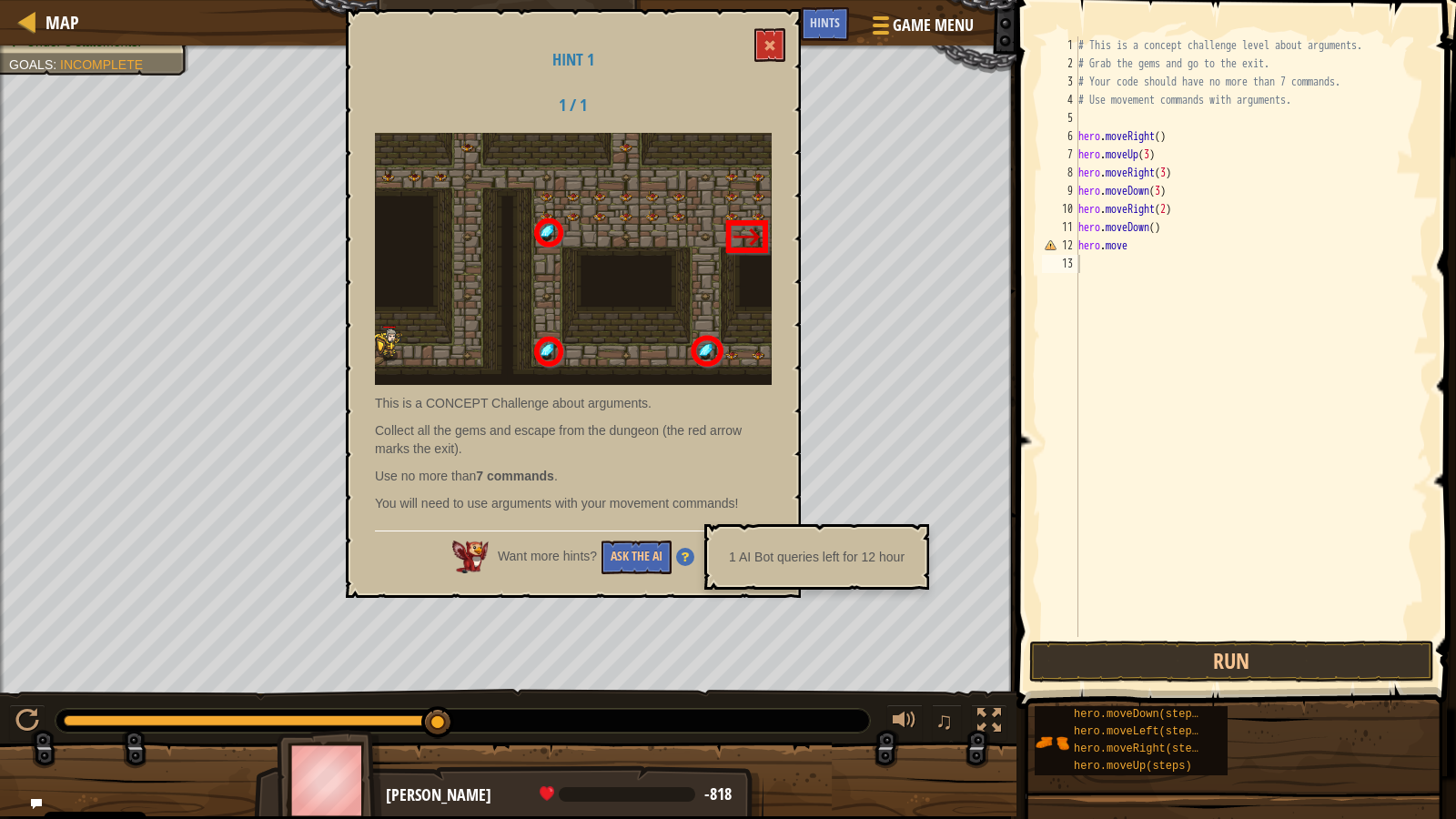 drag, startPoint x: 759, startPoint y: 26, endPoint x: 749, endPoint y: 30, distance: 10.7703296 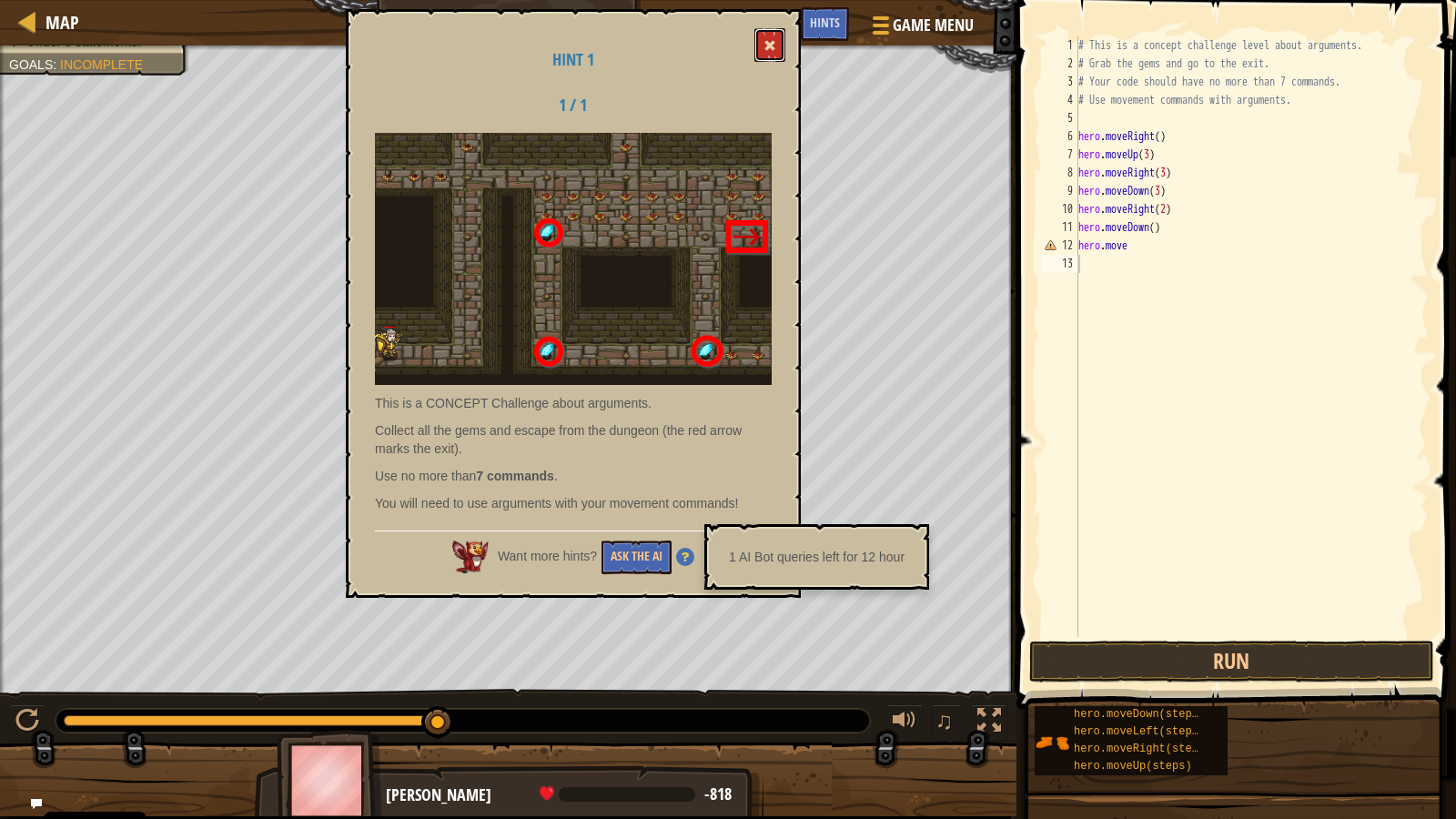 click at bounding box center (770, 45) 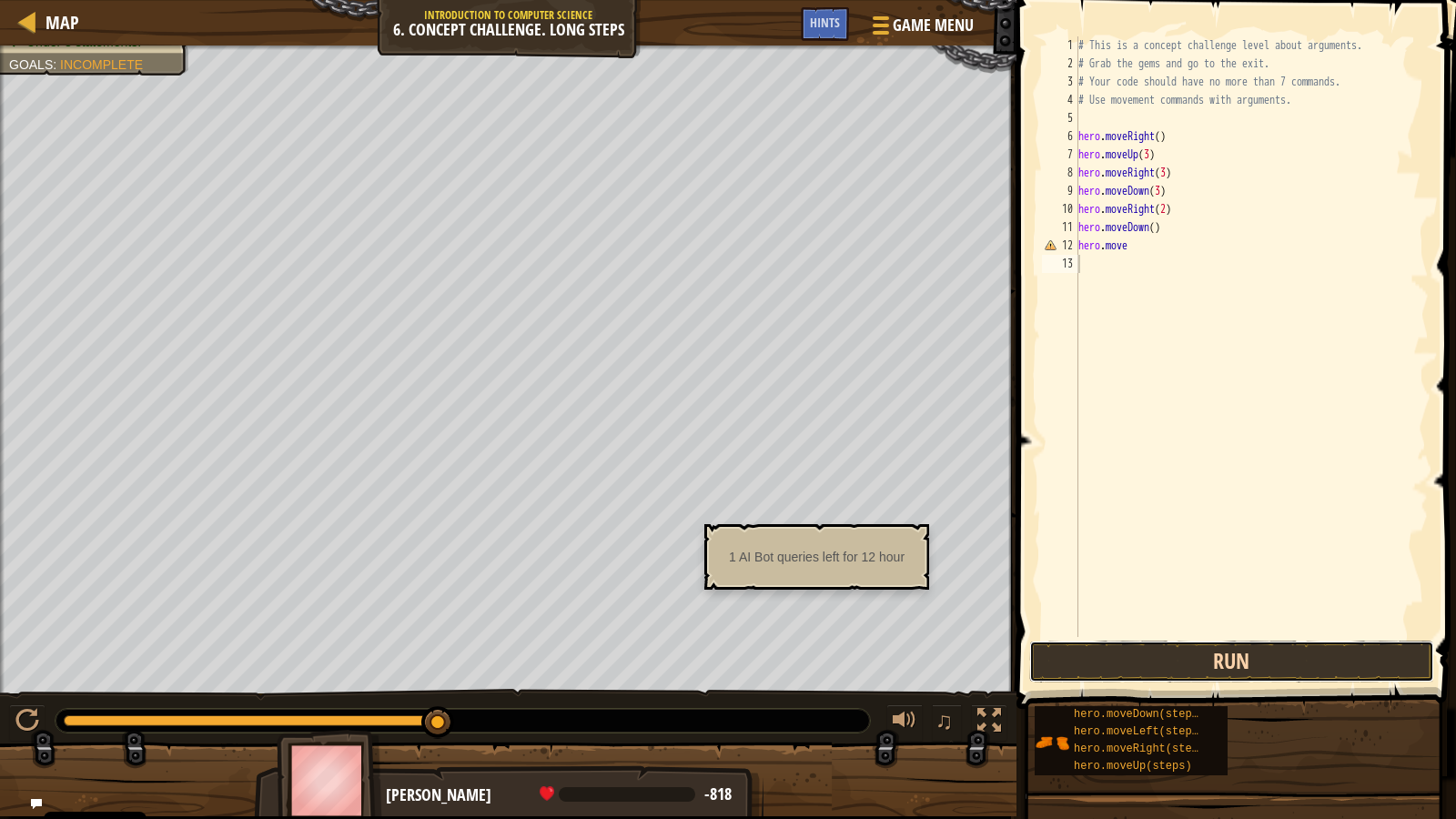 click on "Run" at bounding box center [1231, 662] 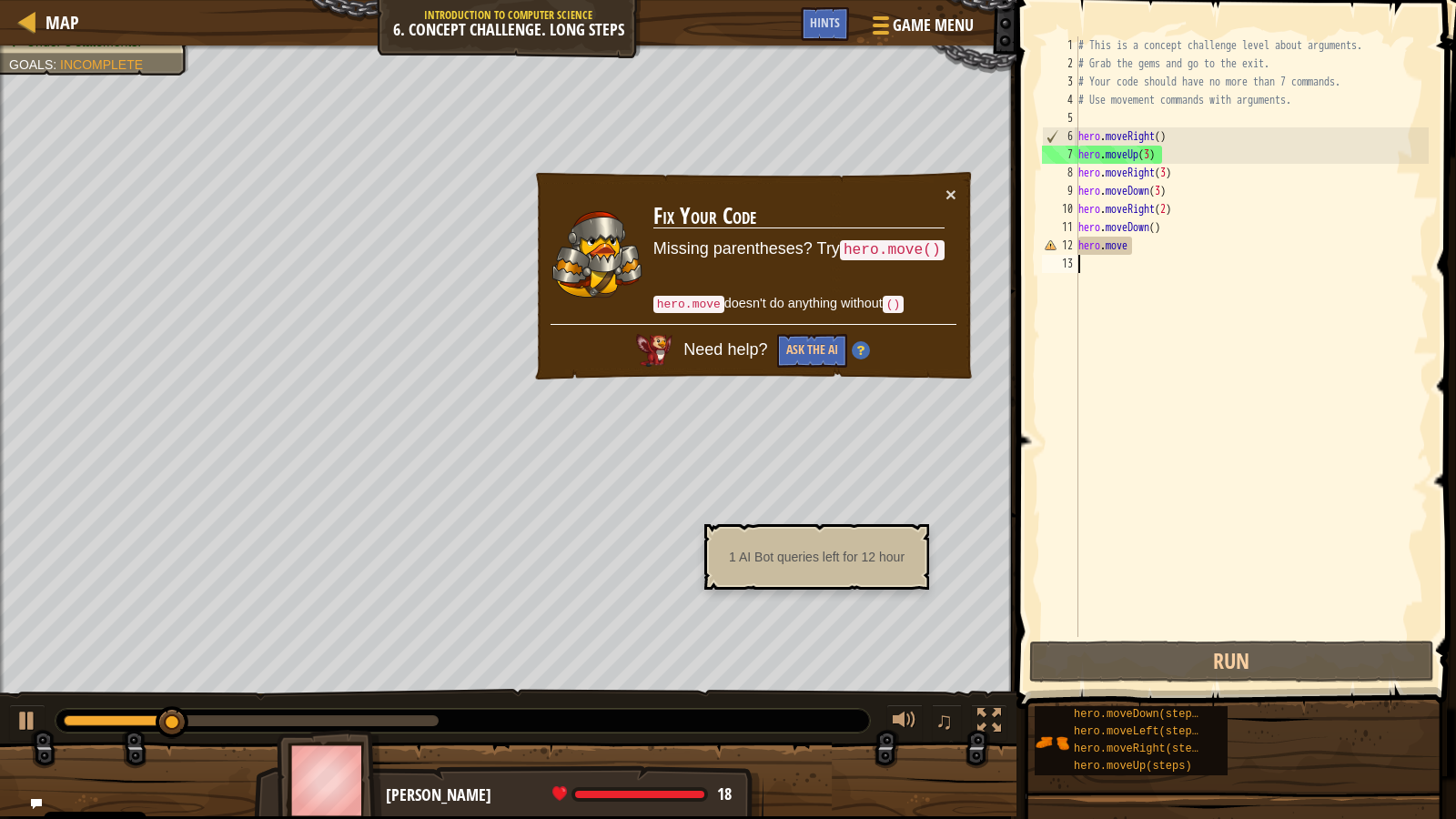 click on "× Fix Your Code Missing parentheses? Try  hero.move()
hero.move  doesn't do anything without  ()
Need help? Ask the AI" at bounding box center [753, 276] 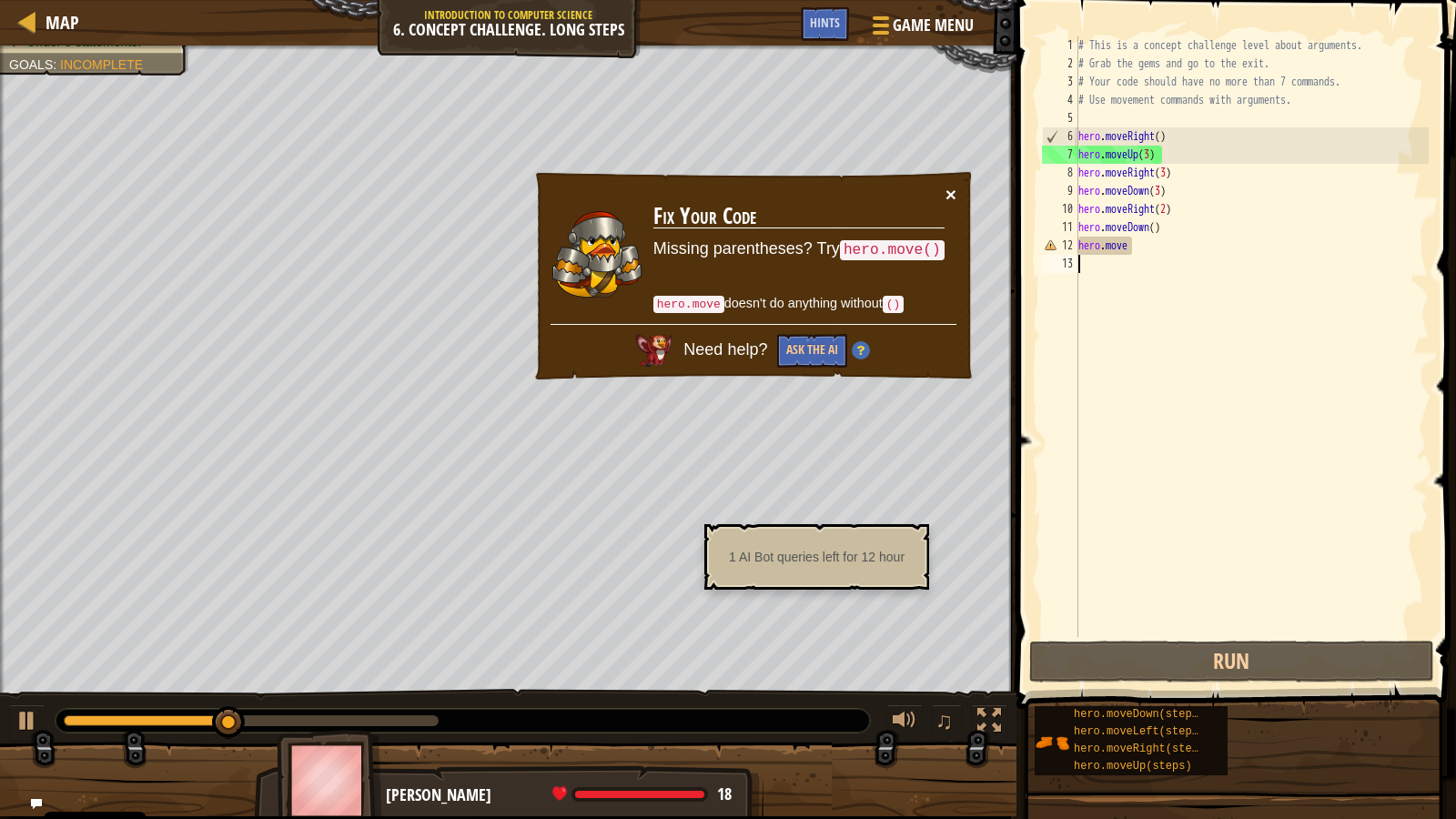 click on "×" at bounding box center (951, 194) 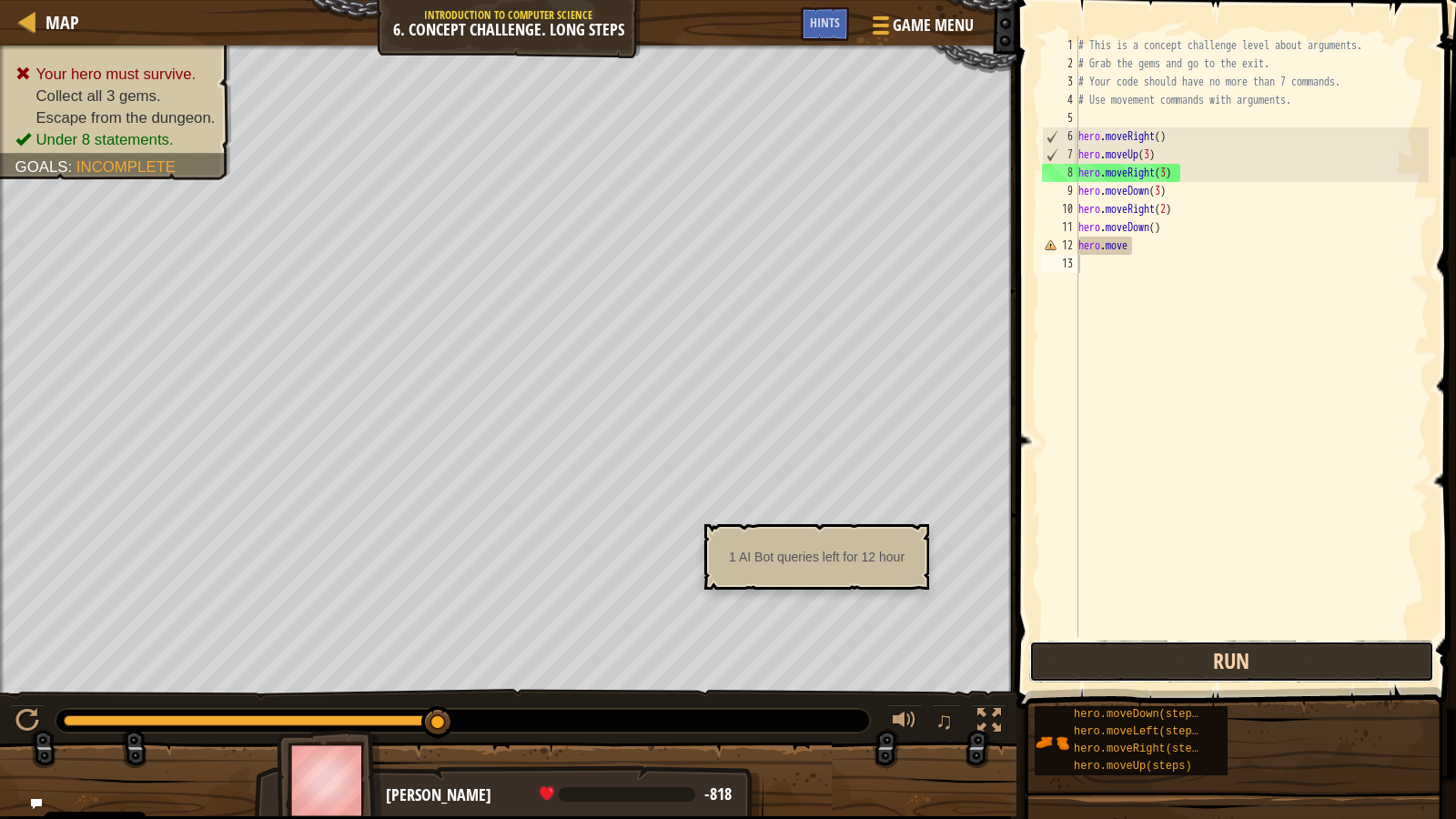 click on "Run" at bounding box center (1231, 662) 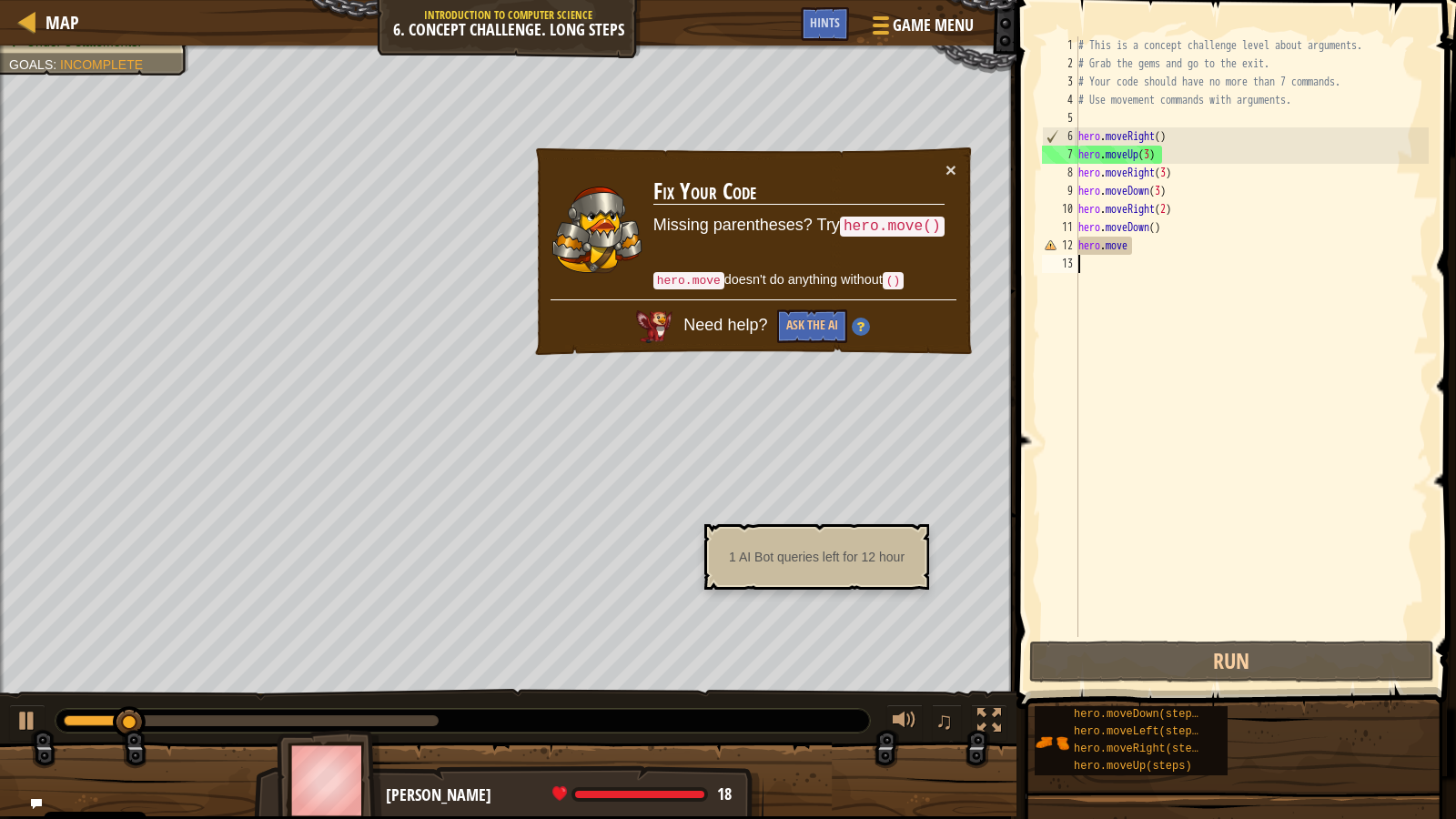 click on "# This is a concept challenge level about arguments. # Grab the gems and go to the exit. # Your code should have no more than 7 commands. # Use movement commands with arguments. hero . moveRight ( ) hero . moveUp ( 3 ) hero . moveRight ( 3 ) hero . moveDown ( 3 ) hero . moveRight ( 2 ) hero . moveDown ( ) hero . move" at bounding box center [1251, 355] 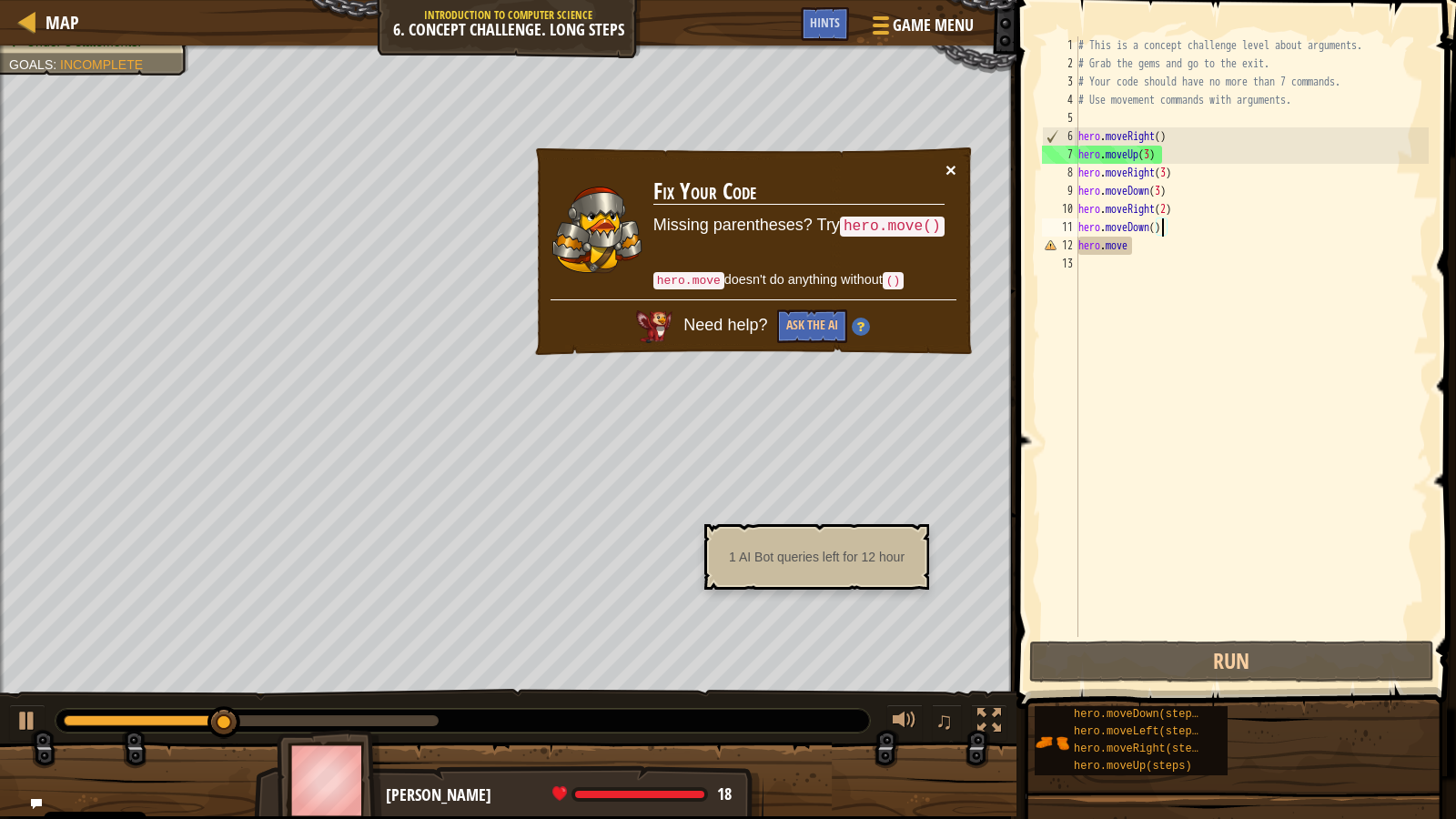 click on "×" at bounding box center (951, 170) 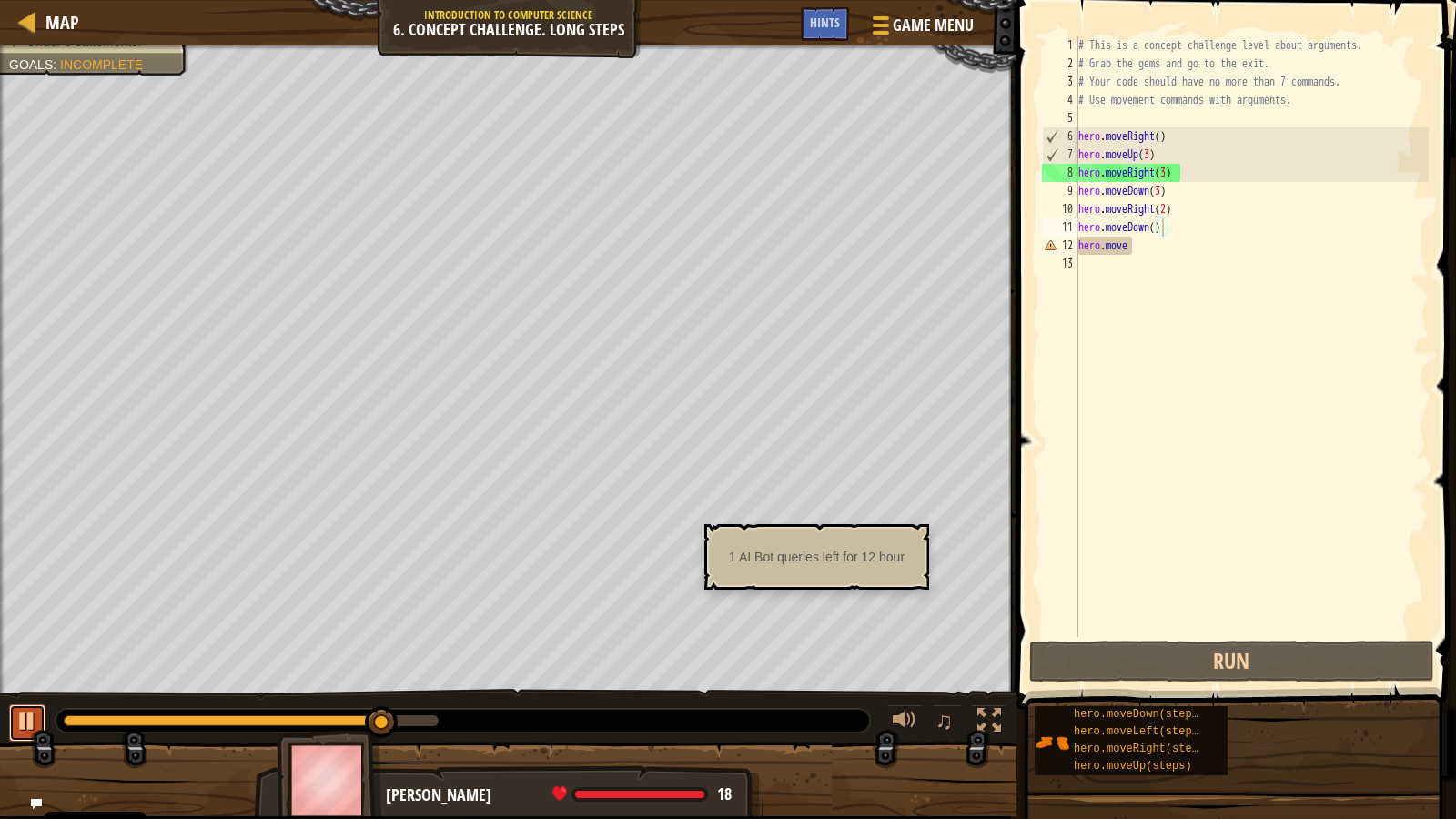click at bounding box center [27, 721] 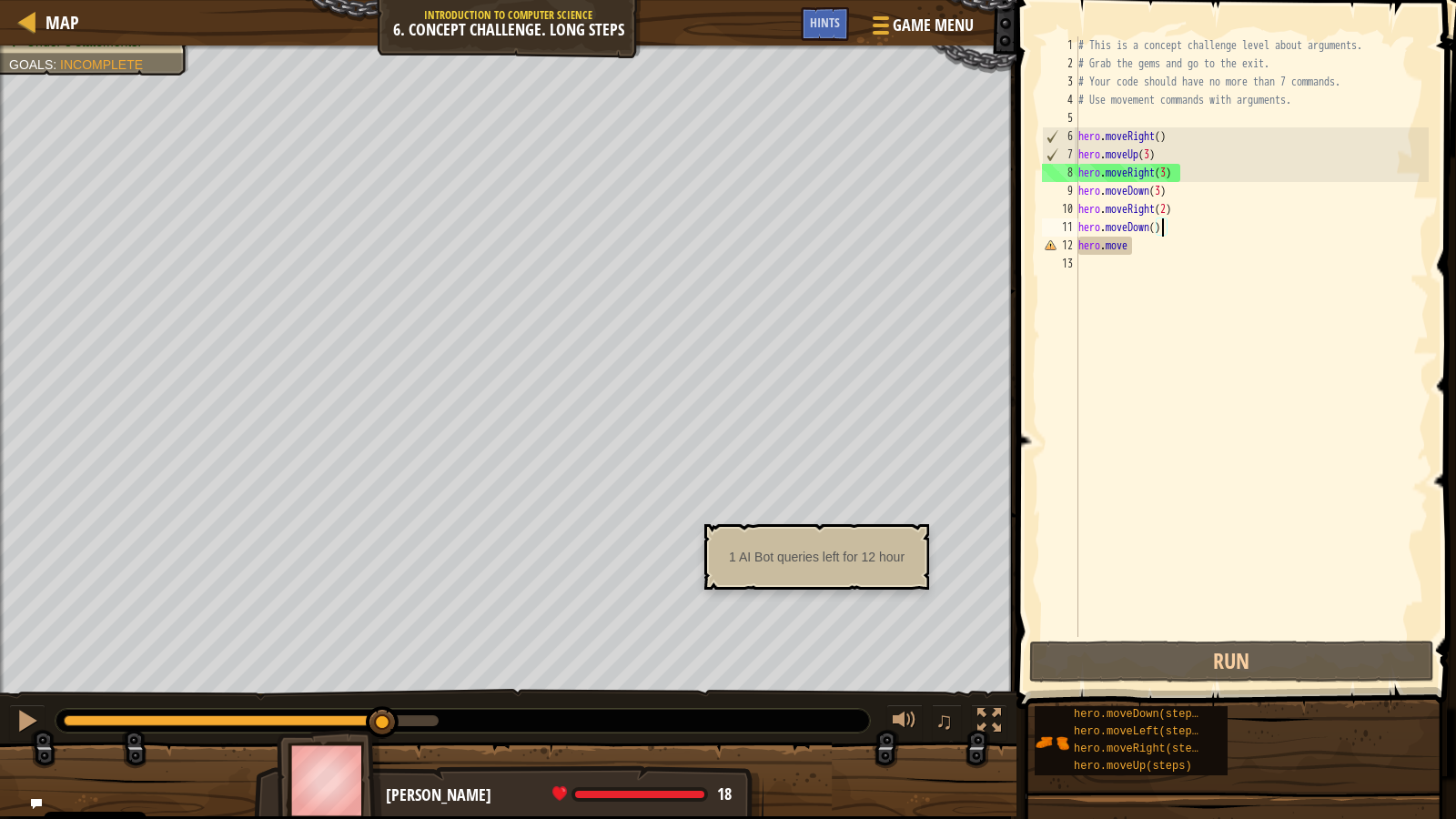 drag, startPoint x: 1090, startPoint y: 352, endPoint x: 1455, endPoint y: 0, distance: 507.0789 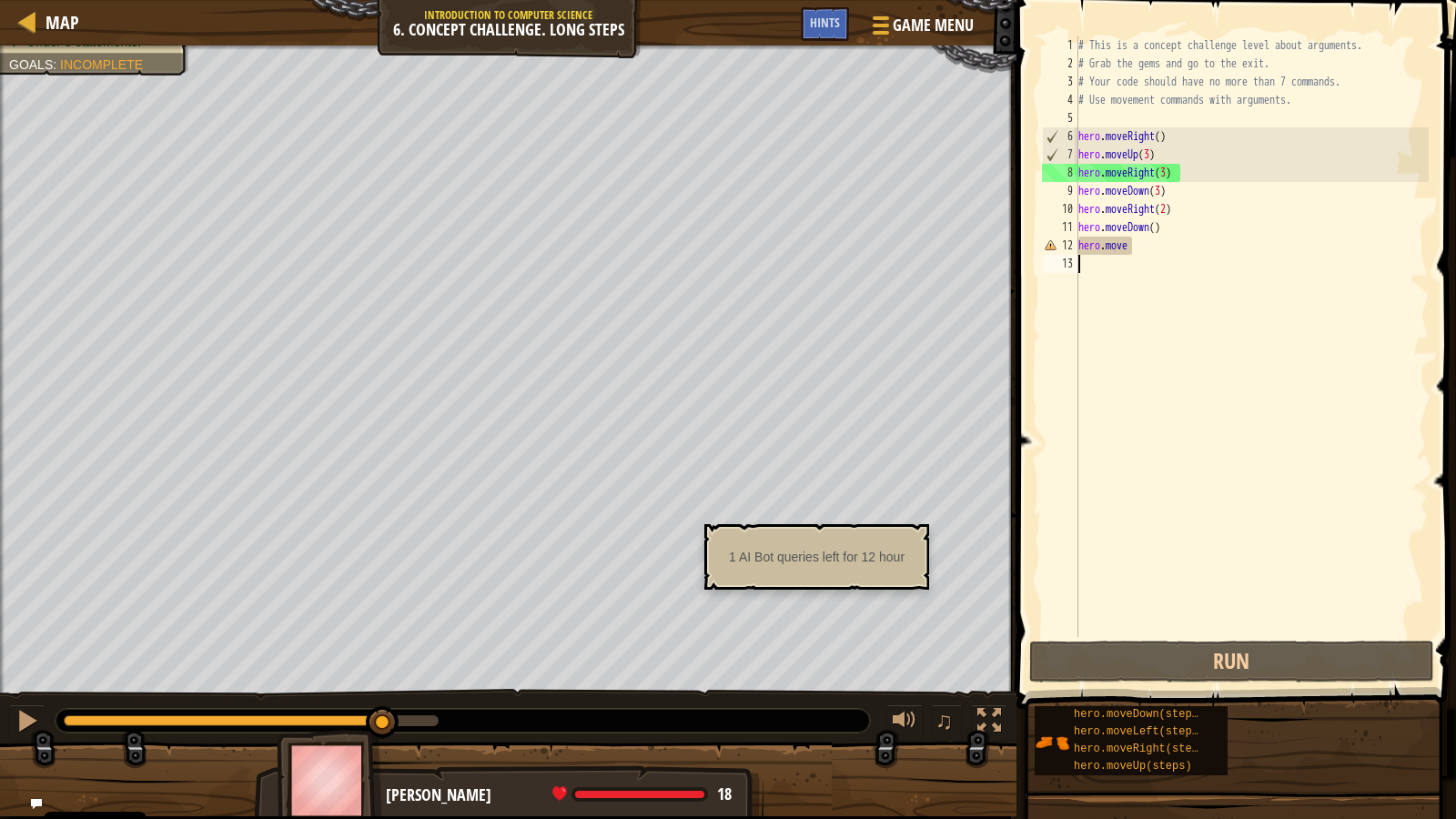 click on "# This is a concept challenge level about arguments. # Grab the gems and go to the exit. # Your code should have no more than 7 commands. # Use movement commands with arguments. hero . moveRight ( ) hero . moveUp ( 3 ) hero . moveRight ( 3 ) hero . moveDown ( 3 ) hero . moveRight ( 2 ) hero . moveDown ( ) hero . move" at bounding box center (1251, 355) 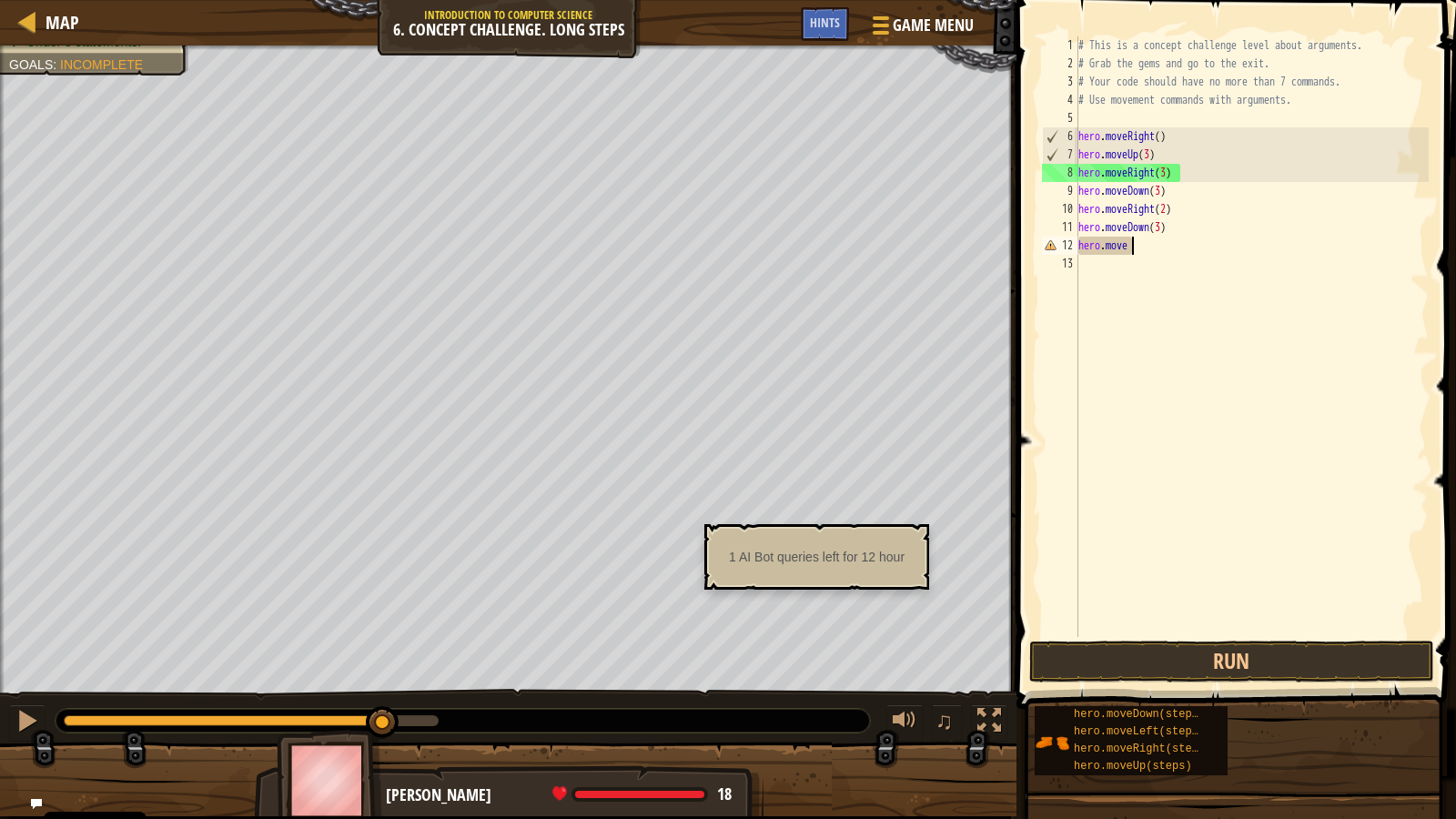 click on "# This is a concept challenge level about arguments. # Grab the gems and go to the exit. # Your code should have no more than 7 commands. # Use movement commands with arguments. hero . moveRight ( ) hero . moveUp ( 3 ) hero . moveRight ( 3 ) hero . moveDown ( 3 ) hero . moveRight ( 2 ) hero . moveDown ( 3 ) hero . move" at bounding box center [1251, 355] 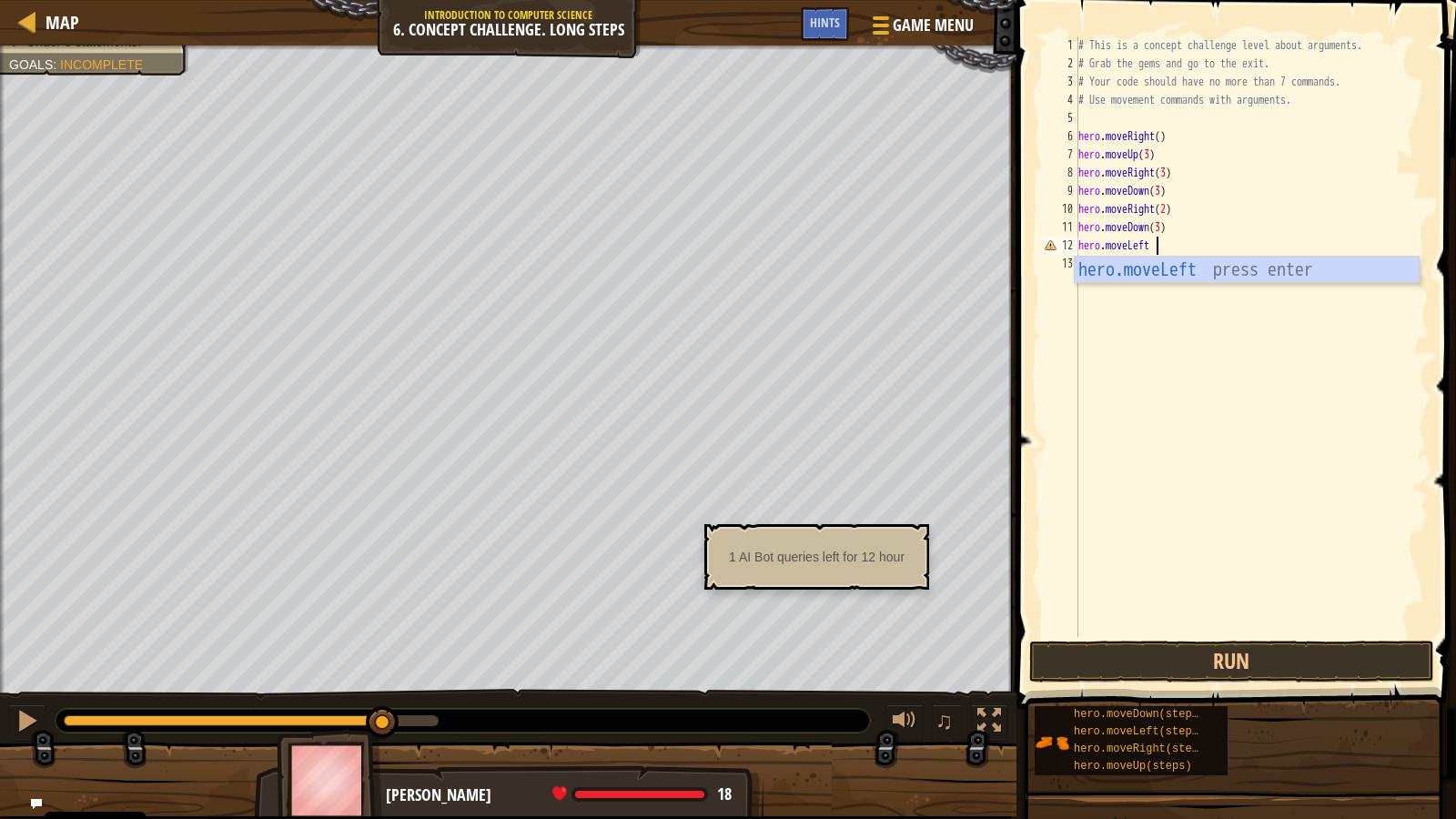 scroll, scrollTop: 8, scrollLeft: 6, axis: both 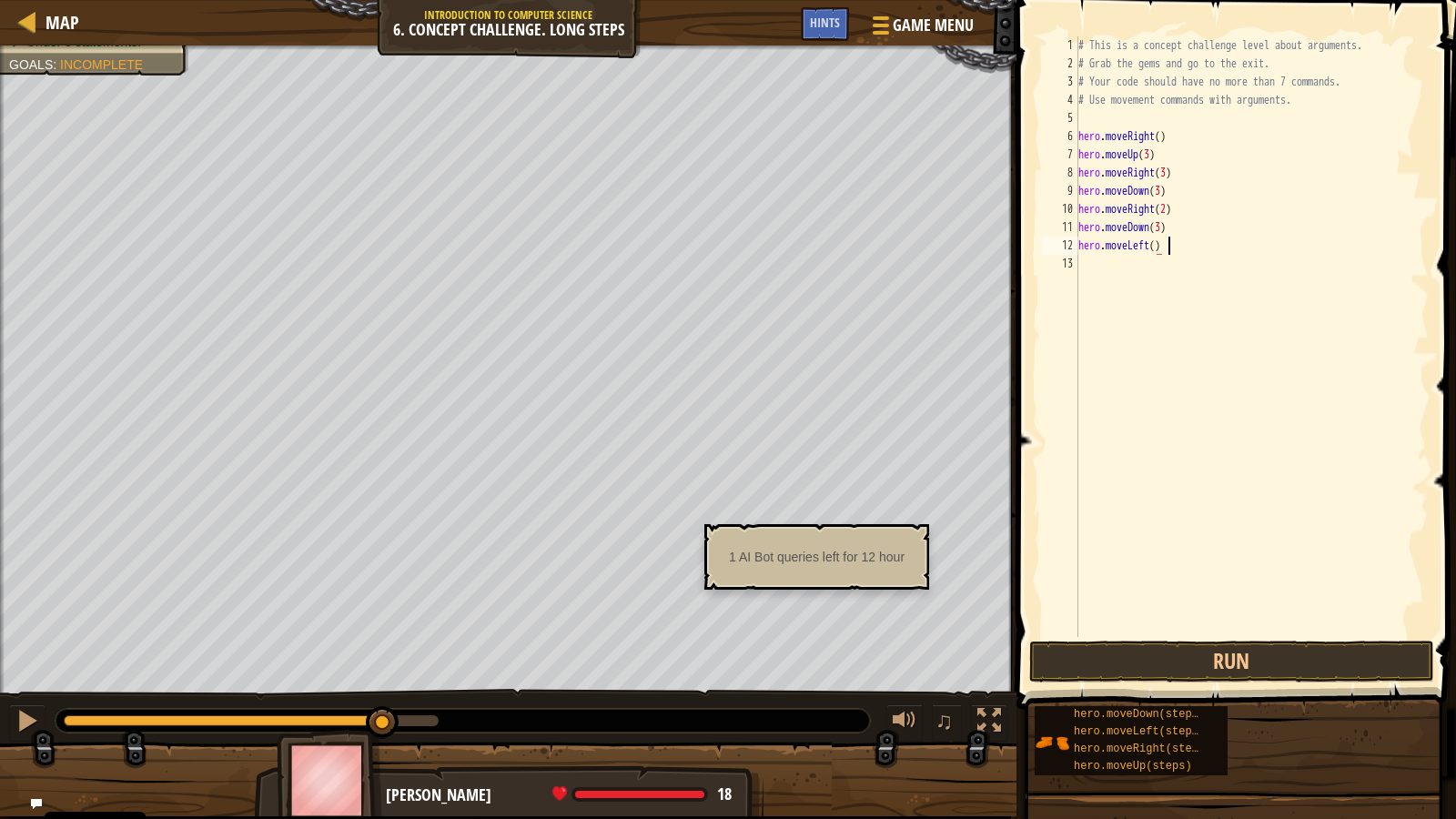 type on "hero.moveLeft()" 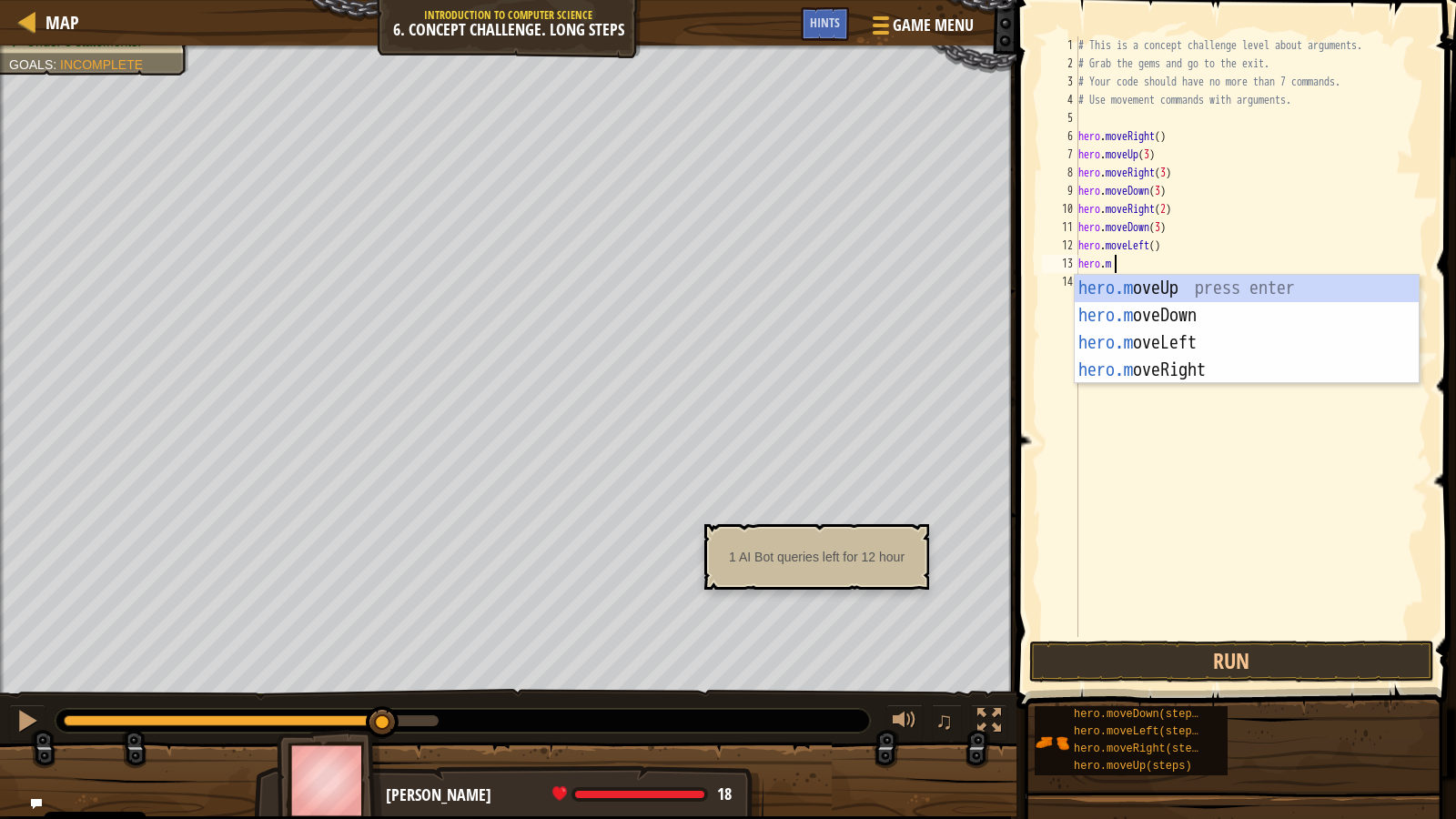 scroll, scrollTop: 8, scrollLeft: 3, axis: both 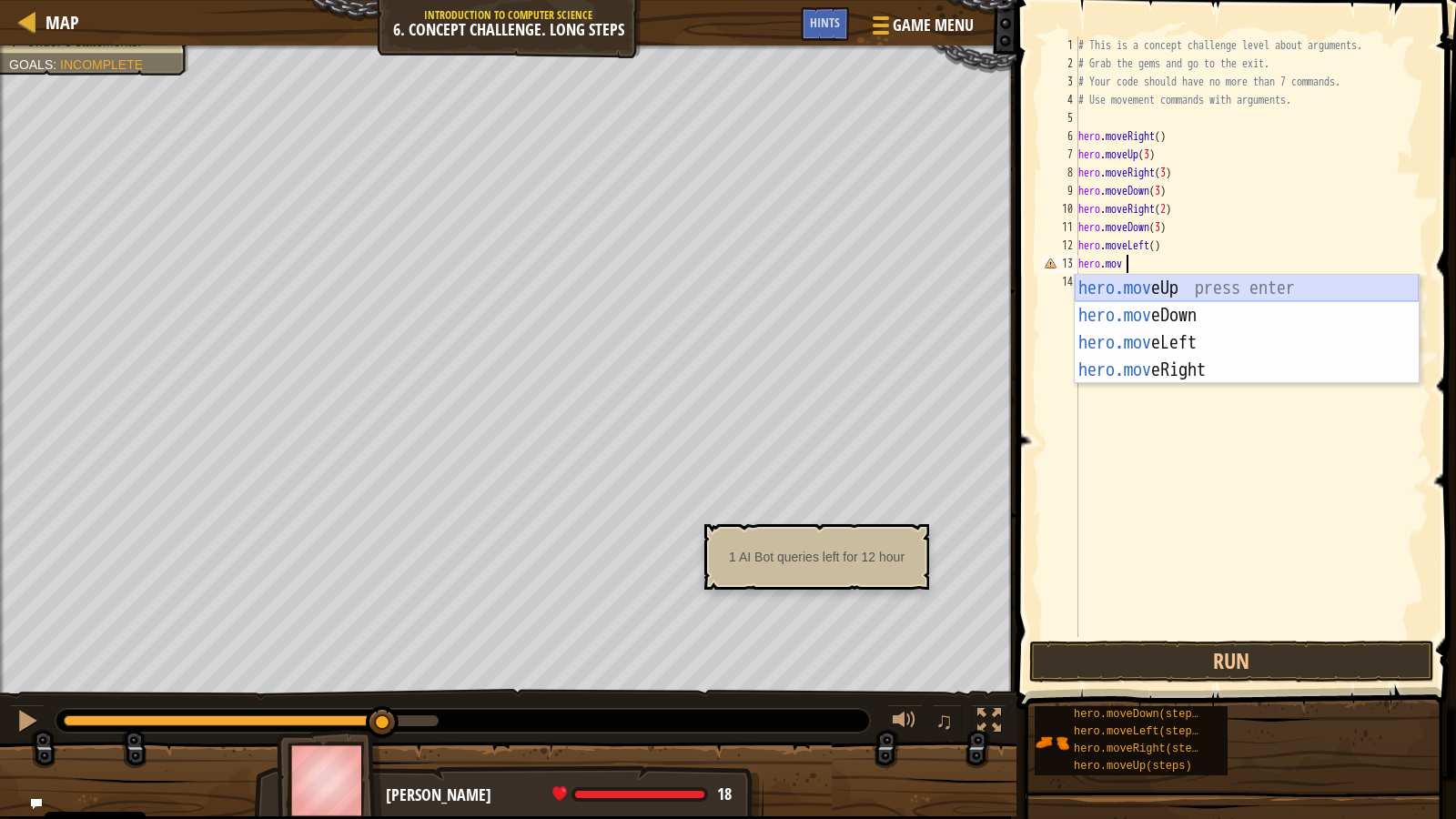 click on "hero.mov eUp press enter hero.mov eDown press enter hero.mov eLeft press enter hero.mov eRight press enter" at bounding box center [1247, 357] 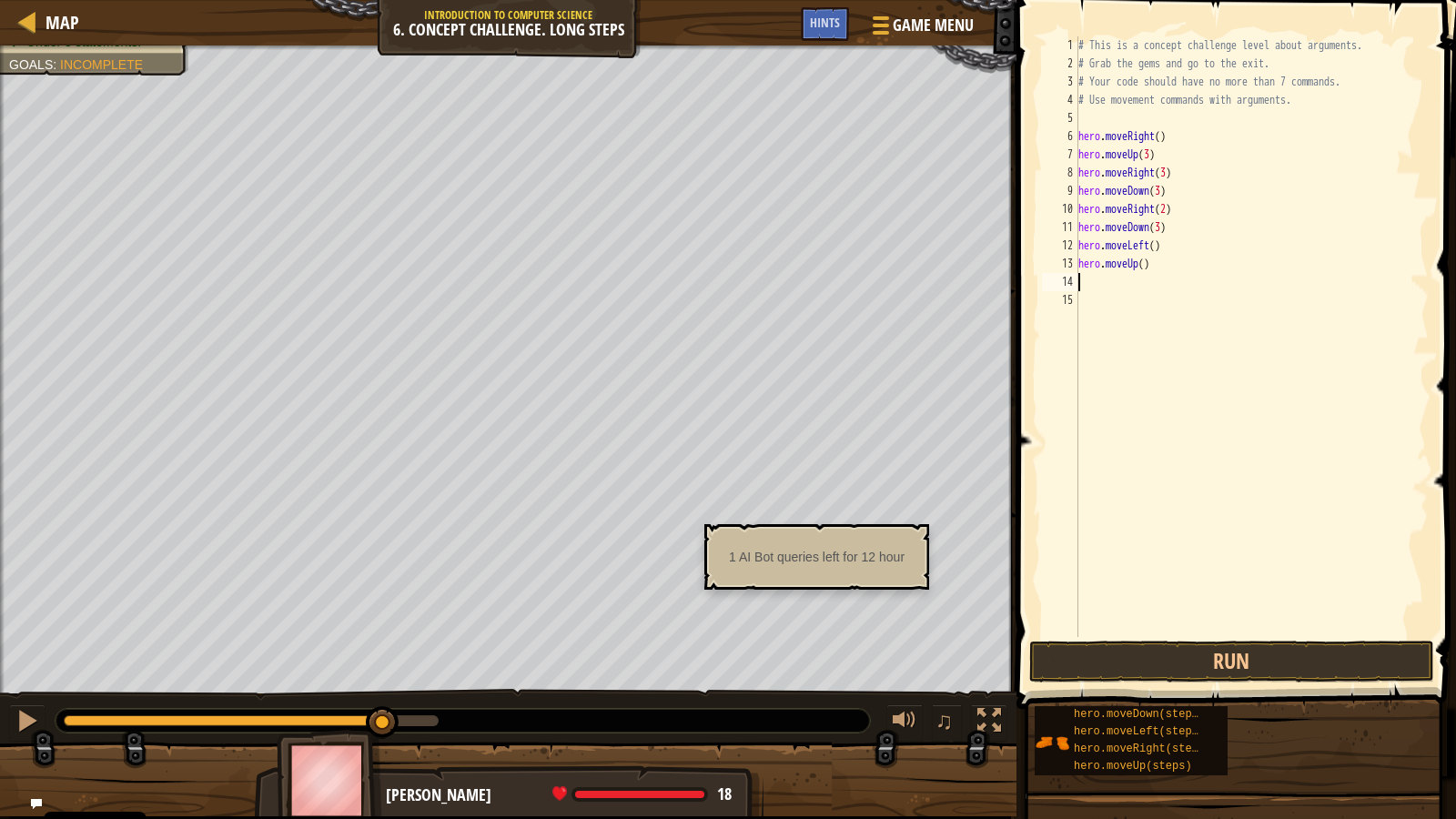scroll, scrollTop: 8, scrollLeft: 0, axis: vertical 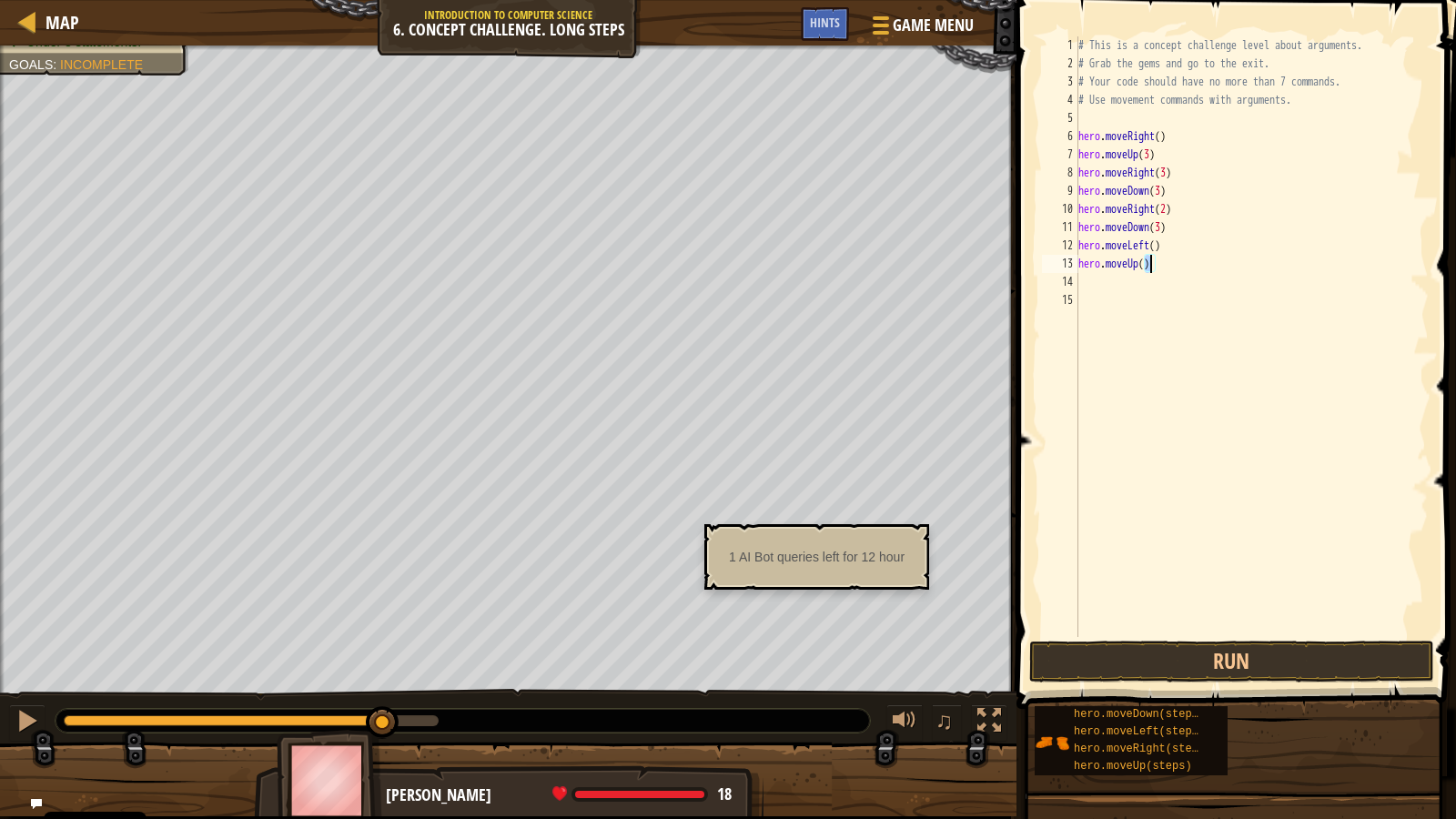click on "# This is a concept challenge level about arguments. # Grab the gems and go to the exit. # Your code should have no more than 7 commands. # Use movement commands with arguments. hero . moveRight ( ) hero . moveUp ( 3 ) hero . moveRight ( 3 ) hero . moveDown ( 3 ) hero . moveRight ( 2 ) hero . moveDown ( 3 ) hero . moveLeft ( ) hero . moveUp ( )" at bounding box center (1251, 337) 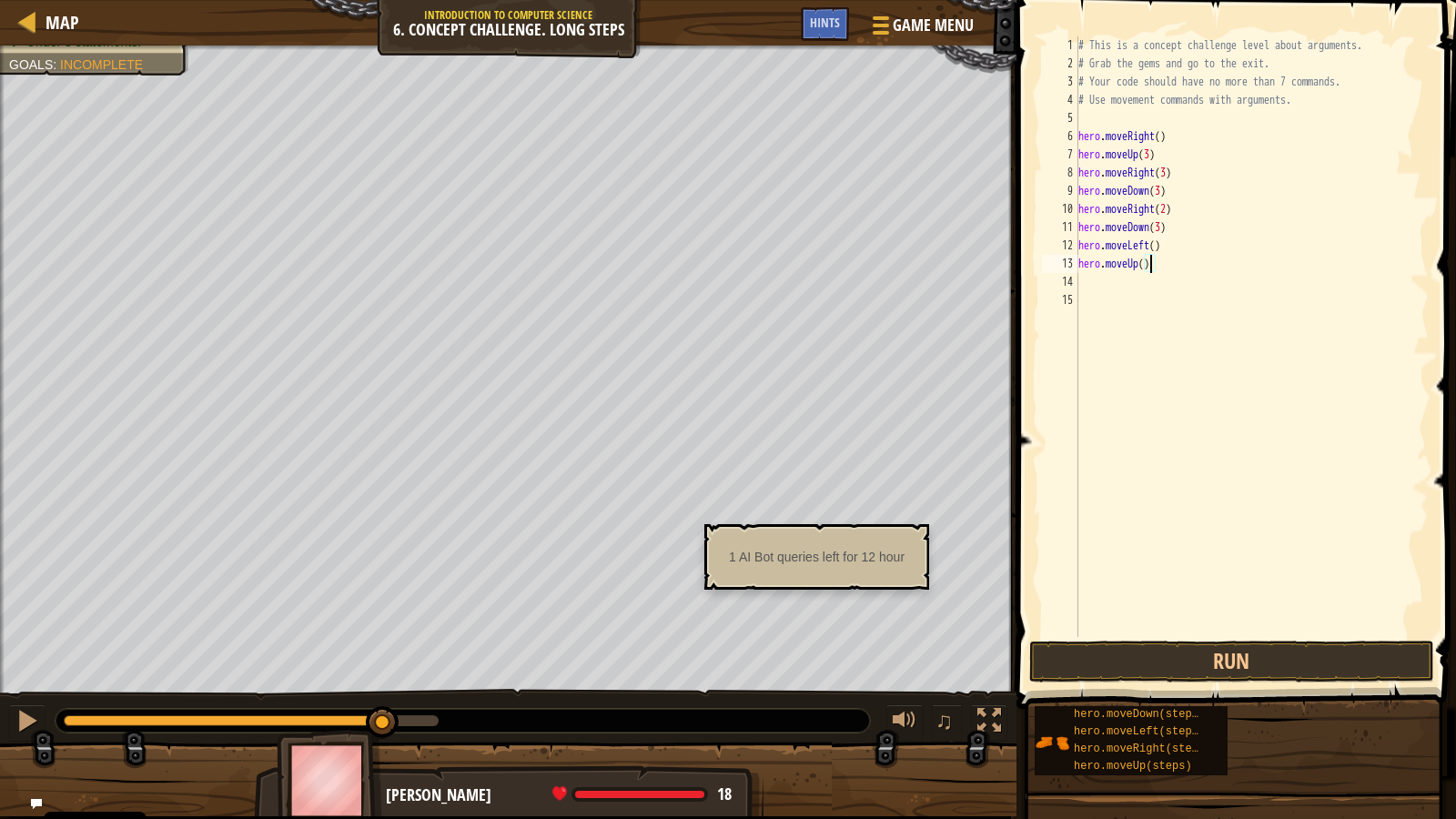 type on "hero.moveUp(2)" 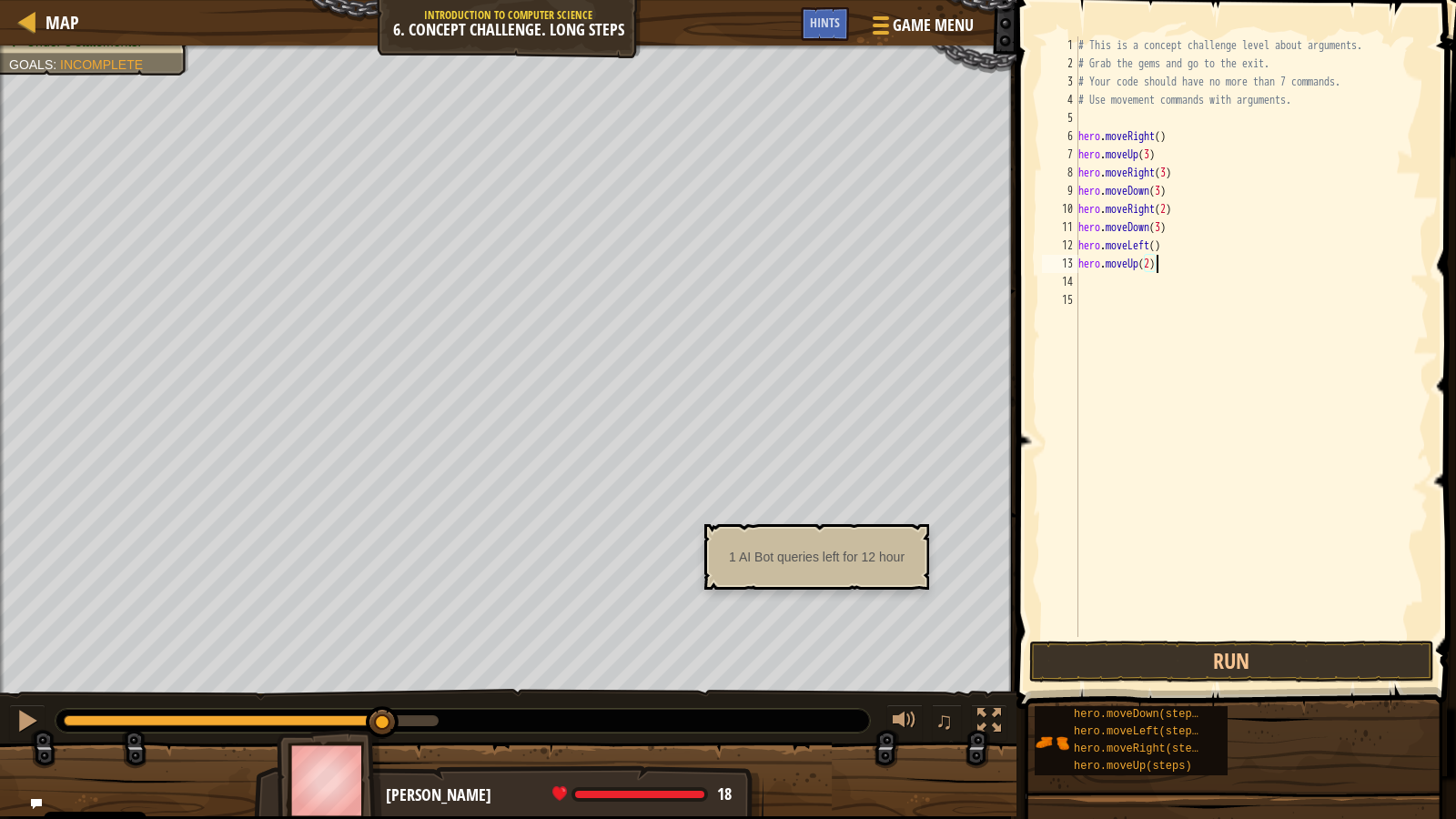 scroll, scrollTop: 8, scrollLeft: 6, axis: both 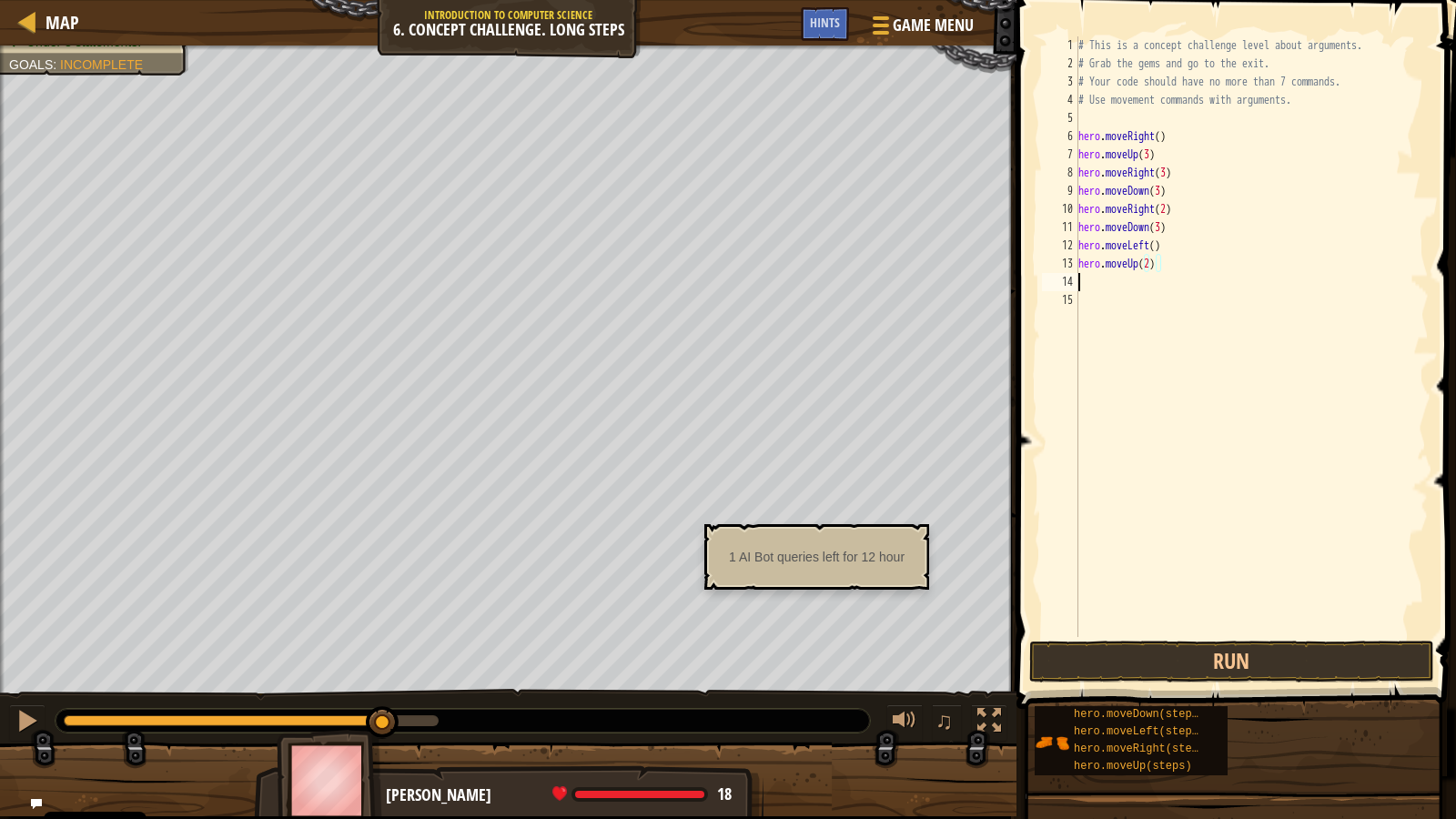 click on "# This is a concept challenge level about arguments. # Grab the gems and go to the exit. # Your code should have no more than 7 commands. # Use movement commands with arguments. hero . moveRight ( ) hero . moveUp ( 3 ) hero . moveRight ( 3 ) hero . moveDown ( 3 ) hero . moveRight ( 2 ) hero . moveDown ( 3 ) hero . moveLeft ( ) hero . moveUp ( 2 )" at bounding box center [1251, 355] 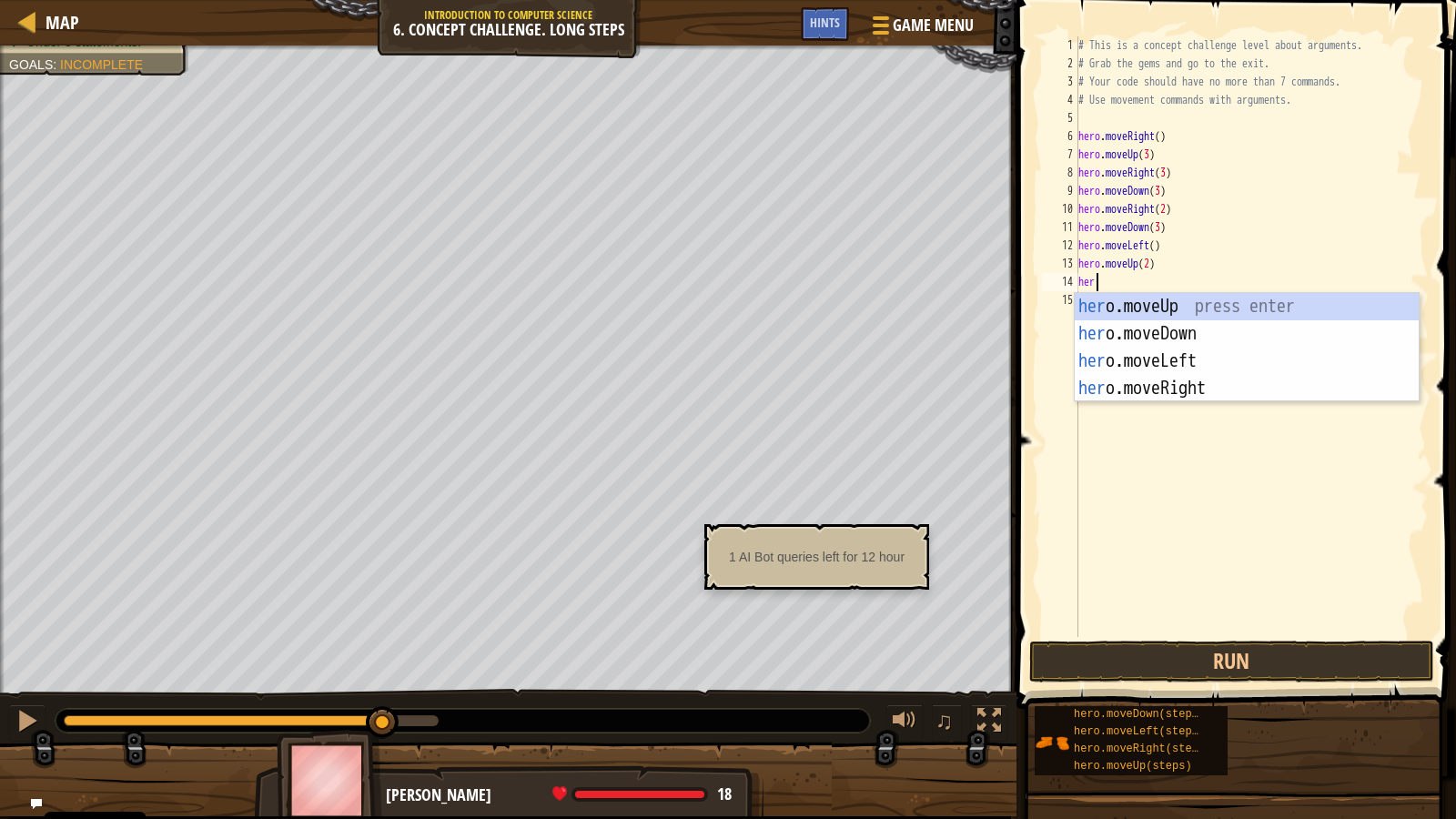 scroll, scrollTop: 8, scrollLeft: 1, axis: both 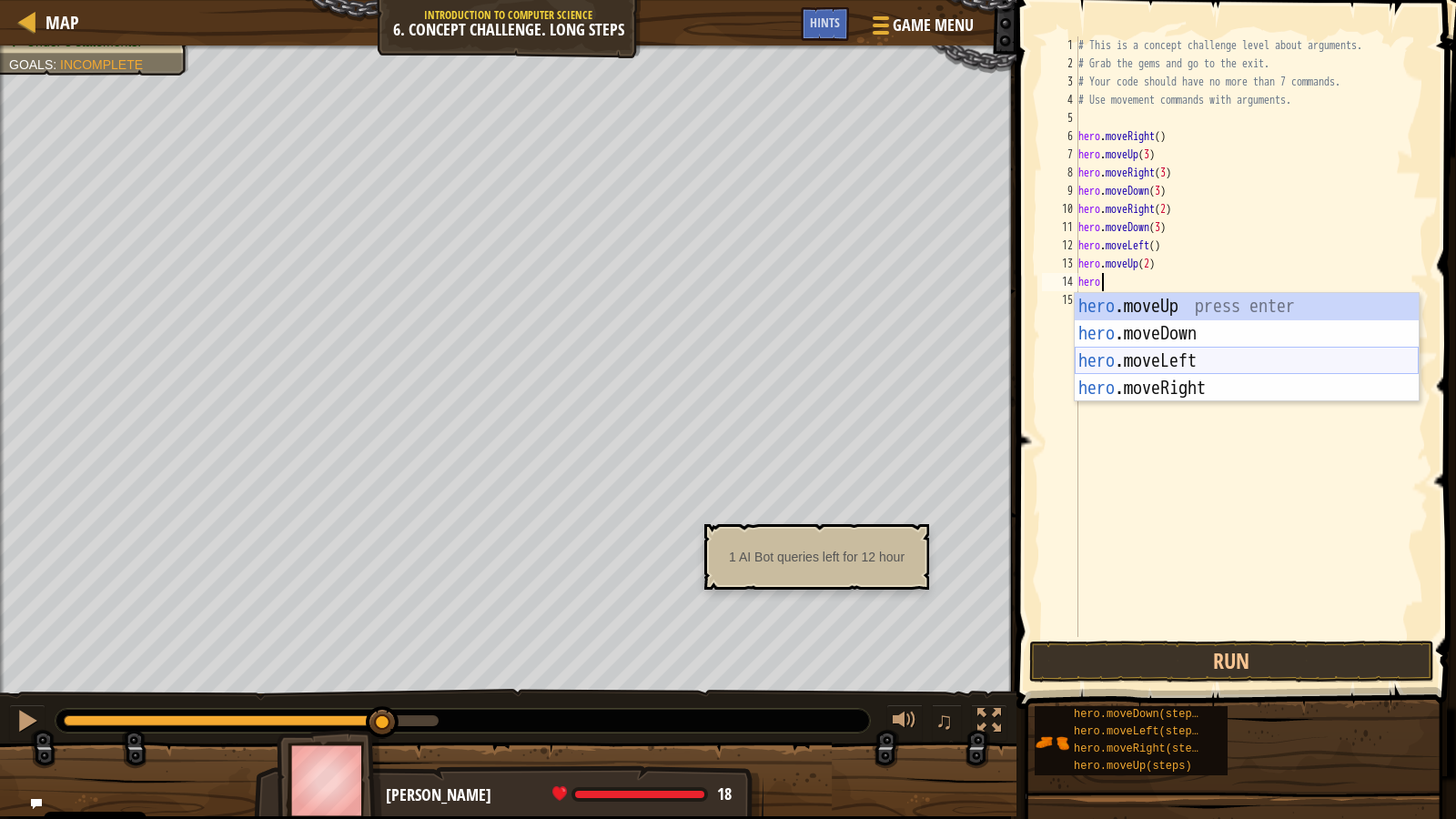click on "hero .moveUp press enter hero .moveDown press enter hero .moveLeft press enter hero .moveRight press enter" at bounding box center [1247, 375] 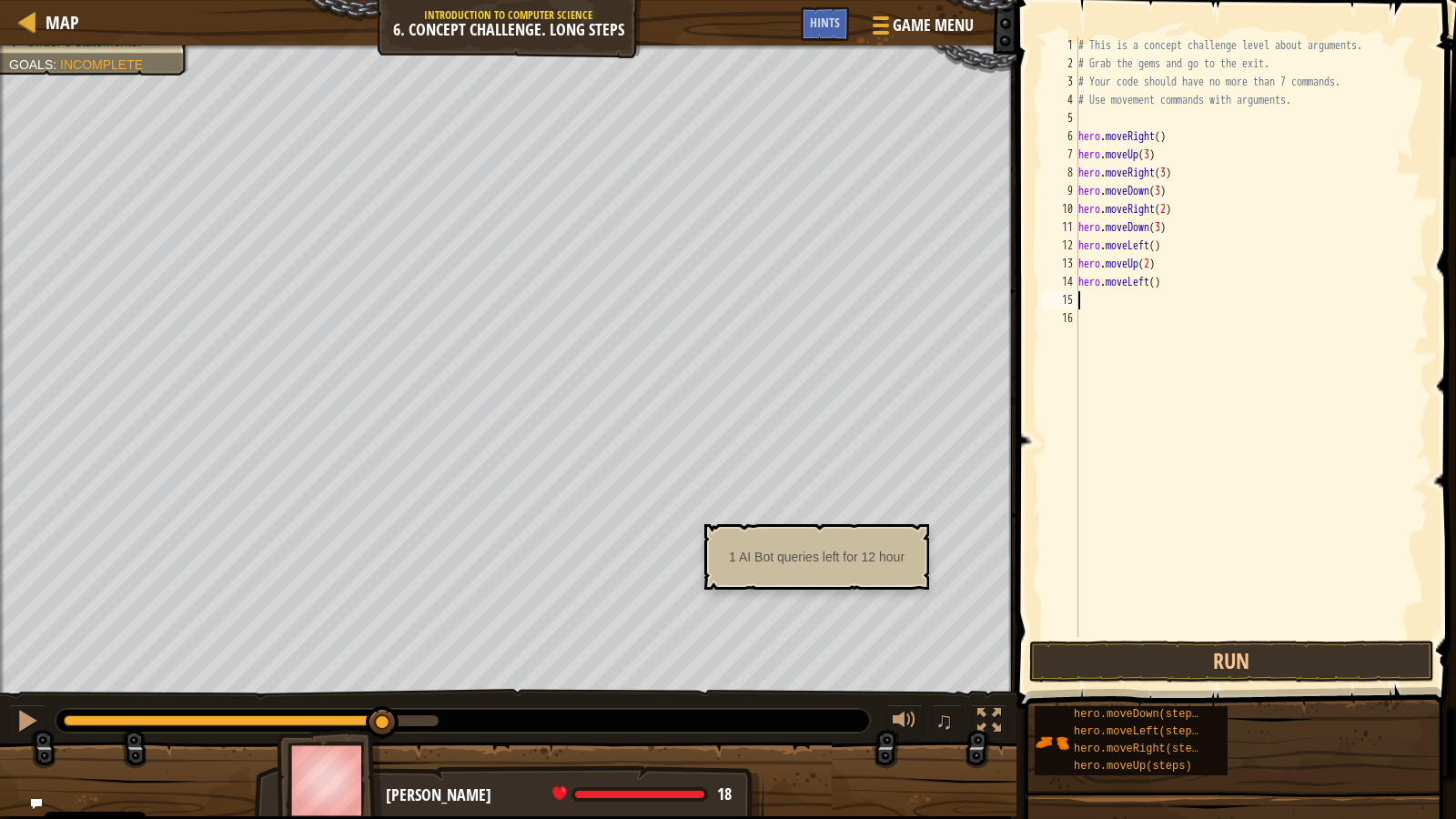 scroll, scrollTop: 8, scrollLeft: 0, axis: vertical 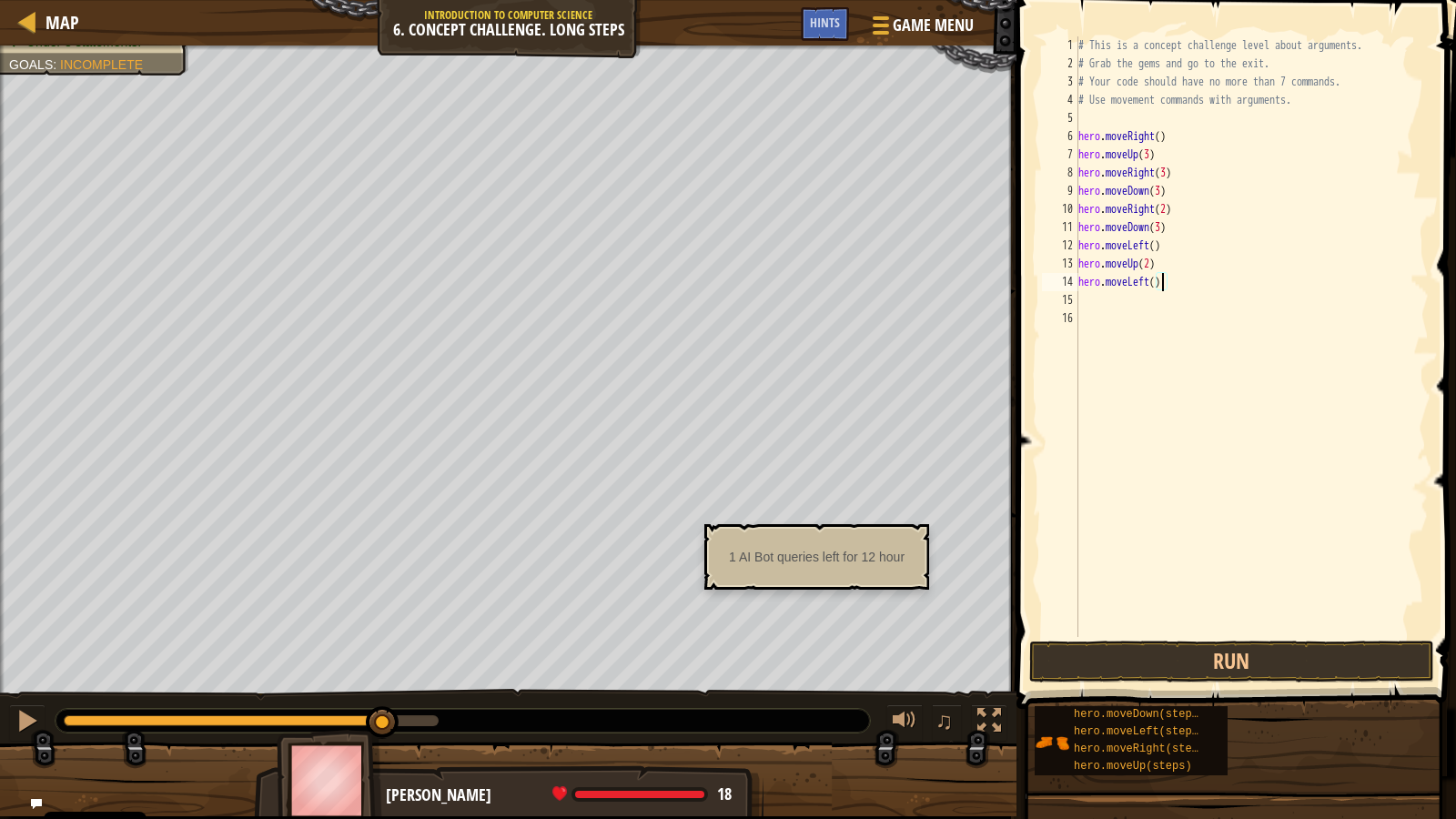 click on "# This is a concept challenge level about arguments. # Grab the gems and go to the exit. # Your code should have no more than 7 commands. # Use movement commands with arguments. hero . moveRight ( ) hero . moveUp ( 3 ) hero . moveRight ( 3 ) hero . moveDown ( 3 ) hero . moveRight ( 2 ) hero . moveDown ( 3 ) hero . moveLeft ( ) hero . moveUp ( 2 ) hero . moveLeft ( )" at bounding box center (1251, 355) 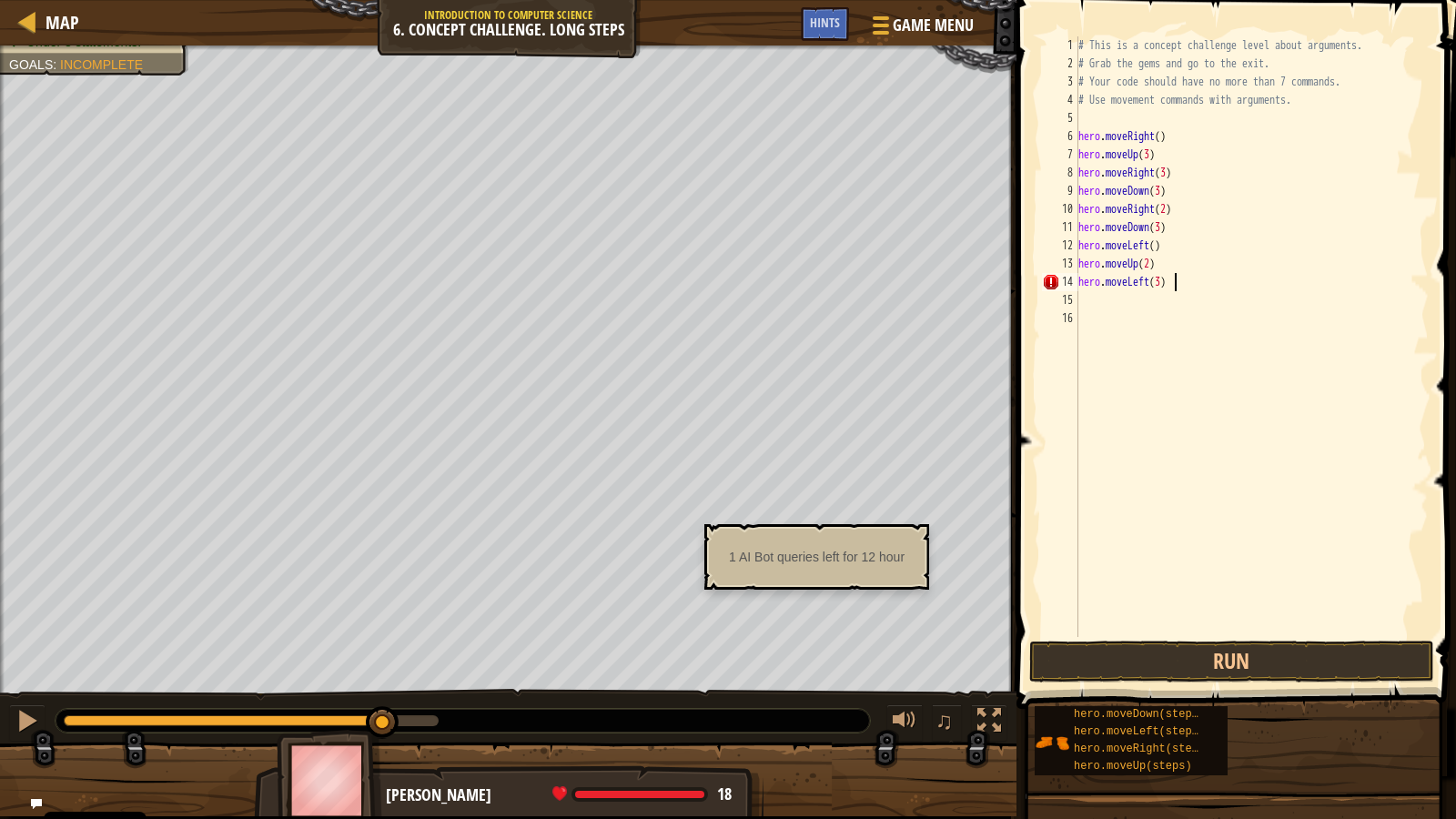 scroll, scrollTop: 8, scrollLeft: 7, axis: both 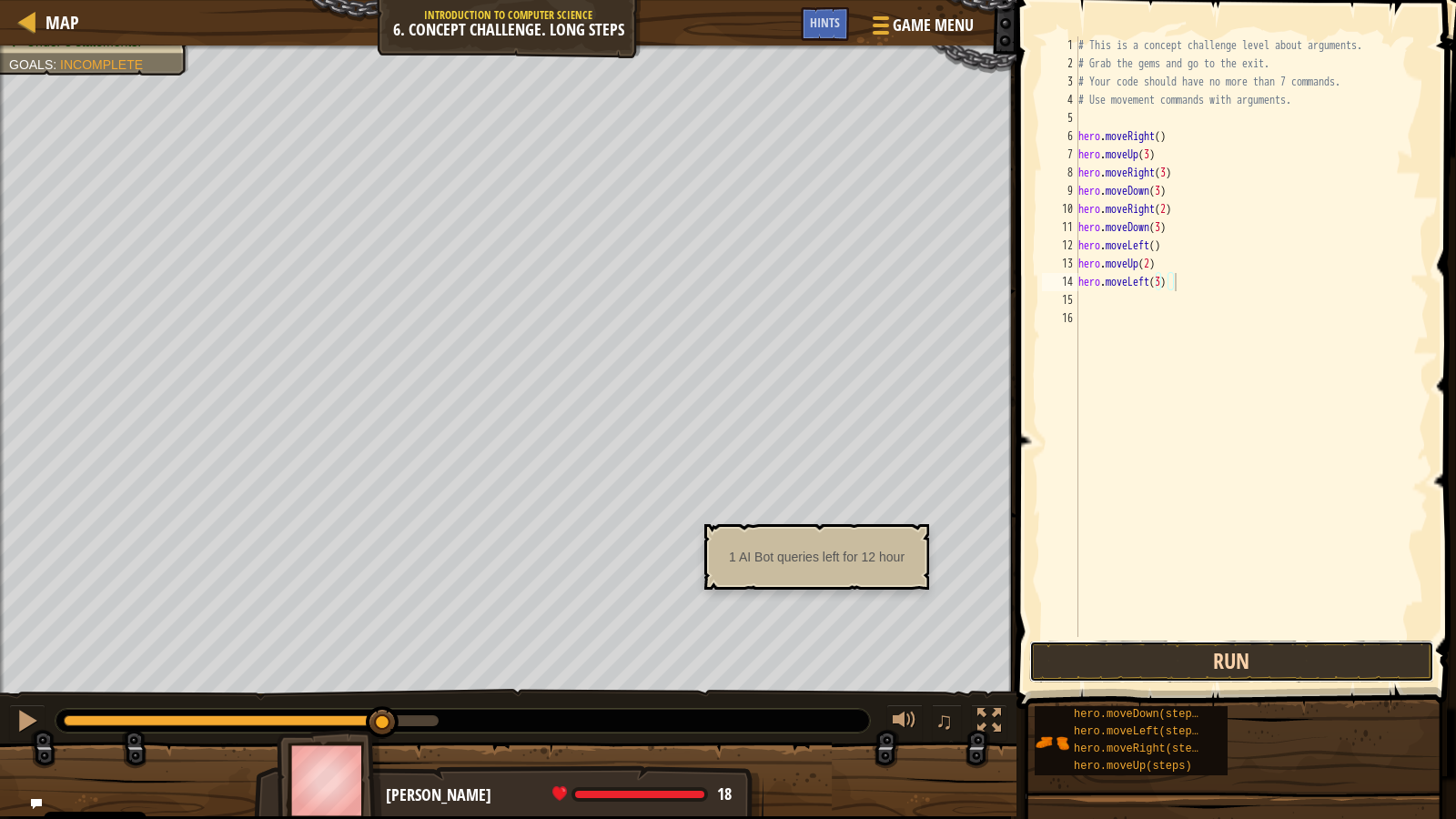 click on "Run" at bounding box center [1231, 662] 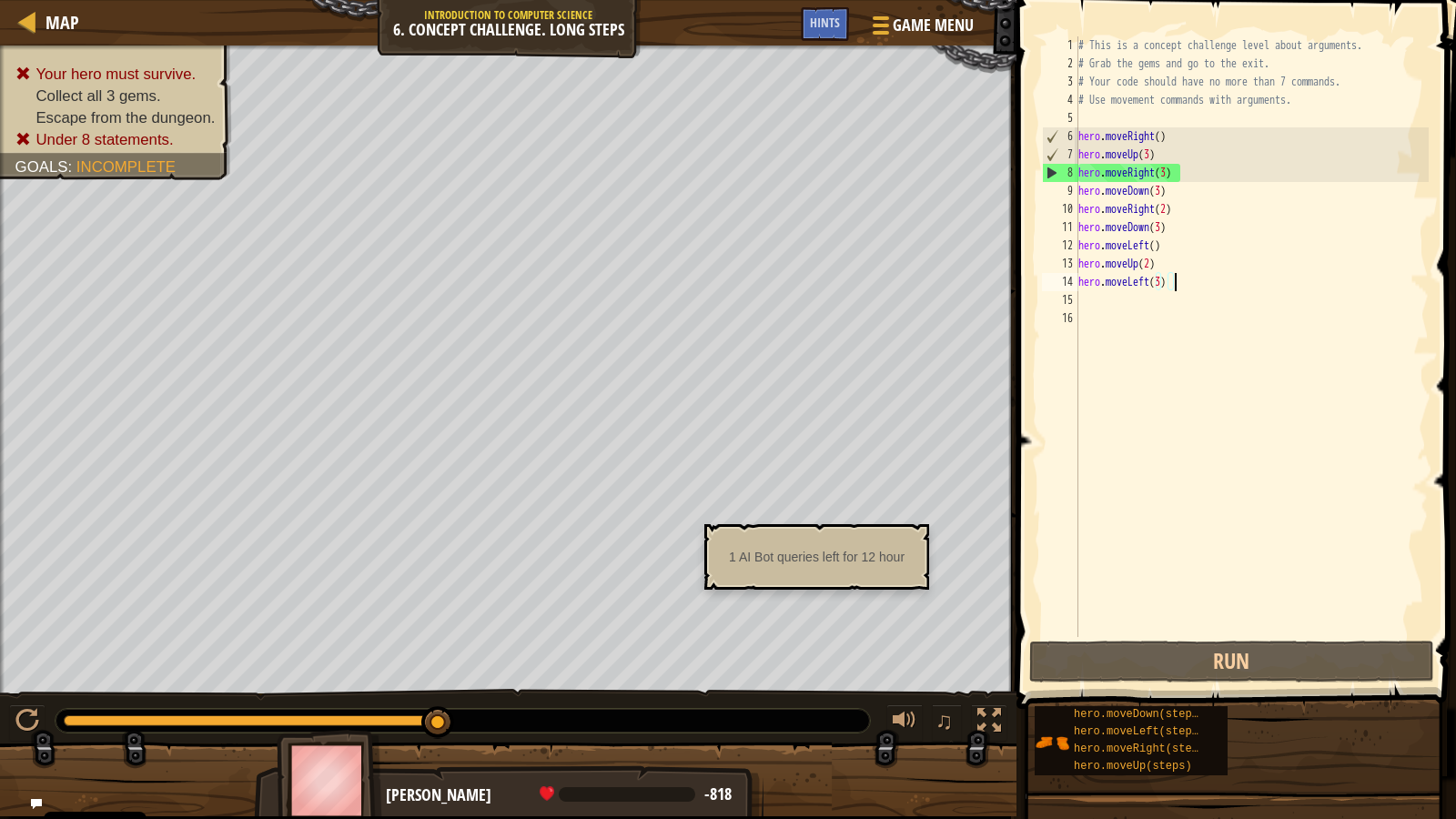 click on "# This is a concept challenge level about arguments. # Grab the gems and go to the exit. # Your code should have no more than 7 commands. # Use movement commands with arguments. hero . moveRight ( ) hero . moveUp ( 3 ) hero . moveRight ( 3 ) hero . moveDown ( 3 ) hero . moveRight ( 2 ) hero . moveDown ( 3 ) hero . moveLeft ( ) hero . moveUp ( 2 ) hero . moveLeft ( 3 )" at bounding box center [1251, 355] 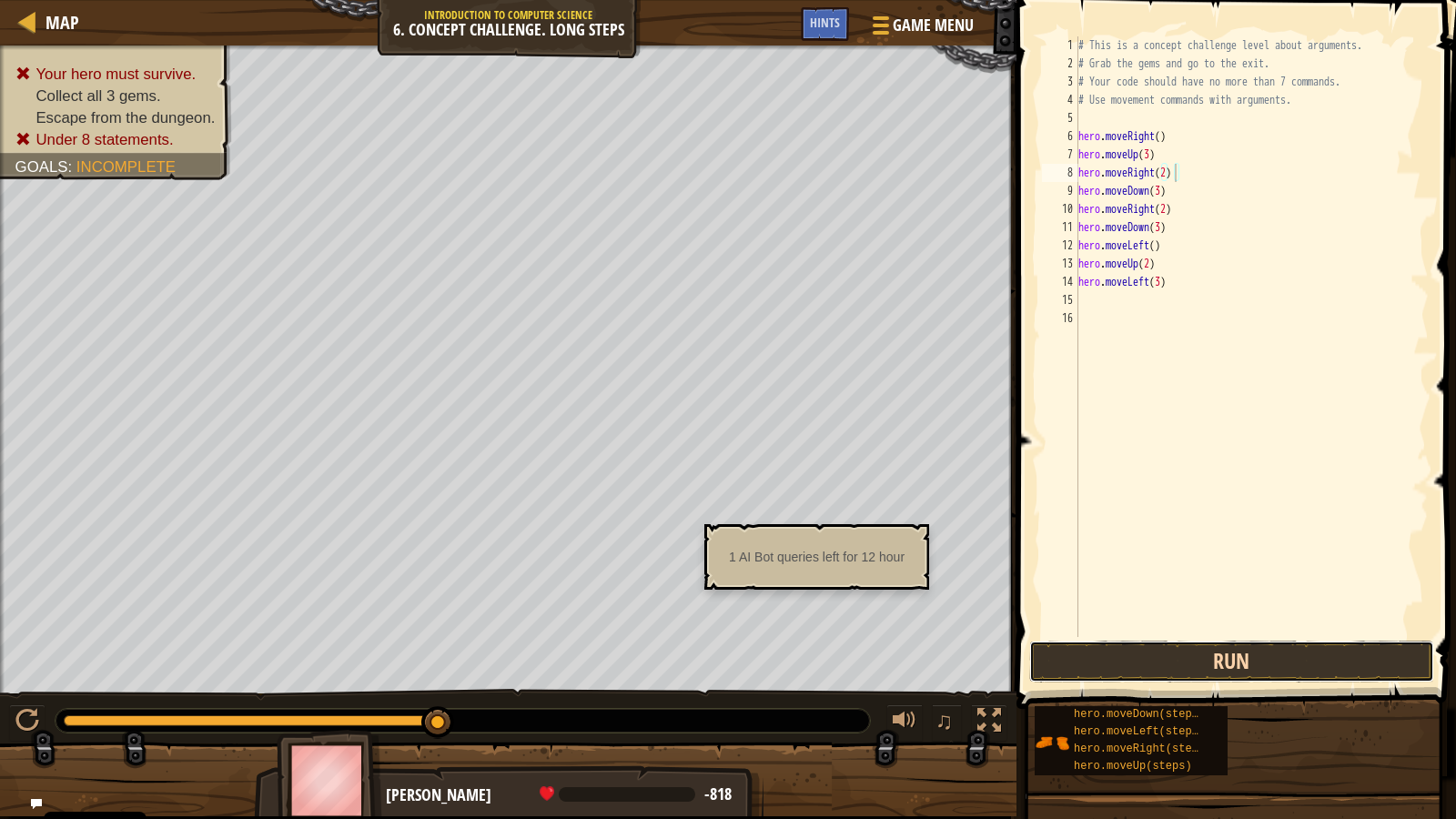 click on "Run" at bounding box center [1231, 662] 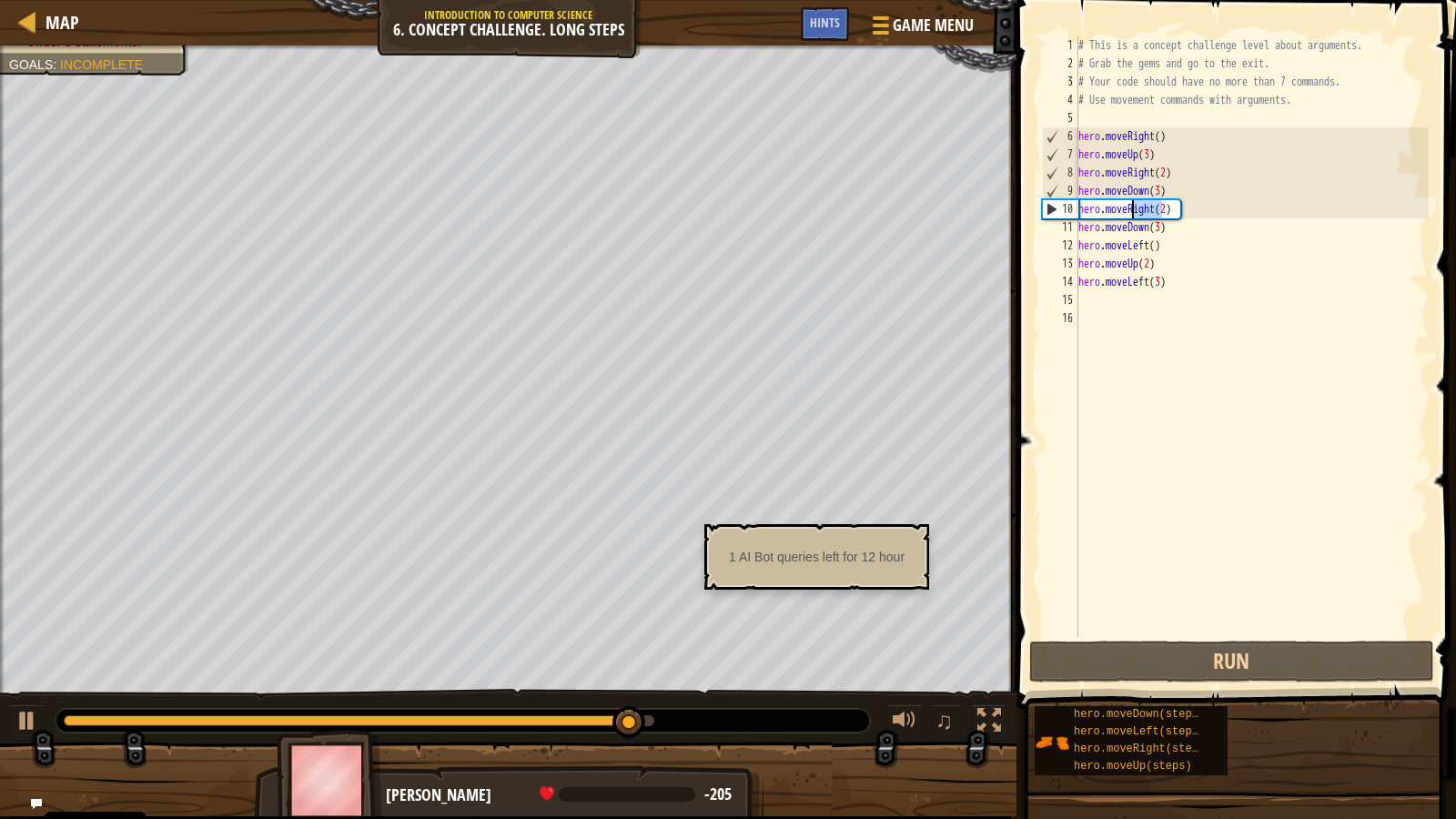 drag, startPoint x: 1160, startPoint y: 208, endPoint x: 1131, endPoint y: 209, distance: 29.01724 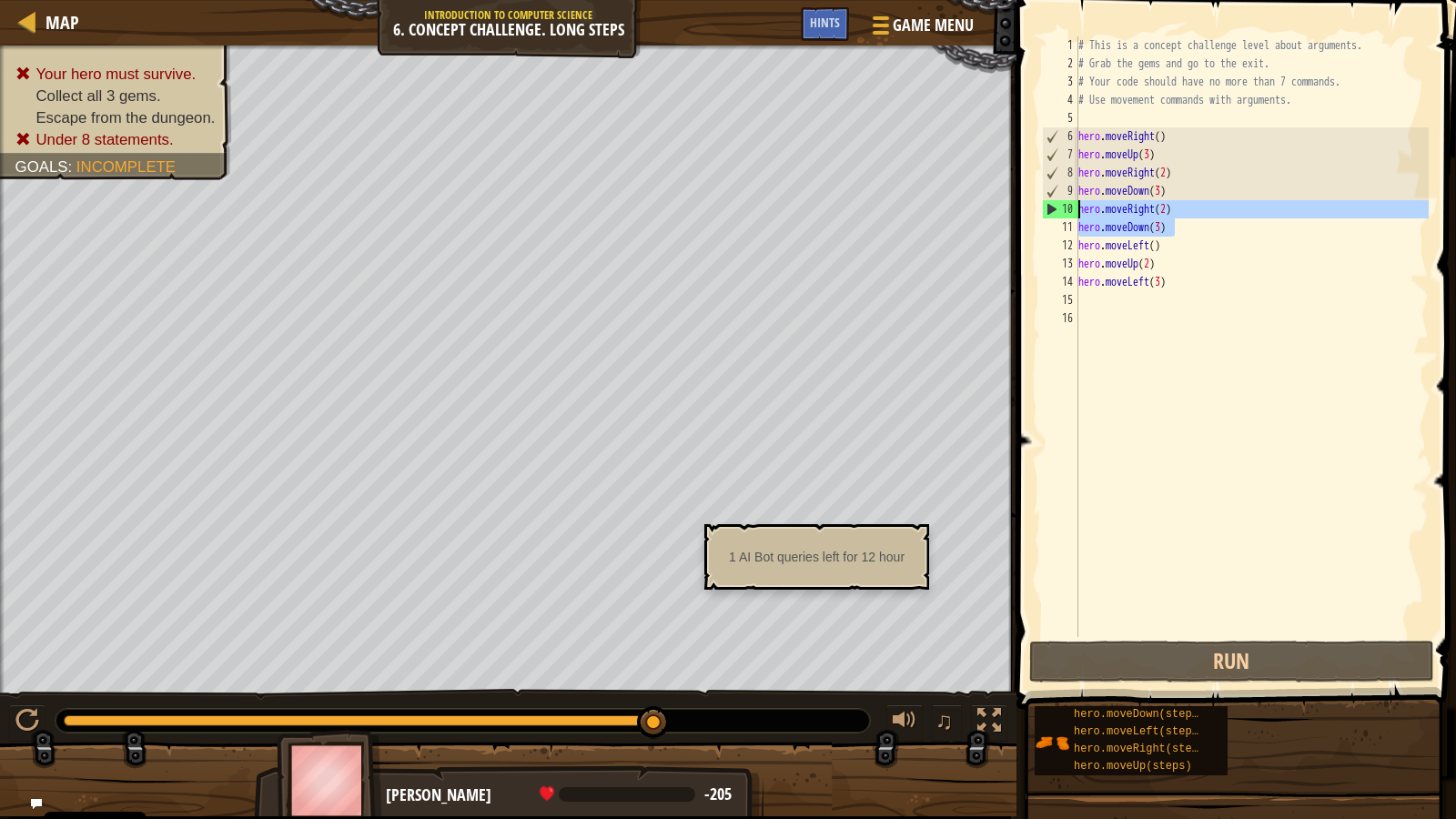 drag, startPoint x: 1190, startPoint y: 228, endPoint x: 1039, endPoint y: 215, distance: 151.55857 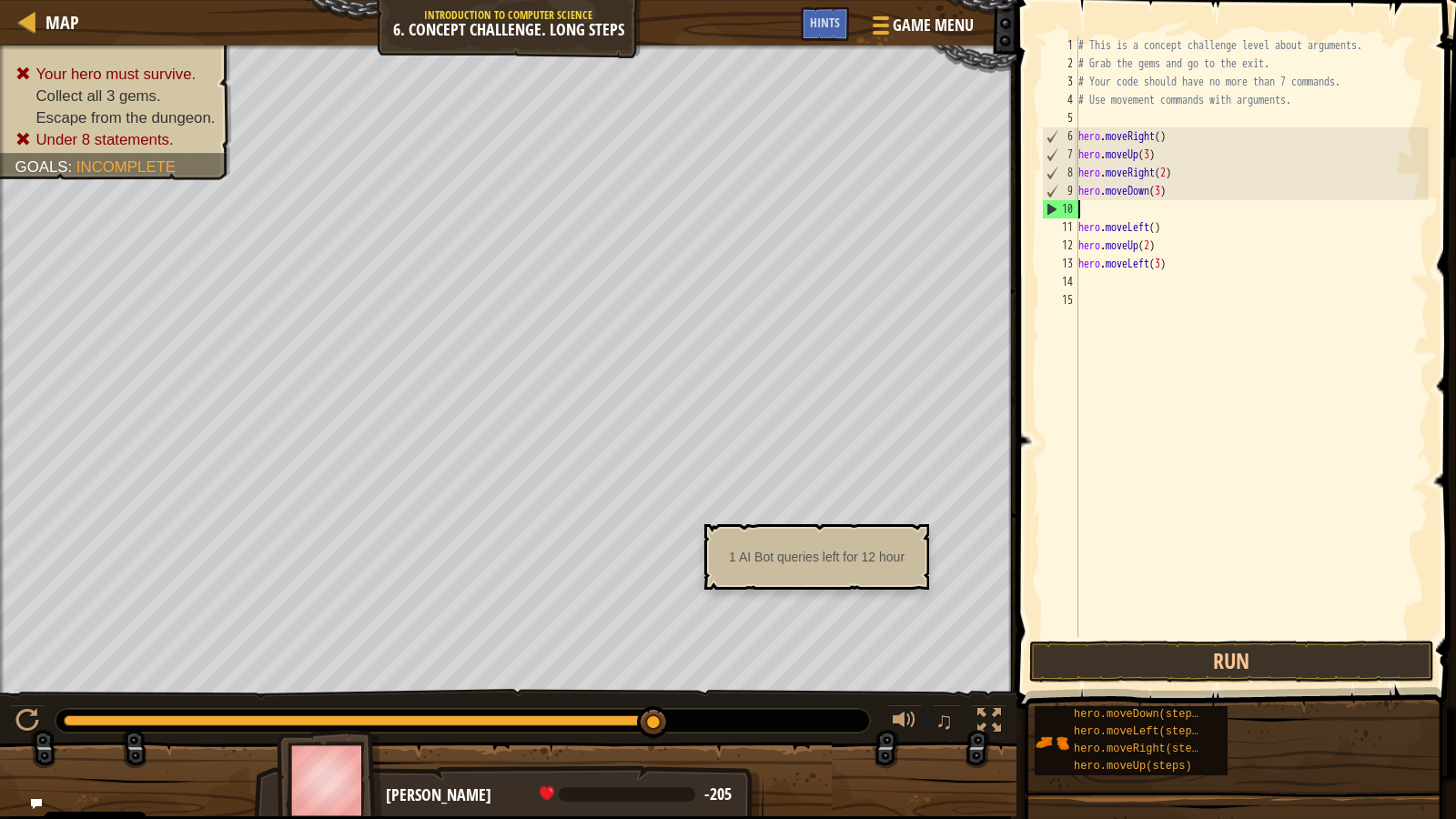 scroll, scrollTop: 8, scrollLeft: 0, axis: vertical 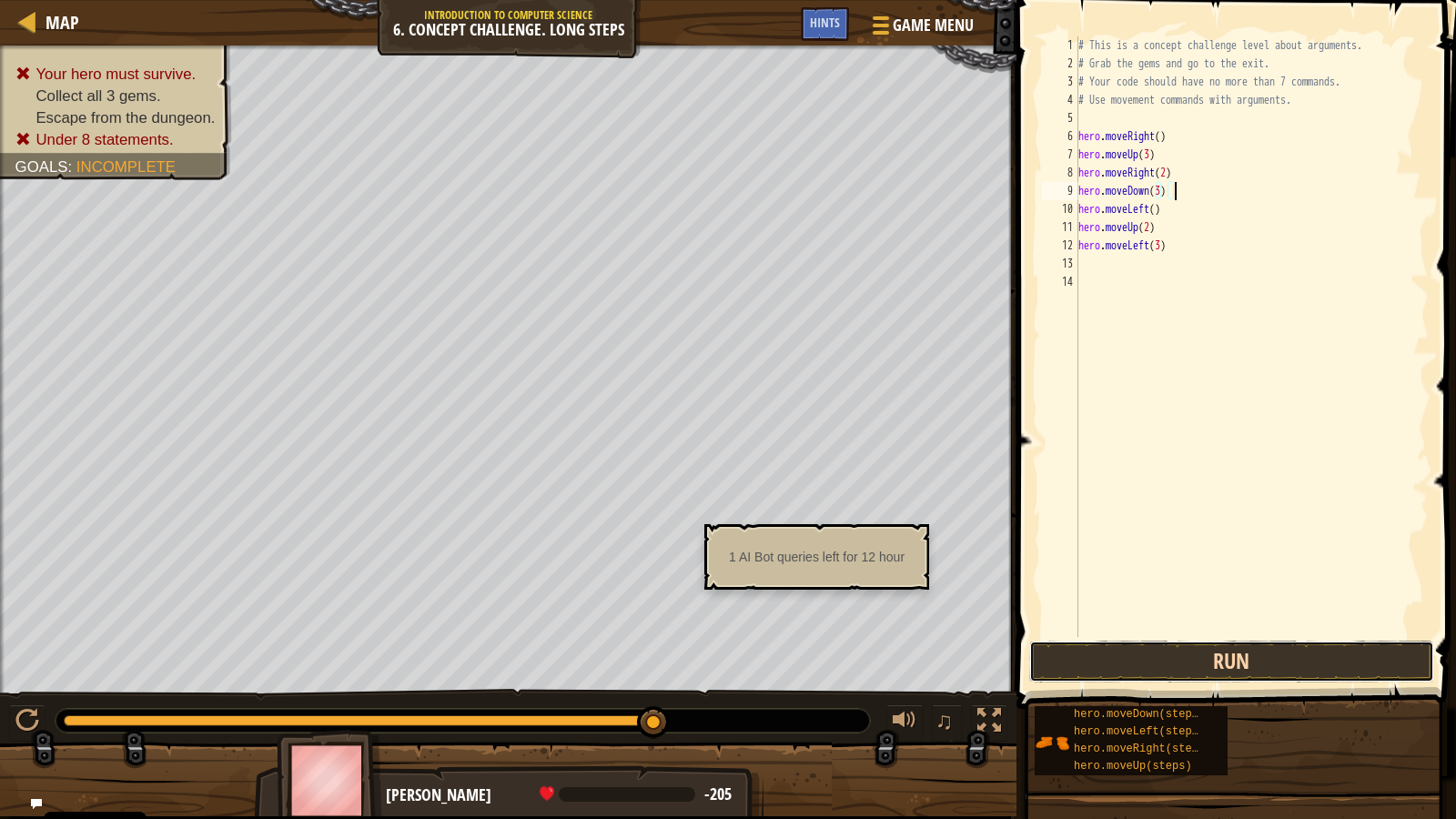 click on "Run" at bounding box center (1231, 662) 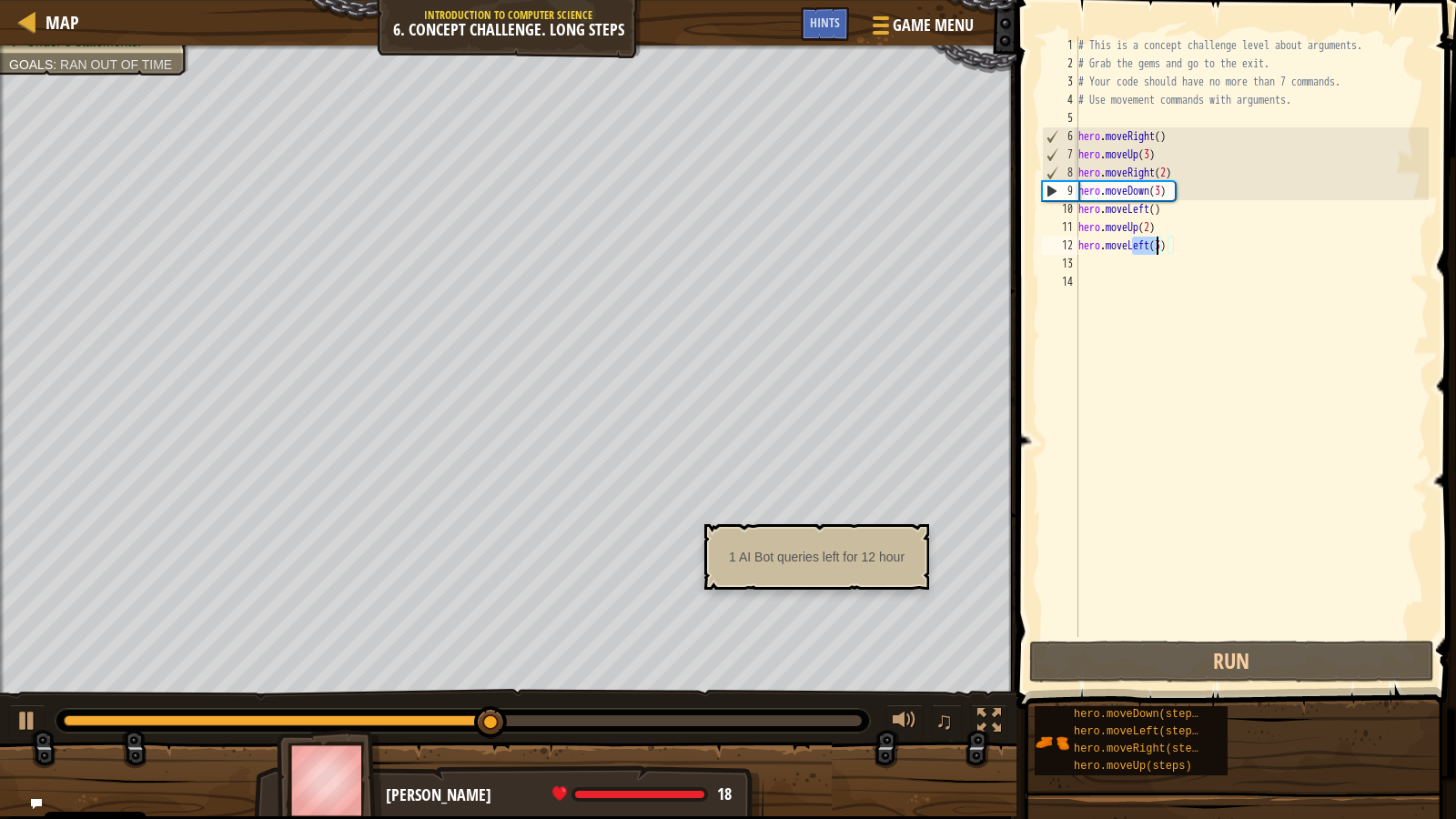 drag, startPoint x: 1133, startPoint y: 244, endPoint x: 1155, endPoint y: 240, distance: 22.36068 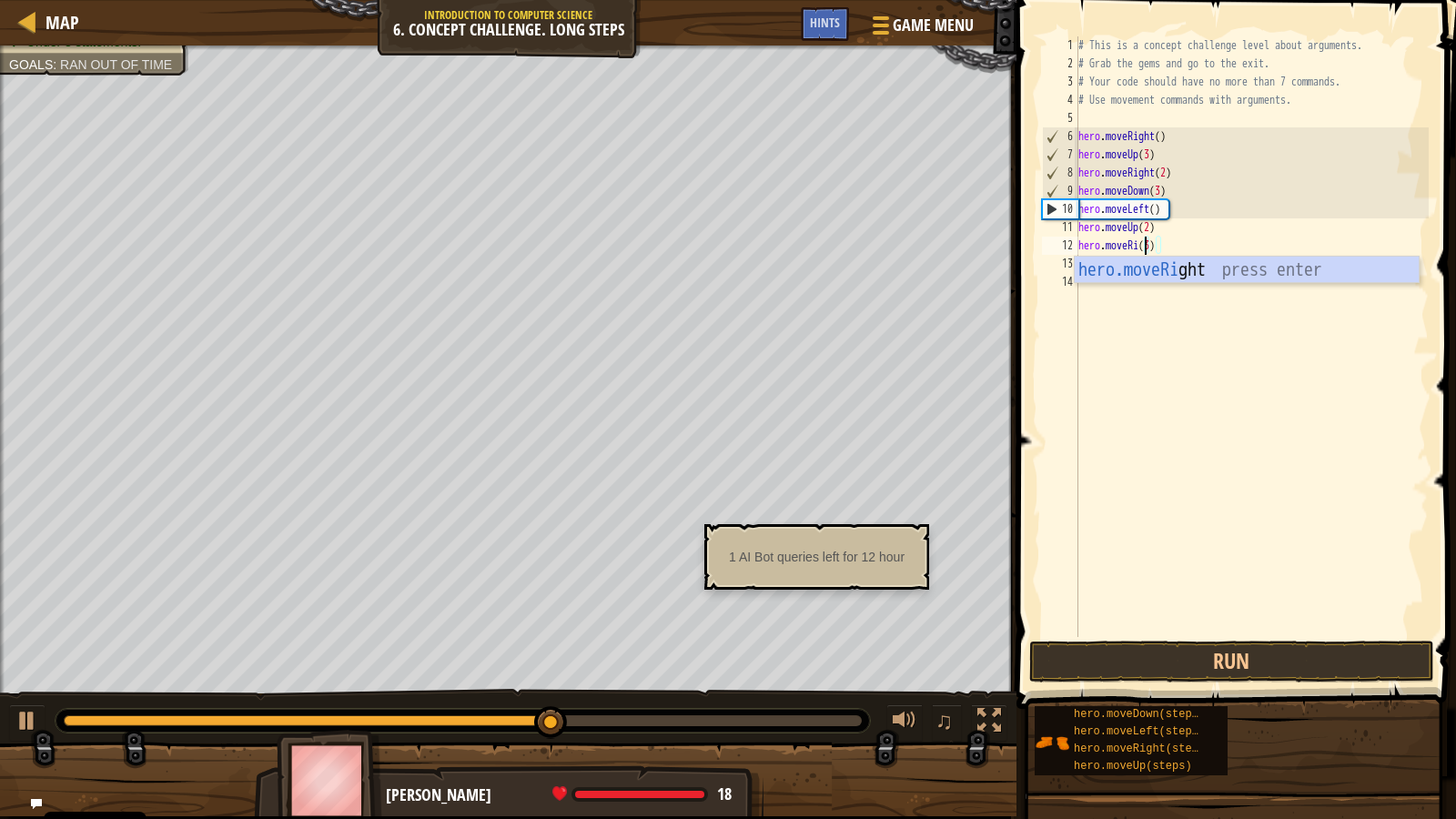 scroll, scrollTop: 8, scrollLeft: 7, axis: both 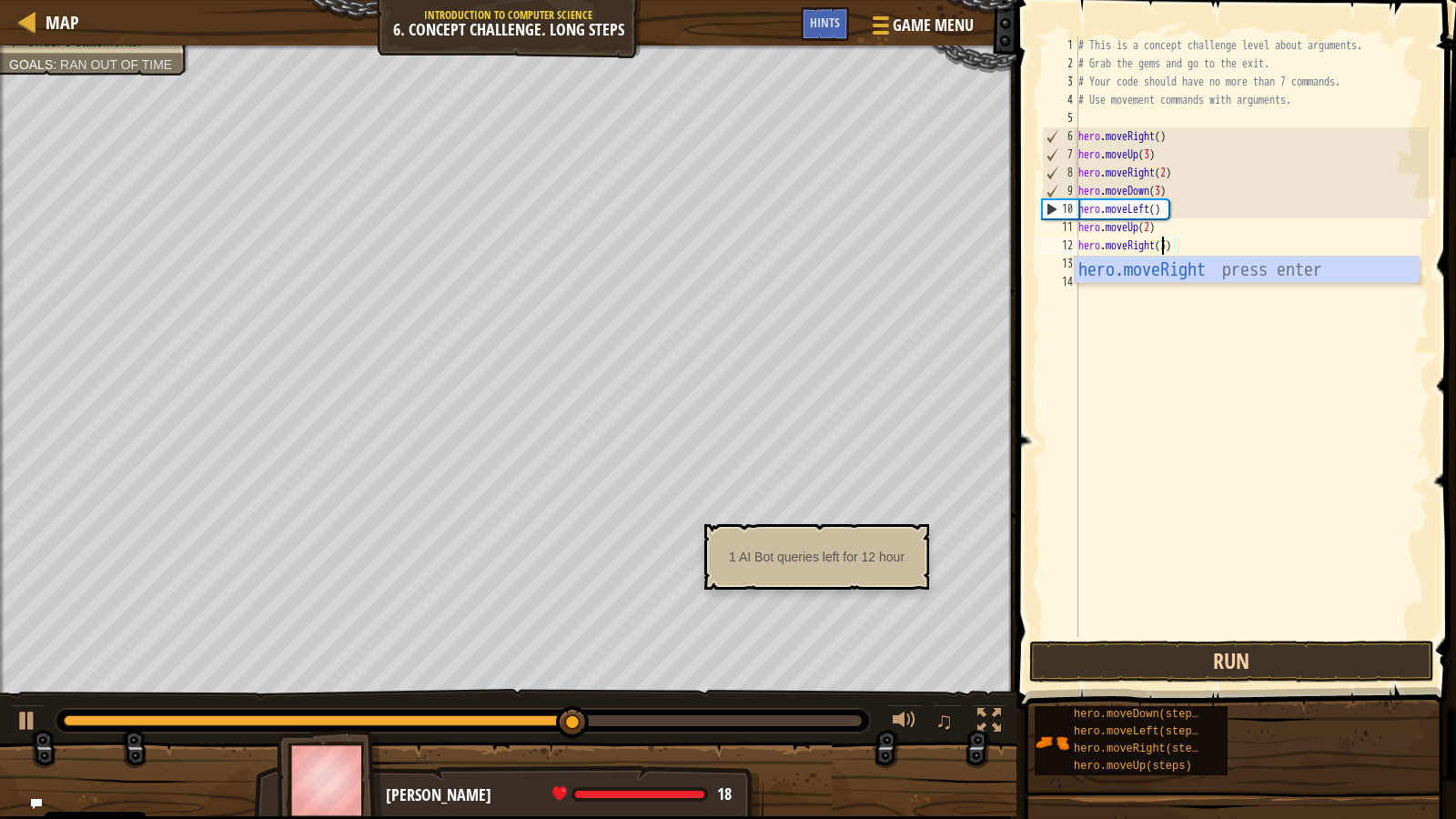 type on "hero.moveRight(3)" 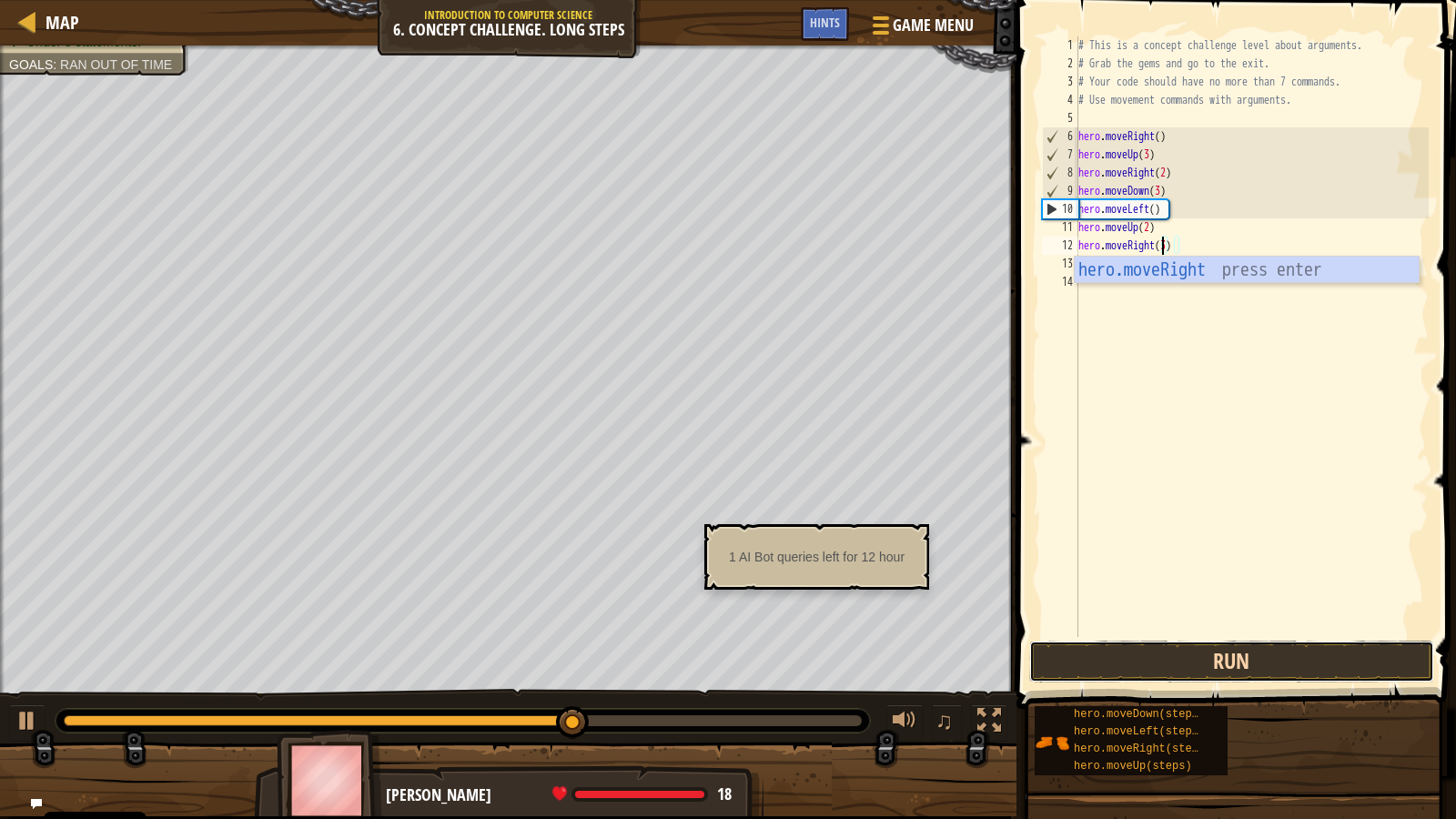 click on "Run" at bounding box center (1231, 662) 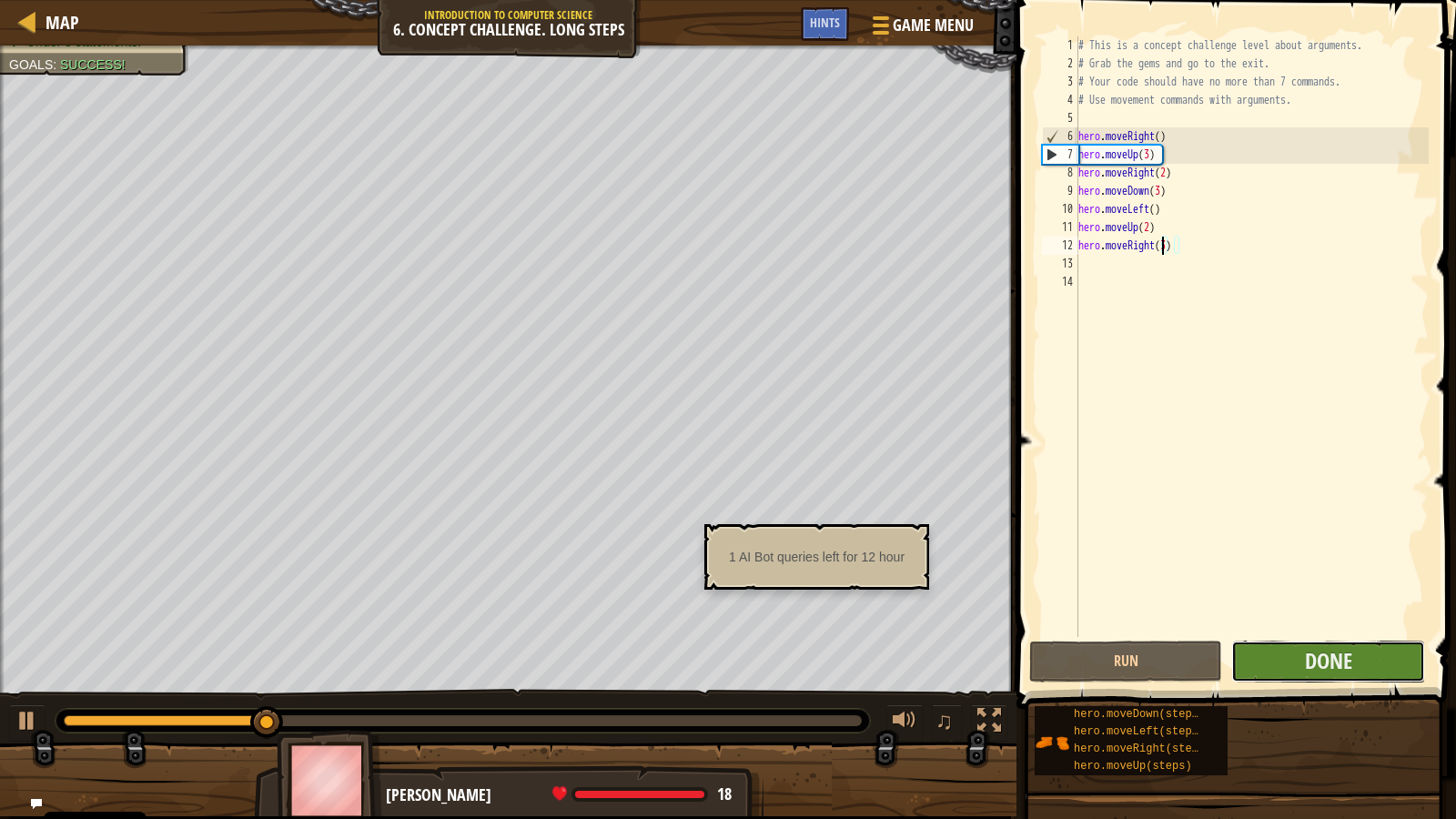 click on "Done" at bounding box center [1328, 662] 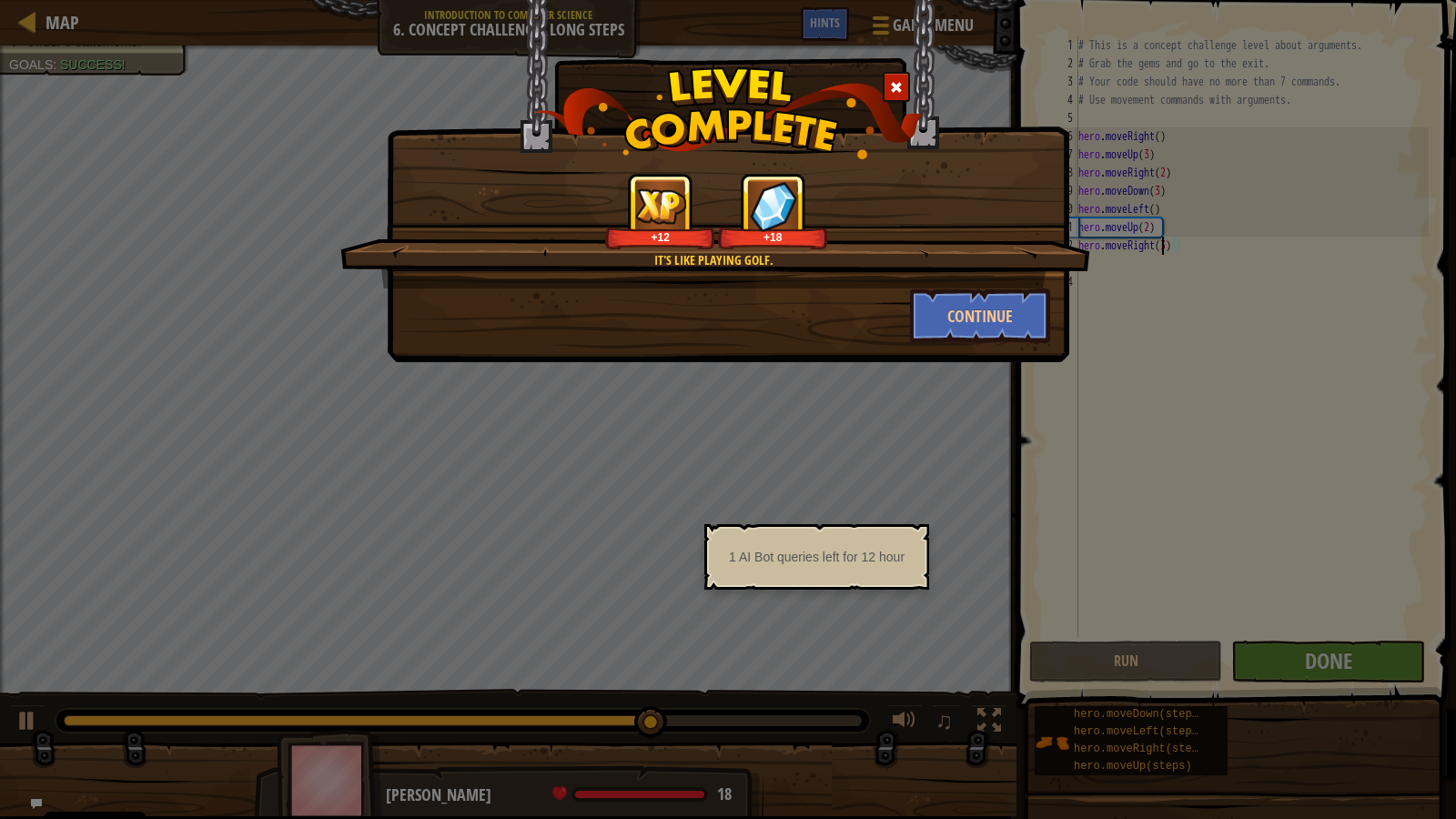 click on "It's like playing golf. +12 +18 Continue" at bounding box center (728, 181) 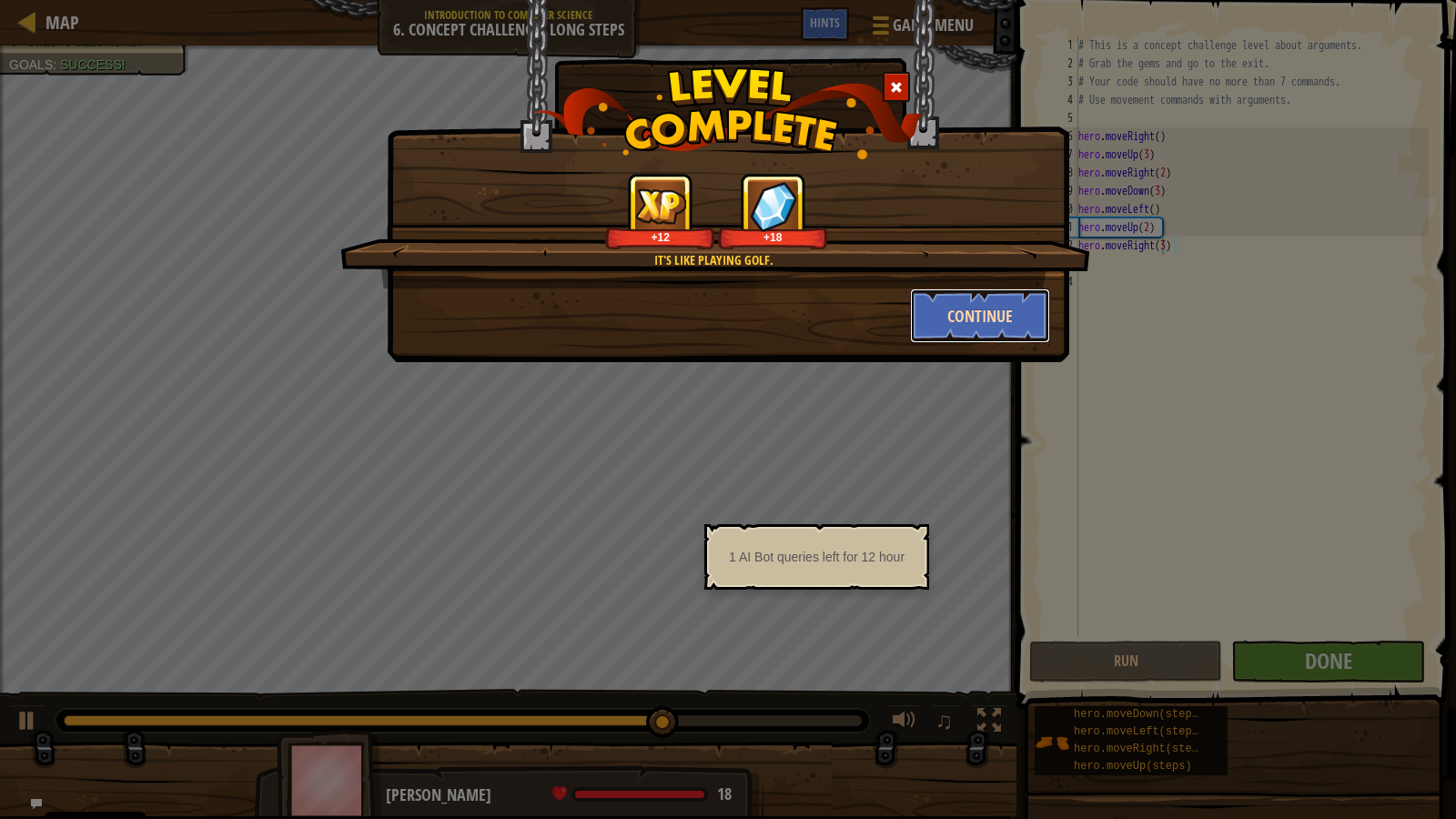 click on "Continue" at bounding box center [980, 316] 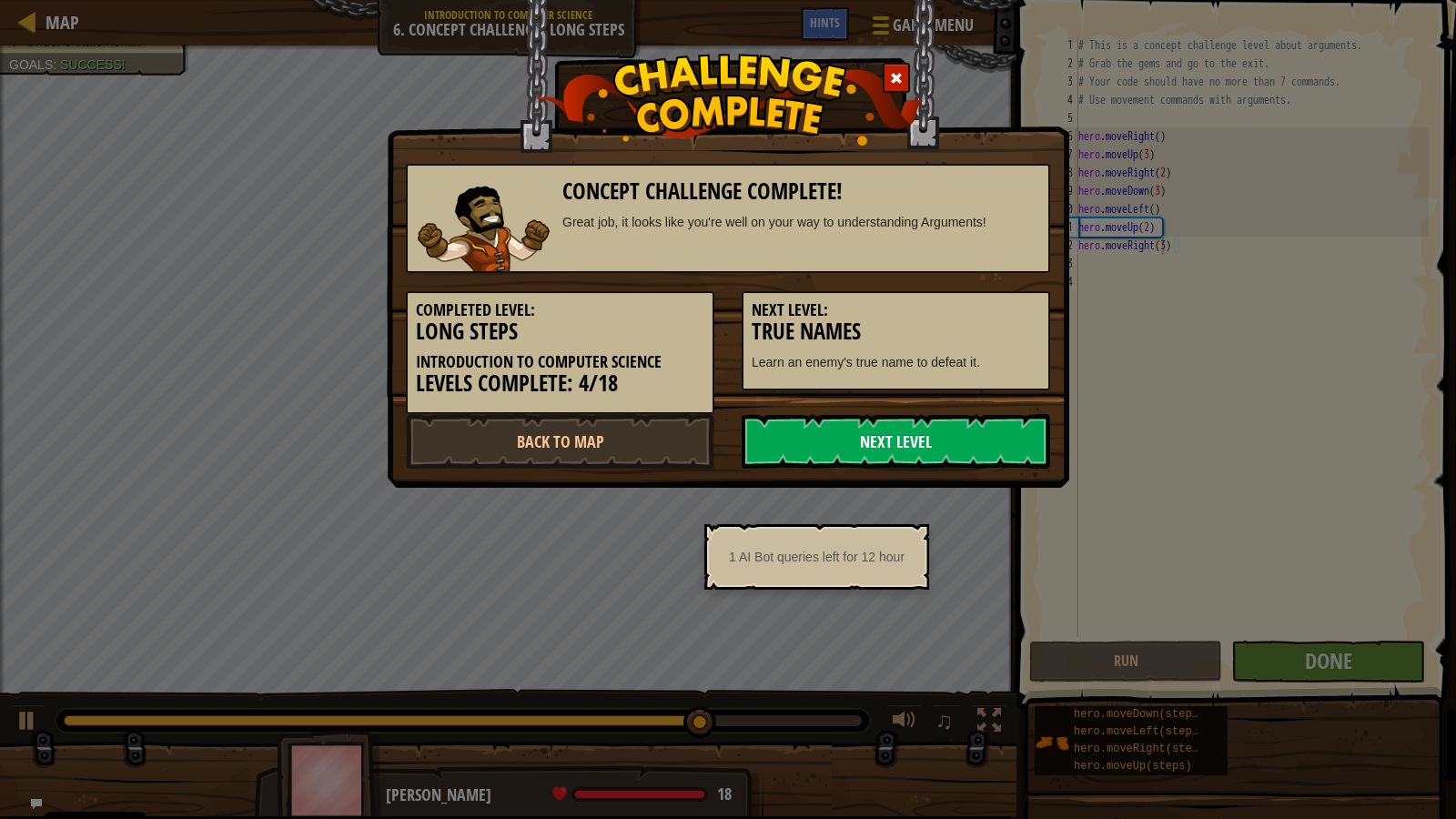 click on "Next Level" at bounding box center [895, 441] 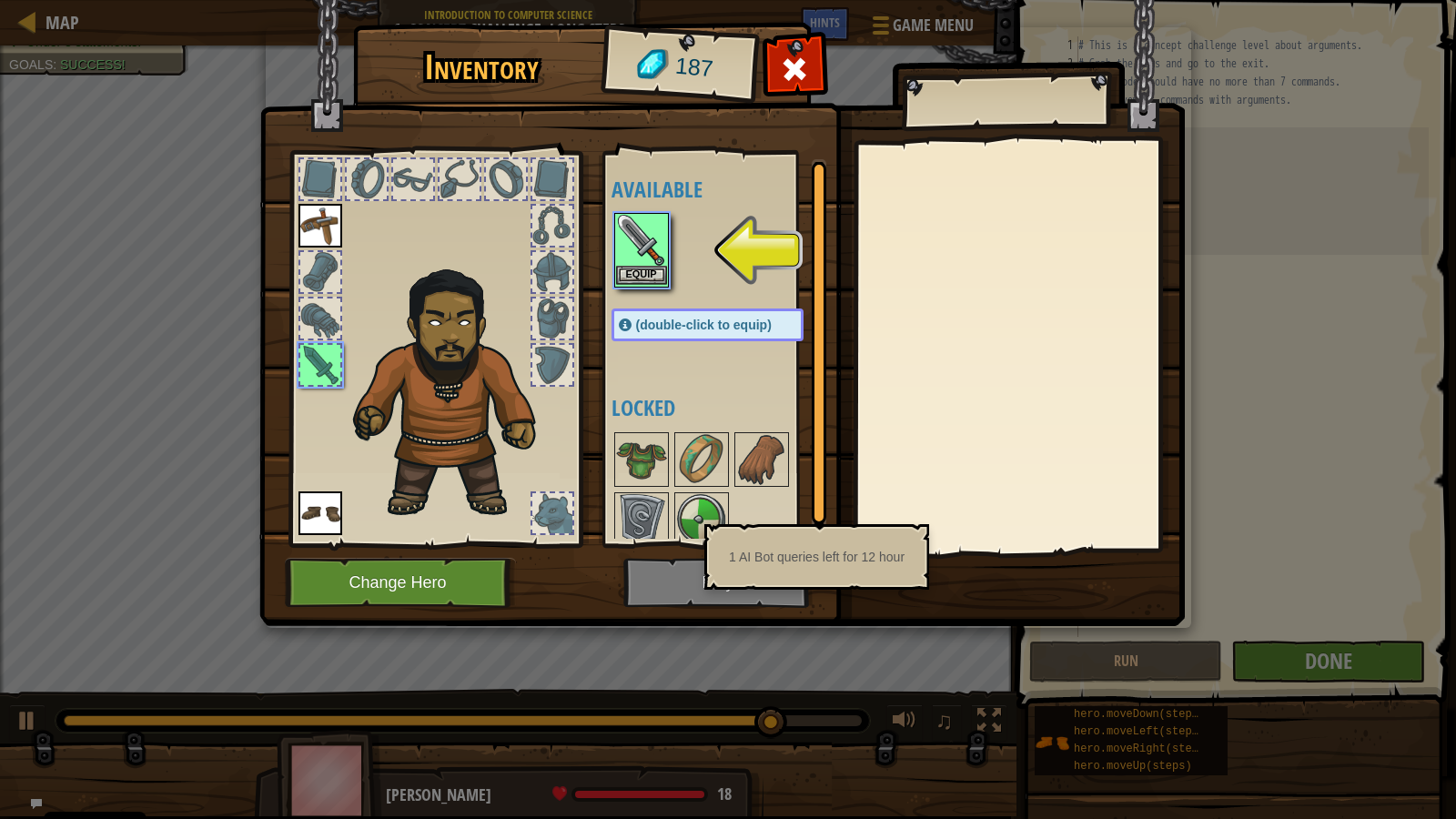 click at bounding box center (642, 240) 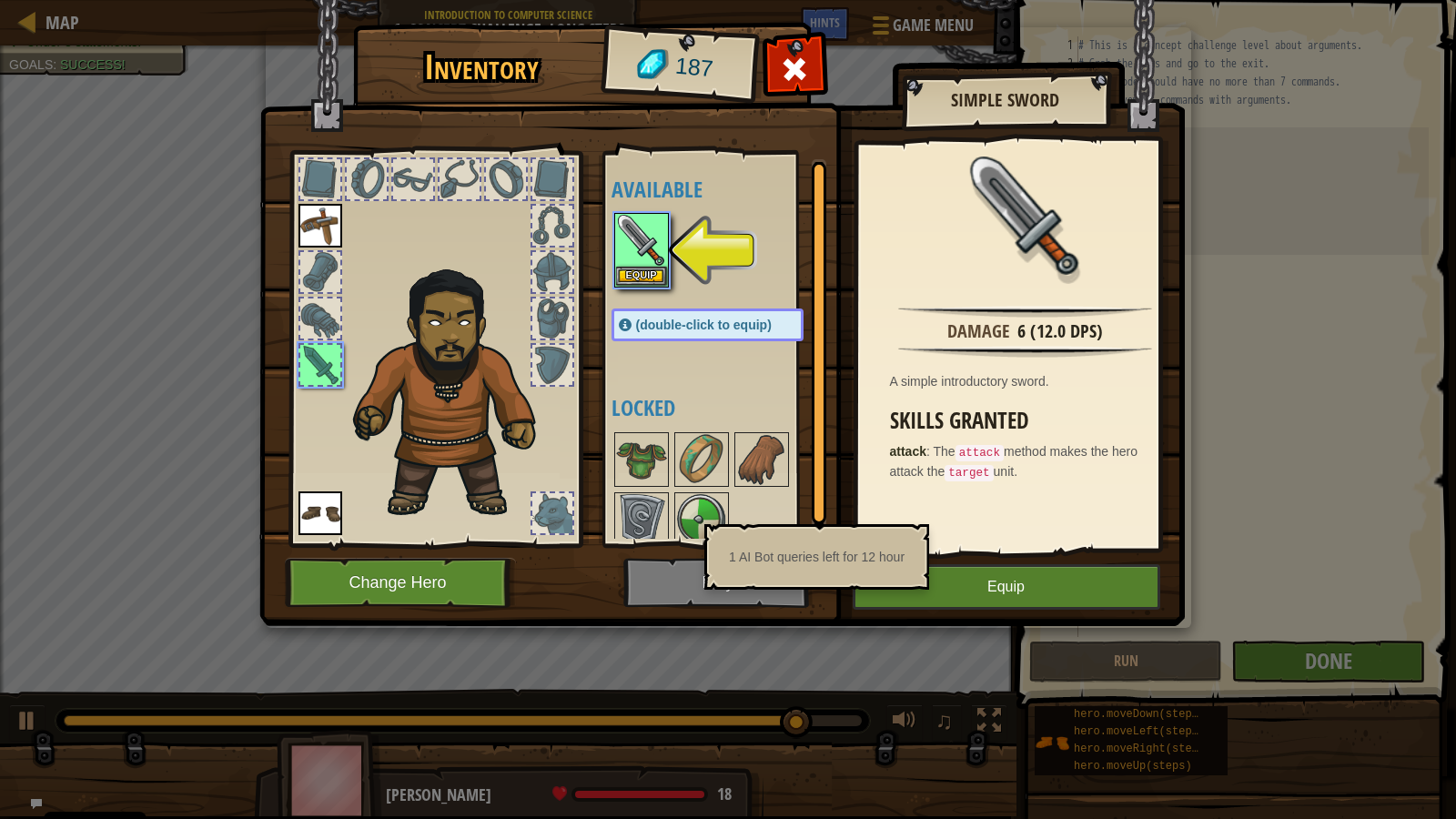 click at bounding box center [722, 296] 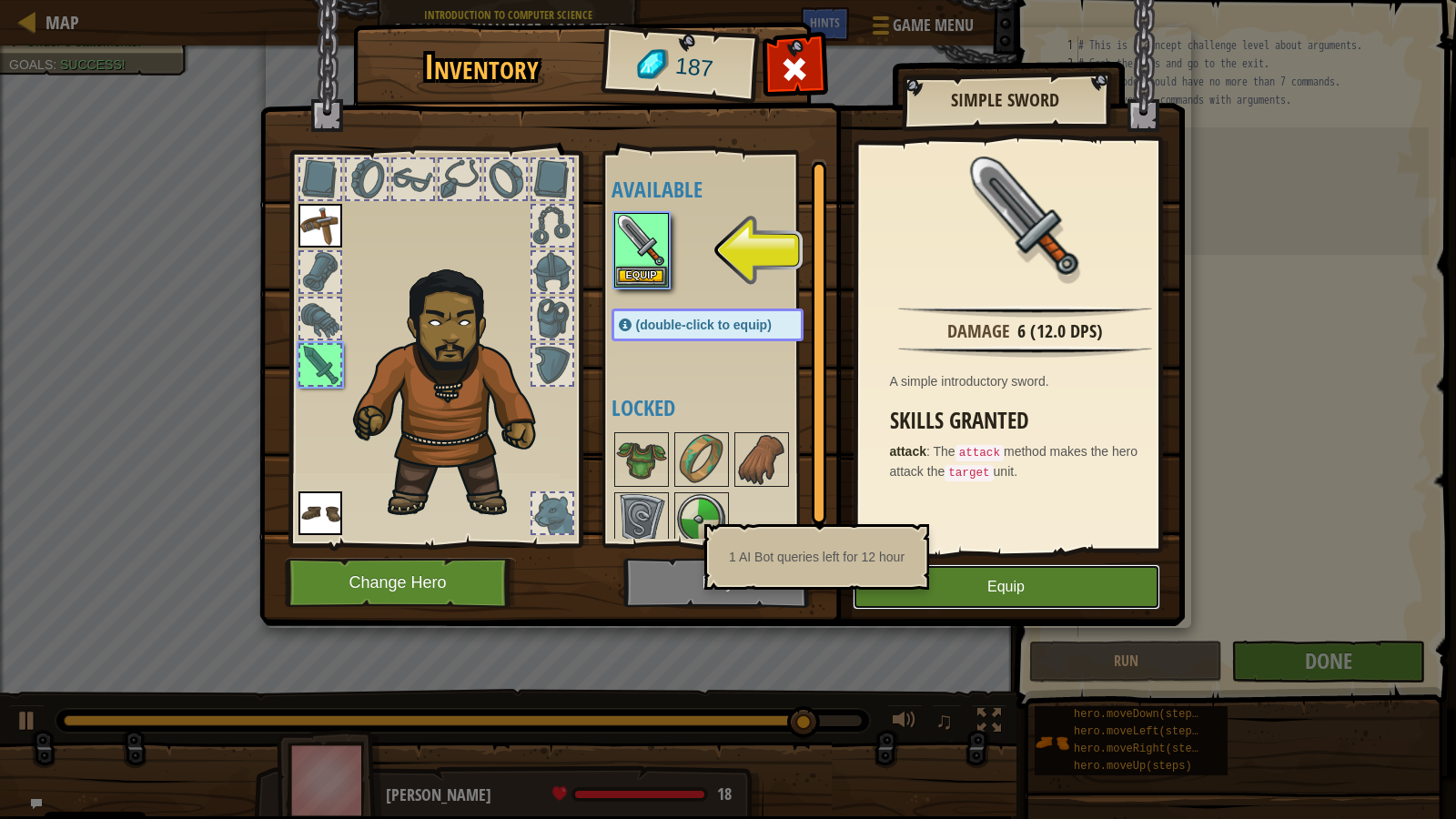 click on "Equip" at bounding box center [1006, 587] 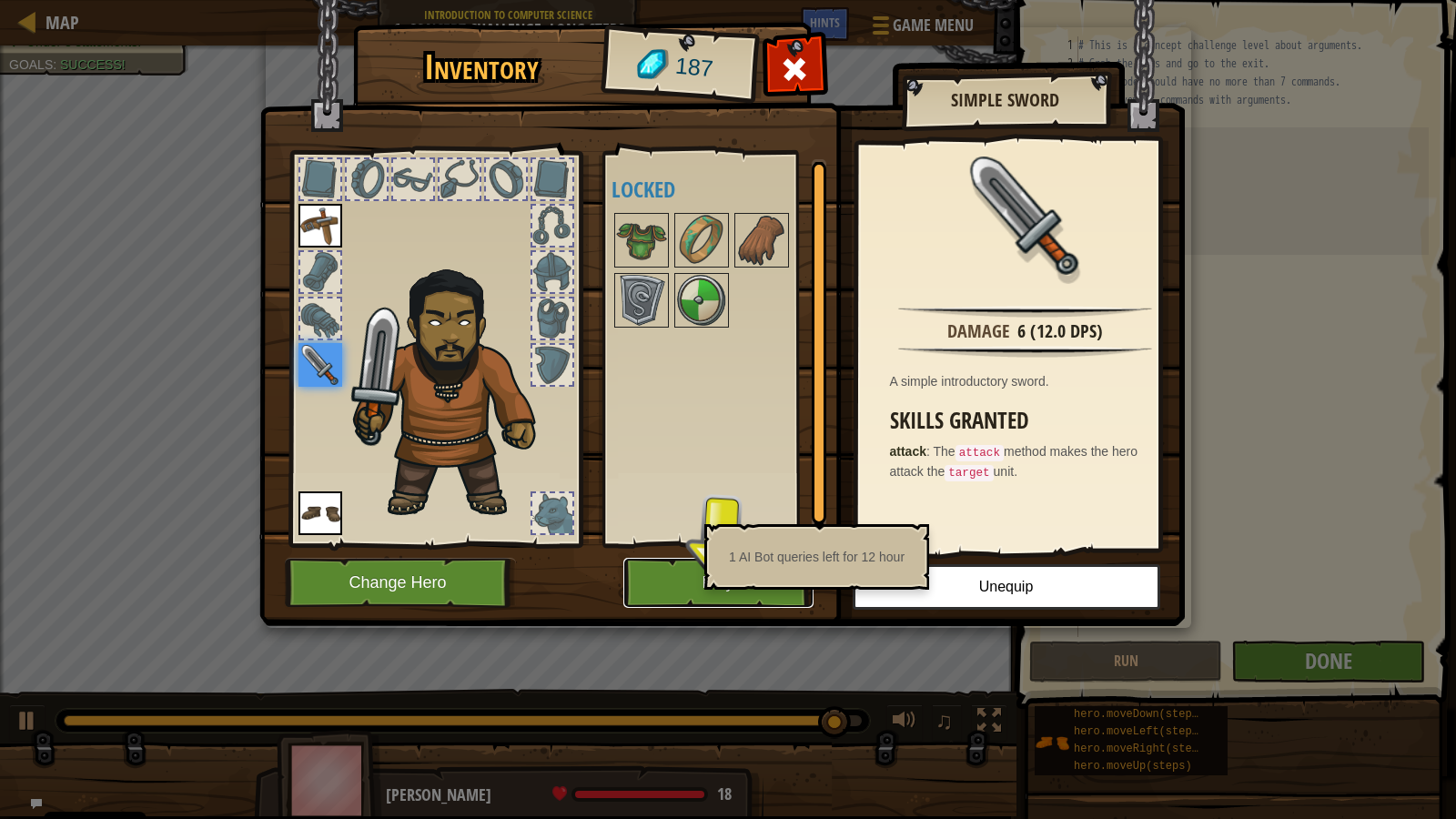 click on "Play" at bounding box center [718, 582] 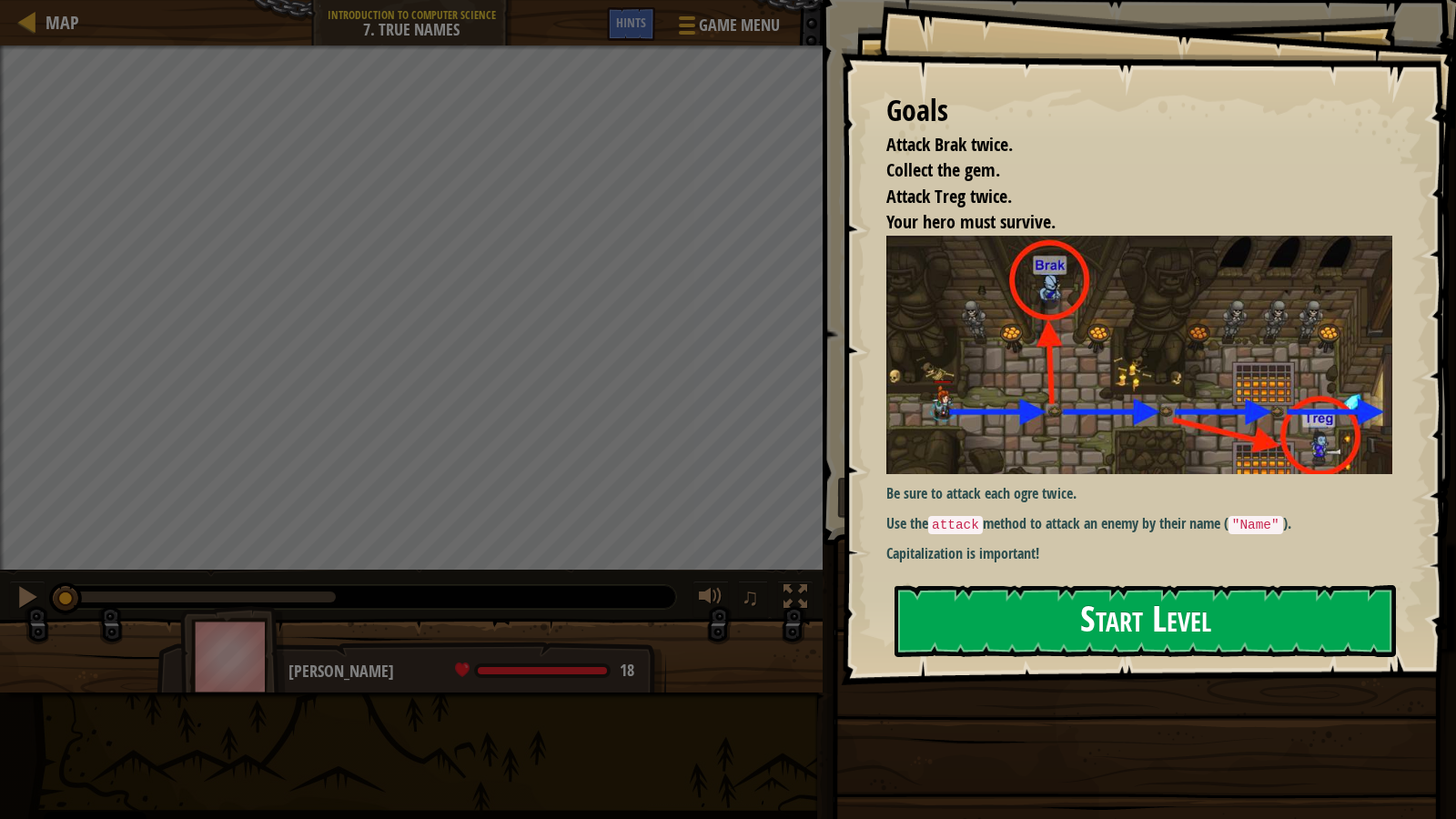 click on "Start Level" at bounding box center [1145, 621] 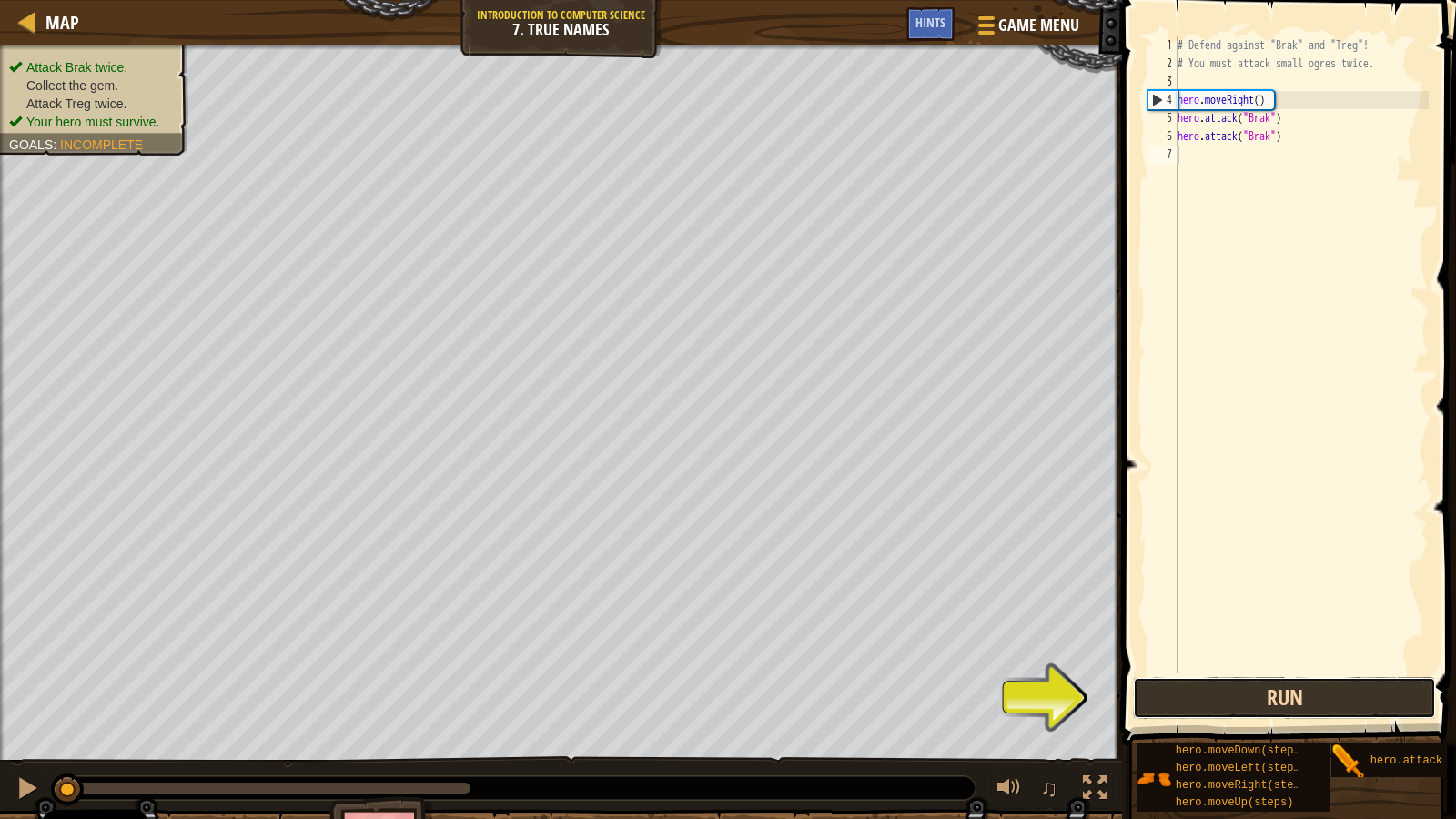 click on "Run" at bounding box center [1284, 698] 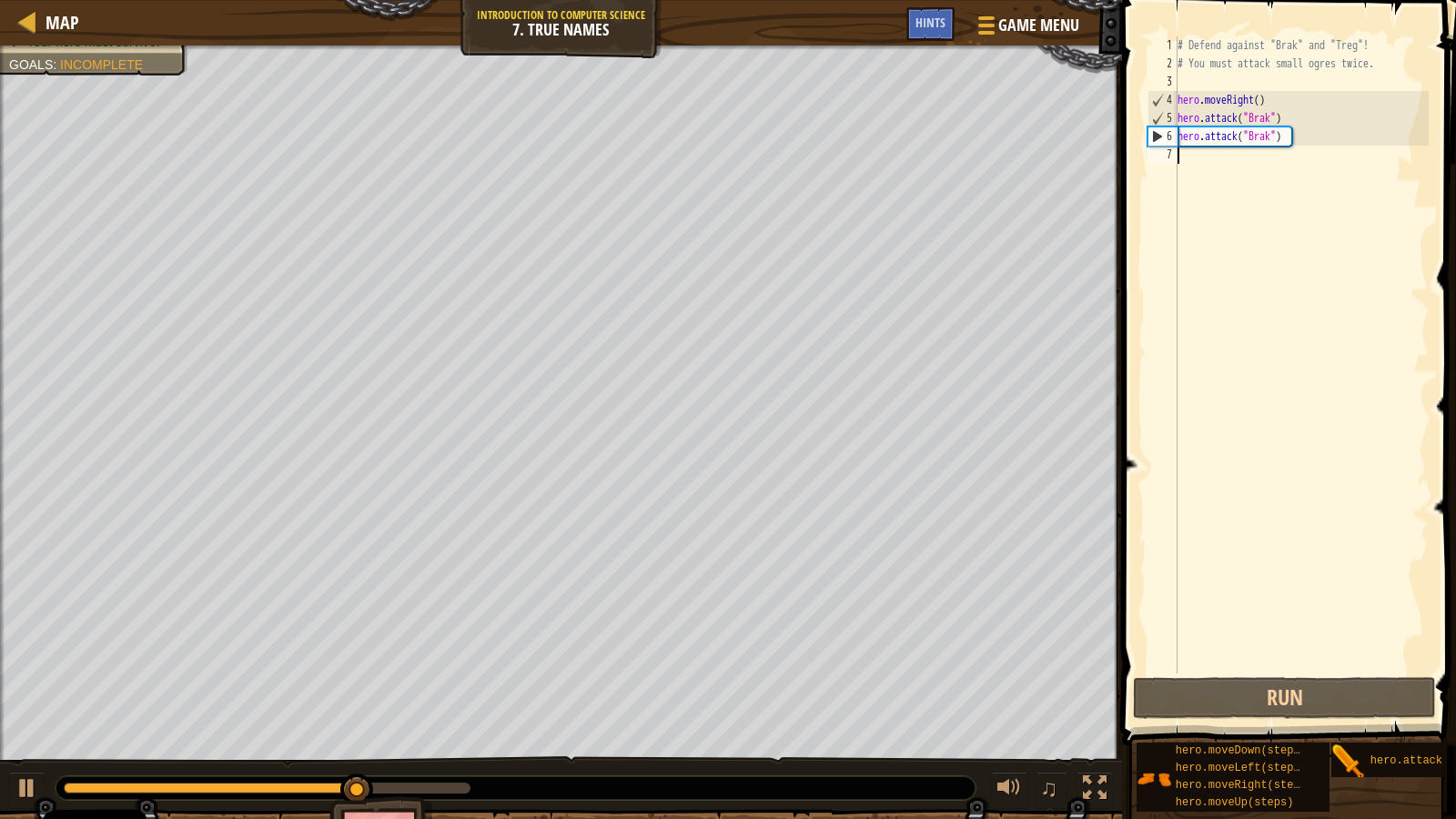click on "# Defend against "Brak" and "Treg"! # You must attack small ogres twice. hero . moveRight ( ) hero . attack ( "Brak" ) hero . attack ( "Brak" )" at bounding box center [1301, 373] 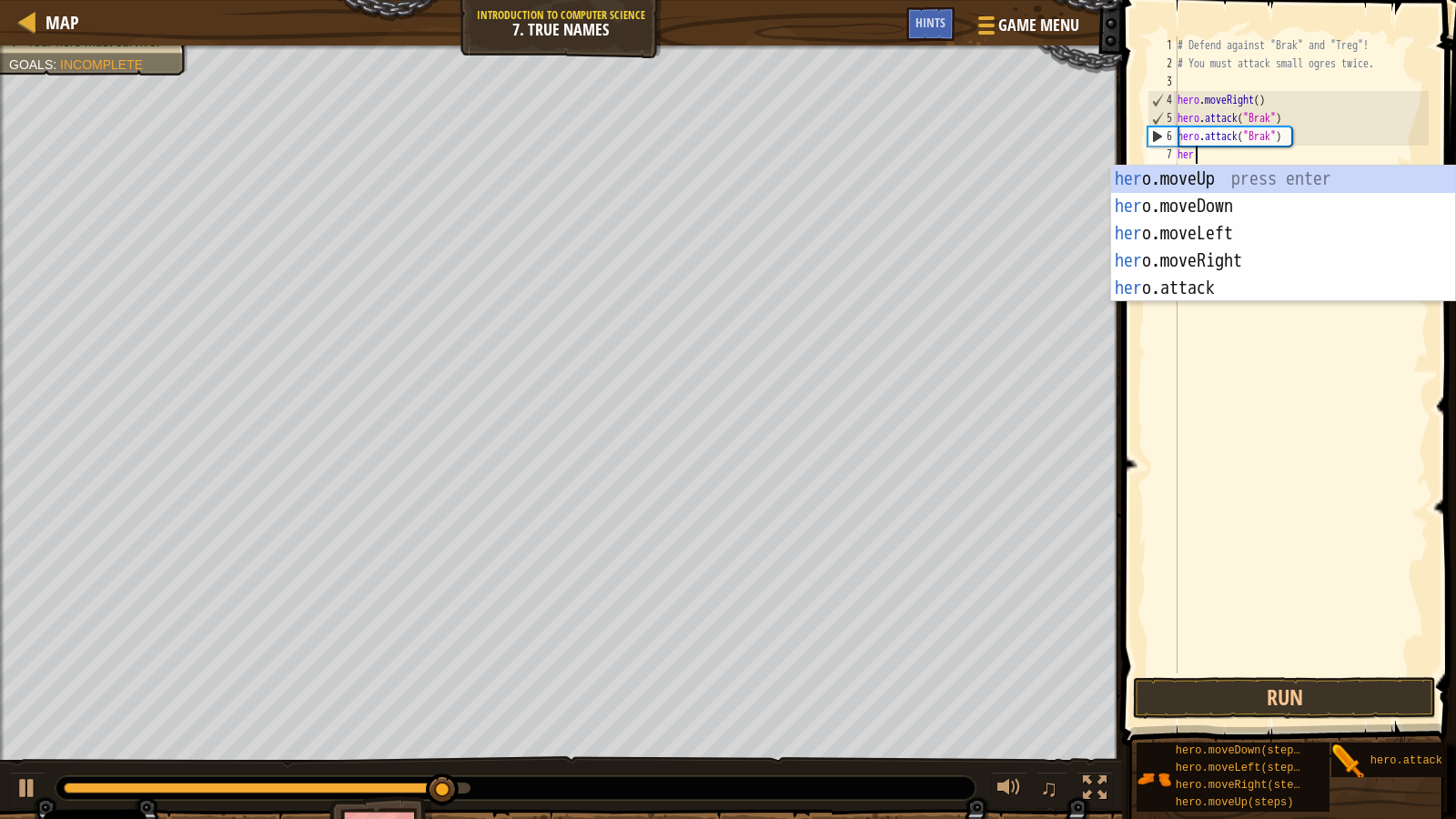 scroll, scrollTop: 8, scrollLeft: 1, axis: both 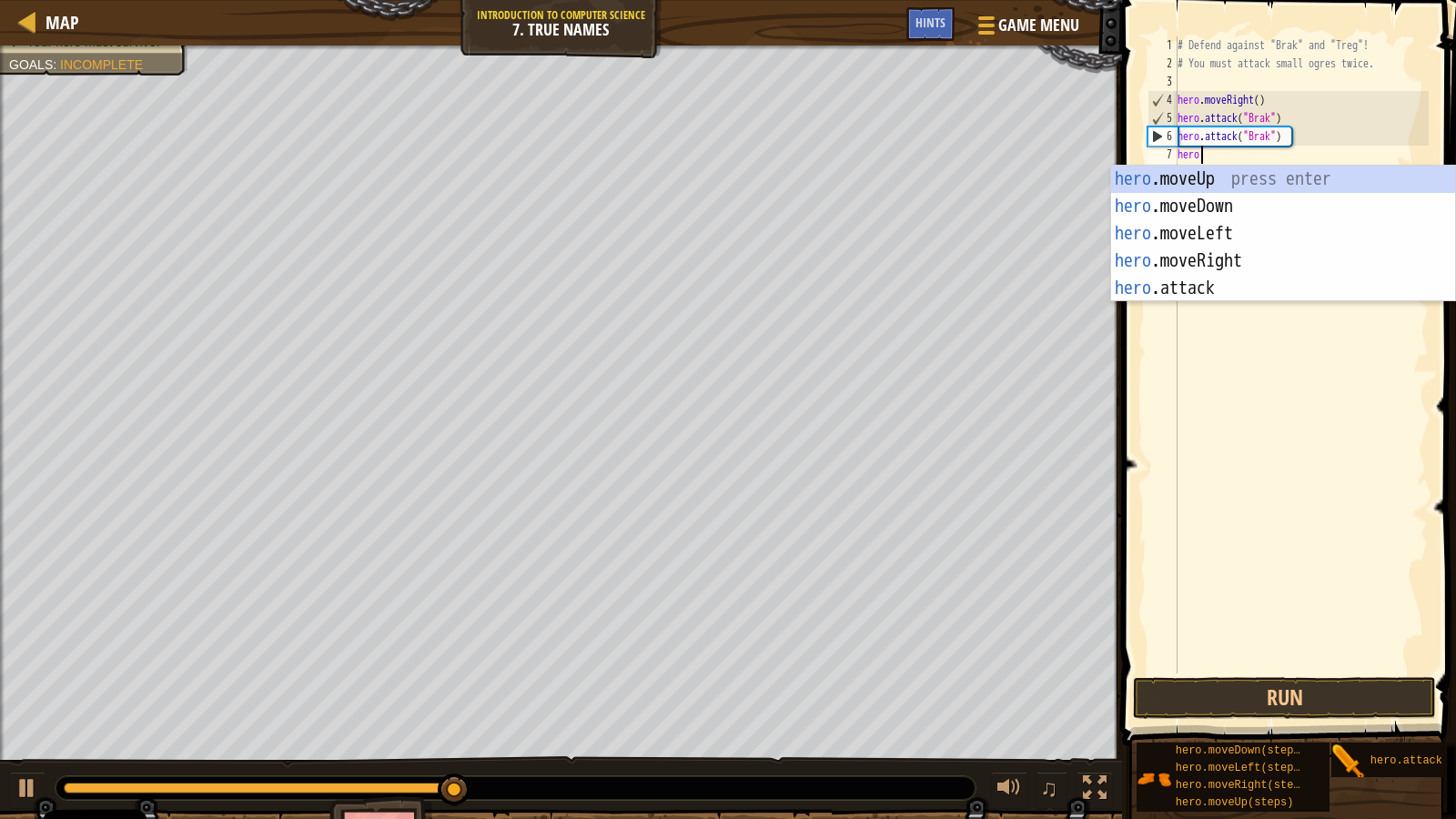 type on "hero." 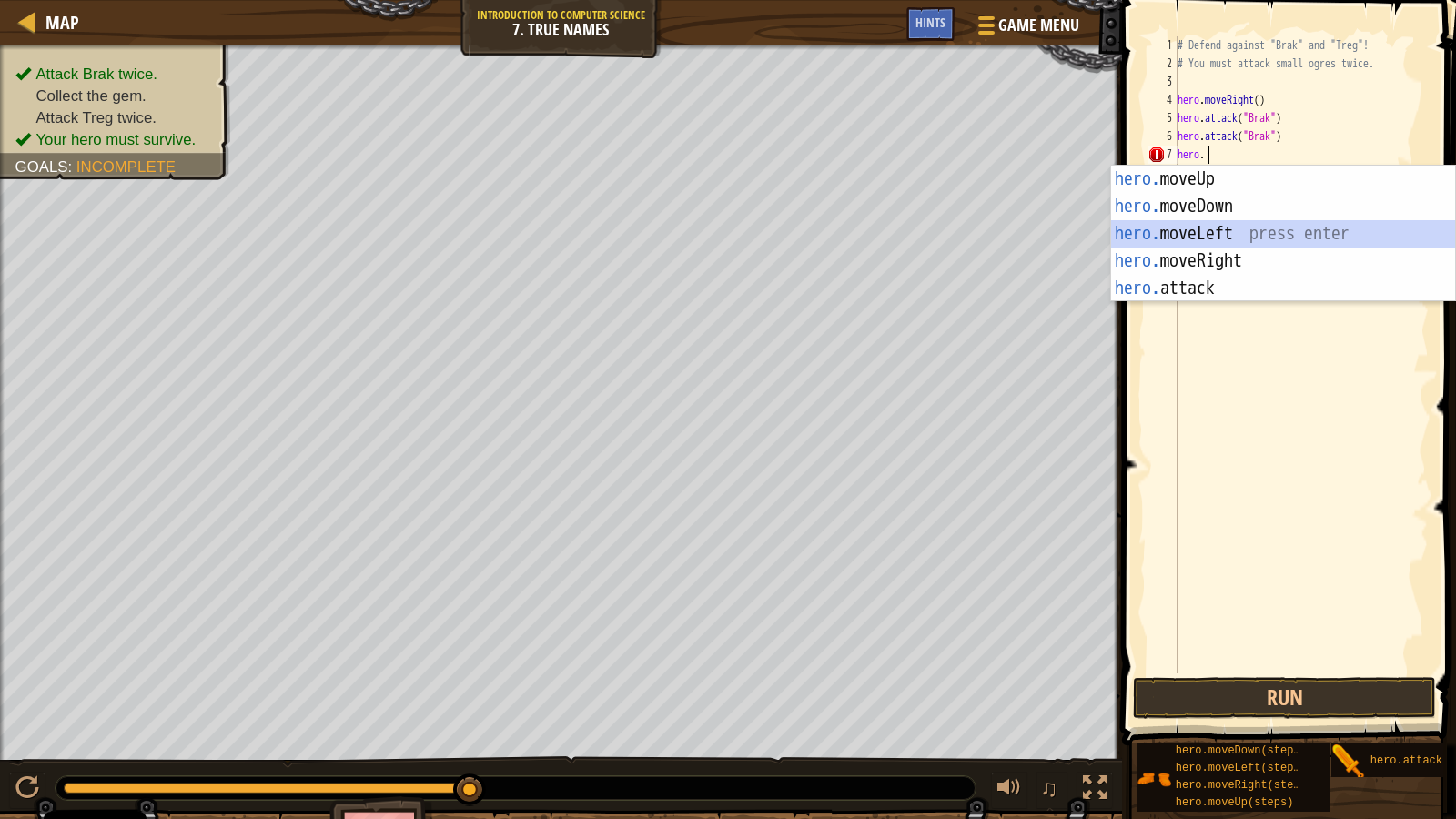 click on "hero. moveUp press enter hero. moveDown press enter hero. moveLeft press enter hero. moveRight press enter hero. attack press enter" at bounding box center (1283, 261) 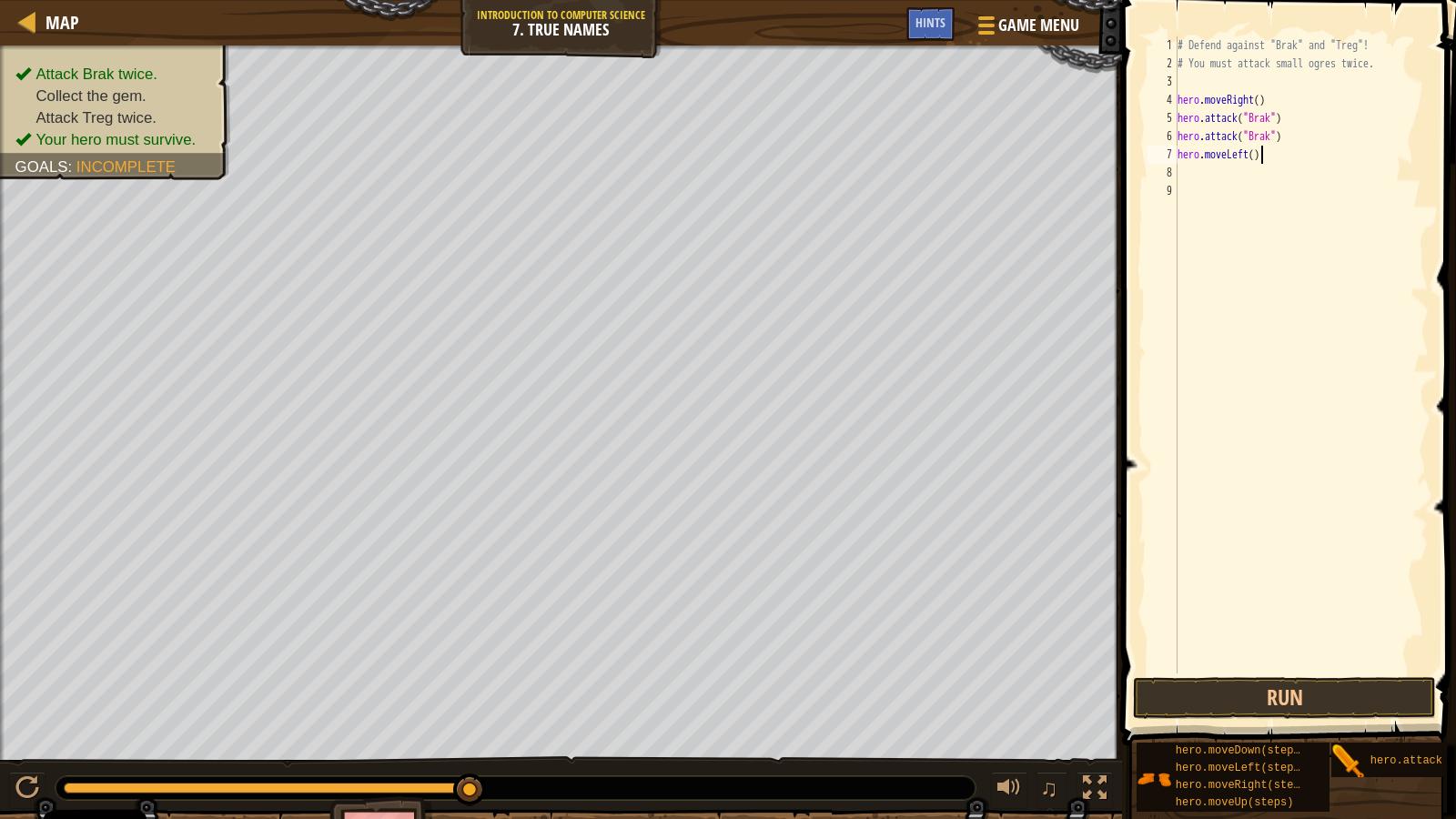click on "# Defend against "Brak" and "Treg"! # You must attack small ogres twice. hero . moveRight ( ) hero . attack ( "Brak" ) hero . attack ( "Brak" ) hero . moveLeft ( )" at bounding box center (1301, 373) 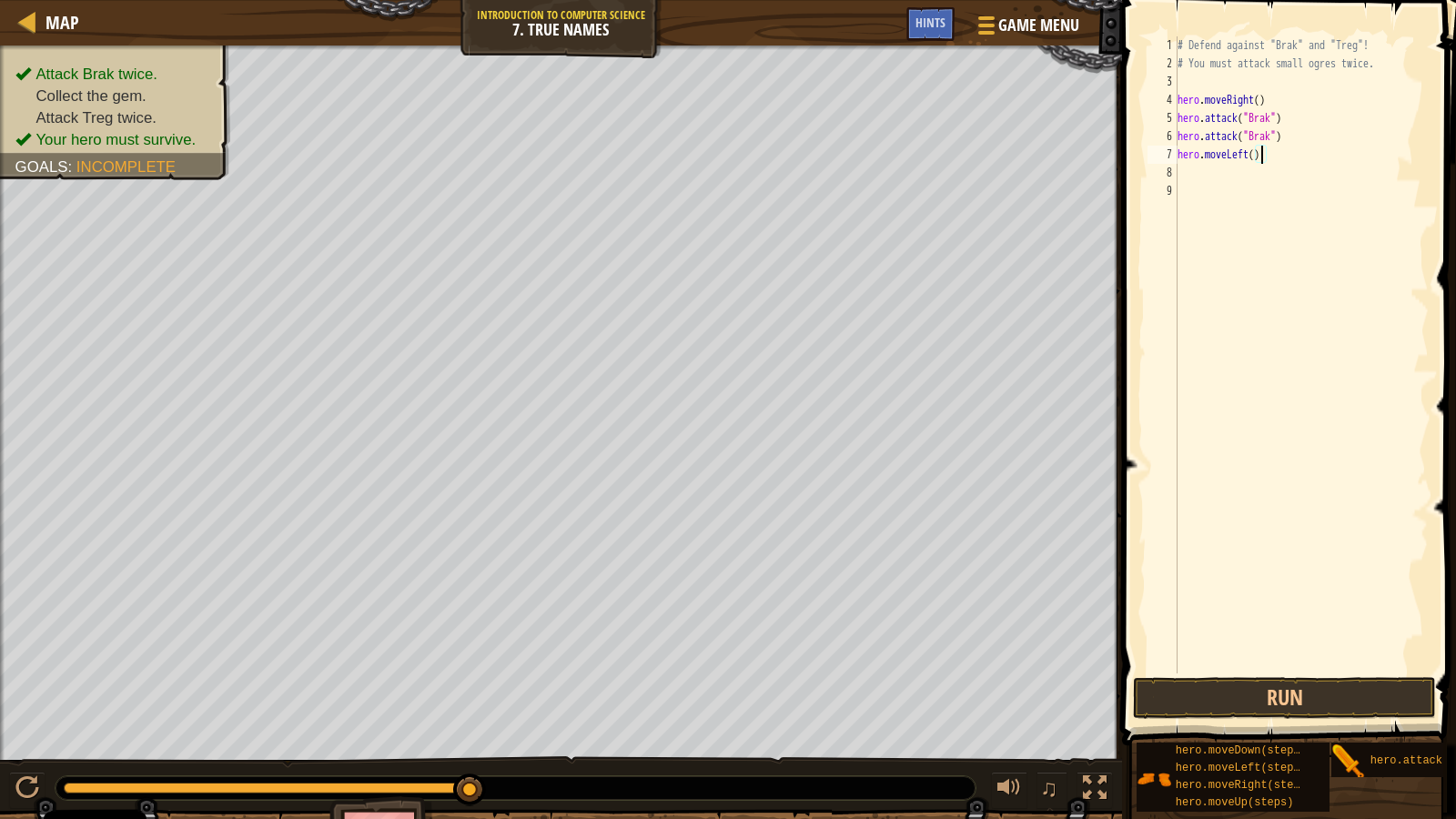 type on "hero.moveLeft(1)" 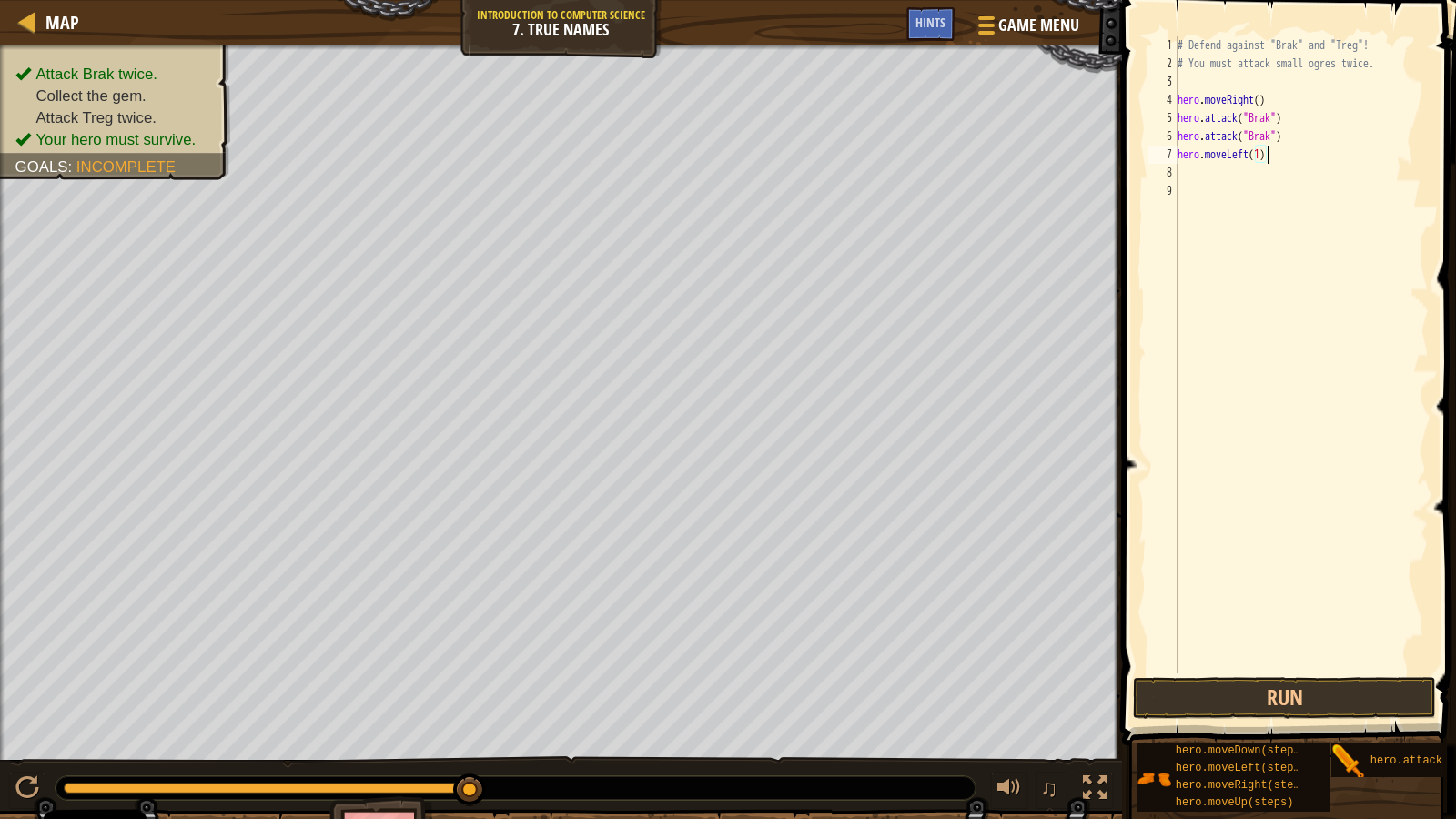 scroll, scrollTop: 8, scrollLeft: 6, axis: both 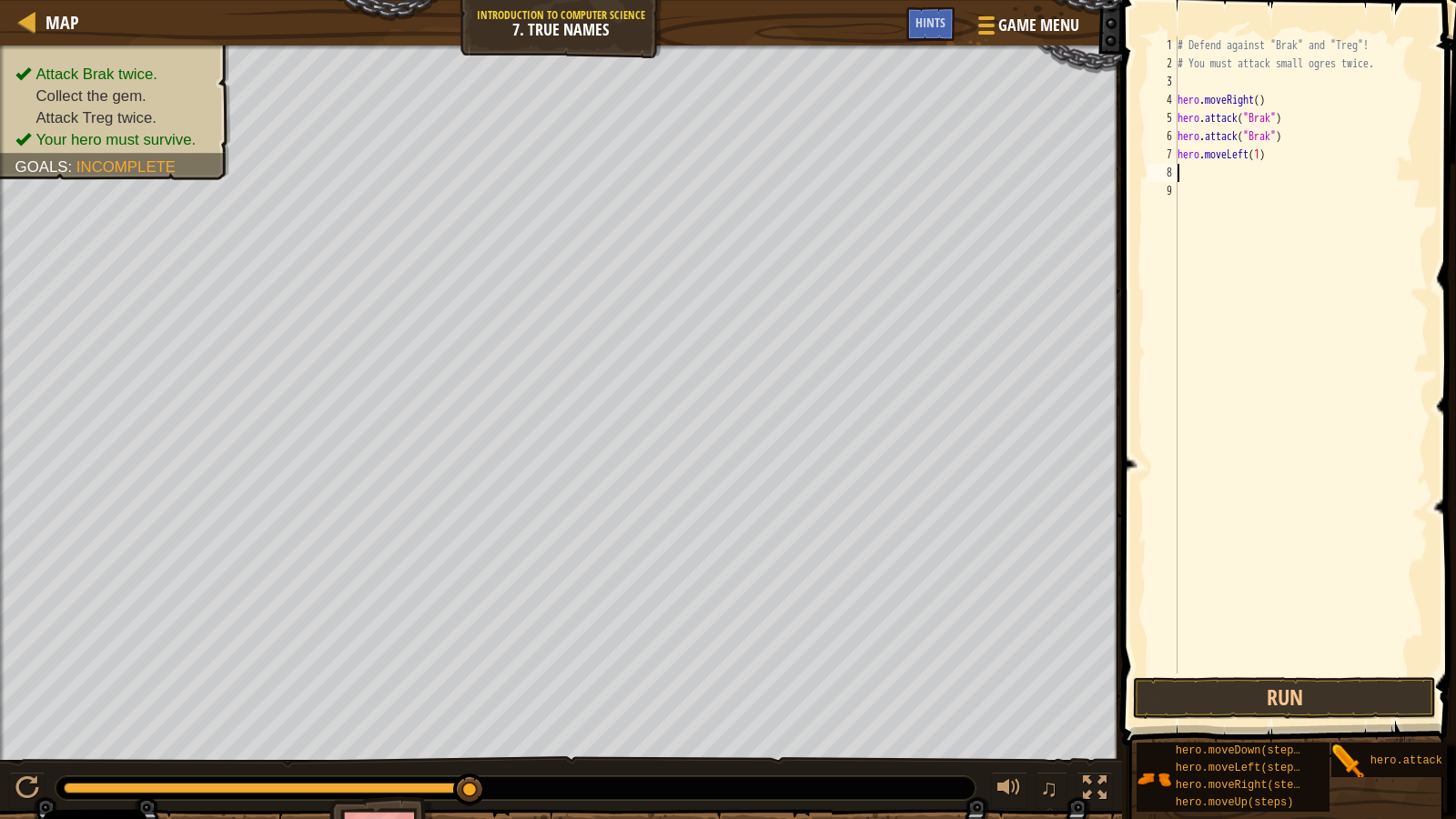 click on "# Defend against "Brak" and "Treg"! # You must attack small ogres twice. hero . moveRight ( ) hero . attack ( "Brak" ) hero . attack ( "Brak" ) hero . moveLeft ( 1 )" at bounding box center [1301, 373] 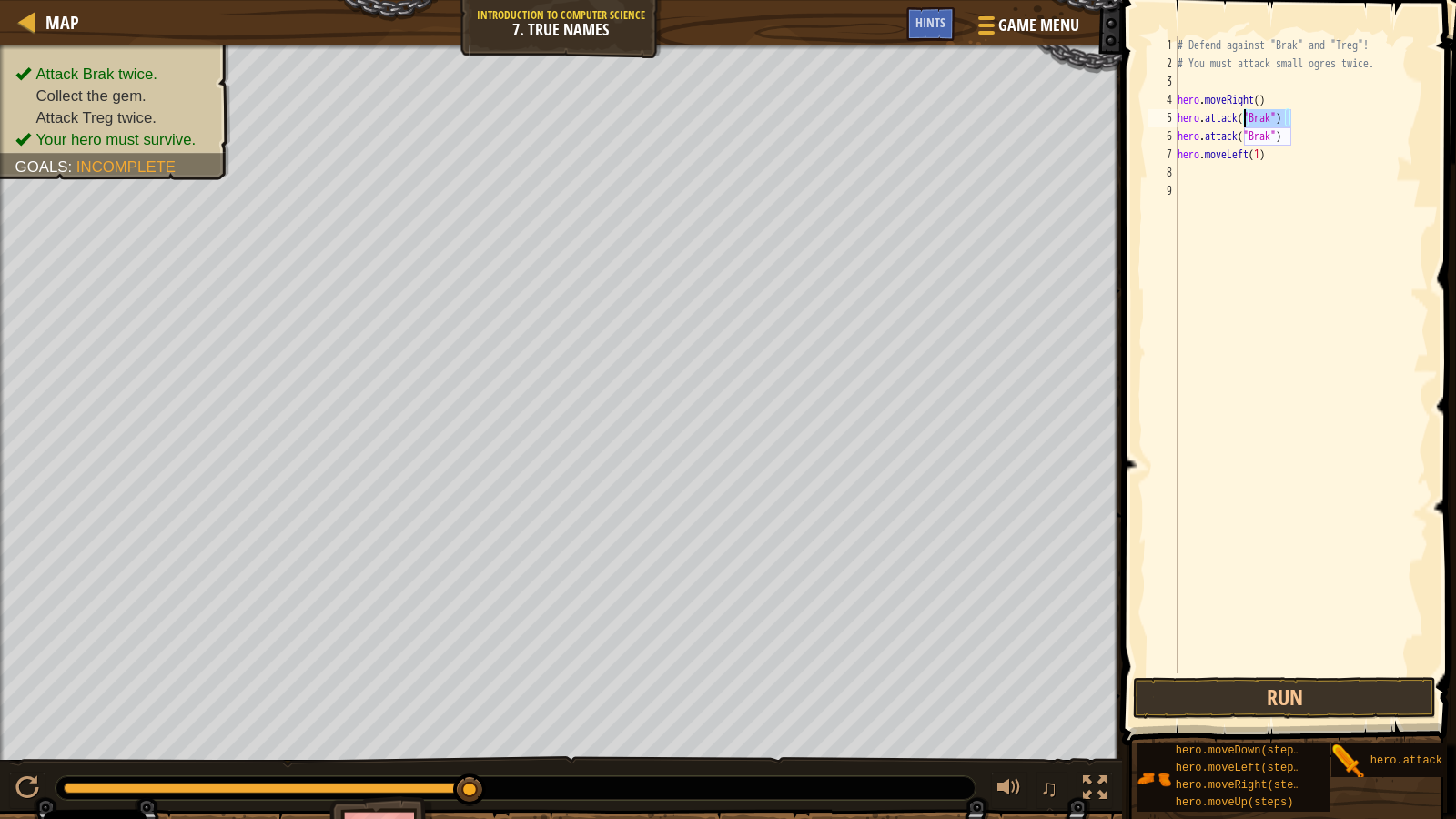 drag, startPoint x: 1330, startPoint y: 126, endPoint x: 1302, endPoint y: 127, distance: 28.017851 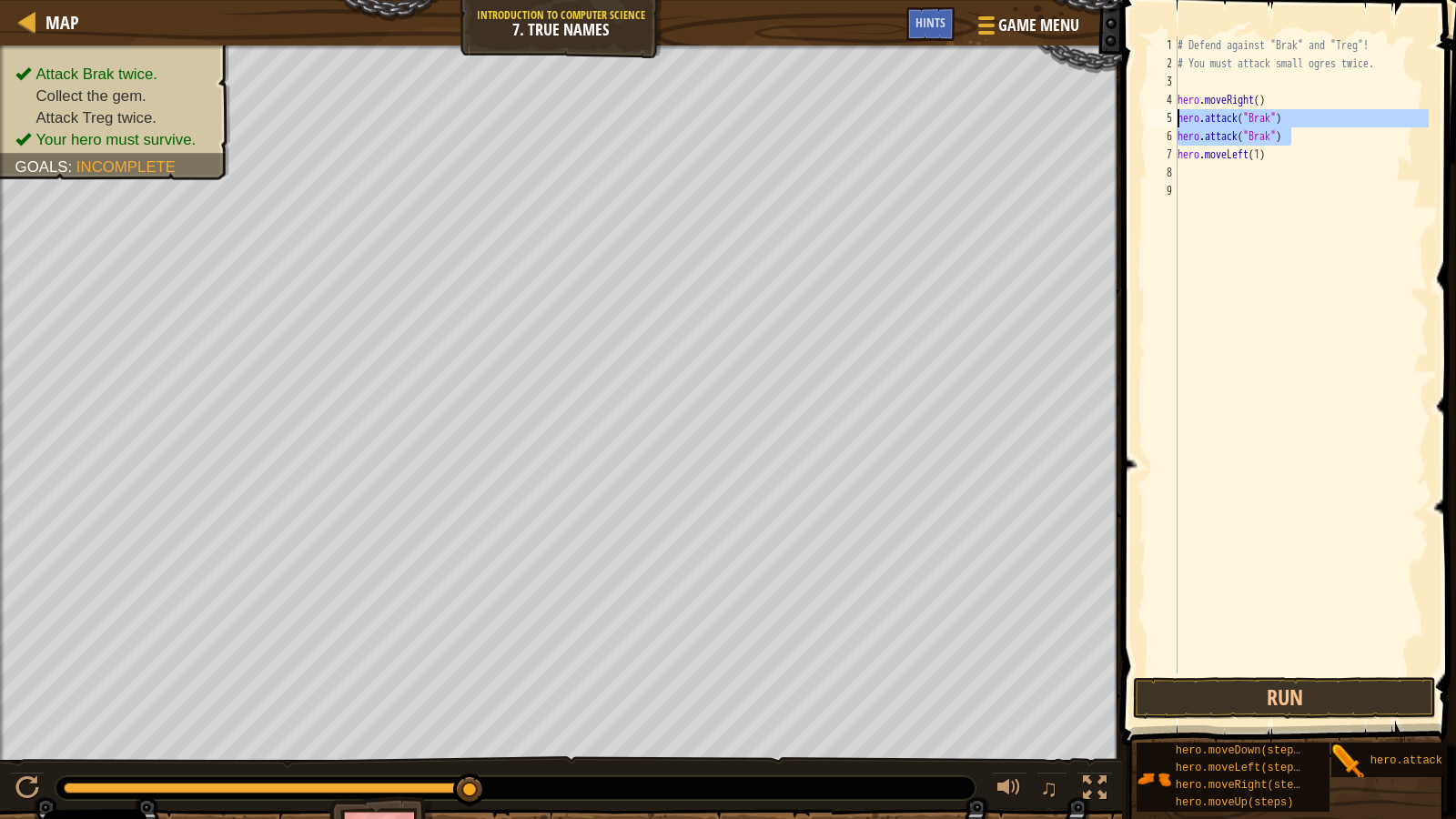 drag, startPoint x: 1306, startPoint y: 129, endPoint x: 1144, endPoint y: 121, distance: 162.19741 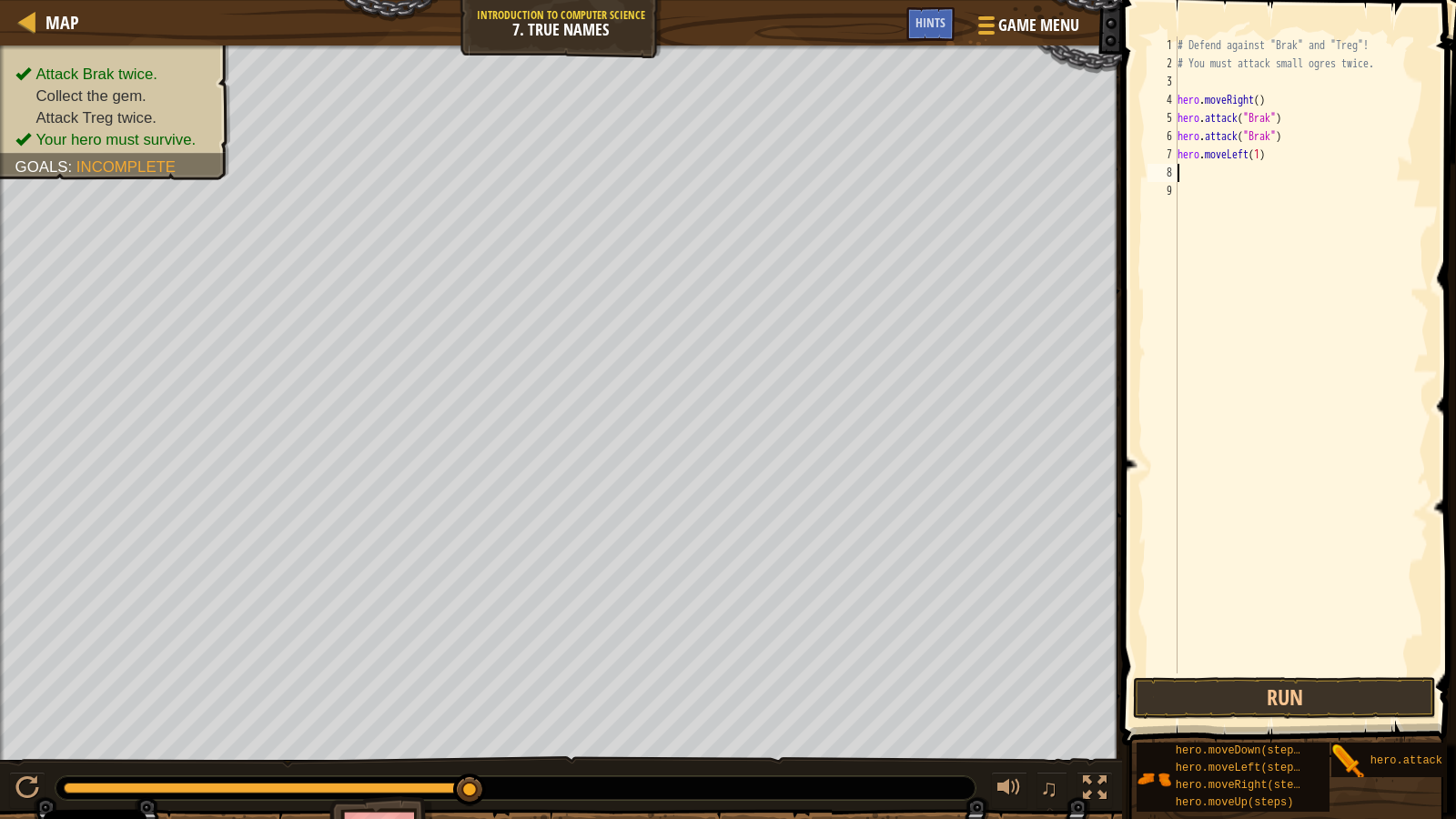 click on "# Defend against "Brak" and "Treg"! # You must attack small ogres twice. hero . moveRight ( ) hero . attack ( "Brak" ) hero . attack ( "Brak" ) hero . moveLeft ( 1 )" at bounding box center (1301, 373) 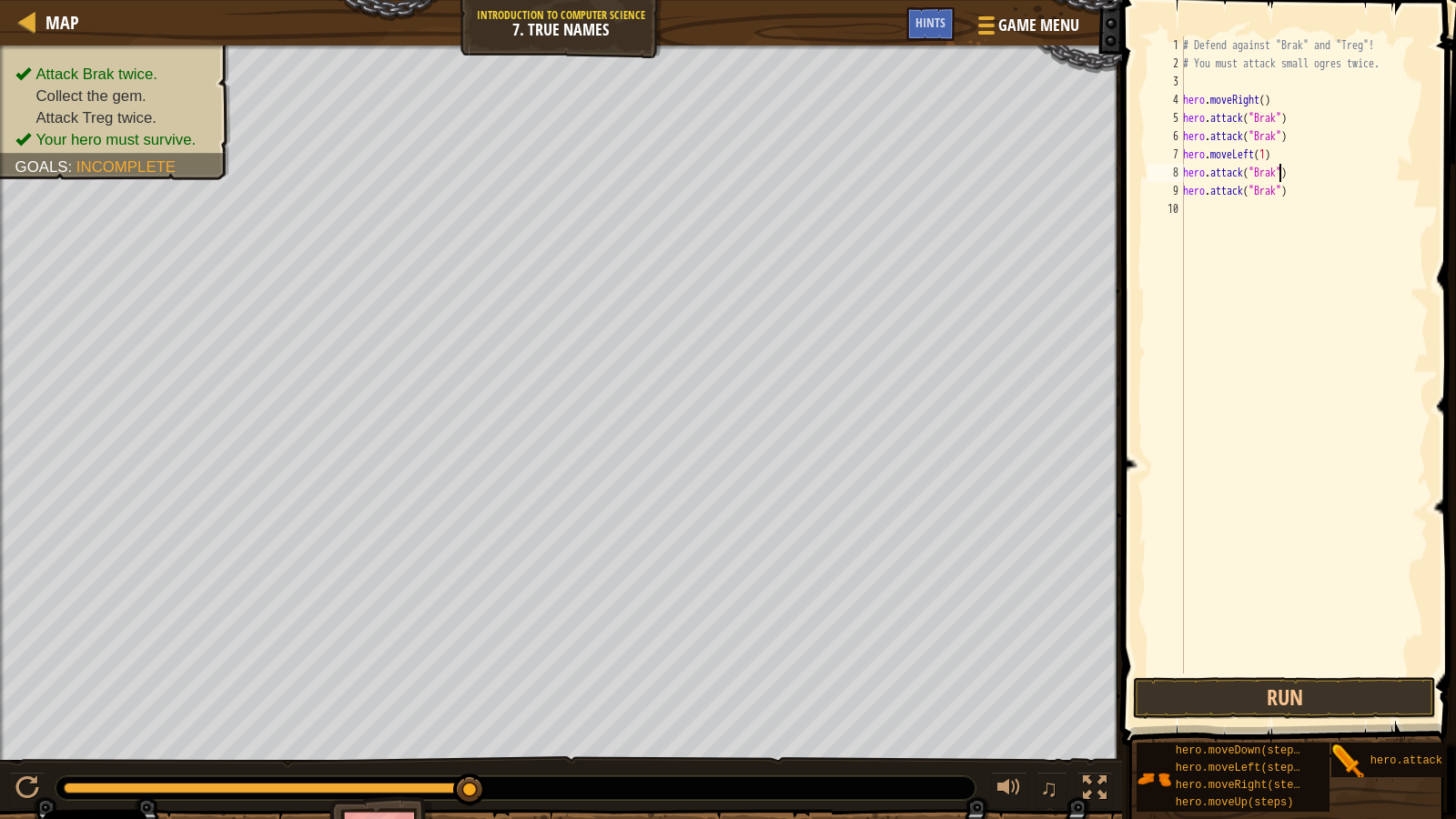 click on "# Defend against "Brak" and "Treg"! # You must attack small ogres twice. hero . moveRight ( ) hero . attack ( "Brak" ) hero . attack ( "Brak" ) hero . moveLeft ( 1 ) hero . attack ( "Brak" ) hero . attack ( "Brak" )" at bounding box center [1304, 373] 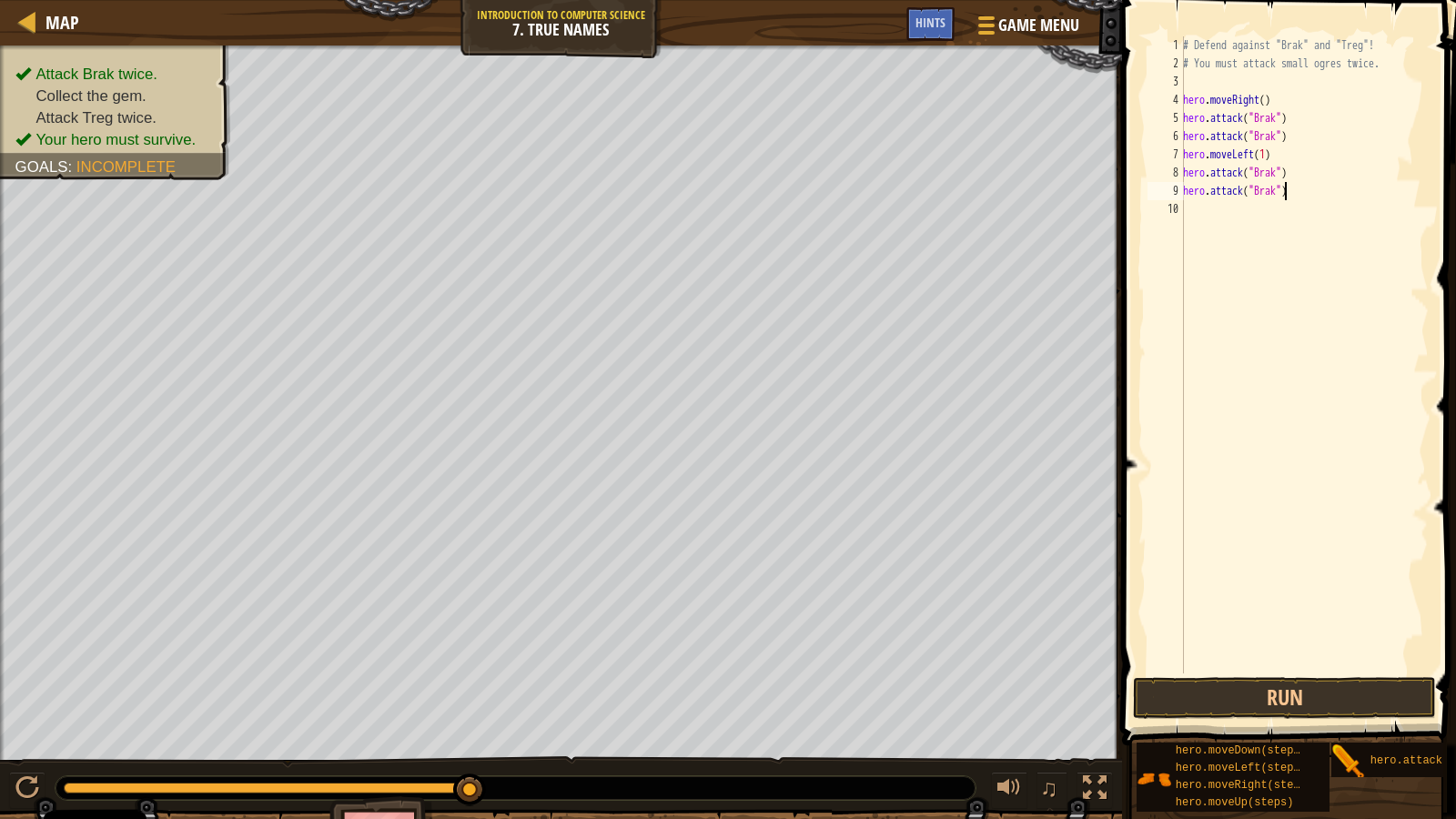 click on "# Defend against "Brak" and "Treg"! # You must attack small ogres twice. hero . moveRight ( ) hero . attack ( "Brak" ) hero . attack ( "Brak" ) hero . moveLeft ( 1 ) hero . attack ( "Brak" ) hero . attack ( "Brak" )" at bounding box center (1304, 373) 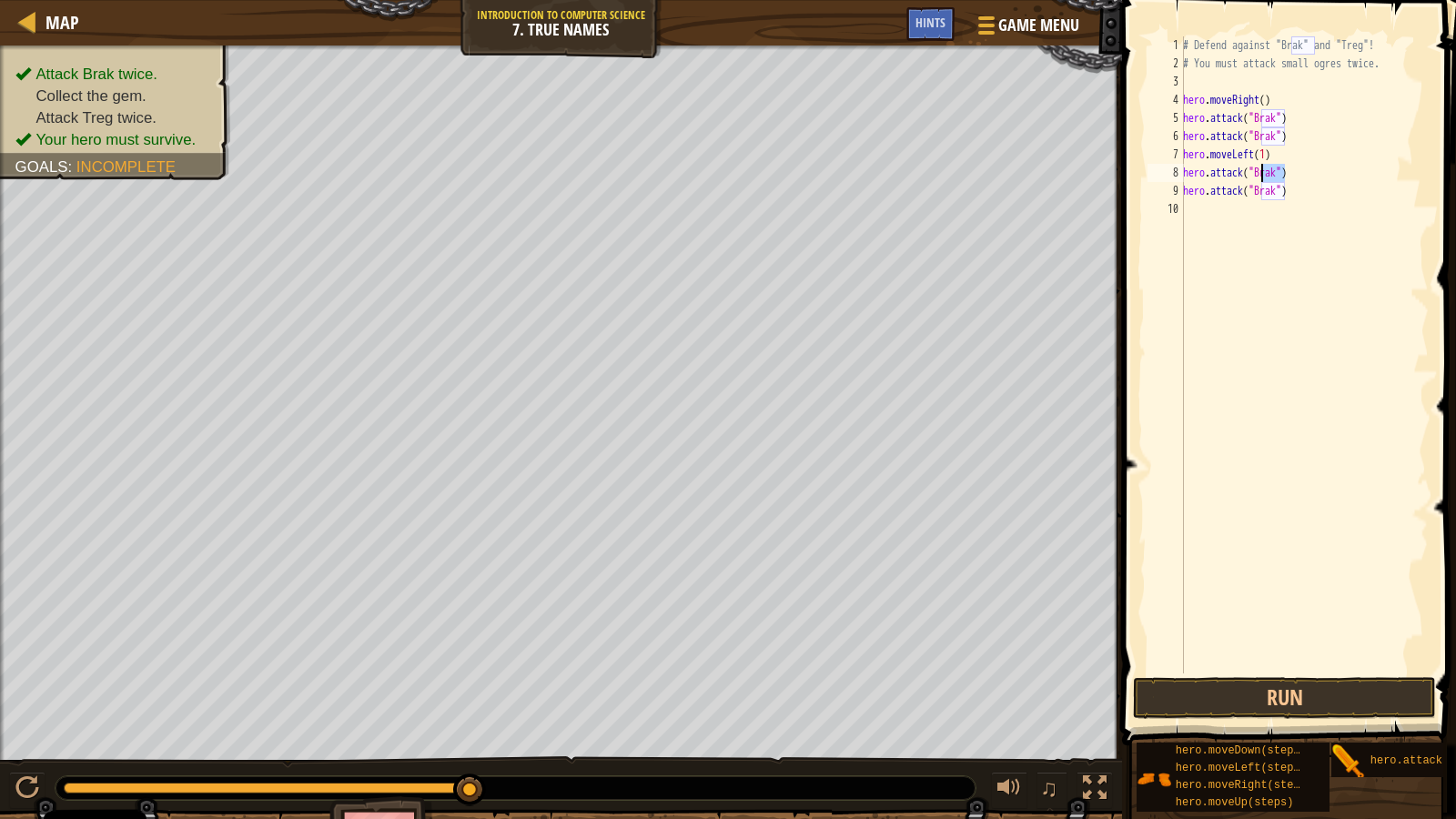 drag, startPoint x: 1283, startPoint y: 169, endPoint x: 1259, endPoint y: 177, distance: 25.298221 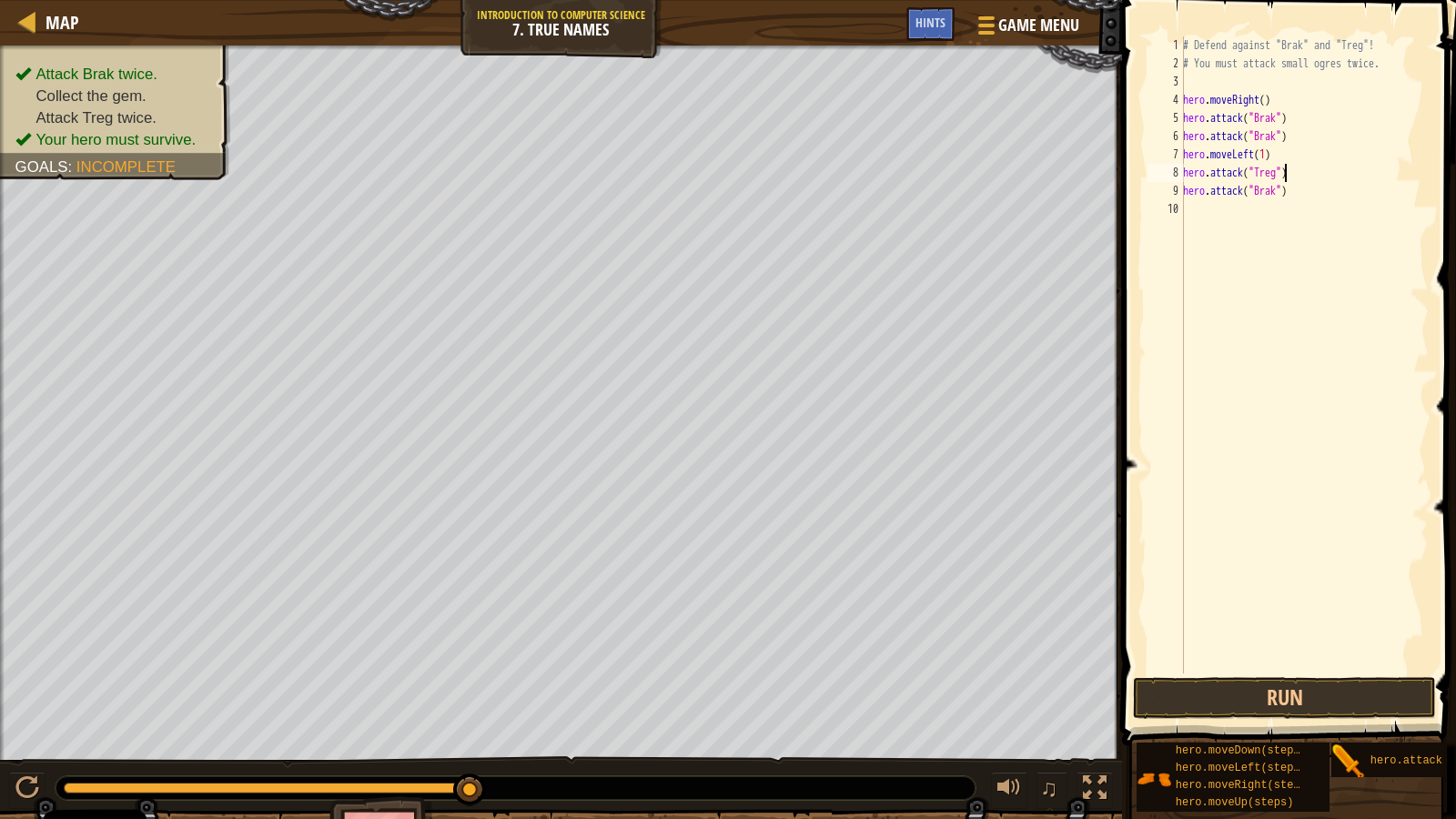 scroll, scrollTop: 8, scrollLeft: 8, axis: both 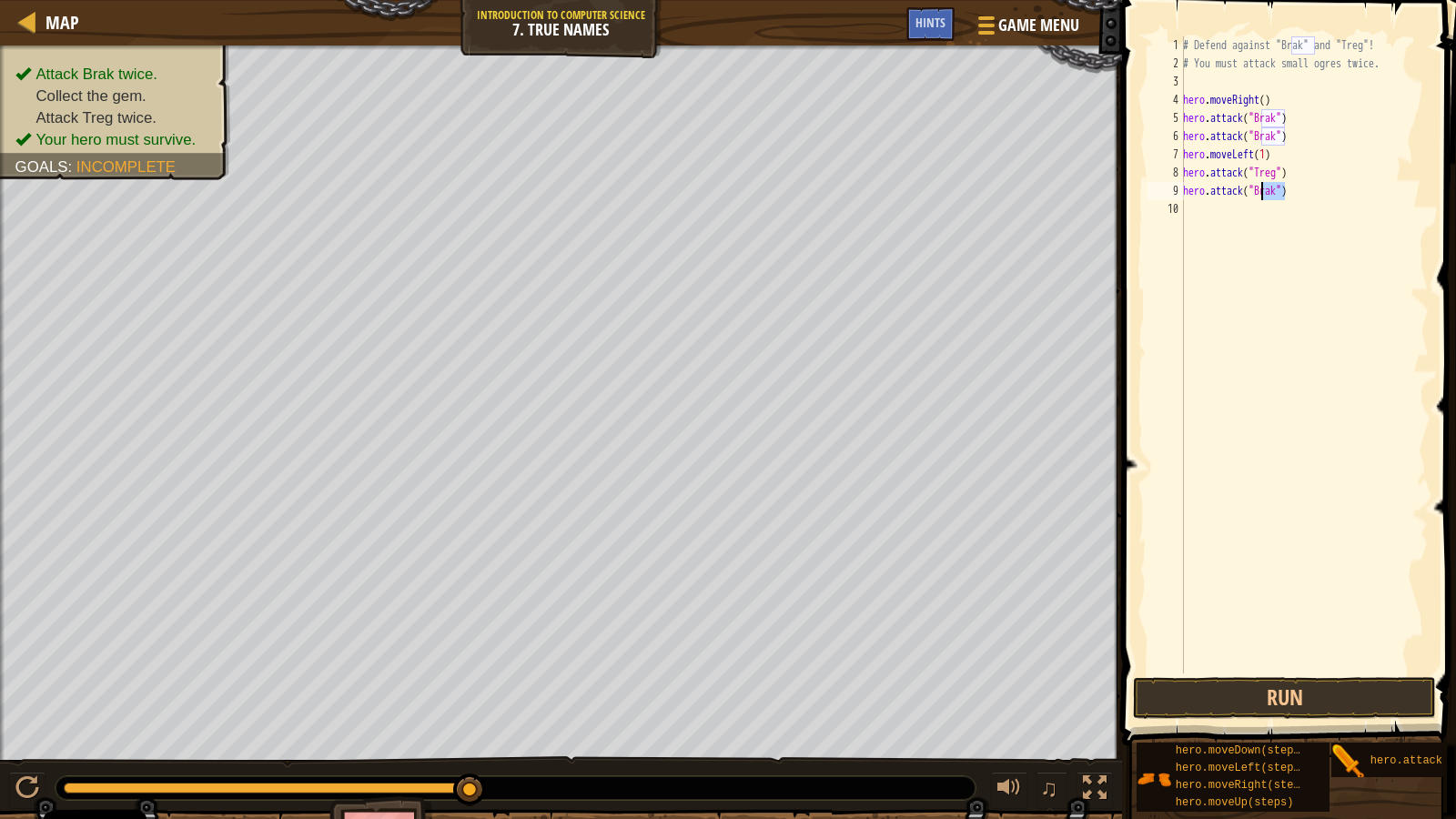 drag, startPoint x: 1284, startPoint y: 192, endPoint x: 1260, endPoint y: 194, distance: 24.083189 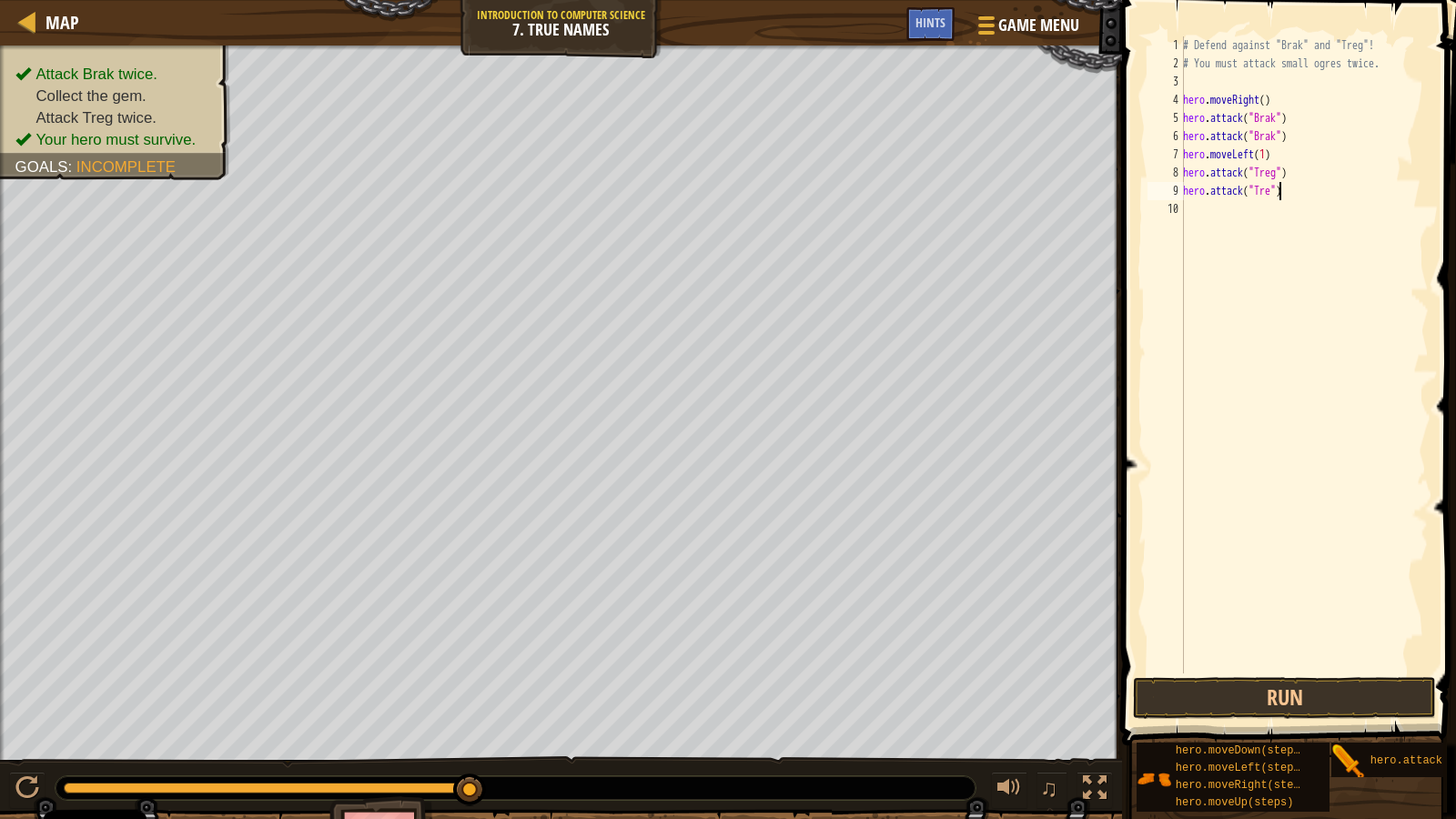type on "hero.attack("Treg")" 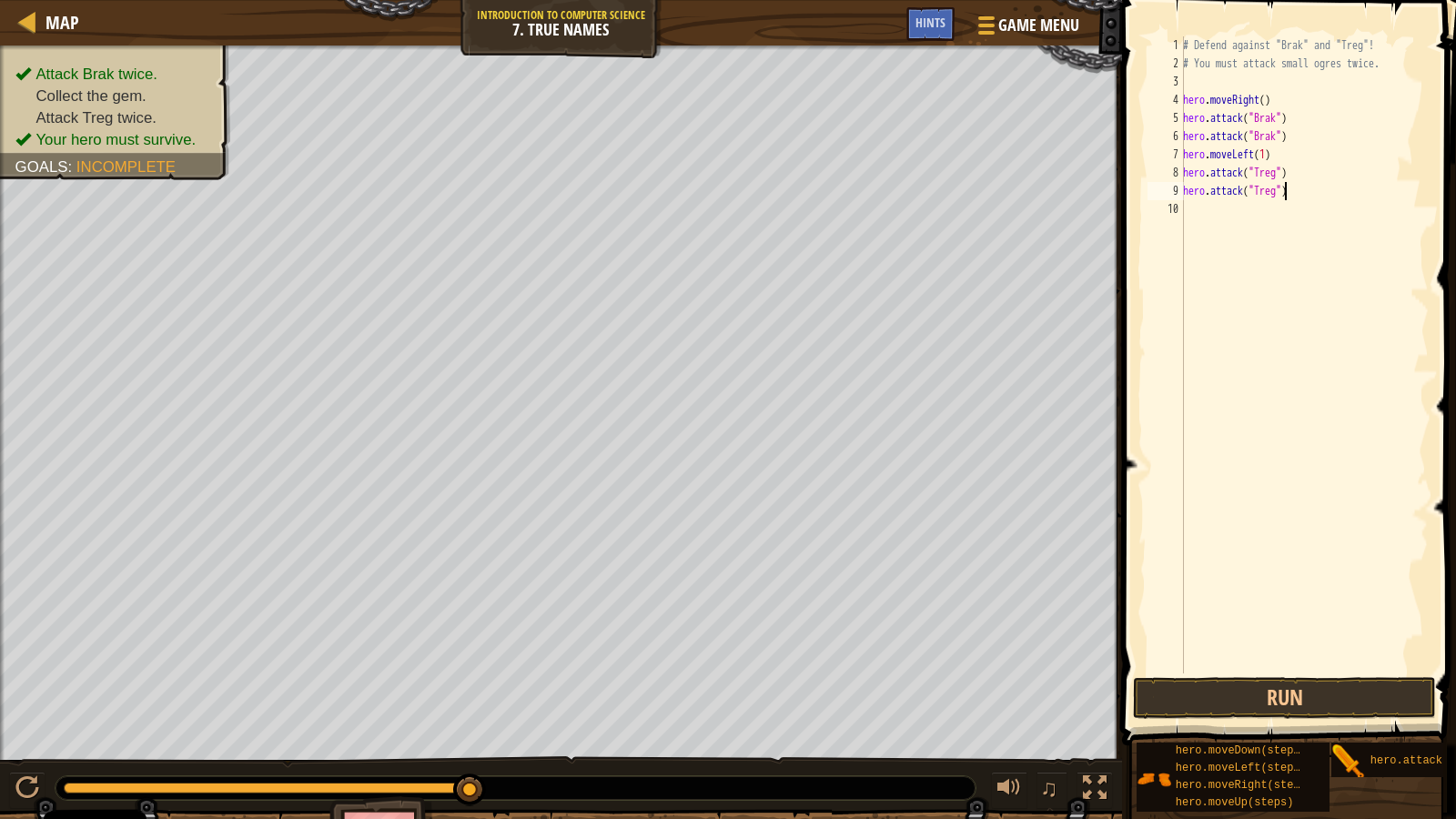 click on "# Defend against "Brak" and "Treg"! # You must attack small ogres twice. hero . moveRight ( ) hero . attack ( "Brak" ) hero . attack ( "Brak" ) hero . moveLeft ( 1 ) hero . attack ( "Treg" ) hero . attack ( "Treg" )" at bounding box center [1304, 373] 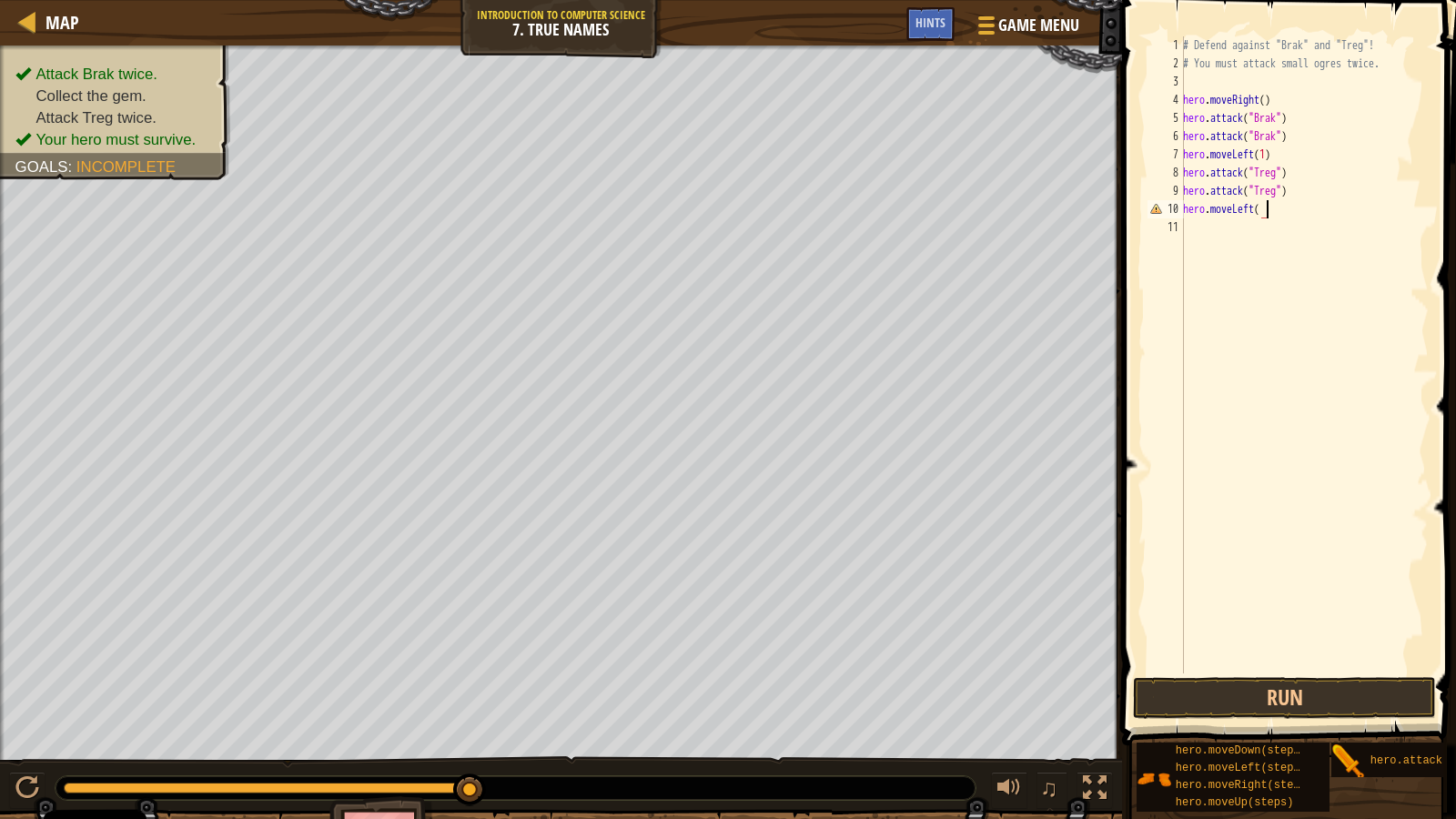 scroll, scrollTop: 8, scrollLeft: 6, axis: both 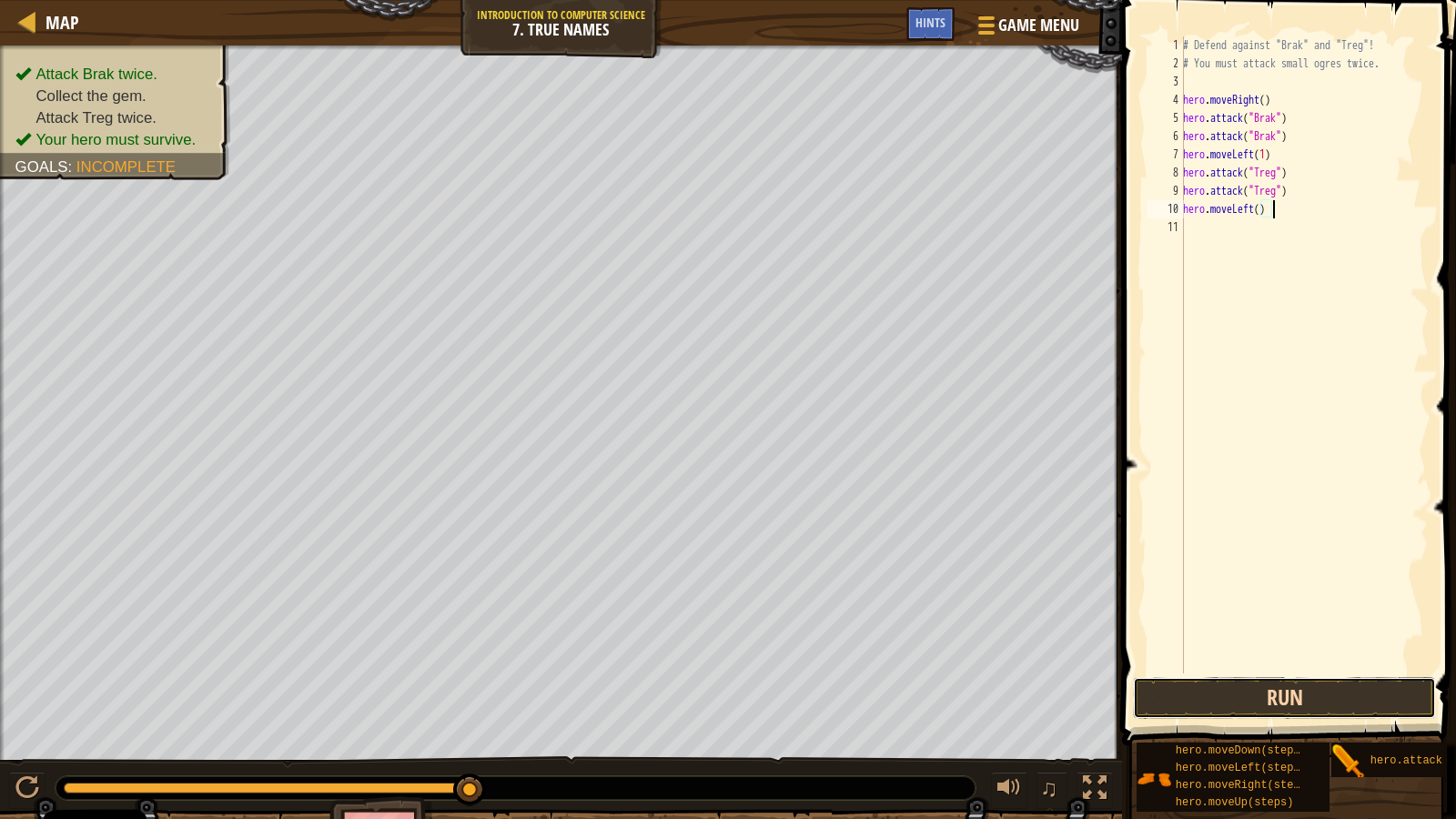 click on "Run" at bounding box center [1284, 698] 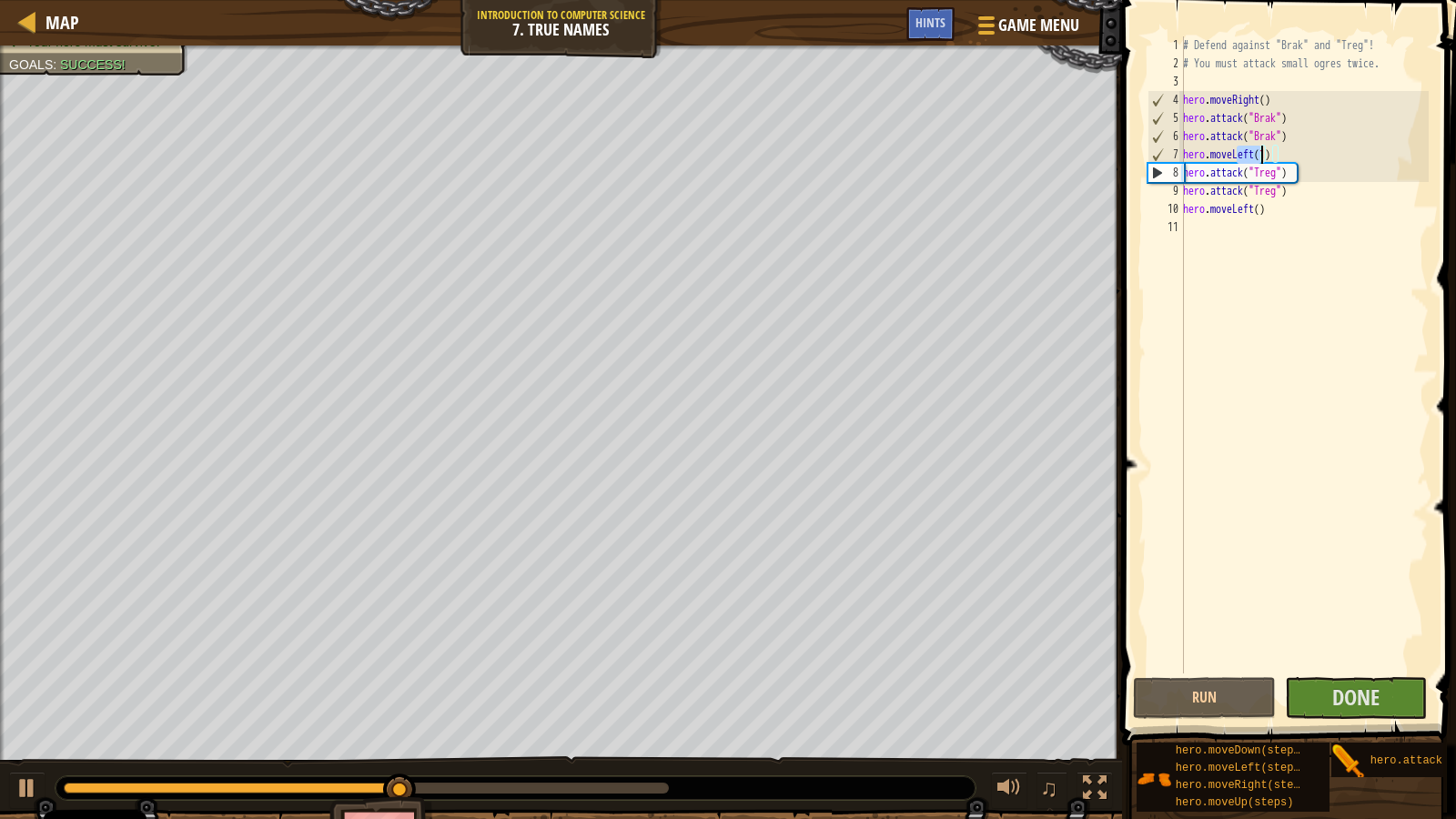 drag, startPoint x: 1234, startPoint y: 148, endPoint x: 1261, endPoint y: 151, distance: 27.166155 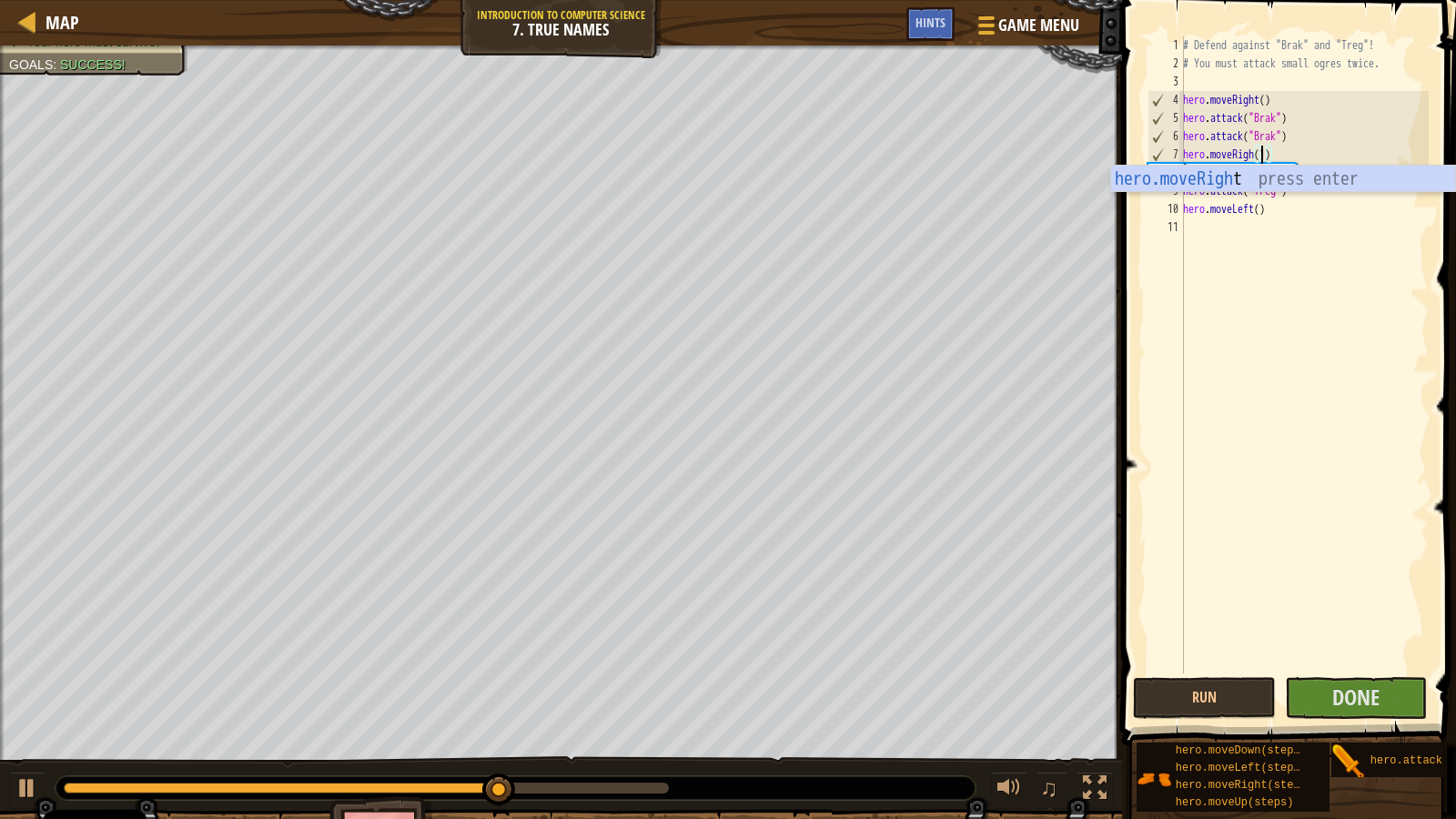 scroll, scrollTop: 8, scrollLeft: 6, axis: both 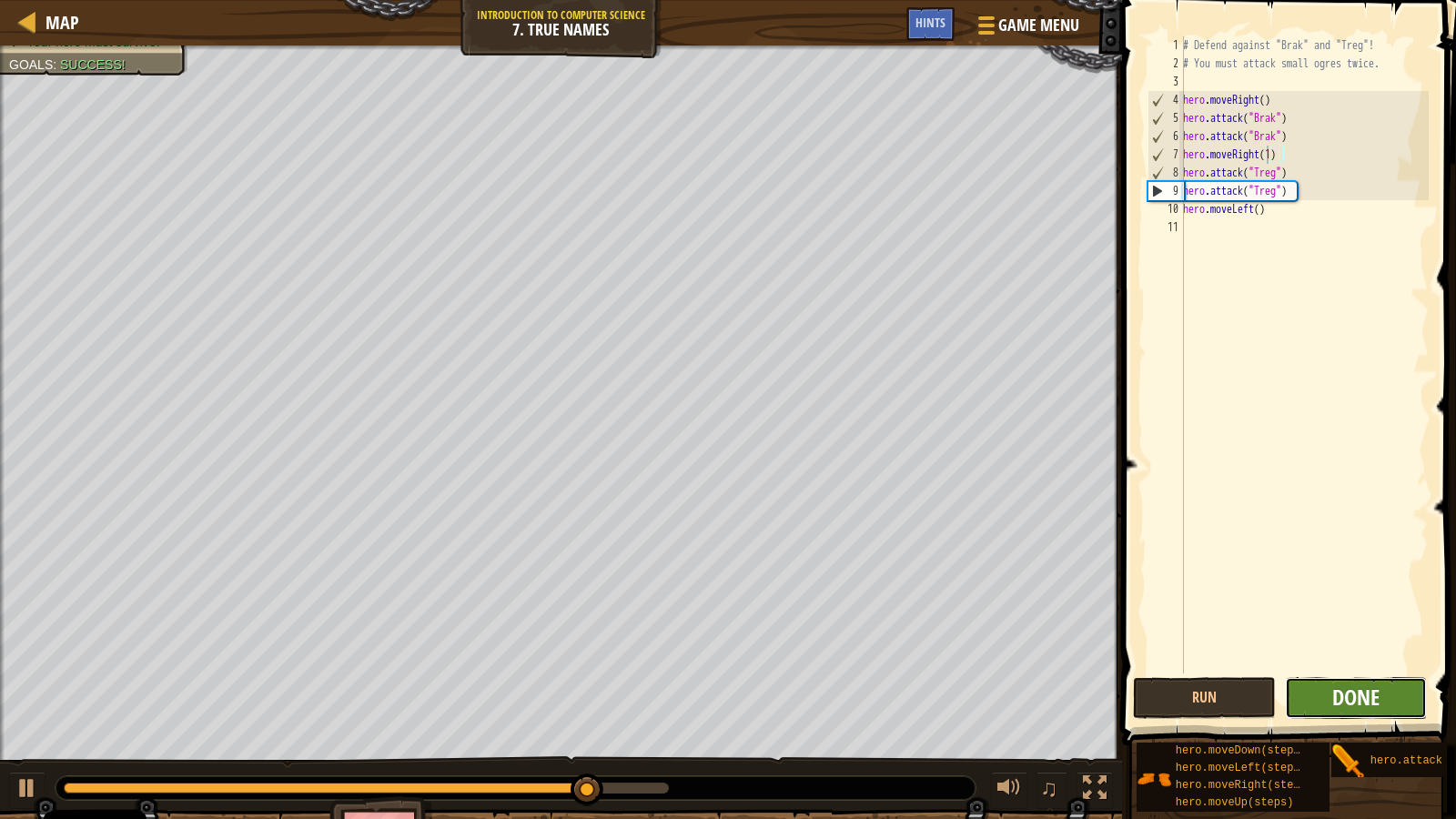 click on "Done" at bounding box center [1356, 697] 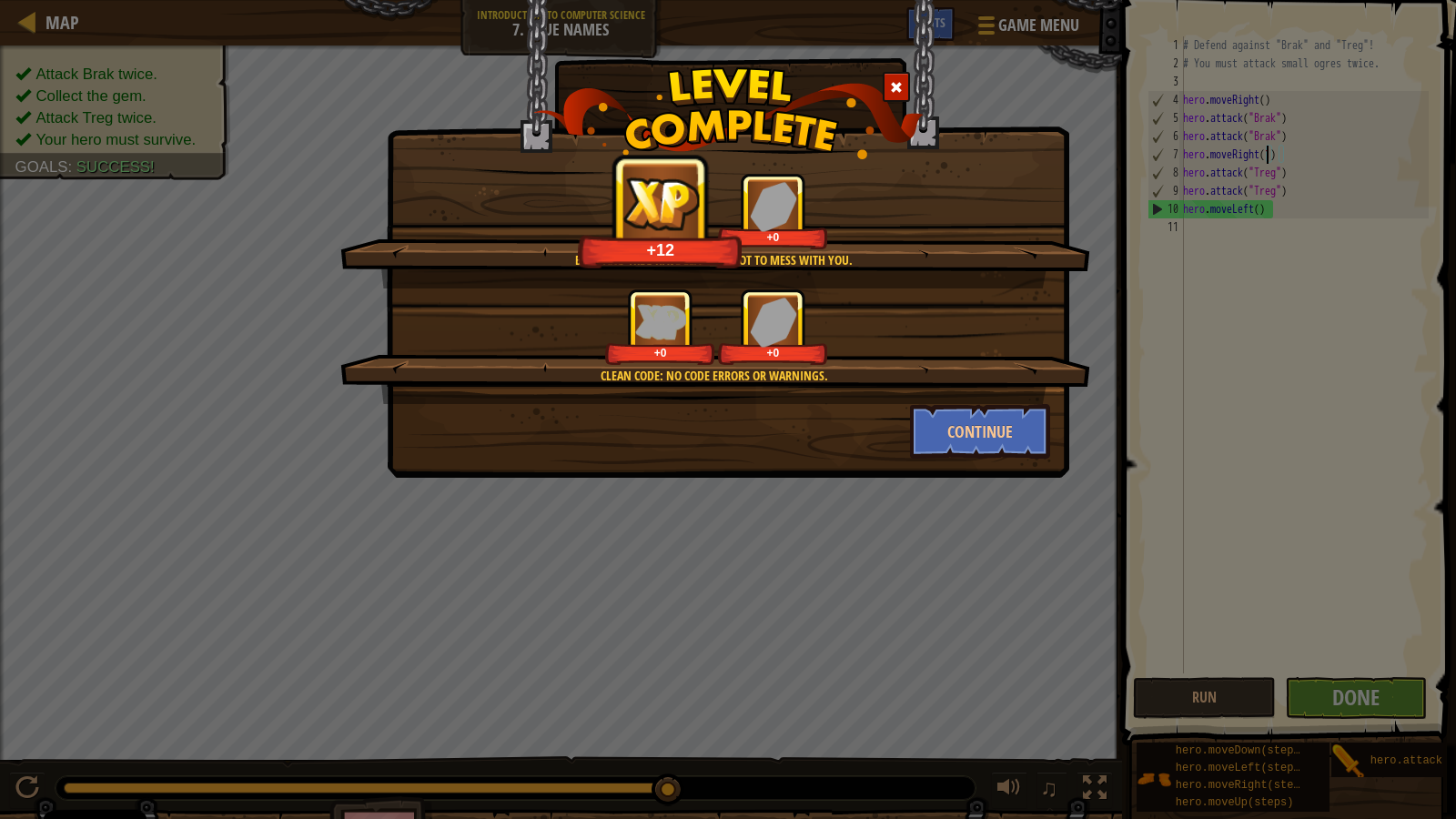 click at bounding box center (896, 86) 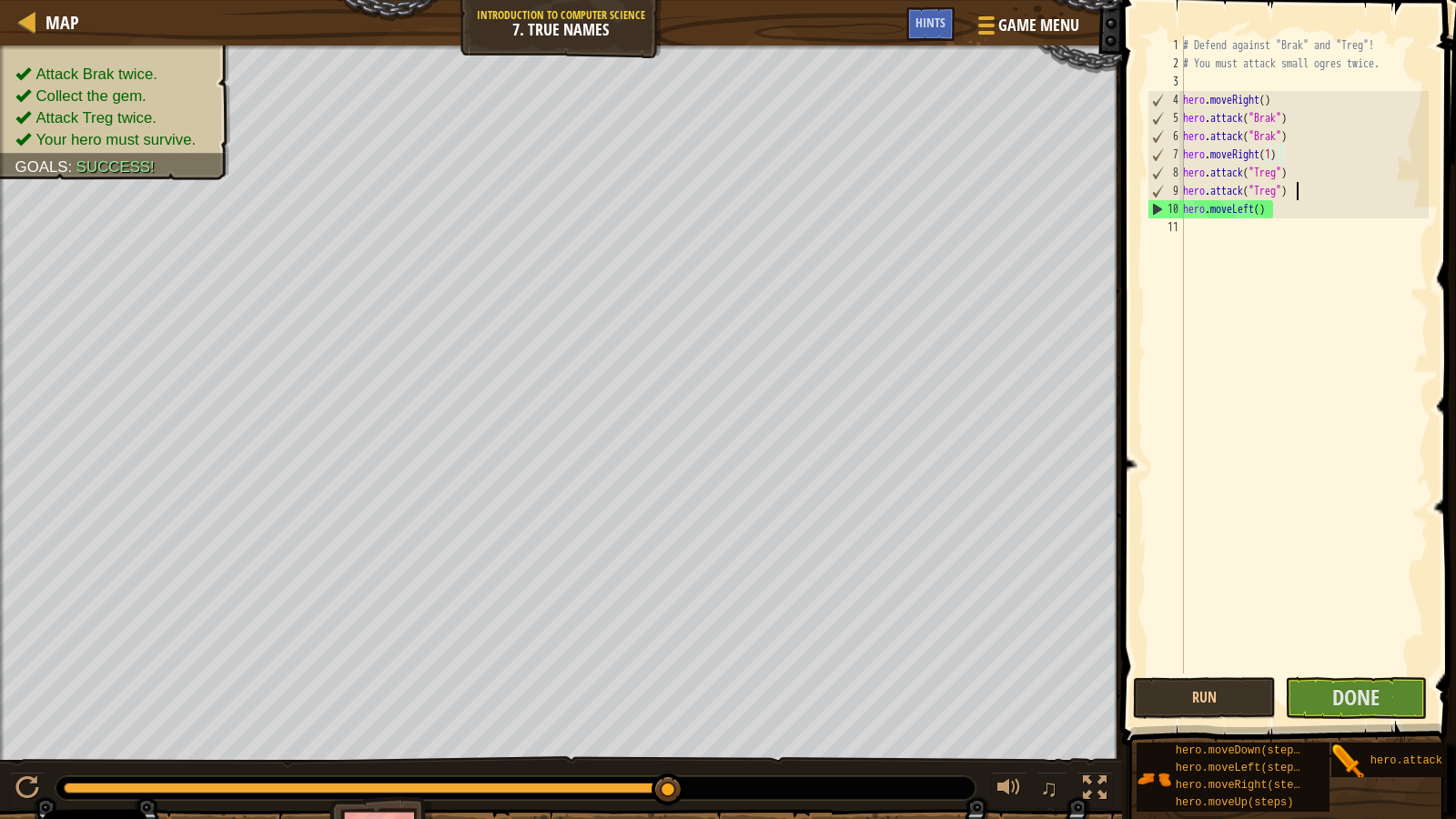click on "# Defend against "Brak" and "Treg"! # You must attack small ogres twice. hero . moveRight ( ) hero . attack ( "Brak" ) hero . attack ( "Brak" ) hero . moveRight ( 1 ) hero . attack ( "Treg" ) hero . attack ( "Treg" ) hero . moveLeft ( )" at bounding box center (1304, 373) 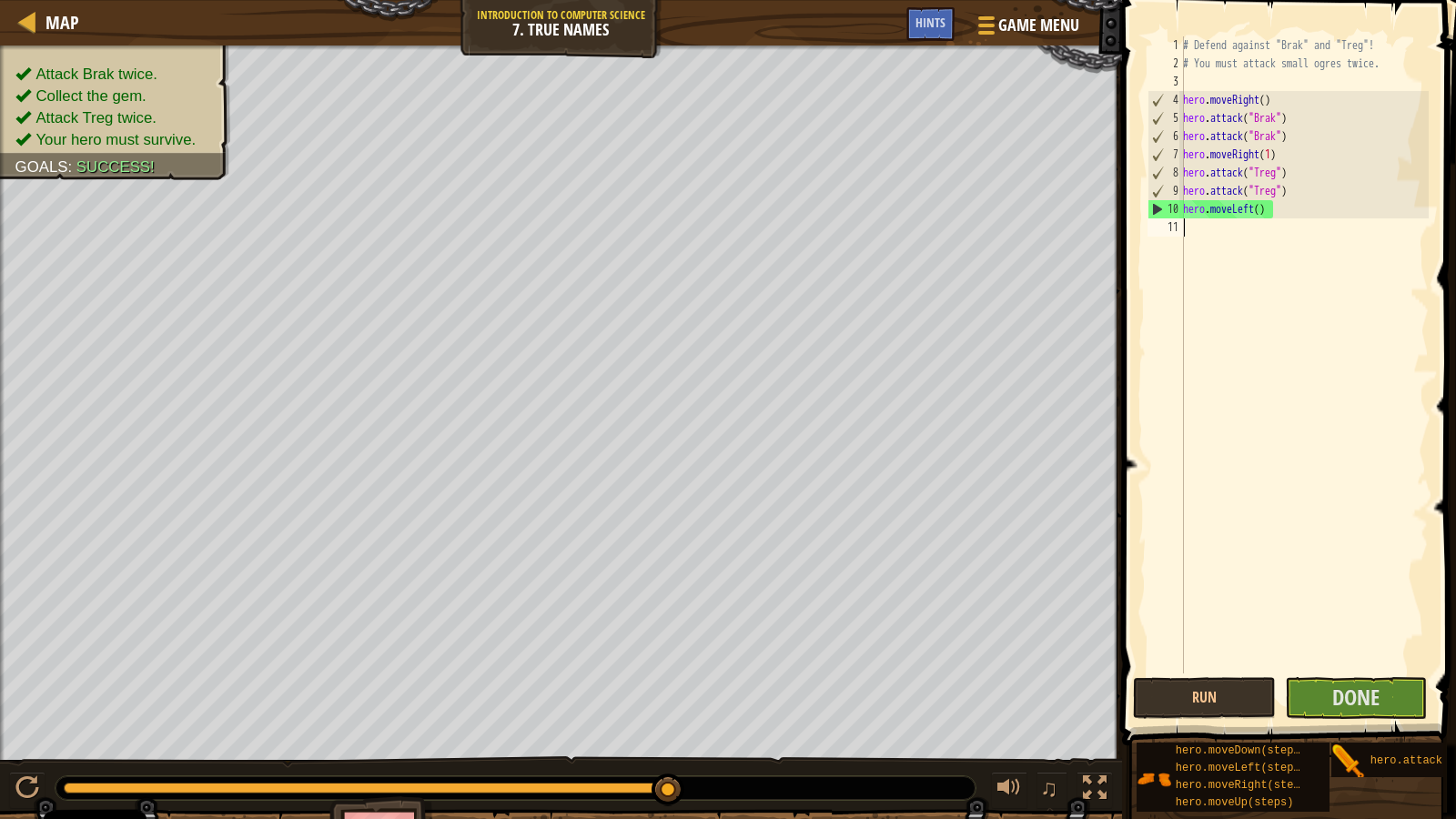click on "# Defend against "Brak" and "Treg"! # You must attack small ogres twice. hero . moveRight ( ) hero . attack ( "Brak" ) hero . attack ( "Brak" ) hero . moveRight ( 1 ) hero . attack ( "Treg" ) hero . attack ( "Treg" ) hero . moveLeft ( )" at bounding box center [1304, 373] 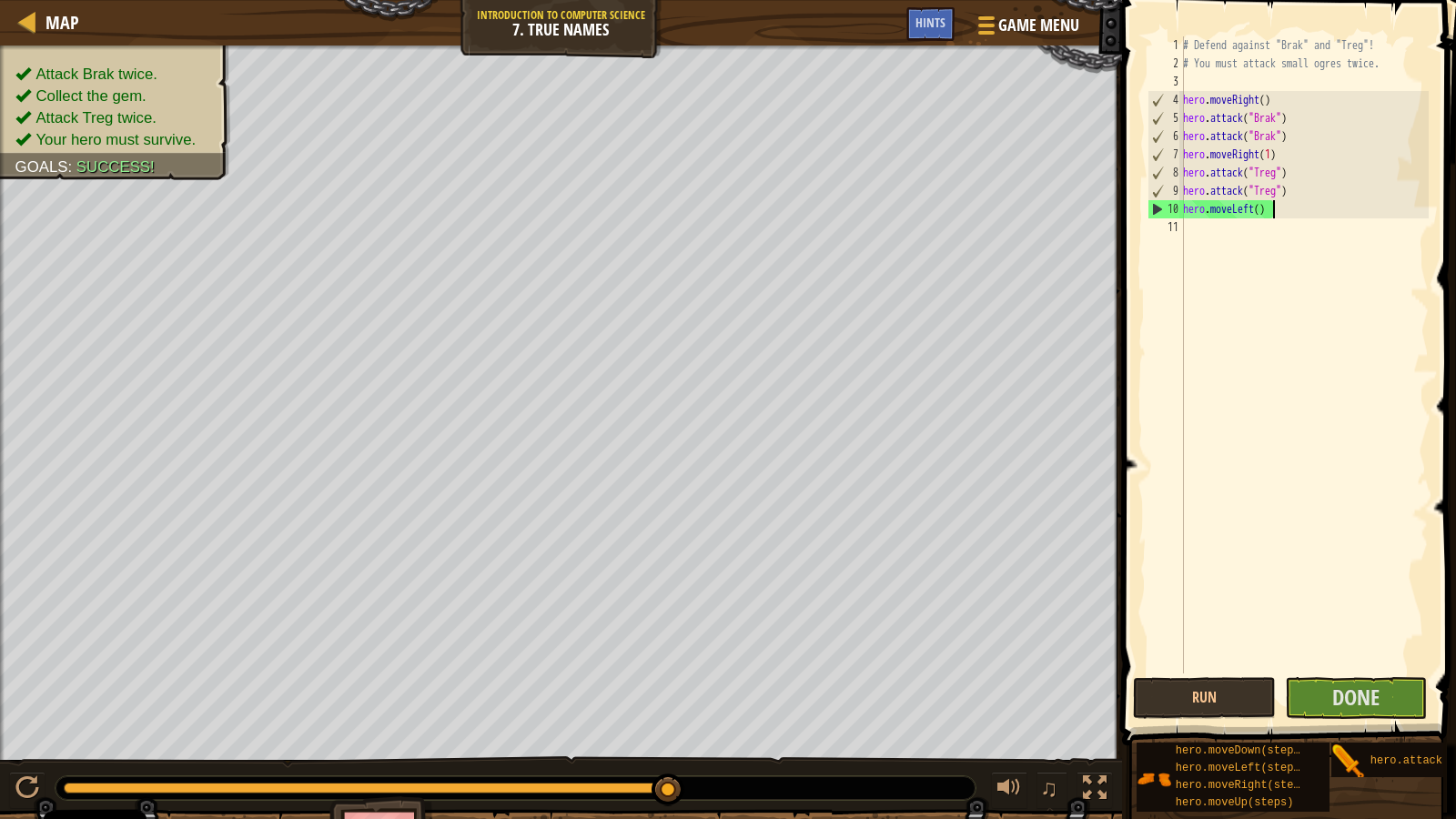 click on "# Defend against "Brak" and "Treg"! # You must attack small ogres twice. hero . moveRight ( ) hero . attack ( "Brak" ) hero . attack ( "Brak" ) hero . moveRight ( 1 ) hero . attack ( "Treg" ) hero . attack ( "Treg" ) hero . moveLeft ( )" at bounding box center [1304, 373] 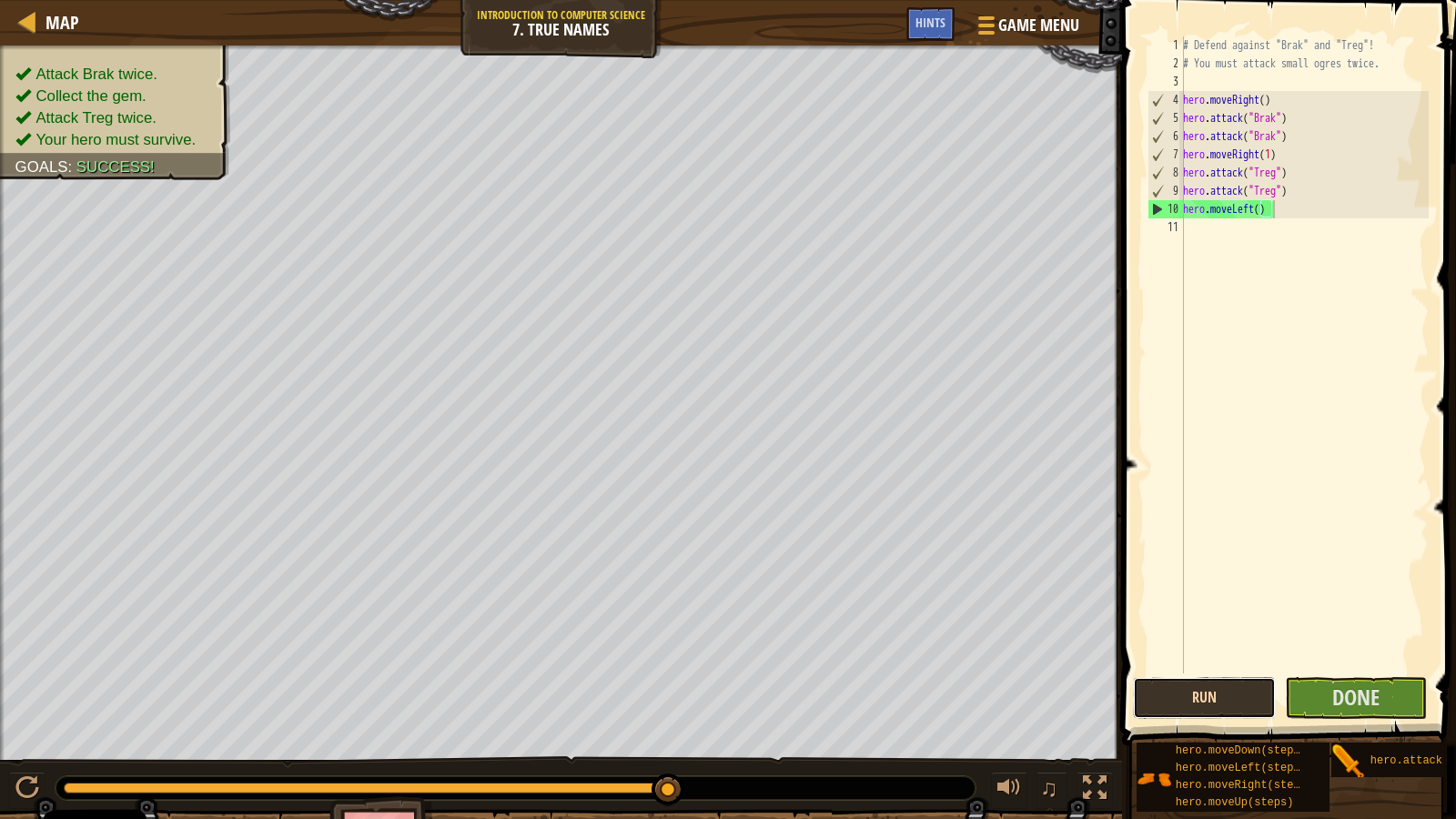 drag, startPoint x: 1220, startPoint y: 718, endPoint x: 1203, endPoint y: 696, distance: 27.802878 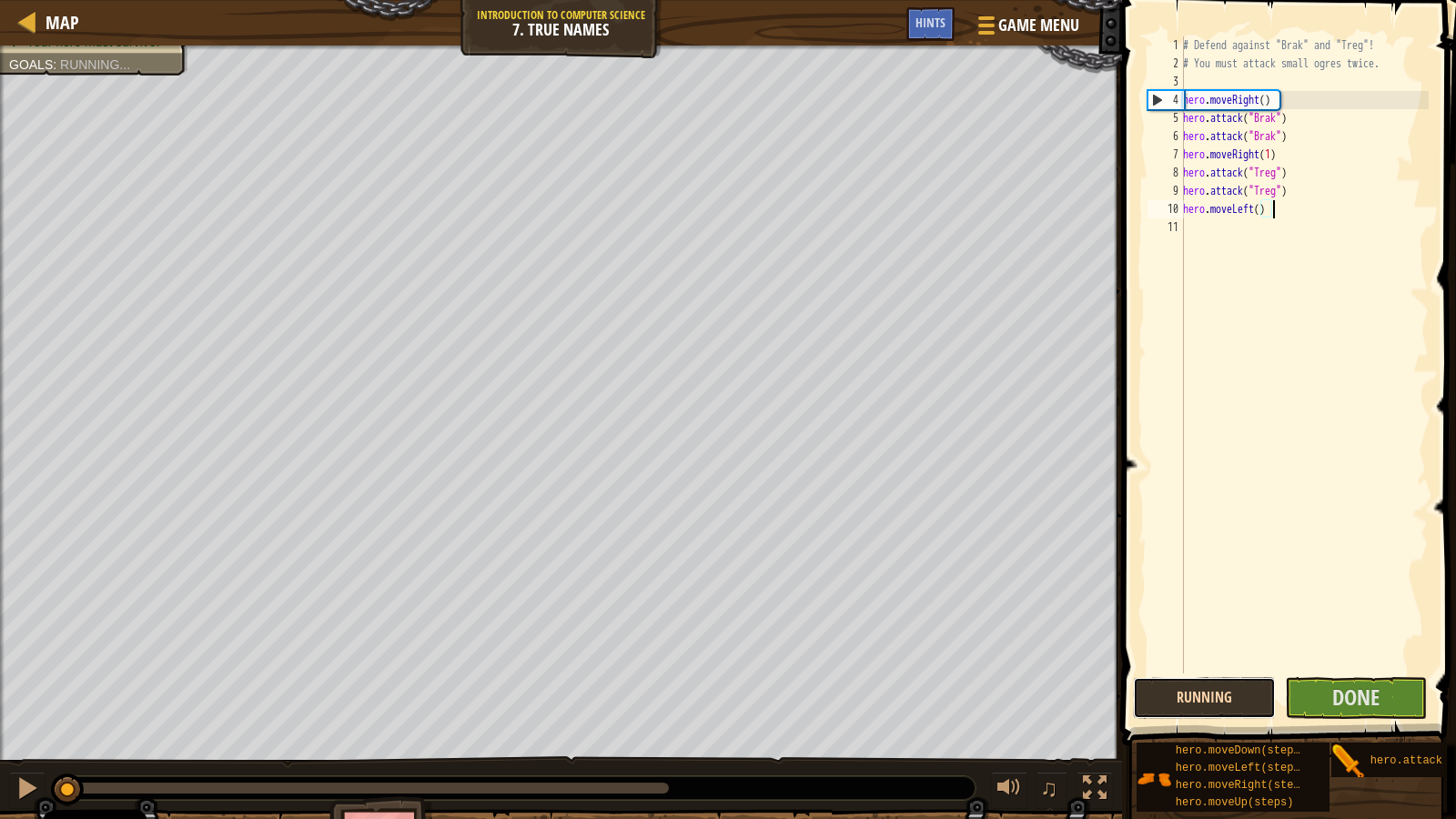click on "Running" at bounding box center (1204, 698) 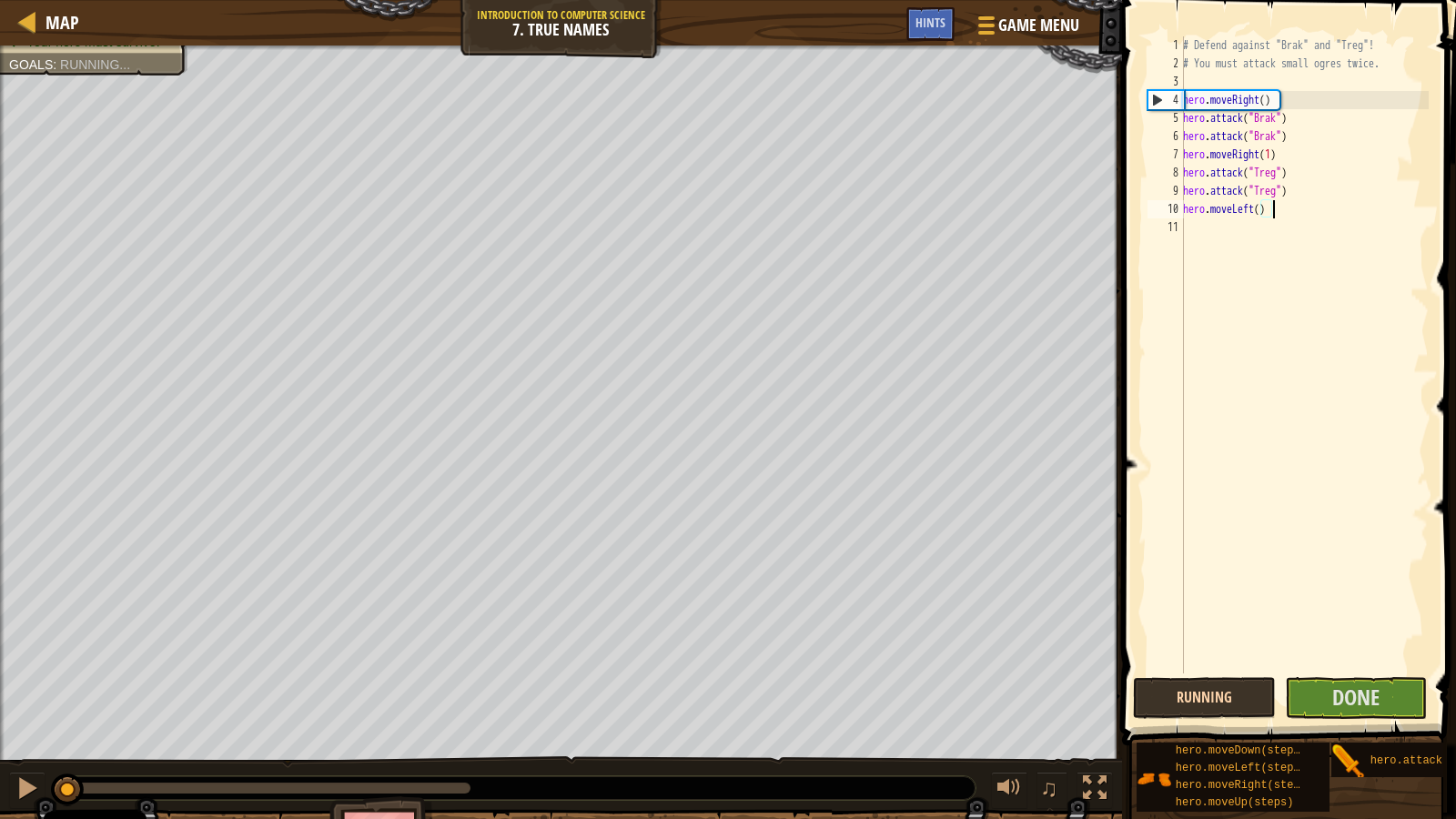 click on "Running" at bounding box center (1204, 698) 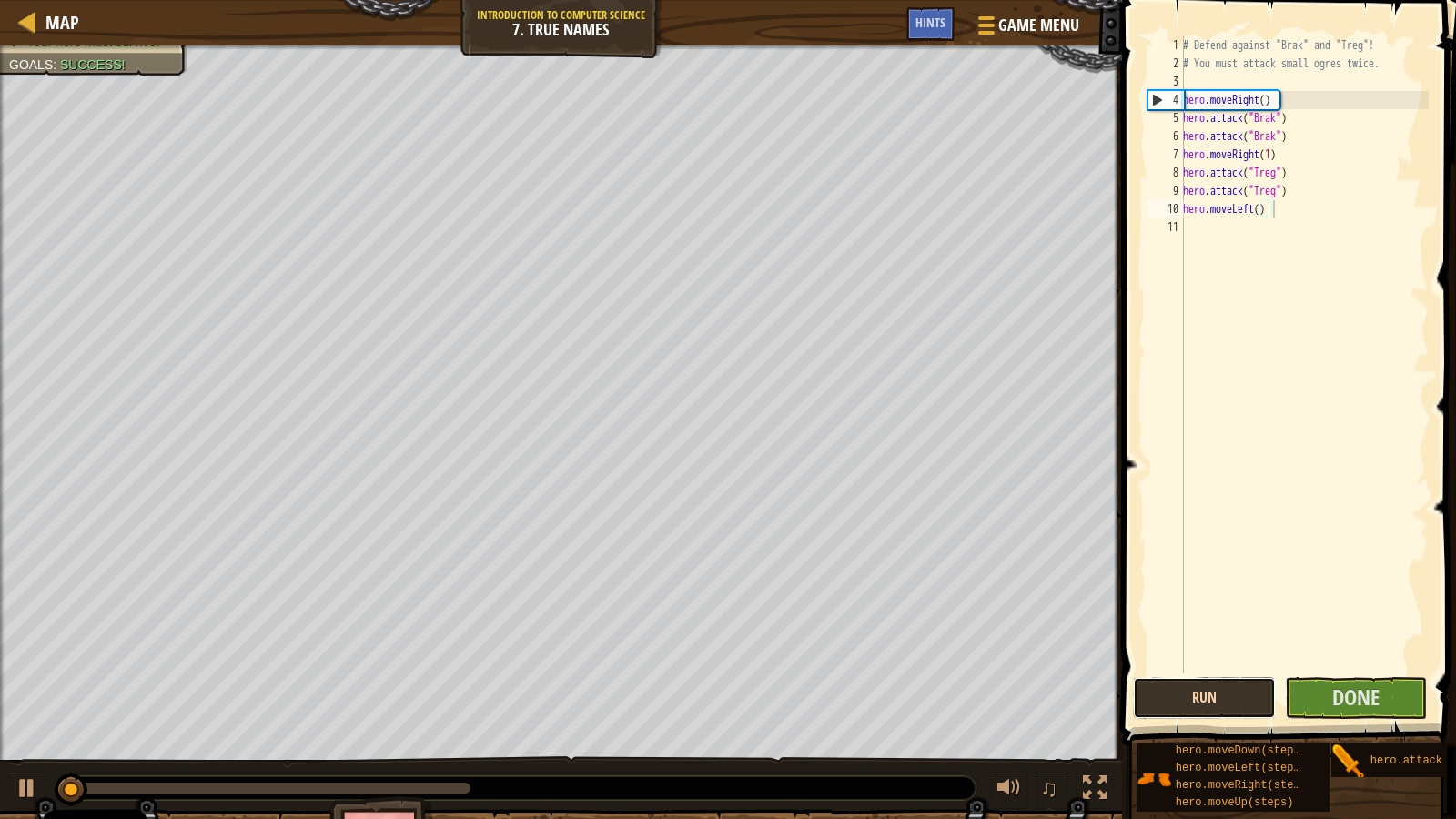 click on "Run" at bounding box center [1204, 698] 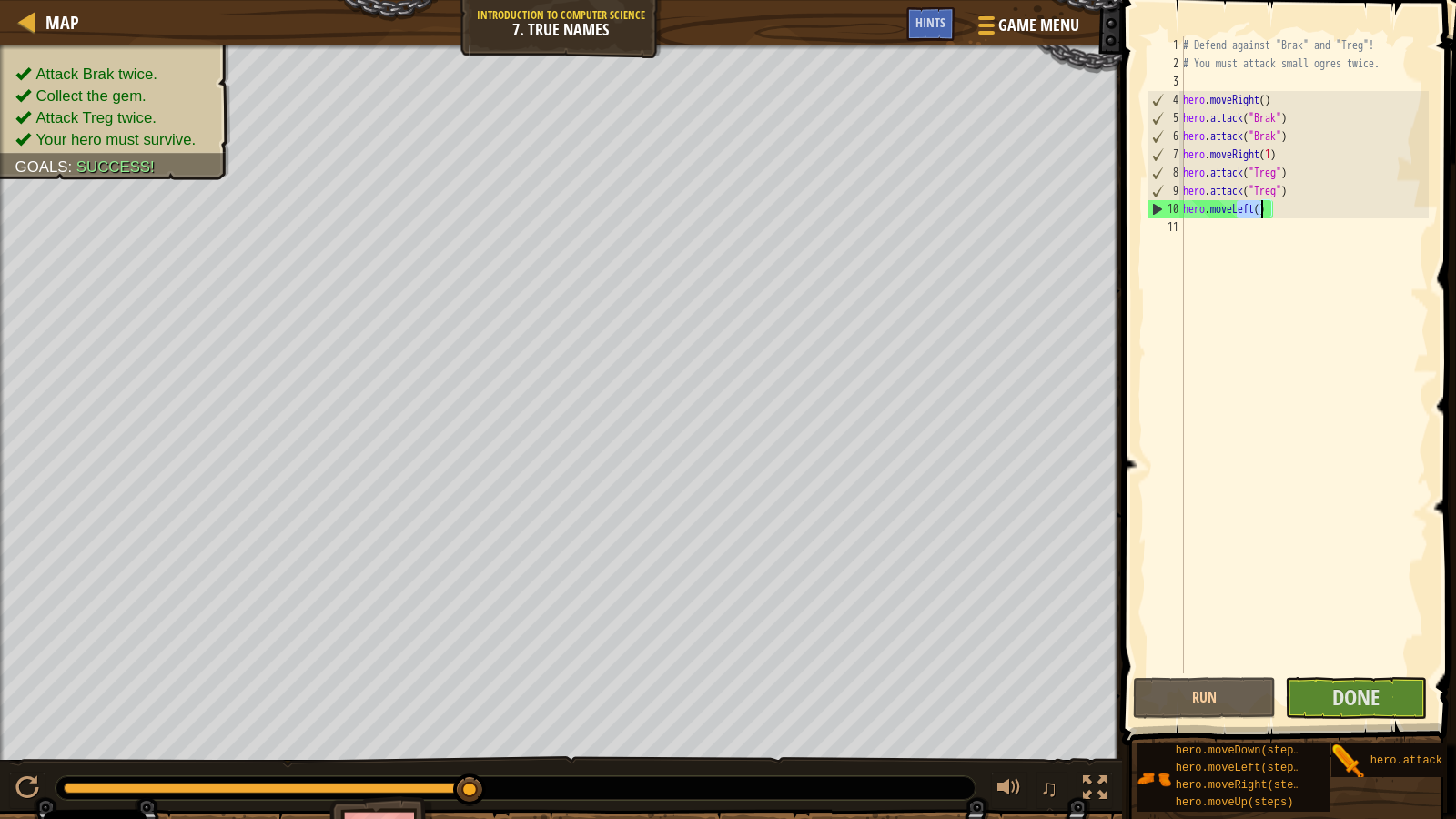 drag, startPoint x: 1237, startPoint y: 208, endPoint x: 1261, endPoint y: 214, distance: 24.738634 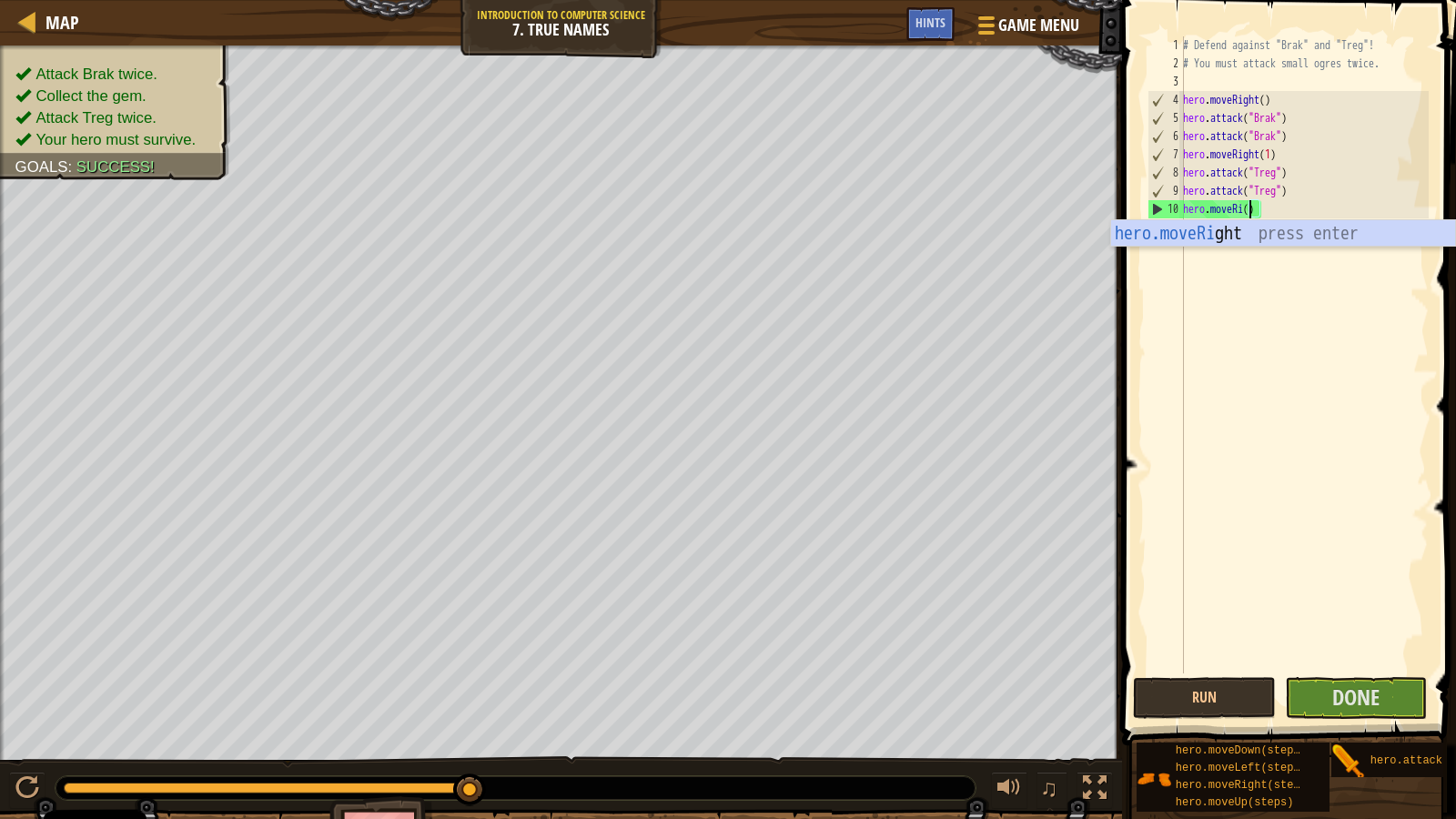 scroll, scrollTop: 8, scrollLeft: 6, axis: both 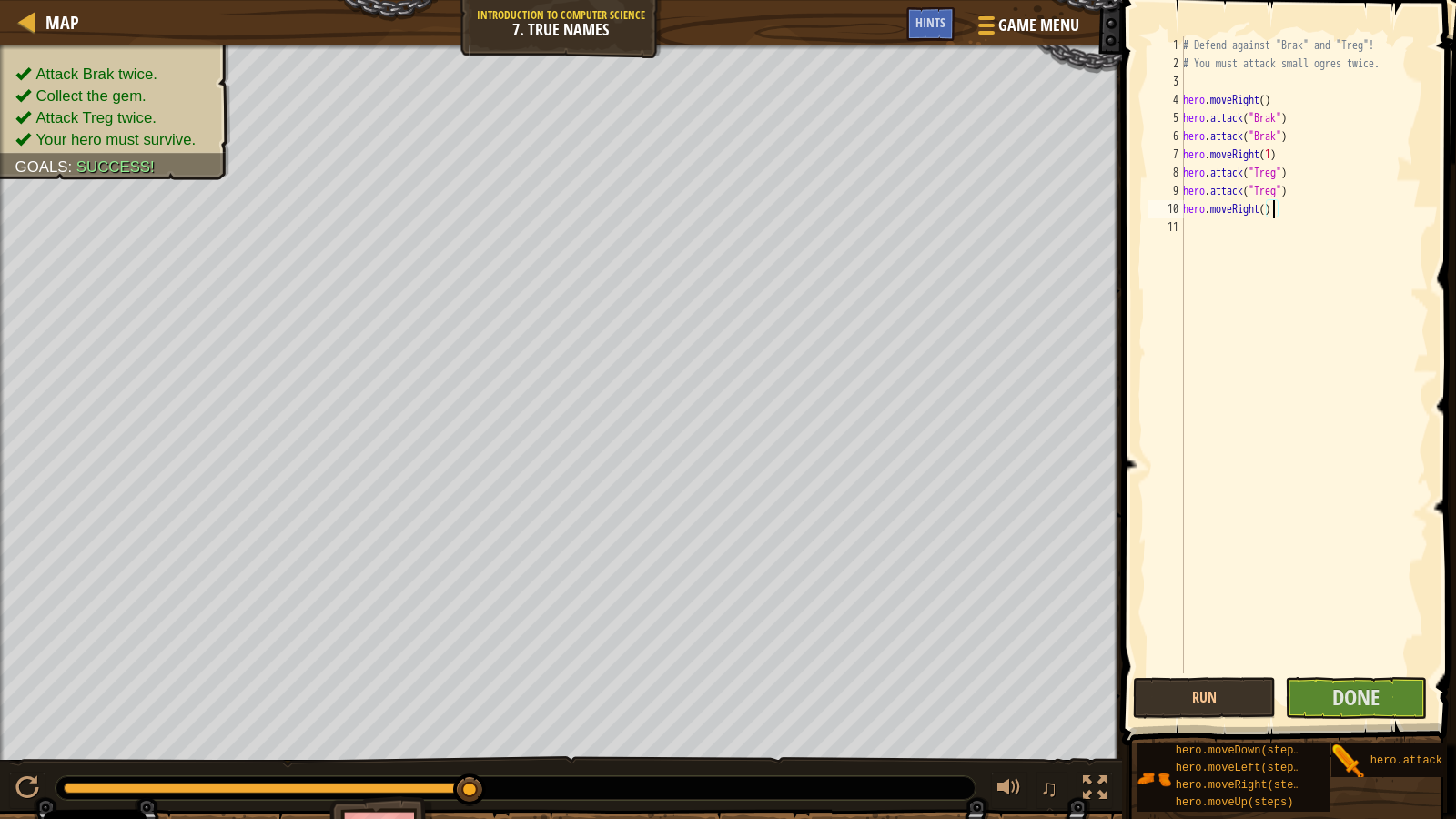 click on "# Defend against "Brak" and "Treg"! # You must attack small ogres twice. hero . moveRight ( ) hero . attack ( "Brak" ) hero . attack ( "Brak" ) hero . moveRight ( 1 ) hero . attack ( "Treg" ) hero . attack ( "Treg" ) hero . moveRight ( )" at bounding box center (1304, 373) 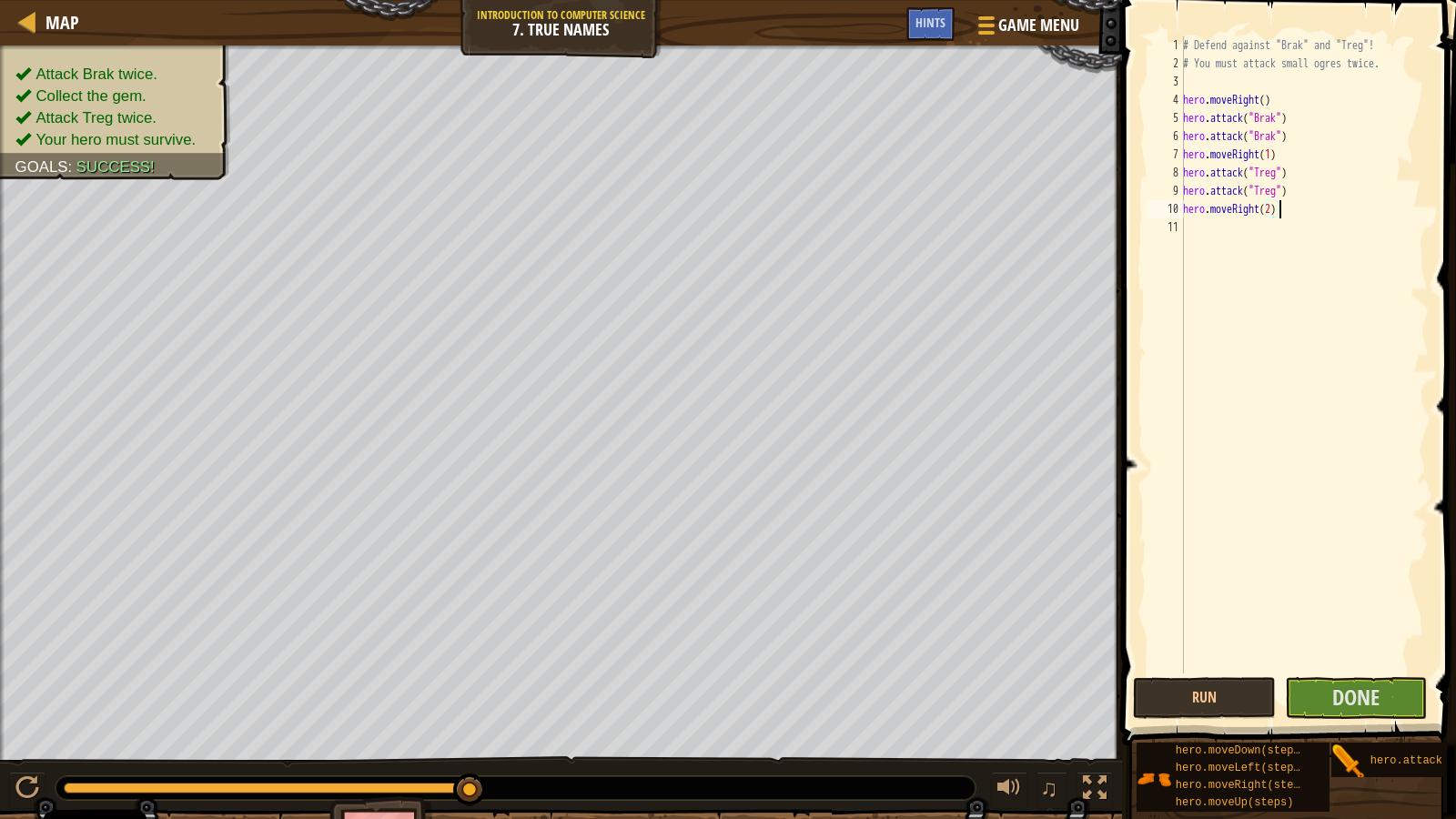 scroll, scrollTop: 8, scrollLeft: 7, axis: both 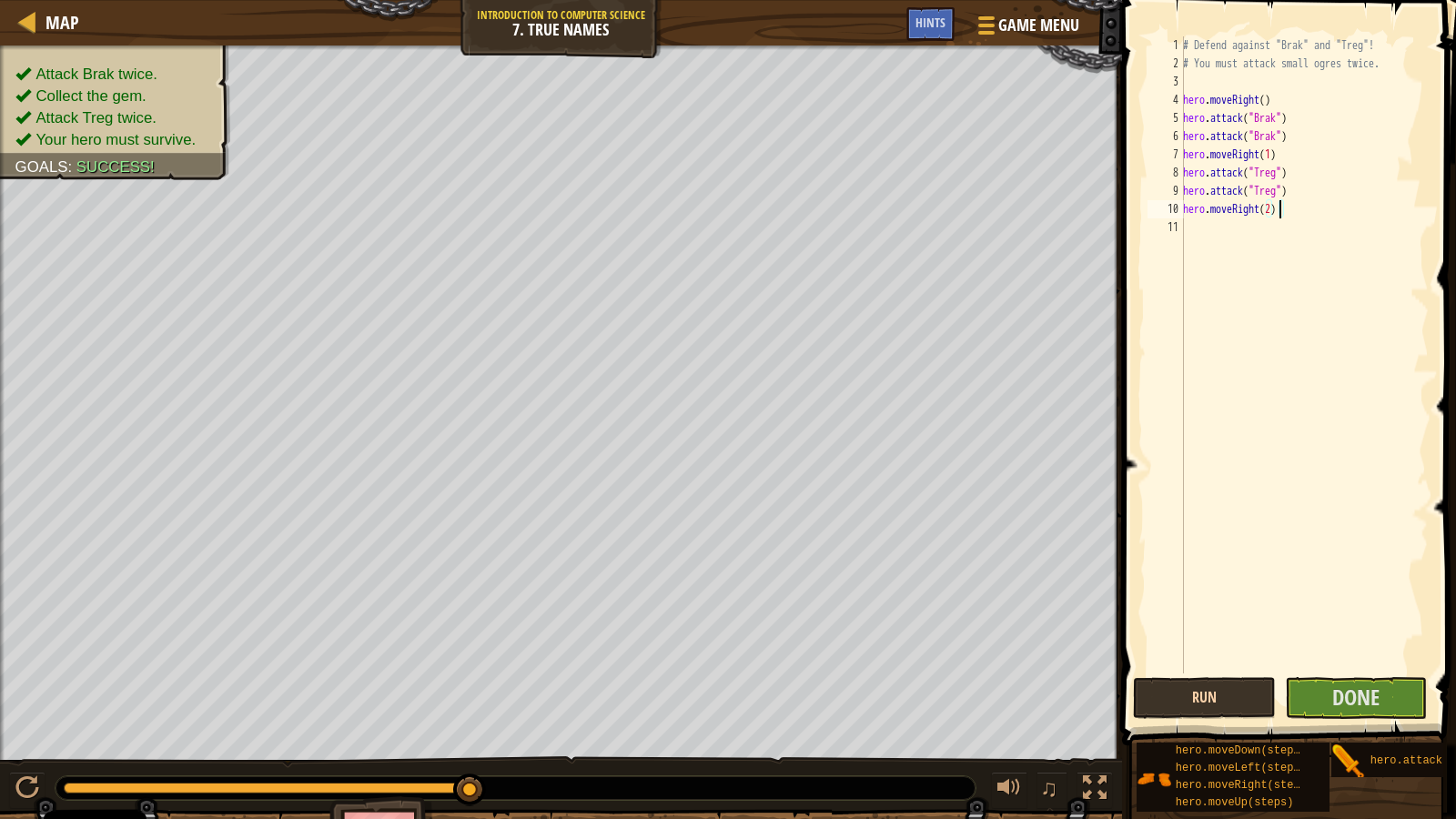 type on "hero.moveRight(2)" 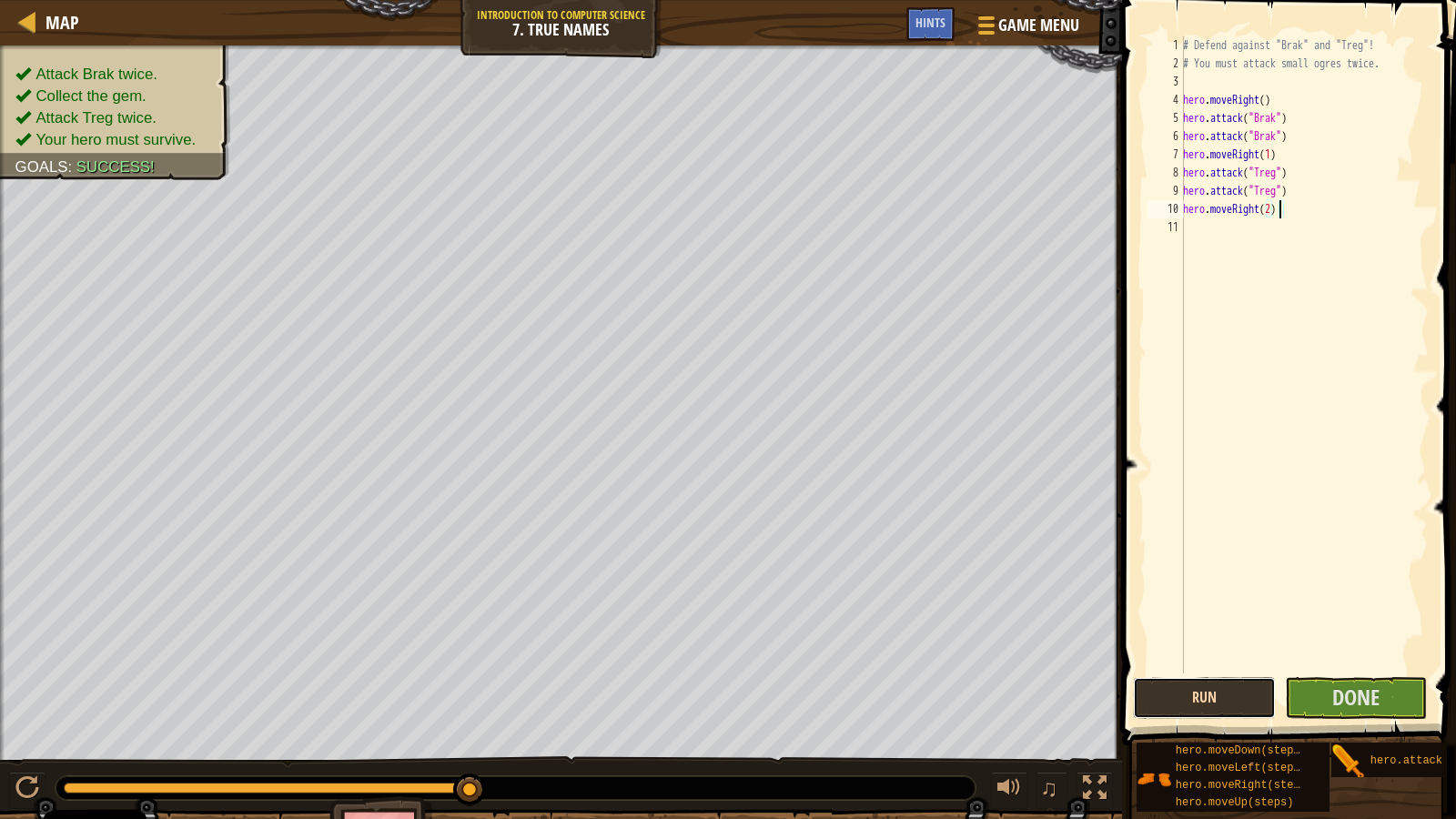 click on "Run" at bounding box center (1204, 698) 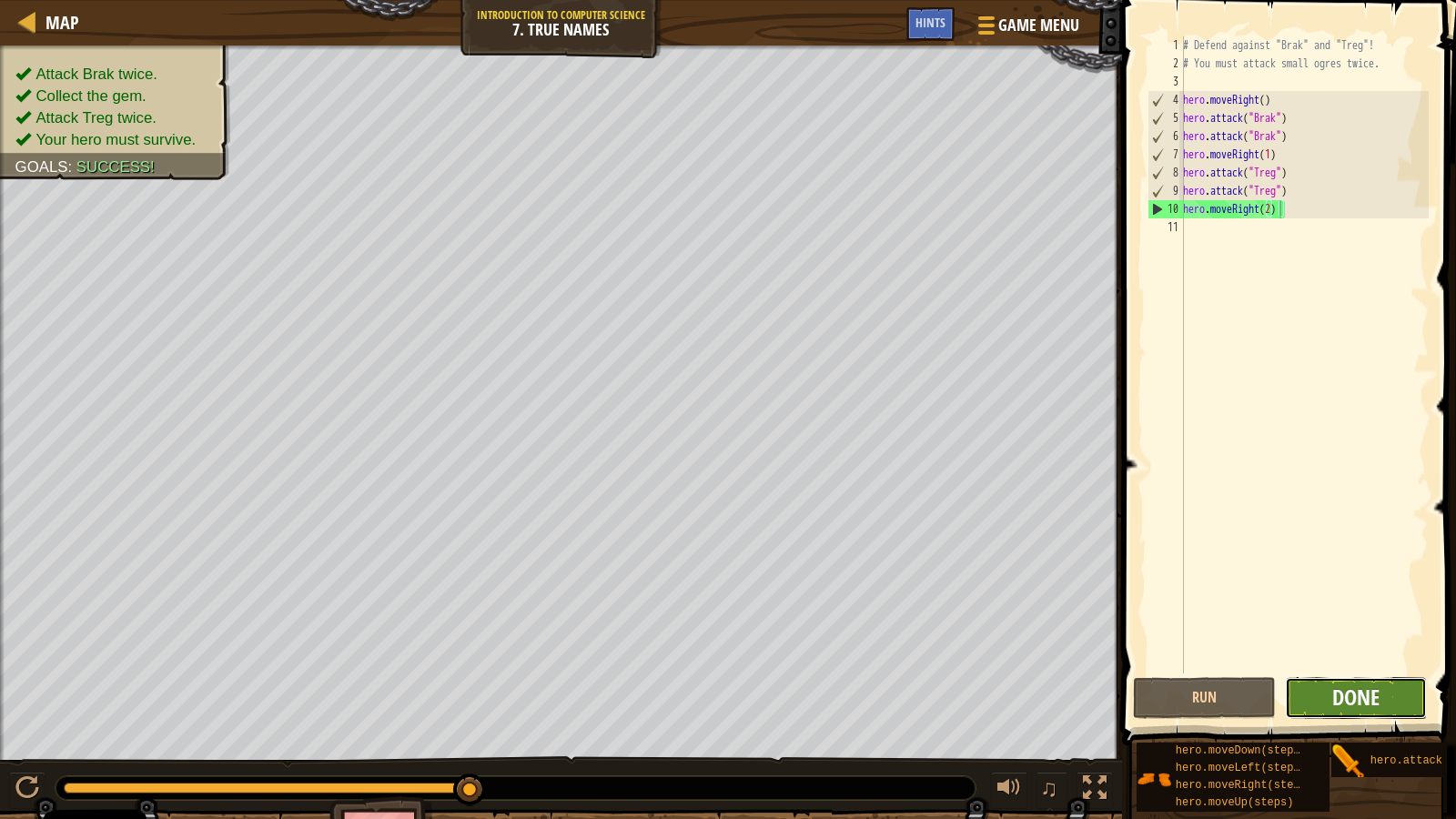 click on "Done" at bounding box center (1356, 697) 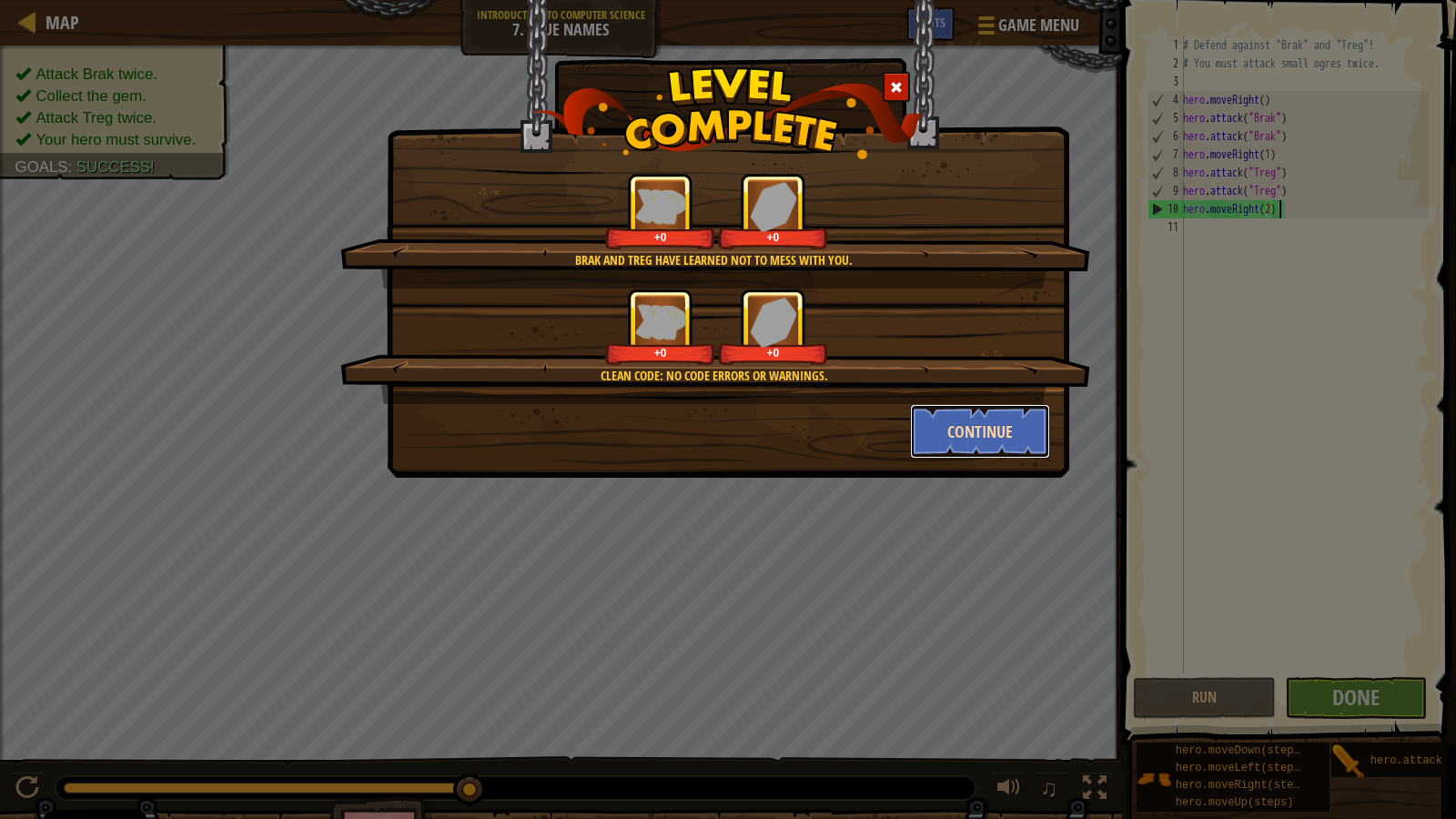 click on "Continue" at bounding box center (980, 431) 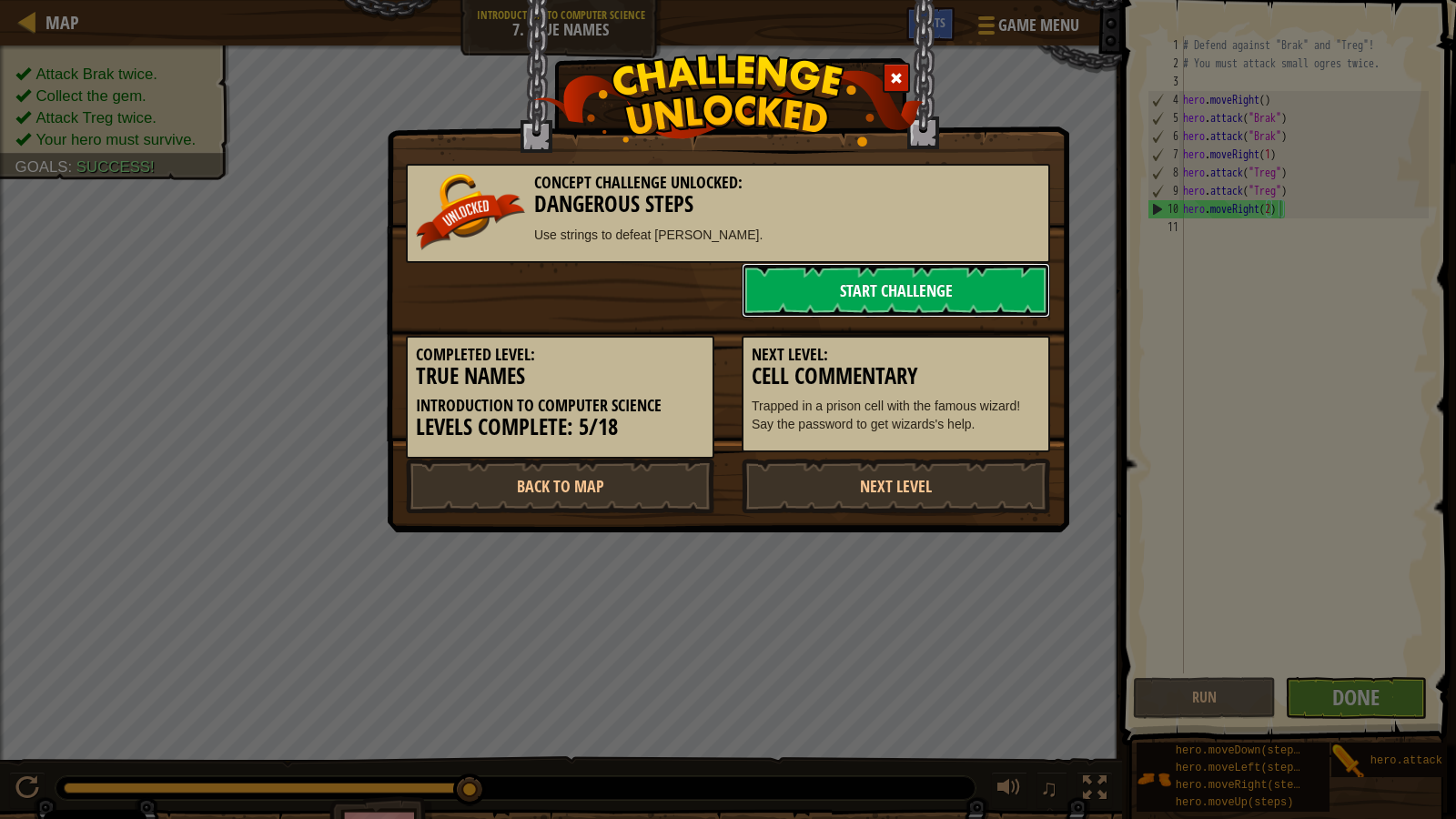 click on "Start Challenge" at bounding box center [895, 290] 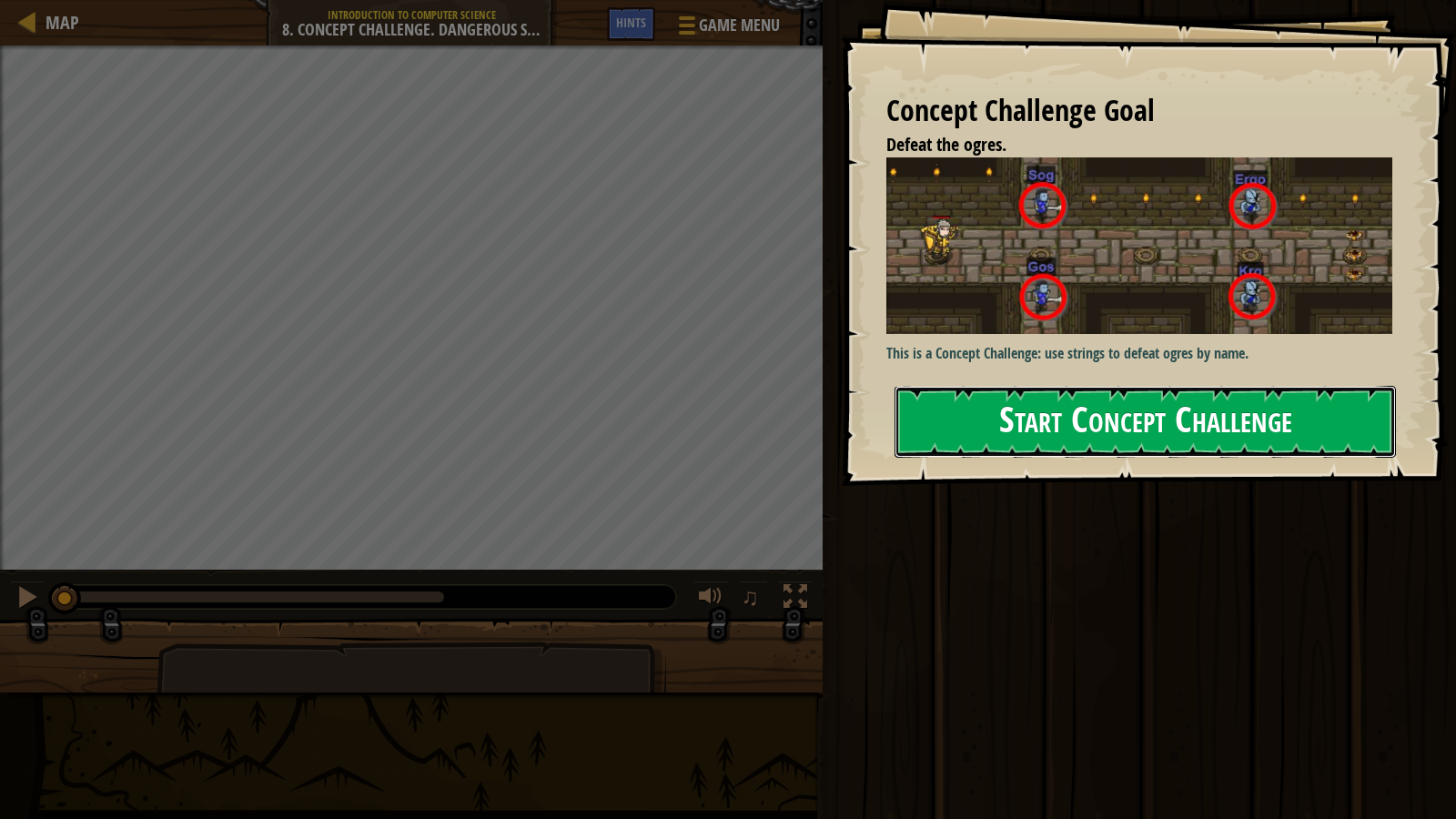 click on "Start Concept Challenge" at bounding box center (1145, 421) 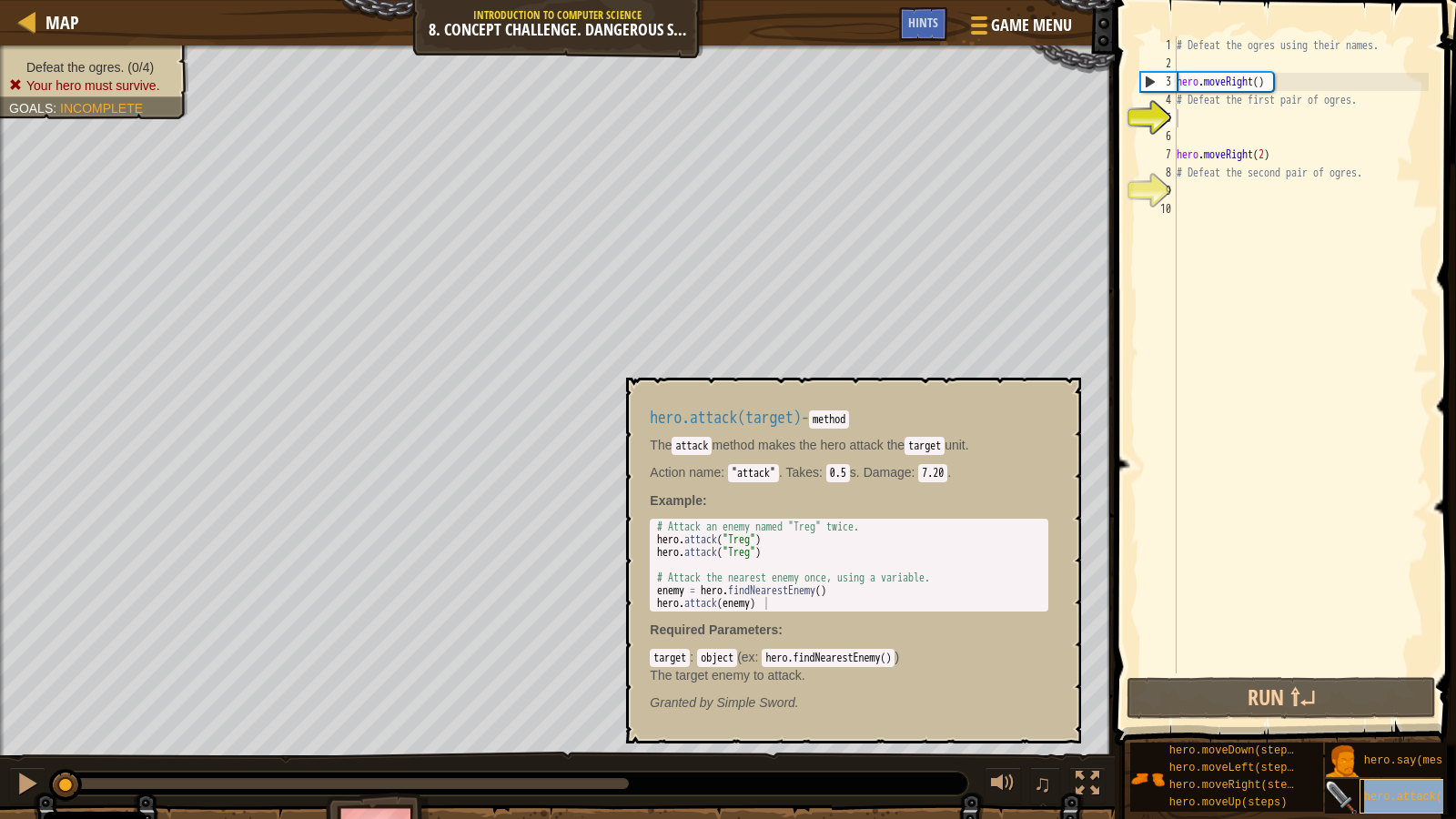 click on "hero.attack(target)" at bounding box center [1432, 796] 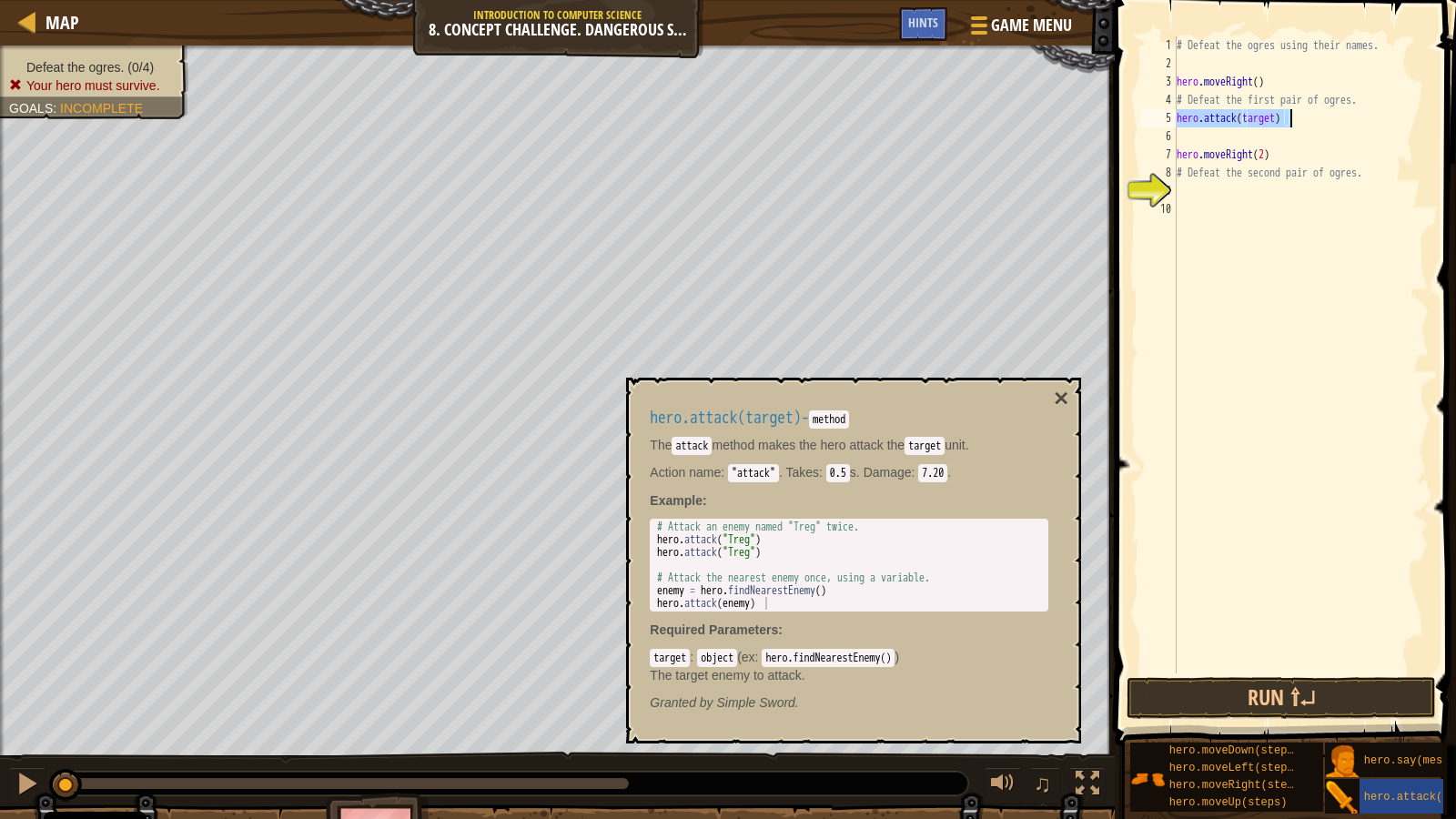 click on "# Defeat the ogres using their names. hero . moveRight ( ) # Defeat the first pair of ogres. hero . attack ( target ) hero . moveRight ( 2 ) # Defeat the second pair of ogres." at bounding box center (1300, 355) 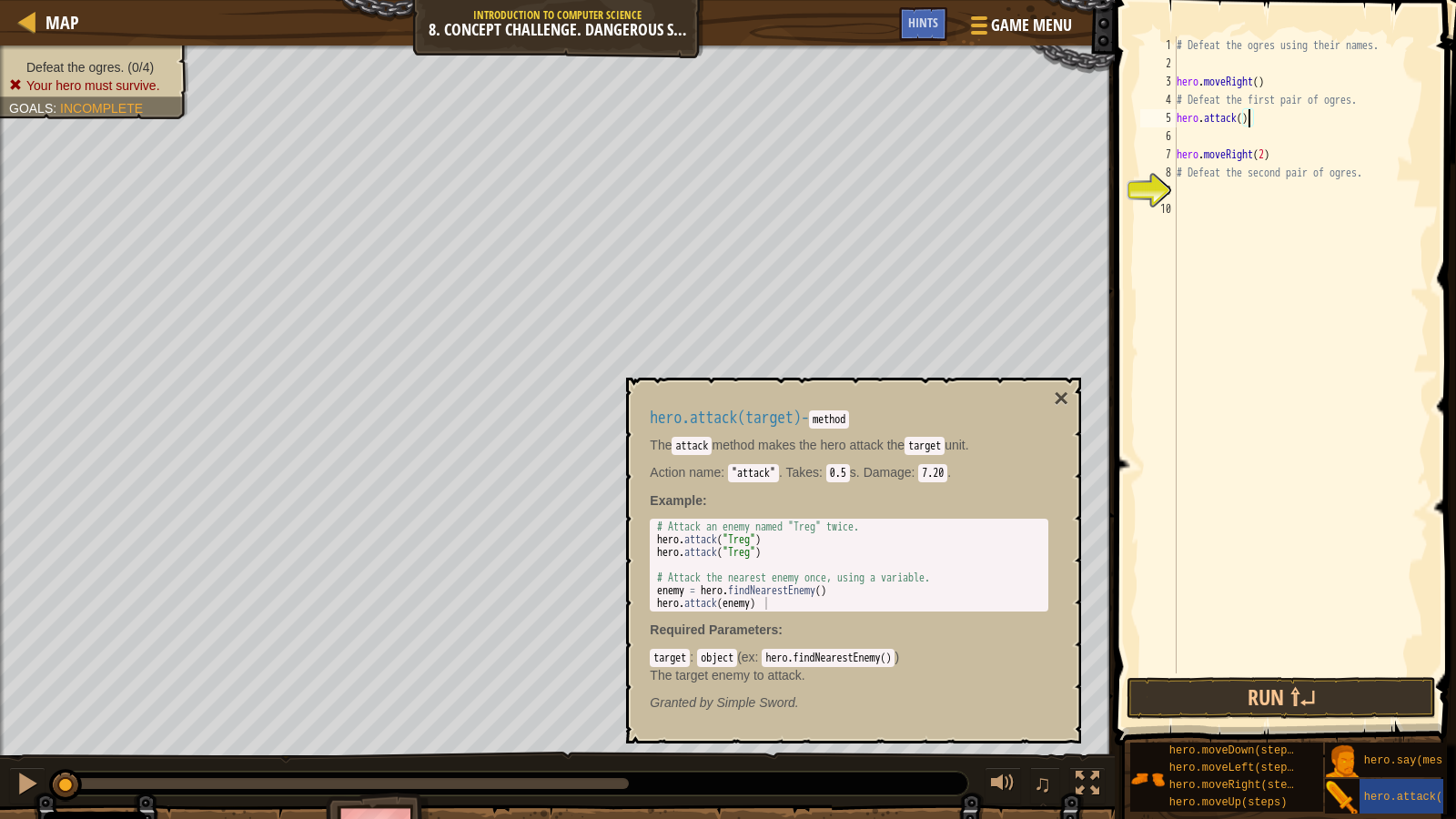 click on "hero.attack(target)  -  method The  attack  method makes the hero attack the  target  unit.
Action name : "attack" . Takes : 0.5 s. Damage : 7.20 . Example : 1 2 3 4 5 6 7 # Attack an enemy named "Treg" twice. hero . attack ( "Treg" ) hero . attack ( "Treg" ) # Attack the nearest enemy once, using a variable. enemy   =   hero . findNearestEnemy ( ) hero . attack ( enemy )     הההההההההההההההההההההההההההההההההההההההההההההההההההההההההההההההההההההההההההההההההההההההההההההההההההההההההההההההההההההההההההההההההההההההההההההההההההההההההההההההההההההההההההההההההההההההההההההההההההההההההההההההההההההההההההההההההההההההההההההההההההההההההההההההה Required Parameters : target : object  ( ex : hero.findNearestEnemy() ) The target enemy to attack.
Granted by Simple Sword." at bounding box center [854, 561] 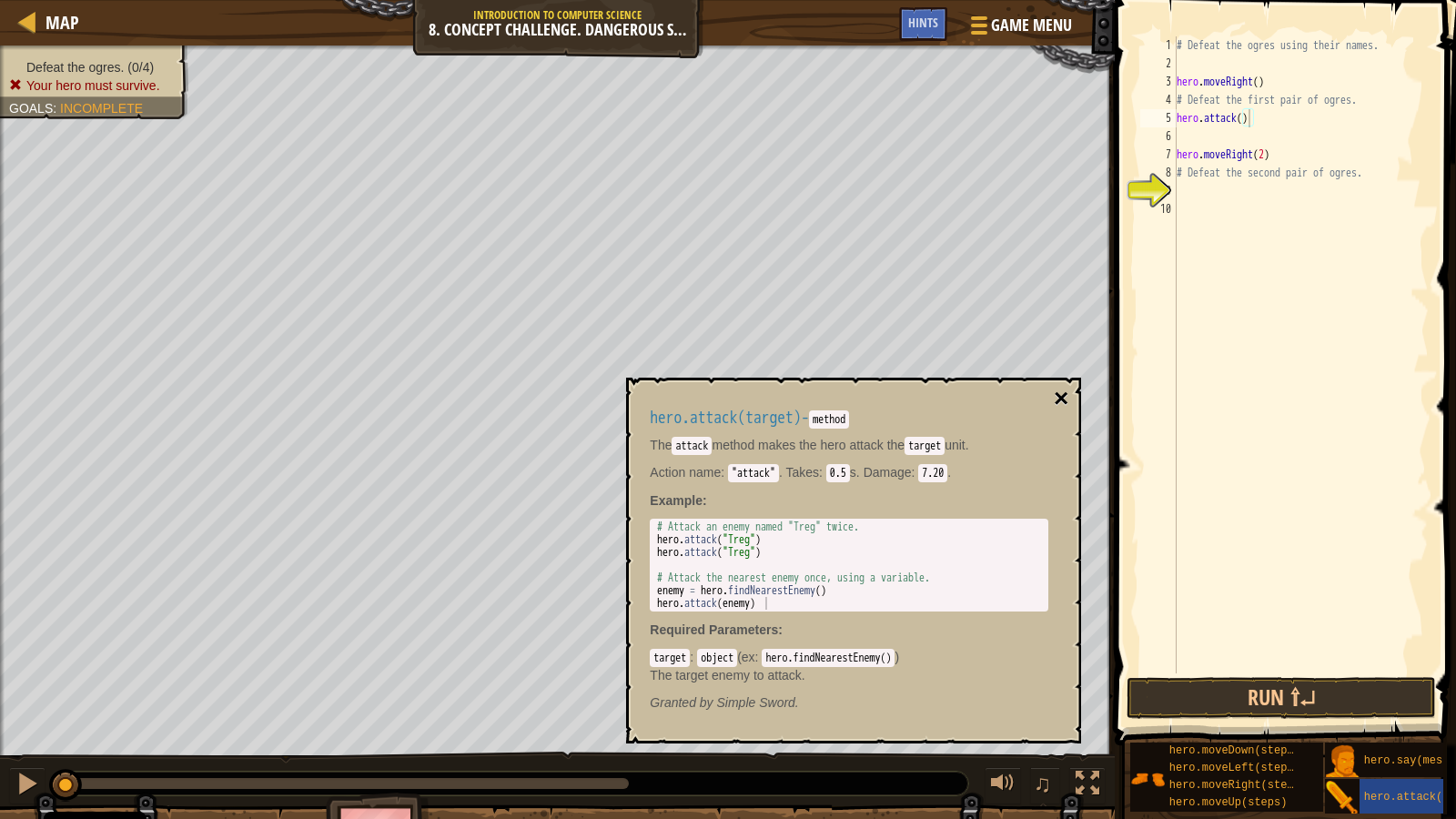 click on "×" at bounding box center [1061, 399] 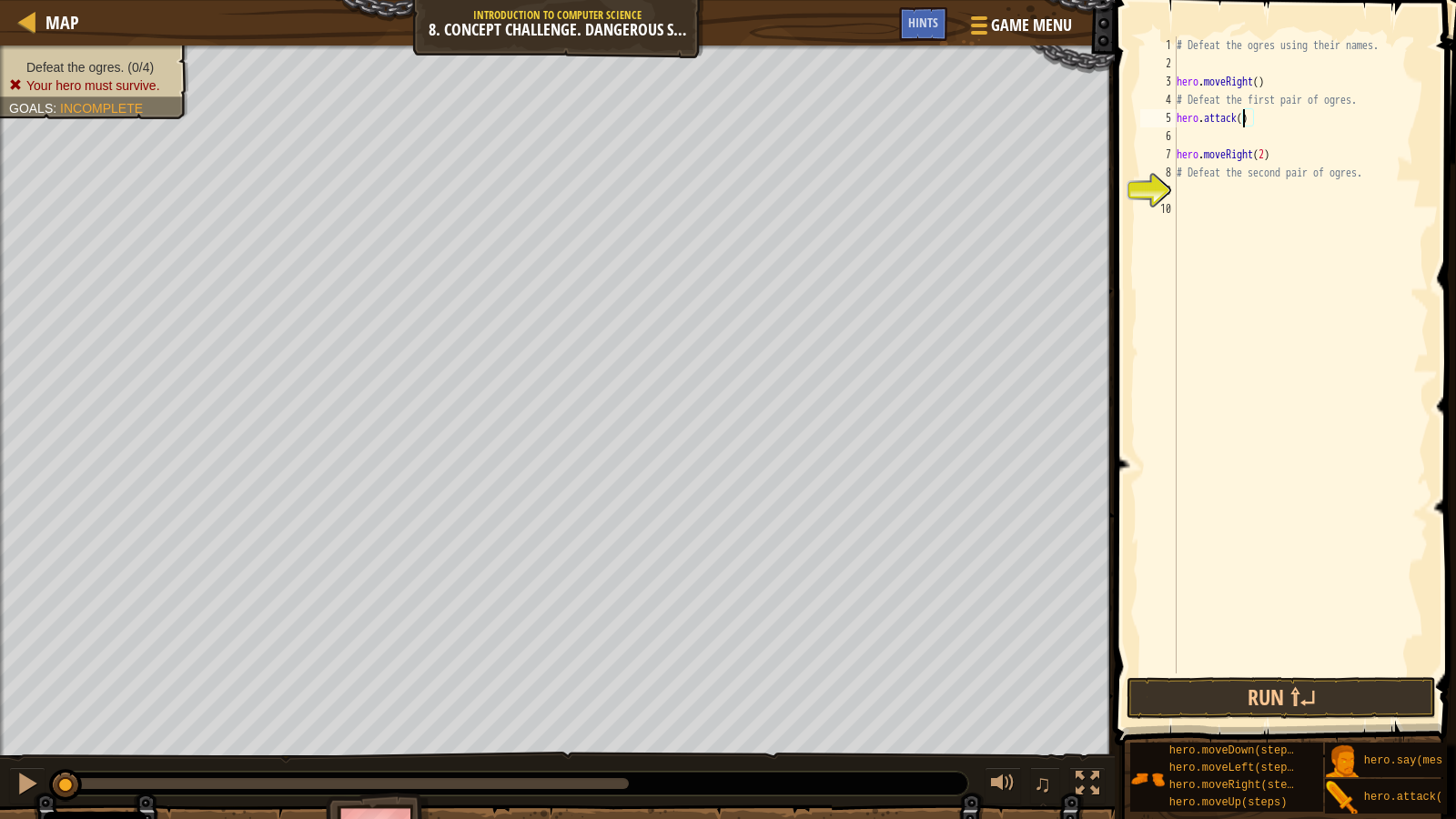 click on "# Defeat the ogres using their names. hero . moveRight ( ) # Defeat the first pair of ogres. hero . attack ( ) hero . moveRight ( 2 ) # Defeat the second pair of ogres." at bounding box center (1300, 373) 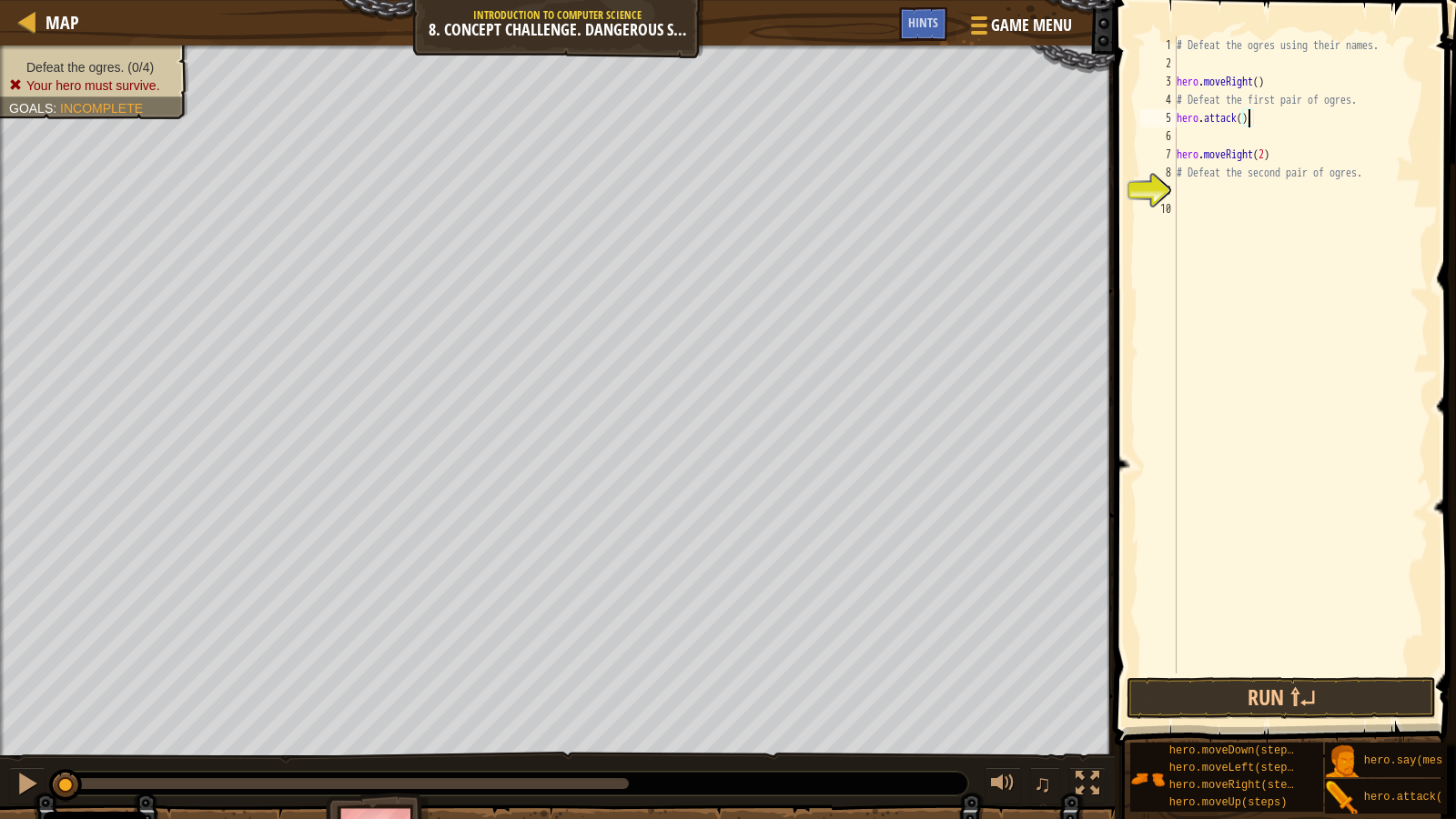 click on "# Defeat the ogres using their names. hero . moveRight ( ) # Defeat the first pair of ogres. hero . attack ( ) hero . moveRight ( 2 ) # Defeat the second pair of ogres." at bounding box center [1300, 373] 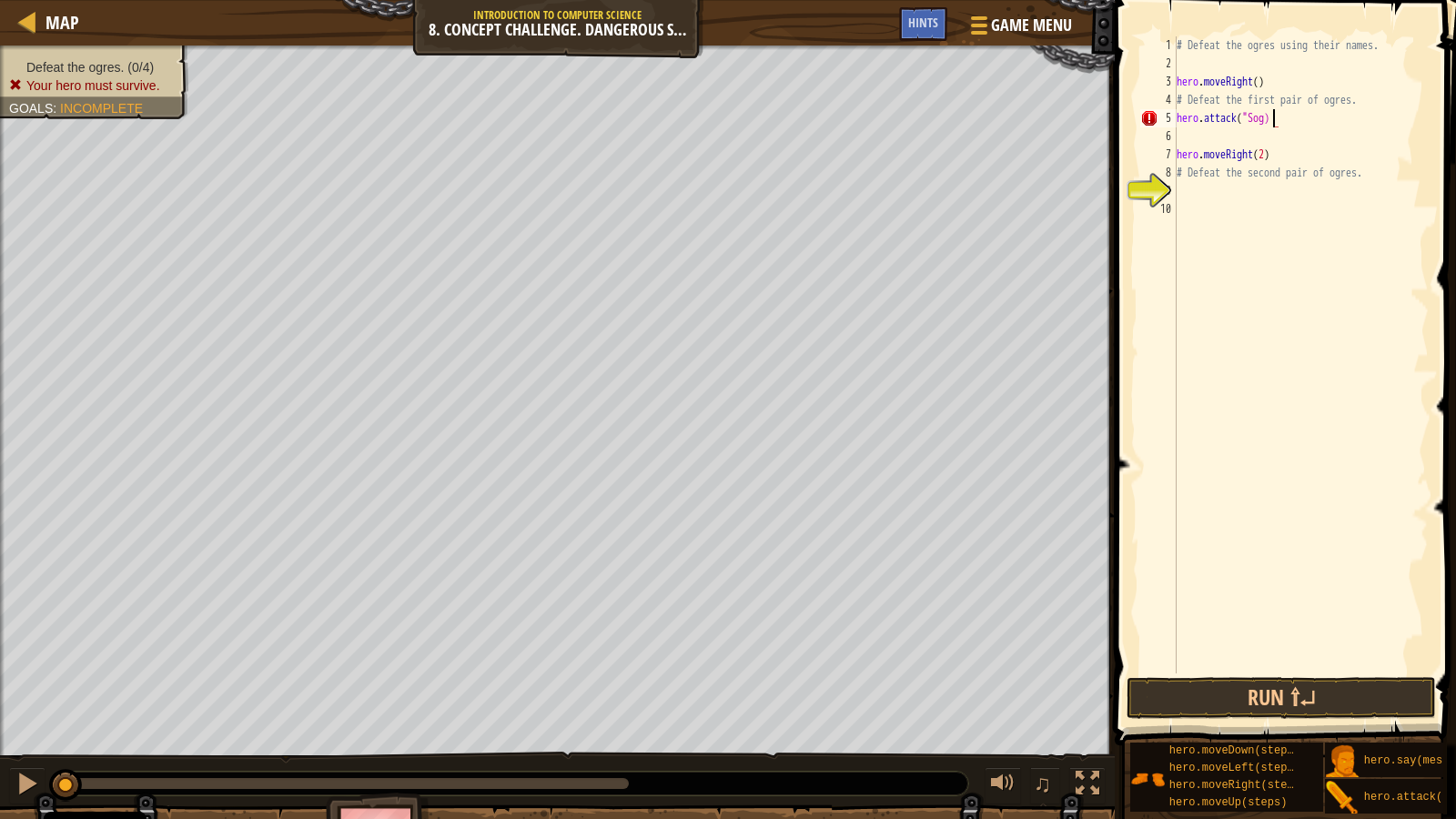 scroll, scrollTop: 8, scrollLeft: 8, axis: both 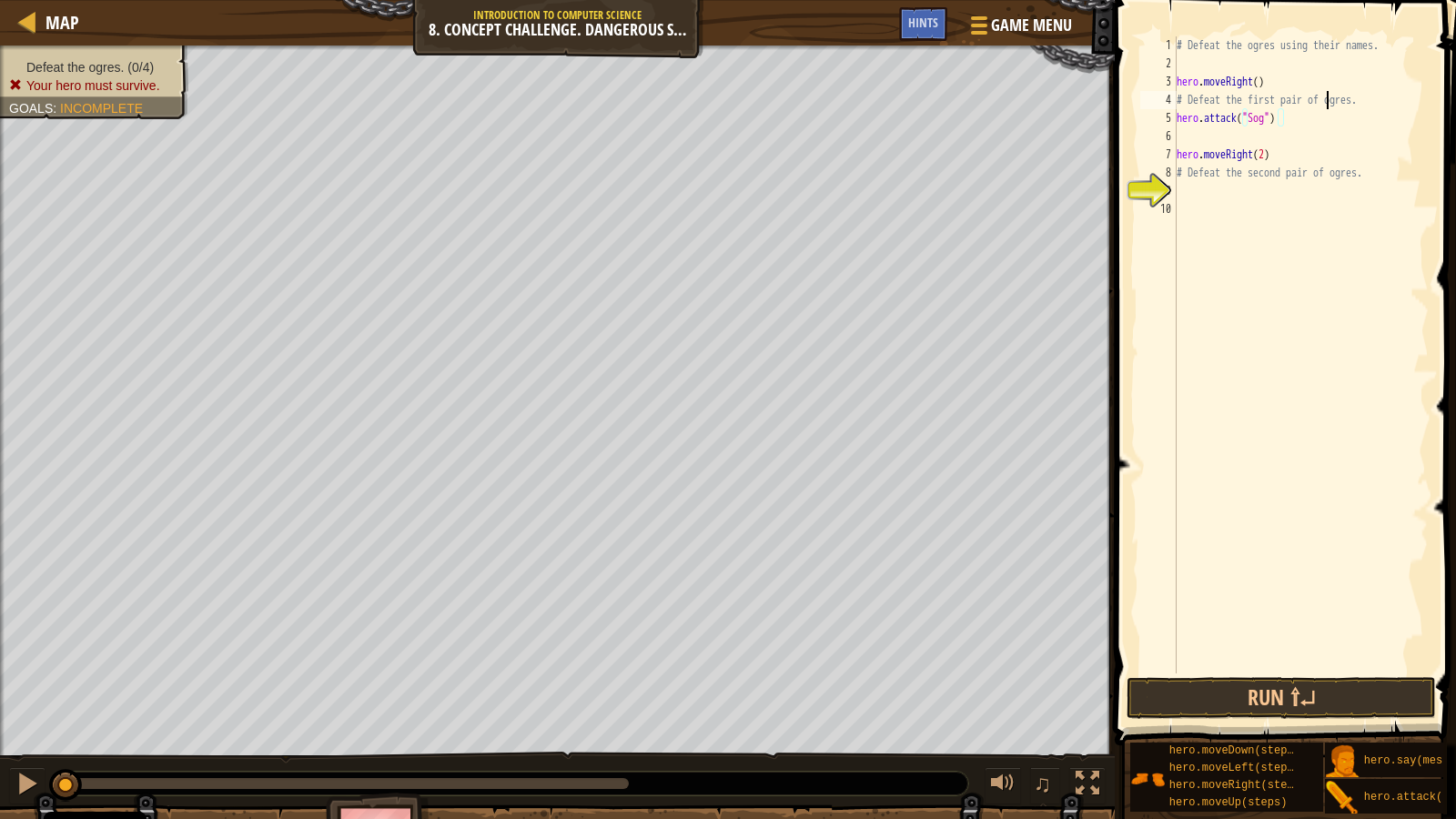 drag, startPoint x: 1325, startPoint y: 106, endPoint x: 1332, endPoint y: 121, distance: 16.552945 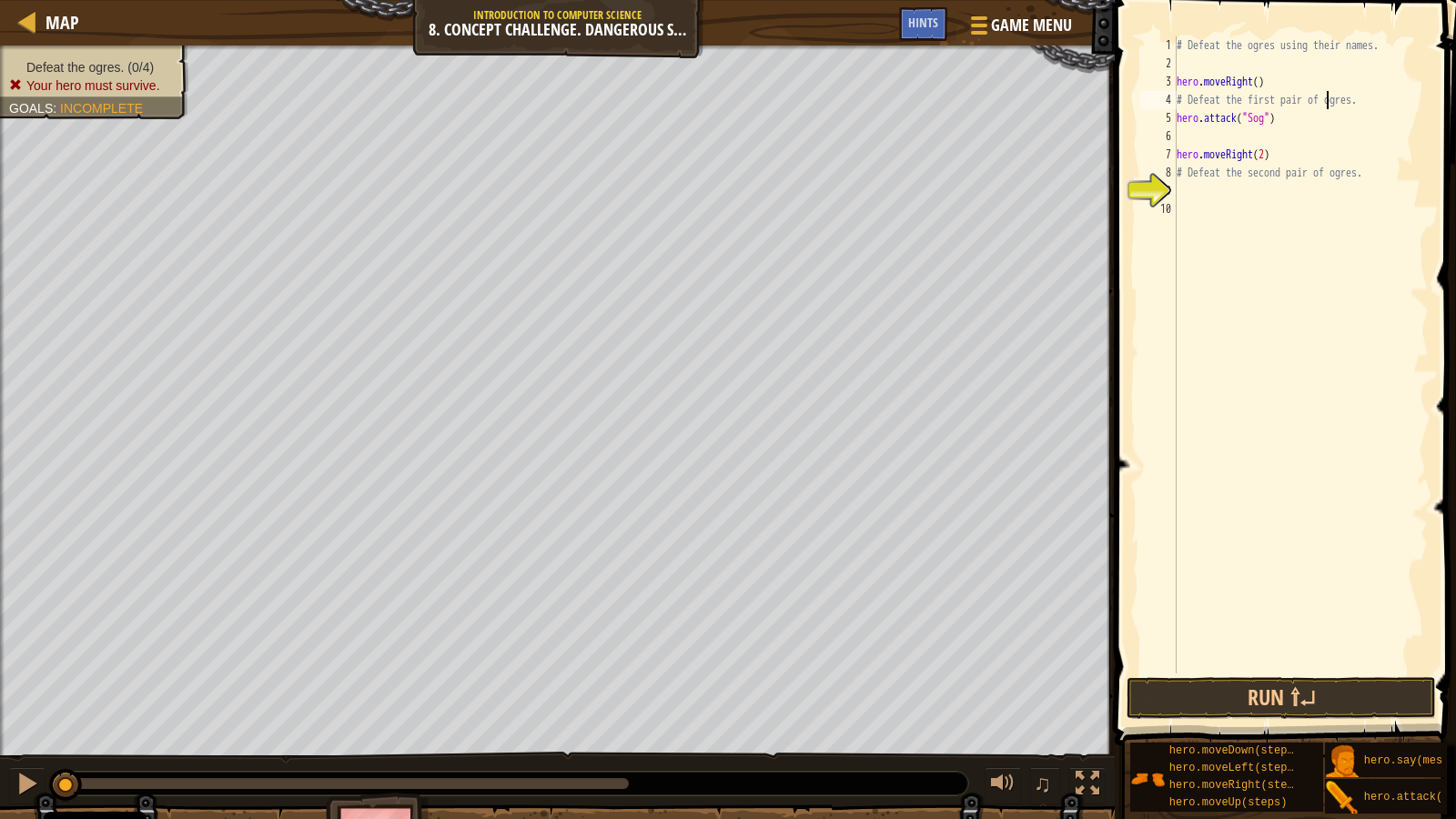 drag, startPoint x: 1335, startPoint y: 130, endPoint x: 1318, endPoint y: 122, distance: 18.788294 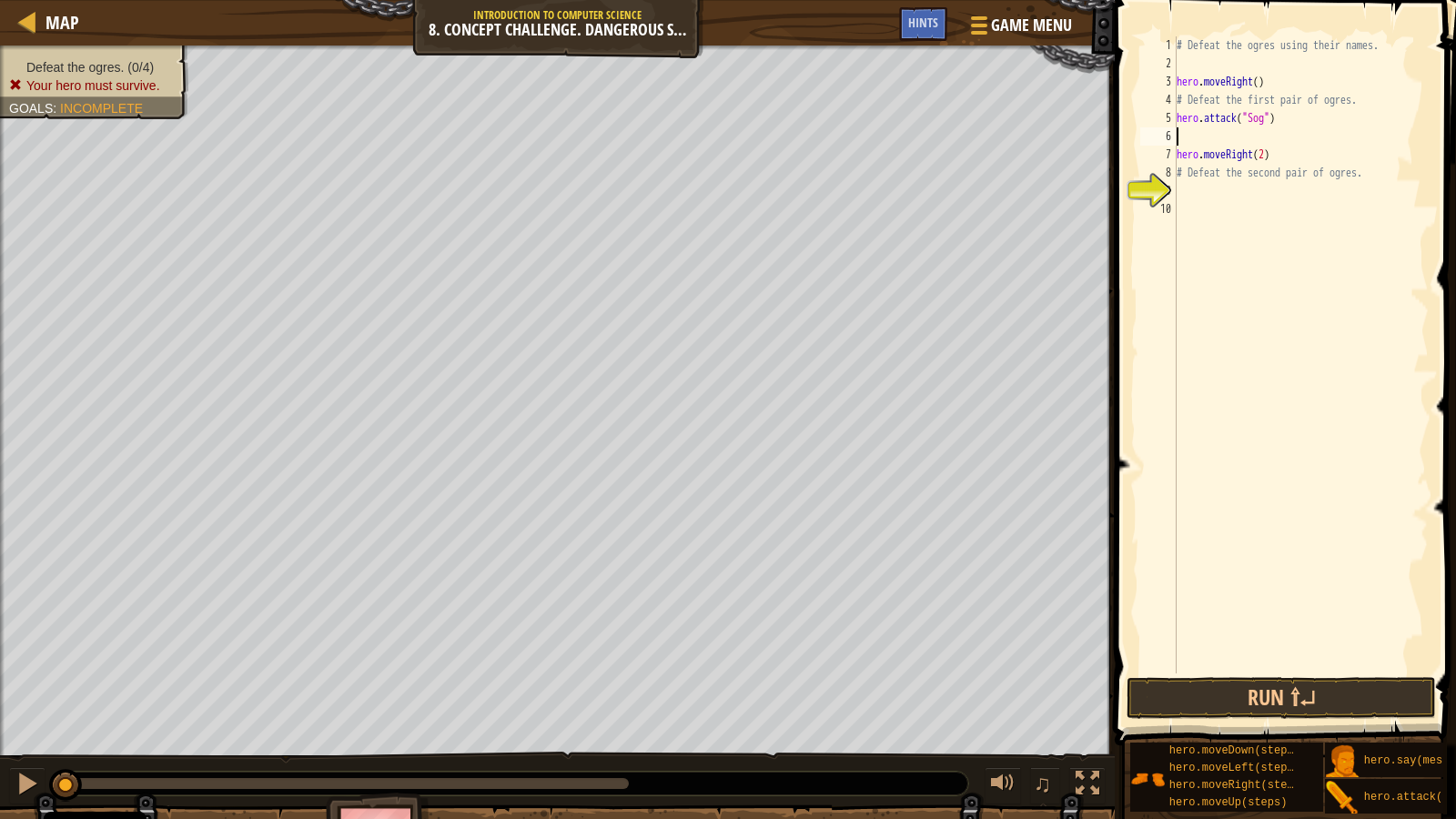 scroll, scrollTop: 8, scrollLeft: 0, axis: vertical 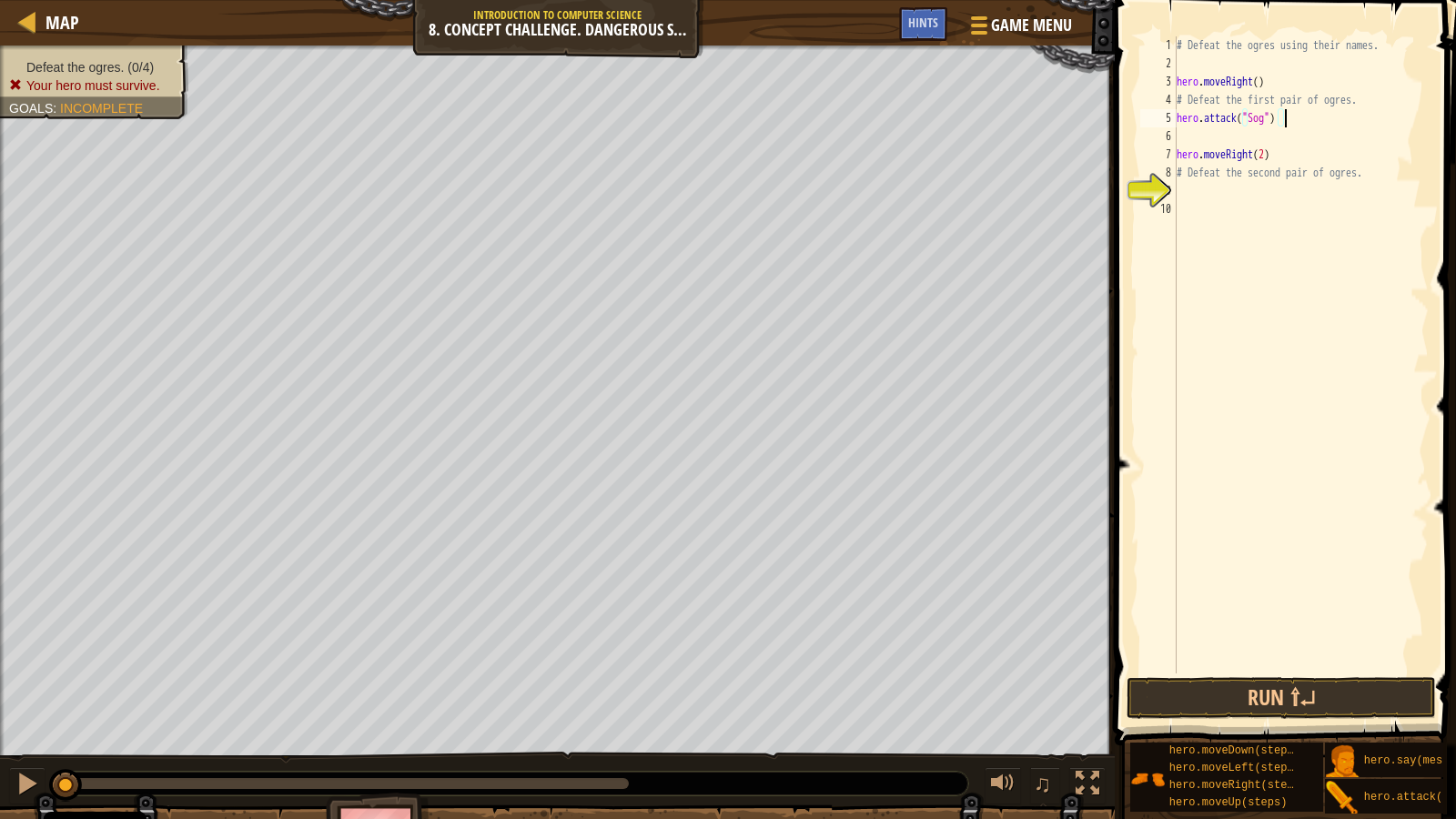 paste on "Brak" 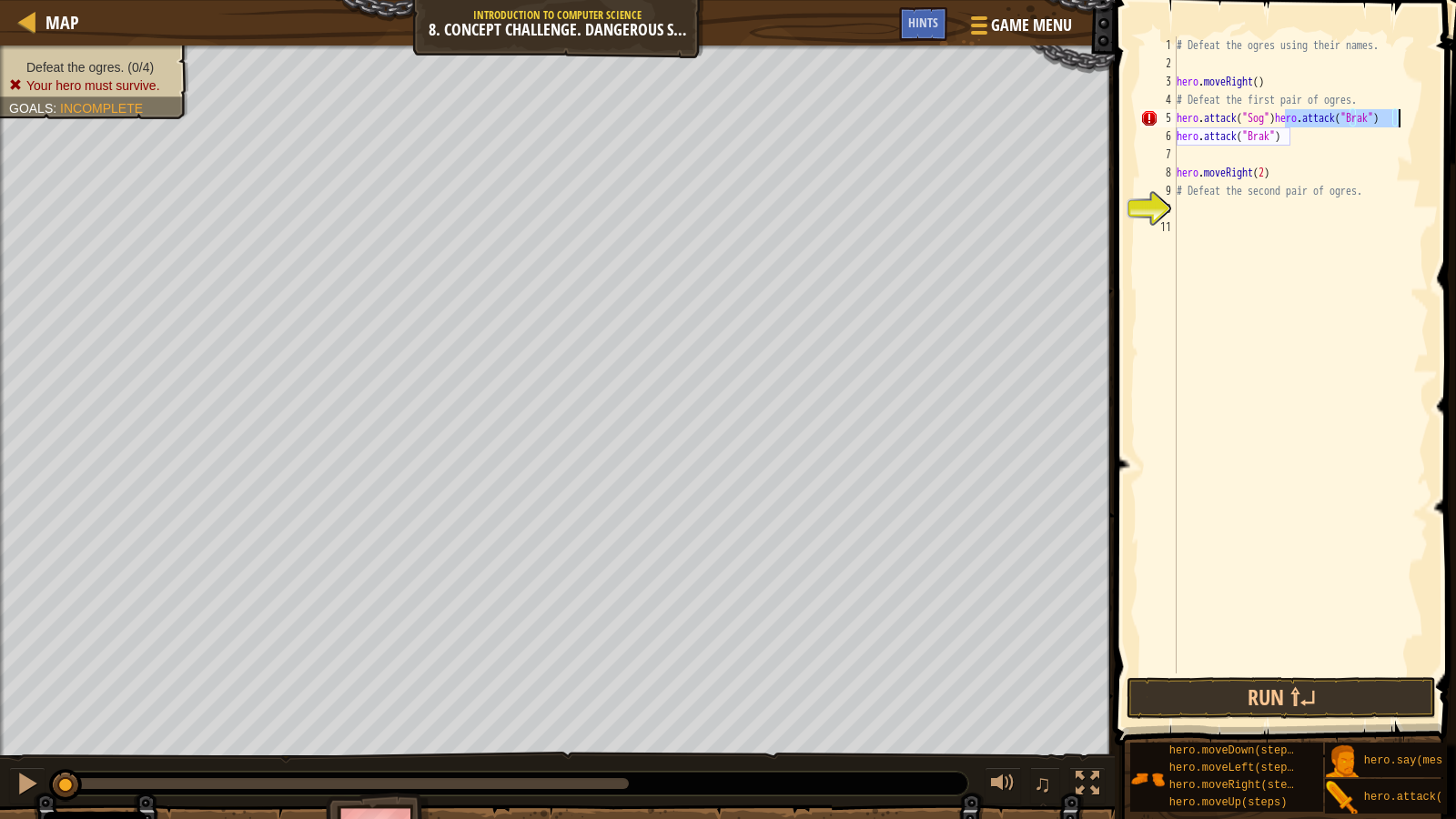 drag, startPoint x: 1283, startPoint y: 117, endPoint x: 1399, endPoint y: 117, distance: 116 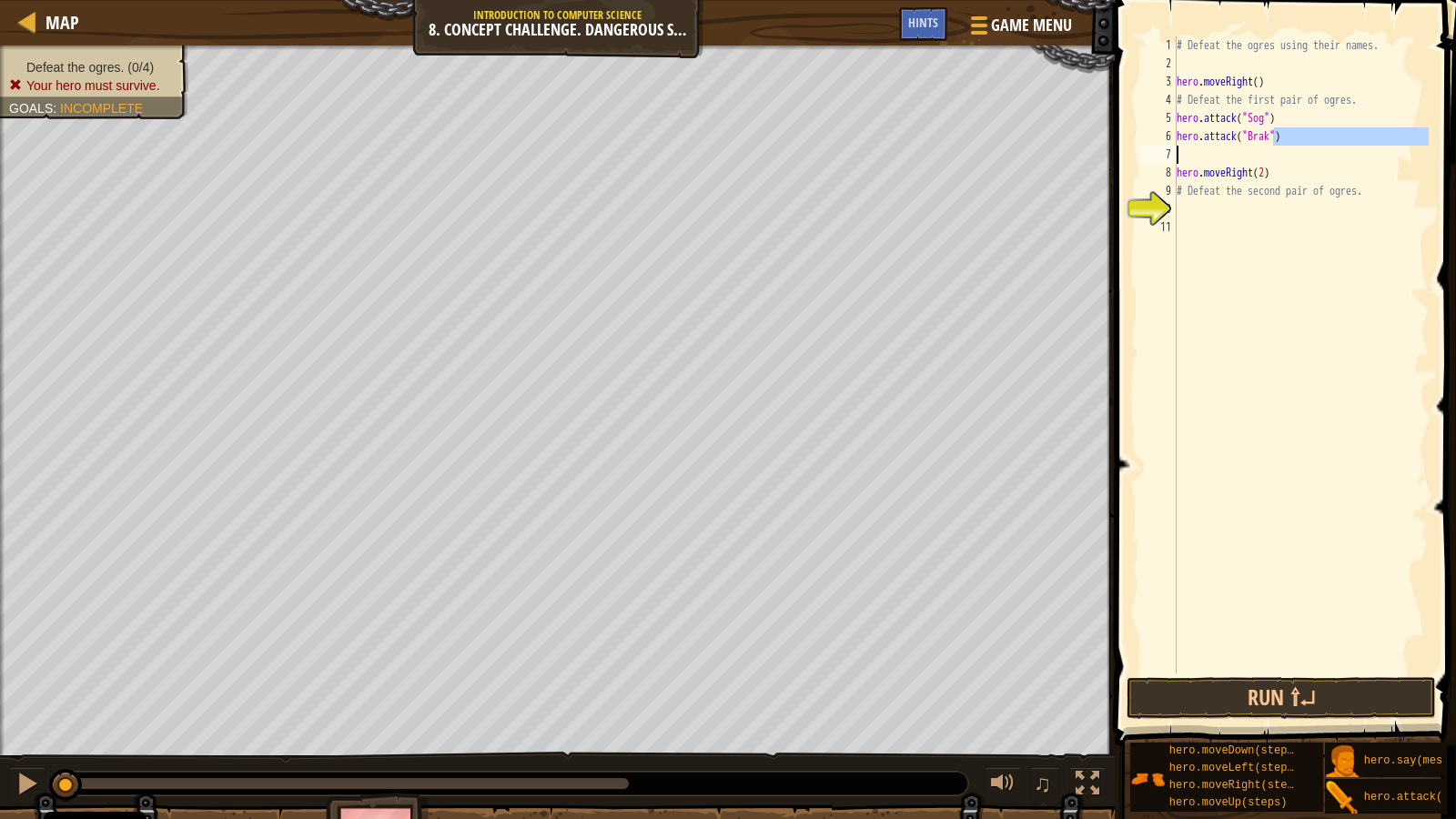 drag, startPoint x: 1275, startPoint y: 140, endPoint x: 1264, endPoint y: 147, distance: 13.038405 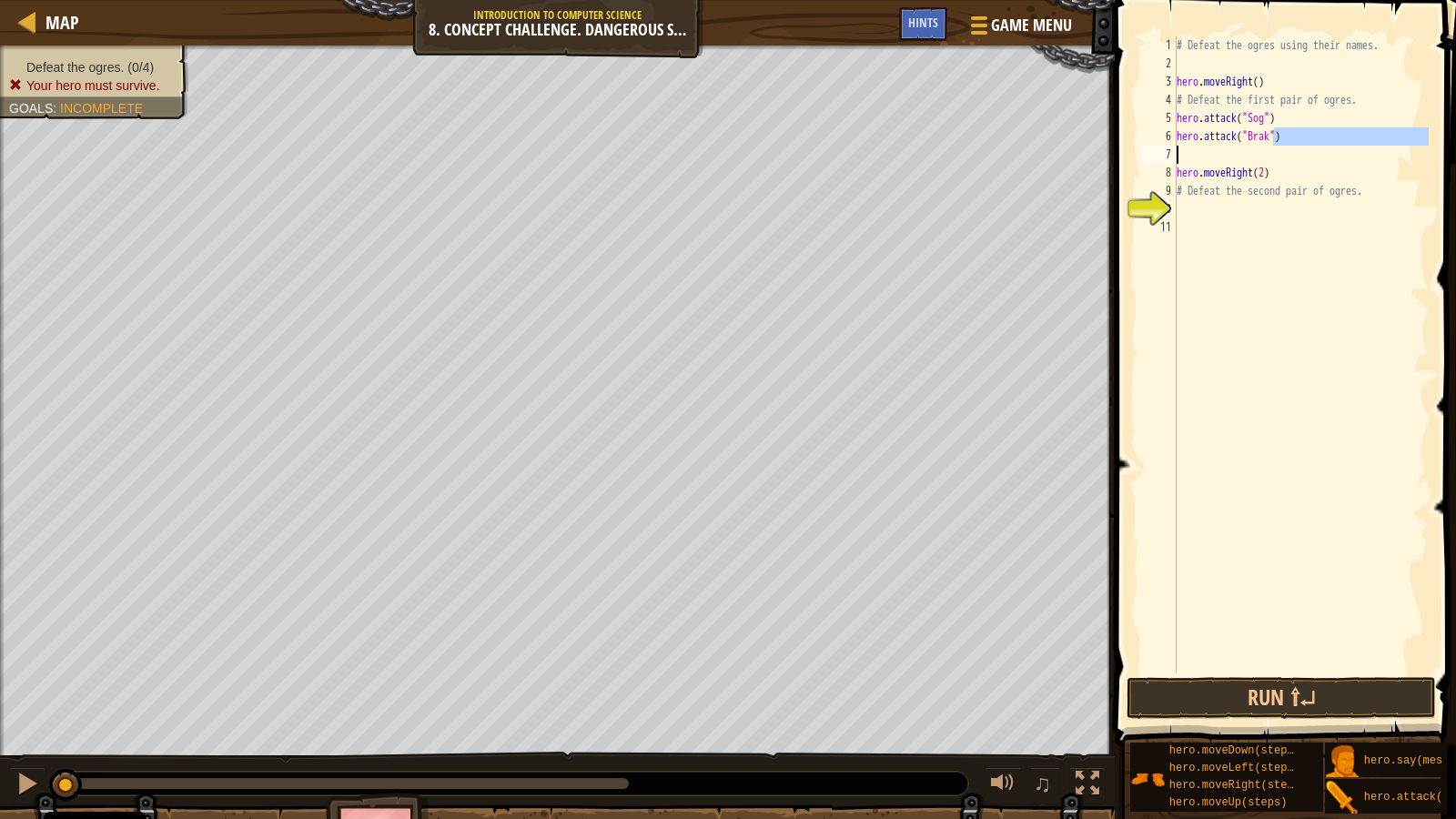click on "# Defeat the ogres using their names. hero . moveRight ( ) # Defeat the first pair of ogres. hero . attack ( "Sog" ) hero . attack ( "Brak" ) hero . moveRight ( 2 ) # Defeat the second pair of ogres." at bounding box center (1300, 355) 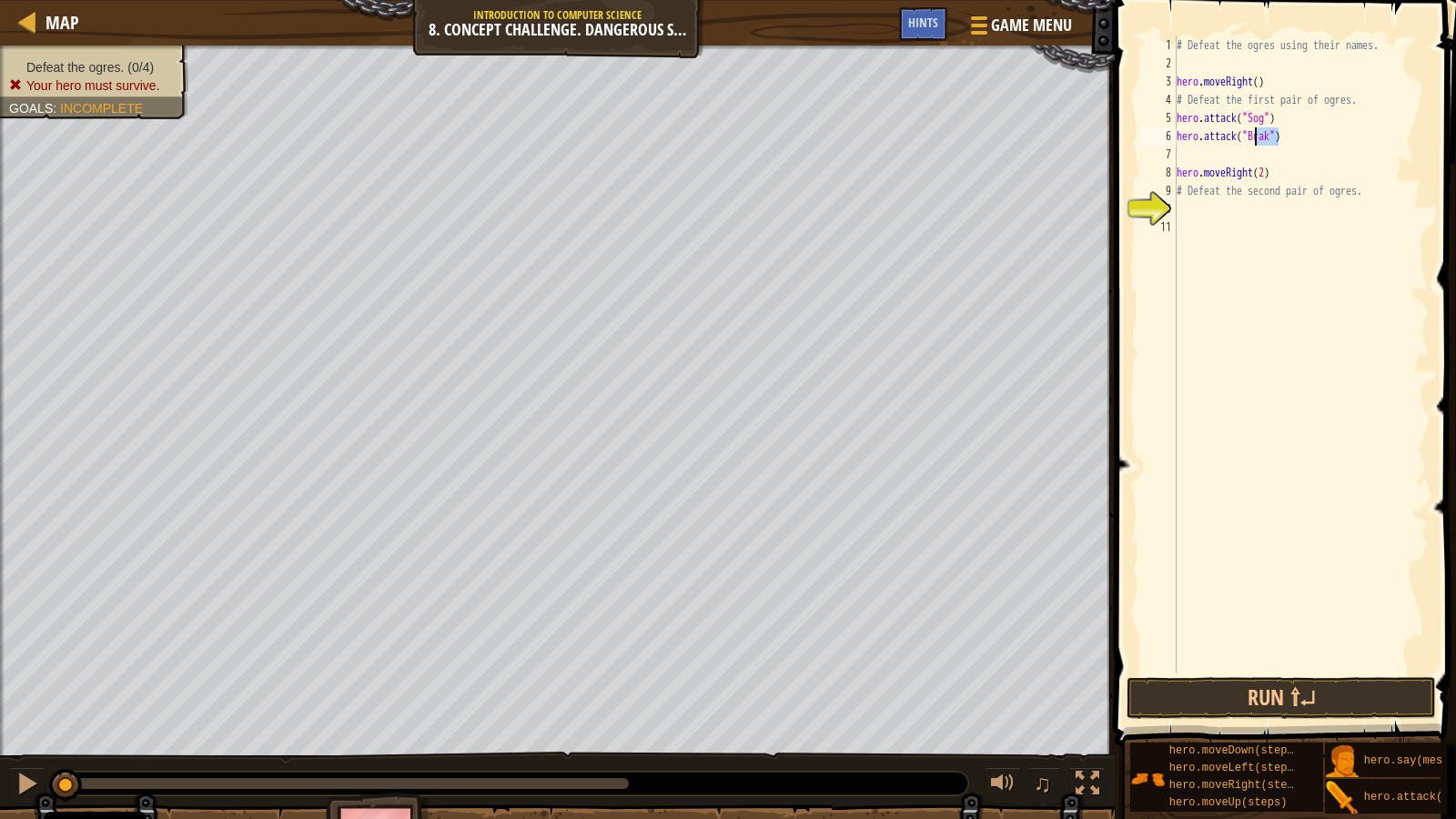 drag, startPoint x: 1278, startPoint y: 133, endPoint x: 1256, endPoint y: 144, distance: 24.596748 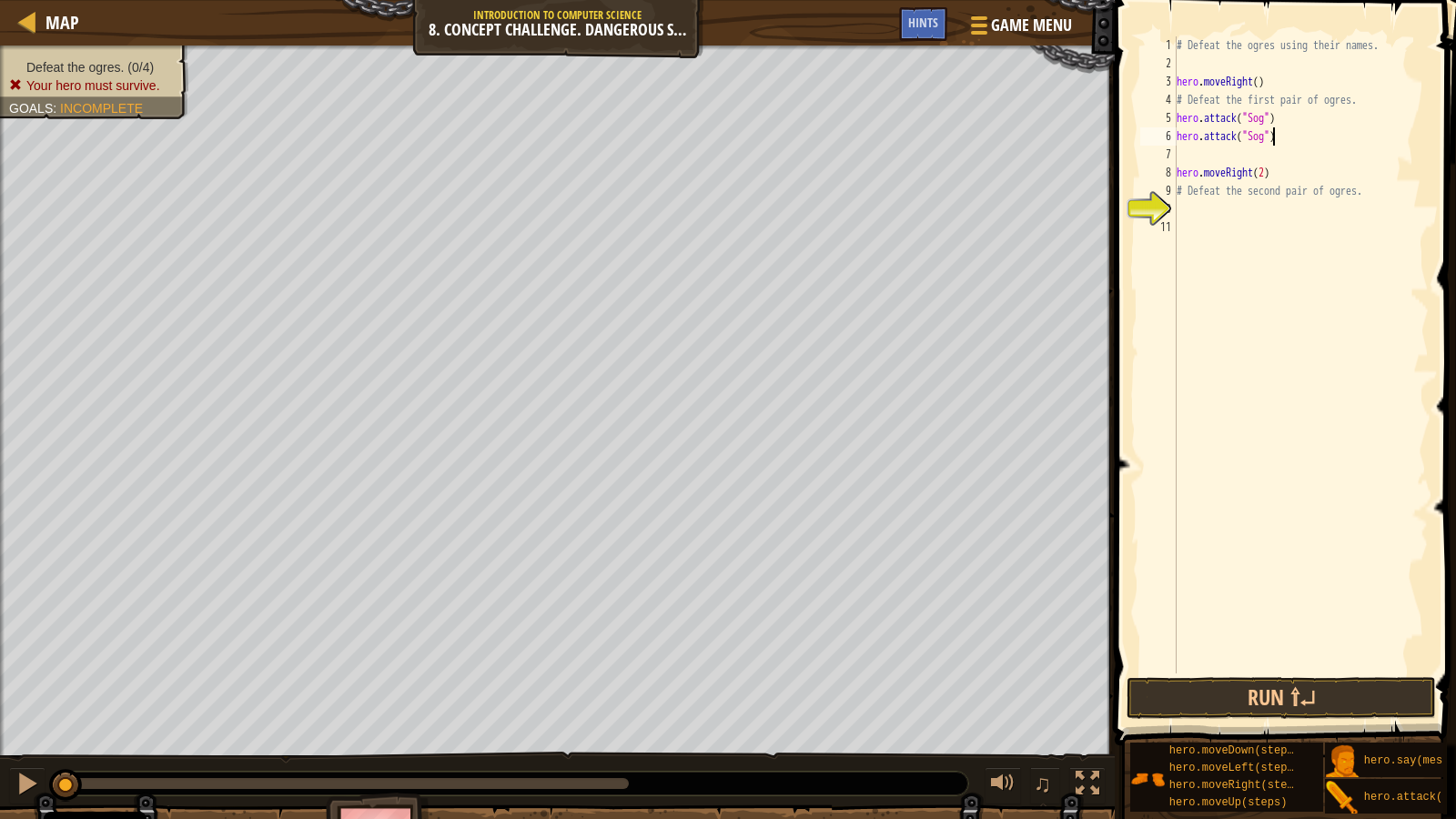 scroll, scrollTop: 8, scrollLeft: 8, axis: both 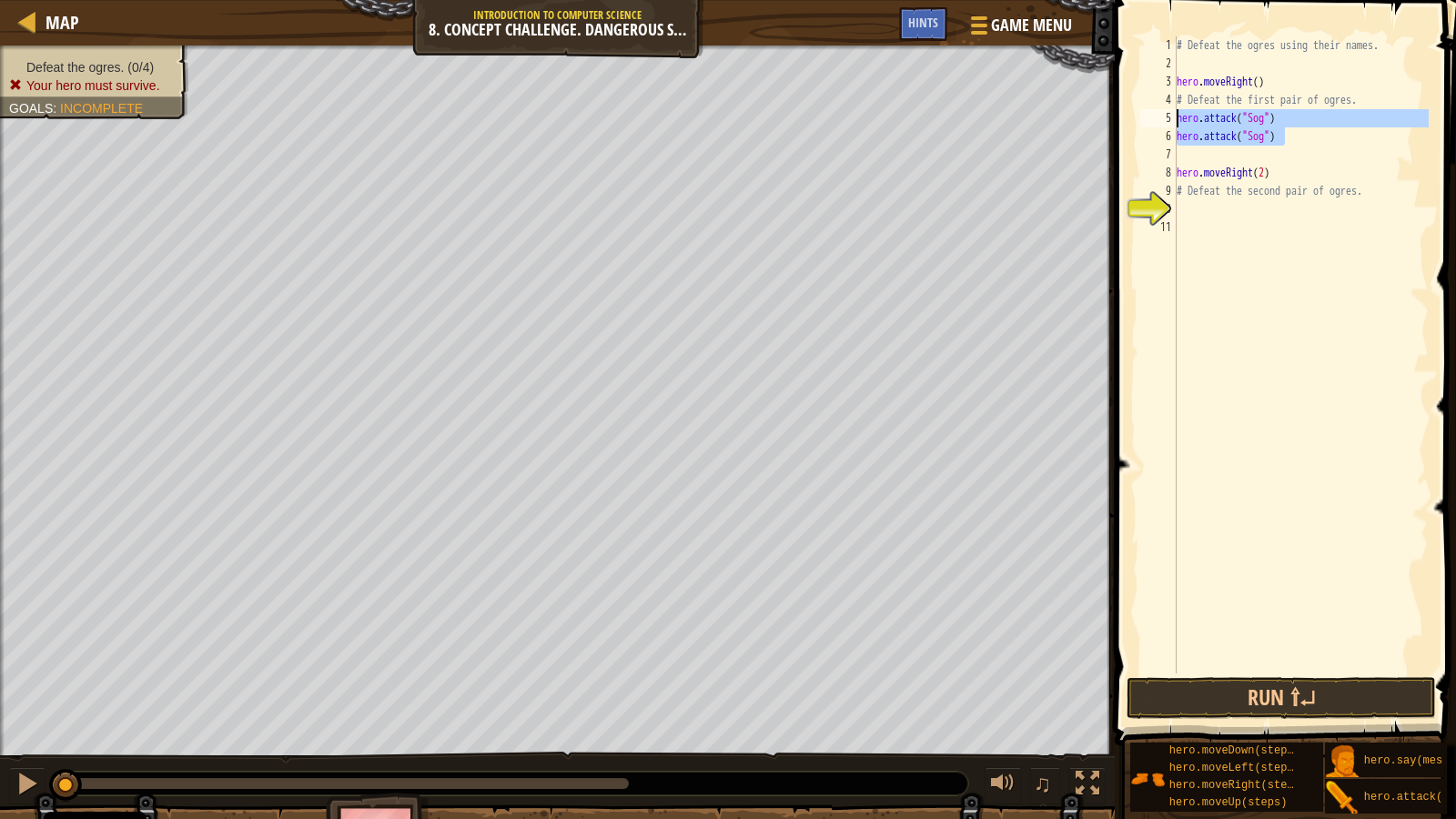drag, startPoint x: 1318, startPoint y: 131, endPoint x: 1160, endPoint y: 126, distance: 158.07909 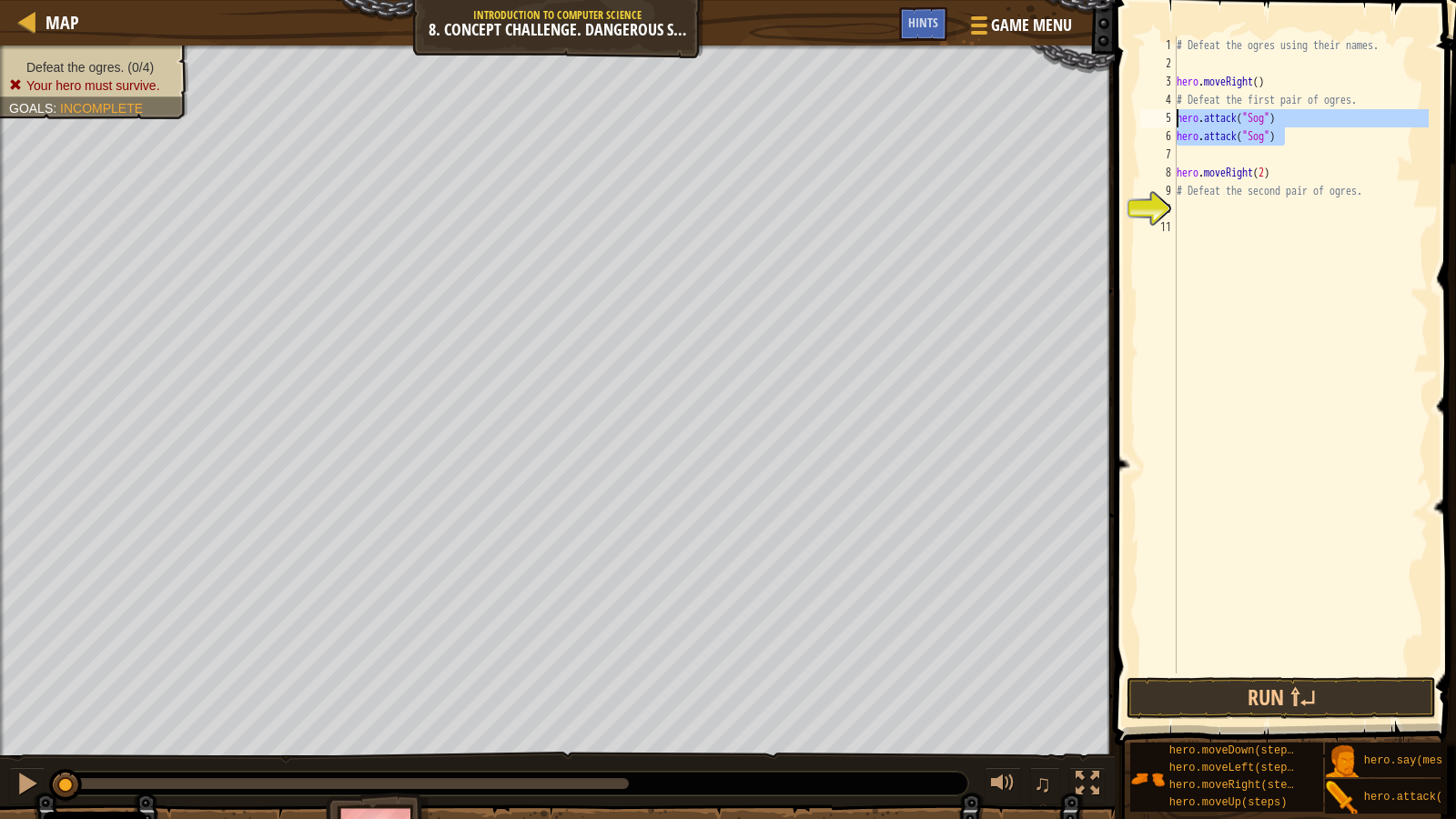 click on "# Defeat the ogres using their names. hero . moveRight ( ) # Defeat the first pair of ogres. hero . attack ( "Sog" ) hero . attack ( "Sog" ) hero . moveRight ( 2 ) # Defeat the second pair of ogres." at bounding box center (1300, 355) 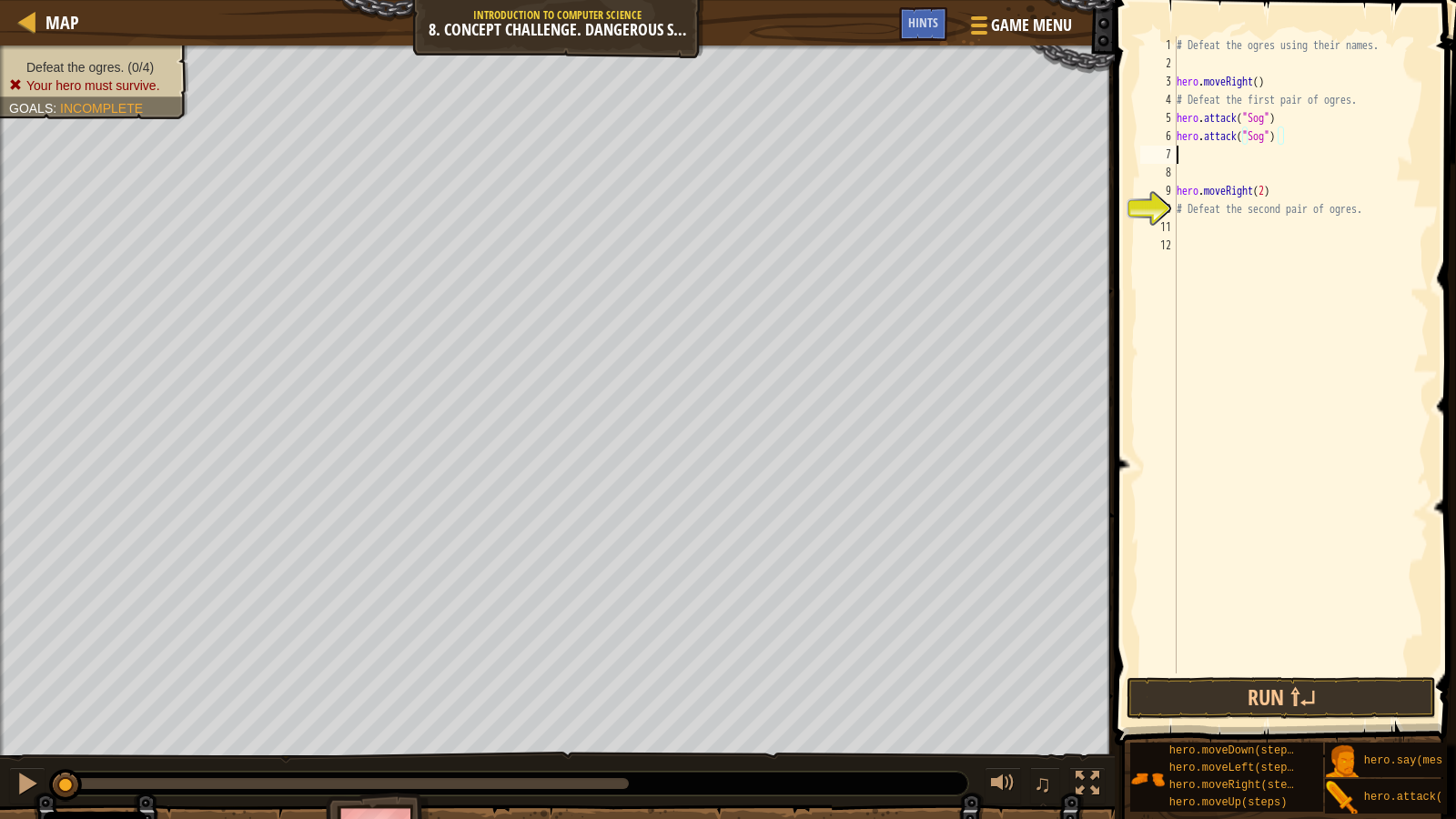 scroll, scrollTop: 8, scrollLeft: 0, axis: vertical 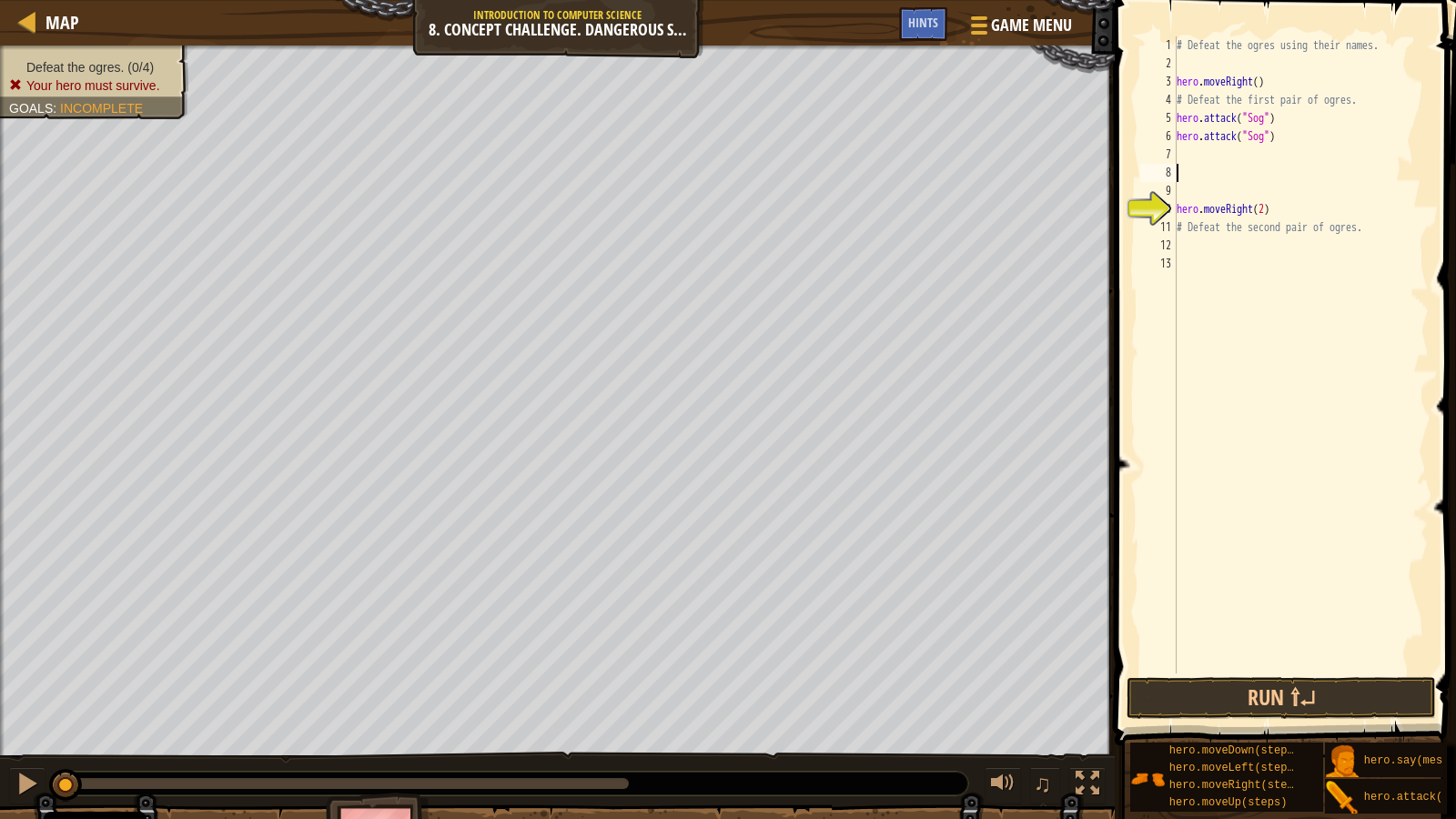 paste on "hero.attack("Sog")" 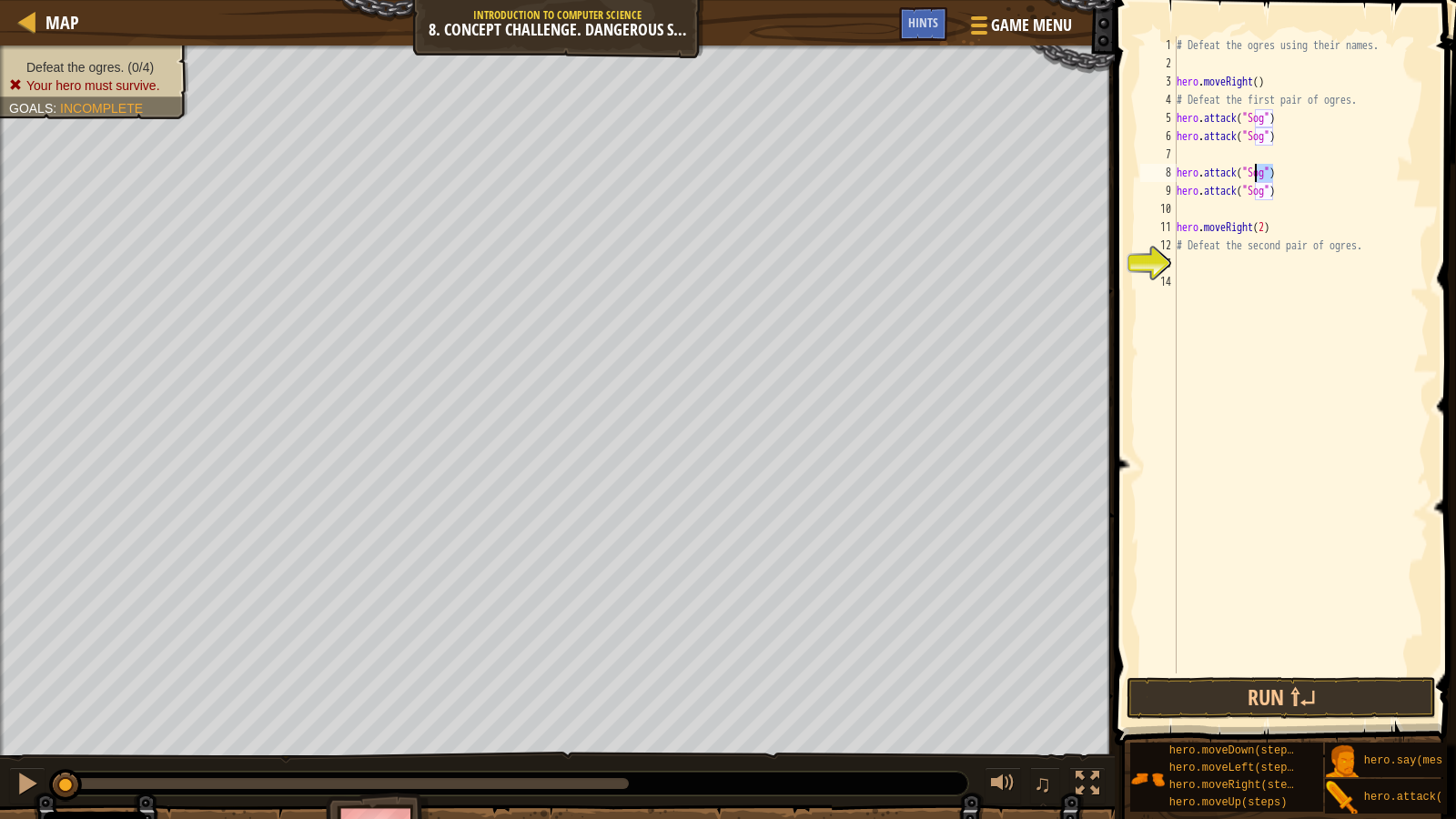 drag, startPoint x: 1274, startPoint y: 171, endPoint x: 1254, endPoint y: 178, distance: 21.18962 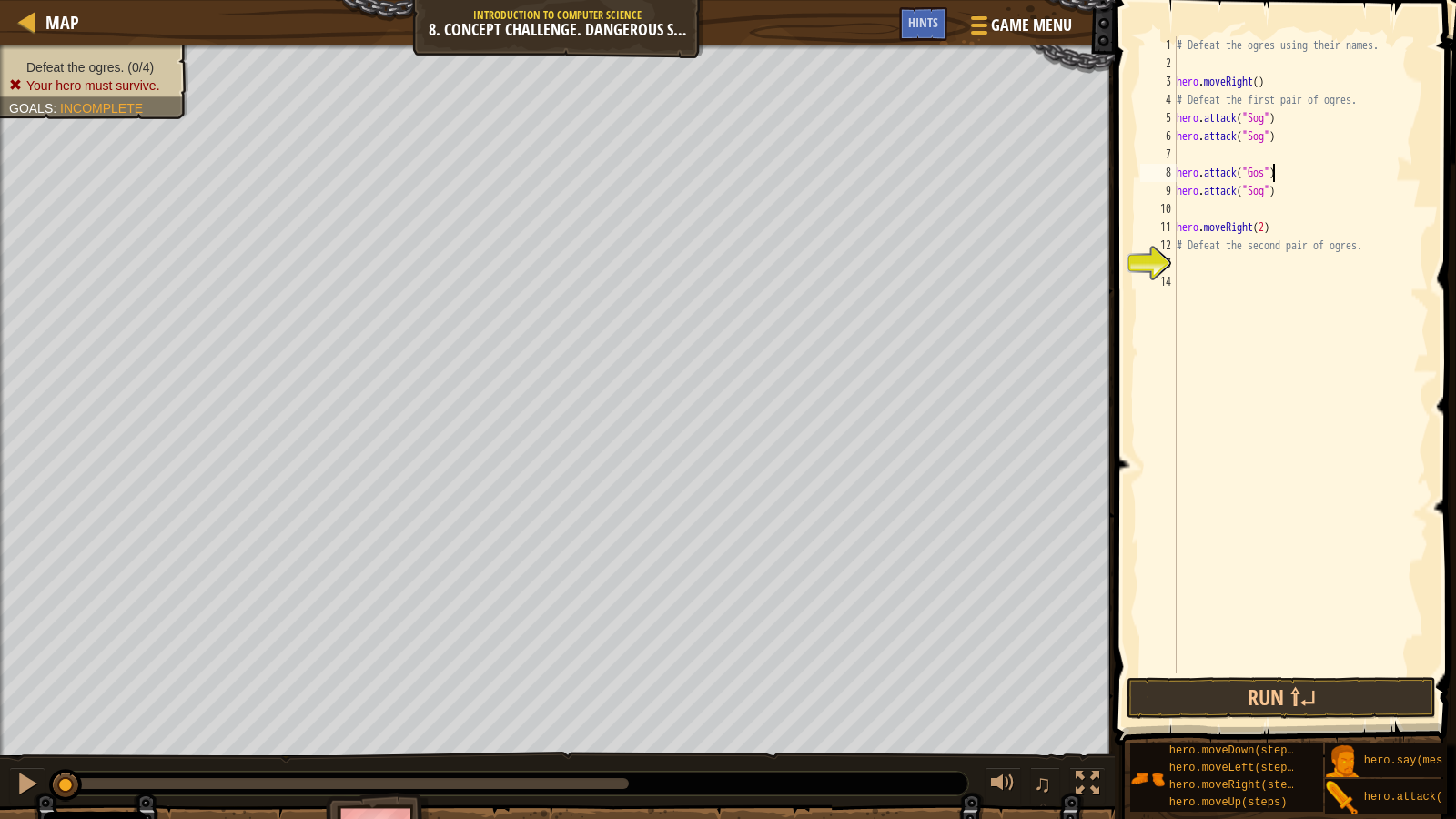 scroll, scrollTop: 8, scrollLeft: 8, axis: both 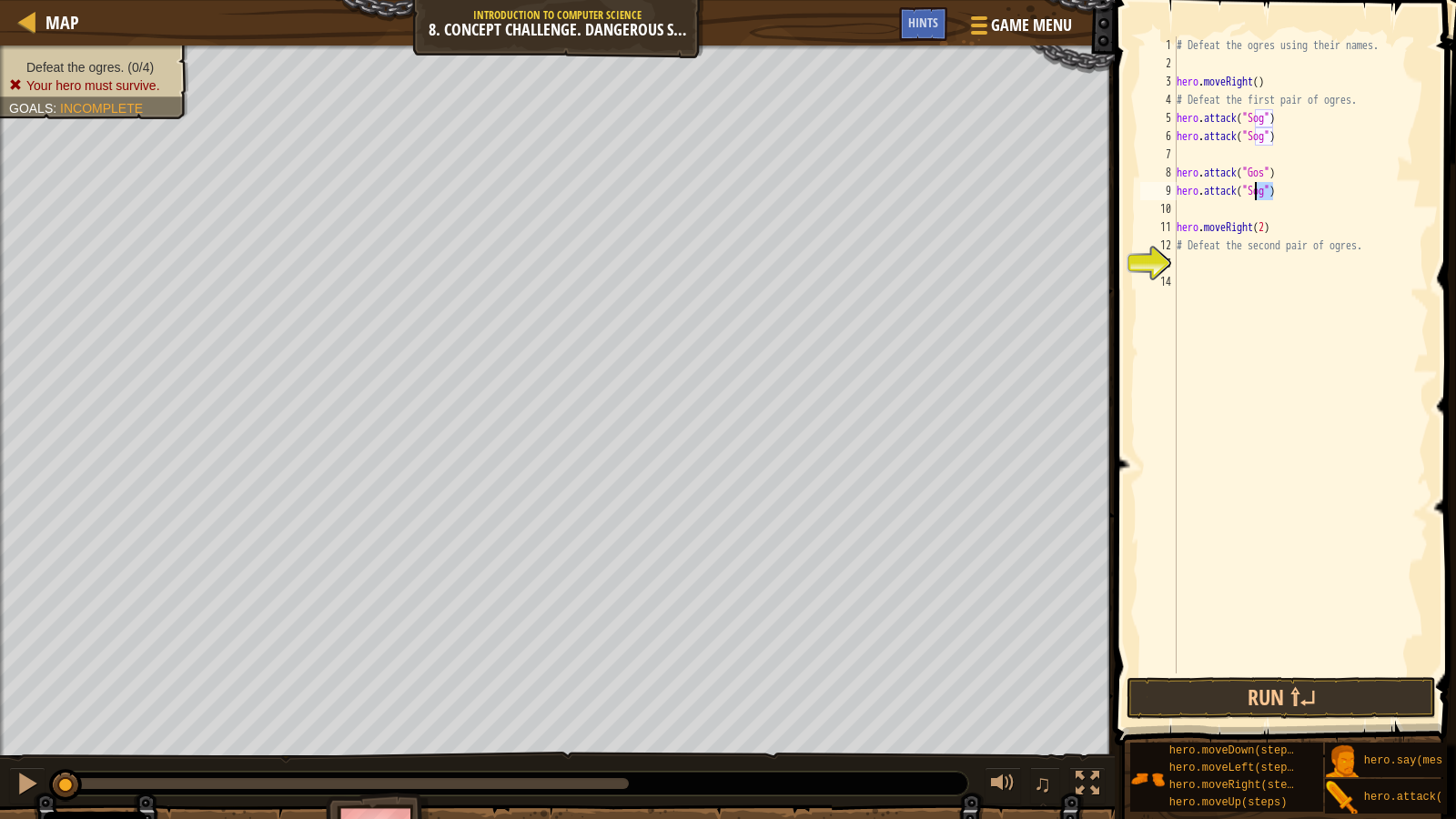 drag, startPoint x: 1272, startPoint y: 196, endPoint x: 1257, endPoint y: 192, distance: 15.524175 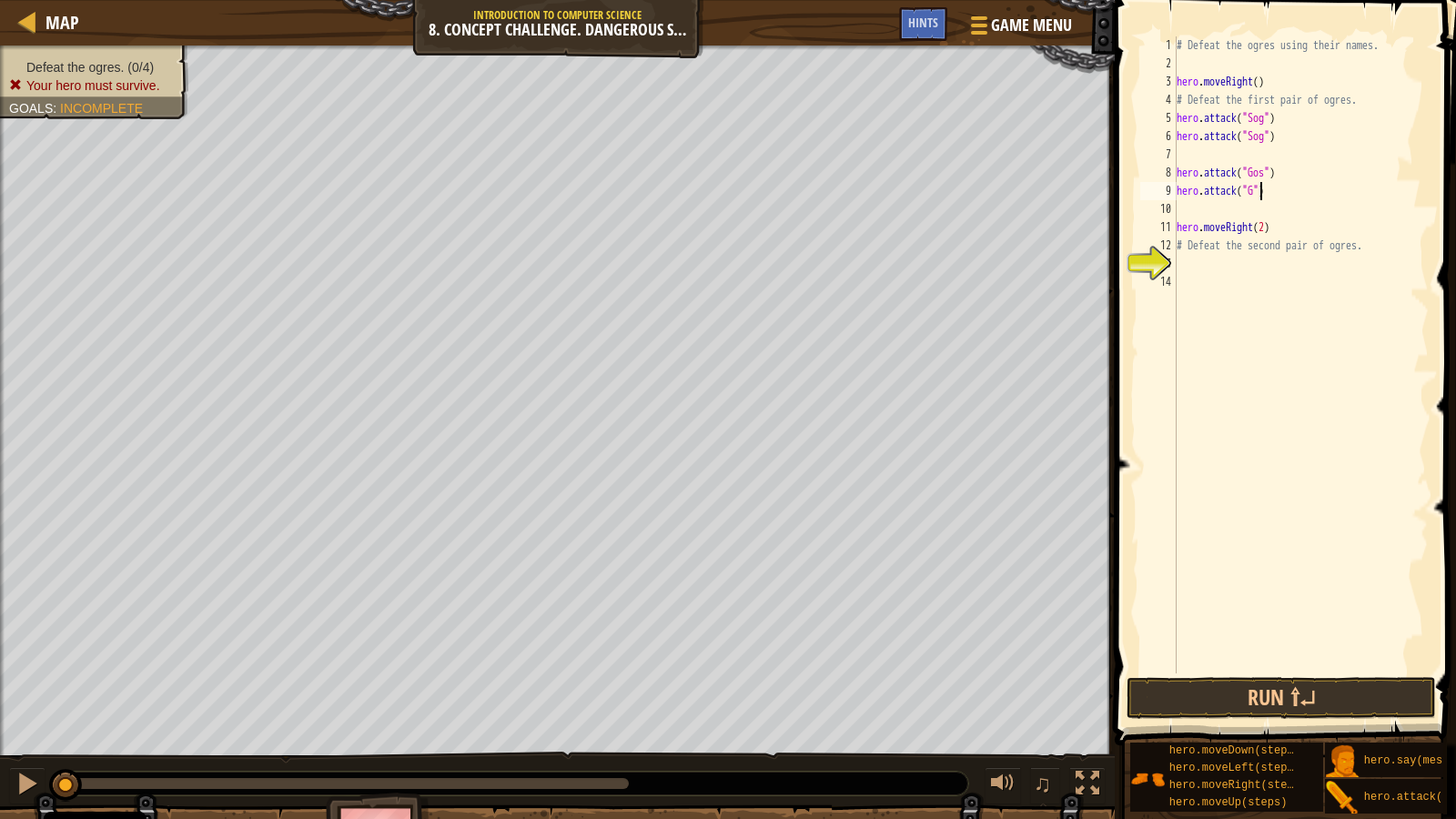 type on "hero.attack("Gos")" 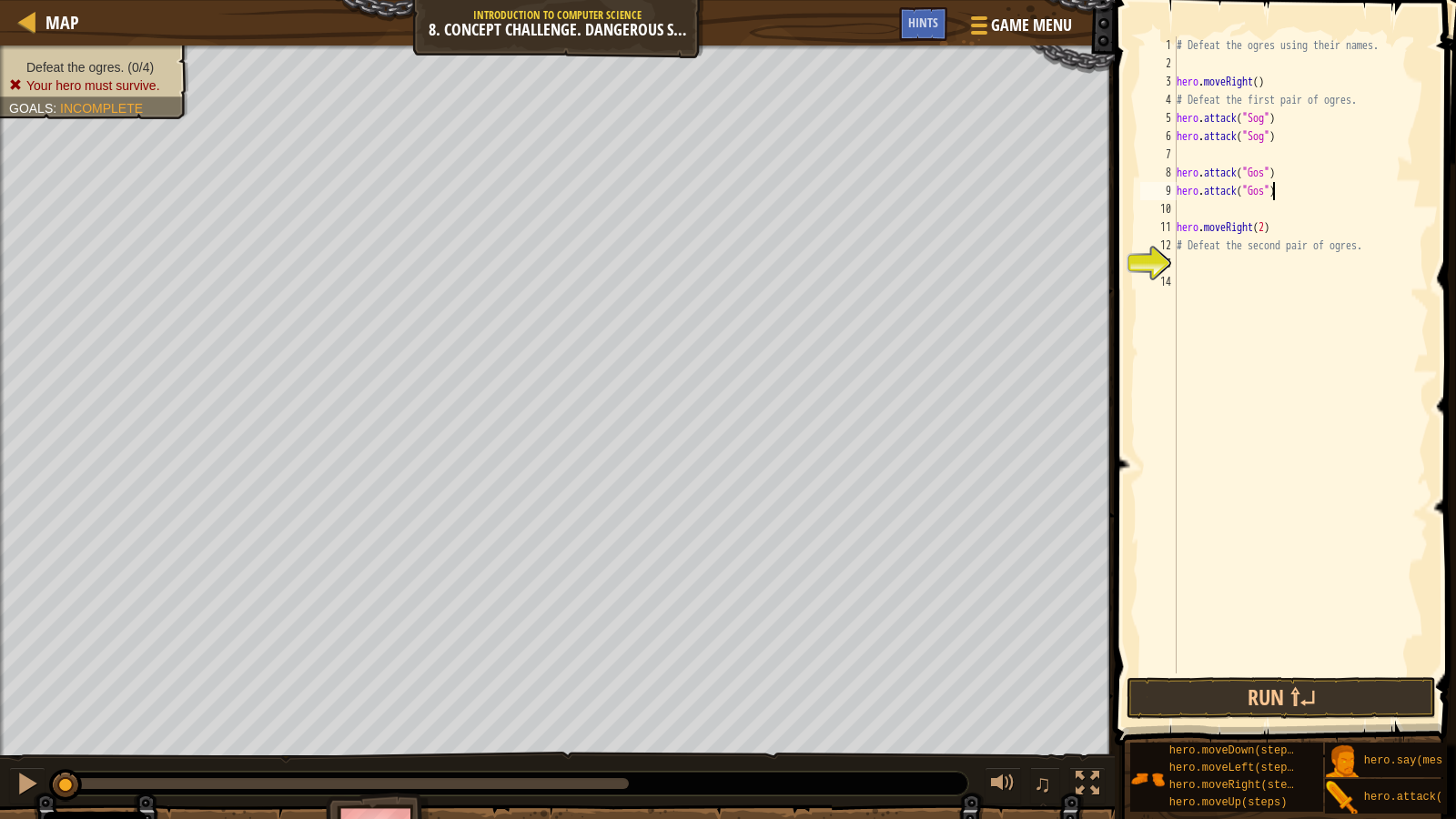 scroll, scrollTop: 8, scrollLeft: 8, axis: both 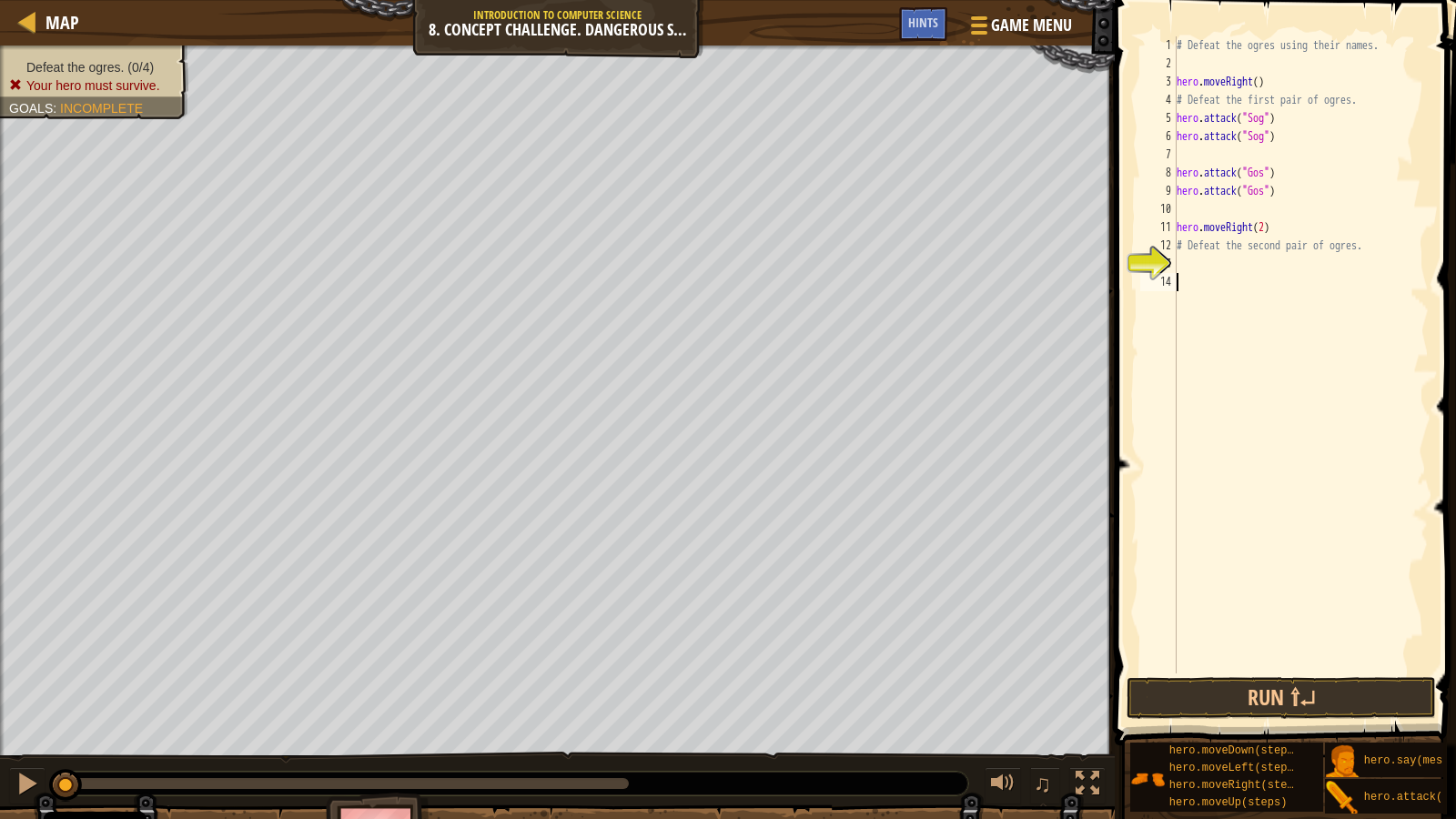click on "# Defeat the ogres using their names. hero . moveRight ( ) # Defeat the first pair of ogres. hero . attack ( "Sog" ) hero . attack ( "Sog" ) hero . attack ( "Gos" ) hero . attack ( "Gos" ) hero . moveRight ( 2 ) # Defeat the second pair of ogres." at bounding box center (1300, 373) 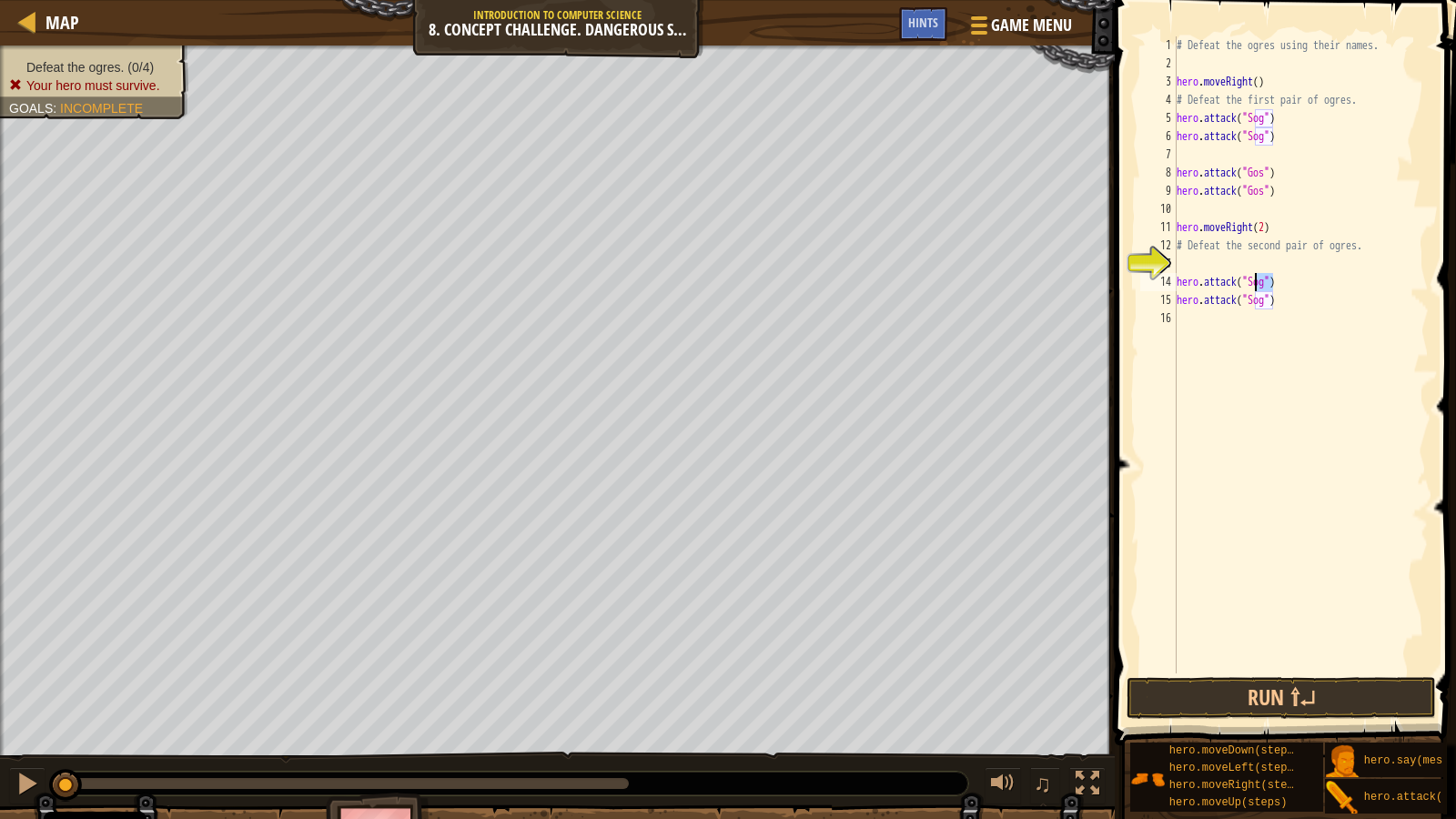 drag, startPoint x: 1273, startPoint y: 281, endPoint x: 1255, endPoint y: 278, distance: 18.248288 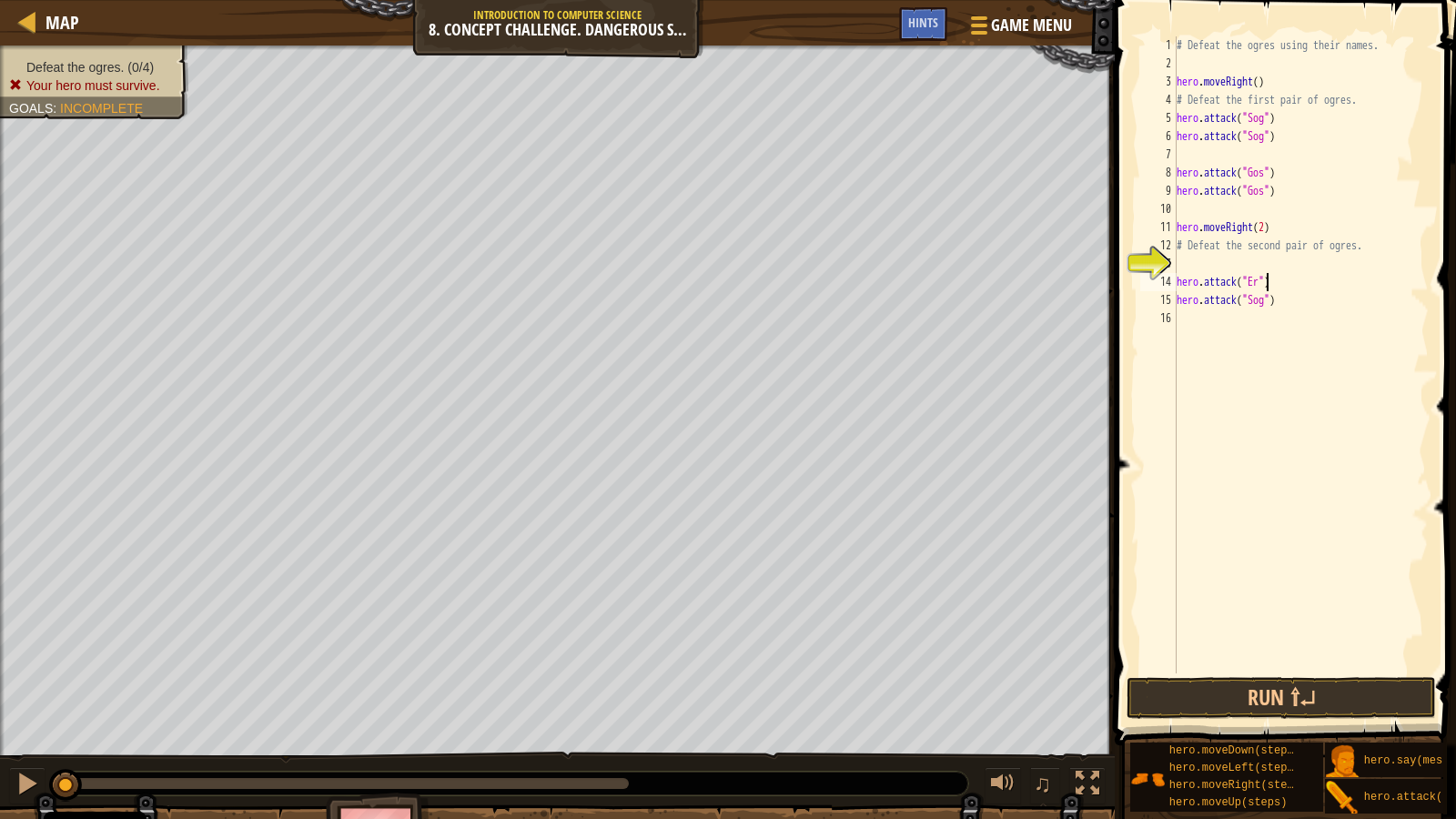 scroll, scrollTop: 8, scrollLeft: 8, axis: both 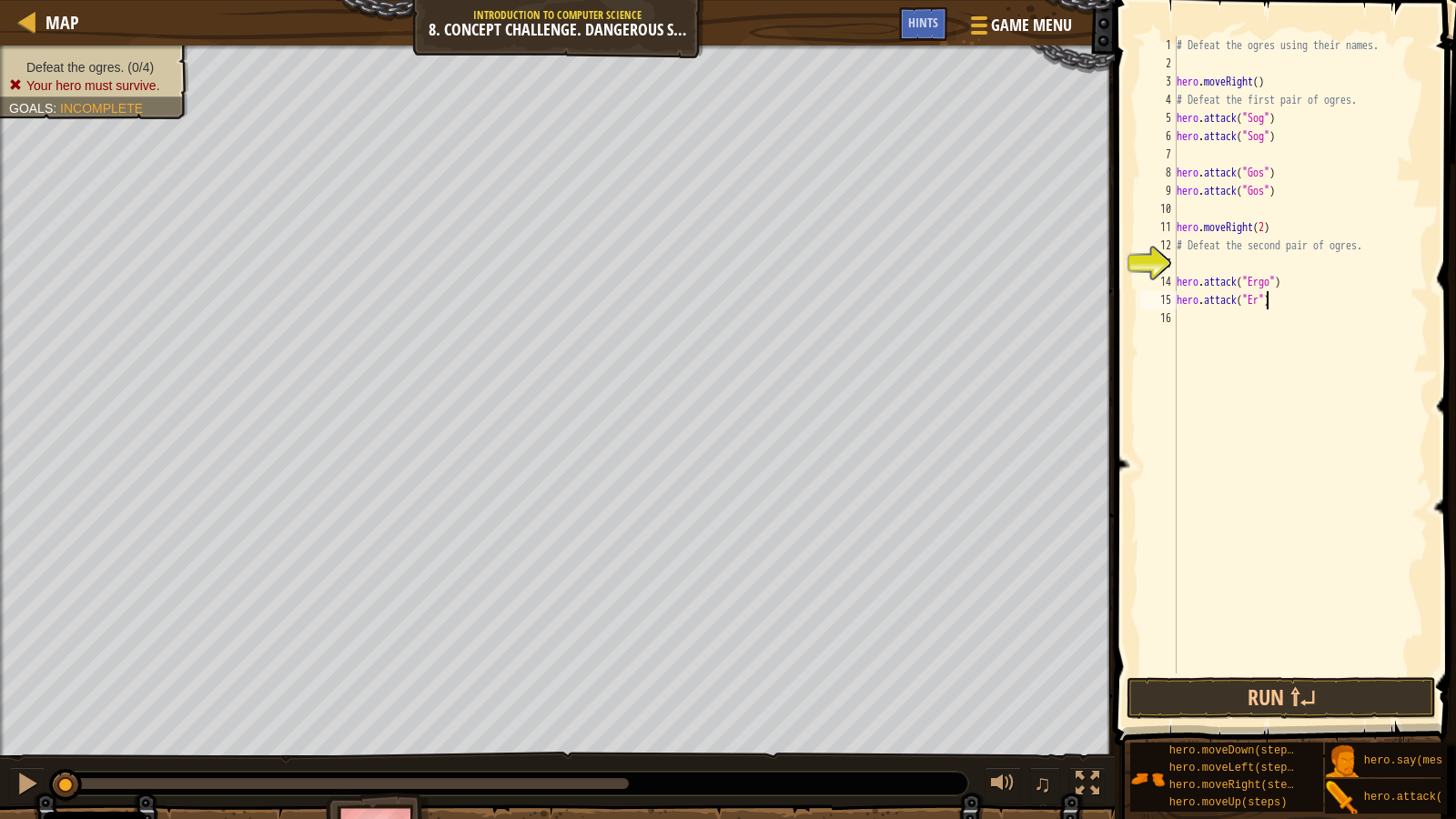 type on "hero.attack("Ergo")" 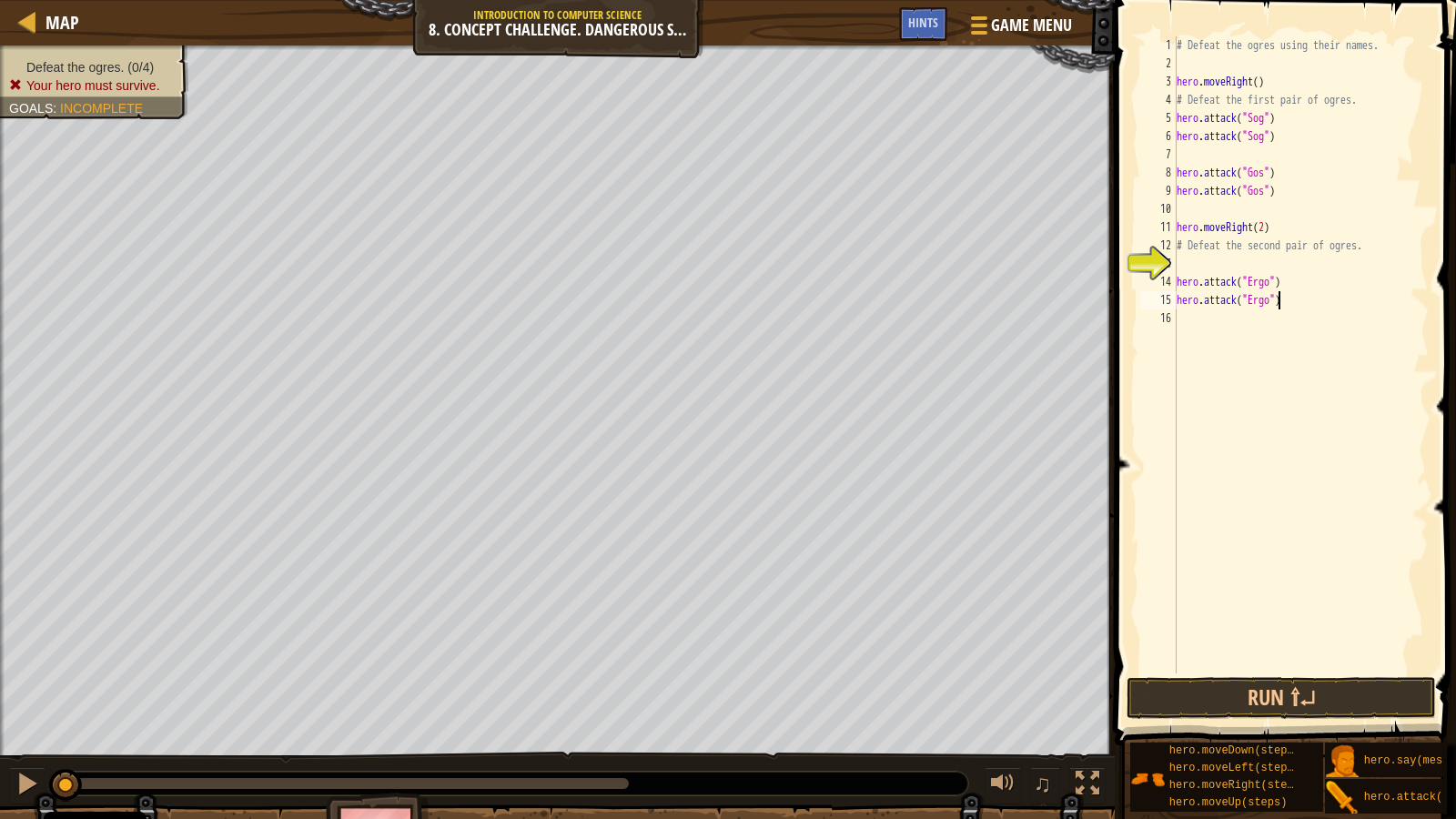 scroll, scrollTop: 8, scrollLeft: 8, axis: both 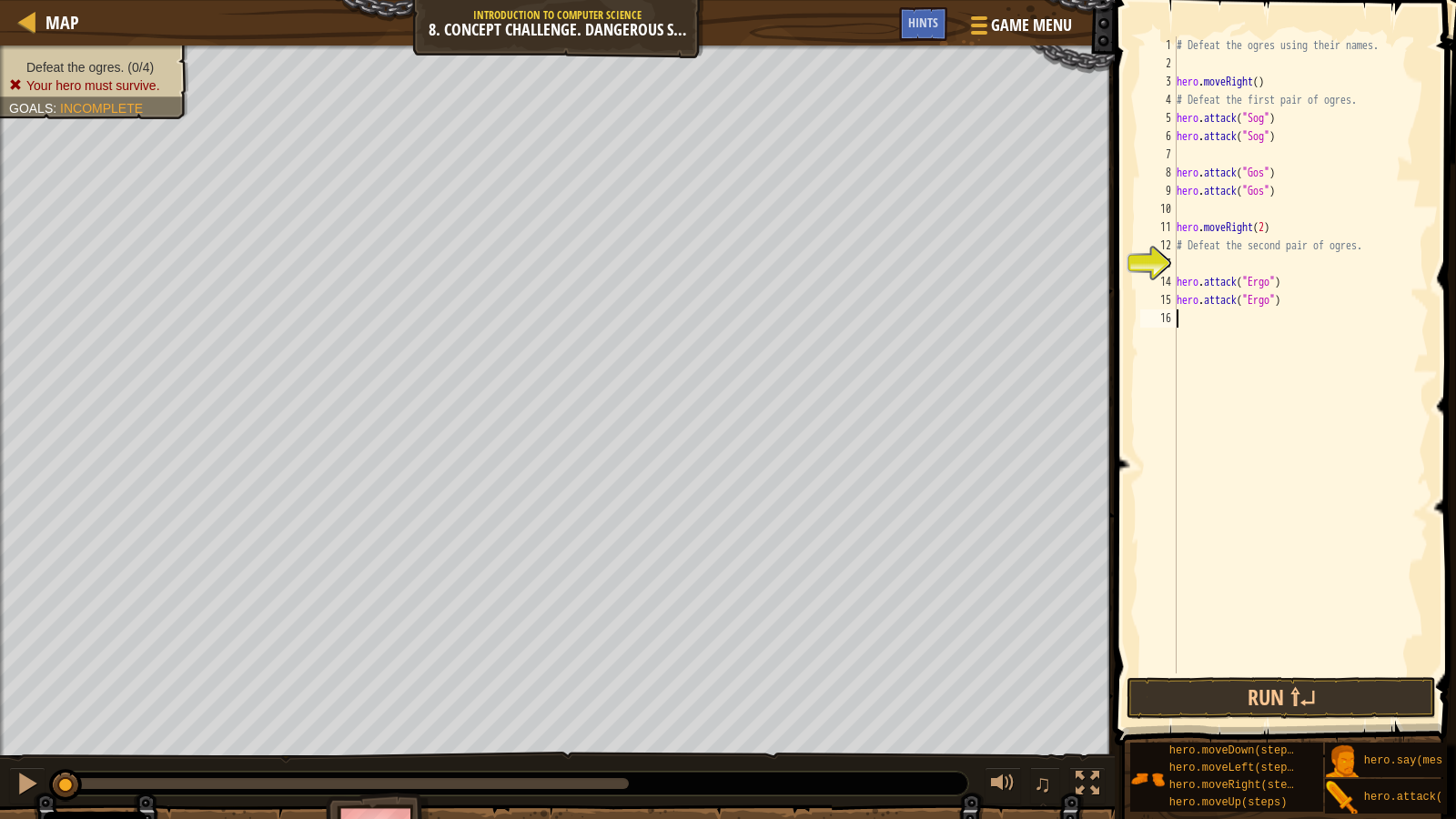 click on "# Defeat the ogres using their names. hero . moveRight ( ) # Defeat the first pair of ogres. hero . attack ( "Sog" ) hero . attack ( "Sog" ) hero . attack ( "Gos" ) hero . attack ( "Gos" ) hero . moveRight ( 2 ) # Defeat the second pair of ogres. hero . attack ( "Ergo" ) hero . attack ( "Ergo" )" at bounding box center (1300, 373) 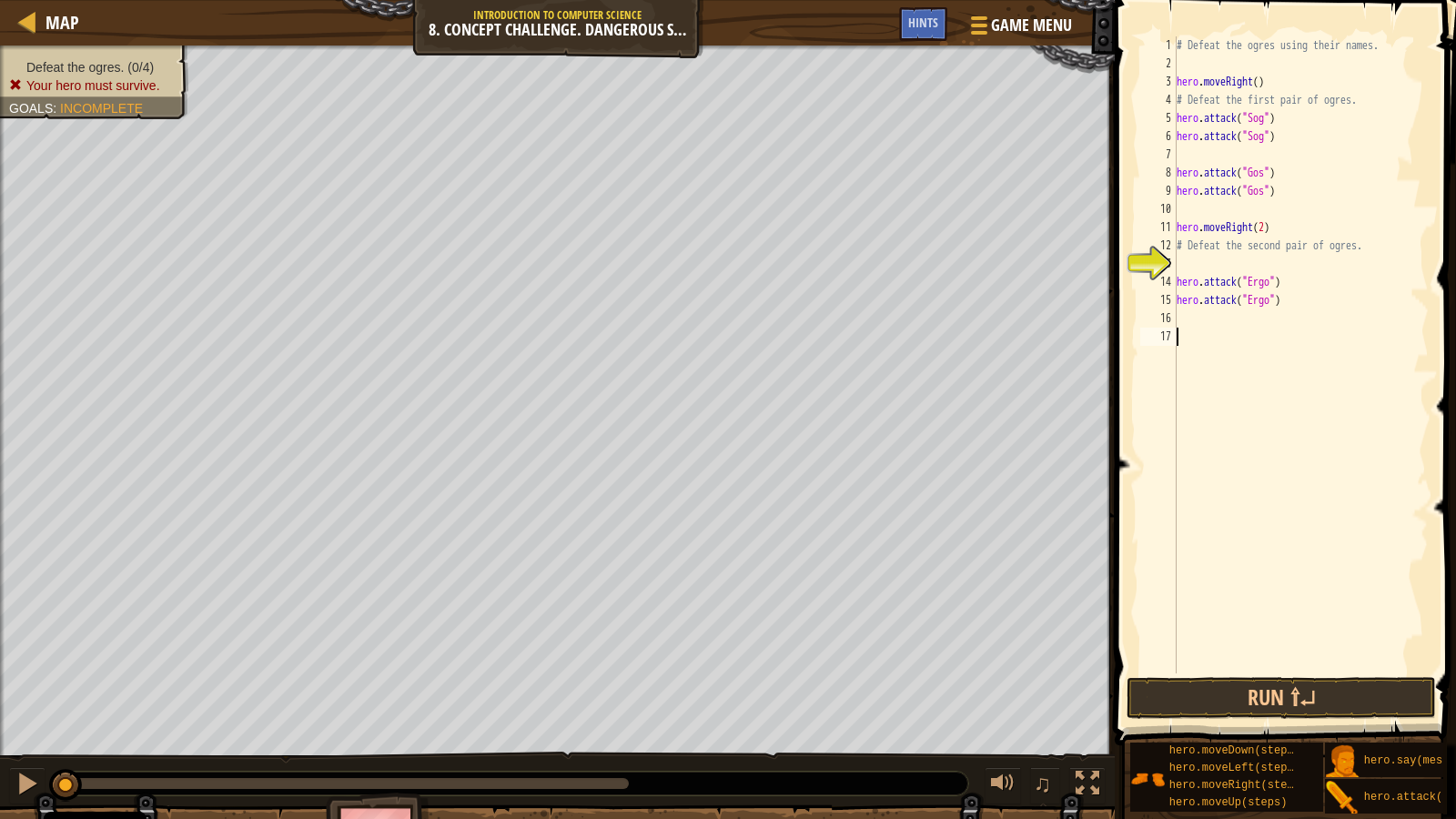 paste on "hero.attack("Sog")" 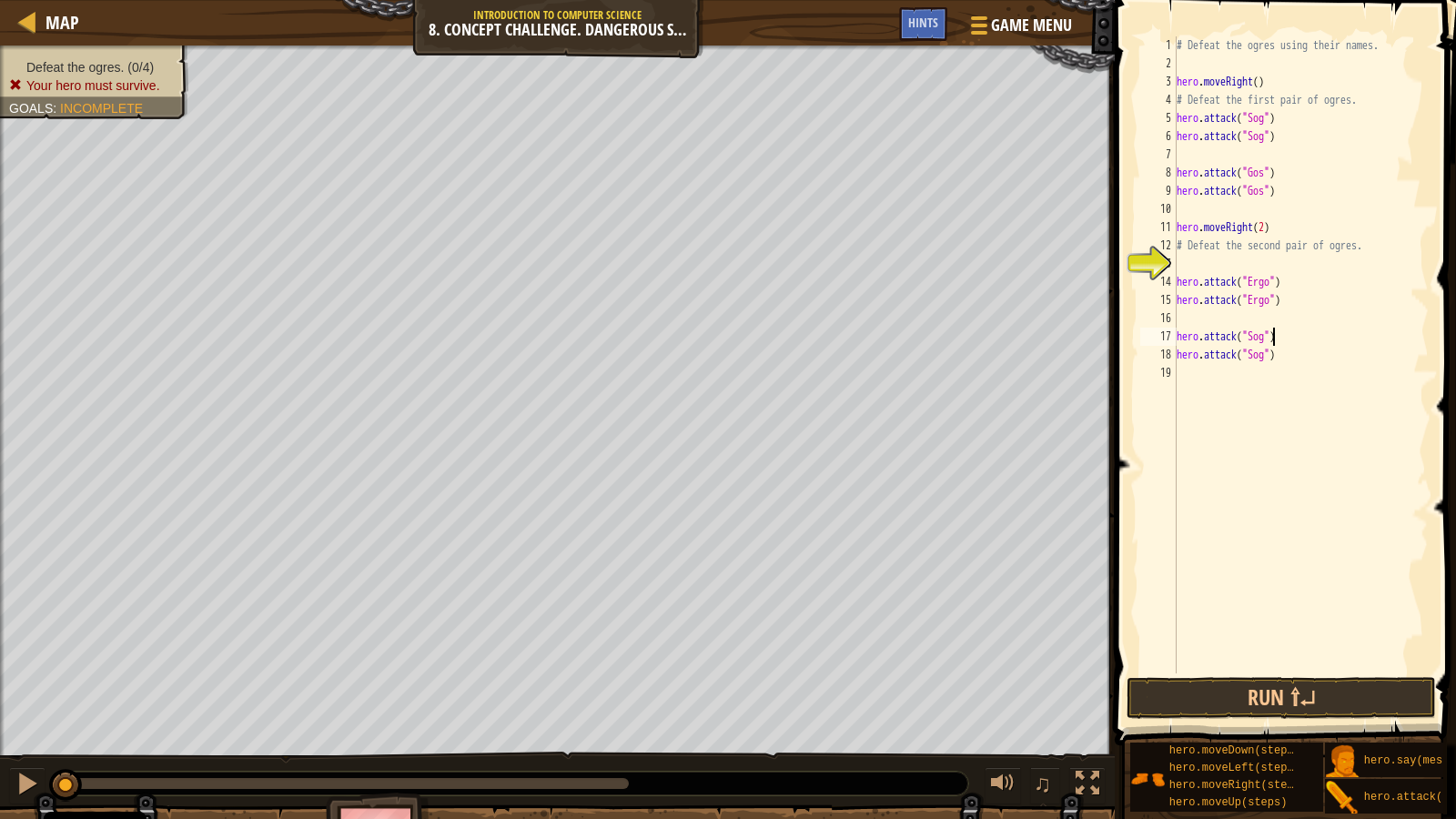 click on "# Defeat the ogres using their names. hero . moveRight ( ) # Defeat the first pair of ogres. hero . attack ( "Sog" ) hero . attack ( "Sog" ) hero . attack ( "Gos" ) hero . attack ( "Gos" ) hero . moveRight ( 2 ) # Defeat the second pair of ogres. hero . attack ( "Ergo" ) hero . attack ( "Ergo" ) hero . attack ( "Sog" ) hero . attack ( "Sog" )" at bounding box center [1300, 373] 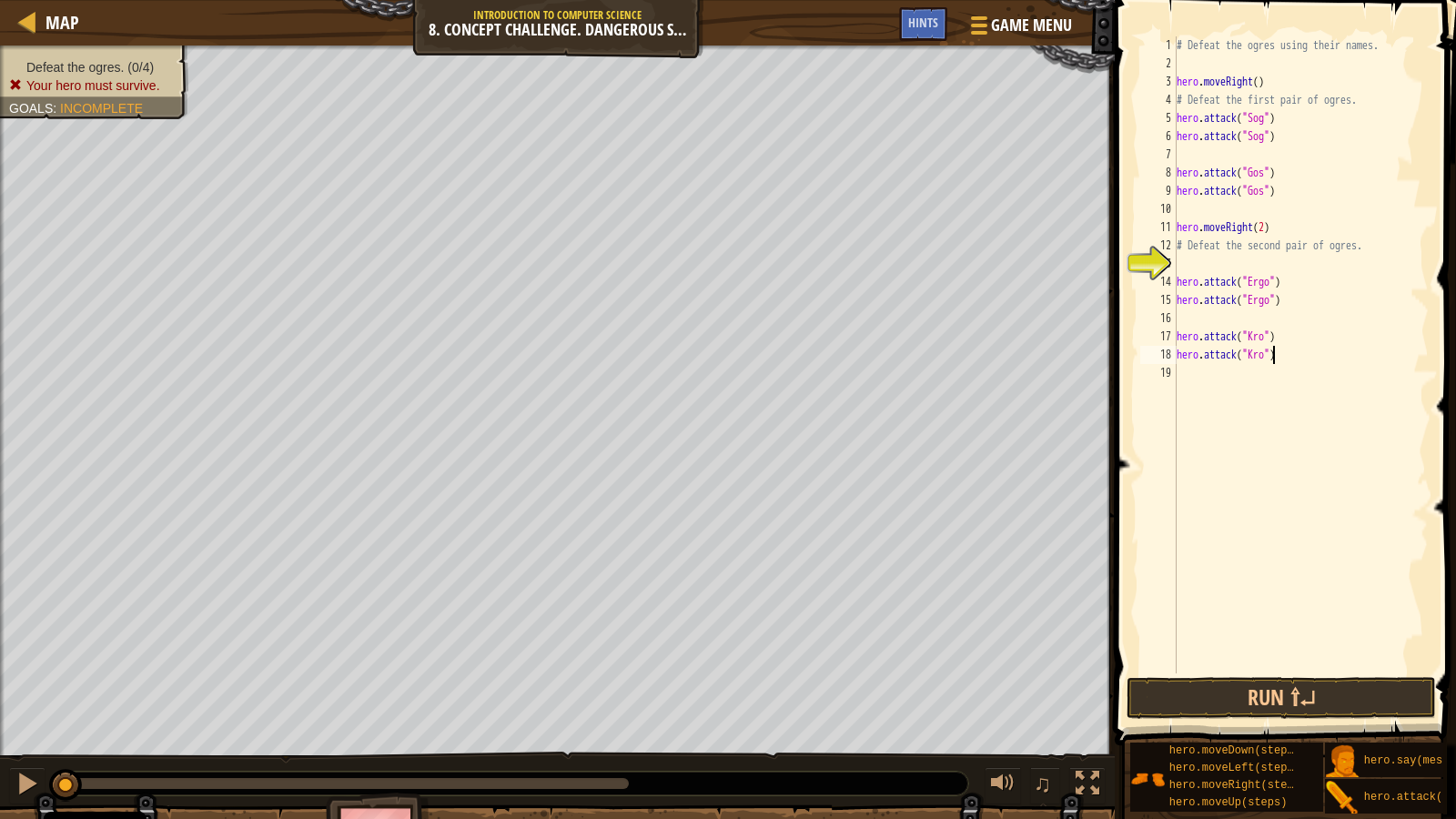 scroll, scrollTop: 8, scrollLeft: 8, axis: both 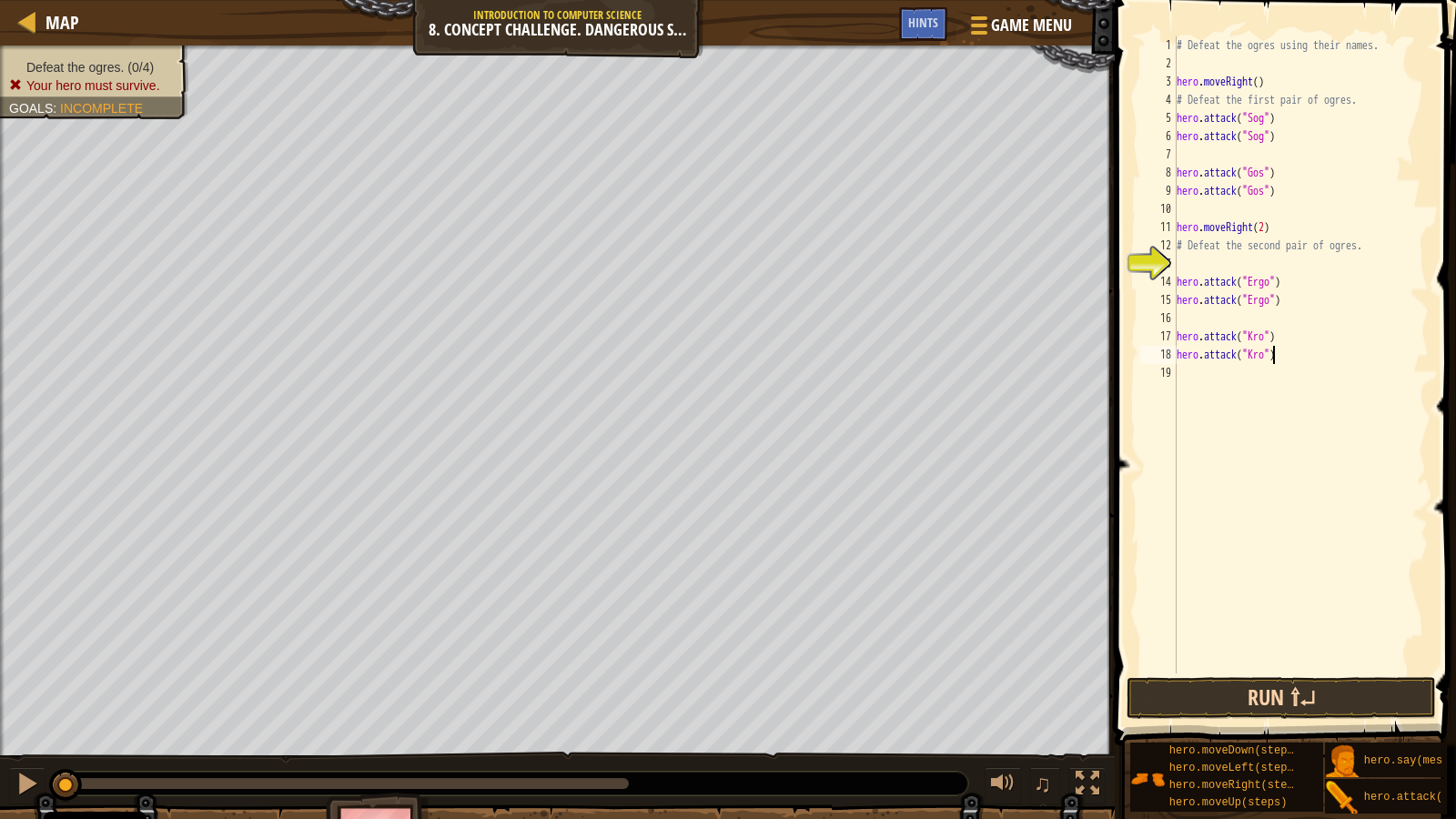 type on "hero.attack("Kro")" 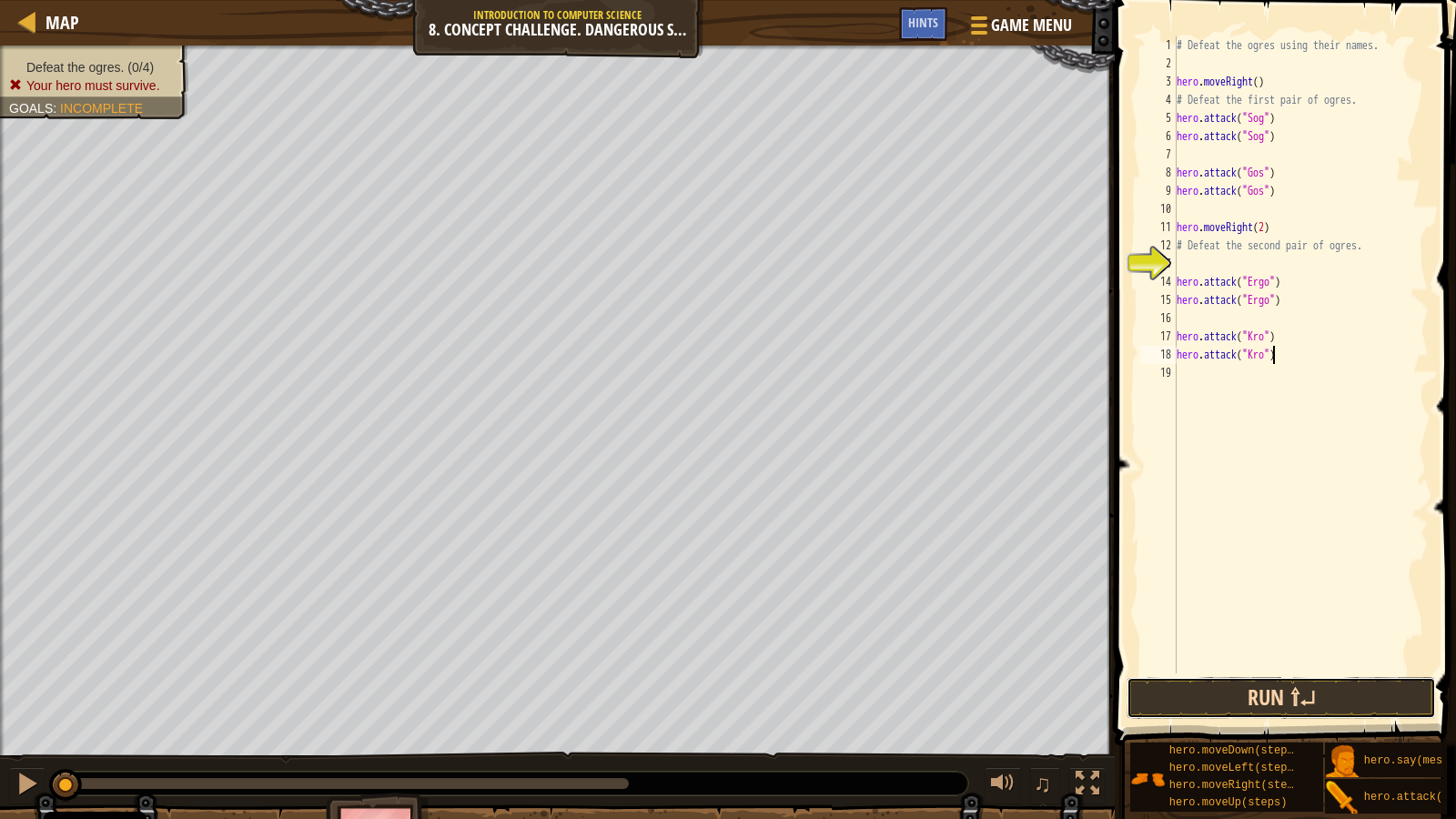 click on "Run ⇧↵" at bounding box center [1281, 698] 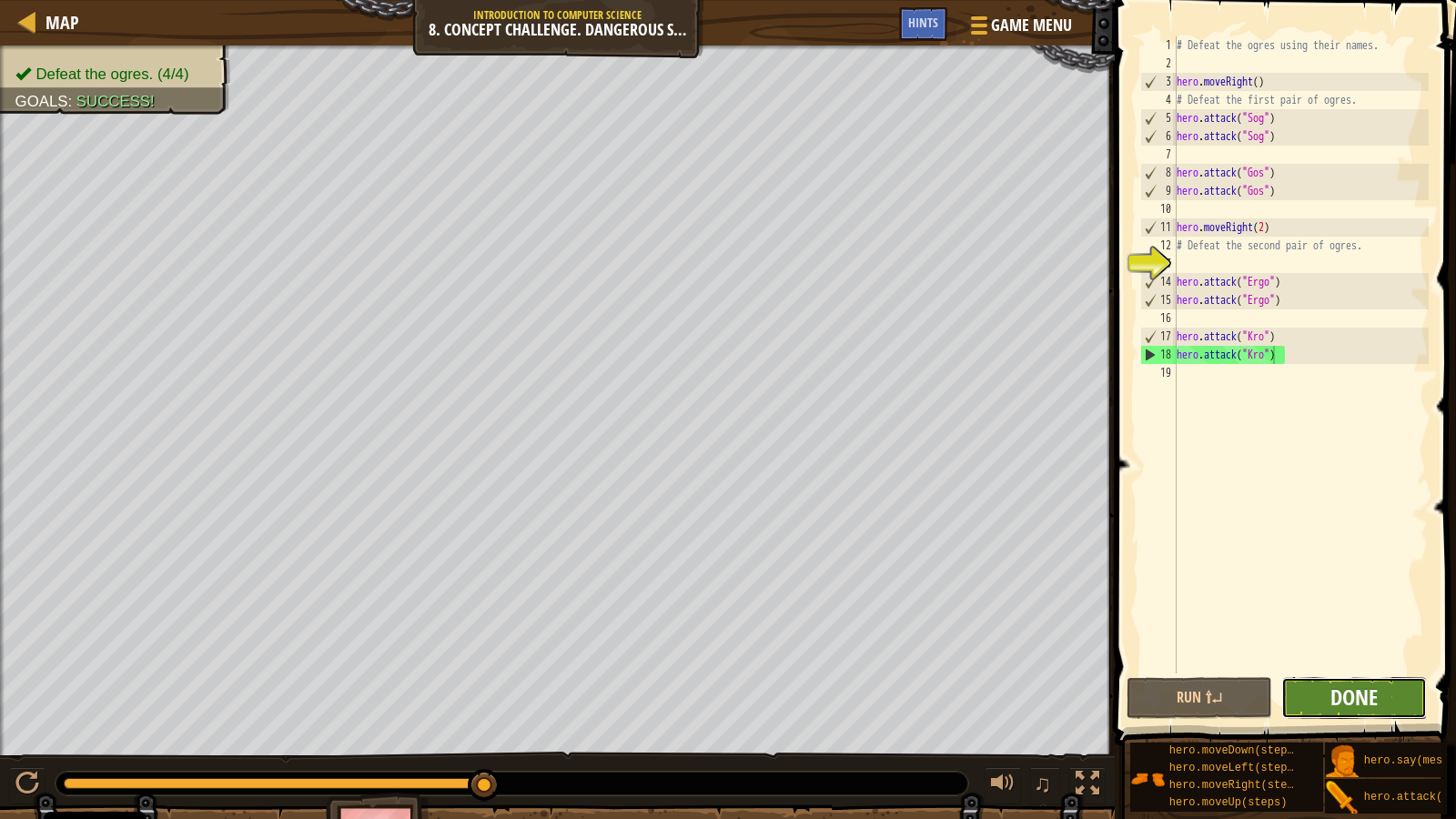 click on "Done" at bounding box center [1354, 697] 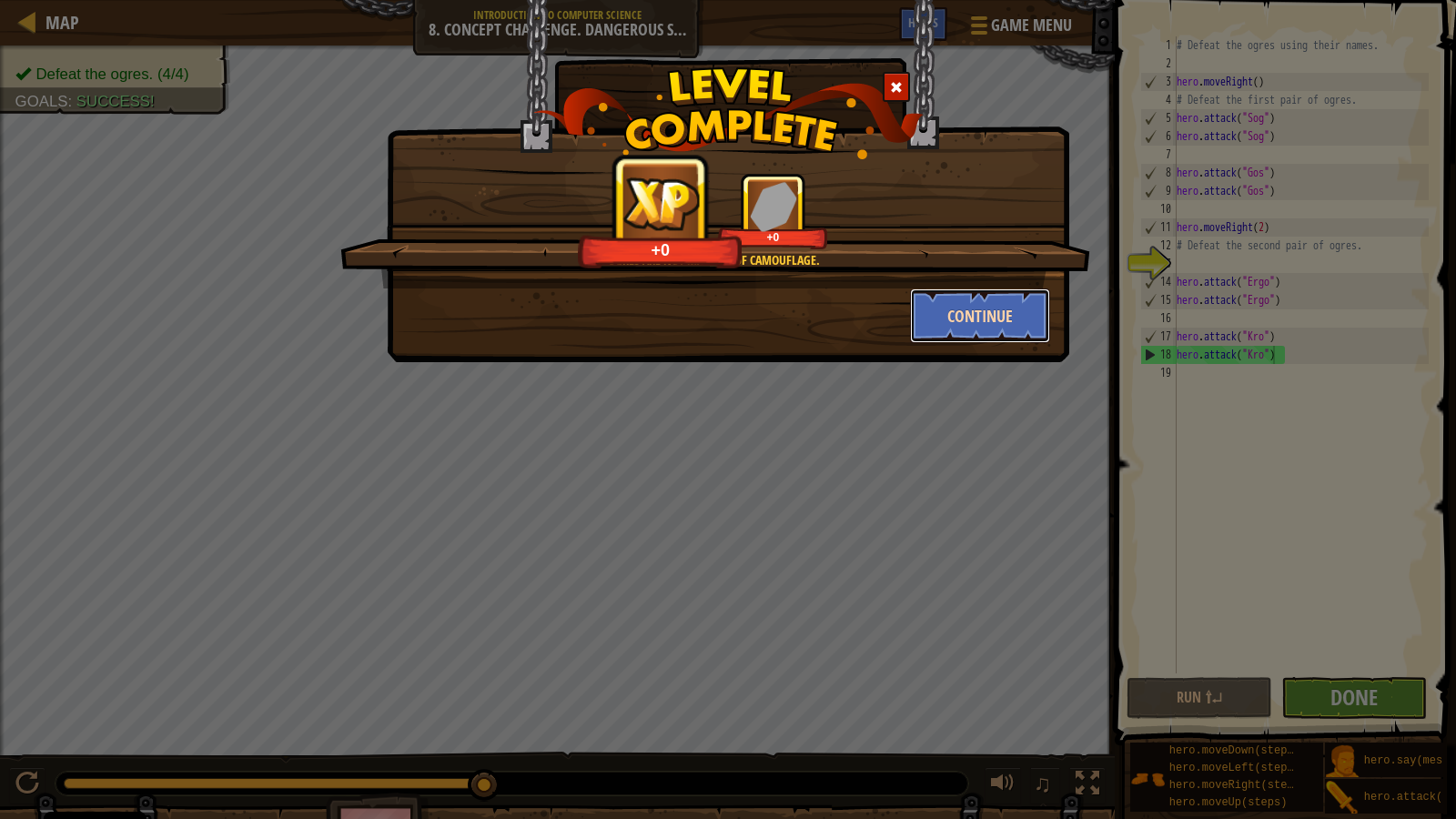 click on "Continue" at bounding box center [980, 316] 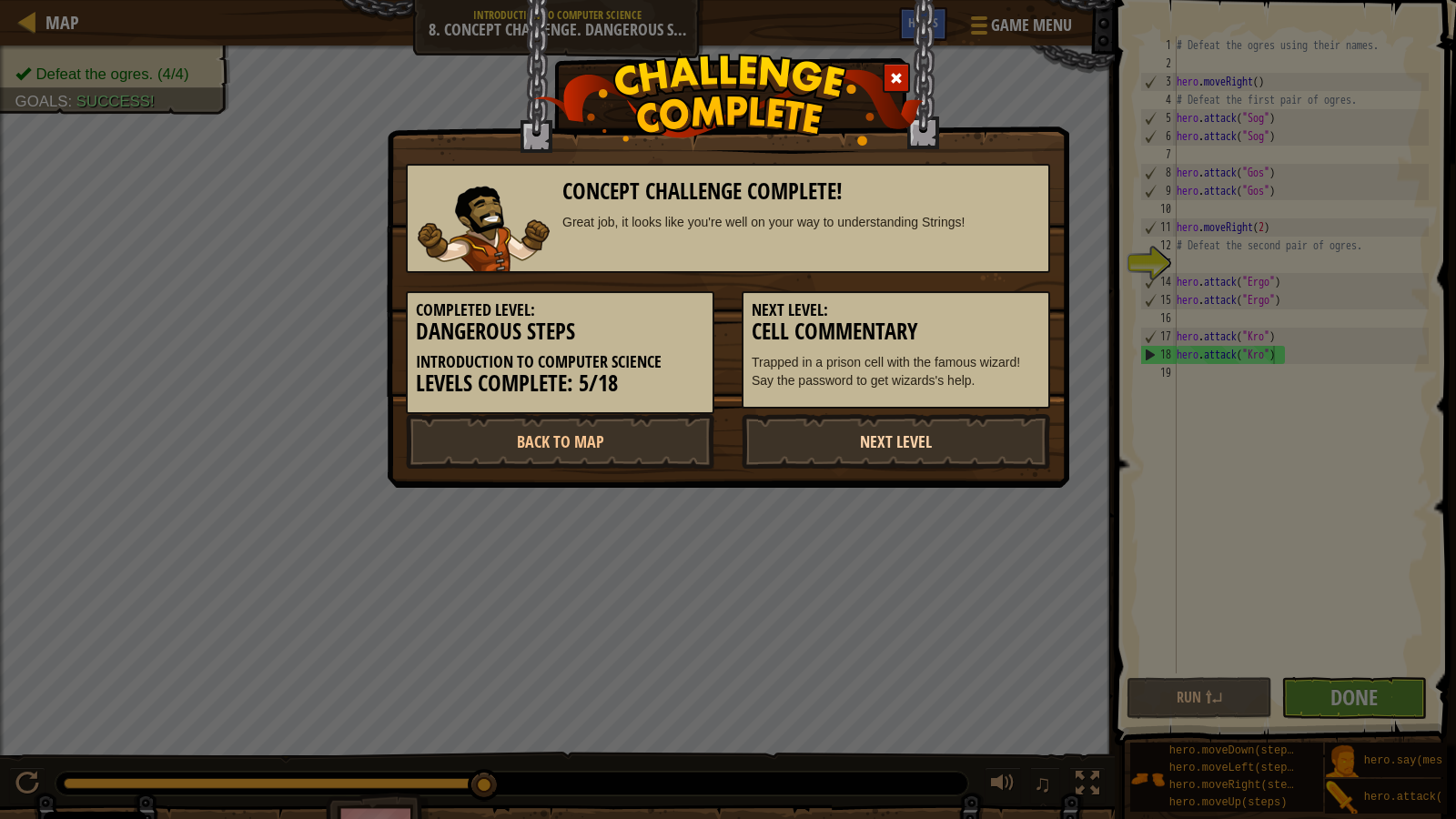 click on "Next Level" at bounding box center [895, 441] 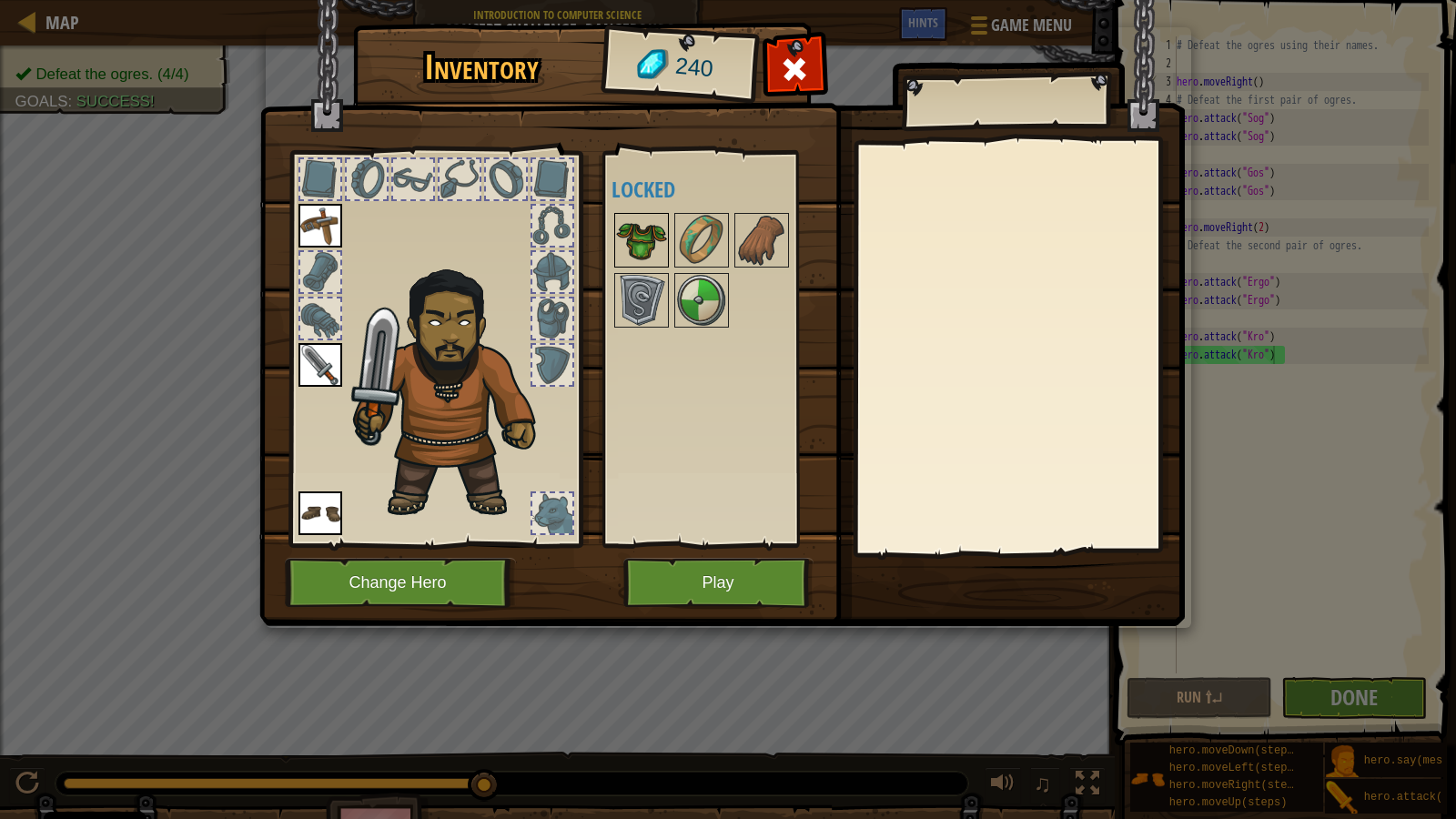 click at bounding box center [642, 240] 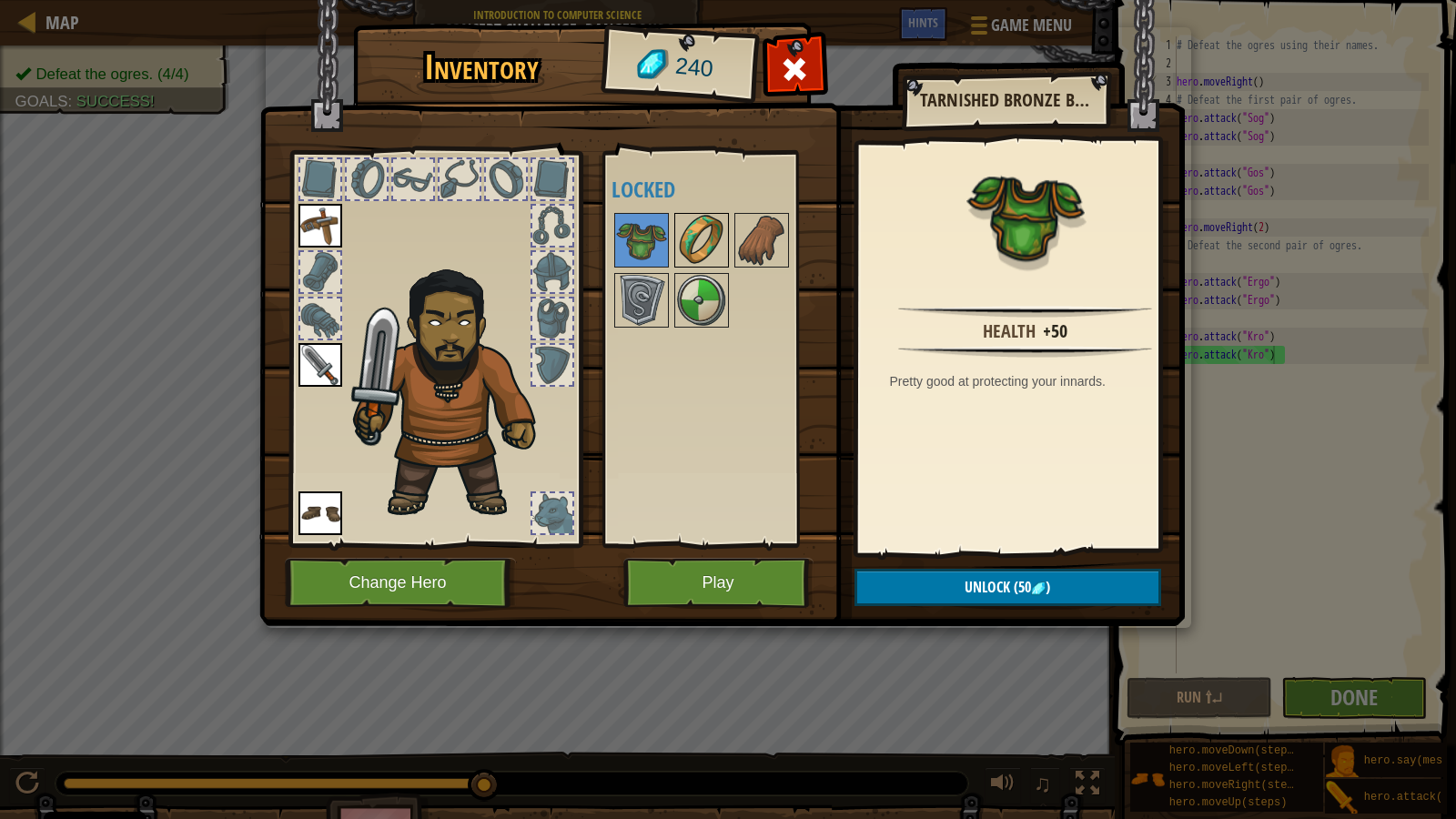 click at bounding box center [702, 240] 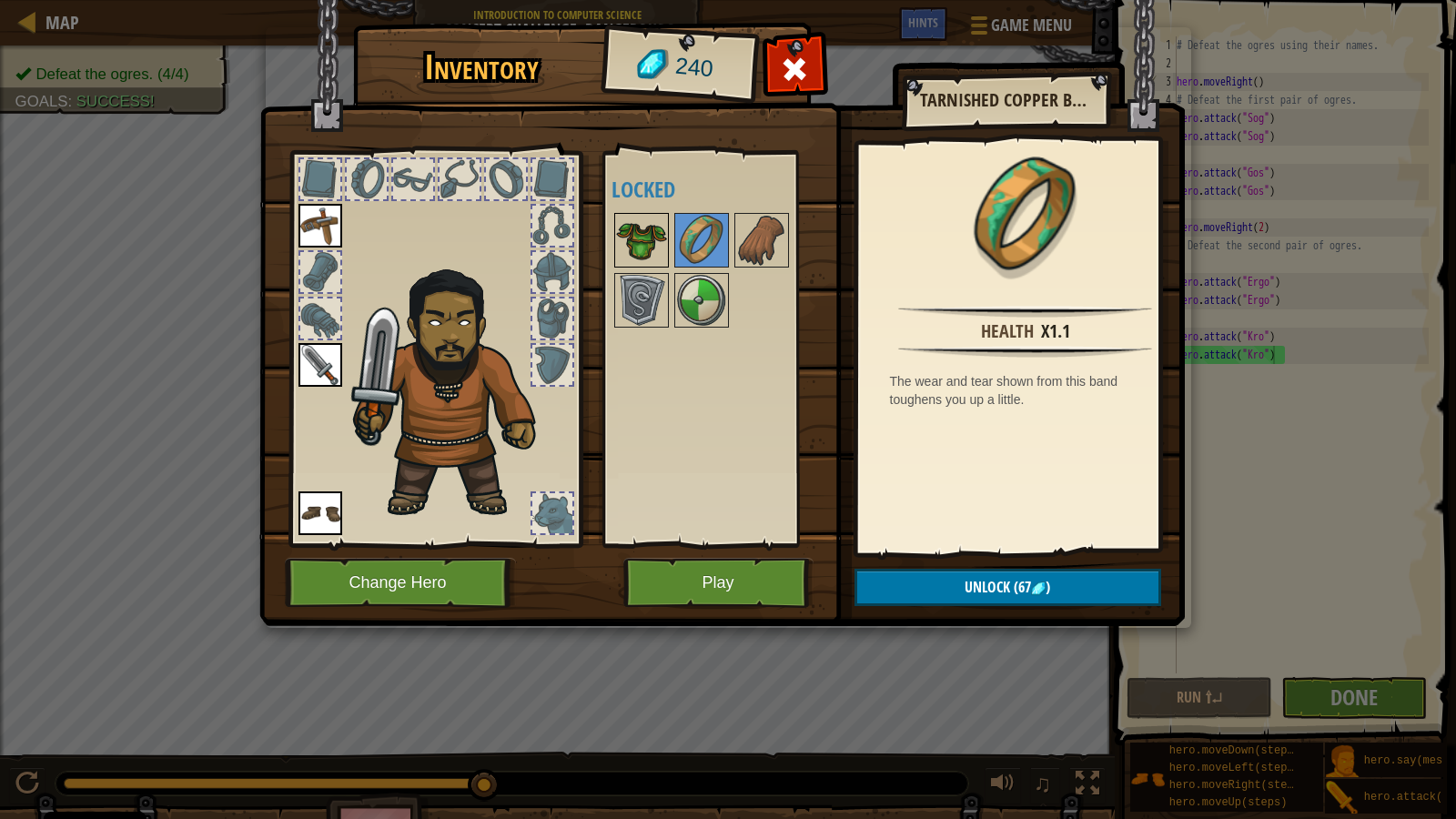 click at bounding box center [642, 240] 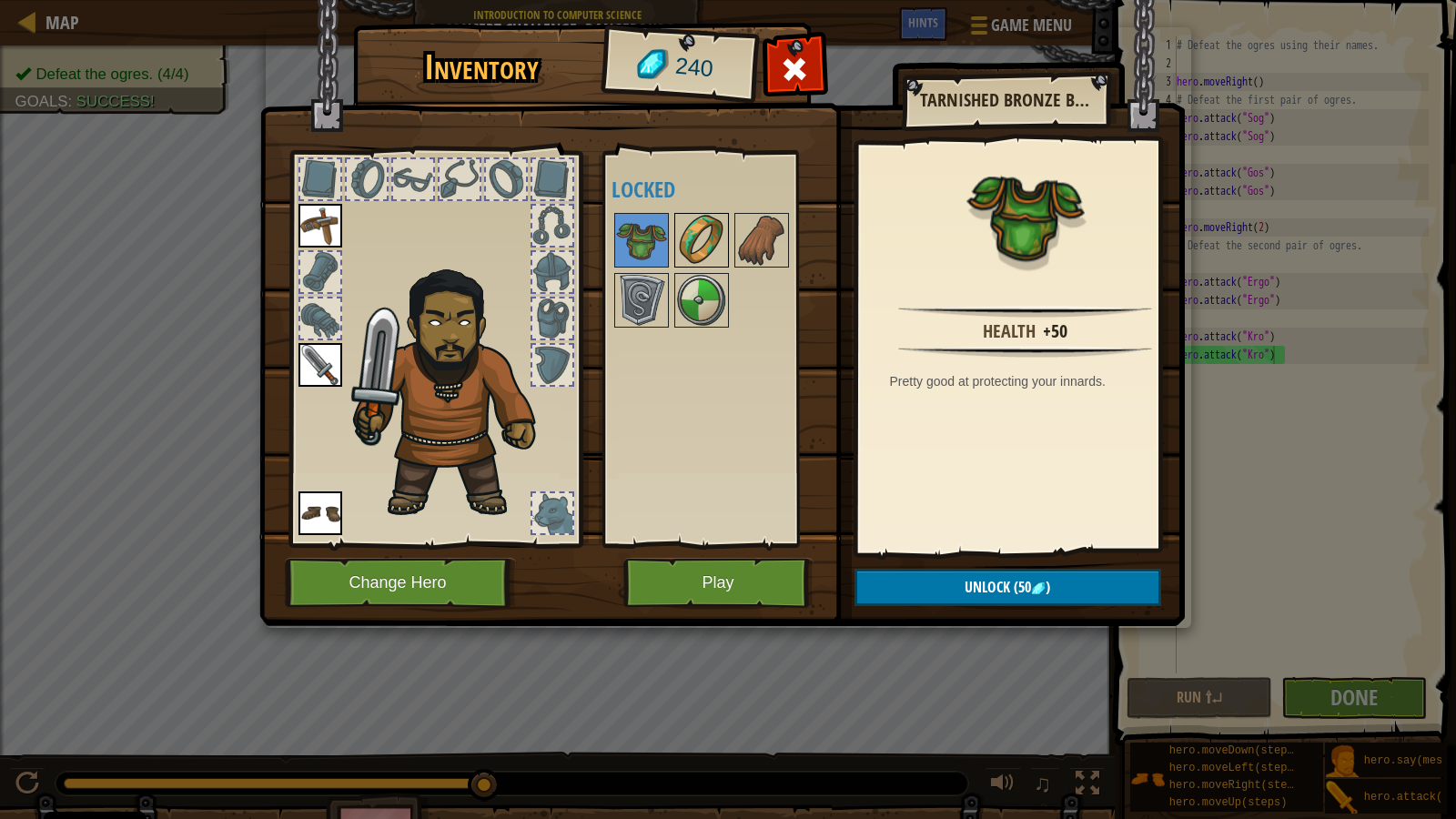 click at bounding box center (702, 240) 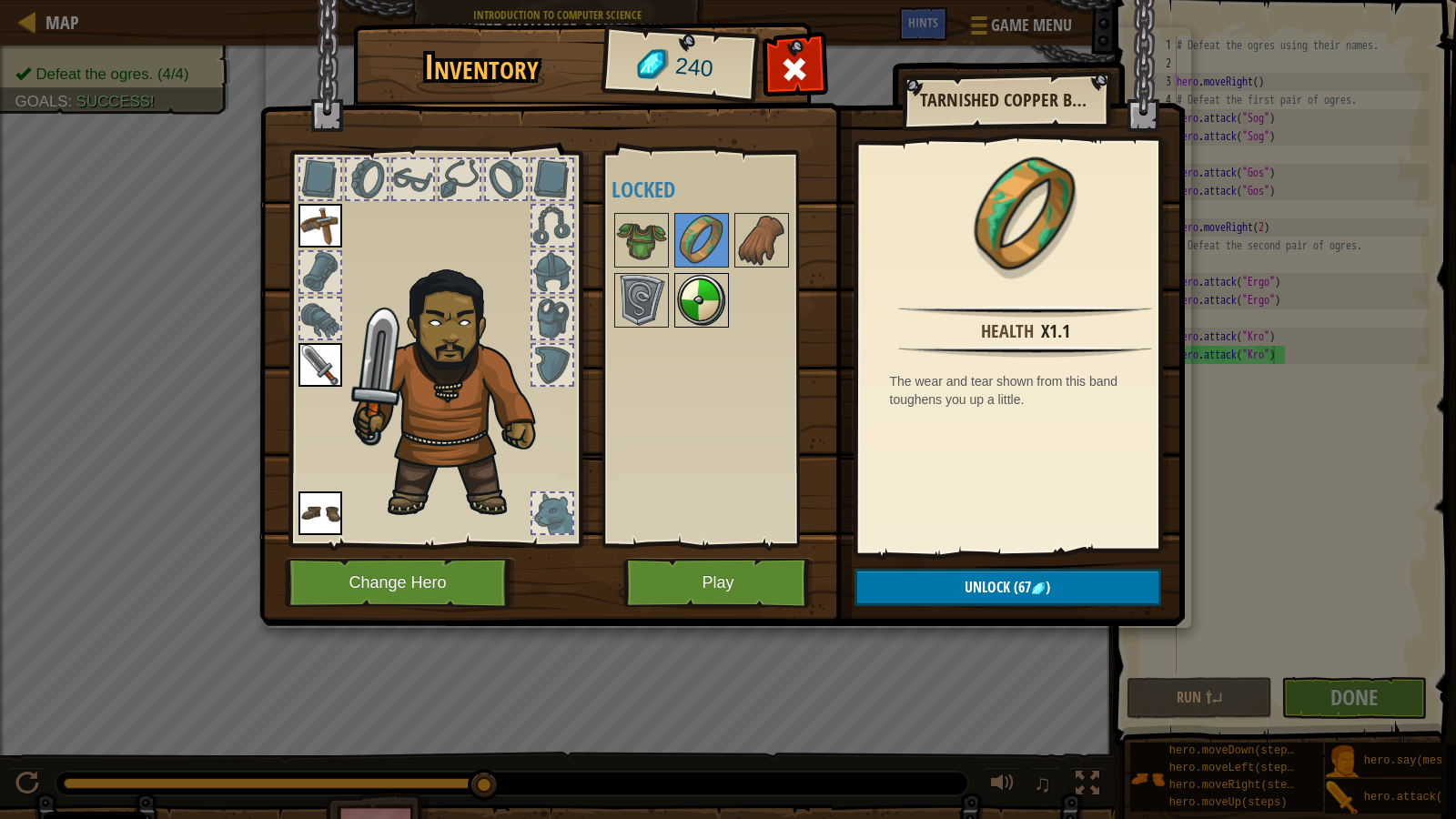 click at bounding box center (702, 300) 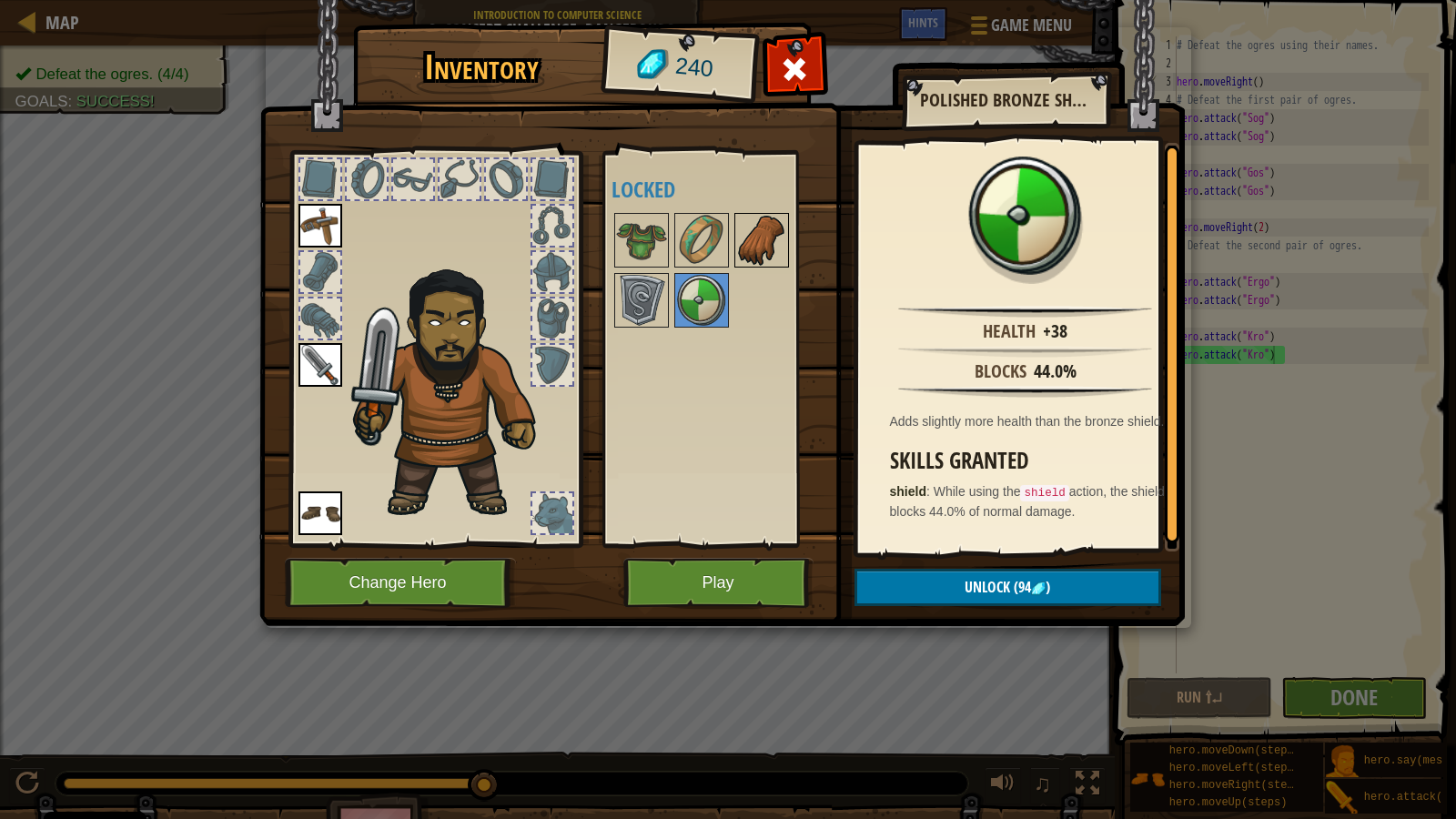 click at bounding box center (762, 240) 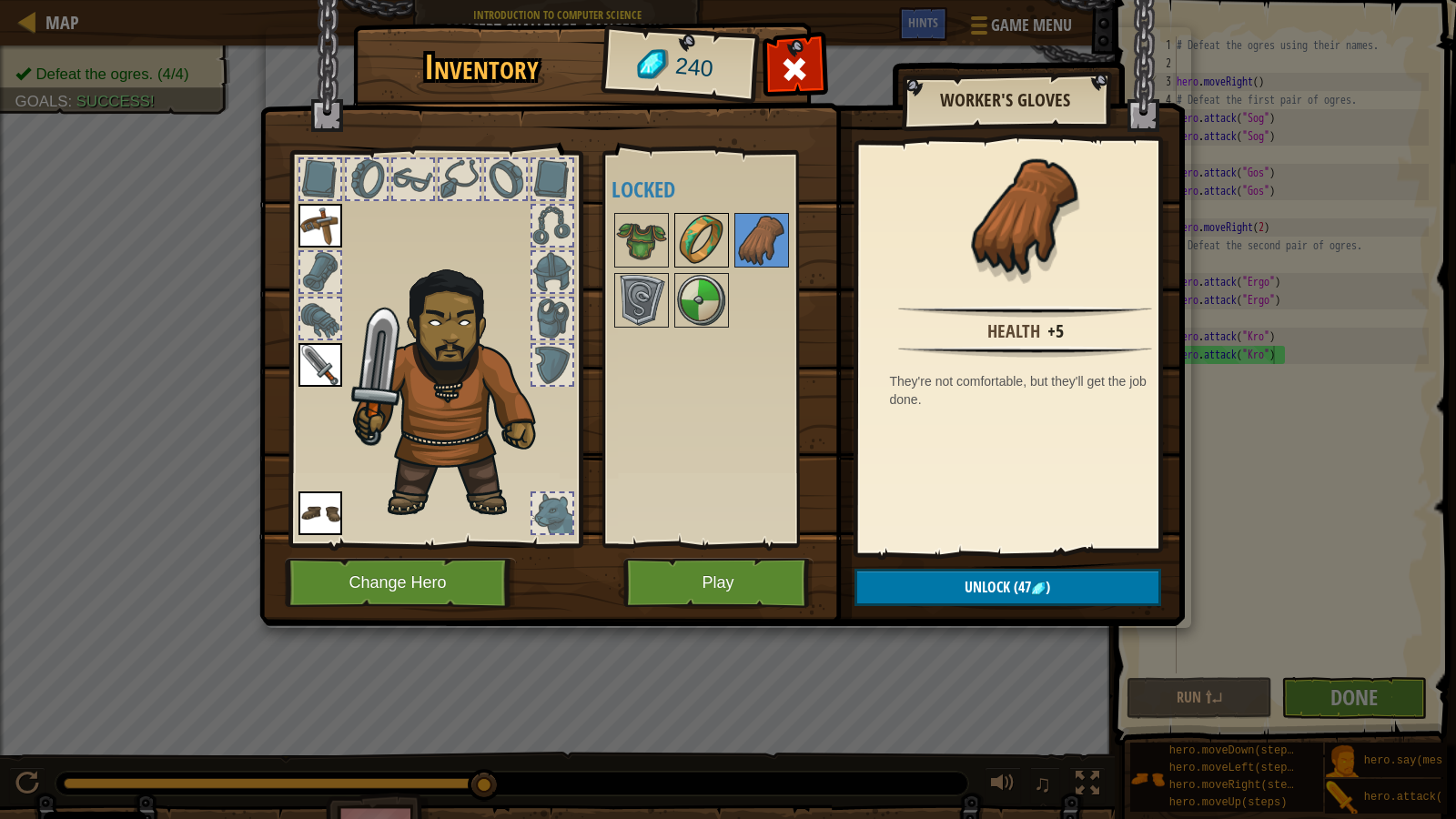 click at bounding box center [702, 240] 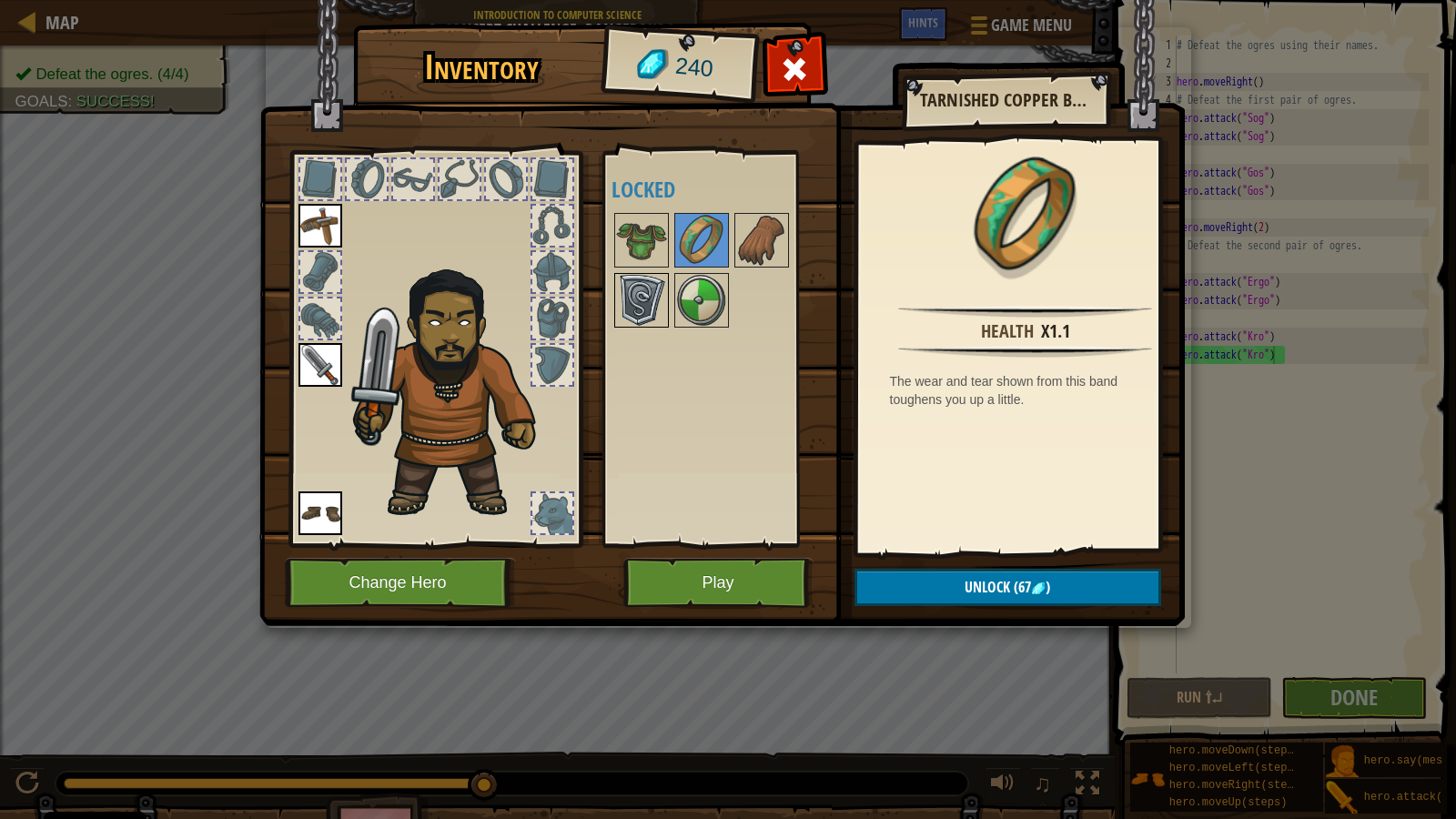 click at bounding box center (642, 300) 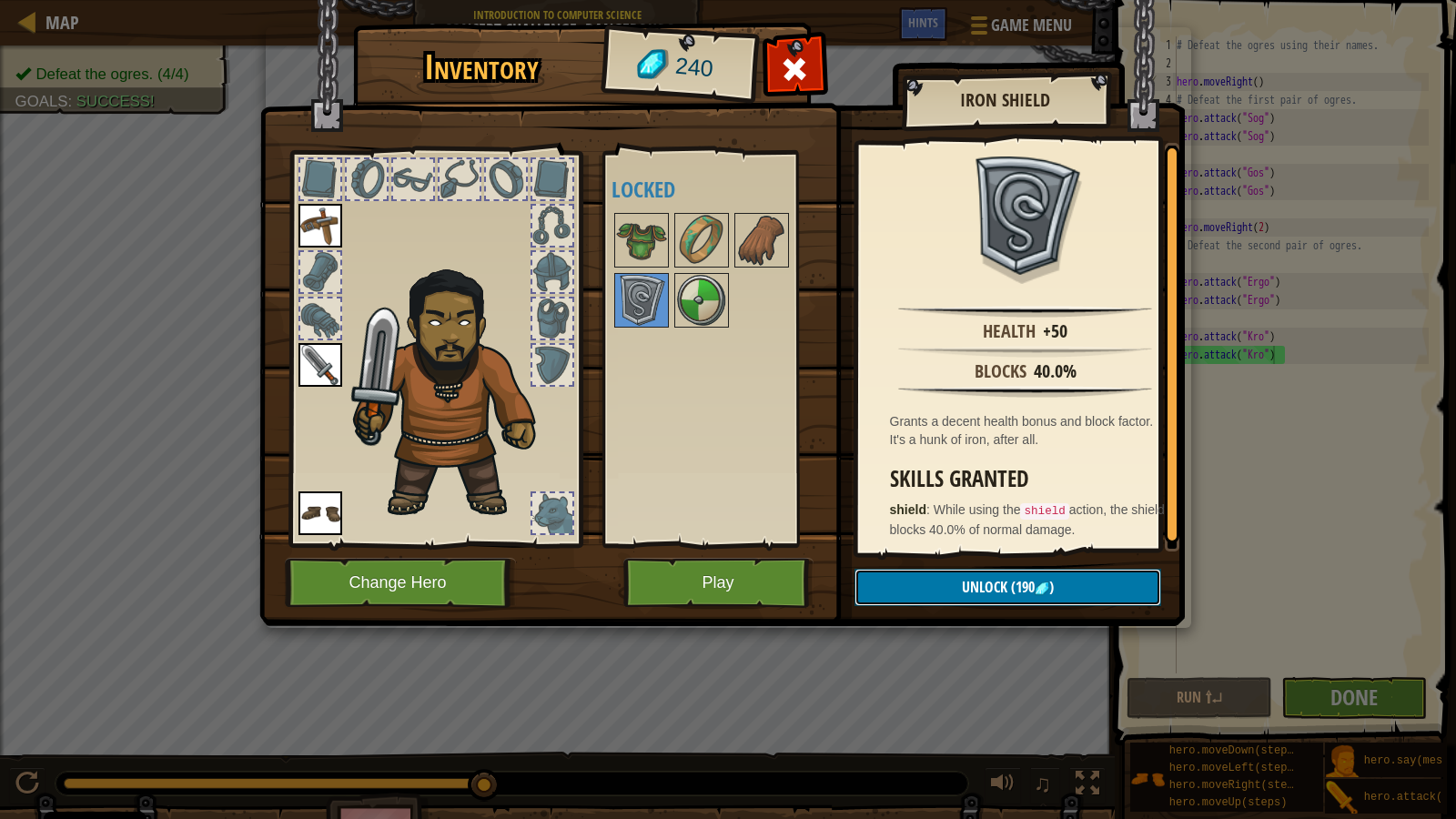 click on "Unlock (190 )" at bounding box center [1007, 587] 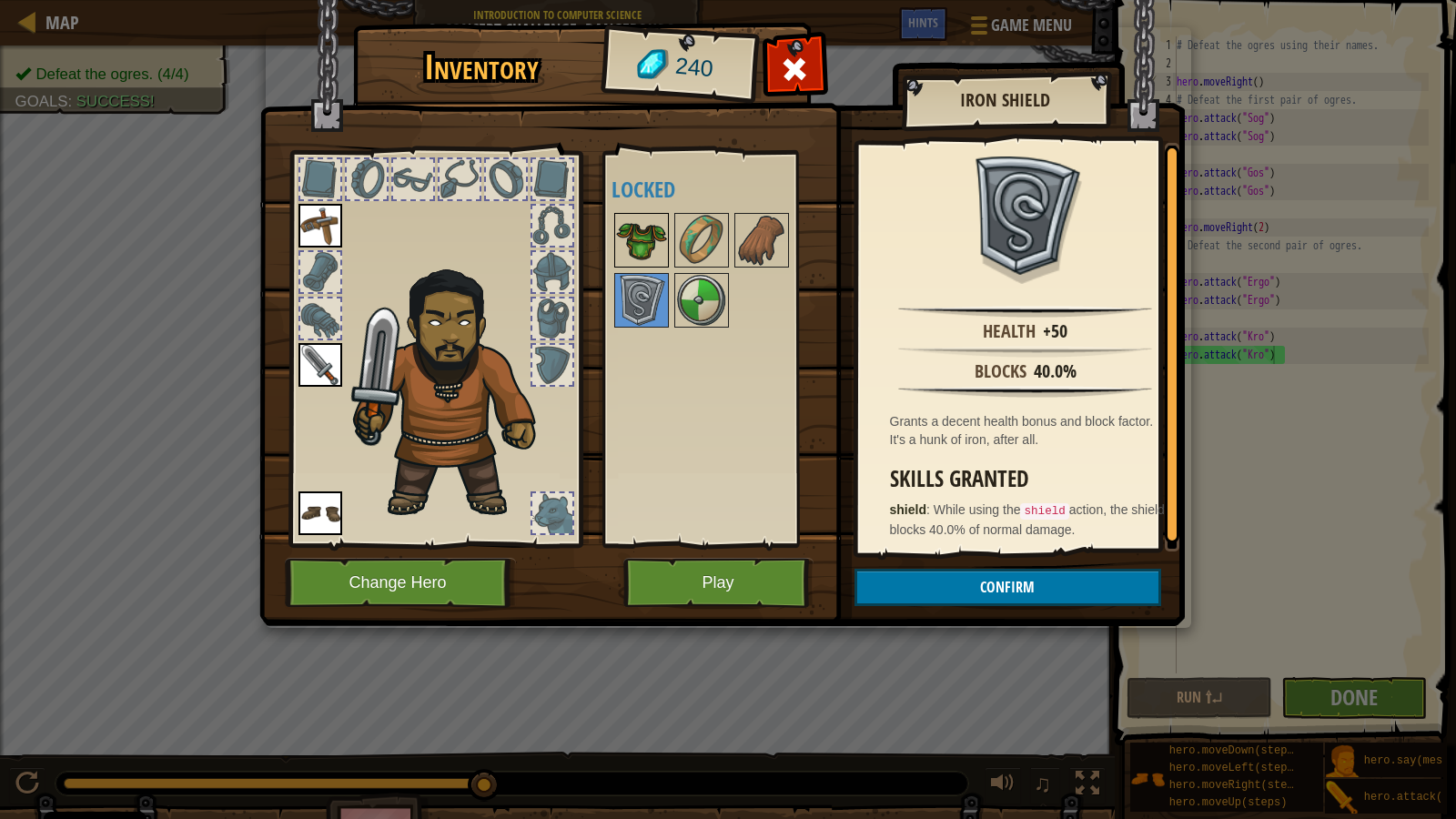 click at bounding box center (642, 240) 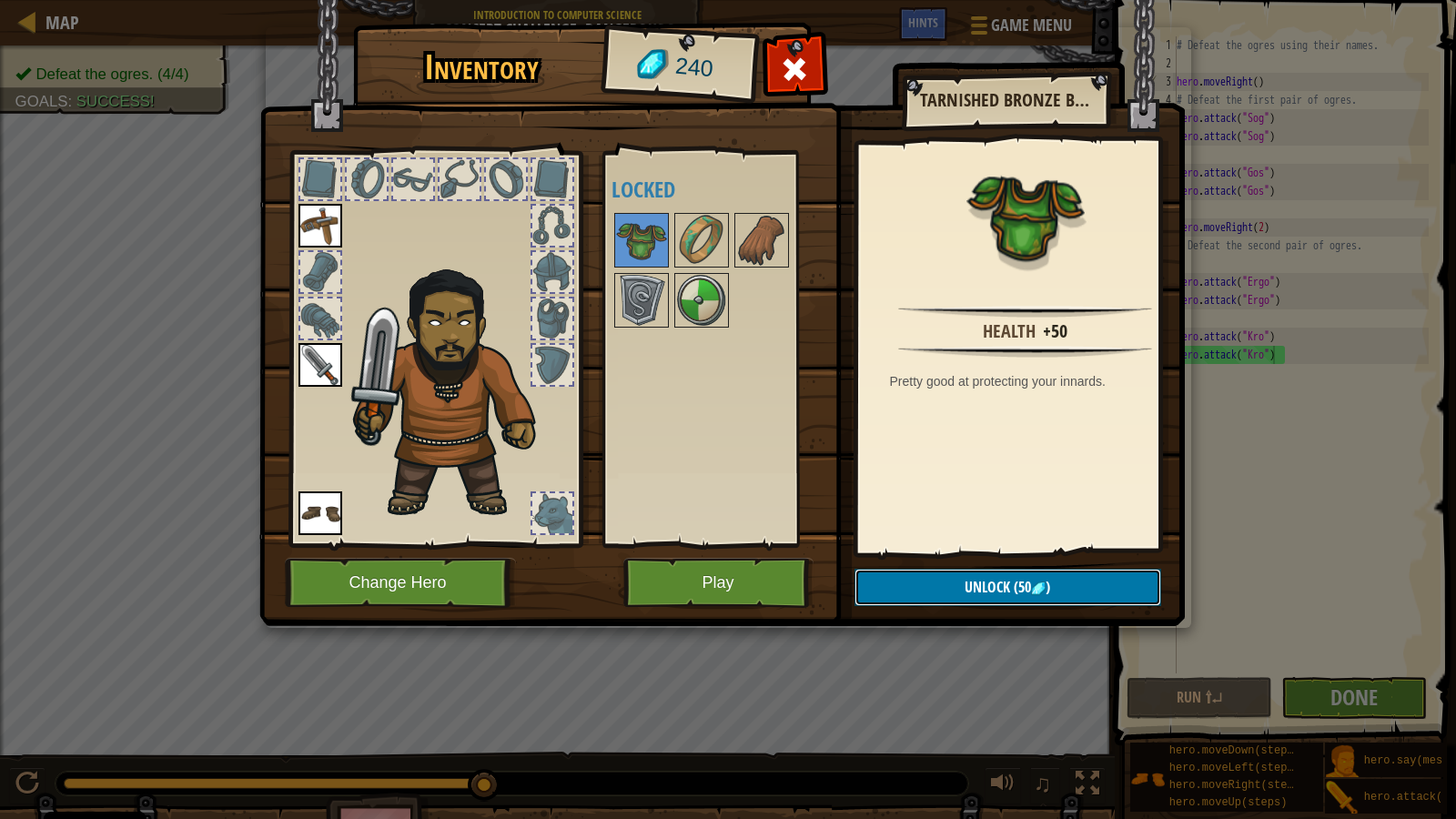 click on "Unlock" at bounding box center [987, 587] 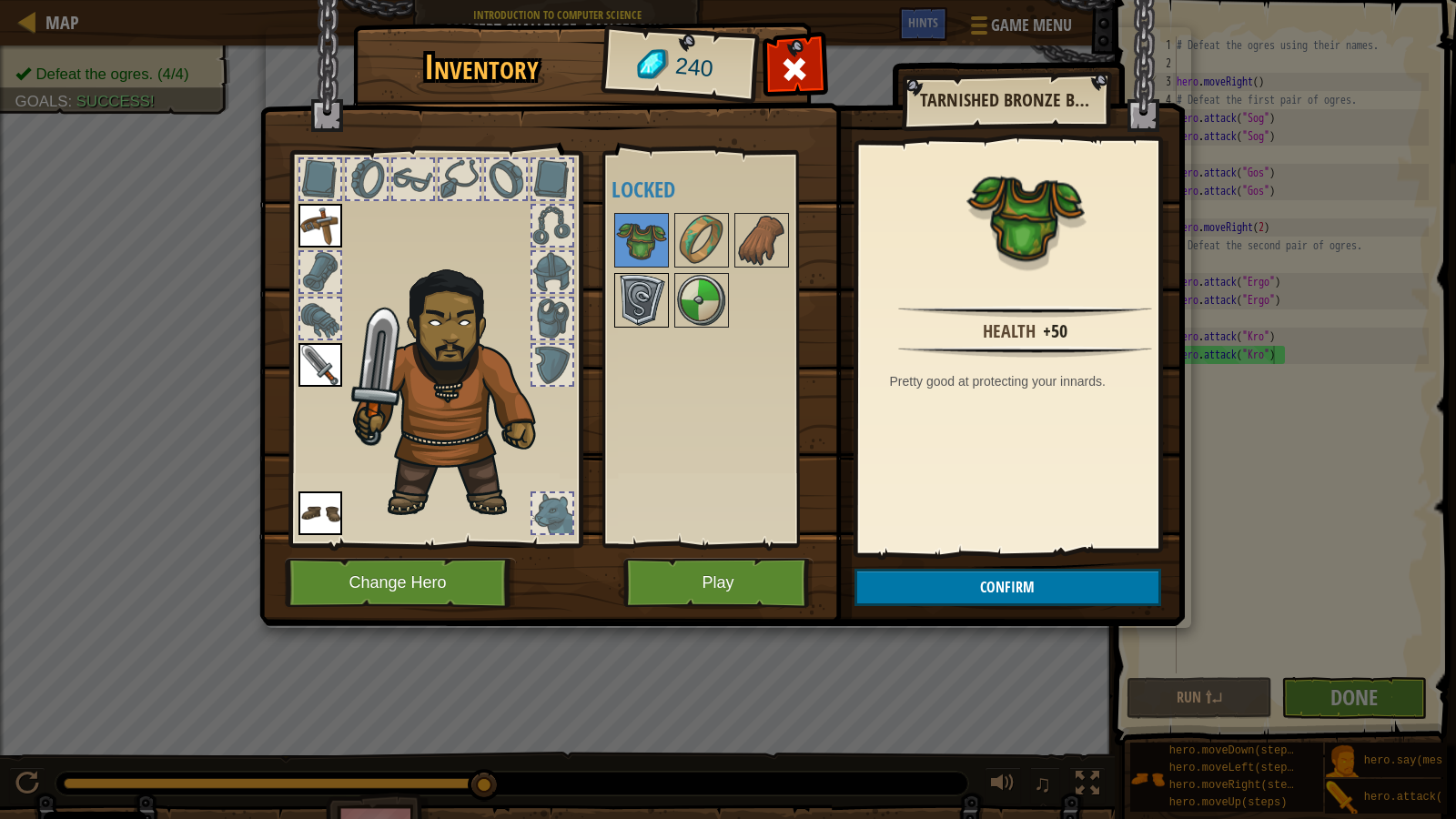 click at bounding box center [642, 300] 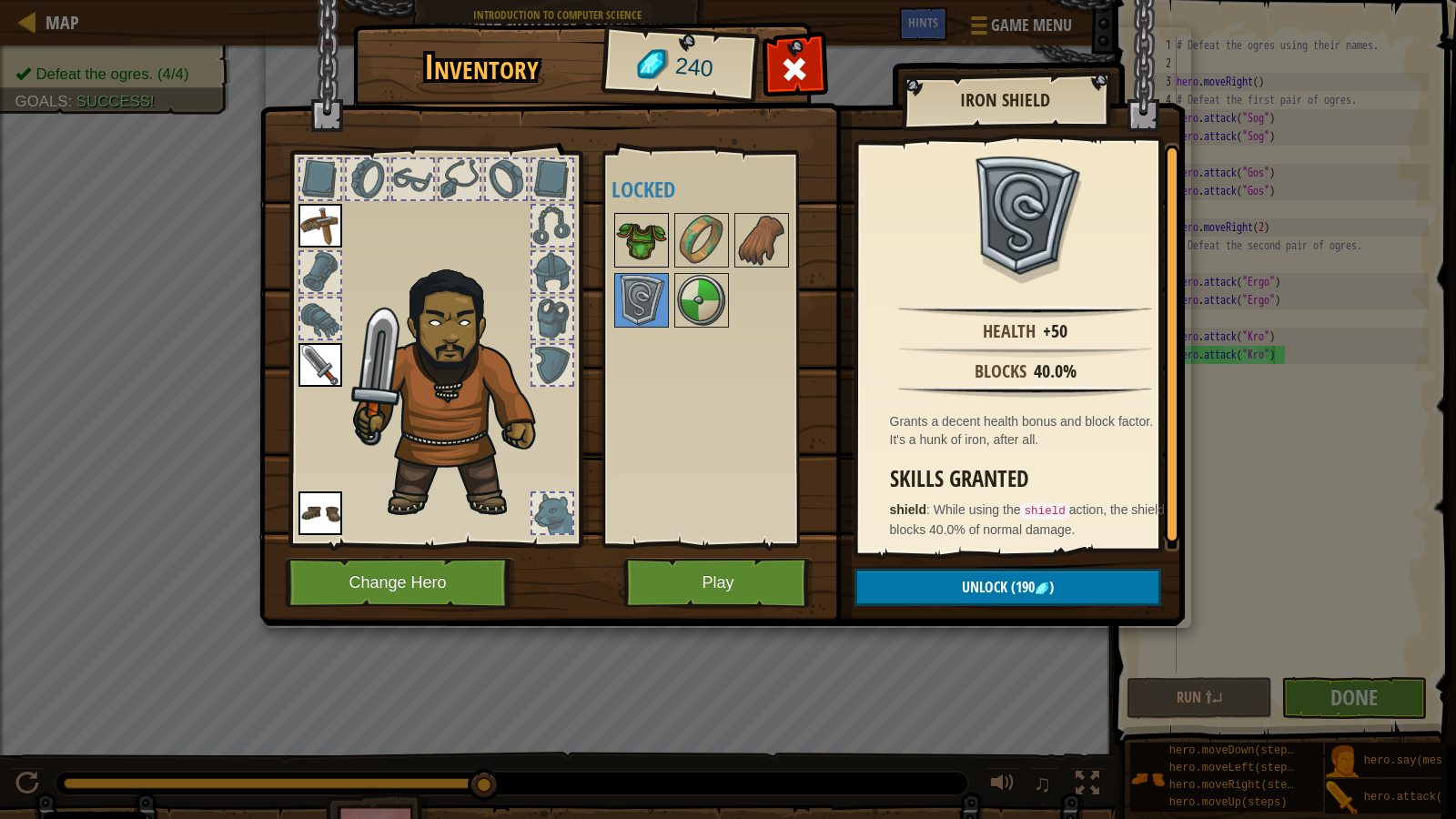 click at bounding box center (642, 240) 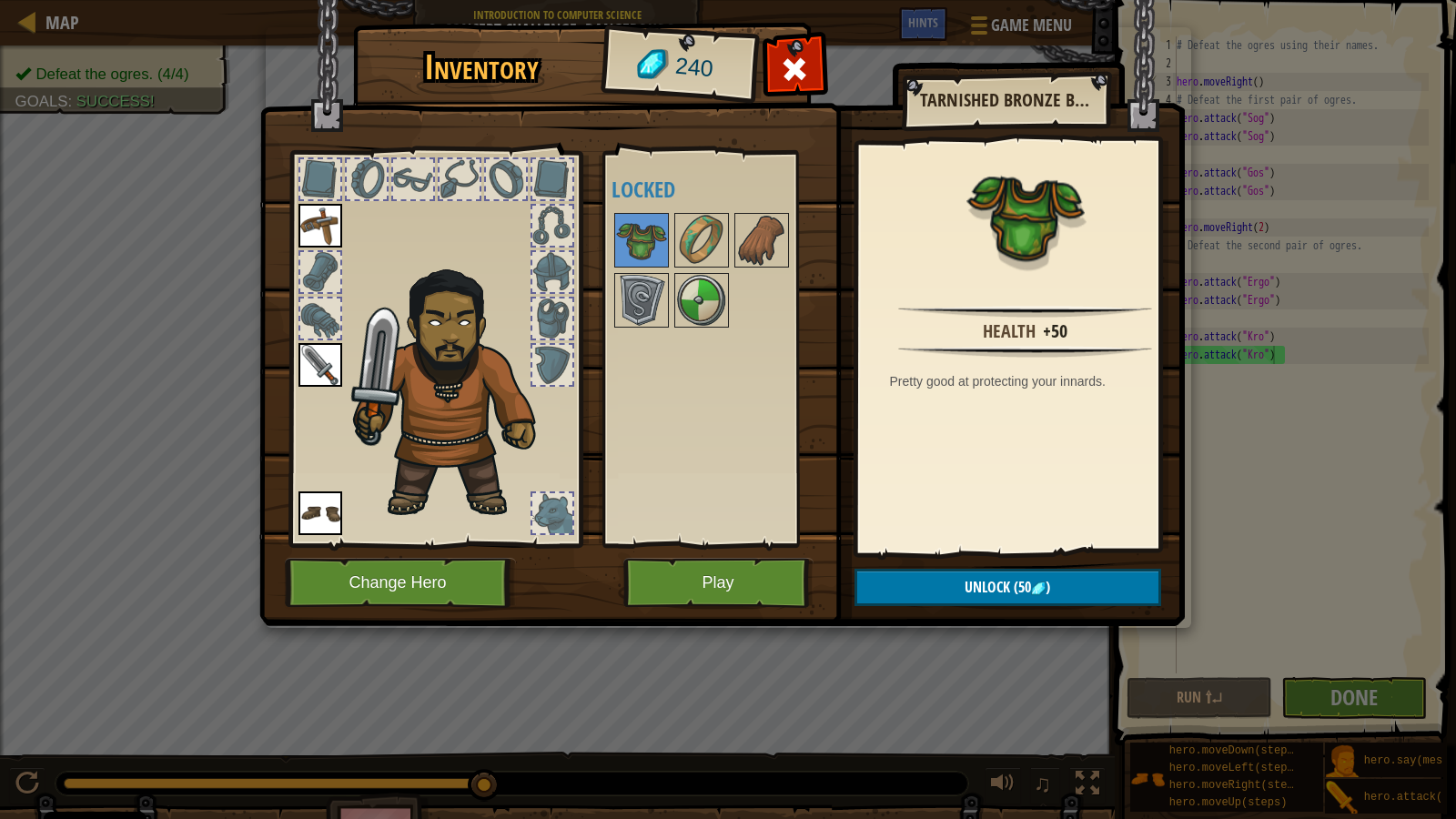 click at bounding box center [722, 296] 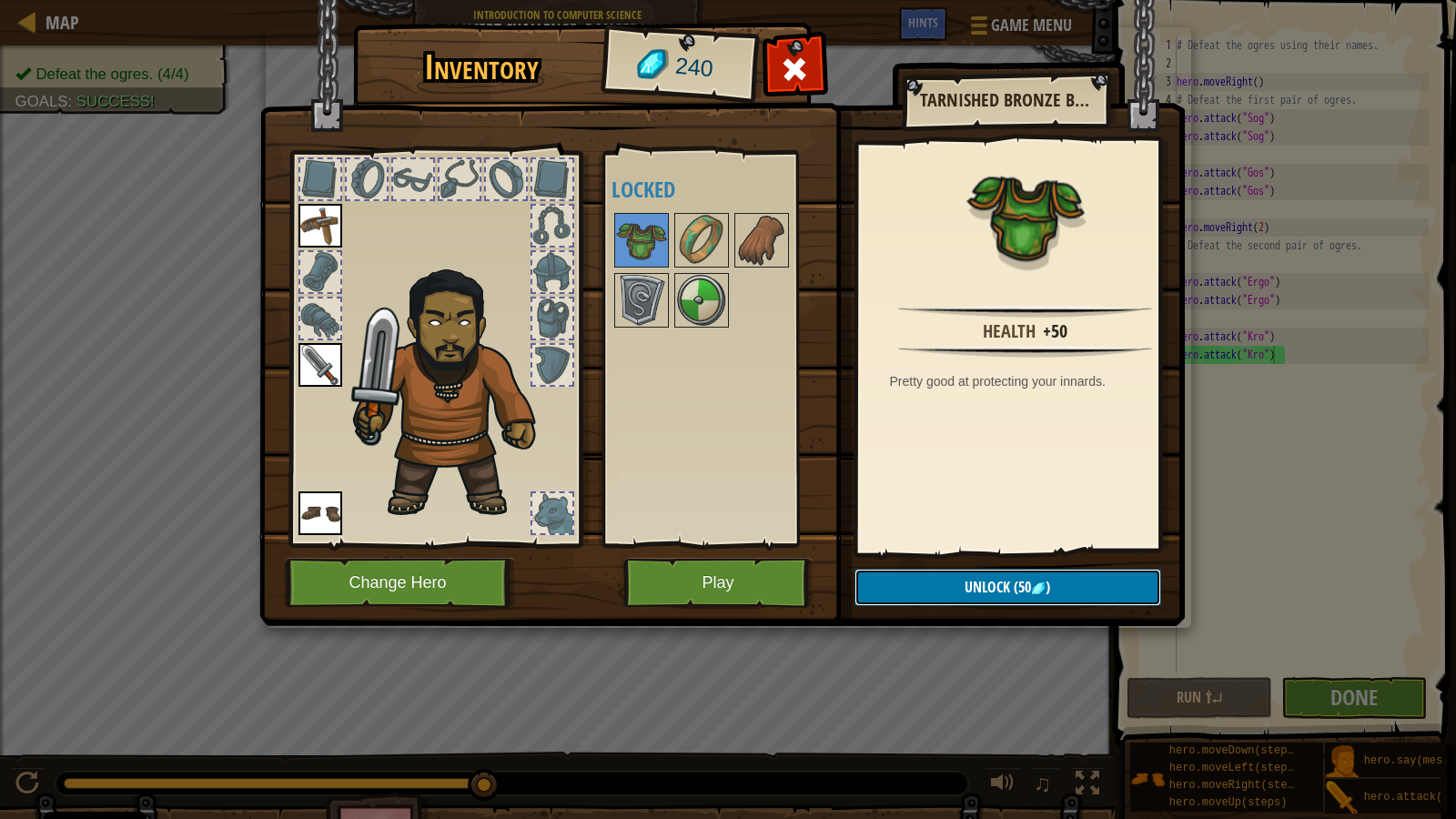 click on "Unlock (50 )" at bounding box center [1007, 587] 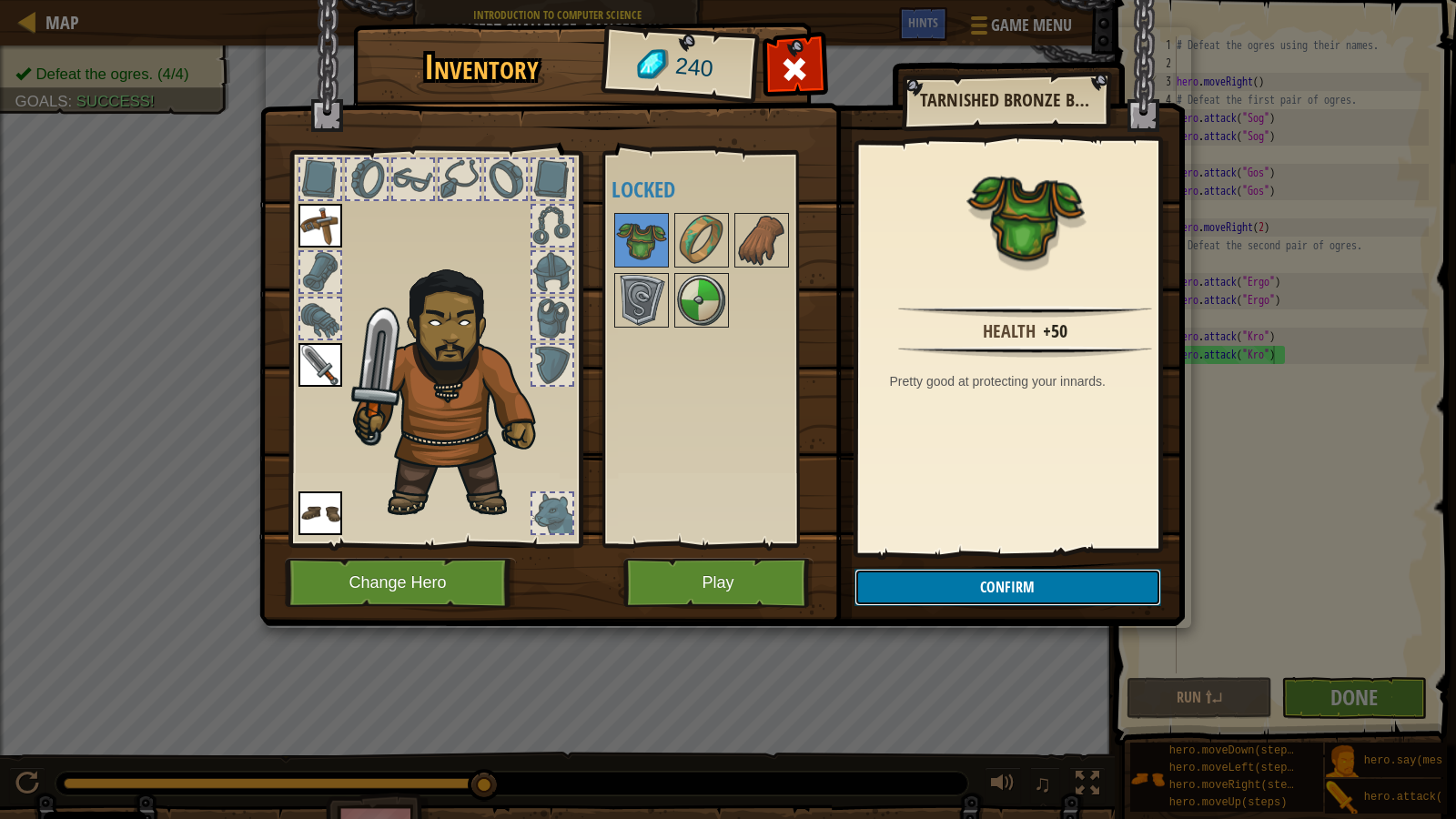 click on "Confirm" at bounding box center [1007, 587] 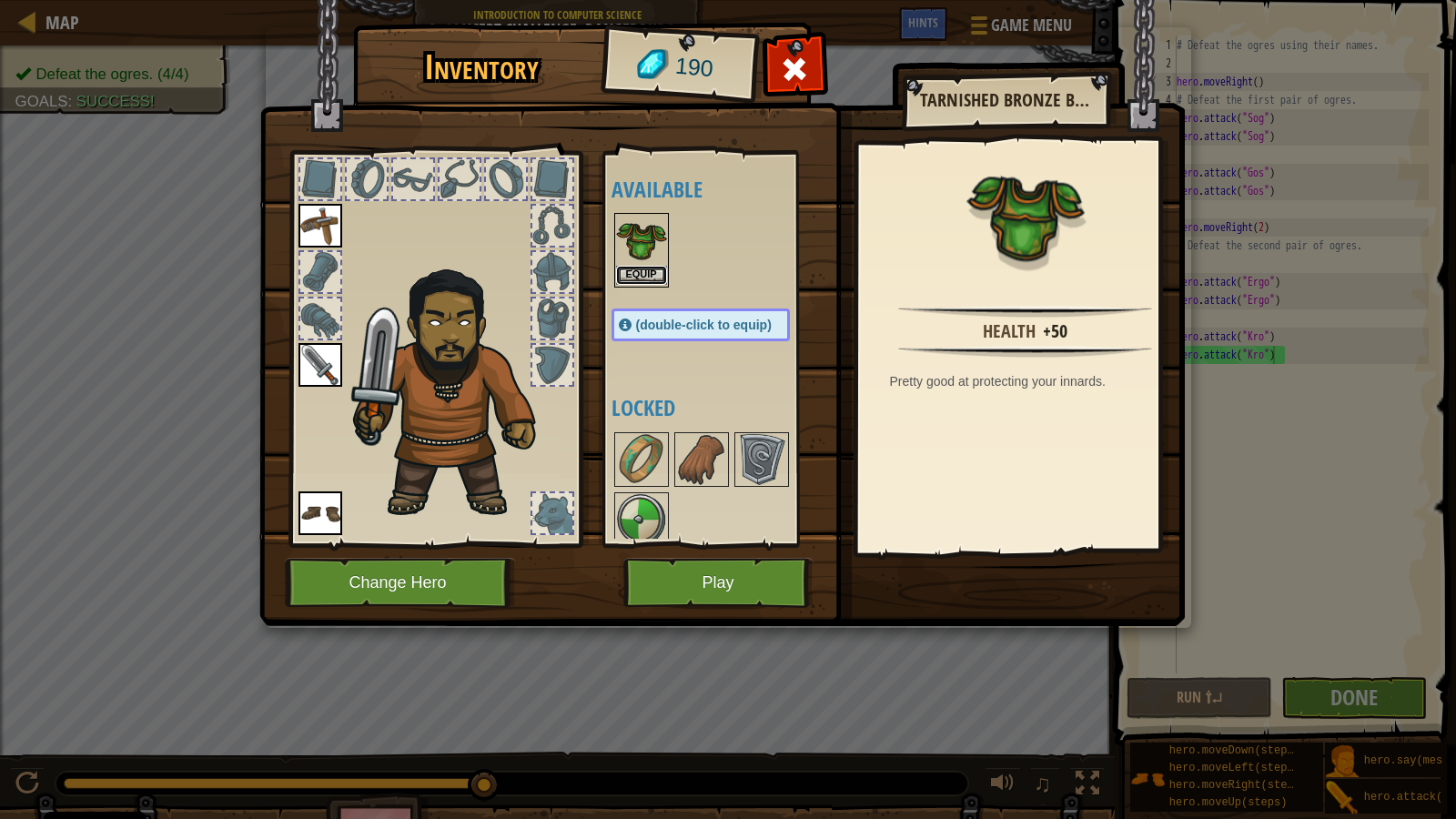 click on "Equip" at bounding box center (642, 275) 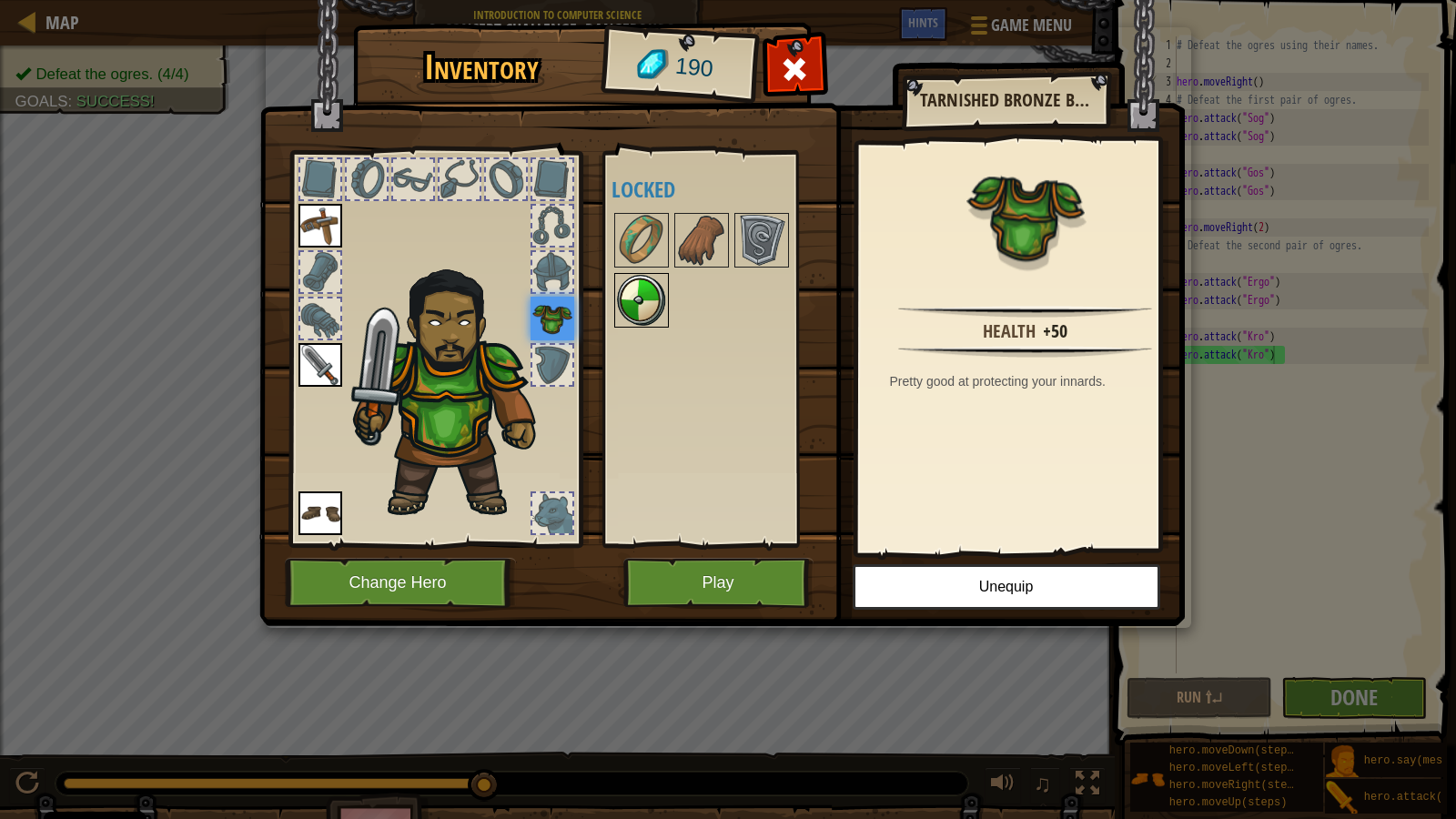 click at bounding box center [642, 300] 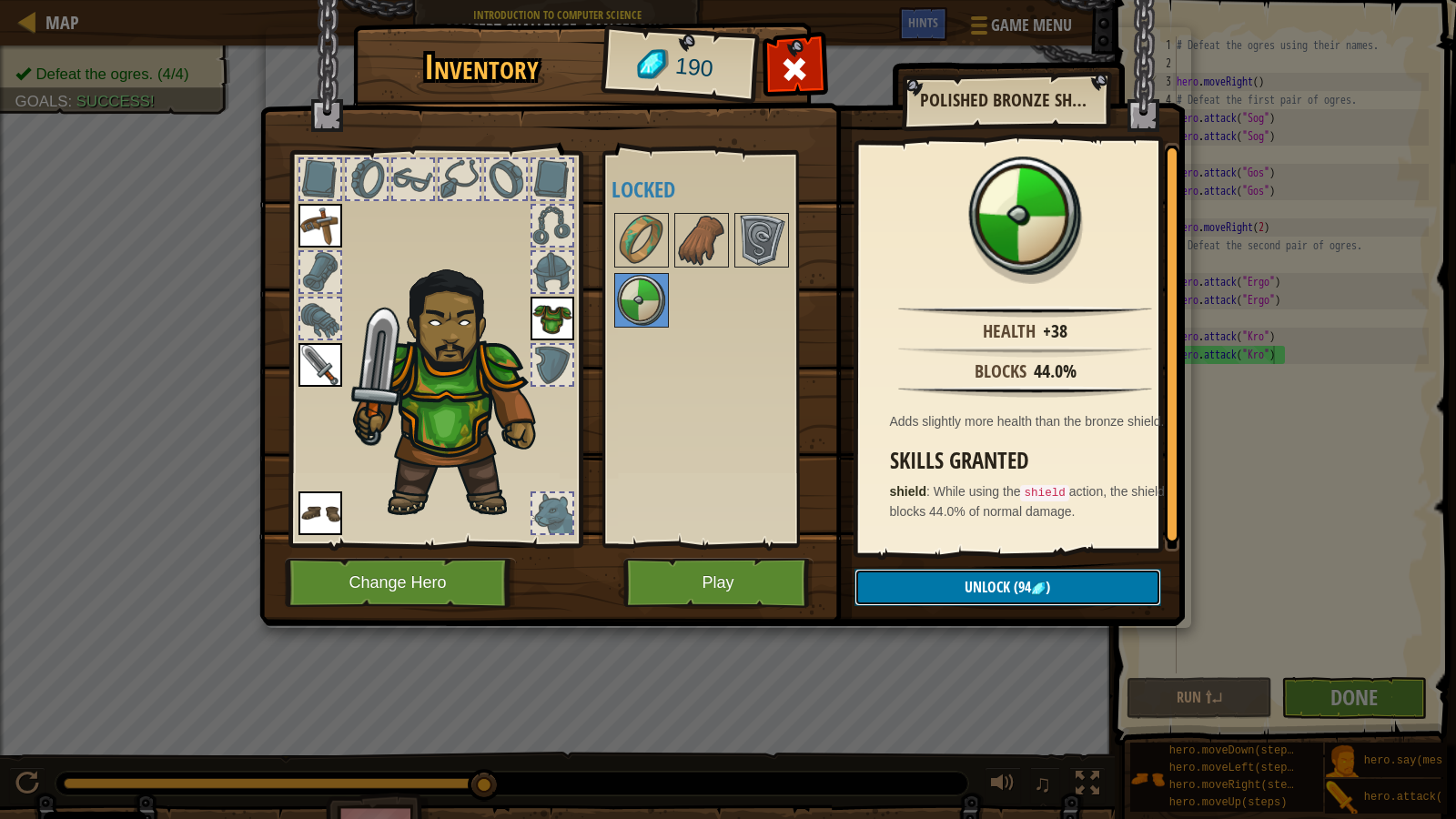 click on "Unlock (94 )" at bounding box center [1007, 587] 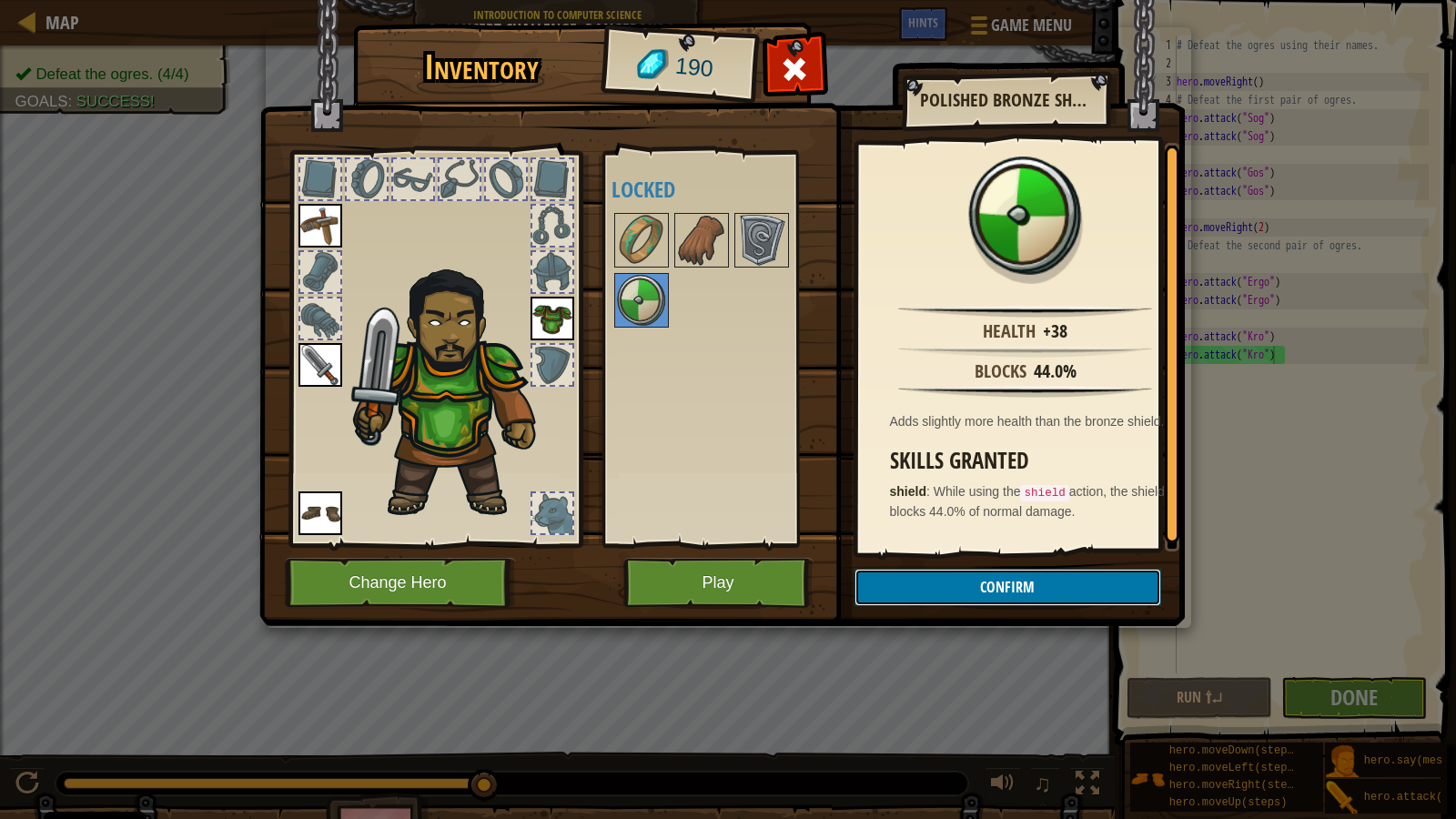 click on "Confirm" at bounding box center (1007, 587) 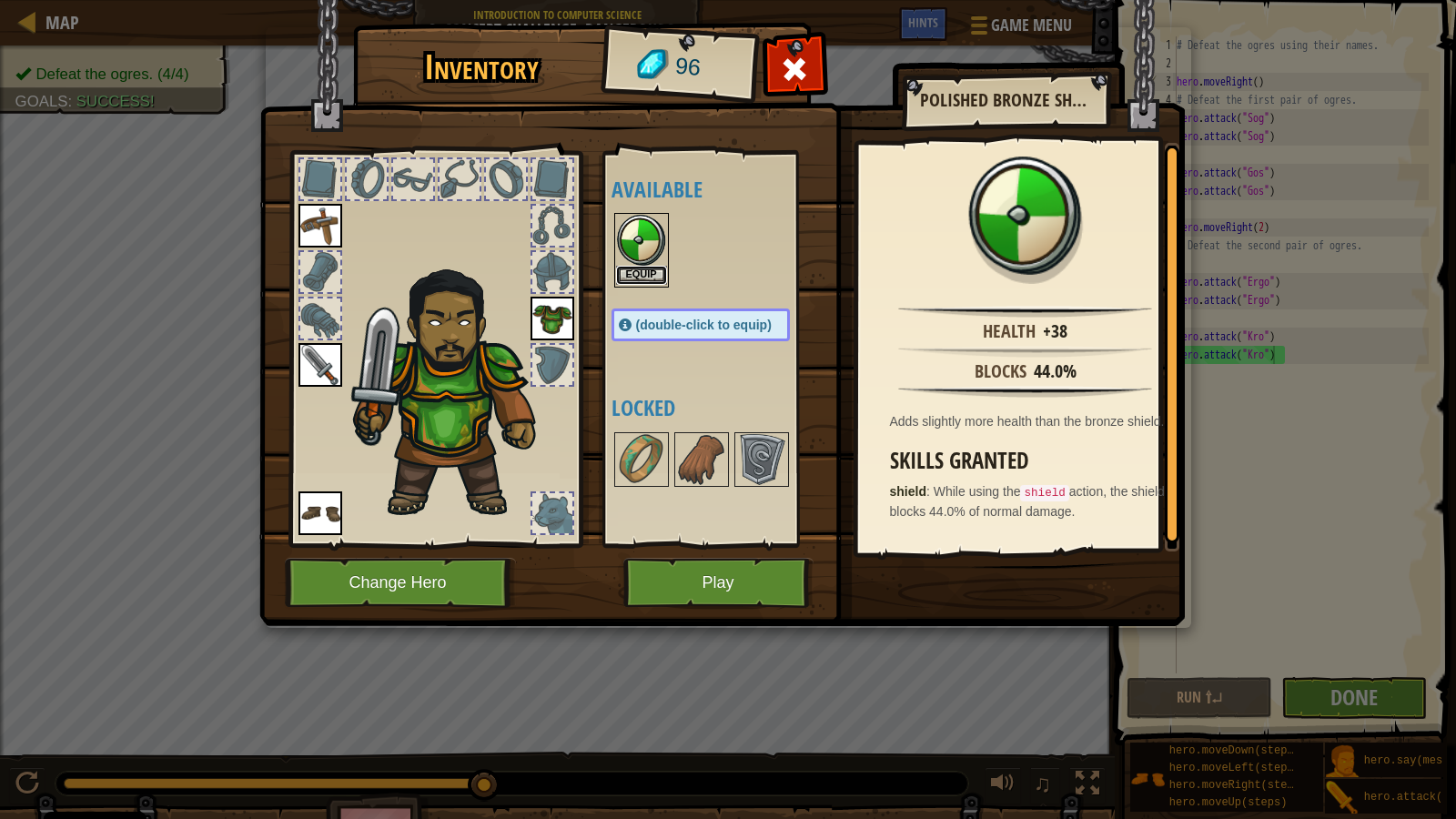 click on "Equip" at bounding box center (642, 275) 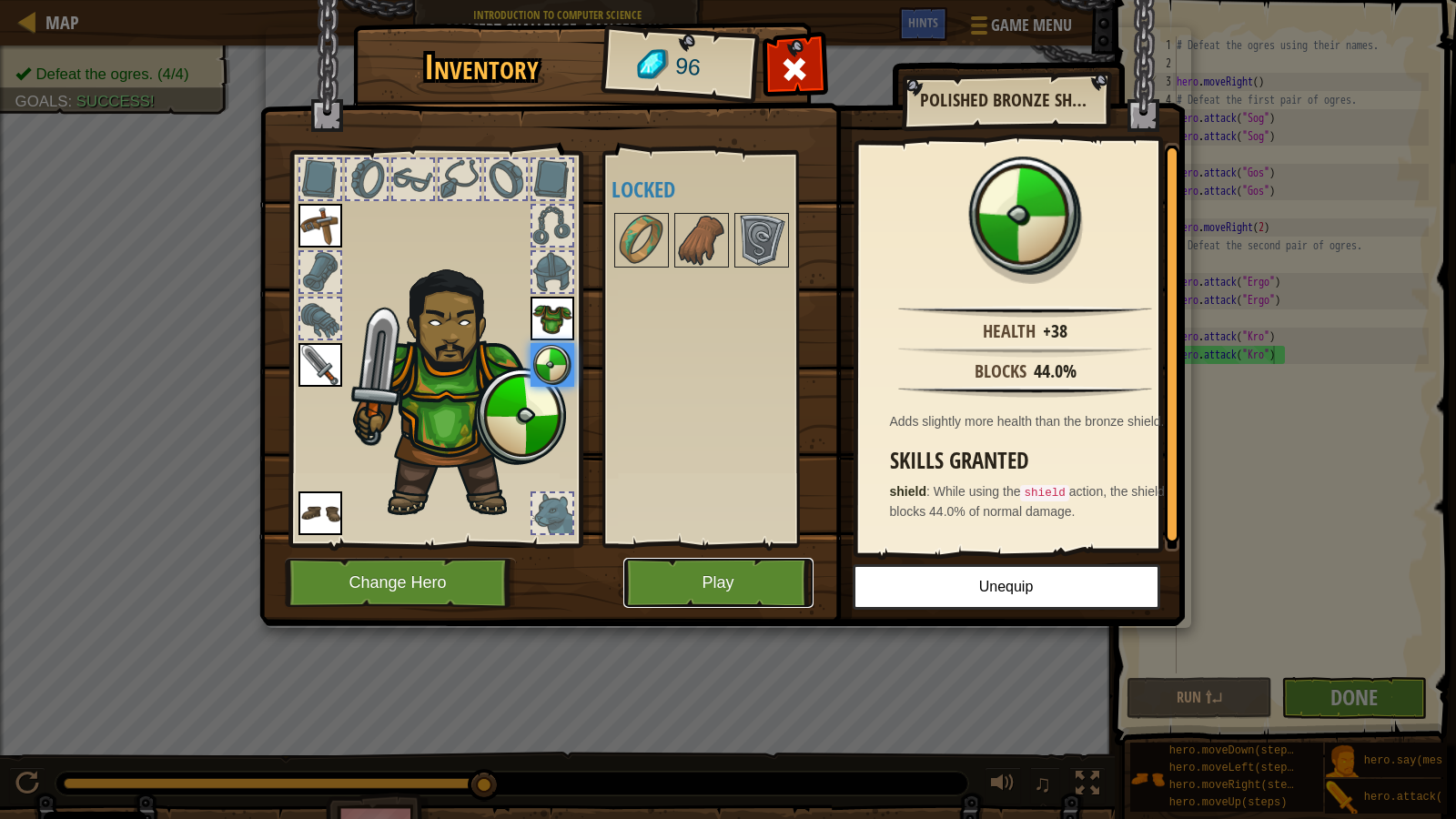 click on "Play" at bounding box center (718, 582) 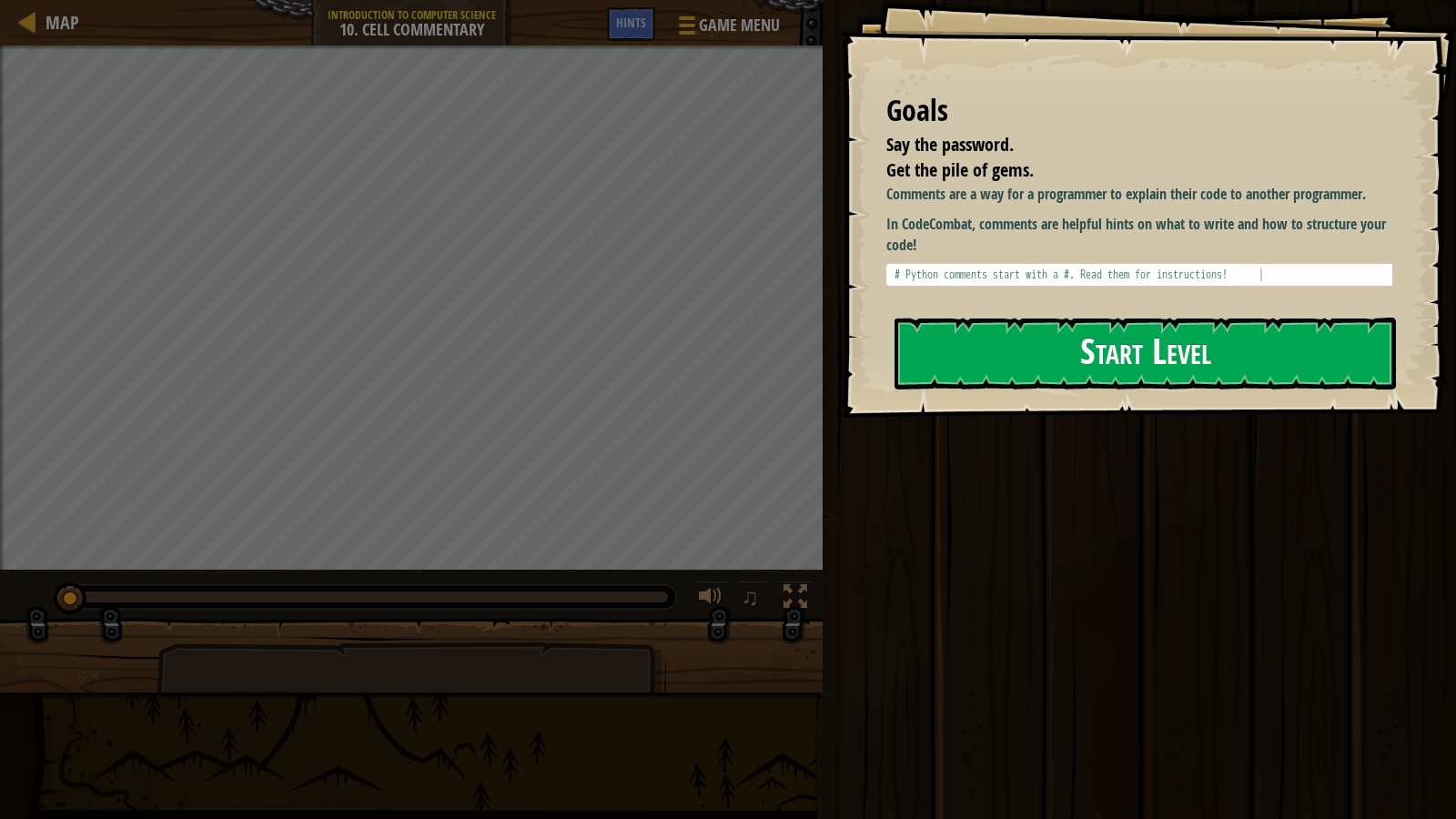 click on "Start Level" at bounding box center [1145, 353] 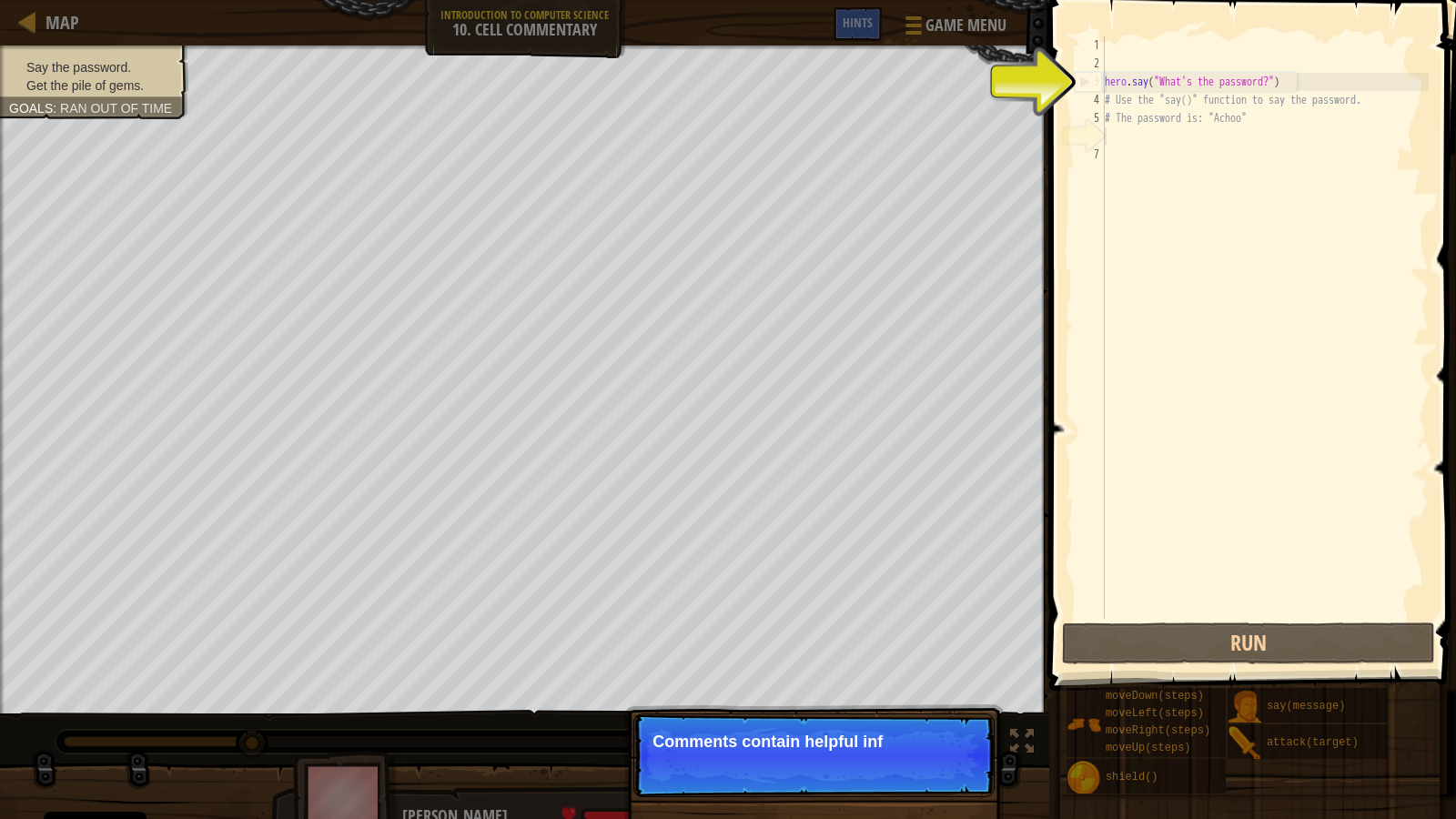 click on "hero . say ( "What's the password?" ) # Use the "say()" function to say the password. # The password is: "Achoo"" at bounding box center [1265, 346] 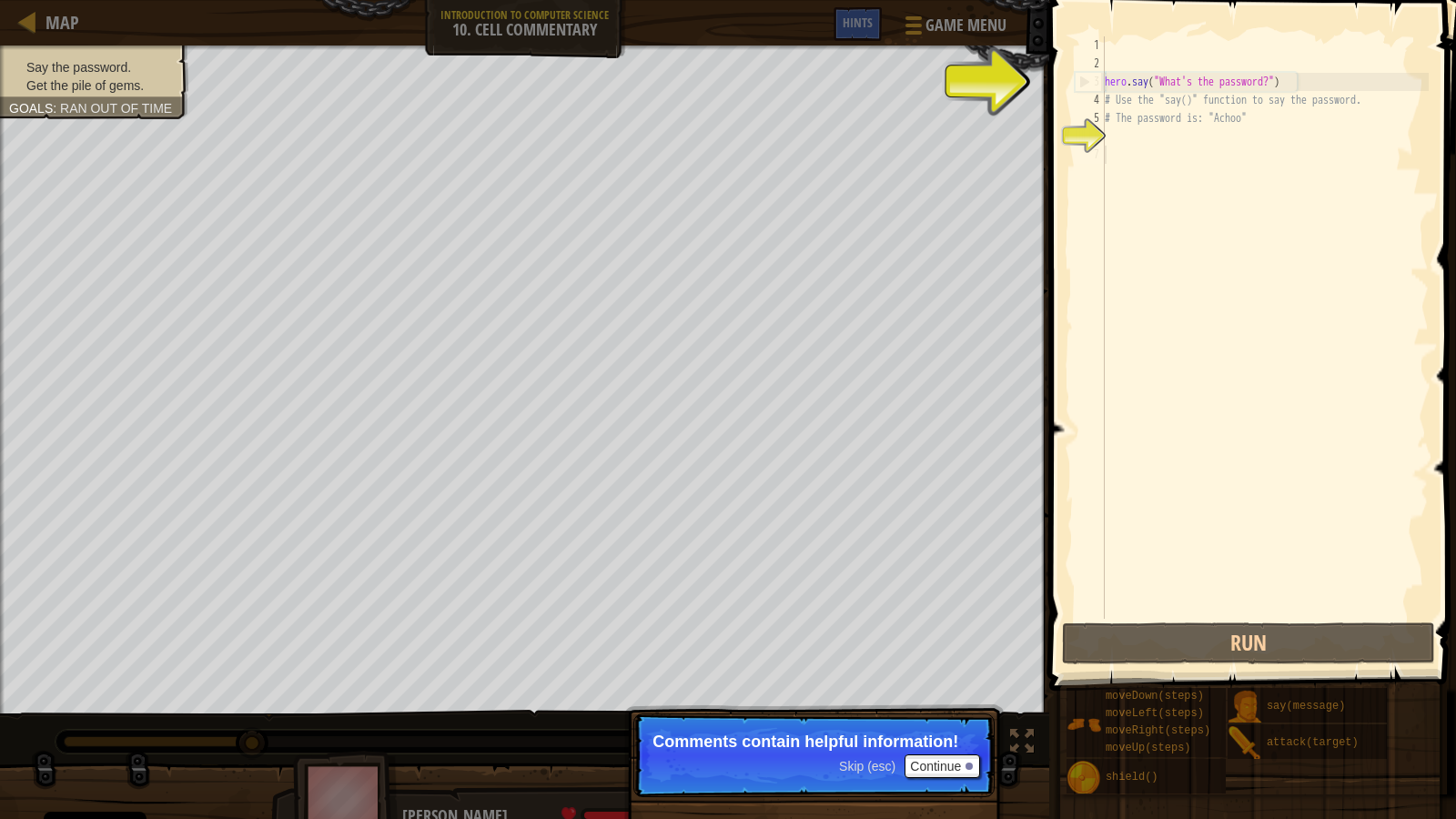 click on "hero . say ( "What's the password?" ) # Use the "say()" function to say the password. # The password is: "Achoo"" at bounding box center (1265, 346) 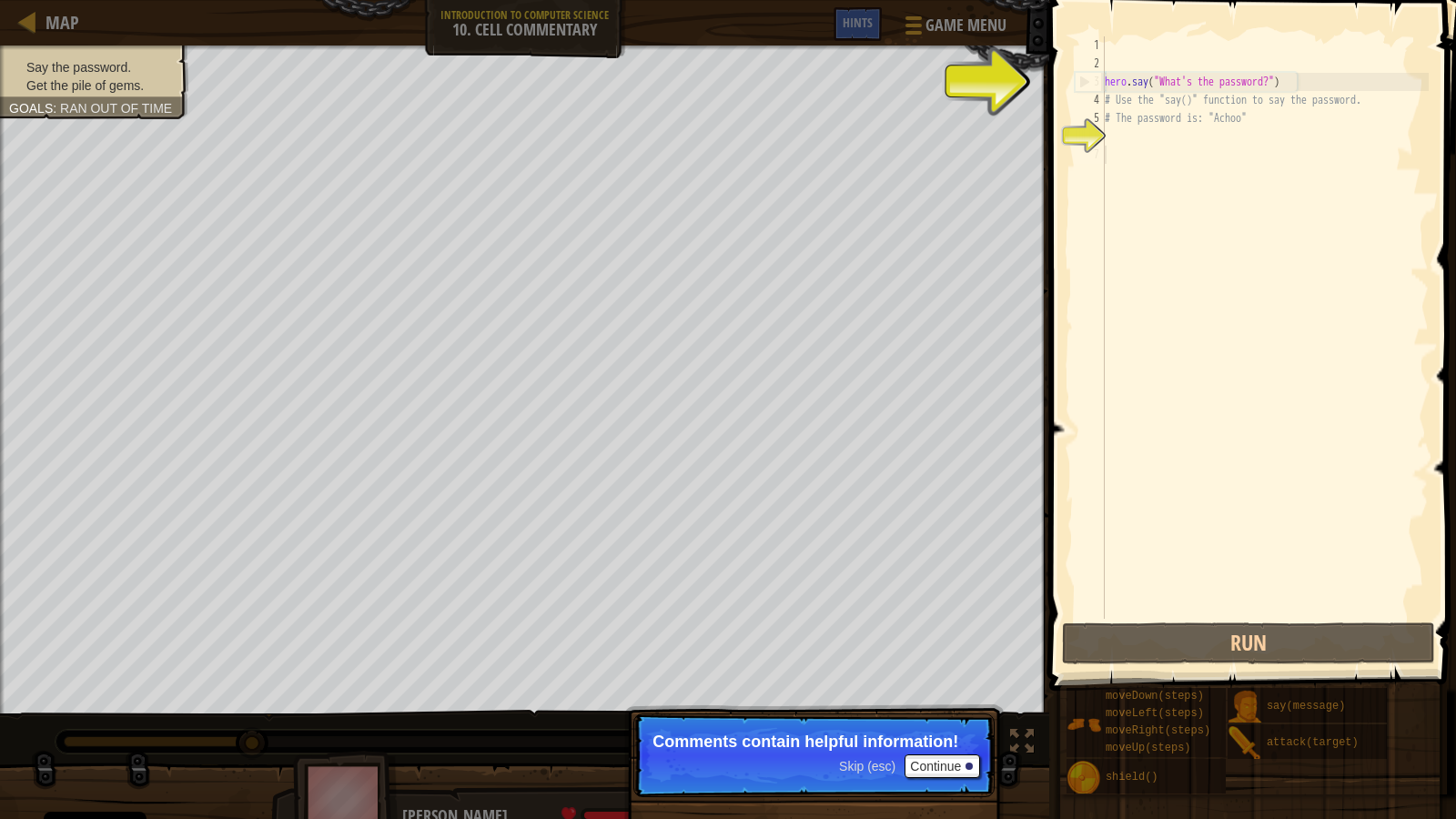 click on "hero . say ( "What's the password?" ) # Use the "say()" function to say the password. # The password is: "Achoo"" at bounding box center (1265, 346) 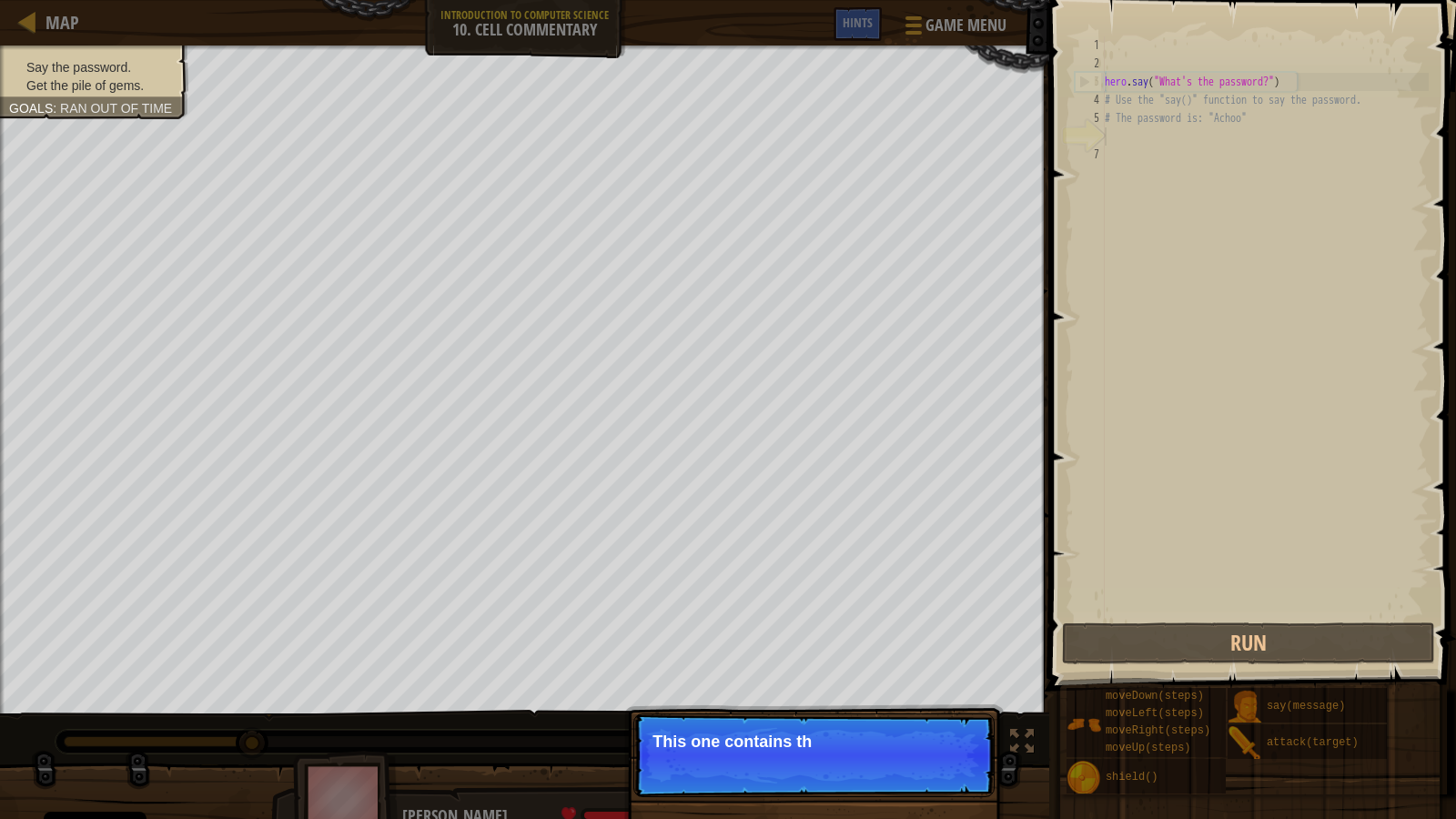 click on "Skip (esc) Continue  This one contains th" at bounding box center (814, 755) 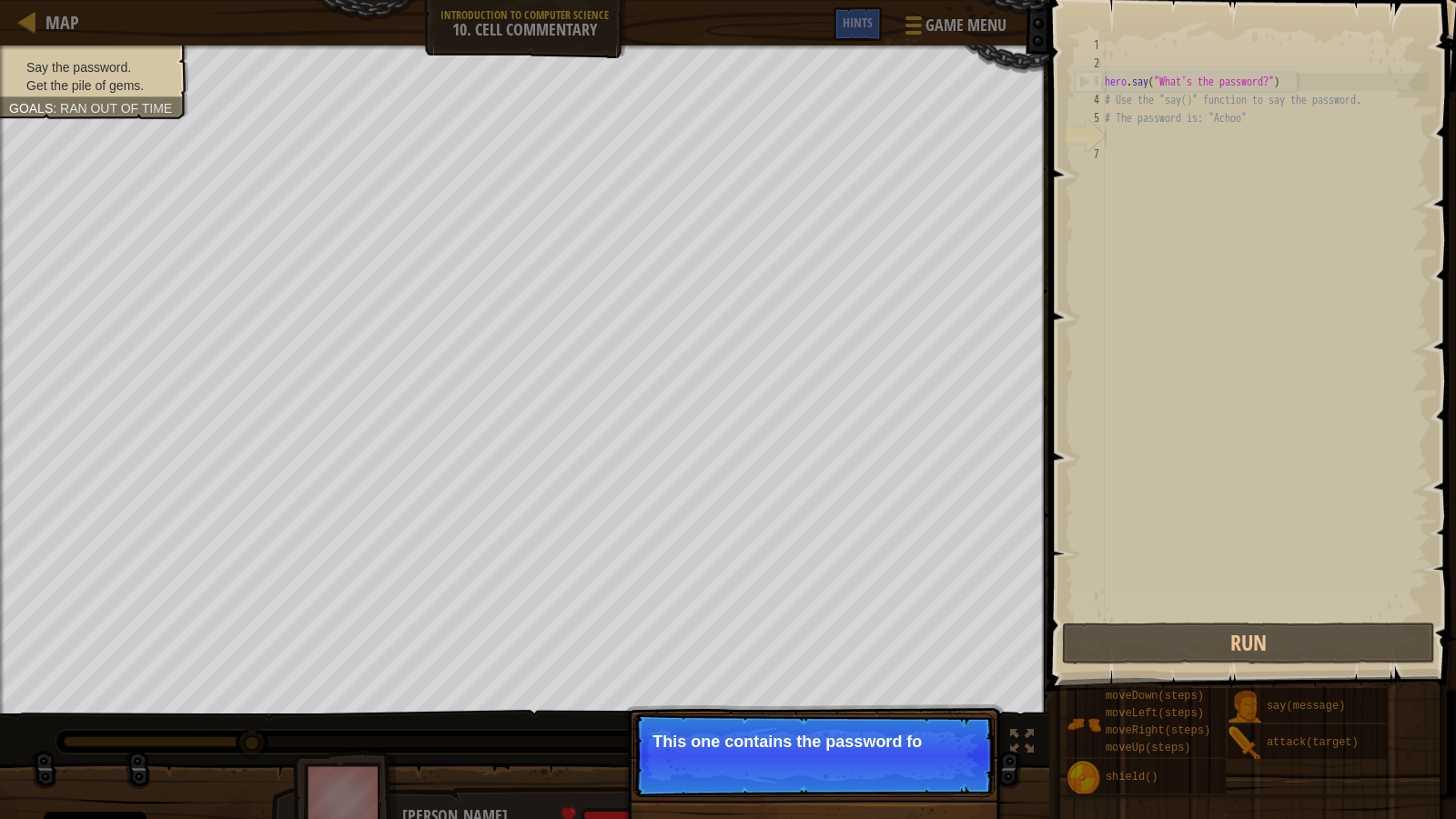 click on "Skip (esc) Continue  This one contains the password fo" at bounding box center [814, 755] 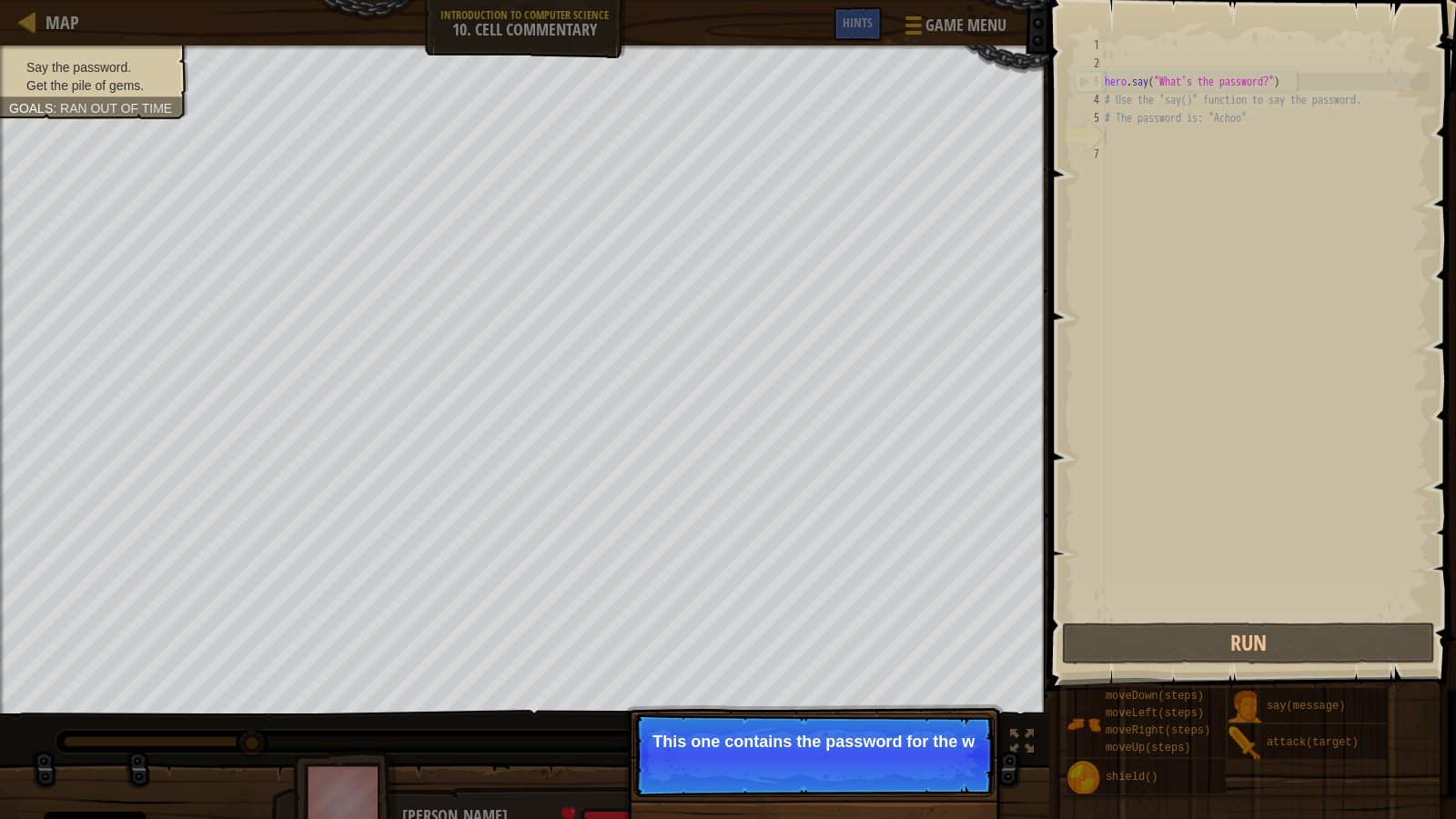 click on "Skip (esc) Continue  This one contains the password for the w" at bounding box center [814, 755] 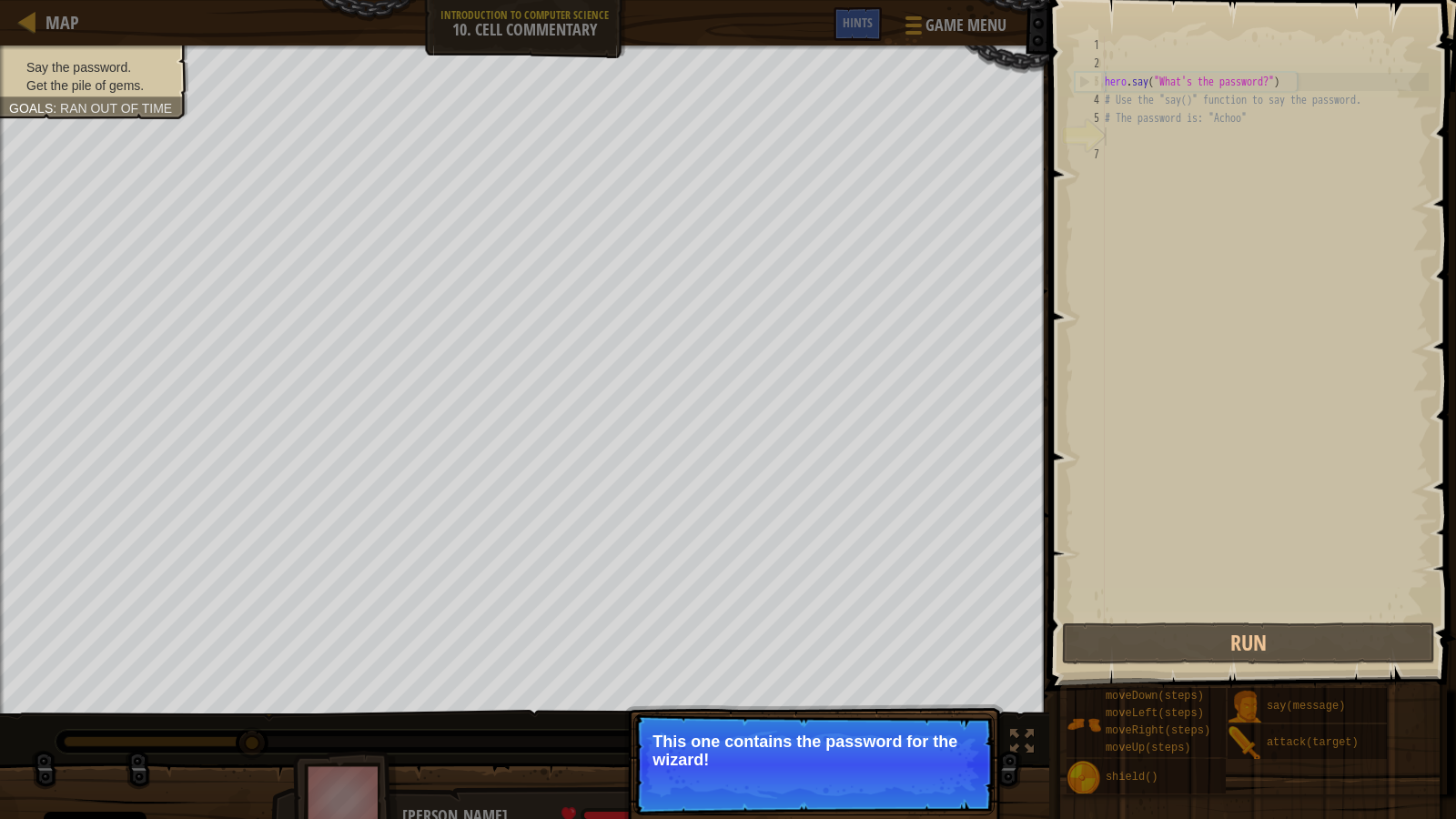 click on "Skip (esc) Continue  This one contains the password for the wizard!" at bounding box center (814, 764) 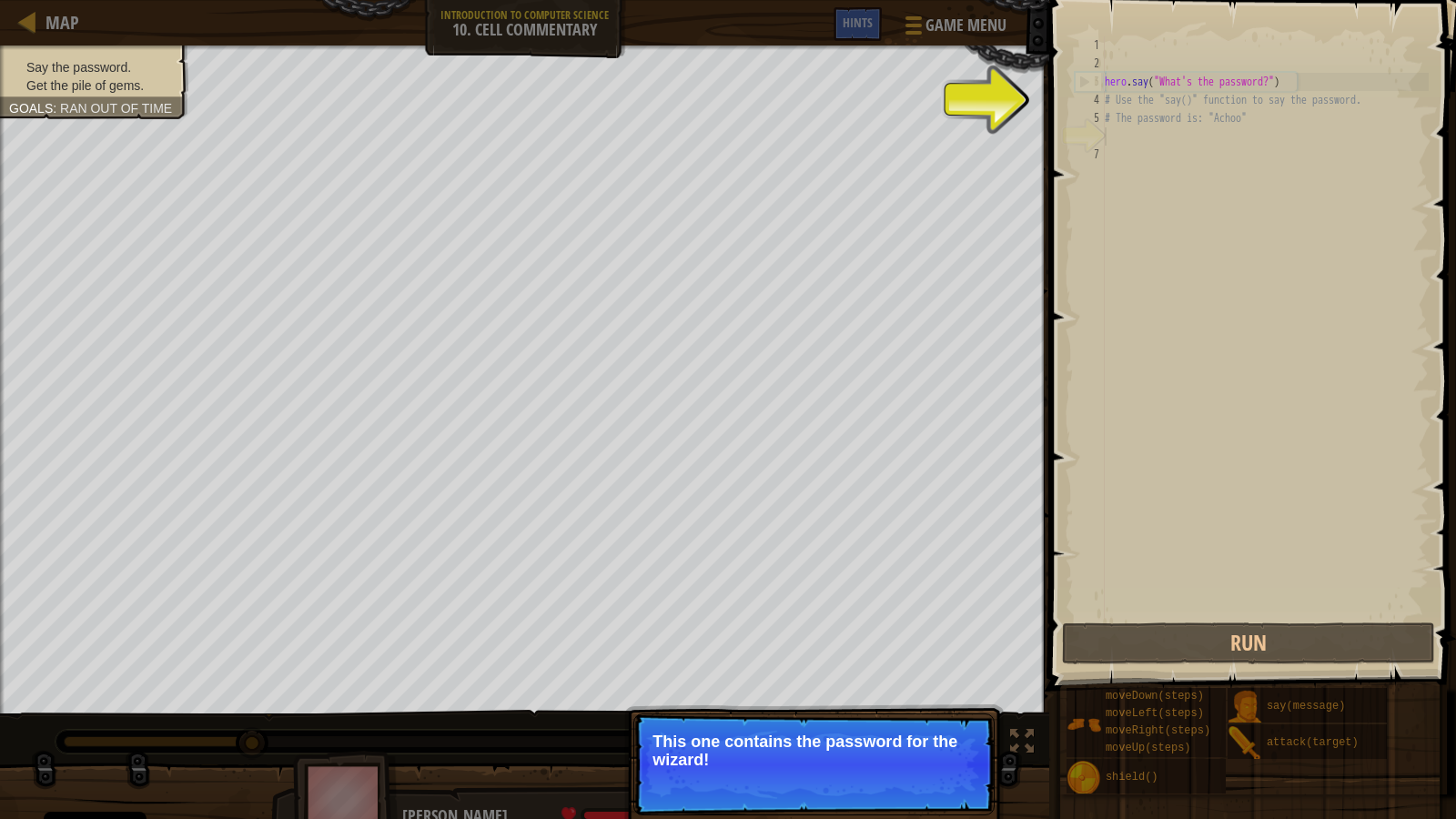 click on "Skip (esc) Continue  This one contains the password for the wizard!" at bounding box center (814, 764) 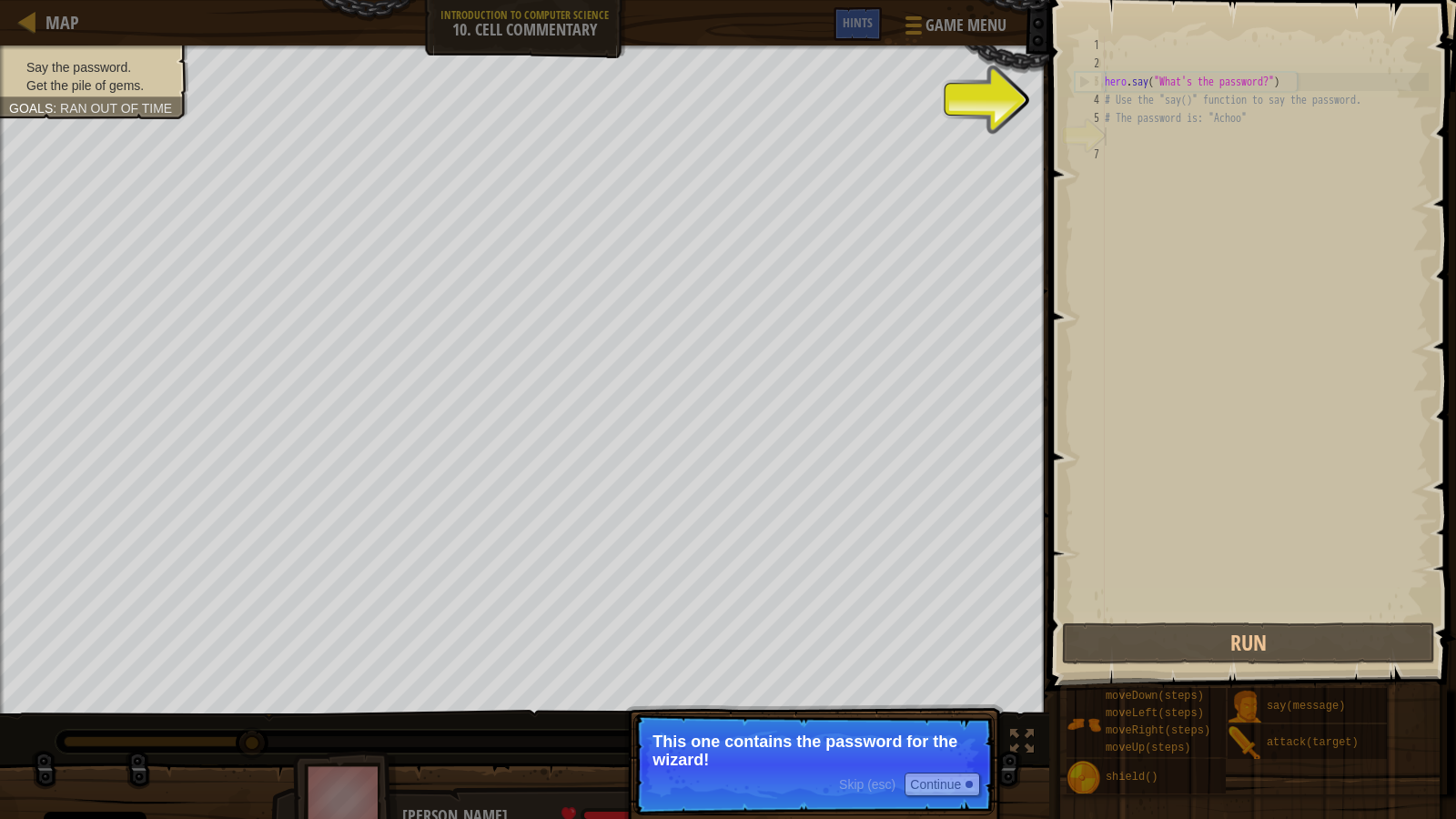 click on "Skip (esc) Continue  This one contains the password for the wizard!" at bounding box center [814, 764] 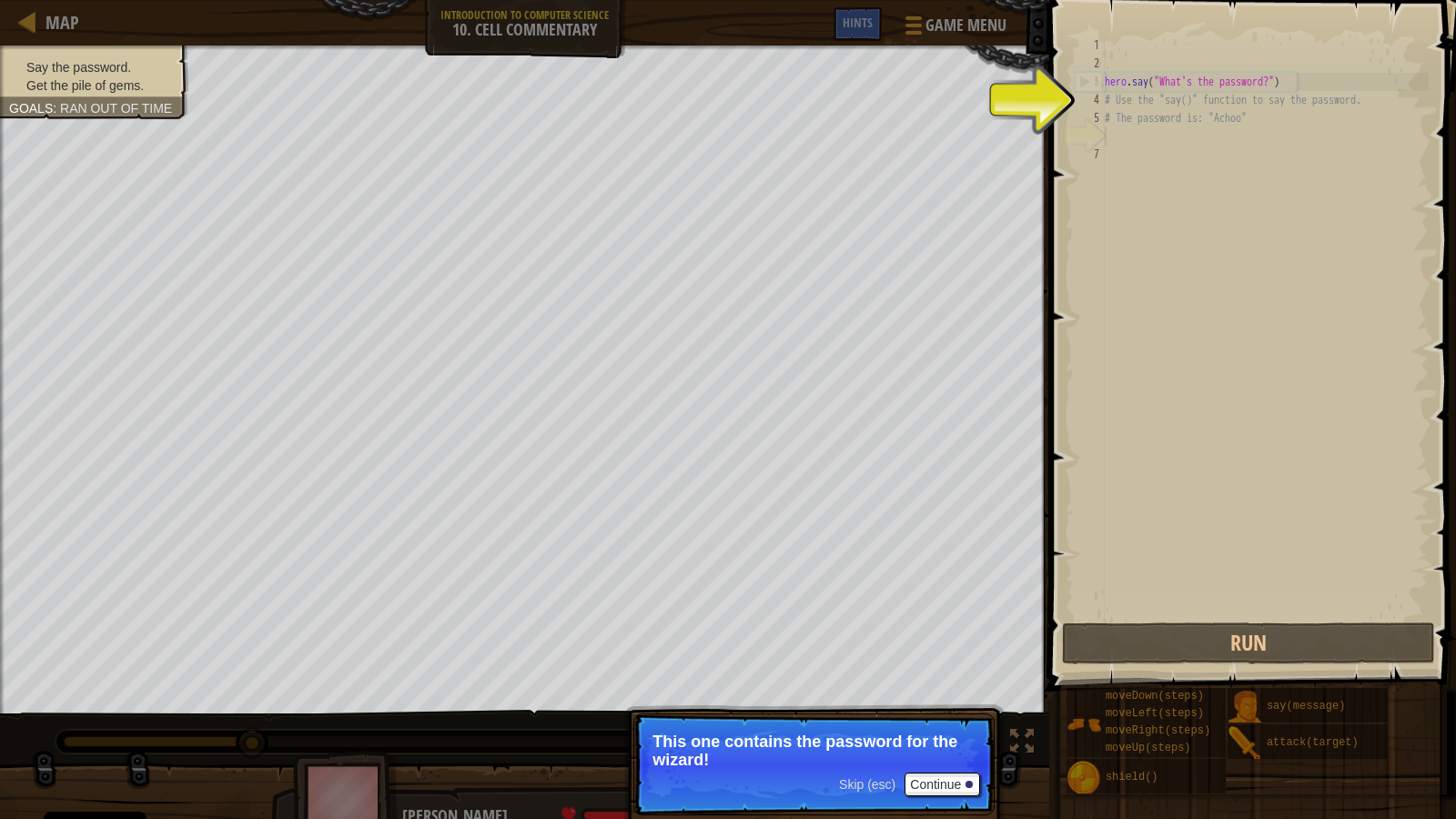 click on "Skip (esc) Continue  This one contains the password for the wizard!" at bounding box center [814, 764] 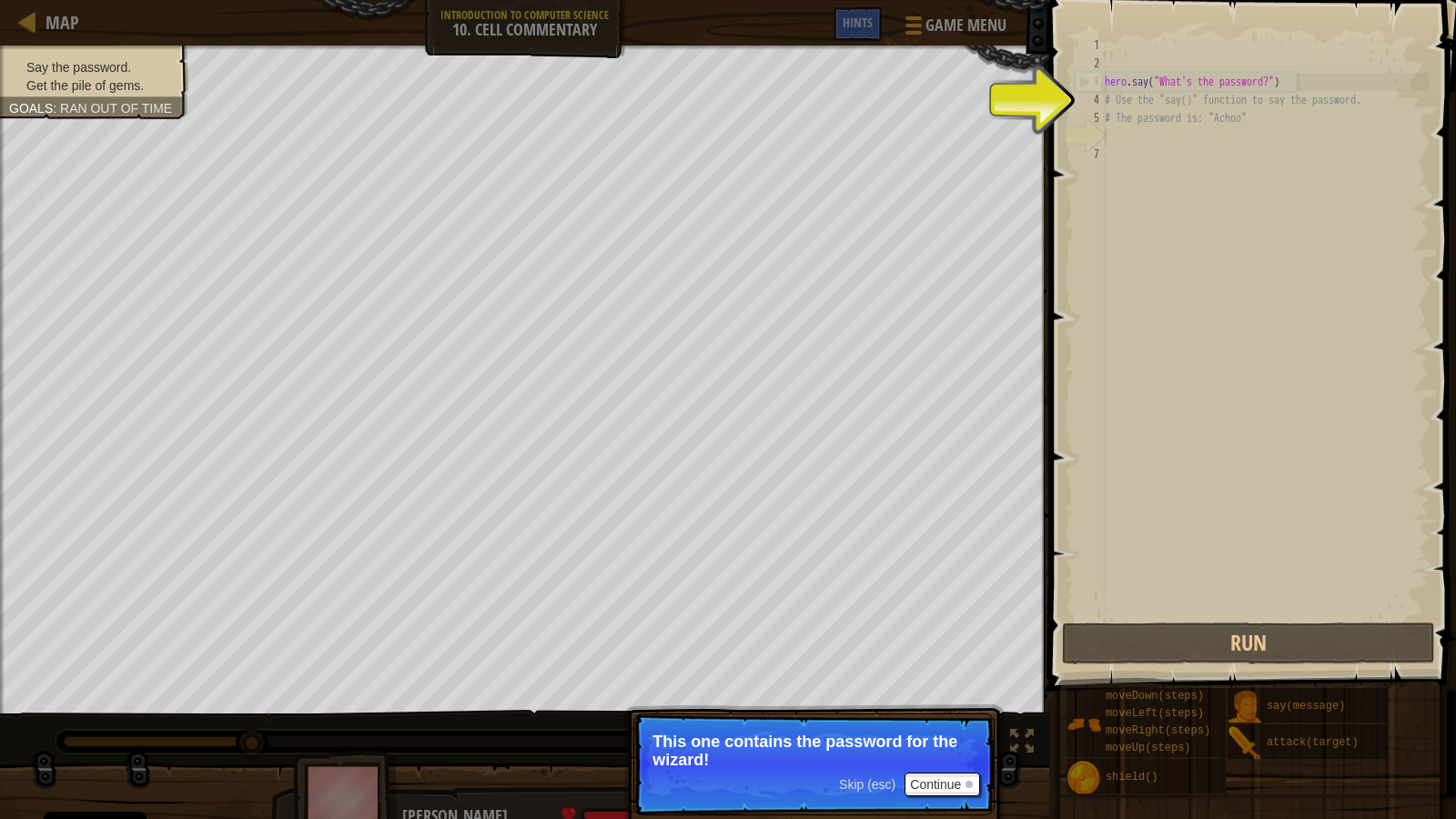 click on "Skip (esc) Continue  This one contains the password for the wizard!" at bounding box center [814, 764] 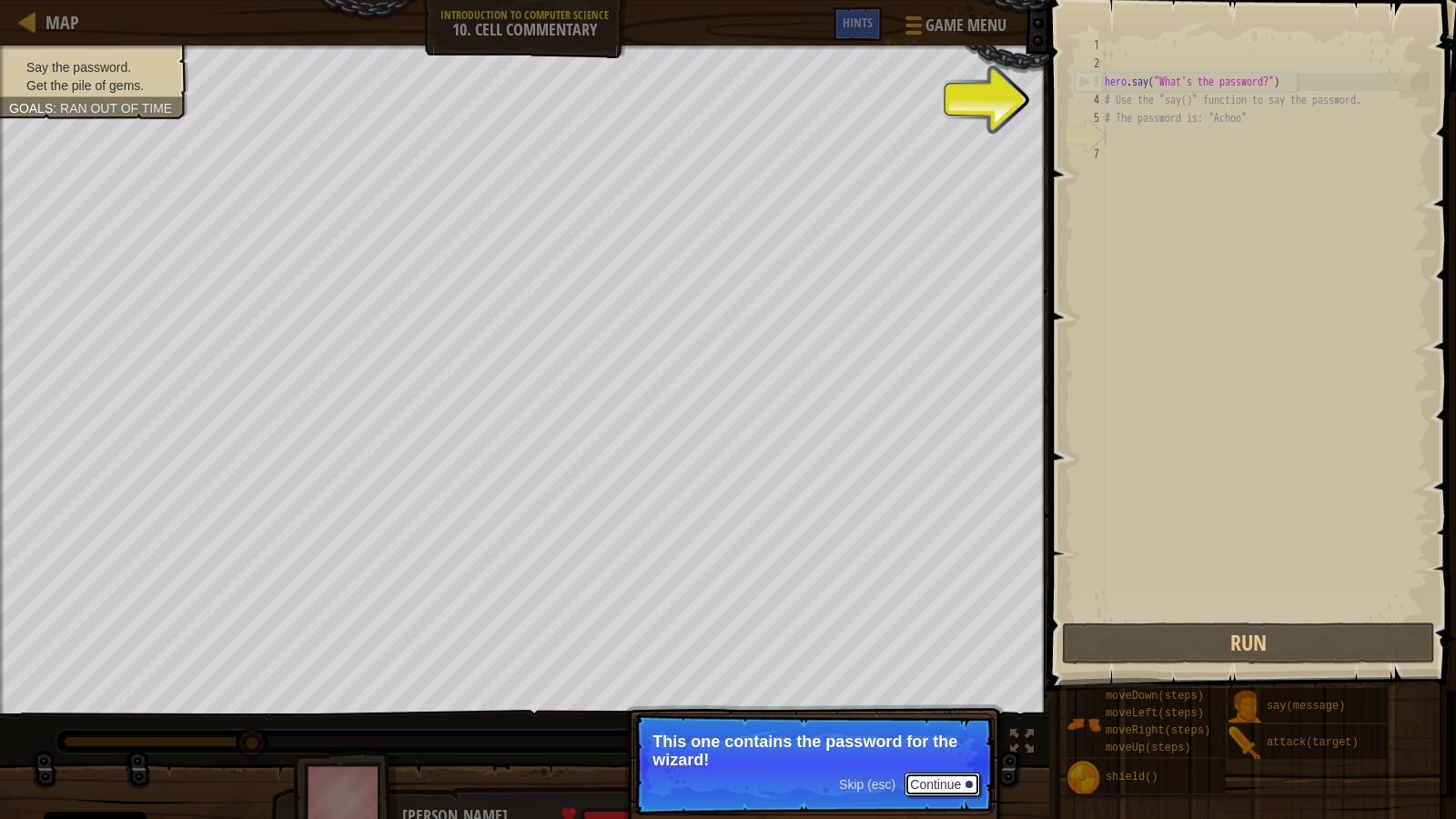 click on "Continue" at bounding box center (942, 784) 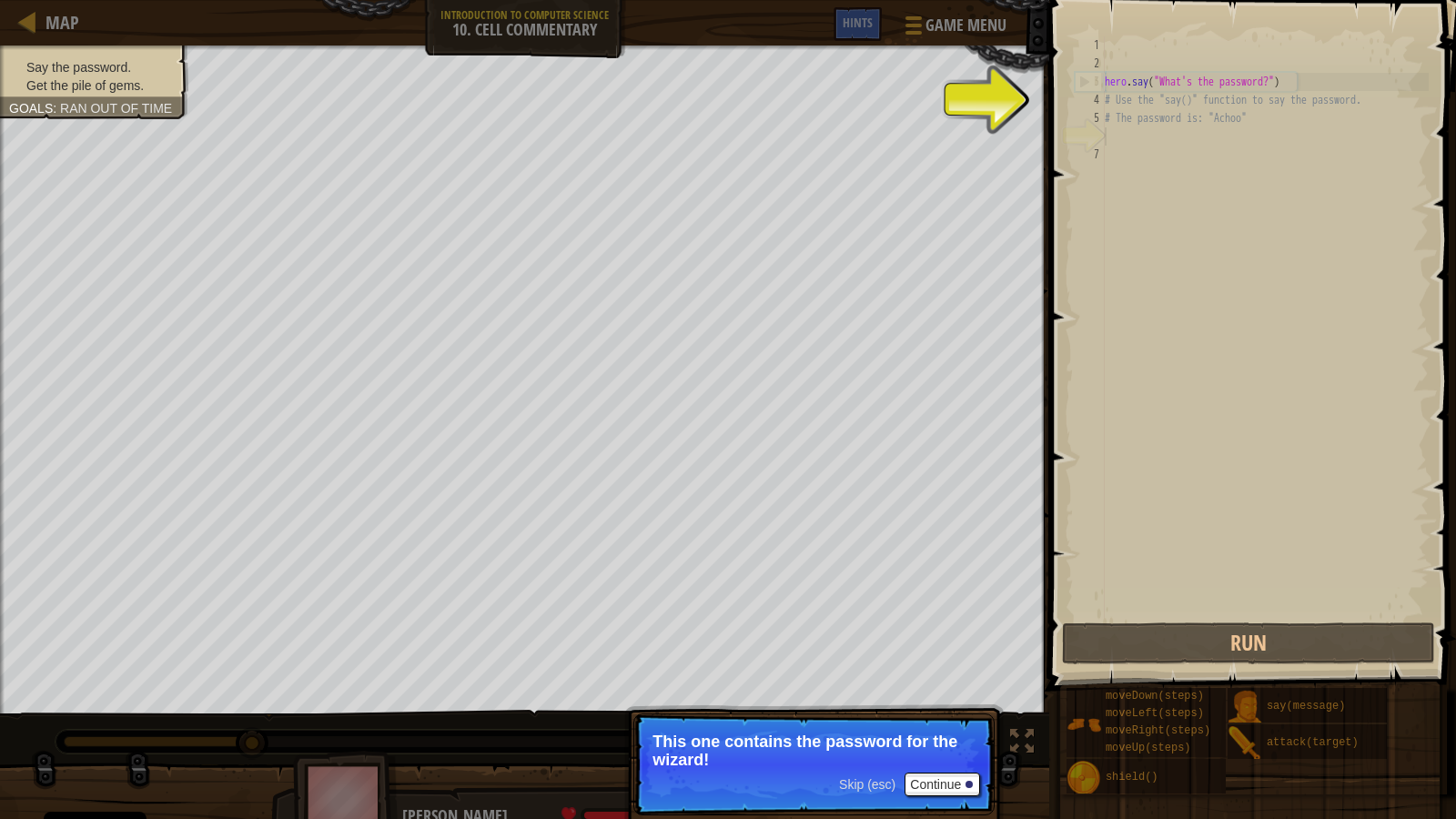 scroll, scrollTop: 8, scrollLeft: 0, axis: vertical 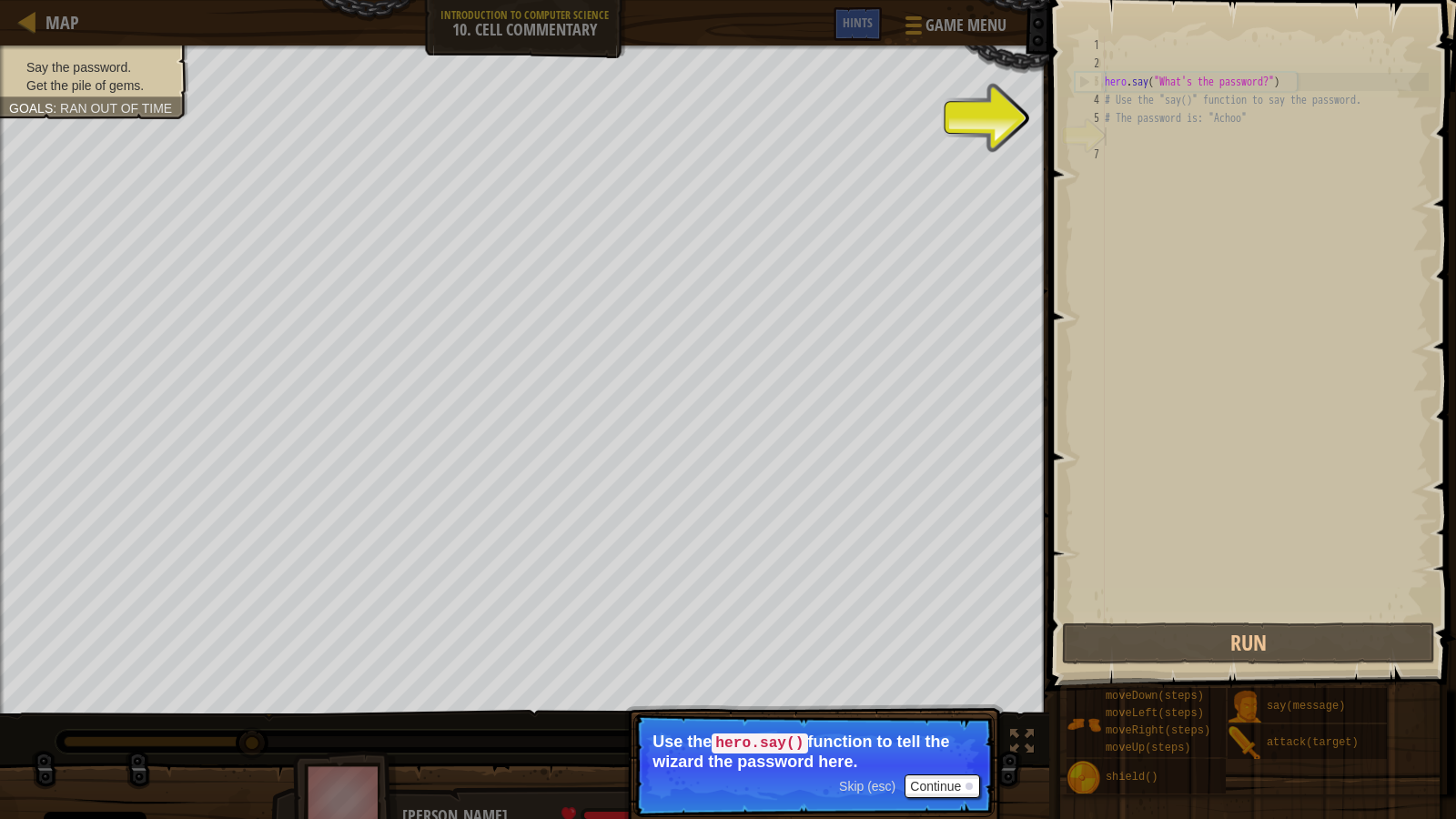 click on "Skip (esc)" at bounding box center (867, 786) 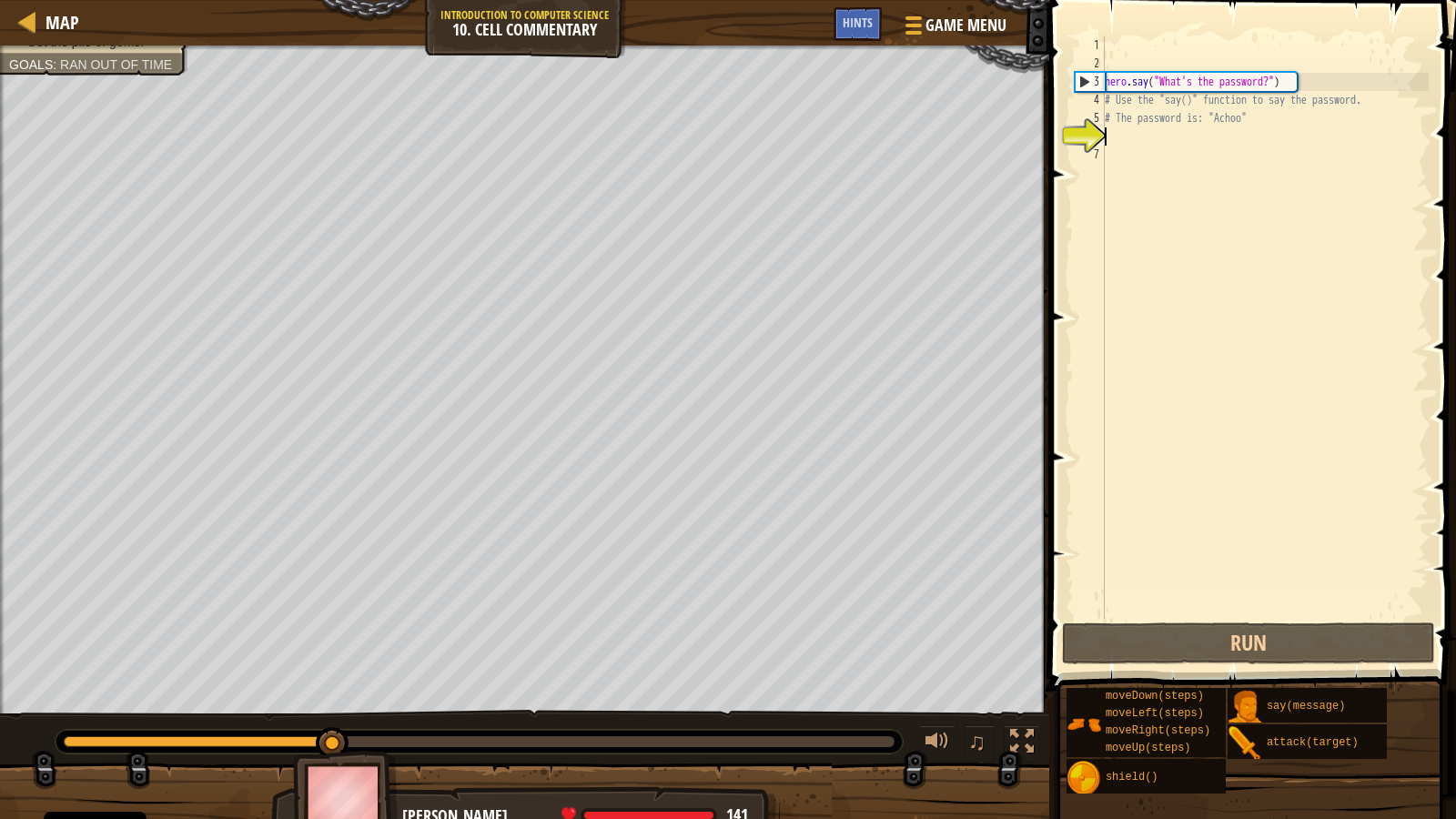 click on "hero . say ( "What's the password?" ) # Use the "say()" function to say the password. # The password is: "Achoo"" at bounding box center (1265, 346) 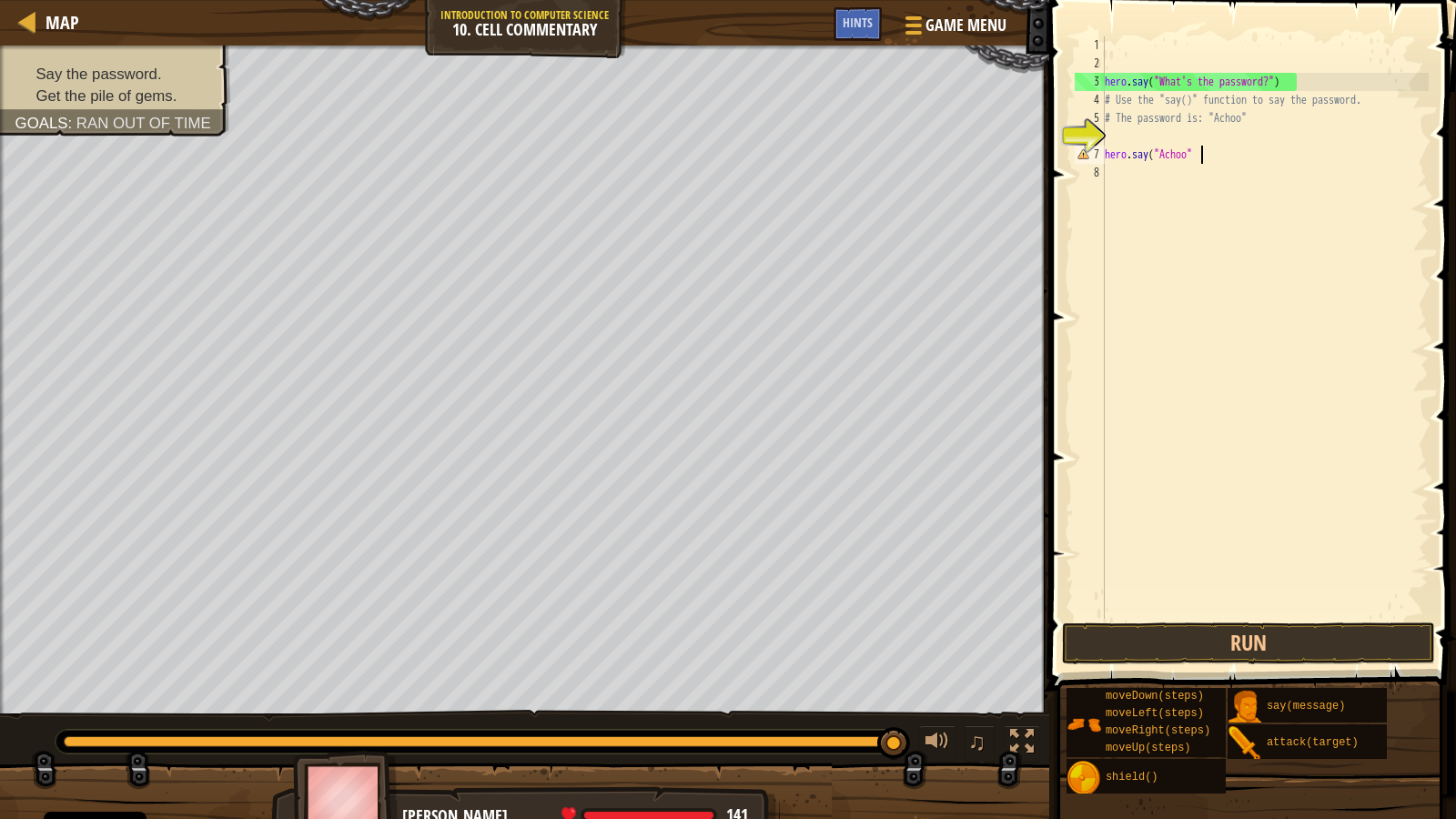 scroll, scrollTop: 8, scrollLeft: 7, axis: both 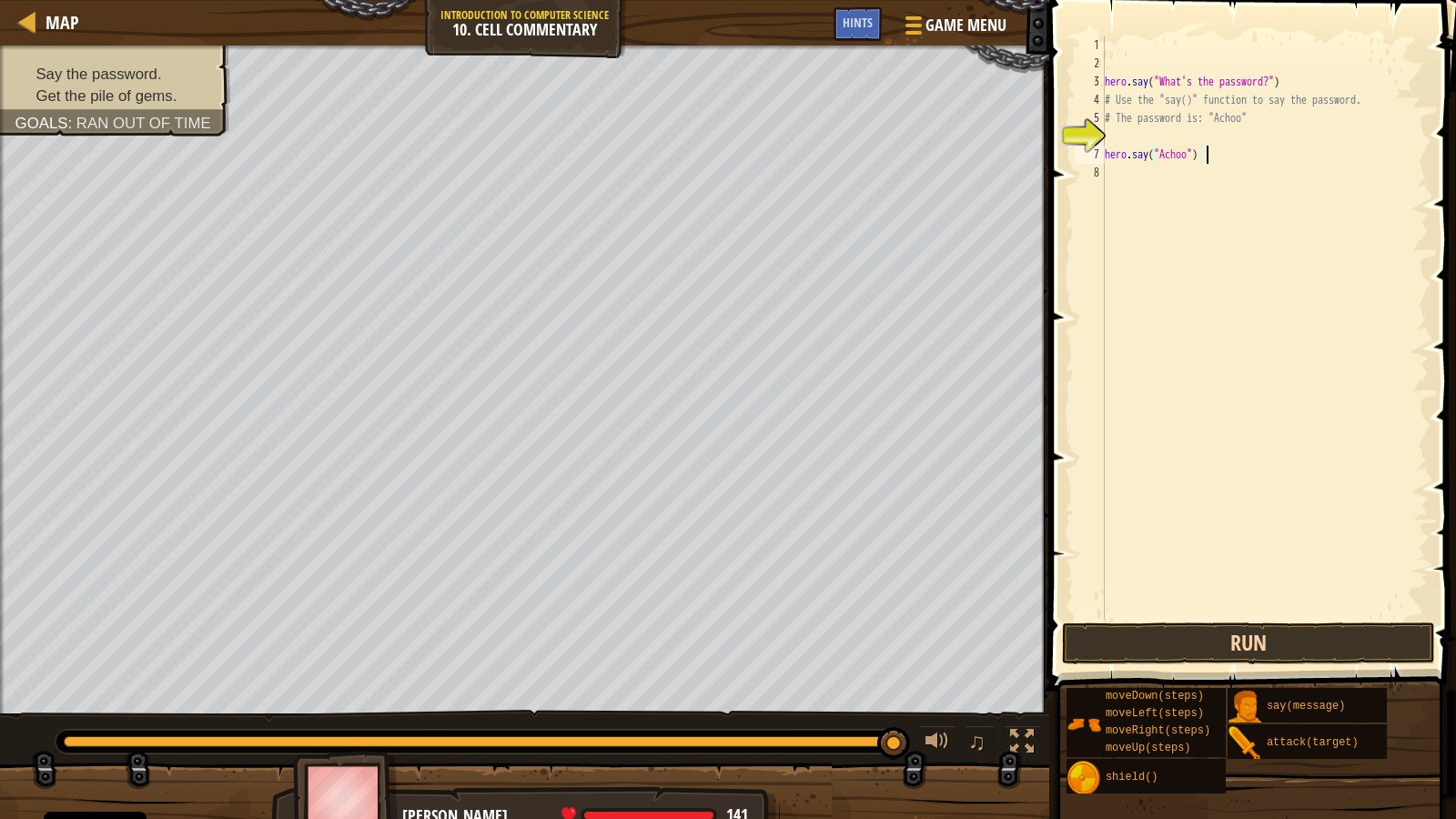 type on "hero.say("Achoo")" 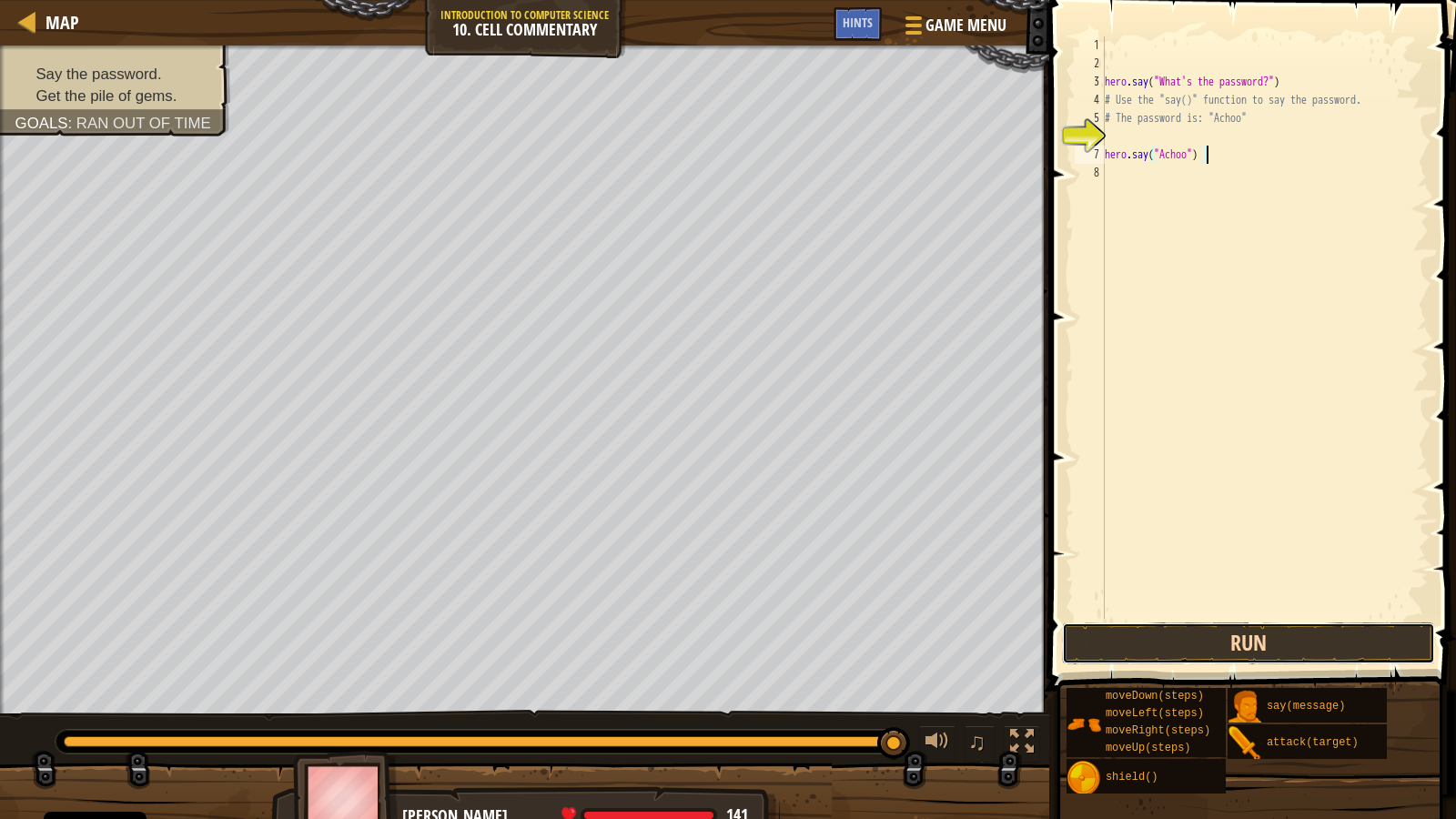 click on "Run" at bounding box center (1249, 643) 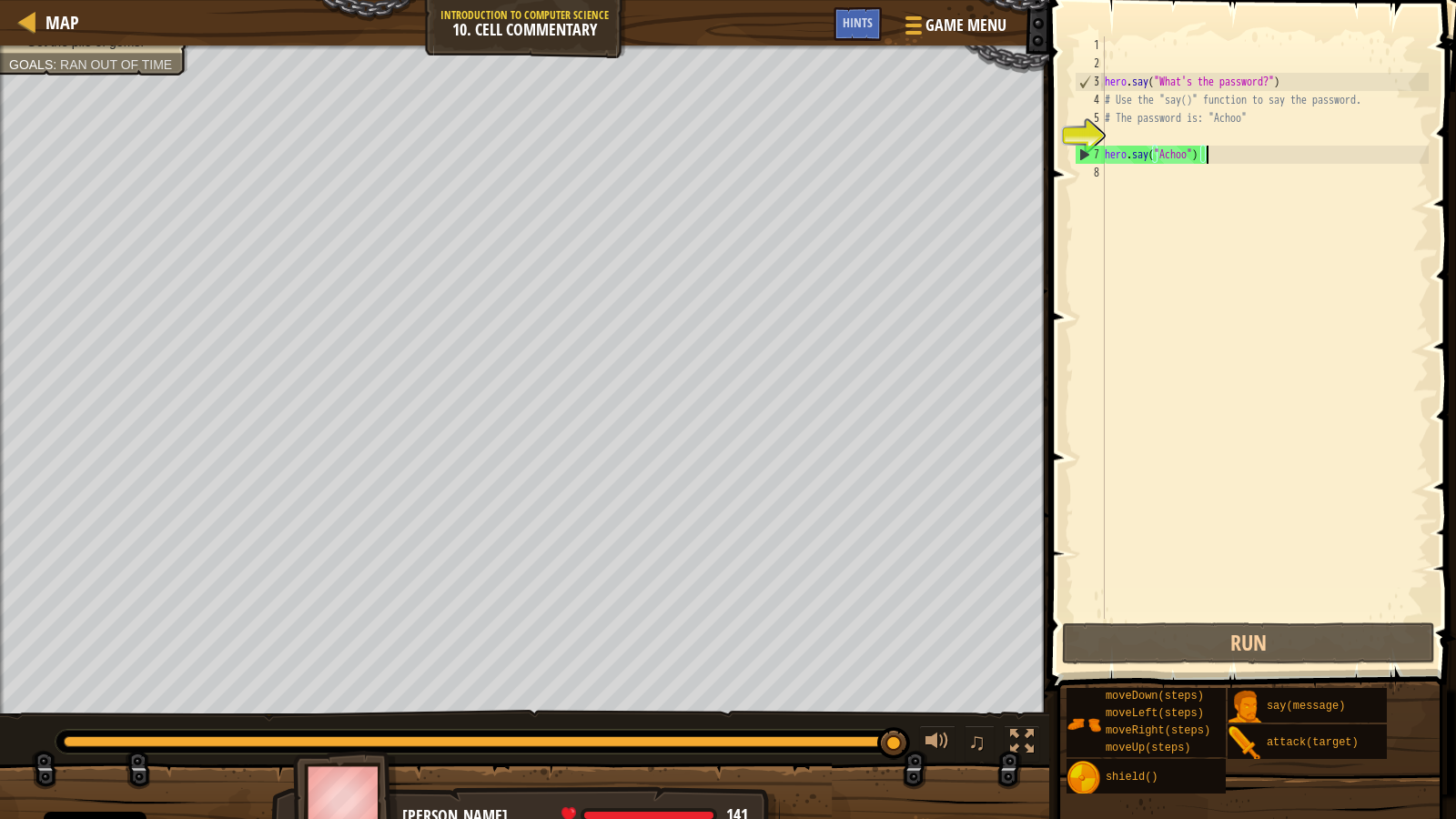 click on "hero . say ( "What's the password?" ) # Use the "say()" function to say the password. # The password is: "Achoo" hero . say ( "Achoo" )" at bounding box center [1265, 346] 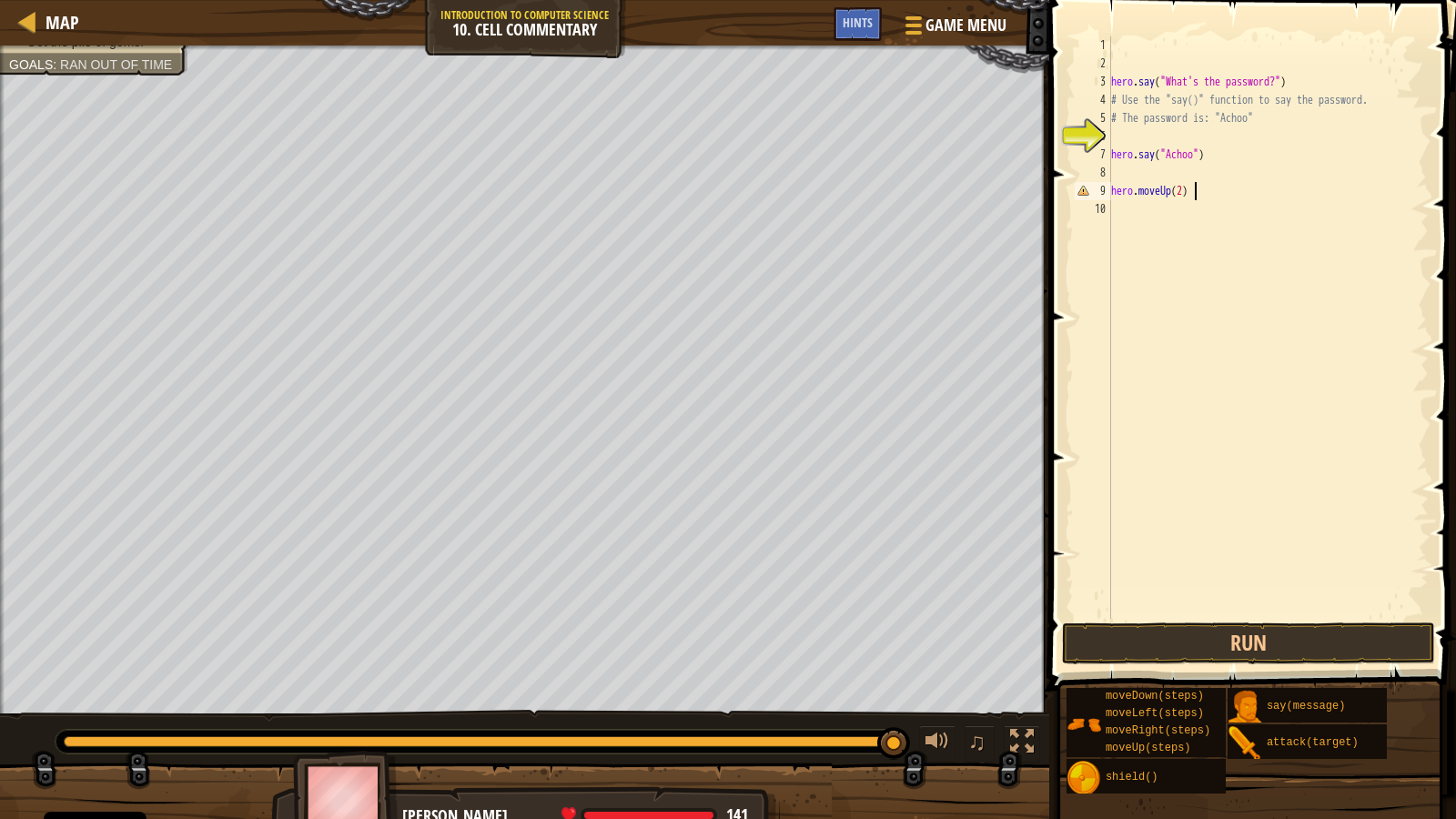 scroll, scrollTop: 8, scrollLeft: 6, axis: both 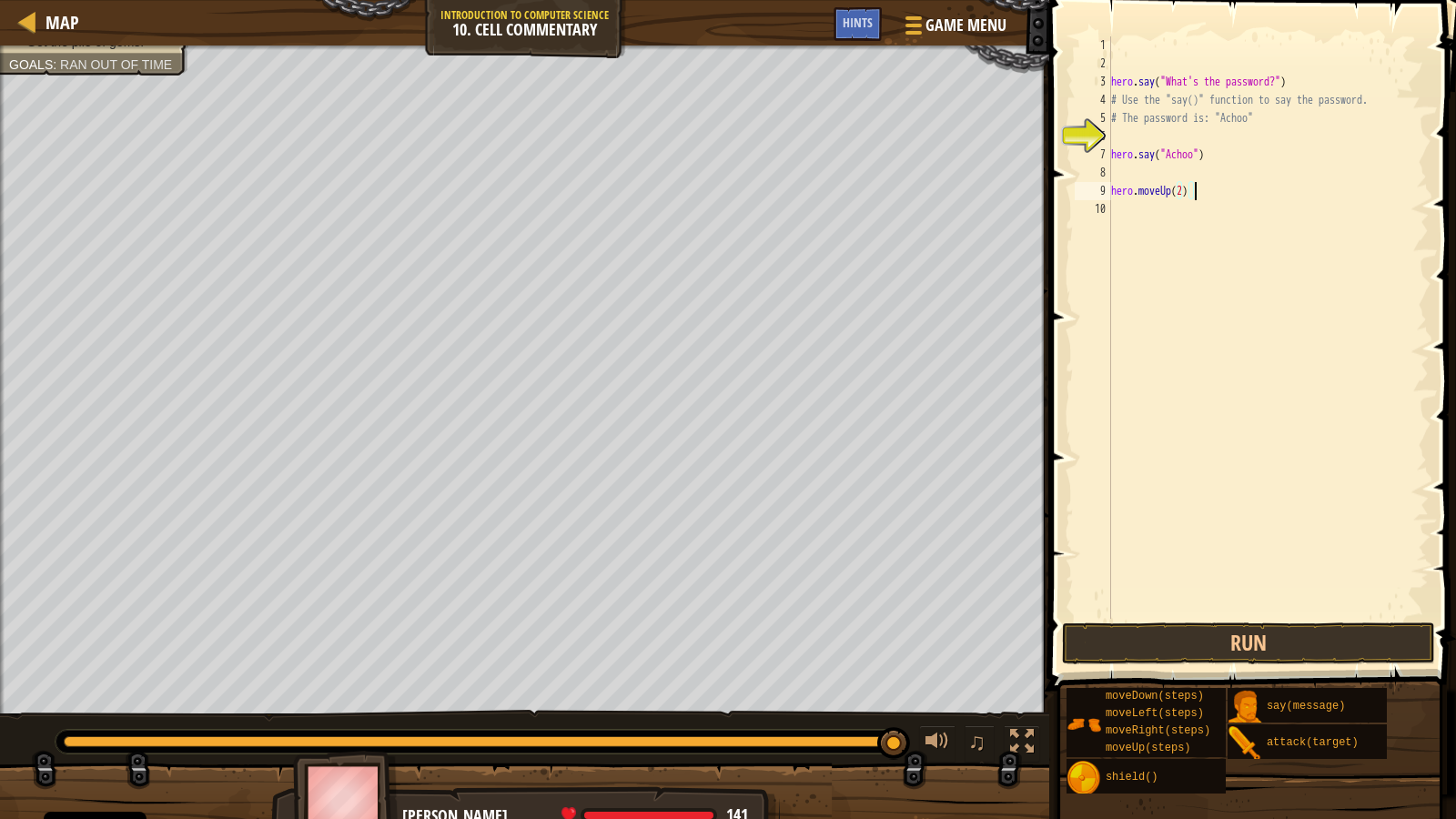 type on "hero.moveUp(2)" 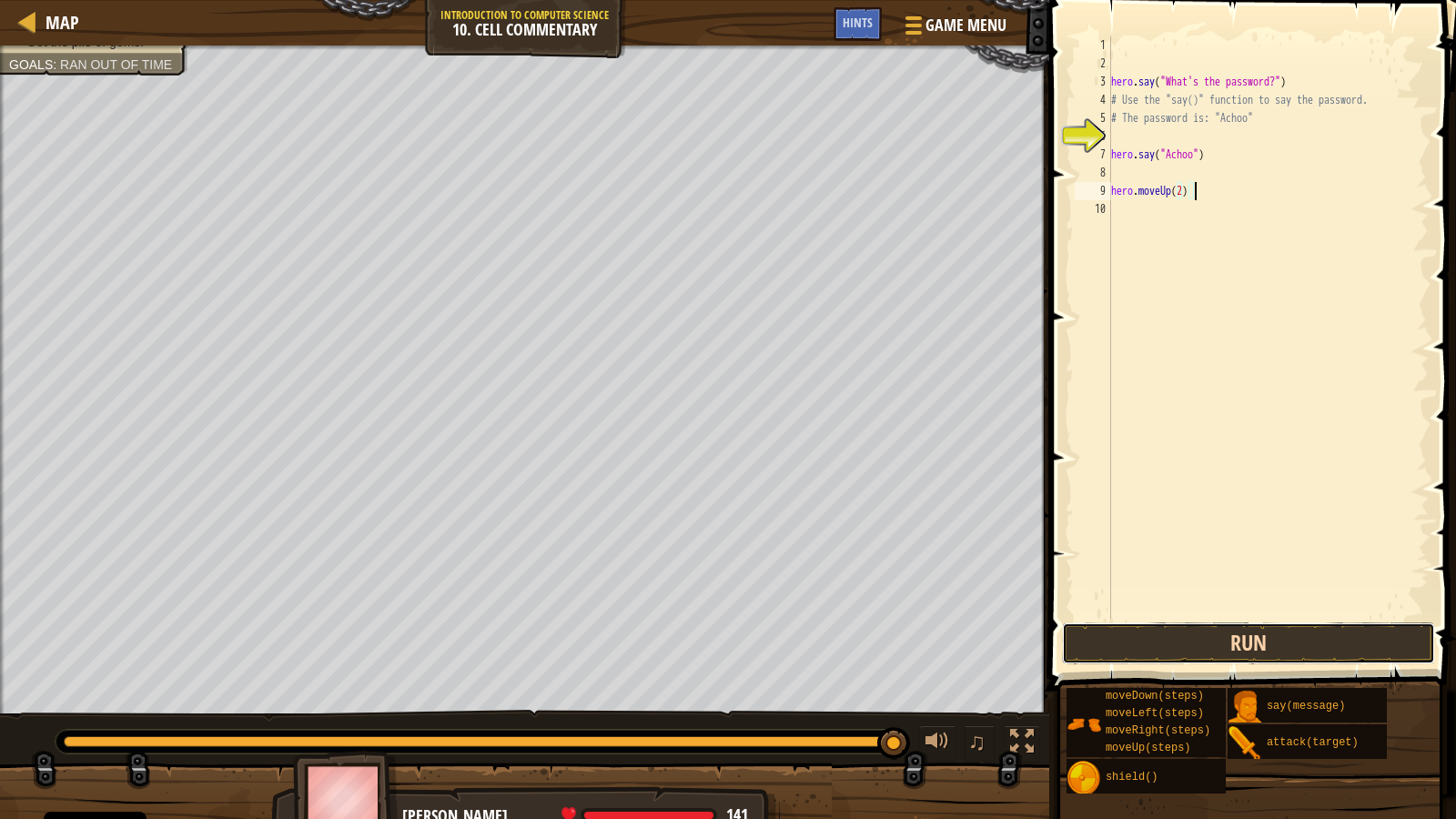 click on "Run" at bounding box center (1249, 643) 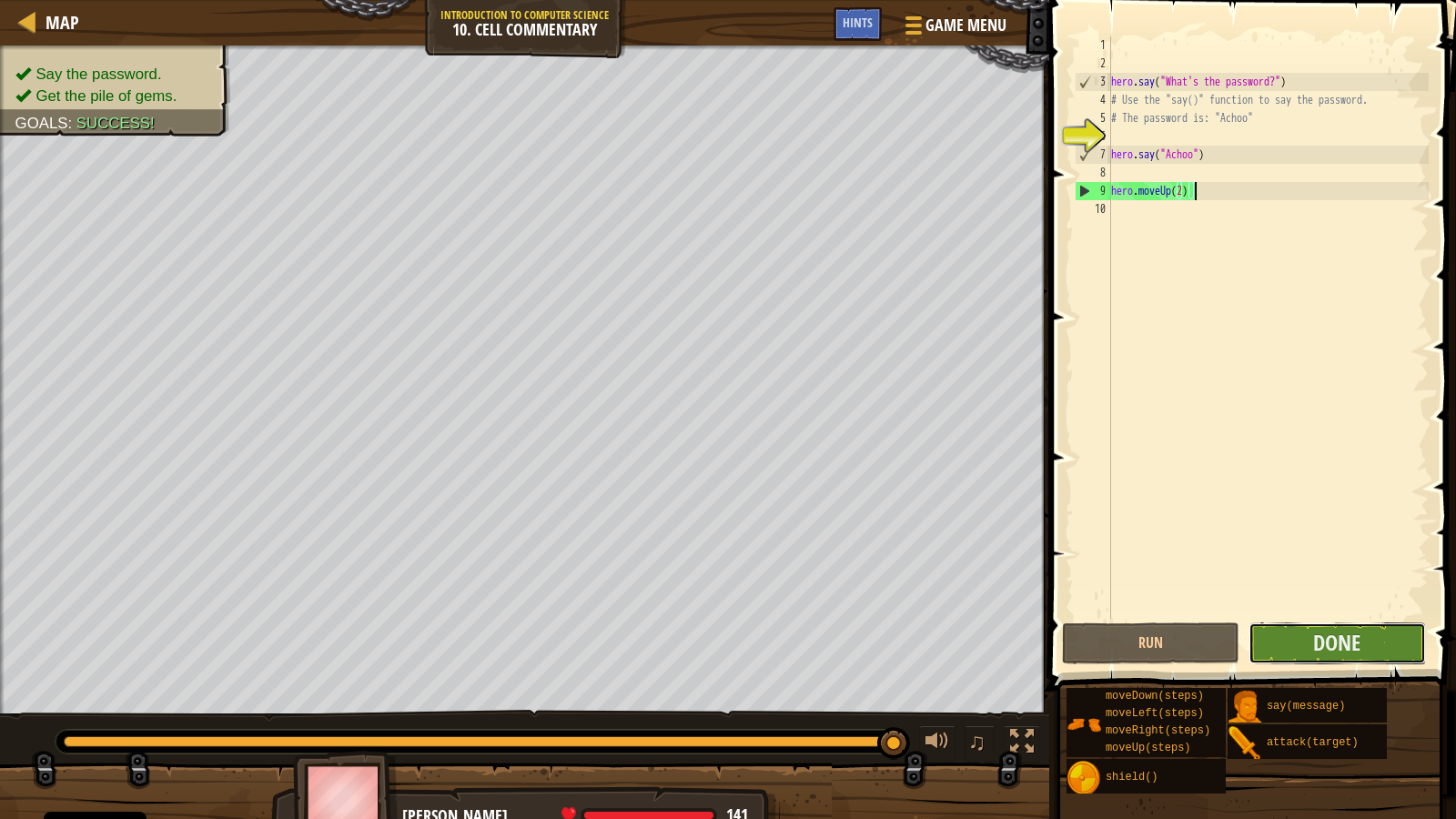 click on "Done" at bounding box center [1337, 643] 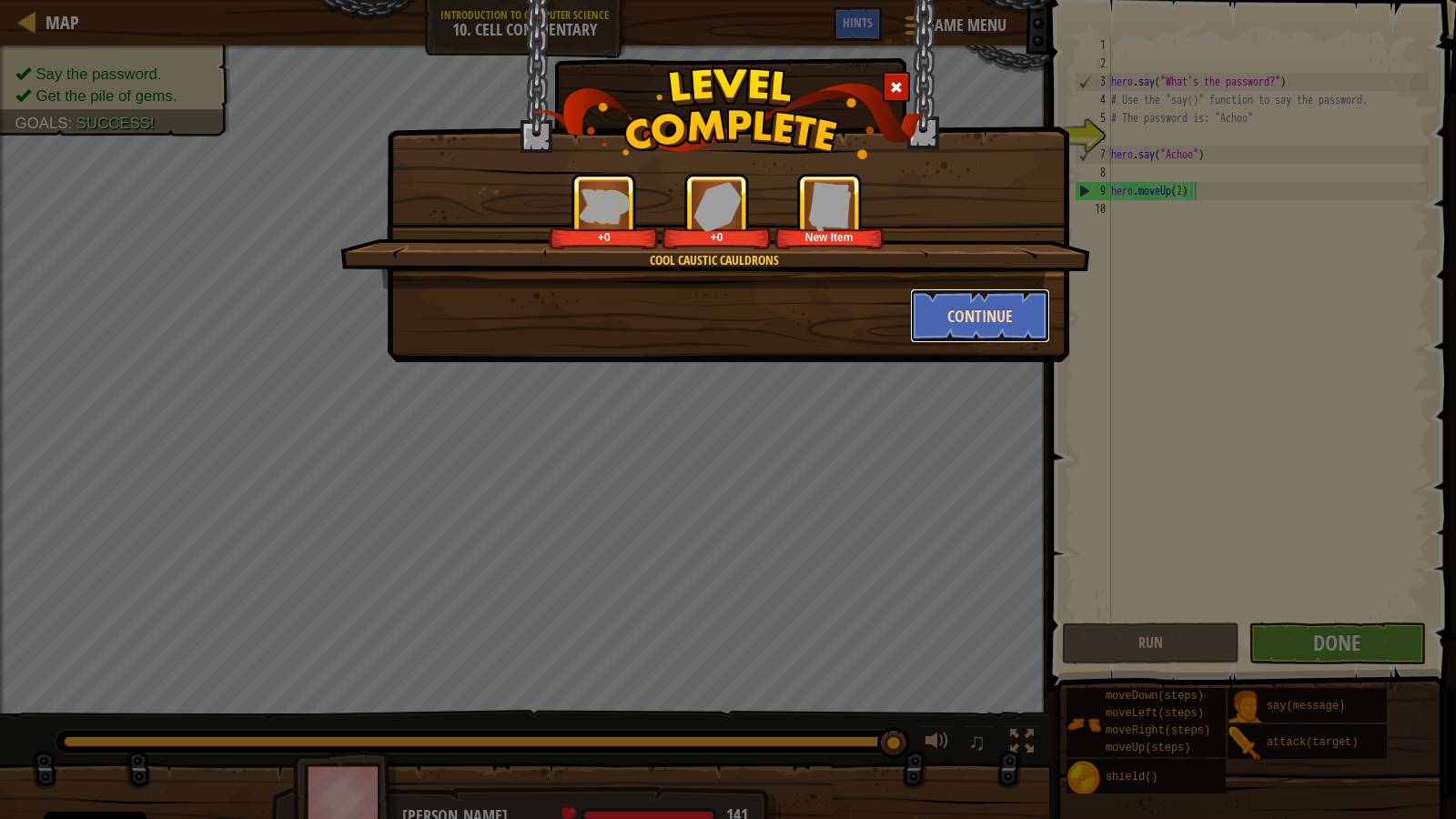 click on "Continue" at bounding box center [980, 316] 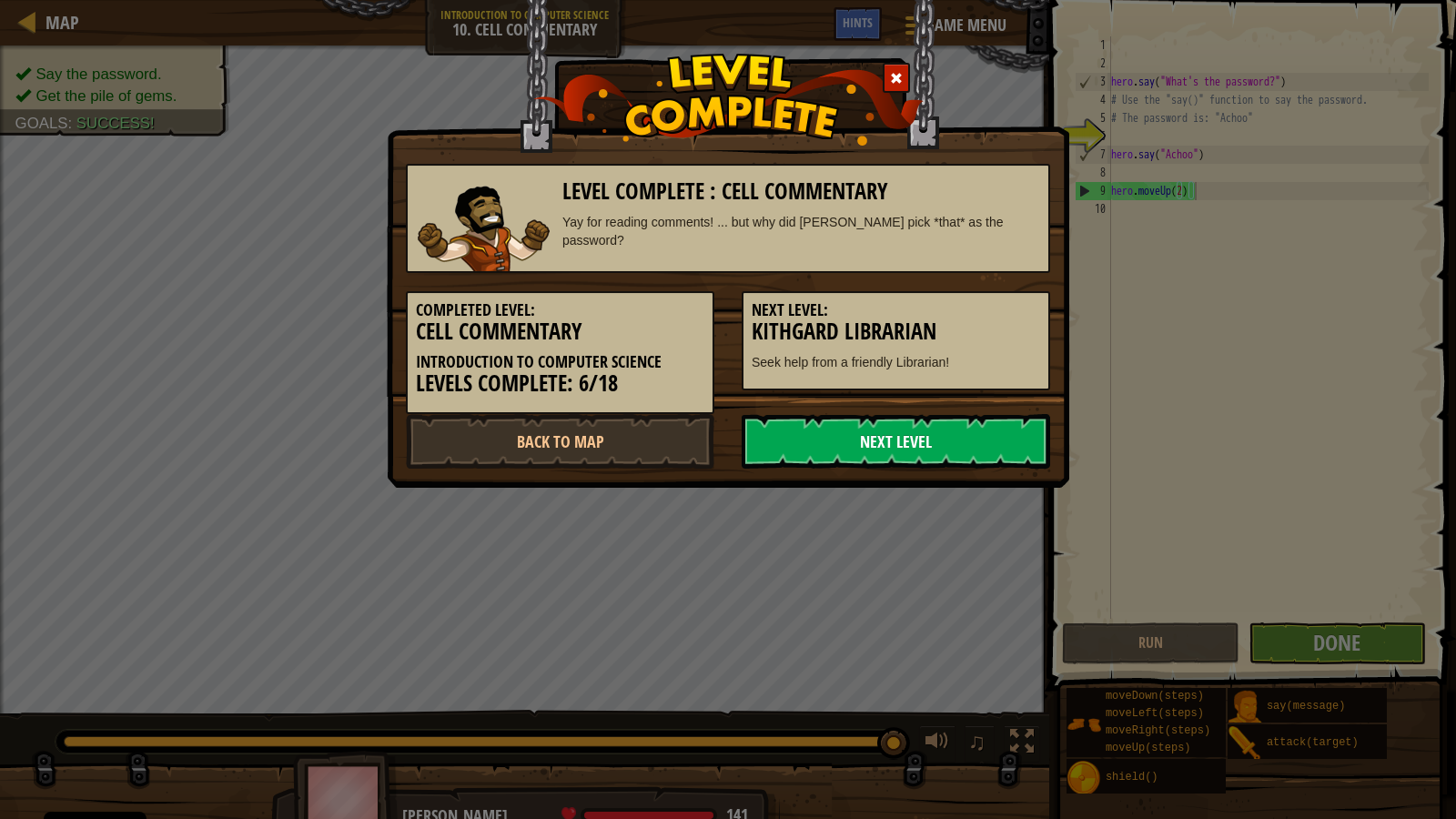 click on "Next Level" at bounding box center [895, 441] 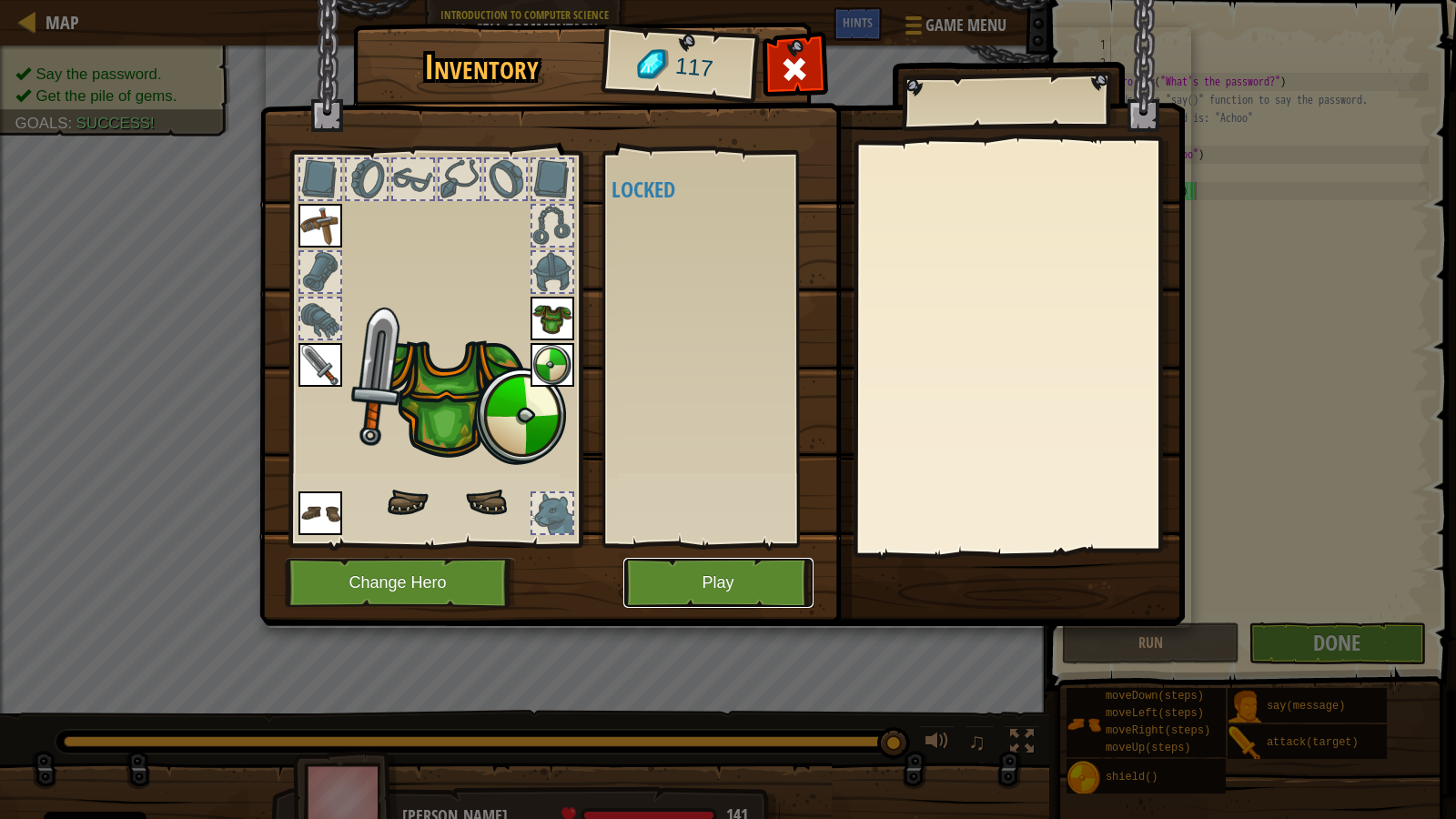 click on "Play" at bounding box center (718, 582) 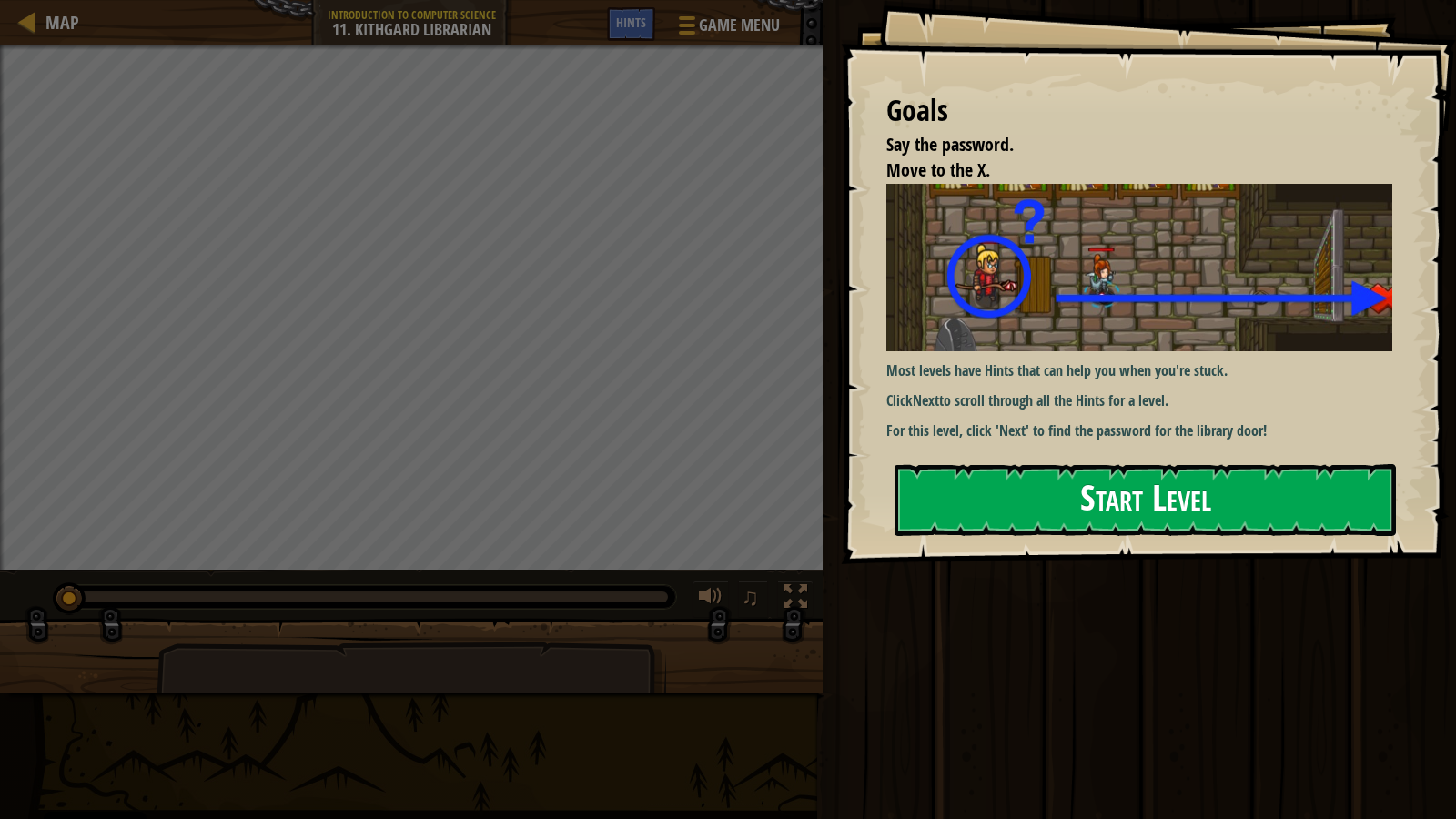 click on "Start Level" at bounding box center [1145, 500] 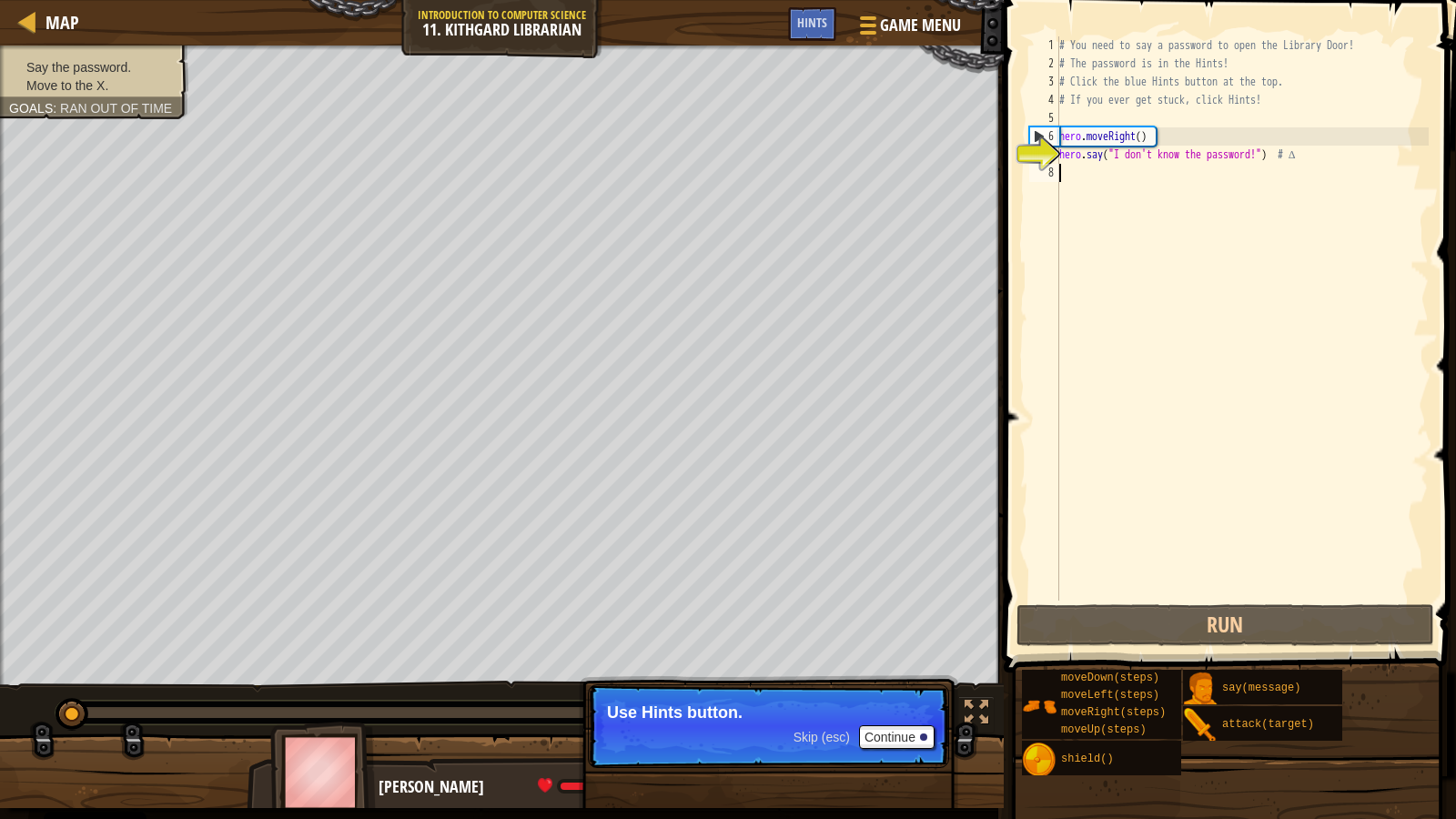 click on "# You need to say a password to open the Library Door! # The password is in the Hints! # Click the blue Hints button at the top. # If you ever get stuck, click Hints! hero . moveRight ( ) hero . say ( "I don't know the password!" )    # ∆" at bounding box center [1242, 337] 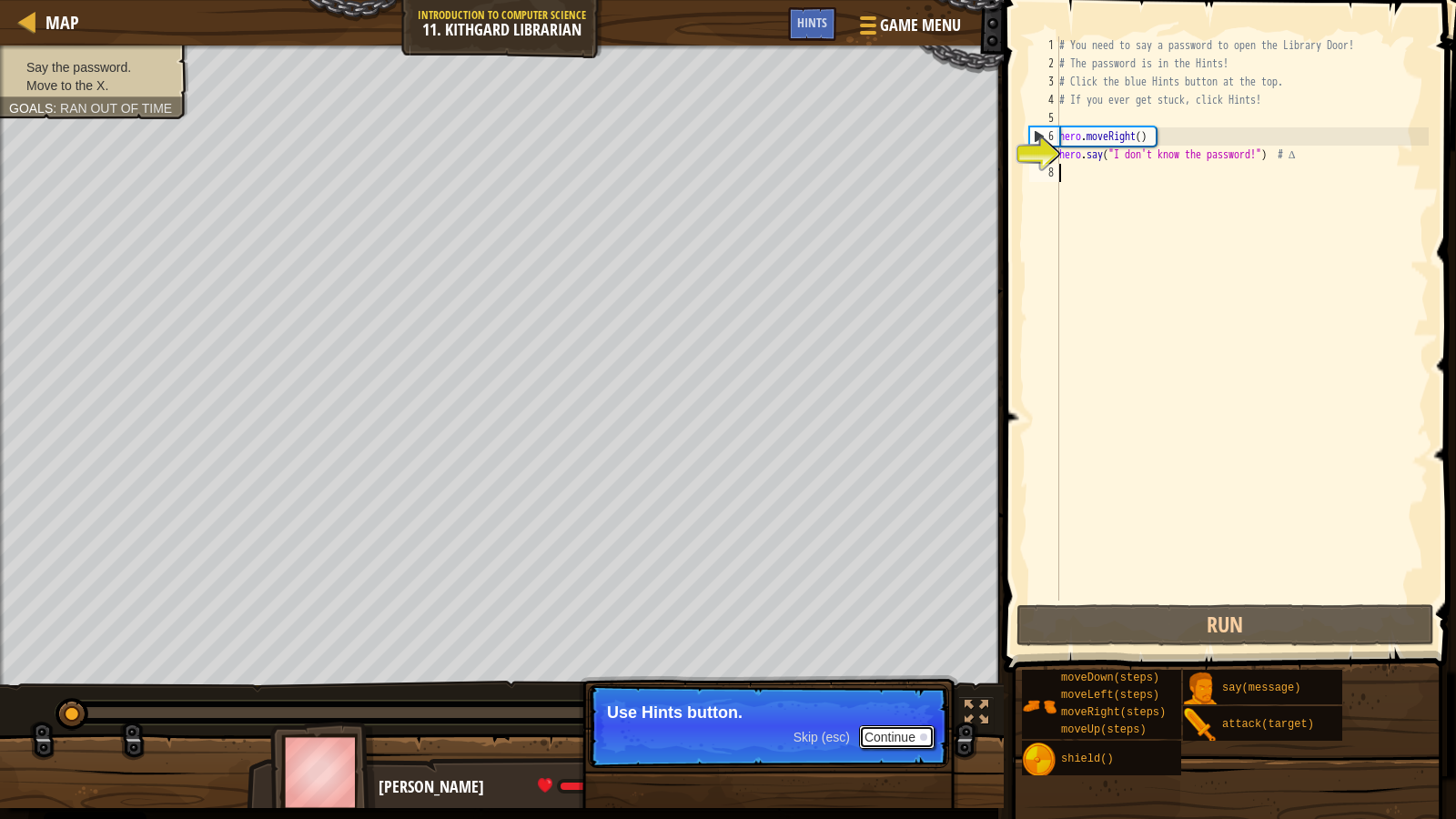 click on "Continue" at bounding box center (896, 737) 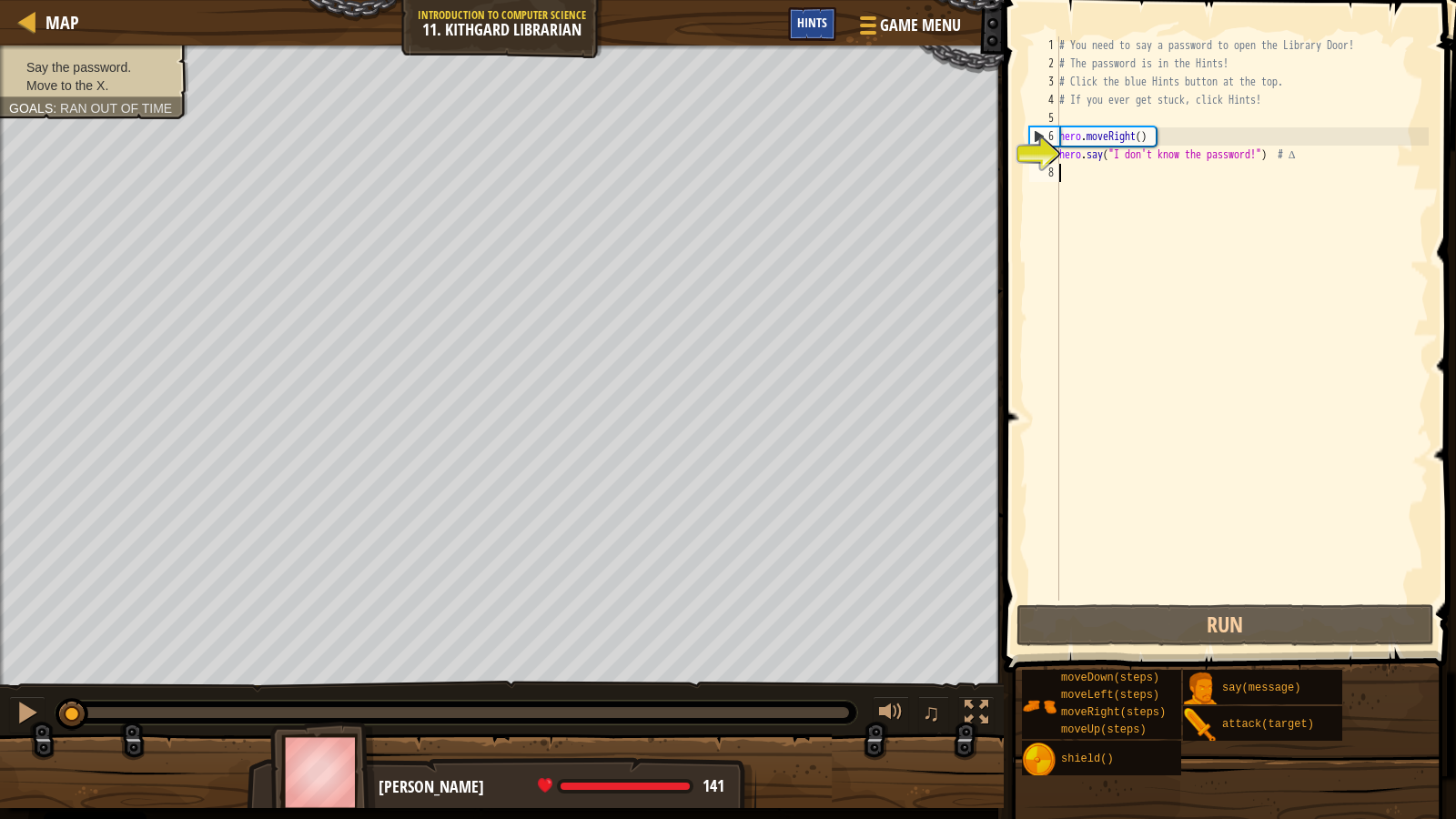 click on "Hints" at bounding box center [812, 24] 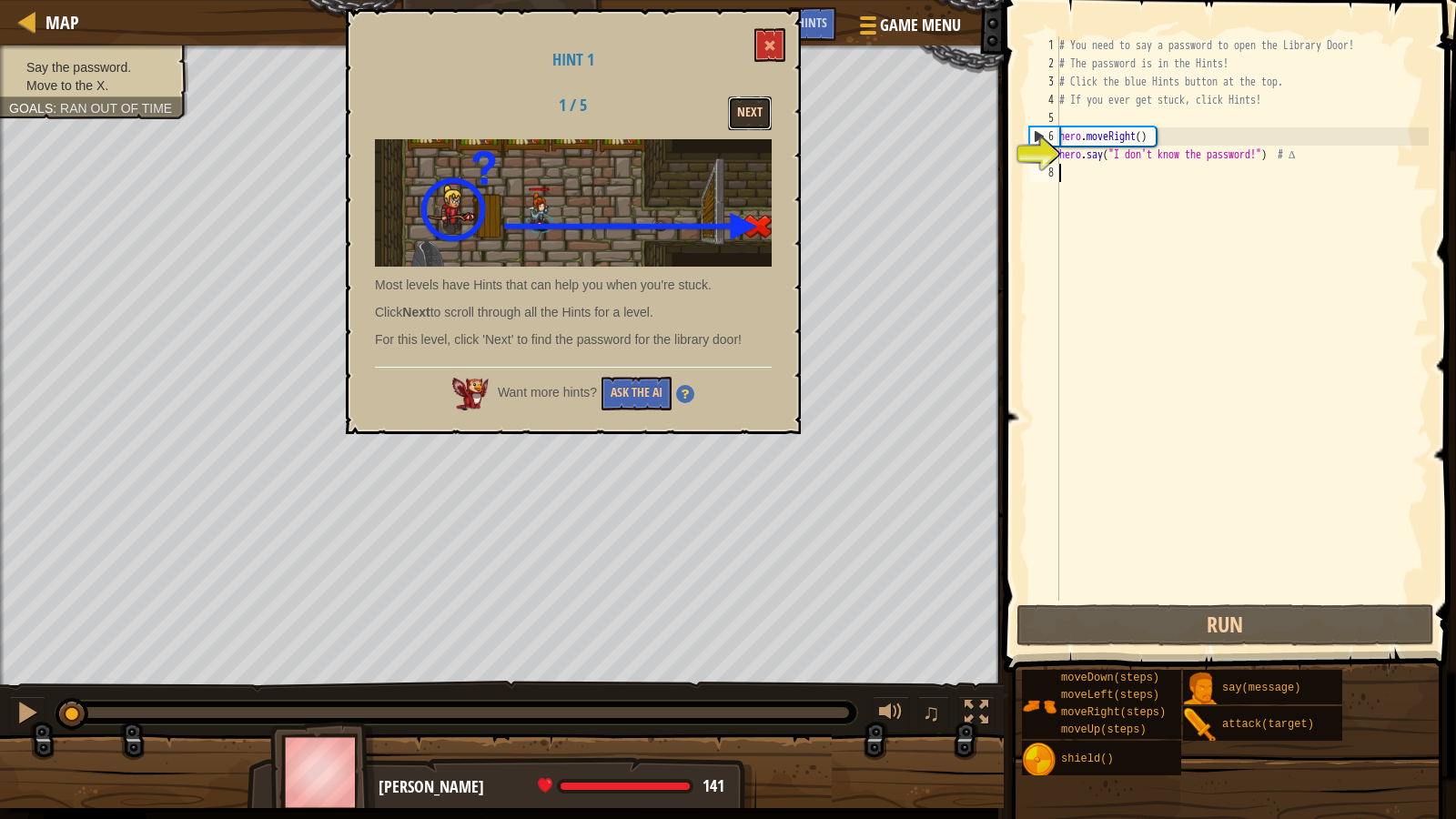 click on "Next" at bounding box center (750, 113) 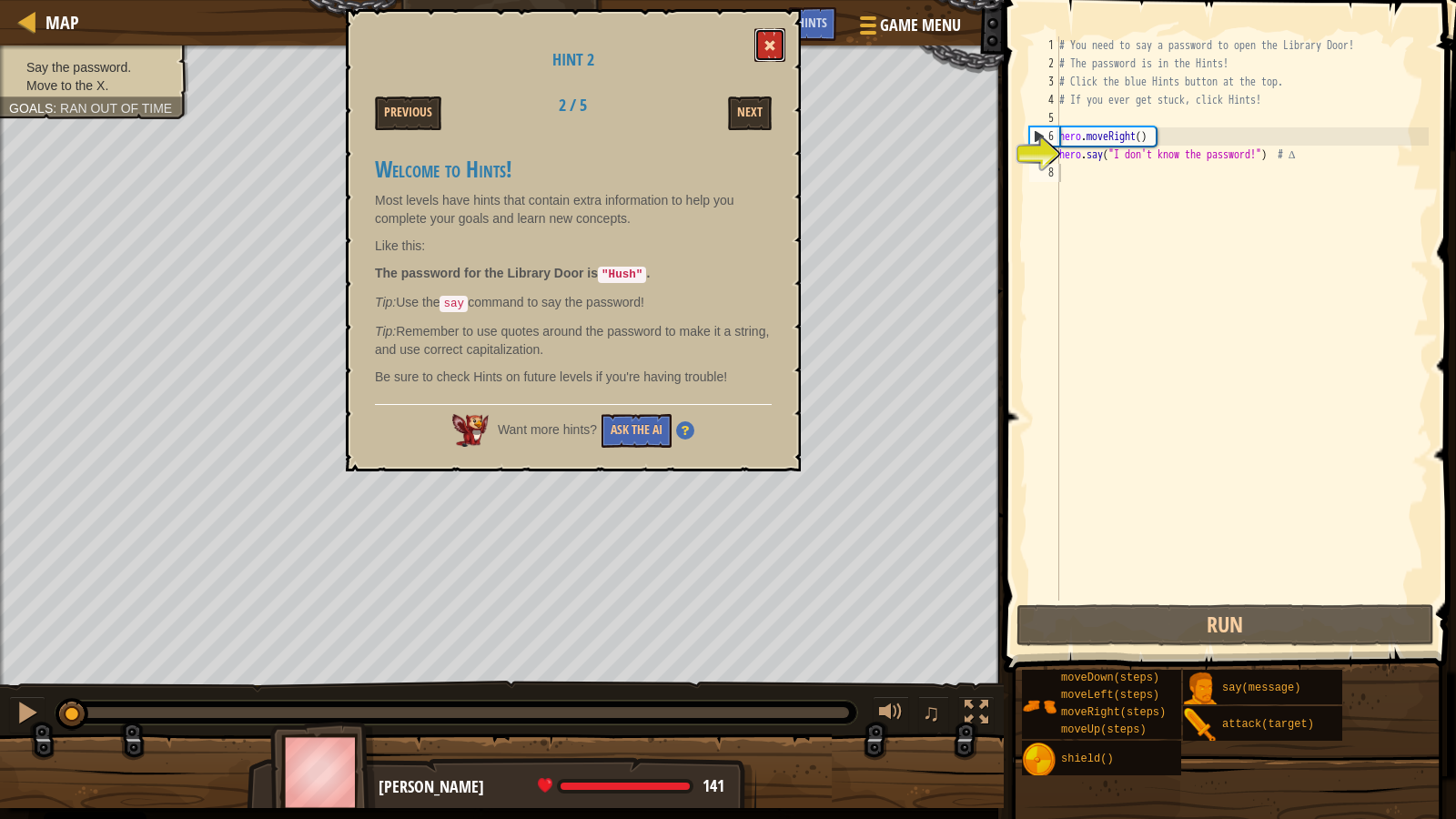 click at bounding box center [770, 45] 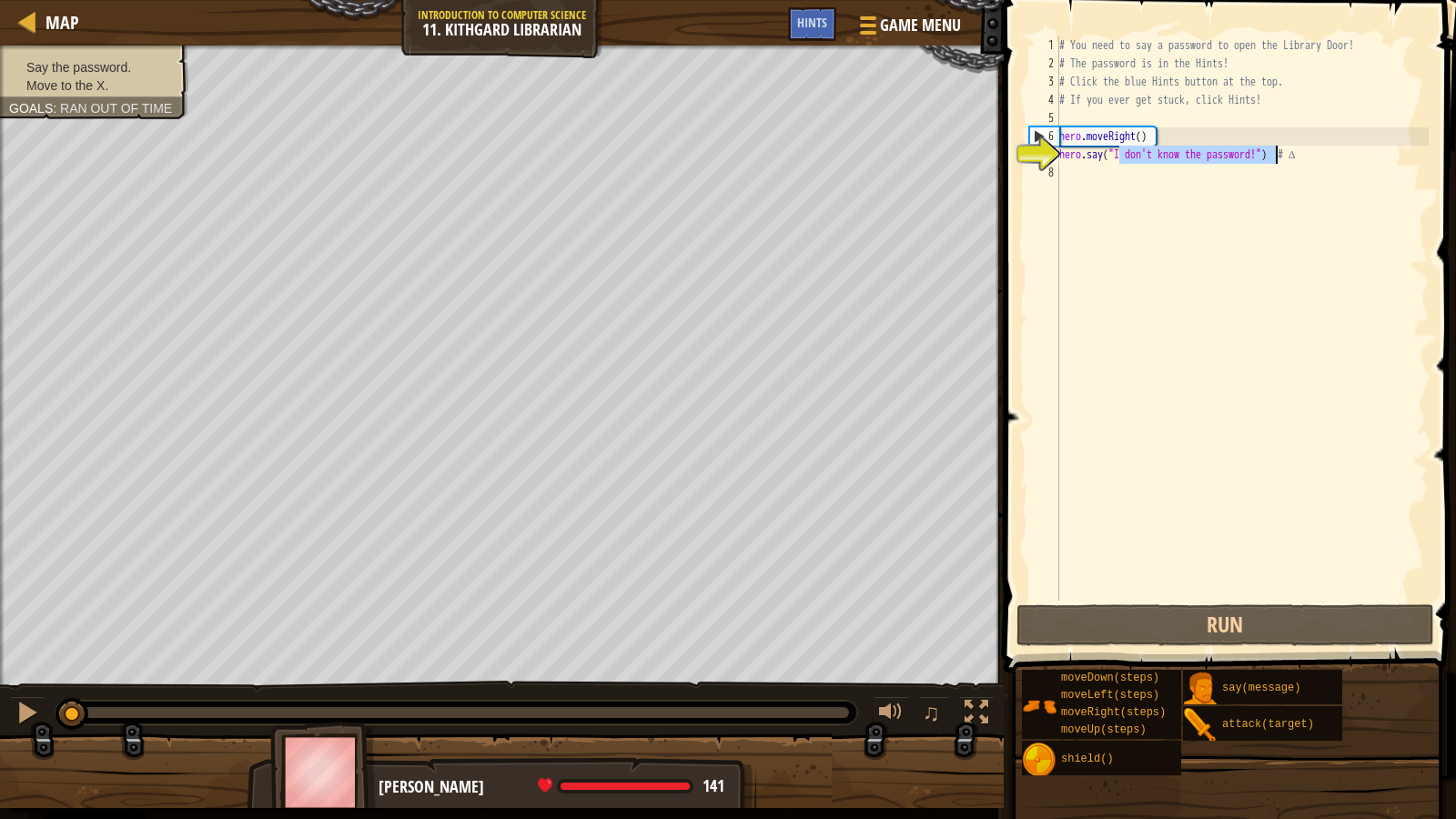 drag, startPoint x: 1118, startPoint y: 152, endPoint x: 1275, endPoint y: 152, distance: 157 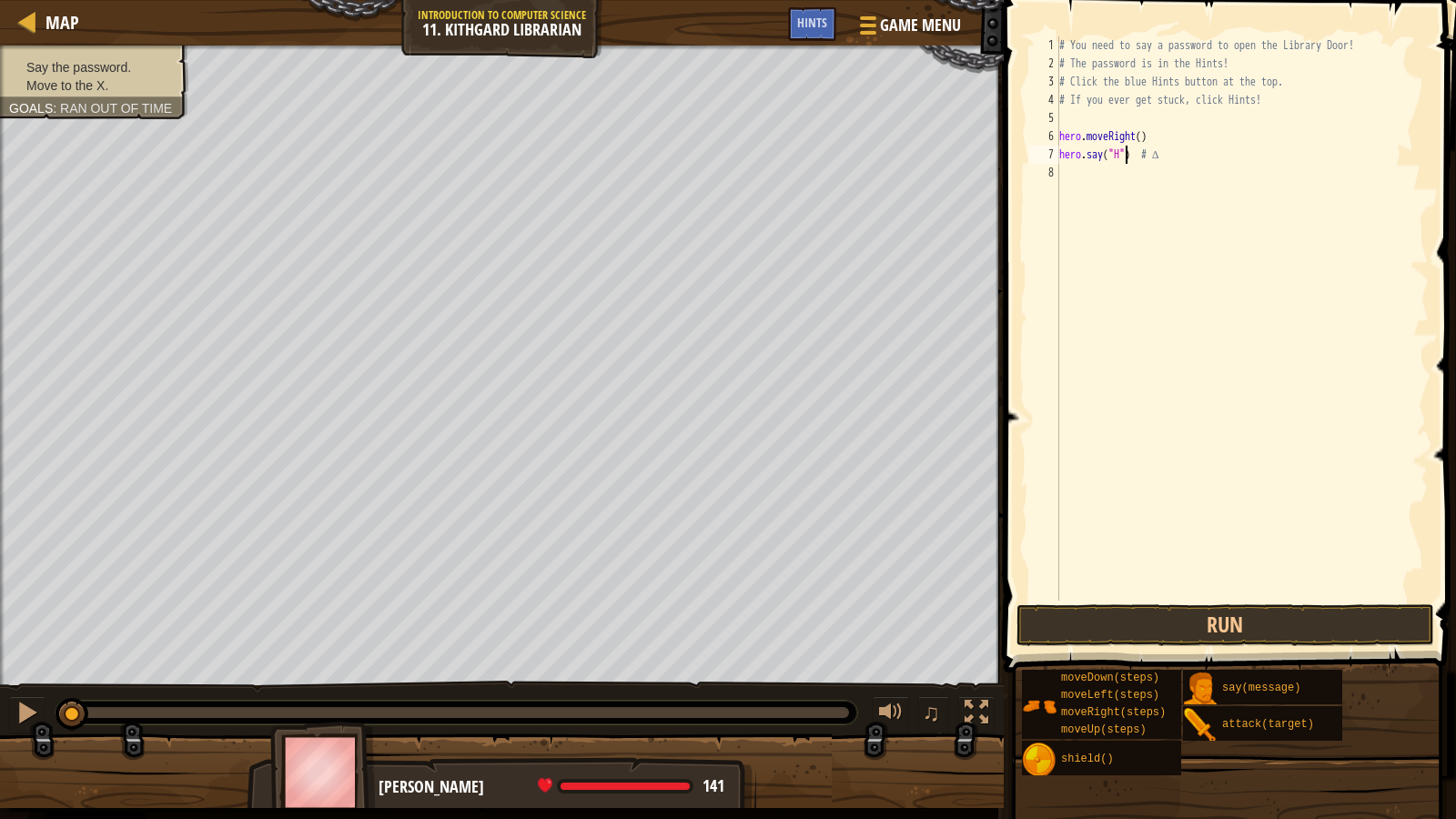 scroll, scrollTop: 8, scrollLeft: 6, axis: both 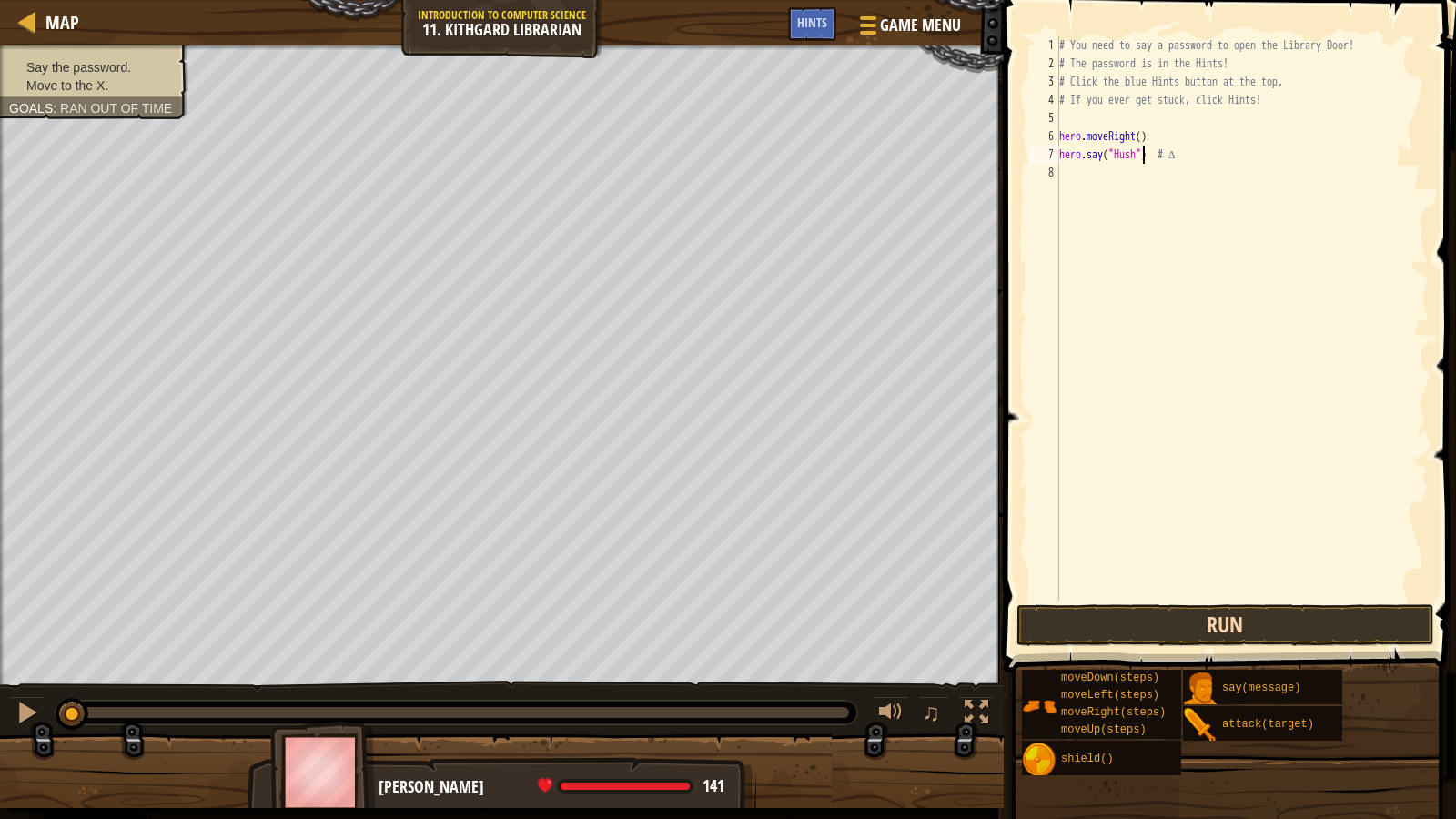 type on "hero.say("Hush")  # ∆" 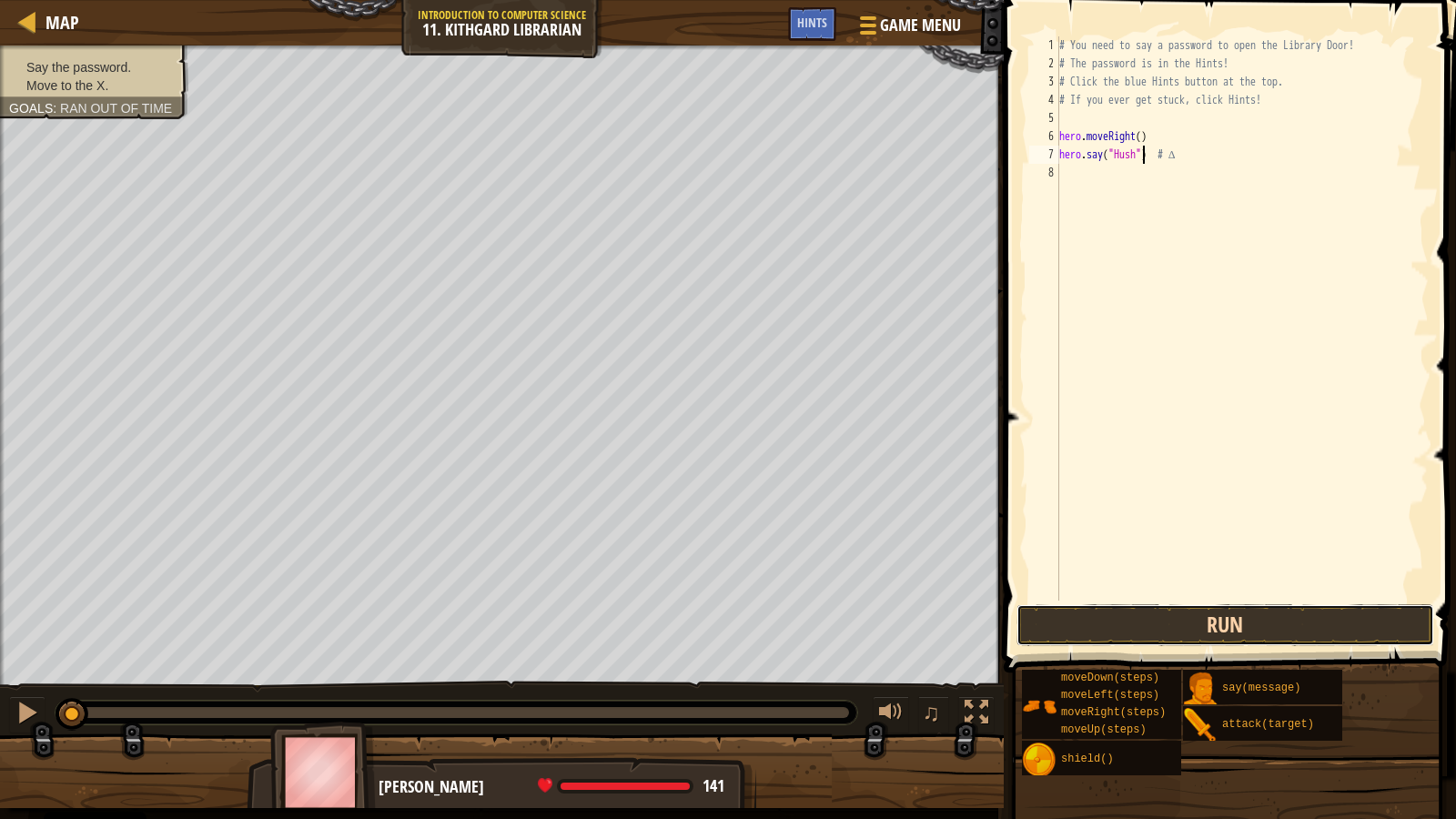 click on "Run" at bounding box center (1225, 625) 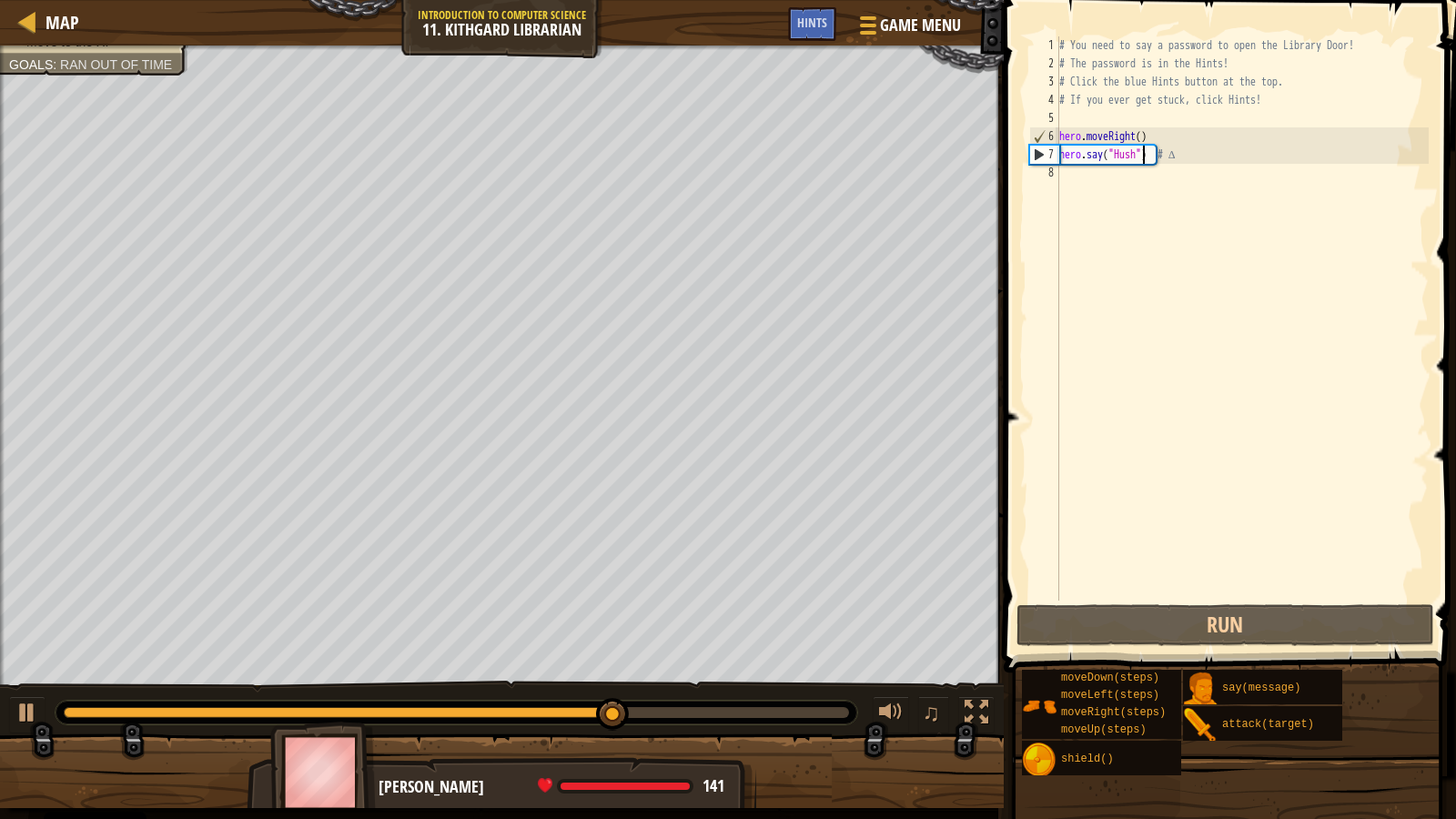 click on "# You need to say a password to open the Library Door! # The password is in the Hints! # Click the blue Hints button at the top. # If you ever get stuck, click Hints! hero . moveRight ( ) hero . say ( "Hush" )    # ∆" at bounding box center (1242, 337) 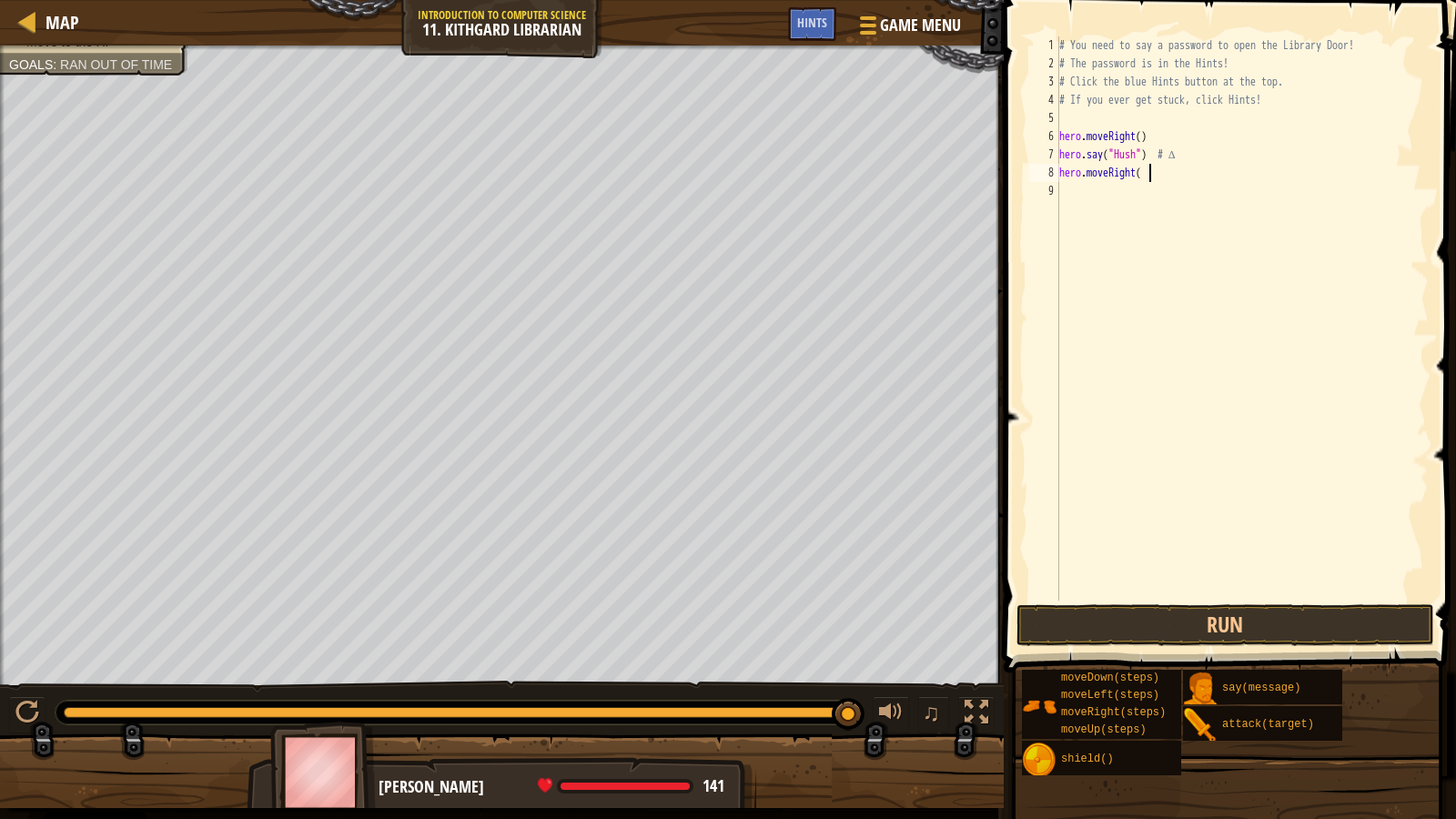 scroll, scrollTop: 8, scrollLeft: 6, axis: both 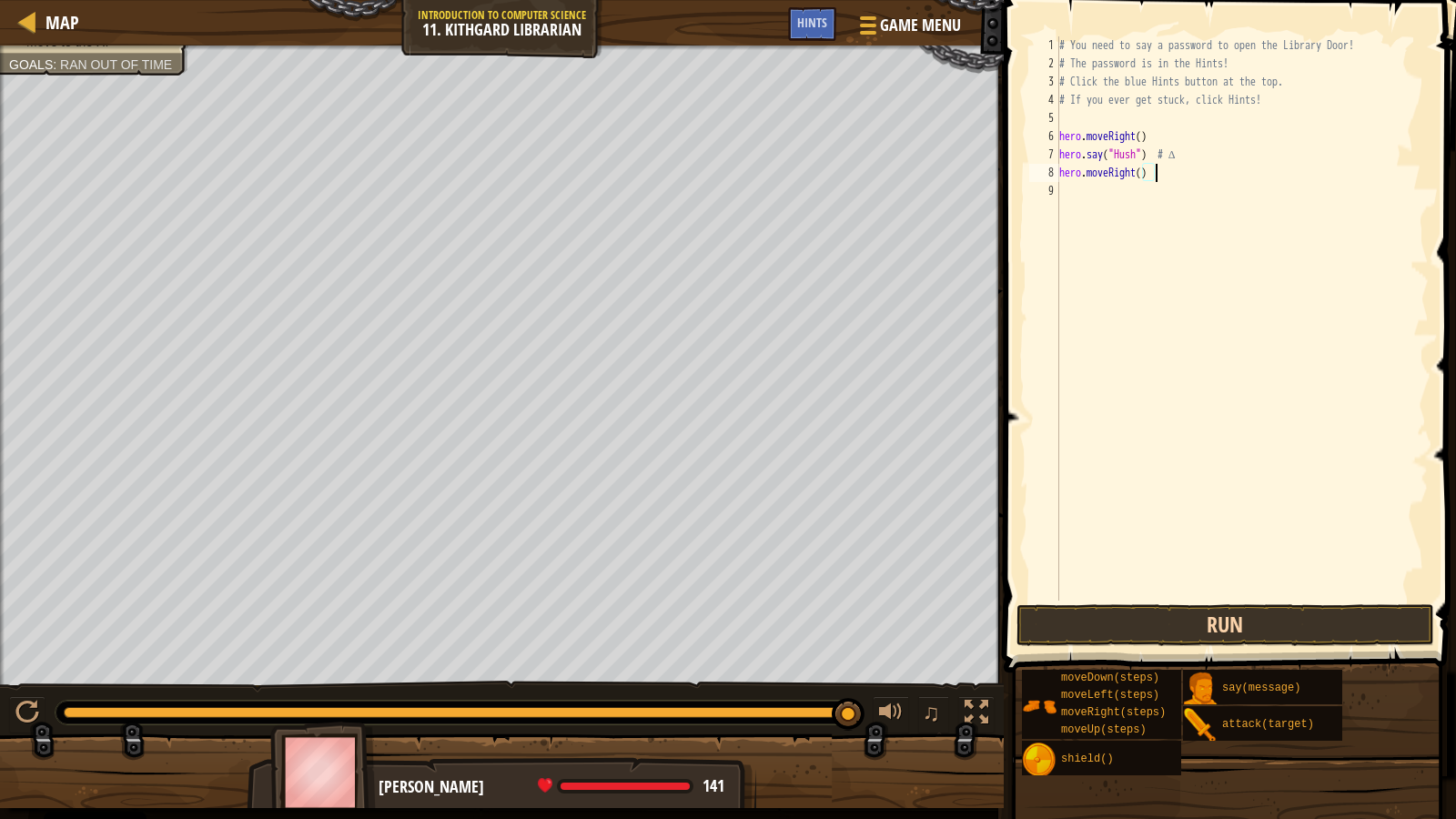 type on "hero.moveRight()" 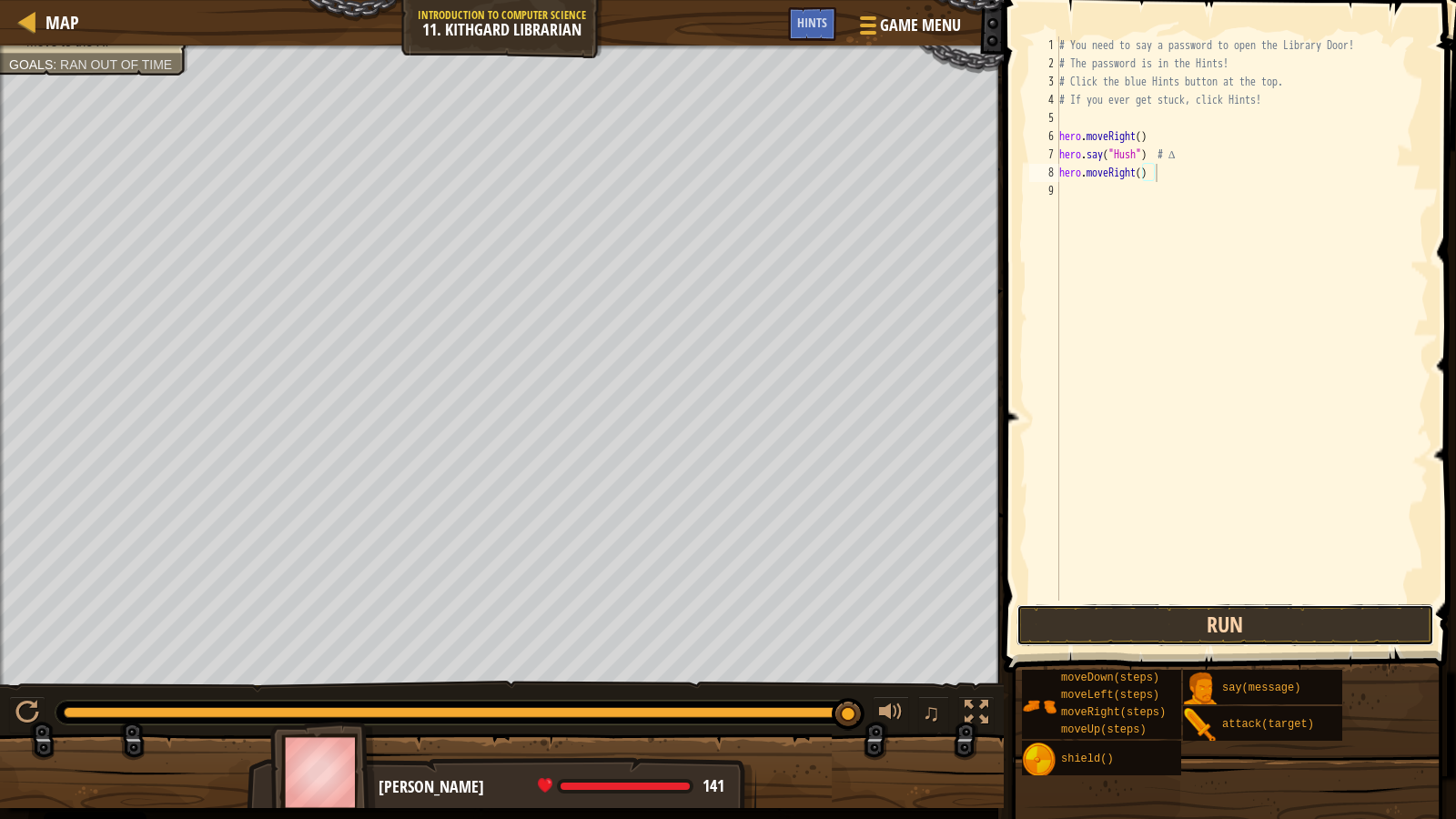 click on "Run" at bounding box center [1225, 625] 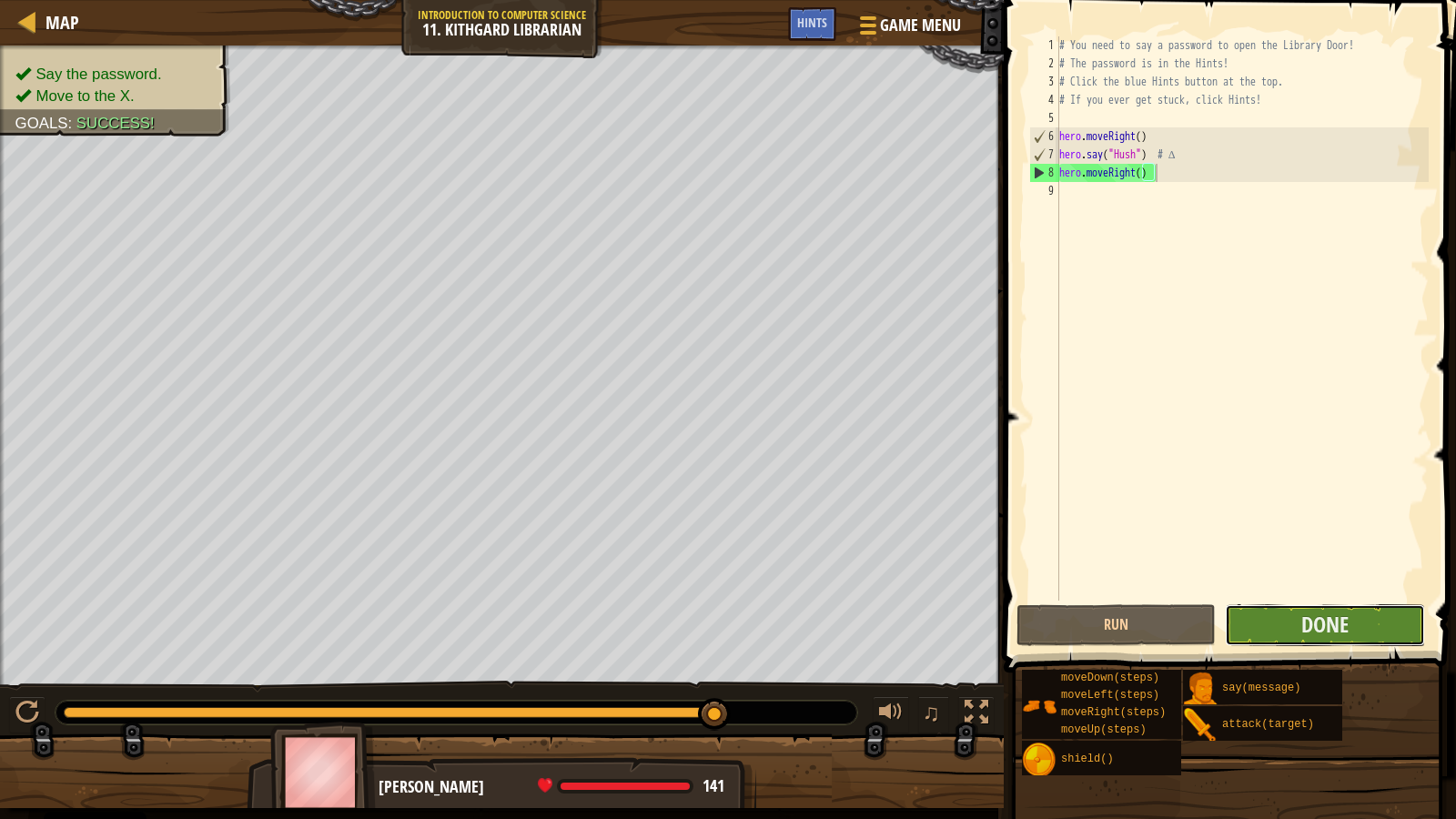 click on "Done" at bounding box center (1324, 625) 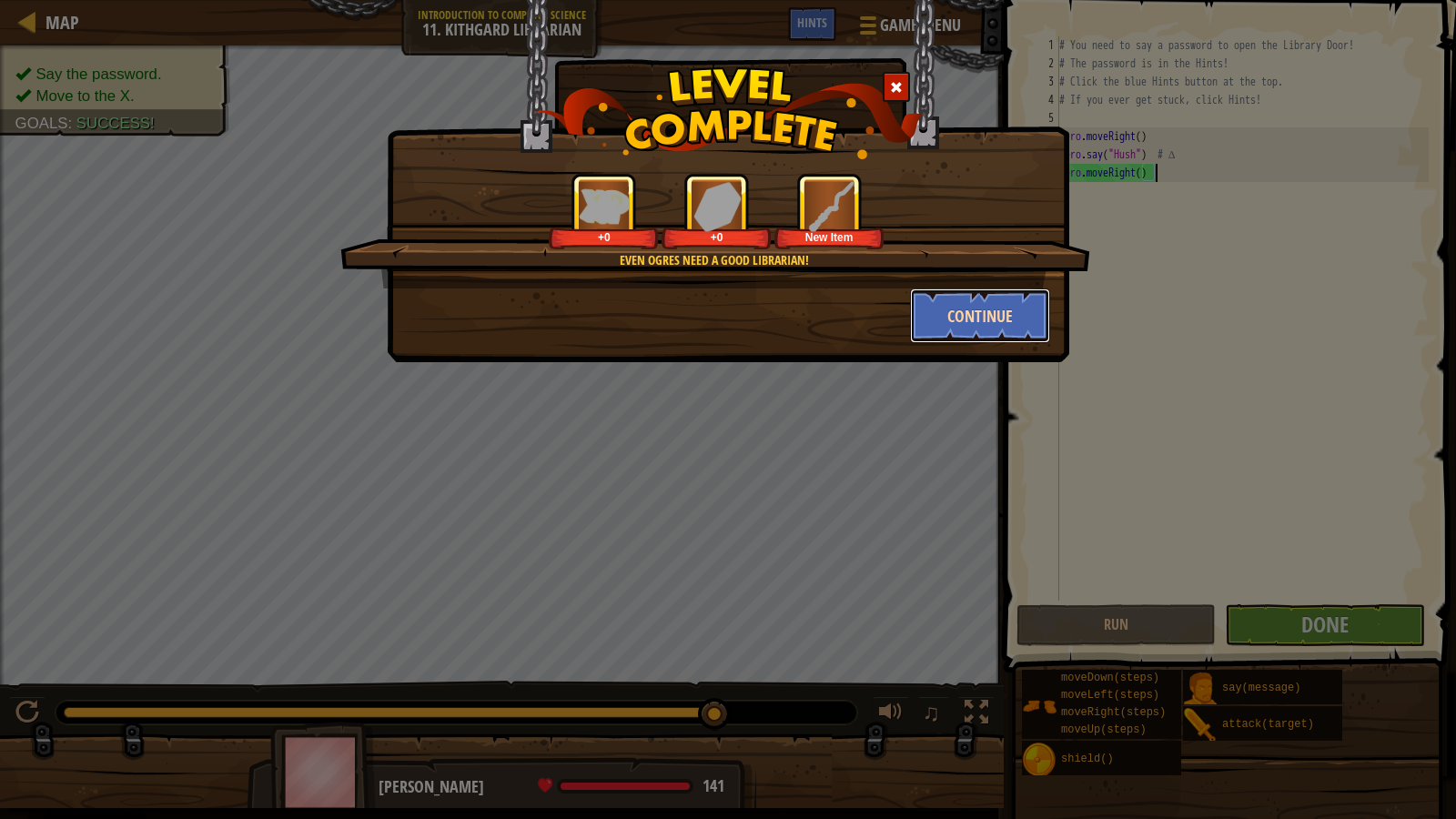 click on "Continue" at bounding box center [980, 316] 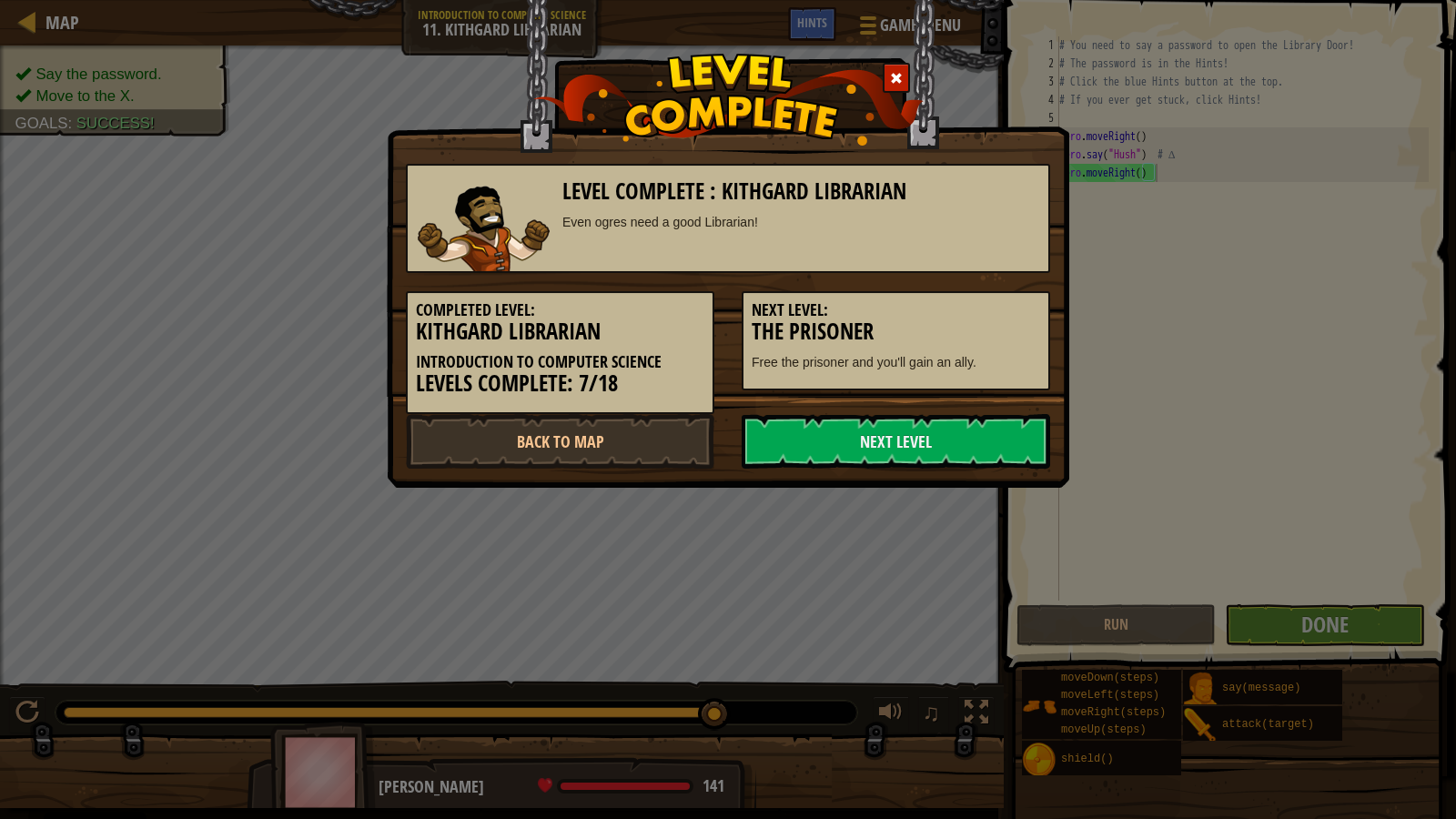 click on "Next Level:" at bounding box center (895, 310) 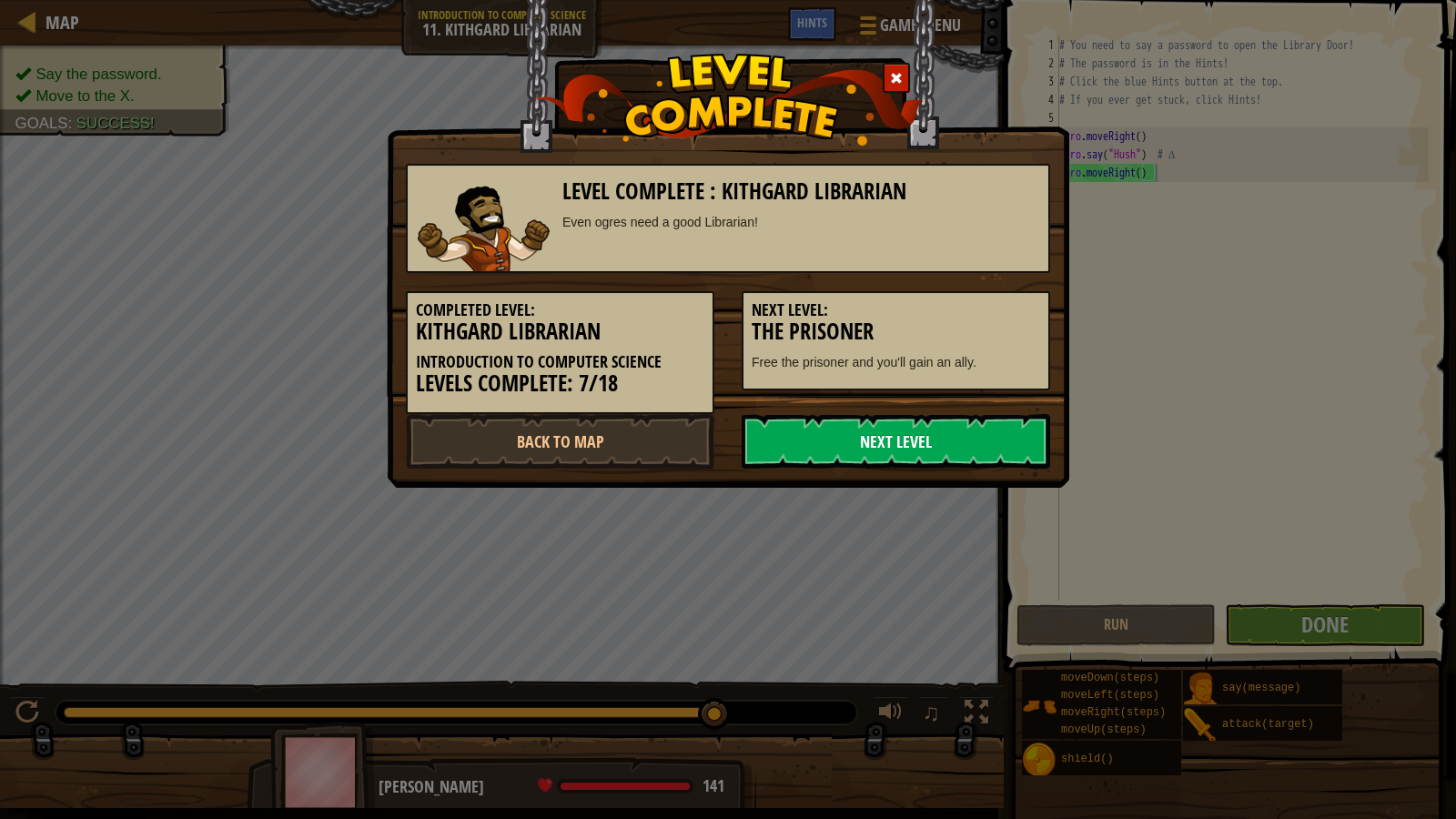 click on "Next Level" at bounding box center (895, 441) 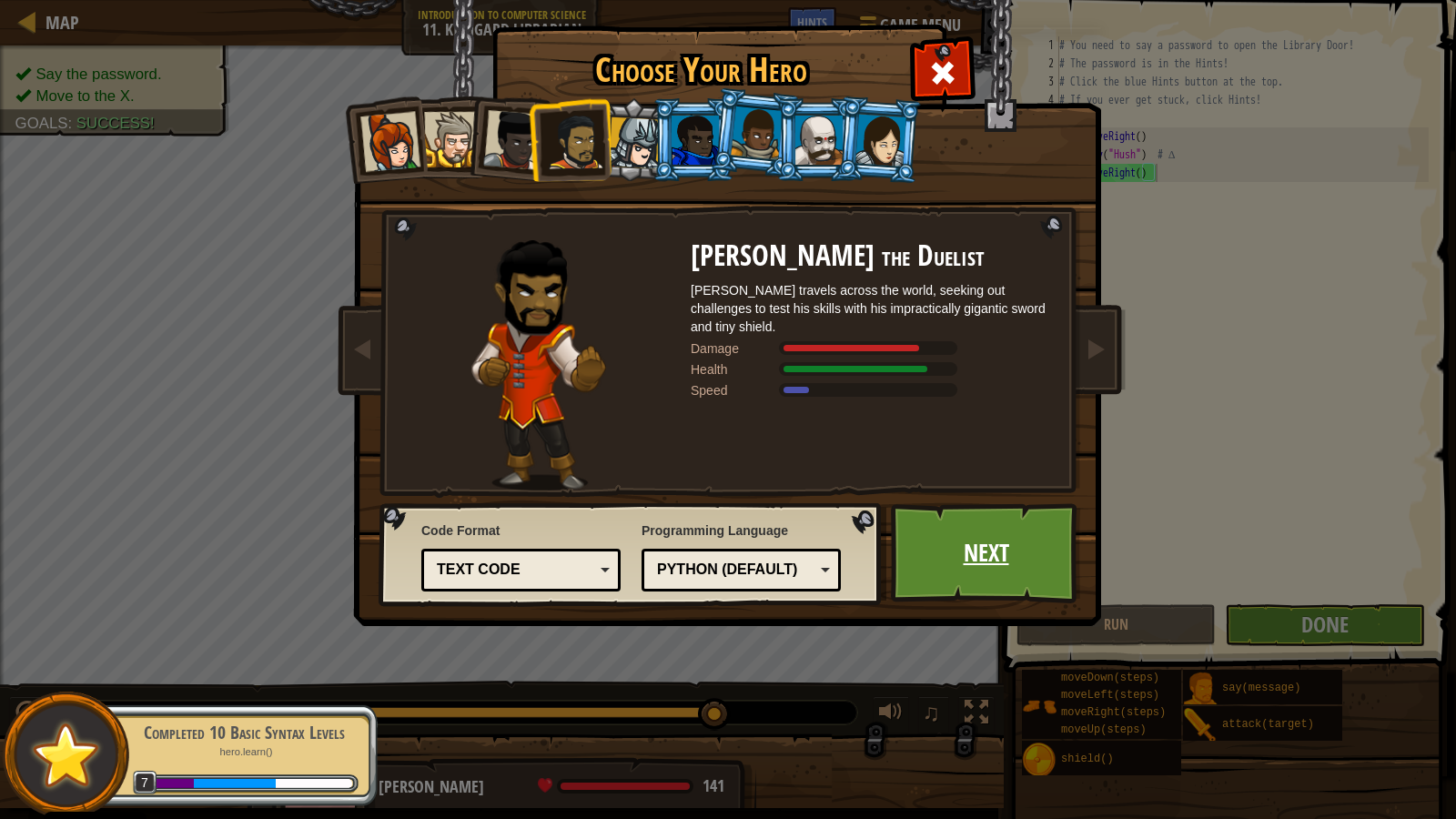 click on "Next" at bounding box center [986, 553] 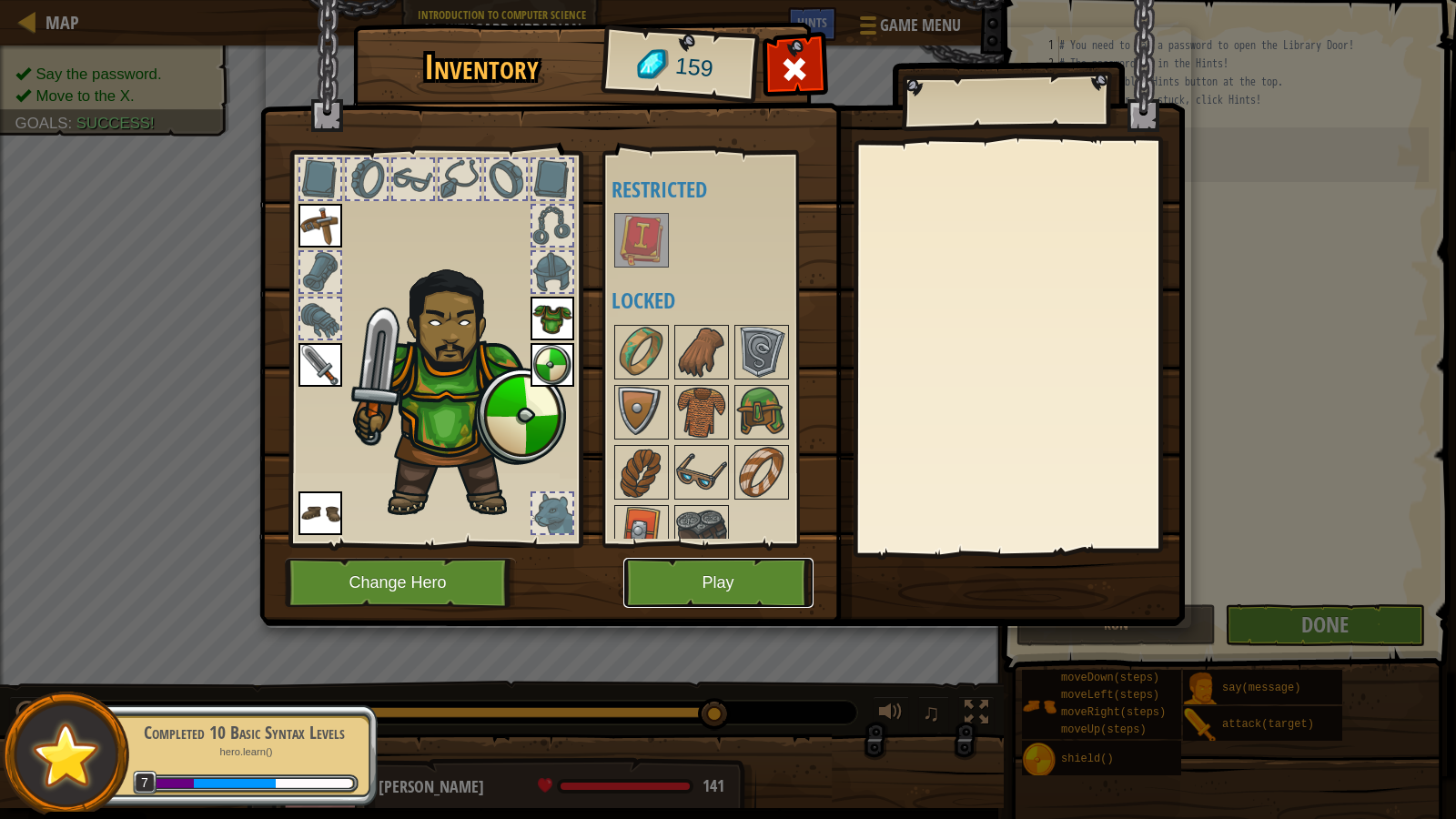 click on "Play" at bounding box center (718, 582) 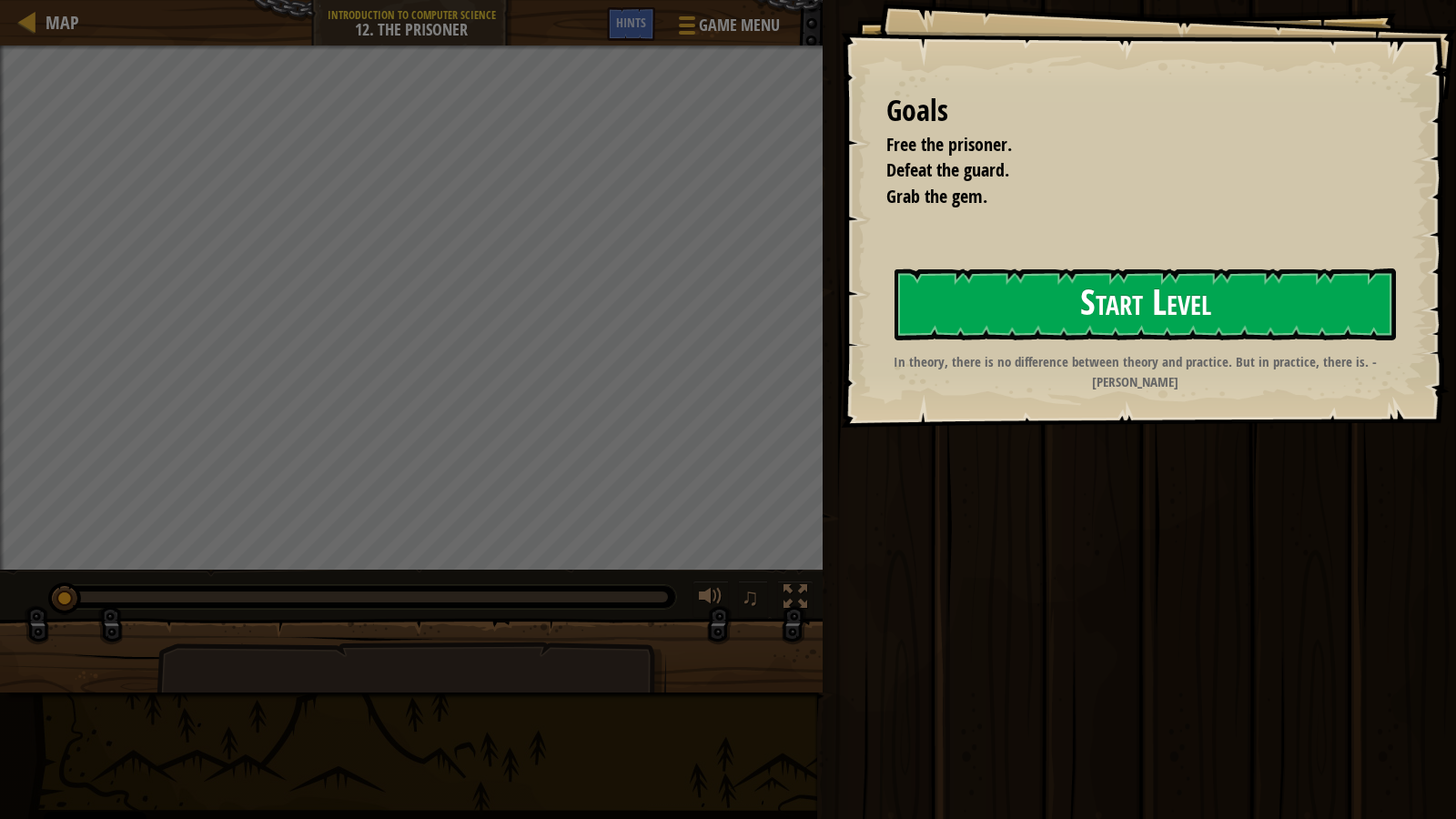 click on "Start Level" at bounding box center (1145, 304) 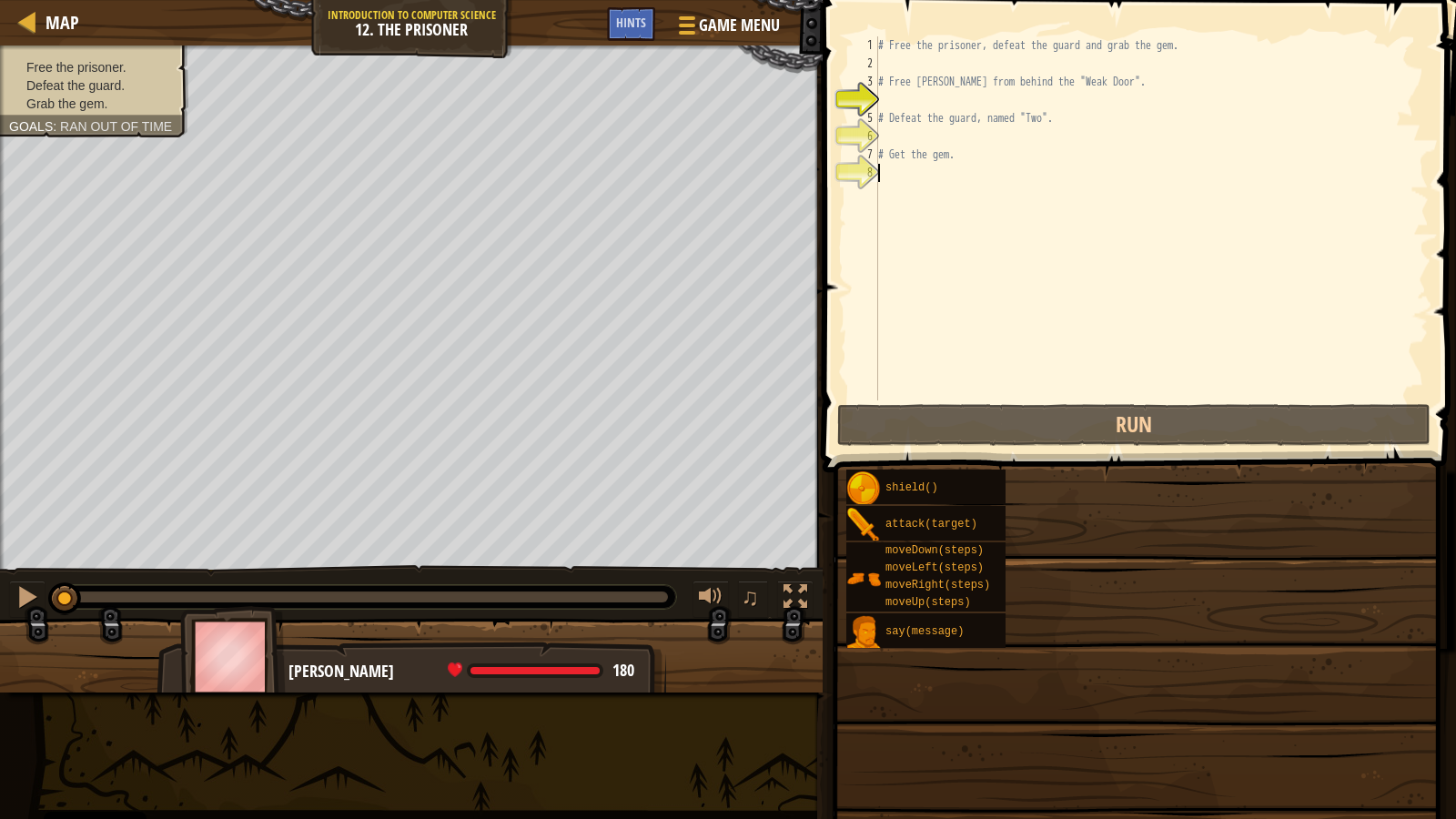 click on "1 2 3 4 5 6 7 8 # Free the prisoner, defeat the guard and grab the gem. # Free [PERSON_NAME] from behind the "Weak Door". # Defeat the guard, named "Two". # Get the gem.     הההההההההההההההההההההההההההההההההההההההההההההההההההההההההההההההההההההההההההההההההההההההההההההההההההההההההההההההההההההההההההההההההההההההההההההההההההההההההההההההההההההההההההההההההההההההההההההההההההההההההההההההההההההההההההההההההההההההההההההההההההההההההההההההה XXXXXXXXXXXXXXXXXXXXXXXXXXXXXXXXXXXXXXXXXXXXXXXXXXXXXXXXXXXXXXXXXXXXXXXXXXXXXXXXXXXXXXXXXXXXXXXXXXXXXXXXXXXXXXXXXXXXXXXXXXXXXXXXXXXXXXXXXXXXXXXXXXXXXXXXXXXXXXXXXXXXXXXXXXXXXXXXXXXXXXXXXXXXXXXXXXXXXXXXXXXXXXXXXXXXXXXXXXXXXXXXXXXXXXXXXXXXXXXXXXXXXXXXXXXXXXXX" at bounding box center (1137, 218) 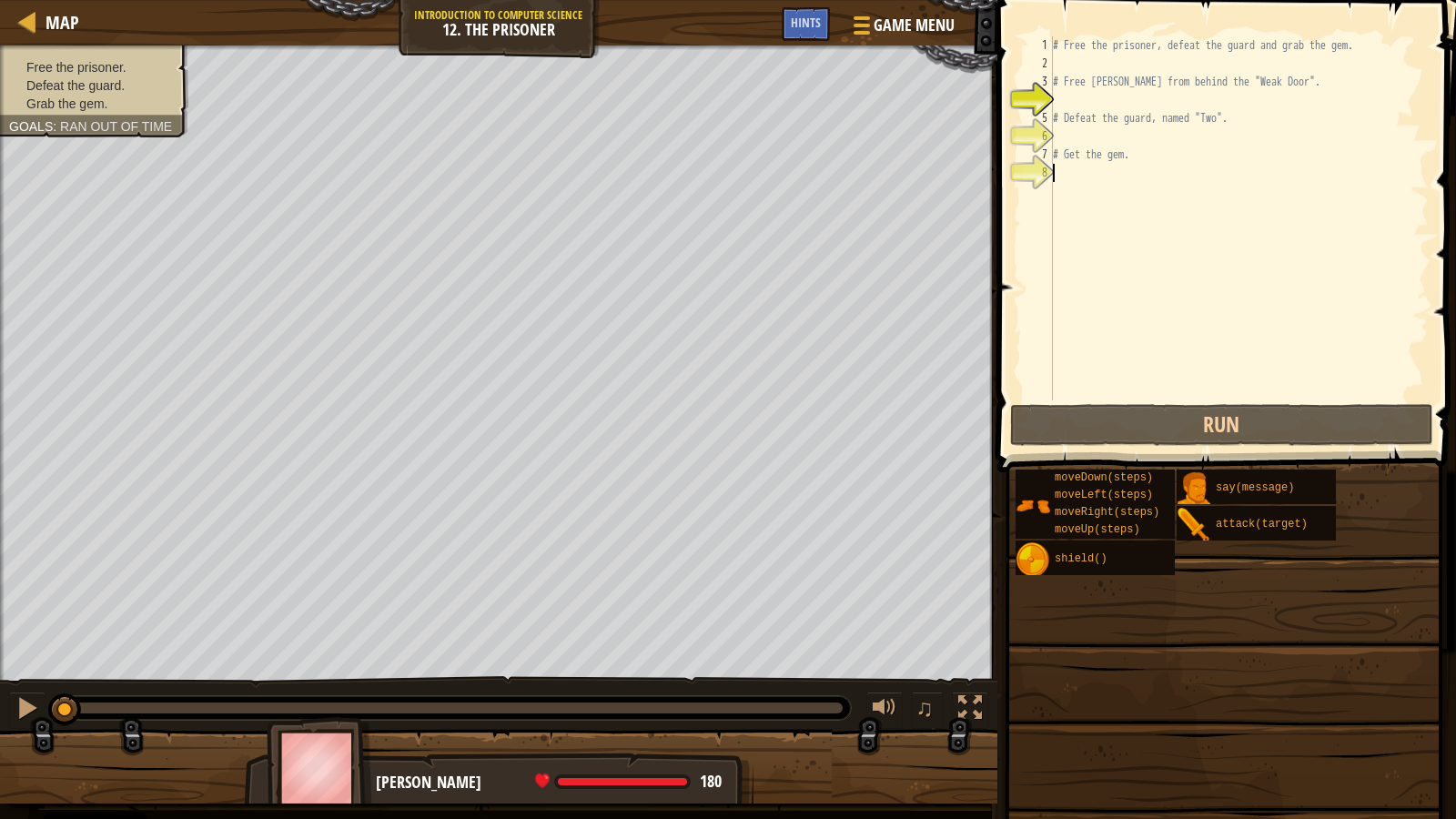 click on "# Free the prisoner, defeat the guard and grab the gem. # Free [PERSON_NAME] from behind the "Weak Door". # Defeat the guard, named "Two". # Get the gem." at bounding box center (1326, 237) 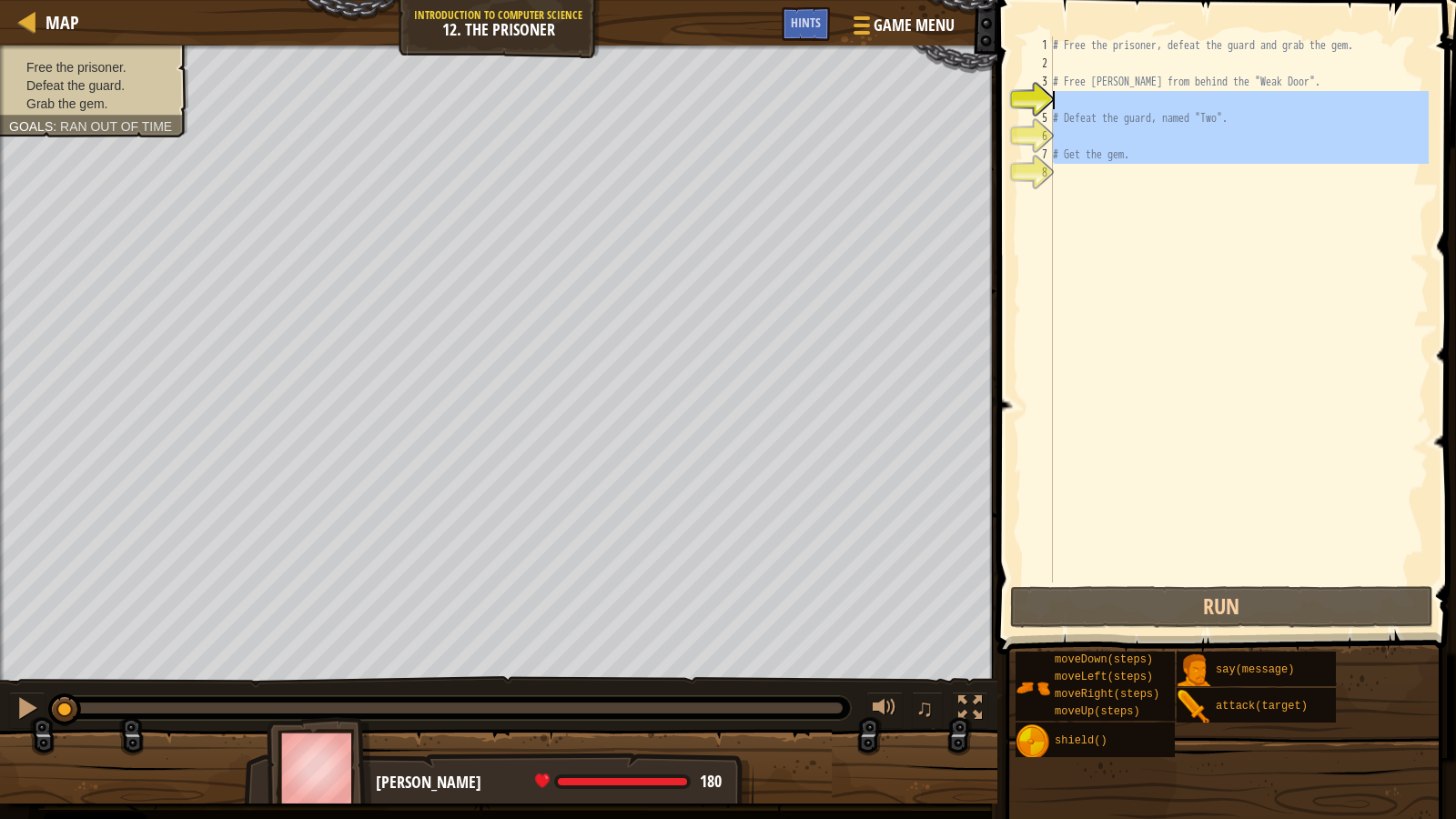 click on "# Free the prisoner, defeat the guard and grab the gem. # Free [PERSON_NAME] from behind the "Weak Door". # Defeat the guard, named "Two". # Get the gem." at bounding box center [1239, 309] 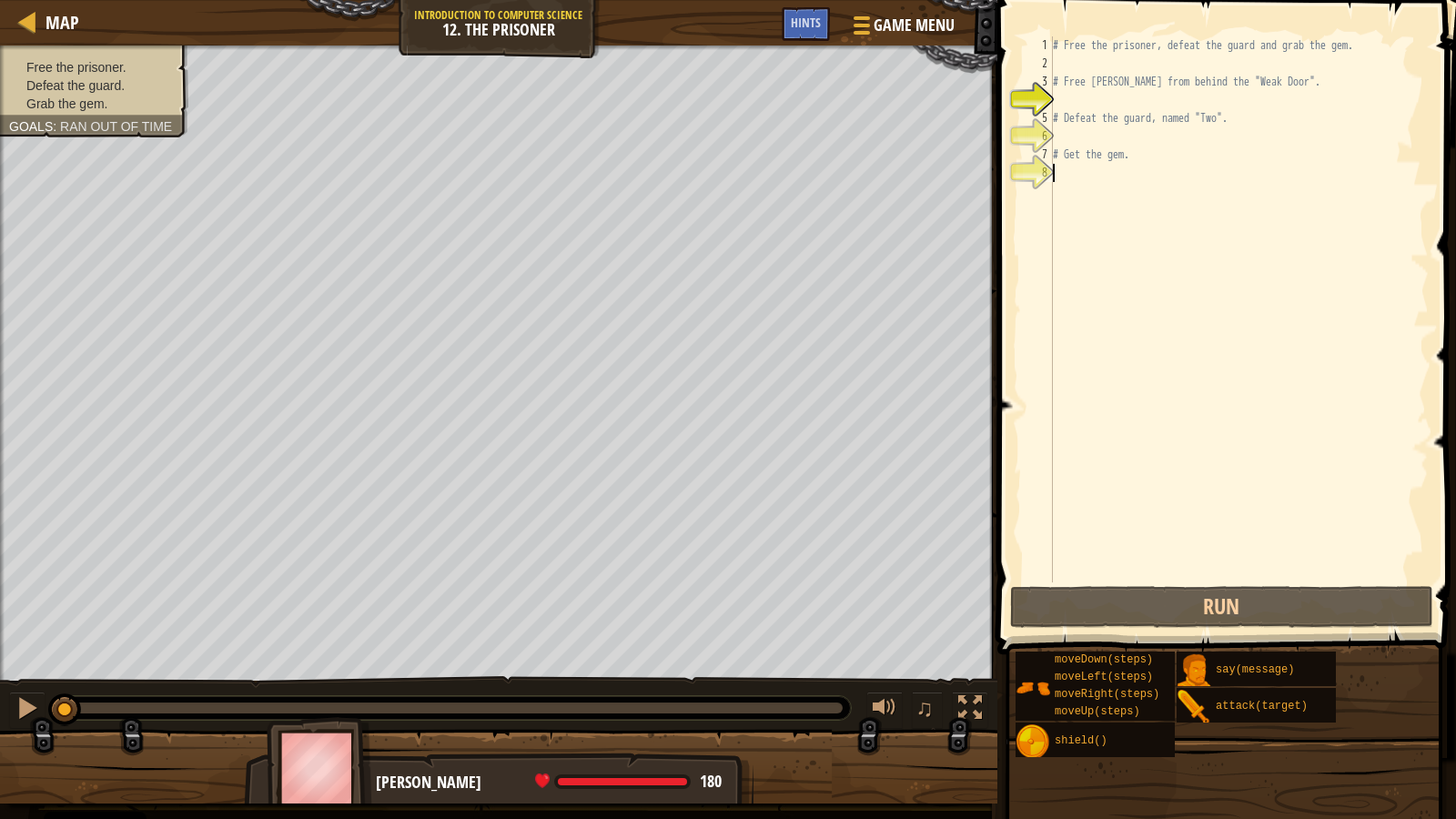click on "# Free the prisoner, defeat the guard and grab the gem. # Free [PERSON_NAME] from behind the "Weak Door". # Defeat the guard, named "Two". # Get the gem." at bounding box center [1239, 328] 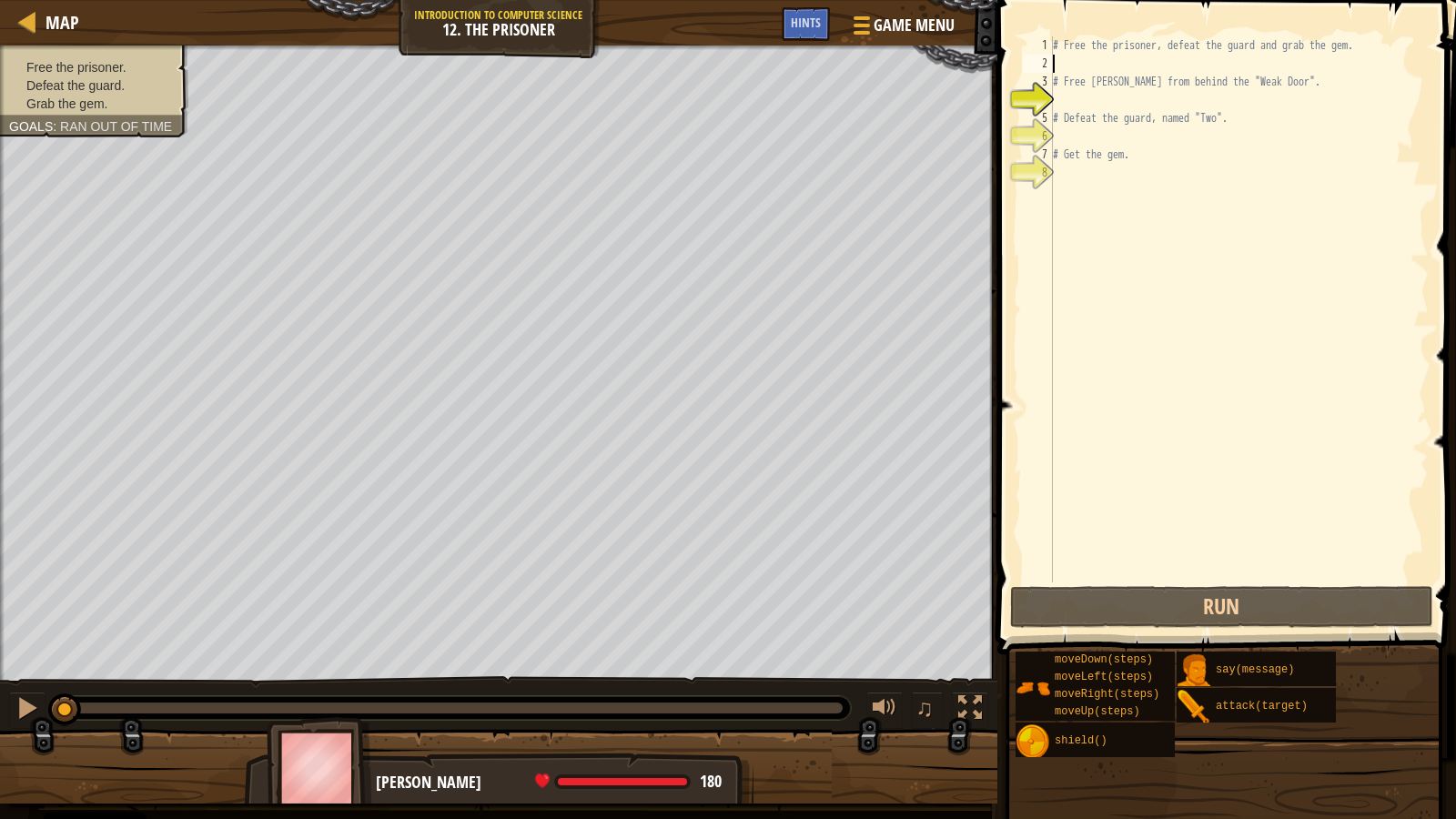 scroll, scrollTop: 8, scrollLeft: 0, axis: vertical 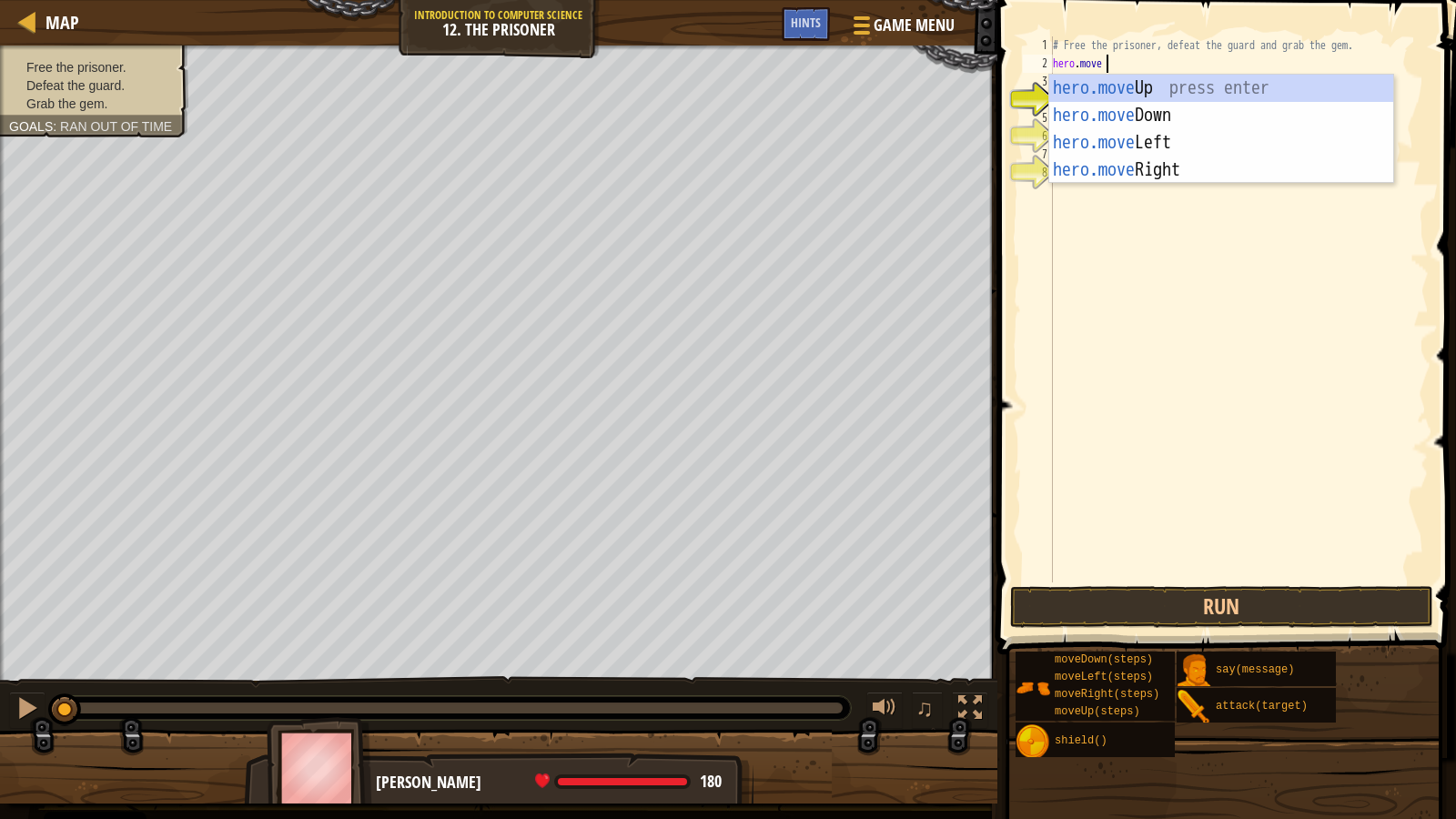type on "hero.mover" 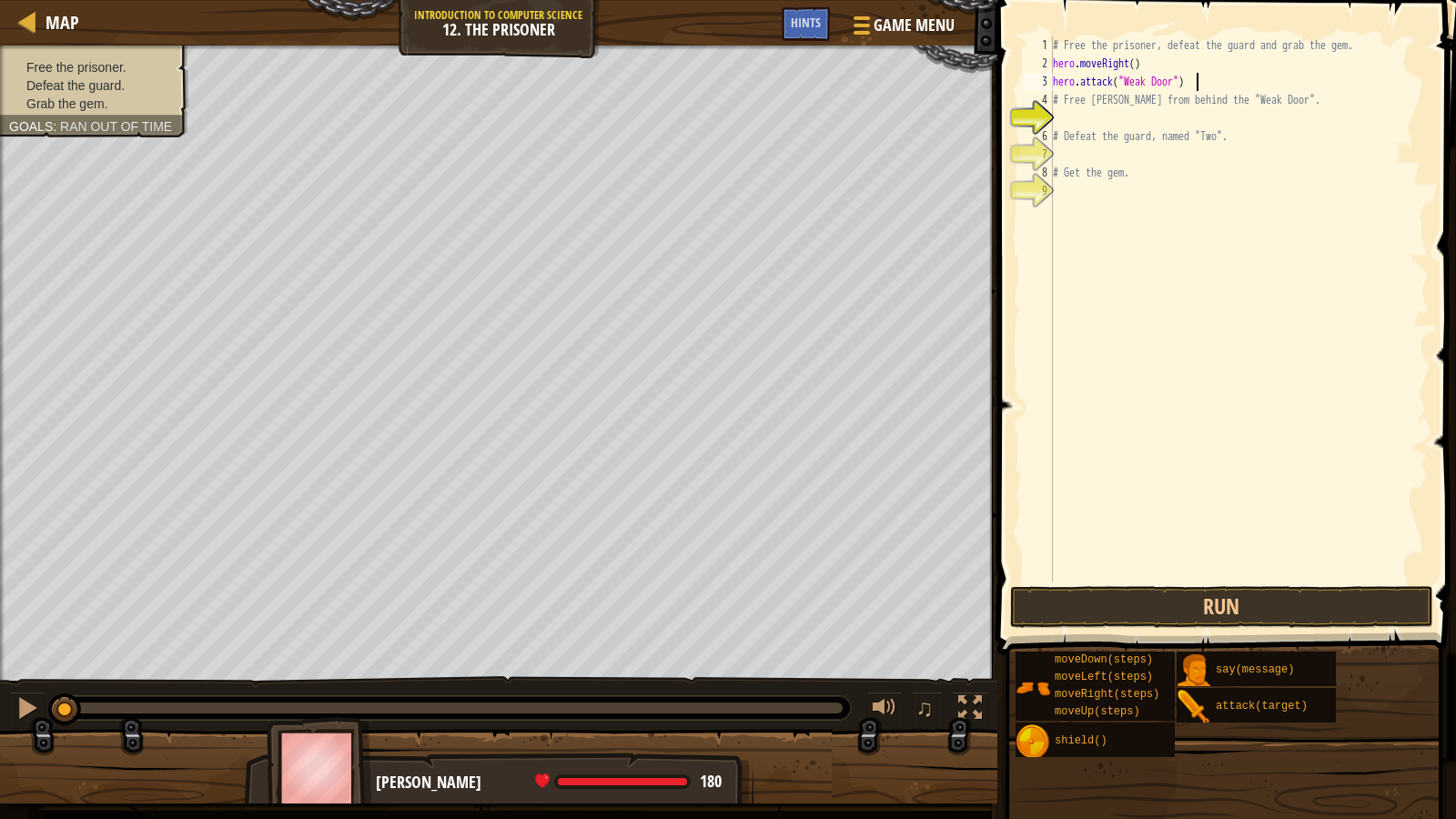 scroll, scrollTop: 8, scrollLeft: 11, axis: both 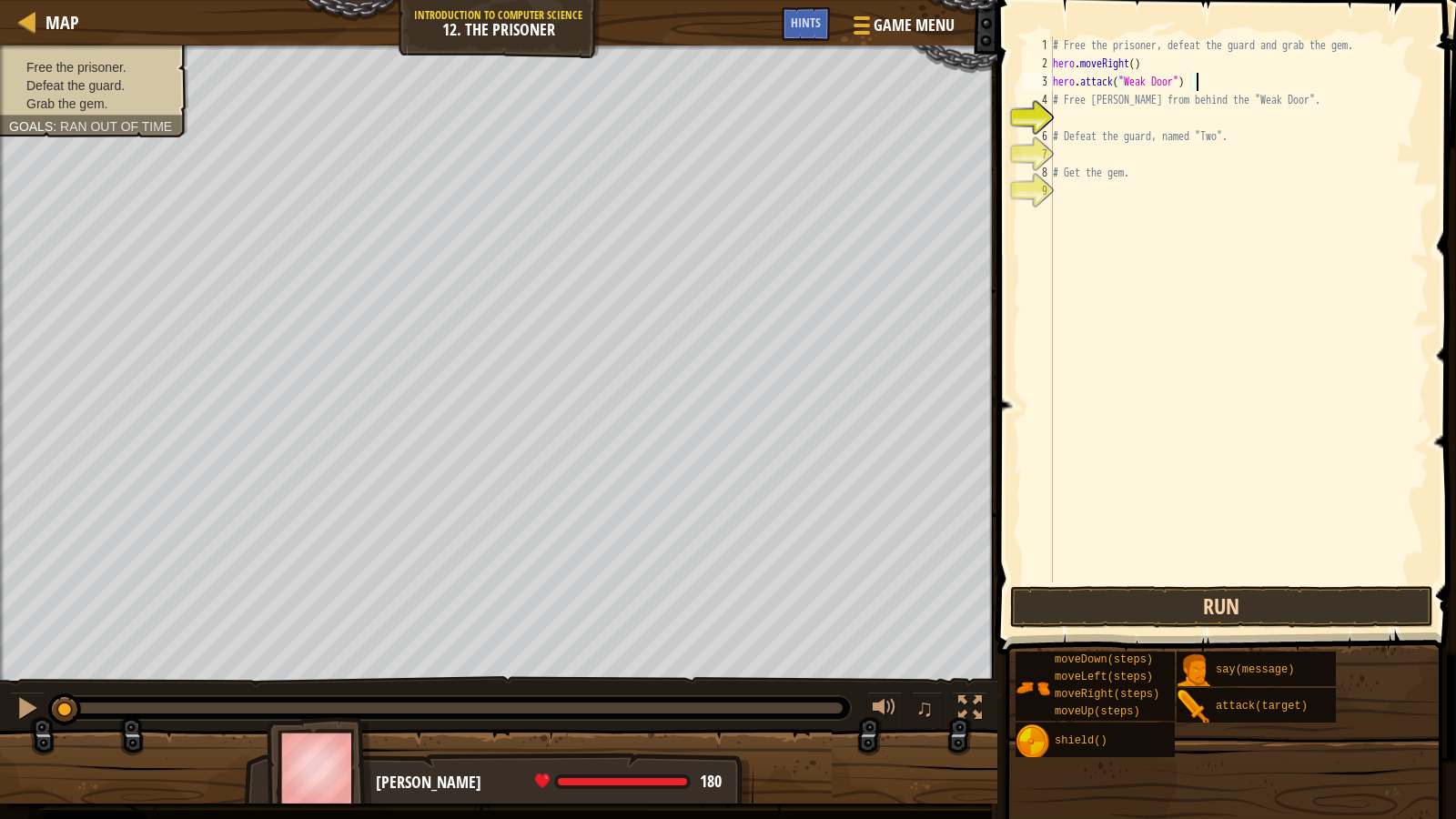 type on "hero.attack("Weak Door")" 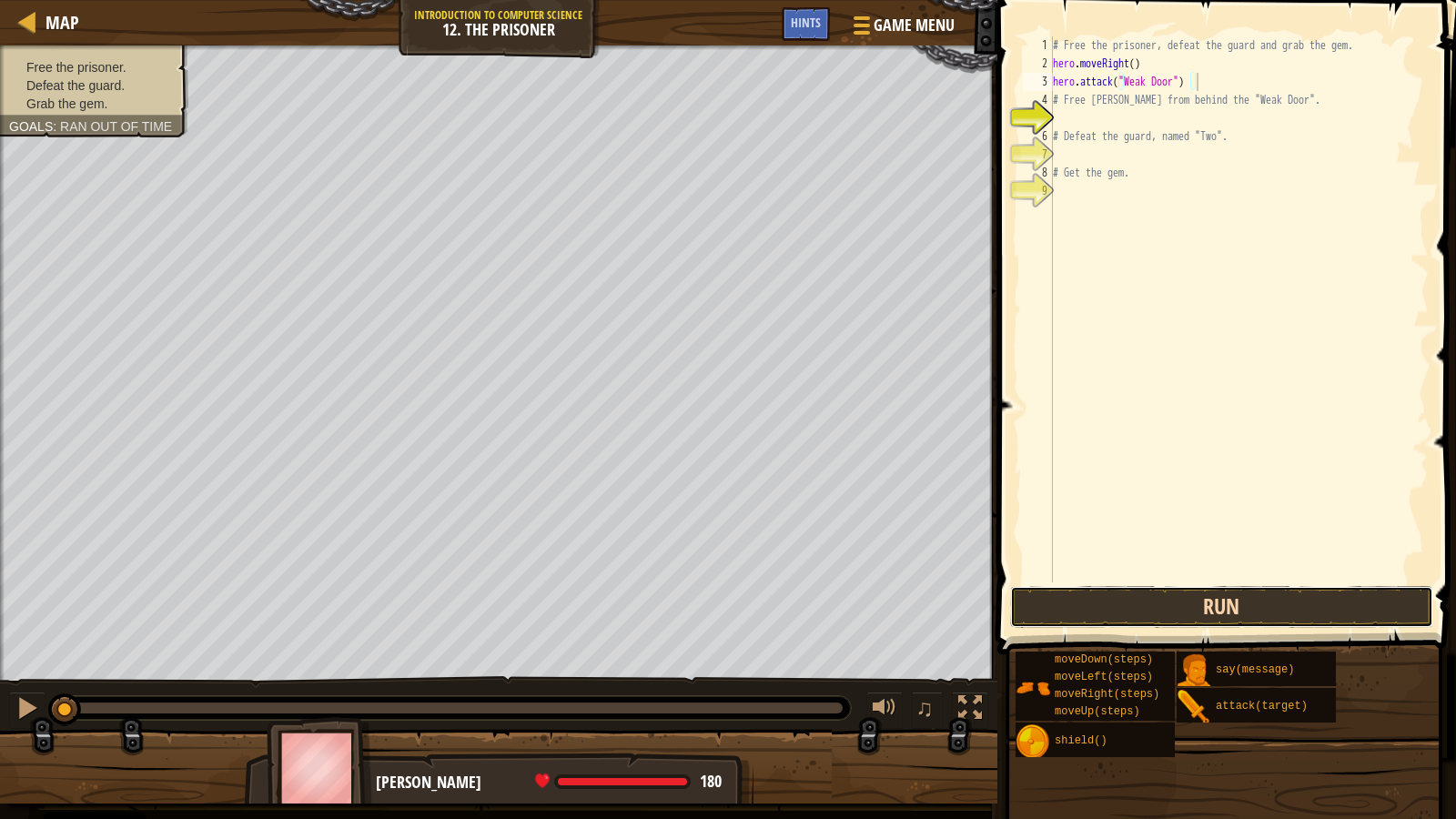 click on "Run" at bounding box center [1222, 607] 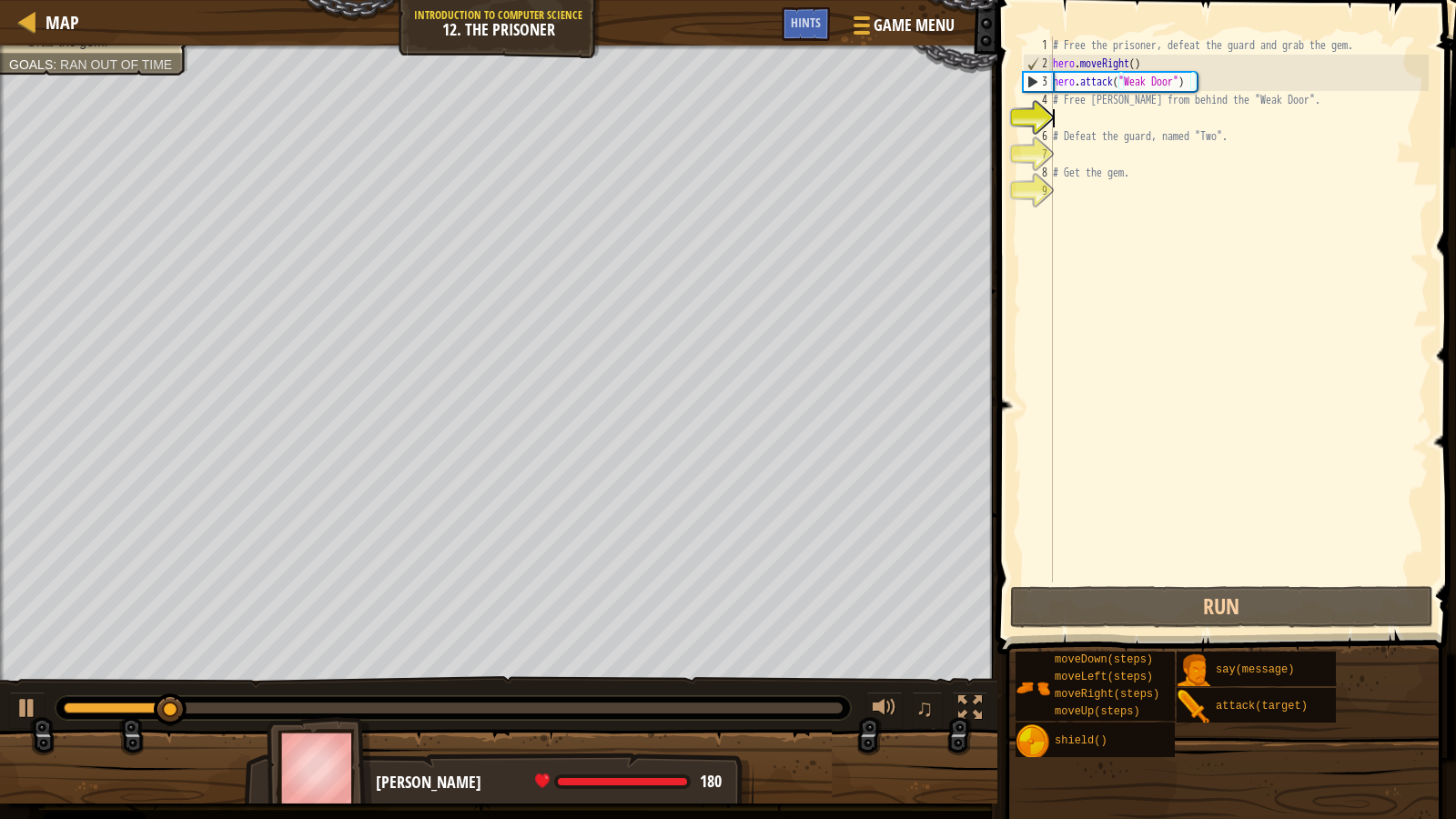 click on "# Free the prisoner, defeat the guard and grab the gem. hero . moveRight ( ) hero . attack ( "Weak Door" ) # Free [PERSON_NAME] from behind the "Weak Door". # Defeat the guard, named "Two". # Get the gem." at bounding box center [1239, 328] 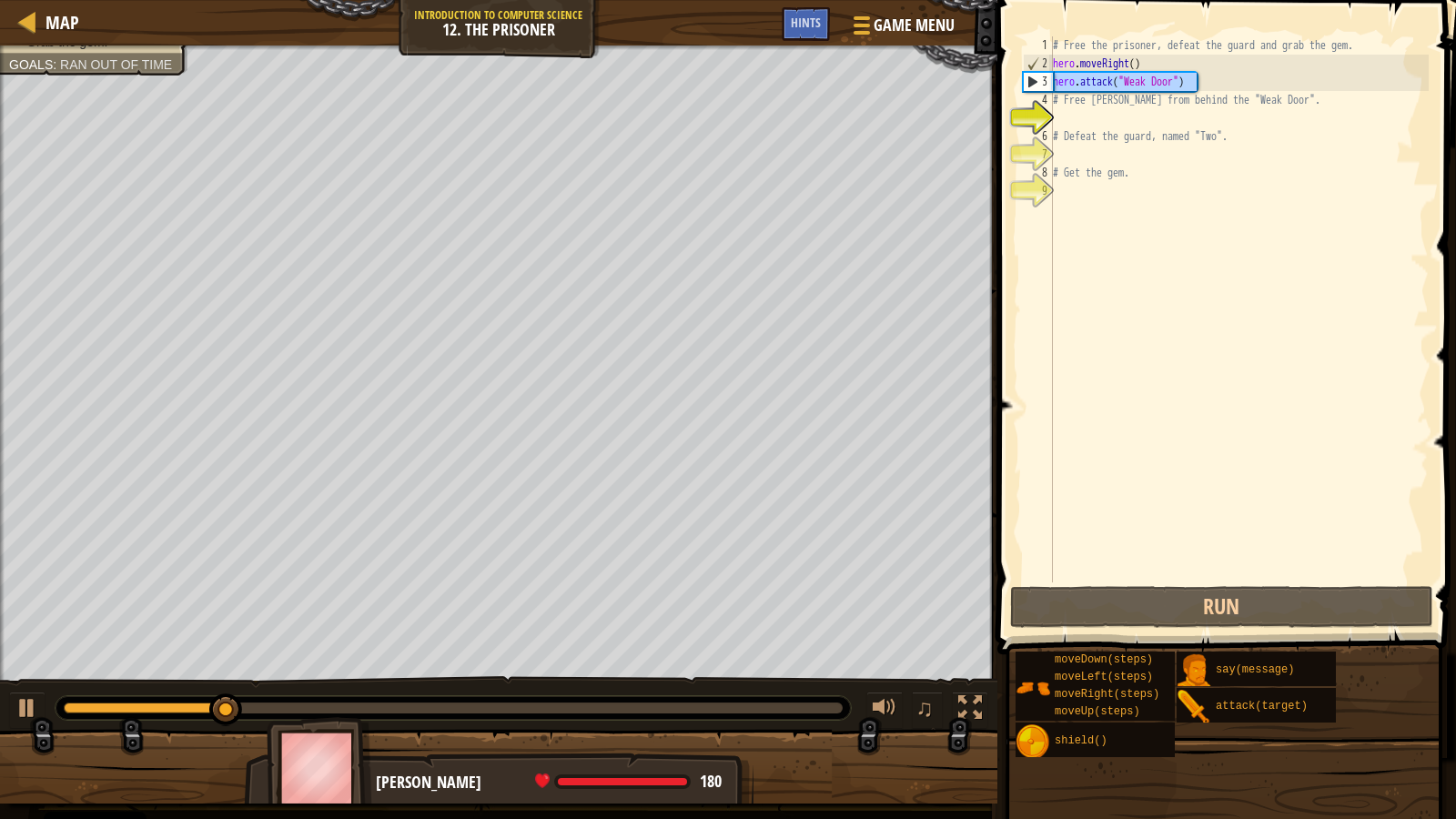 drag, startPoint x: 1207, startPoint y: 84, endPoint x: 1016, endPoint y: 90, distance: 191.09422 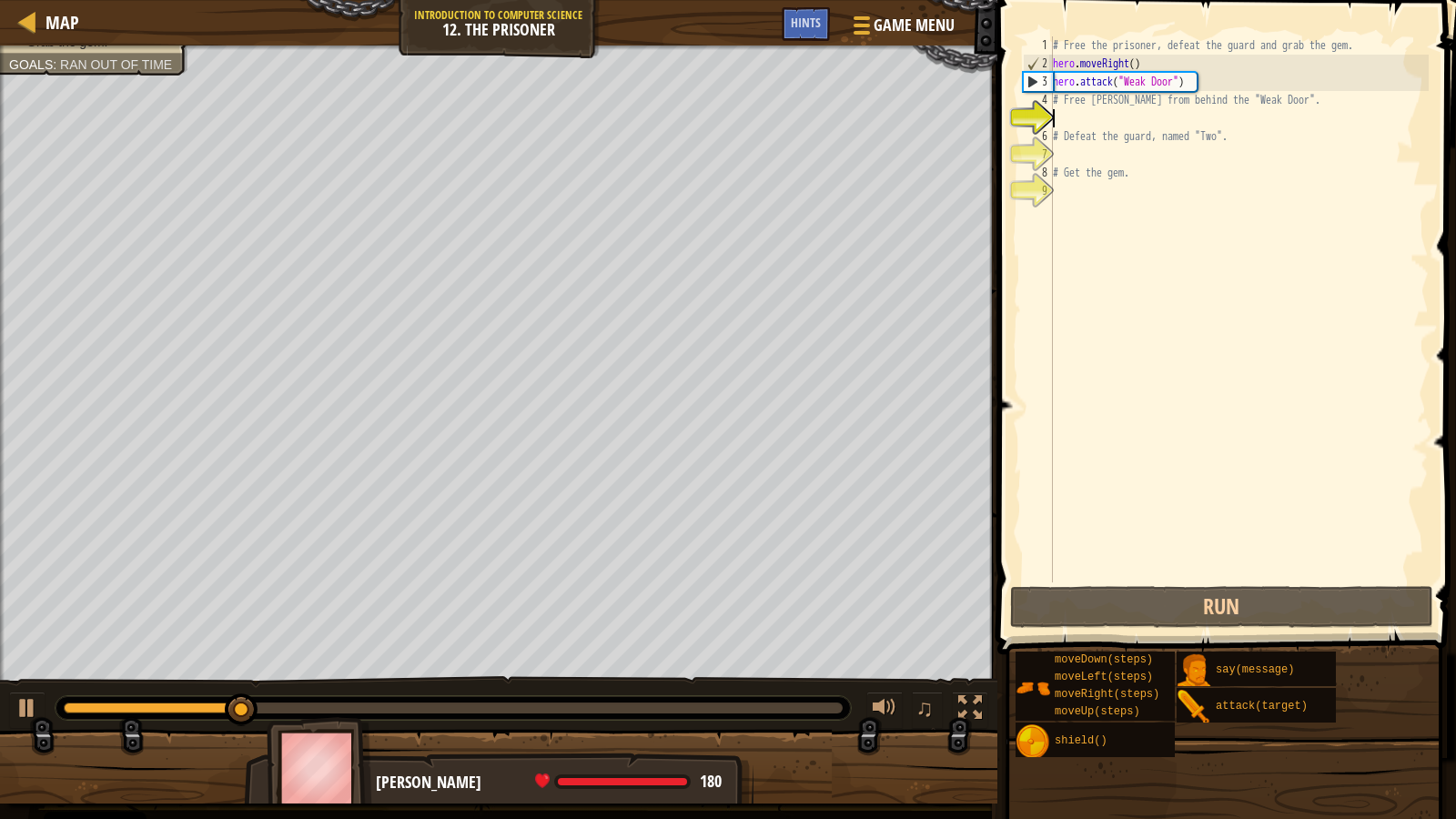 click on "# Free the prisoner, defeat the guard and grab the gem. hero . moveRight ( ) hero . attack ( "Weak Door" ) # Free [PERSON_NAME] from behind the "Weak Door". # Defeat the guard, named "Two". # Get the gem." at bounding box center (1239, 328) 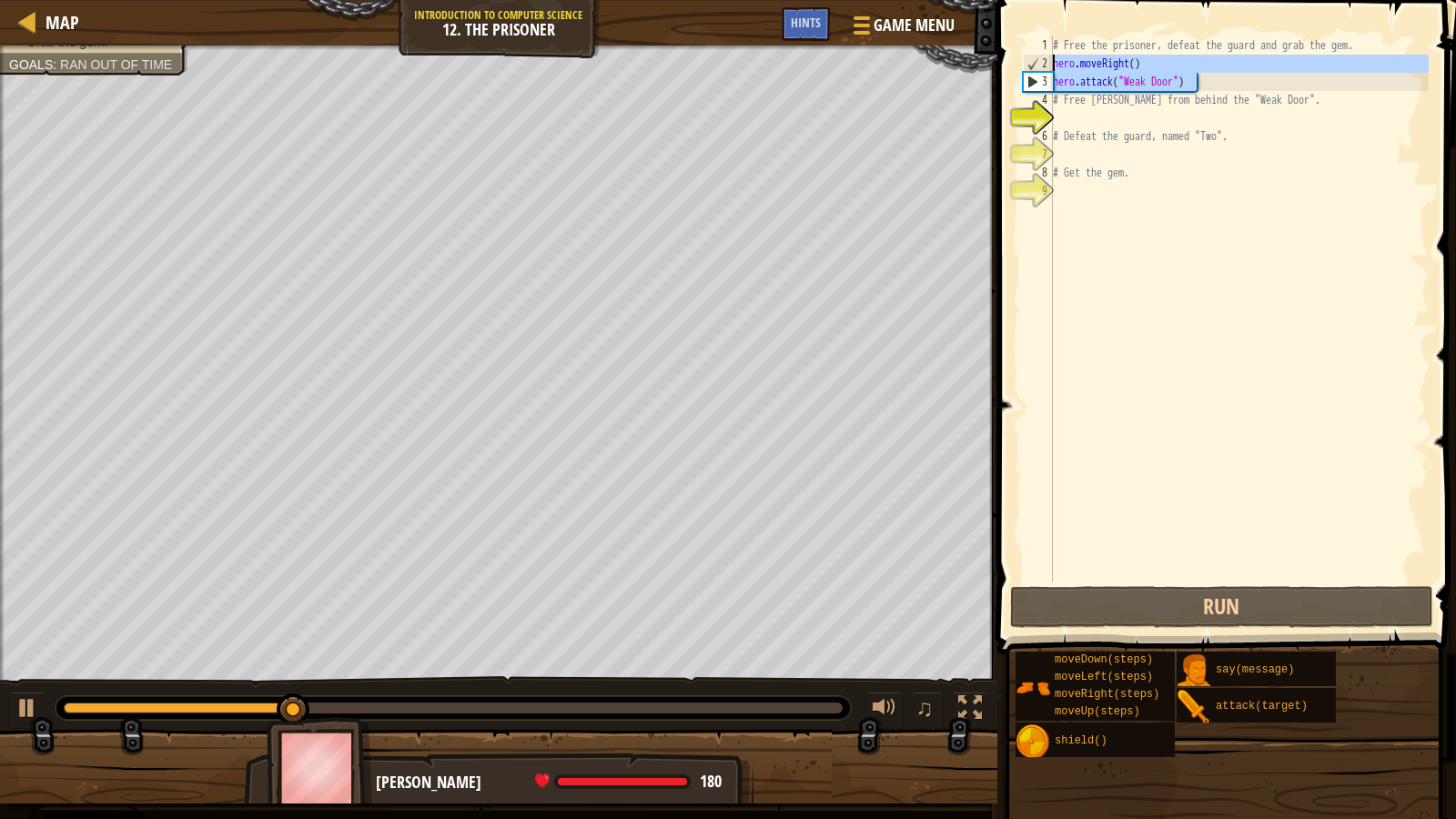 drag, startPoint x: 1218, startPoint y: 79, endPoint x: 1033, endPoint y: 66, distance: 185.45619 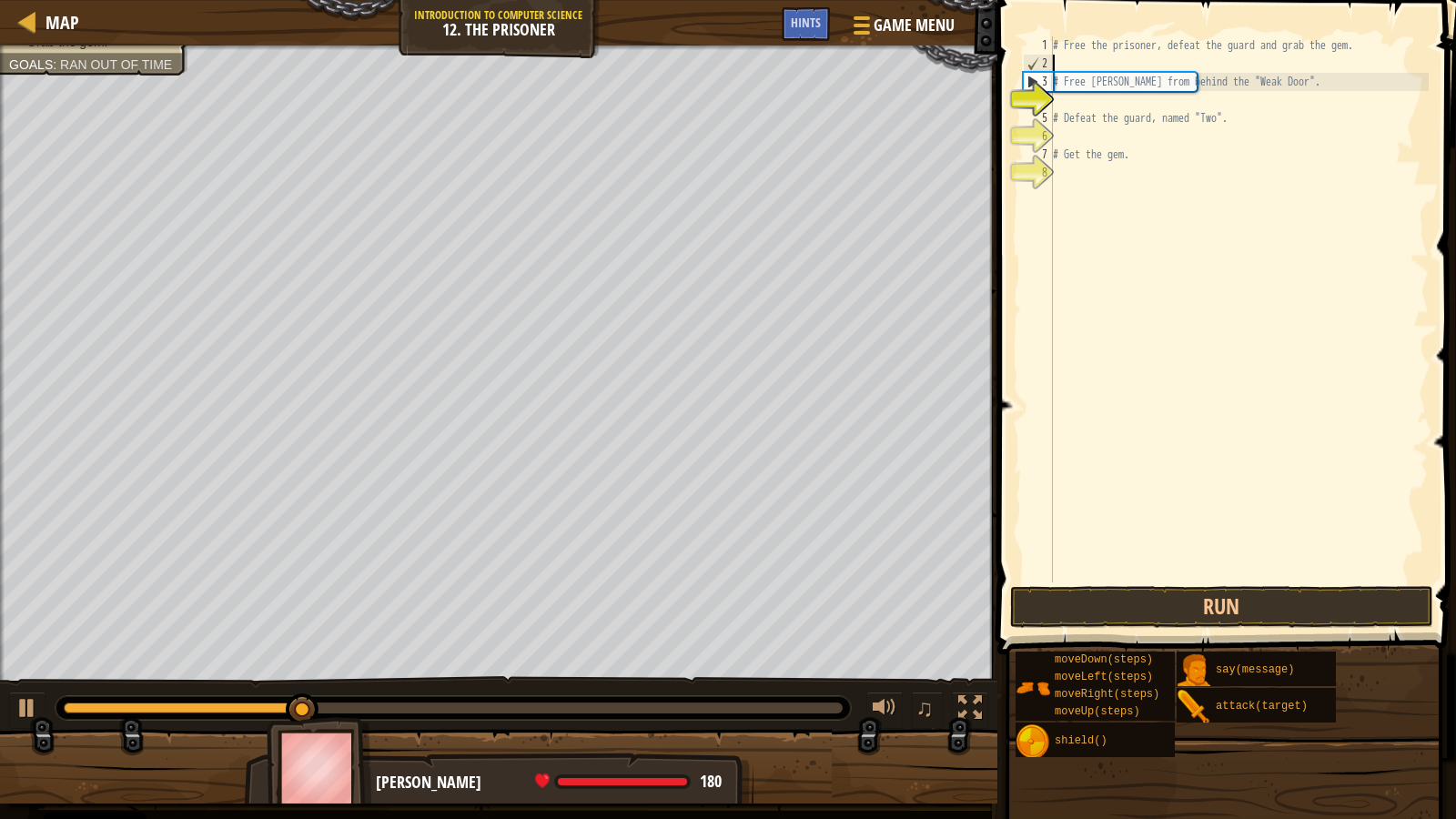 click on "# Free the prisoner, defeat the guard and grab the gem. # Free [PERSON_NAME] from behind the "Weak Door". # Defeat the guard, named "Two". # Get the gem." at bounding box center [1239, 328] 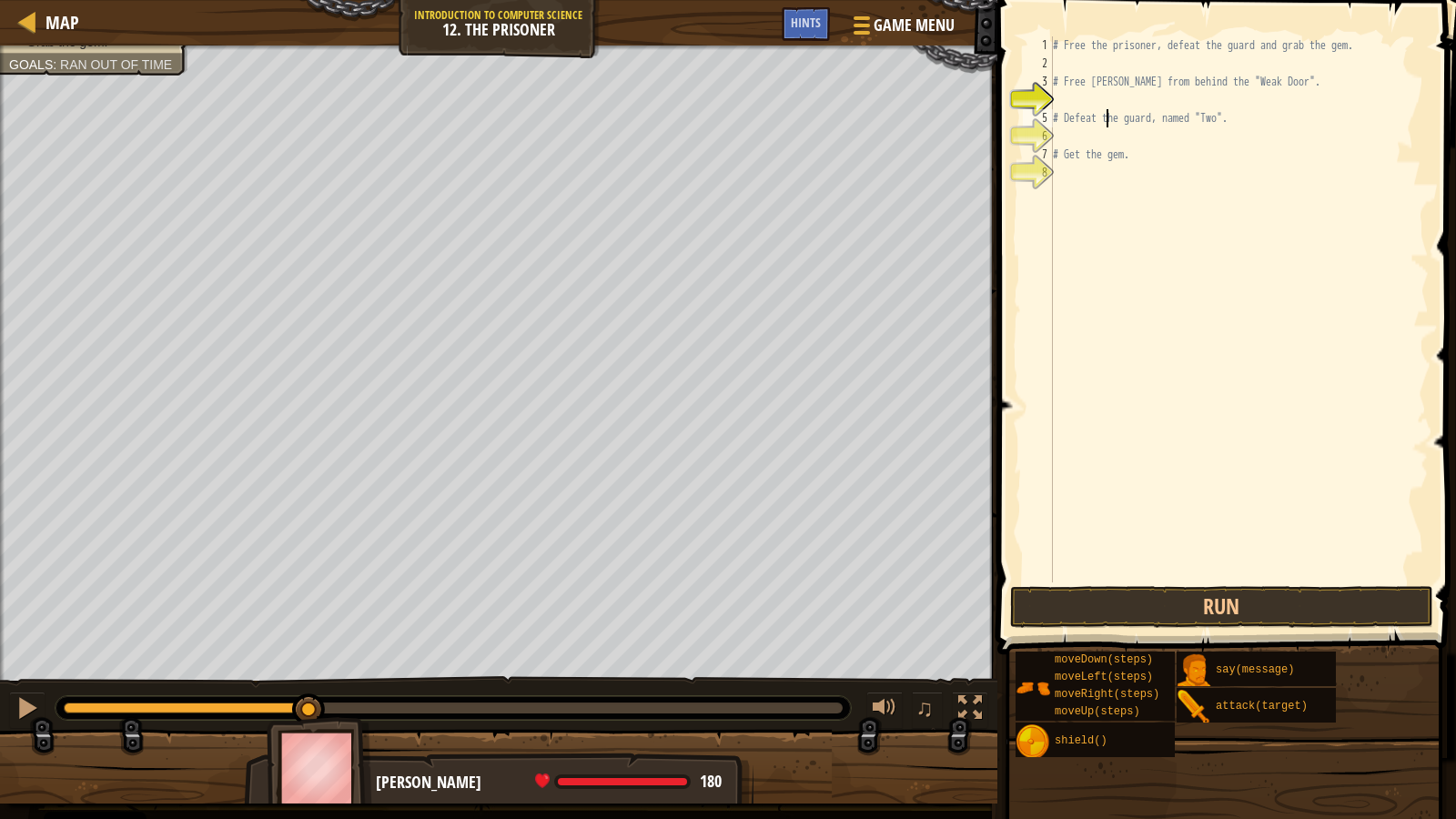 click on "# Free the prisoner, defeat the guard and grab the gem. # Free [PERSON_NAME] from behind the "Weak Door". # Defeat the guard, named "Two". # Get the gem." at bounding box center [1239, 328] 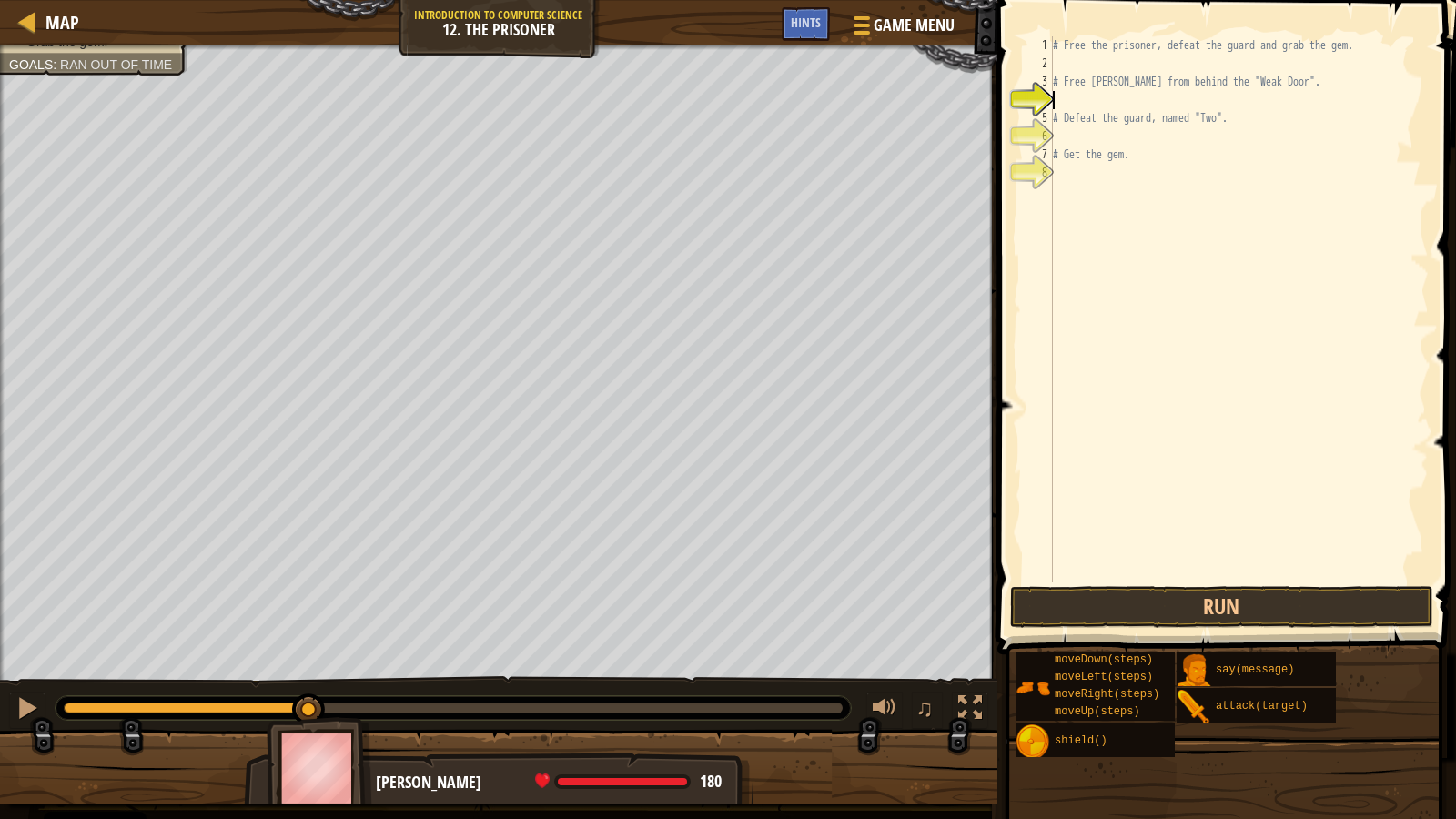 paste on "hero.attack("Weak Door")" 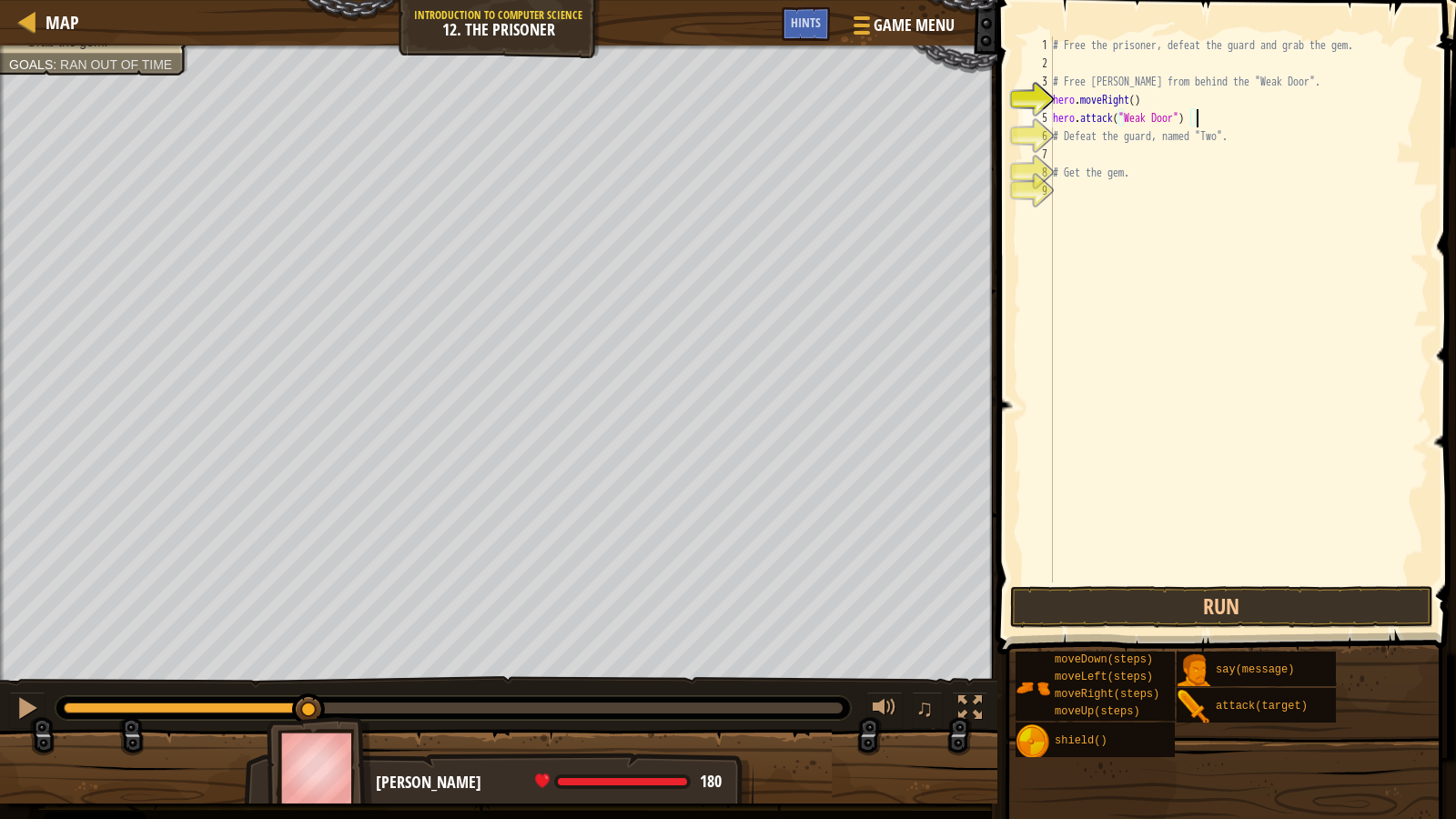 click on "# Free the prisoner, defeat the guard and grab the gem. # Free [PERSON_NAME] from behind the "Weak Door". hero . moveRight ( ) hero . attack ( "Weak Door" ) # Defeat the guard, named "Two". # Get the gem." at bounding box center [1239, 328] 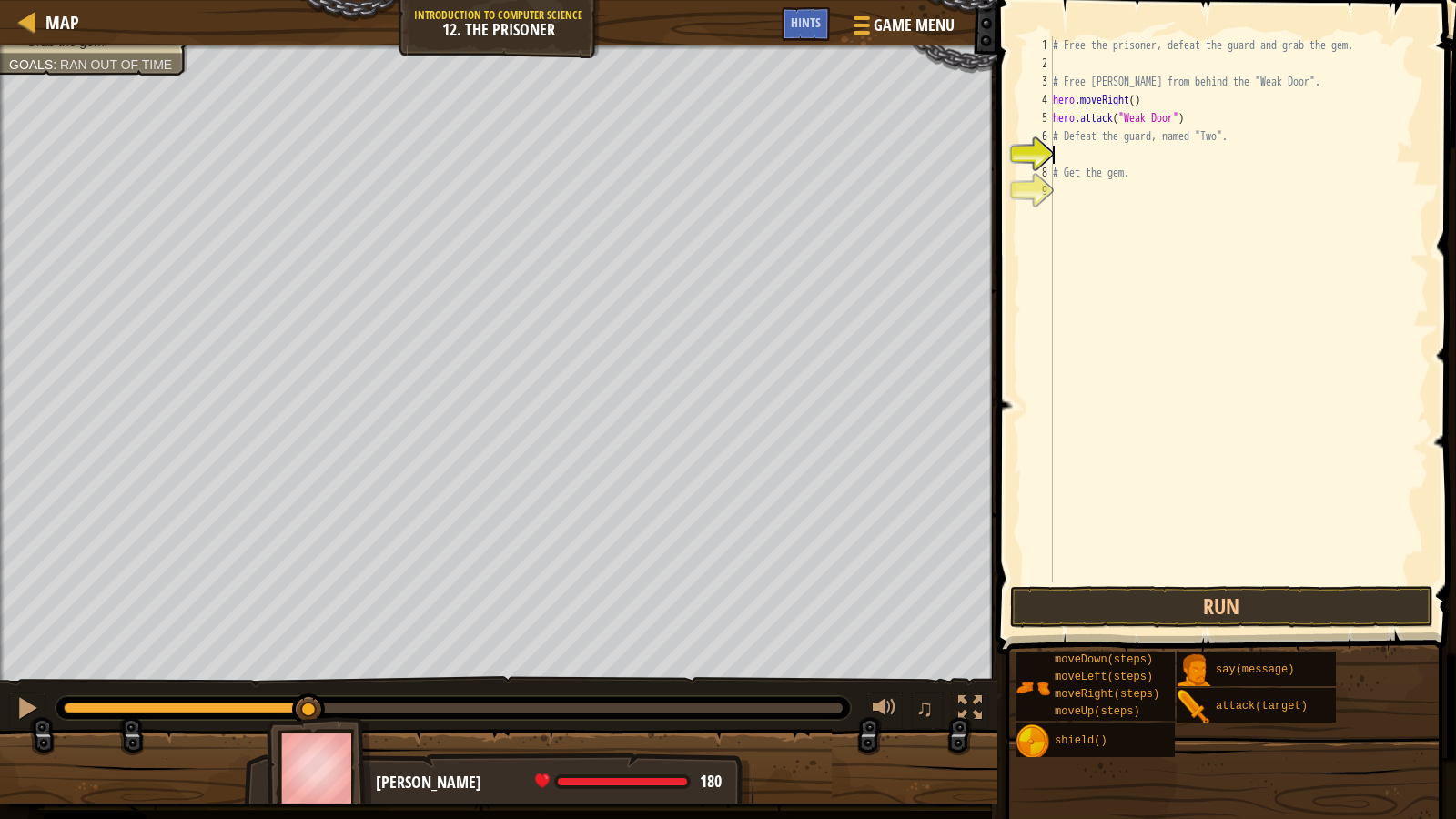 click on "# Free the prisoner, defeat the guard and grab the gem. # Free [PERSON_NAME] from behind the "Weak Door". hero . moveRight ( ) hero . attack ( "Weak Door" ) # Defeat the guard, named "Two". # Get the gem." at bounding box center [1239, 328] 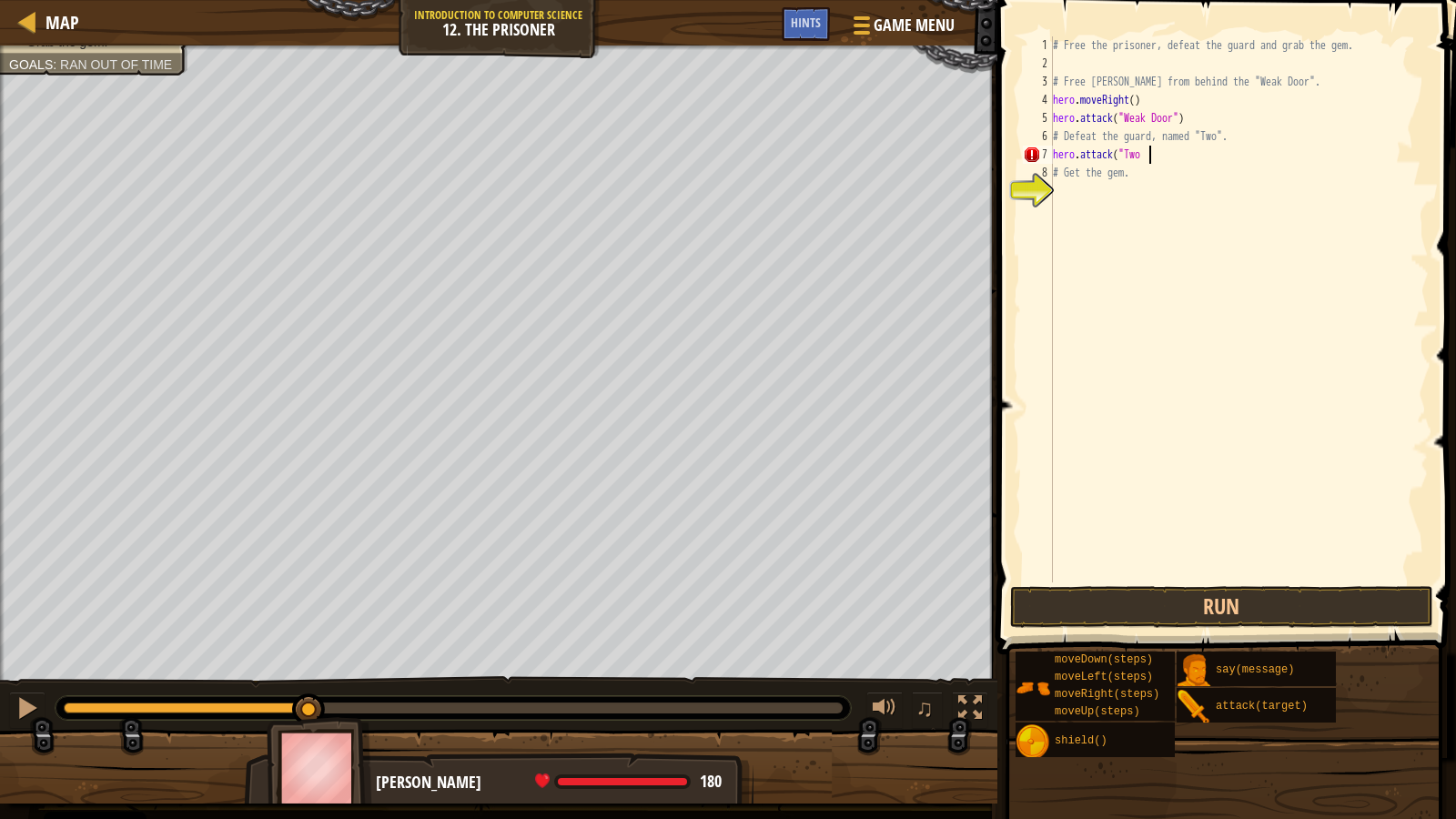 scroll, scrollTop: 8, scrollLeft: 7, axis: both 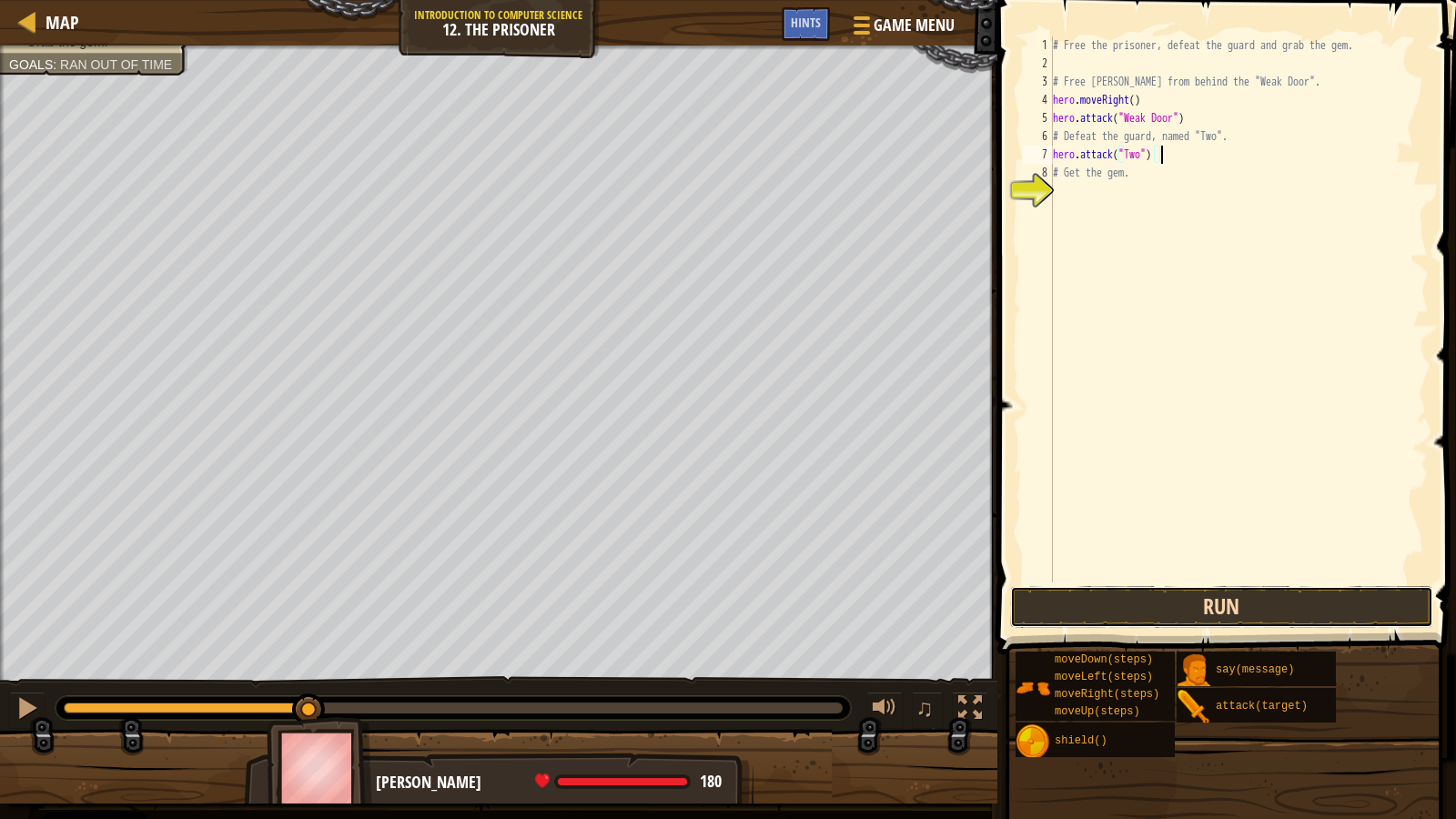 click on "Run" at bounding box center [1222, 607] 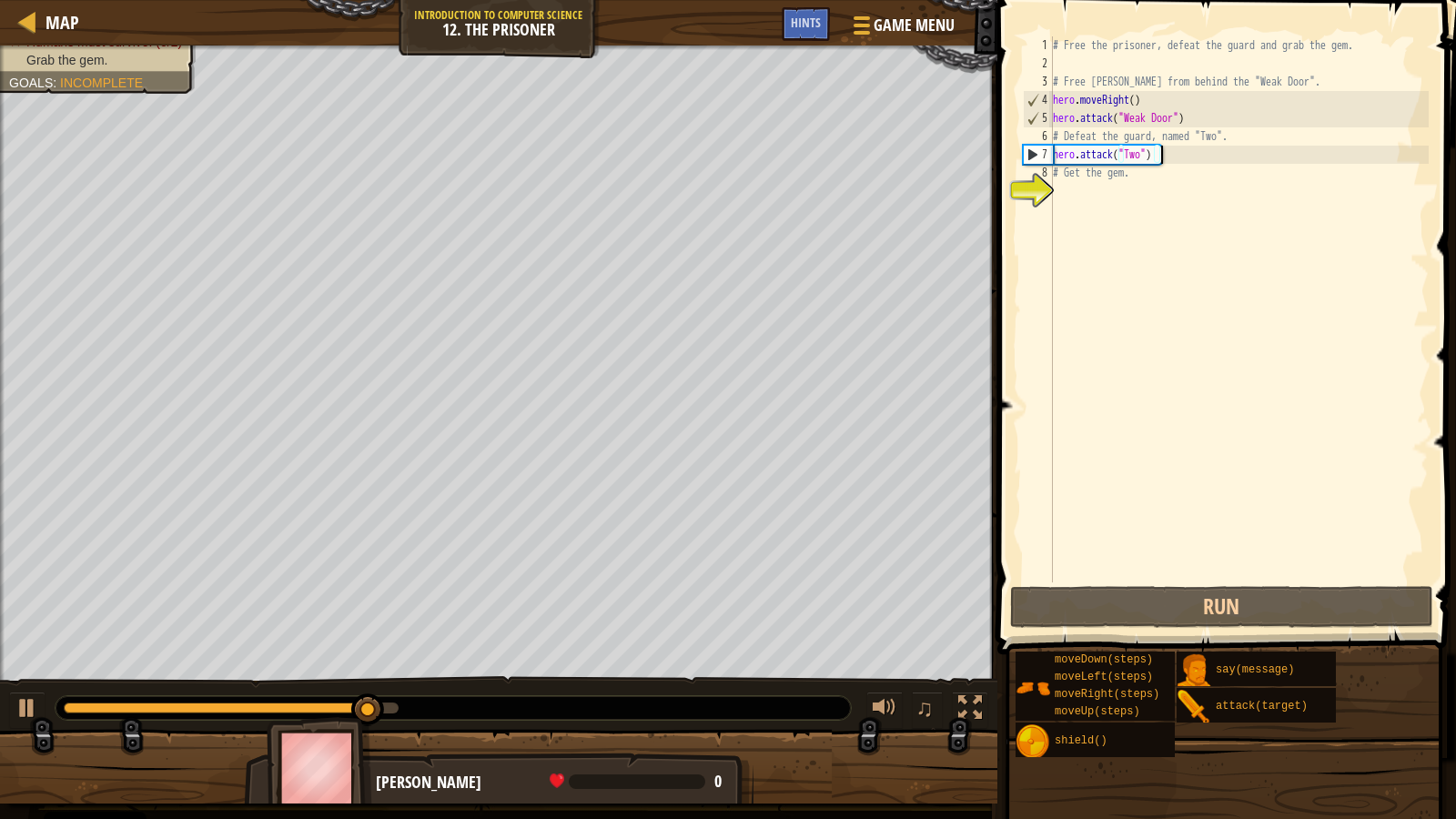 click on "# Free the prisoner, defeat the guard and grab the gem. # Free [PERSON_NAME] from behind the "Weak Door". hero . moveRight ( ) hero . attack ( "Weak Door" ) # Defeat the guard, named "Two". hero . attack ( "Two" ) # Get the gem." at bounding box center (1239, 328) 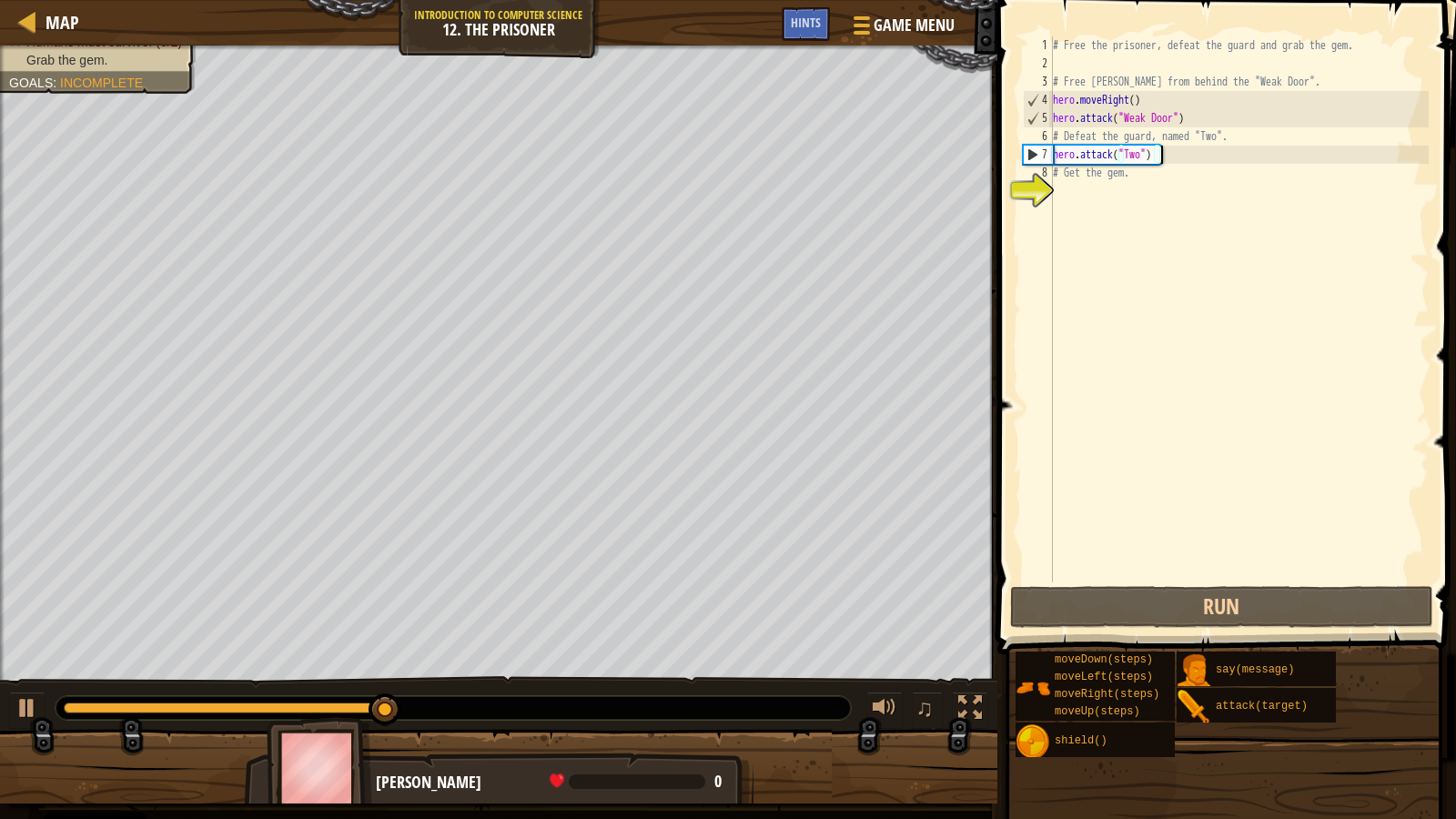 paste on "Weak Door" 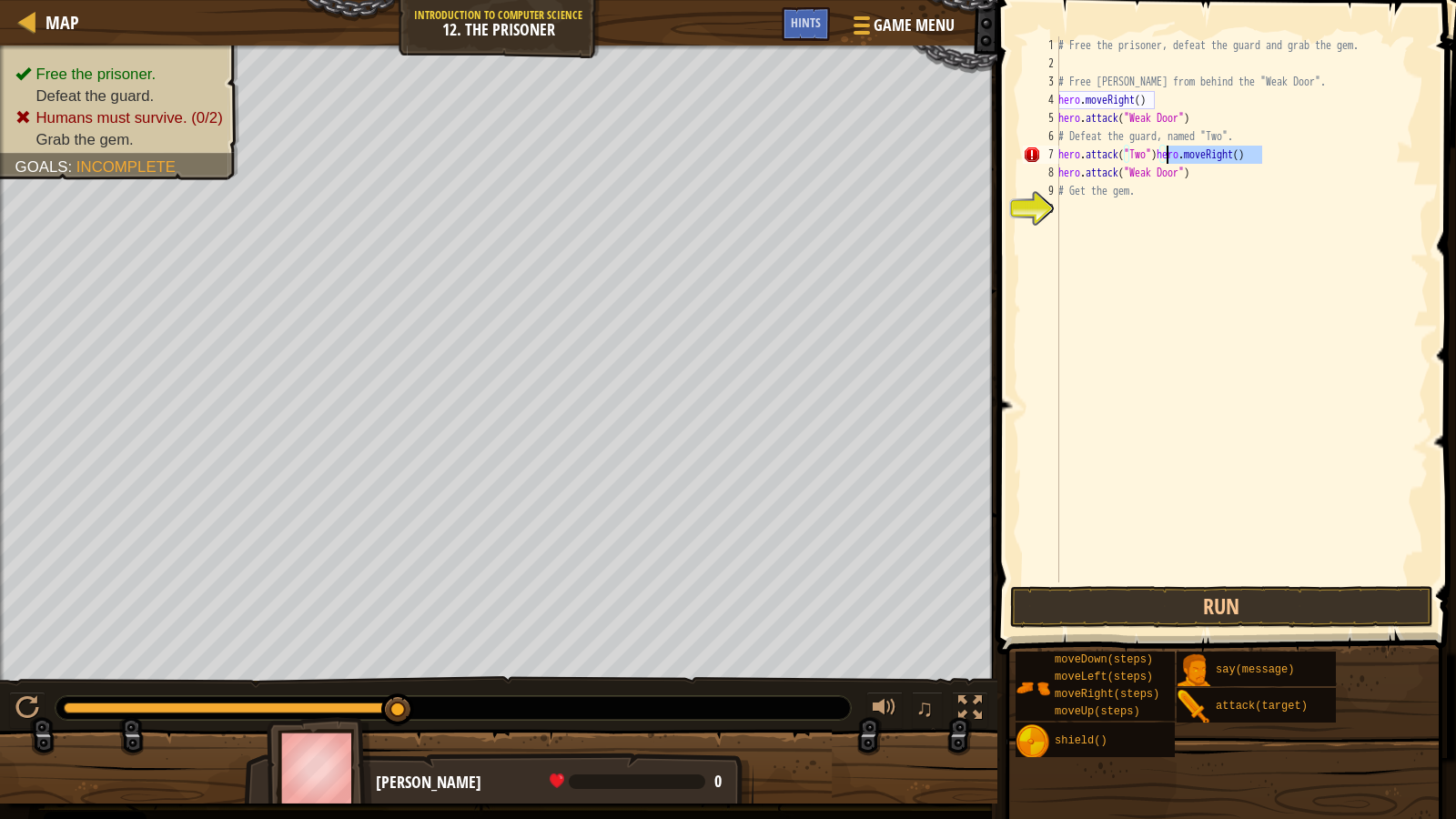 drag, startPoint x: 1270, startPoint y: 159, endPoint x: 1168, endPoint y: 147, distance: 102.70346 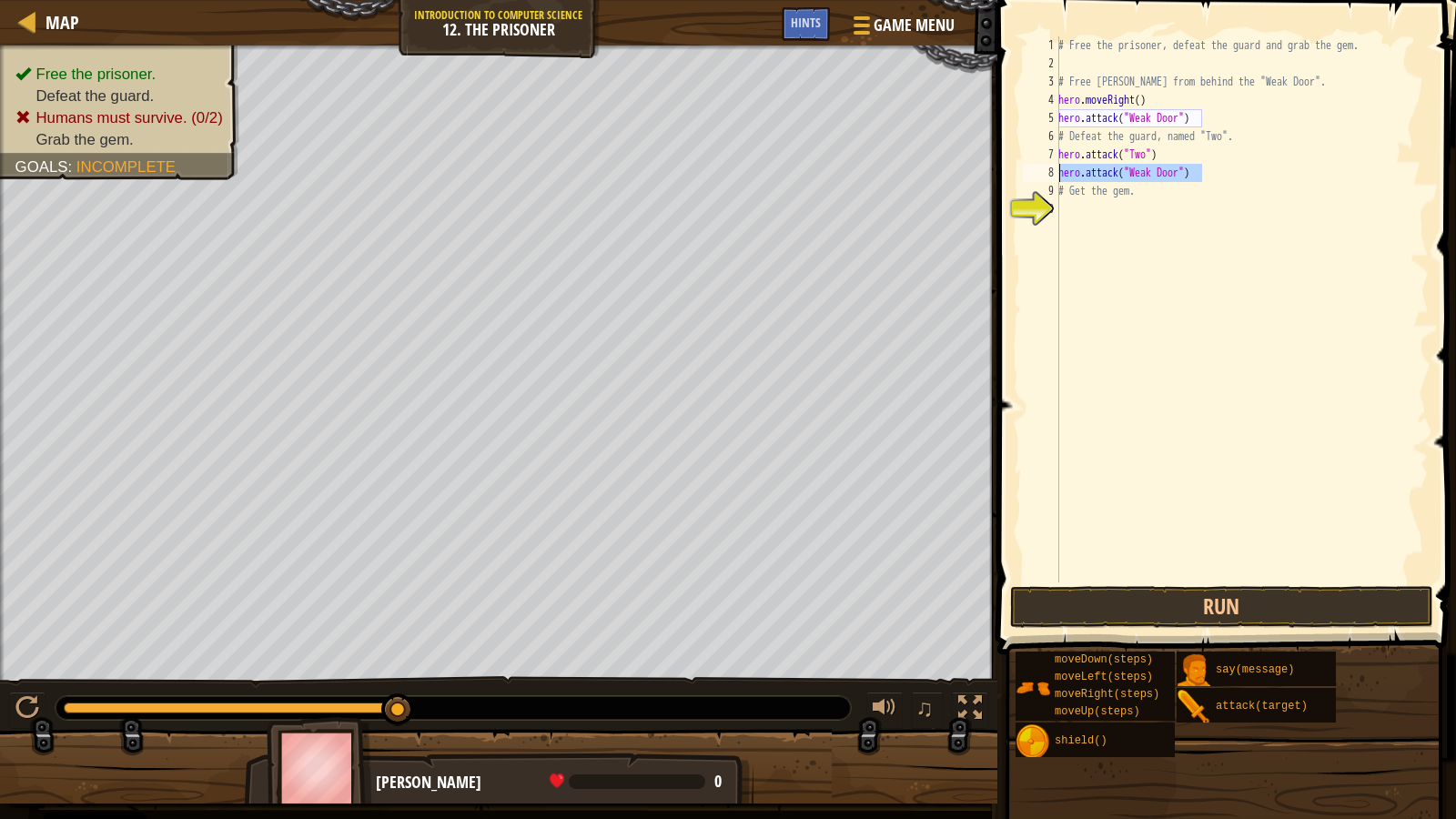 drag, startPoint x: 1228, startPoint y: 167, endPoint x: 1051, endPoint y: 179, distance: 177.40631 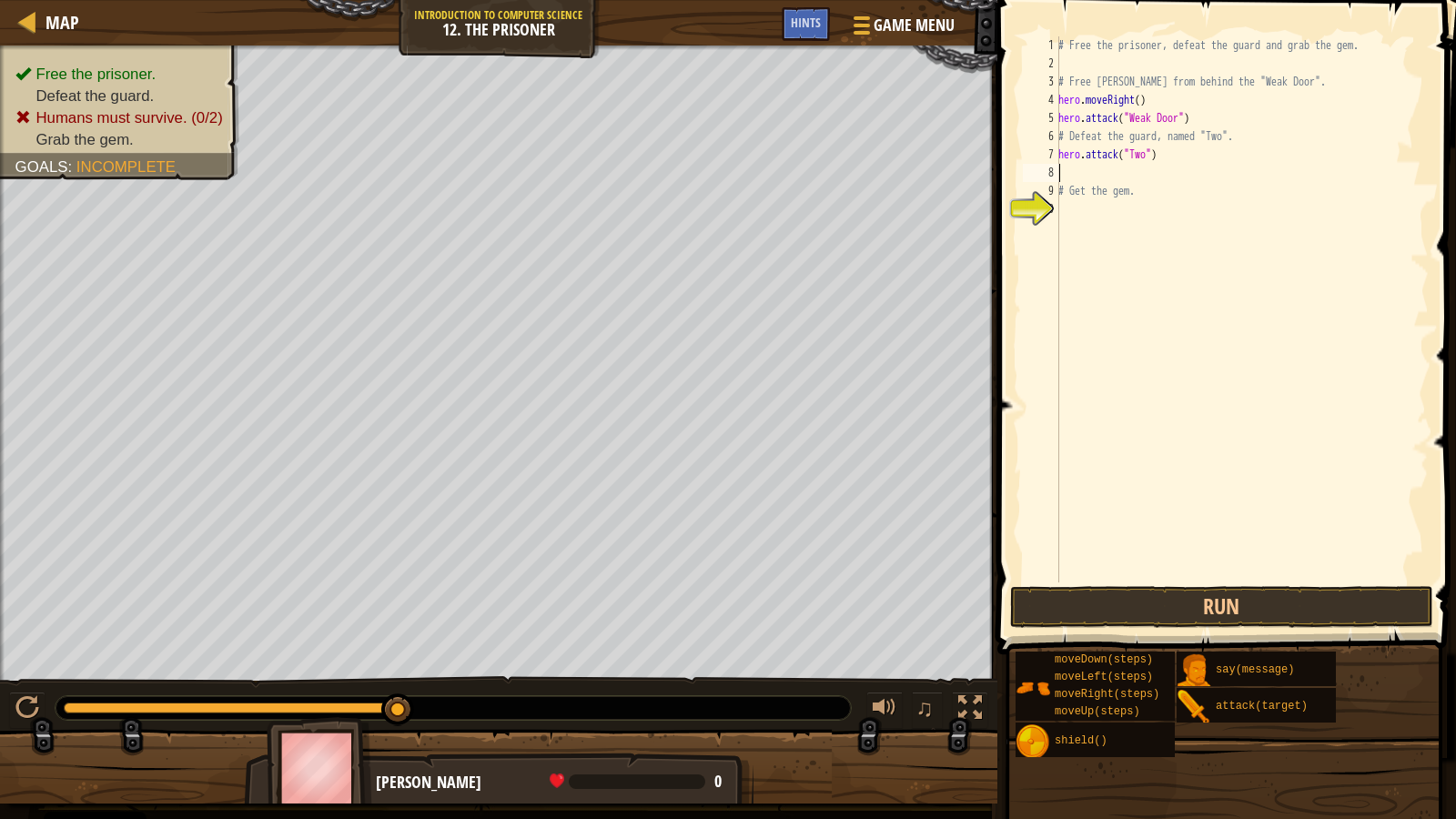 scroll, scrollTop: 8, scrollLeft: 0, axis: vertical 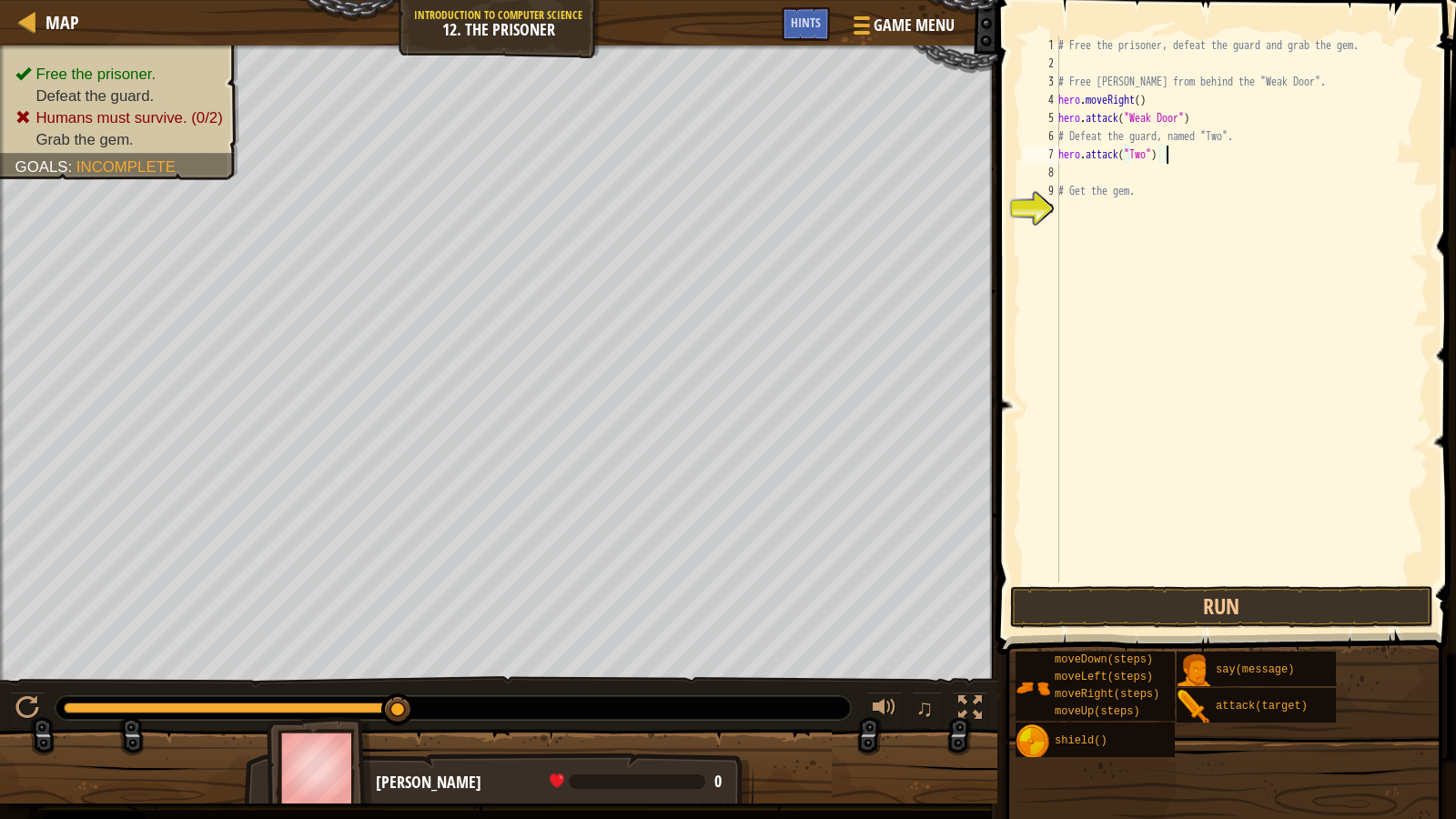 click on "# Free the prisoner, defeat the guard and grab the gem. # Free [PERSON_NAME] from behind the "Weak Door". hero . moveRight ( ) hero . attack ( "Weak Door" ) # Defeat the guard, named "Two". hero . attack ( "Two" ) # Get the gem." at bounding box center (1241, 328) 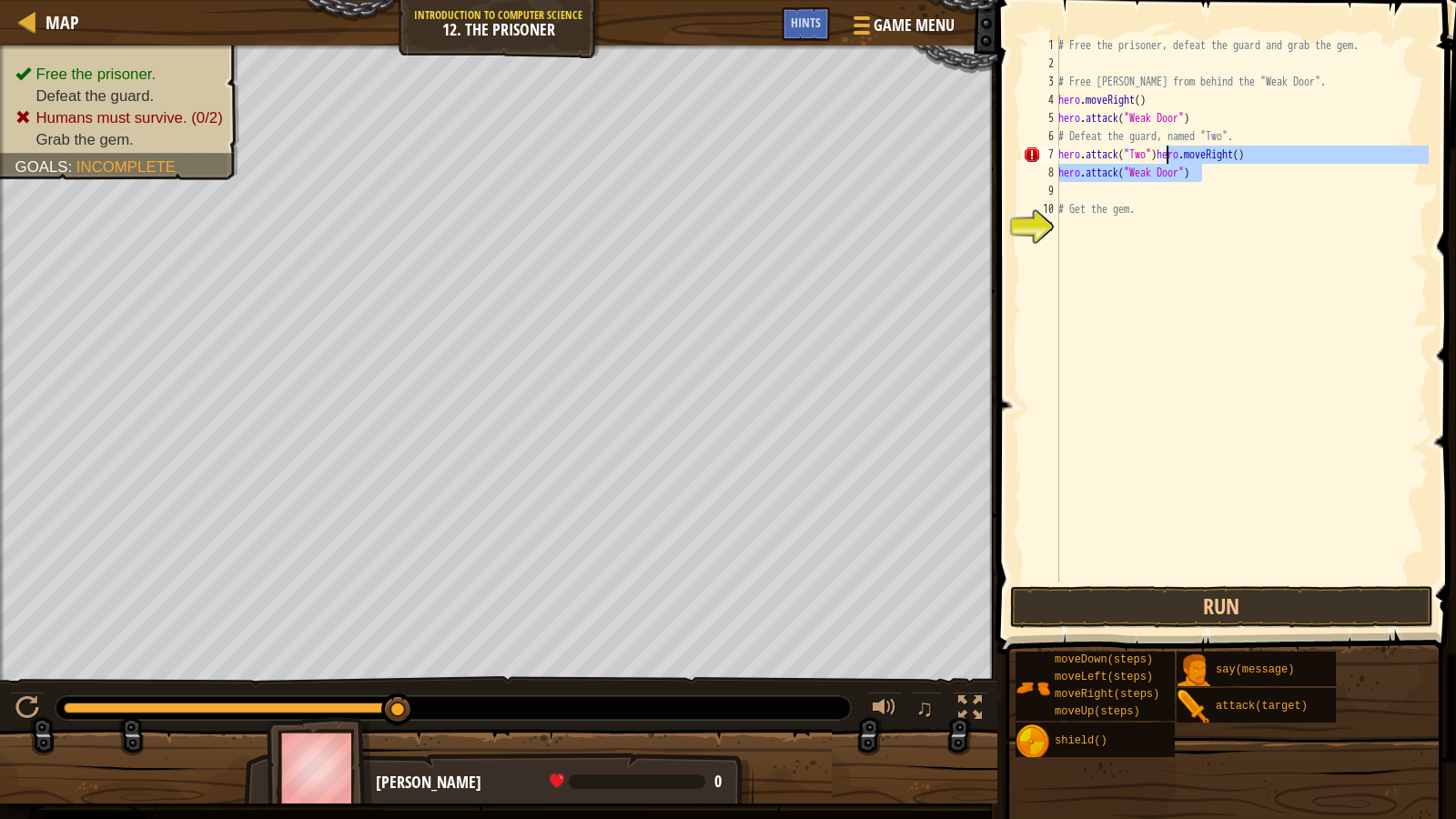 drag, startPoint x: 1217, startPoint y: 167, endPoint x: 1167, endPoint y: 155, distance: 51.419841 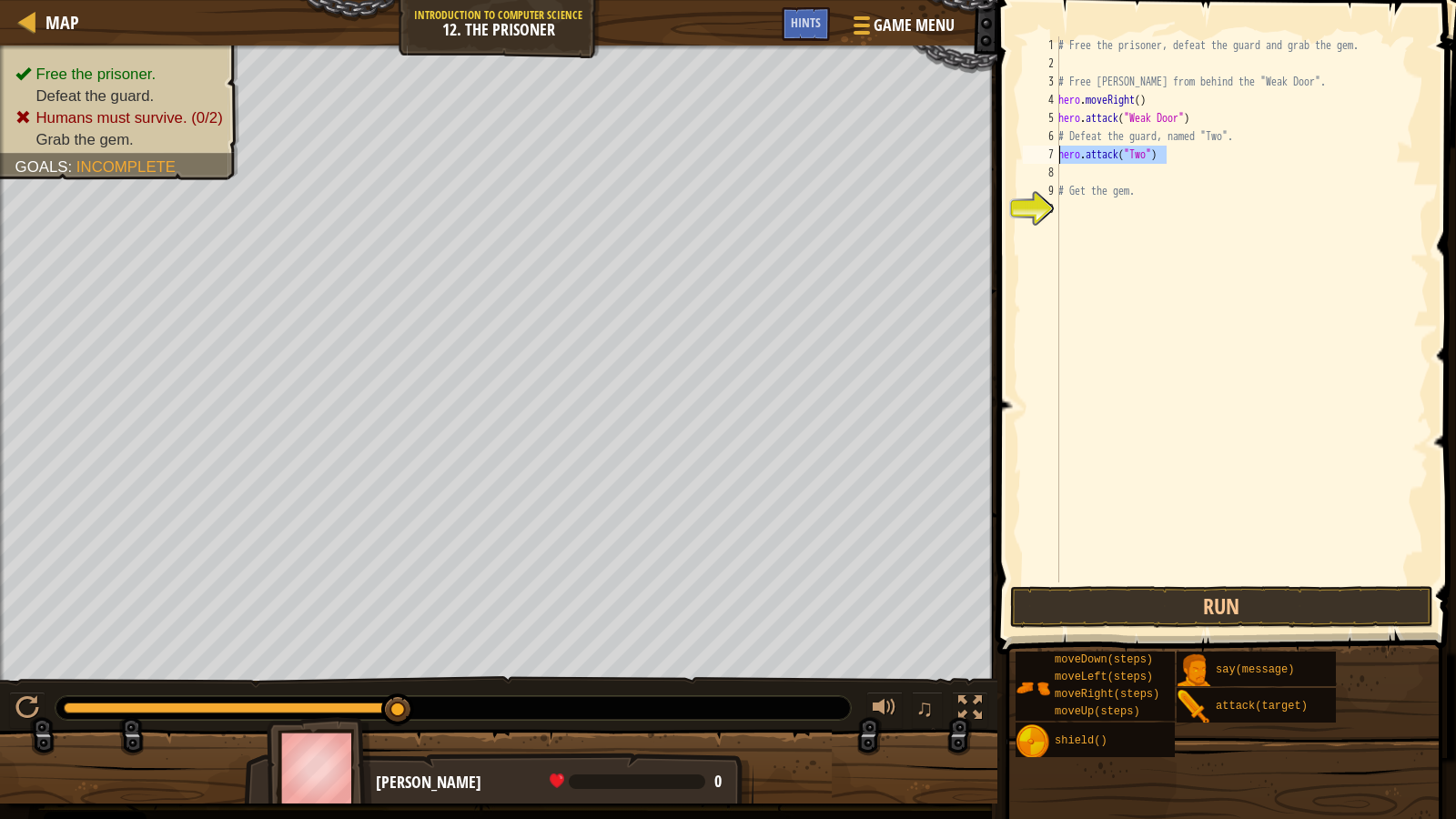 drag, startPoint x: 1167, startPoint y: 155, endPoint x: 1027, endPoint y: 147, distance: 140.22839 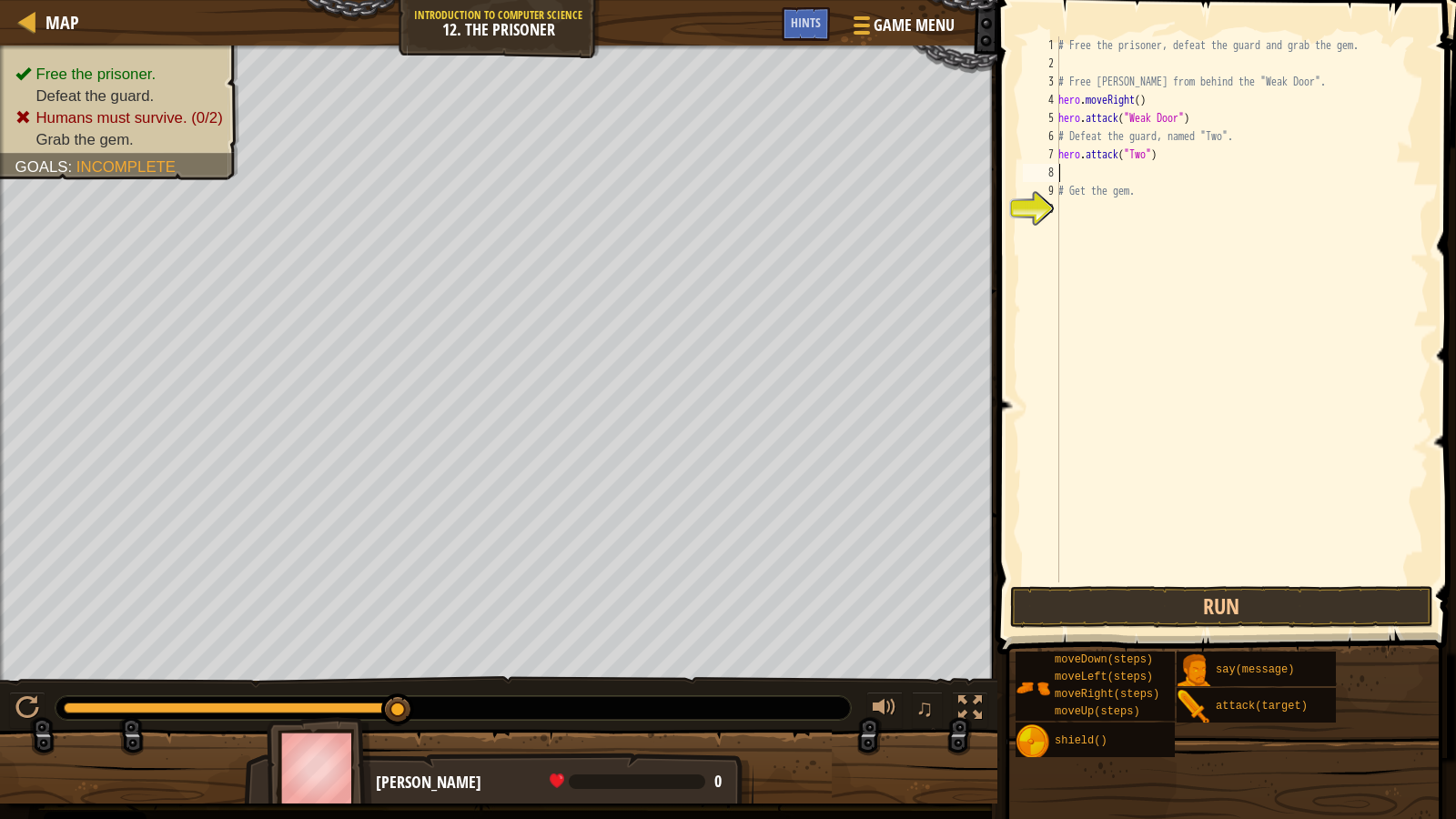 click on "# Free the prisoner, defeat the guard and grab the gem. # Free [PERSON_NAME] from behind the "Weak Door". hero . moveRight ( ) hero . attack ( "Weak Door" ) # Defeat the guard, named "Two". hero . attack ( "Two" ) # Get the gem." at bounding box center (1241, 328) 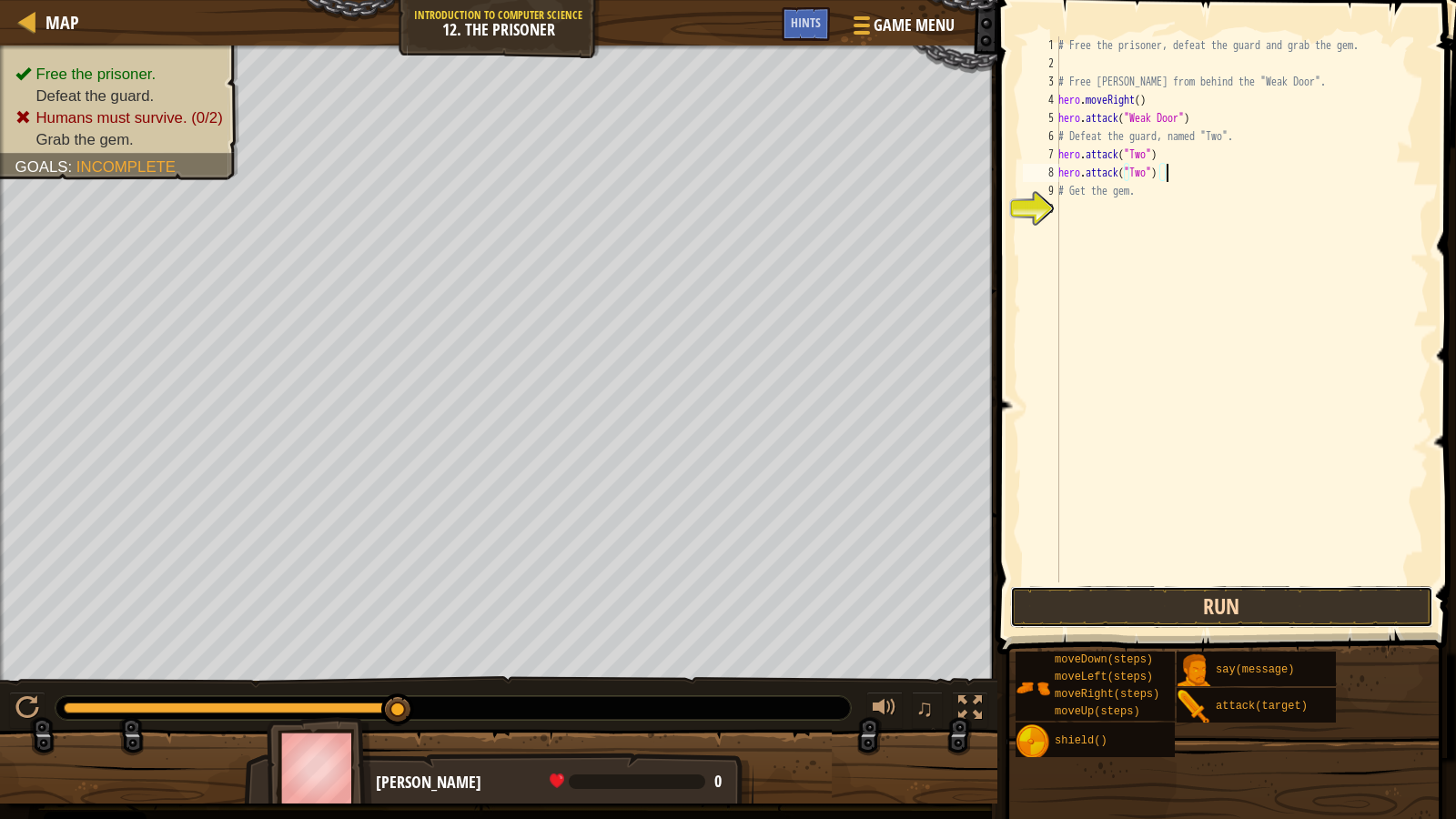 click on "Run" at bounding box center [1222, 607] 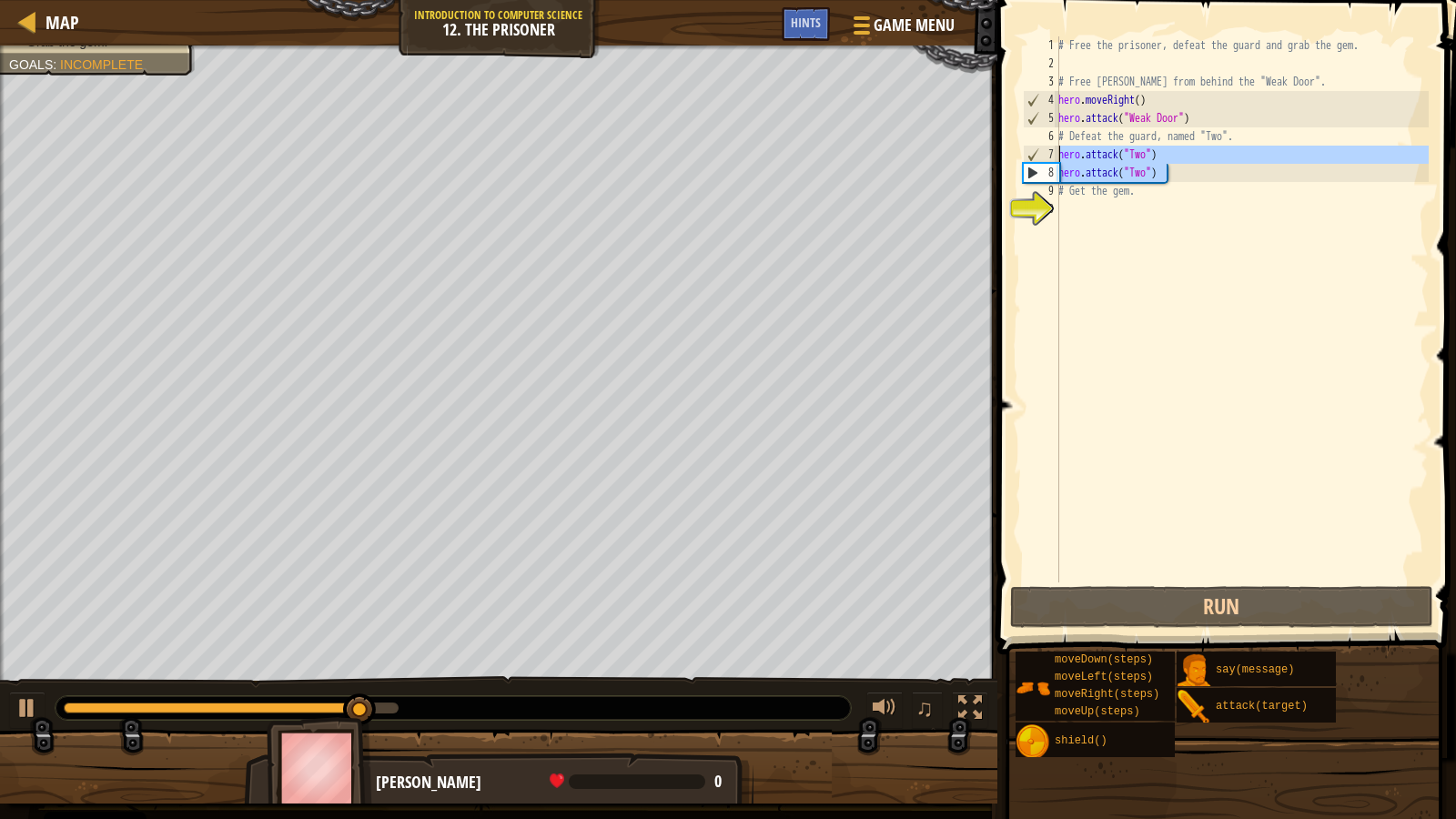 drag, startPoint x: 1206, startPoint y: 167, endPoint x: 1036, endPoint y: 162, distance: 170.07351 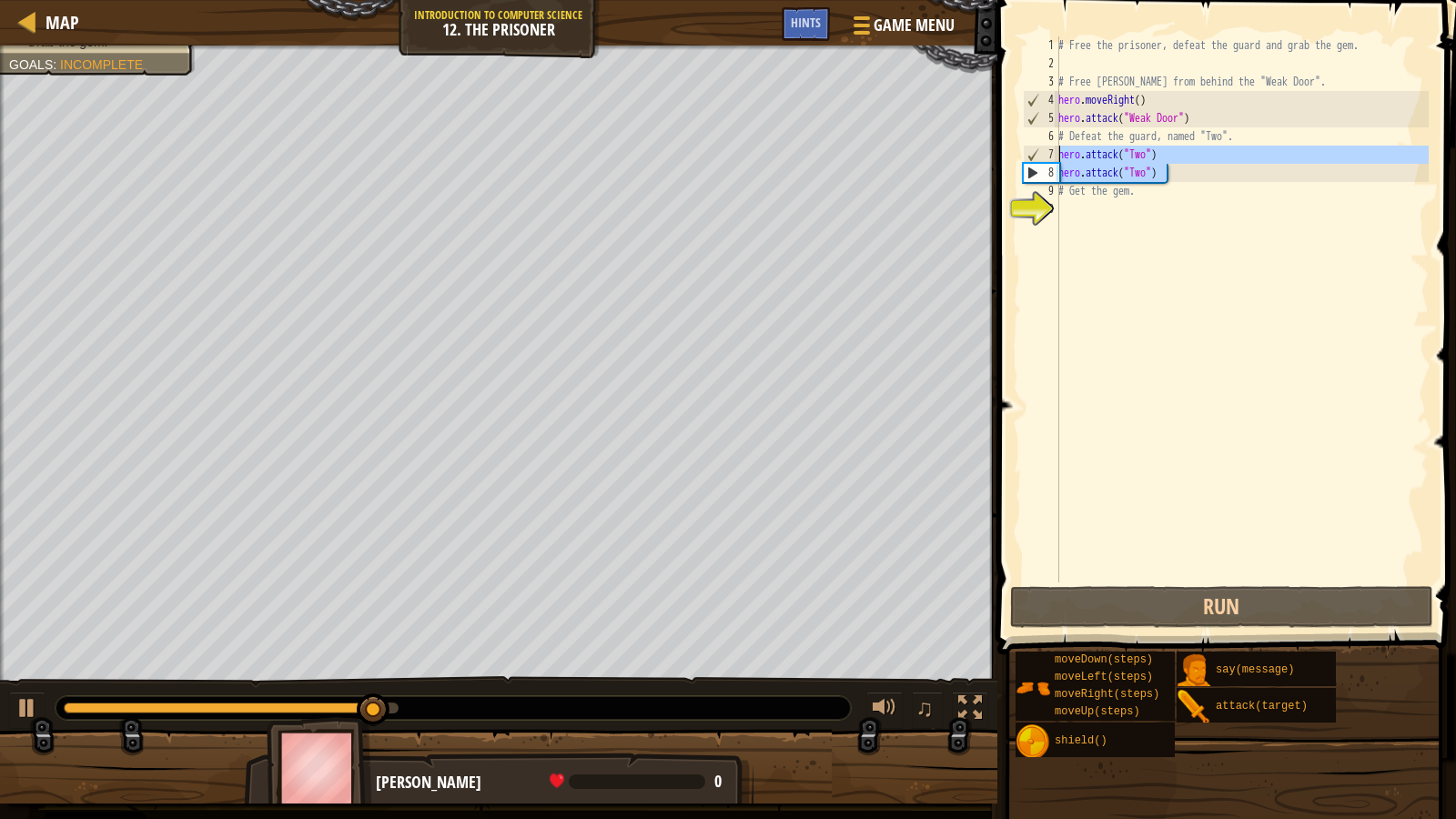 click on "# Free the prisoner, defeat the guard and grab the gem. # Free [PERSON_NAME] from behind the "Weak Door". hero . moveRight ( ) hero . attack ( "Weak Door" ) # Defeat the guard, named "Two". hero . attack ( "Two" ) hero . attack ( "Two" ) # Get the gem." at bounding box center [1241, 309] 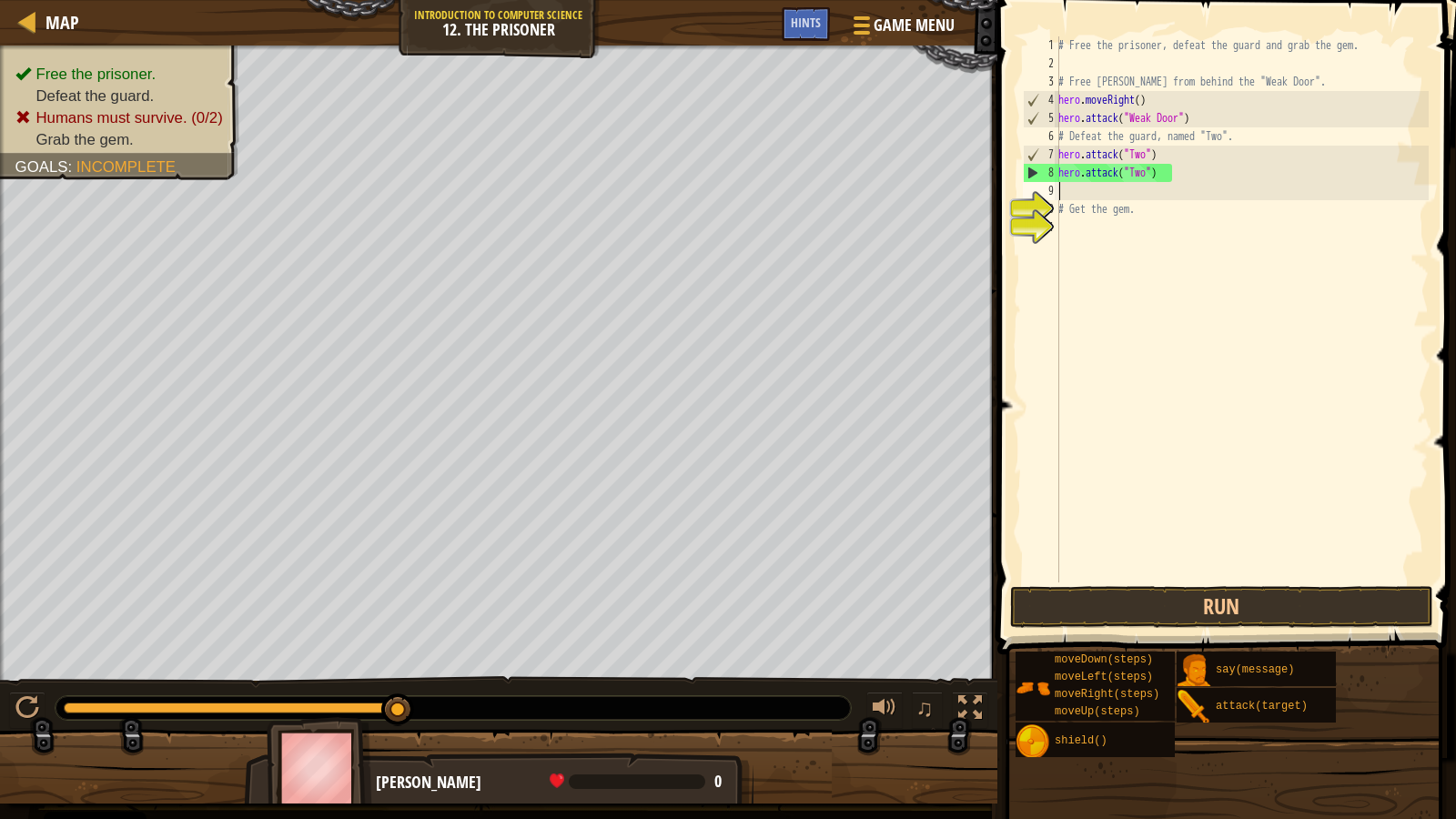 paste on "hero.attack("Two")" 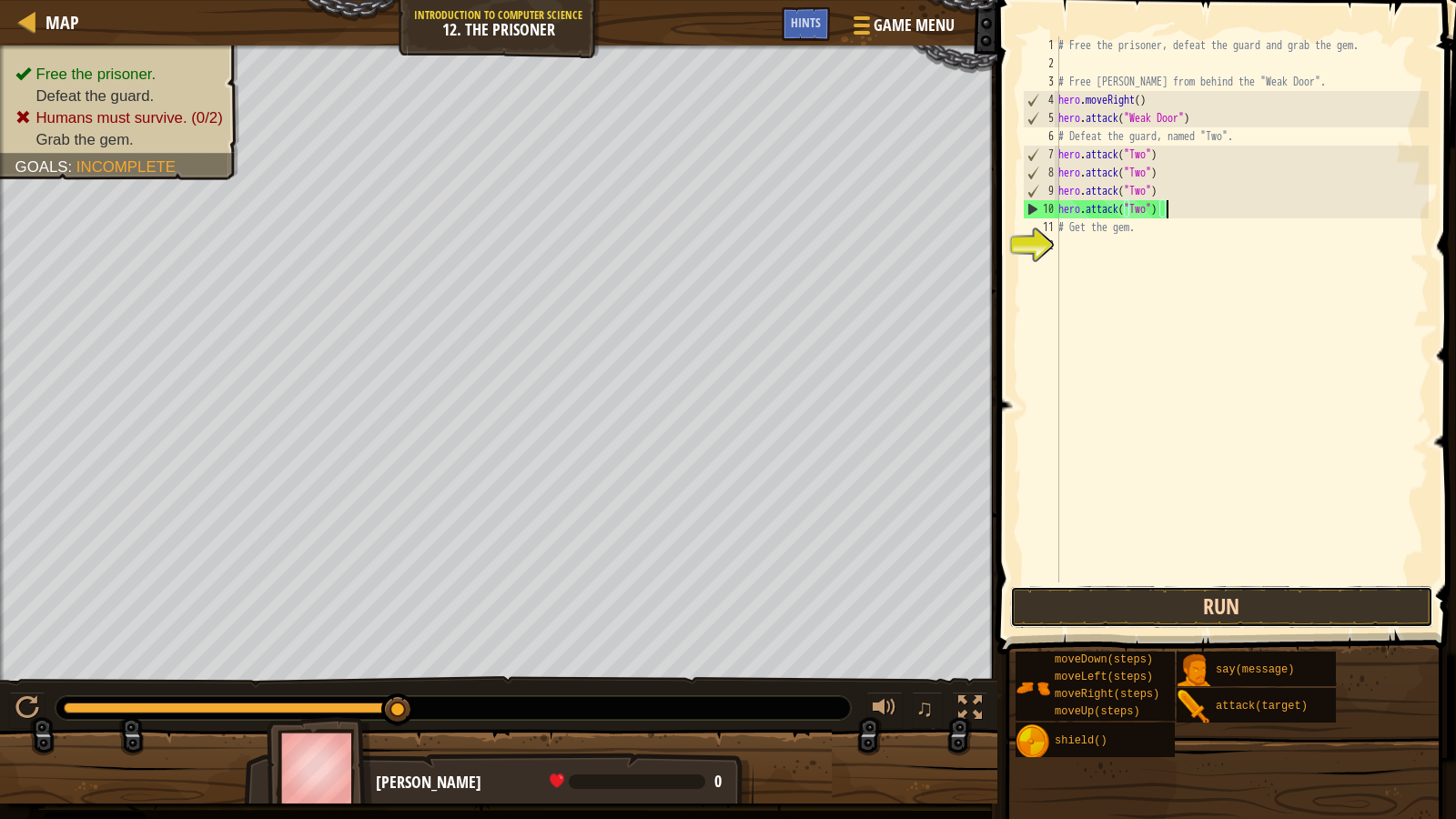 click on "Run" at bounding box center [1222, 607] 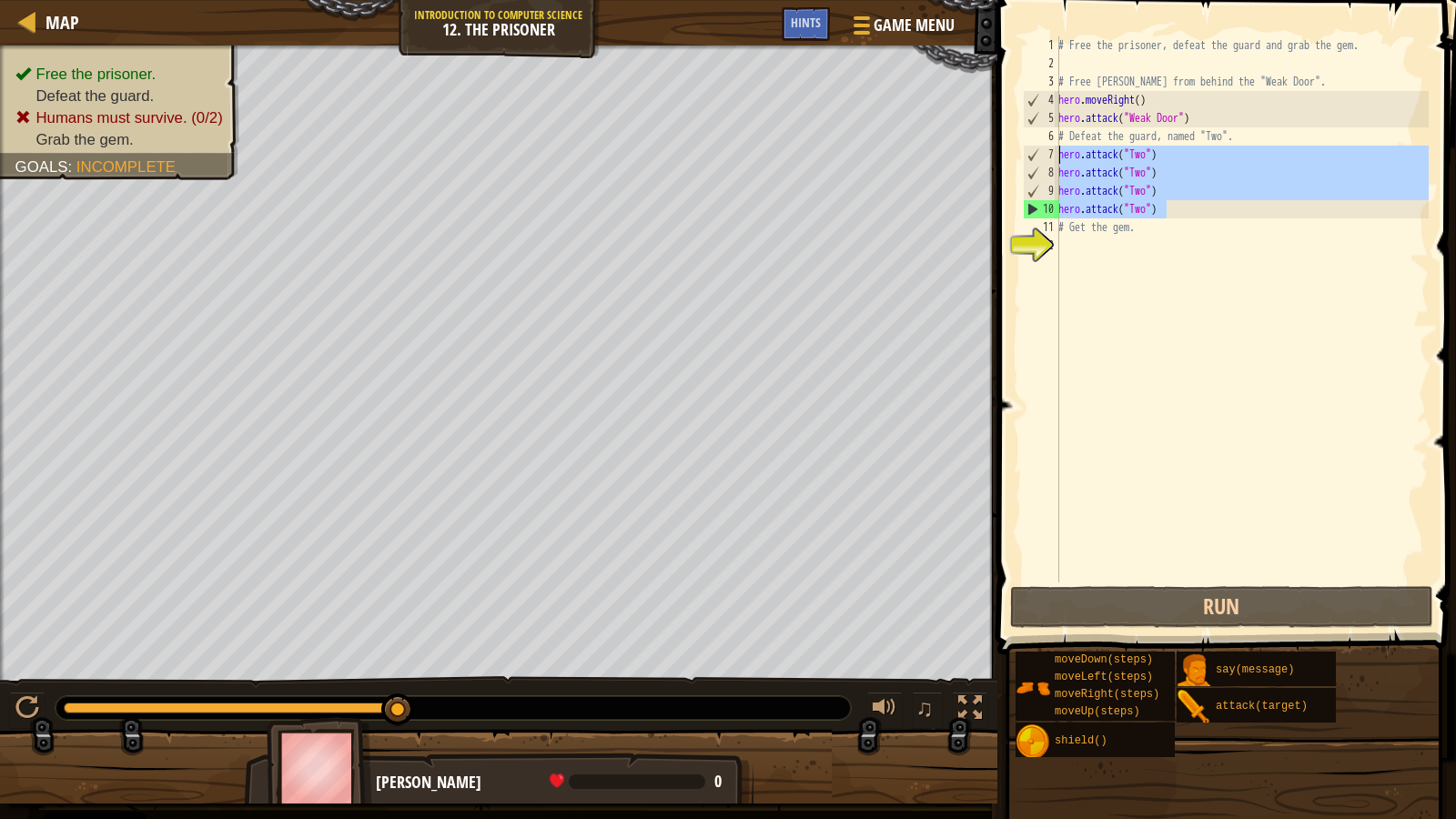 drag, startPoint x: 1189, startPoint y: 209, endPoint x: 1046, endPoint y: 150, distance: 154.69324 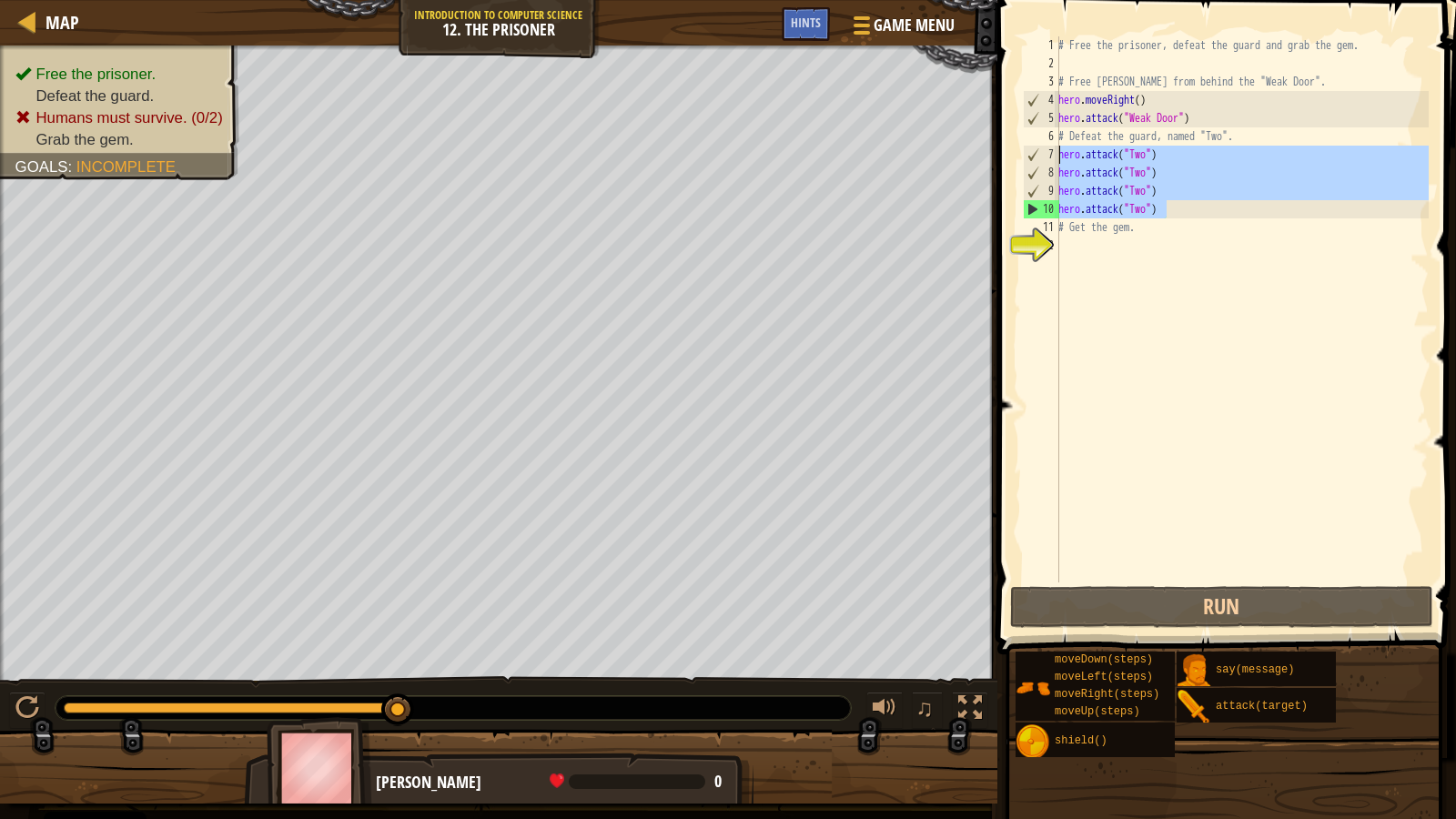 click on "# Free the prisoner, defeat the guard and grab the gem. # Free [PERSON_NAME] from behind the "Weak Door". hero . moveRight ( ) hero . attack ( "Weak Door" ) # Defeat the guard, named "Two". hero . attack ( "Two" ) hero . attack ( "Two" ) hero . attack ( "Two" ) hero . attack ( "Two" ) # Get the gem." at bounding box center [1241, 309] 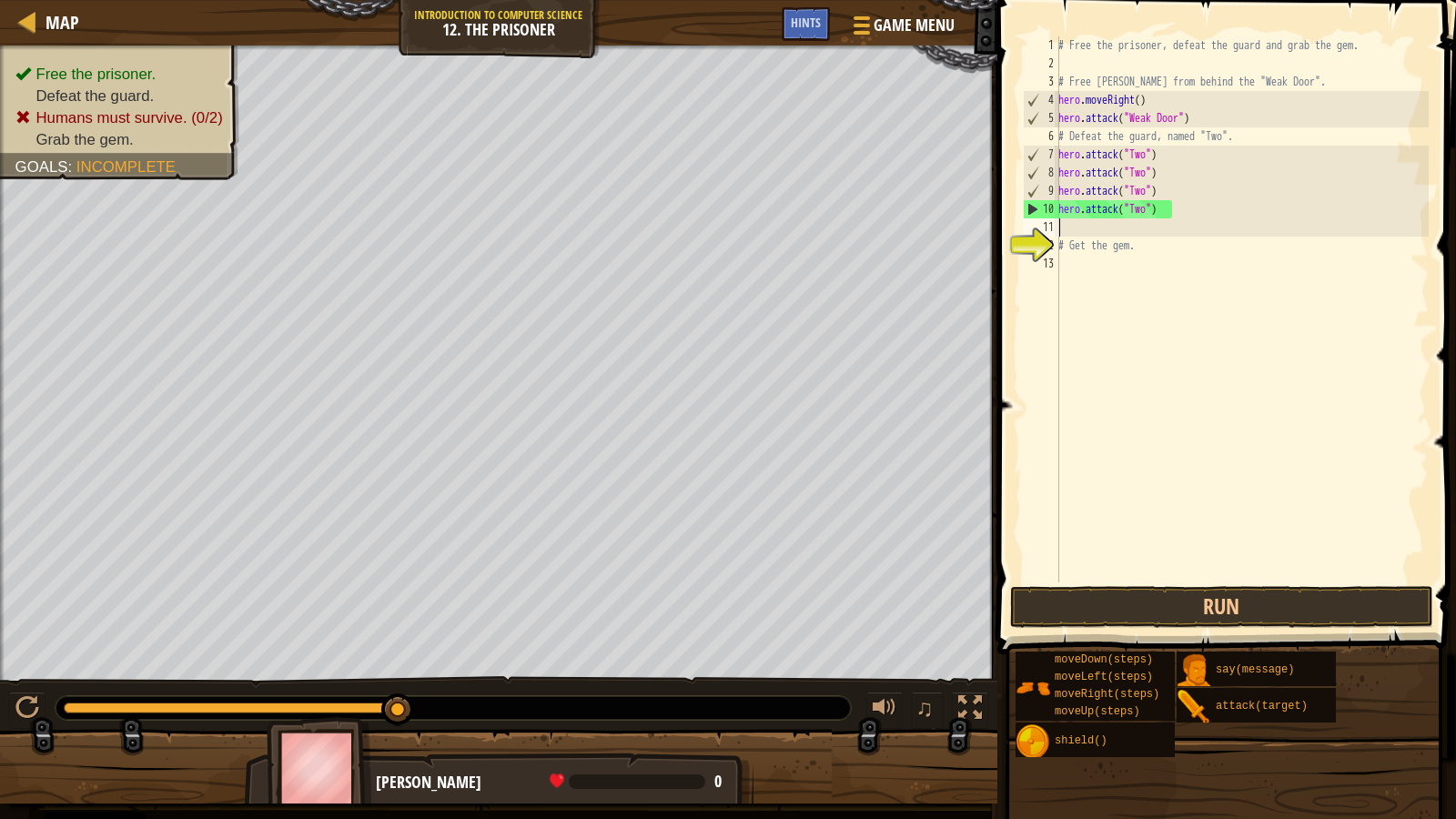 paste on "hero.attack("Two")" 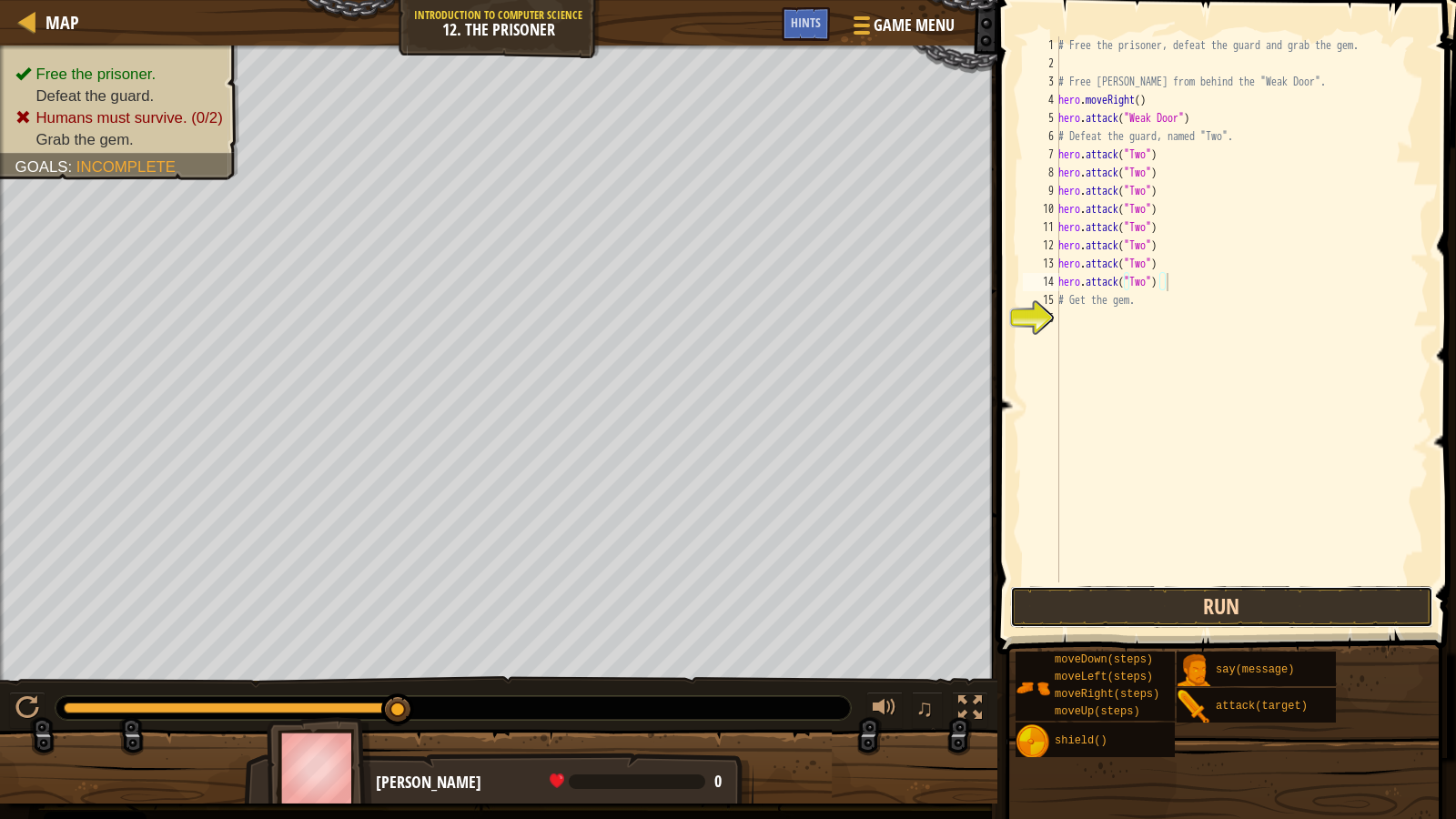 click on "Run" at bounding box center [1222, 607] 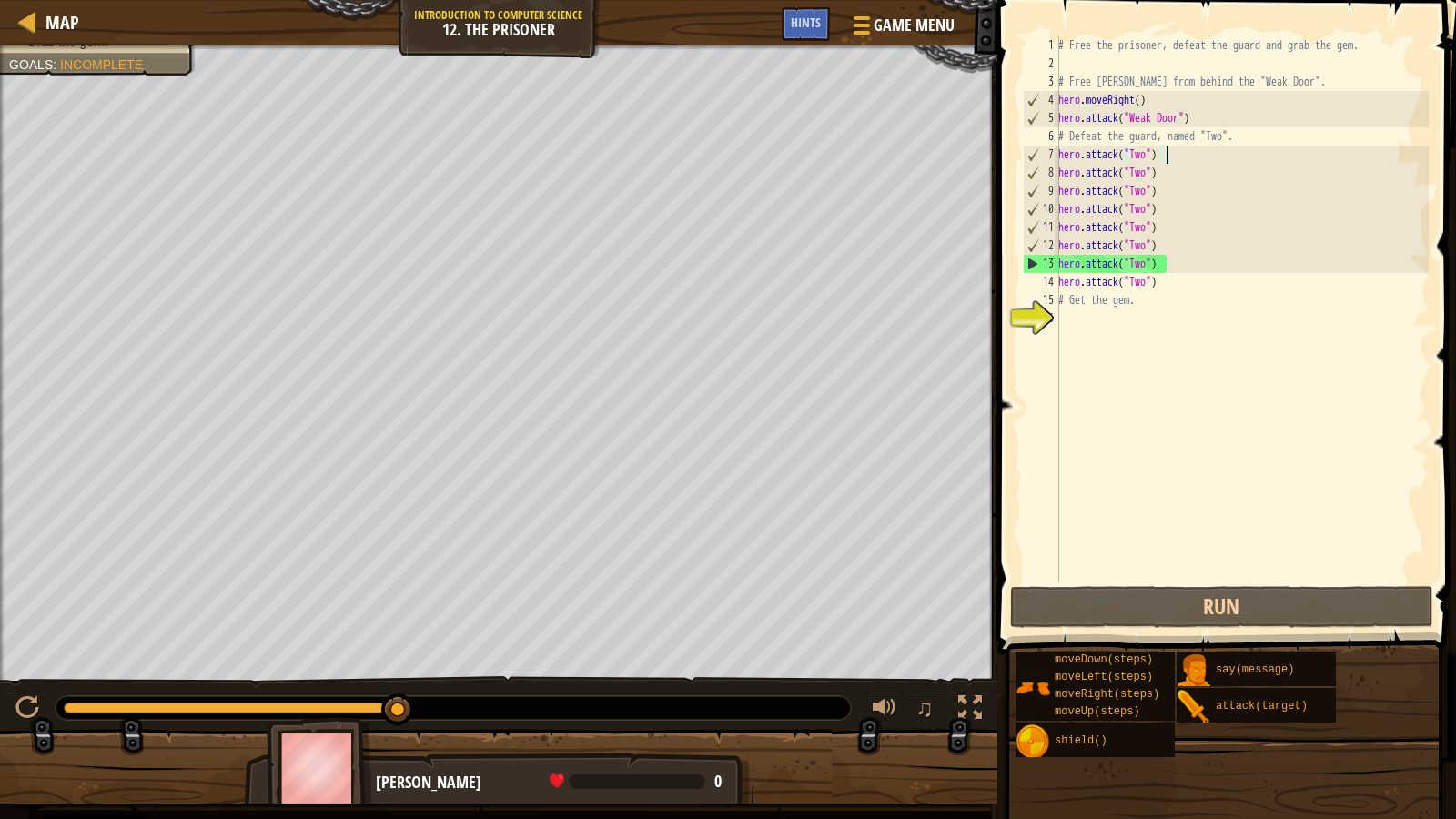 click on "# Free the prisoner, defeat the guard and grab the gem. # Free [PERSON_NAME] from behind the "Weak Door". hero . moveRight ( ) hero . attack ( "Weak Door" ) # Defeat the guard, named "Two". hero . attack ( "Two" ) hero . attack ( "Two" ) hero . attack ( "Two" ) hero . attack ( "Two" ) hero . attack ( "Two" ) hero . attack ( "Two" ) hero . attack ( "Two" ) hero . attack ( "Two" ) # Get the gem." at bounding box center [1241, 328] 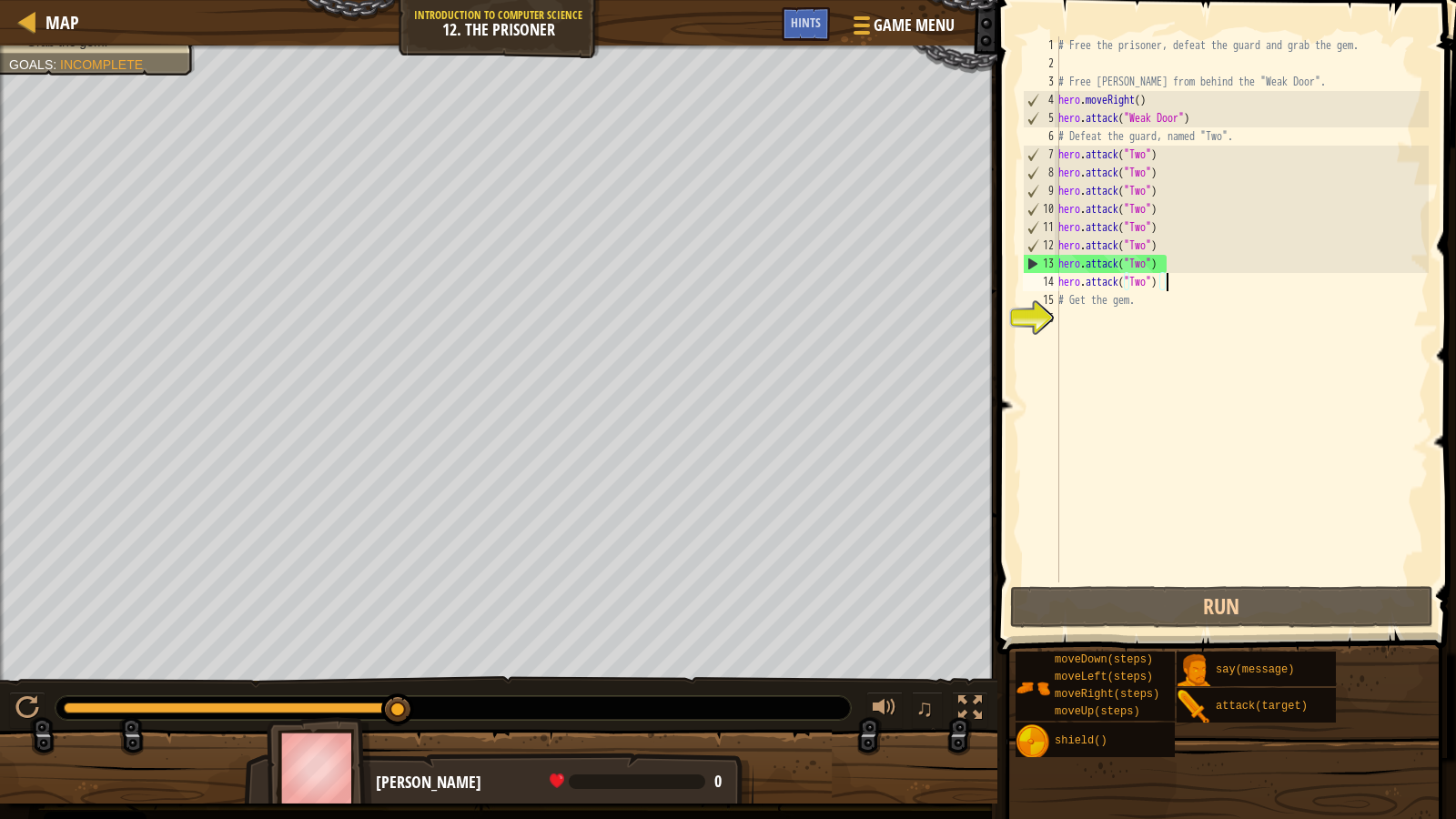 click on "# Free the prisoner, defeat the guard and grab the gem. # Free [PERSON_NAME] from behind the "Weak Door". hero . moveRight ( ) hero . attack ( "Weak Door" ) # Defeat the guard, named "Two". hero . attack ( "Two" ) hero . attack ( "Two" ) hero . attack ( "Two" ) hero . attack ( "Two" ) hero . attack ( "Two" ) hero . attack ( "Two" ) hero . attack ( "Two" ) hero . attack ( "Two" ) # Get the gem." at bounding box center (1241, 328) 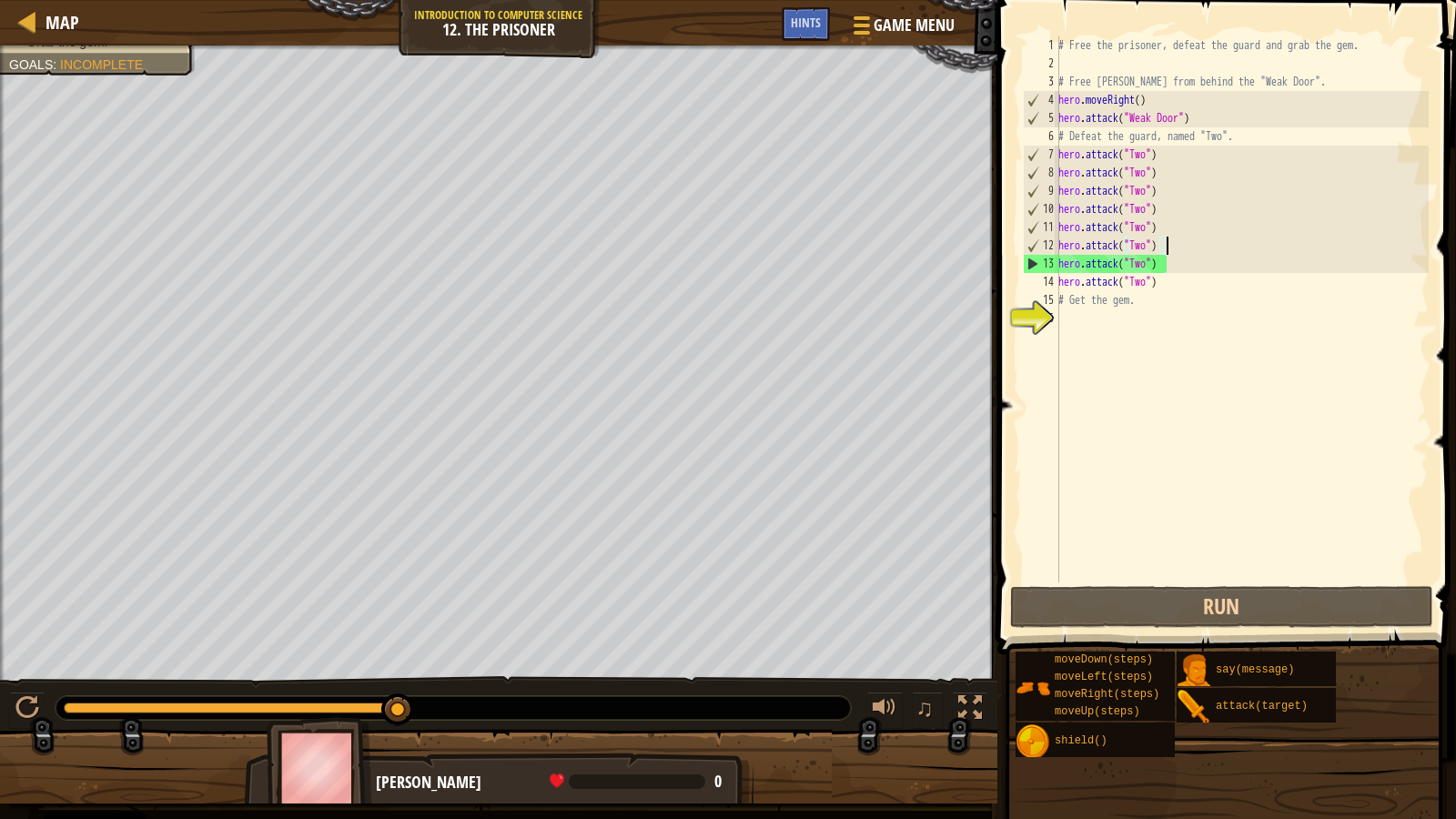 click on "# Free the prisoner, defeat the guard and grab the gem. # Free [PERSON_NAME] from behind the "Weak Door". hero . moveRight ( ) hero . attack ( "Weak Door" ) # Defeat the guard, named "Two". hero . attack ( "Two" ) hero . attack ( "Two" ) hero . attack ( "Two" ) hero . attack ( "Two" ) hero . attack ( "Two" ) hero . attack ( "Two" ) hero . attack ( "Two" ) hero . attack ( "Two" ) # Get the gem." at bounding box center (1241, 328) 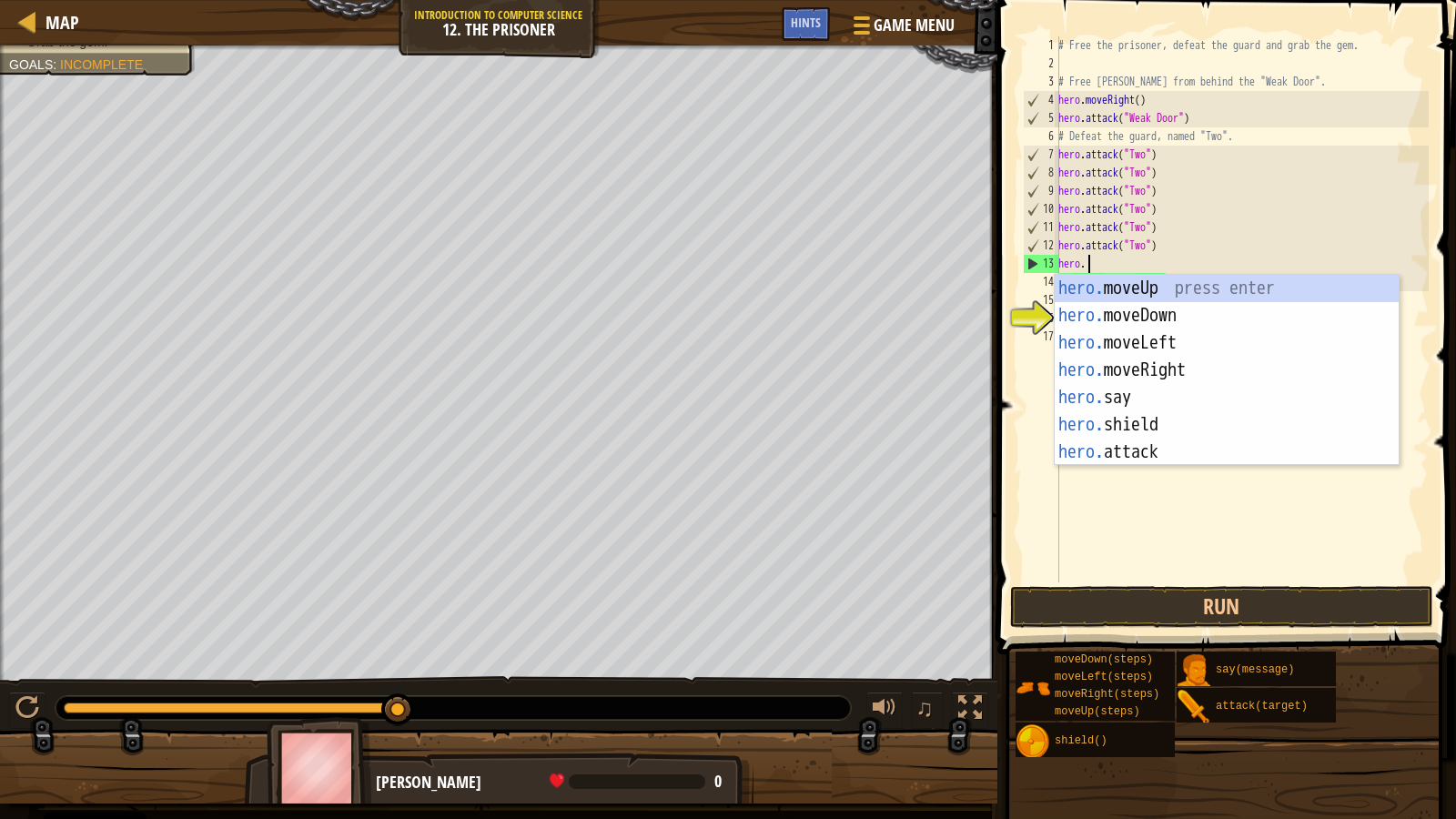 scroll, scrollTop: 8, scrollLeft: 2, axis: both 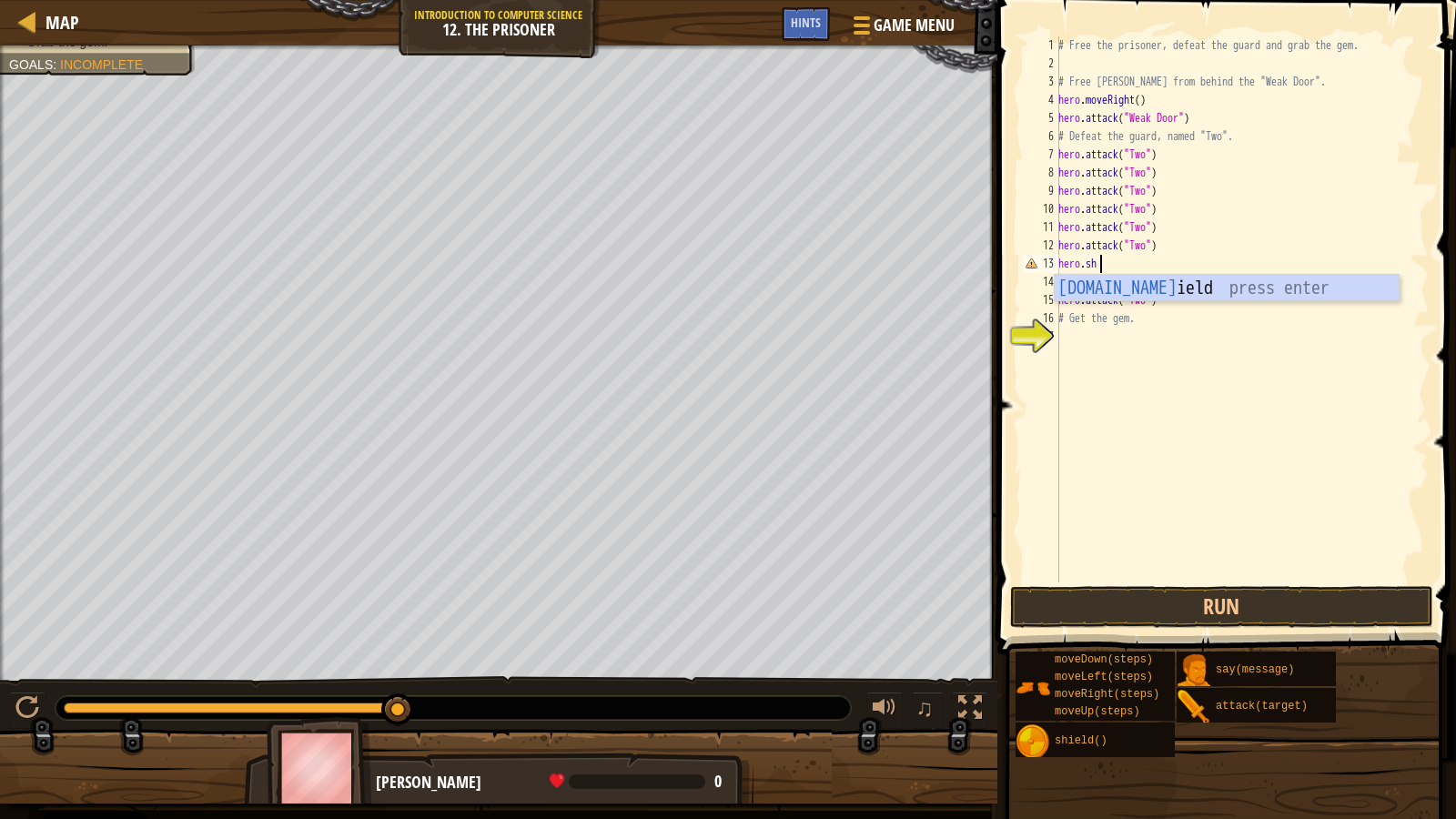 click on "[DOMAIN_NAME] ield press enter" at bounding box center (1227, 316) 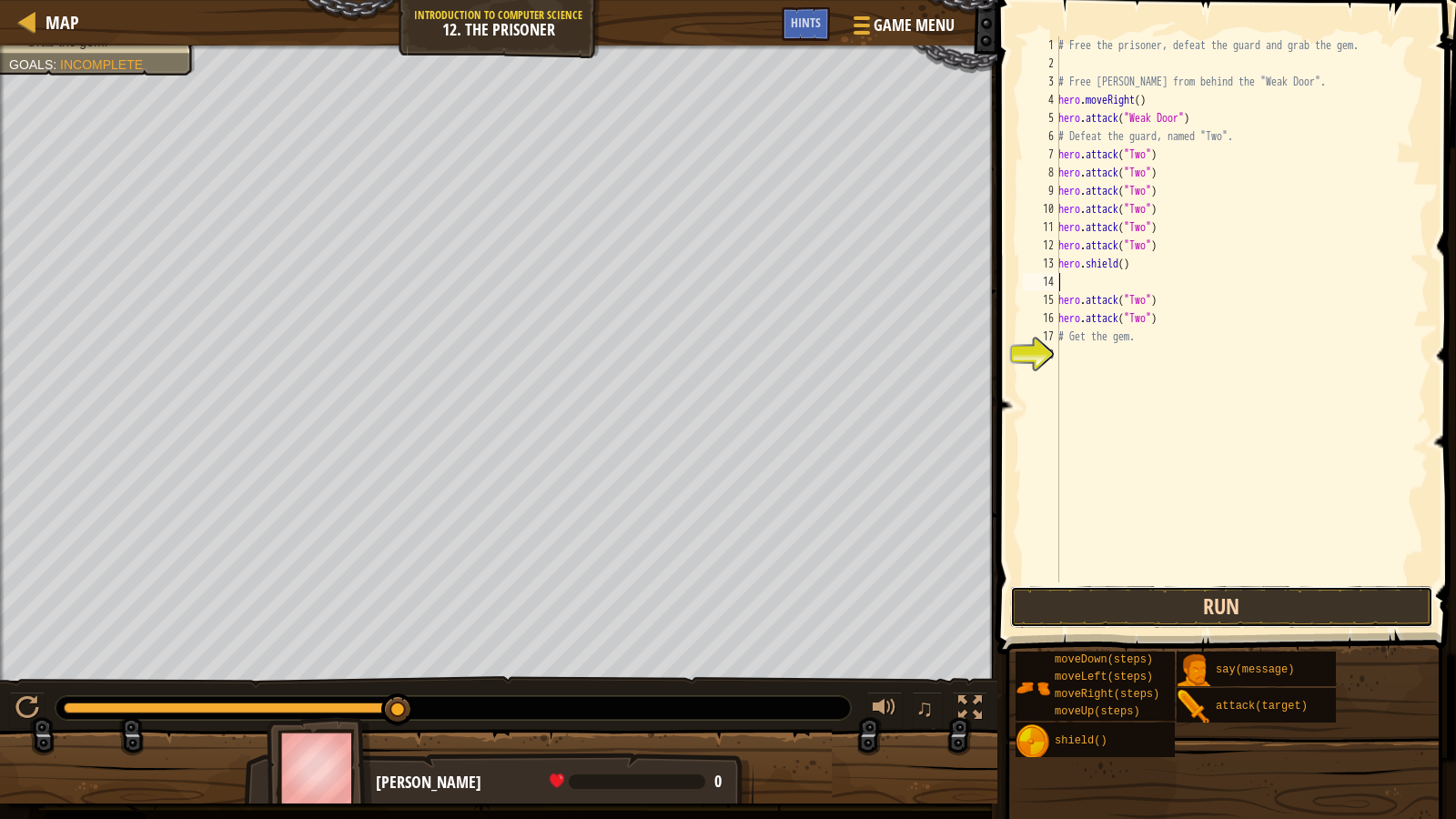 click on "Run" at bounding box center (1222, 607) 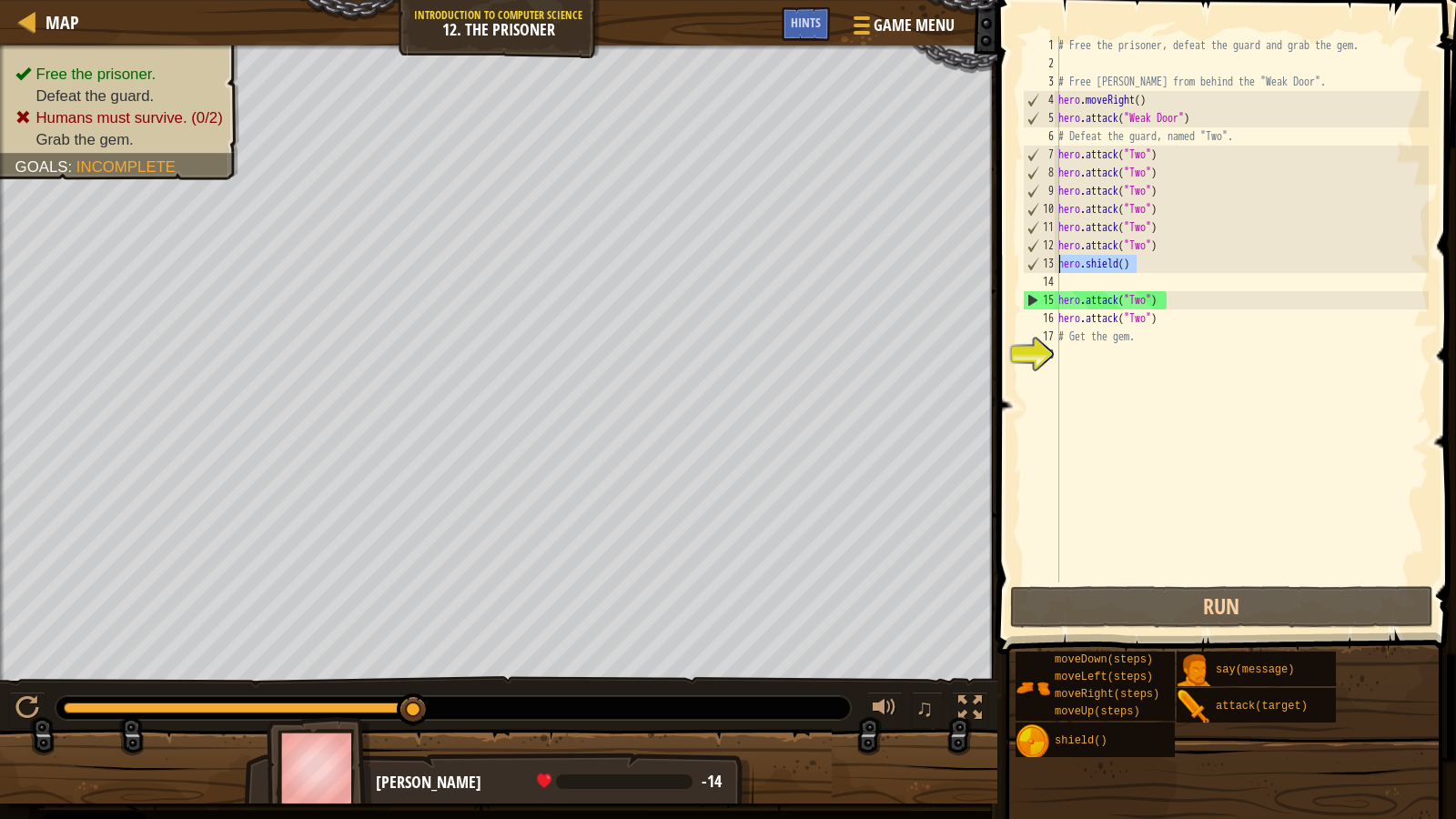 drag, startPoint x: 1148, startPoint y: 261, endPoint x: 1034, endPoint y: 267, distance: 114.15779 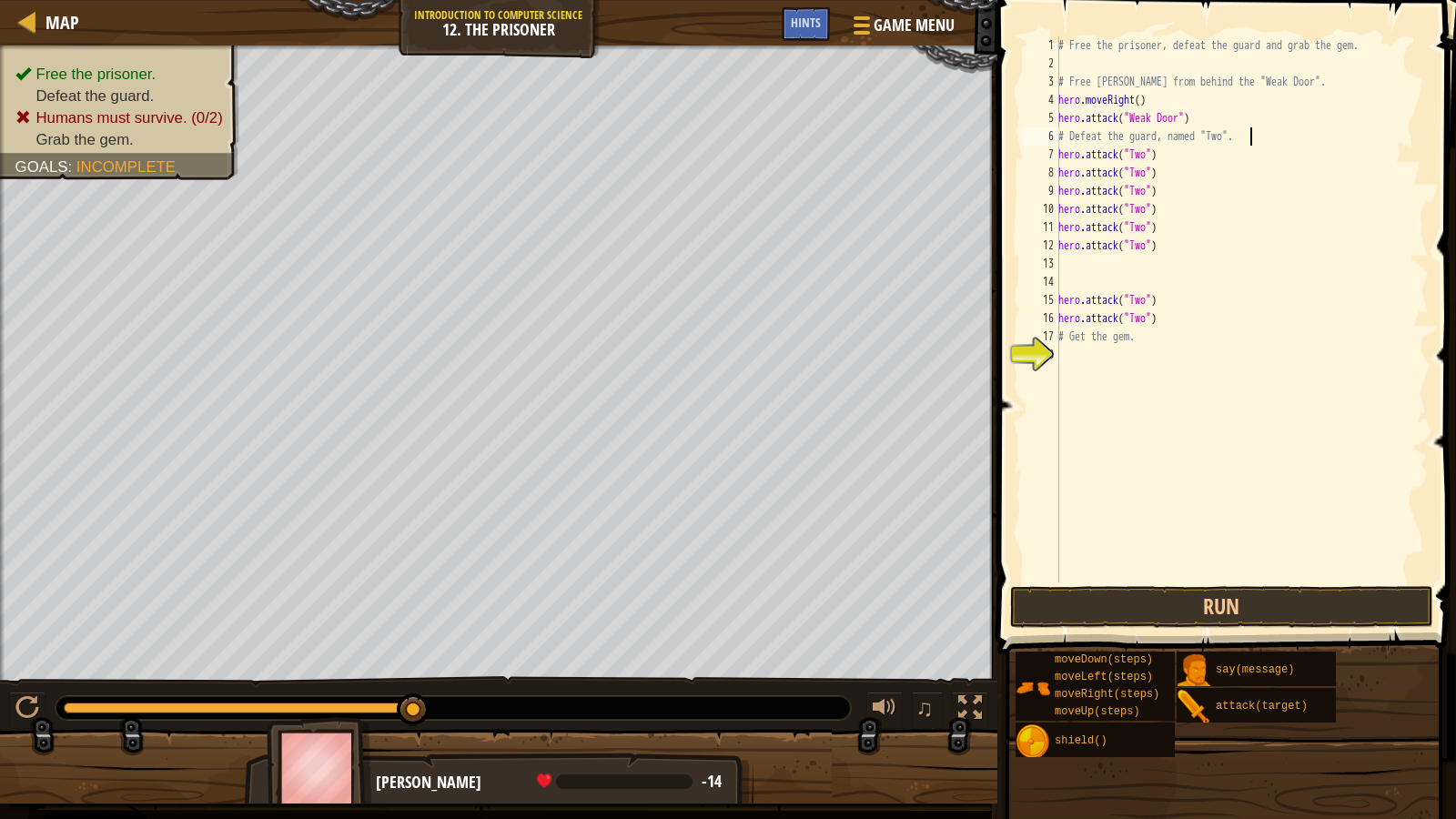 click on "# Free the prisoner, defeat the guard and grab the gem. # Free [PERSON_NAME] from behind the "Weak Door". hero . moveRight ( ) hero . attack ( "Weak Door" ) # Defeat the guard, named "Two". hero . attack ( "Two" ) hero . attack ( "Two" ) hero . attack ( "Two" ) hero . attack ( "Two" ) hero . attack ( "Two" ) hero . attack ( "Two" ) hero . attack ( "Two" ) hero . attack ( "Two" ) # Get the gem." at bounding box center [1241, 328] 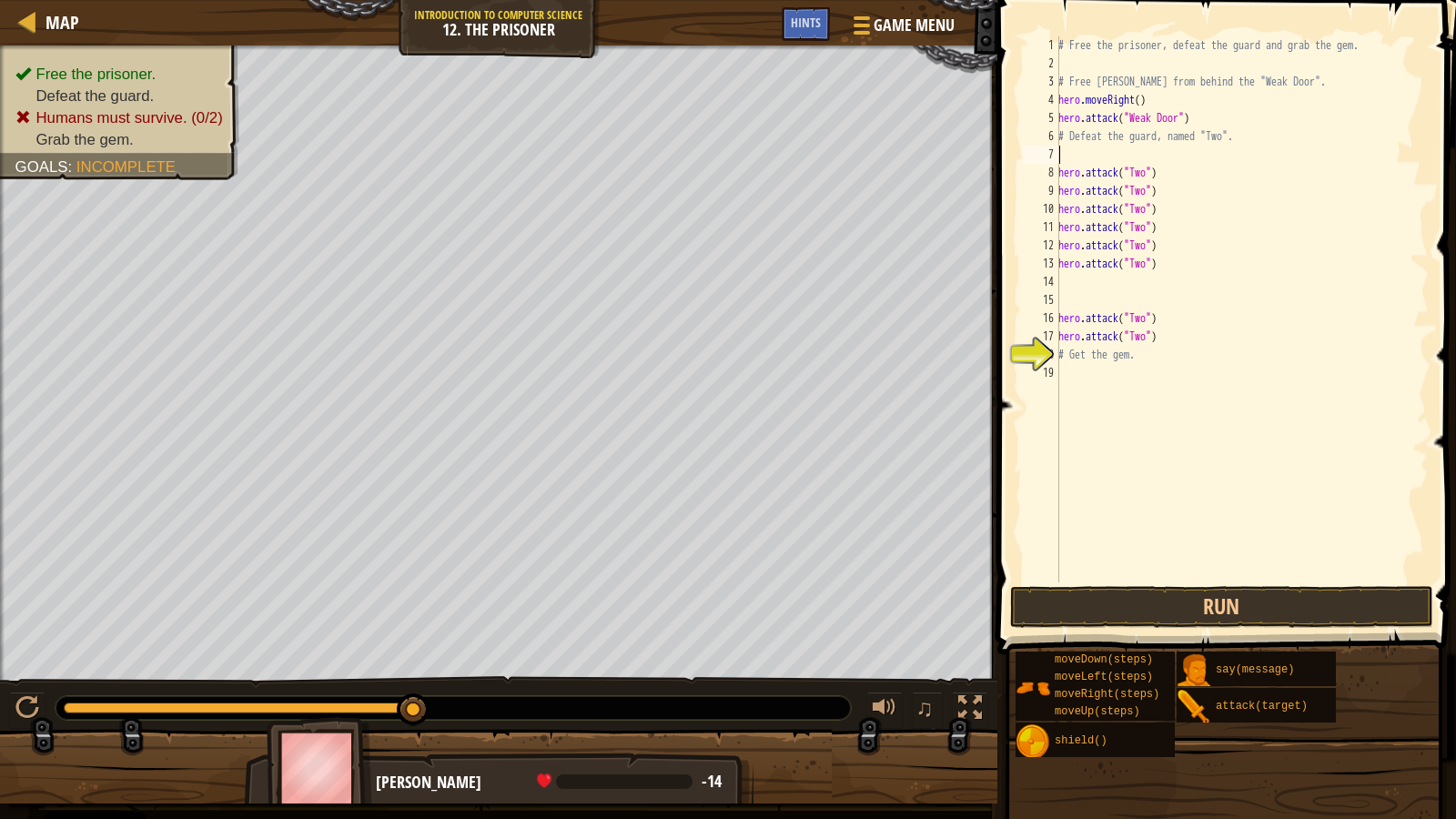 paste on "hero.shield()" 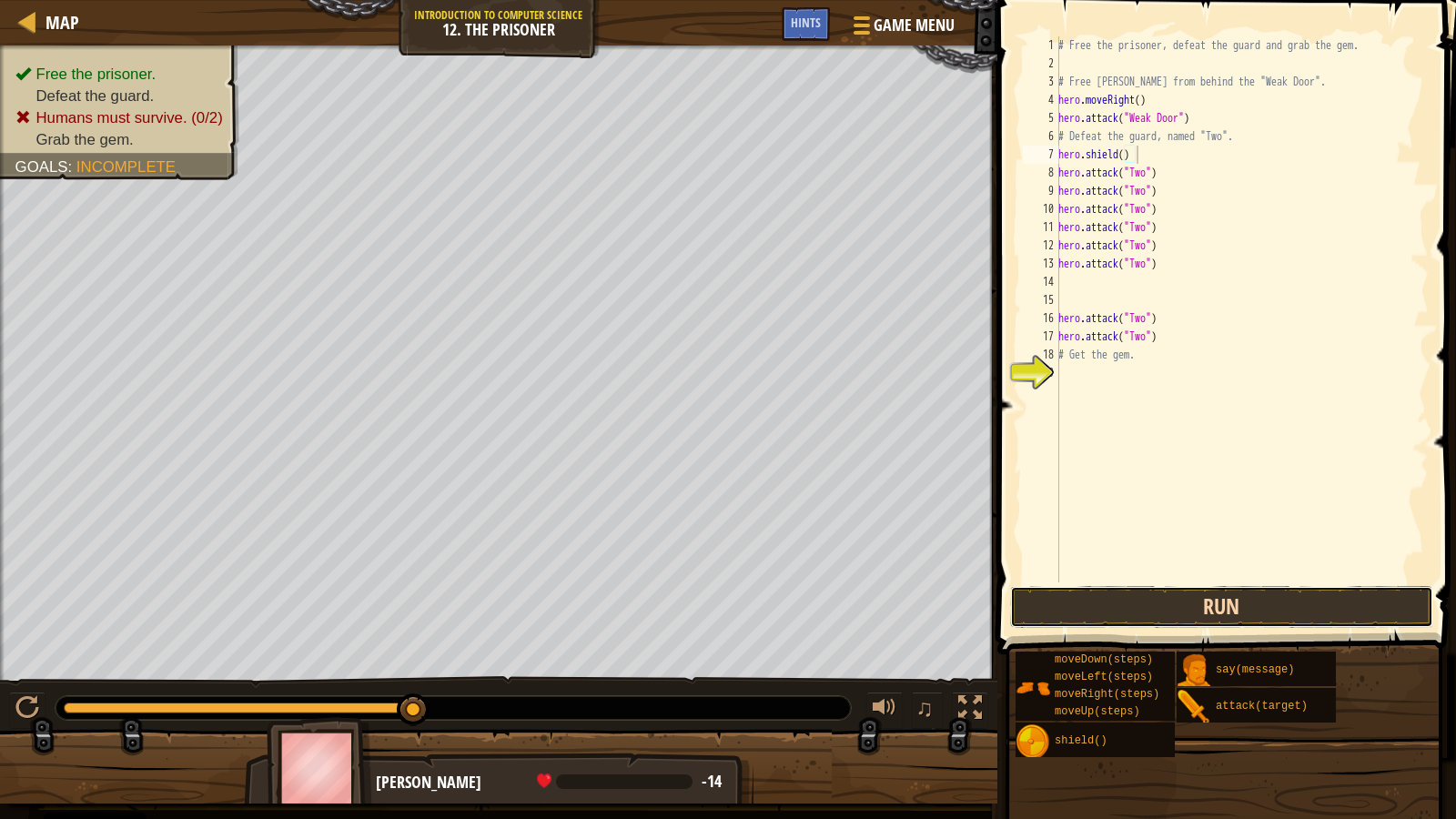 click on "Run" at bounding box center (1222, 607) 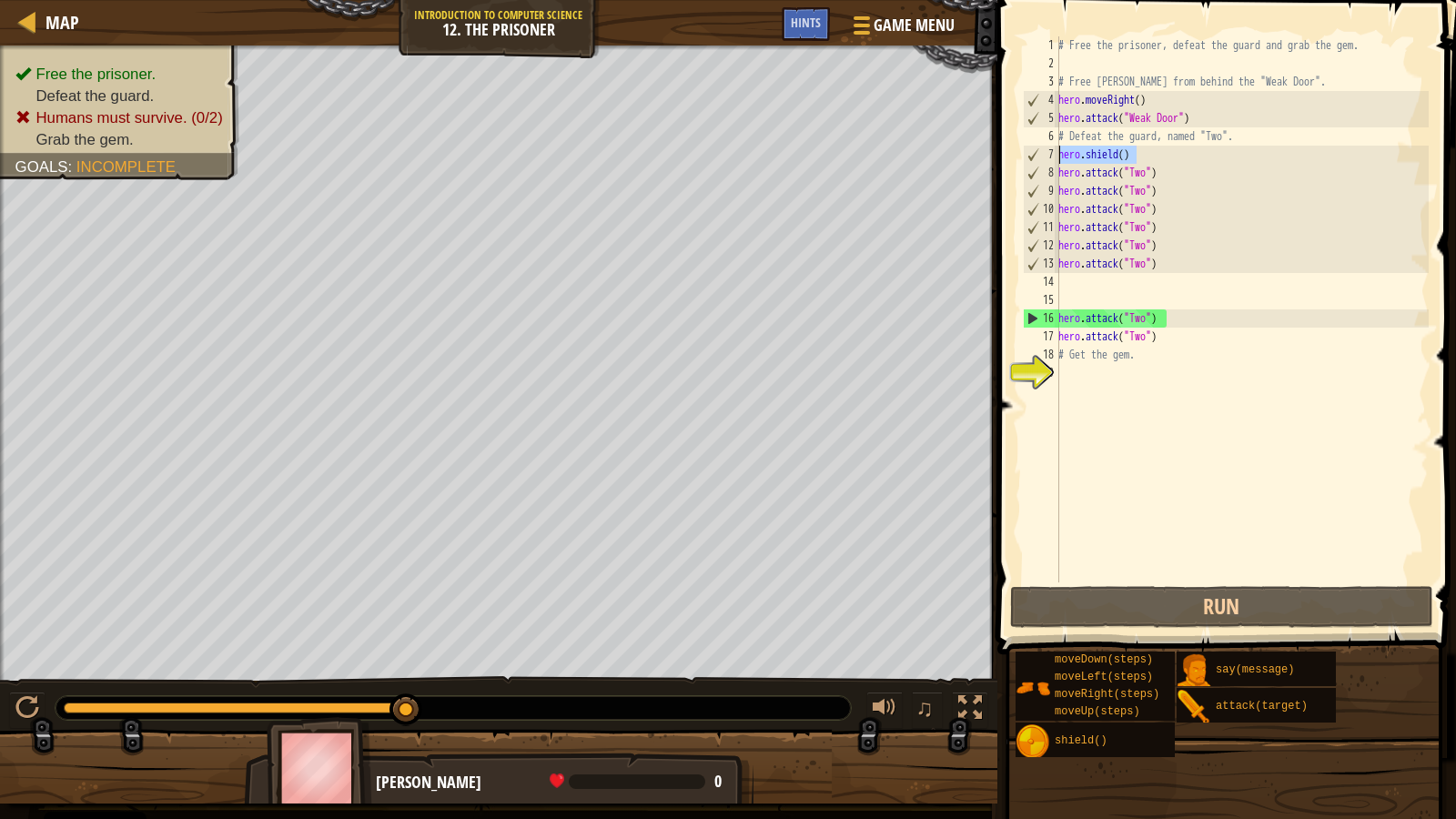 drag, startPoint x: 1158, startPoint y: 156, endPoint x: 1053, endPoint y: 142, distance: 105.929222 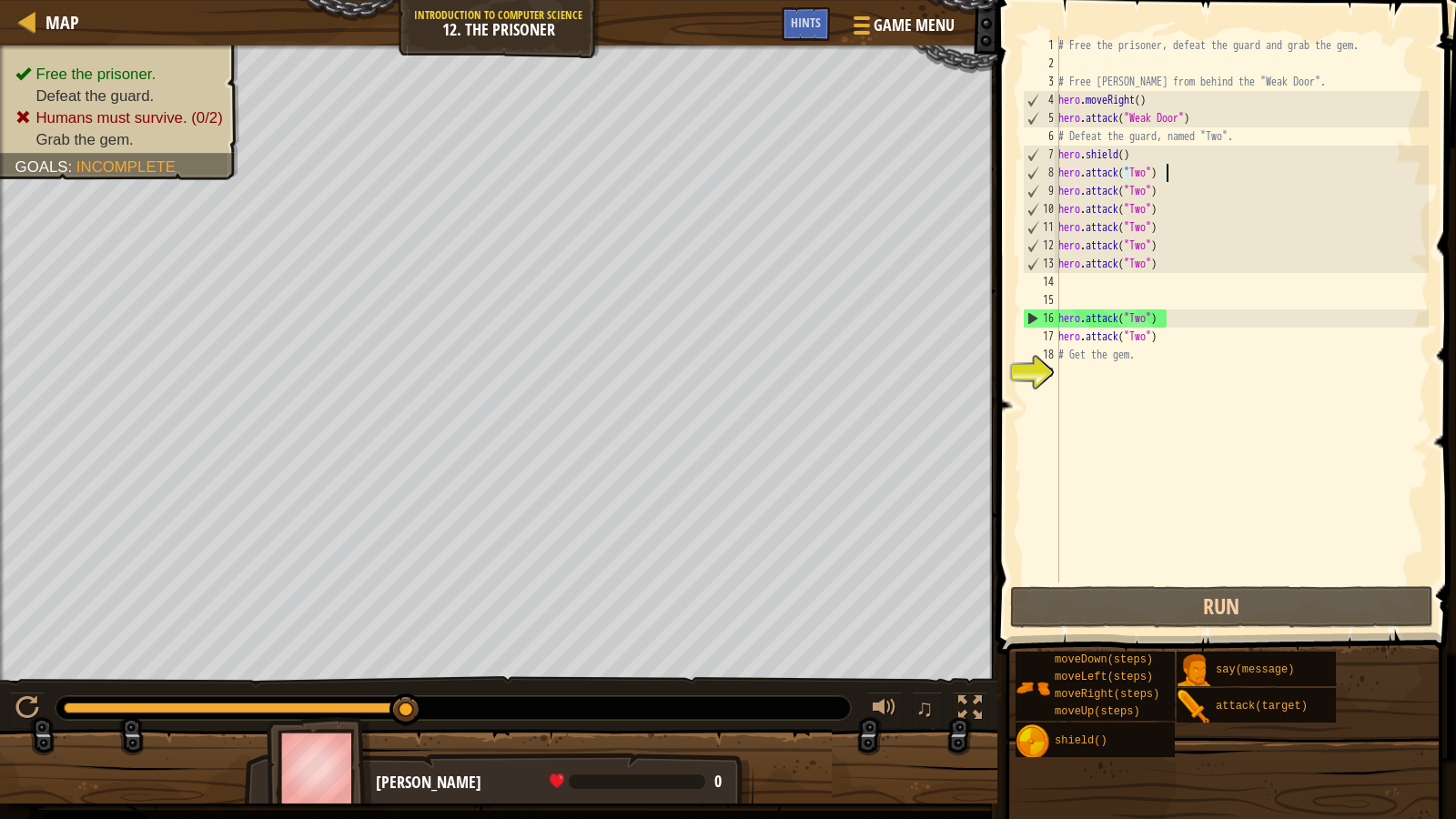 click on "# Free the prisoner, defeat the guard and grab the gem. # Free [PERSON_NAME] from behind the "Weak Door". hero . moveRight ( ) hero . attack ( "Weak Door" ) # Defeat the guard, named "Two". hero . shield ( ) hero . attack ( "Two" ) hero . attack ( "Two" ) hero . attack ( "Two" ) hero . attack ( "Two" ) hero . attack ( "Two" ) hero . attack ( "Two" ) hero . attack ( "Two" ) hero . attack ( "Two" ) # Get the gem." at bounding box center (1241, 328) 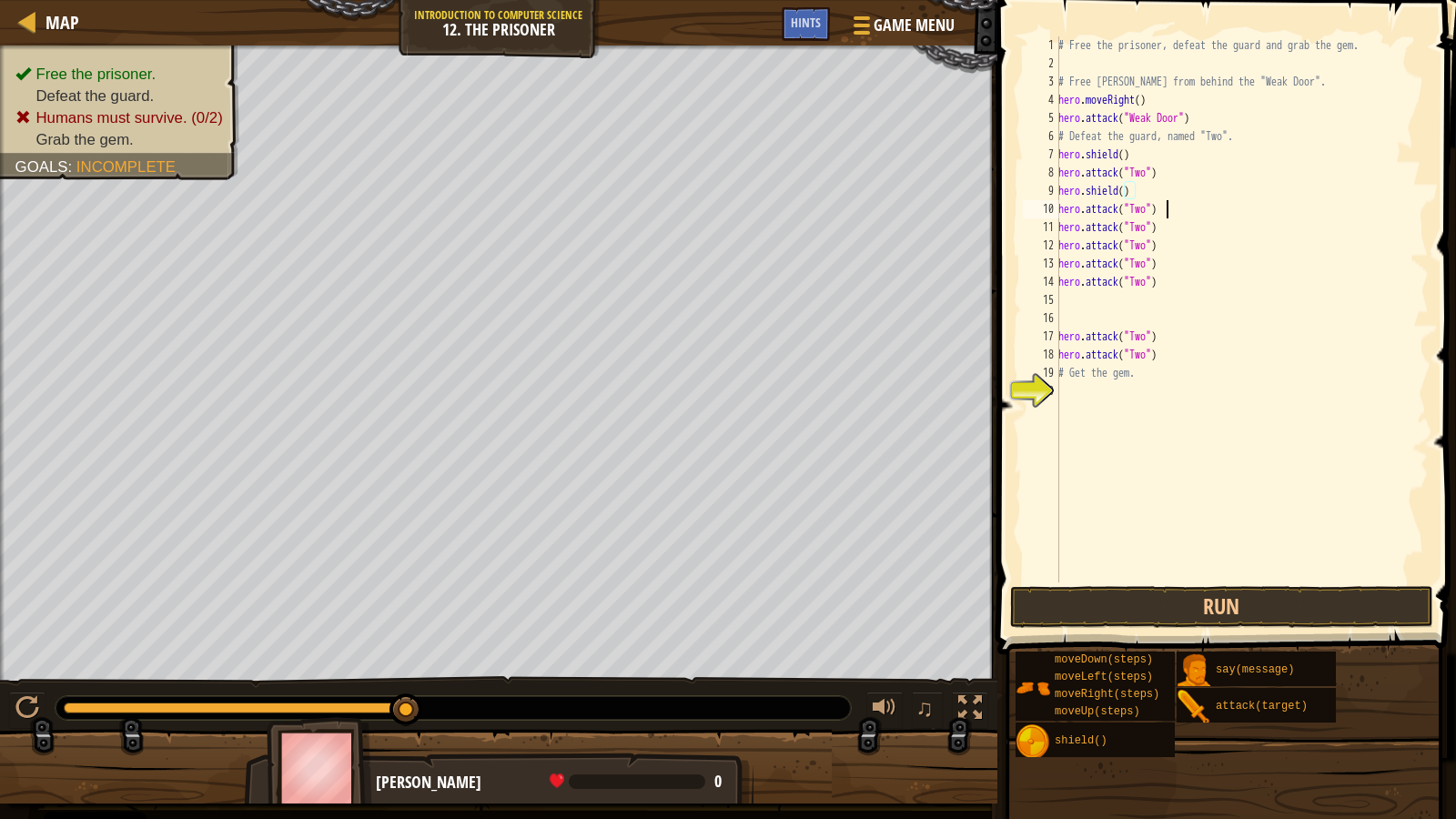 click on "# Free the prisoner, defeat the guard and grab the gem. # Free [PERSON_NAME] from behind the "Weak Door". hero . moveRight ( ) hero . attack ( "Weak Door" ) # Defeat the guard, named "Two". hero . shield ( ) hero . attack ( "Two" ) hero . shield ( ) hero . attack ( "Two" ) hero . attack ( "Two" ) hero . attack ( "Two" ) hero . attack ( "Two" ) hero . attack ( "Two" ) hero . attack ( "Two" ) hero . attack ( "Two" ) # Get the gem." at bounding box center (1241, 328) 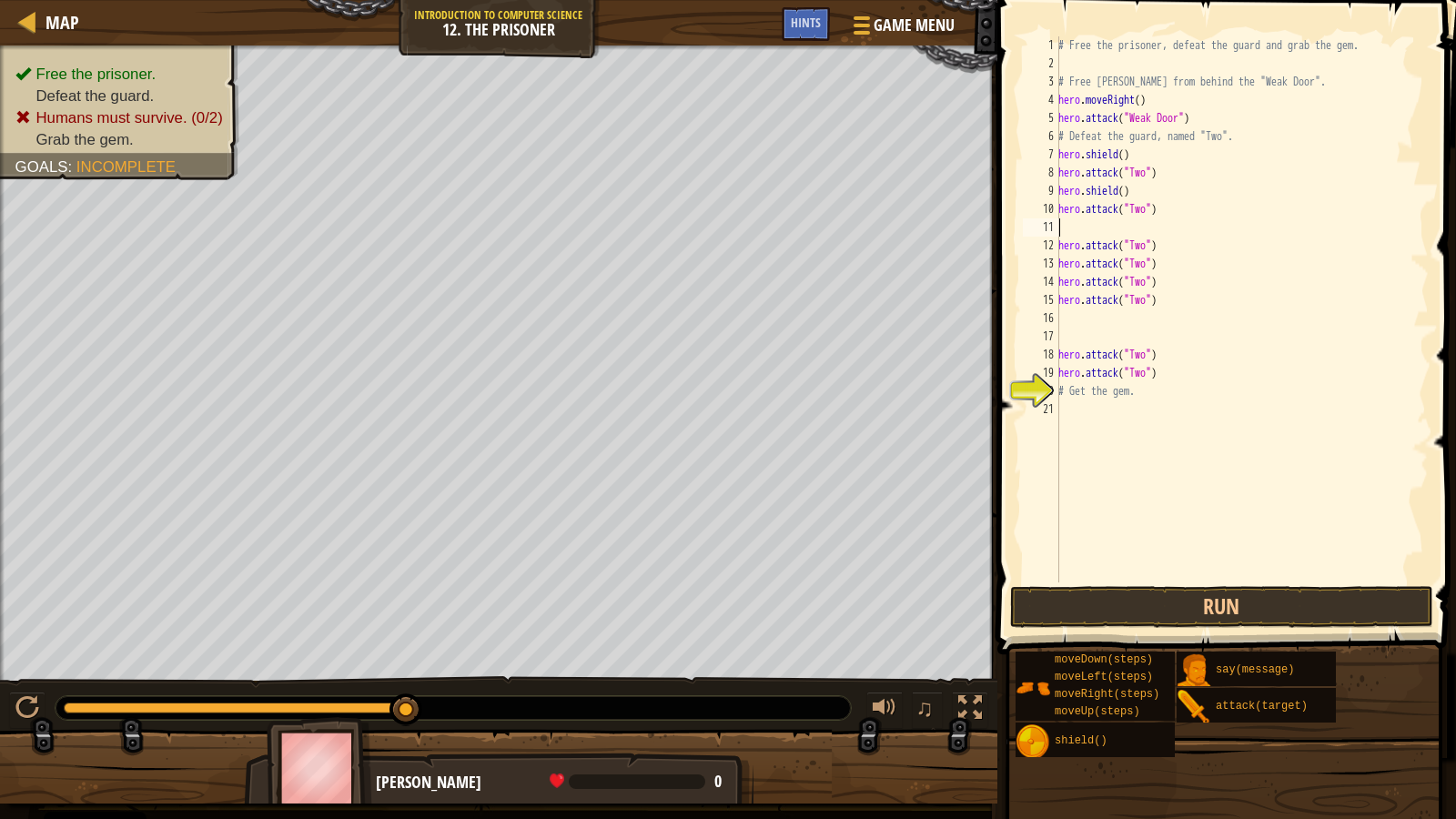 paste on "hero.shield()" 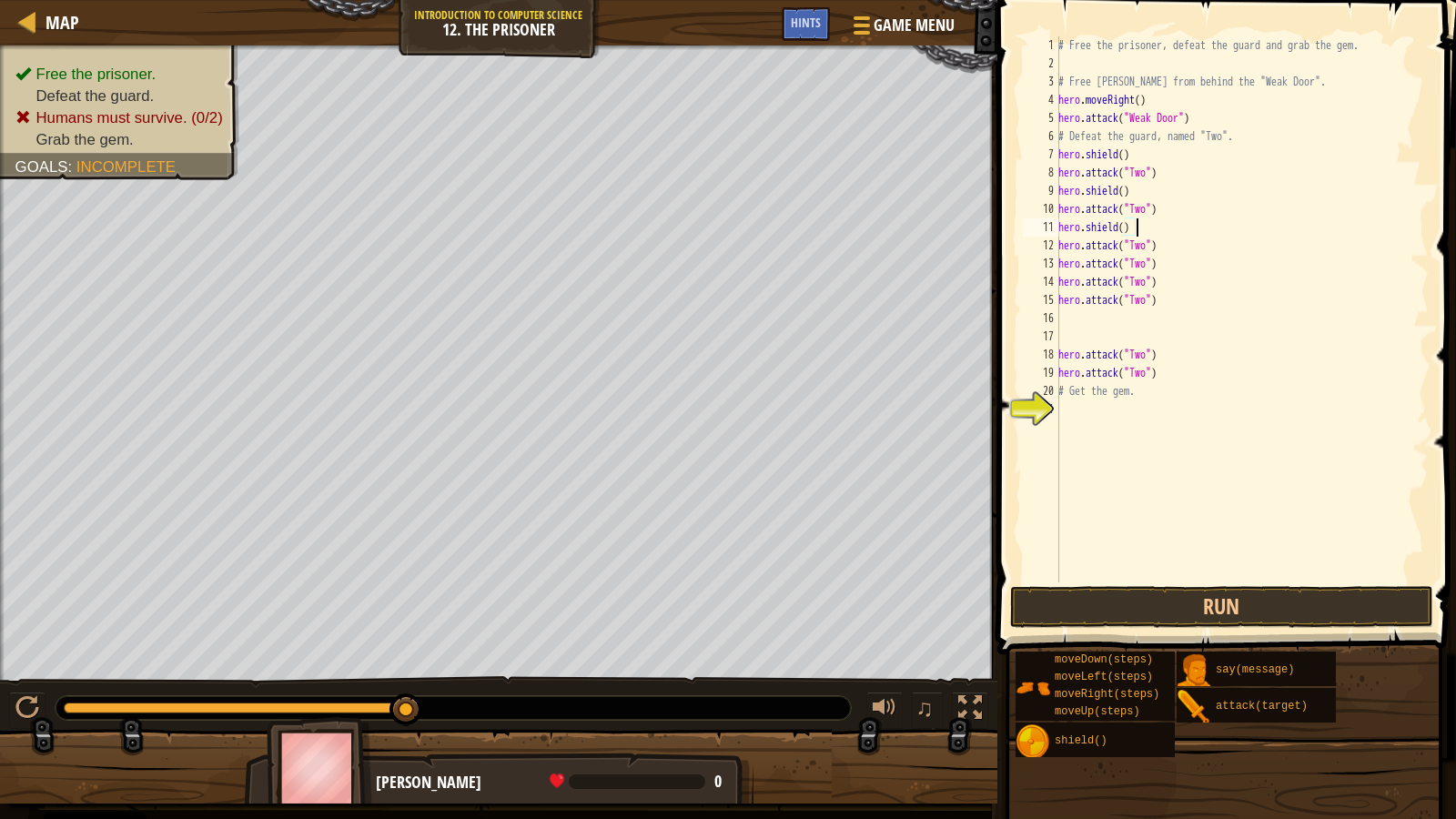 click on "# Free the prisoner, defeat the guard and grab the gem. # Free [PERSON_NAME] from behind the "Weak Door". hero . moveRight ( ) hero . attack ( "Weak Door" ) # Defeat the guard, named "Two". hero . shield ( ) hero . attack ( "Two" ) hero . shield ( ) hero . attack ( "Two" ) hero . shield ( ) hero . attack ( "Two" ) hero . attack ( "Two" ) hero . attack ( "Two" ) hero . attack ( "Two" ) hero . attack ( "Two" ) hero . attack ( "Two" ) # Get the gem." at bounding box center (1241, 328) 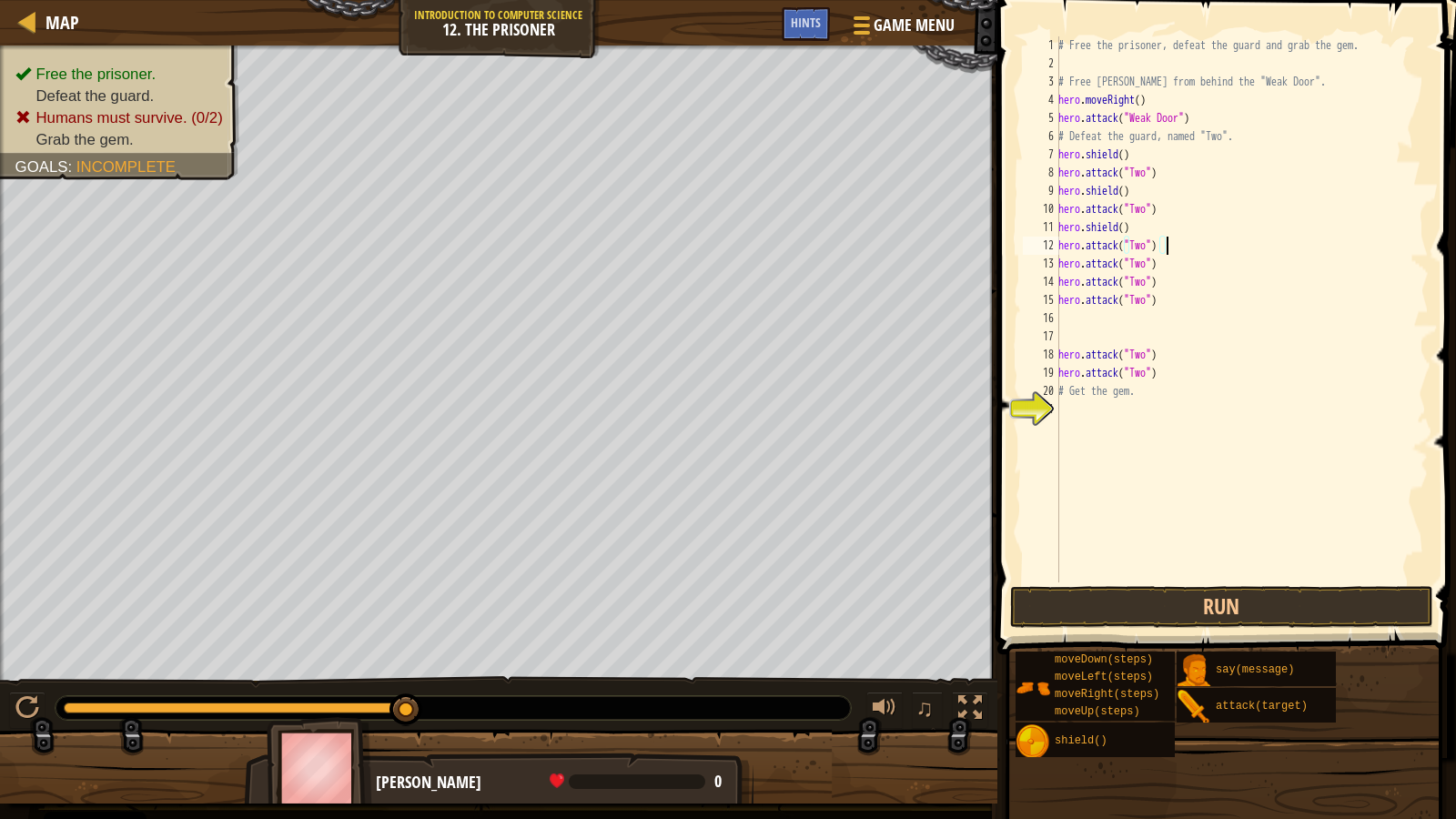 paste on "hero.shield()" 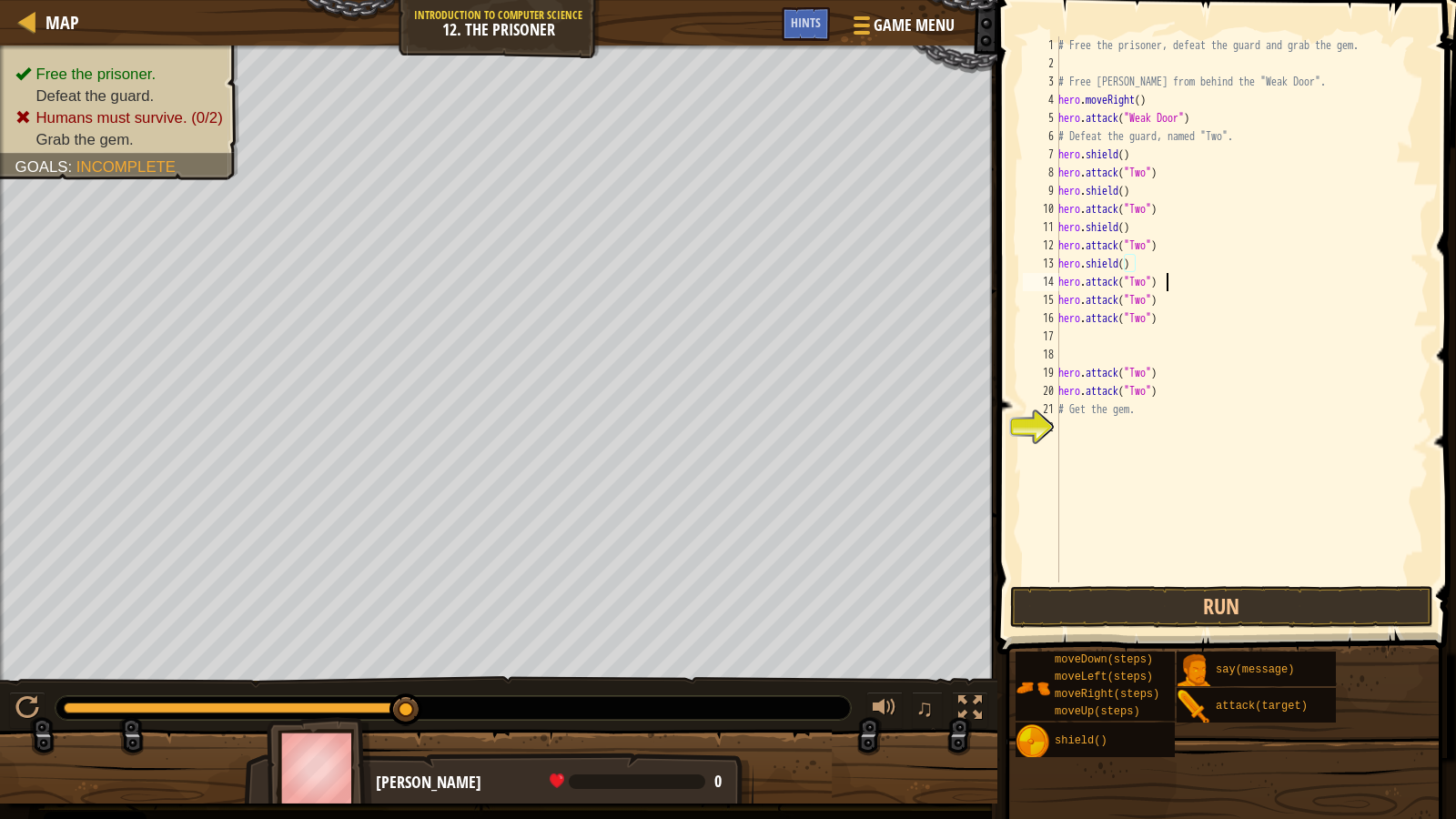 click on "# Free the prisoner, defeat the guard and grab the gem. # Free [PERSON_NAME] from behind the "Weak Door". hero . moveRight ( ) hero . attack ( "Weak Door" ) # Defeat the guard, named "Two". hero . shield ( ) hero . attack ( "Two" ) hero . shield ( ) hero . attack ( "Two" ) hero . shield ( ) hero . attack ( "Two" ) hero . shield ( ) hero . attack ( "Two" ) hero . attack ( "Two" ) hero . attack ( "Two" ) hero . attack ( "Two" ) hero . attack ( "Two" ) # Get the gem." at bounding box center [1241, 328] 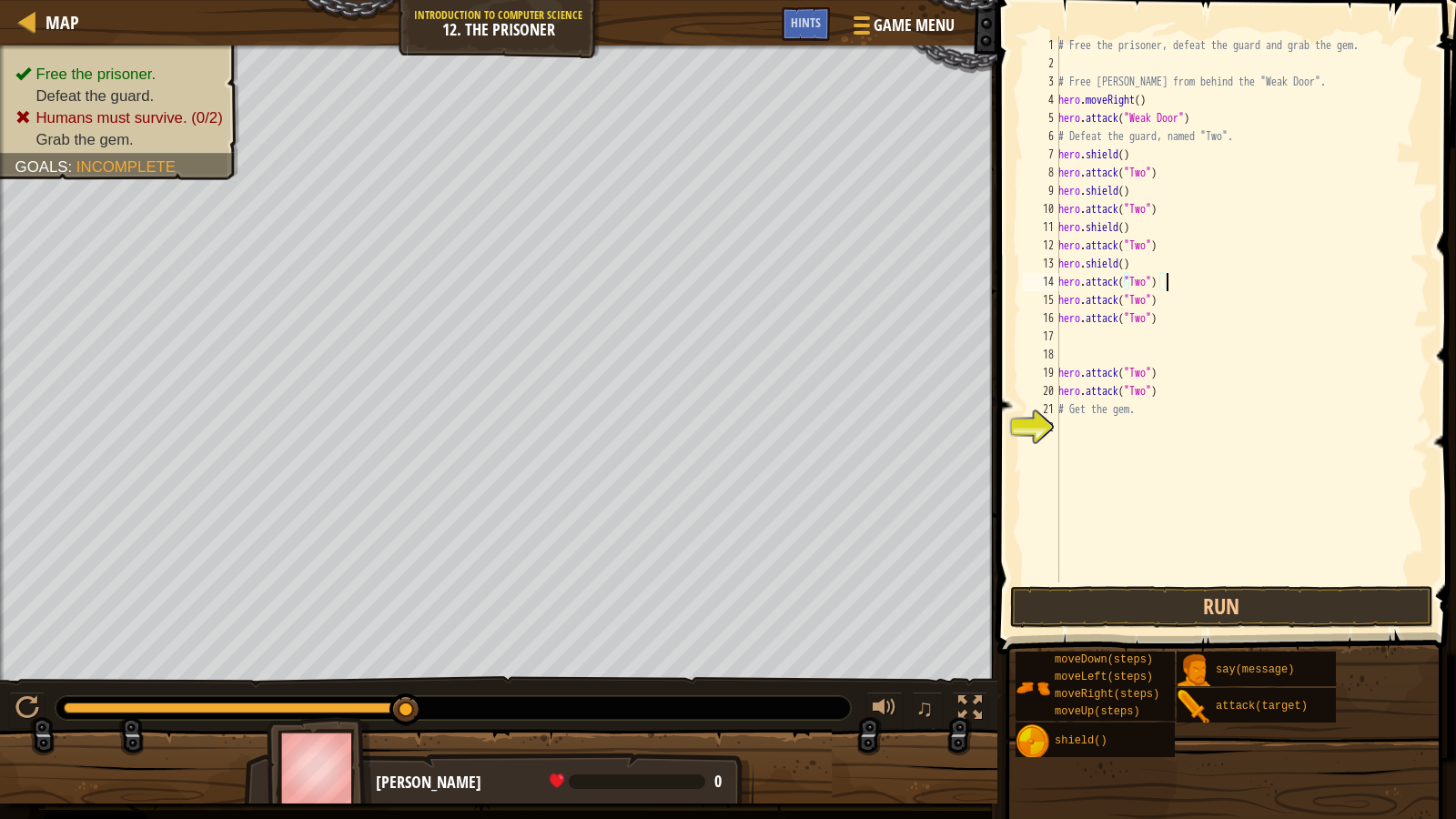 paste on "hero.shield()" 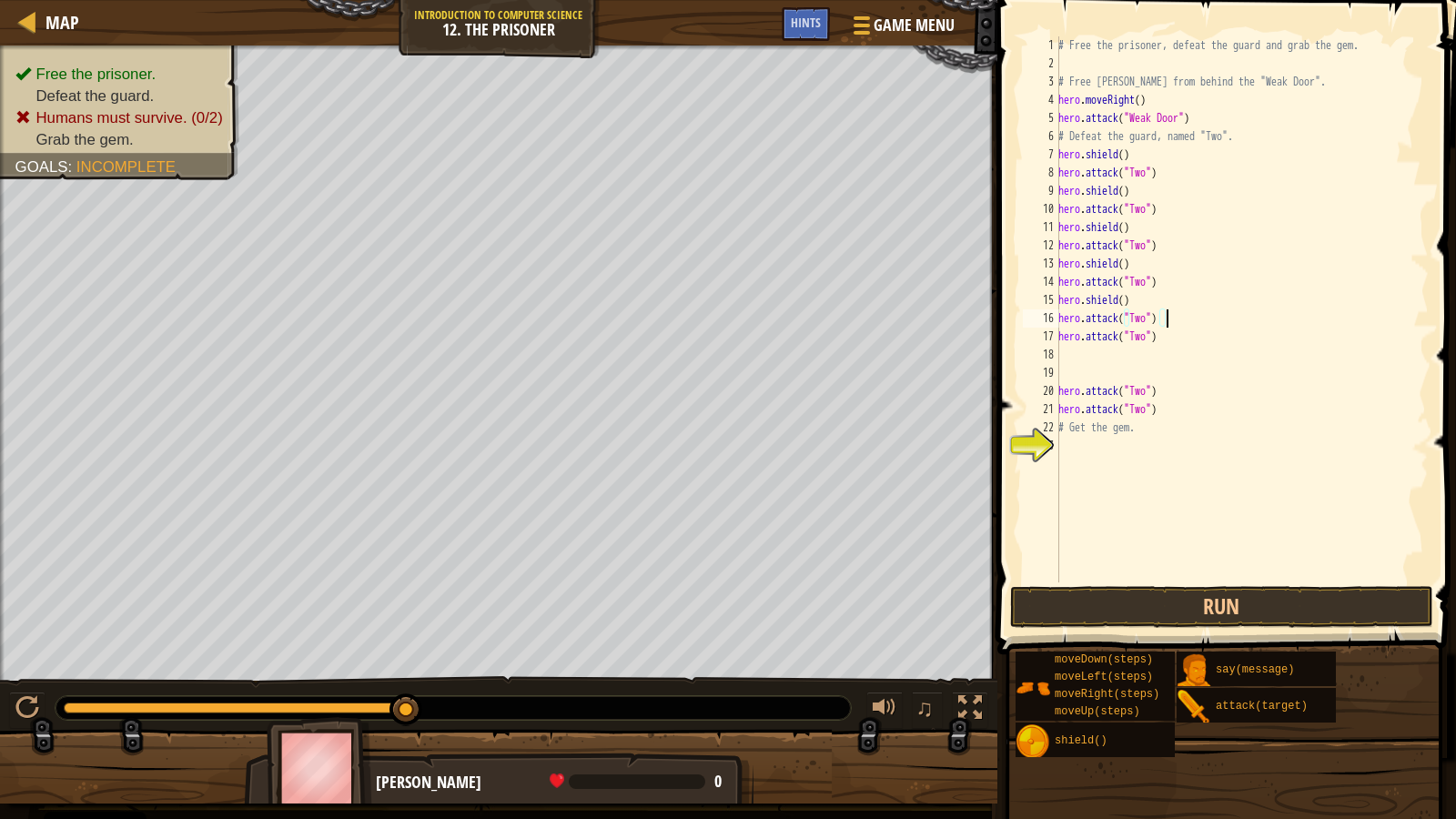 click on "# Free the prisoner, defeat the guard and grab the gem. # Free [PERSON_NAME] from behind the "Weak Door". hero . moveRight ( ) hero . attack ( "Weak Door" ) # Defeat the guard, named "Two". hero . shield ( ) hero . attack ( "Two" ) hero . shield ( ) hero . attack ( "Two" ) hero . shield ( ) hero . attack ( "Two" ) hero . shield ( ) hero . attack ( "Two" ) hero . shield ( ) hero . attack ( "Two" ) hero . attack ( "Two" ) hero . attack ( "Two" ) hero . attack ( "Two" ) # Get the gem." at bounding box center [1241, 328] 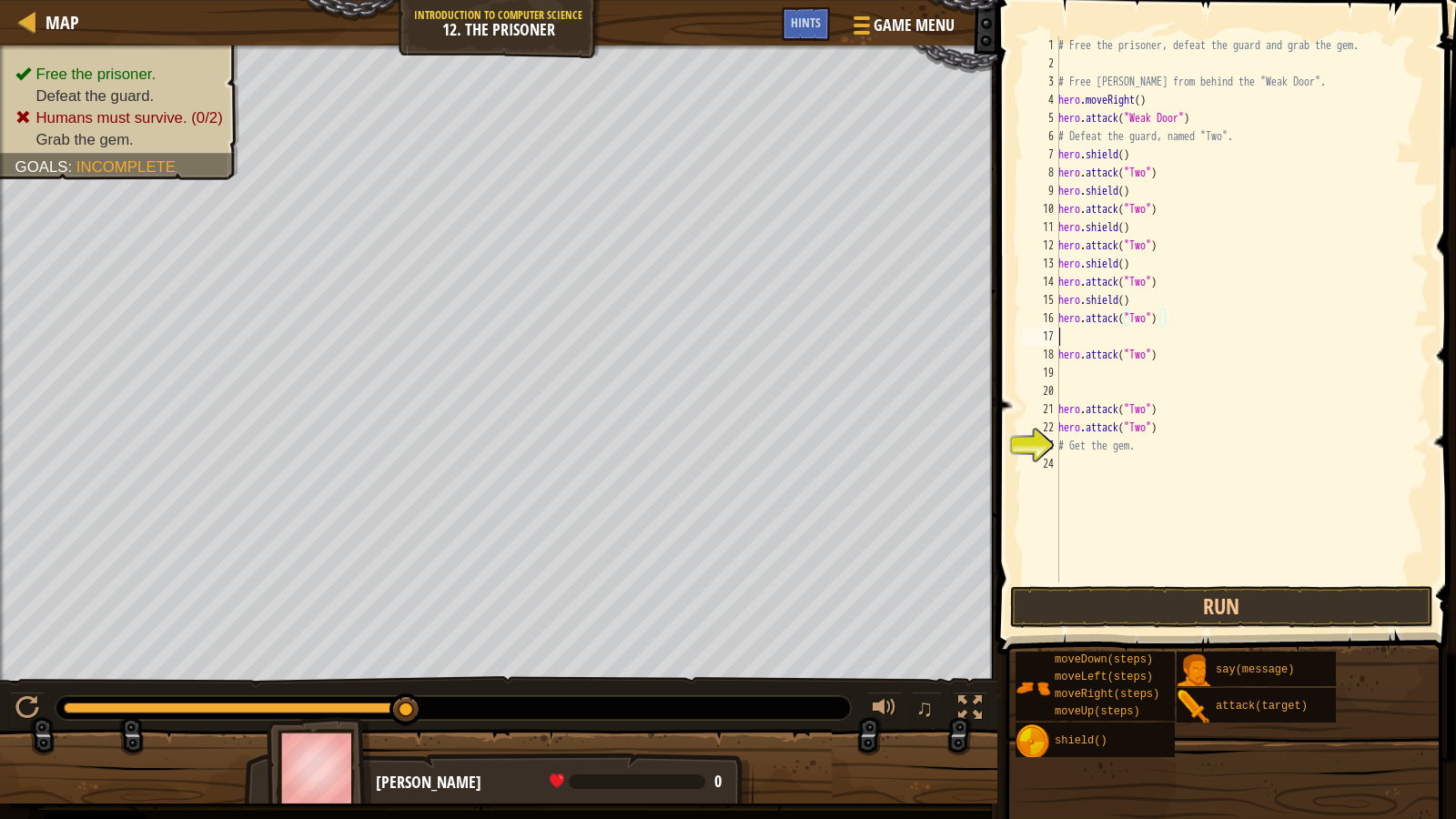 paste on "hero.shield()" 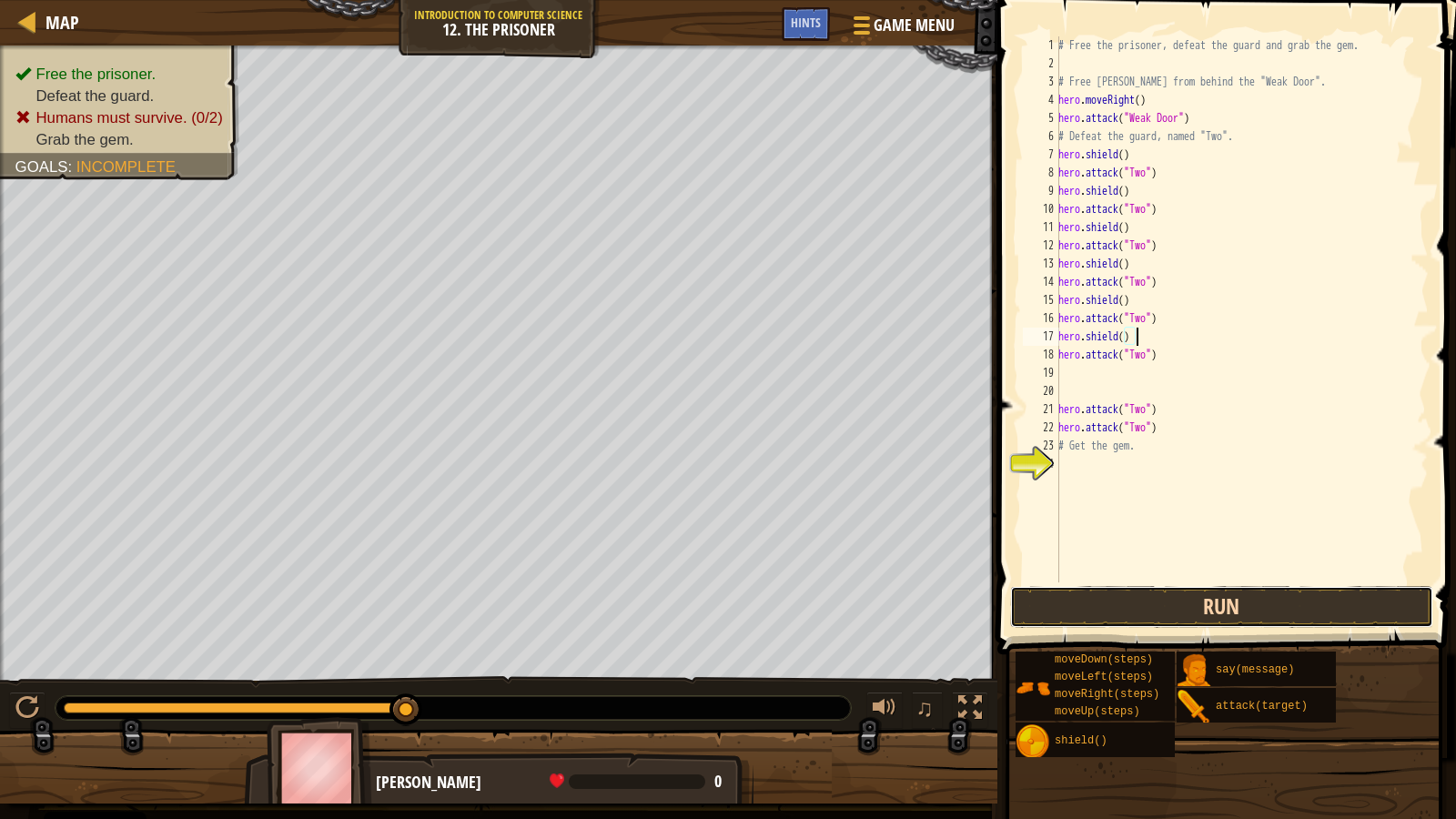 click on "Run" at bounding box center (1222, 607) 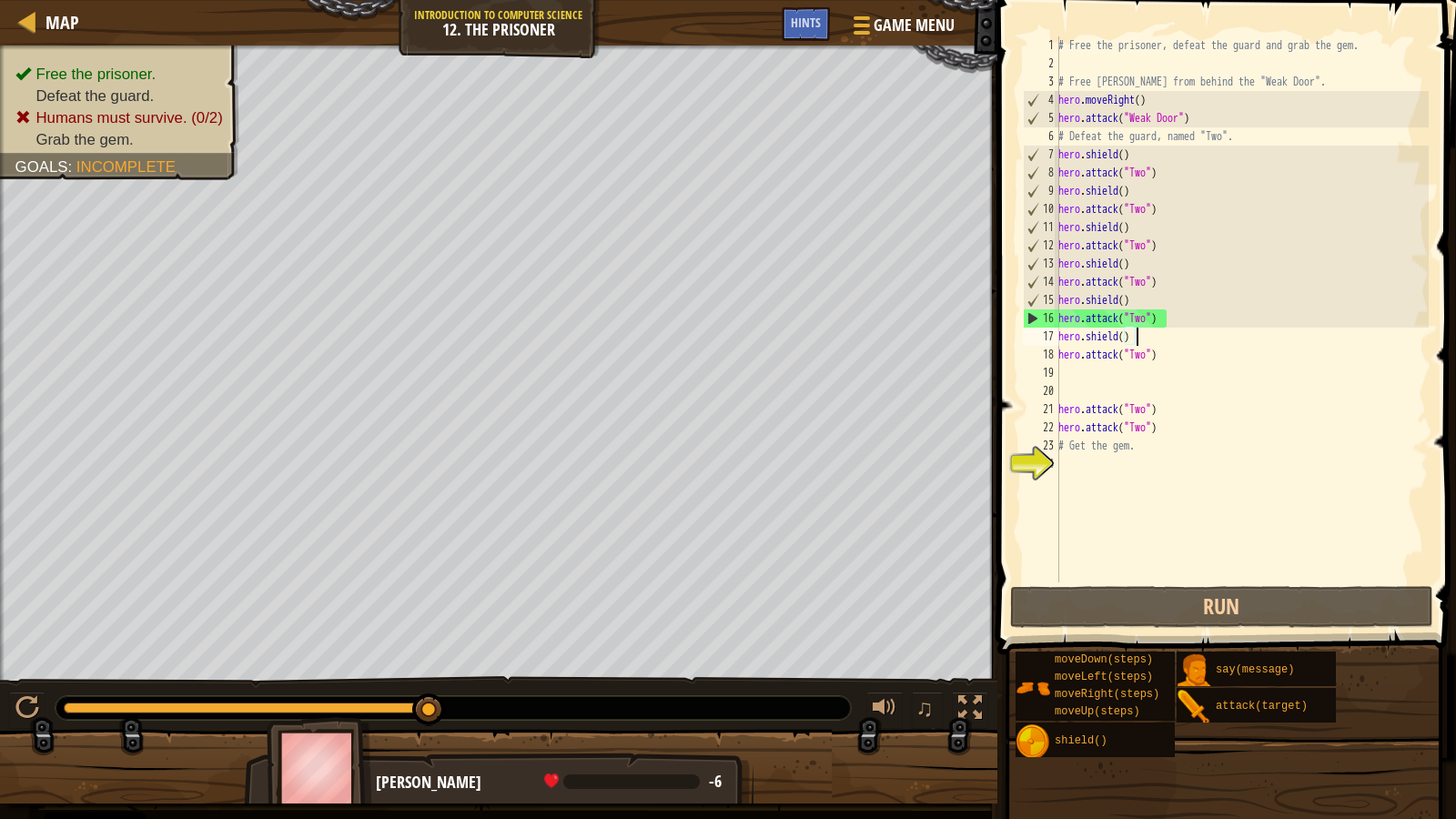 click on "[PERSON_NAME] -6 x: 40 y: 41 Two" at bounding box center [499, 828] 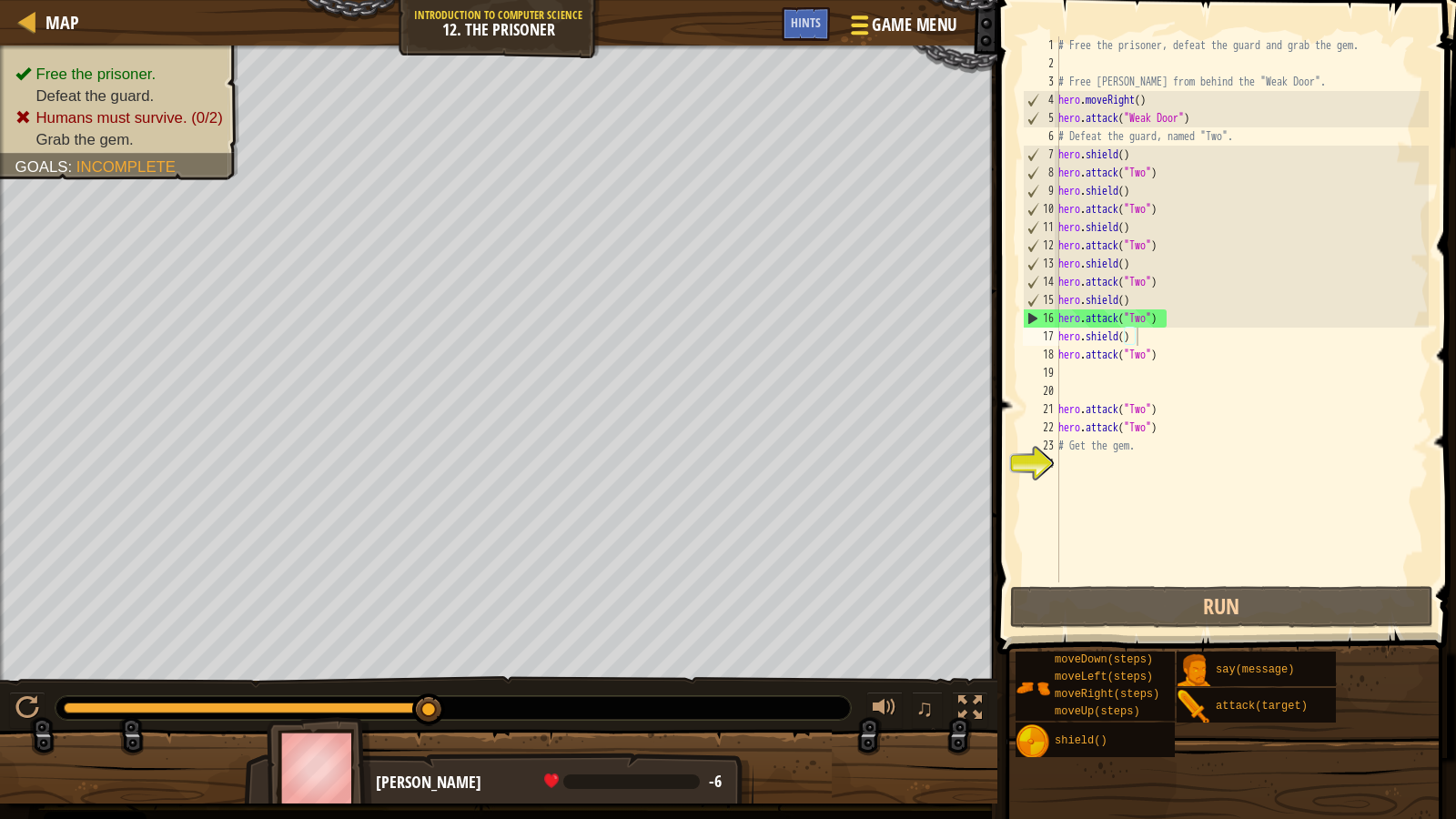click at bounding box center (859, 25) 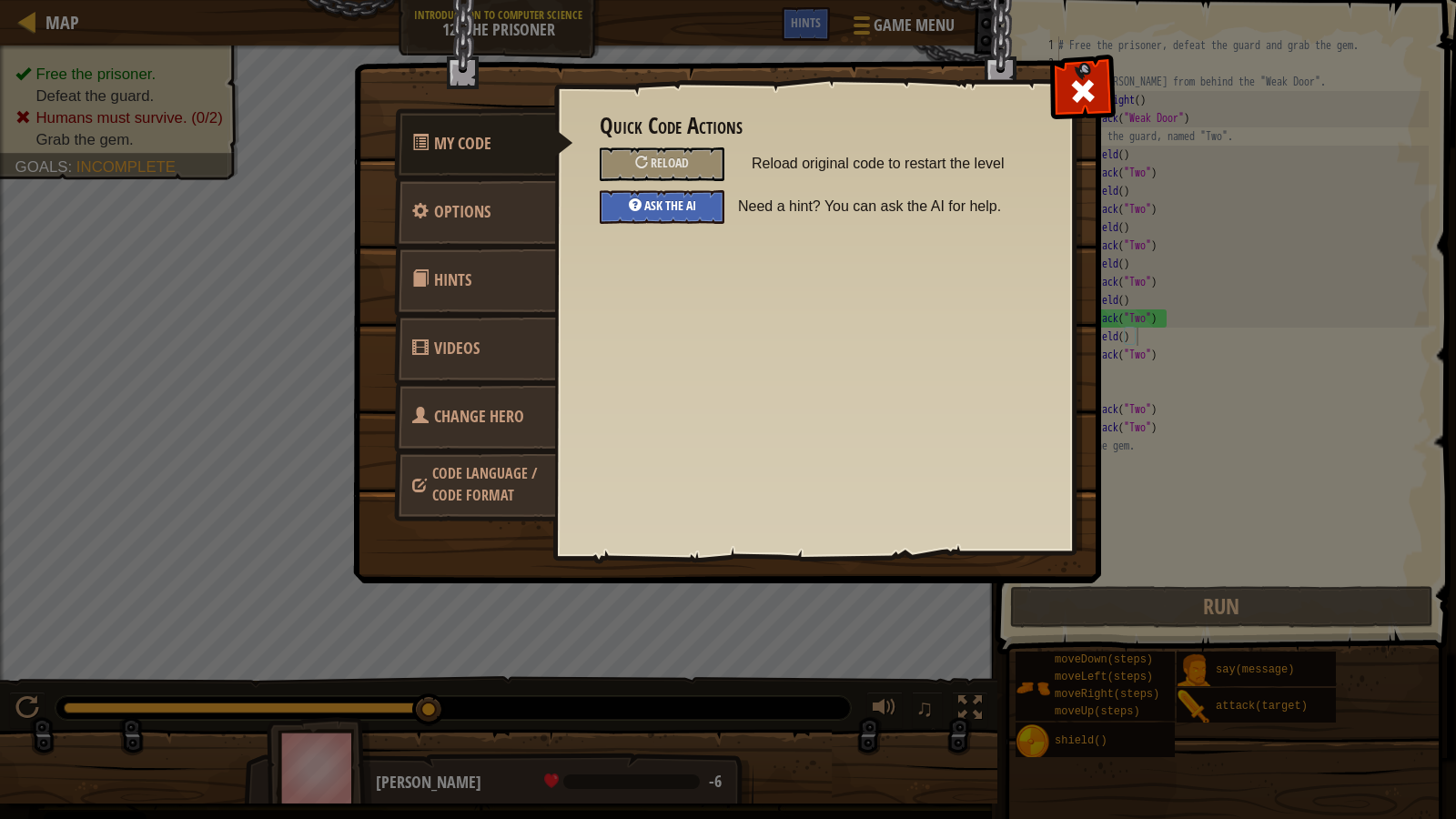 click on "Ask the AI" at bounding box center [662, 207] 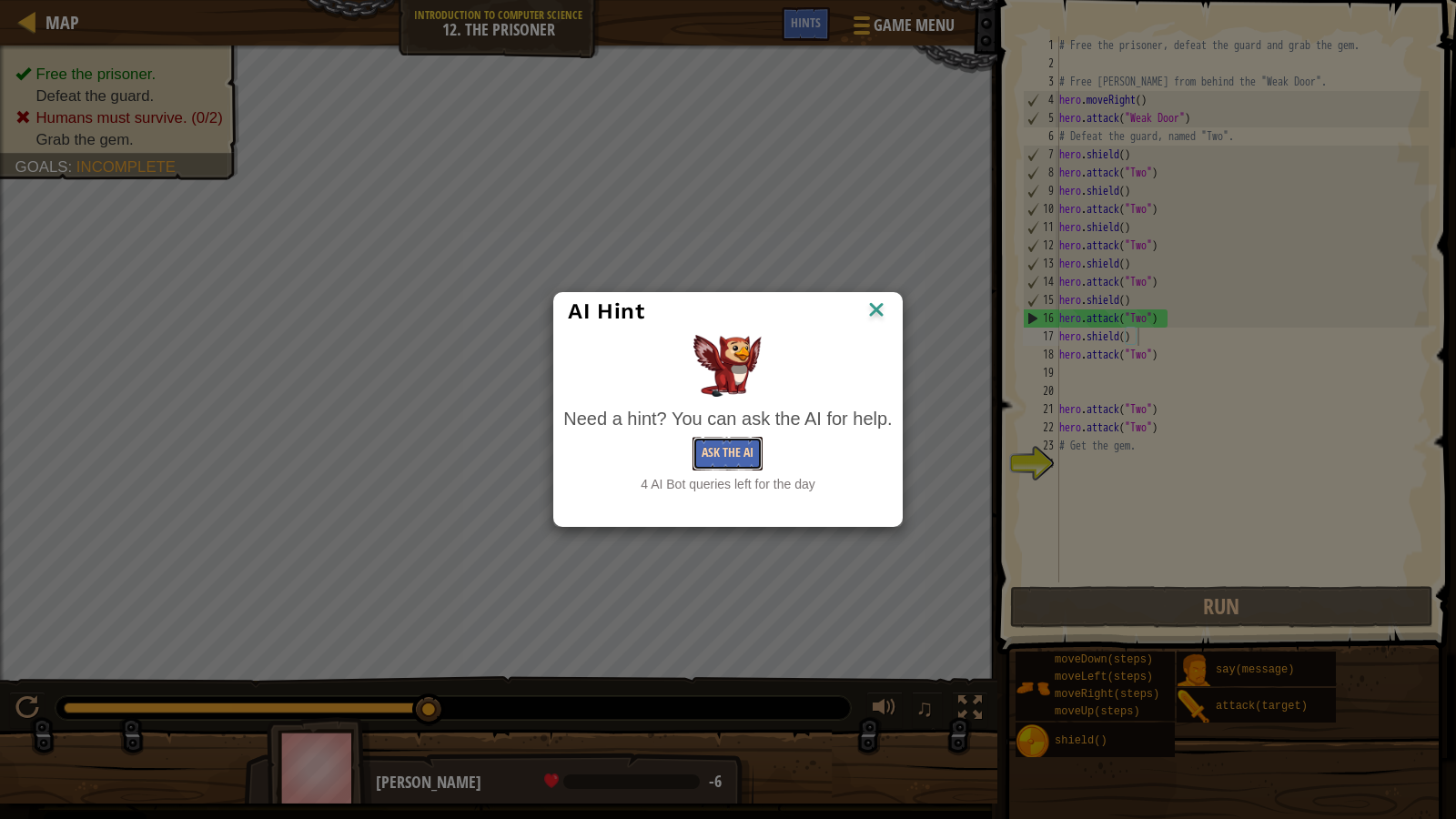 click on "Ask the AI" at bounding box center [727, 453] 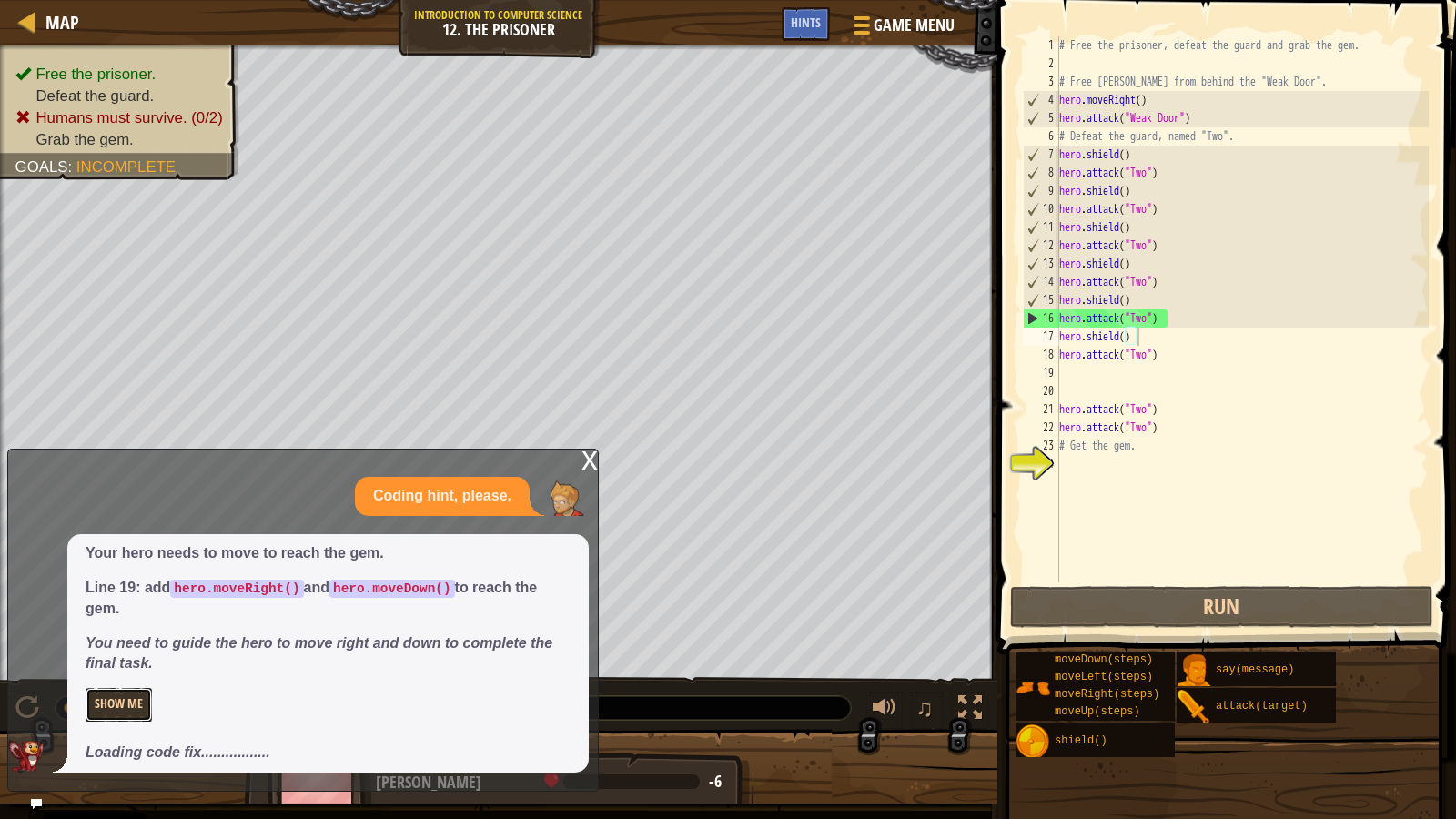 click on "Show Me" at bounding box center (118, 704) 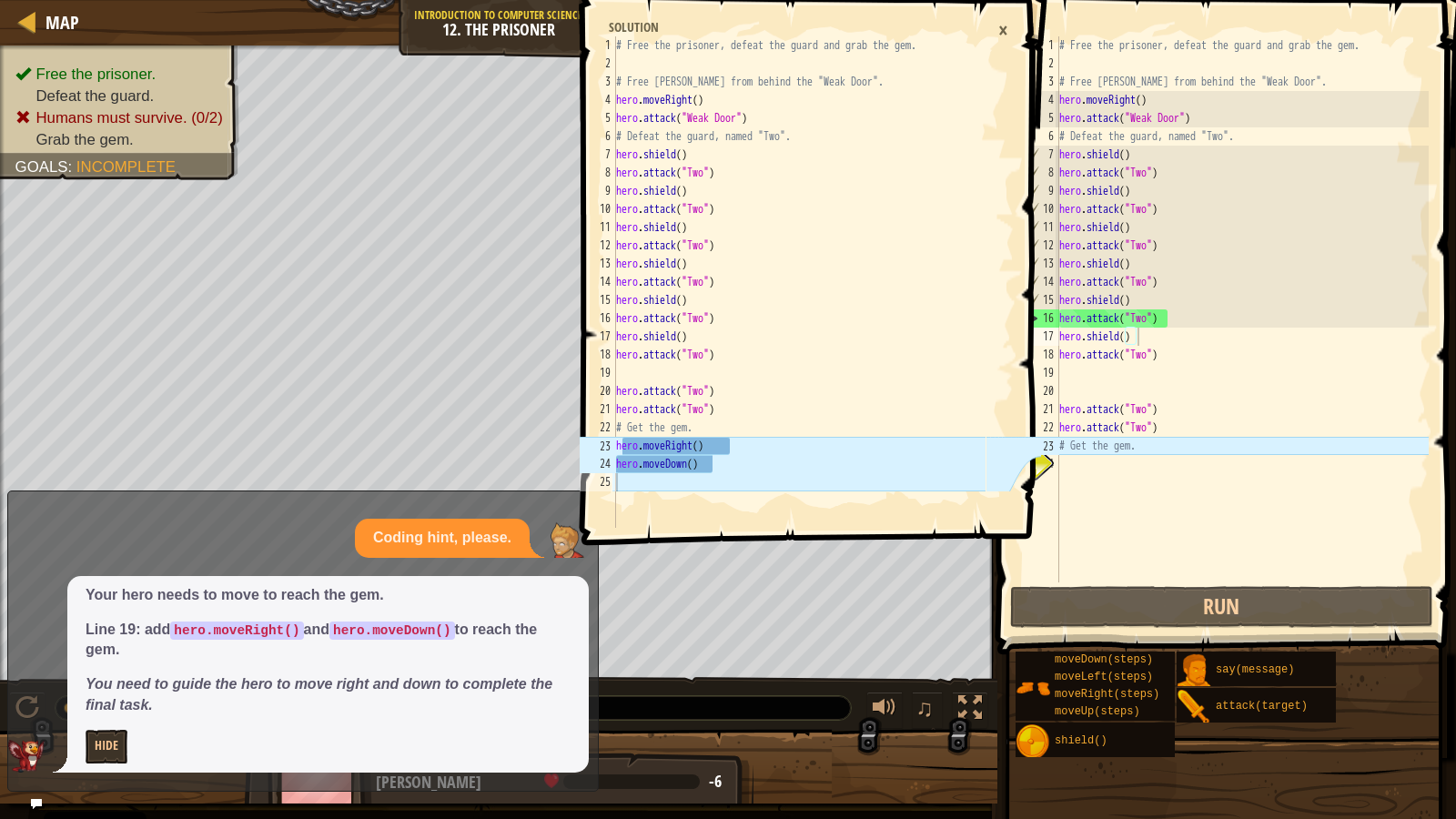 click on "×" at bounding box center [1003, 30] 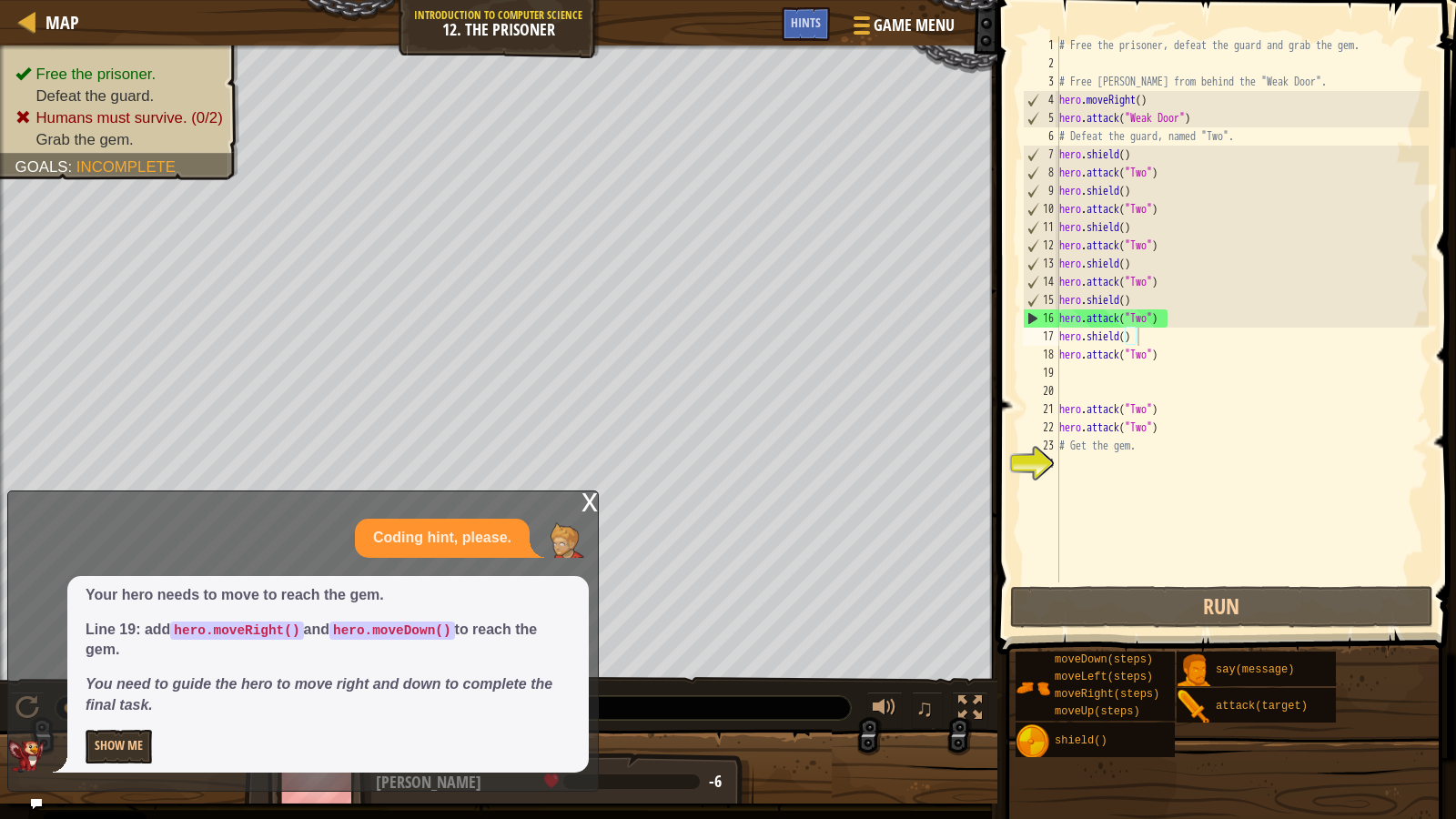 type on "# Get the gem." 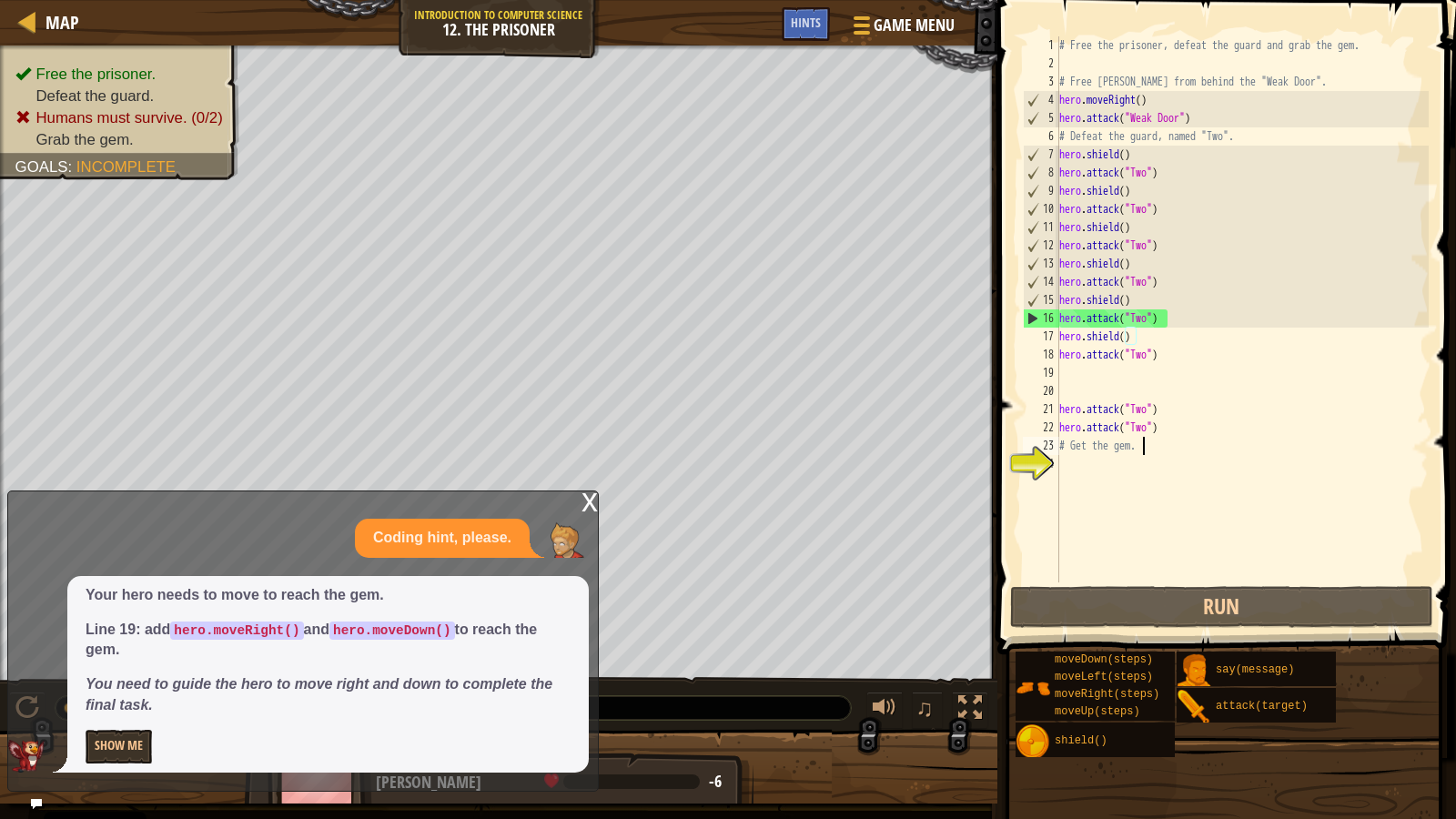 click on "# Free the prisoner, defeat the guard and grab the gem. # Free [PERSON_NAME] from behind the "Weak Door". hero . moveRight ( ) hero . attack ( "Weak Door" ) # Defeat the guard, named "Two". hero . shield ( ) hero . attack ( "Two" ) hero . shield ( ) hero . attack ( "Two" ) hero . shield ( ) hero . attack ( "Two" ) hero . shield ( ) hero . attack ( "Two" ) hero . shield ( ) hero . attack ( "Two" ) hero . shield ( ) hero . attack ( "Two" ) hero . attack ( "Two" ) hero . attack ( "Two" ) # Get the gem." at bounding box center [1242, 328] 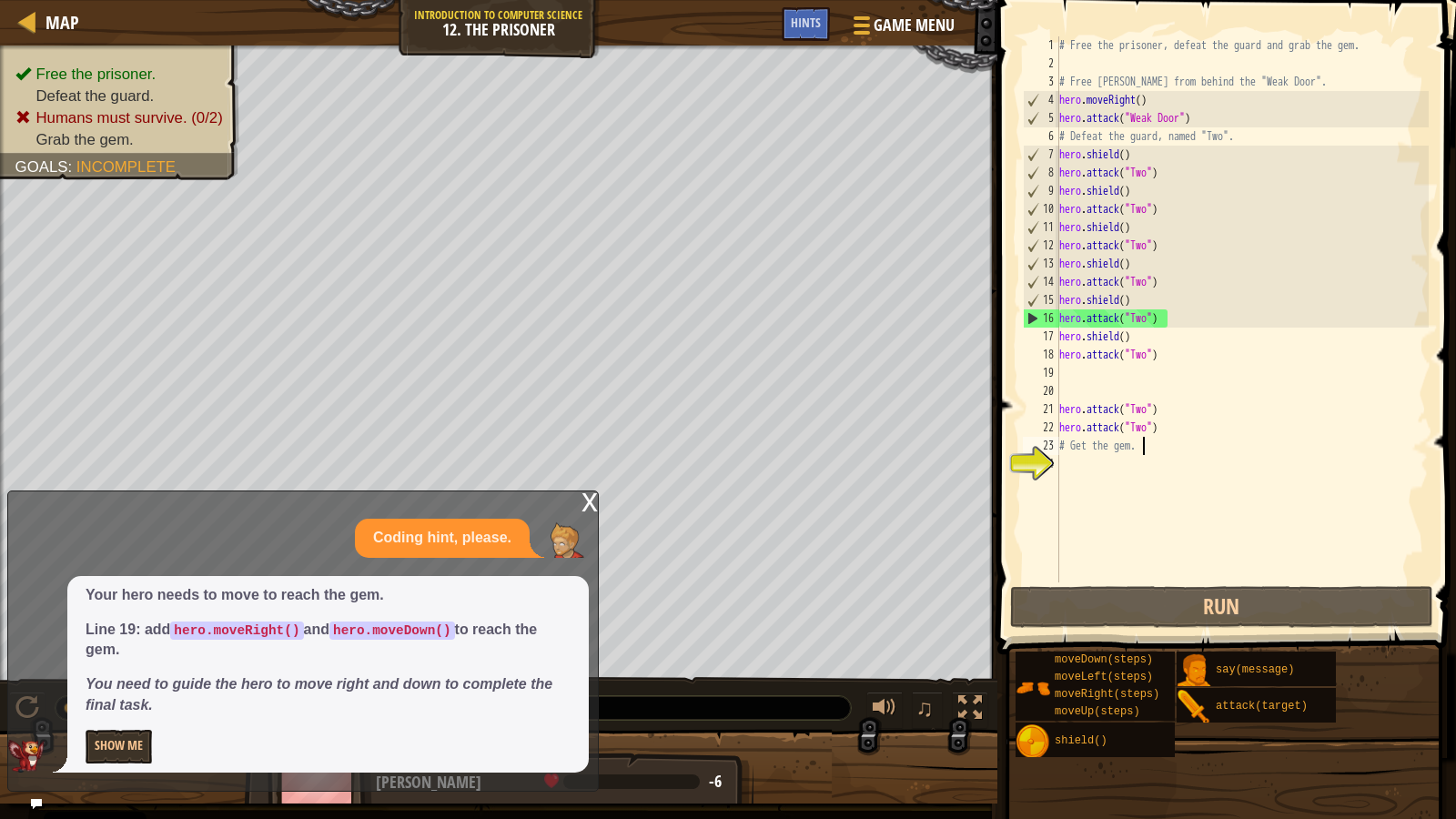 click on "x" at bounding box center (590, 500) 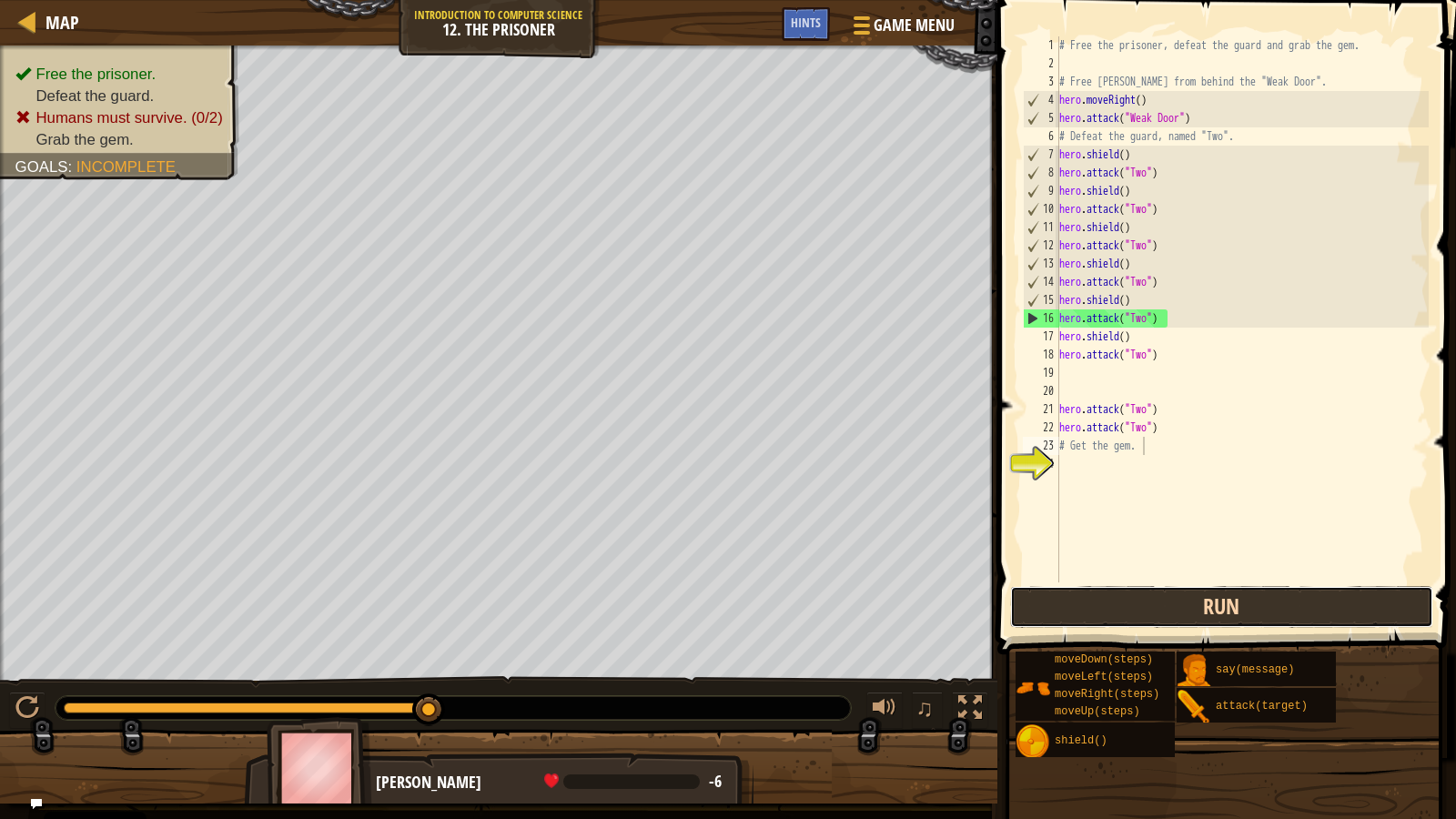 click on "Run" at bounding box center (1222, 607) 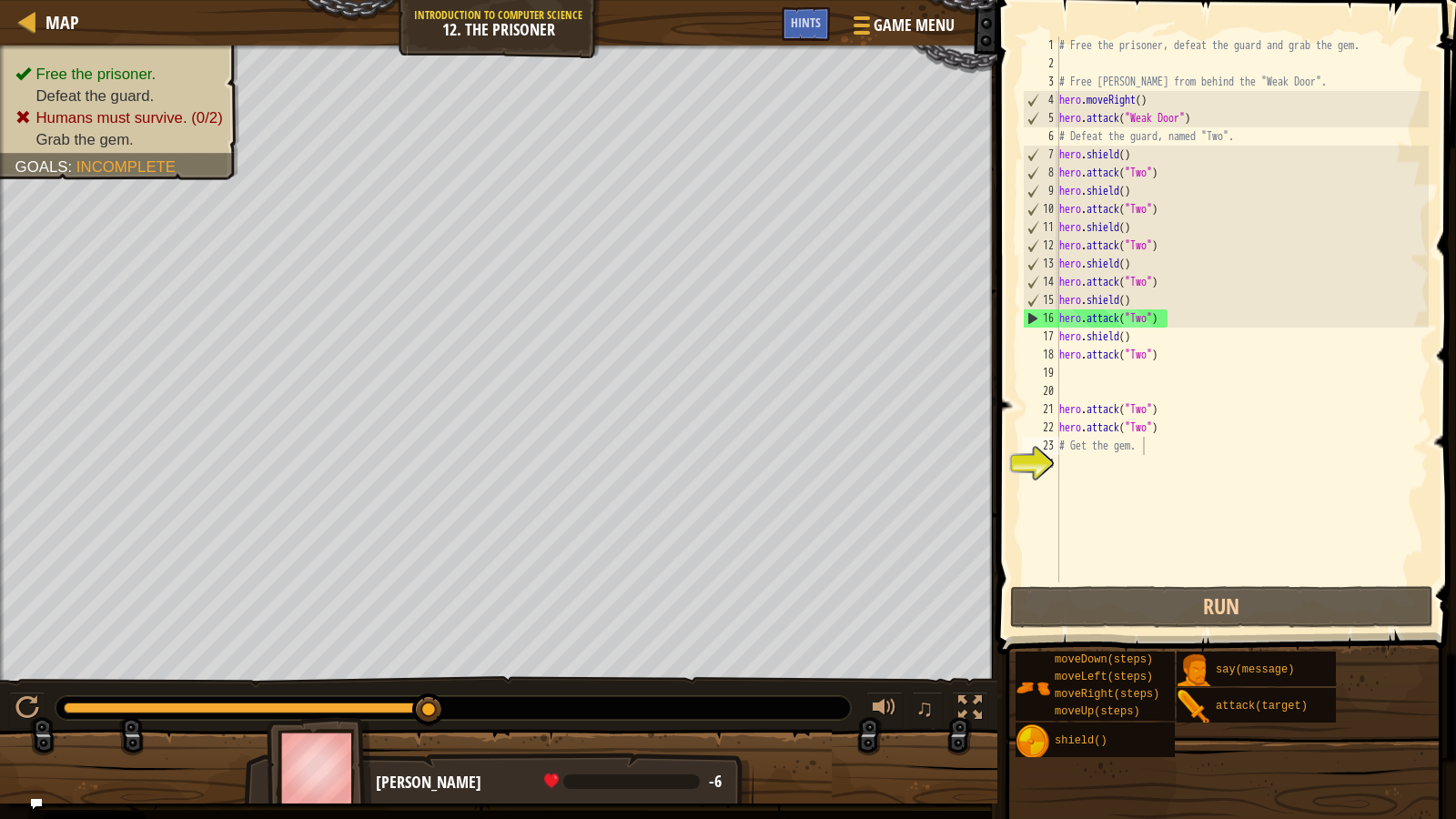 click at bounding box center (36, 804) 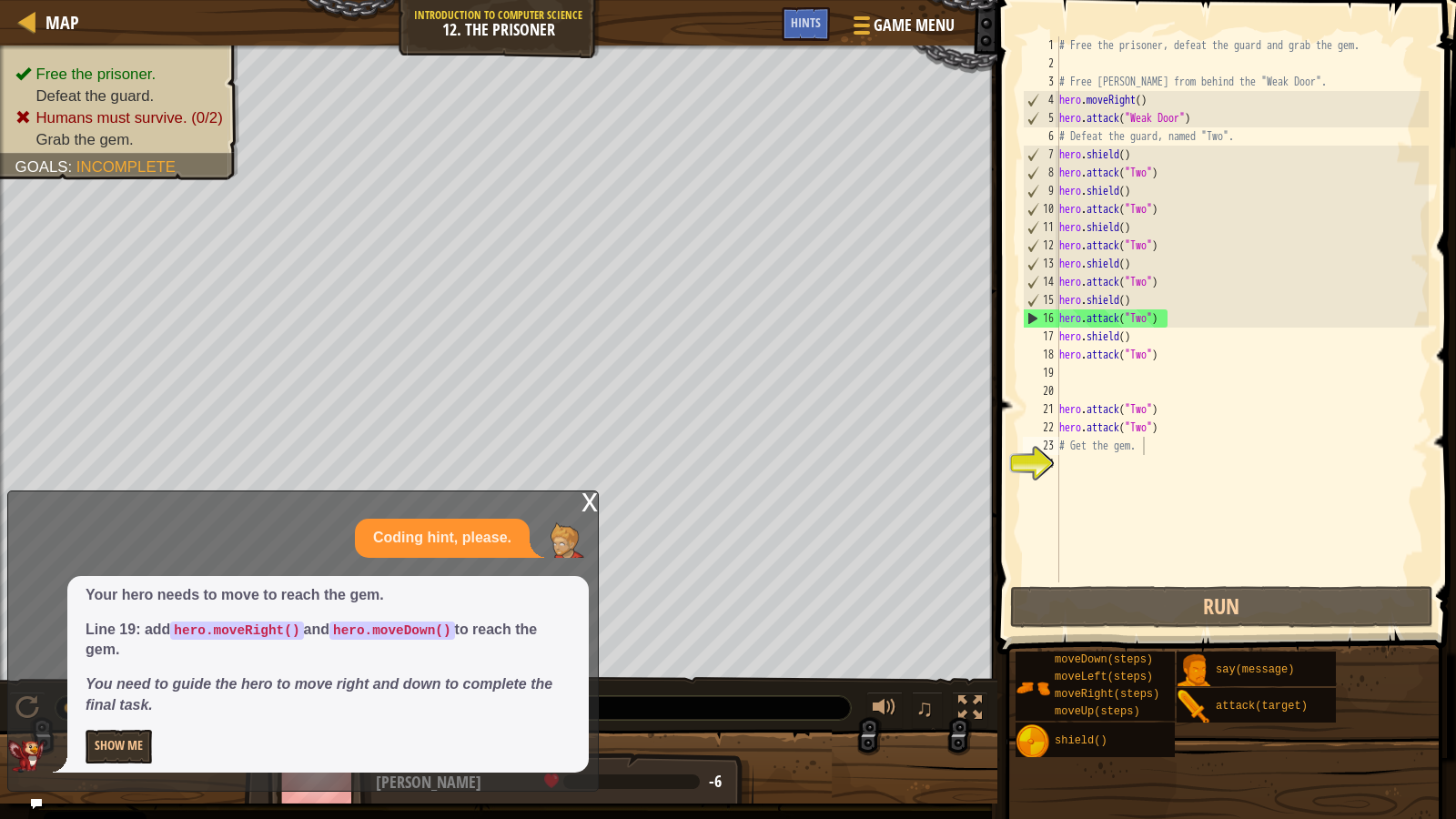 click on "x Coding hint, please.
Your hero needs to move to reach the gem.
Line 19: add  hero.moveRight()  and  hero.moveDown()  to reach the gem.
You need to guide the hero to move right and down to complete the final task.
Show Me" at bounding box center [303, 641] 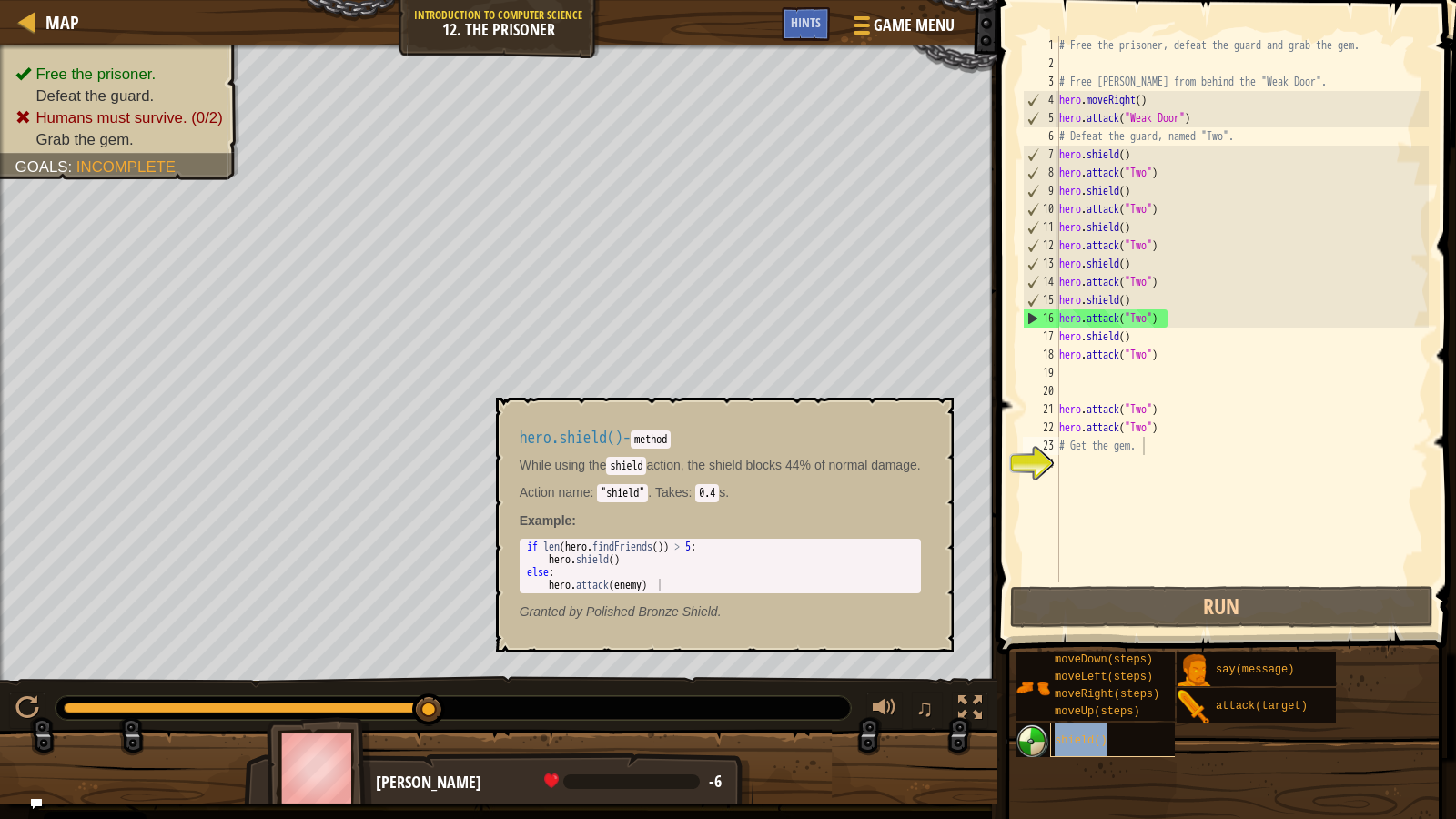 click on "shield()" at bounding box center (1123, 740) 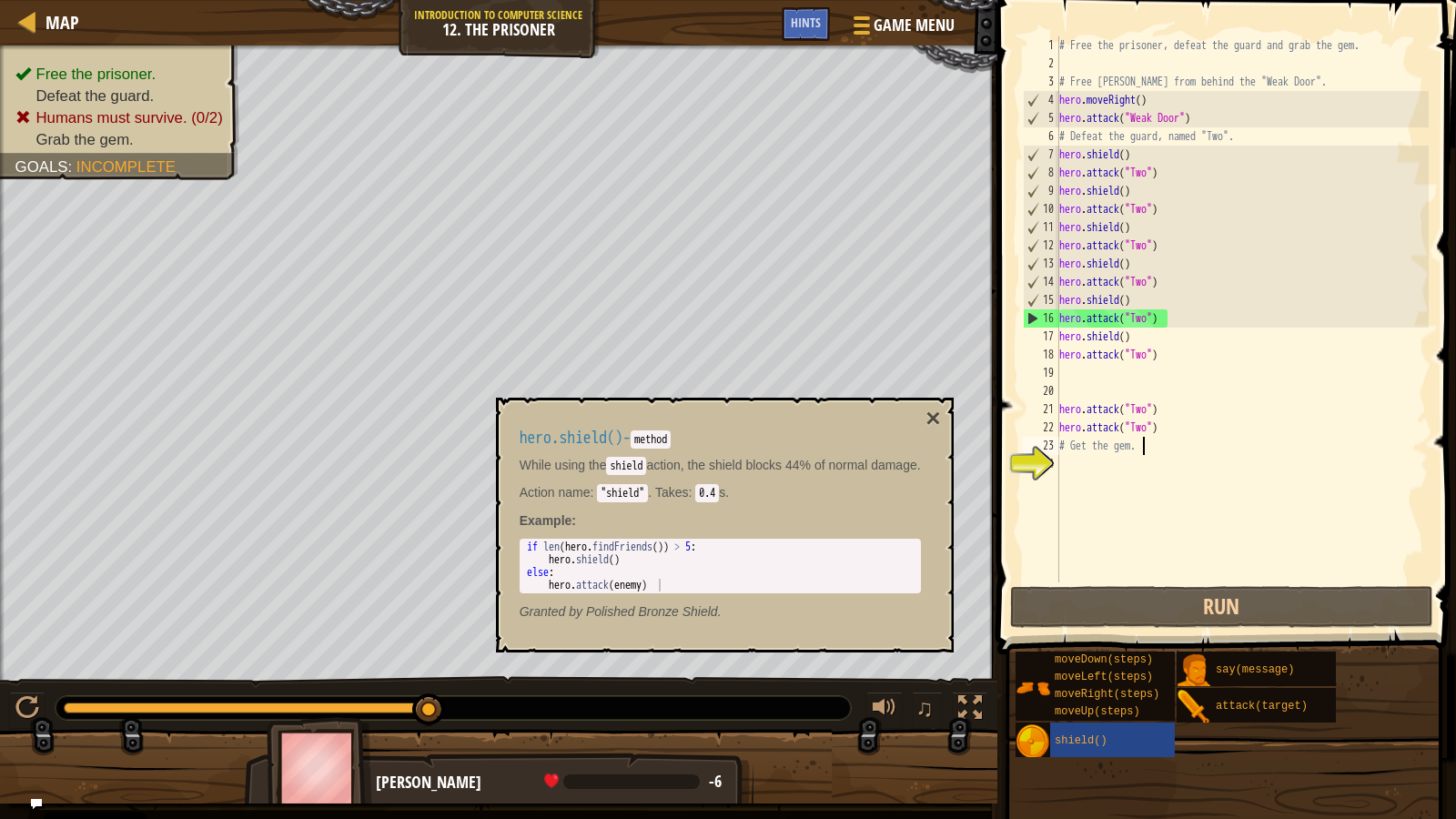 click on "# Free the prisoner, defeat the guard and grab the gem. # Free [PERSON_NAME] from behind the "Weak Door". hero . moveRight ( ) hero . attack ( "Weak Door" ) # Defeat the guard, named "Two". hero . shield ( ) hero . attack ( "Two" ) hero . shield ( ) hero . attack ( "Two" ) hero . shield ( ) hero . attack ( "Two" ) hero . shield ( ) hero . attack ( "Two" ) hero . shield ( ) hero . attack ( "Two" ) hero . shield ( ) hero . attack ( "Two" ) hero . attack ( "Two" ) hero . attack ( "Two" ) # Get the gem." at bounding box center [1242, 328] 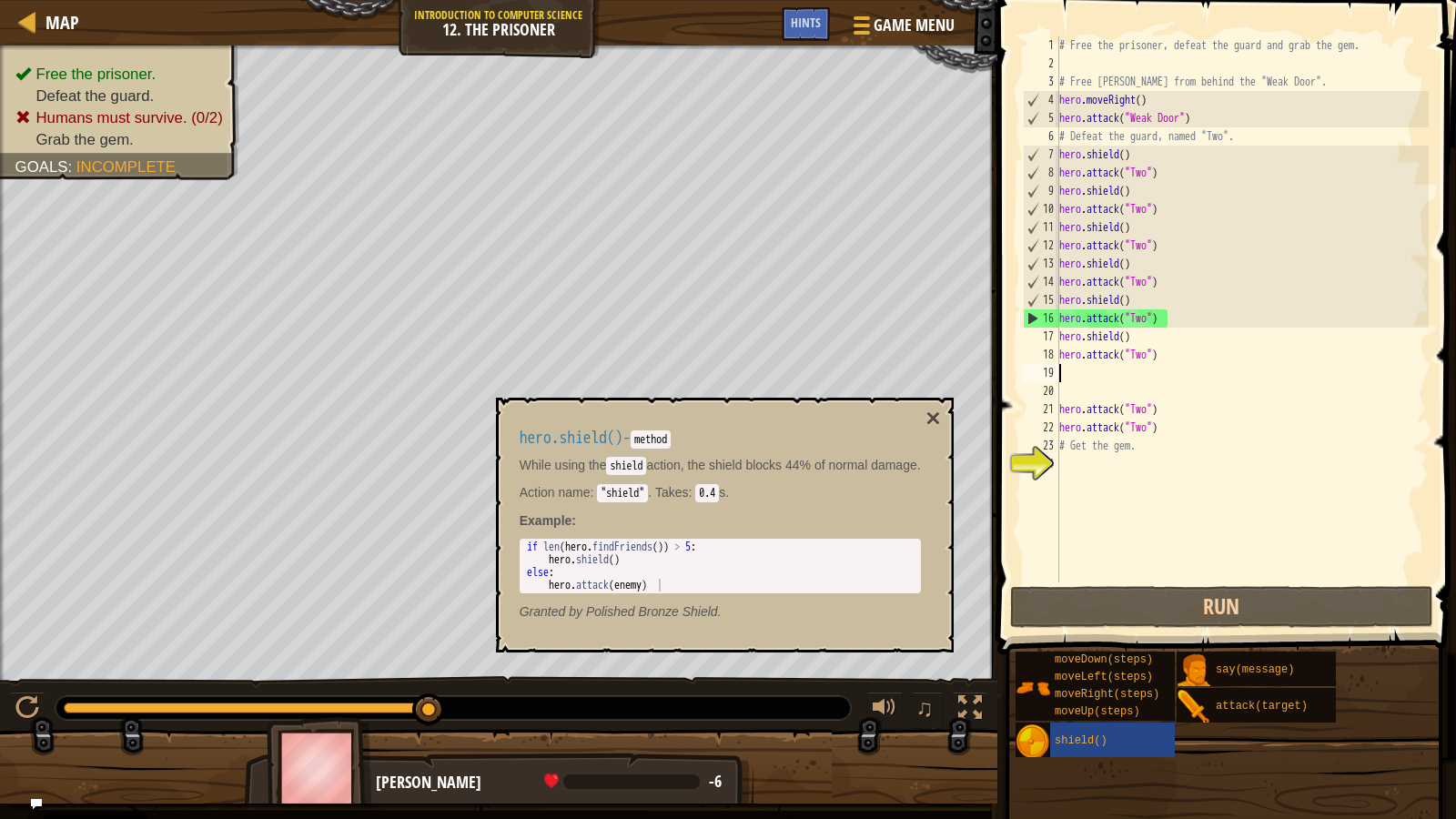 click on "16" at bounding box center [1041, 318] 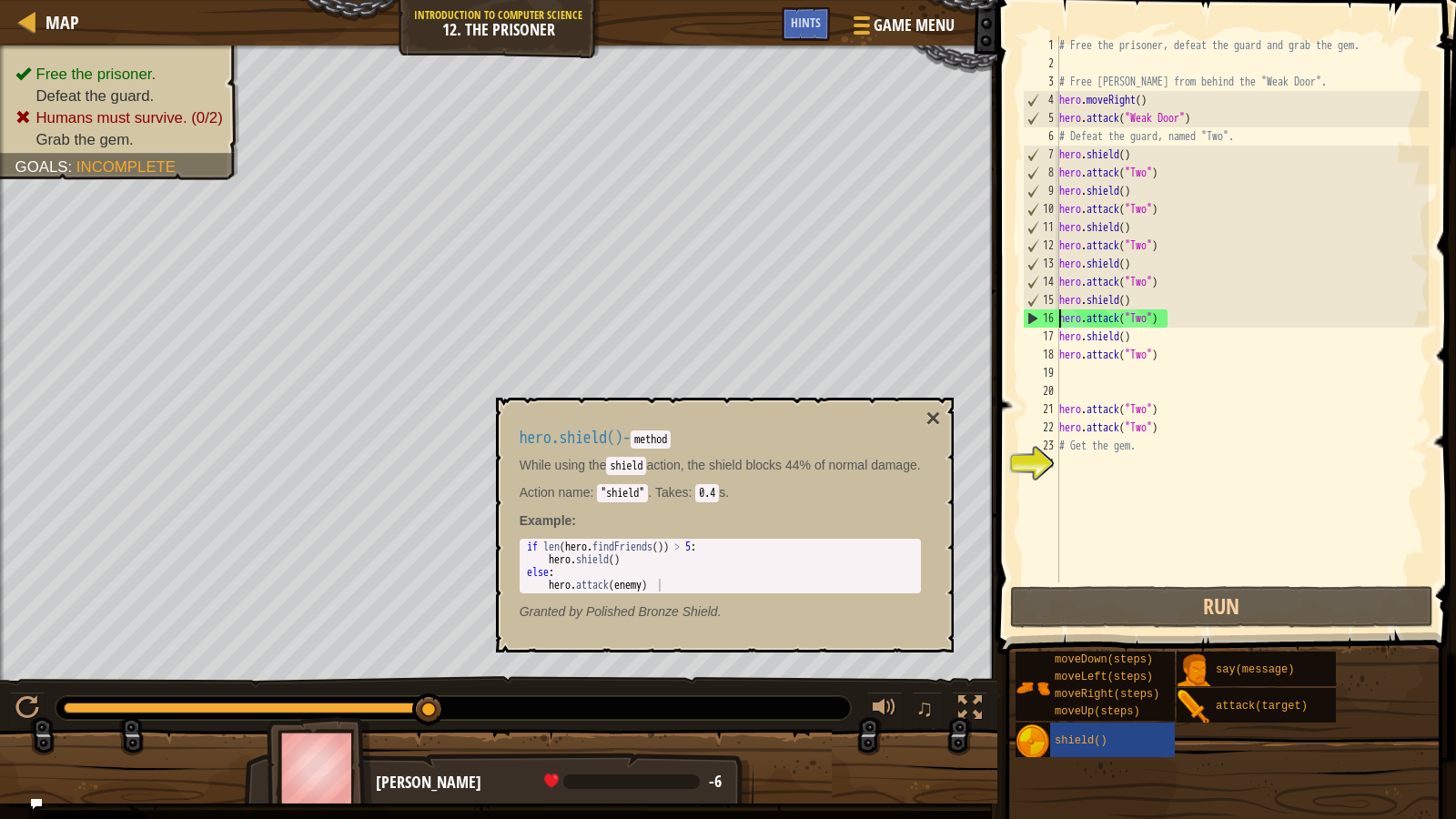 click on "16" at bounding box center [1041, 318] 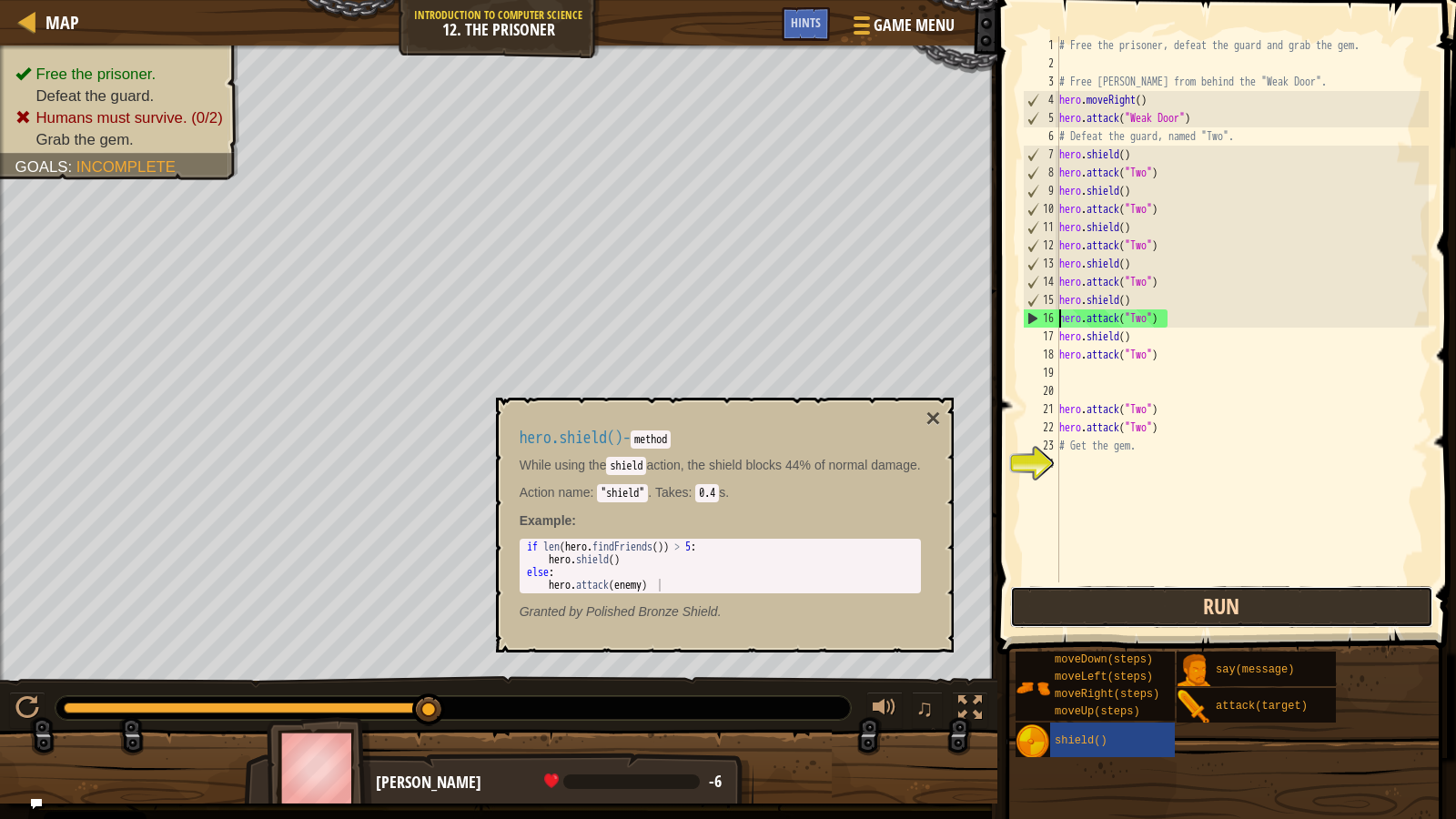 click on "Run" at bounding box center (1222, 607) 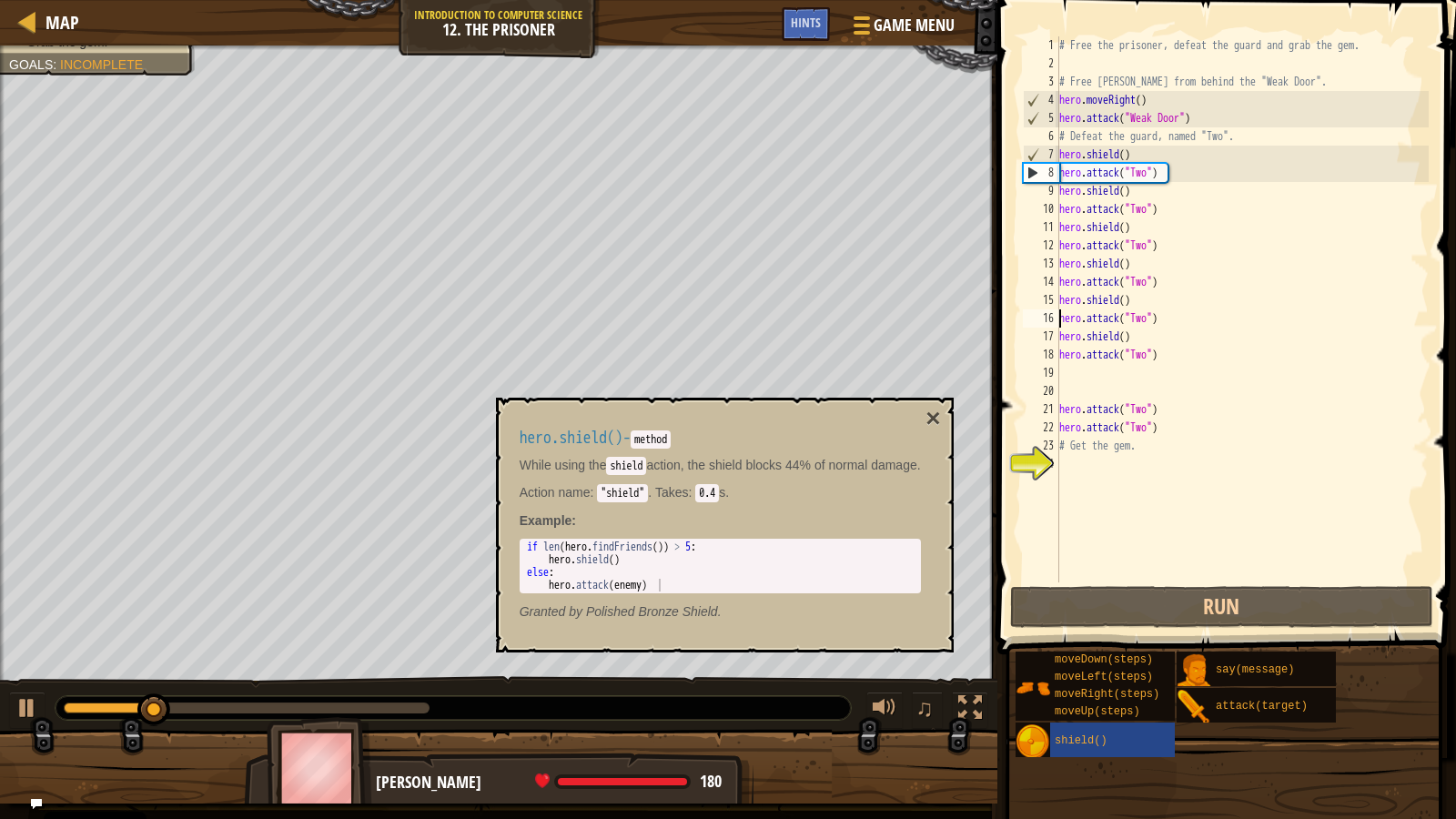 click on "hero.shield()  -  method While using the  shield  action, the shield blocks 44% of normal damage.
Action name : "shield" . Takes : 0.4 s. Example : 1 2 3 4 if   len ( hero . findFriends ( ))   >   5 :      hero . shield ( ) else :      hero . attack ( enemy )     הההההההההההההההההההההההההההההההההההההההההההההההההההההההההההההההההההההההההההההההההההההההההההההההההההההההההההההההההההההההההההההההההההההההההההההההההההההההההההההההההההההההההההההההההההההההההההההההההההההההההההההההההההההההההההההההההההההההההההההההההההההההההההההההה Granted by Polished Bronze Shield." at bounding box center [720, 525] 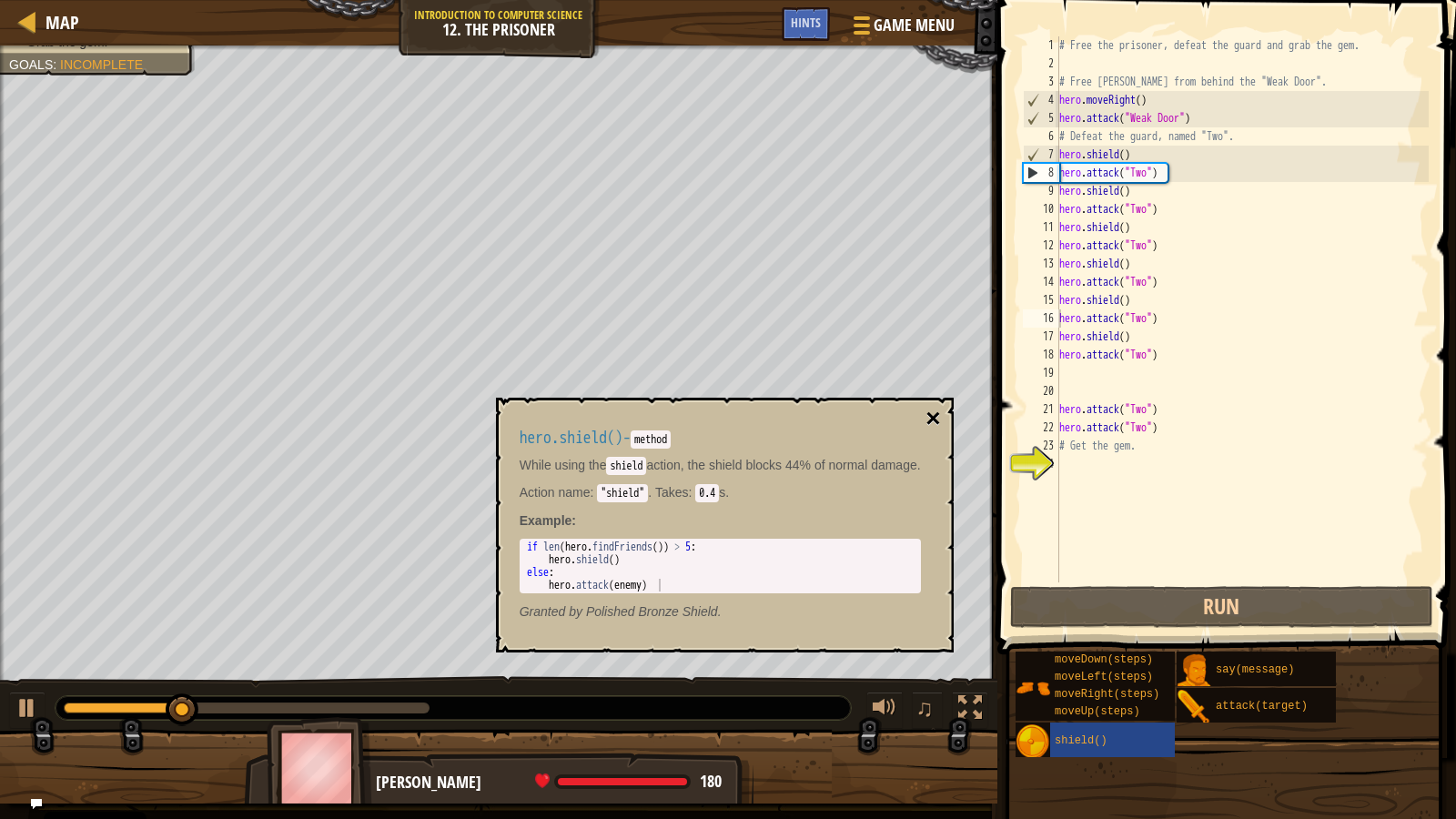 click on "×" at bounding box center [933, 419] 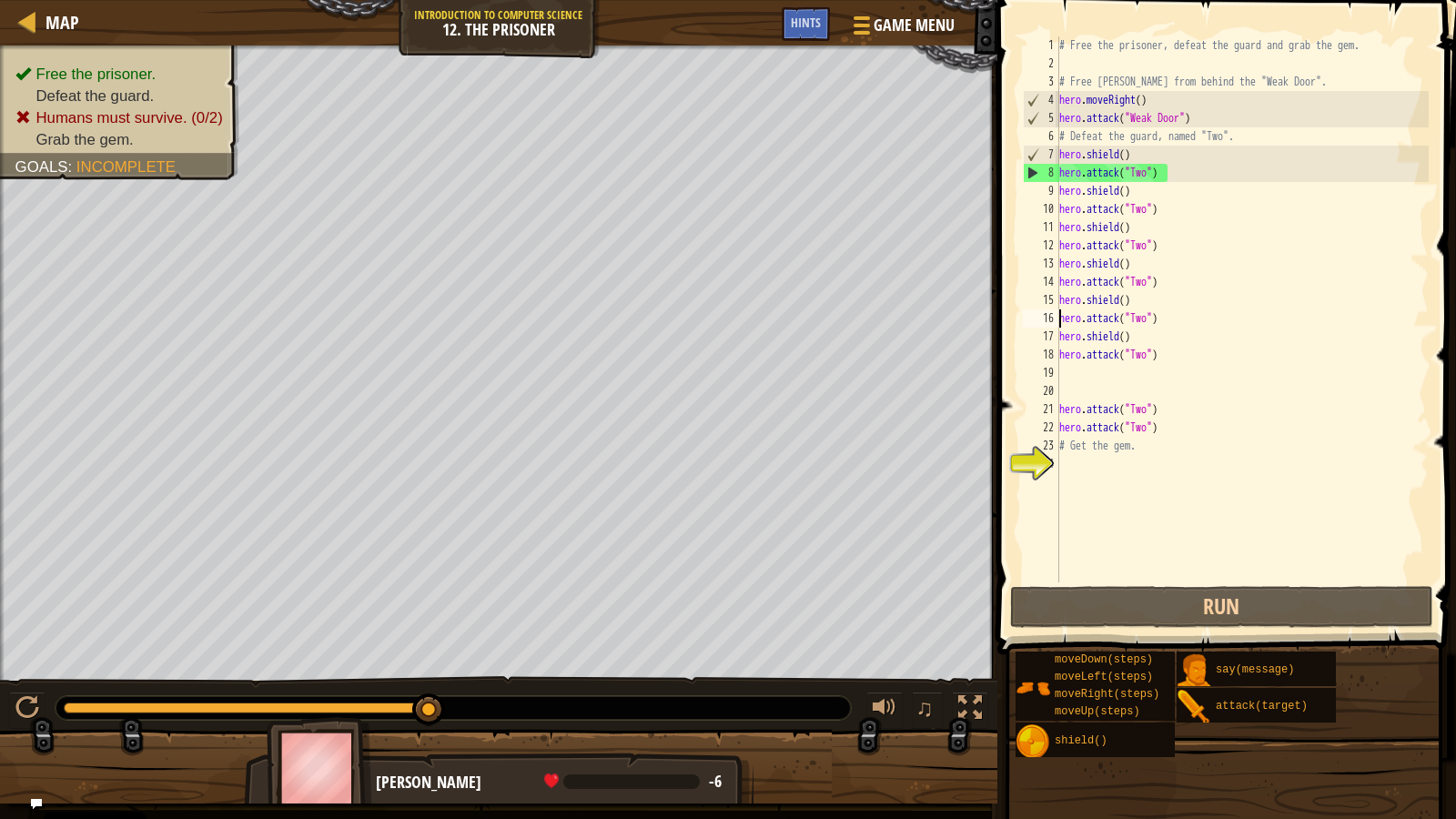 click on "# Free the prisoner, defeat the guard and grab the gem. # Free [PERSON_NAME] from behind the "Weak Door". hero . moveRight ( ) hero . attack ( "Weak Door" ) # Defeat the guard, named "Two". hero . shield ( ) hero . attack ( "Two" ) hero . shield ( ) hero . attack ( "Two" ) hero . shield ( ) hero . attack ( "Two" ) hero . shield ( ) hero . attack ( "Two" ) hero . shield ( ) hero . attack ( "Two" ) hero . shield ( ) hero . attack ( "Two" ) hero . attack ( "Two" ) hero . attack ( "Two" ) # Get the gem." at bounding box center (1242, 328) 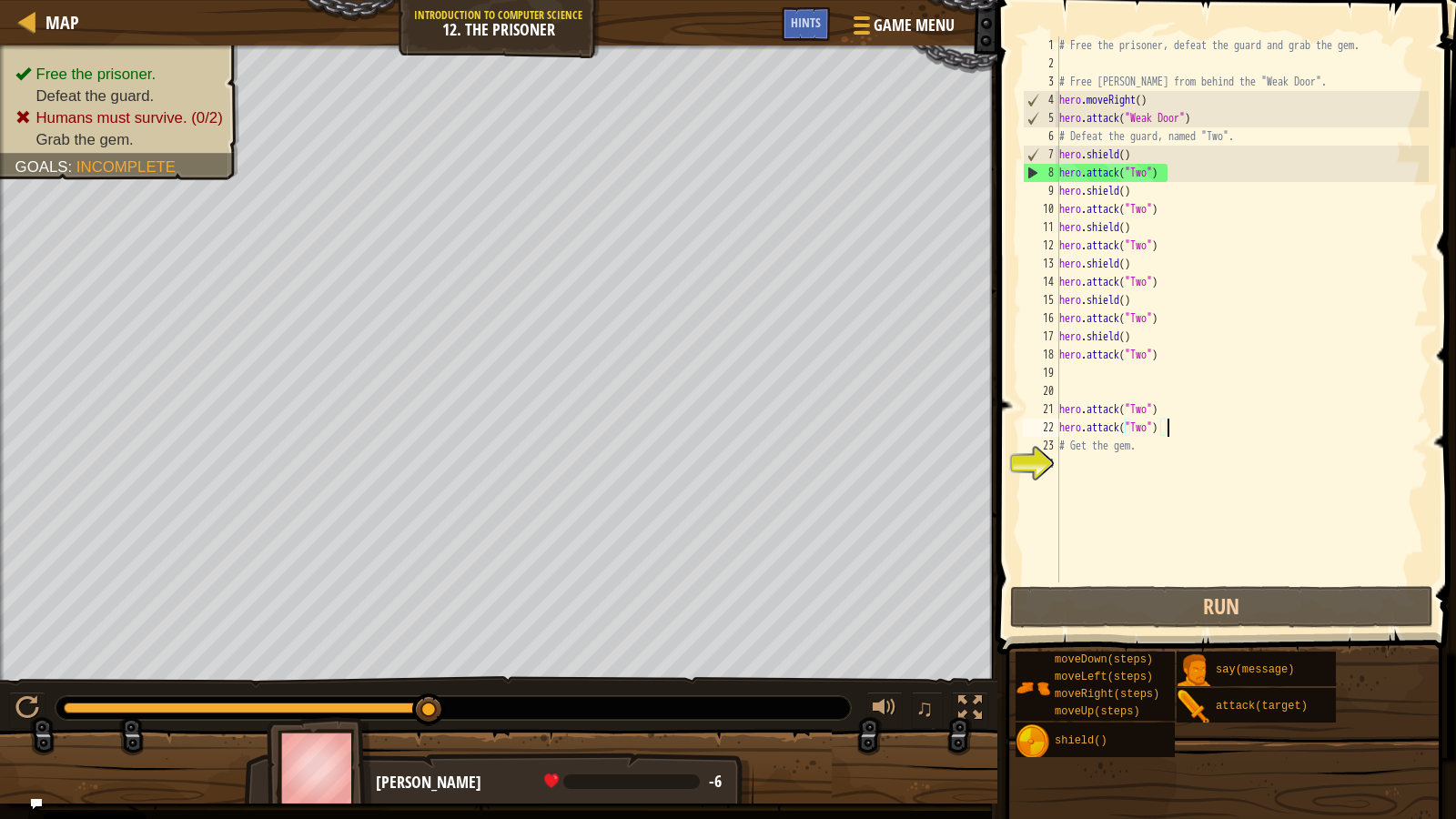 click on "# Free the prisoner, defeat the guard and grab the gem. # Free [PERSON_NAME] from behind the "Weak Door". hero . moveRight ( ) hero . attack ( "Weak Door" ) # Defeat the guard, named "Two". hero . shield ( ) hero . attack ( "Two" ) hero . shield ( ) hero . attack ( "Two" ) hero . shield ( ) hero . attack ( "Two" ) hero . shield ( ) hero . attack ( "Two" ) hero . shield ( ) hero . attack ( "Two" ) hero . shield ( ) hero . attack ( "Two" ) hero . attack ( "Two" ) hero . attack ( "Two" ) # Get the gem." at bounding box center [1242, 328] 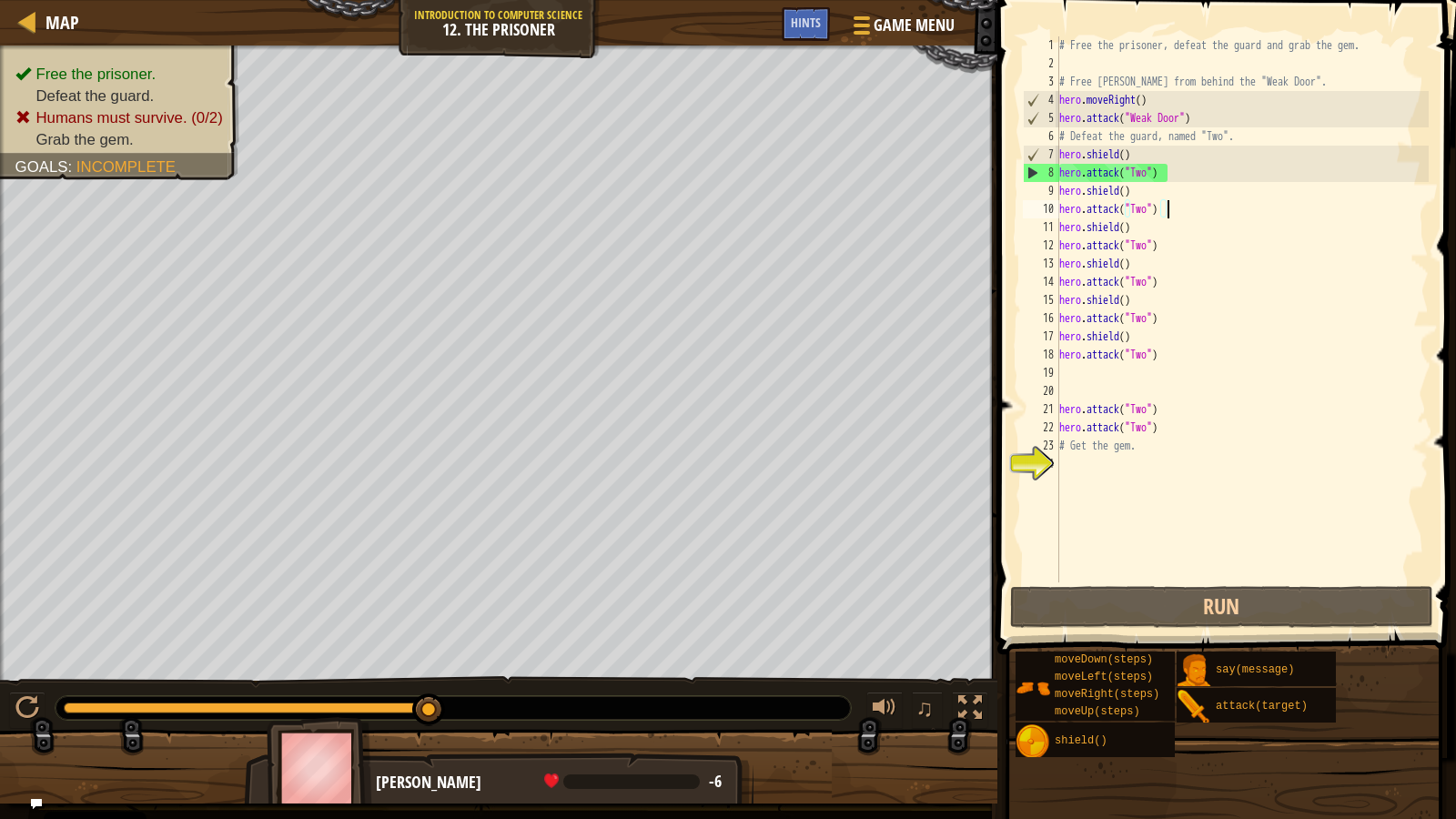 drag, startPoint x: 1188, startPoint y: 215, endPoint x: 1197, endPoint y: 164, distance: 51.78803 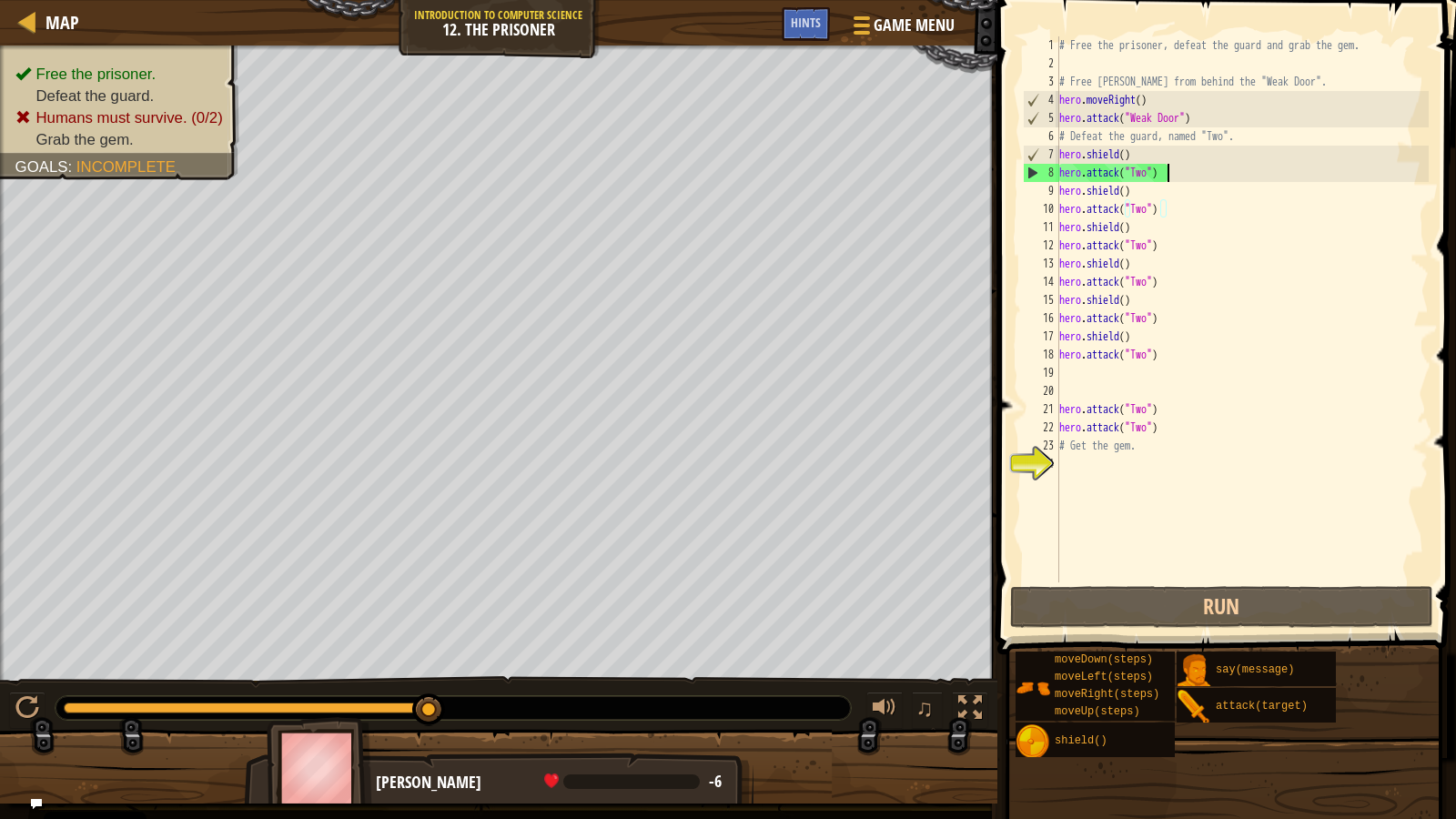 click on "# Free the prisoner, defeat the guard and grab the gem. # Free [PERSON_NAME] from behind the "Weak Door". hero . moveRight ( ) hero . attack ( "Weak Door" ) # Defeat the guard, named "Two". hero . shield ( ) hero . attack ( "Two" ) hero . shield ( ) hero . attack ( "Two" ) hero . shield ( ) hero . attack ( "Two" ) hero . shield ( ) hero . attack ( "Two" ) hero . shield ( ) hero . attack ( "Two" ) hero . shield ( ) hero . attack ( "Two" ) hero . attack ( "Two" ) hero . attack ( "Two" ) # Get the gem." at bounding box center [1242, 328] 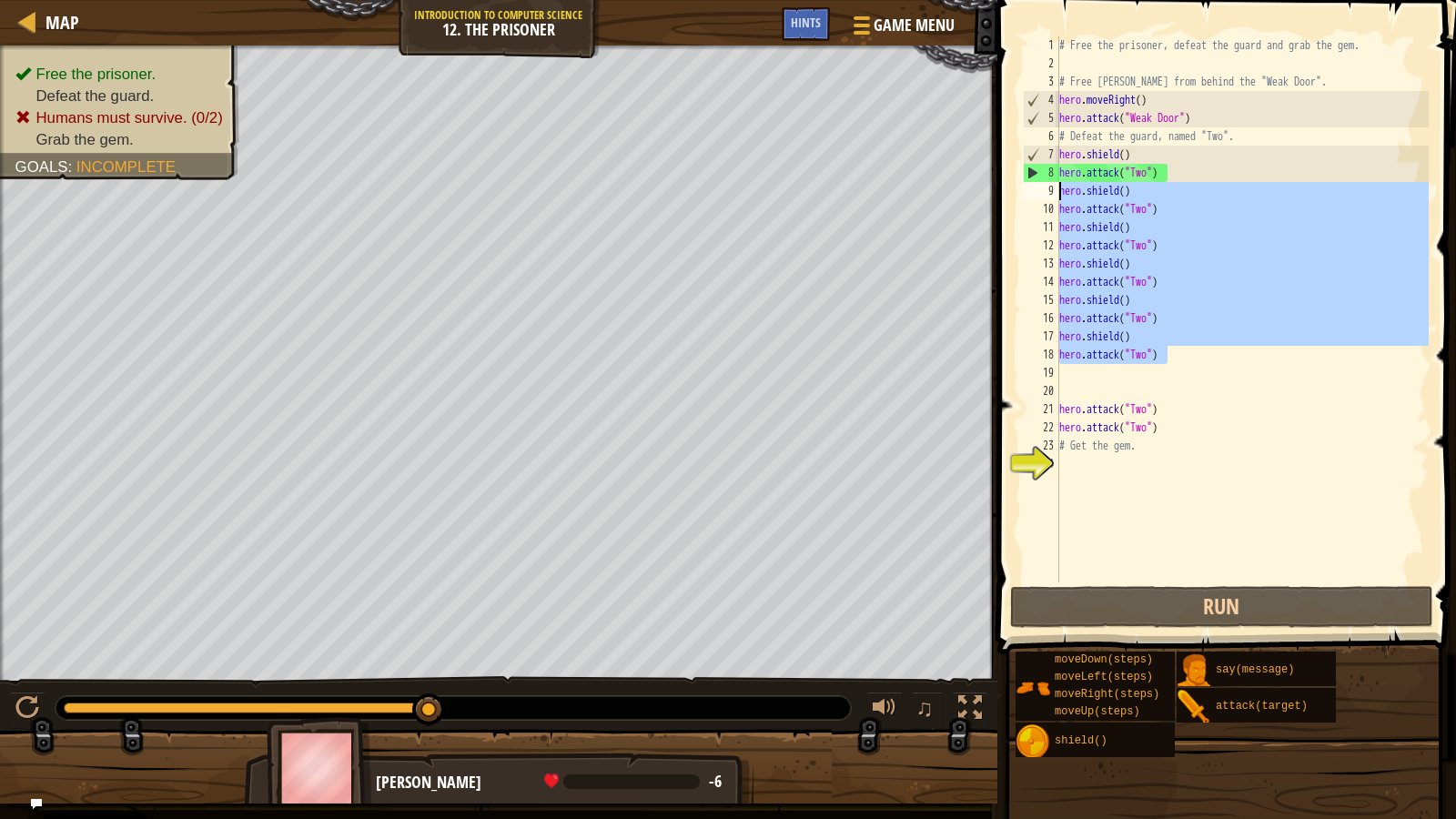 drag, startPoint x: 1183, startPoint y: 354, endPoint x: 1015, endPoint y: 192, distance: 233.3838 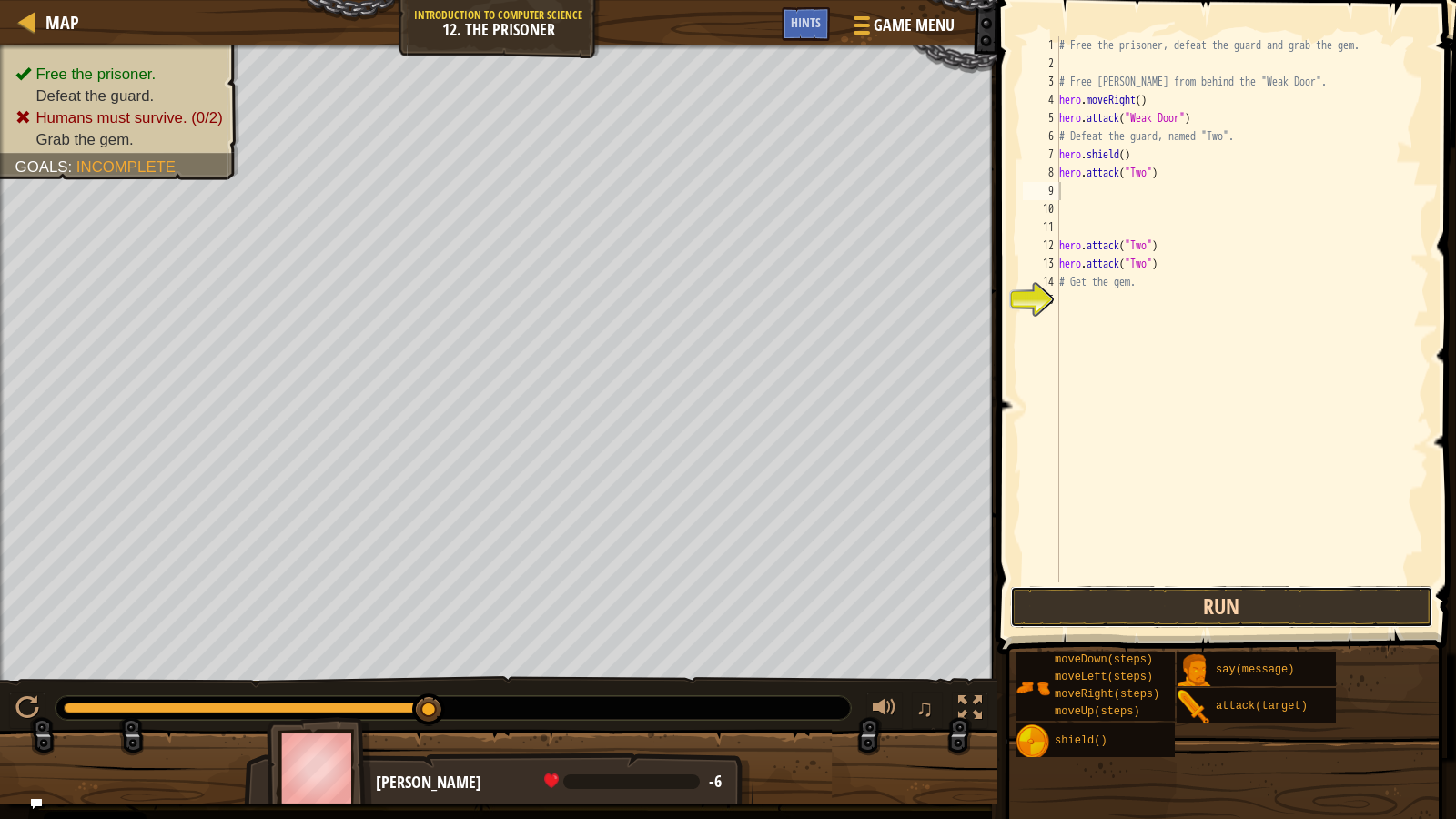 click on "Run" at bounding box center (1222, 607) 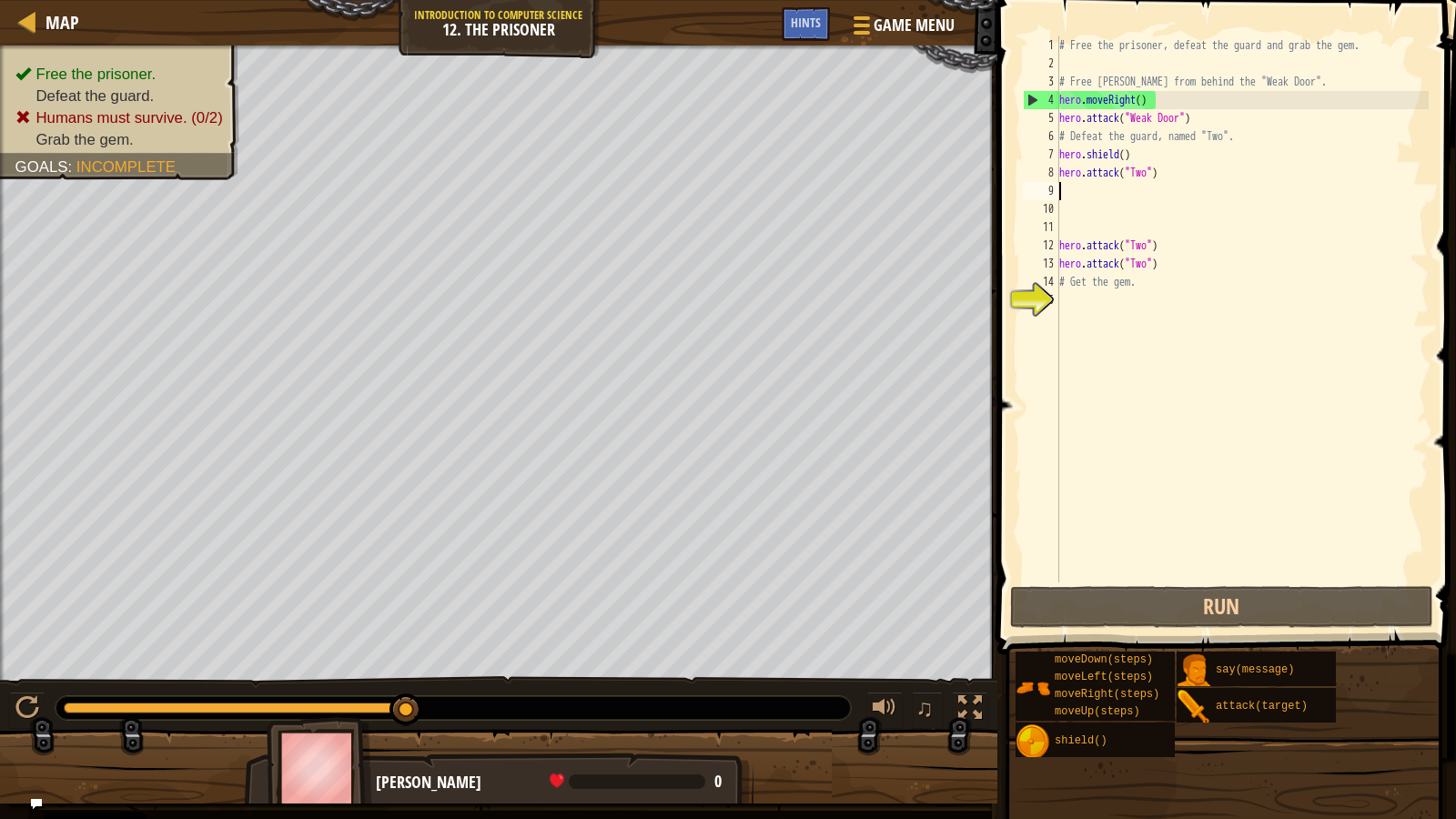 click on "4" at bounding box center [1041, 100] 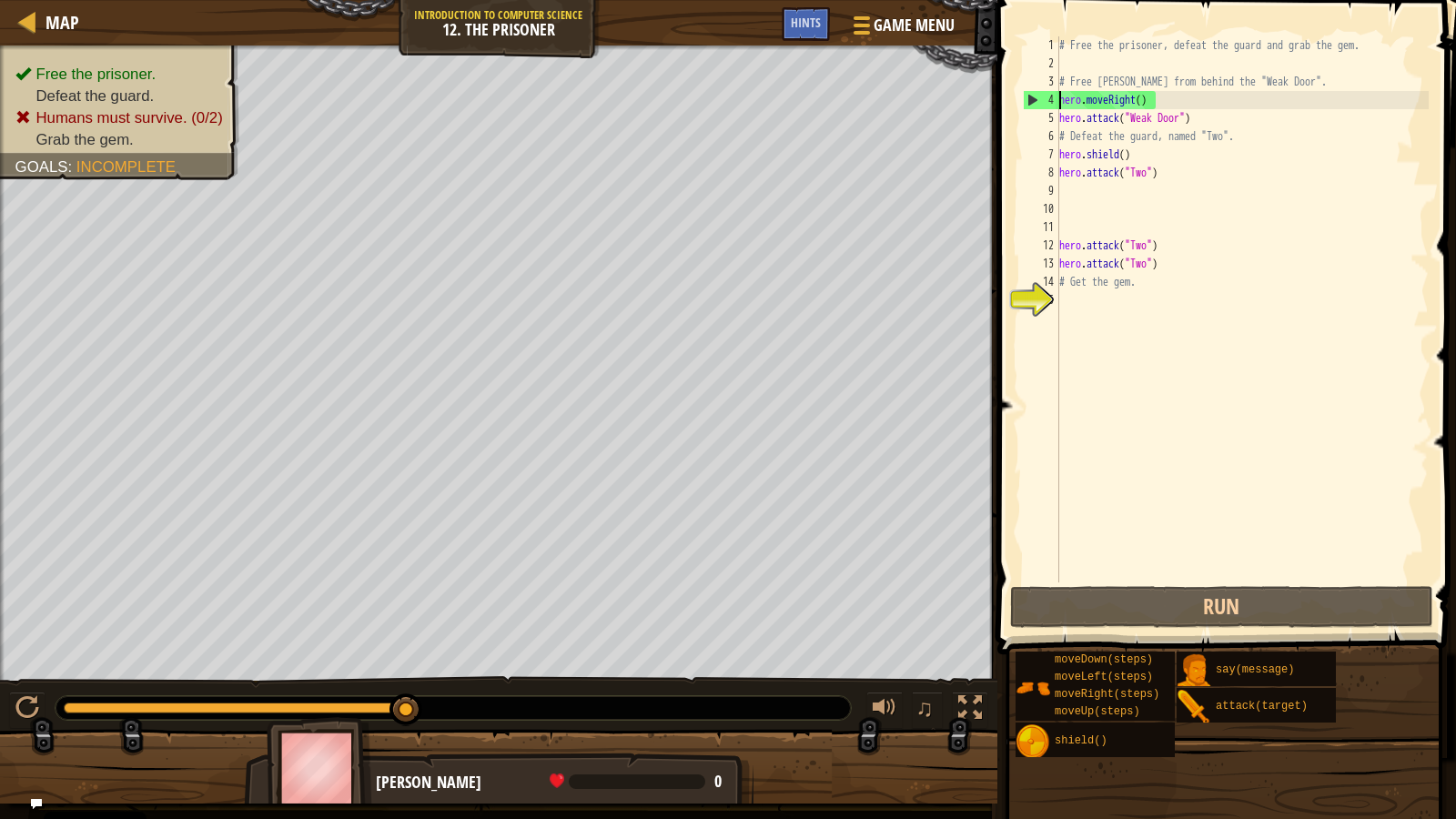 type on "# Get the gem." 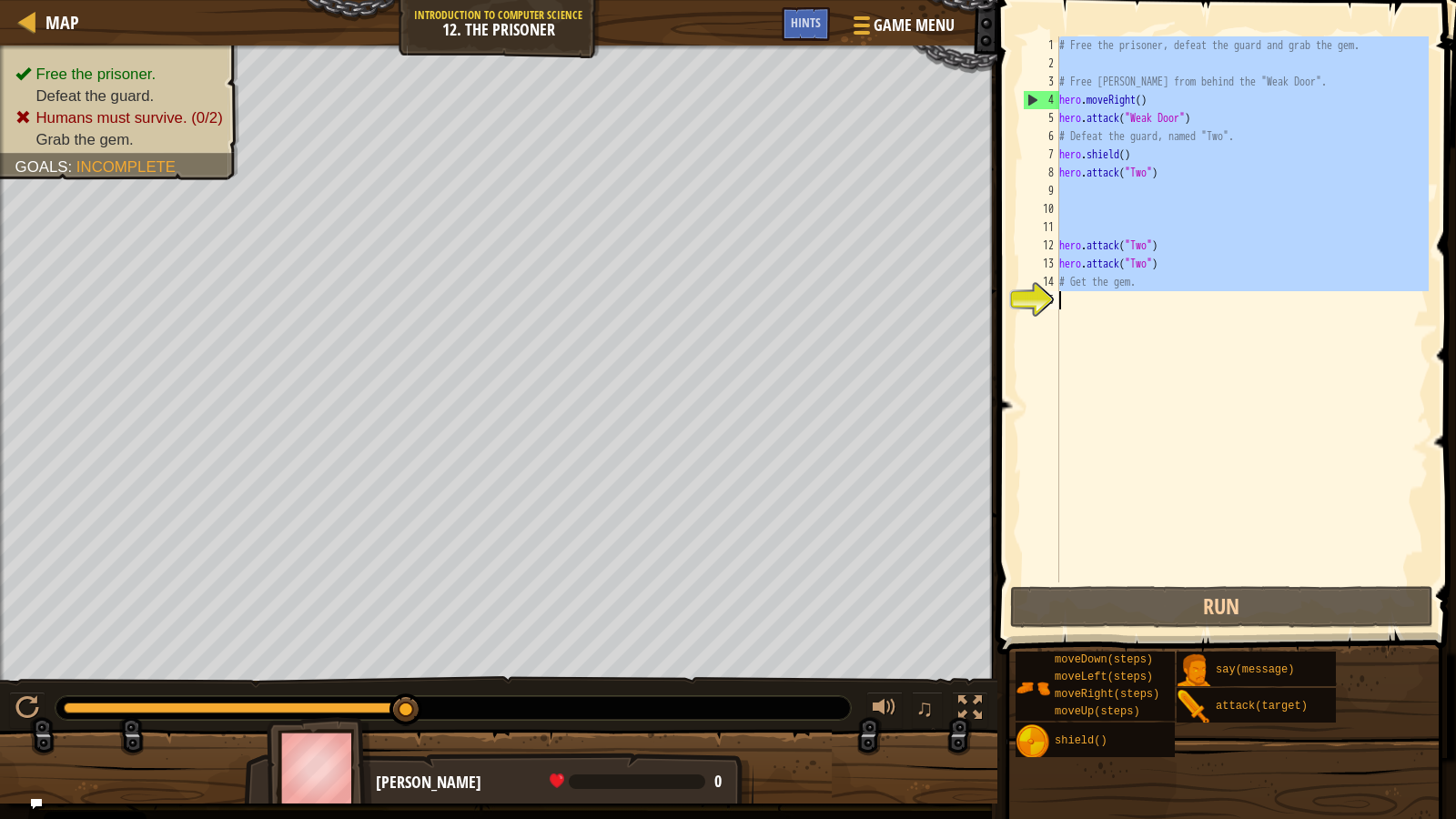 click on "4" at bounding box center [1041, 100] 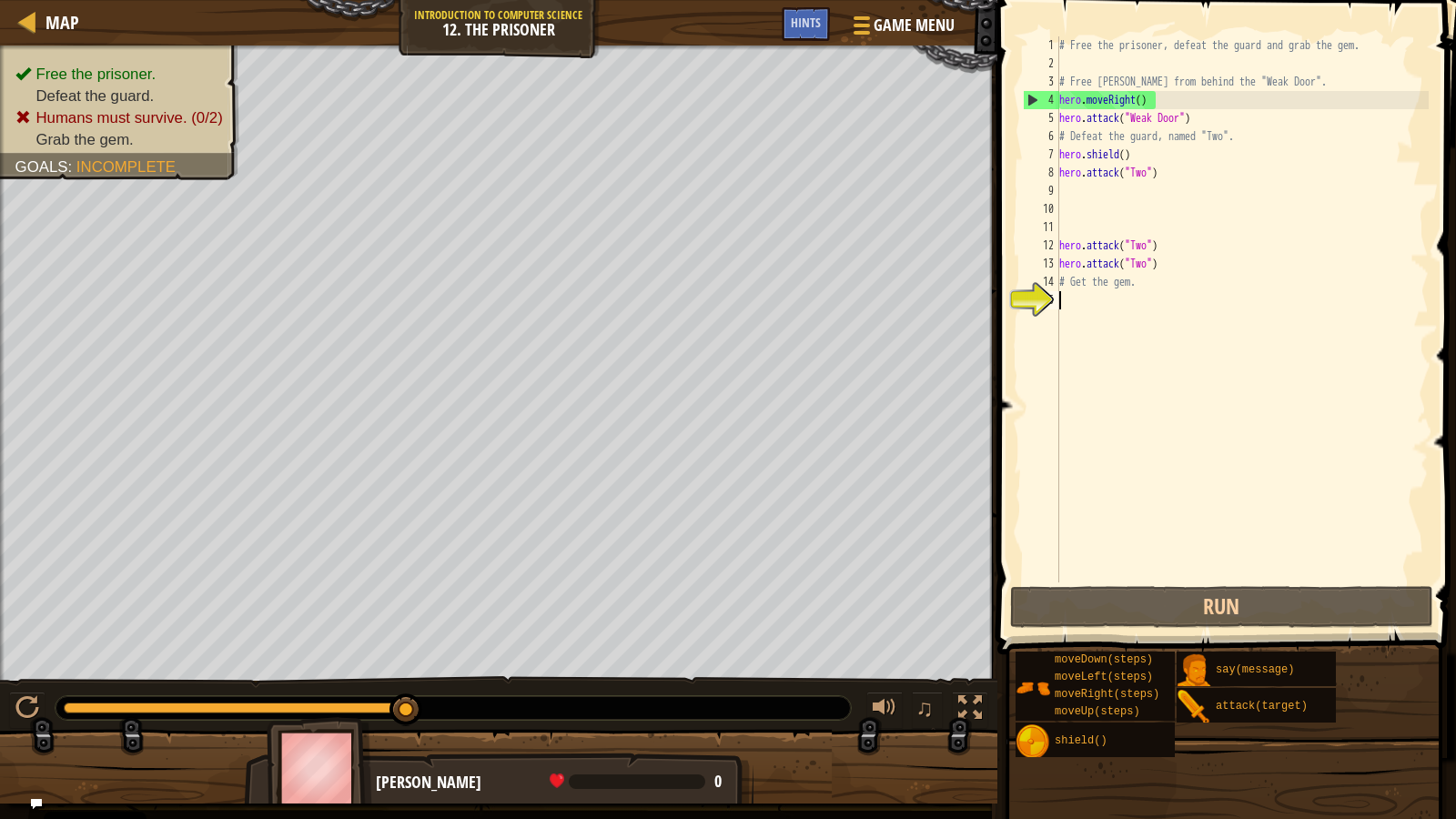type 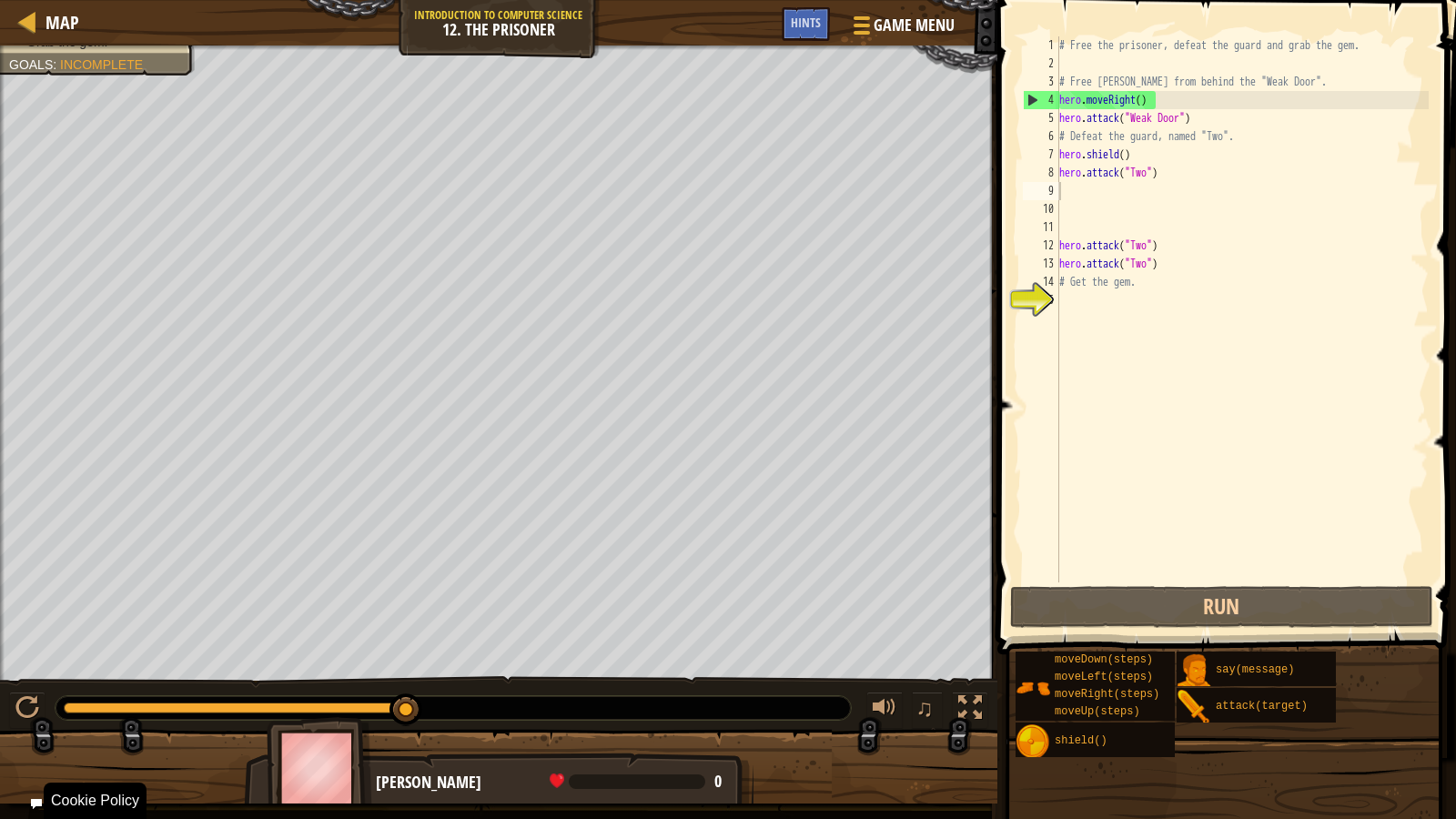 click at bounding box center [36, 804] 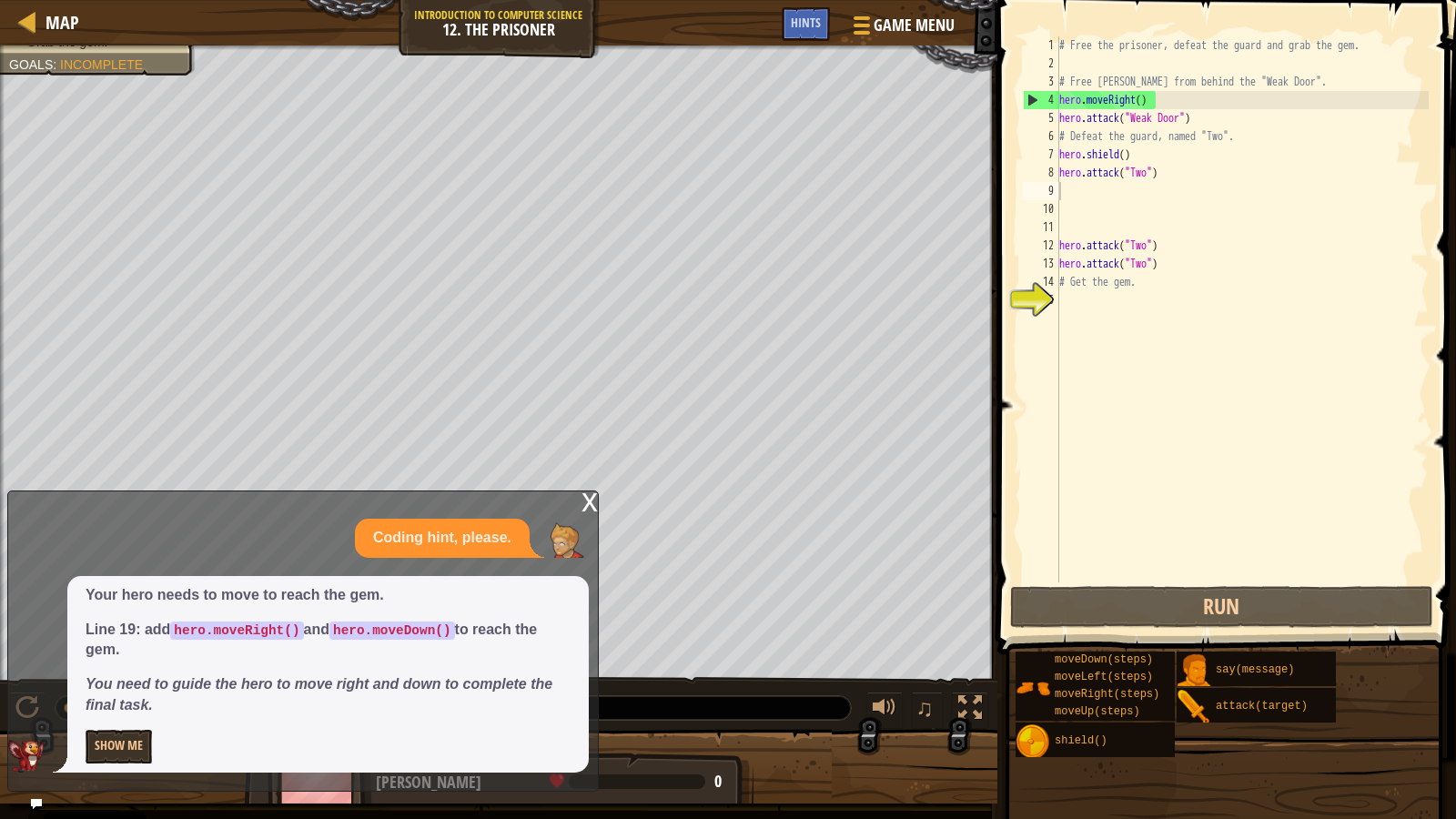 click on "x" at bounding box center [590, 500] 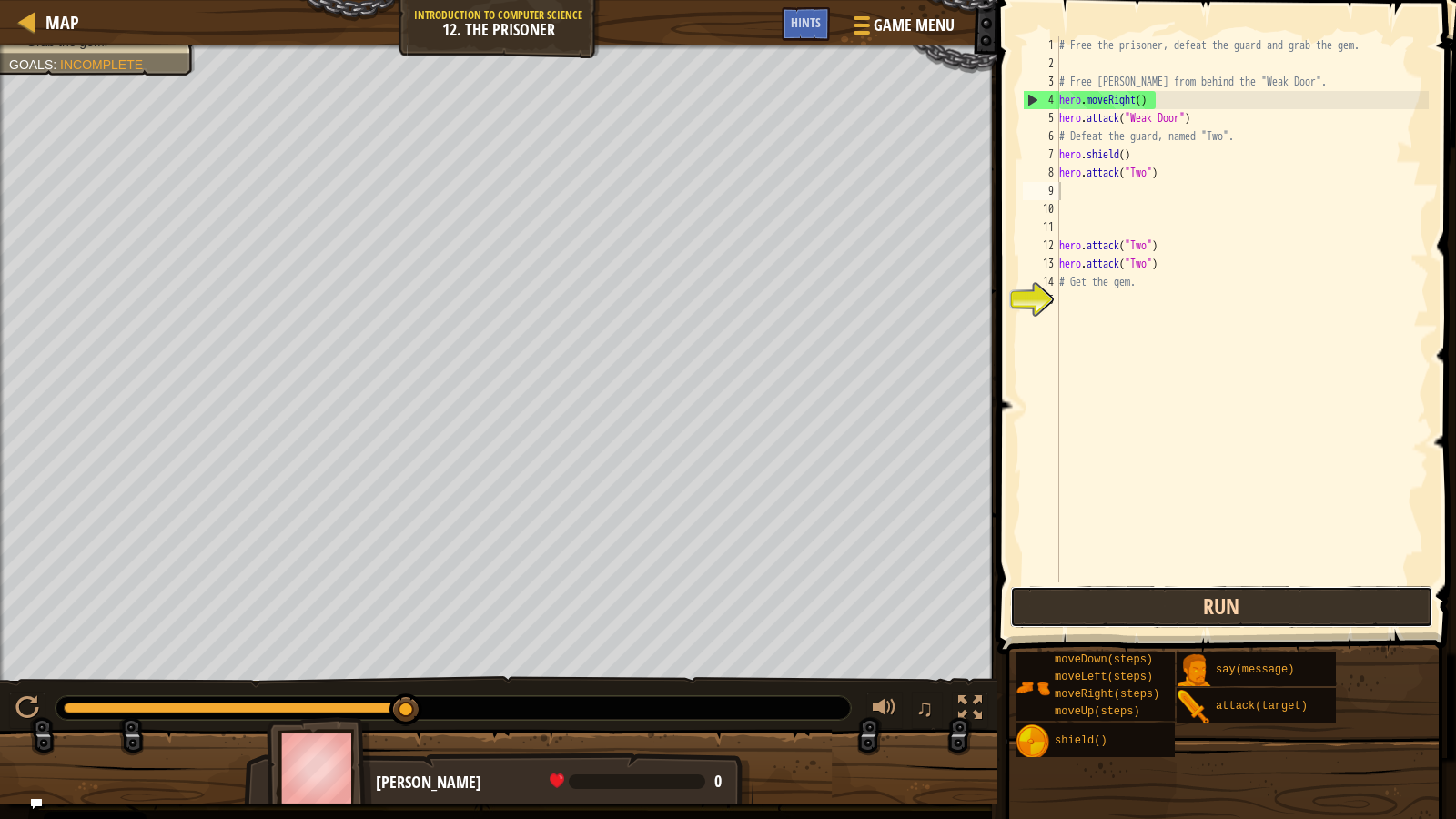 click on "Run" at bounding box center (1222, 607) 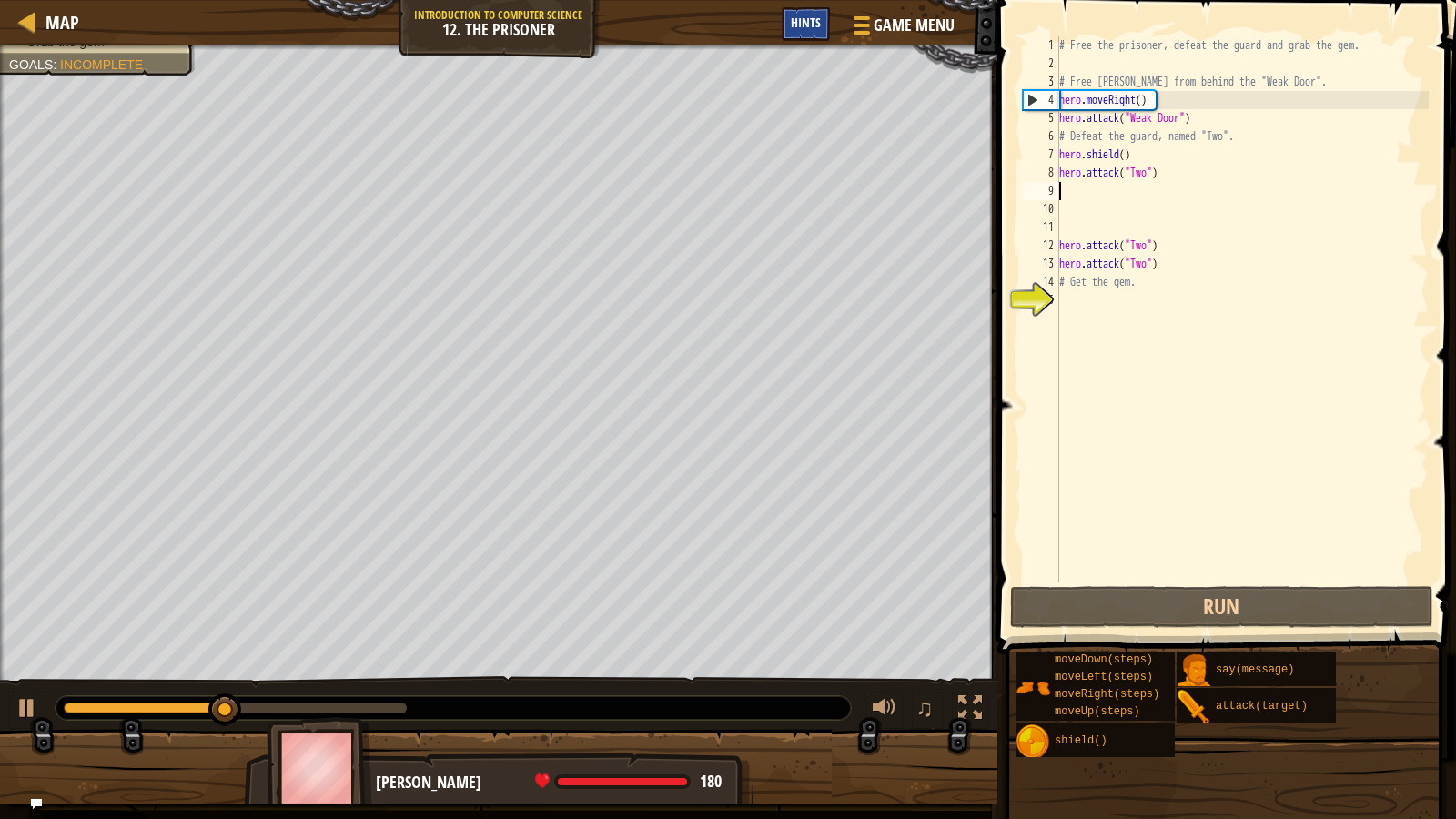click on "Hints" at bounding box center (805, 22) 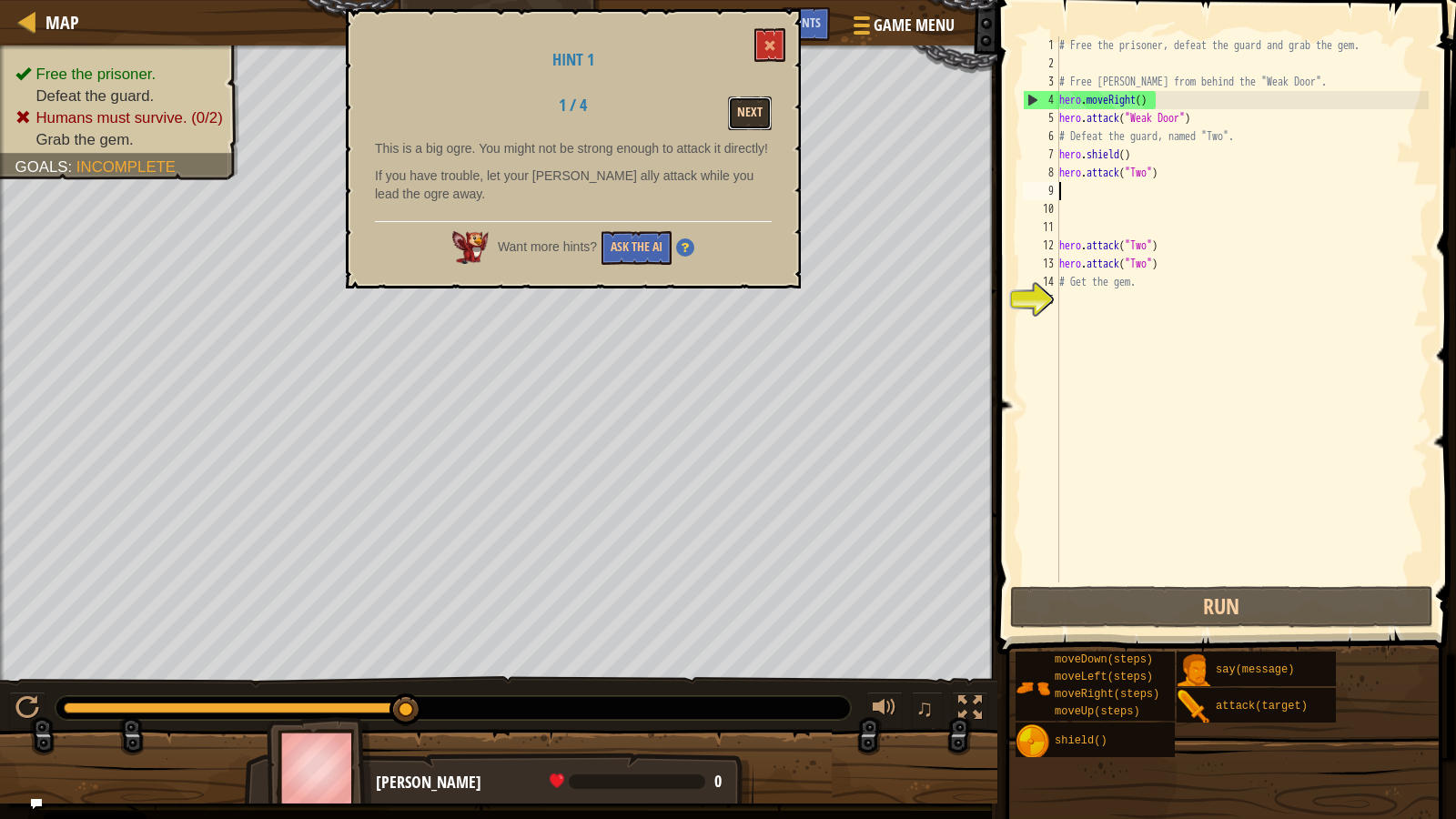 click on "Next" at bounding box center [750, 113] 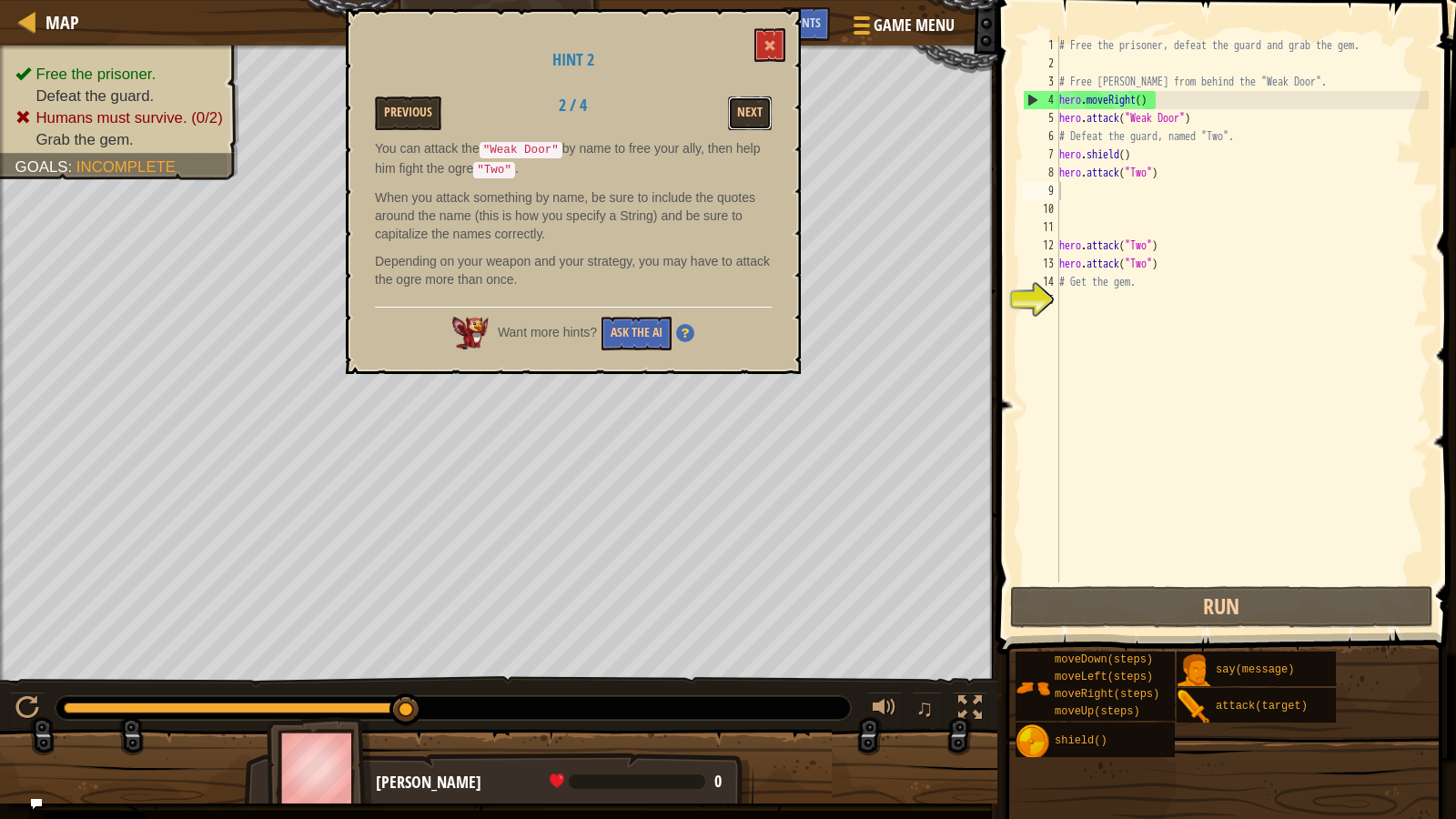 click on "Next" at bounding box center (750, 113) 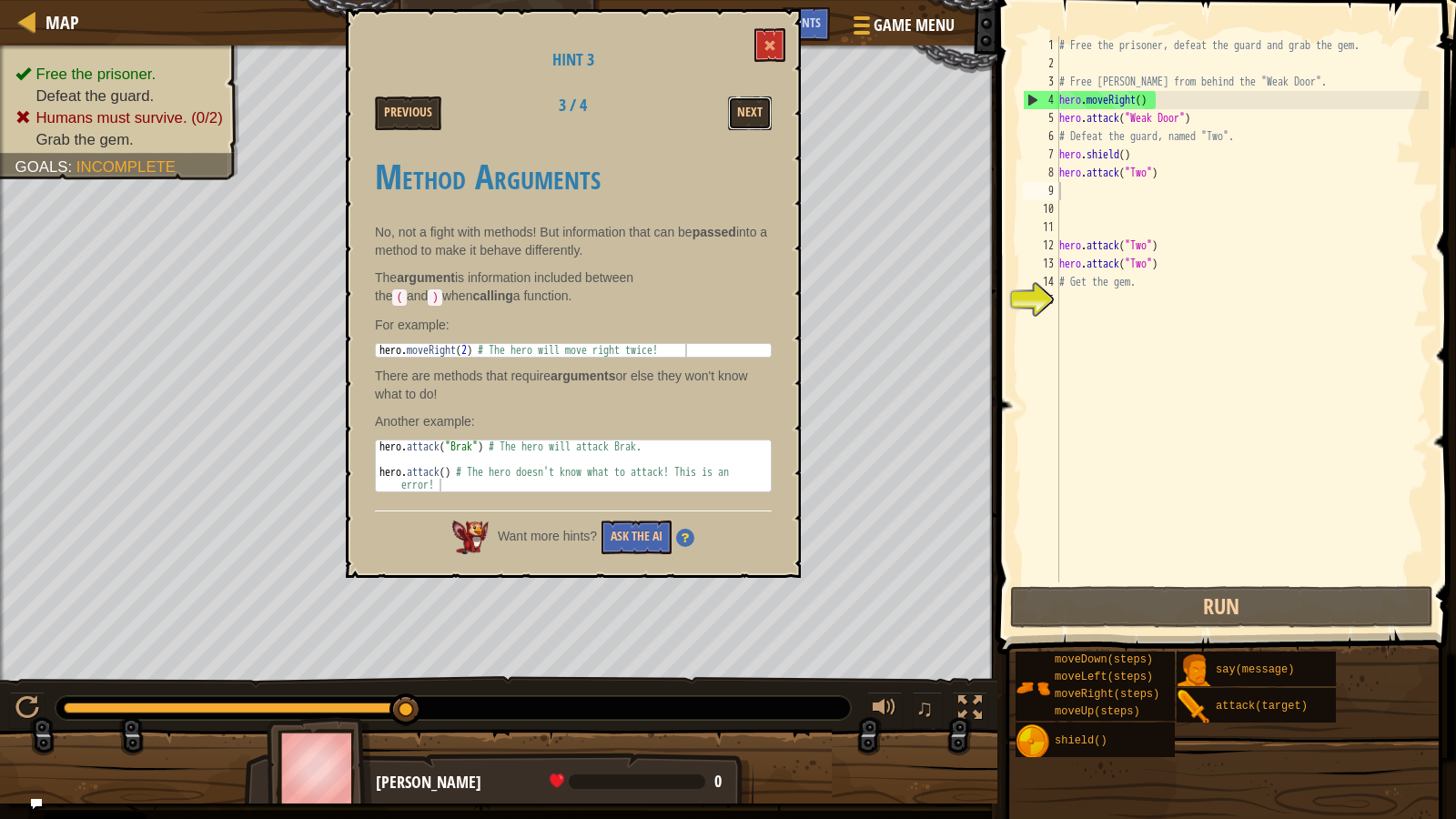 click on "Next" at bounding box center (750, 113) 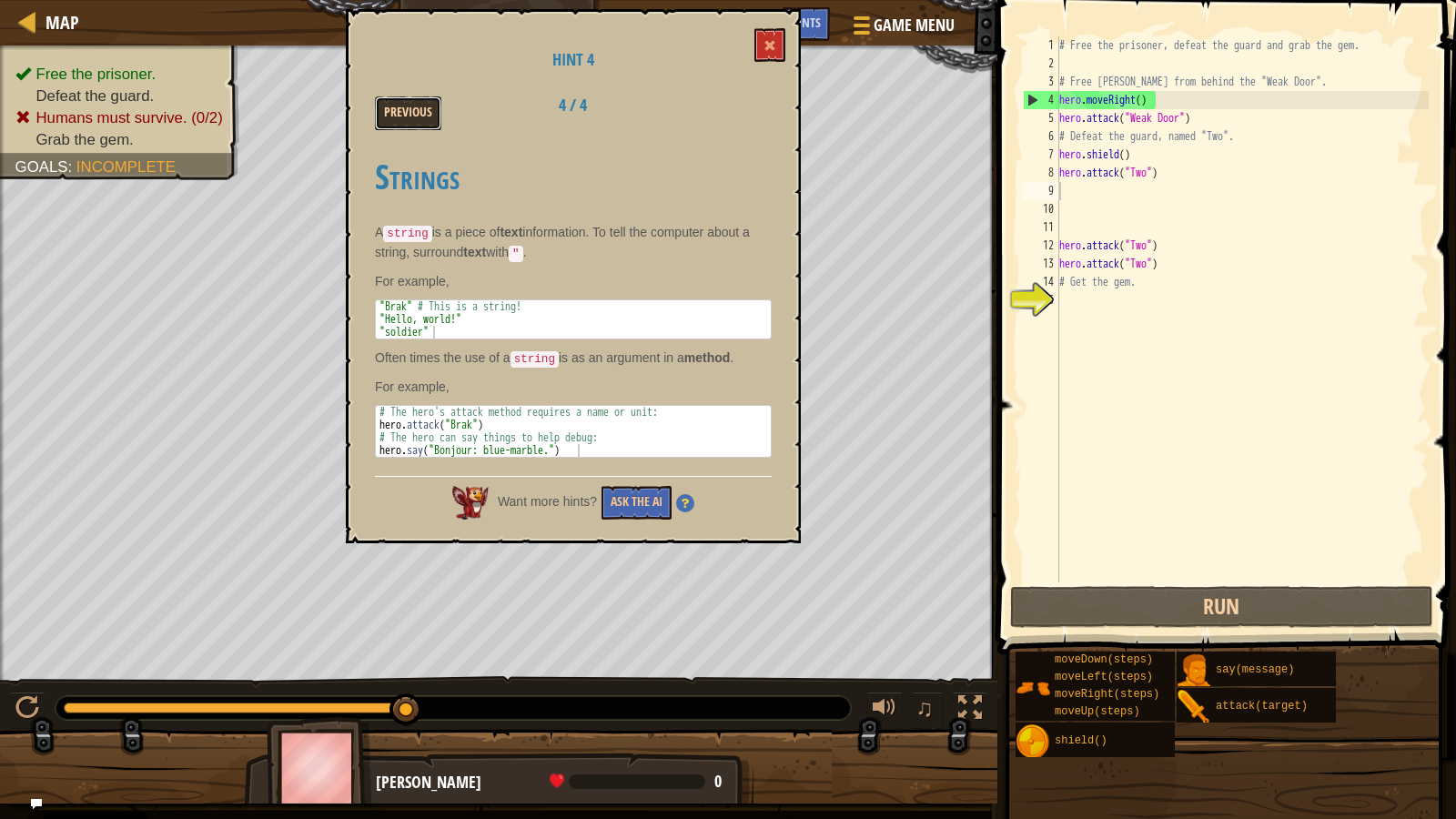 click on "Previous" at bounding box center [408, 113] 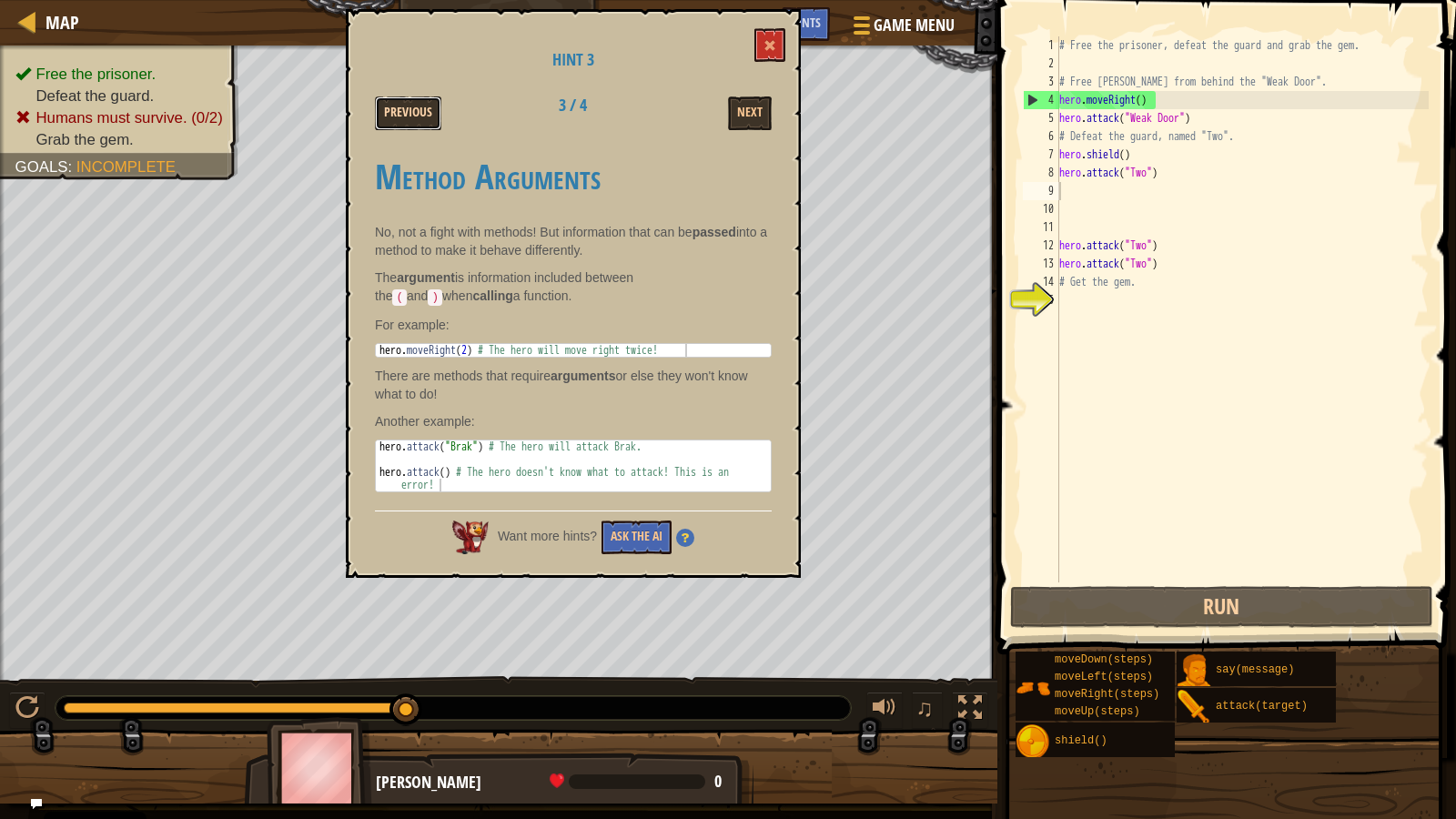 click on "Previous" at bounding box center (408, 113) 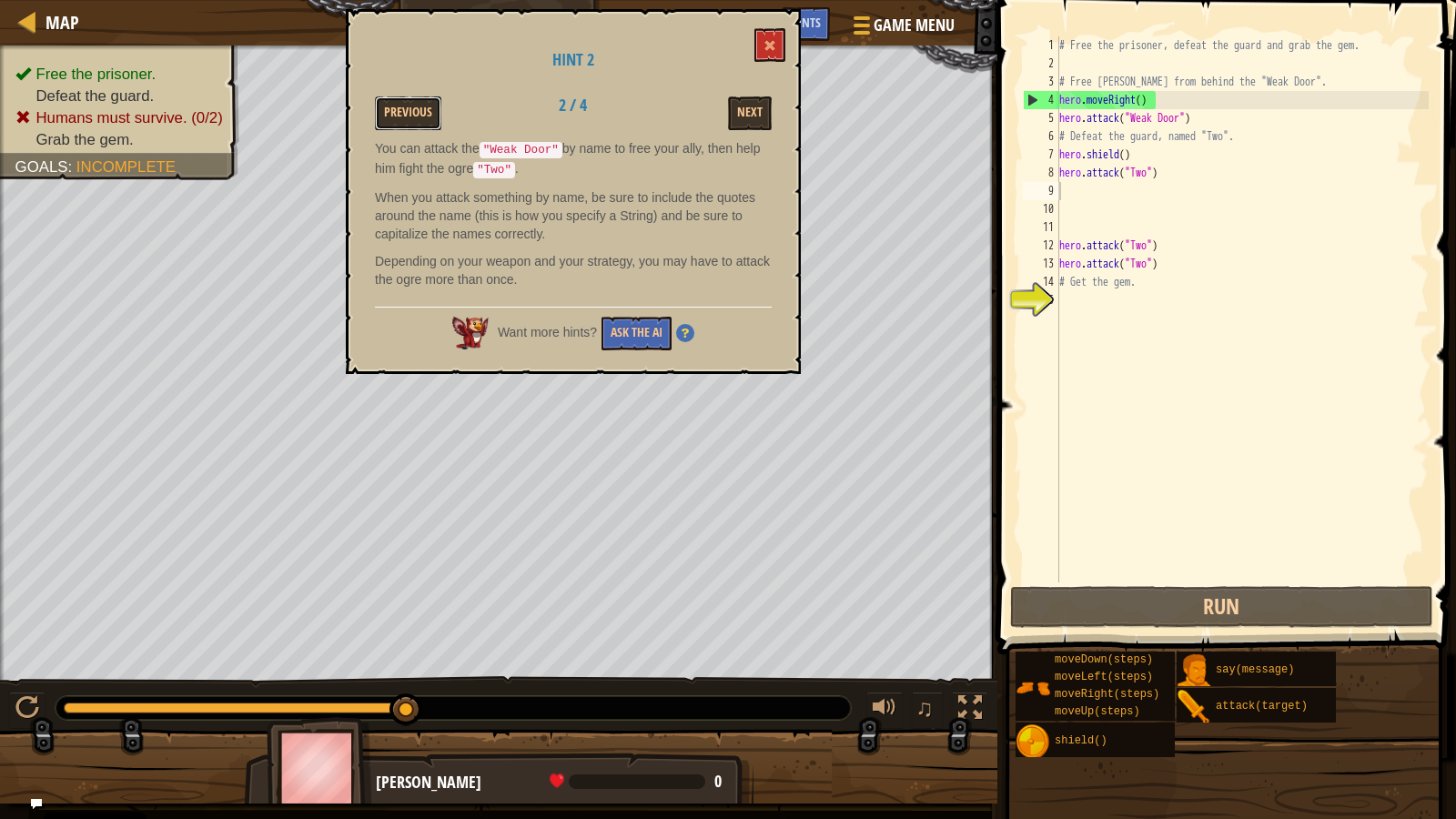 click on "Previous" at bounding box center (408, 113) 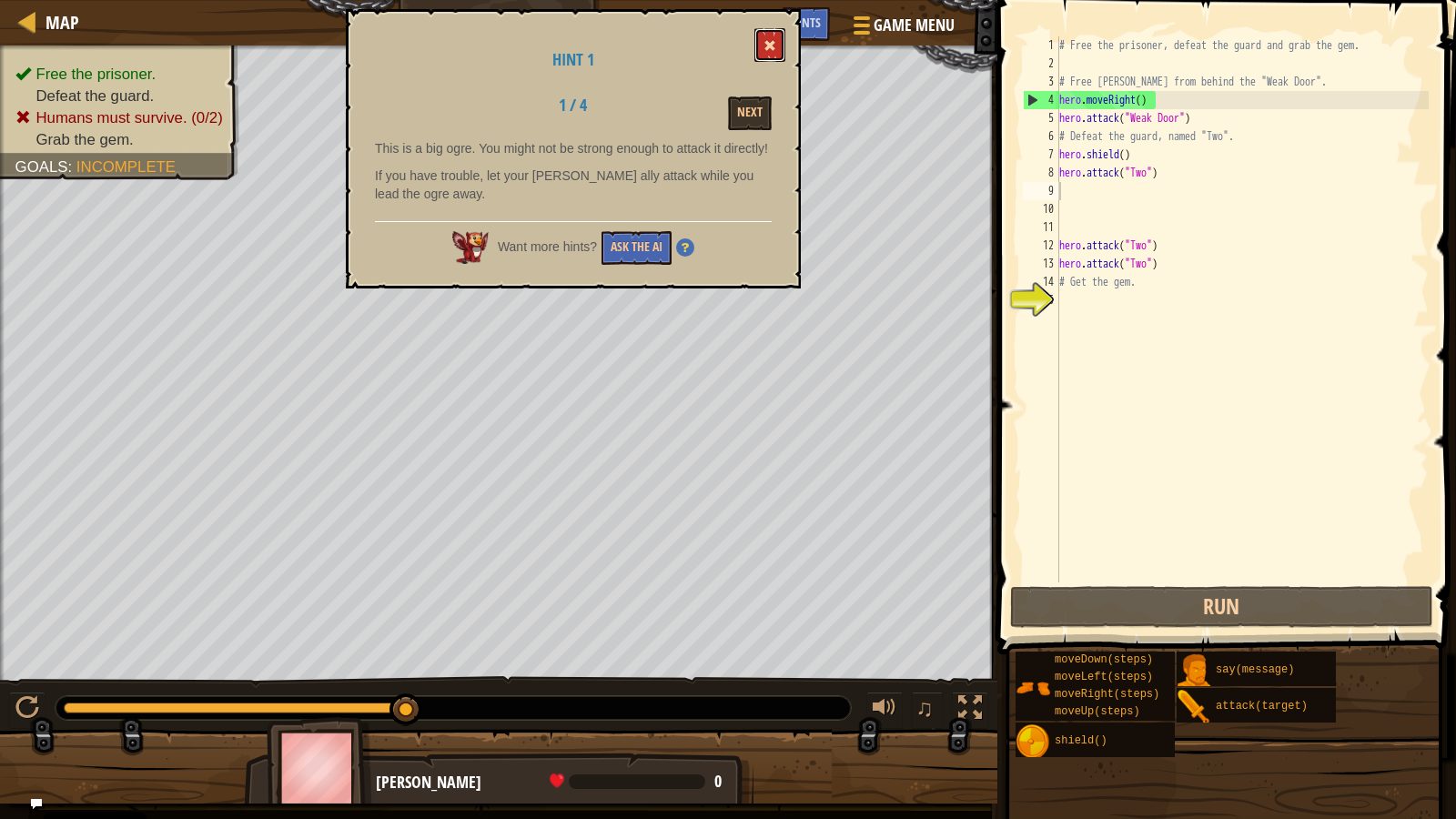click at bounding box center [770, 46] 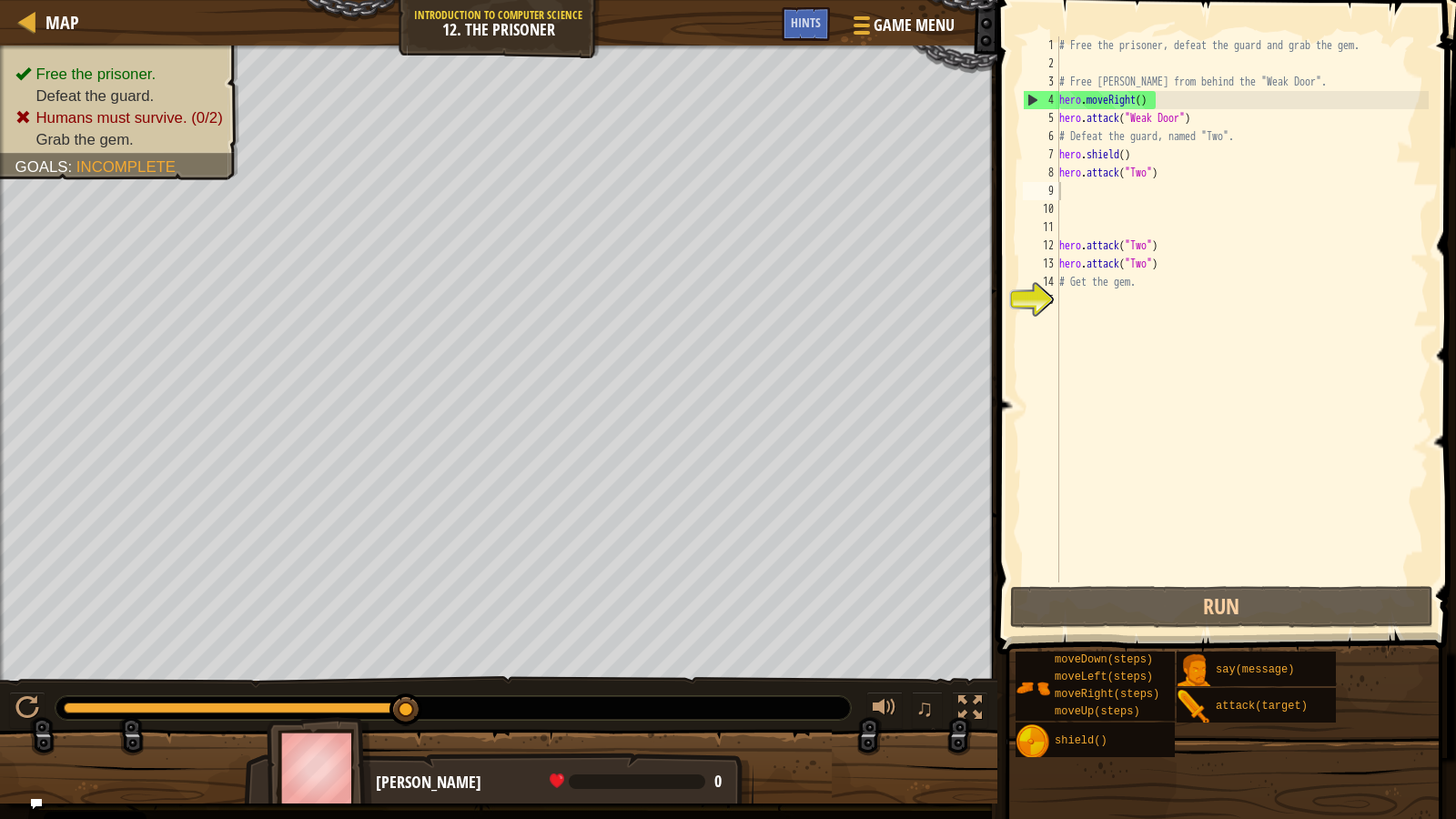 click on "Map Introduction to Computer Science 12. The Prisoner Game Menu Done Hints" at bounding box center (499, 23) 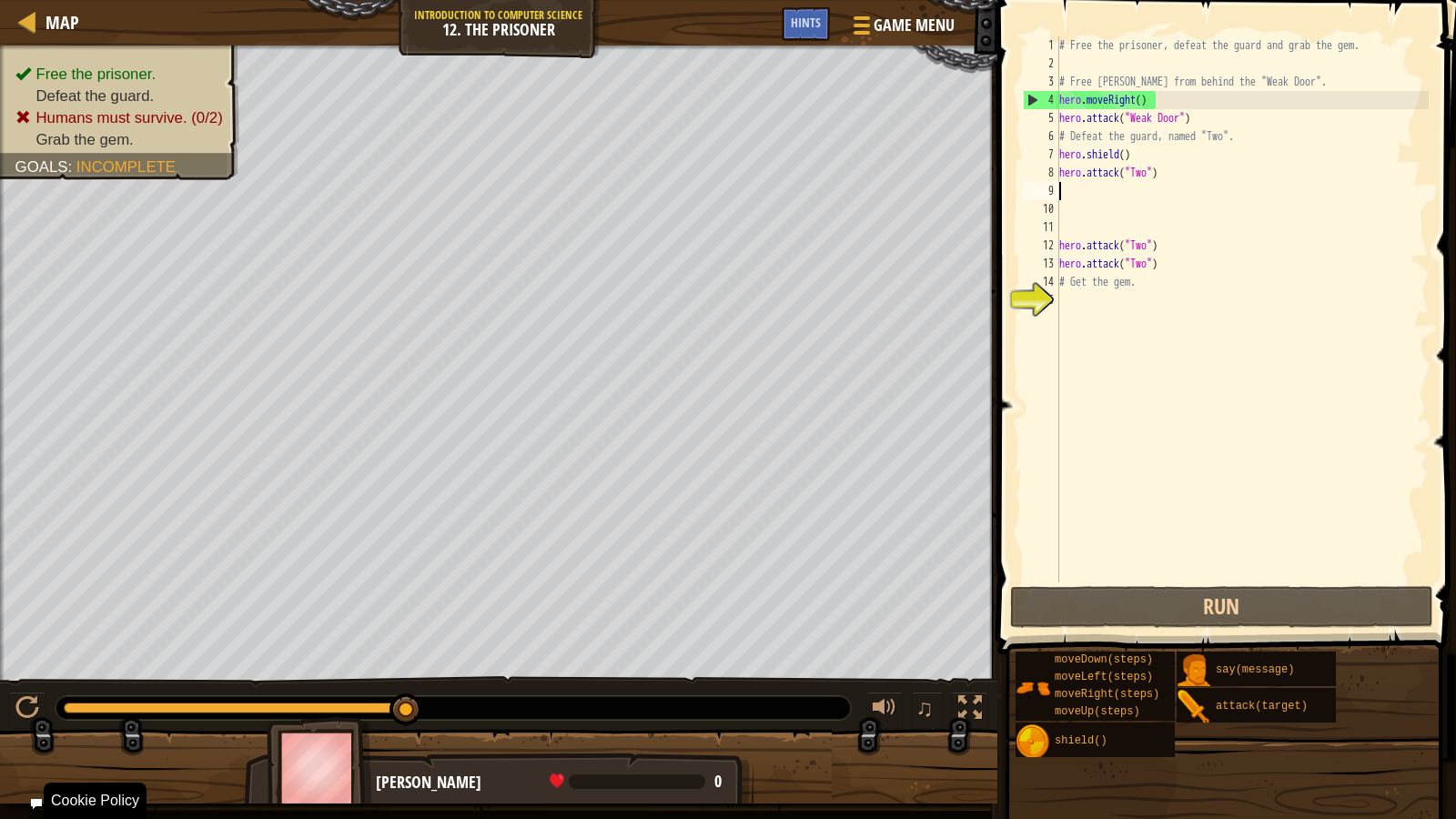 click at bounding box center (499, 774) 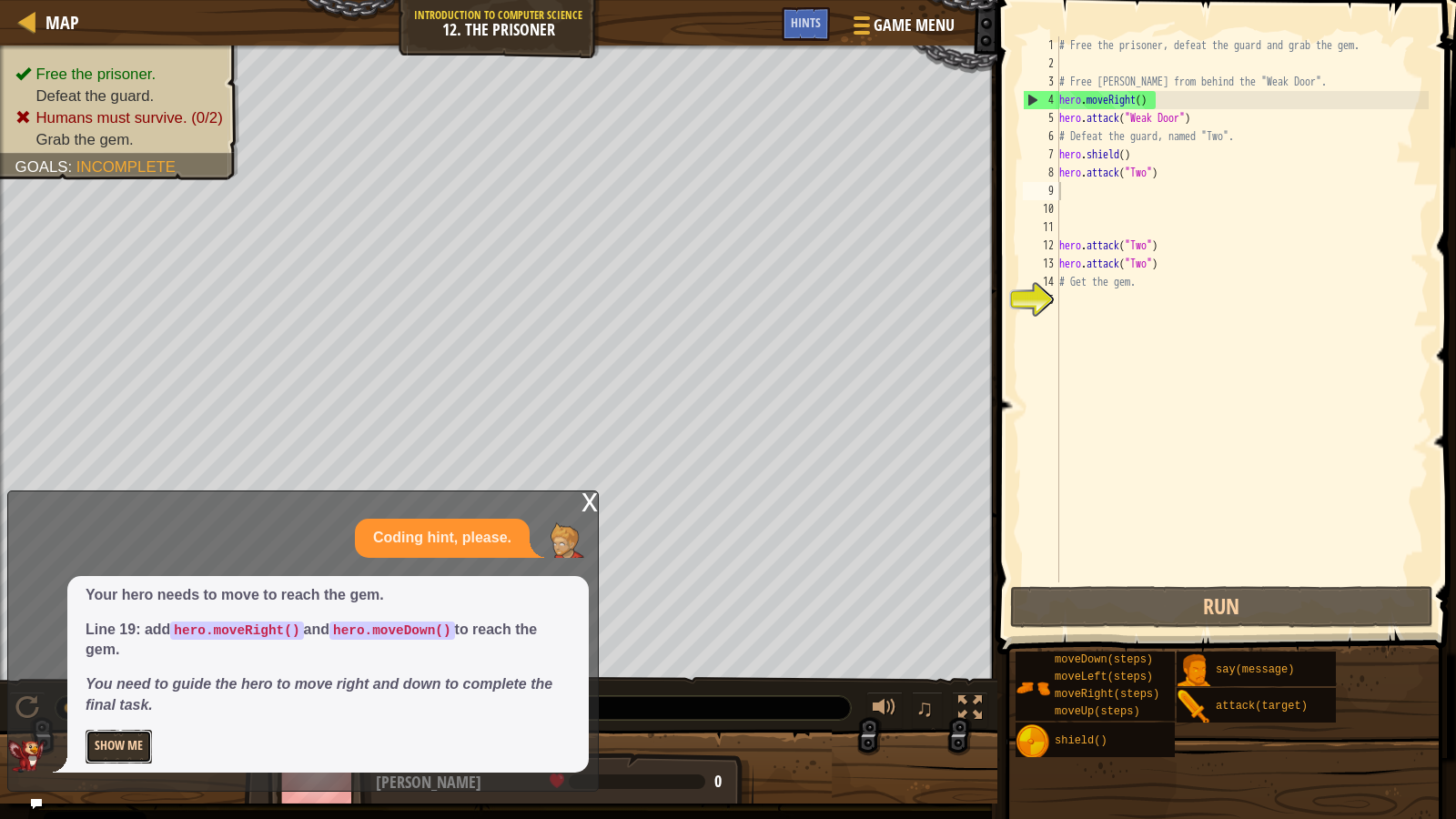 click on "Show Me" at bounding box center (118, 746) 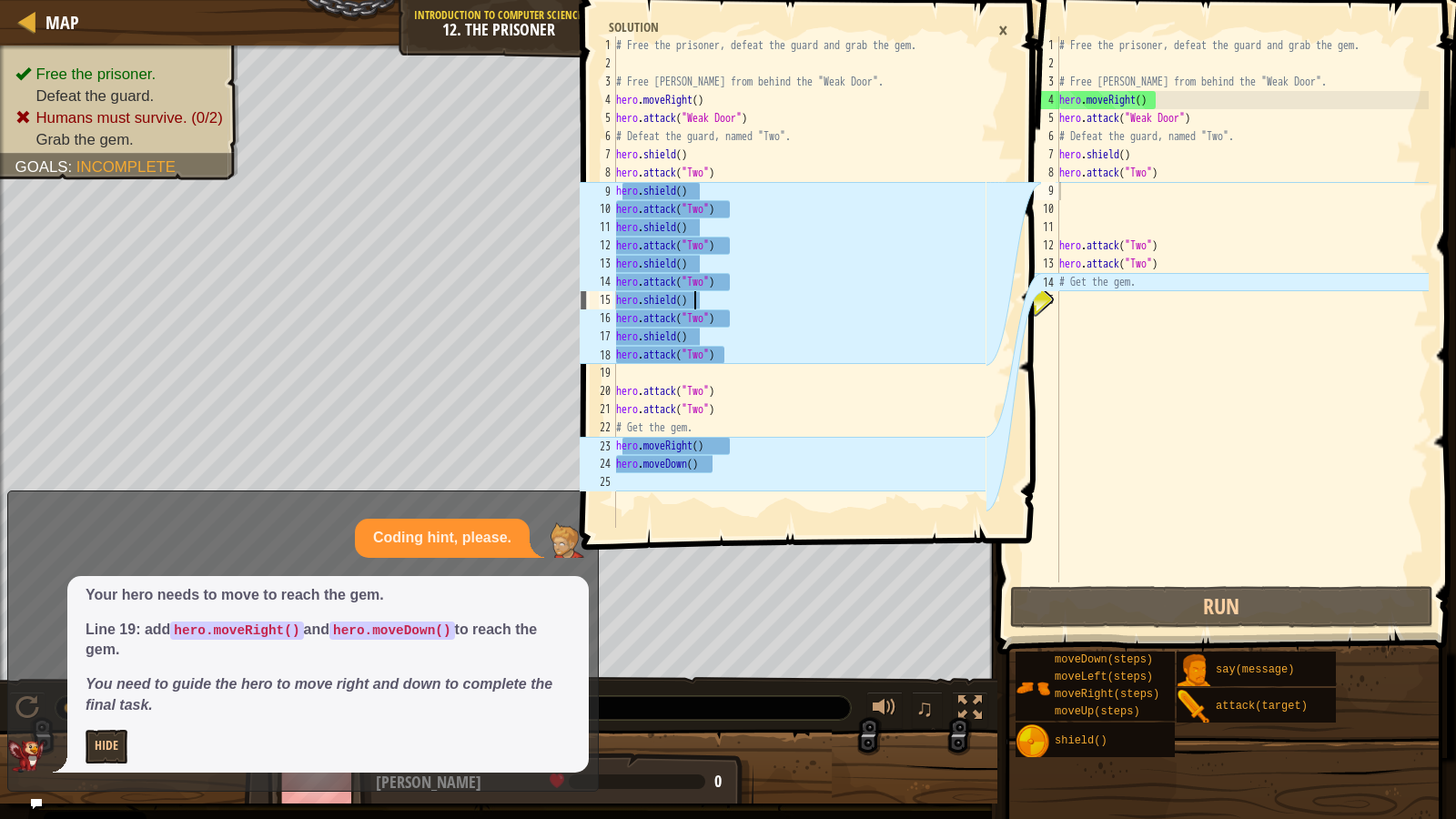 click on "# Free the prisoner, defeat the guard and grab the gem. # Free [PERSON_NAME] from behind the "Weak Door". hero . moveRight ( ) hero . attack ( "Weak Door" ) # Defeat the guard, named "Two". hero . shield ( ) hero . attack ( "Two" ) hero . shield ( ) hero . attack ( "Two" ) hero . shield ( ) hero . attack ( "Two" ) hero . shield ( ) hero . attack ( "Two" ) hero . shield ( ) hero . attack ( "Two" ) hero . shield ( ) hero . attack ( "Two" ) hero . attack ( "Two" ) hero . attack ( "Two" ) # Get the gem. hero . moveRight ( )    hero . moveDown ( )" at bounding box center (799, 300) 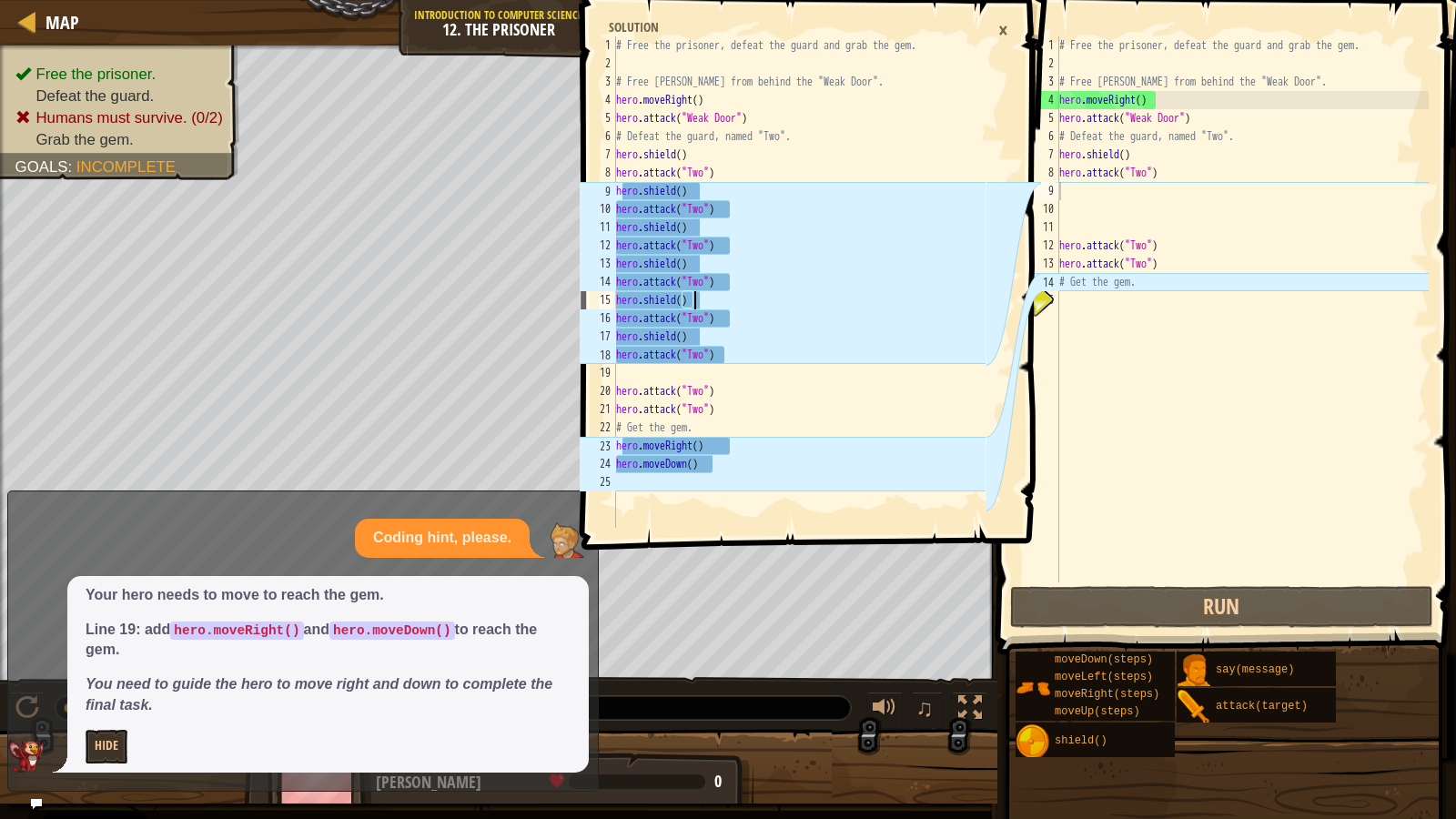 click on "# Free the prisoner, defeat the guard and grab the gem. # Free [PERSON_NAME] from behind the "Weak Door". hero . moveRight ( ) hero . attack ( "Weak Door" ) # Defeat the guard, named "Two". hero . shield ( ) hero . attack ( "Two" ) hero . shield ( ) hero . attack ( "Two" ) hero . shield ( ) hero . attack ( "Two" ) hero . shield ( ) hero . attack ( "Two" ) hero . shield ( ) hero . attack ( "Two" ) hero . shield ( ) hero . attack ( "Two" ) hero . attack ( "Two" ) hero . attack ( "Two" ) # Get the gem. hero . moveRight ( )    hero . moveDown ( )" at bounding box center (799, 300) 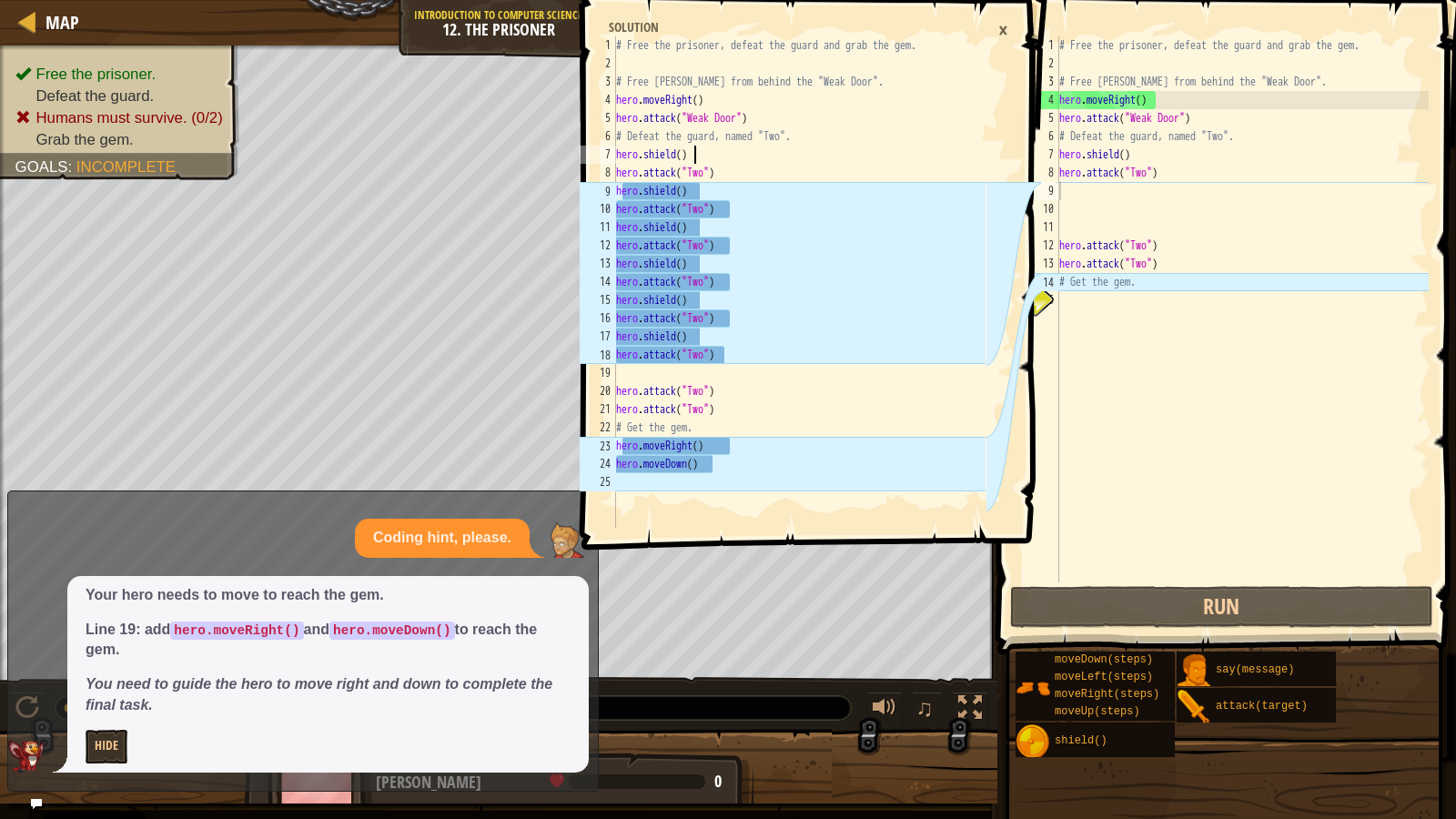click on "# Free the prisoner, defeat the guard and grab the gem. # Free [PERSON_NAME] from behind the "Weak Door". hero . moveRight ( ) hero . attack ( "Weak Door" ) # Defeat the guard, named "Two". hero . shield ( ) hero . attack ( "Two" ) hero . shield ( ) hero . attack ( "Two" ) hero . shield ( ) hero . attack ( "Two" ) hero . shield ( ) hero . attack ( "Two" ) hero . shield ( ) hero . attack ( "Two" ) hero . shield ( ) hero . attack ( "Two" ) hero . attack ( "Two" ) hero . attack ( "Two" ) # Get the gem. hero . moveRight ( )    hero . moveDown ( )" at bounding box center [799, 300] 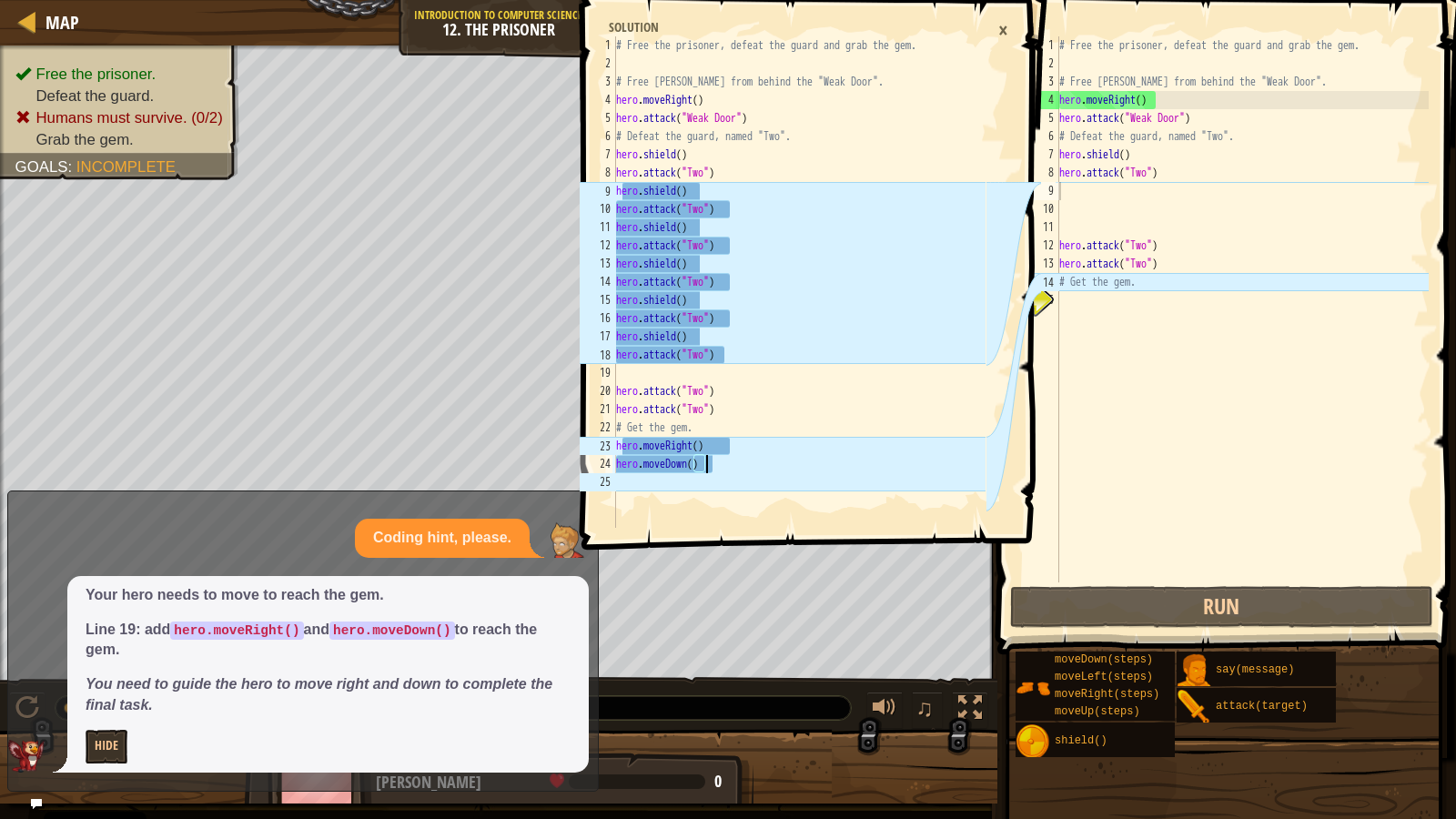click on "# Free the prisoner, defeat the guard and grab the gem. # Free [PERSON_NAME] from behind the "Weak Door". hero . moveRight ( ) hero . attack ( "Weak Door" ) # Defeat the guard, named "Two". hero . shield ( ) hero . attack ( "Two" ) hero . shield ( ) hero . attack ( "Two" ) hero . shield ( ) hero . attack ( "Two" ) hero . shield ( ) hero . attack ( "Two" ) hero . shield ( ) hero . attack ( "Two" ) hero . shield ( ) hero . attack ( "Two" ) hero . attack ( "Two" ) hero . attack ( "Two" ) # Get the gem. hero . moveRight ( )    hero . moveDown ( )" at bounding box center [799, 300] 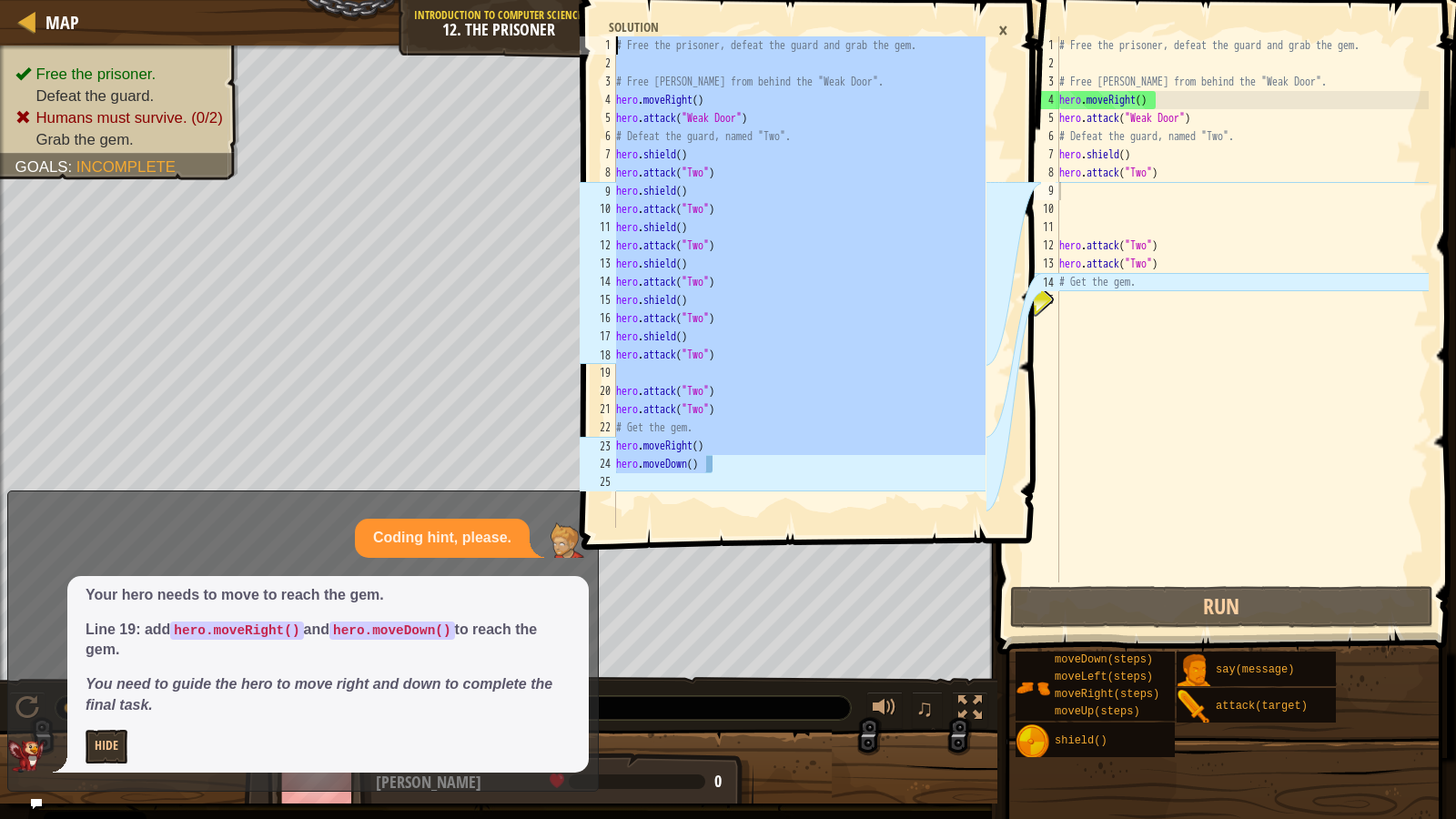 drag, startPoint x: 711, startPoint y: 463, endPoint x: 560, endPoint y: 35, distance: 453.8557 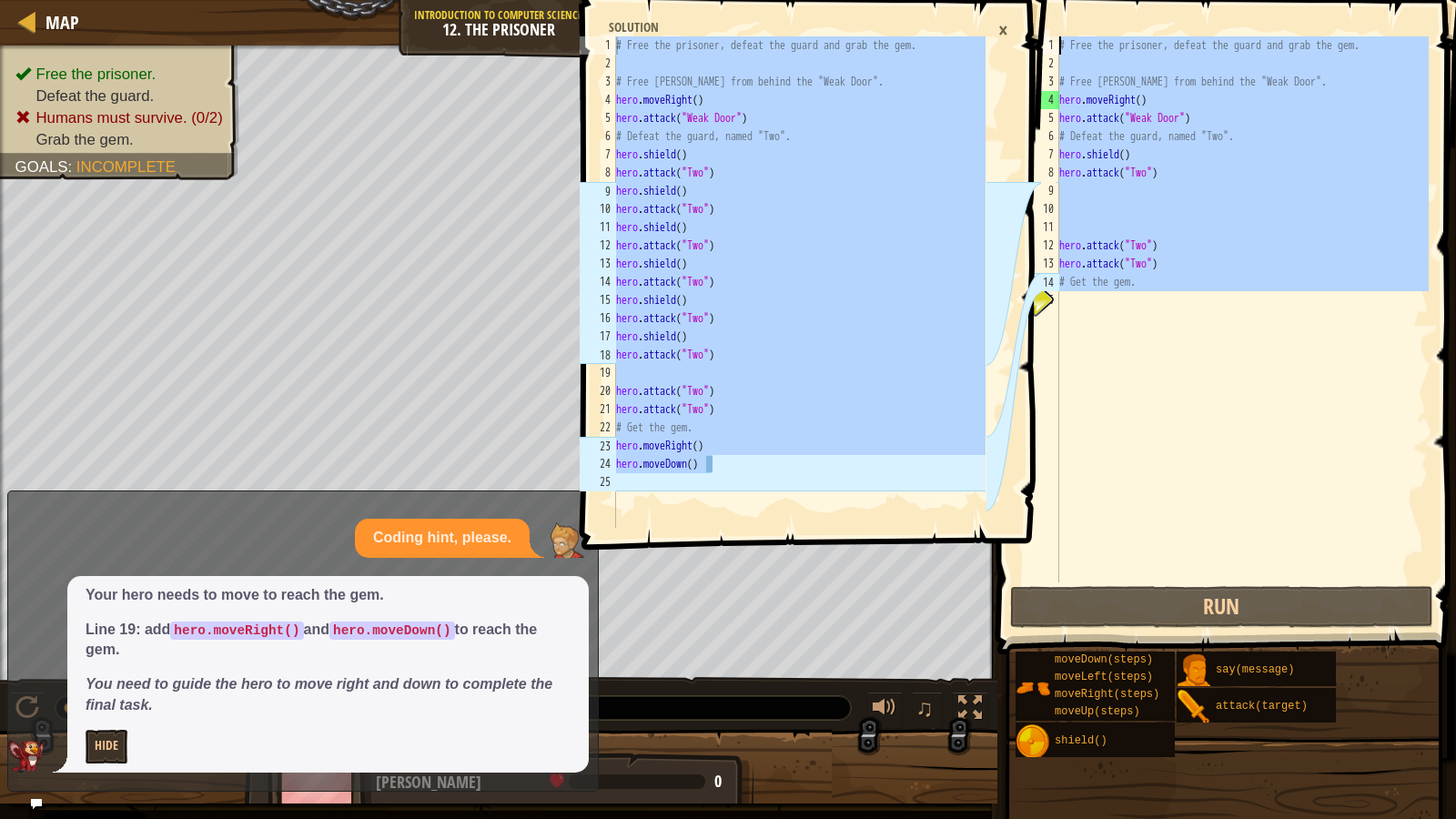 drag, startPoint x: 1328, startPoint y: 492, endPoint x: 977, endPoint y: 22, distance: 586.60123 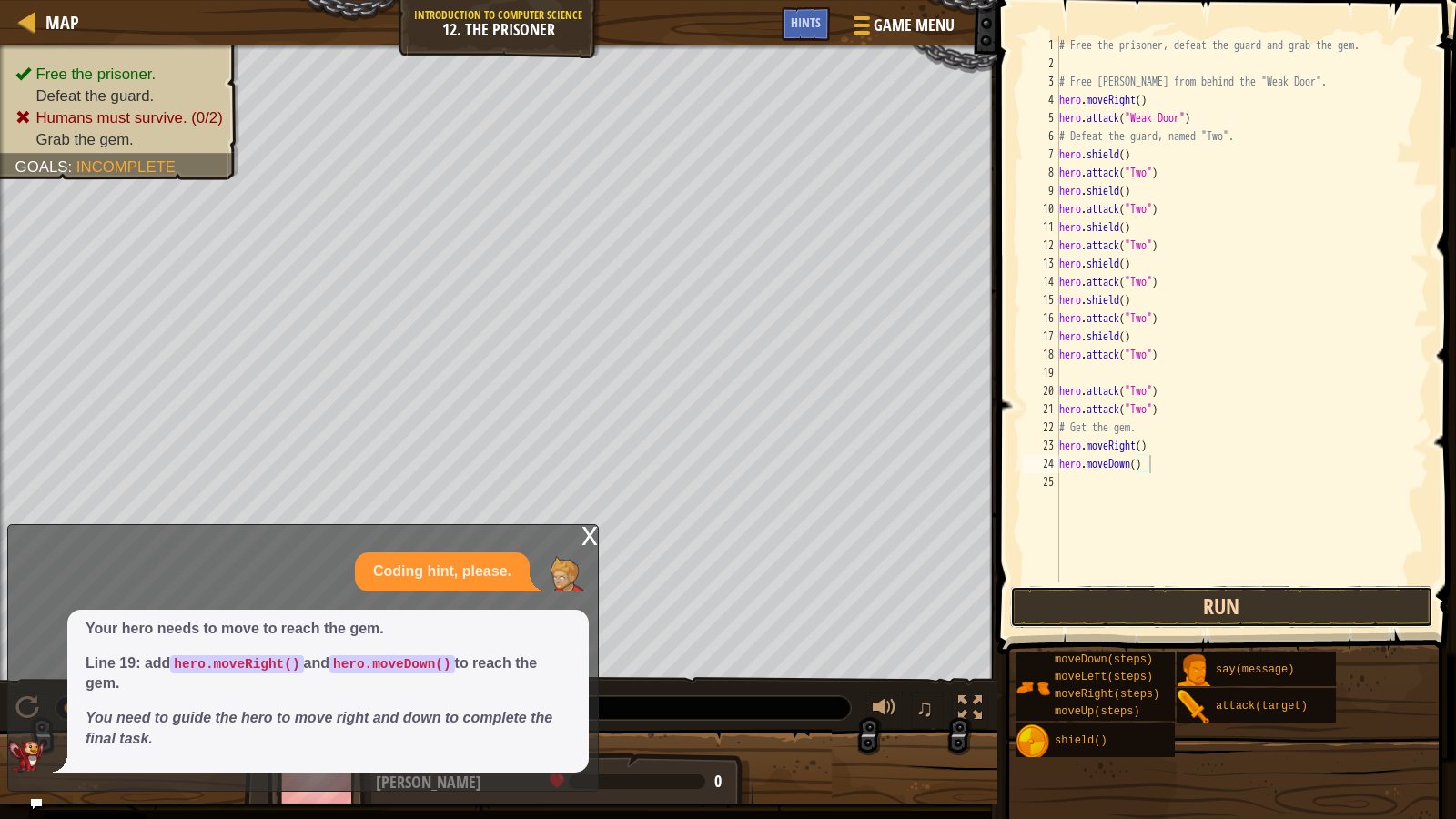 click on "Run" at bounding box center [1222, 607] 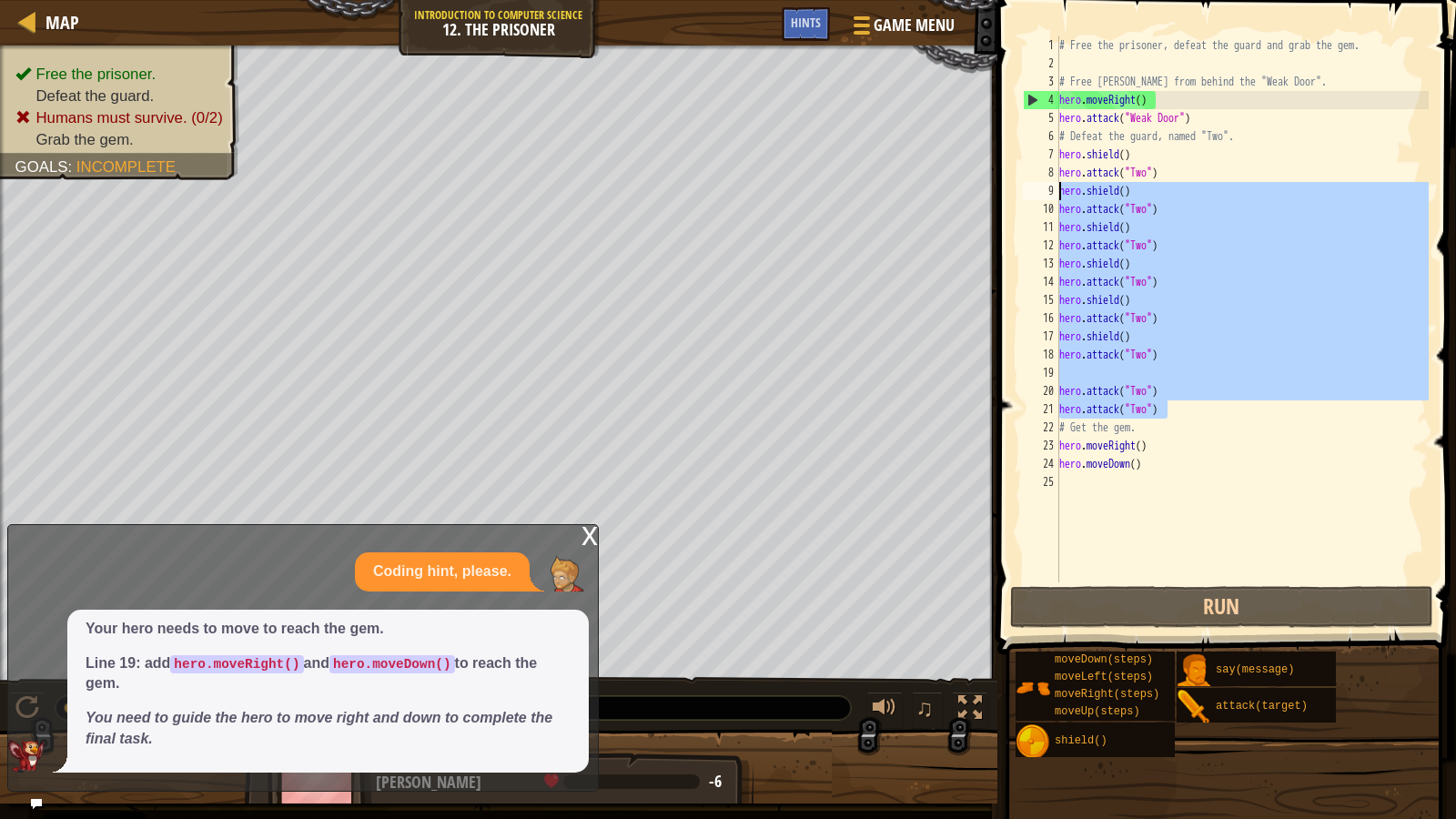 click on "Map Introduction to Computer Science 12. The Prisoner Game Menu Done Hints # Free the prisoner, defeat the guard and grab the gem. 1 2 3 4 5 6 7 8 9 10 11 12 13 14 15 16 17 18 19 20 21 22 23 24 25 # Free the prisoner, defeat the guard and grab the gem. # Free [PERSON_NAME] from behind the "Weak Door". hero . moveRight ( ) hero . attack ( "Weak Door" ) # Defeat the guard, named "Two". hero . shield ( ) hero . attack ( "Two" ) hero . shield ( ) hero . attack ( "Two" ) hero . shield ( ) hero . attack ( "Two" ) hero . shield ( ) hero . attack ( "Two" ) hero . shield ( ) hero . attack ( "Two" ) hero . shield ( ) hero . attack ( "Two" ) hero . attack ( "Two" ) hero . attack ( "Two" ) # Get the gem. hero . moveRight ( )    hero . moveDown ( )     XXXXXXXXXXXXXXXXXXXXXXXXXXXXXXXXXXXXXXXXXXXXXXXXXXXXXXXXXXXXXXXXXXXXXXXXXXXXXXXXXXXXXXXXXXXXXXXXXXXXXXXXXXXXXXXXXXXXXXXXXXXXXXXXXXXXXXXXXXXXXXXXXXXXXXXXXXXXXXXXXXXXXXXXXXXXXXXXXXXXXXXXXXXXXXXXXXXXXXXXXXXXXXXXXXXXXXXXXXXXXXXXXXXXXXXXXXXXXXXXXXXXXXXXXXXXXXXX Solution × Hints 1 2" at bounding box center [728, 410] 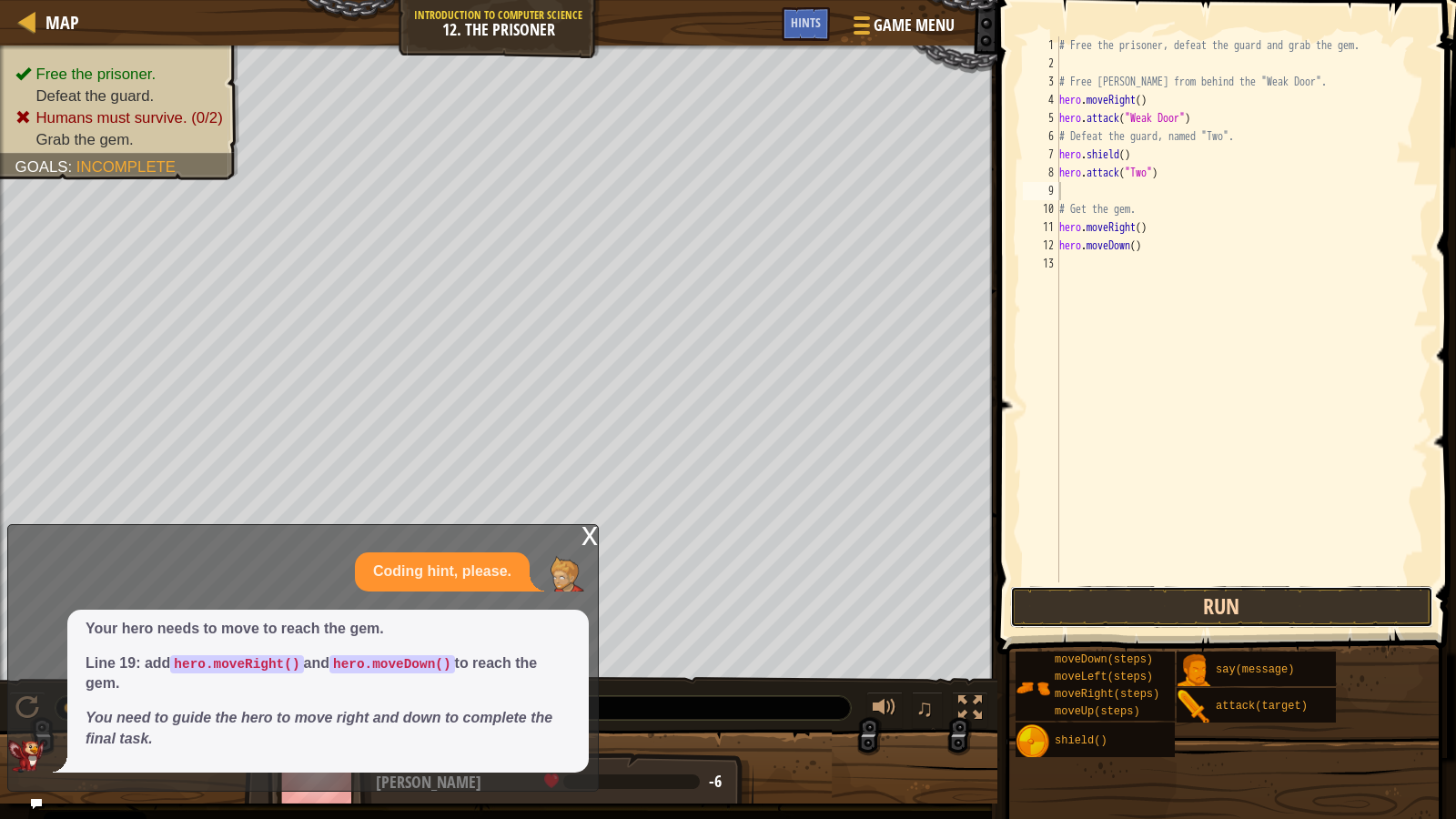 click on "Run" at bounding box center [1222, 607] 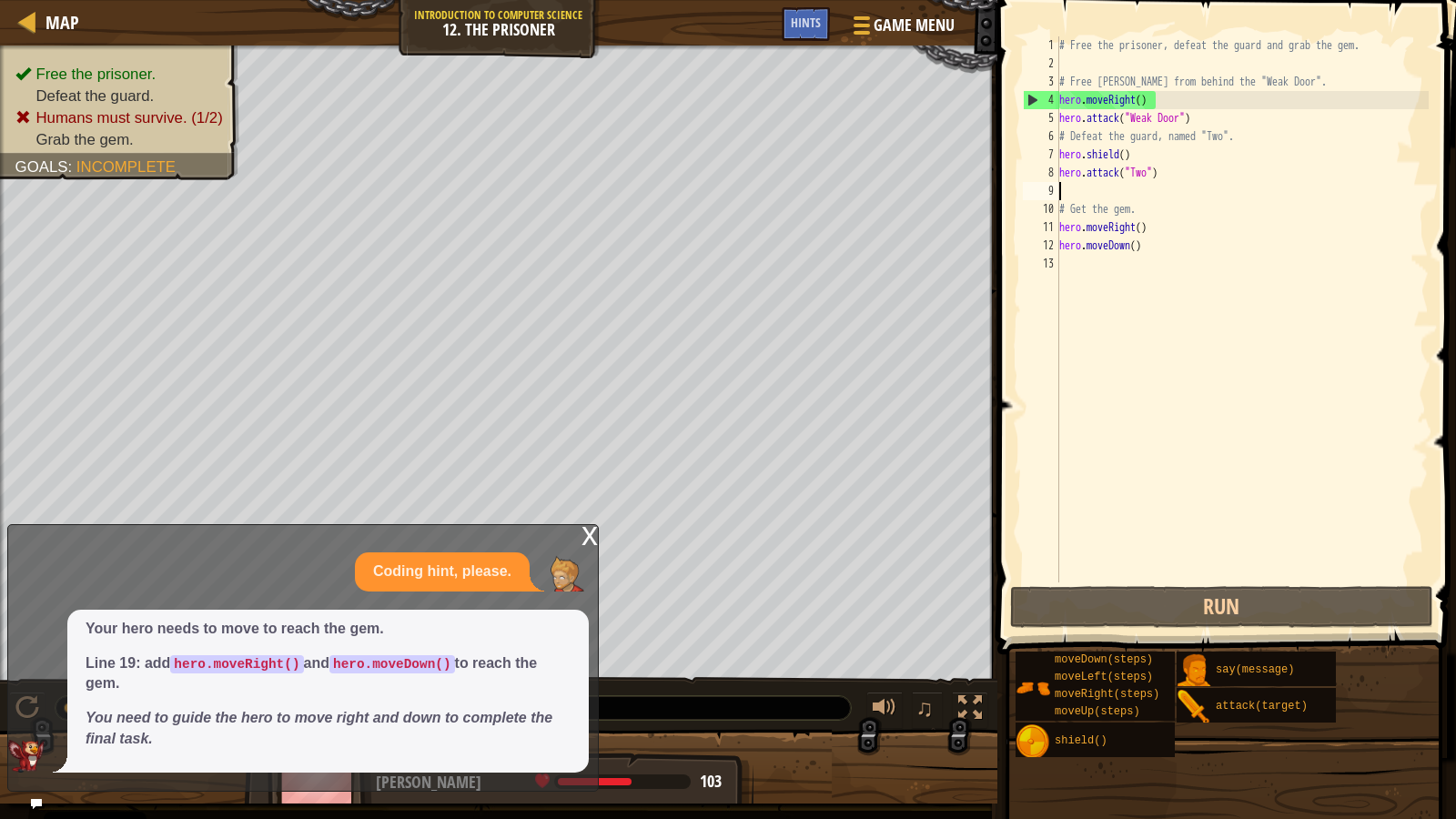 click on "x" at bounding box center (590, 534) 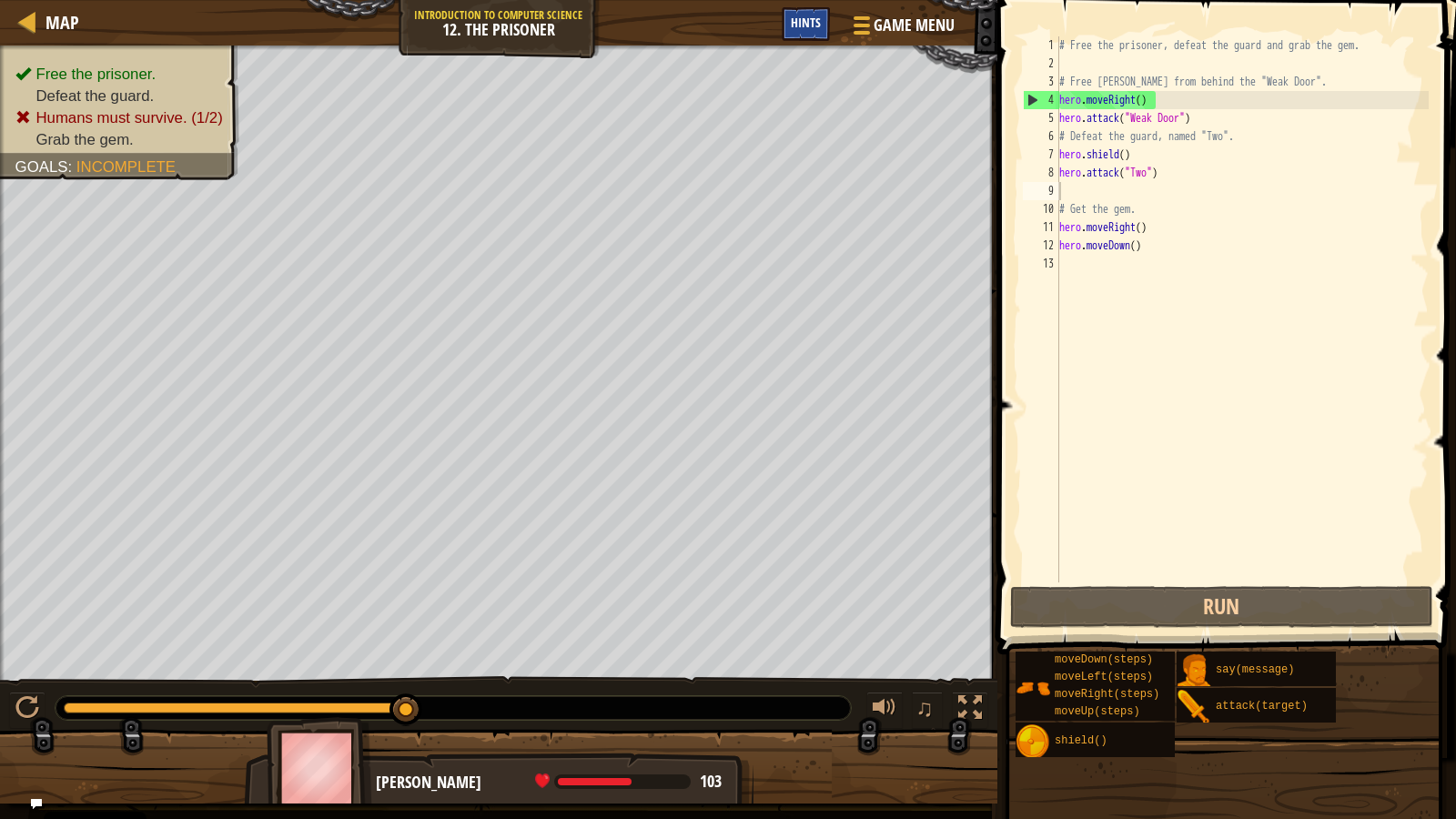 click on "Hints" at bounding box center (805, 22) 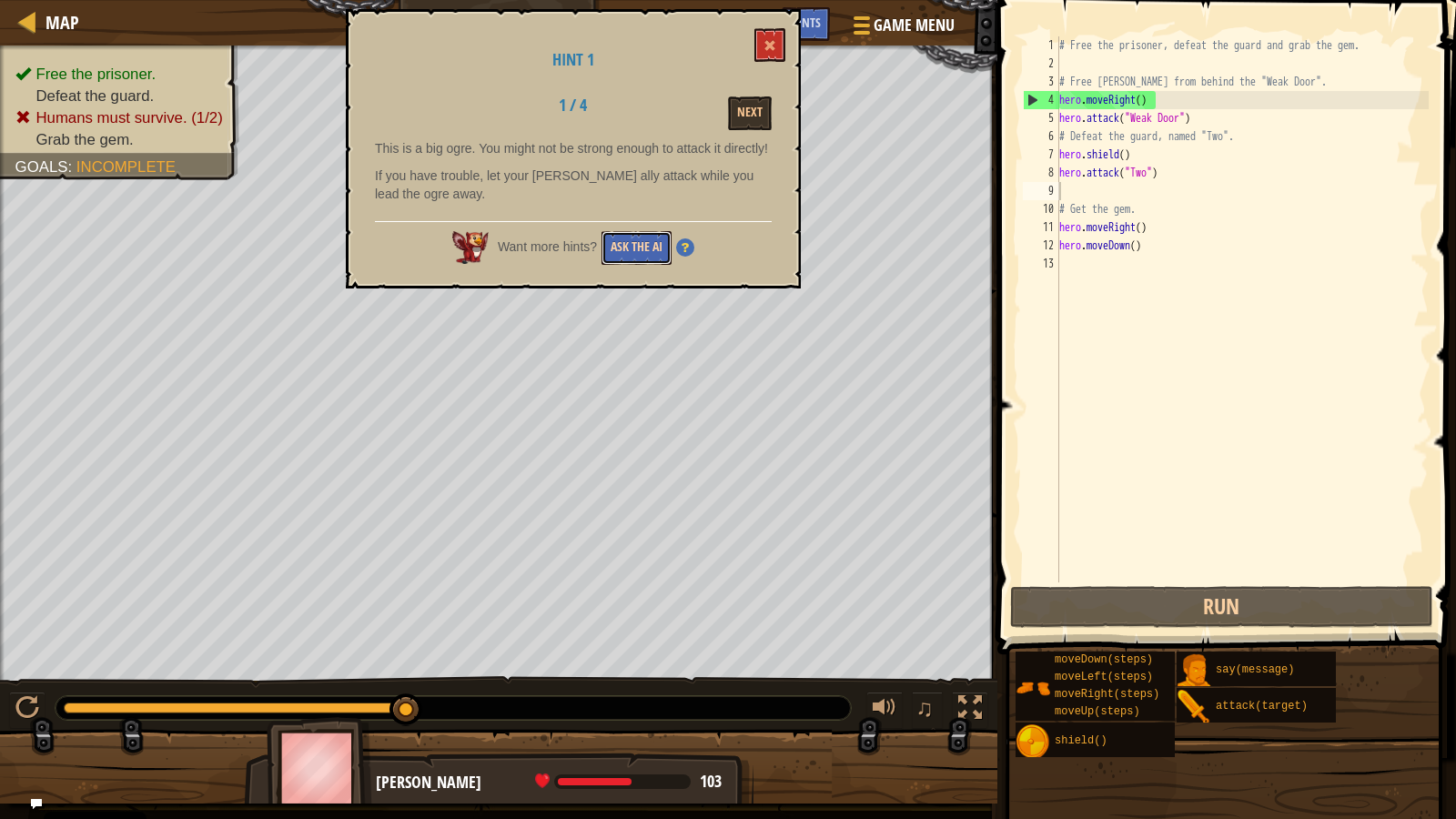 click on "Ask the AI" at bounding box center [636, 248] 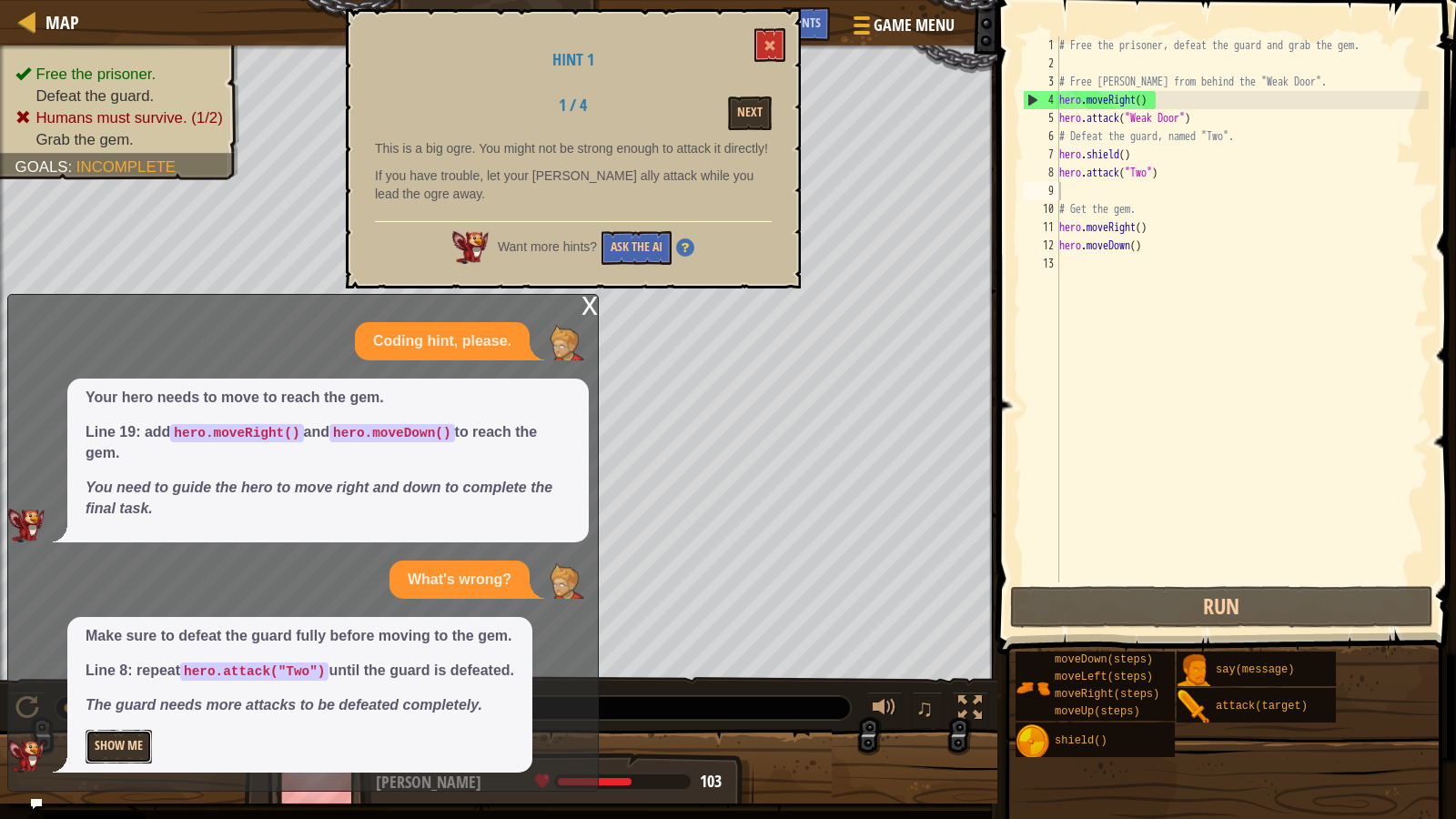 click on "Show Me" at bounding box center [118, 746] 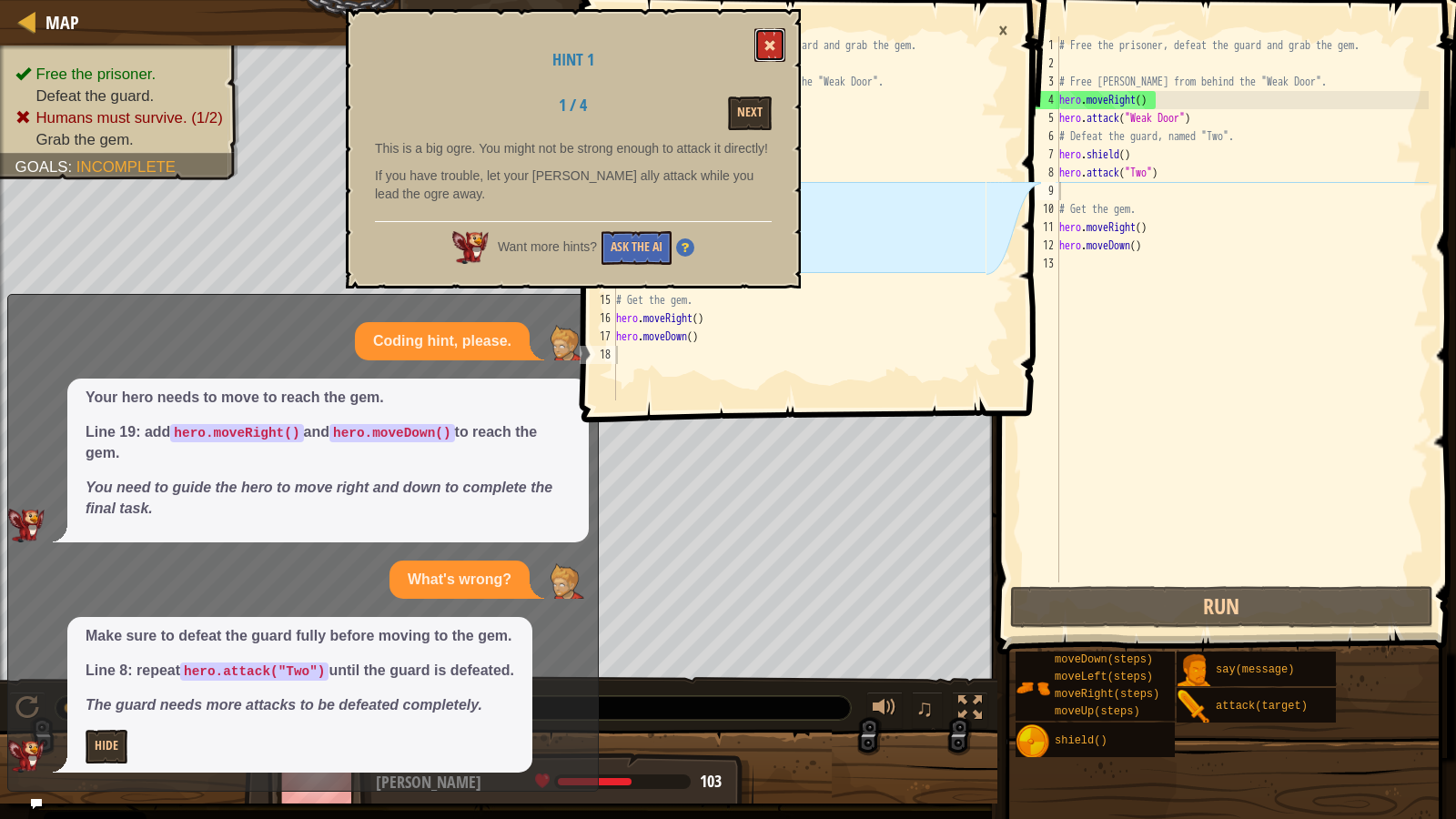 click at bounding box center (770, 46) 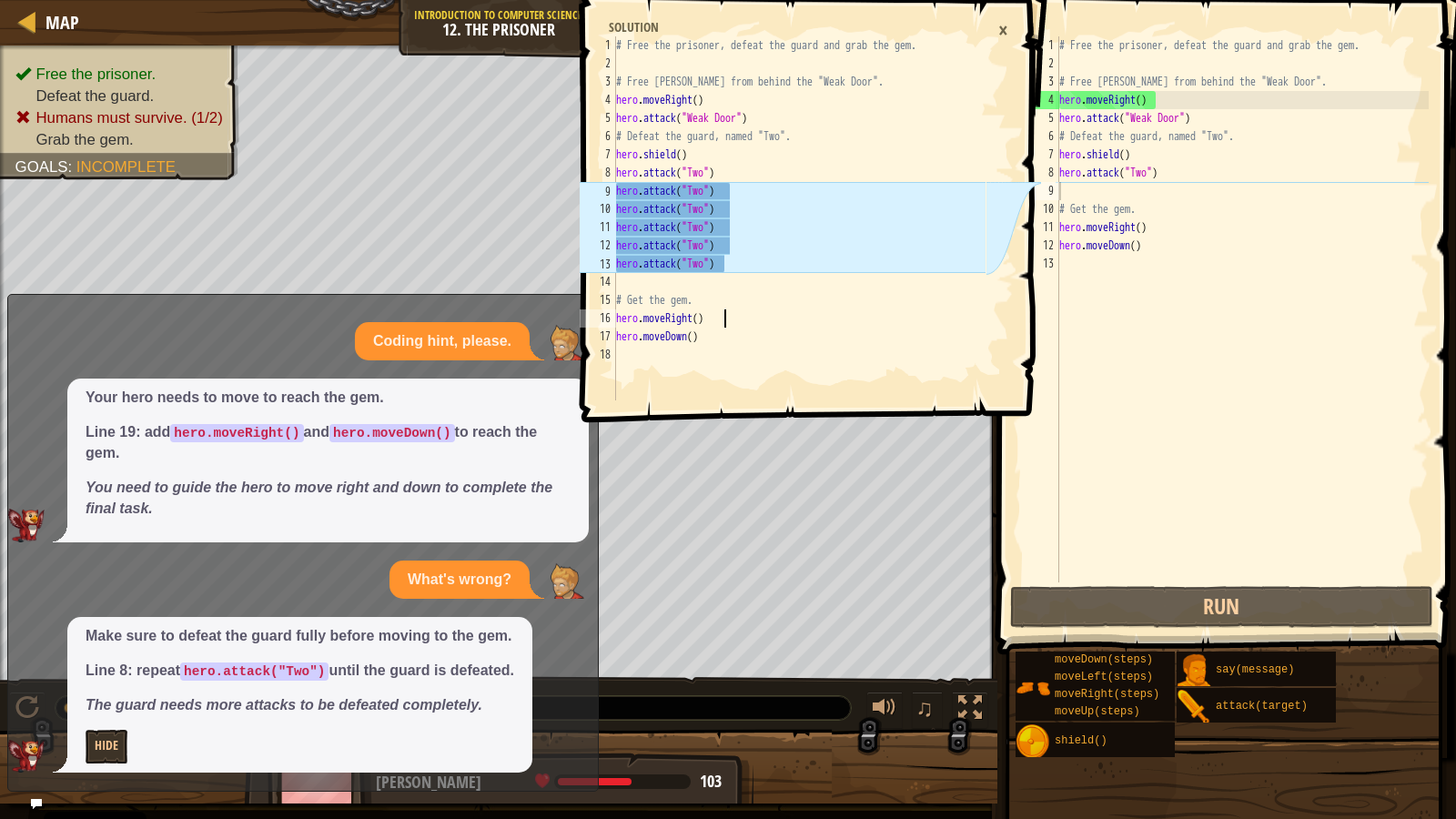 click on "# Free the prisoner, defeat the guard and grab the gem. # Free [PERSON_NAME] from behind the "Weak Door". hero . moveRight ( ) hero . attack ( "Weak Door" ) # Defeat the guard, named "Two". hero . shield ( ) hero . attack ( "Two" ) hero . attack ( "Two" ) hero . attack ( "Two" ) hero . attack ( "Two" ) hero . attack ( "Two" ) hero . attack ( "Two" ) # Get the gem. hero . moveRight ( )    hero . moveDown ( )" at bounding box center (799, 237) 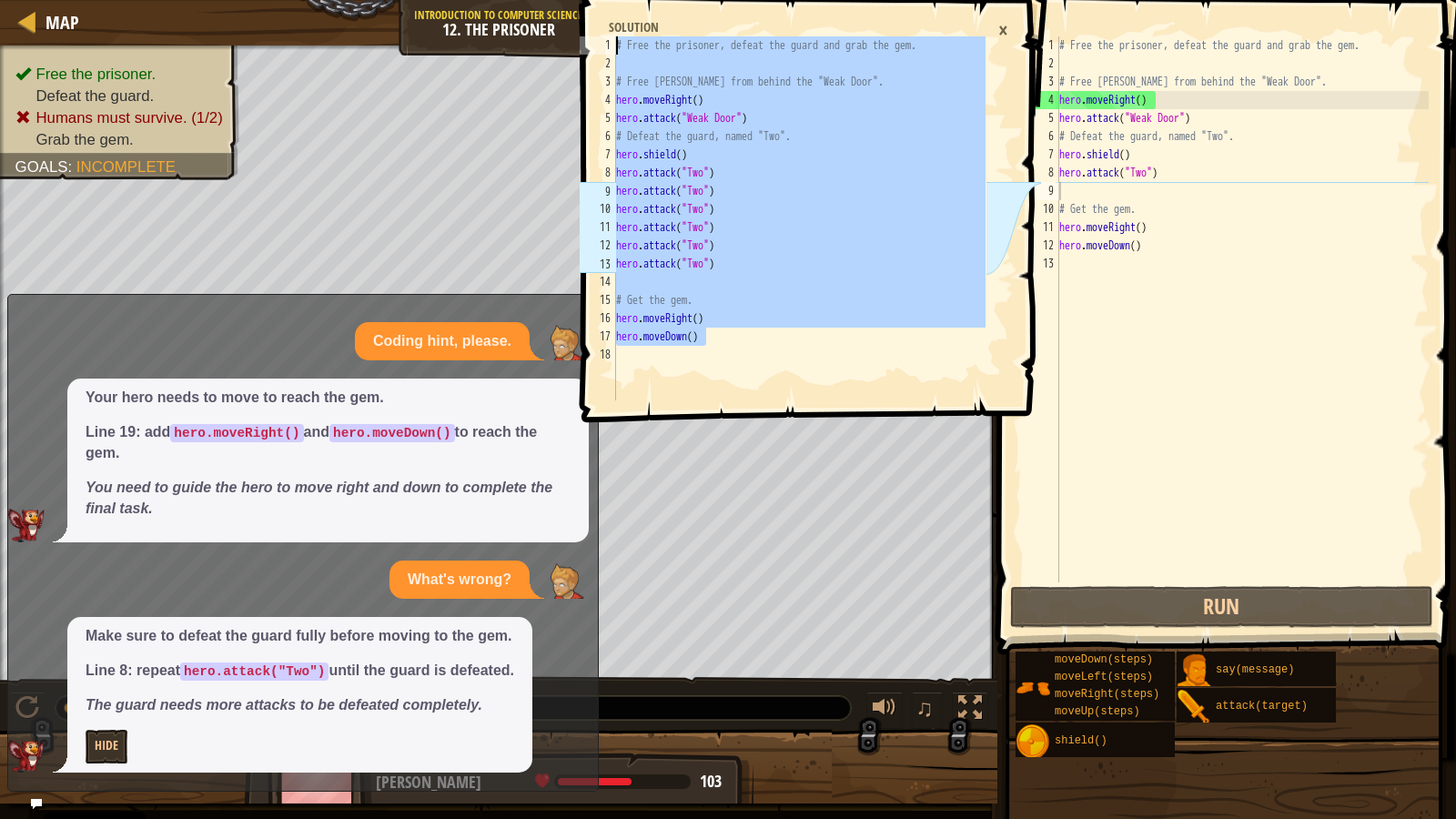drag, startPoint x: 743, startPoint y: 339, endPoint x: 537, endPoint y: 29, distance: 372.2042 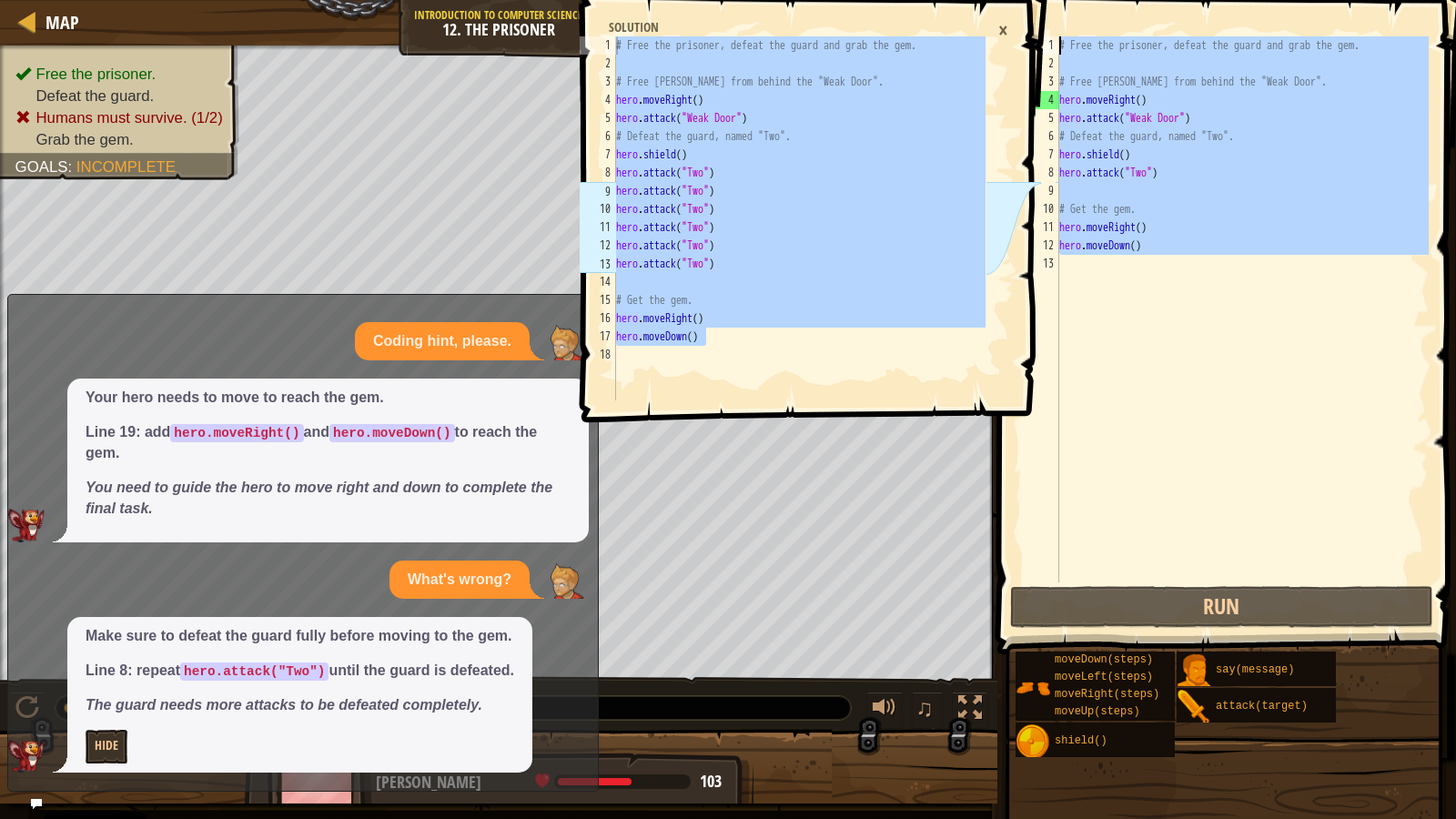 drag, startPoint x: 1416, startPoint y: 420, endPoint x: 913, endPoint y: 0, distance: 655.2931 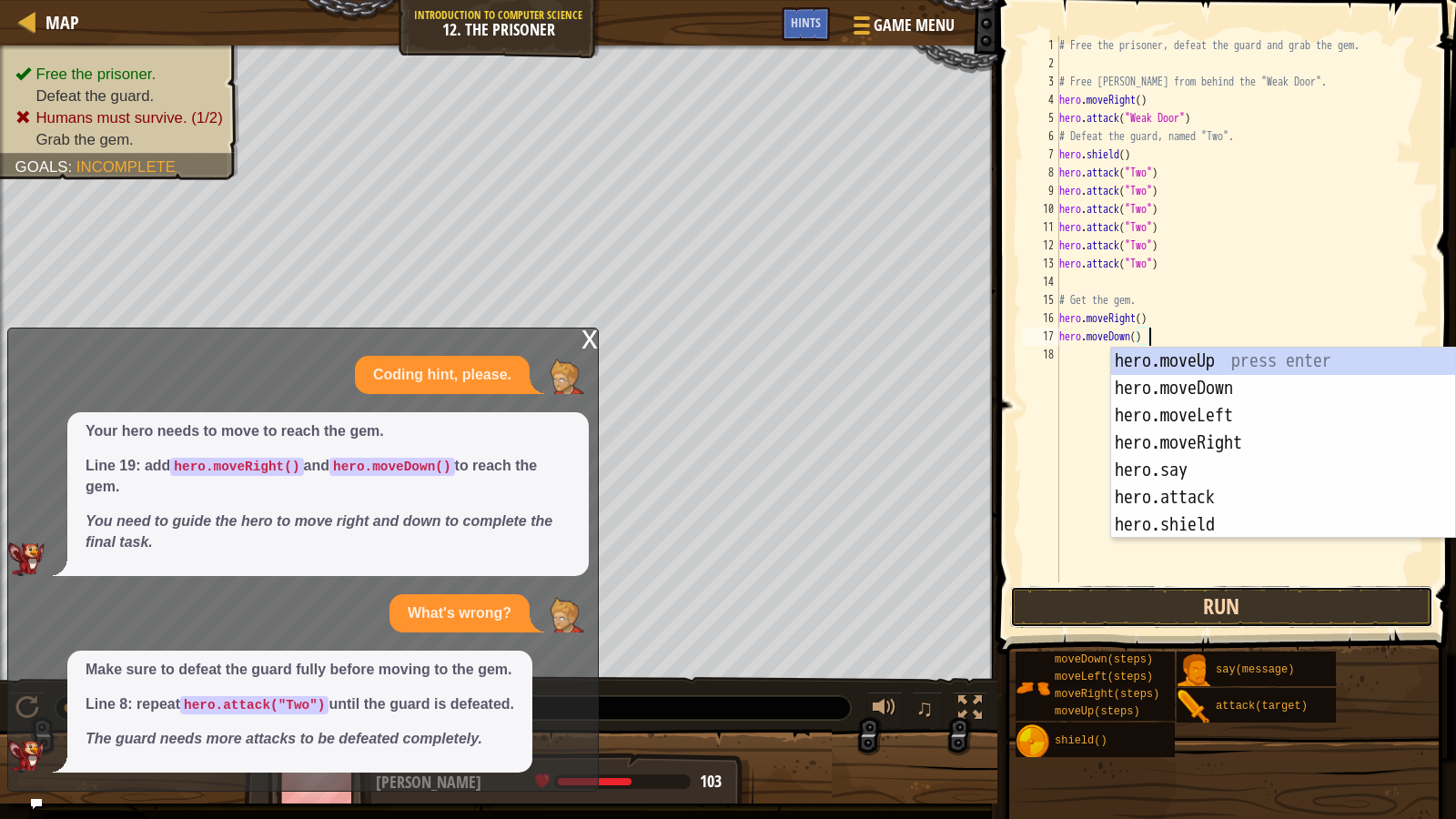 click on "Run" at bounding box center (1222, 607) 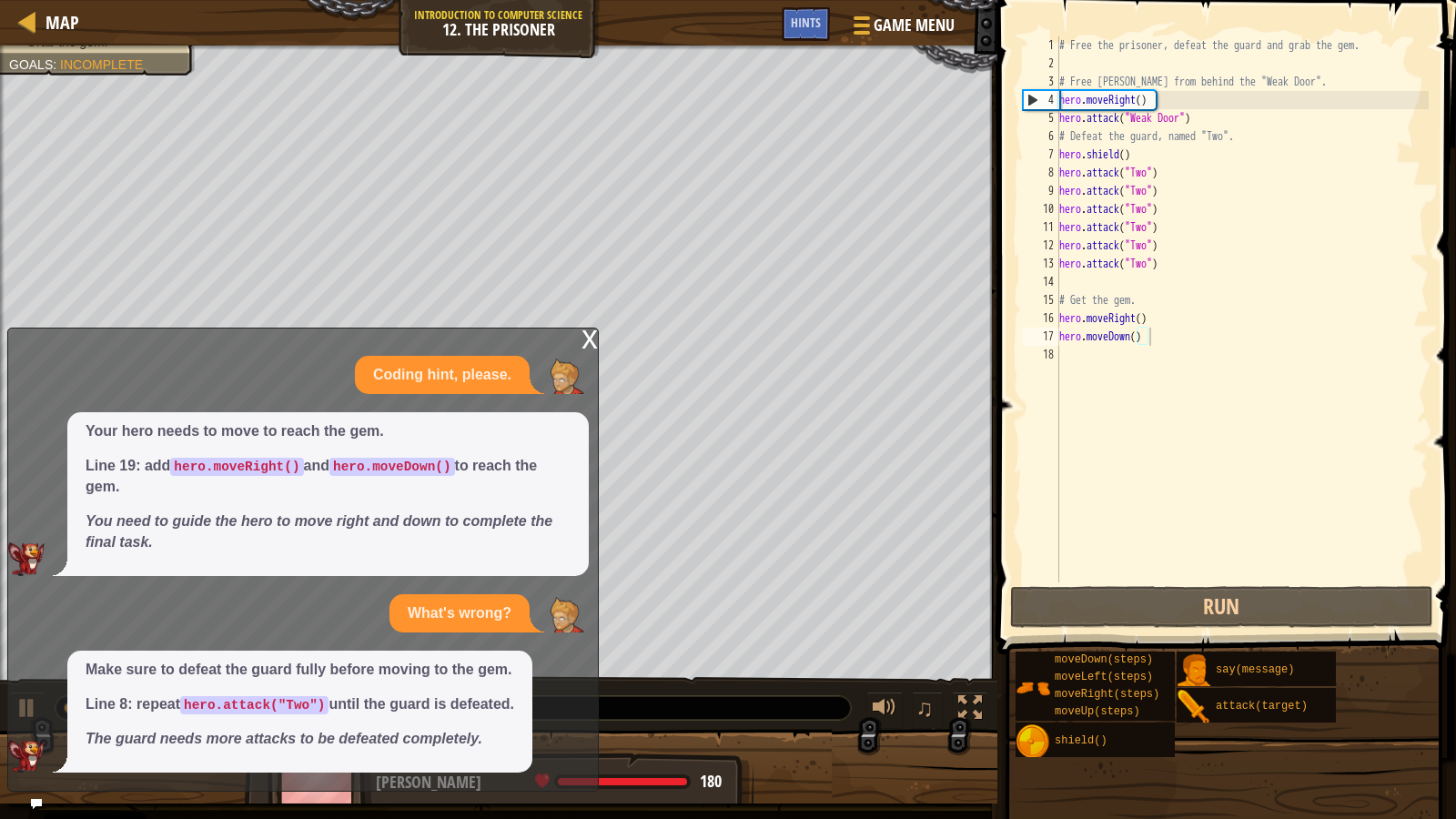 click on "x" at bounding box center [590, 338] 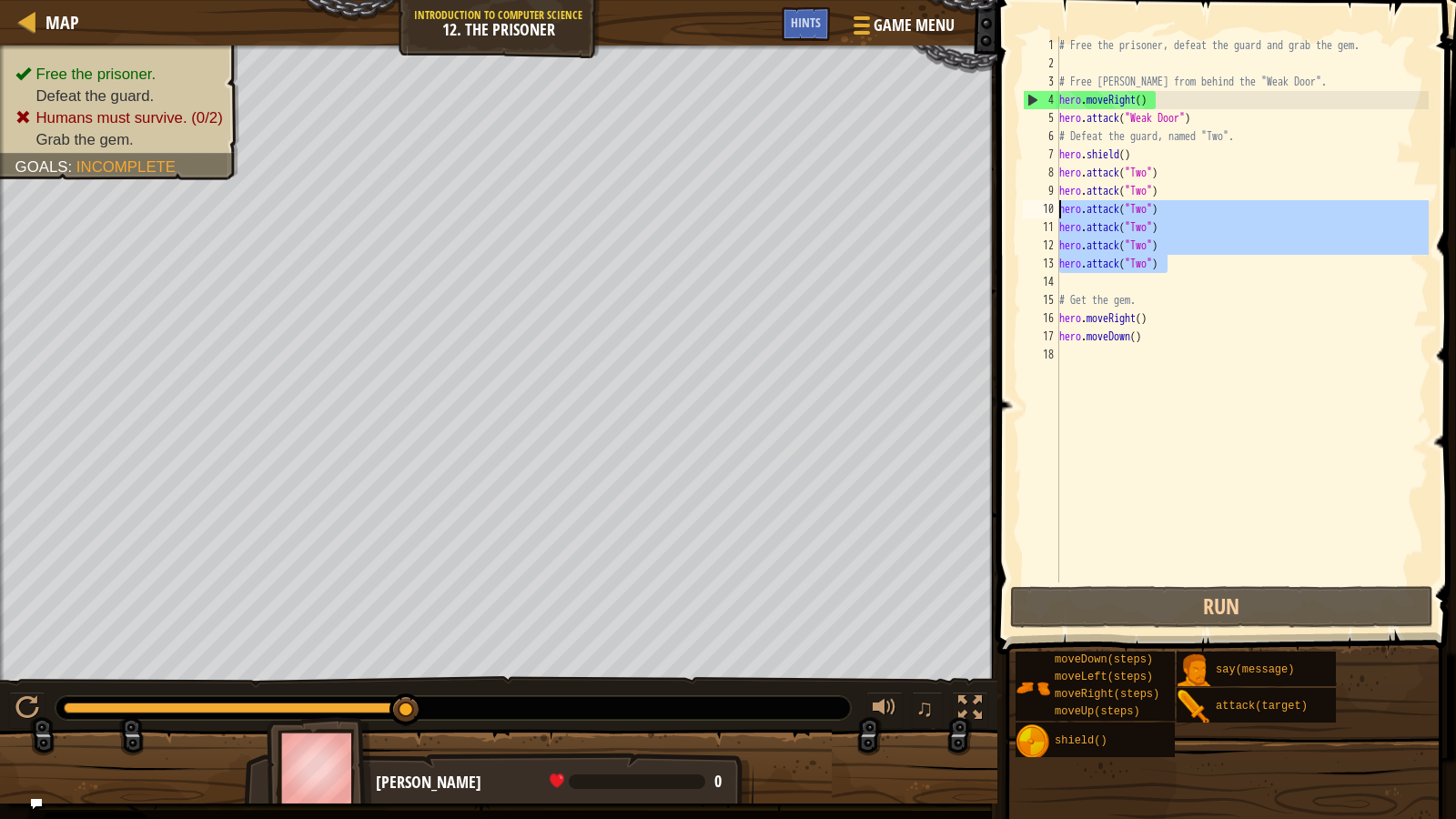 click on "Map Introduction to Computer Science 12. The Prisoner Game Menu Done Hints # Free the prisoner, defeat the guard and grab the gem. 1 2 3 4 5 6 7 8 9 10 11 12 13 14 15 16 17 18 # Free the prisoner, defeat the guard and grab the gem. # Free [PERSON_NAME] from behind the "Weak Door". hero . moveRight ( ) hero . attack ( "Weak Door" ) # Defeat the guard, named "Two". hero . shield ( ) hero . attack ( "Two" ) hero . attack ( "Two" ) hero . attack ( "Two" ) hero . attack ( "Two" ) hero . attack ( "Two" ) hero . attack ( "Two" ) # Get the gem. hero . moveRight ( )    hero . moveDown ( )     XXXXXXXXXXXXXXXXXXXXXXXXXXXXXXXXXXXXXXXXXXXXXXXXXXXXXXXXXXXXXXXXXXXXXXXXXXXXXXXXXXXXXXXXXXXXXXXXXXXXXXXXXXXXXXXXXXXXXXXXXXXXXXXXXXXXXXXXXXXXXXXXXXXXXXXXXXXXXXXXXXXXXXXXXXXXXXXXXXXXXXXXXXXXXXXXXXXXXXXXXXXXXXXXXXXXXXXXXXXXXXXXXXXXXXXXXXXXXXXXXXXXXXXXXXXXXXXX Solution × Hints Videos hero.attack("Two") 1 2 3 4 5 6 7 8 9 10 11 12 13 14 15 16 17 18 # Free the prisoner, defeat the guard and grab the gem. hero . moveRight ( ) hero . attack" at bounding box center (728, 410) 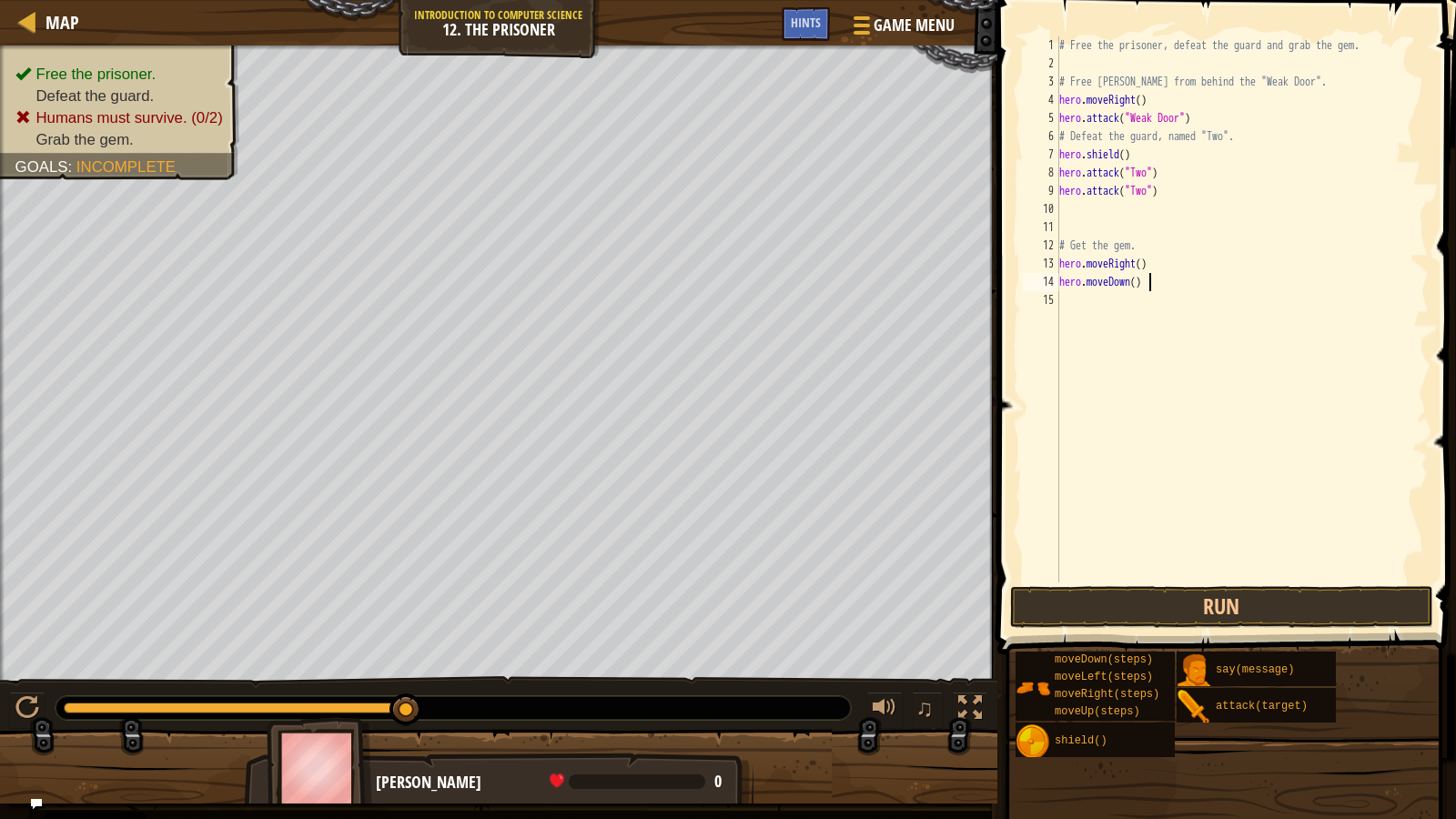 click on "# Free the prisoner, defeat the guard and grab the gem. # Free [PERSON_NAME] from behind the "Weak Door". hero . moveRight ( ) hero . attack ( "Weak Door" ) # Defeat the guard, named "Two". hero . shield ( ) hero . attack ( "Two" ) hero . attack ( "Two" ) # Get the gem. hero . moveRight ( )    hero . moveDown ( )" at bounding box center [1242, 328] 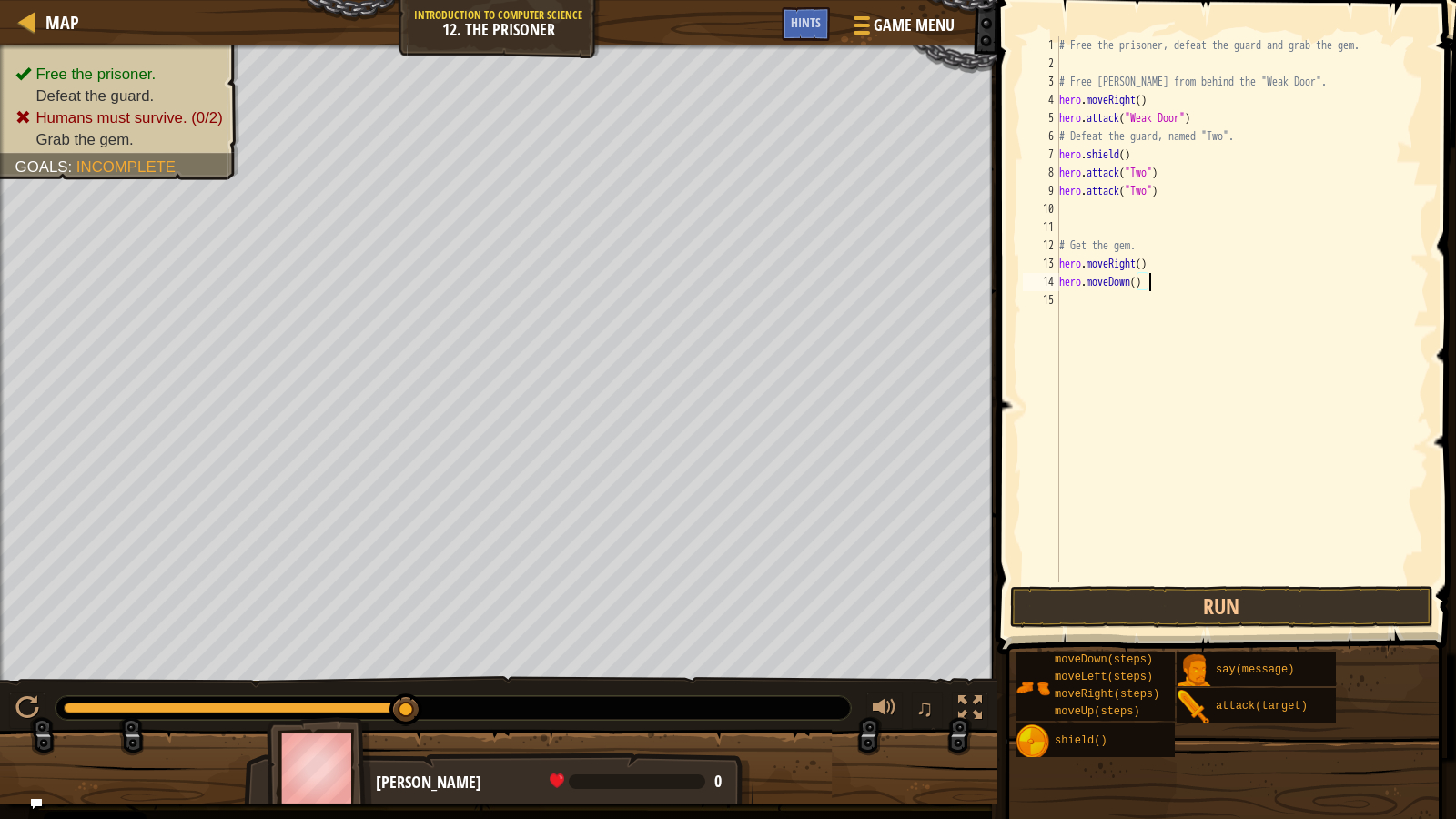 type on "hero.attack("Two")
hero.attack("Two")" 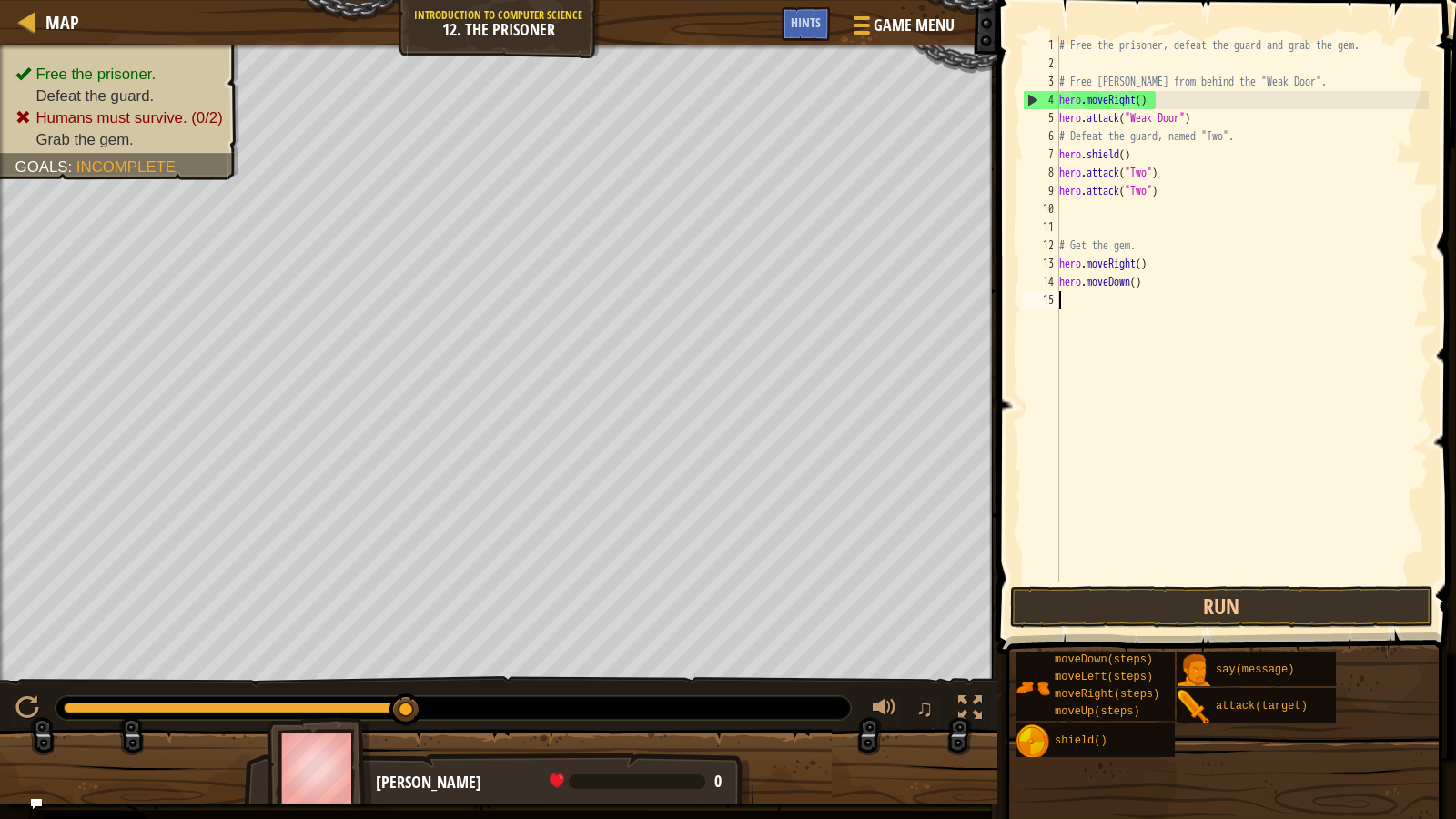 click on "# Free the prisoner, defeat the guard and grab the gem. # Free [PERSON_NAME] from behind the "Weak Door". hero . moveRight ( ) hero . attack ( "Weak Door" ) # Defeat the guard, named "Two". hero . shield ( ) hero . attack ( "Two" ) hero . attack ( "Two" ) # Get the gem. hero . moveRight ( )    hero . moveDown ( )" at bounding box center (1242, 328) 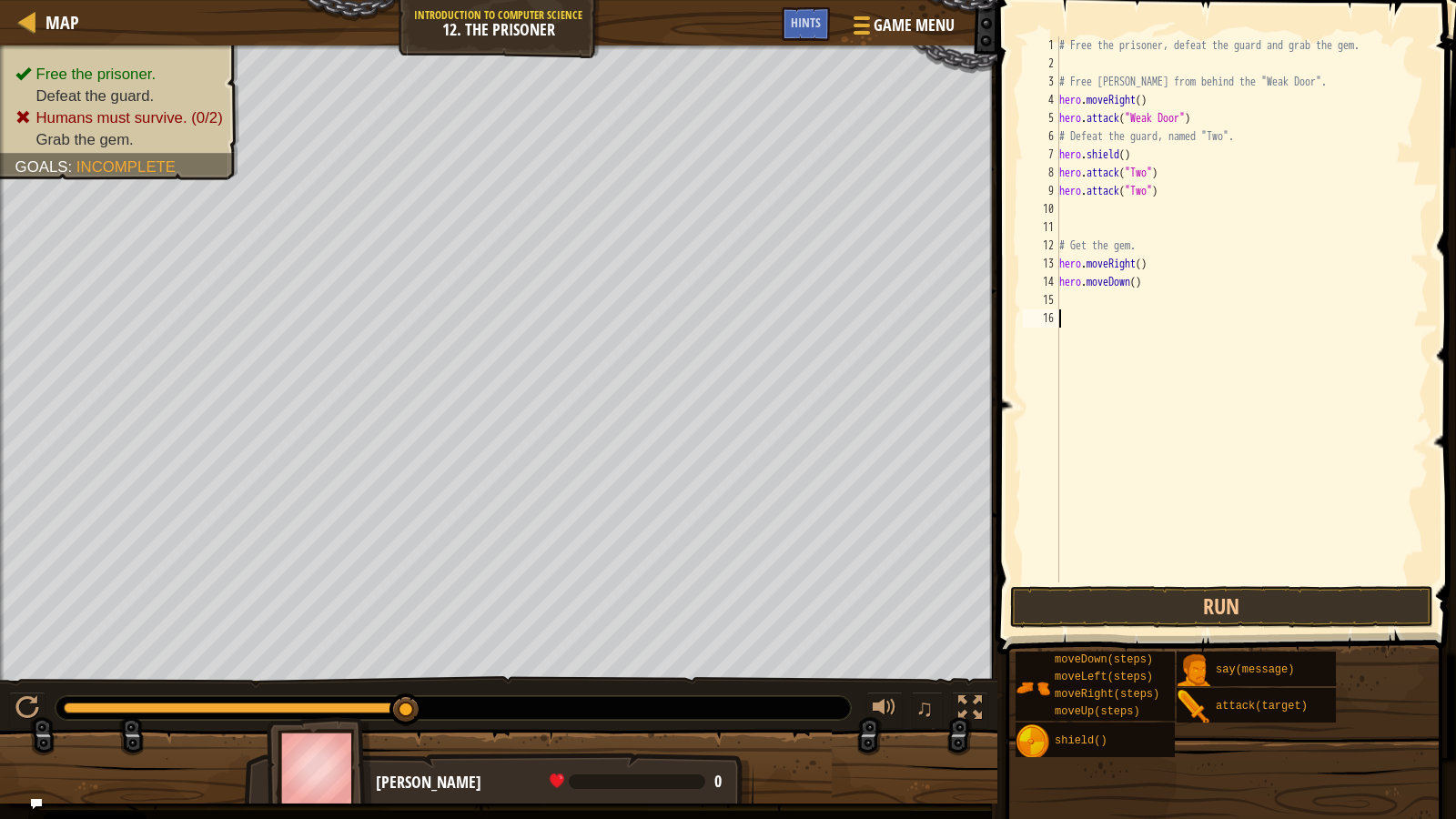 paste on "hero.attack("Two")" 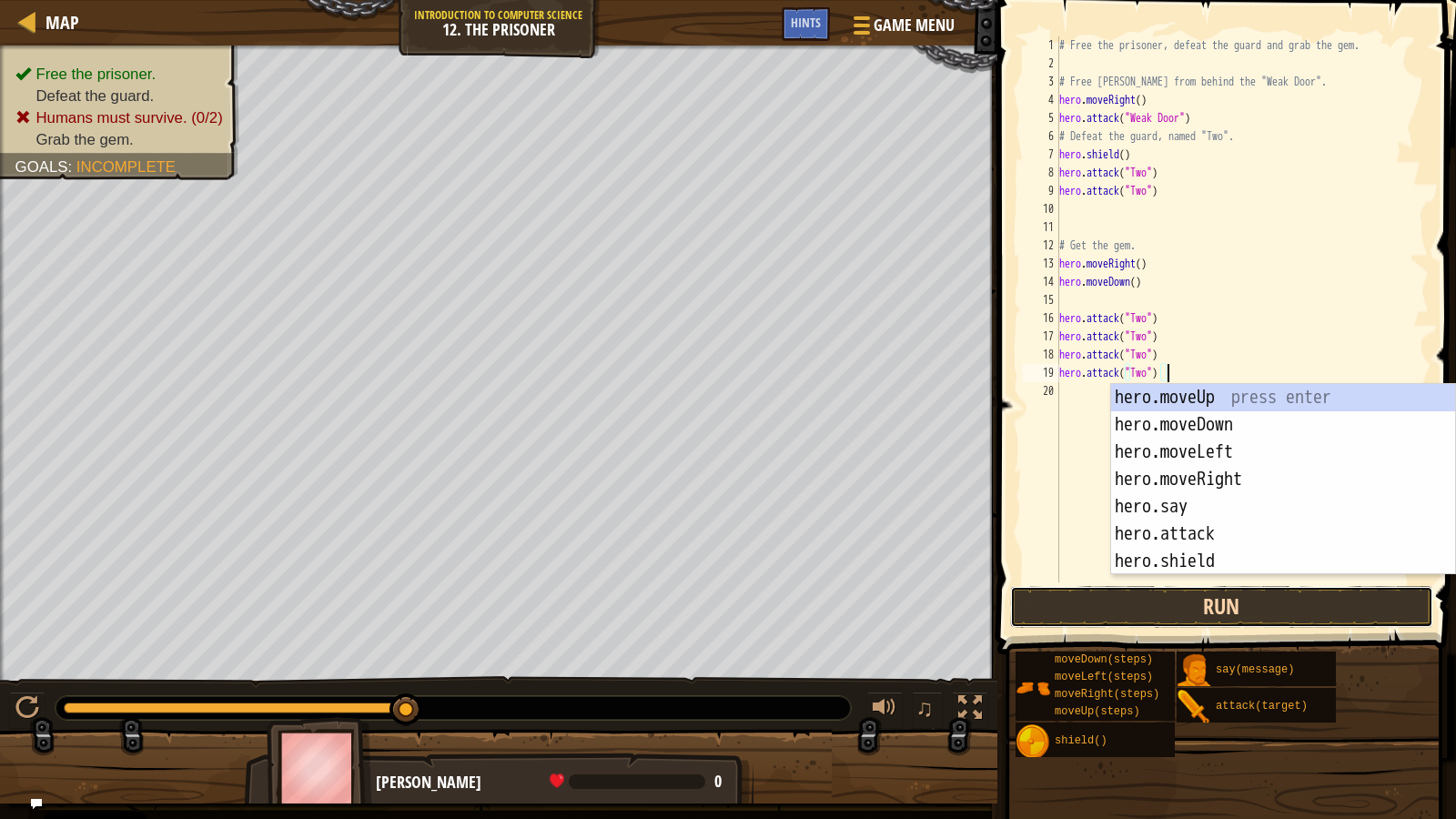 click on "Run" at bounding box center [1222, 607] 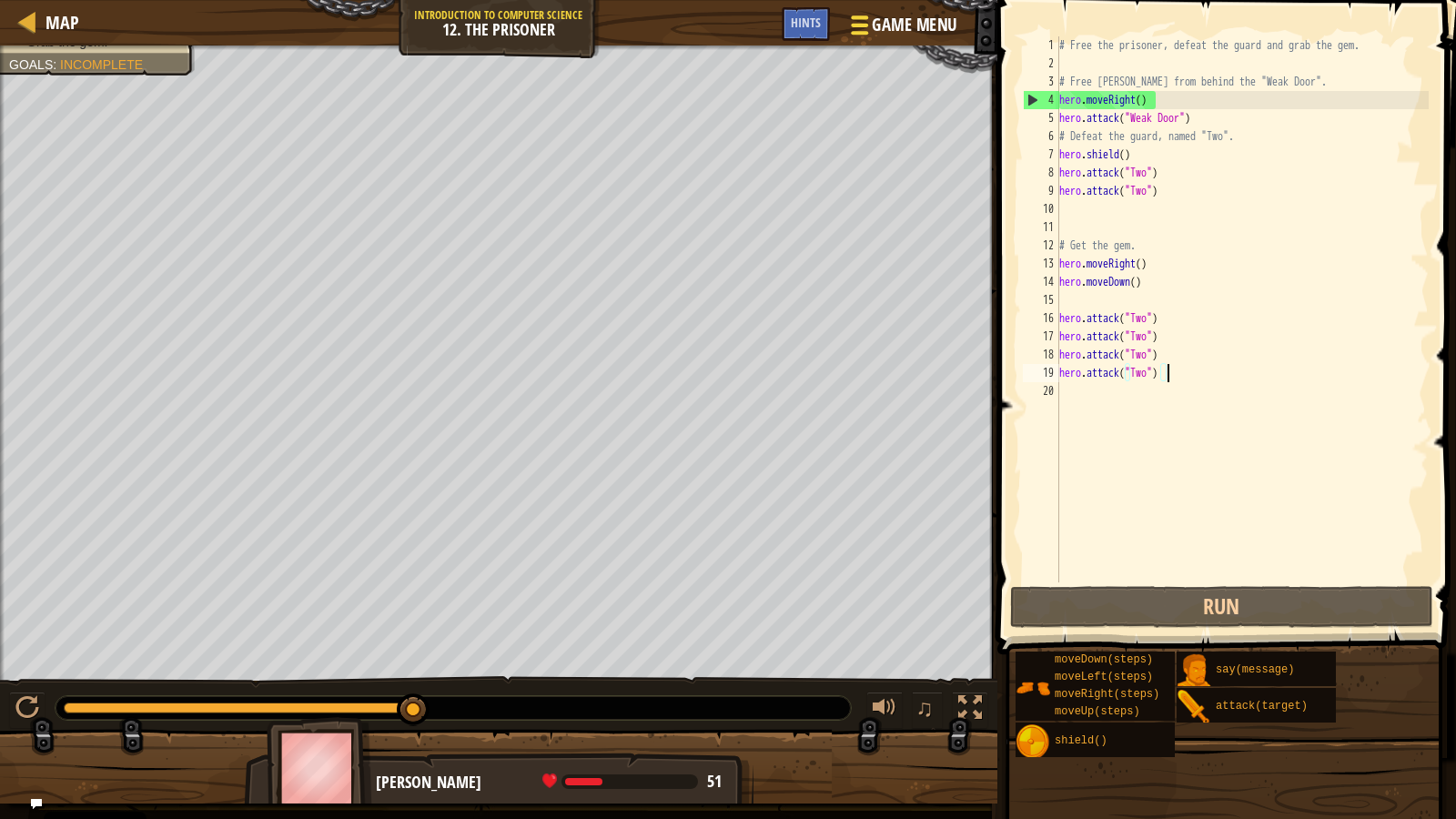 click on "Game Menu" at bounding box center (914, 25) 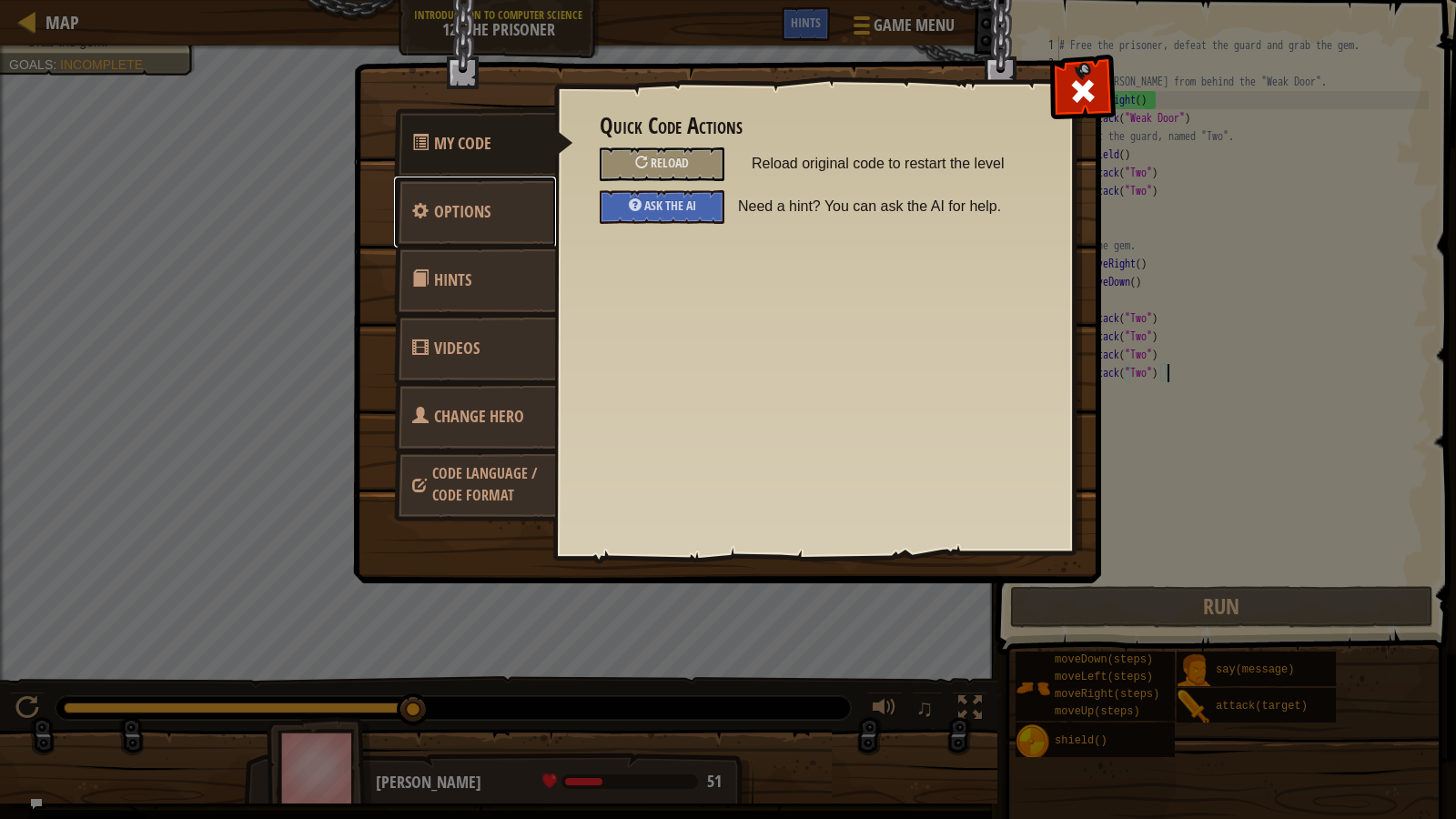 click on "Options" at bounding box center (462, 211) 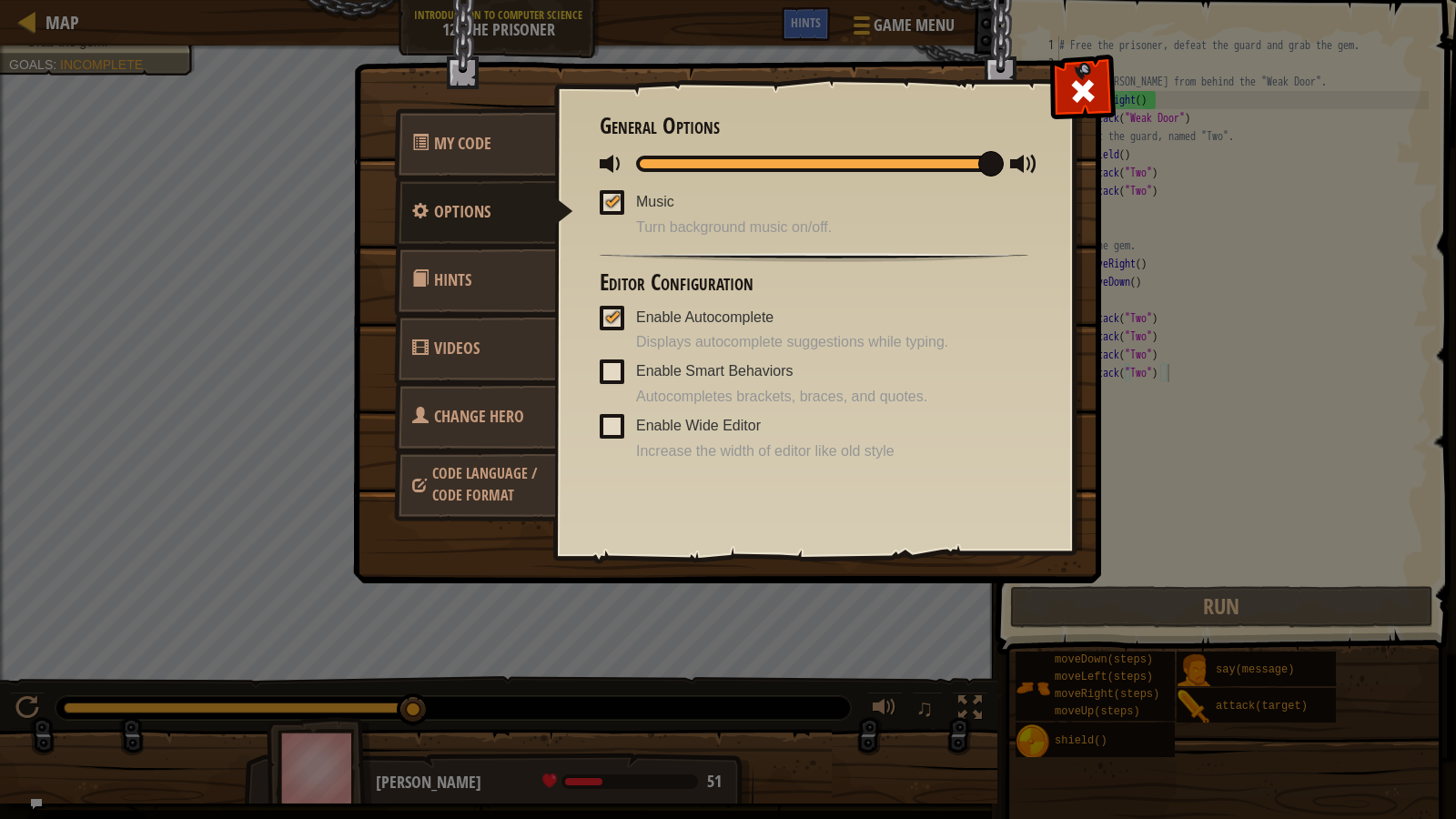 click on "Hints" at bounding box center [475, 280] 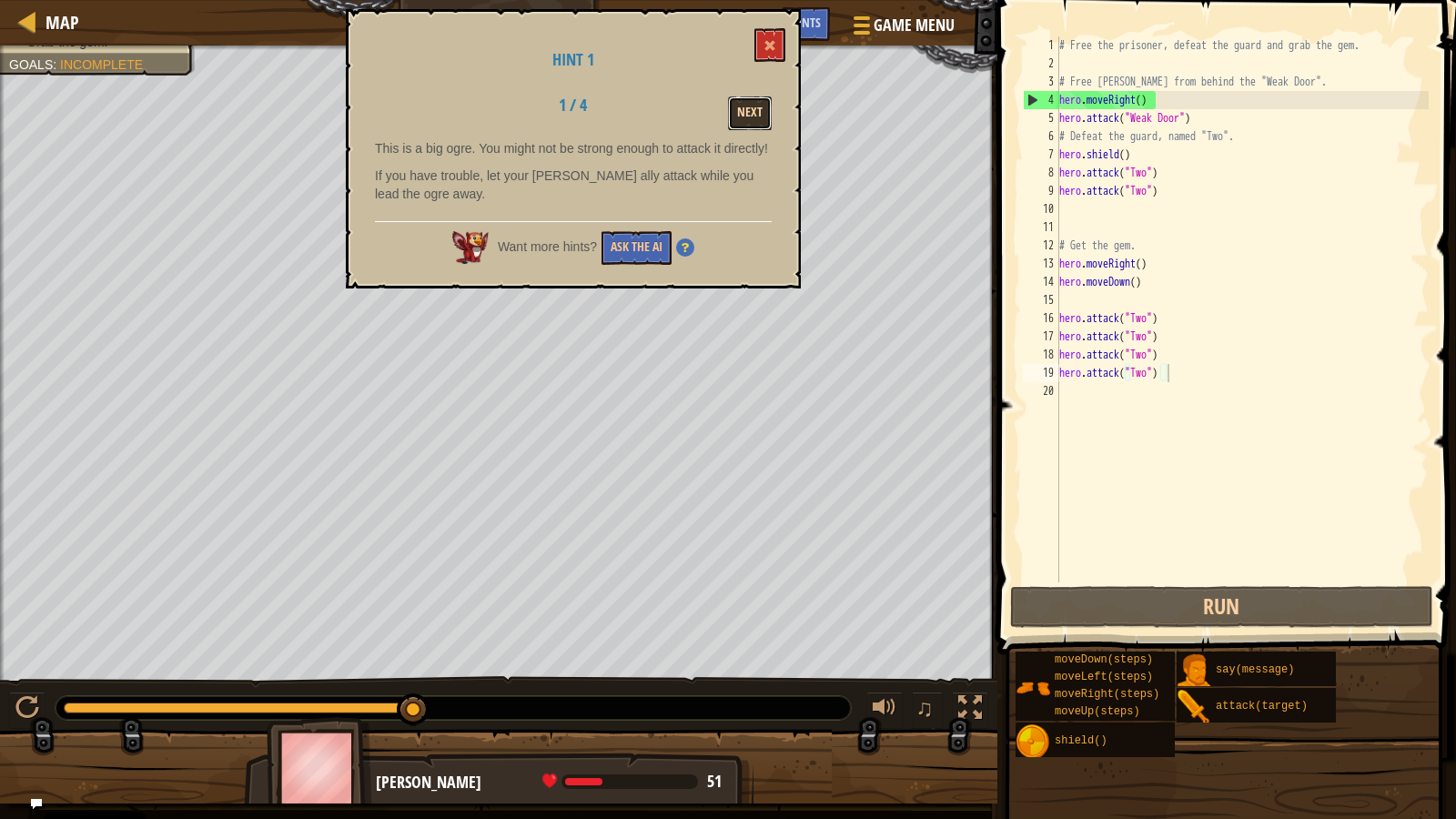 click on "Next" at bounding box center (750, 113) 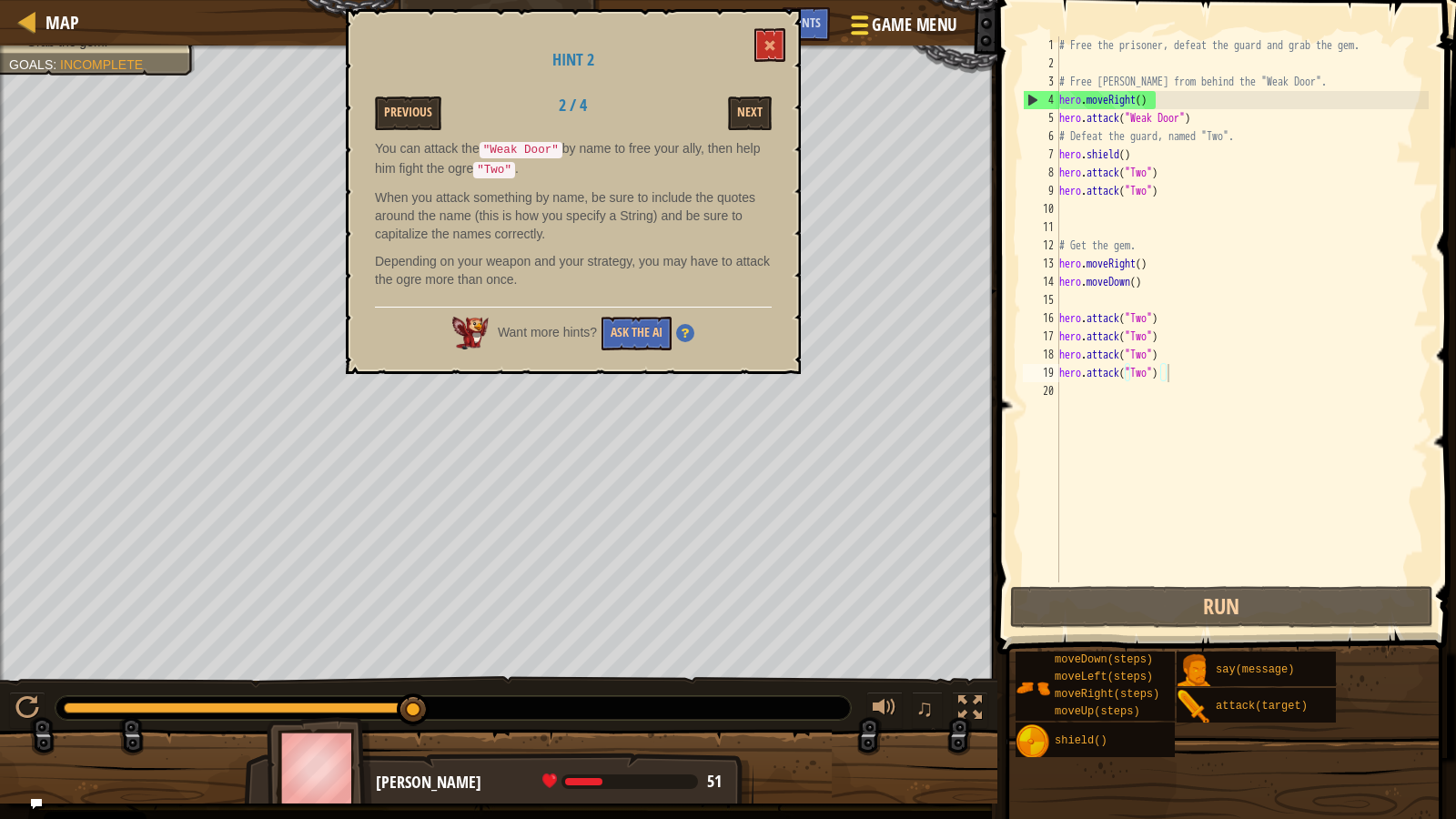 click on "Game Menu" at bounding box center (902, 28) 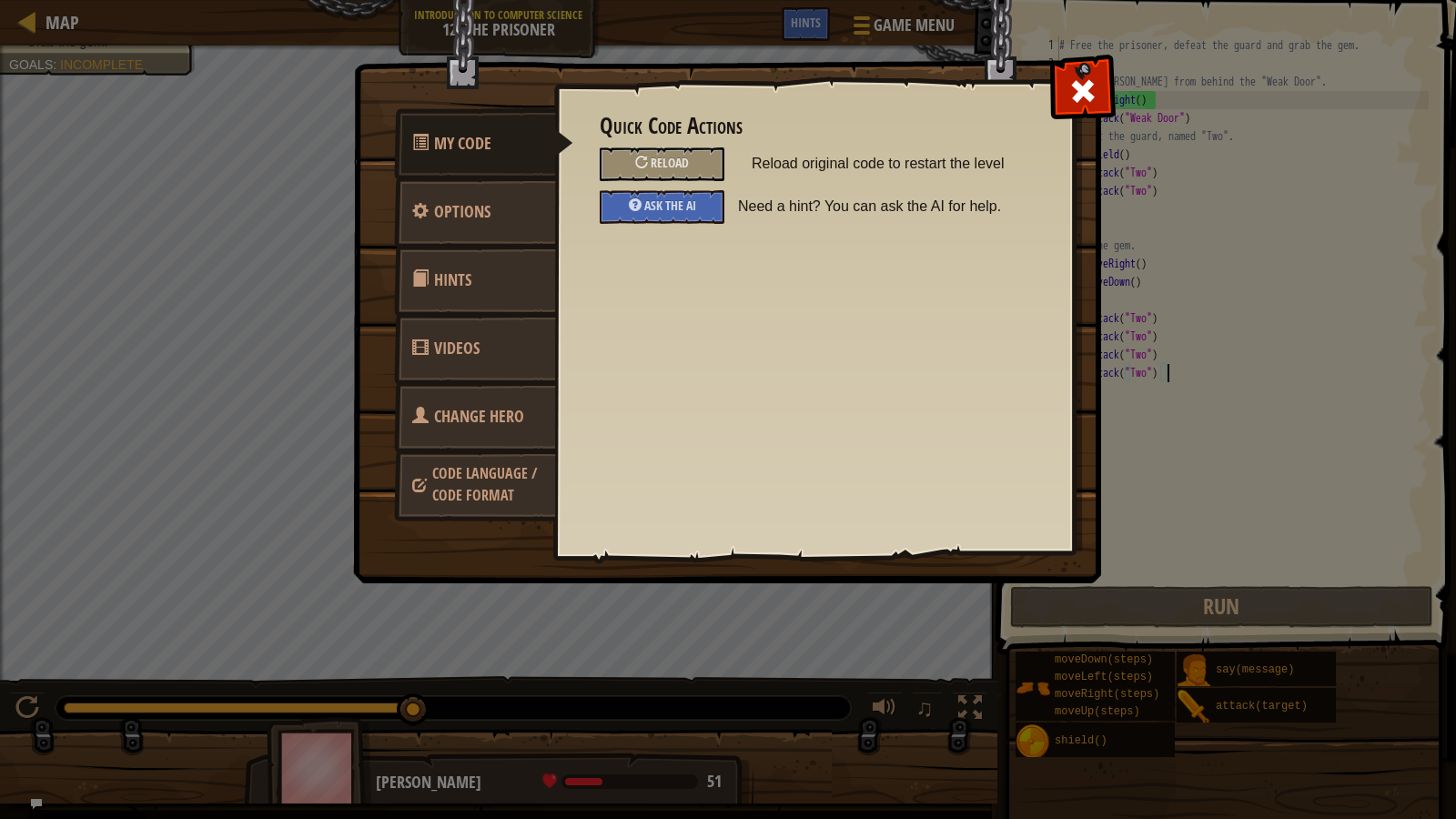 click on "Change Hero" at bounding box center [479, 416] 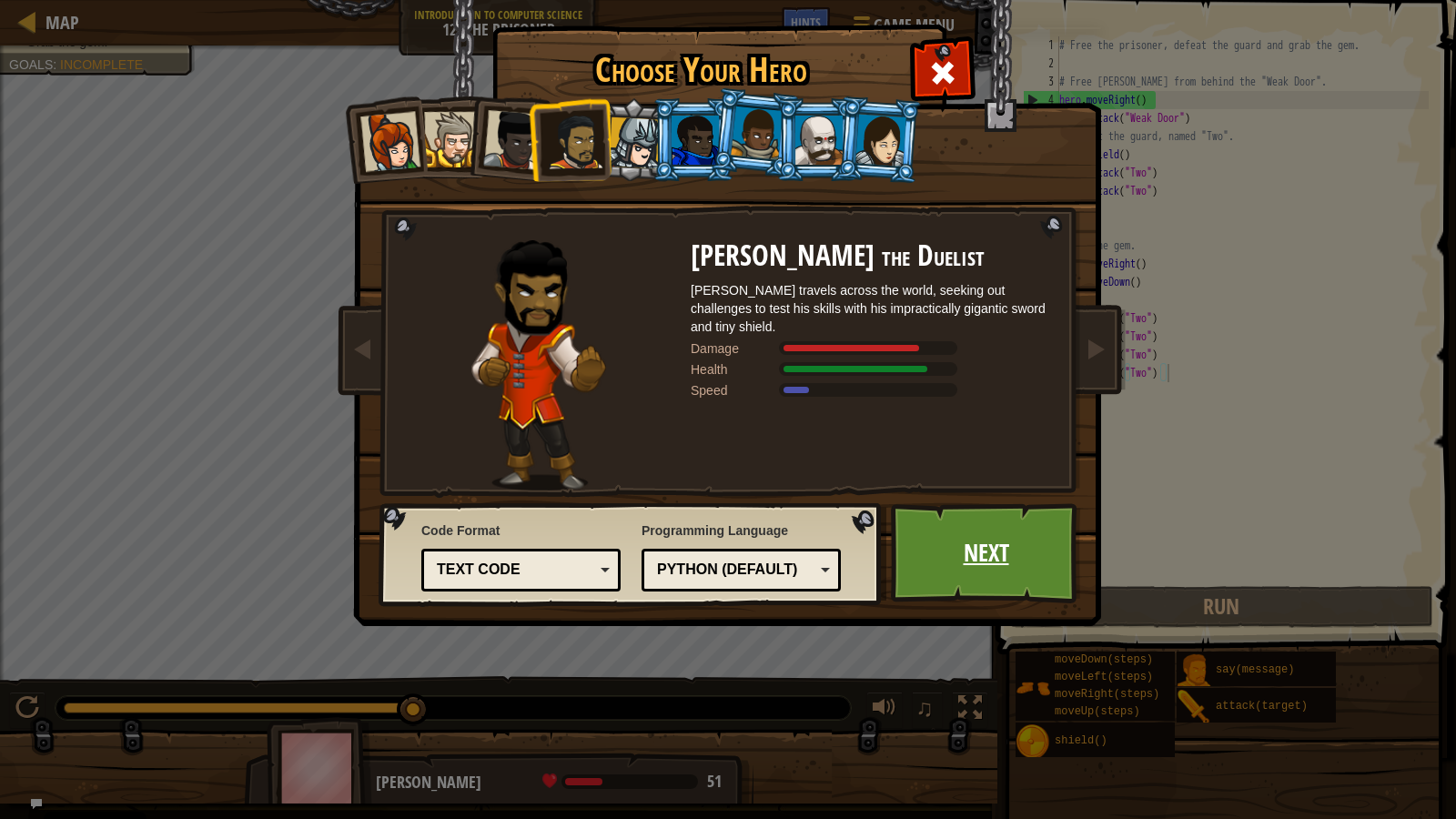 click on "Next" at bounding box center (986, 553) 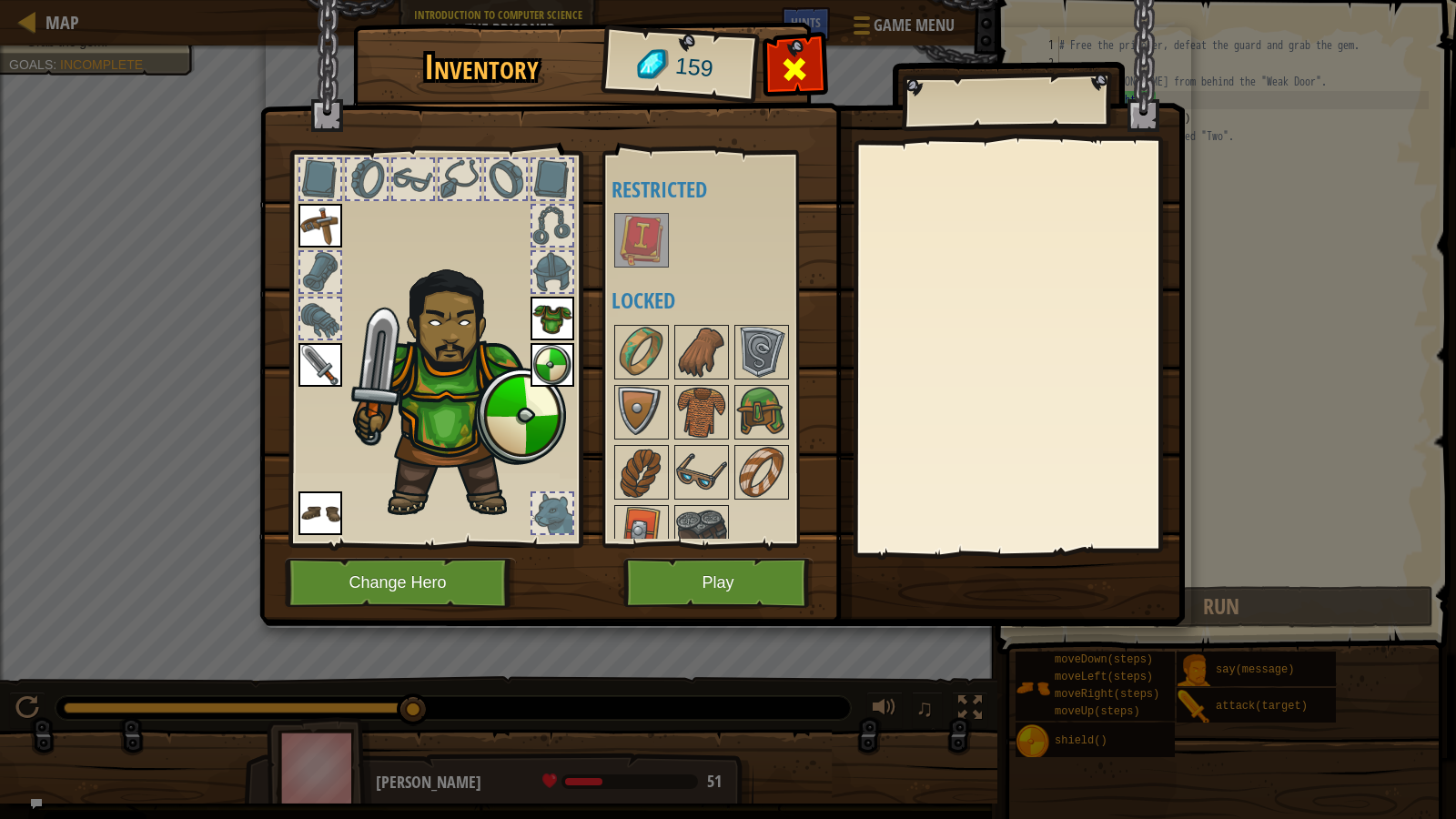 click at bounding box center (794, 69) 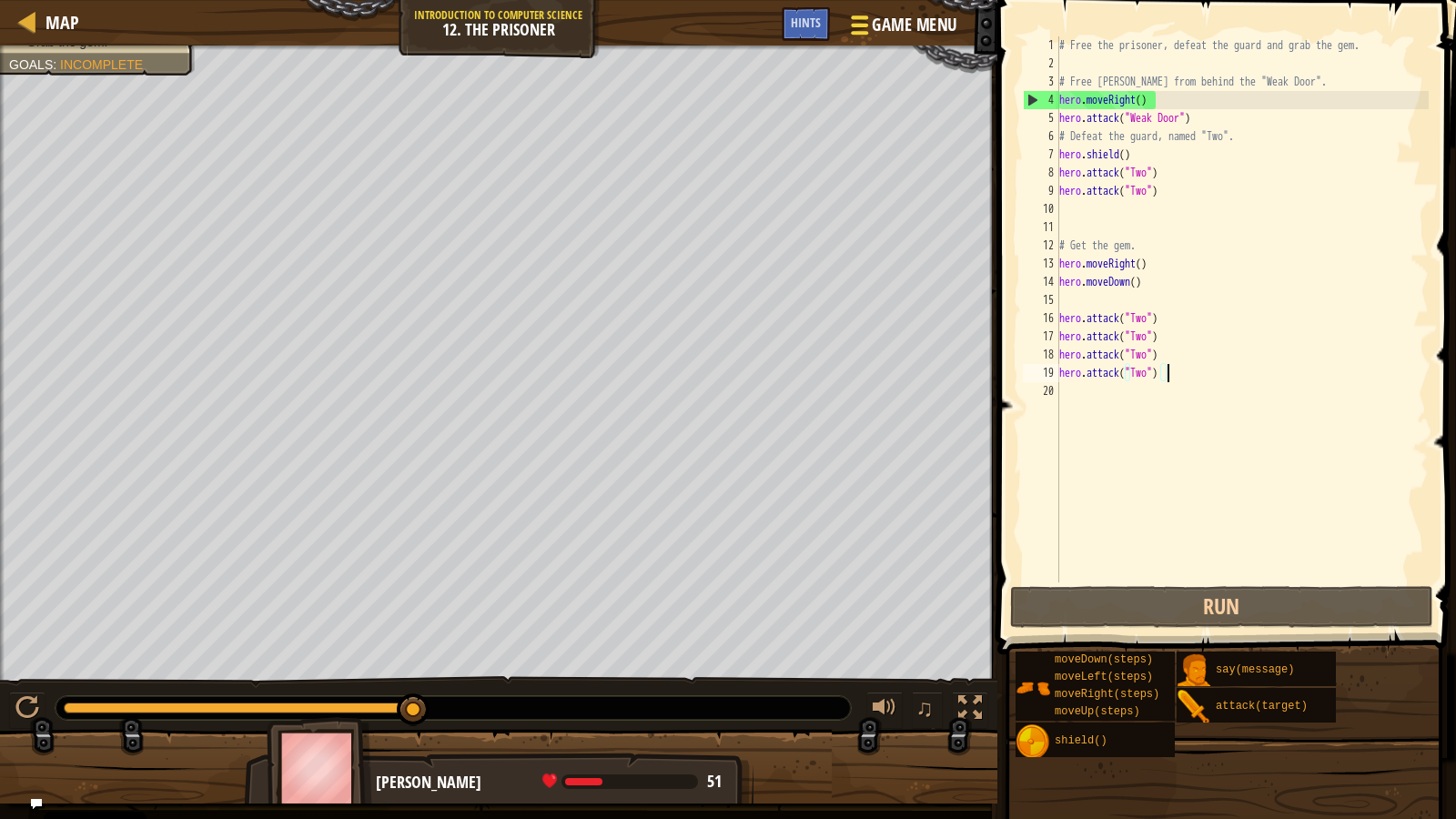 click on "Game Menu" at bounding box center (914, 25) 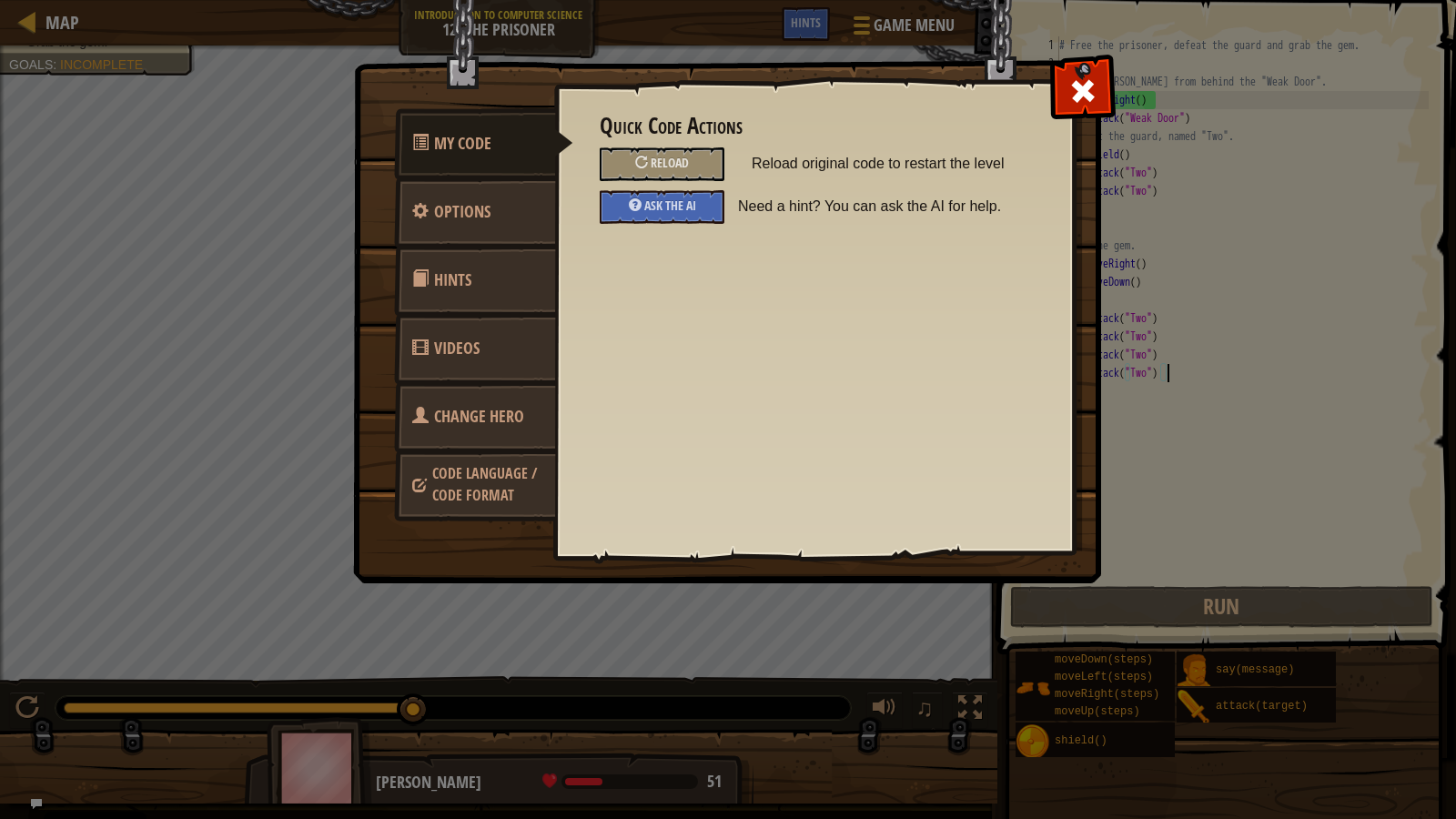 click on "Change Hero" at bounding box center [475, 417] 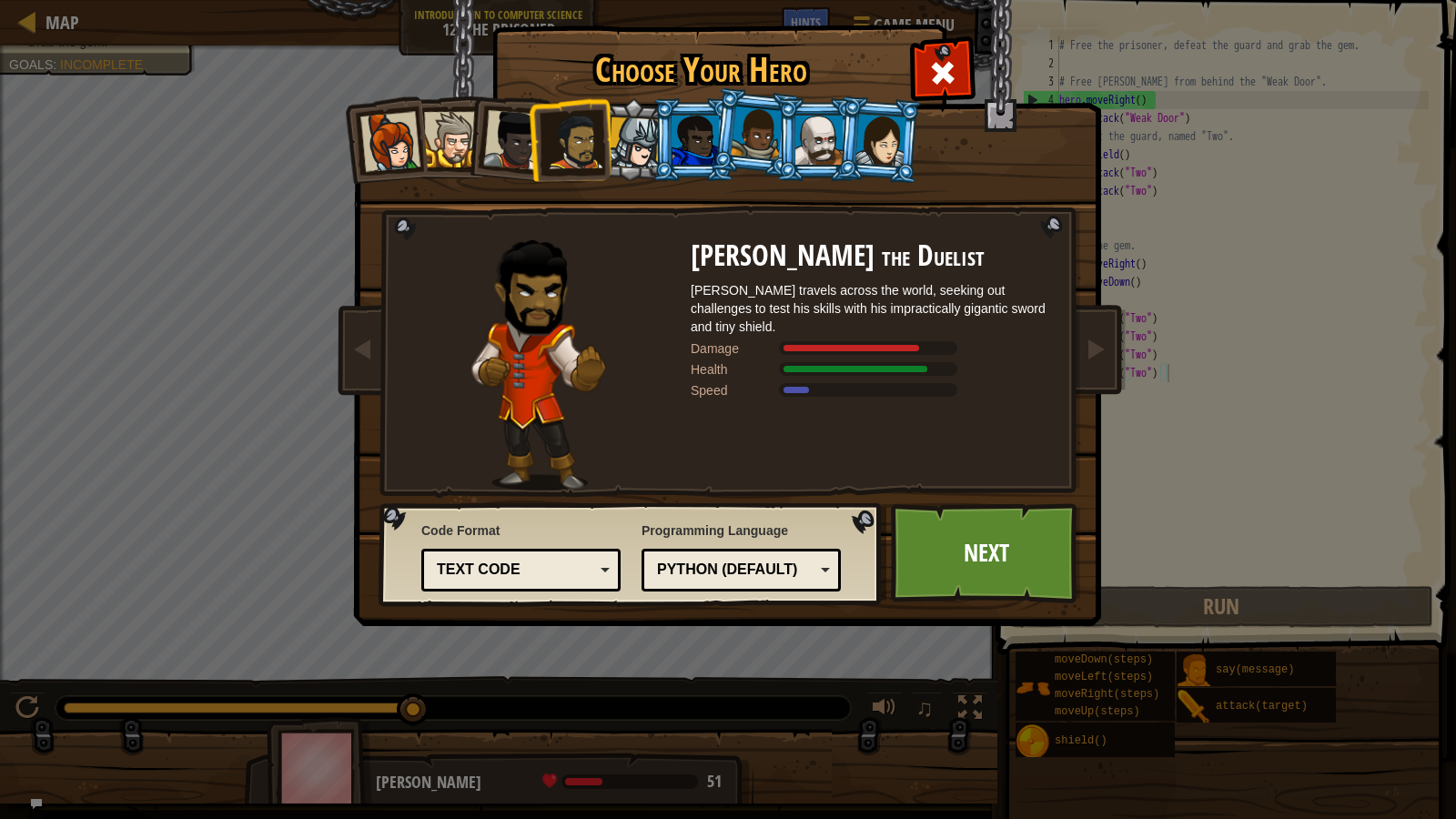 click at bounding box center (634, 143) 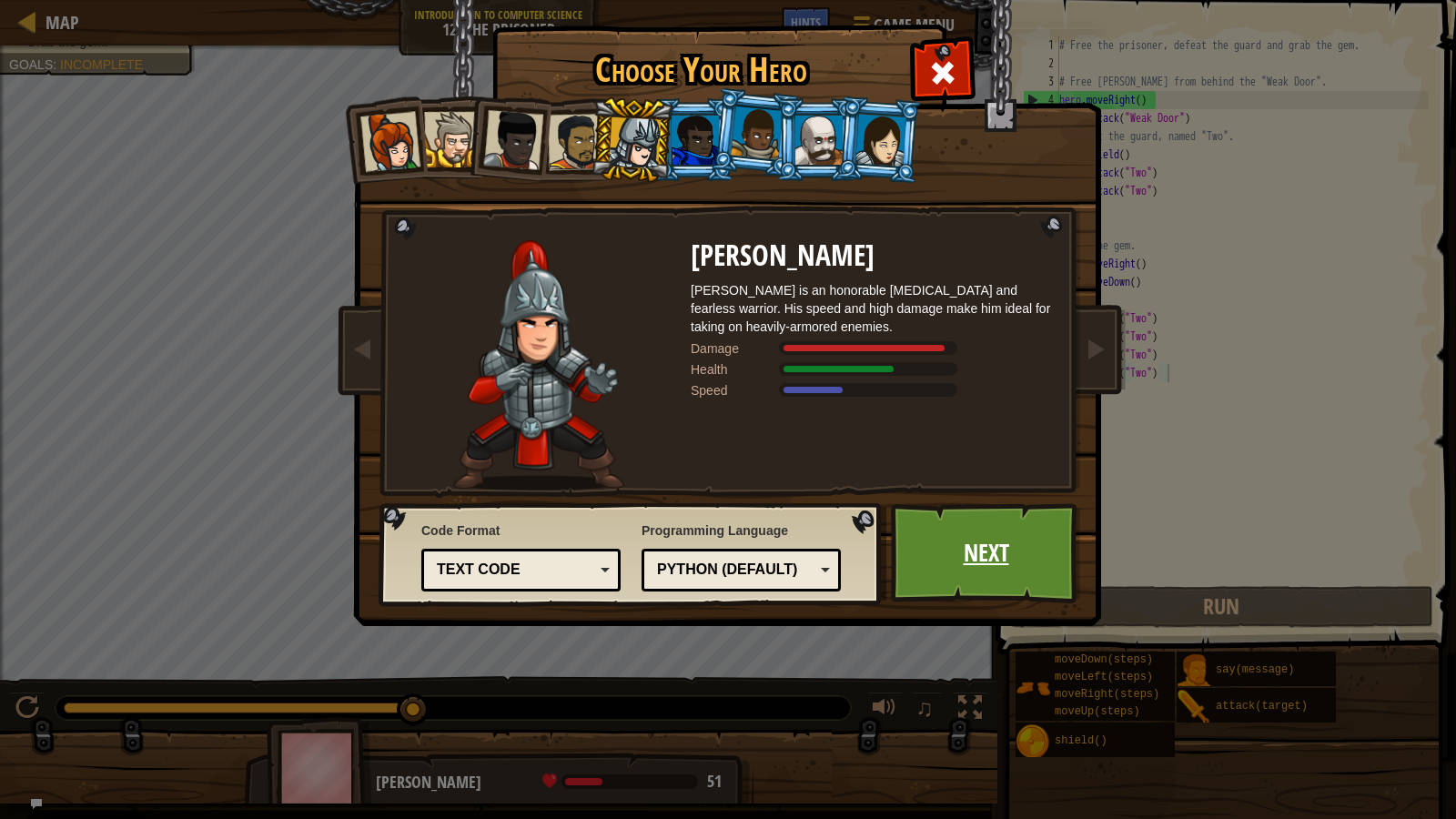 click on "Next" at bounding box center (986, 553) 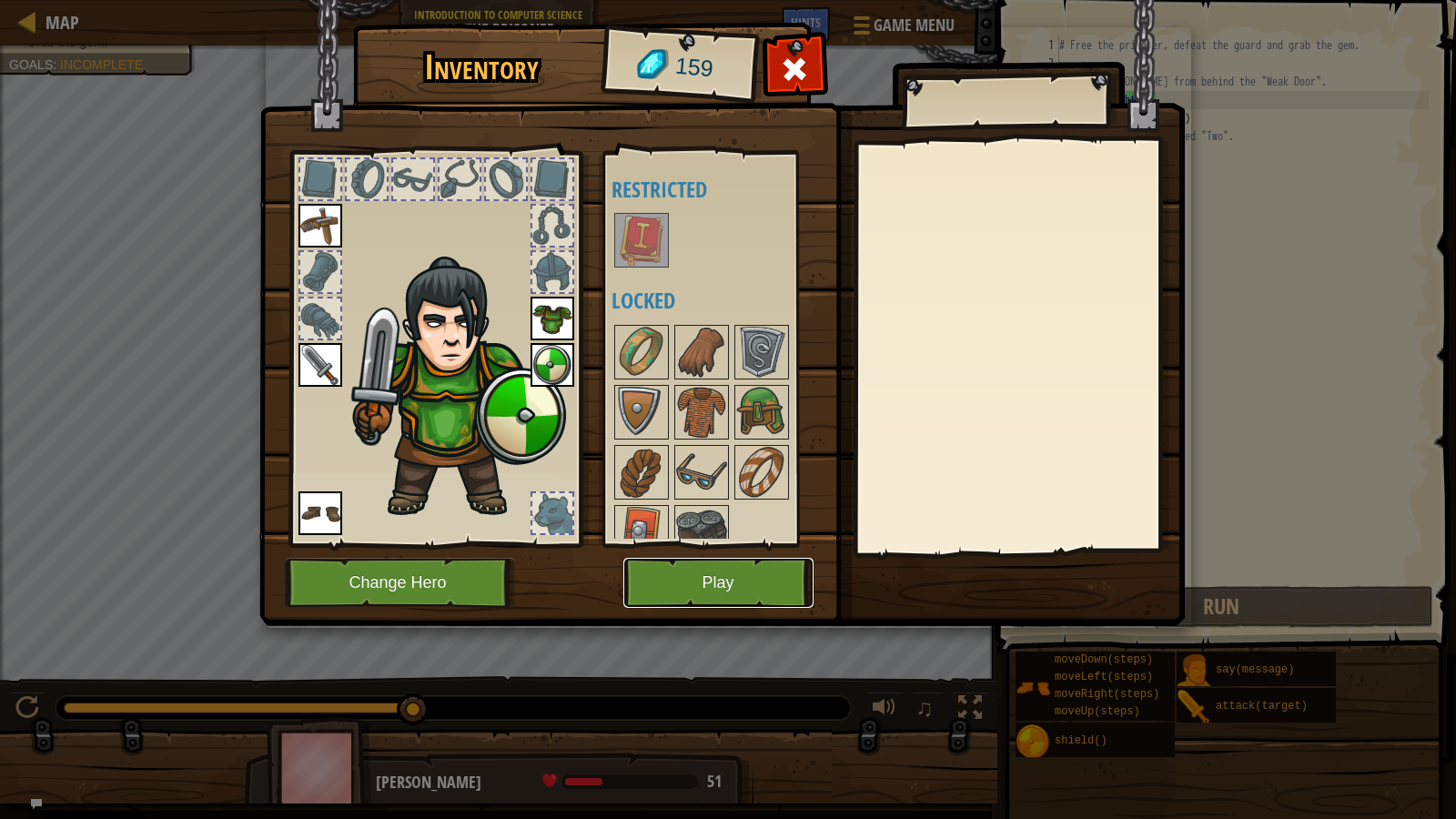 click on "Play" at bounding box center [718, 582] 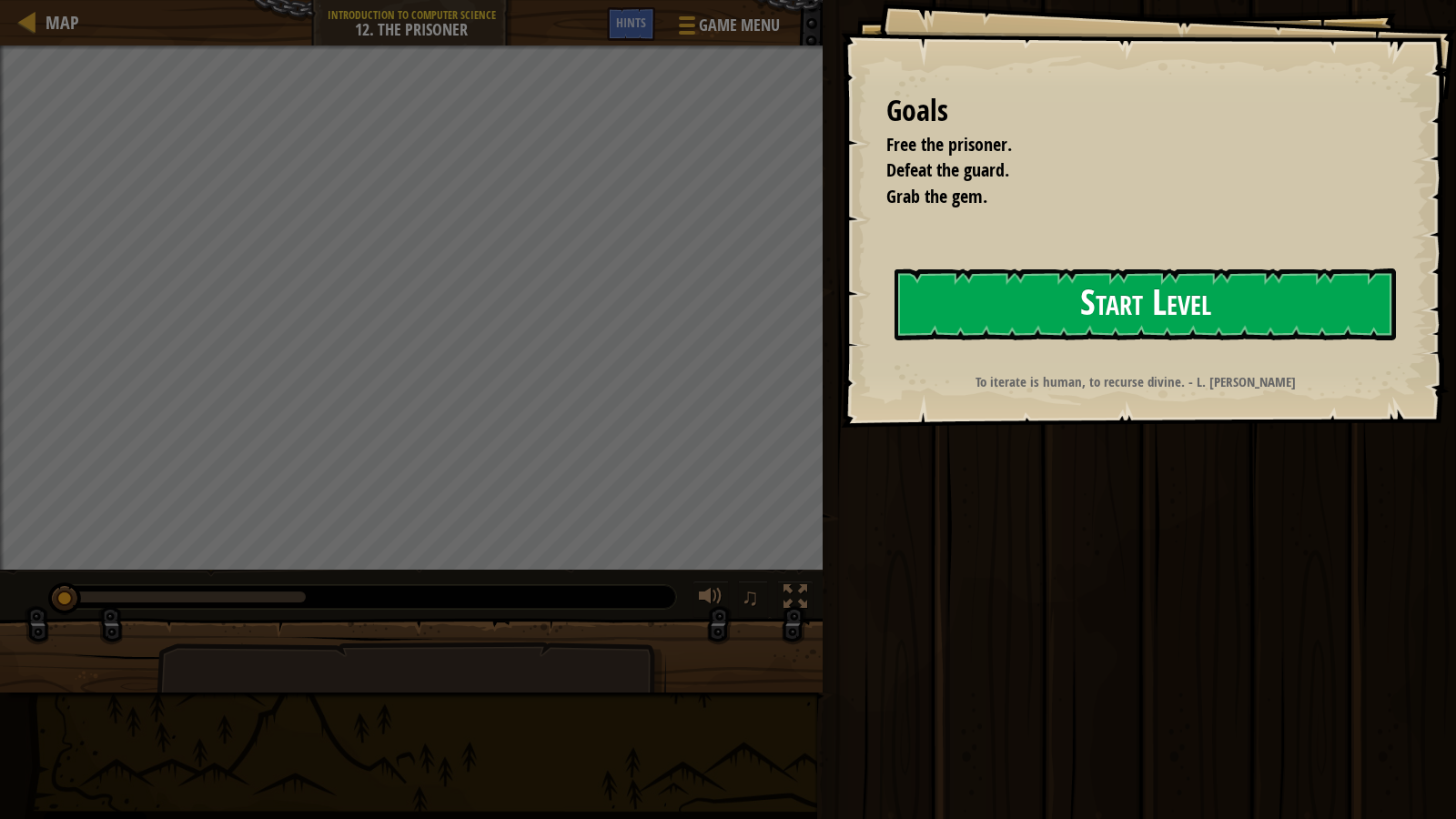 click on "Start Level" at bounding box center [1145, 304] 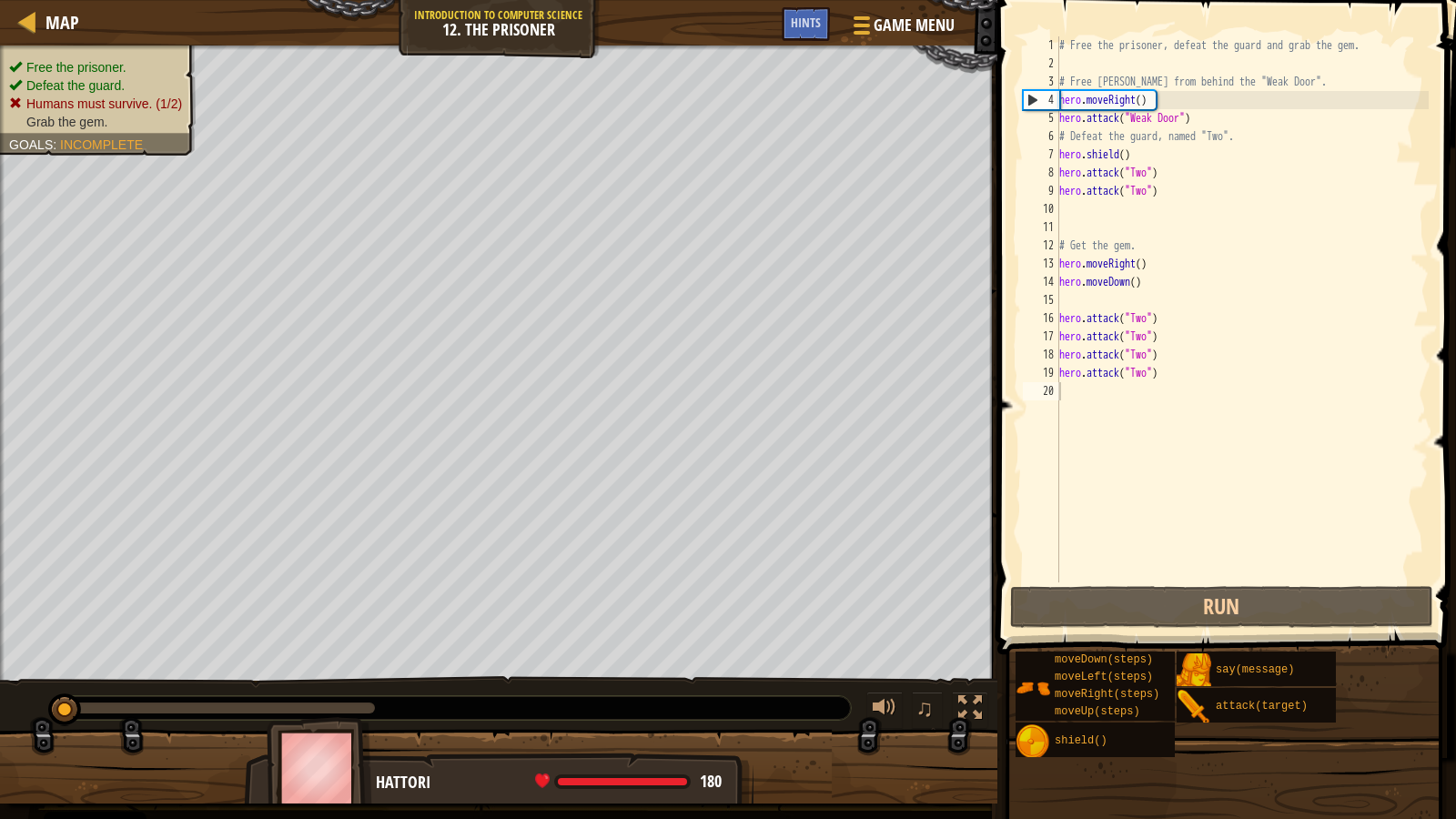 click at bounding box center (1228, 301) 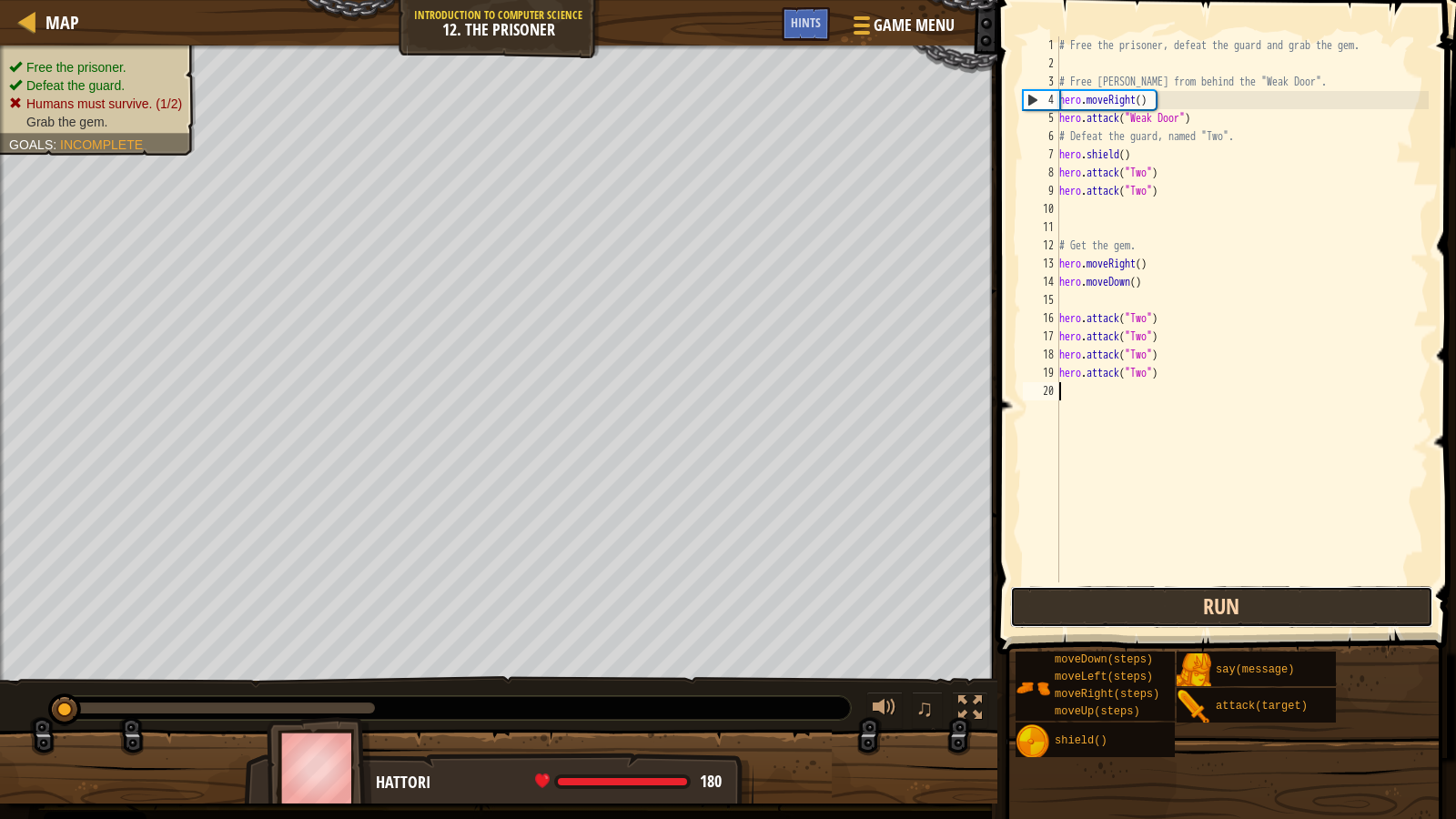 click on "Run" at bounding box center (1222, 607) 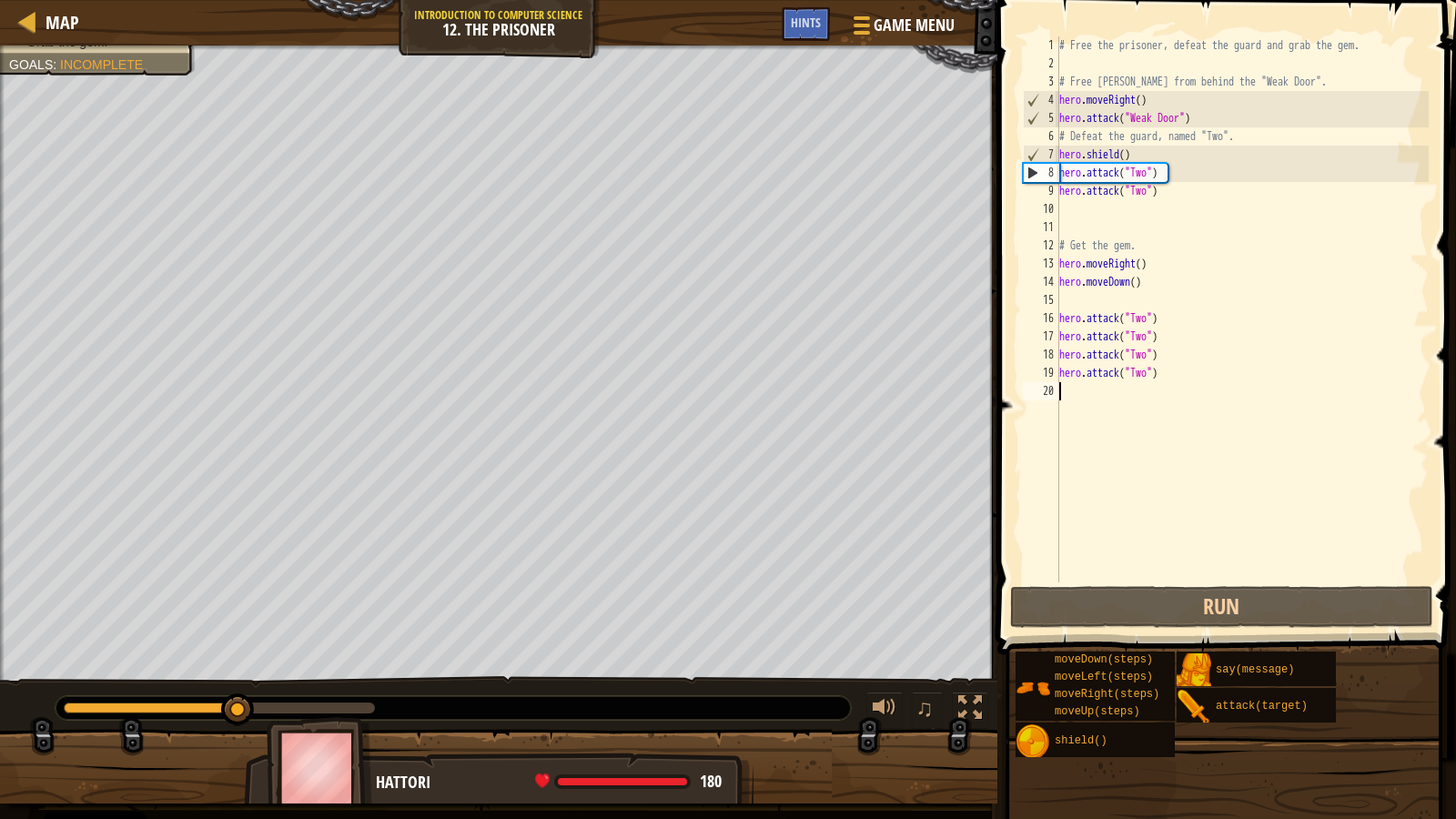 scroll, scrollTop: 0, scrollLeft: 0, axis: both 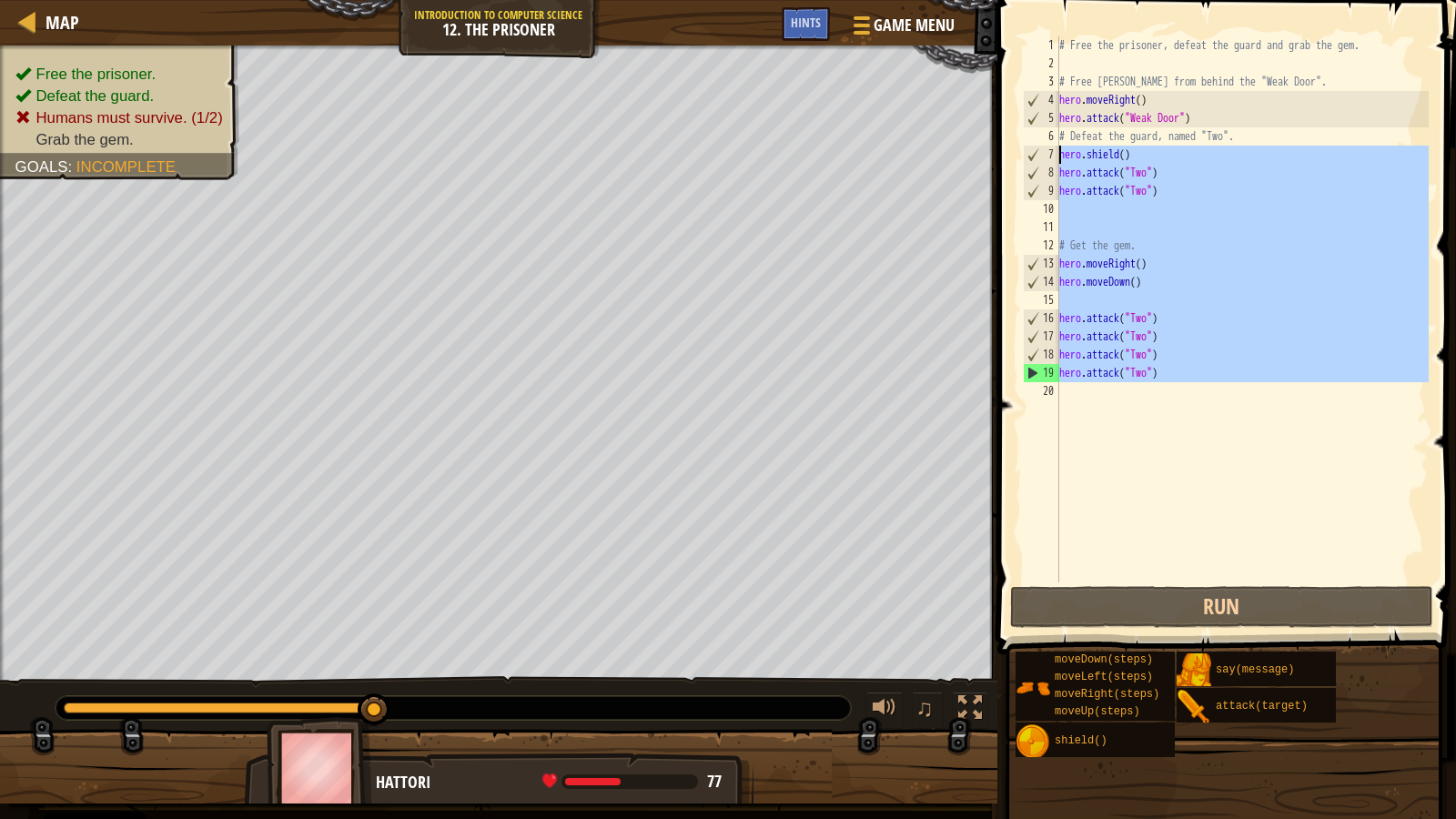click on "Map Introduction to Computer Science 12. The Prisoner Game Menu Done Hints 1     הההההההההההההההההההההההההההההההההההההההההההההההההההההההההההההההההההההההההההההההההההההההההההההההההההההההההההההההההההההההההההההההההההההההההההההההההההההההההההההההההההההההההההההההההההההההההההההההההההההההההההההההההההההההההההההההההההההההההההההההההההההההההההההההה XXXXXXXXXXXXXXXXXXXXXXXXXXXXXXXXXXXXXXXXXXXXXXXXXXXXXXXXXXXXXXXXXXXXXXXXXXXXXXXXXXXXXXXXXXXXXXXXXXXXXXXXXXXXXXXXXXXXXXXXXXXXXXXXXXXXXXXXXXXXXXXXXXXXXXXXXXXXXXXXXXXXXXXXXXXXXXXXXXXXXXXXXXXXXXXXXXXXXXXXXXXXXXXXXXXXXXXXXXXXXXXXXXXXXXXXXXXXXXXXXXXXXXXXXXXXXXXX Solution × Hints Videos 1 2 3 4 5 6 7 8 9 10 11 12 13 14 15 16 17 18 19 20 # Free the prisoner, defeat the guard and grab the gem. hero . moveRight ( ) hero . attack ( )" at bounding box center (728, 410) 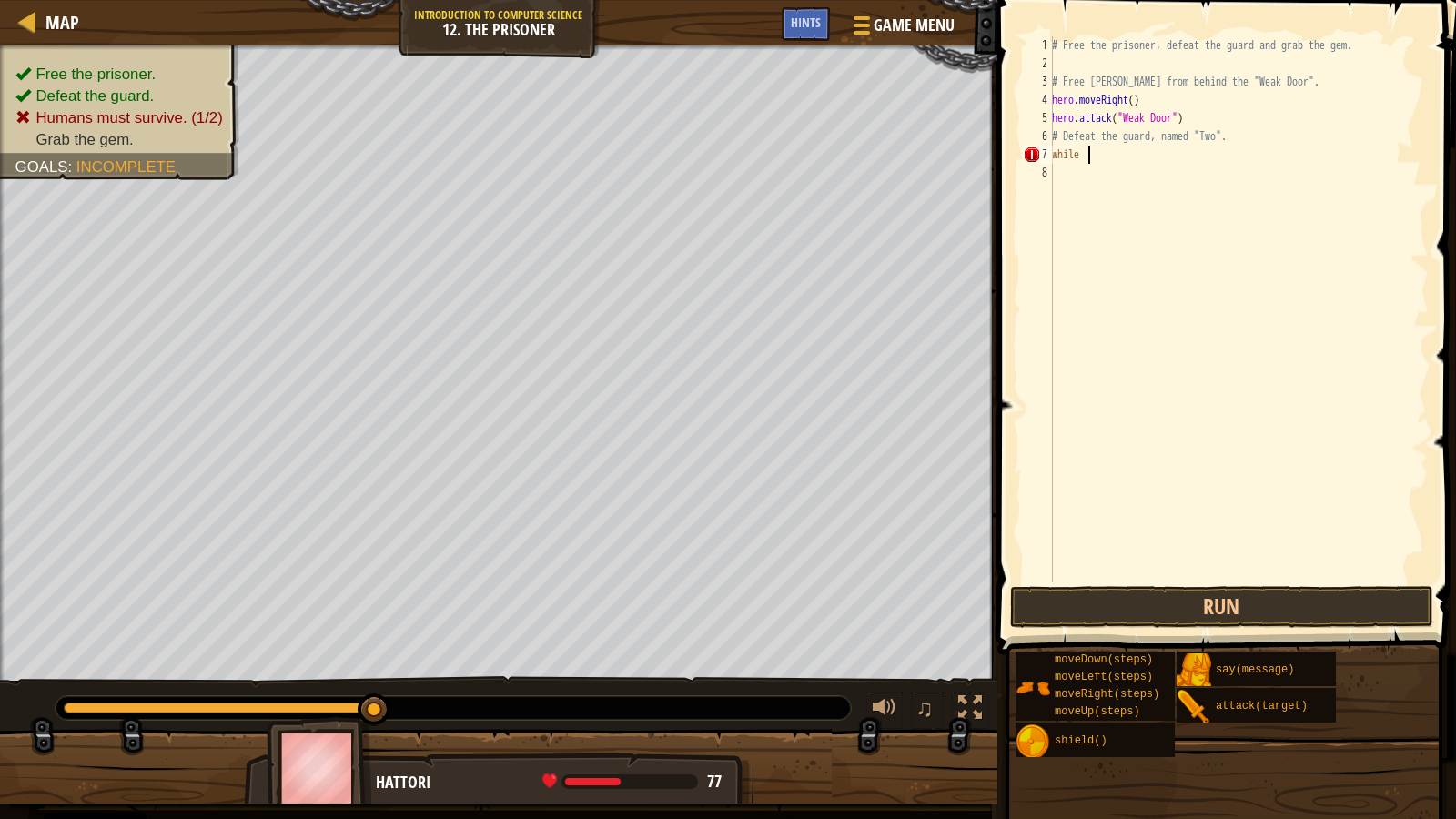 scroll, scrollTop: 8, scrollLeft: 2, axis: both 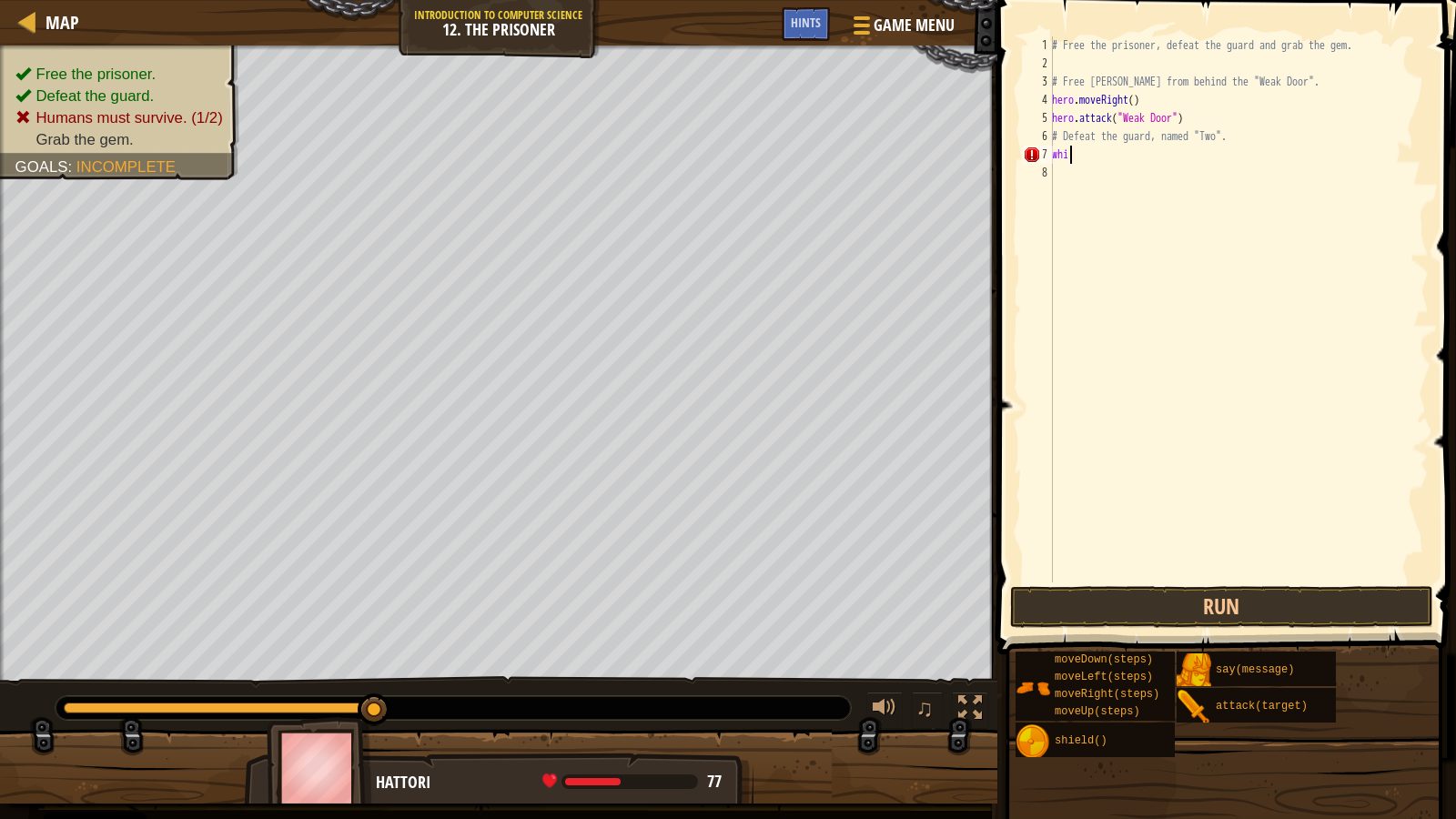 type on "w" 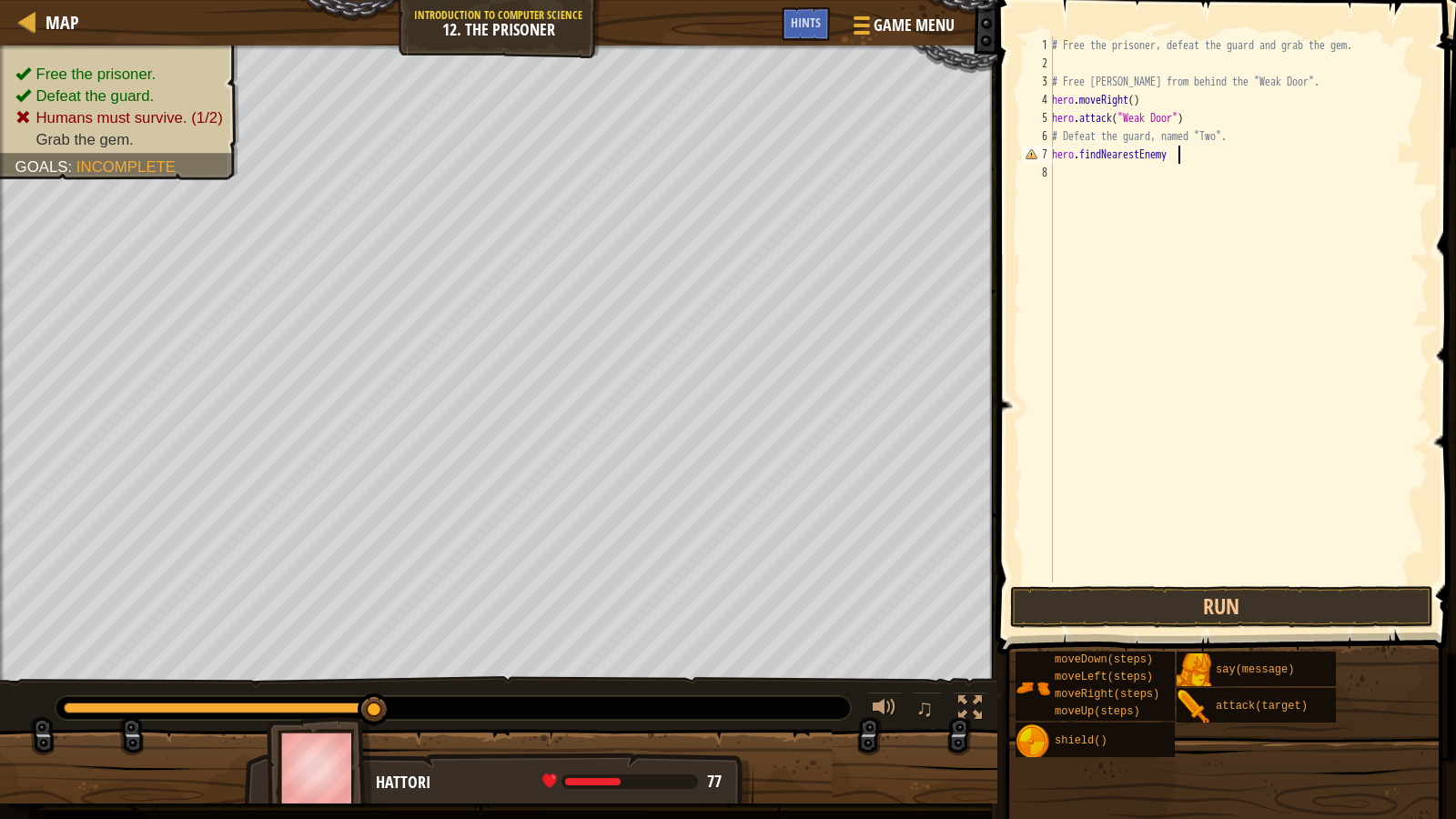 scroll, scrollTop: 8, scrollLeft: 10, axis: both 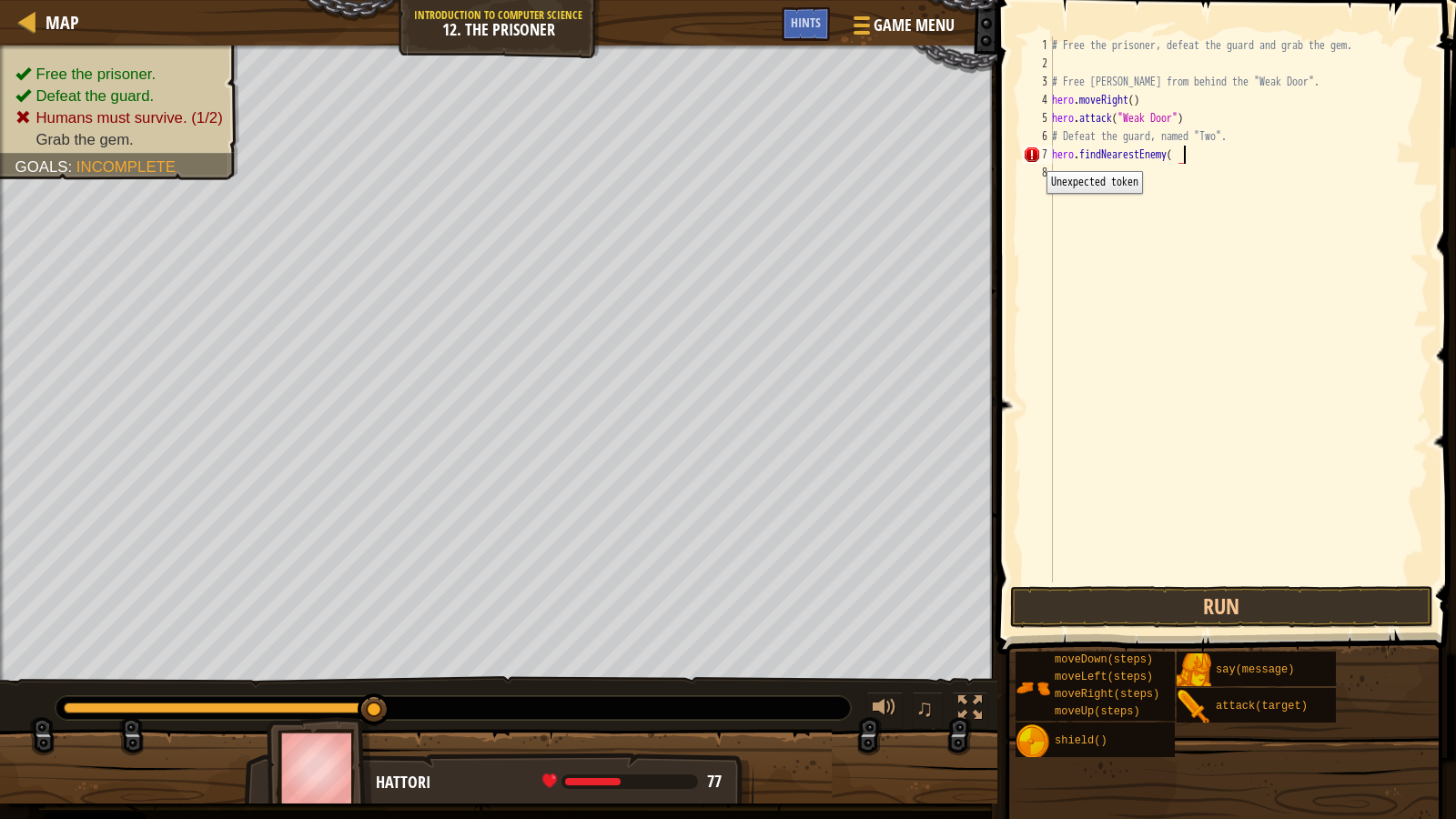click on "7" at bounding box center [1037, 155] 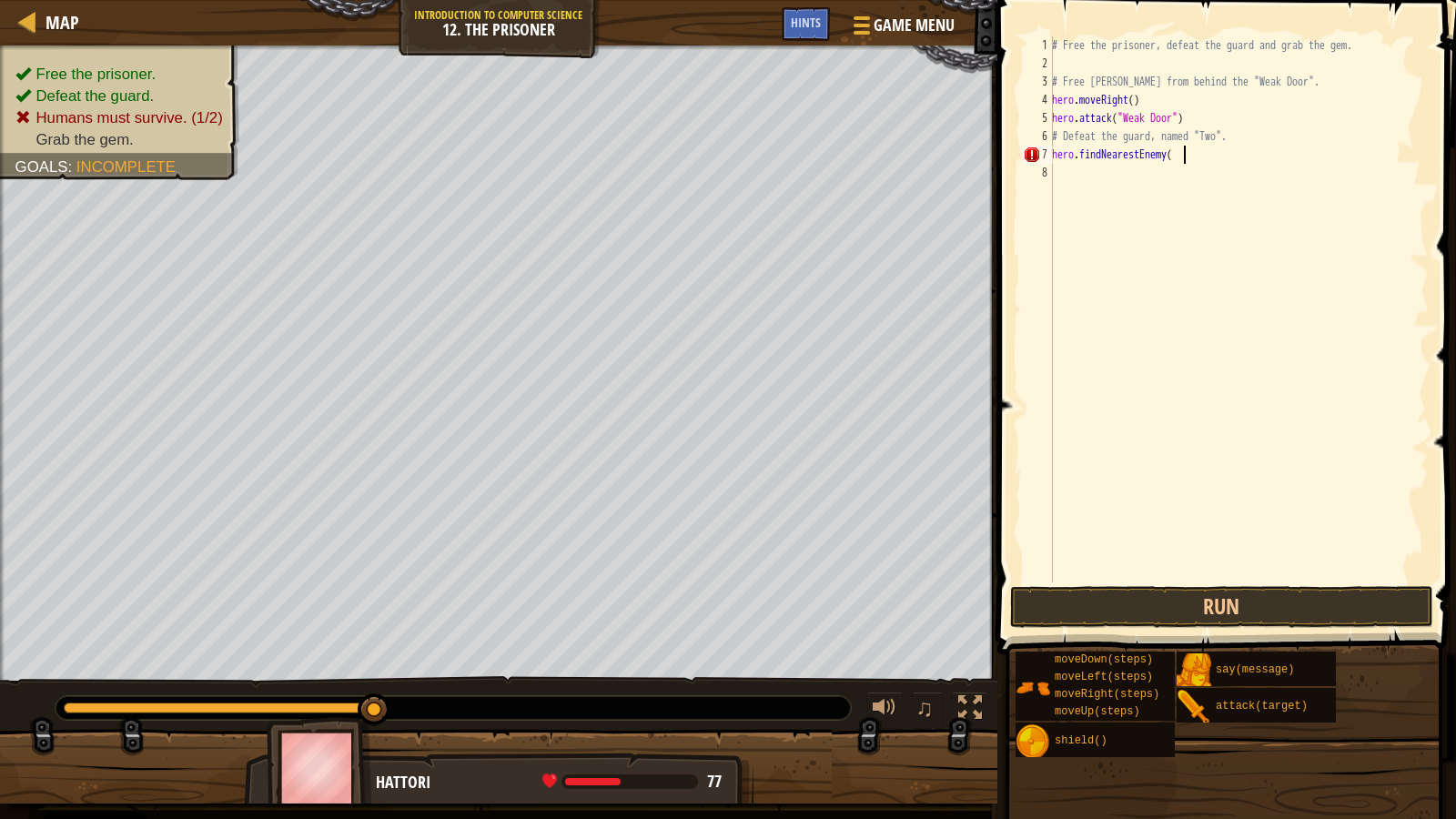 click on "# Free the prisoner, defeat the guard and grab the gem. # Free Patrick from behind the "Weak Door". hero . moveRight ( ) hero . attack ( "Weak Door" ) # Defeat the guard, named "Two". hero . findNearestEnemy (" at bounding box center (1239, 328) 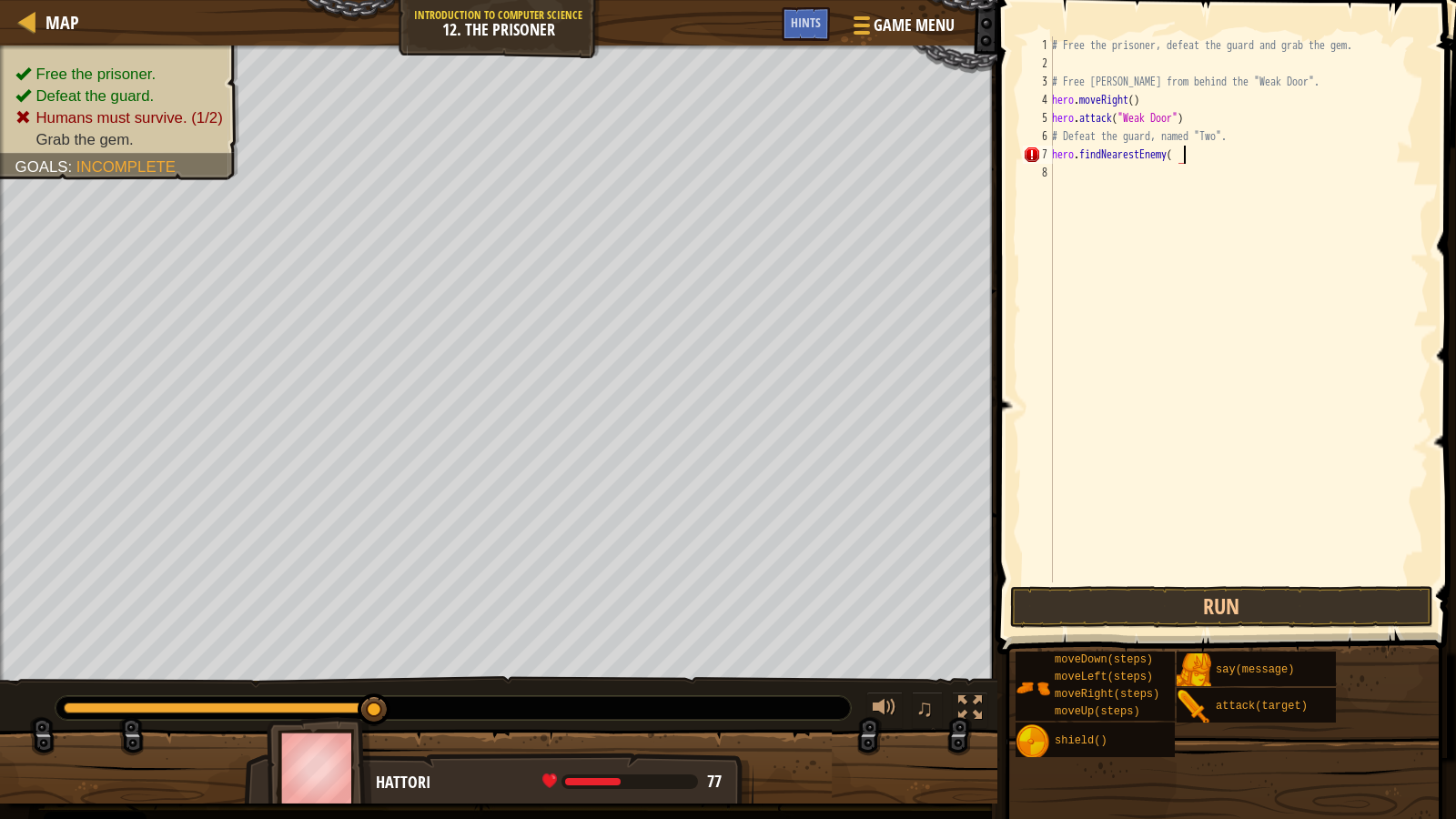 type on "hero.findNearestEnemy()" 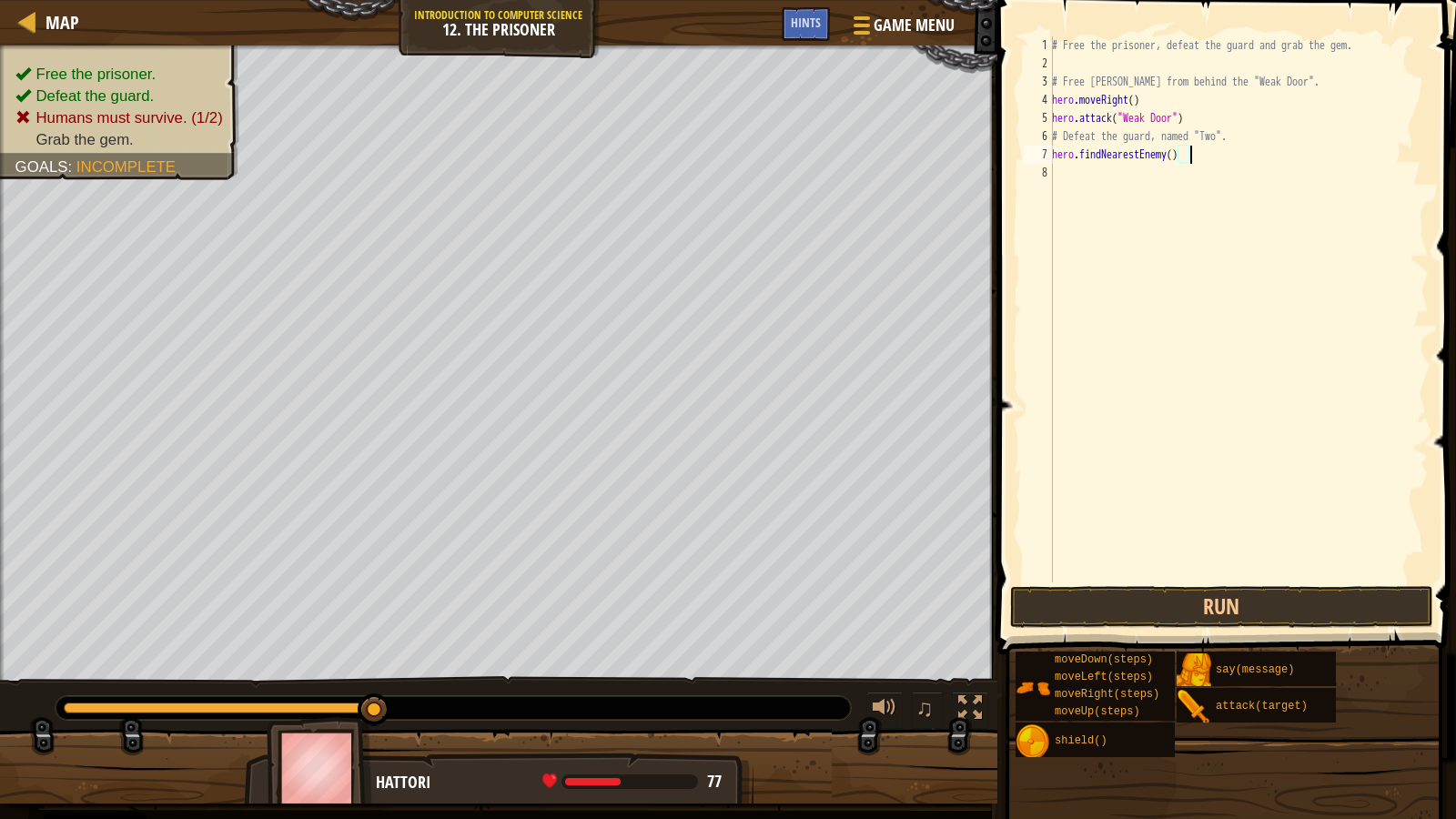 click on "# Free the prisoner, defeat the guard and grab the gem. # Free Patrick from behind the "Weak Door". hero . moveRight ( ) hero . attack ( "Weak Door" ) # Defeat the guard, named "Two". hero . findNearestEnemy ( )" at bounding box center (1239, 328) 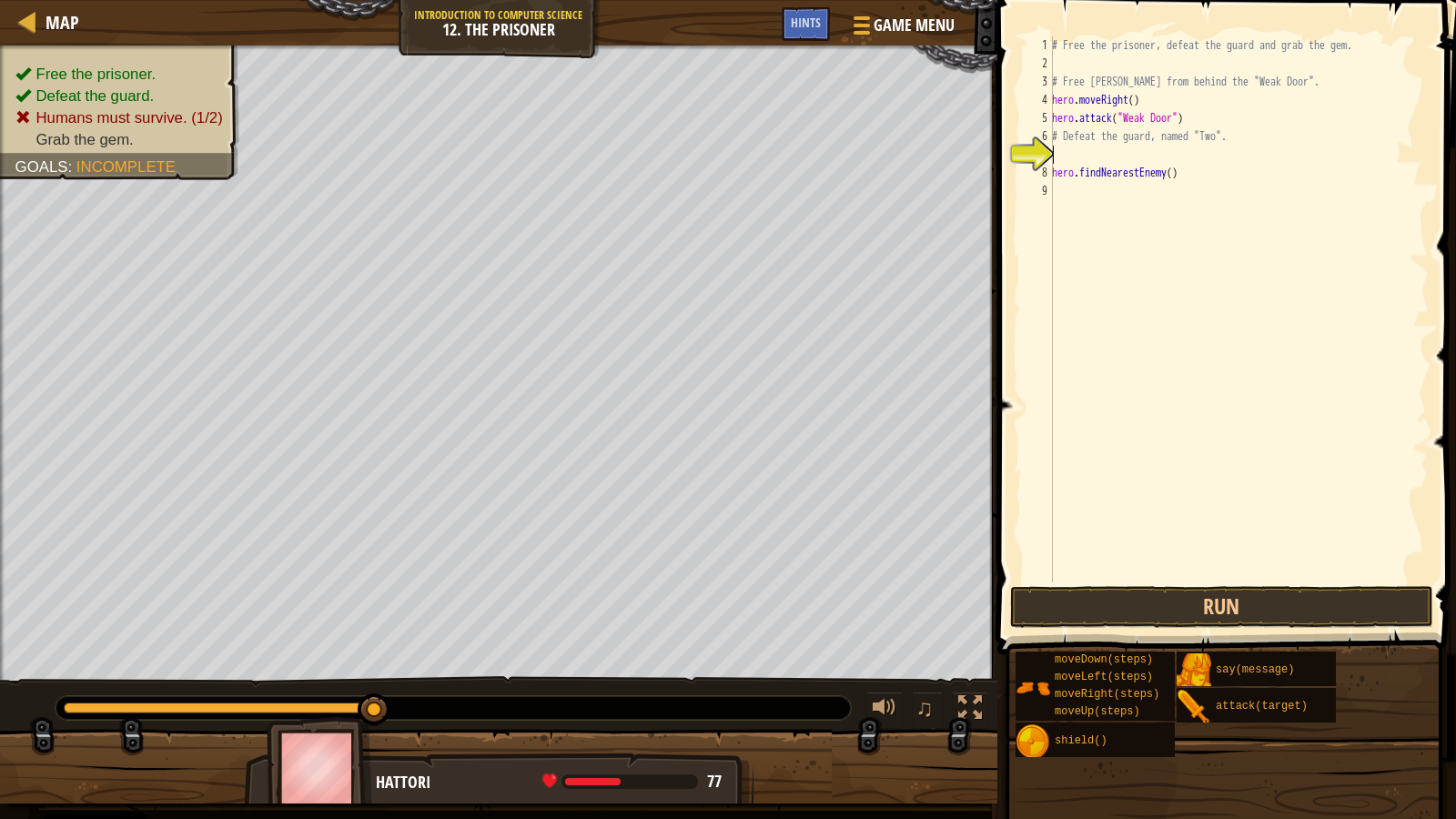 click on "# Free the prisoner, defeat the guard and grab the gem. # Free Patrick from behind the "Weak Door". hero . moveRight ( ) hero . attack ( "Weak Door" ) # Defeat the guard, named "Two". hero . findNearestEnemy ( )" at bounding box center (1239, 328) 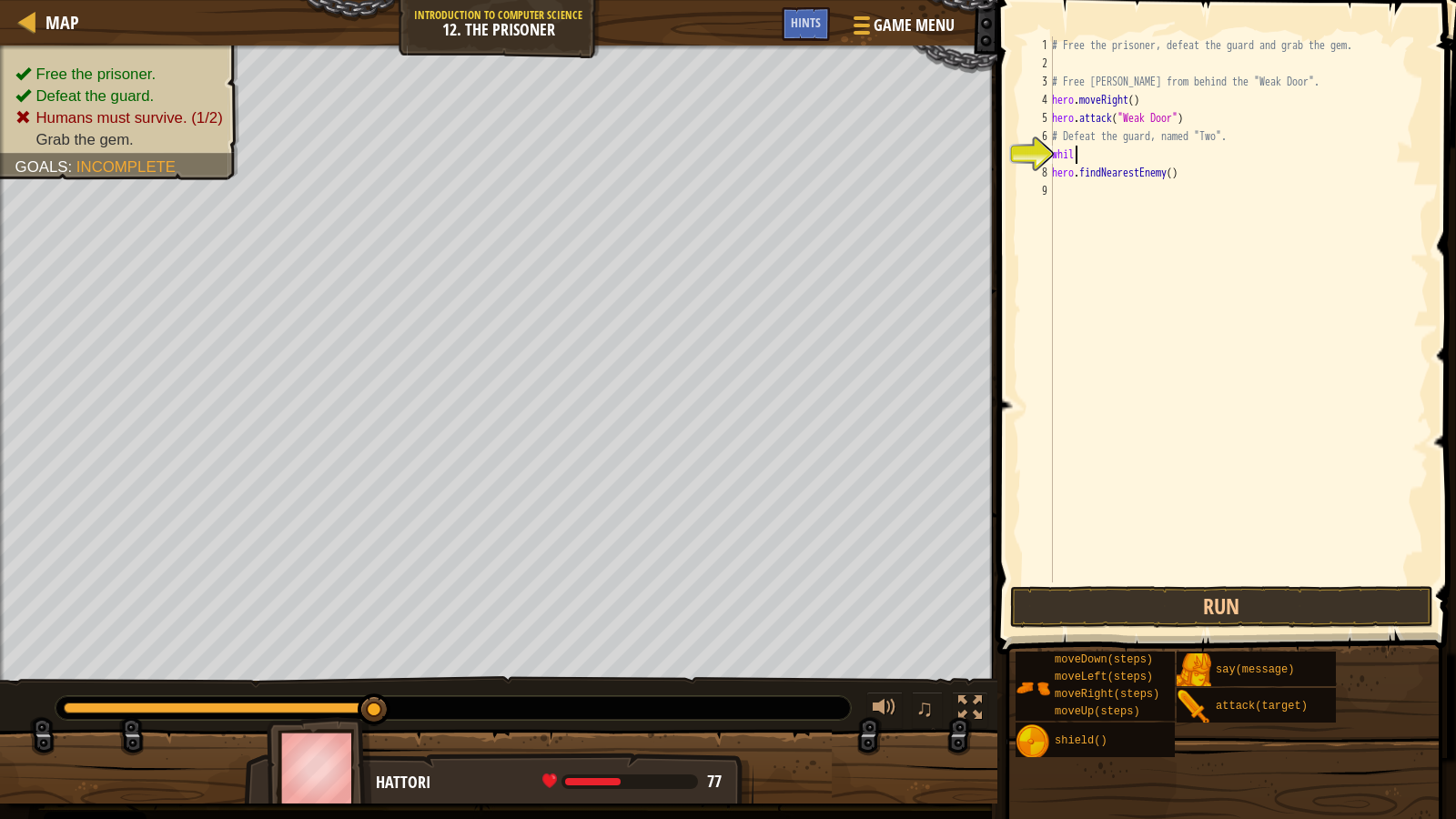 scroll, scrollTop: 8, scrollLeft: 1, axis: both 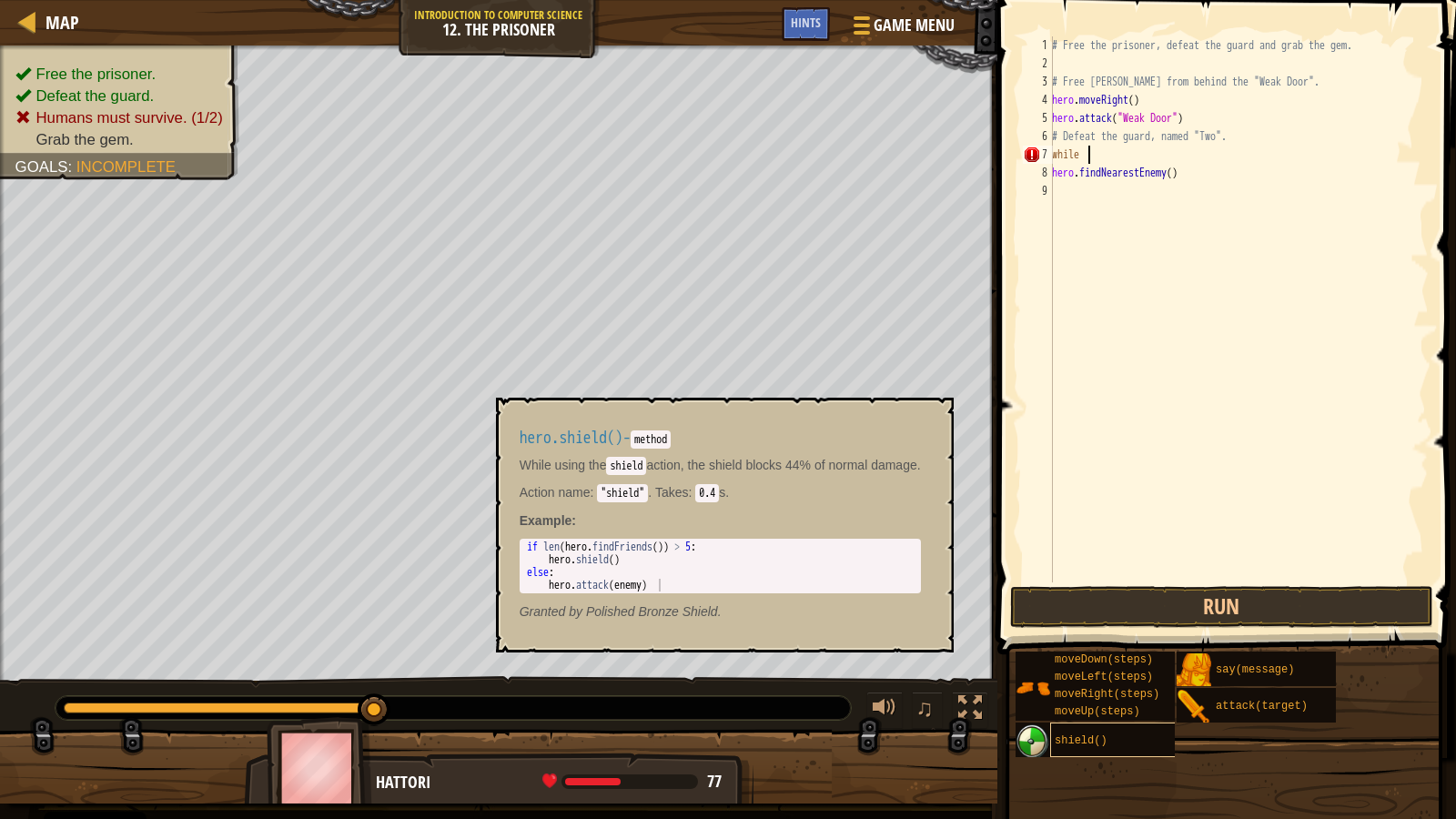 type on "while" 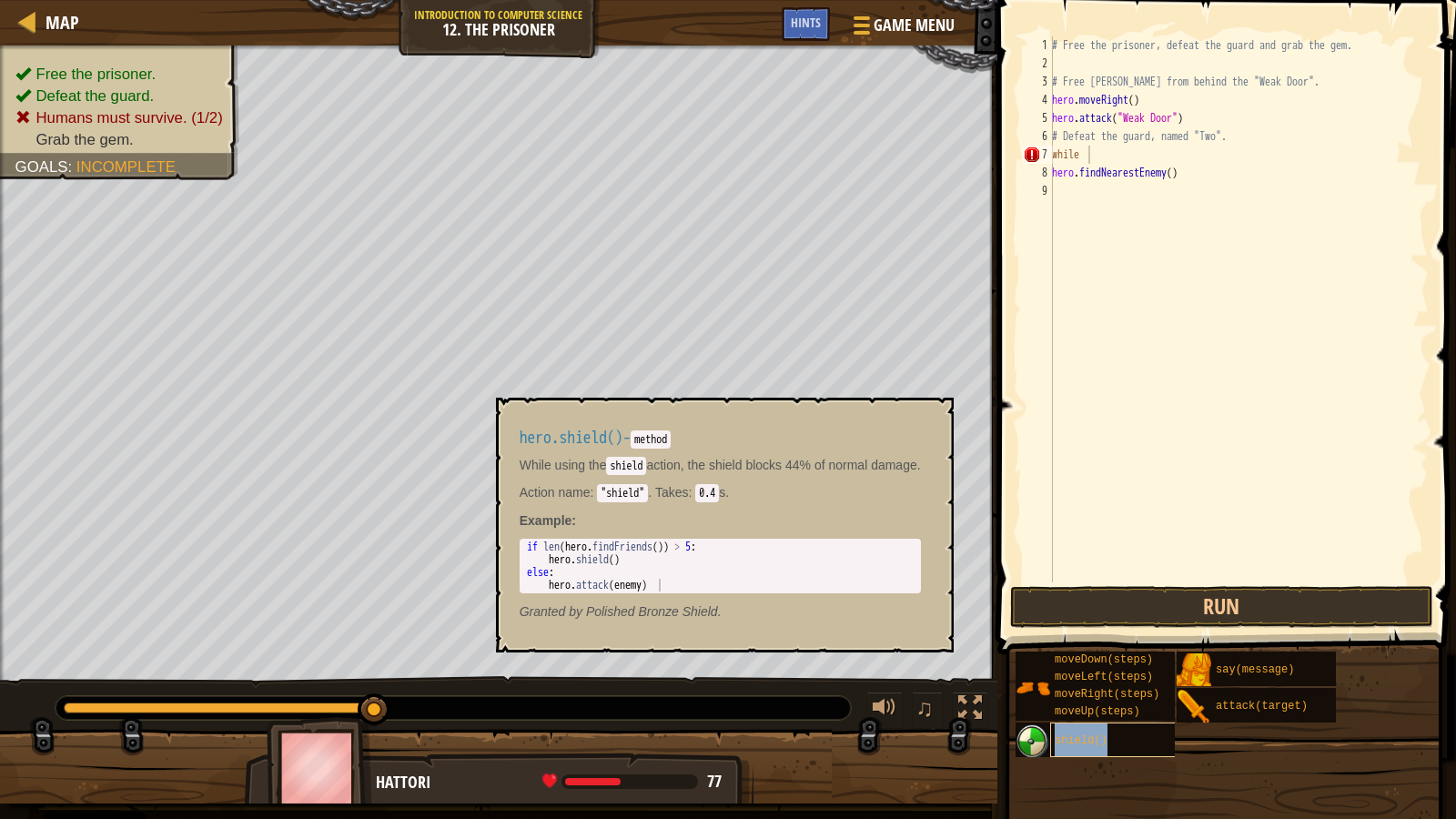click on "shield()" at bounding box center (1081, 741) 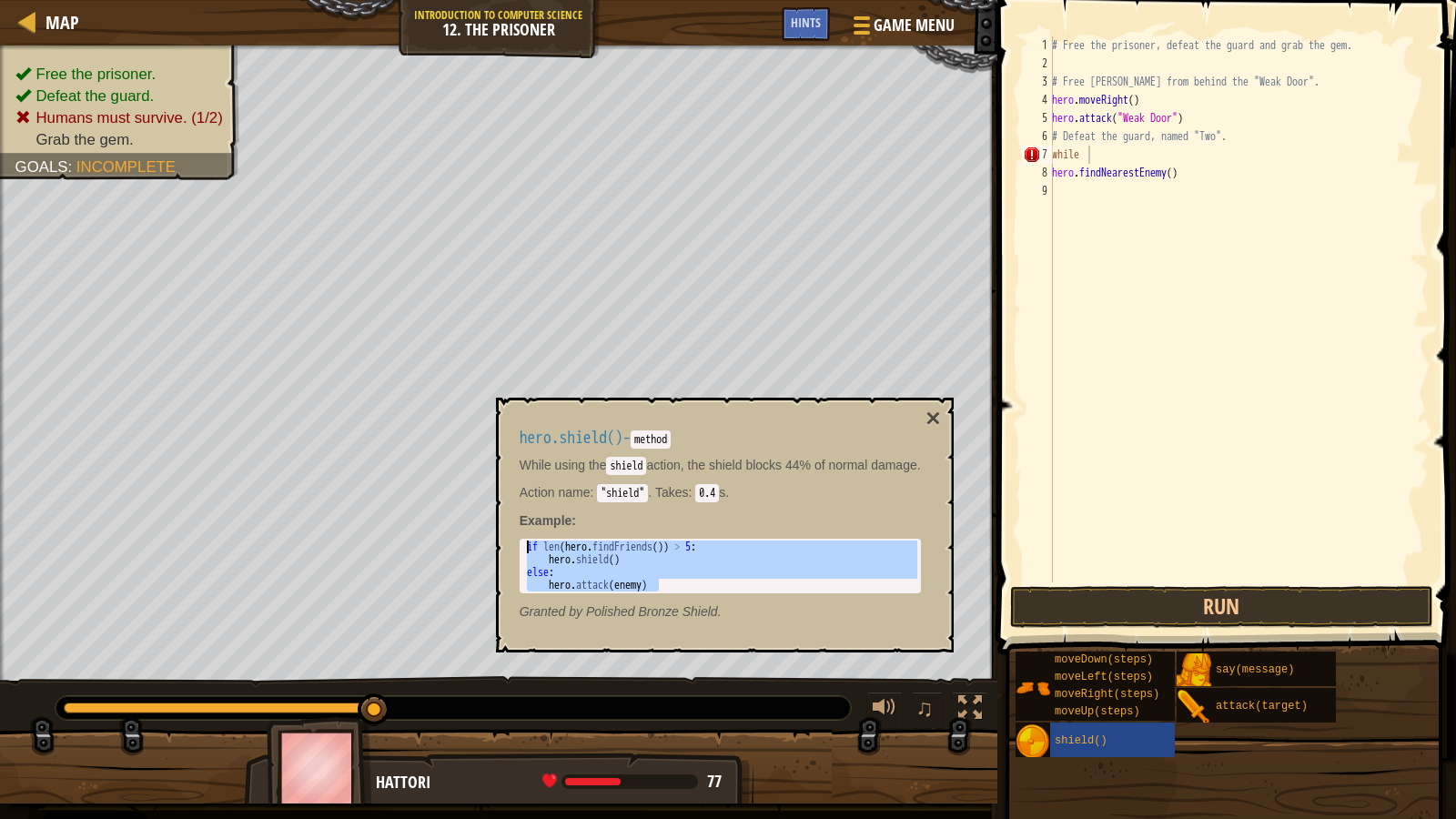 click on "Cookie Policy CodeCombat uses a few essential and non-essential cookies.  Privacy Notice Decline non-essential cookies Allow cookies Map Introduction to Computer Science 12. The Prisoner Game Menu Done Hints 1     הההההההההההההההההההההההההההההההההההההההההההההההההההההההההההההההההההההההההההההההההההההההההההההההההההההההההההההההההההההההההההההההההההההההההההההההההההההההההההההההההההההההההההההההההההההההההההההההההההההההההההההההההההההההההההההההההההההההההההההההההההההההההההההההה XXXXXXXXXXXXXXXXXXXXXXXXXXXXXXXXXXXXXXXXXXXXXXXXXXXXXXXXXXXXXXXXXXXXXXXXXXXXXXXXXXXXXXXXXXXXXXXXXXXXXXXXXXXXXXXXXXXXXXXXXXXXXXXXXXXXXXXXXXXXXXXXXXXXXXXXXXXXXXXXXXXXXXXXXXXXXXXXXXXXXXXXXXXXXXXXXXXXXXXXXXXXXXXXXXXXXXXXXXXXXXXXXXXXXXXXXXXXXXXXXXXXXXXXXXXXXXXX Solution × Hints Videos while 1 2 3 4" at bounding box center [728, 0] 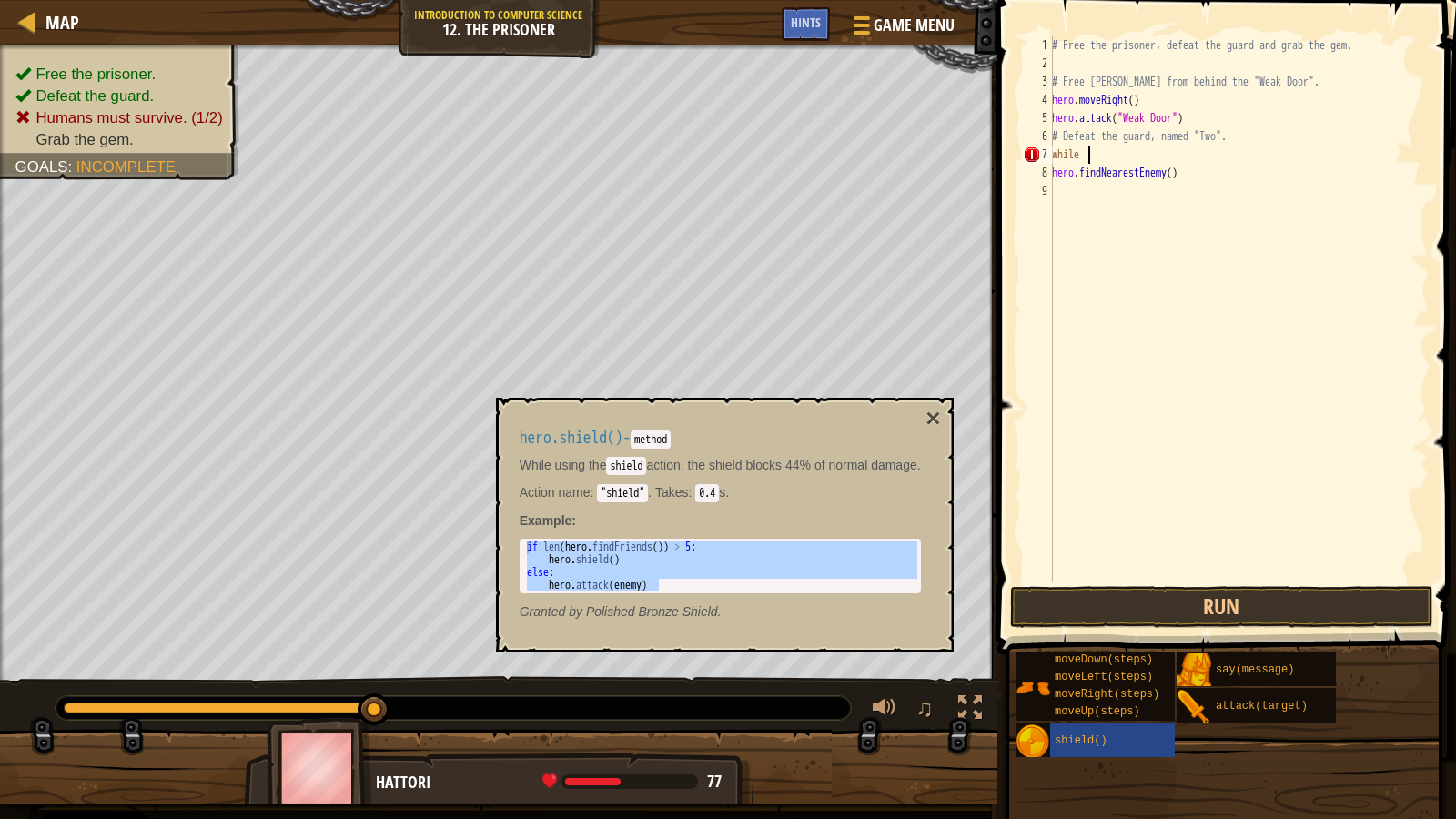 click on "# Free the prisoner, defeat the guard and grab the gem. # Free Patrick from behind the "Weak Door". hero . moveRight ( ) hero . attack ( "Weak Door" ) # Defeat the guard, named "Two". while   hero . findNearestEnemy ( )" at bounding box center [1239, 328] 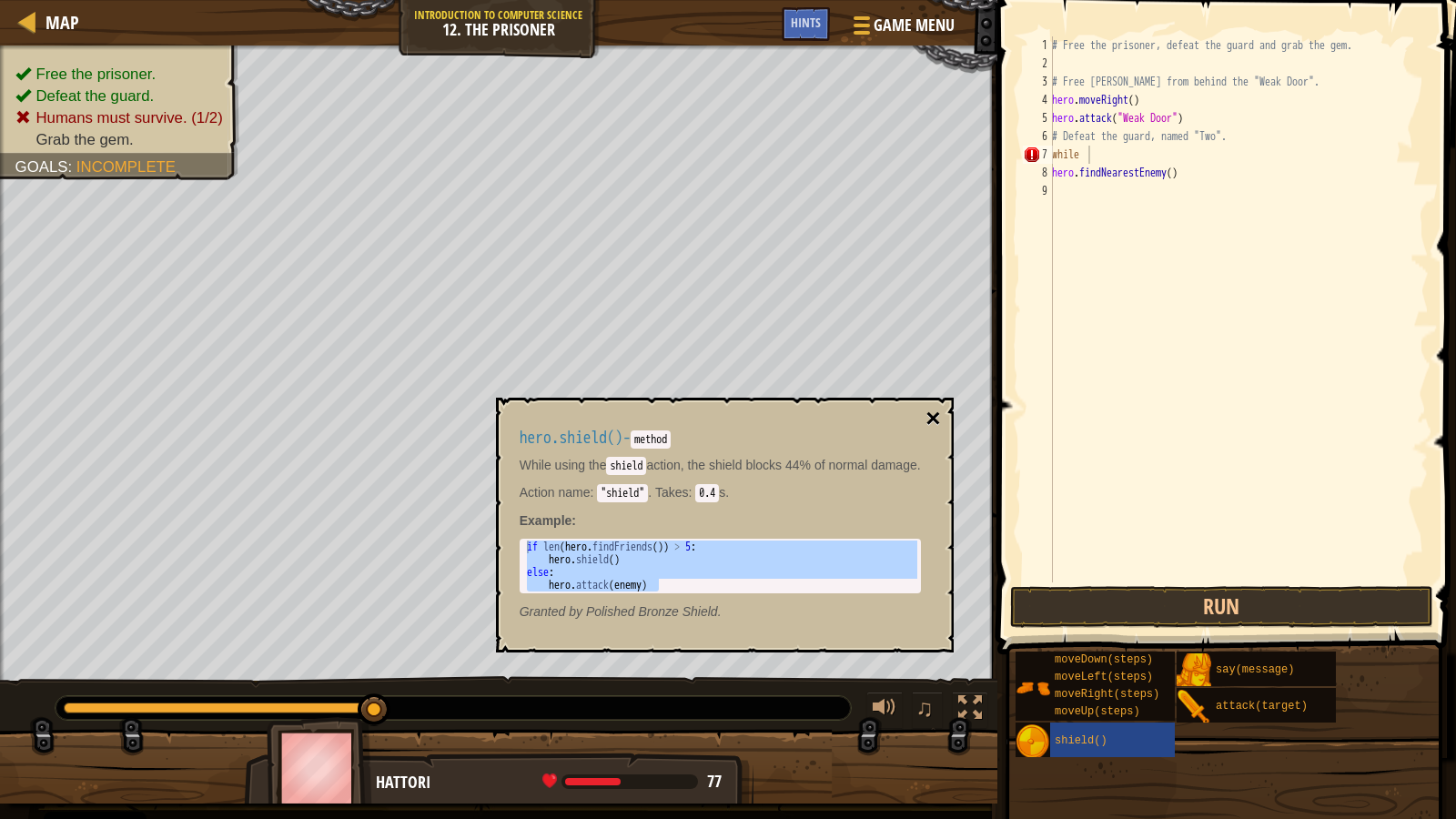 click on "×" at bounding box center (933, 419) 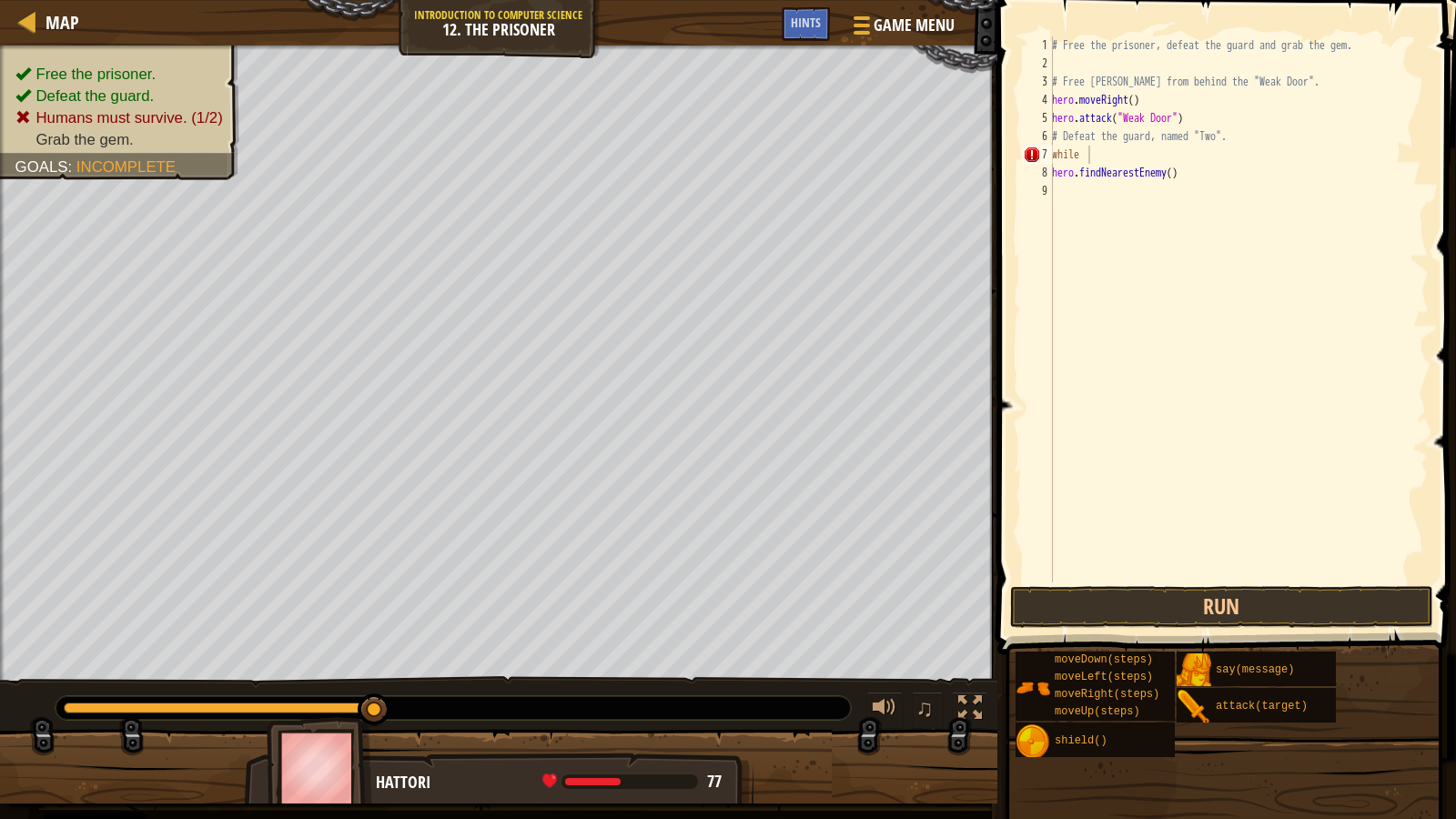 click on "# Free the prisoner, defeat the guard and grab the gem. # Free Patrick from behind the "Weak Door". hero . moveRight ( ) hero . attack ( "Weak Door" ) # Defeat the guard, named "Two". while   hero . findNearestEnemy ( )" at bounding box center [1239, 328] 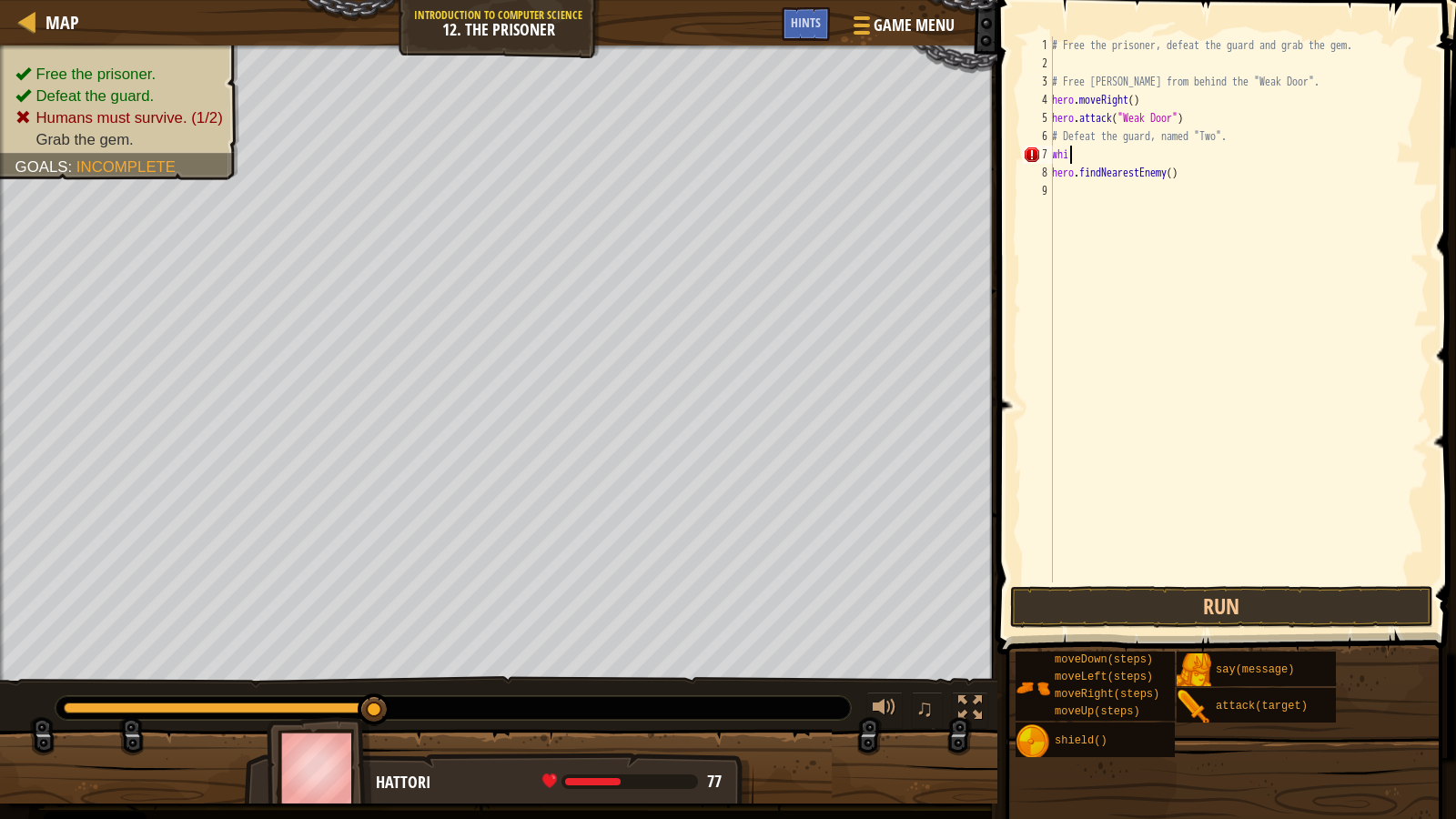 scroll, scrollTop: 8, scrollLeft: 0, axis: vertical 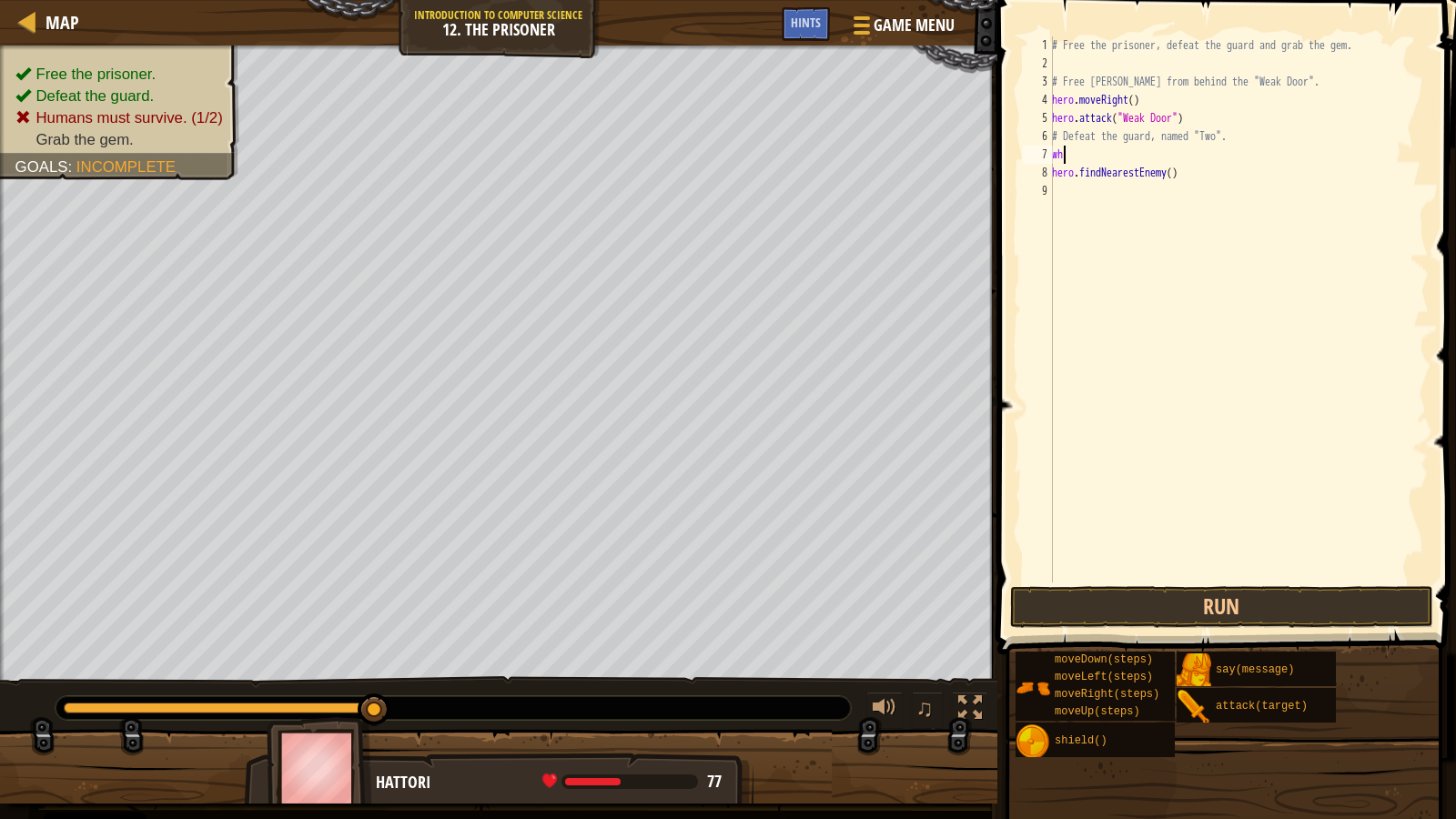 type on "w" 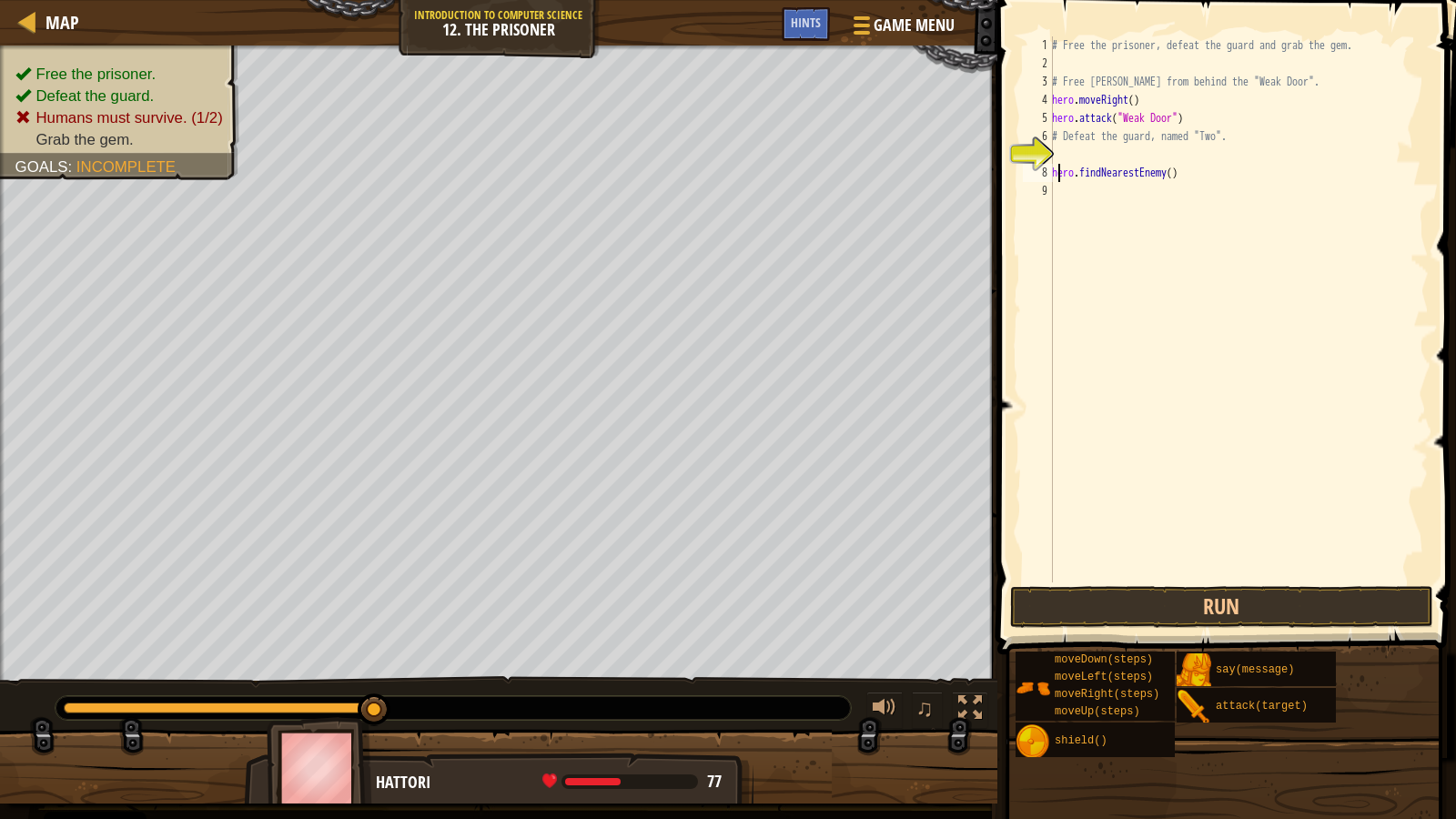 click on "# Free the prisoner, defeat the guard and grab the gem. # Free Patrick from behind the "Weak Door". hero . moveRight ( ) hero . attack ( "Weak Door" ) # Defeat the guard, named "Two". hero . findNearestEnemy ( )" at bounding box center (1239, 328) 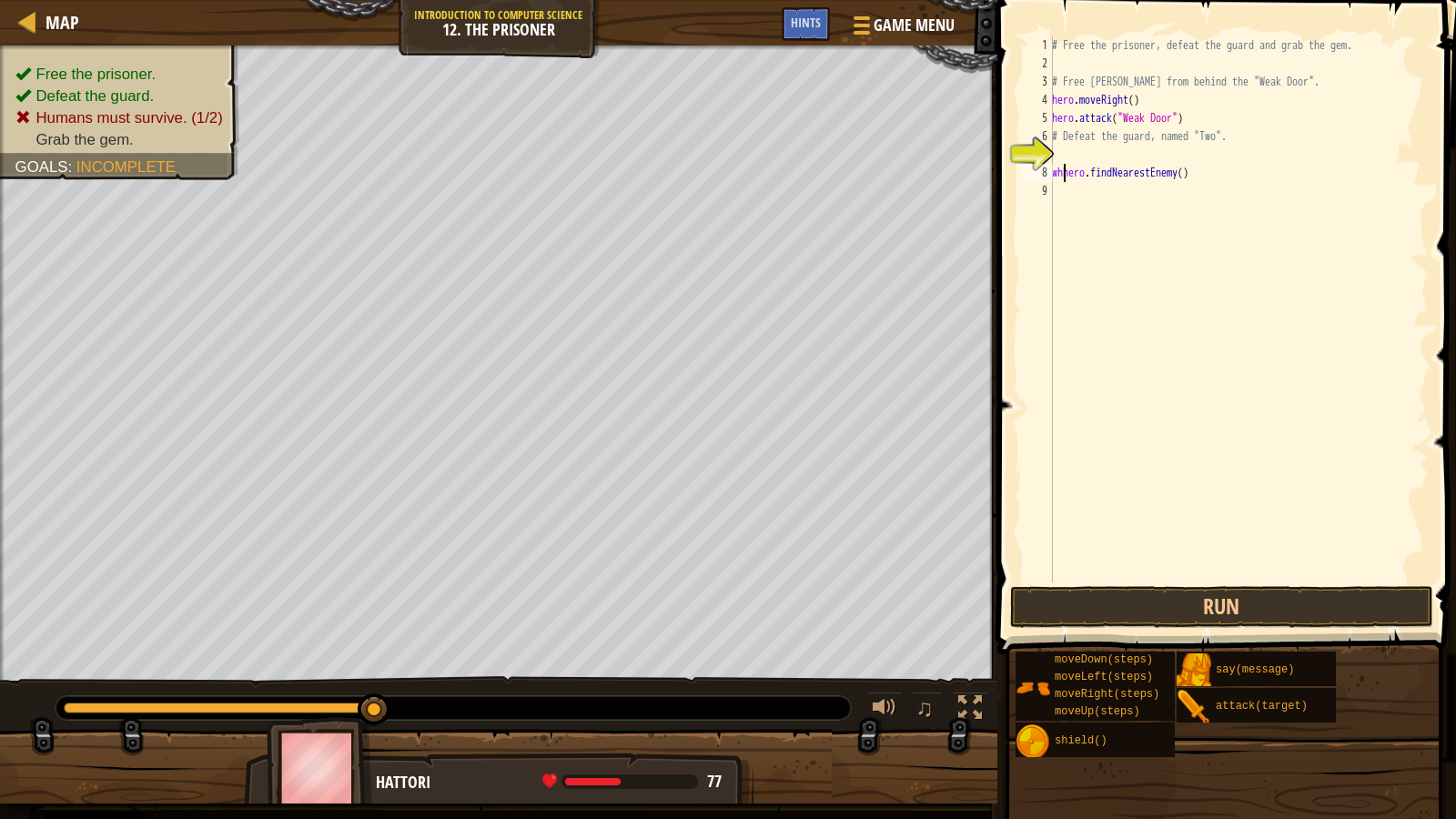 scroll, scrollTop: 8, scrollLeft: 2, axis: both 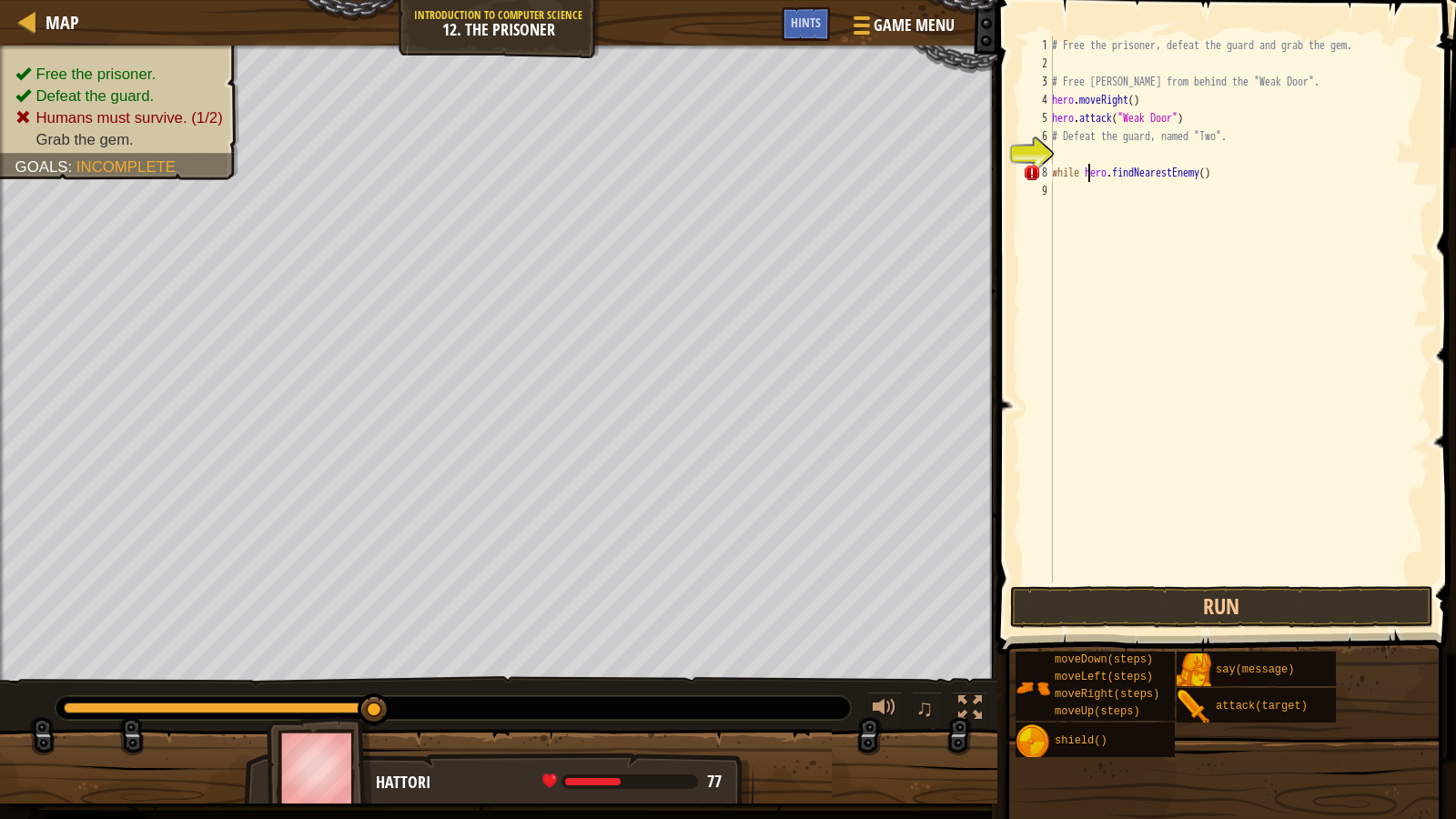drag, startPoint x: 1297, startPoint y: 180, endPoint x: 1296, endPoint y: 170, distance: 10.049876 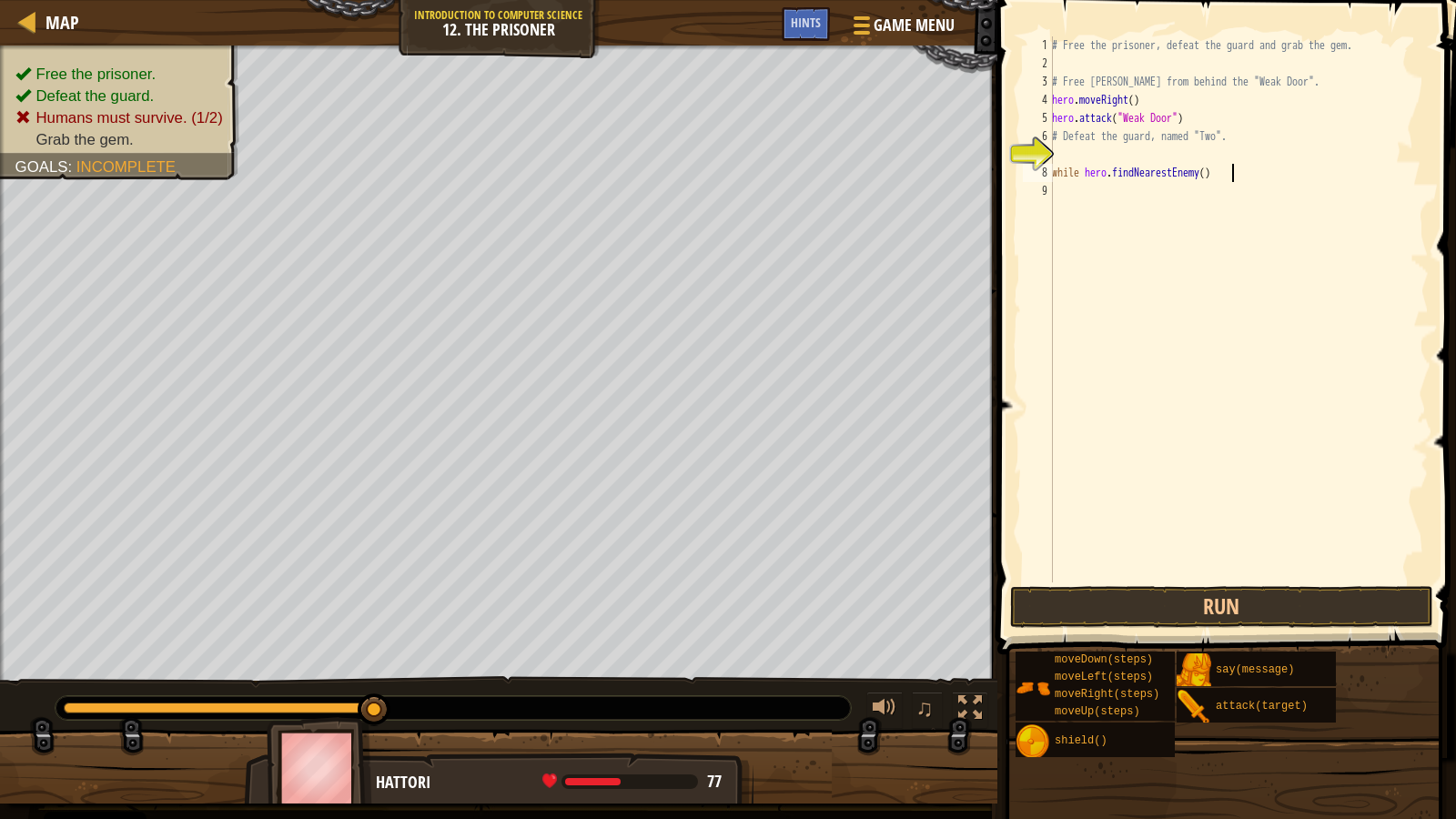 scroll, scrollTop: 8, scrollLeft: 15, axis: both 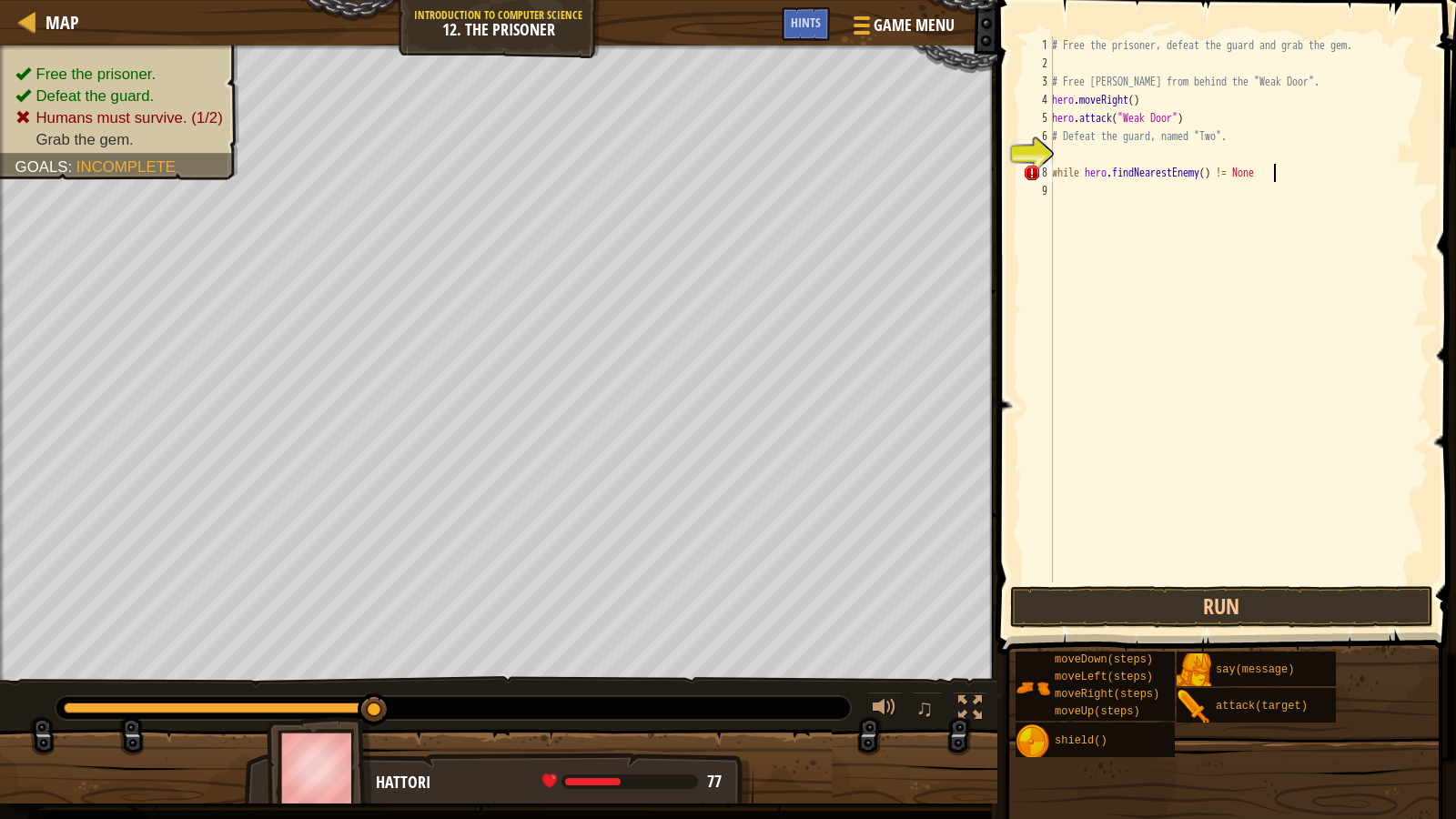 type on "while hero.findNearestEnemy() != None:" 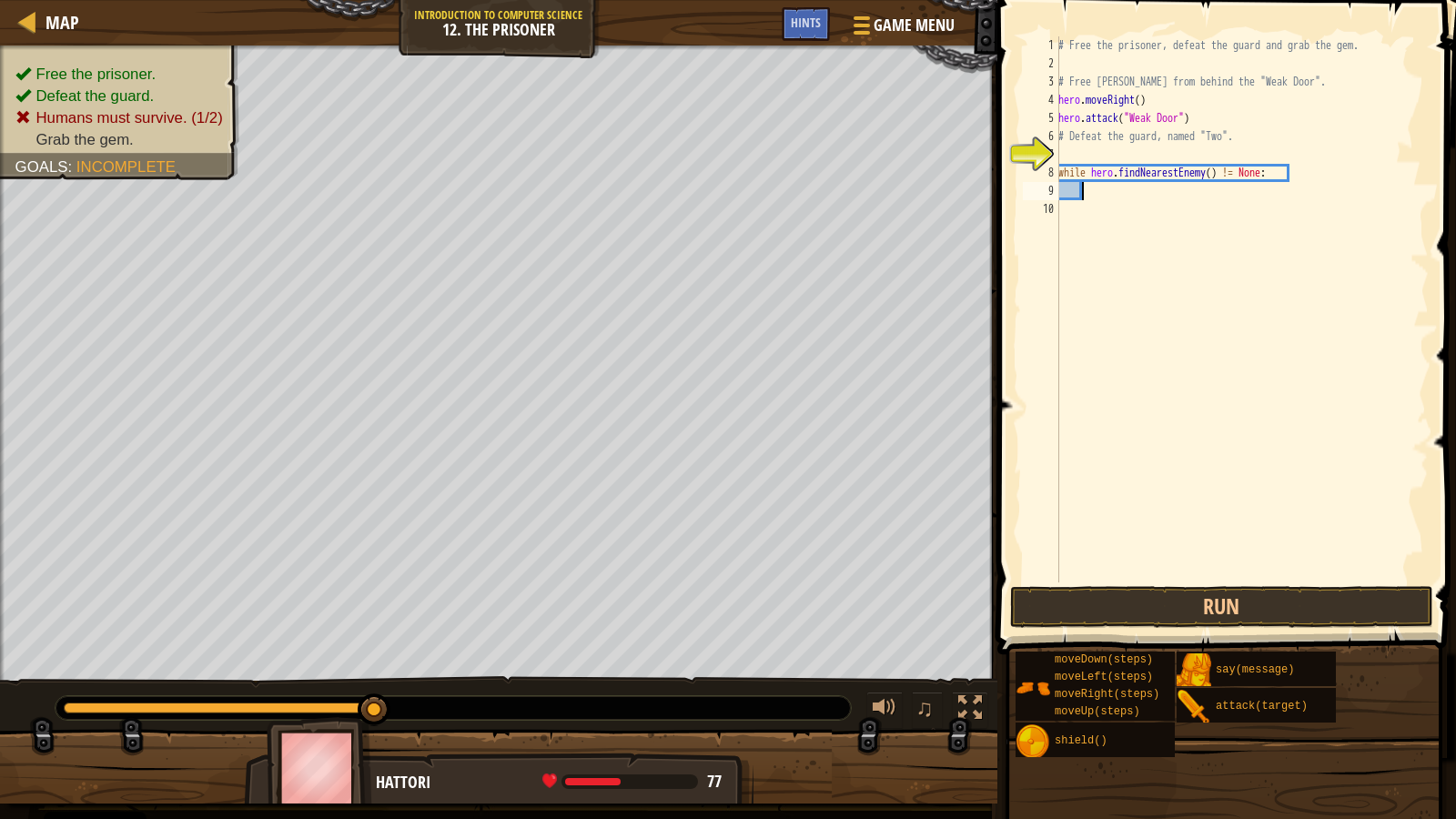 scroll, scrollTop: 8, scrollLeft: 1, axis: both 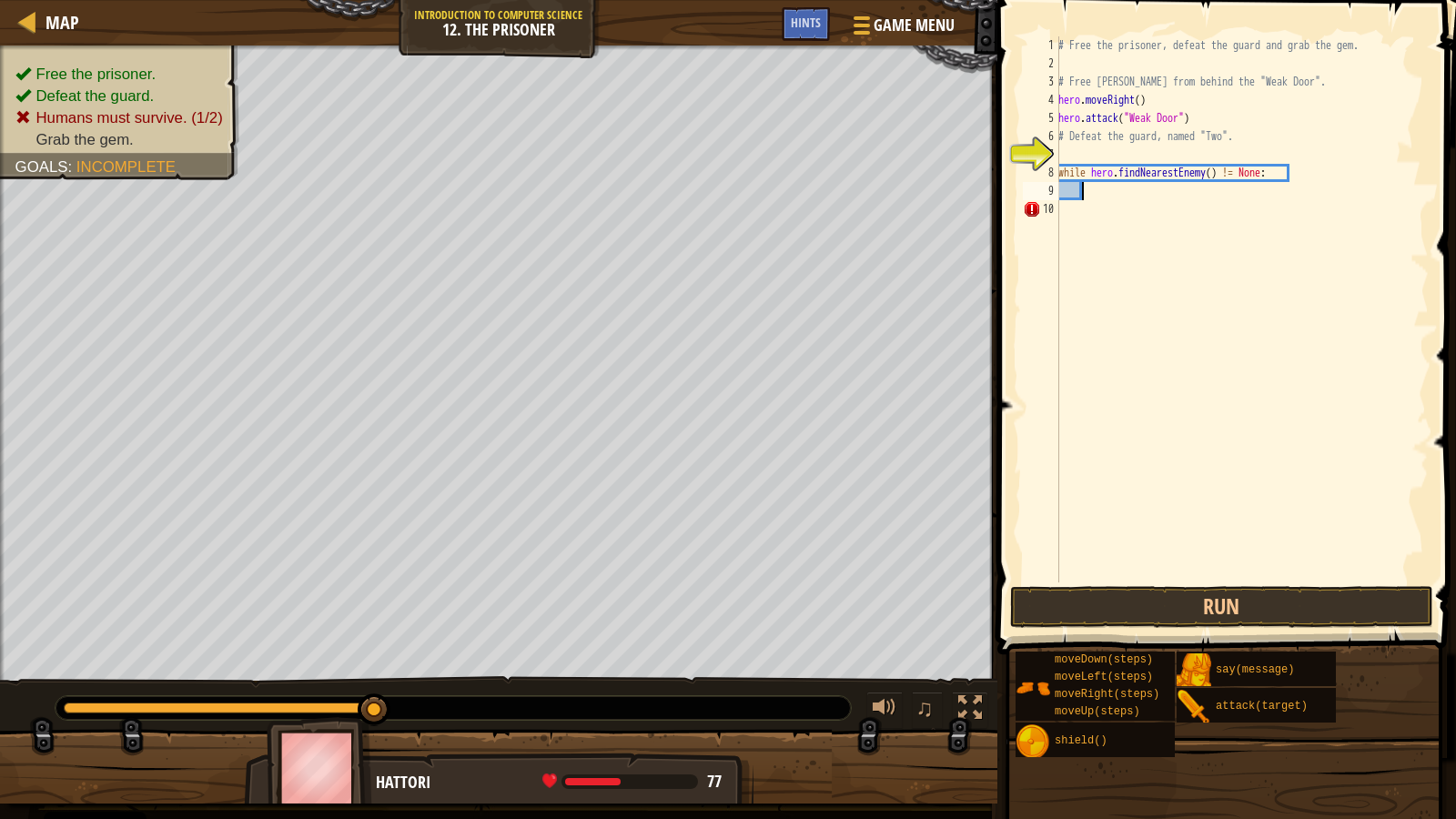 click on "# Free the prisoner, defeat the guard and grab the gem. # Free Patrick from behind the "Weak Door". hero . moveRight ( ) hero . attack ( "Weak Door" ) # Defeat the guard, named "Two". while   hero . findNearestEnemy ( )   !=   None :" at bounding box center (1241, 328) 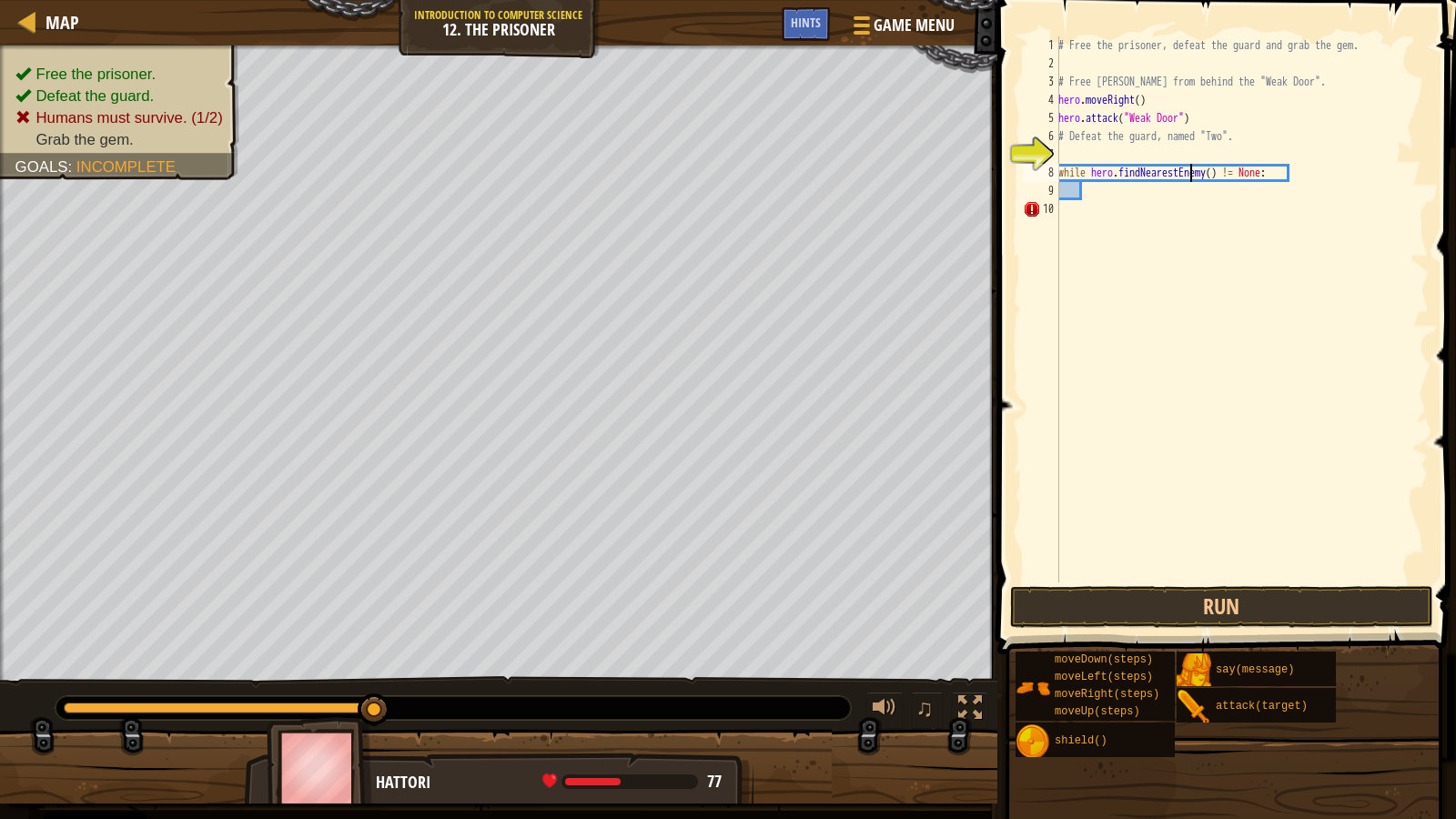 click on "# Free the prisoner, defeat the guard and grab the gem. # Free Patrick from behind the "Weak Door". hero . moveRight ( ) hero . attack ( "Weak Door" ) # Defeat the guard, named "Two". while   hero . findNearestEnemy ( )   !=   None :" at bounding box center (1241, 328) 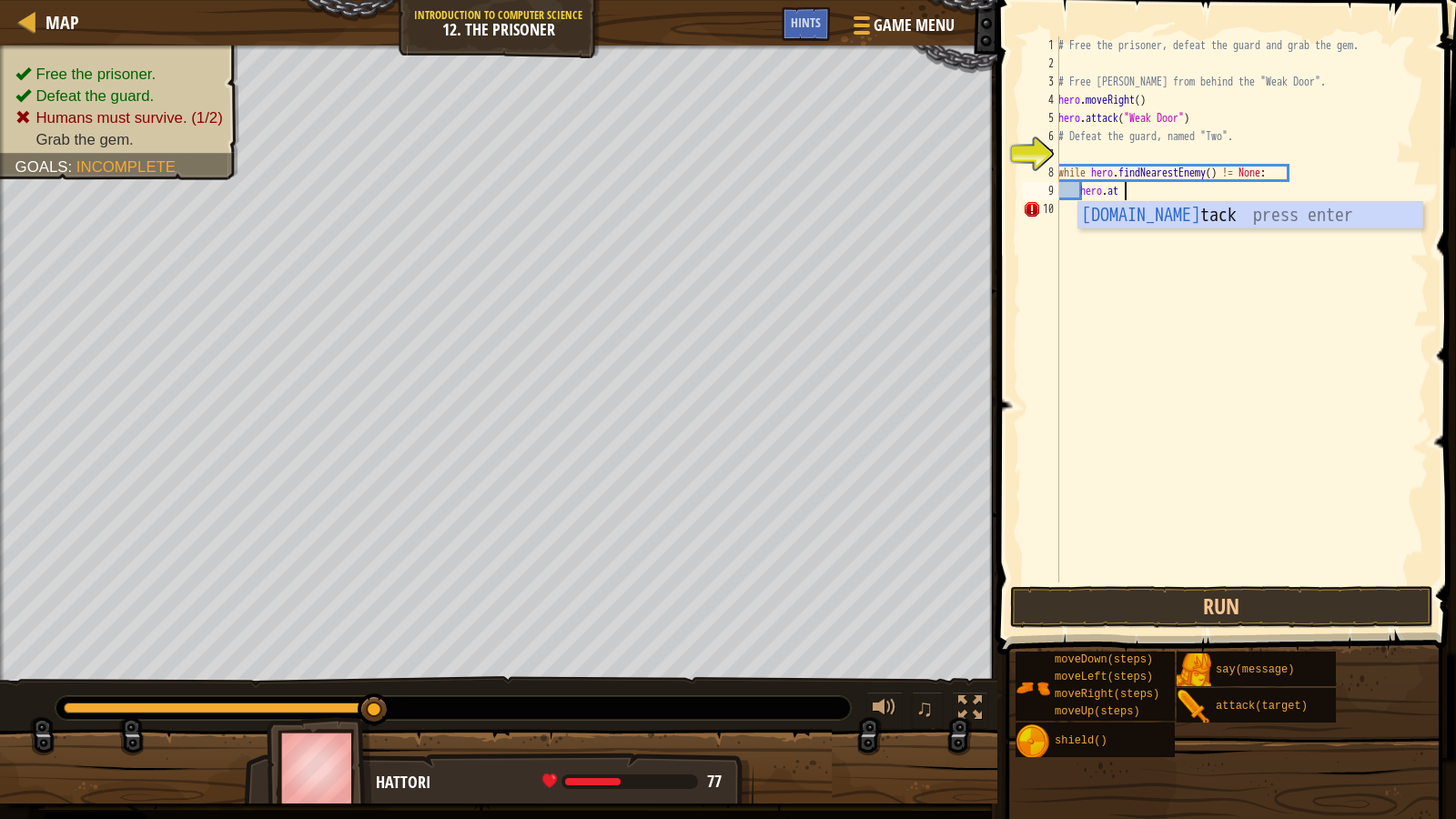 scroll, scrollTop: 8, scrollLeft: 5, axis: both 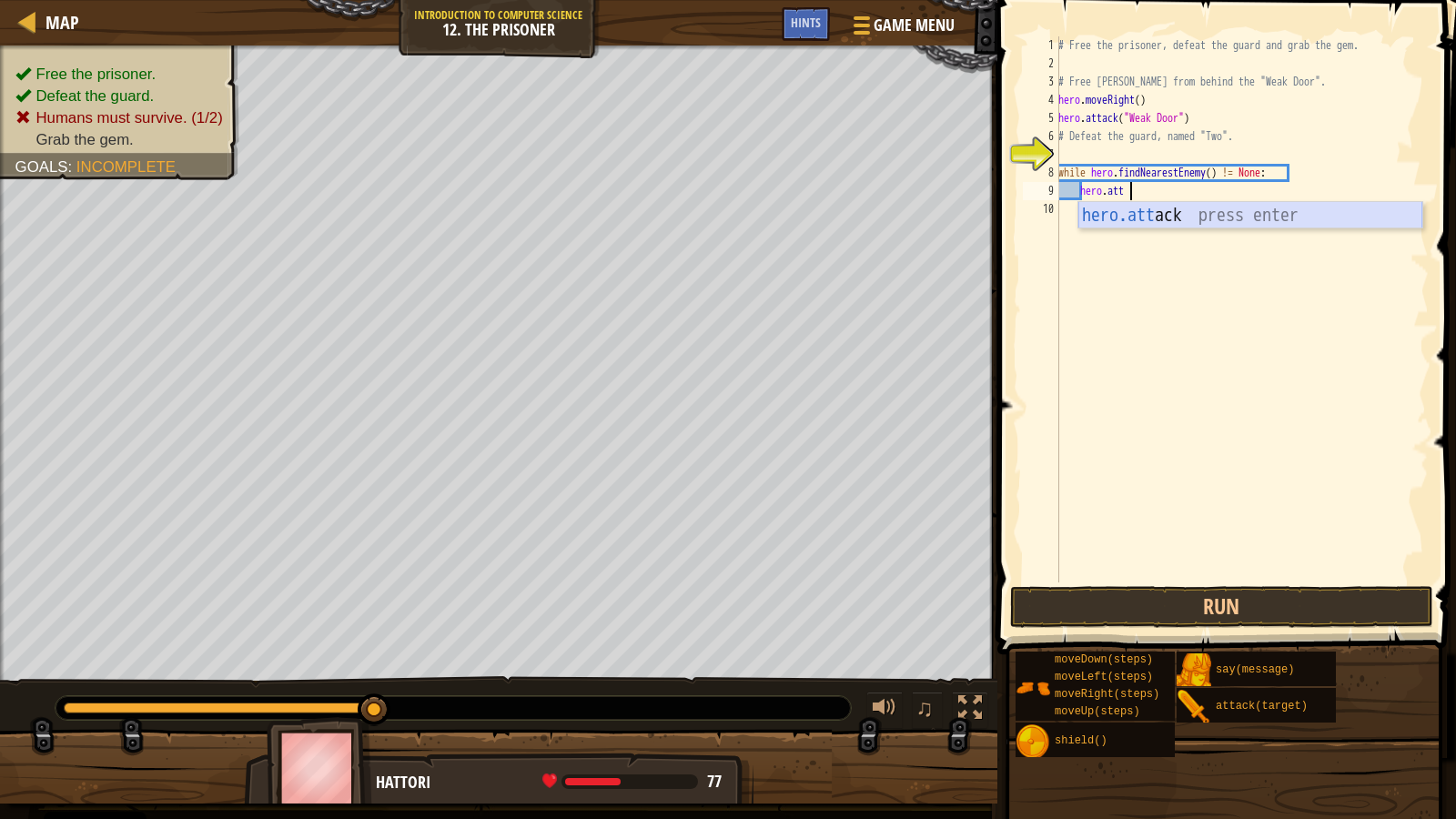 click on "hero.att ack press enter" at bounding box center [1250, 243] 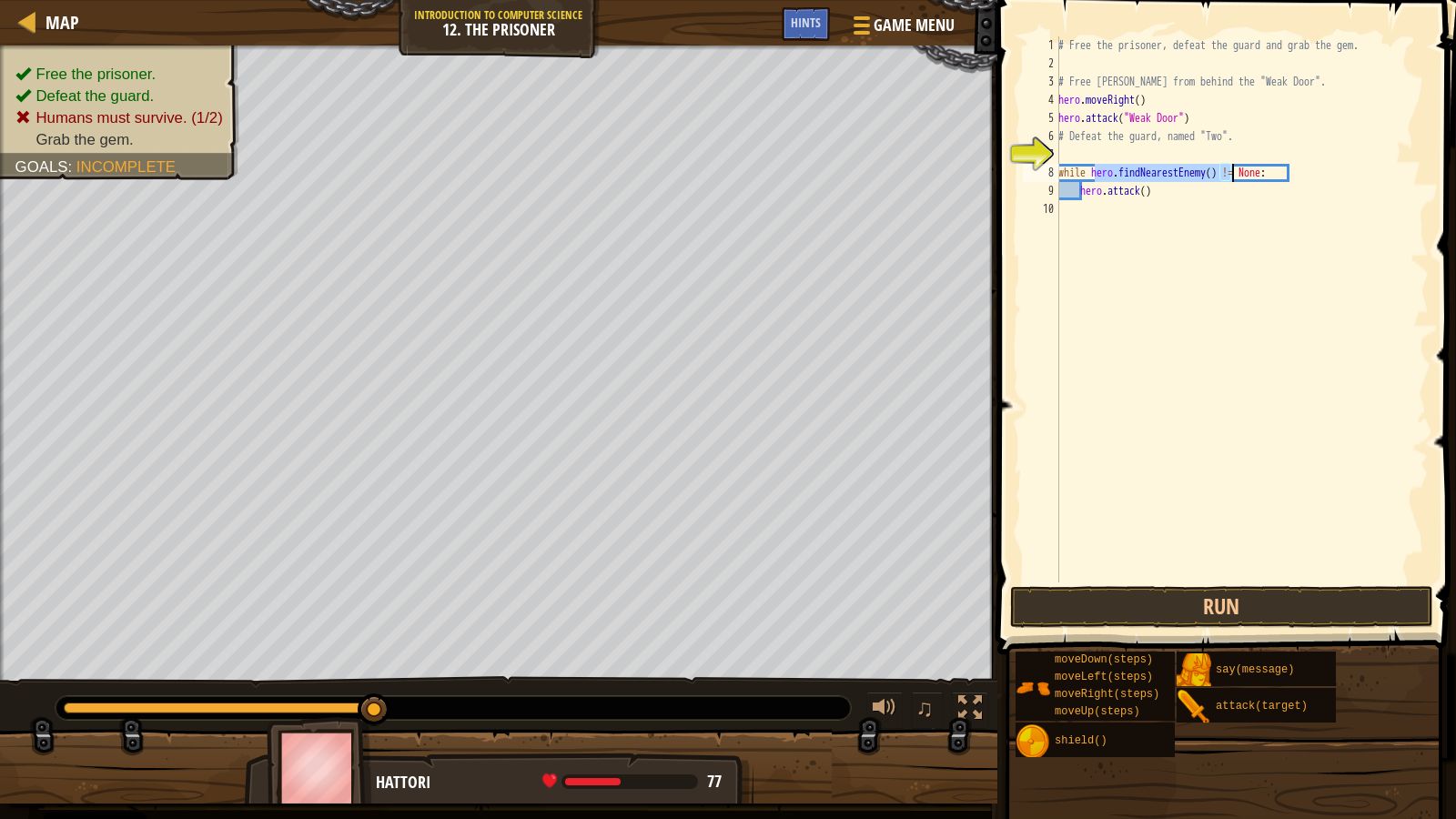 drag, startPoint x: 1095, startPoint y: 170, endPoint x: 1232, endPoint y: 171, distance: 137.00365 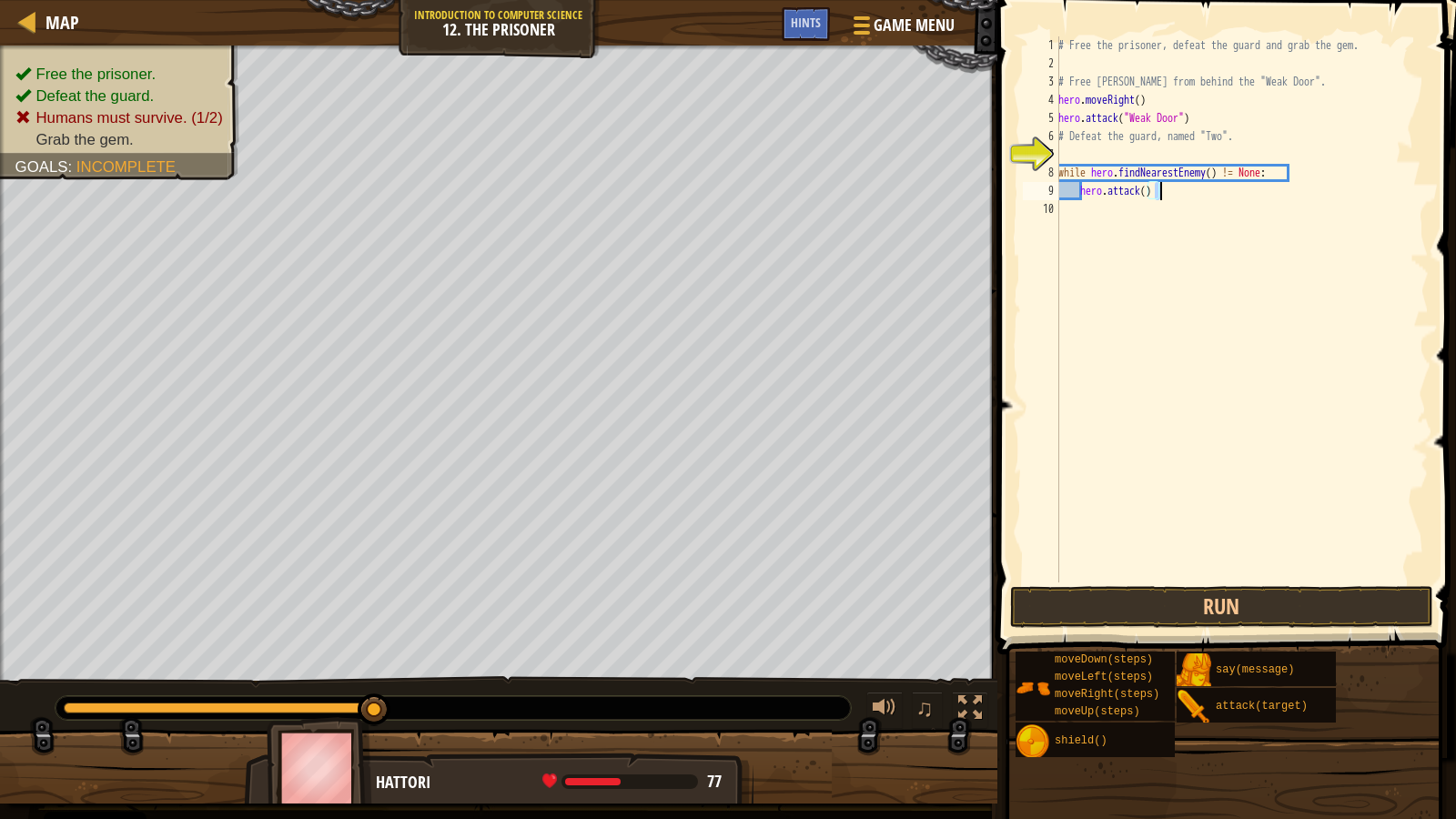 paste on "hero.findNearestEnemy(" 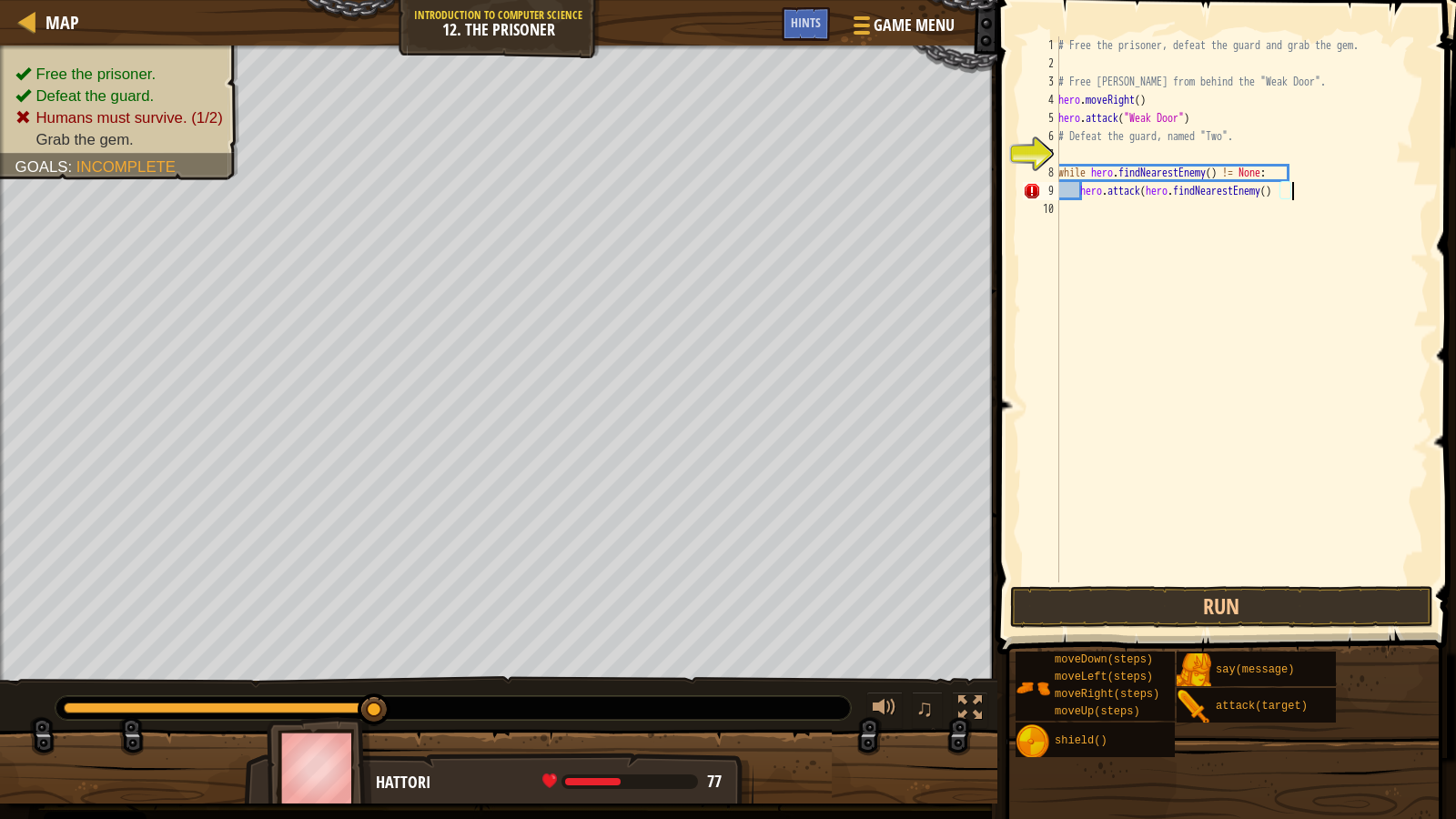 scroll, scrollTop: 8, scrollLeft: 19, axis: both 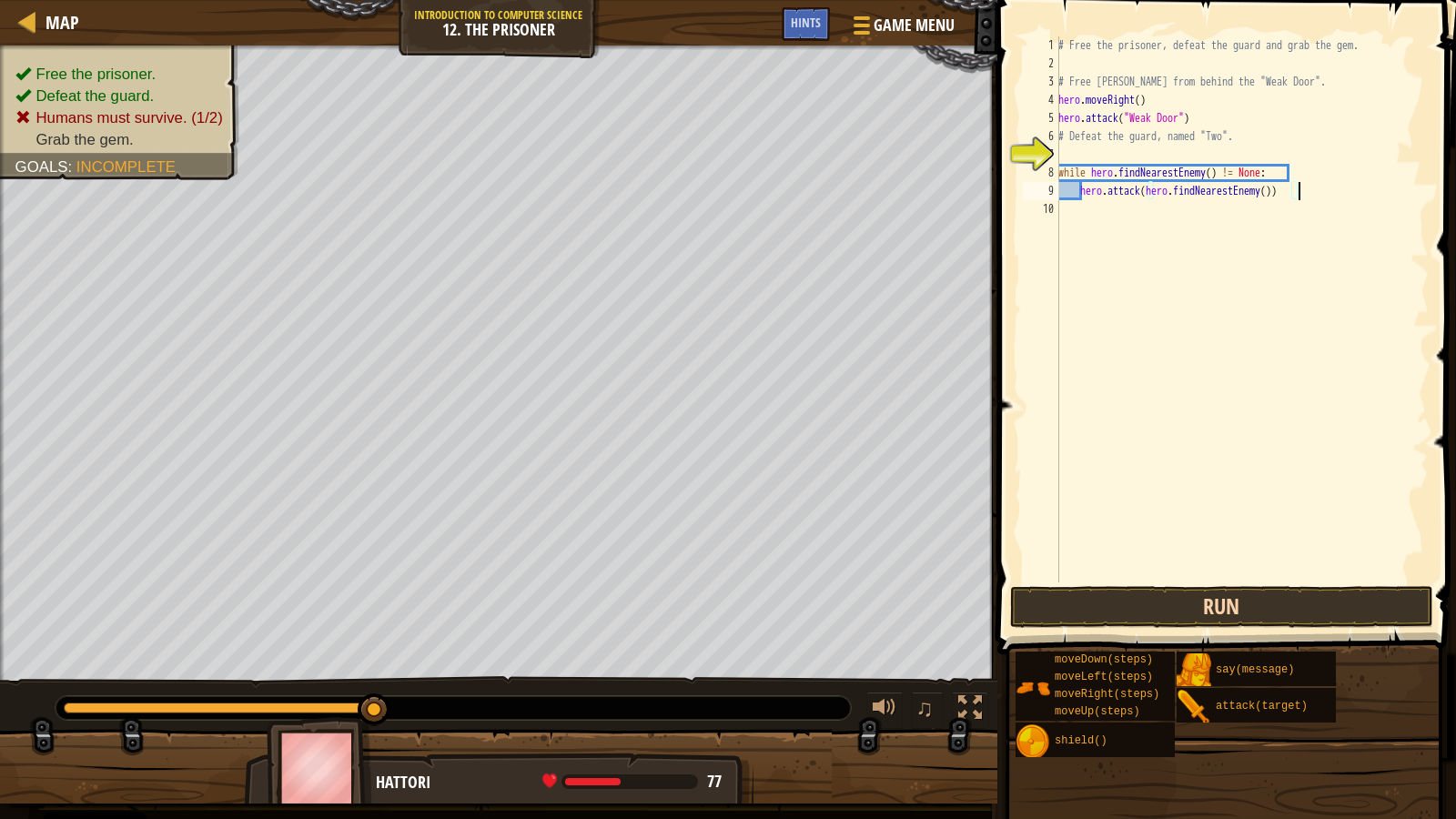 type on "hero.attack(hero.findNearestEnemy())" 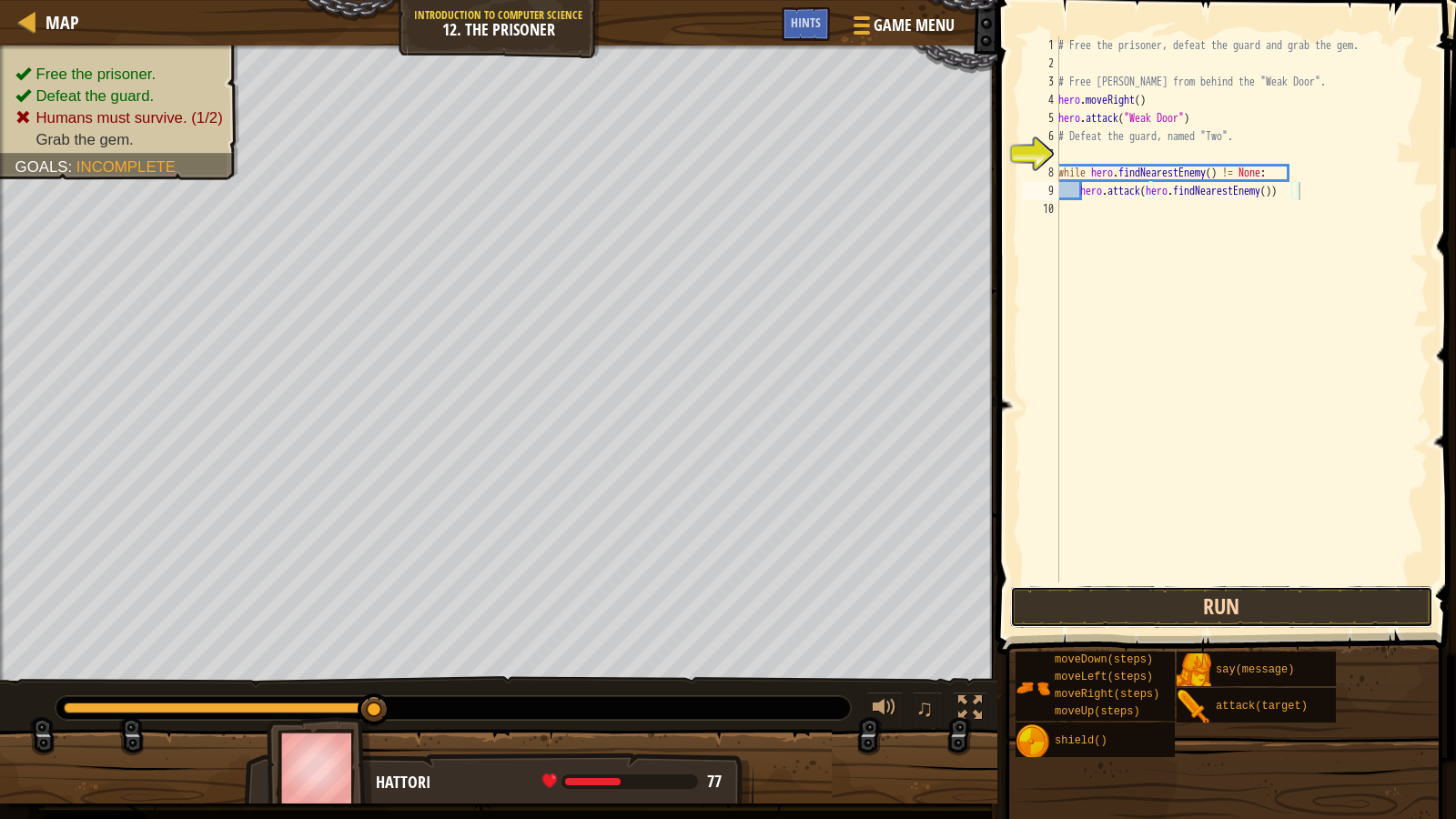 click on "Run" at bounding box center (1222, 607) 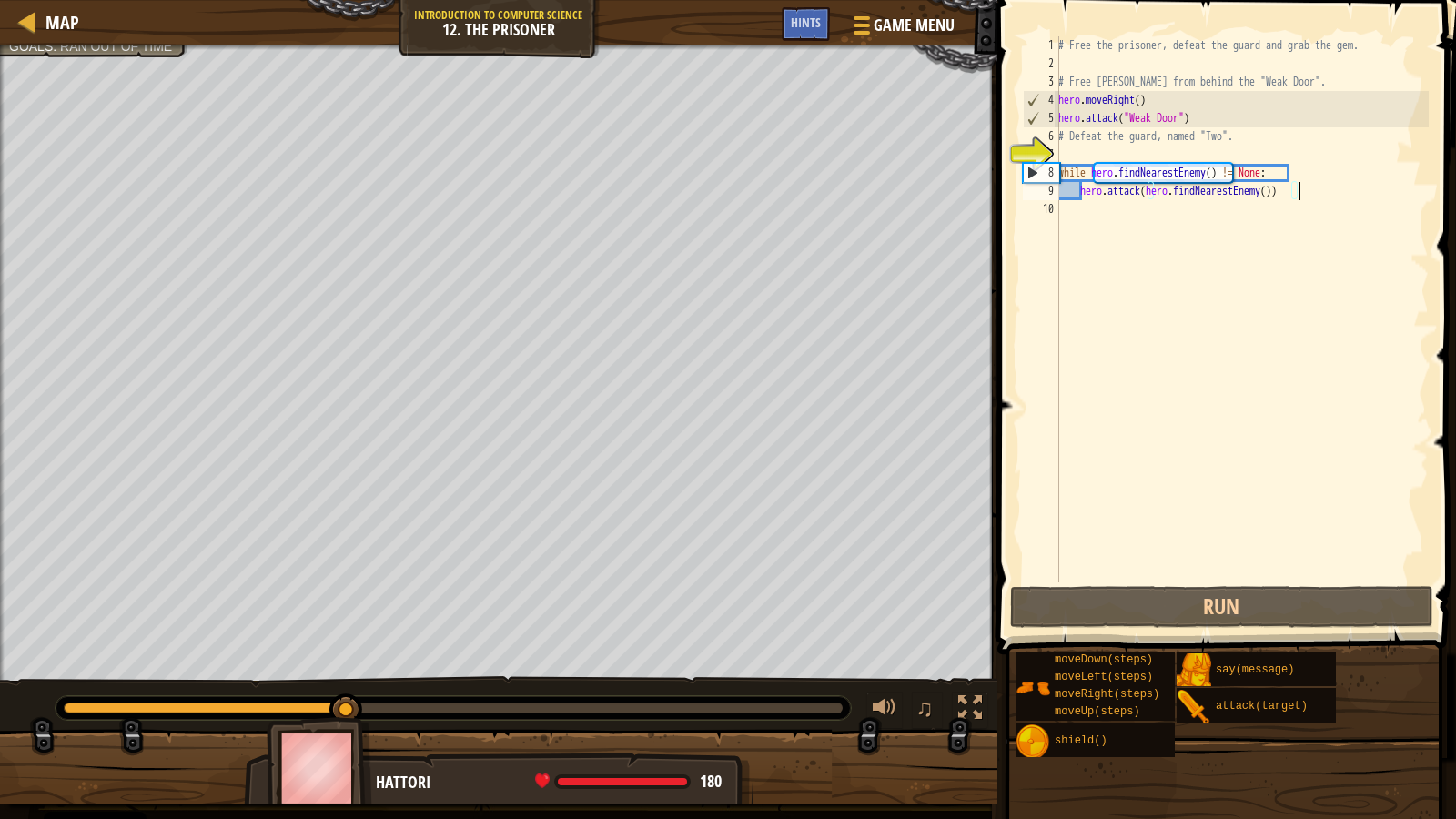 click on "# Free the prisoner, defeat the guard and grab the gem. # Free Patrick from behind the "Weak Door". hero . moveRight ( ) hero . attack ( "Weak Door" ) # Defeat the guard, named "Two". while   hero . findNearestEnemy ( )   !=   None :      hero . attack ( hero . findNearestEnemy ( ))" at bounding box center [1241, 328] 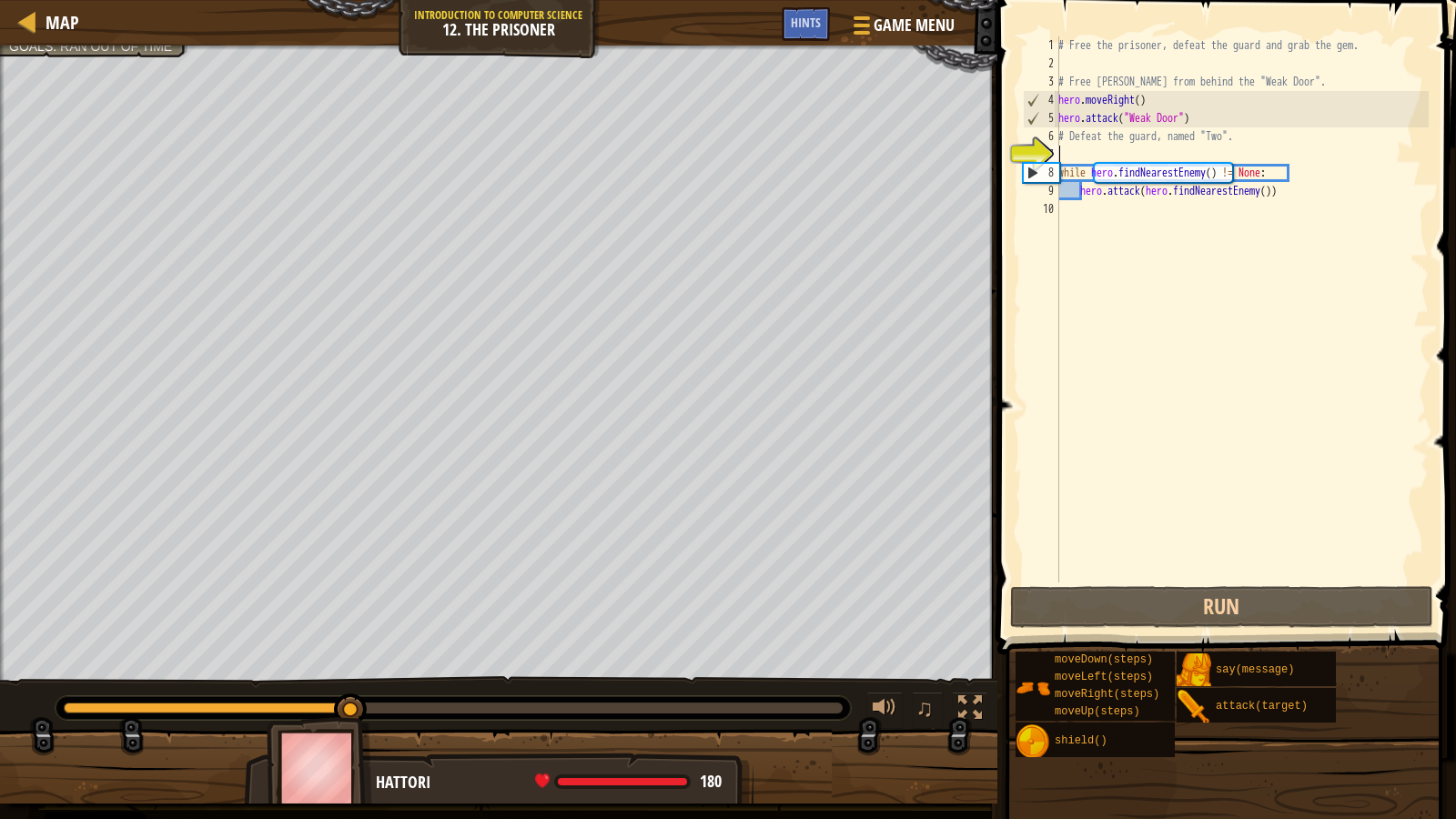 scroll, scrollTop: 8, scrollLeft: 0, axis: vertical 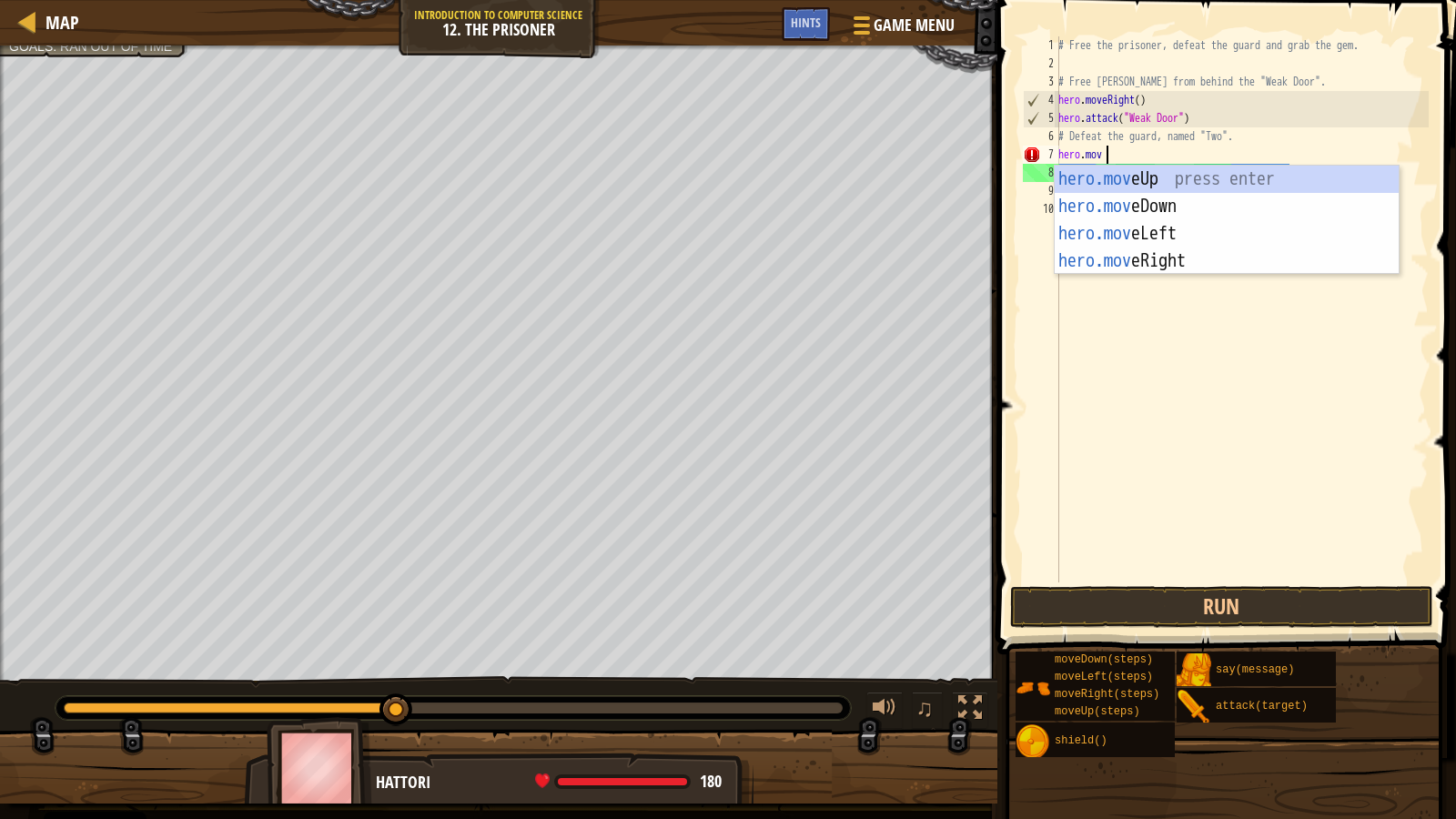 type on "hero.move" 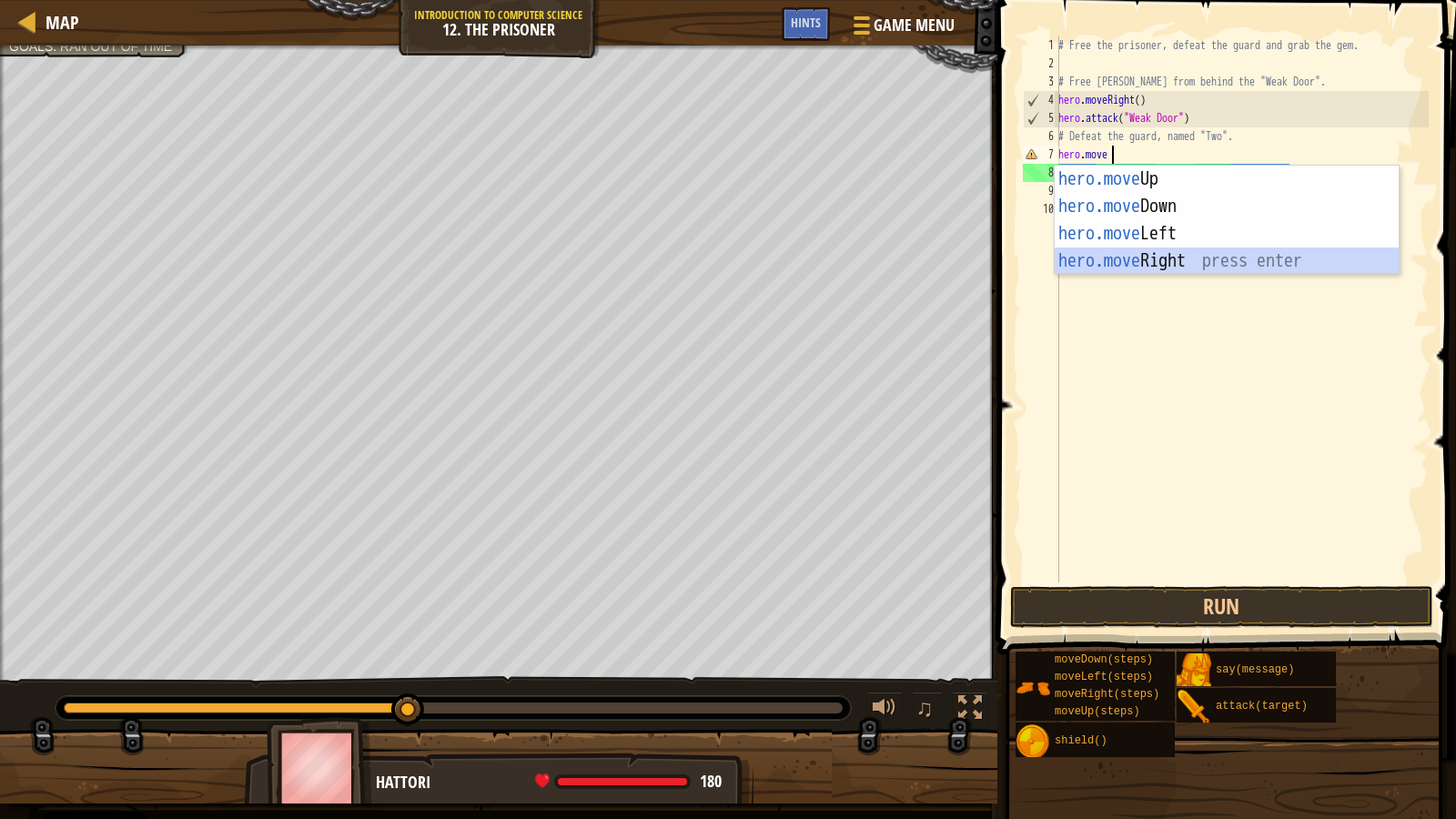 click on "hero.move Up press enter hero.move Down press enter hero.move Left press enter hero.move Right press enter" at bounding box center [1227, 248] 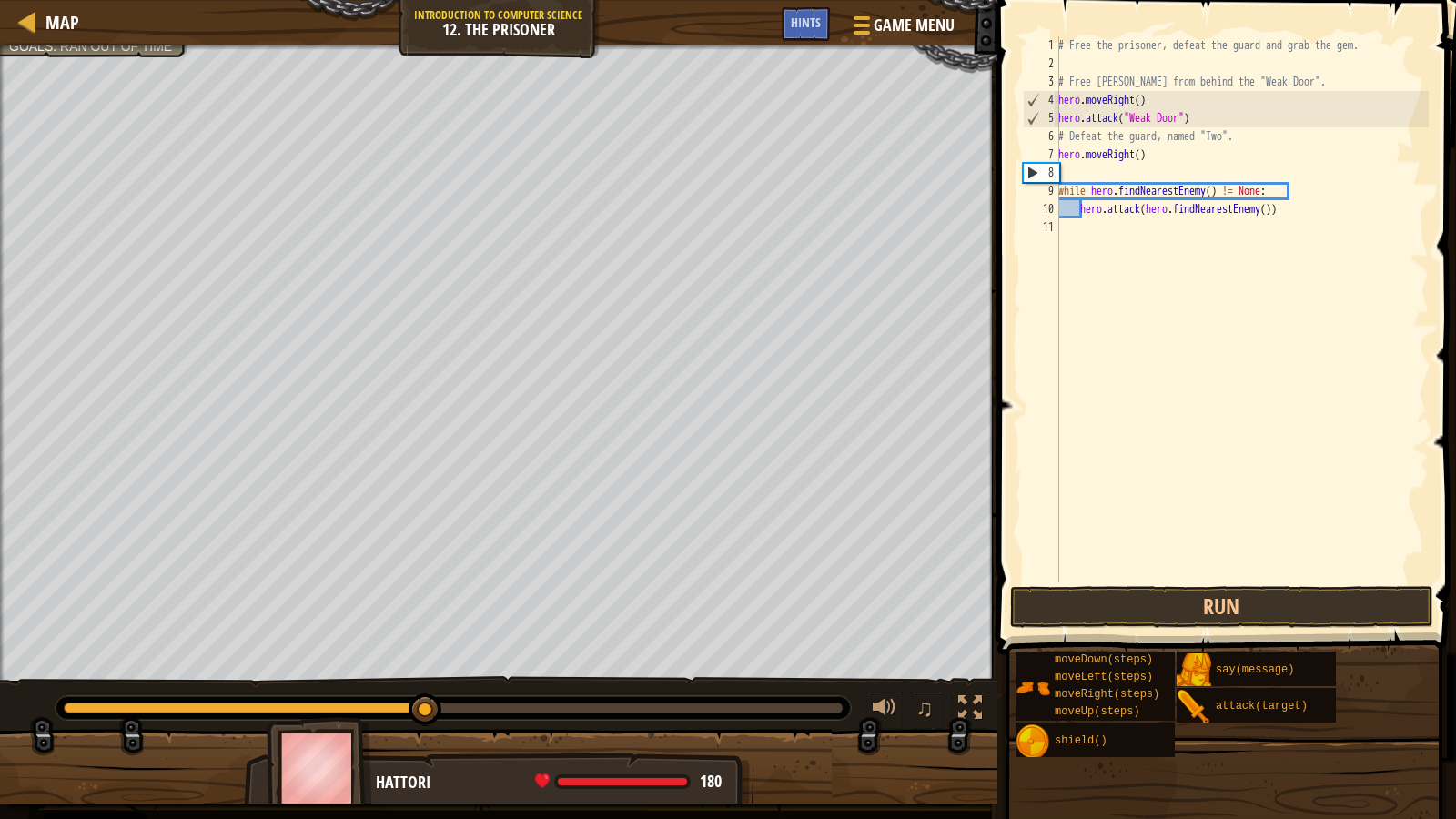 click on "# Free the prisoner, defeat the guard and grab the gem. # Free Patrick from behind the "Weak Door". hero . moveRight ( ) hero . attack ( "Weak Door" ) # Defeat the guard, named "Two". hero . moveRight ( ) while   hero . findNearestEnemy ( )   !=   None :      hero . attack ( hero . findNearestEnemy ( ))" at bounding box center (1241, 328) 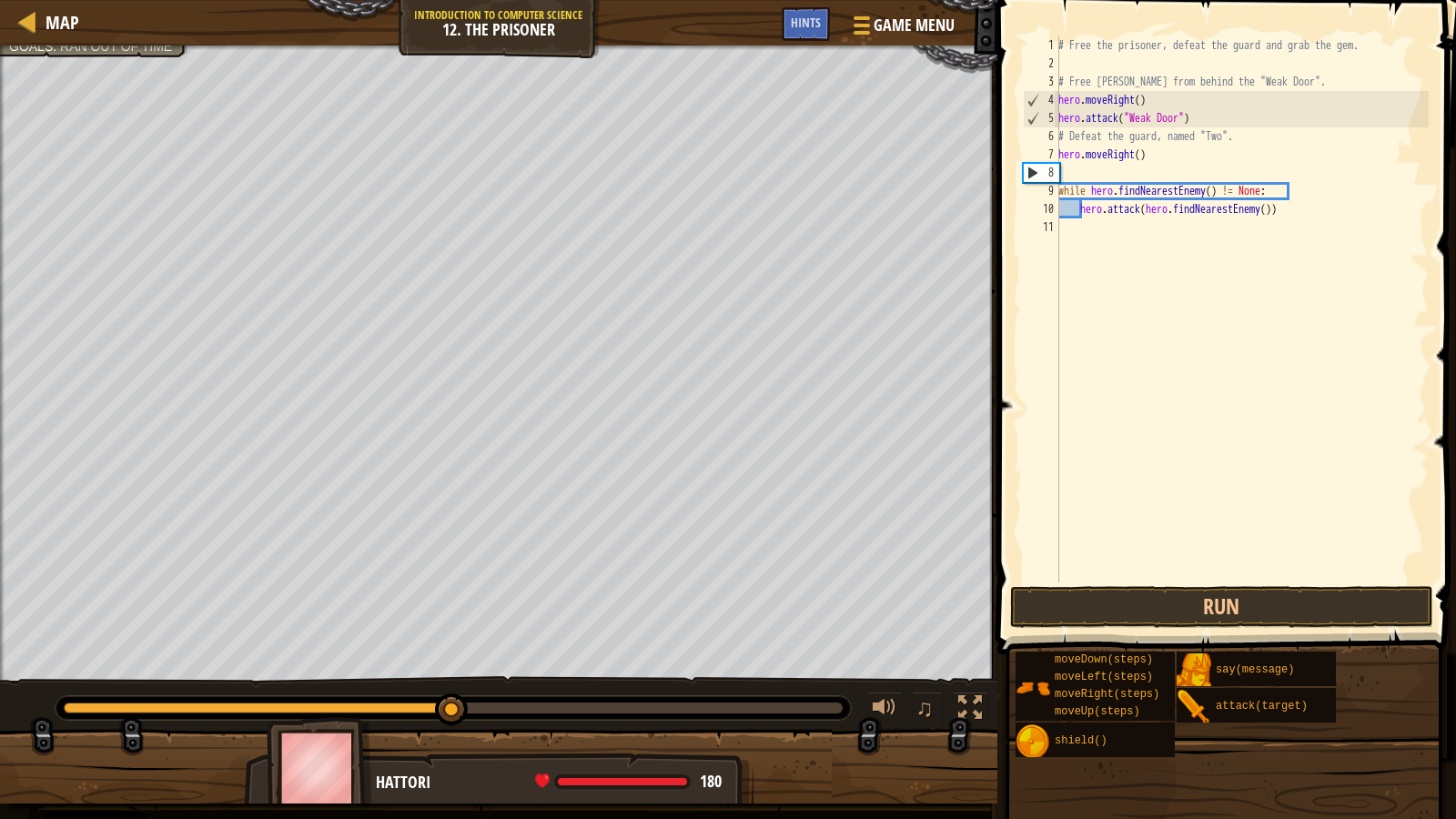 click on "# Free the prisoner, defeat the guard and grab the gem. # Free Patrick from behind the "Weak Door". hero . moveRight ( ) hero . attack ( "Weak Door" ) # Defeat the guard, named "Two". hero . moveRight ( ) while   hero . findNearestEnemy ( )   !=   None :      hero . attack ( hero . findNearestEnemy ( ))" at bounding box center (1241, 328) 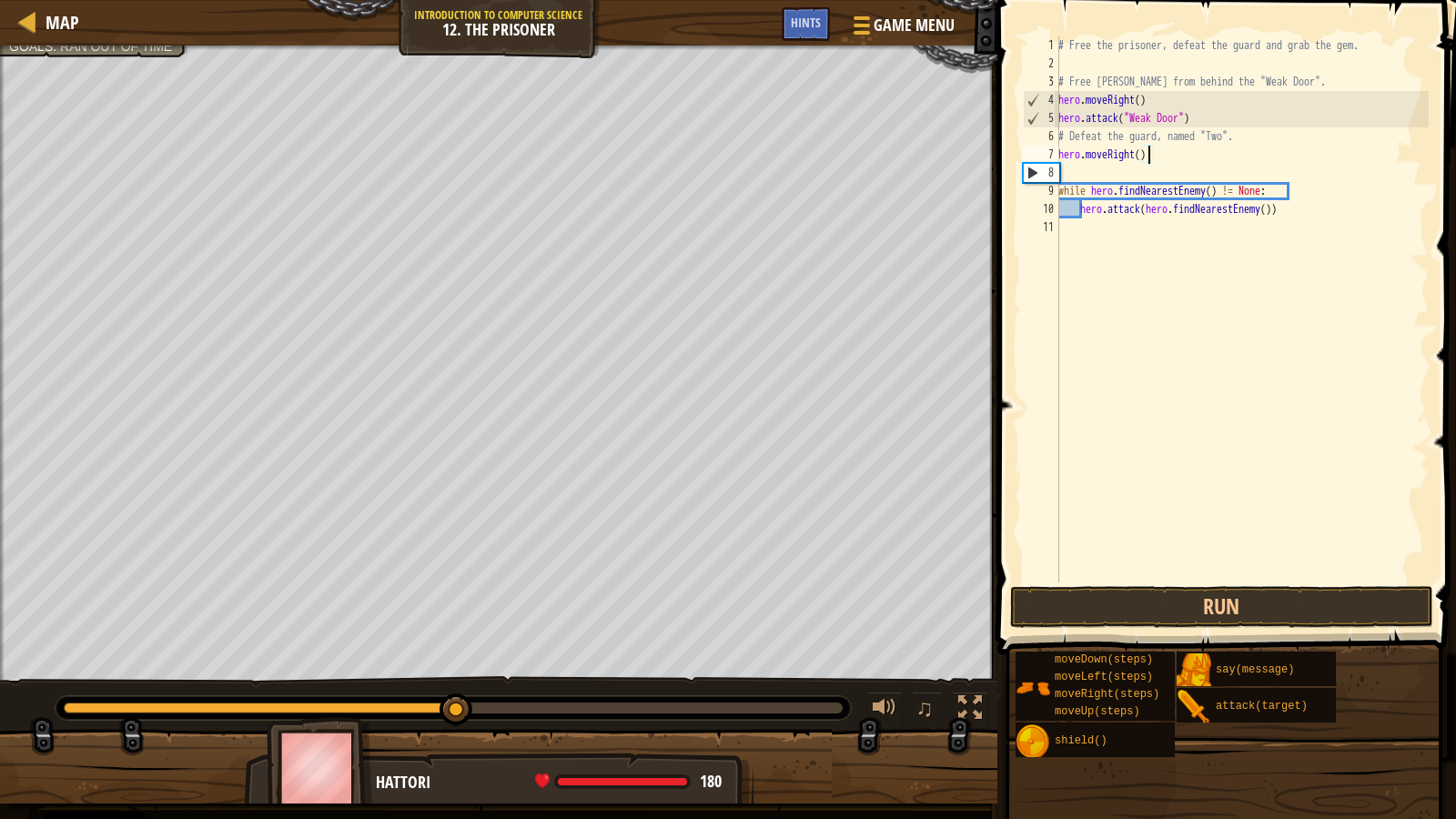 type on "hero.moveRight(2)" 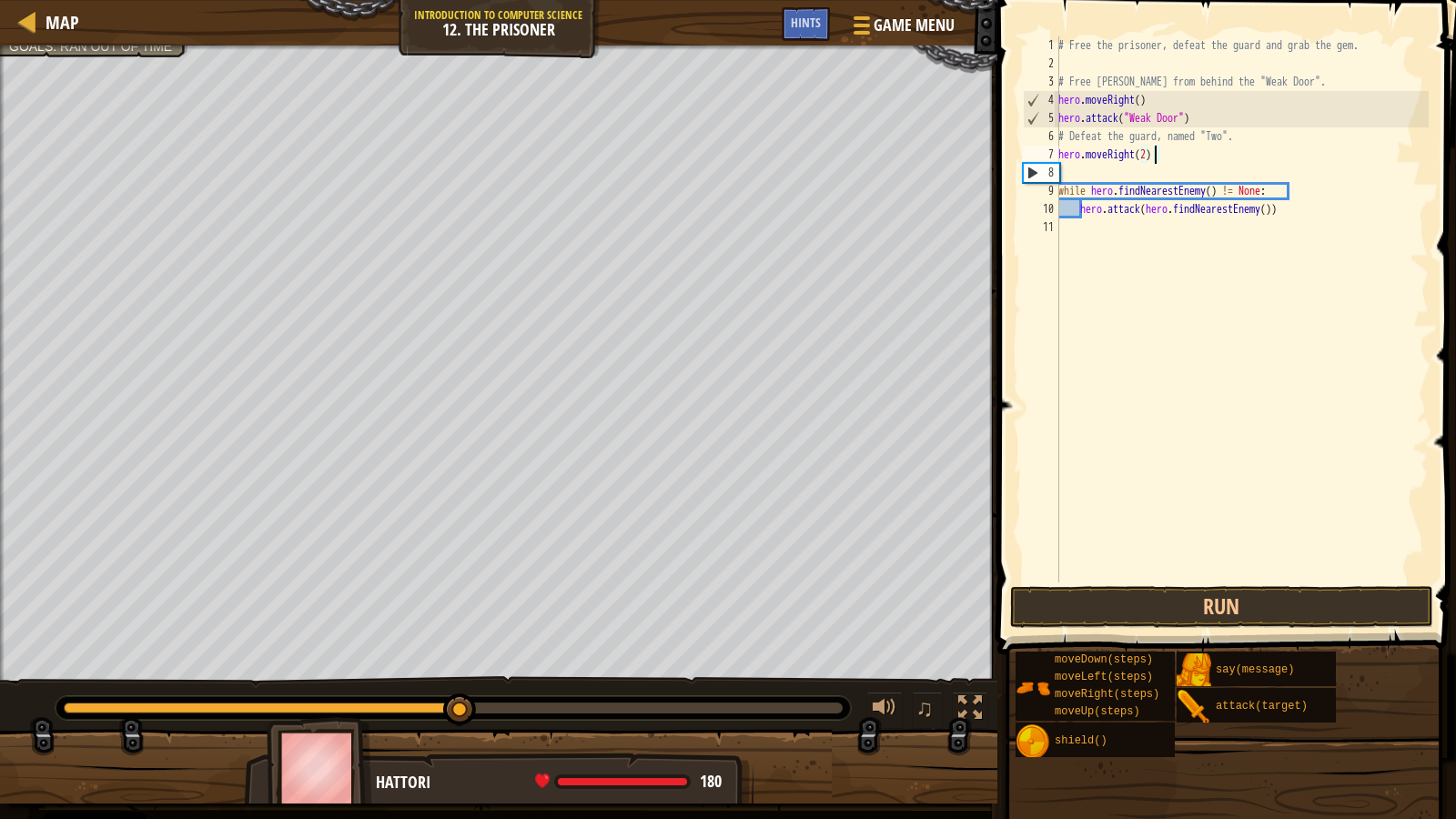 click on "# Free the prisoner, defeat the guard and grab the gem. # Free Patrick from behind the "Weak Door". hero . moveRight ( ) hero . attack ( "Weak Door" ) # Defeat the guard, named "Two". hero . moveRight ( 2 ) while   hero . findNearestEnemy ( )   !=   None :      hero . attack ( hero . findNearestEnemy ( ))" at bounding box center (1241, 328) 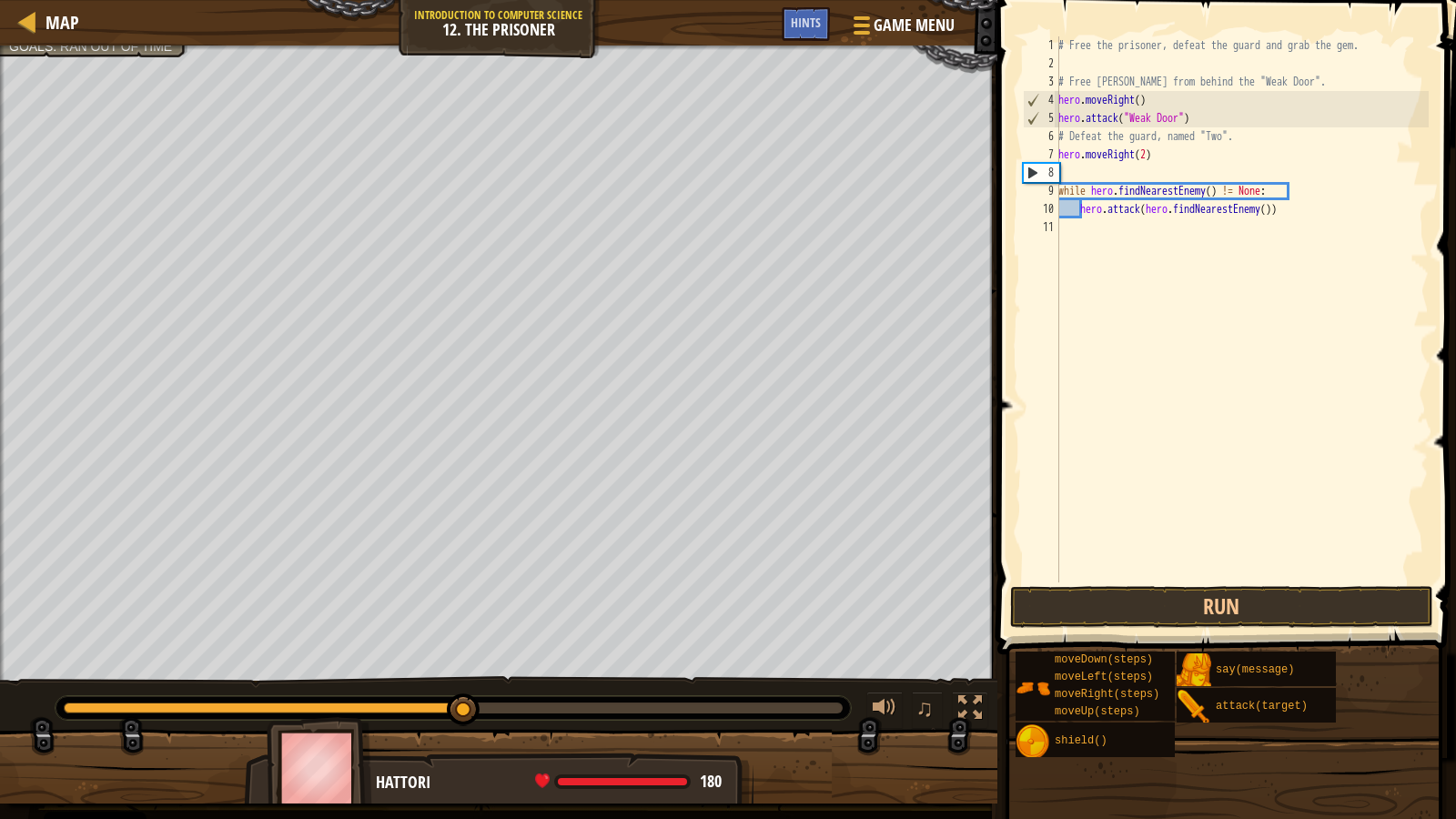 scroll, scrollTop: 8, scrollLeft: 0, axis: vertical 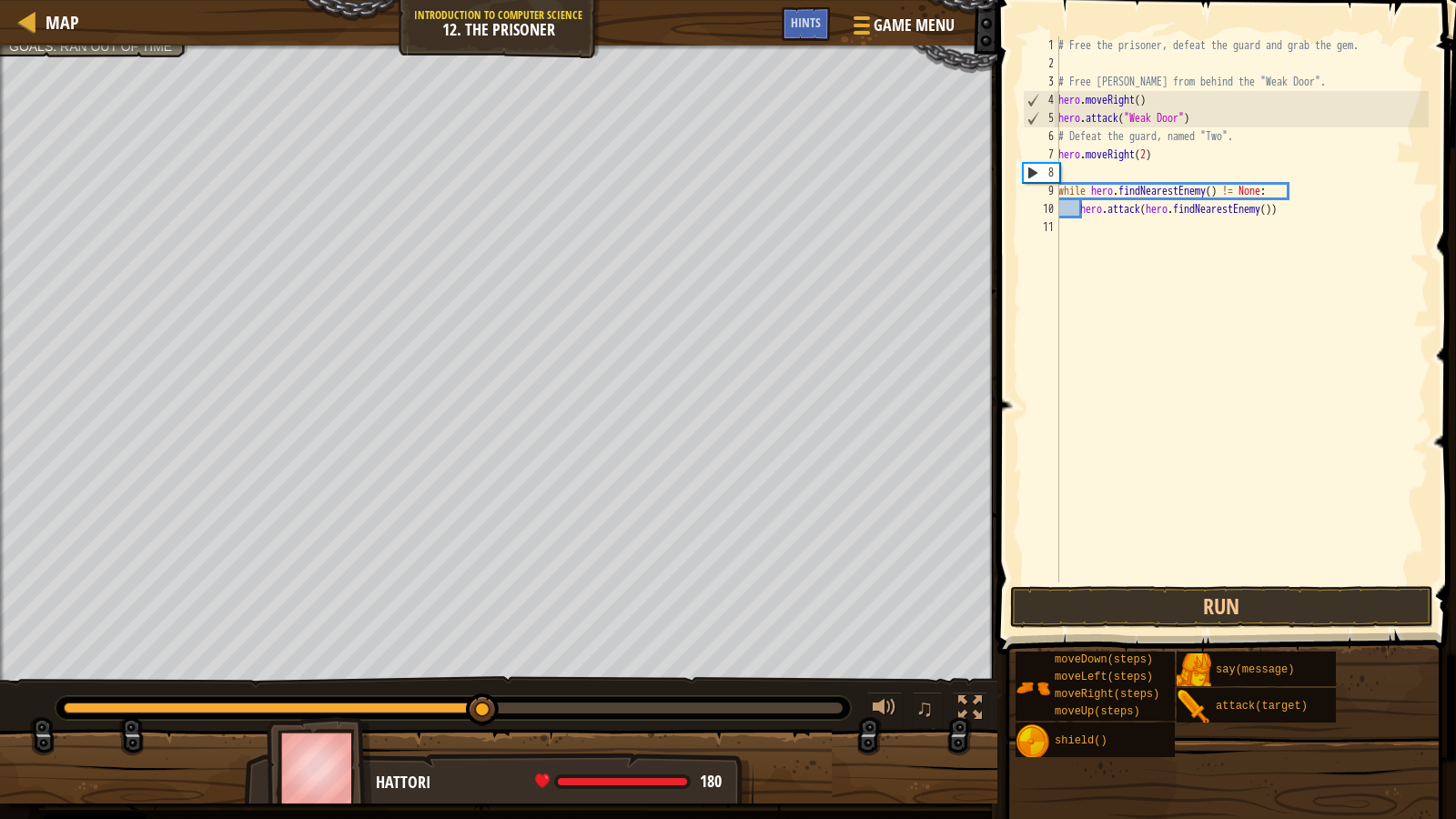 type on "e" 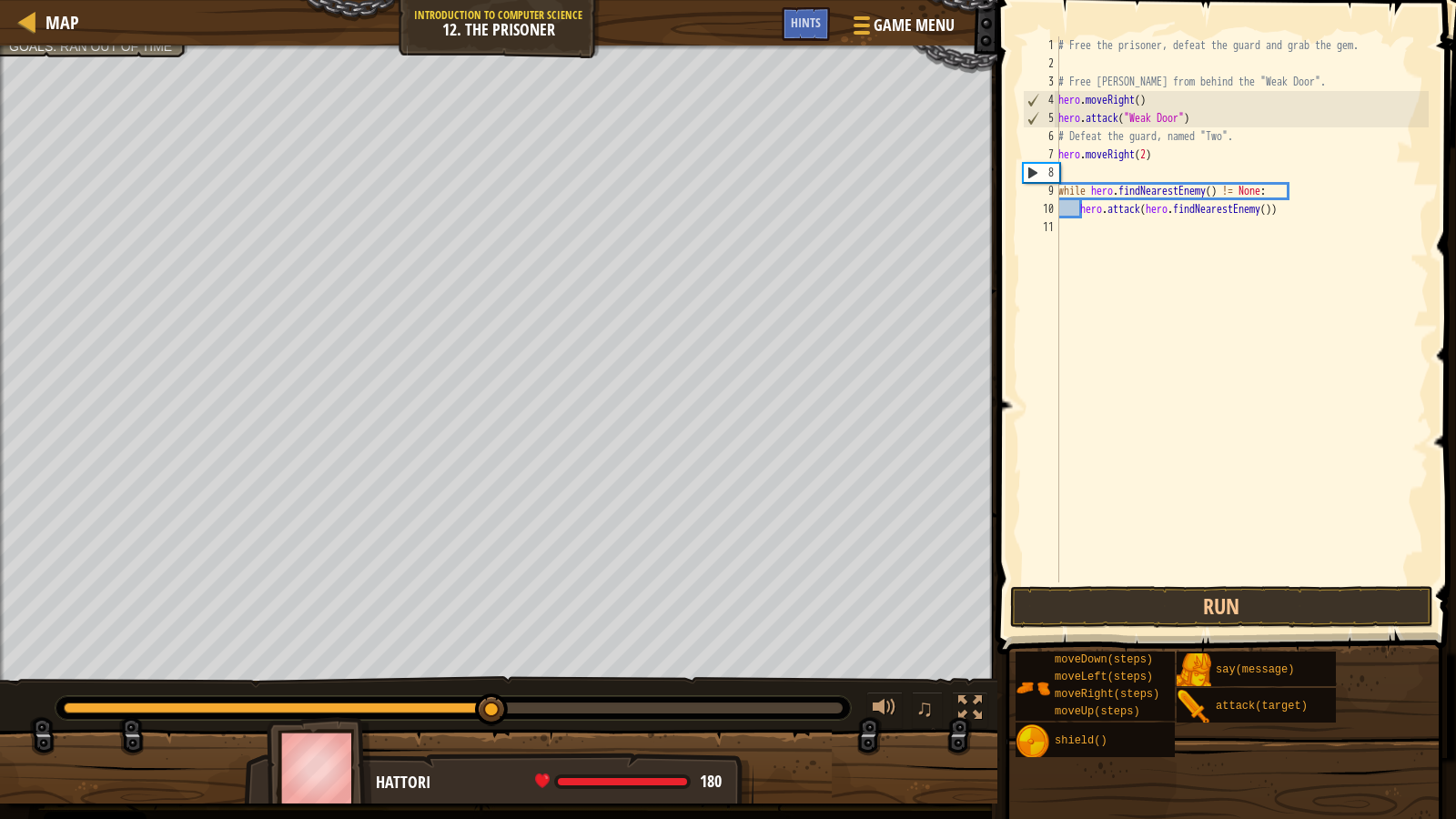 type on "g" 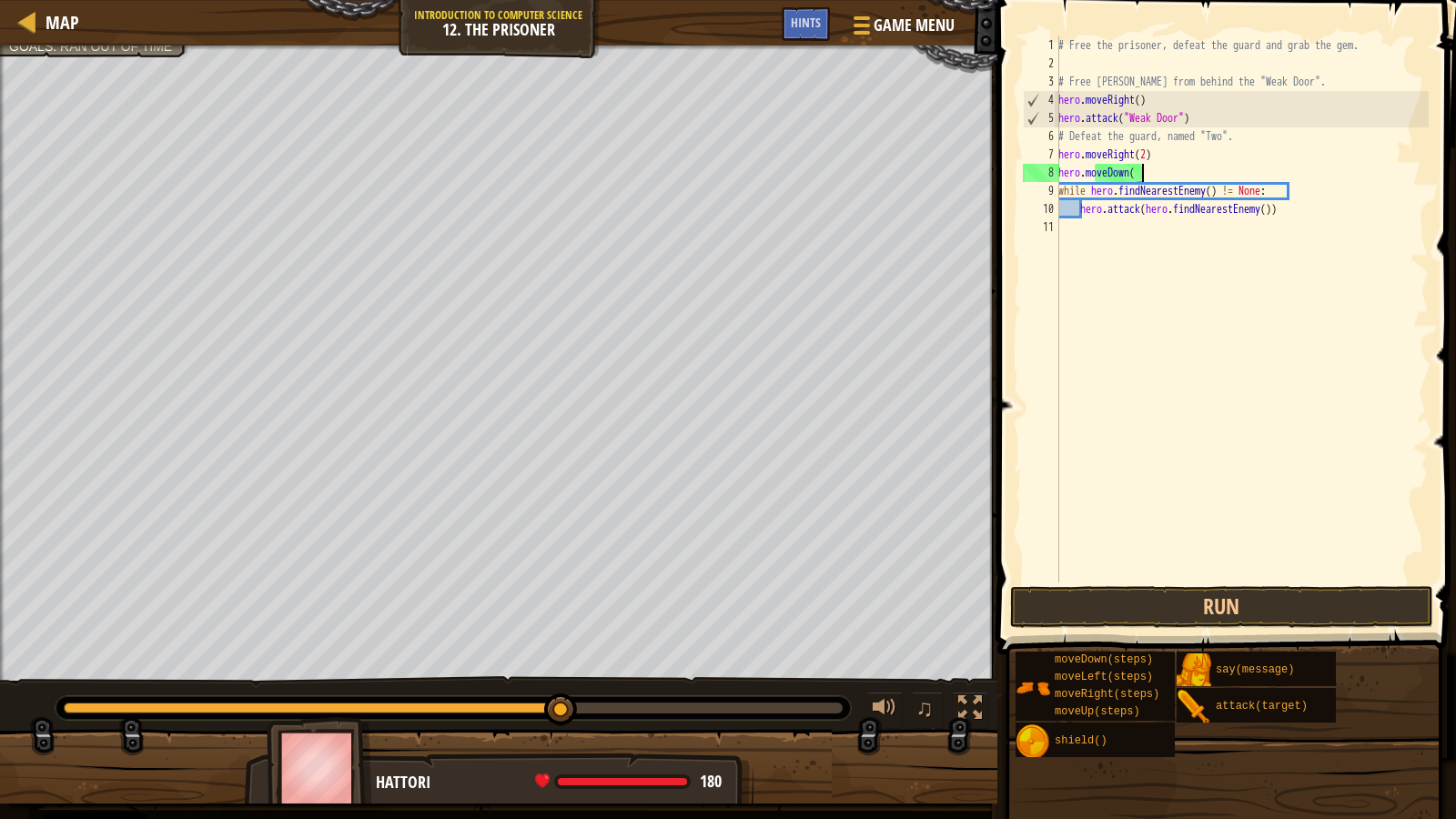 scroll, scrollTop: 8, scrollLeft: 6, axis: both 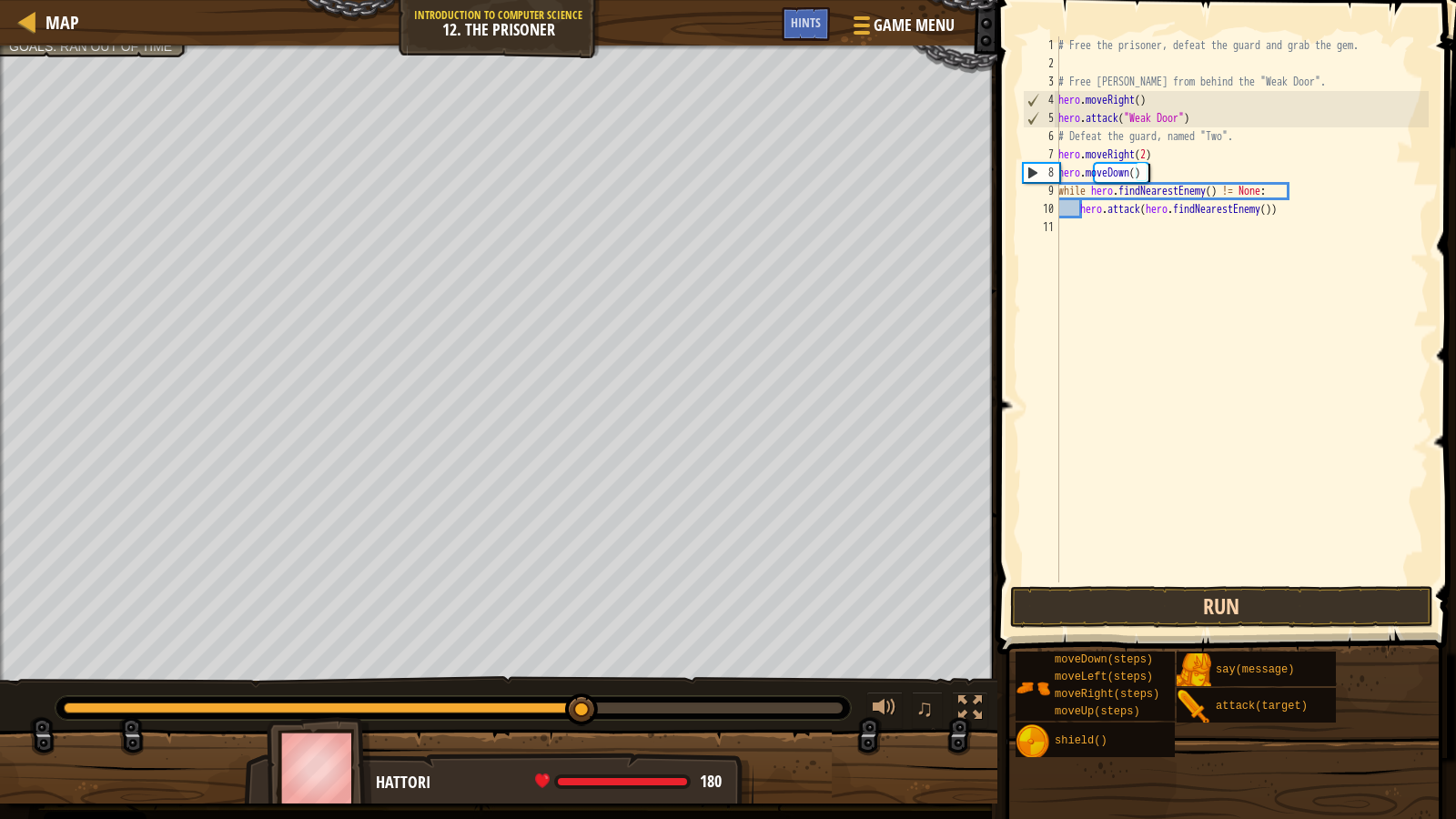 type on "hero.moveDown()" 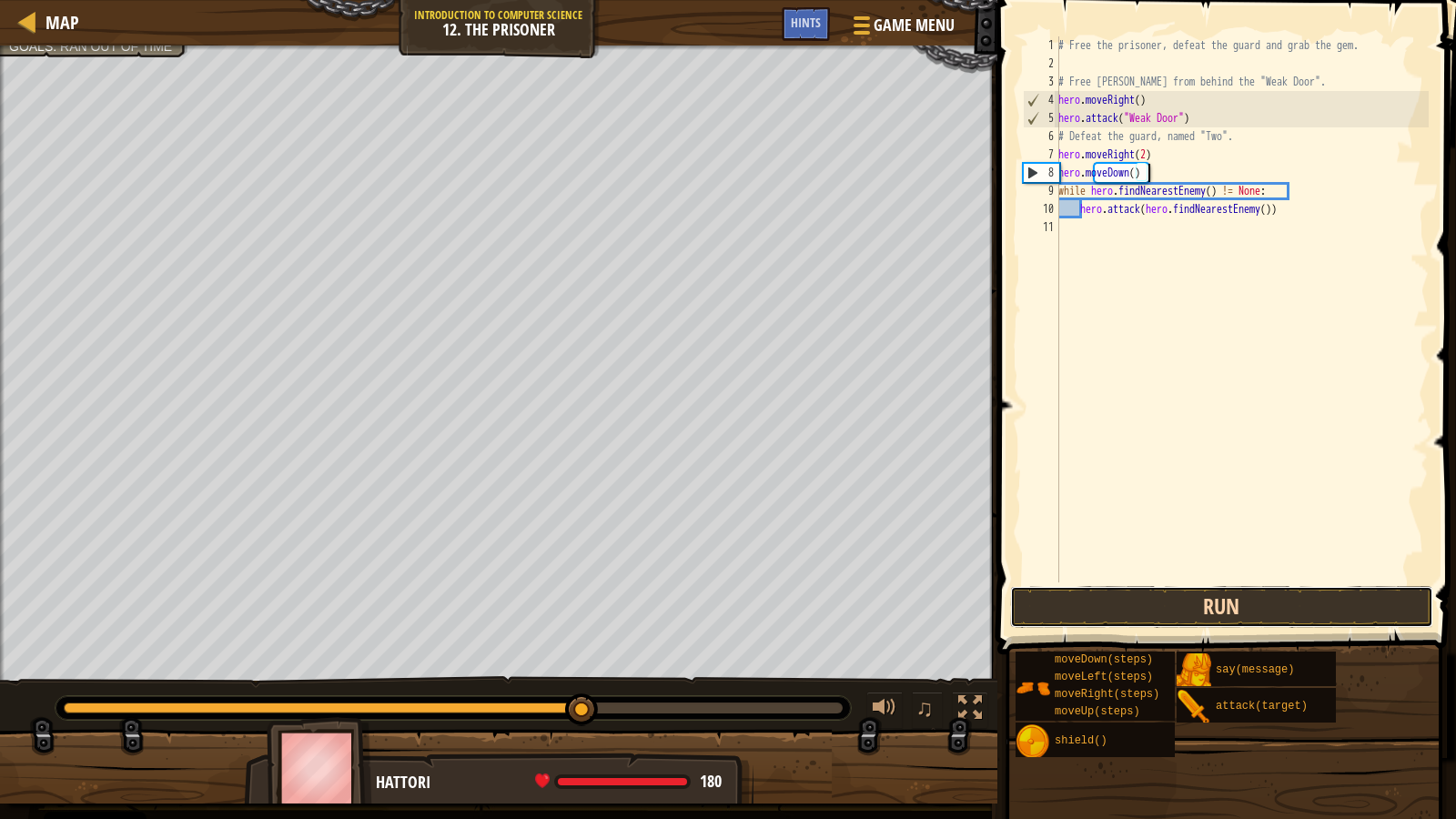 click on "Run" at bounding box center (1222, 607) 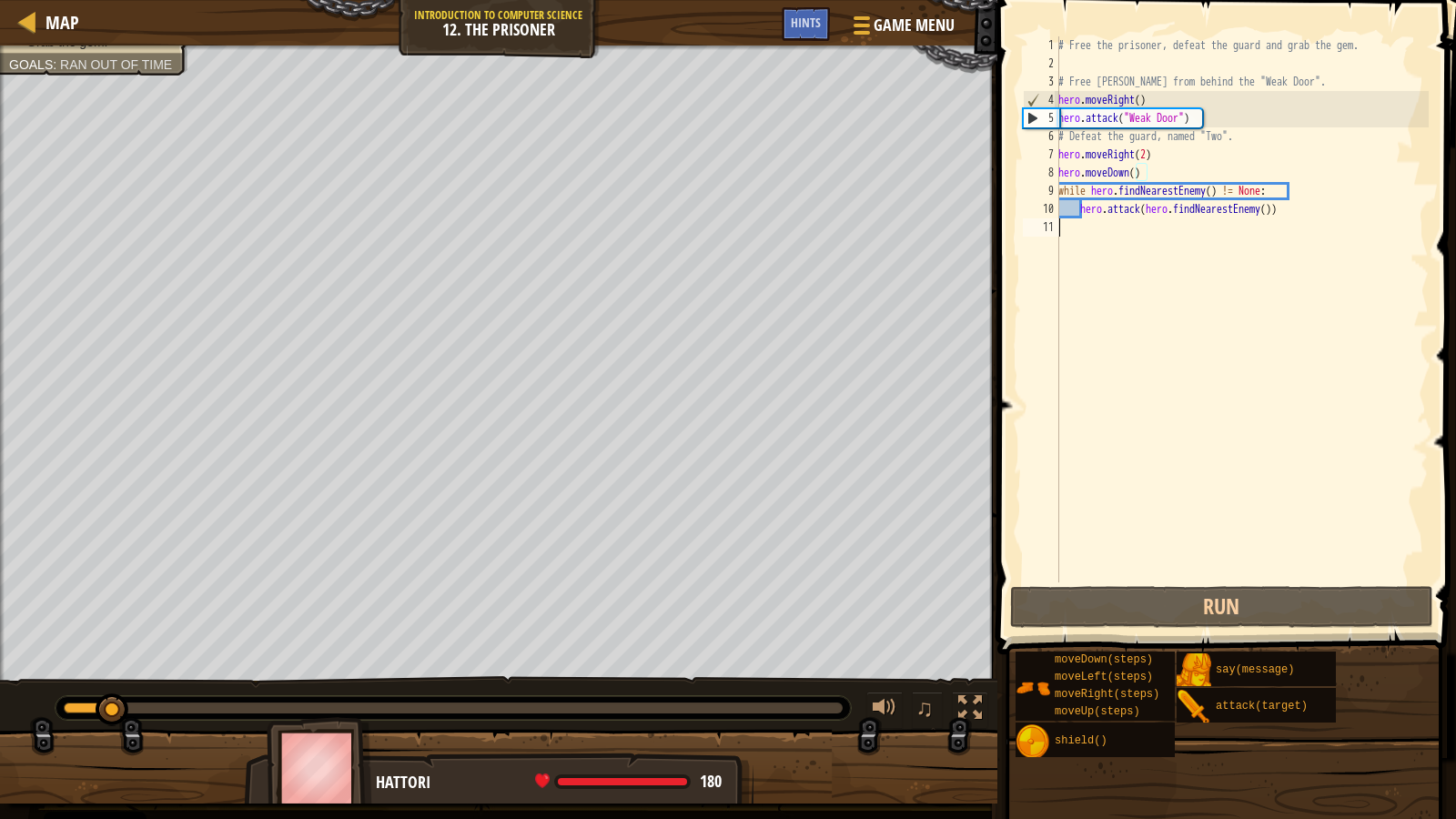 click on "# Free the prisoner, defeat the guard and grab the gem. # Free Patrick from behind the "Weak Door". hero . moveRight ( ) hero . attack ( "Weak Door" ) # Defeat the guard, named "Two". hero . moveRight ( 2 ) hero . moveDown ( ) while   hero . findNearestEnemy ( )   !=   None :      hero . attack ( hero . findNearestEnemy ( ))" at bounding box center (1241, 328) 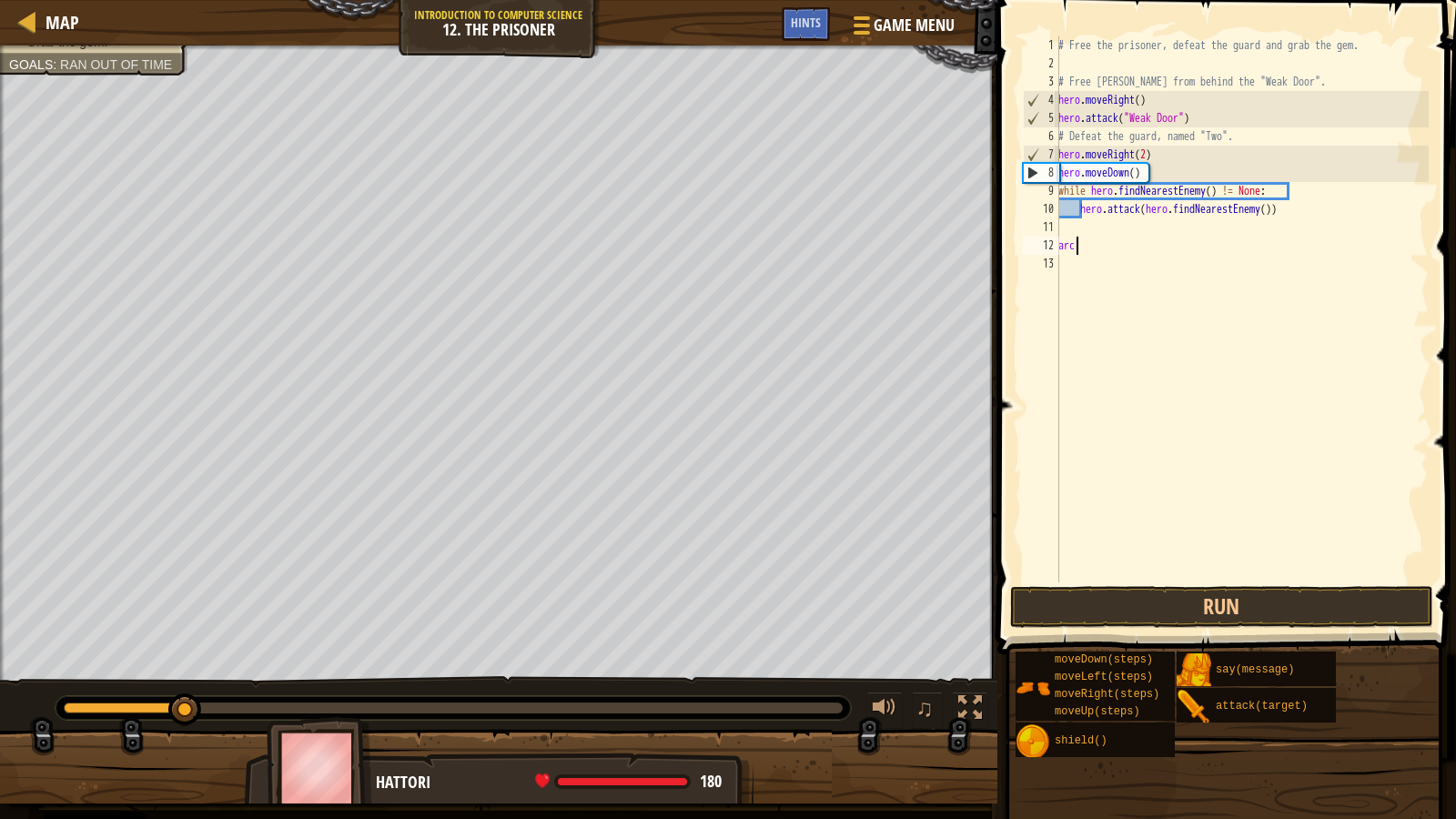 scroll, scrollTop: 8, scrollLeft: 0, axis: vertical 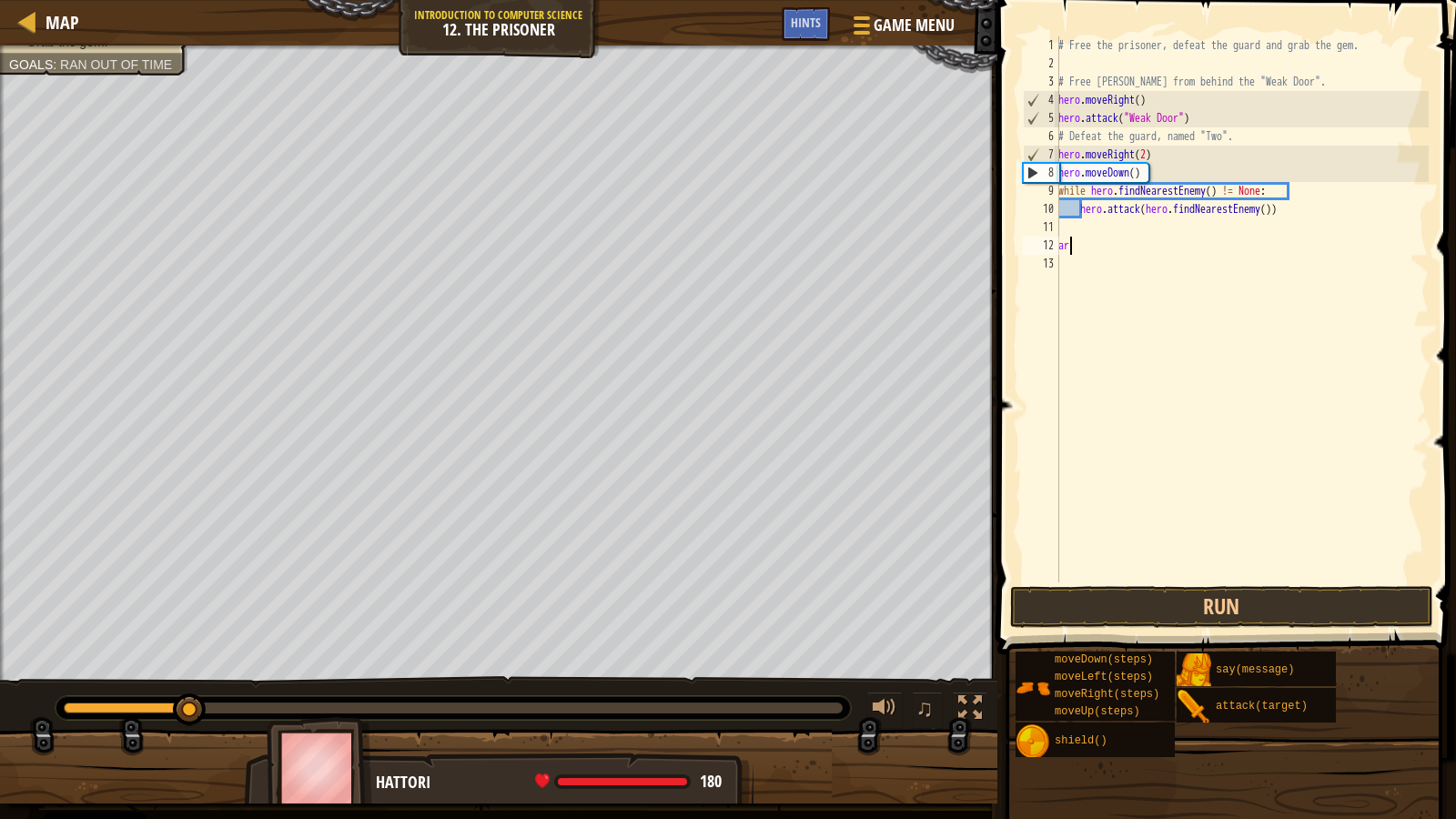 type on "a" 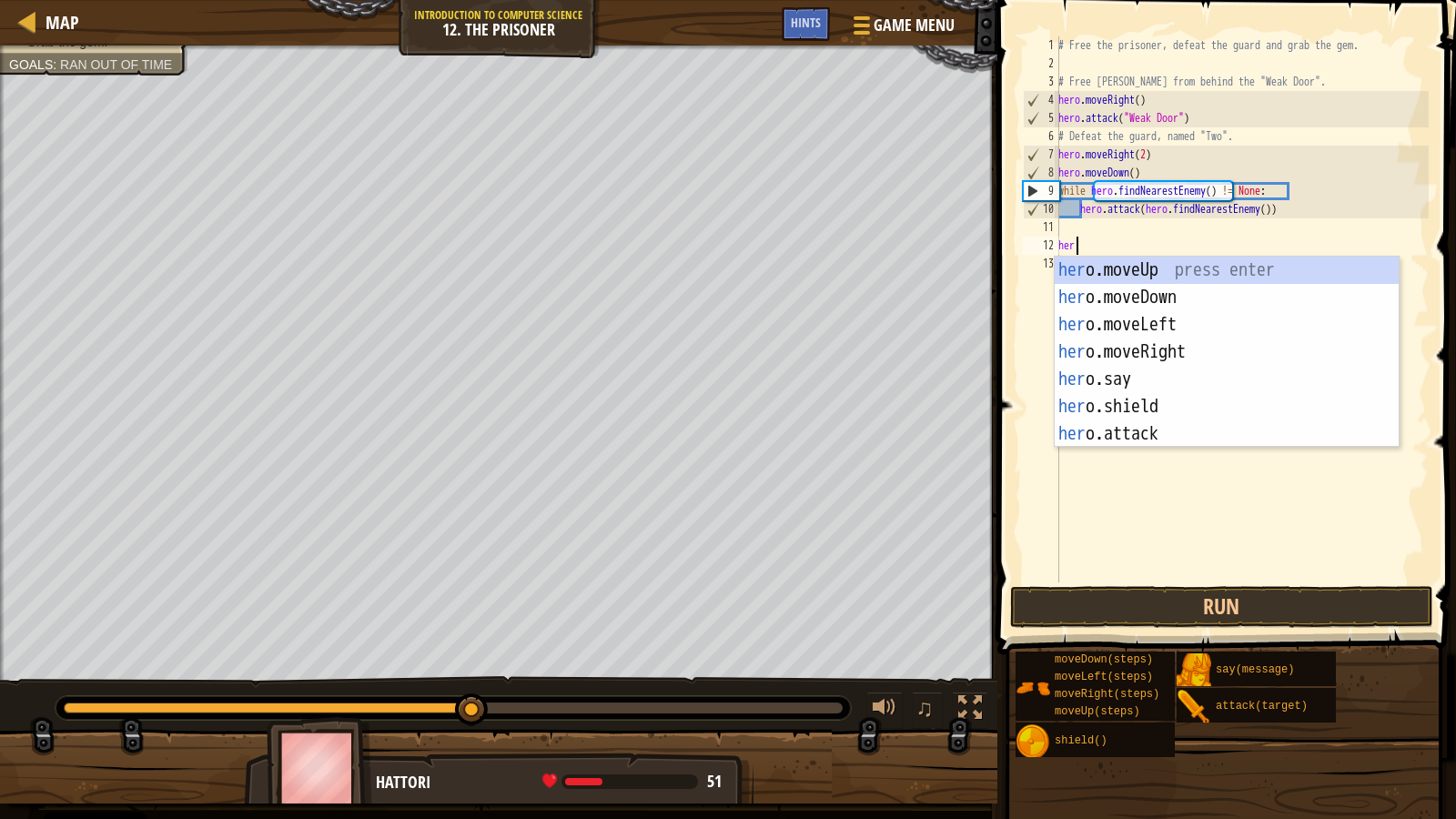 scroll, scrollTop: 8, scrollLeft: 1, axis: both 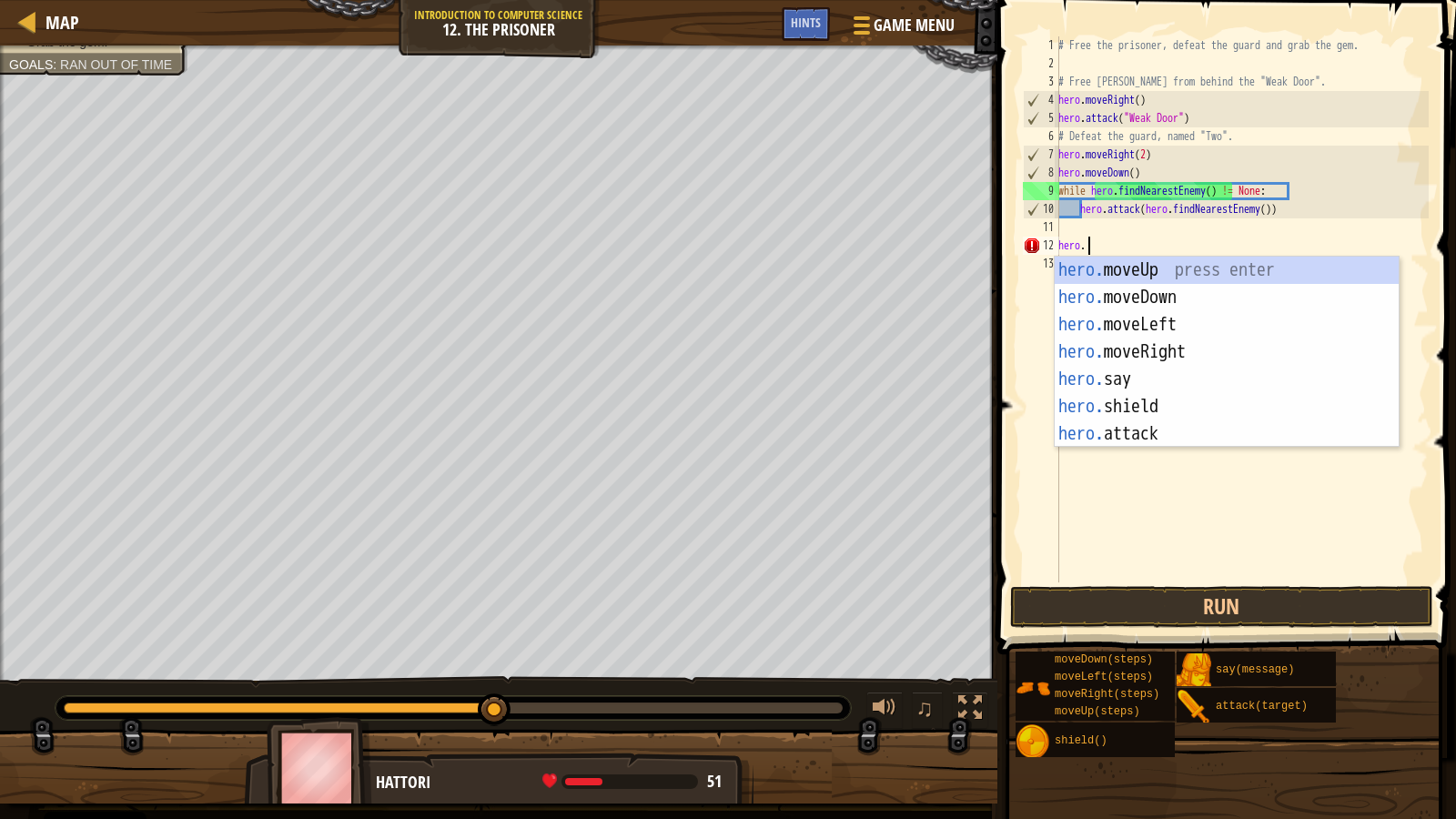 click on "hero. moveUp press enter hero. moveDown press enter hero. moveLeft press enter hero. moveRight press enter hero. say press enter hero. shield press enter hero. attack press enter" at bounding box center (1227, 379) 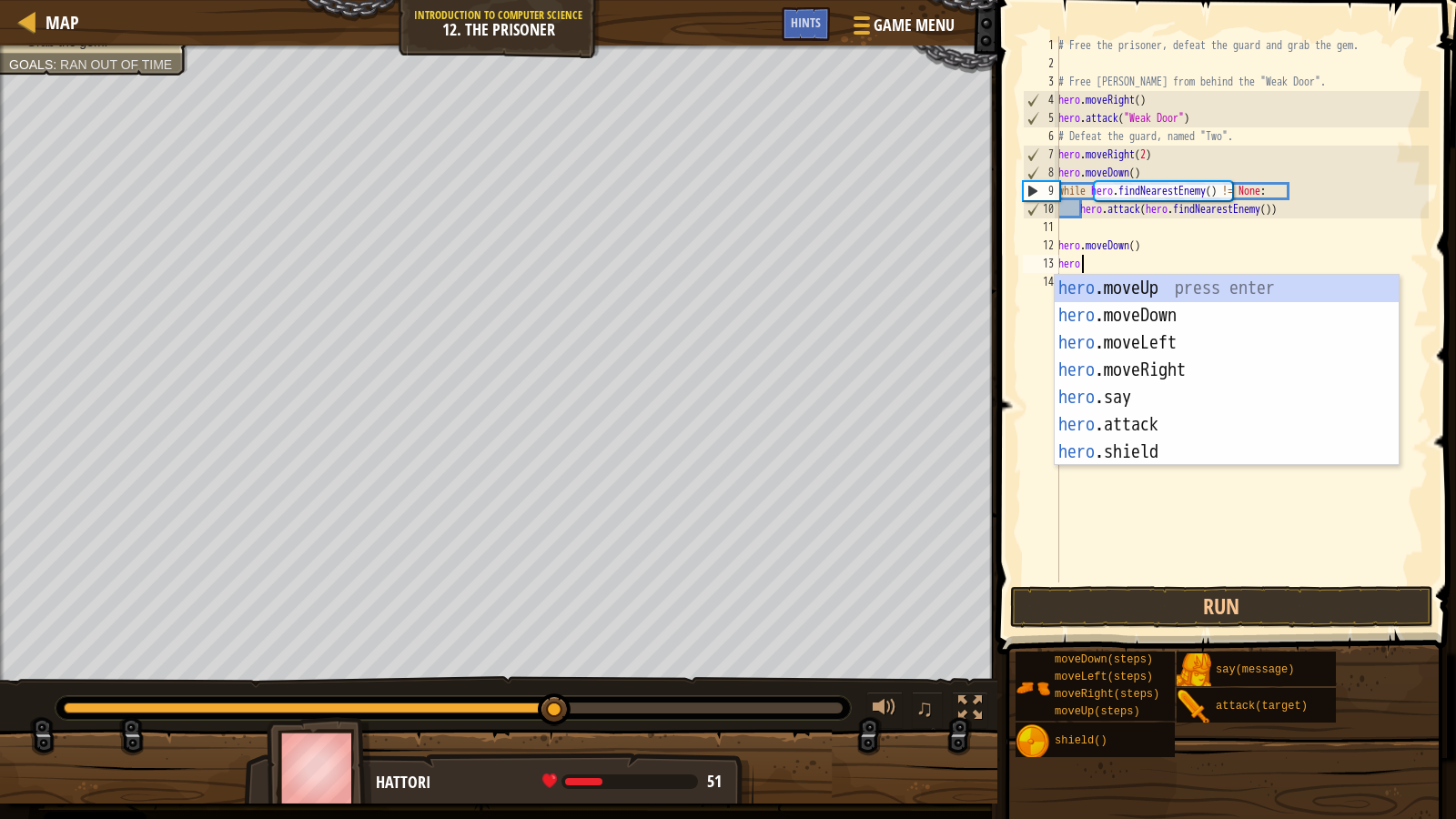 scroll, scrollTop: 8, scrollLeft: 1, axis: both 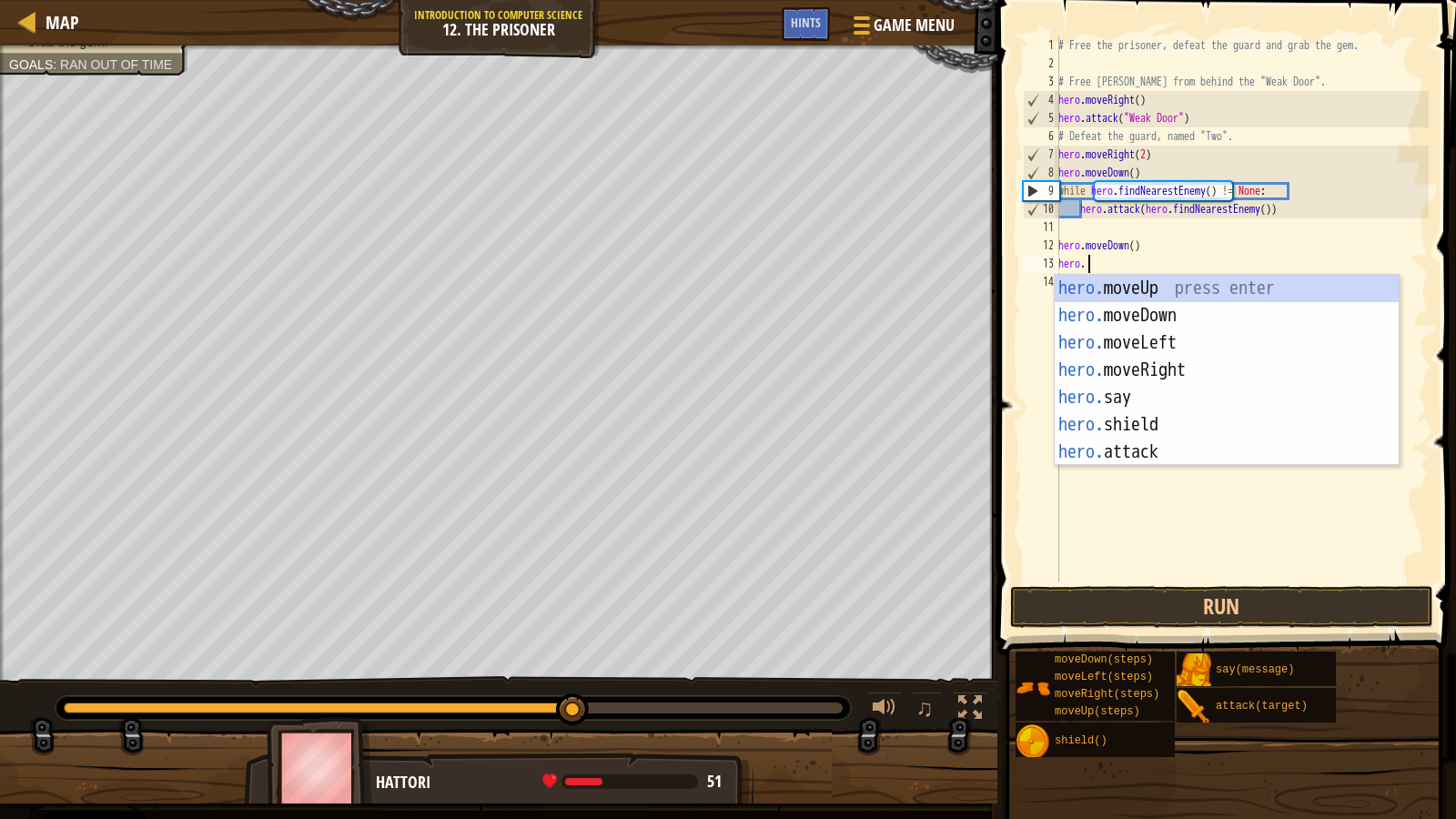 type on "hero.move" 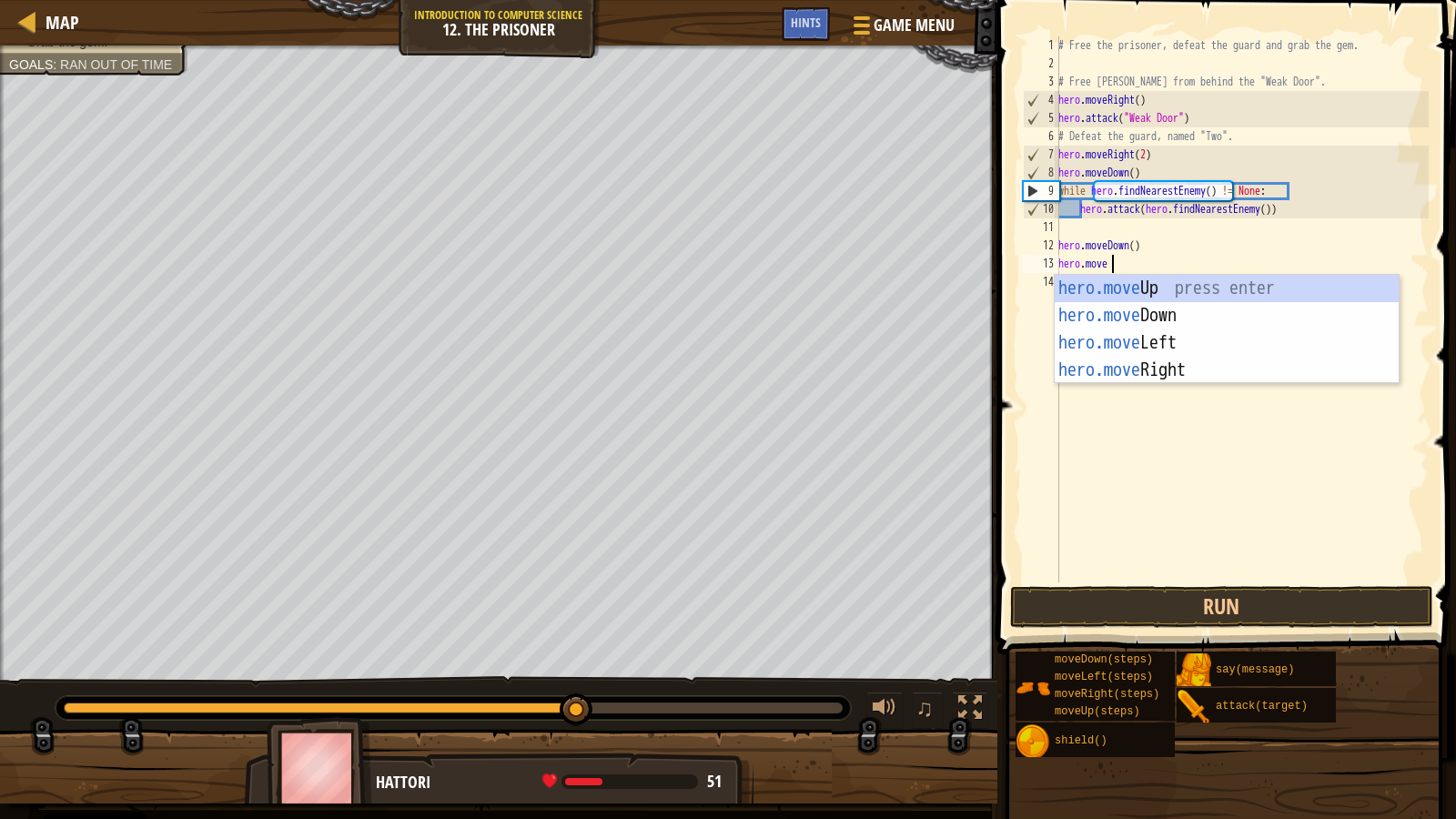 scroll, scrollTop: 8, scrollLeft: 3, axis: both 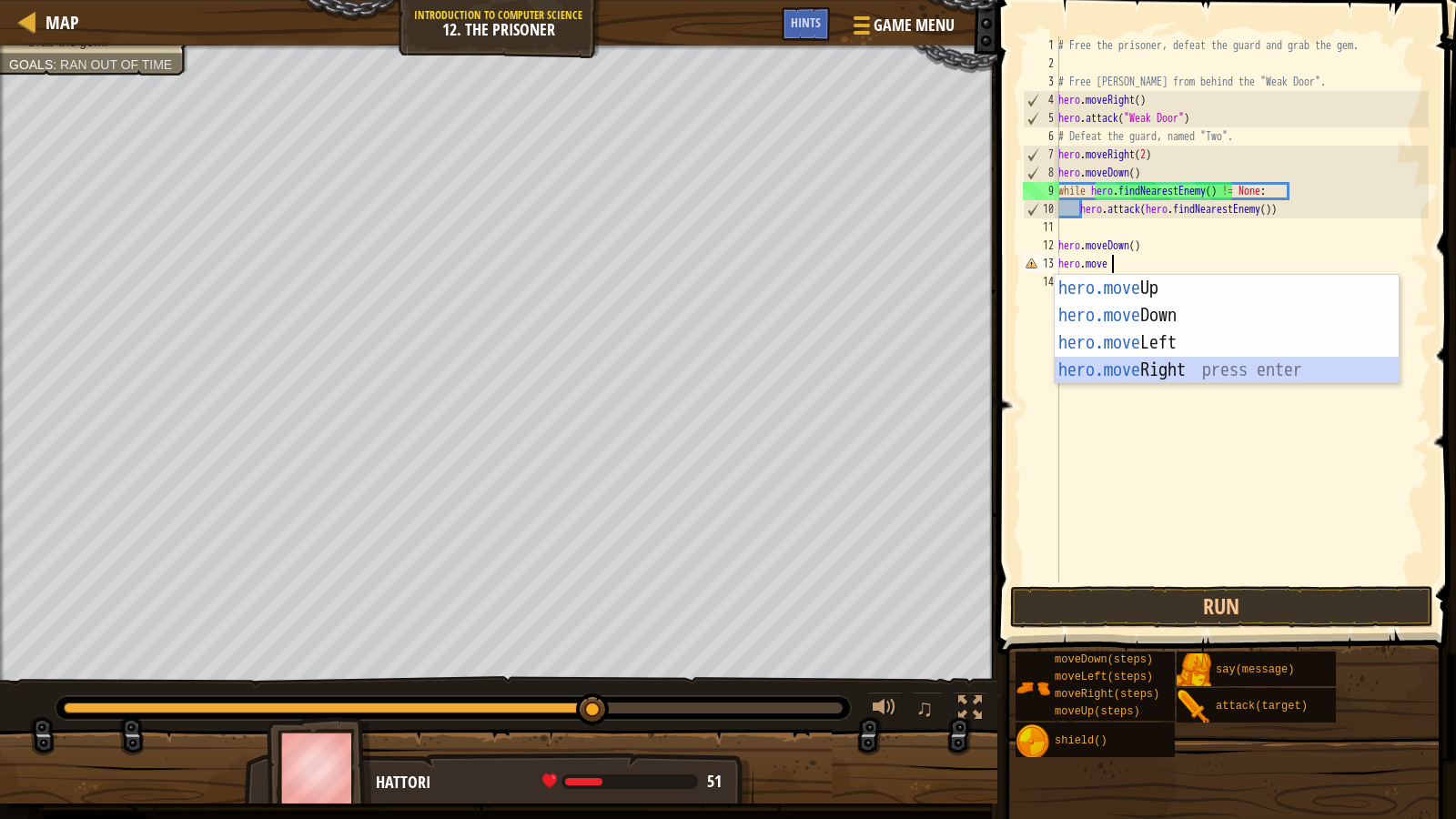 click on "hero.move Up press enter hero.move Down press enter hero.move Left press enter hero.move Right press enter" at bounding box center (1227, 357) 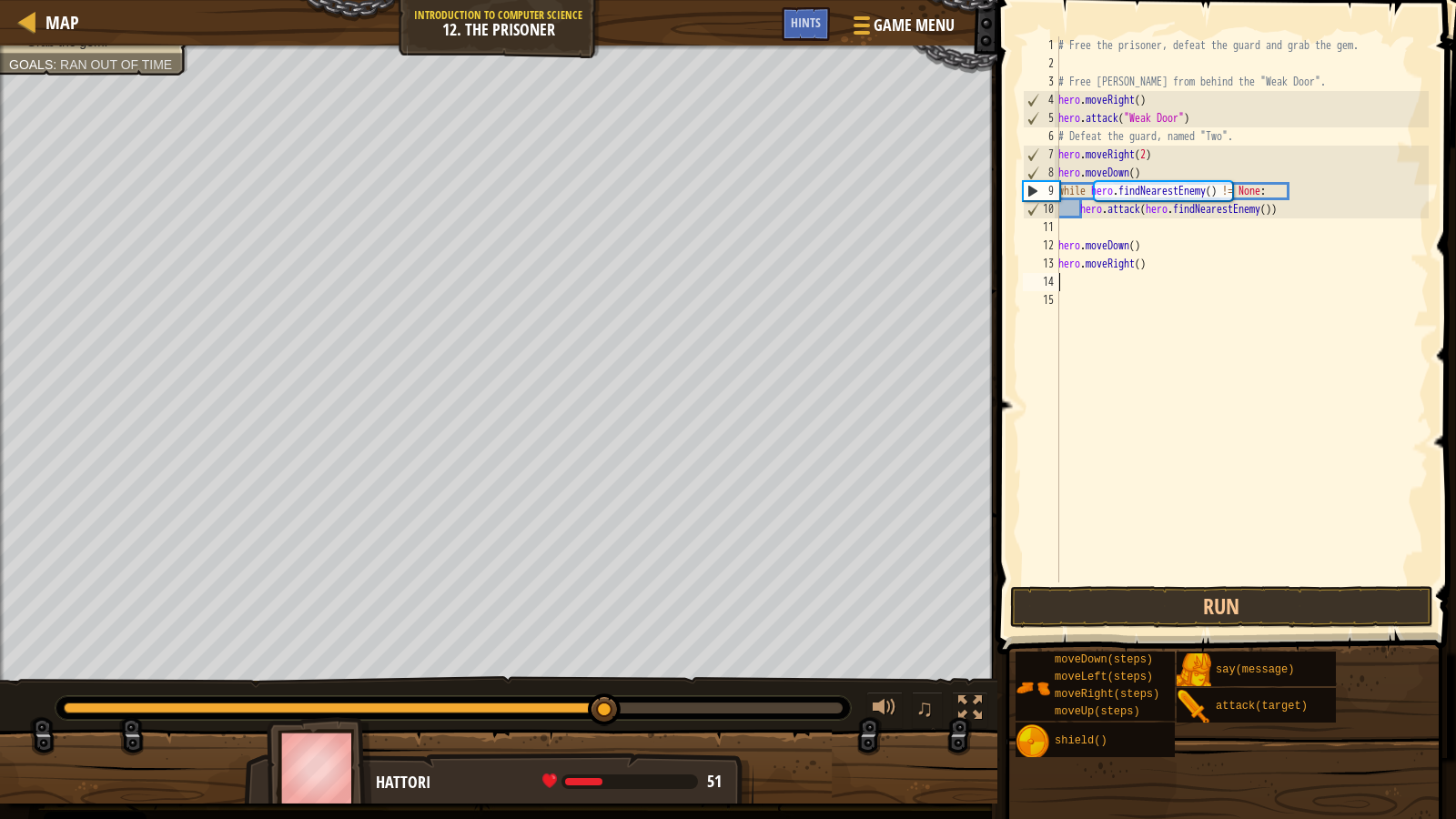 click on "# Free the prisoner, defeat the guard and grab the gem. # Free Patrick from behind the "Weak Door". hero . moveRight ( ) hero . attack ( "Weak Door" ) # Defeat the guard, named "Two". hero . moveRight ( 2 ) hero . moveDown ( ) while   hero . findNearestEnemy ( )   !=   None :      hero . attack ( hero . findNearestEnemy ( )) hero . moveDown ( ) hero . moveRight ( )" at bounding box center (1241, 328) 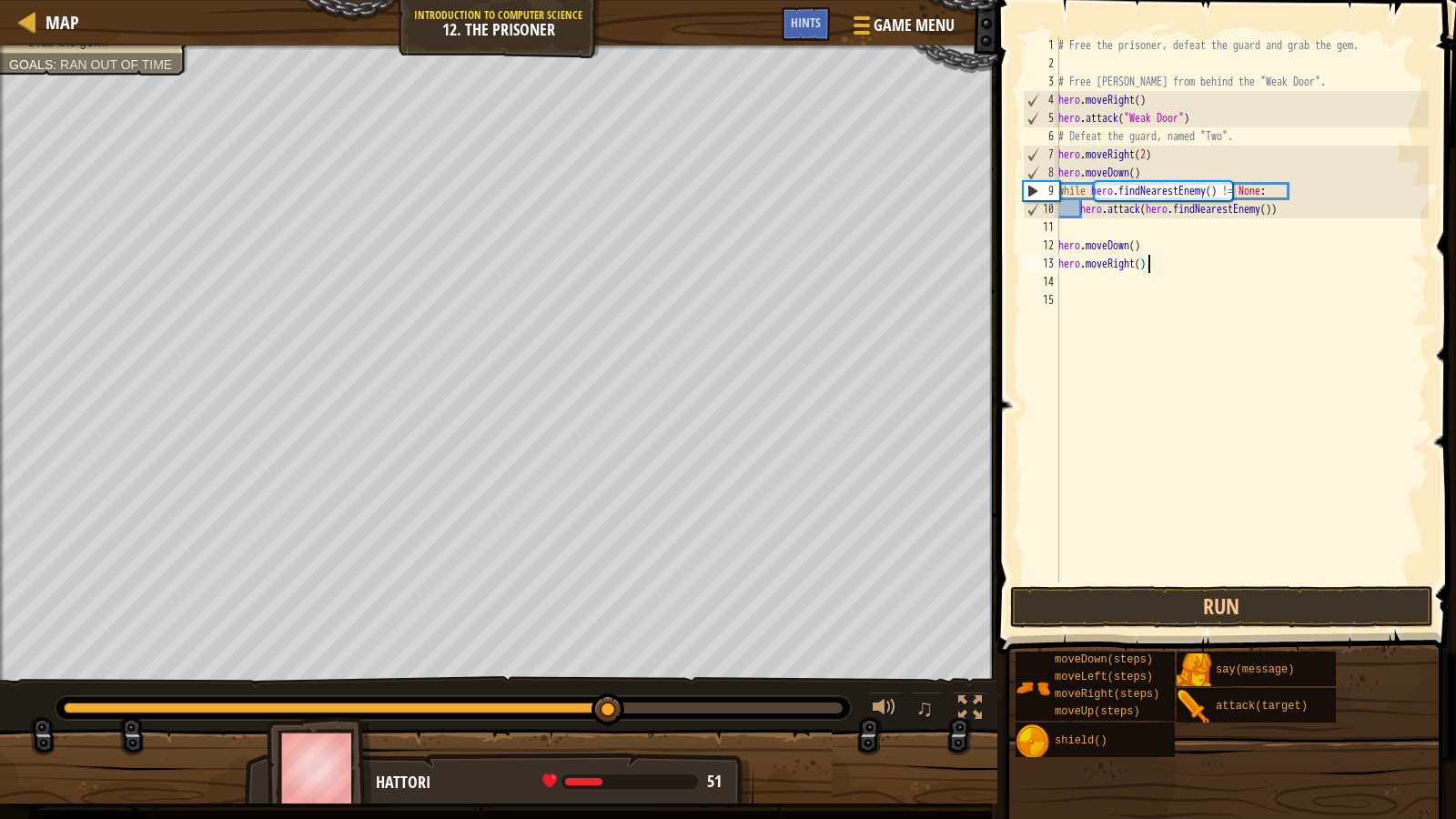 scroll, scrollTop: 8, scrollLeft: 7, axis: both 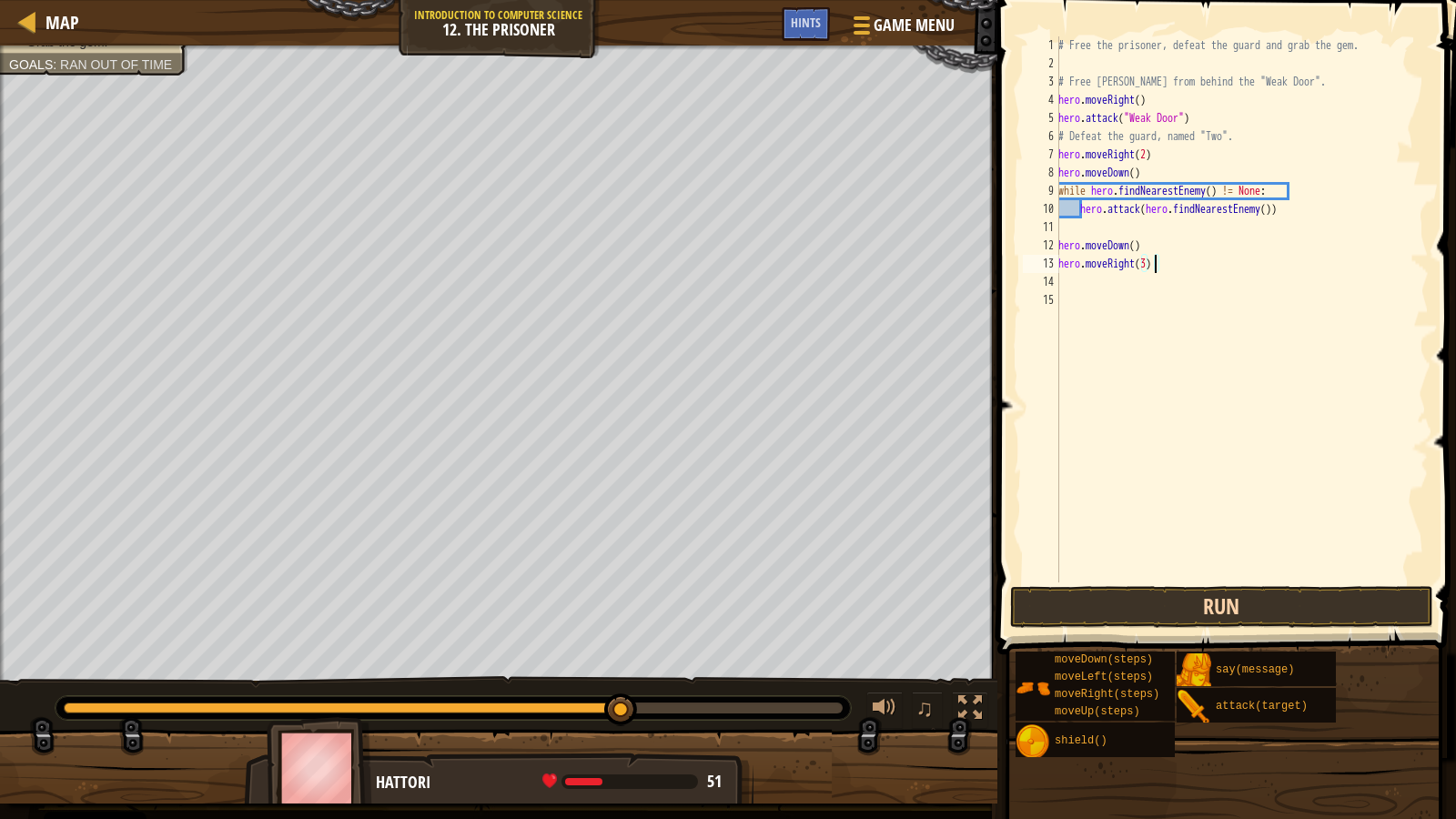 type on "hero.moveRight(3)" 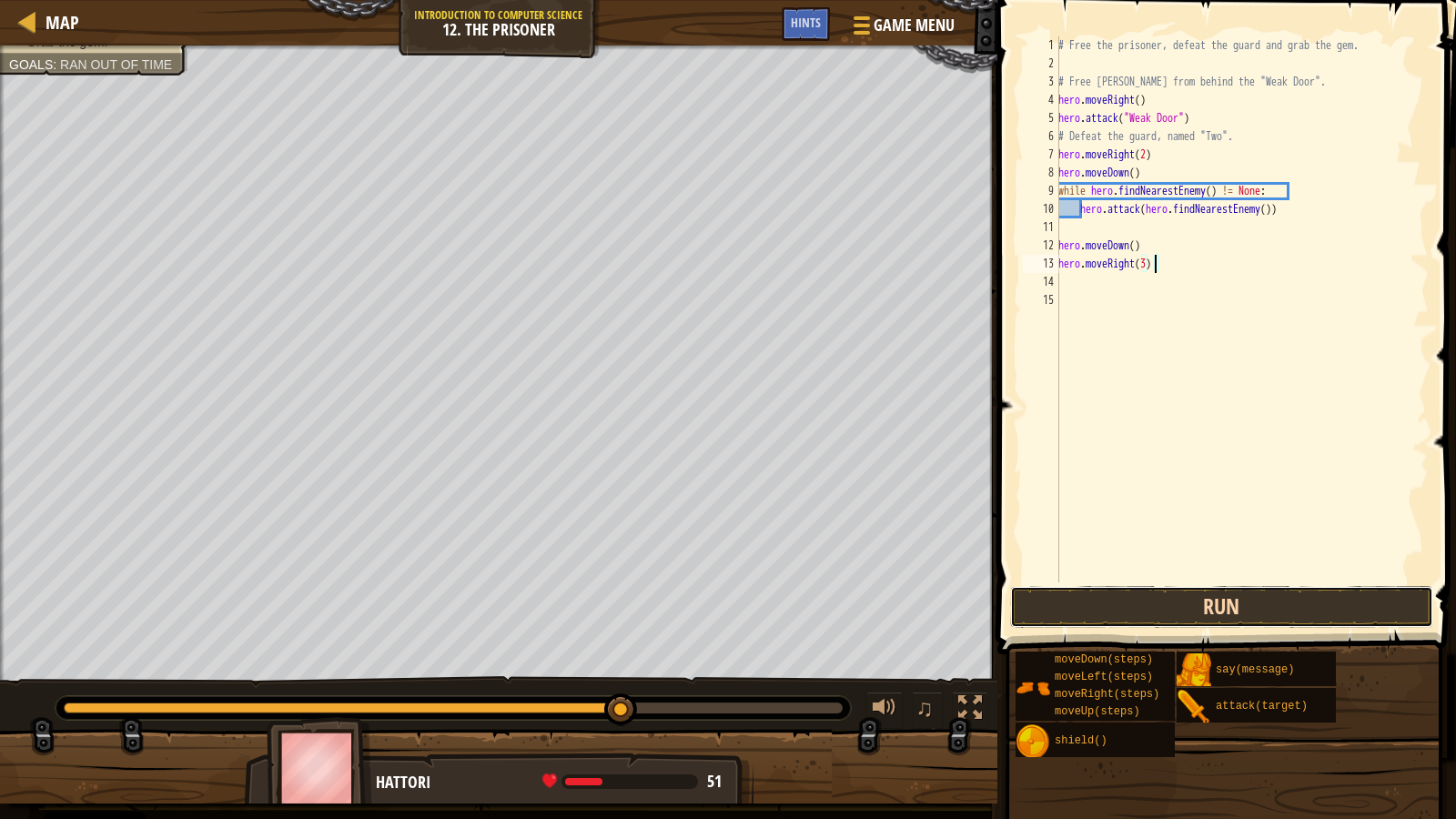 click on "Run" at bounding box center [1222, 607] 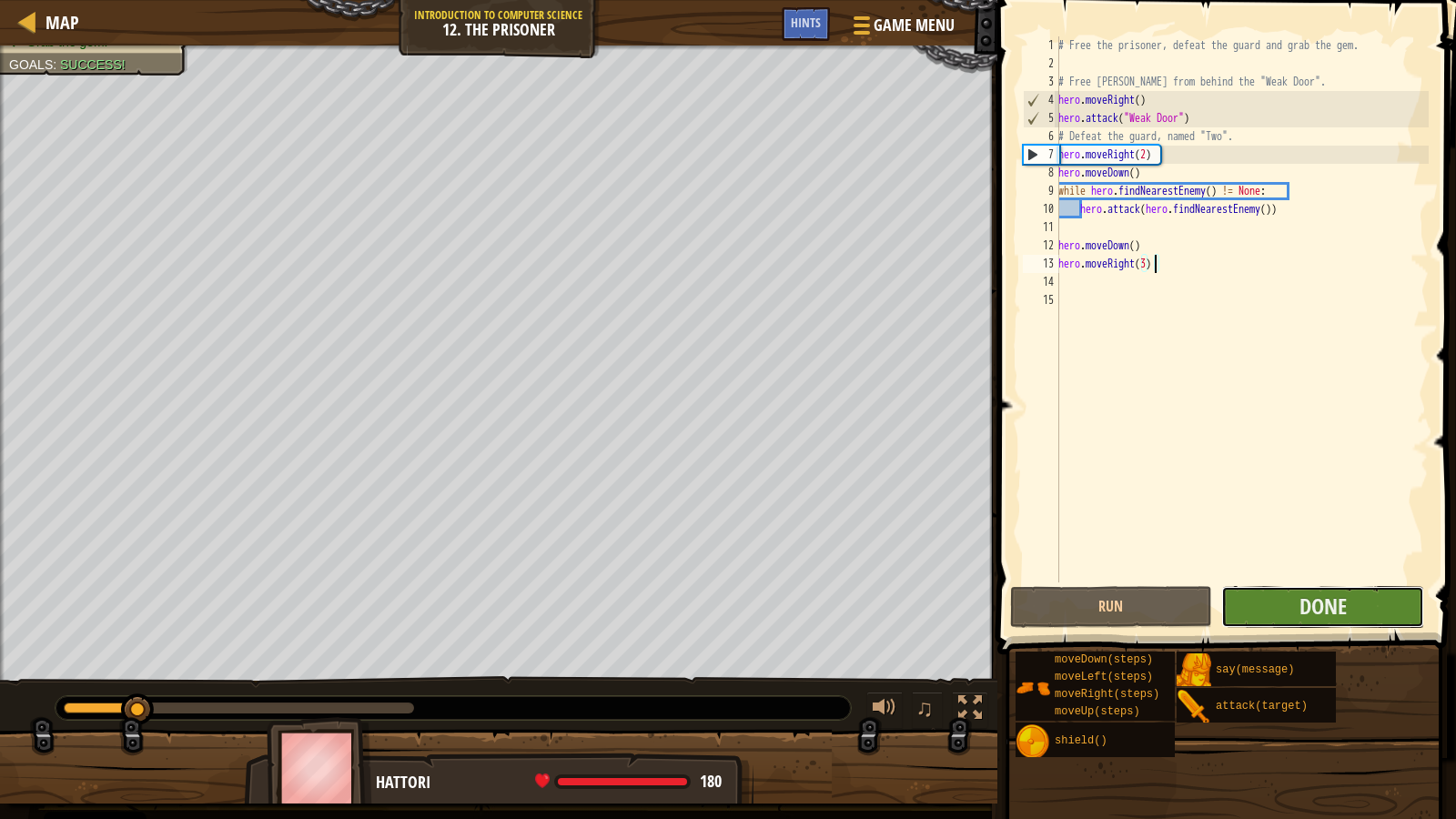 click on "Done" at bounding box center [1322, 607] 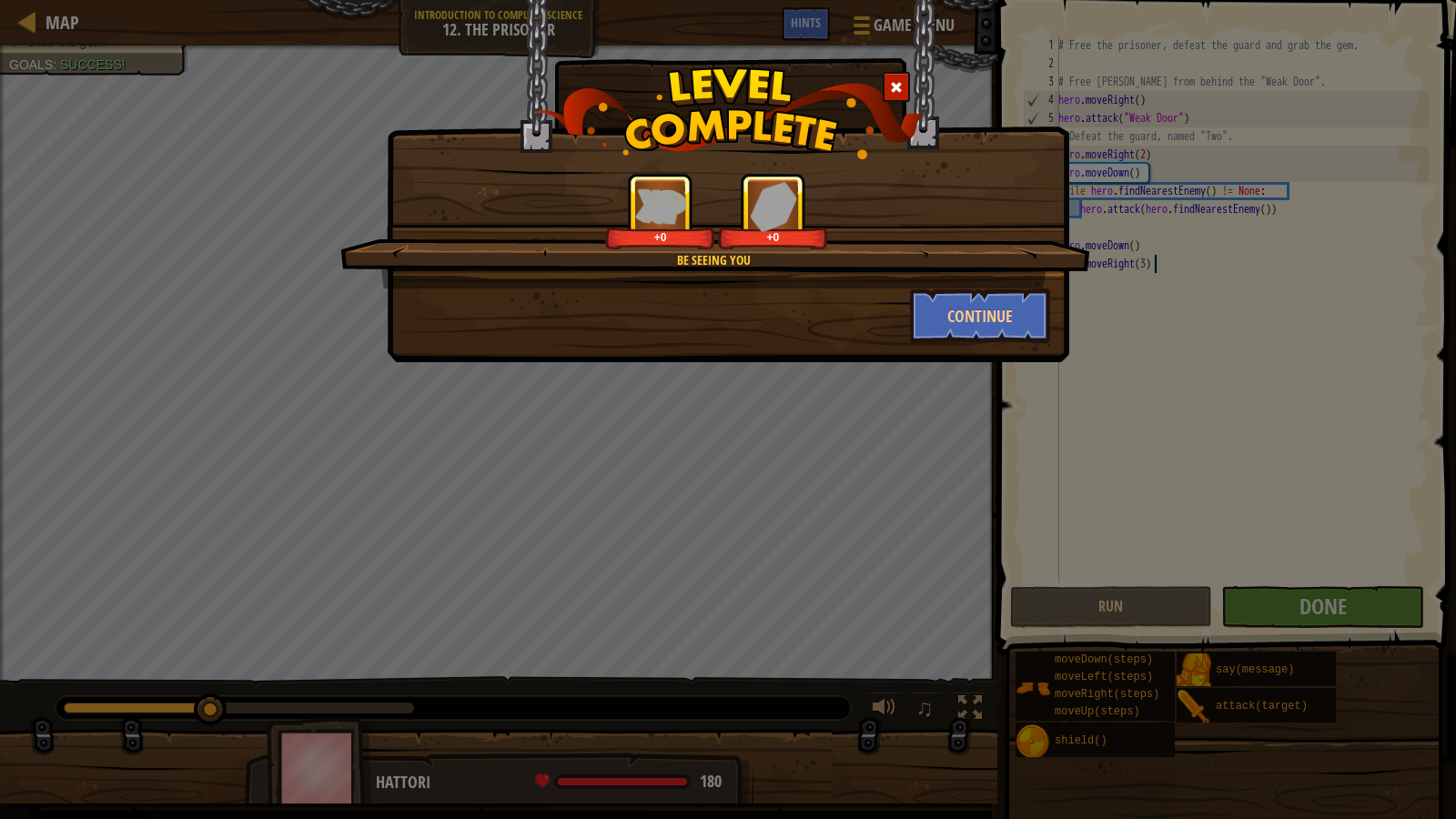 click on "Be Seeing You +0 +0 Continue" at bounding box center [728, 181] 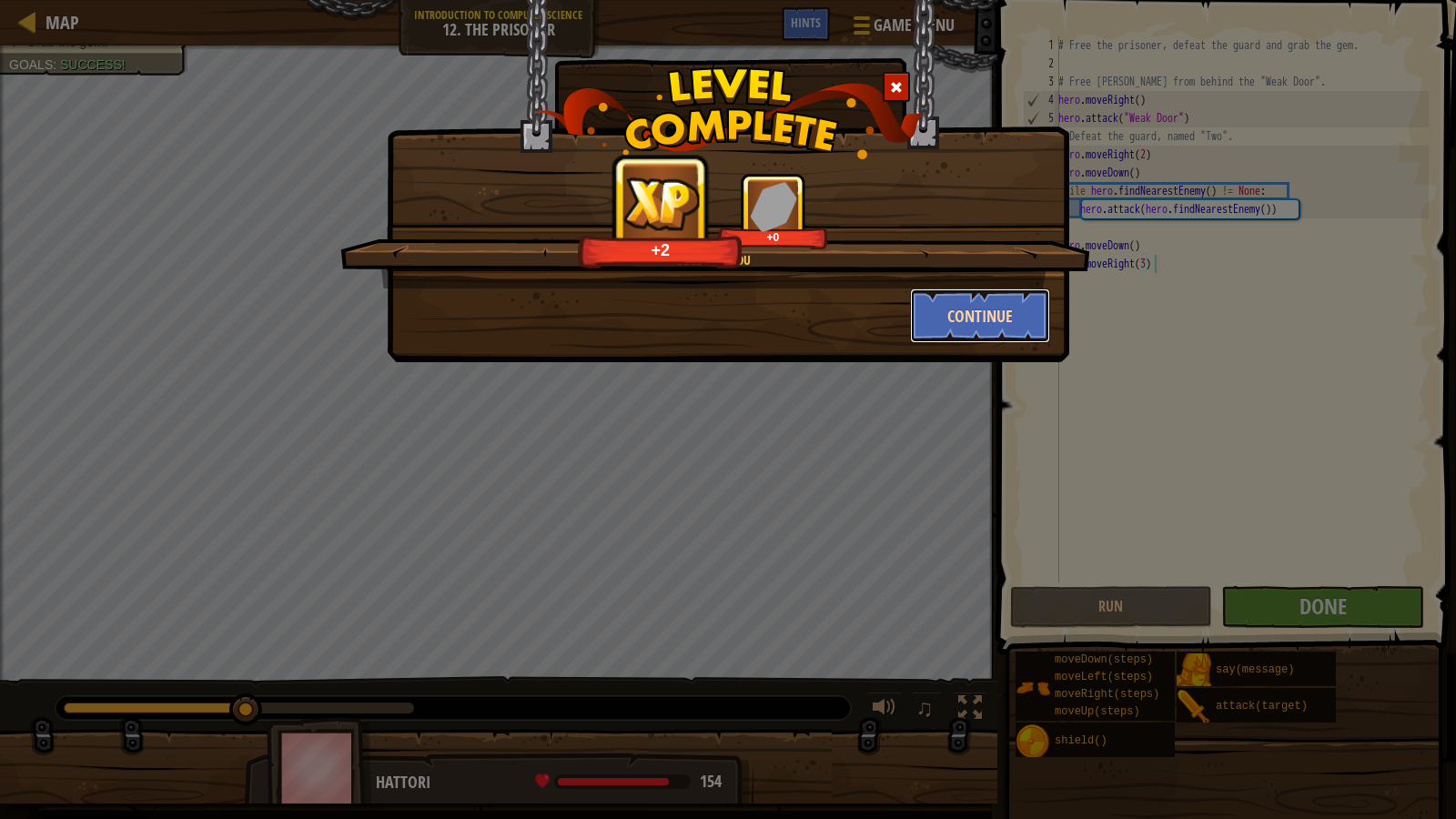 click on "Continue" at bounding box center (980, 316) 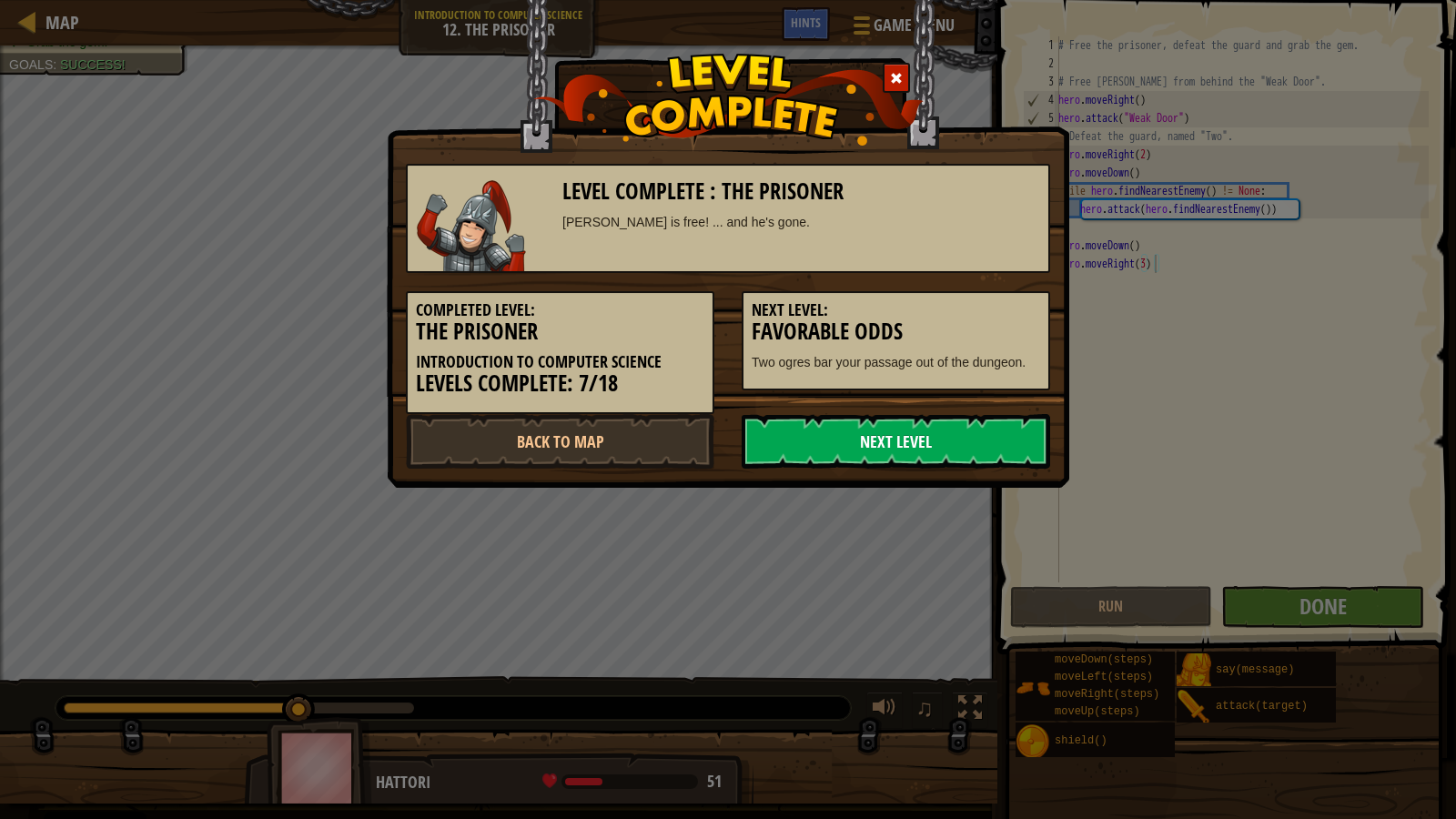 click on "Next Level" at bounding box center [895, 441] 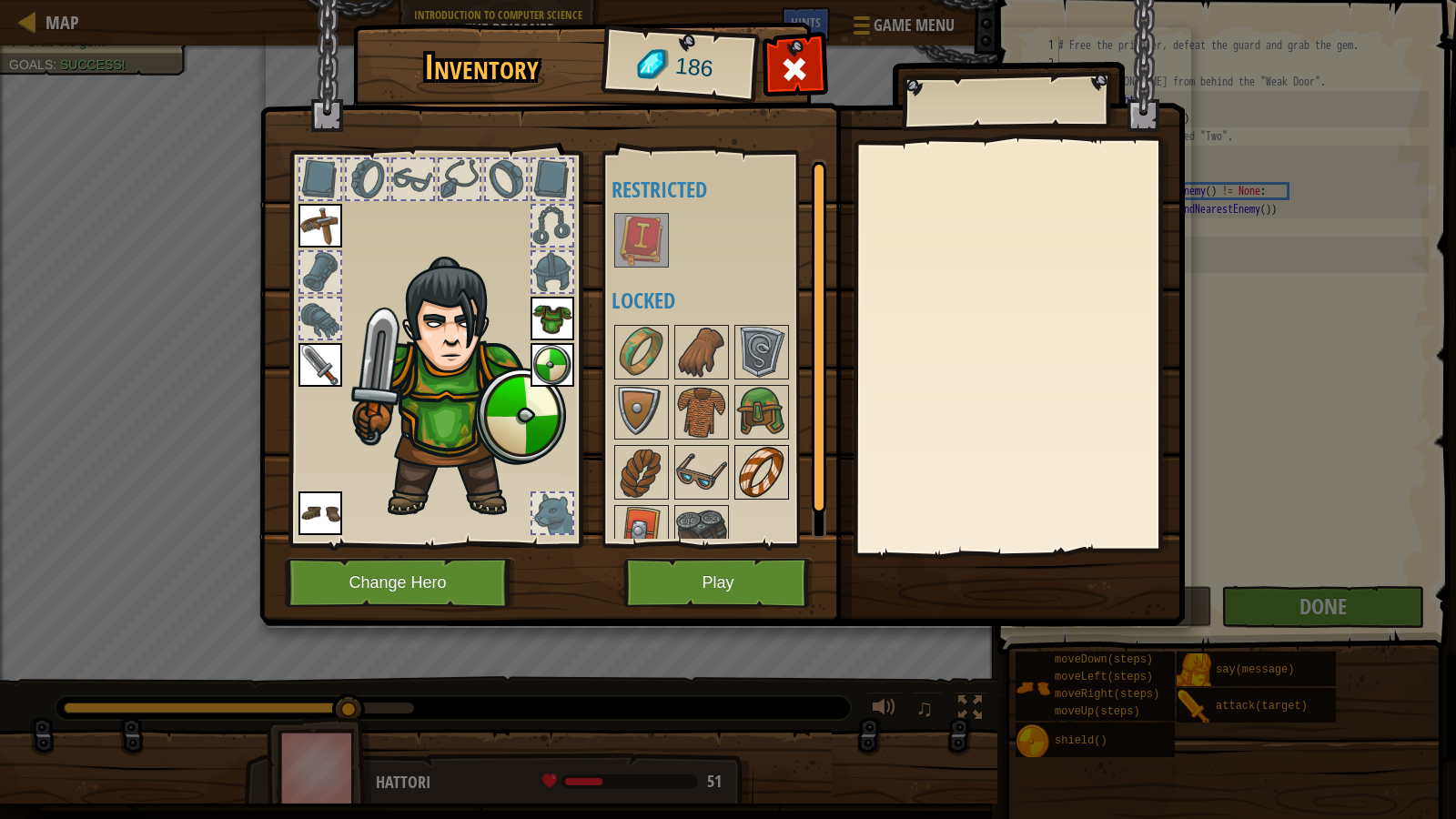 click at bounding box center (762, 472) 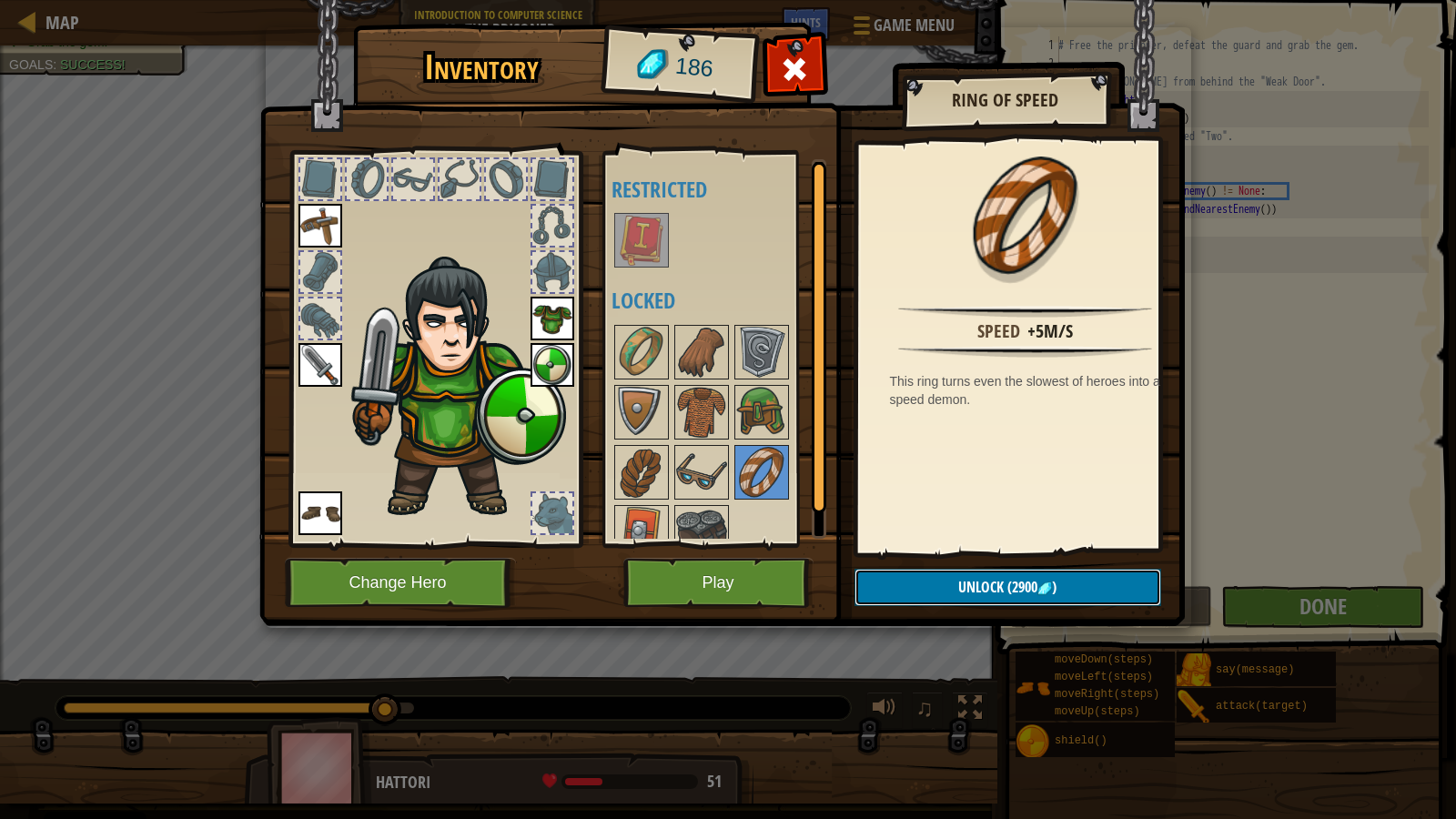 click on "Unlock (2900 )" at bounding box center [1007, 587] 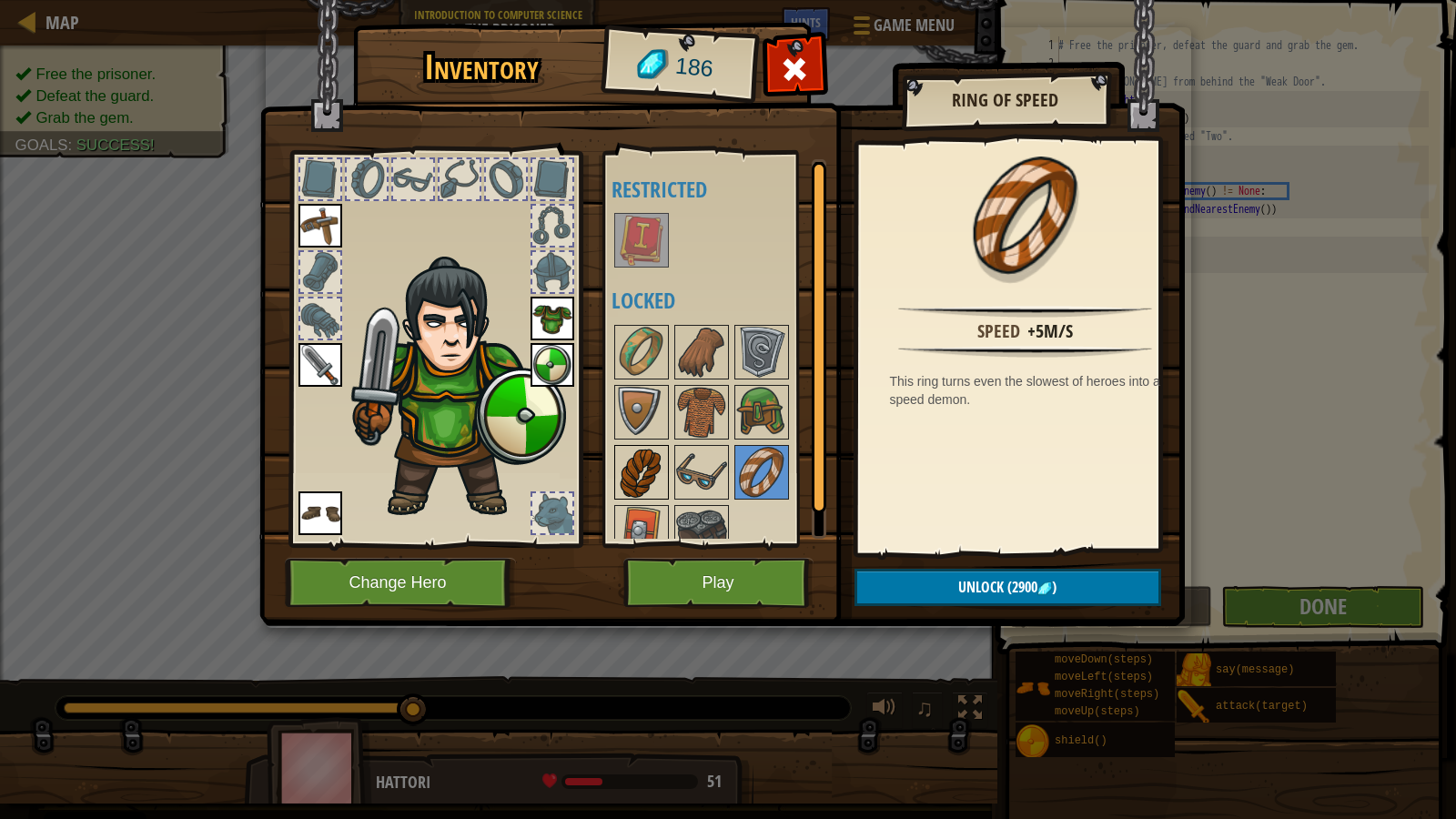click at bounding box center [642, 472] 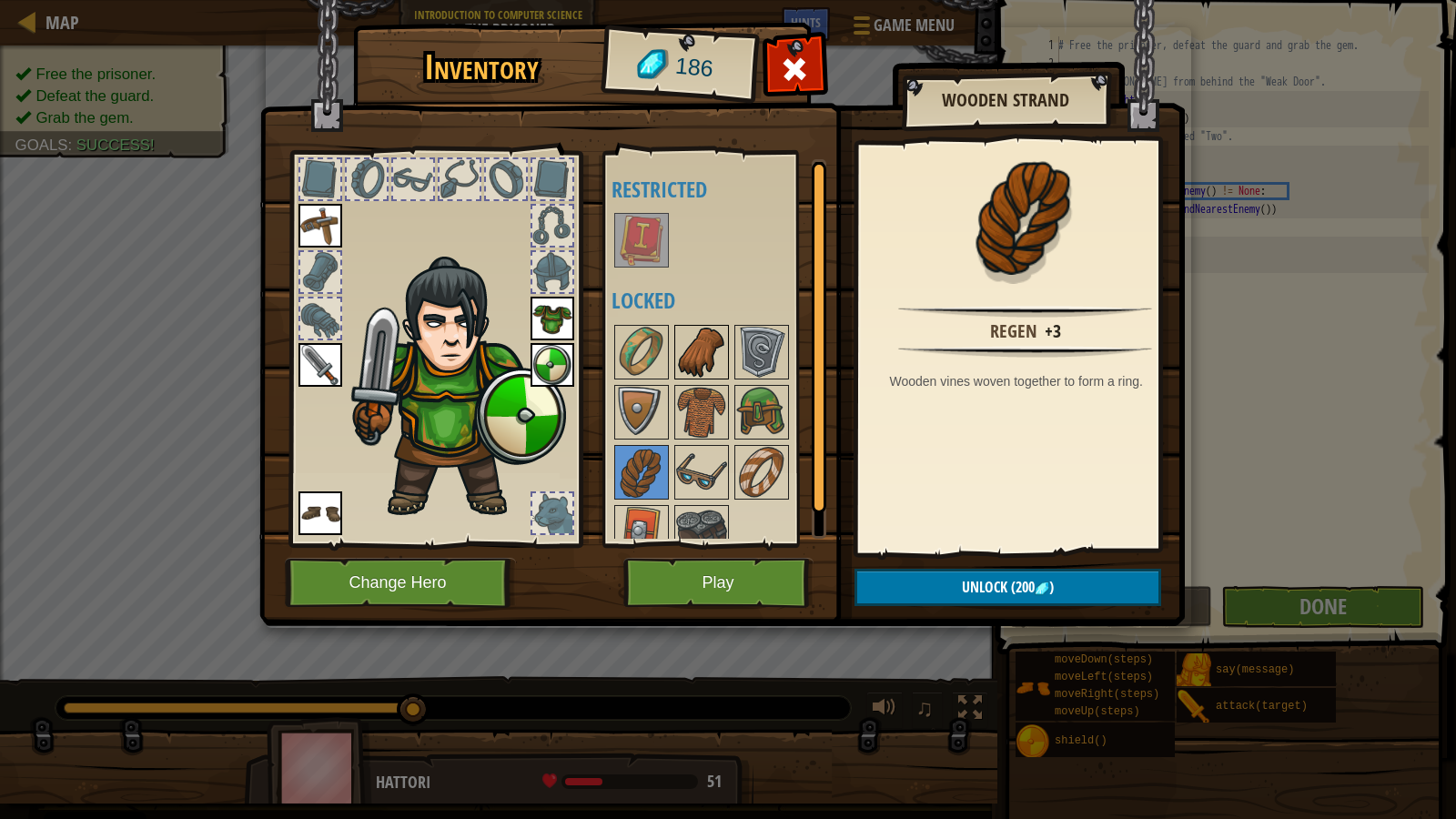 click at bounding box center (702, 352) 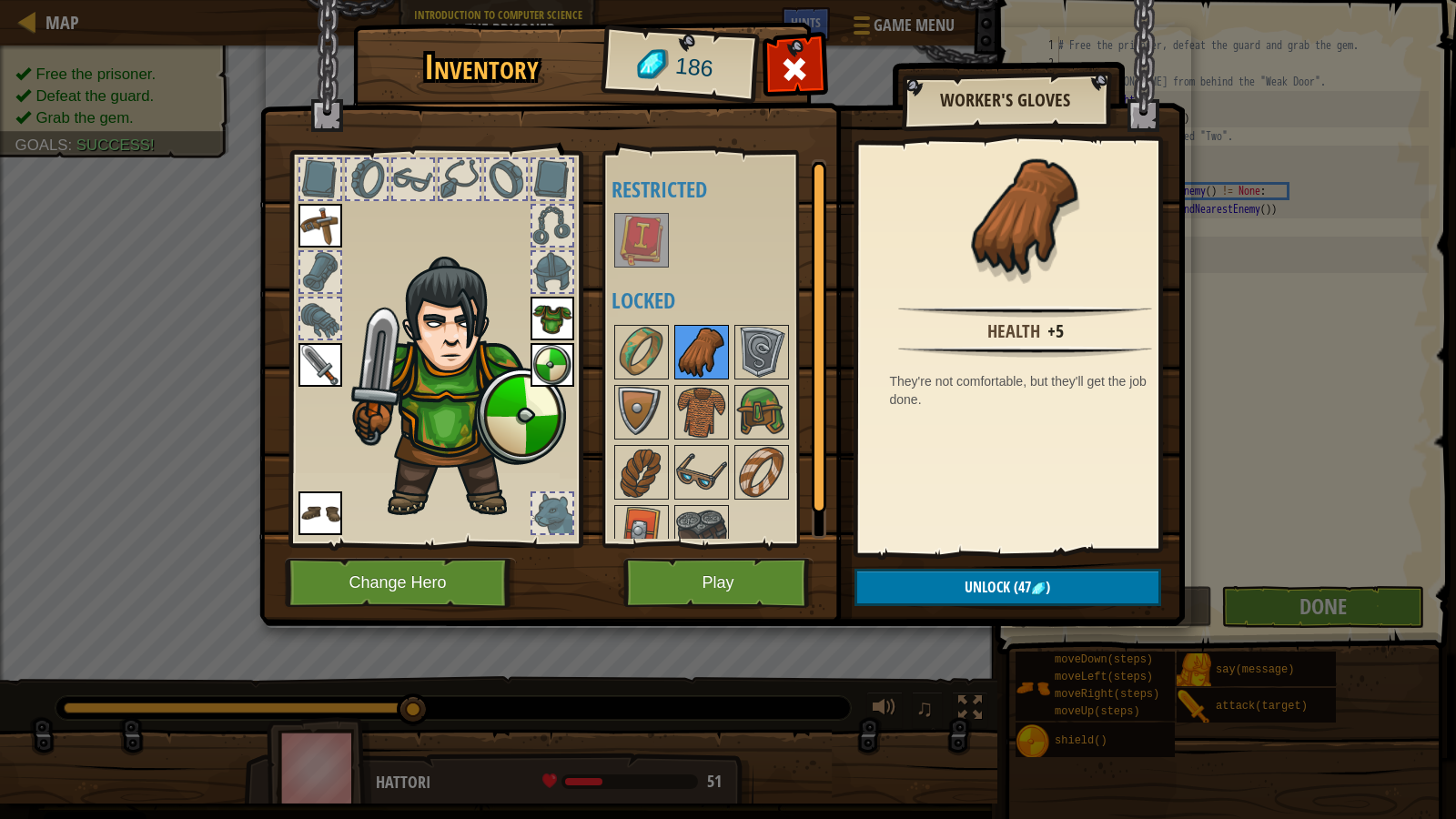 click at bounding box center [702, 352] 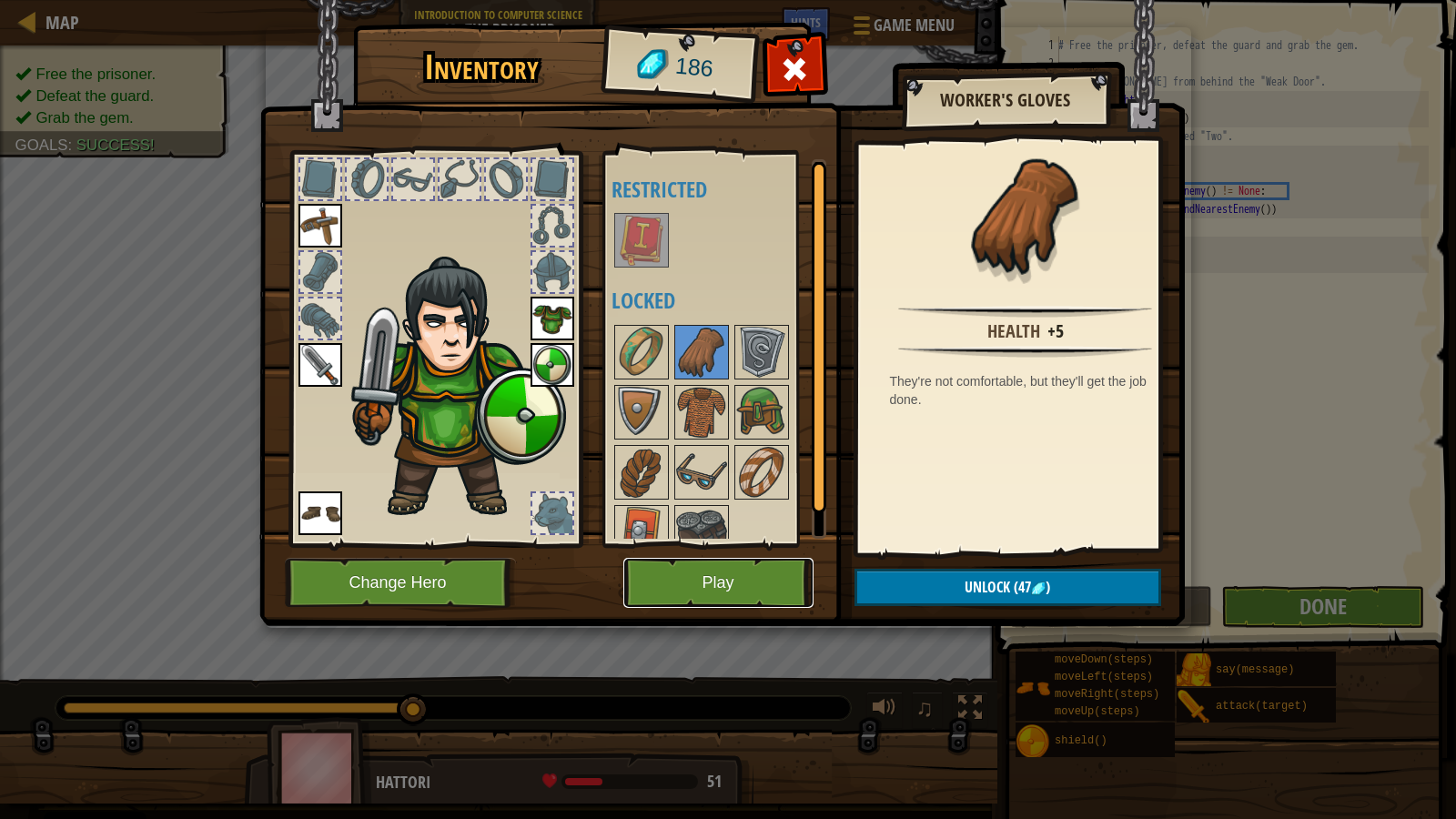 click on "Play" at bounding box center (718, 582) 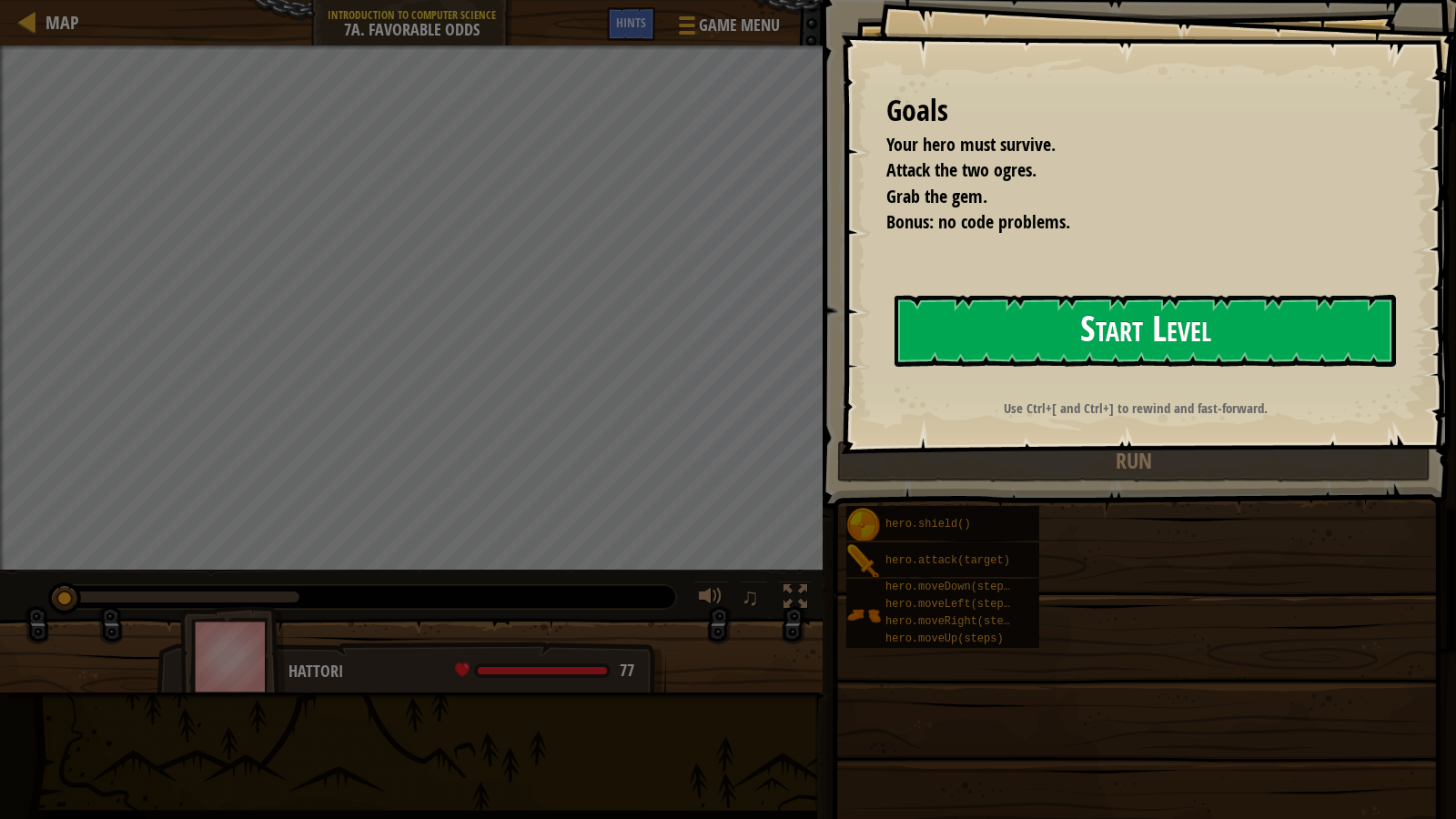 click on "Start Level" at bounding box center [1145, 330] 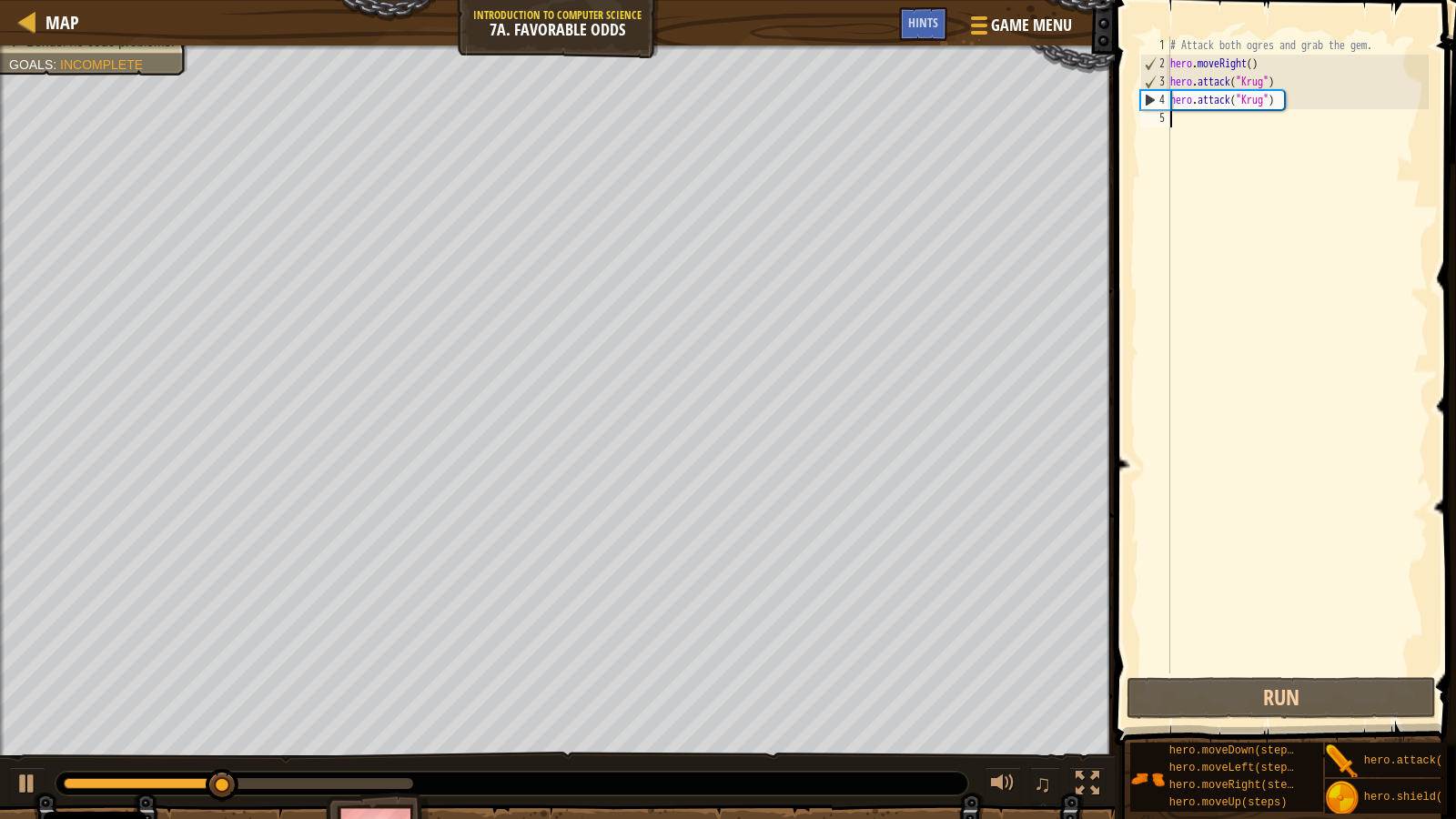 click on "# Attack both ogres and grab the gem. hero . moveRight ( ) hero . attack ( "Krug" ) hero . attack ( "Krug" )" at bounding box center (1298, 373) 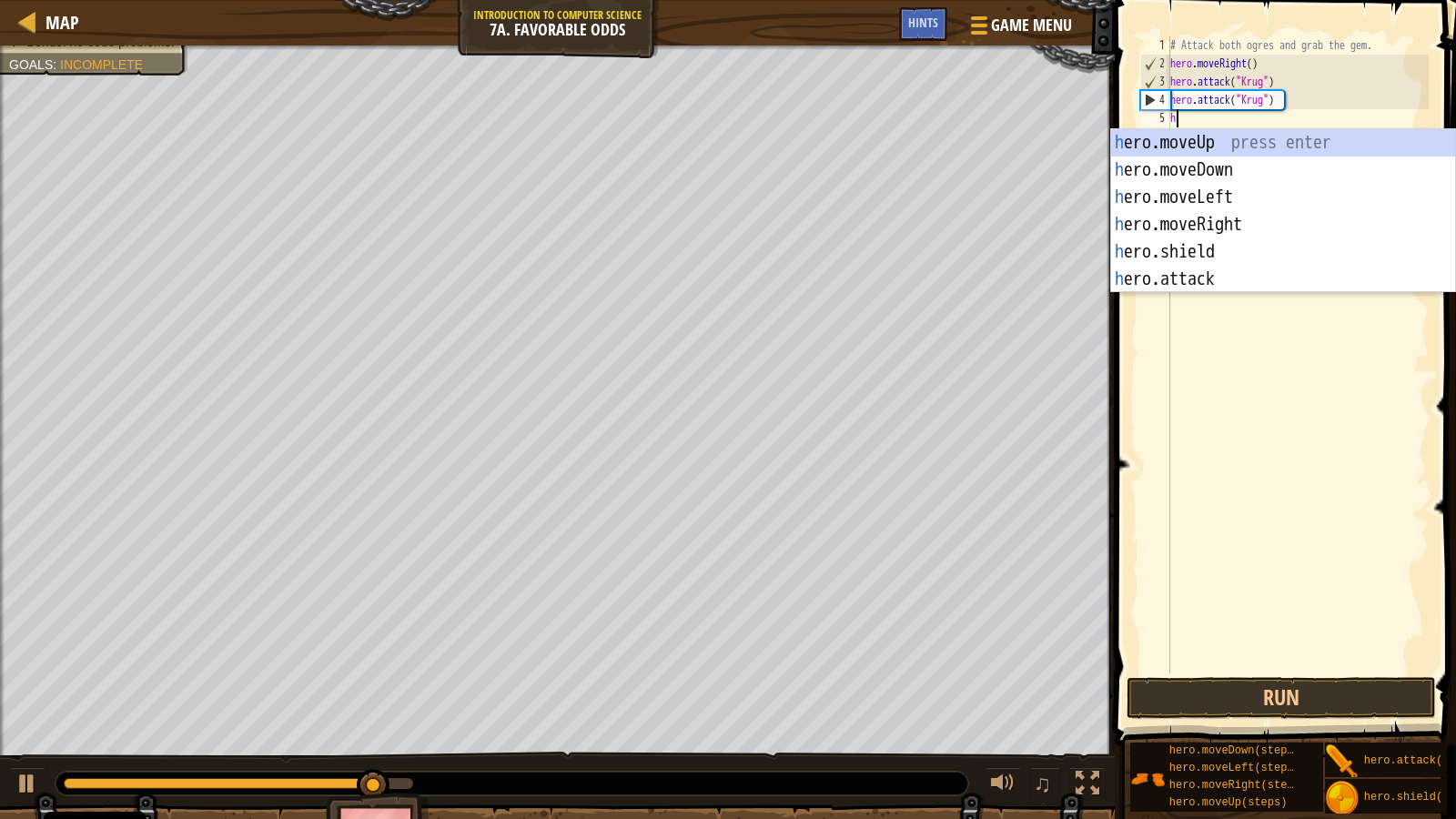 scroll, scrollTop: 8, scrollLeft: 0, axis: vertical 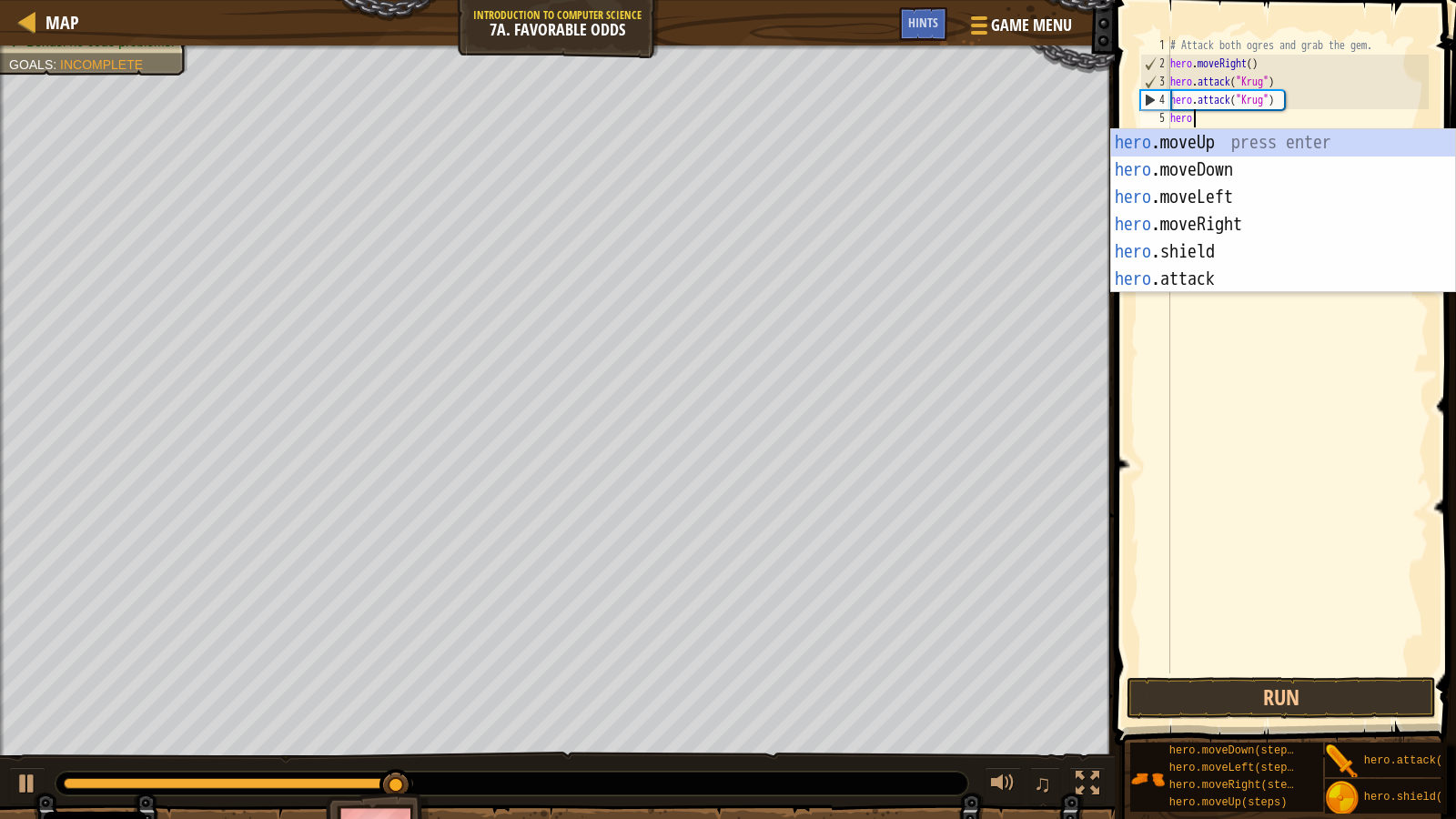 type on "hero." 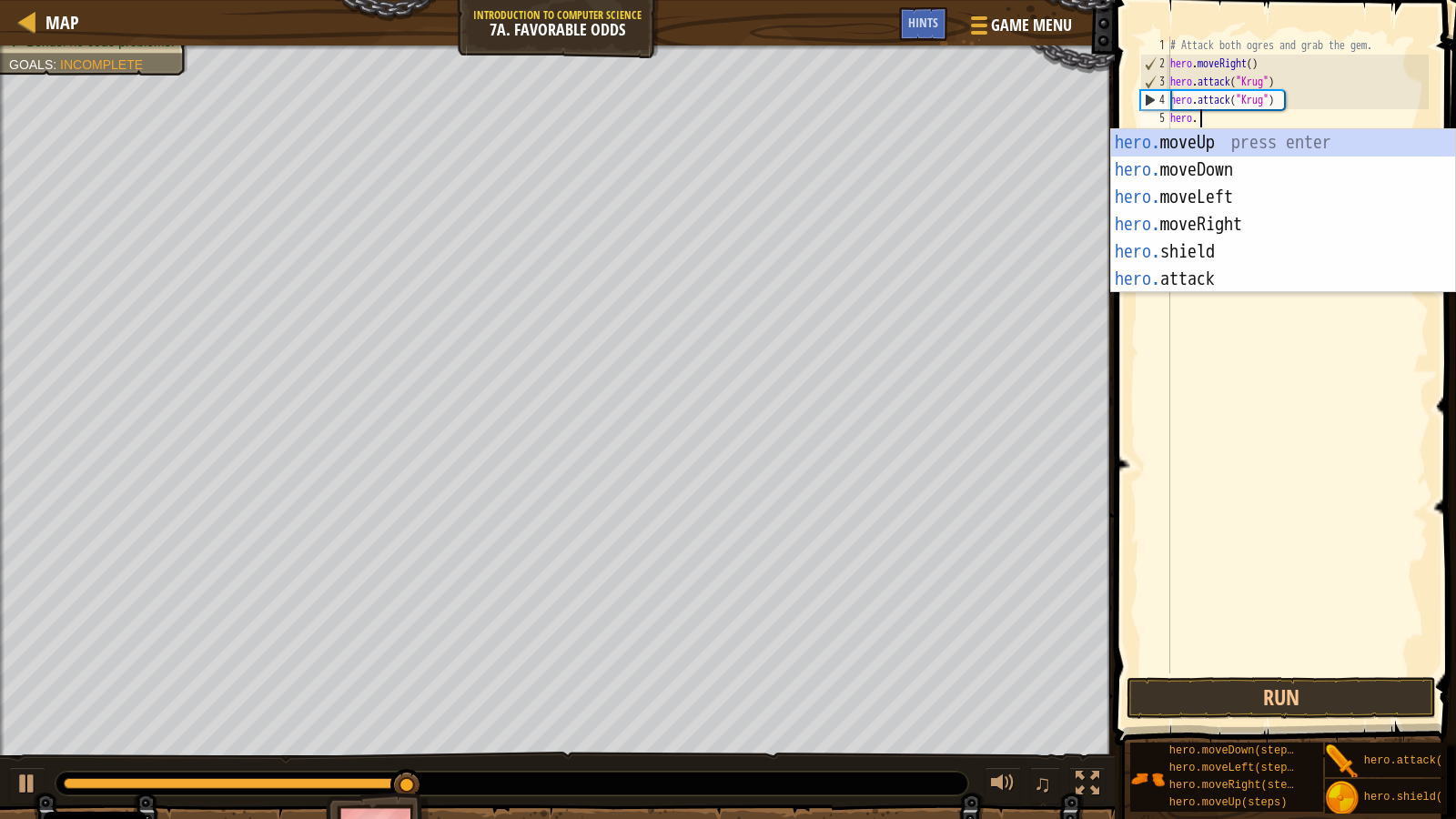 scroll, scrollTop: 8, scrollLeft: 2, axis: both 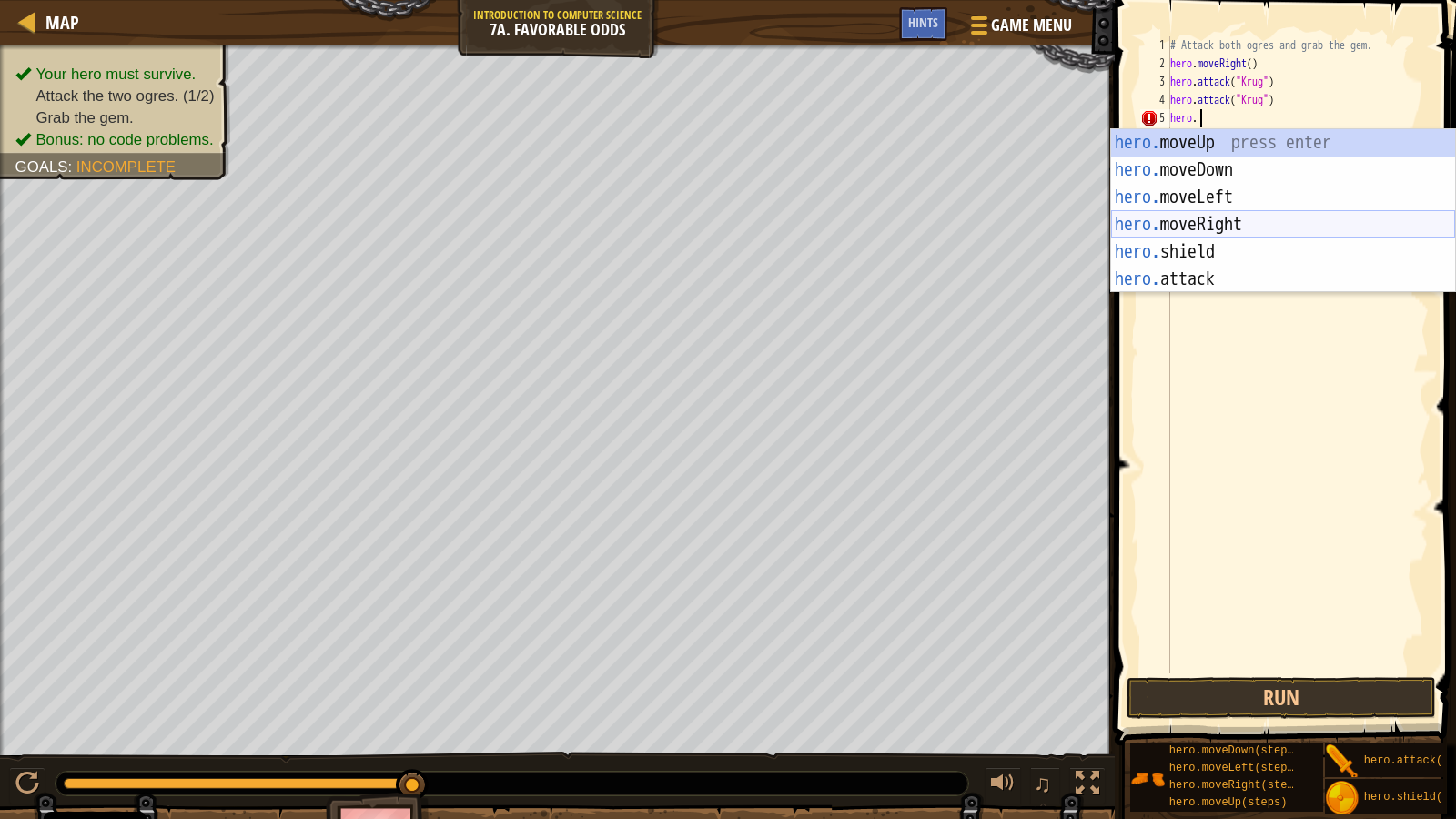 click on "hero. moveUp press enter hero. moveDown press enter hero. moveLeft press enter hero. moveRight press enter hero. shield press enter hero. attack press enter" at bounding box center [1283, 238] 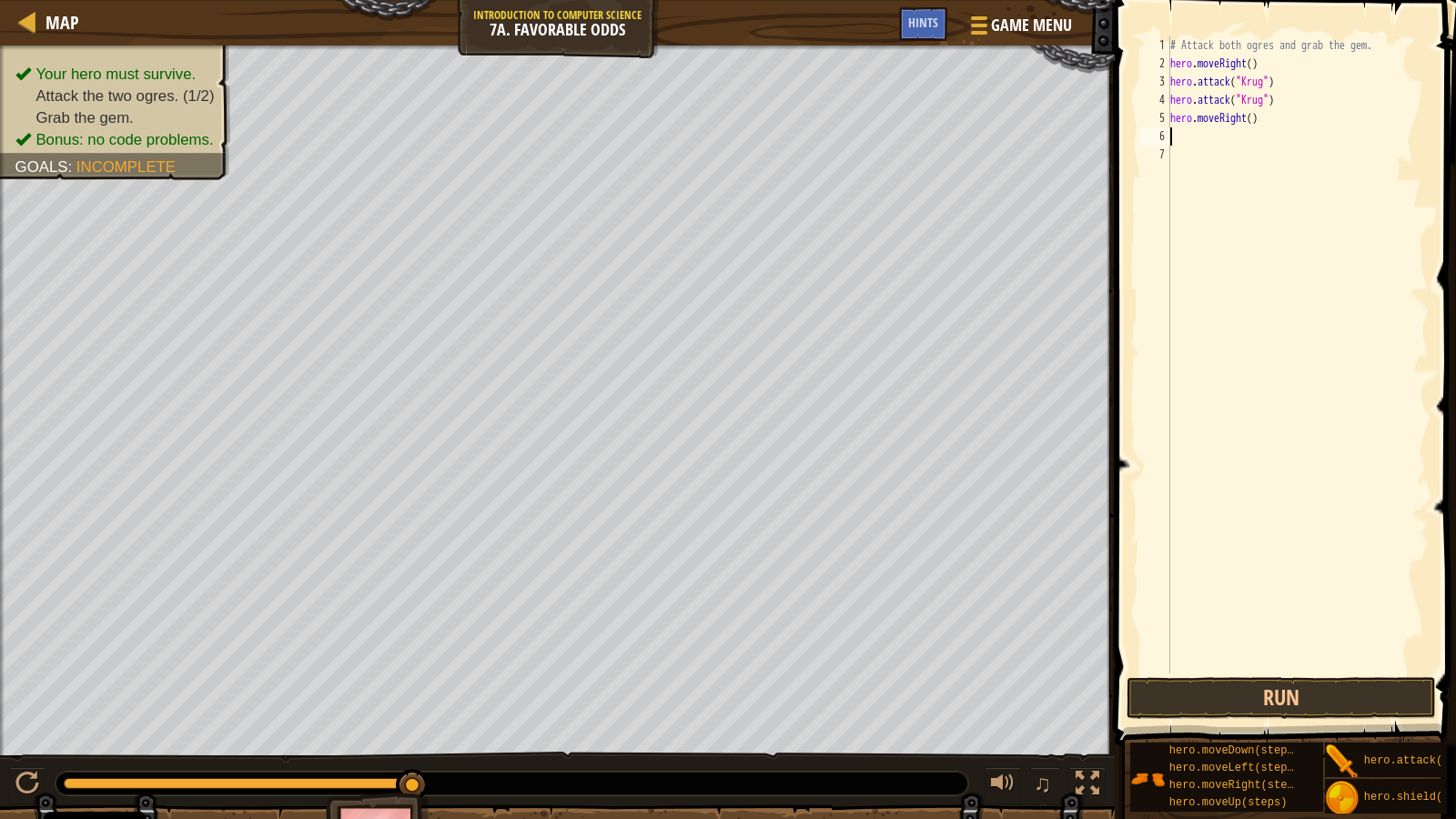 scroll, scrollTop: 8, scrollLeft: 0, axis: vertical 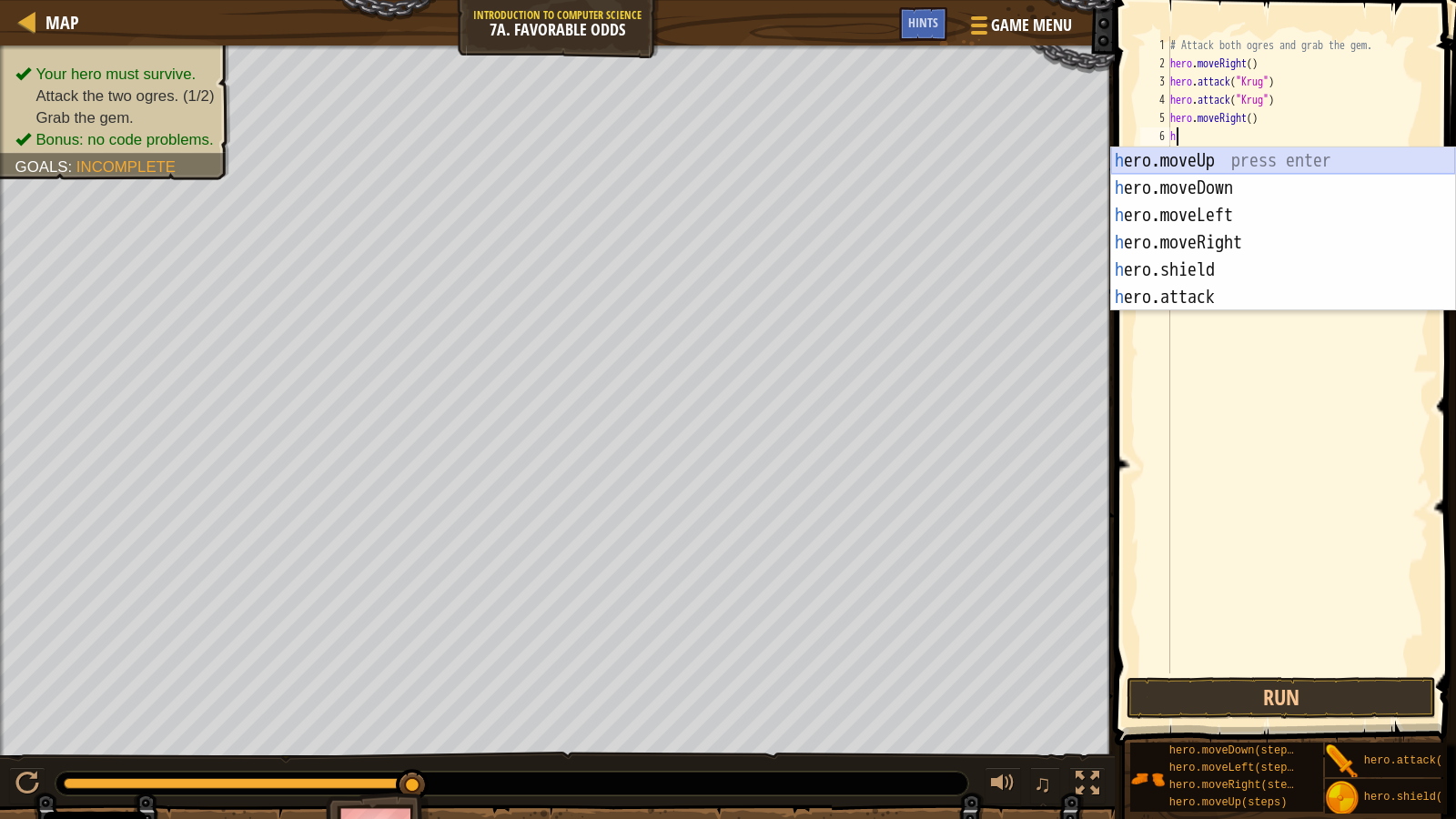 click on "h ero.moveUp press enter h ero.moveDown press enter h ero.moveLeft press enter h ero.moveRight press enter h ero.shield press enter h ero.attack press enter" at bounding box center (1283, 257) 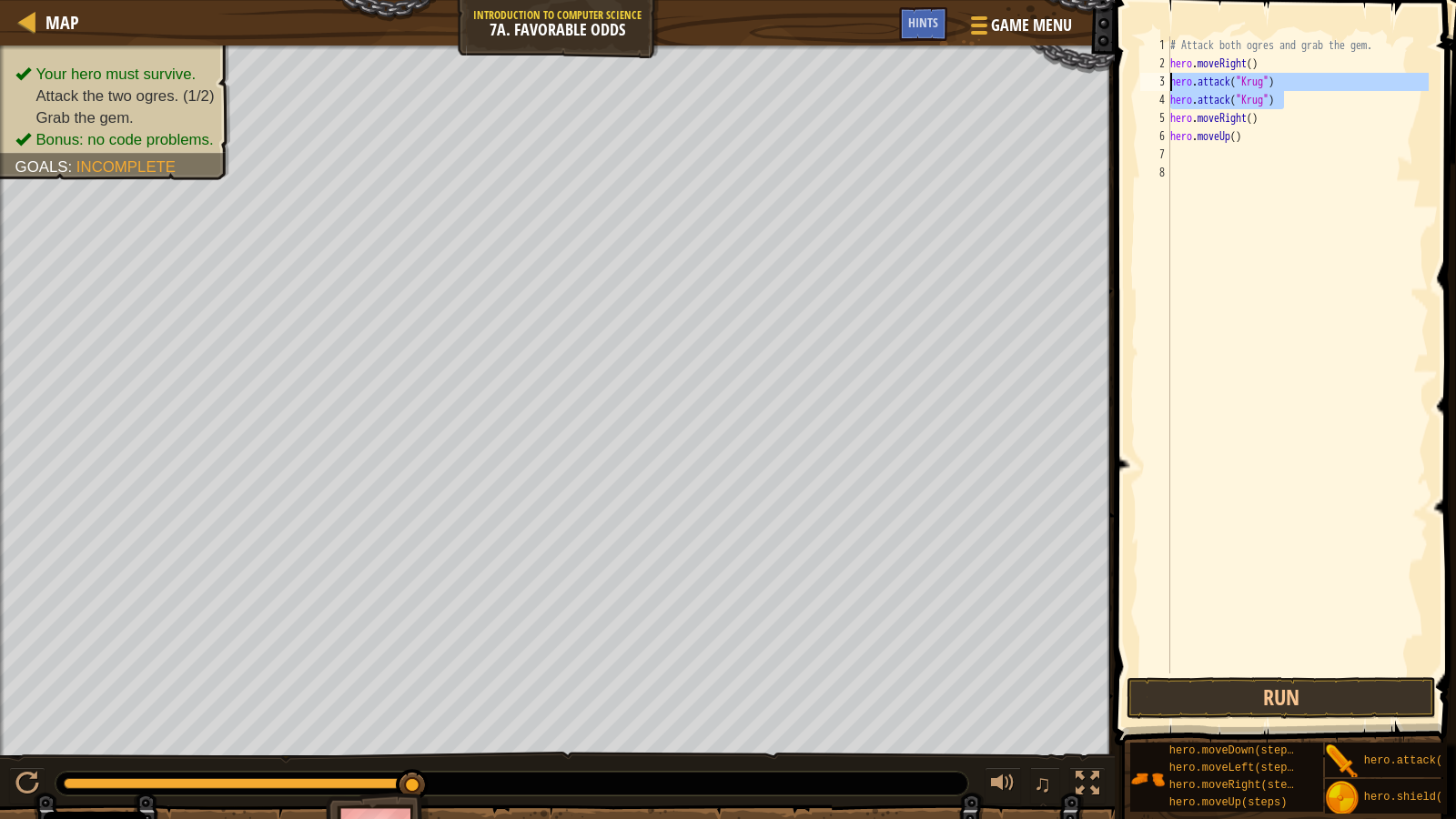 drag, startPoint x: 1297, startPoint y: 99, endPoint x: 1153, endPoint y: 79, distance: 145.38225 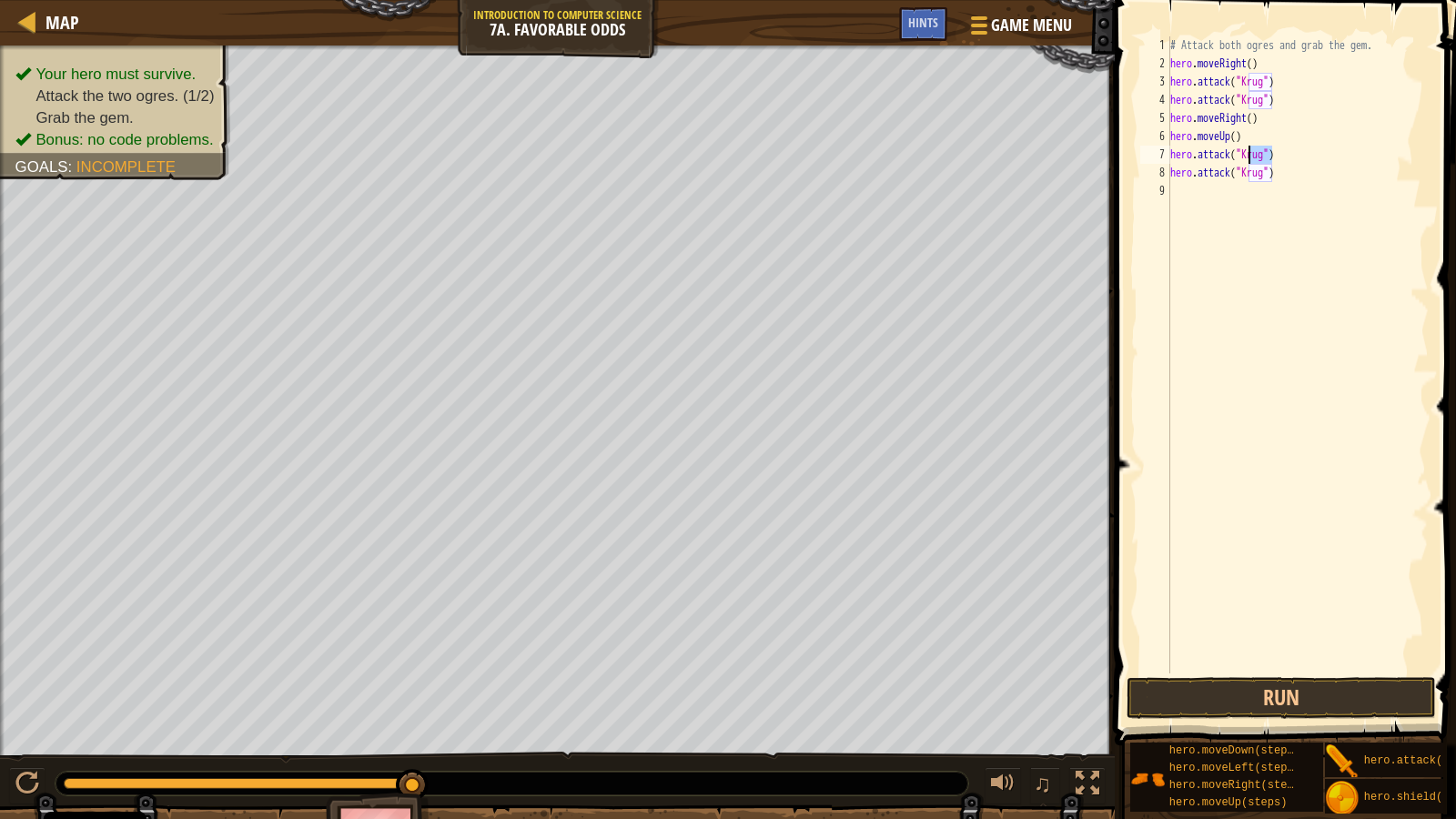 drag, startPoint x: 1271, startPoint y: 147, endPoint x: 1247, endPoint y: 157, distance: 26 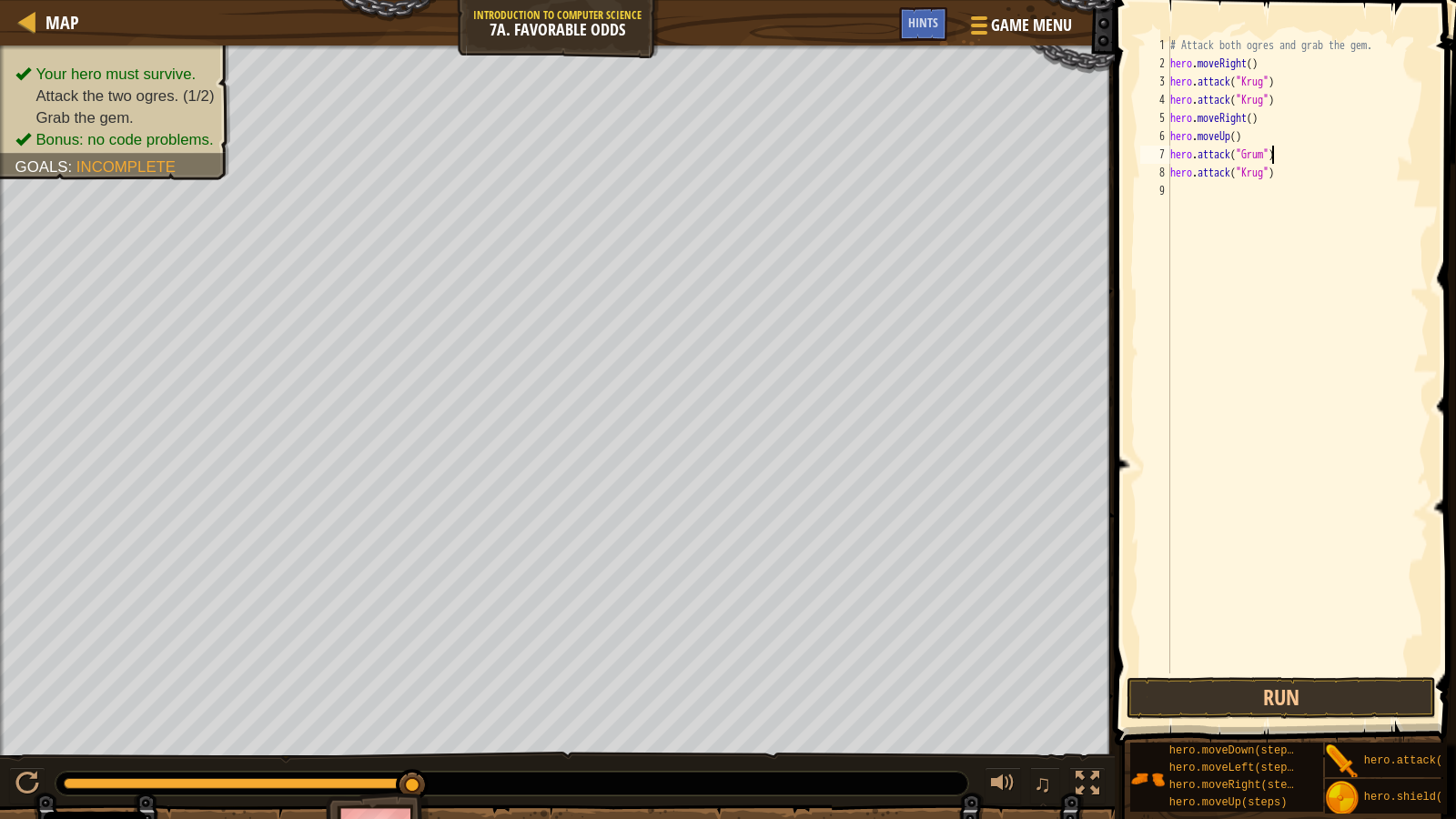 scroll, scrollTop: 8, scrollLeft: 9, axis: both 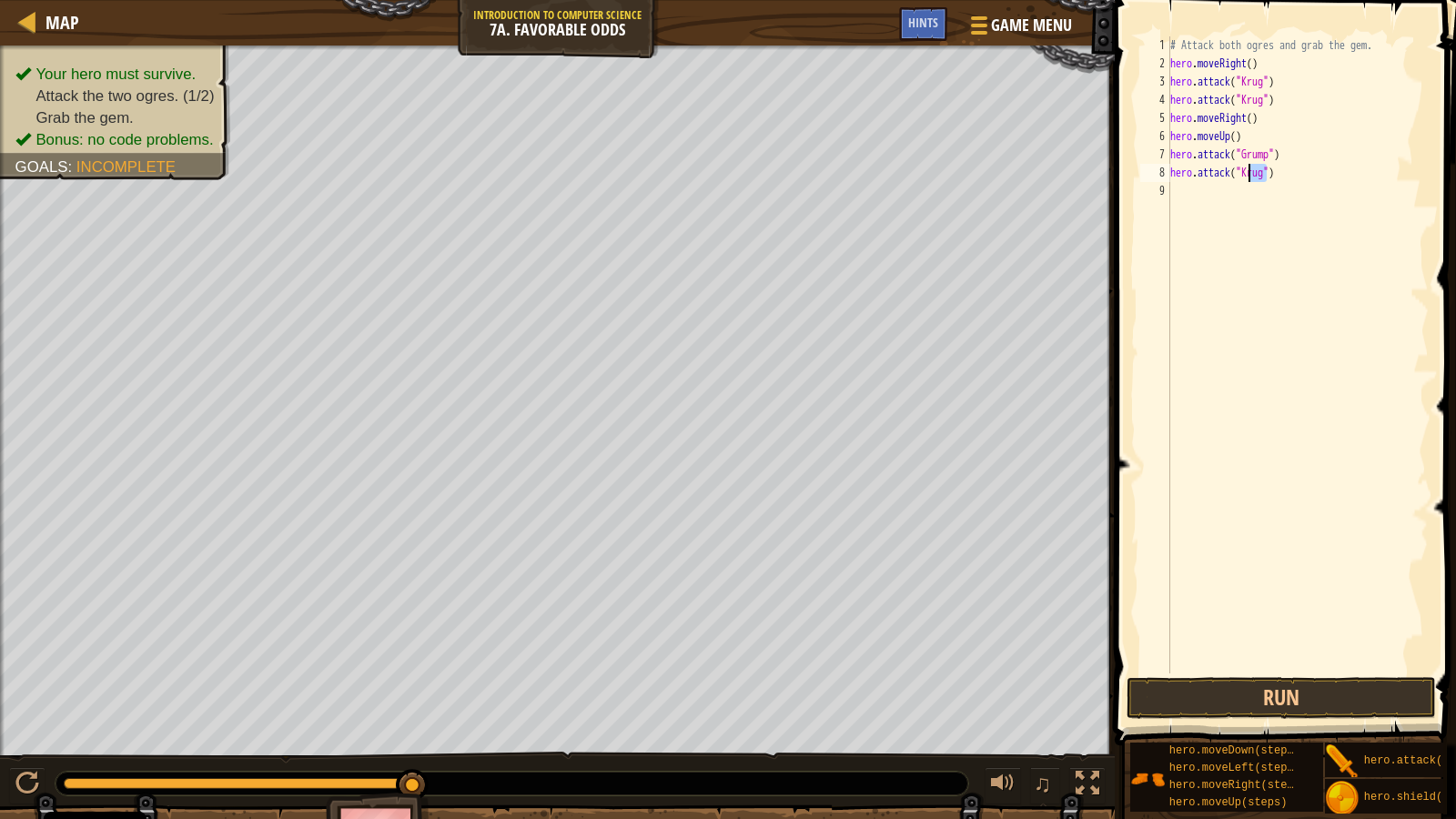 drag, startPoint x: 1269, startPoint y: 177, endPoint x: 1246, endPoint y: 176, distance: 23.021729 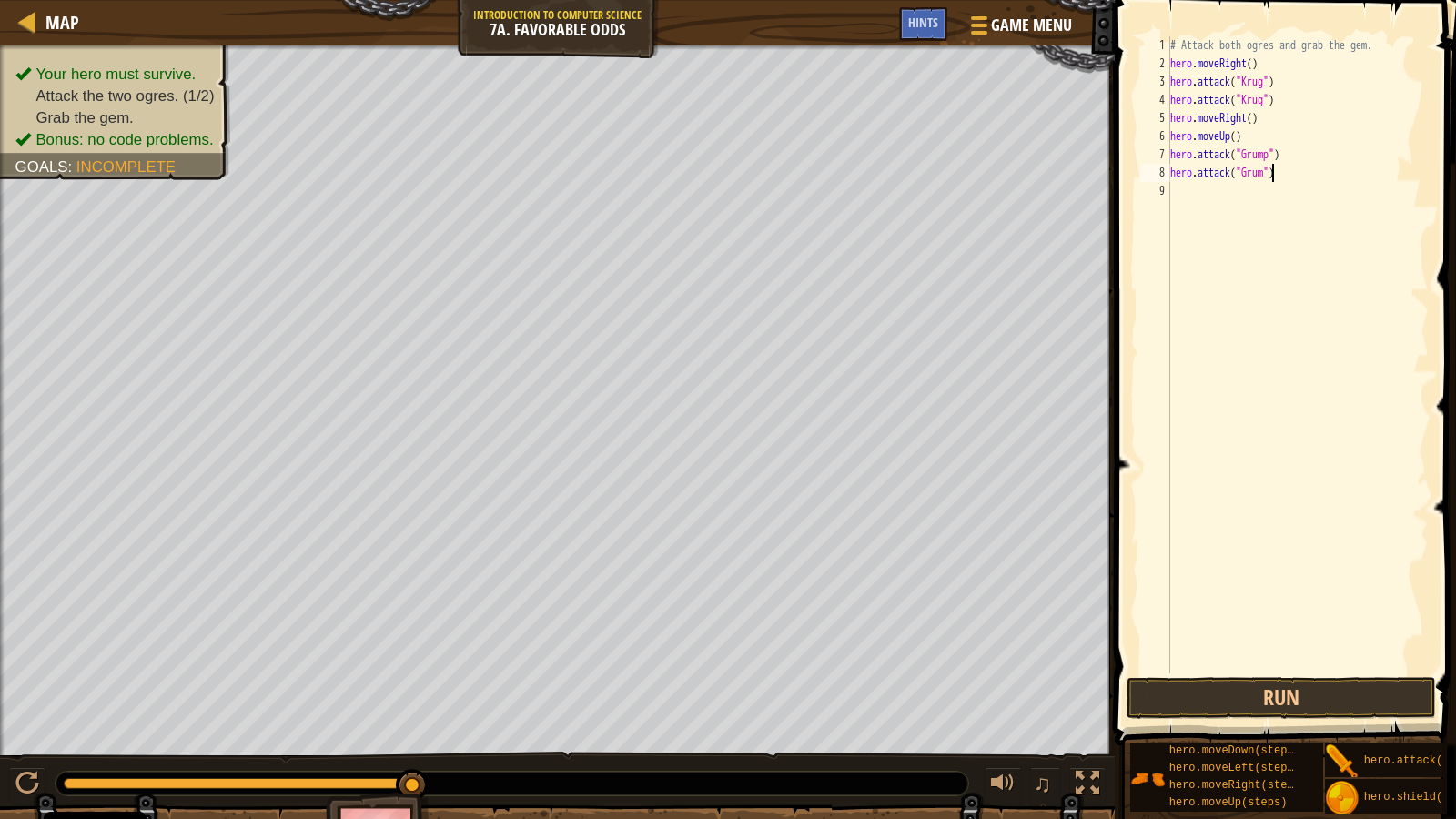 scroll, scrollTop: 8, scrollLeft: 9, axis: both 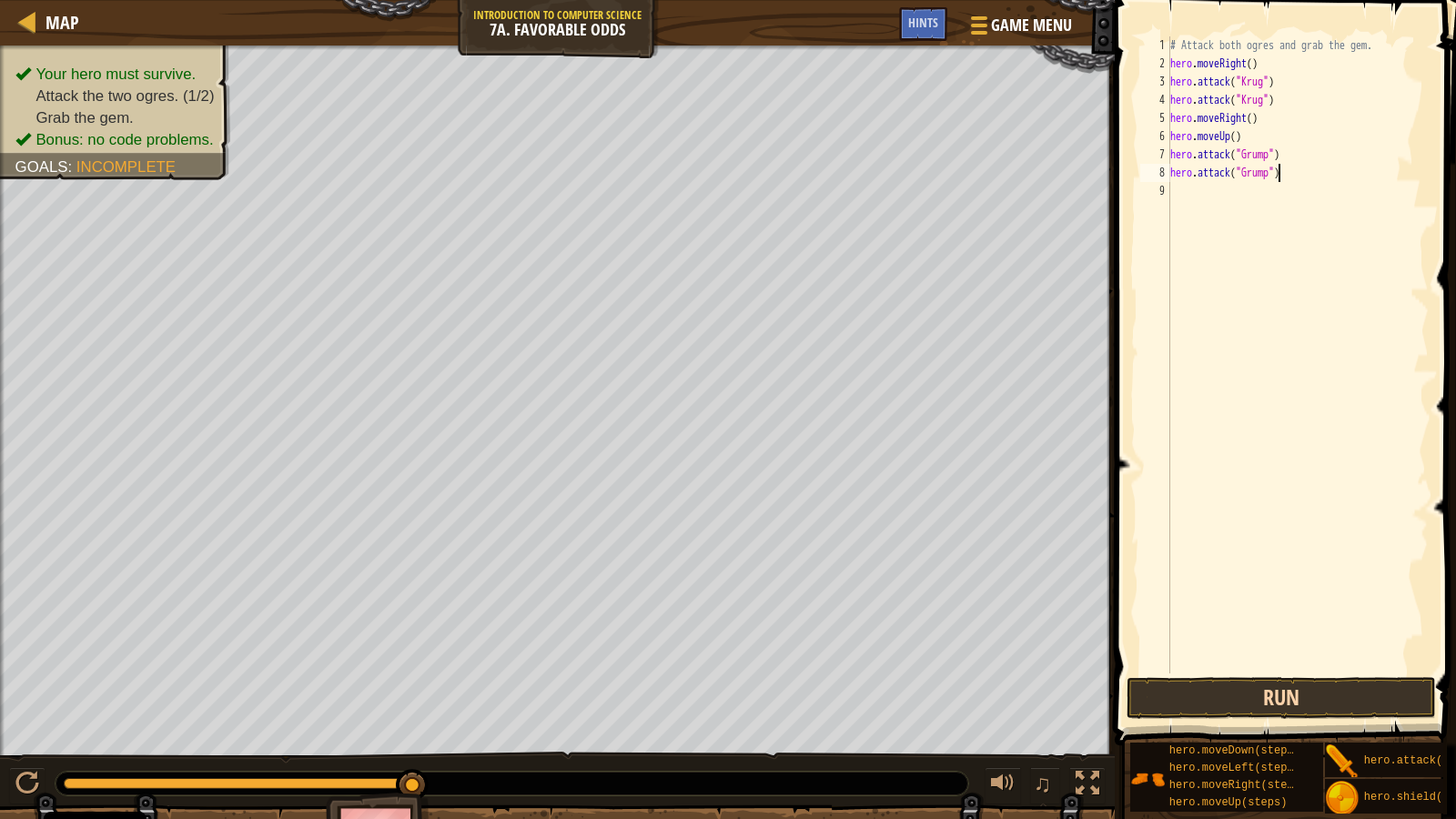 type on "hero.attack("Grump")" 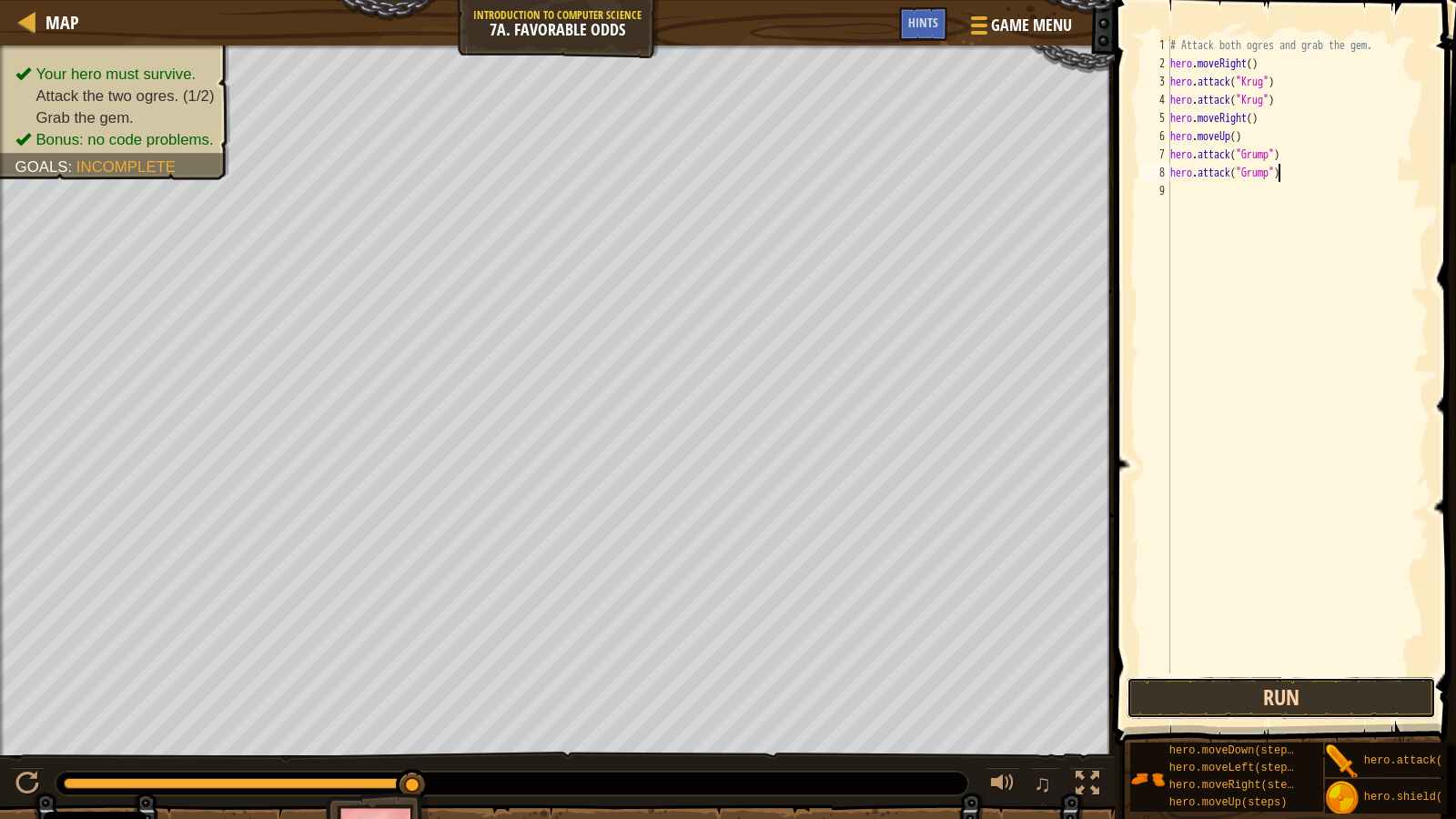 click on "Run" at bounding box center [1281, 698] 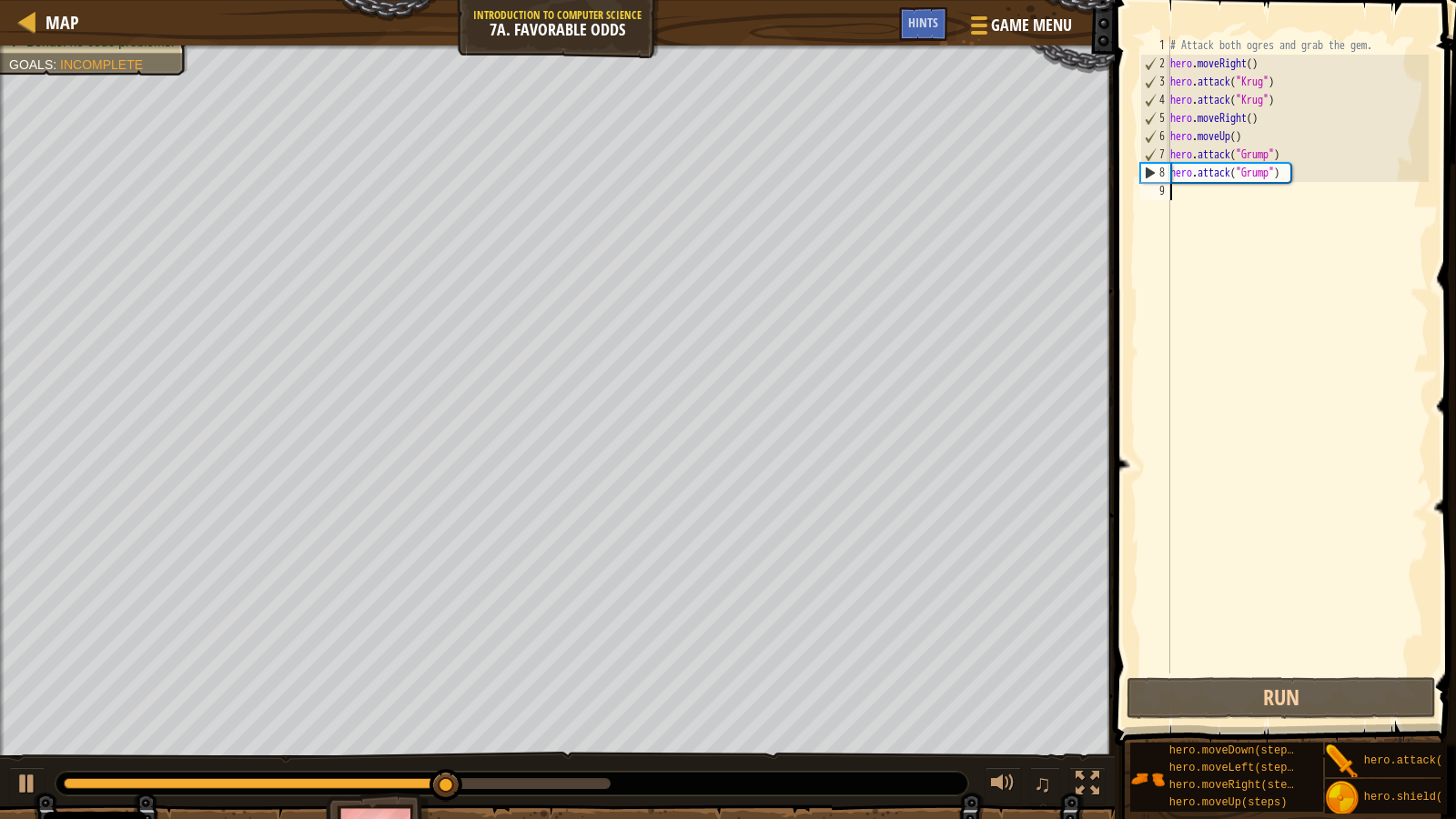 click on "# Attack both ogres and grab the gem. hero . moveRight ( ) hero . attack ( "Krug" ) hero . attack ( "Krug" ) hero . moveRight ( ) hero . moveUp ( ) hero . attack ( "Grump" ) hero . attack ( "Grump" )" at bounding box center (1298, 373) 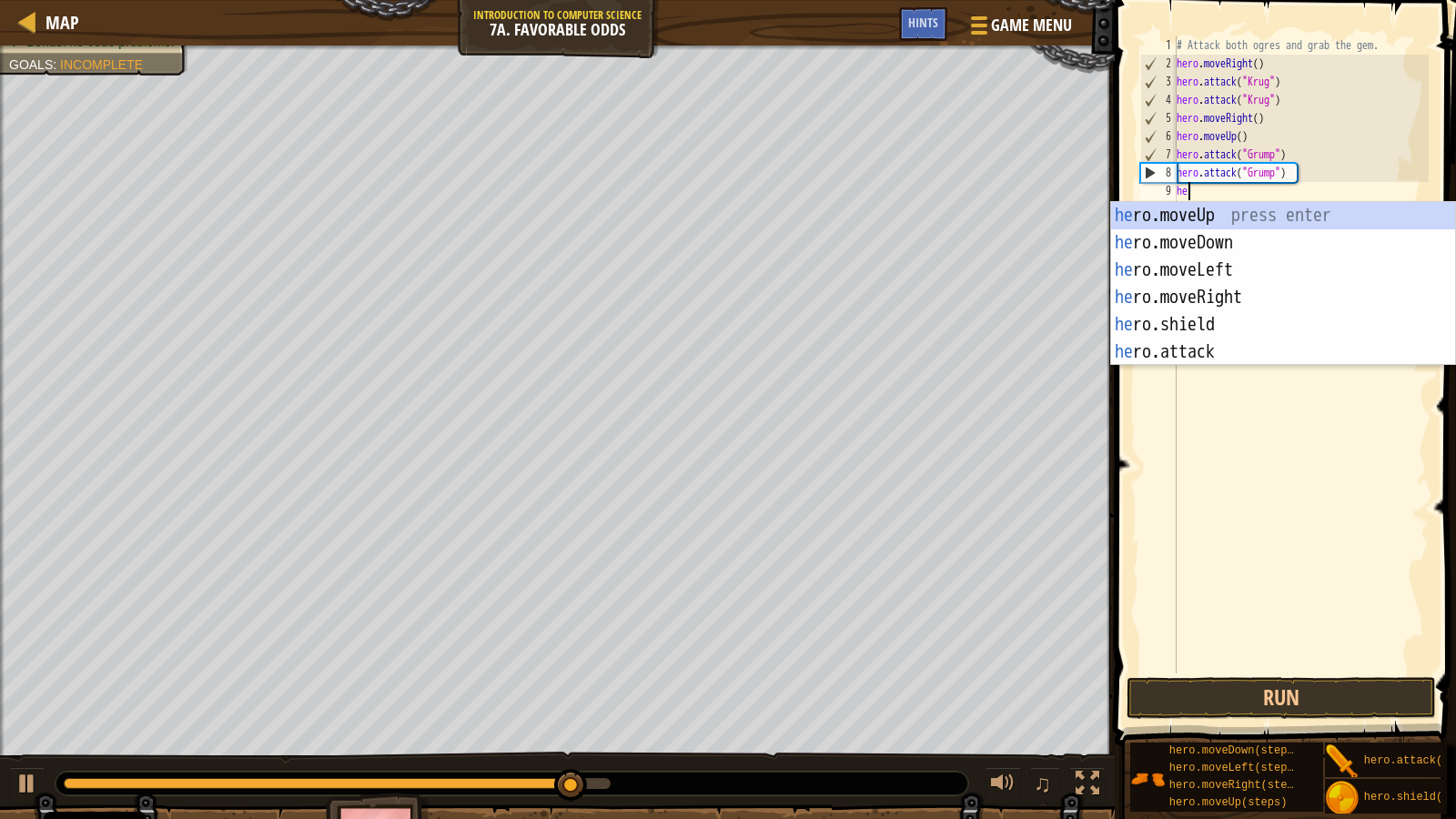 type on "hero" 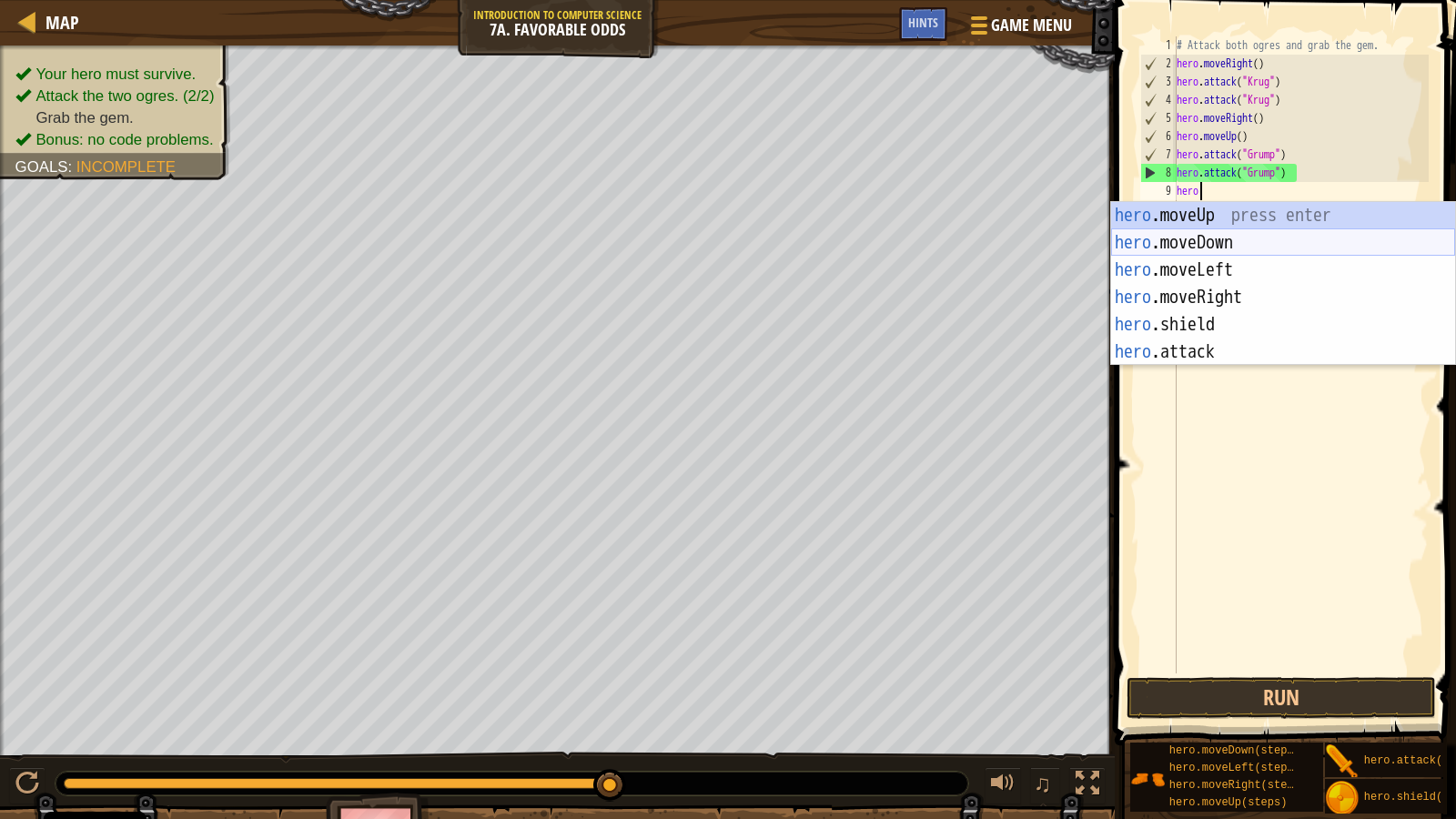 click on "hero .moveUp press enter hero .moveDown press enter hero .moveLeft press enter hero .moveRight press enter hero .shield press enter hero .attack press enter" at bounding box center (1283, 311) 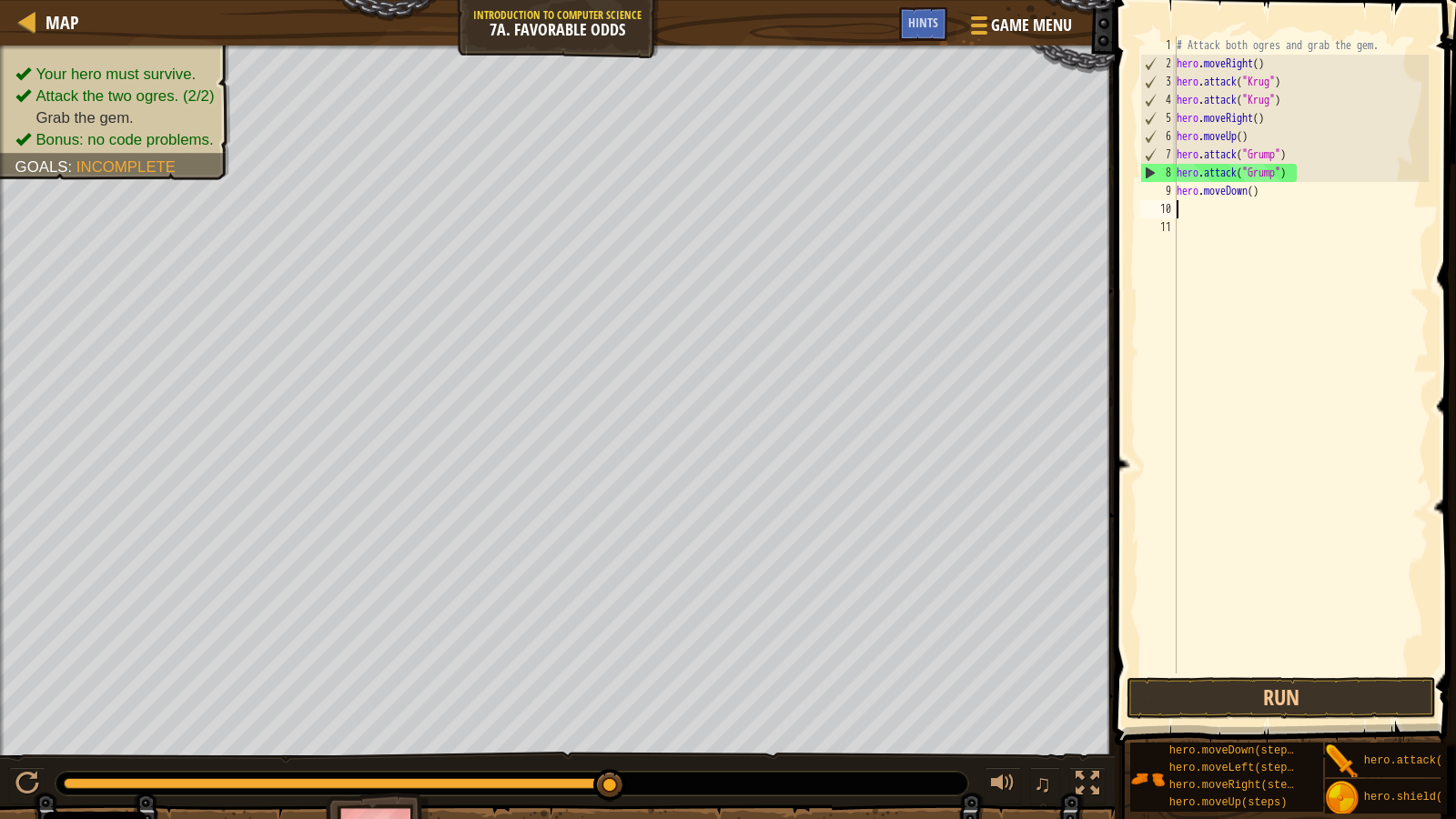 scroll, scrollTop: 8, scrollLeft: 0, axis: vertical 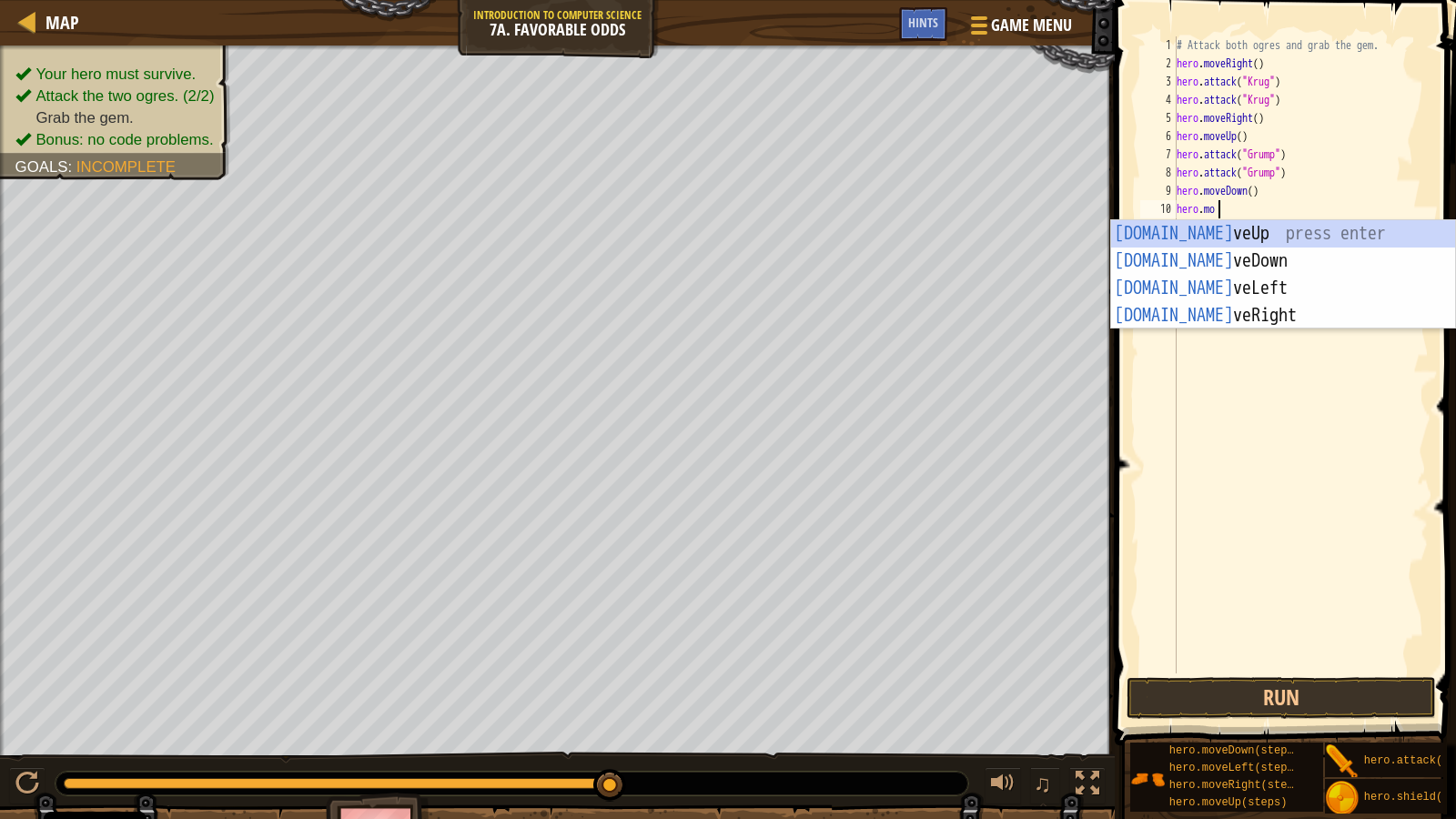 type on "hero.move" 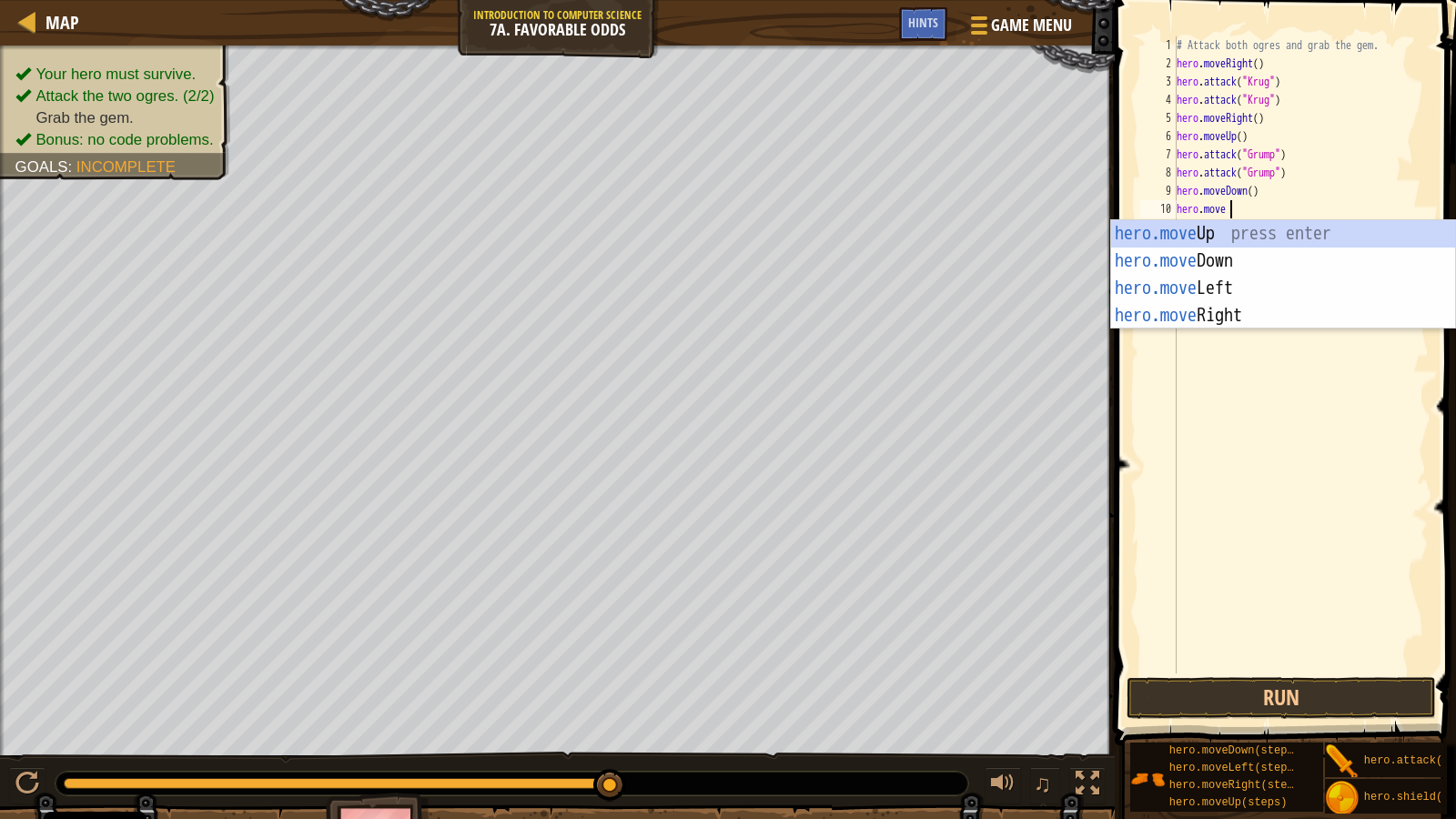scroll, scrollTop: 8, scrollLeft: 4, axis: both 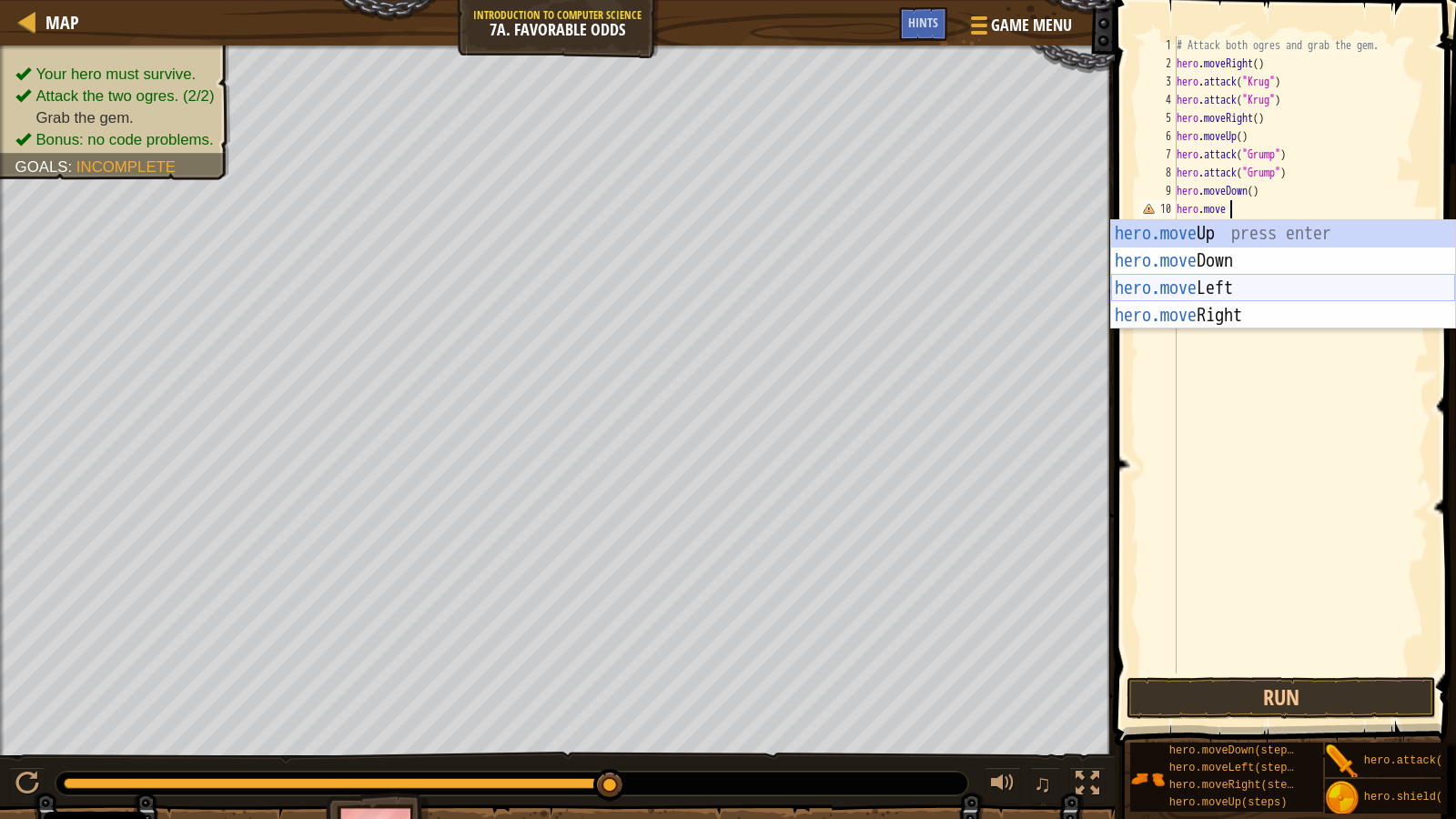 click on "hero.move Up press enter hero.move Down press enter hero.move Left press enter hero.move Right press enter" at bounding box center [1283, 302] 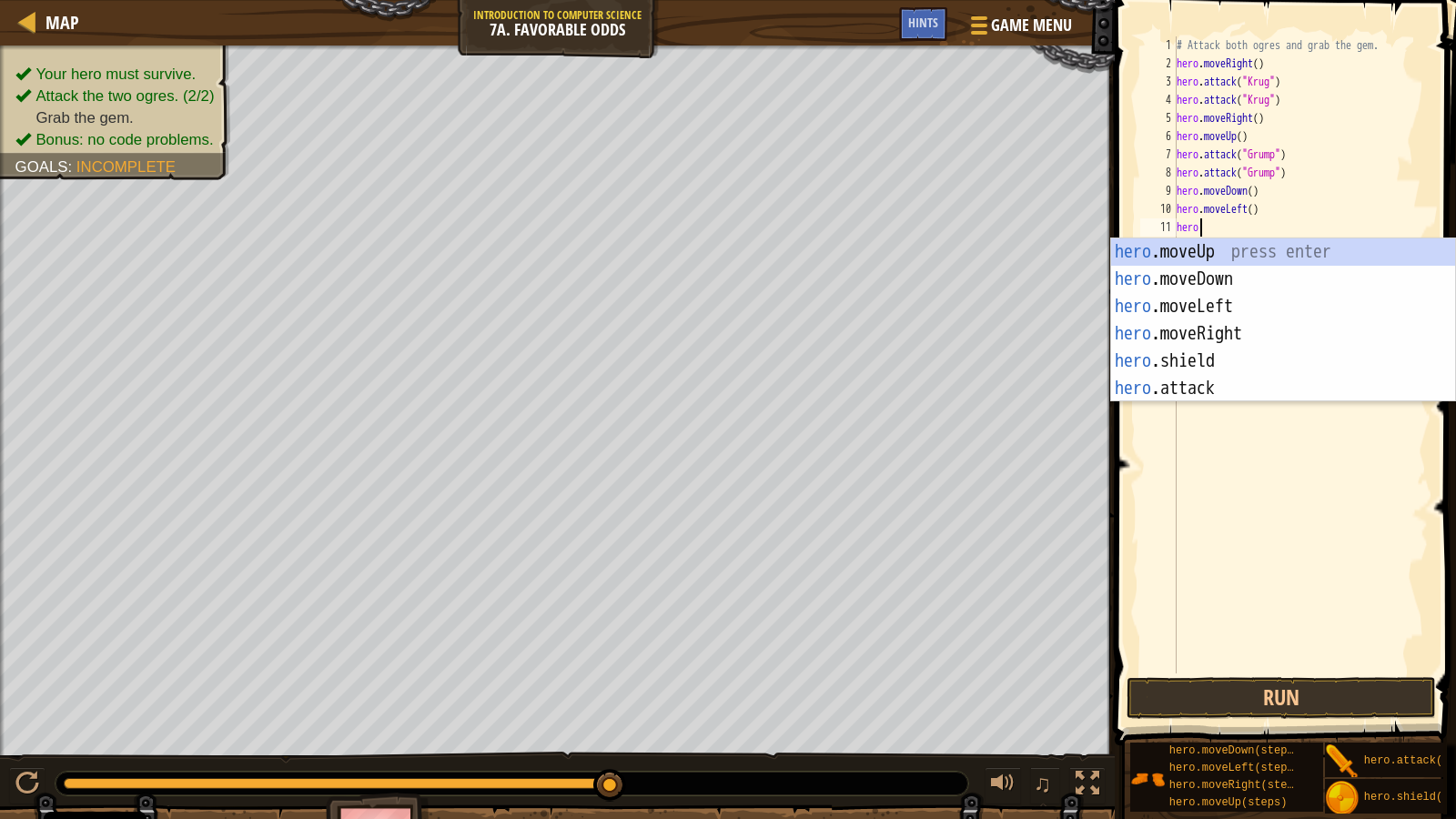 type on "hero." 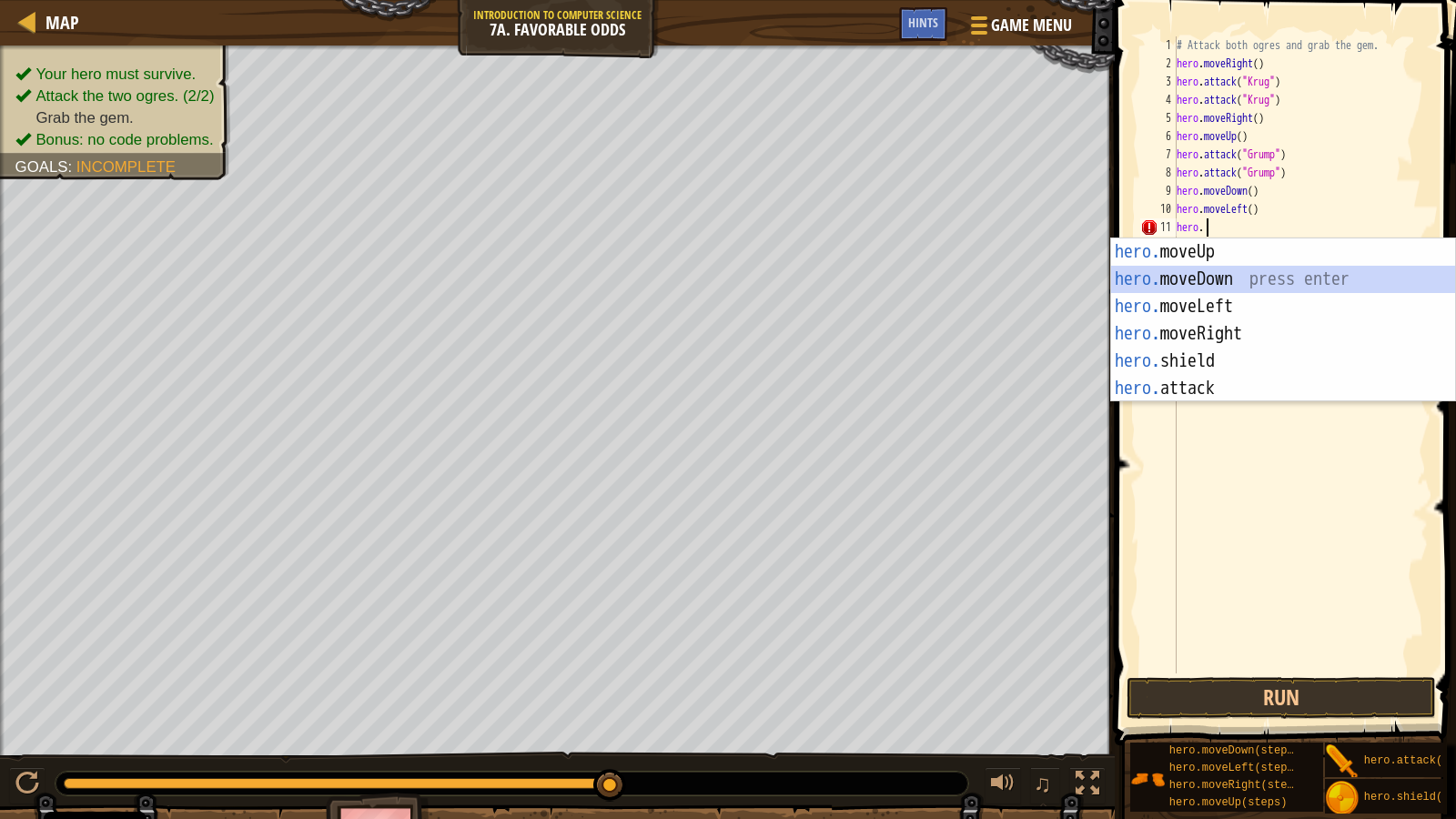 click on "hero. moveUp press enter hero. moveDown press enter hero. moveLeft press enter hero. moveRight press enter hero. shield press enter hero. attack press enter" at bounding box center [1283, 348] 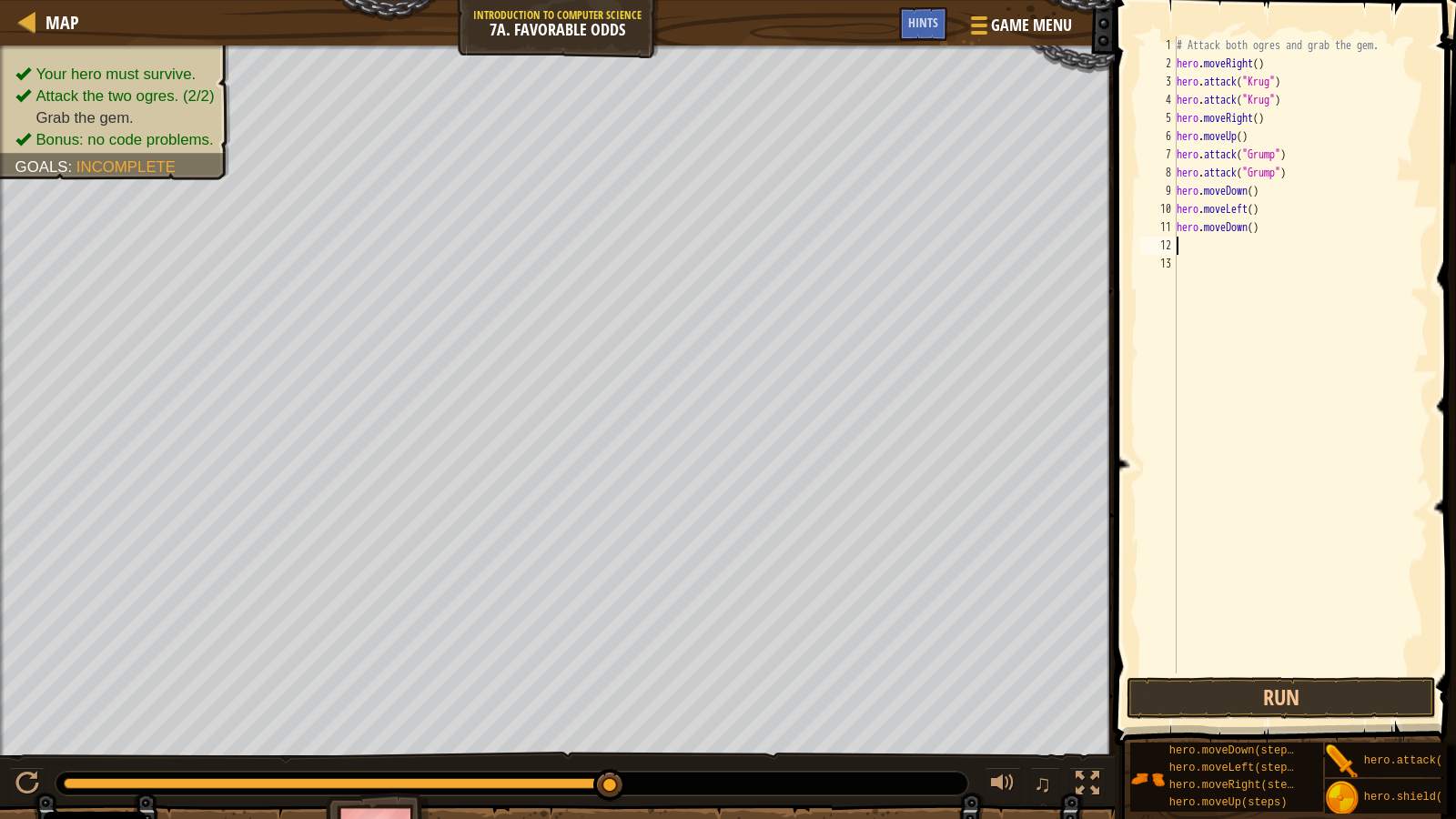 scroll, scrollTop: 8, scrollLeft: 0, axis: vertical 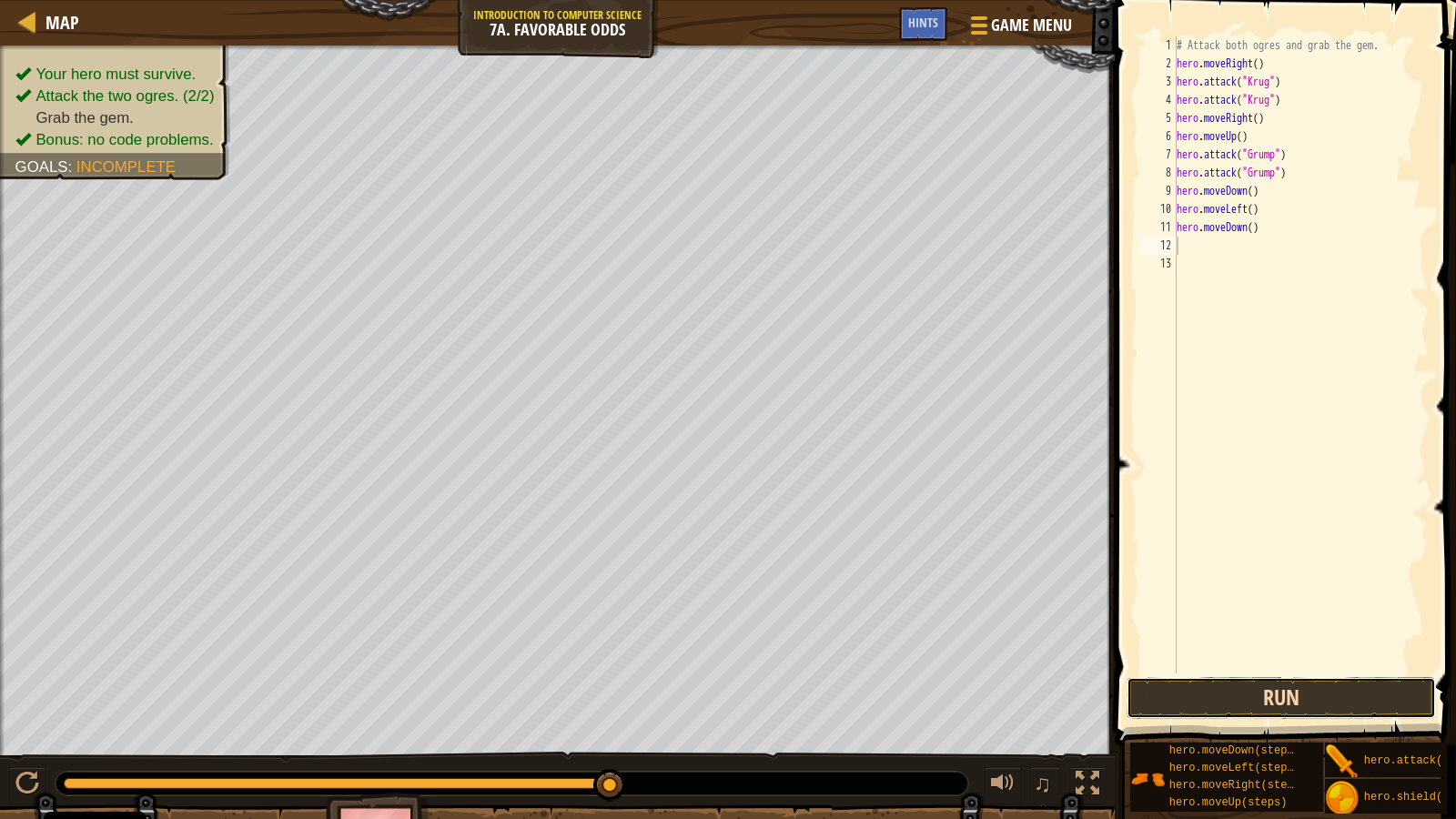 click on "Run" at bounding box center [1281, 698] 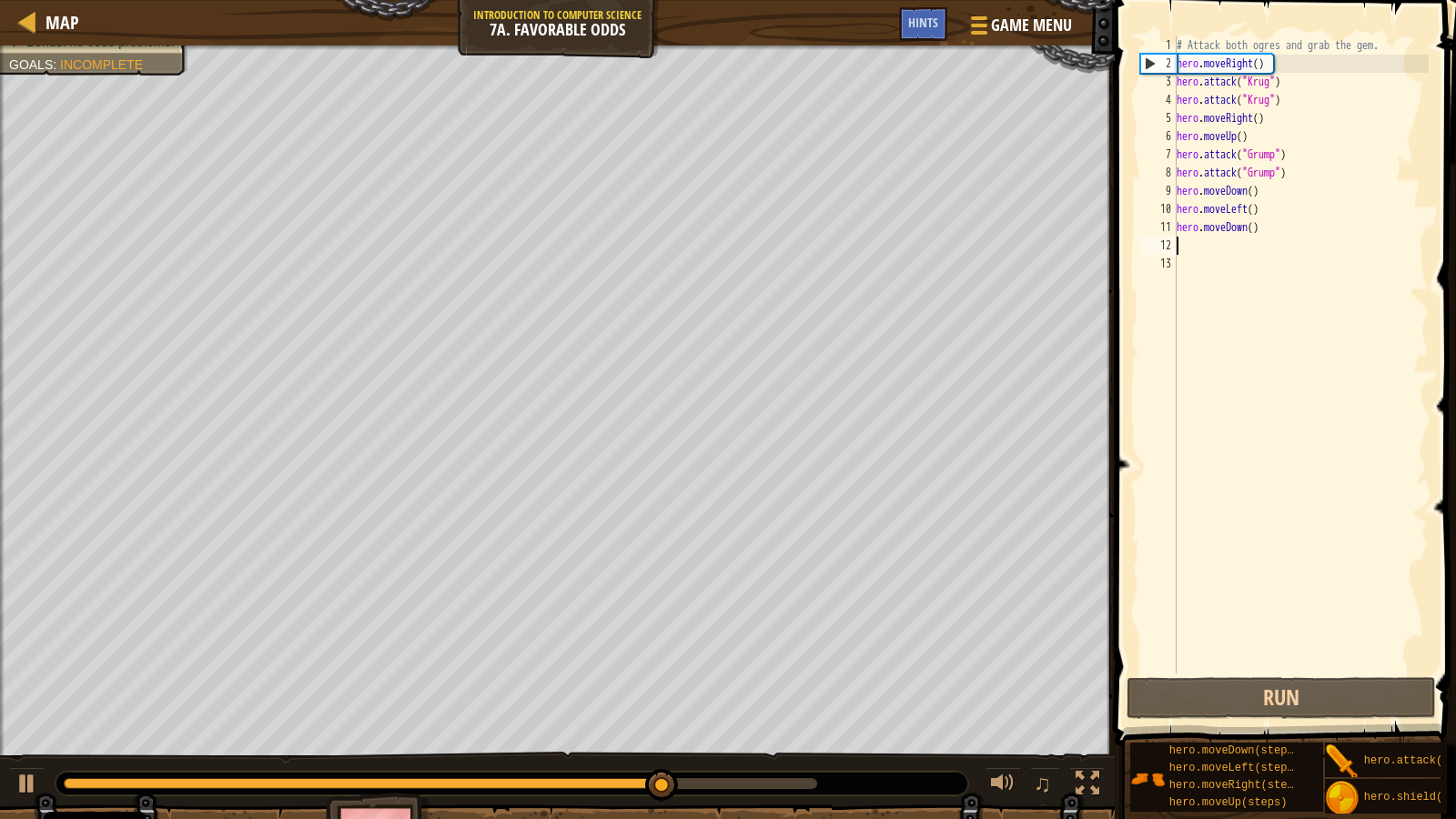 click on "# Attack both ogres and grab the gem. hero . moveRight ( ) hero . attack ( "Krug" ) hero . attack ( "Krug" ) hero . moveRight ( ) hero . moveUp ( ) hero . attack ( "Grump" ) hero . attack ( "Grump" ) hero . moveDown ( ) hero . moveLeft ( ) hero . moveDown ( )" at bounding box center (1301, 373) 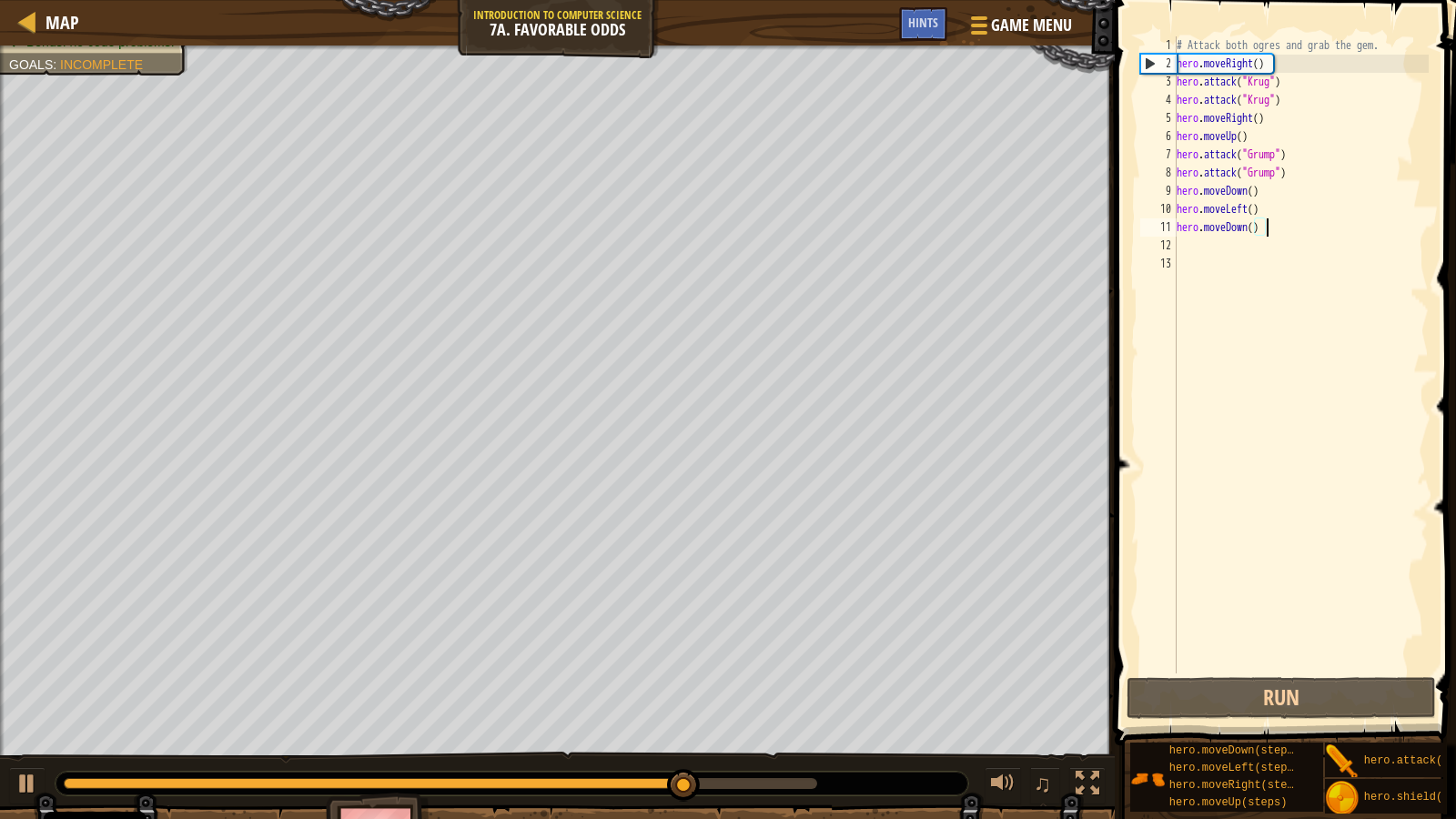 click on "# Attack both ogres and grab the gem. hero . moveRight ( ) hero . attack ( "Krug" ) hero . attack ( "Krug" ) hero . moveRight ( ) hero . moveUp ( ) hero . attack ( "Grump" ) hero . attack ( "Grump" ) hero . moveDown ( ) hero . moveLeft ( ) hero . moveDown ( )" at bounding box center [1301, 373] 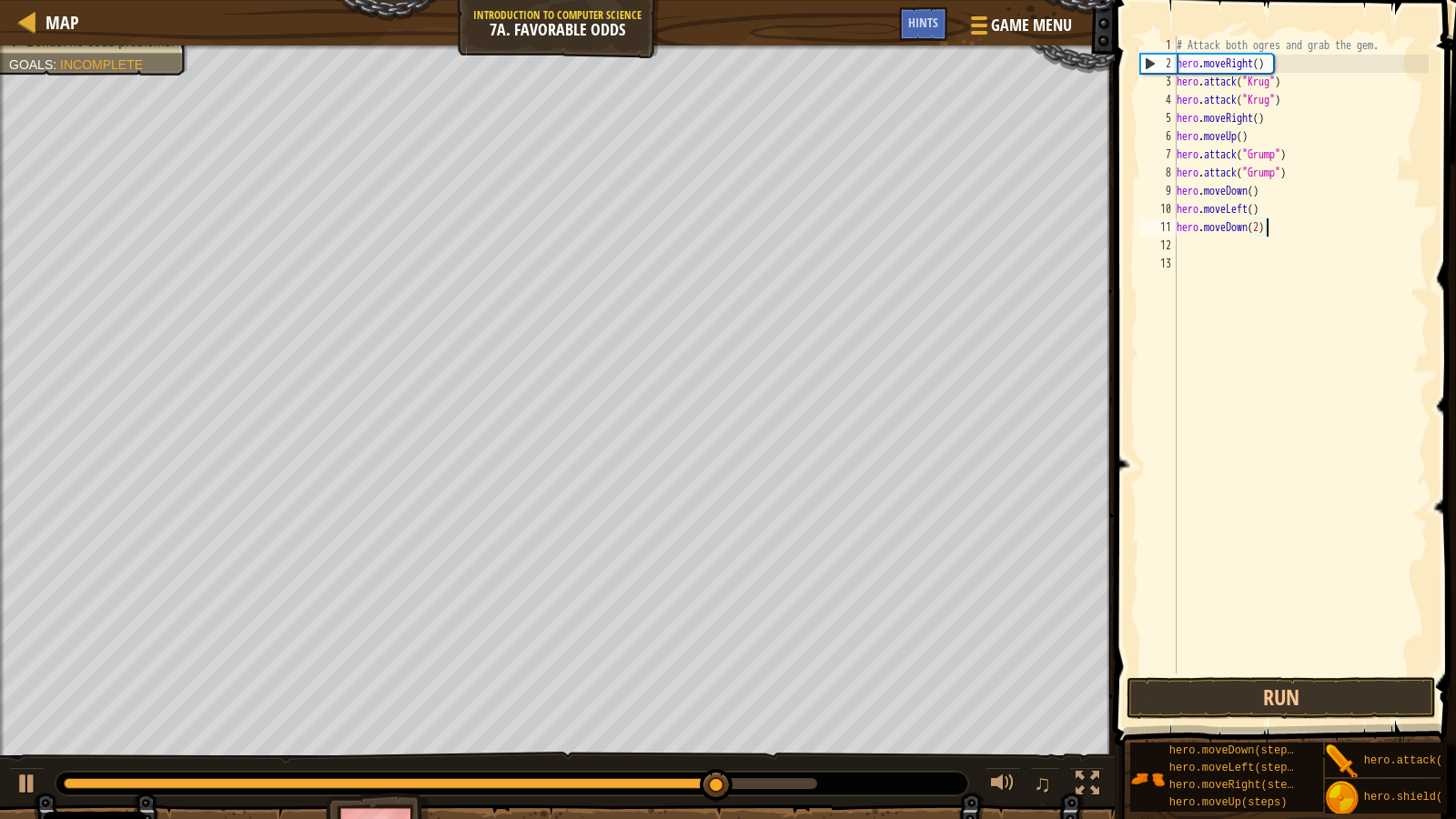 scroll, scrollTop: 8, scrollLeft: 7, axis: both 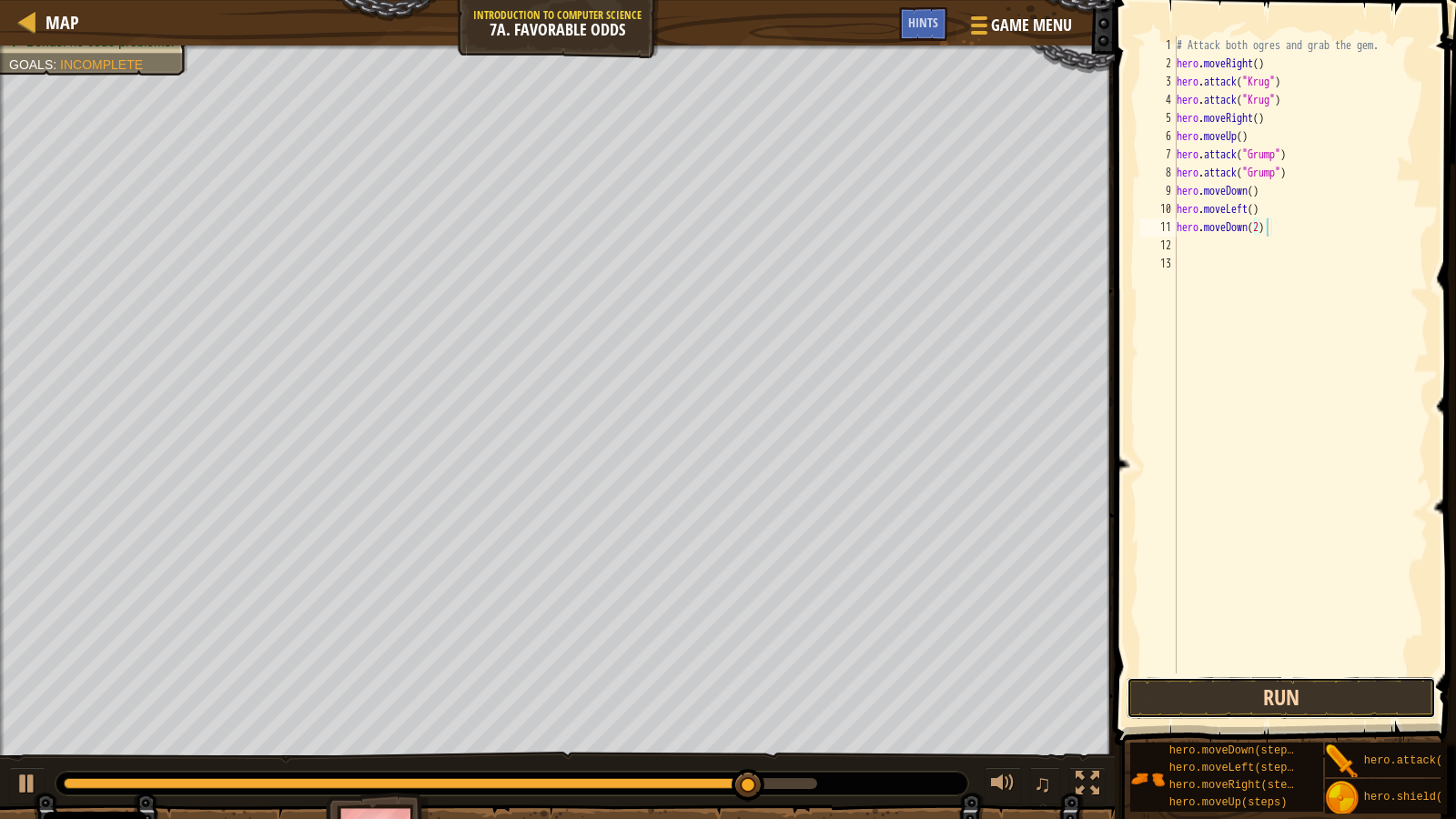 click on "Run" at bounding box center (1281, 698) 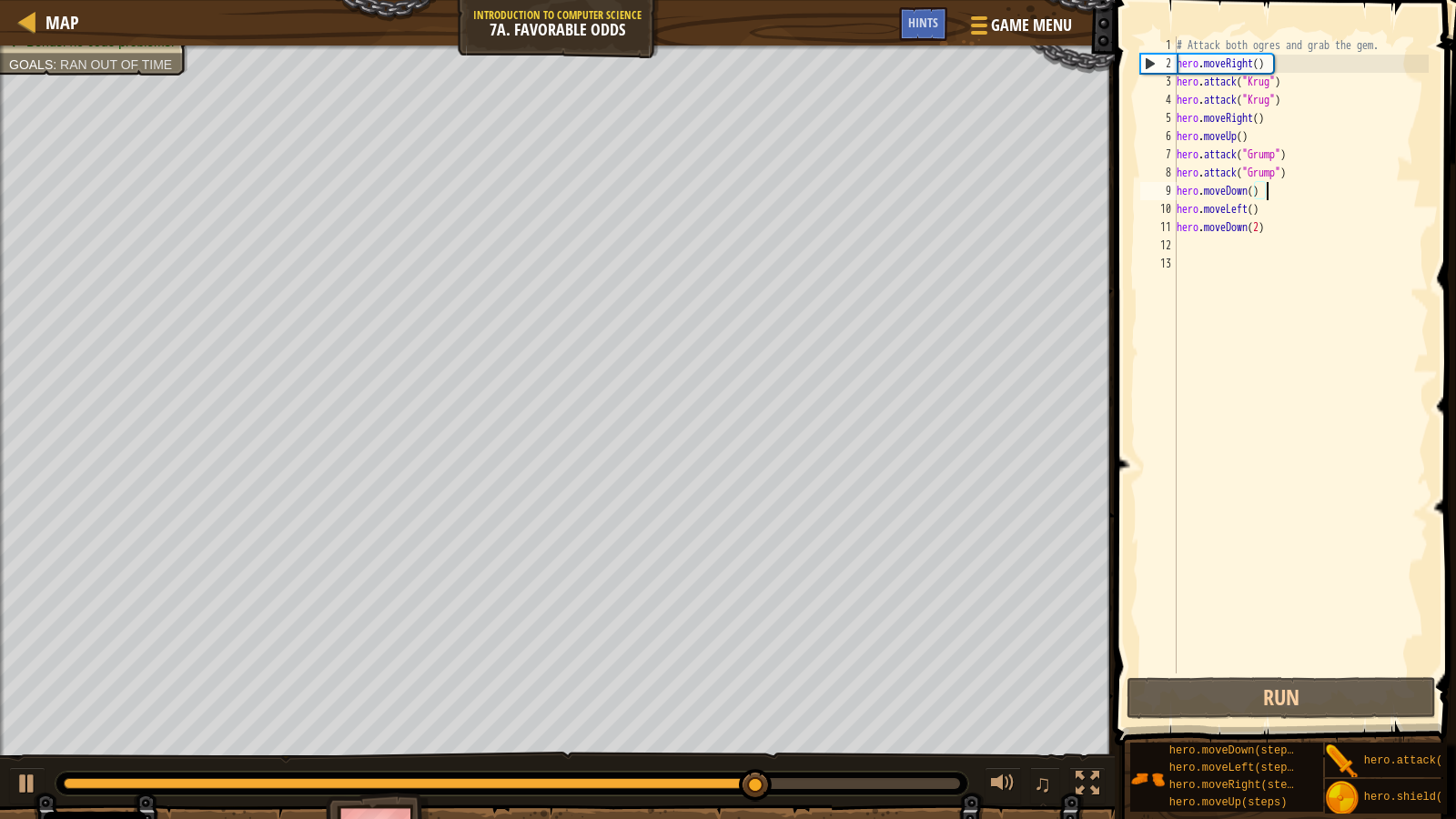 click on "# Attack both ogres and grab the gem. hero . moveRight ( ) hero . attack ( "Krug" ) hero . attack ( "Krug" ) hero . moveRight ( ) hero . moveUp ( ) hero . attack ( "Grump" ) hero . attack ( "Grump" ) hero . moveDown ( ) hero . moveLeft ( ) hero . moveDown ( 2 )" at bounding box center (1301, 373) 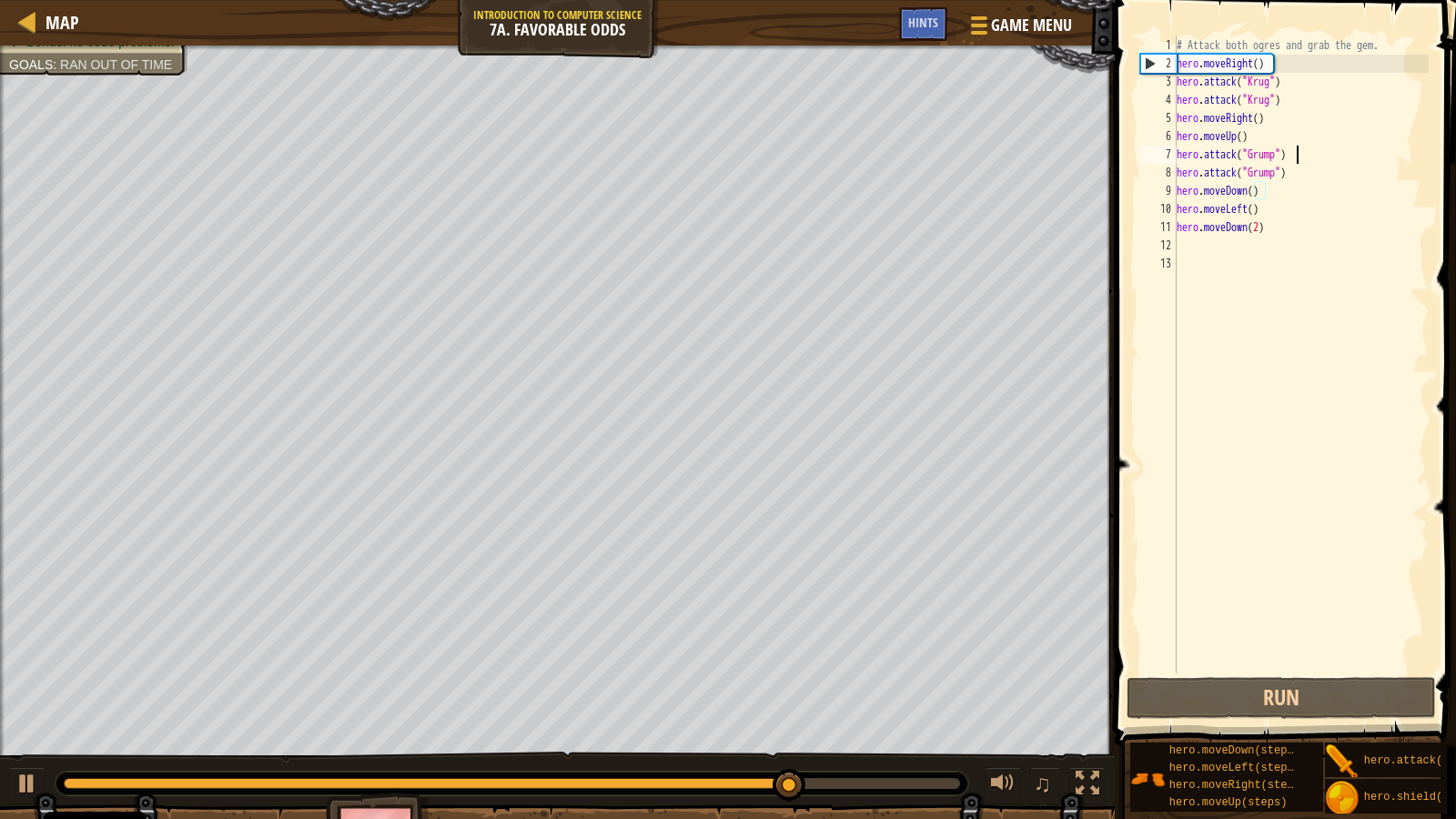 click on "# Attack both ogres and grab the gem. hero . moveRight ( ) hero . attack ( "Krug" ) hero . attack ( "Krug" ) hero . moveRight ( ) hero . moveUp ( ) hero . attack ( "Grump" ) hero . attack ( "Grump" ) hero . moveDown ( ) hero . moveLeft ( ) hero . moveDown ( 2 )" at bounding box center (1301, 373) 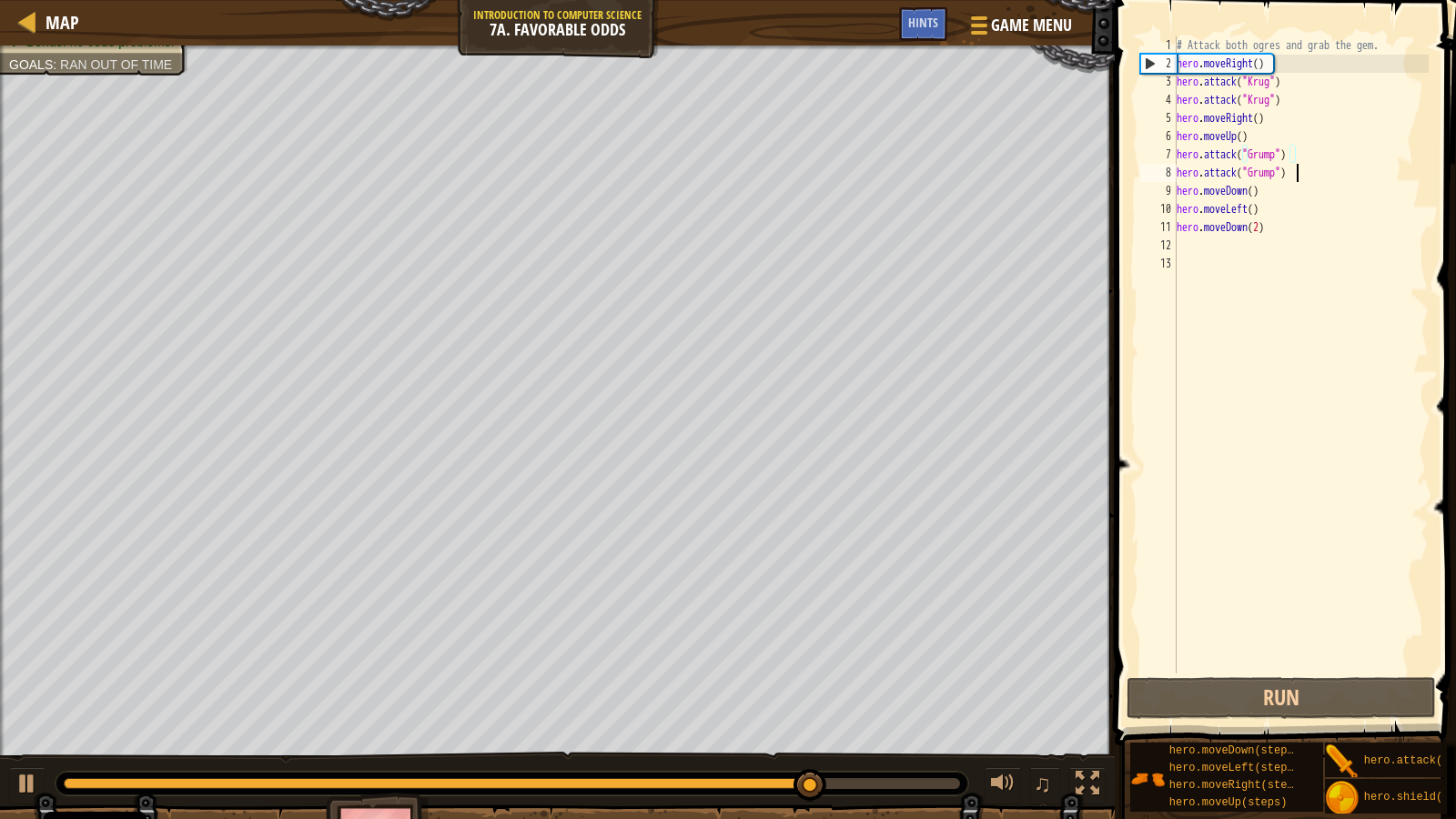 click on "# Attack both ogres and grab the gem. hero . moveRight ( ) hero . attack ( "Krug" ) hero . attack ( "Krug" ) hero . moveRight ( ) hero . moveUp ( ) hero . attack ( "Grump" ) hero . attack ( "Grump" ) hero . moveDown ( ) hero . moveLeft ( ) hero . moveDown ( 2 )" at bounding box center (1301, 373) 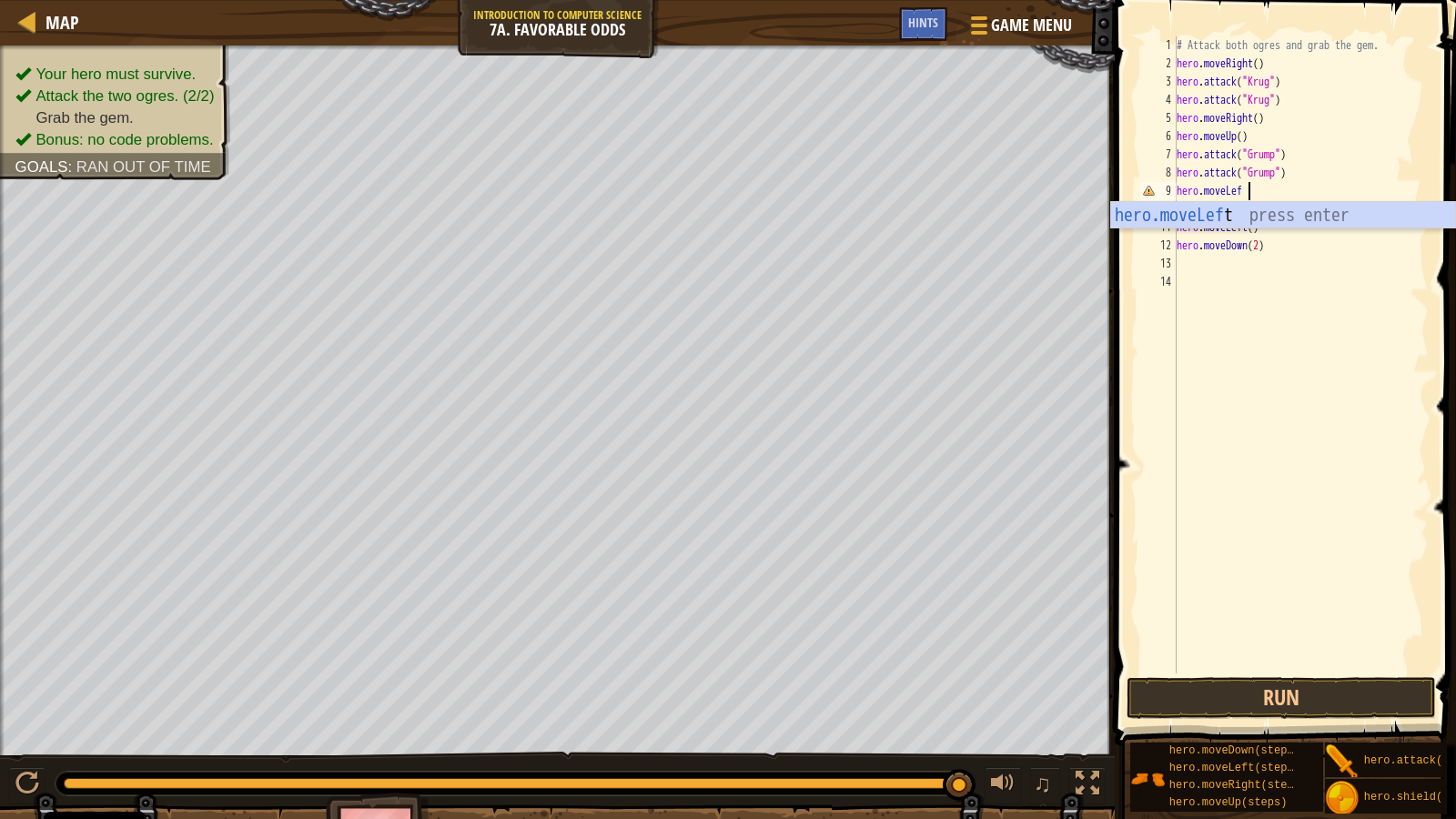 scroll, scrollTop: 8, scrollLeft: 5, axis: both 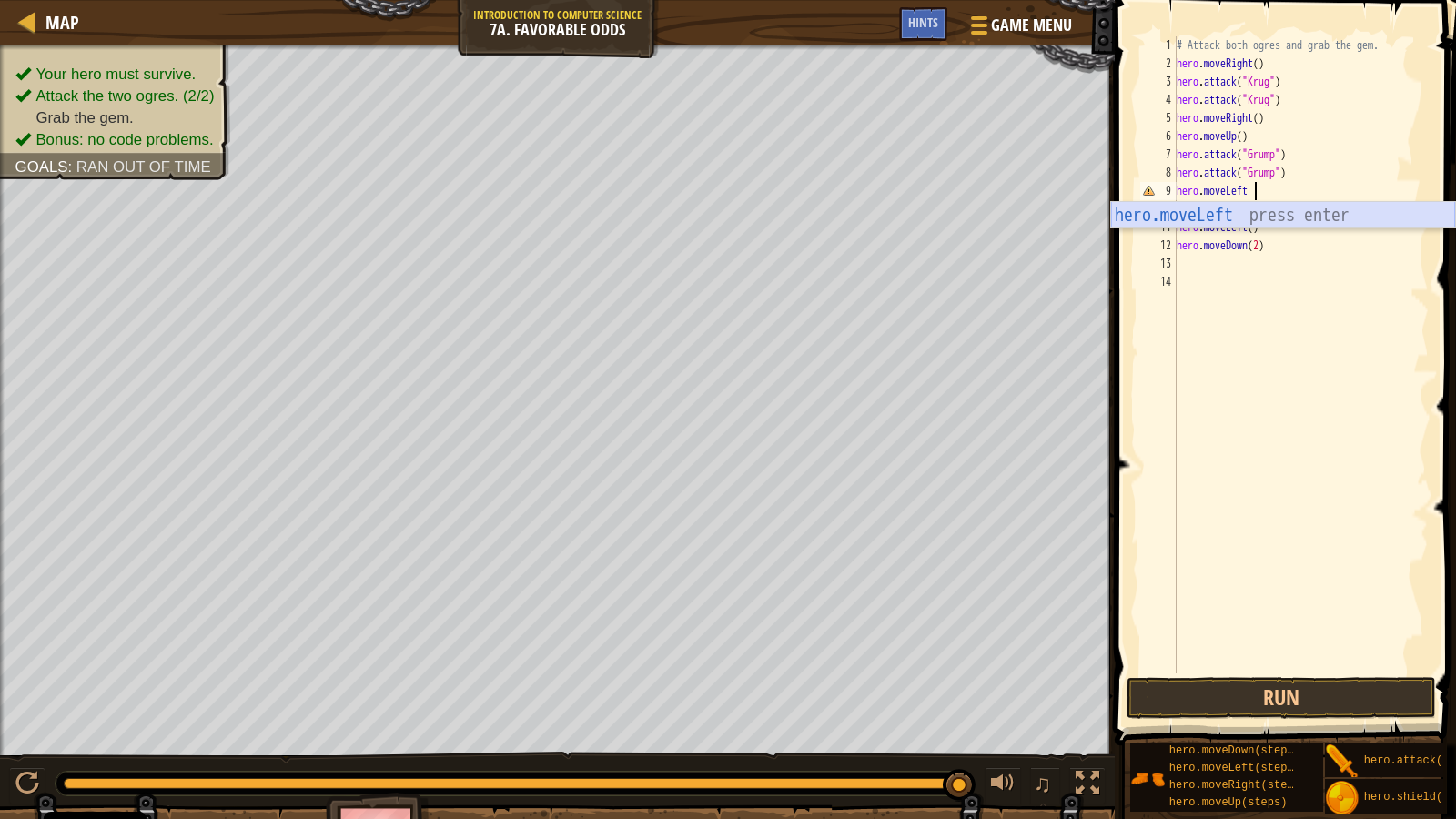 click on "hero.moveLeft press enter" at bounding box center [1283, 243] 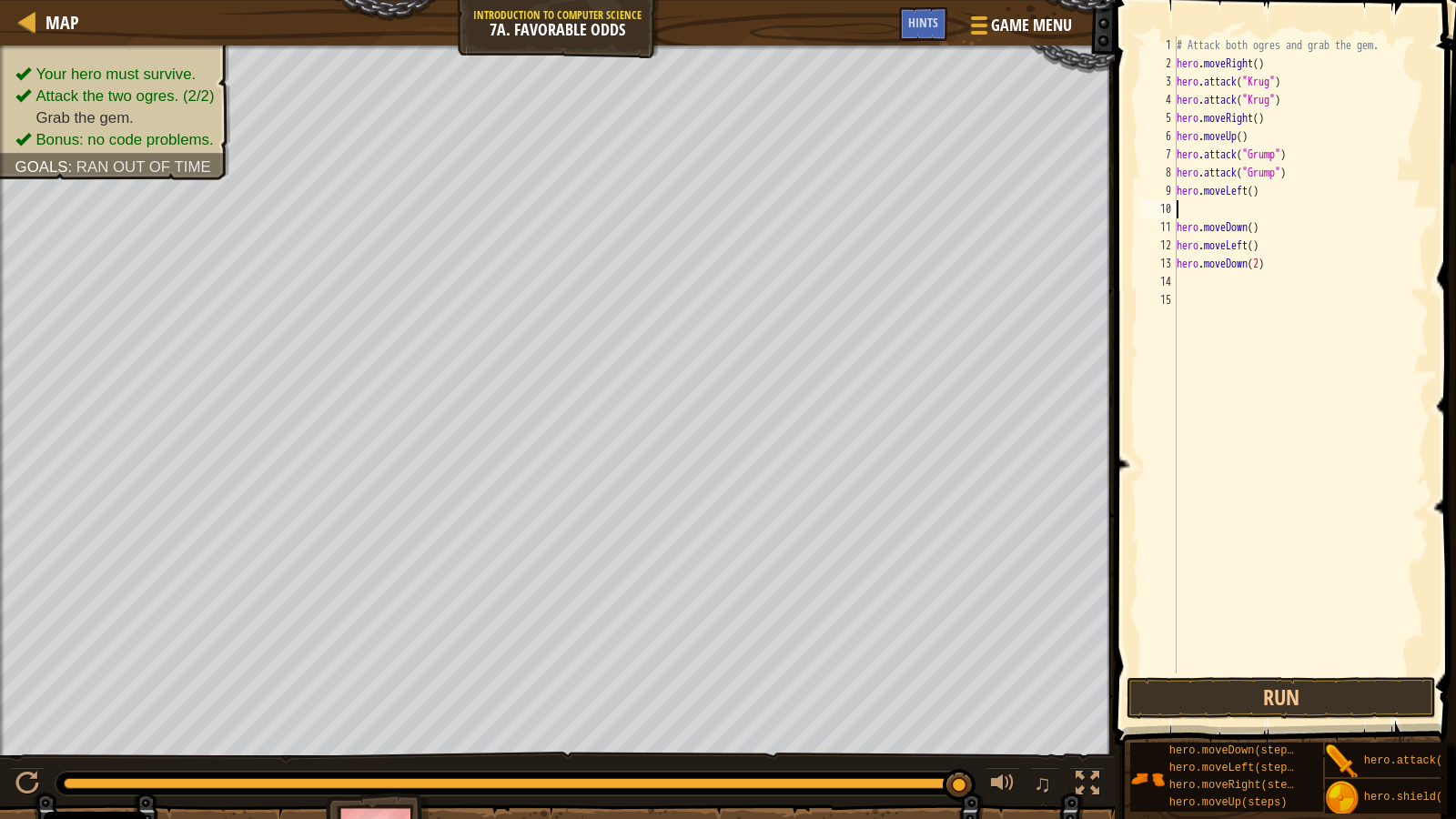 scroll, scrollTop: 8, scrollLeft: 0, axis: vertical 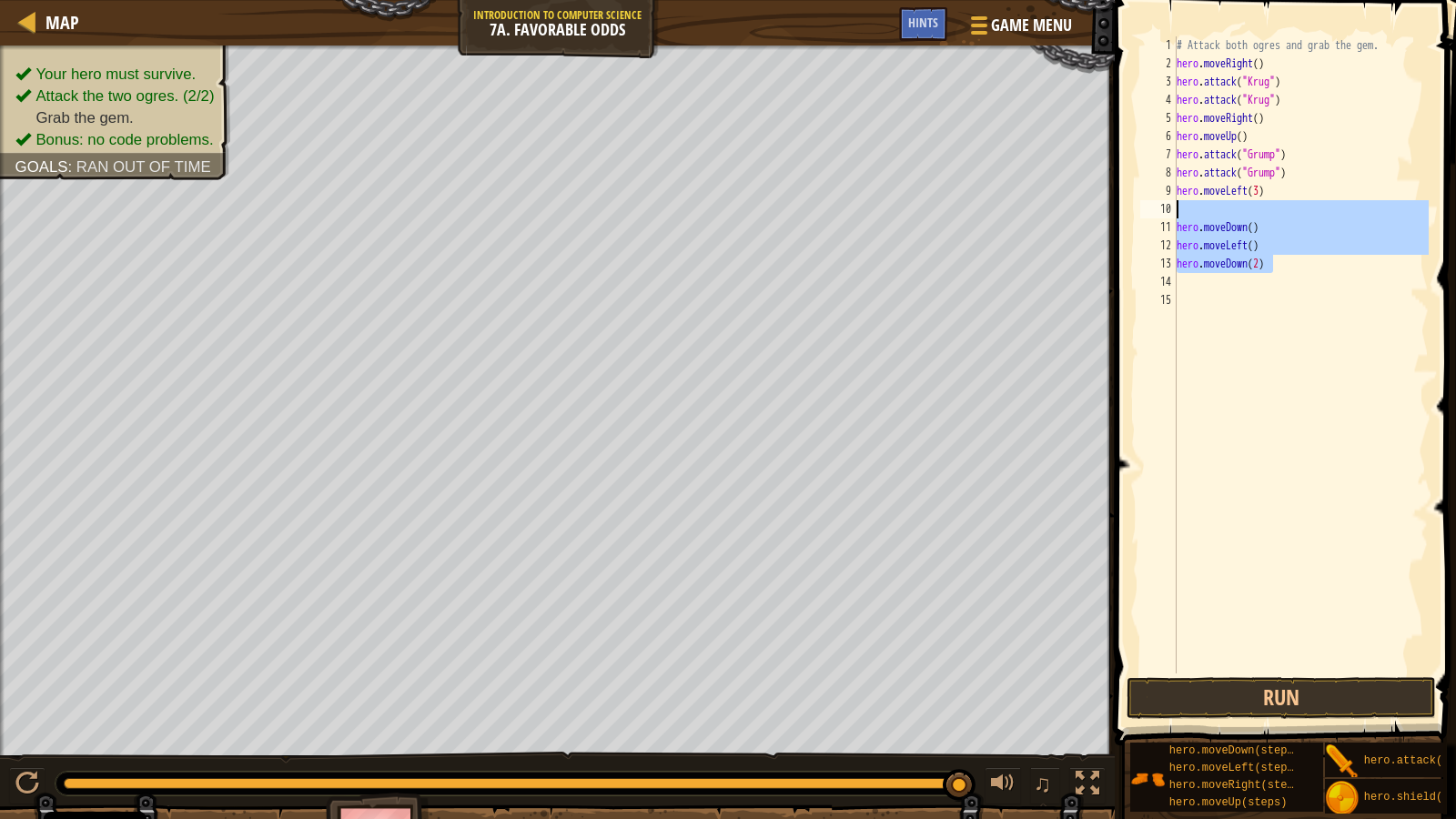 drag, startPoint x: 1296, startPoint y: 271, endPoint x: 1148, endPoint y: 208, distance: 160.85086 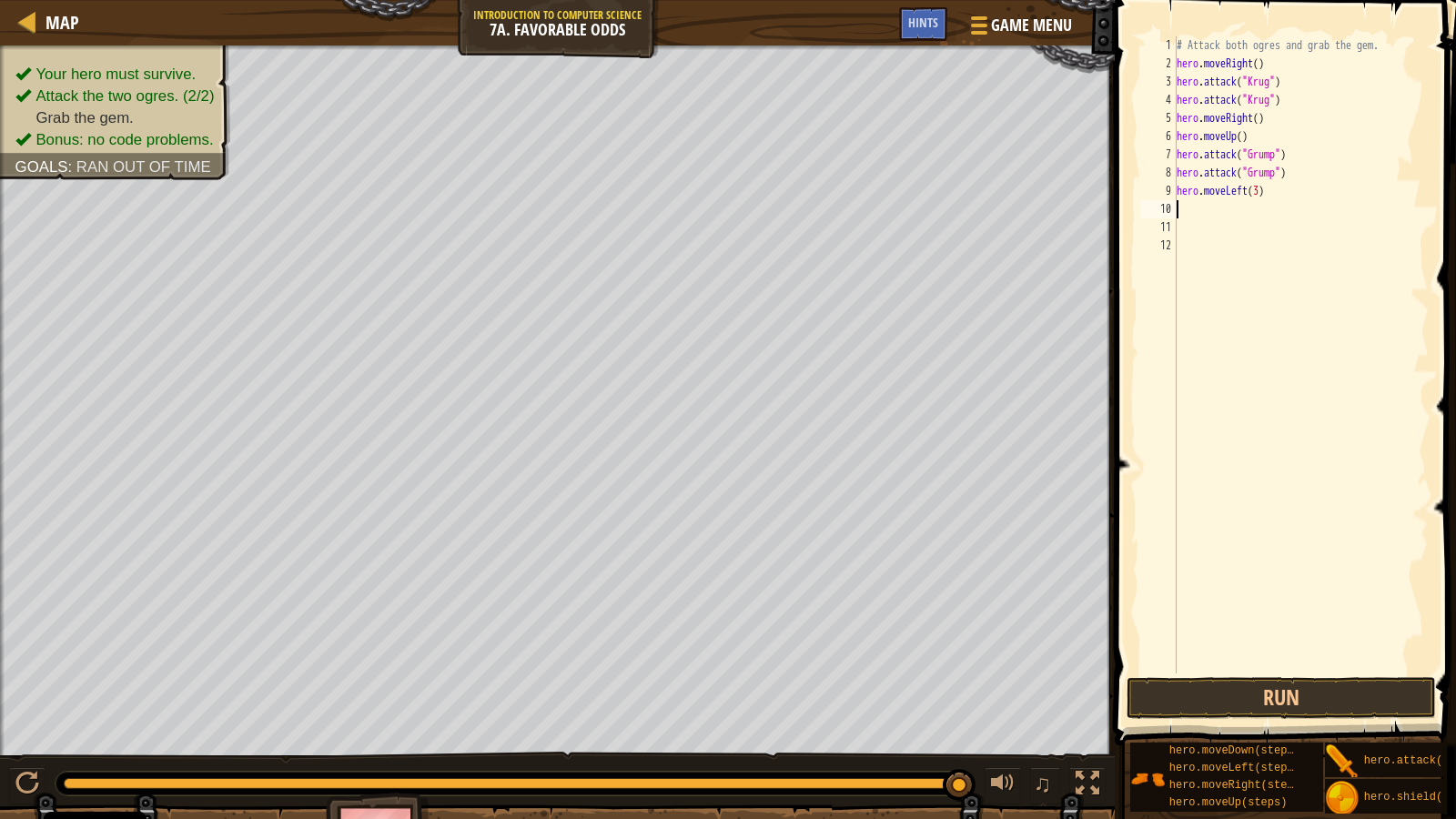 scroll, scrollTop: 8, scrollLeft: 0, axis: vertical 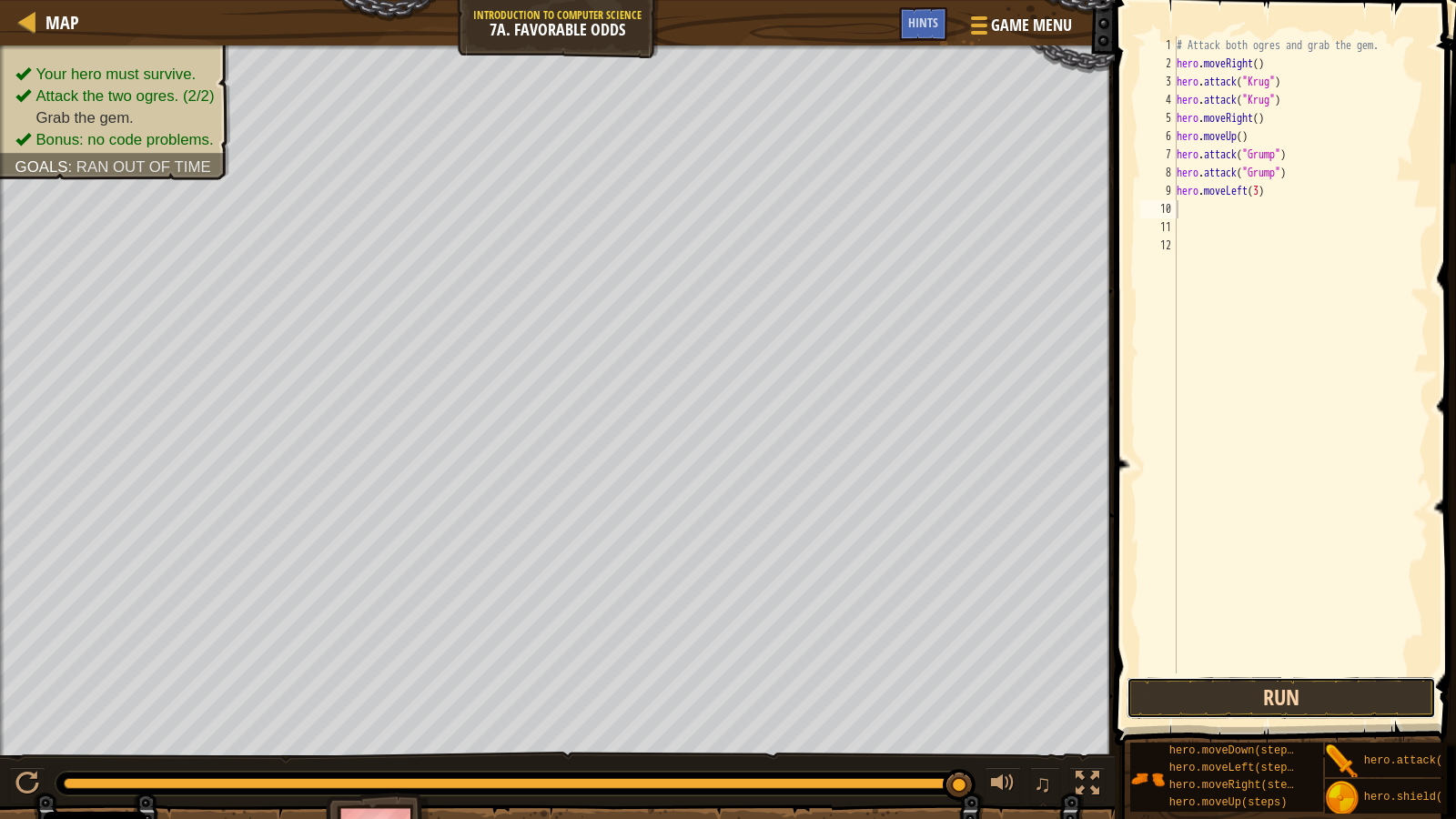 click on "Run" at bounding box center (1281, 698) 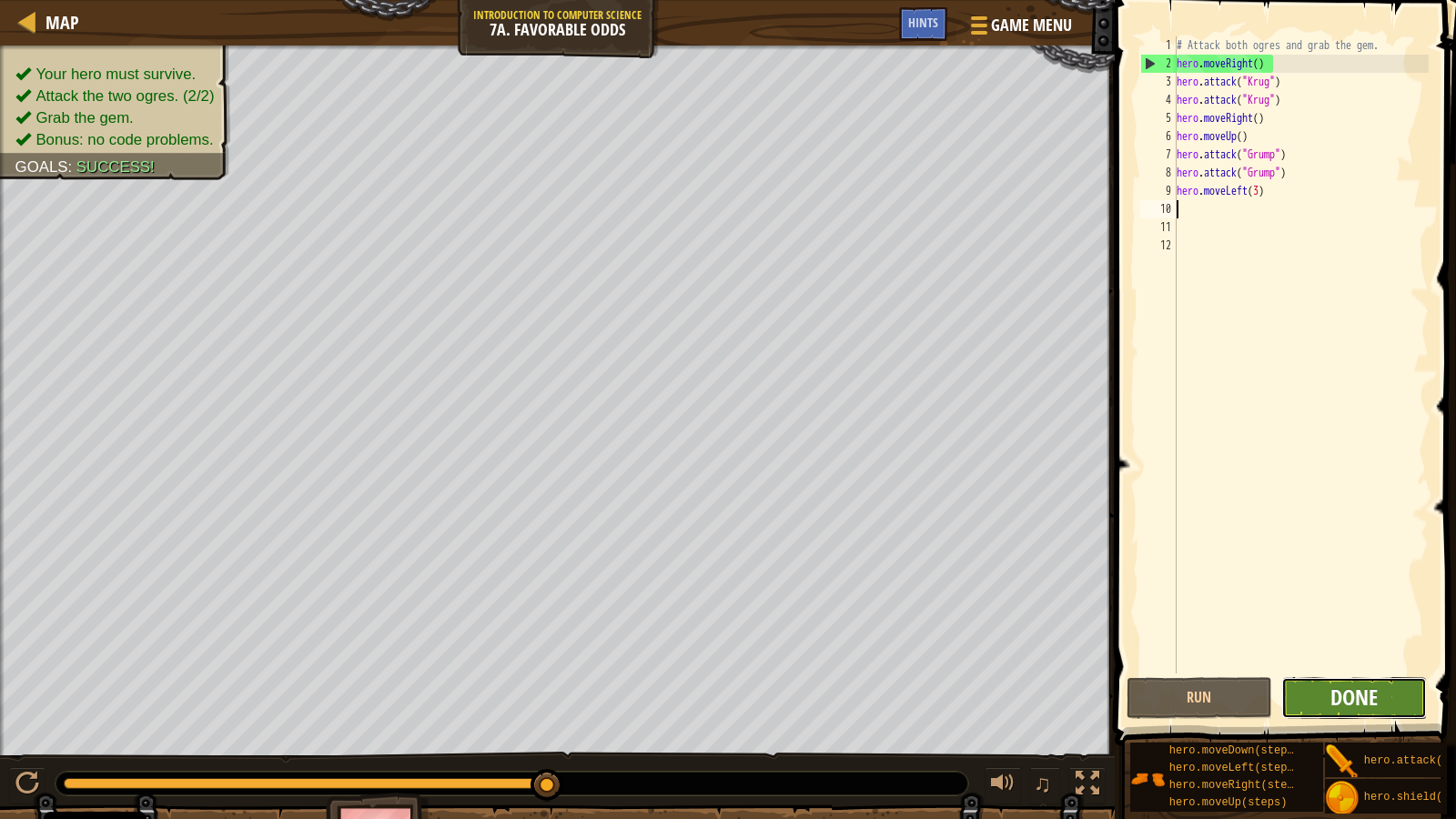 click on "Done" at bounding box center [1354, 697] 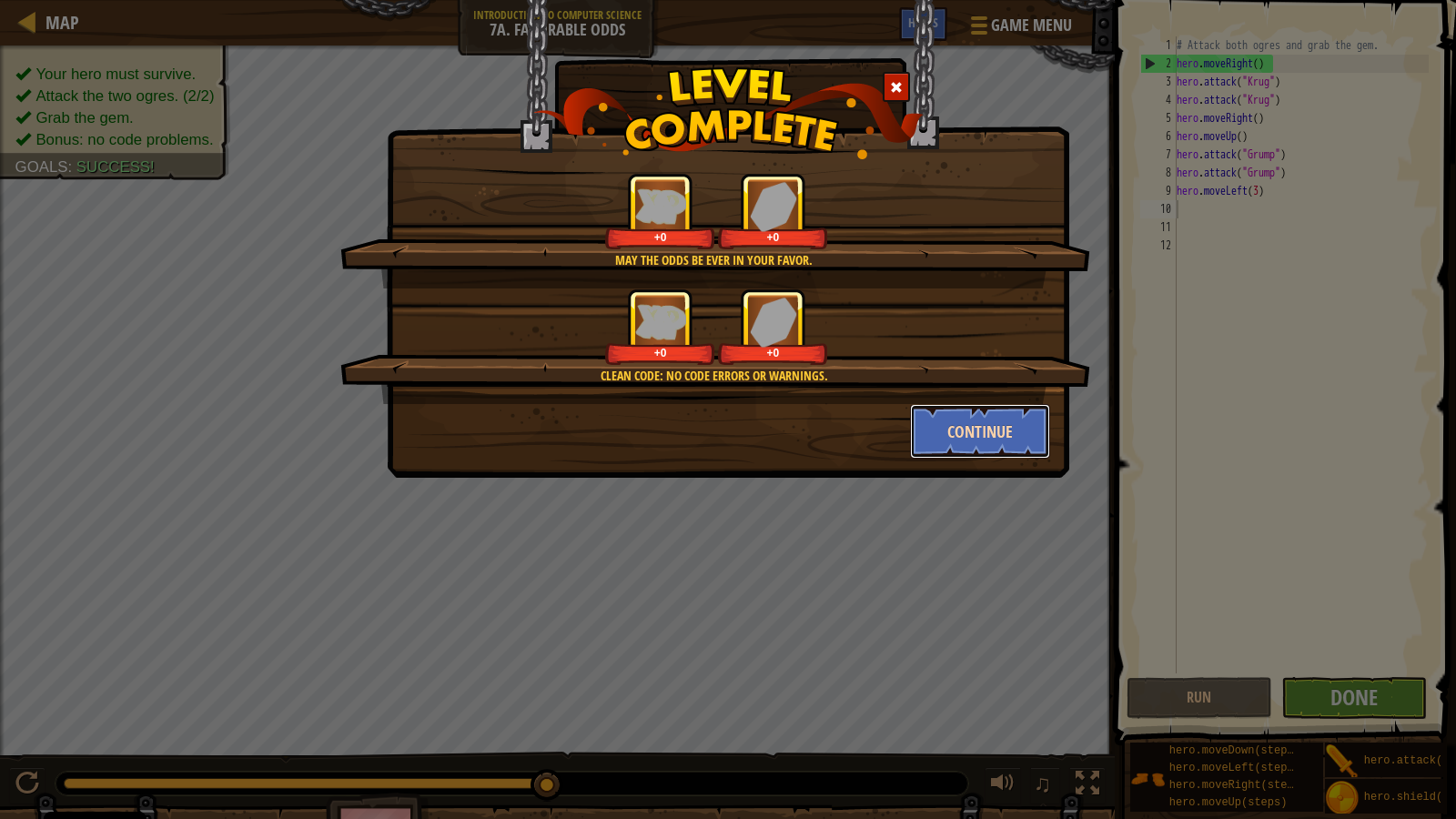 click on "Continue" at bounding box center (980, 431) 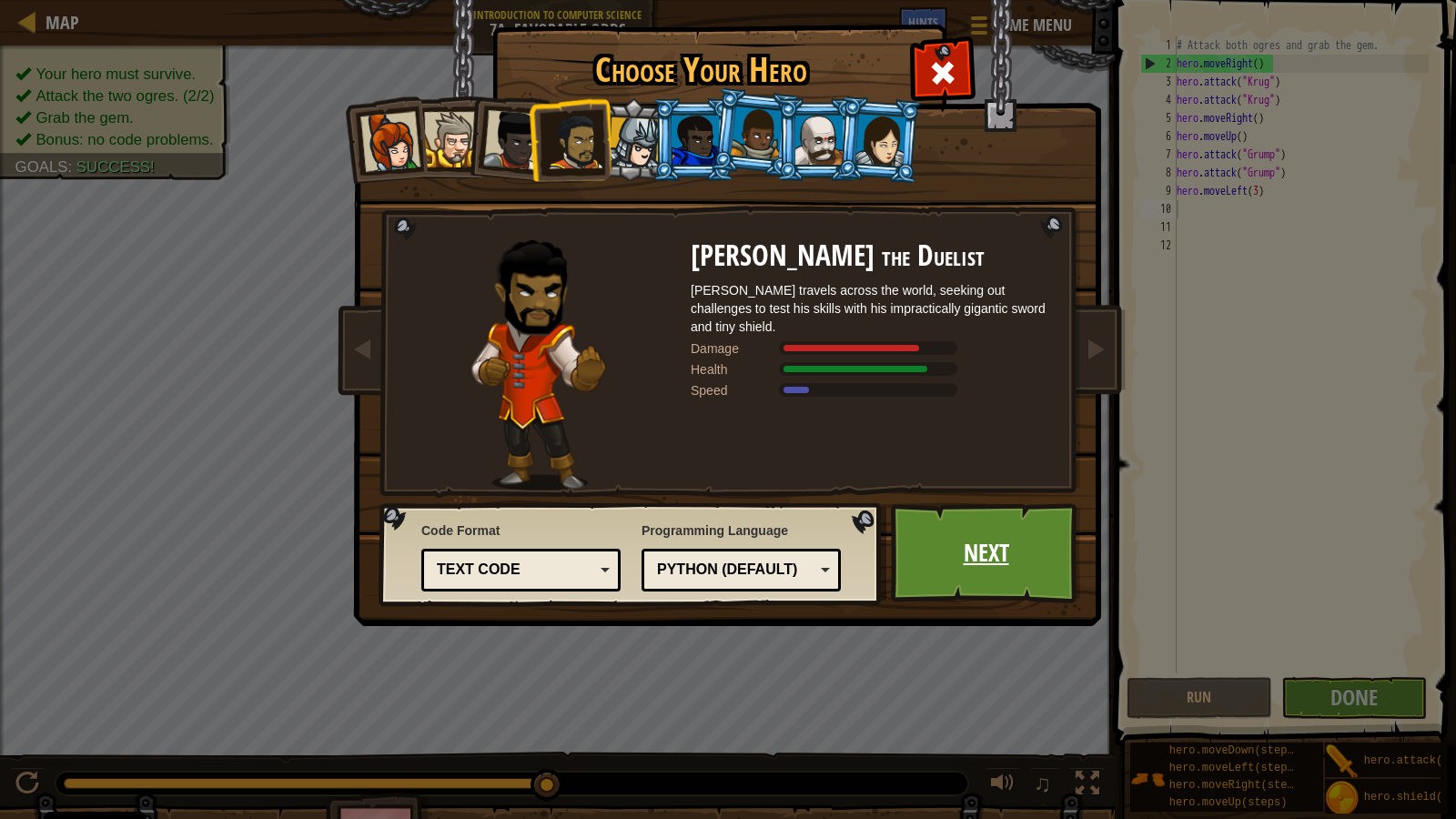 click on "Next" at bounding box center [986, 553] 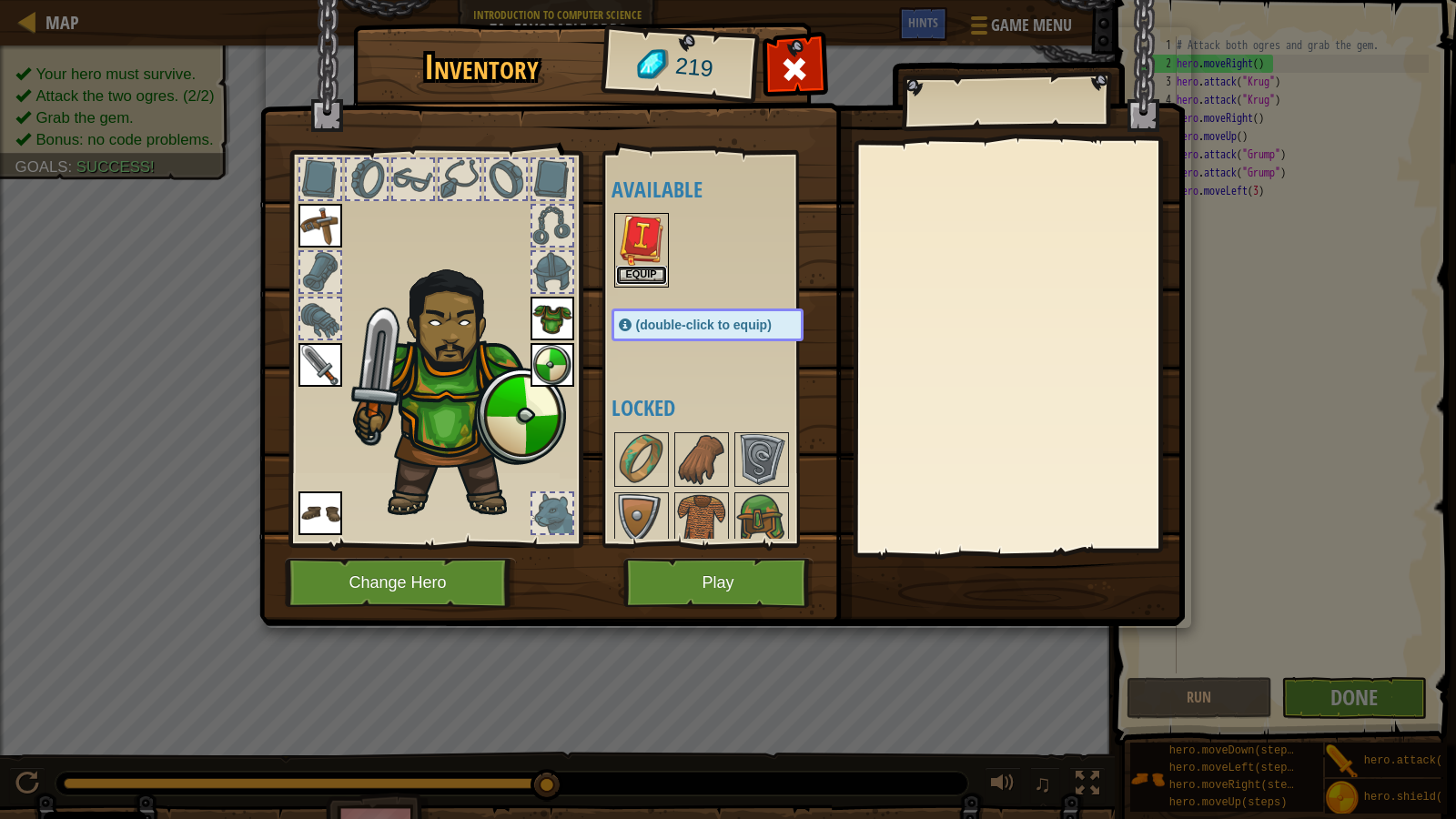 click on "Equip" at bounding box center (642, 275) 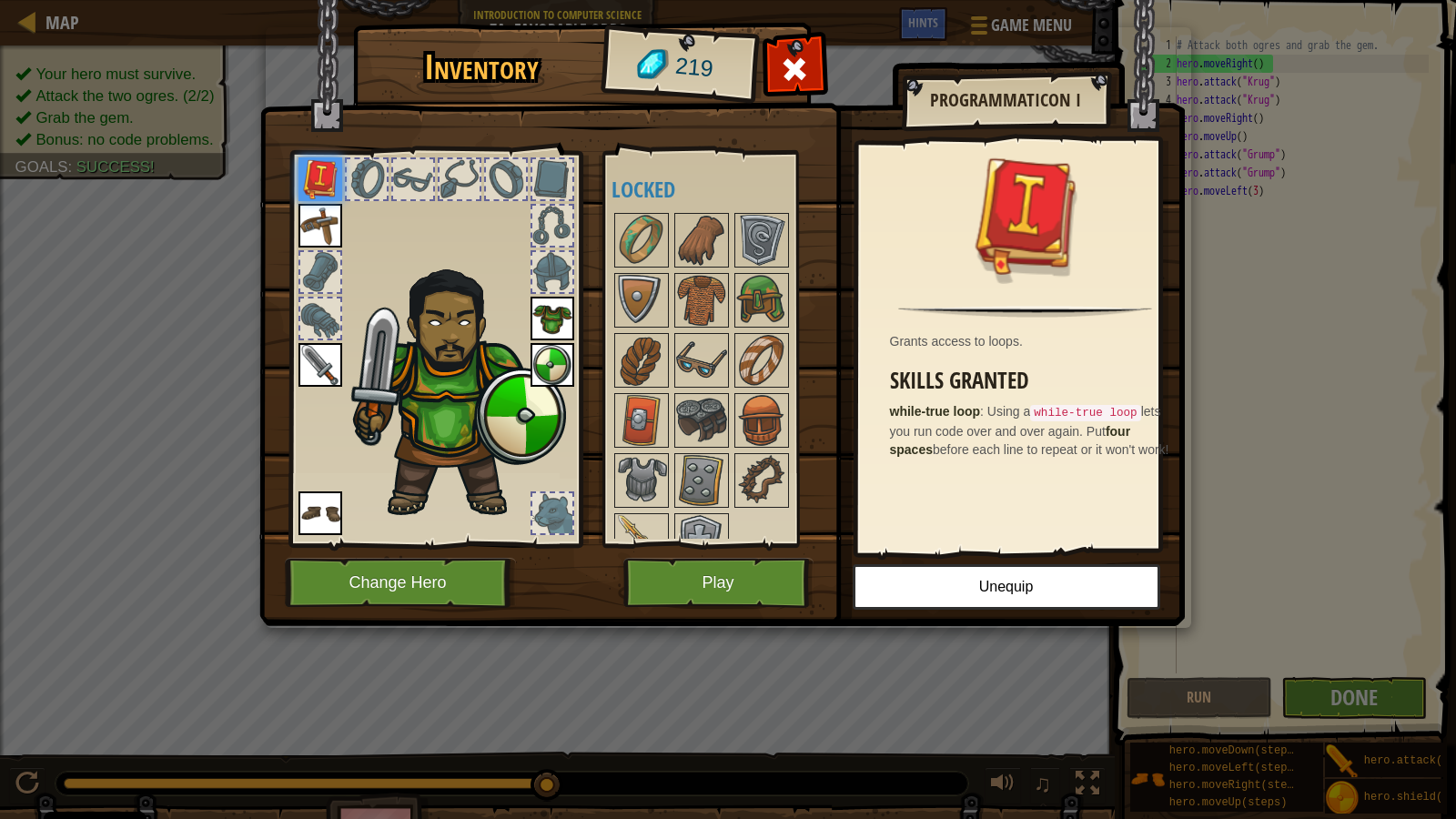 scroll, scrollTop: 32, scrollLeft: 0, axis: vertical 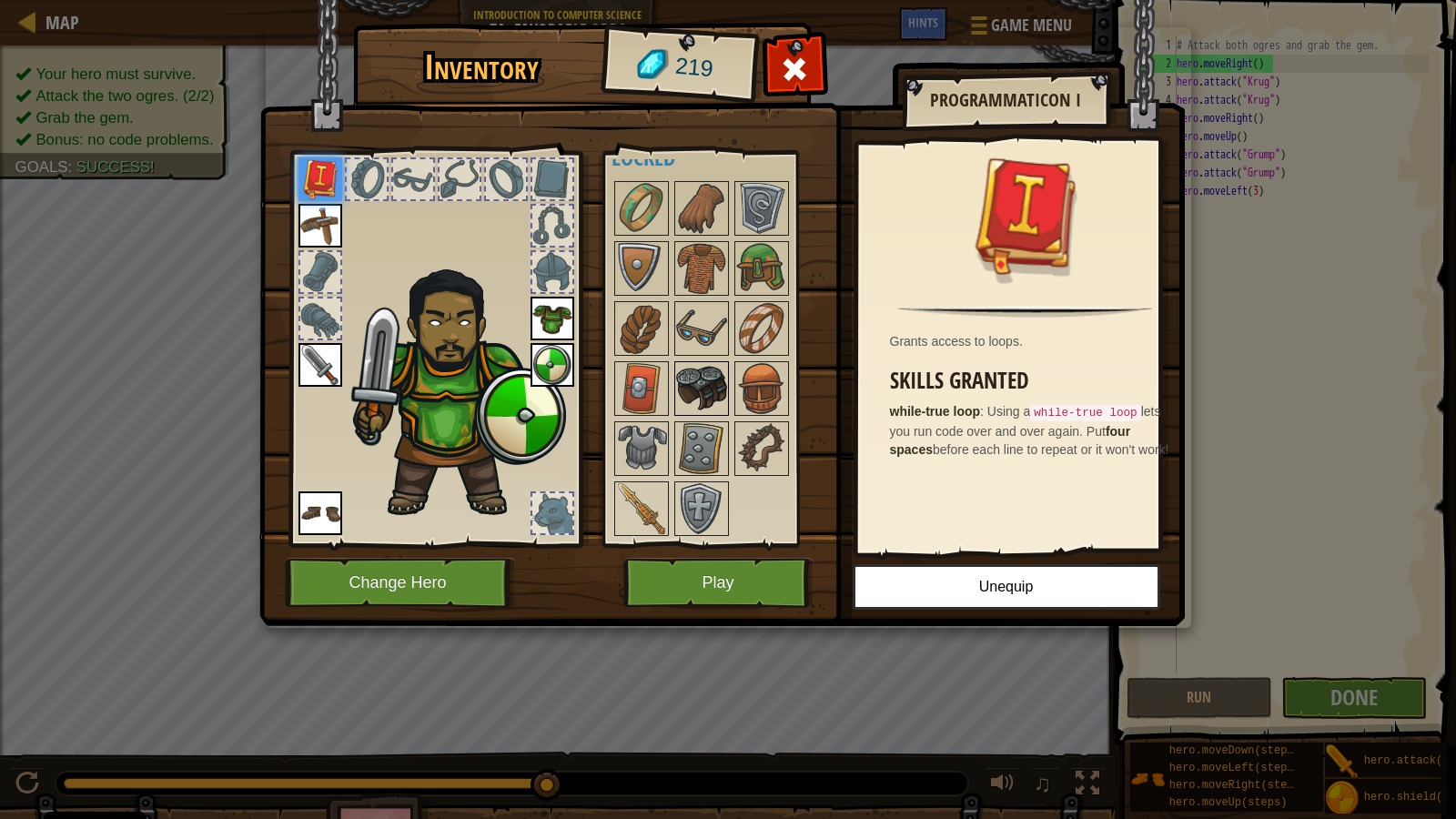 click at bounding box center [702, 389] 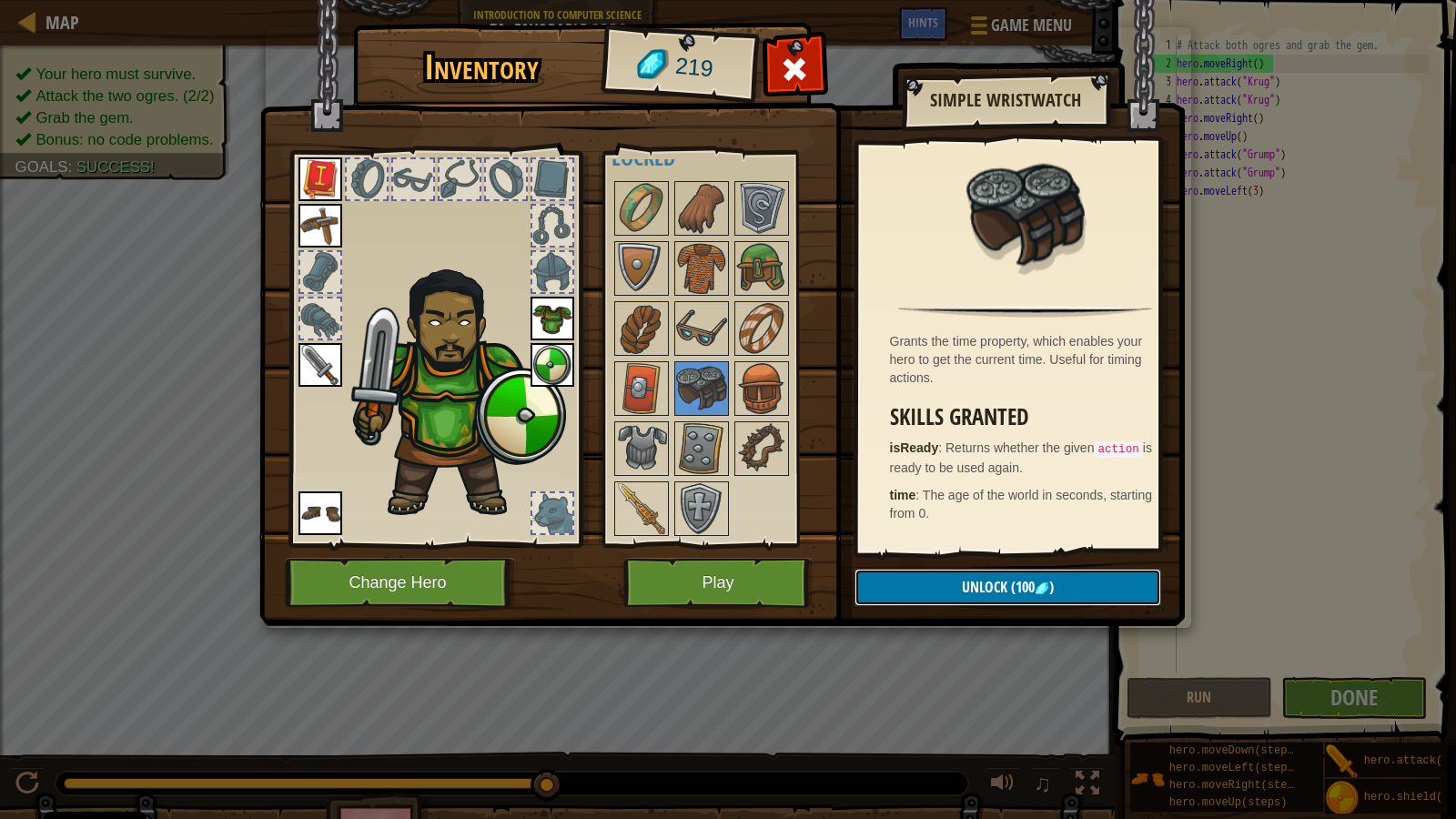 click on "Unlock (100 )" at bounding box center [1007, 587] 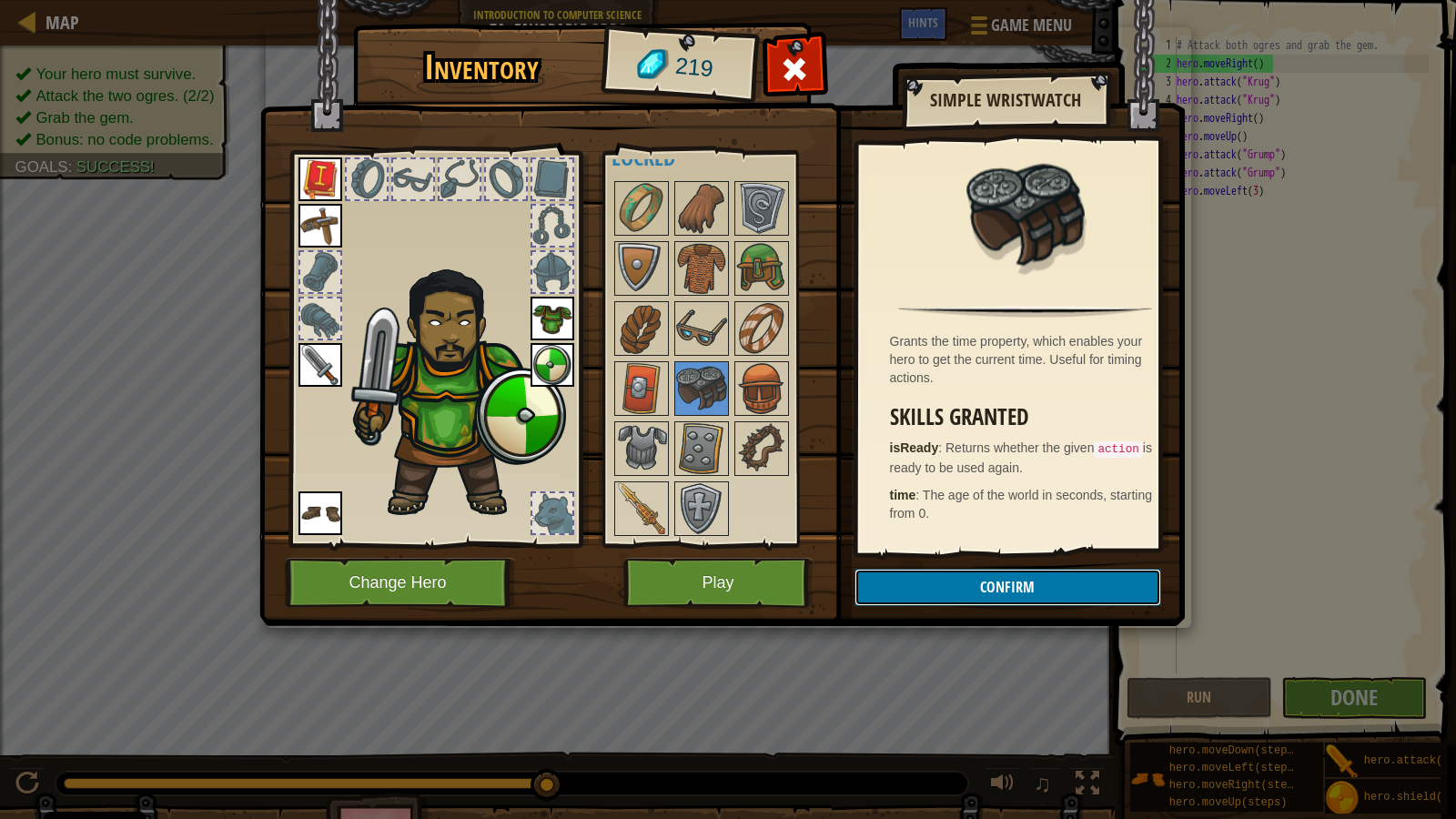 click on "Confirm" at bounding box center [1007, 587] 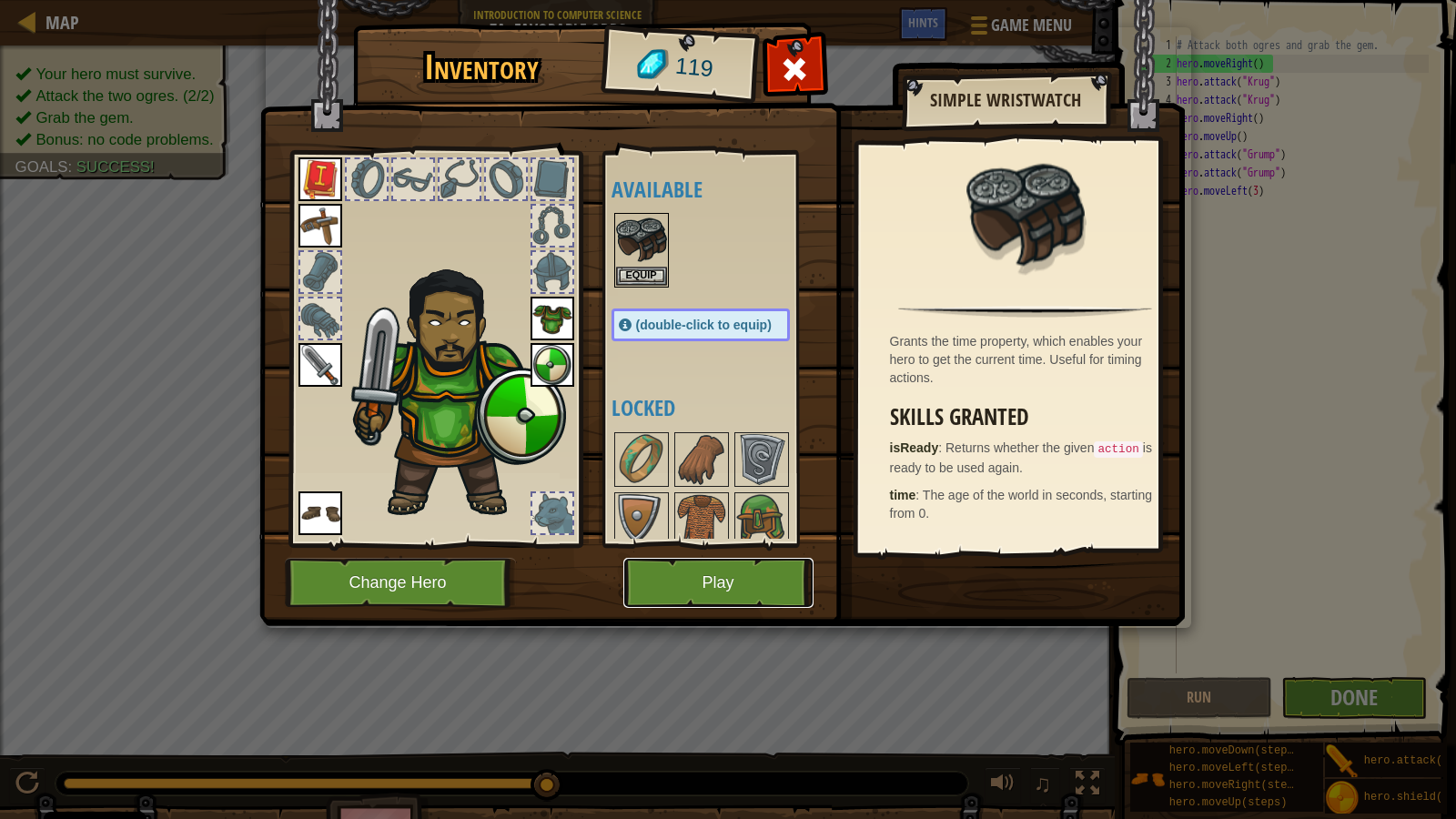 click on "Play" at bounding box center (718, 582) 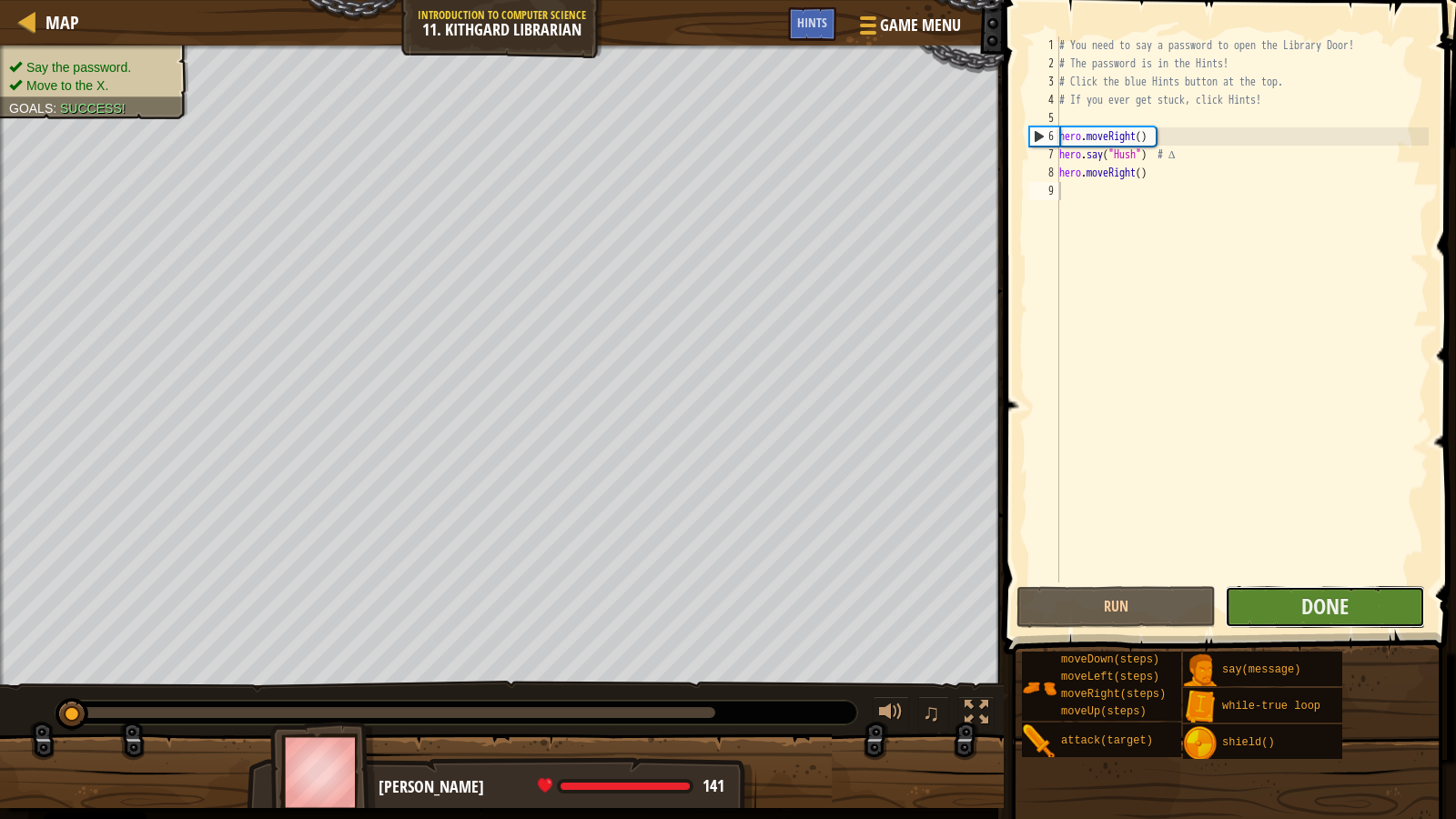 click on "Done" at bounding box center (1324, 607) 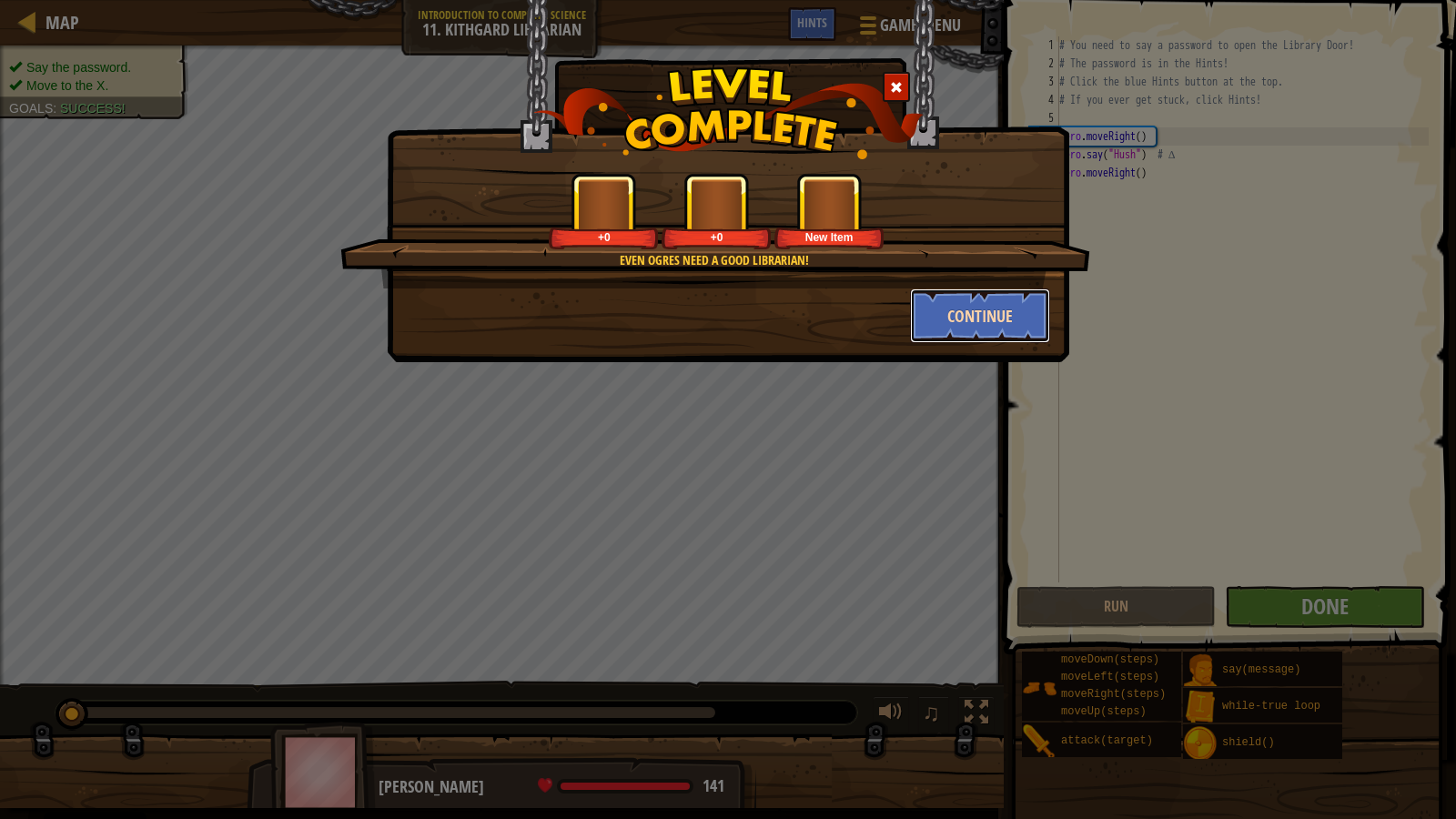 click on "Continue" at bounding box center (980, 316) 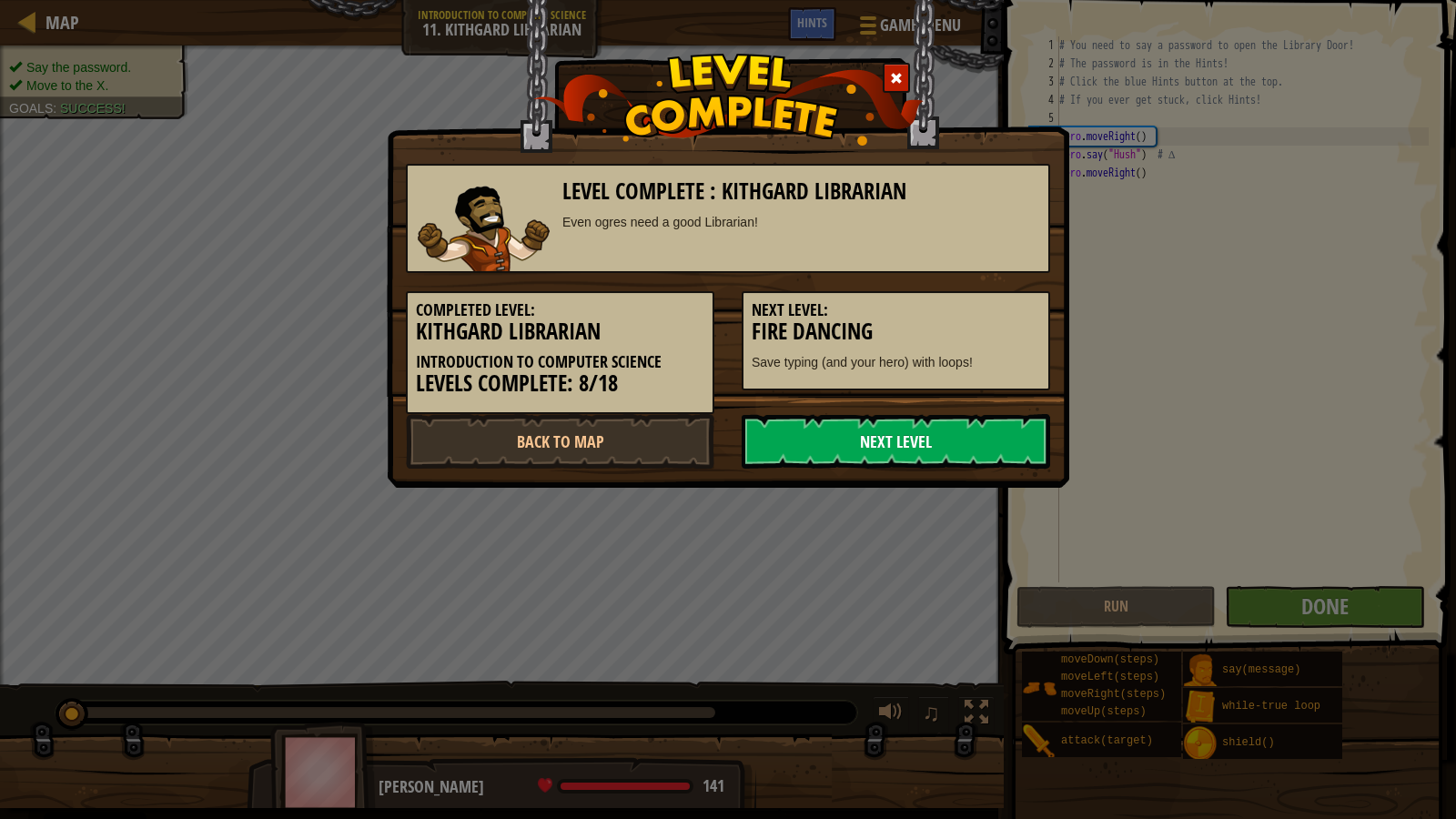 drag, startPoint x: 985, startPoint y: 434, endPoint x: 975, endPoint y: 439, distance: 11.18034 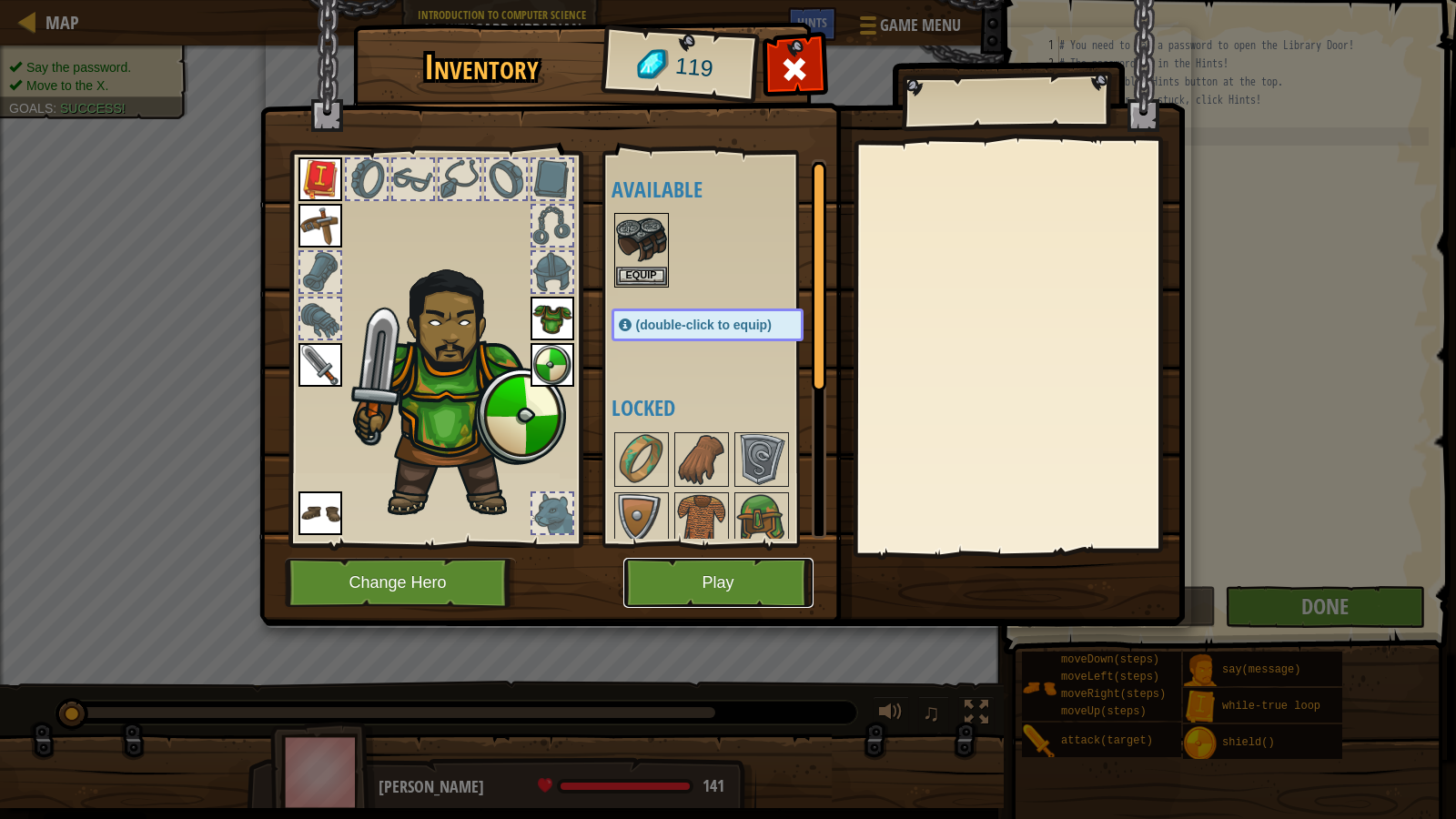 click on "Play" at bounding box center (718, 582) 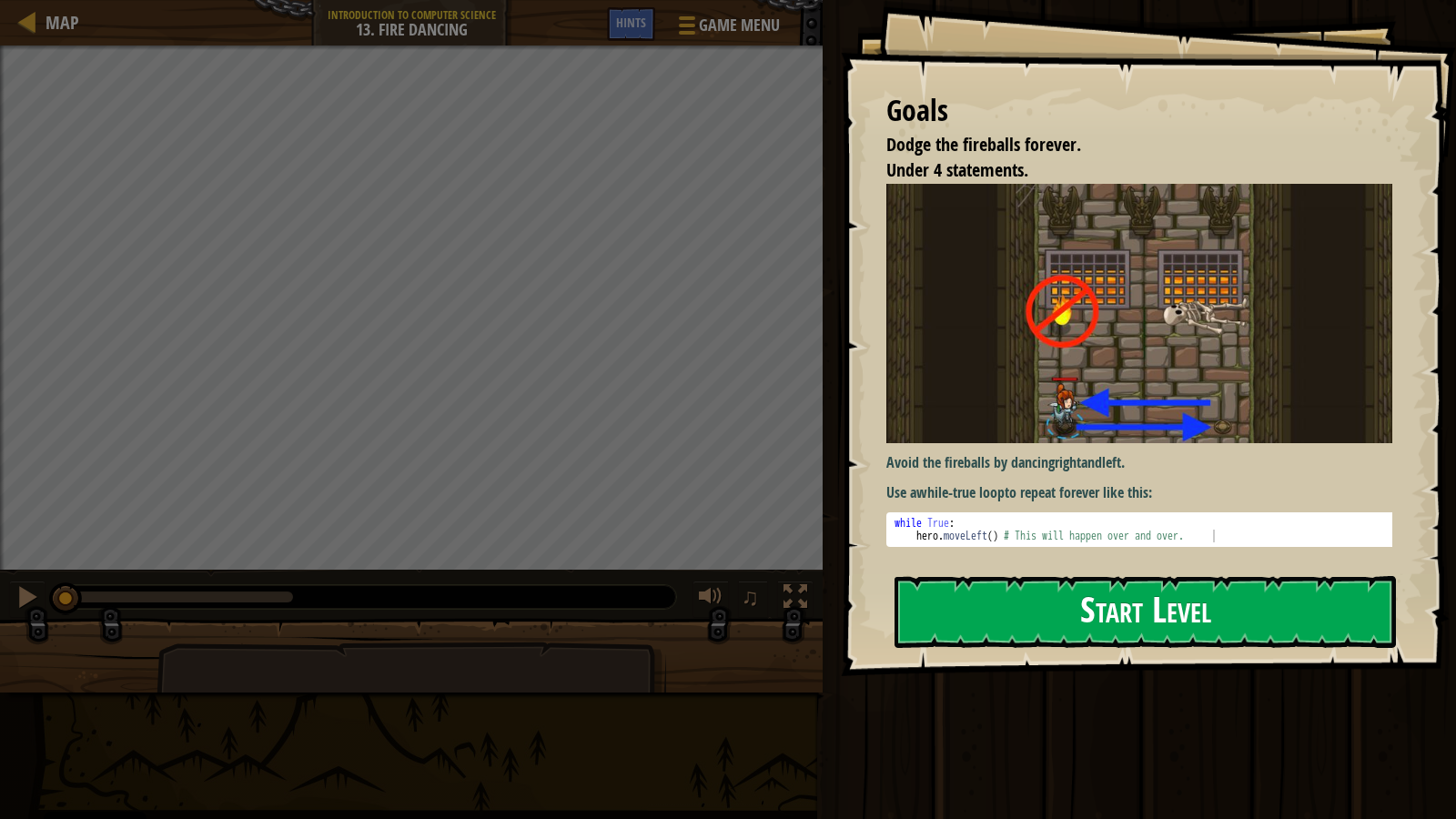 click at bounding box center (1146, 314) 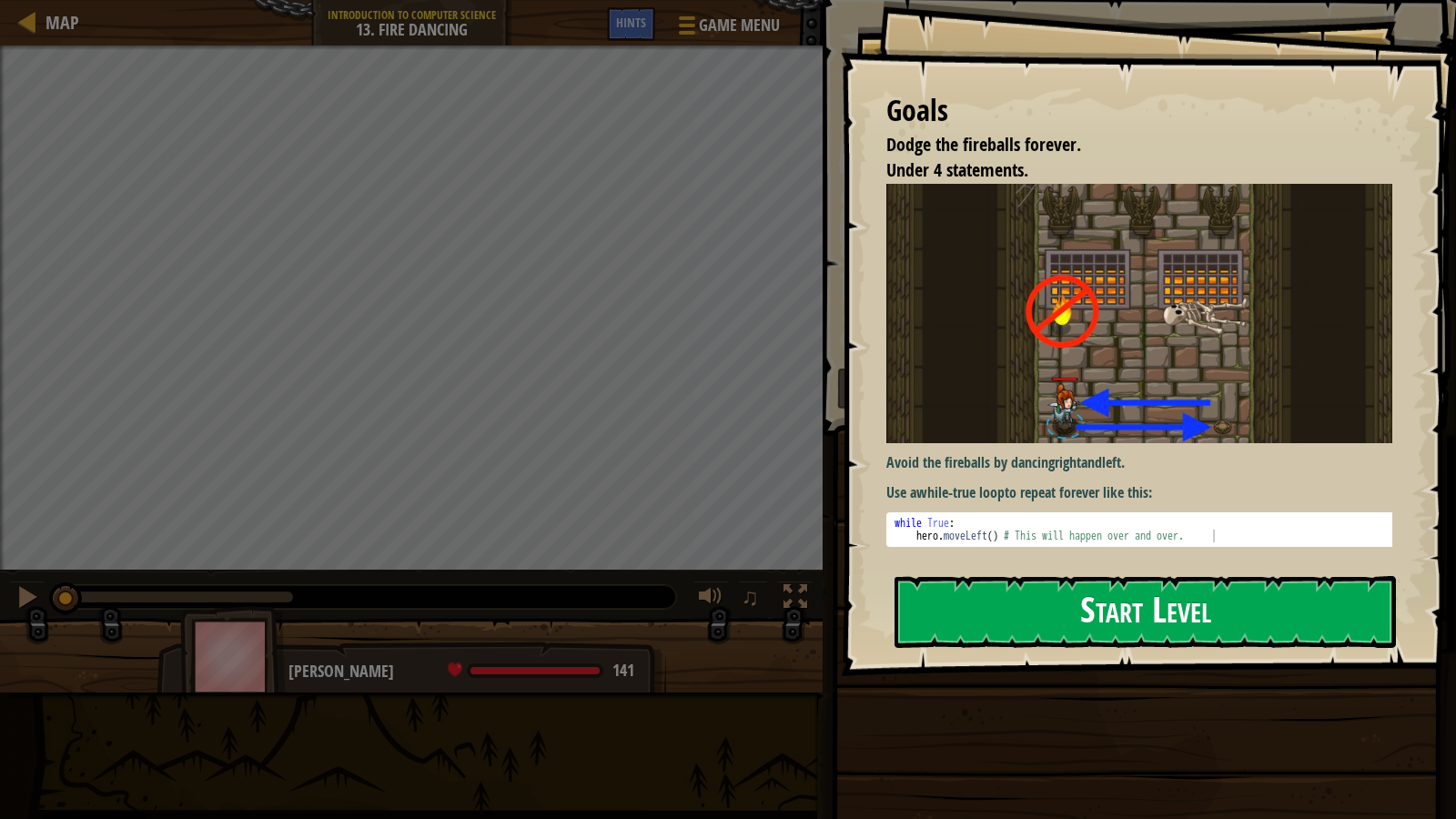 click on "Start Level" at bounding box center [1145, 612] 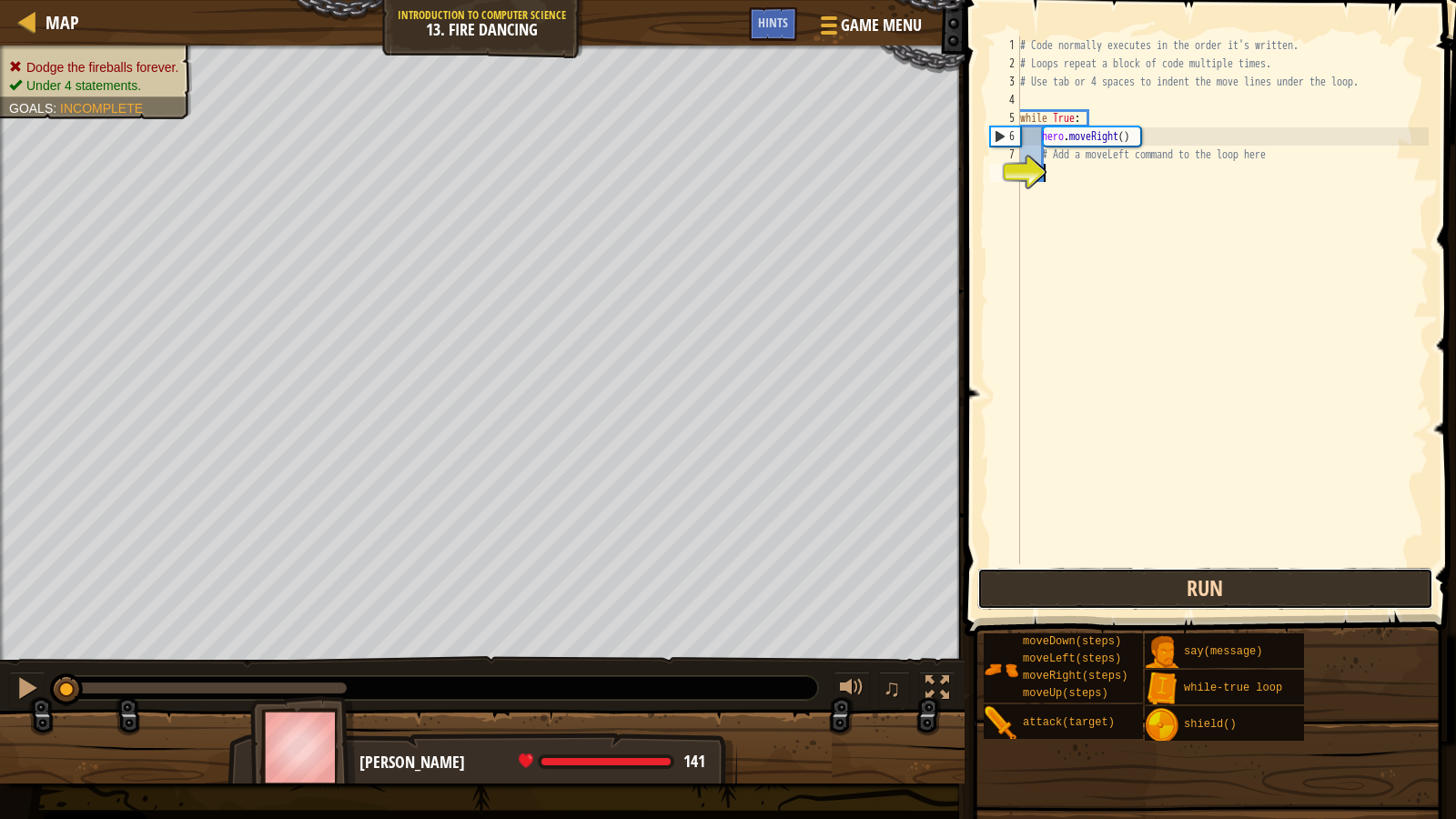 click on "Run" at bounding box center (1205, 589) 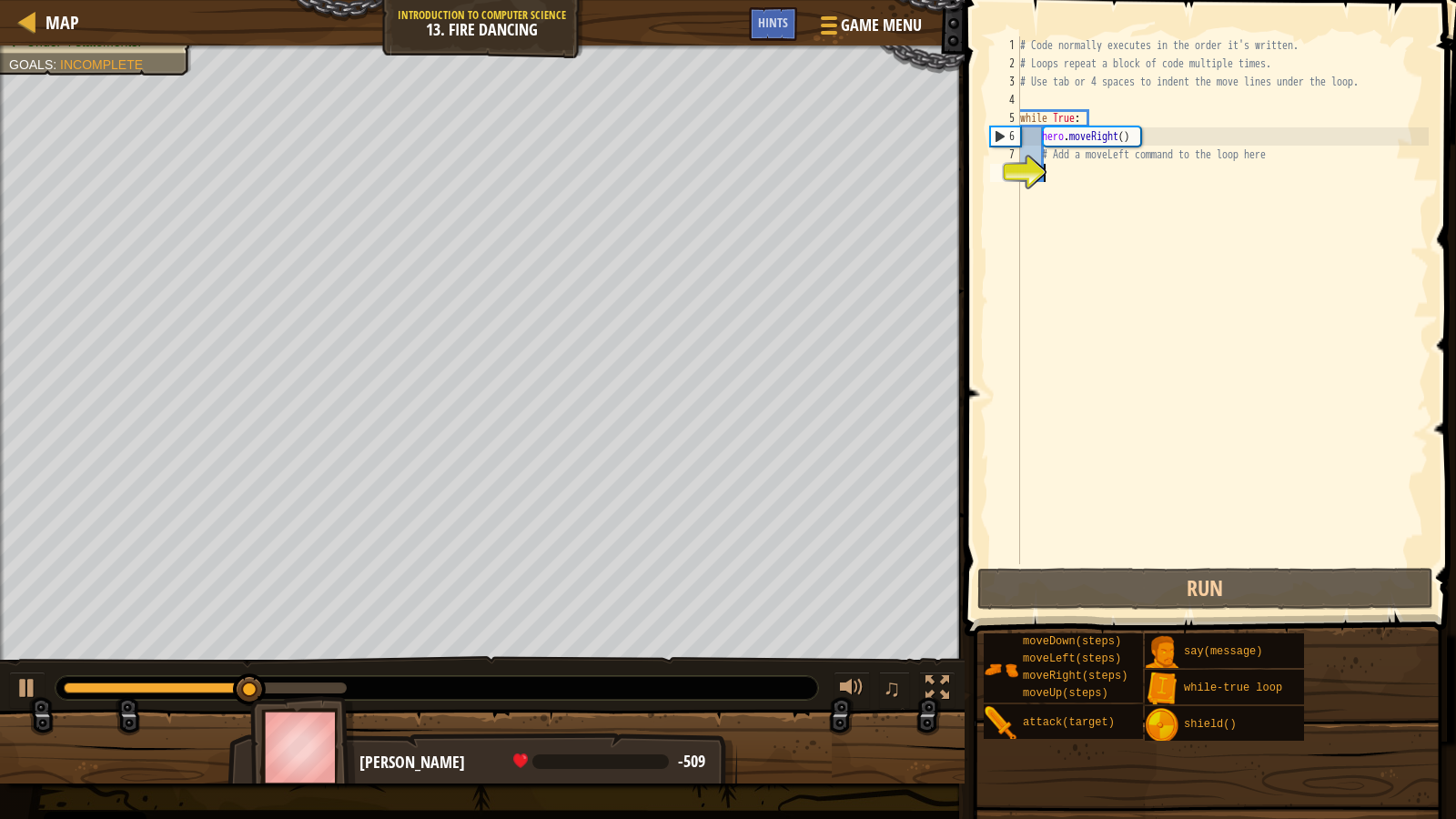 click on "# Code normally executes in the order it's written. # Loops repeat a block of code multiple times. # Use tab or 4 spaces to indent the move lines under the loop. while   True :      hero . moveRight ( )      # Add a moveLeft command to the loop here" at bounding box center [1222, 318] 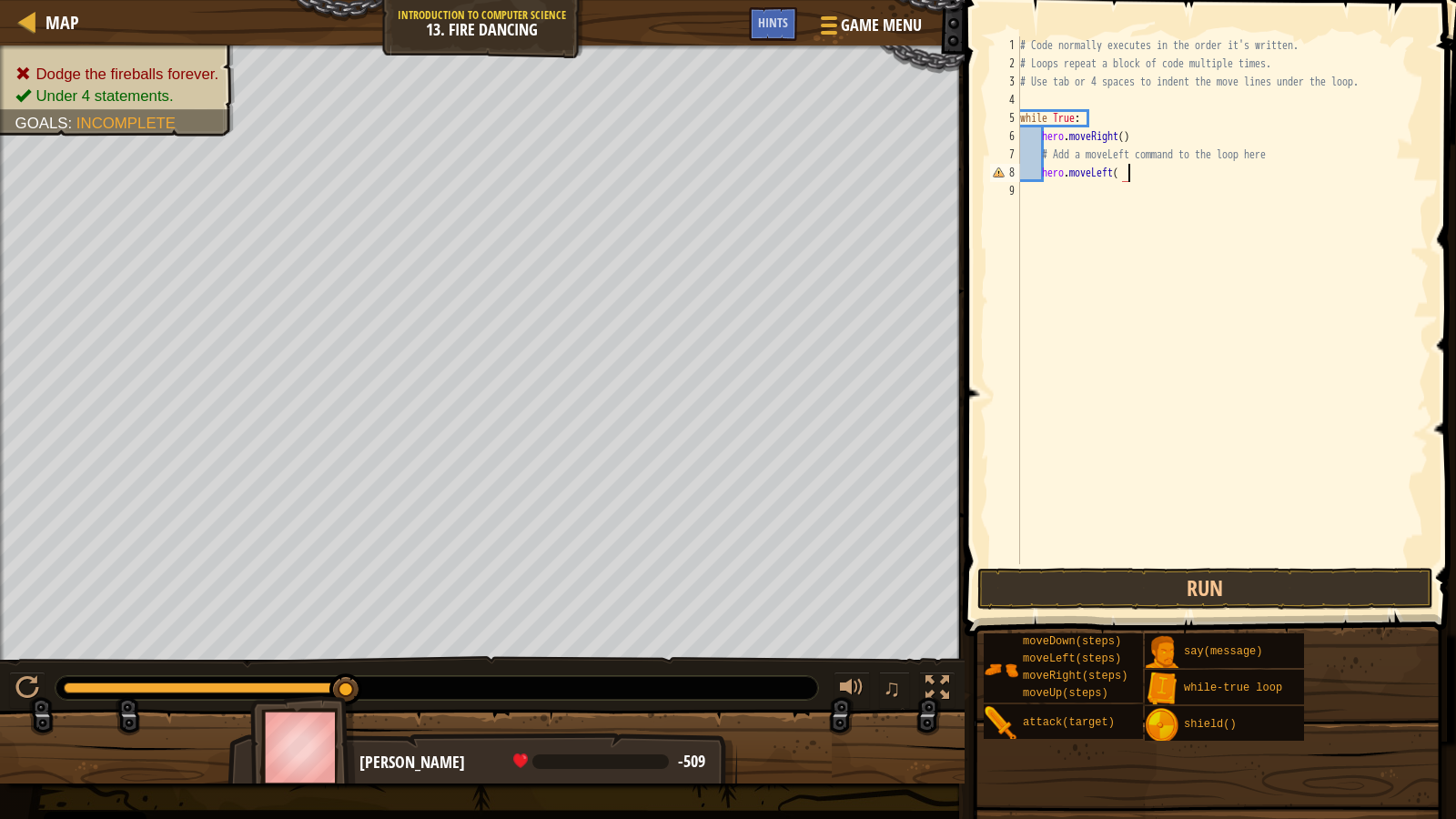 scroll, scrollTop: 8, scrollLeft: 8, axis: both 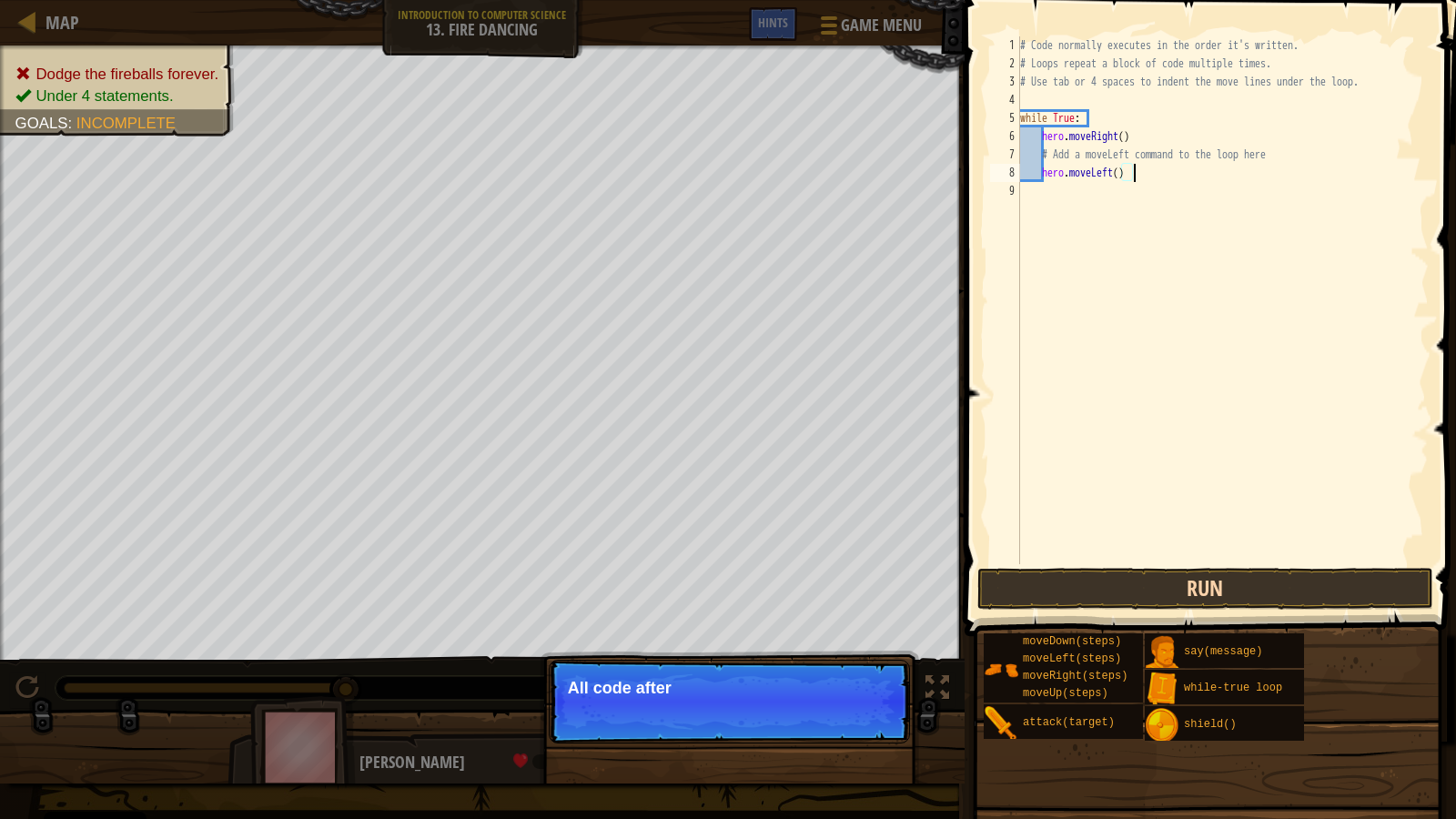 type on "hero.moveLeft()" 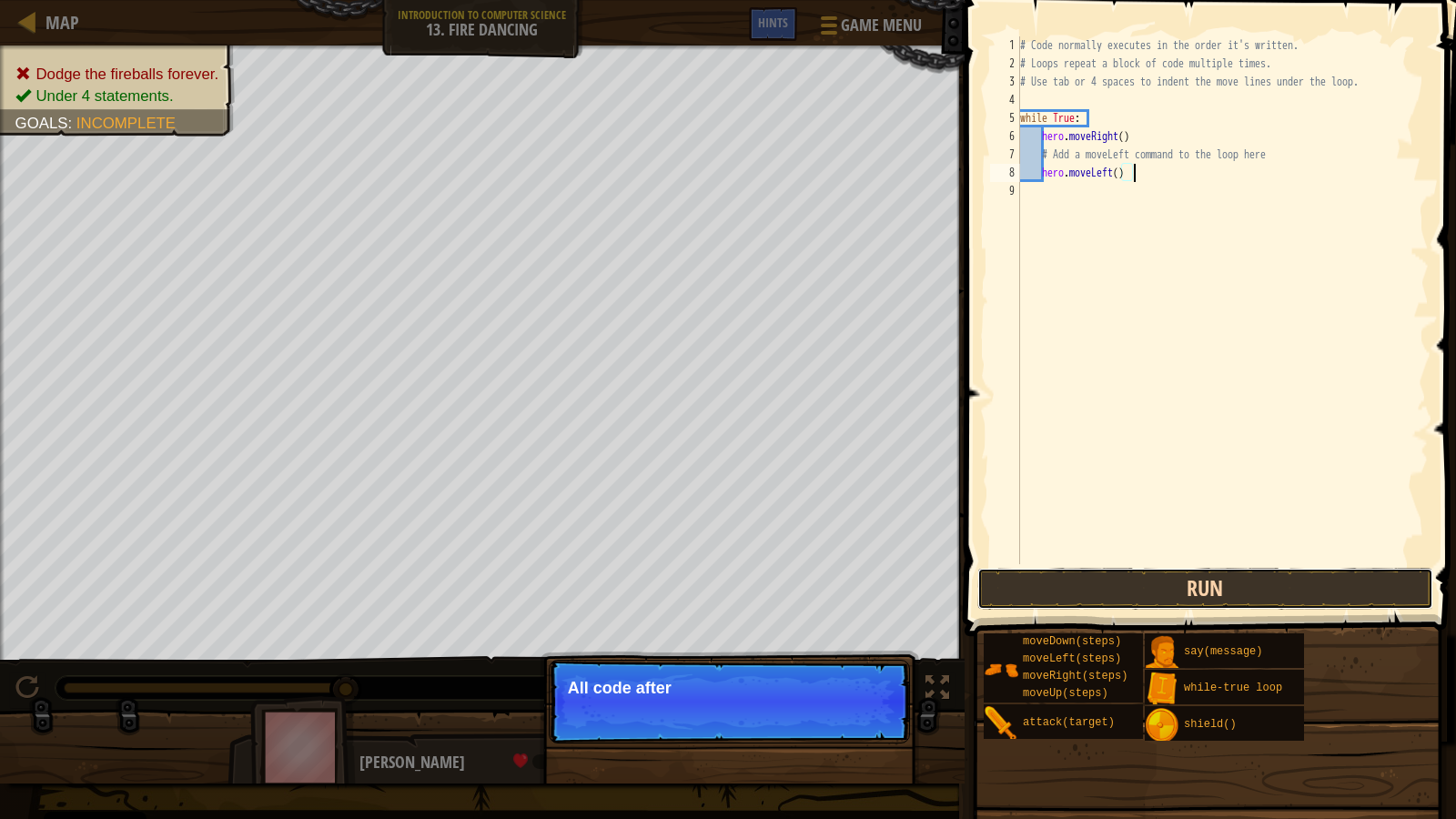 click on "Run" at bounding box center [1205, 589] 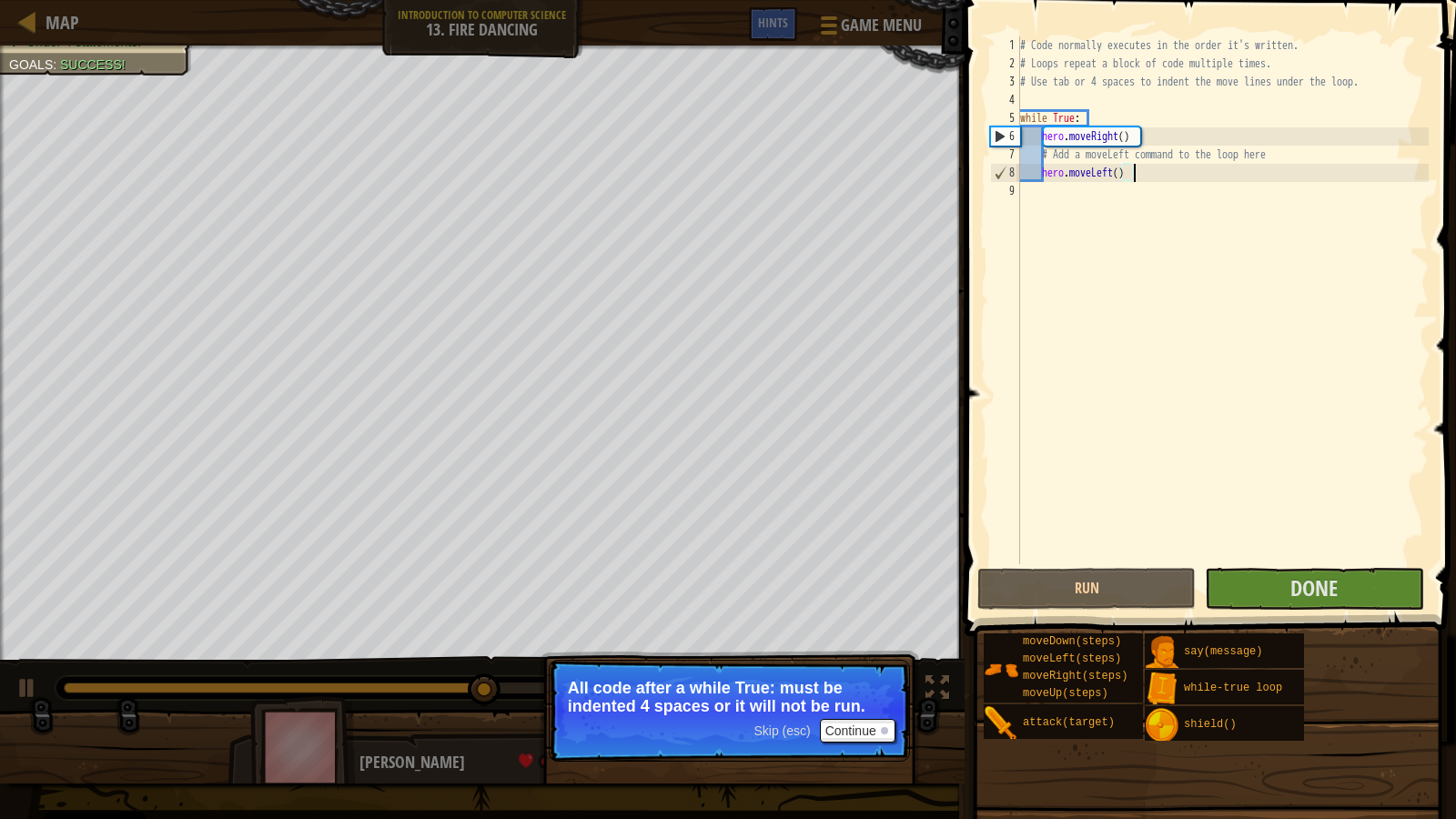 click on "Skip (esc)" at bounding box center (782, 731) 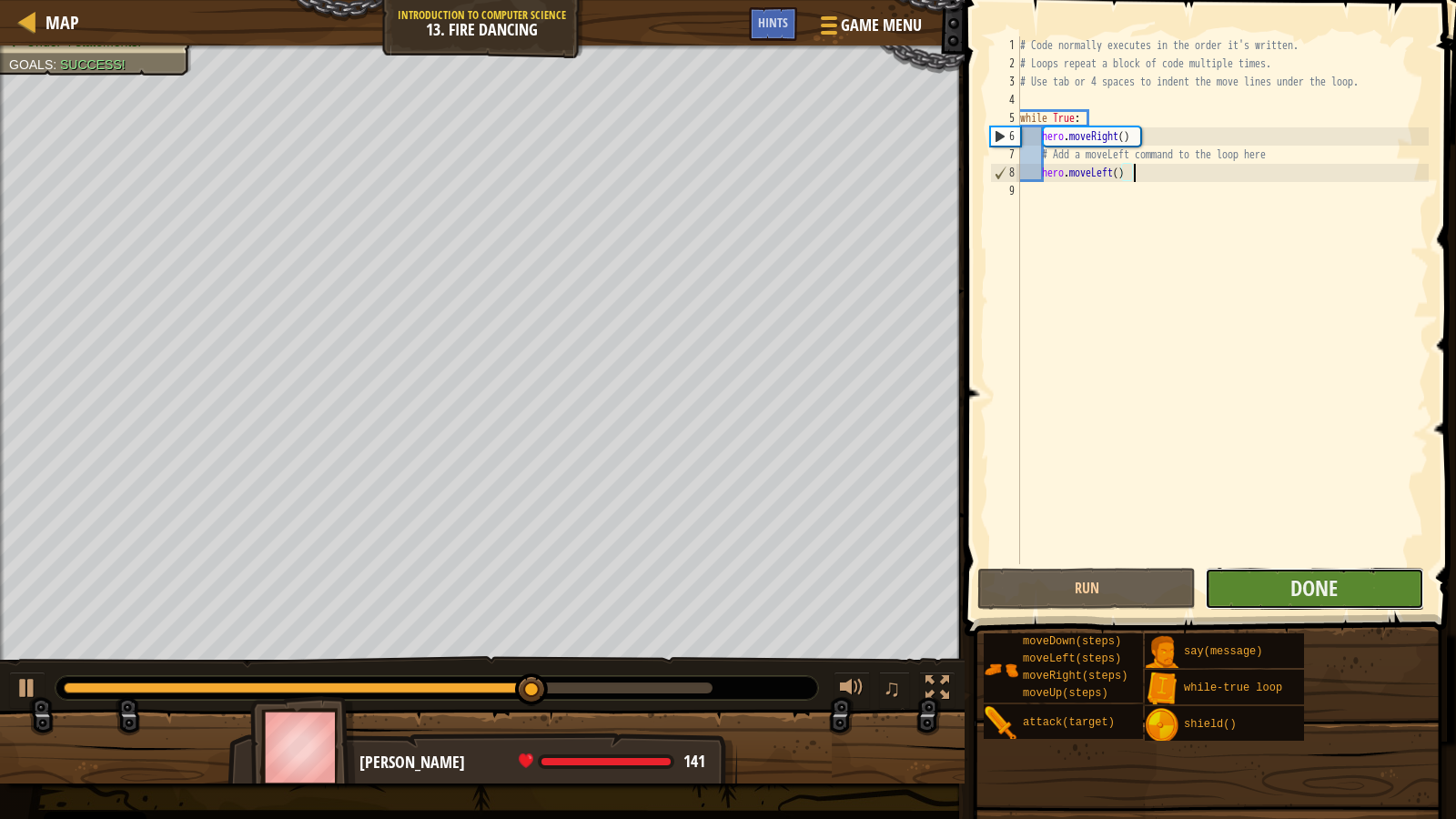 click on "Done" at bounding box center [1314, 589] 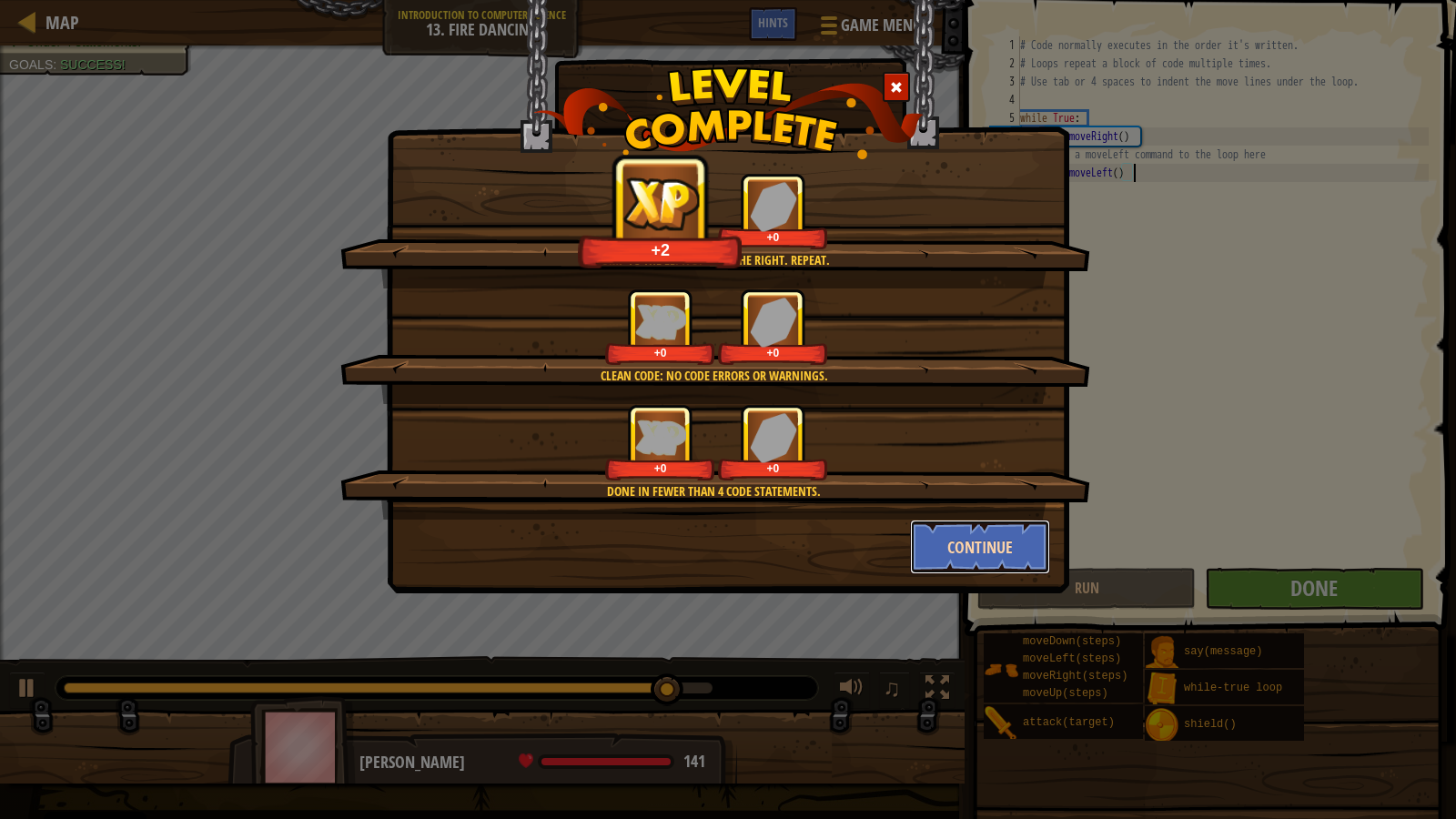 click on "Continue" at bounding box center (980, 547) 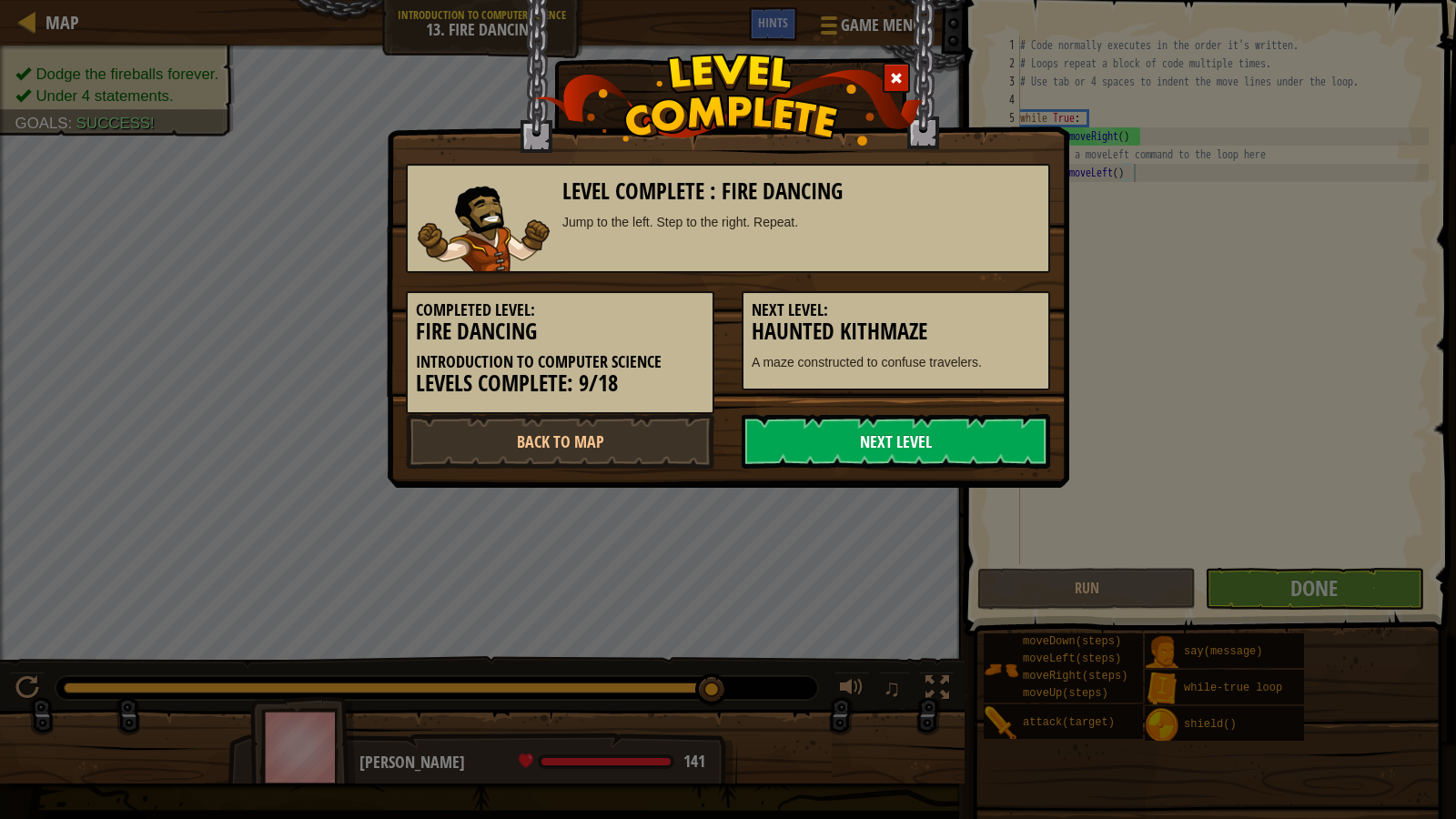click on "Next Level" at bounding box center (895, 441) 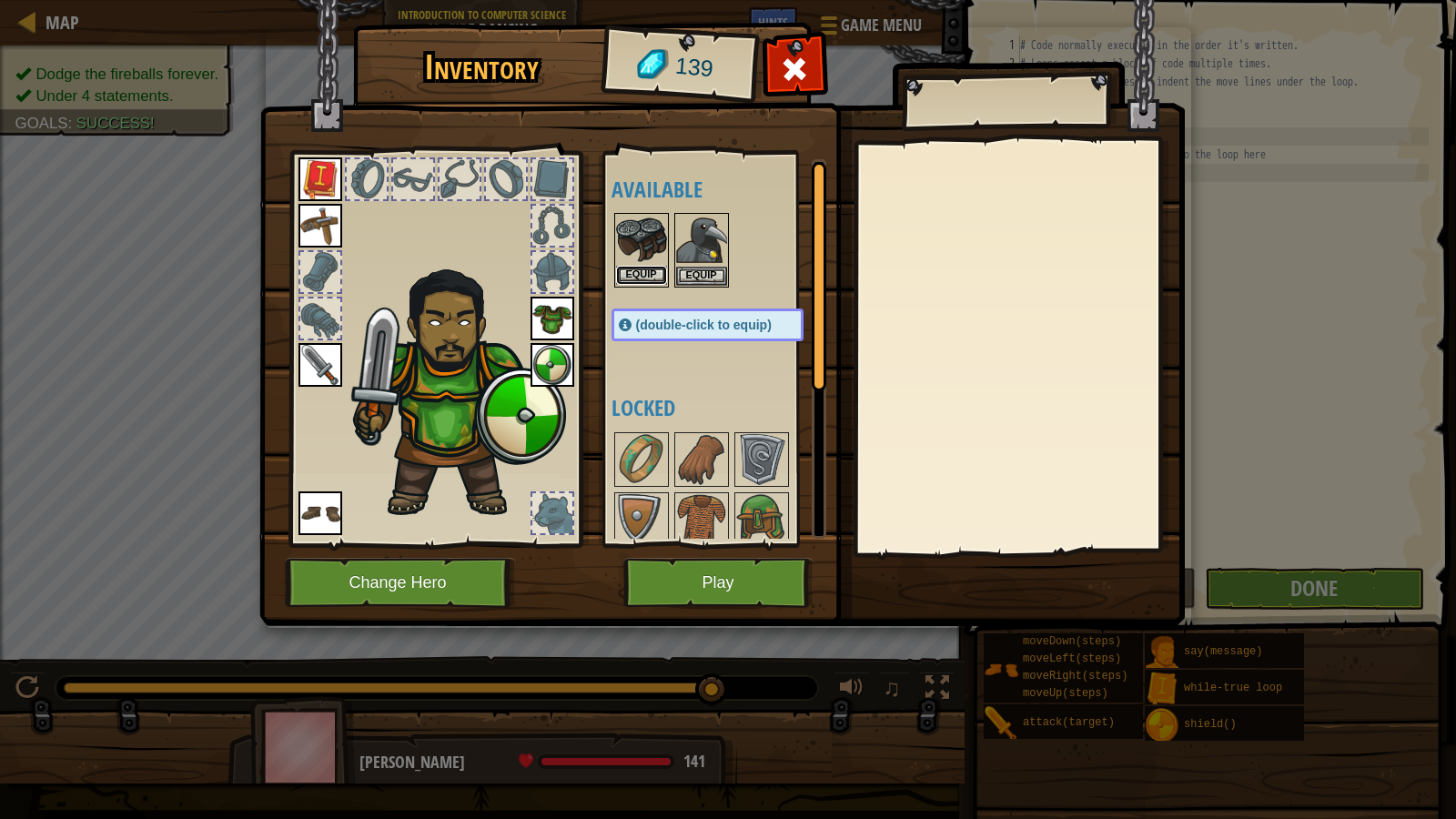 click on "Equip" at bounding box center (642, 275) 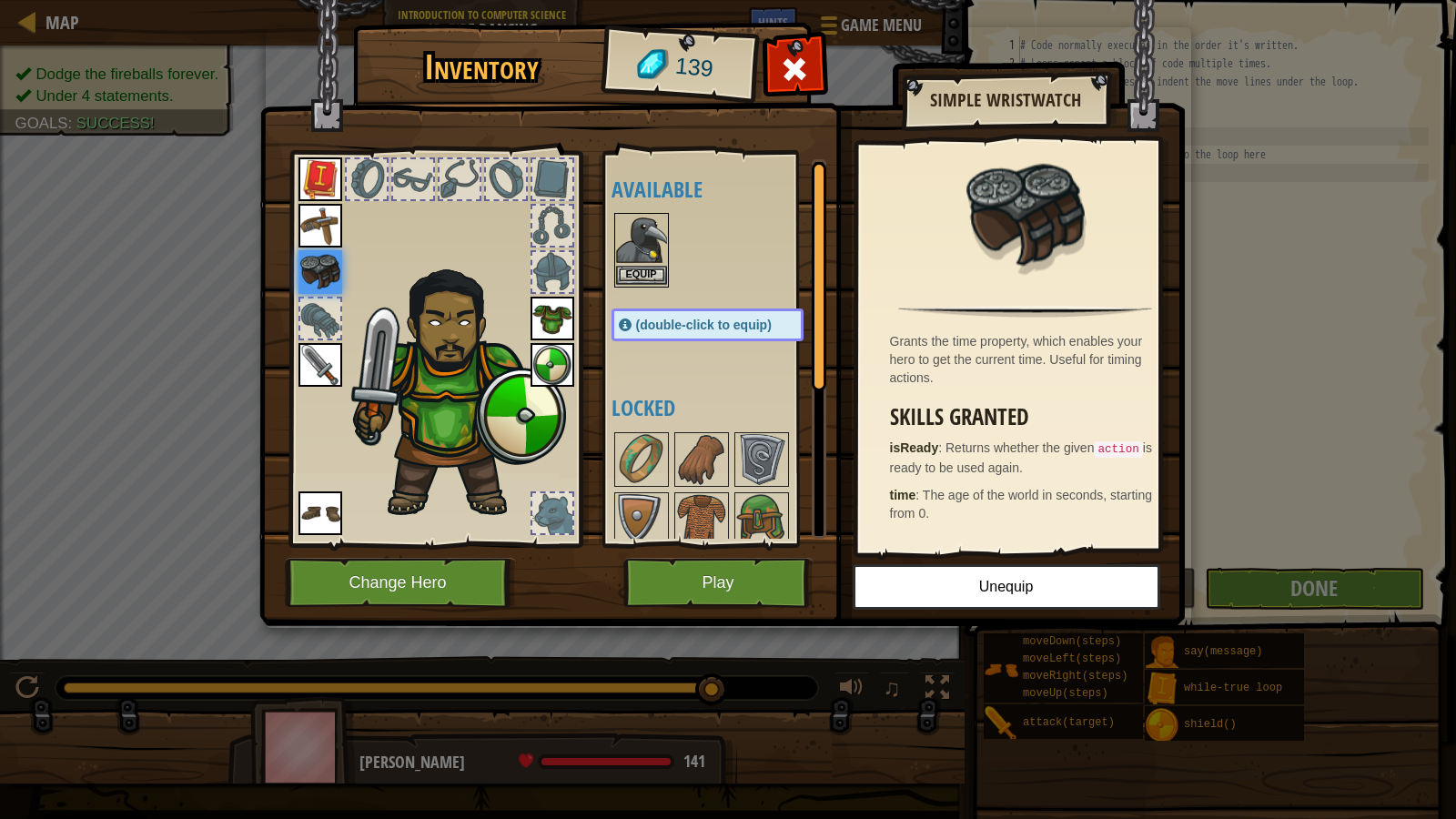 click on "Equip" at bounding box center (642, 250) 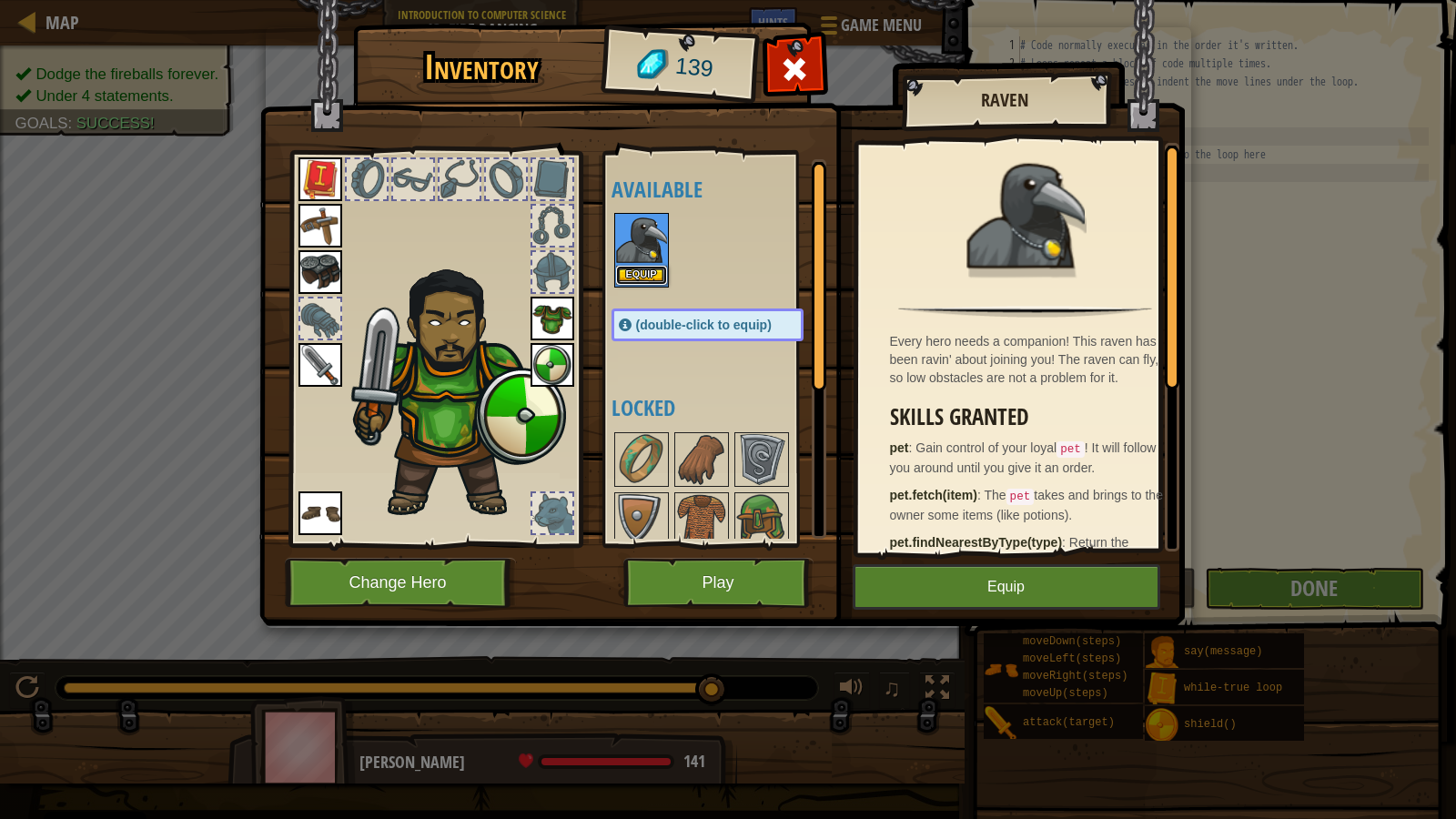 click on "Equip" at bounding box center [642, 275] 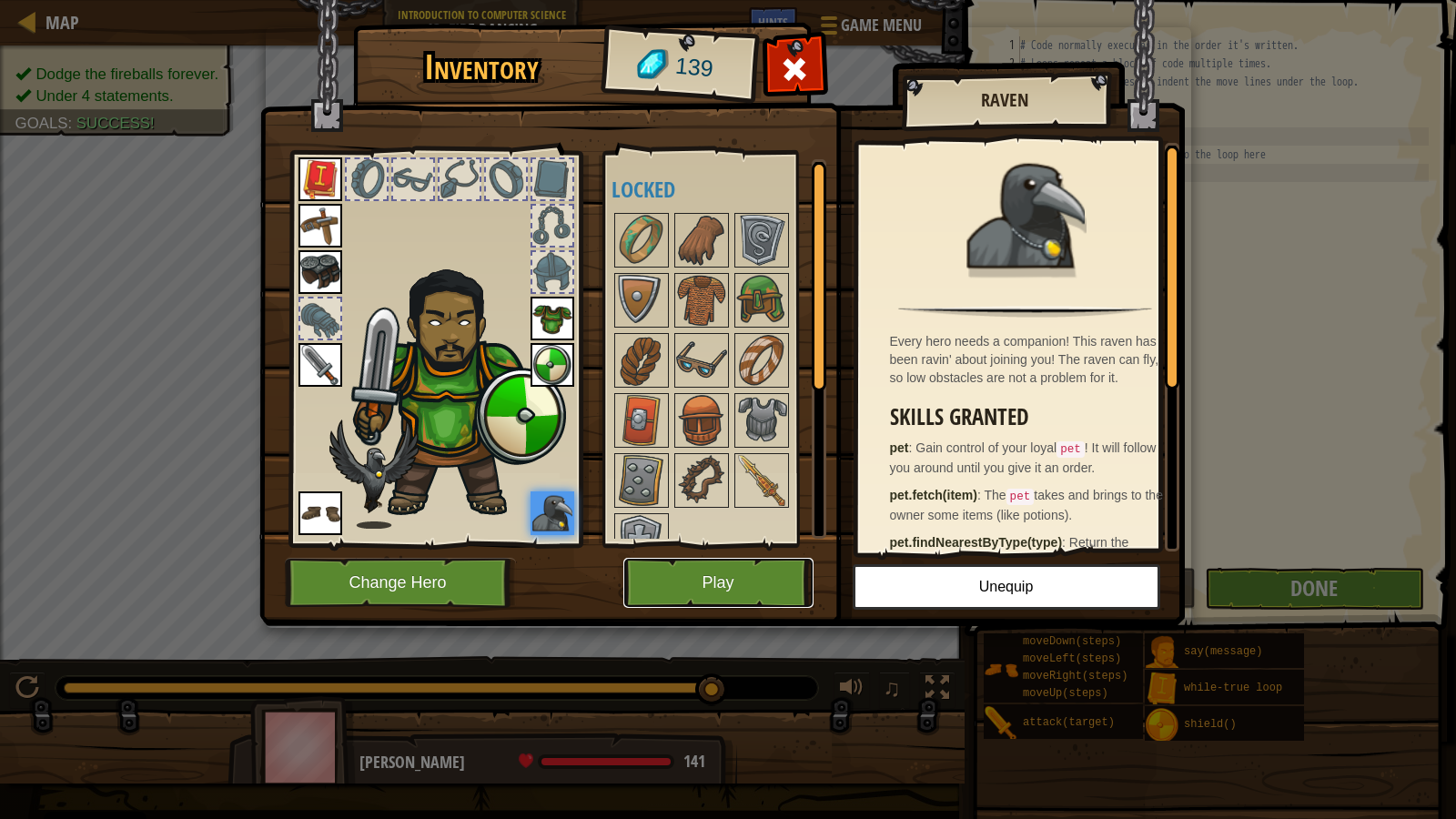 click on "Play" at bounding box center [718, 582] 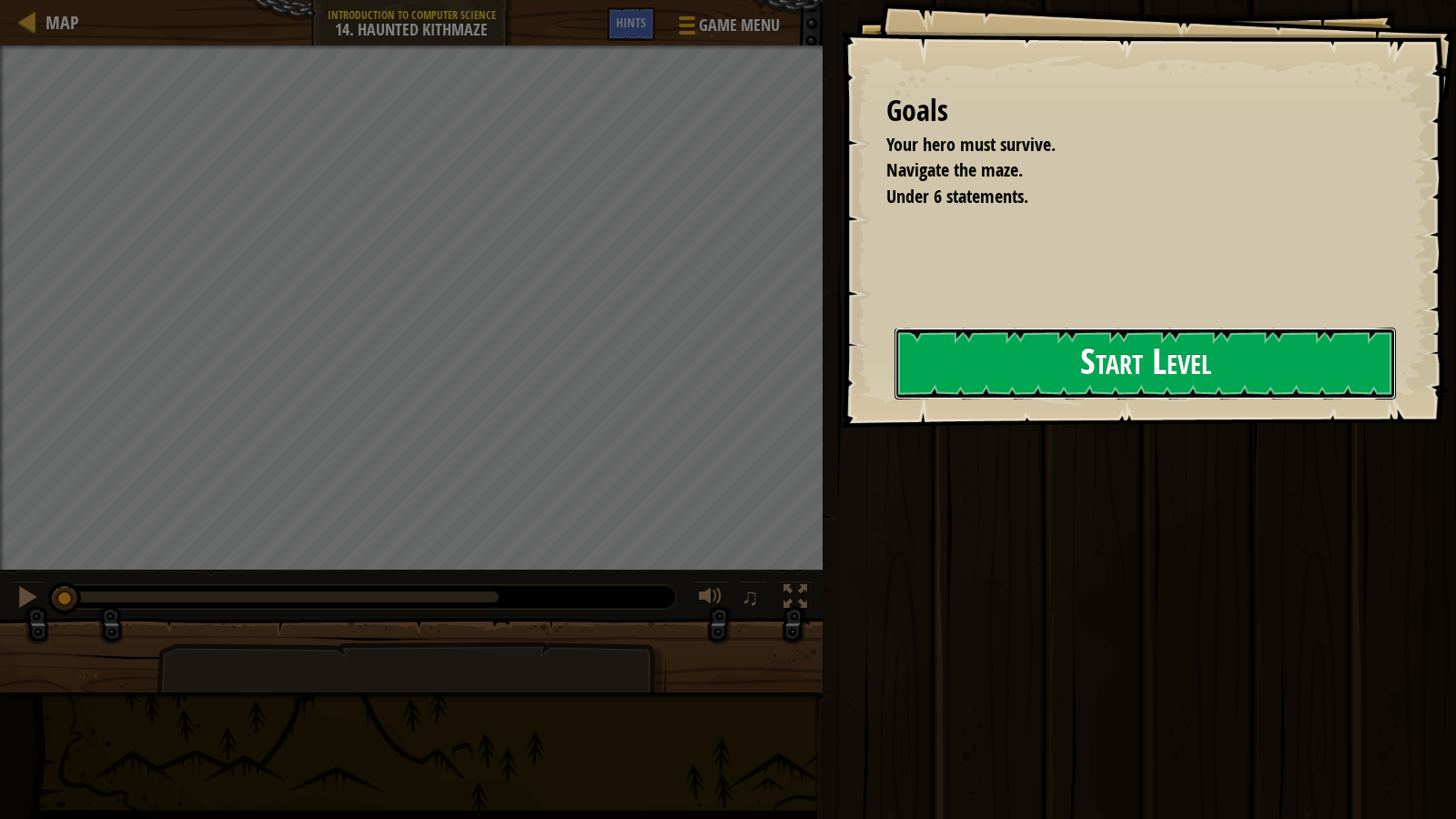 click on "Start Level" at bounding box center (1145, 363) 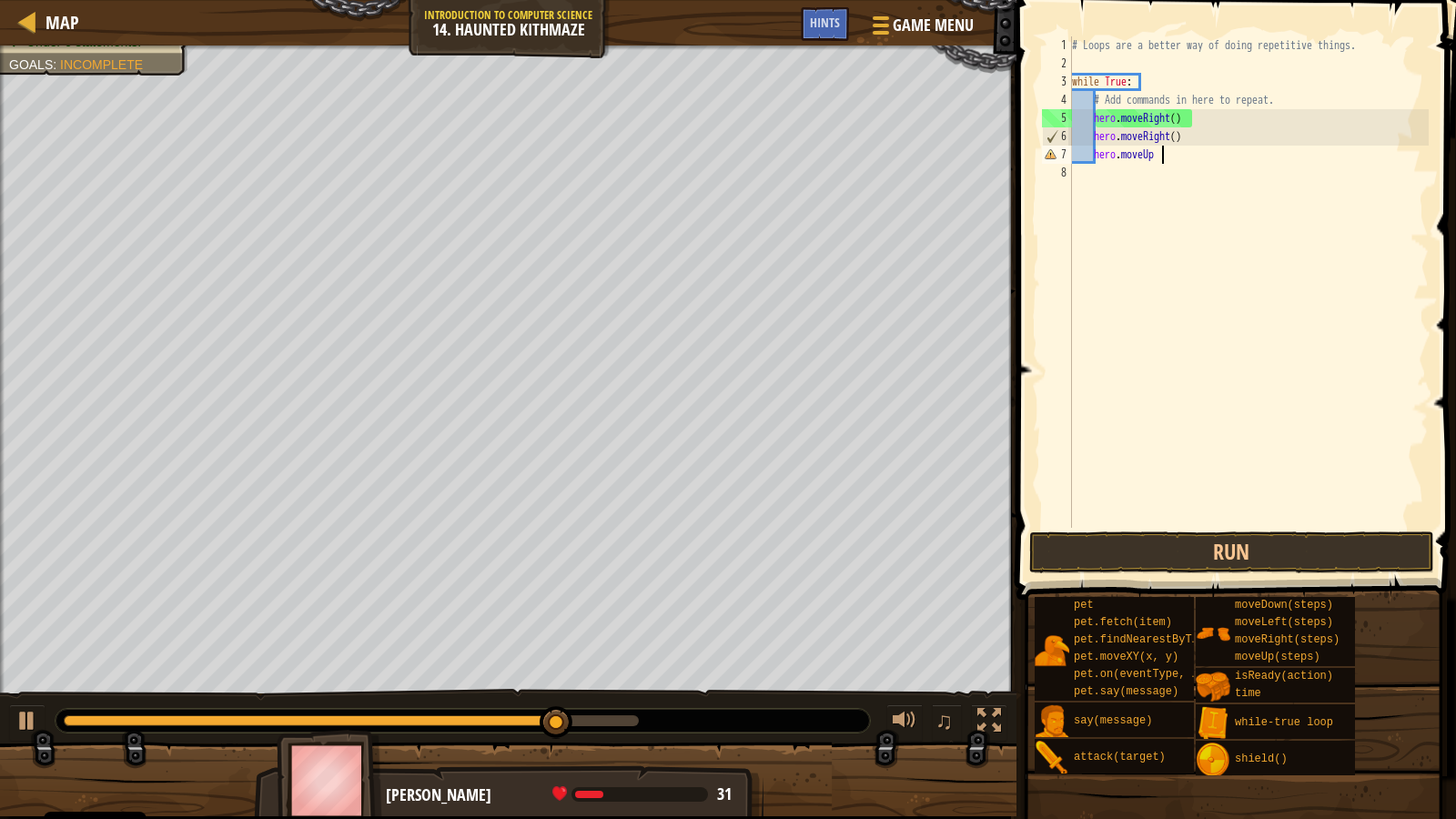 scroll, scrollTop: 8, scrollLeft: 7, axis: both 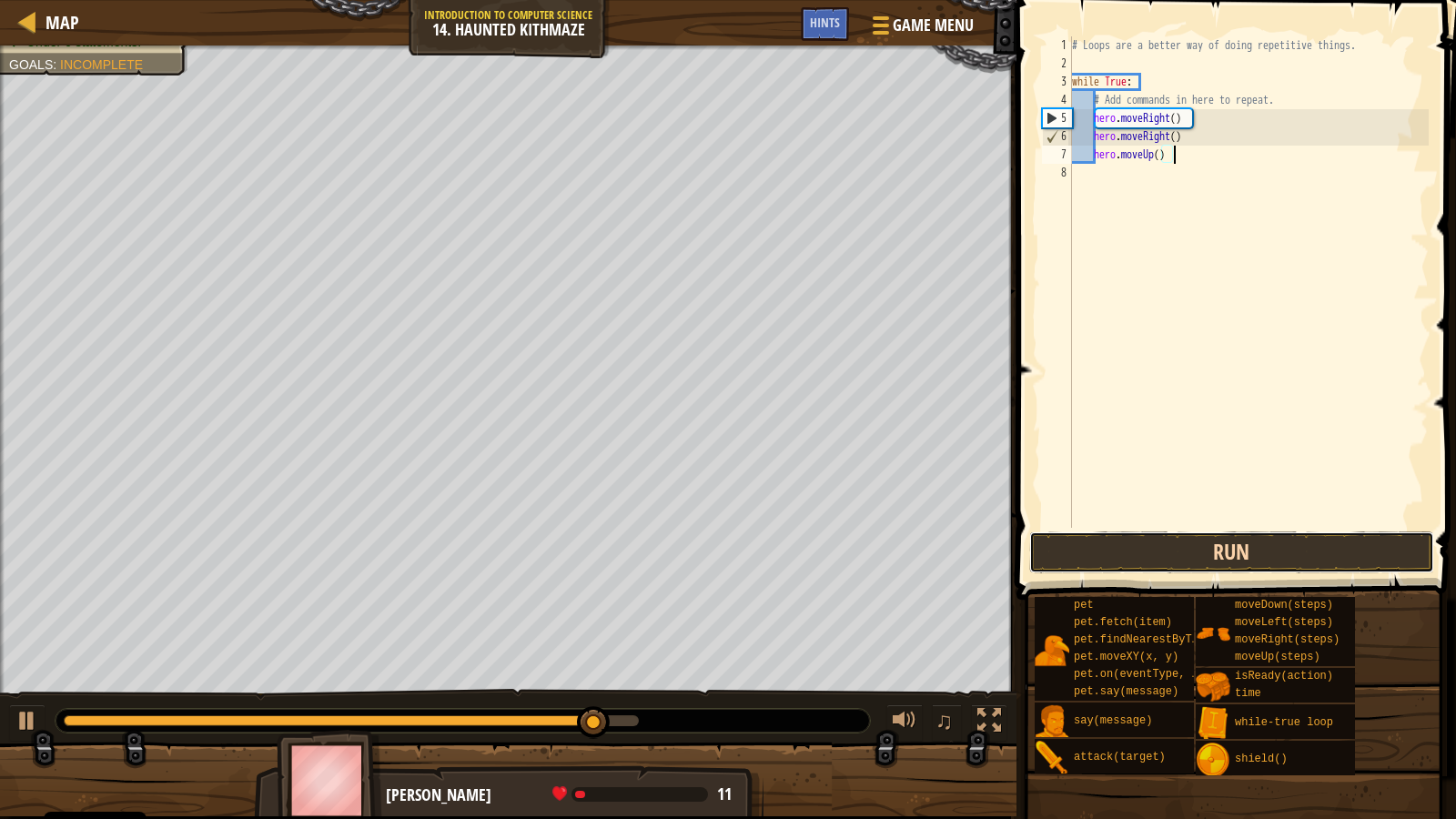 click on "Run" at bounding box center (1231, 552) 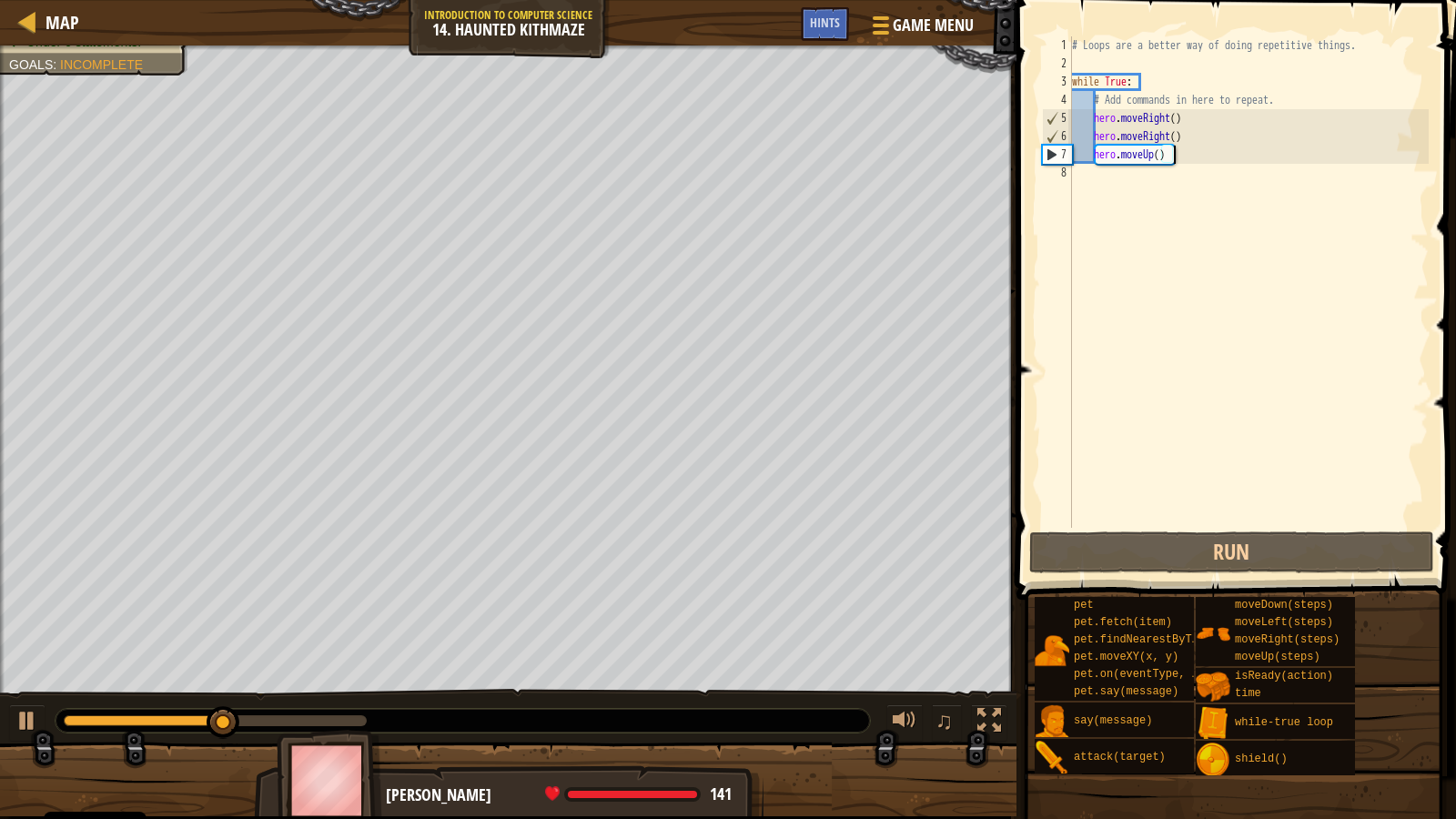 click on "# Loops are a better way of doing repetitive things. while   True :      # Add commands in here to repeat.      hero . moveRight ( )      hero . moveRight ( )      hero . moveUp ( )" at bounding box center [1249, 300] 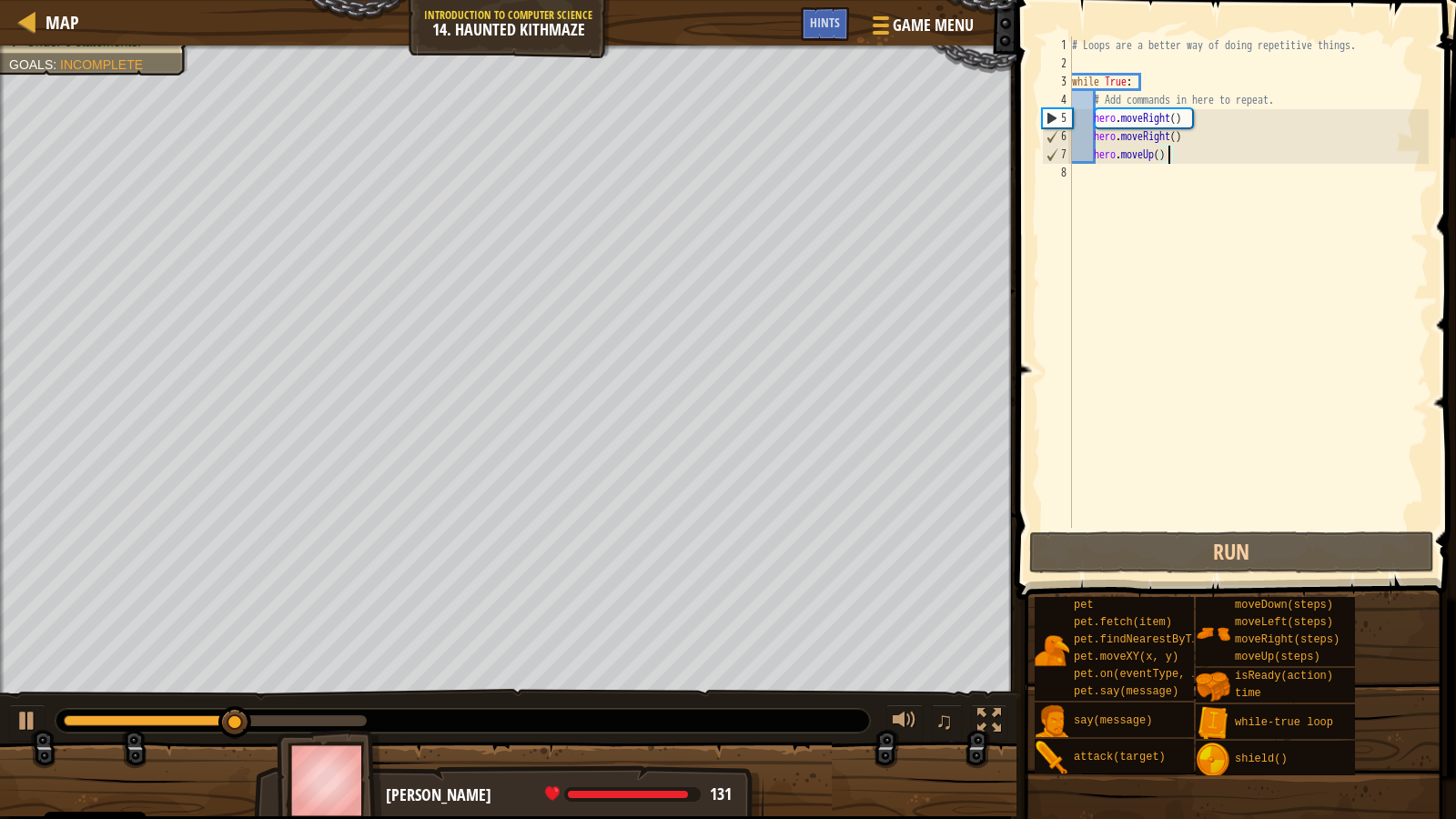 click on "# Loops are a better way of doing repetitive things. while   True :      # Add commands in here to repeat.      hero . moveRight ( )      hero . moveRight ( )      hero . moveUp ( )" at bounding box center [1249, 300] 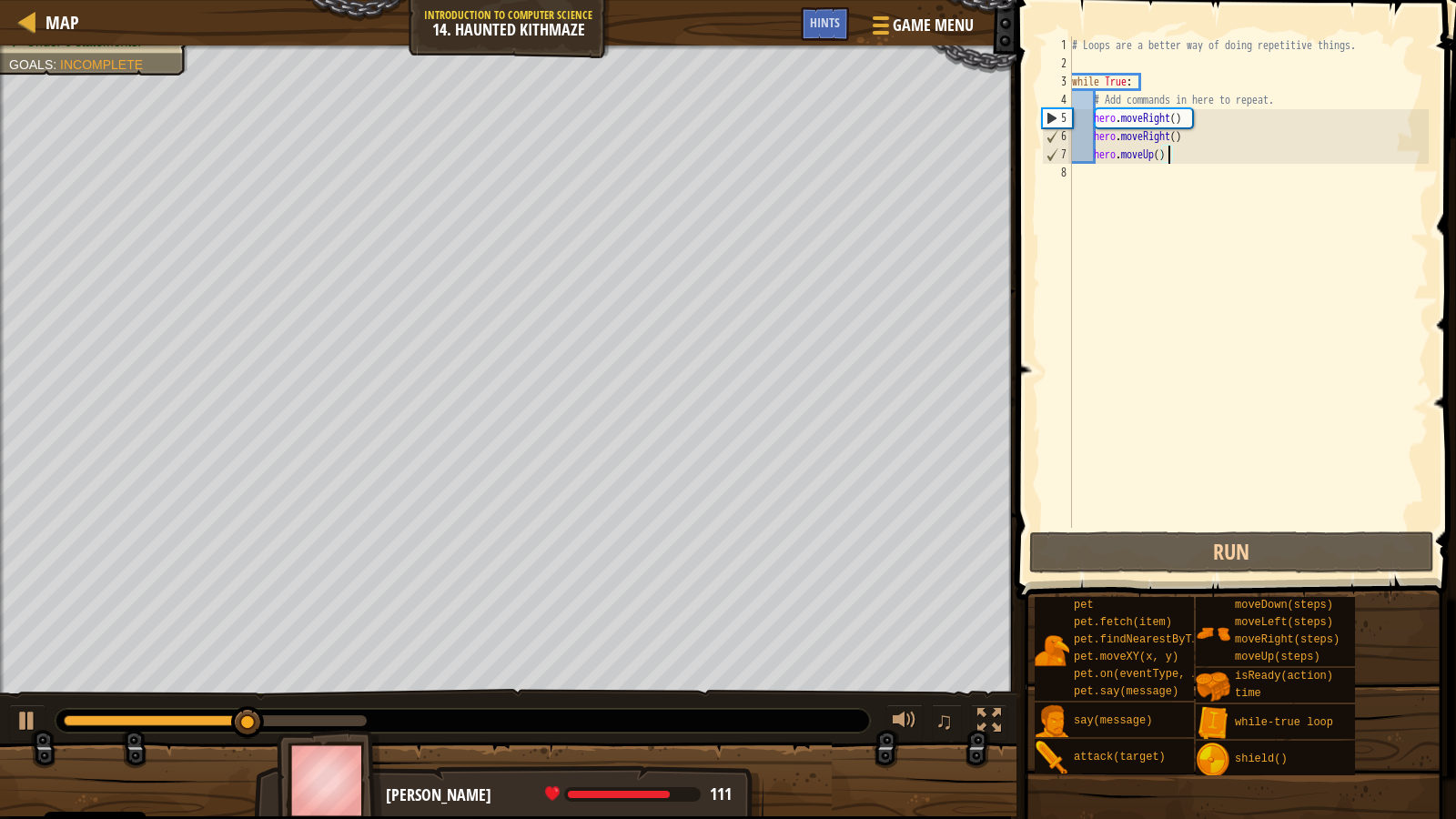 scroll, scrollTop: 8, scrollLeft: 8, axis: both 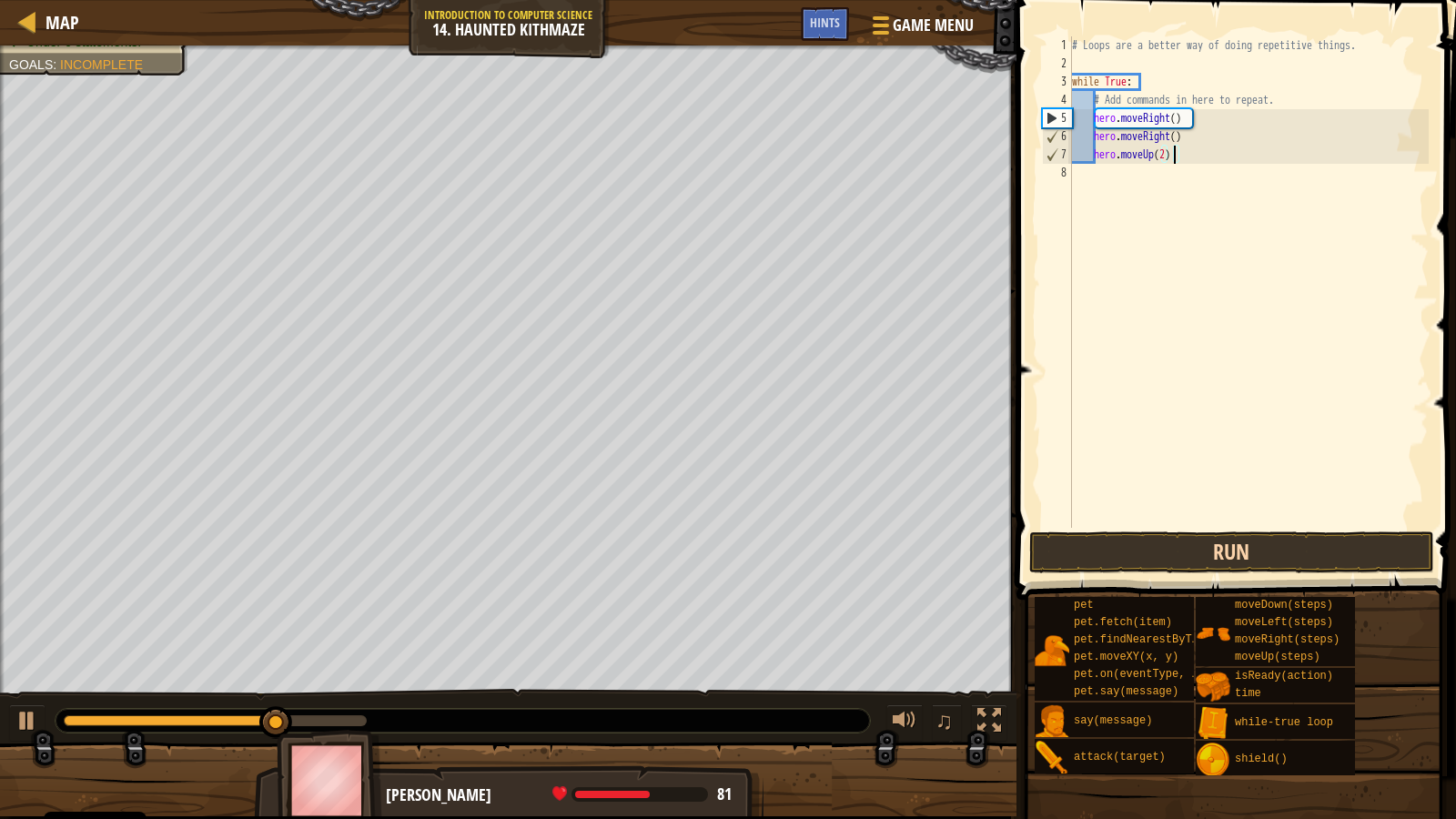 type on "hero.moveUp(2)" 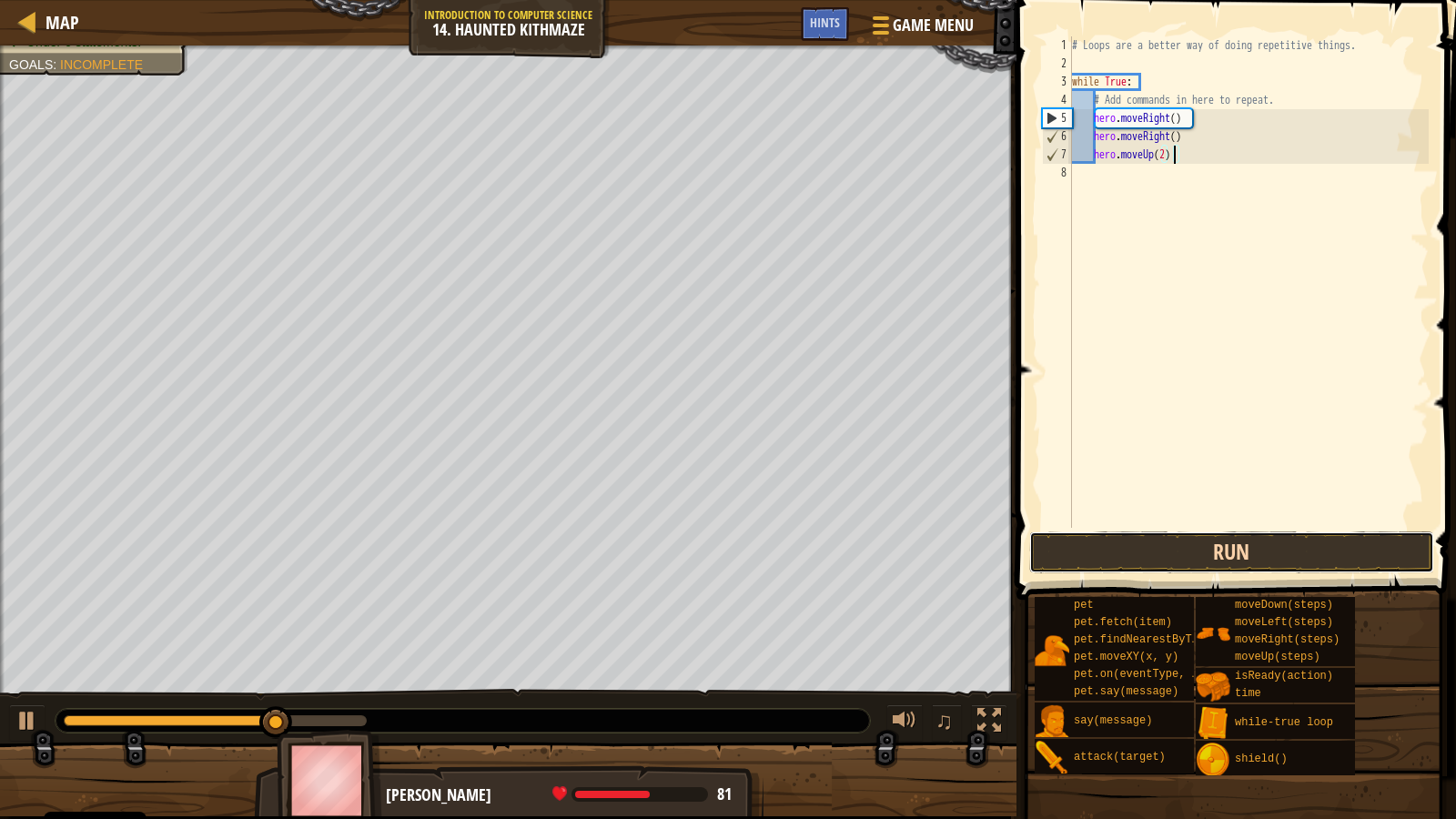 click on "Run" at bounding box center [1231, 552] 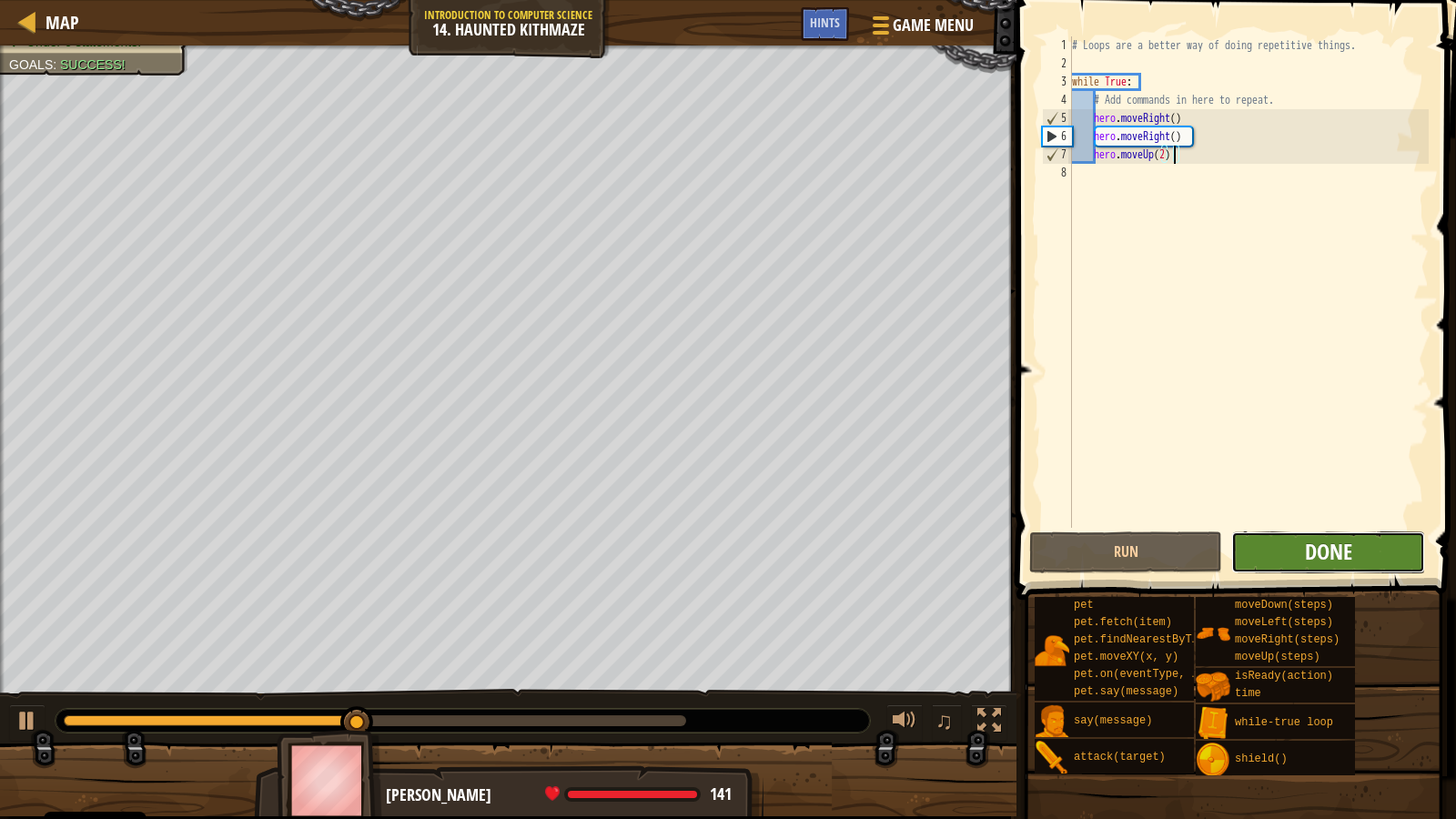 click on "Done" at bounding box center (1329, 551) 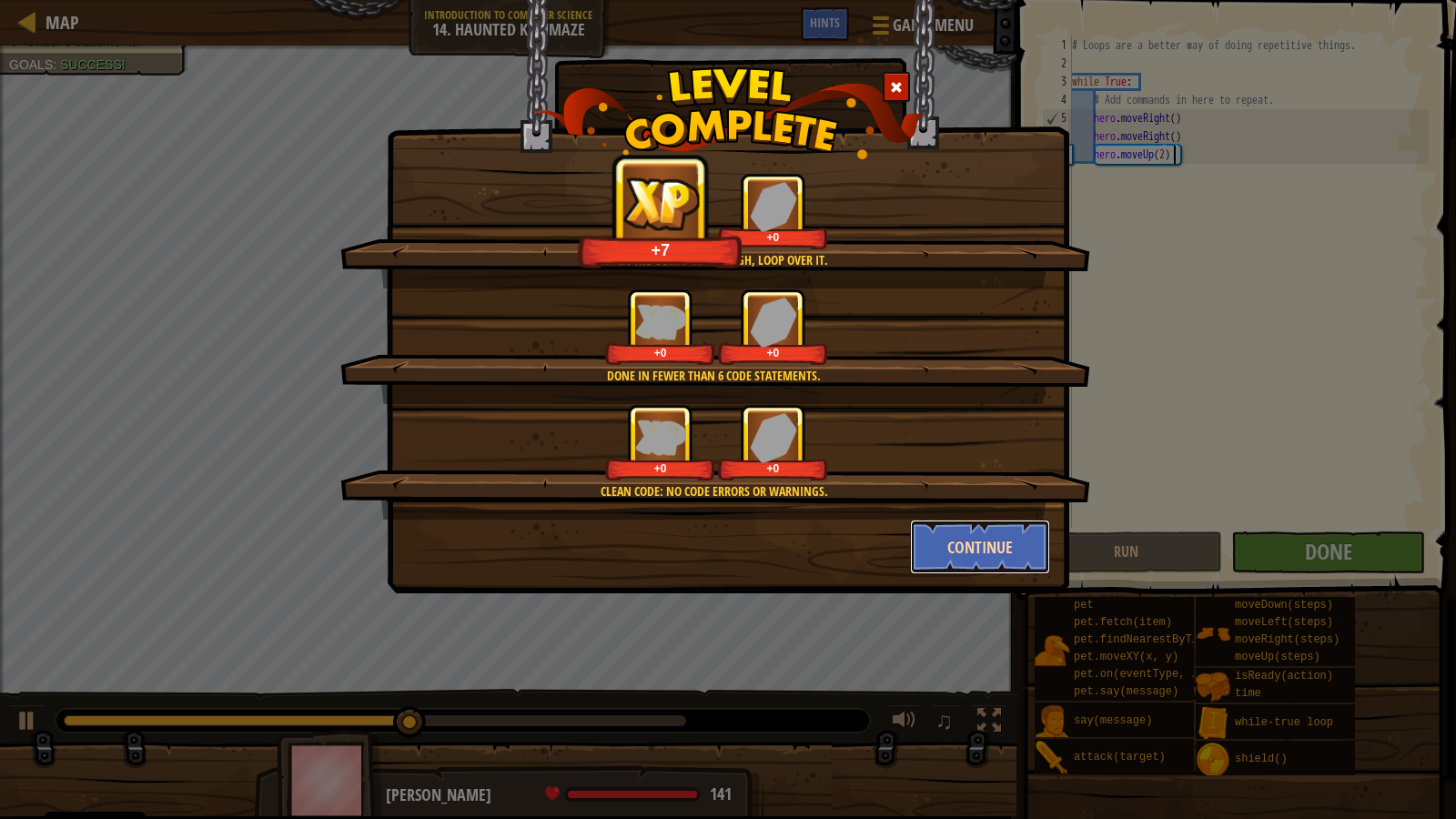 click on "Continue" at bounding box center [980, 547] 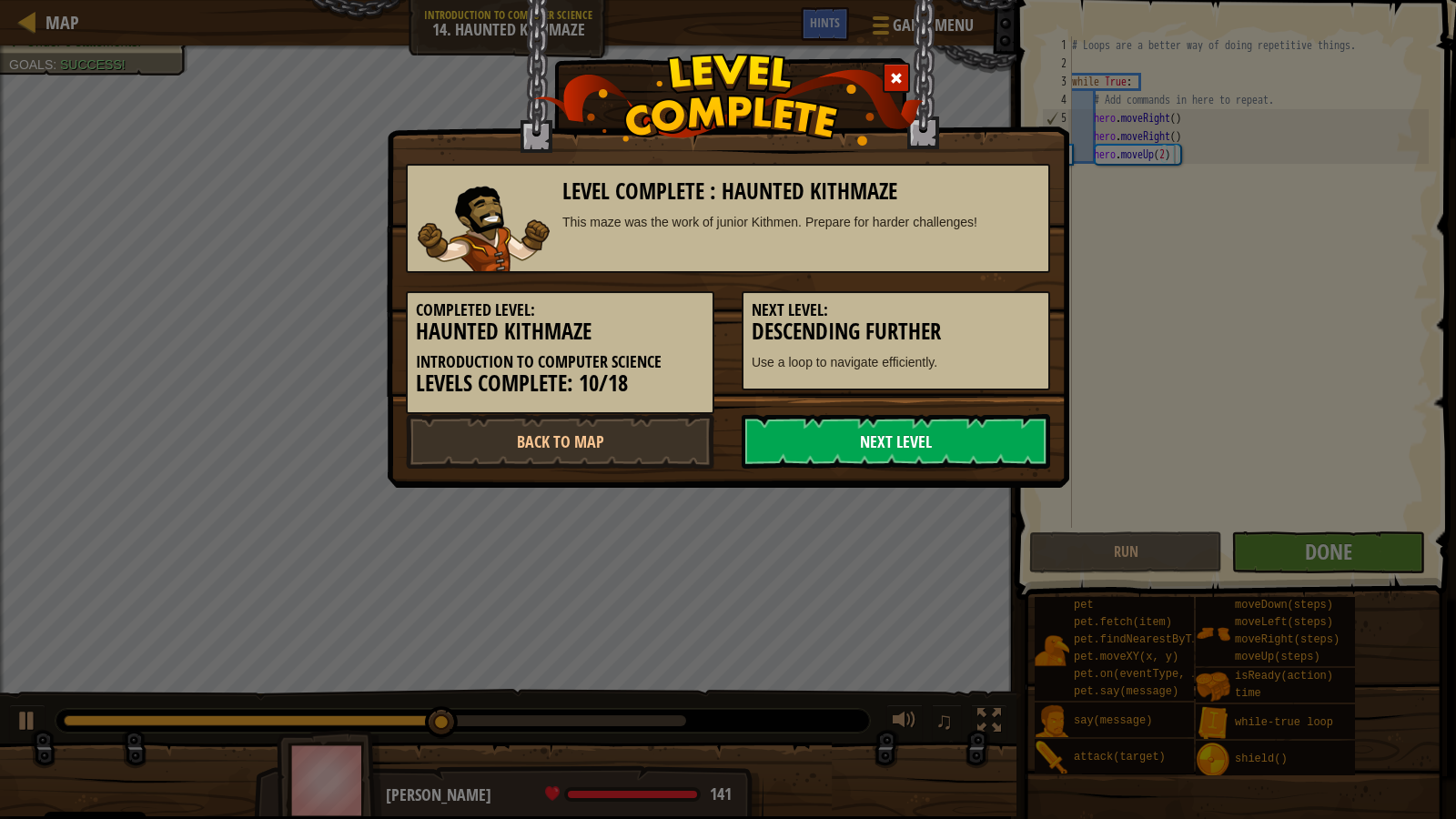 click on "Next Level" at bounding box center [895, 441] 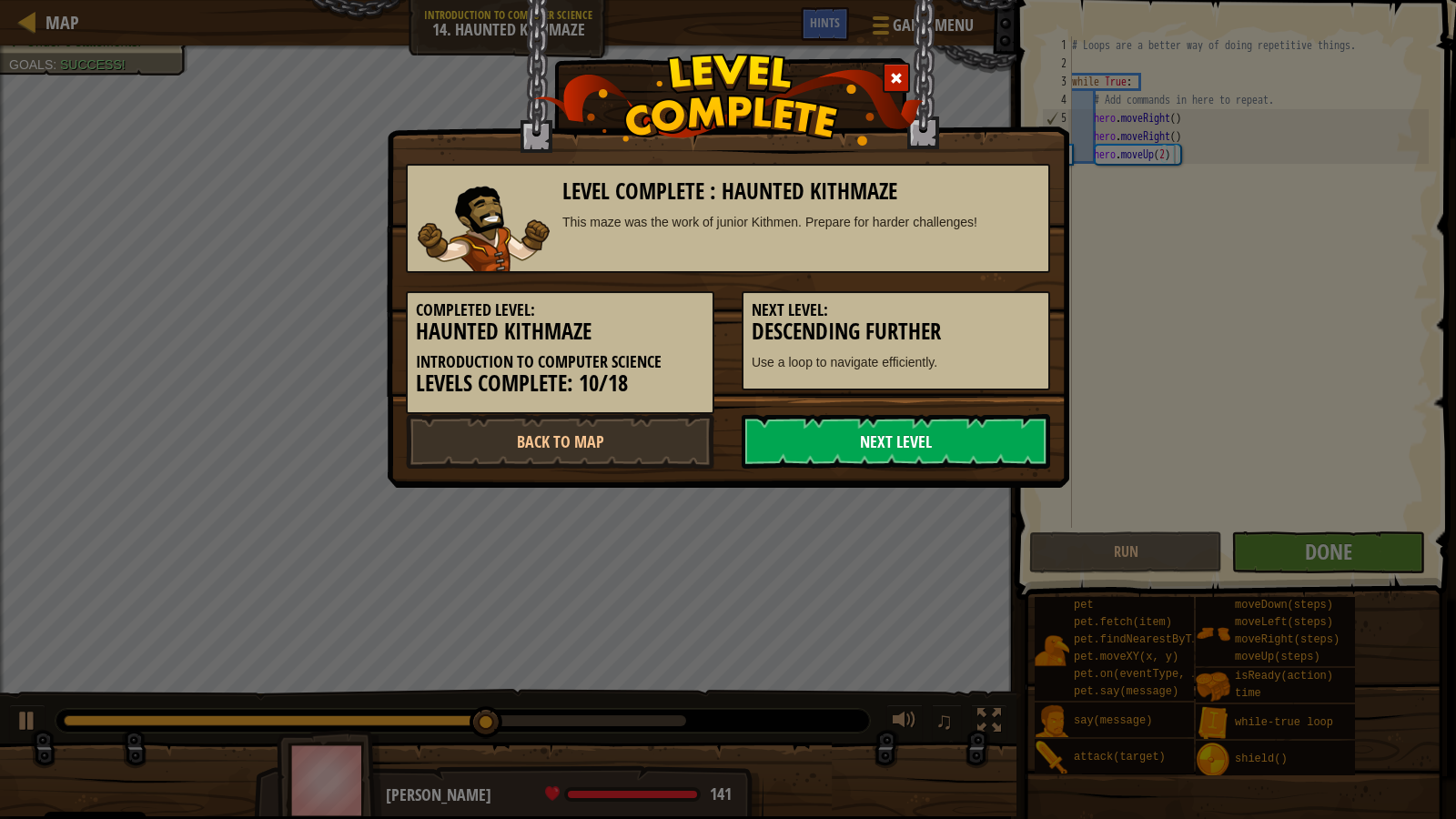 click on "Next Level" at bounding box center [895, 441] 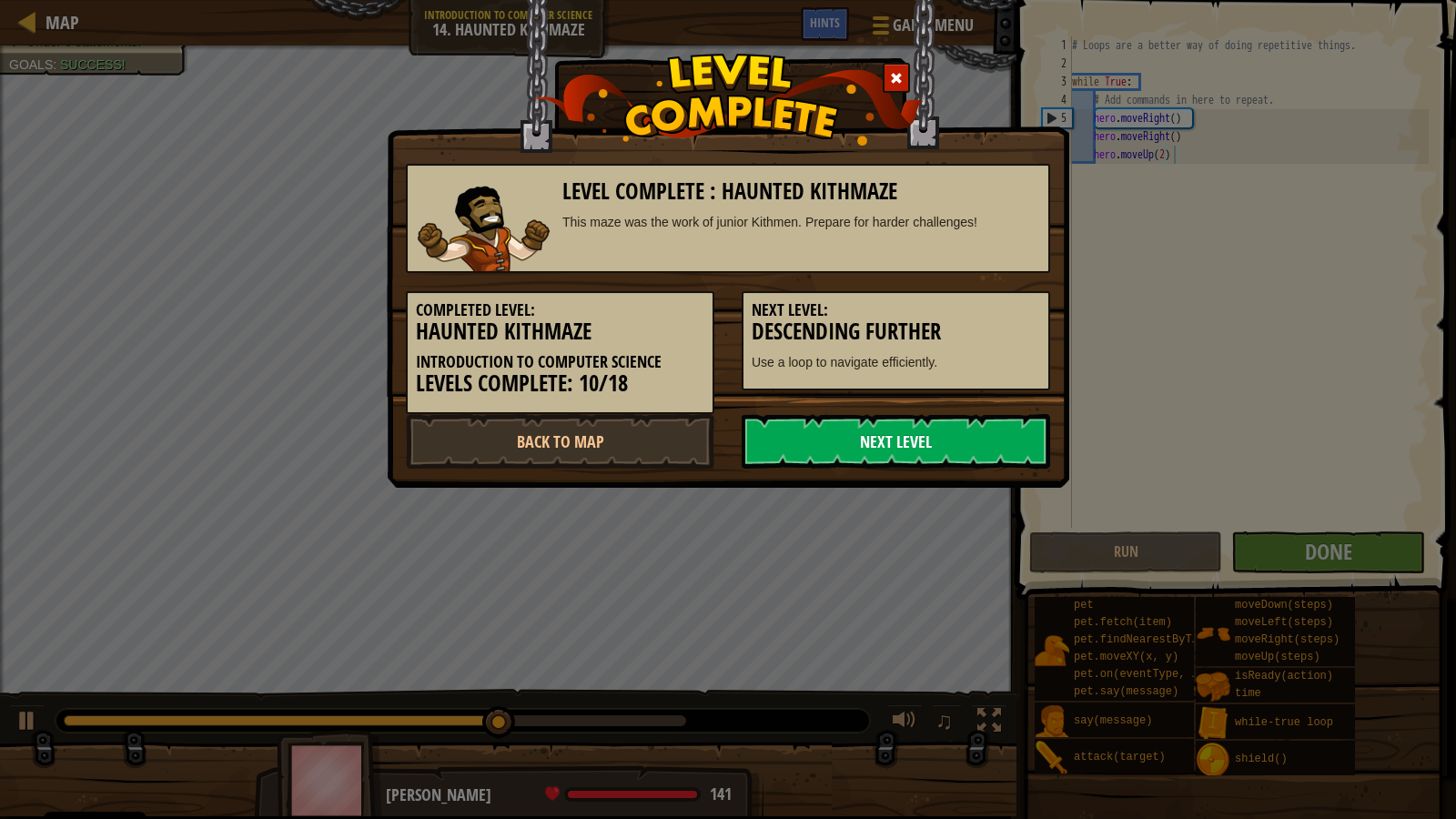 click on "Next Level" at bounding box center [895, 441] 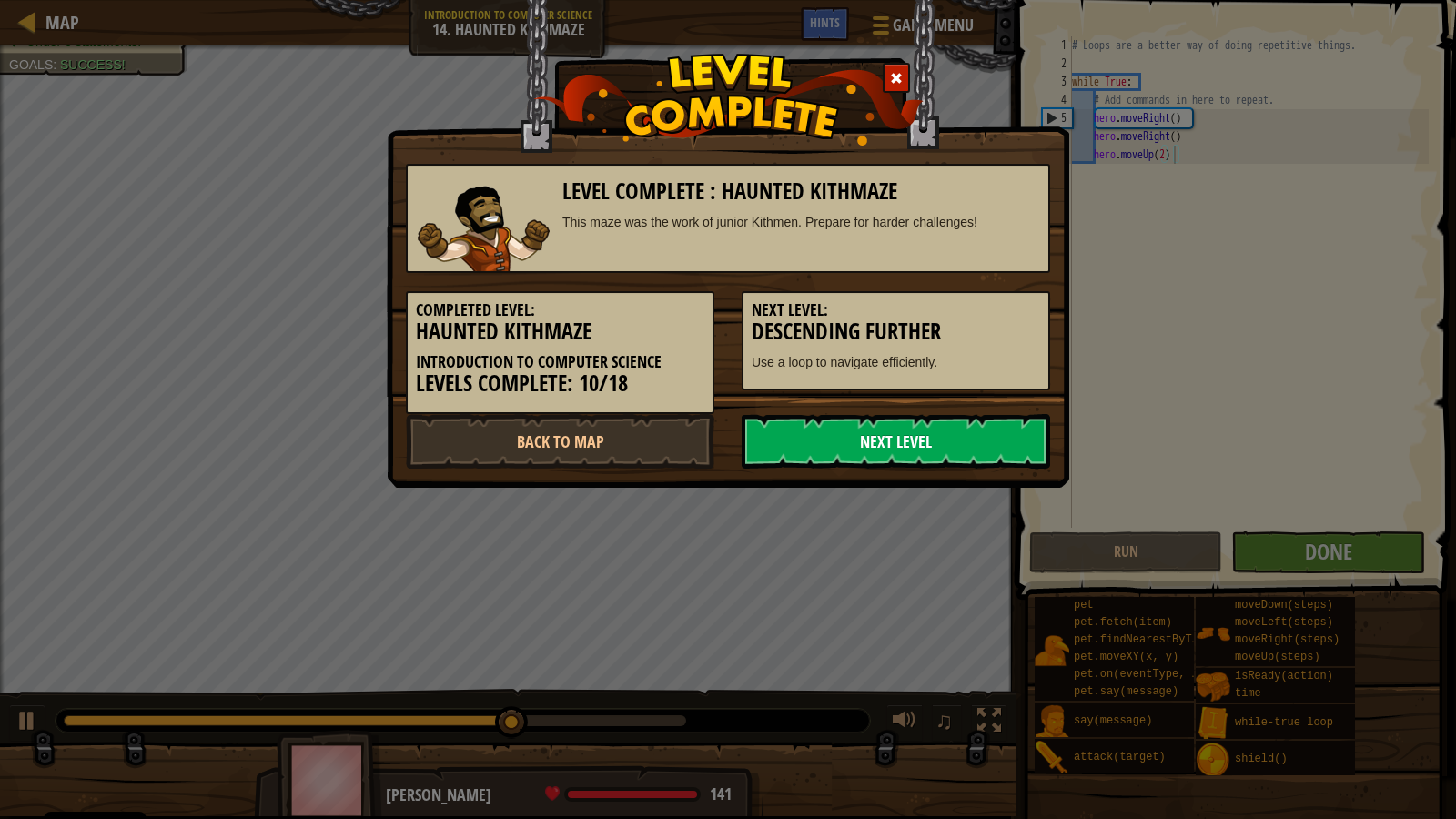 click on "Next Level" at bounding box center [895, 441] 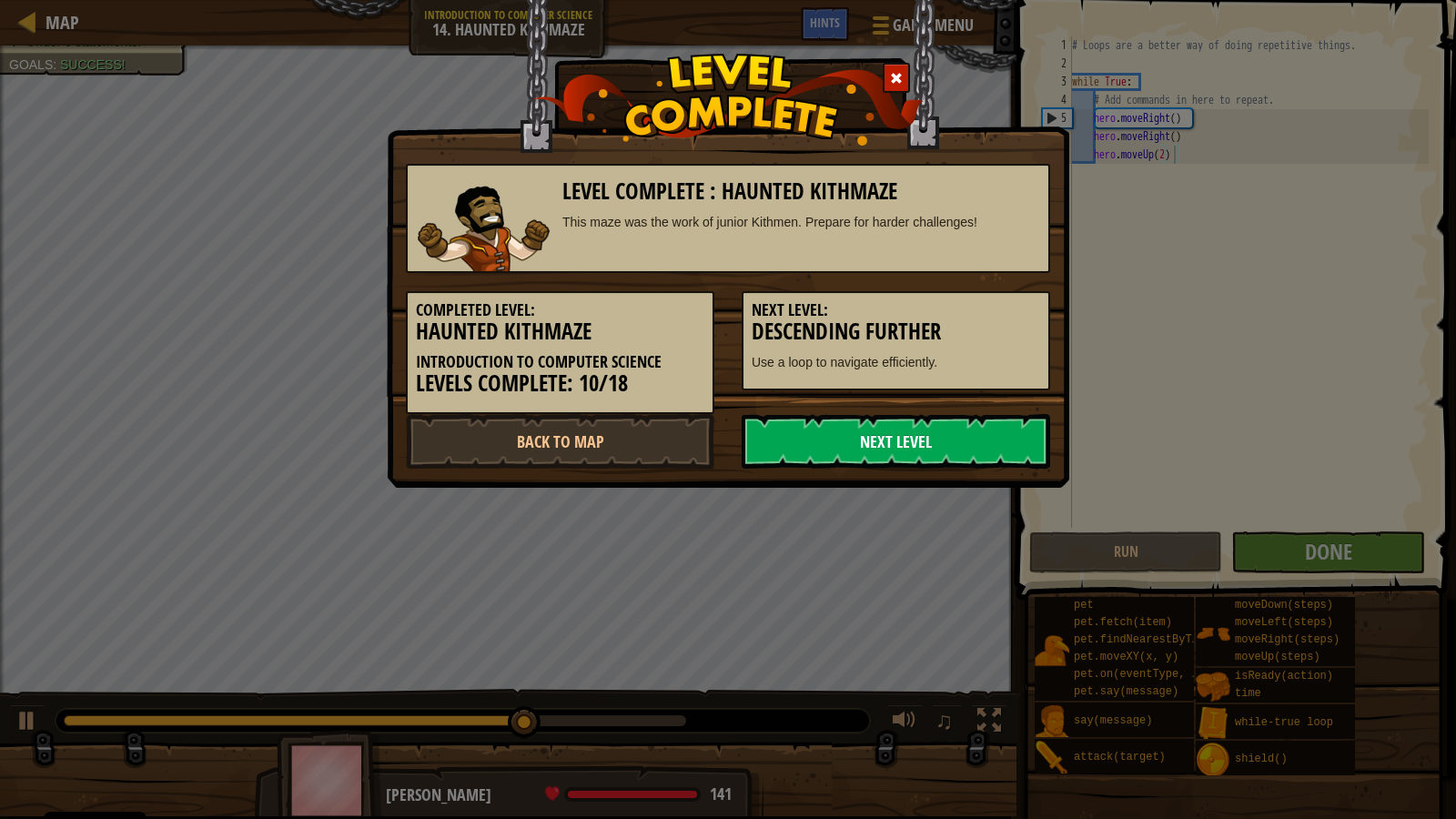 click on "Next Level" at bounding box center (895, 441) 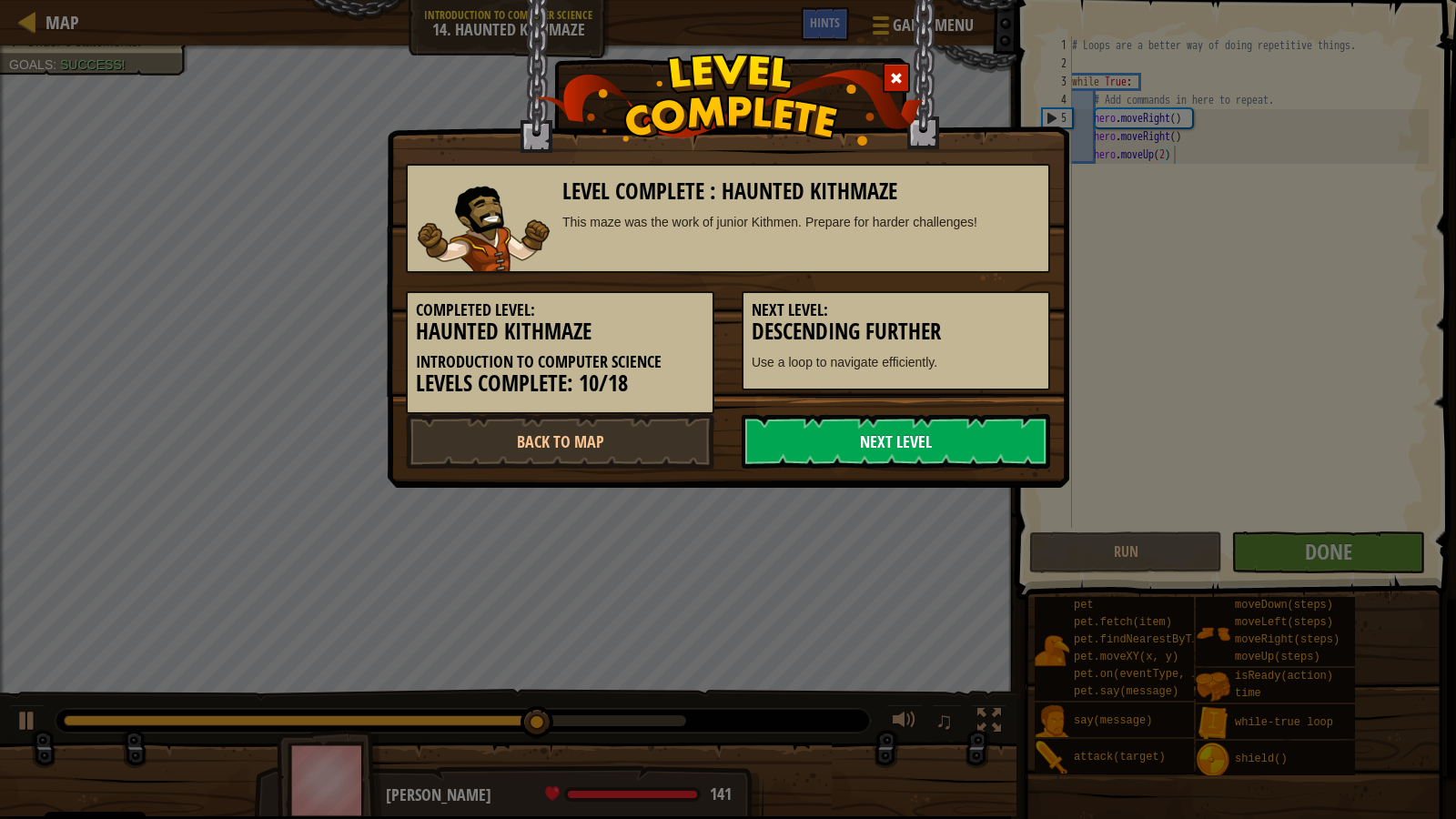 click on "Next Level" at bounding box center (895, 441) 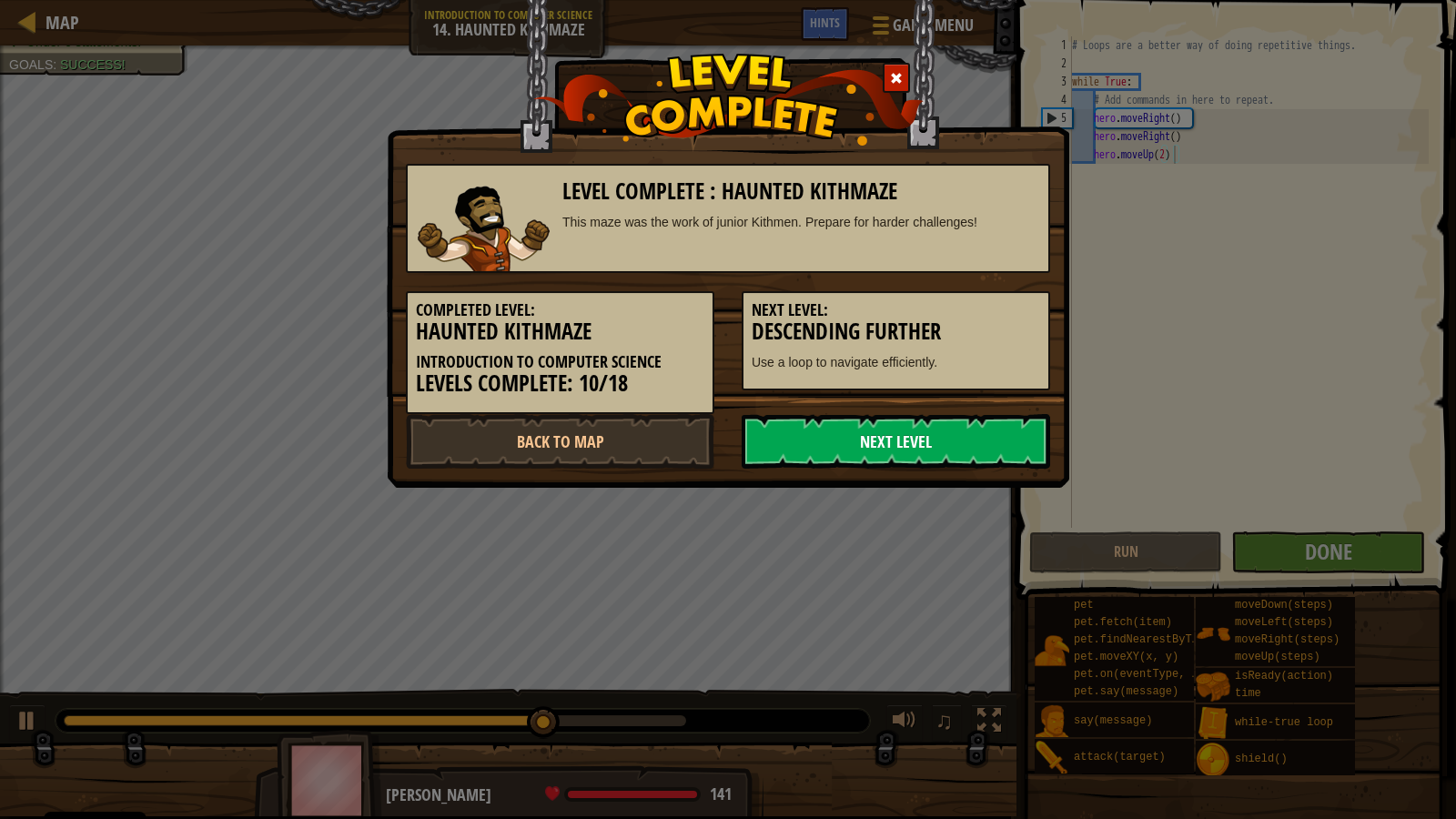 click on "Next Level" at bounding box center [895, 441] 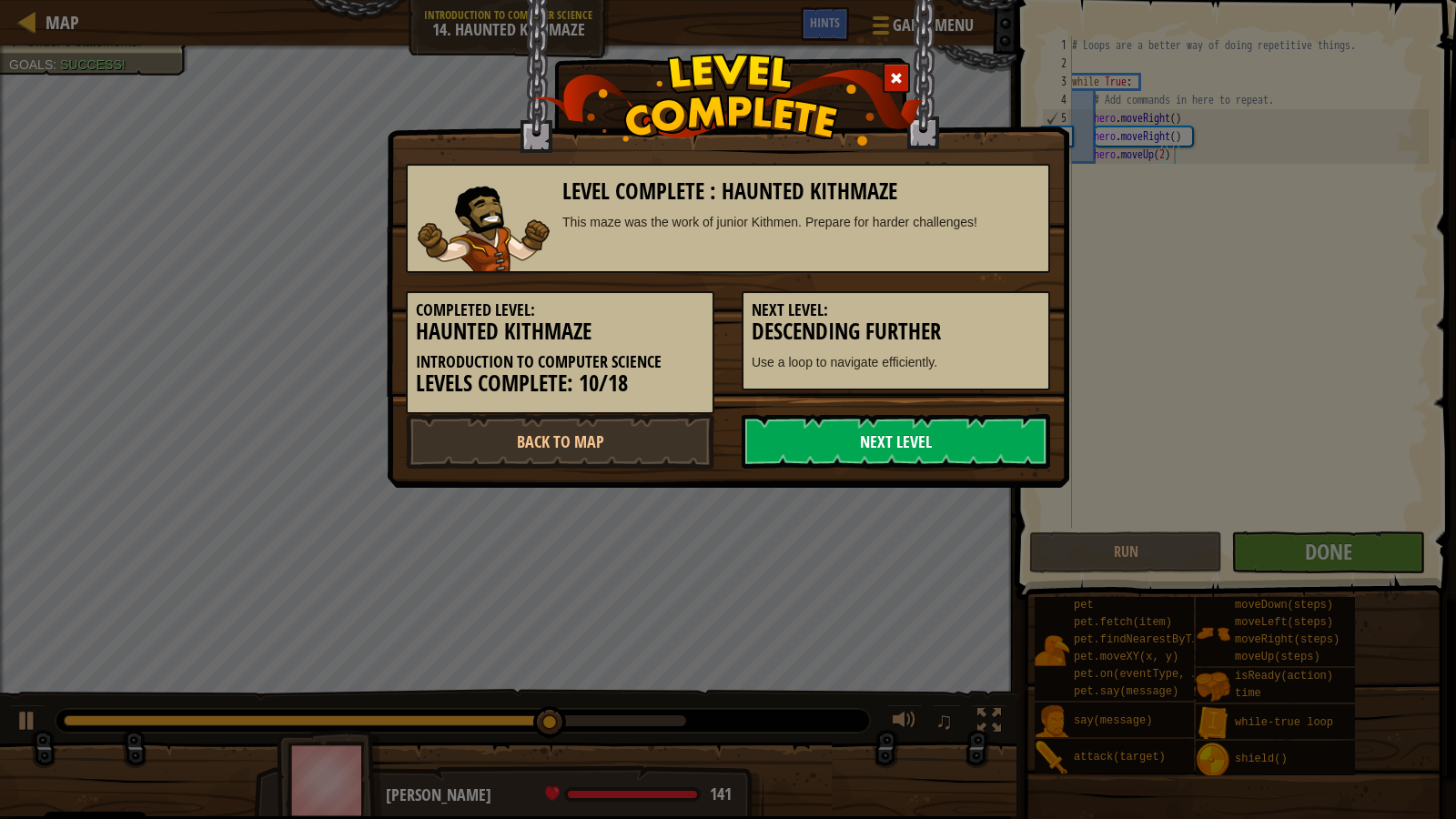 click on "Next Level" at bounding box center [895, 441] 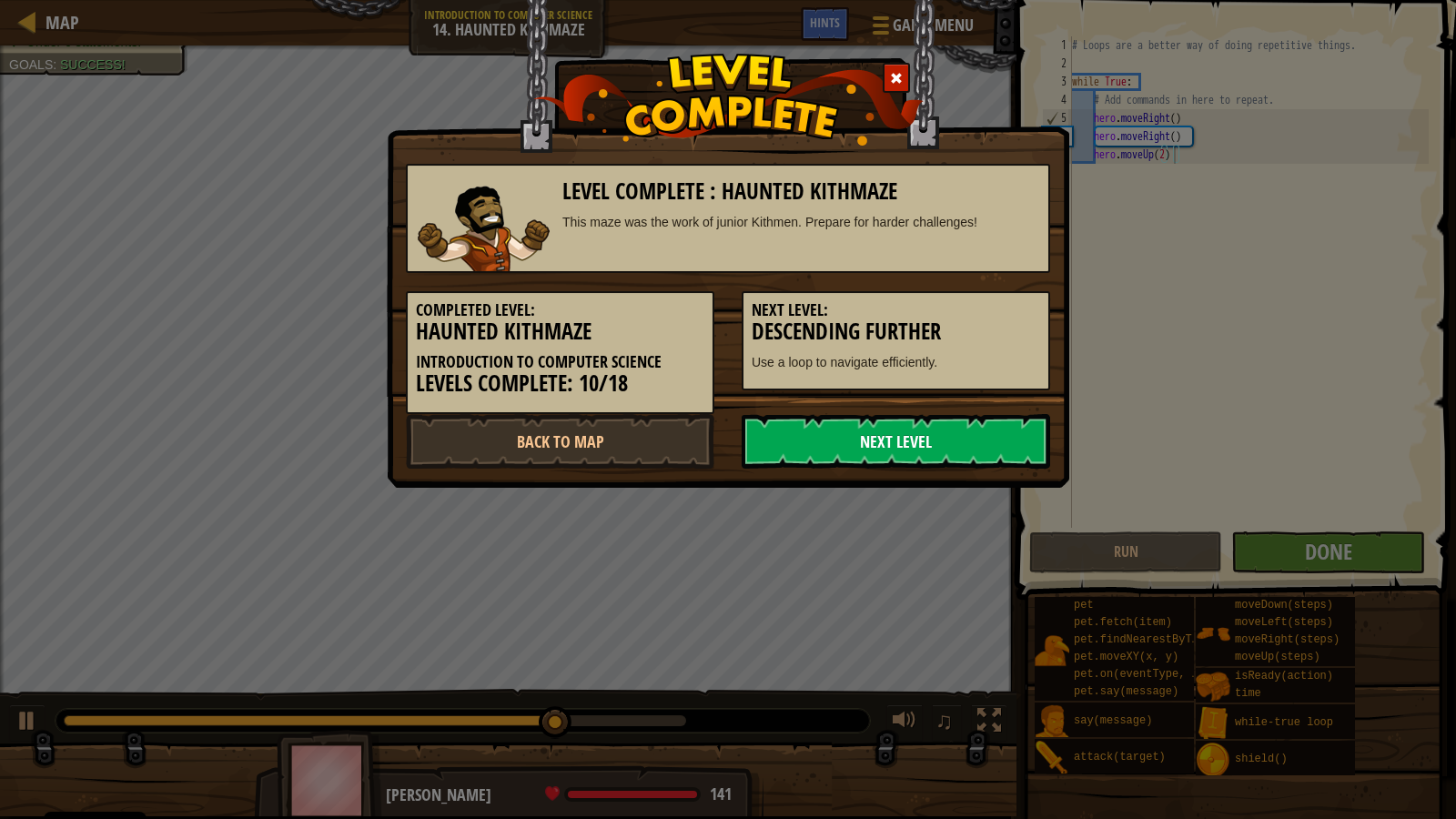 click on "Next Level" at bounding box center [895, 441] 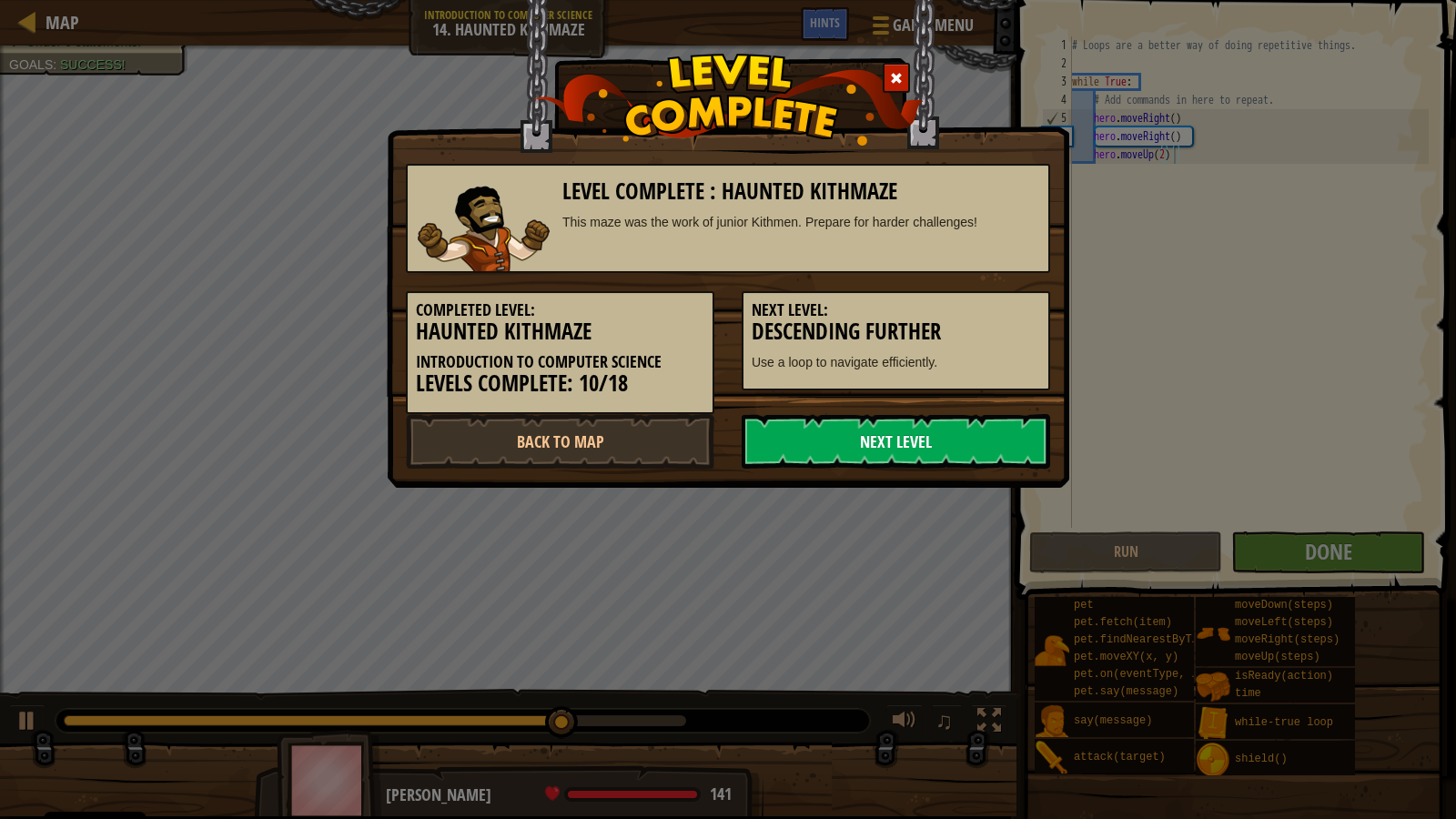 click on "Next Level" at bounding box center [895, 441] 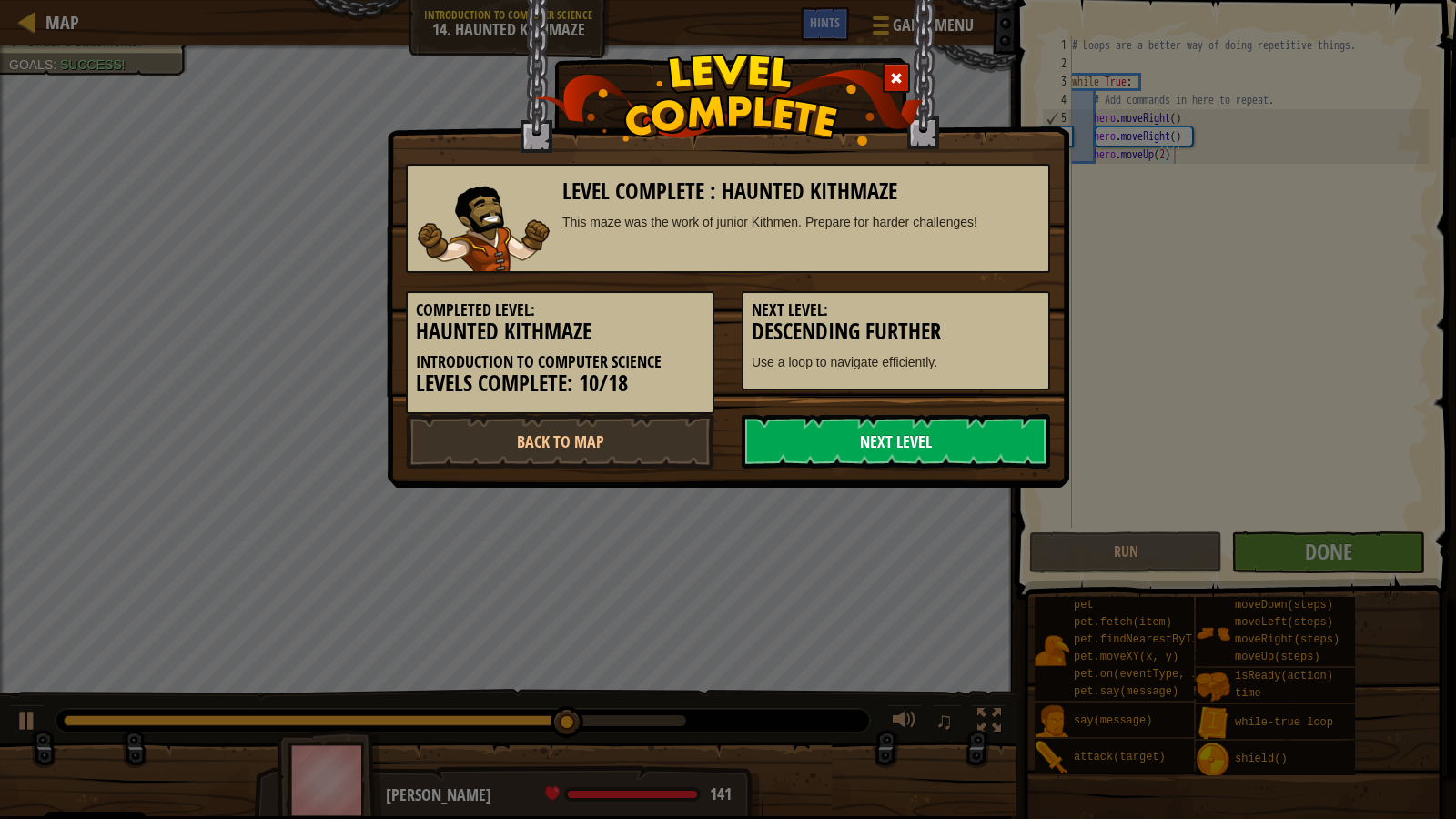 click on "Next Level" at bounding box center (895, 441) 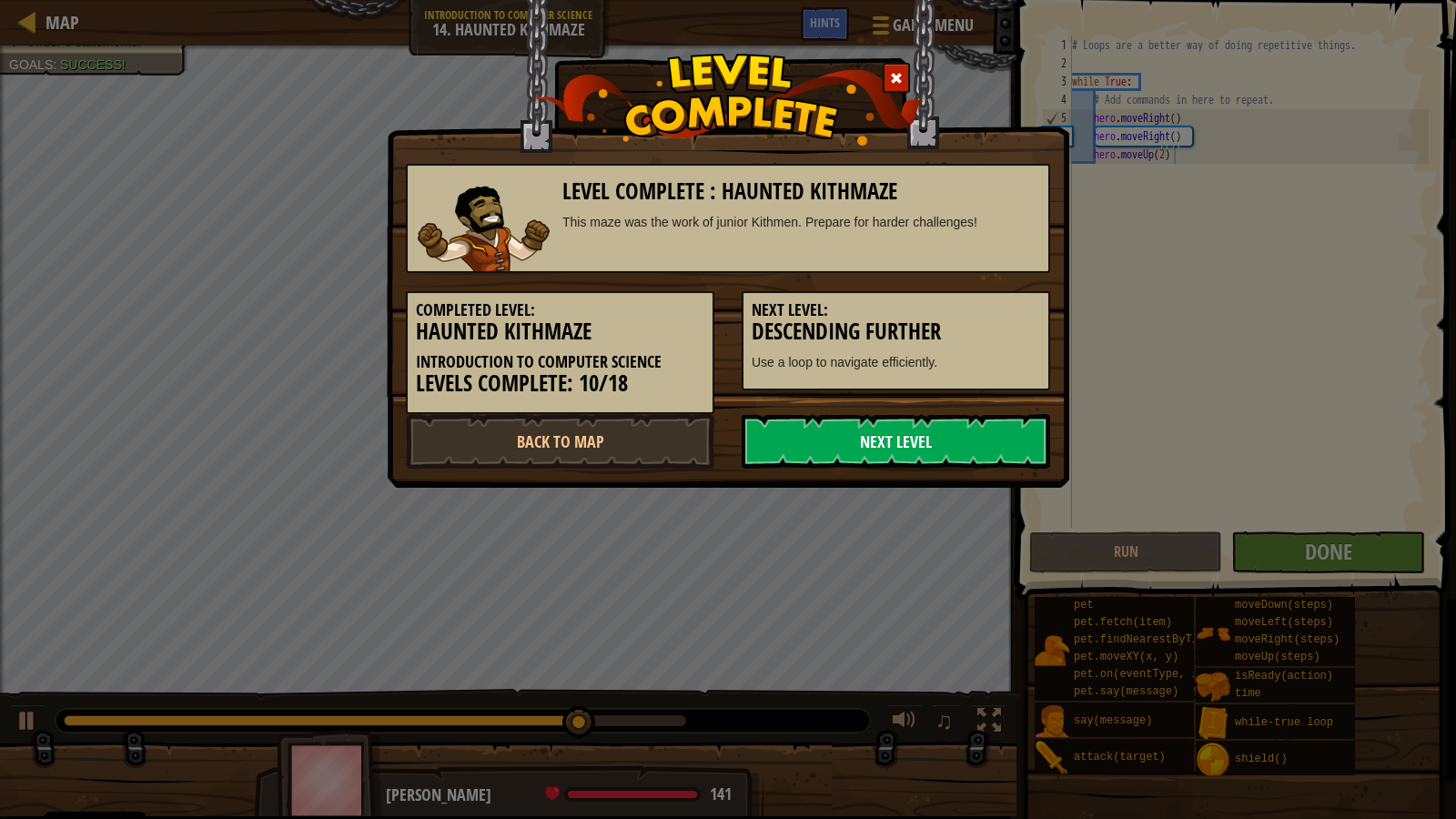 click on "Next Level" at bounding box center [895, 441] 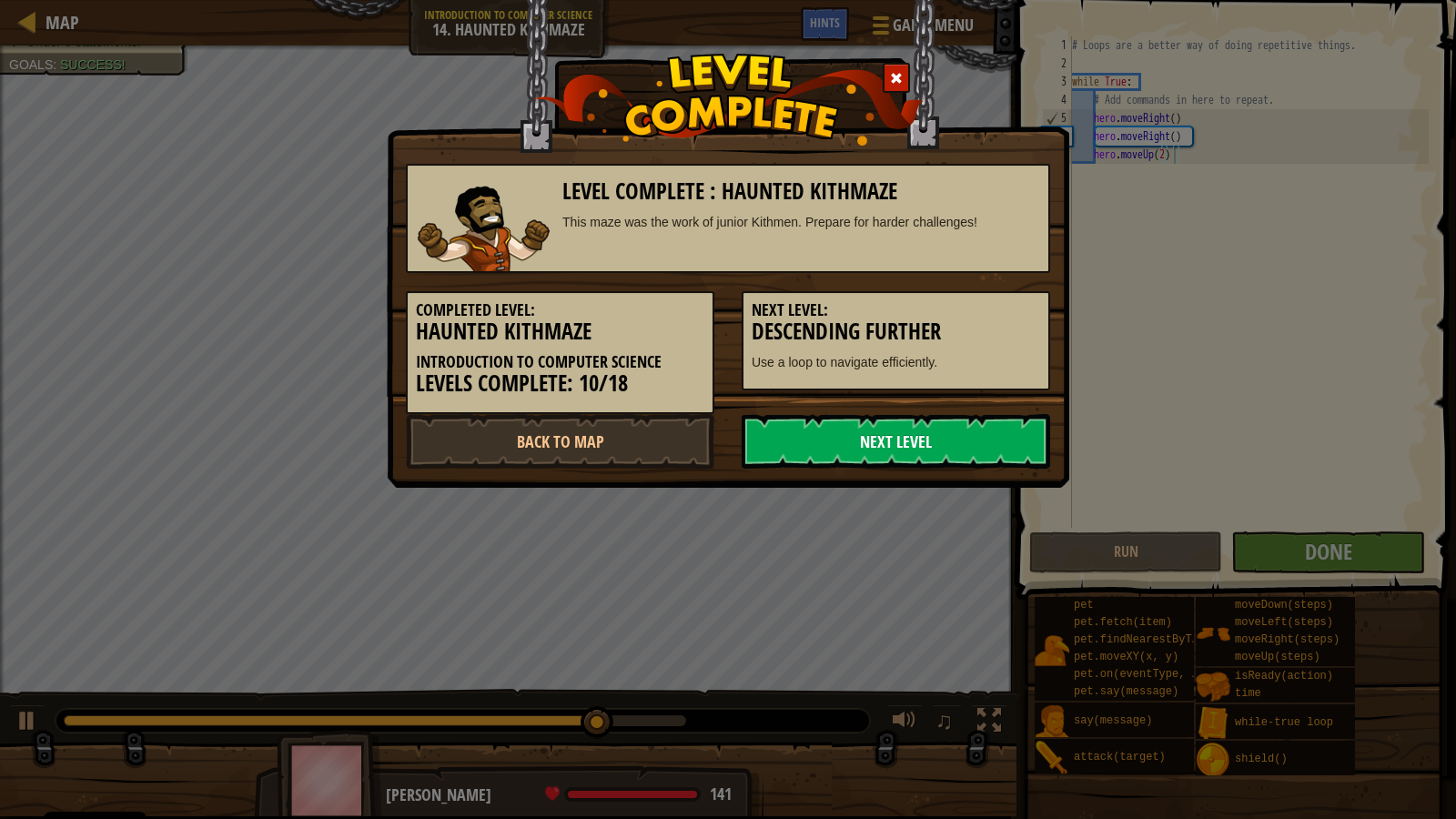 click on "Next Level" at bounding box center [895, 441] 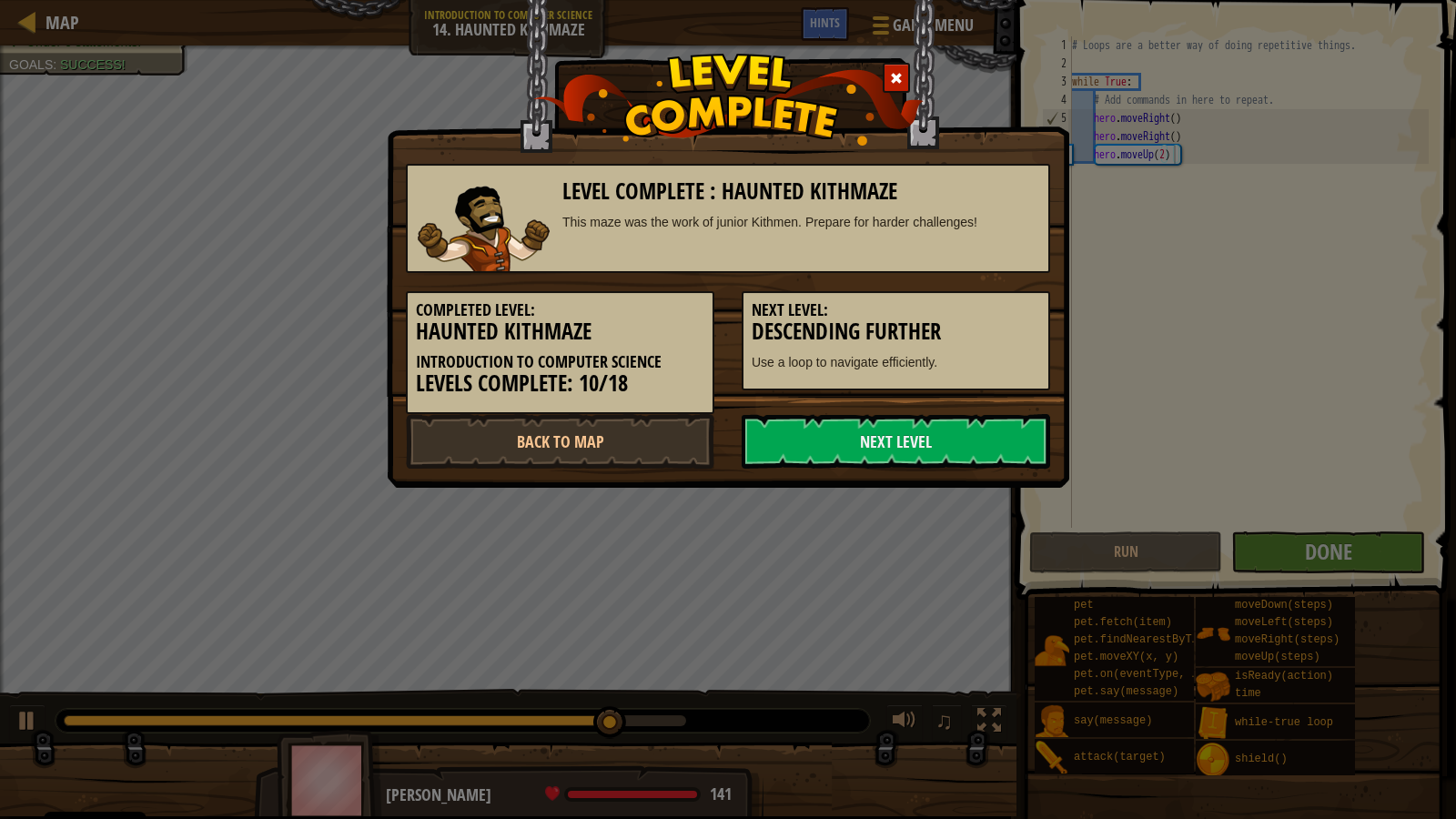 click on "Next Level: Descending Further Use a loop to navigate efficiently." at bounding box center (895, 340) 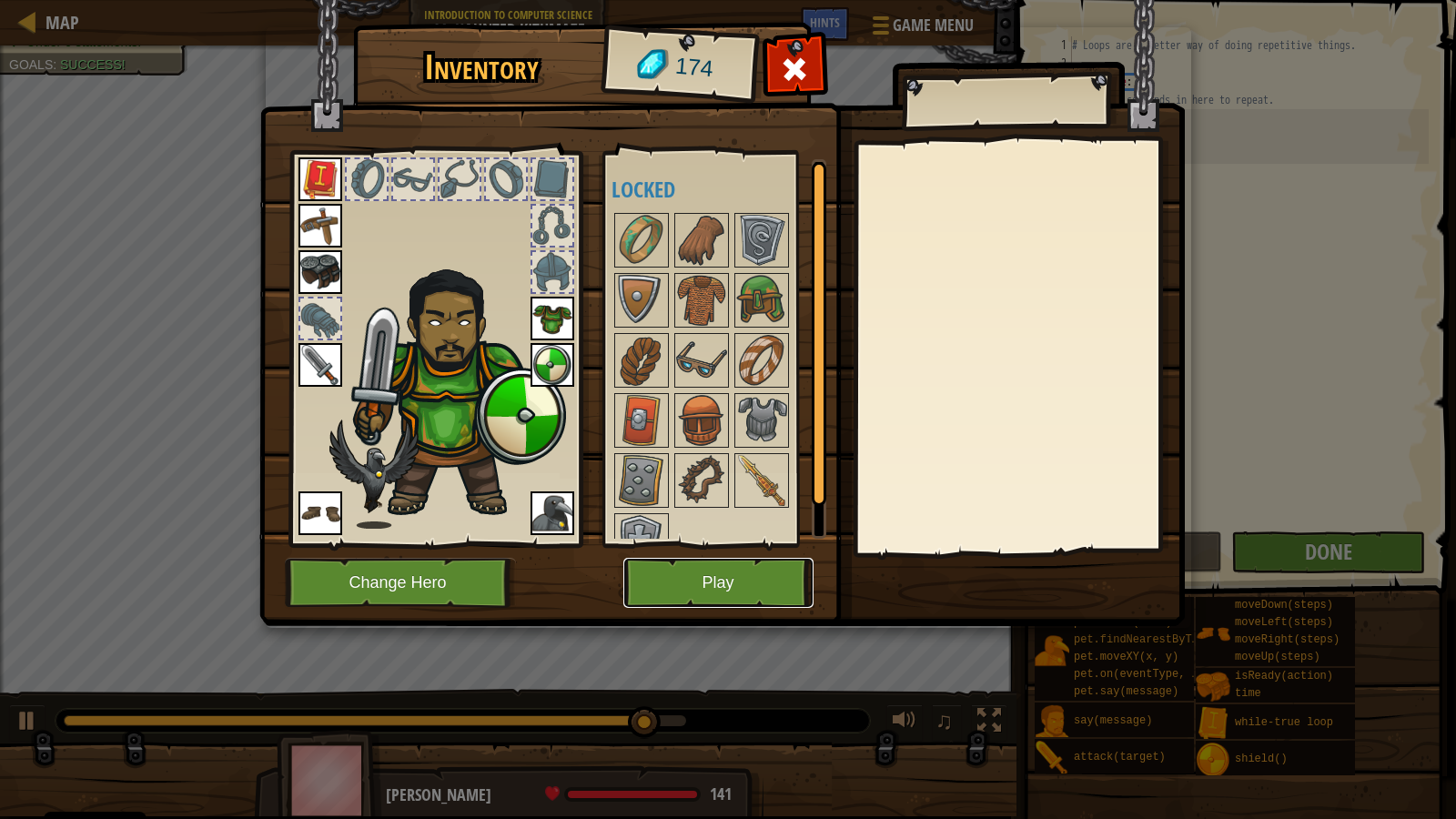 click on "Play" at bounding box center [718, 582] 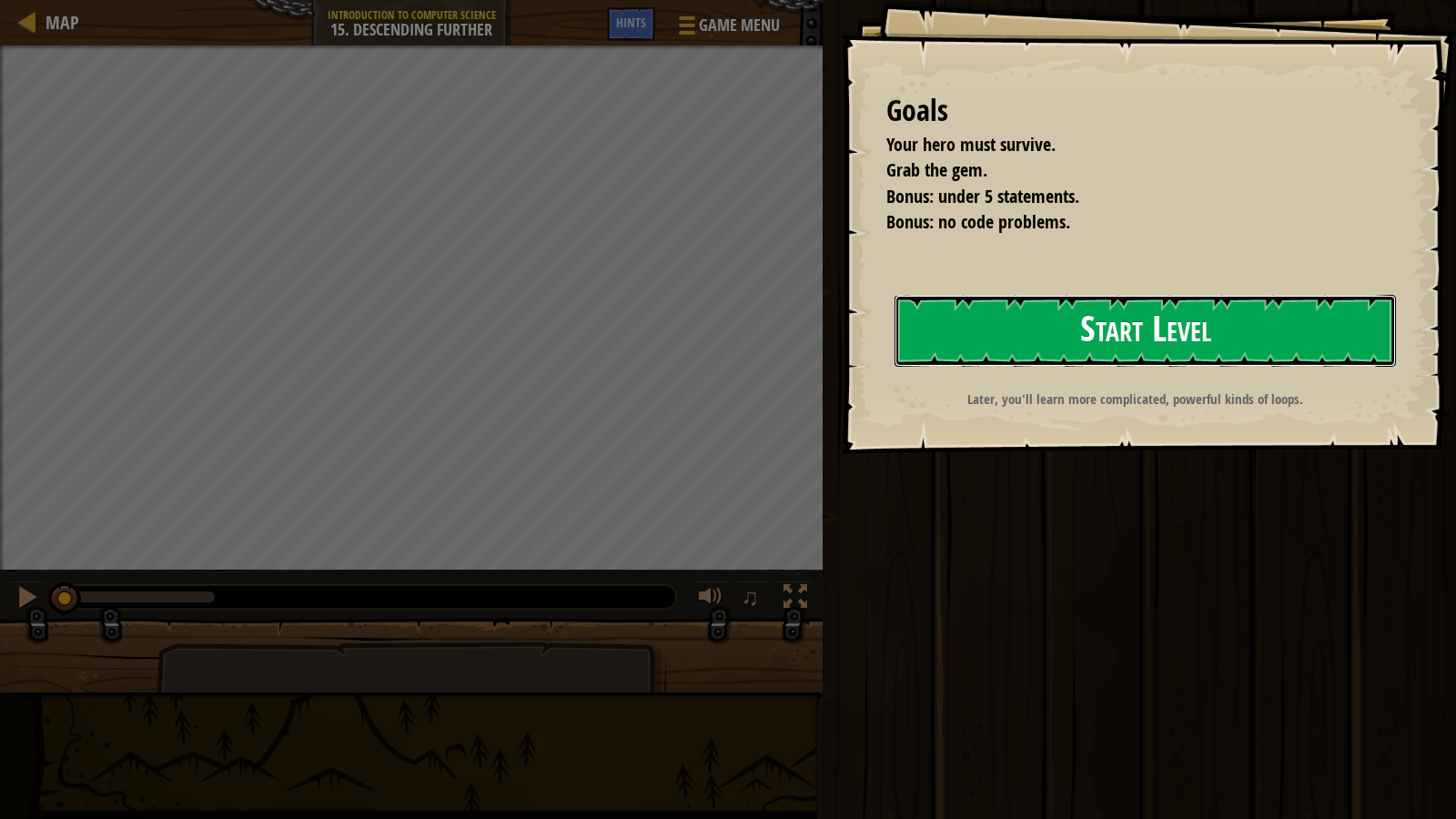 click on "Start Level" at bounding box center [1145, 330] 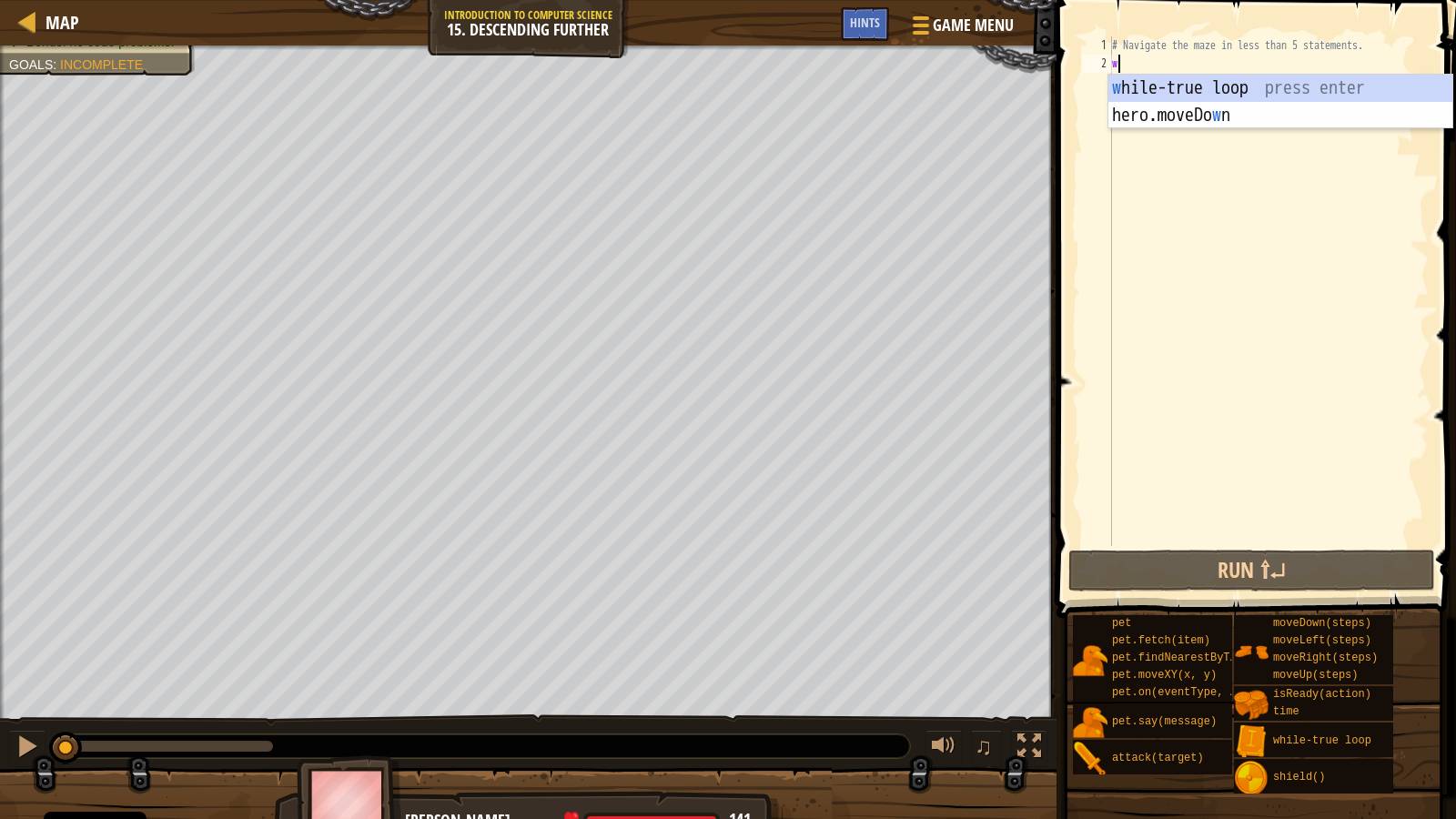 scroll, scrollTop: 8, scrollLeft: 0, axis: vertical 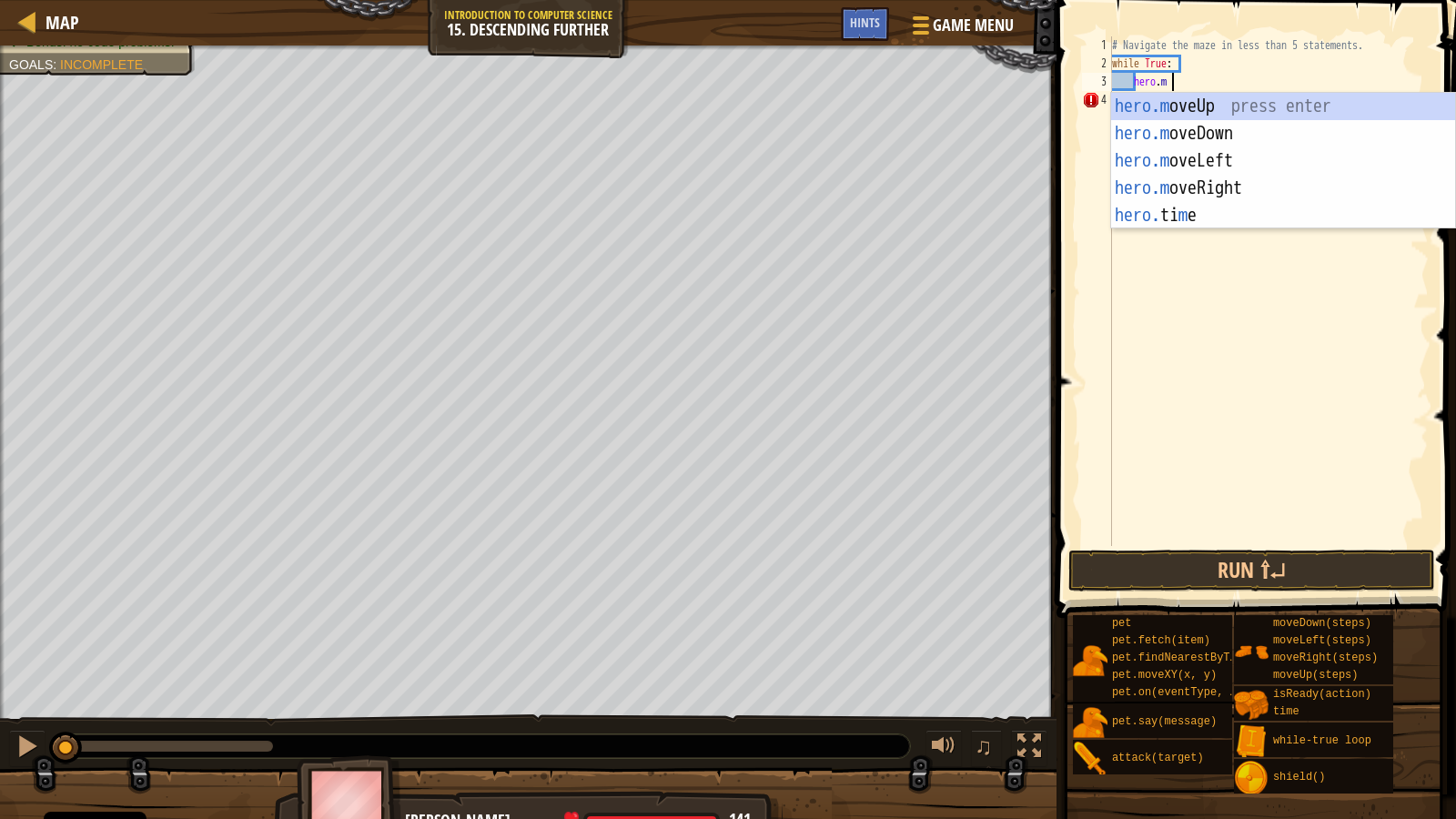 type on "hero.move" 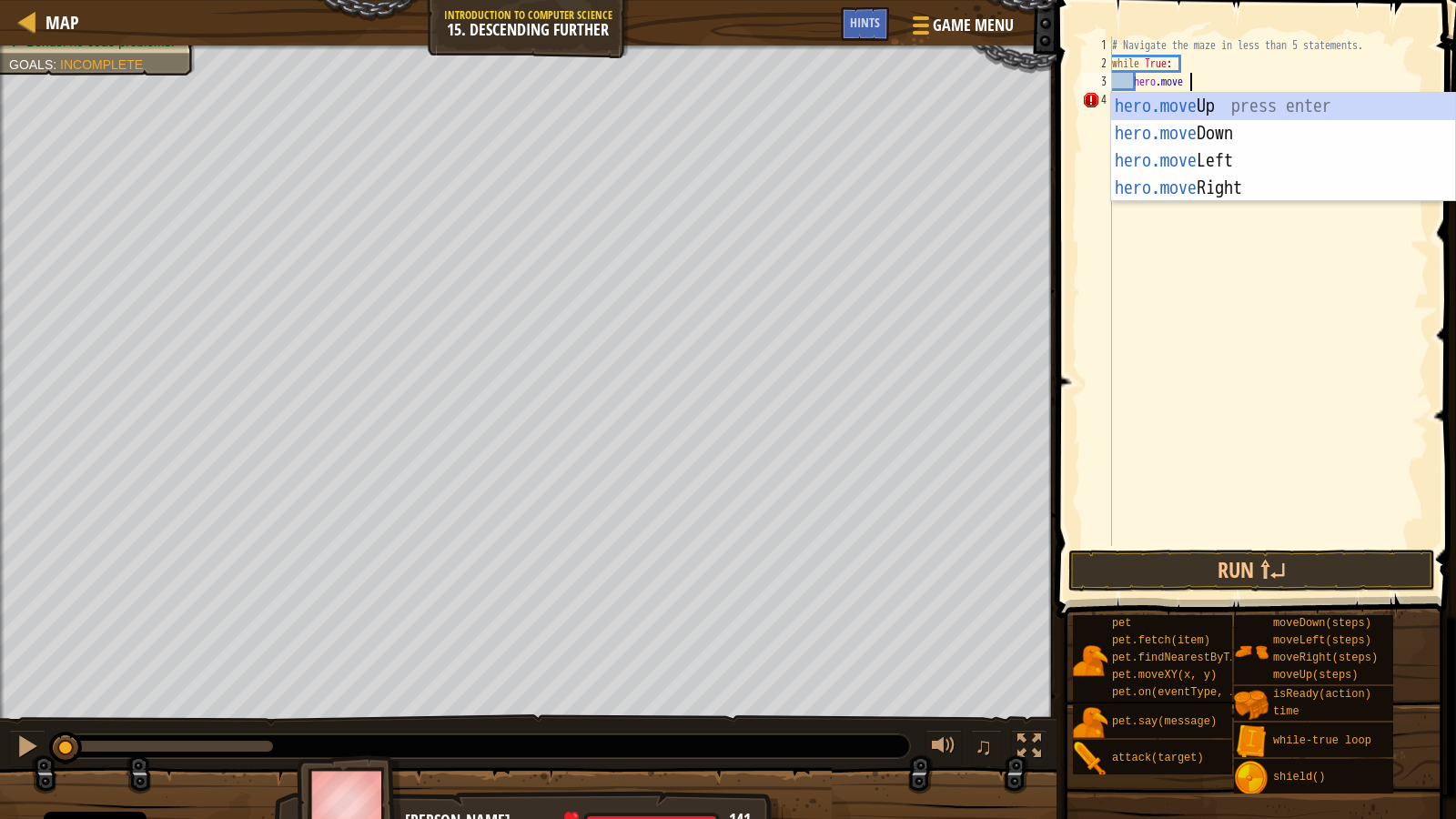 scroll, scrollTop: 8, scrollLeft: 5, axis: both 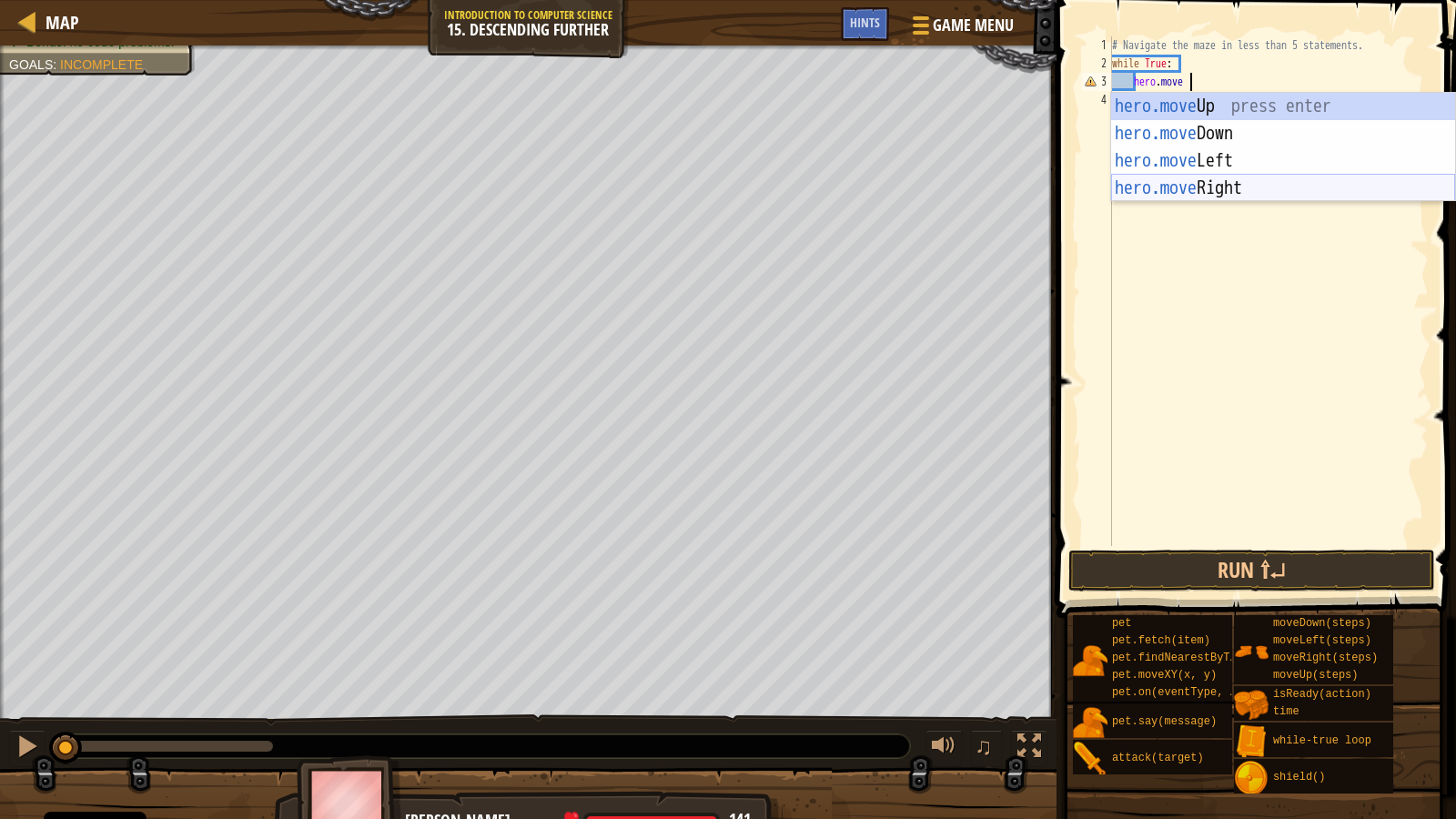 click on "hero.move Up press enter hero.move Down press enter hero.move Left press enter hero.move Right press enter" at bounding box center [1283, 175] 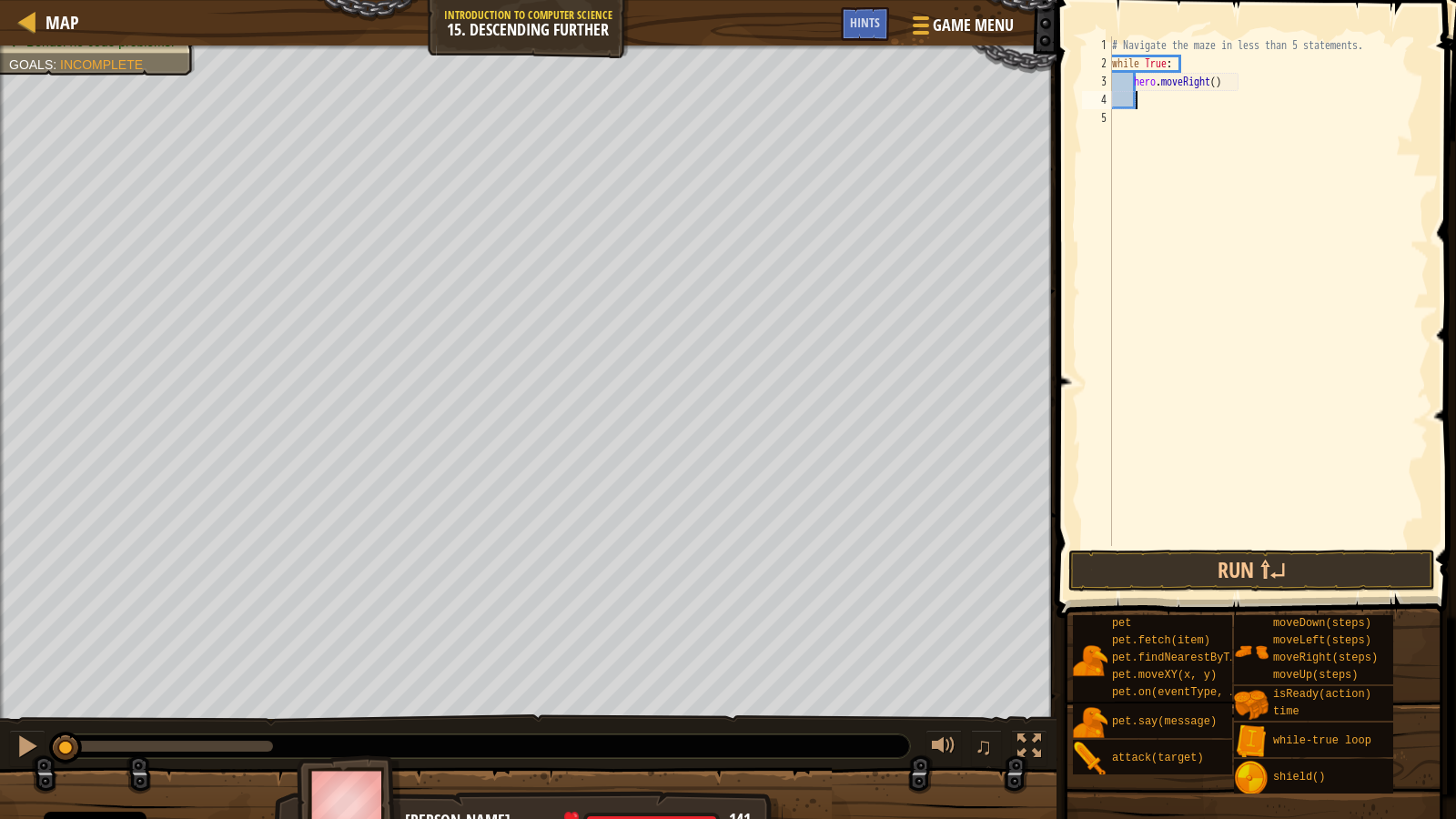 scroll, scrollTop: 8, scrollLeft: 1, axis: both 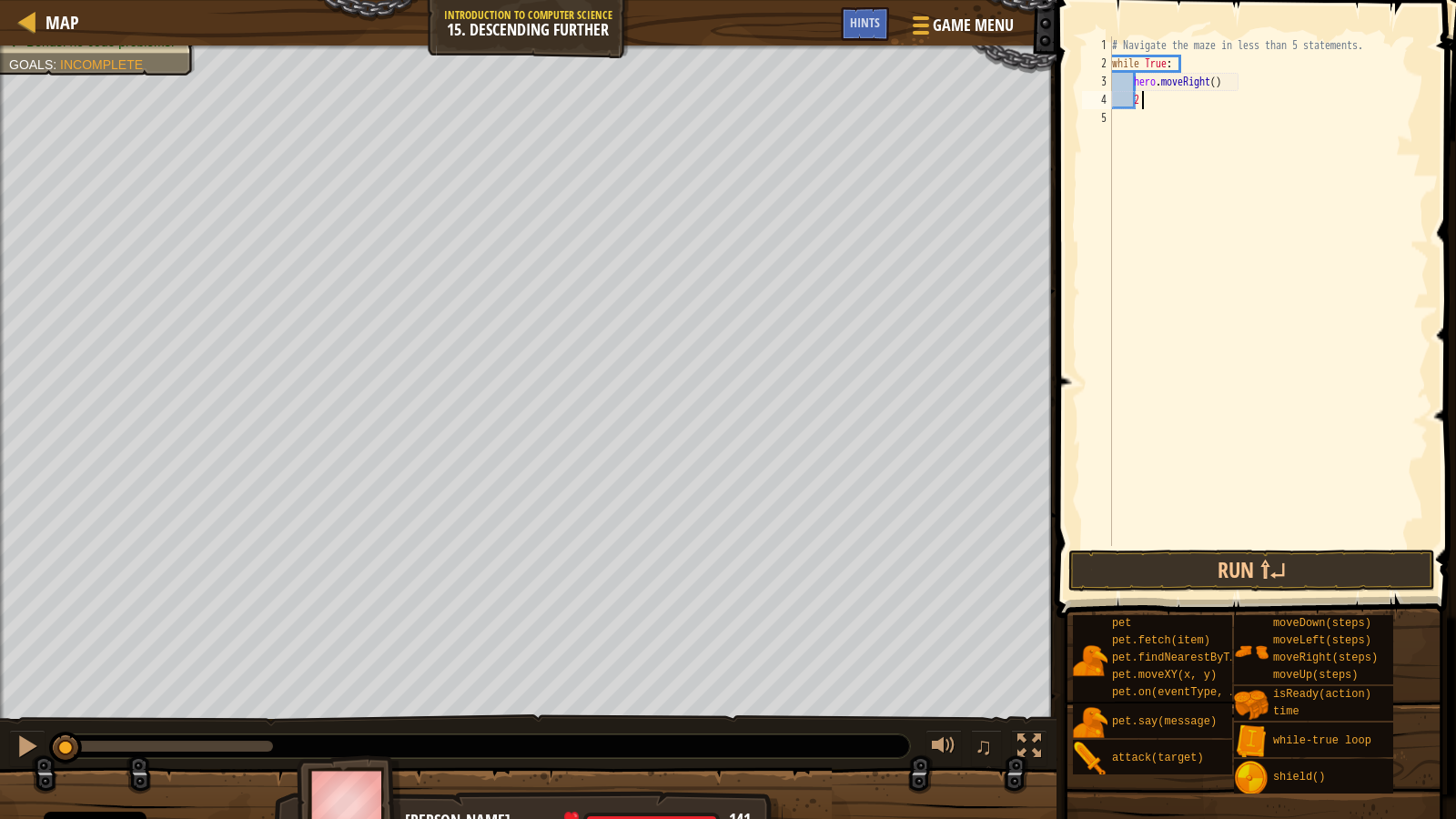 click on "# Navigate the maze in less than 5 statements. while   True :      hero . moveRight ( )      2" at bounding box center (1269, 309) 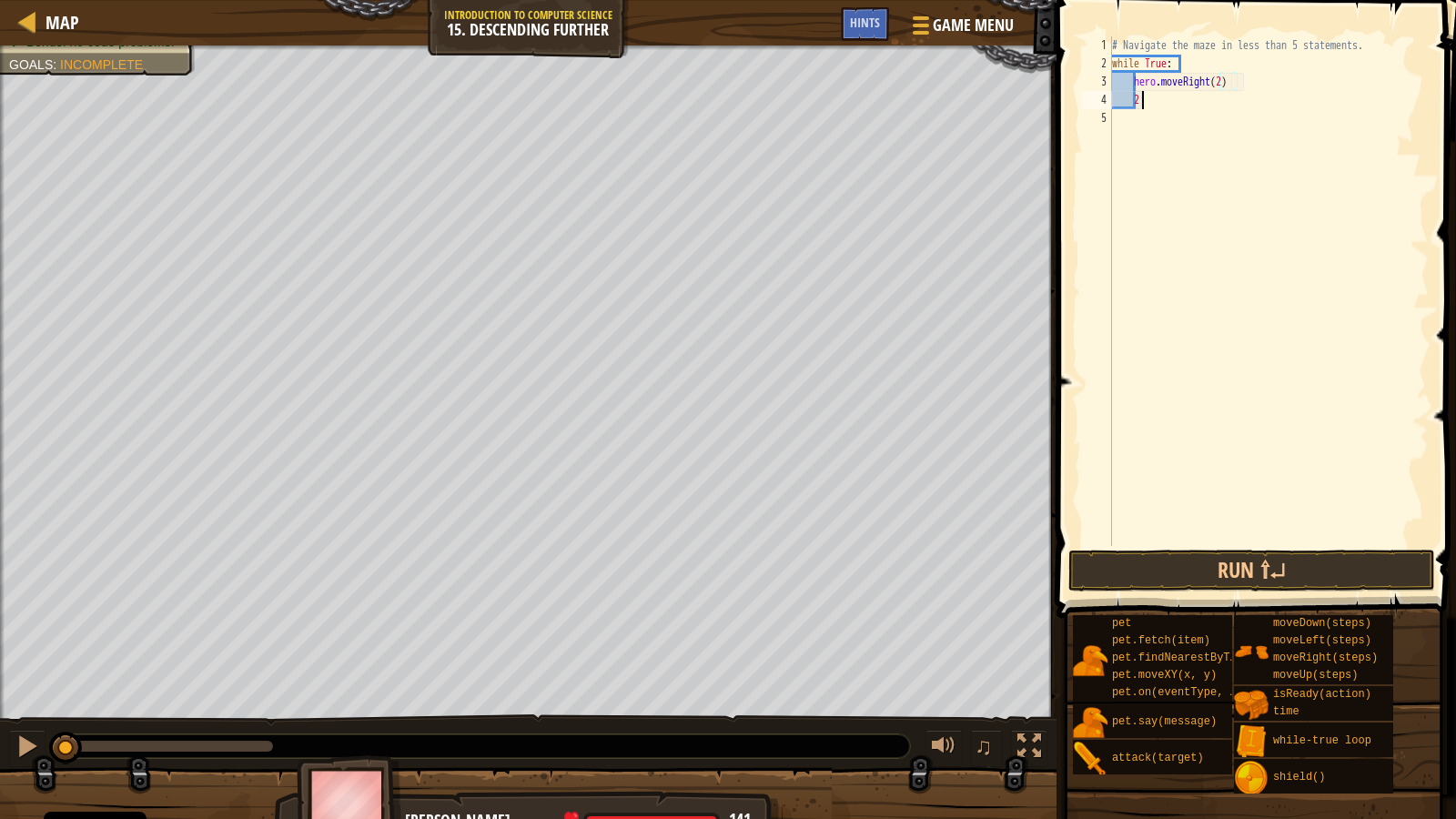 drag, startPoint x: 1212, startPoint y: 91, endPoint x: 1213, endPoint y: 102, distance: 11.045361 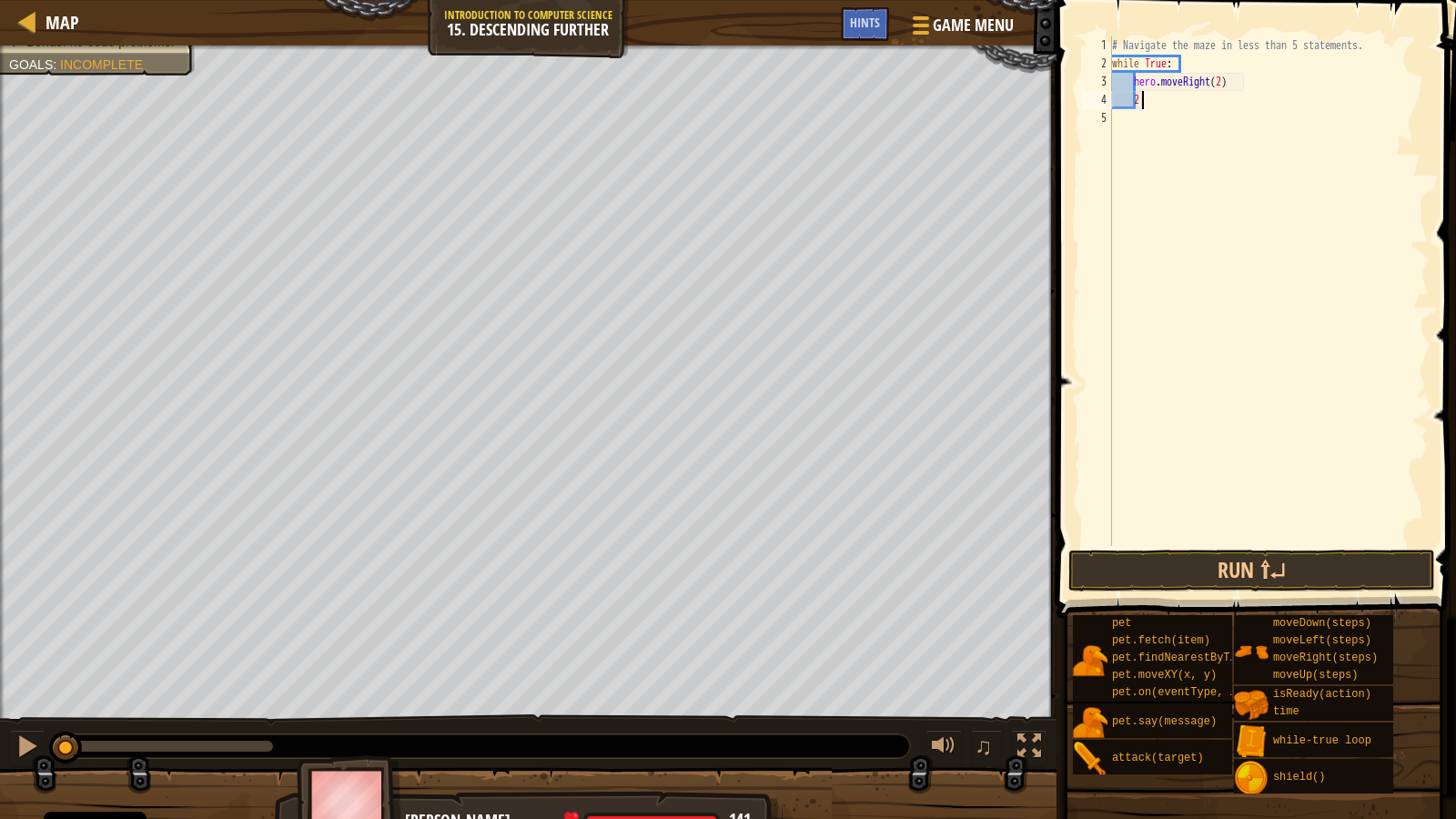 type on "2" 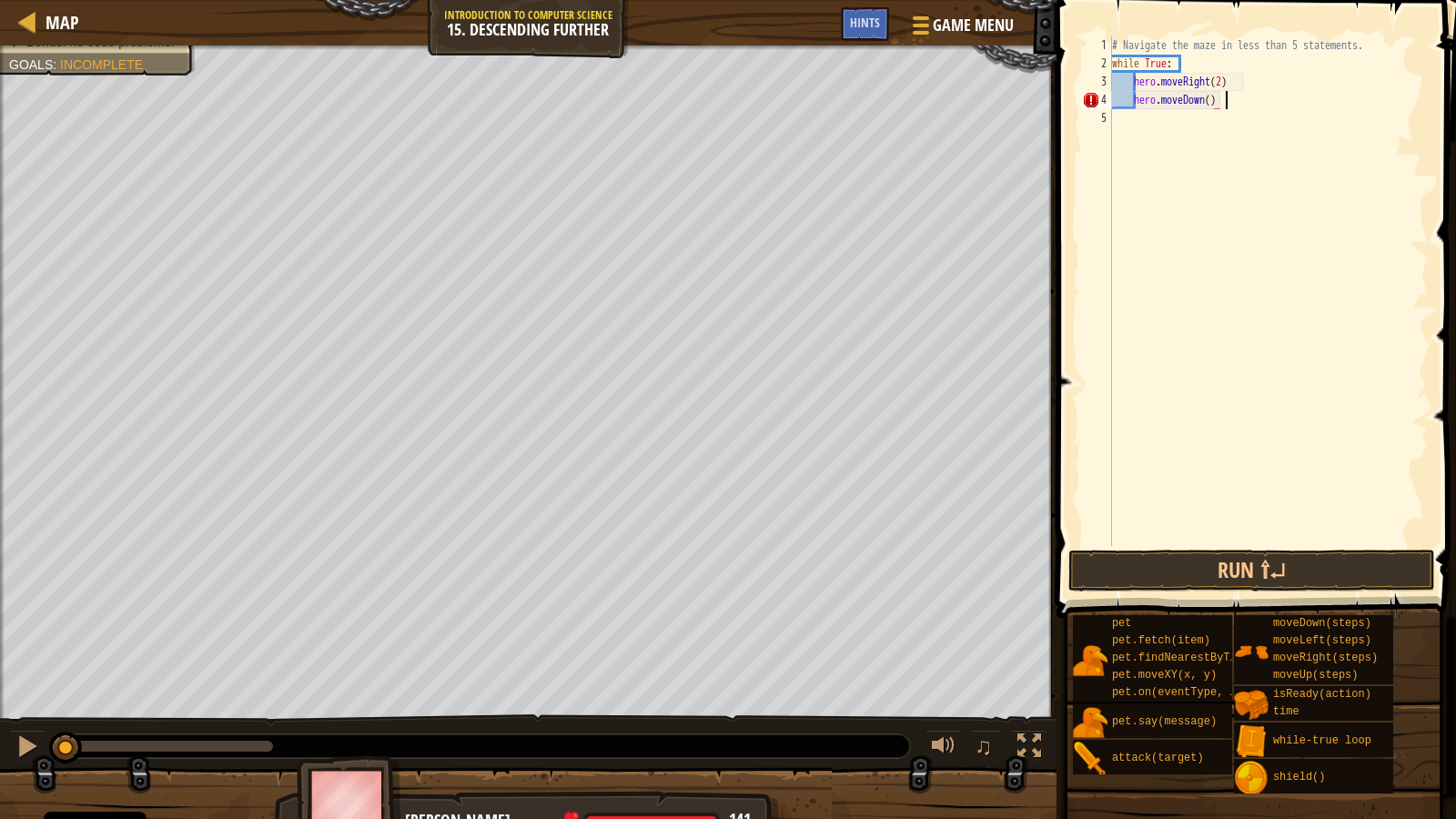 scroll, scrollTop: 8, scrollLeft: 8, axis: both 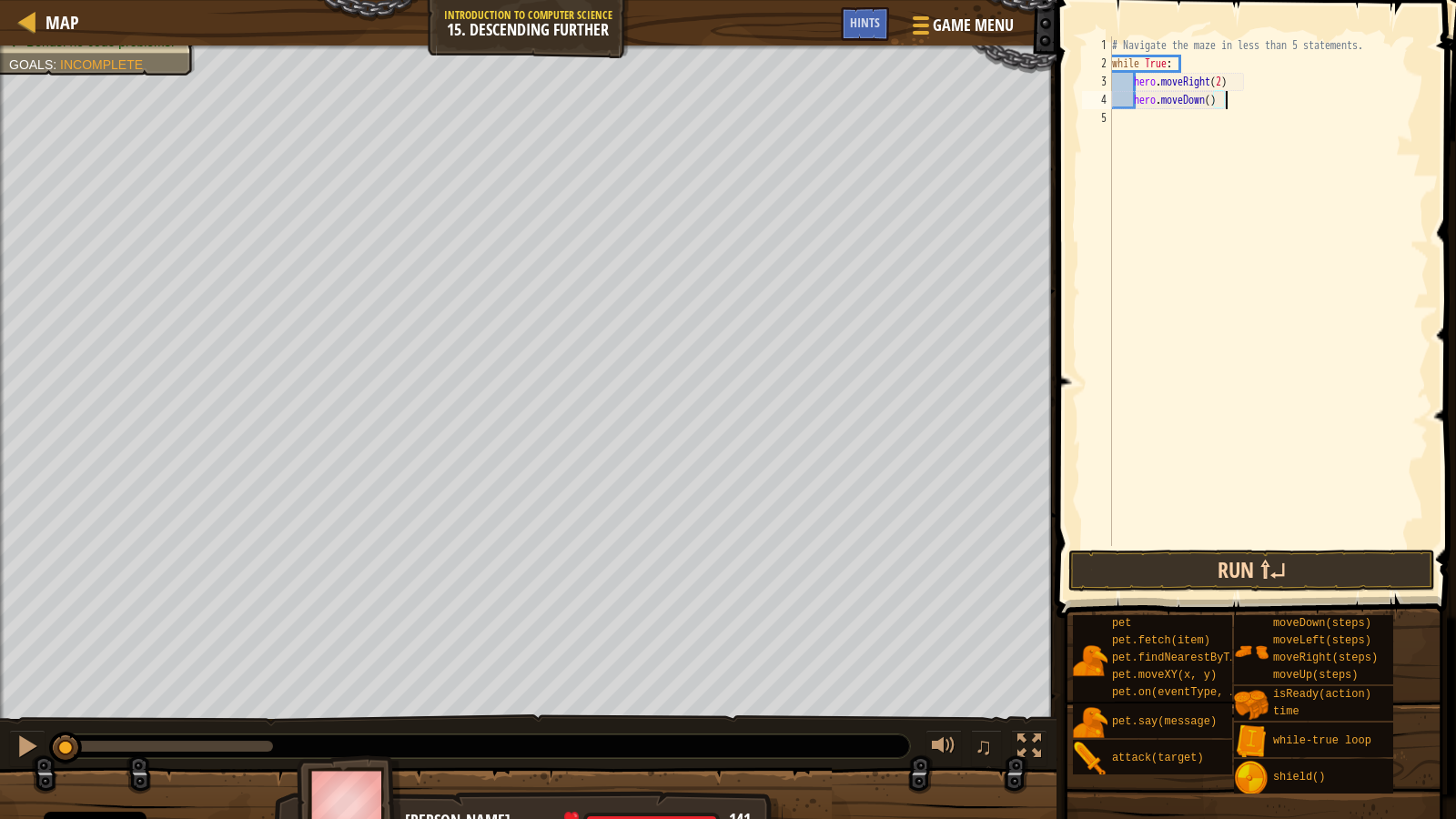 type on "hero.moveDown()" 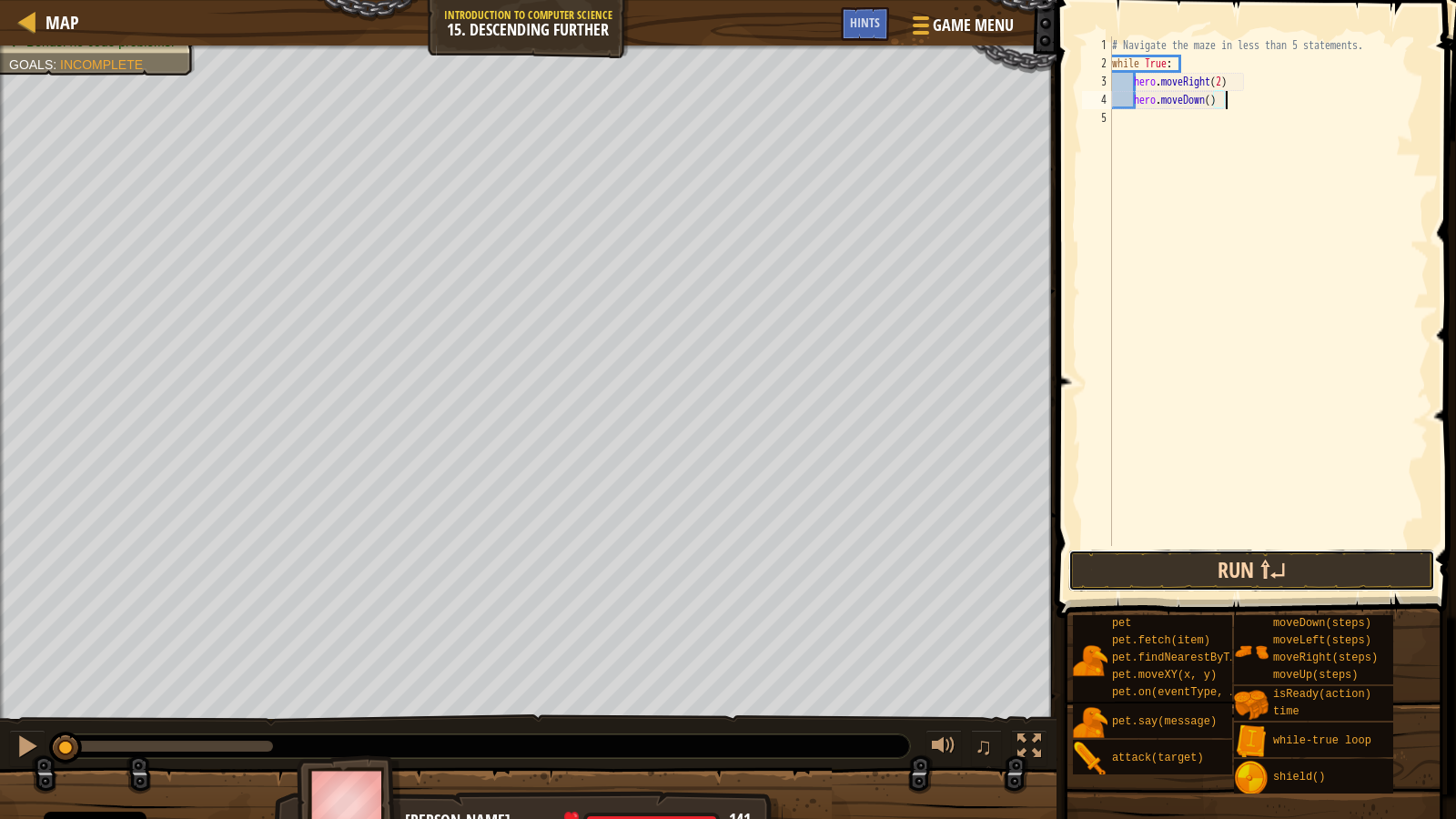 click on "Run ⇧↵" at bounding box center [1251, 571] 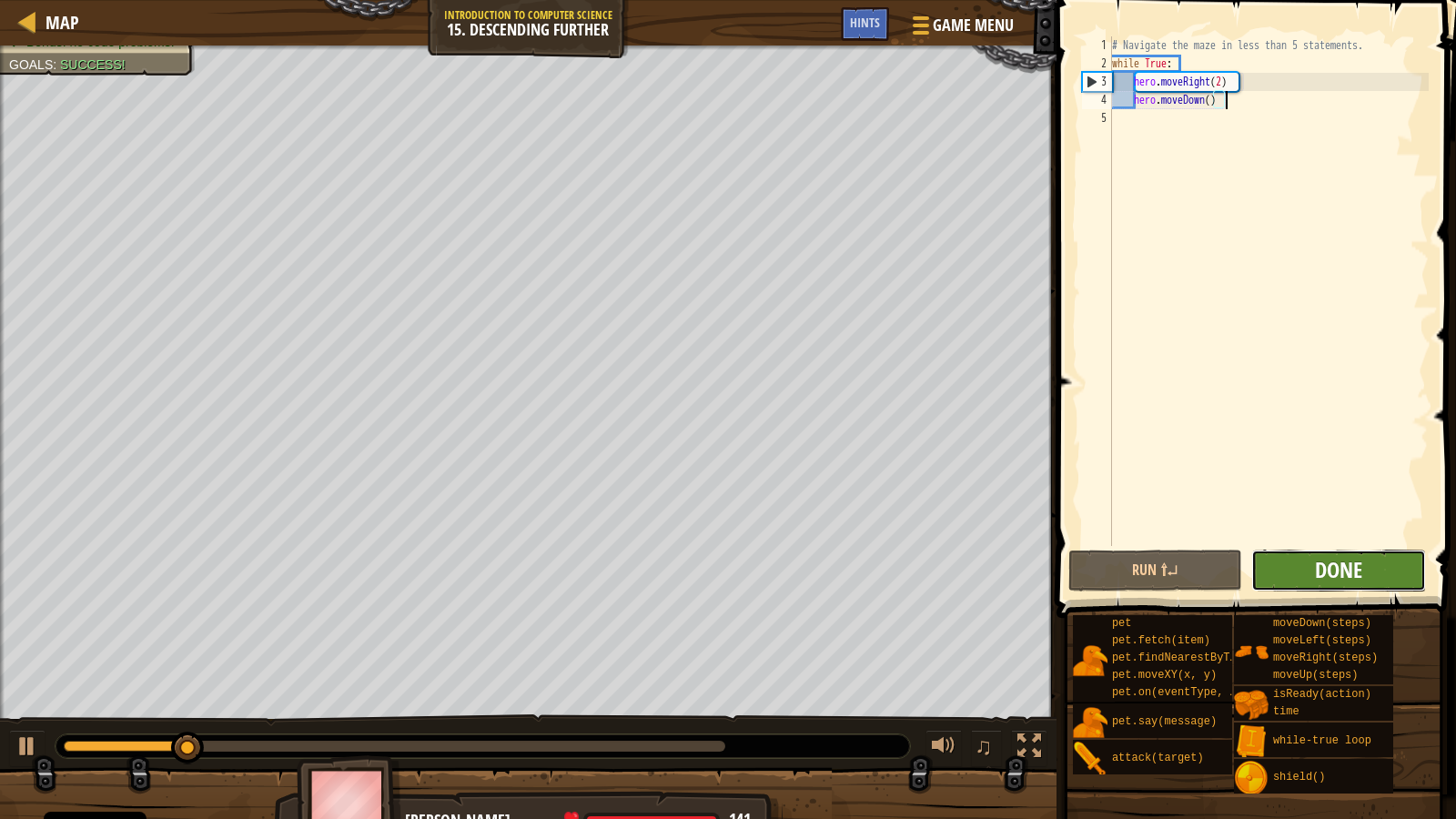 click on "Done" at bounding box center [1339, 570] 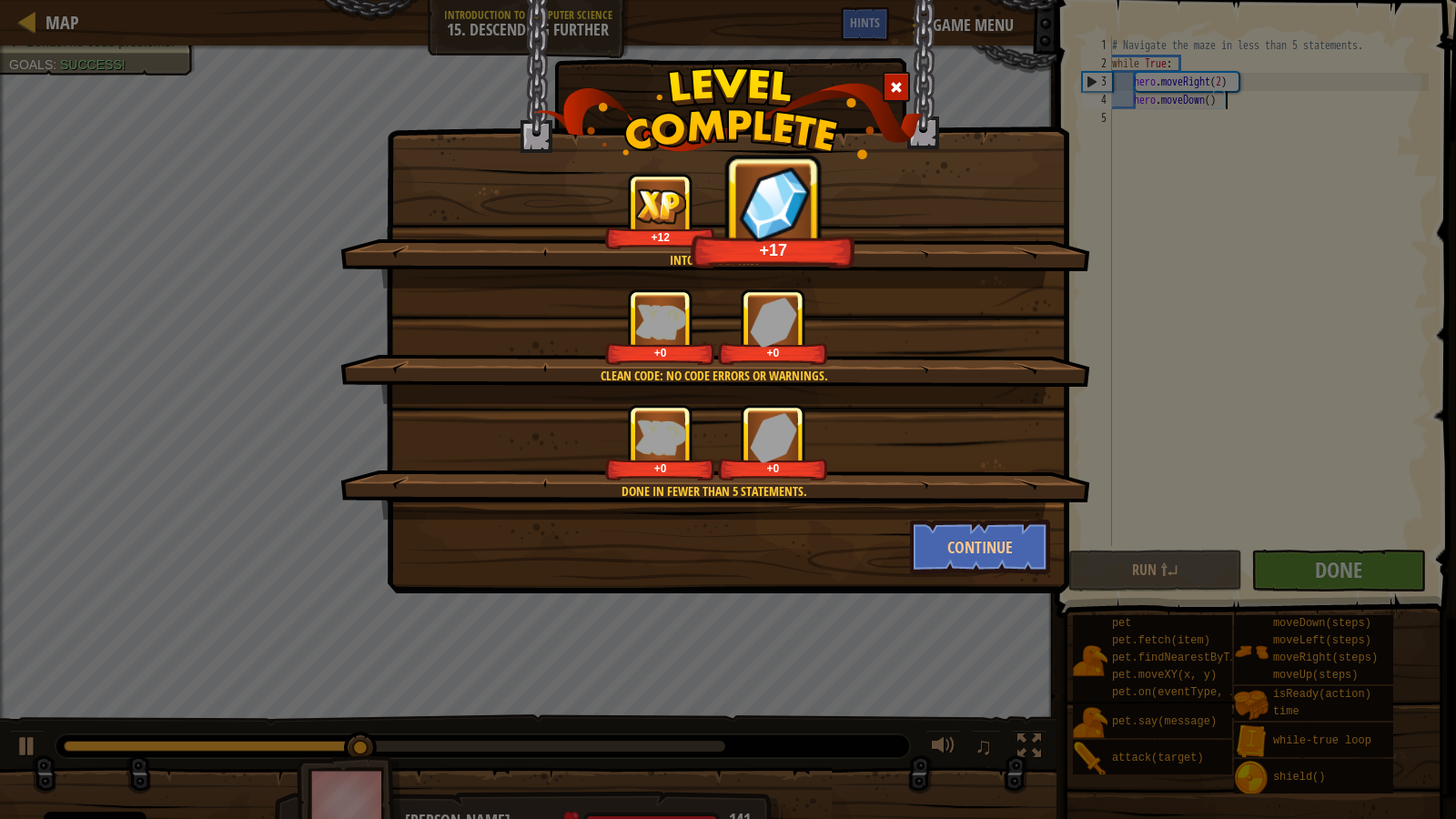 click on "Into the depths! +12 +17 Clean code: no code errors or warnings.	 +0 +0 Done in fewer than 5 statements. +0 +0 Continue" at bounding box center (728, 297) 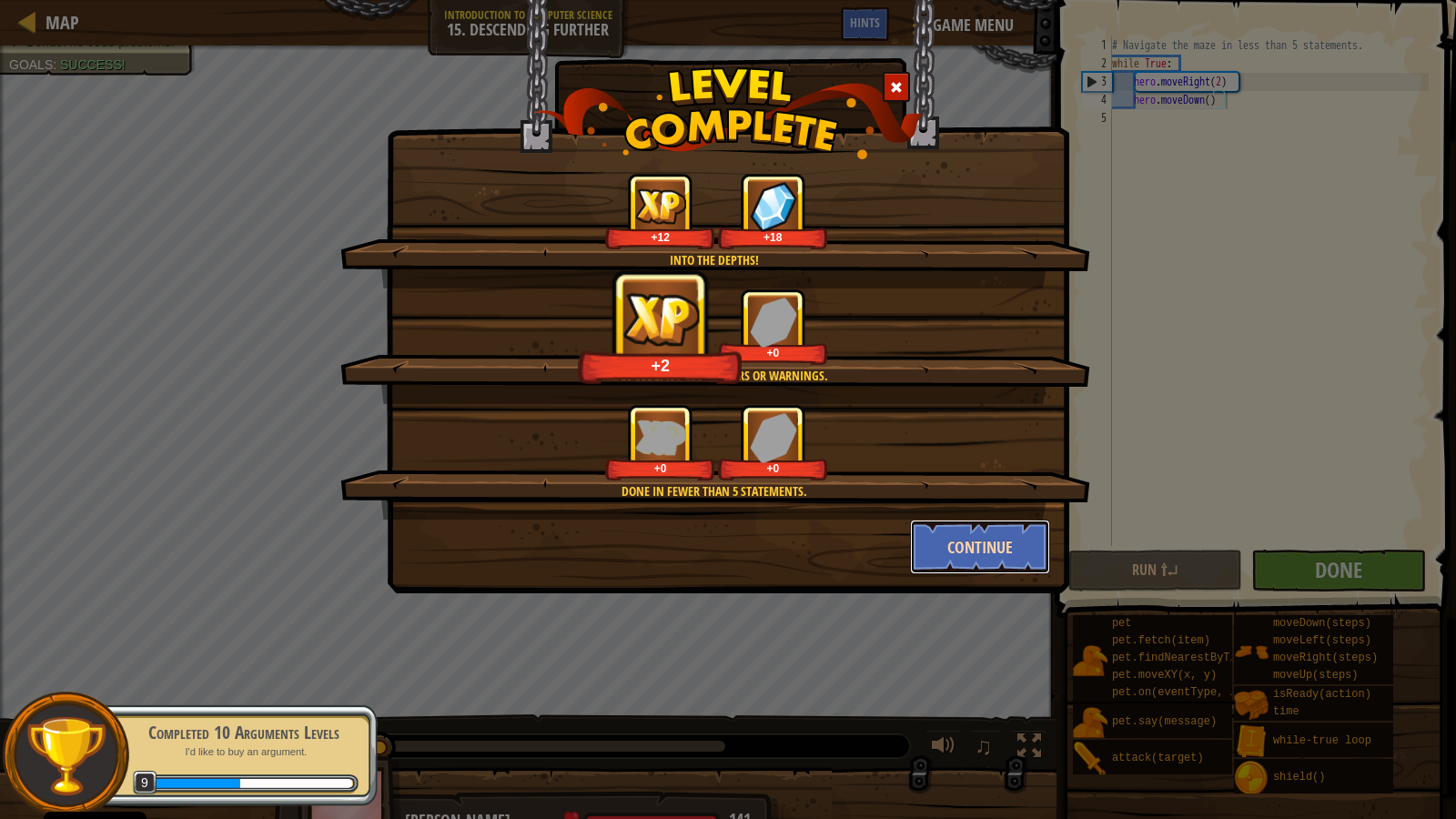 click on "Continue" at bounding box center [980, 547] 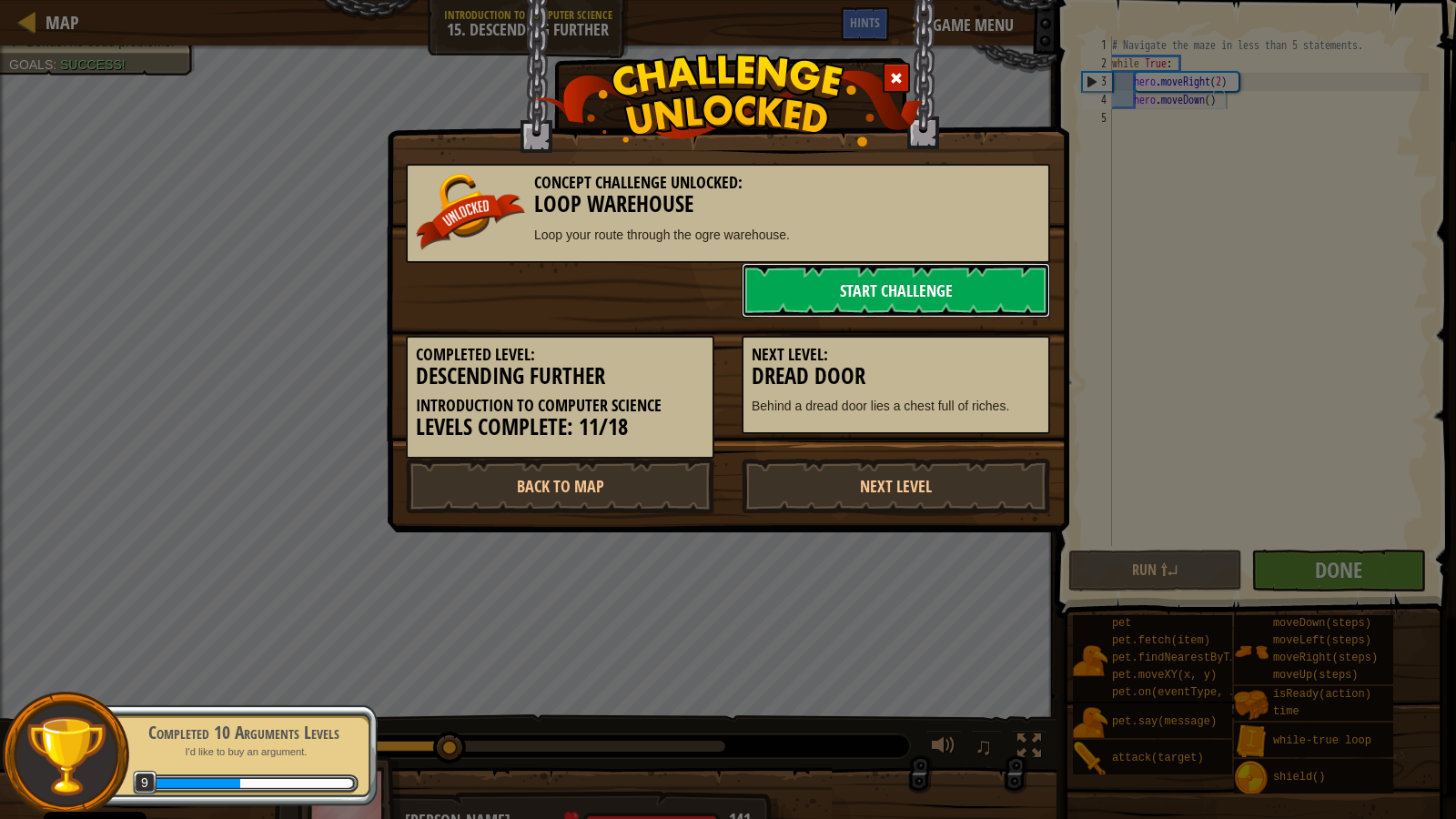 click on "Start Challenge" at bounding box center (895, 290) 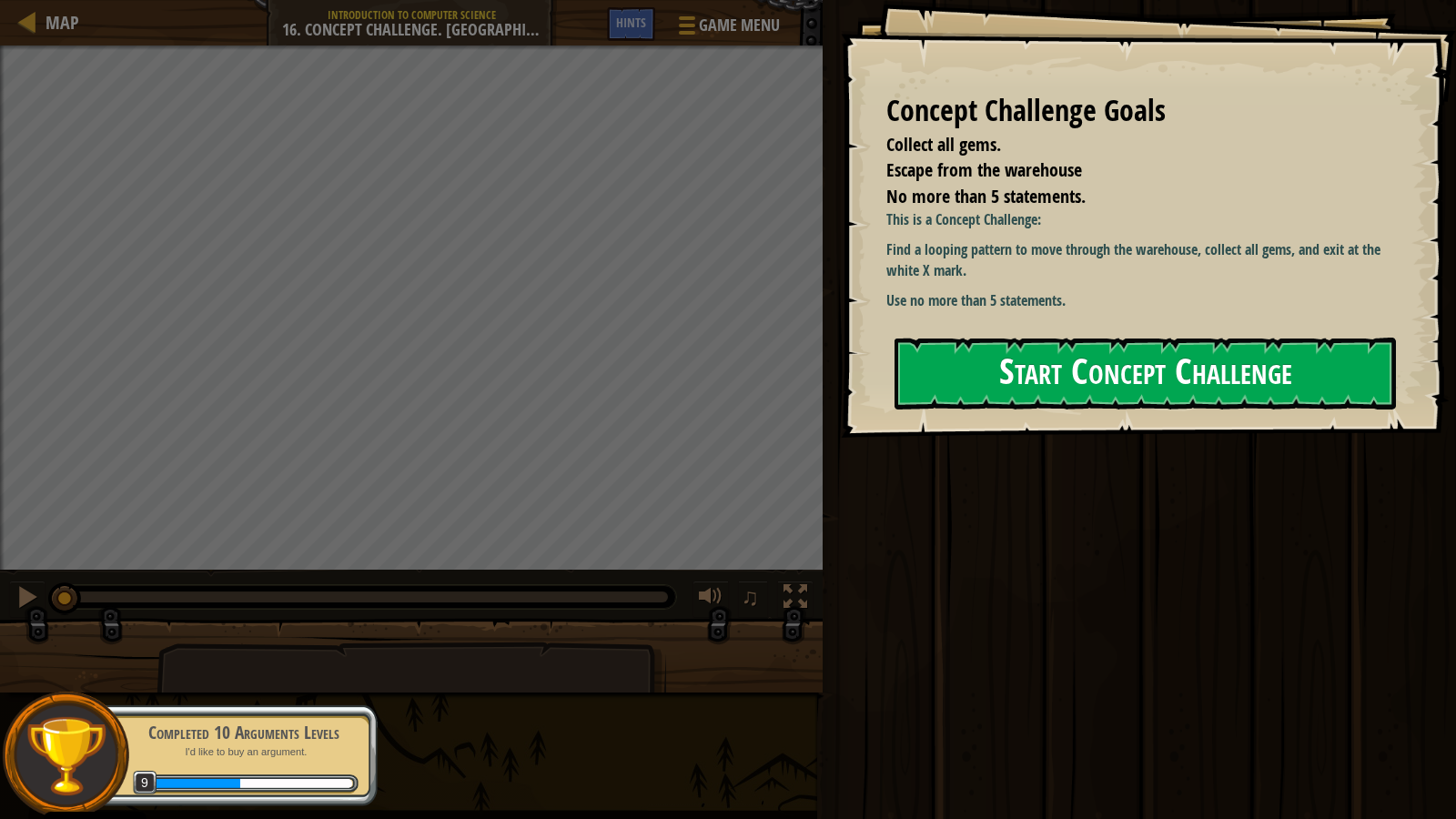 click on "Start Concept Challenge" at bounding box center [1145, 373] 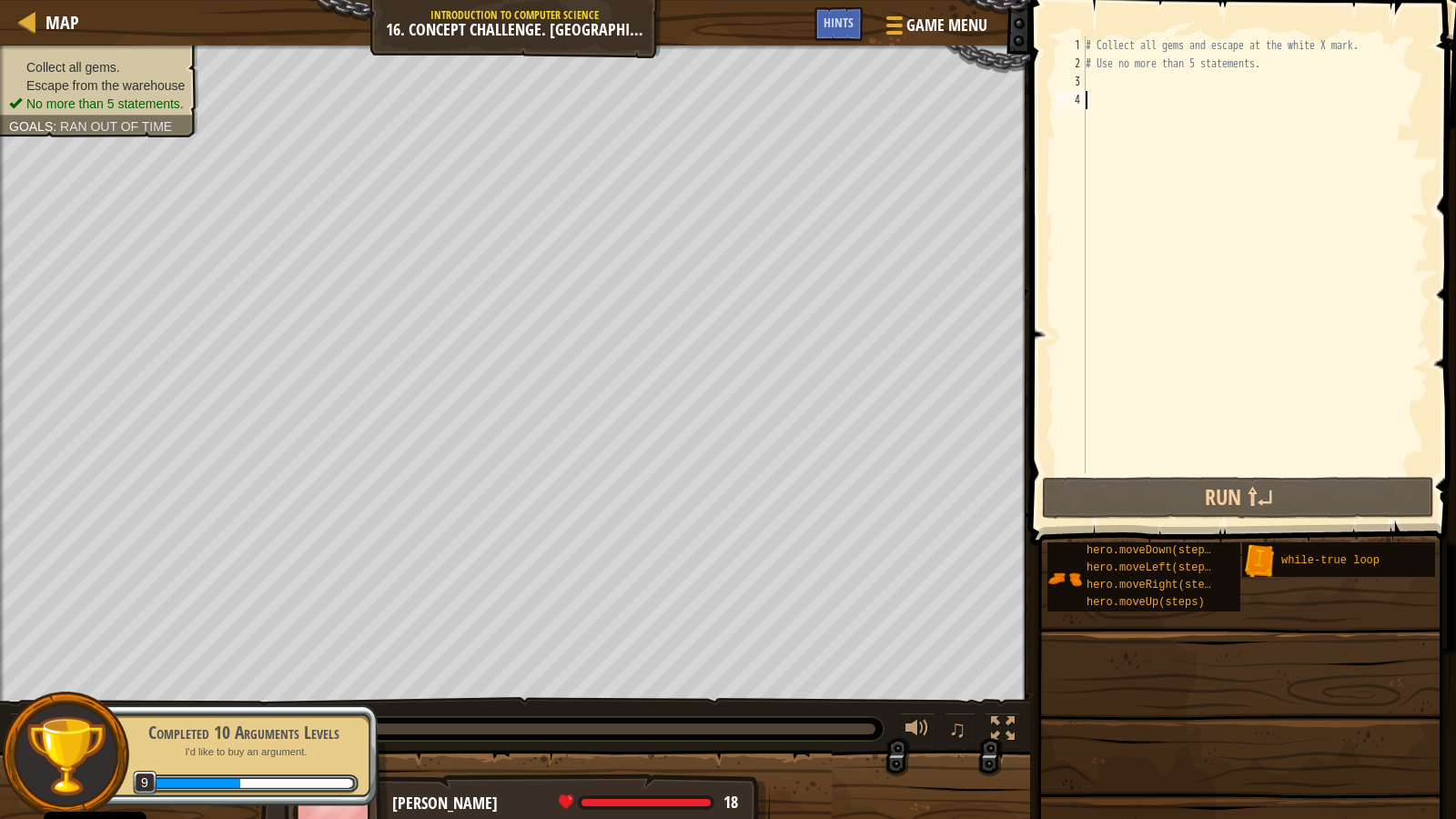 click on "# Collect all gems and escape at the white X mark. # Use no more than 5 statements." at bounding box center [1359, 273] 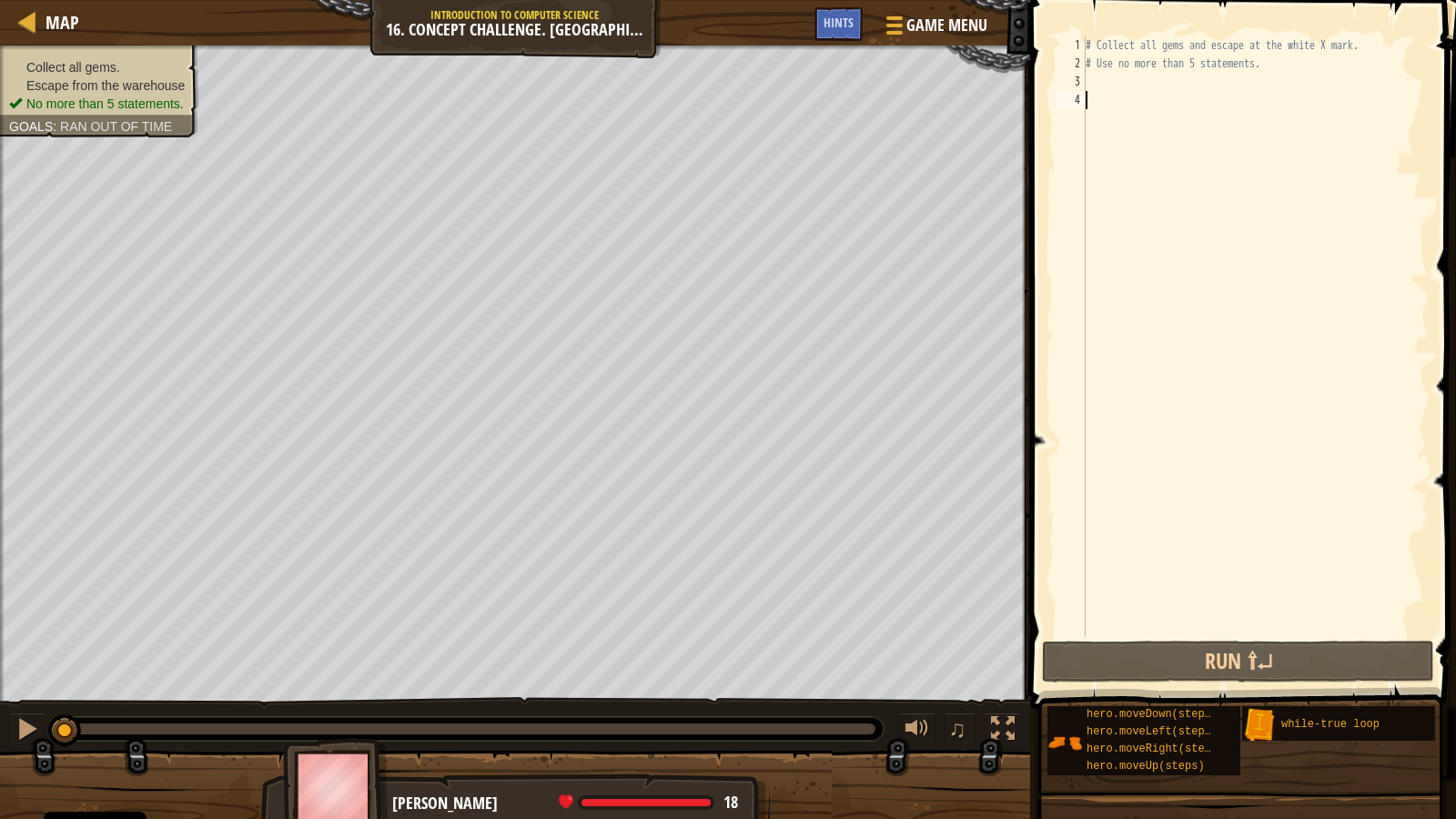 scroll, scrollTop: 8, scrollLeft: 0, axis: vertical 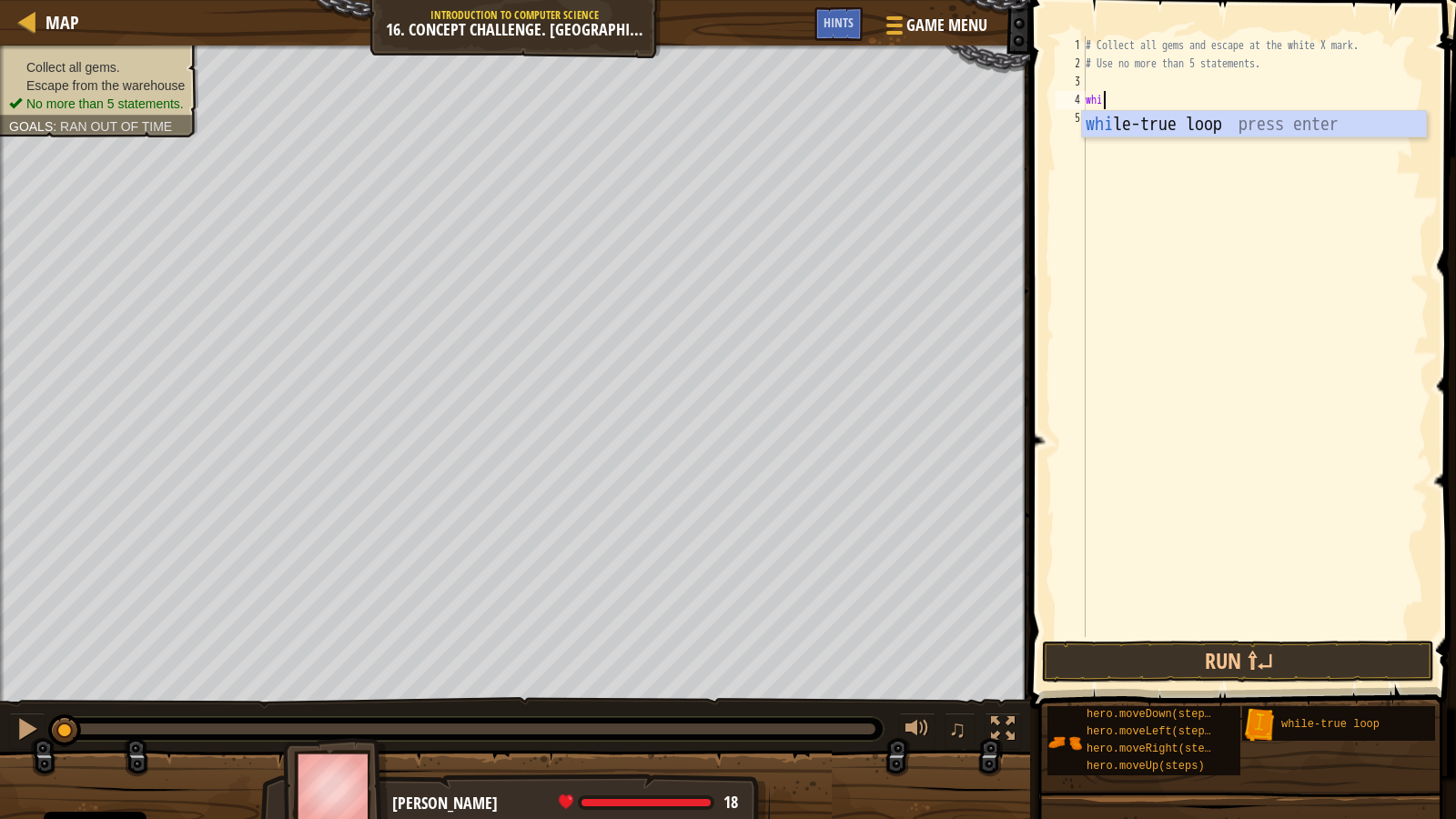 type on "whil" 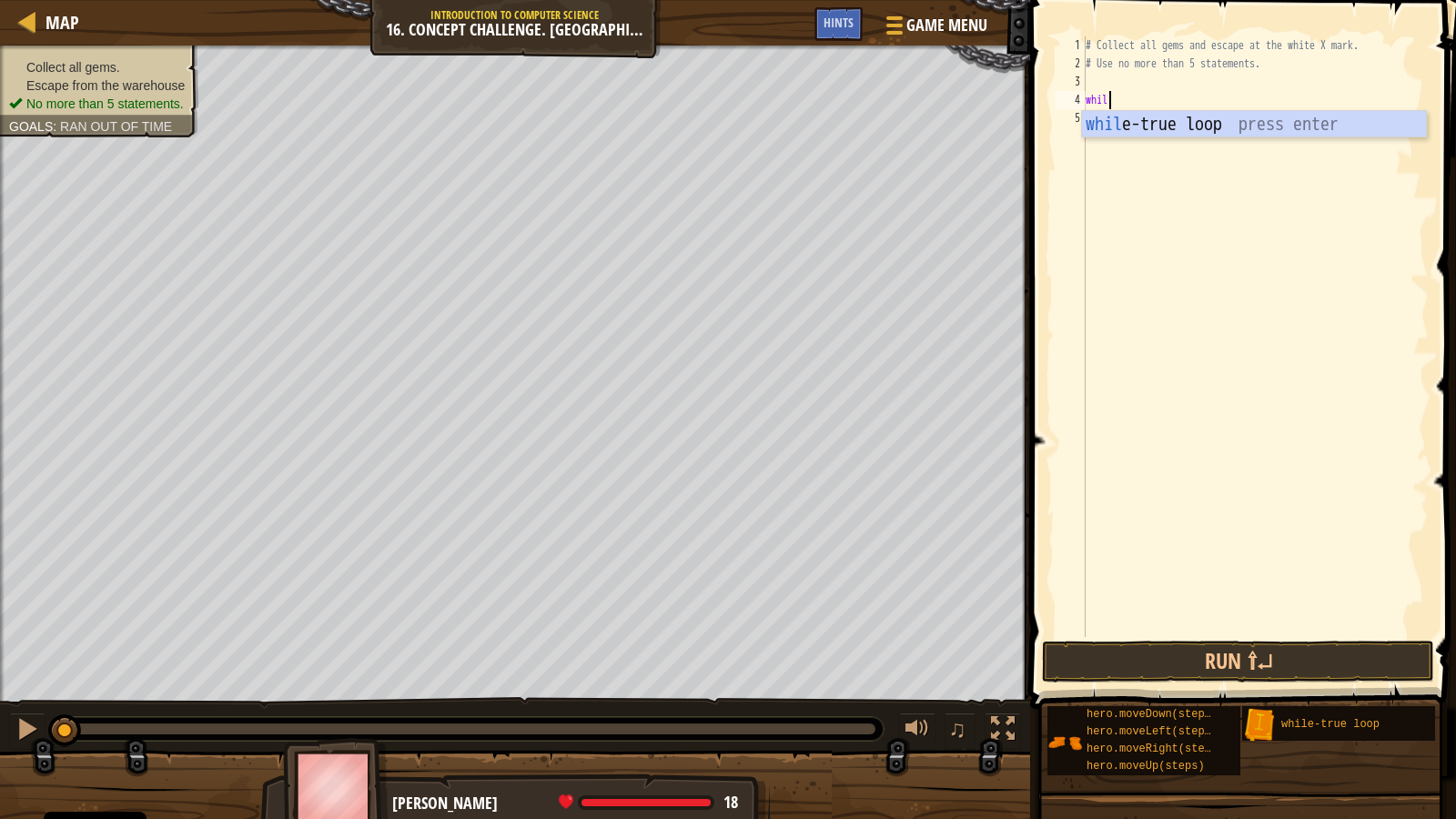 scroll, scrollTop: 8, scrollLeft: 1, axis: both 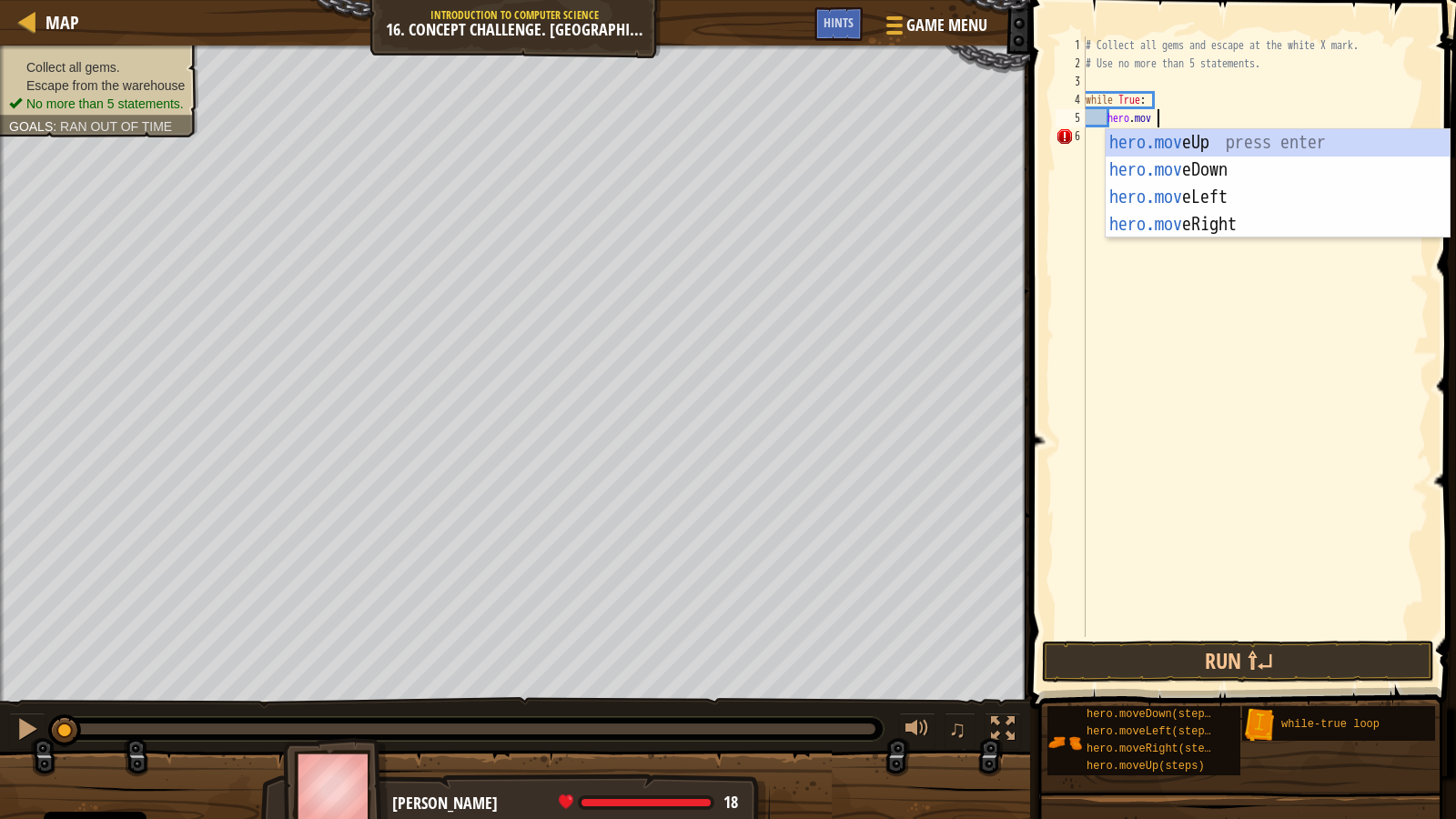type on "hero.move" 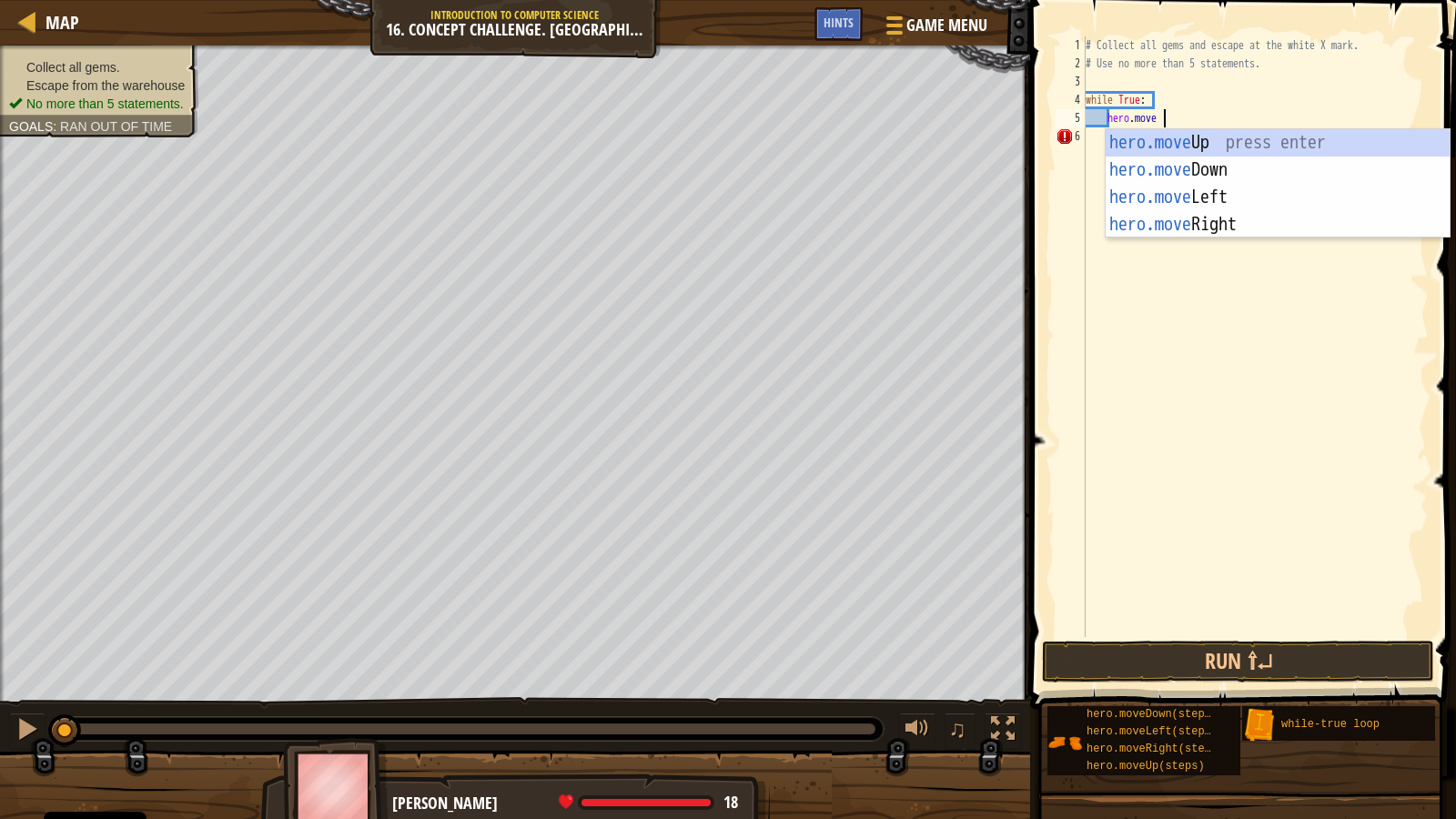 scroll, scrollTop: 8, scrollLeft: 5, axis: both 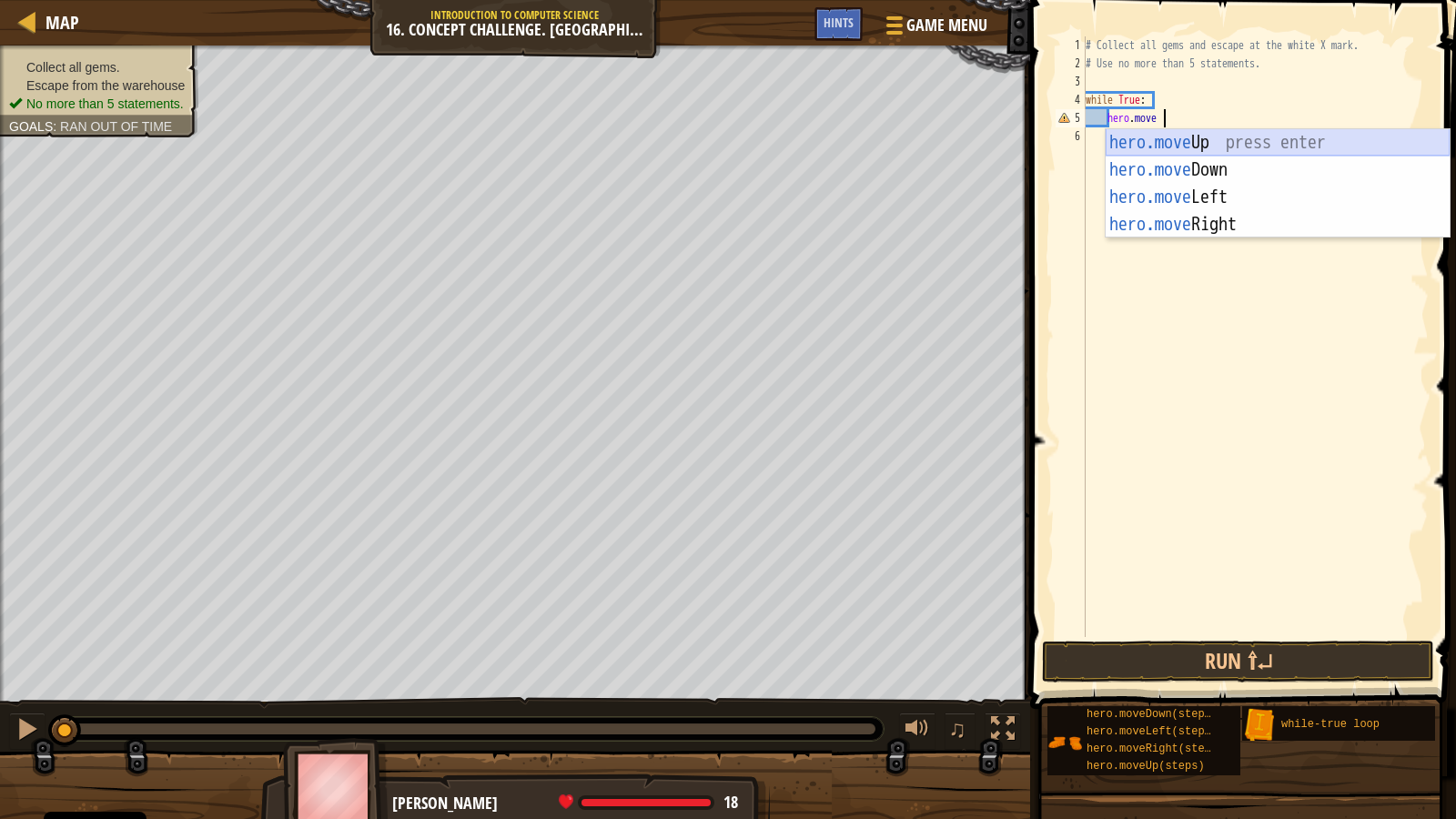 click on "hero.move Up press enter hero.move Down press enter hero.move Left press enter hero.move Right press enter" at bounding box center [1278, 211] 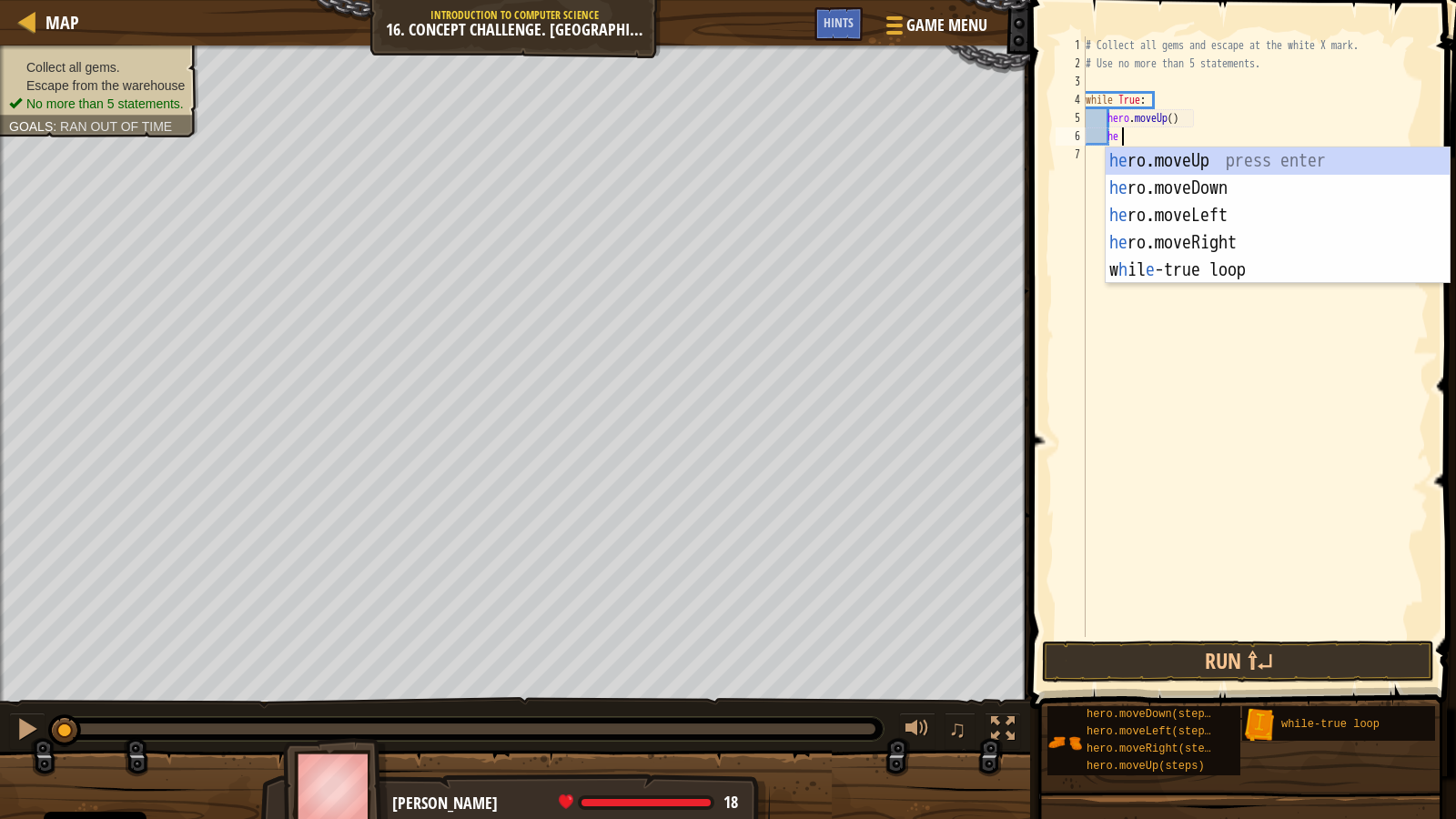 scroll, scrollTop: 8, scrollLeft: 2, axis: both 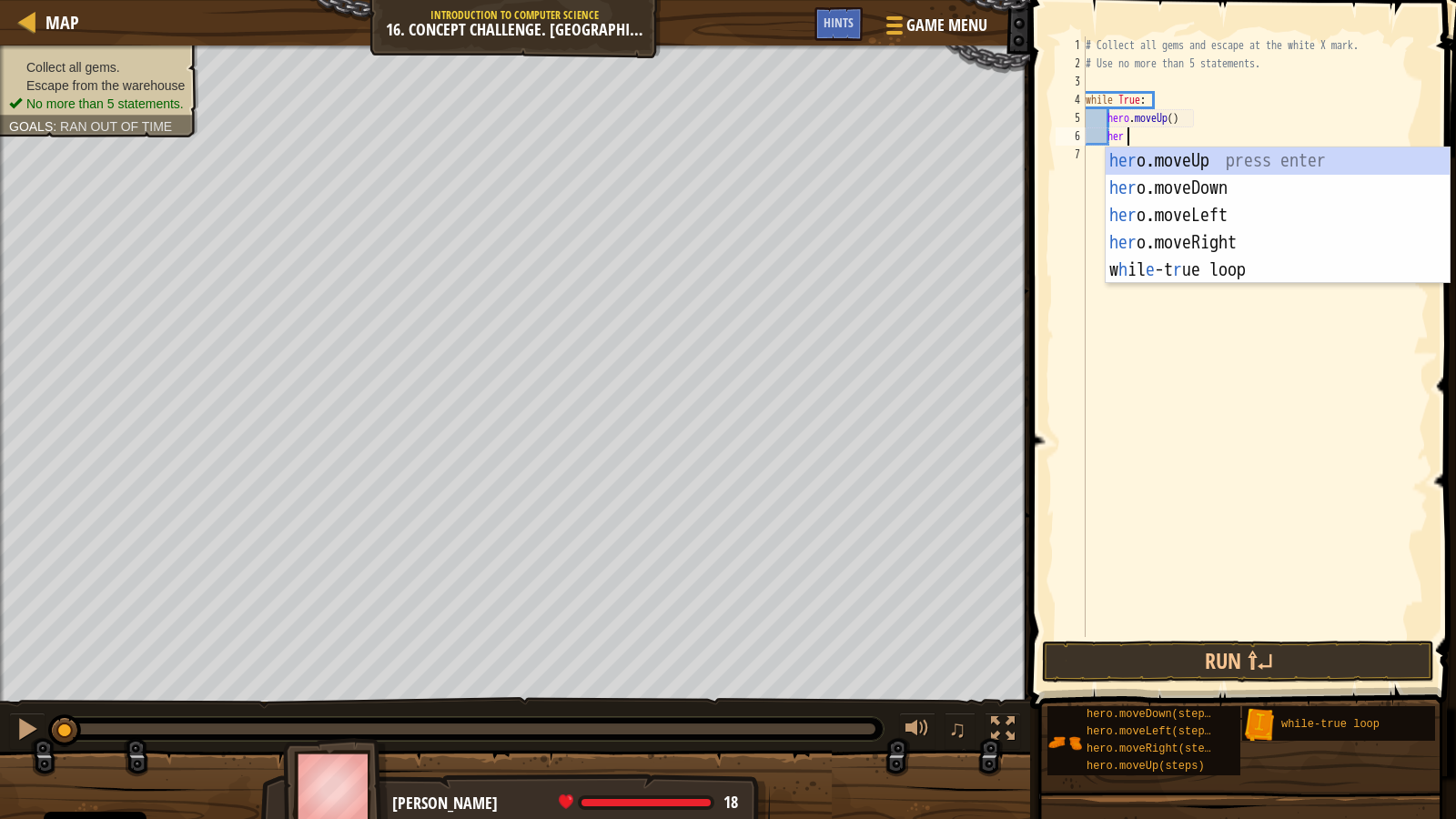 type on "hero" 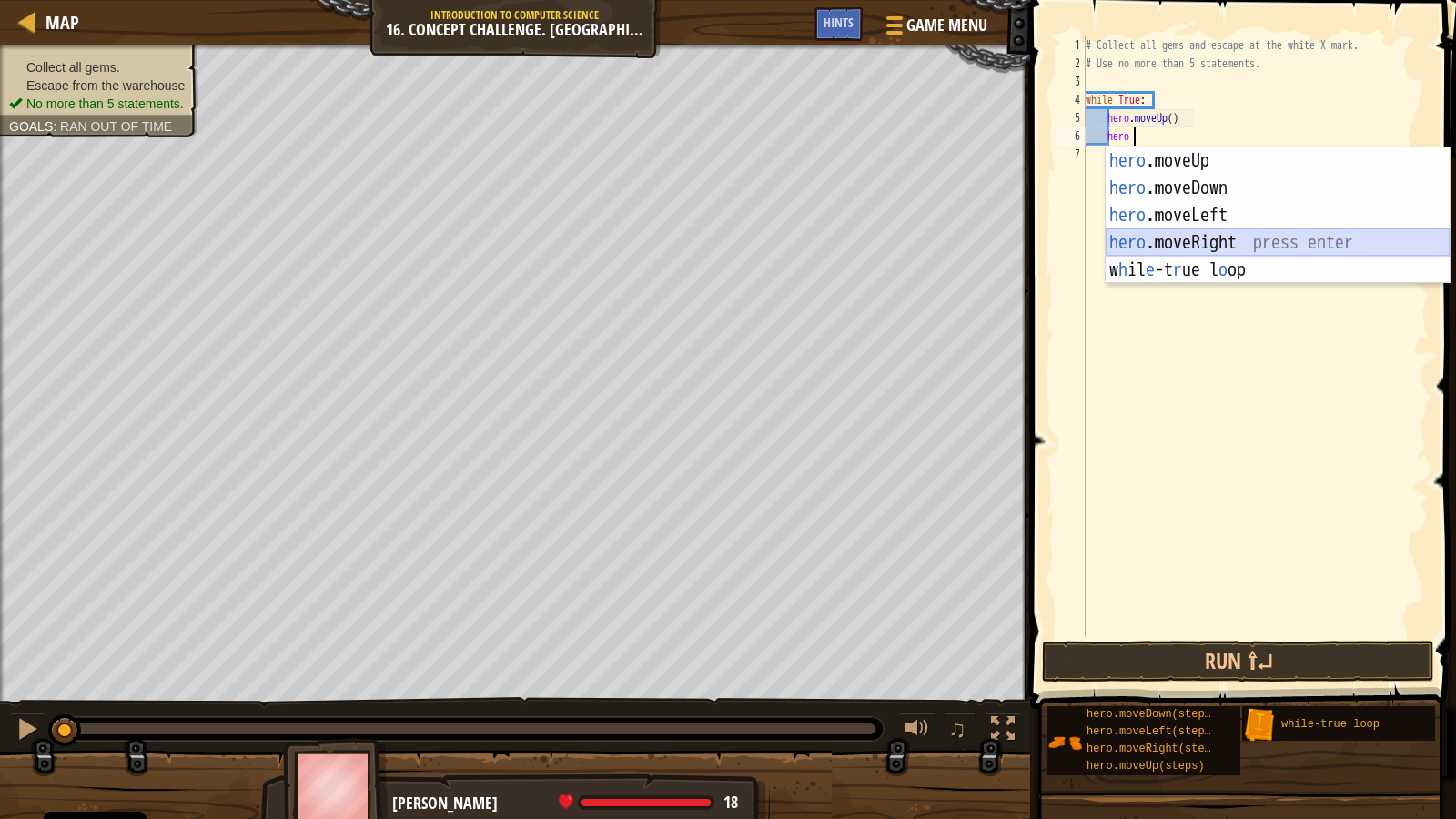click on "hero .moveUp press enter hero .moveDown press enter hero .moveLeft press enter hero .moveRight press enter w h il e -t r ue l o op press enter" at bounding box center [1278, 243] 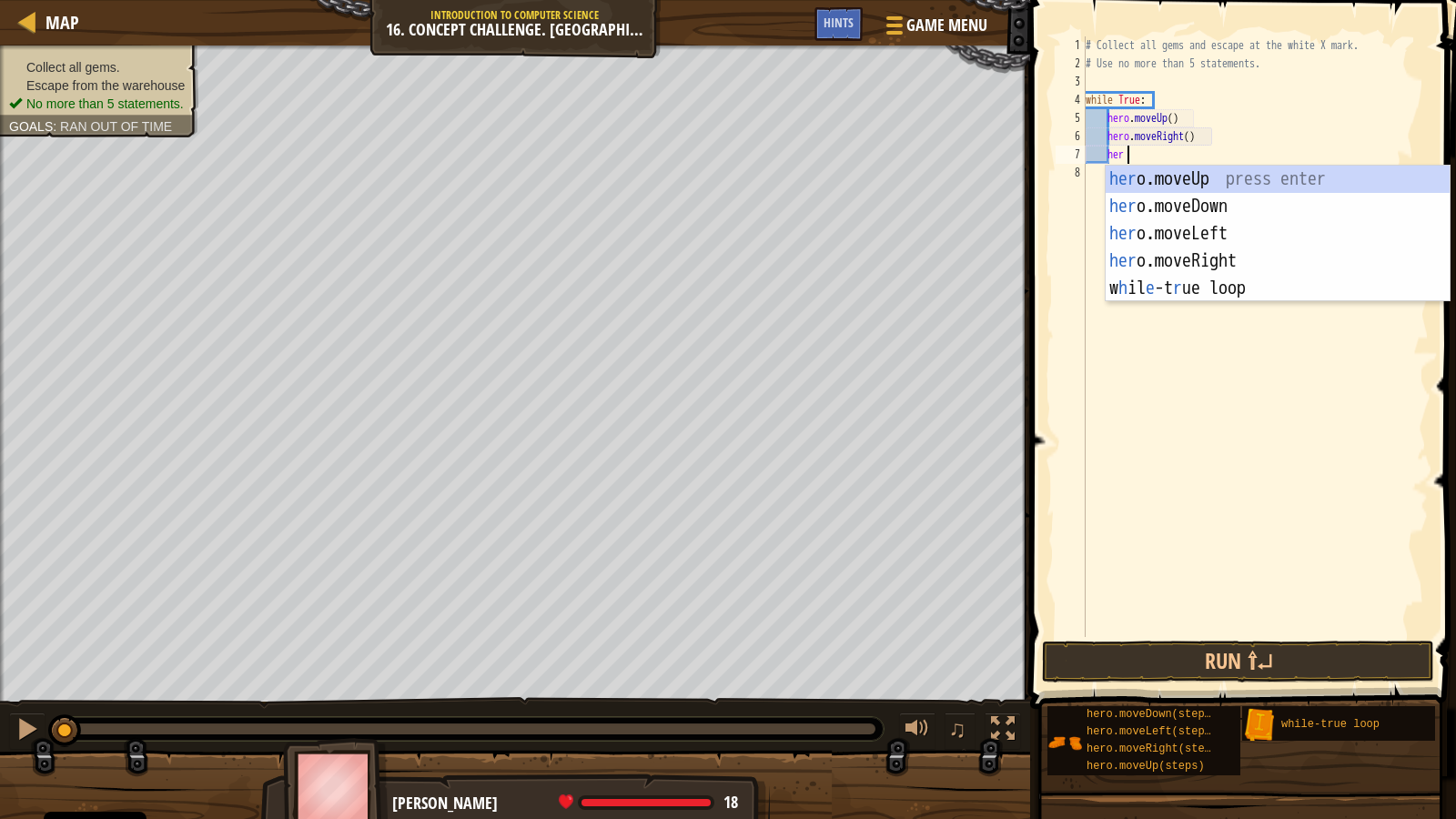 scroll, scrollTop: 8, scrollLeft: 3, axis: both 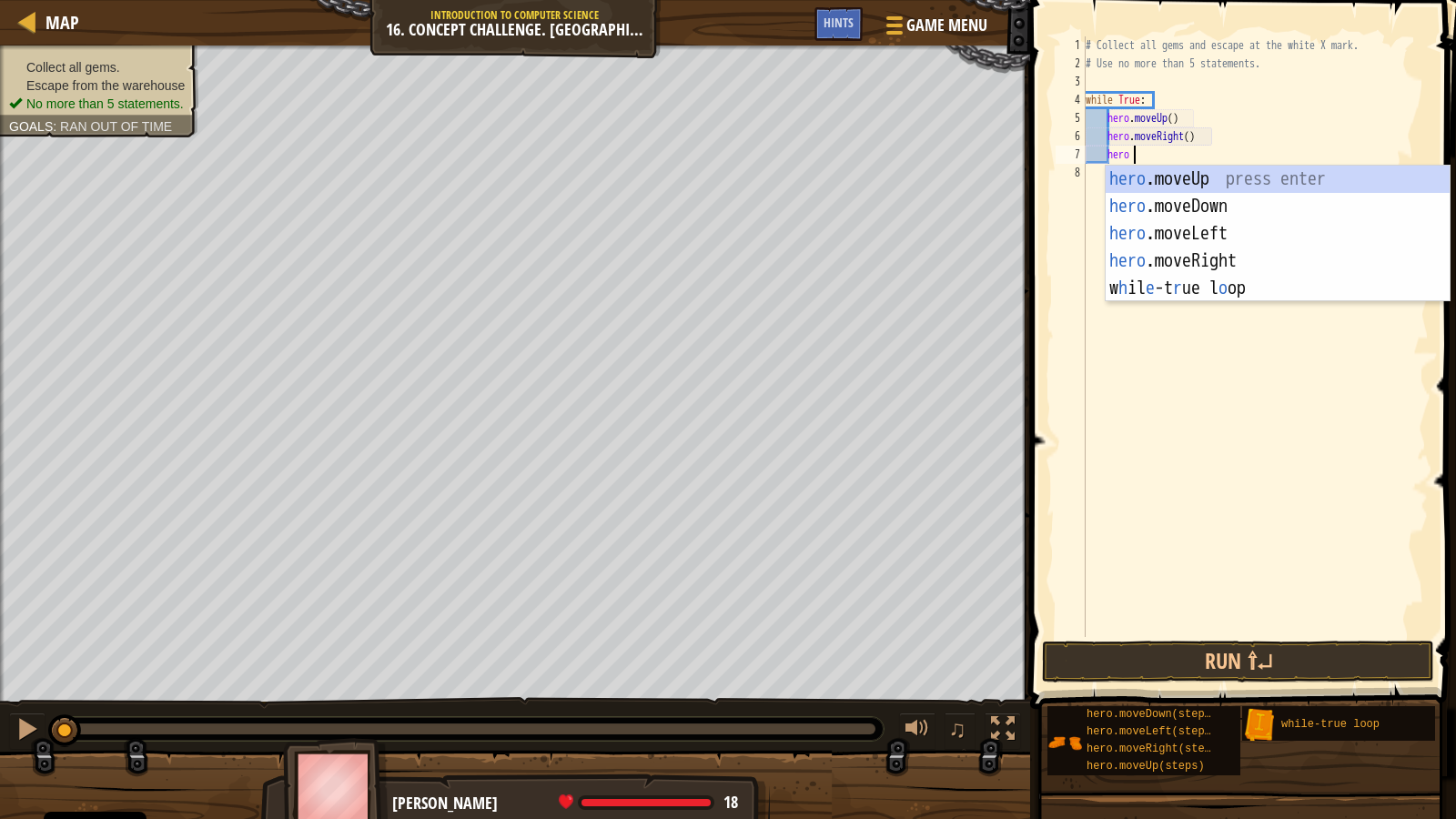type on "hero." 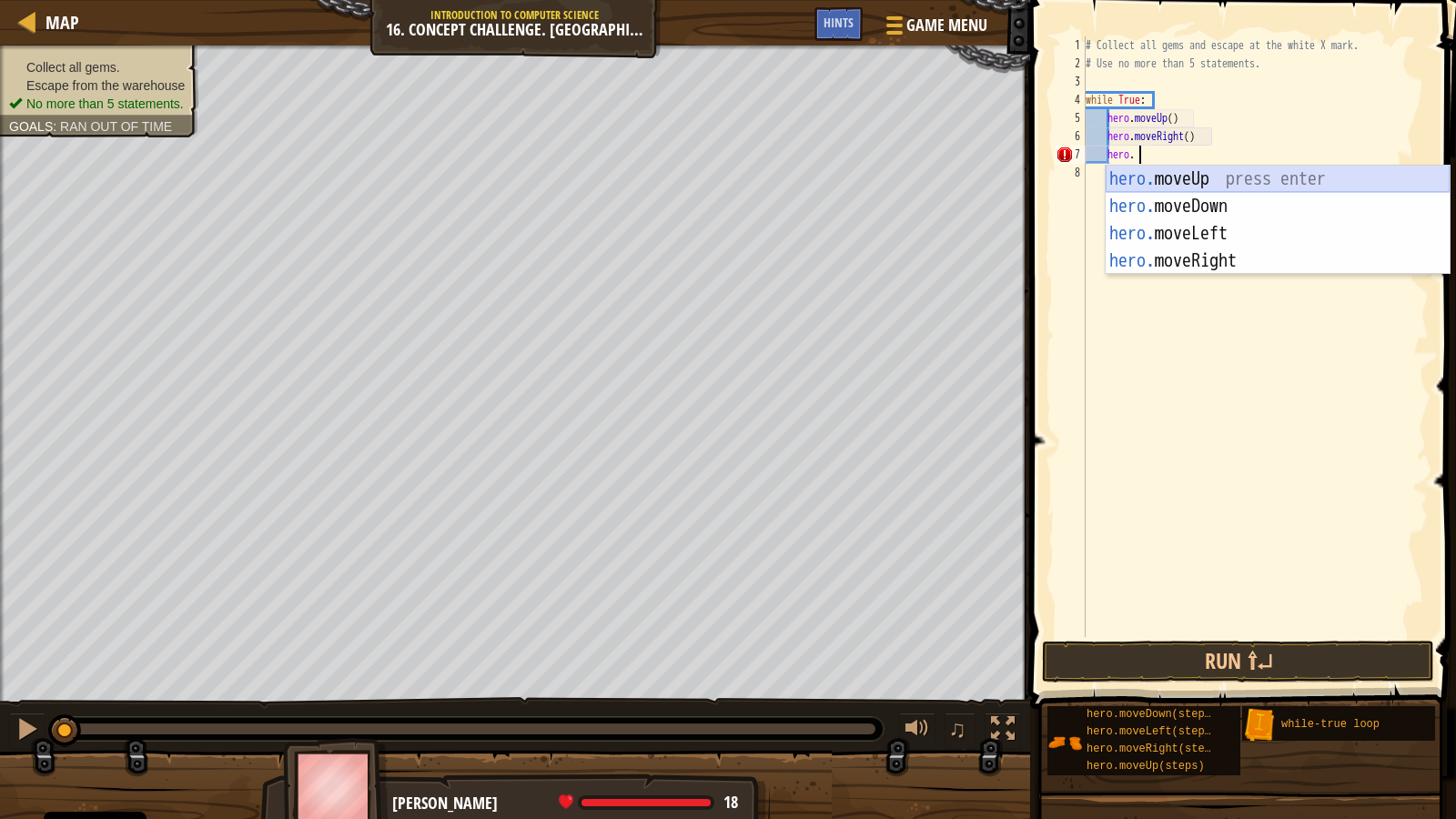 click on "hero. moveUp press enter hero. moveDown press enter hero. moveLeft press enter hero. moveRight press enter" at bounding box center (1278, 248) 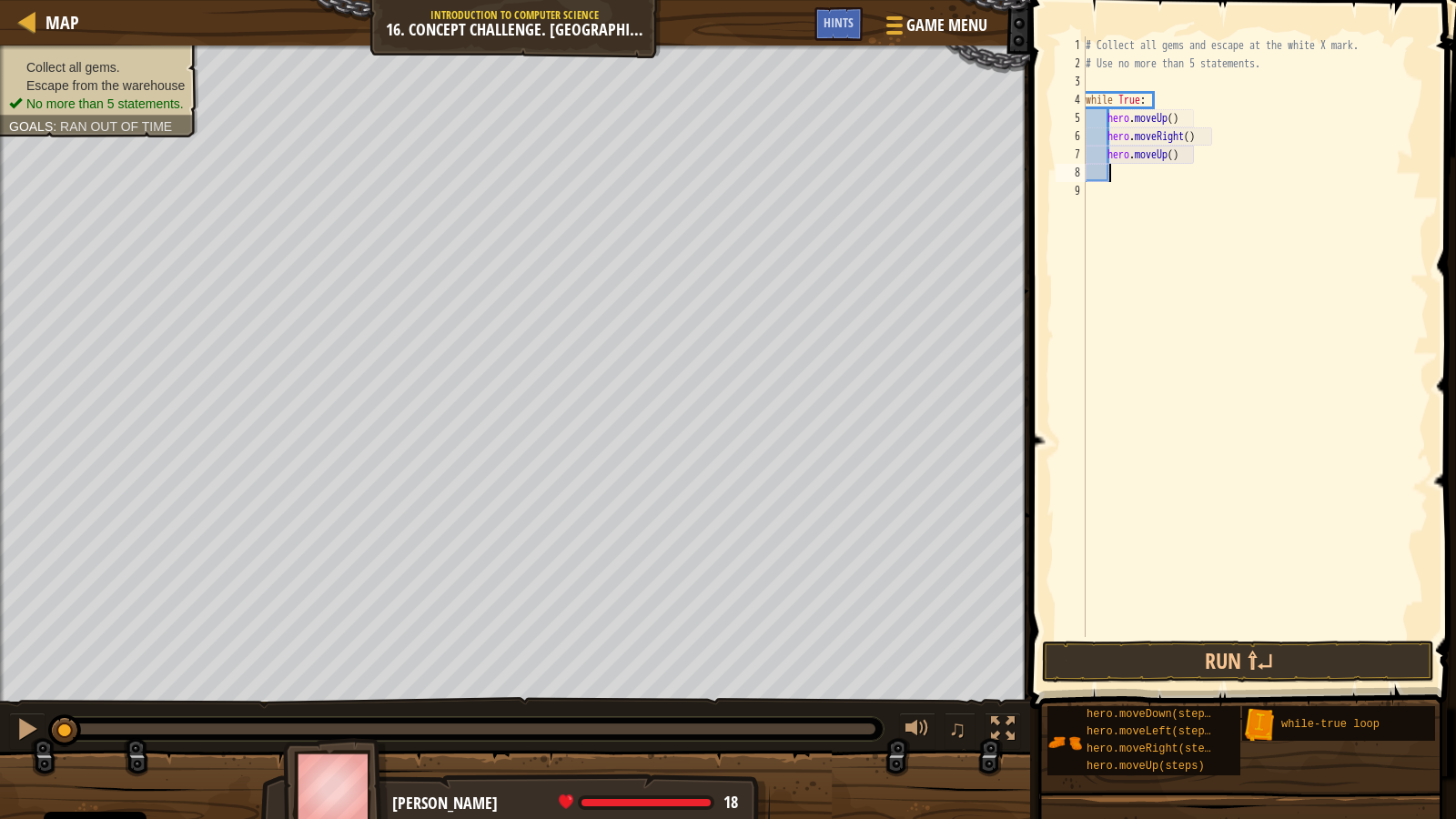 scroll, scrollTop: 8, scrollLeft: 1, axis: both 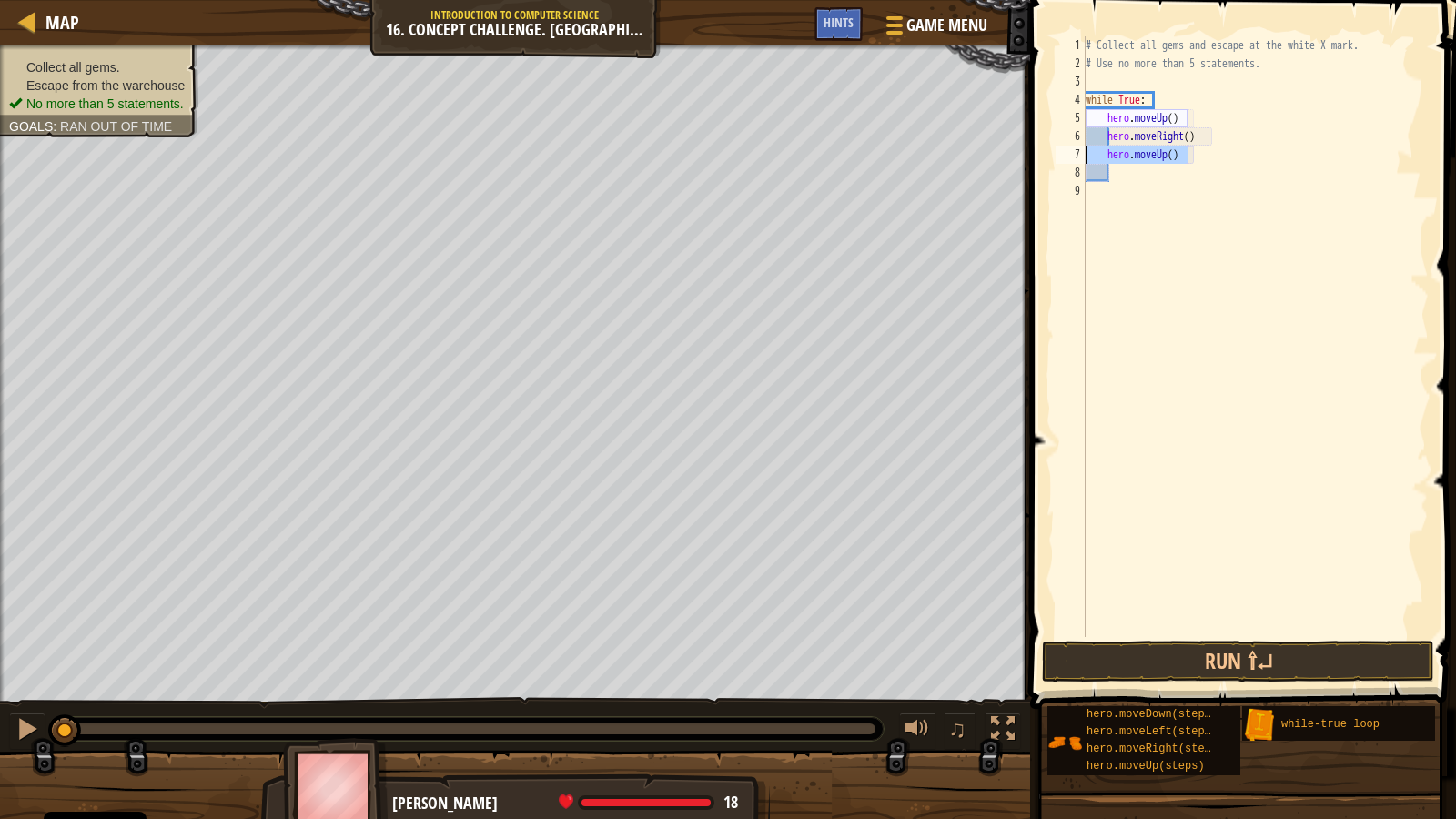 click on "Map Introduction to Computer Science 16. Concept Challenge. Loop Warehouse Game Menu Done Hints 1     הההההההההההההההההההההההההההההההההההההההההההההההההההההההההההההההההההההההההההההההההההההההההההההההההההההההההההההההההההההההההההההההההההההההההההההההההההההההההההההההההההההההההההההההההההההההההההההההההההההההההההההההההההההההההההההההההההההההההההההההההההההההההההההההה XXXXXXXXXXXXXXXXXXXXXXXXXXXXXXXXXXXXXXXXXXXXXXXXXXXXXXXXXXXXXXXXXXXXXXXXXXXXXXXXXXXXXXXXXXXXXXXXXXXXXXXXXXXXXXXXXXXXXXXXXXXXXXXXXXXXXXXXXXXXXXXXXXXXXXXXXXXXXXXXXXXXXXXXXXXXXXXXXXXXXXXXXXXXXXXXXXXXXXXXXXXXXXXXXXXXXXXXXXXXXXXXXXXXXXXXXXXXXXXXXXXXXXXXXXXXXXXX Solution × Hints Videos 1 2 3 4 5 6 7 8 9 # Collect all gems and escape at the white X mark. # Use no more than 5 statements. while   True :      . (" at bounding box center [728, 410] 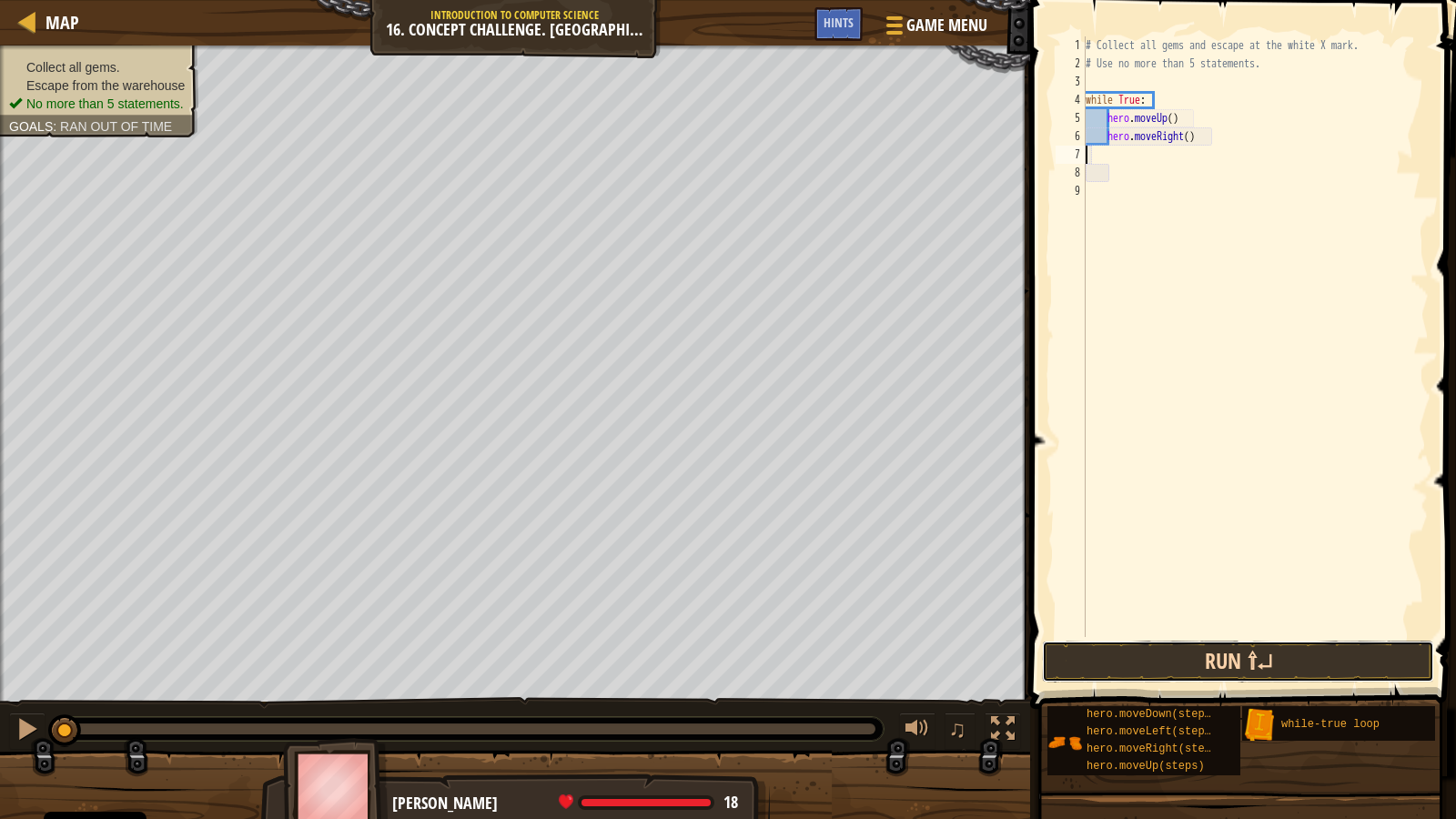 click on "Run ⇧↵" at bounding box center (1238, 662) 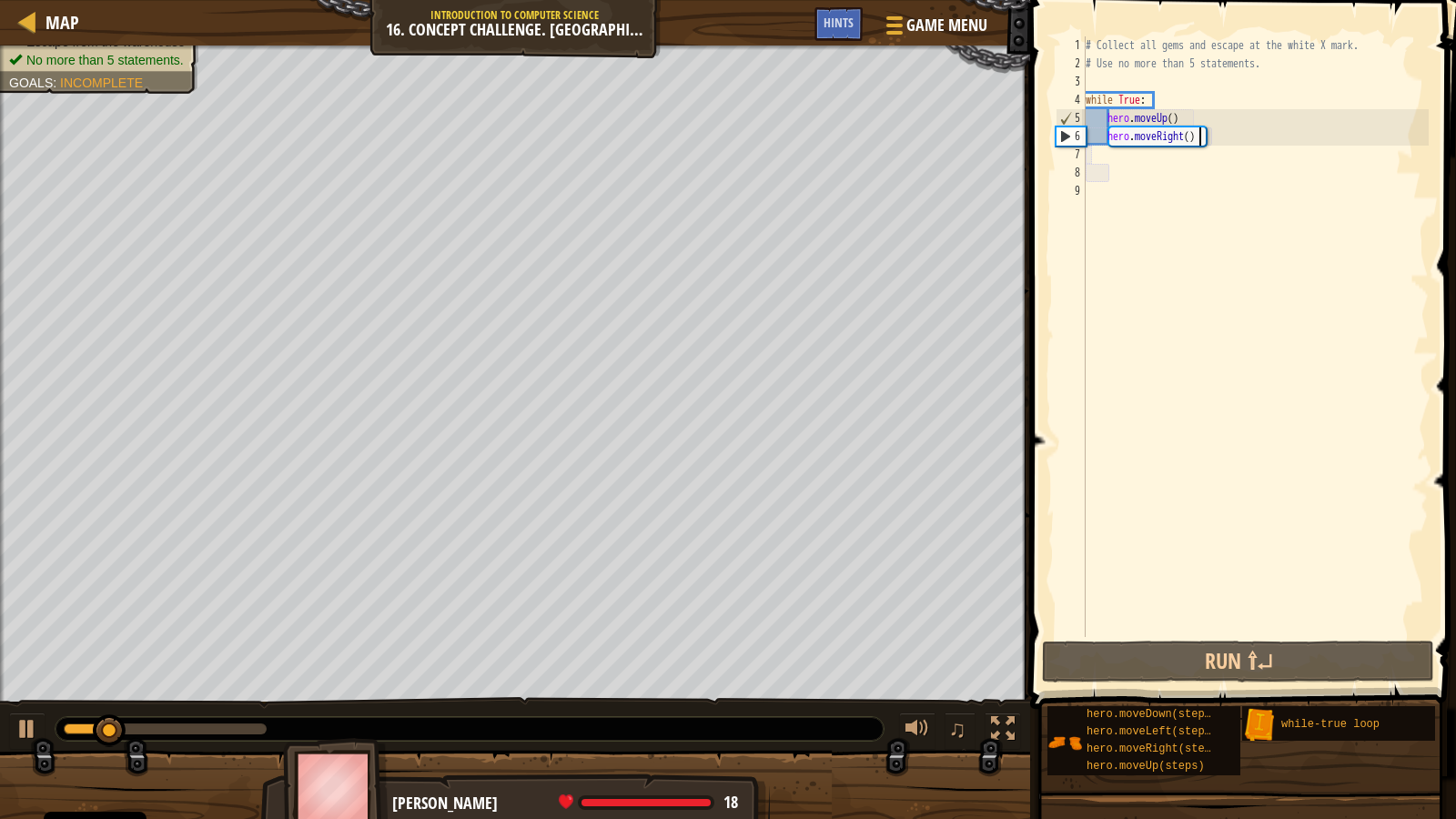 click on "# Collect all gems and escape at the white X mark. # Use no more than 5 statements. while   True :      hero . moveUp ( )      hero . moveRight ( )" at bounding box center [1255, 355] 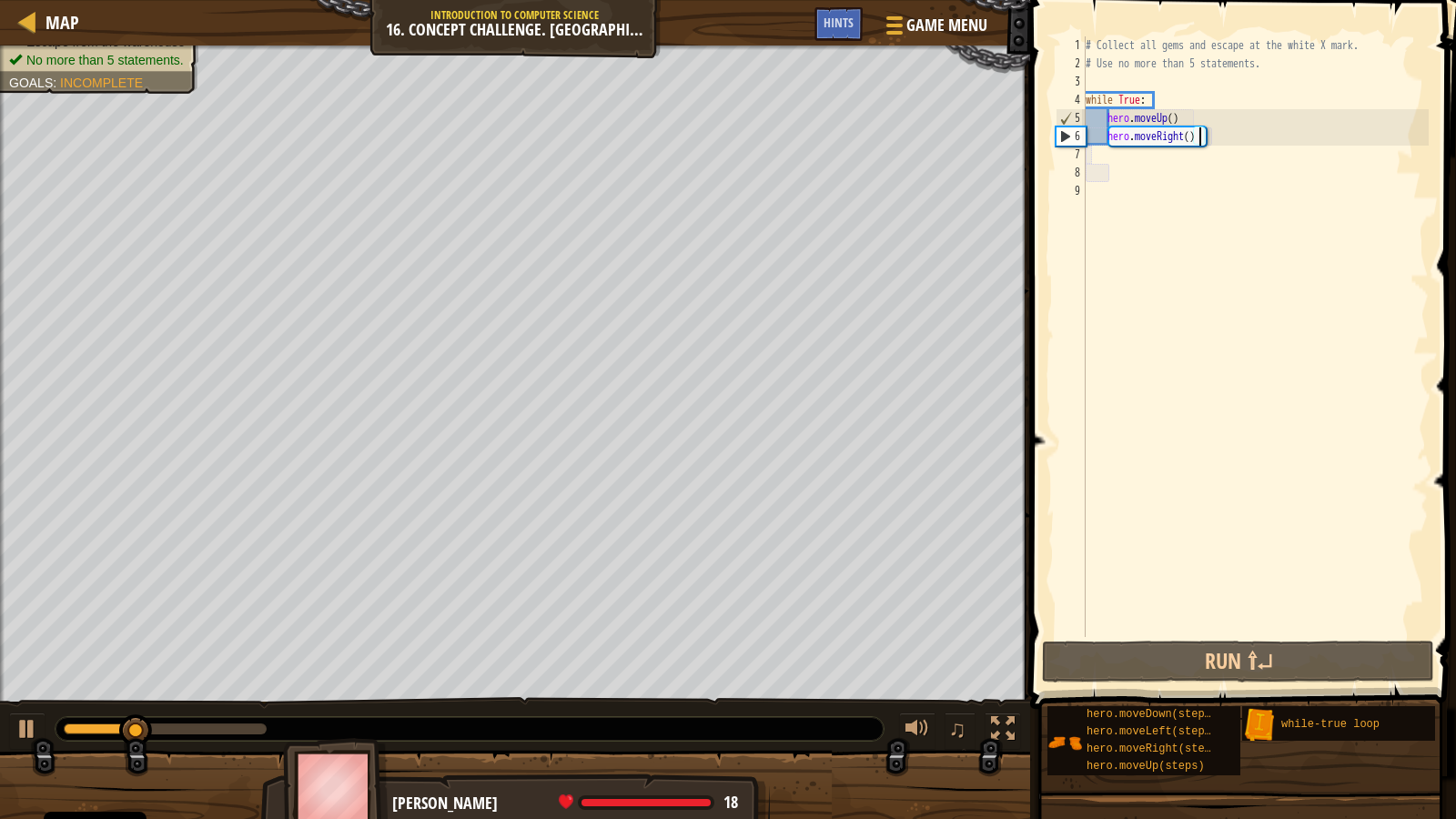 scroll, scrollTop: 8, scrollLeft: 9, axis: both 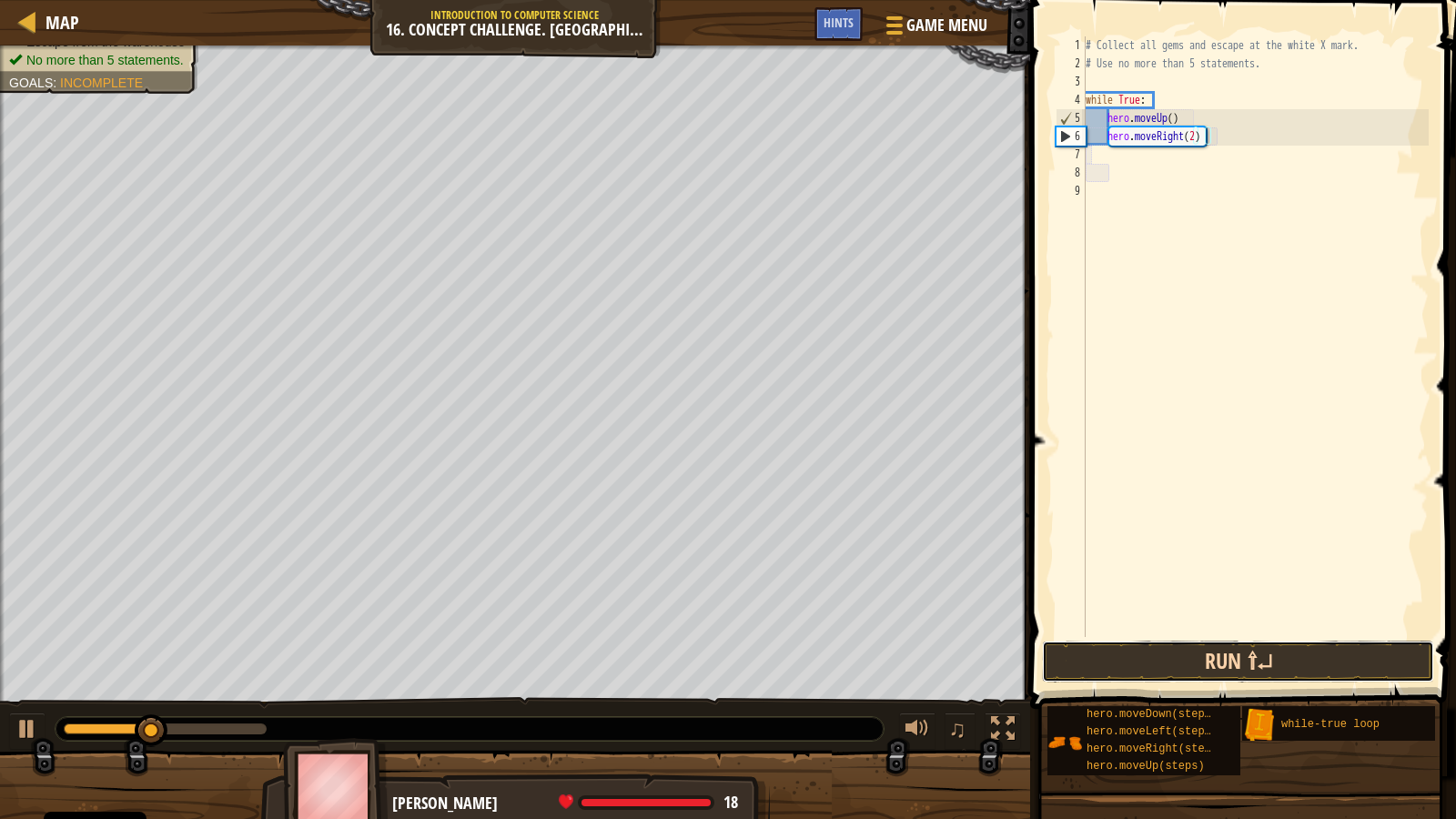 click on "Run ⇧↵" at bounding box center [1238, 662] 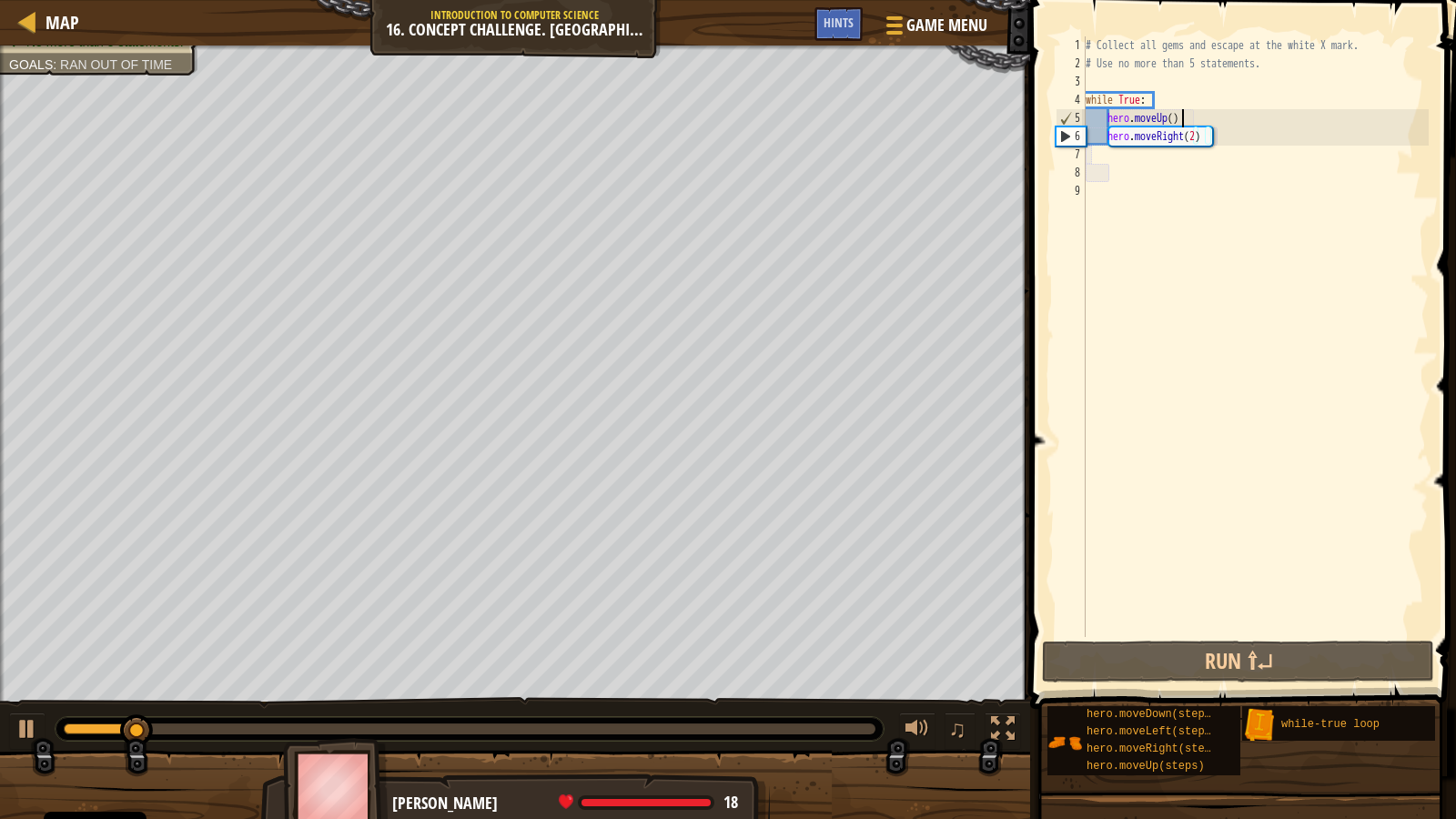 click on "# Collect all gems and escape at the white X mark. # Use no more than 5 statements. while   True :      hero . moveUp ( )      hero . moveRight ( 2 )" at bounding box center (1255, 355) 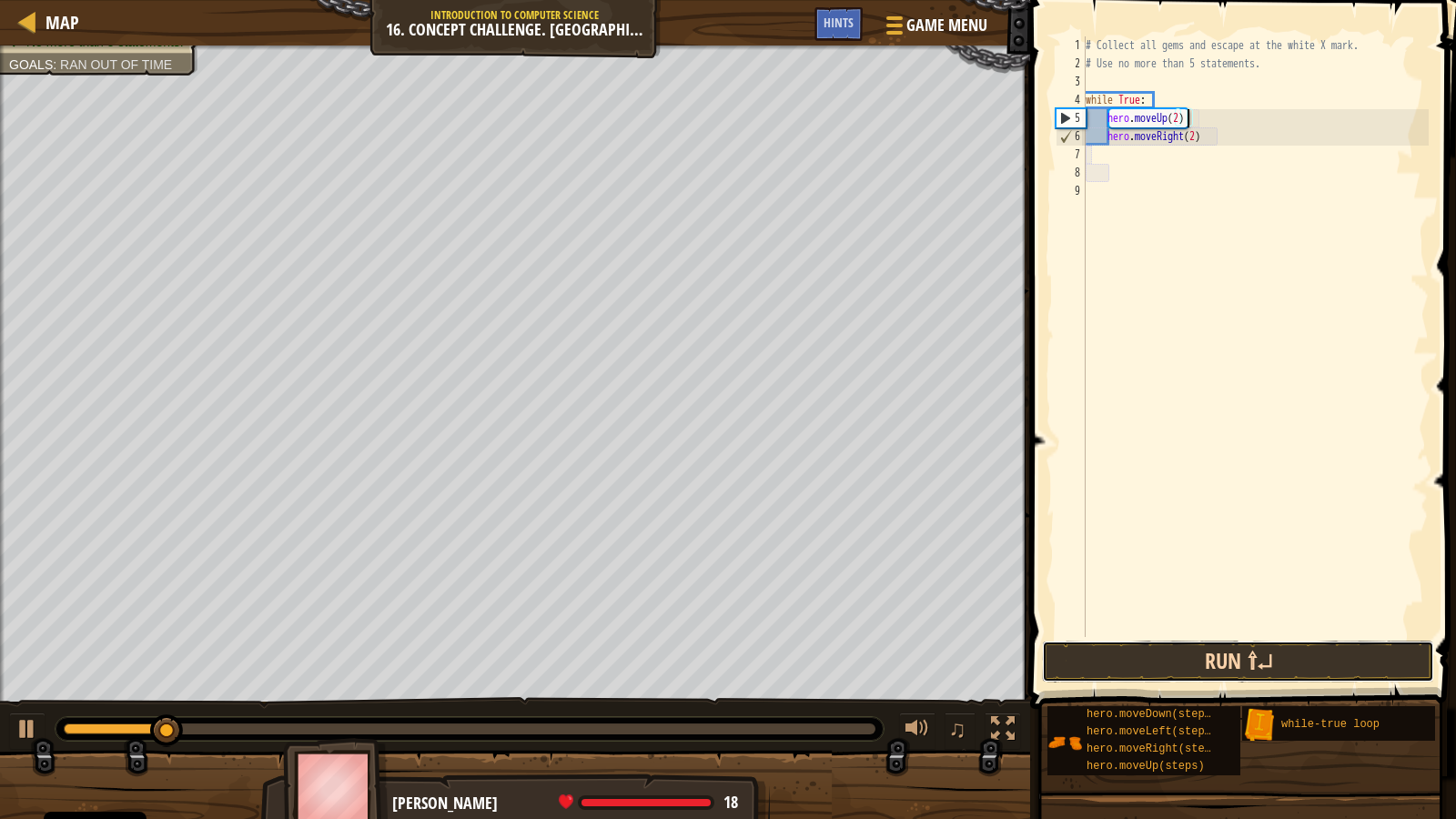 click on "Run ⇧↵" at bounding box center (1238, 662) 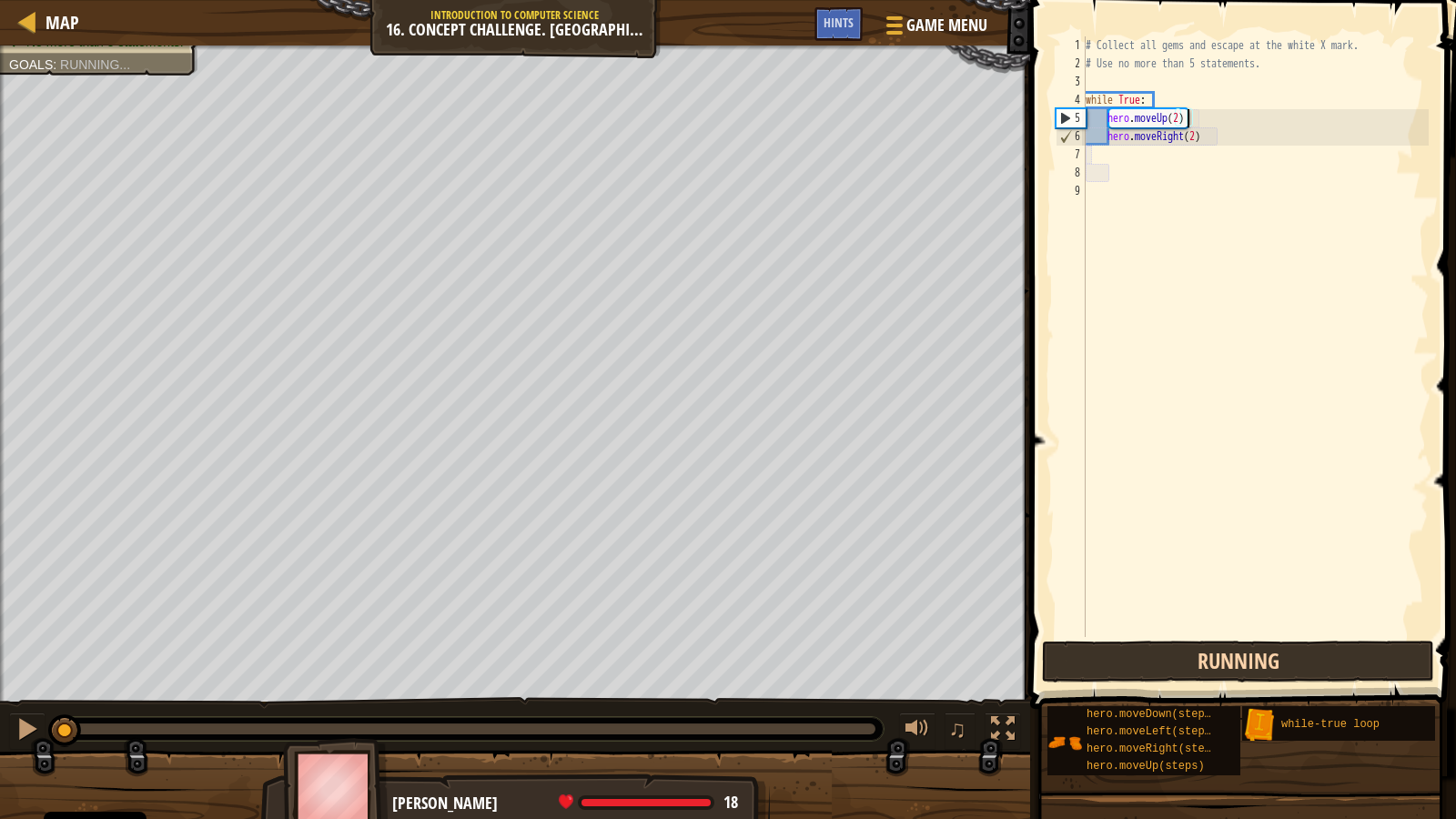 click on "Running" at bounding box center (1238, 662) 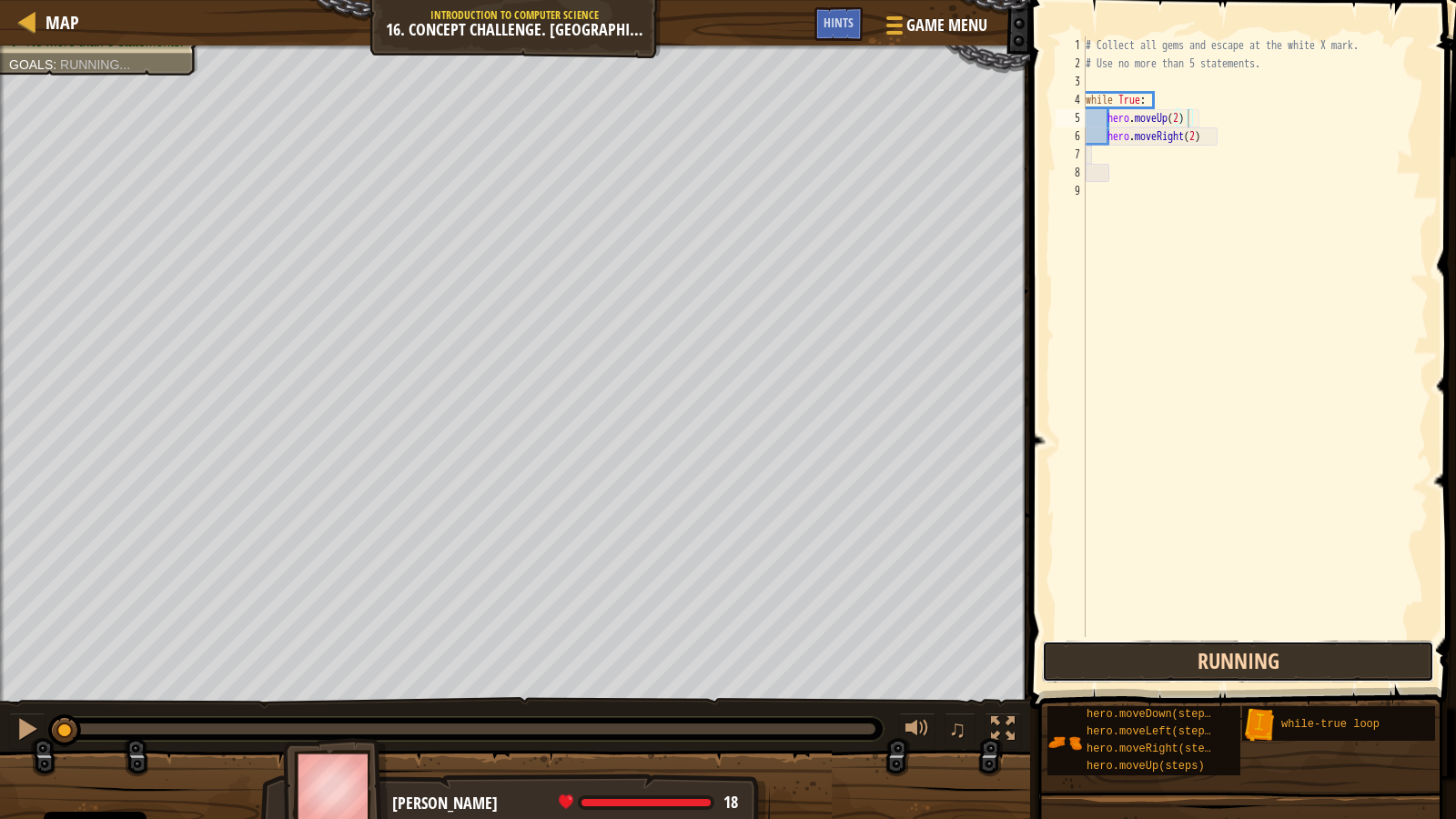 click on "Running" at bounding box center [1238, 662] 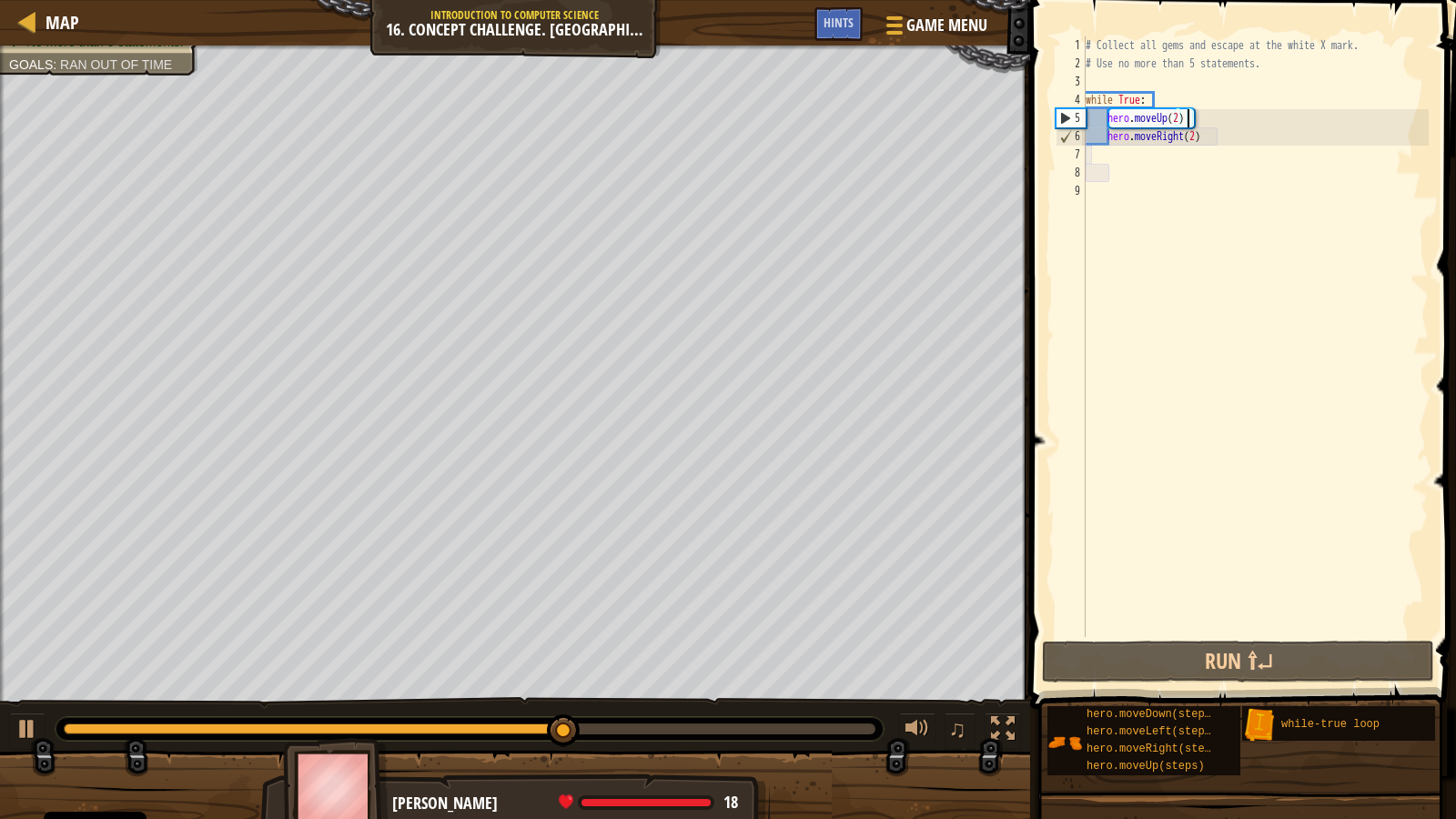 click on "# Collect all gems and escape at the white X mark. # Use no more than 5 statements. while   True :      hero . moveUp ( 2 )      hero . moveRight ( 2 )" at bounding box center [1255, 355] 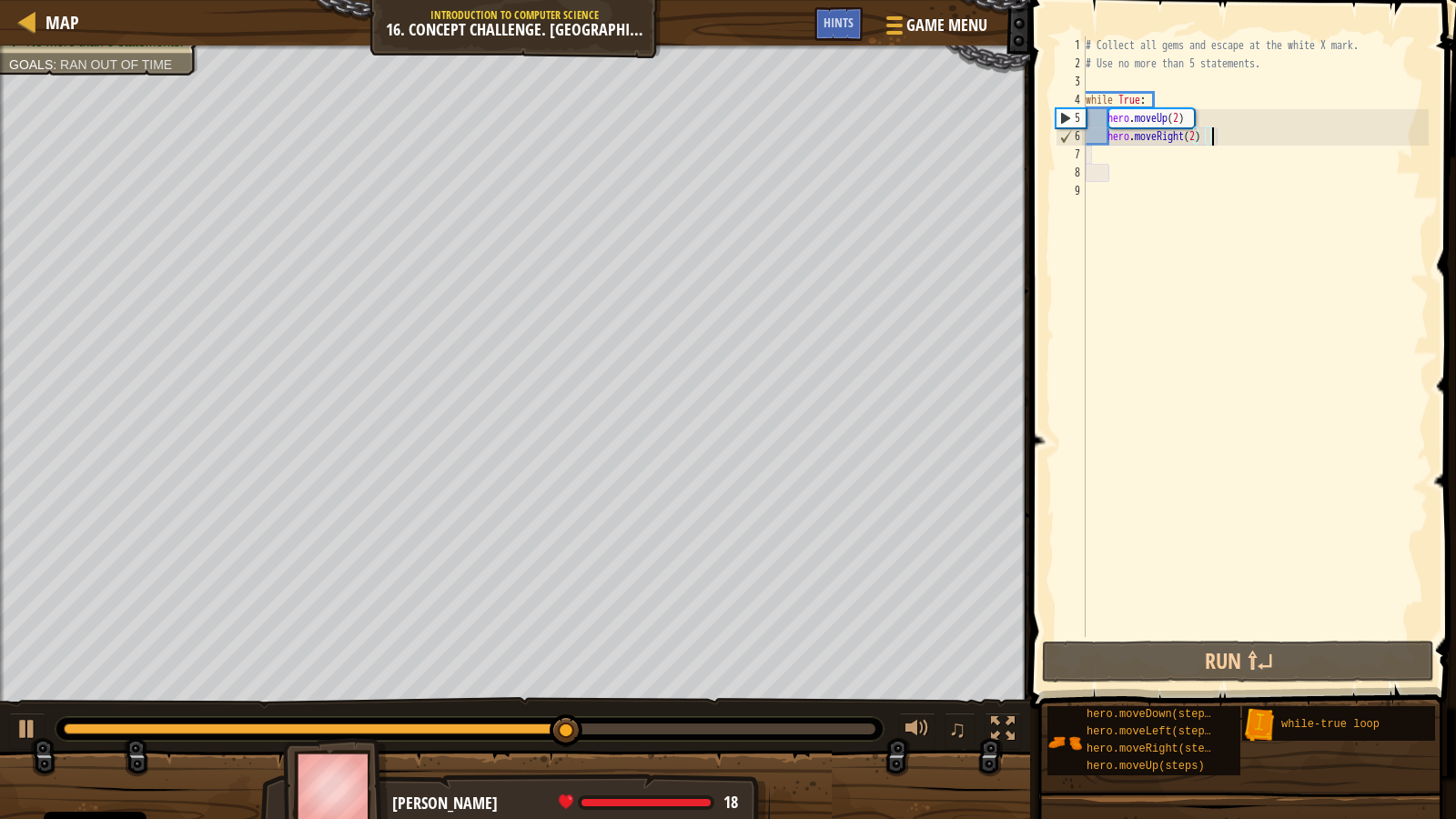 type on "hero.moveRight(2)" 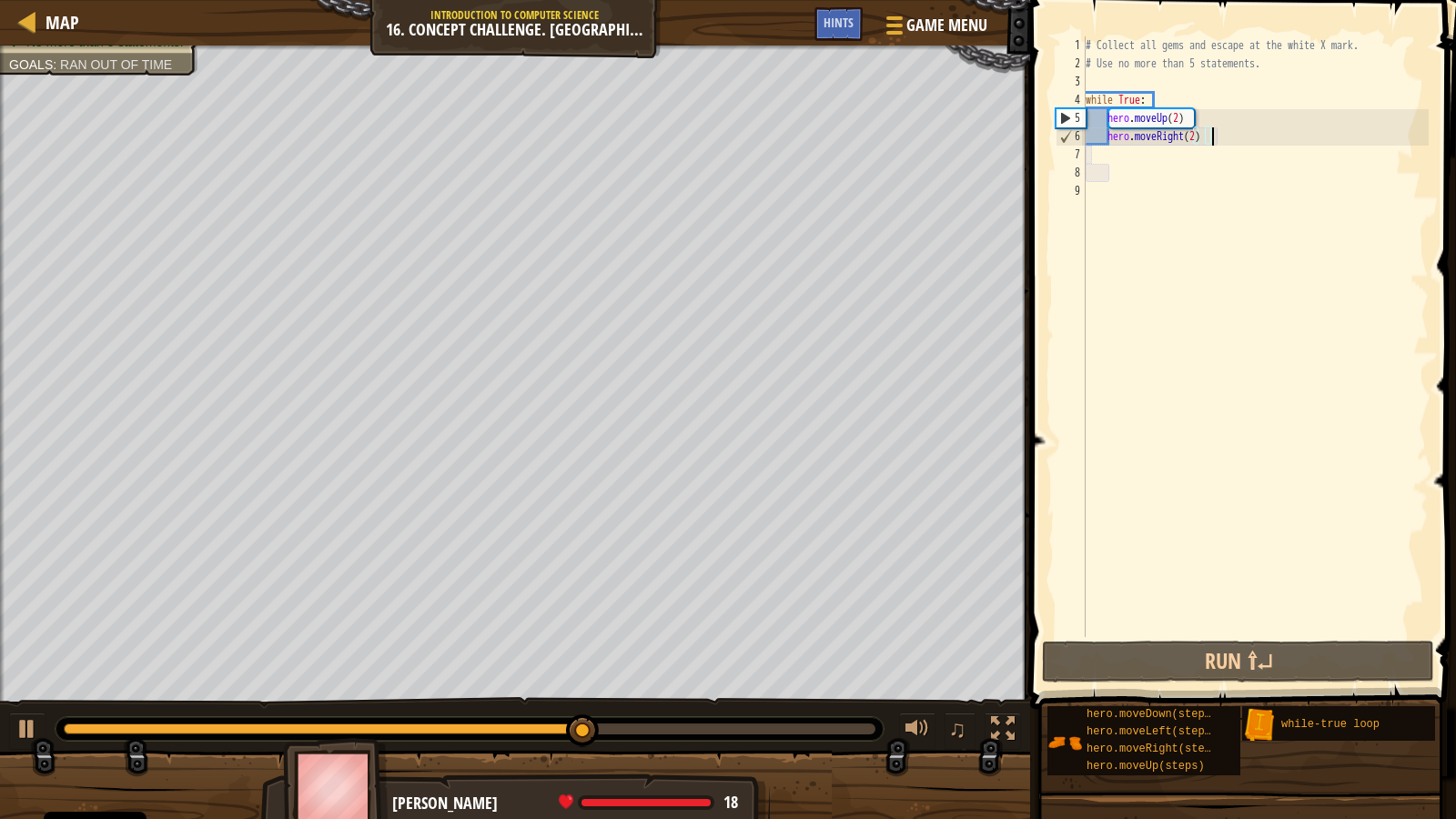 scroll, scrollTop: 8, scrollLeft: 1, axis: both 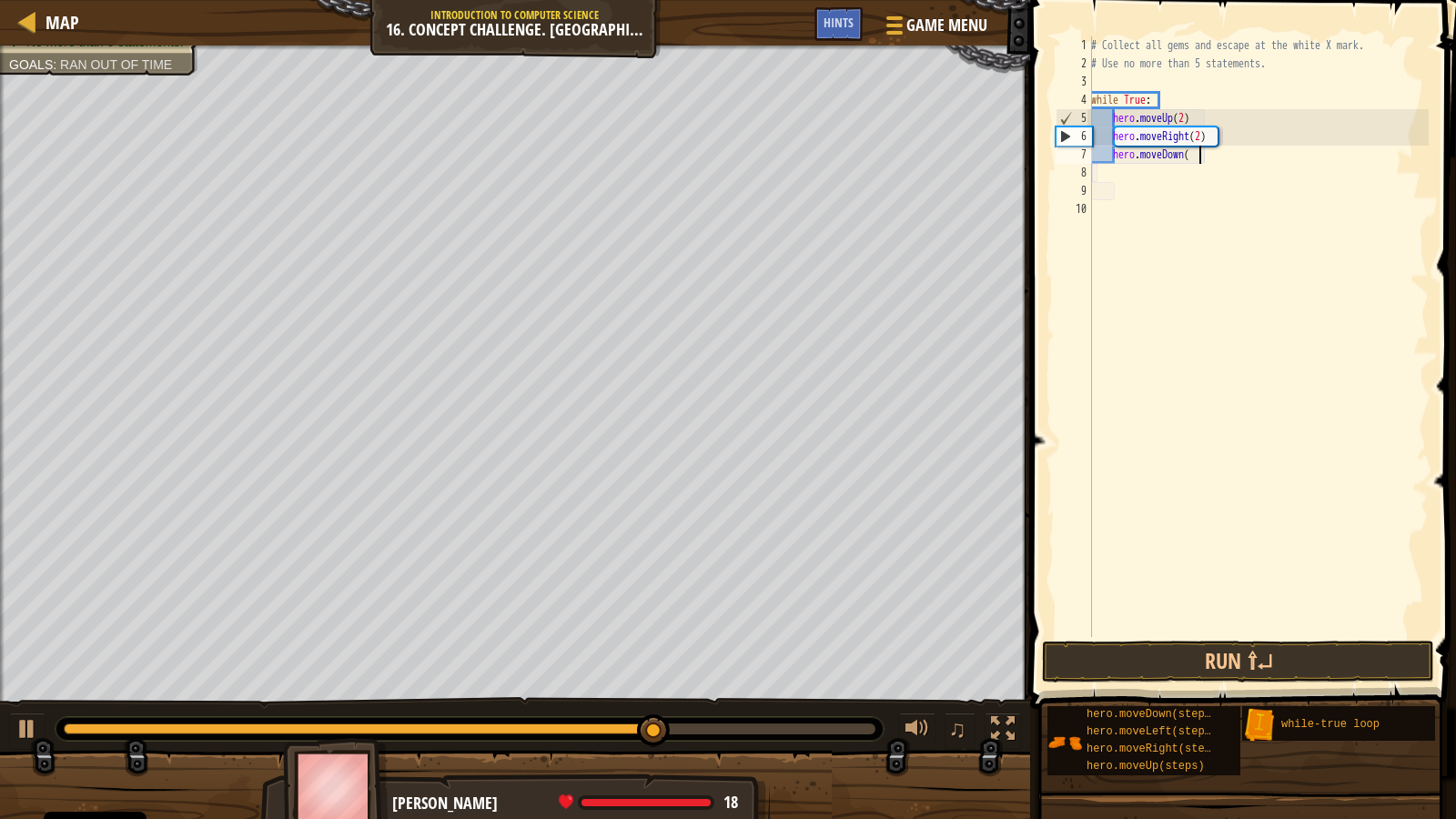 type on "hero.moveDown()" 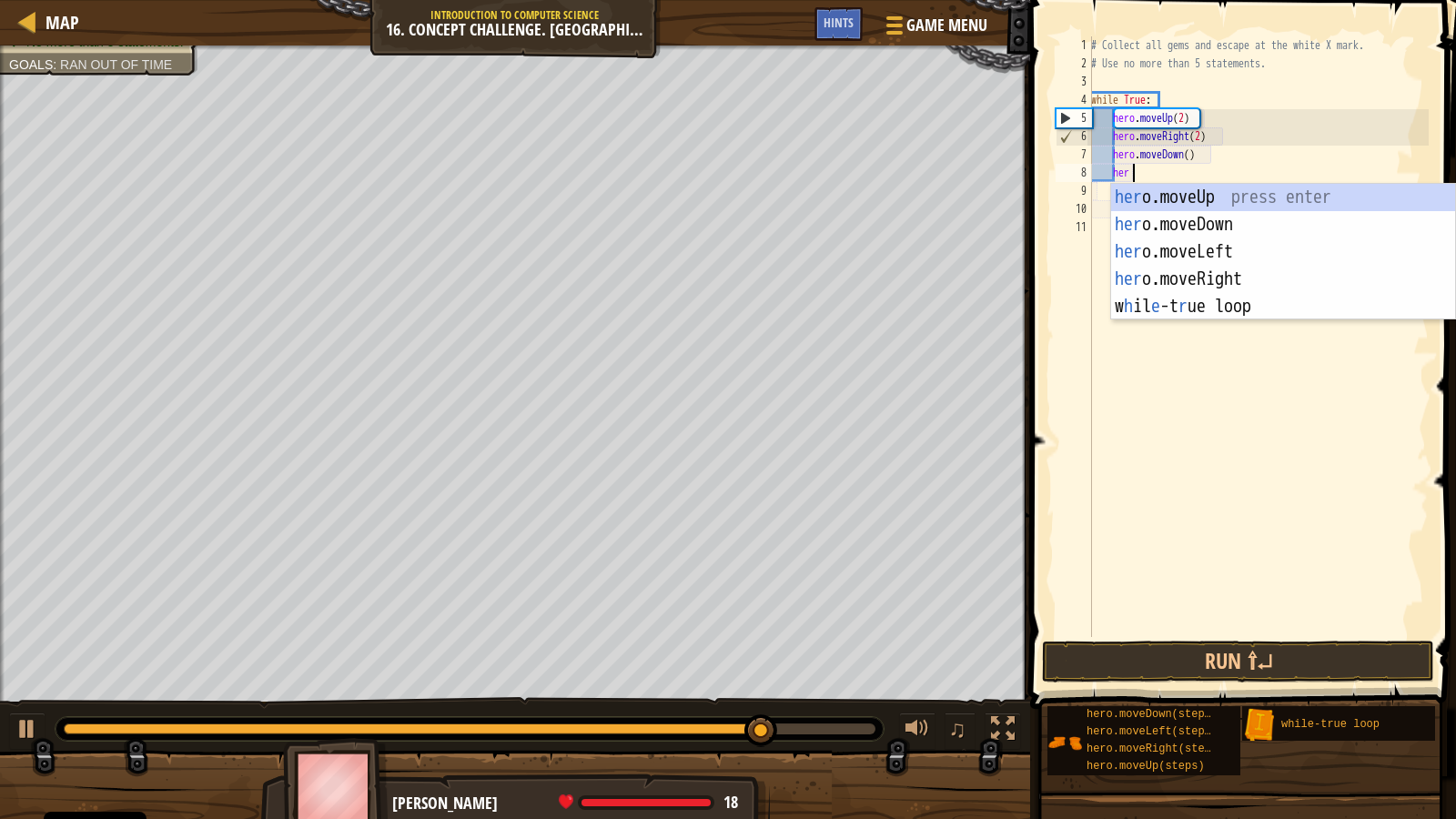 scroll, scrollTop: 8, scrollLeft: 3, axis: both 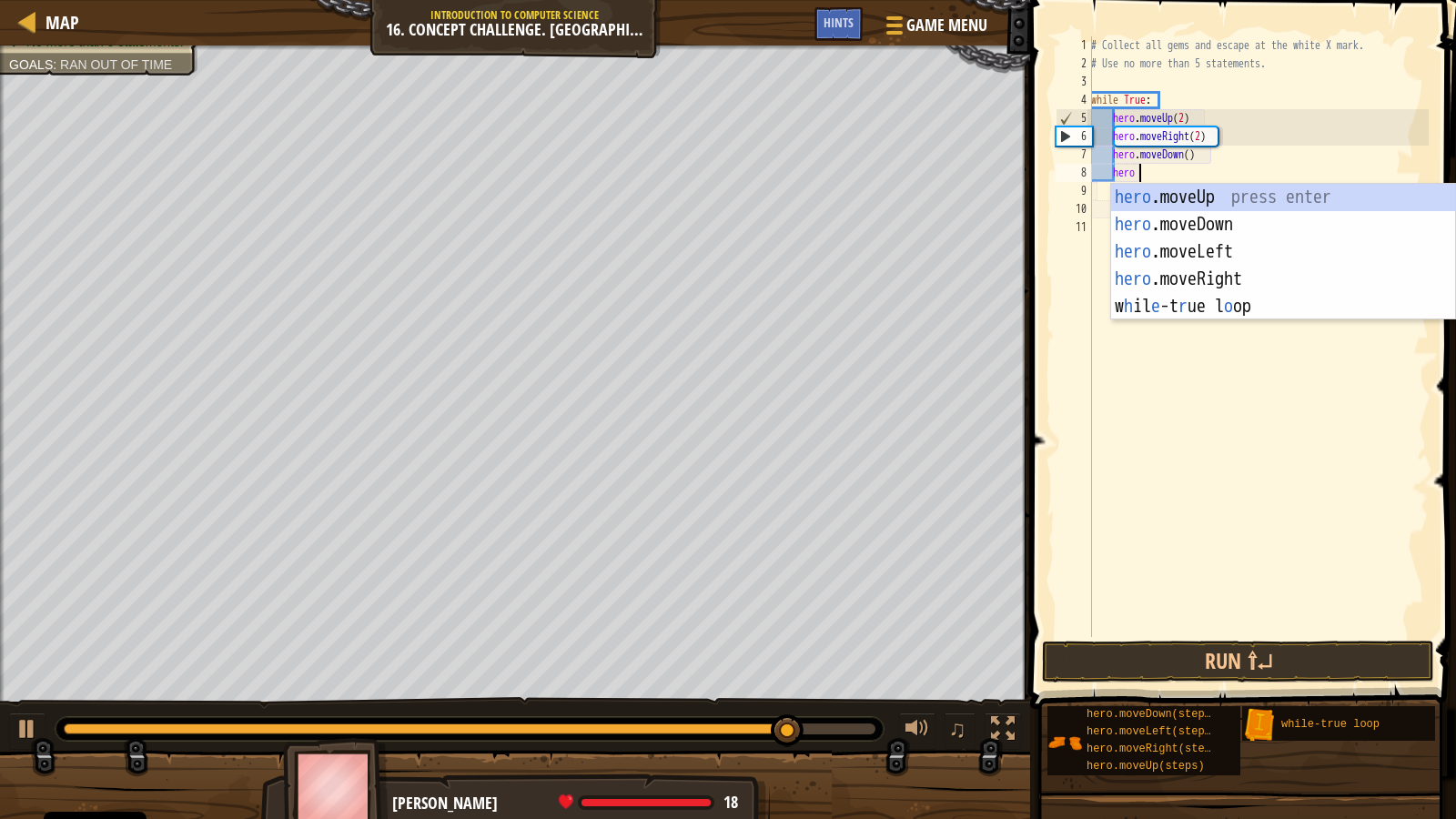 type on "hero." 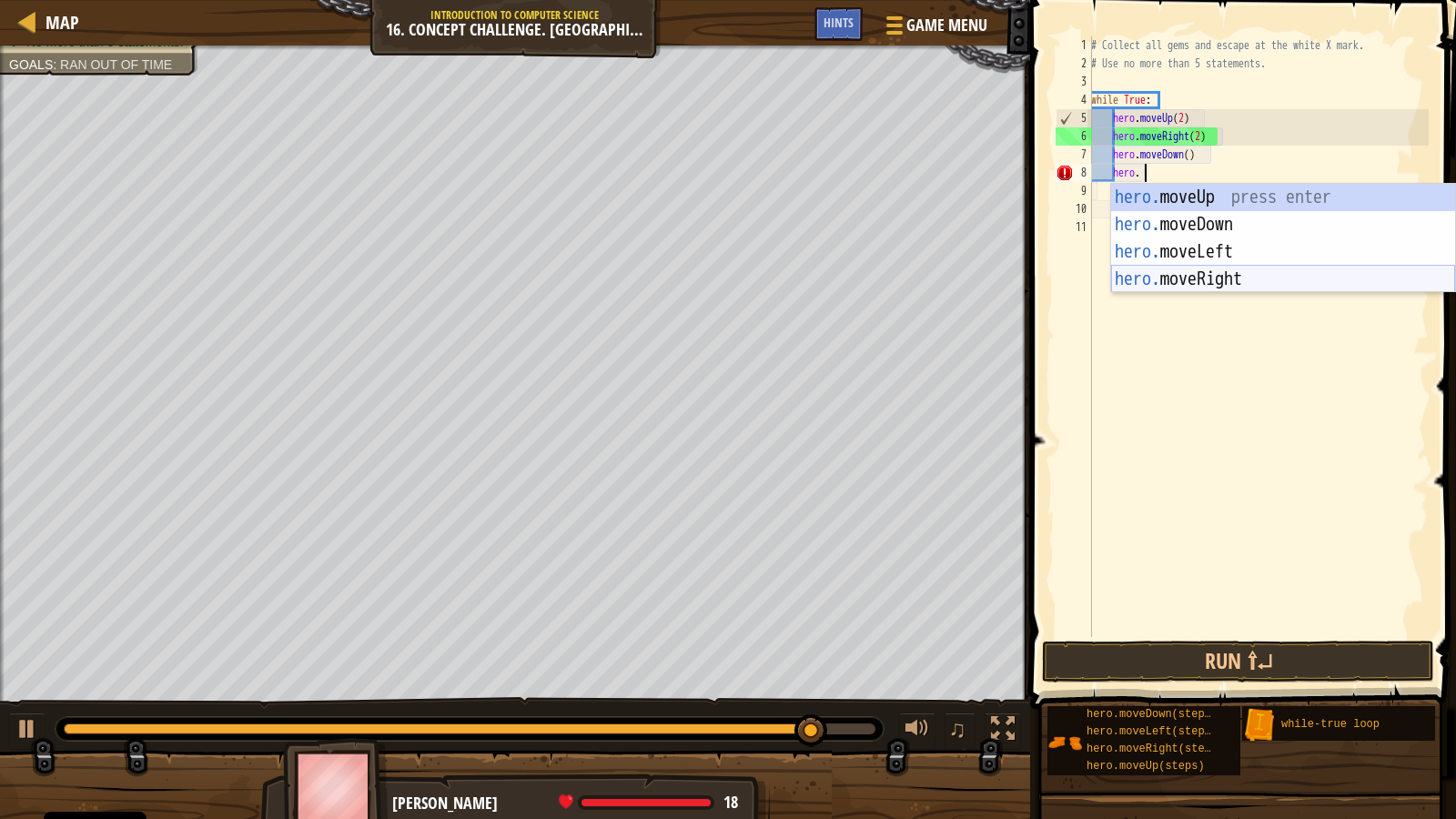 click on "hero. moveUp press enter hero. moveDown press enter hero. moveLeft press enter hero. moveRight press enter" at bounding box center (1283, 266) 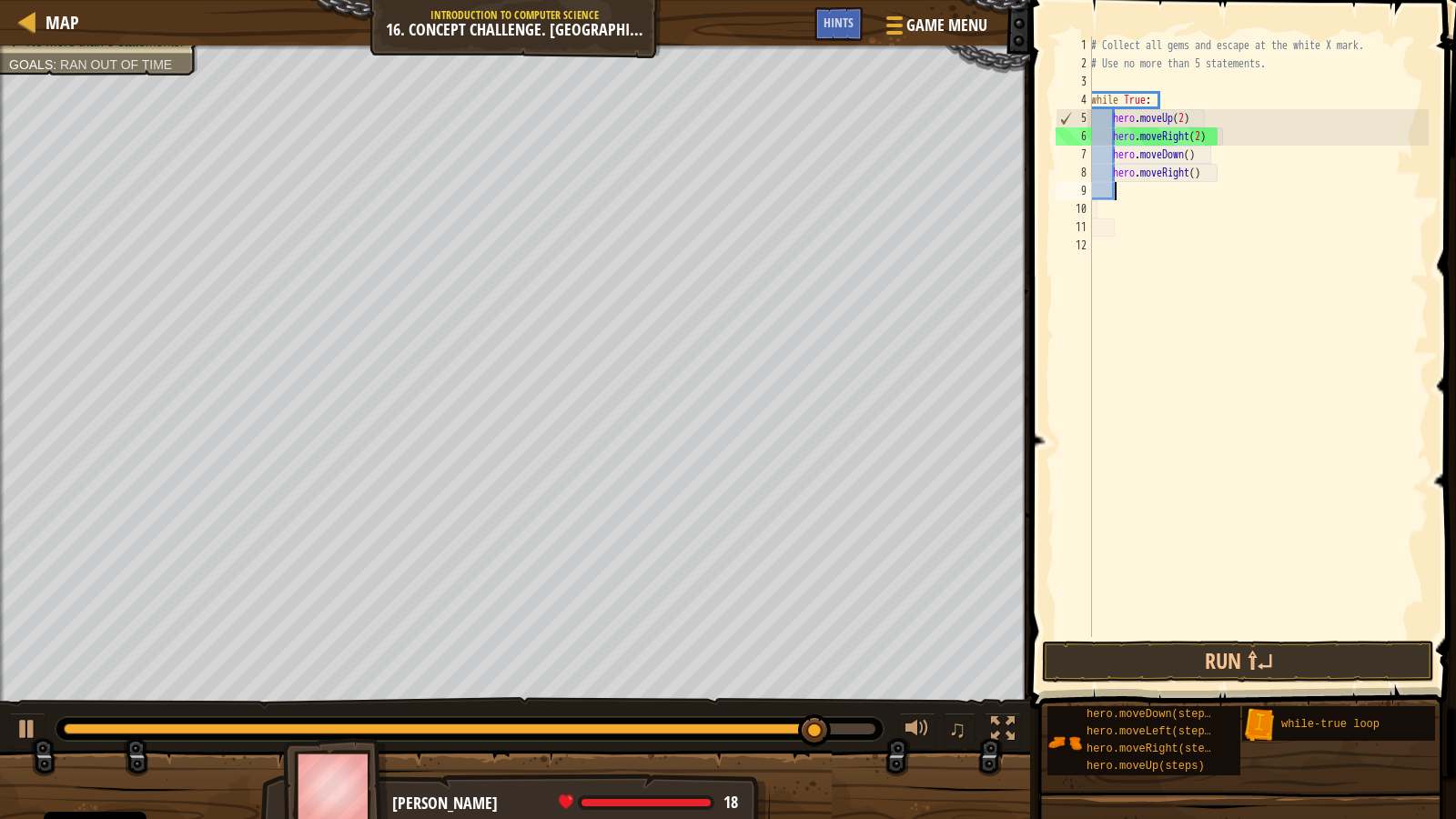 scroll, scrollTop: 8, scrollLeft: 1, axis: both 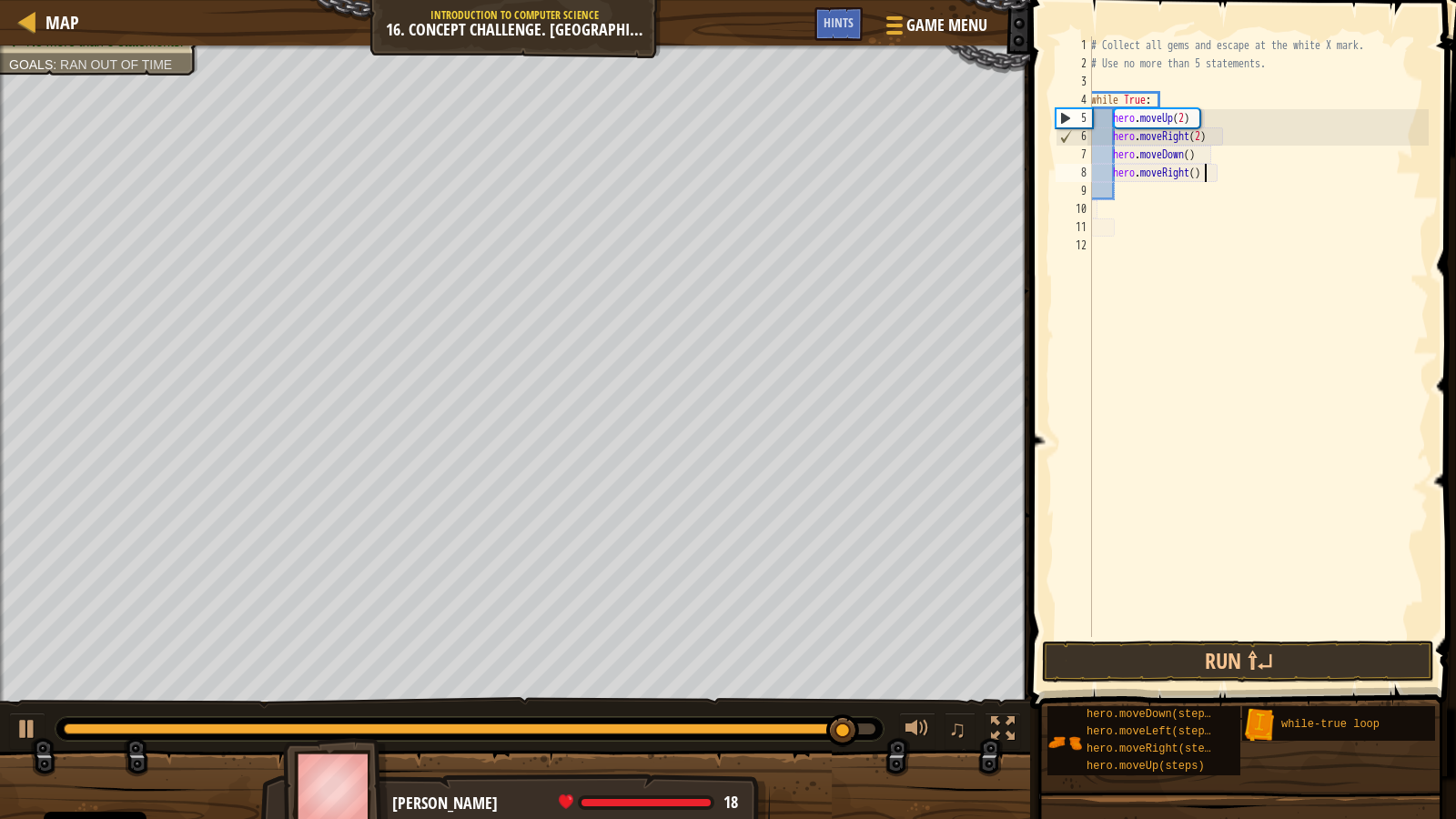 drag, startPoint x: 1207, startPoint y: 172, endPoint x: 1198, endPoint y: 185, distance: 15.81139 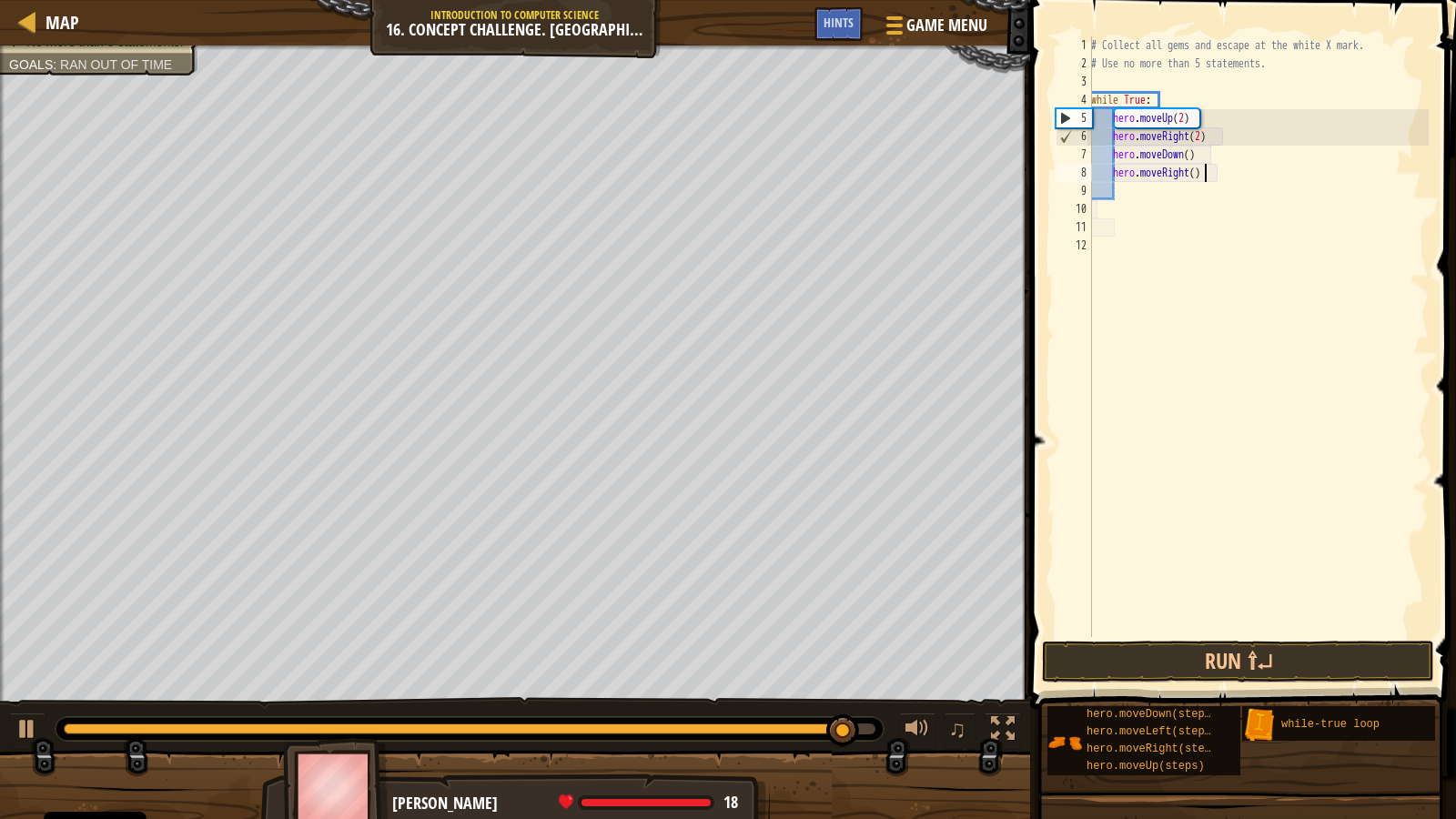 click on "# Collect all gems and escape at the white X mark. # Use no more than 5 statements. while   True :      hero . moveUp ( 2 )      hero . moveRight ( 2 )      hero . moveDown ( )      hero . moveRight ( )" at bounding box center (1258, 355) 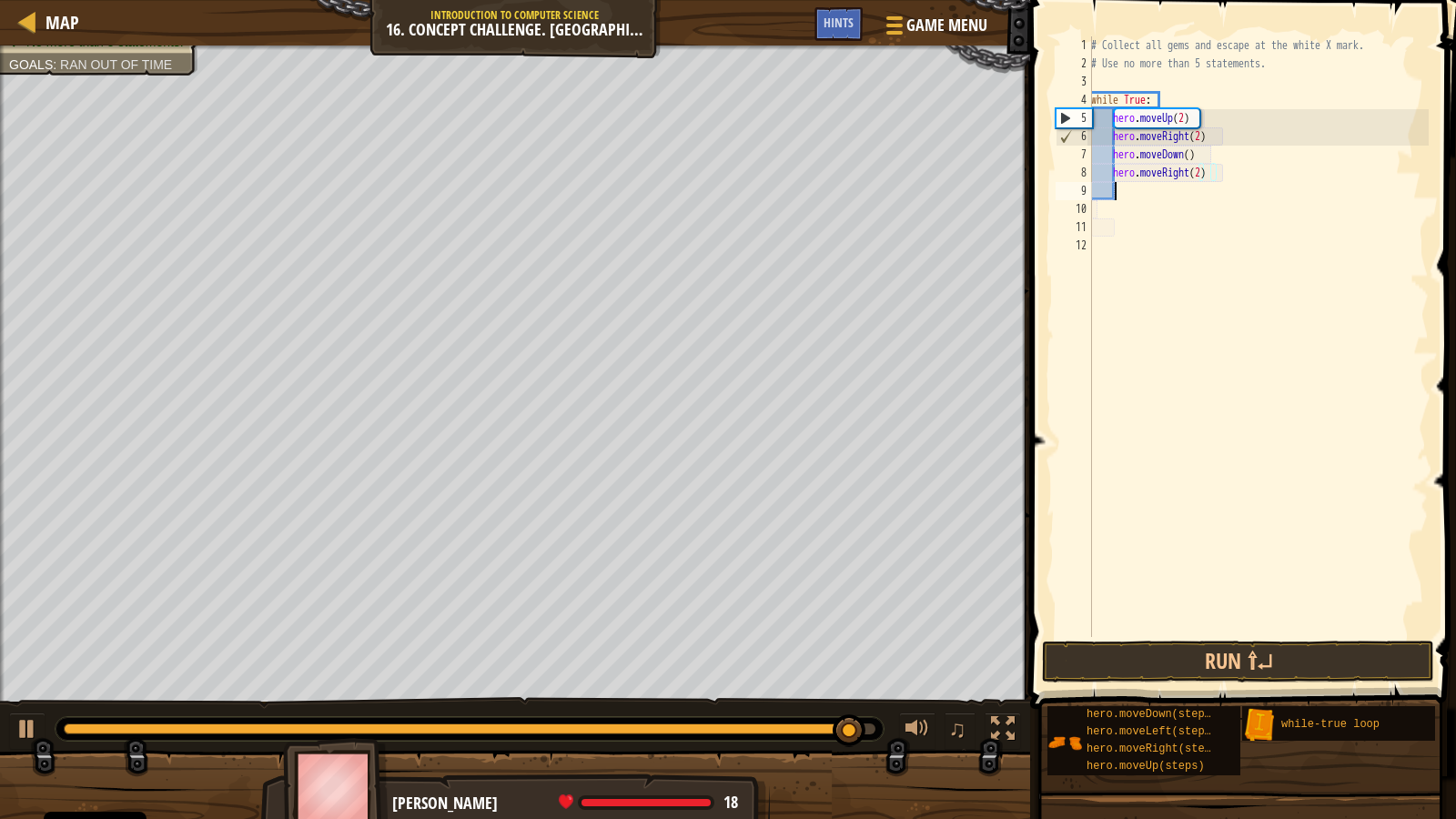 click on "# Collect all gems and escape at the white X mark. # Use no more than 5 statements. while   True :      hero . moveUp ( 2 )      hero . moveRight ( 2 )      hero . moveDown ( )      hero . moveRight ( 2 )" at bounding box center [1258, 355] 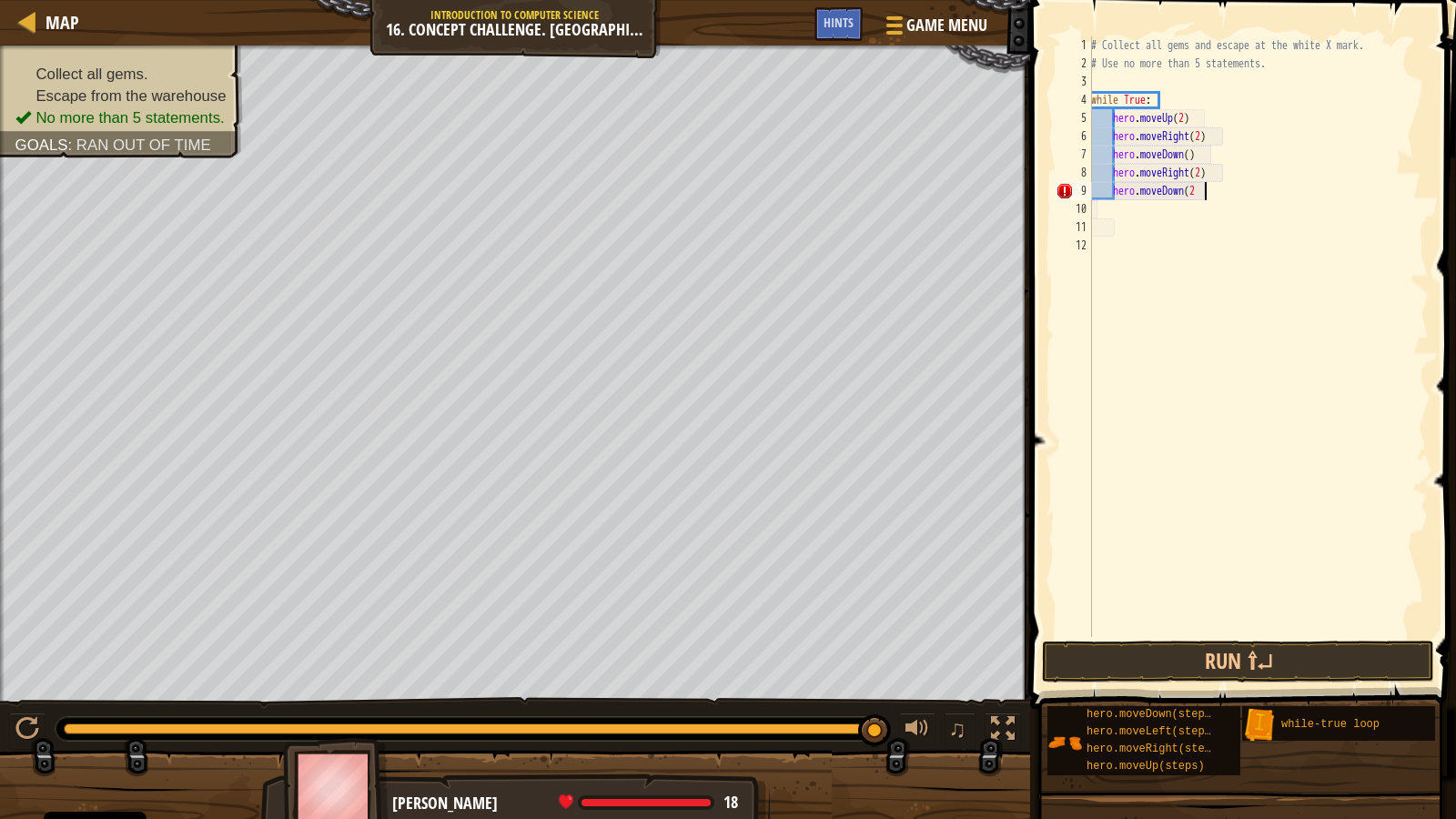 scroll, scrollTop: 8, scrollLeft: 9, axis: both 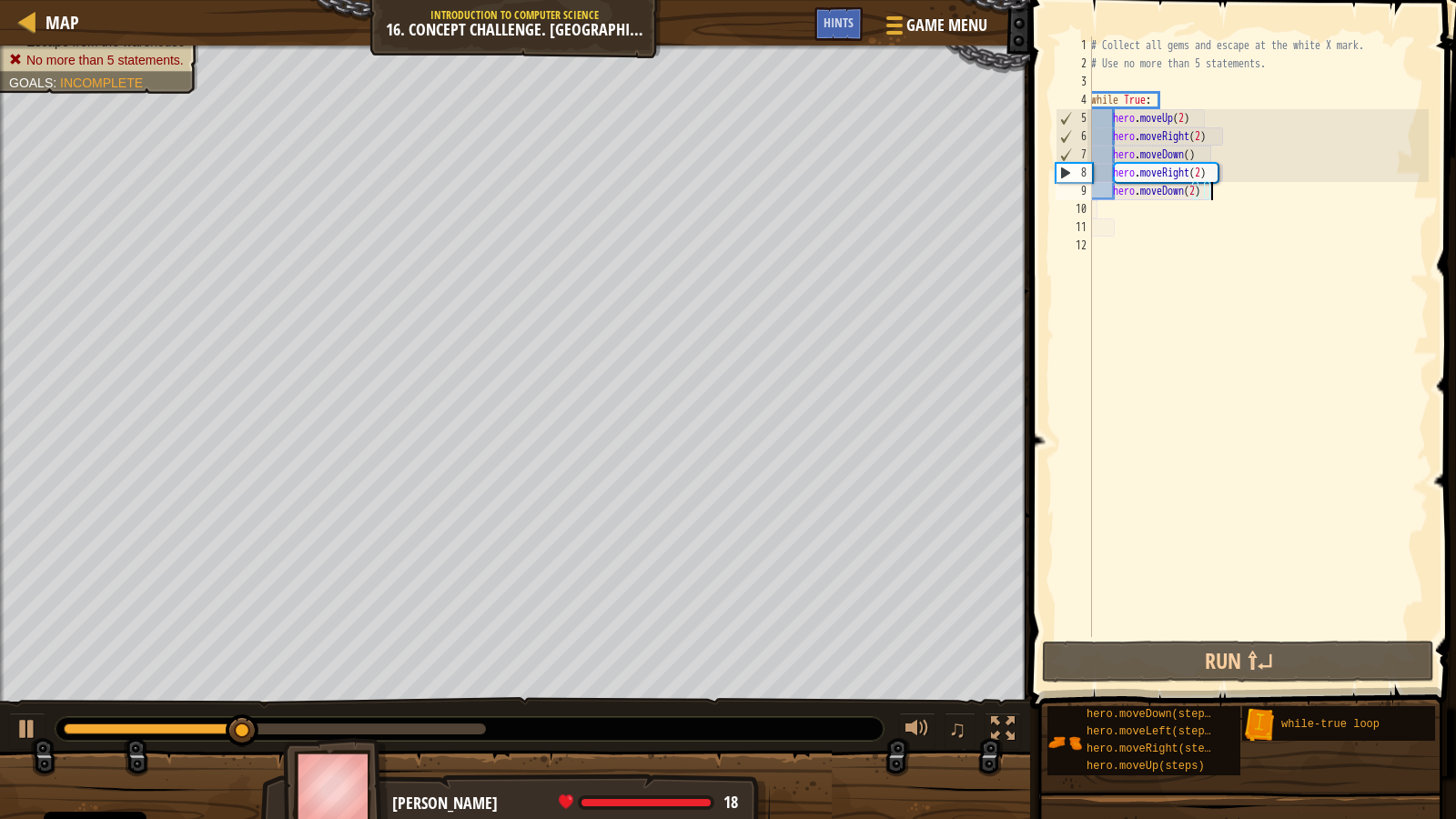click on "# Collect all gems and escape at the white X mark. # Use no more than 5 statements. while   True :      hero . moveUp ( 2 )      hero . moveRight ( 2 )      hero . moveDown ( )      hero . moveRight ( 2 )      hero . moveDown ( 2 )" at bounding box center (1258, 355) 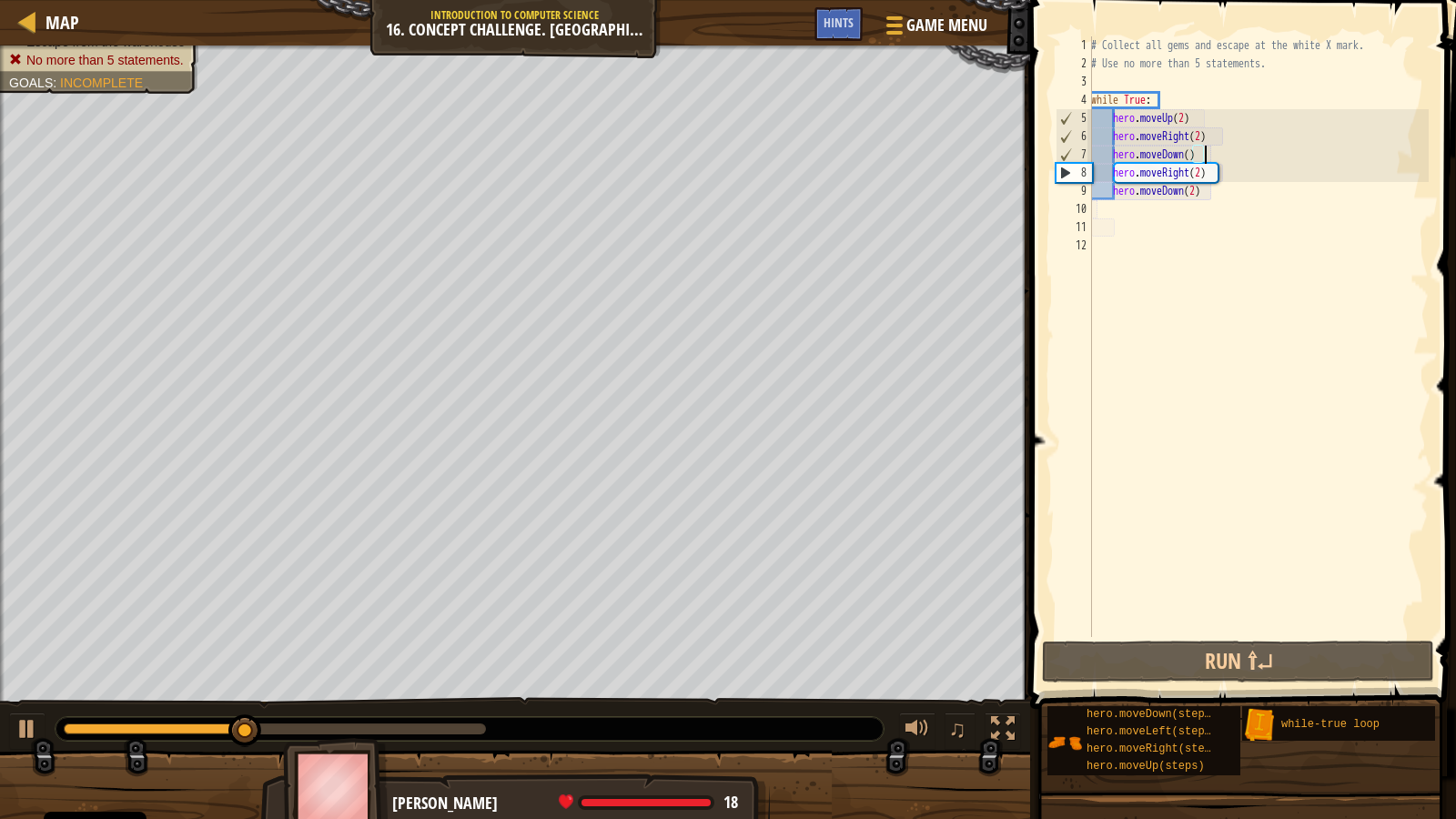 scroll, scrollTop: 8, scrollLeft: 8, axis: both 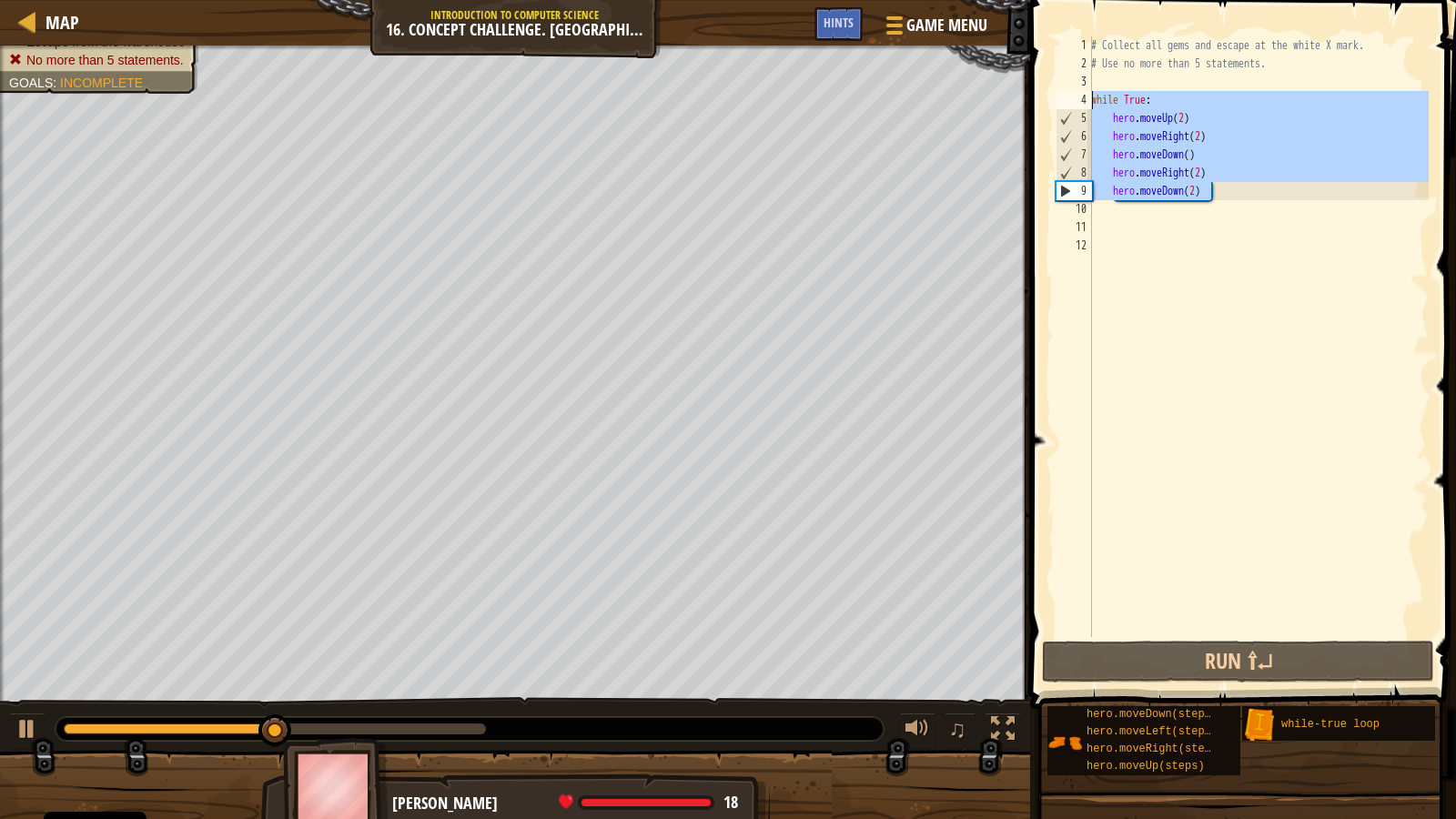 click on "Map Introduction to Computer Science 16. Concept Challenge. Loop Warehouse Game Menu Done Hints 1     הההההההההההההההההההההההההההההההההההההההההההההההההההההההההההההההההההההההההההההההההההההההההההההההההההההההההההההההההההההההההההההההההההההההההההההההההההההההההההההההההההההההההההההההההההההההההההההההההההההההההההההההההההההההההההההההההההההההההההההההההההההההההההההההה XXXXXXXXXXXXXXXXXXXXXXXXXXXXXXXXXXXXXXXXXXXXXXXXXXXXXXXXXXXXXXXXXXXXXXXXXXXXXXXXXXXXXXXXXXXXXXXXXXXXXXXXXXXXXXXXXXXXXXXXXXXXXXXXXXXXXXXXXXXXXXXXXXXXXXXXXXXXXXXXXXXXXXXXXXXXXXXXXXXXXXXXXXXXXXXXXXXXXXXXXXXXXXXXXXXXXXXXXXXXXXXXXXXXXXXXXXXXXXXXXXXXXXXXXXXXXXXX Solution × Hints Videos hero.moveDown() 1 2 3 4 5 6 7 8 9 10 11 12 # Collect all gems and escape at the white X mark. while   True :      hero . ( 2" at bounding box center [728, 410] 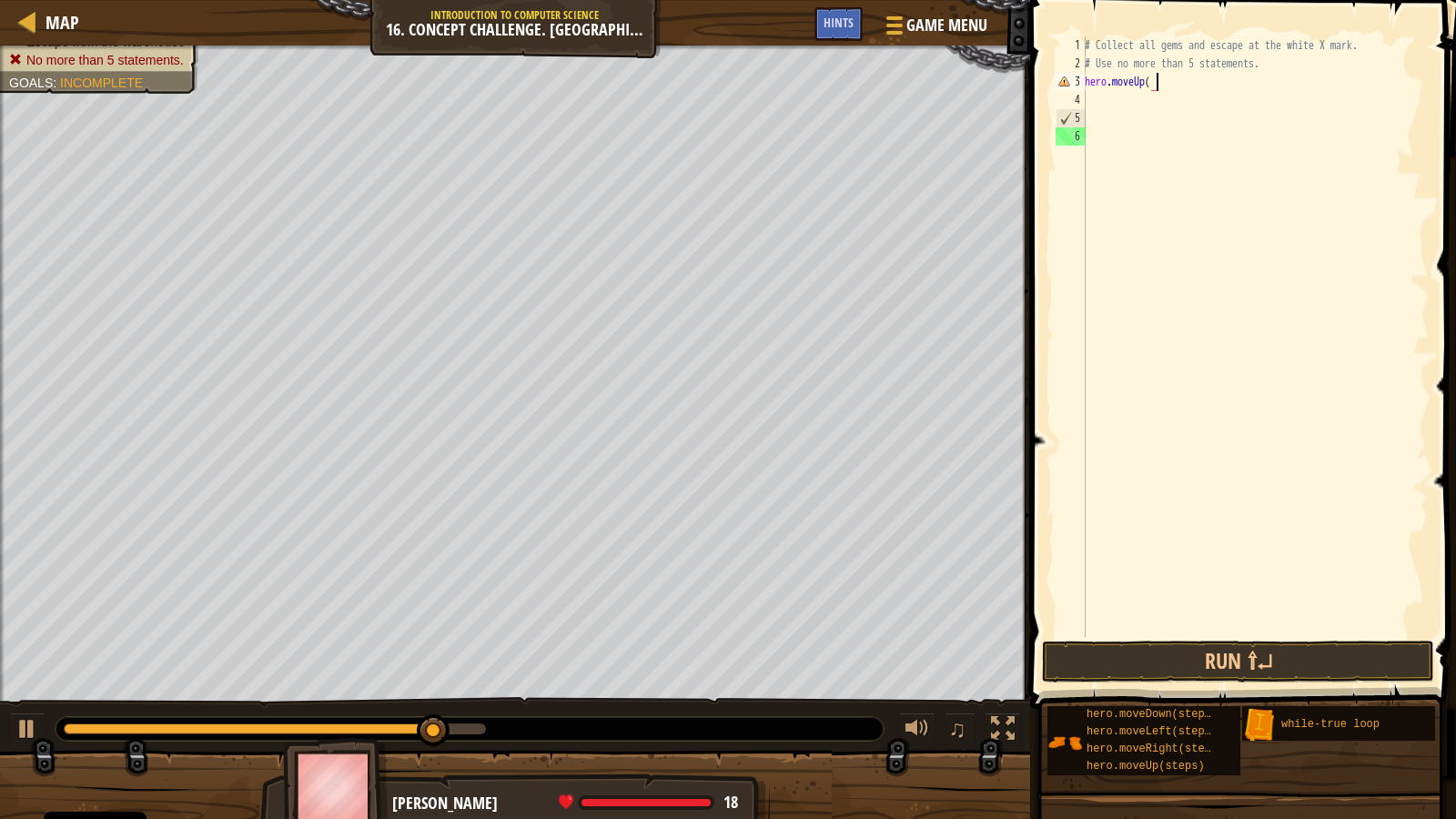 scroll, scrollTop: 8, scrollLeft: 5, axis: both 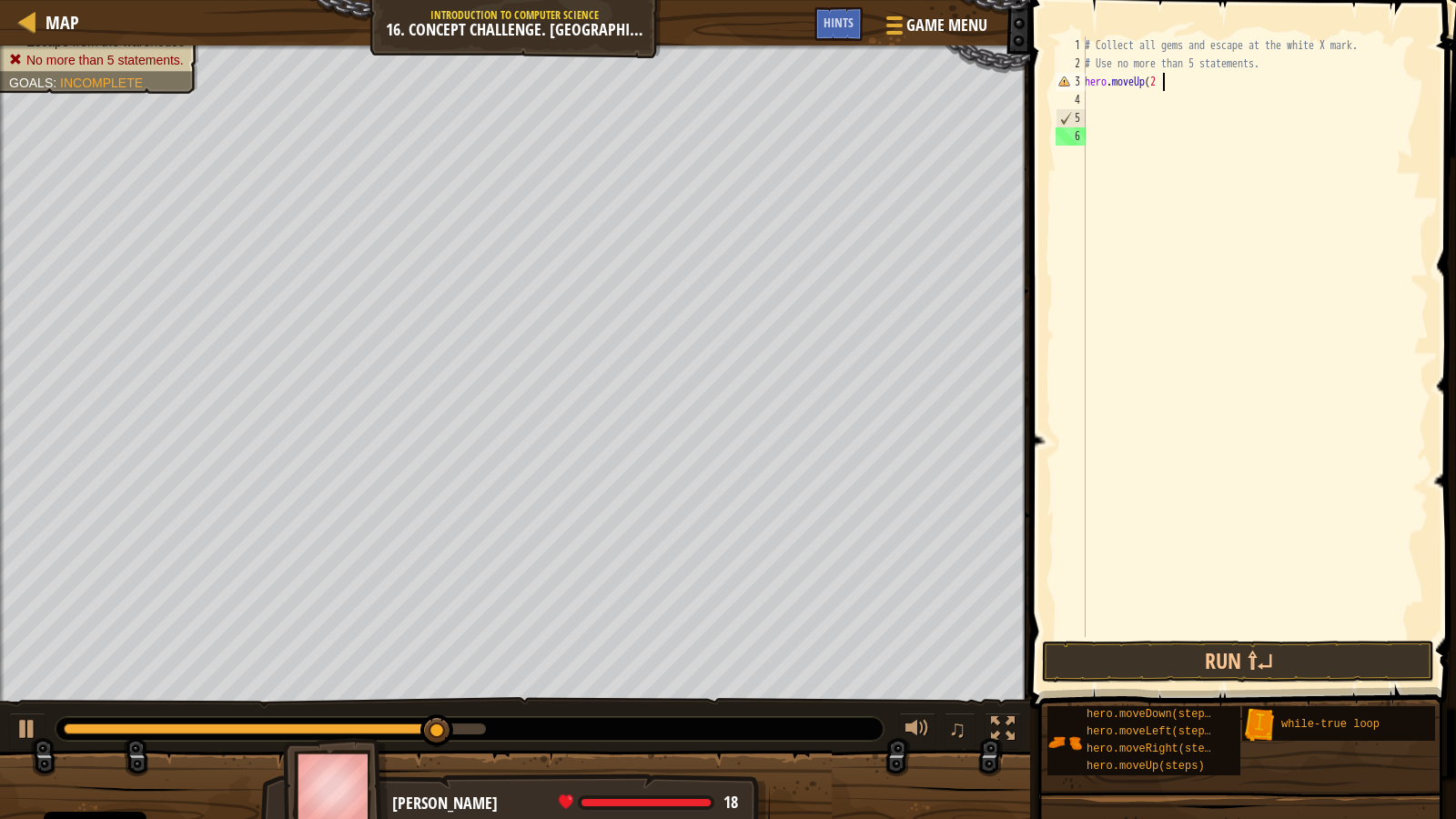 type on "hero.moveUp(2)" 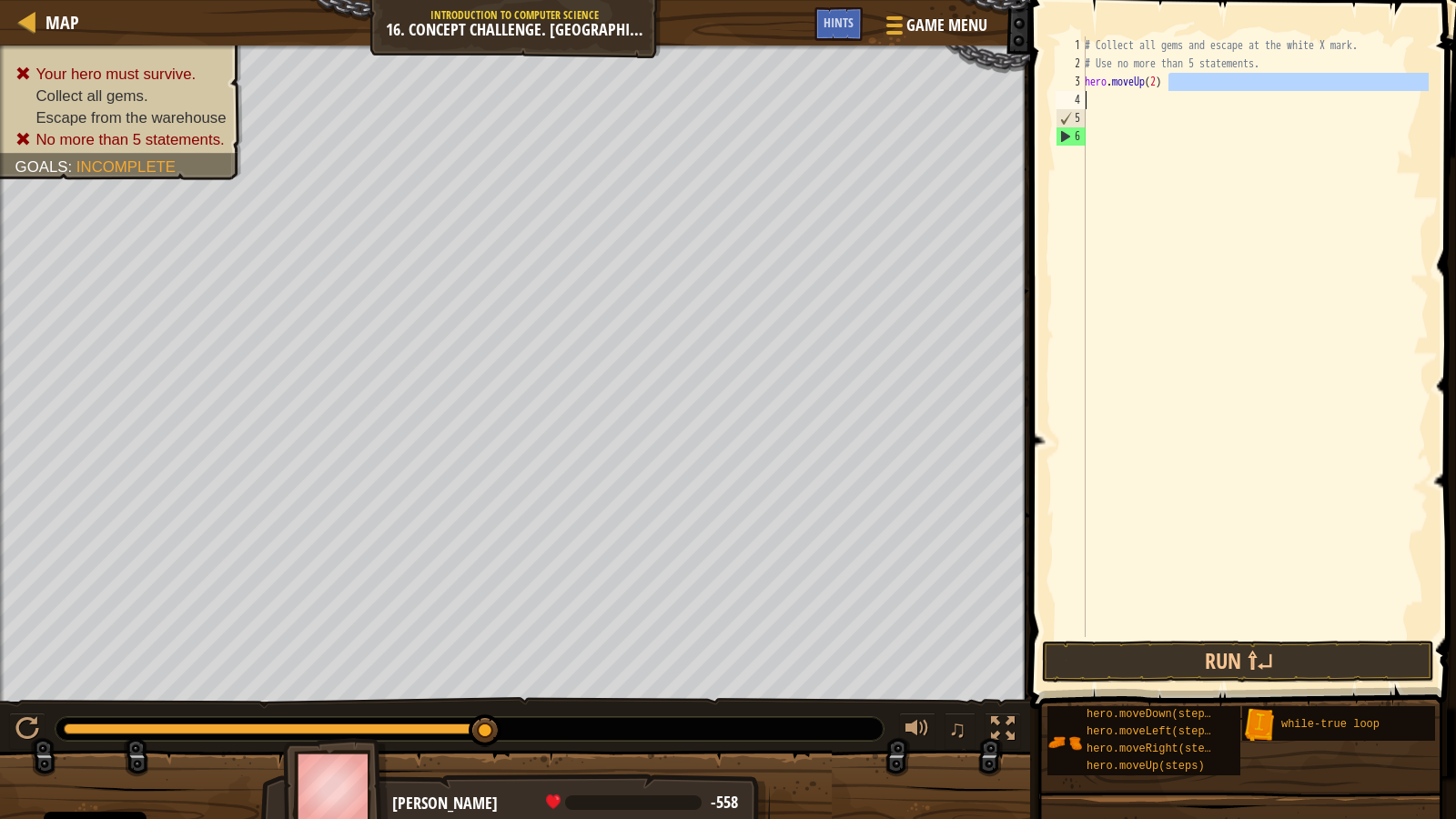 drag, startPoint x: 1198, startPoint y: 79, endPoint x: 1068, endPoint y: 80, distance: 130.0038 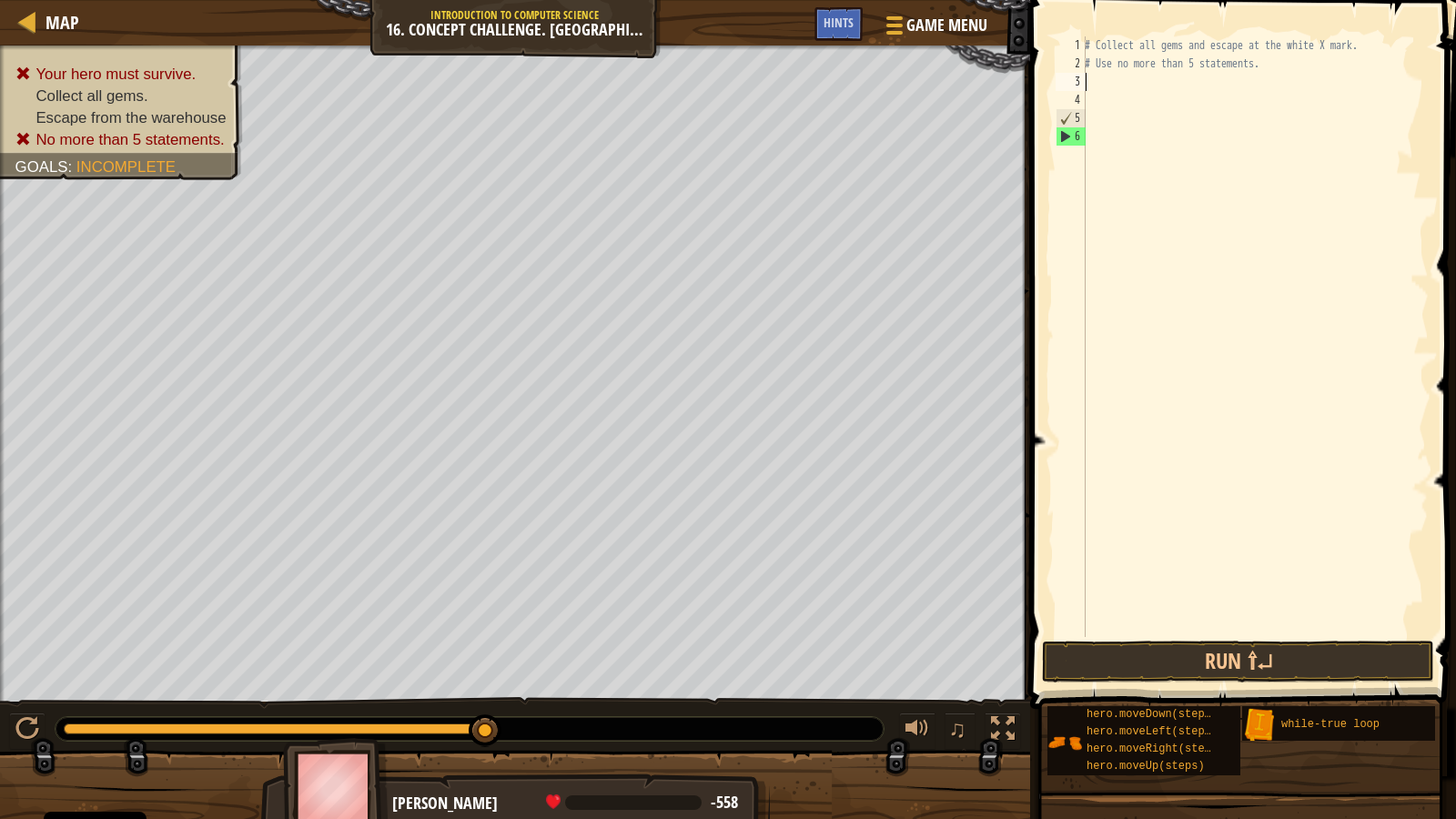 scroll, scrollTop: 8, scrollLeft: 0, axis: vertical 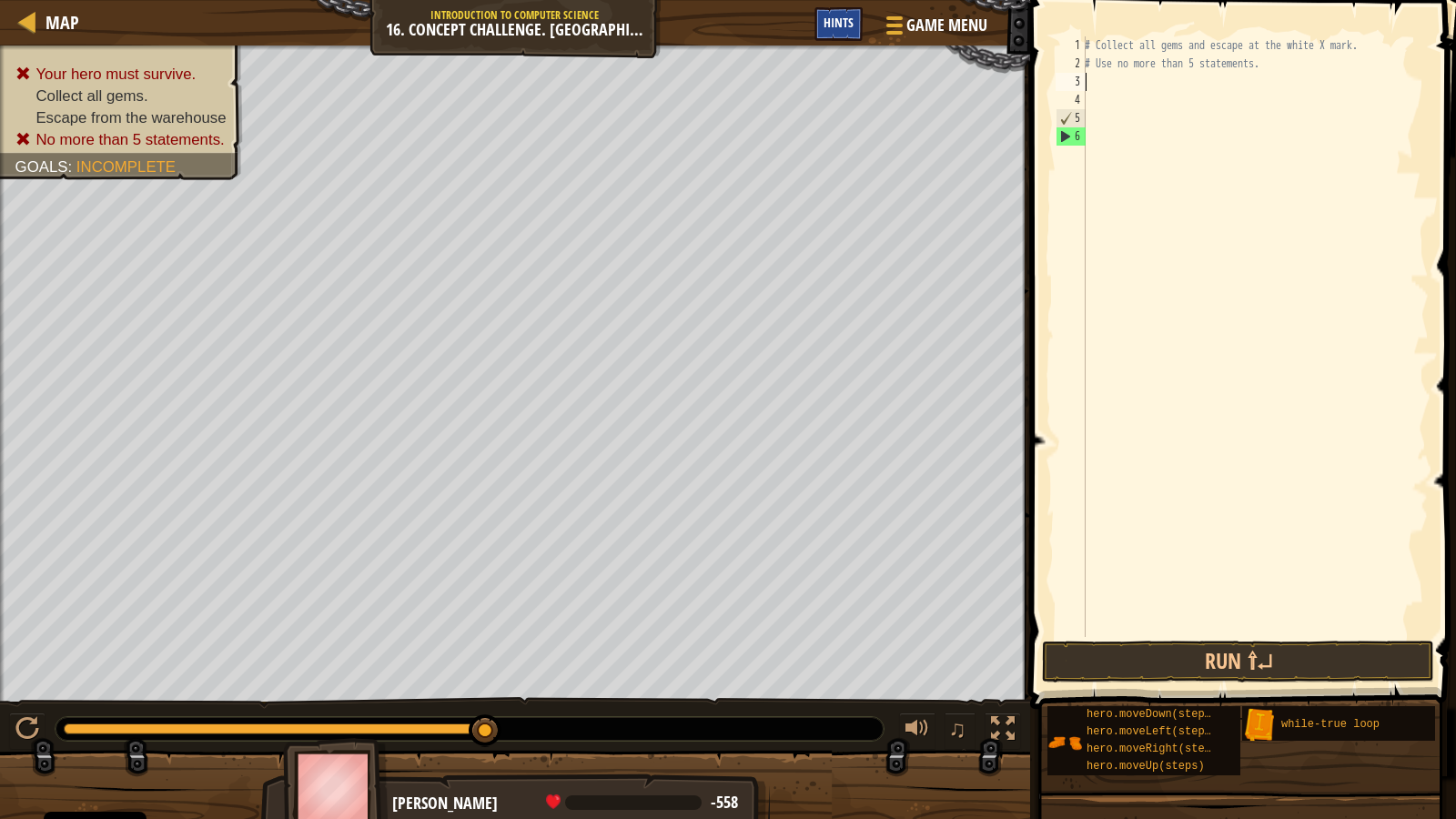 type 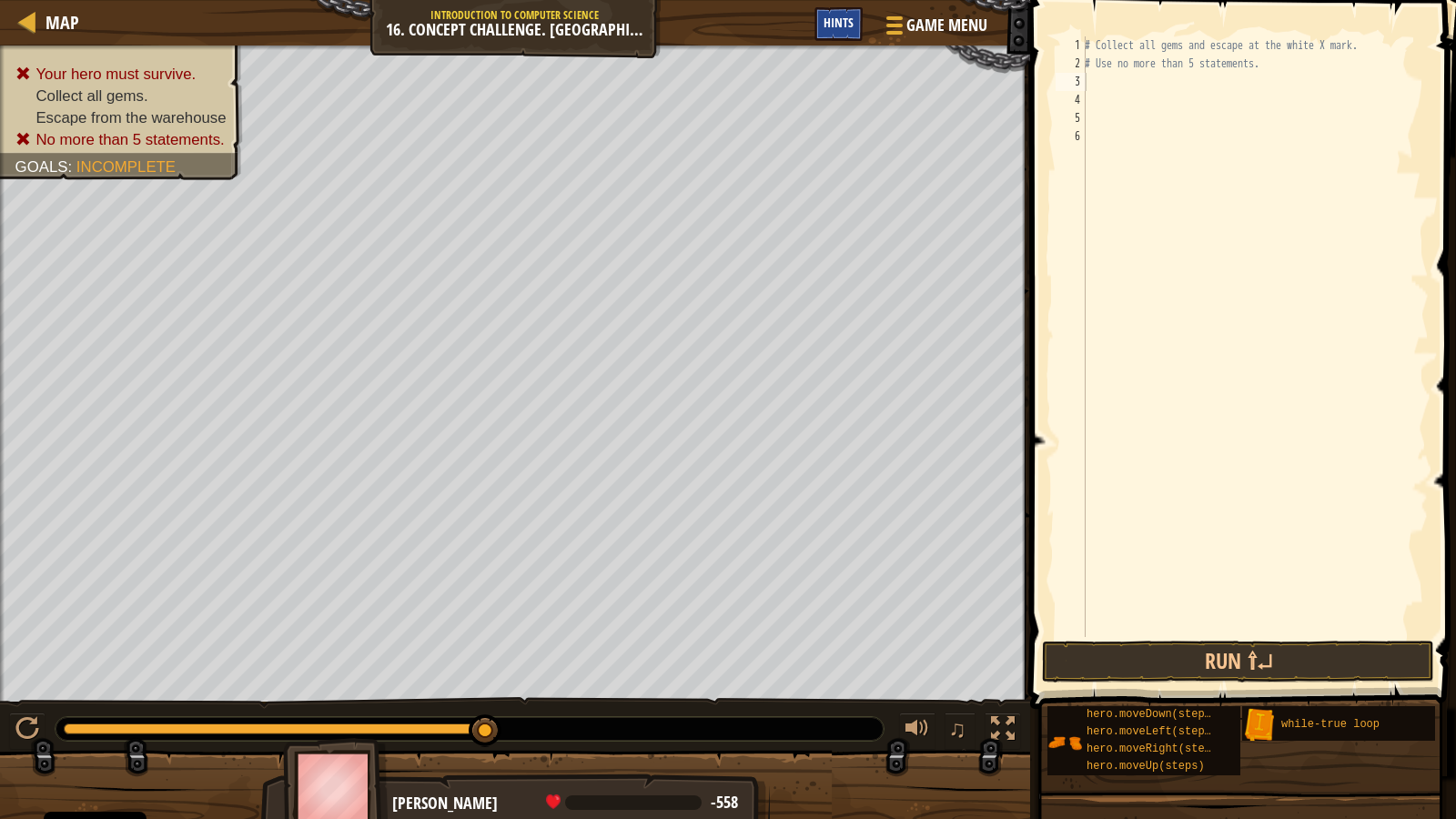 click on "Hints" at bounding box center (838, 22) 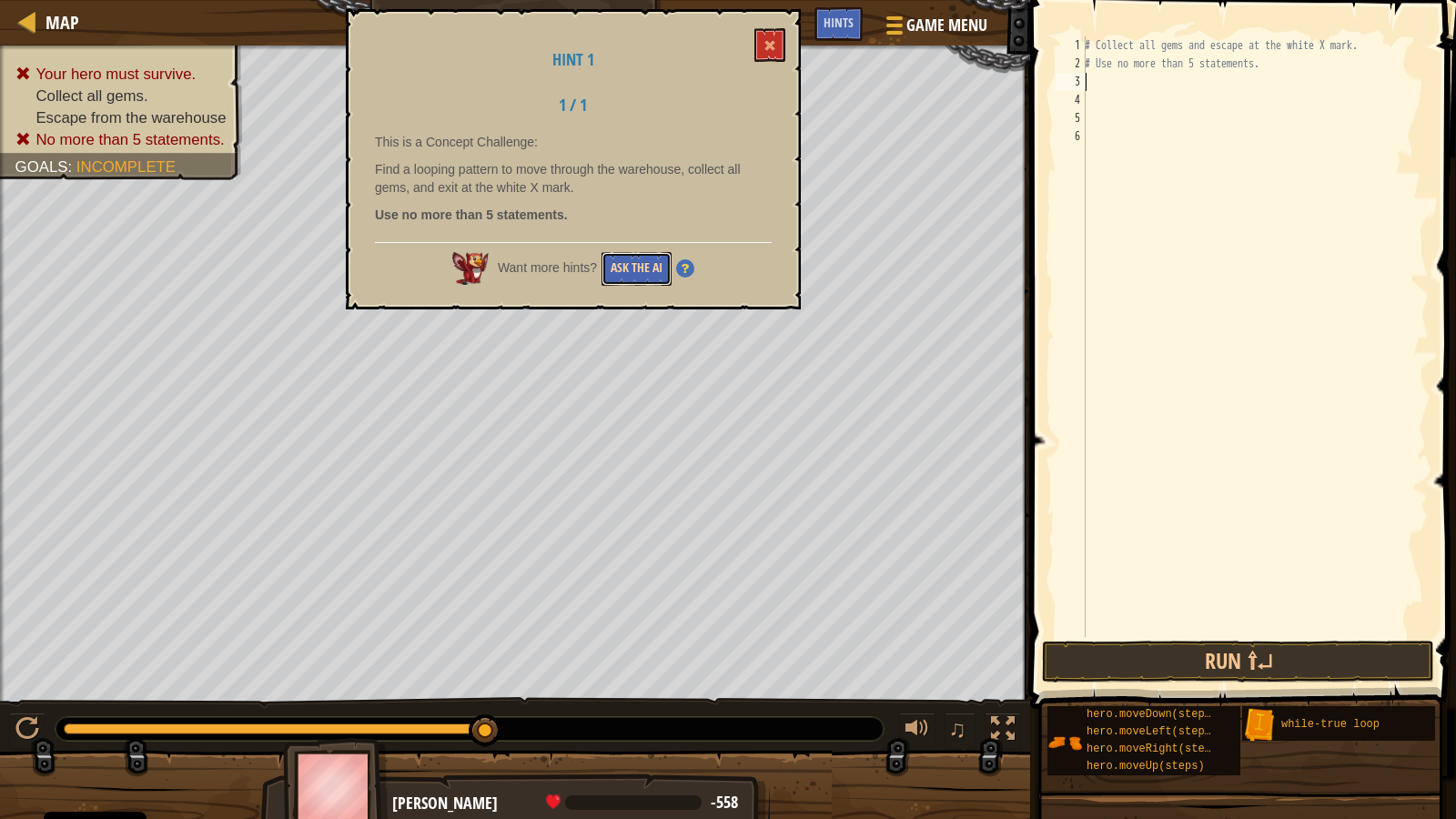 click on "Ask the AI" at bounding box center [636, 268] 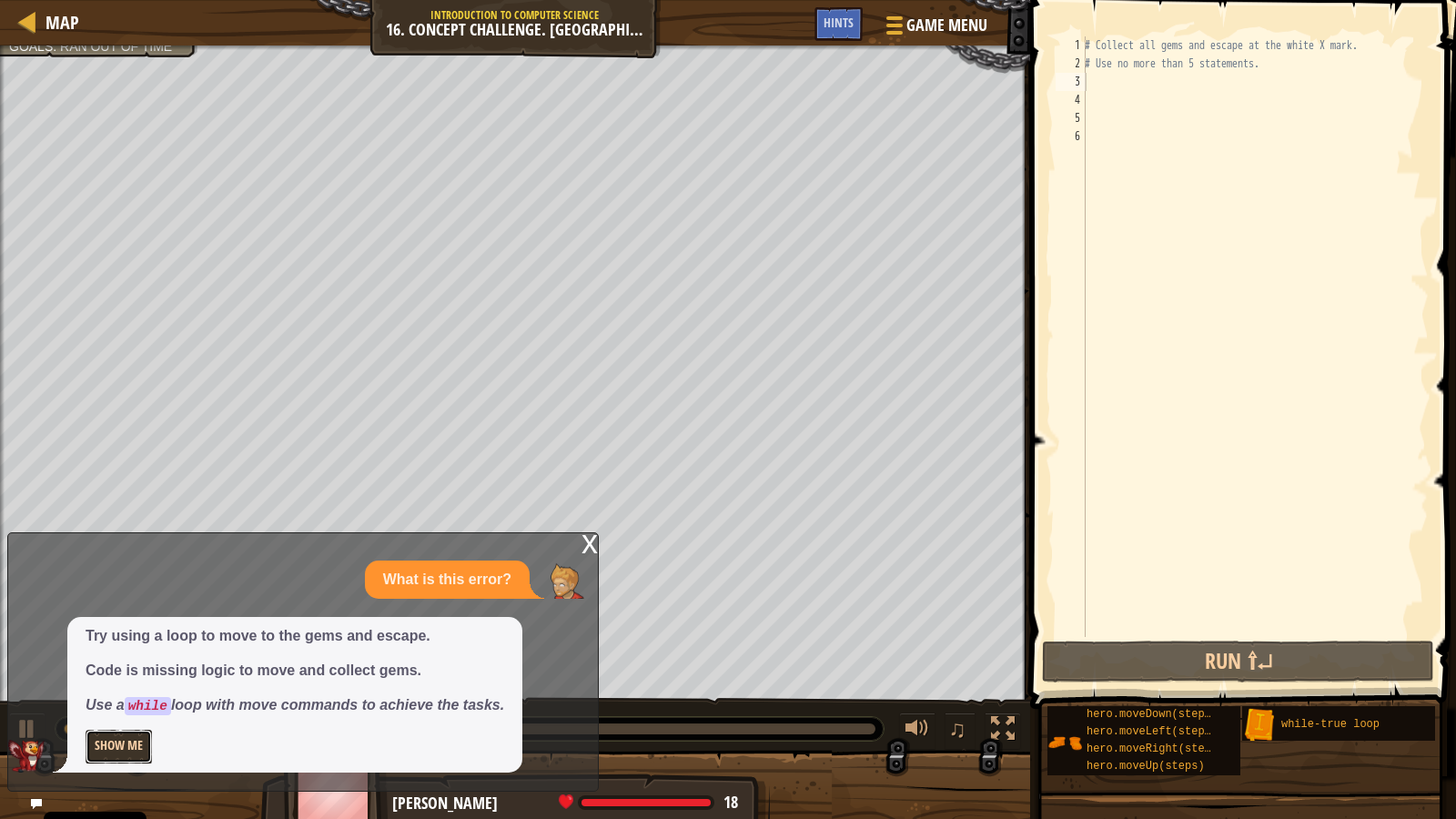 click on "Show Me" at bounding box center (118, 746) 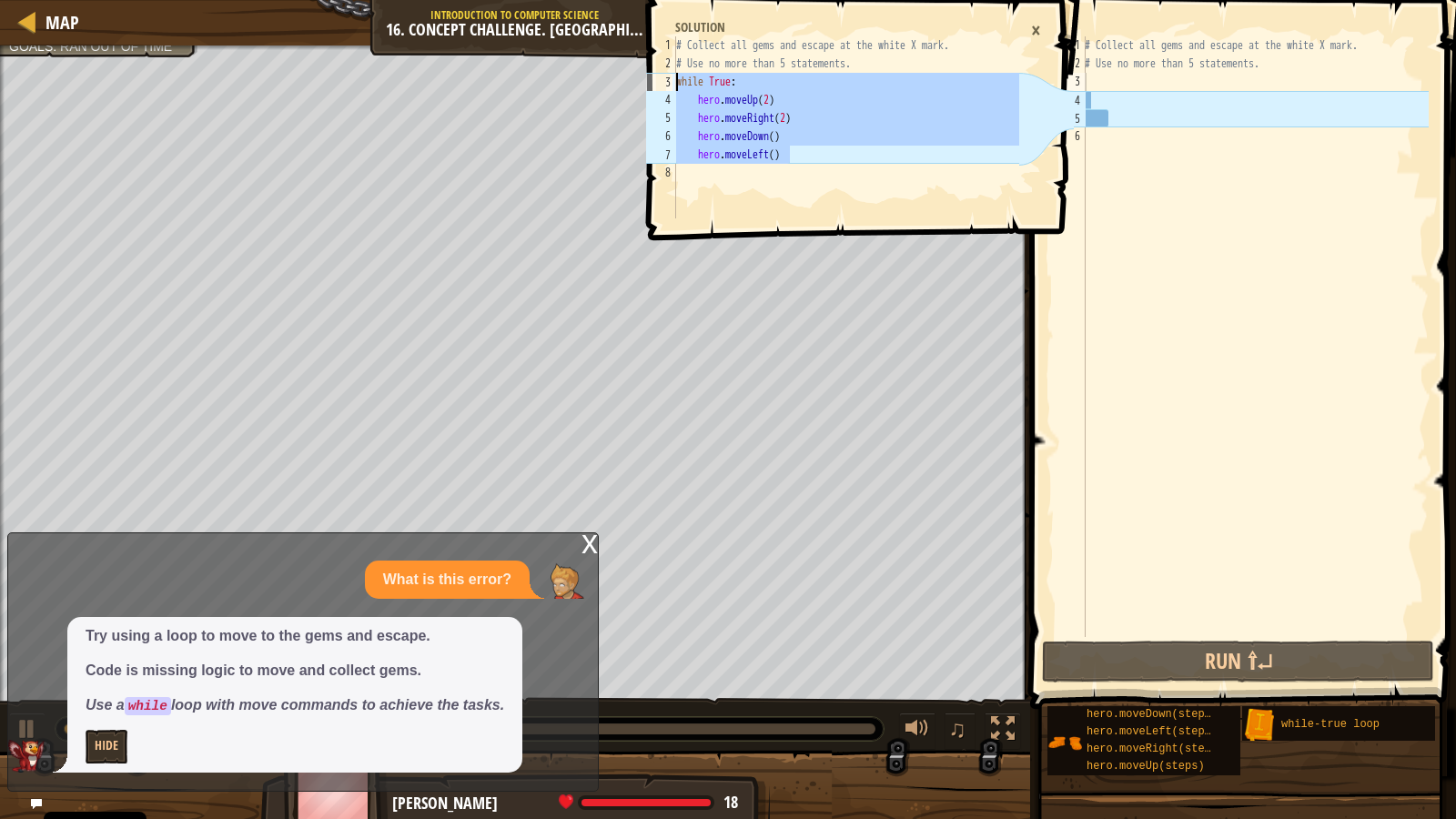 drag, startPoint x: 818, startPoint y: 153, endPoint x: 644, endPoint y: 88, distance: 185.74445 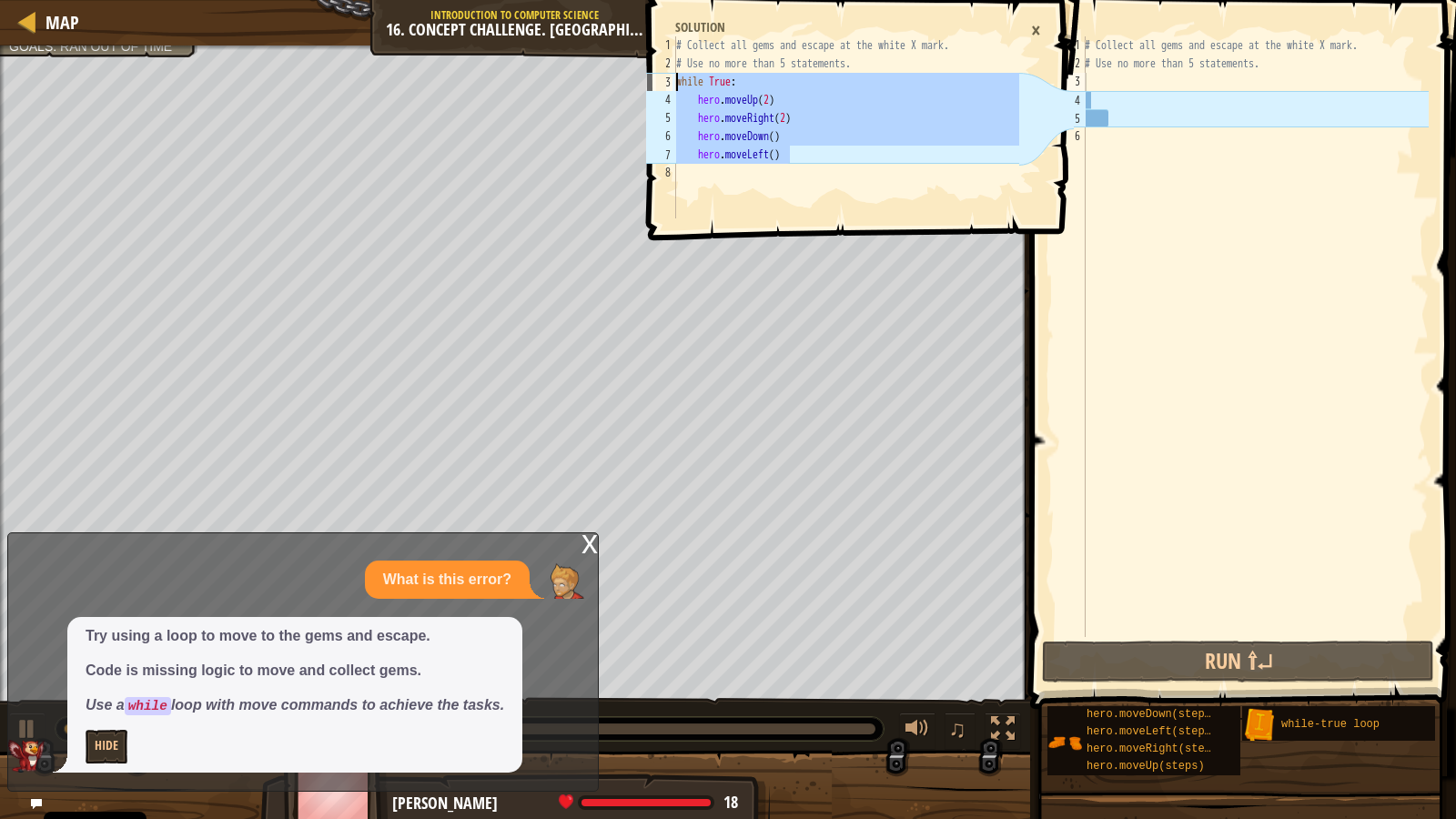 click on "hero.moveLeft() 1 2 3 4 5 6 7 8 # Collect all gems and escape at the white X mark. # Use no more than 5 statements. while   True :      hero . moveUp ( 2 )      hero . moveRight ( 2 )      hero . moveDown ( )      hero . moveLeft ( )     הההההההההההההההההההההההההההההההההההההההההההההההההההההההההההההההההההההההההההההההההההההההההההההההההההההההההההההההההההההההההההההההההההההההההההההההההההההההההההההההההההההההההההההההההההההההההההההההההההההההההההההההההההההההההההההההההההההההההההההההההההההההההההההההה XXXXXXXXXXXXXXXXXXXXXXXXXXXXXXXXXXXXXXXXXXXXXXXXXXXXXXXXXXXXXXXXXXXXXXXXXXXXXXXXXXXXXXXXXXXXXXXXXXXXXXXXXXXXXXXXXXXXXXXXXXXXXXXXXXXXXXXXXXXXXXXXXXXXXXXXXXXXXXXXXXXXXXXXXXXXXXXXXXXXXXXXXXXXXXXXXXXXXXXXXXXXXXXXXXXXXXXXXXXXXXXXXXXXXXXXXXXXXXXXXXXXXXXXXXXXXXXX" at bounding box center (831, 127) 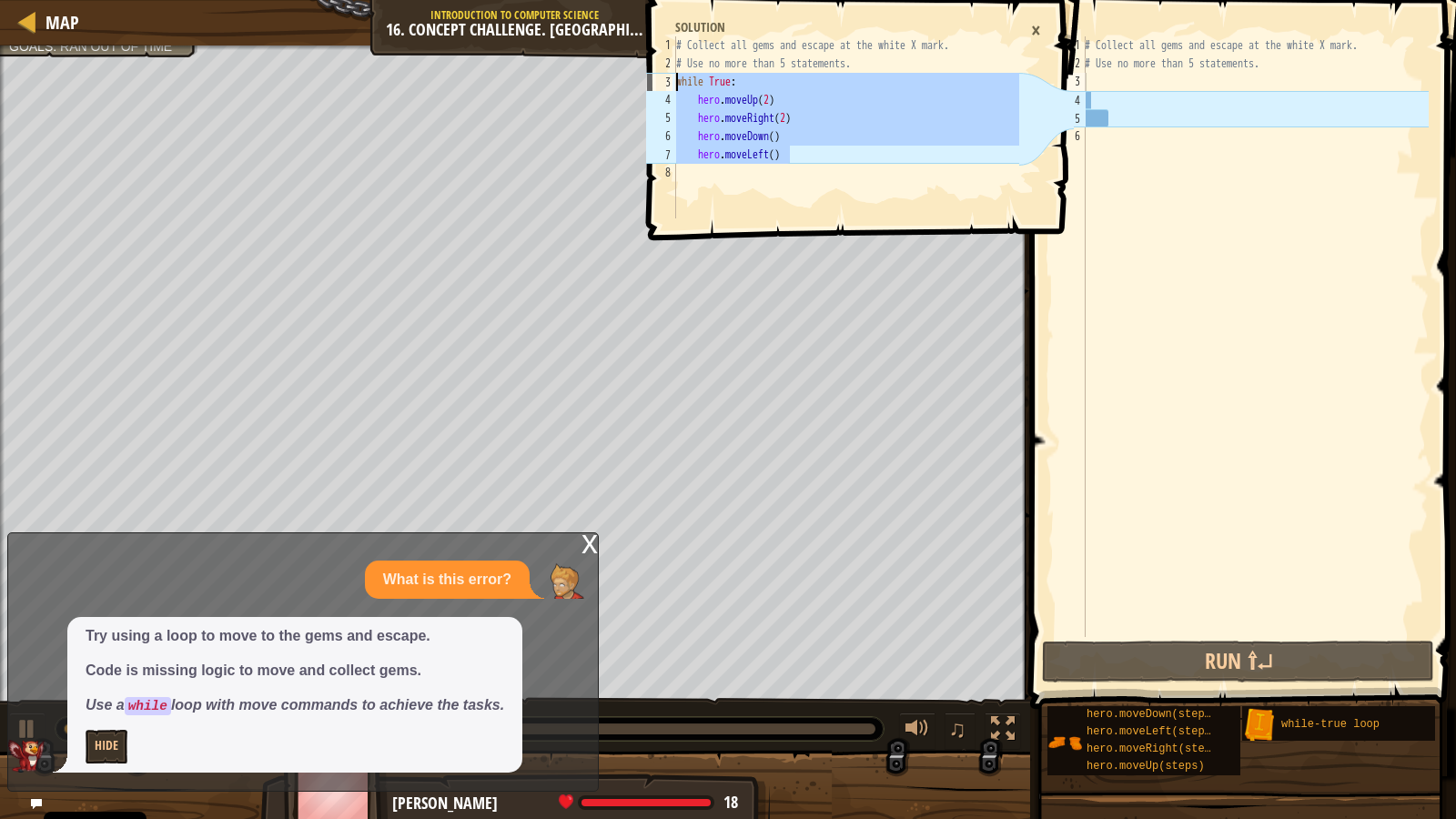 type on "while True:
hero.moveUp(2)" 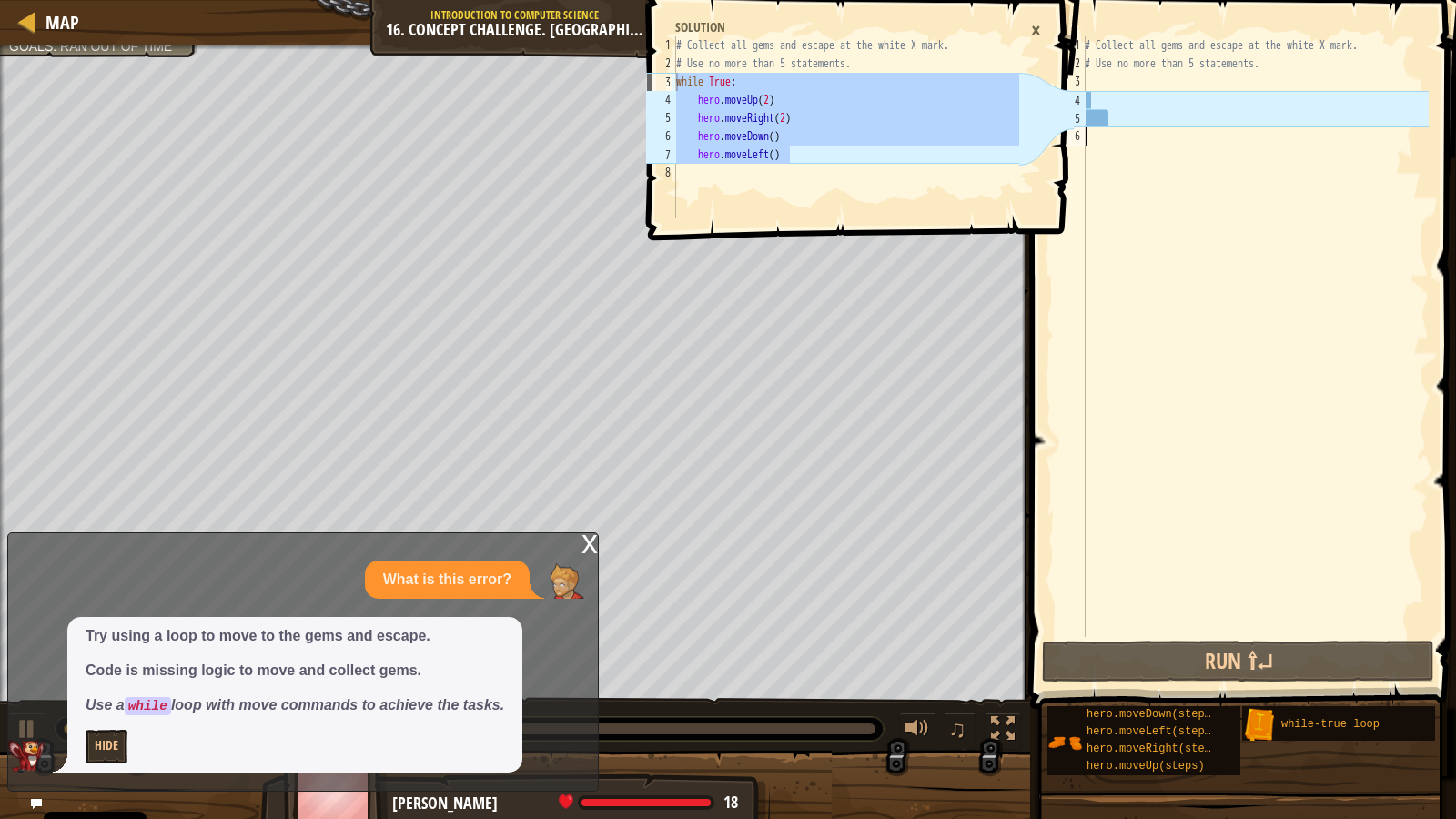 drag, startPoint x: 1195, startPoint y: 150, endPoint x: 1146, endPoint y: 122, distance: 56.4358 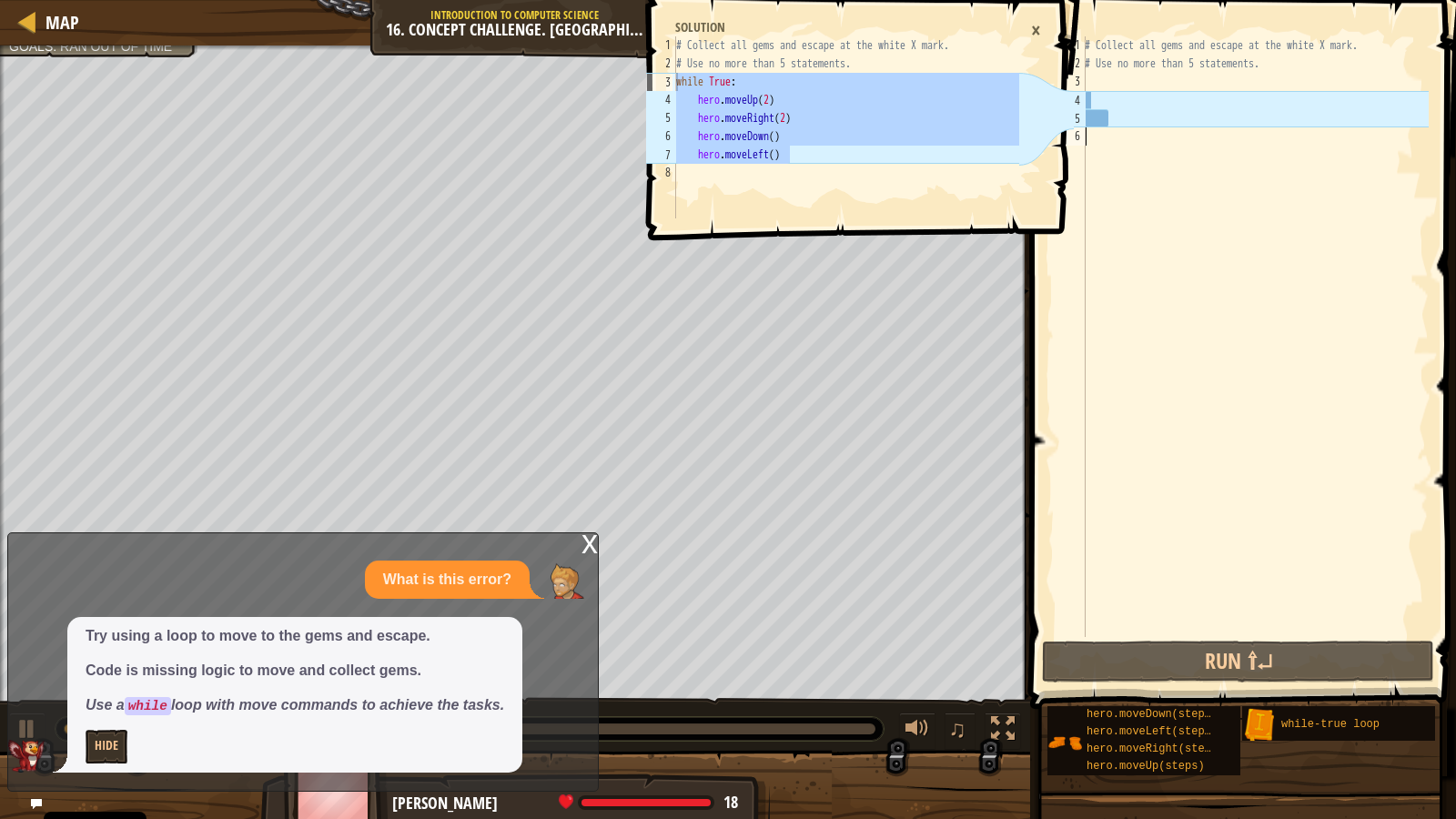 click on "# Collect all gems and escape at the white X mark. # Use no more than 5 statements." at bounding box center (1255, 355) 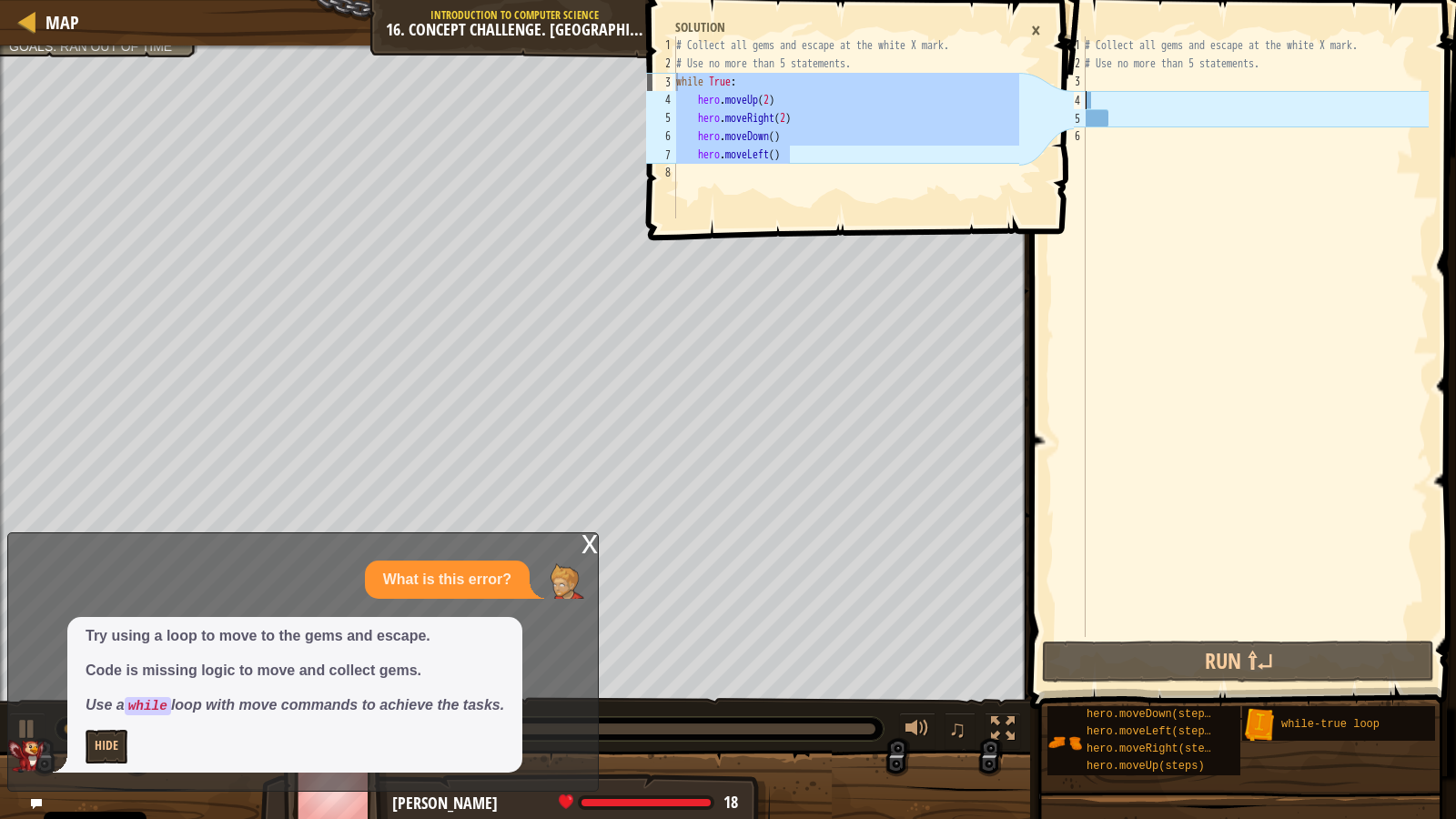 click on "# Collect all gems and escape at the white X mark. # Use no more than 5 statements." at bounding box center (1255, 355) 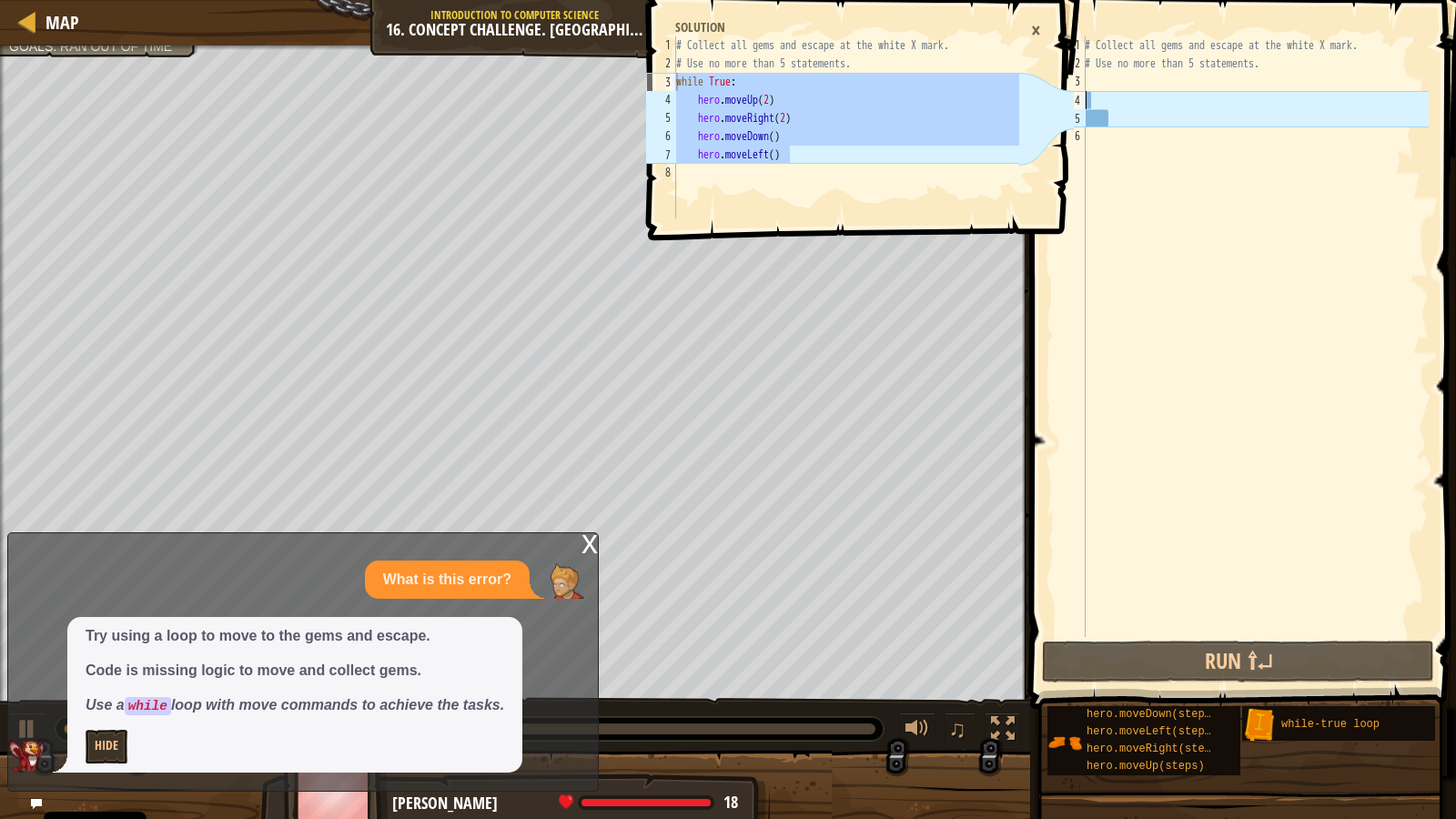 type on "hero.moveLeft()" 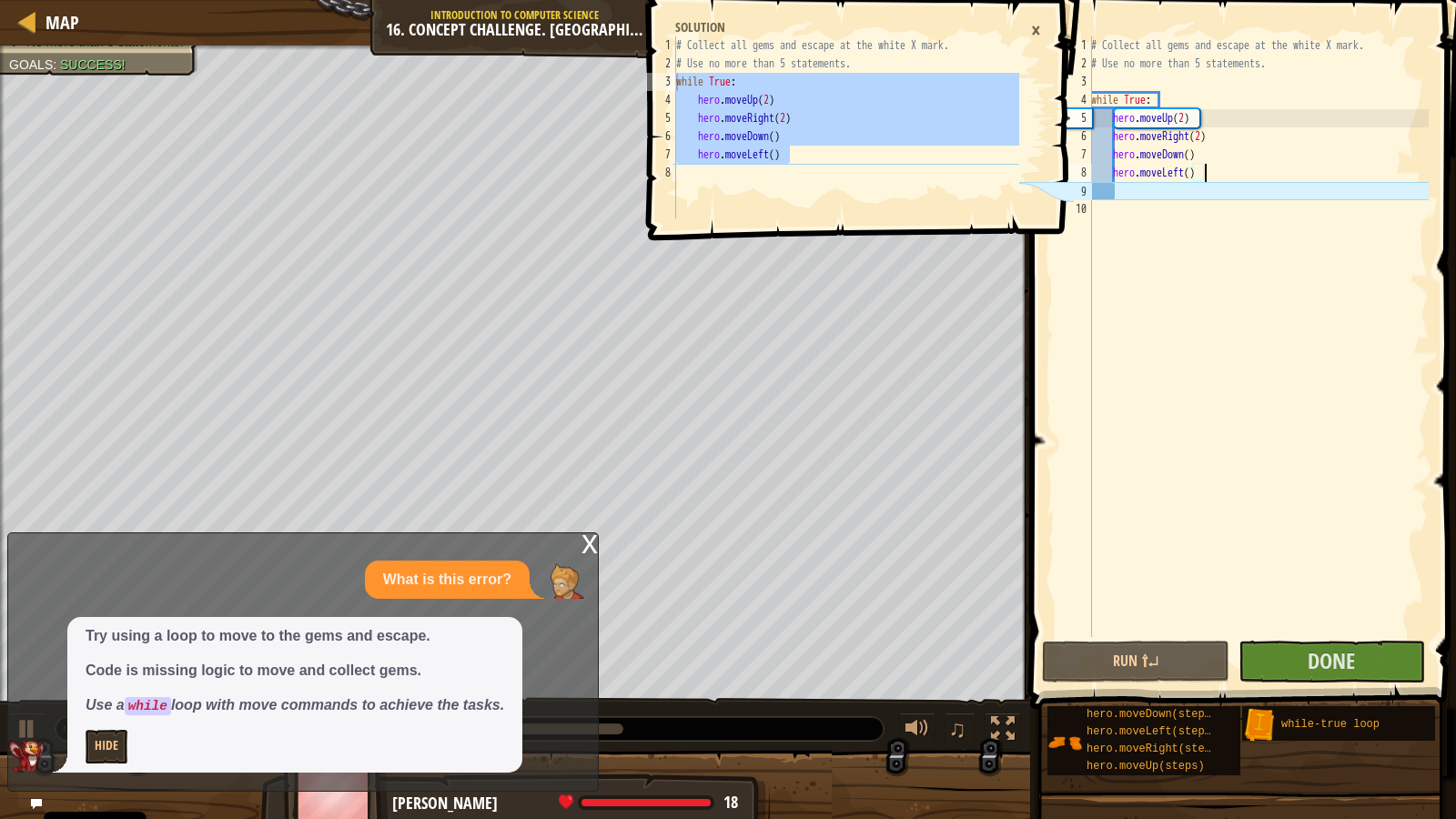 click on "×" at bounding box center [1036, 30] 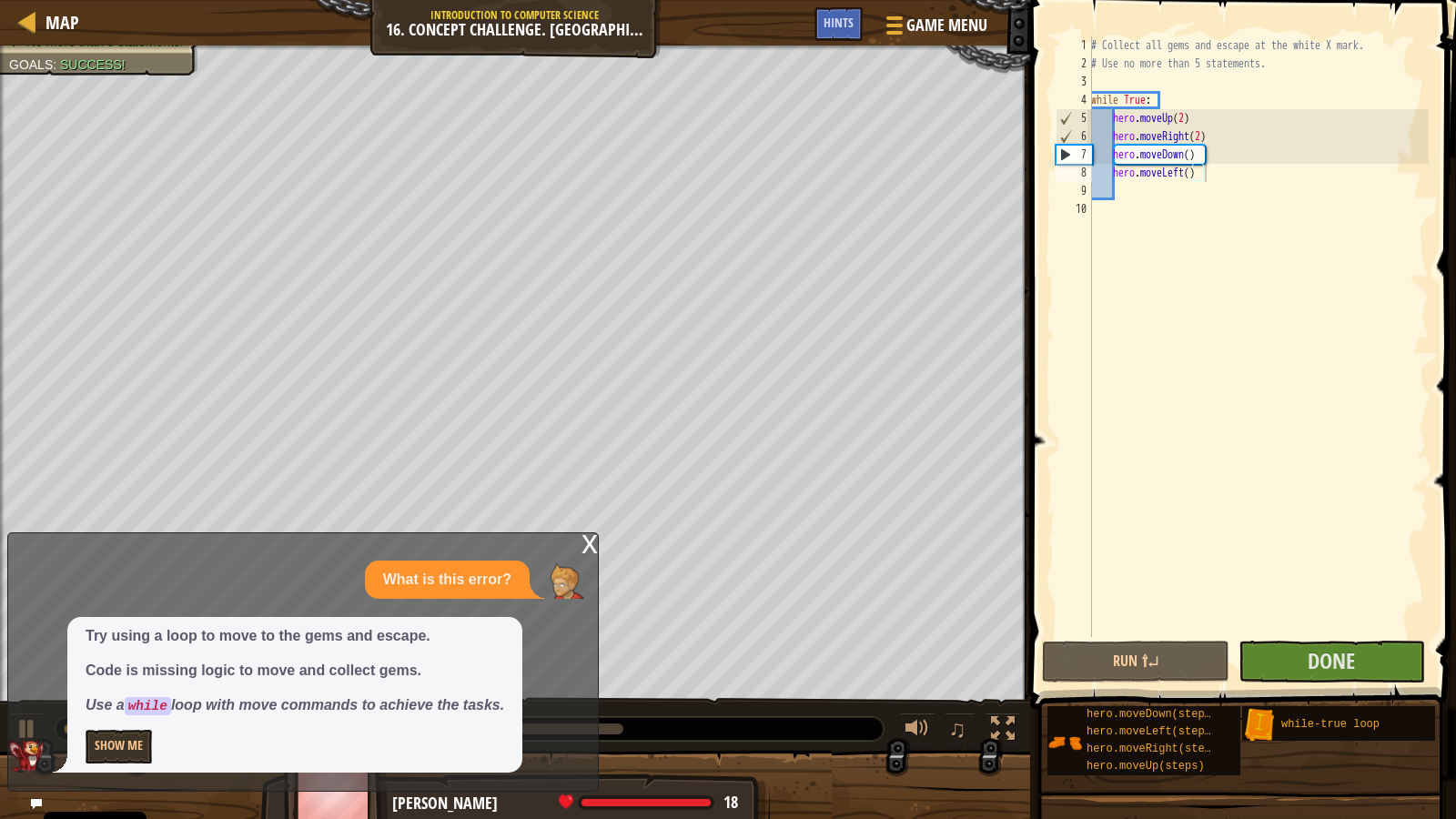 click on "x" at bounding box center [590, 542] 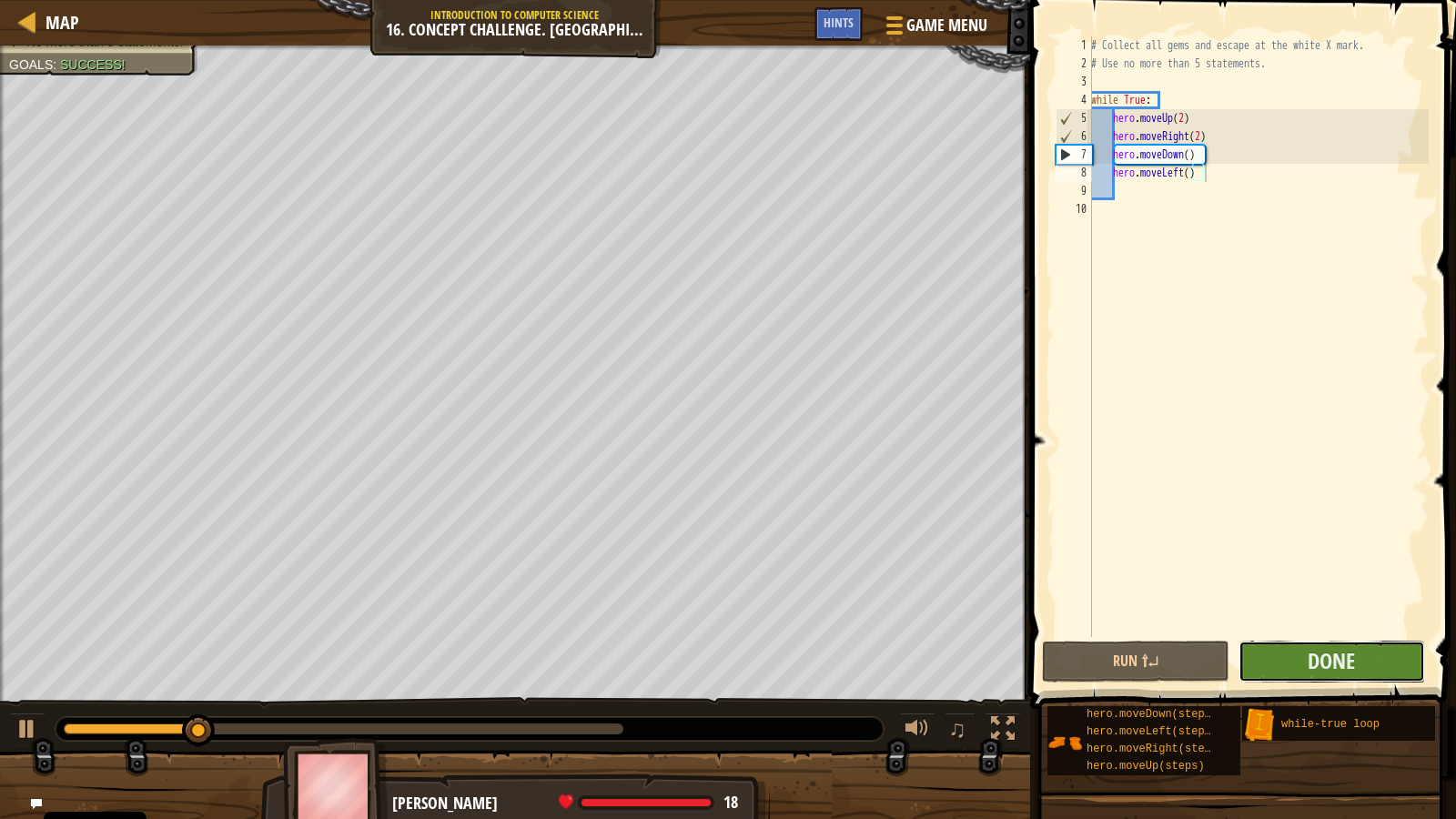 click on "Done" at bounding box center [1331, 662] 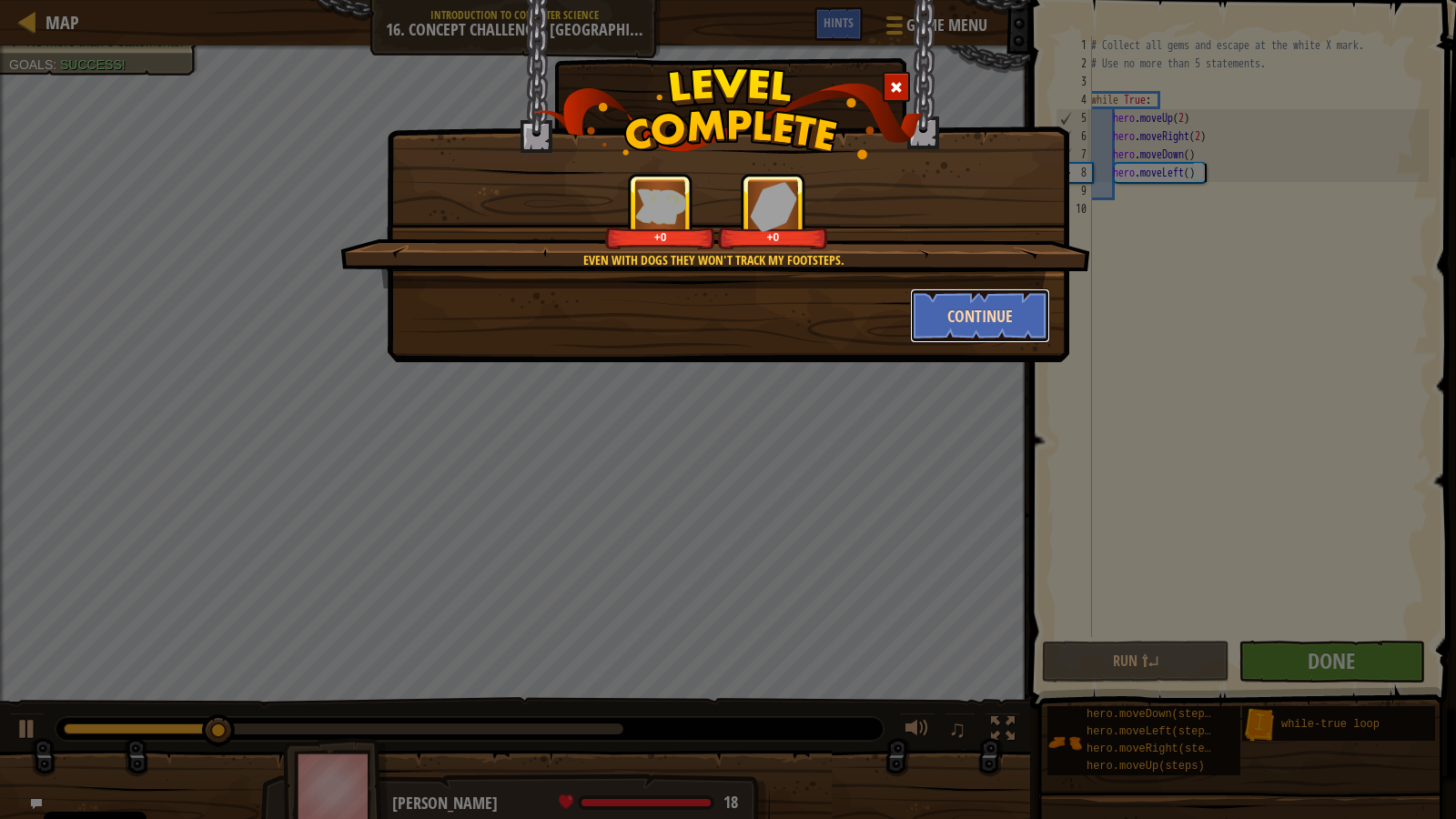 click on "Continue" at bounding box center (980, 316) 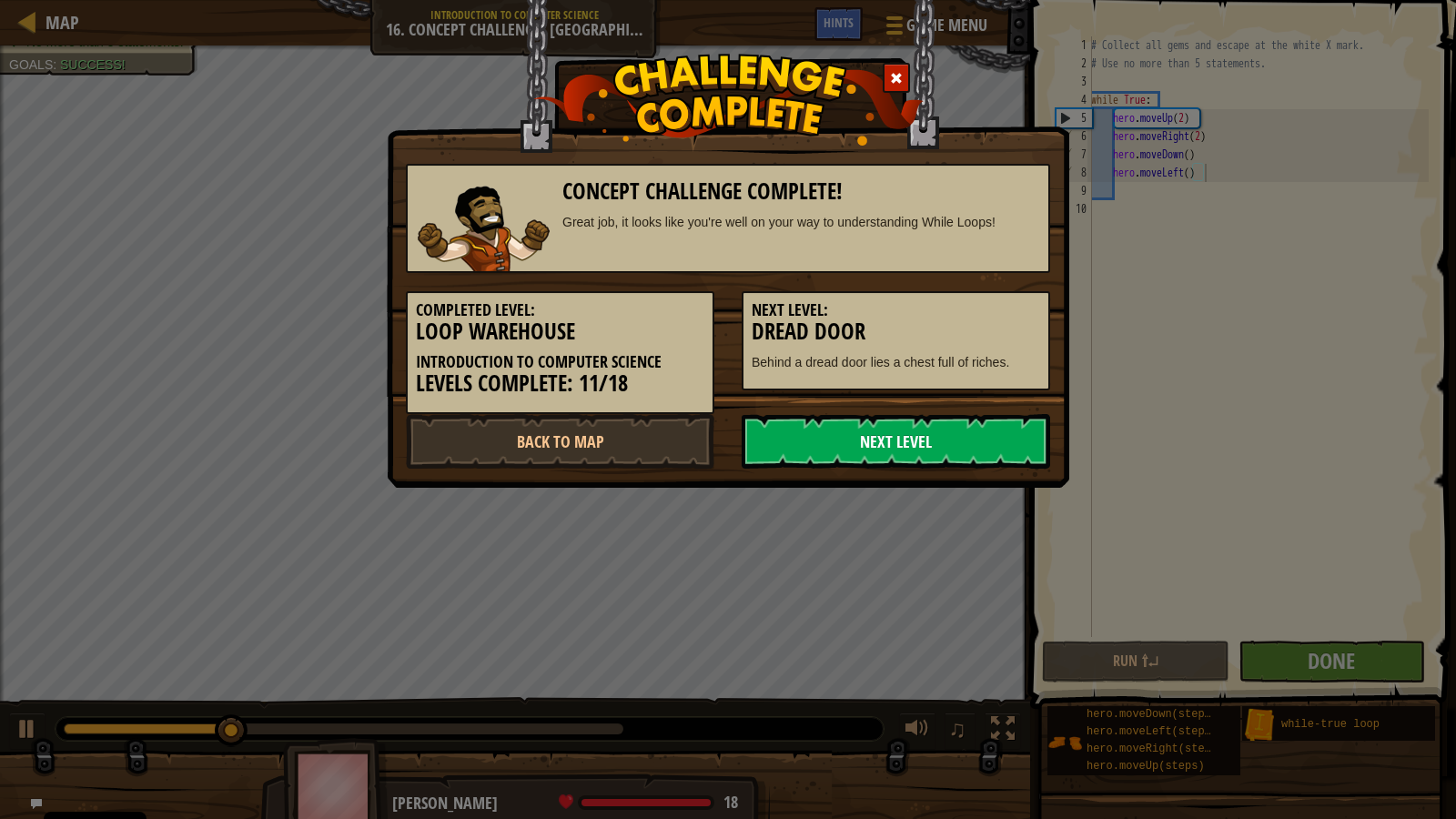 click on "Next Level" at bounding box center [895, 441] 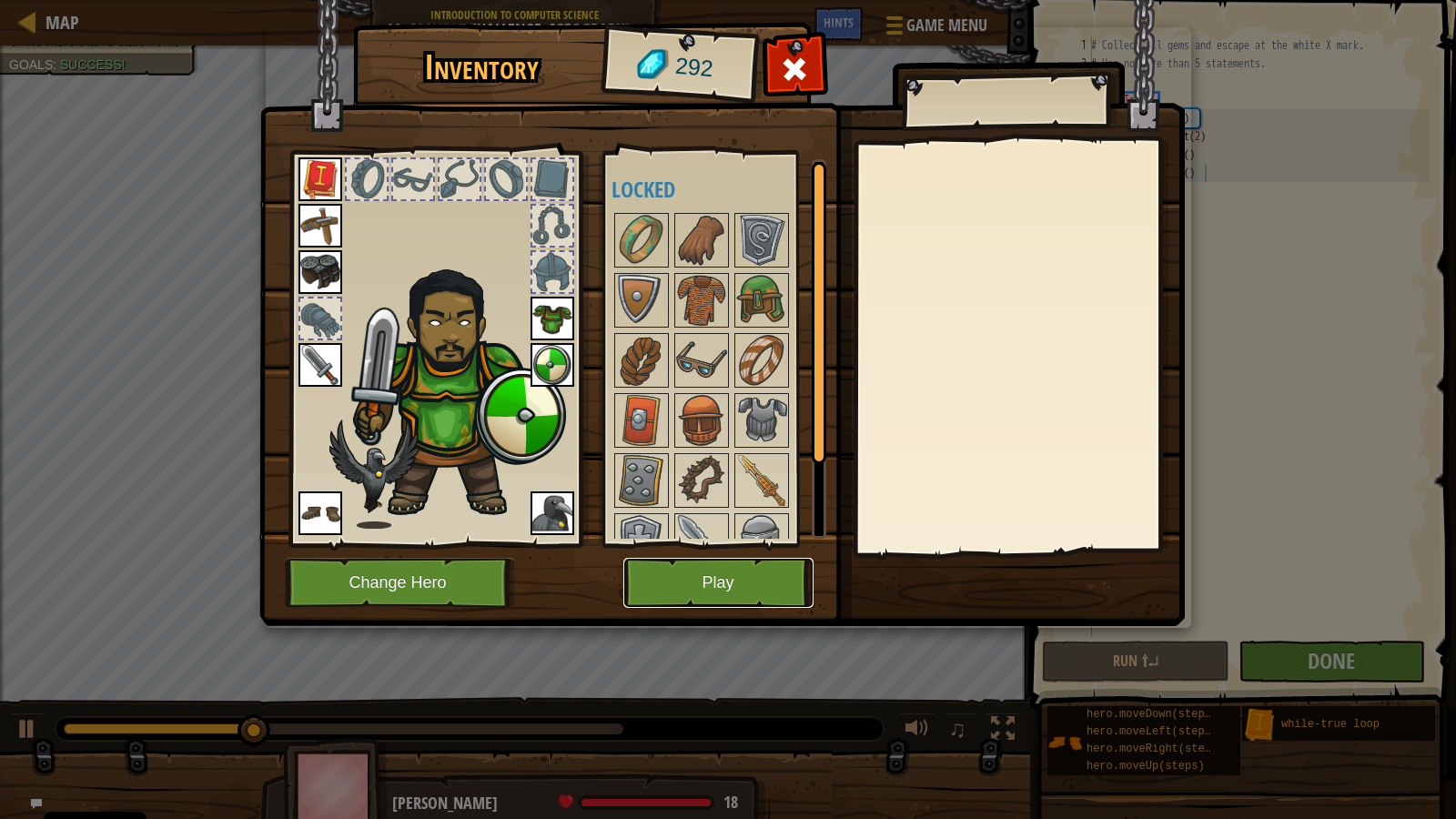 click on "Play" at bounding box center [718, 582] 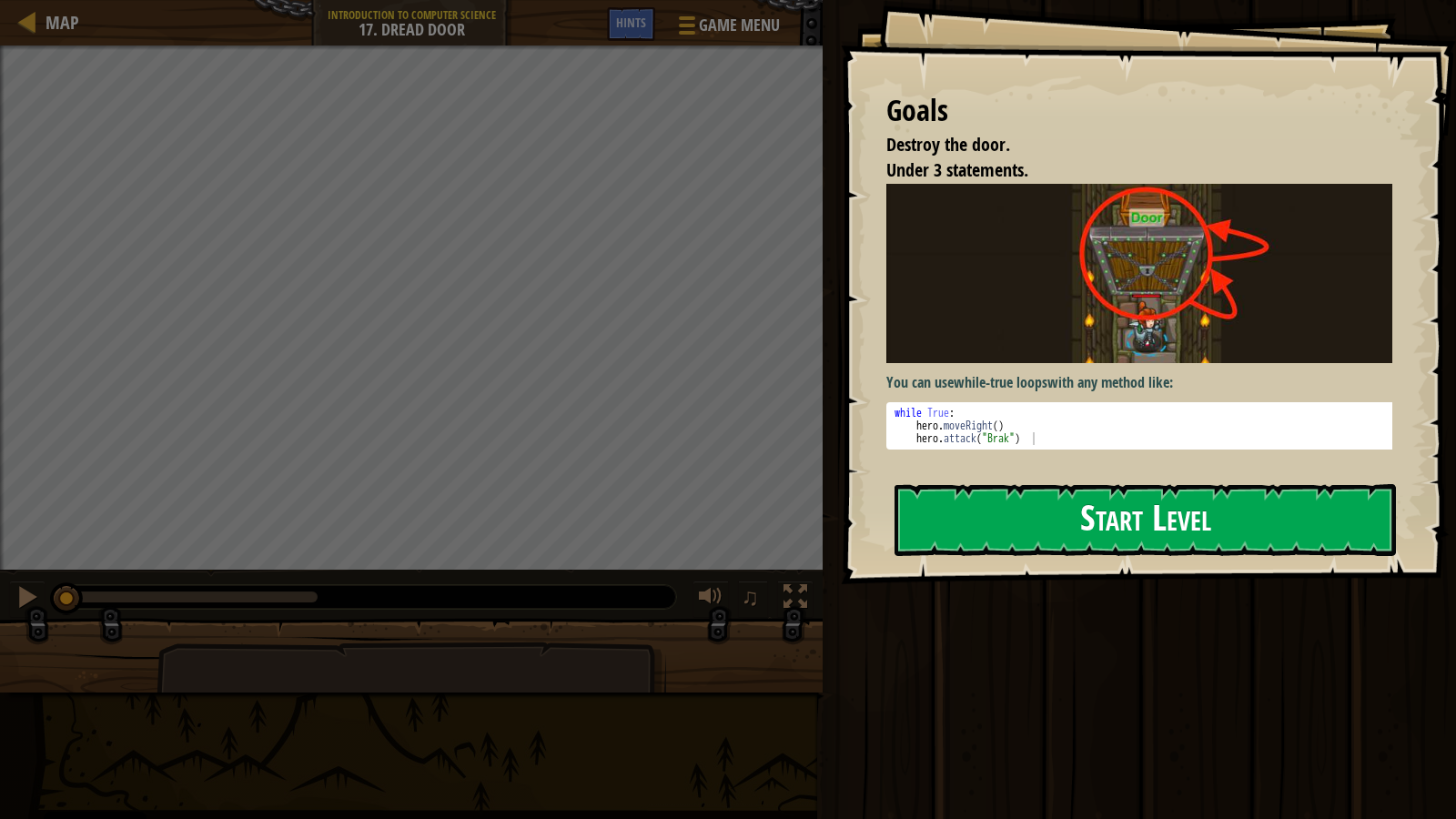 click on "Start Level" at bounding box center [1145, 520] 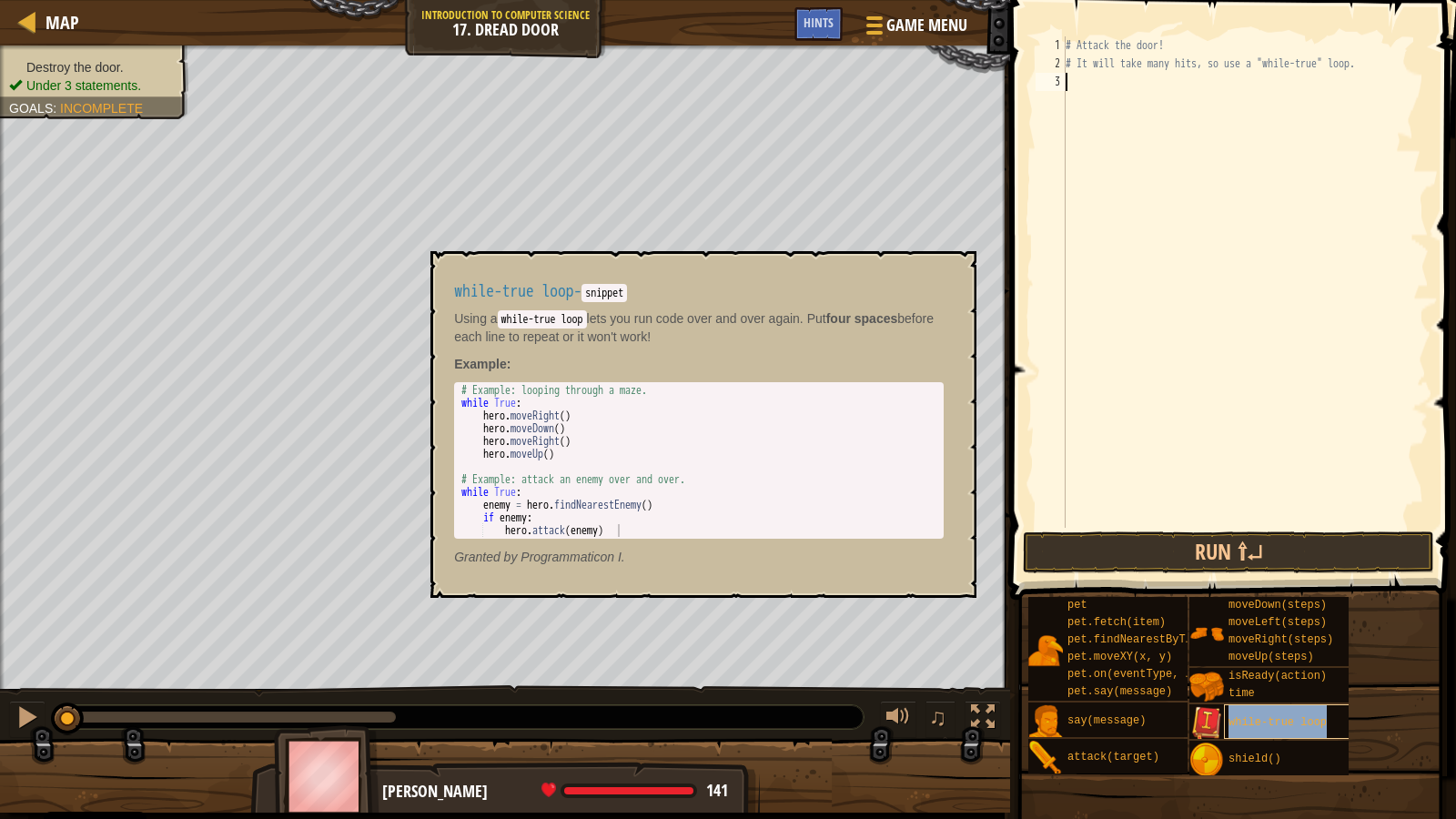 click on "while-true loop" at bounding box center [1278, 723] 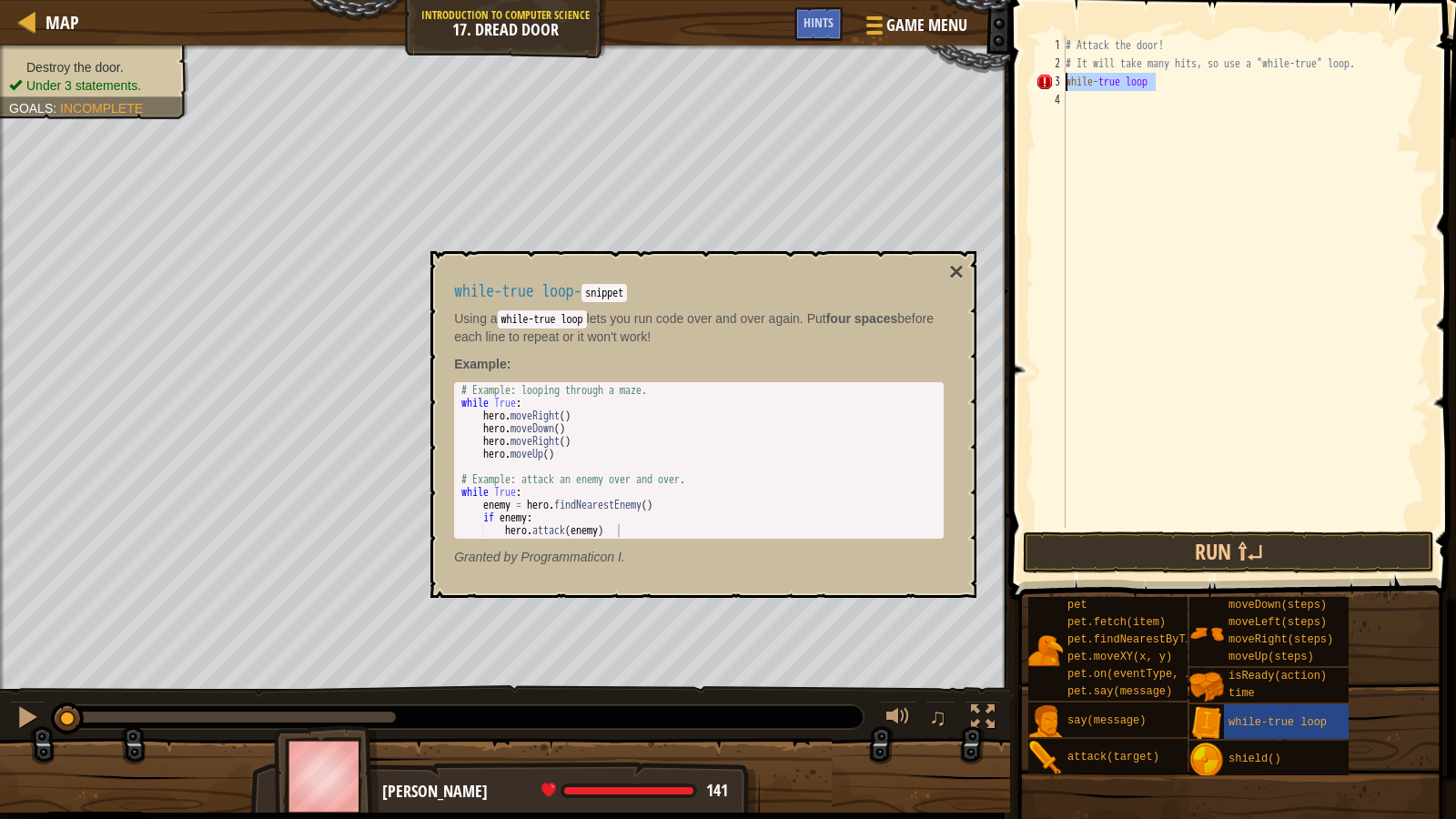drag, startPoint x: 1174, startPoint y: 85, endPoint x: 1057, endPoint y: 88, distance: 117.03846 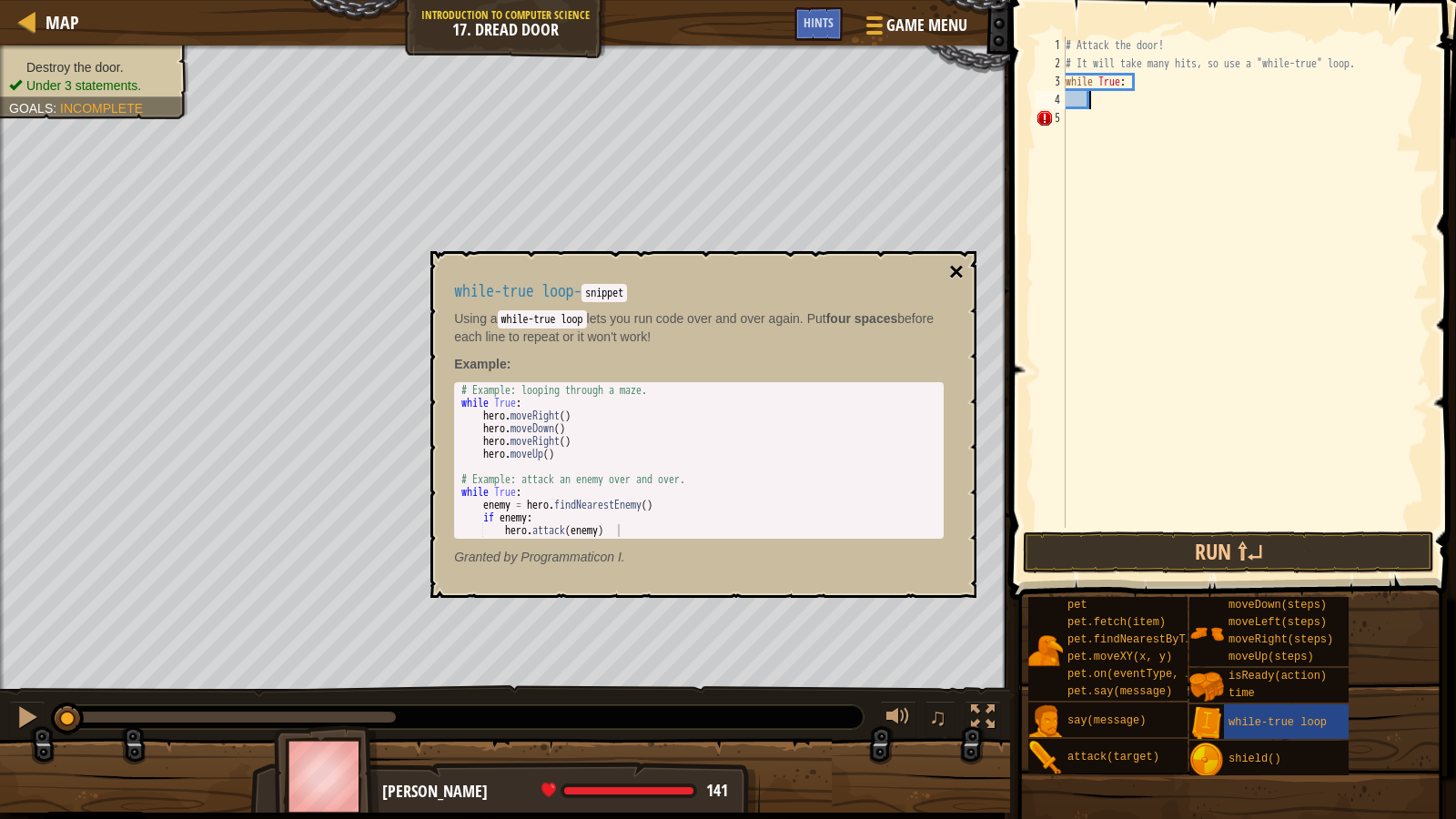 click on "×" at bounding box center [956, 272] 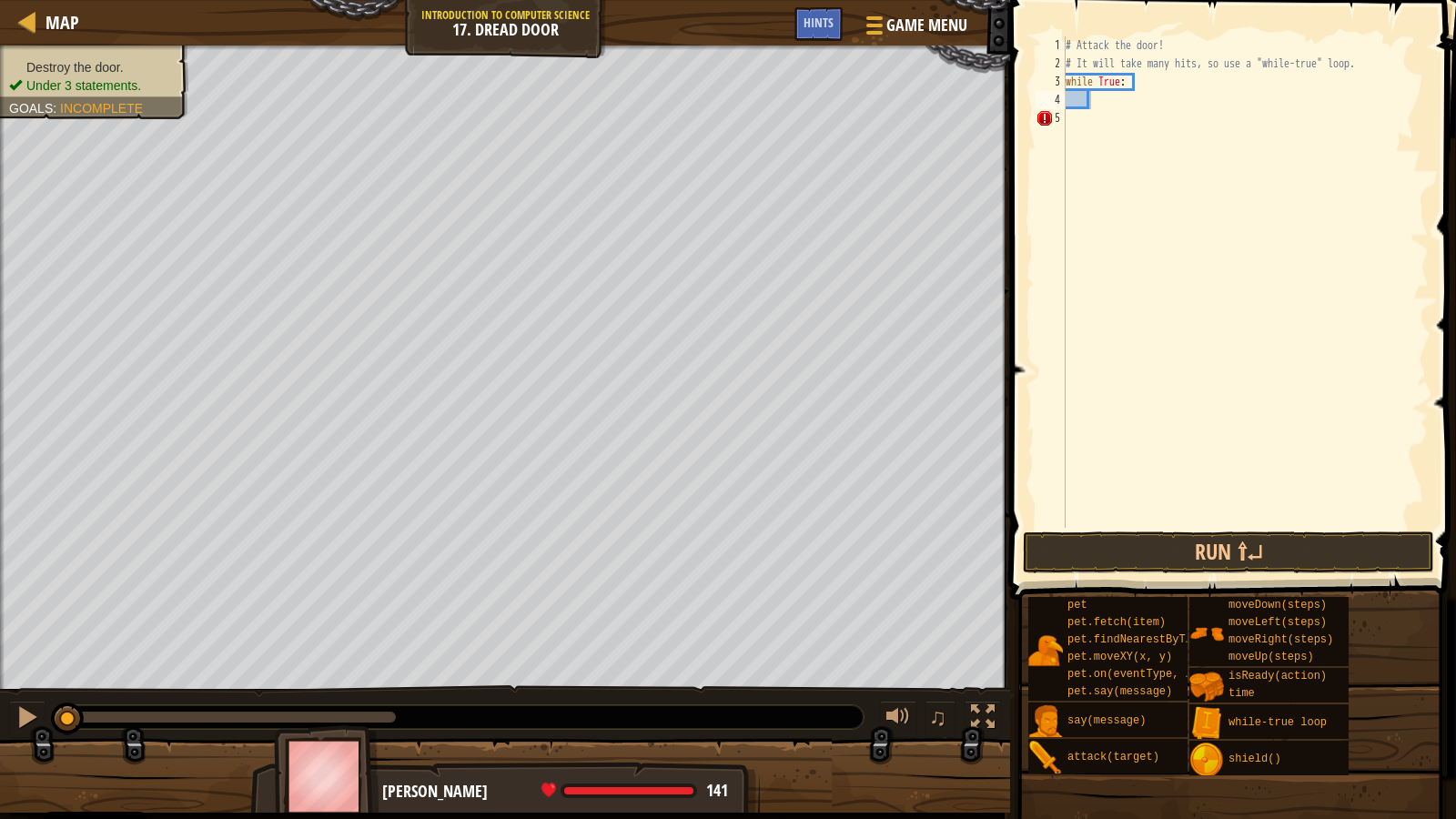 click on "# Attack the door! # It will take many hits, so use a "while-true" loop. while   True :" at bounding box center (1245, 300) 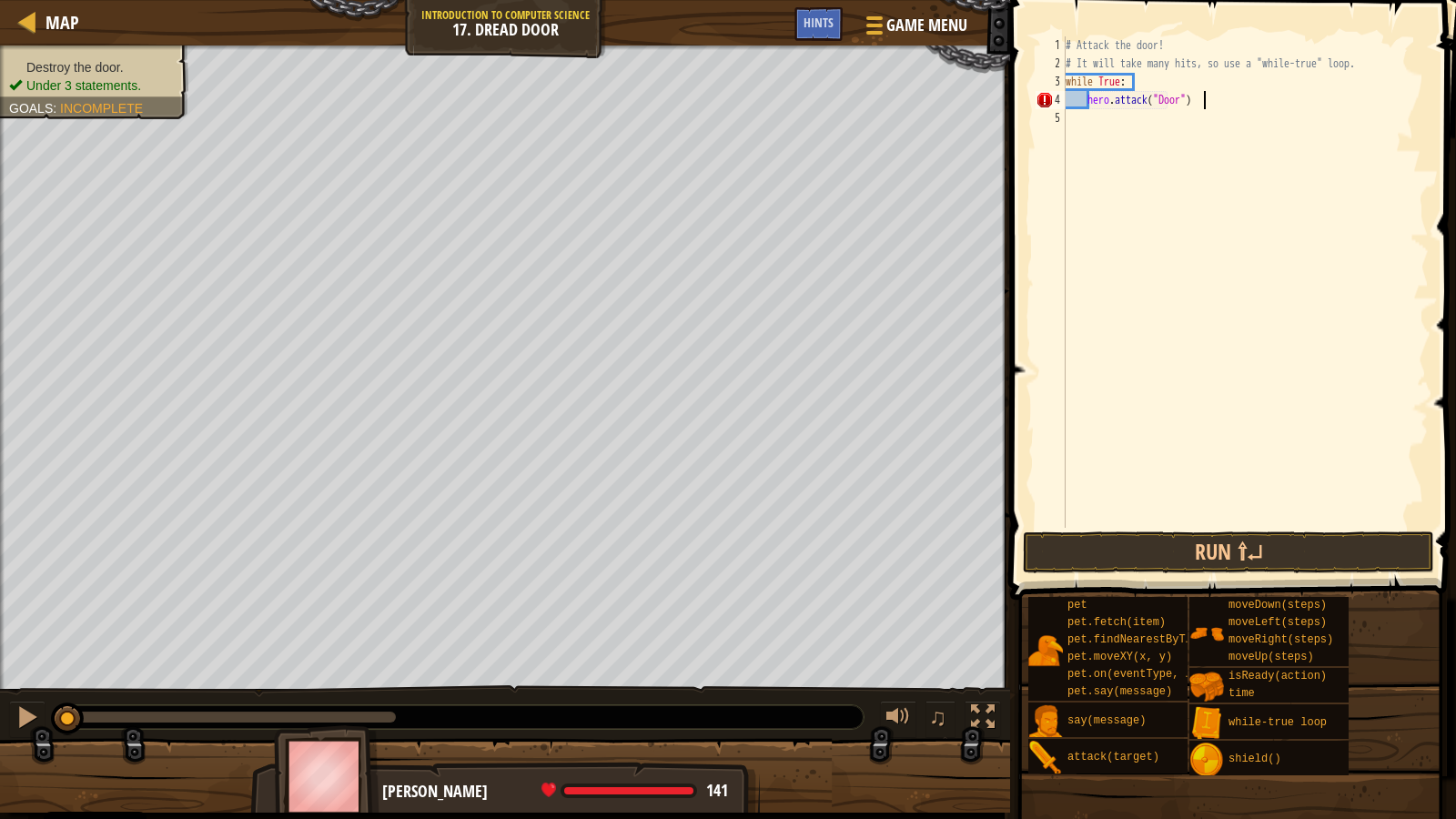 scroll, scrollTop: 8, scrollLeft: 11, axis: both 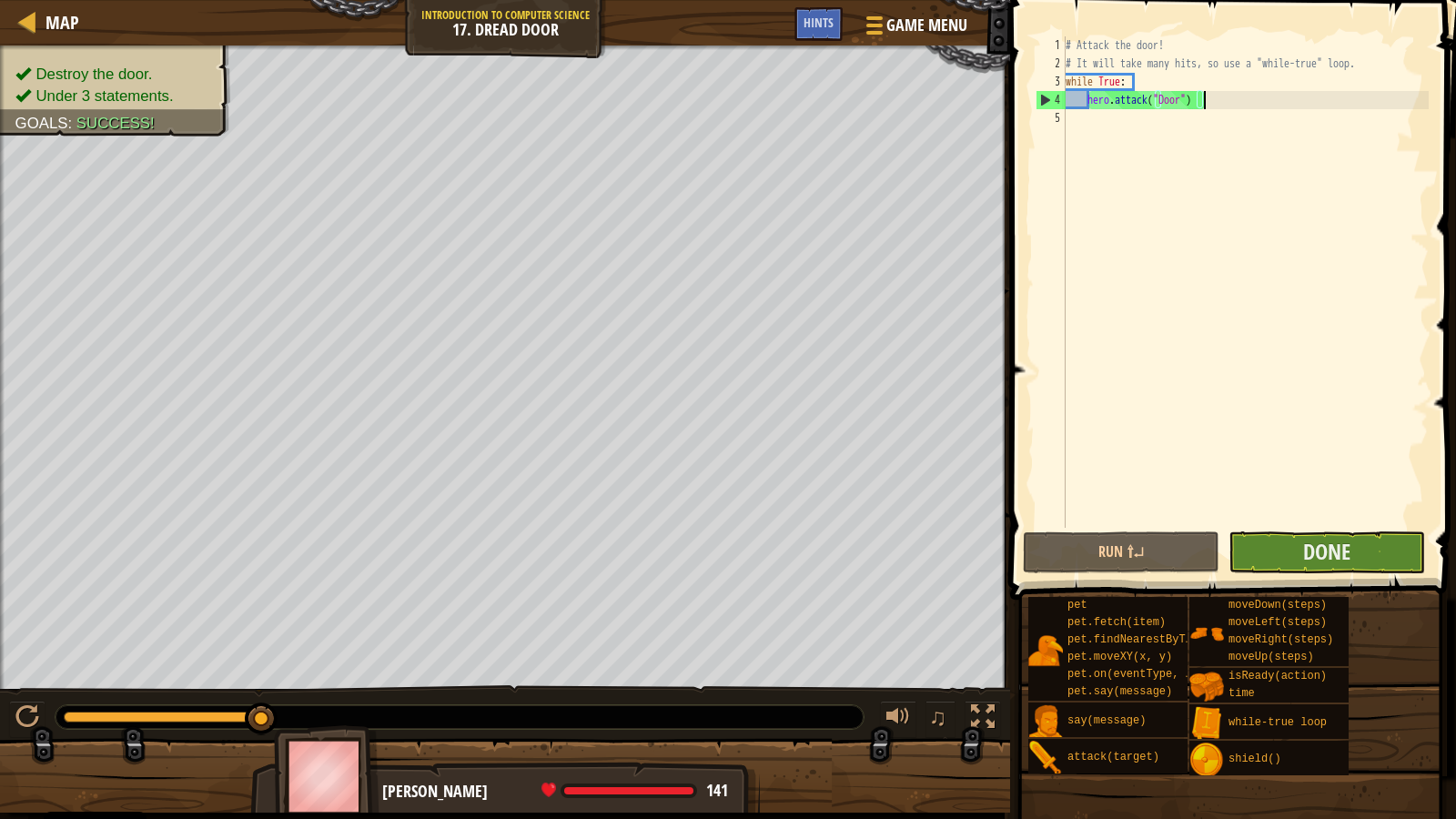 type on "hero.attack("Door")" 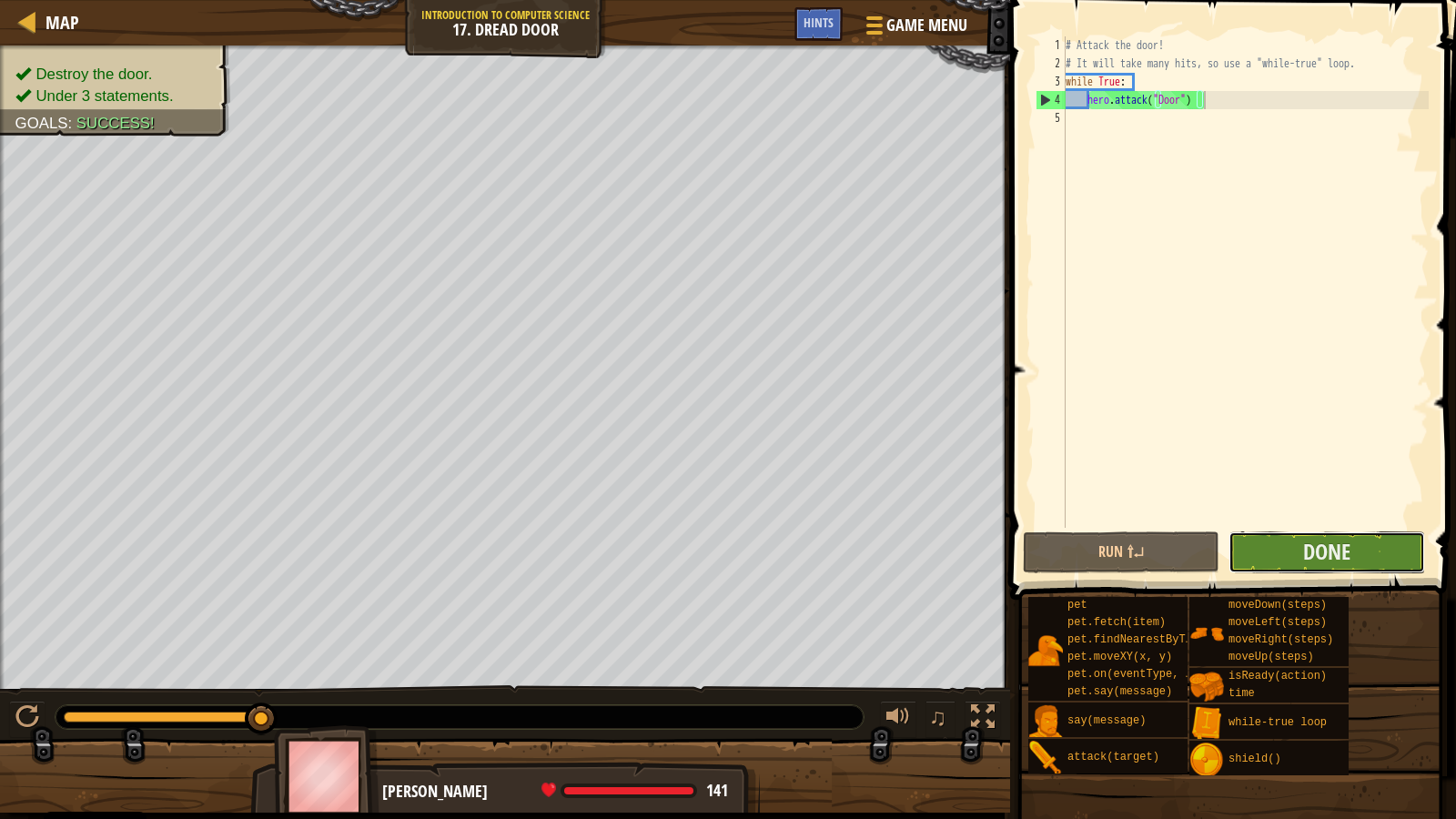 click on "Done" at bounding box center [1327, 552] 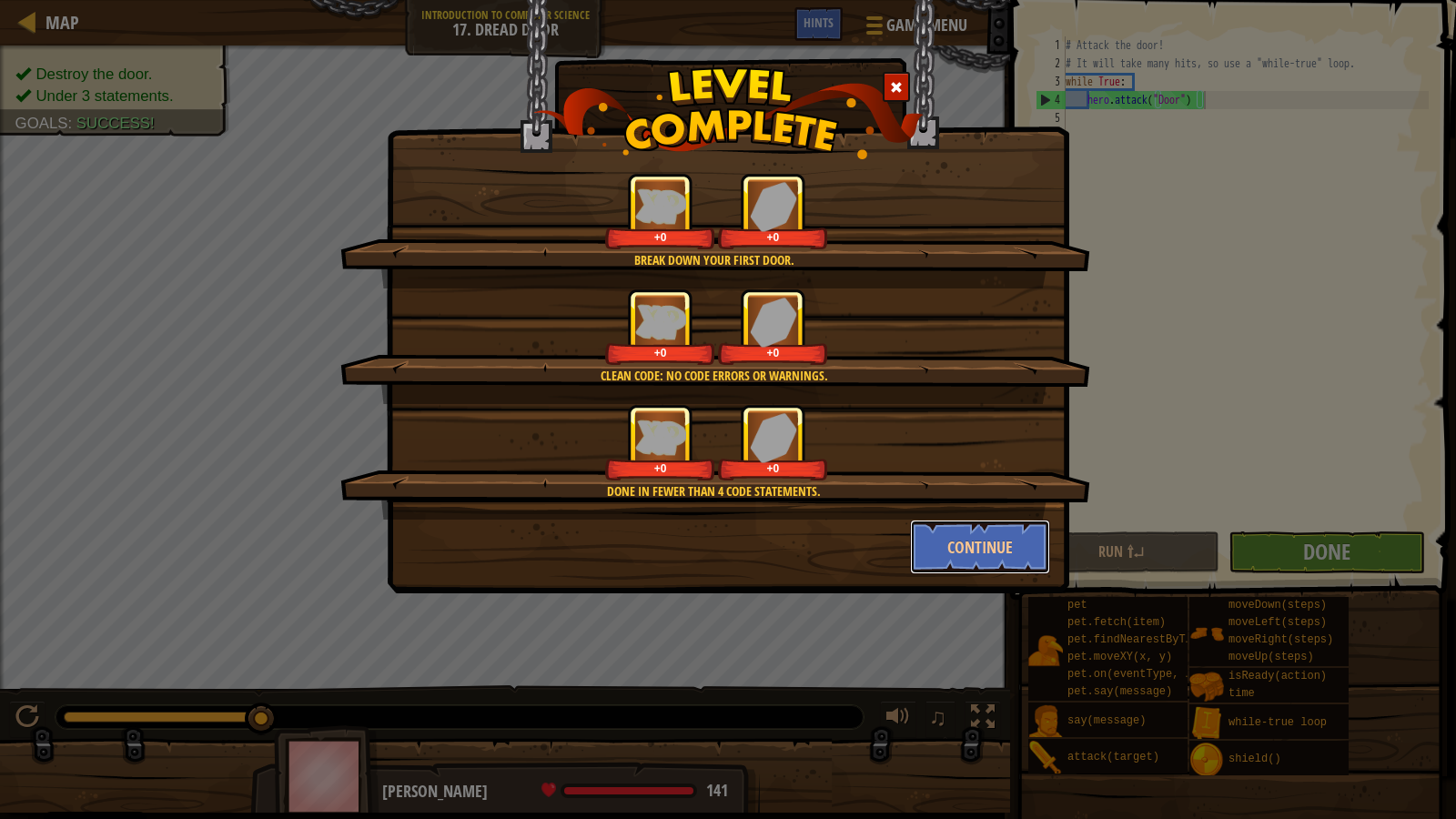 drag, startPoint x: 1004, startPoint y: 566, endPoint x: 1002, endPoint y: 537, distance: 29.06888 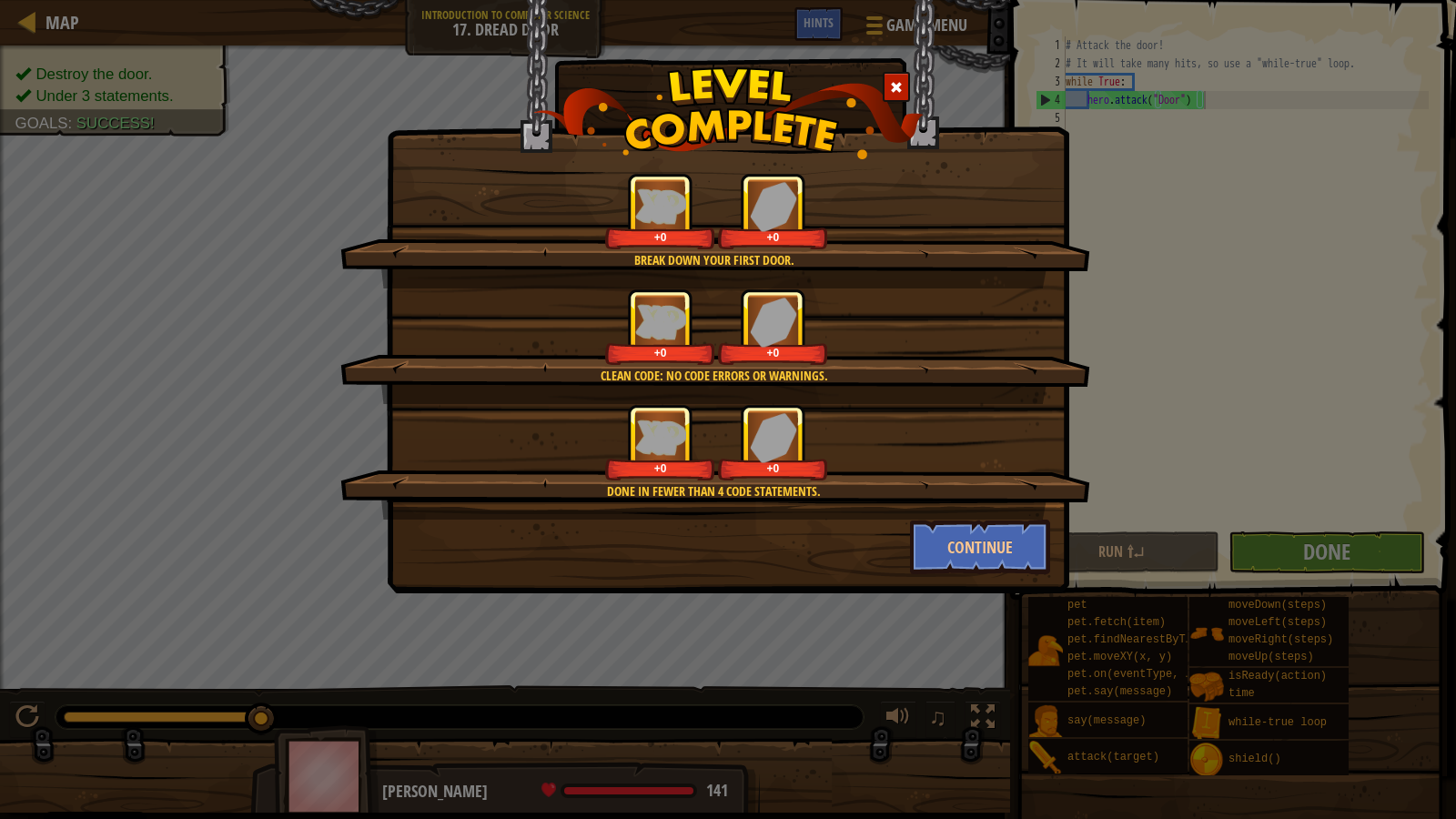 click on "Break down your first door. +0 +0 Clean code: no code errors or warnings. +0 +0 Done in fewer than 4 code statements. +0 +0 Continue" at bounding box center [728, 410] 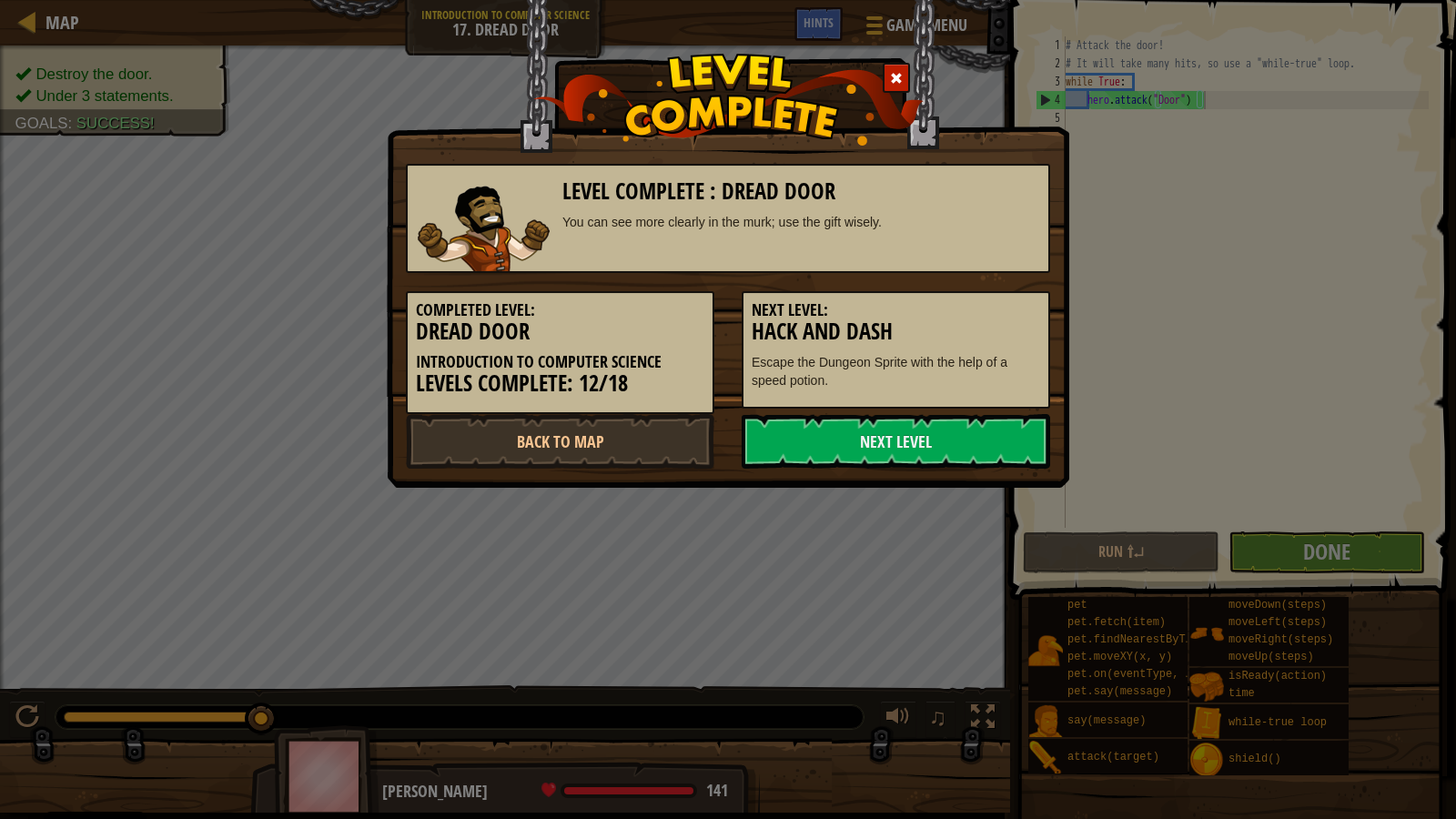 click on "Level Complete : Dread Door You can see more clearly in the murk; use the gift wisely. Completed Level: Dread Door Introduction to Computer Science Levels Complete: 12/18 Next Level: Hack and Dash Escape the Dungeon Sprite with the help of a speed potion.
Back to Map Next Level" at bounding box center [728, 410] 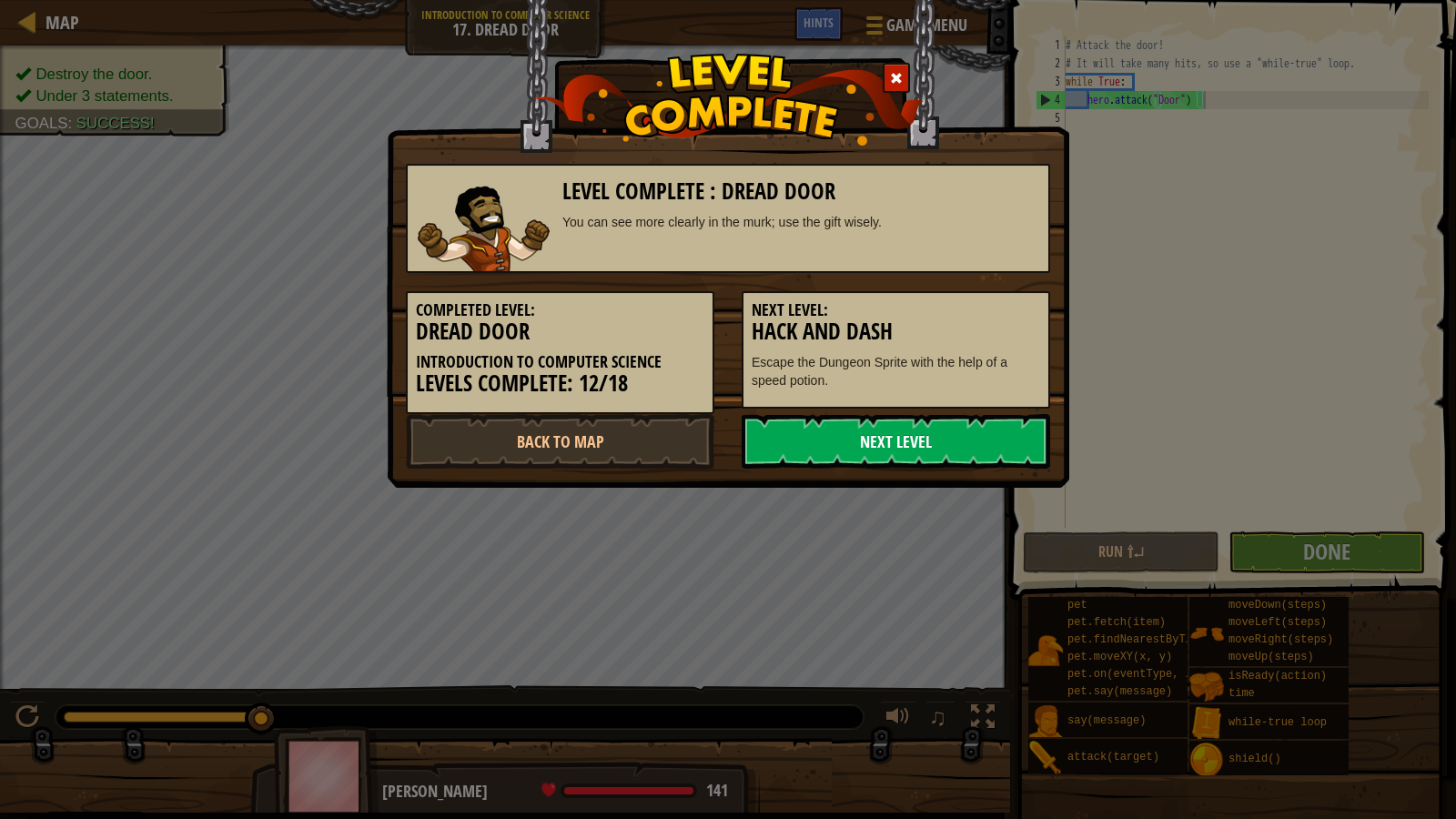 click on "Next Level" at bounding box center [895, 441] 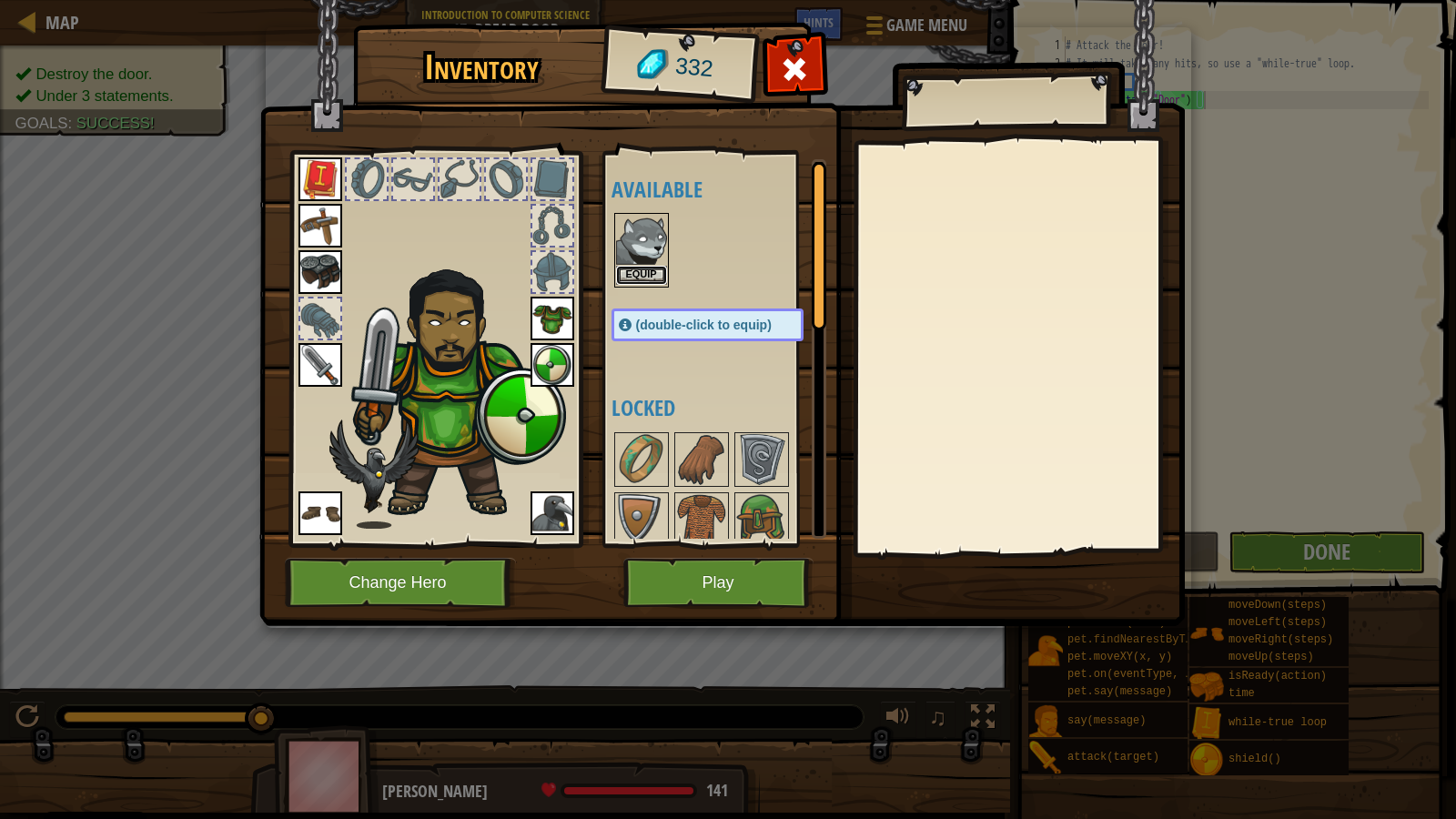 click on "Equip" at bounding box center [642, 275] 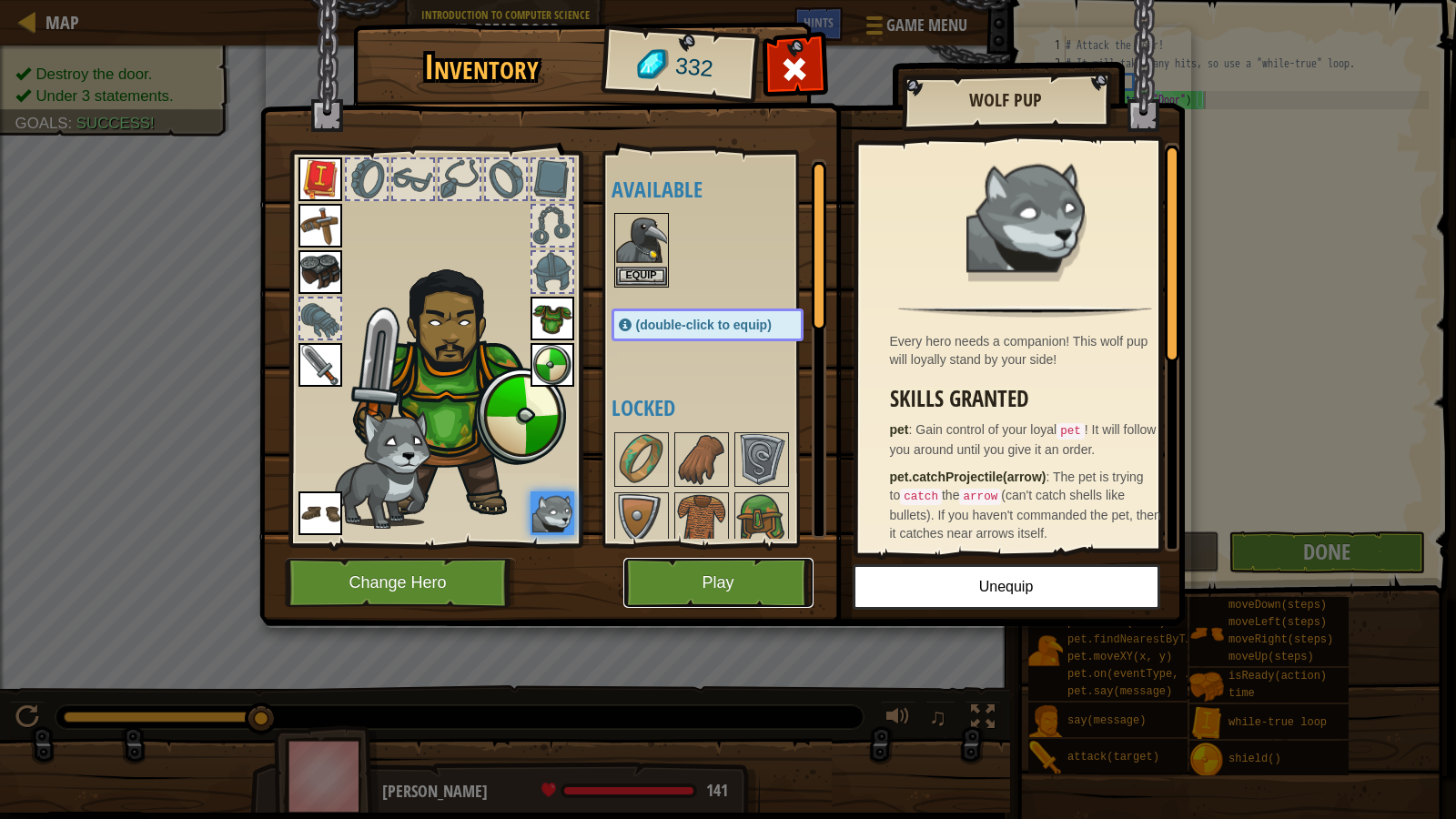 click on "Play" at bounding box center (718, 582) 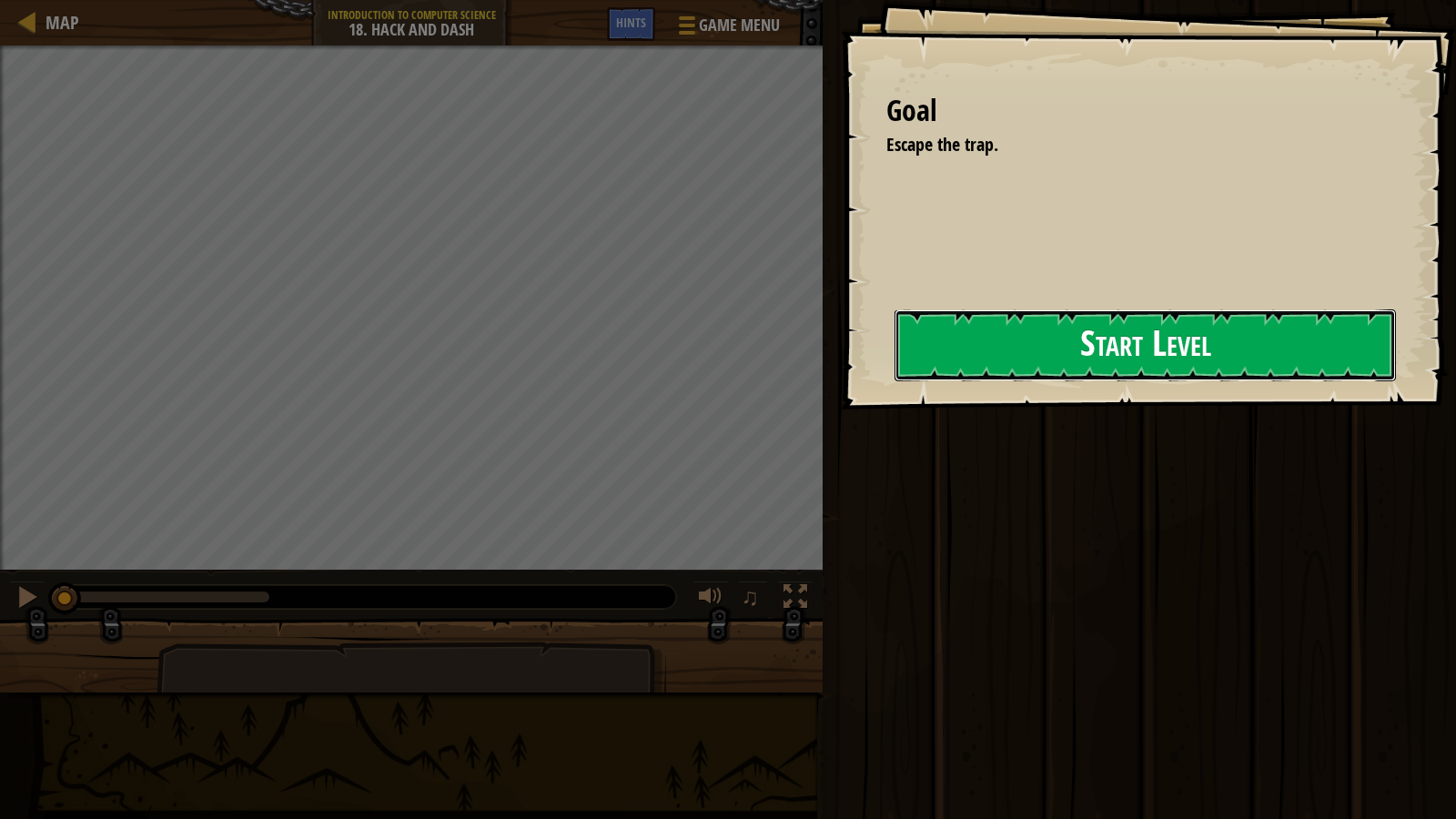 click on "Start Level" at bounding box center (1145, 345) 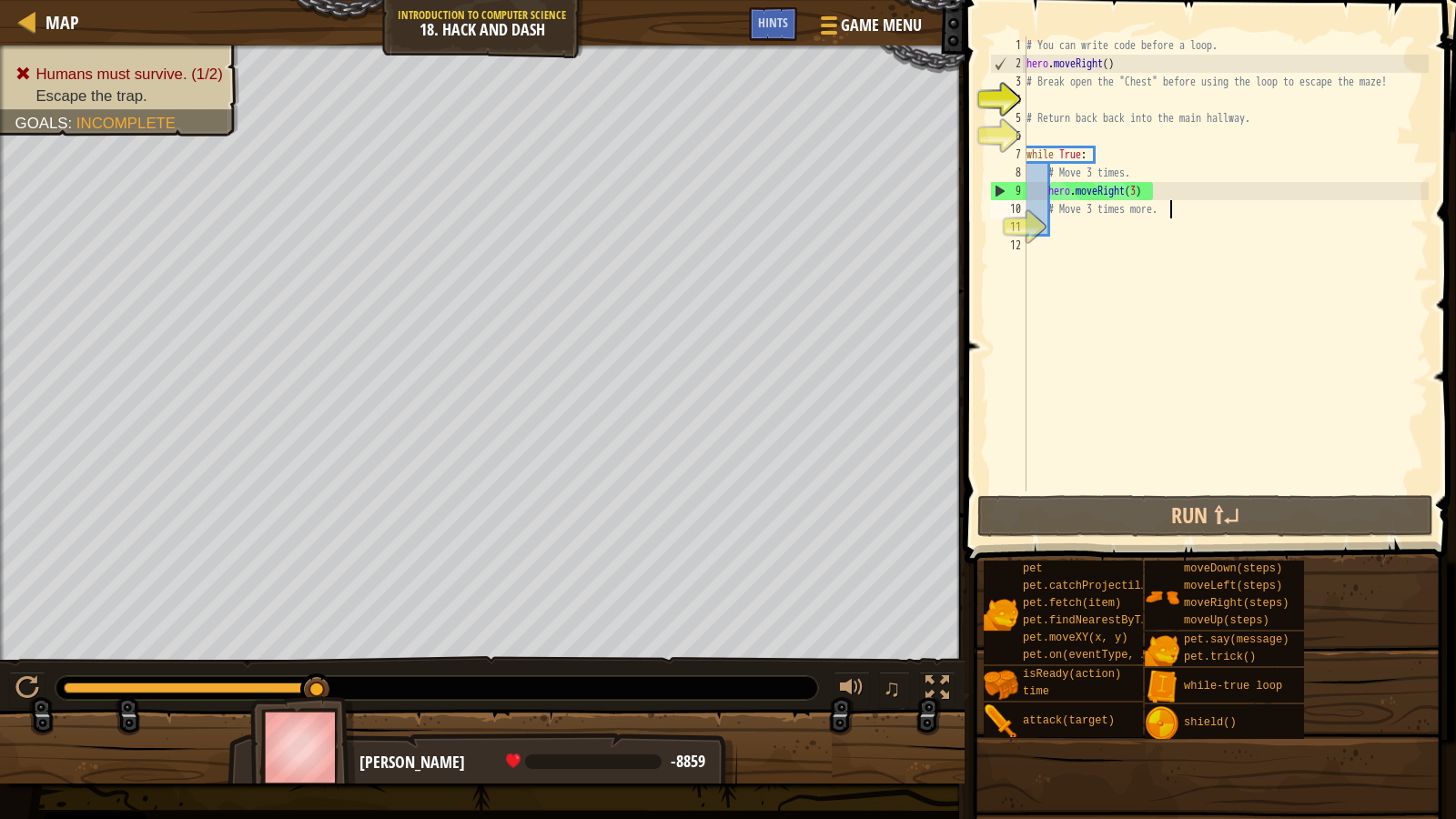 click on "# You can write code before a loop. hero . moveRight ( ) # Break open the "Chest" before using the loop to escape the maze! # Return back back into the main hallway. while   True :      # Move 3 times.      hero . moveRight ( 3 )      # Move 3 times more." at bounding box center [1226, 282] 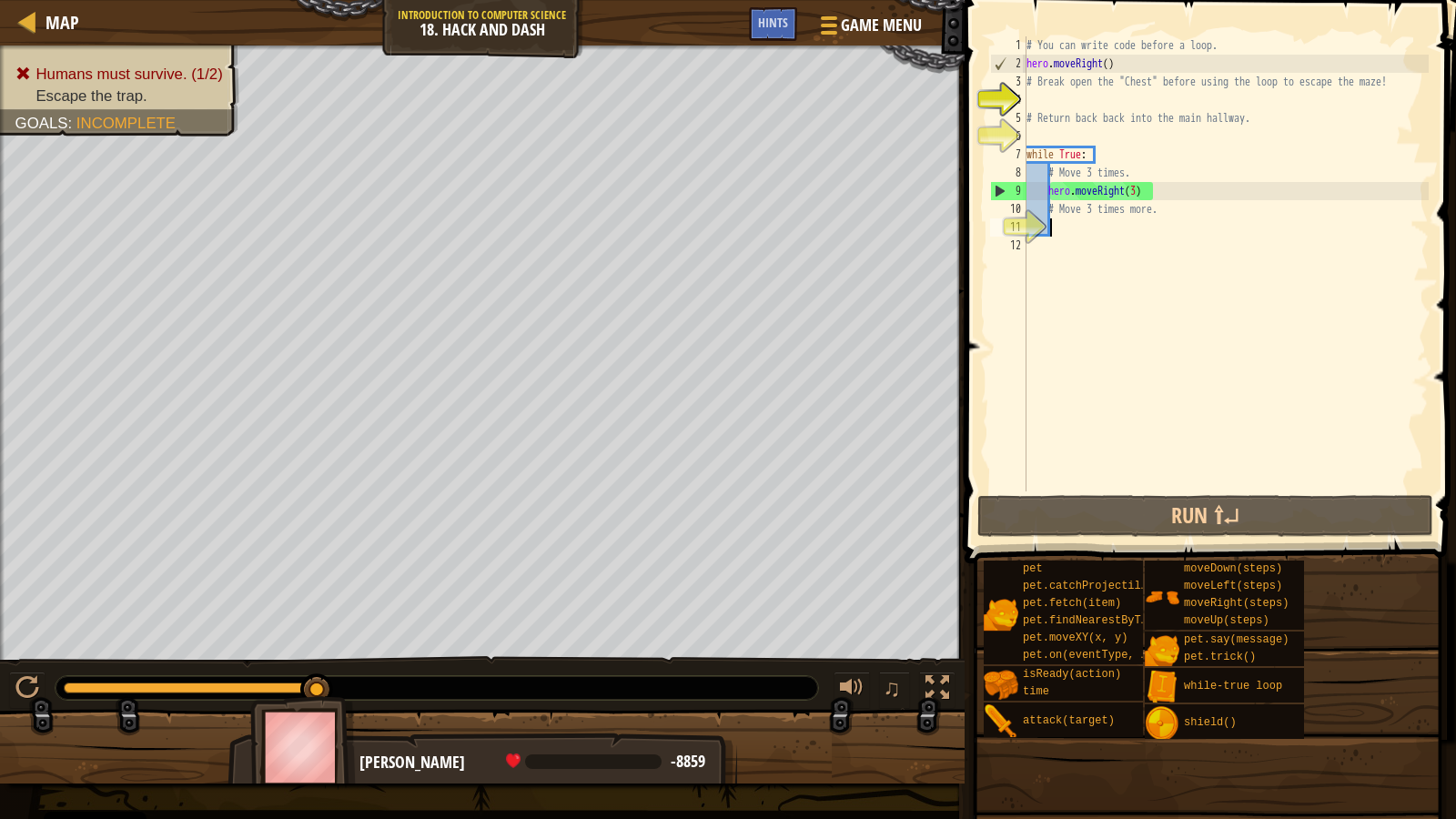 click on "# You can write code before a loop. hero . moveRight ( ) # Break open the "Chest" before using the loop to escape the maze! # Return back back into the main hallway. while   True :      # Move 3 times.      hero . moveRight ( 3 )      # Move 3 times more." at bounding box center (1226, 282) 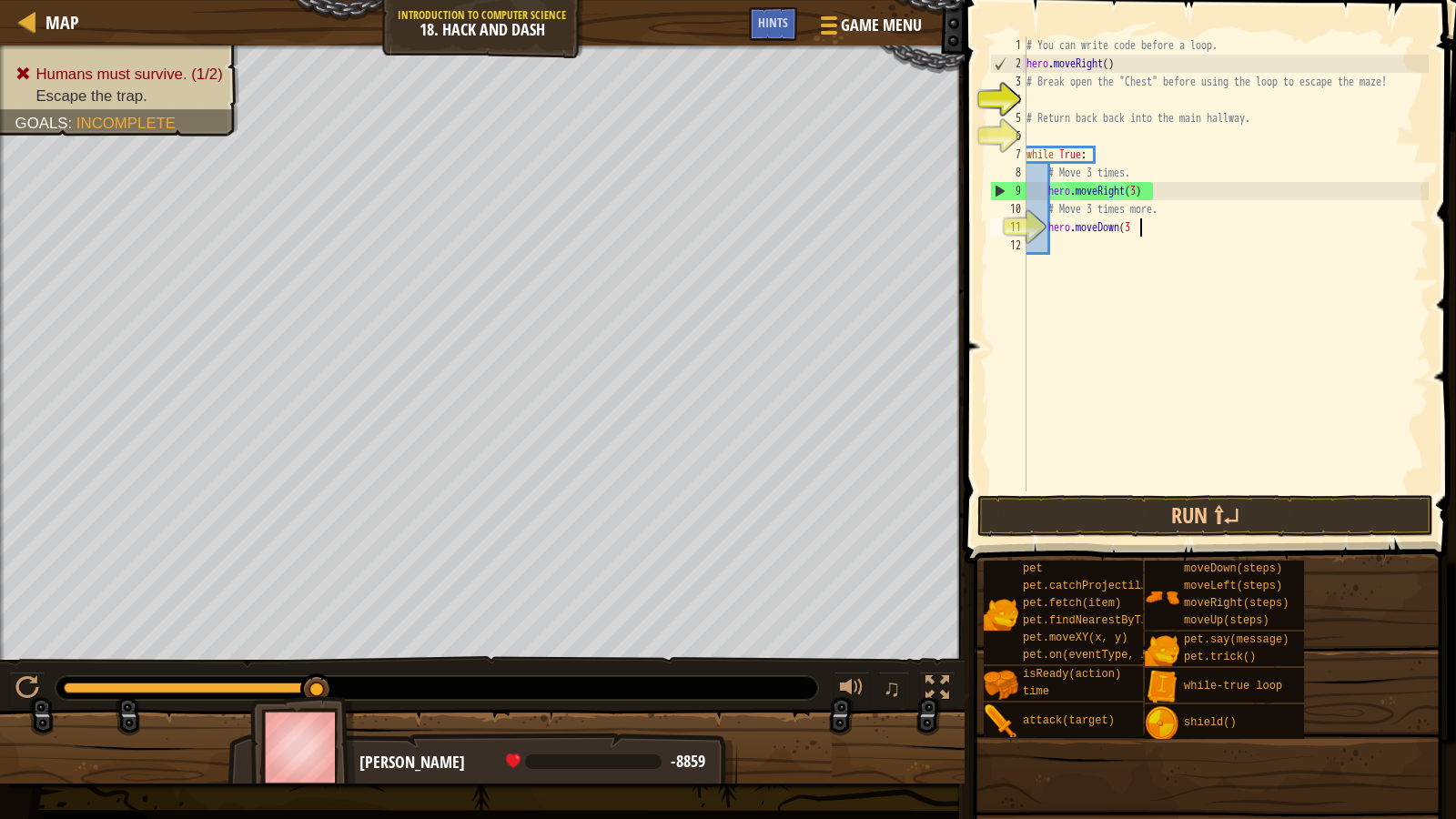 type on "hero.moveDown(3)" 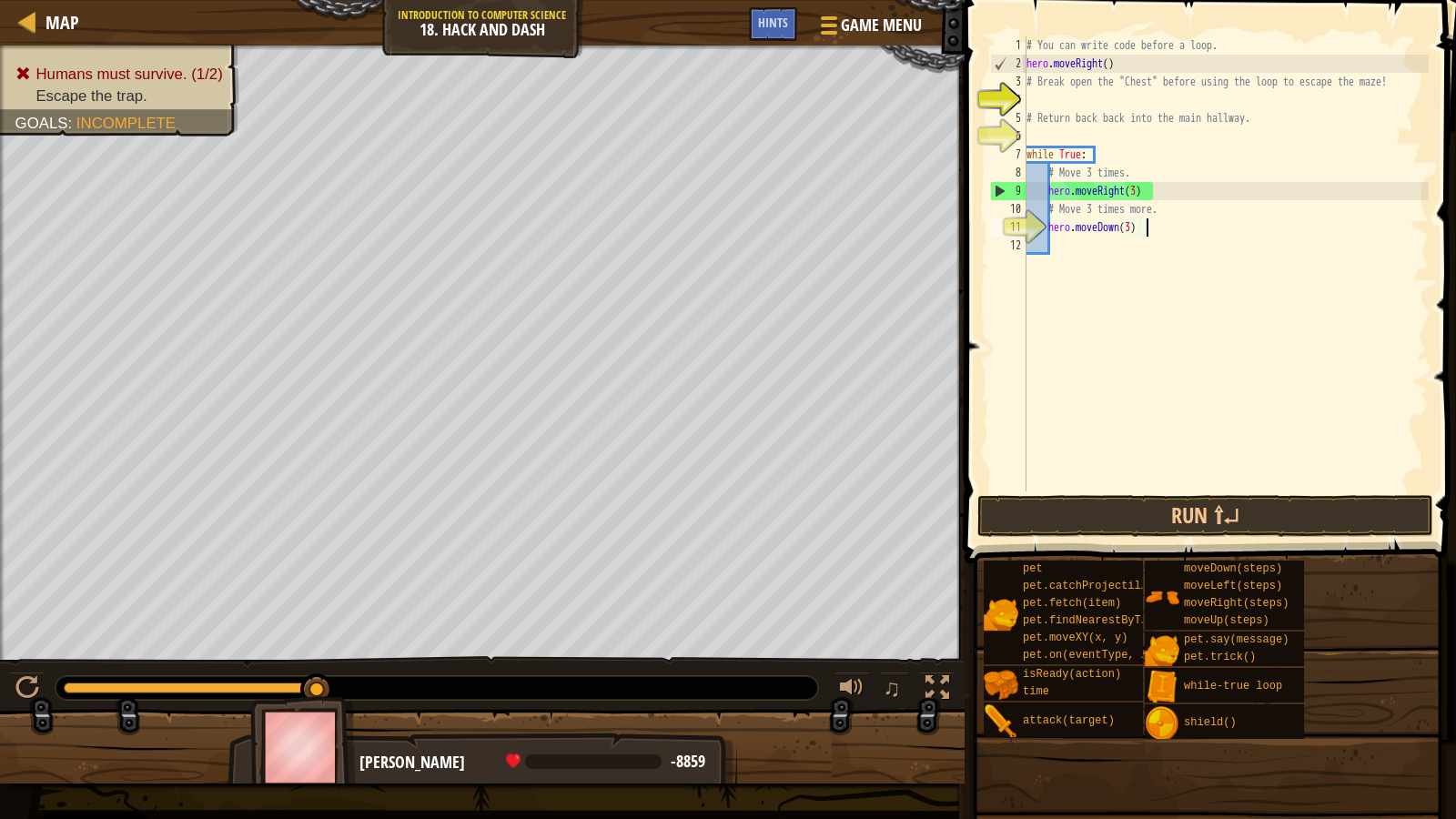 scroll, scrollTop: 8, scrollLeft: 9, axis: both 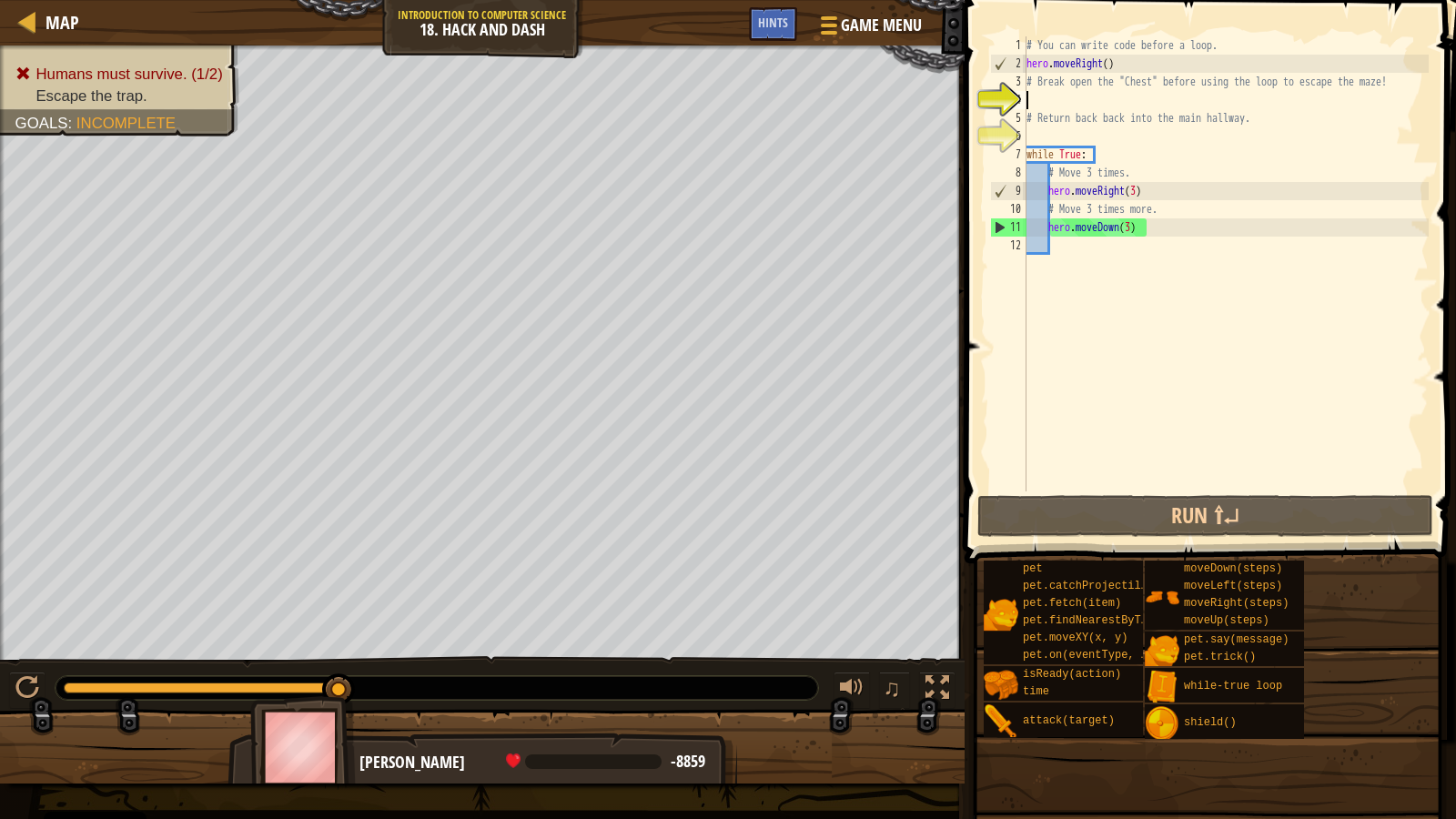 click on "# You can write code before a loop. hero . moveRight ( ) # Break open the "Chest" before using the loop to escape the maze! # Return back back into the main hallway. while   True :      # Move 3 times.      hero . moveRight ( 3 )      # Move 3 times more.      hero . moveDown ( 3 )" at bounding box center (1226, 282) 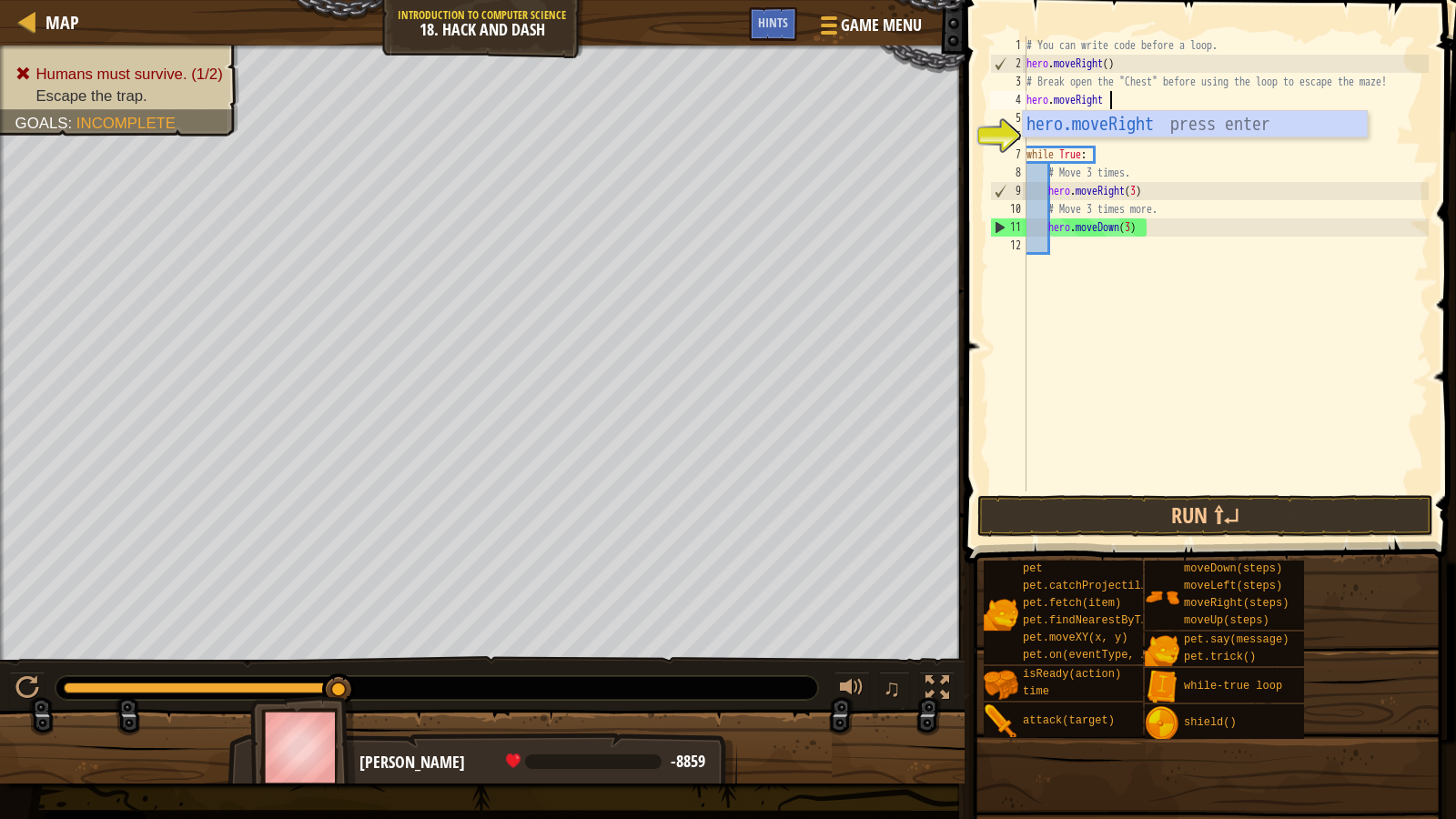scroll, scrollTop: 8, scrollLeft: 6, axis: both 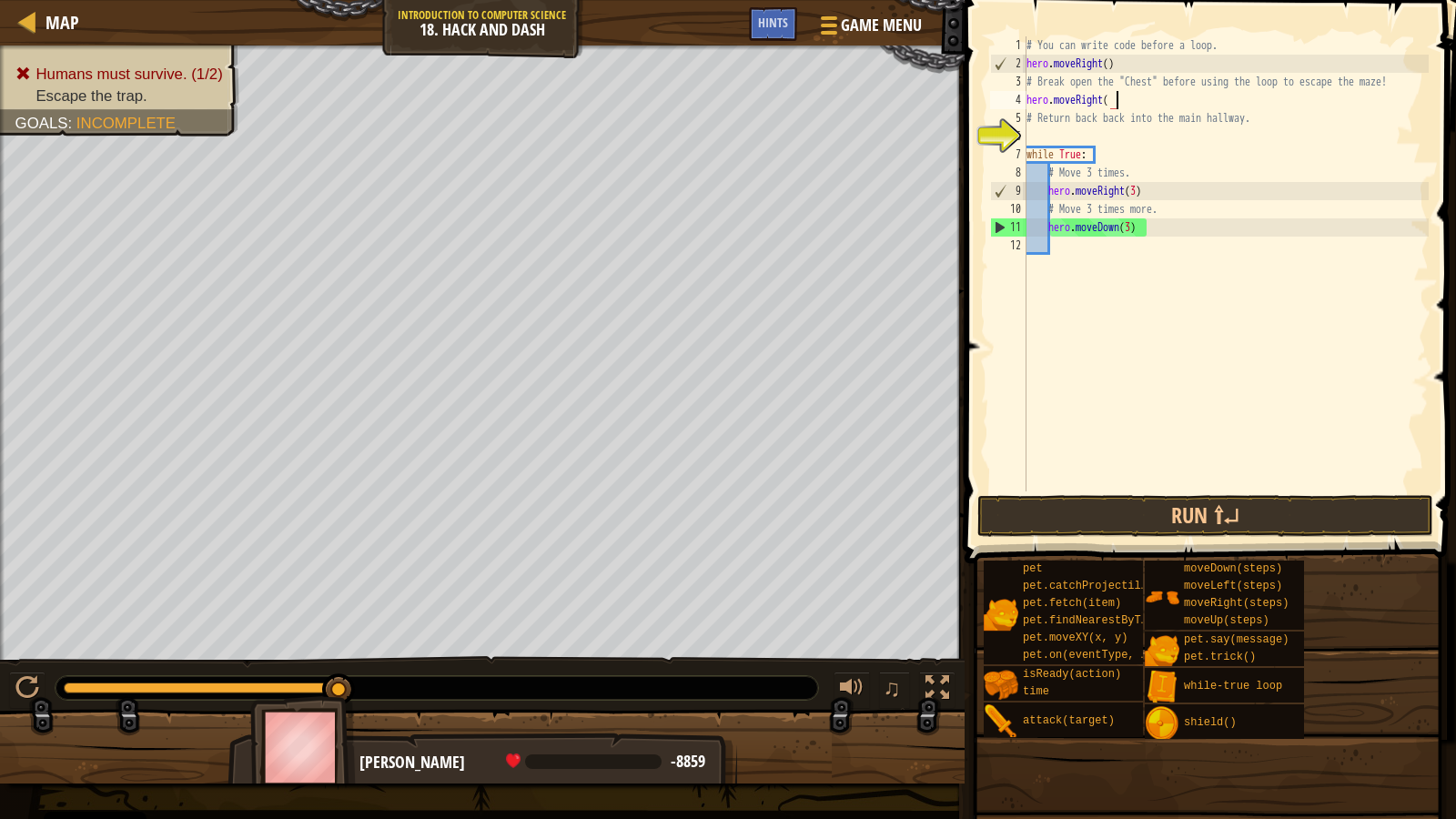 type on "hero.moveRight()" 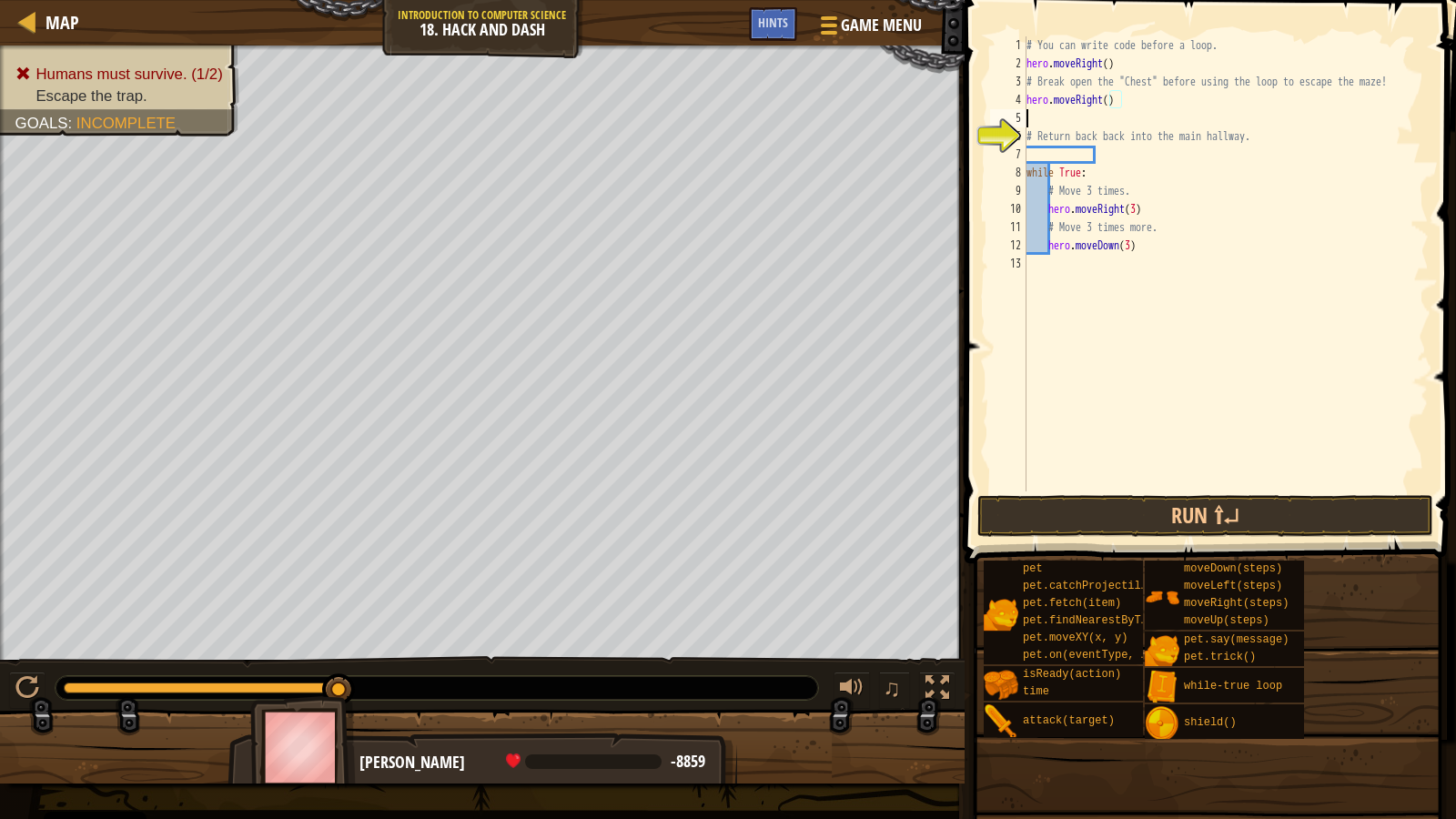 scroll, scrollTop: 8, scrollLeft: 0, axis: vertical 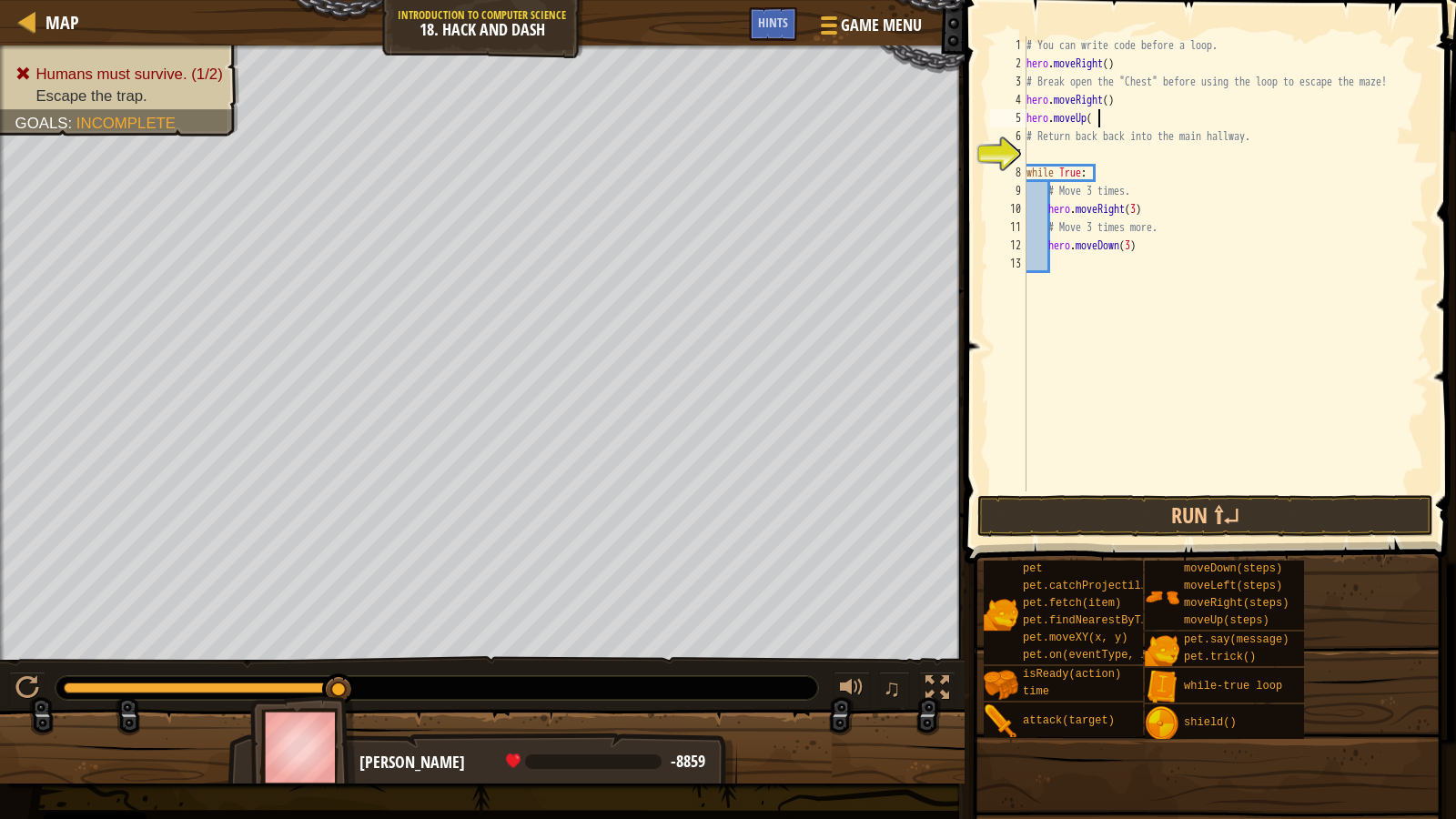 type on "hero.moveUp()" 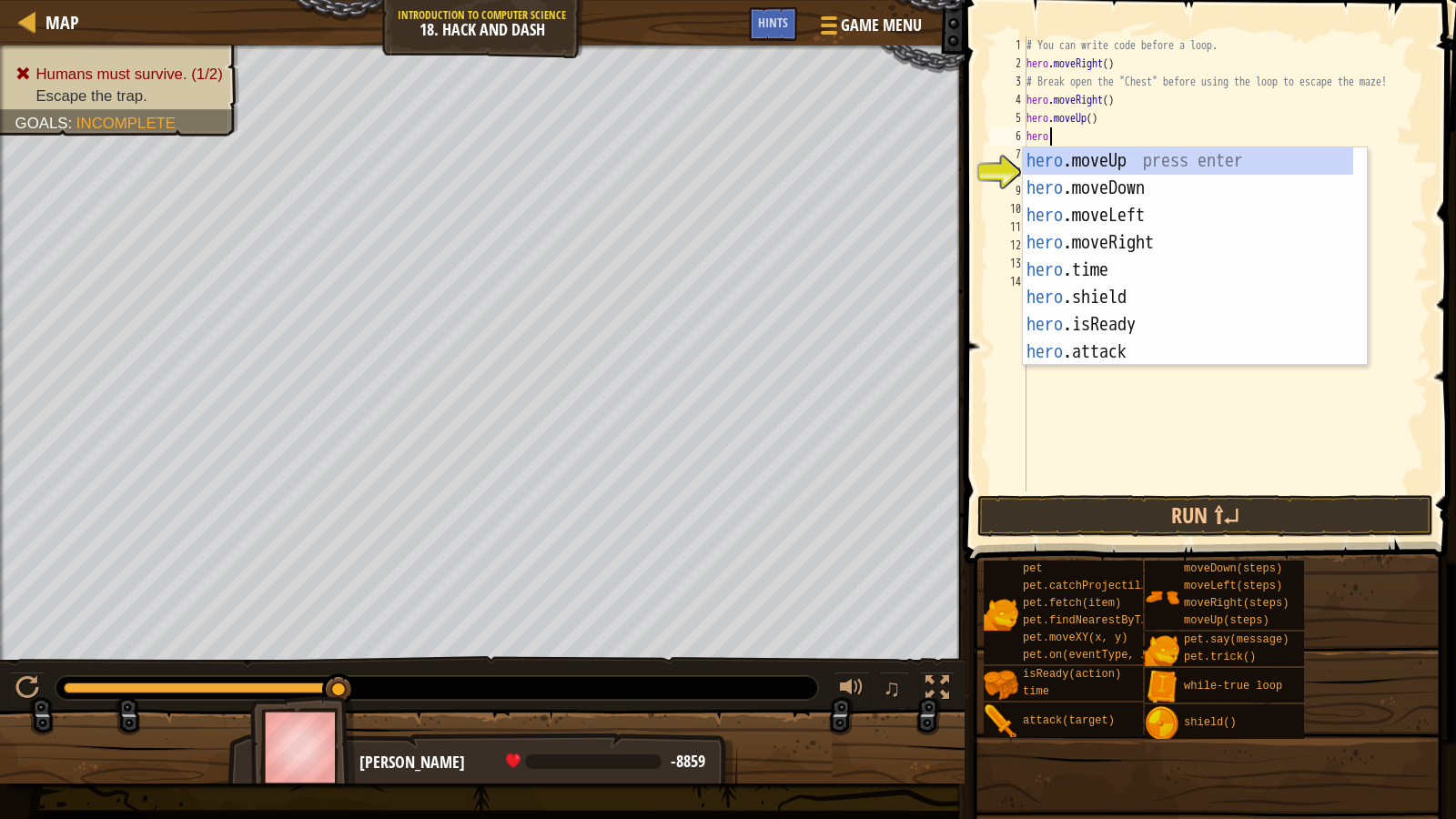scroll, scrollTop: 8, scrollLeft: 1, axis: both 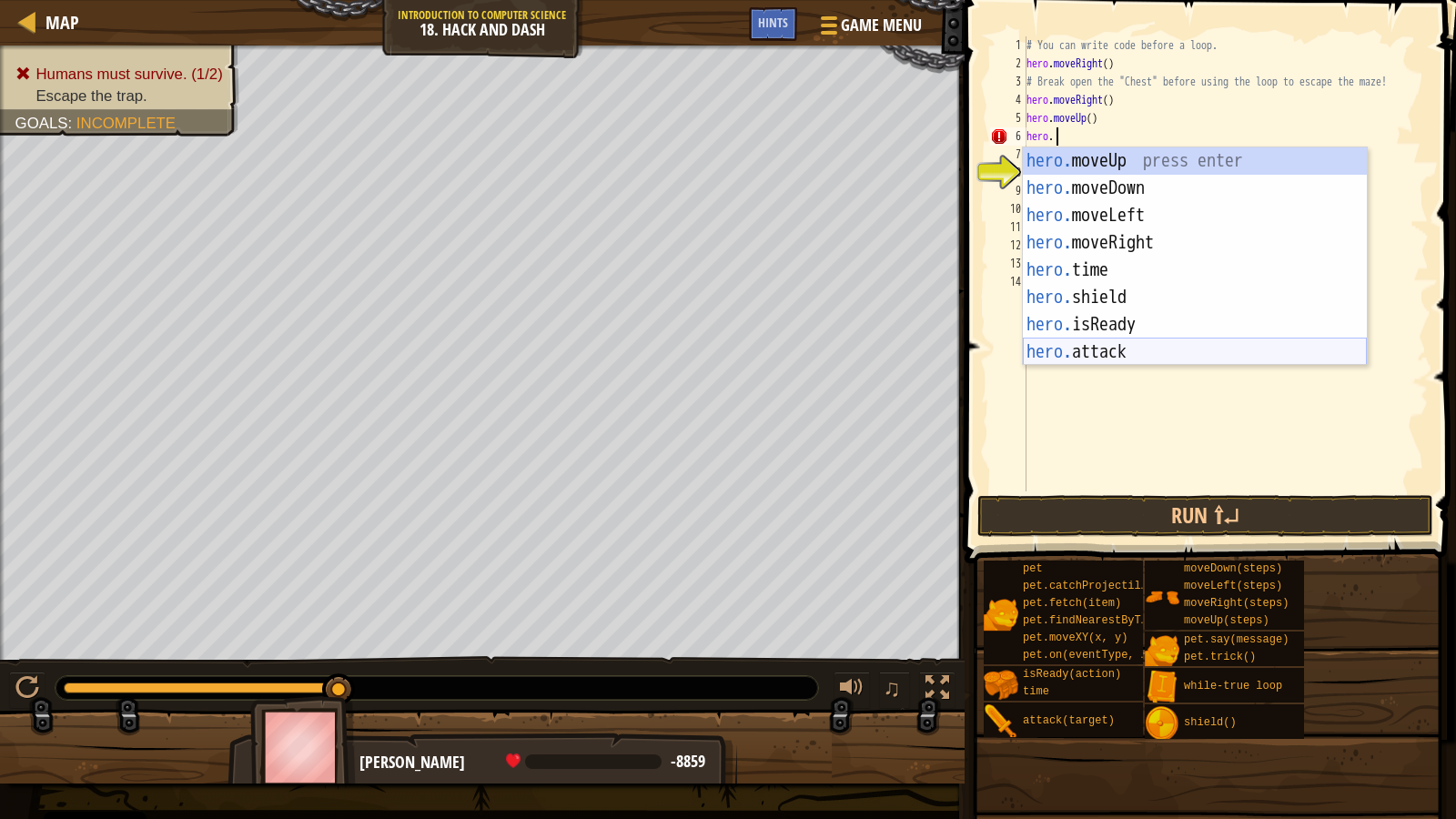 click on "hero. moveUp press enter hero. moveDown press enter hero. moveLeft press enter hero. moveRight press enter hero. time press enter hero. shield press enter hero. isReady press enter hero. attack press enter" at bounding box center [1195, 284] 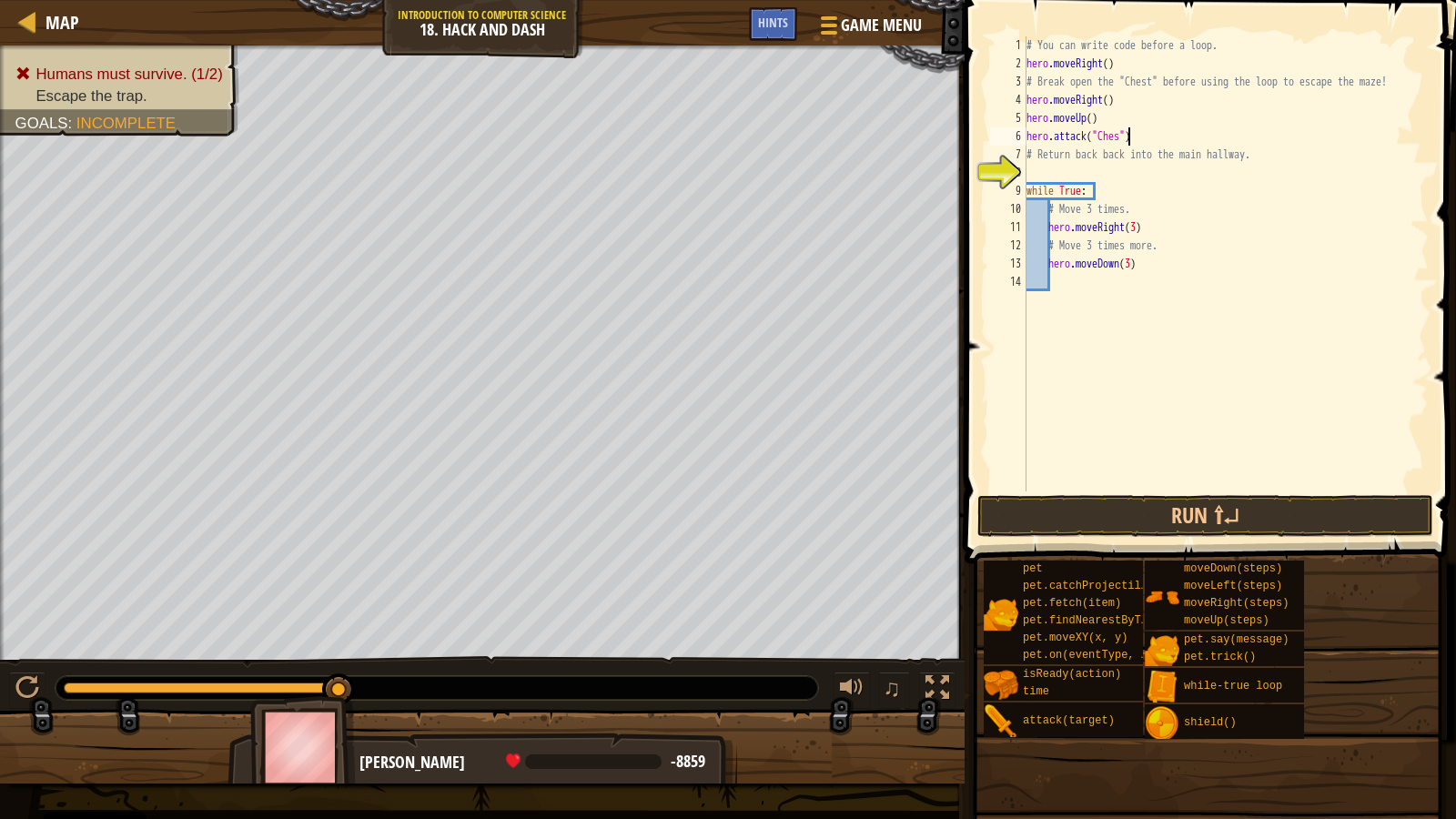 scroll, scrollTop: 8, scrollLeft: 8, axis: both 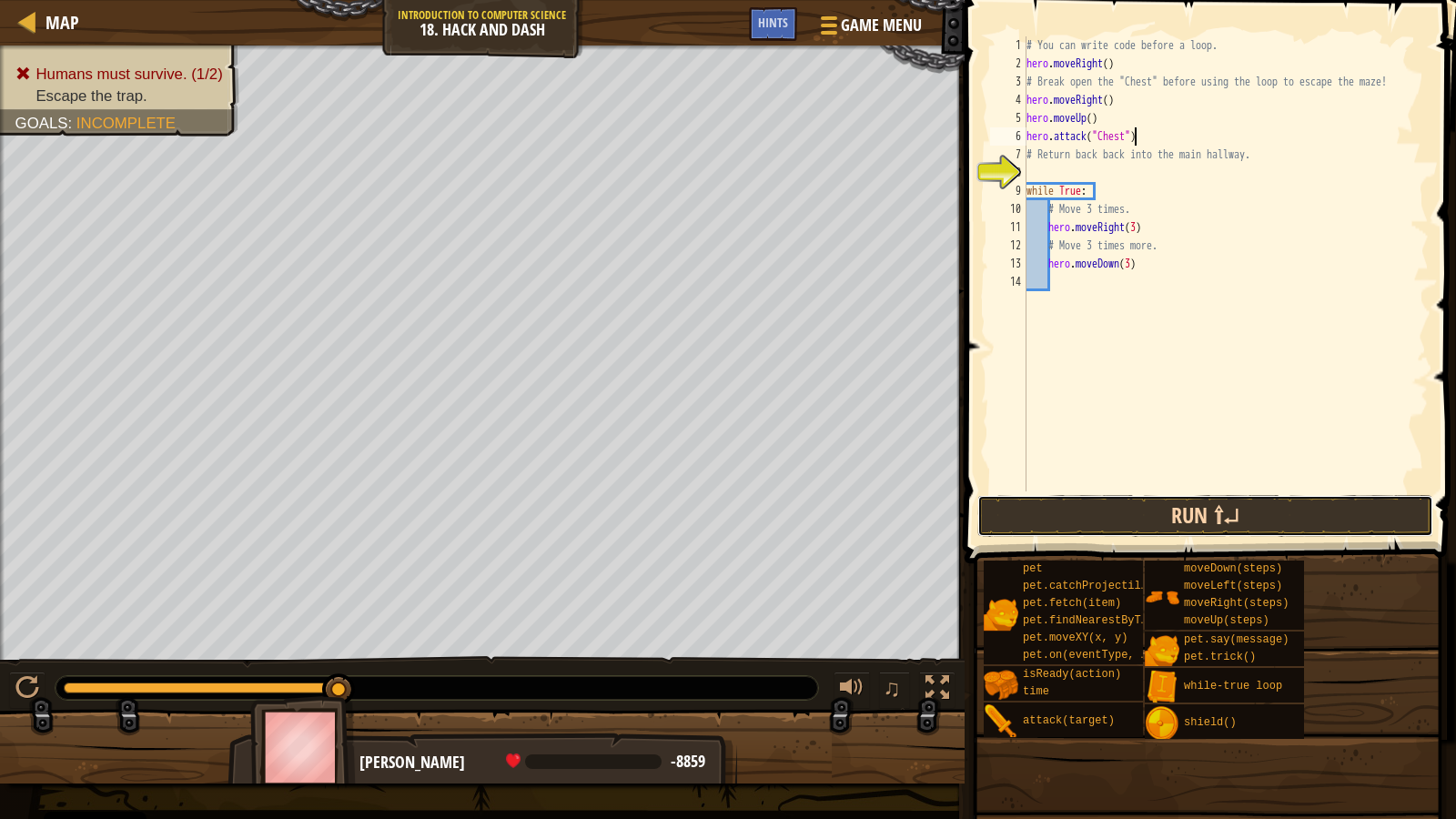 click on "Run ⇧↵" at bounding box center (1205, 516) 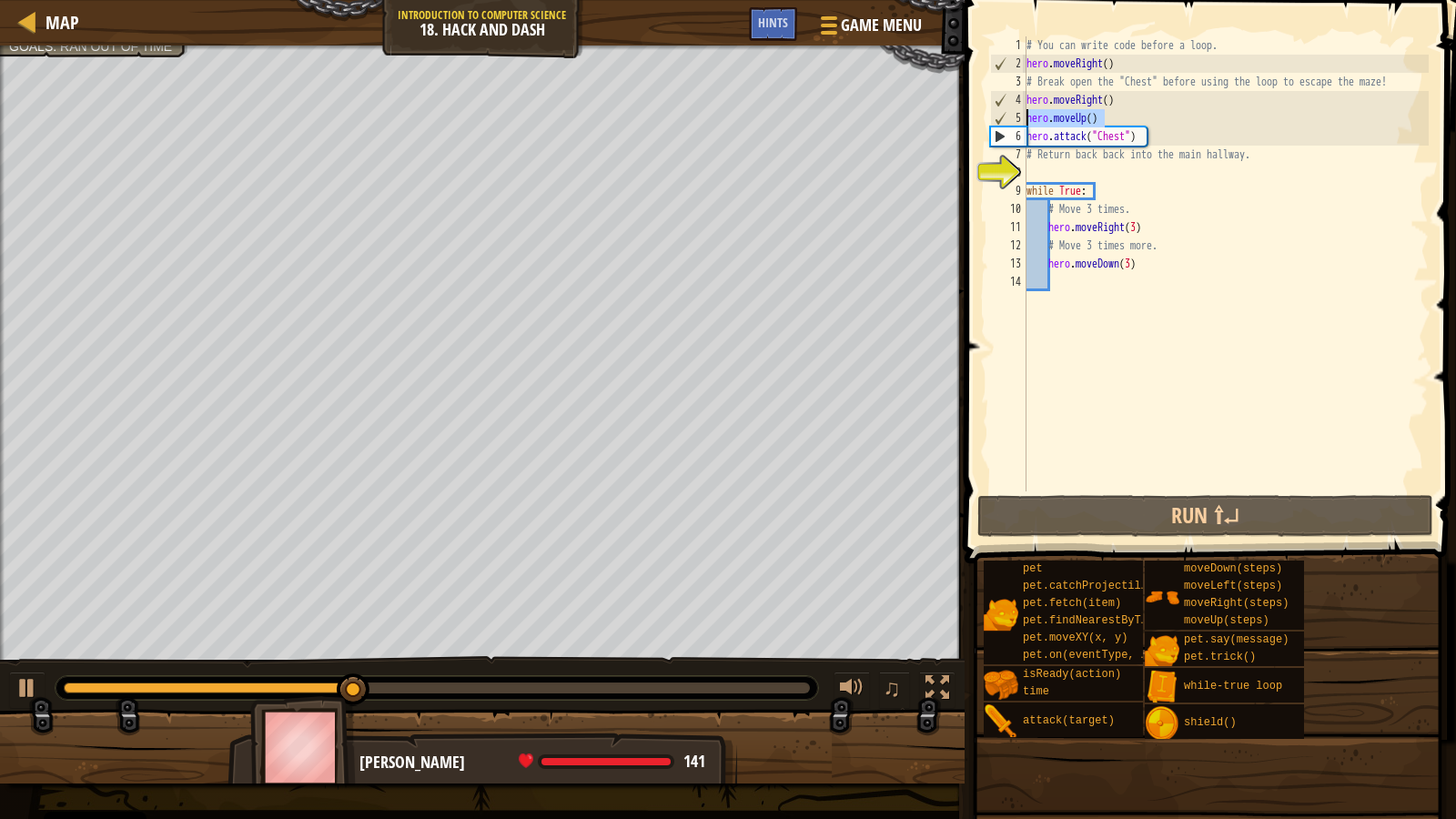 drag, startPoint x: 1117, startPoint y: 116, endPoint x: 1005, endPoint y: 121, distance: 112.111552 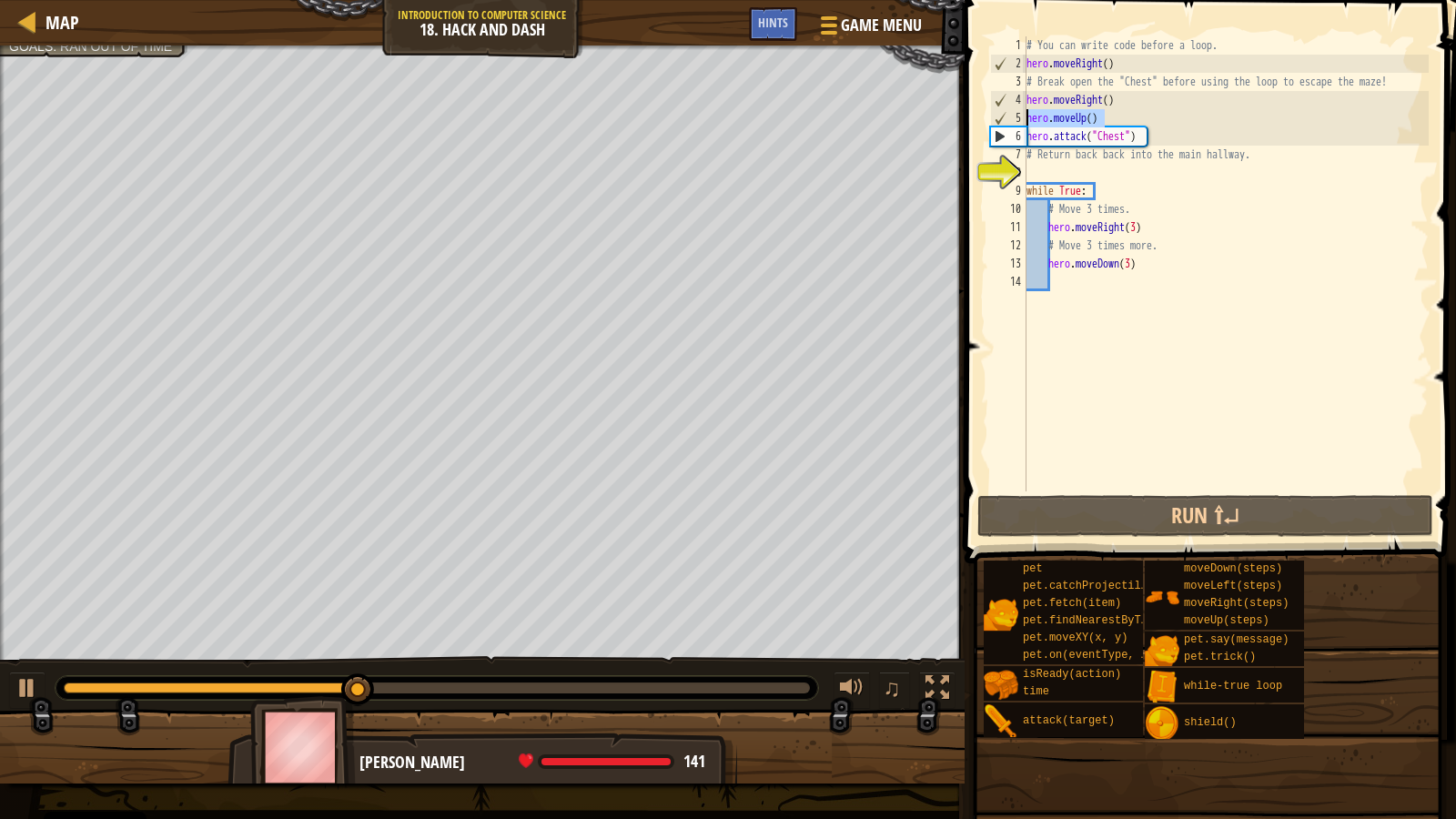 scroll, scrollTop: 8, scrollLeft: 5, axis: both 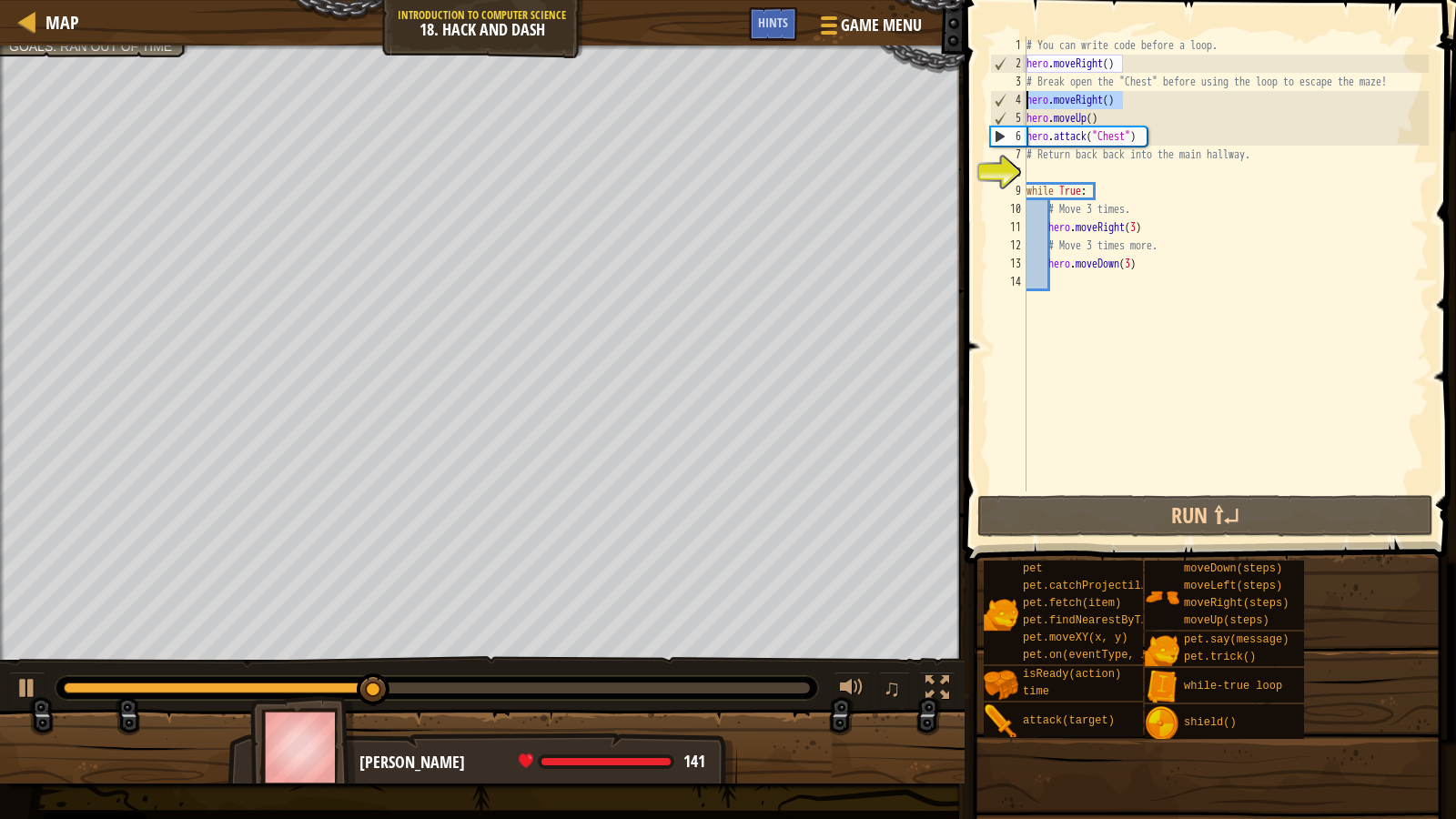 drag, startPoint x: 1128, startPoint y: 97, endPoint x: 986, endPoint y: 109, distance: 142.5061 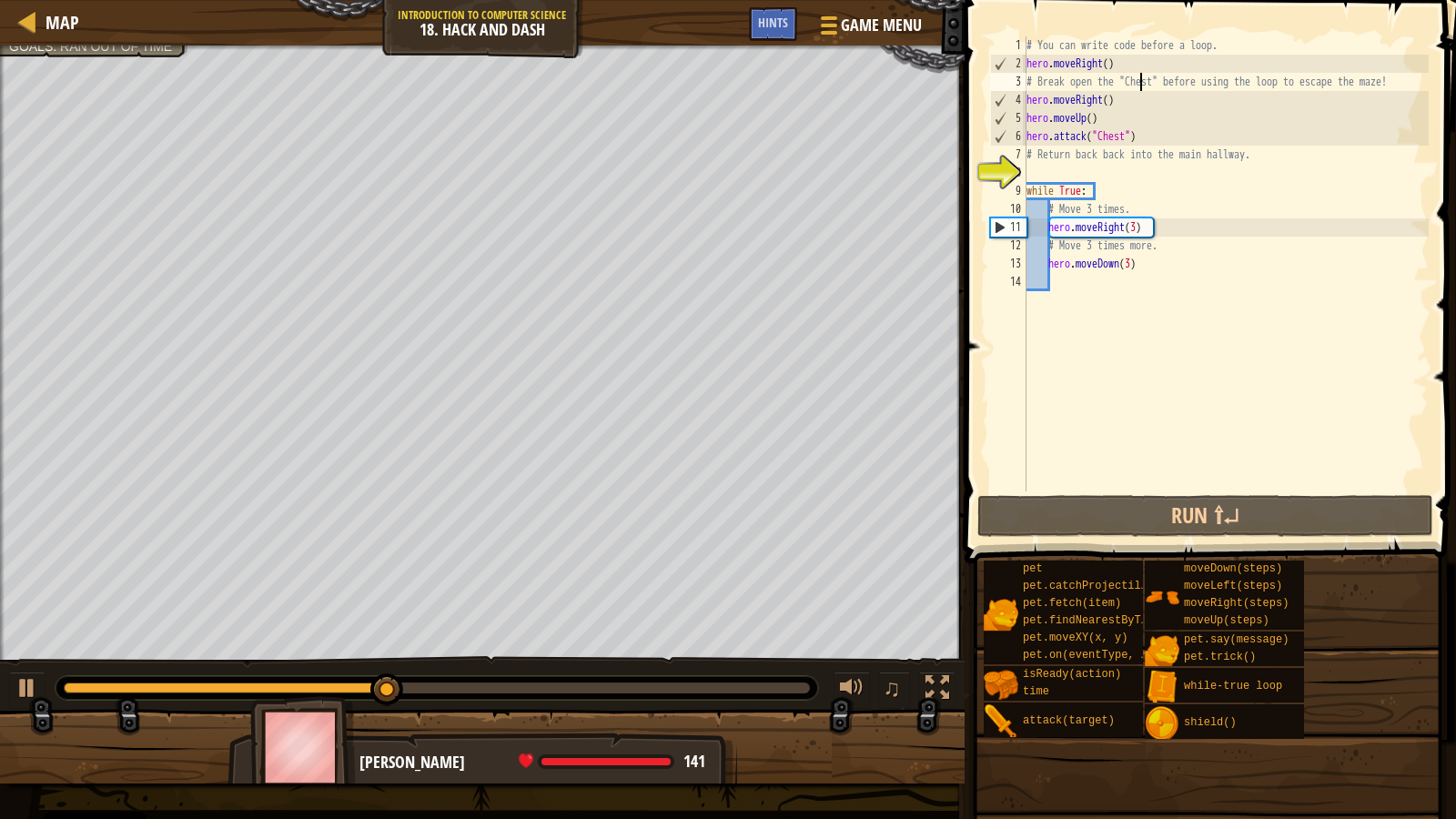 drag, startPoint x: 1138, startPoint y: 84, endPoint x: 1140, endPoint y: 101, distance: 17.117243 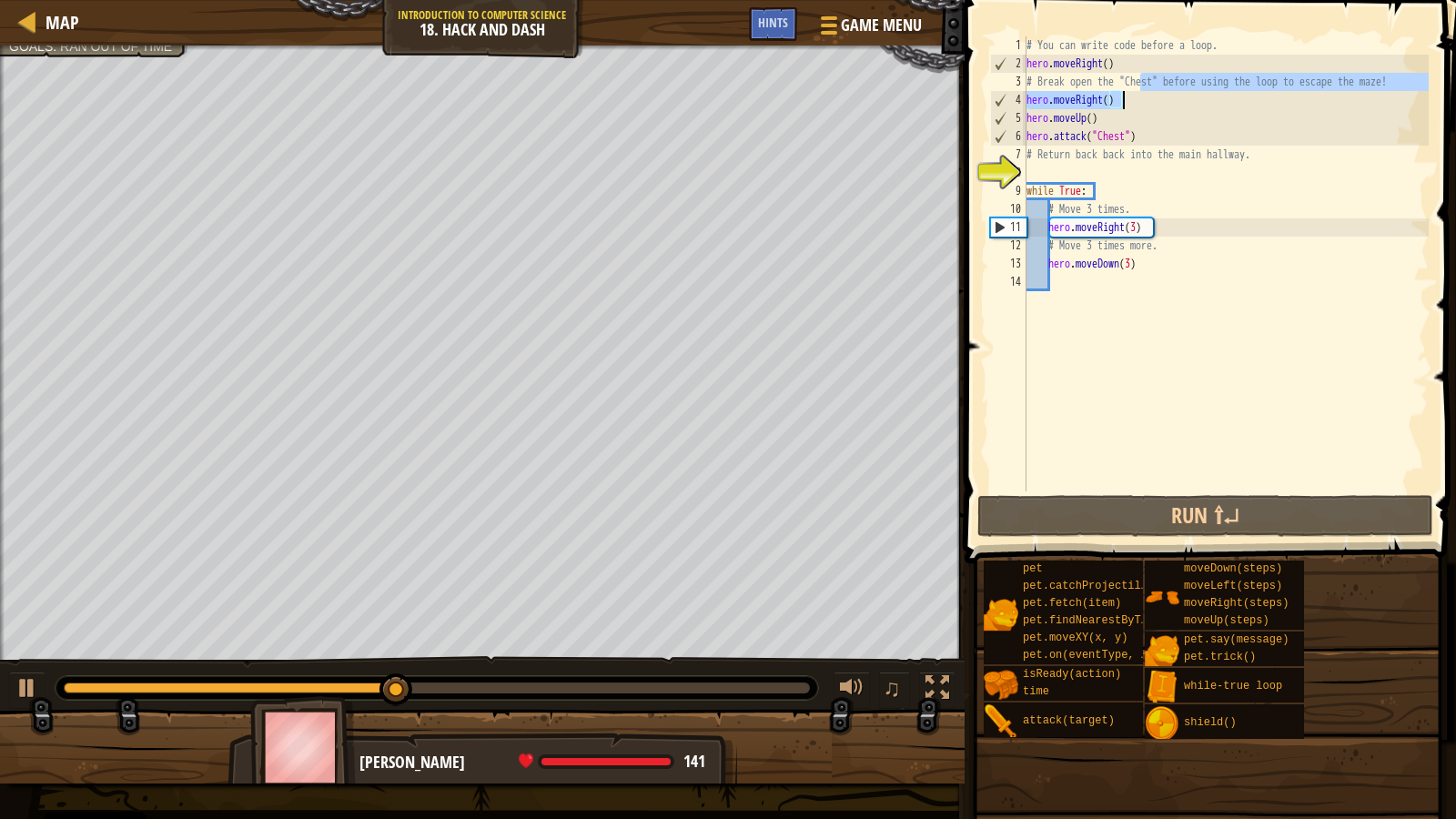 click on "# You can write code before a loop. hero . moveRight ( ) # Break open the "Chest" before using the loop to escape the maze! hero . moveRight ( ) hero . moveUp ( ) hero . attack ( "Chest" ) # Return back back into the main hallway. while   True :      # Move 3 times.      hero . moveRight ( 3 )      # Move 3 times more.      hero . moveDown ( 3 )" at bounding box center [1226, 264] 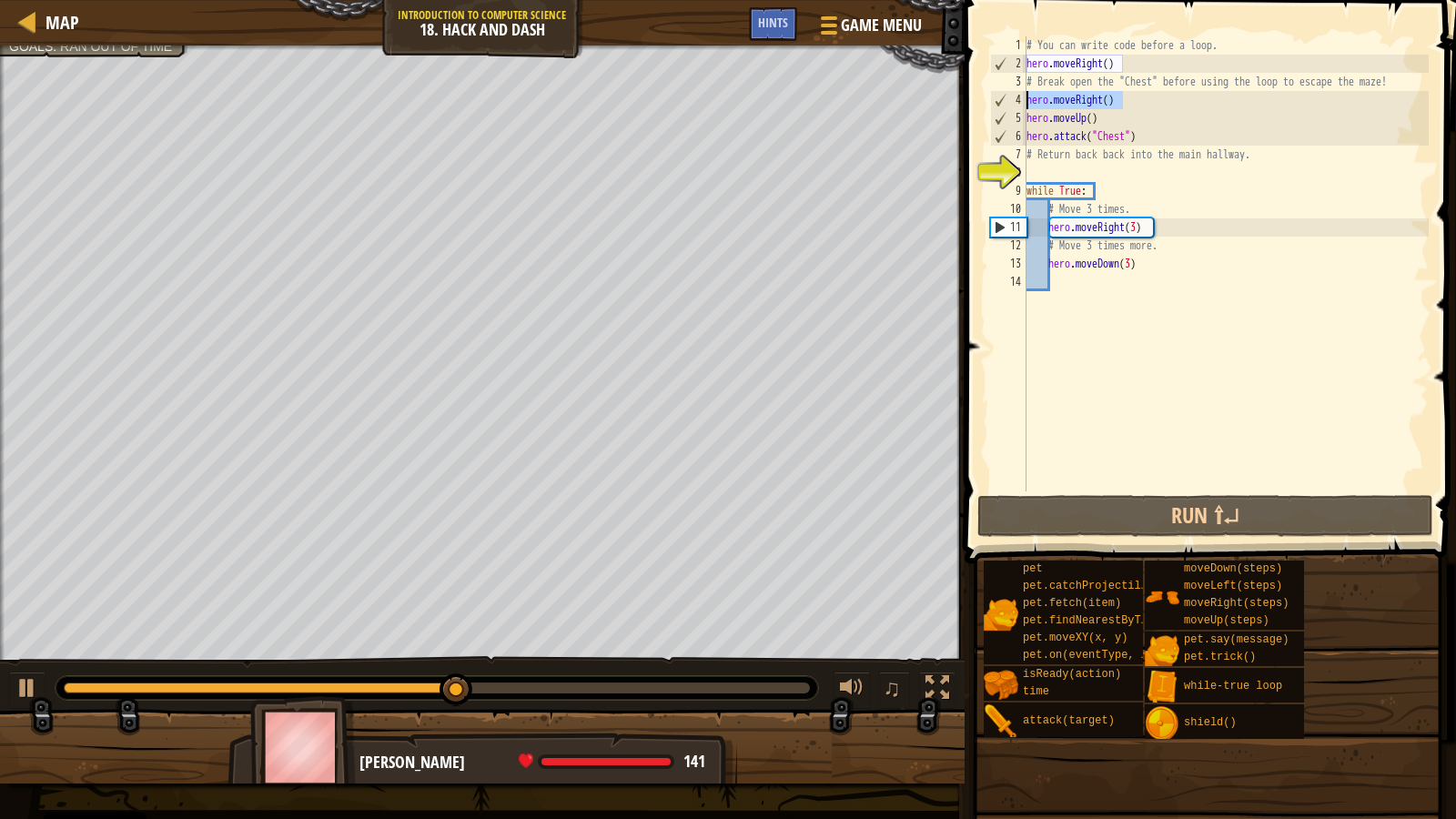 drag, startPoint x: 1127, startPoint y: 101, endPoint x: 1001, endPoint y: 101, distance: 126 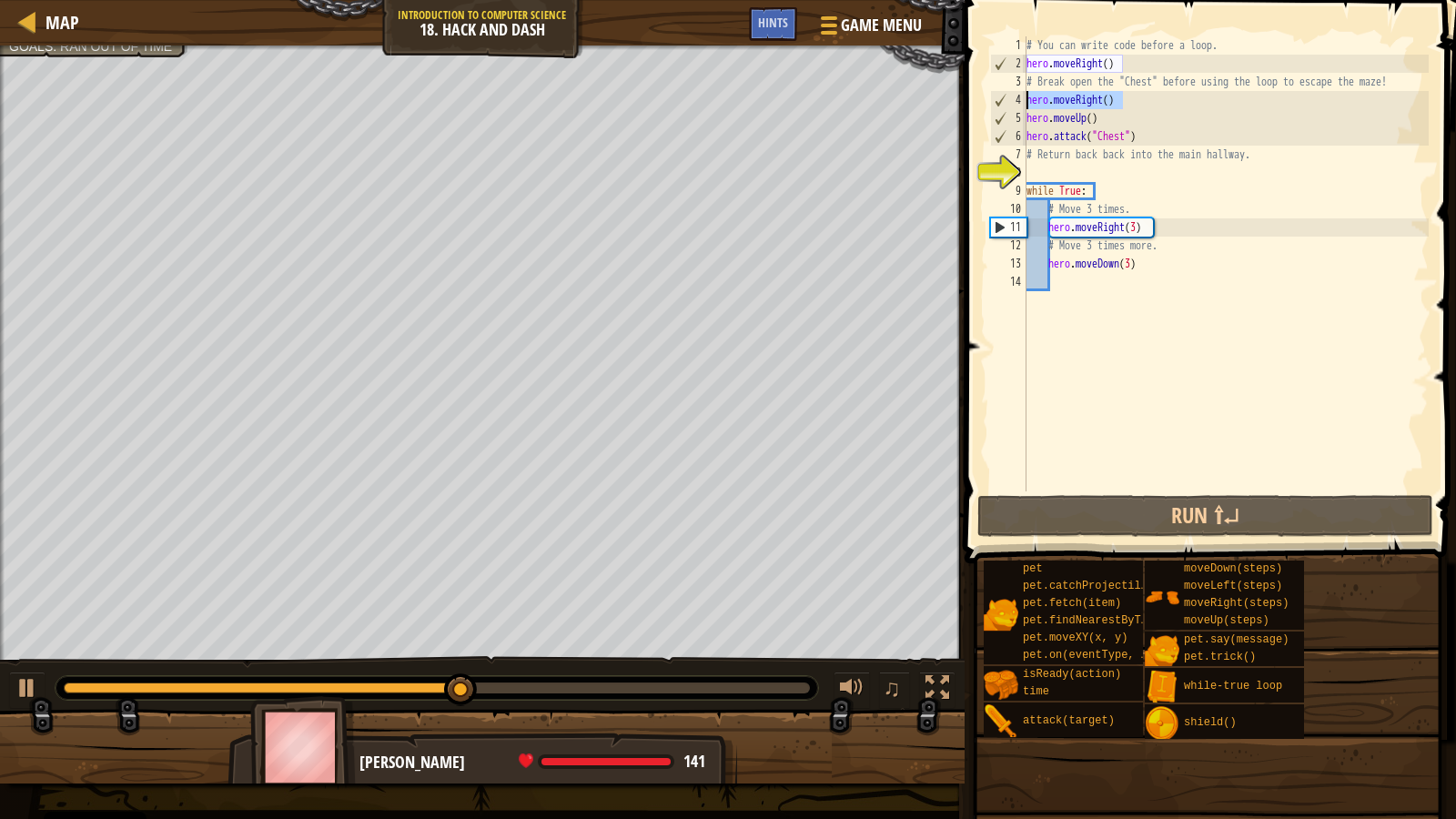 scroll, scrollTop: 8, scrollLeft: 0, axis: vertical 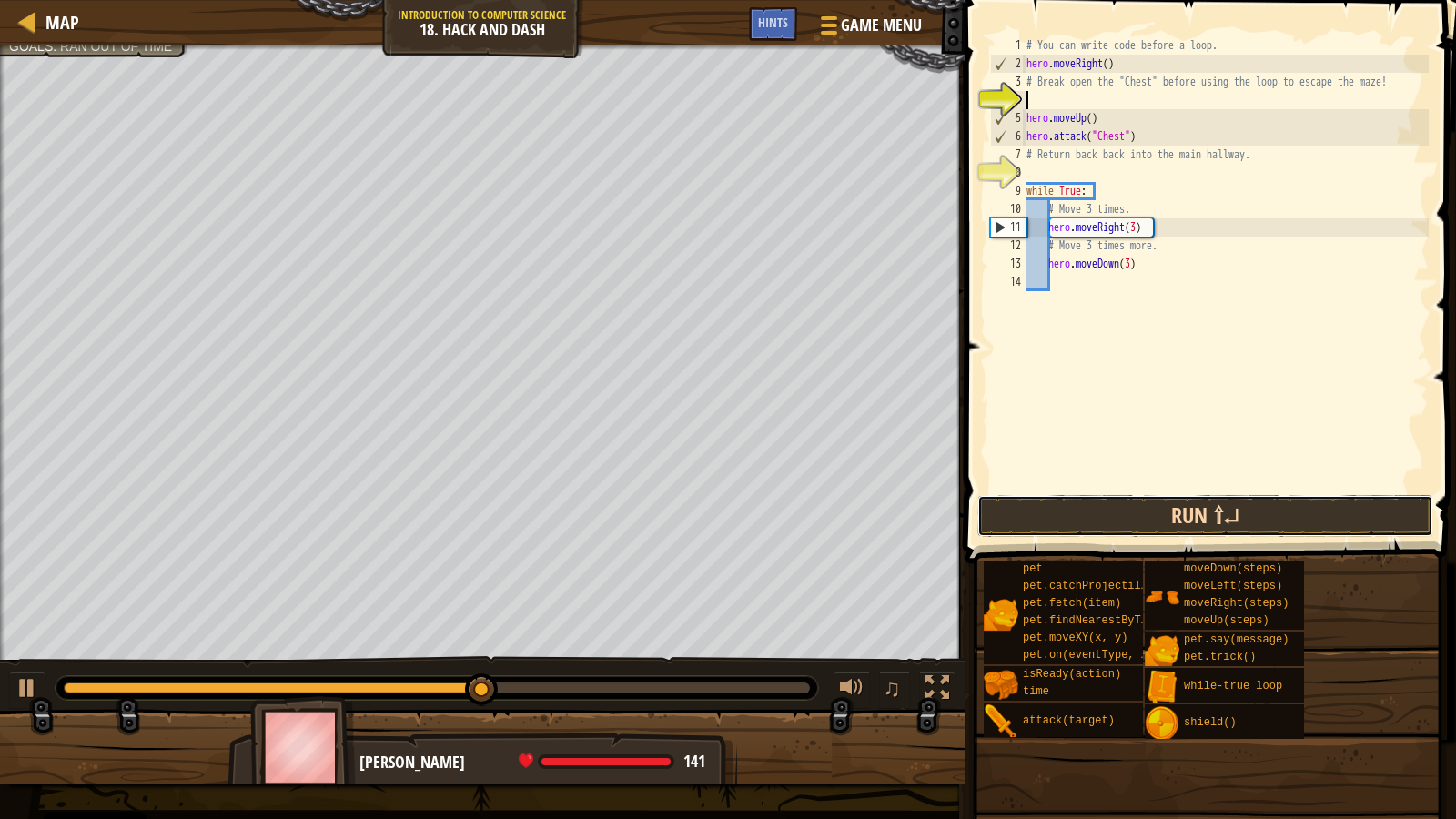 click on "Run ⇧↵" at bounding box center [1205, 516] 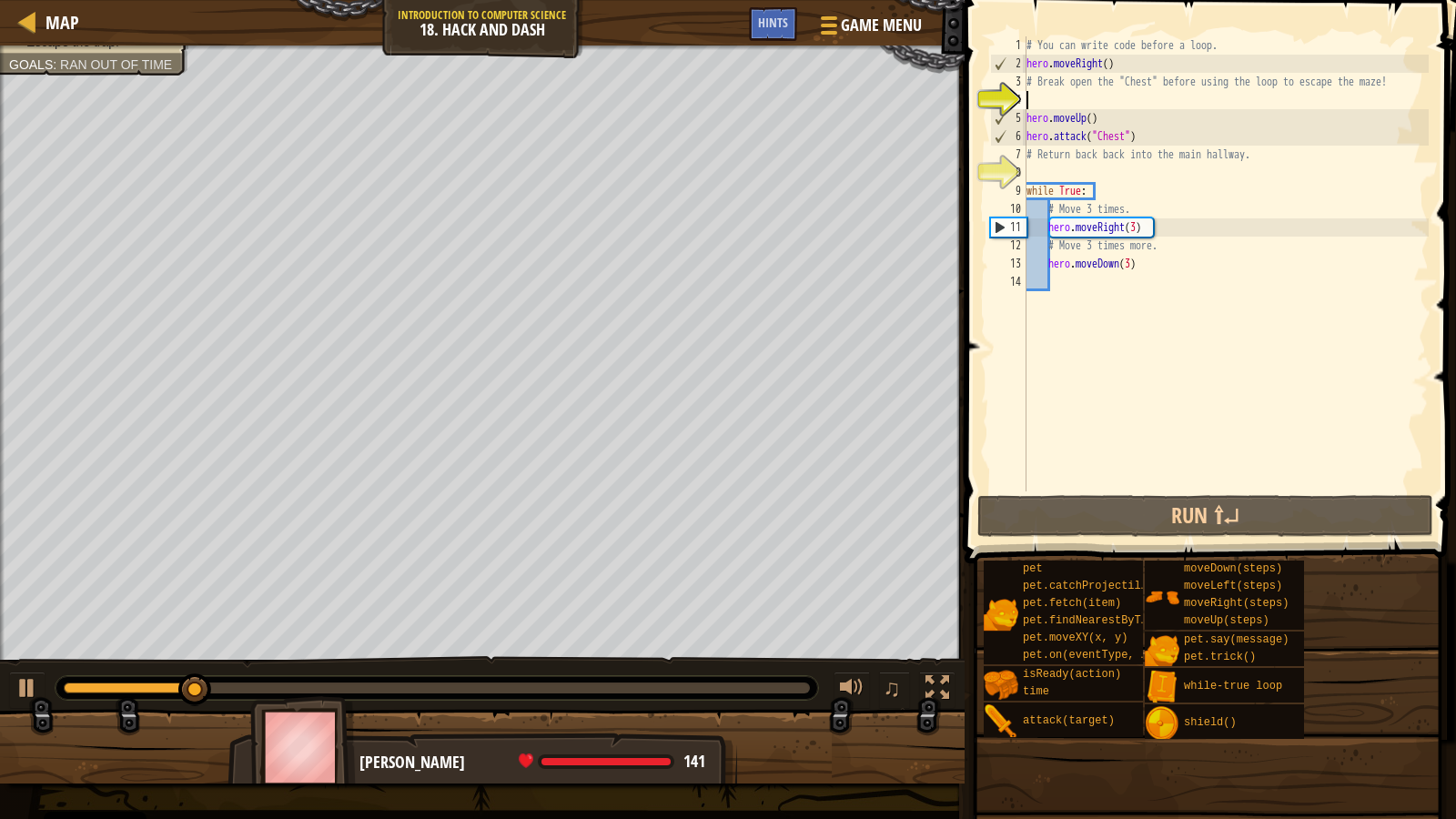 click on "# You can write code before a loop. hero . moveRight ( ) # Break open the "Chest" before using the loop to escape the maze! hero . moveUp ( ) hero . attack ( "Chest" ) # Return back back into the main hallway. while   True :      # Move 3 times.      hero . moveRight ( 3 )      # Move 3 times more.      hero . moveDown ( 3 )" at bounding box center (1226, 282) 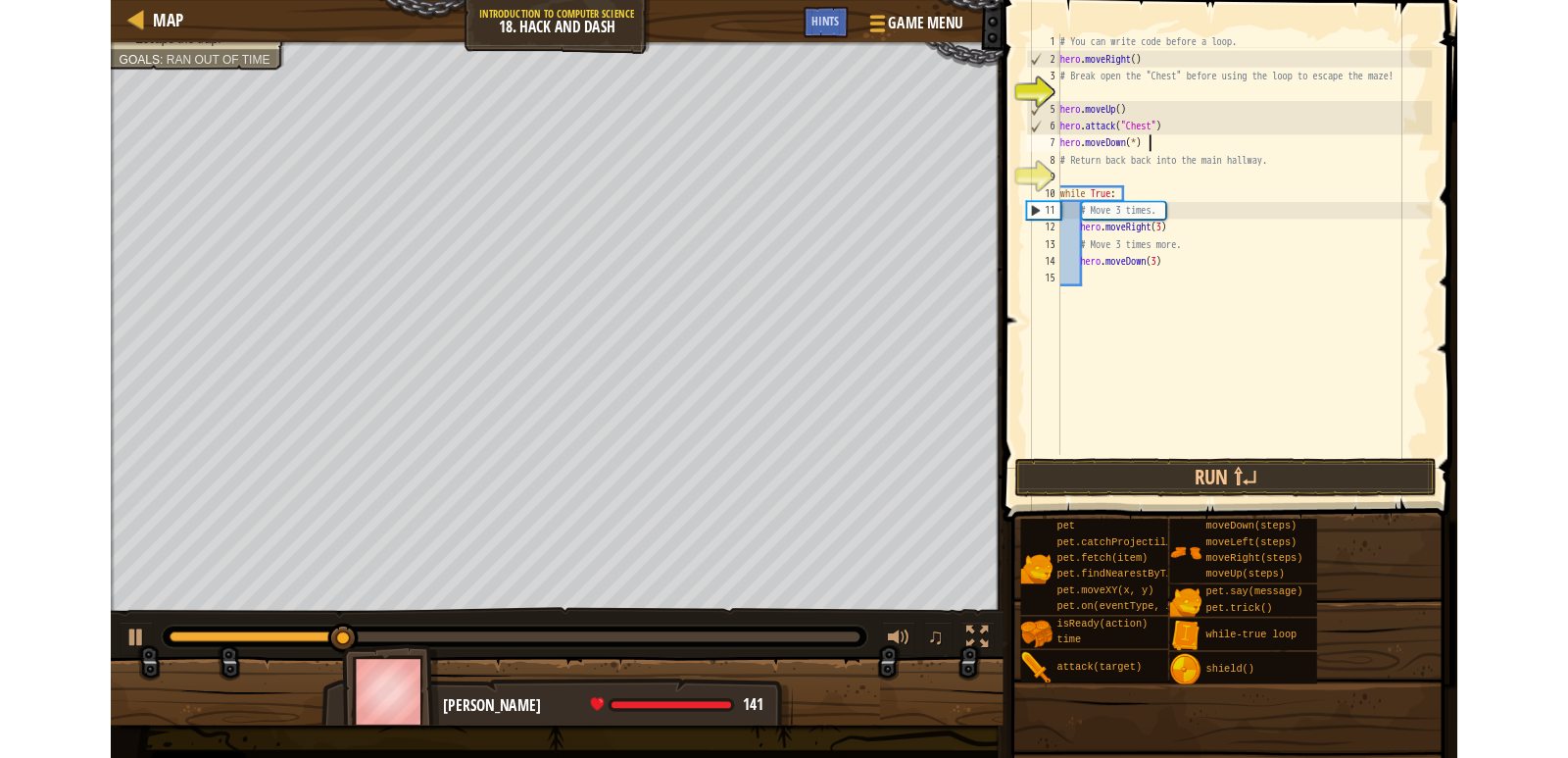 scroll, scrollTop: 9, scrollLeft: 7, axis: both 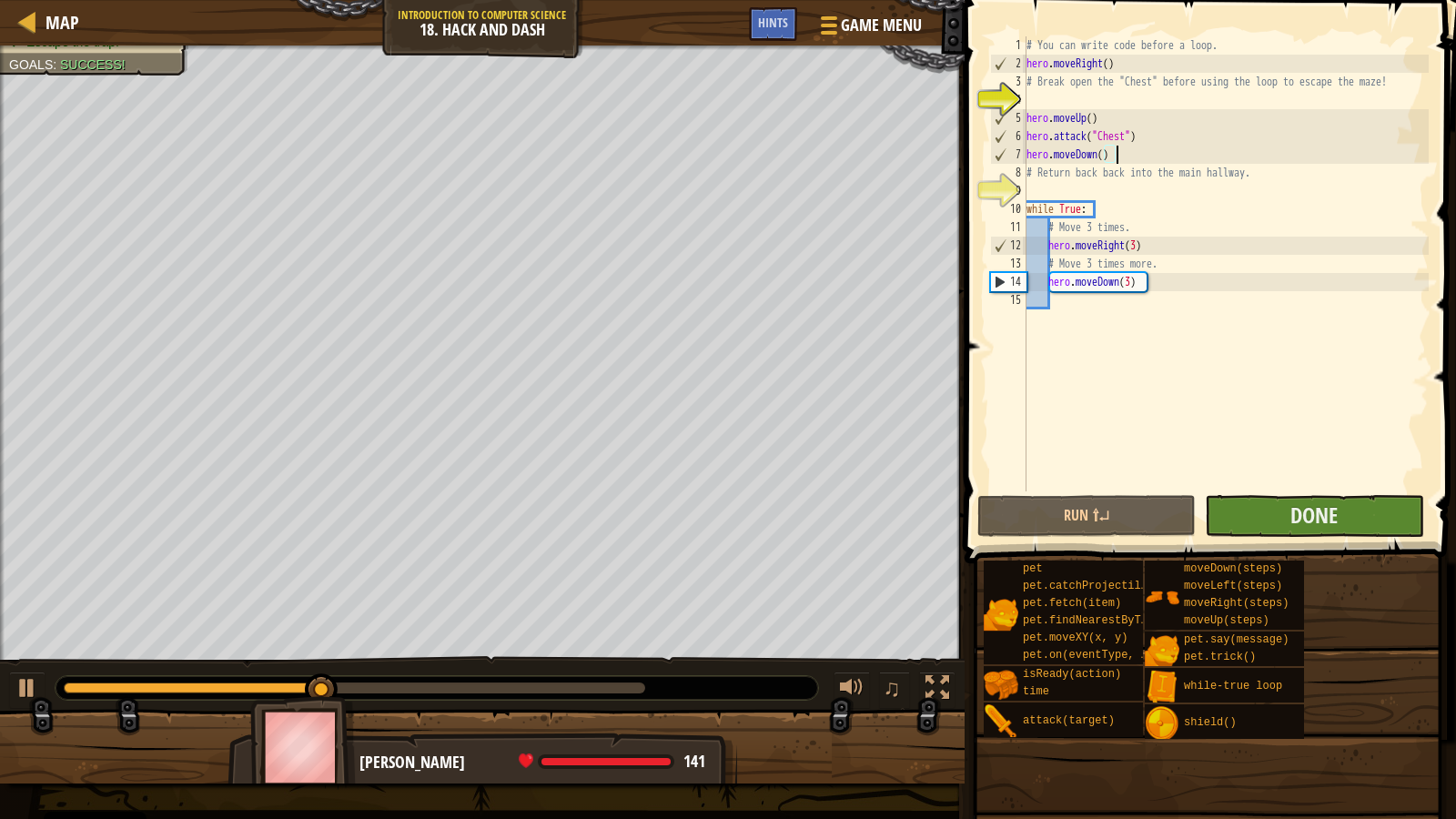 type on "hero.moveDown()" 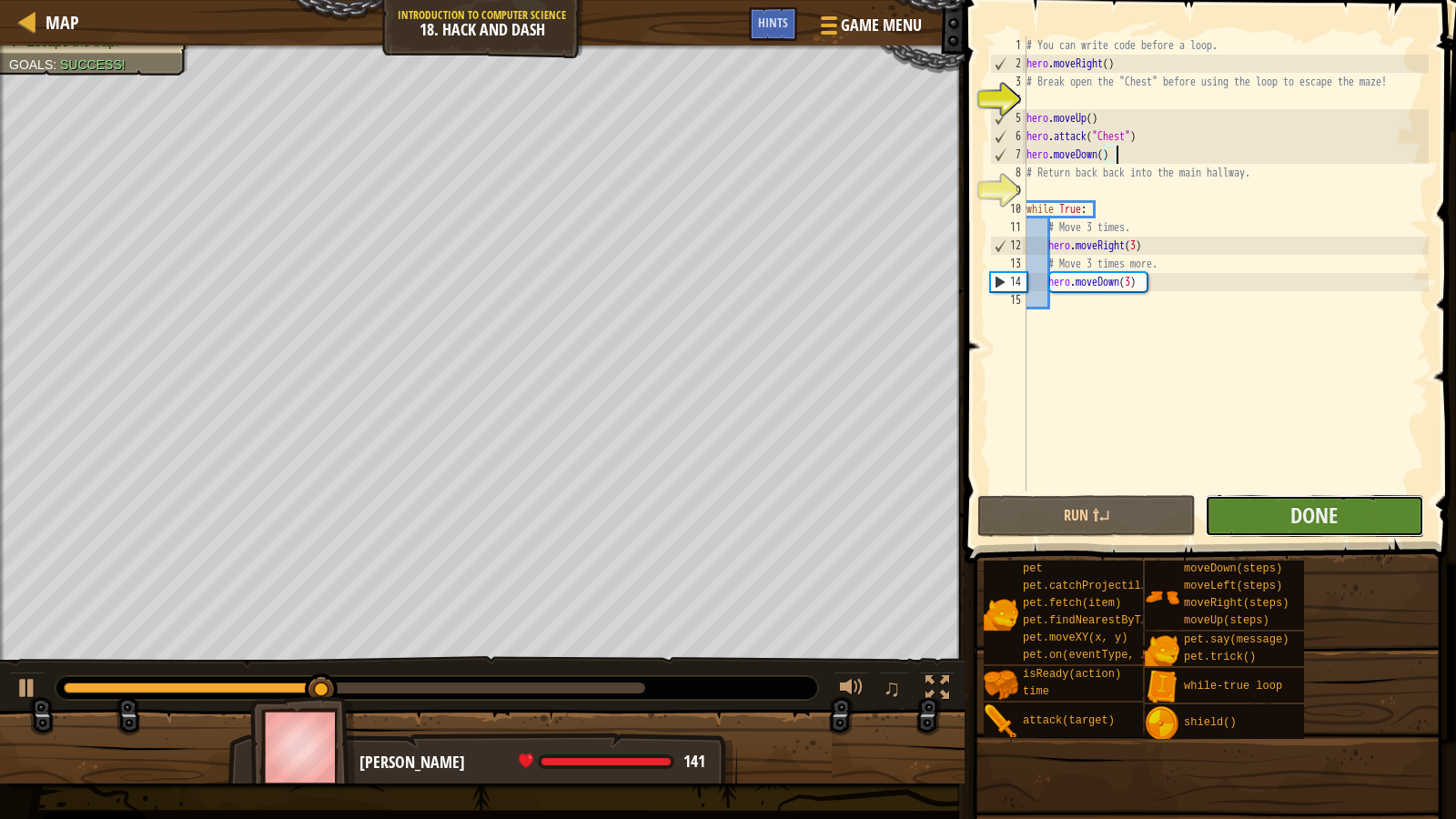 click on "Done" at bounding box center [1314, 516] 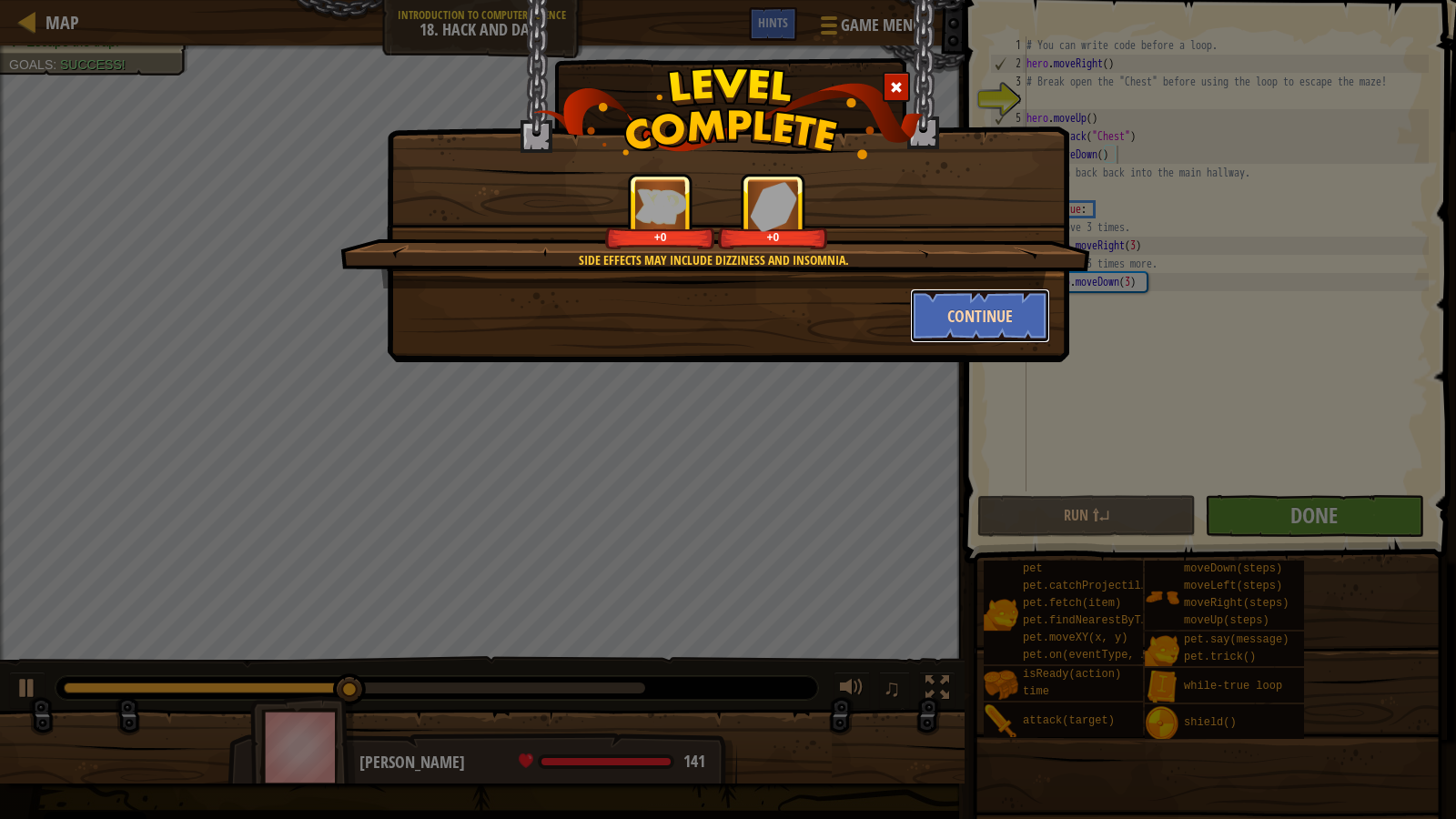 click on "Continue" at bounding box center (980, 316) 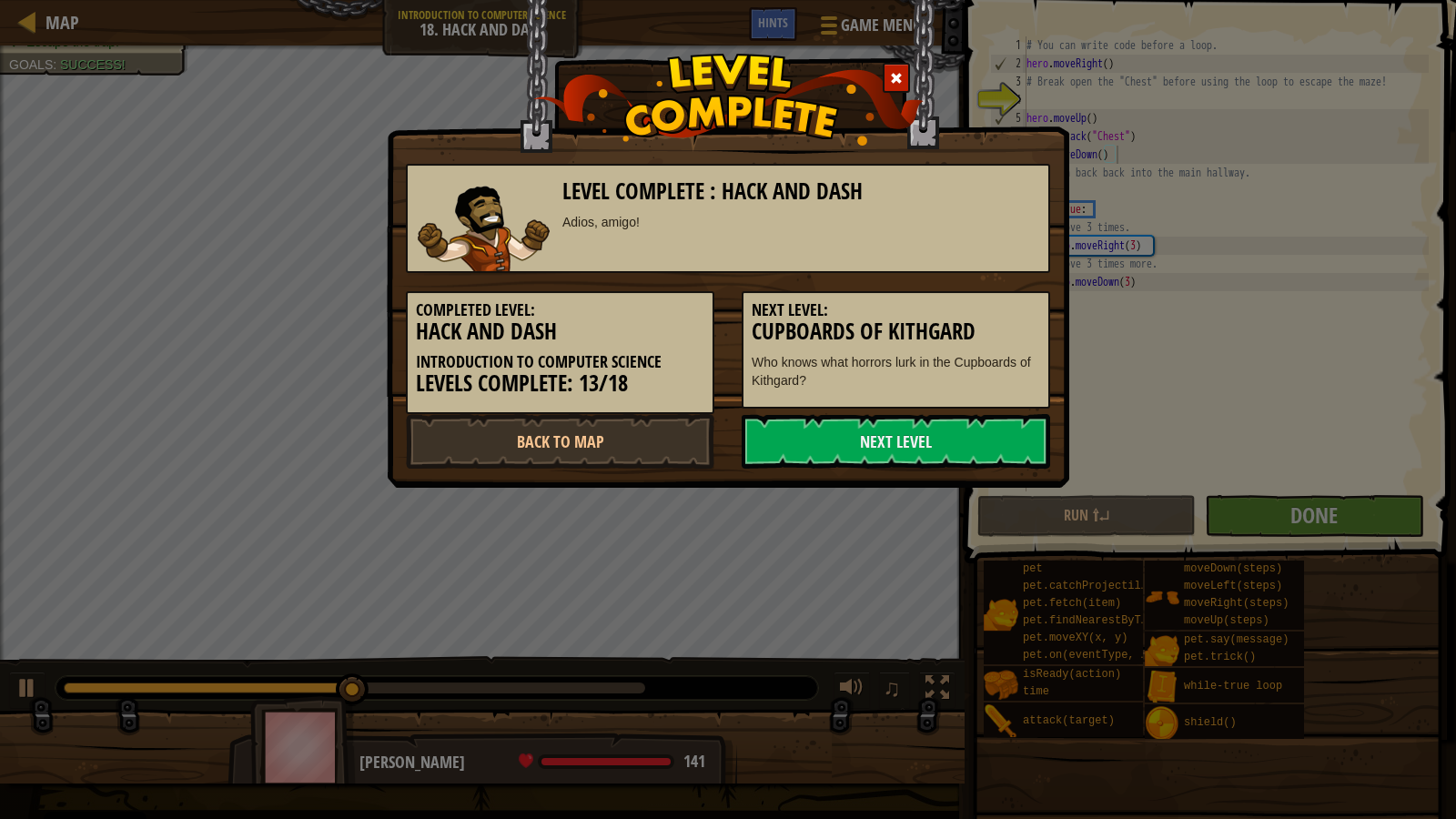 click on "Cupboards of Kithgard" at bounding box center [895, 331] 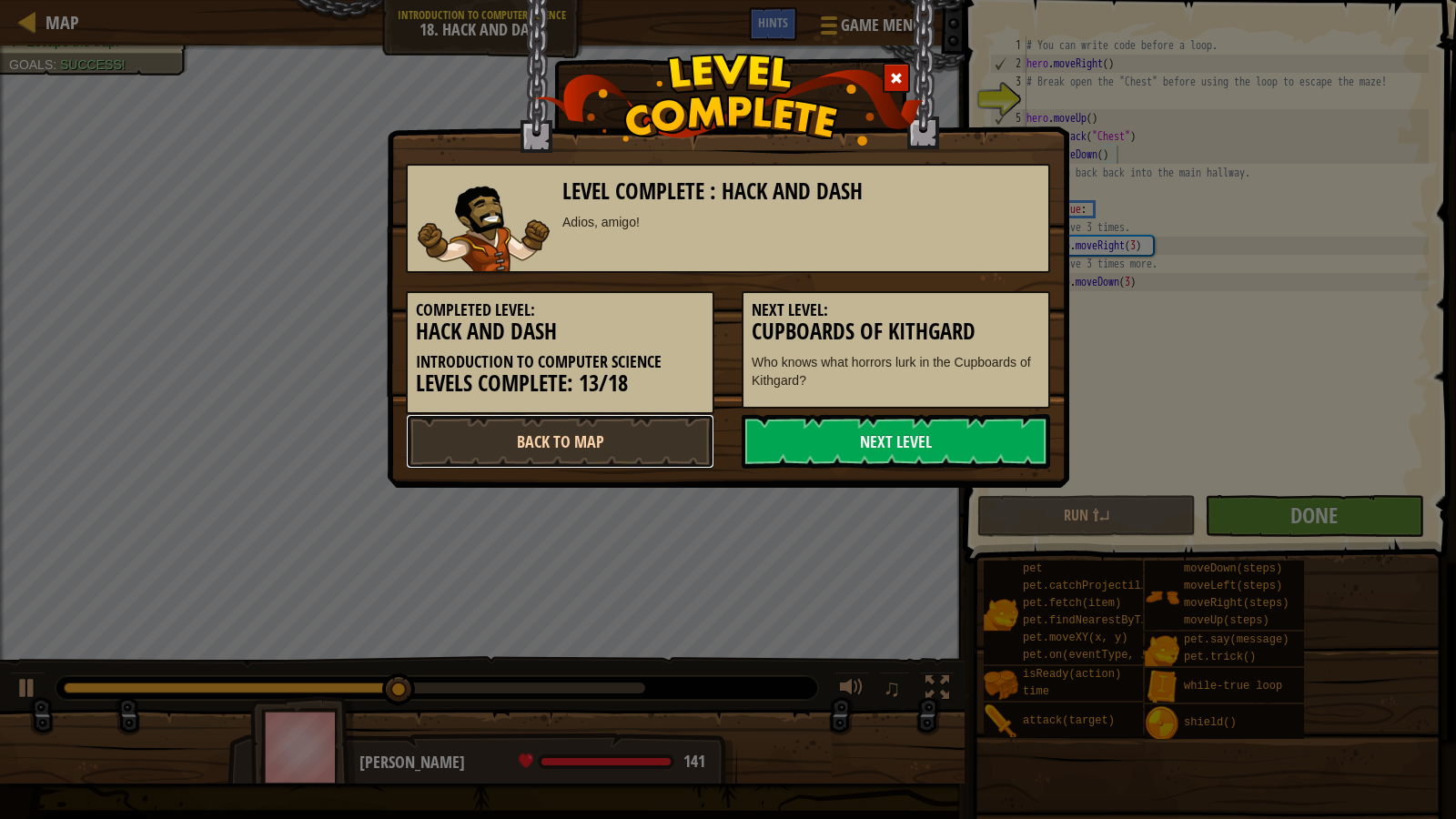 click on "Back to Map" at bounding box center (560, 441) 